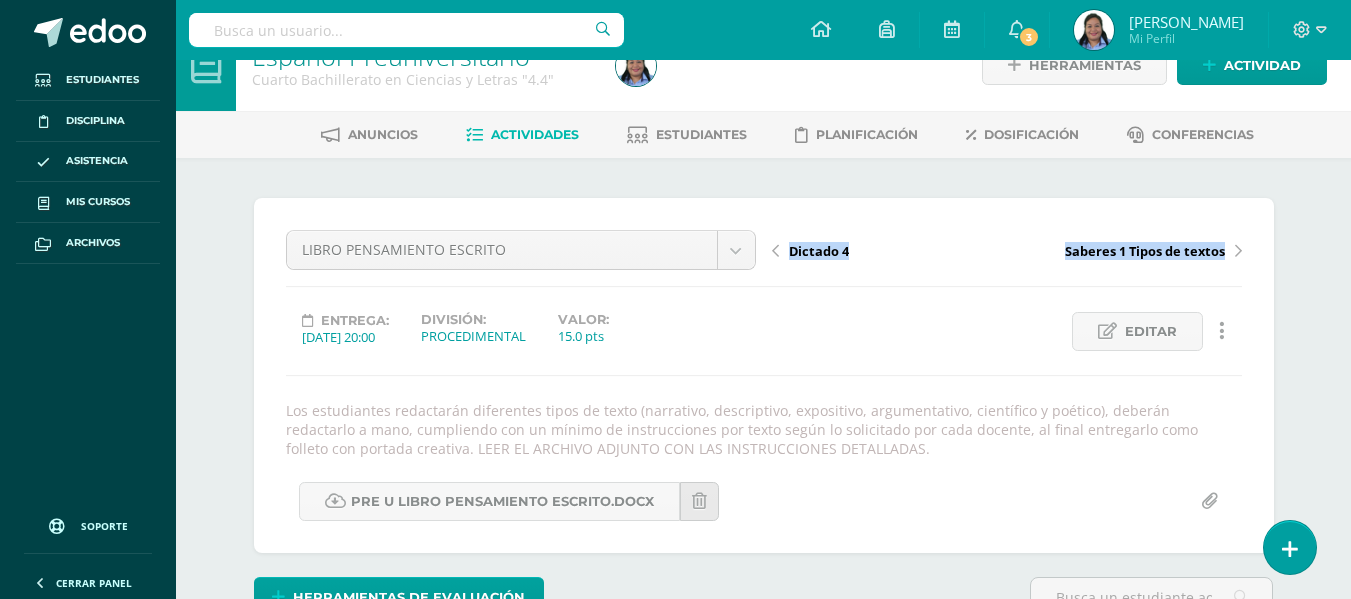 drag, startPoint x: 1349, startPoint y: 112, endPoint x: 1365, endPoint y: 220, distance: 109.17875 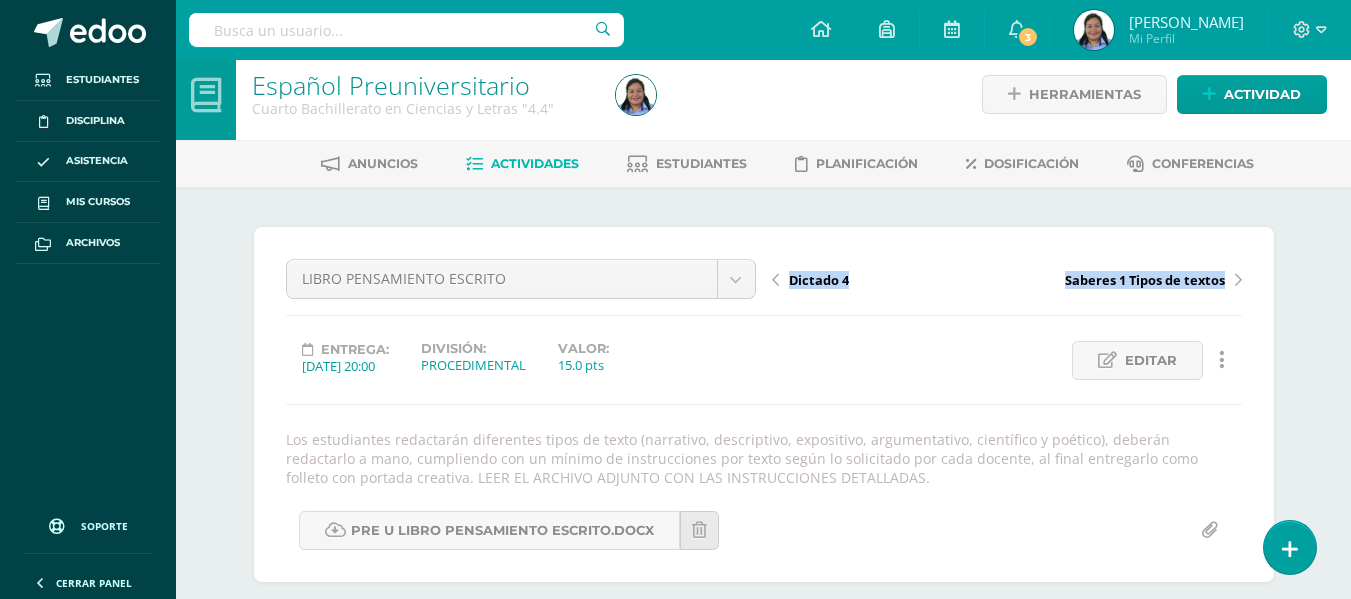 scroll, scrollTop: 316, scrollLeft: 0, axis: vertical 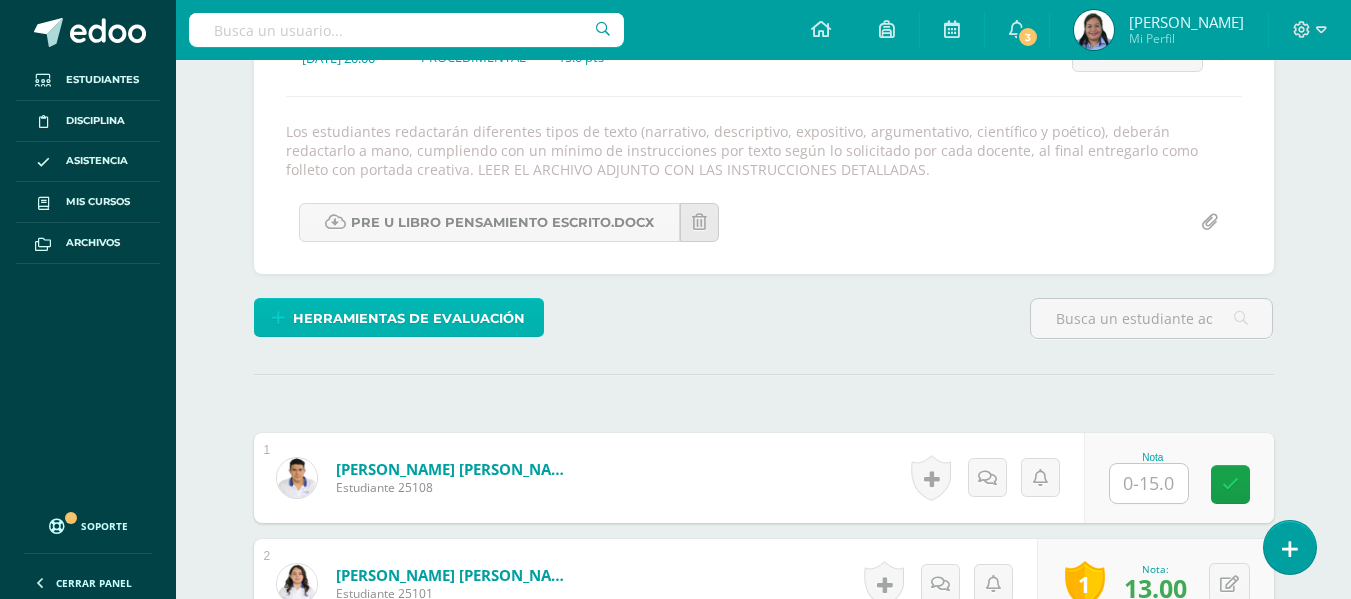 click on "Herramientas de evaluación" at bounding box center [409, 318] 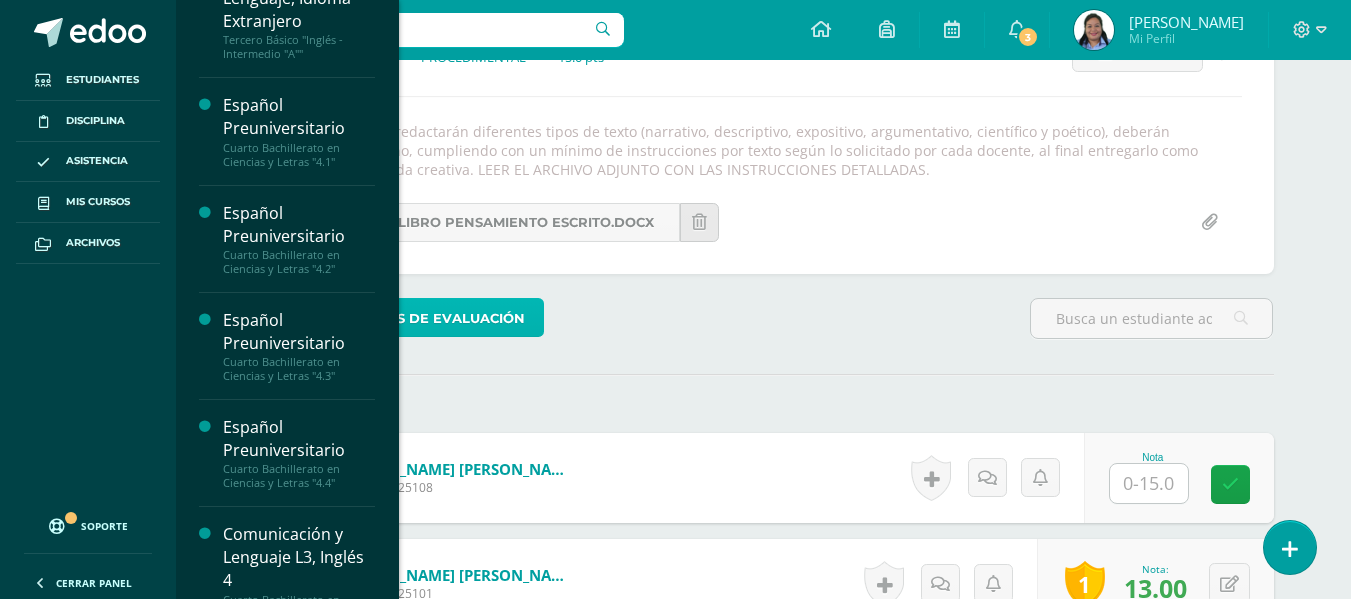 scroll, scrollTop: 417, scrollLeft: 0, axis: vertical 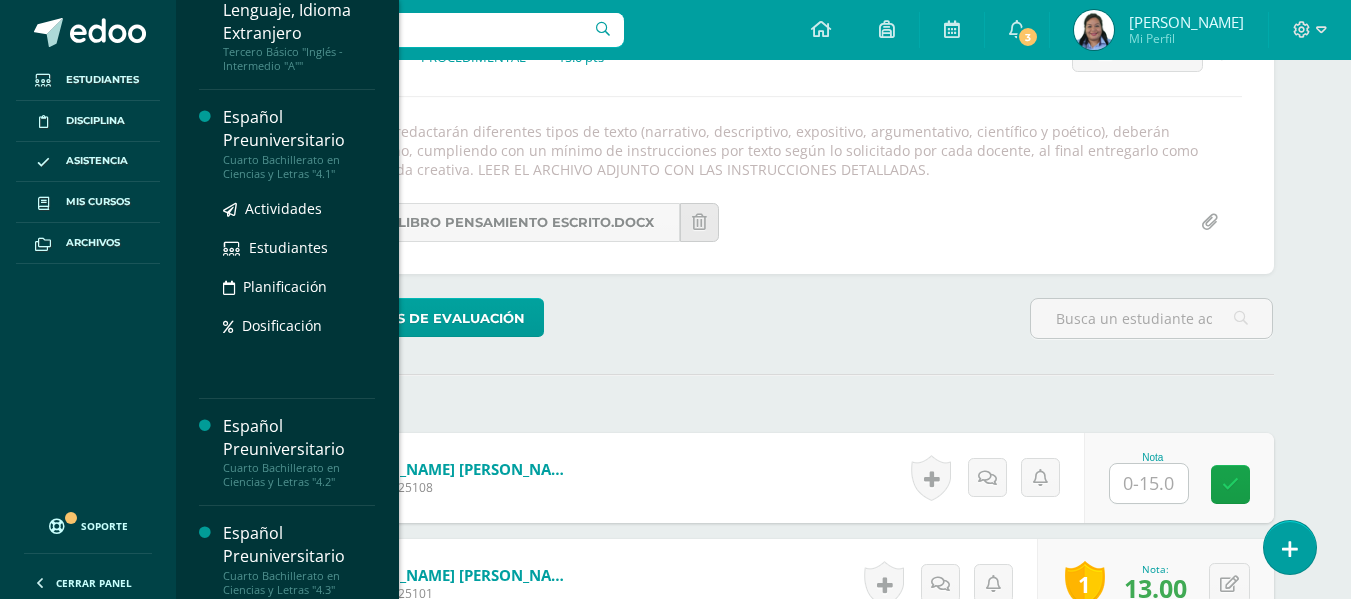 click on "Español Preuniversitario" at bounding box center [299, 129] 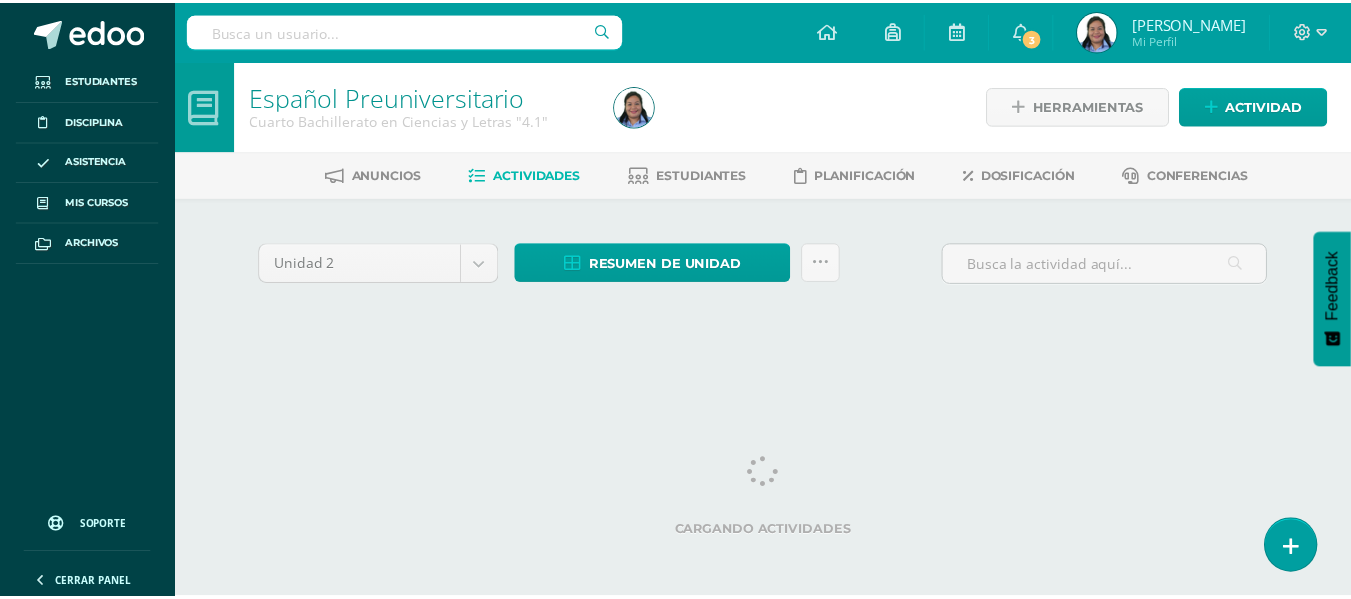 scroll, scrollTop: 0, scrollLeft: 0, axis: both 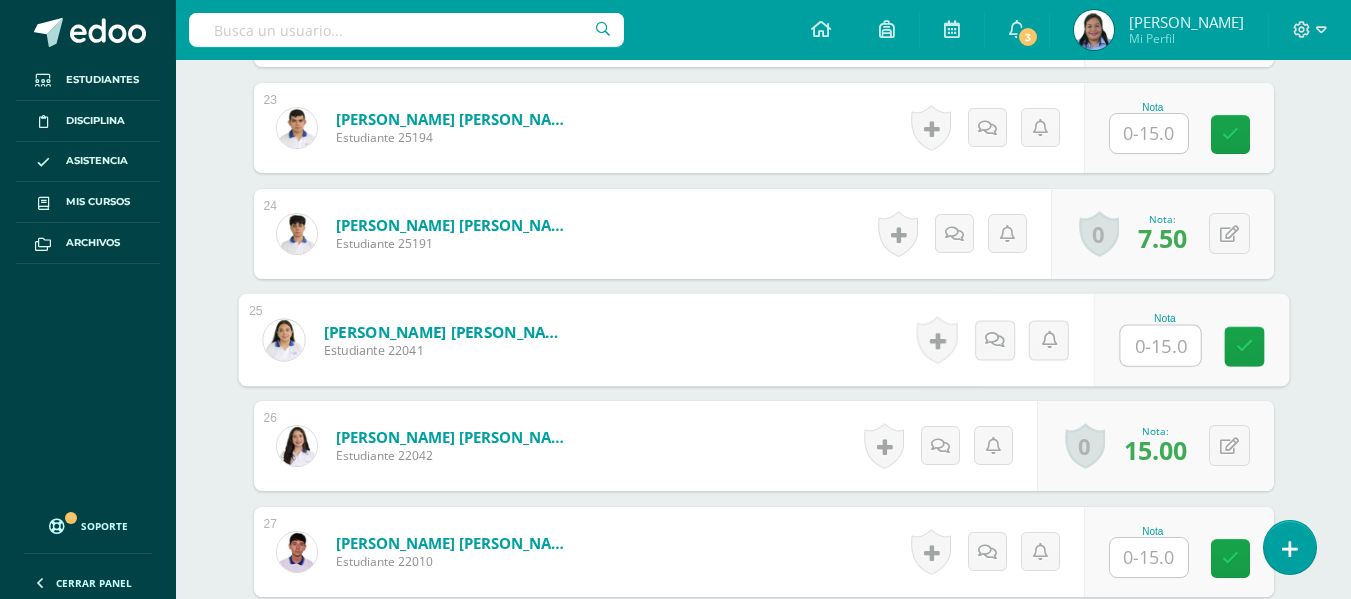 click at bounding box center (1160, 346) 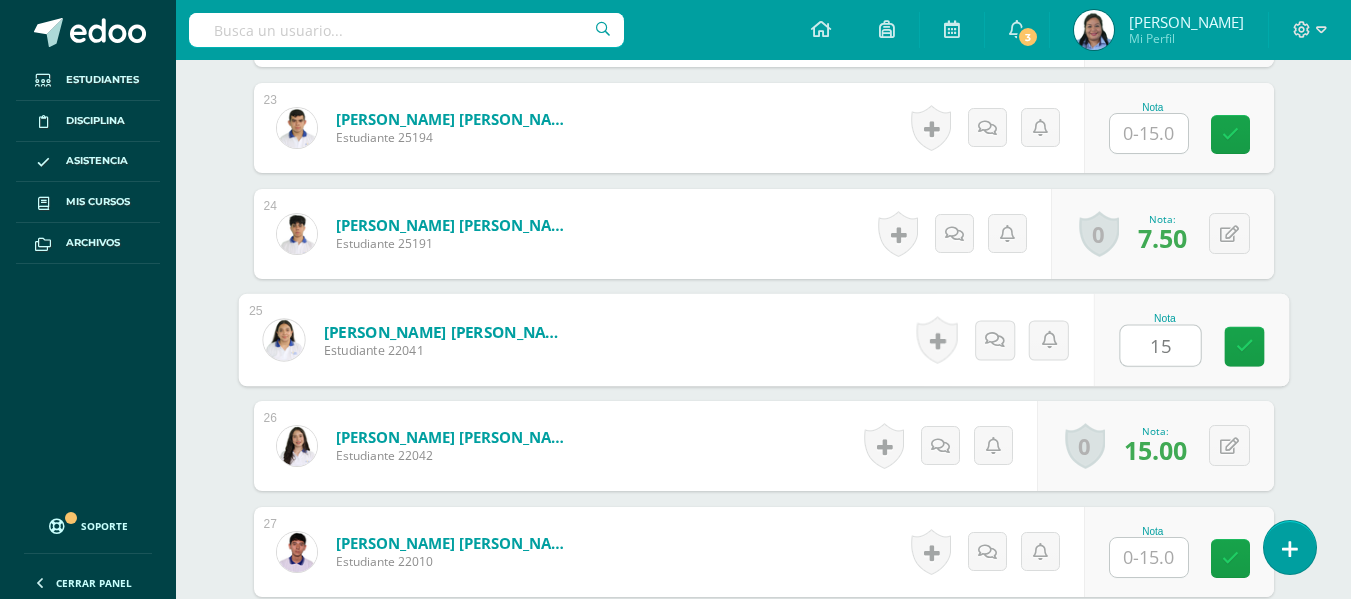 type on "15" 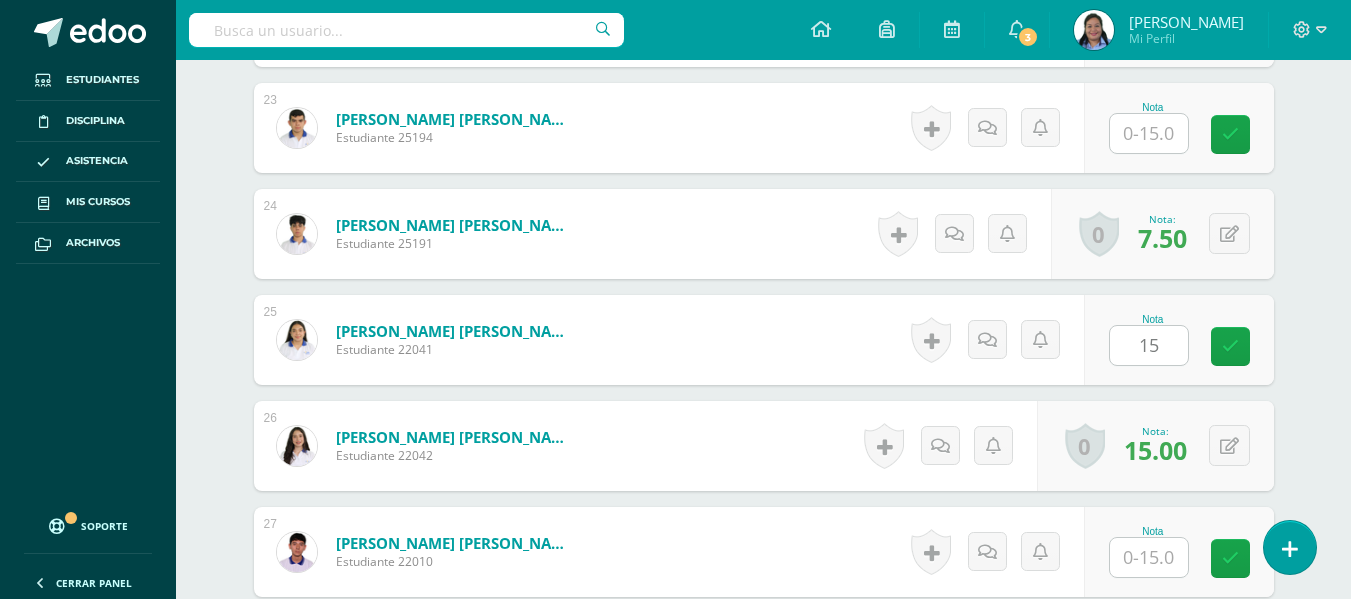 click on "Español Preuniversitario
Cuarto Bachillerato en Ciencias y Letras "4.4"
Herramientas
Detalle de asistencias
Actividad
Anuncios
Actividades
Estudiantes
Planificación
Dosificación
Conferencias
¿Estás seguro que quieres  eliminar  esta actividad?
Esto borrará la actividad y cualquier nota que hayas registrado
permanentemente. Esta acción no se puede revertir. Cancelar Eliminar
Administración de escalas de valoración
escala de valoración
Aún no has creado una escala de valoración.
Cancelar Agregar nueva escala de valoración: 1" at bounding box center (763, -1058) 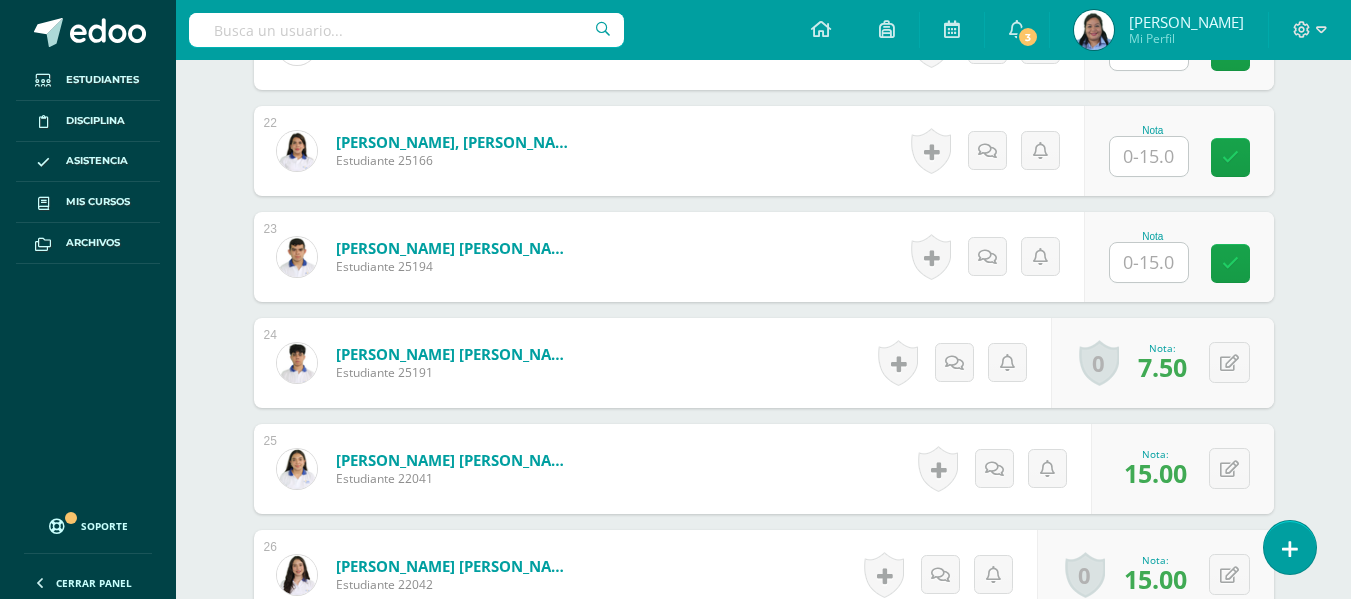 scroll, scrollTop: 2879, scrollLeft: 0, axis: vertical 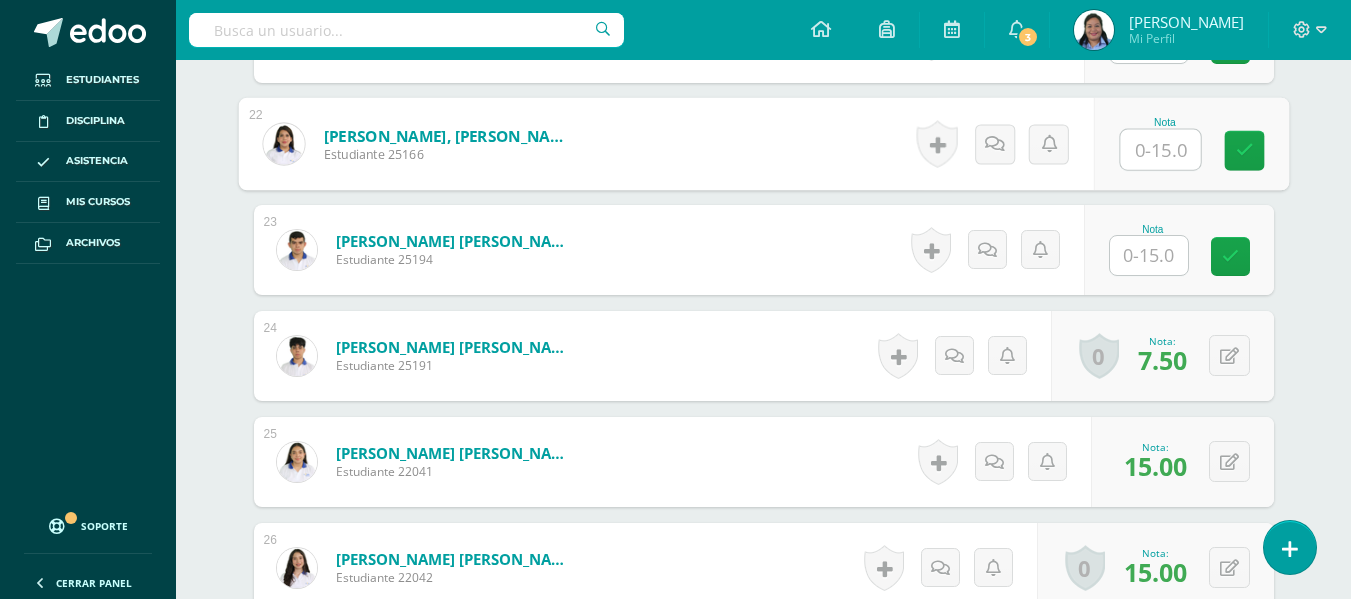 click at bounding box center (1160, 150) 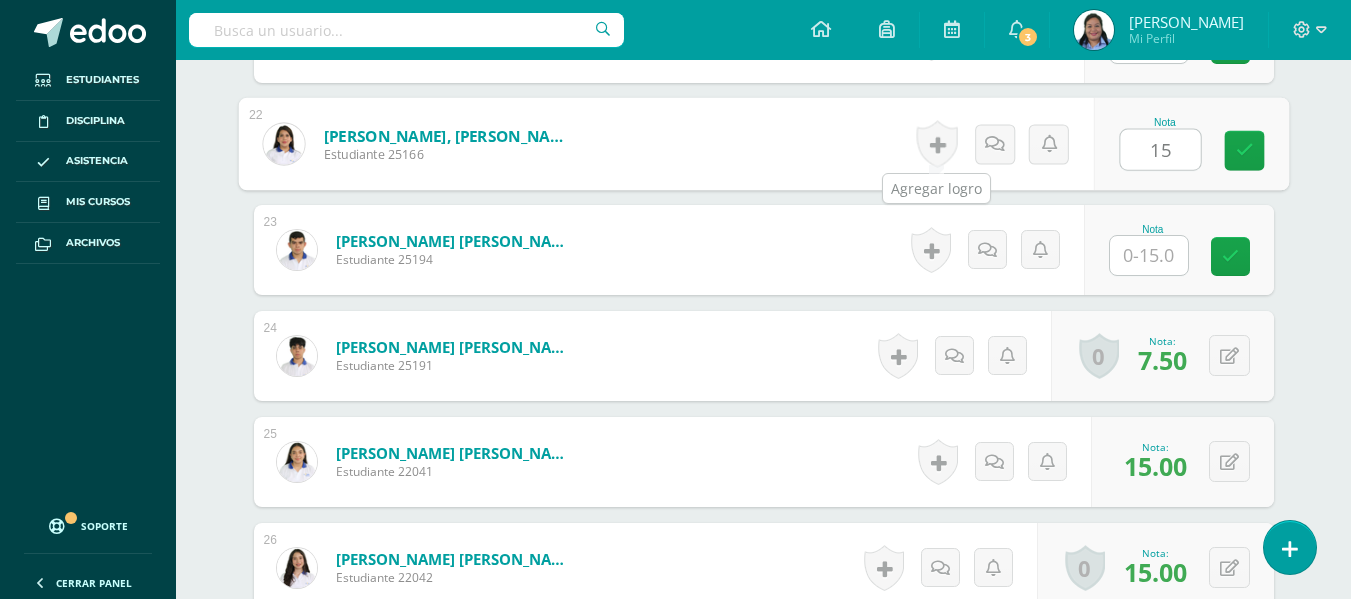 type on "15" 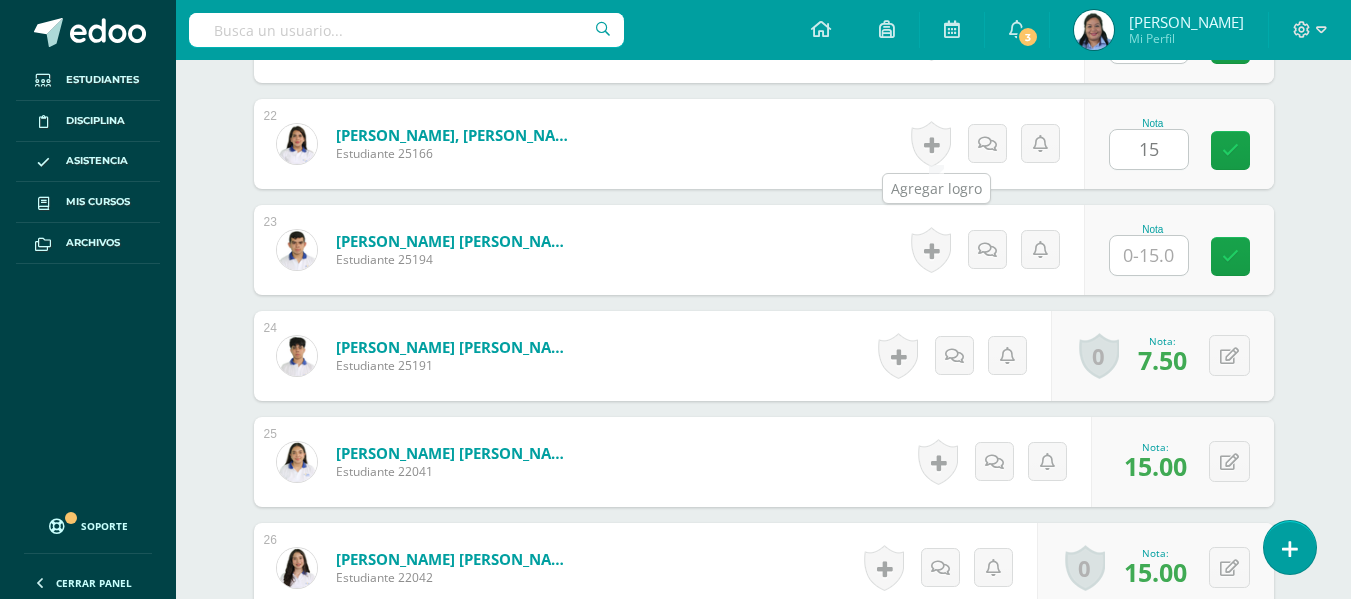 click at bounding box center [931, 144] 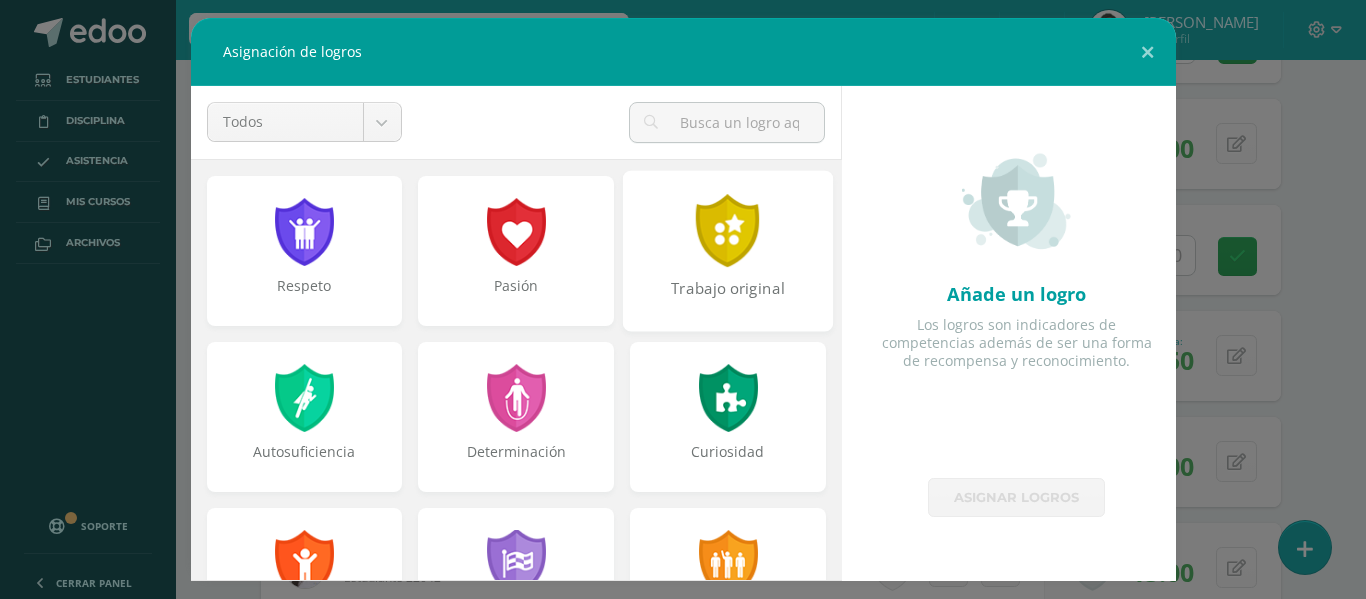 click on "Trabajo original" at bounding box center (728, 250) 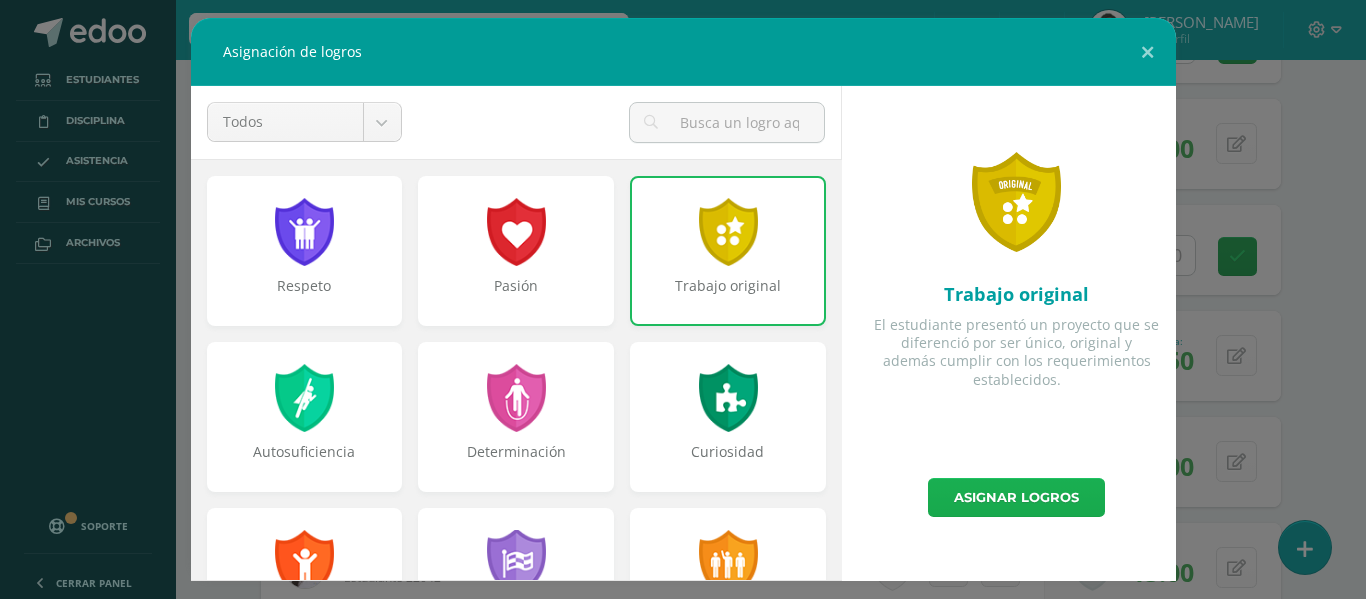 click on "Asignar logros" at bounding box center [1016, 497] 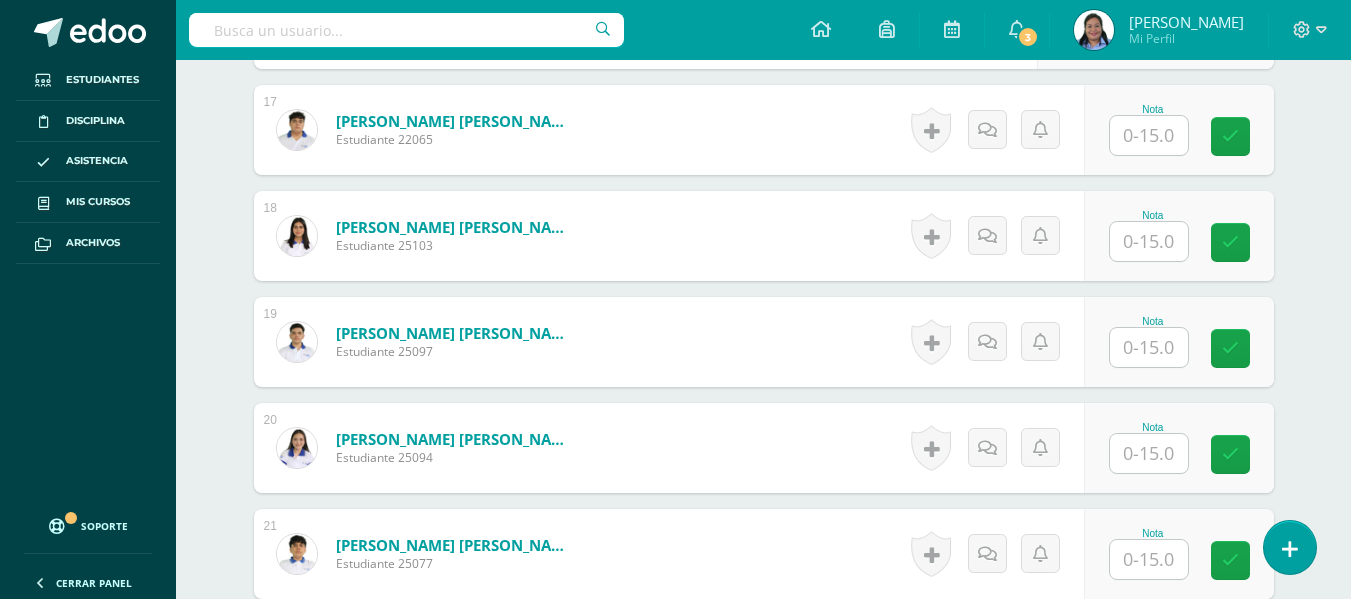 scroll, scrollTop: 2349, scrollLeft: 0, axis: vertical 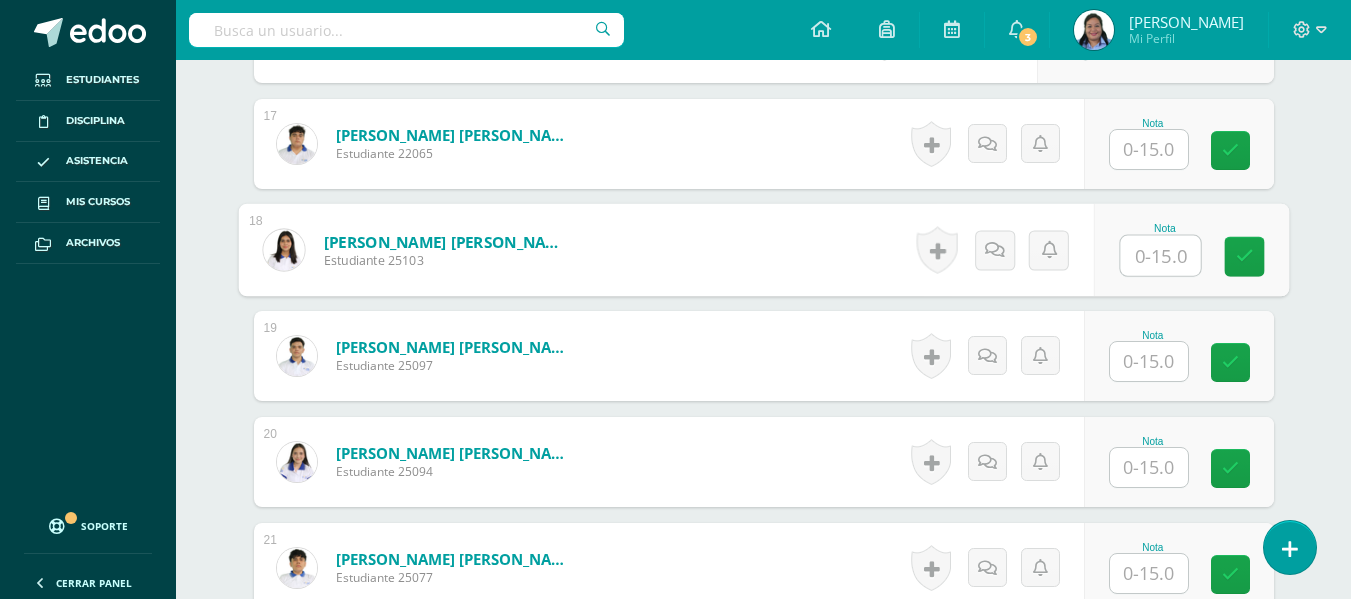 click at bounding box center [1160, 256] 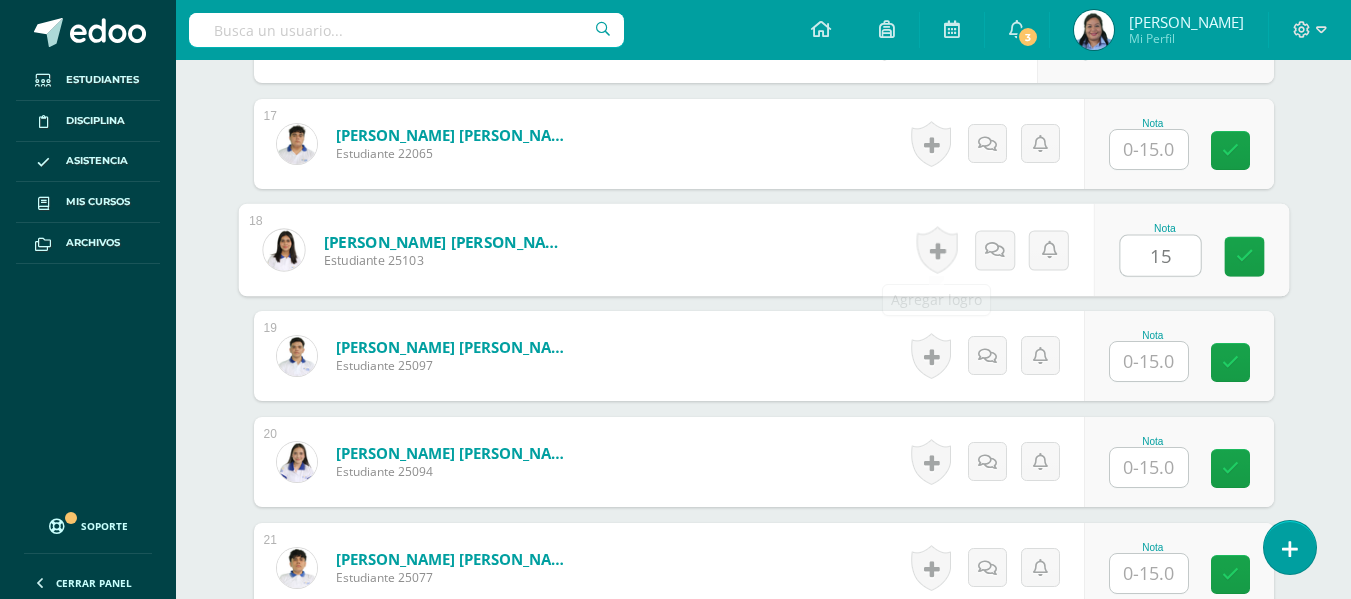 type on "15" 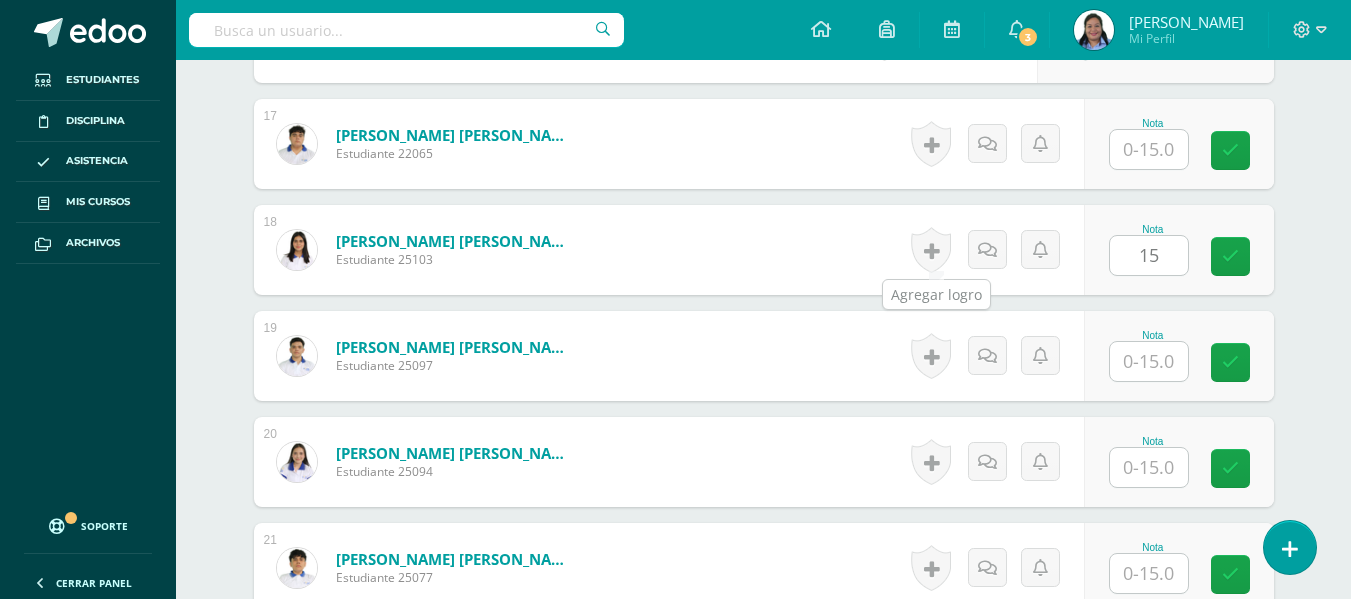 click at bounding box center (931, 250) 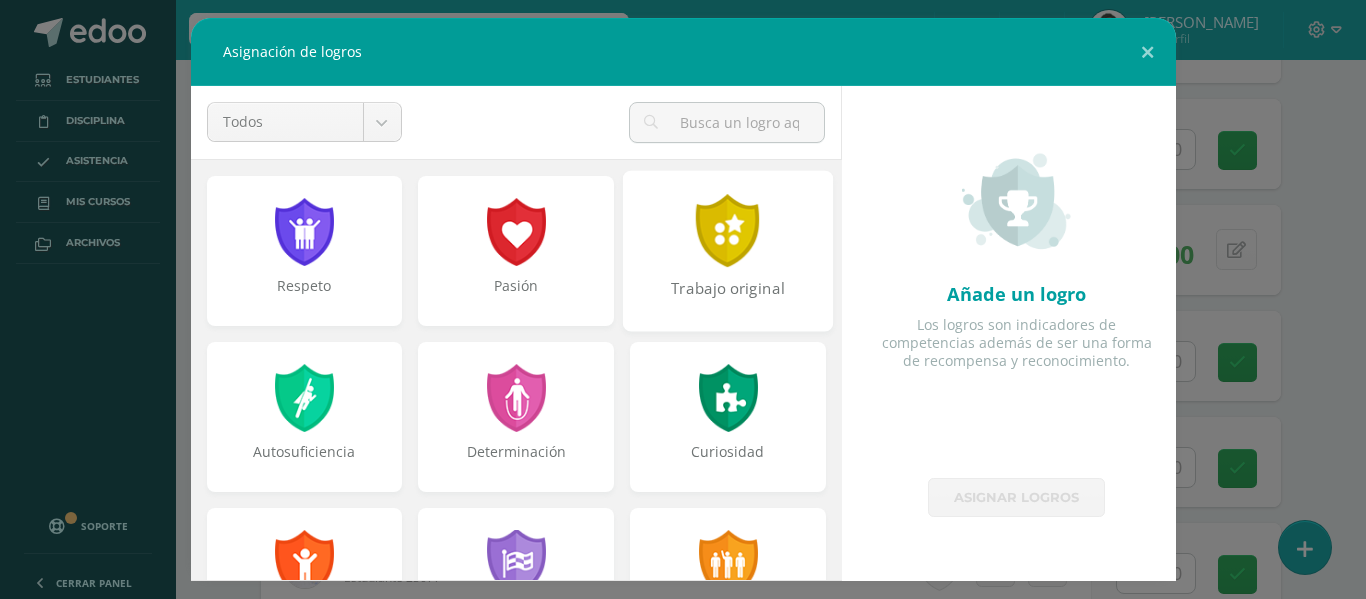 click at bounding box center (728, 230) 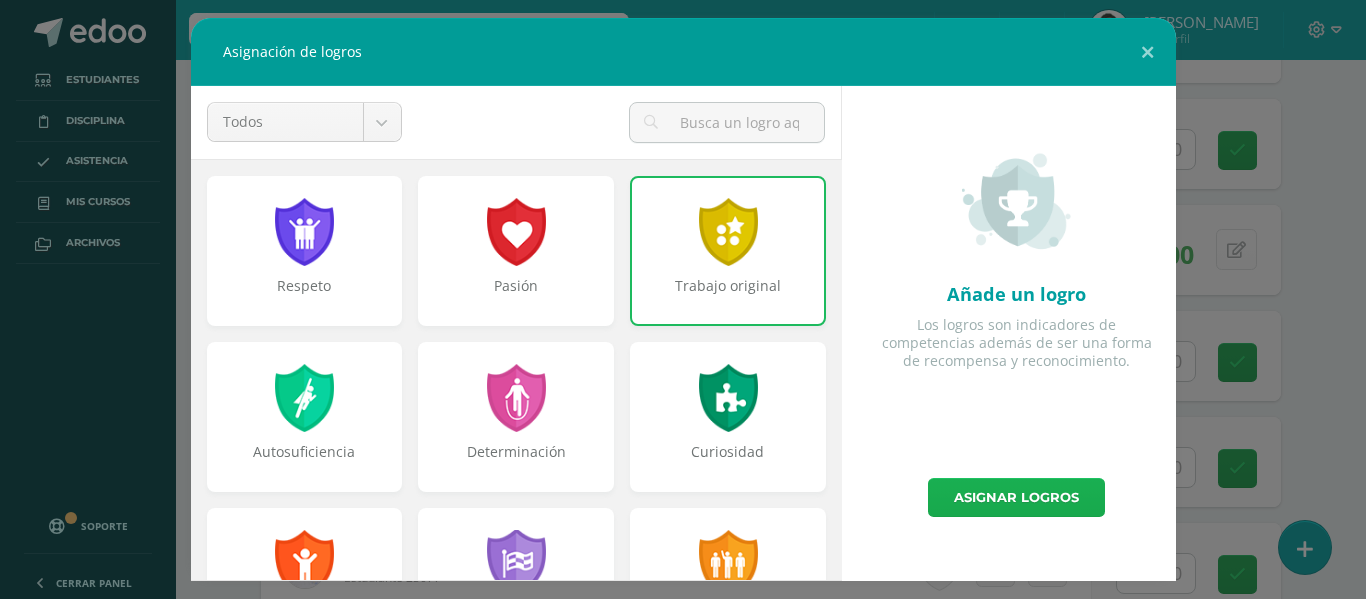 click on "Asignar logros" at bounding box center (1016, 497) 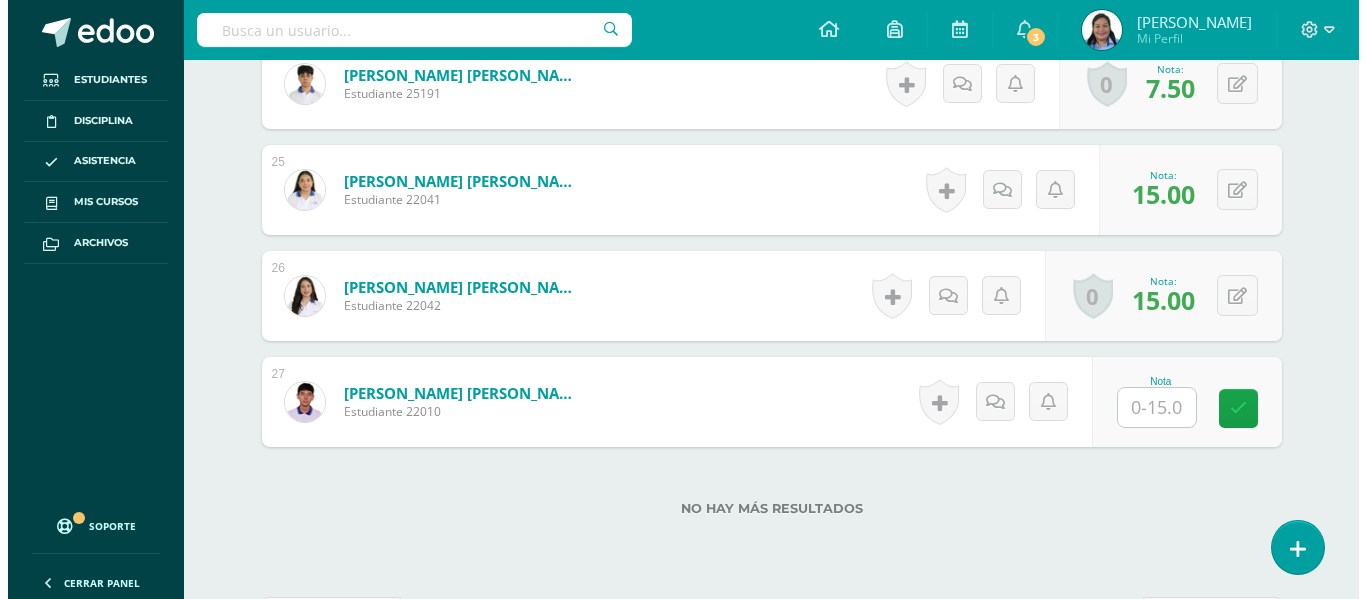 scroll, scrollTop: 2784, scrollLeft: 0, axis: vertical 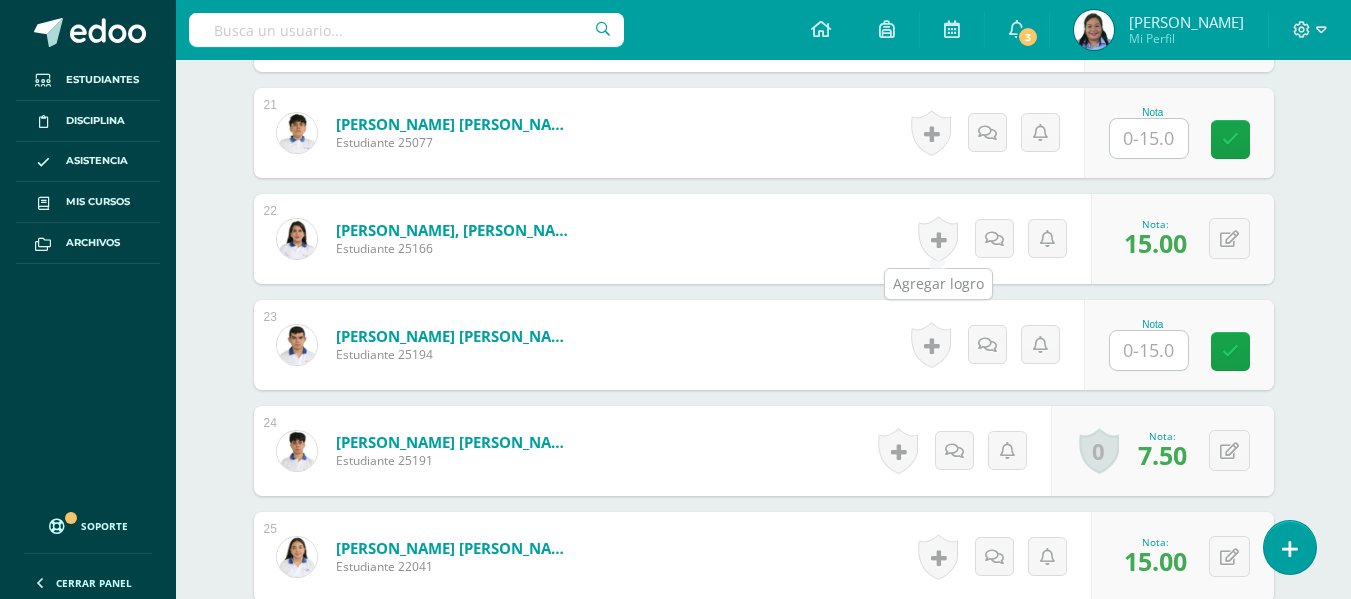 click at bounding box center [938, 239] 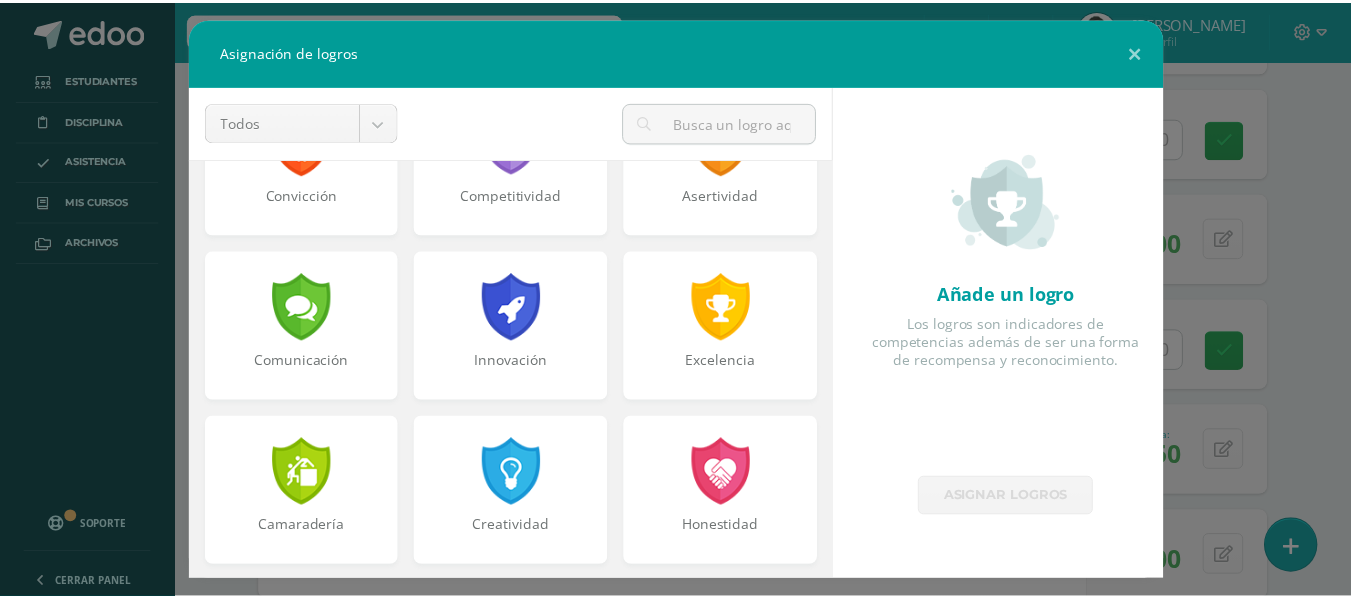 scroll, scrollTop: 427, scrollLeft: 0, axis: vertical 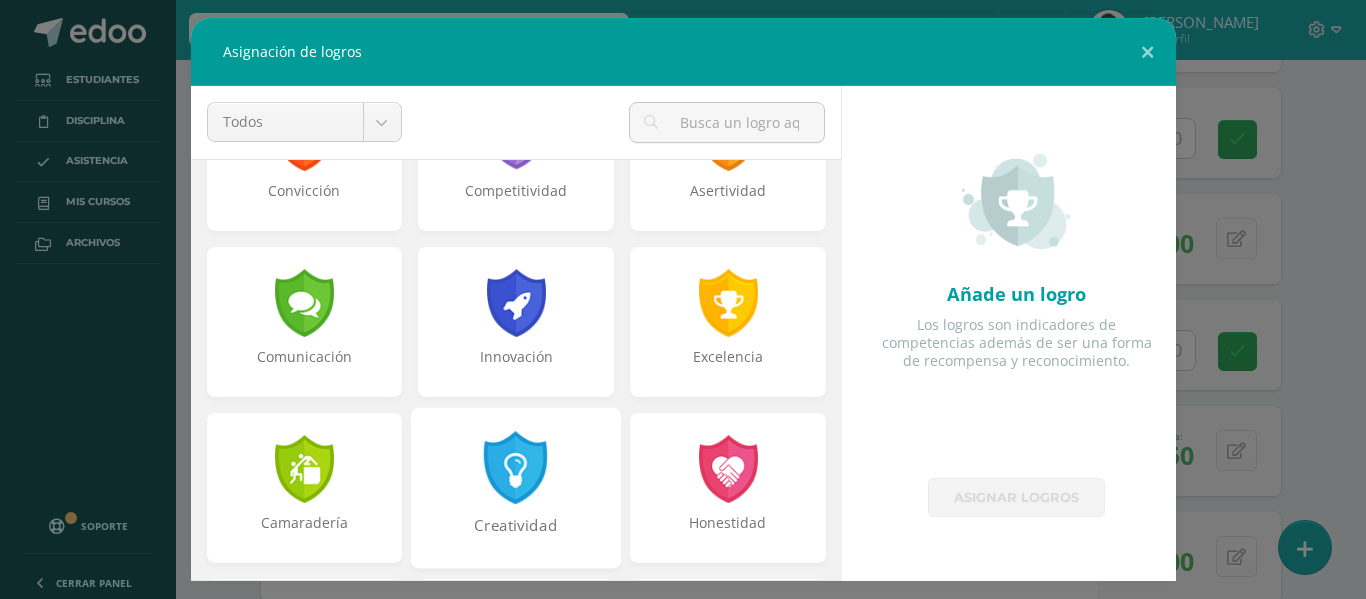 click at bounding box center (516, 467) 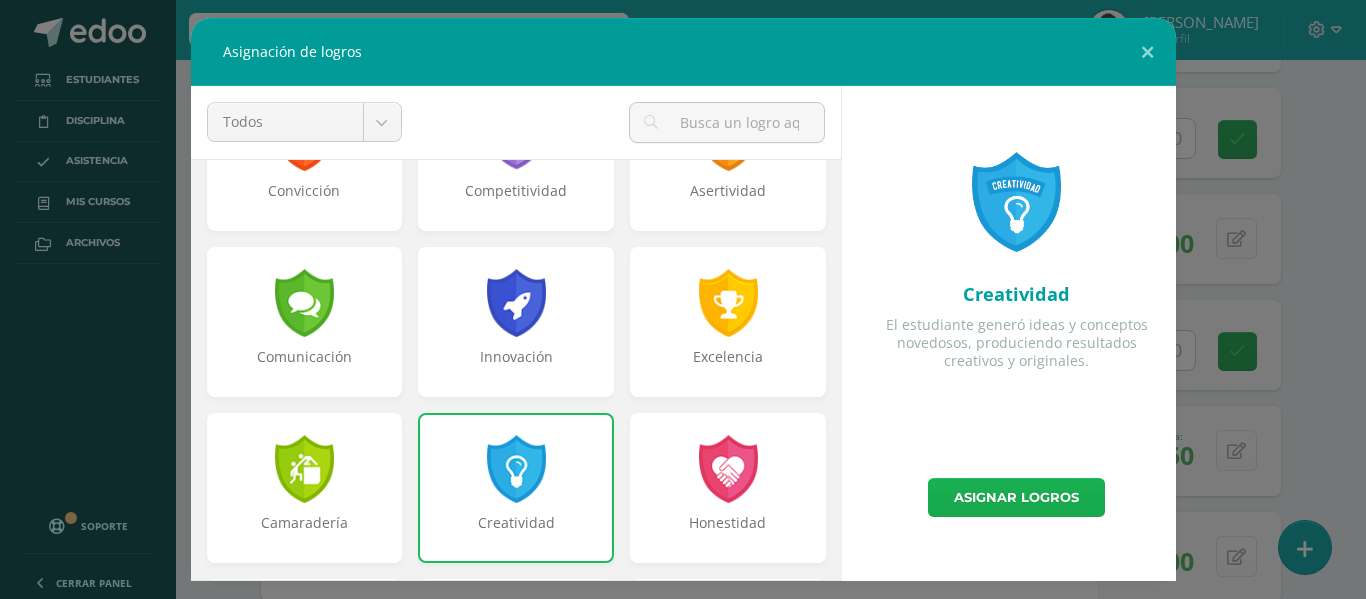 click on "Asignar logros" at bounding box center (1016, 497) 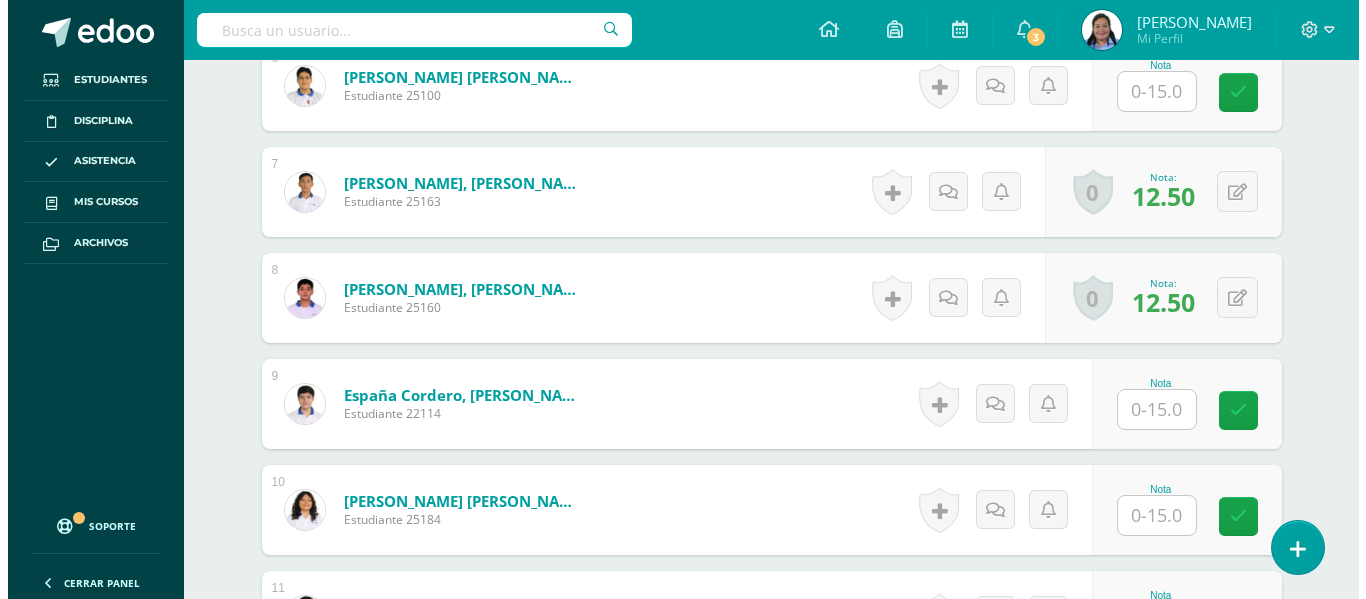 scroll, scrollTop: 1248, scrollLeft: 0, axis: vertical 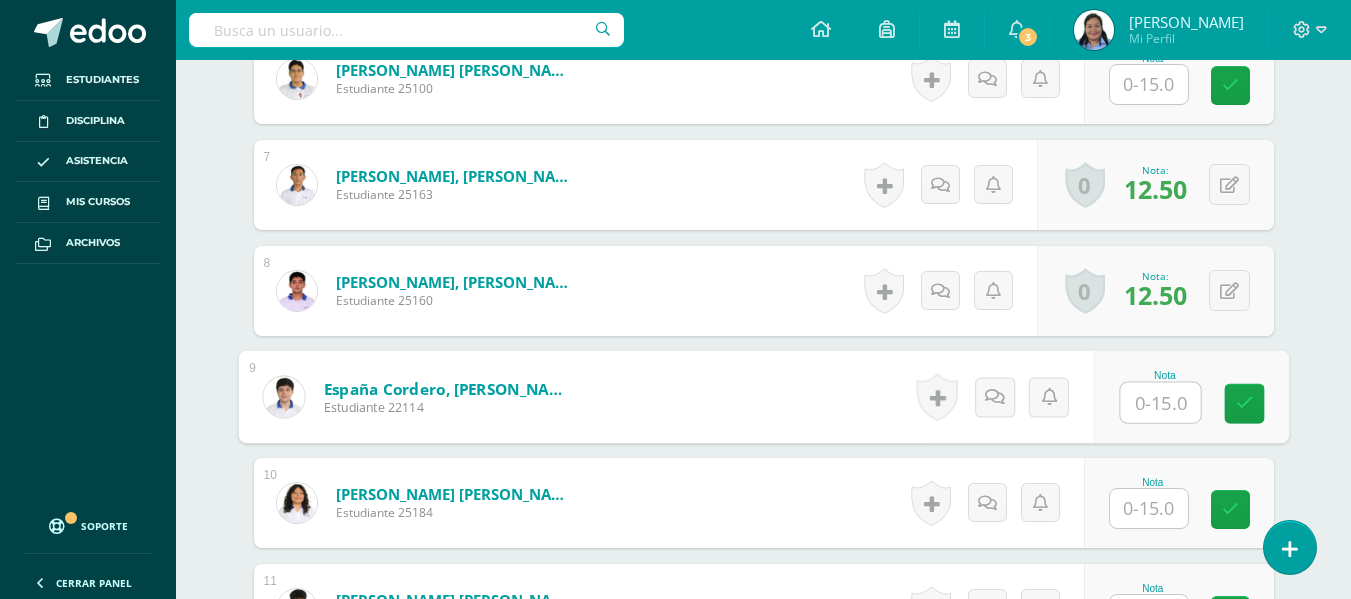 click at bounding box center [1160, 403] 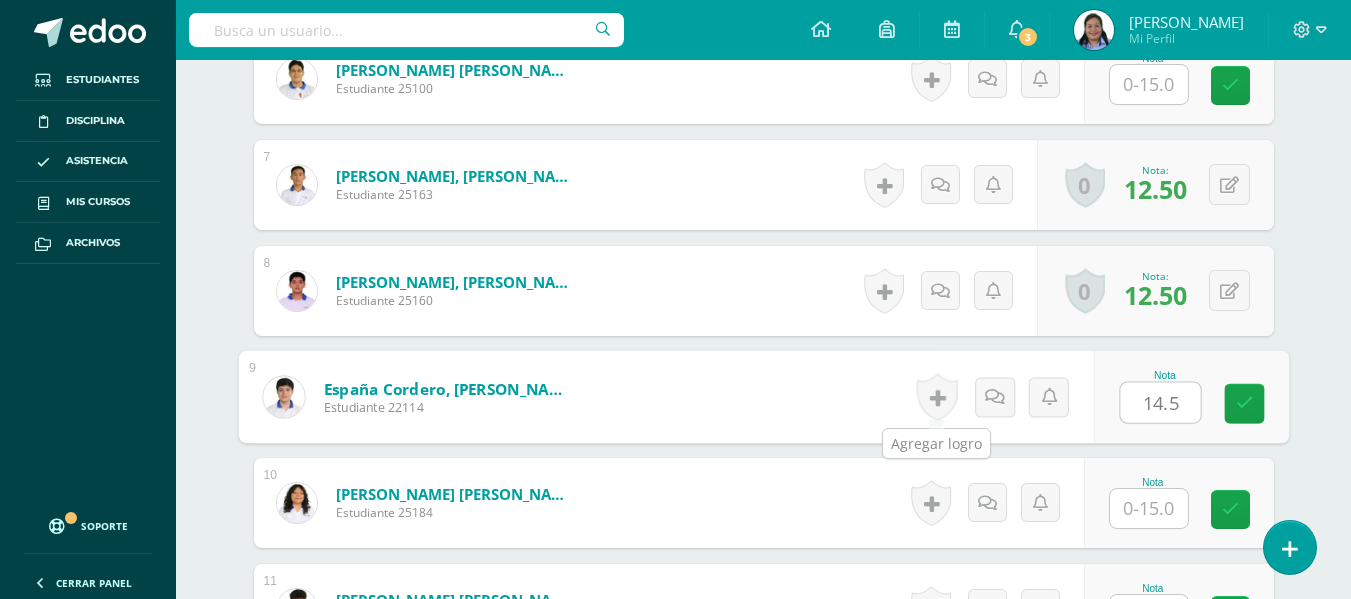 type on "14.5" 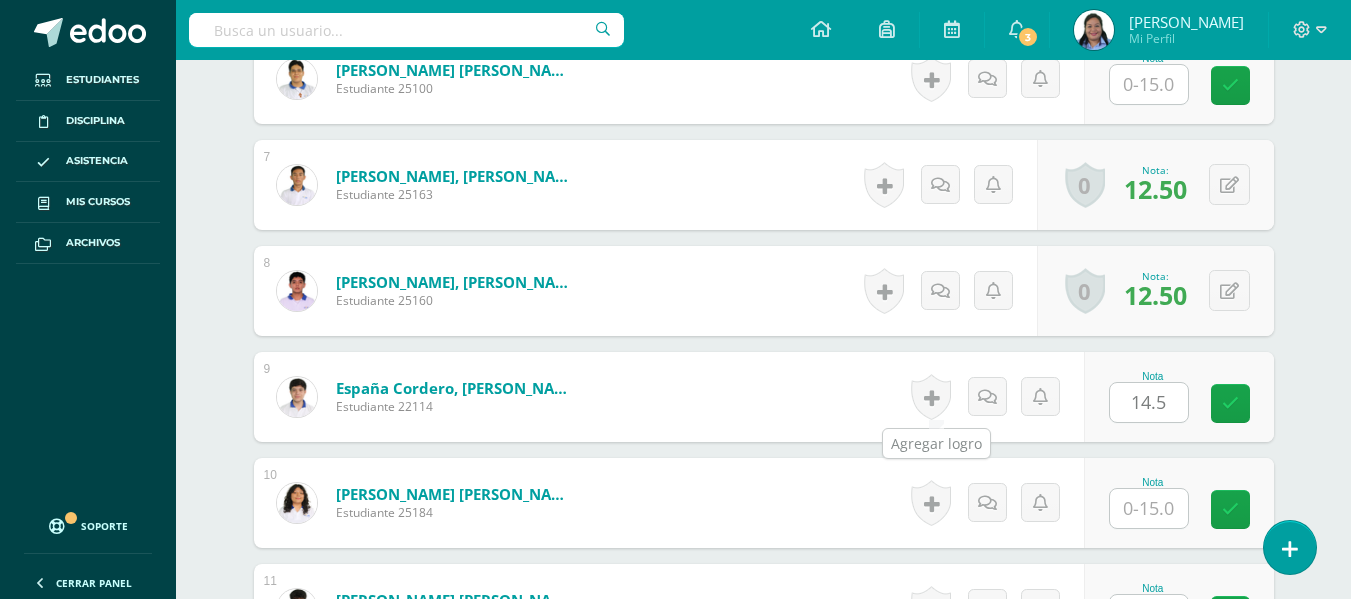 click at bounding box center (931, 397) 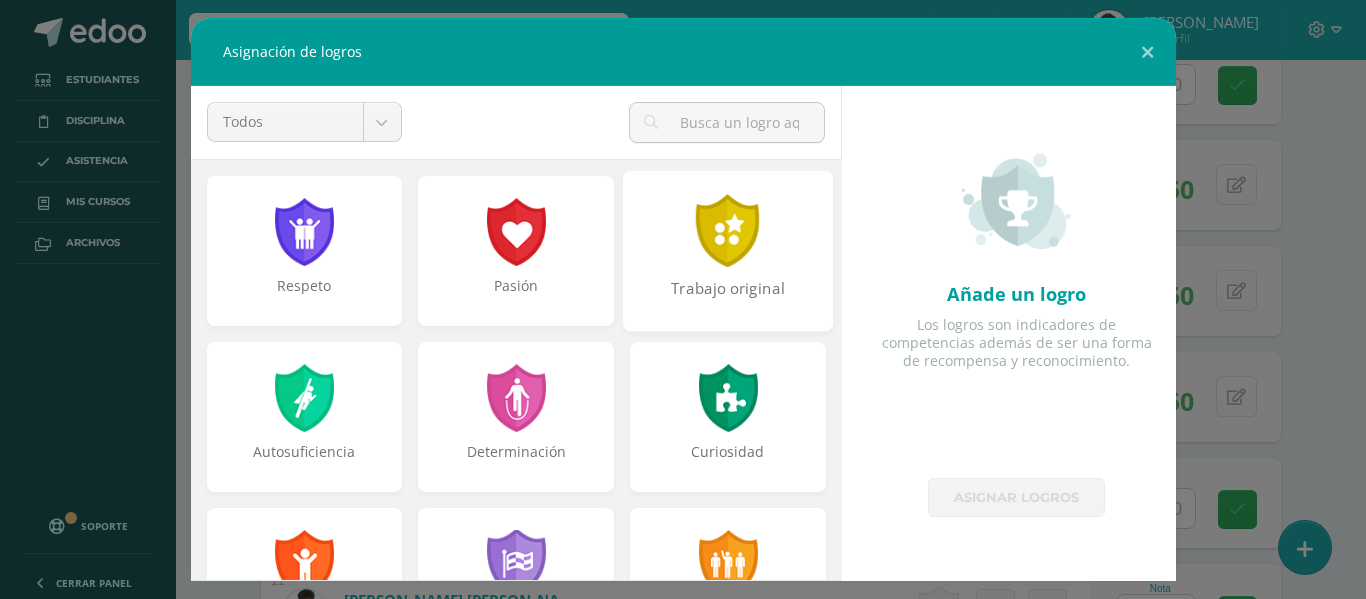 click on "Trabajo original" at bounding box center (728, 299) 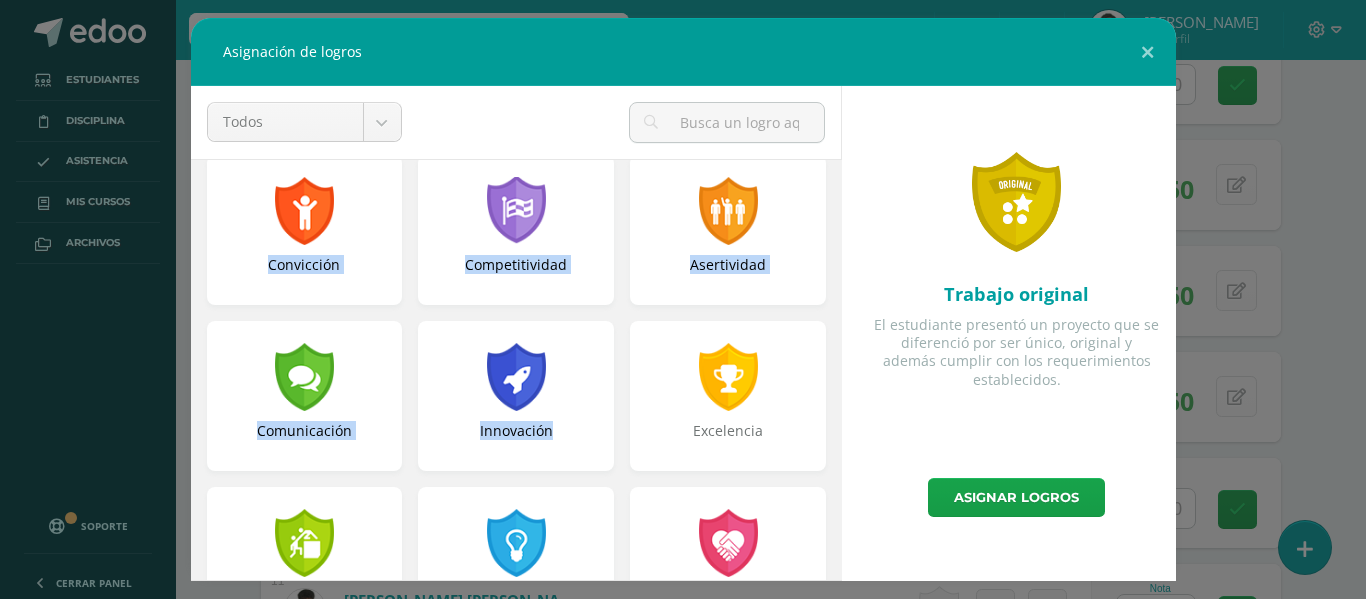 drag, startPoint x: 841, startPoint y: 271, endPoint x: 829, endPoint y: 391, distance: 120.59851 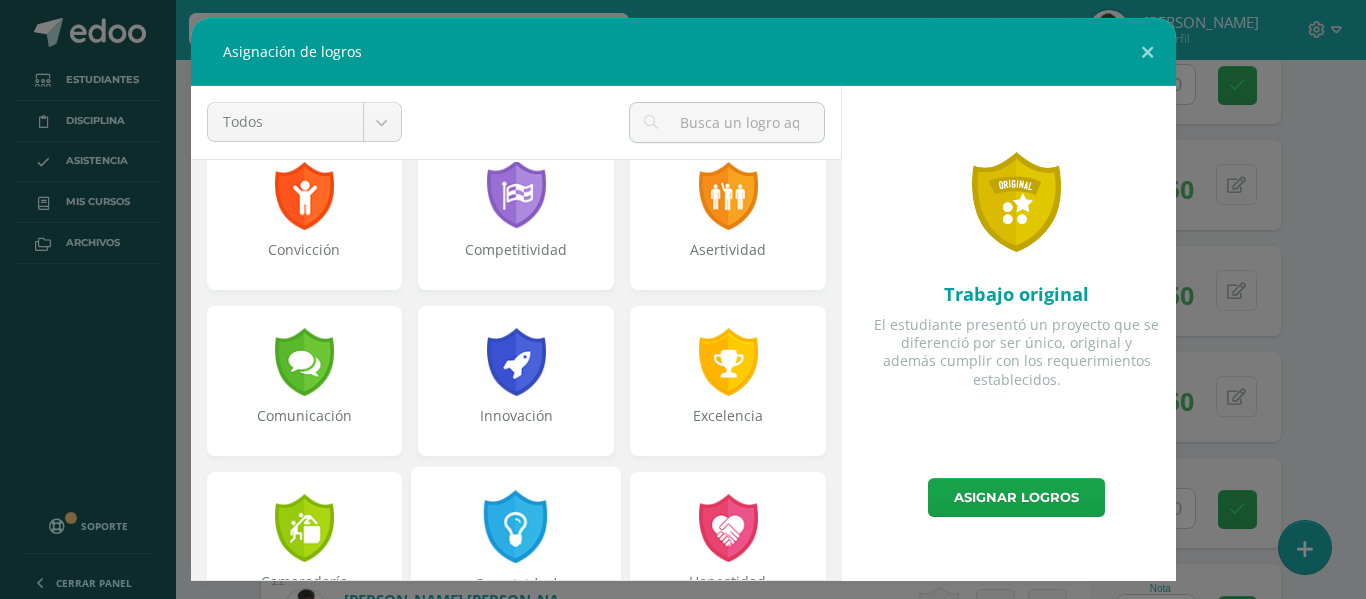 click at bounding box center (516, 526) 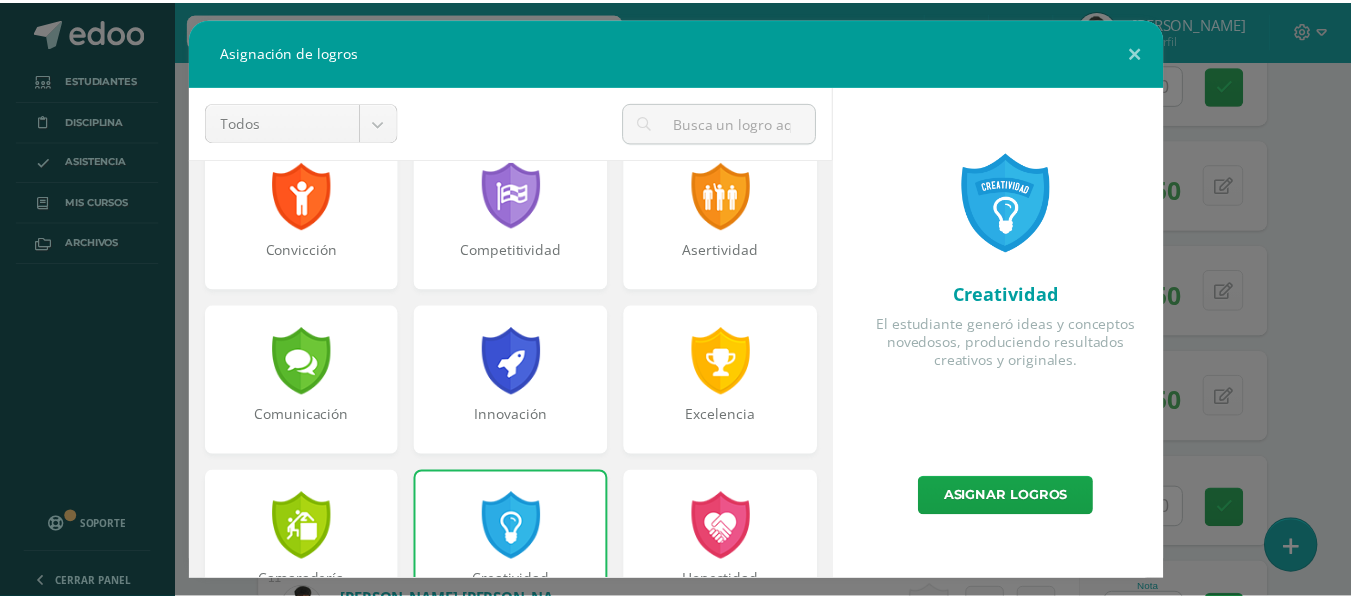 scroll, scrollTop: 46, scrollLeft: 0, axis: vertical 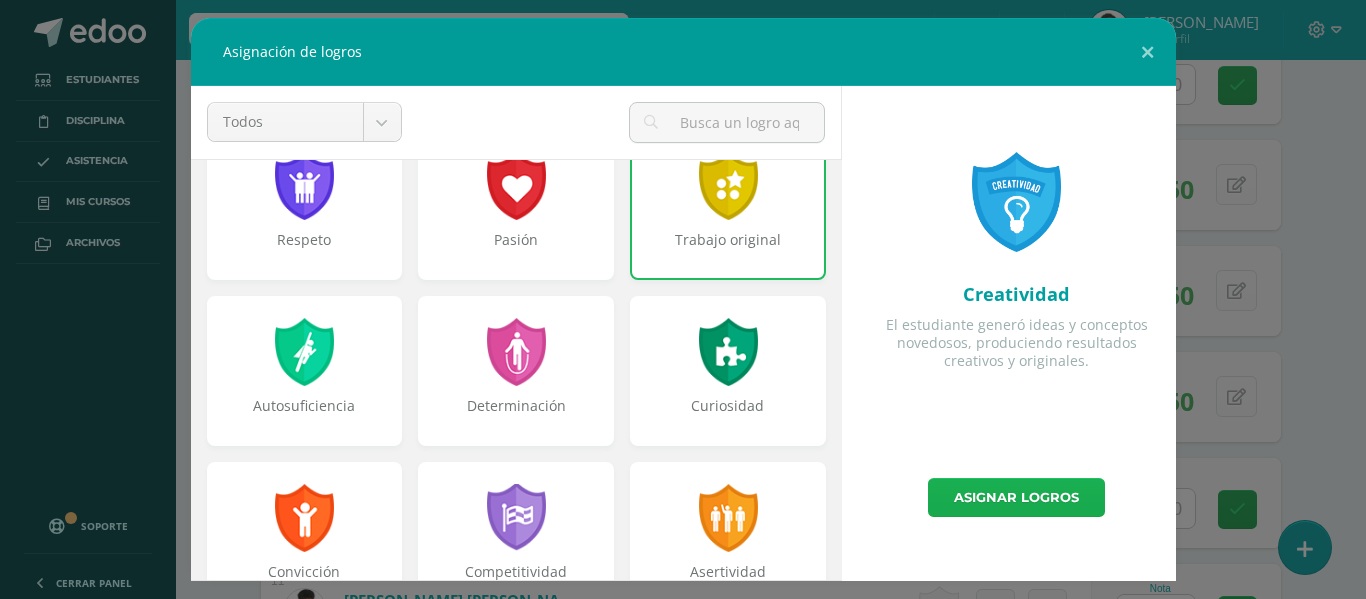 click on "Asignar logros" at bounding box center [1016, 497] 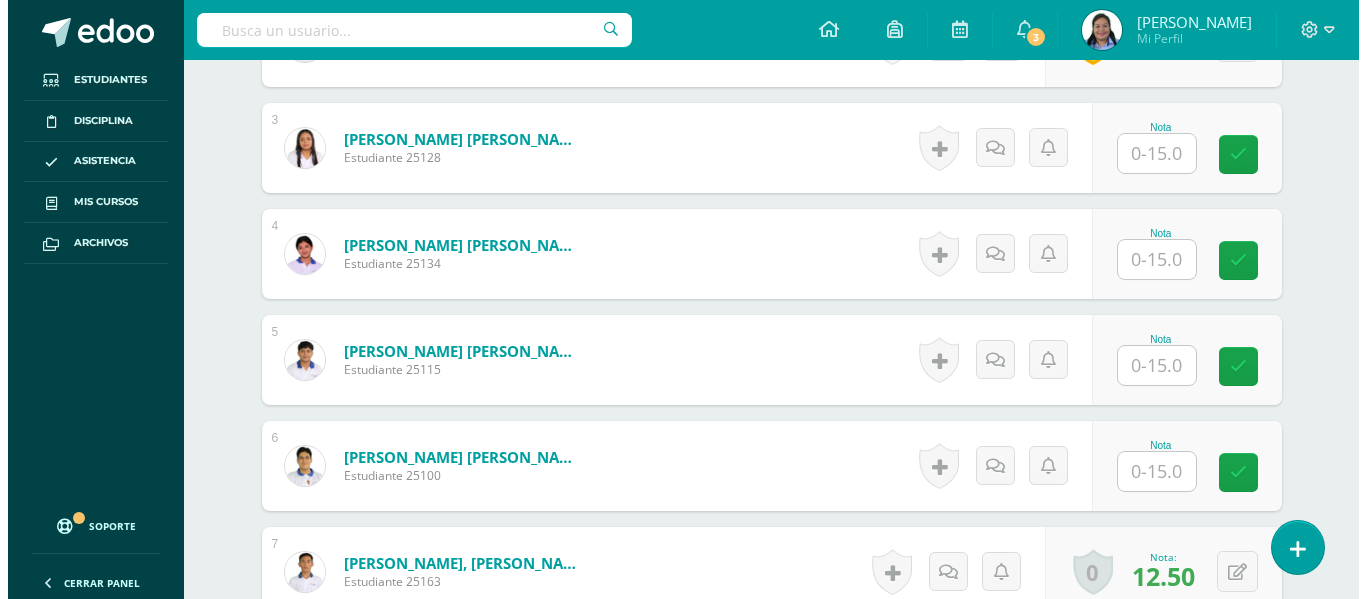 scroll, scrollTop: 868, scrollLeft: 0, axis: vertical 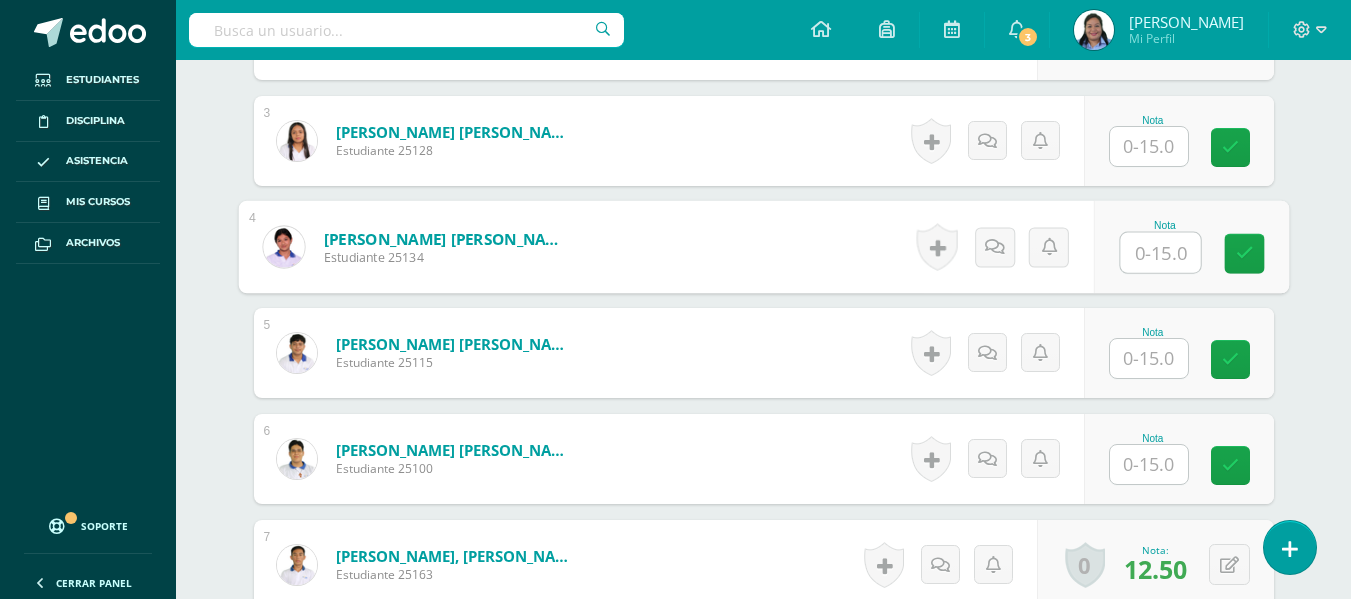 click at bounding box center [1160, 253] 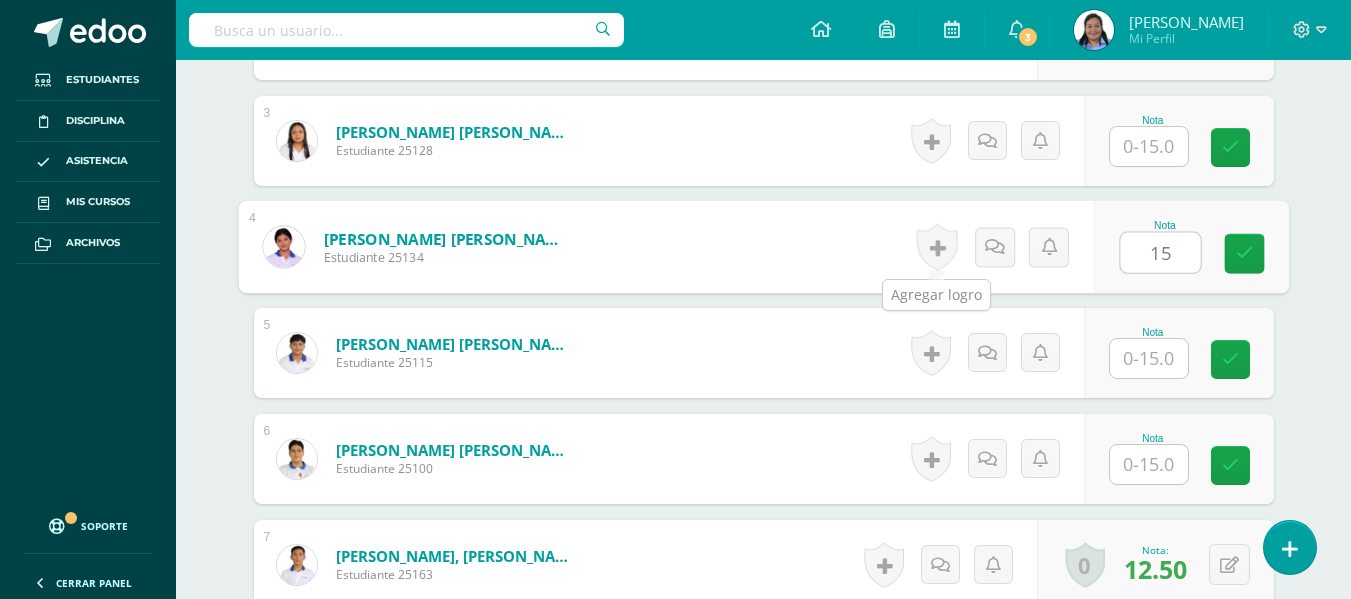 type on "15" 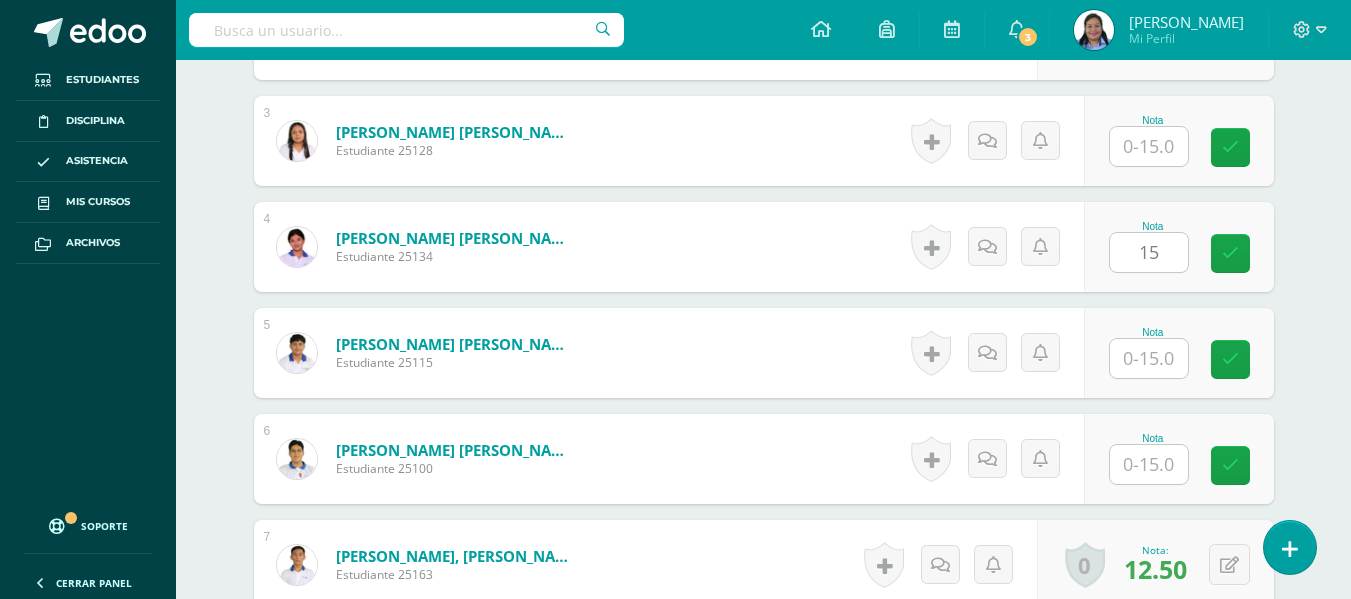 click on "Historial de actividad
No hay historial para esta actividad
Agregar Comentarios
Mandar notificación a estudiante
Cancelar
Guardar" at bounding box center [994, 247] 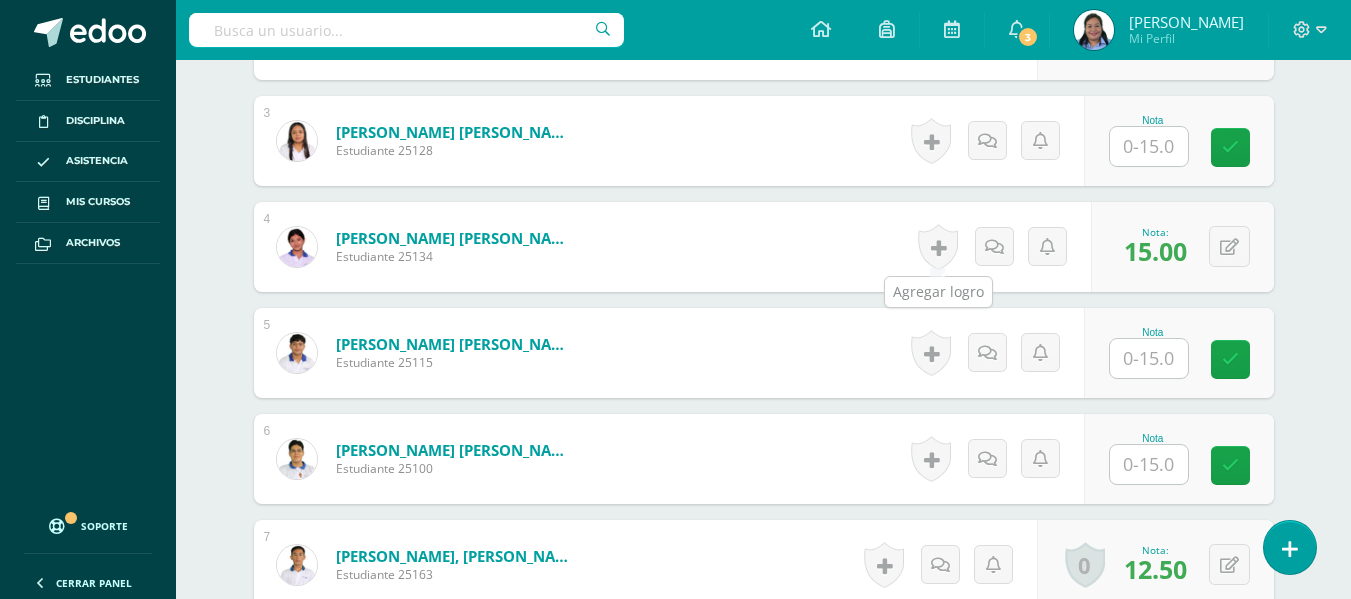 click at bounding box center (938, 247) 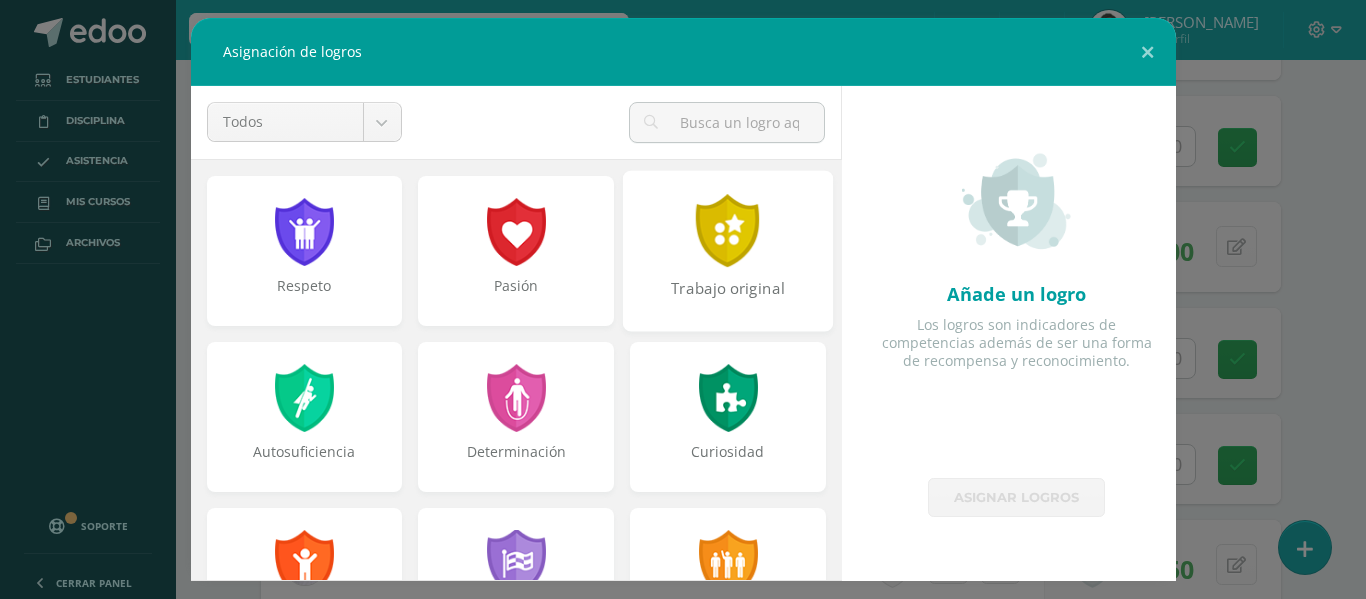 click on "Trabajo original" at bounding box center [728, 250] 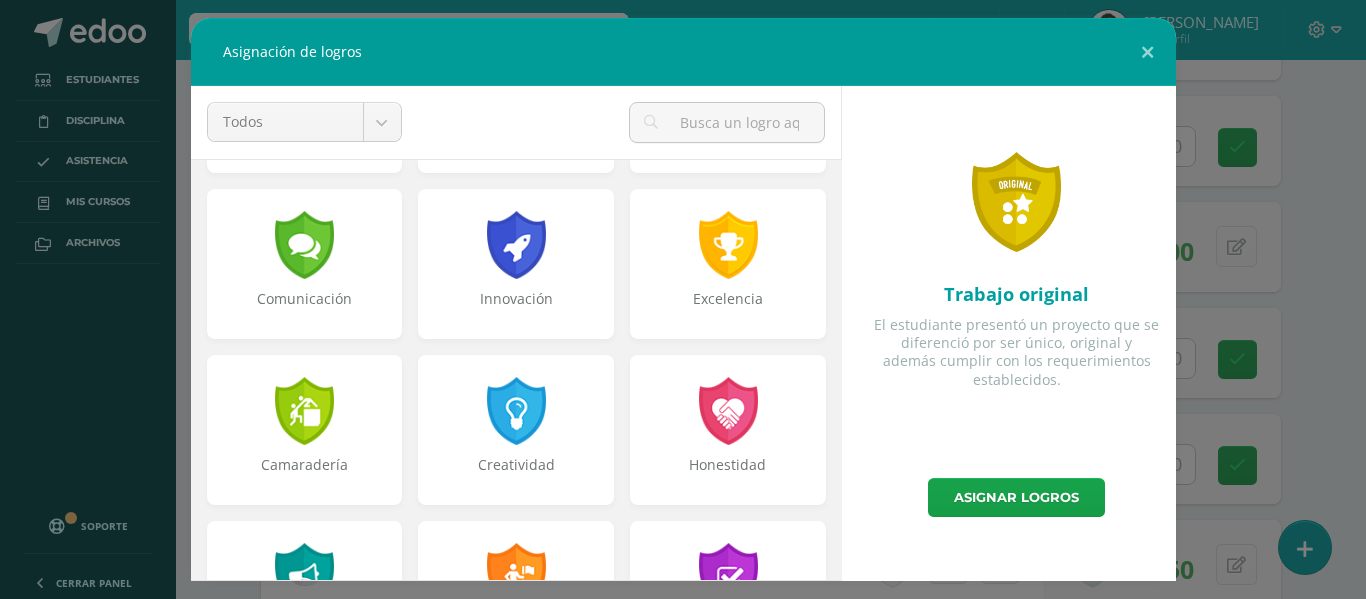 scroll, scrollTop: 491, scrollLeft: 0, axis: vertical 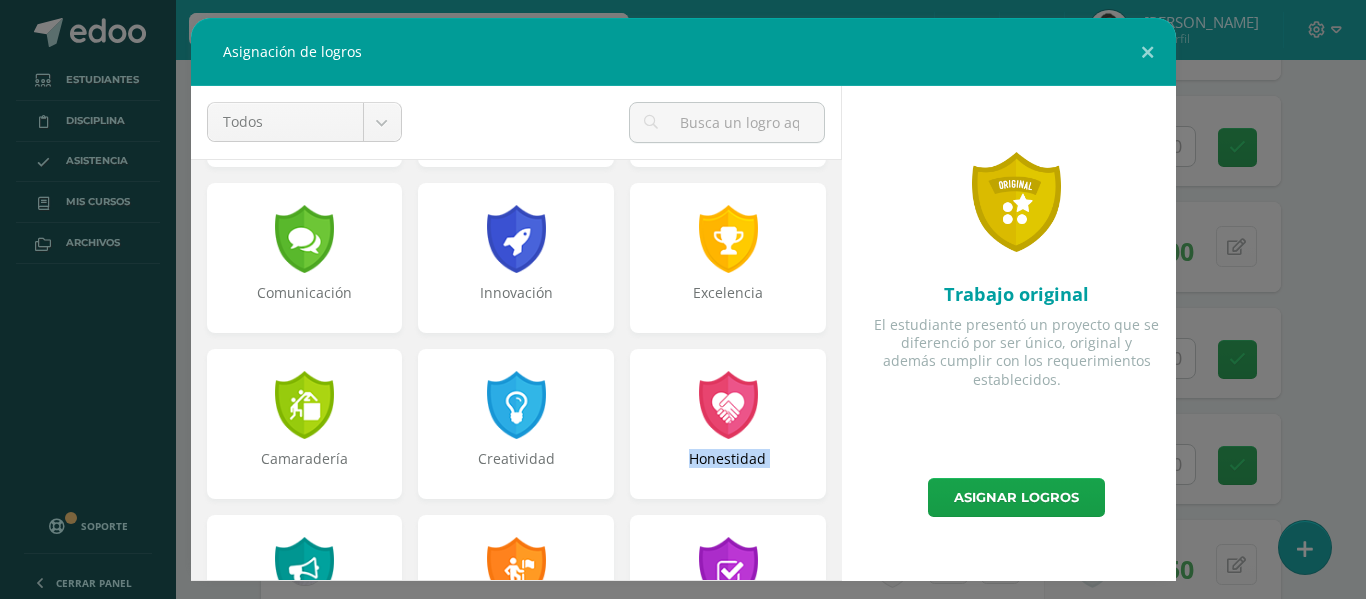 drag, startPoint x: 834, startPoint y: 433, endPoint x: 835, endPoint y: 444, distance: 11.045361 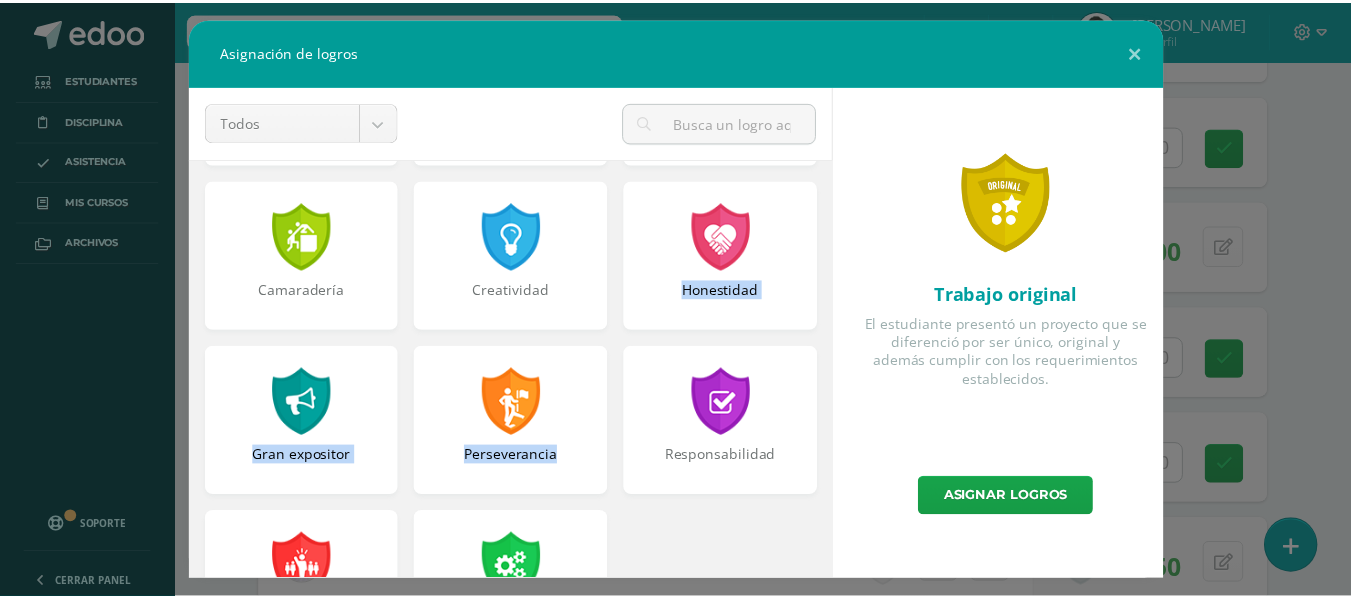 scroll, scrollTop: 666, scrollLeft: 0, axis: vertical 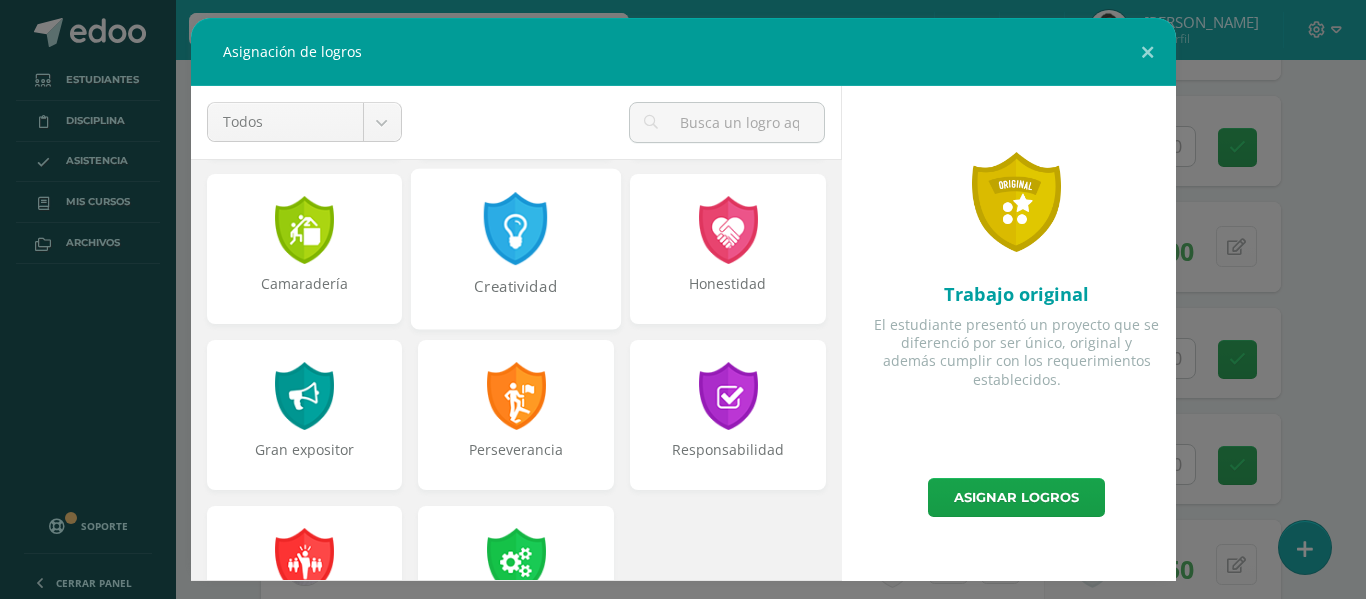 click at bounding box center [516, 228] 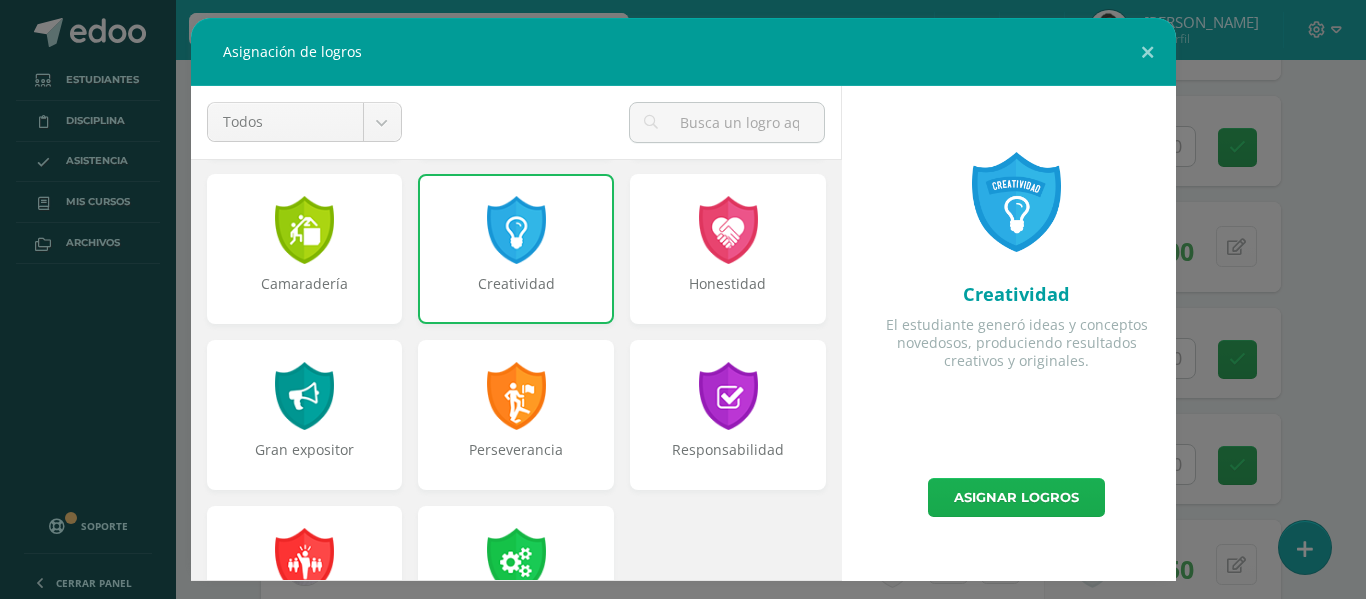 click on "Asignar logros" at bounding box center [1016, 497] 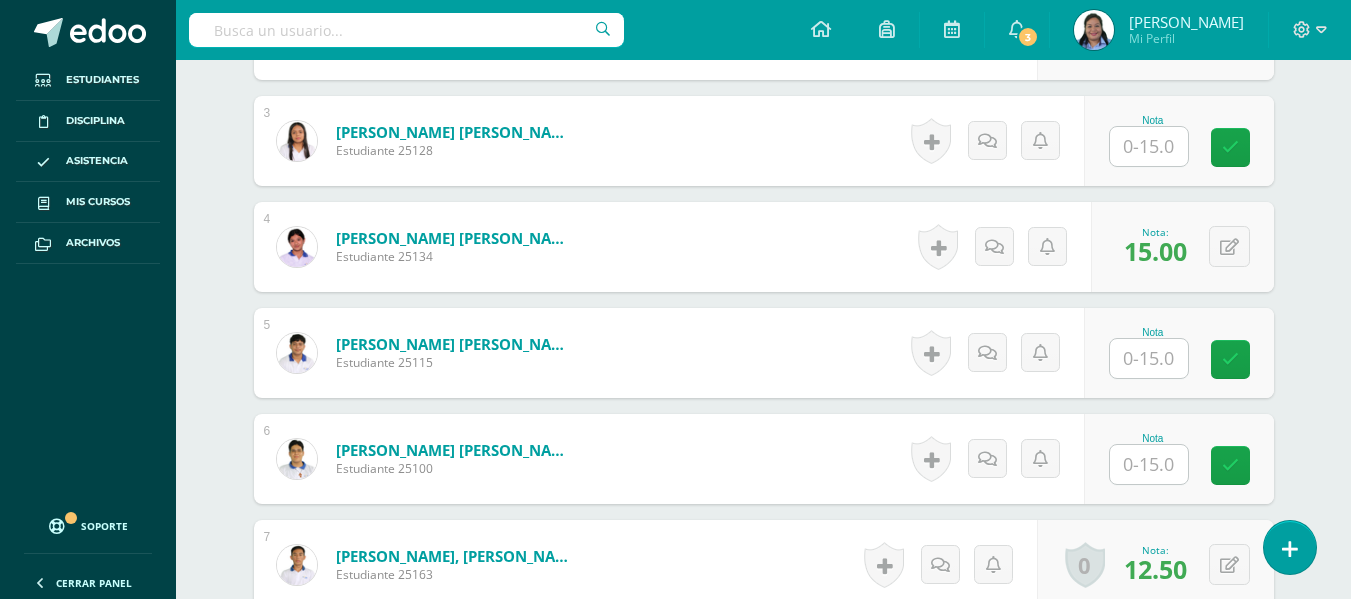 drag, startPoint x: 1365, startPoint y: 178, endPoint x: 853, endPoint y: 195, distance: 512.28217 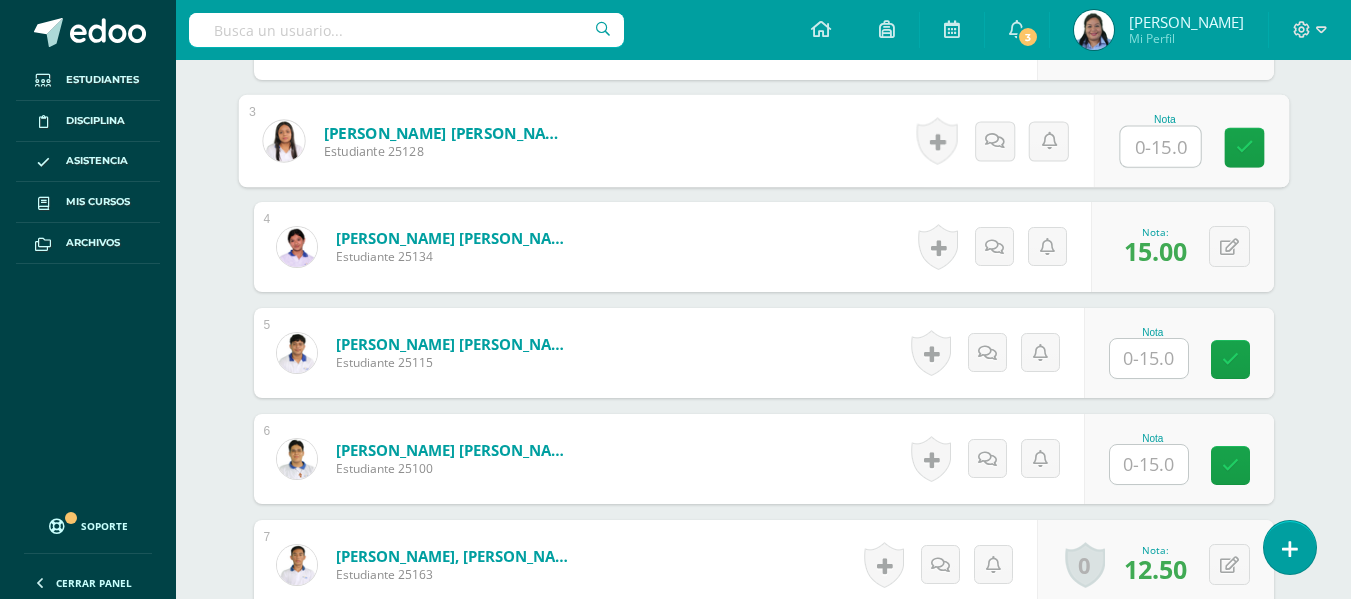 click at bounding box center (1160, 147) 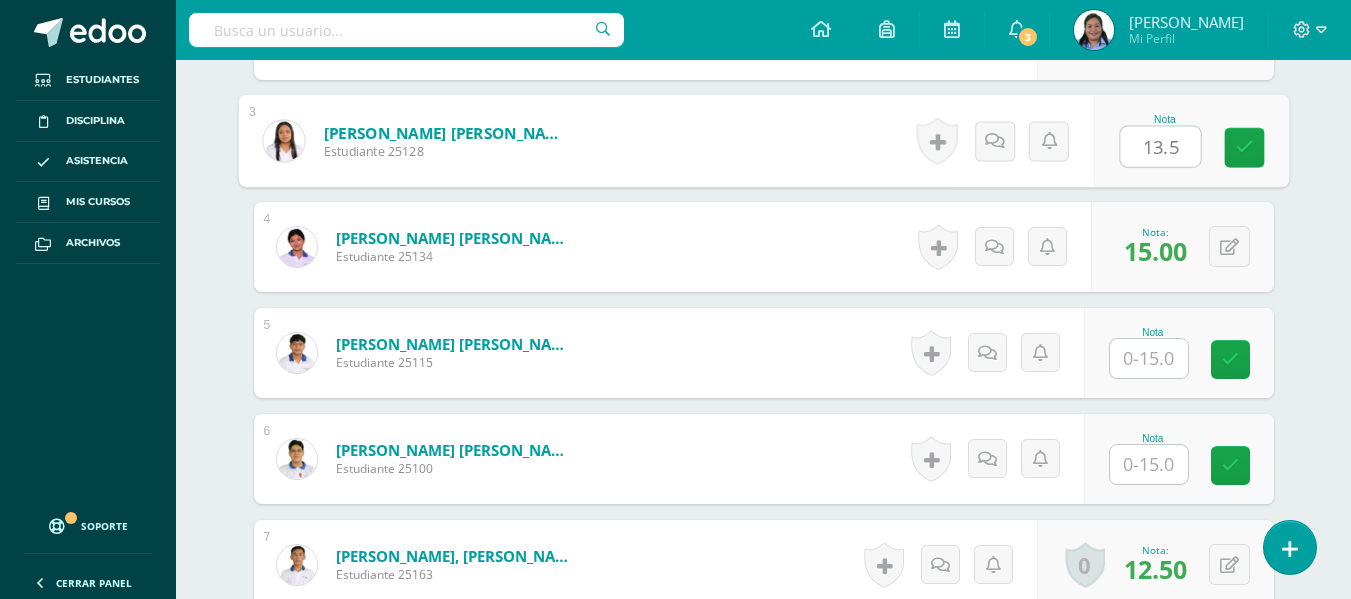 type on "13.5" 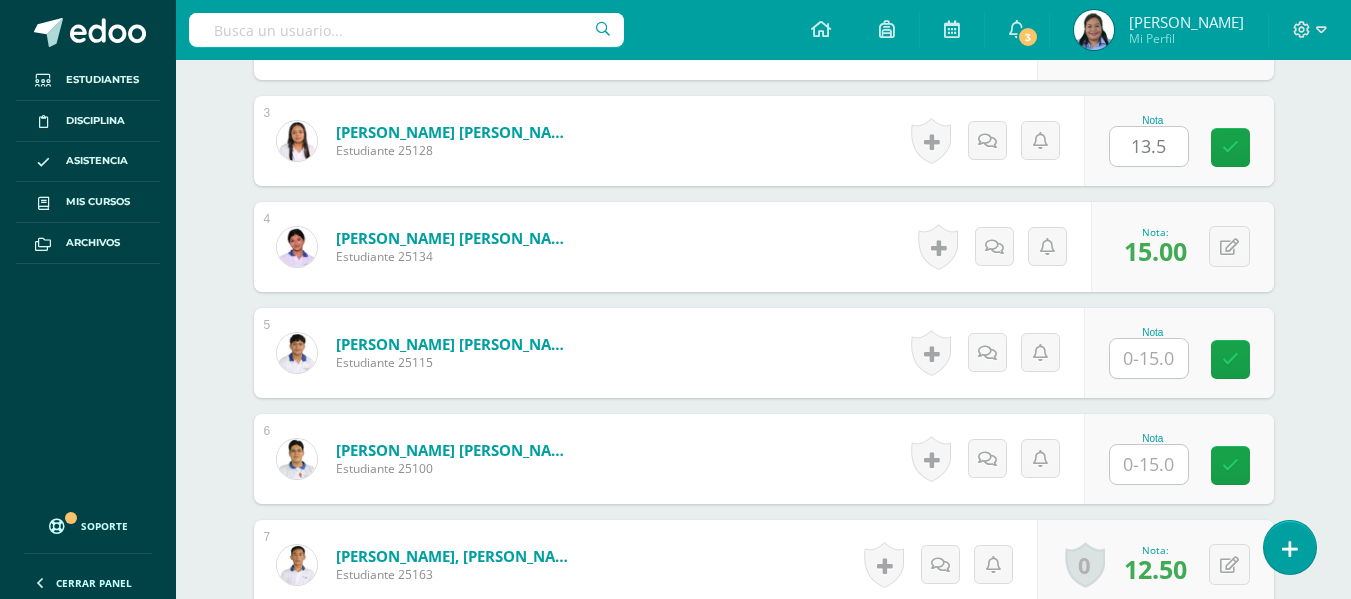 click on "¿Estás seguro que quieres  eliminar  esta actividad?
Esto borrará la actividad y cualquier nota que hayas registrado
permanentemente. Esta acción no se puede revertir. Cancelar Eliminar
Administración de escalas de valoración
escala de valoración
Aún no has creado una escala de valoración.
Cancelar Agregar nueva escala de valoración: Agrega una división a la escala de valoración  (ej. Ortografía, redacción, trabajo en equipo, etc.)
Agregar
Cancelar Crear escala de valoración
Agrega listas de cotejo
Mostrar todos                             Mostrar todos Mis listas Generales Comunicación y Lenguaje Matemática Ciencia Estudios Sociales Arte Taller 1" at bounding box center [764, 1144] 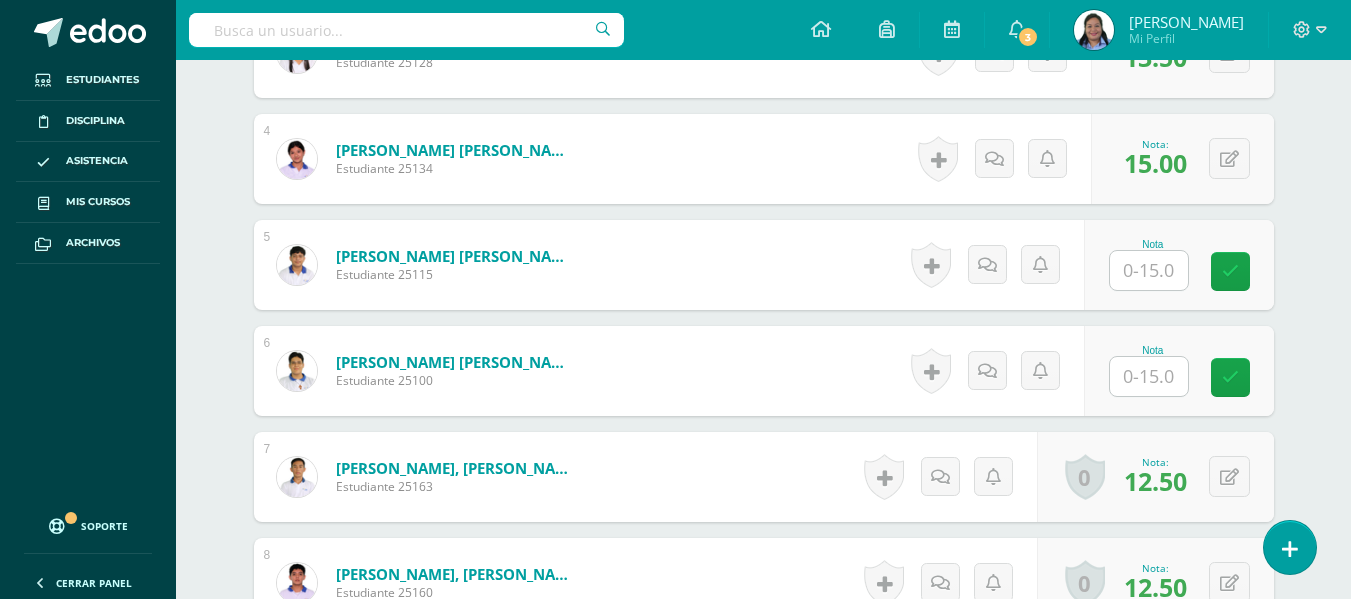 scroll, scrollTop: 970, scrollLeft: 0, axis: vertical 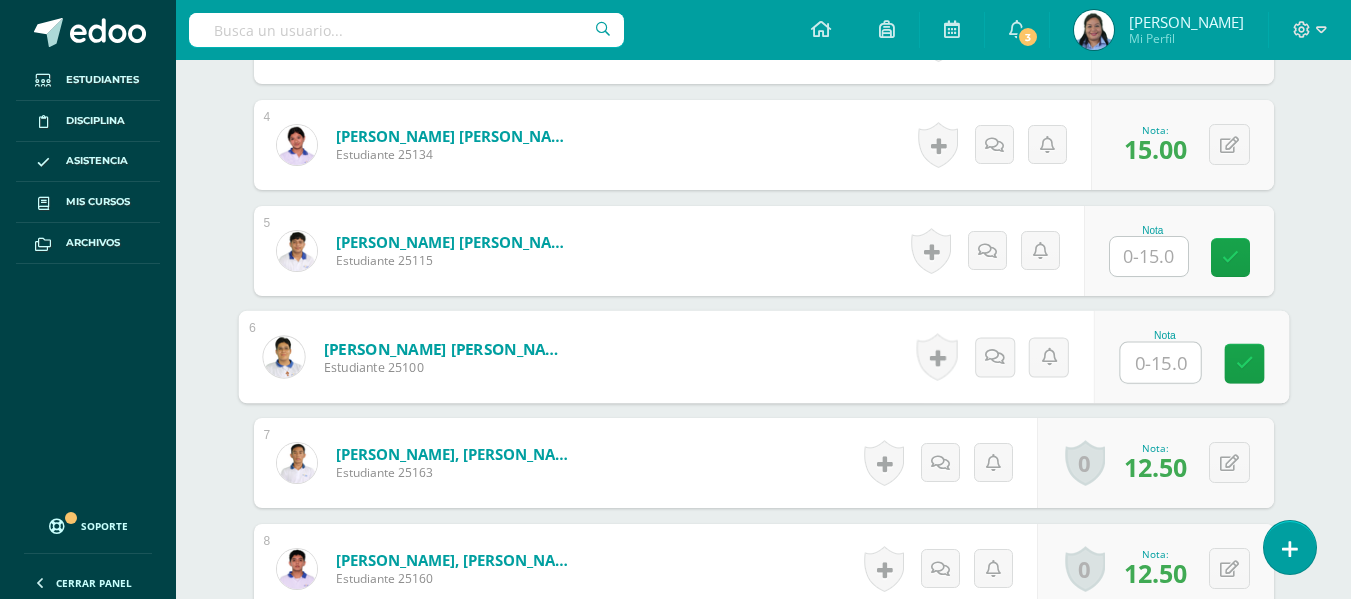 click at bounding box center (1160, 363) 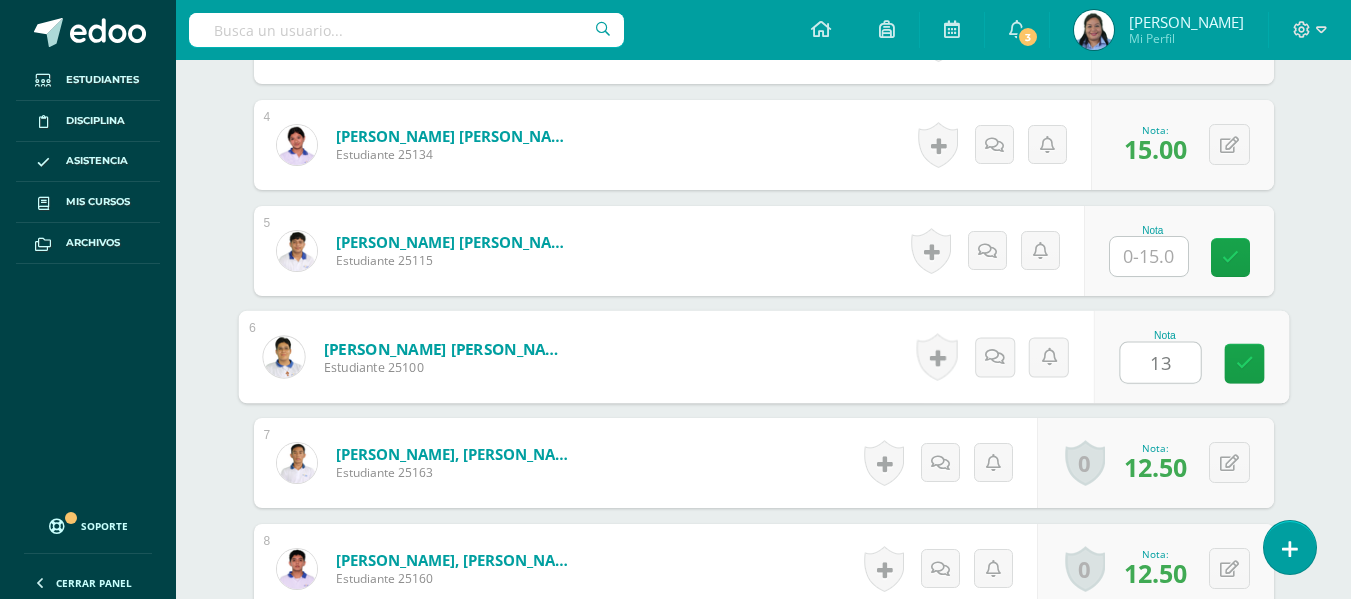 type on "13" 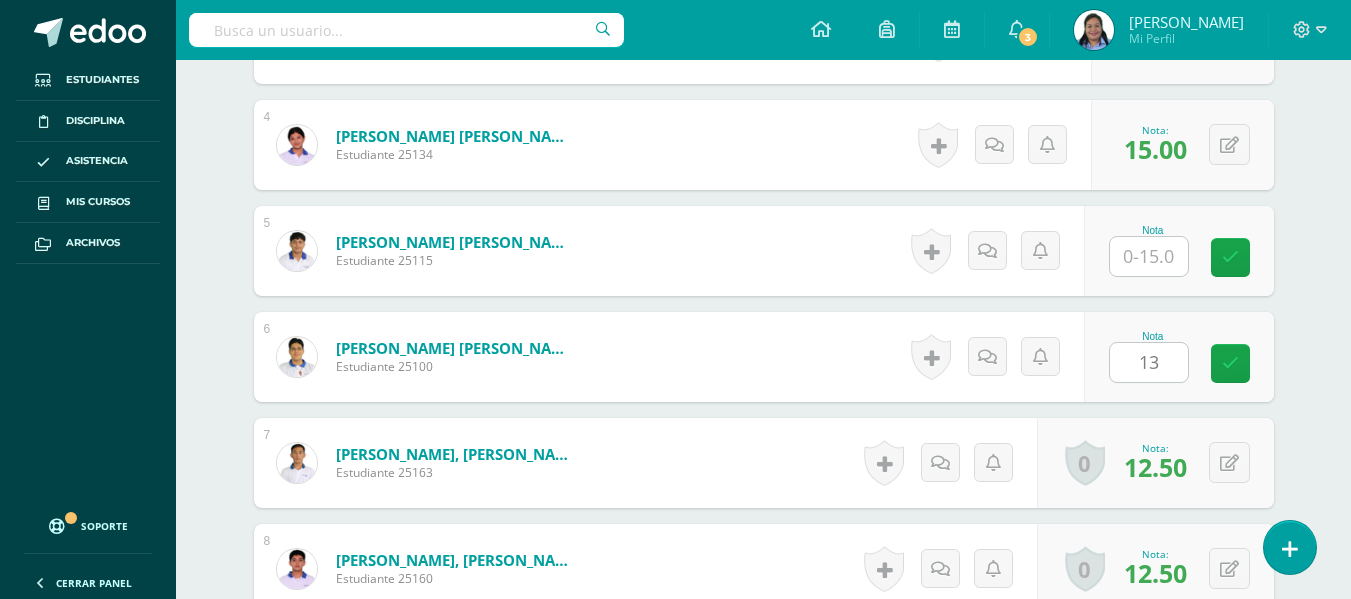 click on "Español Preuniversitario
Cuarto Bachillerato en Ciencias y Letras "4.4"
Herramientas
Detalle de asistencias
Actividad
Anuncios
Actividades
Estudiantes
Planificación
Dosificación
Conferencias
¿Estás seguro que quieres  eliminar  esta actividad?
Esto borrará la actividad y cualquier nota que hayas registrado
permanentemente. Esta acción no se puede revertir. Cancelar Eliminar
Administración de escalas de valoración
escala de valoración
Aún no has creado una escala de valoración.
Cancelar Agregar nueva escala de valoración: 1" at bounding box center [763, 973] 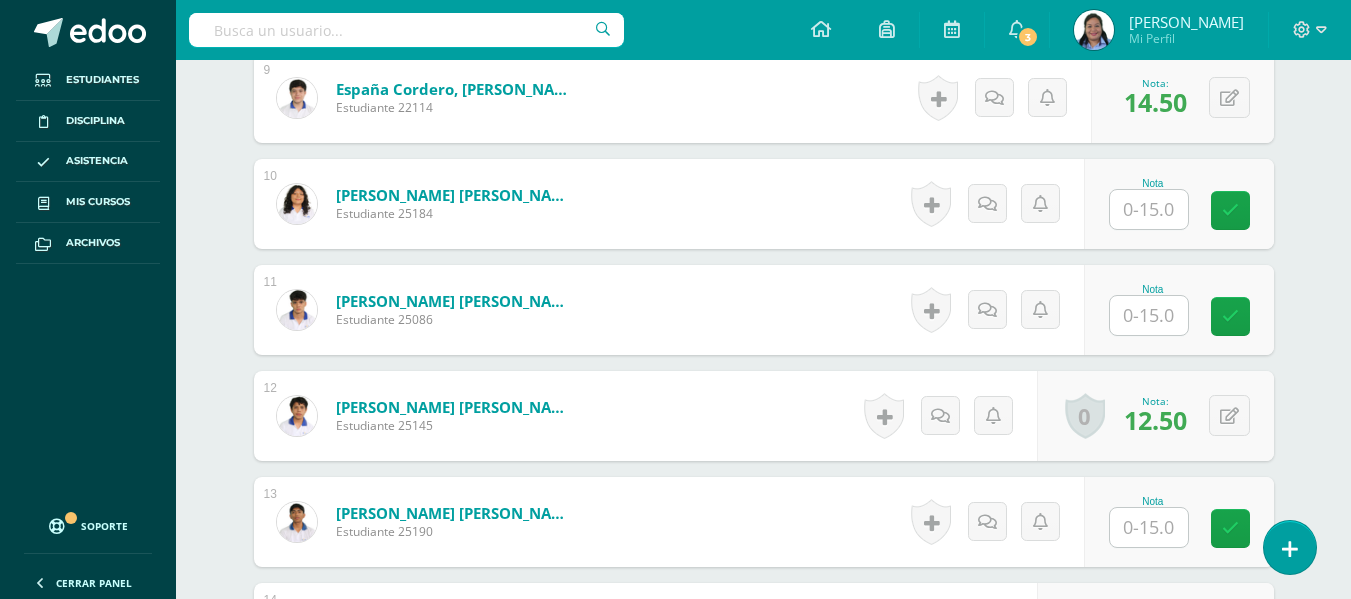 scroll, scrollTop: 1595, scrollLeft: 0, axis: vertical 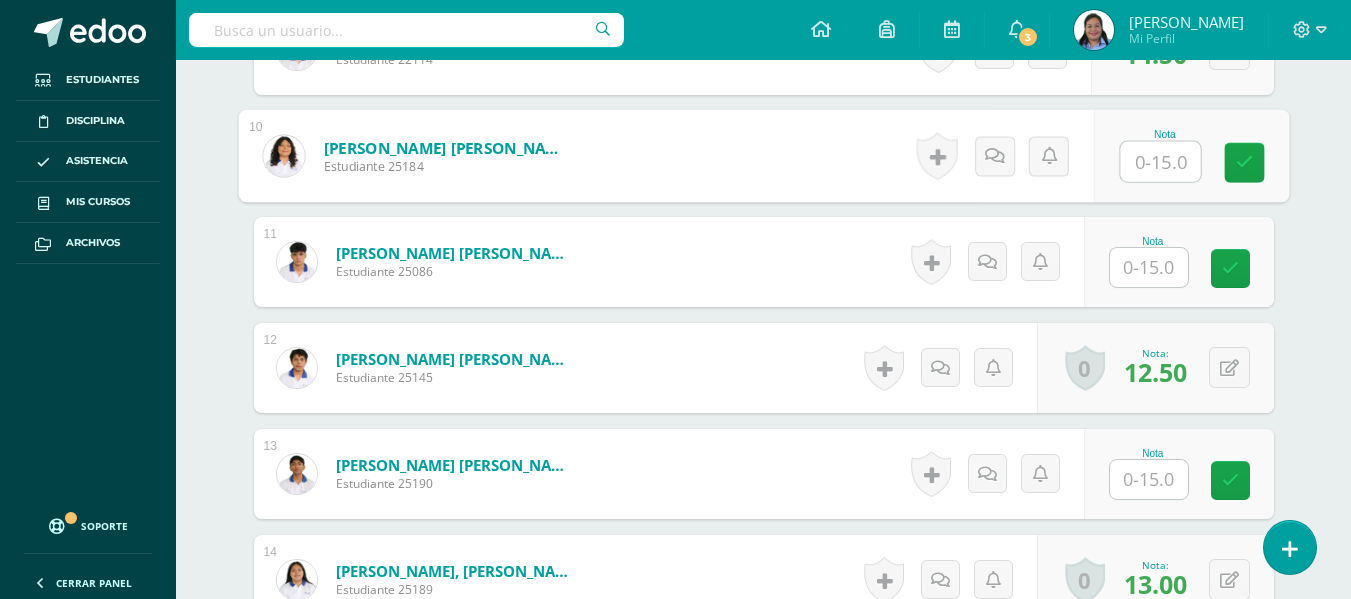 click at bounding box center (1160, 162) 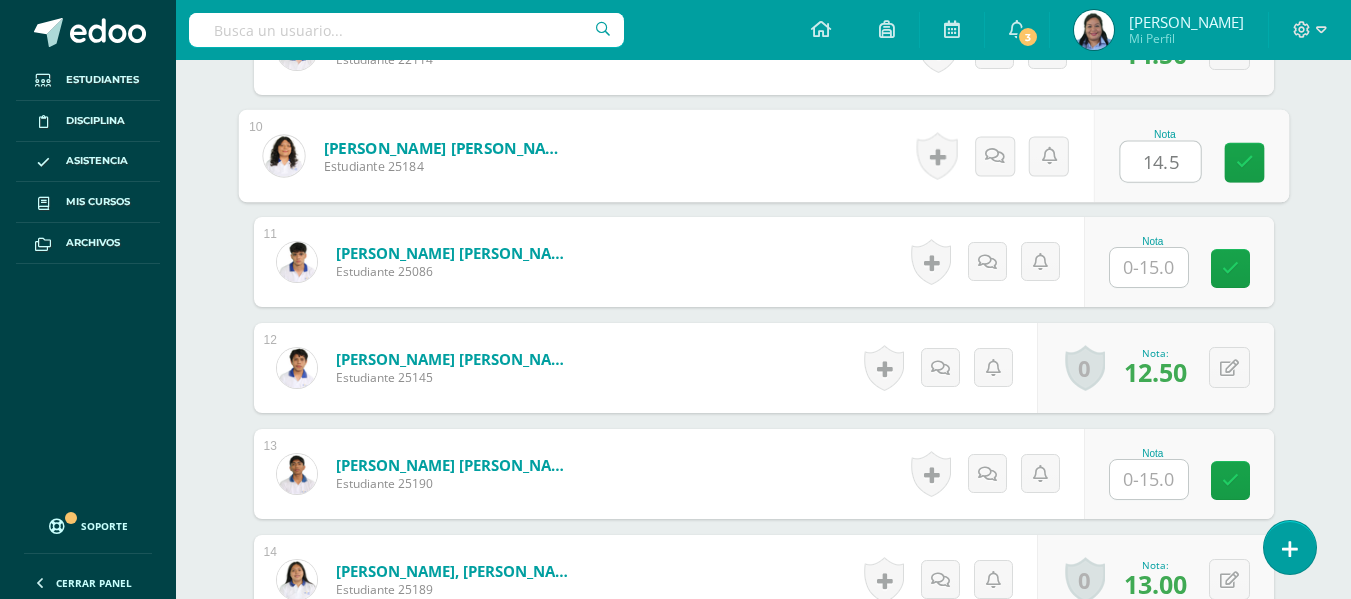 type on "14.5" 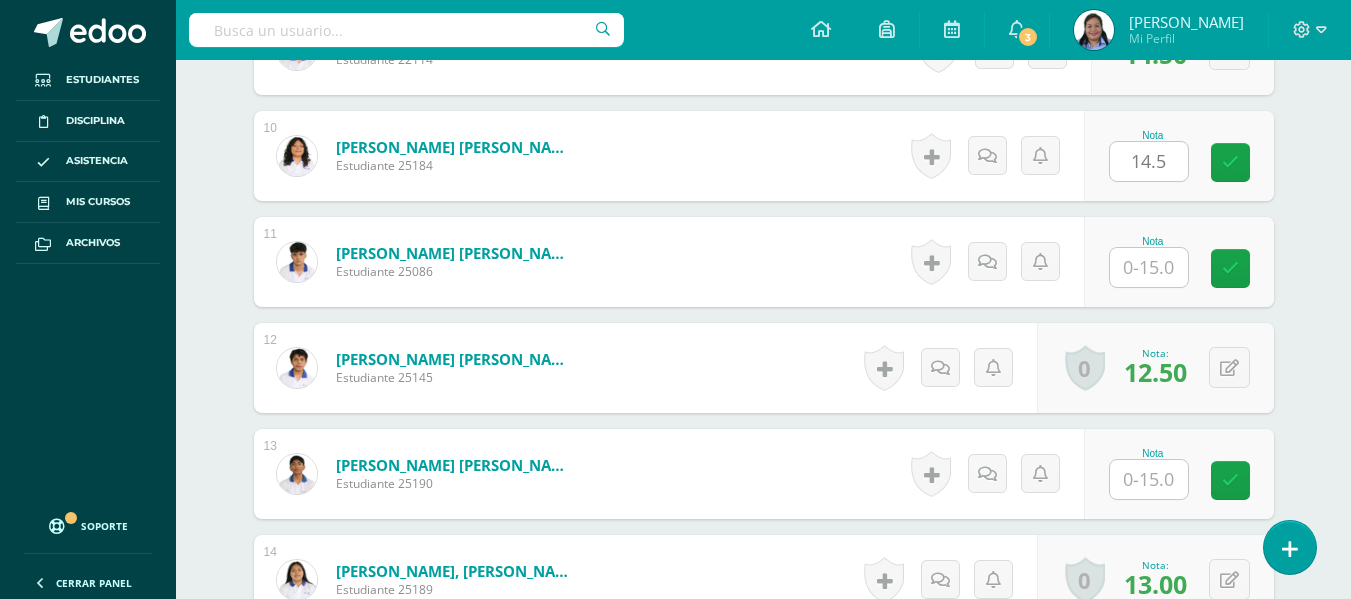 click on "Español Preuniversitario
Cuarto Bachillerato en Ciencias y Letras "4.4"
Herramientas
Detalle de asistencias
Actividad
Anuncios
Actividades
Estudiantes
Planificación
Dosificación
Conferencias
¿Estás seguro que quieres  eliminar  esta actividad?
Esto borrará la actividad y cualquier nota que hayas registrado
permanentemente. Esta acción no se puede revertir. Cancelar Eliminar
Administración de escalas de valoración
escala de valoración
Aún no has creado una escala de valoración.
Cancelar Agregar nueva escala de valoración: 1" at bounding box center [763, 348] 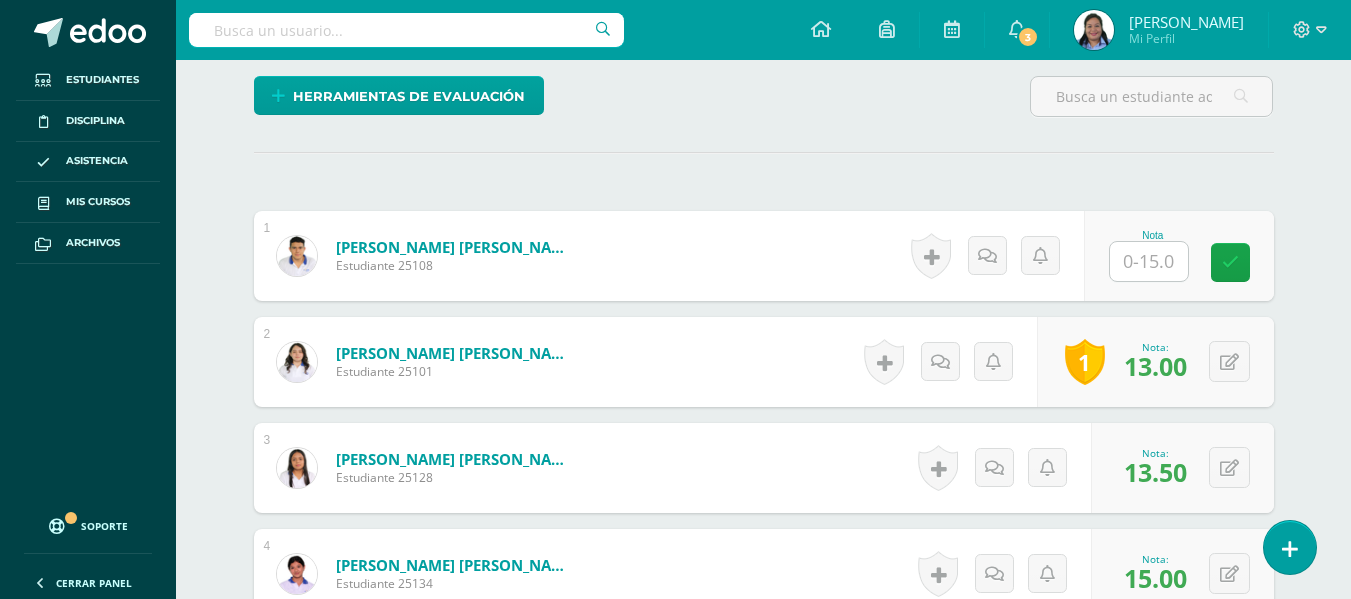 scroll, scrollTop: 555, scrollLeft: 0, axis: vertical 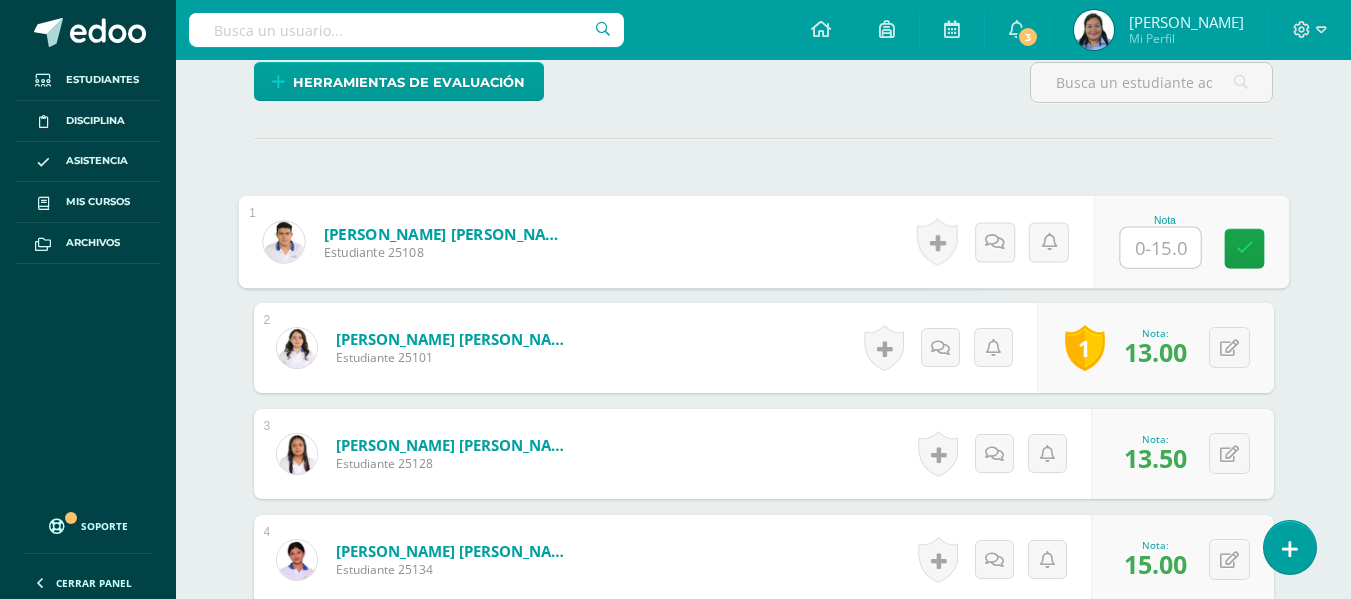 click at bounding box center (1160, 248) 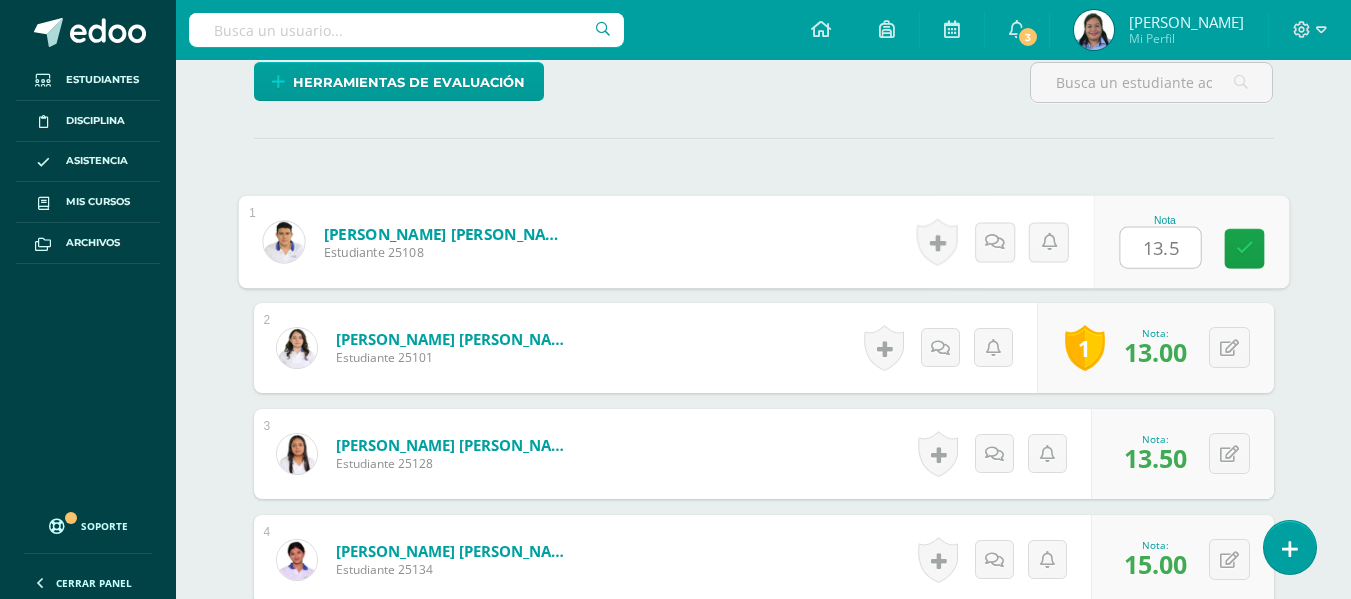 type on "13.5" 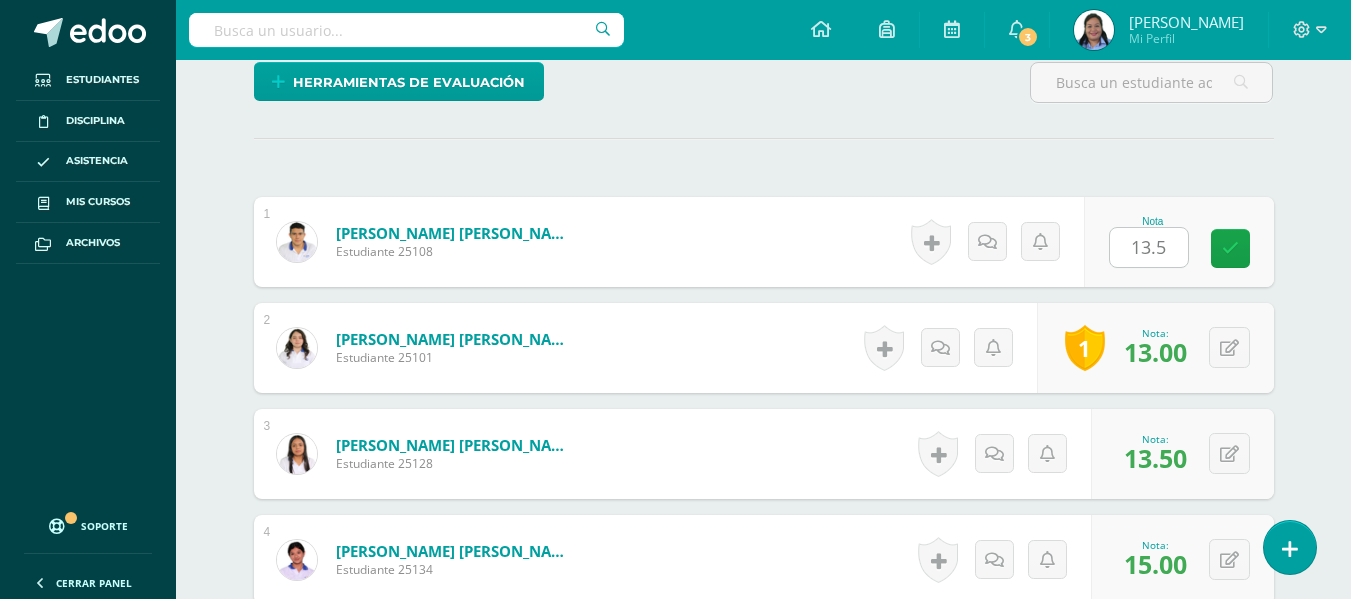 click on "¿Estás seguro que quieres  eliminar  esta actividad?
Esto borrará la actividad y cualquier nota que hayas registrado
permanentemente. Esta acción no se puede revertir. Cancelar Eliminar
Administración de escalas de valoración
escala de valoración
Aún no has creado una escala de valoración.
Cancelar Agregar nueva escala de valoración: Agrega una división a la escala de valoración  (ej. Ortografía, redacción, trabajo en equipo, etc.)
Agregar
Cancelar Crear escala de valoración
Agrega listas de cotejo
Mostrar todos                             Mostrar todos Mis listas Generales Comunicación y Lenguaje Matemática Ciencia Estudios Sociales Arte Taller 1" at bounding box center (764, 1457) 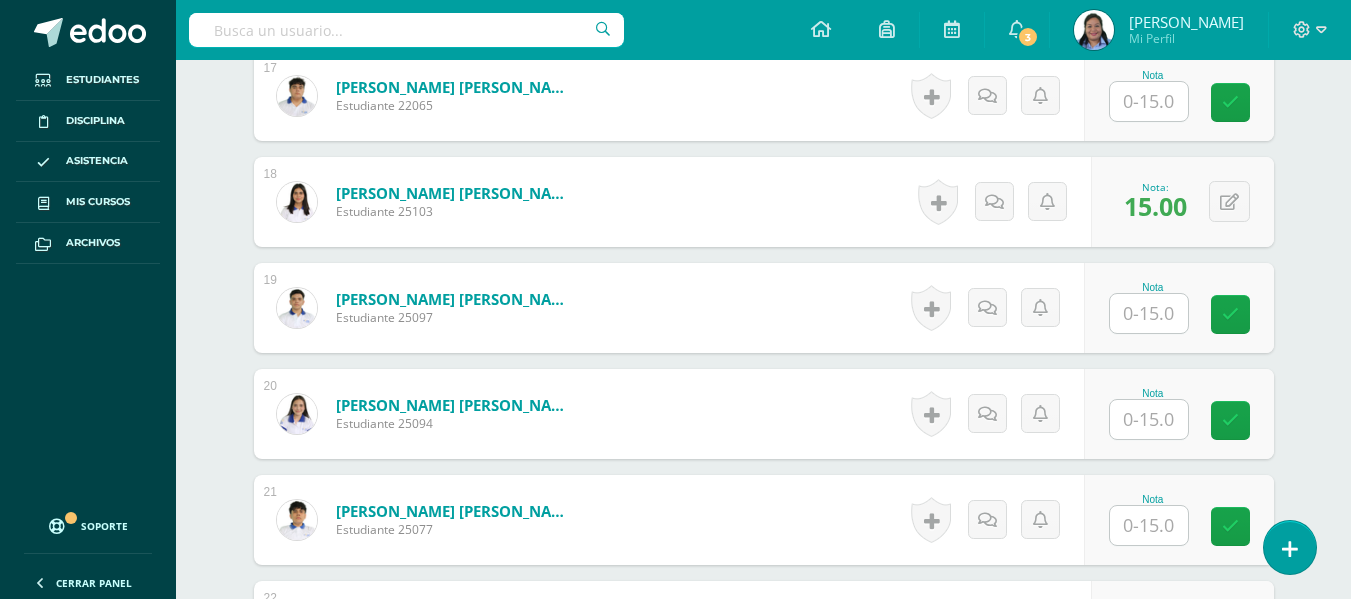 scroll, scrollTop: 3228, scrollLeft: 0, axis: vertical 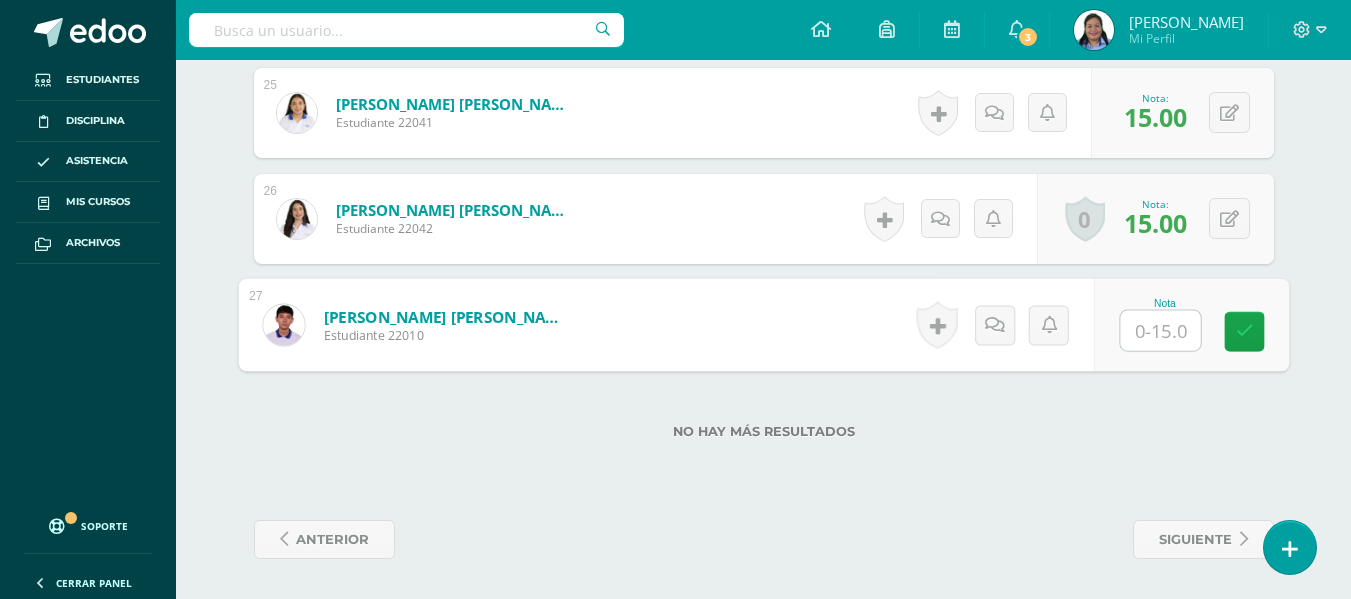click at bounding box center [1160, 331] 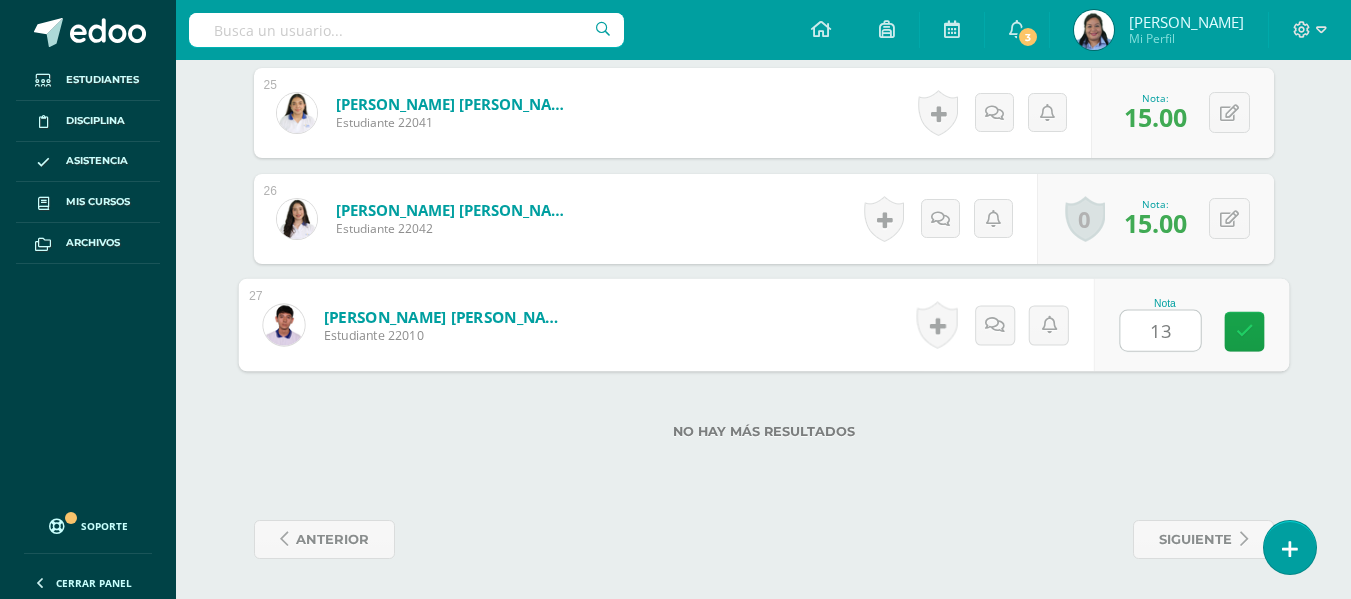 type on "13" 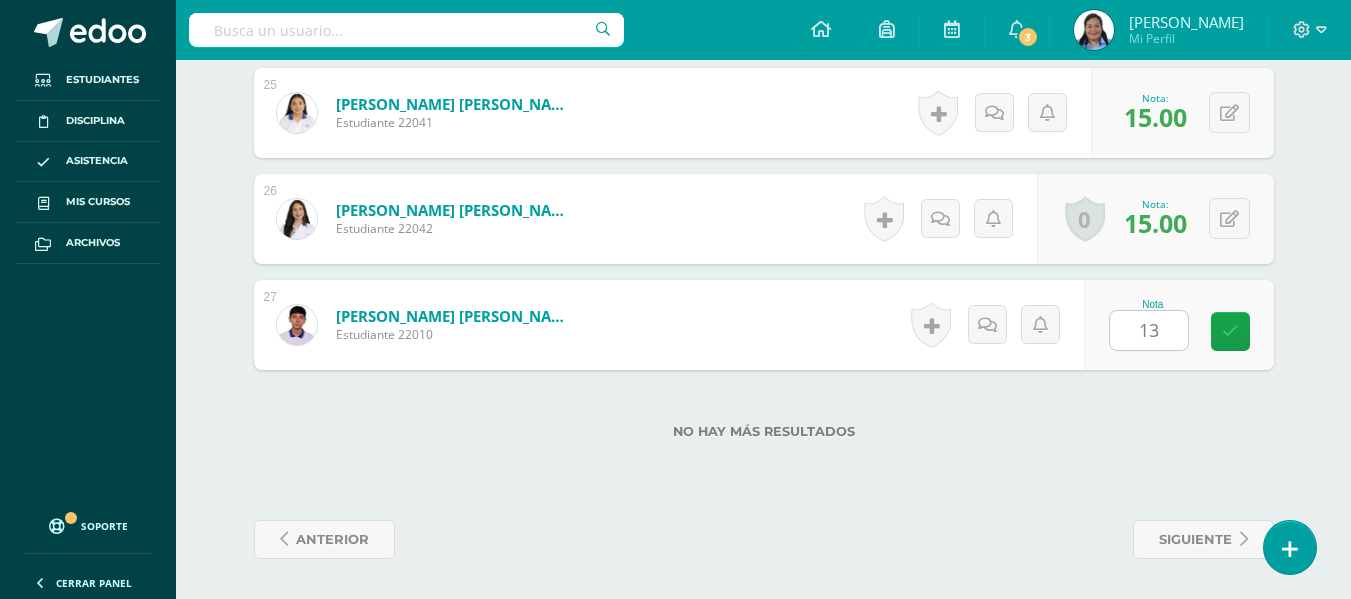 click on "No hay más resultados" at bounding box center [764, 431] 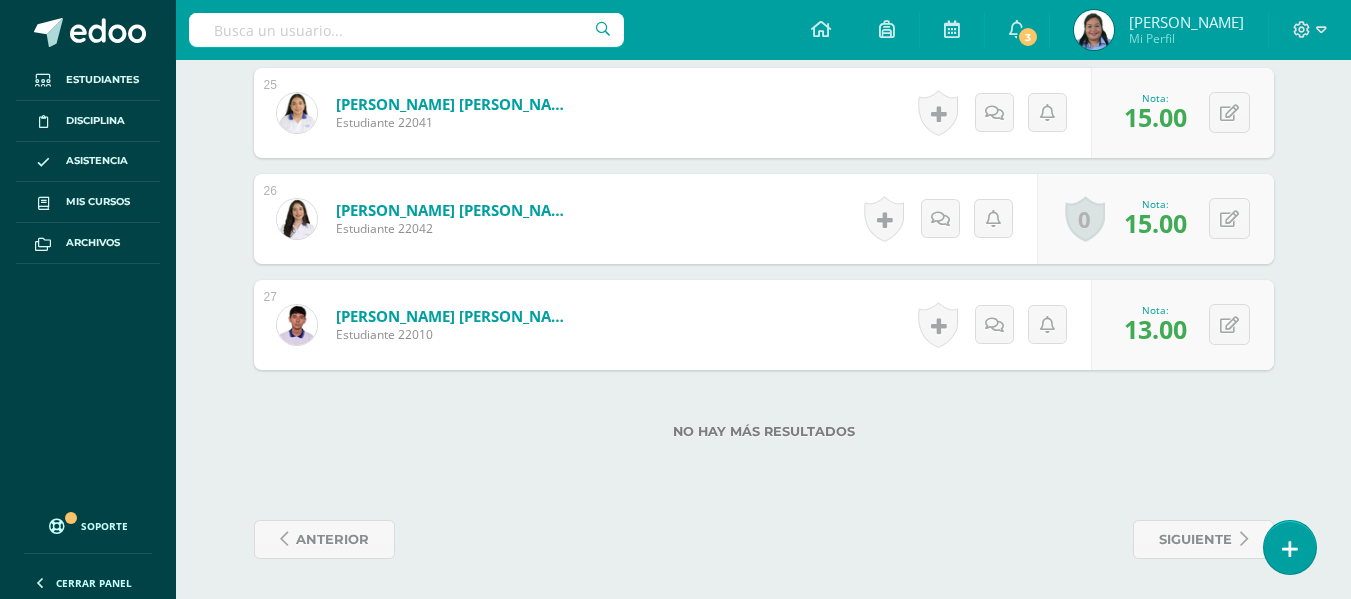 scroll, scrollTop: 3045, scrollLeft: 0, axis: vertical 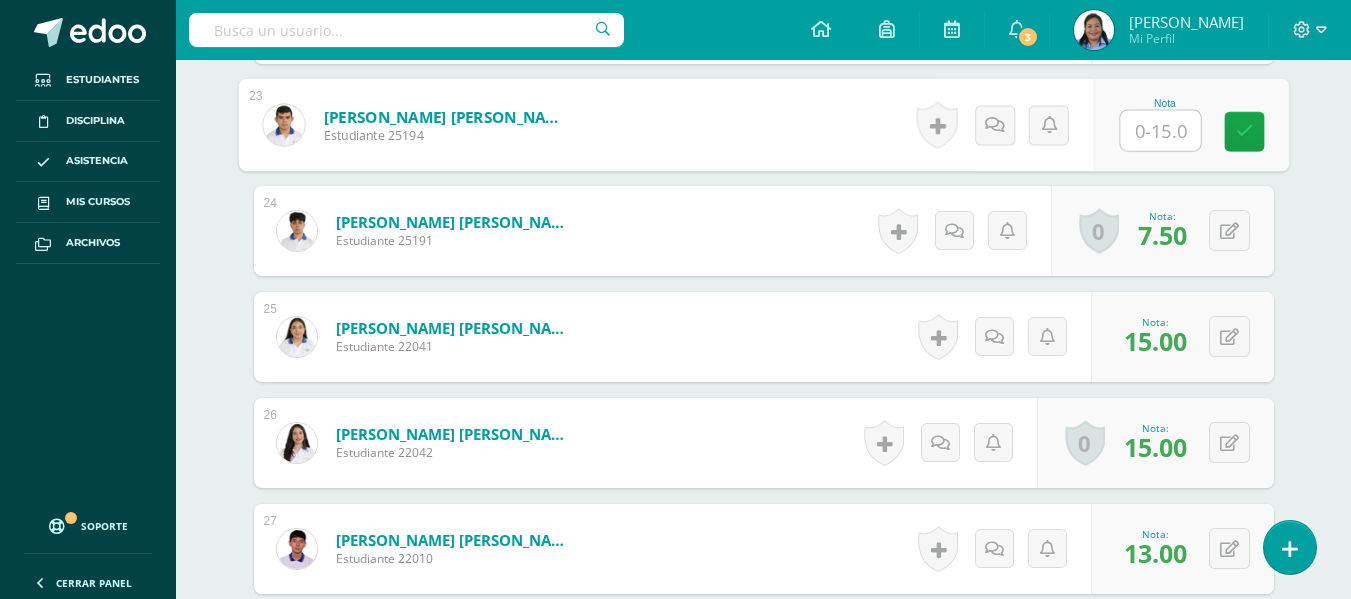 click at bounding box center (1160, 131) 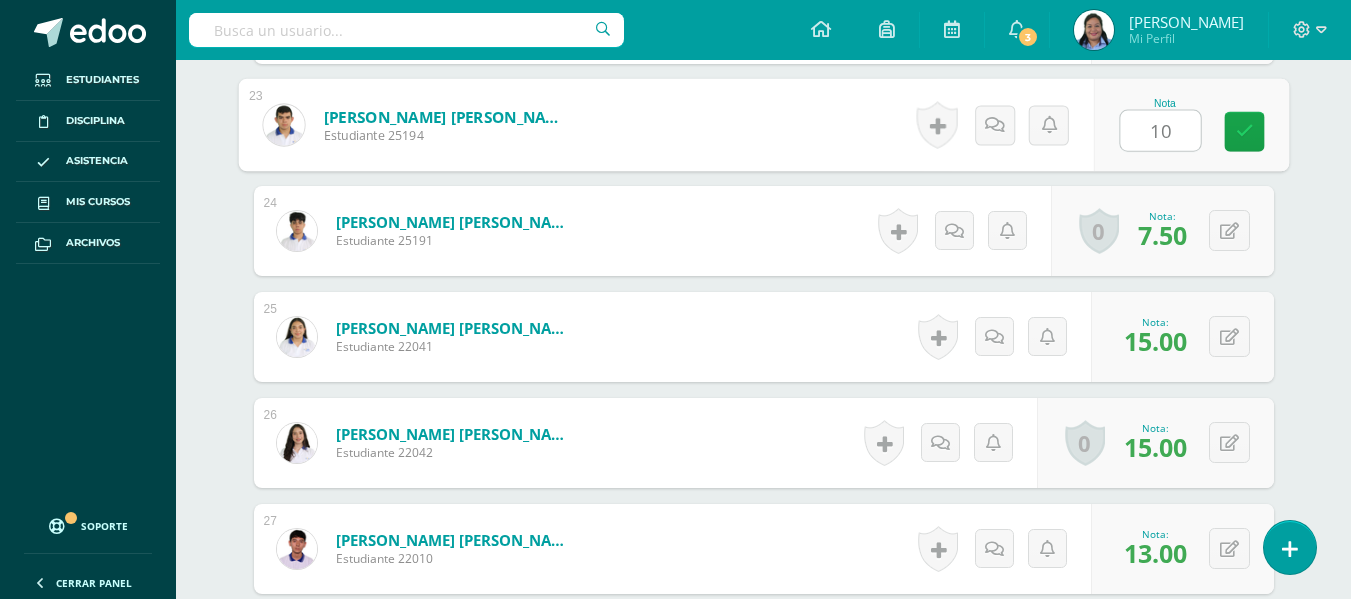type on "10" 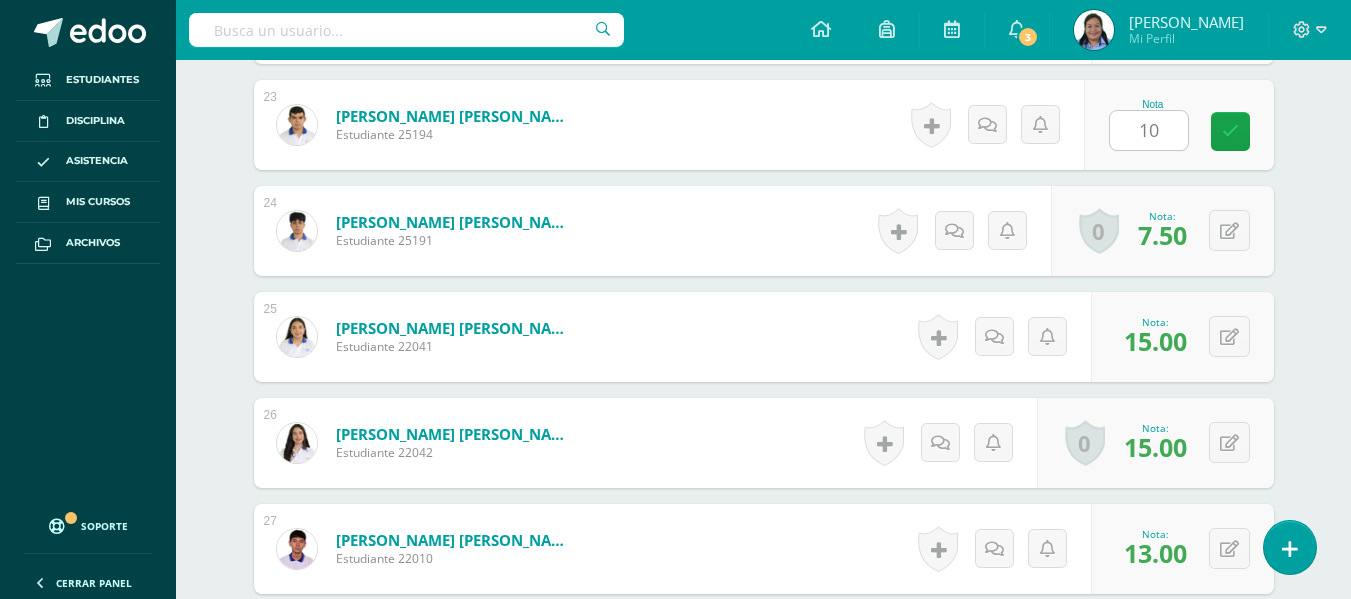 click on "0
Logros
Logros obtenidos
Aún no hay logros agregados
Nota:
7.50" at bounding box center (1162, 231) 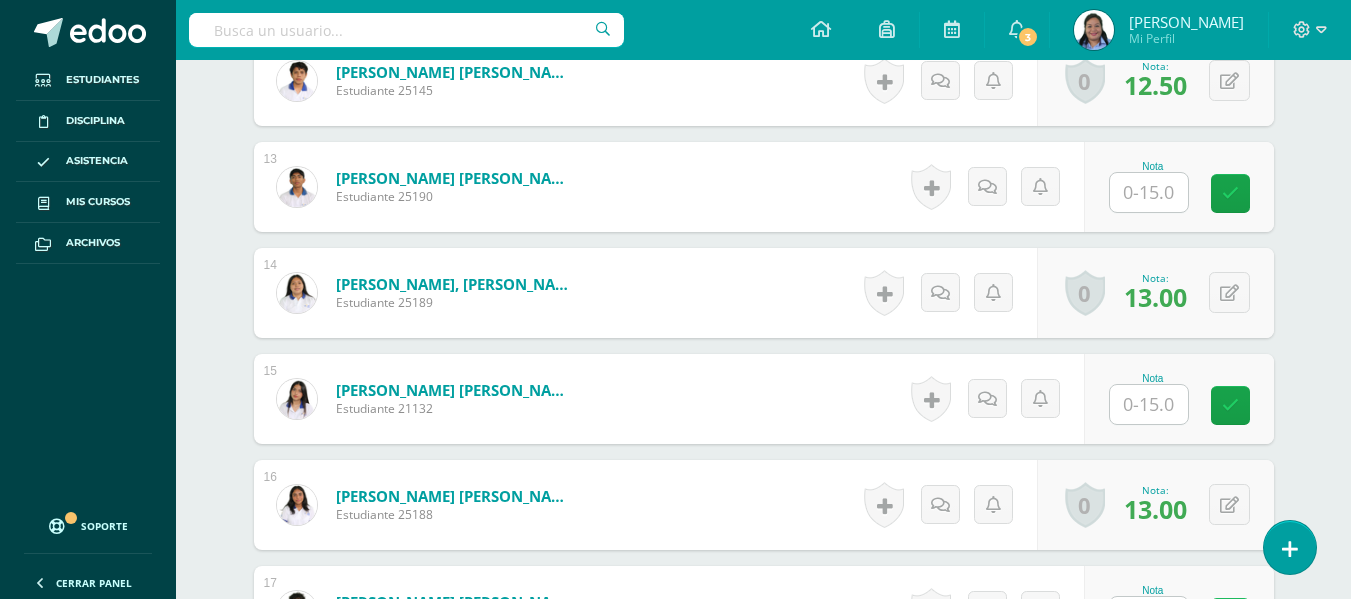 scroll, scrollTop: 1876, scrollLeft: 0, axis: vertical 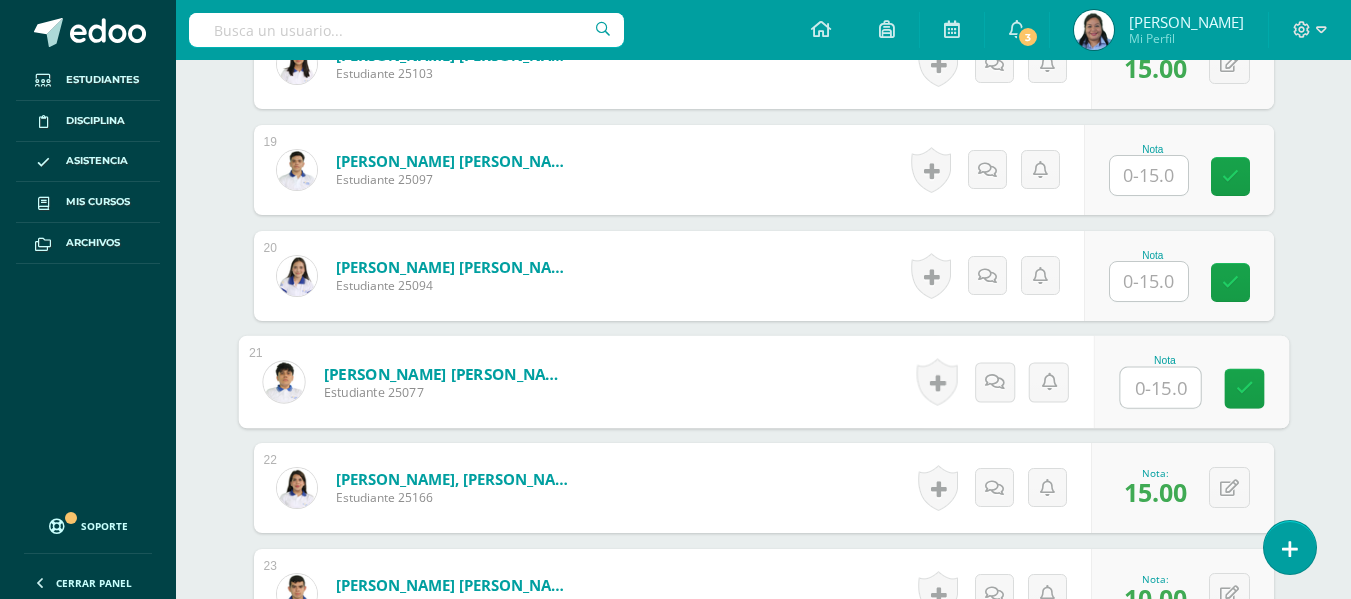 click at bounding box center [1160, 388] 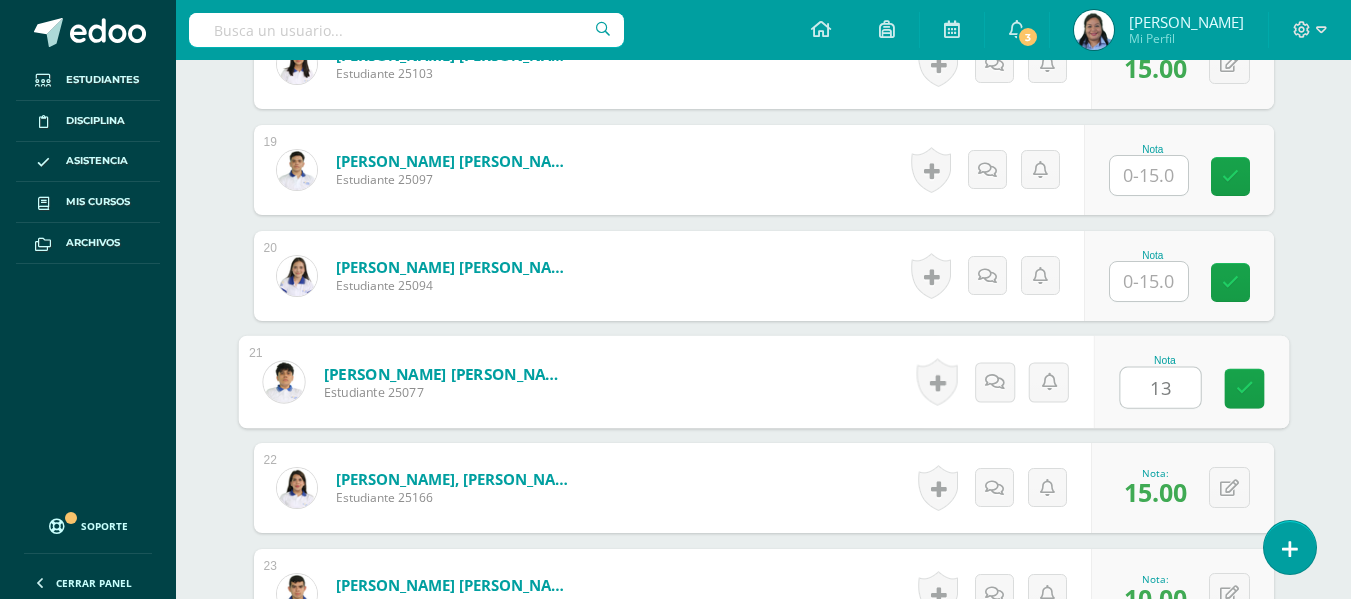 type on "13" 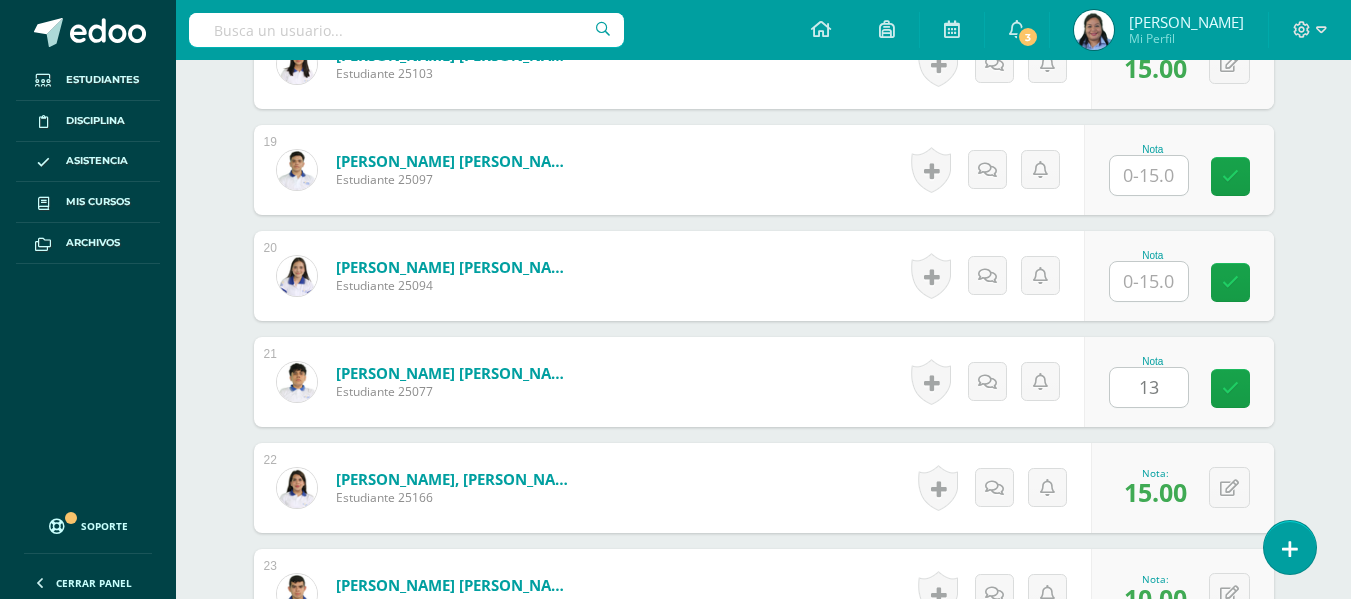 click on "Español Preuniversitario
Cuarto Bachillerato en Ciencias y Letras "4.4"
Herramientas
Detalle de asistencias
Actividad
Anuncios
Actividades
Estudiantes
Planificación
Dosificación
Conferencias
¿Estás seguro que quieres  eliminar  esta actividad?
Esto borrará la actividad y cualquier nota que hayas registrado
permanentemente. Esta acción no se puede revertir. Cancelar Eliminar
Administración de escalas de valoración
escala de valoración
Aún no has creado una escala de valoración.
Cancelar Agregar nueva escala de valoración: 1" at bounding box center (763, -592) 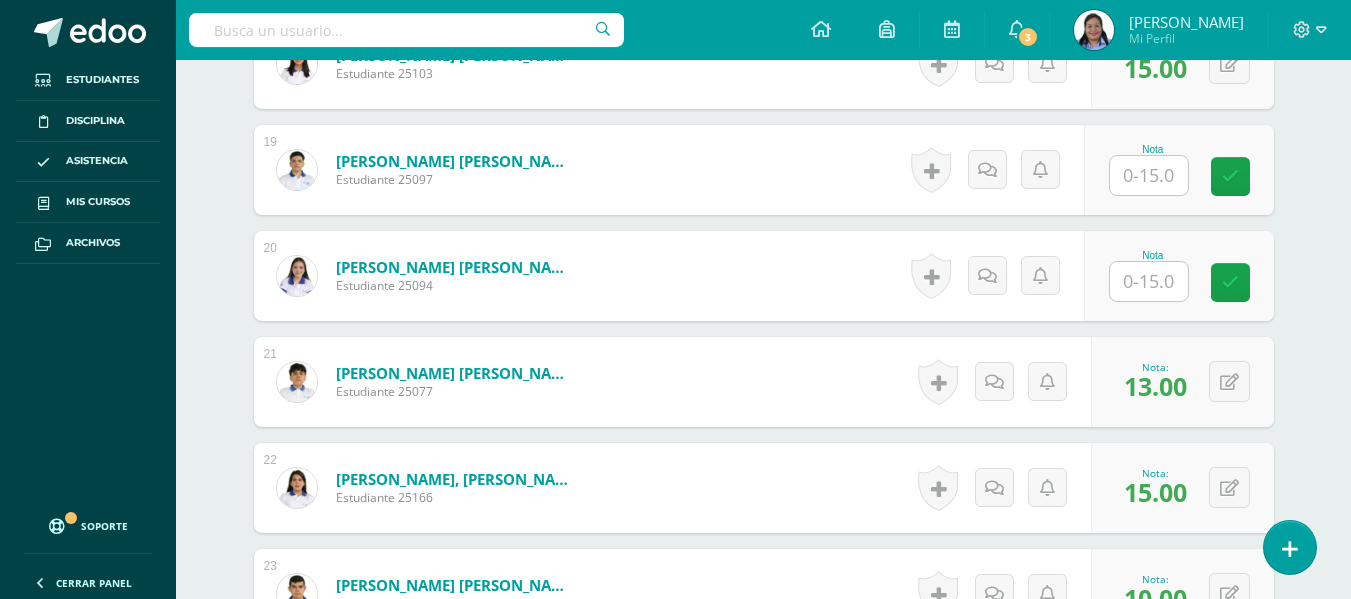 click at bounding box center (1149, 175) 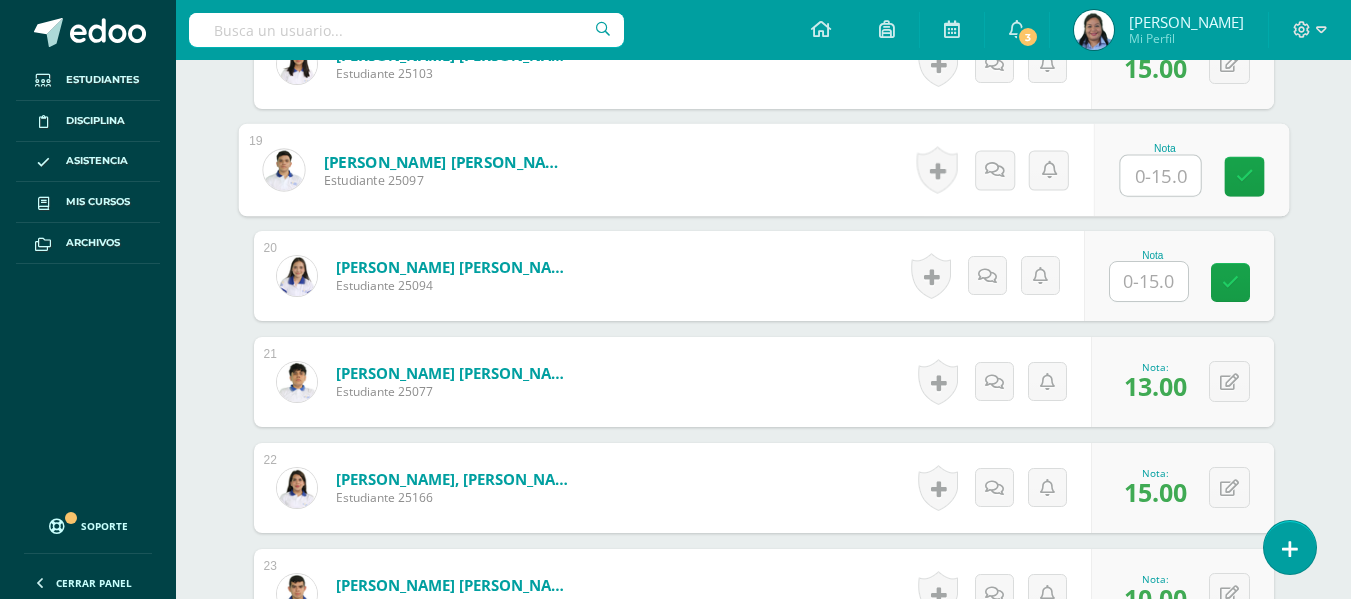 click at bounding box center (1160, 176) 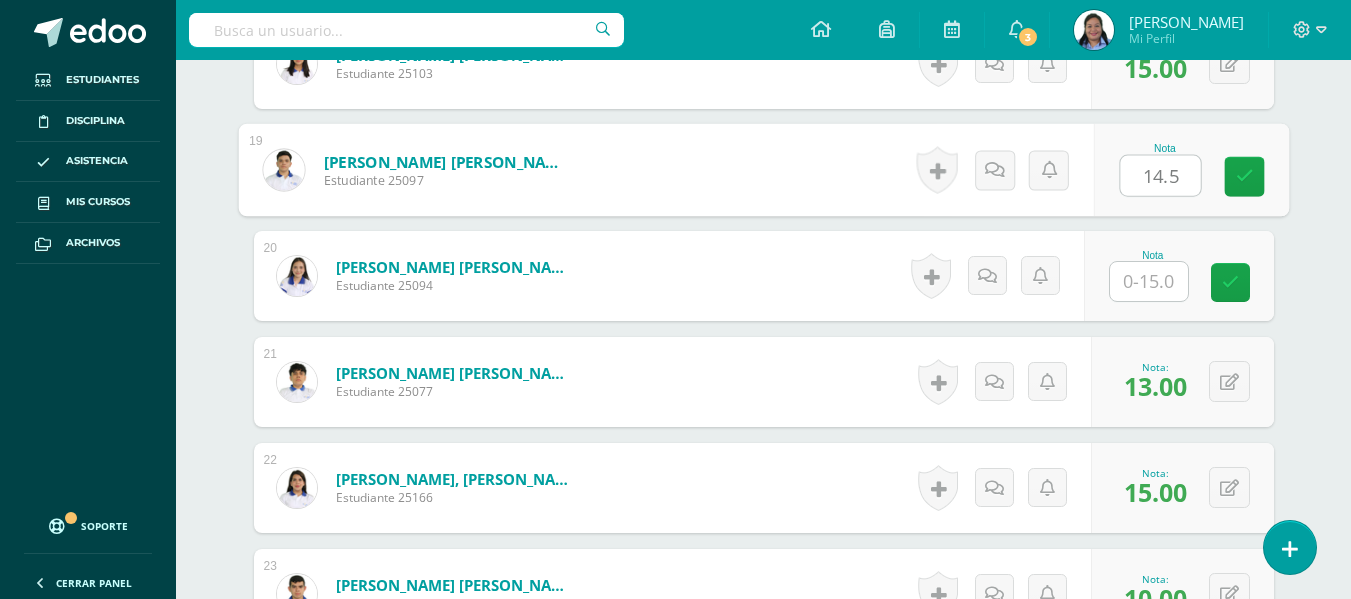 type on "14.5" 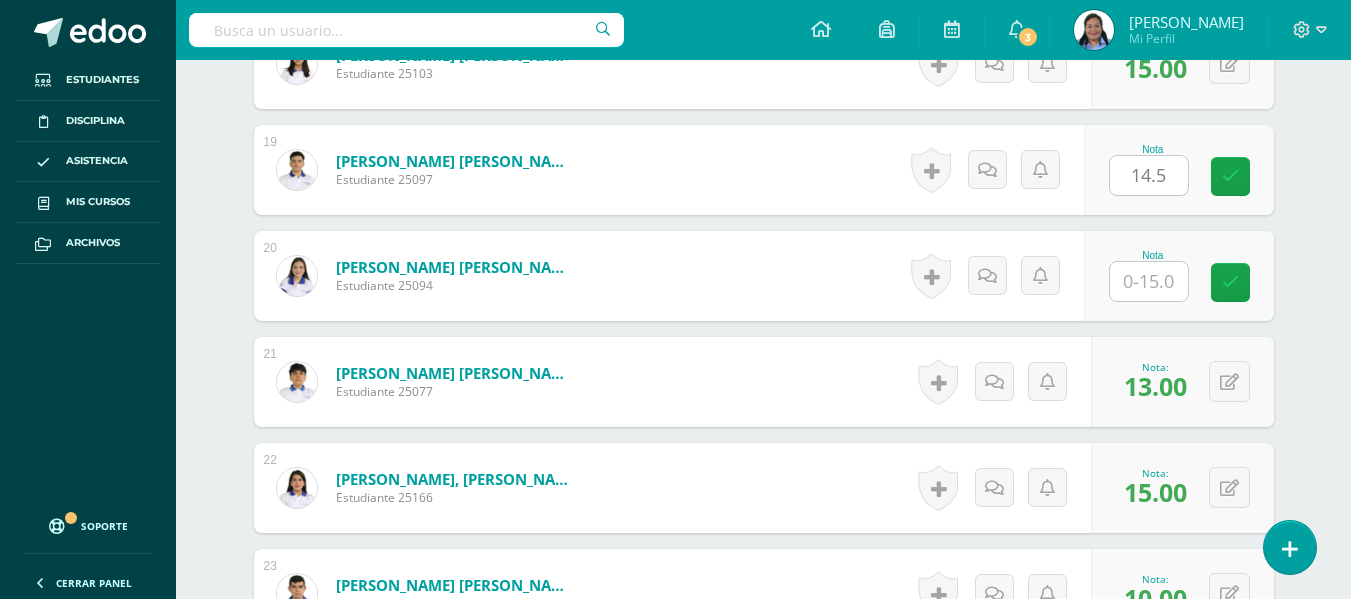 click on "¿Estás seguro que quieres  eliminar  esta actividad?
Esto borrará la actividad y cualquier nota que hayas registrado
permanentemente. Esta acción no se puede revertir. Cancelar Eliminar
Administración de escalas de valoración
escala de valoración
Aún no has creado una escala de valoración.
Cancelar Agregar nueva escala de valoración: Agrega una división a la escala de valoración  (ej. Ortografía, redacción, trabajo en equipo, etc.)
Agregar
Cancelar Crear escala de valoración
Agrega listas de cotejo
Mostrar todos                             Mostrar todos Mis listas Generales Comunicación y Lenguaje Matemática Ciencia Estudios Sociales Arte Taller 1" at bounding box center [764, -523] 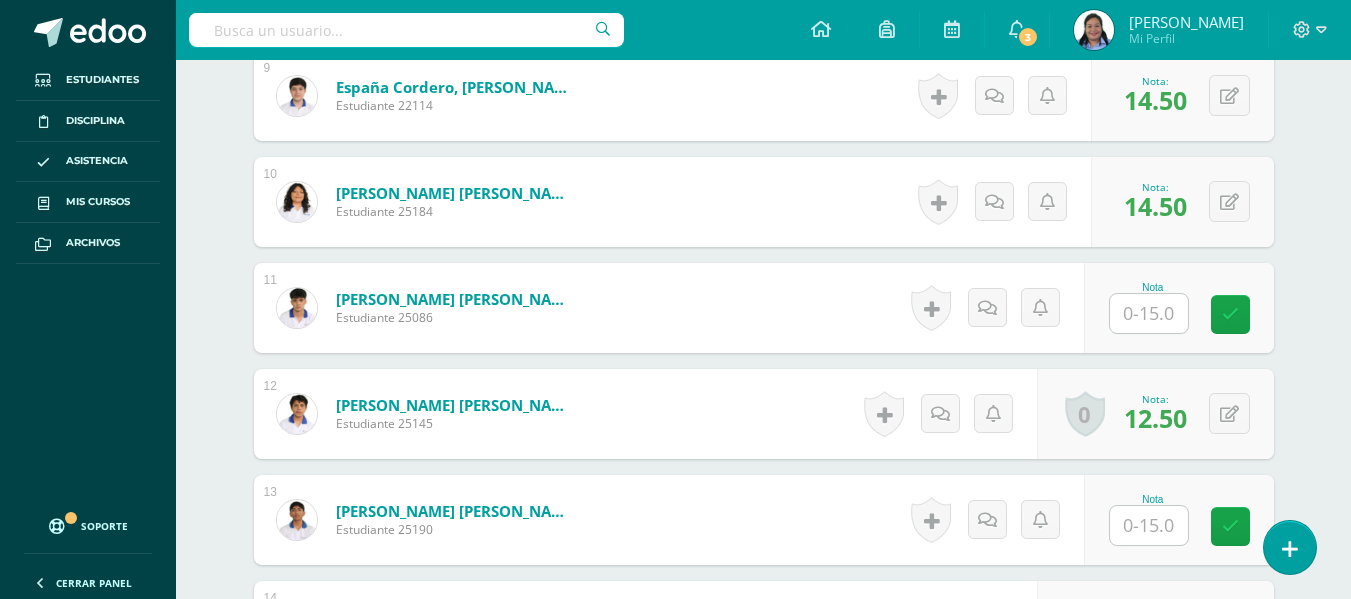 scroll, scrollTop: 1536, scrollLeft: 0, axis: vertical 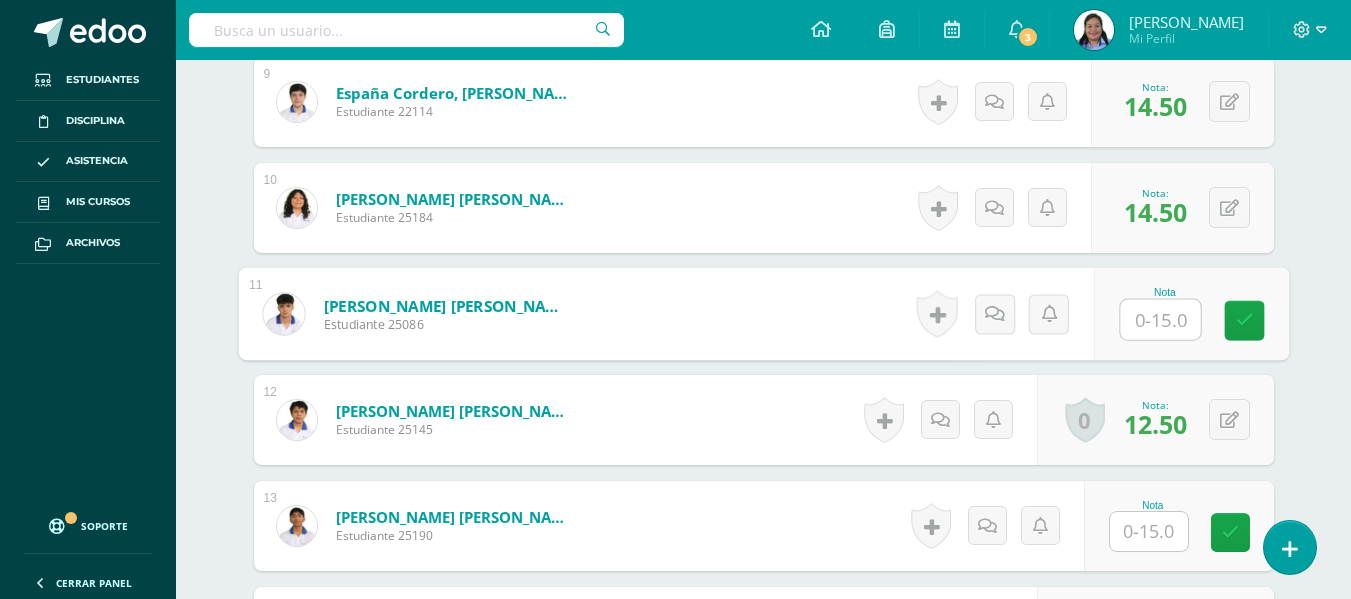 click at bounding box center (1160, 320) 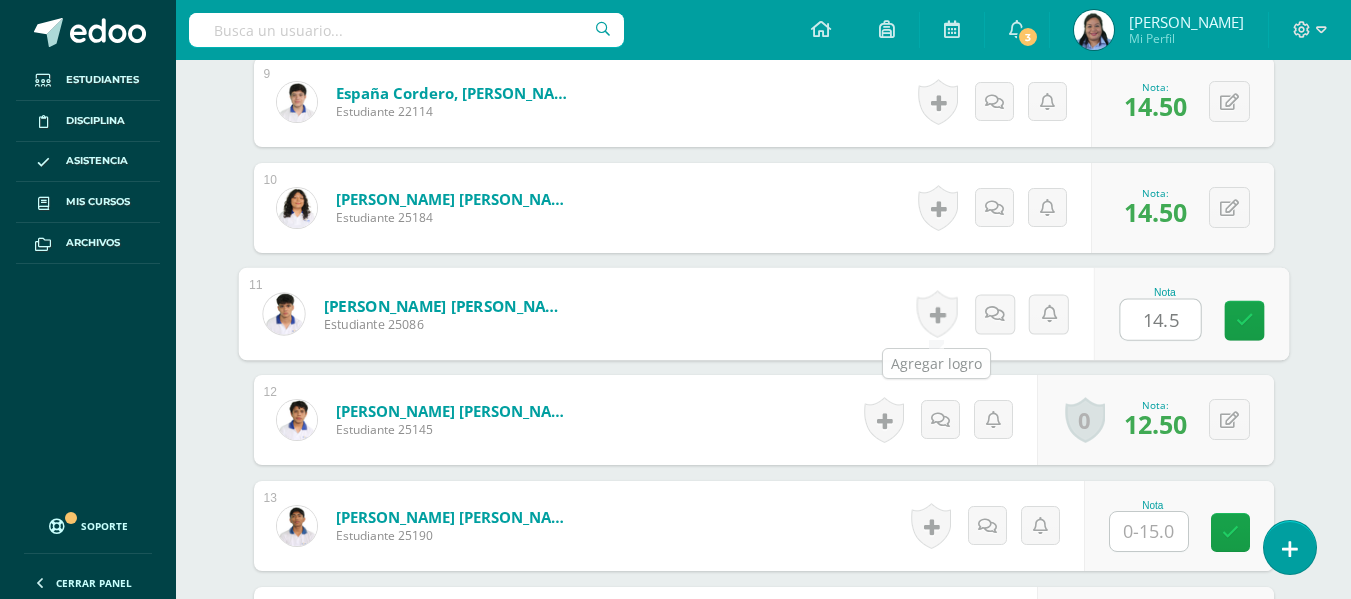 type on "14.5" 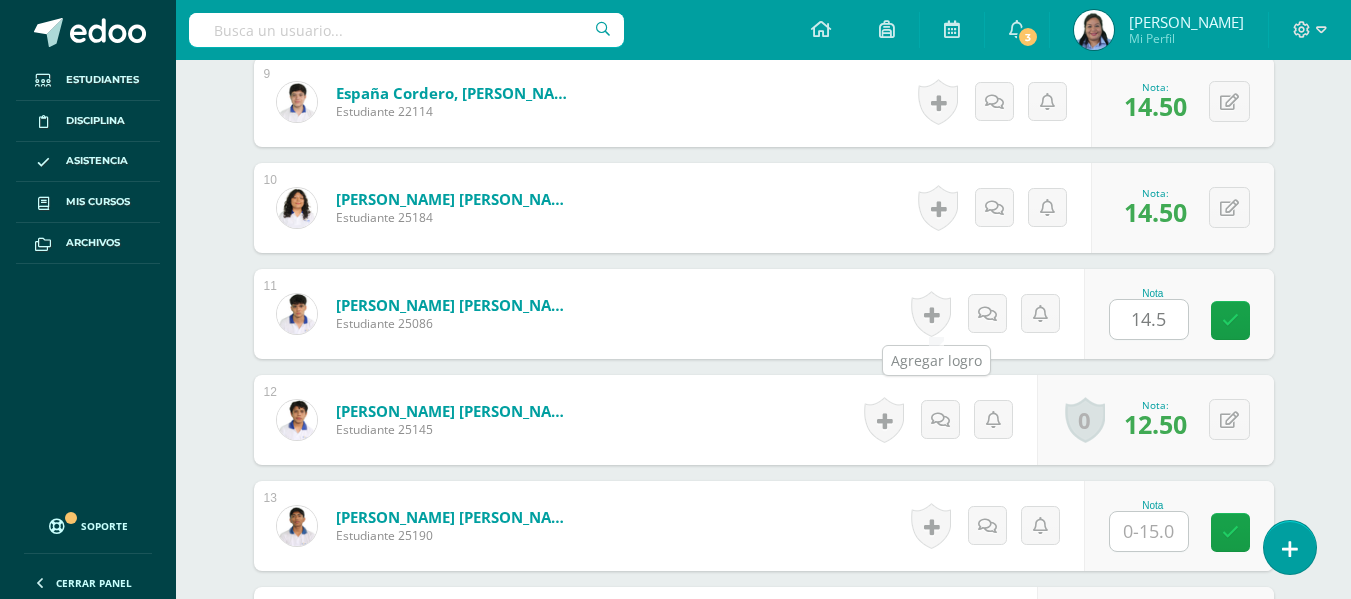 click at bounding box center [931, 314] 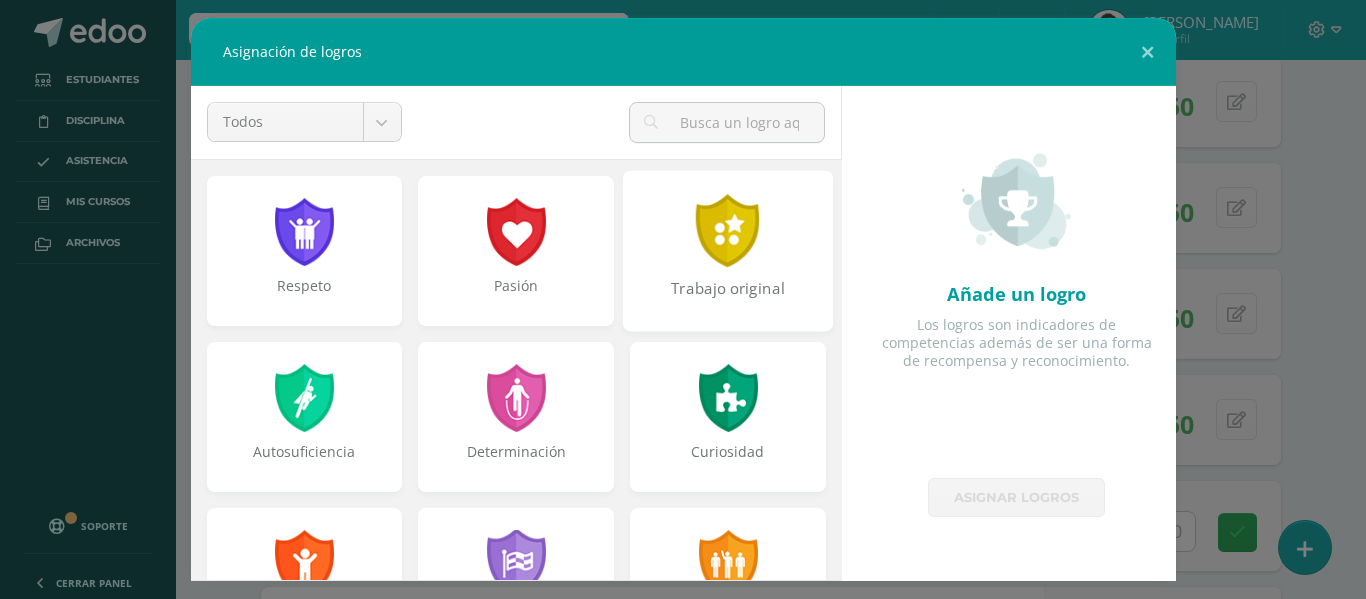 click on "Trabajo original" at bounding box center (728, 250) 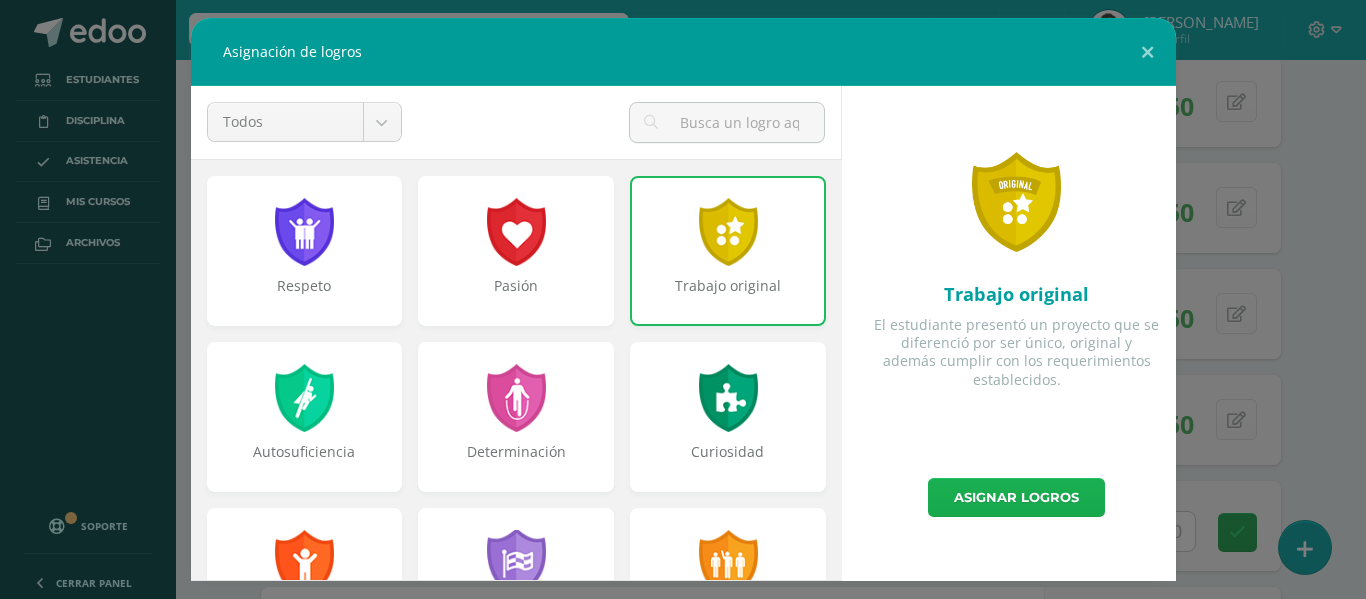 click on "Asignar logros" at bounding box center (1016, 497) 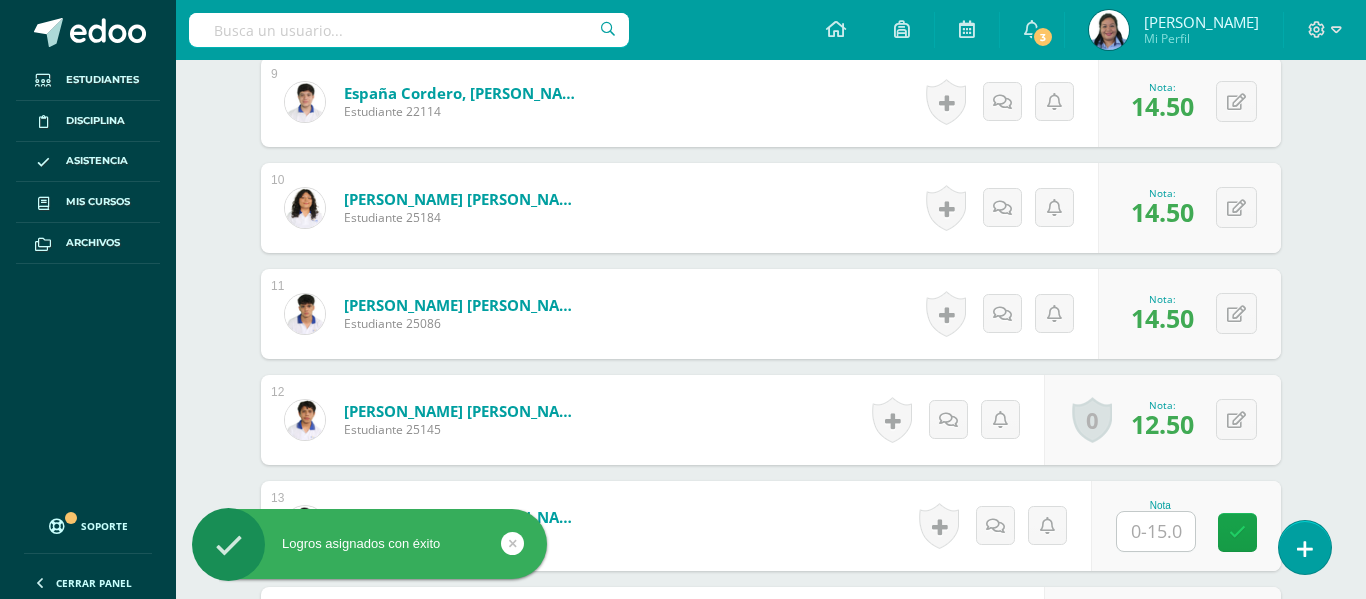 click on "Asignación de logros
Todos                             Todos Respeto Pasión  Trabajo original Autosuficiencia Determinación Curiosidad Convicción Competitividad Asertividad Comunicación Innovación Excelencia Camaradería Creatividad Honestidad Gran expositor Perseverancia Responsabilidad Liderazgo Trabajo en equipo Respeto Pasión  Trabajo original Autosuficiencia Determinación Curiosidad Convicción Competitividad Asertividad Comunicación Innovación Excelencia Camaradería Creatividad Honestidad Gran expositor Perseverancia Responsabilidad Liderazgo Trabajo en equipo Añade un logro Los logros son indicadores de competencias además de ser una forma de recompensa y reconocimiento. Asignar logros" at bounding box center (683, 299) 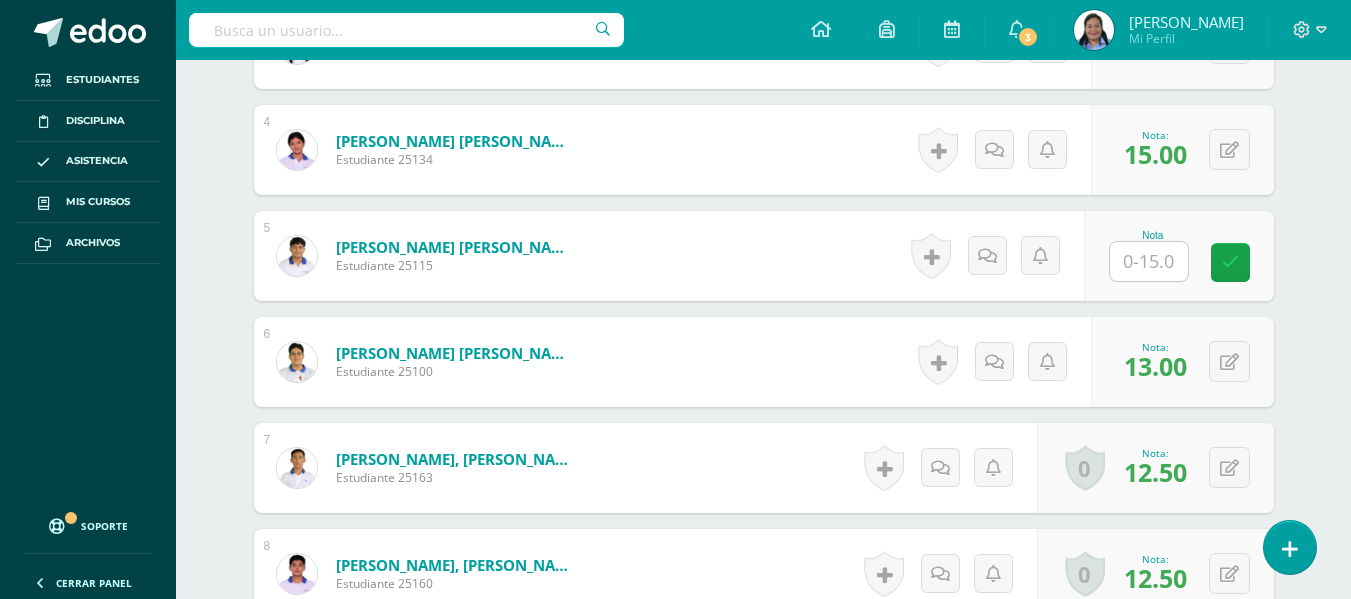 scroll, scrollTop: 958, scrollLeft: 0, axis: vertical 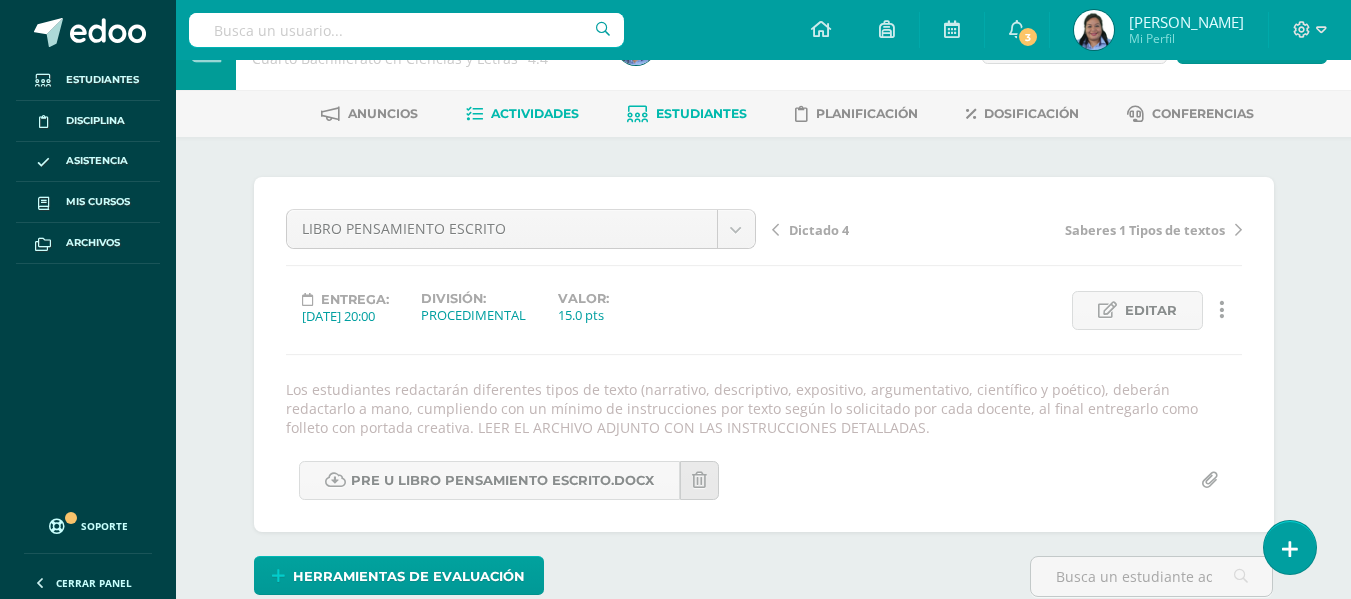 click on "Estudiantes" at bounding box center [687, 114] 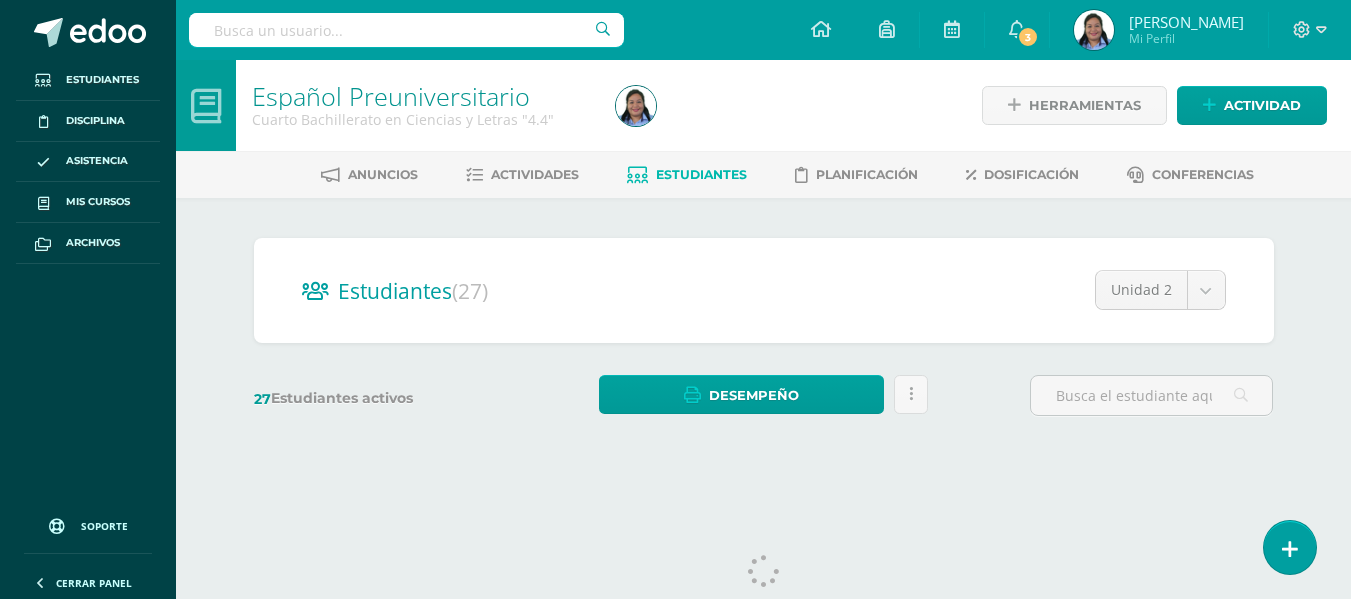 scroll, scrollTop: 0, scrollLeft: 0, axis: both 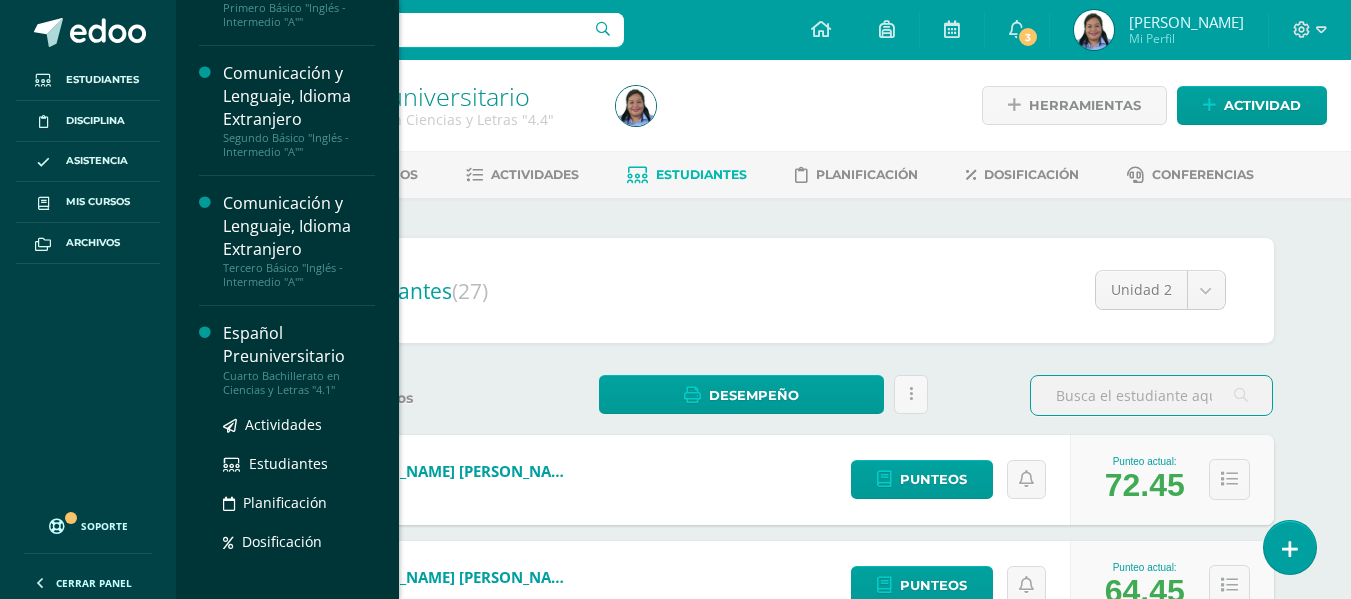 click on "Español Preuniversitario" at bounding box center [299, 345] 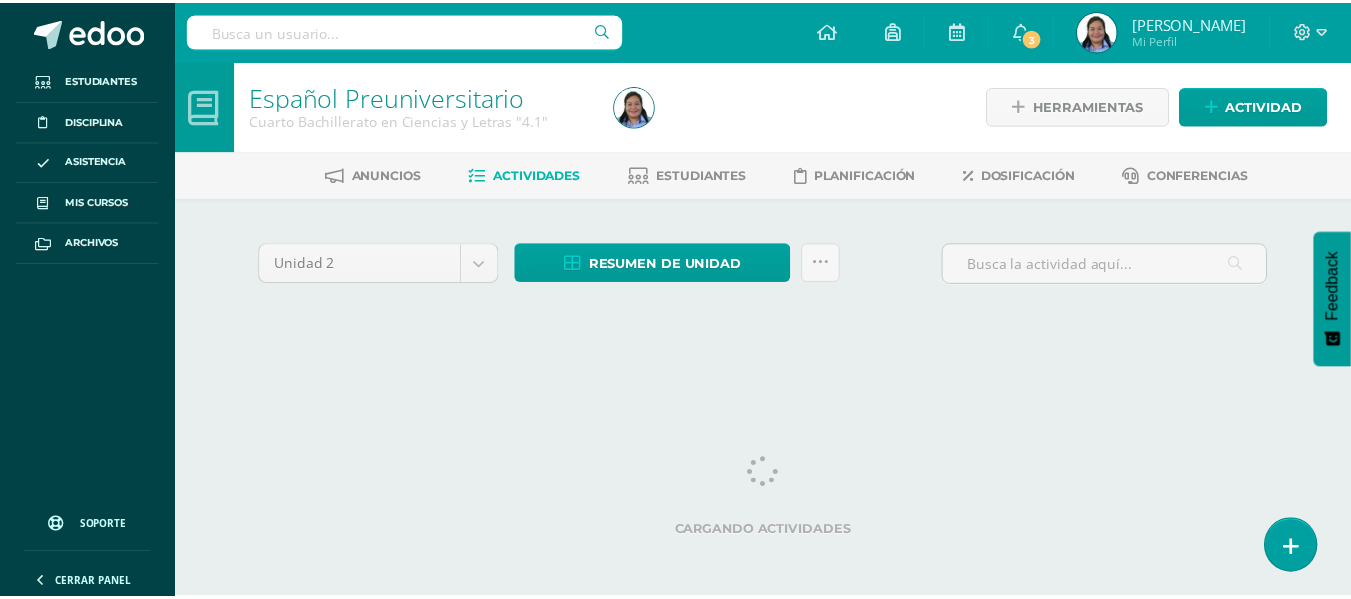 scroll, scrollTop: 0, scrollLeft: 0, axis: both 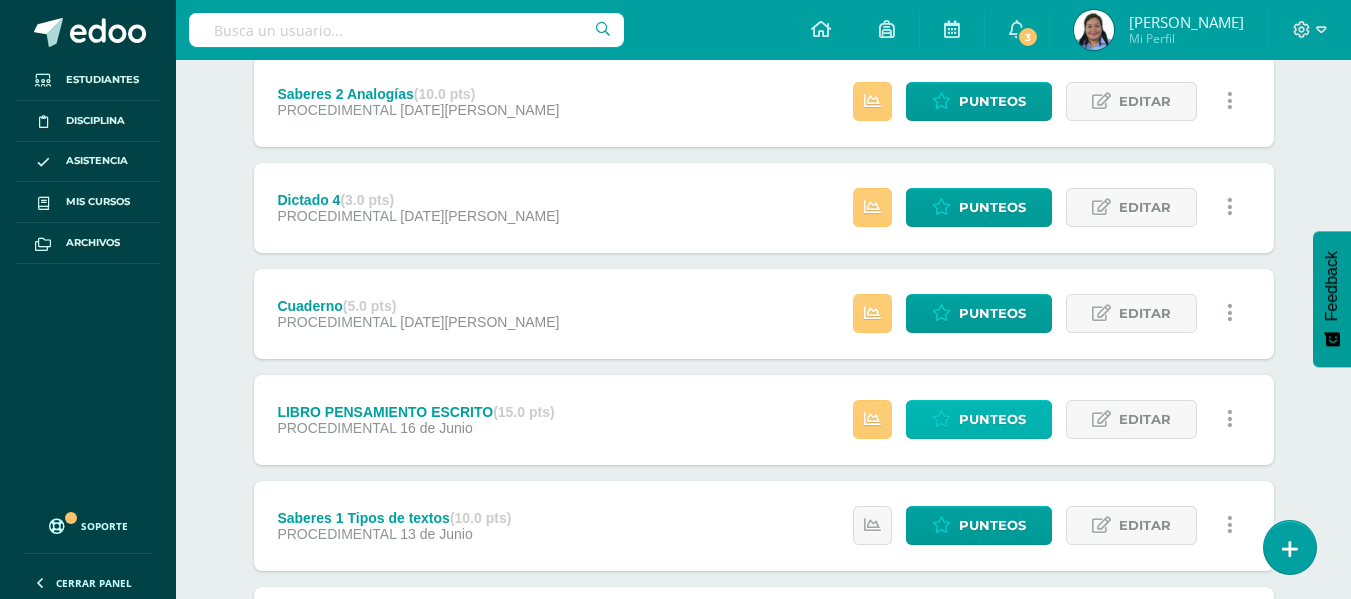 click on "Punteos" at bounding box center [992, 419] 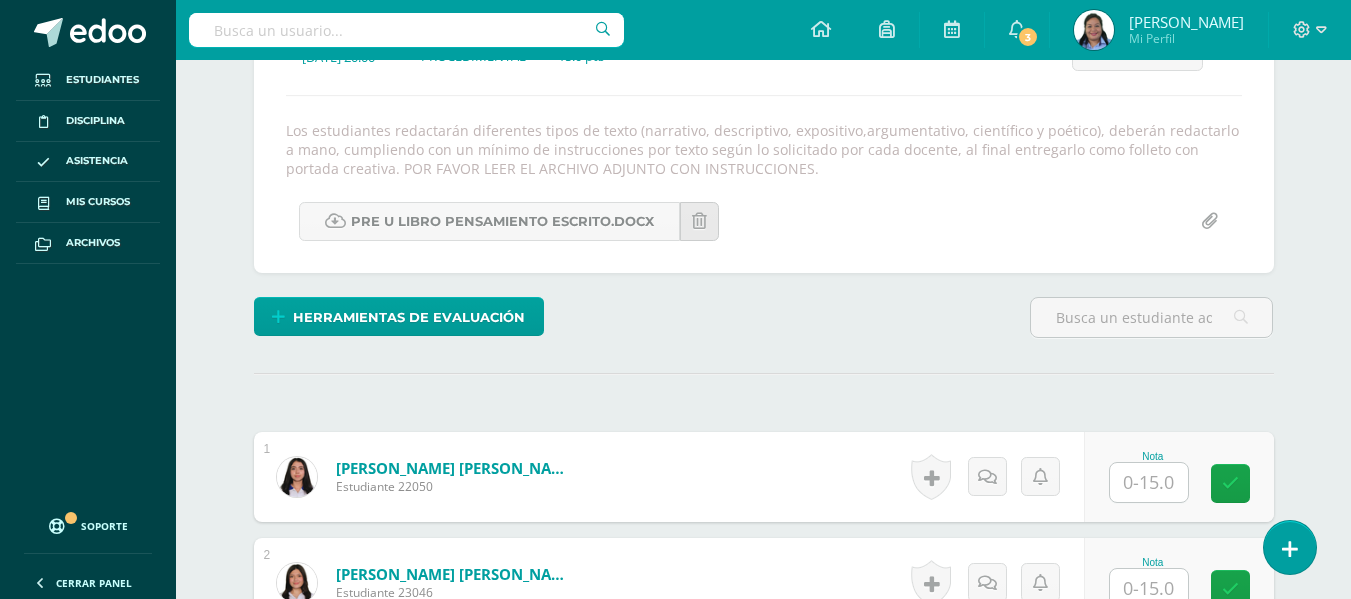scroll, scrollTop: 321, scrollLeft: 0, axis: vertical 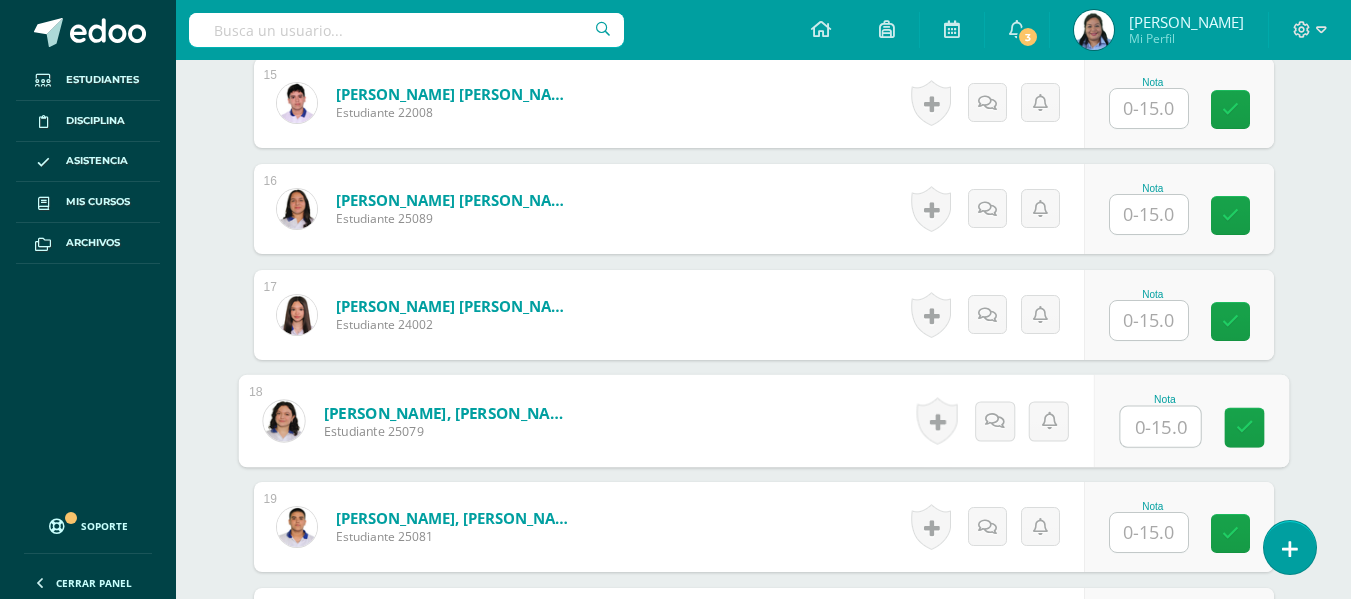 click at bounding box center [1160, 427] 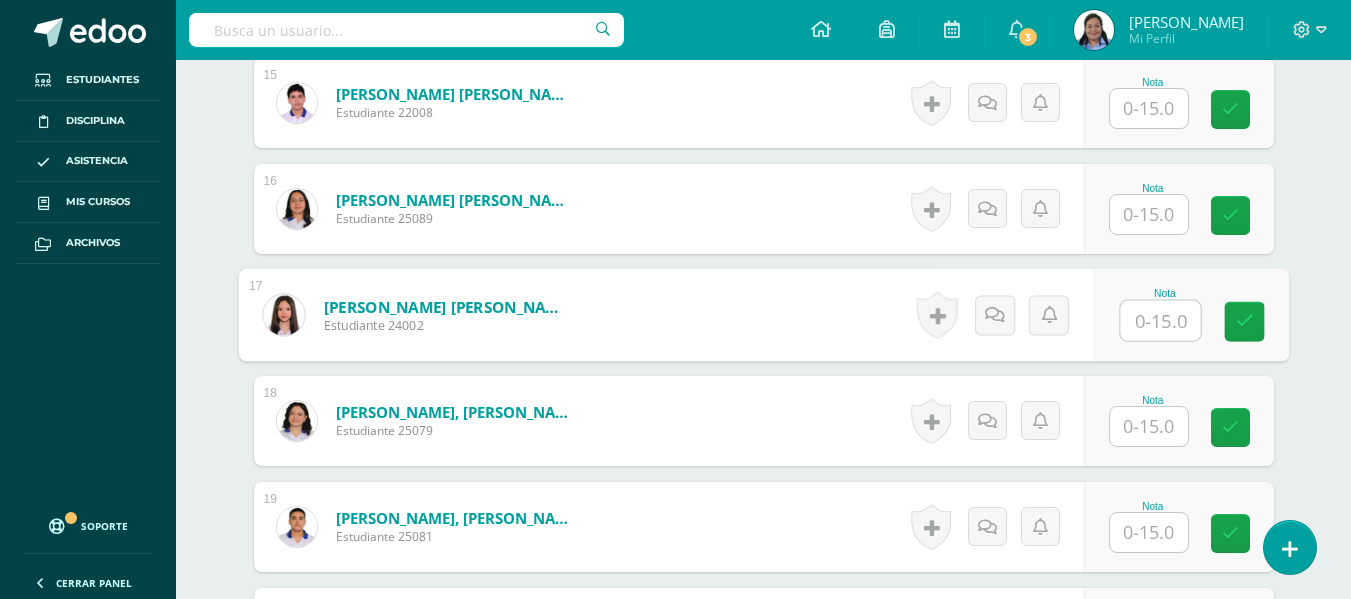 click at bounding box center [1160, 321] 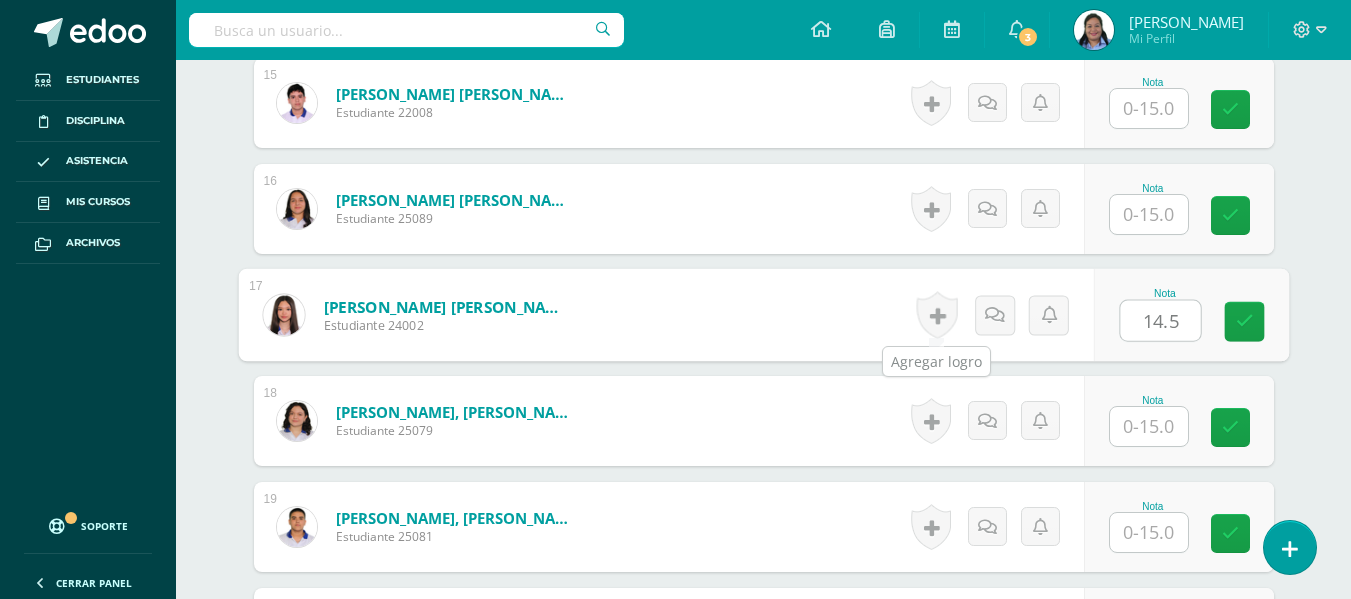 type on "14.5" 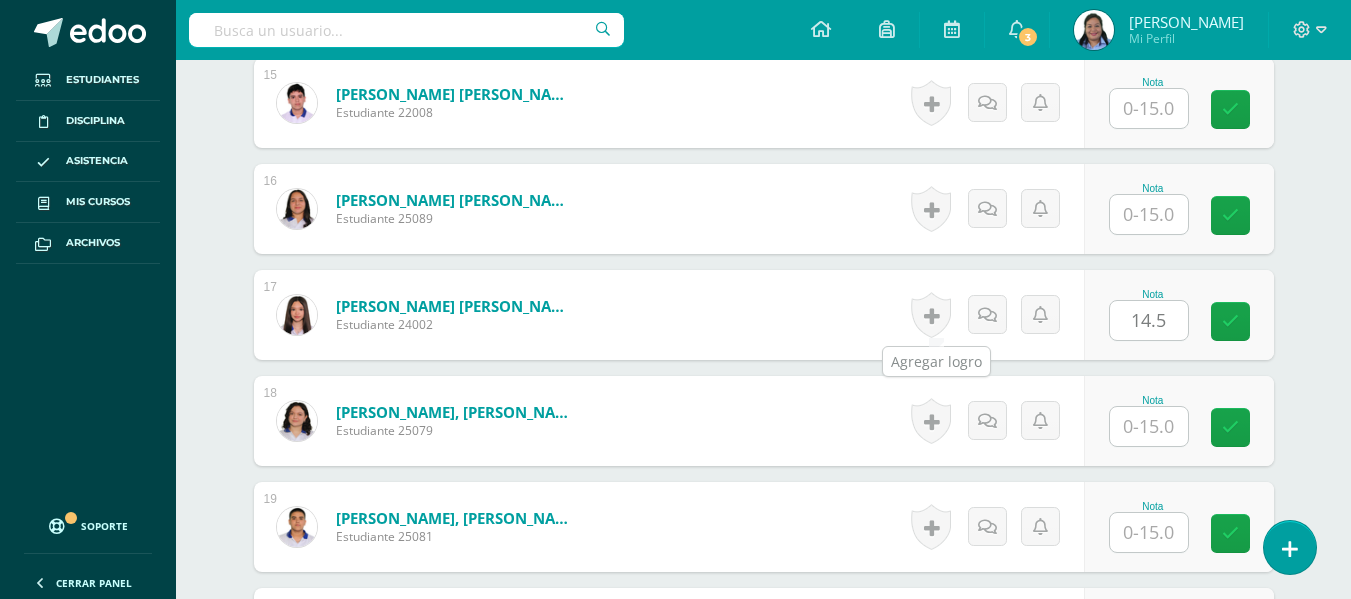 click at bounding box center (931, 315) 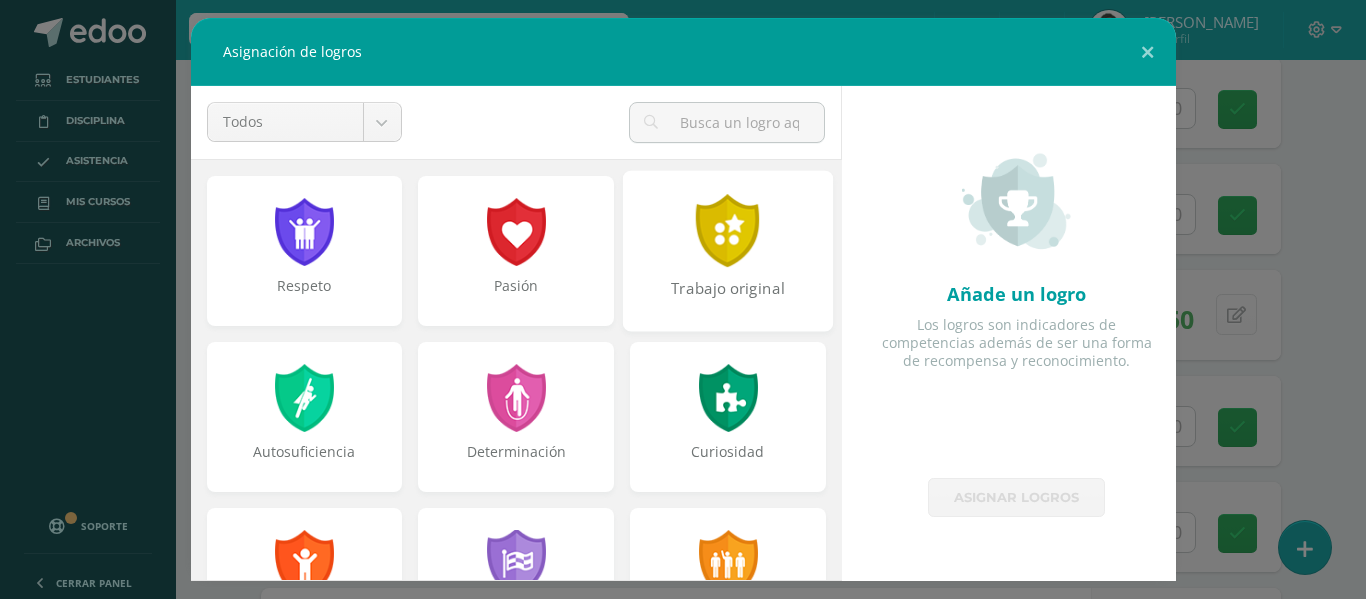 click on "Trabajo original" at bounding box center [728, 250] 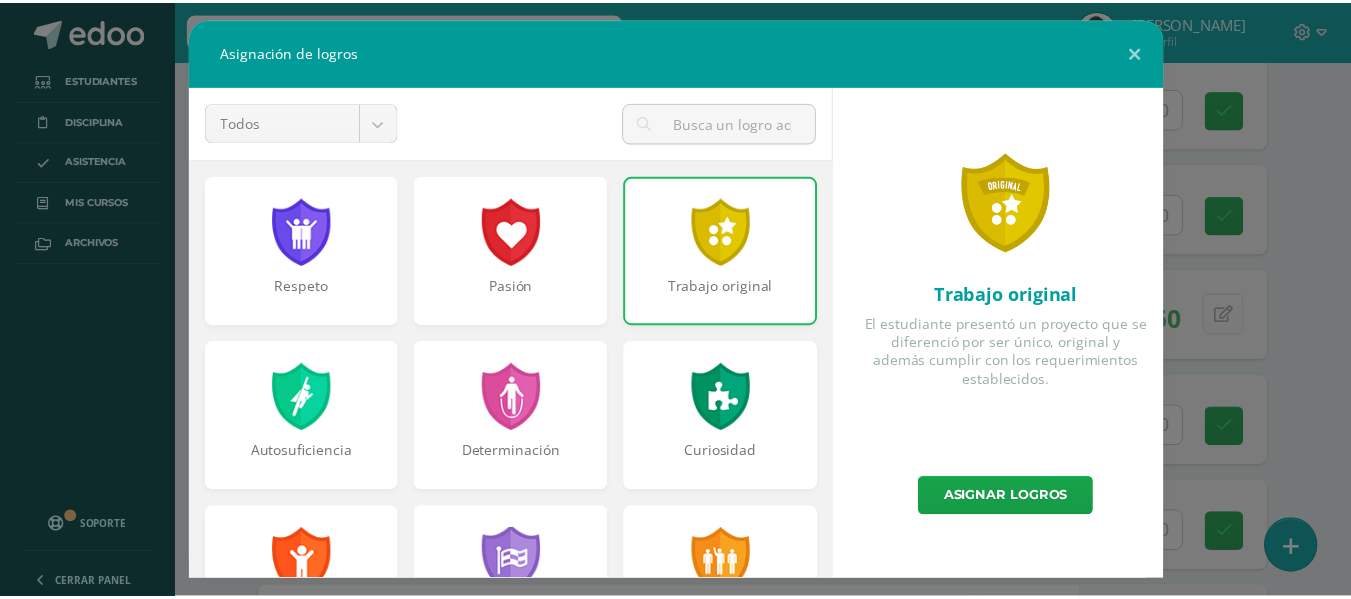 scroll, scrollTop: 534, scrollLeft: 0, axis: vertical 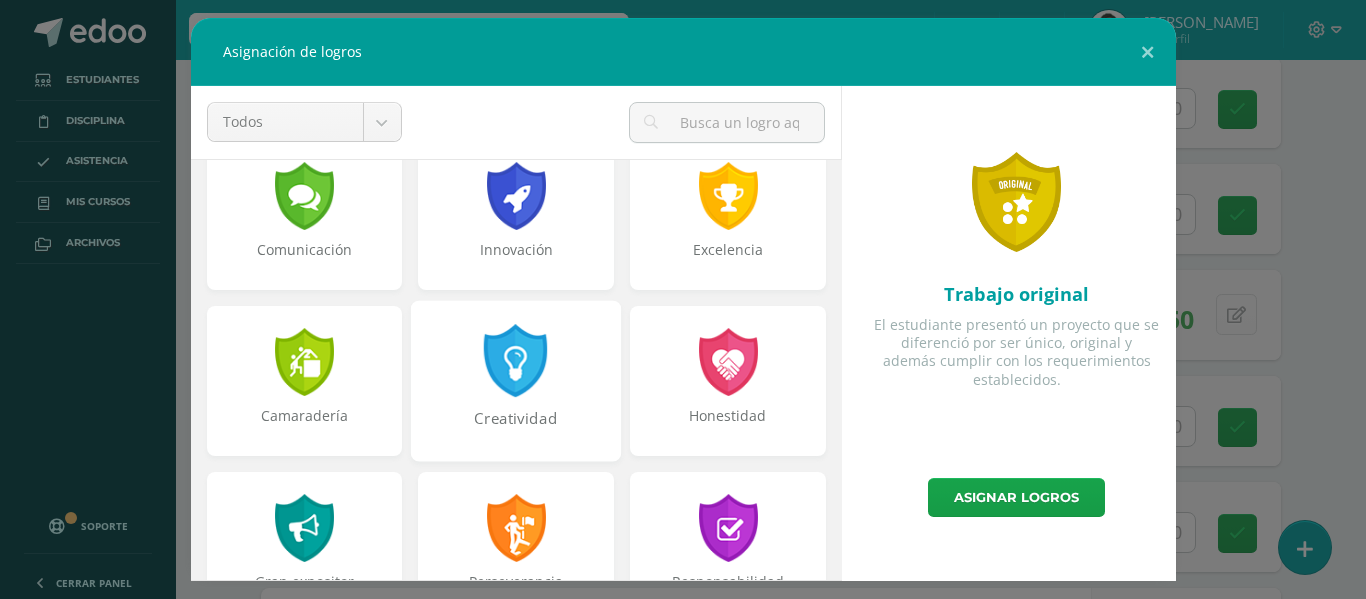 click at bounding box center (516, 360) 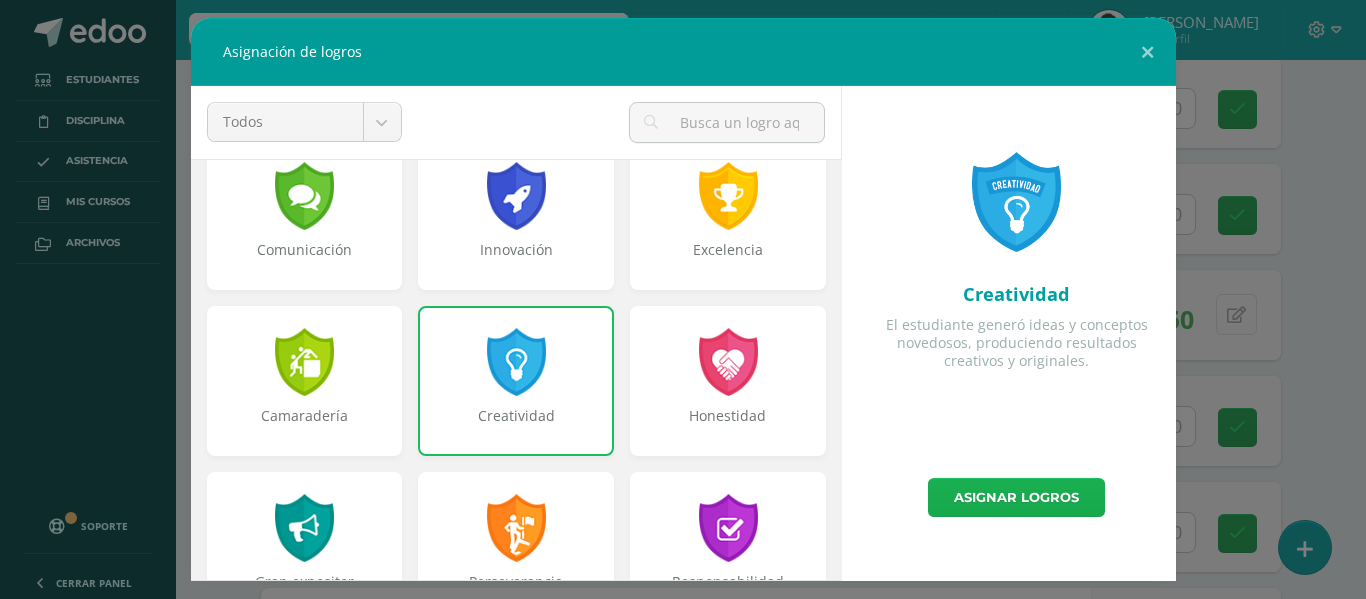 click on "Asignar logros" at bounding box center (1016, 497) 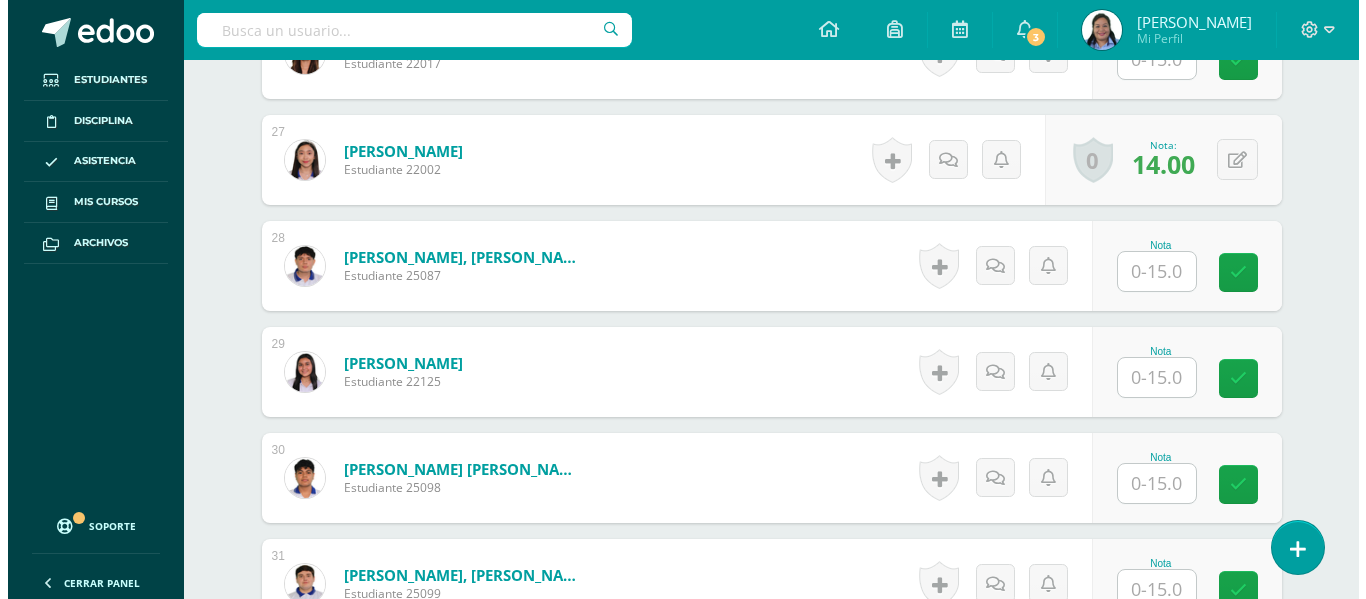 scroll, scrollTop: 3410, scrollLeft: 0, axis: vertical 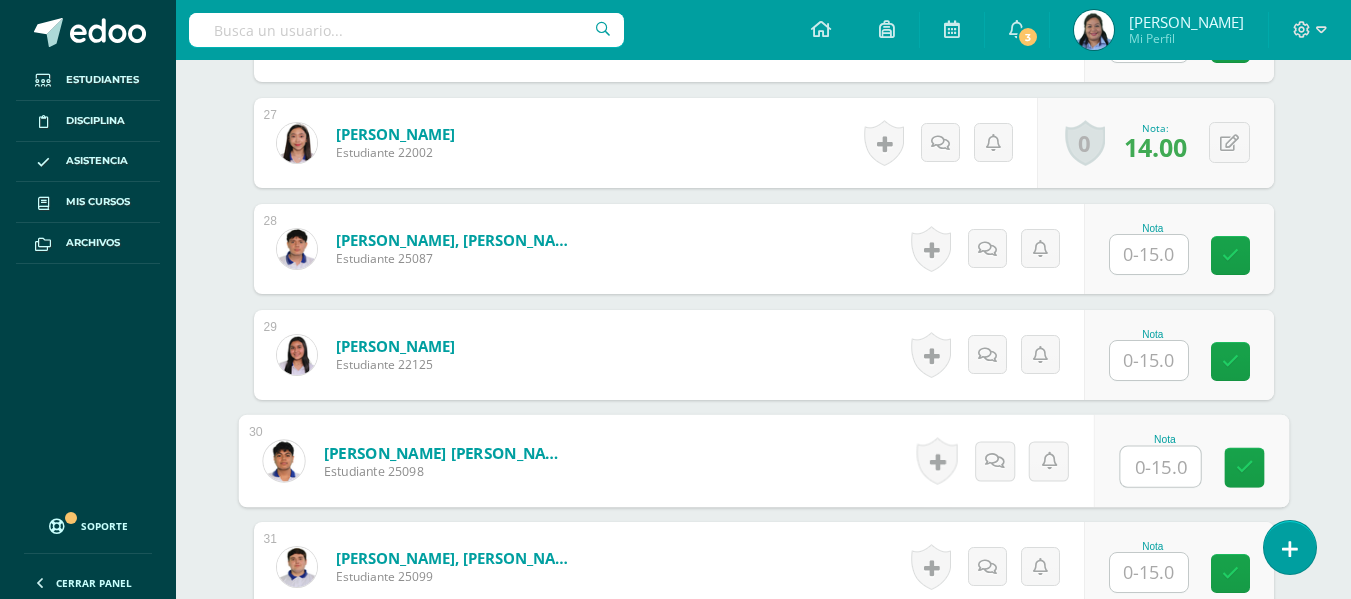 click at bounding box center [1160, 467] 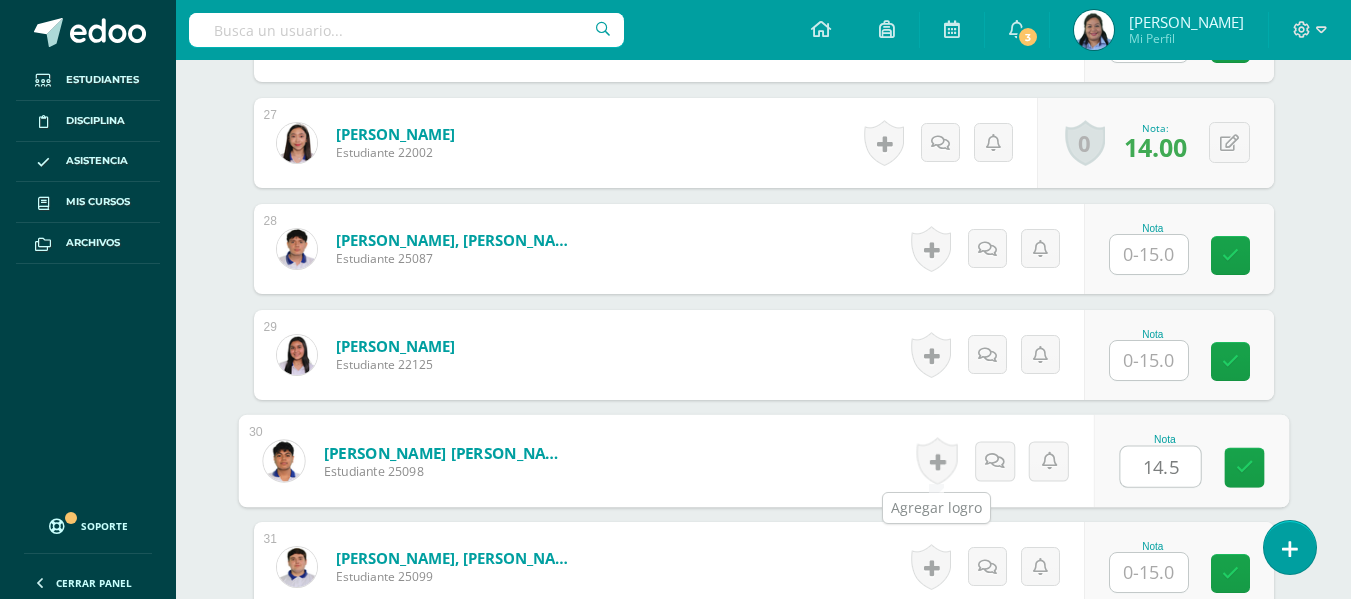 type on "14.5" 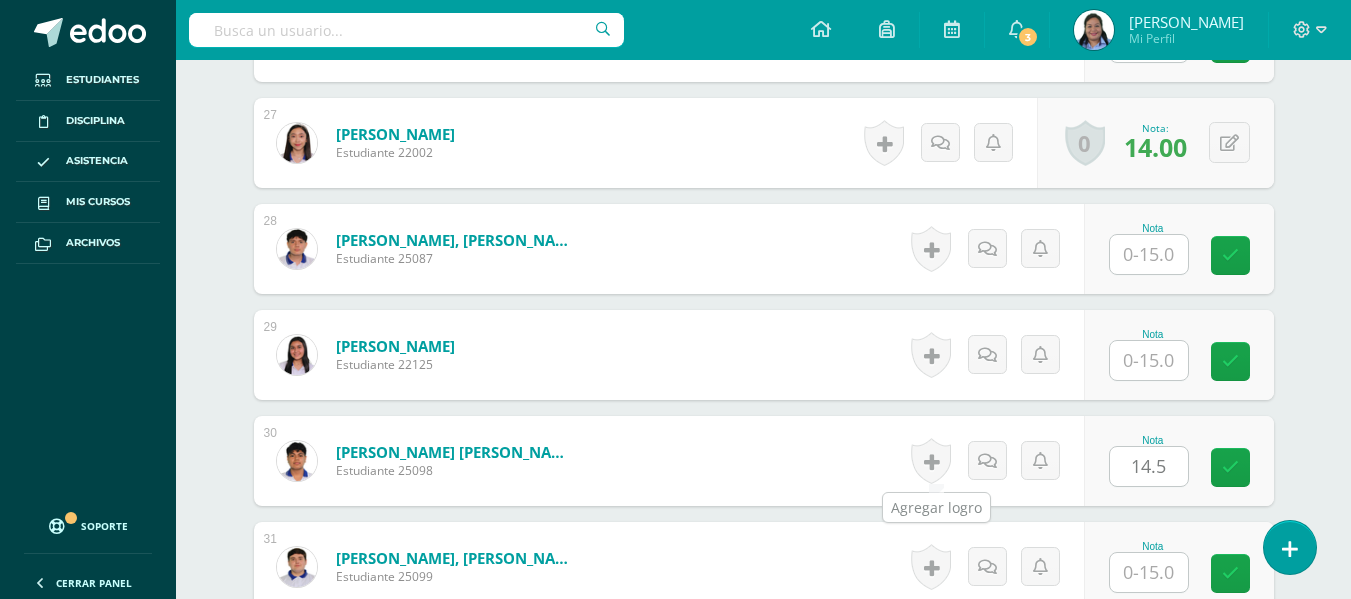 click at bounding box center (931, 461) 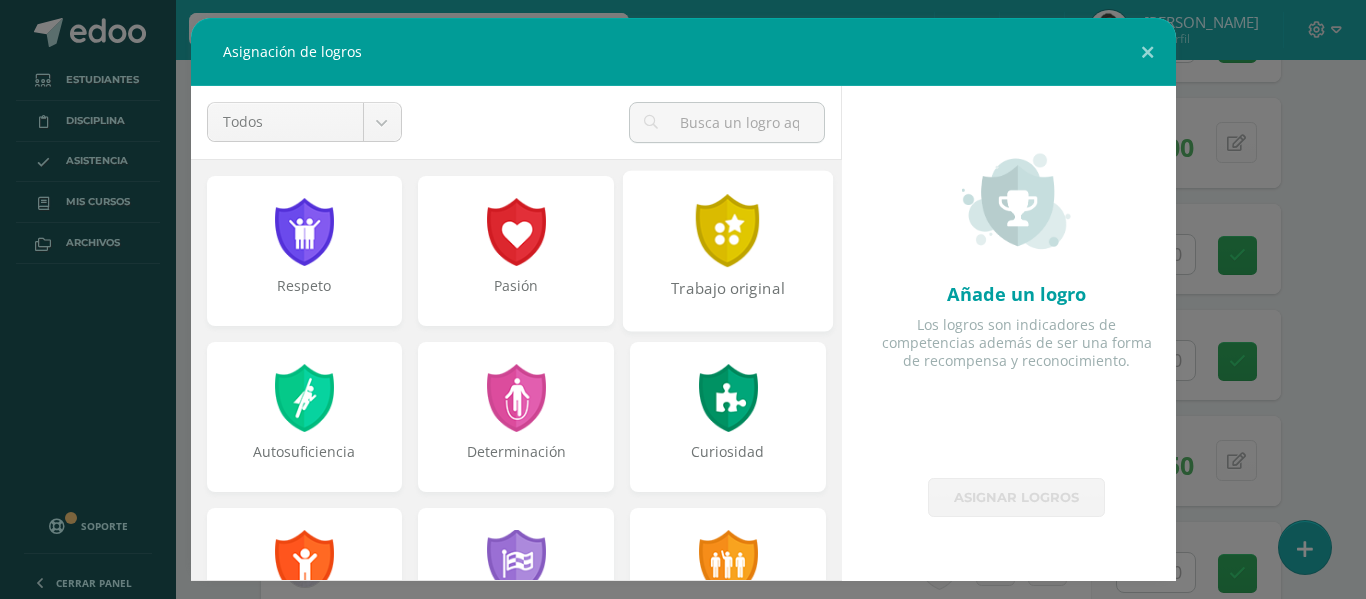 click at bounding box center [728, 230] 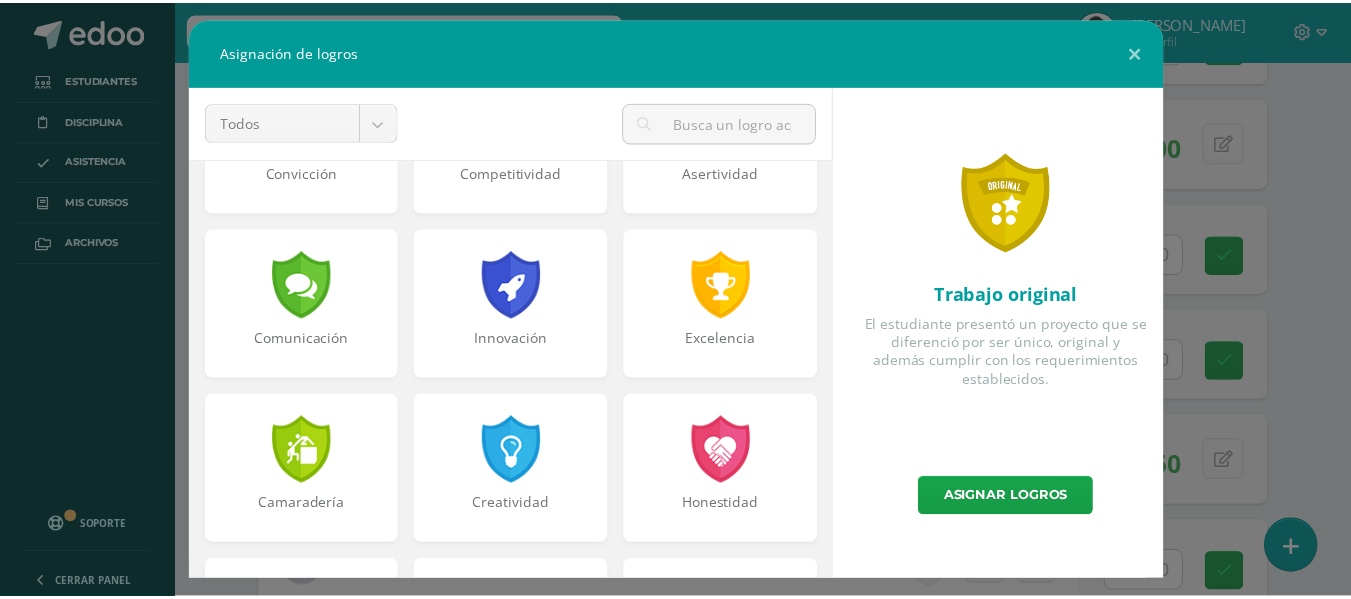 scroll, scrollTop: 457, scrollLeft: 0, axis: vertical 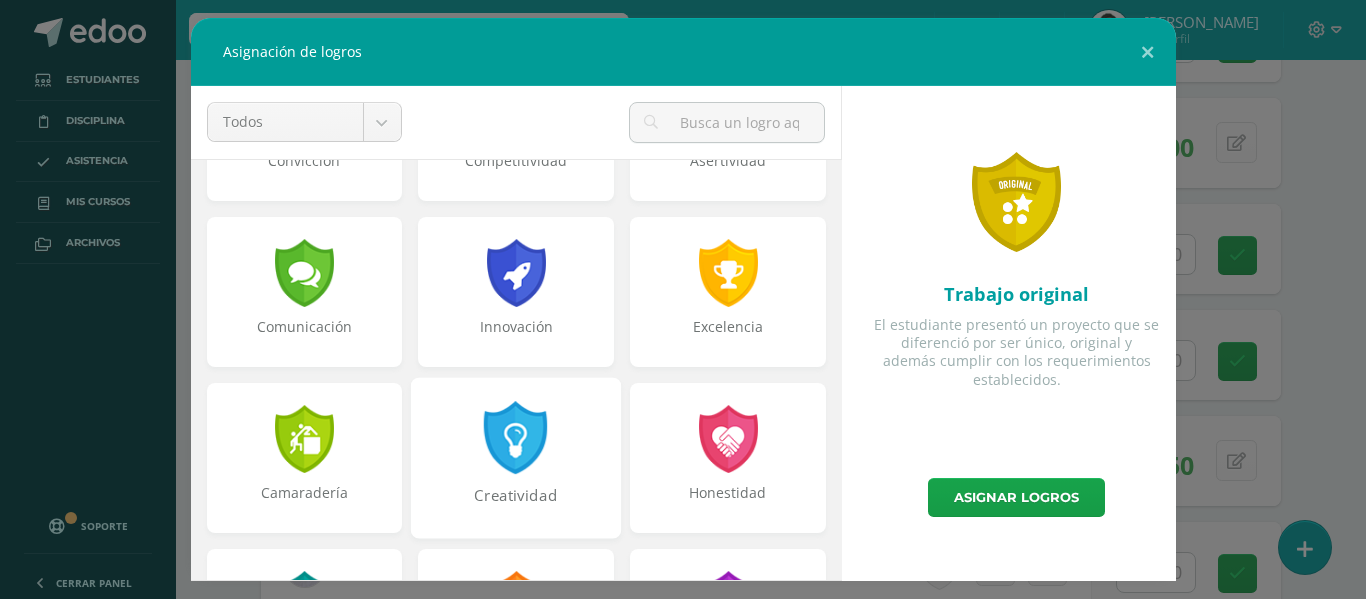 click on "Creatividad" at bounding box center [516, 457] 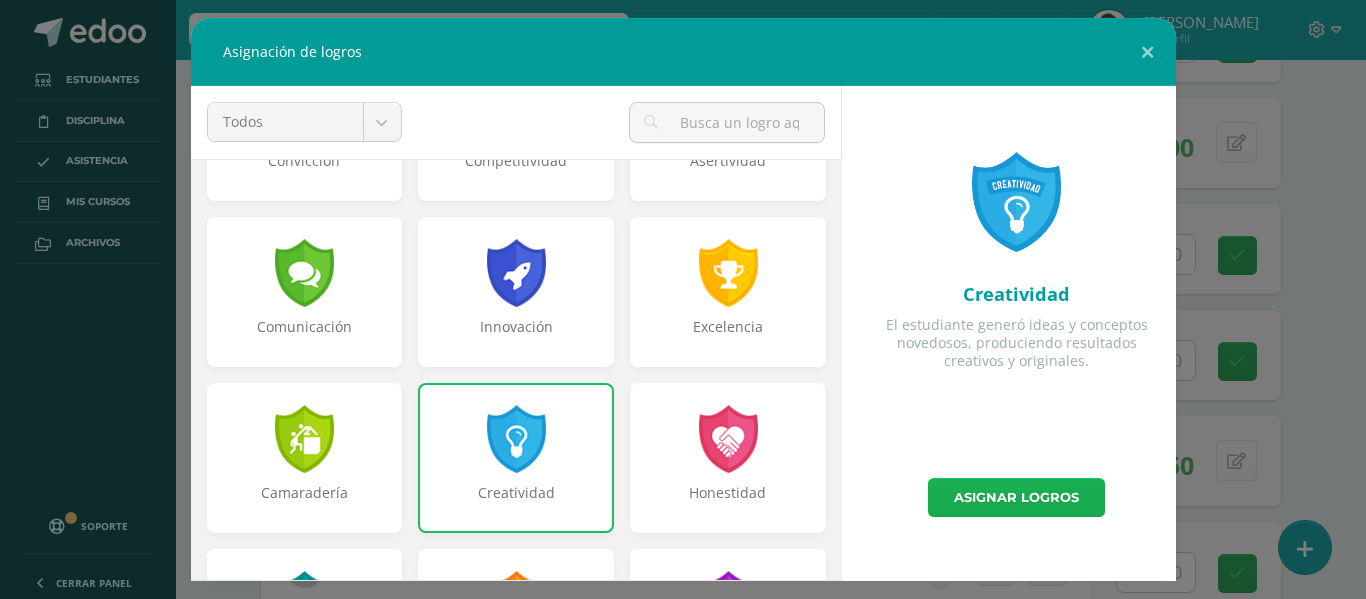 click on "Asignar logros" at bounding box center (1016, 497) 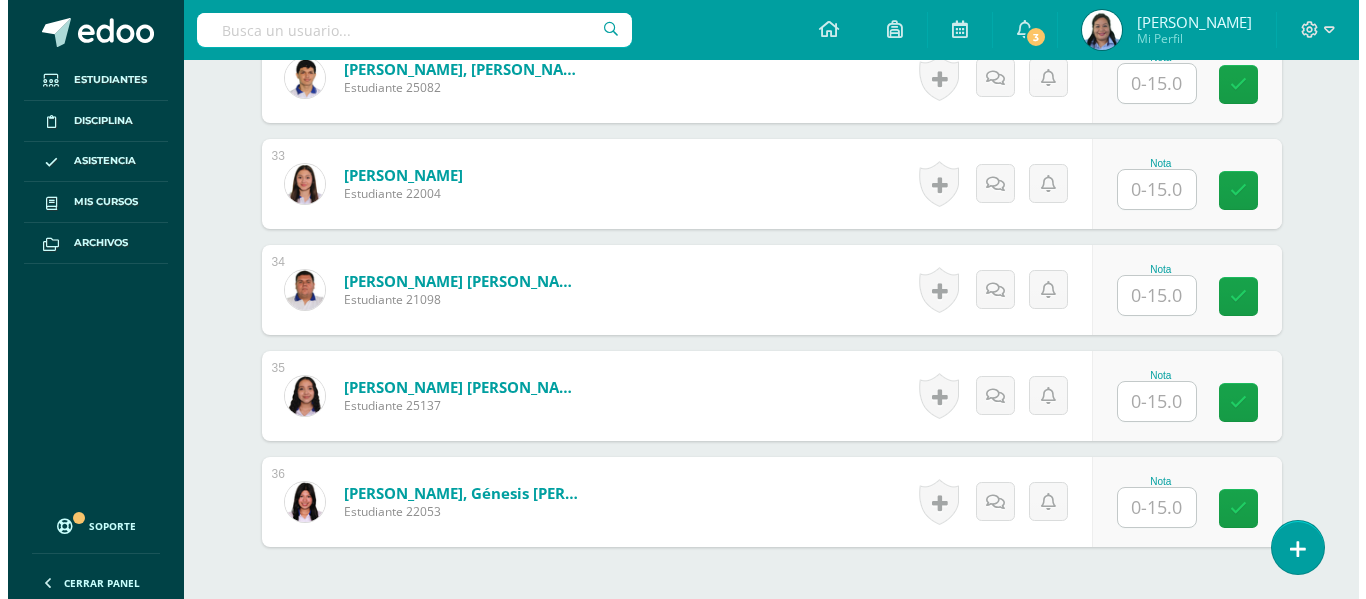 scroll, scrollTop: 4022, scrollLeft: 0, axis: vertical 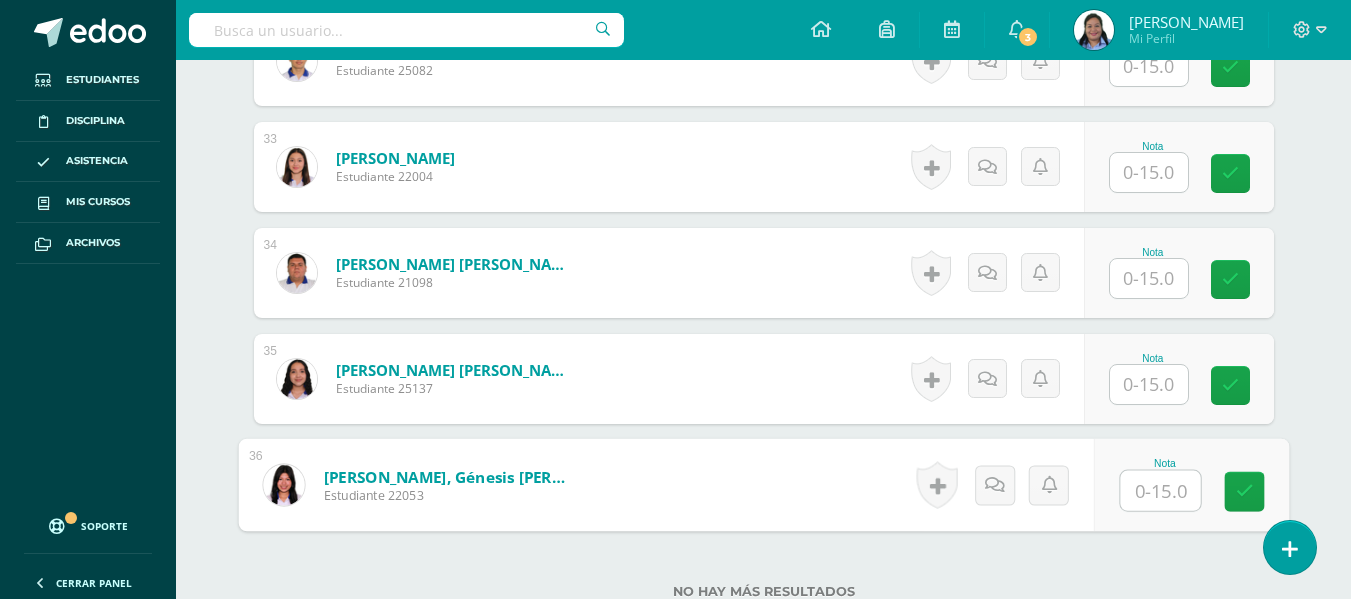 click at bounding box center (1160, 491) 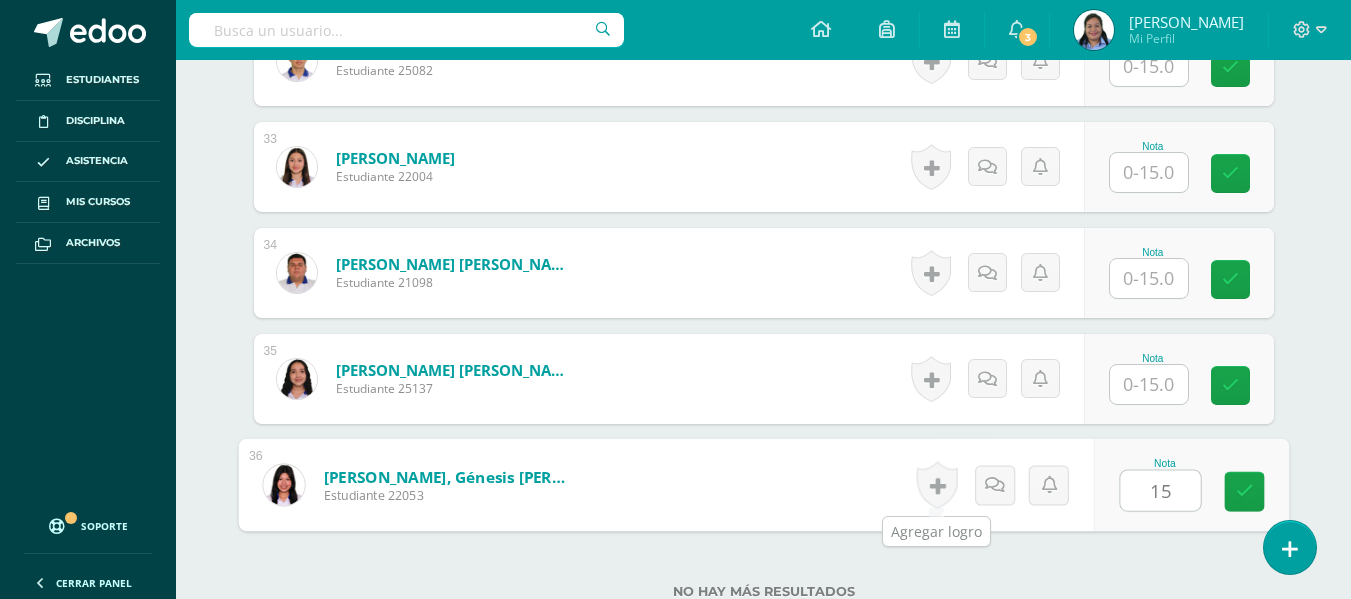 type on "15" 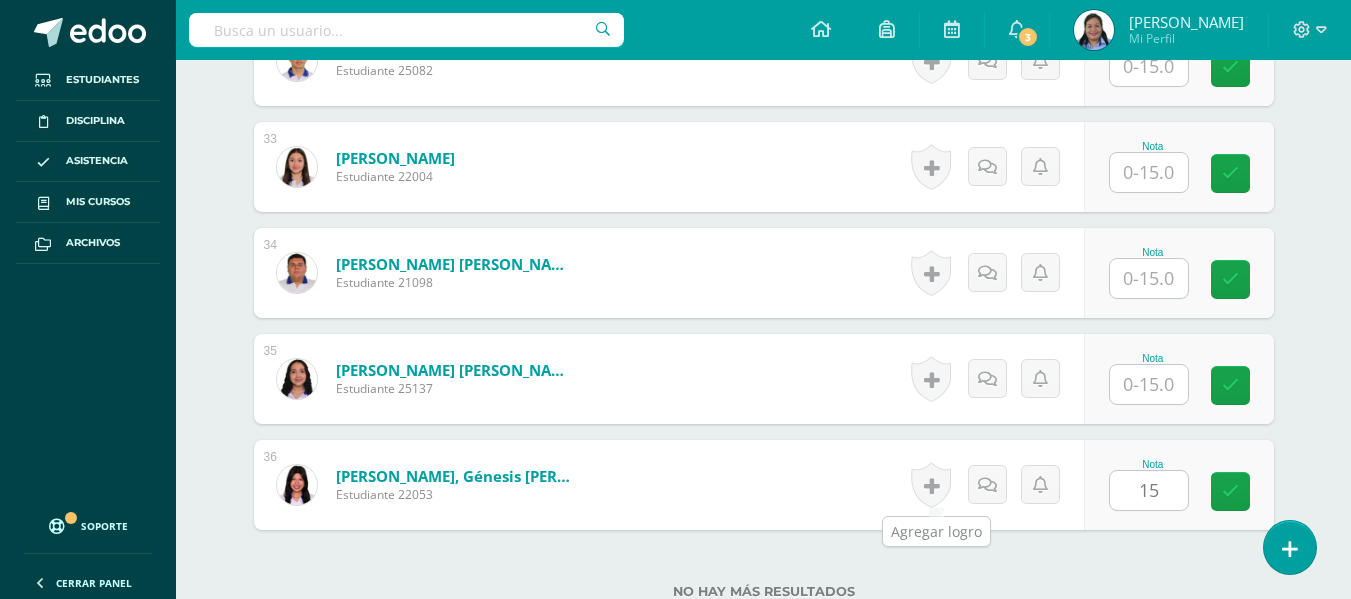 click at bounding box center [931, 485] 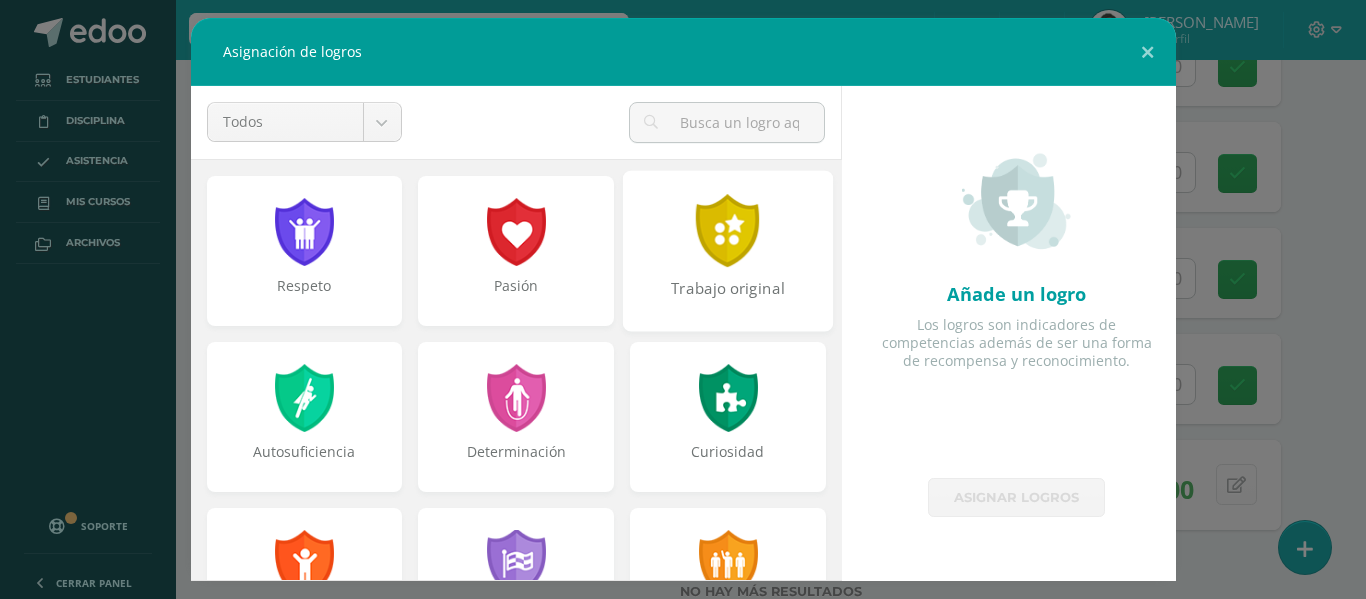 click on "Trabajo original" at bounding box center (728, 250) 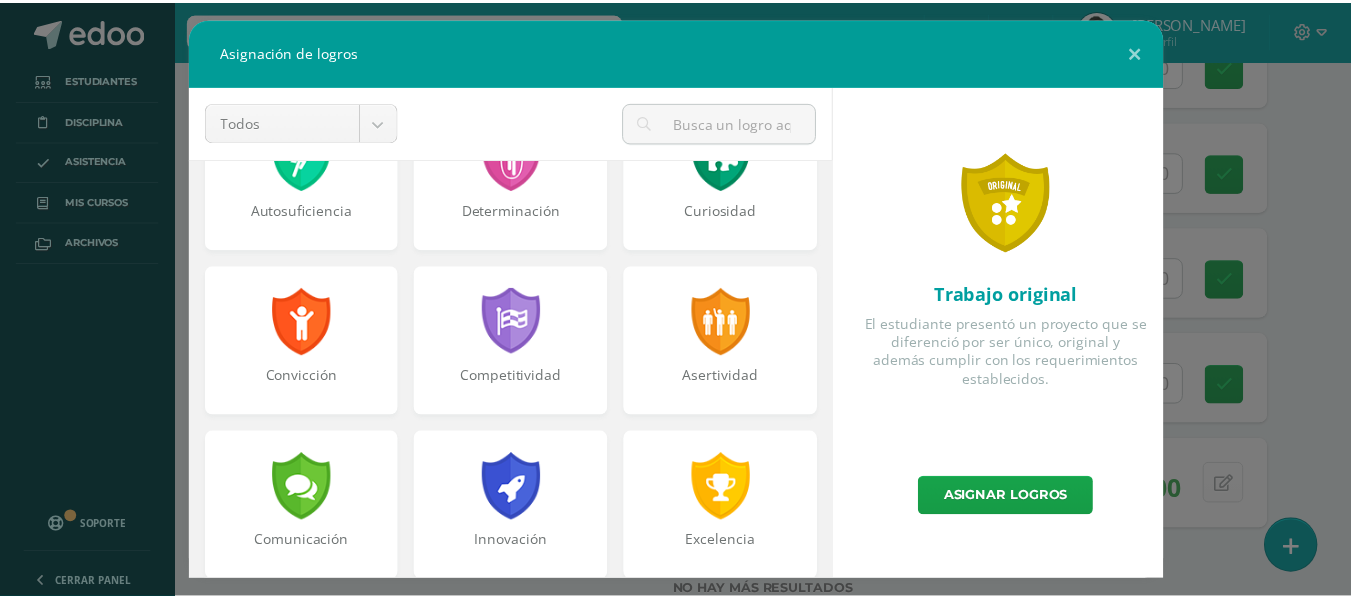 scroll, scrollTop: 322, scrollLeft: 0, axis: vertical 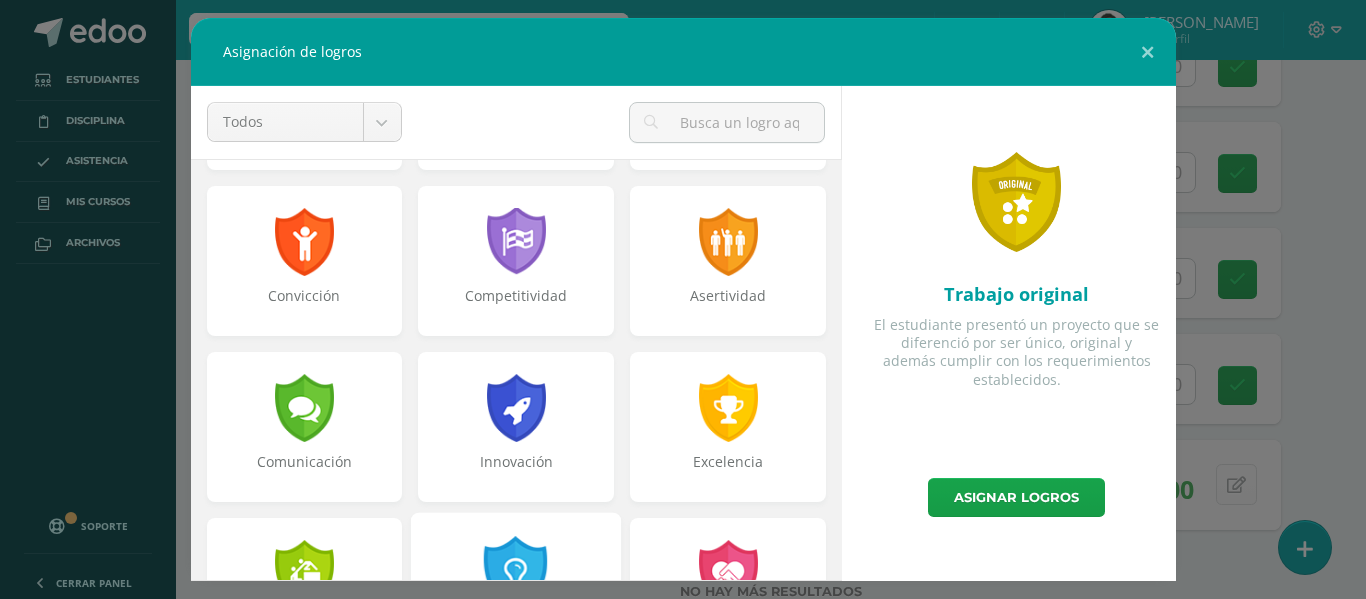 click at bounding box center [516, 572] 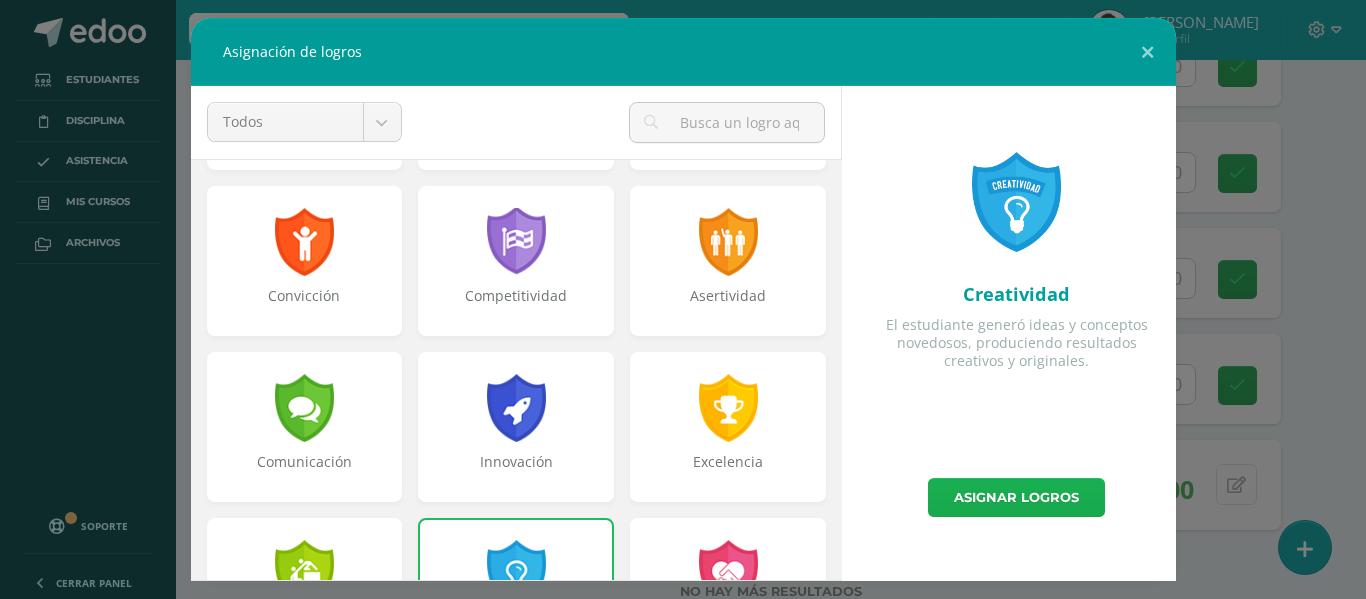 click on "Asignar logros" at bounding box center [1016, 497] 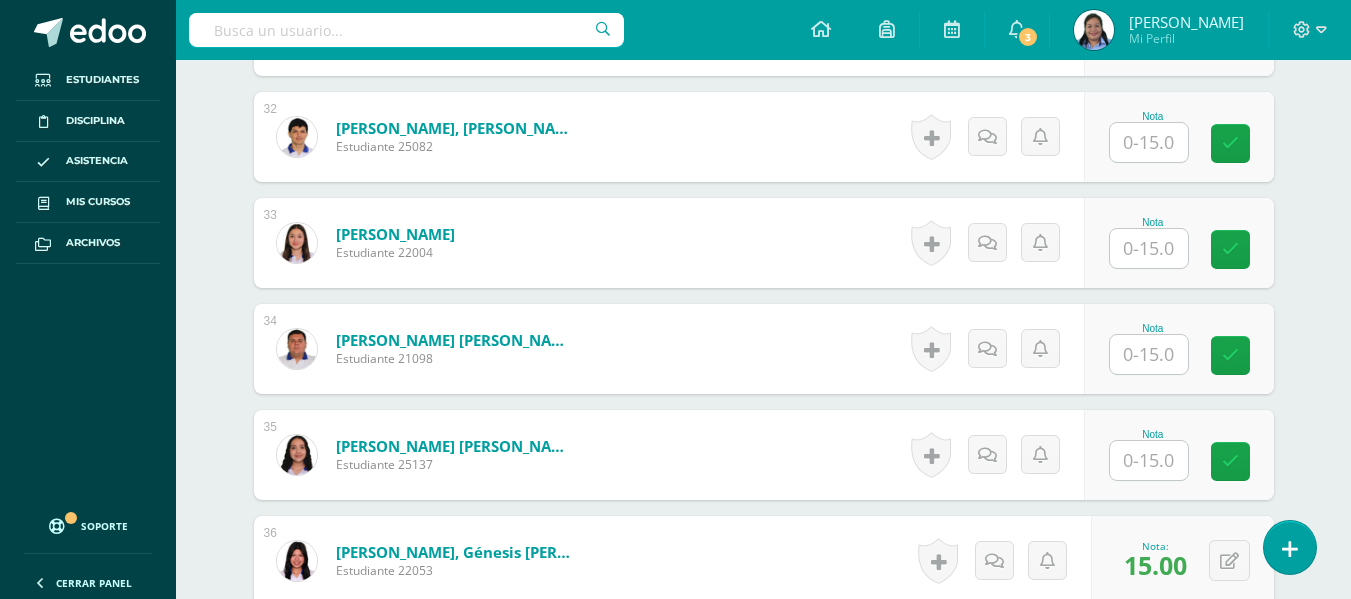 scroll, scrollTop: 3912, scrollLeft: 0, axis: vertical 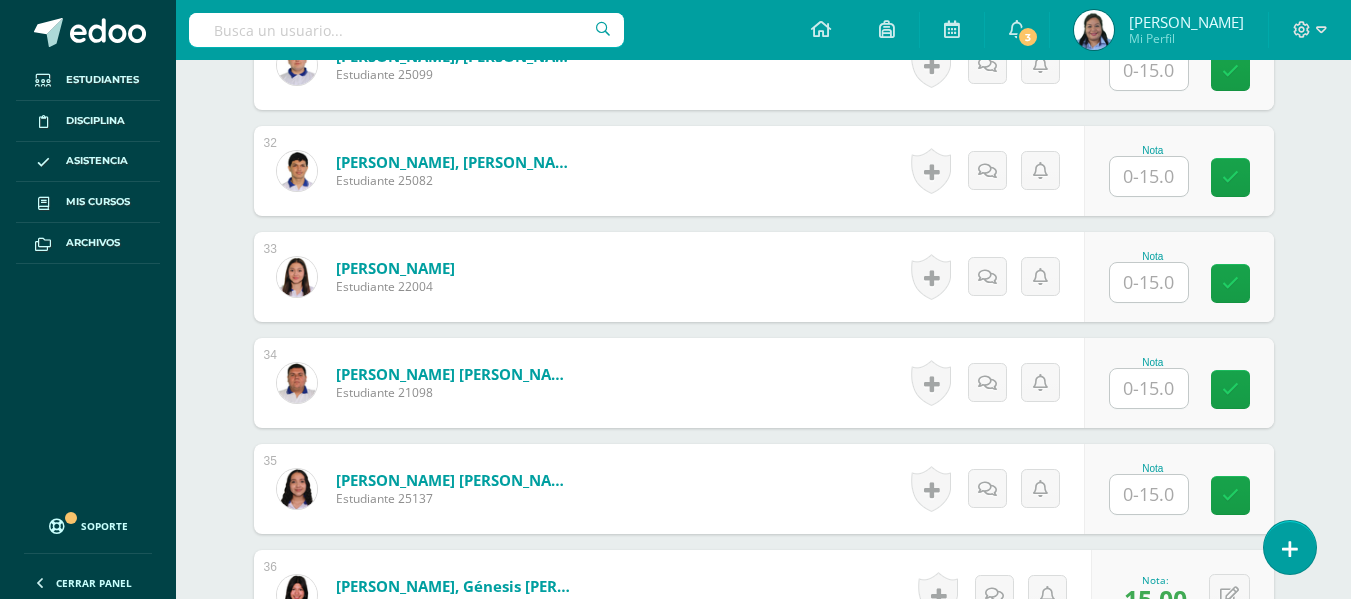 click at bounding box center (1149, 282) 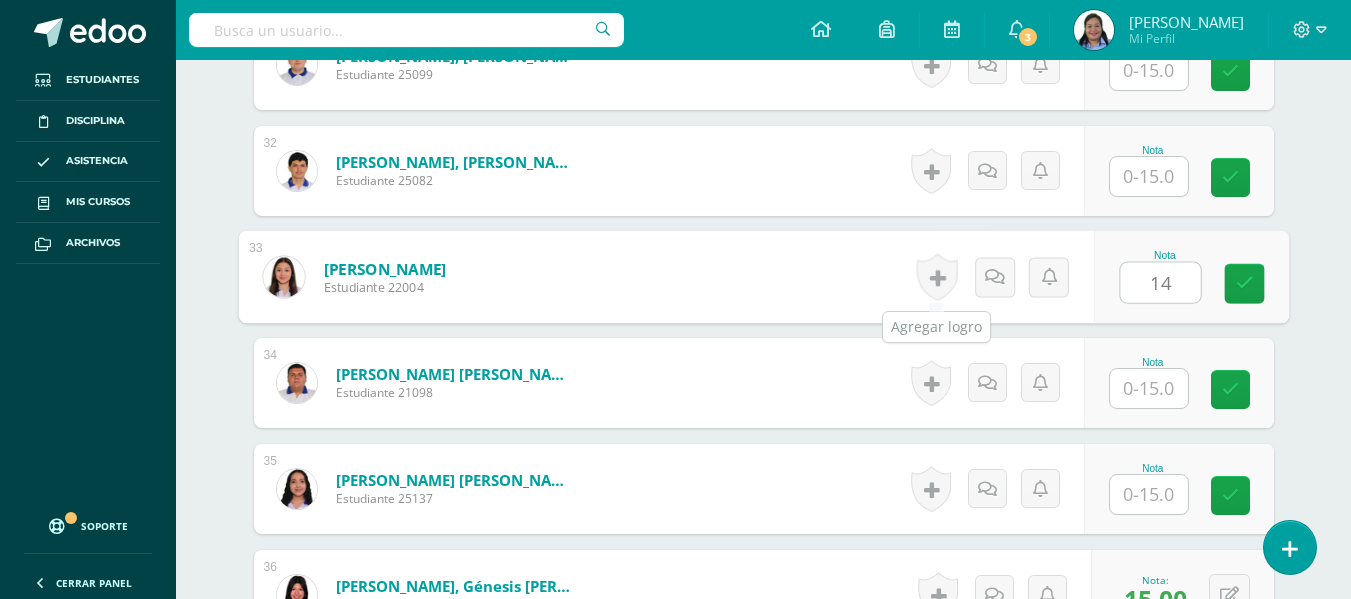type on "14" 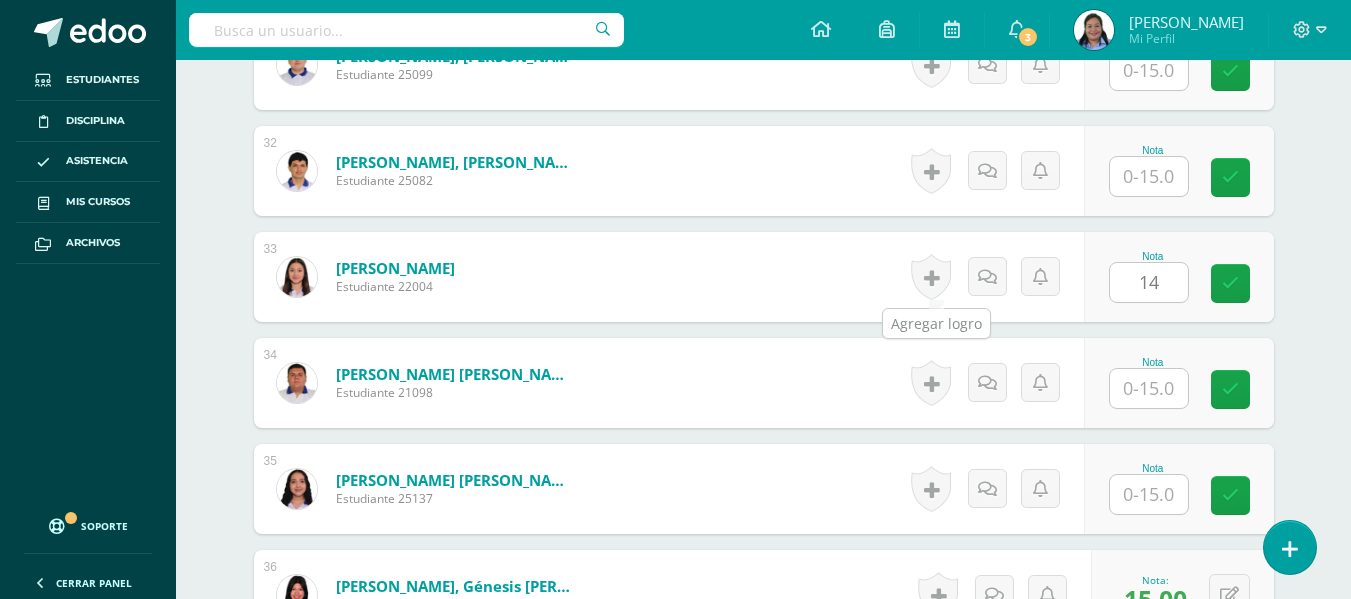 click at bounding box center [931, 277] 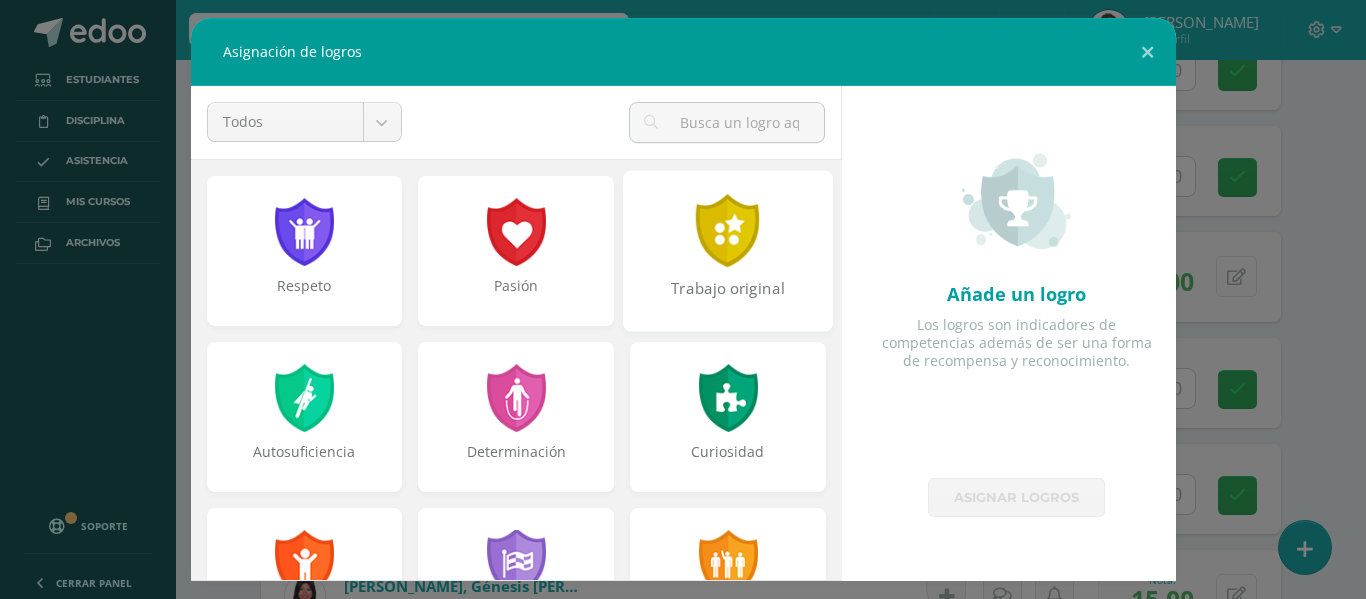 click at bounding box center (728, 230) 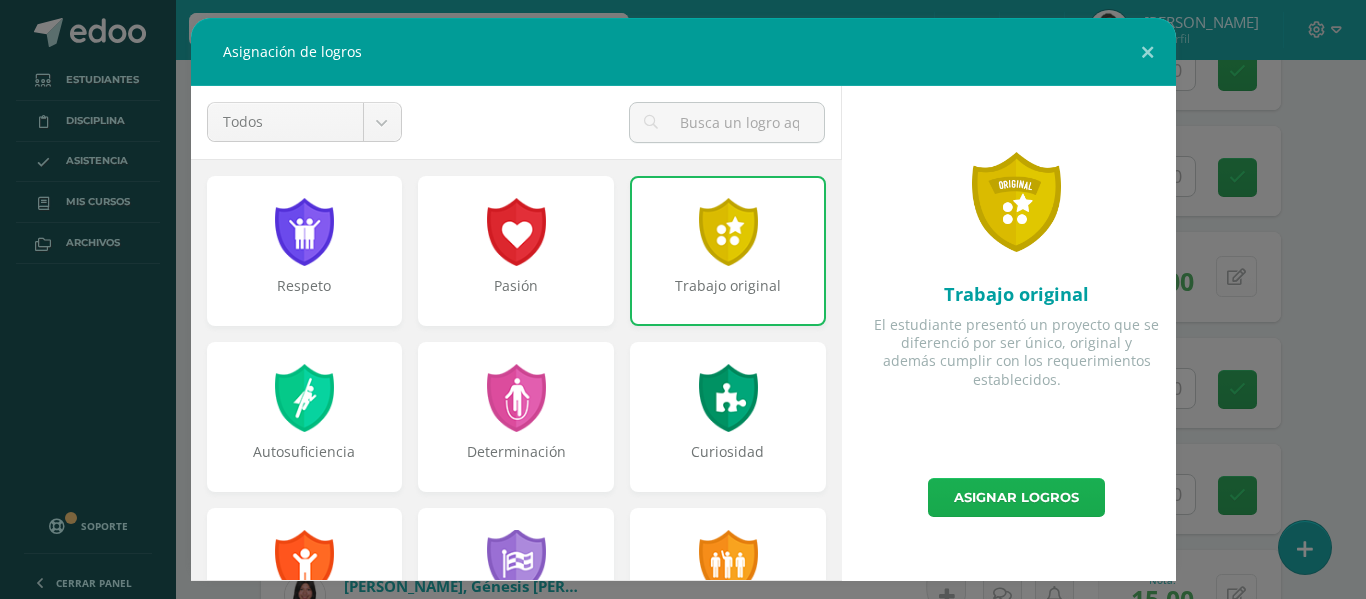 click on "Asignar logros" at bounding box center (1016, 497) 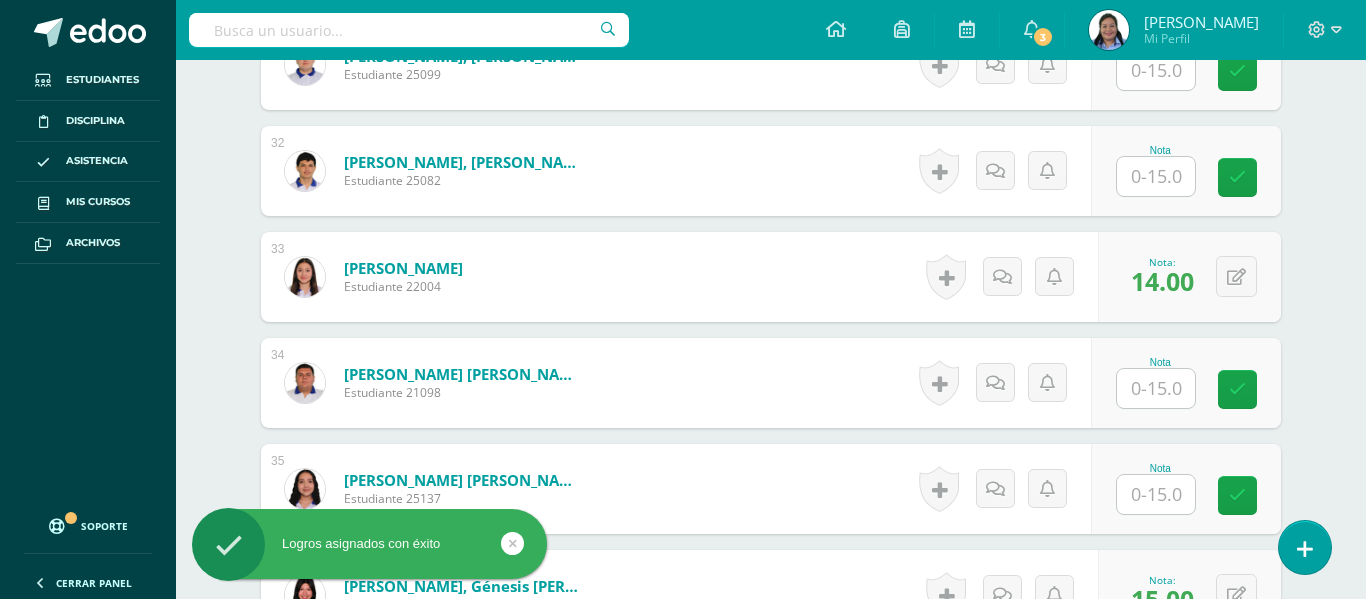 click on "Asignación de logros
Todos                             Todos Respeto Pasión  Trabajo original Autosuficiencia Determinación Curiosidad Convicción Competitividad Asertividad Comunicación Innovación Excelencia Camaradería Creatividad Honestidad Gran expositor Perseverancia Responsabilidad Liderazgo Trabajo en equipo Respeto Pasión  Trabajo original Autosuficiencia Determinación Curiosidad Convicción Competitividad Asertividad Comunicación Innovación Excelencia Camaradería Creatividad Honestidad Gran expositor Perseverancia Responsabilidad Liderazgo Trabajo en equipo Añade un logro Los logros son indicadores de competencias además de ser una forma de recompensa y reconocimiento. Asignar logros" at bounding box center (683, 299) 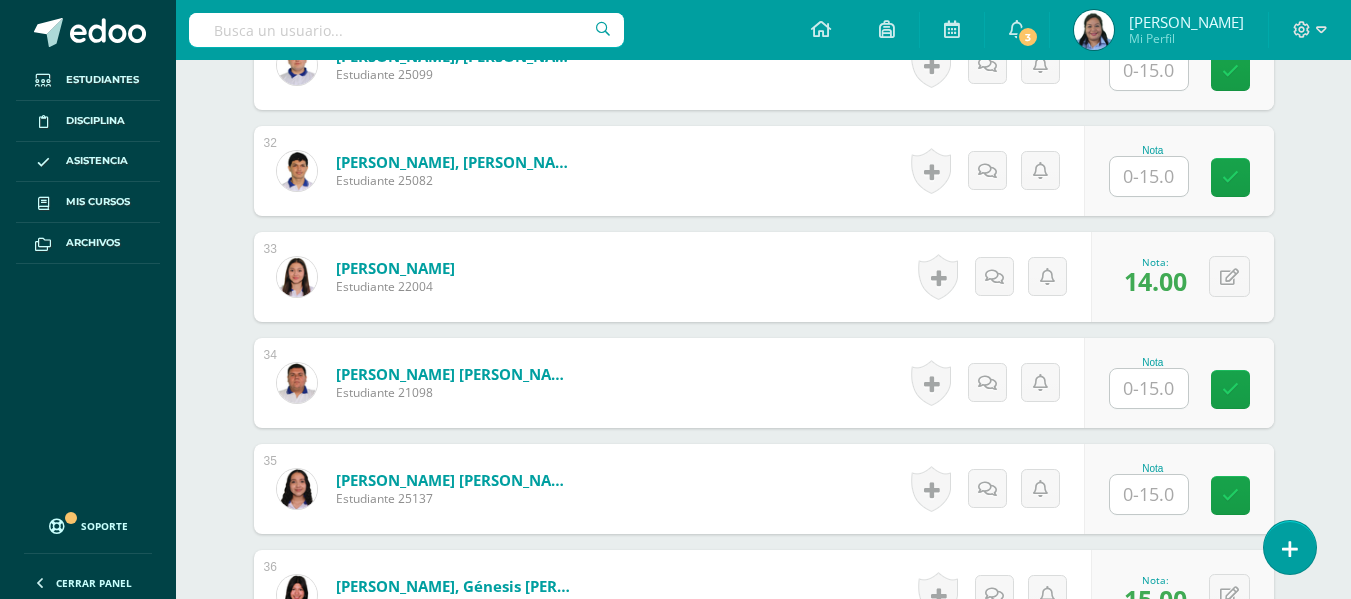 click on "¿Estás seguro que quieres  eliminar  esta actividad?
Esto borrará la actividad y cualquier nota que hayas registrado
permanentemente. Esta acción no se puede revertir. Cancelar Eliminar
Administración de escalas de valoración
escala de valoración
Aún no has creado una escala de valoración.
Cancelar Agregar nueva escala de valoración: Agrega una división a la escala de valoración  (ej. Ortografía, redacción, trabajo en equipo, etc.)
Agregar
Cancelar Crear escala de valoración
Agrega listas de cotejo
Mostrar todos                             Mostrar todos Mis listas Generales Comunicación y Lenguaje Matemática Ciencia Estudios Sociales Arte Taller 1" at bounding box center (764, -1423) 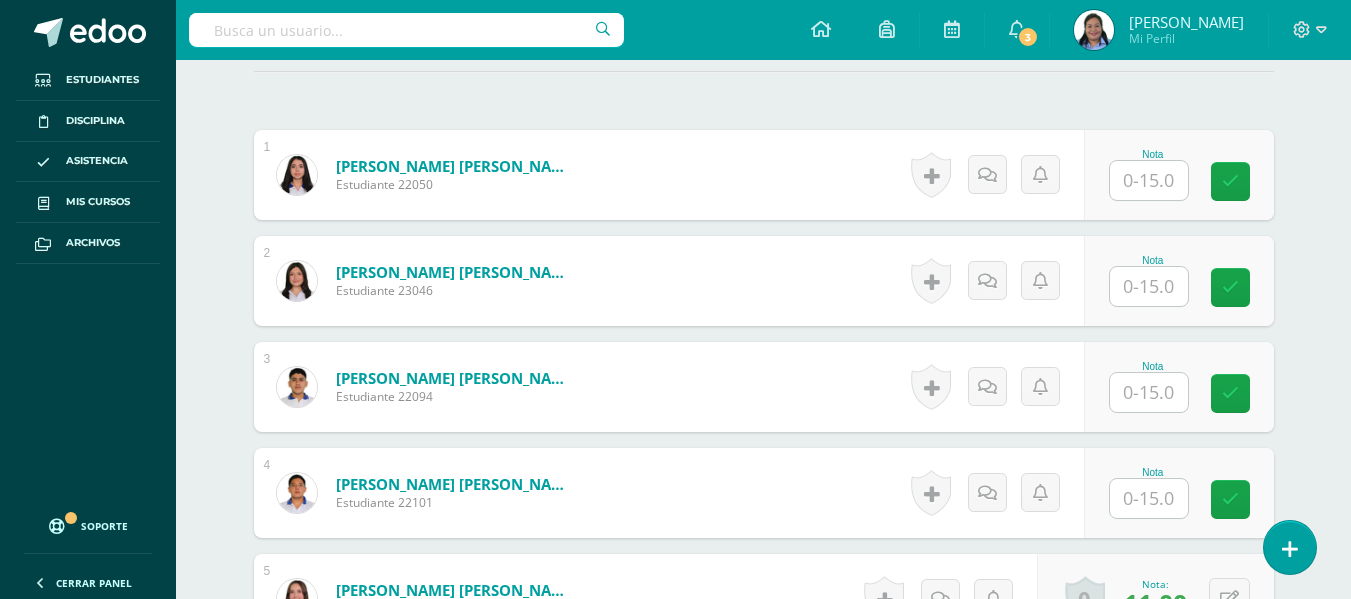 scroll, scrollTop: 614, scrollLeft: 0, axis: vertical 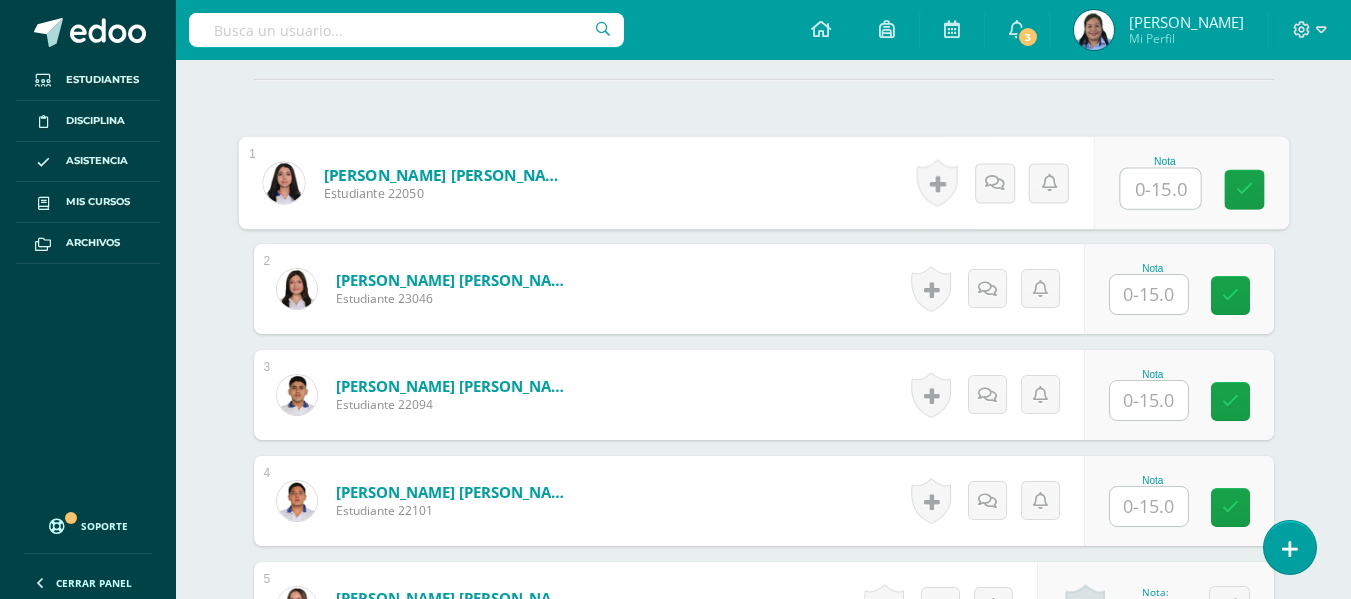 click at bounding box center (1160, 189) 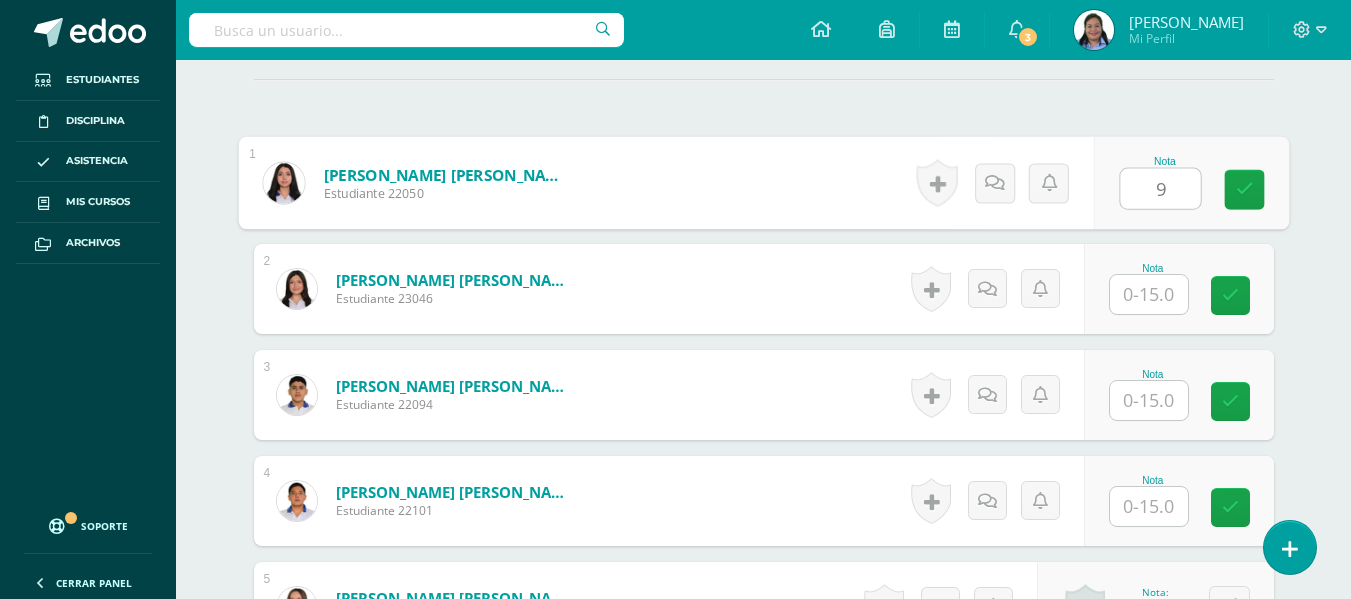 type on "9" 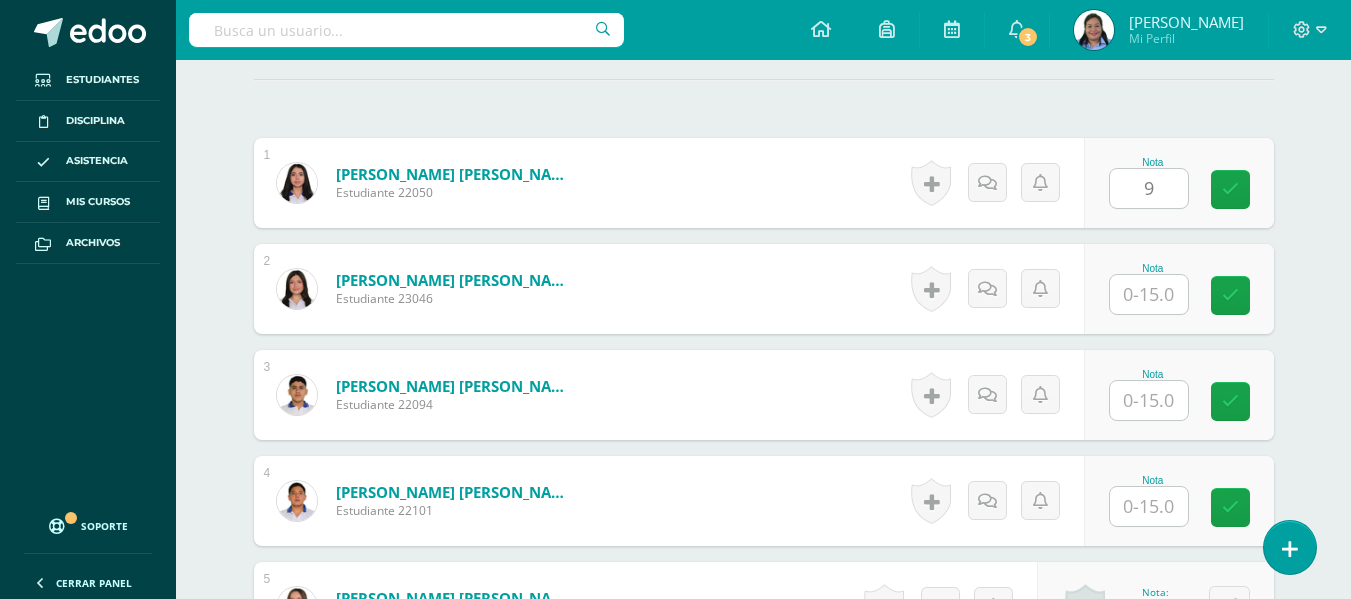 click on "¿Estás seguro que quieres  eliminar  esta actividad?
Esto borrará la actividad y cualquier nota que hayas registrado
permanentemente. Esta acción no se puede revertir. Cancelar Eliminar
Administración de escalas de valoración
escala de valoración
Aún no has creado una escala de valoración.
Cancelar Agregar nueva escala de valoración: Agrega una división a la escala de valoración  (ej. Ortografía, redacción, trabajo en equipo, etc.)
Agregar
Cancelar Crear escala de valoración
Agrega listas de cotejo
Mostrar todos                             Mostrar todos Mis listas Generales Comunicación y Lenguaje Matemática Ciencia Estudios Sociales Arte Taller 1" at bounding box center (764, 1875) 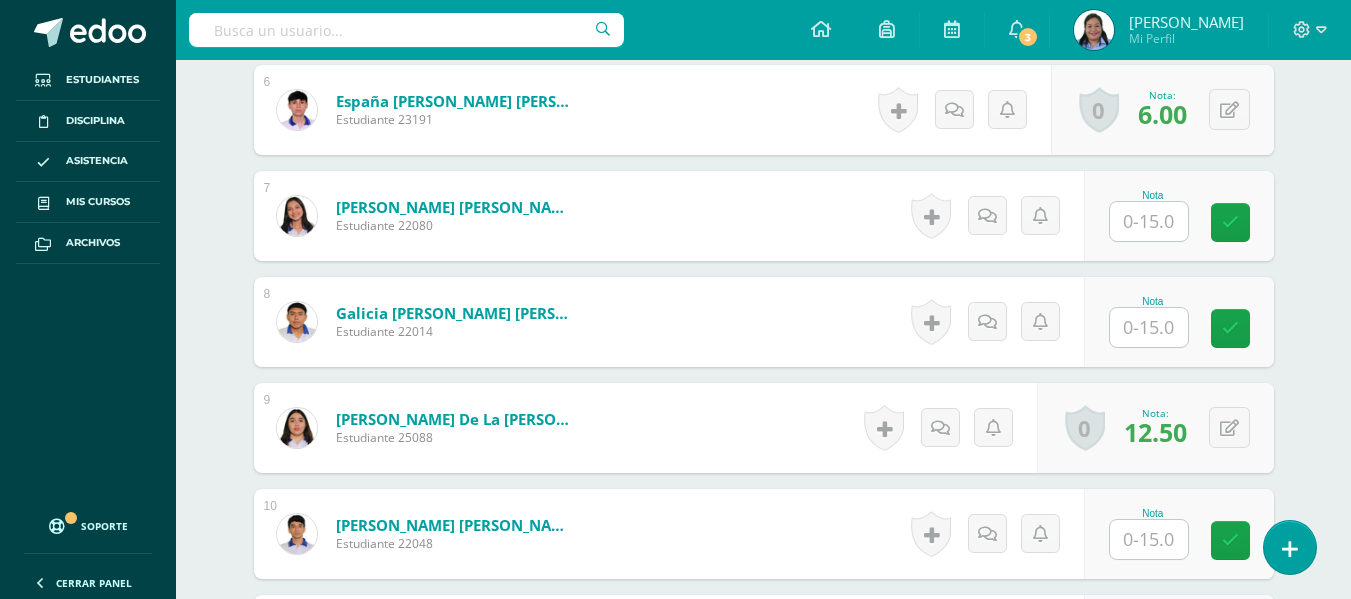 scroll, scrollTop: 1243, scrollLeft: 0, axis: vertical 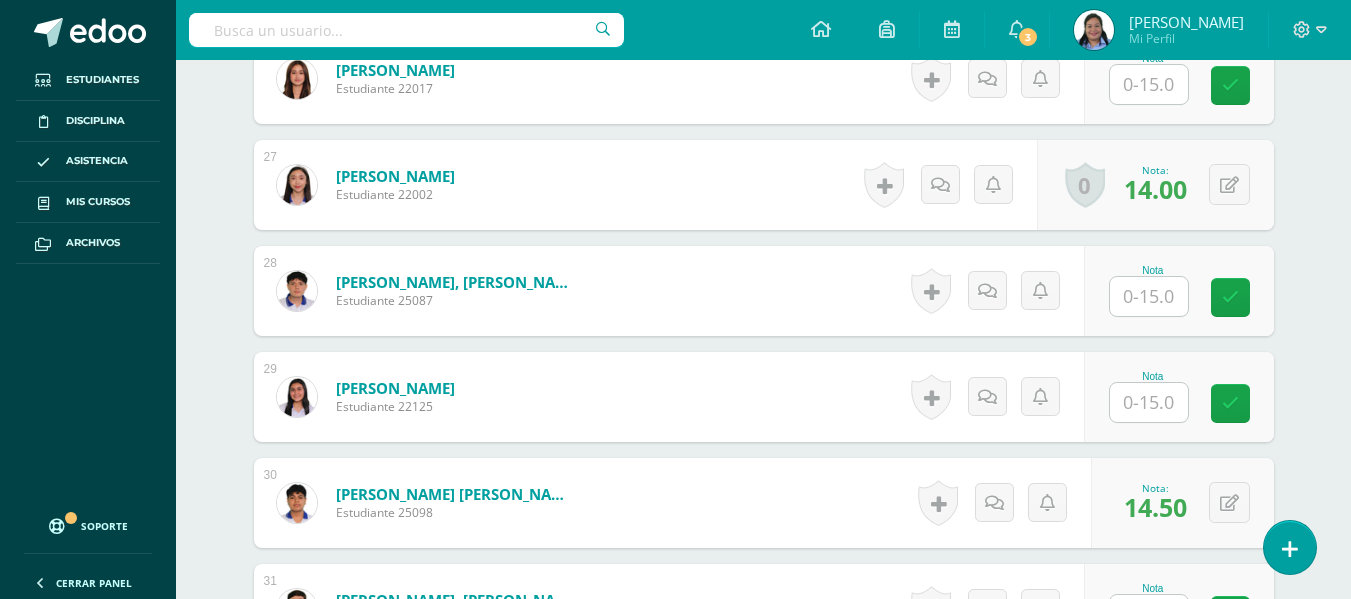 click on "Español Preuniversitario
Cuarto Bachillerato en Ciencias y Letras "4.1"
Herramientas
Detalle de asistencias
Actividad
Anuncios
Actividades
Estudiantes
Planificación
Dosificación
Conferencias
¿Estás seguro que quieres  eliminar  esta actividad?
Esto borrará la actividad y cualquier nota que hayas registrado
permanentemente. Esta acción no se puede revertir. Cancelar Eliminar
Administración de escalas de valoración
escala de valoración
Aún no has creado una escala de valoración.
Cancelar Agregar nueva escala de valoración: 1" at bounding box center [763, -948] 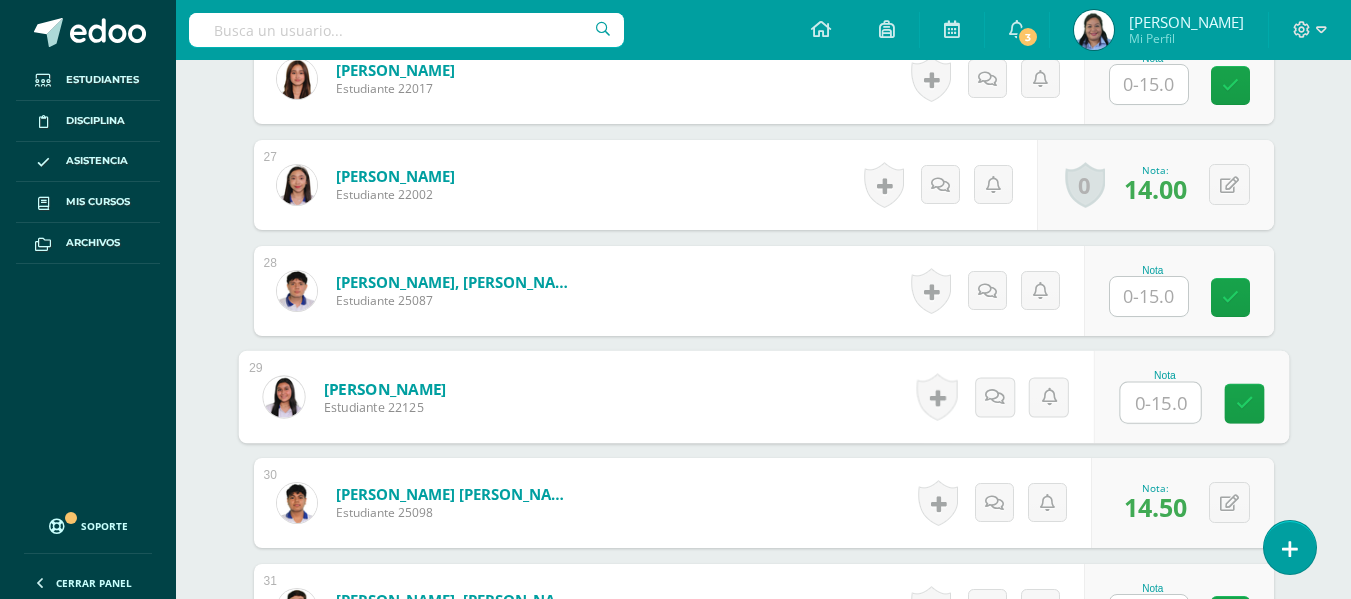 click at bounding box center (1160, 403) 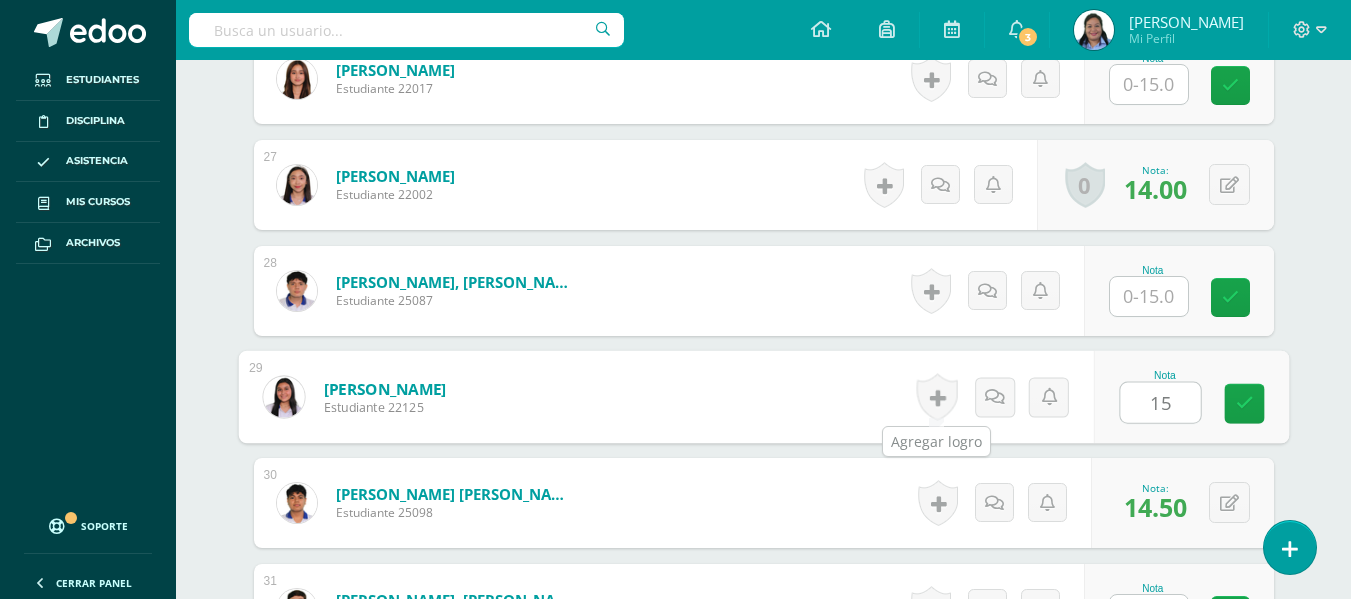 type on "15" 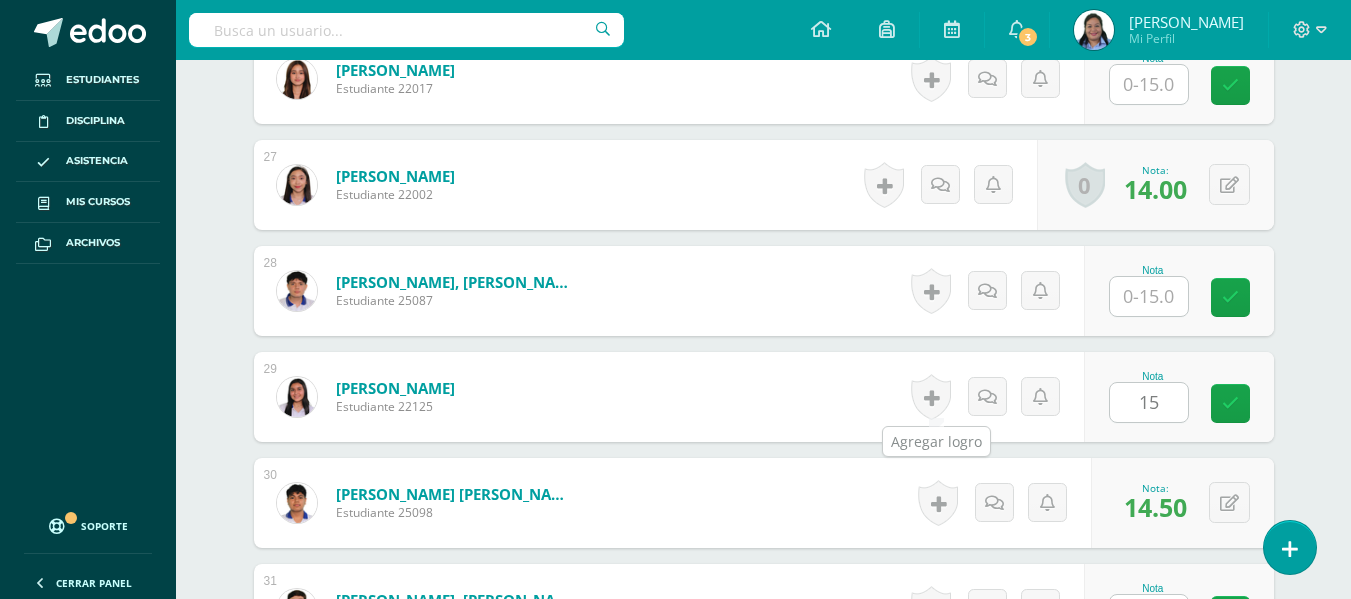 click at bounding box center (931, 397) 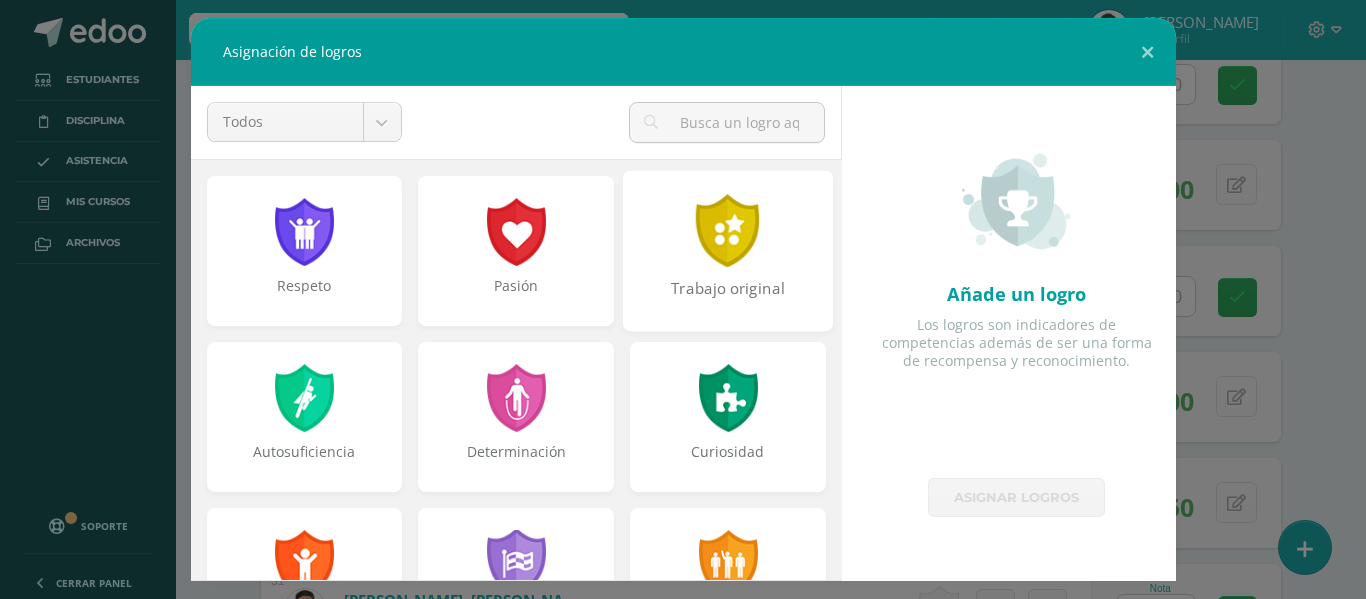 click on "Trabajo original" at bounding box center (728, 299) 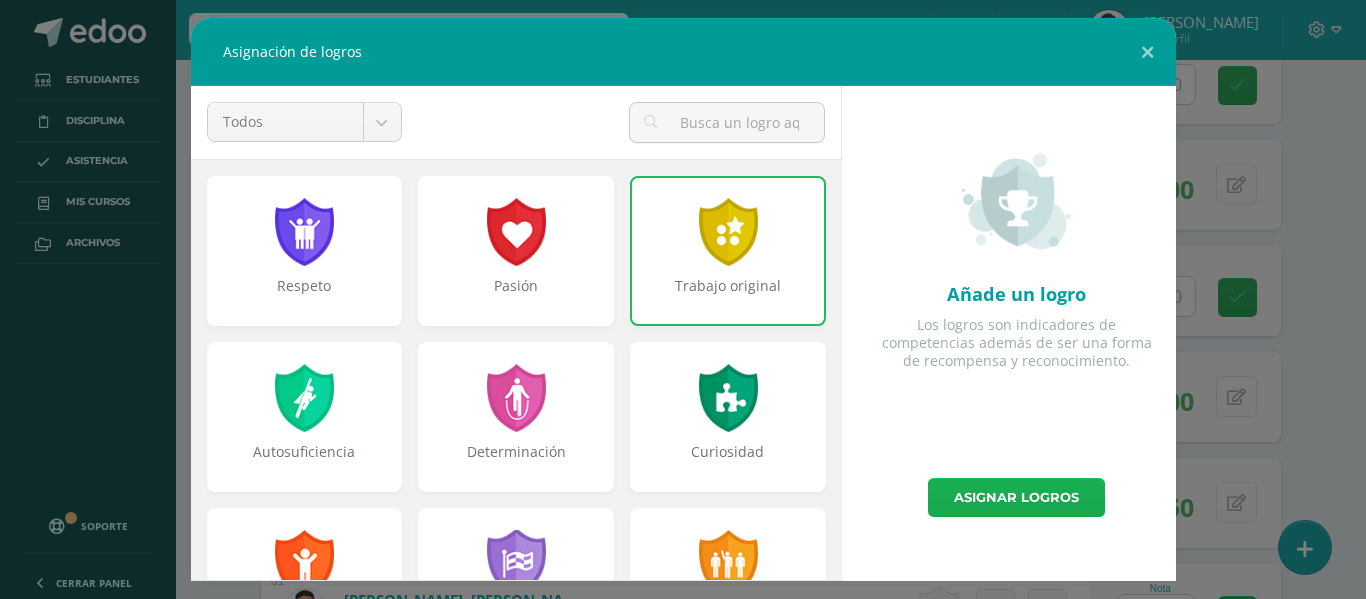click on "Asignar logros" at bounding box center [1016, 497] 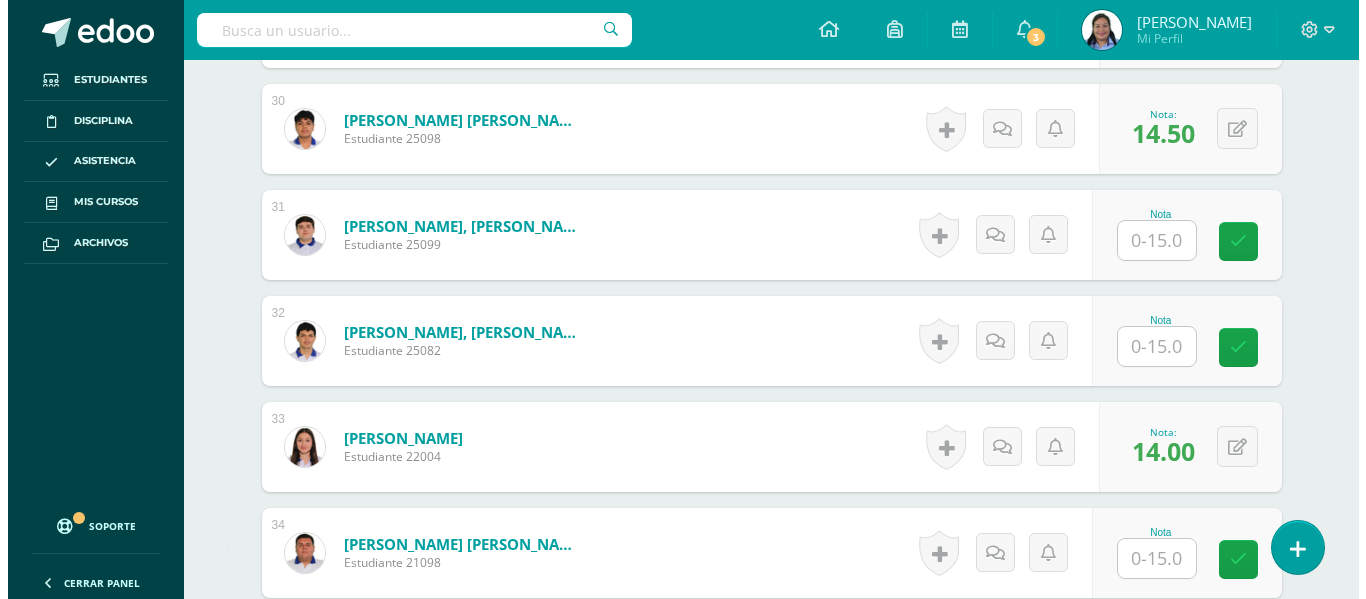 scroll, scrollTop: 3716, scrollLeft: 0, axis: vertical 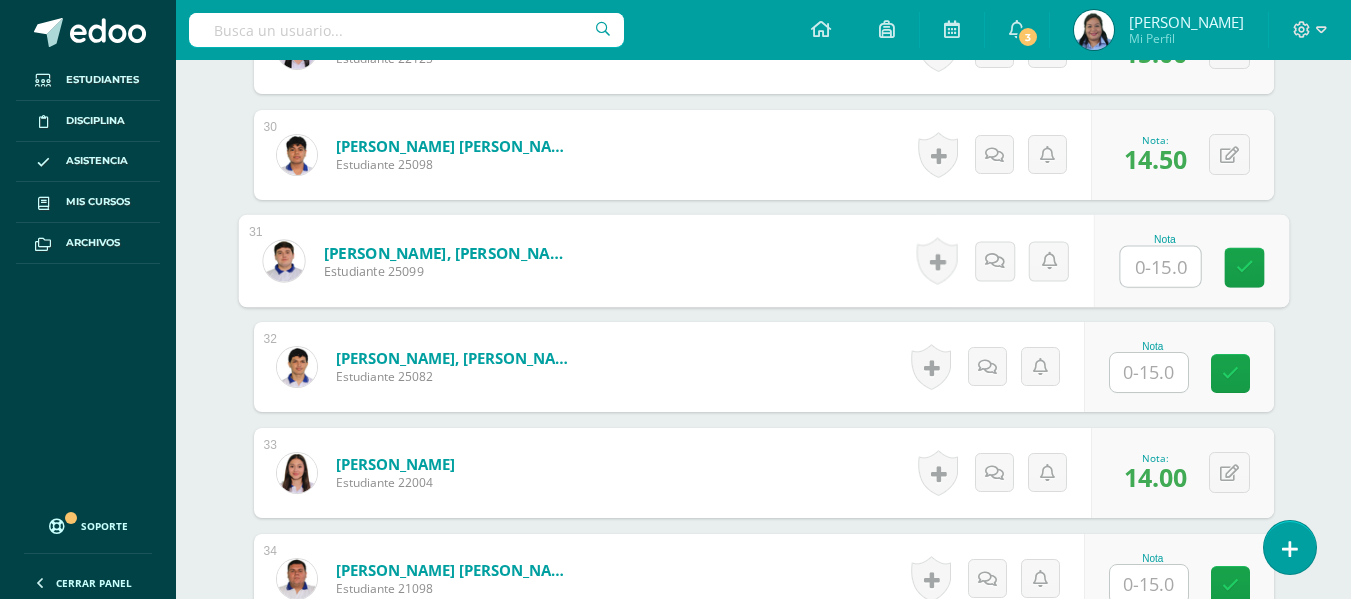 click at bounding box center [1160, 267] 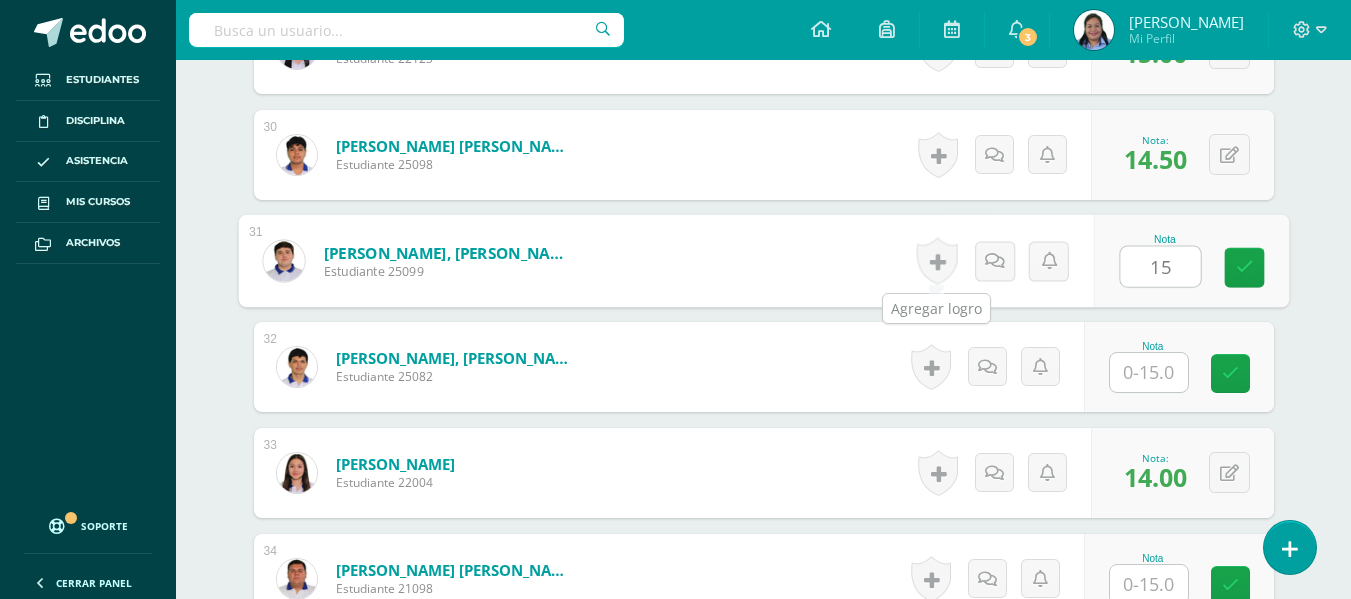 type on "15" 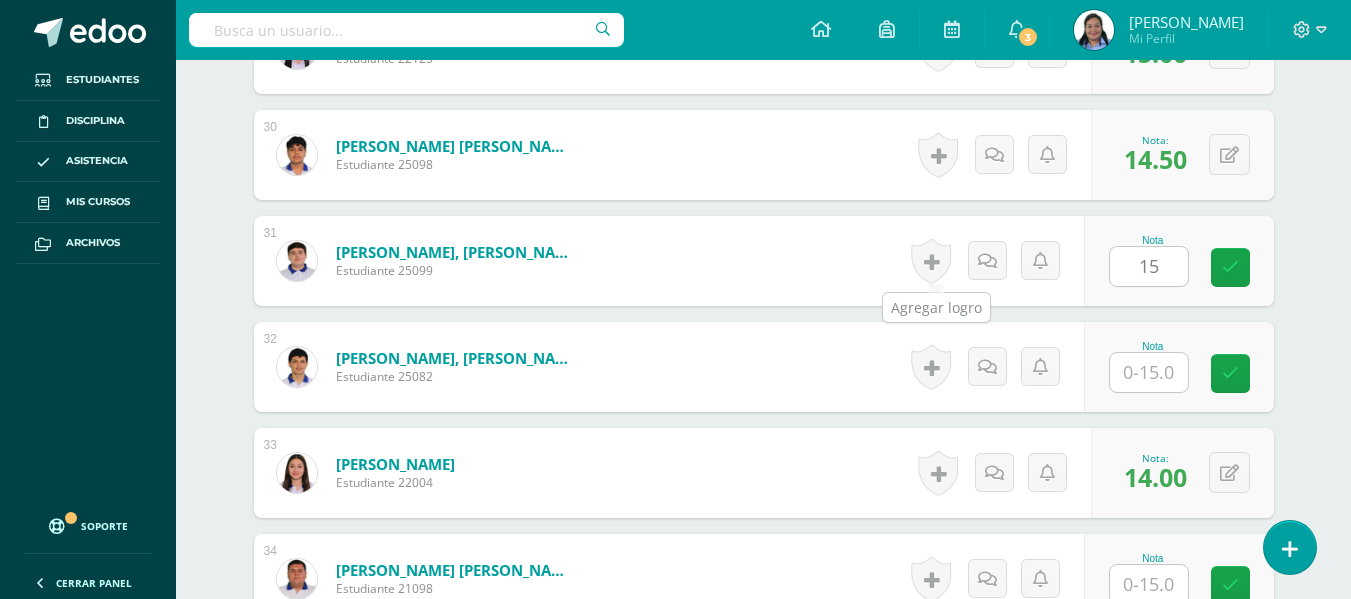 click at bounding box center (931, 261) 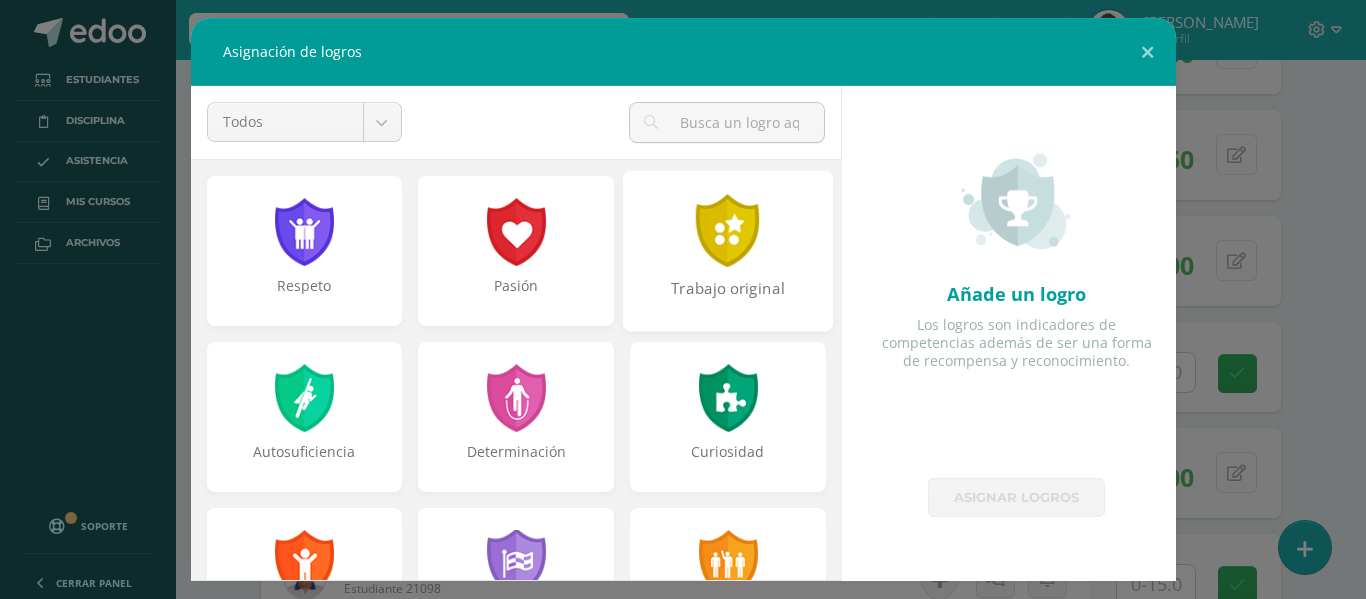 click on "Trabajo original" at bounding box center (728, 250) 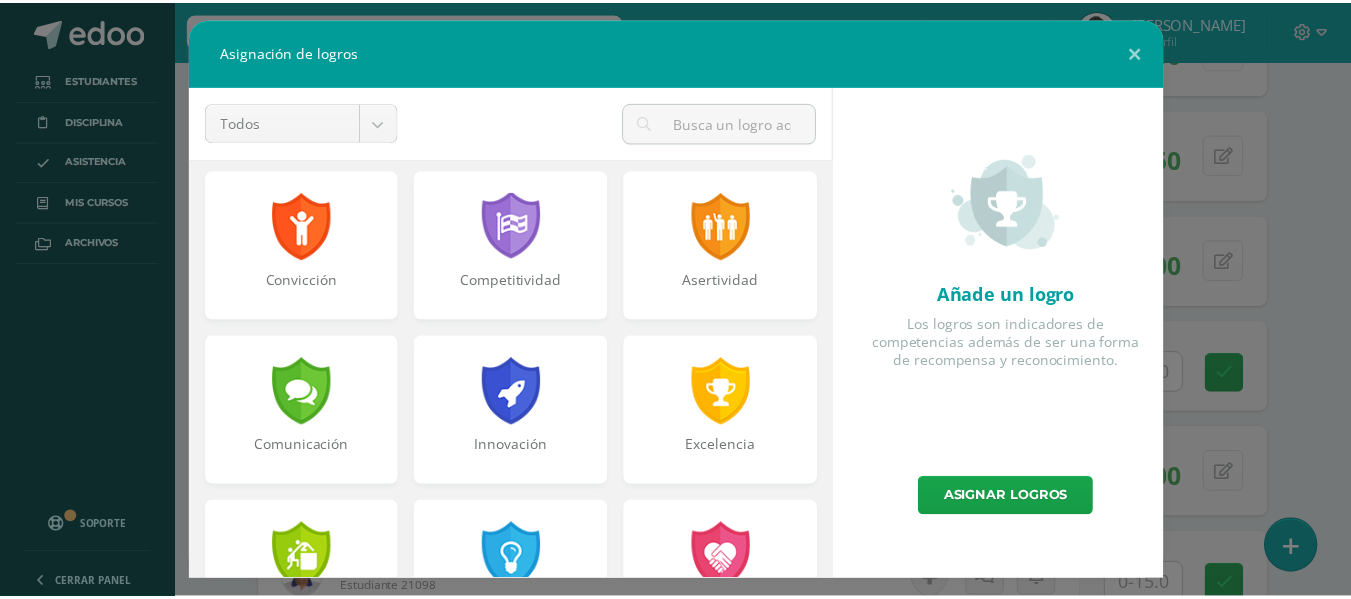 scroll, scrollTop: 534, scrollLeft: 0, axis: vertical 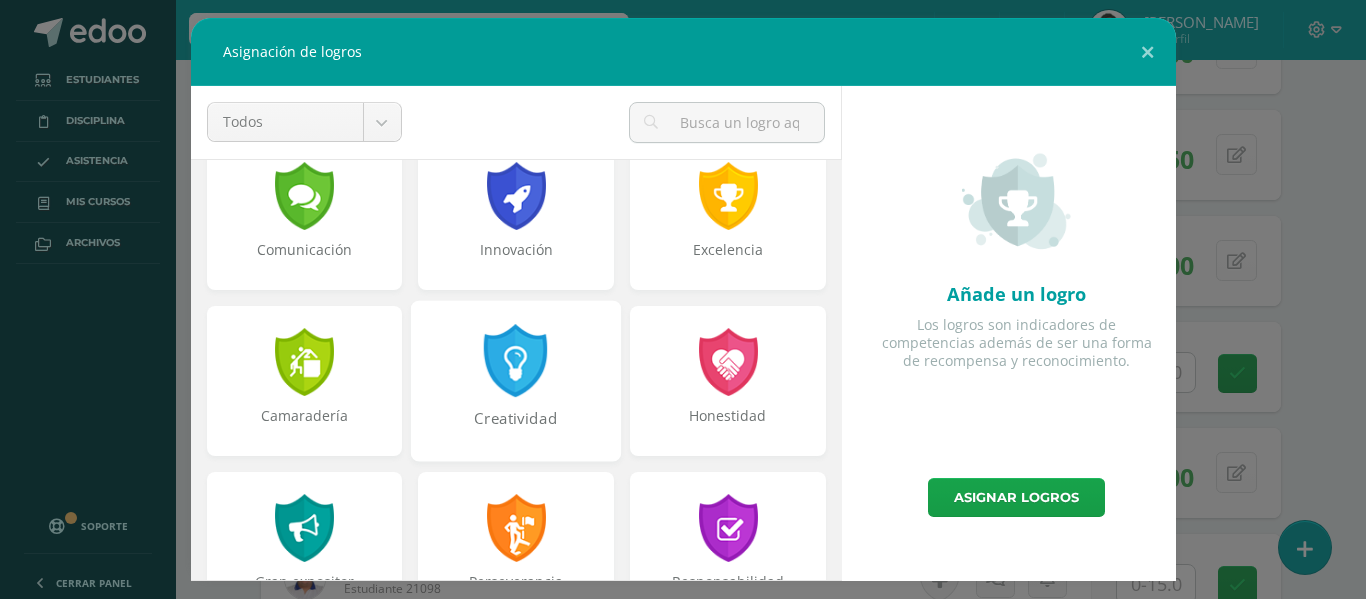 click at bounding box center [516, 360] 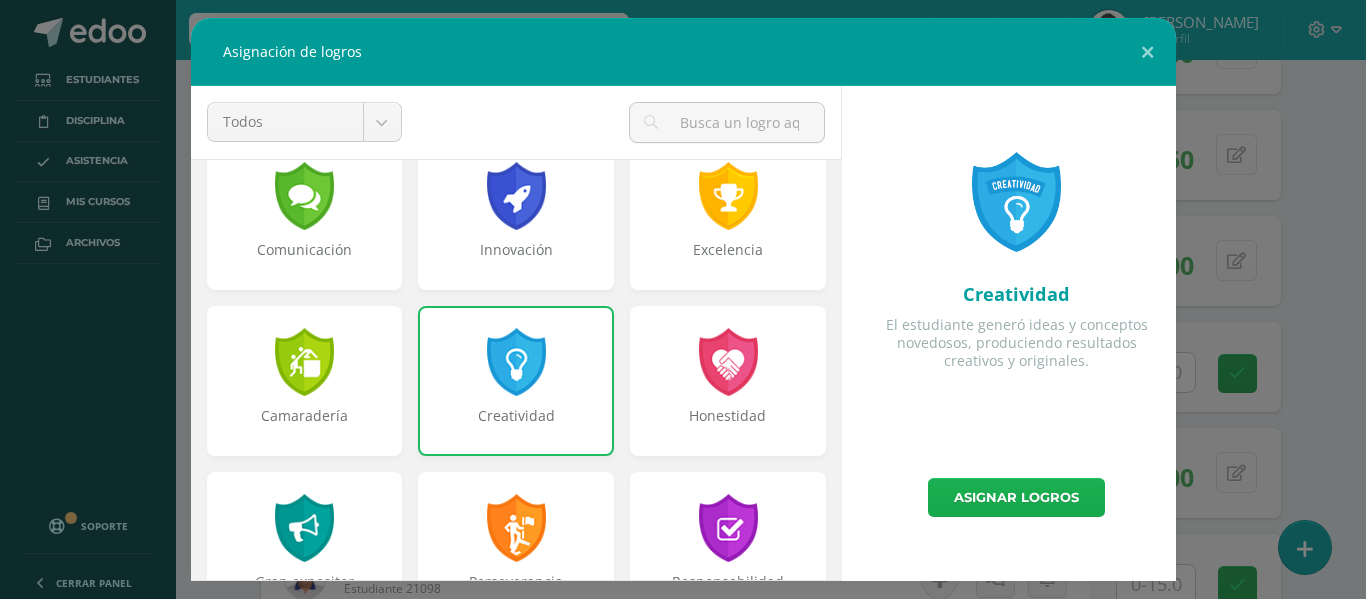 click on "Asignar logros" at bounding box center (1016, 497) 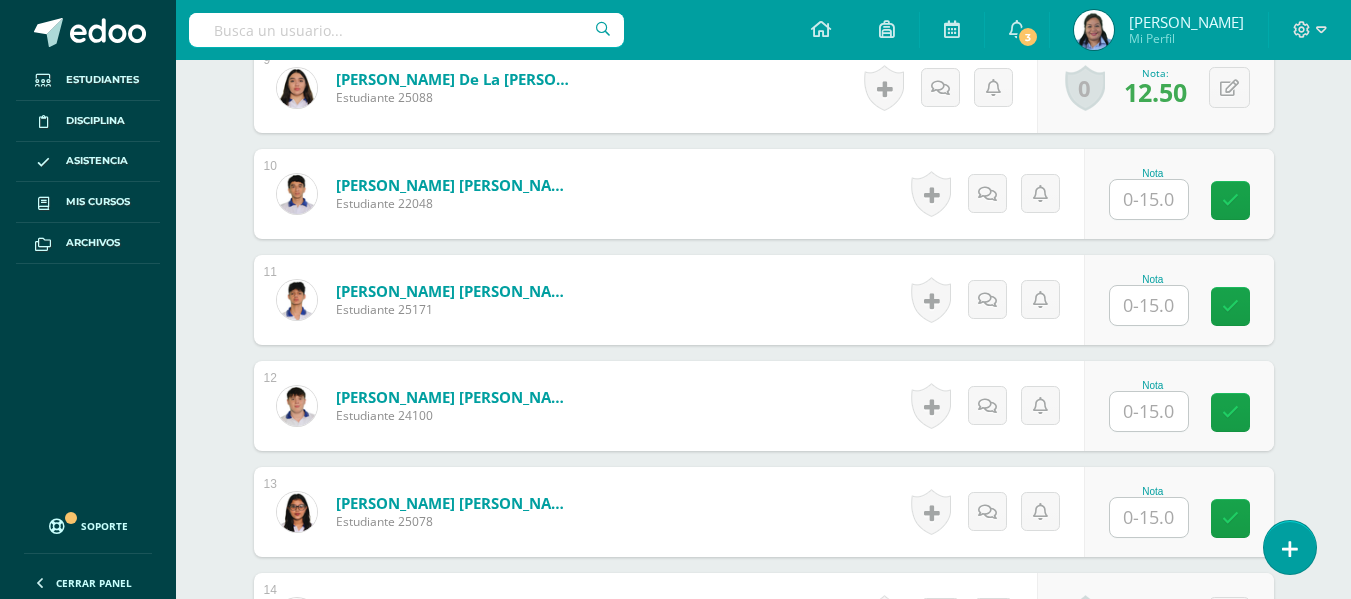 scroll, scrollTop: 1566, scrollLeft: 0, axis: vertical 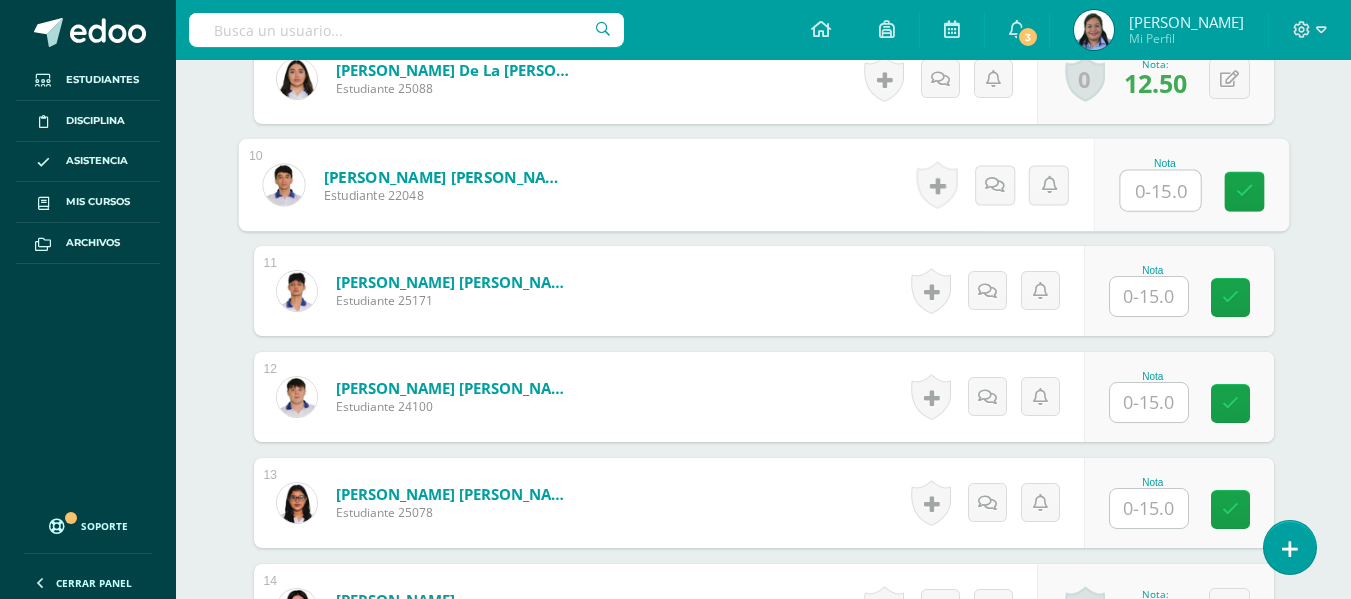 click at bounding box center (1160, 191) 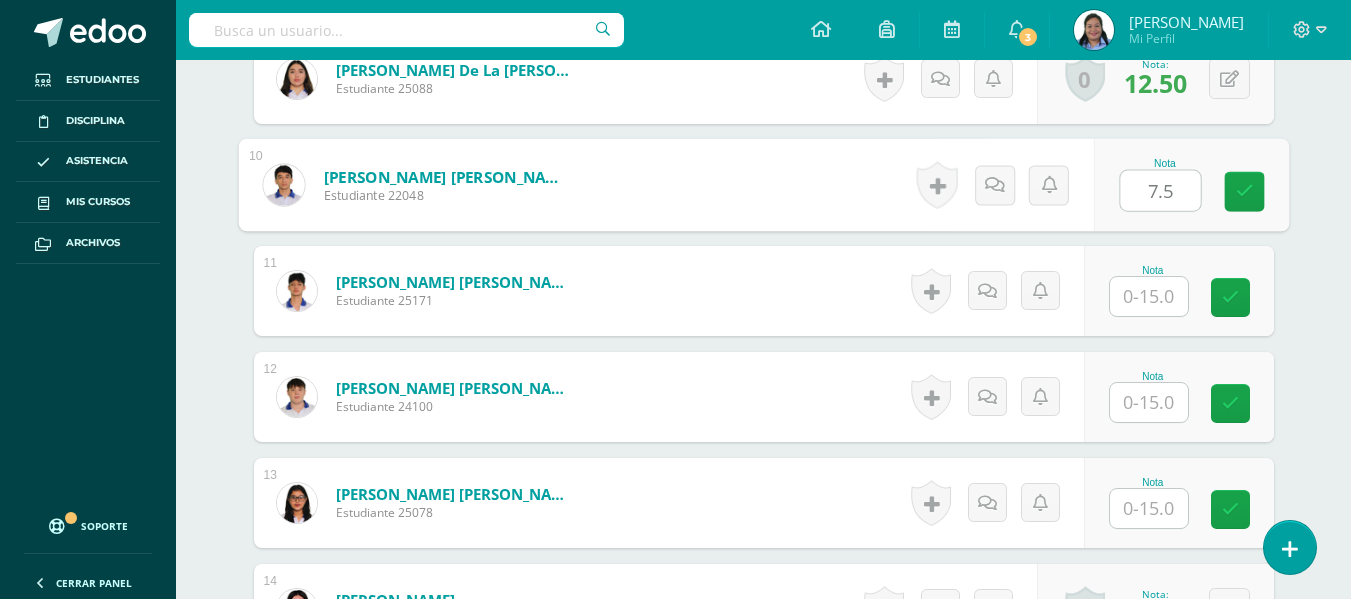 type on "7.5" 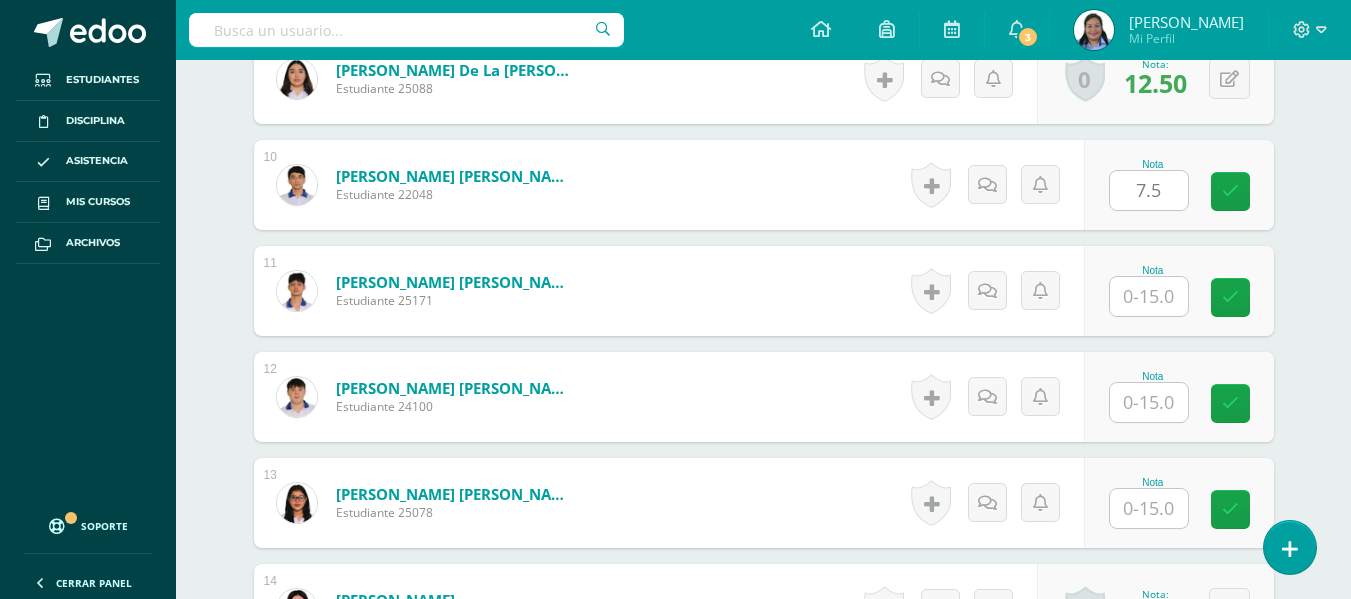 click on "Nota
7.5" at bounding box center (1179, 185) 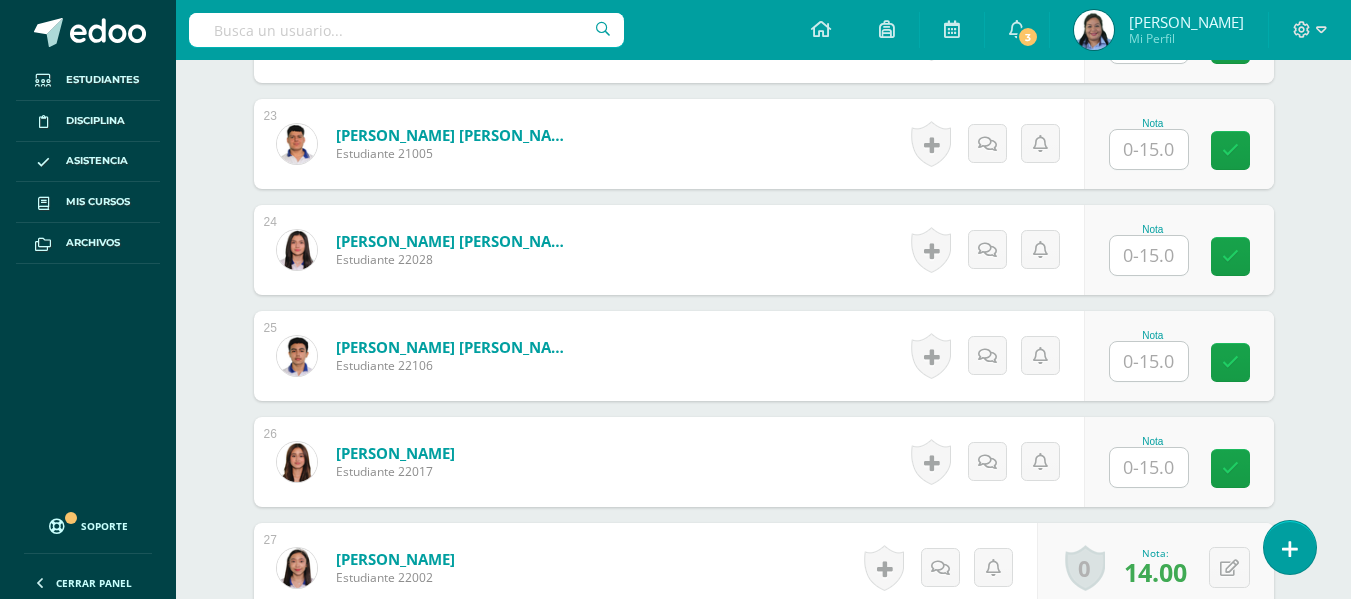 scroll, scrollTop: 2994, scrollLeft: 0, axis: vertical 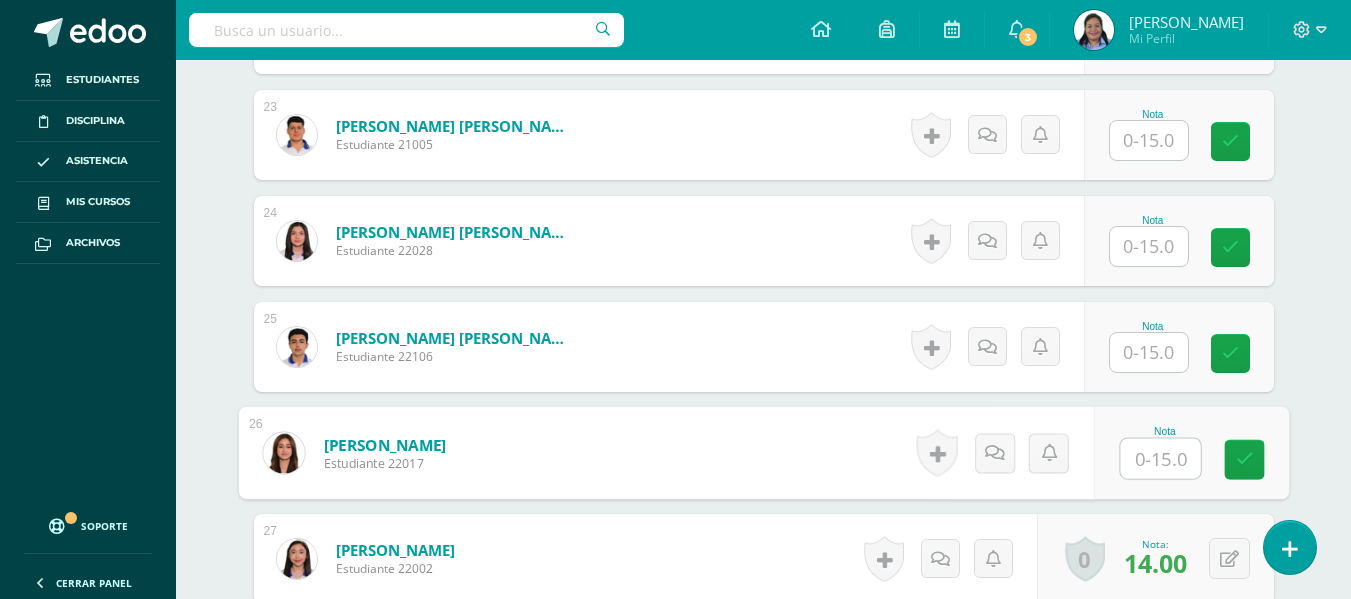 click at bounding box center (1160, 459) 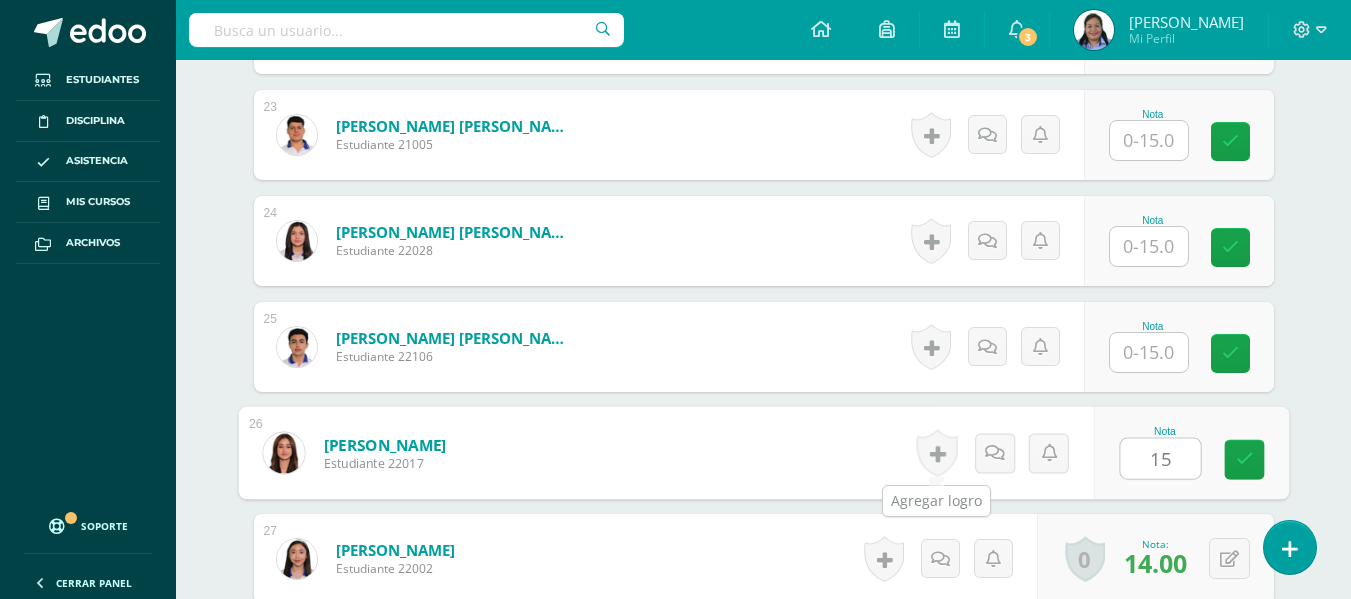 type on "15" 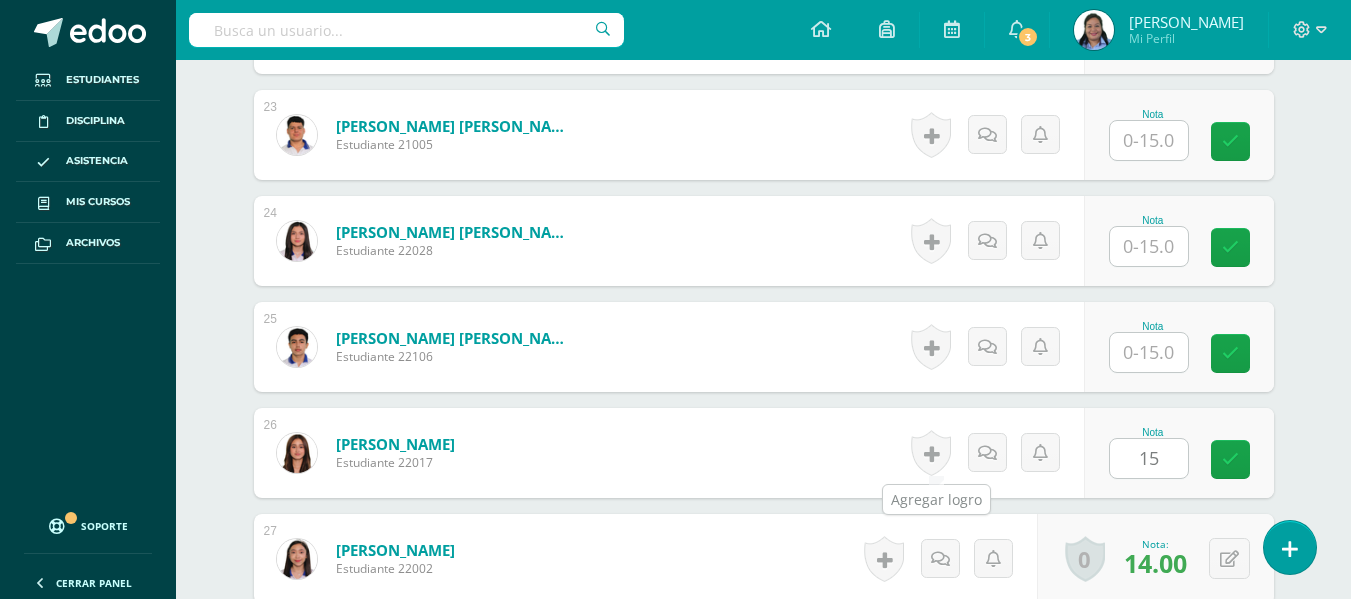 click at bounding box center [931, 453] 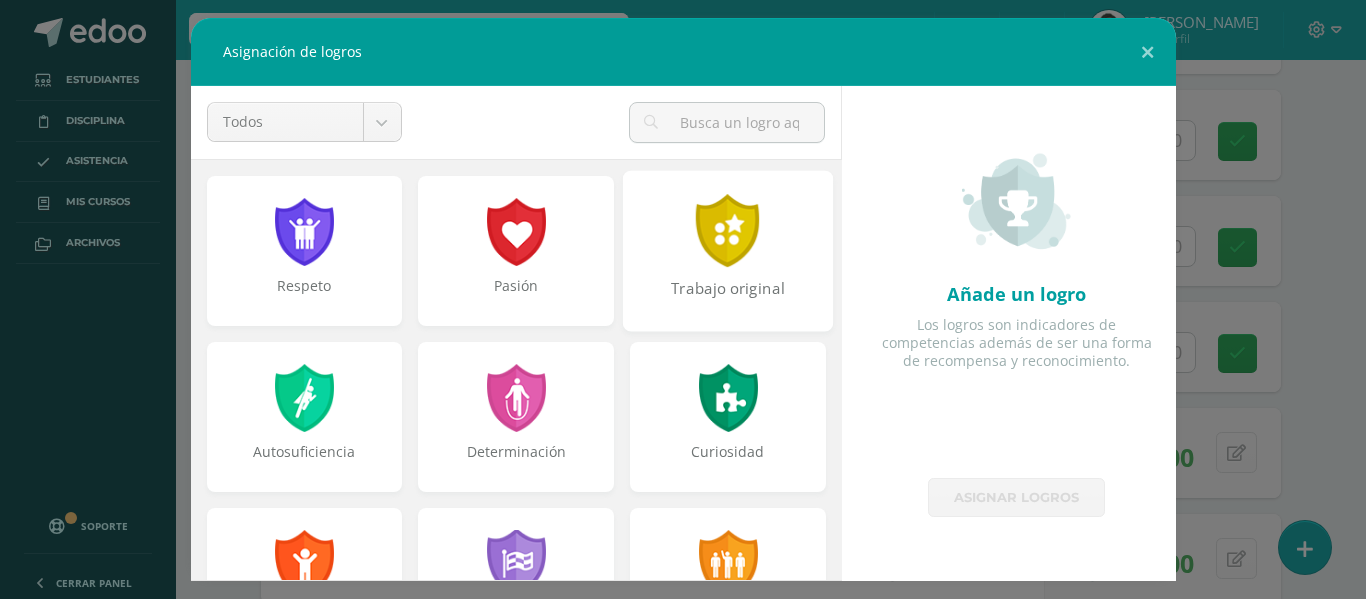 click on "Trabajo original" at bounding box center [728, 250] 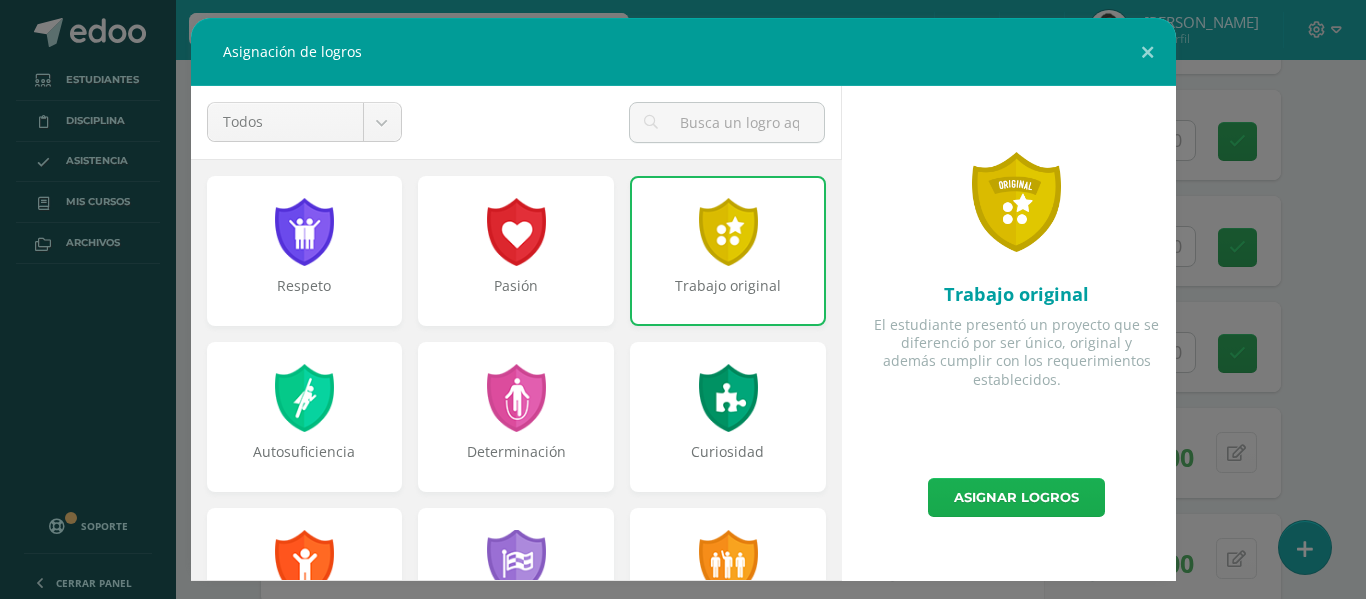 click on "Asignar logros" at bounding box center (1016, 497) 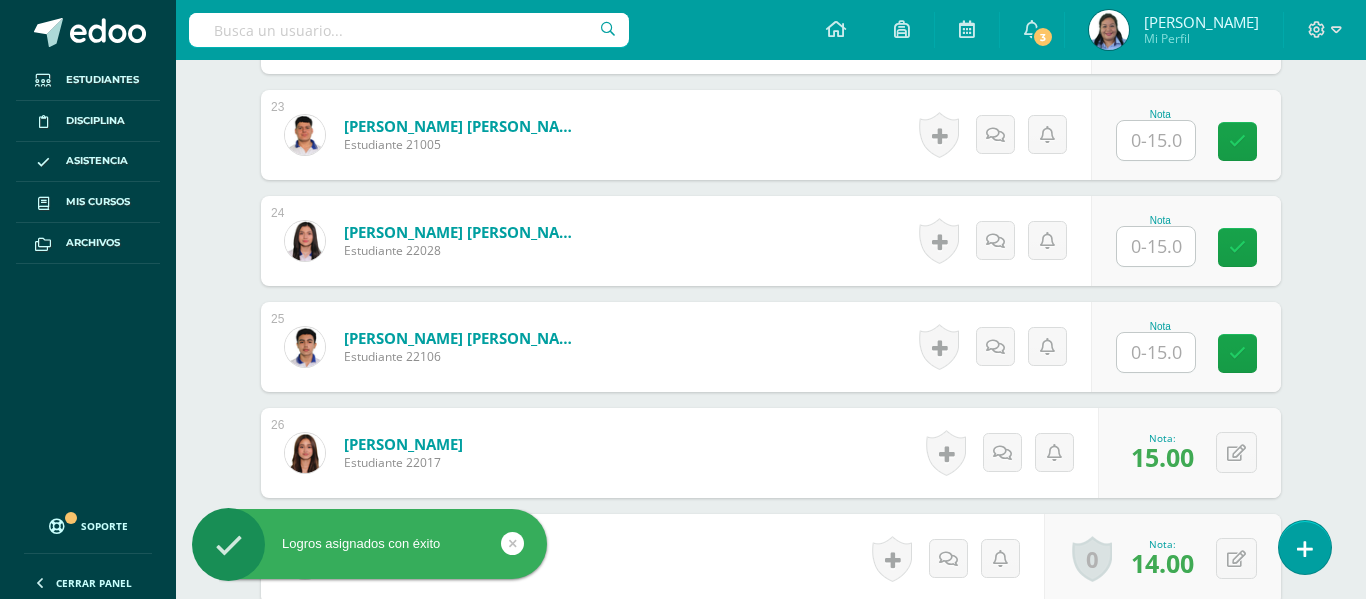 click on "Asignación de logros
Todos                             Todos Respeto Pasión  Trabajo original Autosuficiencia Determinación Curiosidad Convicción Competitividad Asertividad Comunicación Innovación Excelencia Camaradería Creatividad Honestidad Gran expositor Perseverancia Responsabilidad Liderazgo Trabajo en equipo Respeto Pasión  Trabajo original Autosuficiencia Determinación Curiosidad Convicción Competitividad Asertividad Comunicación Innovación Excelencia Camaradería Creatividad Honestidad Gran expositor Perseverancia Responsabilidad Liderazgo Trabajo en equipo Añade un logro Los logros son indicadores de competencias además de ser una forma de recompensa y reconocimiento. Asignar logros" at bounding box center [683, 299] 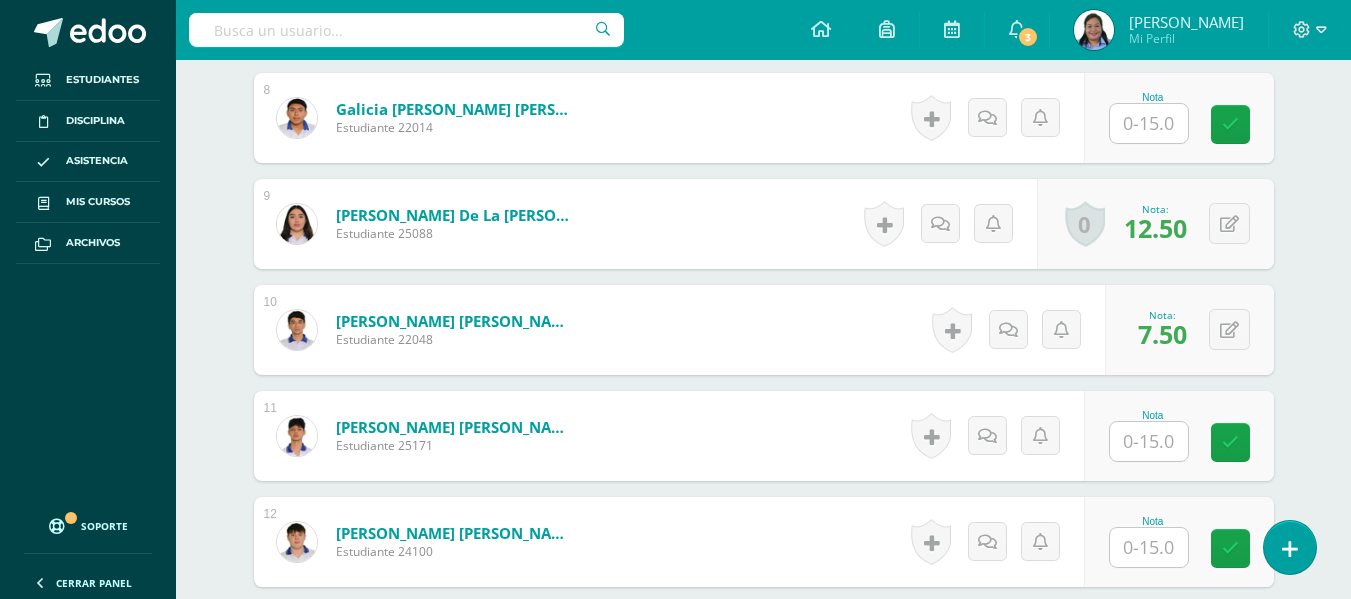 scroll, scrollTop: 1413, scrollLeft: 0, axis: vertical 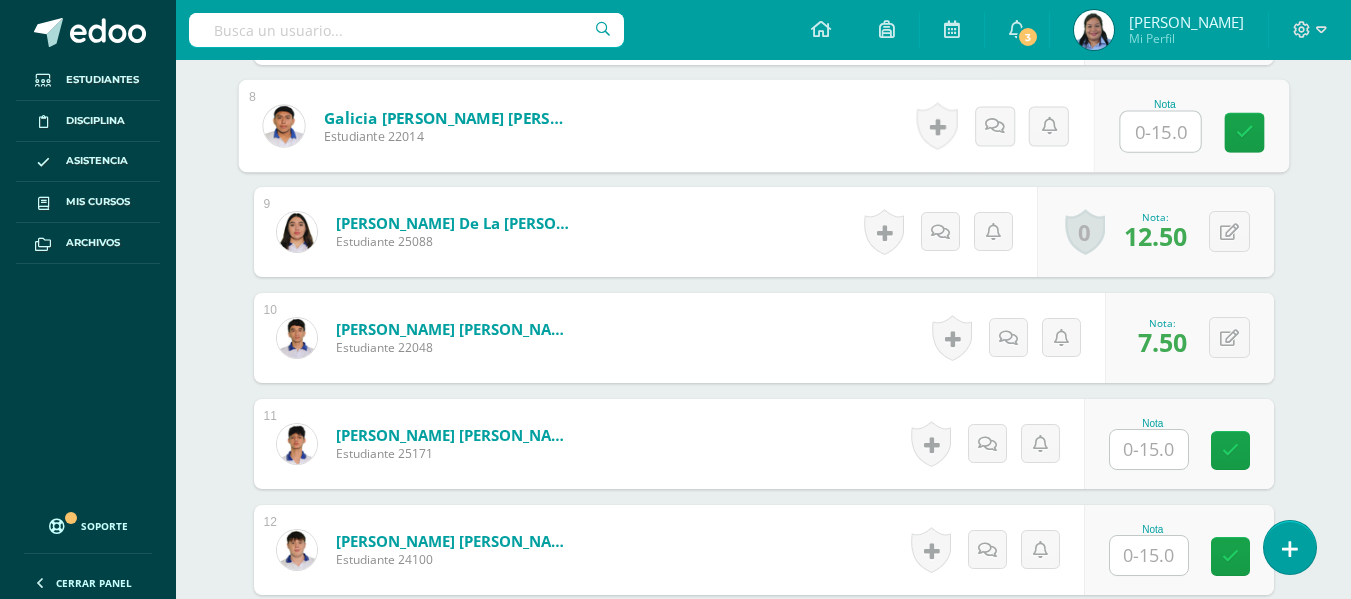 click at bounding box center [1160, 132] 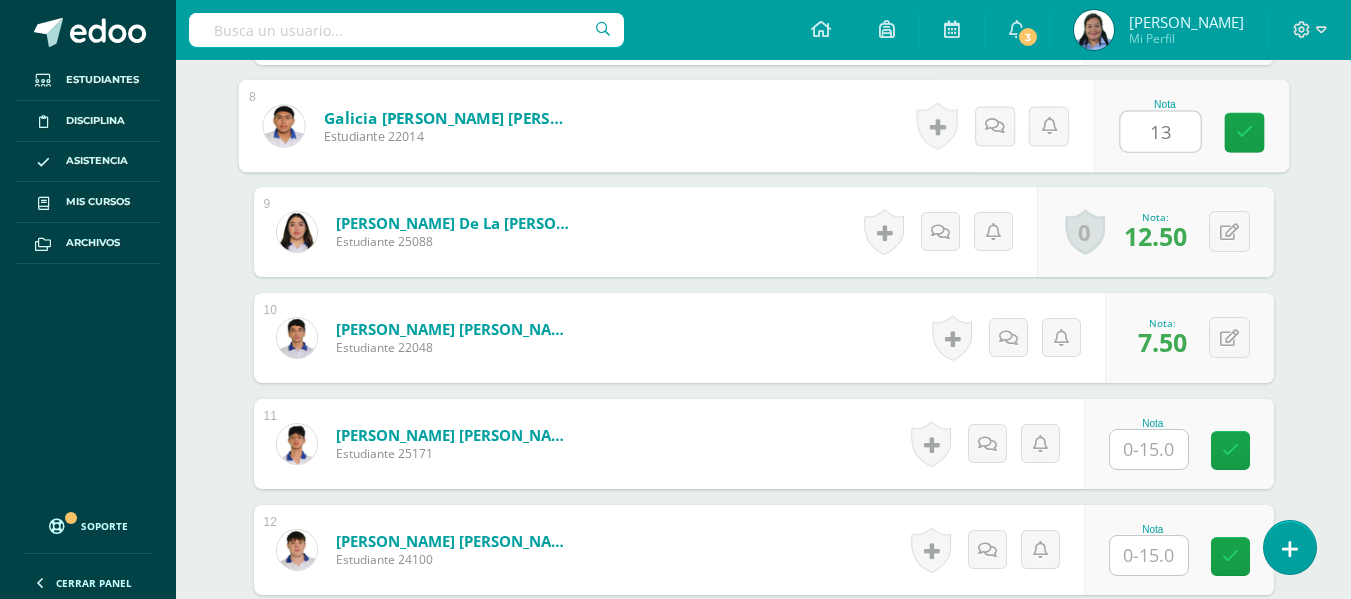 type on "13" 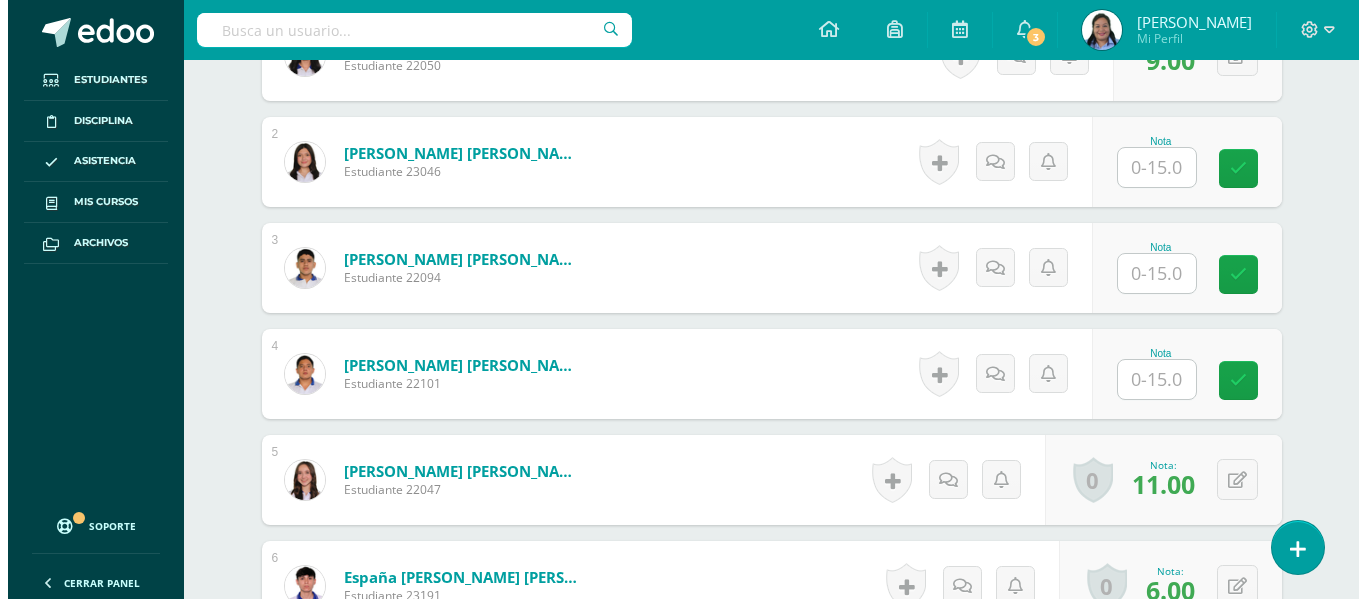 scroll, scrollTop: 733, scrollLeft: 0, axis: vertical 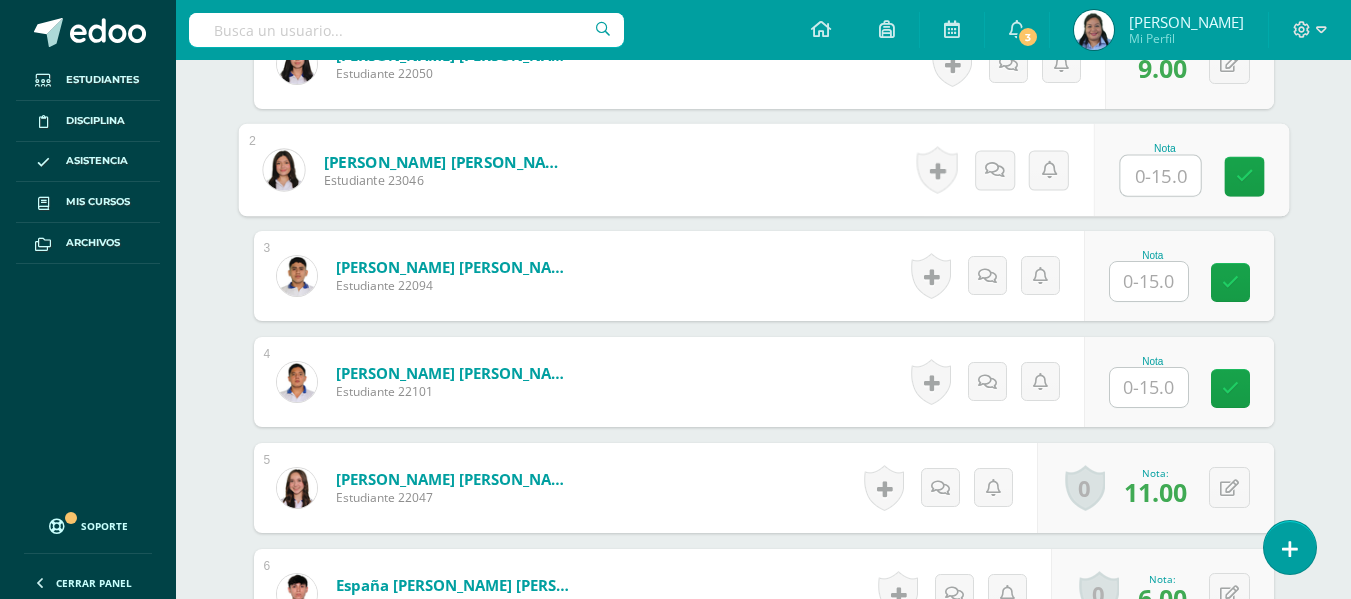 click at bounding box center (1160, 176) 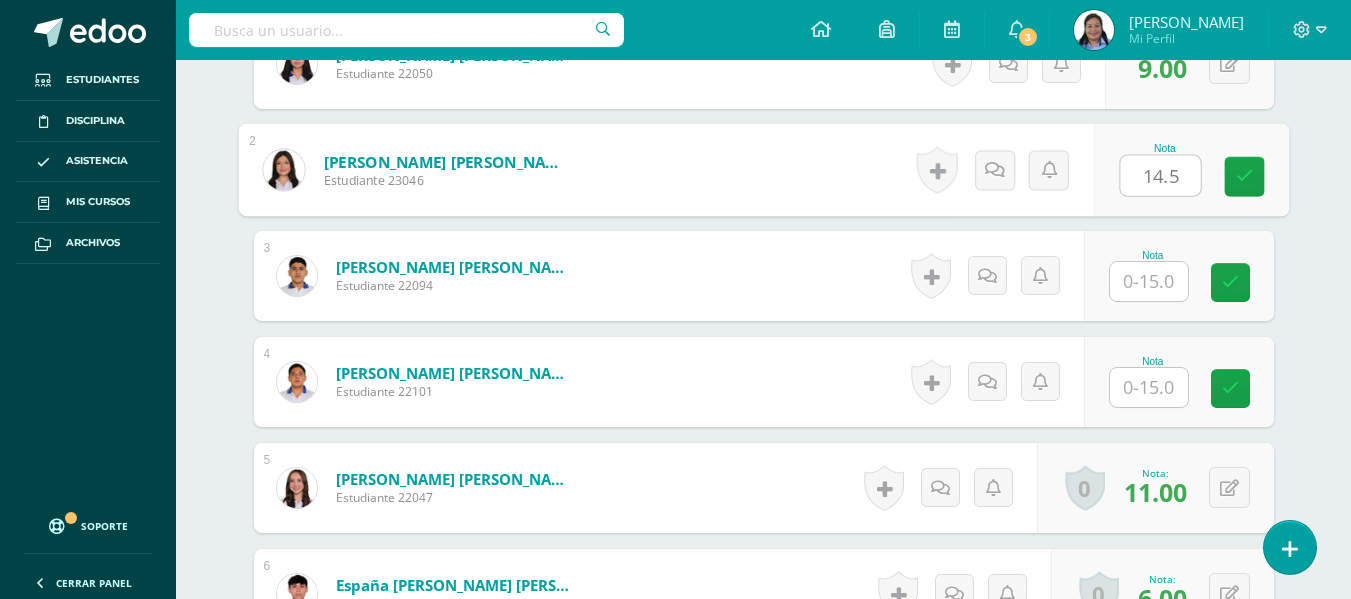 type on "14.5" 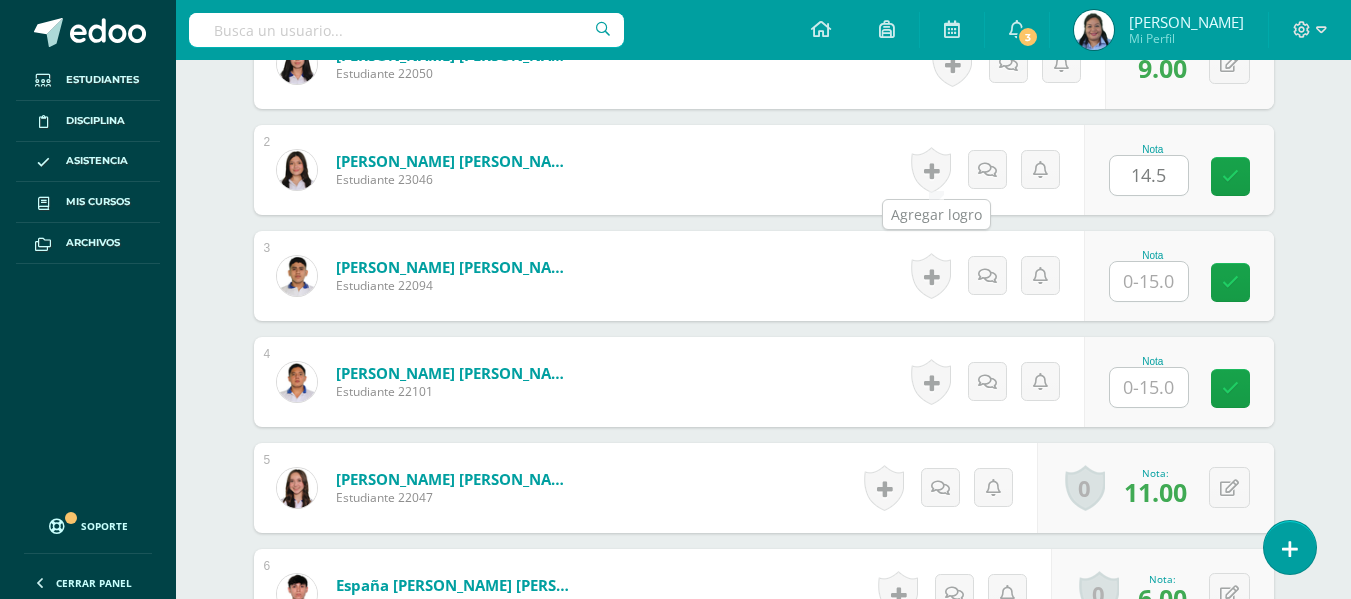 click at bounding box center (931, 170) 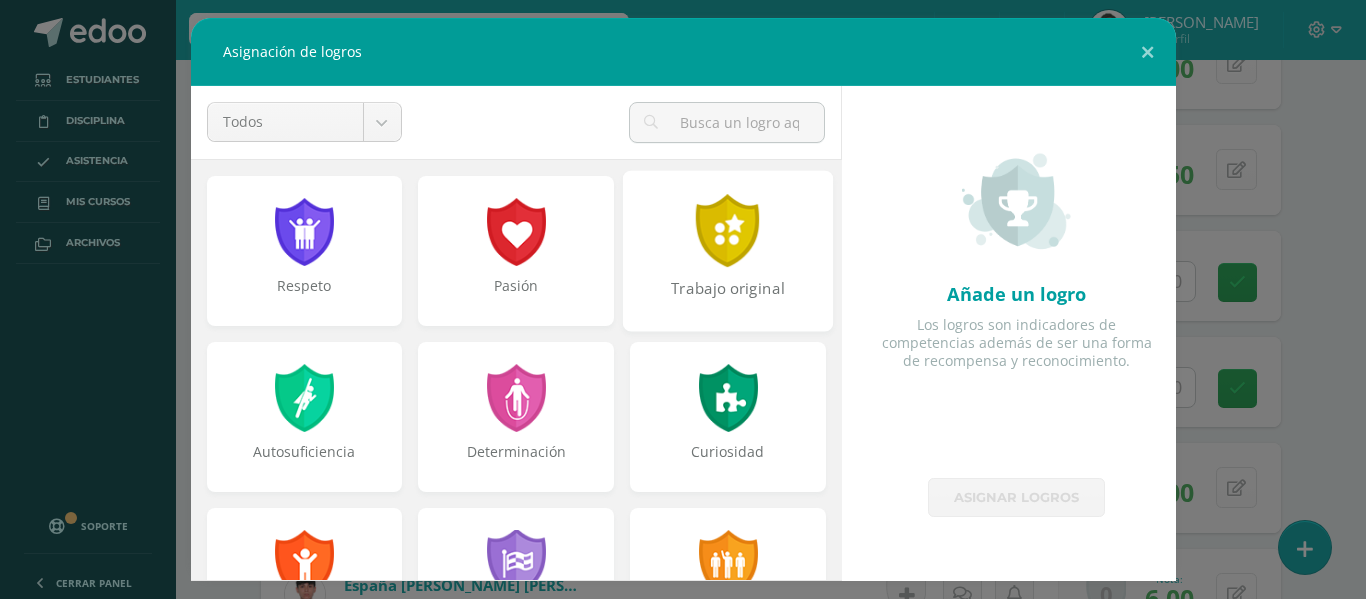 click at bounding box center [728, 230] 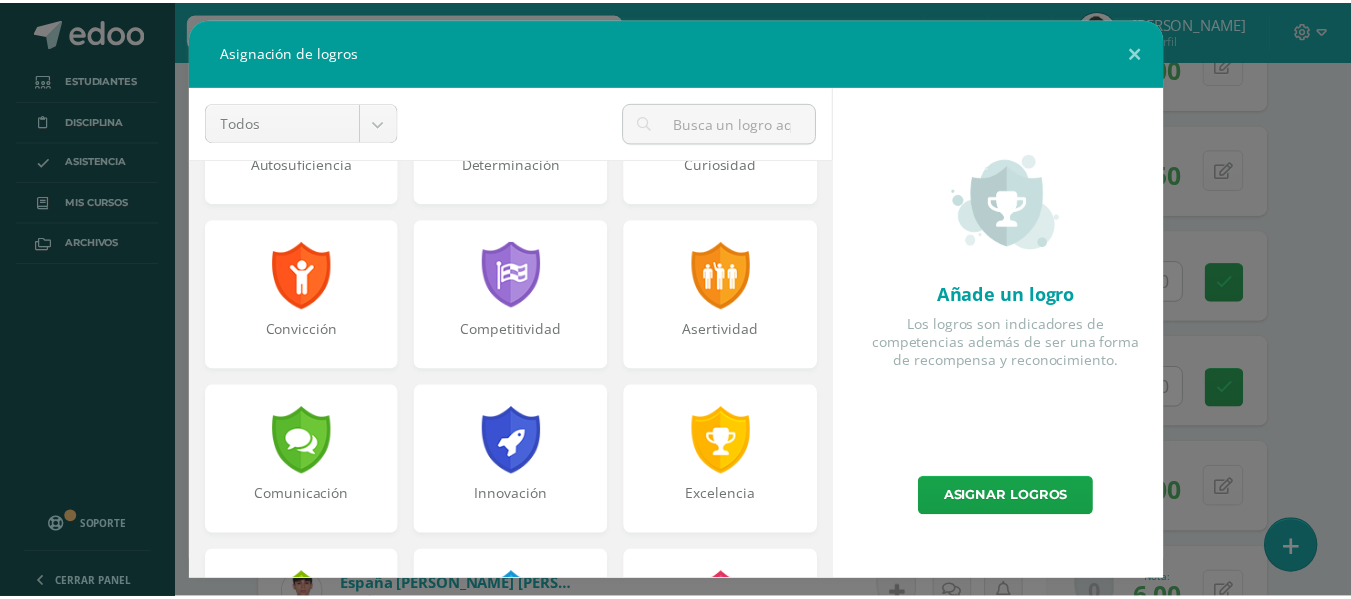 scroll, scrollTop: 307, scrollLeft: 0, axis: vertical 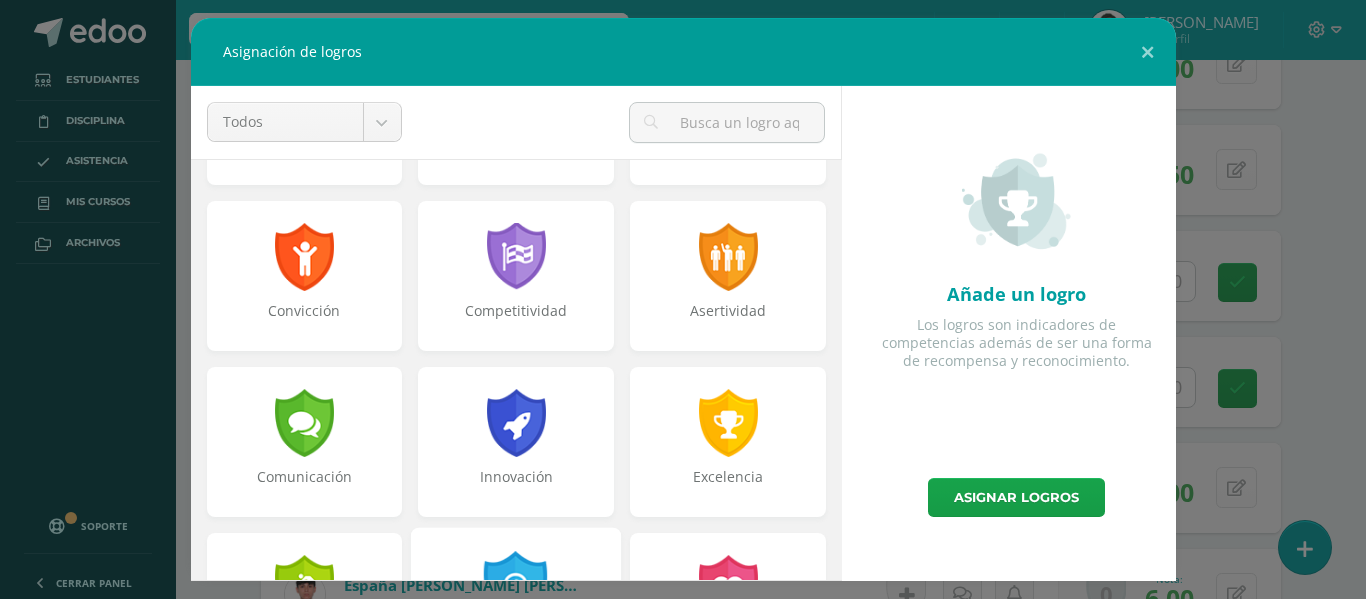 click on "Creatividad" at bounding box center (516, 607) 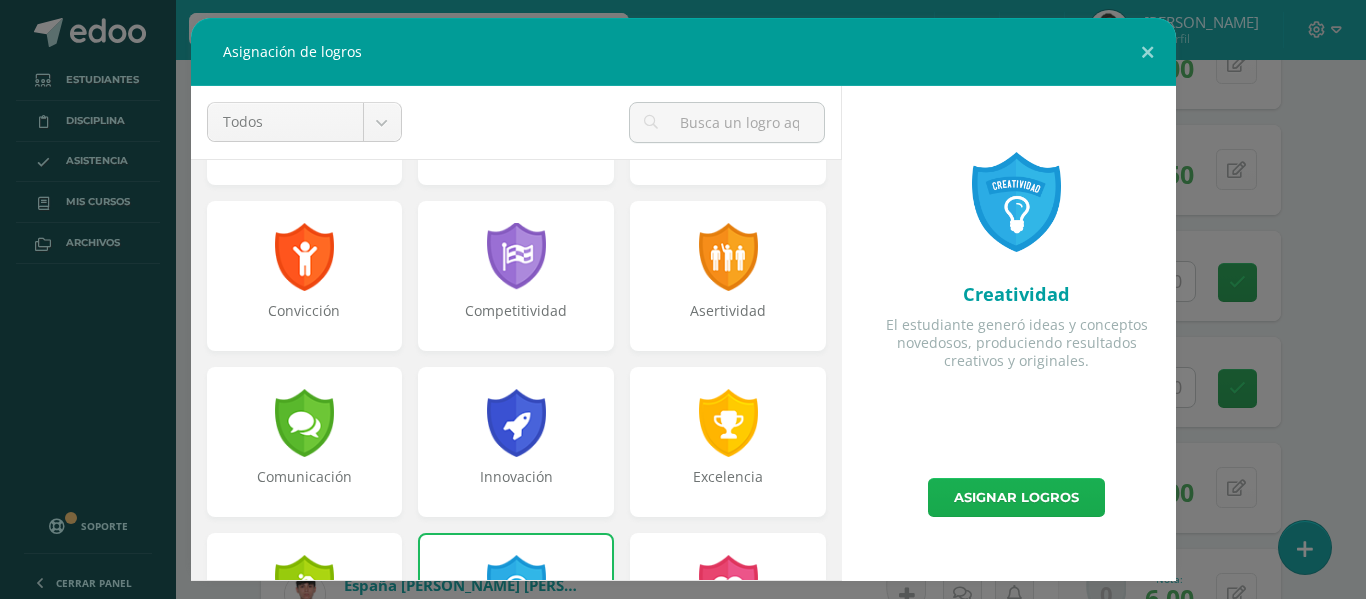 click on "Asignar logros" at bounding box center [1016, 497] 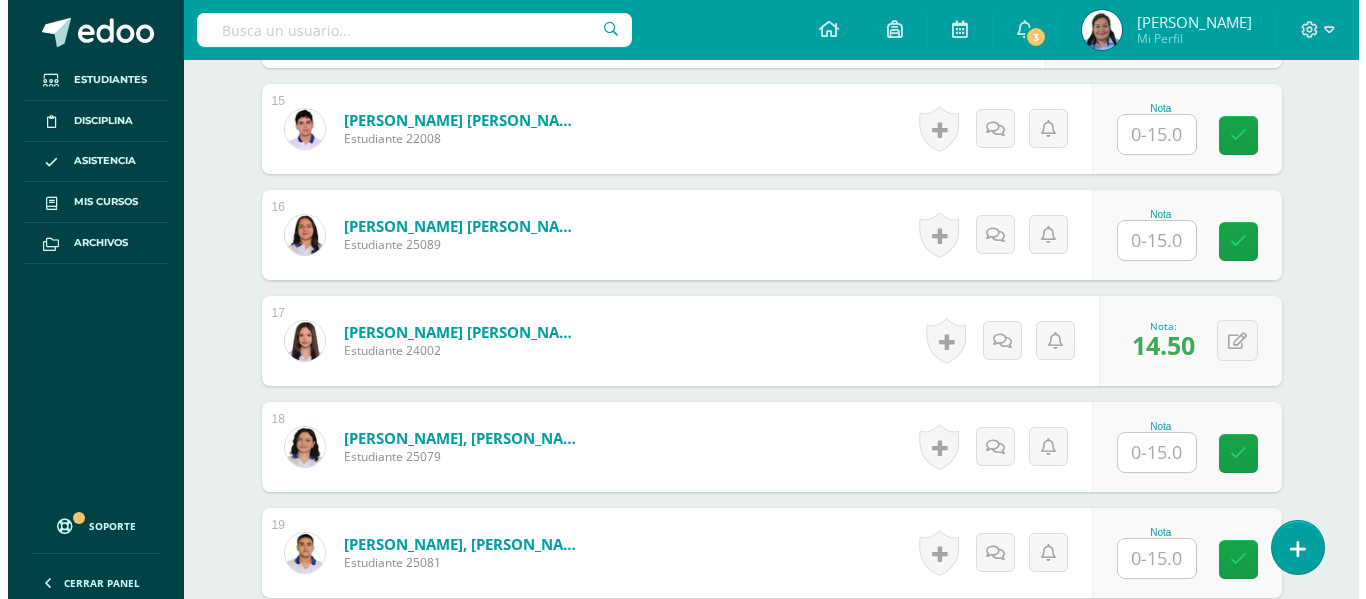 scroll, scrollTop: 2161, scrollLeft: 0, axis: vertical 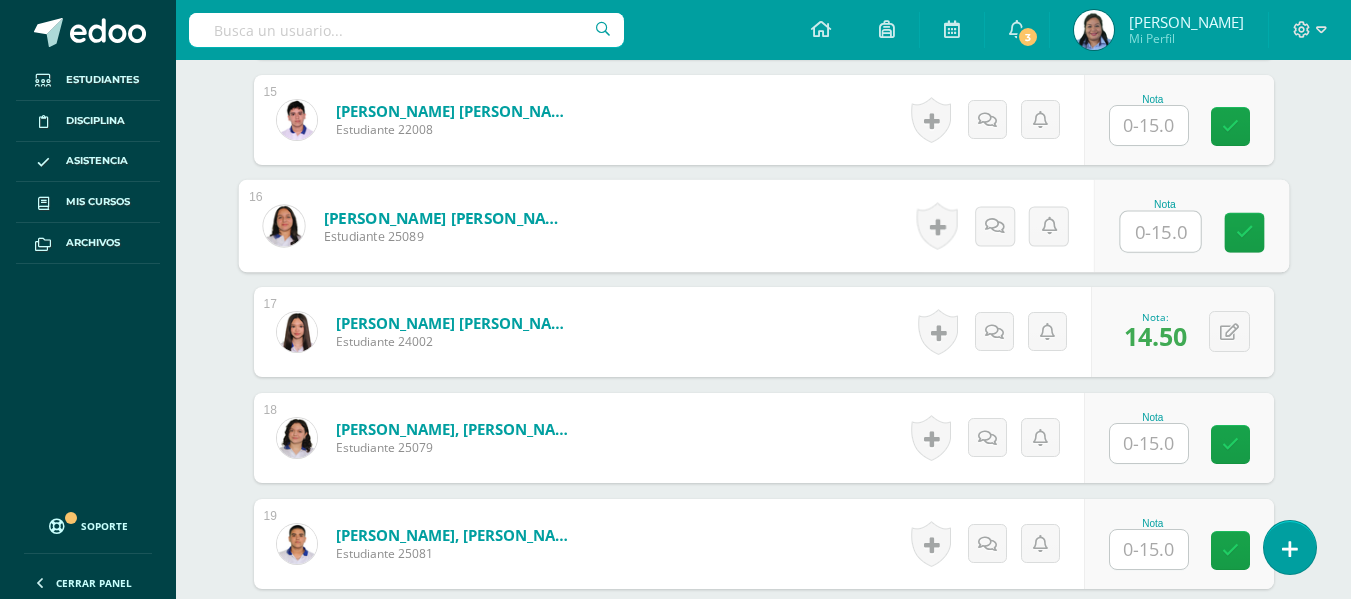 click at bounding box center [1160, 232] 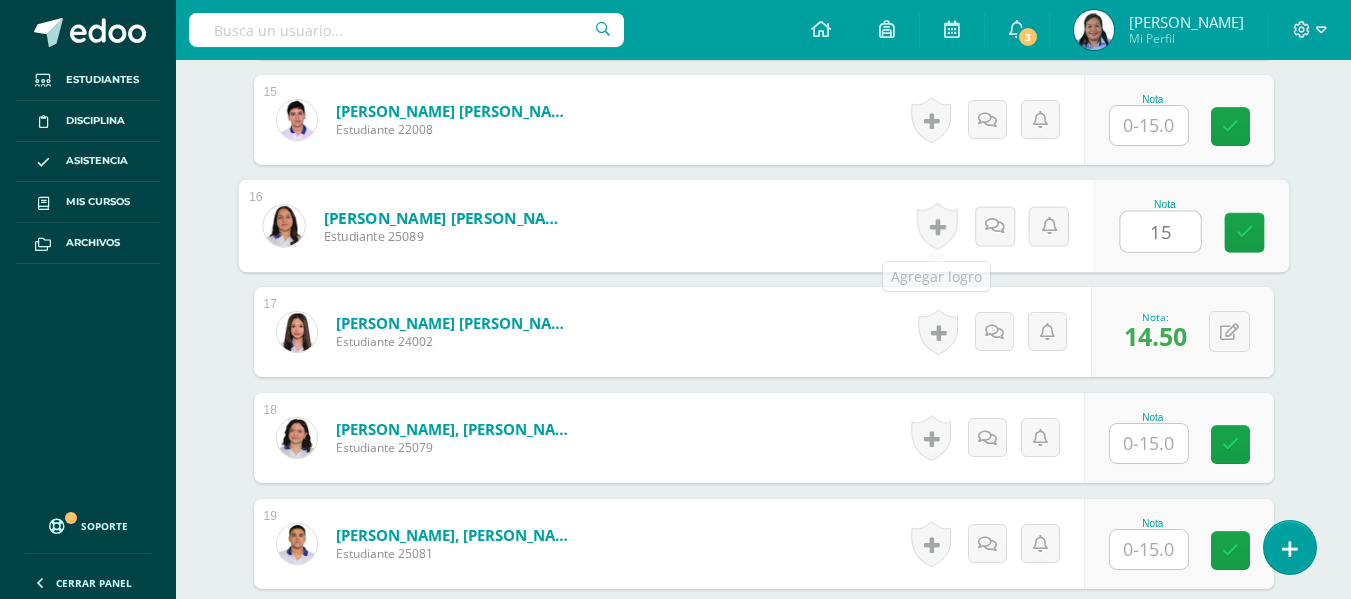 type on "15" 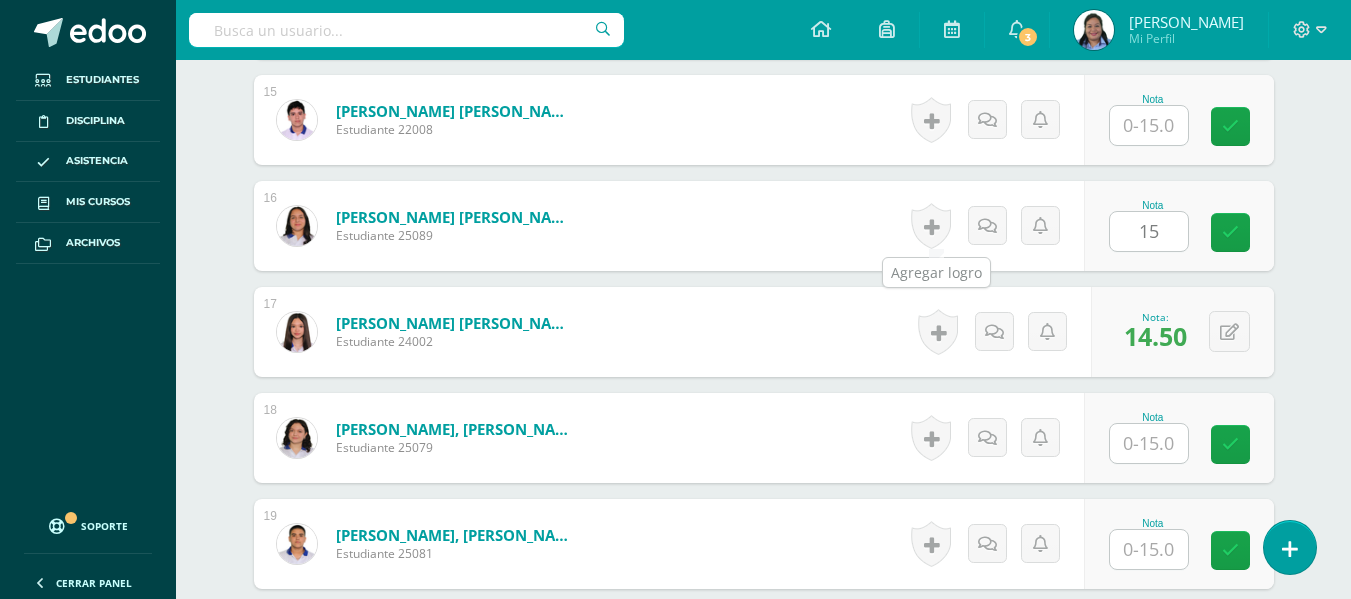 click at bounding box center [931, 226] 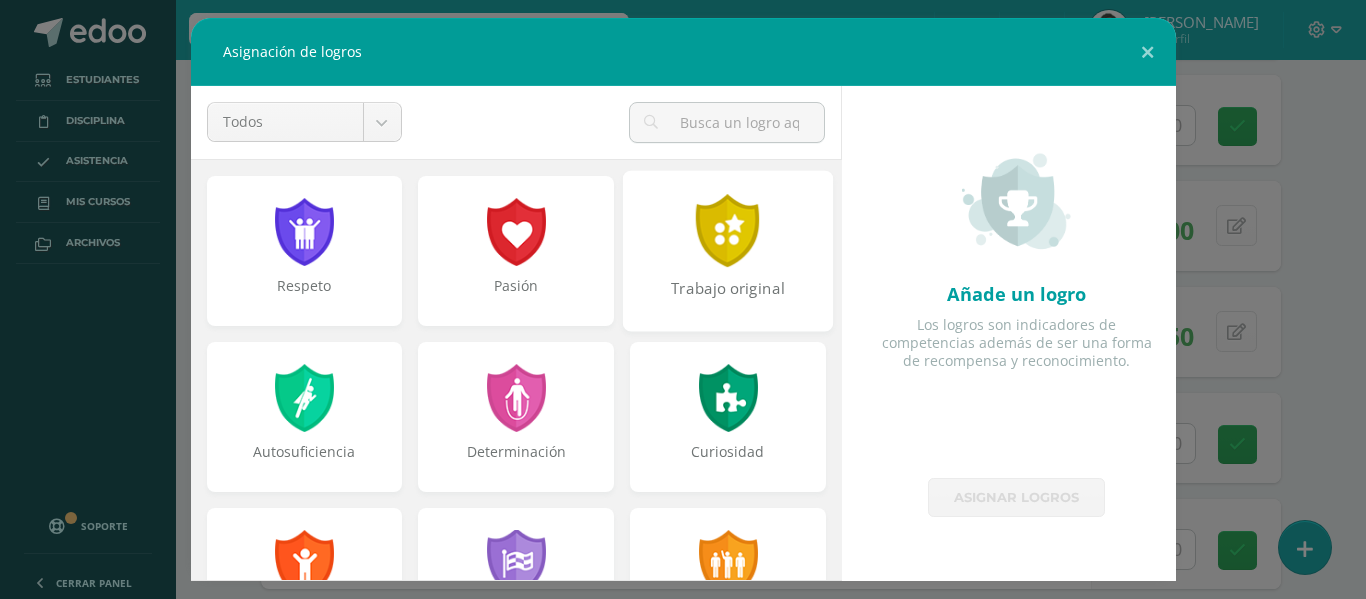 click at bounding box center [728, 230] 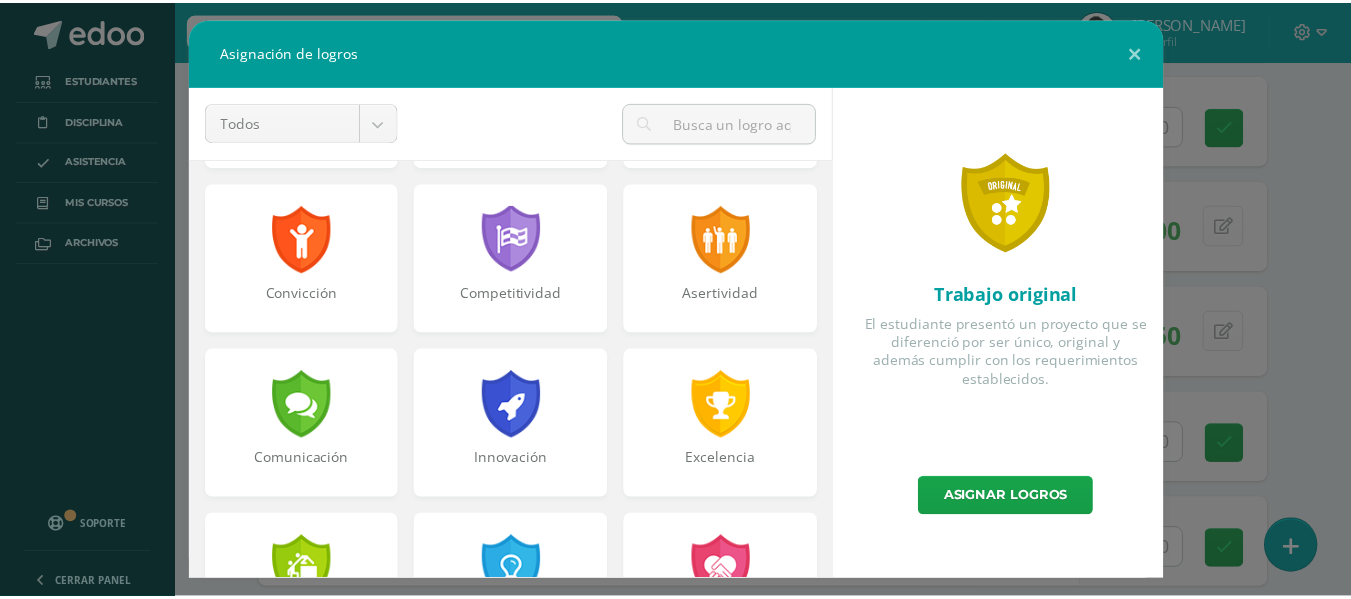 scroll, scrollTop: 350, scrollLeft: 0, axis: vertical 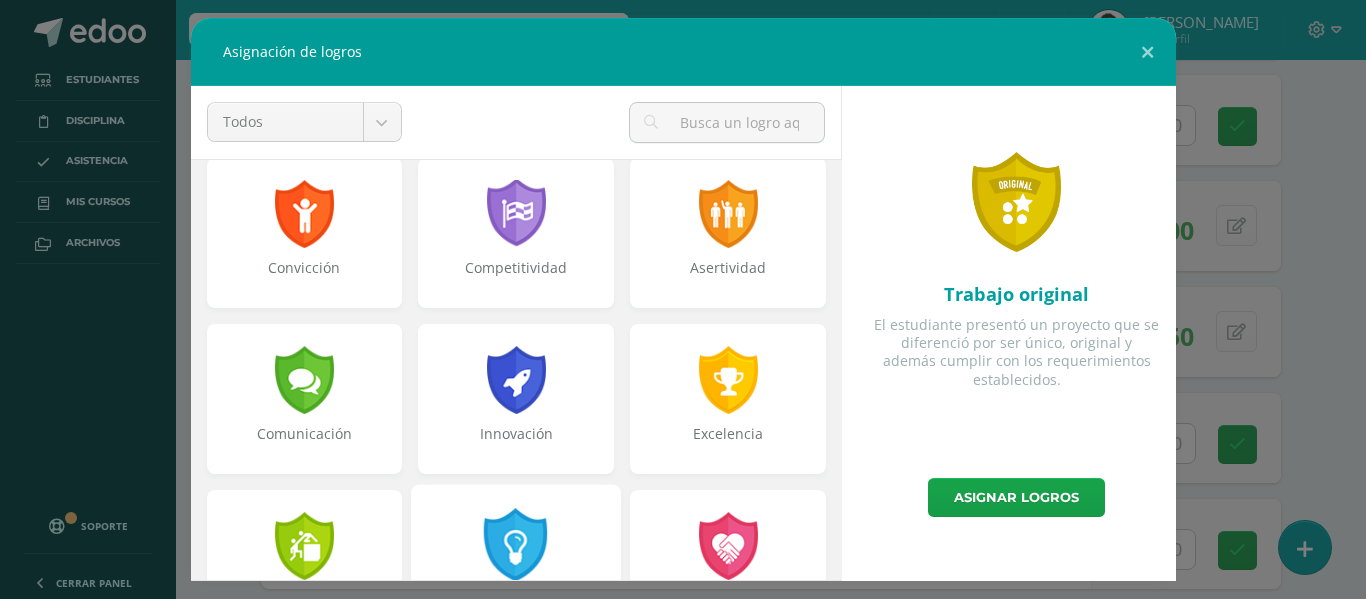 click on "Creatividad" at bounding box center [516, 564] 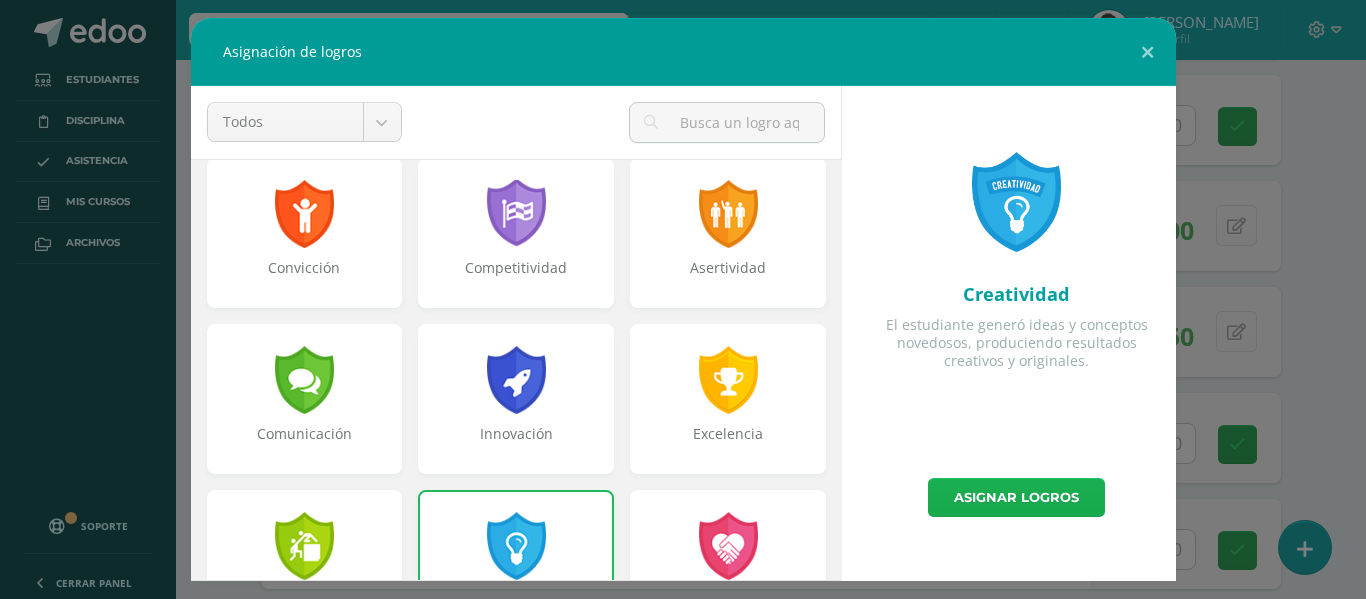 click on "Asignar logros" at bounding box center (1016, 497) 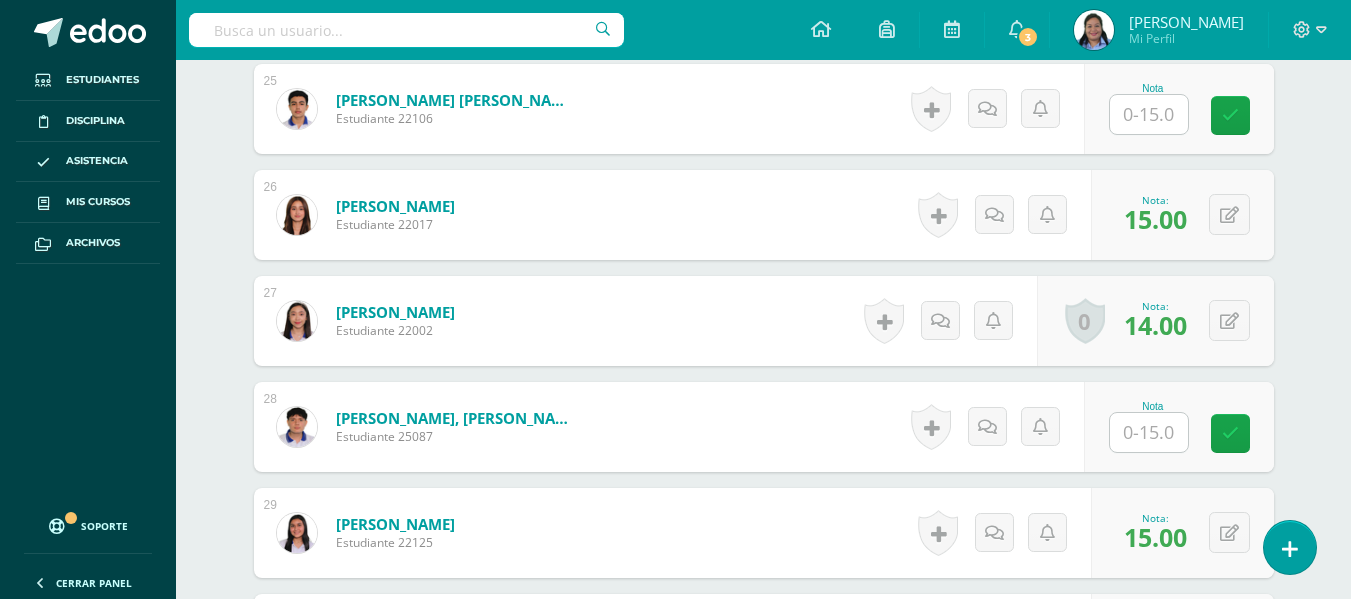 scroll, scrollTop: 3249, scrollLeft: 0, axis: vertical 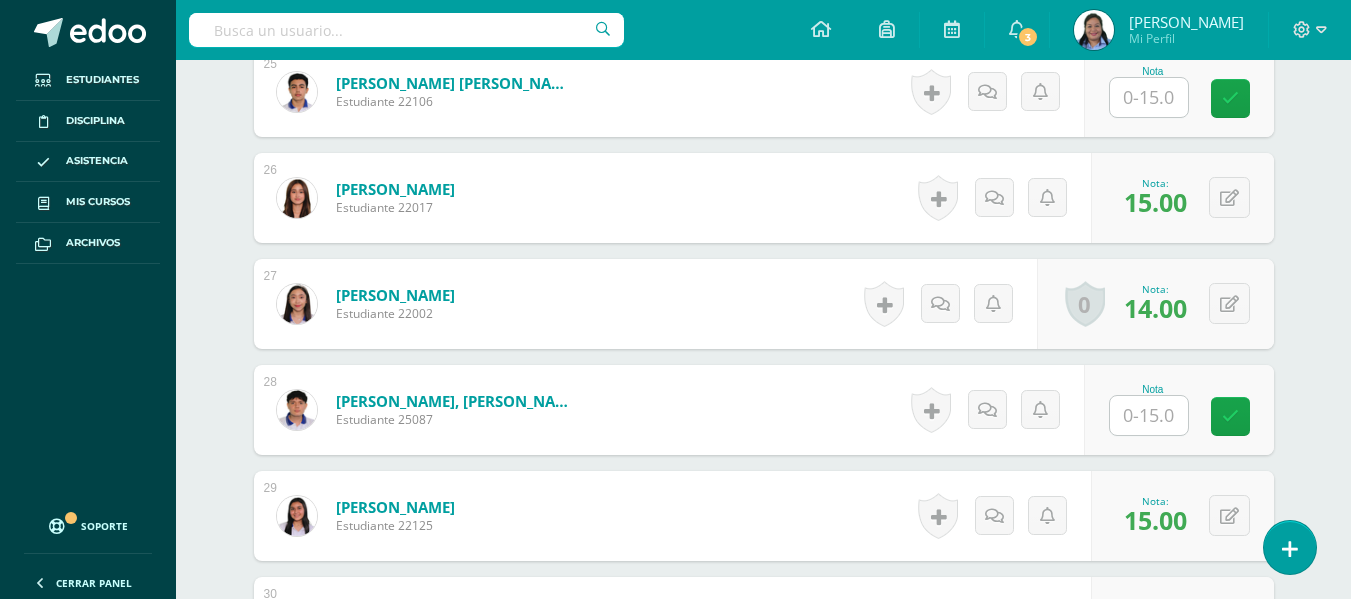 click at bounding box center [1149, 415] 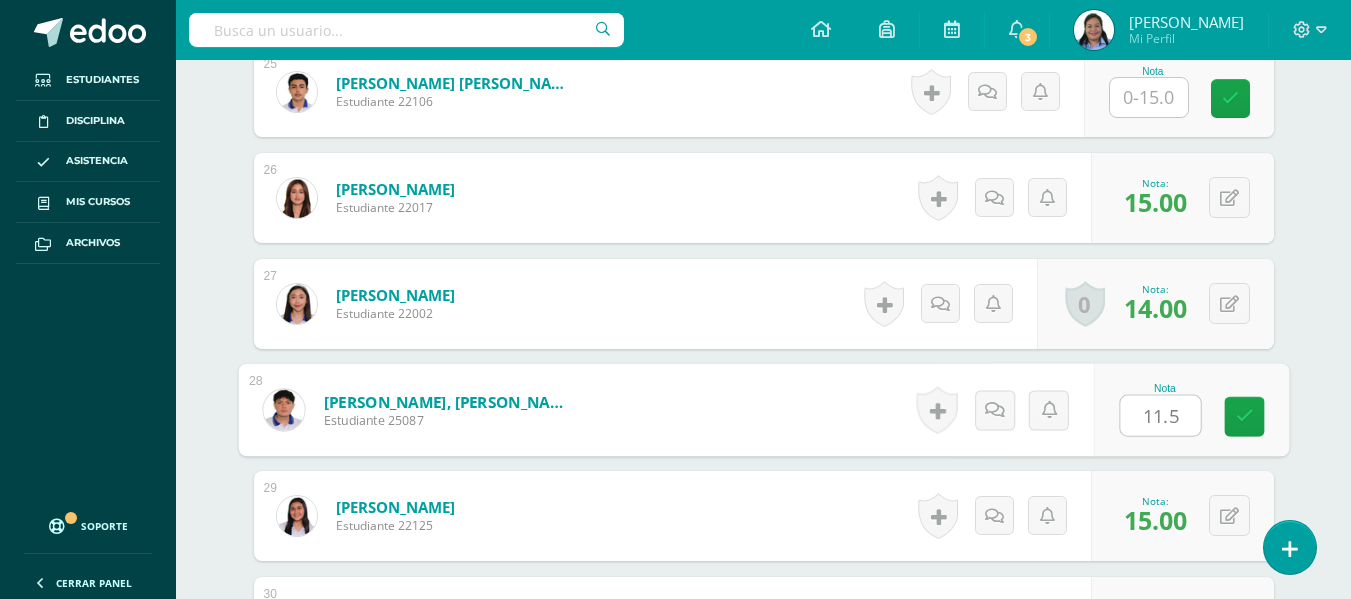 type on "11.5" 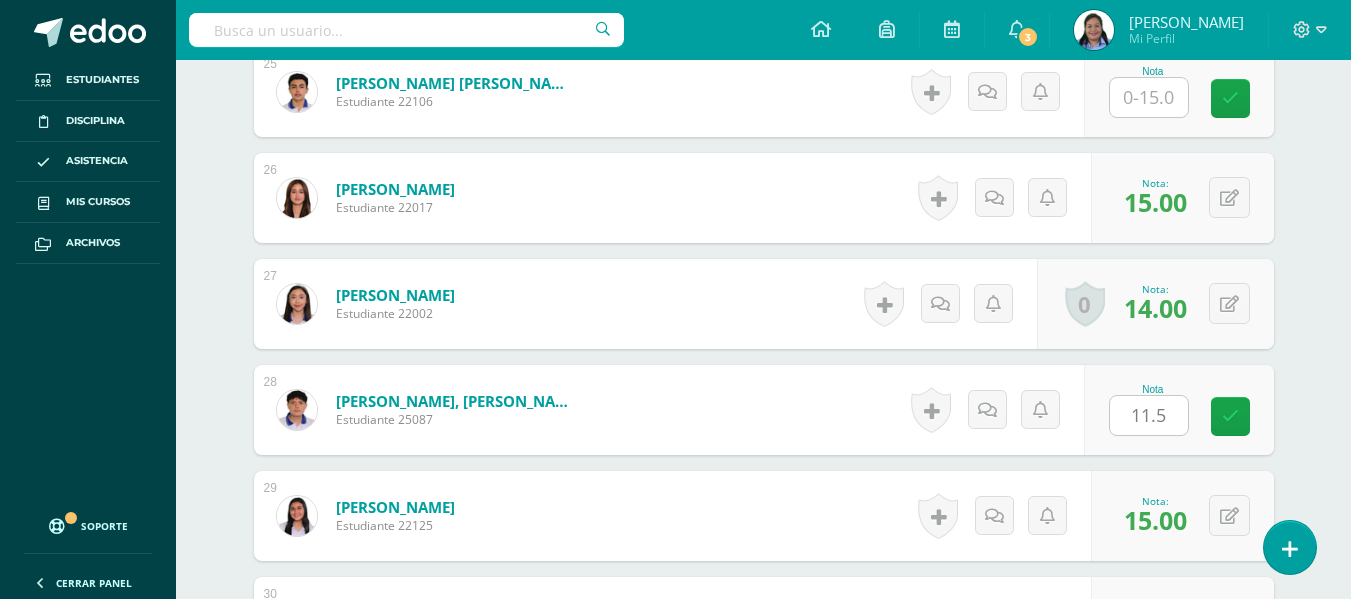 click on "Español Preuniversitario
Cuarto Bachillerato en Ciencias y Letras "4.1"
Herramientas
Detalle de asistencias
Actividad
Anuncios
Actividades
Estudiantes
Planificación
Dosificación
Conferencias
¿Estás seguro que quieres  eliminar  esta actividad?
Esto borrará la actividad y cualquier nota que hayas registrado
permanentemente. Esta acción no se puede revertir. Cancelar Eliminar
Administración de escalas de valoración
escala de valoración
Aún no has creado una escala de valoración.
Cancelar Agregar nueva escala de valoración: 1" at bounding box center [763, -829] 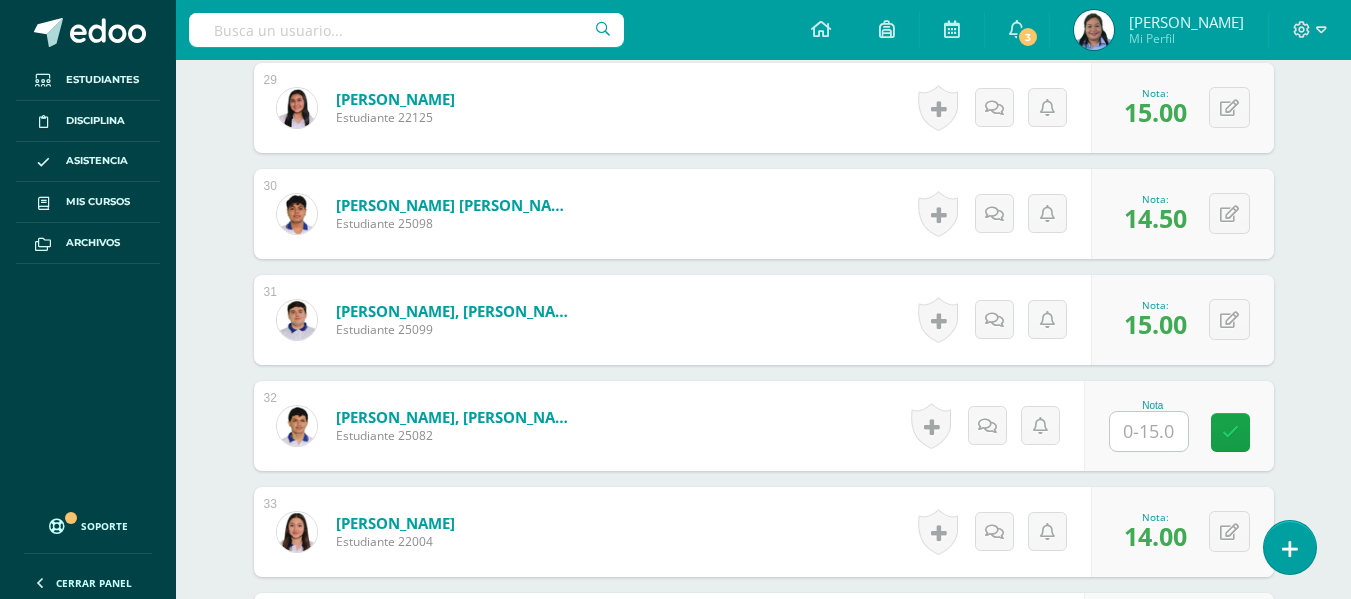 scroll, scrollTop: 3682, scrollLeft: 0, axis: vertical 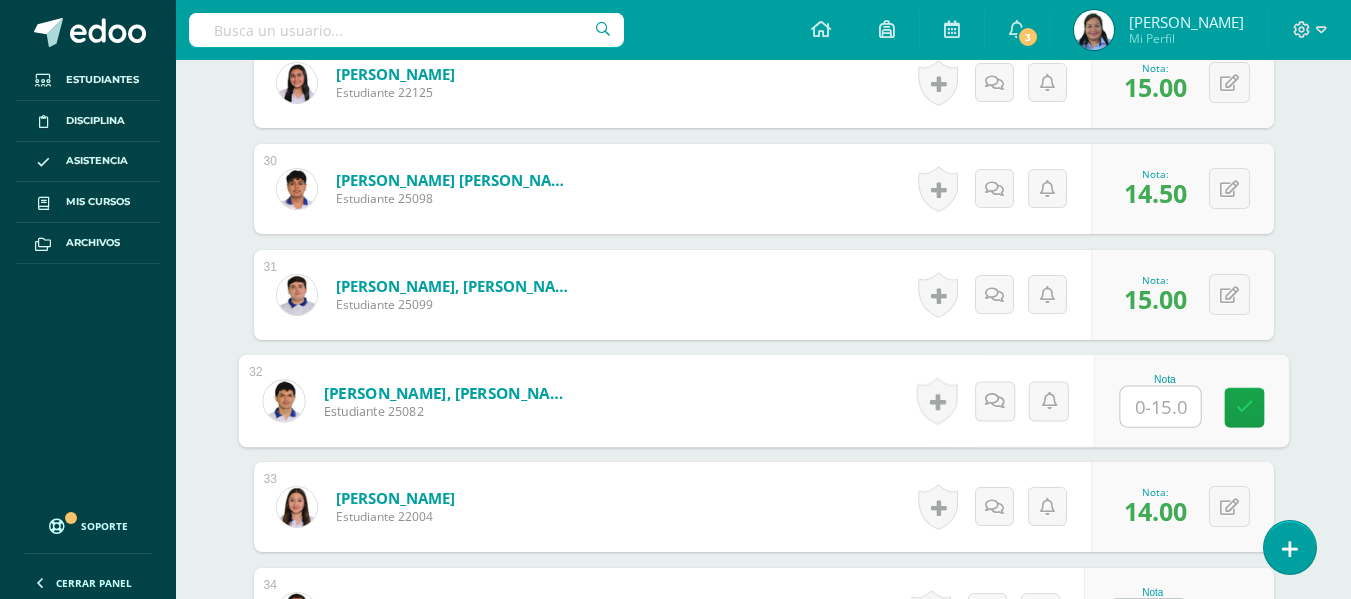 click at bounding box center (1160, 407) 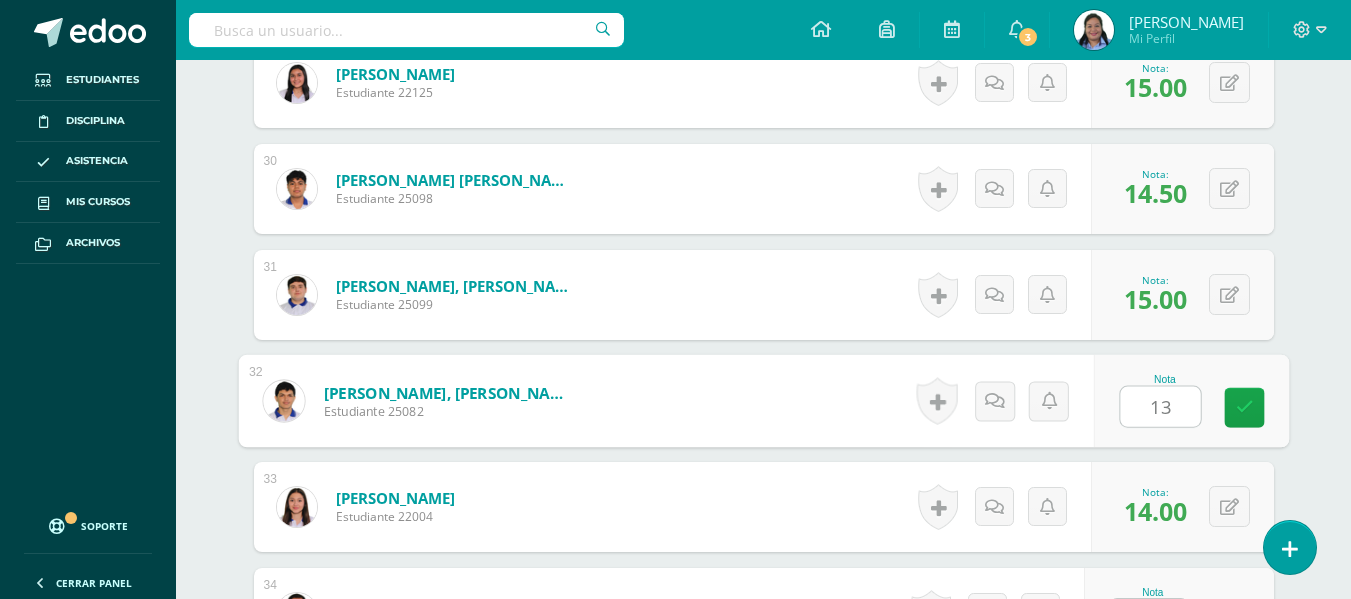 type on "13" 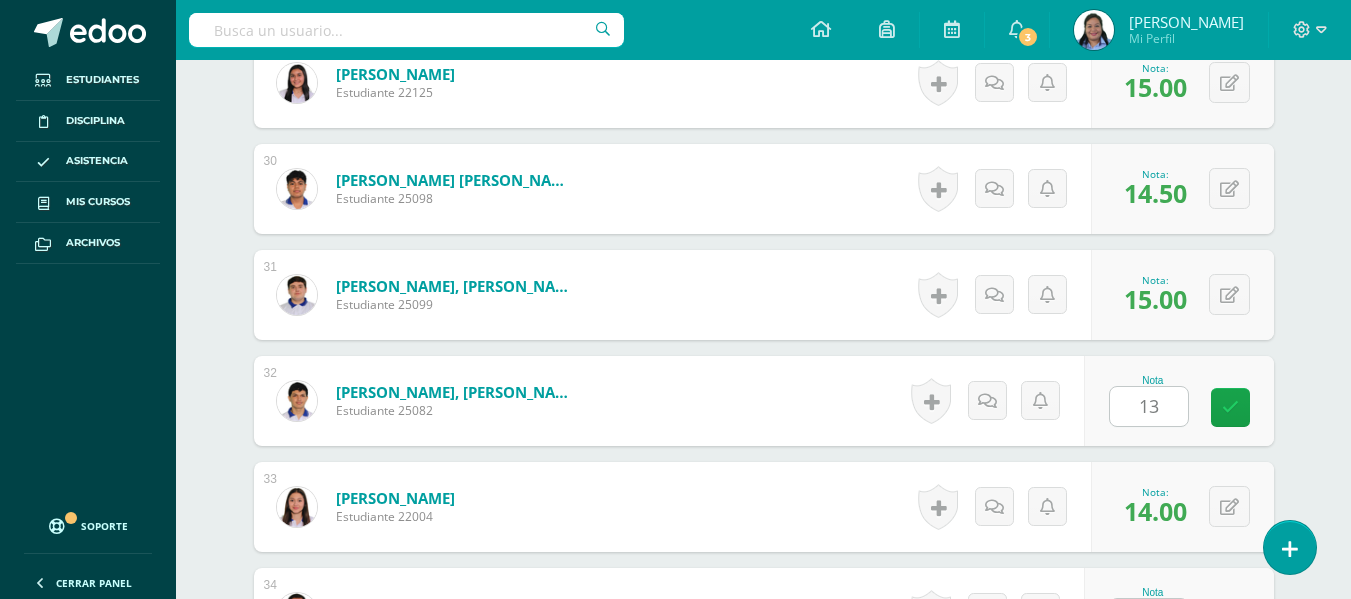 click on "¿Estás seguro que quieres  eliminar  esta actividad?
Esto borrará la actividad y cualquier nota que hayas registrado
permanentemente. Esta acción no se puede revertir. Cancelar Eliminar
Administración de escalas de valoración
escala de valoración
Aún no has creado una escala de valoración.
Cancelar Agregar nueva escala de valoración: Agrega una división a la escala de valoración  (ej. Ortografía, redacción, trabajo en equipo, etc.)
Agregar
Cancelar Crear escala de valoración
Agrega listas de cotejo
Mostrar todos                             Mostrar todos Mis listas Generales Comunicación y Lenguaje Matemática Ciencia Estudios Sociales Arte Taller 1" at bounding box center [764, -1193] 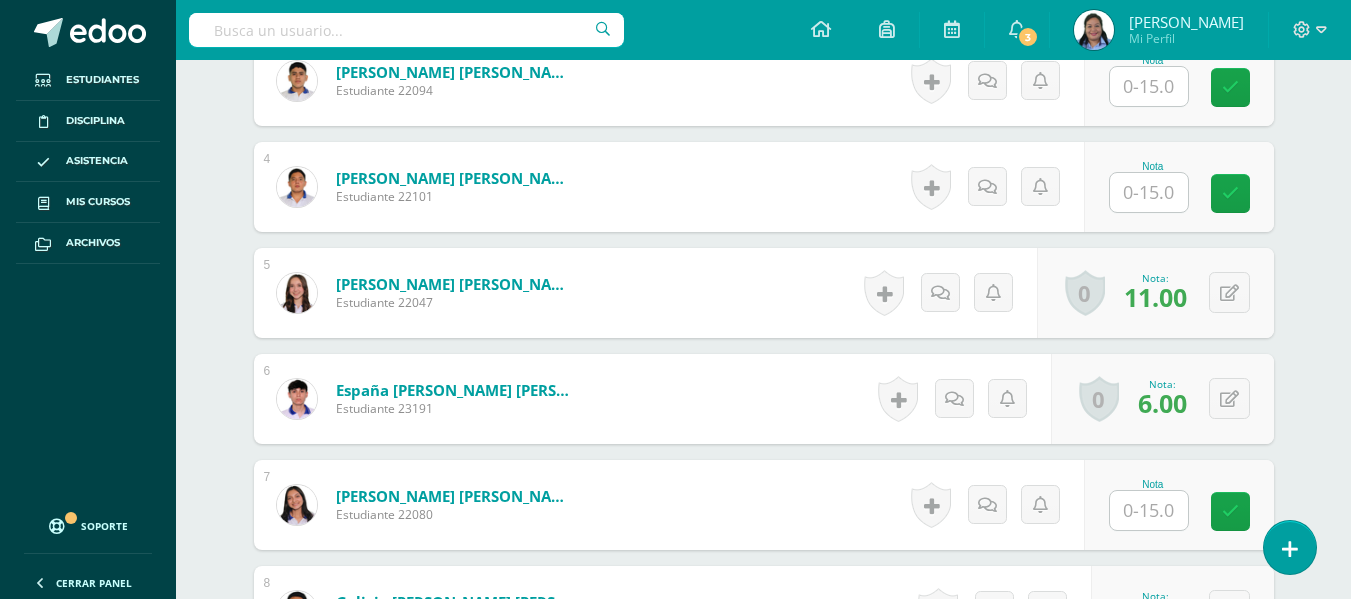 scroll, scrollTop: 920, scrollLeft: 0, axis: vertical 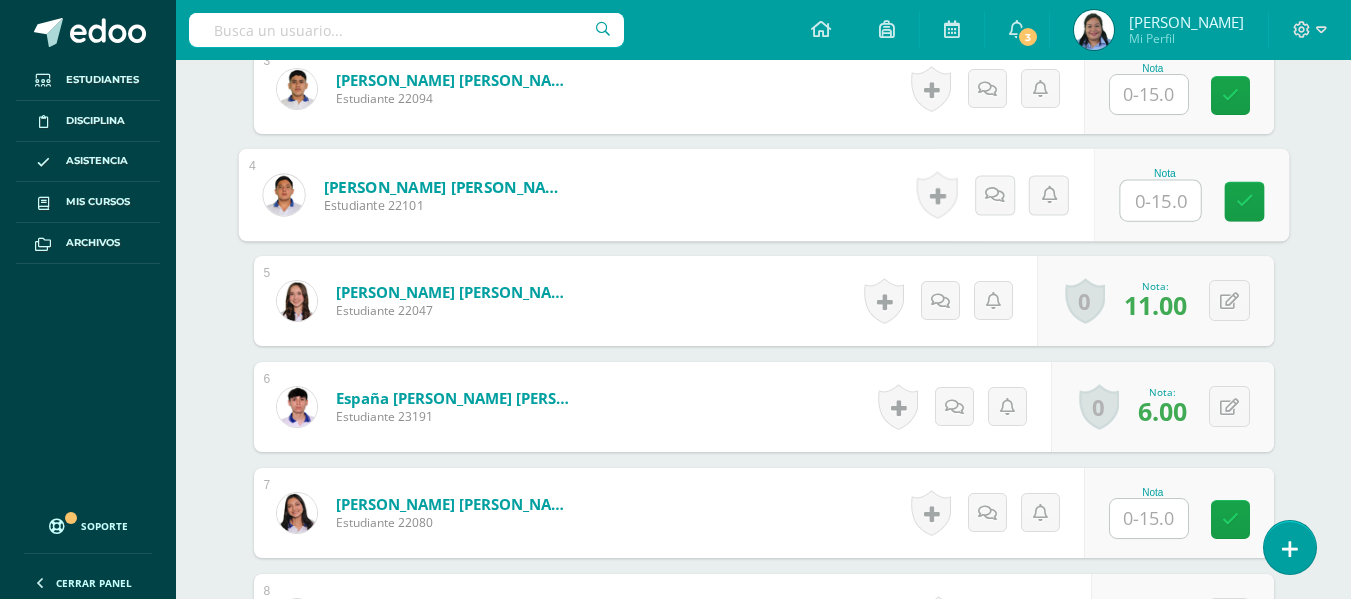 click at bounding box center [1160, 201] 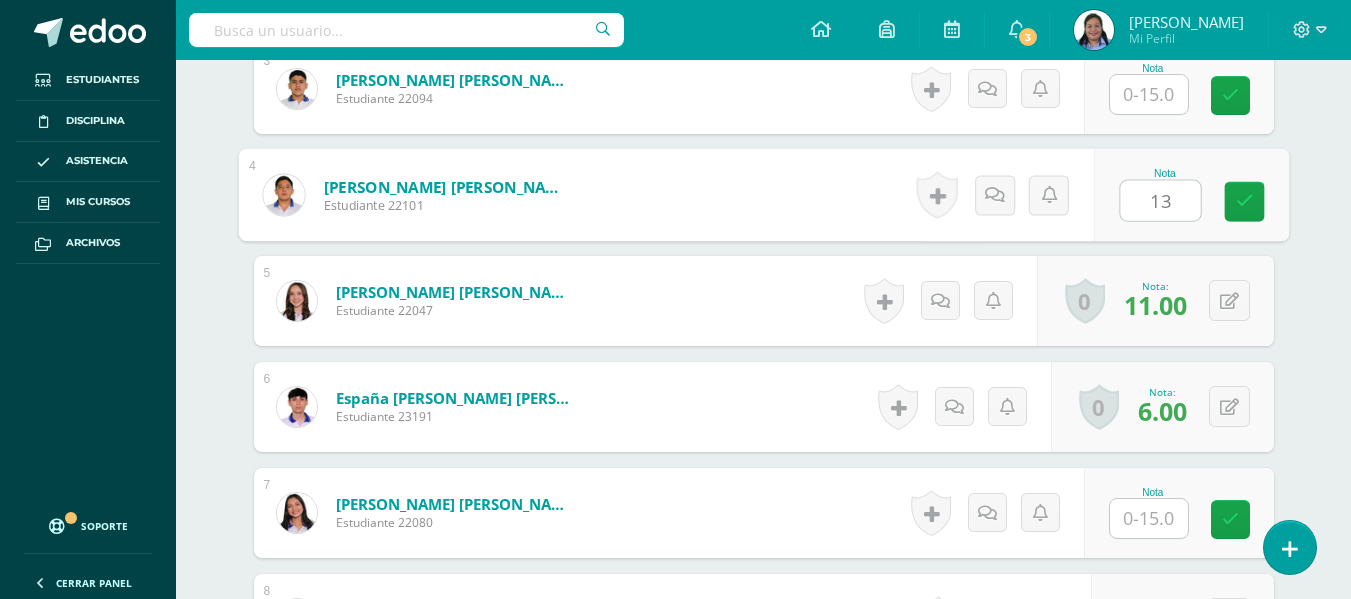 type on "13" 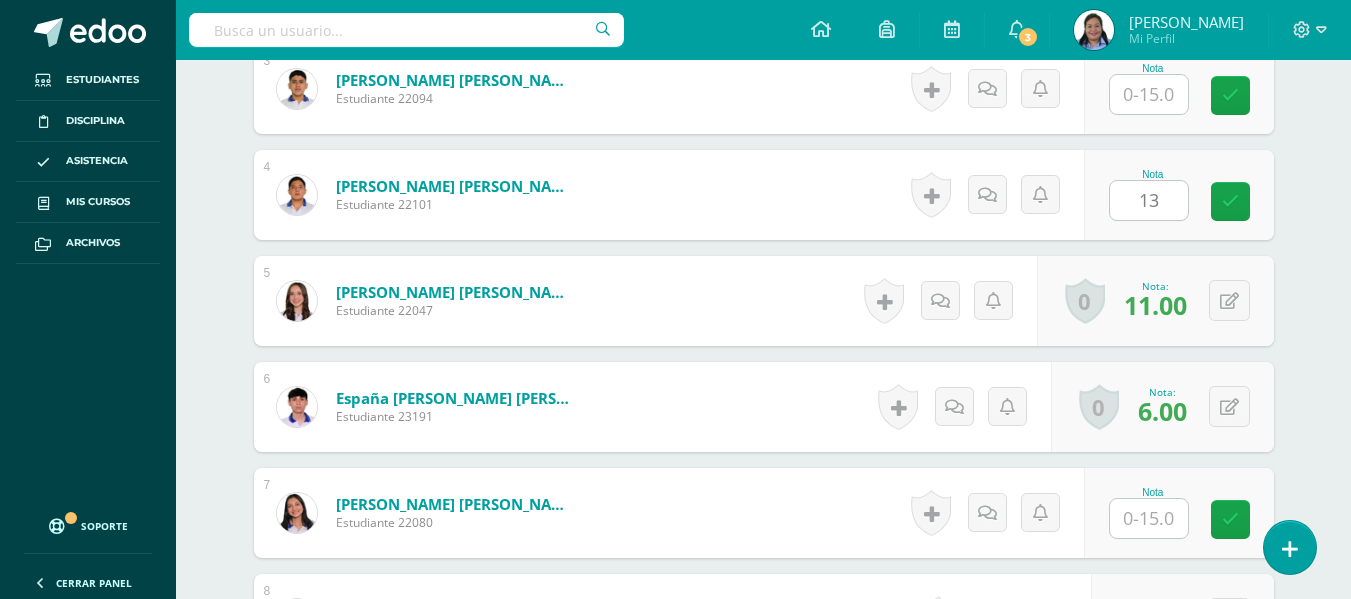 click on "¿Estás seguro que quieres  eliminar  esta actividad?
Esto borrará la actividad y cualquier nota que hayas registrado
permanentemente. Esta acción no se puede revertir. Cancelar Eliminar
Administración de escalas de valoración
escala de valoración
Aún no has creado una escala de valoración.
Cancelar Agregar nueva escala de valoración: Agrega una división a la escala de valoración  (ej. Ortografía, redacción, trabajo en equipo, etc.)
Agregar
Cancelar Crear escala de valoración
Agrega listas de cotejo
Mostrar todos                             Mostrar todos Mis listas Generales Comunicación y Lenguaje Matemática Ciencia Estudios Sociales Arte Taller 1" at bounding box center [764, 1569] 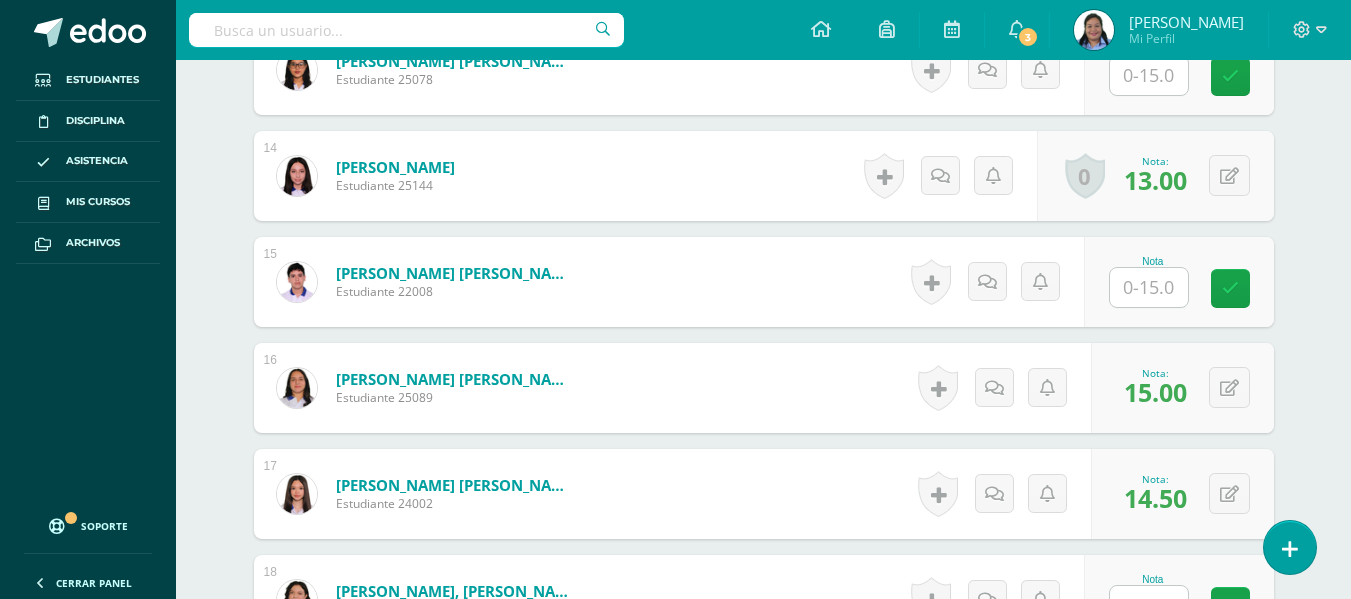 scroll, scrollTop: 2084, scrollLeft: 0, axis: vertical 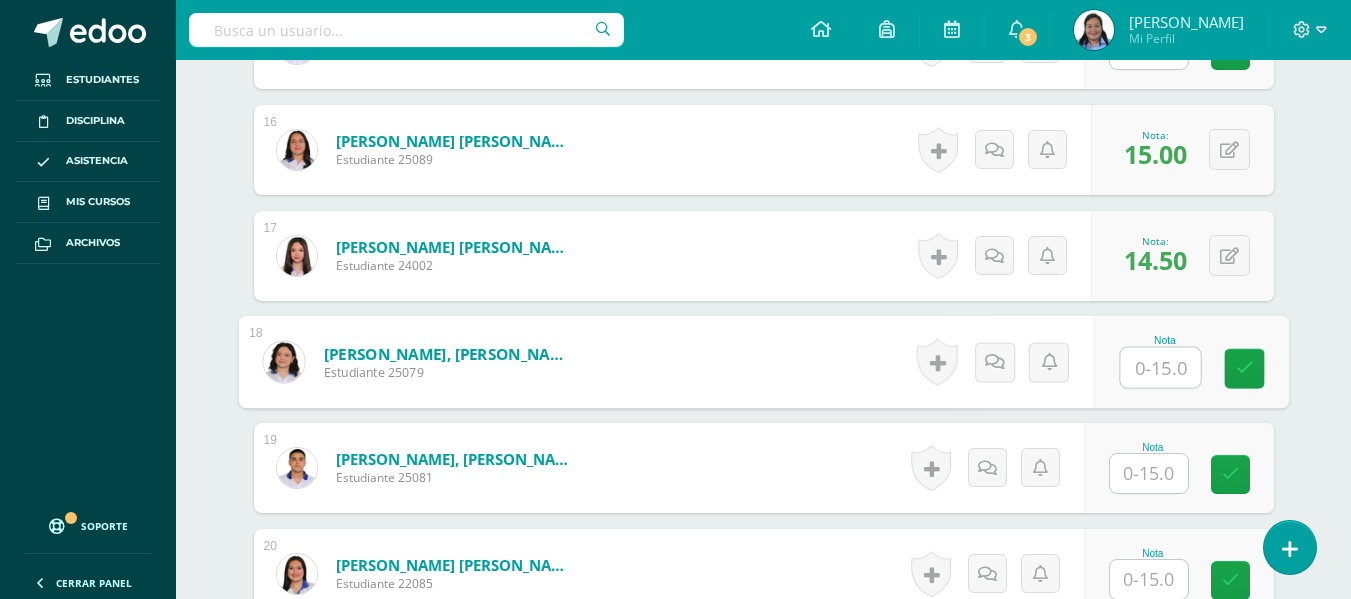 click at bounding box center [1160, 368] 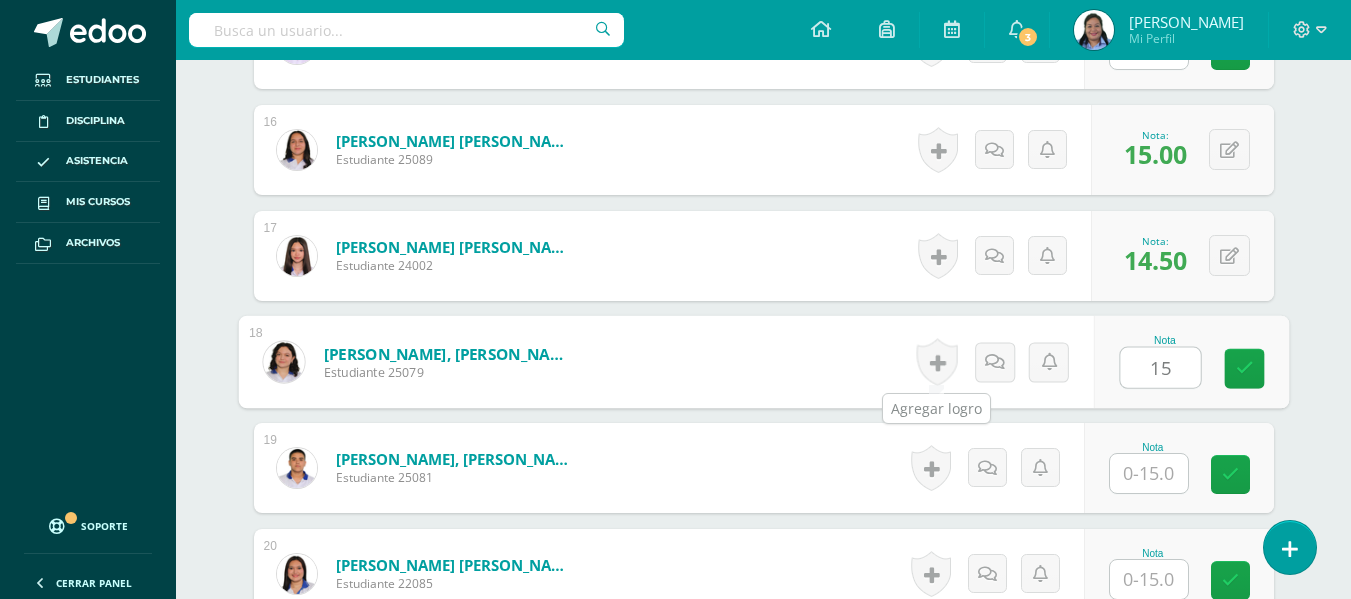 type on "15" 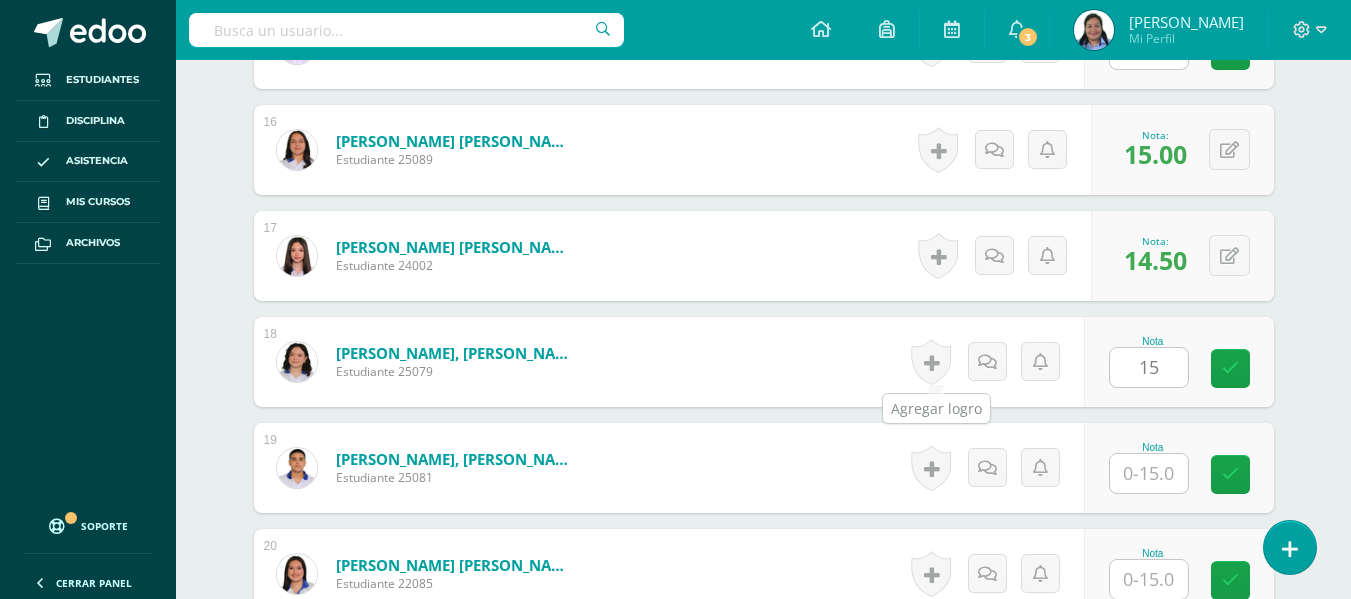 click at bounding box center [931, 362] 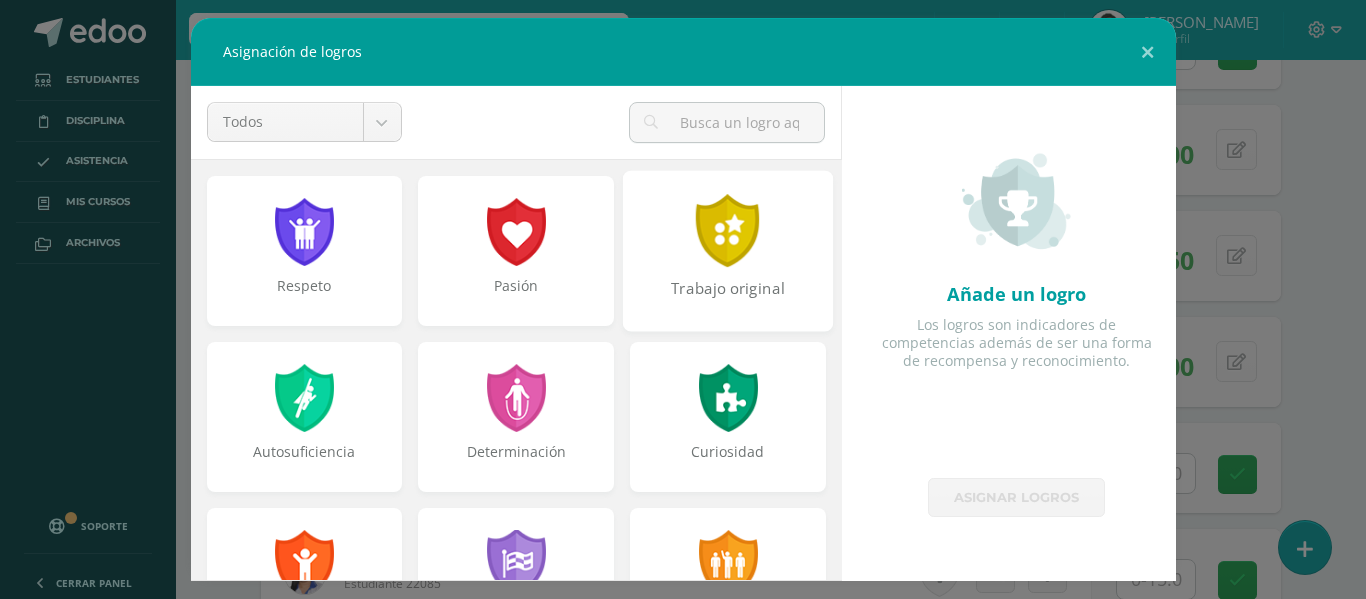 click on "Trabajo original" at bounding box center (728, 299) 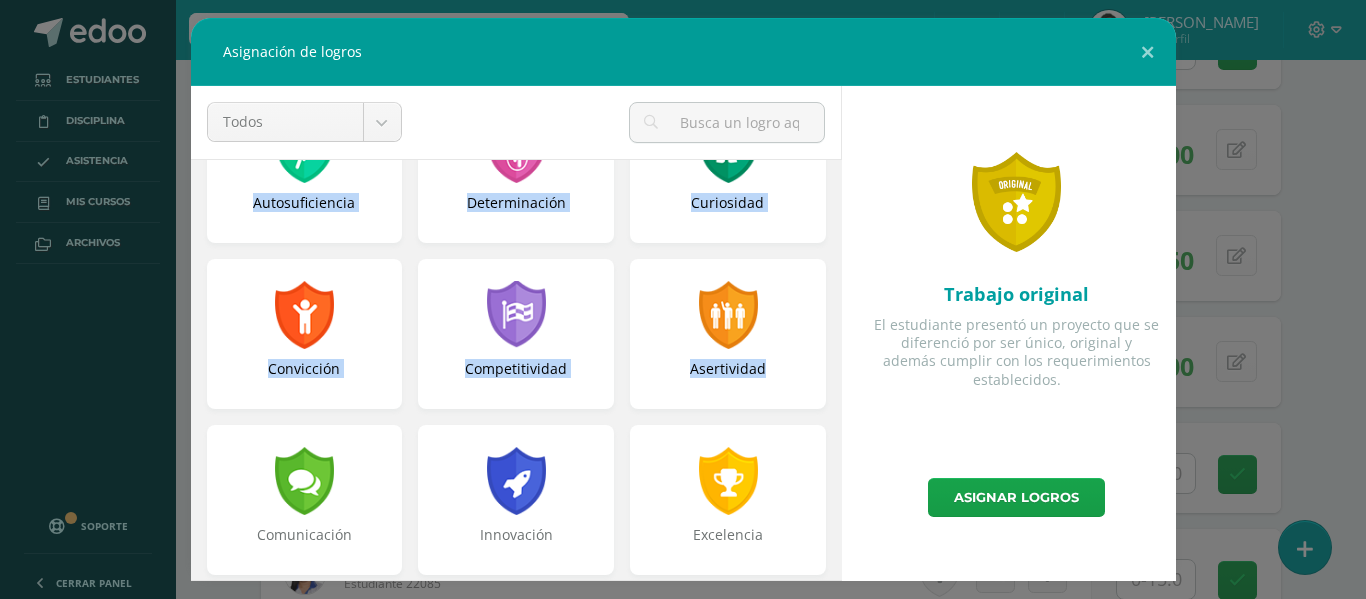 scroll, scrollTop: 276, scrollLeft: 0, axis: vertical 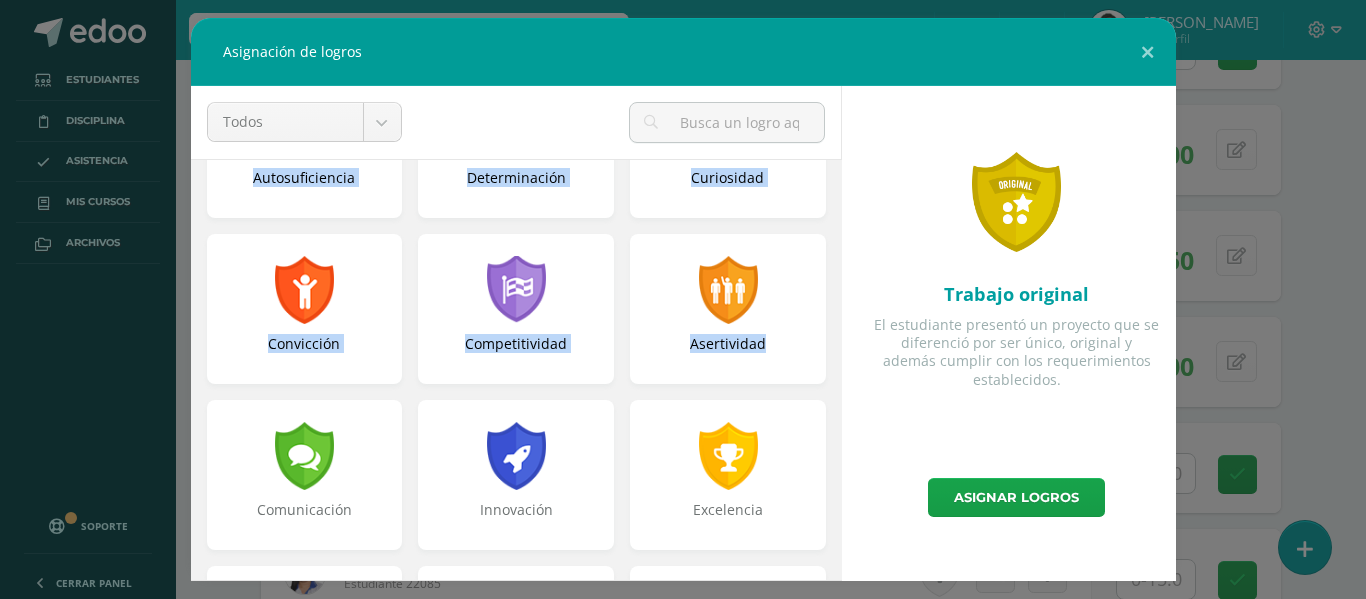 drag, startPoint x: 841, startPoint y: 270, endPoint x: 835, endPoint y: 360, distance: 90.199776 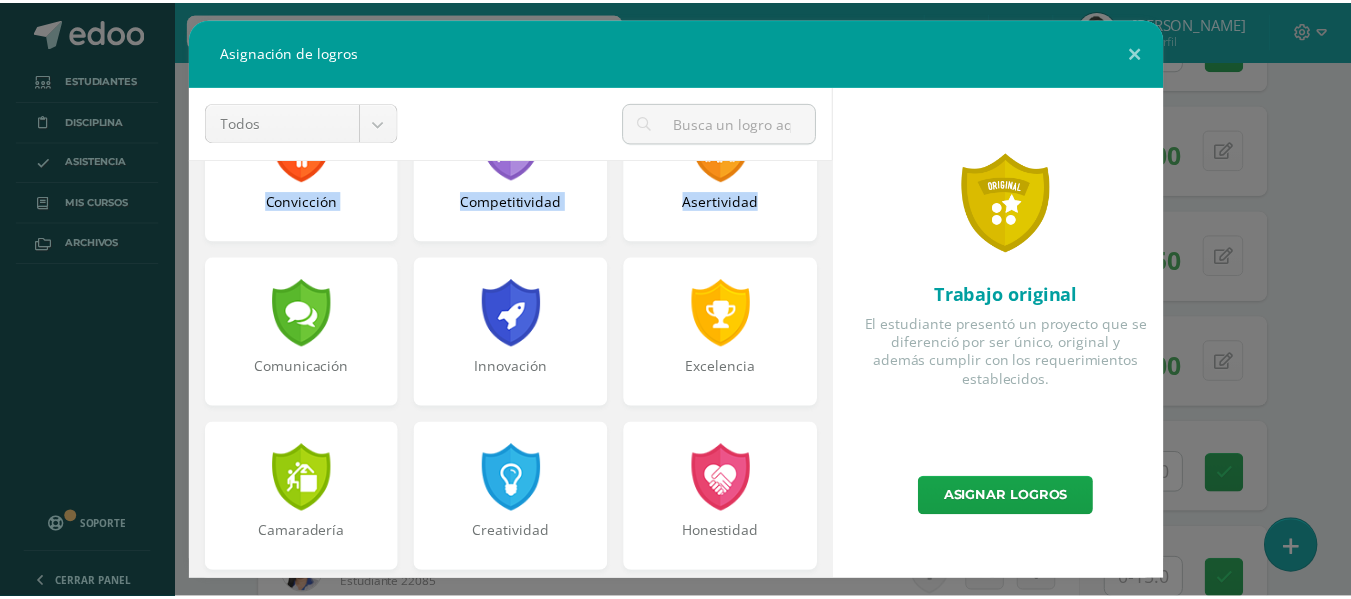 scroll, scrollTop: 433, scrollLeft: 0, axis: vertical 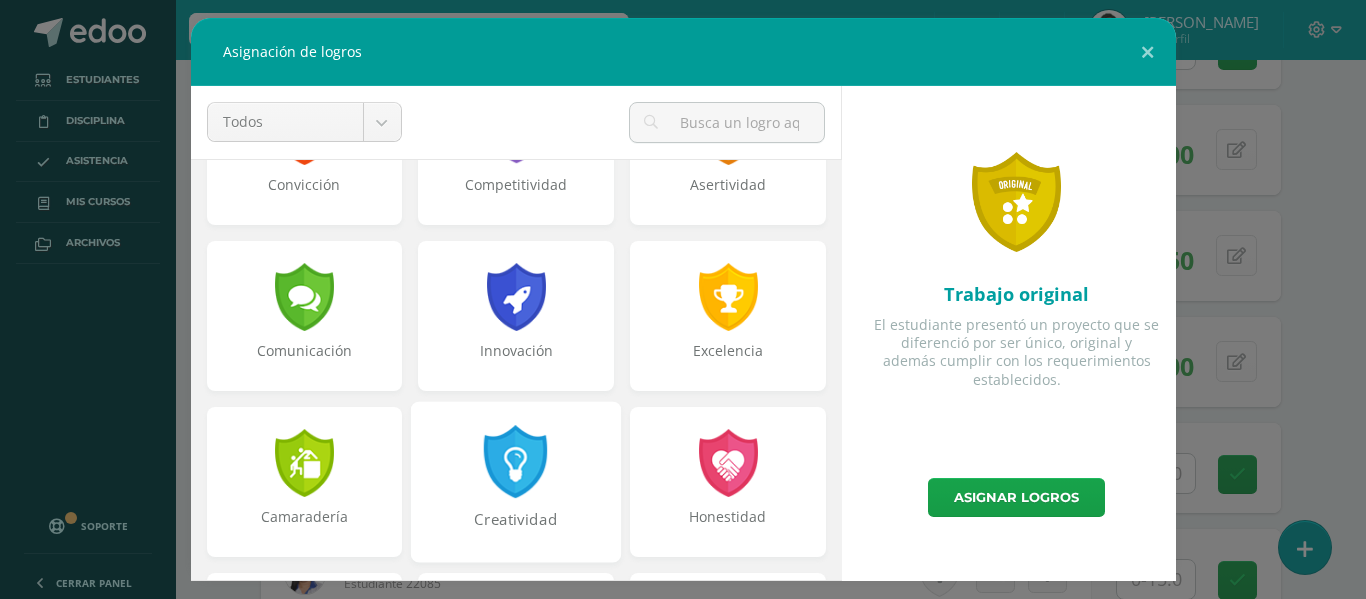 click on "Creatividad" at bounding box center [516, 481] 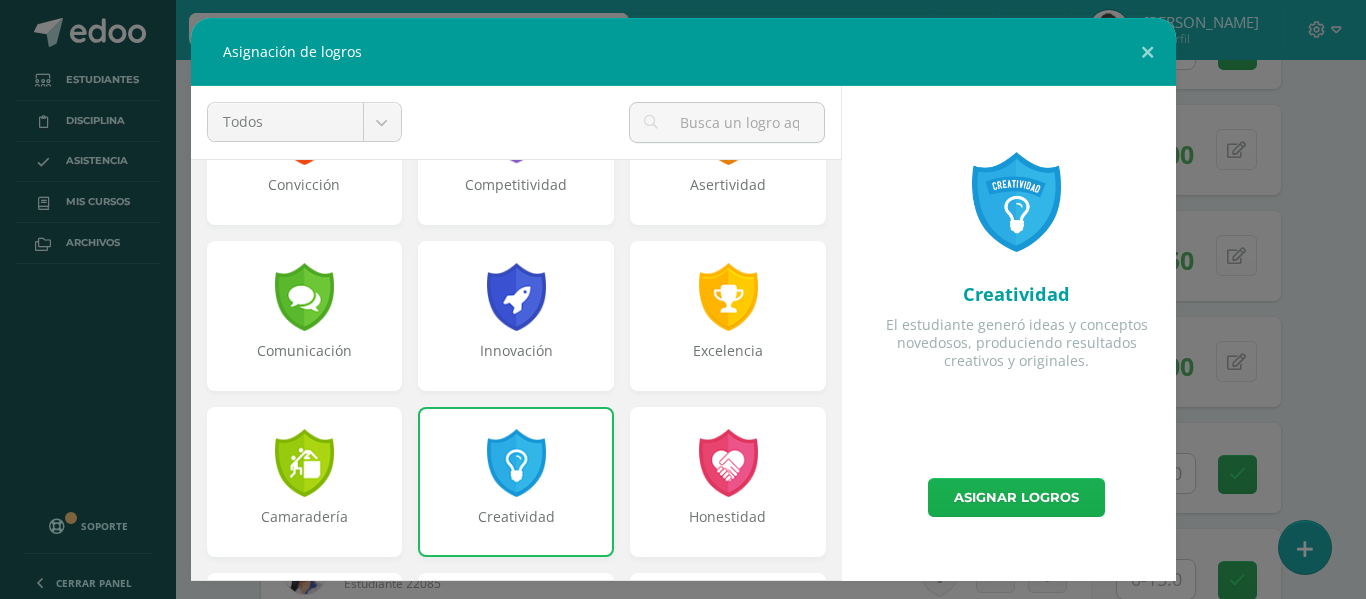 click on "Asignar logros" at bounding box center [1016, 497] 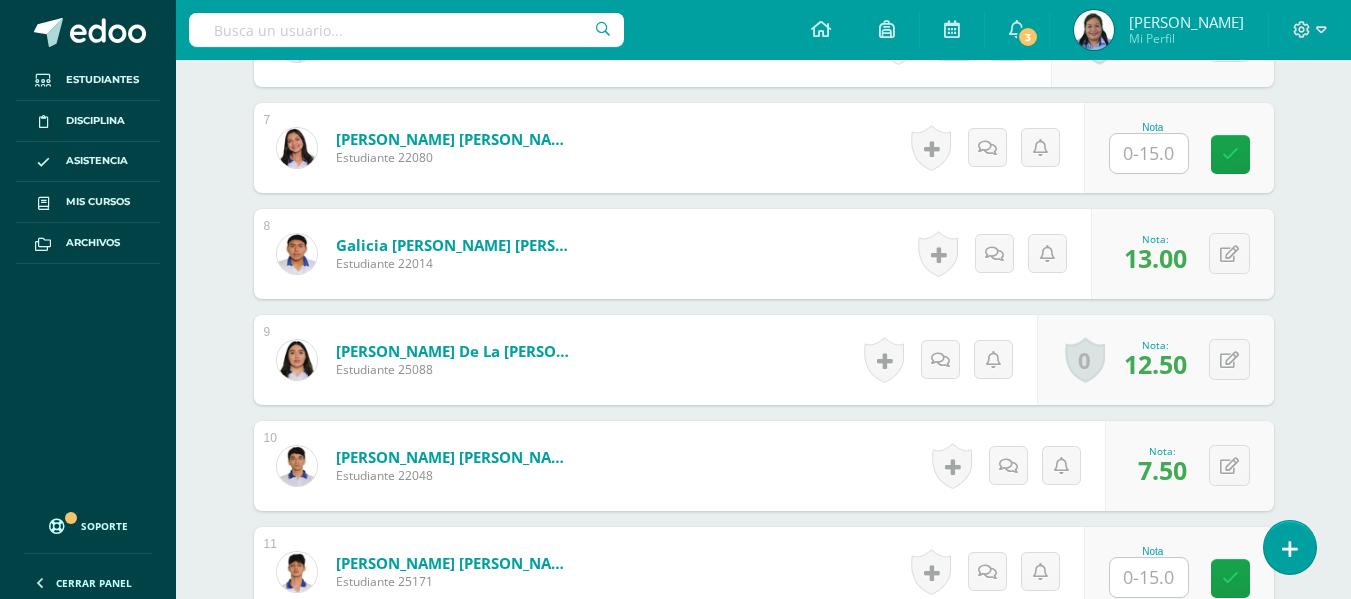 scroll, scrollTop: 1268, scrollLeft: 0, axis: vertical 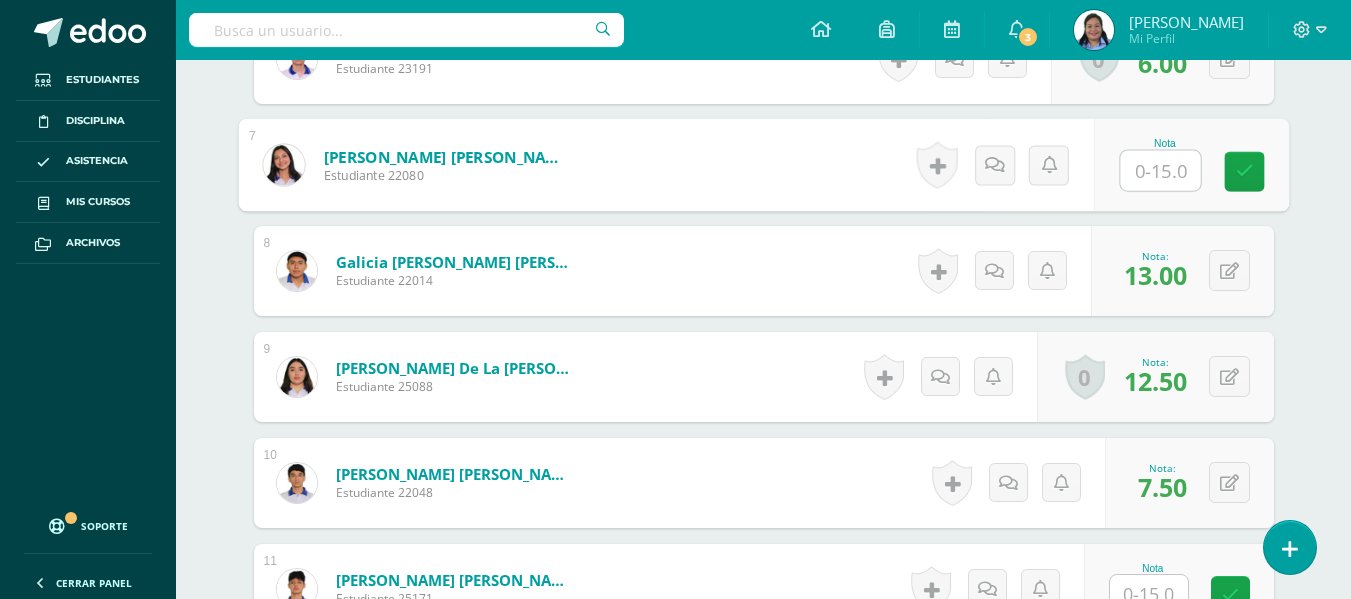 click at bounding box center [1160, 171] 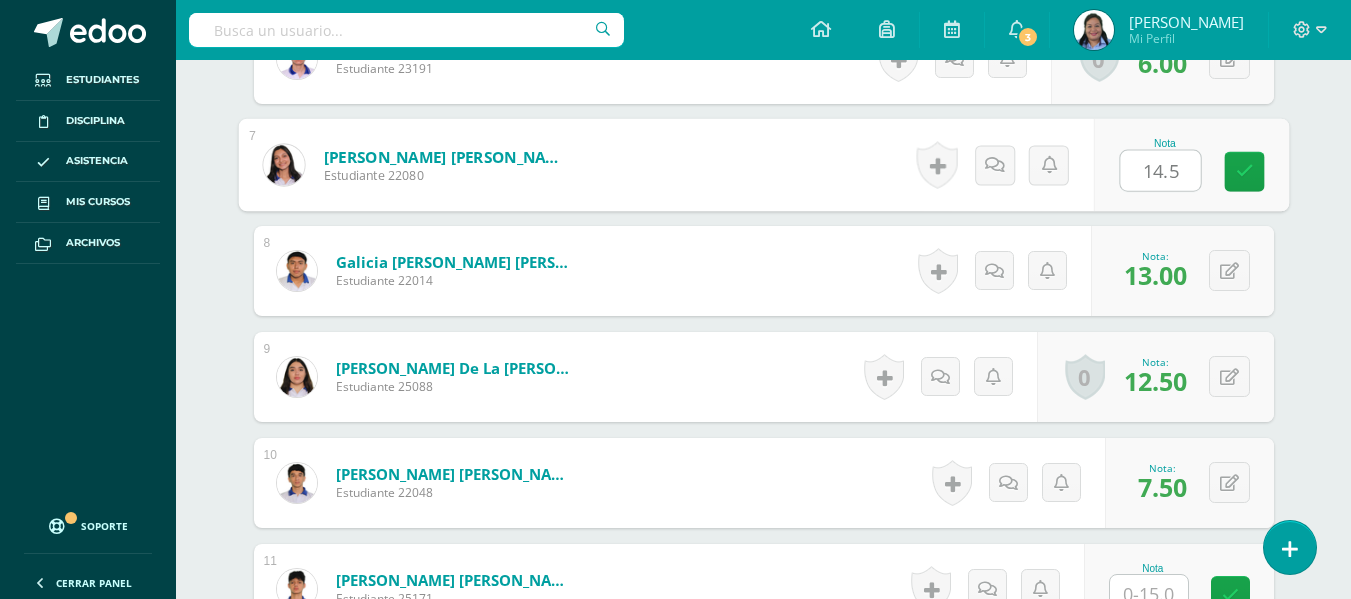 type on "14.5" 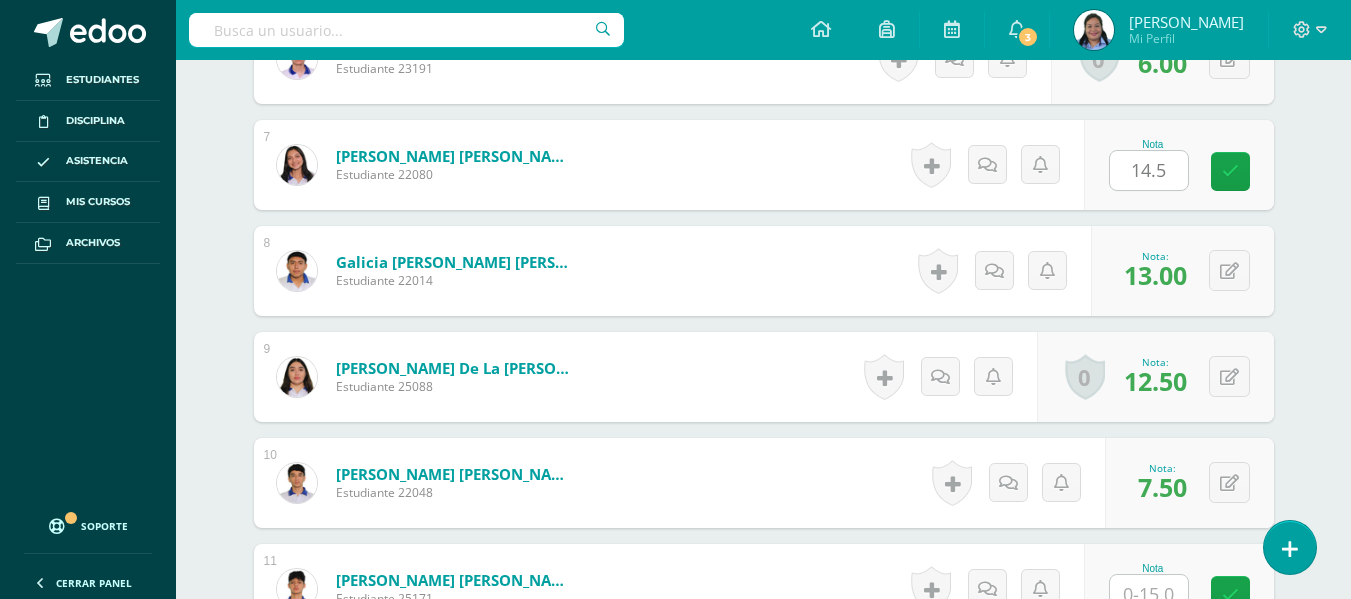click on "Español Preuniversitario
Cuarto Bachillerato en Ciencias y Letras "4.1"
Herramientas
Detalle de asistencias
Actividad
Anuncios
Actividades
Estudiantes
Planificación
Dosificación
Conferencias
¿Estás seguro que quieres  eliminar  esta actividad?
Esto borrará la actividad y cualquier nota que hayas registrado
permanentemente. Esta acción no se puede revertir. Cancelar Eliminar
Administración de escalas de valoración
escala de valoración
Aún no has creado una escala de valoración.
Cancelar Agregar nueva escala de valoración: 1" at bounding box center [763, 1152] 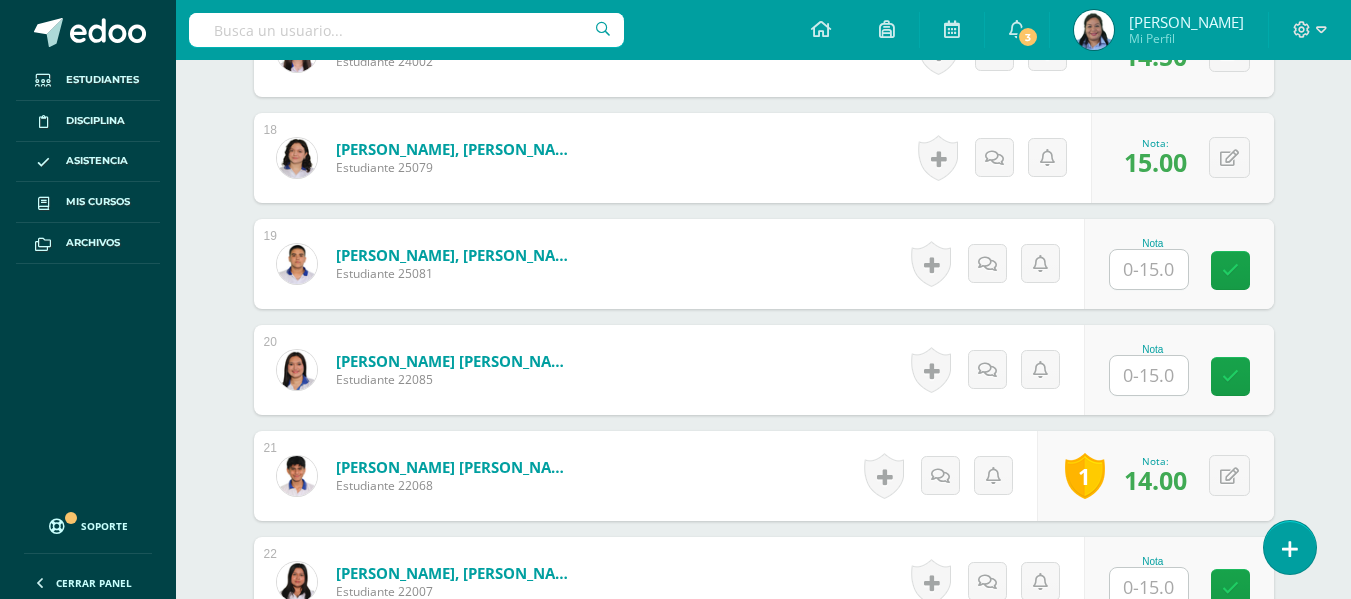 scroll, scrollTop: 2433, scrollLeft: 0, axis: vertical 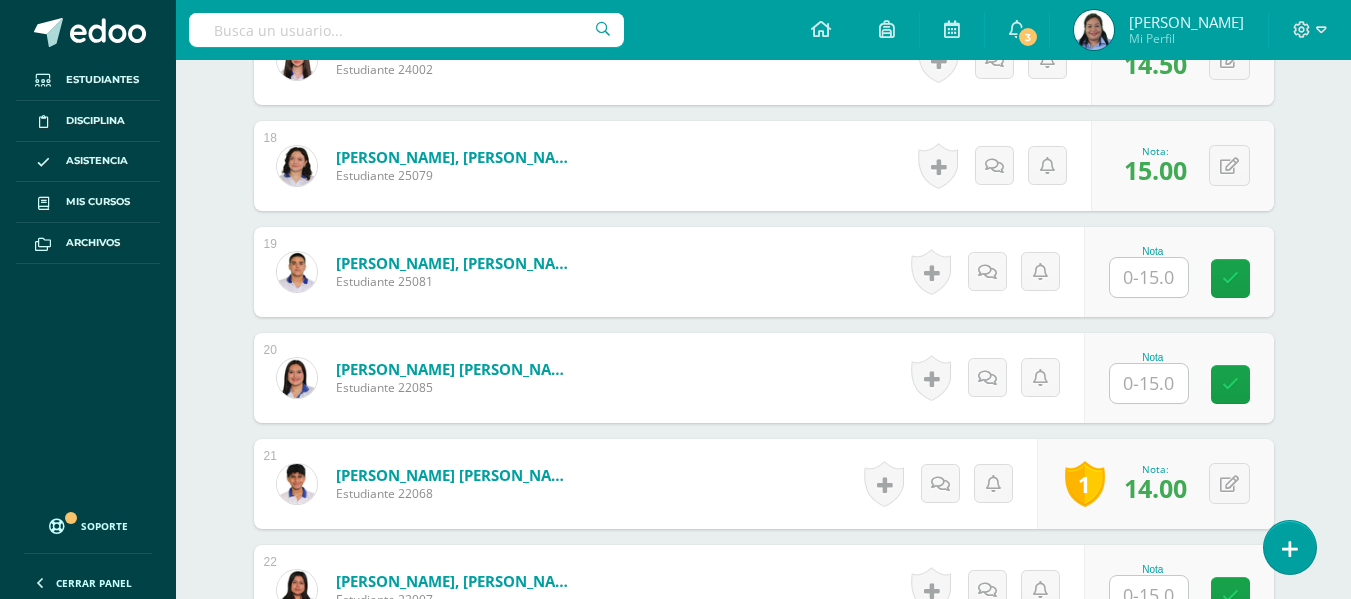 click on "Español Preuniversitario
Cuarto Bachillerato en Ciencias y Letras "4.1"
Herramientas
Detalle de asistencias
Actividad
Anuncios
Actividades
Estudiantes
Planificación
Dosificación
Conferencias
¿Estás seguro que quieres  eliminar  esta actividad?
Esto borrará la actividad y cualquier nota que hayas registrado
permanentemente. Esta acción no se puede revertir. Cancelar Eliminar
Administración de escalas de valoración
escala de valoración
Aún no has creado una escala de valoración.
Cancelar Agregar nueva escala de valoración: 1" at bounding box center (763, -13) 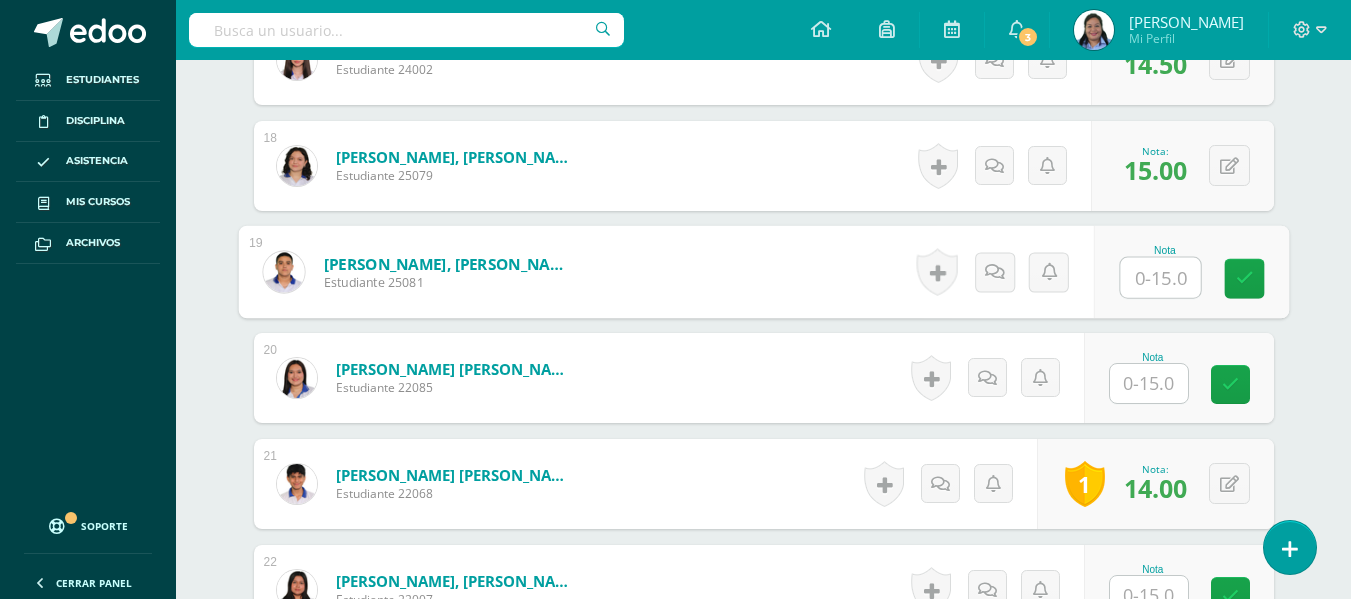 click at bounding box center (1160, 278) 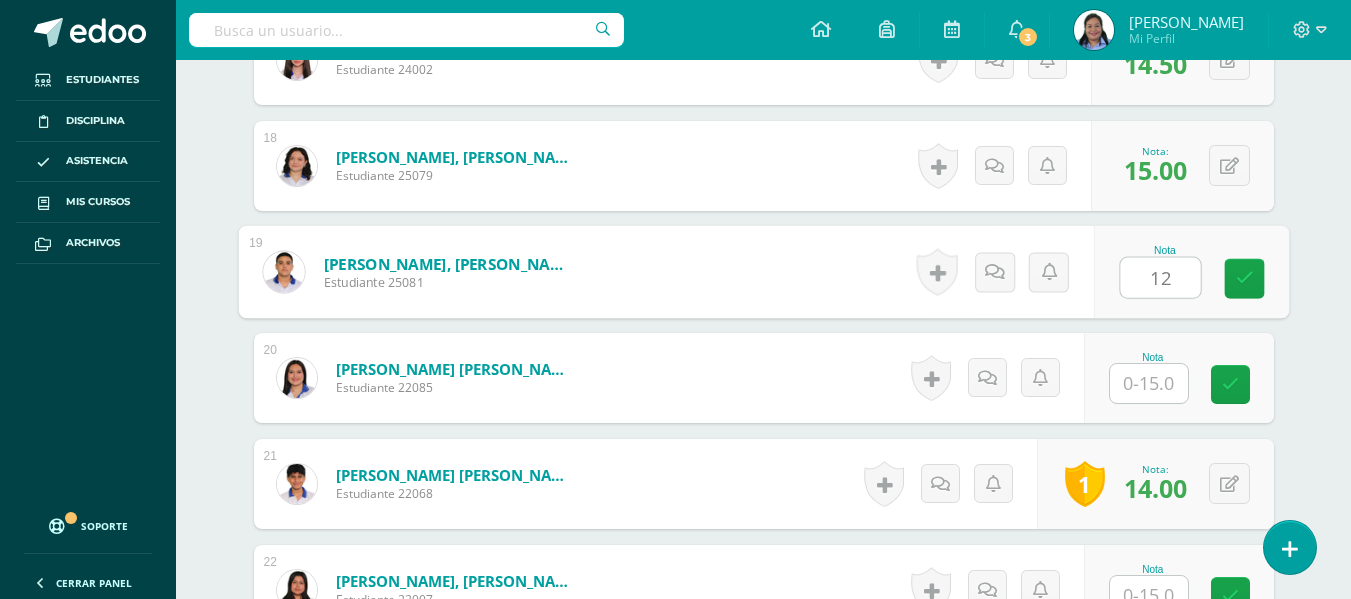 type on "12" 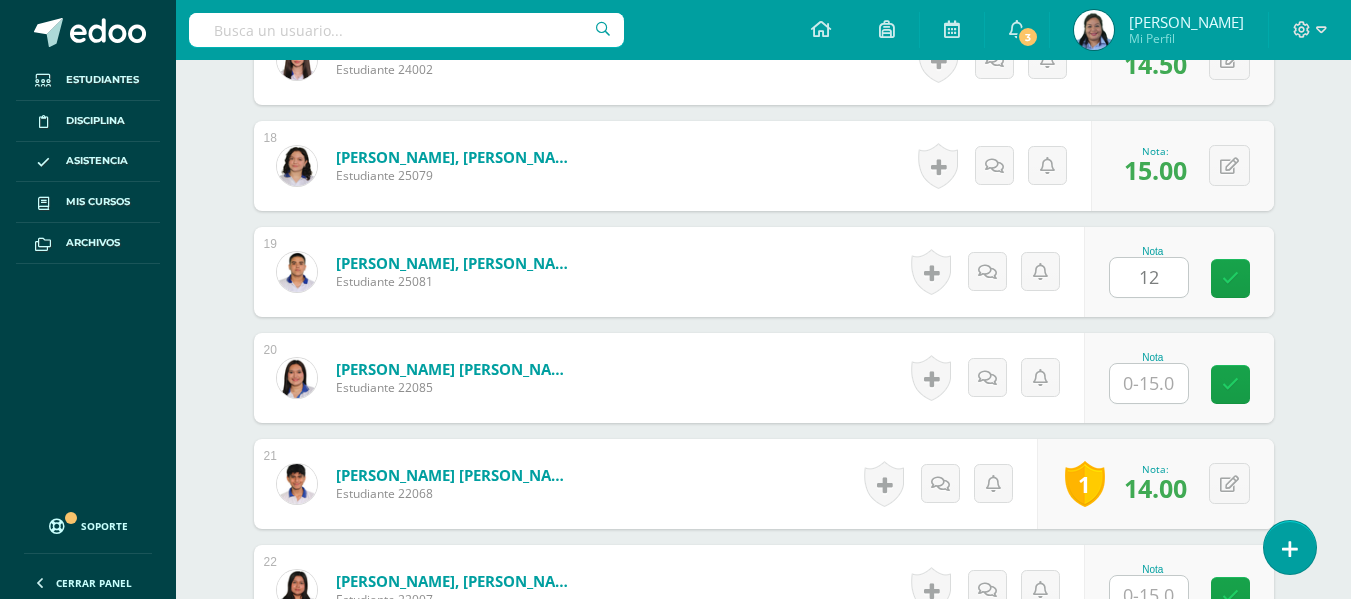 click on "Español Preuniversitario
Cuarto Bachillerato en Ciencias y Letras "4.1"
Herramientas
Detalle de asistencias
Actividad
Anuncios
Actividades
Estudiantes
Planificación
Dosificación
Conferencias
¿Estás seguro que quieres  eliminar  esta actividad?
Esto borrará la actividad y cualquier nota que hayas registrado
permanentemente. Esta acción no se puede revertir. Cancelar Eliminar
Administración de escalas de valoración
escala de valoración
Aún no has creado una escala de valoración.
Cancelar Agregar nueva escala de valoración: 1" at bounding box center (763, -13) 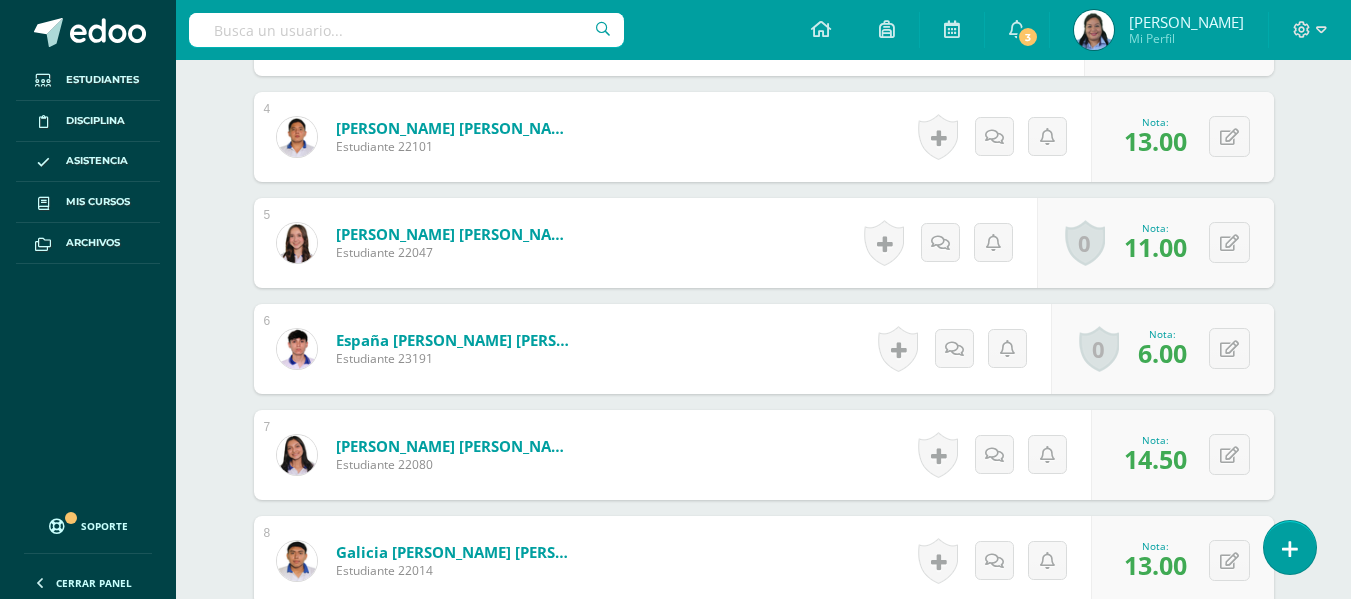 scroll, scrollTop: 1037, scrollLeft: 0, axis: vertical 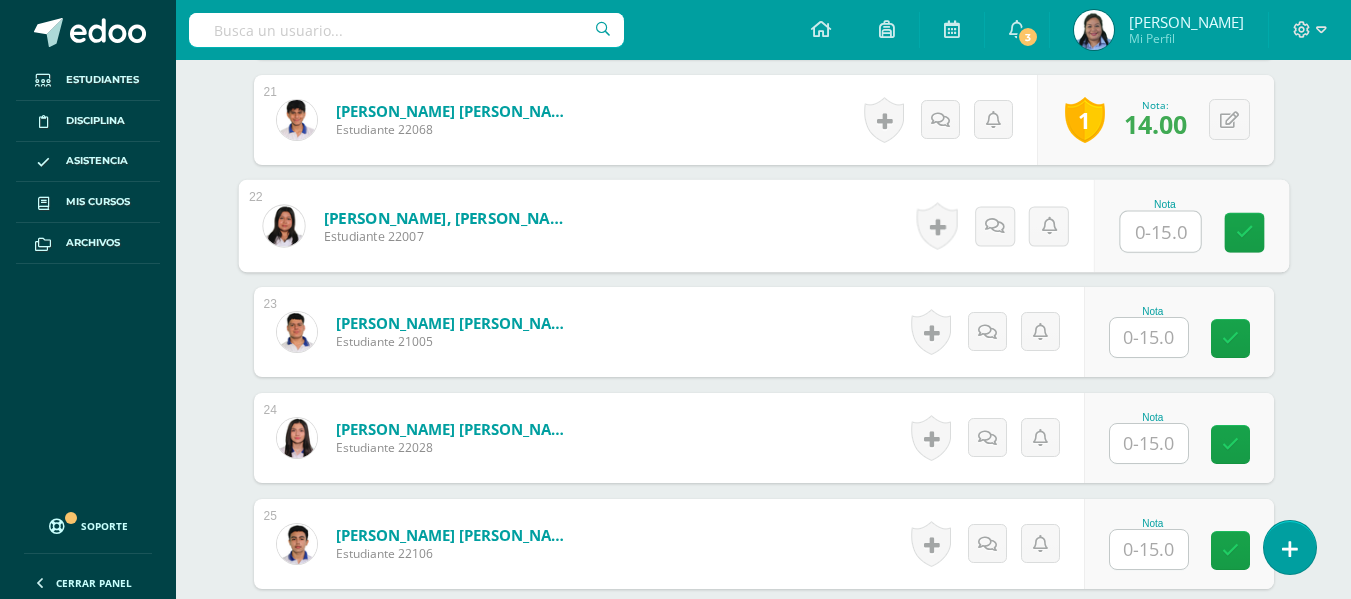 click at bounding box center [1160, 232] 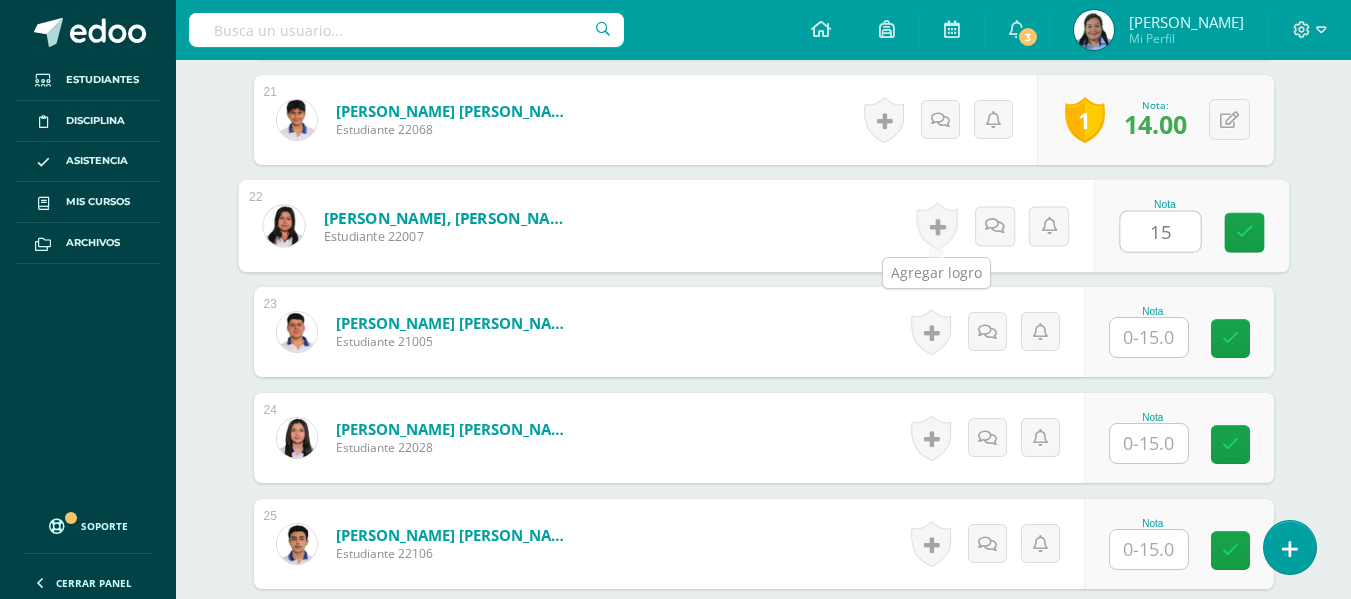 type on "15" 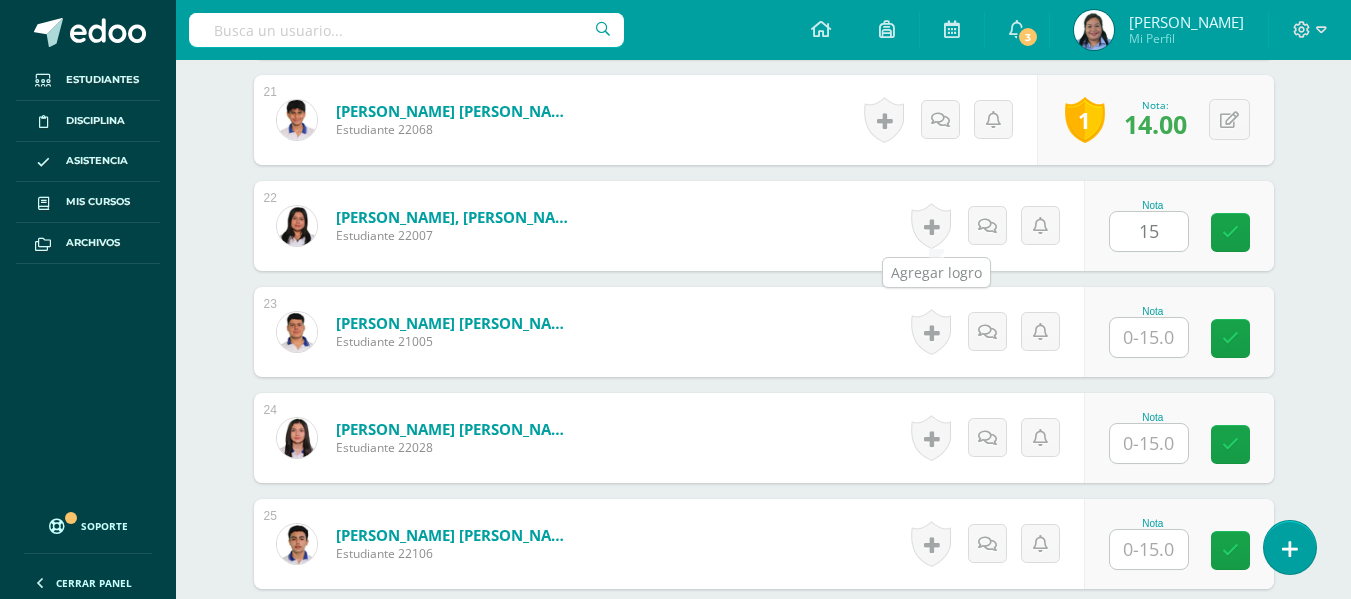 click at bounding box center (931, 226) 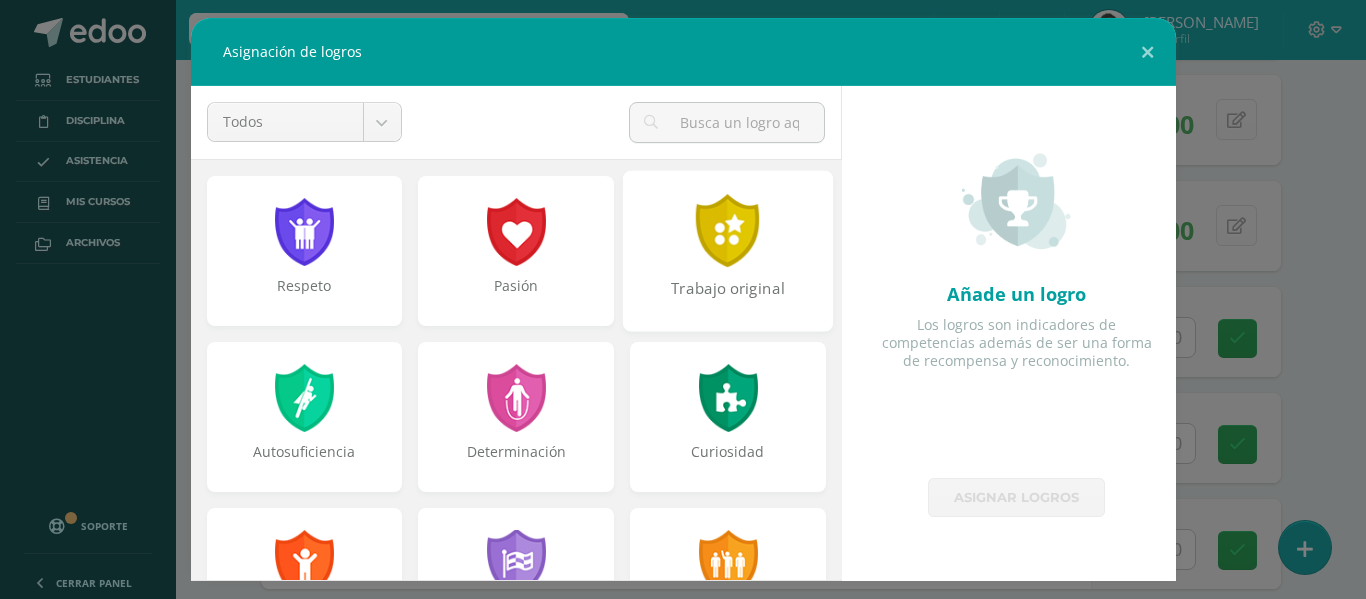 click on "Trabajo original" at bounding box center (728, 250) 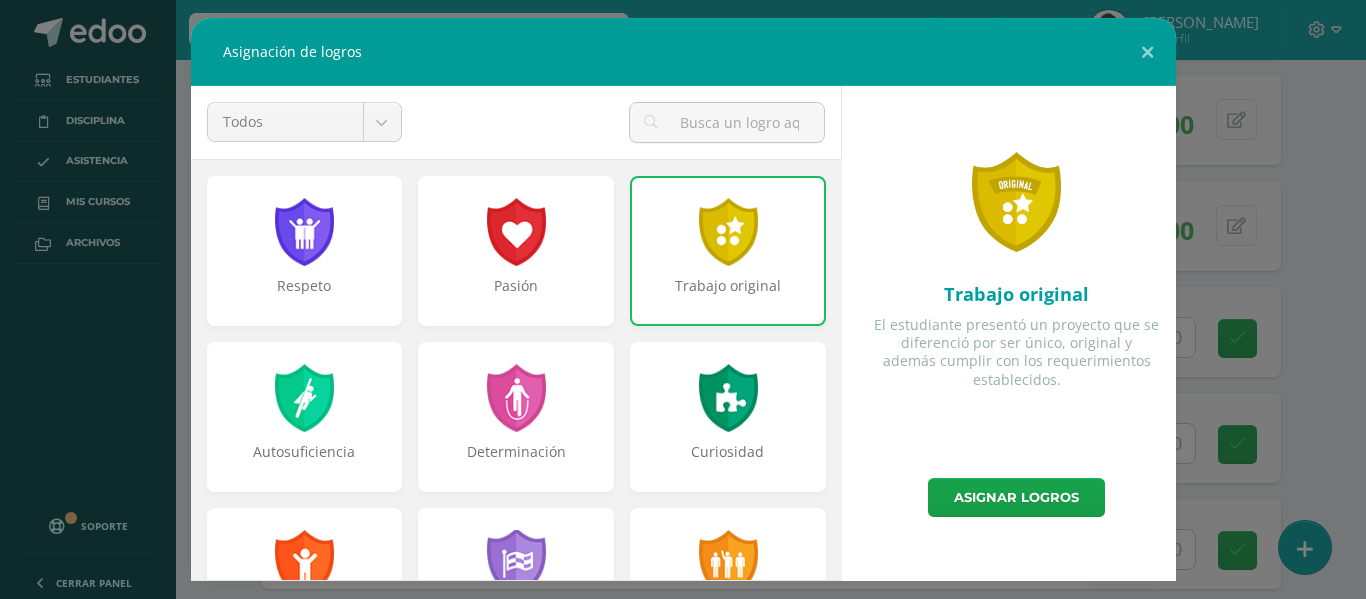 drag, startPoint x: 838, startPoint y: 229, endPoint x: 821, endPoint y: 410, distance: 181.79659 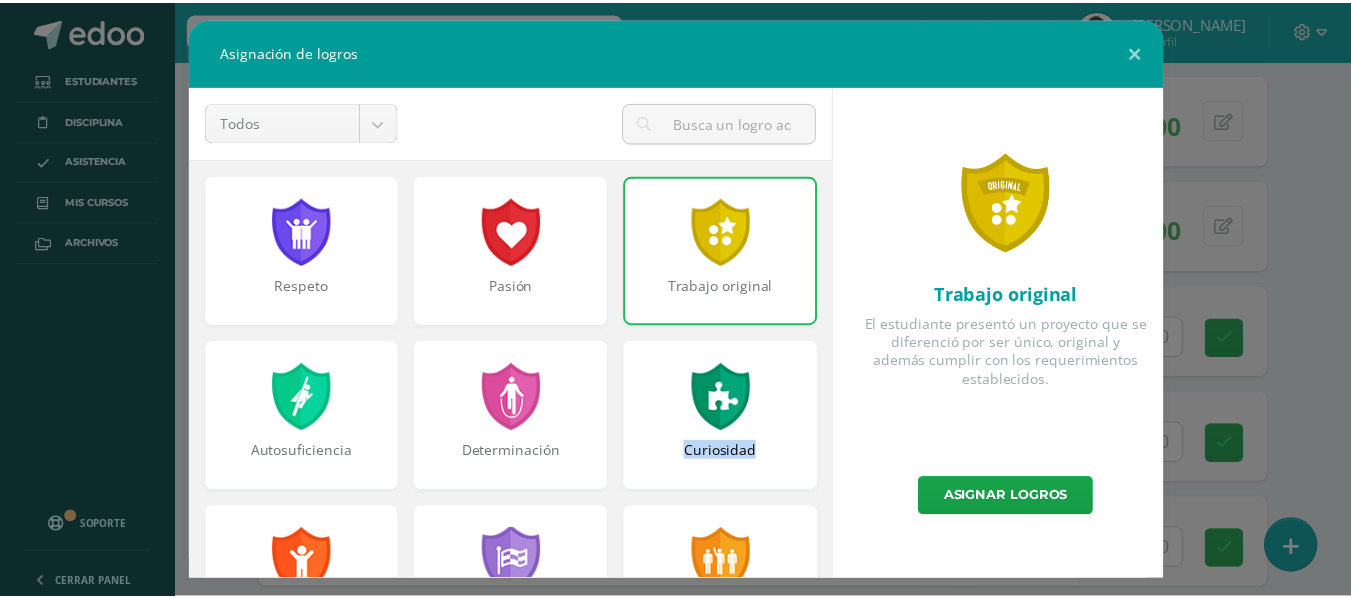 scroll, scrollTop: 367, scrollLeft: 0, axis: vertical 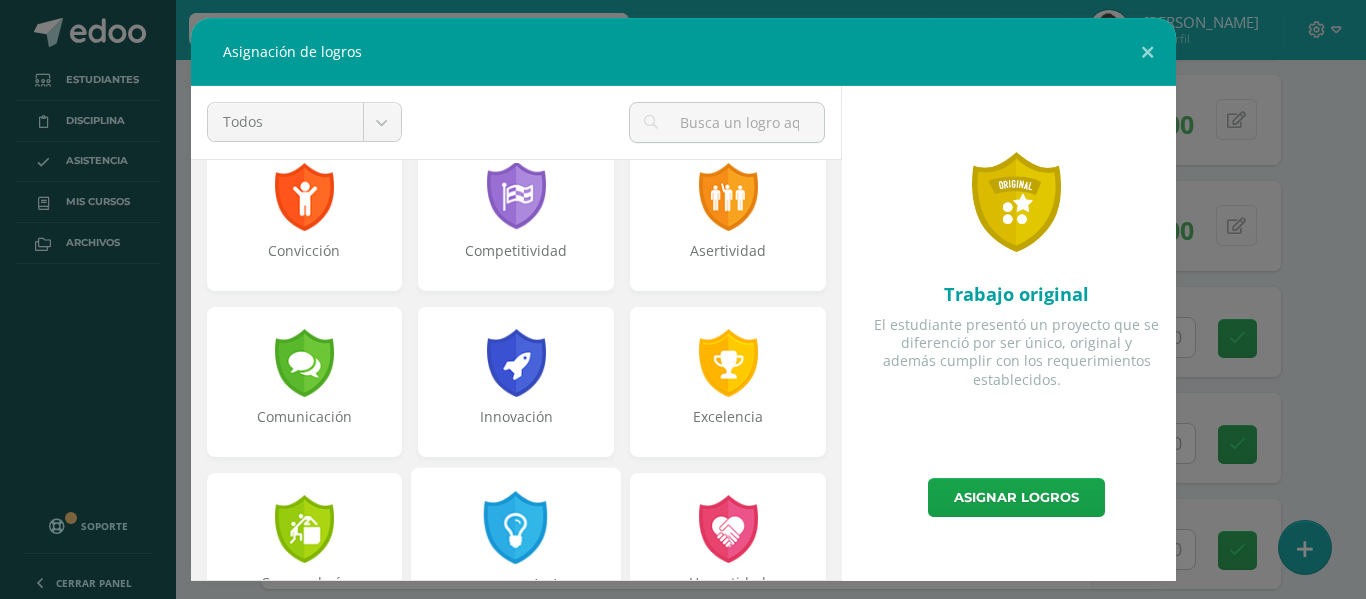 click at bounding box center (516, 527) 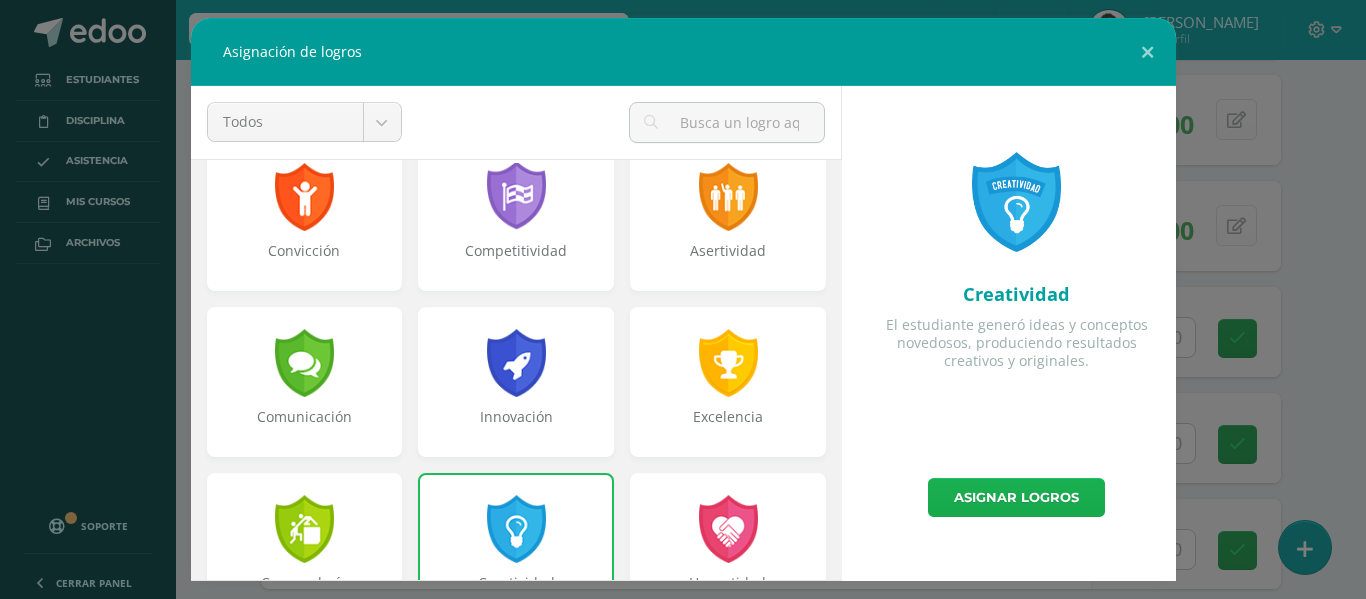 click on "Asignar logros" at bounding box center [1016, 497] 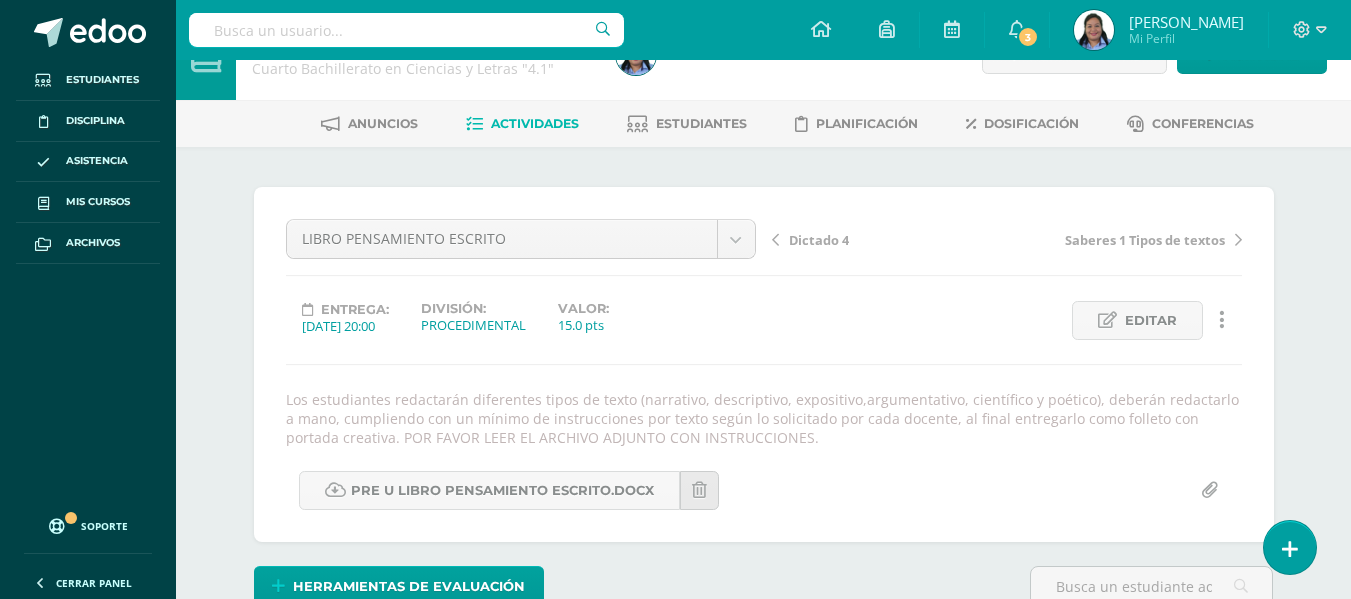 scroll, scrollTop: 0, scrollLeft: 0, axis: both 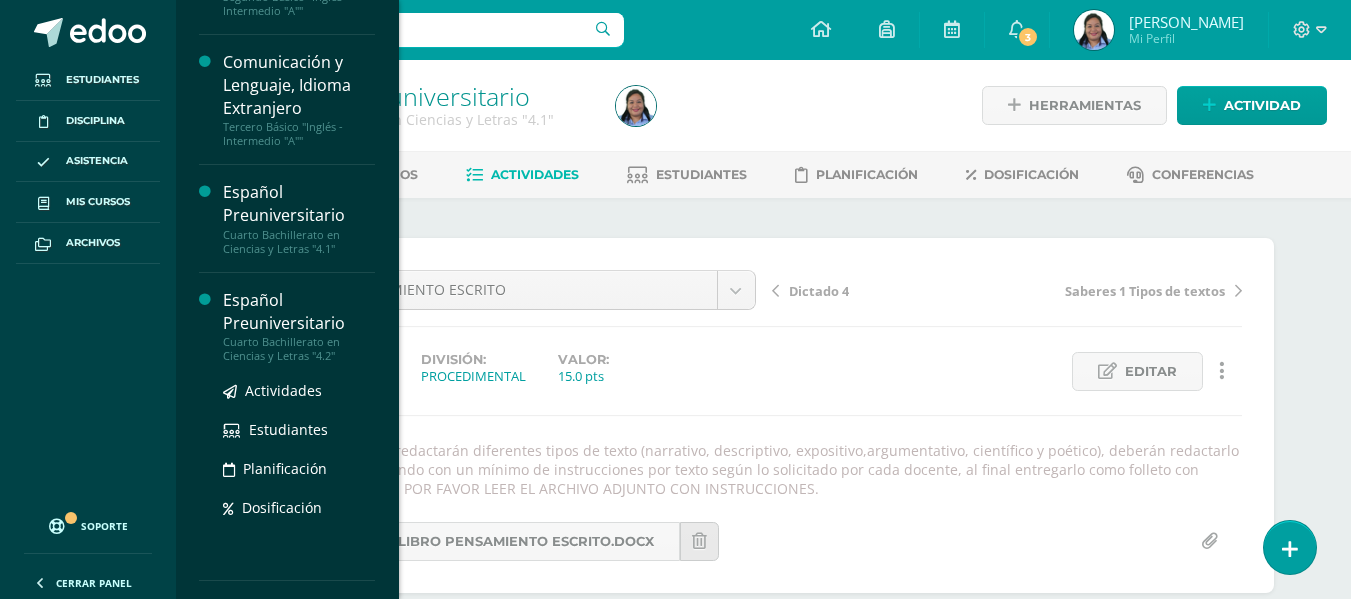 click on "Español Preuniversitario" at bounding box center [299, 312] 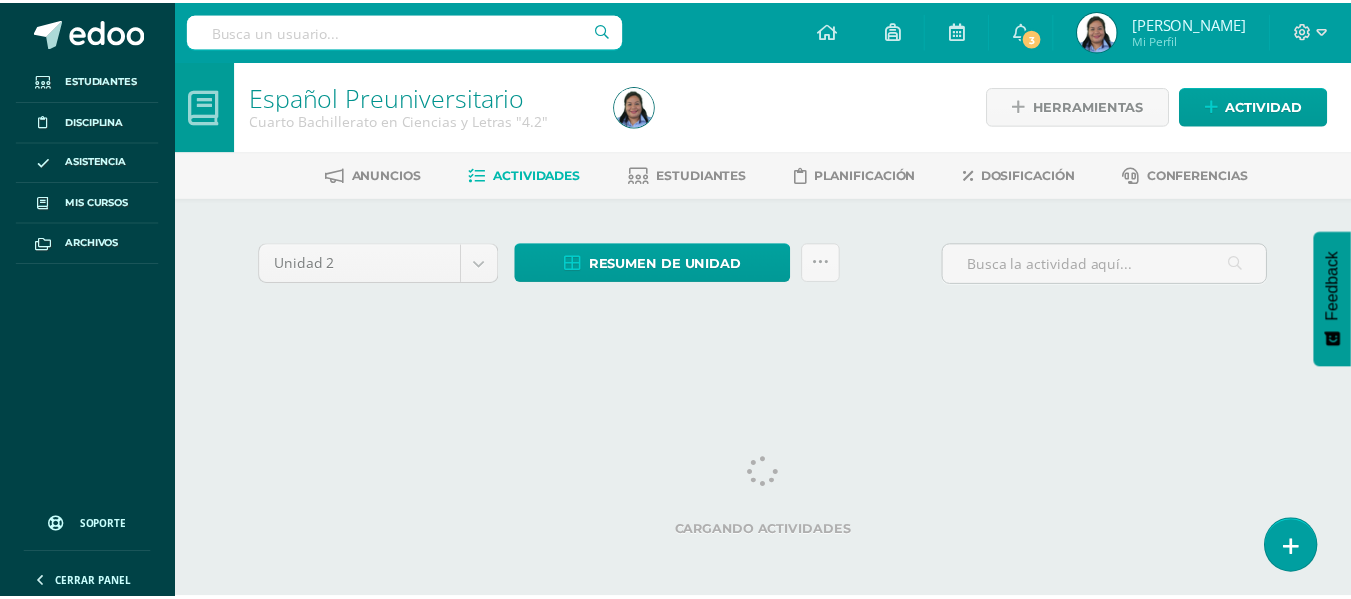 scroll, scrollTop: 0, scrollLeft: 0, axis: both 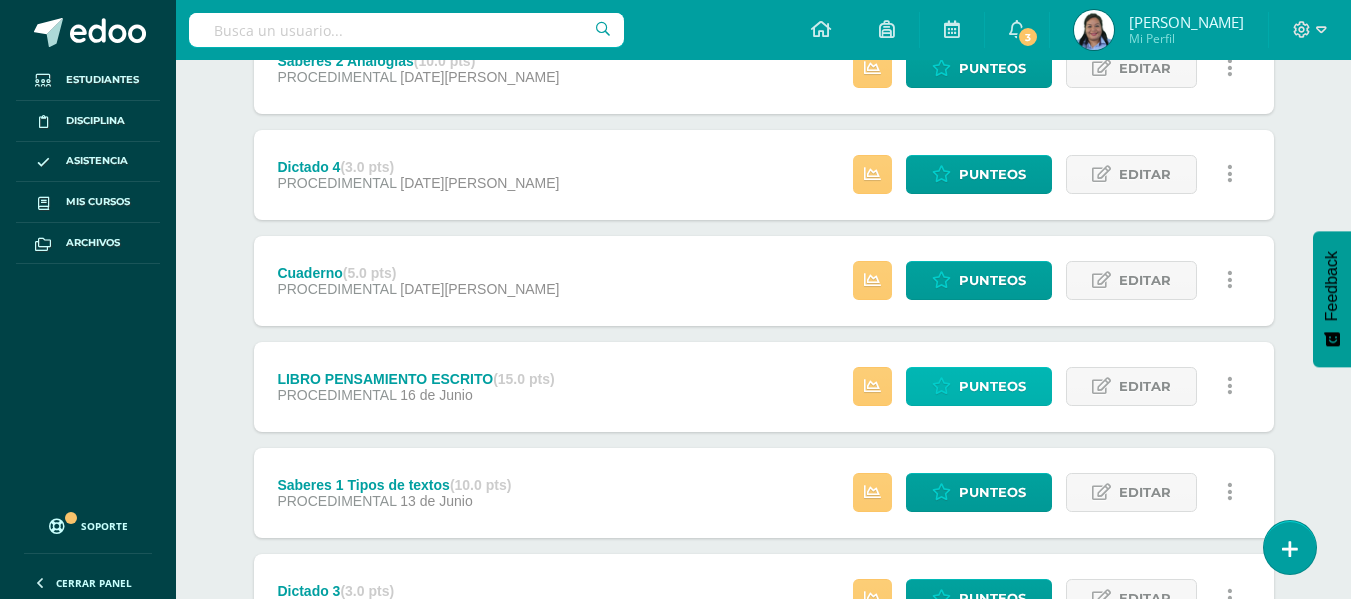 click on "Punteos" at bounding box center [992, 386] 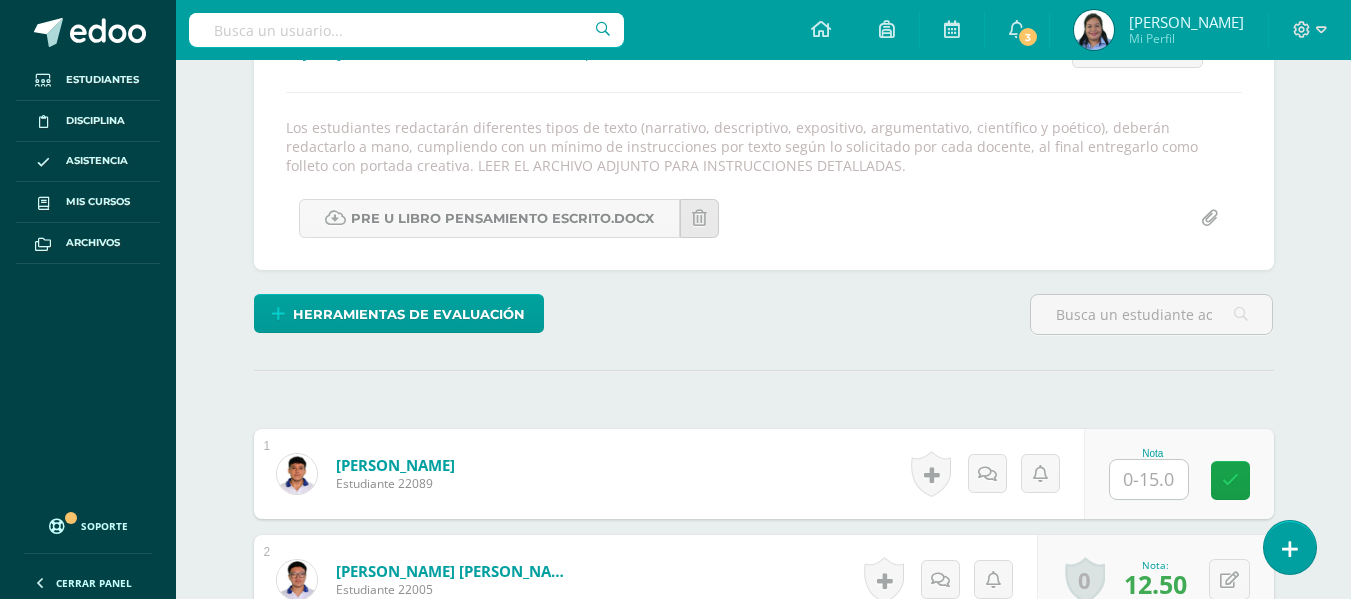 scroll, scrollTop: 324, scrollLeft: 0, axis: vertical 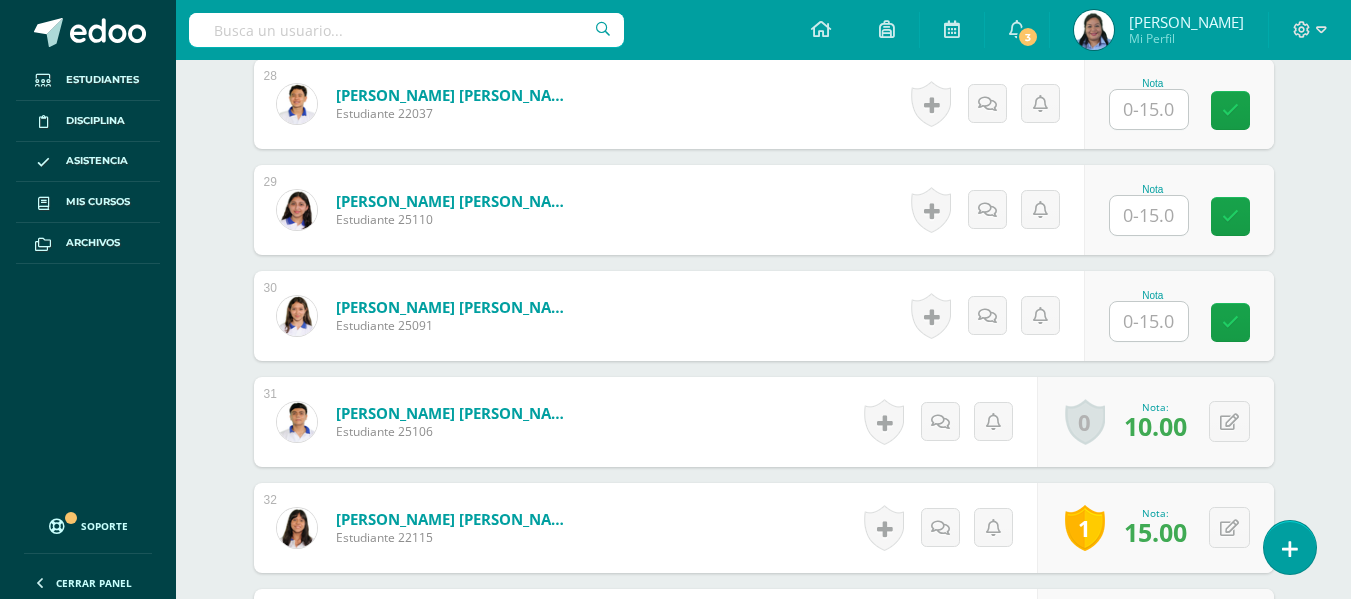 click at bounding box center (1149, 321) 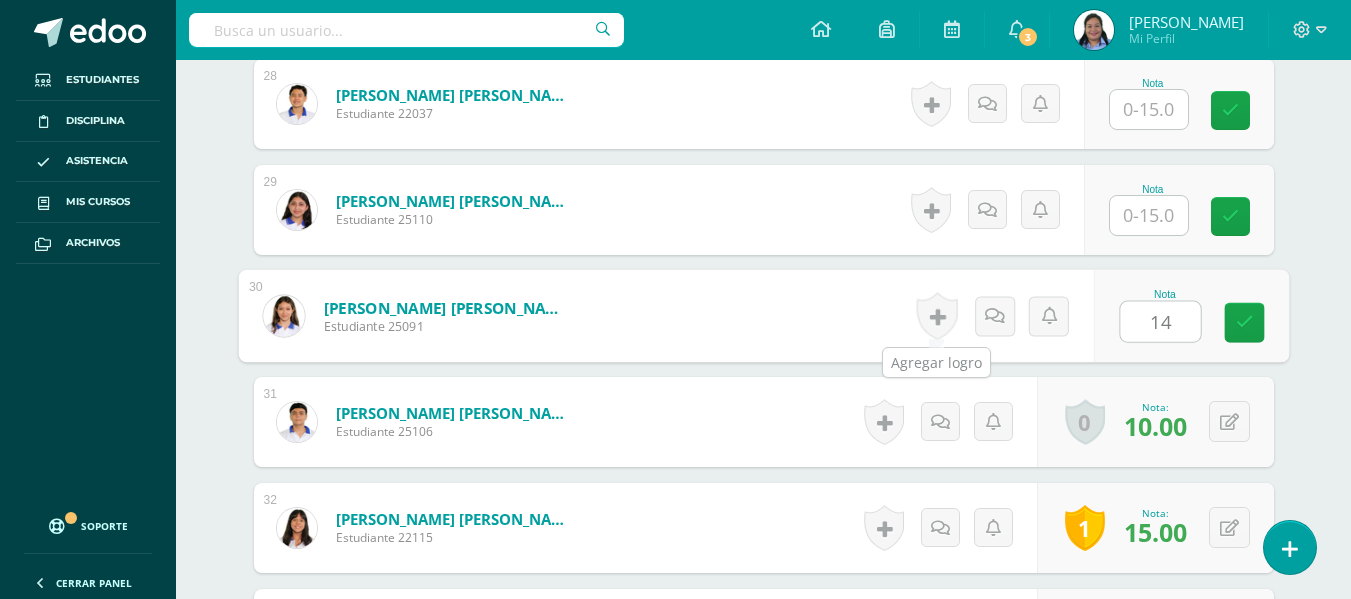 type on "14" 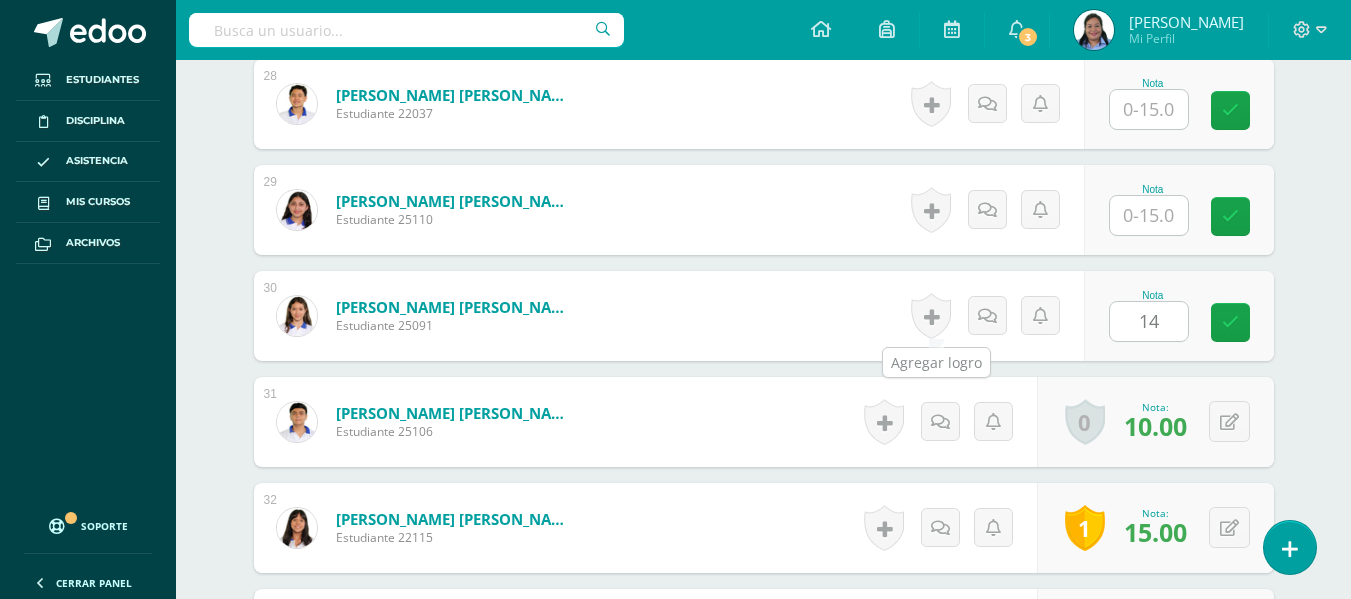 click at bounding box center [931, 316] 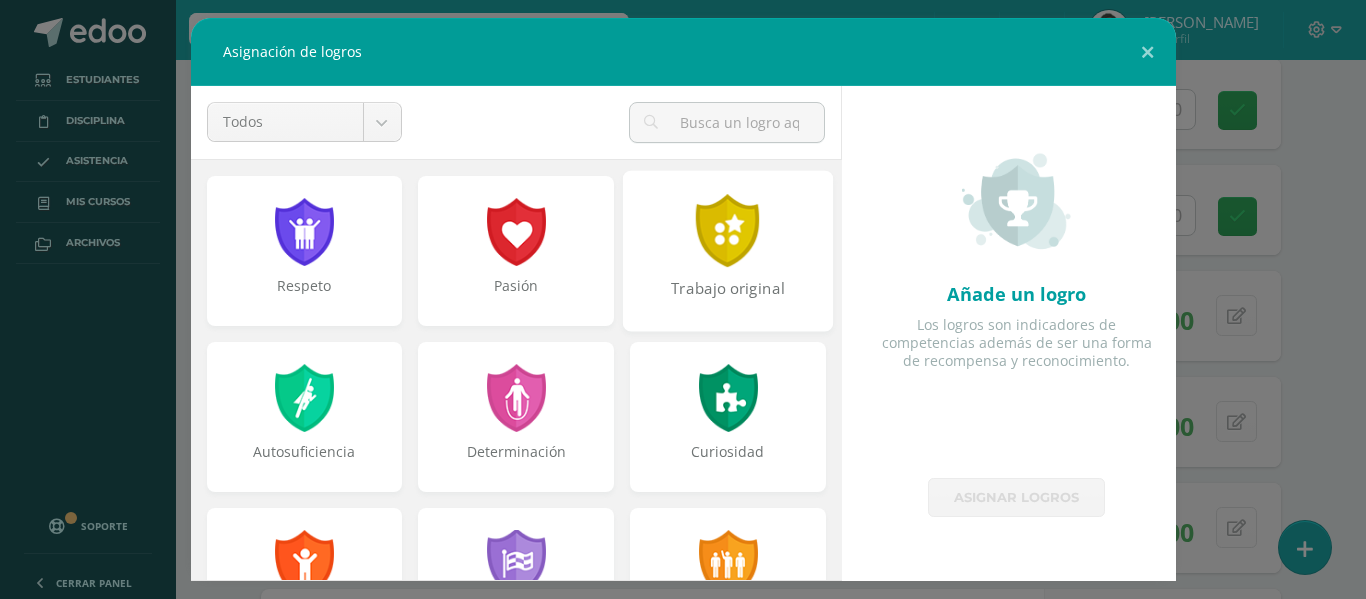 click on "Trabajo original" at bounding box center (728, 299) 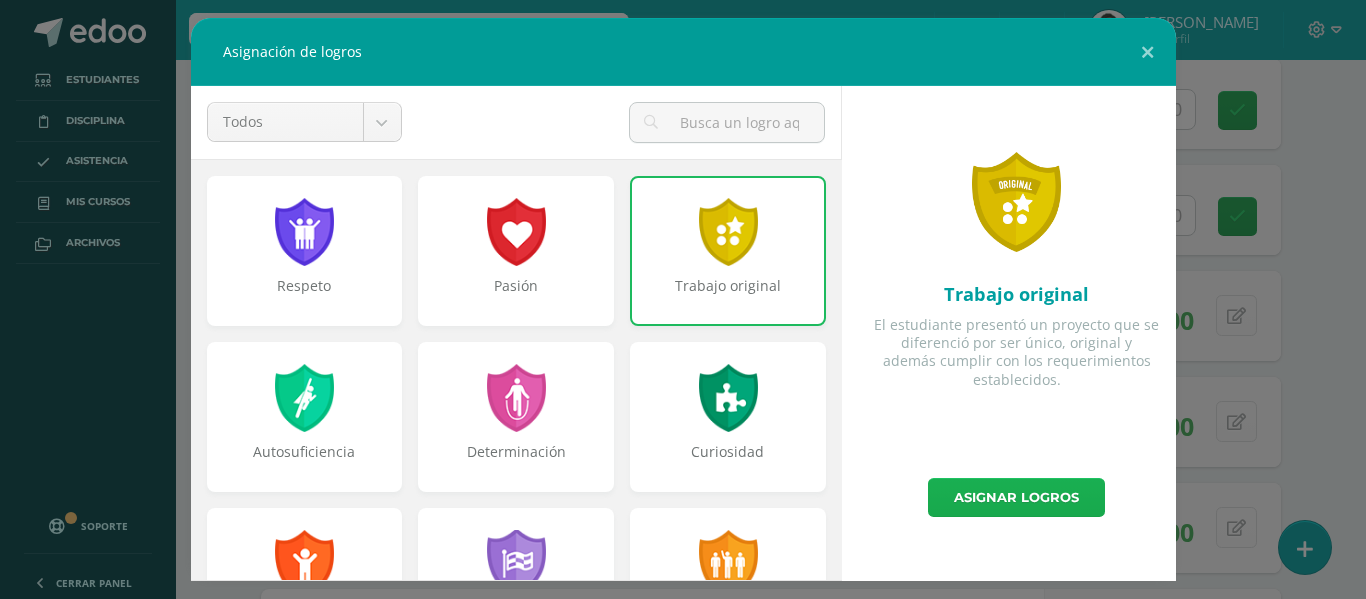 click on "Asignar logros" at bounding box center (1016, 497) 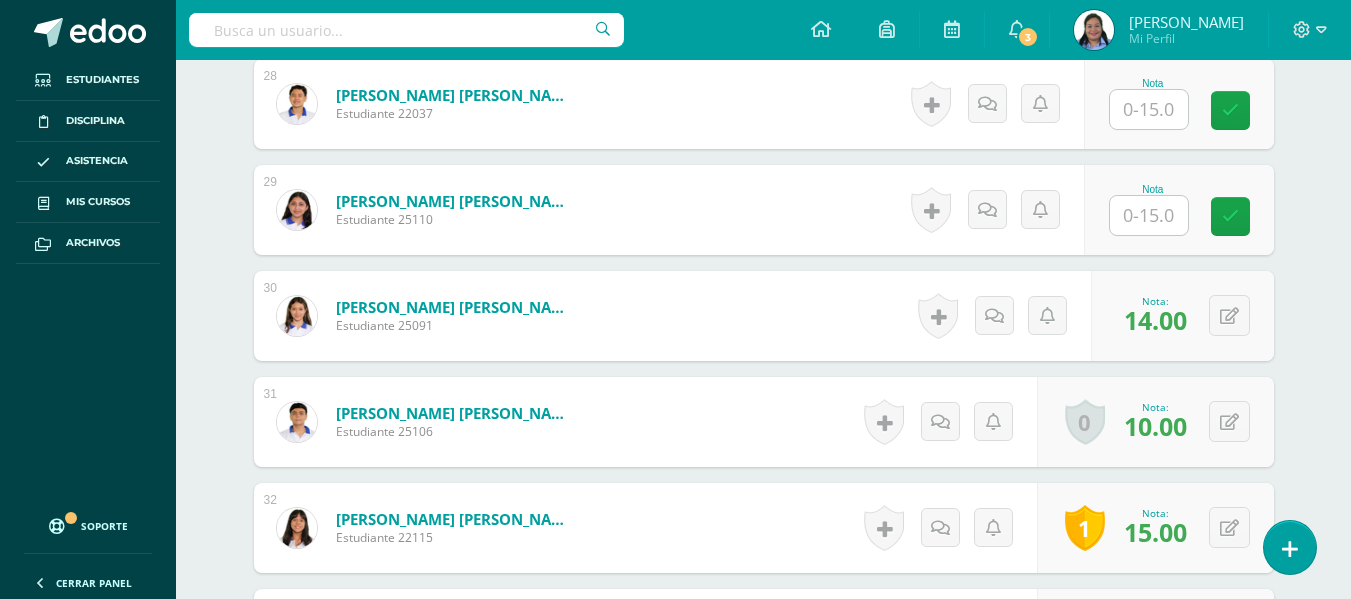 drag, startPoint x: 1365, startPoint y: 503, endPoint x: 941, endPoint y: 245, distance: 496.3265 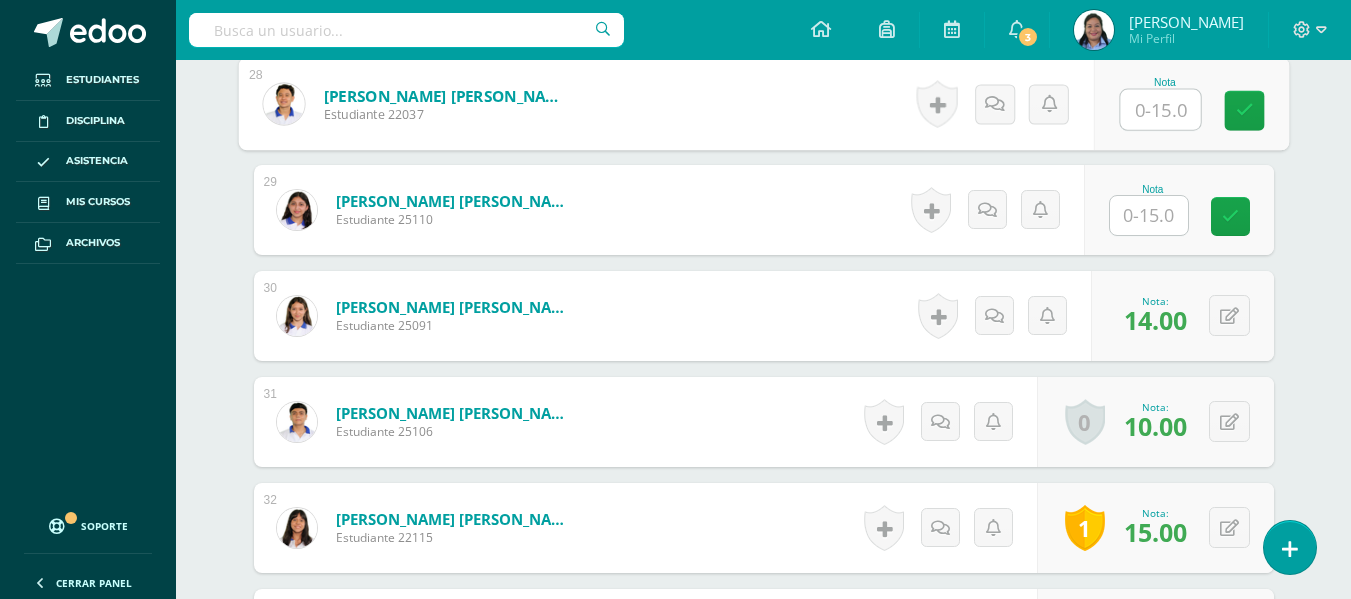 click at bounding box center (1160, 110) 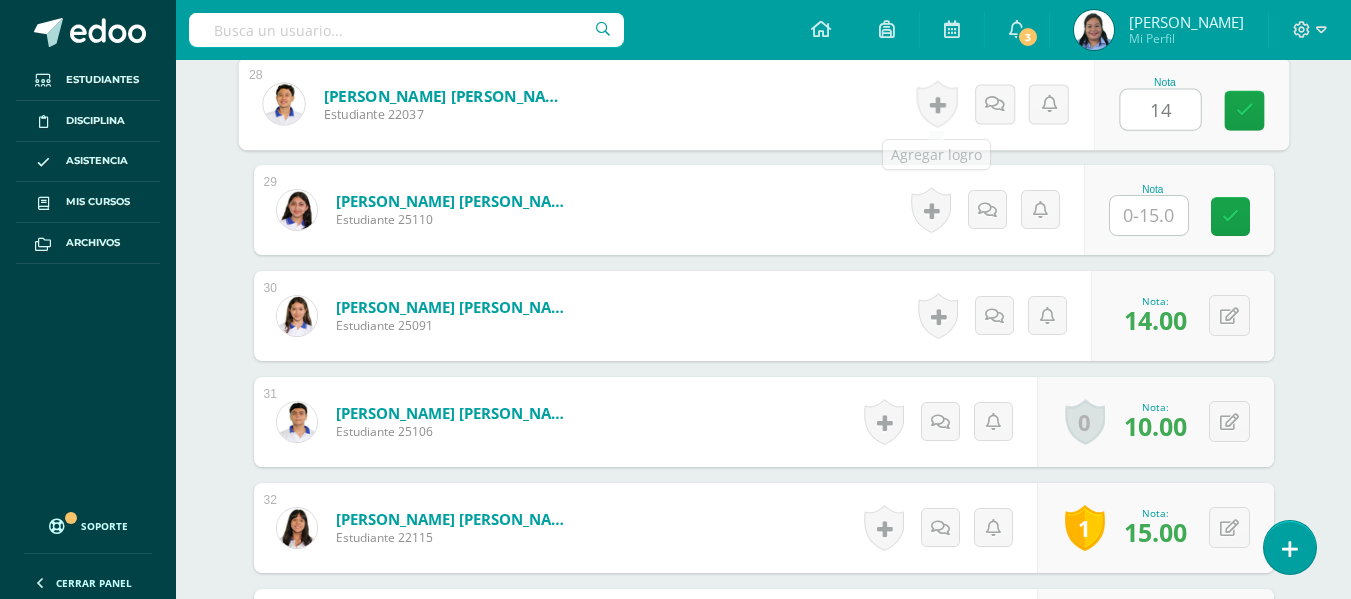 type on "14" 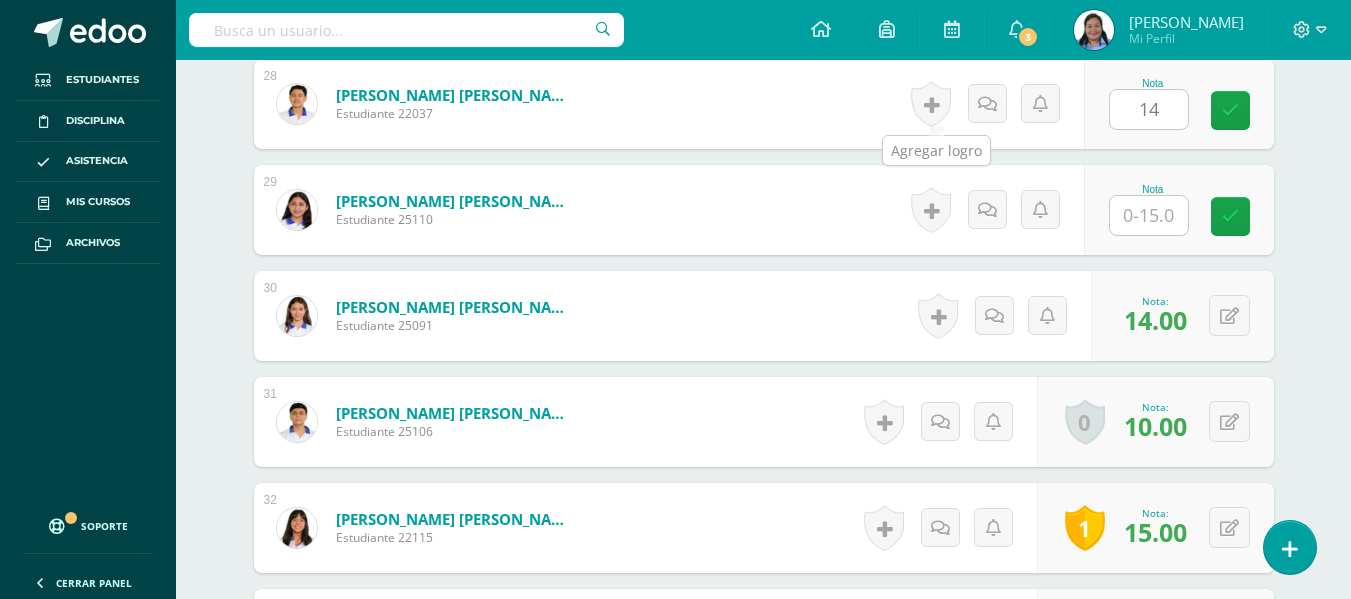 click at bounding box center [931, 104] 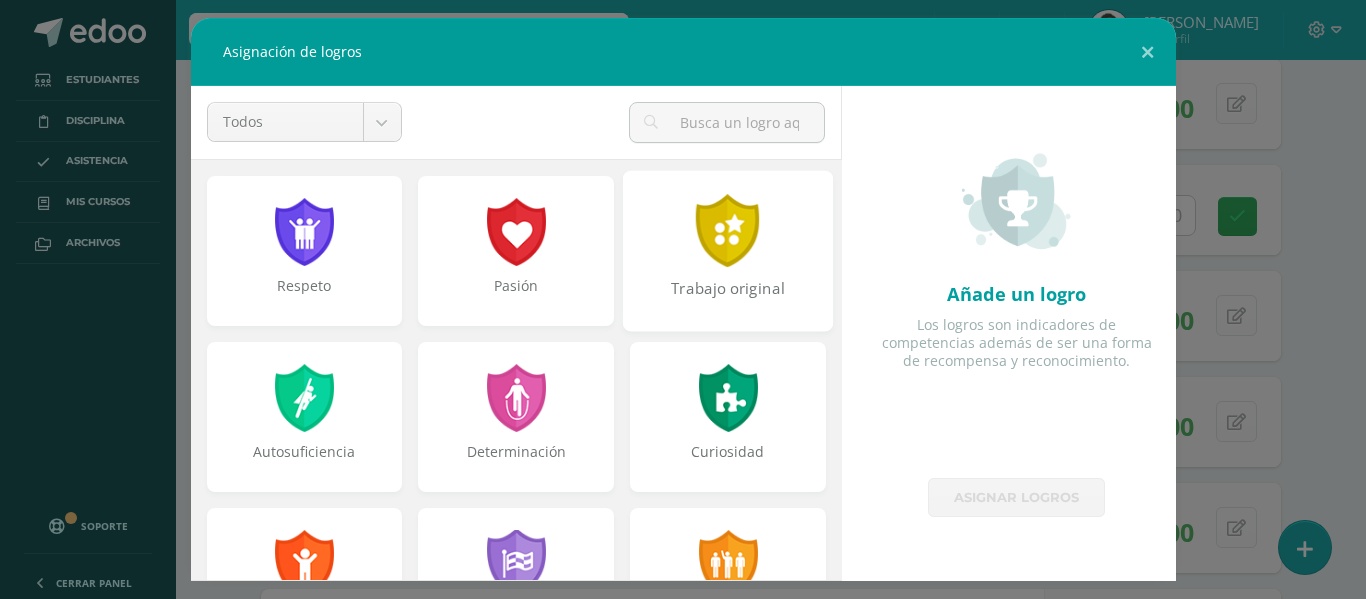 click at bounding box center [728, 230] 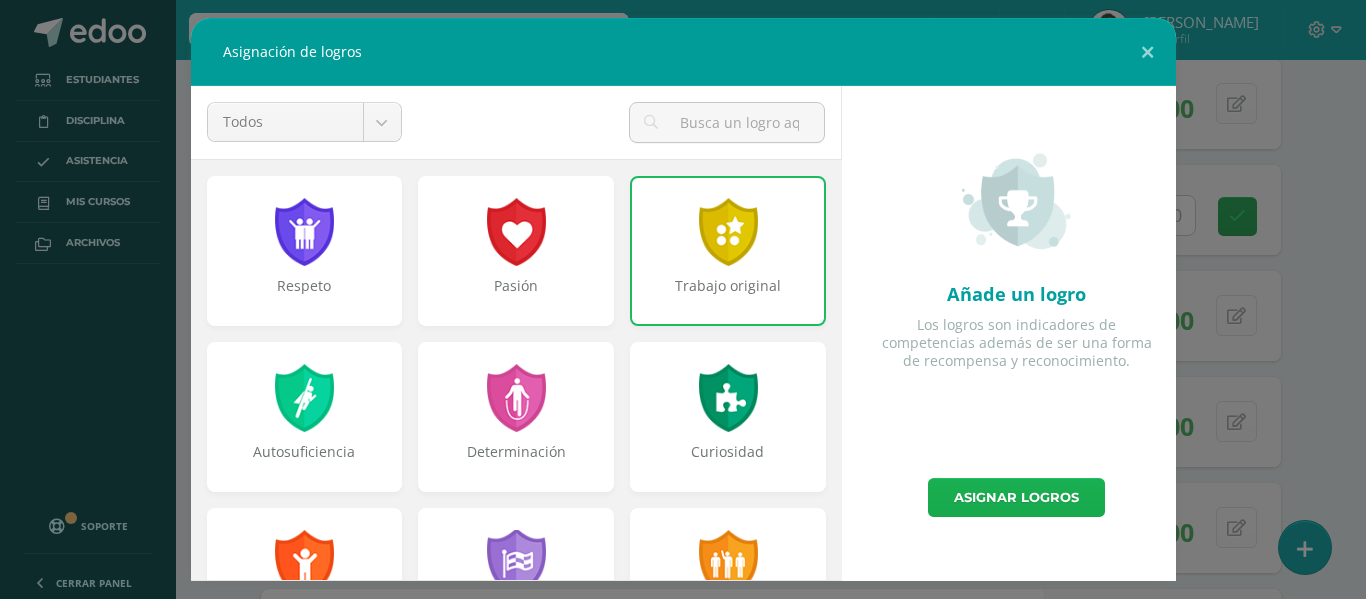 click on "Asignar logros" at bounding box center (1016, 497) 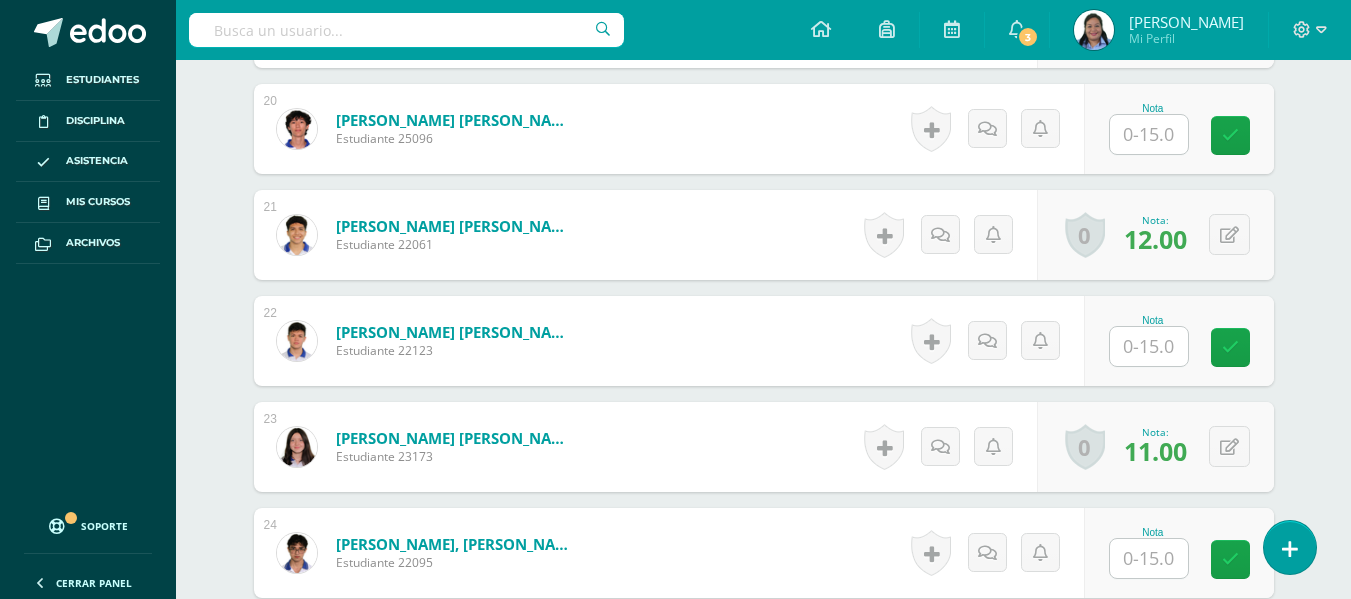 scroll, scrollTop: 2666, scrollLeft: 0, axis: vertical 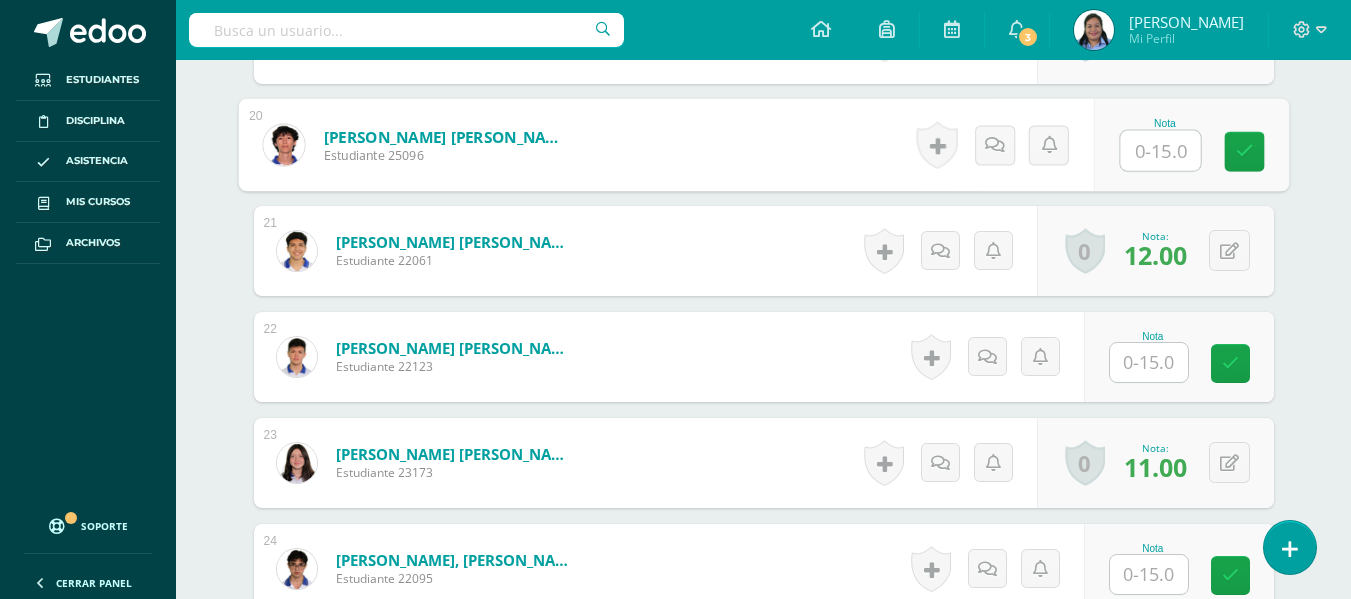 click at bounding box center (1160, 151) 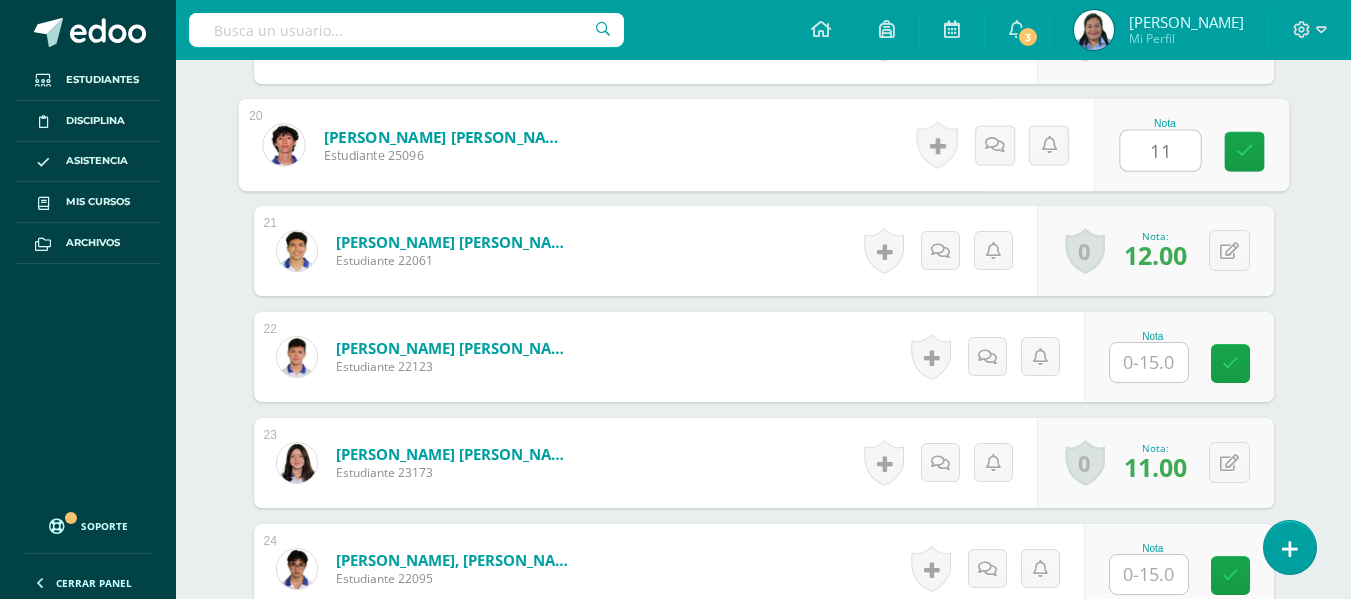 type on "11" 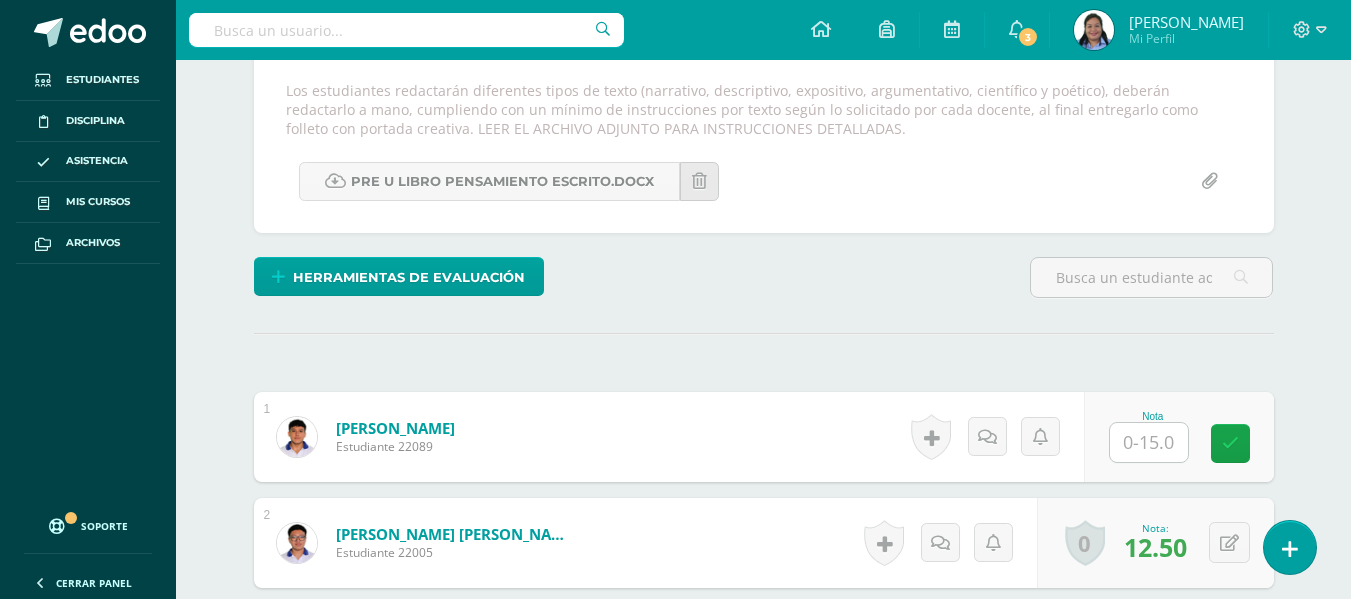 scroll, scrollTop: 385, scrollLeft: 0, axis: vertical 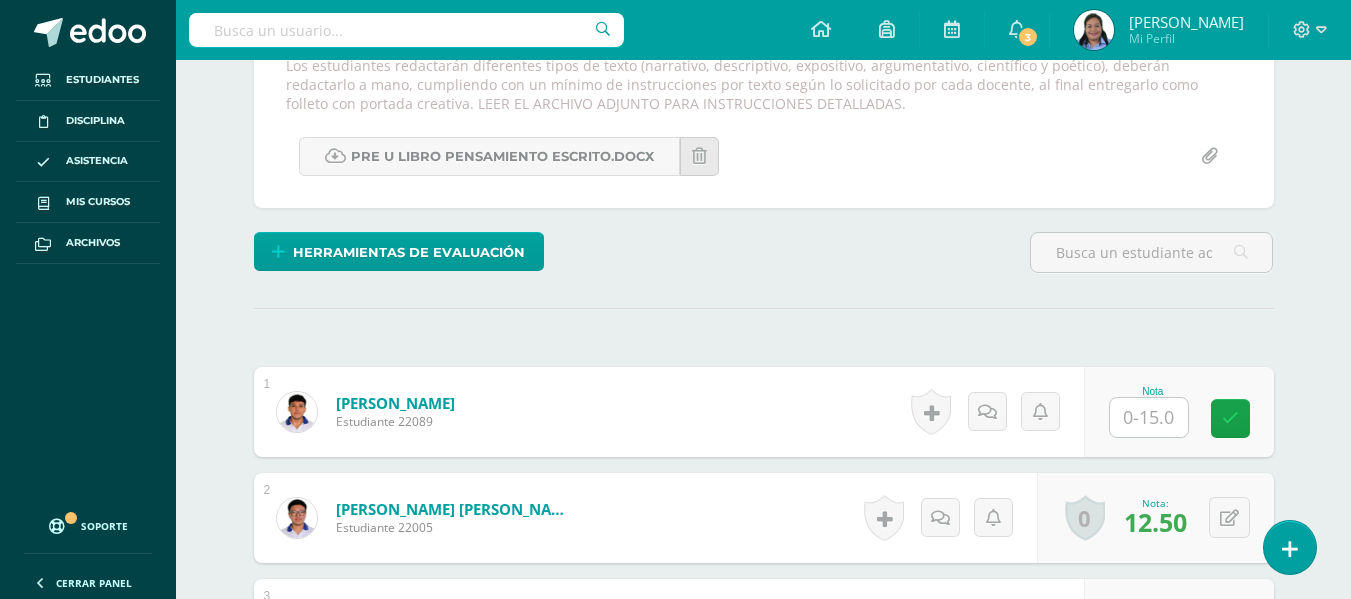 click at bounding box center (1149, 417) 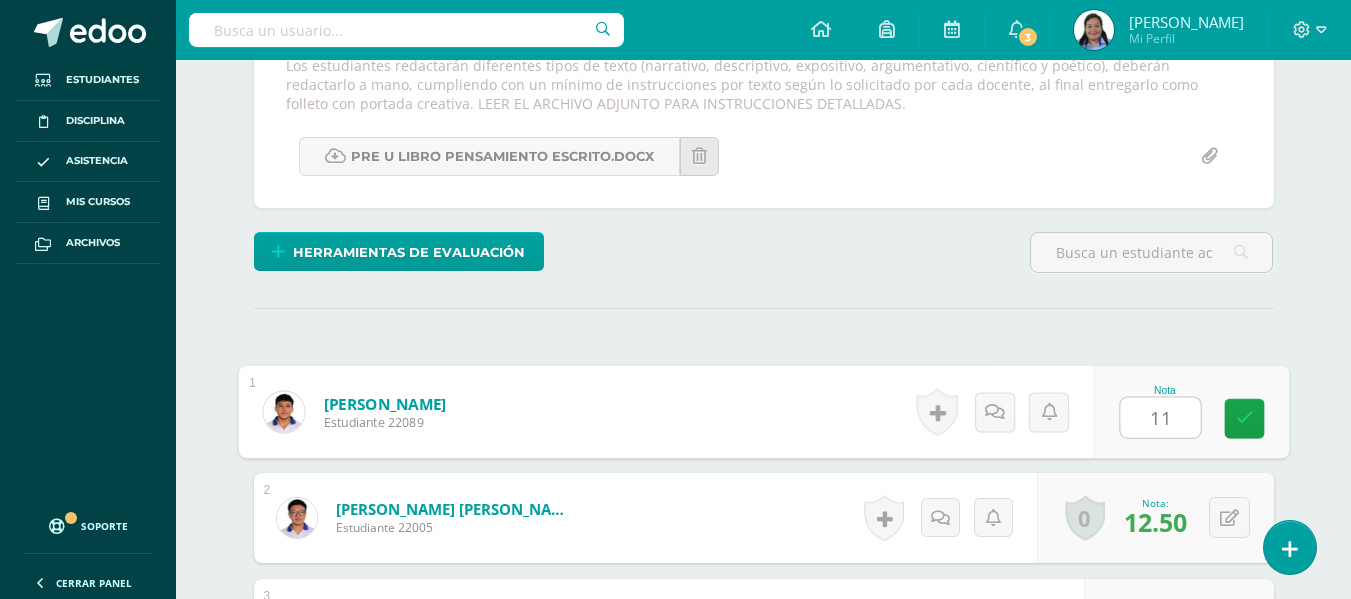 type on "11" 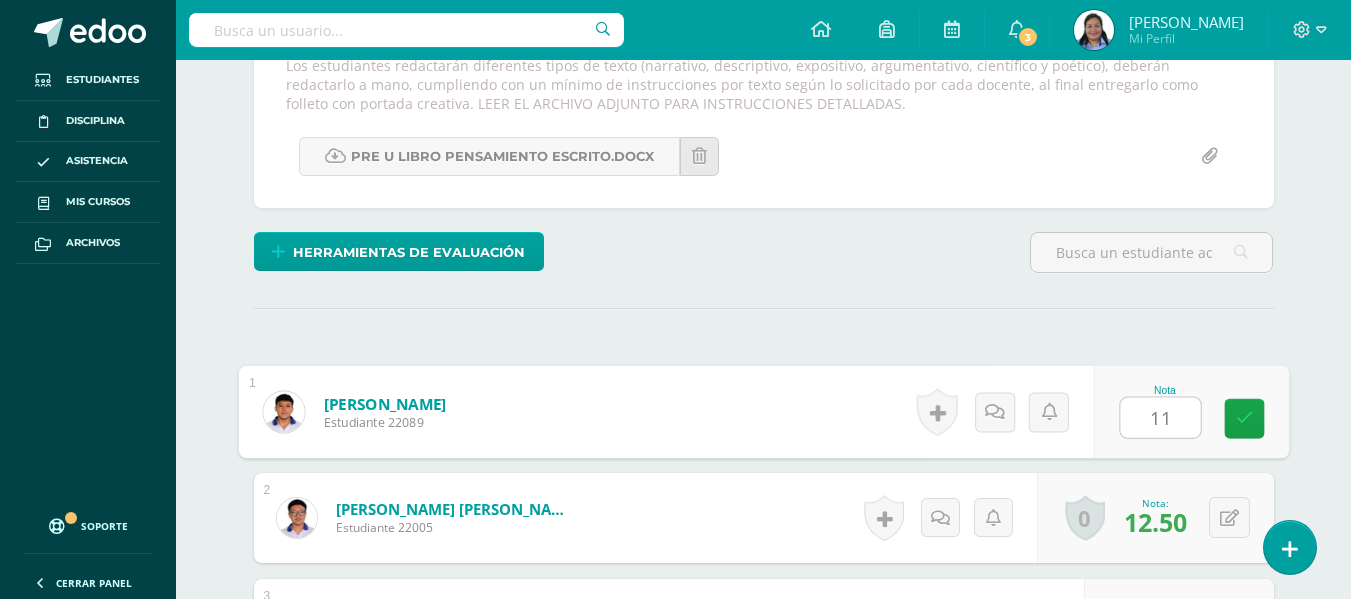 click on "¿Estás seguro que quieres  eliminar  esta actividad?
Esto borrará la actividad y cualquier nota que hayas registrado
permanentemente. Esta acción no se puede revertir. Cancelar Eliminar
Administración de escalas de valoración
escala de valoración
Aún no has creado una escala de valoración.
Cancelar Agregar nueva escala de valoración: Agrega una división a la escala de valoración  (ej. Ortografía, redacción, trabajo en equipo, etc.)
Agregar
Cancelar Crear escala de valoración
Agrega listas de cotejo
Mostrar todos                             Mostrar todos Mis listas Generales Comunicación y Lenguaje Matemática Ciencia Estudios Sociales Arte Taller 1" at bounding box center [764, 1998] 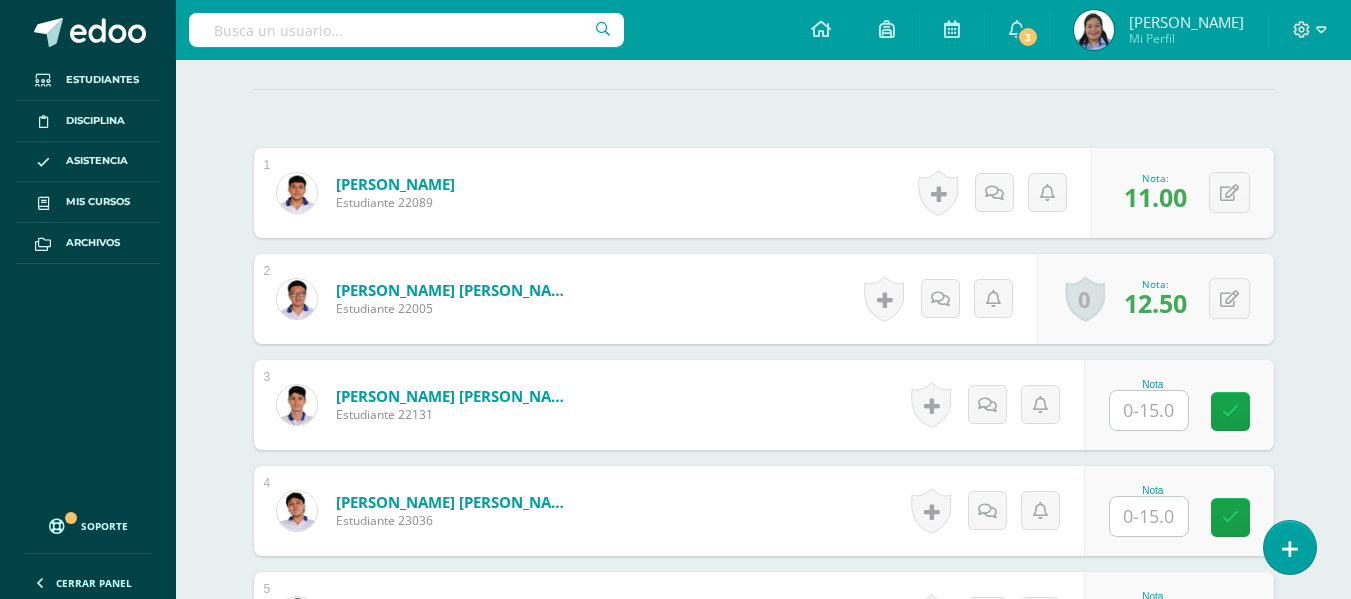 scroll, scrollTop: 742, scrollLeft: 0, axis: vertical 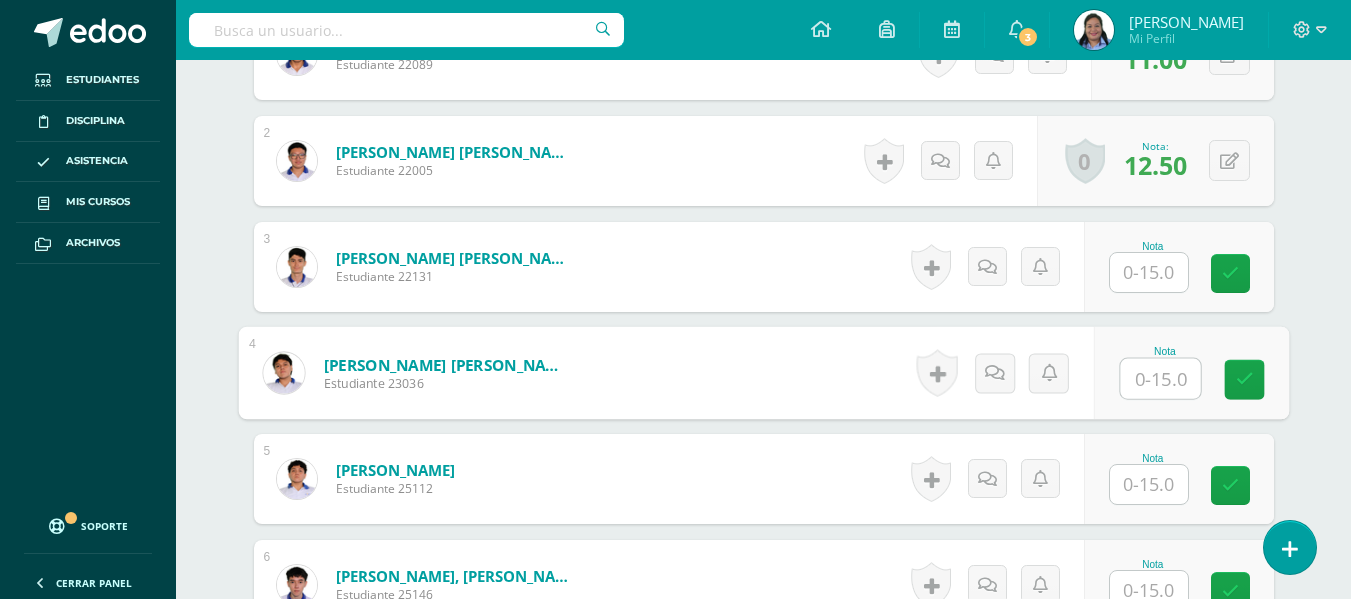 click at bounding box center (1160, 379) 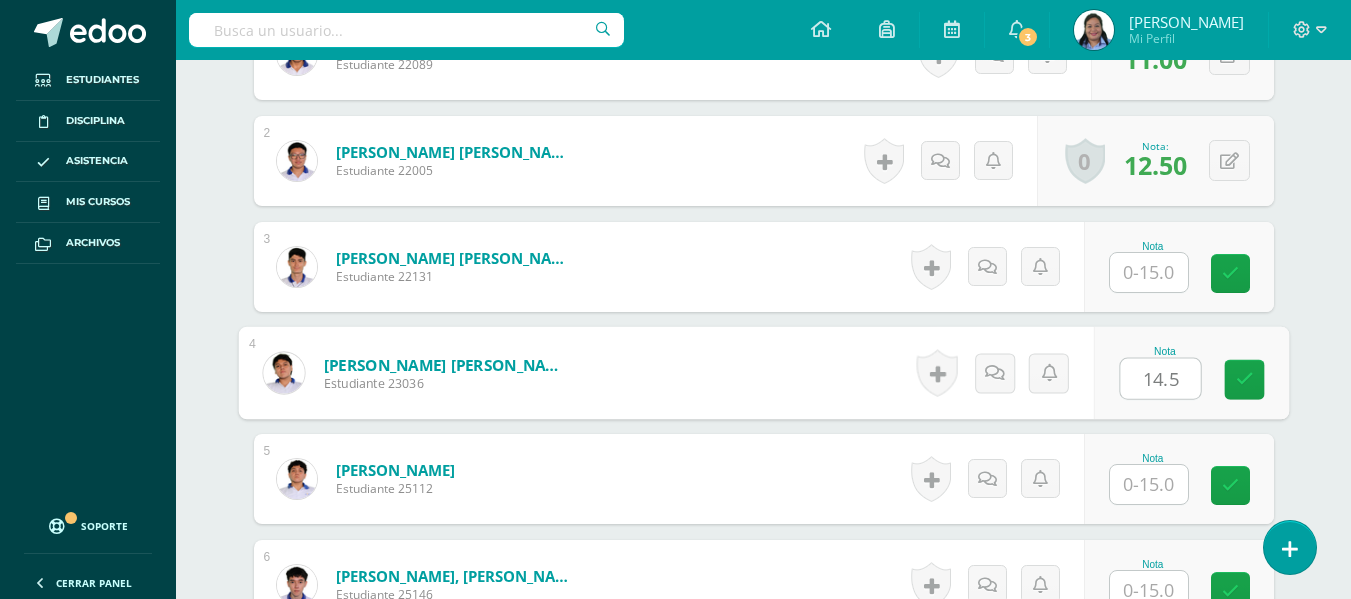 type on "14.5" 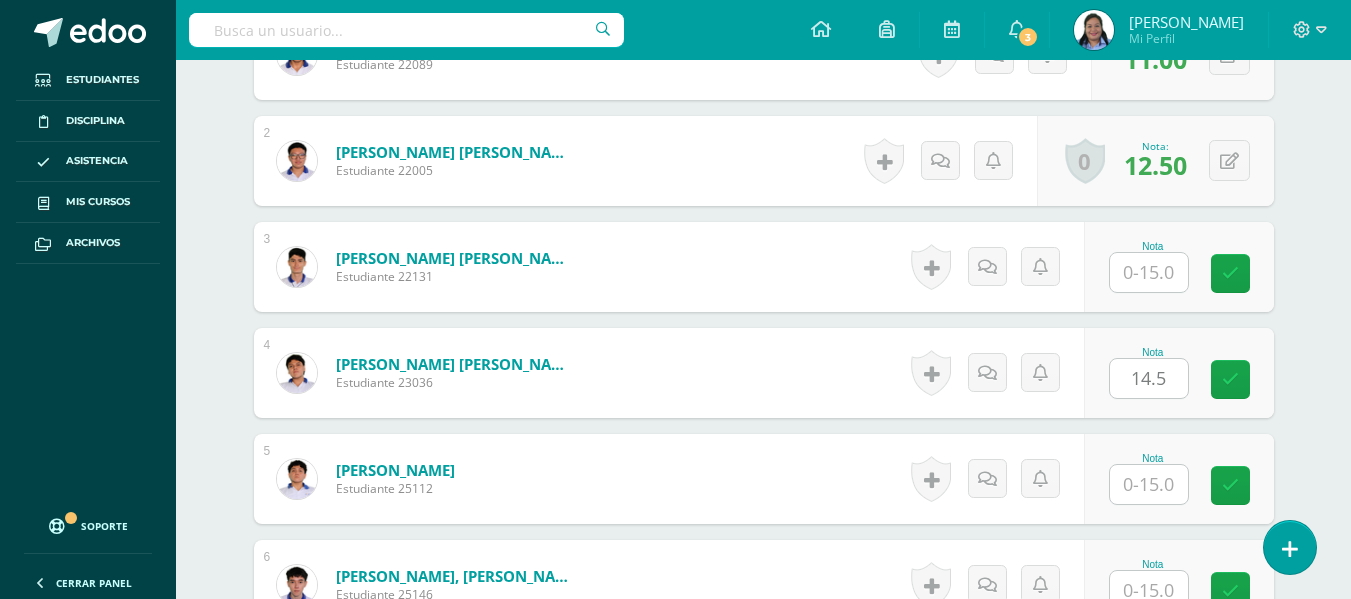click on "Español Preuniversitario
Cuarto Bachillerato en Ciencias y Letras "4.2"
Herramientas
Detalle de asistencias
Actividad
Anuncios
Actividades
Estudiantes
Planificación
Dosificación
Conferencias
¿Estás seguro que quieres  eliminar  esta actividad?
Esto borrará la actividad y cualquier nota que hayas registrado
permanentemente. Esta acción no se puede revertir. Cancelar Eliminar
Administración de escalas de valoración
escala de valoración
Aún no has creado una escala de valoración.
Cancelar Agregar nueva escala de valoración: 1" at bounding box center [763, 1572] 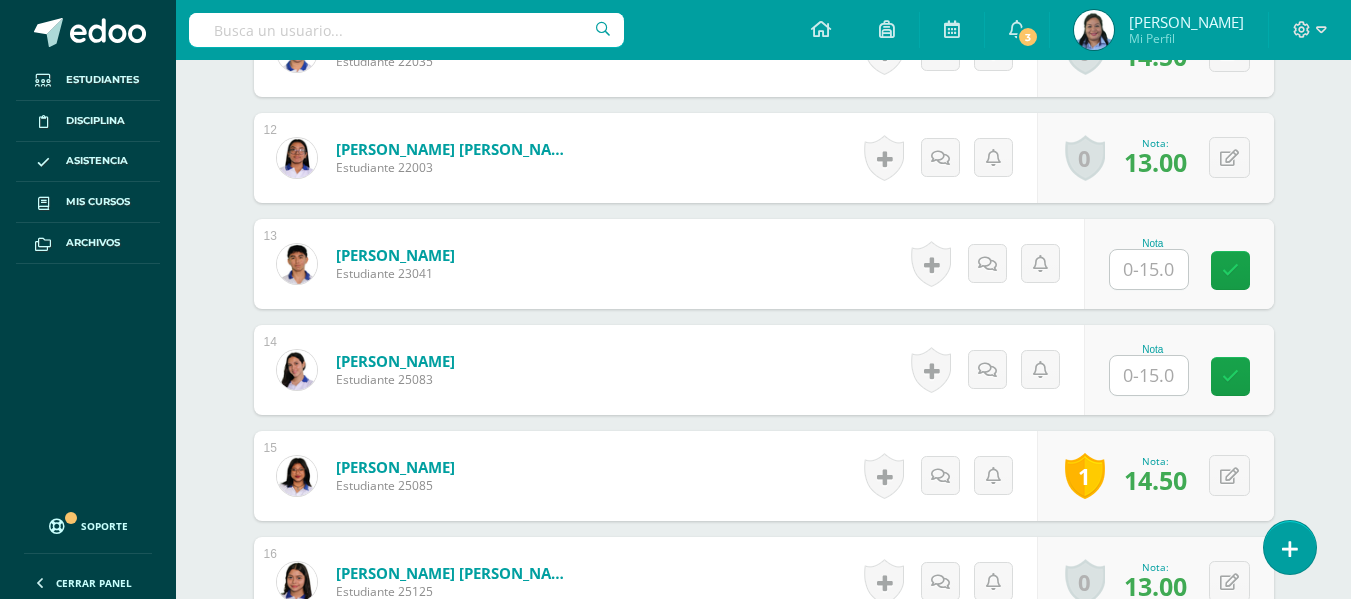 scroll, scrollTop: 1830, scrollLeft: 0, axis: vertical 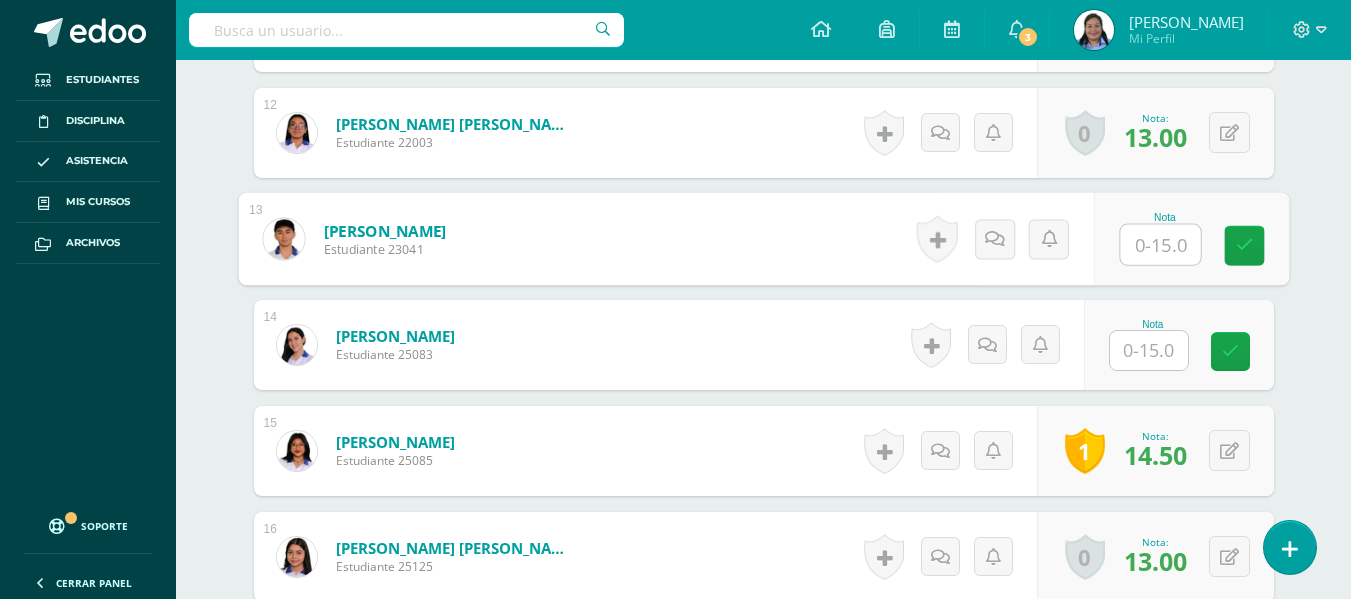 click at bounding box center (1160, 245) 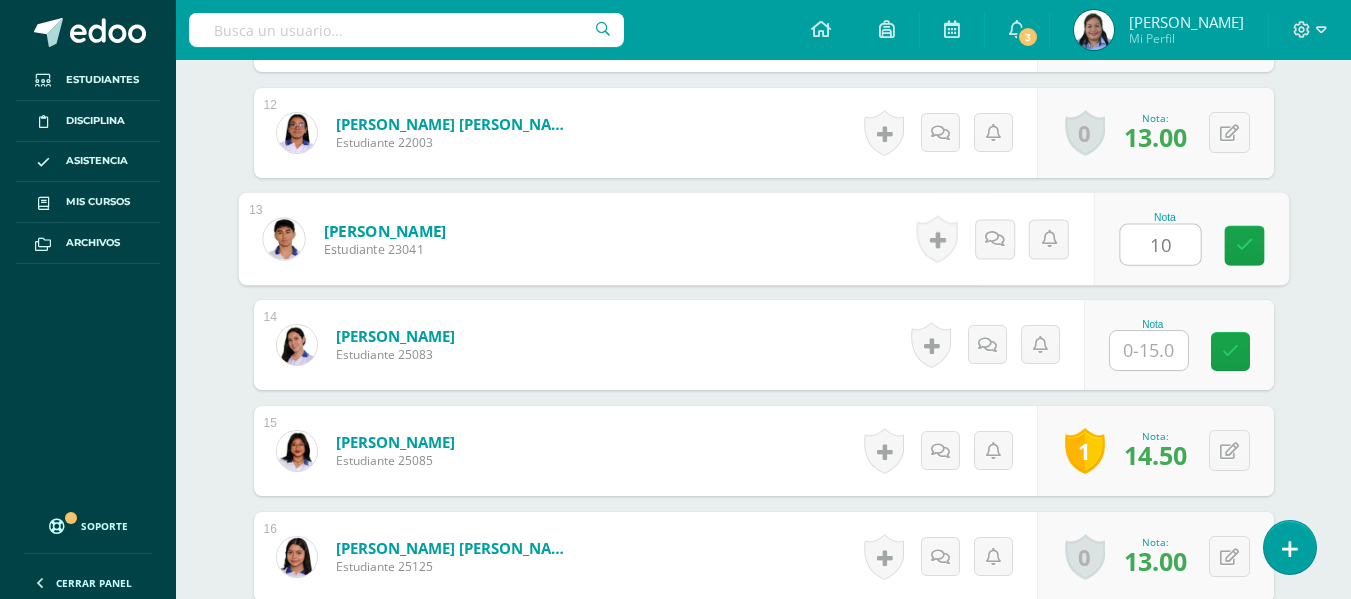 type on "10" 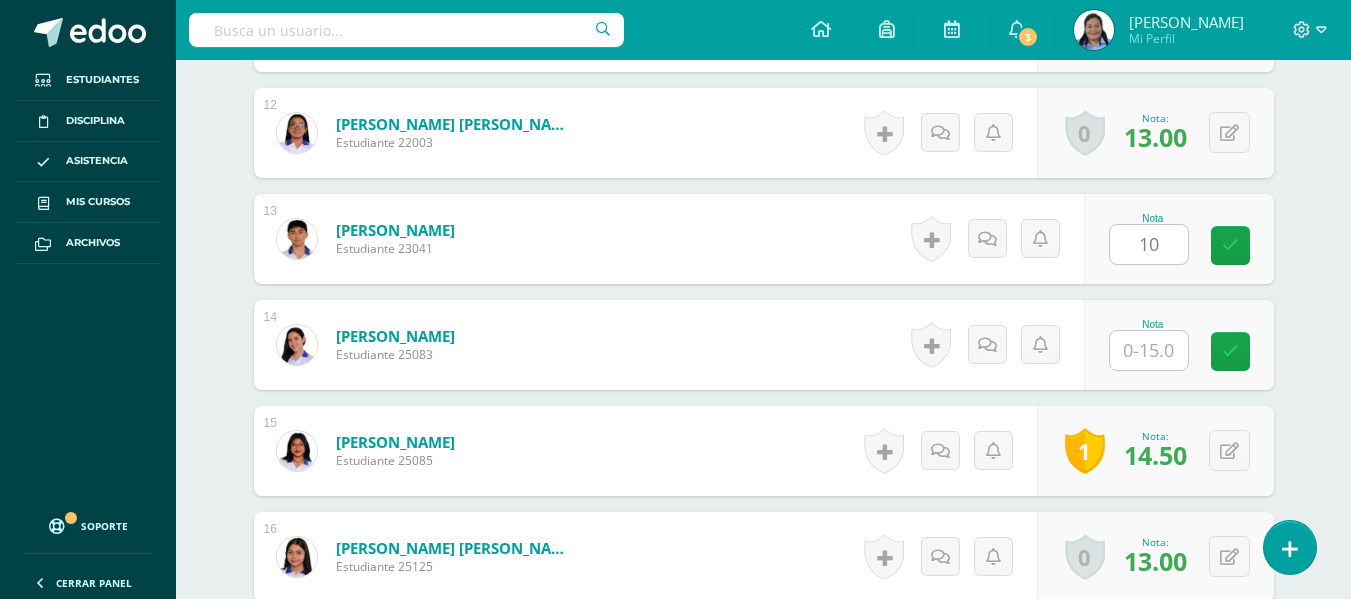 click on "Español Preuniversitario
Cuarto Bachillerato en Ciencias y Letras "4.2"
Herramientas
Detalle de asistencias
Actividad
Anuncios
Actividades
Estudiantes
Planificación
Dosificación
Conferencias
¿Estás seguro que quieres  eliminar  esta actividad?
Esto borrará la actividad y cualquier nota que hayas registrado
permanentemente. Esta acción no se puede revertir. Cancelar Eliminar
Administración de escalas de valoración
escala de valoración
Aún no has creado una escala de valoración.
Cancelar Agregar nueva escala de valoración: 1" at bounding box center [763, 484] 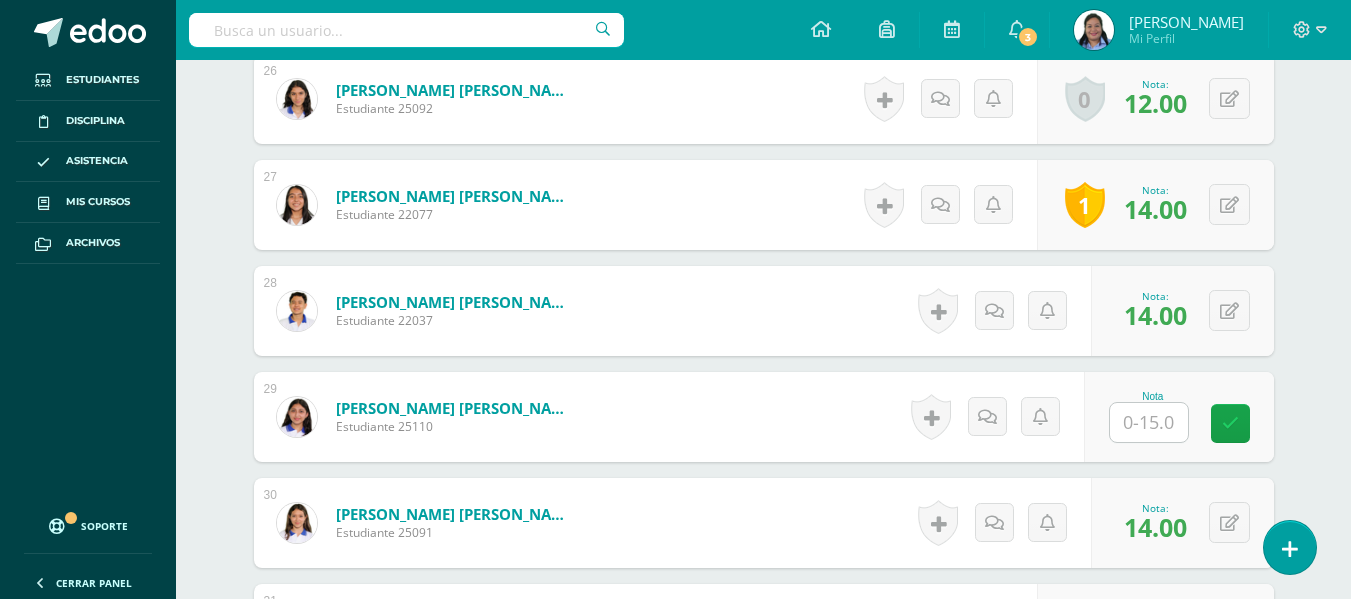 scroll, scrollTop: 3380, scrollLeft: 0, axis: vertical 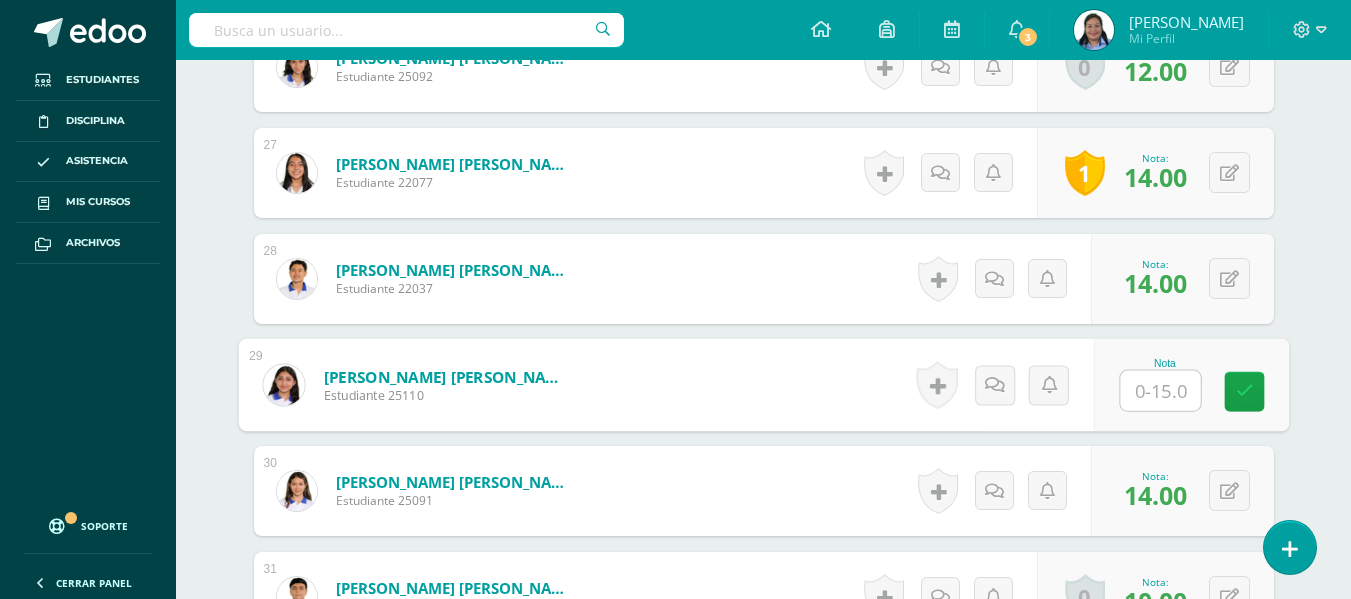 click at bounding box center [1160, 391] 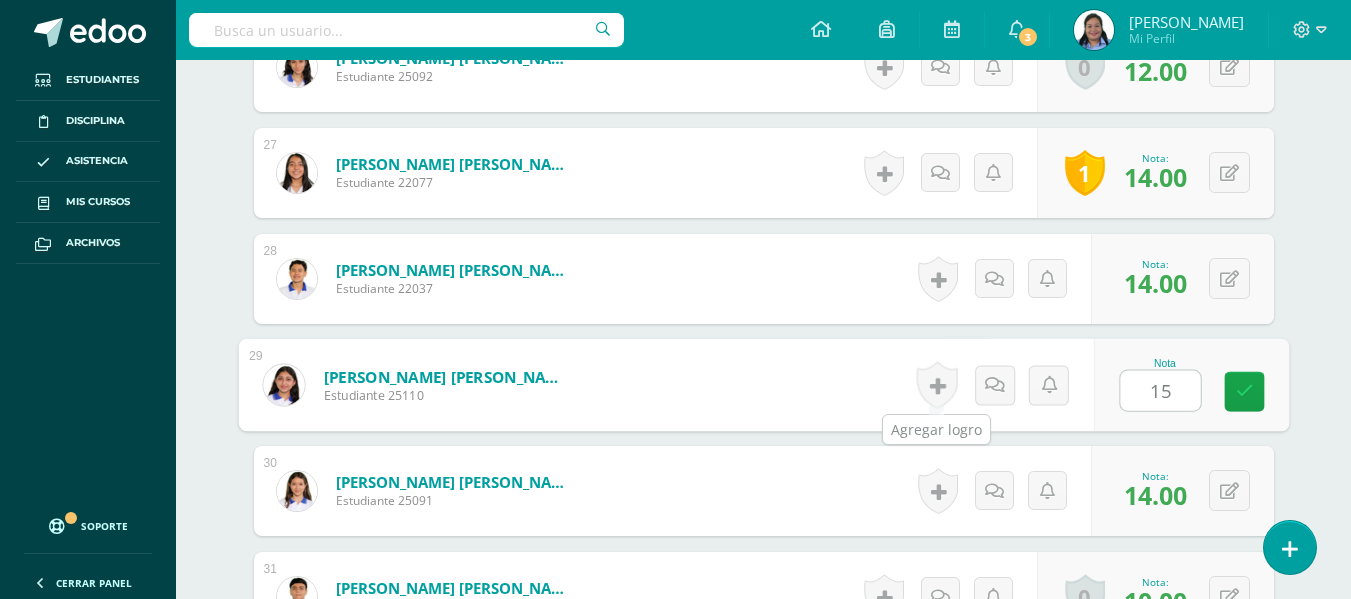 type on "15" 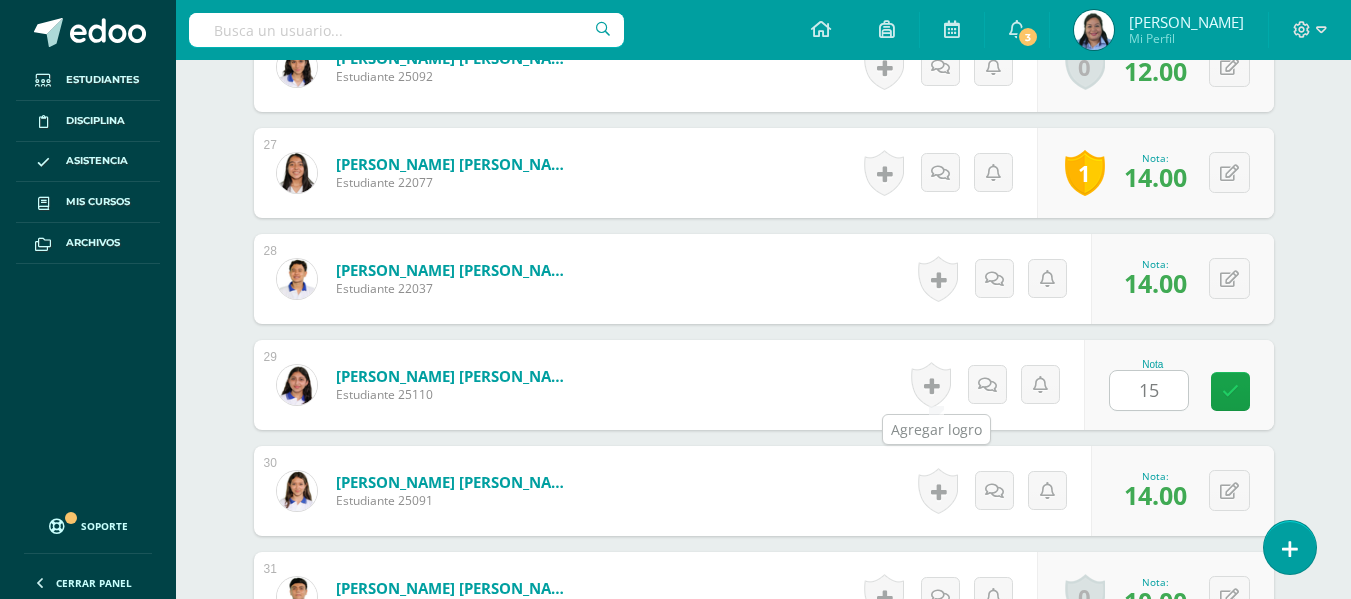 click at bounding box center [931, 385] 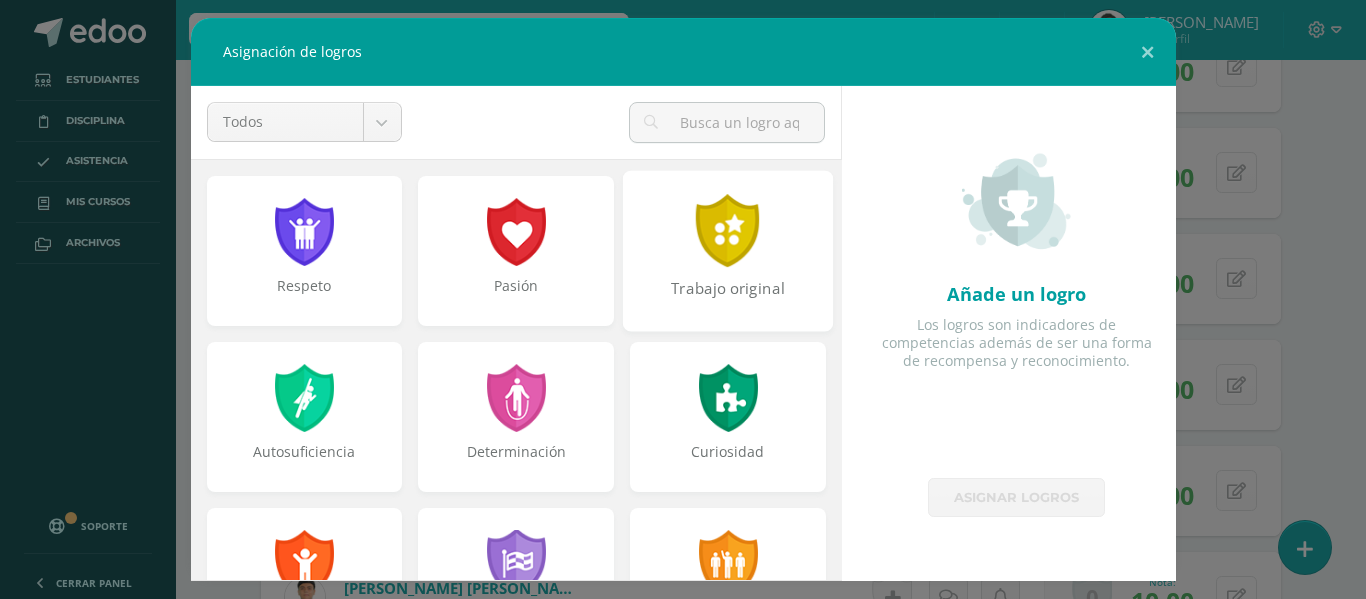 click at bounding box center [728, 230] 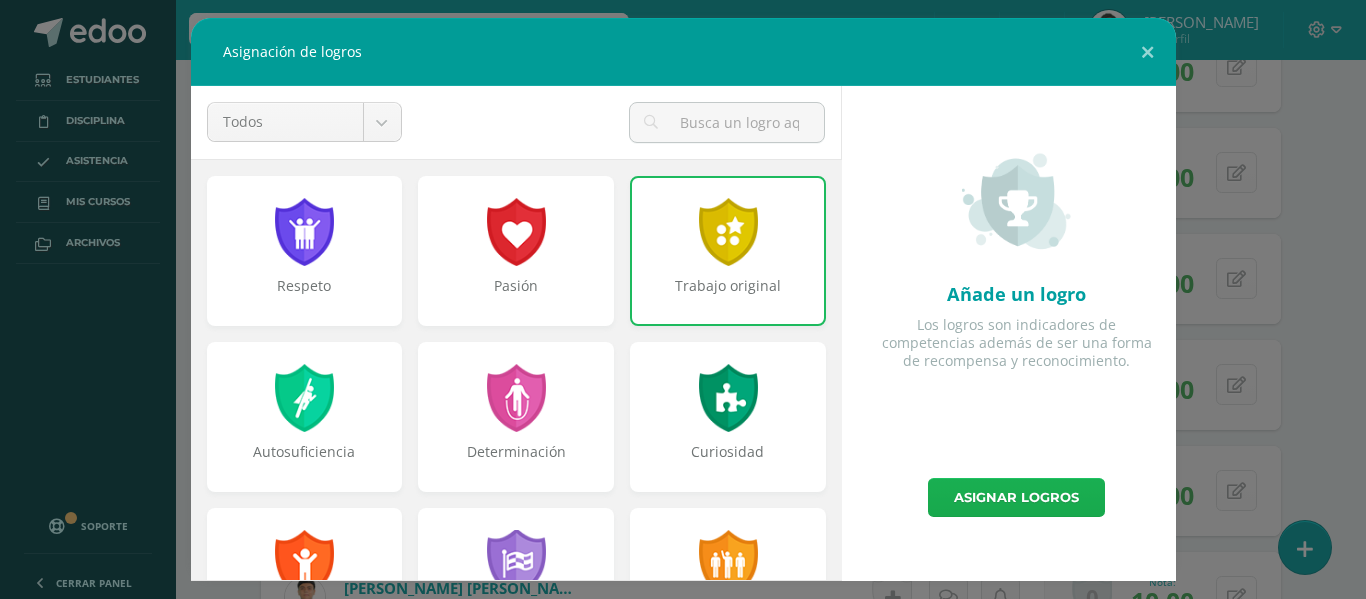 click on "Asignar logros" at bounding box center (1016, 497) 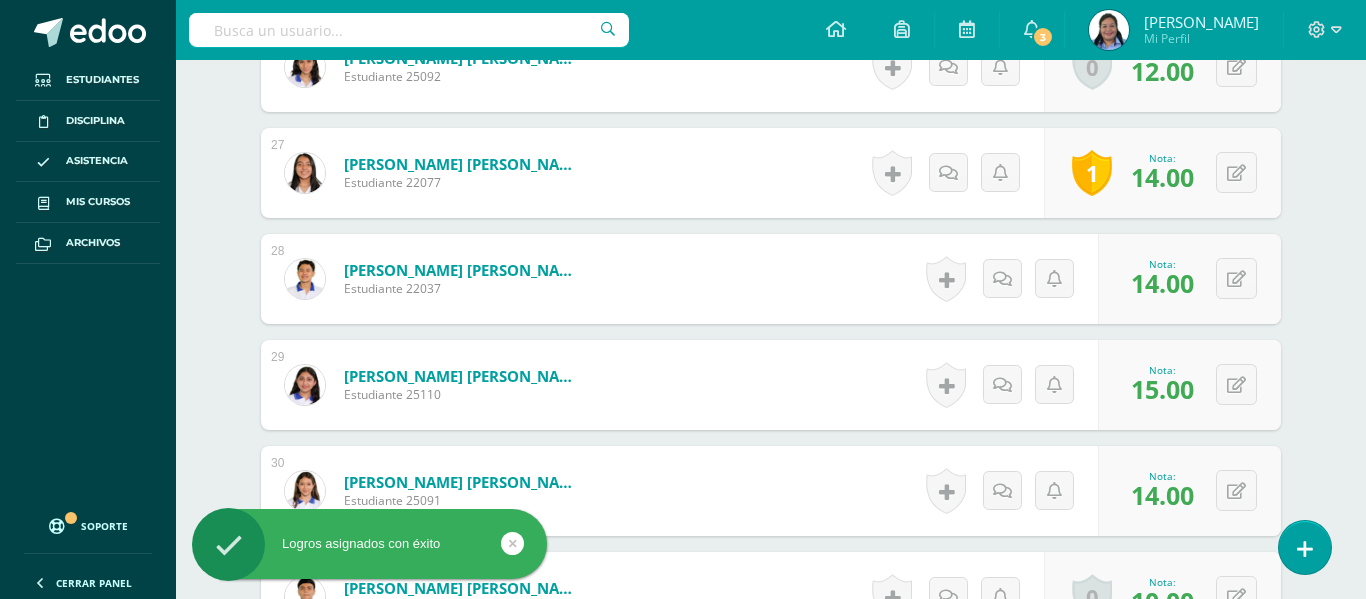 click on "Asignación de logros
Todos                             Todos Respeto Pasión  Trabajo original Autosuficiencia Determinación Curiosidad Convicción Competitividad Asertividad Comunicación Innovación Excelencia Camaradería Creatividad Honestidad Gran expositor Perseverancia Responsabilidad Liderazgo Trabajo en equipo Respeto Pasión  Trabajo original Autosuficiencia Determinación Curiosidad Convicción Competitividad Asertividad Comunicación Innovación Excelencia Camaradería Creatividad Honestidad Gran expositor Perseverancia Responsabilidad Liderazgo Trabajo en equipo Añade un logro Los logros son indicadores de competencias además de ser una forma de recompensa y reconocimiento. Asignar logros" at bounding box center (683, 299) 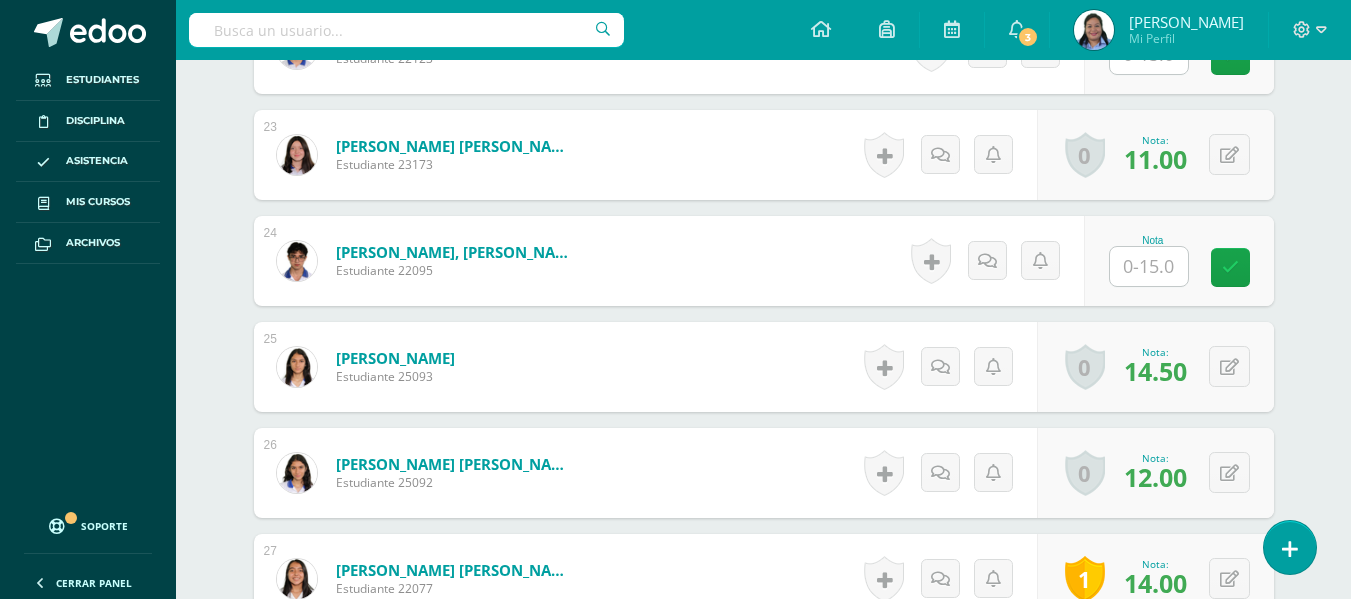 scroll, scrollTop: 2966, scrollLeft: 0, axis: vertical 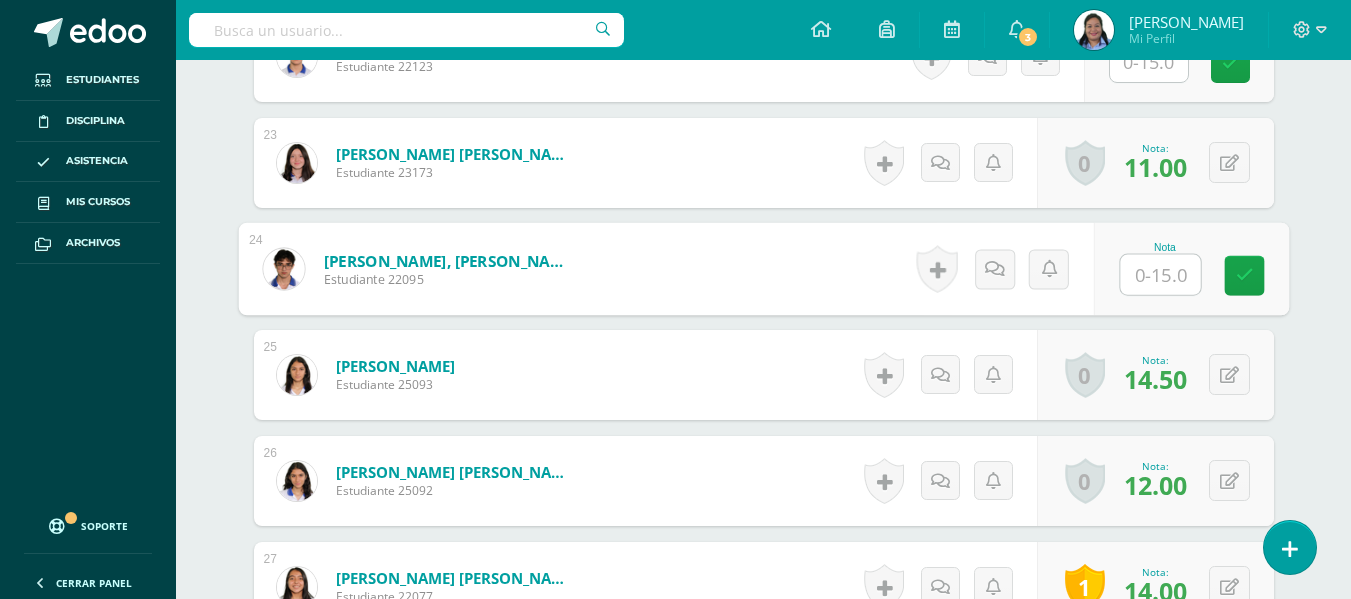 click at bounding box center (1160, 275) 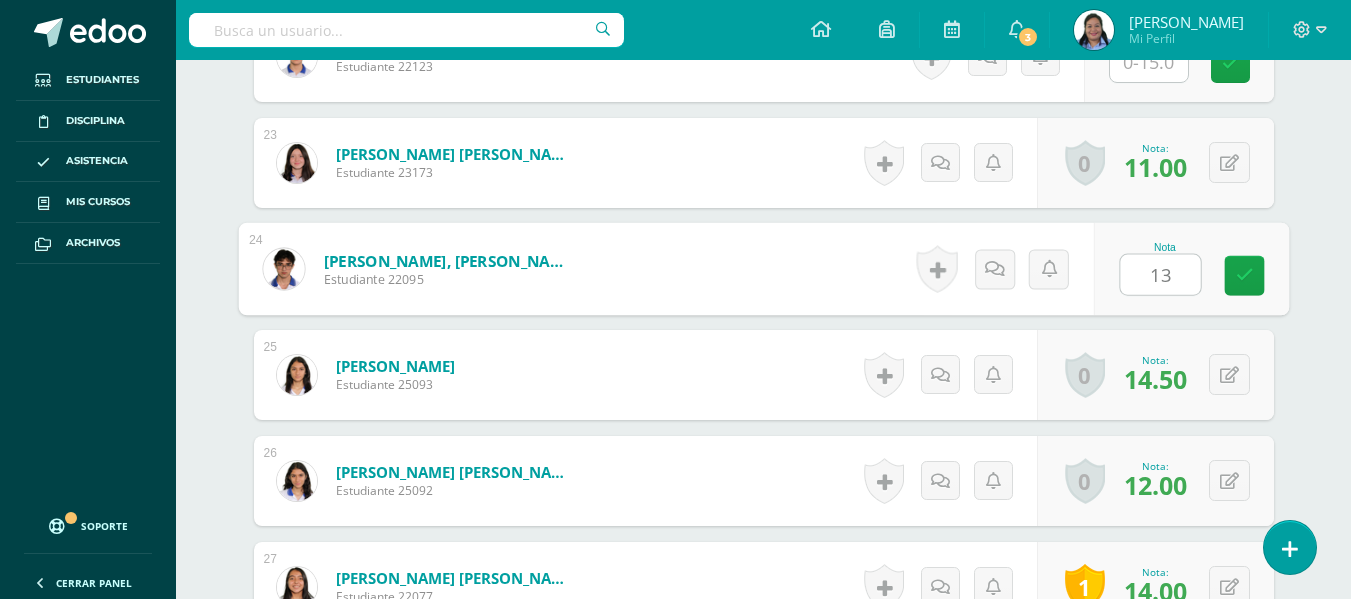 type on "13" 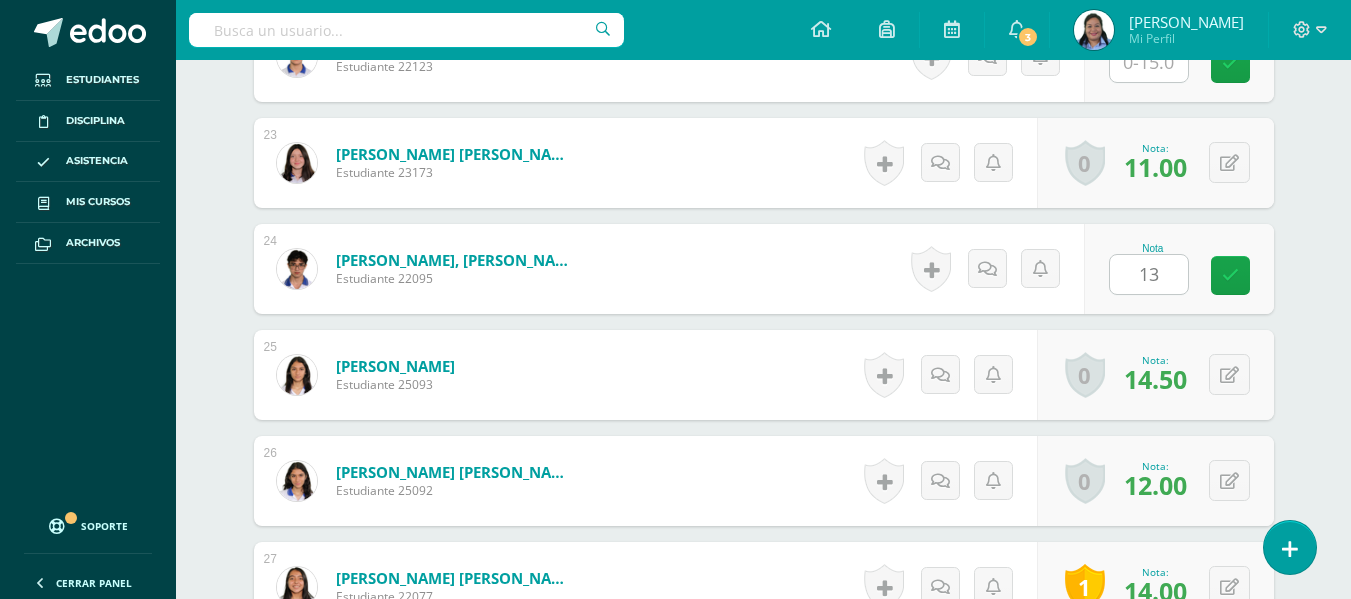 click on "¿Estás seguro que quieres  eliminar  esta actividad?
Esto borrará la actividad y cualquier nota que hayas registrado
permanentemente. Esta acción no se puede revertir. Cancelar Eliminar
Administración de escalas de valoración
escala de valoración
Aún no has creado una escala de valoración.
Cancelar Agregar nueva escala de valoración: Agrega una división a la escala de valoración  (ej. Ortografía, redacción, trabajo en equipo, etc.)
Agregar
Cancelar Crear escala de valoración
Agrega listas de cotejo
Mostrar todos                             Mostrar todos Mis listas Generales Comunicación y Lenguaje Matemática Ciencia Estudios Sociales Arte Taller 1" at bounding box center [764, -583] 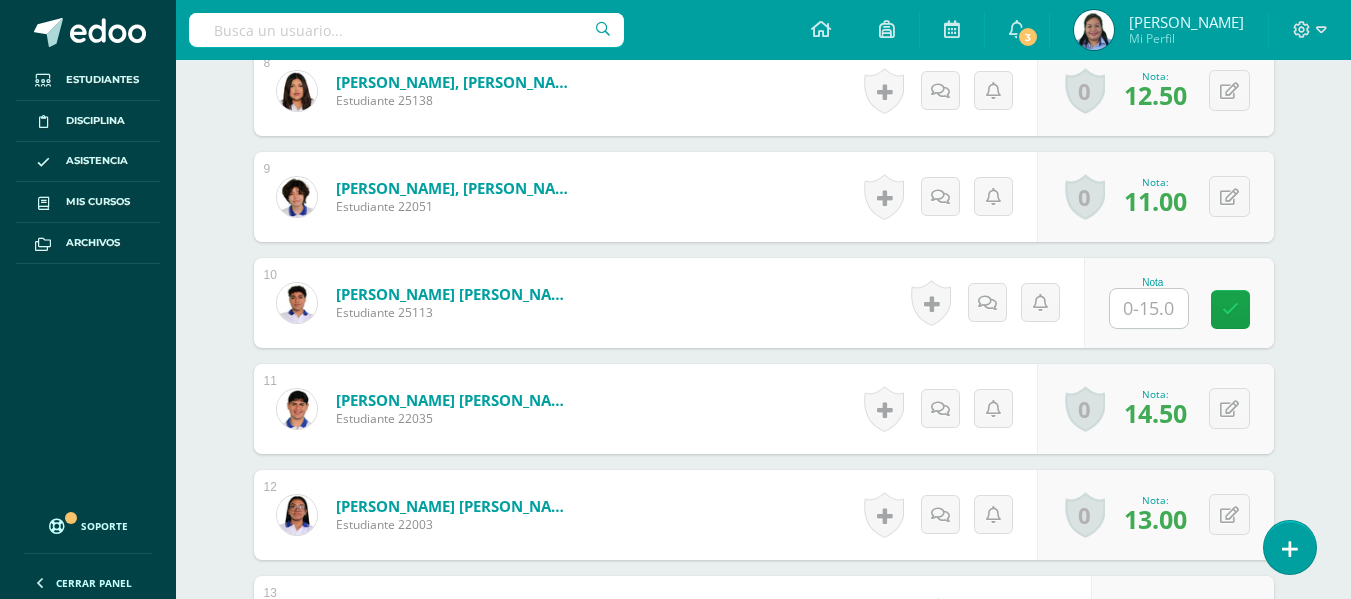scroll, scrollTop: 1440, scrollLeft: 0, axis: vertical 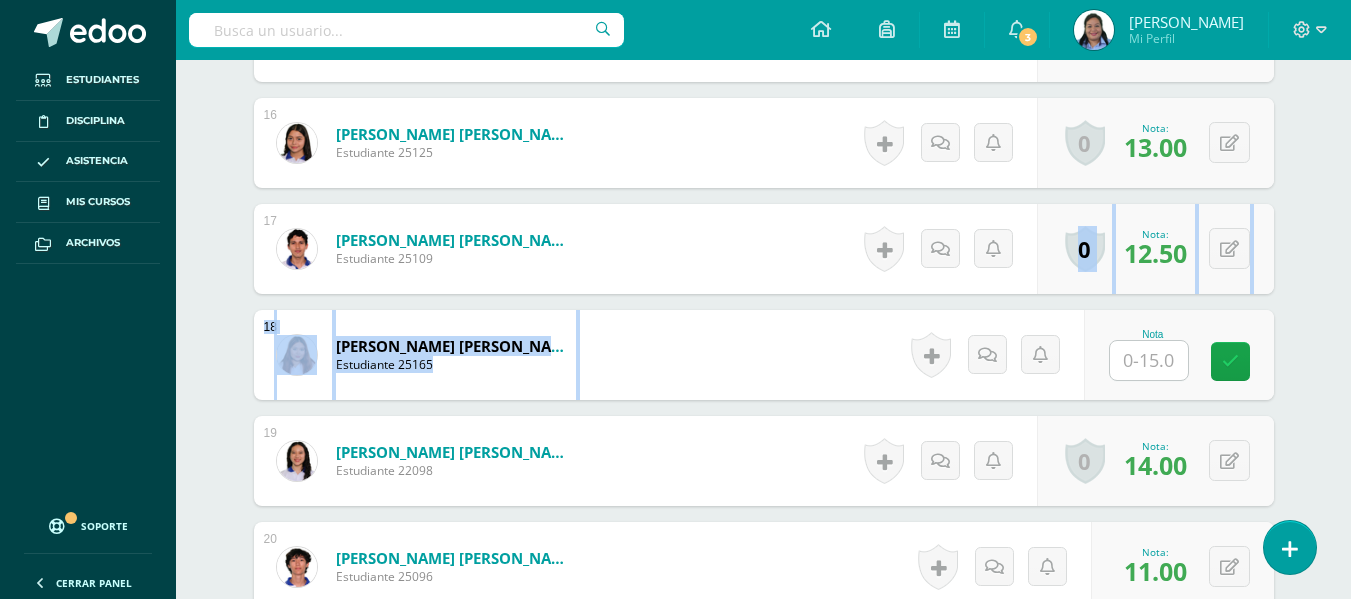 drag, startPoint x: 1342, startPoint y: 307, endPoint x: 1337, endPoint y: 214, distance: 93.13431 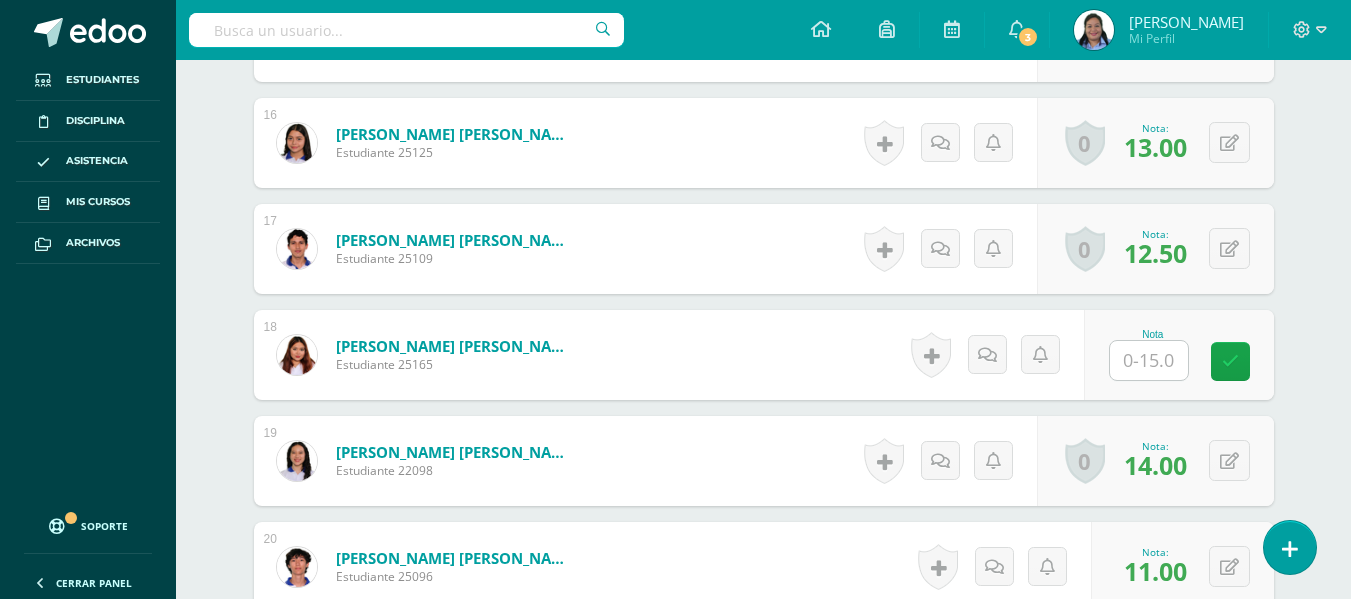 click on "Español Preuniversitario
Cuarto Bachillerato en Ciencias y Letras "4.2"
Herramientas
Detalle de asistencias
Actividad
Anuncios
Actividades
Estudiantes
Planificación
Dosificación
Conferencias
¿Estás seguro que quieres  eliminar  esta actividad?
Esto borrará la actividad y cualquier nota que hayas registrado
permanentemente. Esta acción no se puede revertir. Cancelar Eliminar
Administración de escalas de valoración
escala de valoración
Aún no has creado una escala de valoración.
Cancelar Agregar nueva escala de valoración: 1" at bounding box center [763, 70] 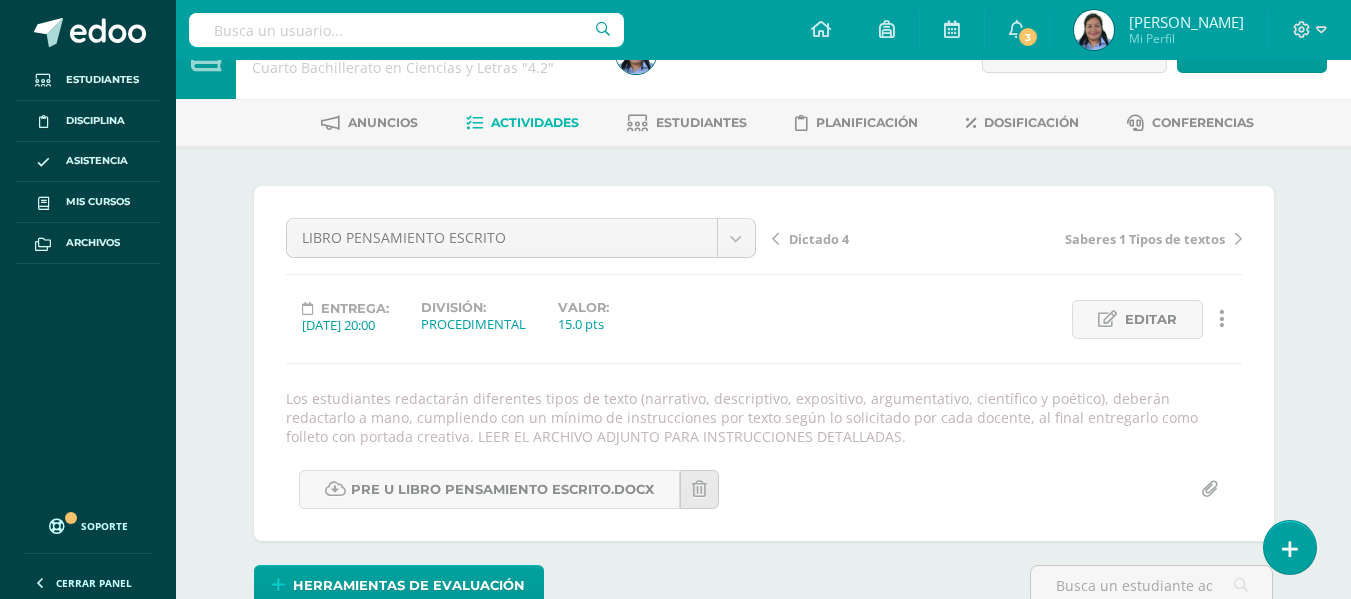 scroll, scrollTop: 3, scrollLeft: 0, axis: vertical 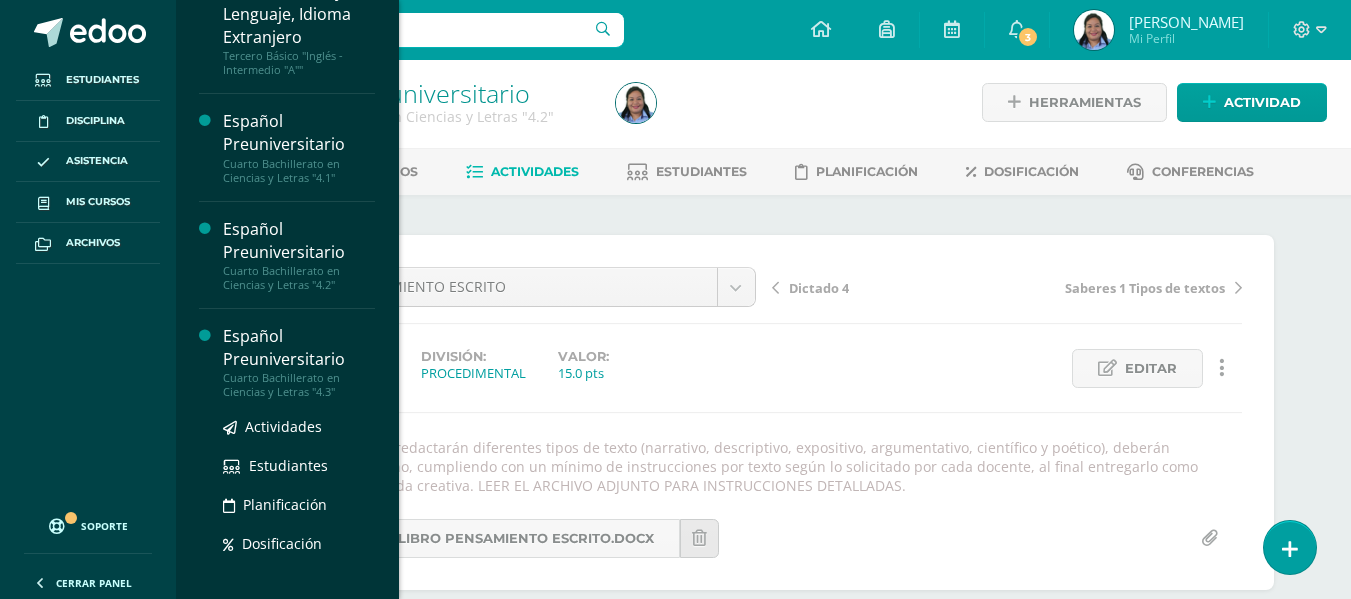 click on "Cuarto
Bachillerato en Ciencias y Letras
"4.3"" at bounding box center (299, 385) 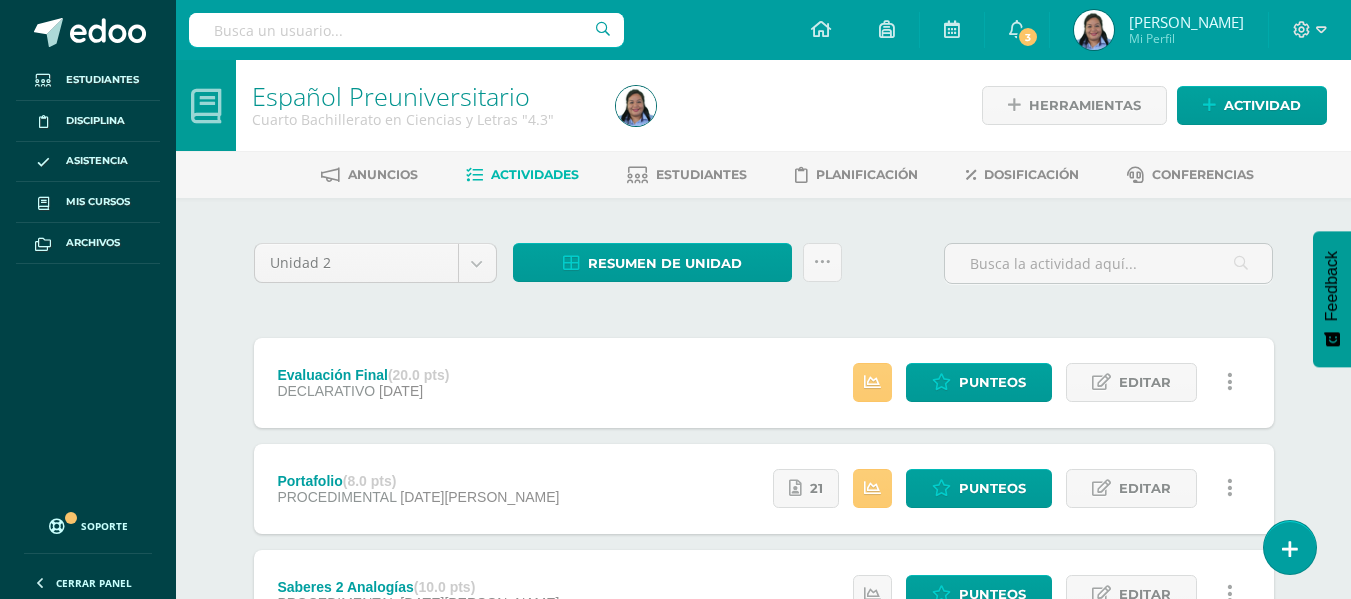 scroll, scrollTop: 0, scrollLeft: 0, axis: both 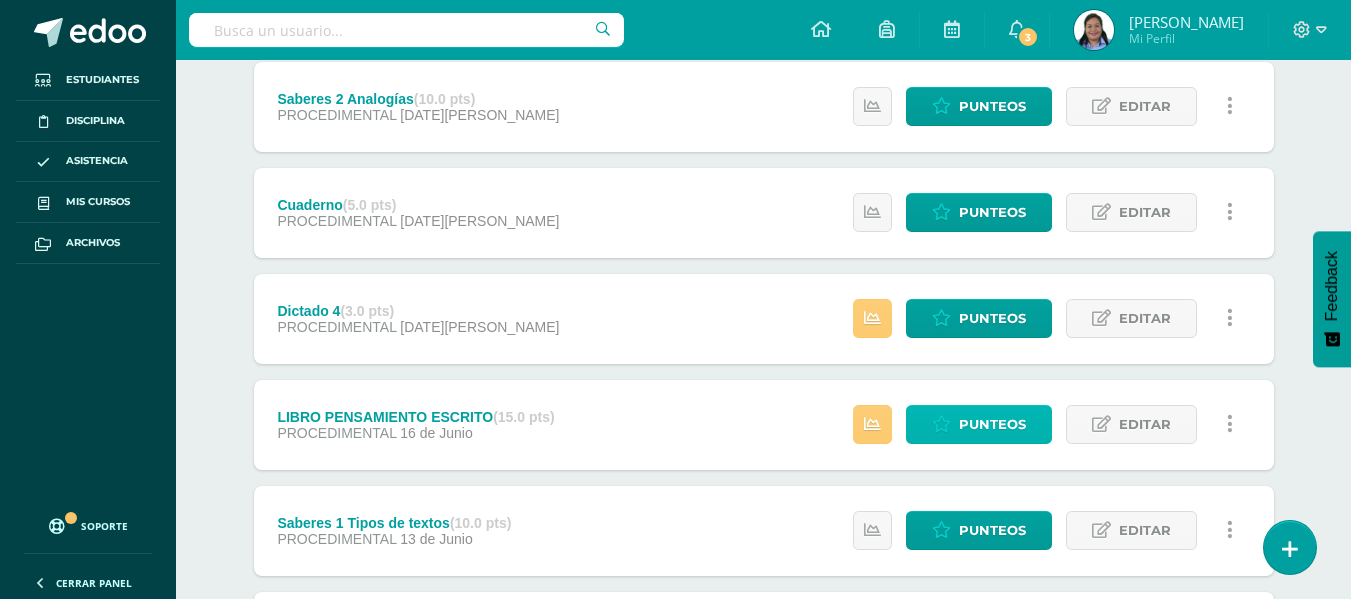 click on "Punteos" at bounding box center [992, 424] 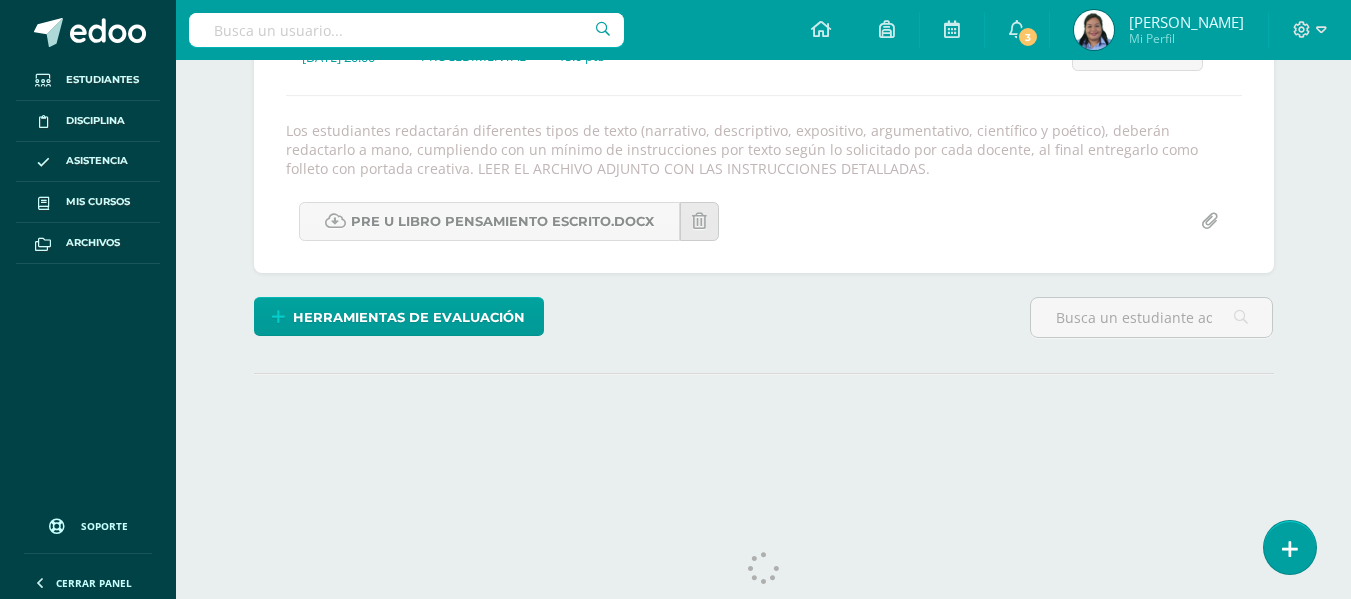 scroll, scrollTop: 0, scrollLeft: 0, axis: both 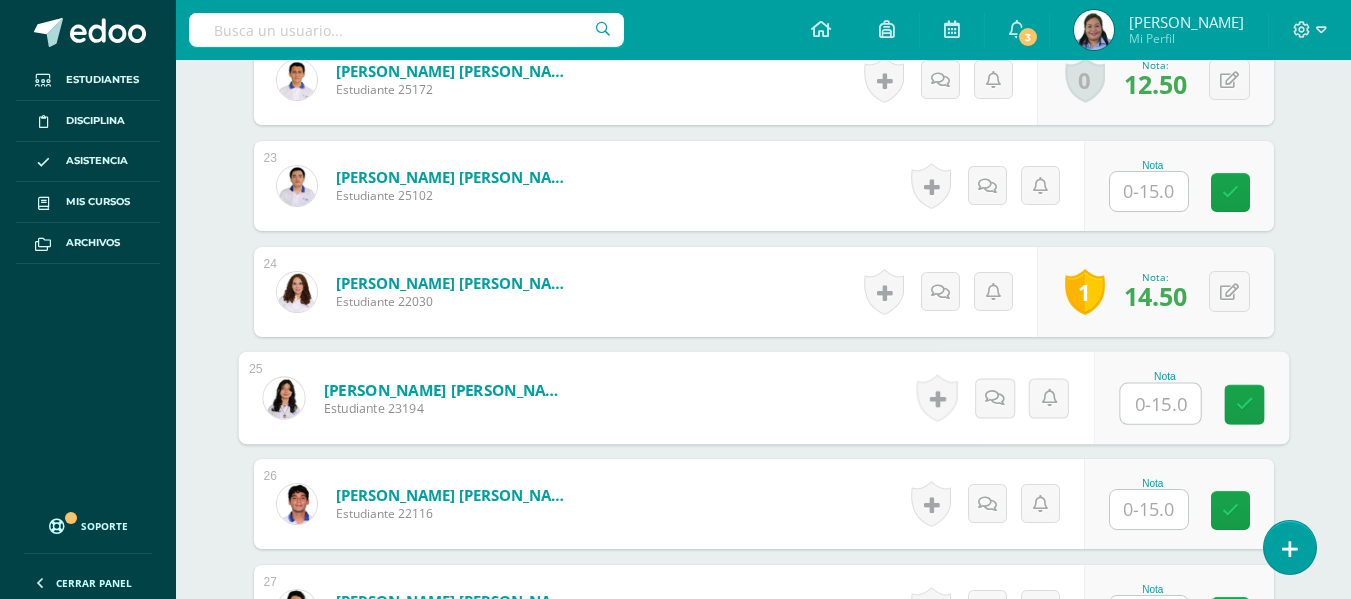 click at bounding box center [1160, 404] 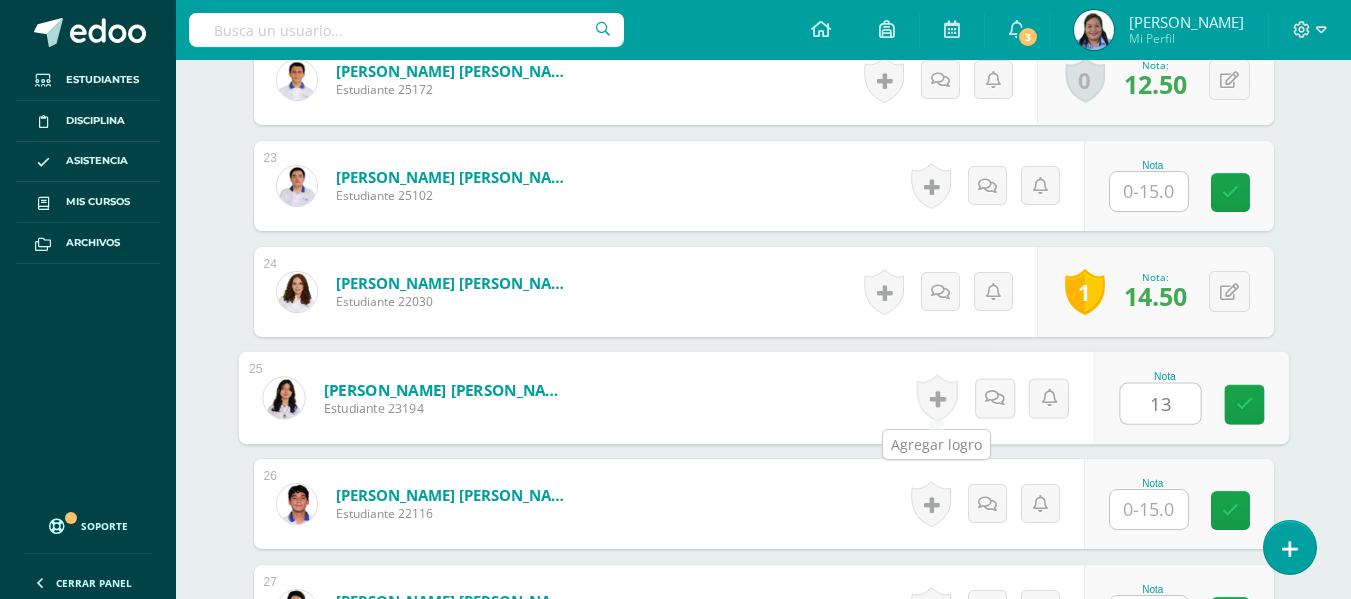 type on "13" 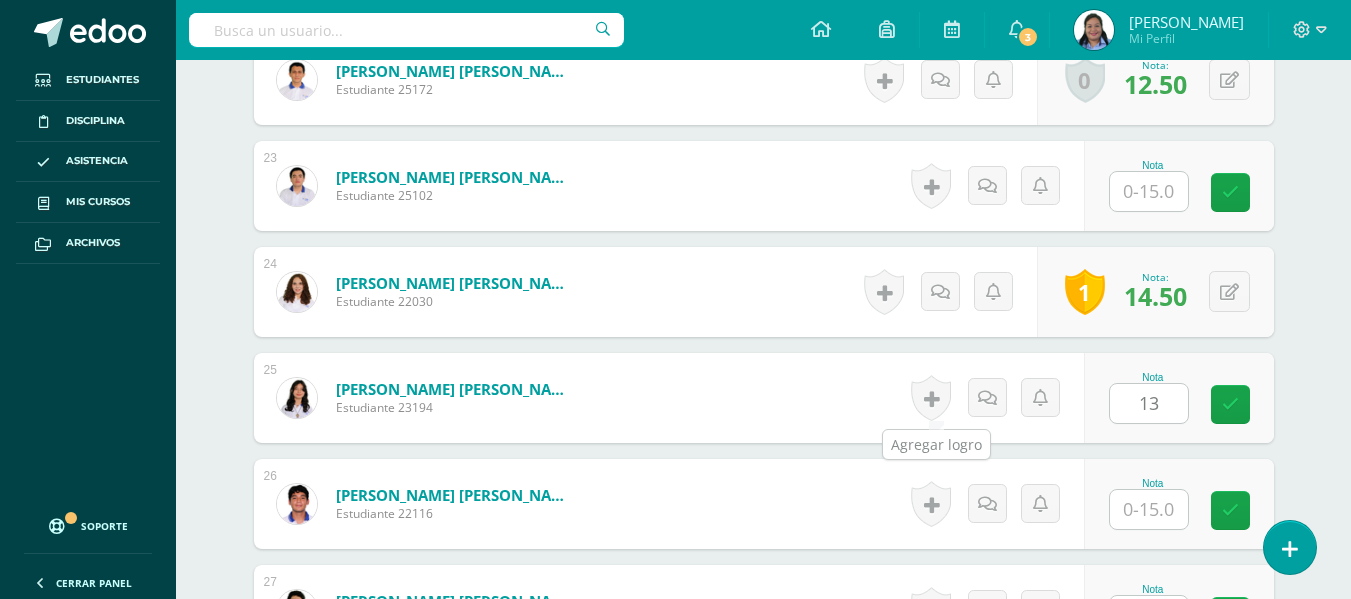 click at bounding box center [931, 398] 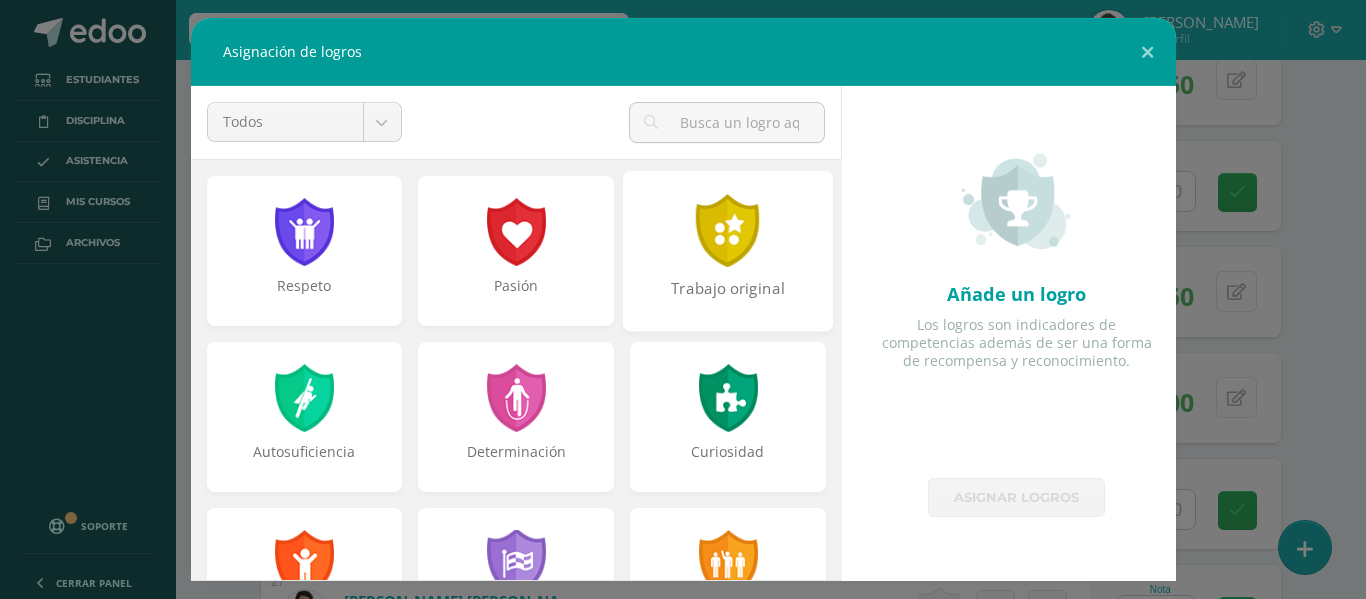 click on "Trabajo original" at bounding box center (728, 299) 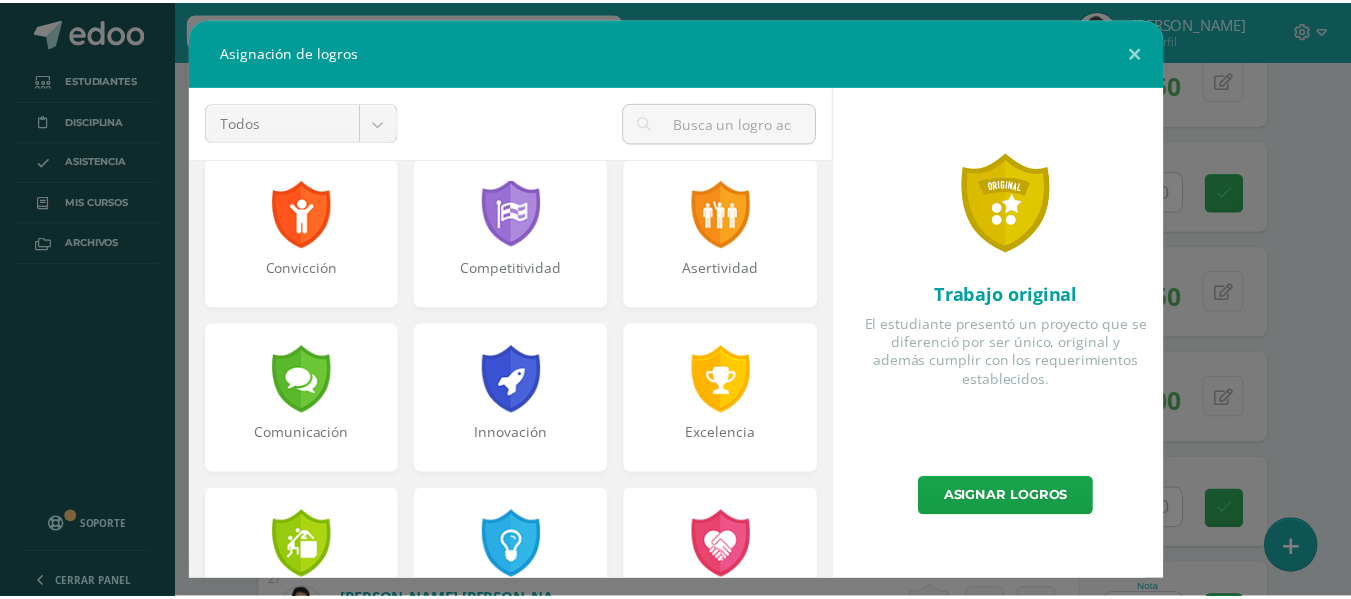 scroll, scrollTop: 356, scrollLeft: 0, axis: vertical 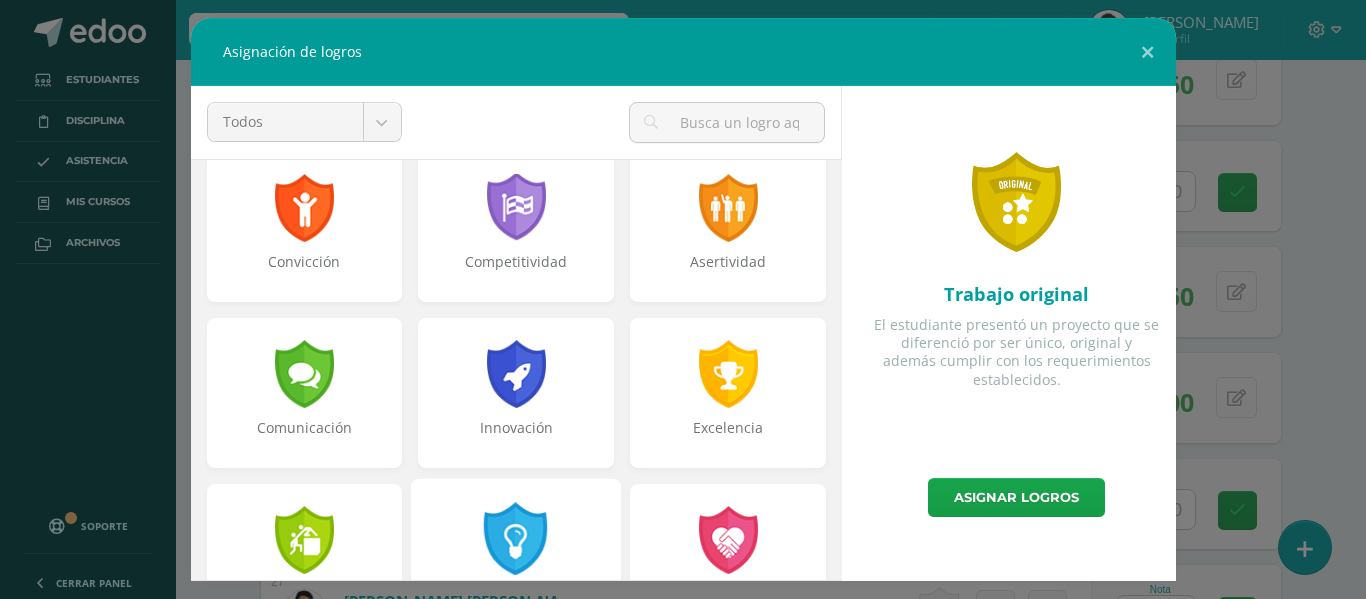 click on "Creatividad" at bounding box center [516, 558] 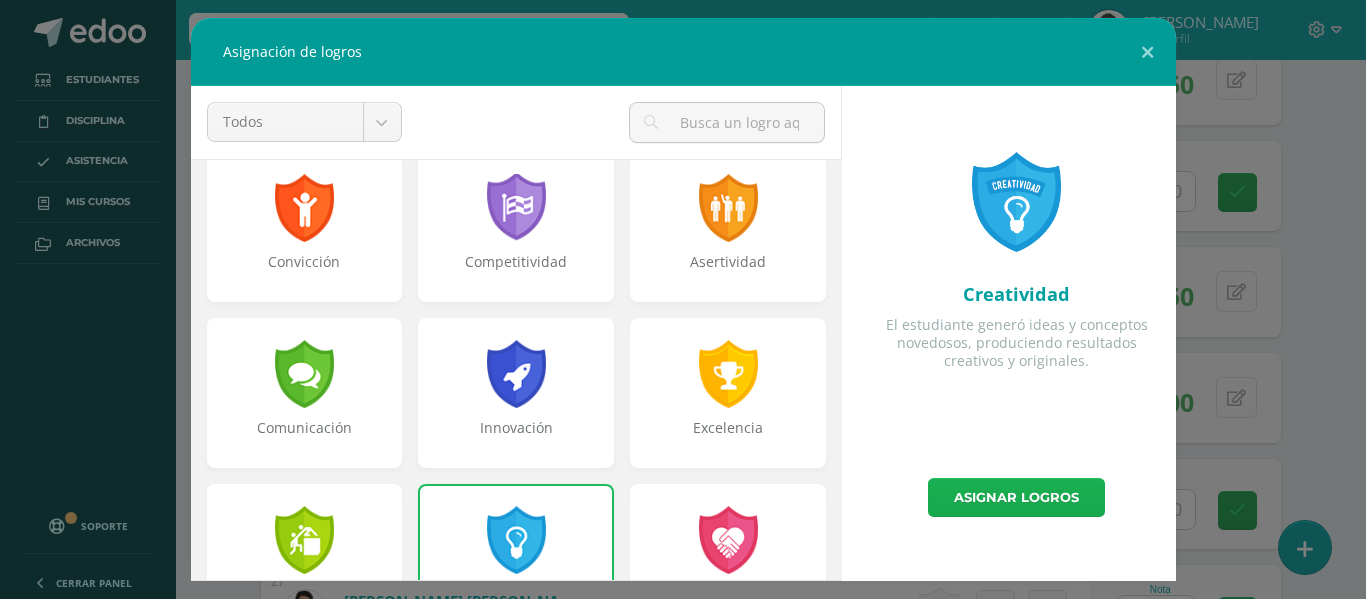 click on "Asignar logros" at bounding box center (1016, 497) 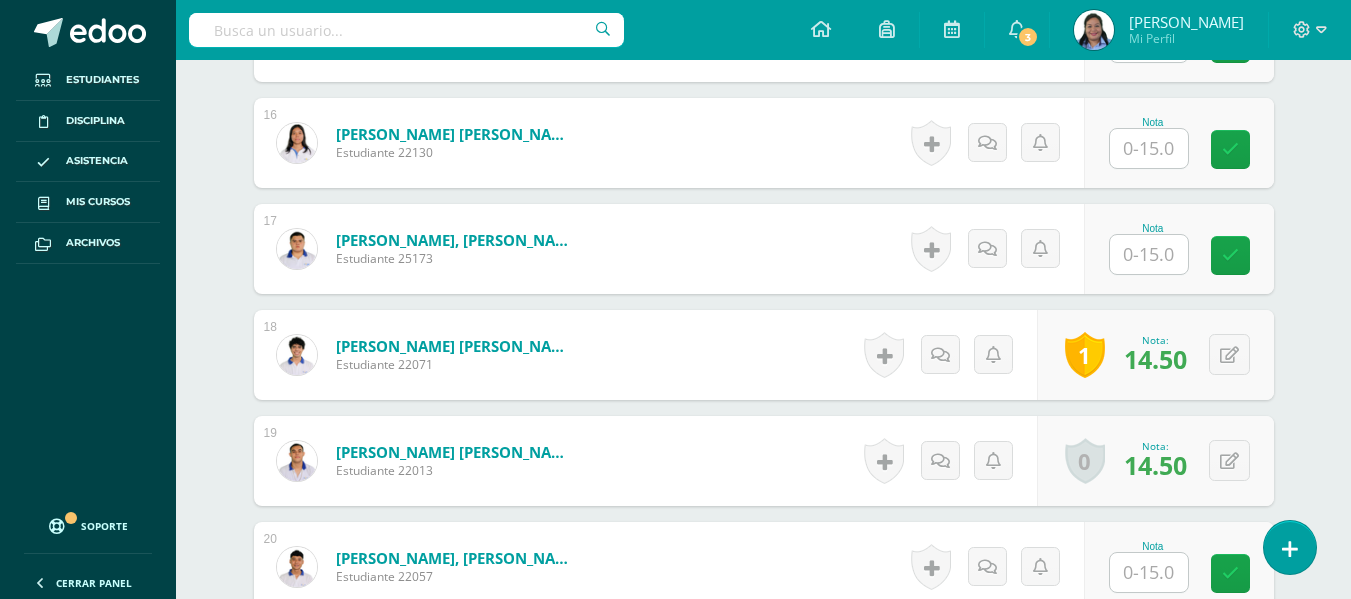scroll, scrollTop: 2001, scrollLeft: 0, axis: vertical 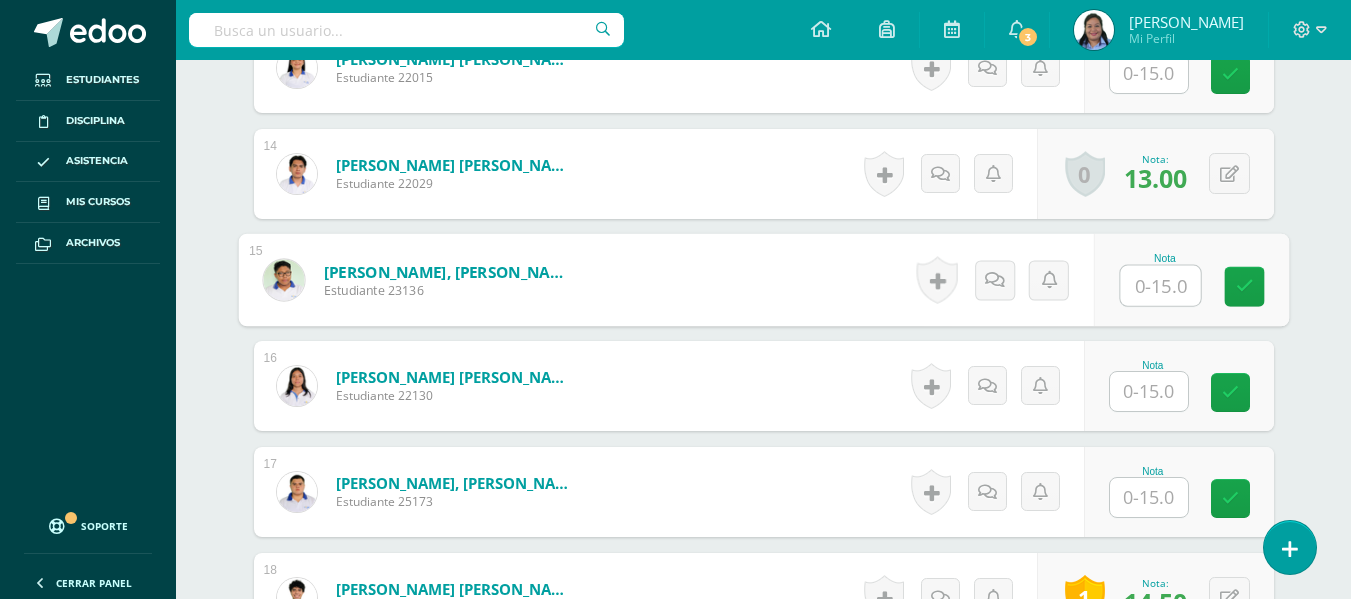click at bounding box center [1160, 286] 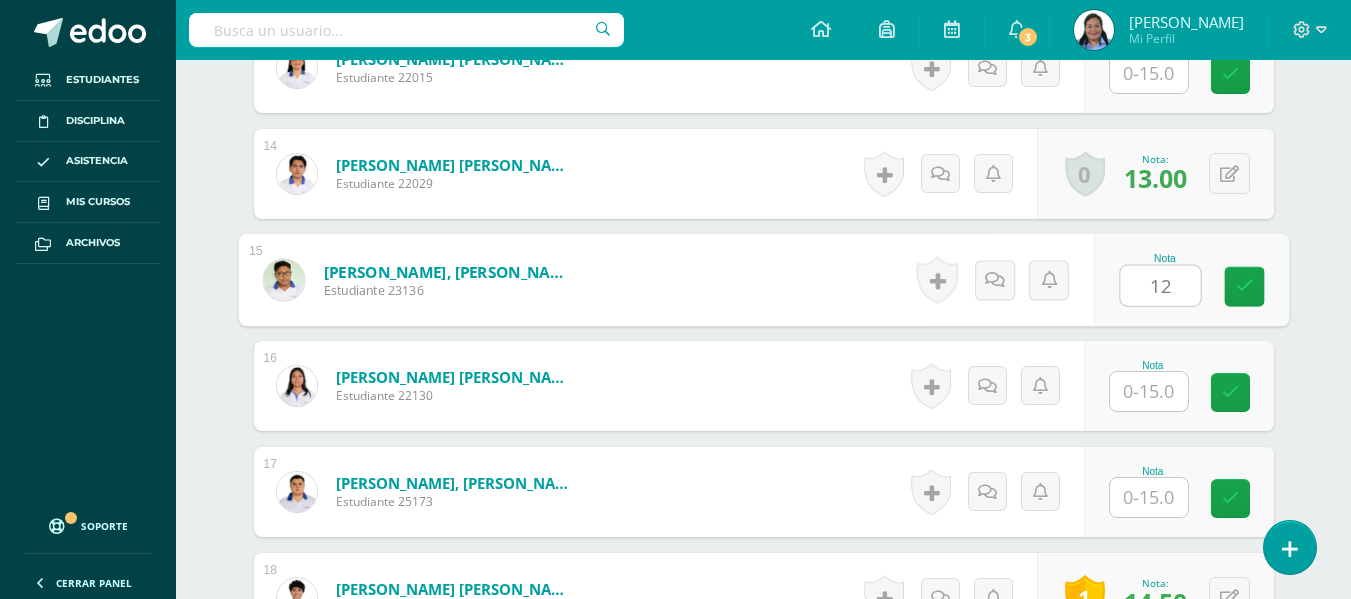 type on "12" 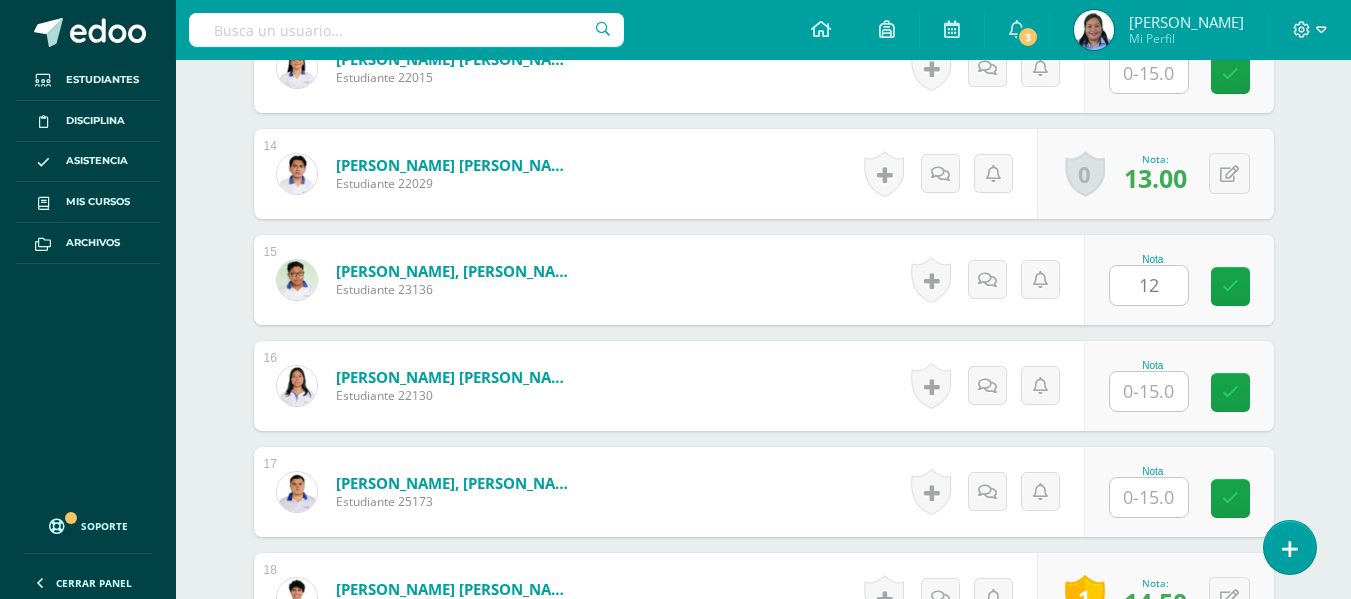 click on "Español Preuniversitario
Cuarto Bachillerato en Ciencias y Letras "4.3"
Herramientas
Detalle de asistencias
Actividad
Anuncios
Actividades
Estudiantes
Planificación
Dosificación
Conferencias
¿Estás seguro que quieres  eliminar  esta actividad?
Esto borrará la actividad y cualquier nota que hayas registrado
permanentemente. Esta acción no se puede revertir. Cancelar Eliminar
Administración de escalas de valoración
escala de valoración
Aún no has creado una escala de valoración.
Cancelar Agregar nueva escala de valoración: 1" at bounding box center (763, 101) 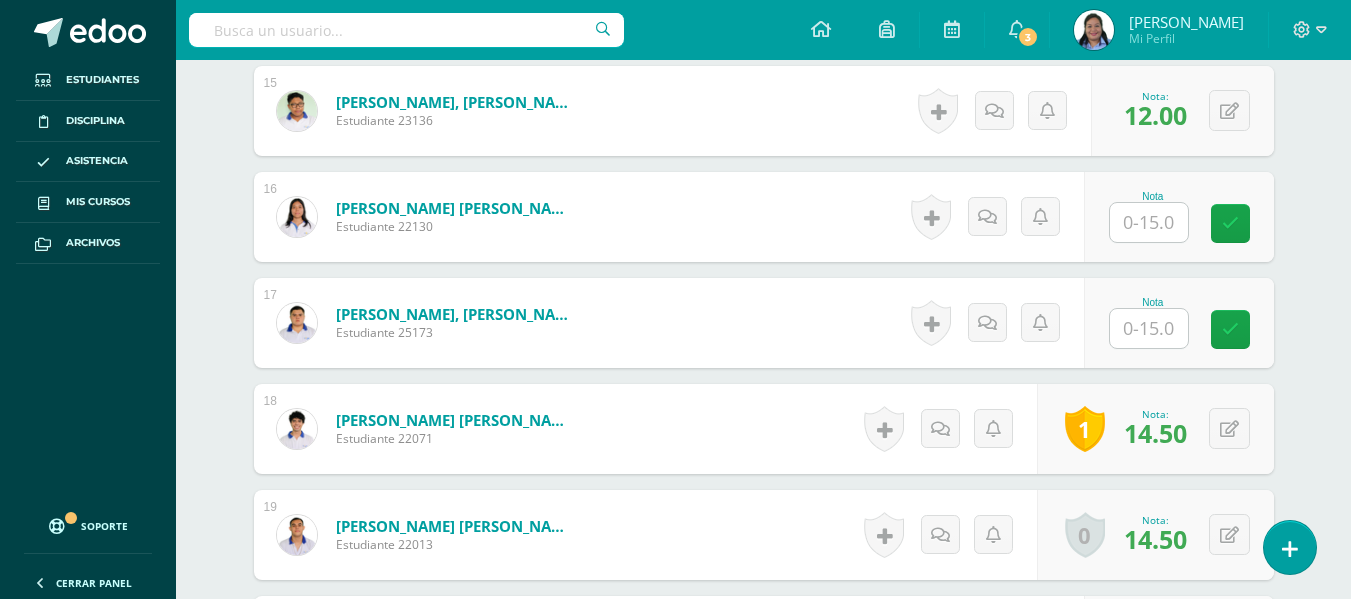 scroll, scrollTop: 2163, scrollLeft: 0, axis: vertical 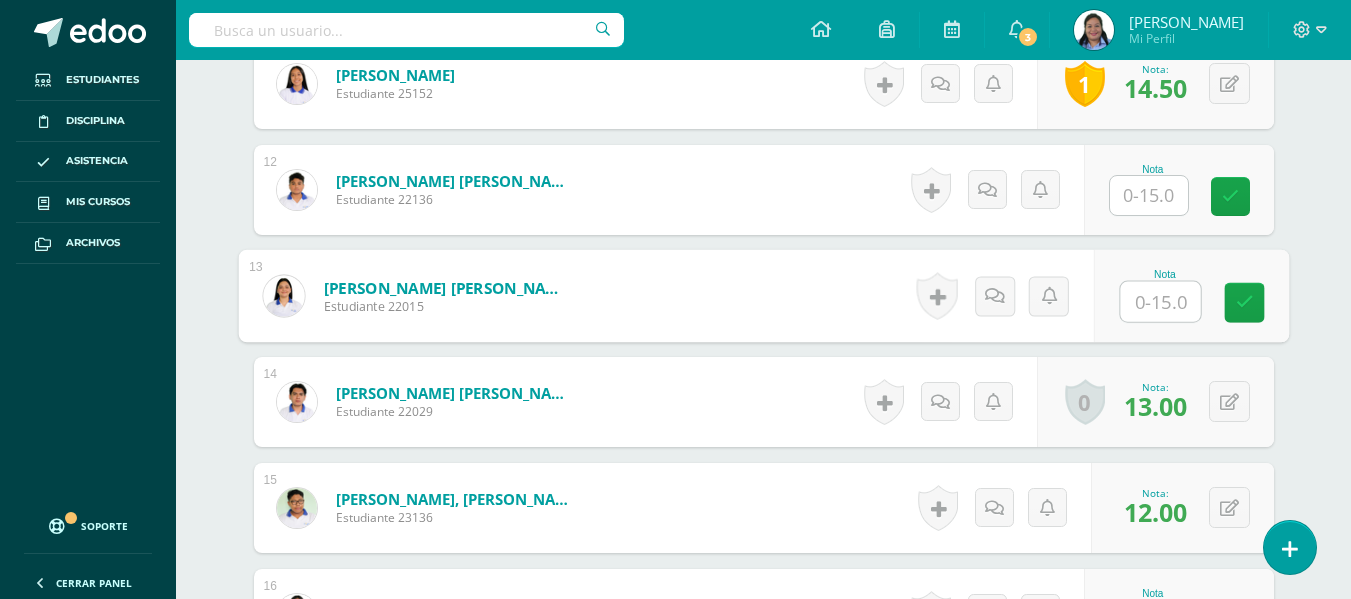 click at bounding box center (1160, 302) 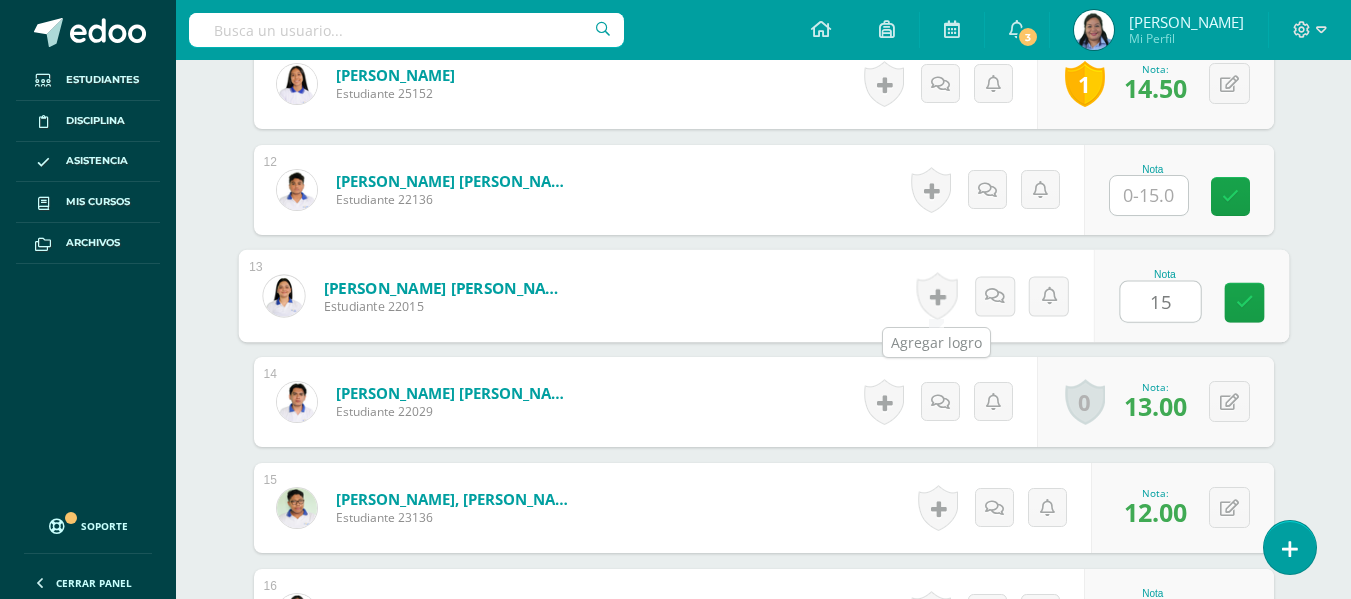 type on "15" 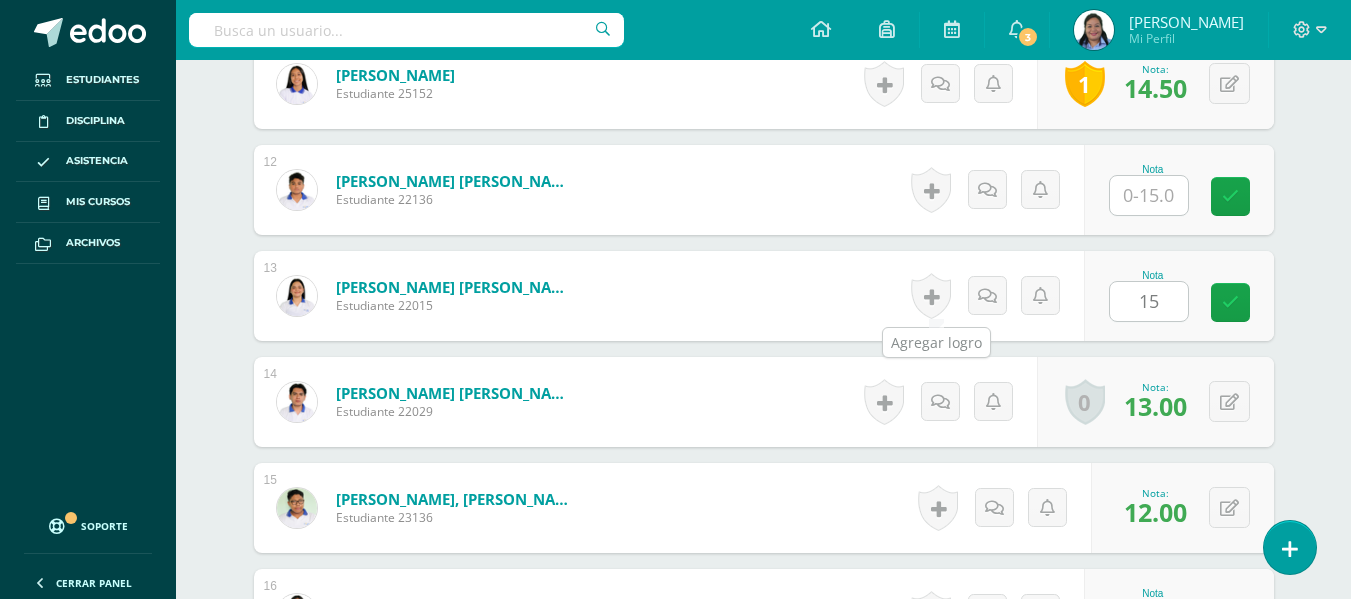 click at bounding box center [931, 296] 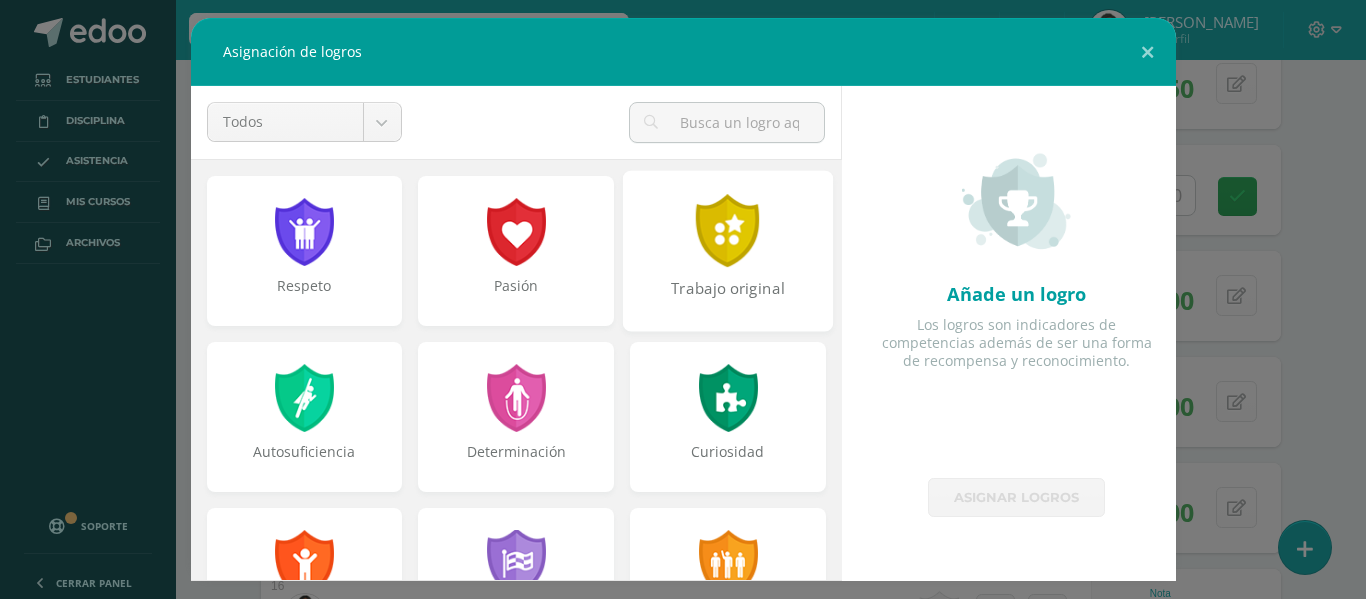 click on "Trabajo original" at bounding box center [728, 250] 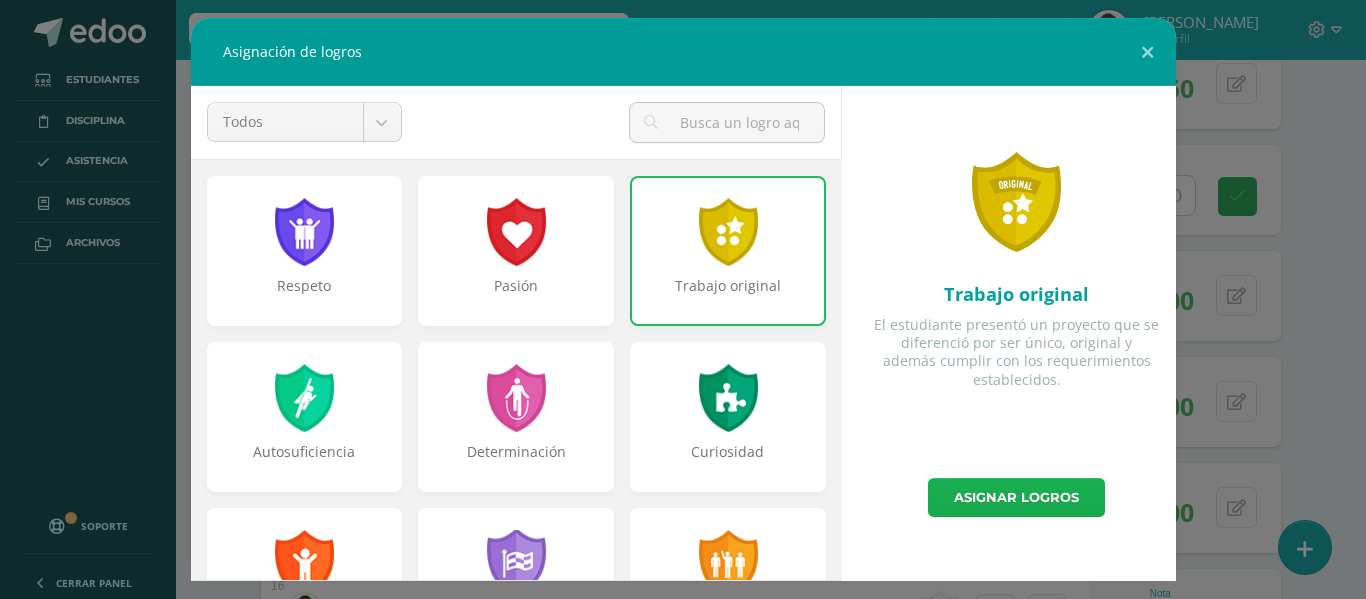 click on "Asignar logros" at bounding box center [1016, 497] 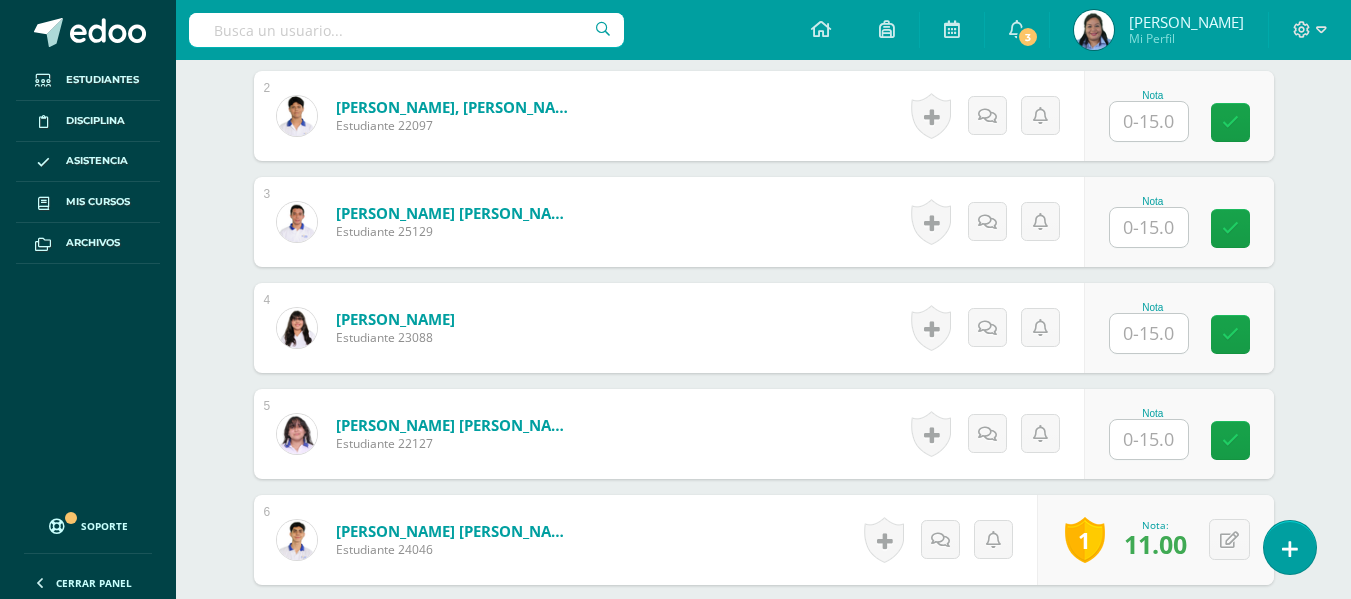 scroll, scrollTop: 795, scrollLeft: 0, axis: vertical 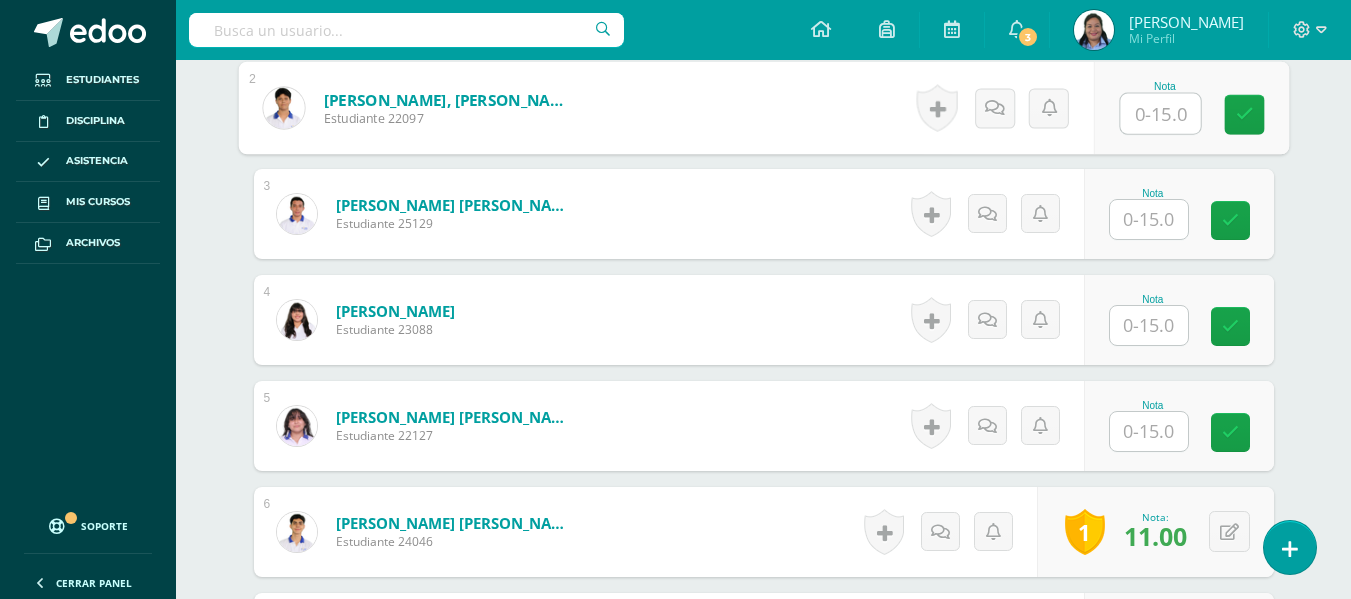 click at bounding box center [1160, 114] 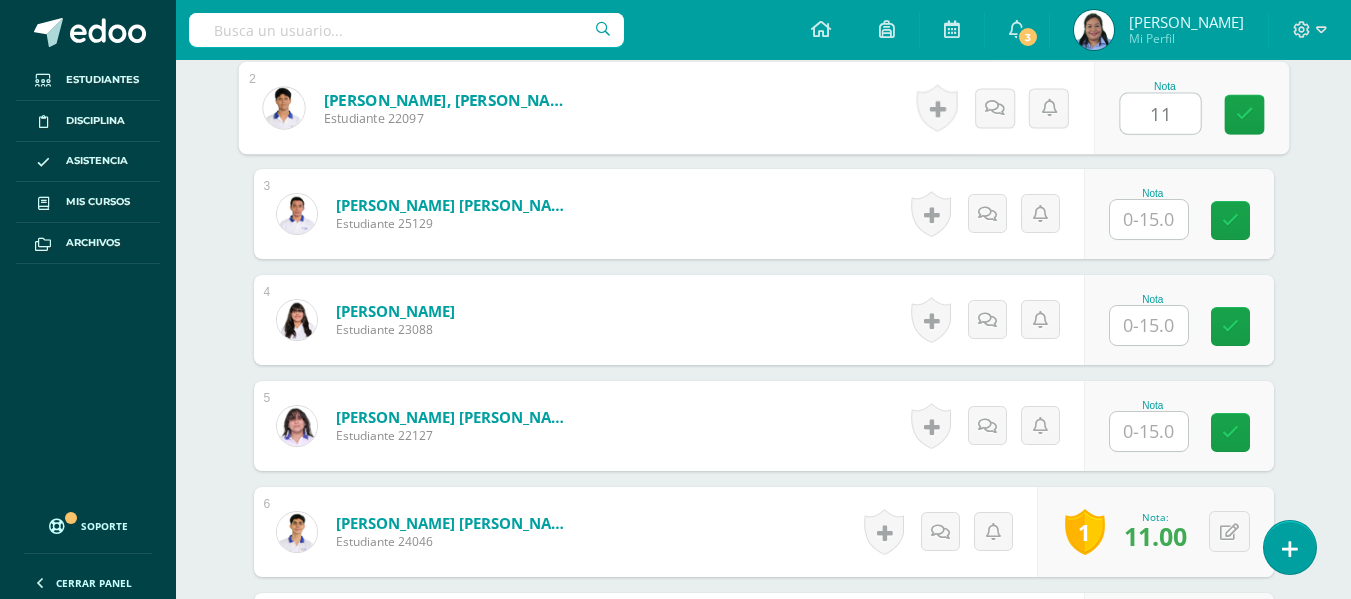 type on "11" 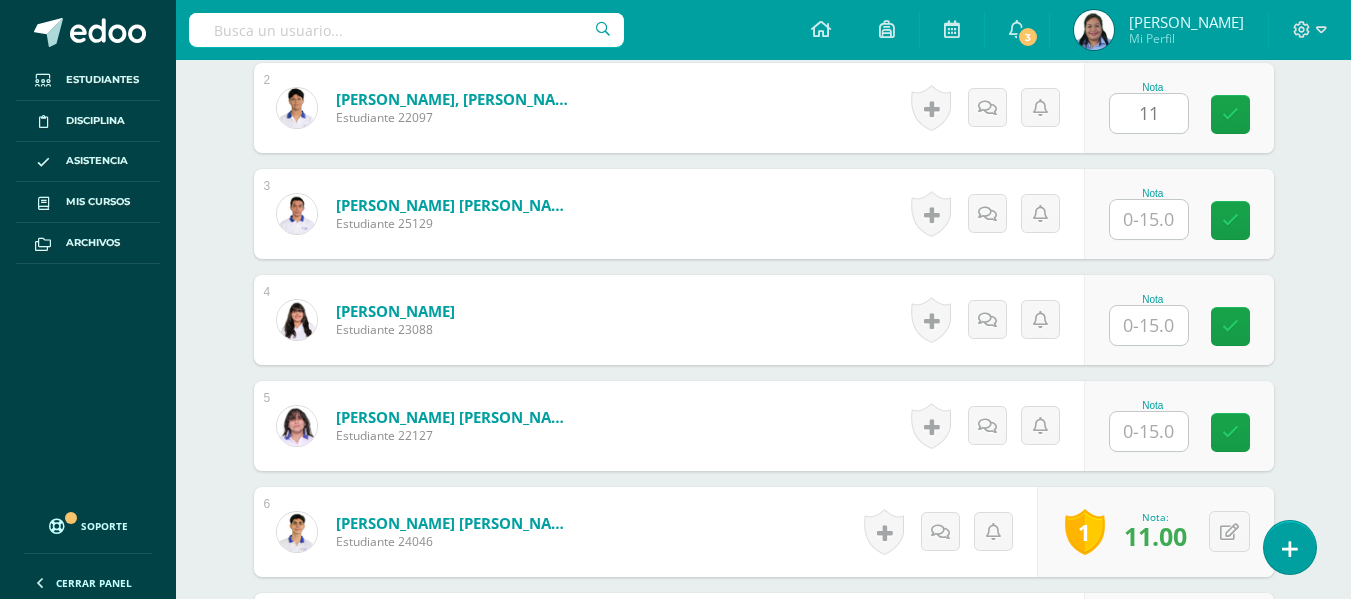click on "Español Preuniversitario
Cuarto Bachillerato en Ciencias y Letras "4.3"
Herramientas
Detalle de asistencias
Actividad
Anuncios
Actividades
Estudiantes
Planificación
Dosificación
Conferencias
¿Estás seguro que quieres  eliminar  esta actividad?
Esto borrará la actividad y cualquier nota que hayas registrado
permanentemente. Esta acción no se puede revertir. Cancelar Eliminar
Administración de escalas de valoración
escala de valoración
Aún no has creado una escala de valoración.
Cancelar Agregar nueva escala de valoración: 1" at bounding box center (763, 1307) 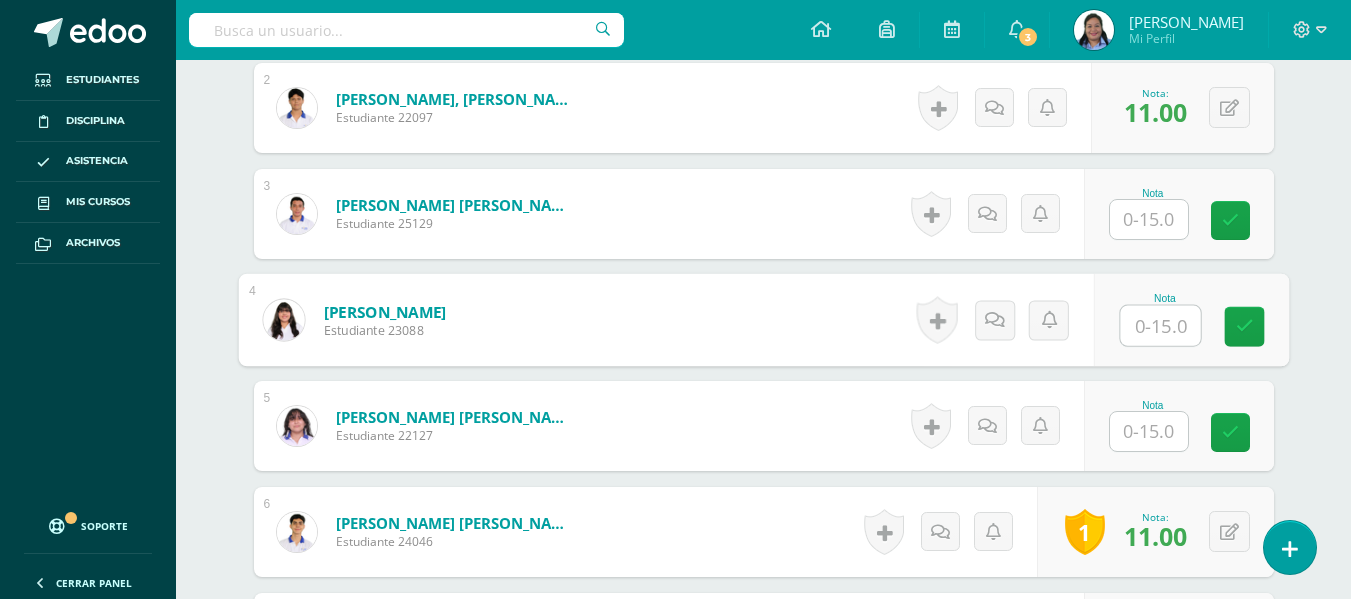 click at bounding box center [1160, 326] 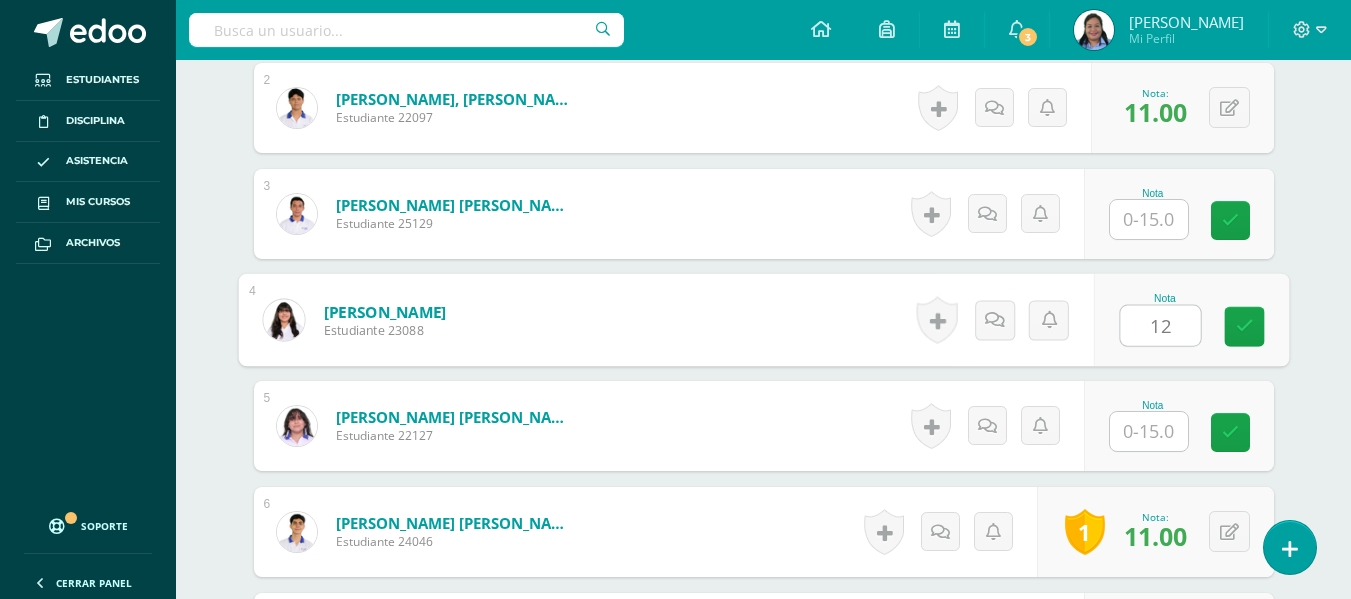 type on "12" 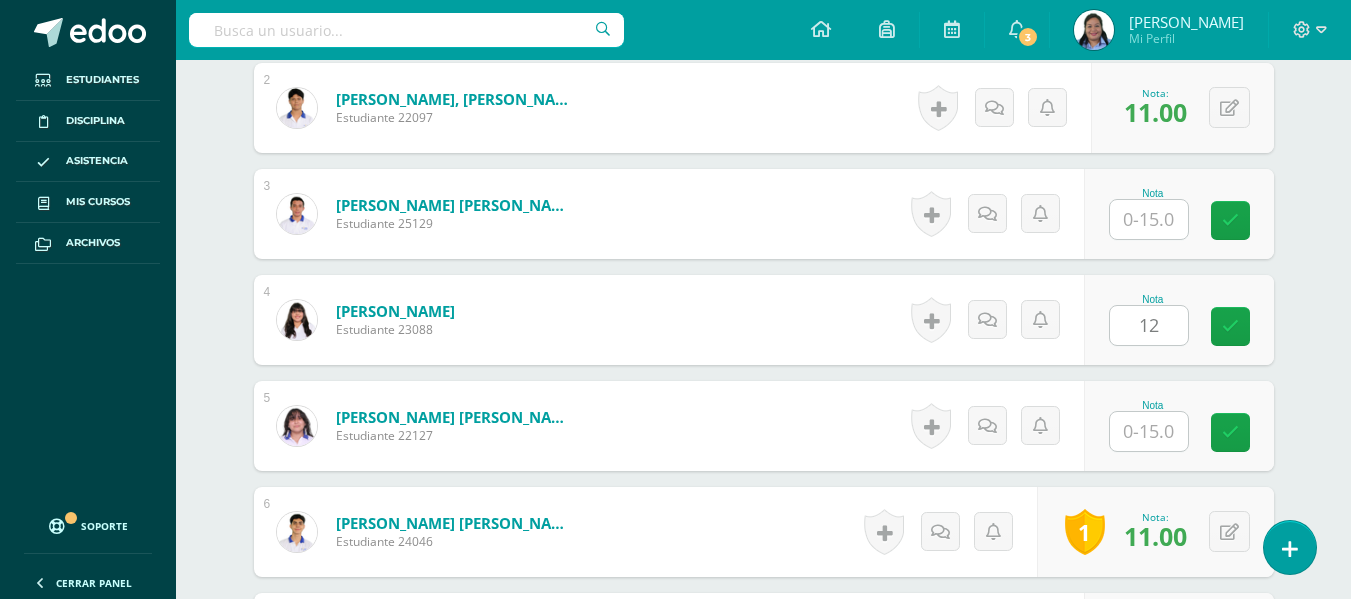 click on "Español Preuniversitario
Cuarto Bachillerato en Ciencias y Letras "4.3"
Herramientas
Detalle de asistencias
Actividad
Anuncios
Actividades
Estudiantes
Planificación
Dosificación
Conferencias
¿Estás seguro que quieres  eliminar  esta actividad?
Esto borrará la actividad y cualquier nota que hayas registrado
permanentemente. Esta acción no se puede revertir. Cancelar Eliminar
Administración de escalas de valoración
escala de valoración
Aún no has creado una escala de valoración.
Cancelar Agregar nueva escala de valoración: 1" at bounding box center [763, 1307] 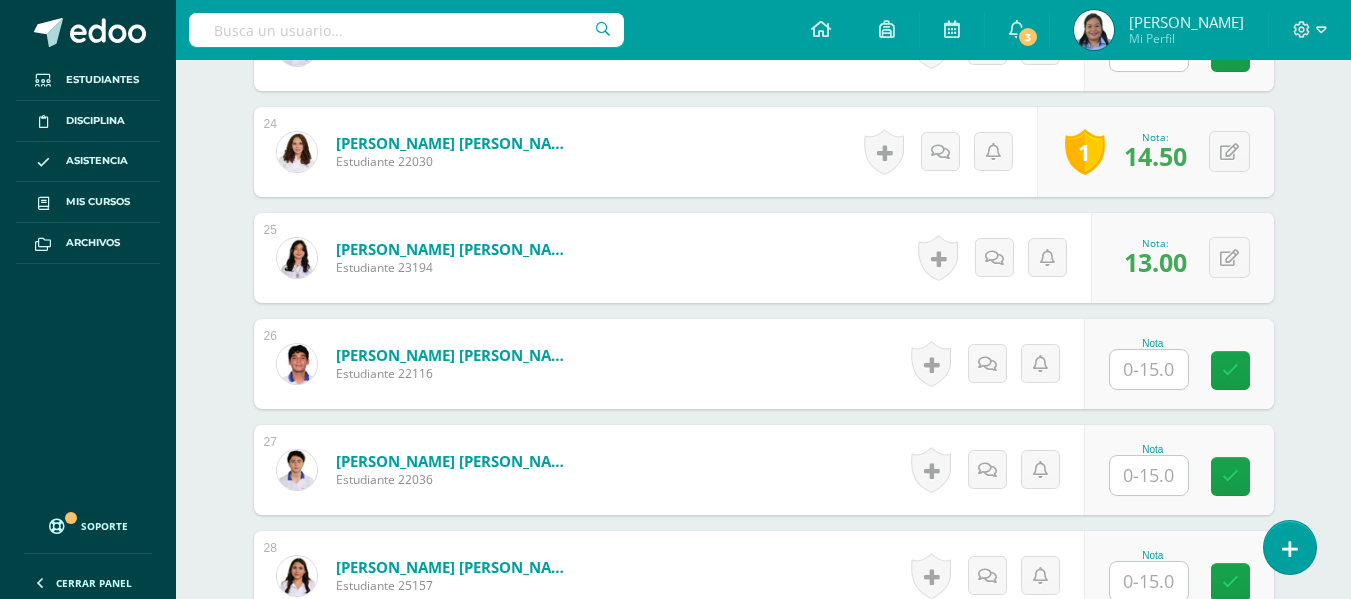 scroll, scrollTop: 3171, scrollLeft: 0, axis: vertical 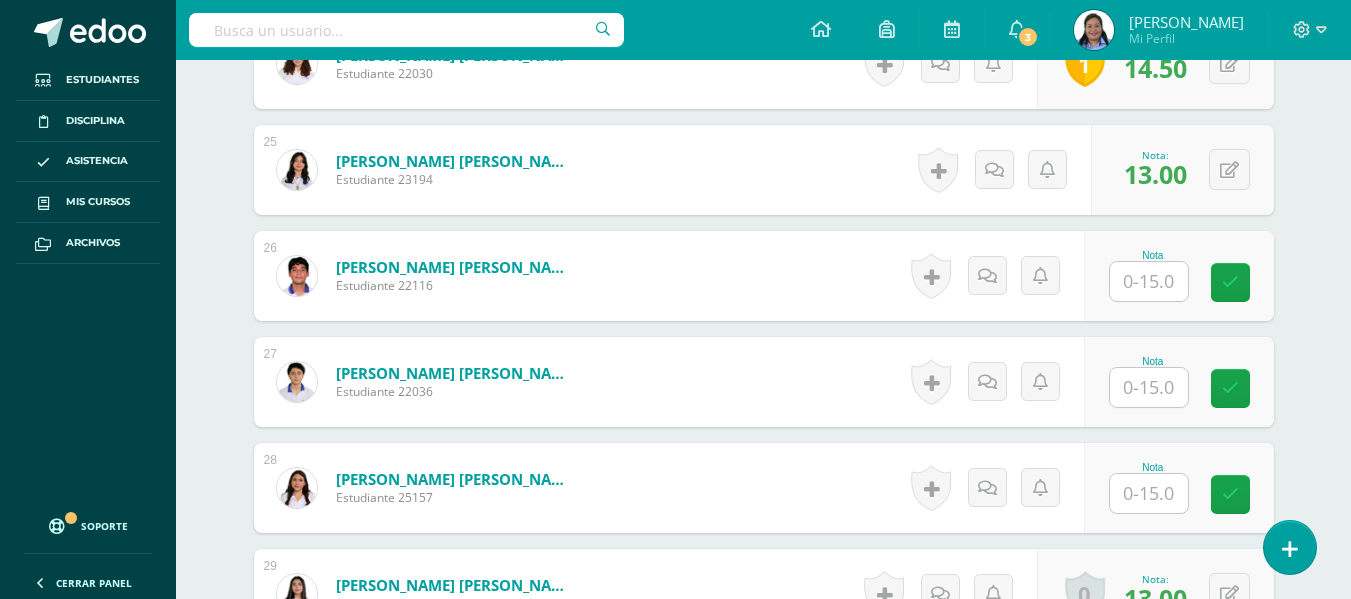 click at bounding box center (1149, 387) 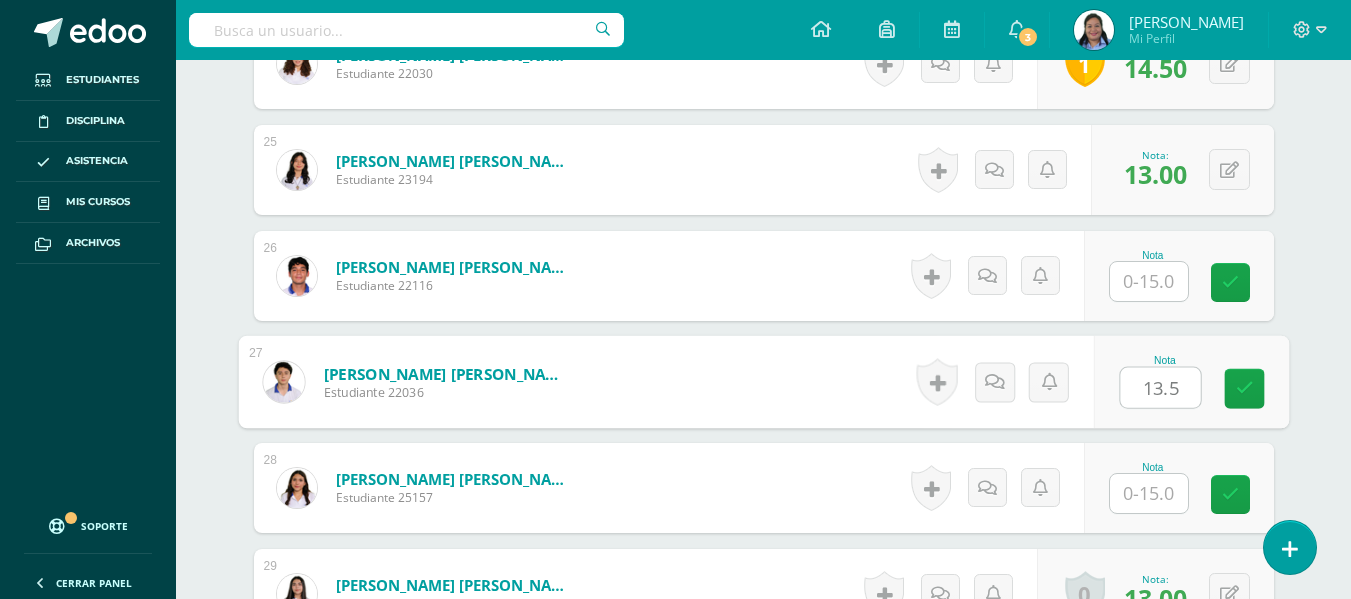 type on "13.5" 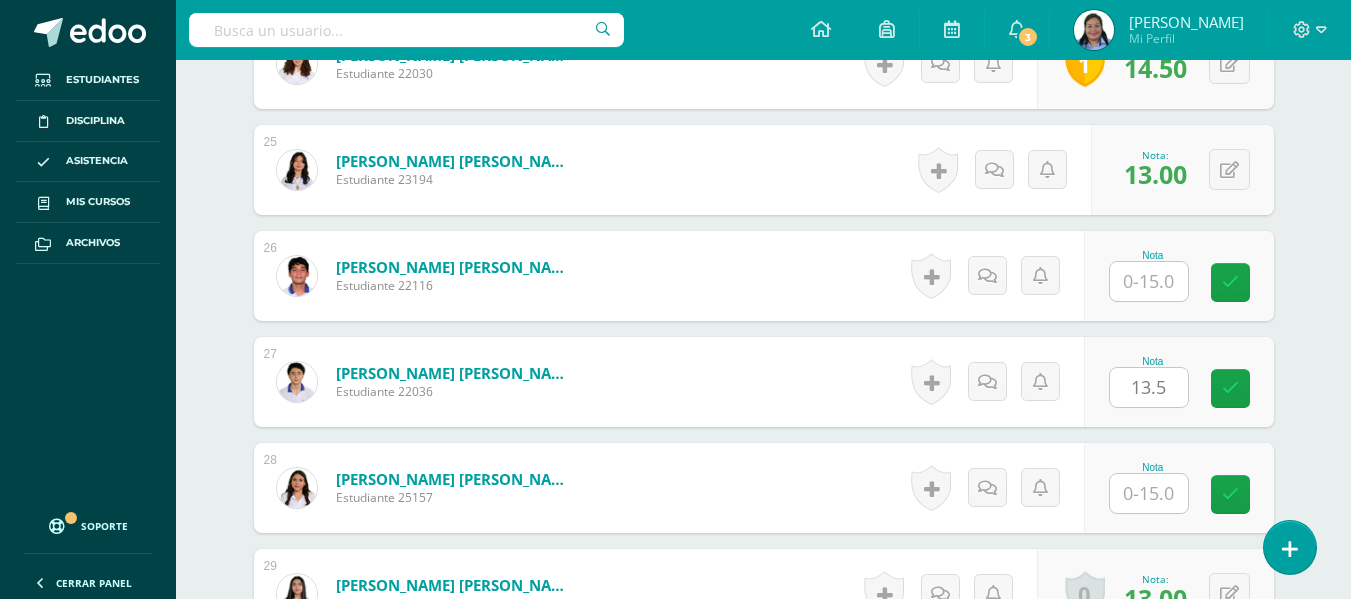 click on "Español Preuniversitario
Cuarto Bachillerato en Ciencias y Letras "4.3"
Herramientas
Detalle de asistencias
Actividad
Anuncios
Actividades
Estudiantes
Planificación
Dosificación
Conferencias
¿Estás seguro que quieres  eliminar  esta actividad?
Esto borrará la actividad y cualquier nota que hayas registrado
permanentemente. Esta acción no se puede revertir. Cancelar Eliminar
Administración de escalas de valoración
escala de valoración
Aún no has creado una escala de valoración.
Cancelar Agregar nueva escala de valoración: 1" at bounding box center [763, -1069] 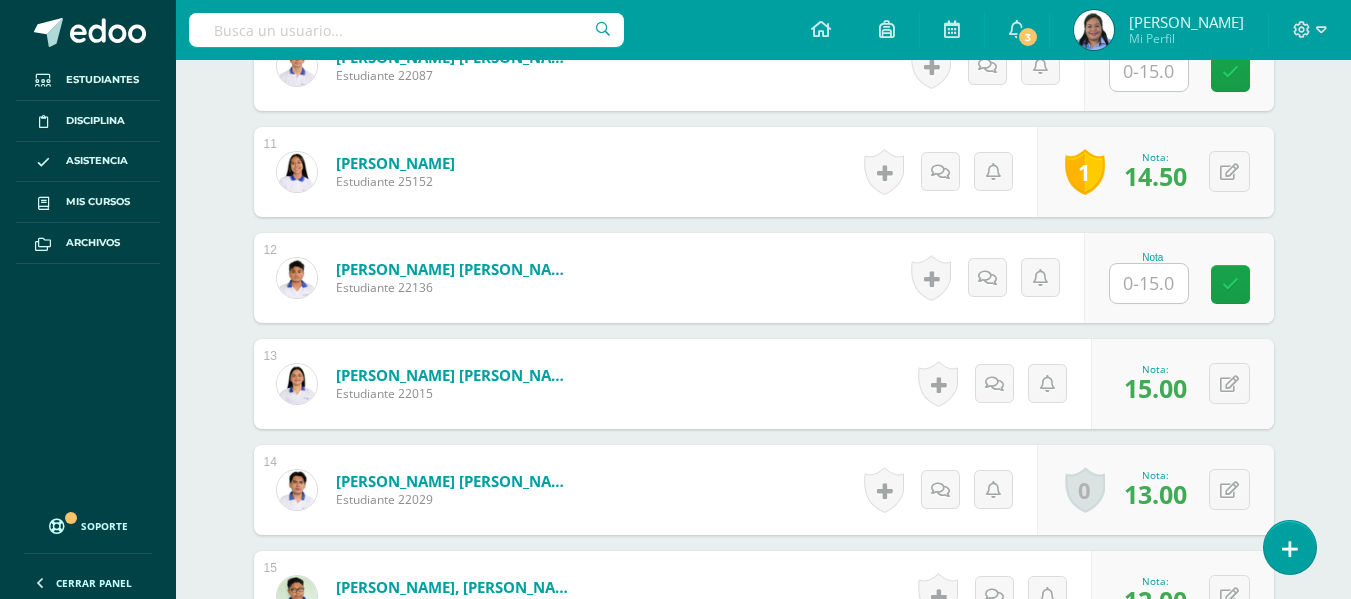 scroll, scrollTop: 1677, scrollLeft: 0, axis: vertical 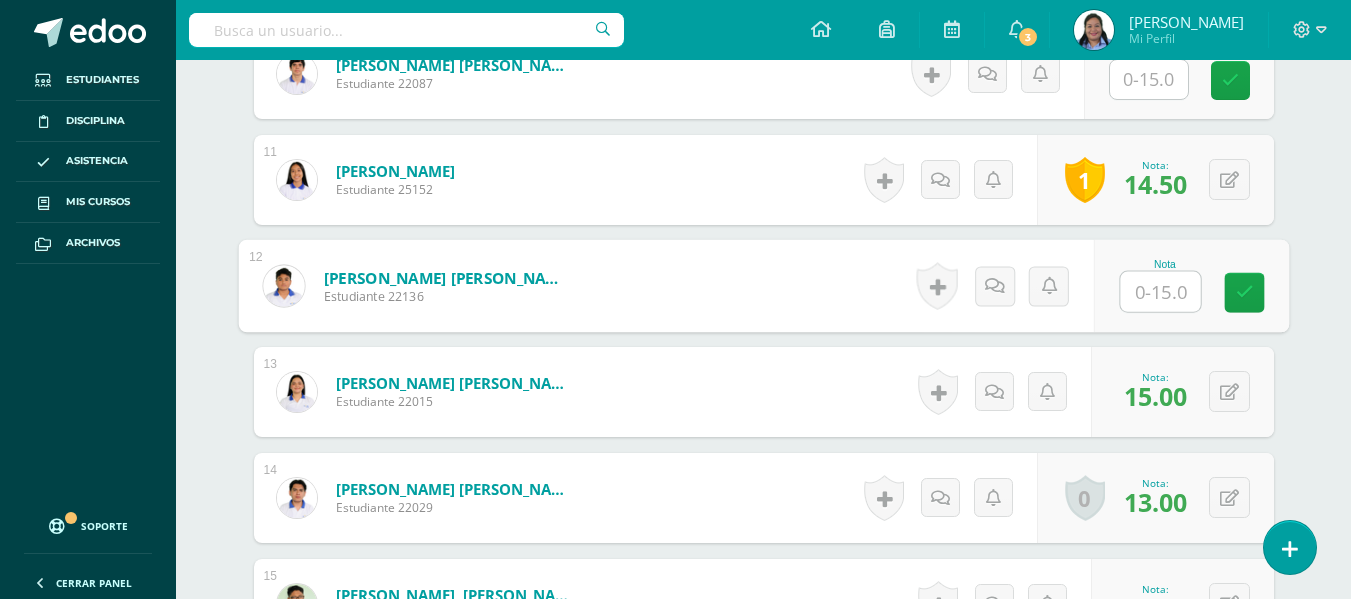 click at bounding box center (1160, 292) 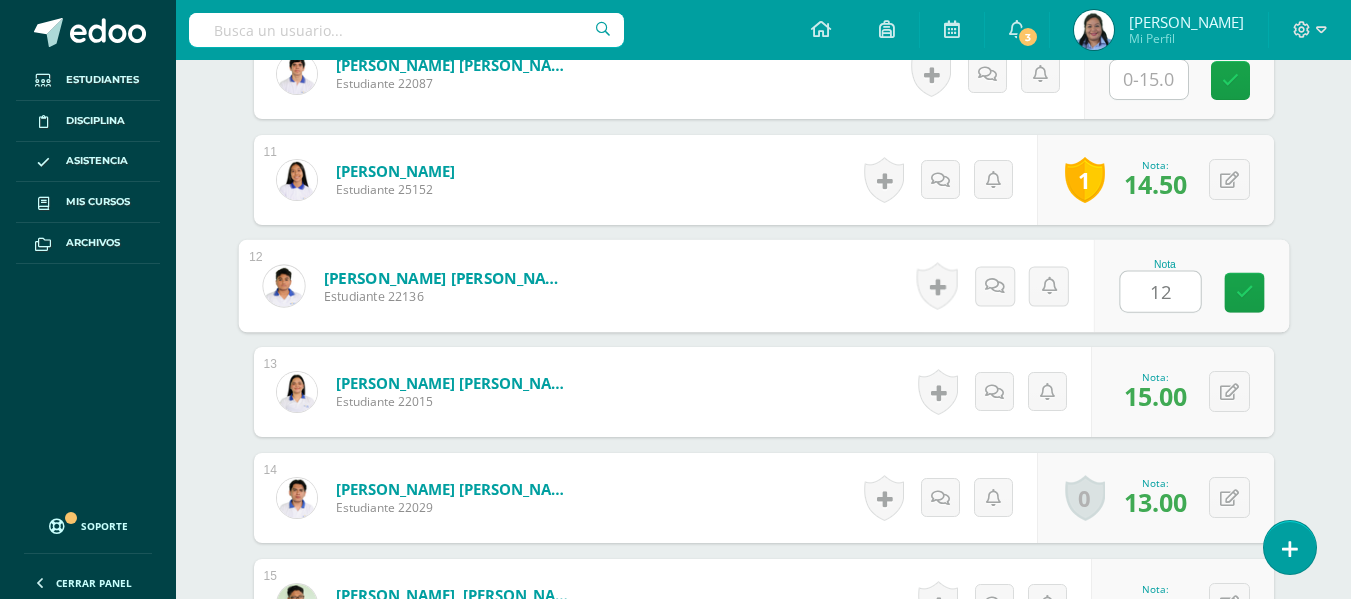 type on "12" 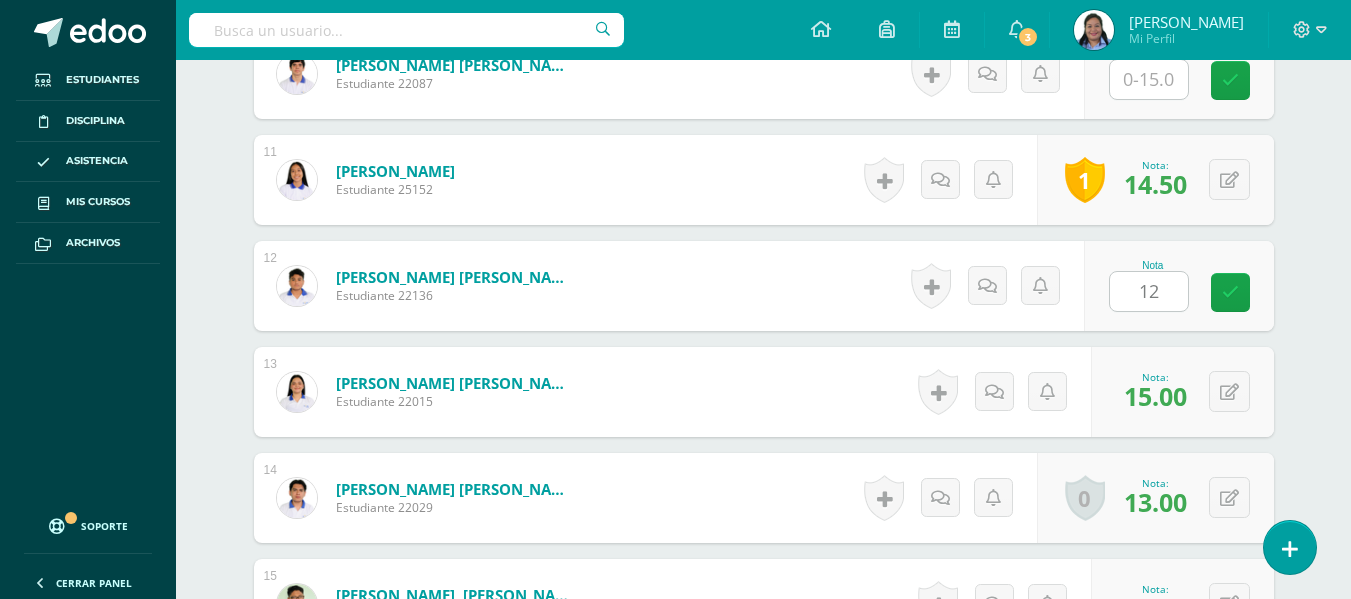 click on "Español Preuniversitario
Cuarto Bachillerato en Ciencias y Letras "4.3"
Herramientas
Detalle de asistencias
Actividad
Anuncios
Actividades
Estudiantes
Planificación
Dosificación
Conferencias
¿Estás seguro que quieres  eliminar  esta actividad?
Esto borrará la actividad y cualquier nota que hayas registrado
permanentemente. Esta acción no se puede revertir. Cancelar Eliminar
Administración de escalas de valoración
escala de valoración
Aún no has creado una escala de valoración.
Cancelar Agregar nueva escala de valoración: 1" at bounding box center (763, 425) 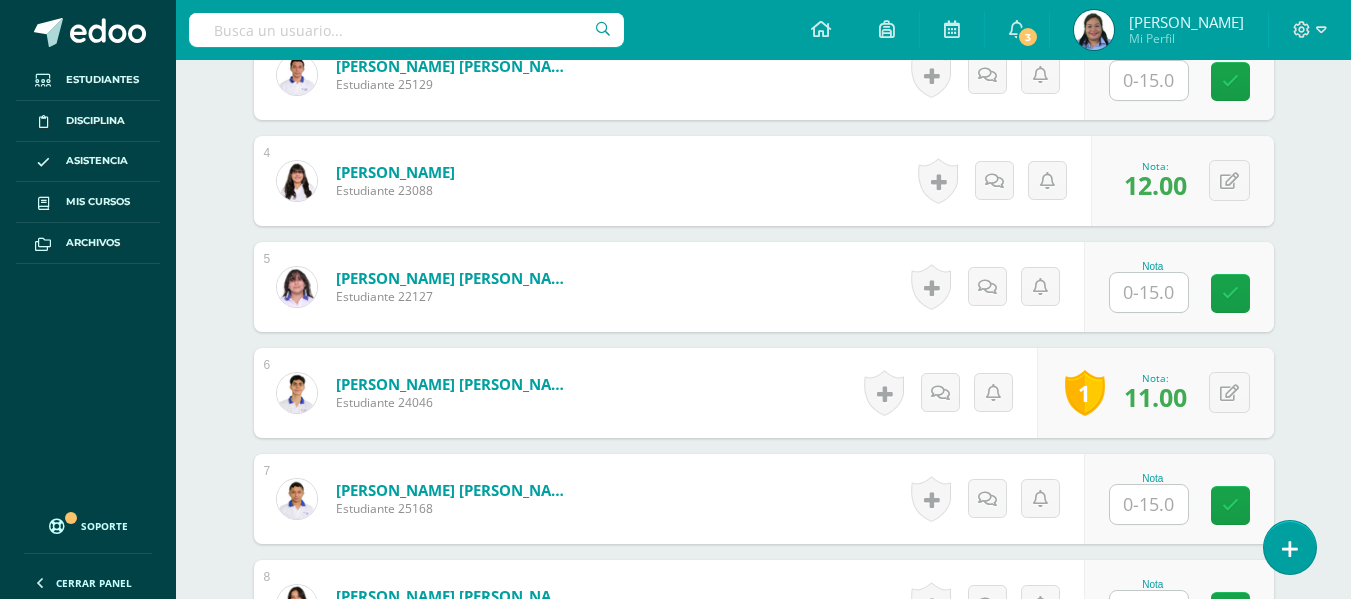 scroll, scrollTop: 802, scrollLeft: 0, axis: vertical 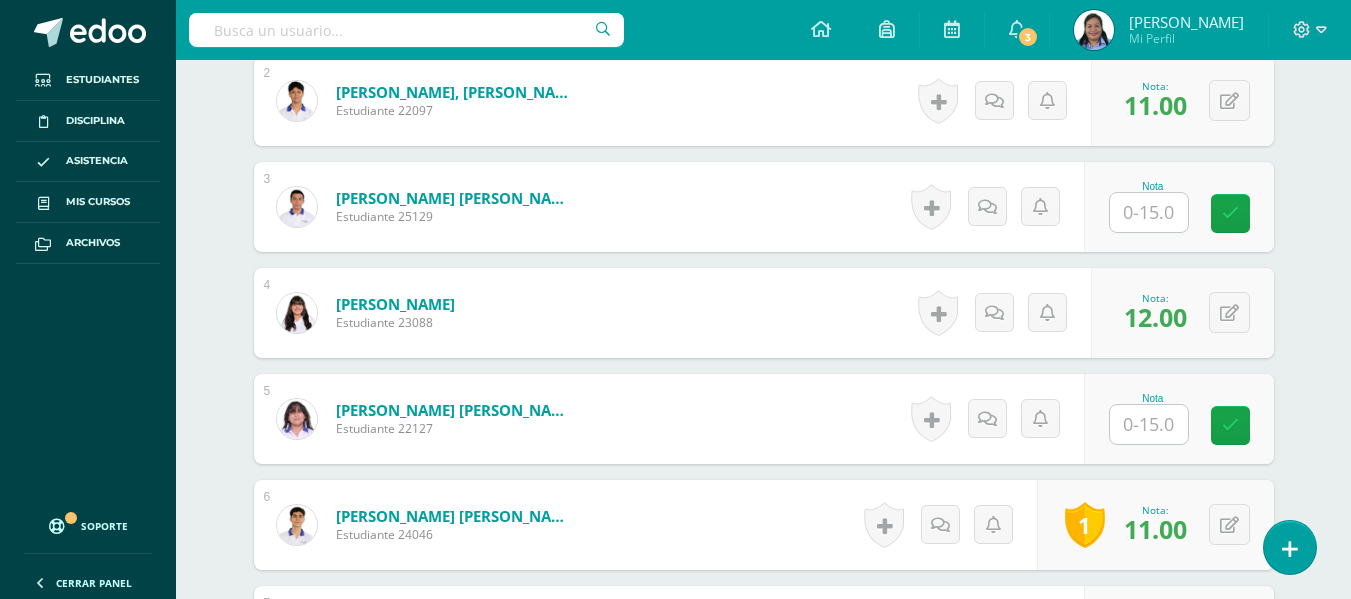 click at bounding box center [1149, 212] 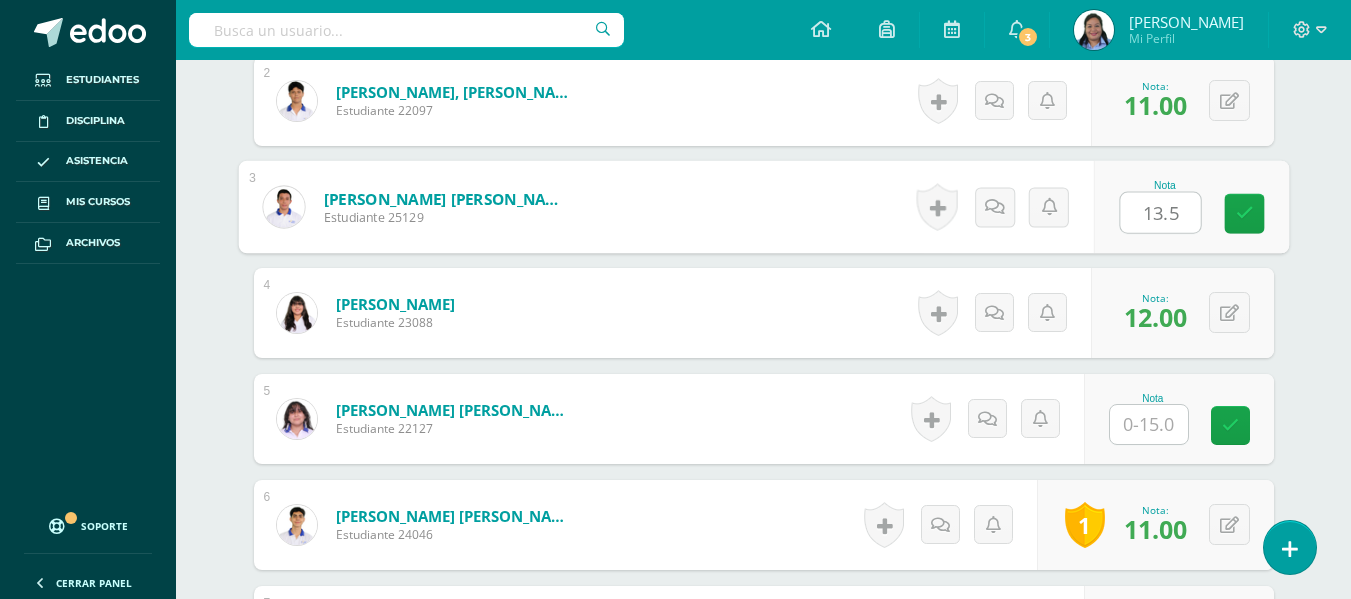 type on "13.5" 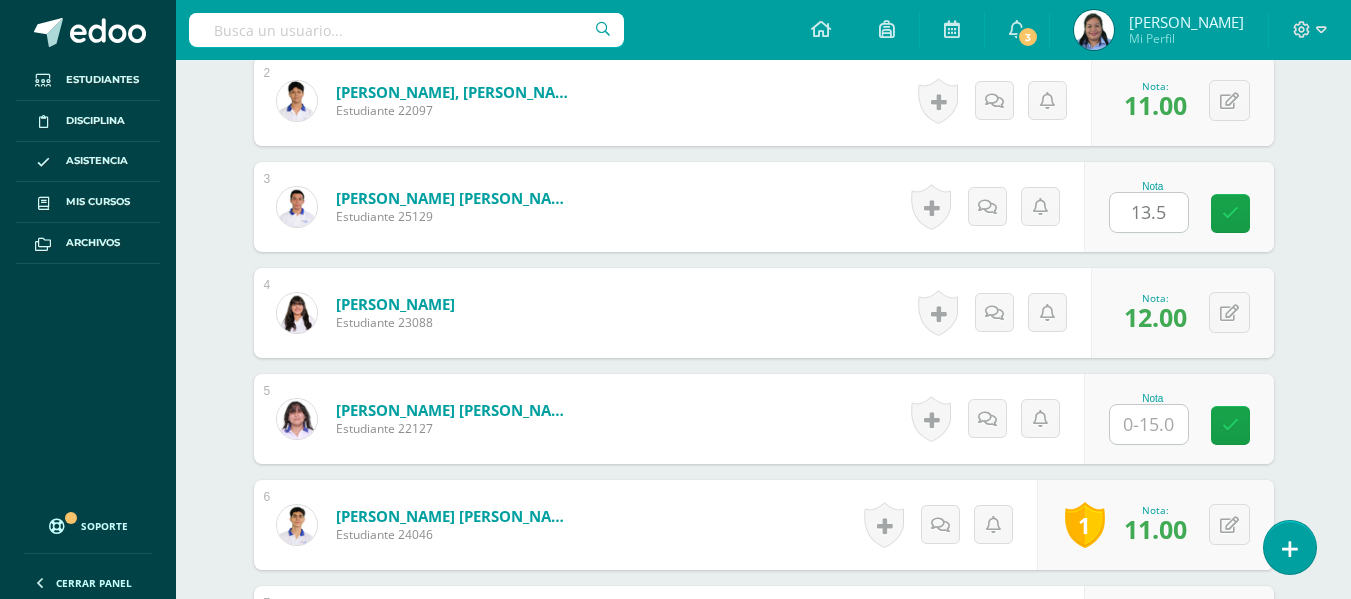 click on "¿Estás seguro que quieres  eliminar  esta actividad?
Esto borrará la actividad y cualquier nota que hayas registrado
permanentemente. Esta acción no se puede revertir. Cancelar Eliminar
Administración de escalas de valoración
escala de valoración
Aún no has creado una escala de valoración.
Cancelar Agregar nueva escala de valoración: Agrega una división a la escala de valoración  (ej. Ortografía, redacción, trabajo en equipo, etc.)
Agregar
Cancelar Crear escala de valoración
Agrega listas de cotejo
Mostrar todos                             Mostrar todos Mis listas Generales Comunicación y Lenguaje Matemática Ciencia Estudios Sociales Arte Taller 1" at bounding box center [764, 1369] 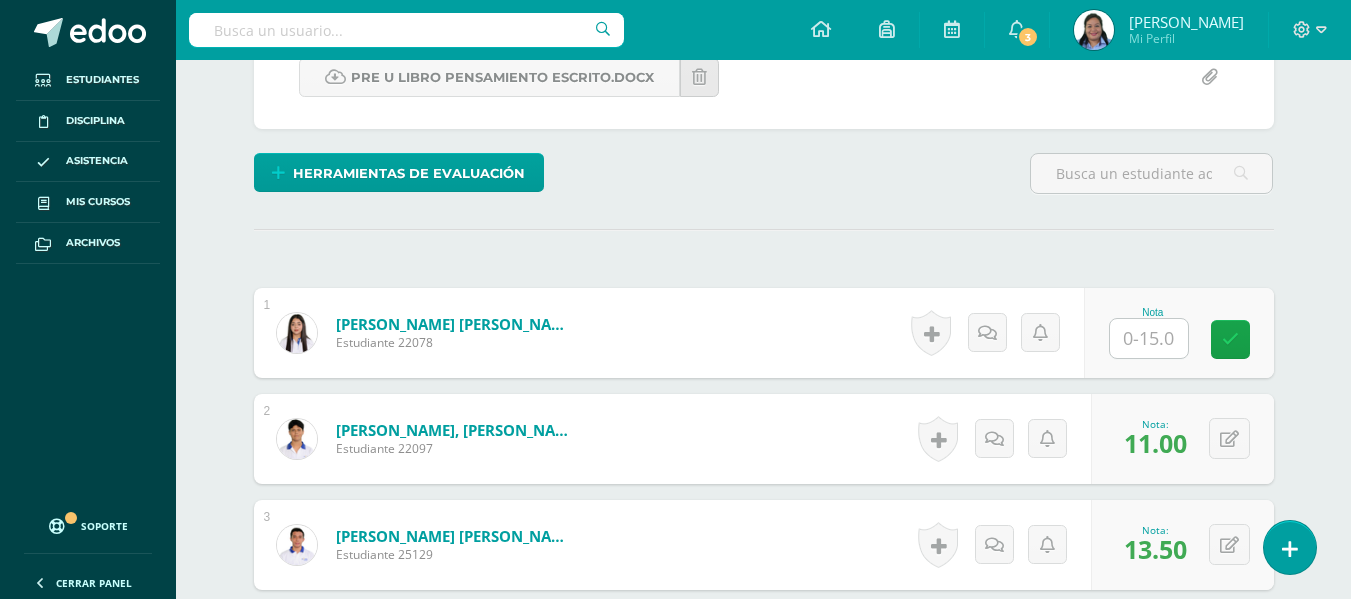 scroll, scrollTop: 471, scrollLeft: 0, axis: vertical 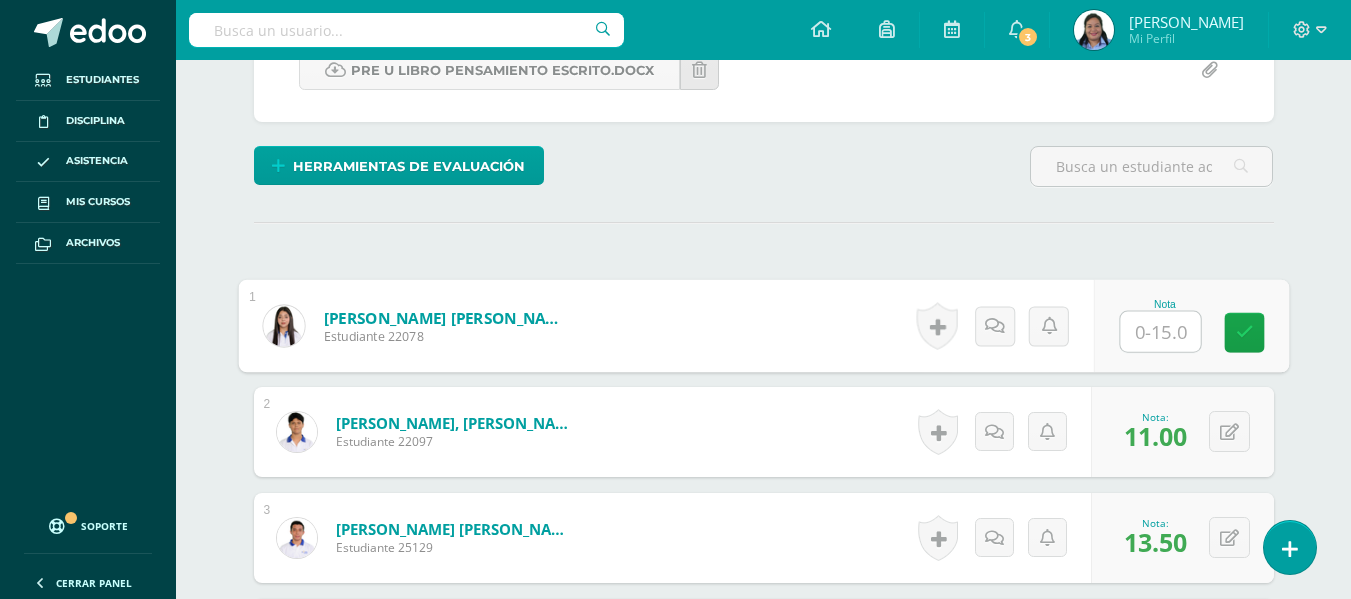 click at bounding box center [1160, 332] 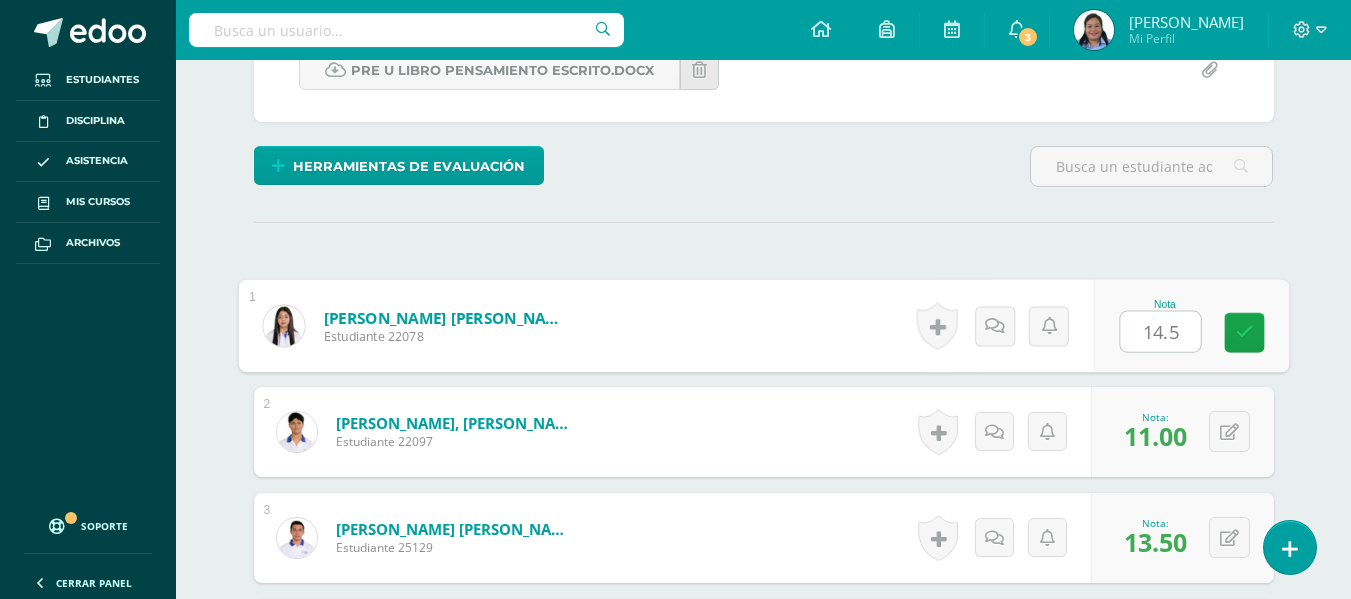 type on "14.5" 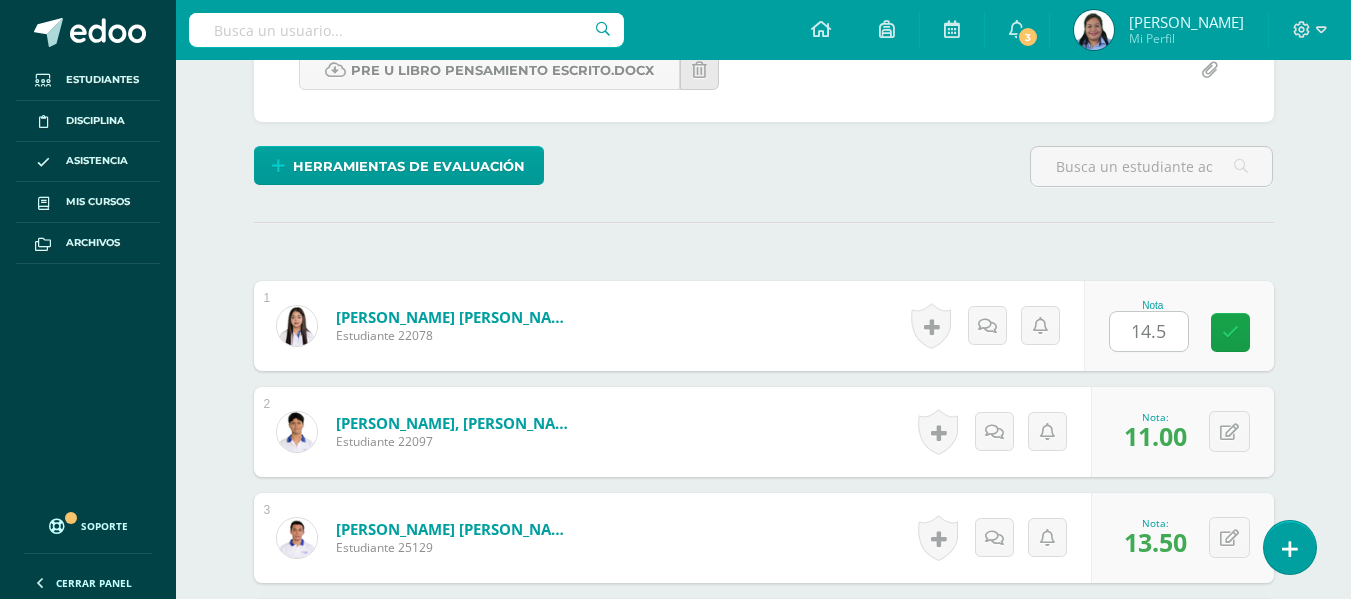 click on "¿Estás seguro que quieres  eliminar  esta actividad?
Esto borrará la actividad y cualquier nota que hayas registrado
permanentemente. Esta acción no se puede revertir. Cancelar Eliminar
Administración de escalas de valoración
escala de valoración
Aún no has creado una escala de valoración.
Cancelar Agregar nueva escala de valoración: Agrega una división a la escala de valoración  (ej. Ortografía, redacción, trabajo en equipo, etc.)
Agregar
Cancelar Crear escala de valoración
Agrega listas de cotejo
Mostrar todos                             Mostrar todos Mis listas Generales Comunicación y Lenguaje Matemática Ciencia Estudios Sociales Arte Taller 1" at bounding box center [764, 1700] 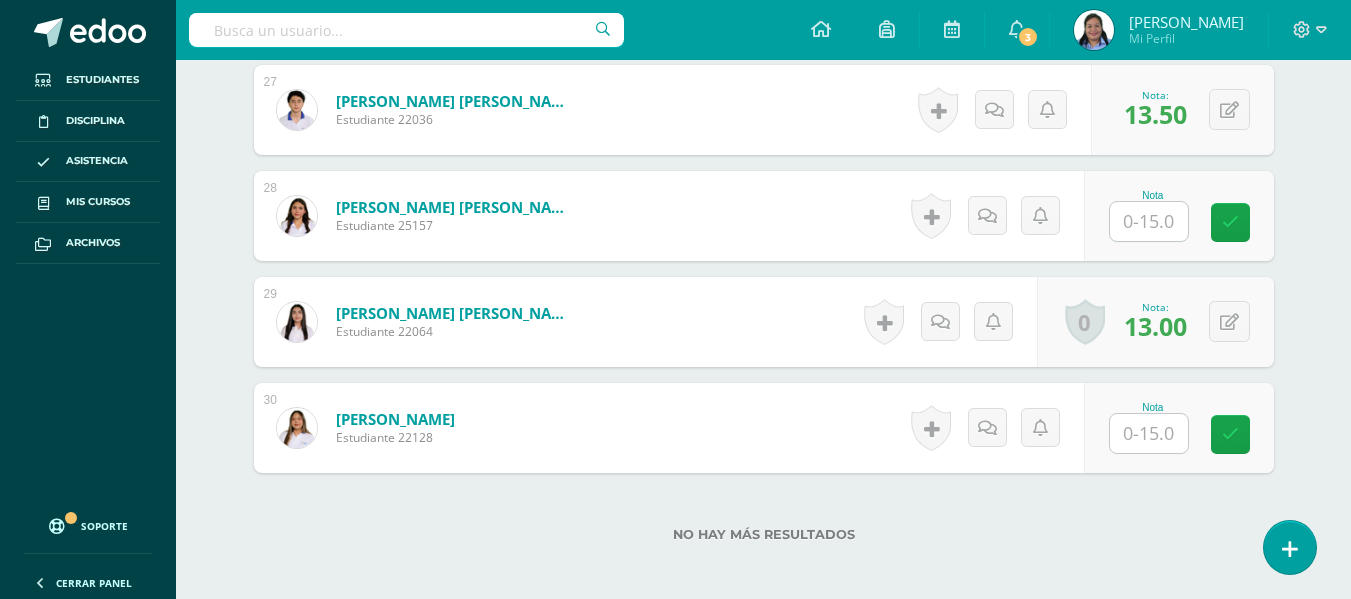 scroll, scrollTop: 3450, scrollLeft: 0, axis: vertical 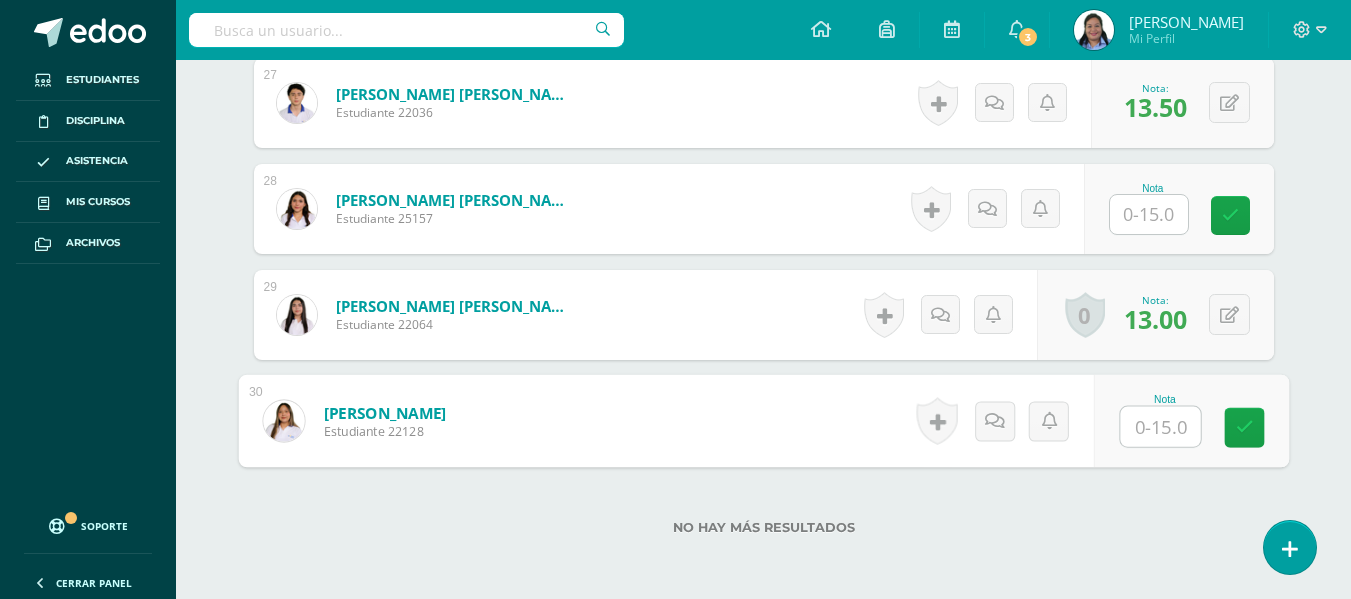 click at bounding box center (1160, 427) 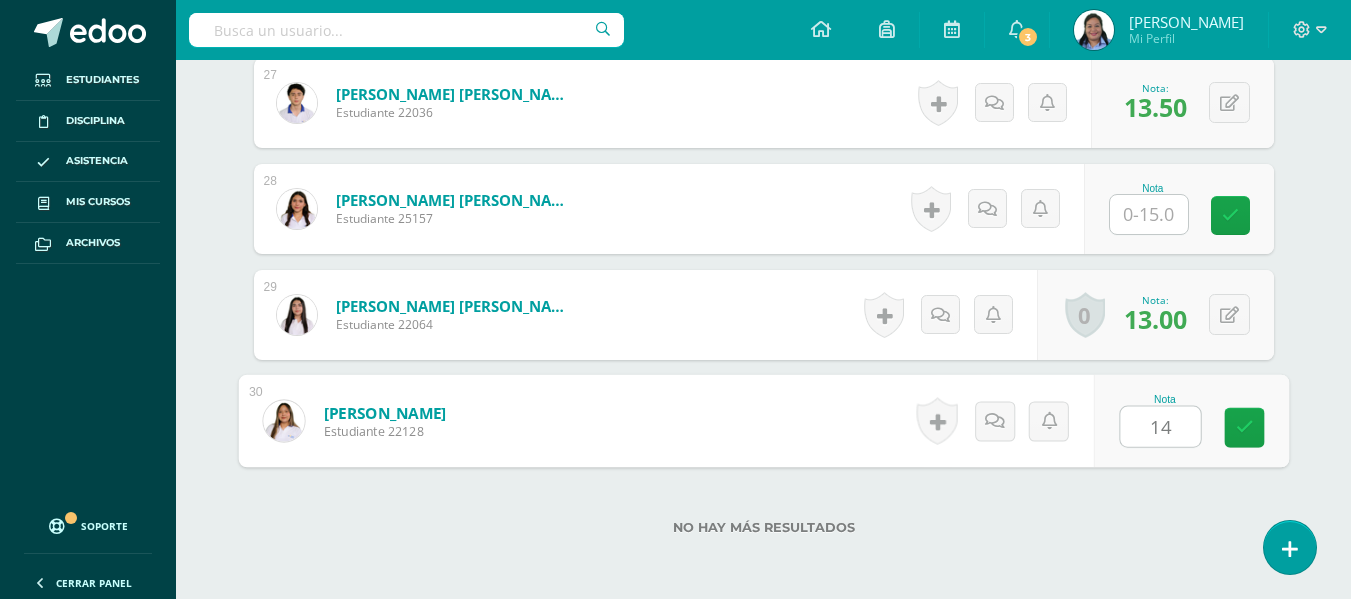 type on "14" 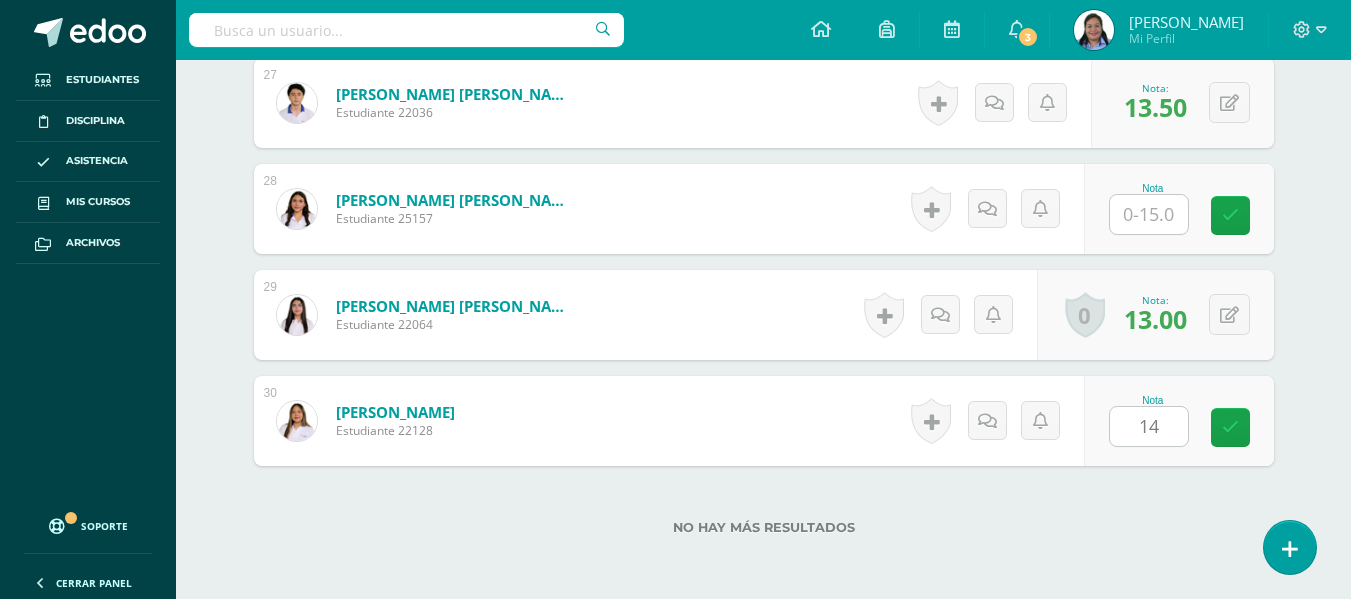 click on "¿Estás seguro que quieres  eliminar  esta actividad?
Esto borrará la actividad y cualquier nota que hayas registrado
permanentemente. Esta acción no se puede revertir. Cancelar Eliminar
Administración de escalas de valoración
escala de valoración
Aún no has creado una escala de valoración.
Cancelar Agregar nueva escala de valoración: Agrega una división a la escala de valoración  (ej. Ortografía, redacción, trabajo en equipo, etc.)
Agregar
Cancelar Crear escala de valoración
Agrega listas de cotejo
Mostrar todos                             Mostrar todos Mis listas Generales Comunicación y Lenguaje Matemática Ciencia Estudios Sociales Arte Taller 1" at bounding box center [764, -1279] 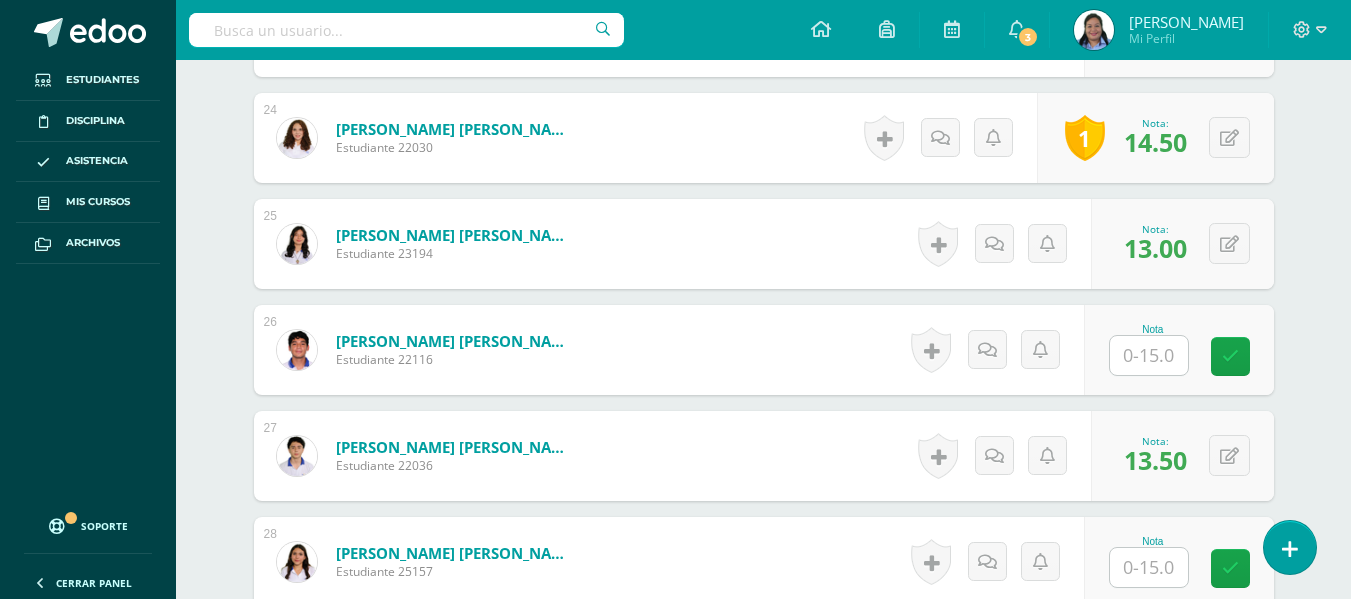 scroll, scrollTop: 3068, scrollLeft: 0, axis: vertical 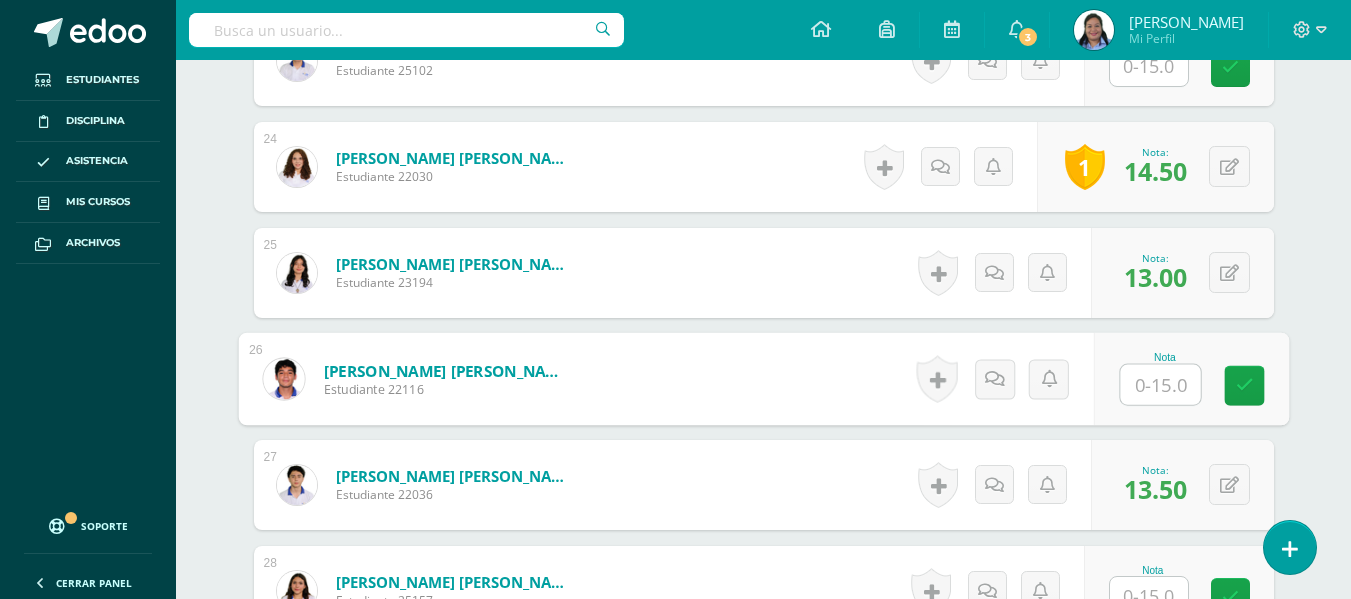 click at bounding box center [1160, 385] 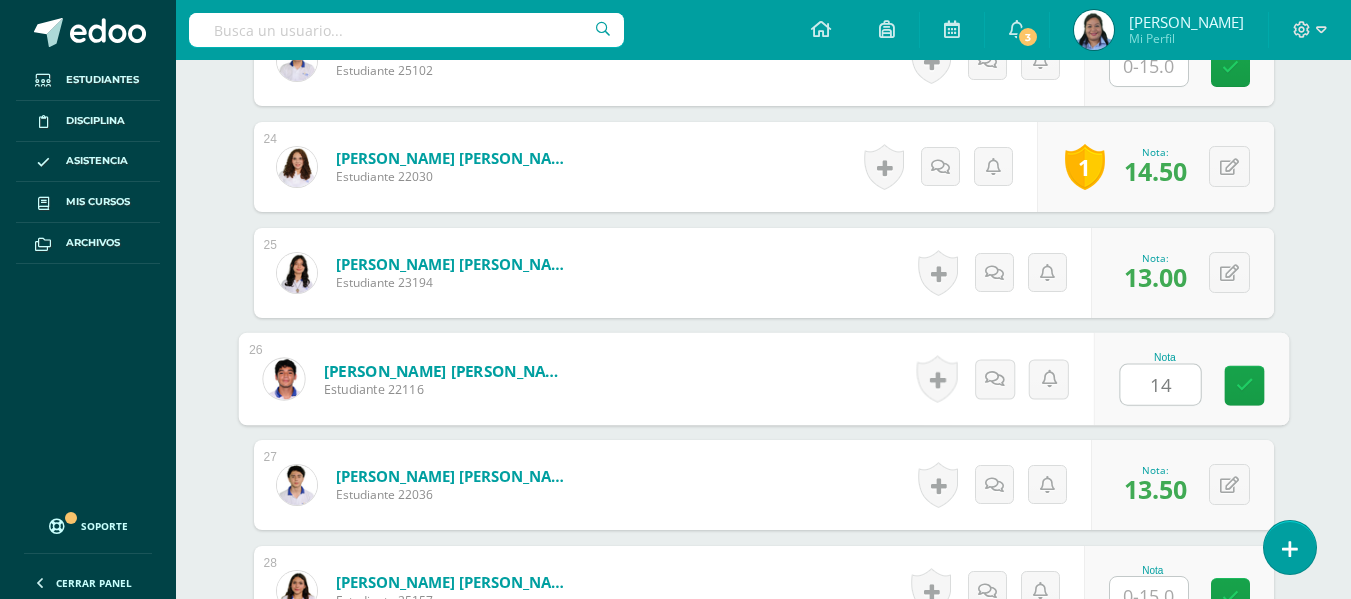 type on "14" 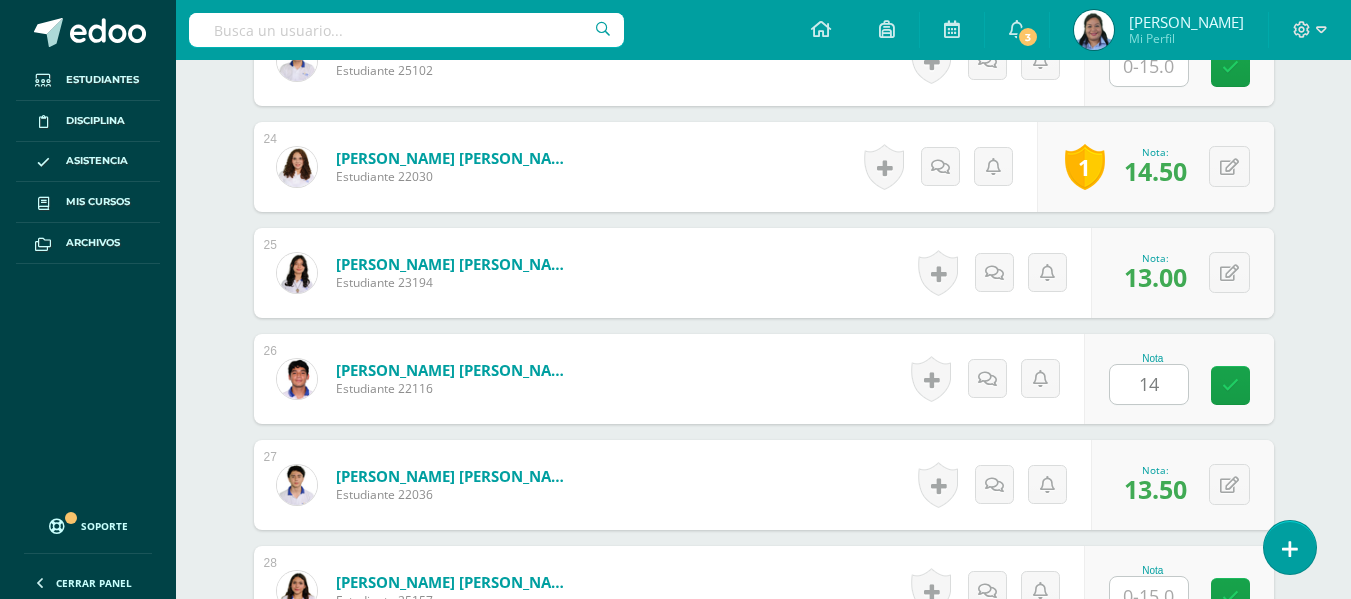 click on "¿Estás seguro que quieres  eliminar  esta actividad?
Esto borrará la actividad y cualquier nota que hayas registrado
permanentemente. Esta acción no se puede revertir. Cancelar Eliminar
Administración de escalas de valoración
escala de valoración
Aún no has creado una escala de valoración.
Cancelar Agregar nueva escala de valoración: Agrega una división a la escala de valoración  (ej. Ortografía, redacción, trabajo en equipo, etc.)
Agregar
Cancelar Crear escala de valoración
Agrega listas de cotejo
Mostrar todos                             Mostrar todos Mis listas Generales Comunicación y Lenguaje Matemática Ciencia Estudios Sociales Arte Taller 1" at bounding box center (764, -897) 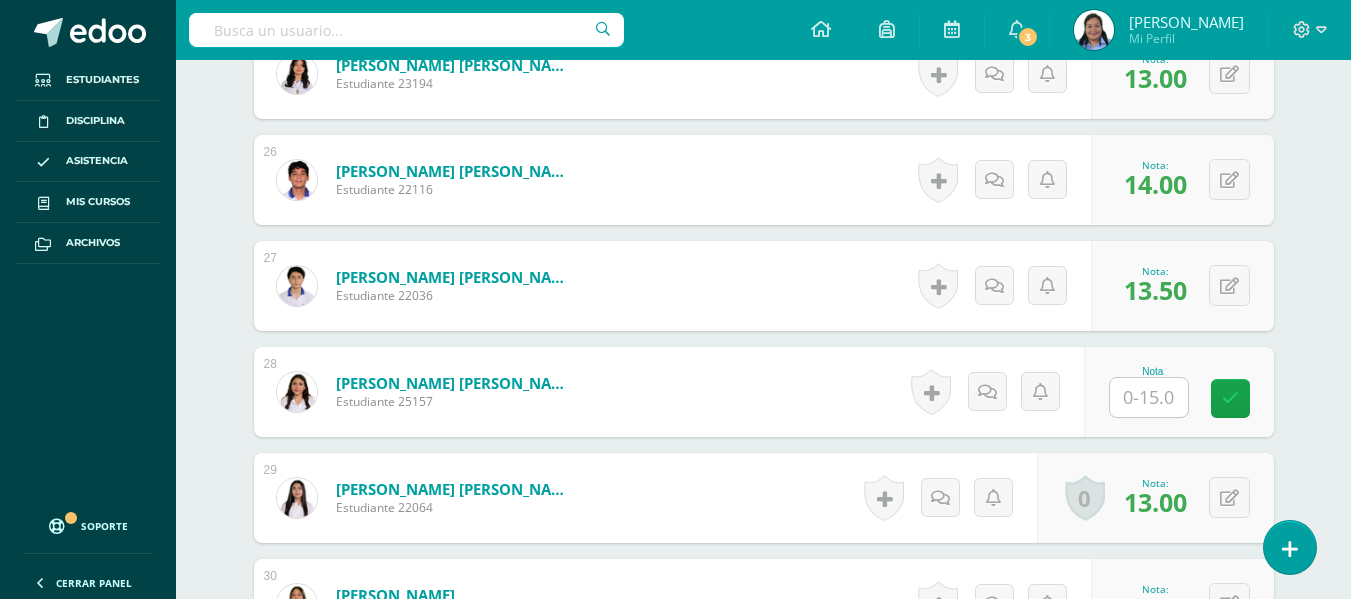 scroll, scrollTop: 3325, scrollLeft: 0, axis: vertical 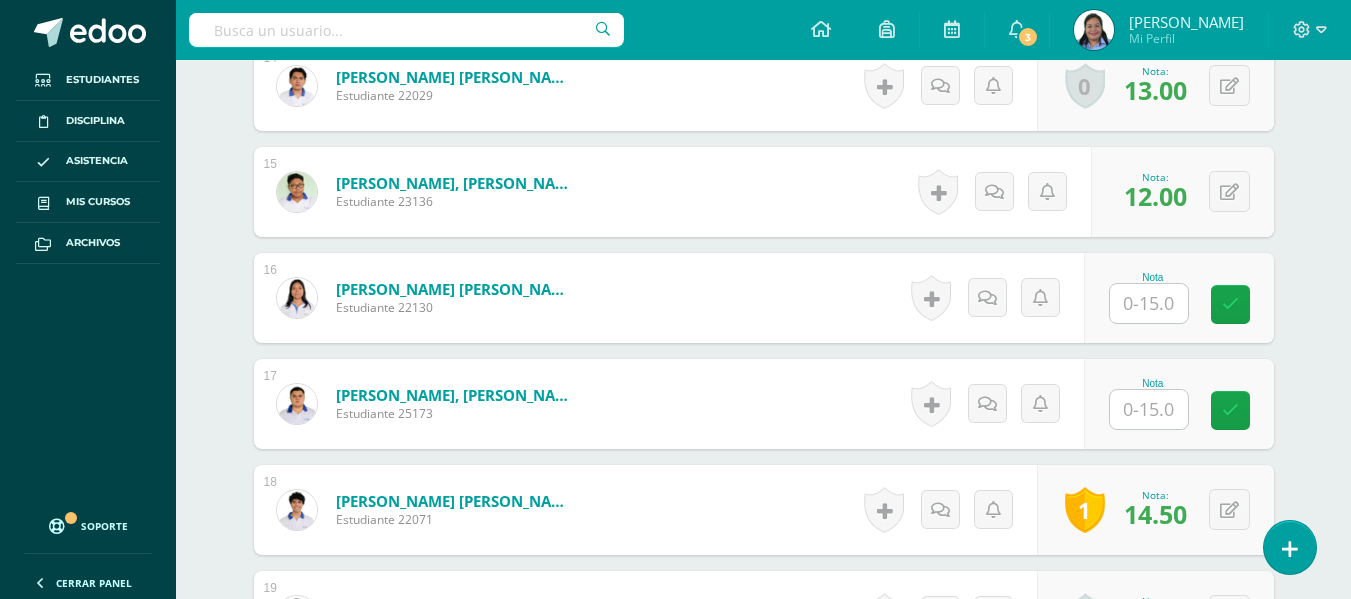 click at bounding box center (1149, 303) 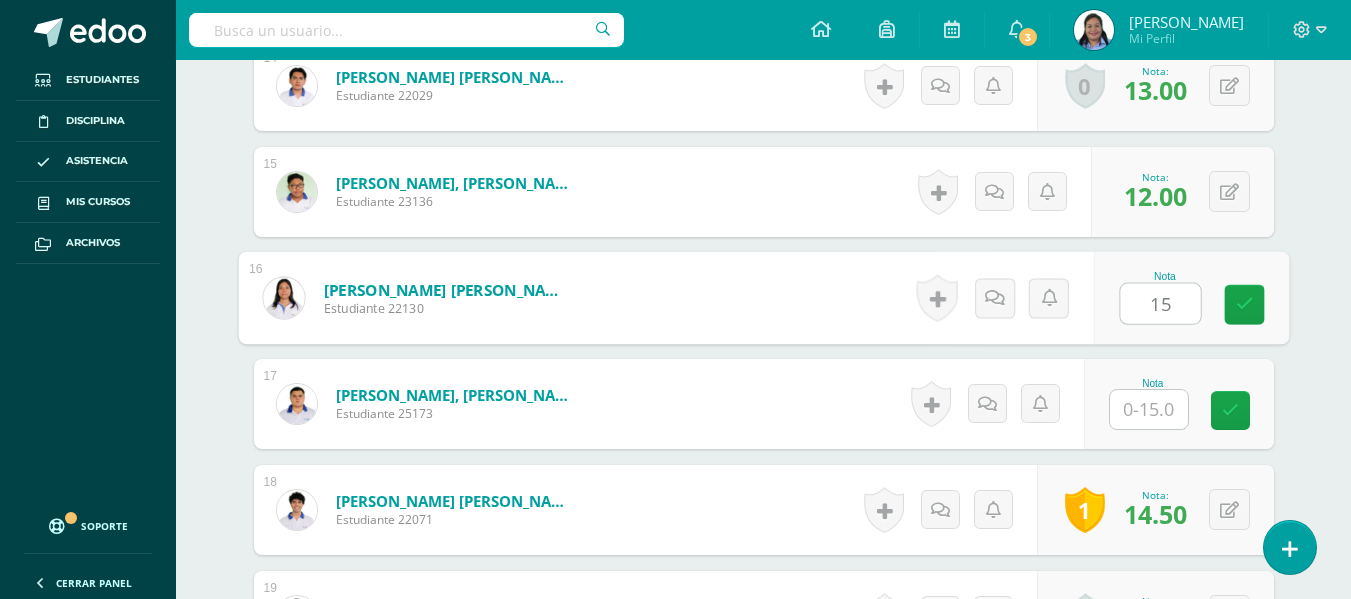 type on "15" 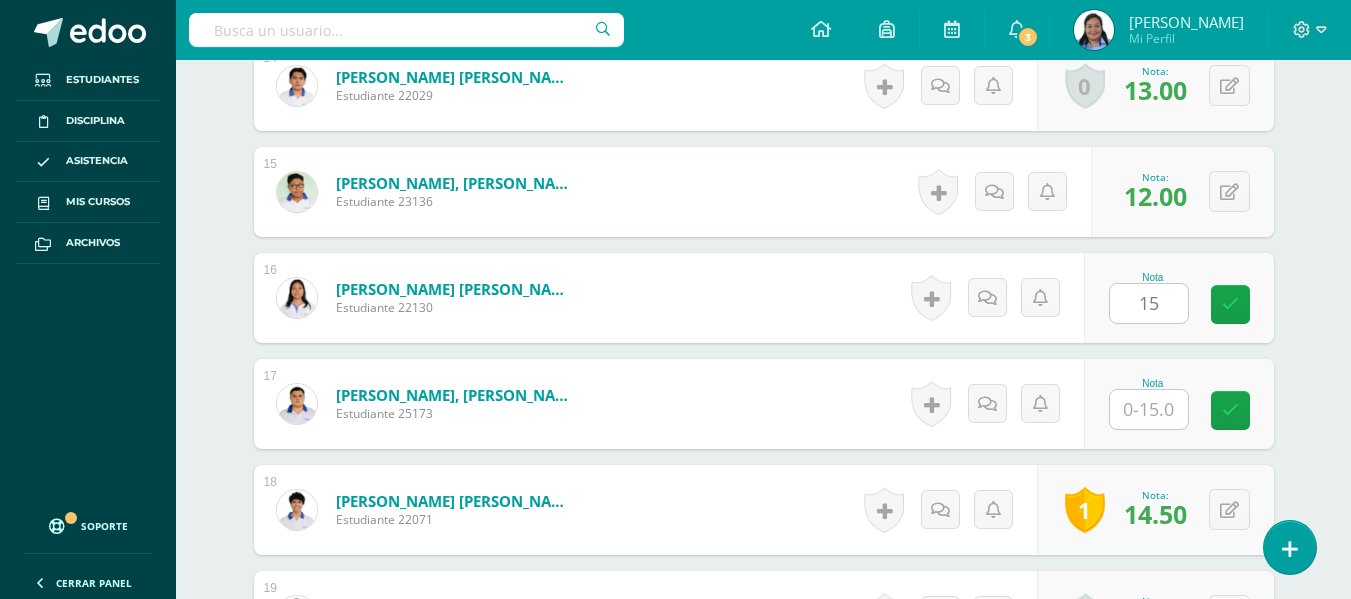 click on "¿Estás seguro que quieres  eliminar  esta actividad?
Esto borrará la actividad y cualquier nota que hayas registrado
permanentemente. Esta acción no se puede revertir. Cancelar Eliminar
Administración de escalas de valoración
escala de valoración
Aún no has creado una escala de valoración.
Cancelar Agregar nueva escala de valoración: Agrega una división a la escala de valoración  (ej. Ortografía, redacción, trabajo en equipo, etc.)
Agregar
Cancelar Crear escala de valoración
Agrega listas de cotejo
Mostrar todos                             Mostrar todos Mis listas Generales Comunicación y Lenguaje Matemática Ciencia Estudios Sociales Arte Taller 1" at bounding box center [764, 82] 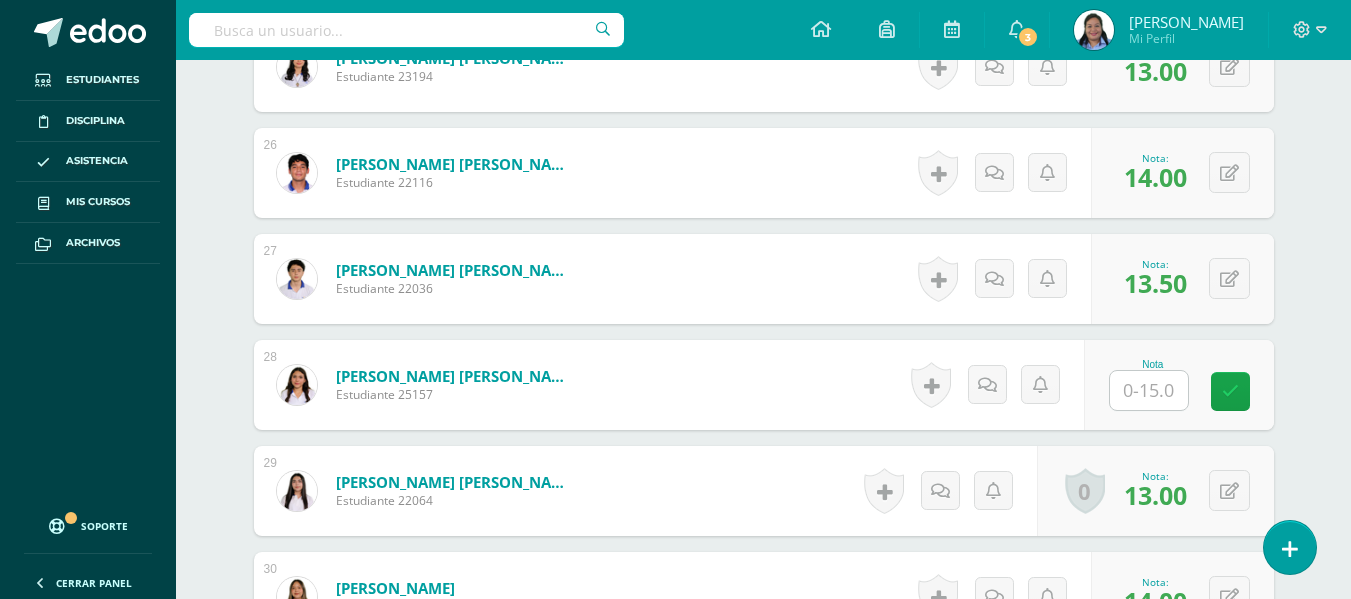 scroll, scrollTop: 3546, scrollLeft: 0, axis: vertical 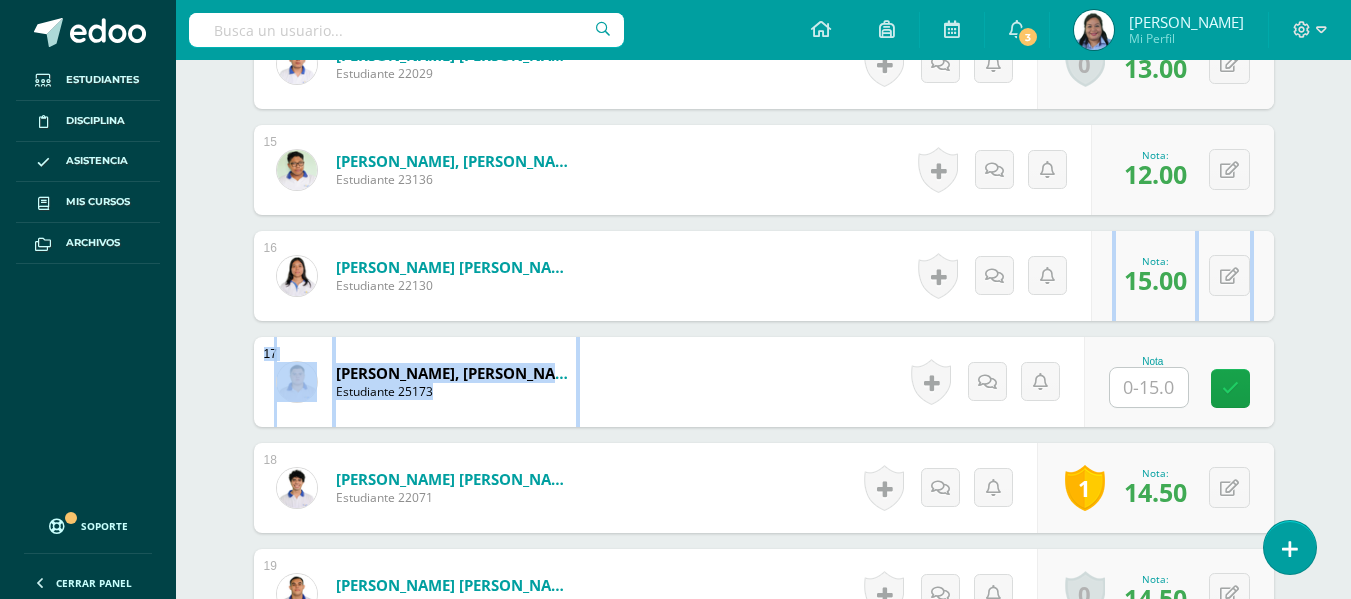 drag, startPoint x: 1350, startPoint y: 330, endPoint x: 1343, endPoint y: 281, distance: 49.497475 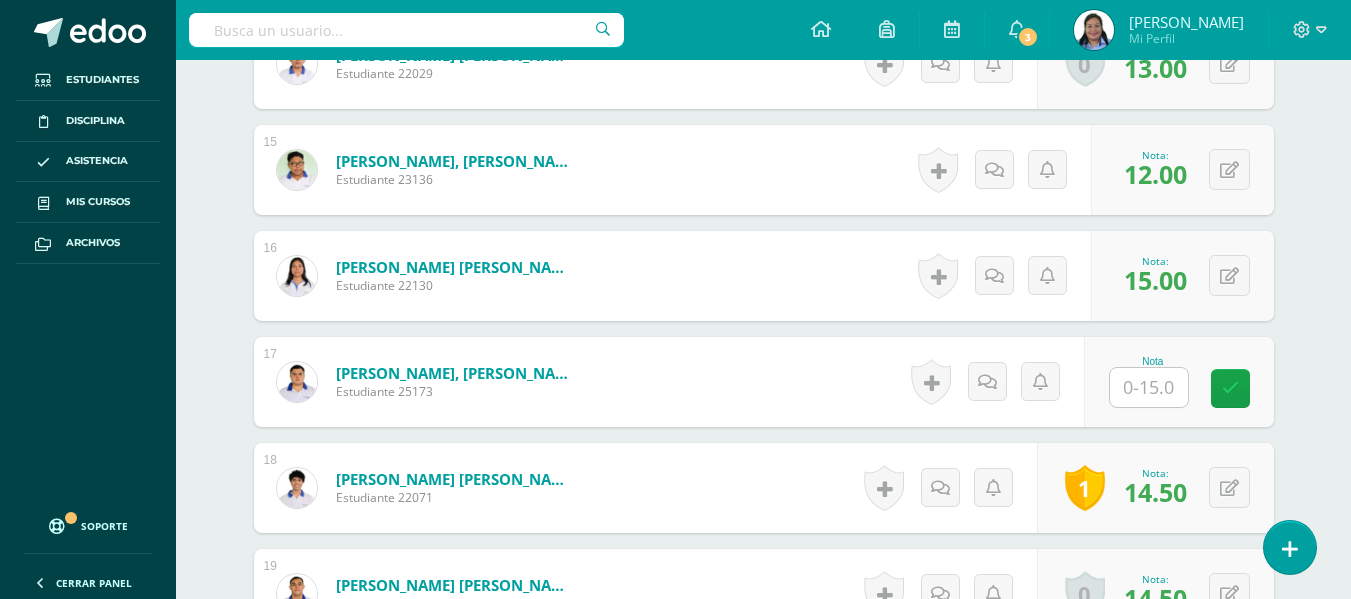 click on "Español Preuniversitario
Cuarto Bachillerato en Ciencias y Letras "4.3"
Herramientas
Detalle de asistencias
Actividad
Anuncios
Actividades
Estudiantes
Planificación
Dosificación
Conferencias
¿Estás seguro que quieres  eliminar  esta actividad?
Esto borrará la actividad y cualquier nota que hayas registrado
permanentemente. Esta acción no se puede revertir. Cancelar Eliminar
Administración de escalas de valoración
escala de valoración
Aún no has creado una escala de valoración.
Cancelar Agregar nueva escala de valoración: 1" at bounding box center [763, -9] 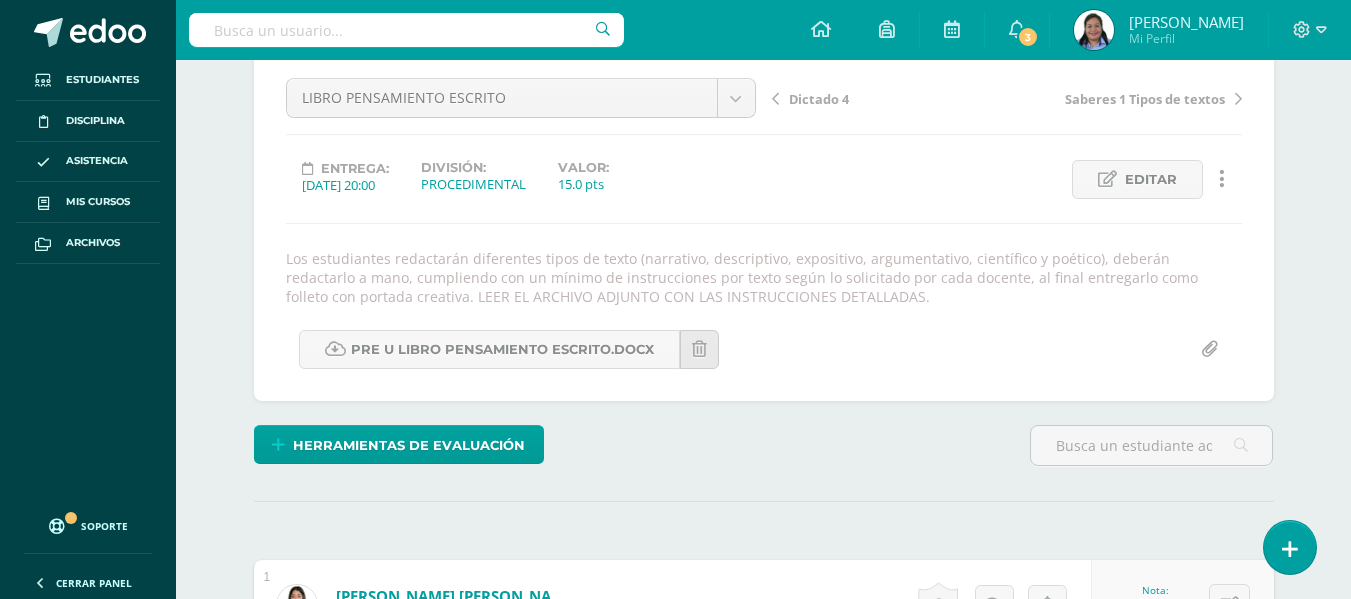 scroll, scrollTop: 0, scrollLeft: 0, axis: both 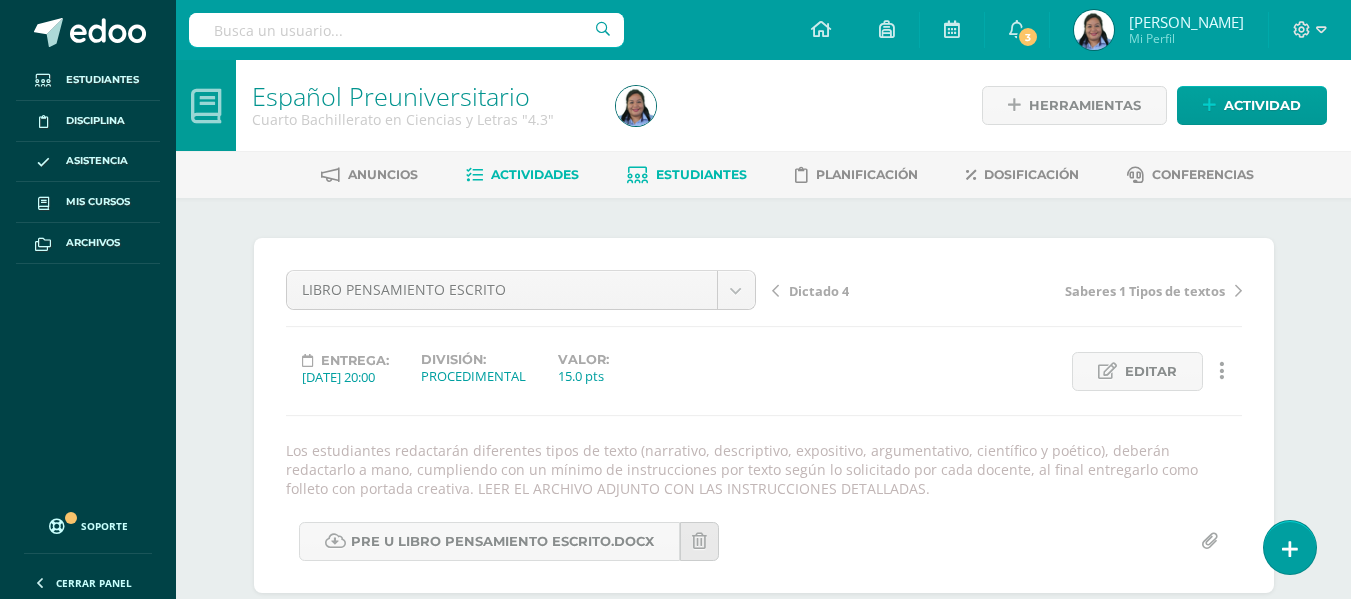click on "Estudiantes" at bounding box center (701, 174) 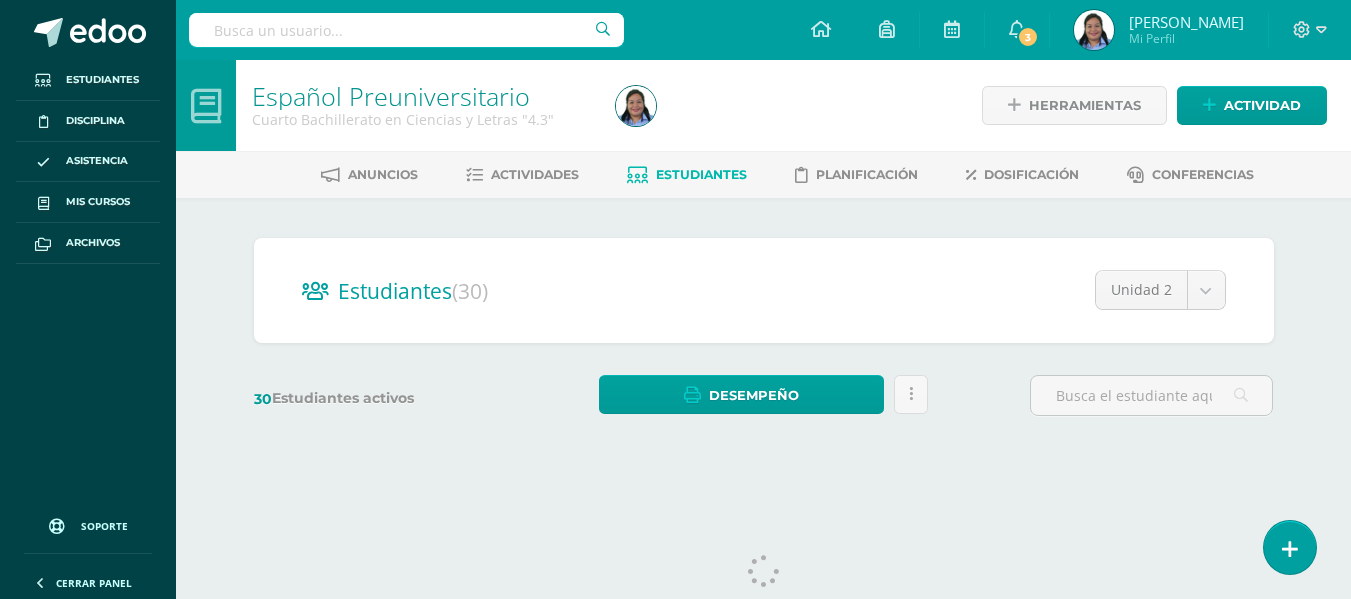 scroll, scrollTop: 0, scrollLeft: 0, axis: both 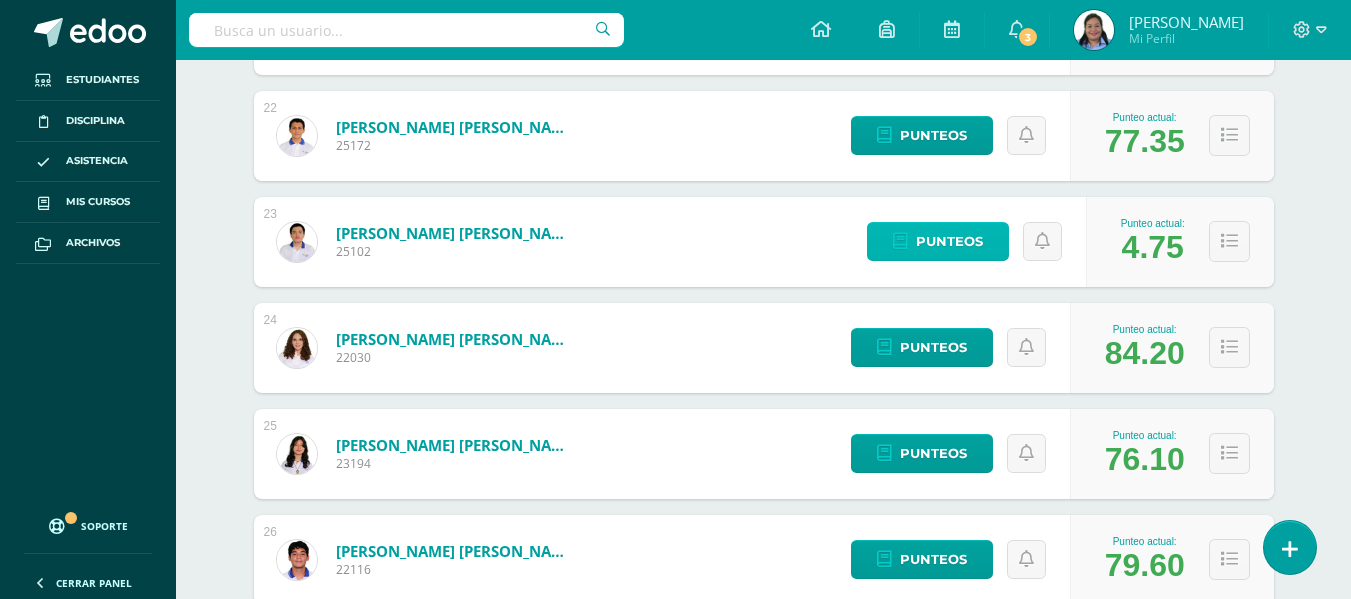 click on "Punteos" at bounding box center [949, 241] 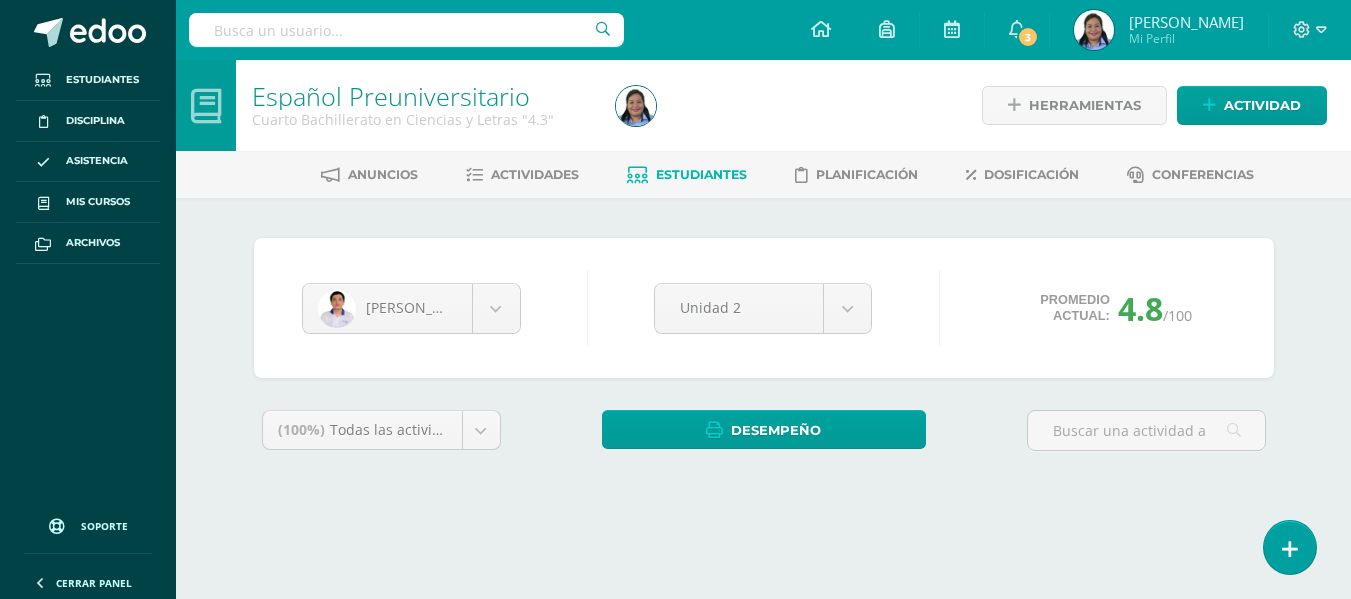 scroll, scrollTop: 0, scrollLeft: 0, axis: both 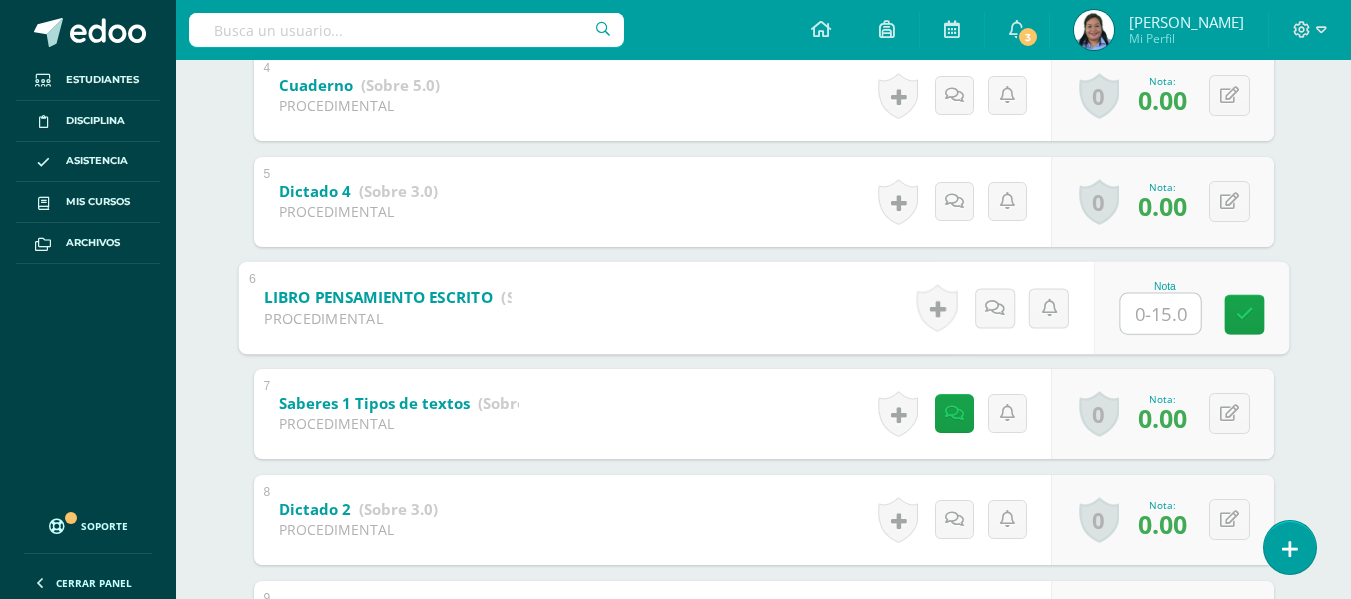 click at bounding box center [1160, 313] 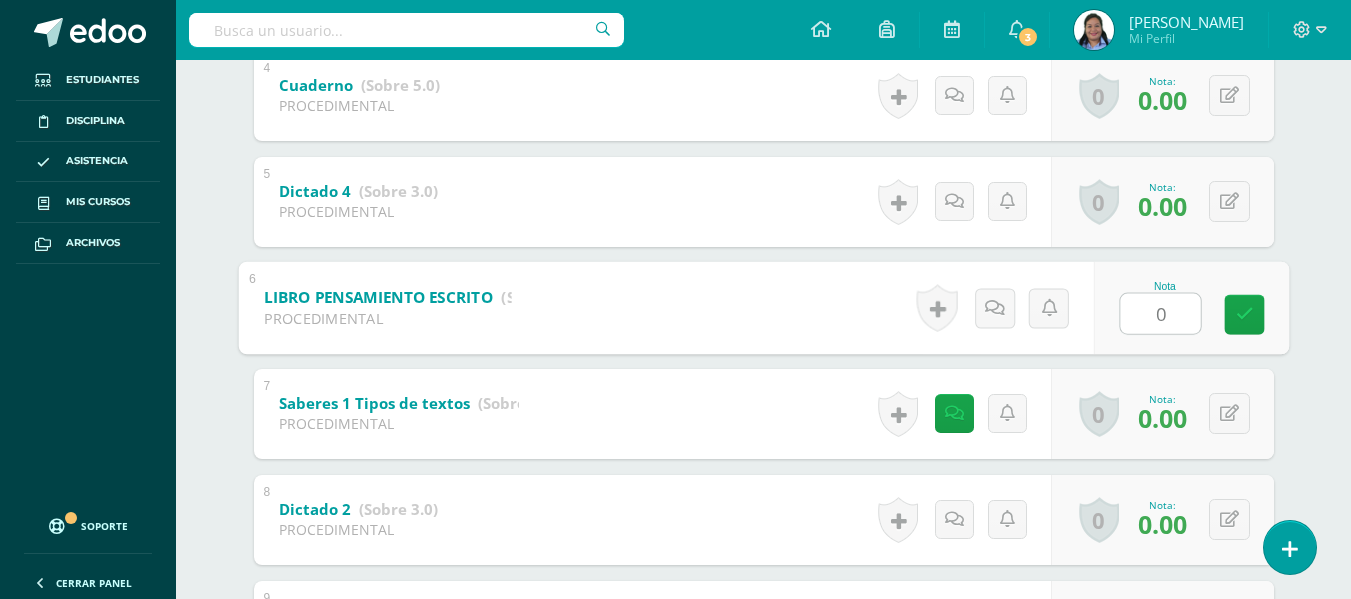 type on "0" 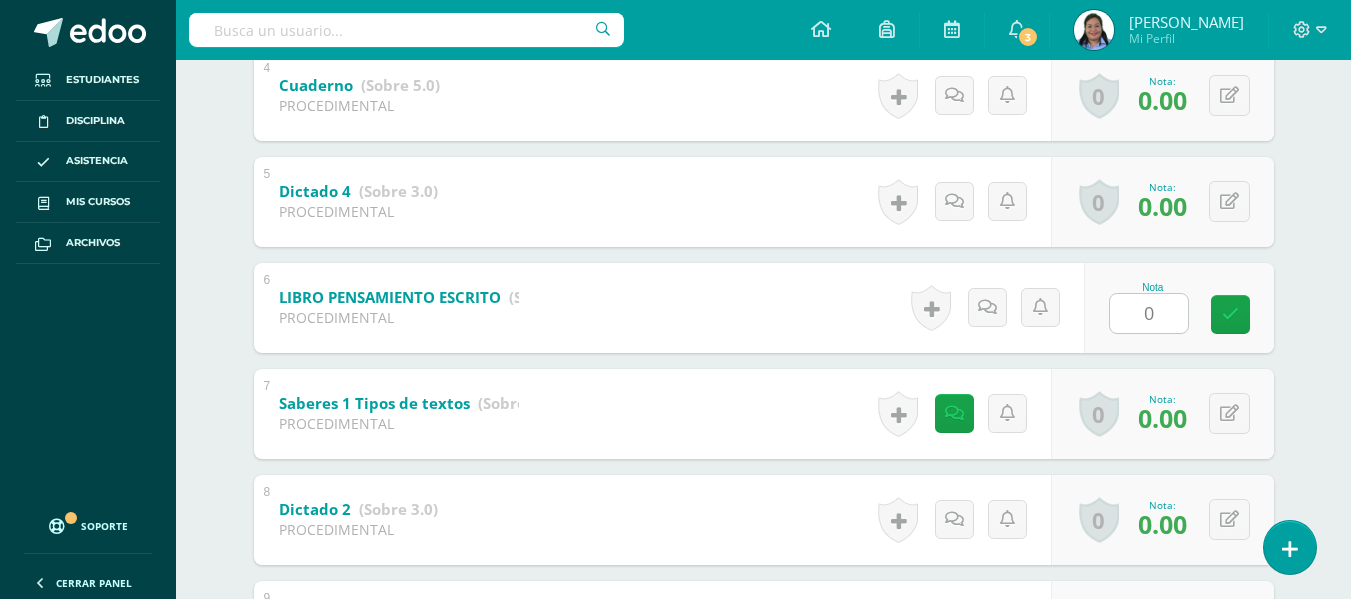 click on "[PERSON_NAME]                             [PERSON_NAME] [PERSON_NAME] [PERSON_NAME] [PERSON_NAME] [PERSON_NAME] [PERSON_NAME] [PERSON_NAME] [PERSON_NAME] [PERSON_NAME] [PERSON_NAME] [PERSON_NAME] [PERSON_NAME] [PERSON_NAME] [PERSON_NAME] [PERSON_NAME] [PERSON_NAME] [PERSON_NAME] [PERSON_NAME] [PERSON_NAME] [PERSON_NAME] [PERSON_NAME] [PERSON_NAME] [PERSON_NAME] [PERSON_NAME] [PERSON_NAME] [PERSON_NAME] [PERSON_NAME] [PERSON_NAME] [PERSON_NAME]     Unidad 2                             Unidad 1 Unidad 2 Unidad 3
Promedio actual:
4.8 /100
Asignación de logros
Todos                             Todos Respeto Pasión  Trabajo original Autosuficiencia Determinación Curiosidad Convicción Competitividad Asertividad Comunicación Innovación Excelencia Camaradería Creatividad Honestidad Gran expositor Perseverancia Responsabilidad Liderazgo Trabajo en equipo Respeto     1" at bounding box center (764, 277) 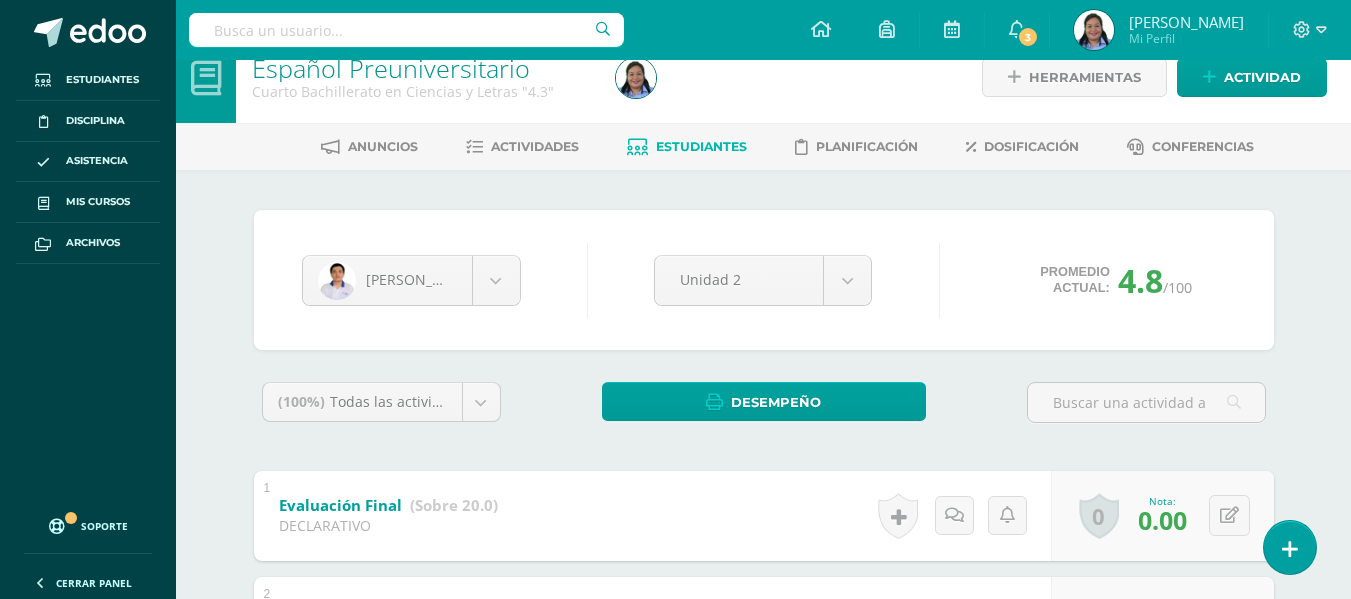 scroll, scrollTop: 11, scrollLeft: 0, axis: vertical 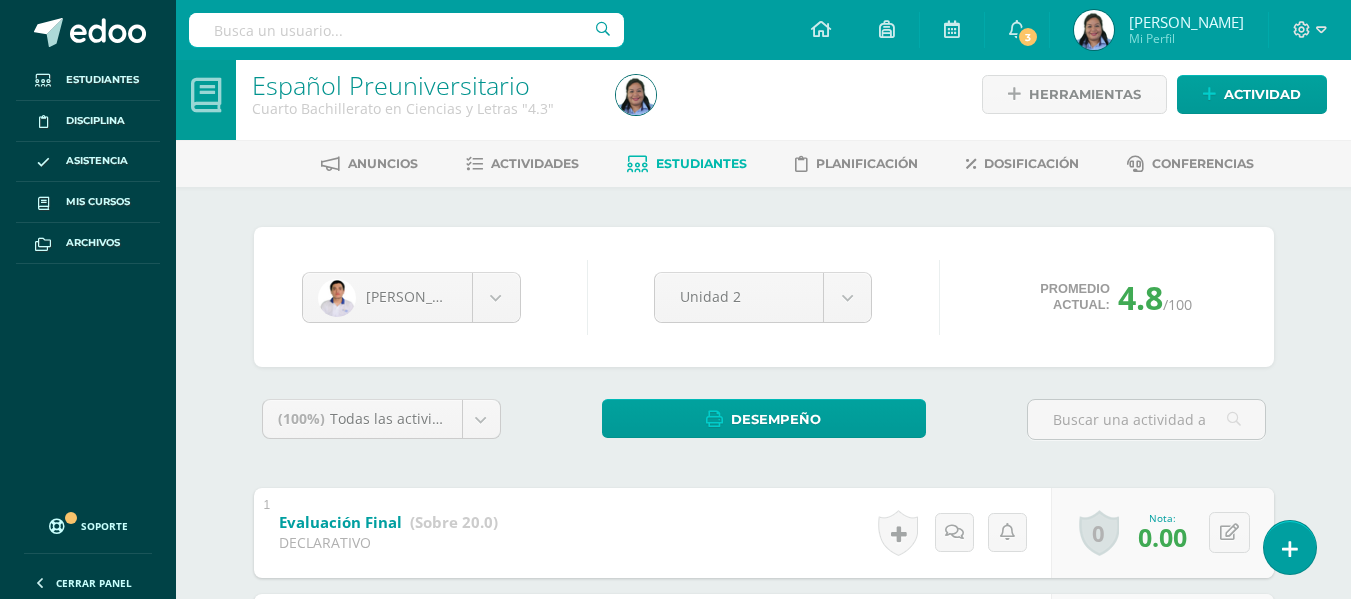 click at bounding box center (637, 164) 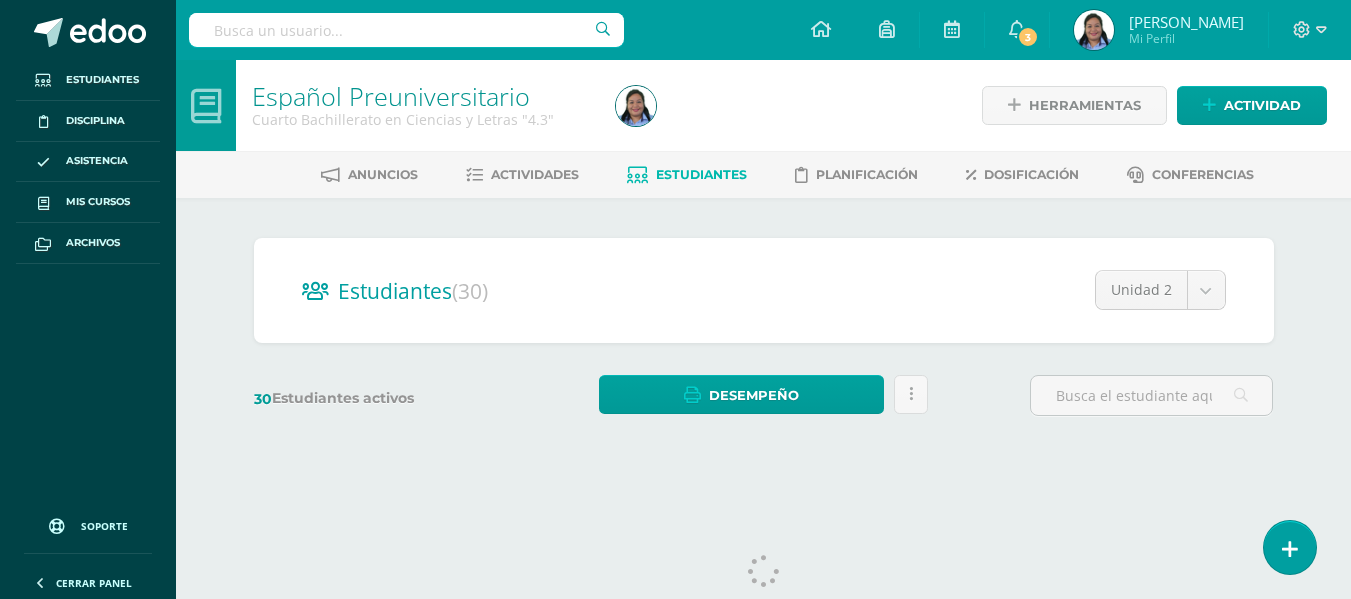 scroll, scrollTop: 0, scrollLeft: 0, axis: both 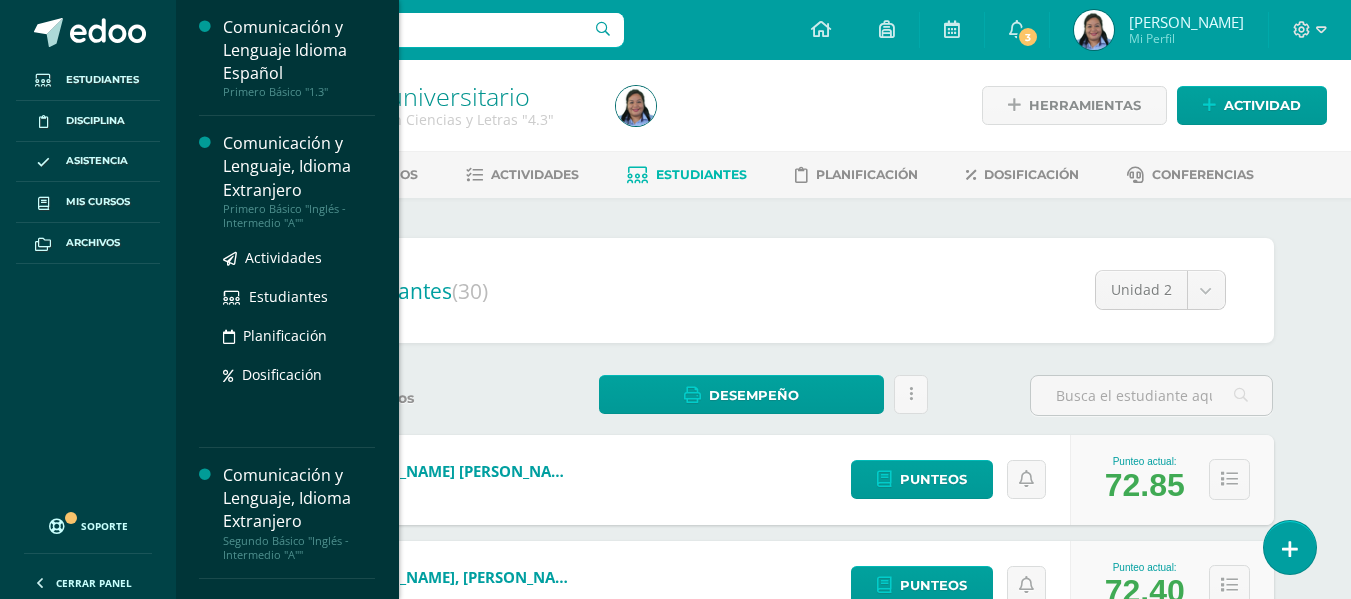 click on "Comunicación y Lenguaje, Idioma Extranjero" at bounding box center (299, 166) 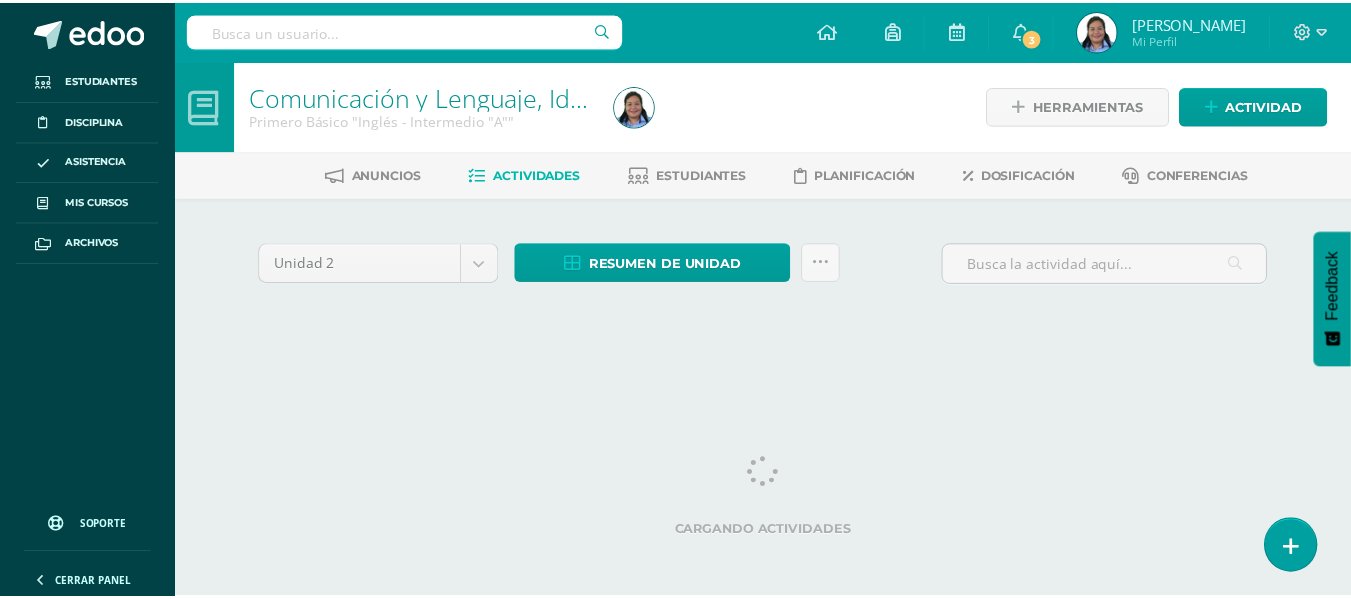 scroll, scrollTop: 0, scrollLeft: 0, axis: both 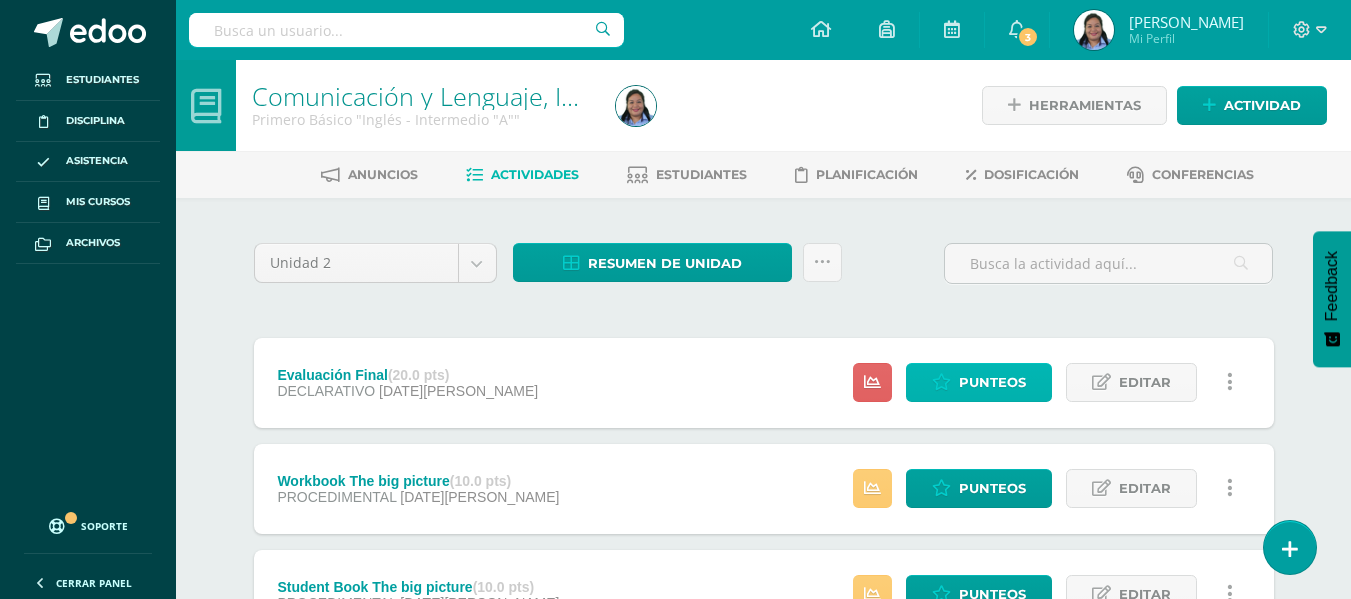 click on "Punteos" at bounding box center (992, 382) 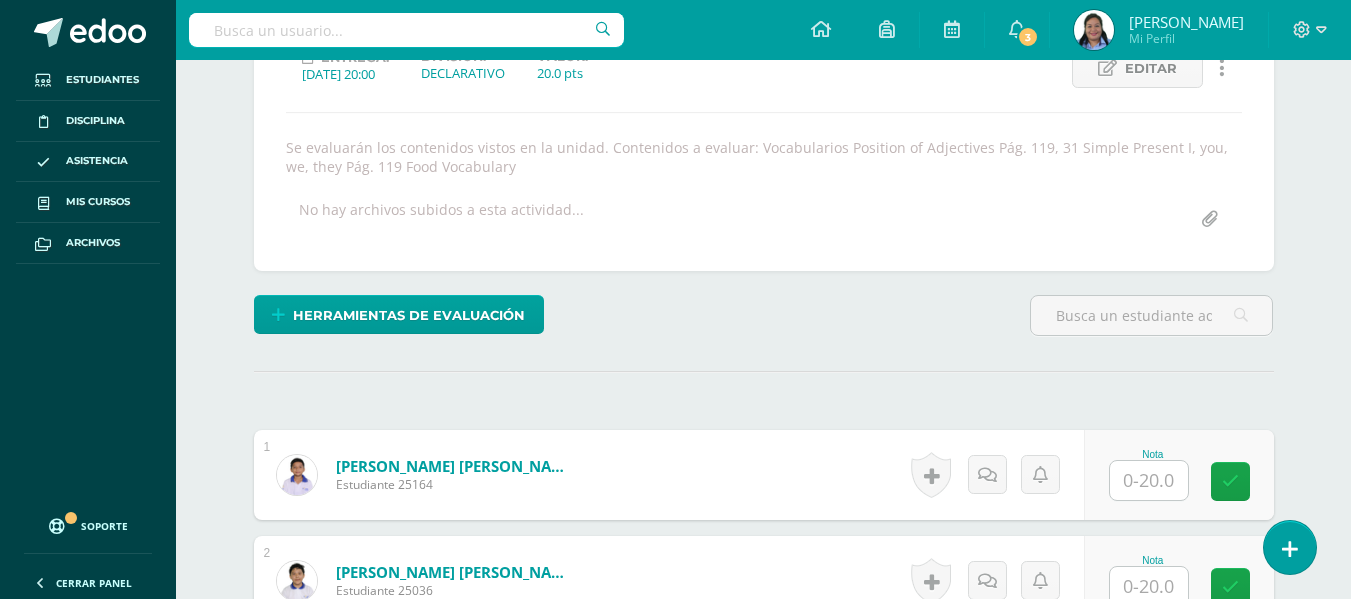 scroll, scrollTop: 304, scrollLeft: 0, axis: vertical 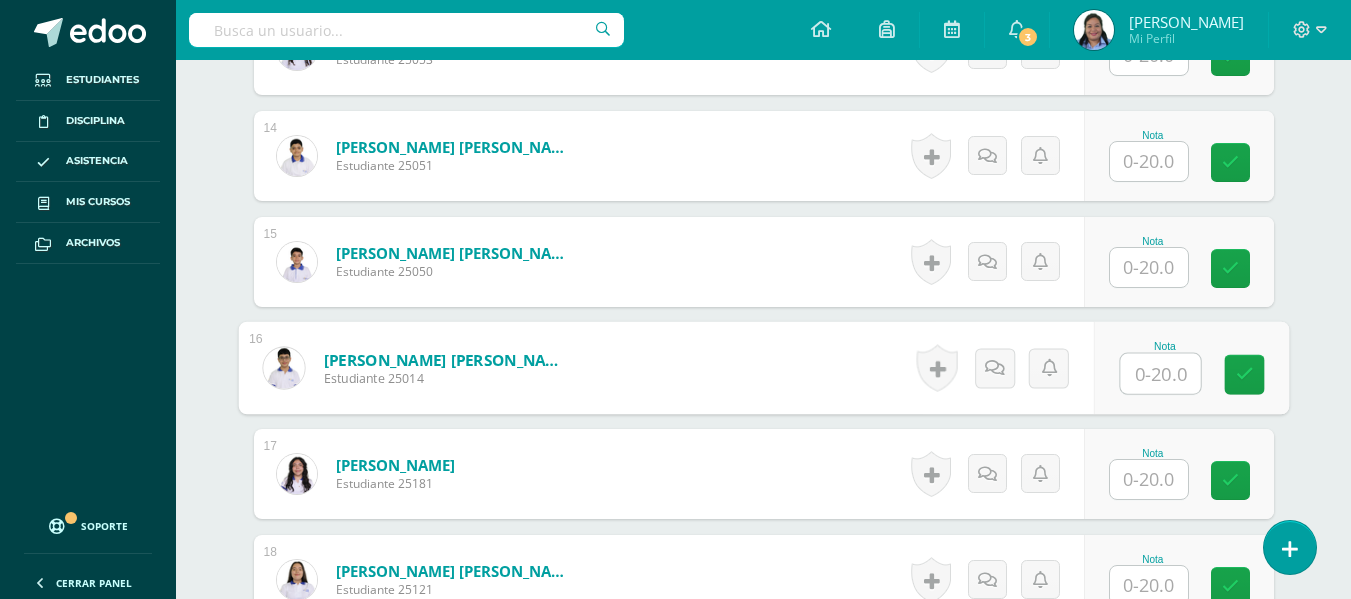 click at bounding box center [1160, 374] 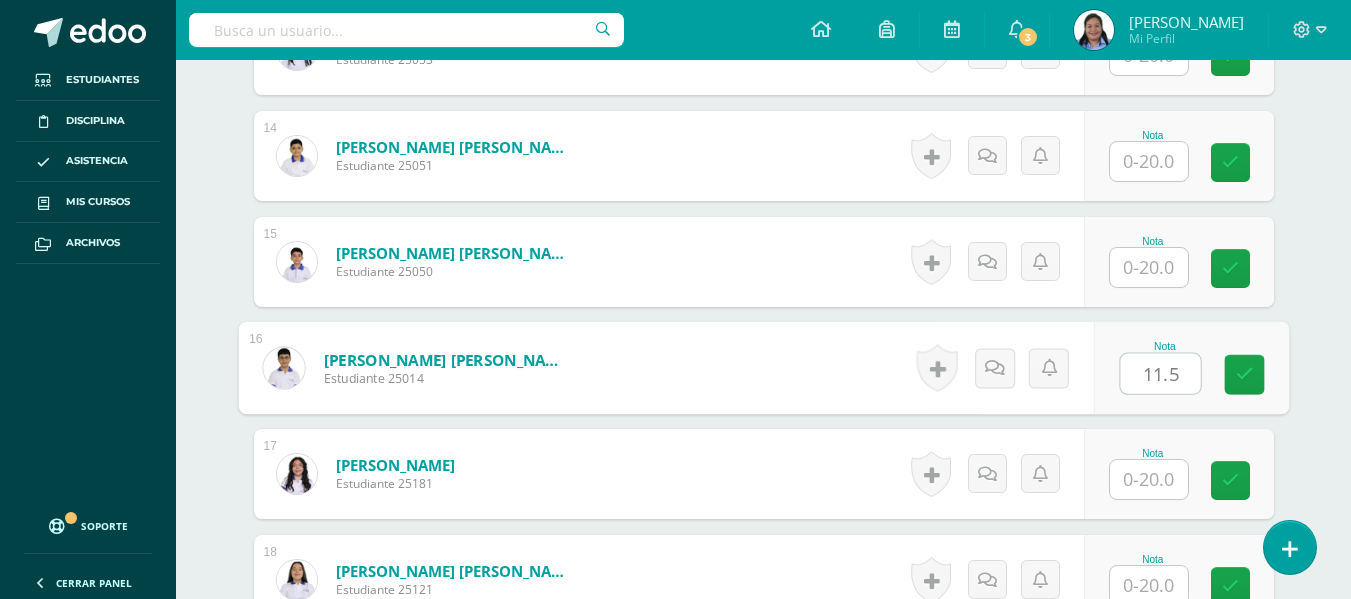 type on "11.5" 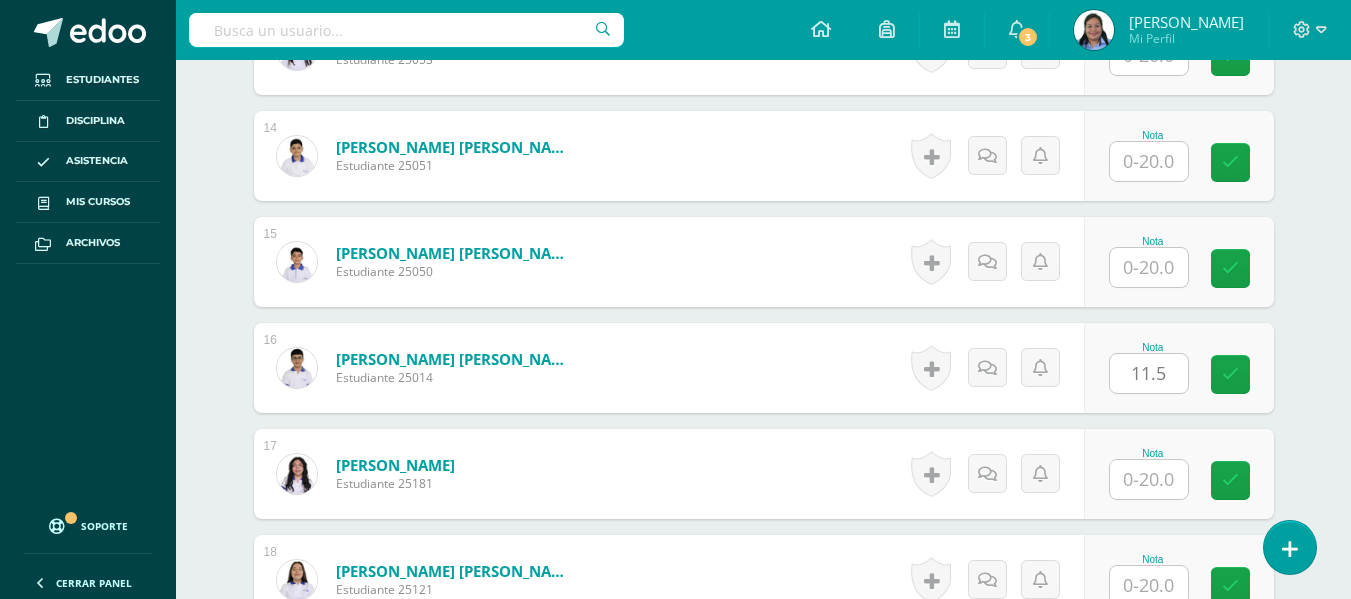 click on "Comunicación y Lenguaje, Idioma Extranjero
Primero Básico "Inglés - Intermedio "A""
Herramientas
Detalle de asistencias
Actividad
Anuncios
Actividades
Estudiantes
Planificación
Dosificación
Conferencias
¿Estás seguro que quieres  eliminar  esta actividad?
Esto borrará la actividad y cualquier nota que hayas registrado
permanentemente. Esta acción no se puede revertir. Cancelar Eliminar
Administración de escalas de valoración
escala de valoración
Aún no has creado una escala de valoración.
Cancelar Cancelar" at bounding box center [763, -13] 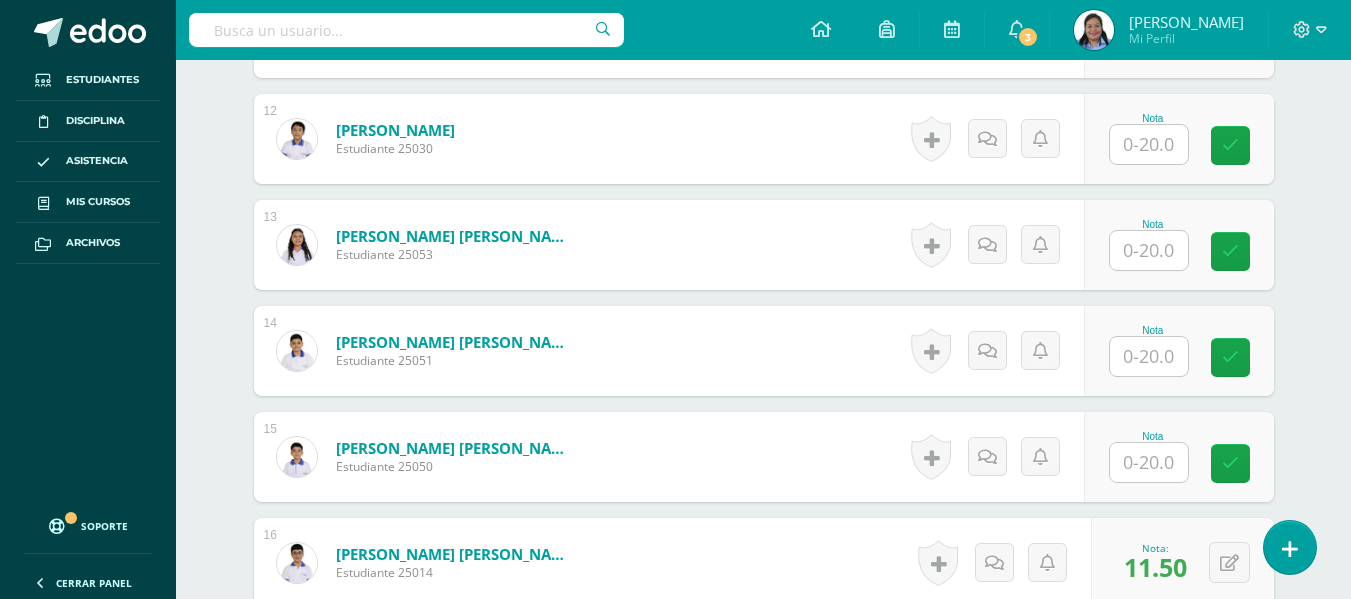 scroll, scrollTop: 1819, scrollLeft: 0, axis: vertical 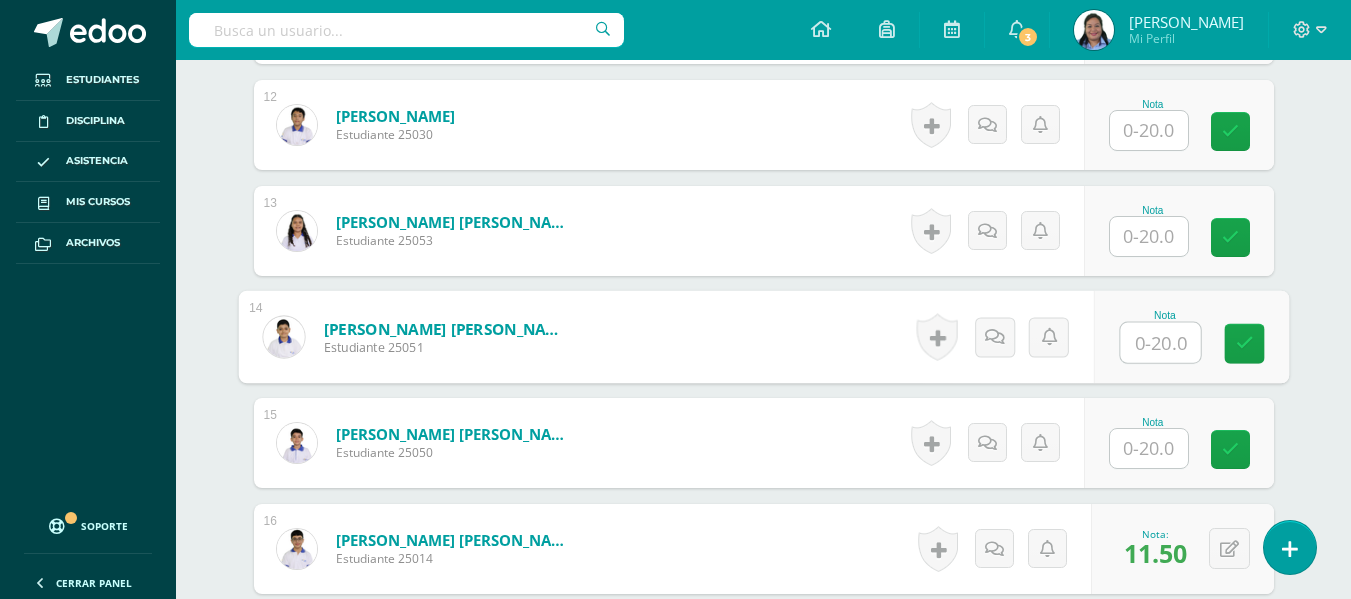 click at bounding box center [1160, 343] 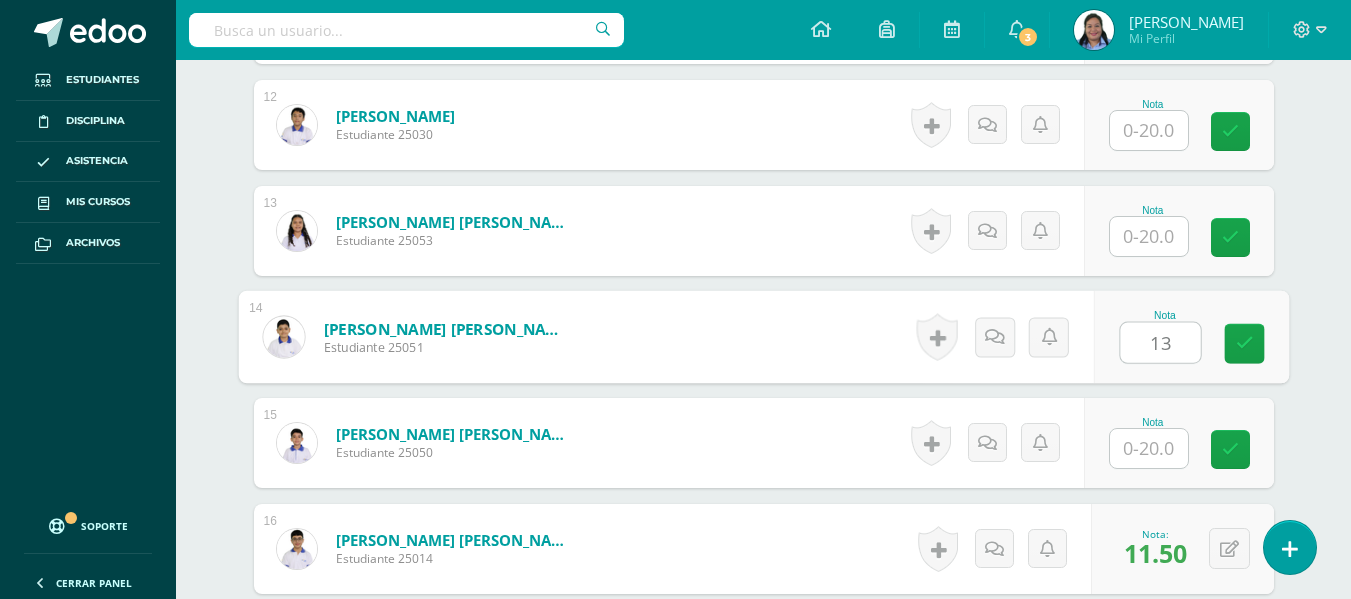 type on "13" 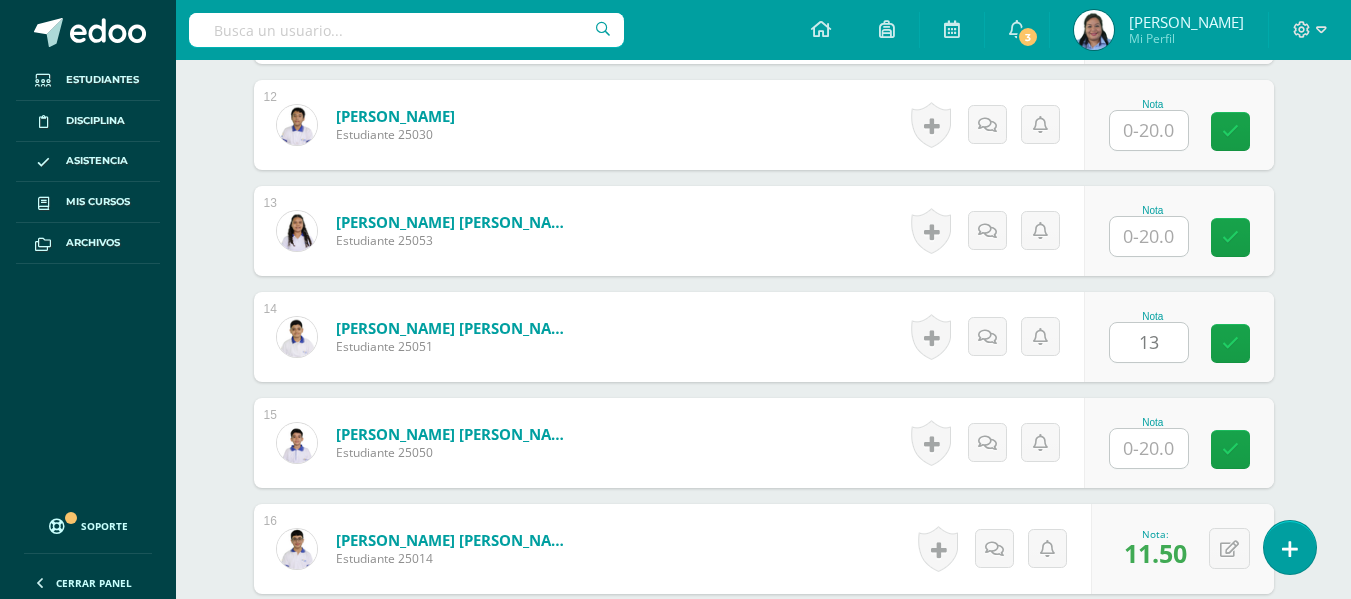 click on "¿Estás seguro que quieres  eliminar  esta actividad?
Esto borrará la actividad y cualquier nota que hayas registrado
permanentemente. Esta acción no se puede revertir. Cancelar Eliminar
Administración de escalas de valoración
escala de valoración
Aún no has creado una escala de valoración.
Cancelar Agregar nueva escala de valoración: Agrega una división a la escala de valoración  (ej. Ortografía, redacción, trabajo en equipo, etc.)
Agregar
Cancelar Crear escala de valoración
Agrega listas de cotejo
Mostrar todos                             Mostrar todos Mis listas Generales Comunicación y Lenguaje Matemática Ciencia Estudios Sociales Arte Taller 1" at bounding box center [764, 237] 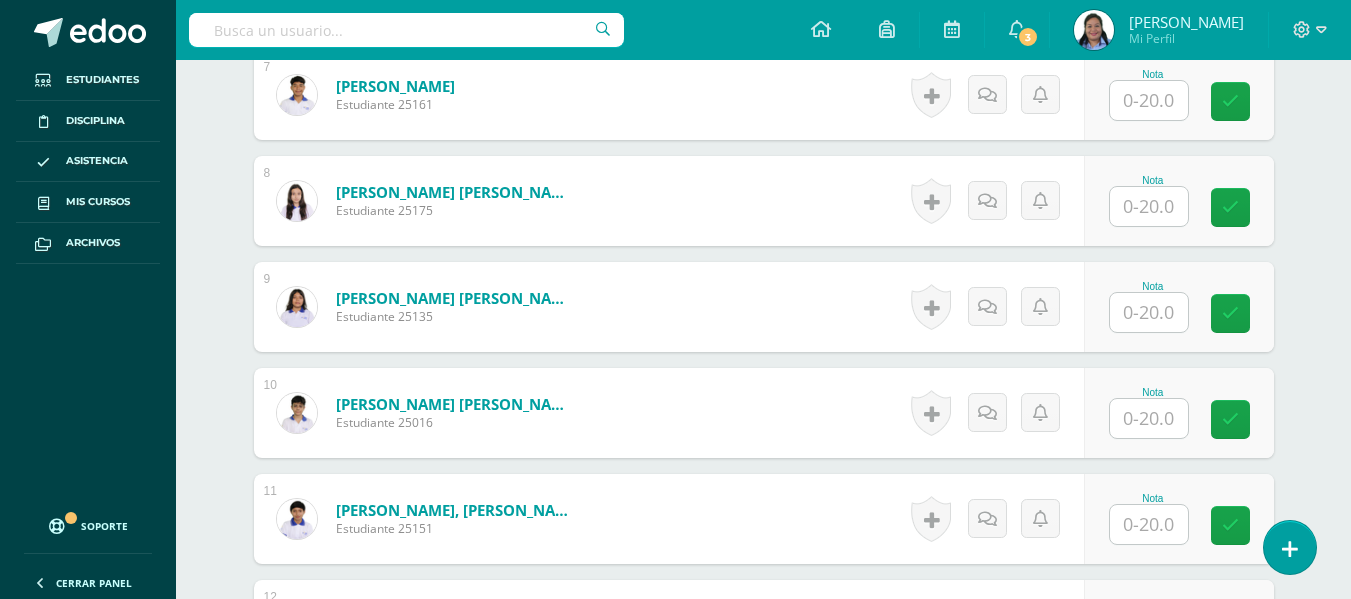 scroll, scrollTop: 1326, scrollLeft: 0, axis: vertical 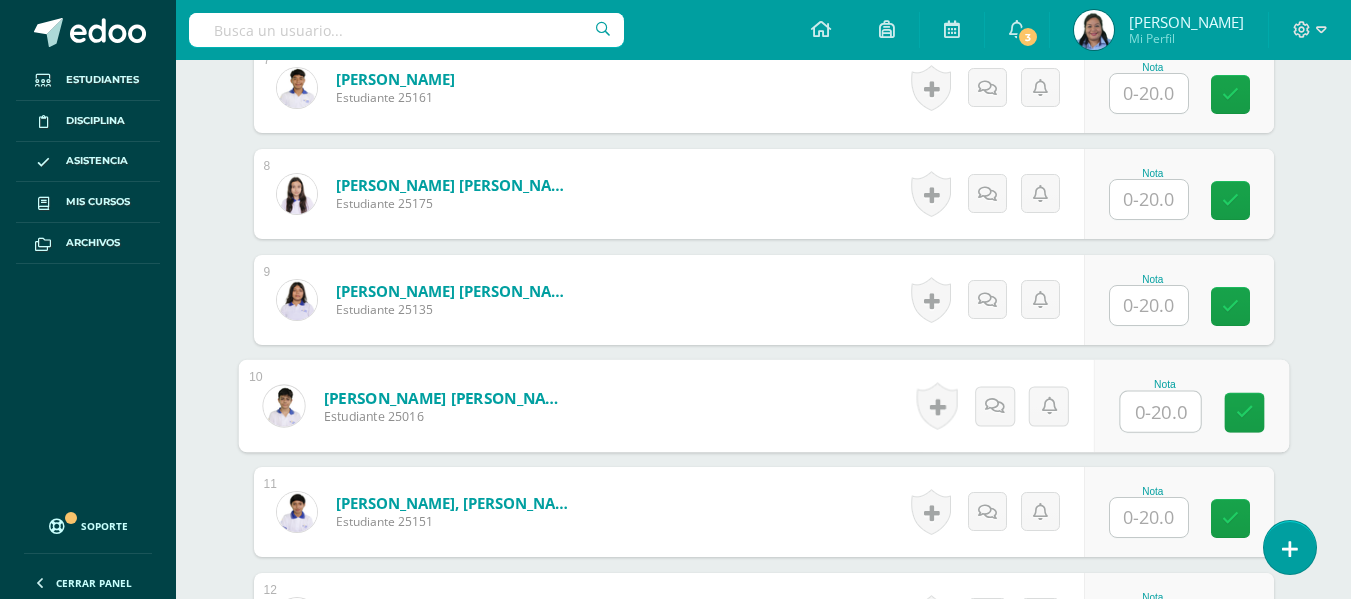click at bounding box center (1160, 412) 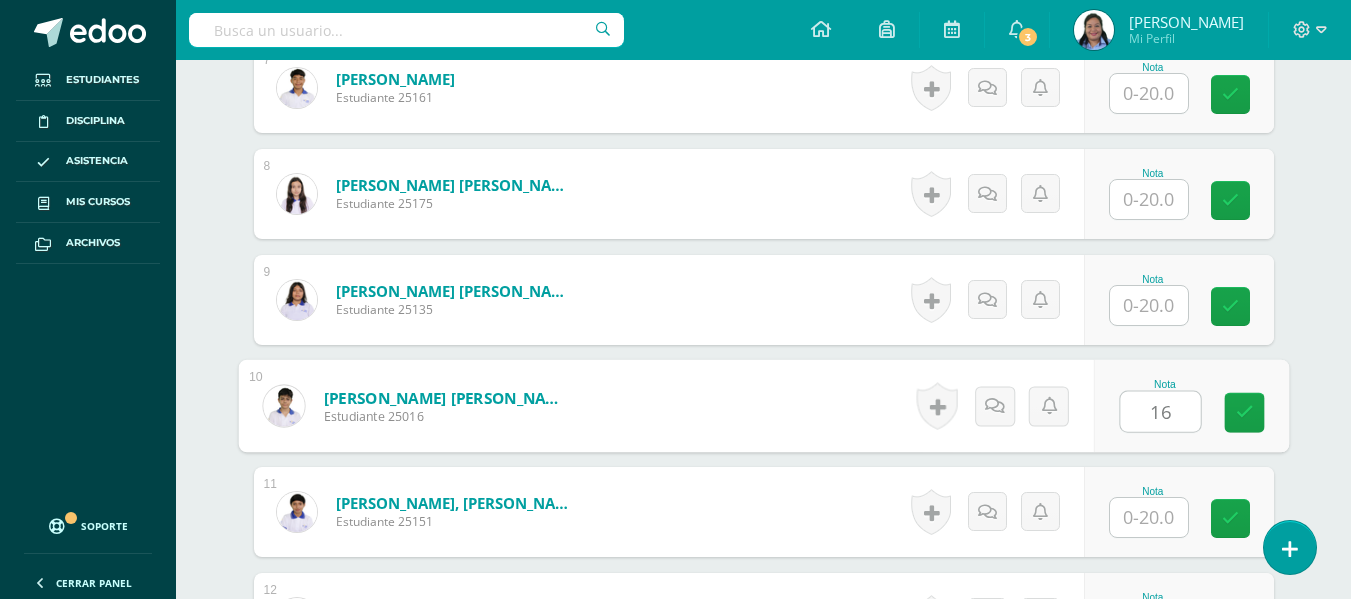 type on "16" 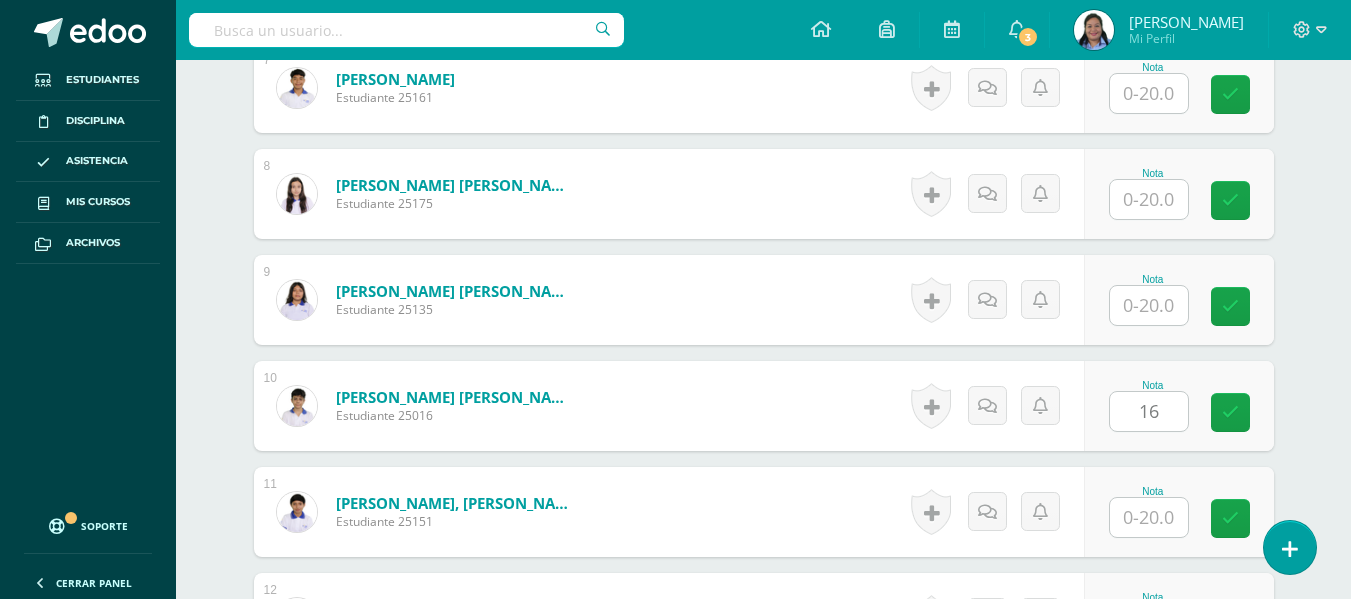 click on "¿Estás seguro que quieres  eliminar  esta actividad?
Esto borrará la actividad y cualquier nota que hayas registrado
permanentemente. Esta acción no se puede revertir. Cancelar Eliminar
Administración de escalas de valoración
escala de valoración
Aún no has creado una escala de valoración.
Cancelar Agregar nueva escala de valoración: Agrega una división a la escala de valoración  (ej. Ortografía, redacción, trabajo en equipo, etc.)
Agregar
Cancelar Crear escala de valoración
Agrega listas de cotejo
Mostrar todos                             Mostrar todos Mis listas Generales Comunicación y Lenguaje Matemática Ciencia Estudios Sociales Arte Taller 1" at bounding box center (764, 730) 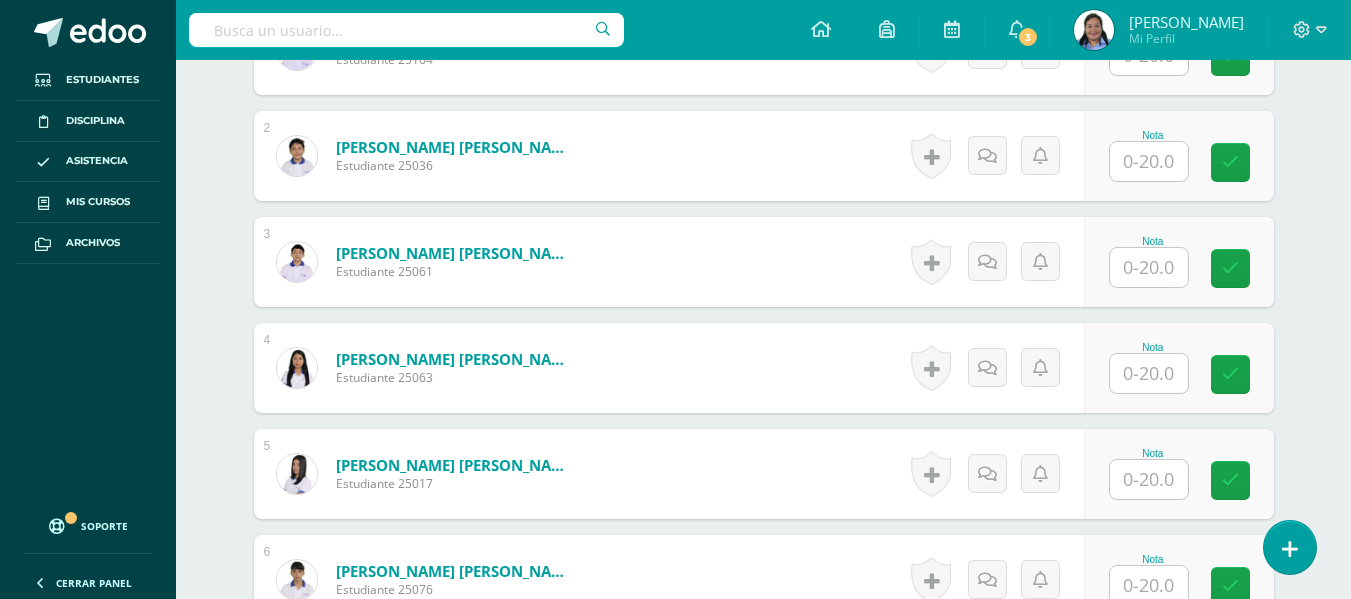 scroll, scrollTop: 533, scrollLeft: 0, axis: vertical 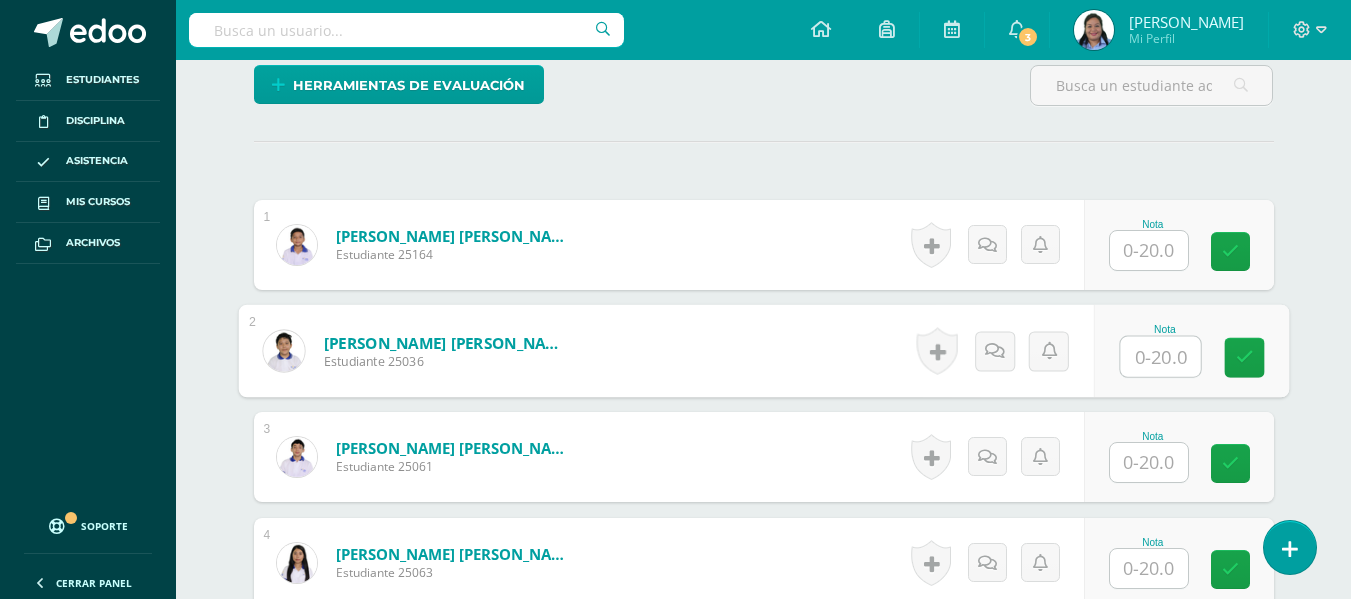 click at bounding box center [1160, 357] 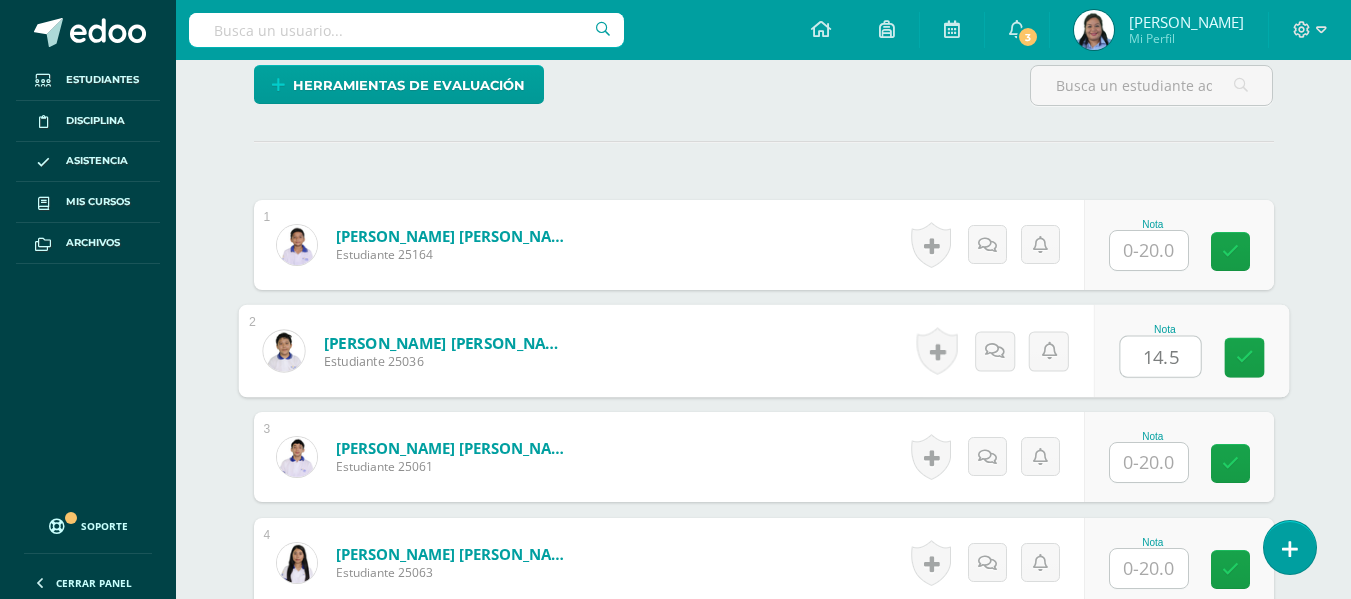 type on "14.5" 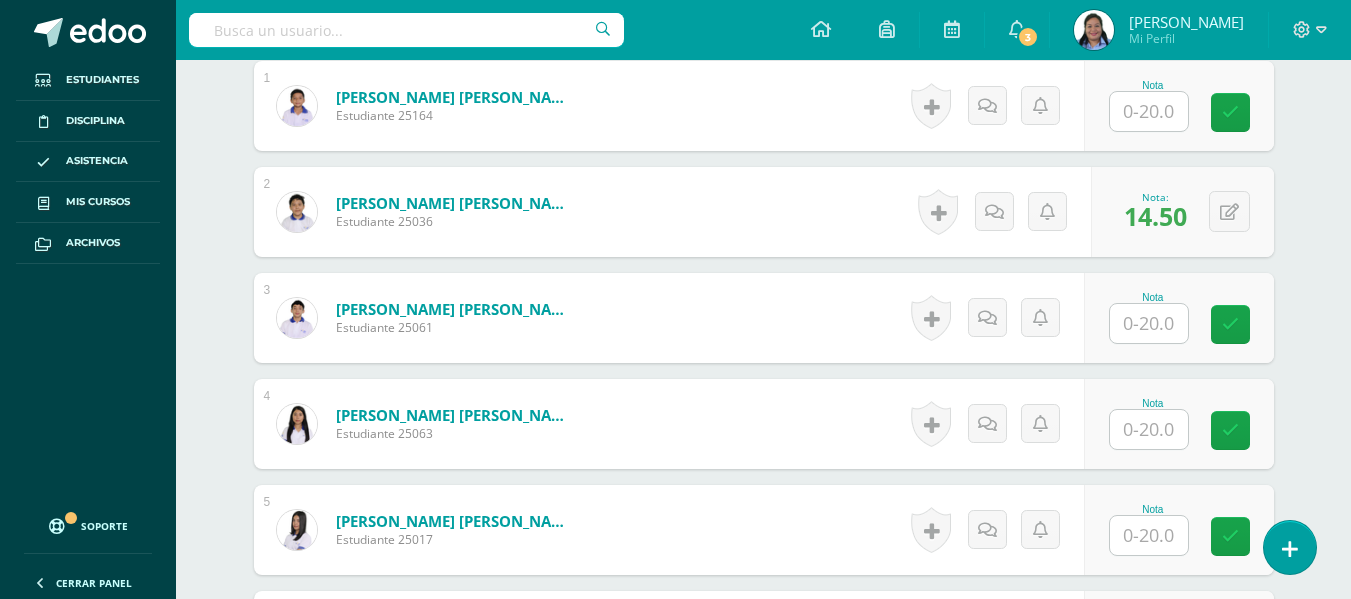 scroll, scrollTop: 756, scrollLeft: 0, axis: vertical 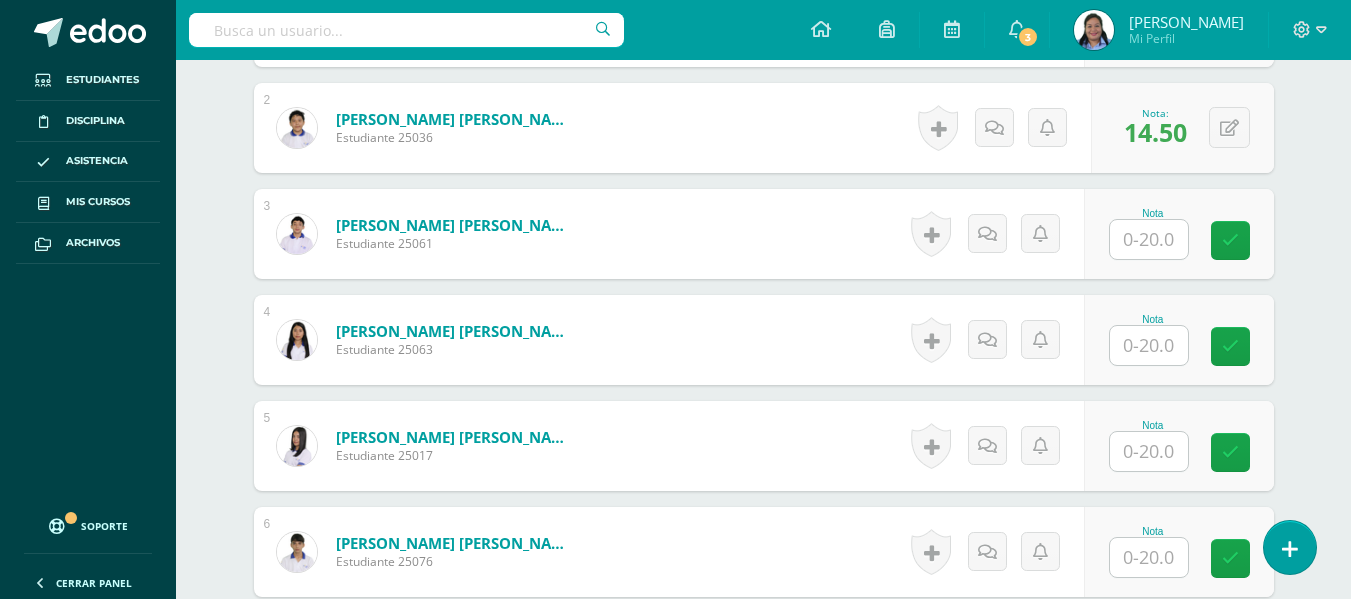 click at bounding box center (1149, 345) 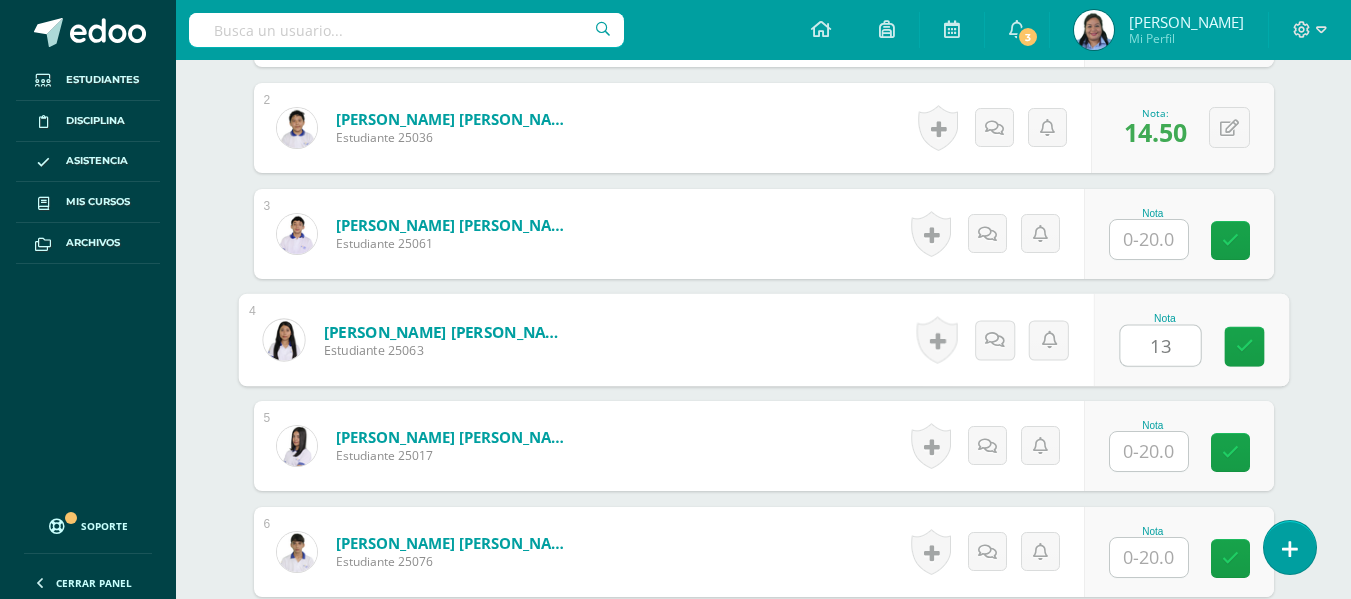 type on "13" 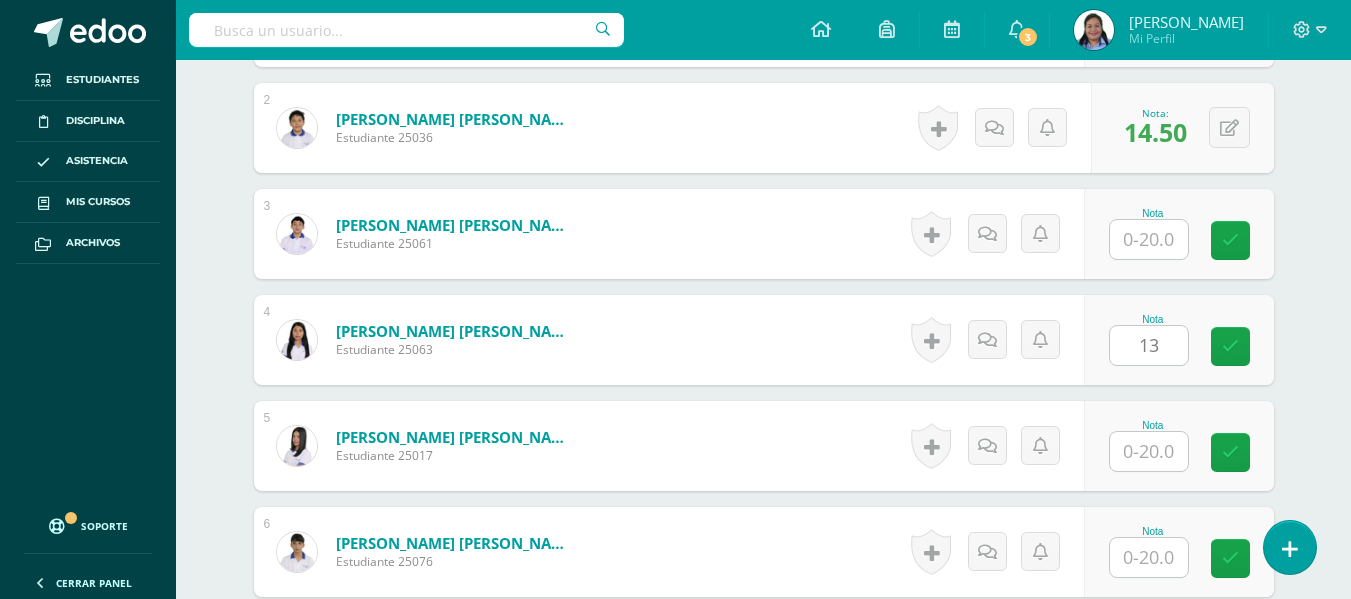 click on "¿Estás seguro que quieres  eliminar  esta actividad?
Esto borrará la actividad y cualquier nota que hayas registrado
permanentemente. Esta acción no se puede revertir. Cancelar Eliminar
Administración de escalas de valoración
escala de valoración
Aún no has creado una escala de valoración.
Cancelar Agregar nueva escala de valoración: Agrega una división a la escala de valoración  (ej. Ortografía, redacción, trabajo en equipo, etc.)
Agregar
Cancelar Crear escala de valoración
Agrega listas de cotejo
Mostrar todos                             Mostrar todos Mis listas Generales Comunicación y Lenguaje Matemática Ciencia Estudios Sociales Arte Taller 1" at bounding box center [764, 1300] 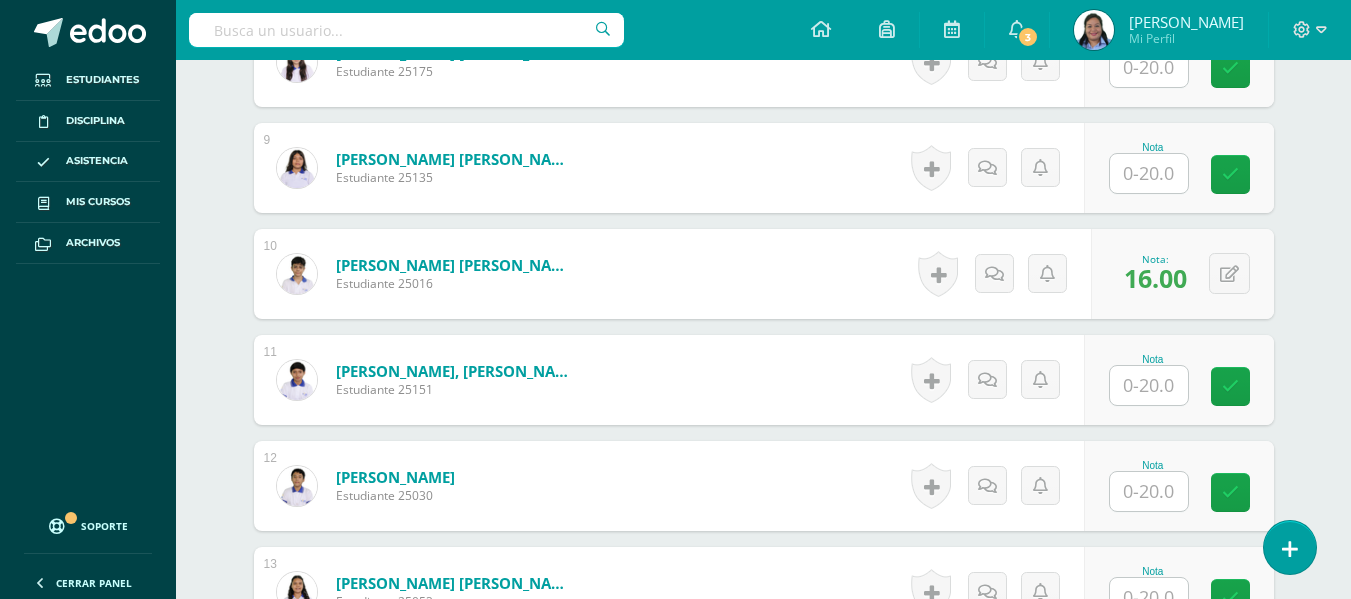 scroll, scrollTop: 1472, scrollLeft: 0, axis: vertical 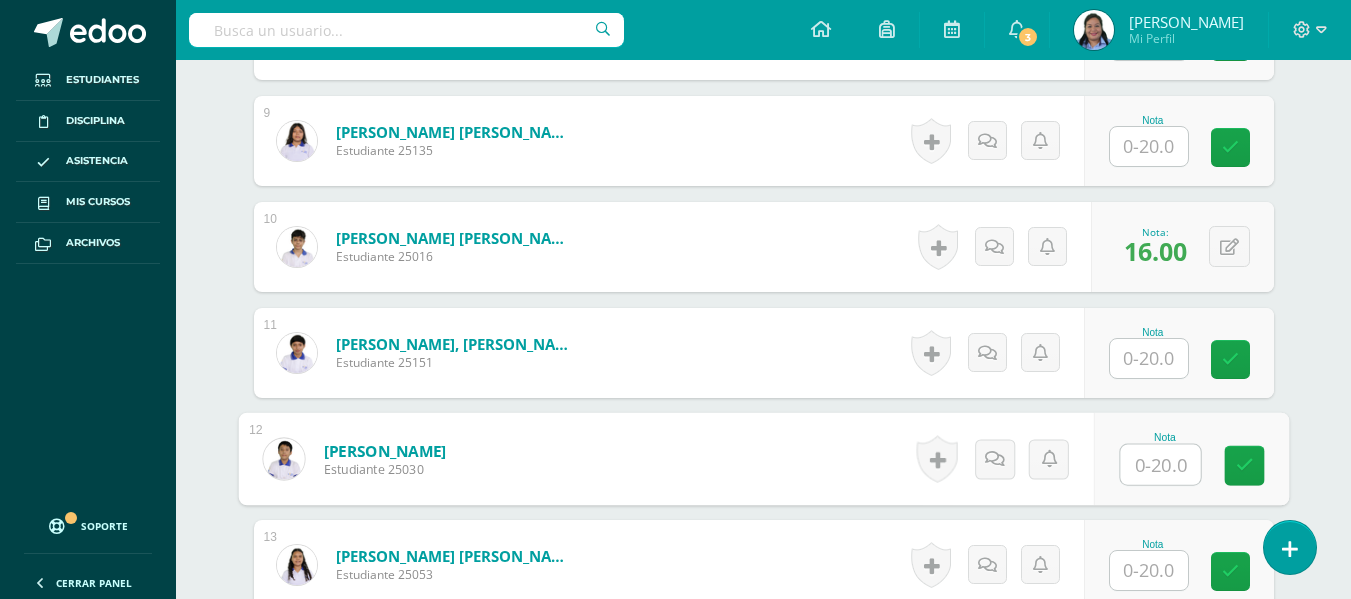 click at bounding box center [1160, 465] 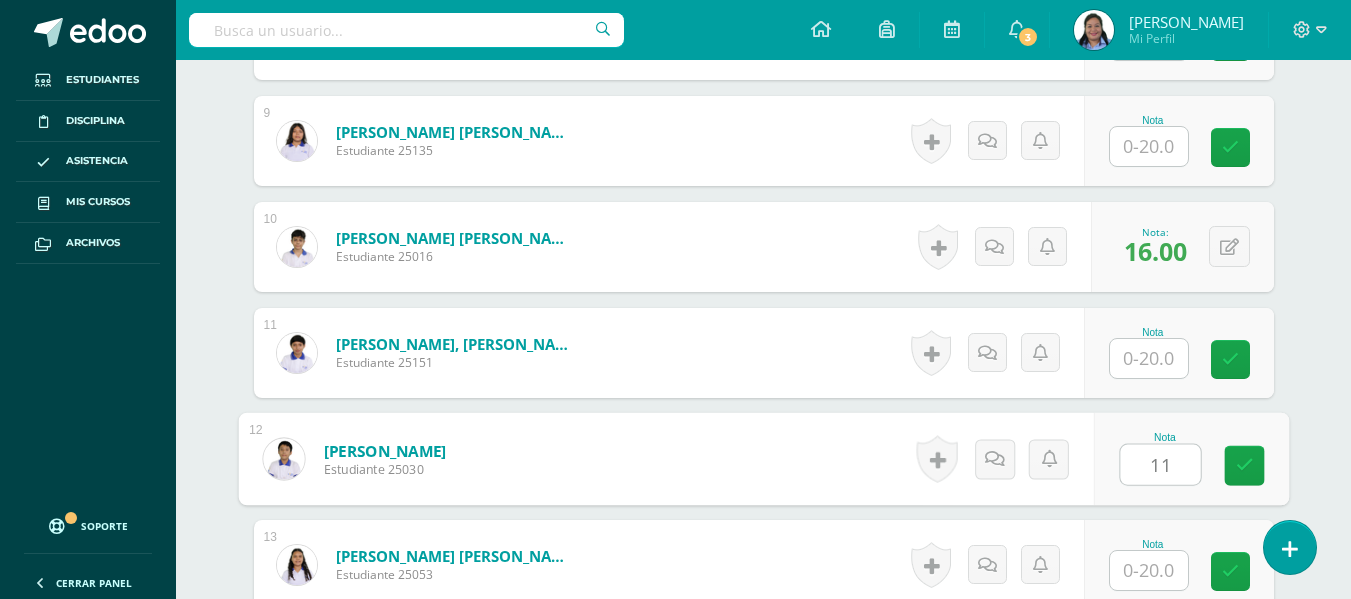 type on "11" 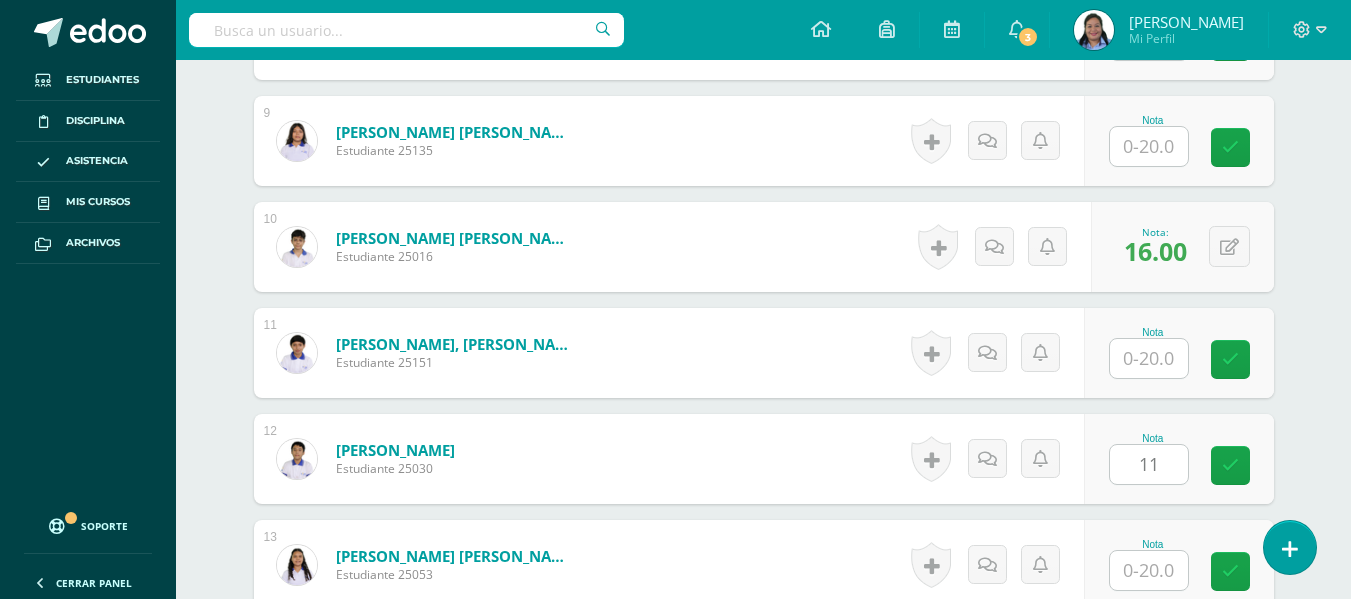 click on "¿Estás seguro que quieres  eliminar  esta actividad?
Esto borrará la actividad y cualquier nota que hayas registrado
permanentemente. Esta acción no se puede revertir. Cancelar Eliminar
Administración de escalas de valoración
escala de valoración
Aún no has creado una escala de valoración.
Cancelar Agregar nueva escala de valoración: Agrega una división a la escala de valoración  (ej. Ortografía, redacción, trabajo en equipo, etc.)
Agregar
Cancelar Crear escala de valoración
Agrega listas de cotejo
Mostrar todos                             Mostrar todos Mis listas Generales Comunicación y Lenguaje Matemática Ciencia Estudios Sociales Arte Taller 1" at bounding box center (764, 571) 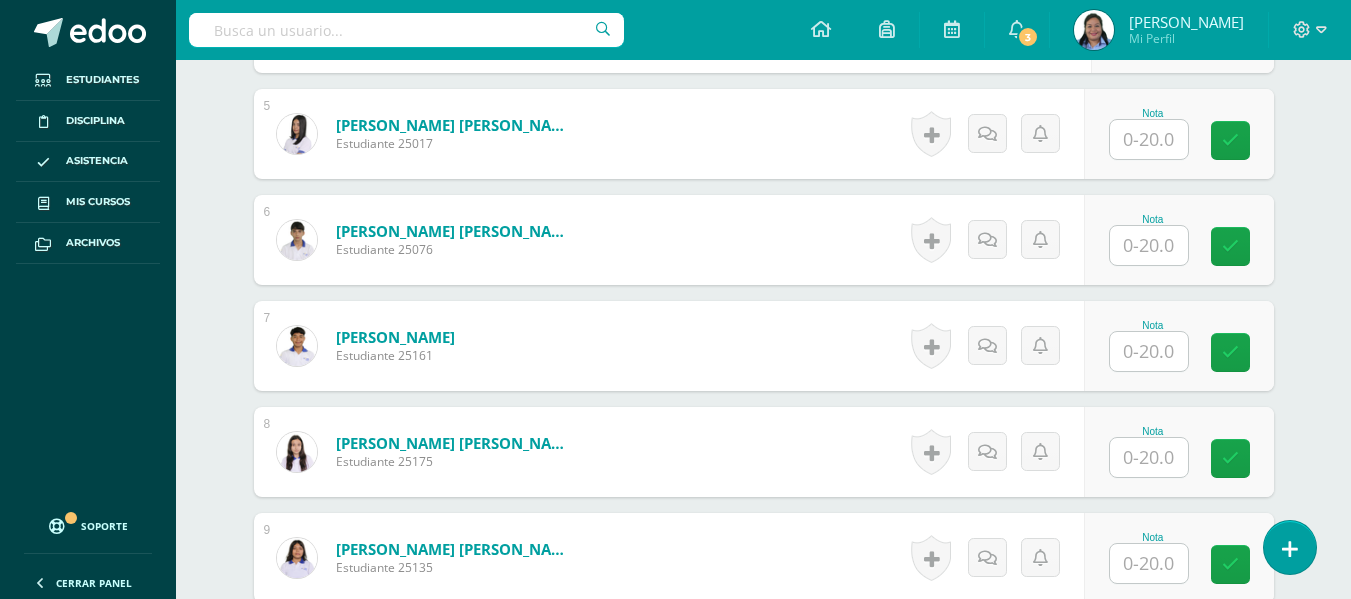scroll, scrollTop: 1055, scrollLeft: 0, axis: vertical 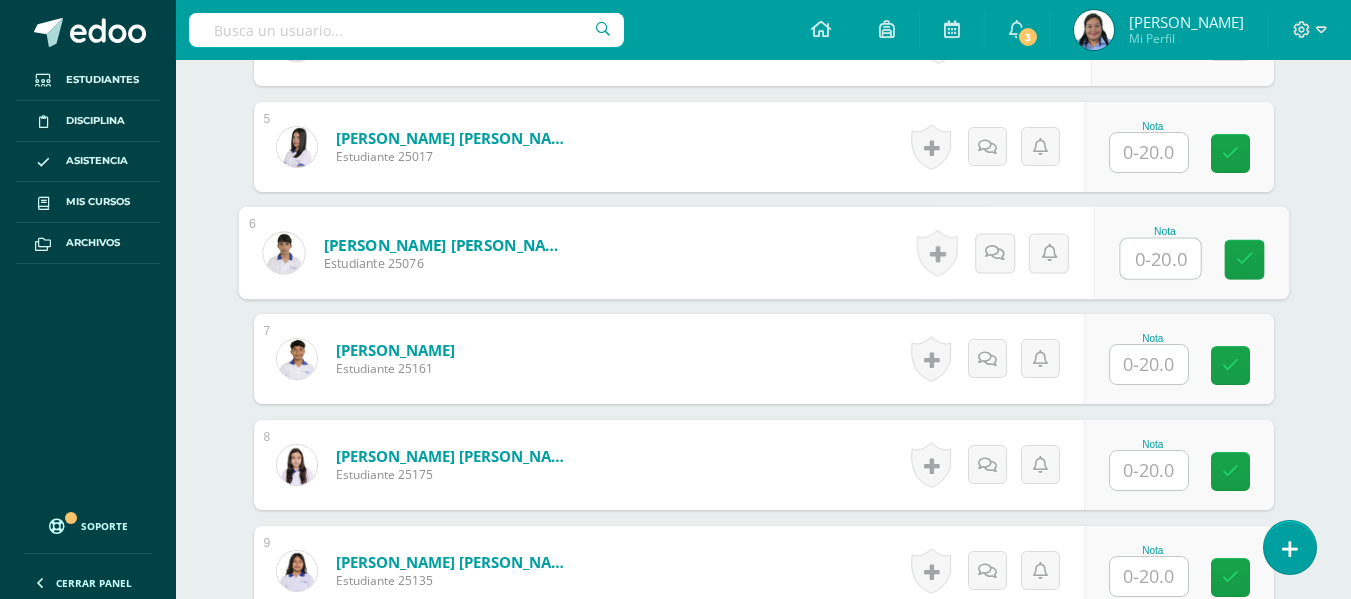 click at bounding box center [1160, 259] 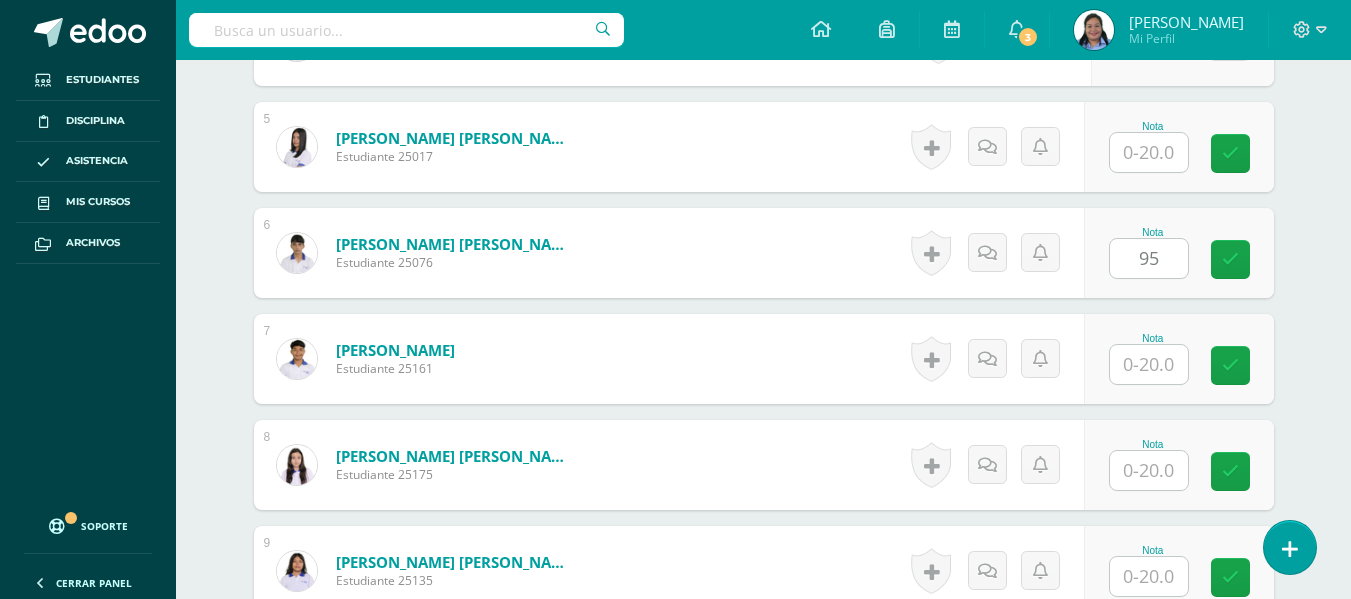 click on "Comunicación y Lenguaje, Idioma Extranjero
Primero Básico "Inglés - Intermedio "A""
Herramientas
Detalle de asistencias
Actividad
Anuncios
Actividades
Estudiantes
Planificación
Dosificación
Conferencias
¿Estás seguro que quieres  eliminar  esta actividad?
Esto borrará la actividad y cualquier nota que hayas registrado
permanentemente. Esta acción no se puede revertir. Cancelar Eliminar
Administración de escalas de valoración
escala de valoración
Aún no has creado una escala de valoración.
Cancelar Cancelar" at bounding box center [763, 932] 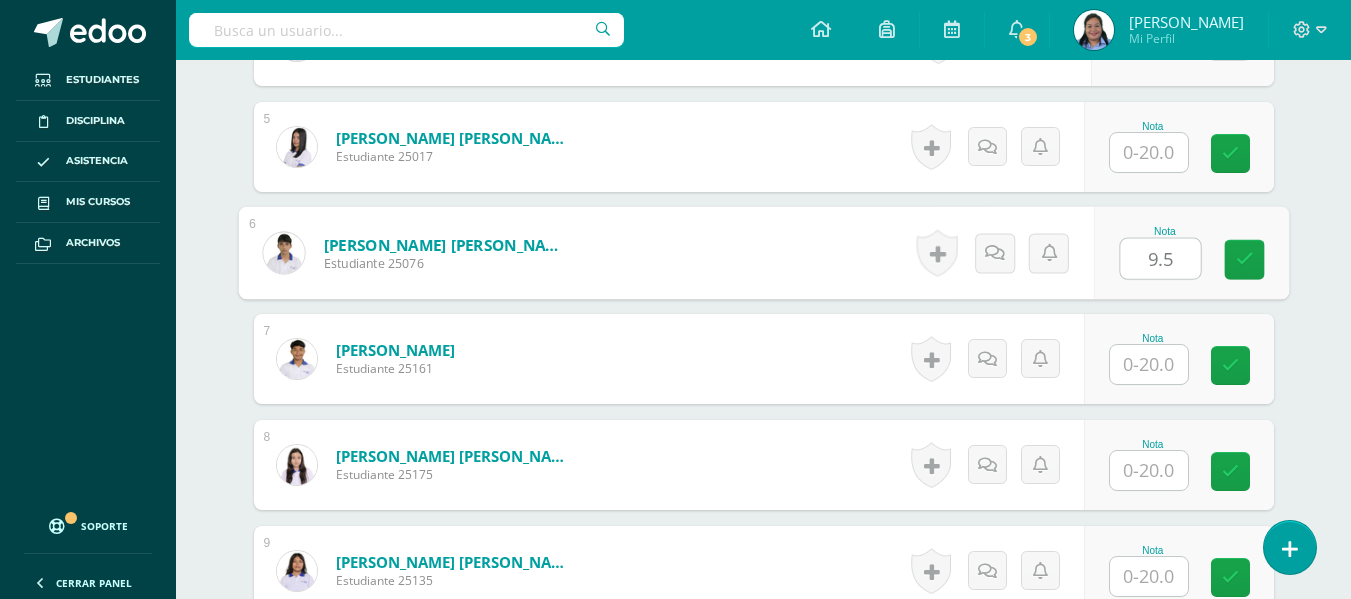 type on "9.5" 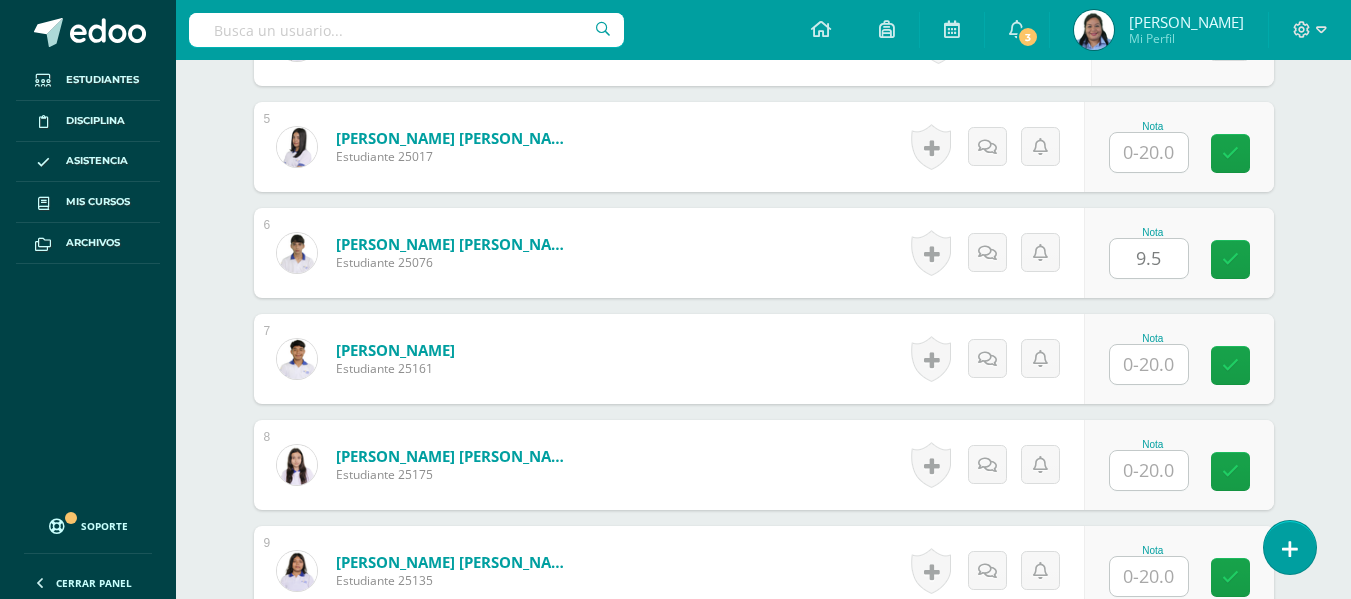 click on "Comunicación y Lenguaje, Idioma Extranjero
Primero Básico "Inglés - Intermedio "A""
Herramientas
Detalle de asistencias
Actividad
Anuncios
Actividades
Estudiantes
Planificación
Dosificación
Conferencias
¿Estás seguro que quieres  eliminar  esta actividad?
Esto borrará la actividad y cualquier nota que hayas registrado
permanentemente. Esta acción no se puede revertir. Cancelar Eliminar
Administración de escalas de valoración
escala de valoración
Aún no has creado una escala de valoración.
Cancelar Cancelar" at bounding box center (763, 932) 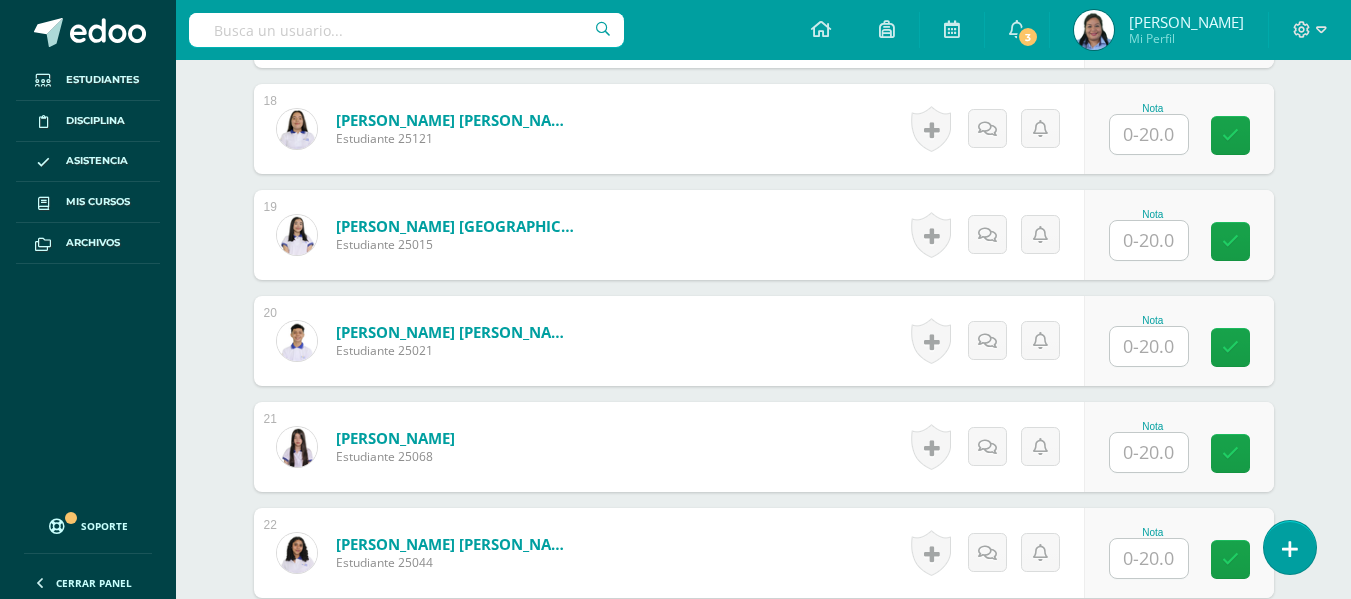 scroll, scrollTop: 2445, scrollLeft: 0, axis: vertical 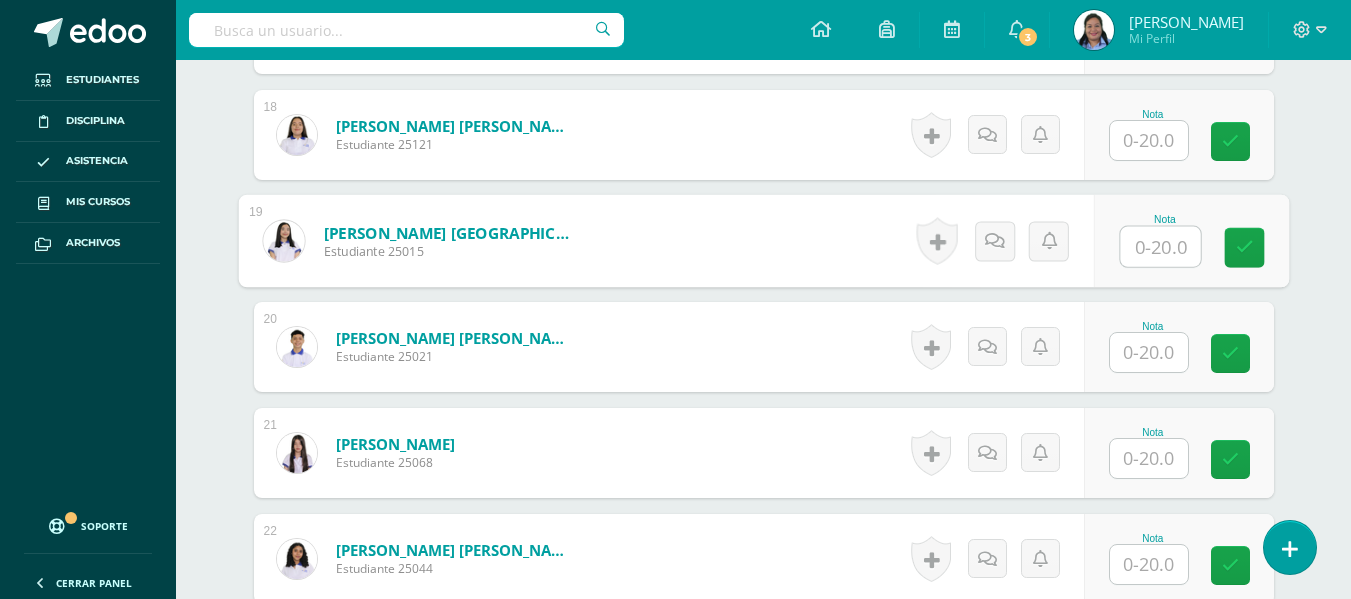 click at bounding box center [1160, 247] 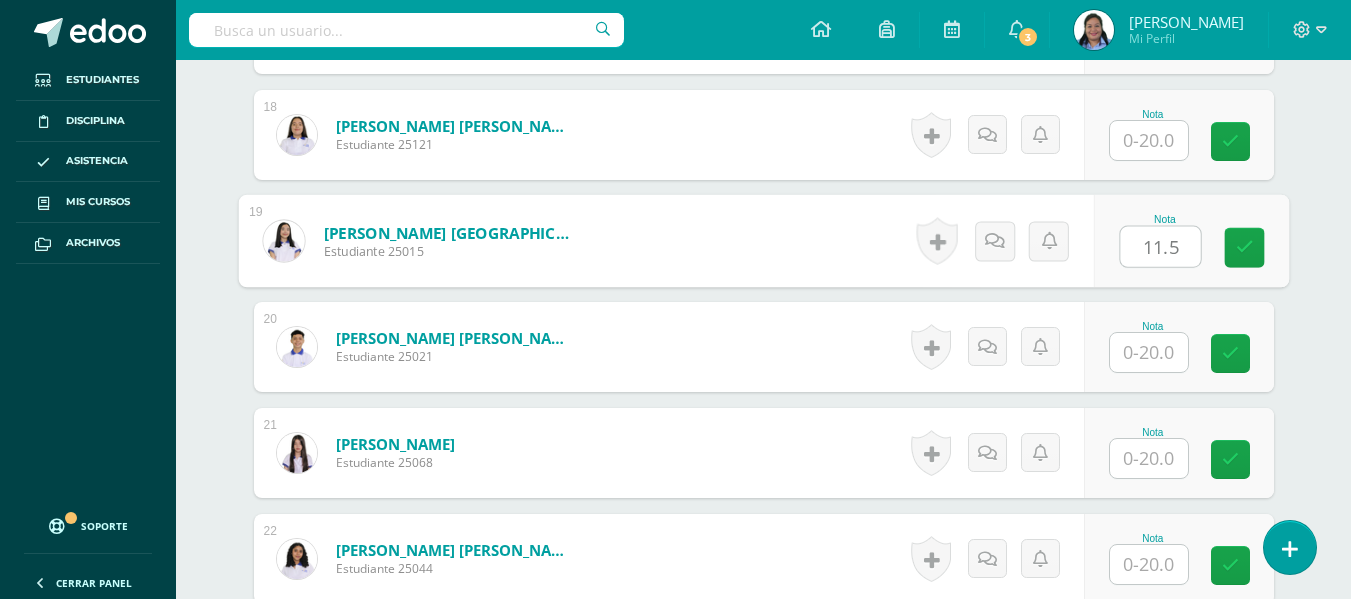 type on "11.5" 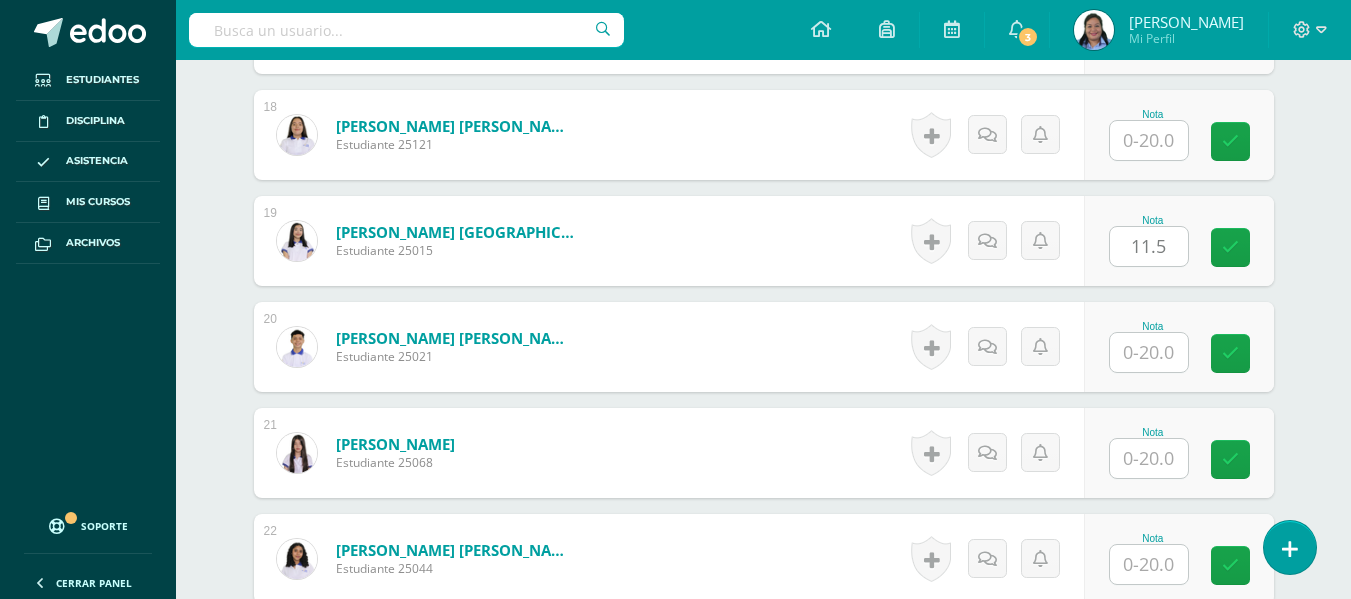 click on "¿Estás seguro que quieres  eliminar  esta actividad?
Esto borrará la actividad y cualquier nota que hayas registrado
permanentemente. Esta acción no se puede revertir. Cancelar Eliminar
Administración de escalas de valoración
escala de valoración
Aún no has creado una escala de valoración.
Cancelar Agregar nueva escala de valoración: Agrega una división a la escala de valoración  (ej. Ortografía, redacción, trabajo en equipo, etc.)
Agregar
Cancelar Crear escala de valoración
Agrega listas de cotejo
Mostrar todos                             Mostrar todos Mis listas Generales Comunicación y Lenguaje Matemática Ciencia Estudios Sociales Arte Taller 1" at bounding box center (764, -389) 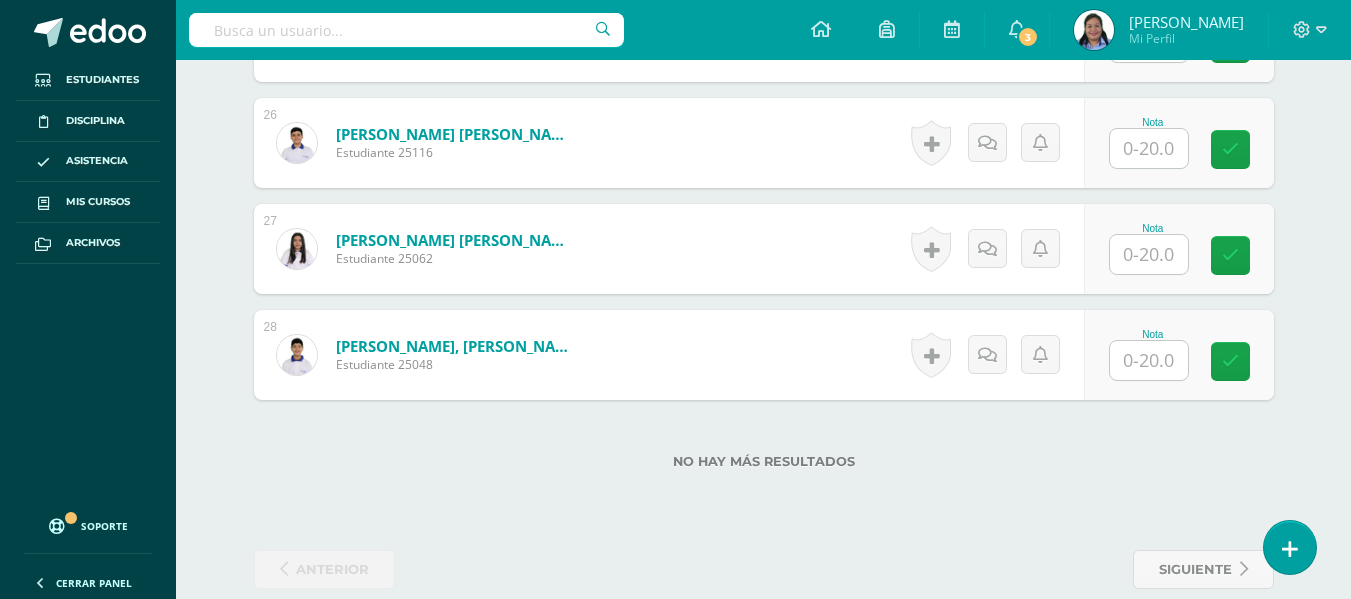 scroll, scrollTop: 3272, scrollLeft: 0, axis: vertical 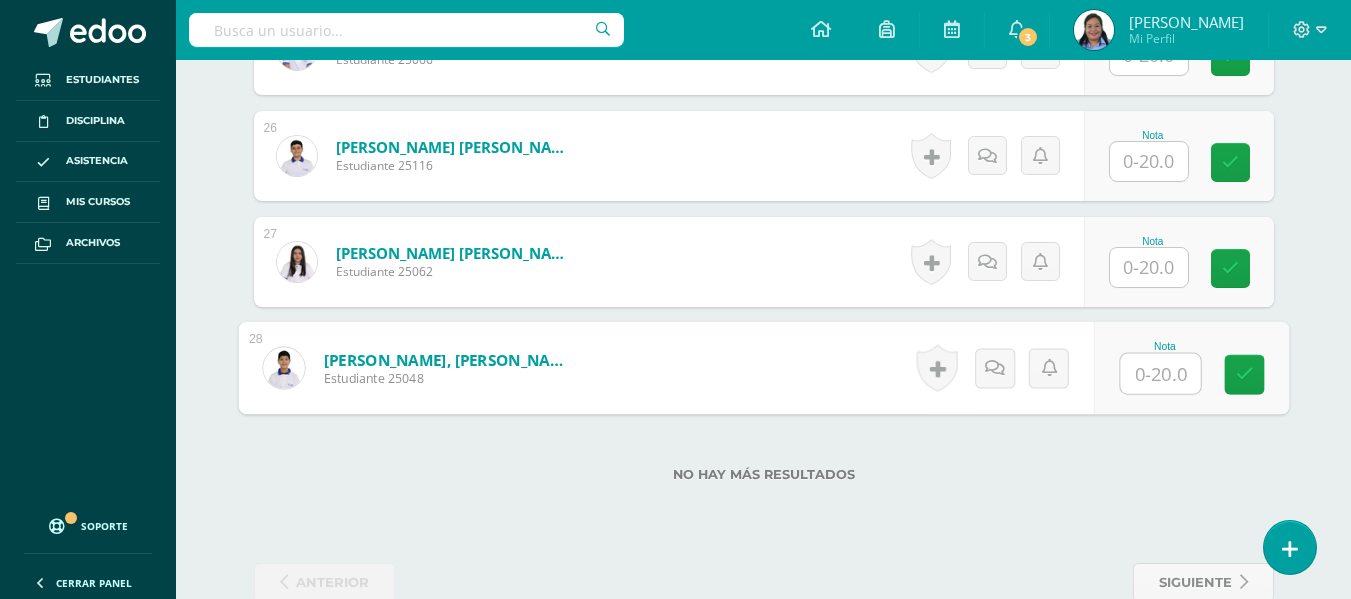 click at bounding box center [1160, 374] 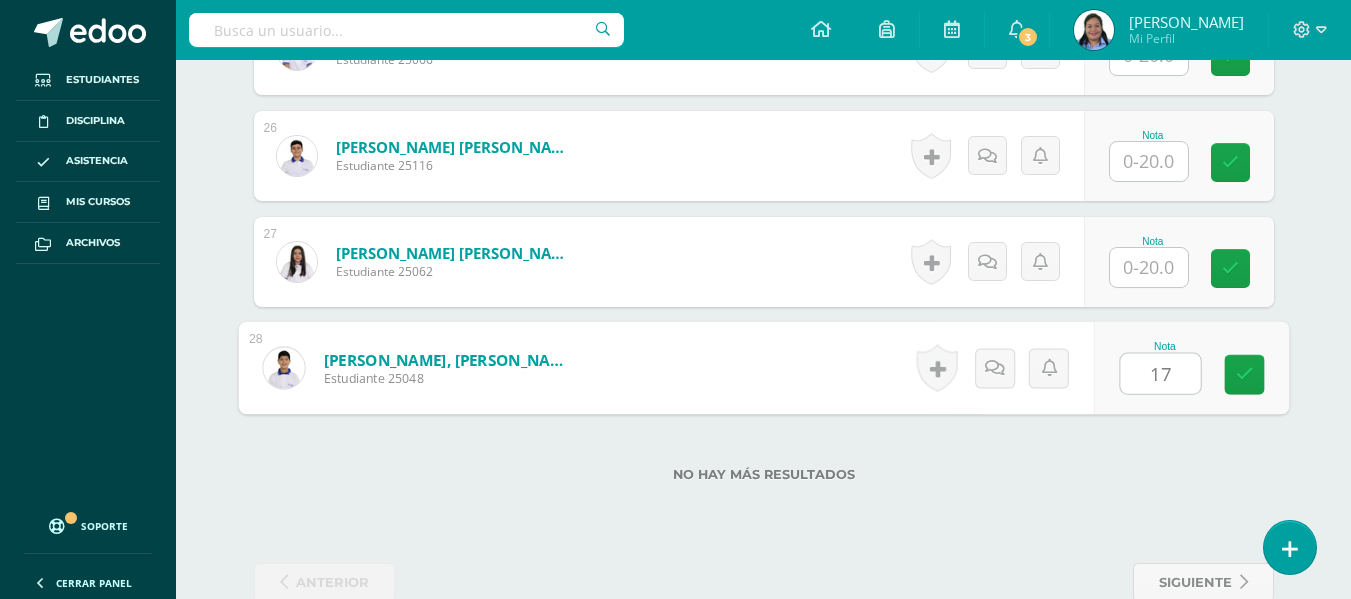 type on "17" 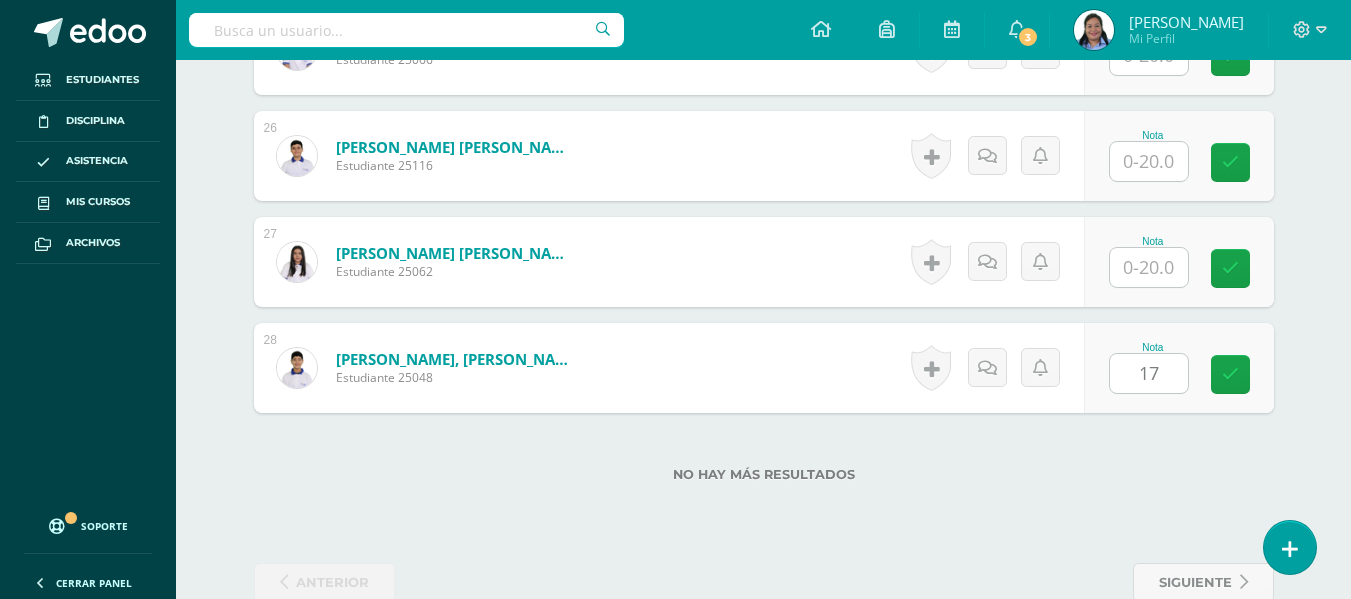 click on "¿Estás seguro que quieres  eliminar  esta actividad?
Esto borrará la actividad y cualquier nota que hayas registrado
permanentemente. Esta acción no se puede revertir. Cancelar Eliminar
Administración de escalas de valoración
escala de valoración
Aún no has creado una escala de valoración.
Cancelar Agregar nueva escala de valoración: Agrega una división a la escala de valoración  (ej. Ortografía, redacción, trabajo en equipo, etc.)
Agregar
Cancelar Crear escala de valoración
Agrega listas de cotejo
Mostrar todos                             Mostrar todos Mis listas Generales Comunicación y Lenguaje Matemática Ciencia Estudios Sociales Arte Taller 1" at bounding box center (764, -1216) 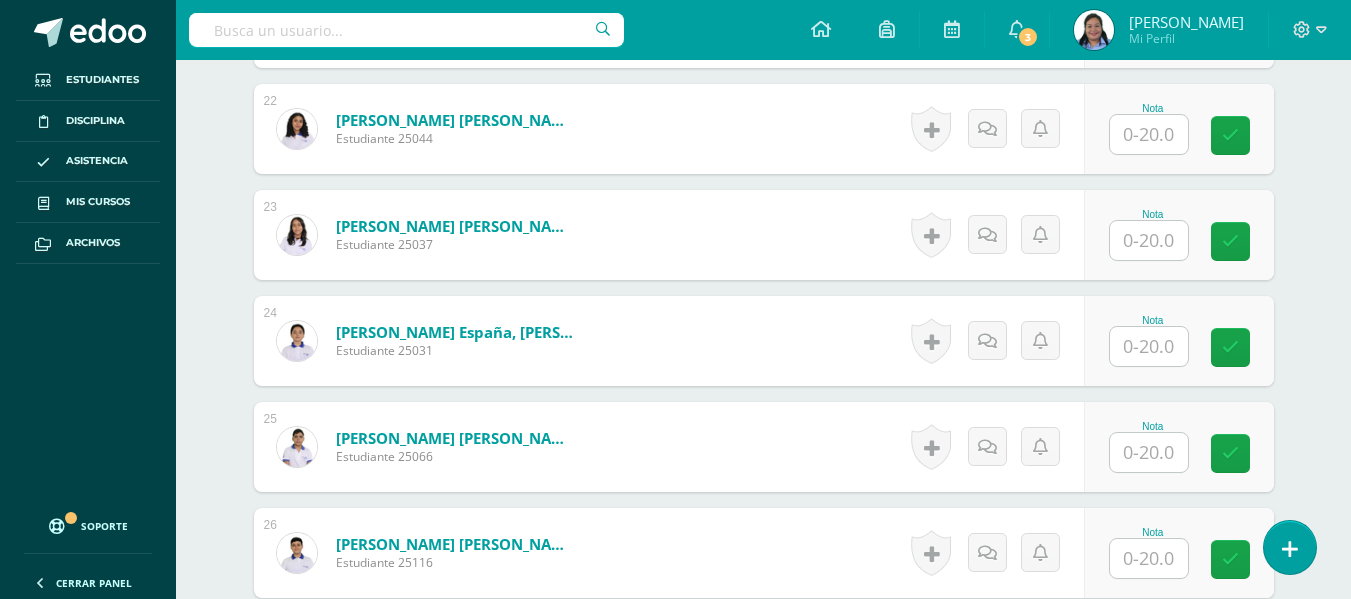 scroll, scrollTop: 2855, scrollLeft: 0, axis: vertical 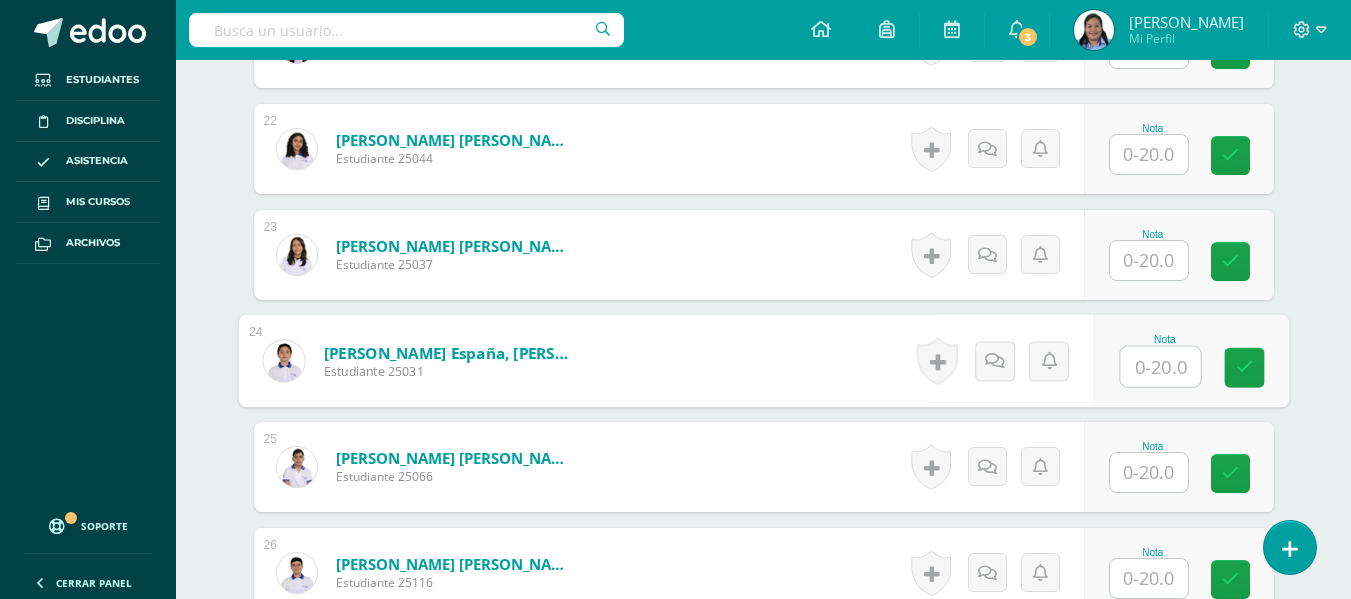 click at bounding box center [1160, 367] 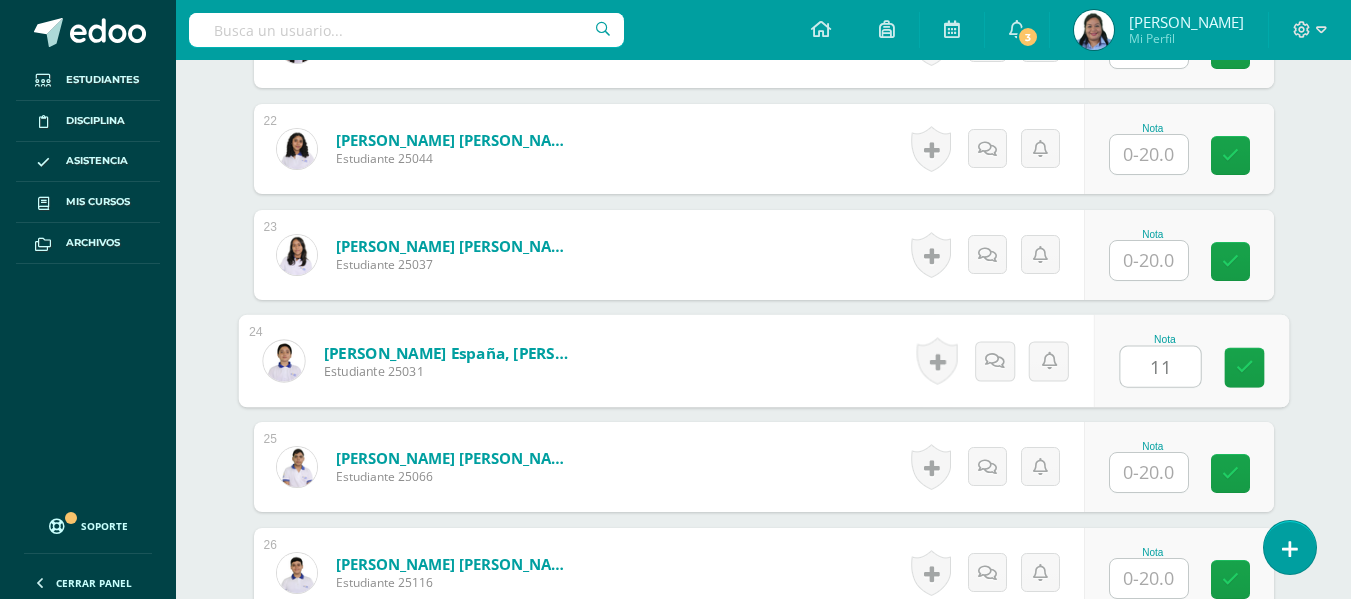 type on "11" 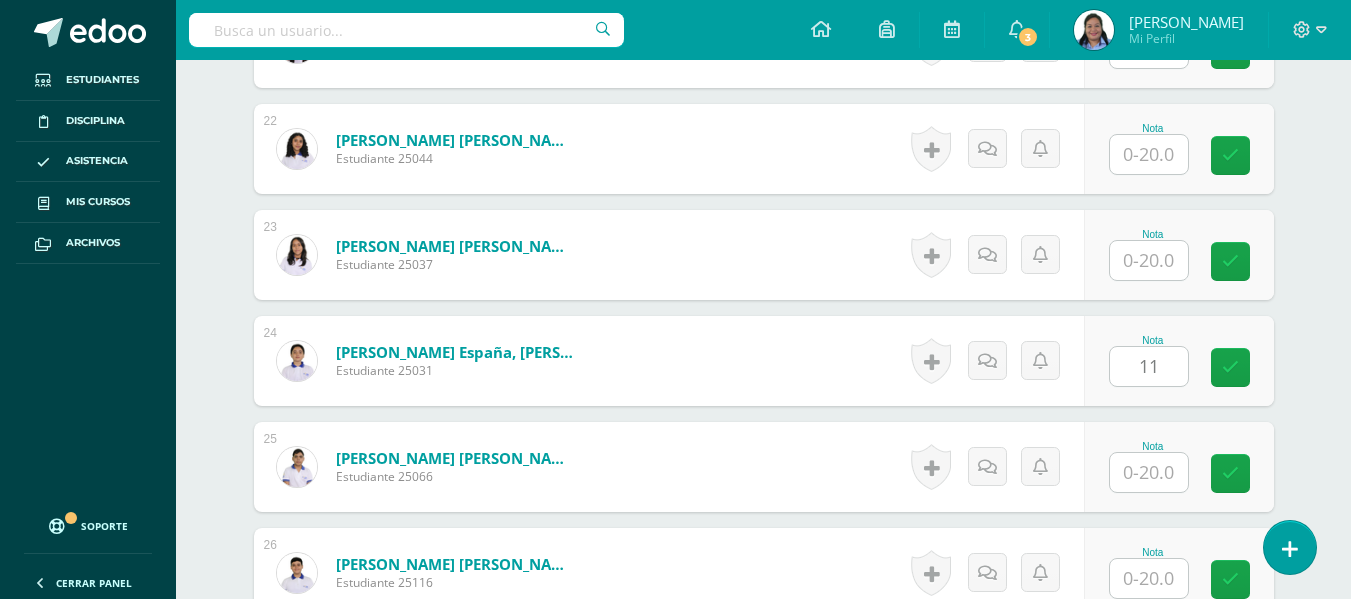click on "Comunicación y Lenguaje, Idioma Extranjero
Primero Básico "Inglés - Intermedio "A""
Herramientas
Detalle de asistencias
Actividad
Anuncios
Actividades
Estudiantes
Planificación
Dosificación
Conferencias
¿Estás seguro que quieres  eliminar  esta actividad?
Esto borrará la actividad y cualquier nota que hayas registrado
permanentemente. Esta acción no se puede revertir. Cancelar Eliminar
Administración de escalas de valoración
escala de valoración
Aún no has creado una escala de valoración.
Cancelar Cancelar" at bounding box center (763, -868) 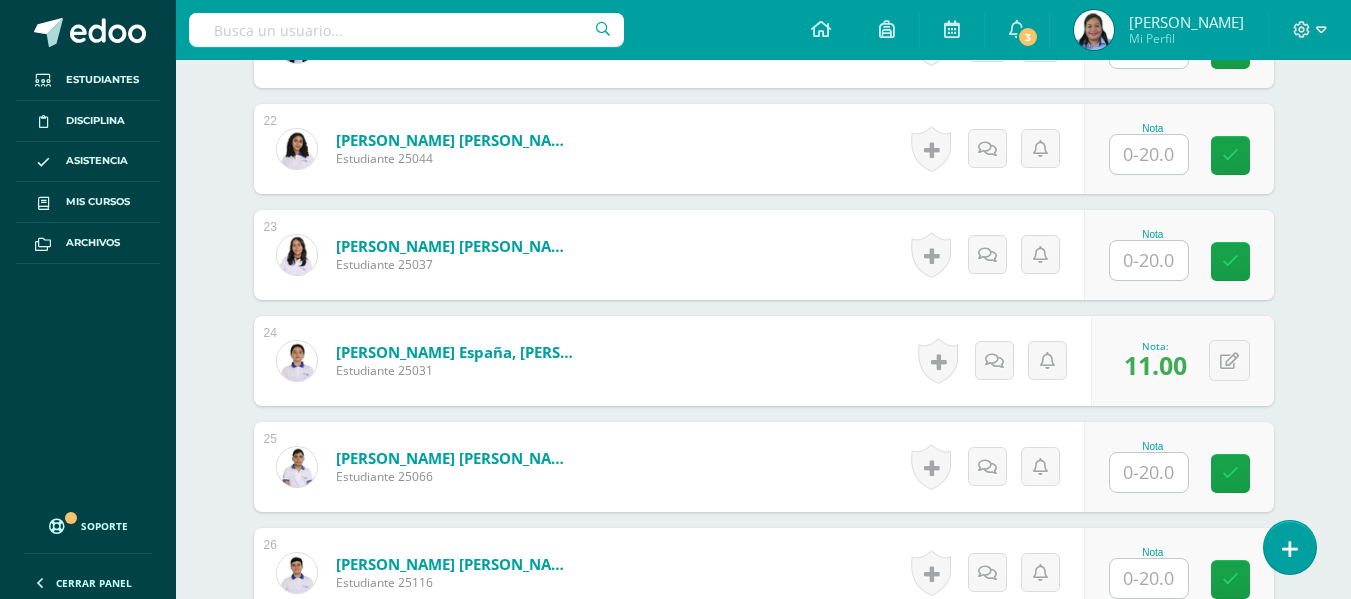 scroll, scrollTop: 3315, scrollLeft: 0, axis: vertical 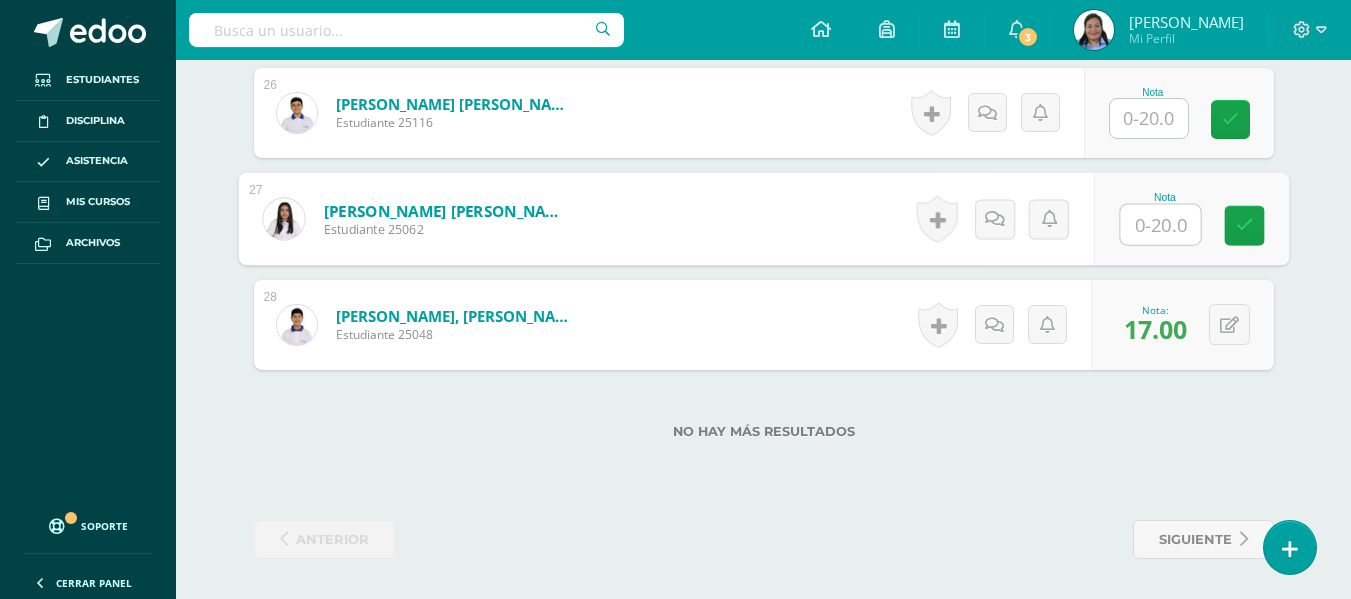 click at bounding box center (1160, 225) 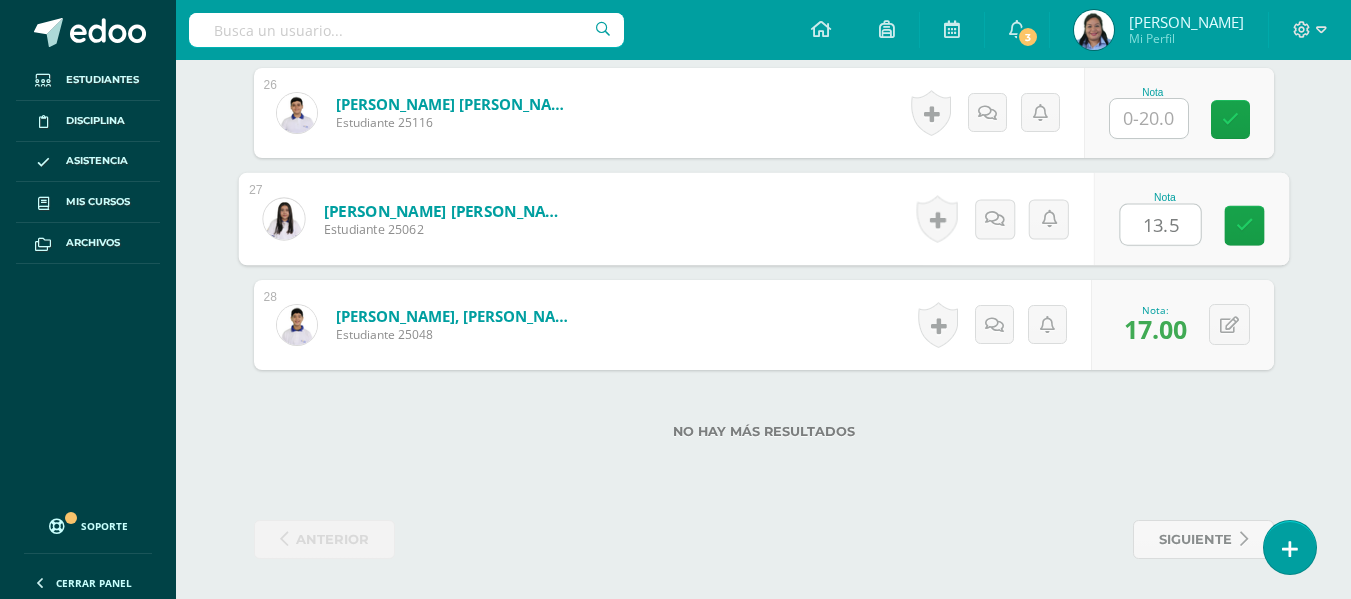 type on "13.5" 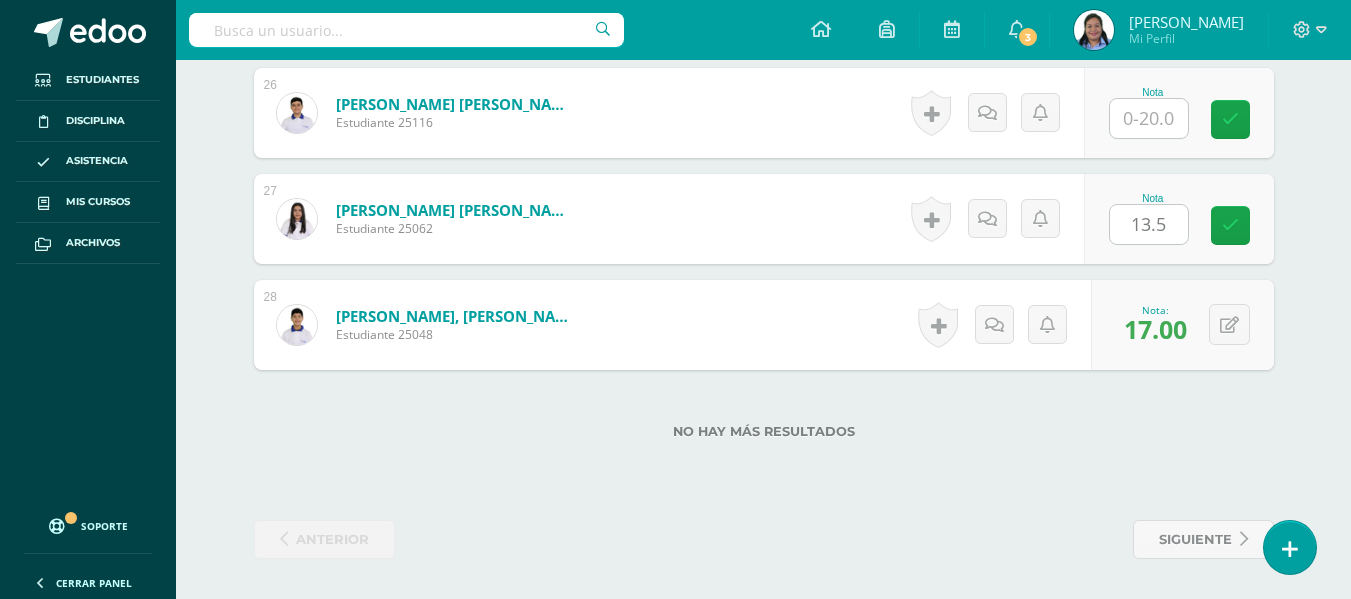 click on "Comunicación y Lenguaje, Idioma Extranjero
Primero Básico "Inglés - Intermedio "A""
Herramientas
Detalle de asistencias
Actividad
Anuncios
Actividades
Estudiantes
Planificación
Dosificación
Conferencias
¿Estás seguro que quieres  eliminar  esta actividad?
Esto borrará la actividad y cualquier nota que hayas registrado
permanentemente. Esta acción no se puede revertir. Cancelar Eliminar
Administración de escalas de valoración
escala de valoración
Aún no has creado una escala de valoración.
Cancelar Cancelar" at bounding box center [763, -1328] 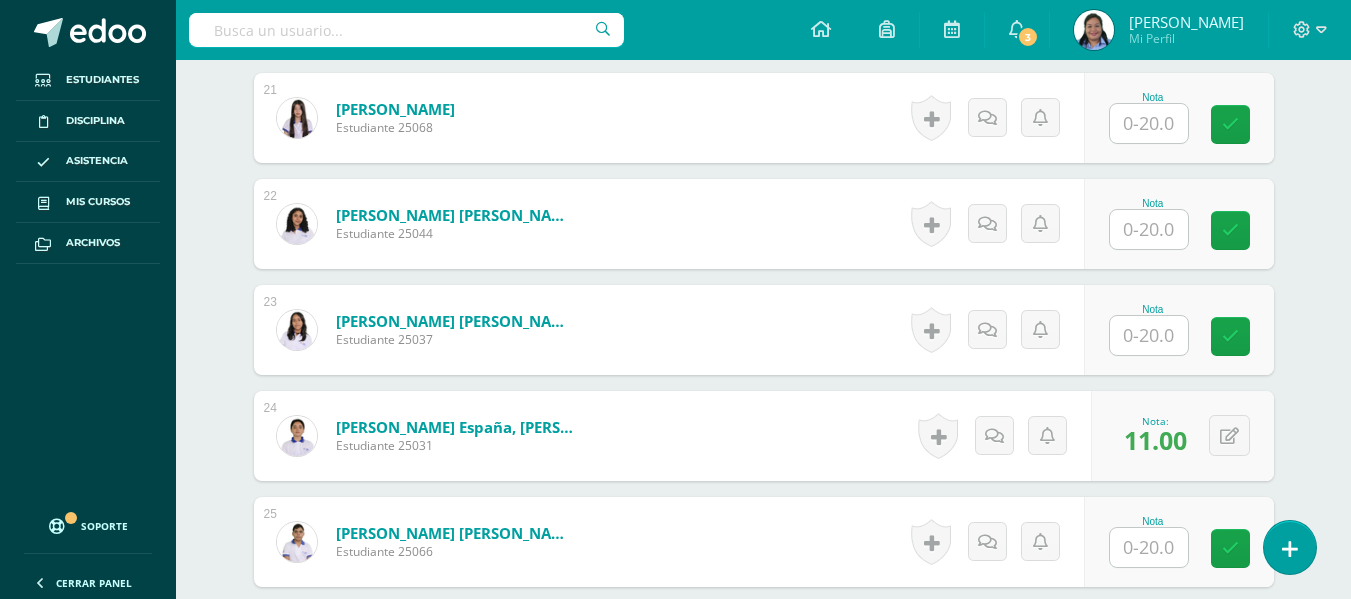 scroll, scrollTop: 2759, scrollLeft: 0, axis: vertical 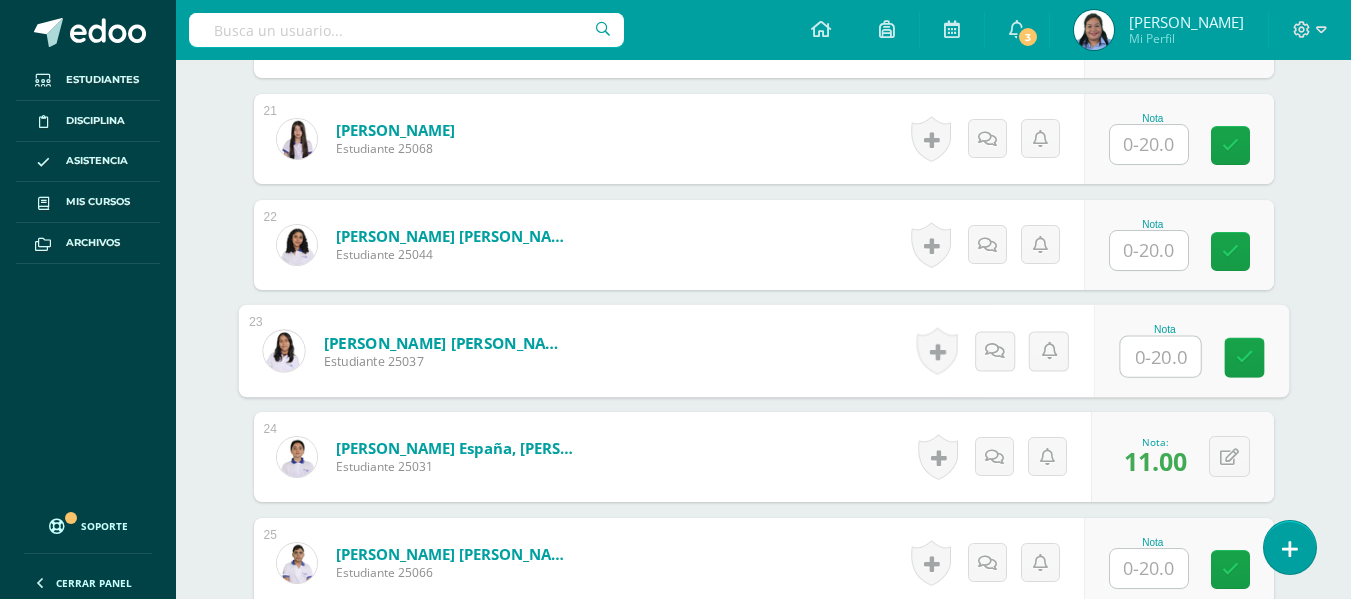 click at bounding box center [1160, 357] 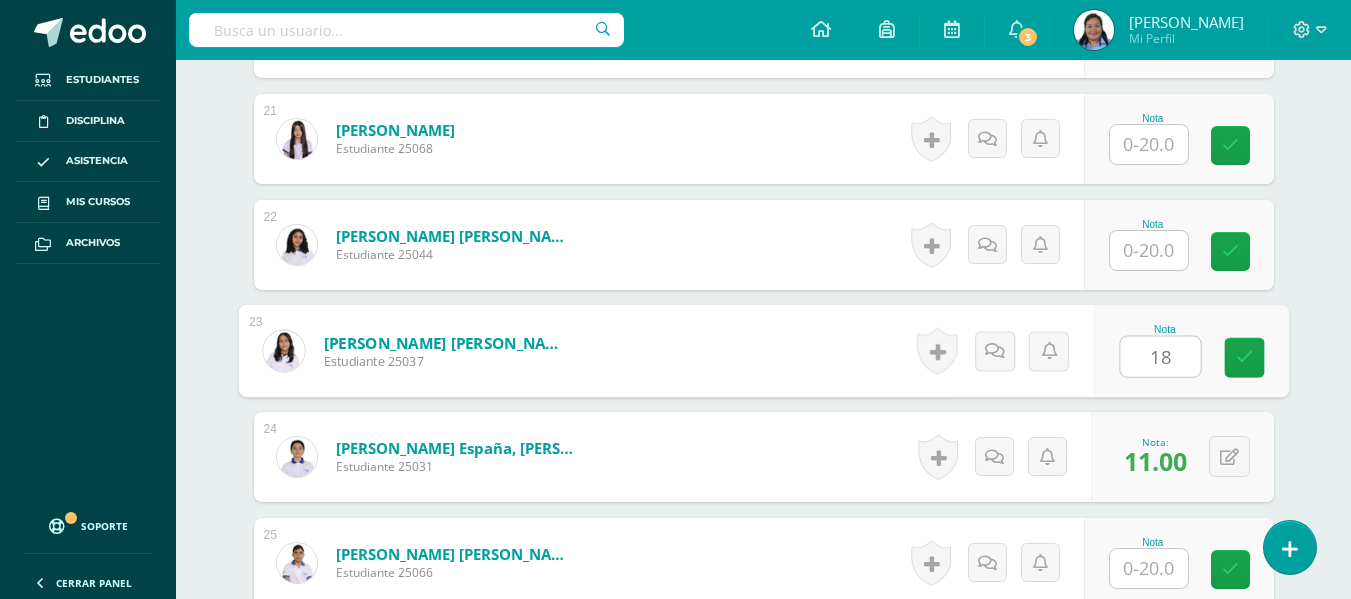 type on "18" 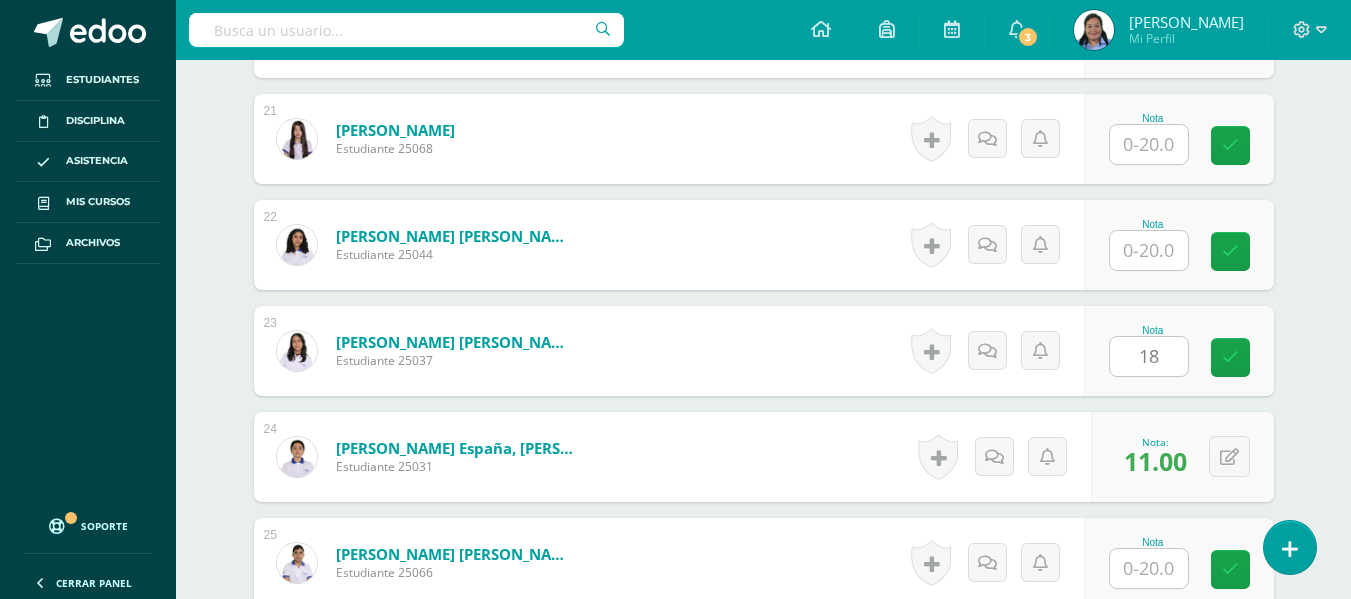 click on "¿Estás seguro que quieres  eliminar  esta actividad?
Esto borrará la actividad y cualquier nota que hayas registrado
permanentemente. Esta acción no se puede revertir. Cancelar Eliminar
Administración de escalas de valoración
escala de valoración
Aún no has creado una escala de valoración.
Cancelar Agregar nueva escala de valoración: Agrega una división a la escala de valoración  (ej. Ortografía, redacción, trabajo en equipo, etc.)
Agregar
Cancelar Crear escala de valoración
Agrega listas de cotejo
Mostrar todos                             Mostrar todos Mis listas Generales Comunicación y Lenguaje Matemática Ciencia Estudios Sociales Arte Taller 1" at bounding box center [764, -703] 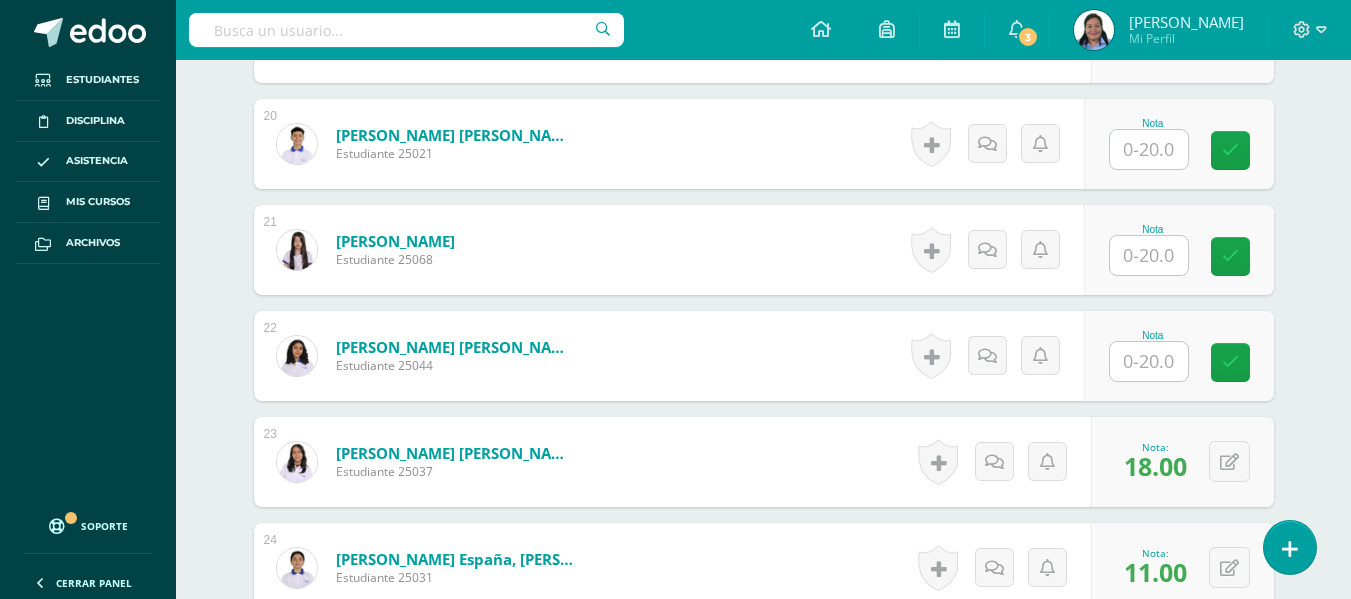 scroll, scrollTop: 2495, scrollLeft: 0, axis: vertical 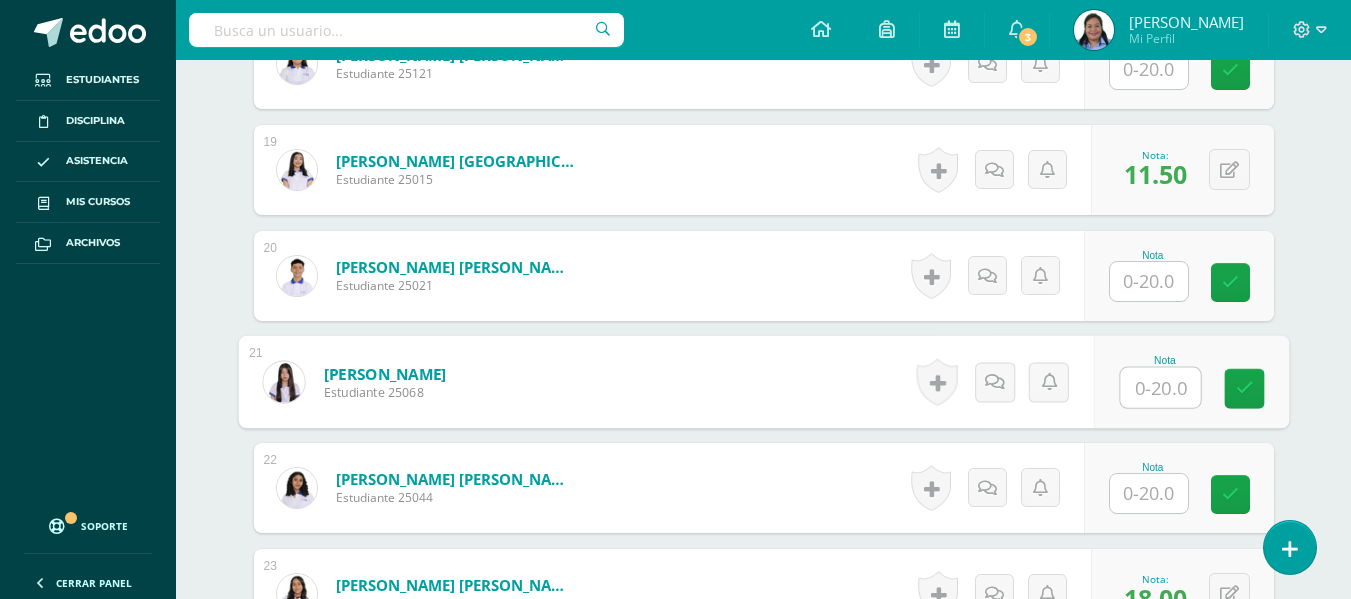 click at bounding box center (1160, 388) 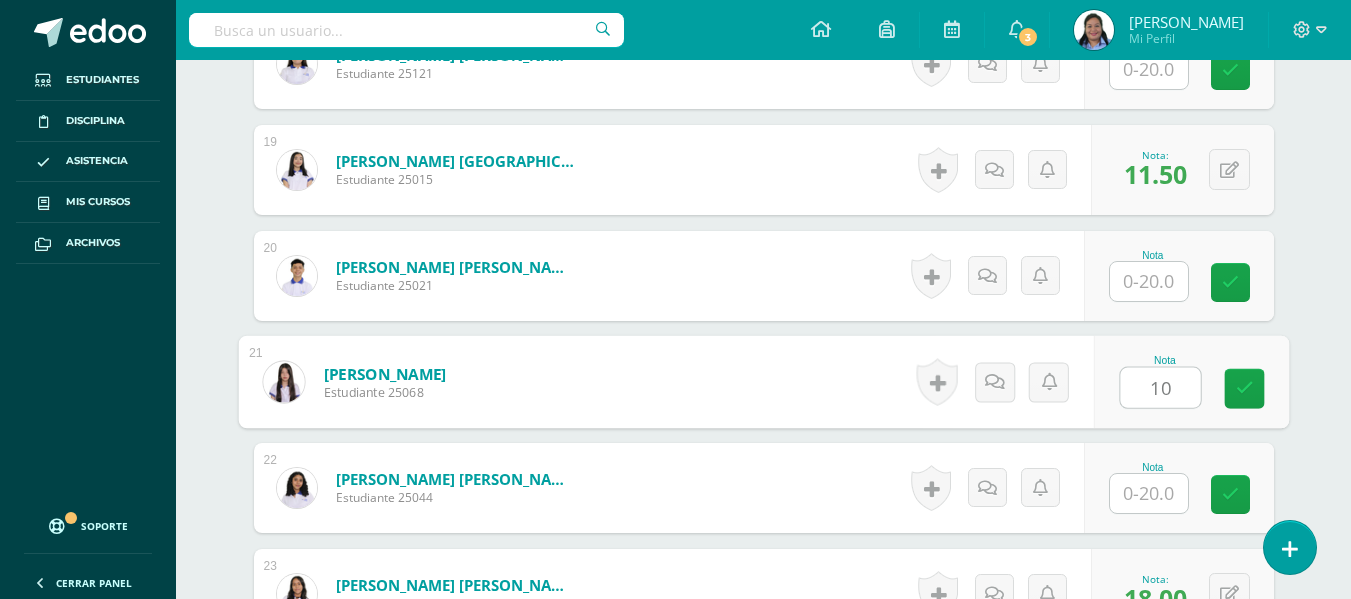 type on "10" 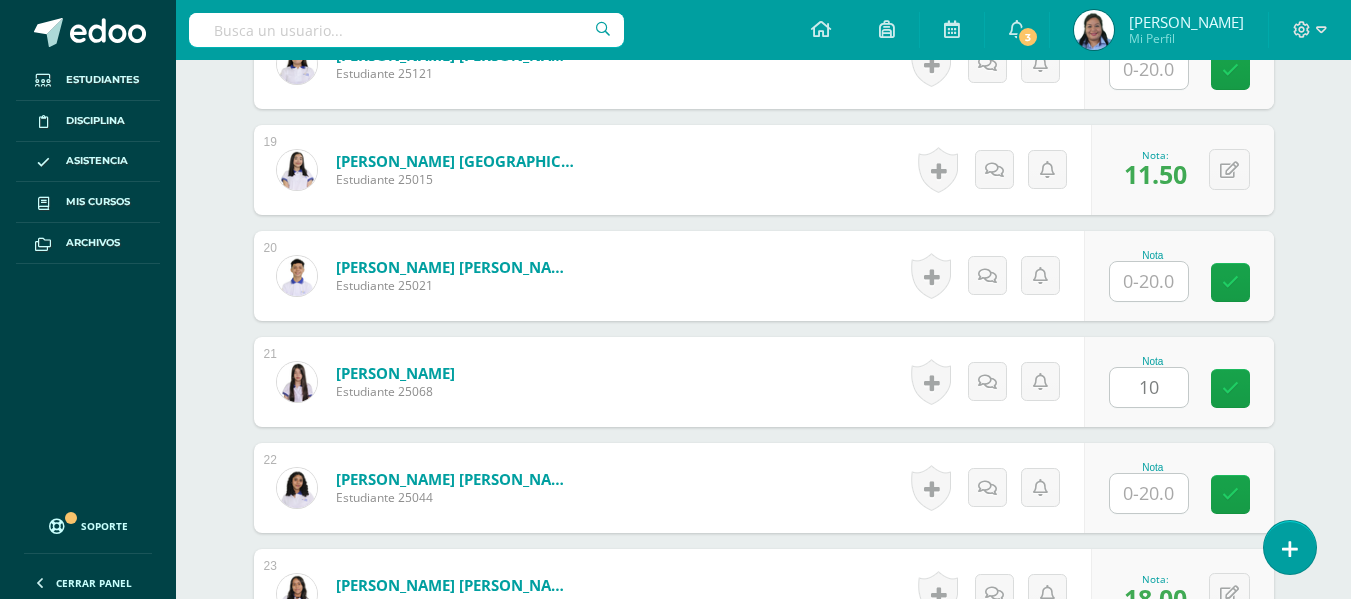 click on "Comunicación y Lenguaje, Idioma Extranjero
Primero Básico "Inglés - Intermedio "A""
Herramientas
Detalle de asistencias
Actividad
Anuncios
Actividades
Estudiantes
Planificación
Dosificación
Conferencias
¿Estás seguro que quieres  eliminar  esta actividad?
Esto borrará la actividad y cualquier nota que hayas registrado
permanentemente. Esta acción no se puede revertir. Cancelar Eliminar
Administración de escalas de valoración
escala de valoración
Aún no has creado una escala de valoración.
Cancelar Cancelar" at bounding box center [763, -529] 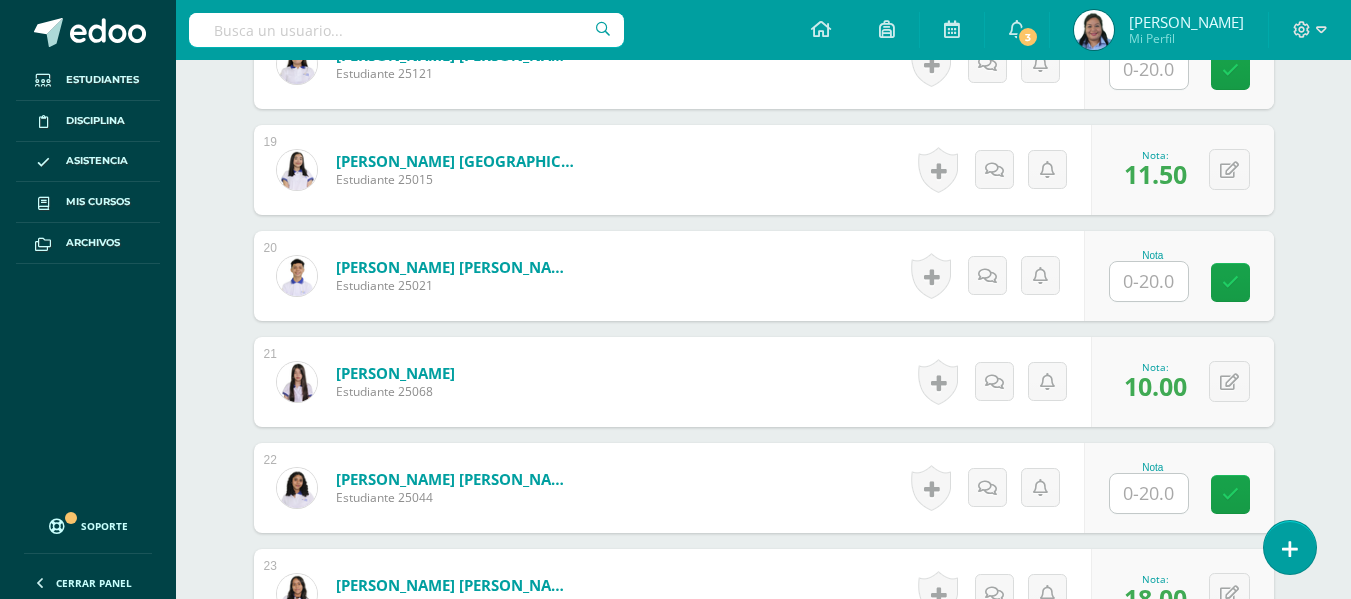 scroll, scrollTop: 1992, scrollLeft: 0, axis: vertical 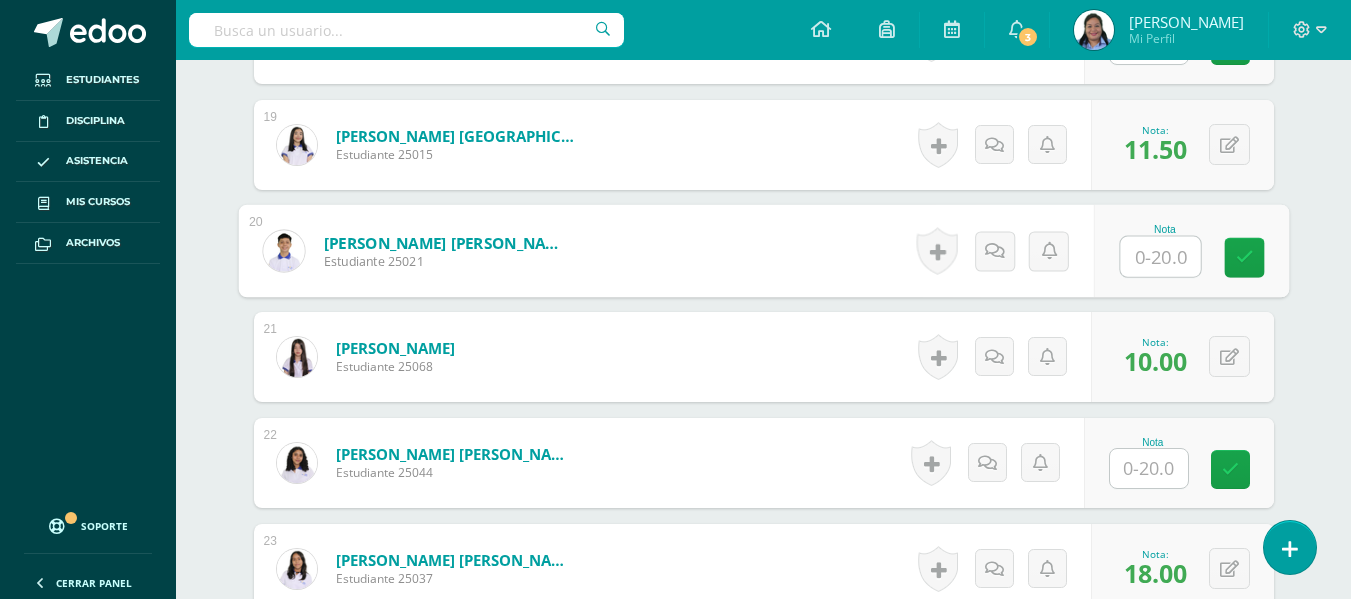 click at bounding box center (1160, 257) 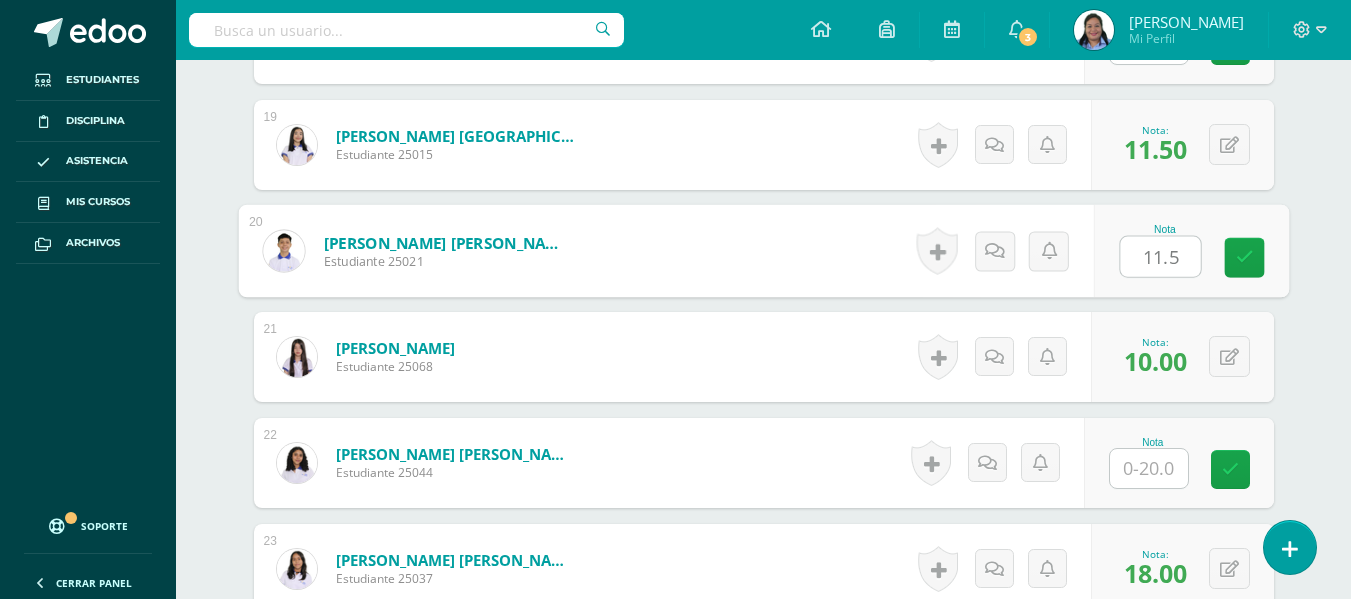 type on "11.5" 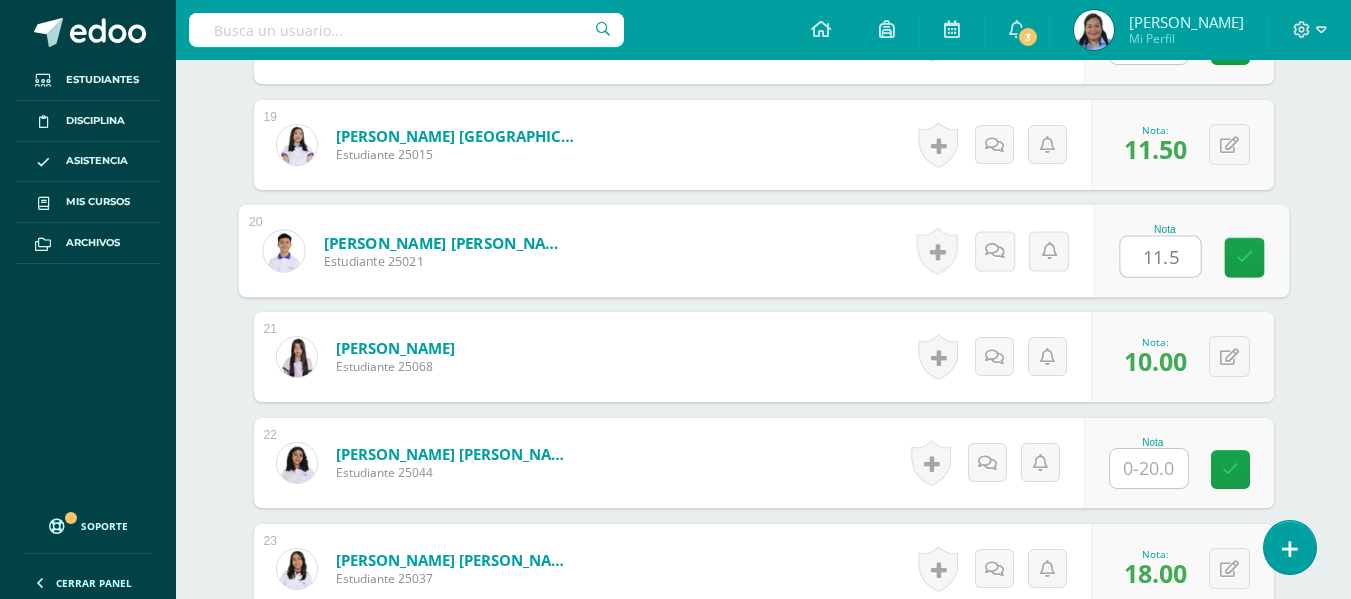 click on "Comunicación y Lenguaje, Idioma Extranjero
Primero Básico "Inglés - Intermedio "A""
Herramientas
Detalle de asistencias
Actividad
Anuncios
Actividades
Estudiantes
Planificación
Dosificación
Conferencias
¿Estás seguro que quieres  eliminar  esta actividad?
Esto borrará la actividad y cualquier nota que hayas registrado
permanentemente. Esta acción no se puede revertir. Cancelar Eliminar
Administración de escalas de valoración
escala de valoración
Aún no has creado una escala de valoración.
Cancelar Cancelar" at bounding box center [763, -554] 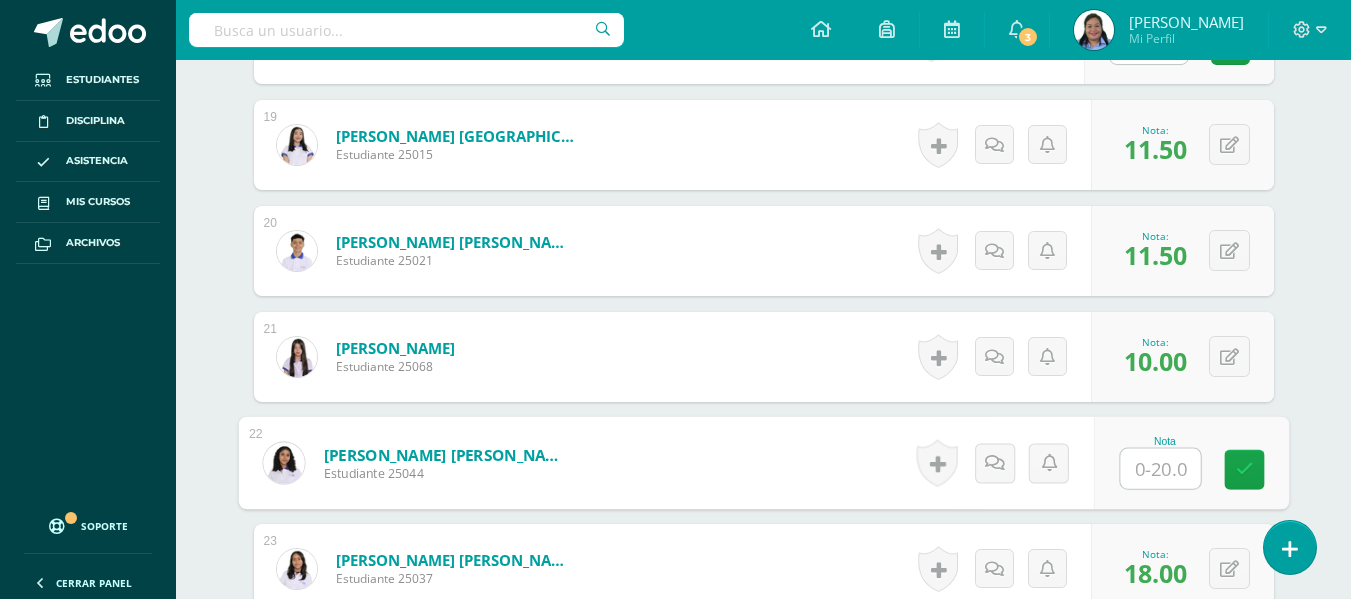 click at bounding box center [1160, 469] 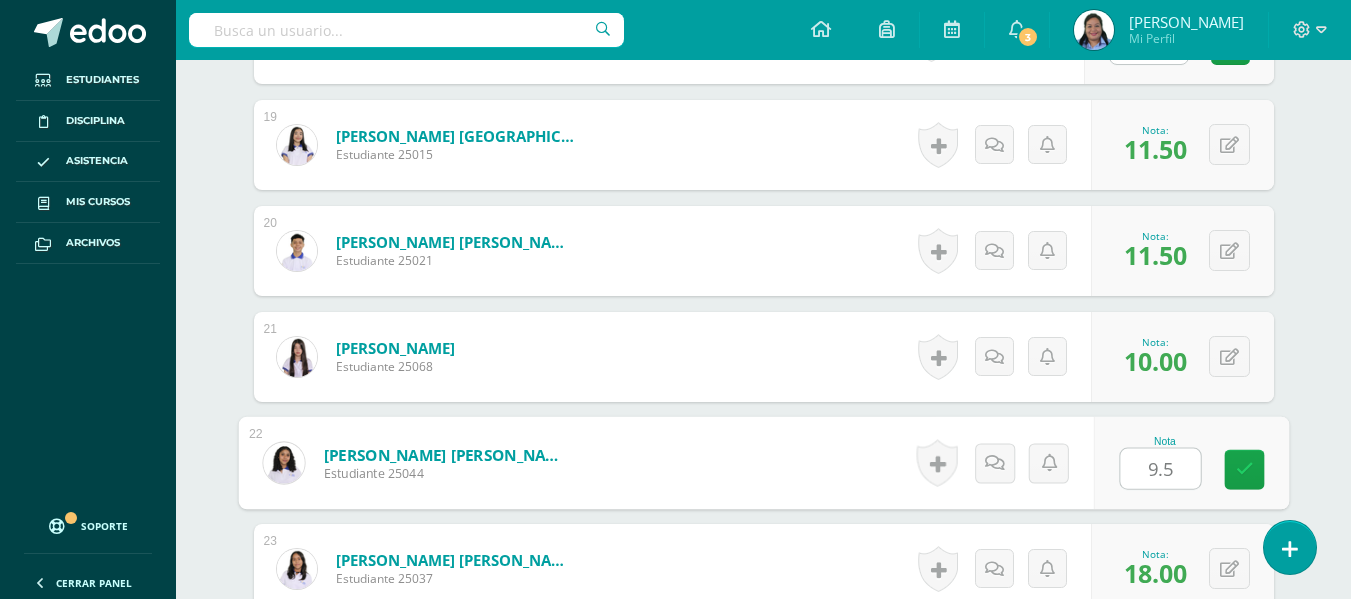 type on "9.5" 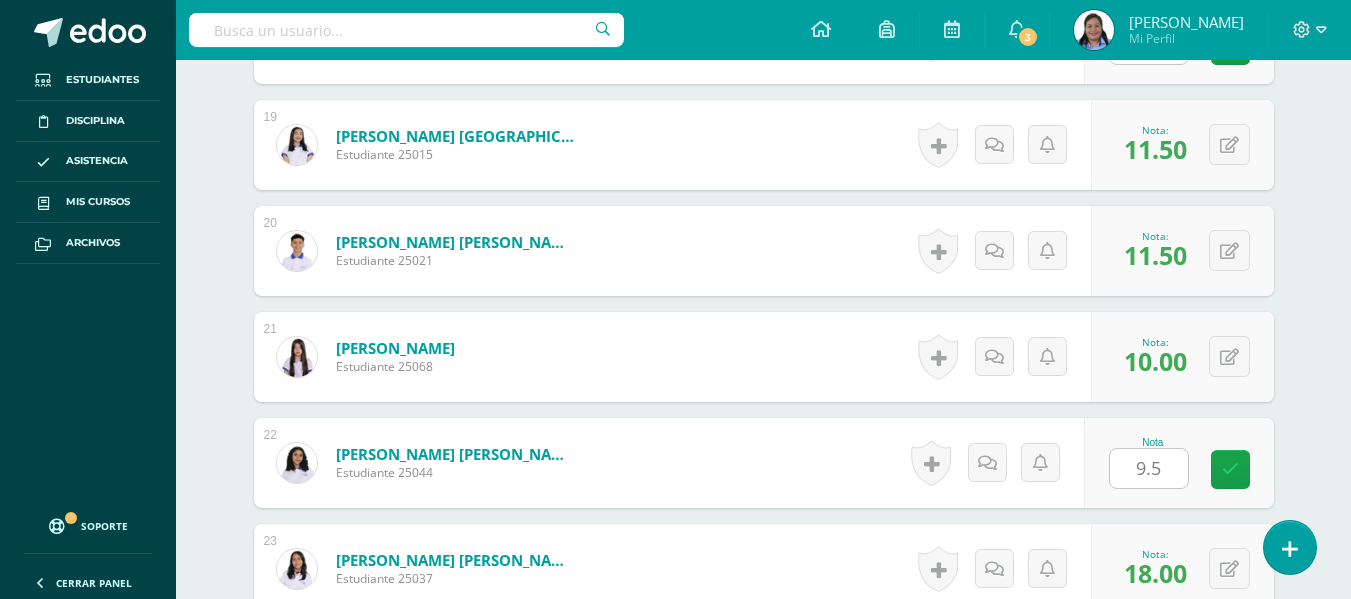 click on "Comunicación y Lenguaje, Idioma Extranjero
Primero Básico "Inglés - Intermedio "A""
Herramientas
Detalle de asistencias
Actividad
Anuncios
Actividades
Estudiantes
Planificación
Dosificación
Conferencias
¿Estás seguro que quieres  eliminar  esta actividad?
Esto borrará la actividad y cualquier nota que hayas registrado
permanentemente. Esta acción no se puede revertir. Cancelar Eliminar
Administración de escalas de valoración
escala de valoración
Aún no has creado una escala de valoración.
Cancelar Cancelar" at bounding box center [763, -554] 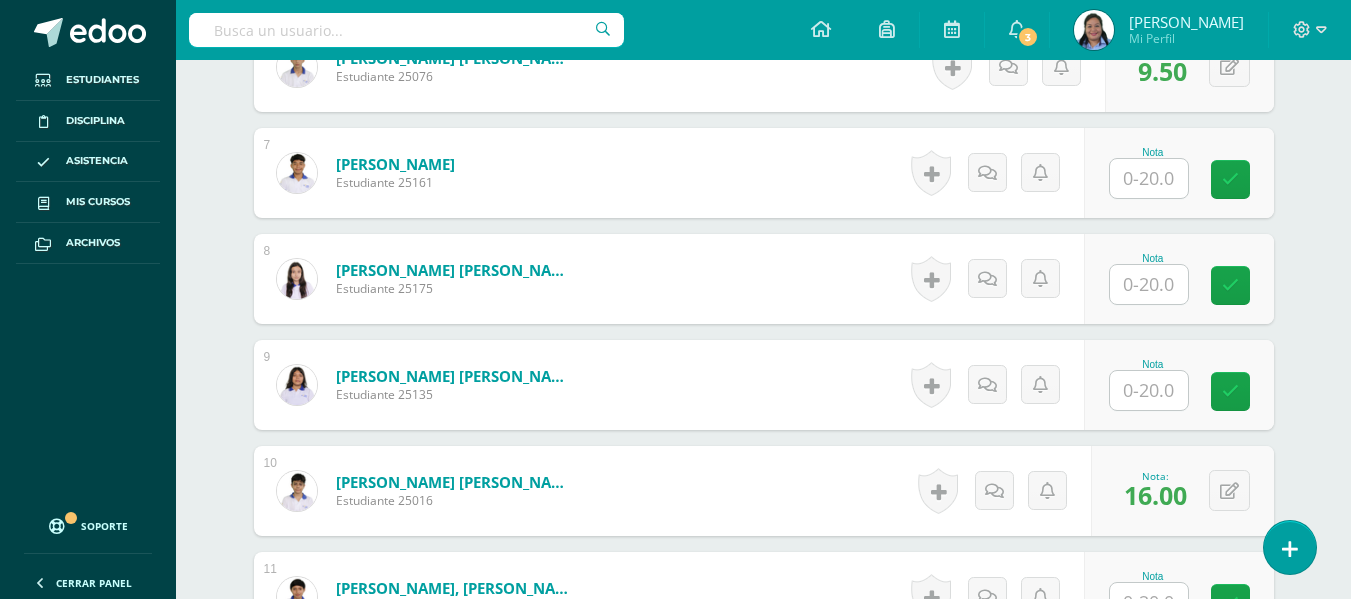scroll, scrollTop: 1200, scrollLeft: 0, axis: vertical 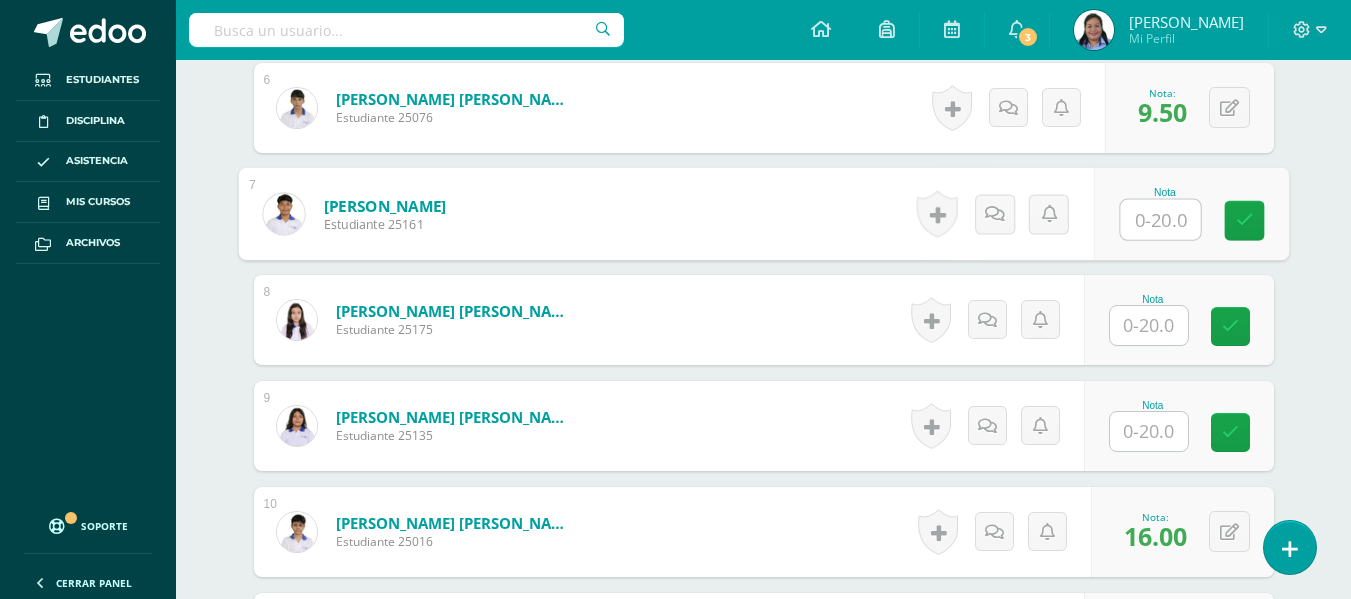 click at bounding box center [1160, 220] 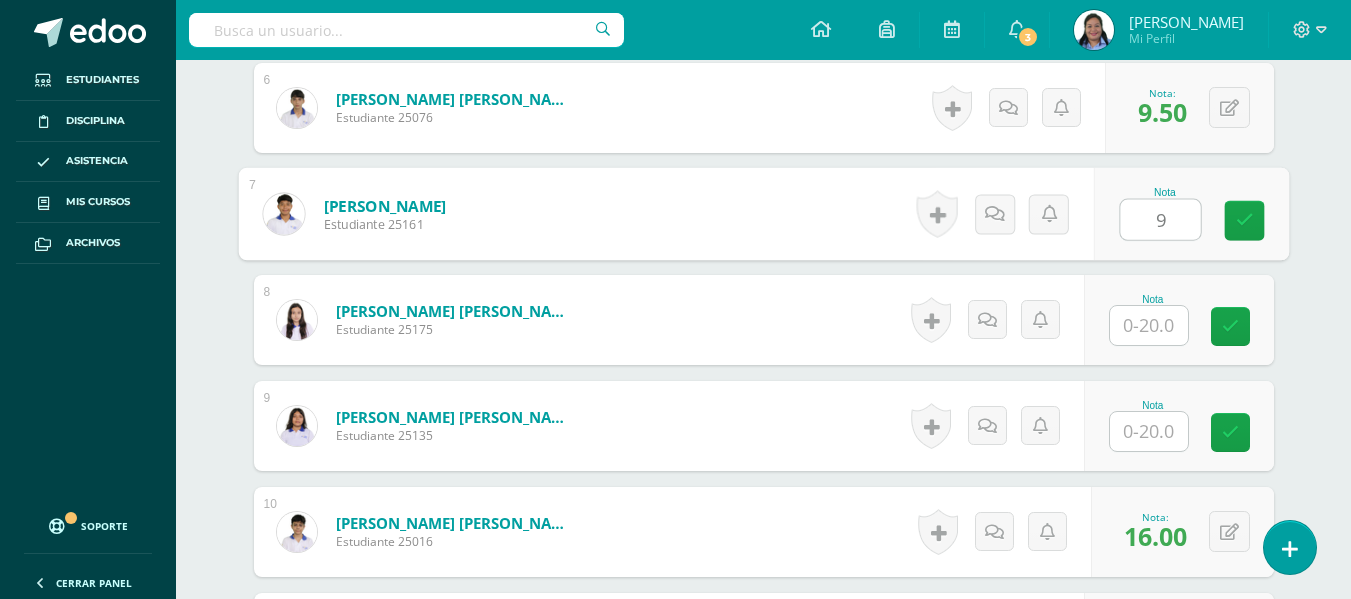 type on "9" 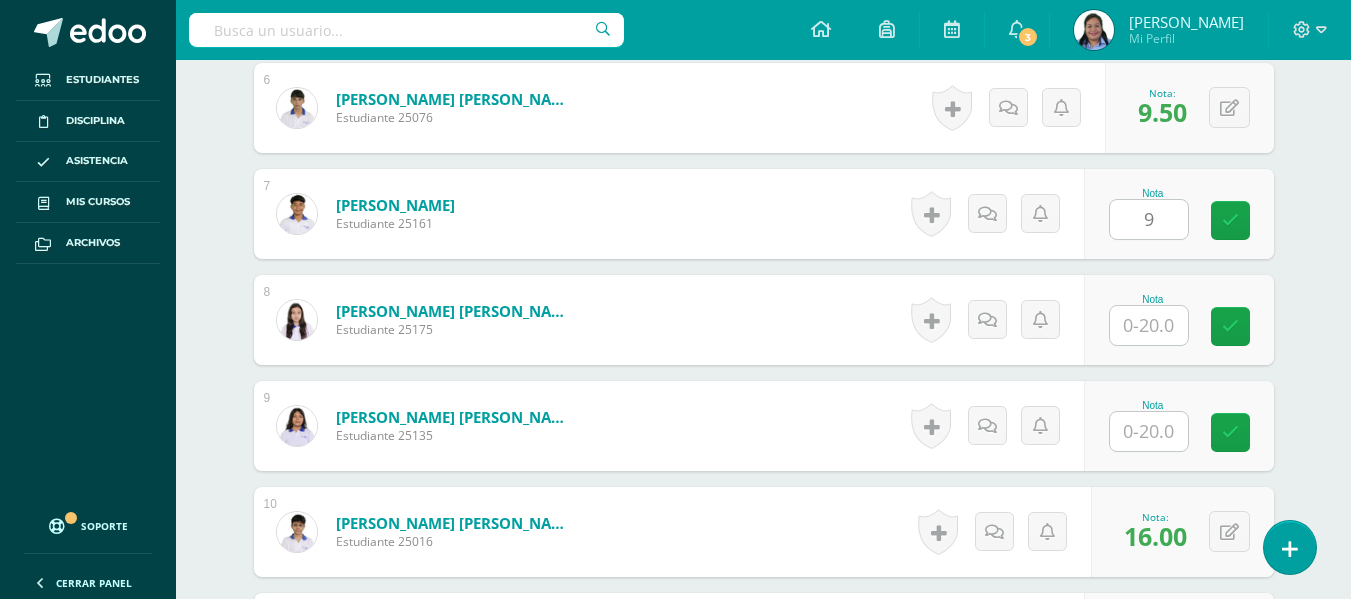 click on "Comunicación y Lenguaje, Idioma Extranjero
Primero Básico "Inglés - Intermedio "A""
Herramientas
Detalle de asistencias
Actividad
Anuncios
Actividades
Estudiantes
Planificación
Dosificación
Conferencias
¿Estás seguro que quieres  eliminar  esta actividad?
Esto borrará la actividad y cualquier nota que hayas registrado
permanentemente. Esta acción no se puede revertir. Cancelar Eliminar
Administración de escalas de valoración
escala de valoración
Aún no has creado una escala de valoración.
Cancelar Cancelar" at bounding box center [763, 787] 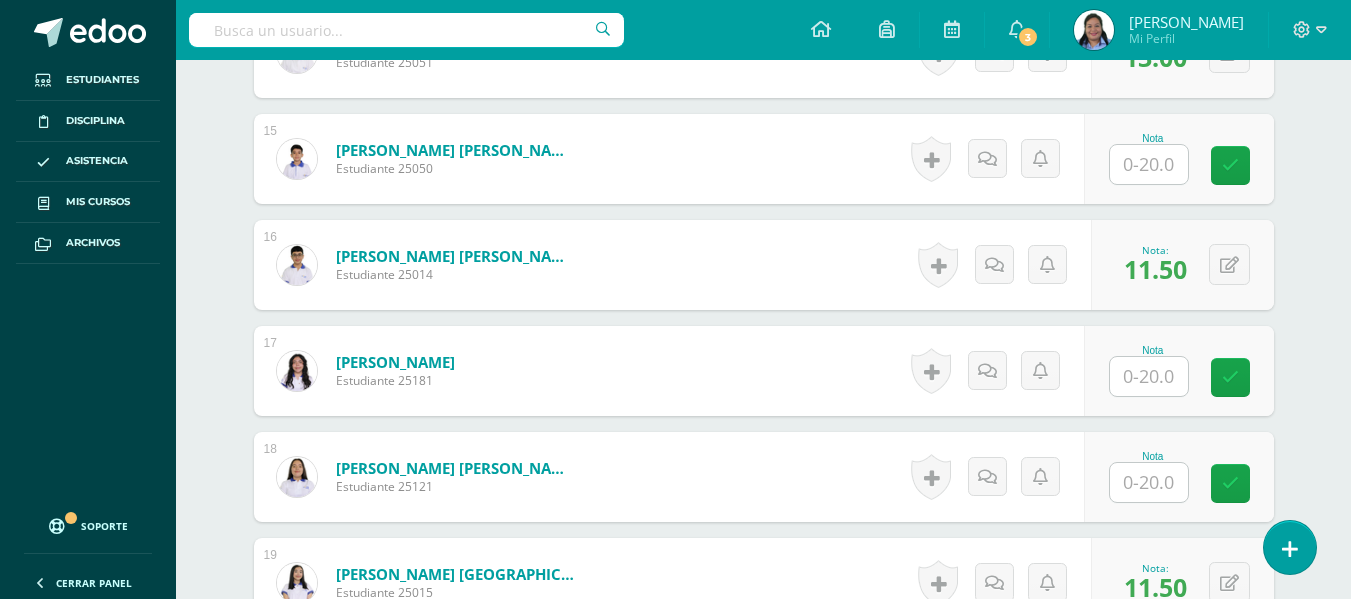 scroll, scrollTop: 2228, scrollLeft: 0, axis: vertical 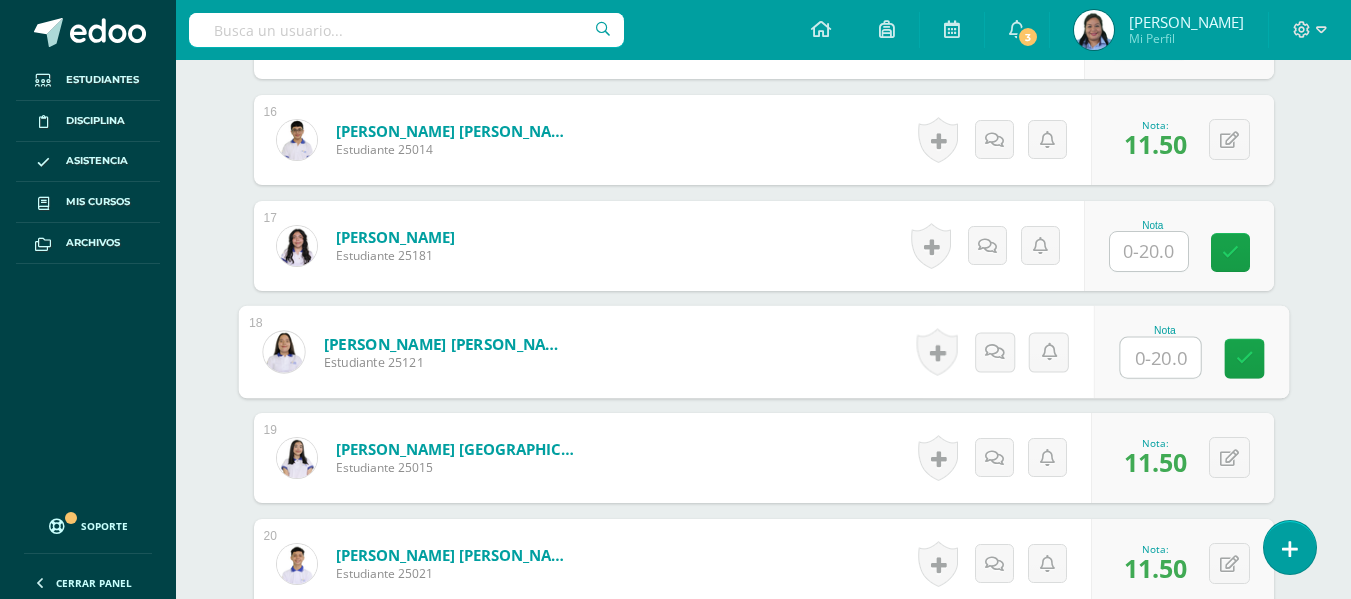 click at bounding box center (1160, 358) 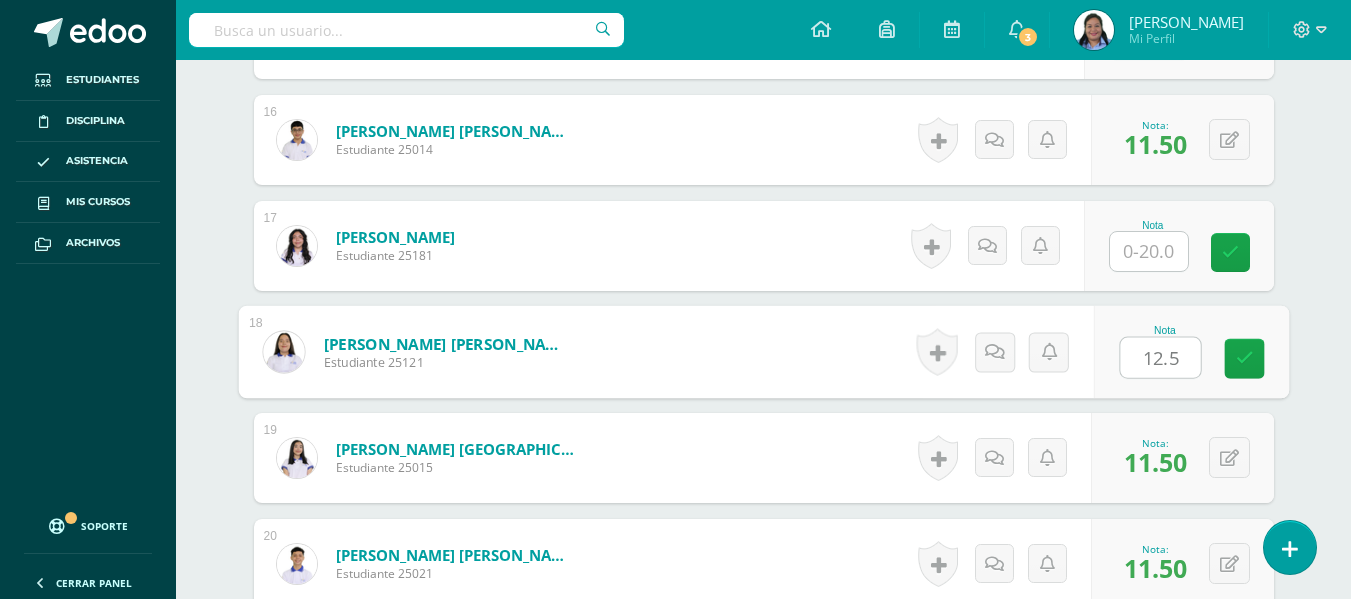 type on "12.5" 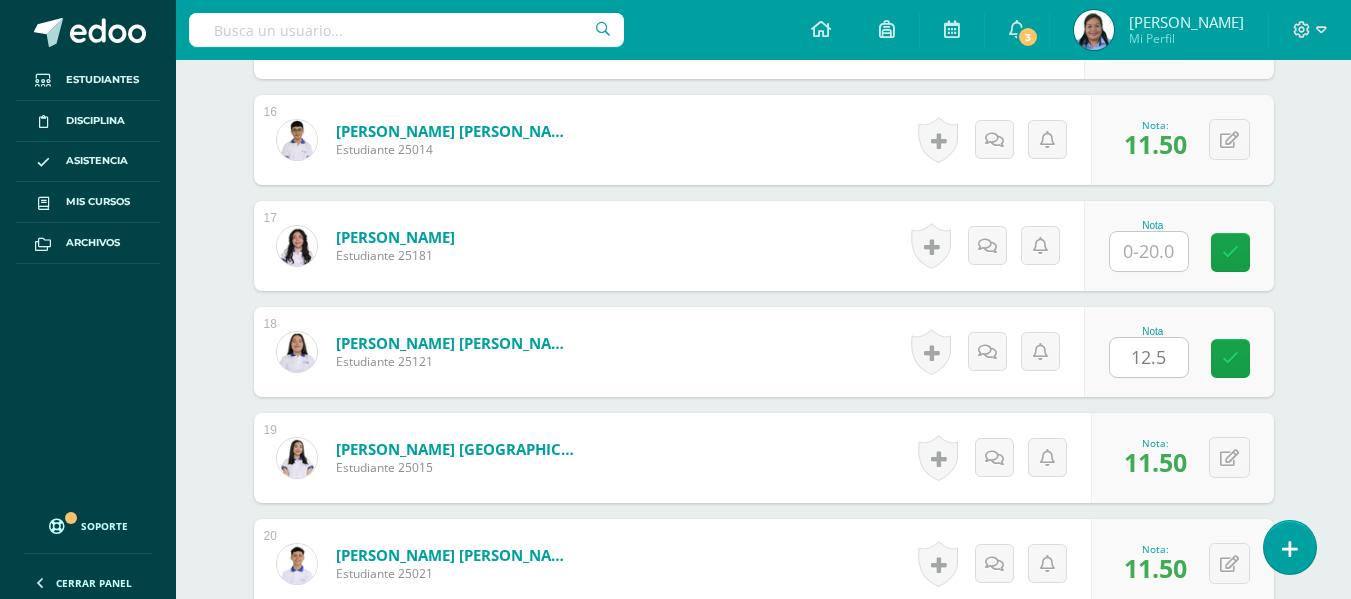 click on "¿Estás seguro que quieres  eliminar  esta actividad?
Esto borrará la actividad y cualquier nota que hayas registrado
permanentemente. Esta acción no se puede revertir. Cancelar Eliminar
Administración de escalas de valoración
escala de valoración
Aún no has creado una escala de valoración.
Cancelar Agregar nueva escala de valoración: Agrega una división a la escala de valoración  (ej. Ortografía, redacción, trabajo en equipo, etc.)
Agregar
Cancelar Crear escala de valoración
Agrega listas de cotejo
Mostrar todos                             Mostrar todos Mis listas Generales Comunicación y Lenguaje Matemática Ciencia Estudios Sociales Arte Taller 1" at bounding box center (764, -172) 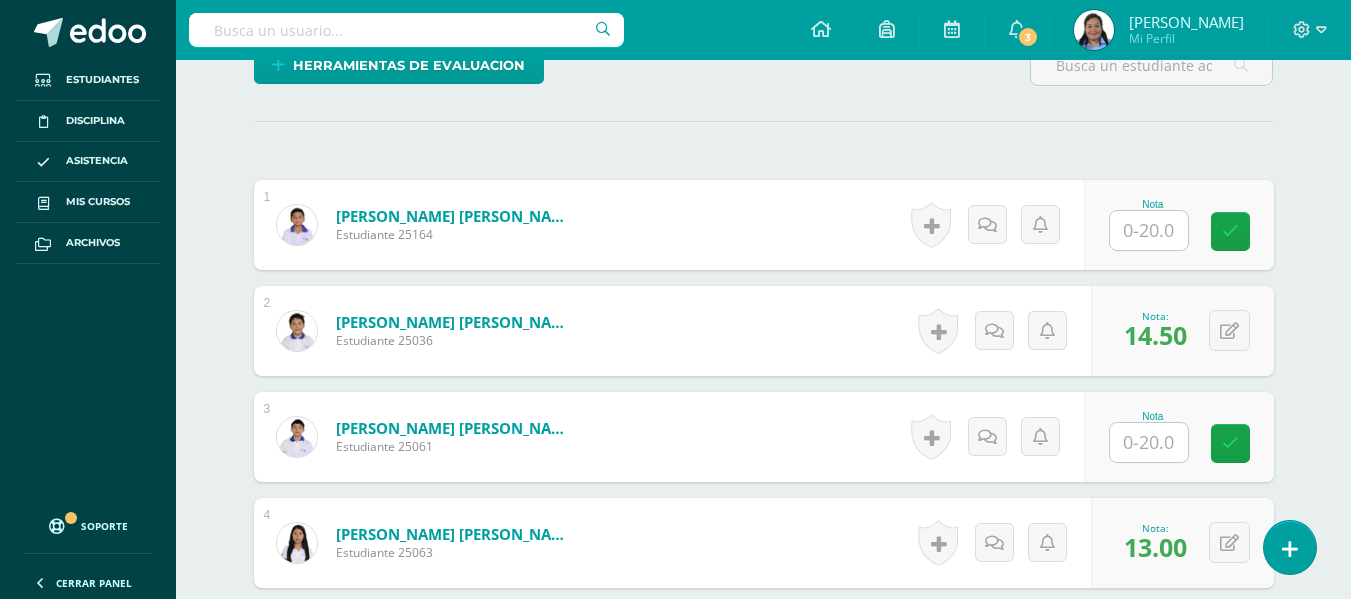 scroll, scrollTop: 581, scrollLeft: 0, axis: vertical 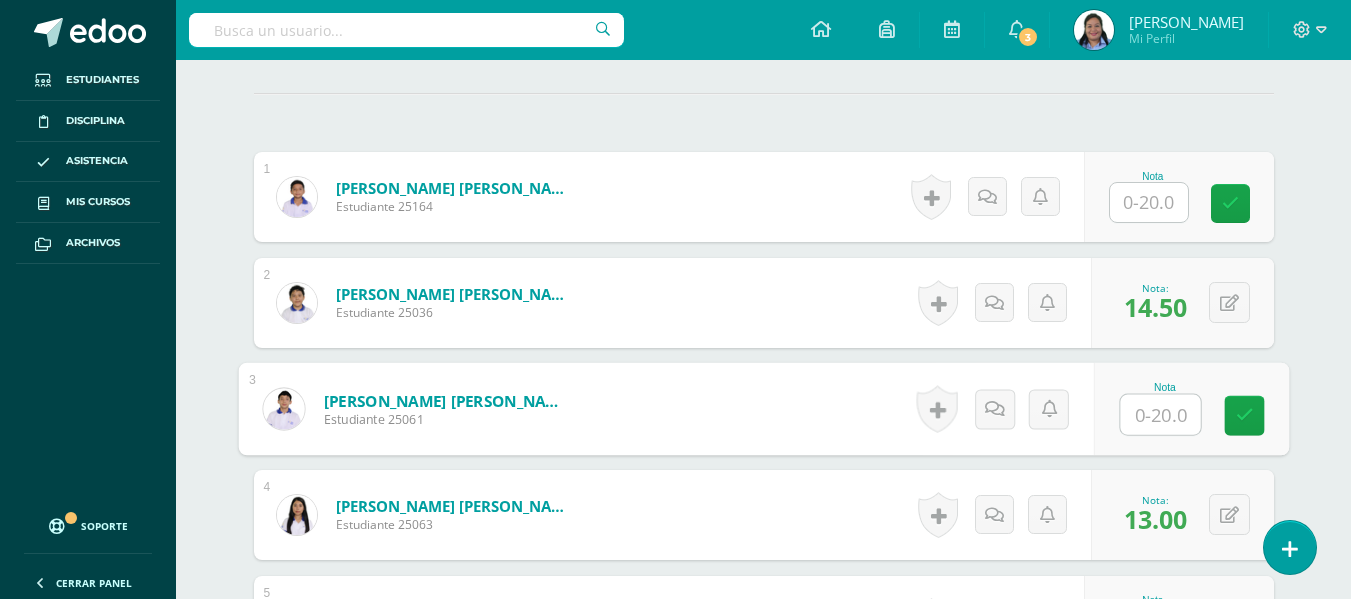 click at bounding box center (1160, 415) 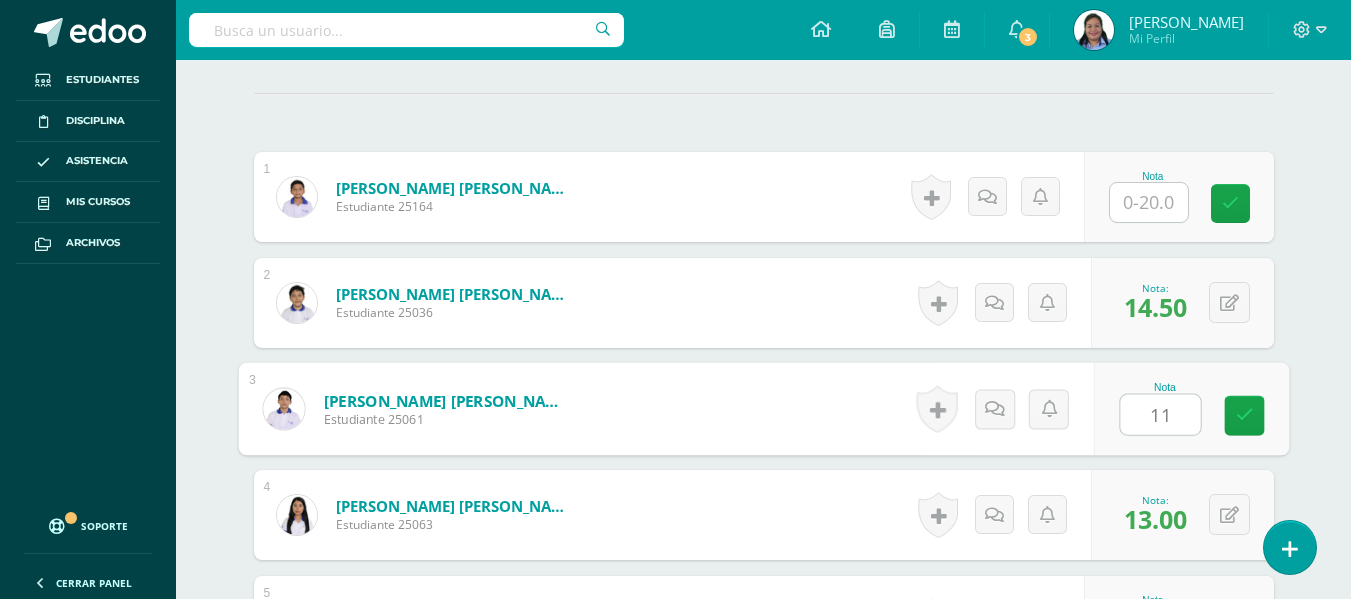 type on "11" 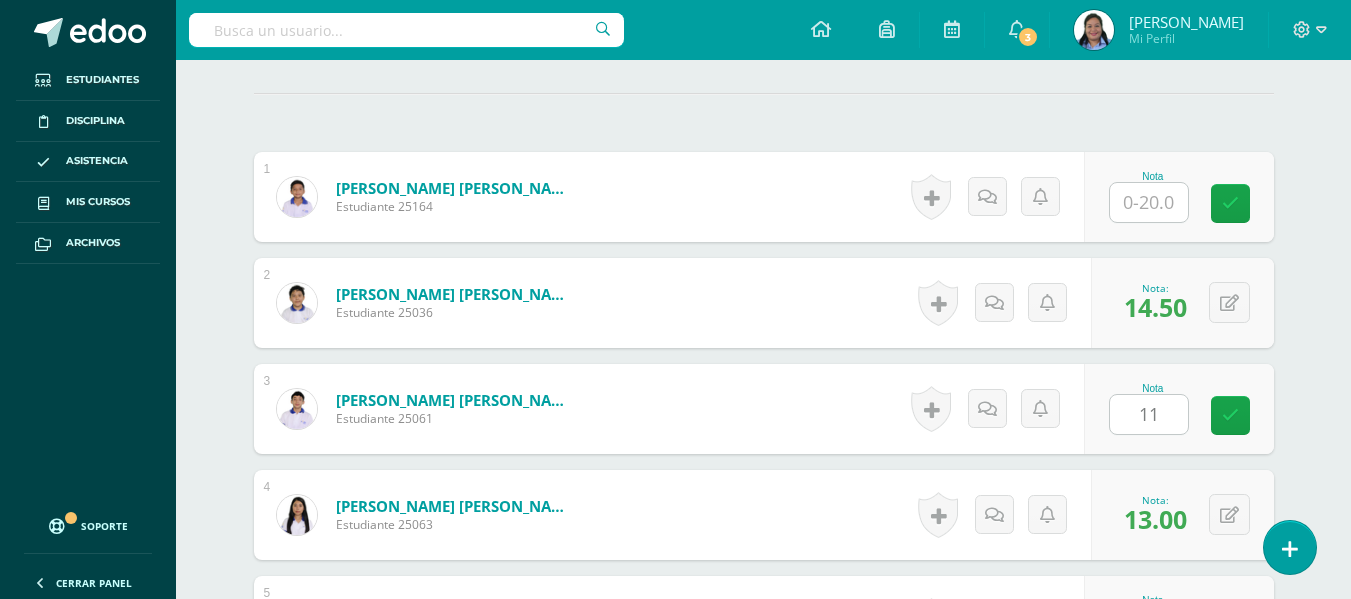 click on "¿Estás seguro que quieres  eliminar  esta actividad?
Esto borrará la actividad y cualquier nota que hayas registrado
permanentemente. Esta acción no se puede revertir. Cancelar Eliminar
Administración de escalas de valoración
escala de valoración
Aún no has creado una escala de valoración.
Cancelar Agregar nueva escala de valoración: Agrega una división a la escala de valoración  (ej. Ortografía, redacción, trabajo en equipo, etc.)
Agregar
Cancelar Crear escala de valoración
Agrega listas de cotejo
Mostrar todos                             Mostrar todos Mis listas Generales Comunicación y Lenguaje Matemática Ciencia Estudios Sociales Arte Taller 1" at bounding box center [764, 1475] 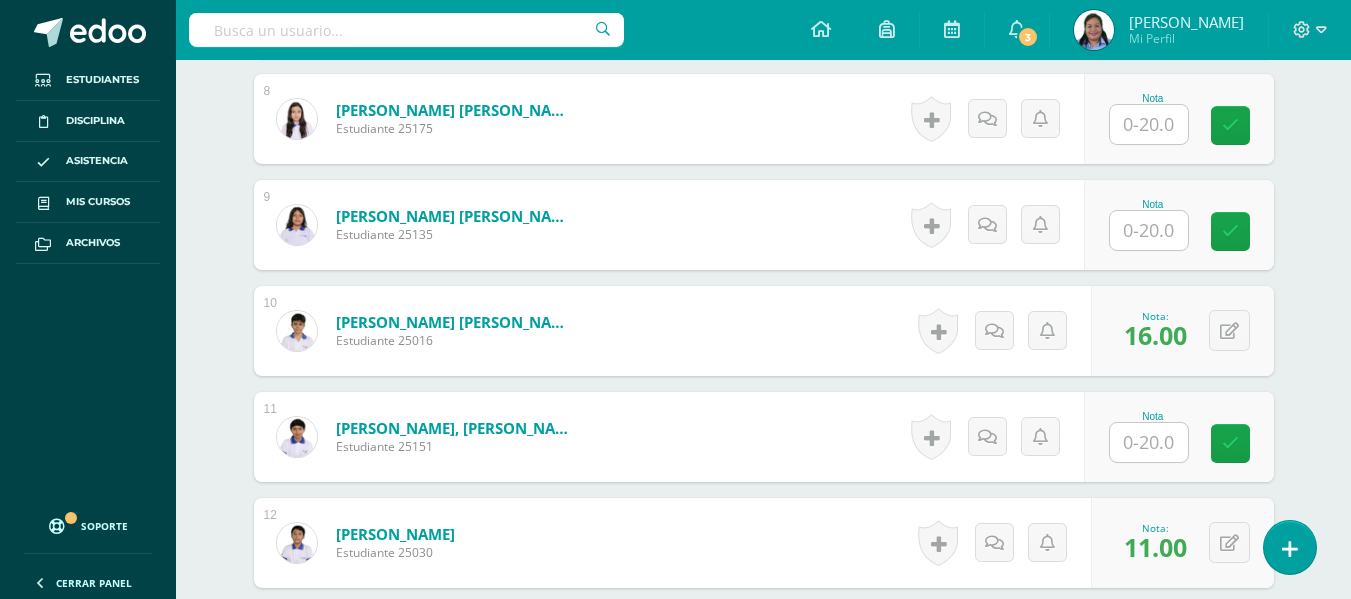 scroll, scrollTop: 1415, scrollLeft: 0, axis: vertical 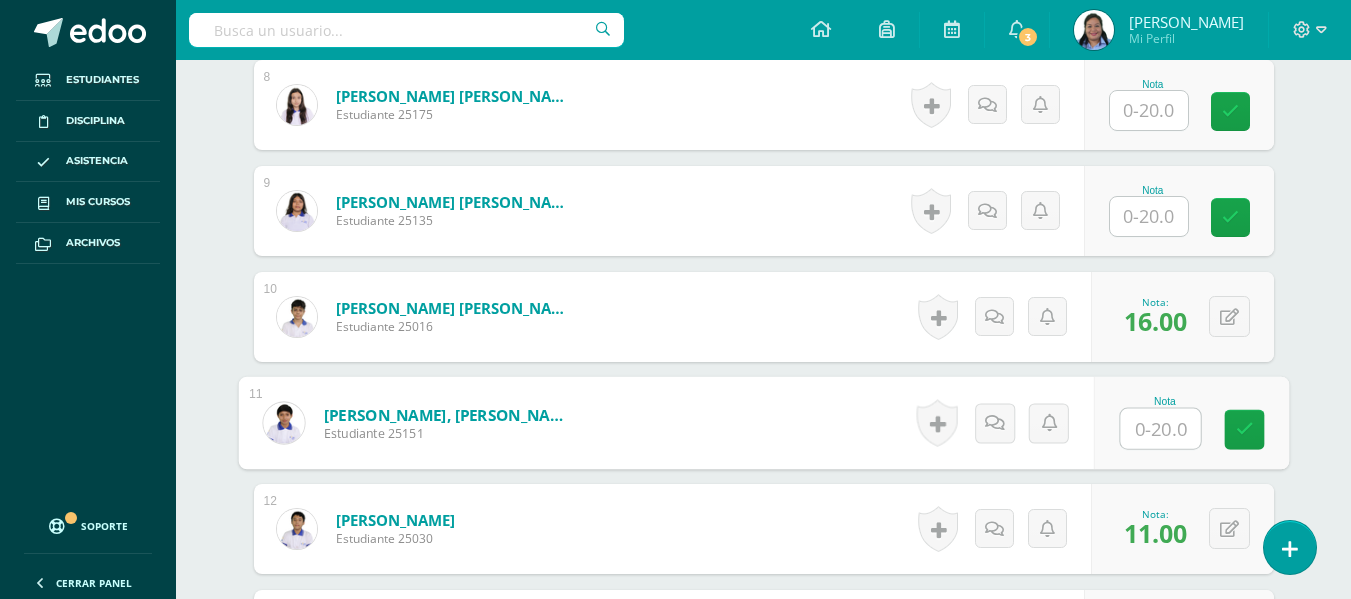 click at bounding box center [1160, 429] 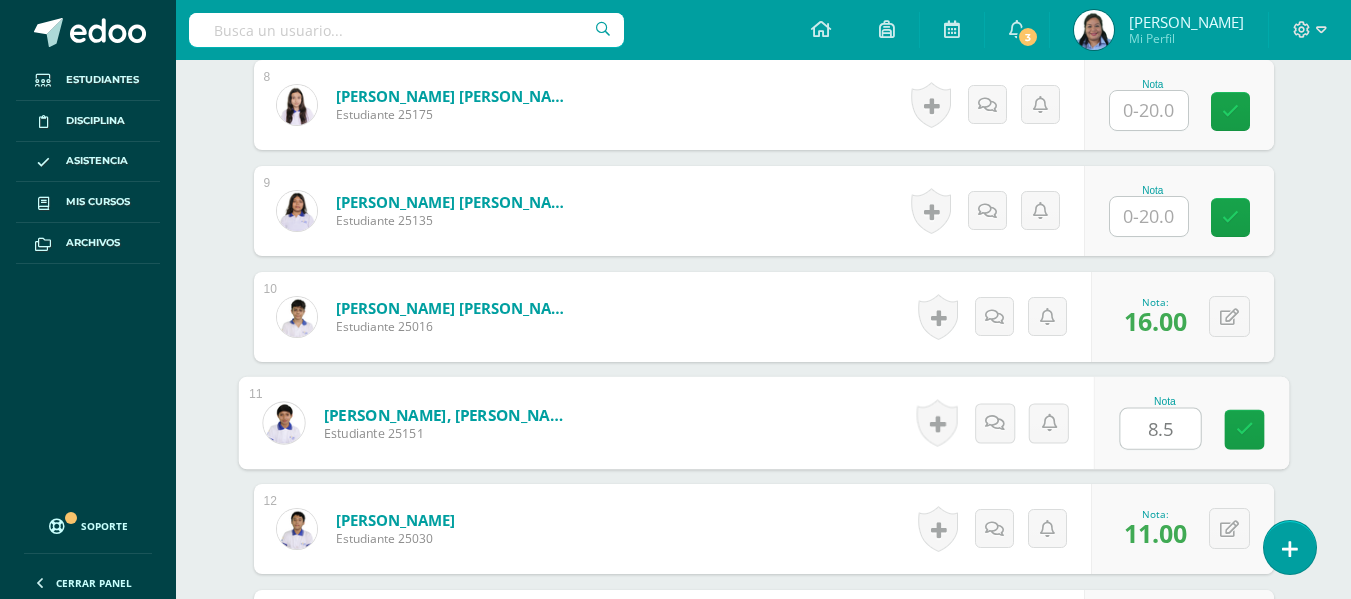 type on "8.5" 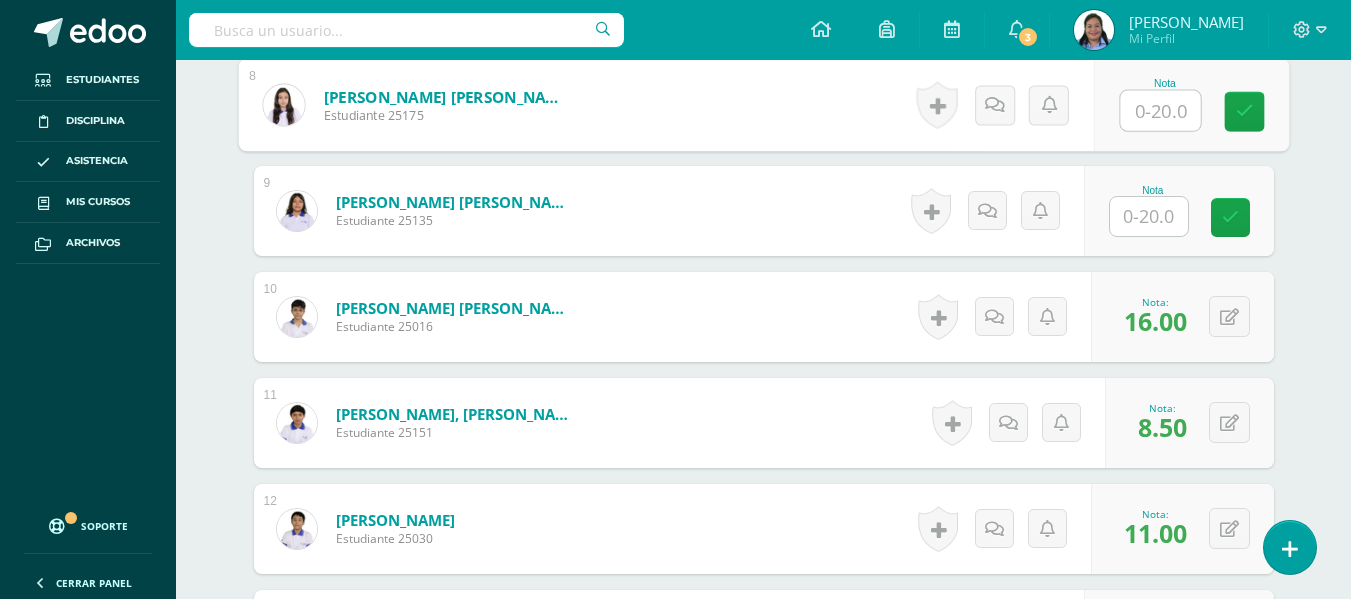 click at bounding box center [1160, 111] 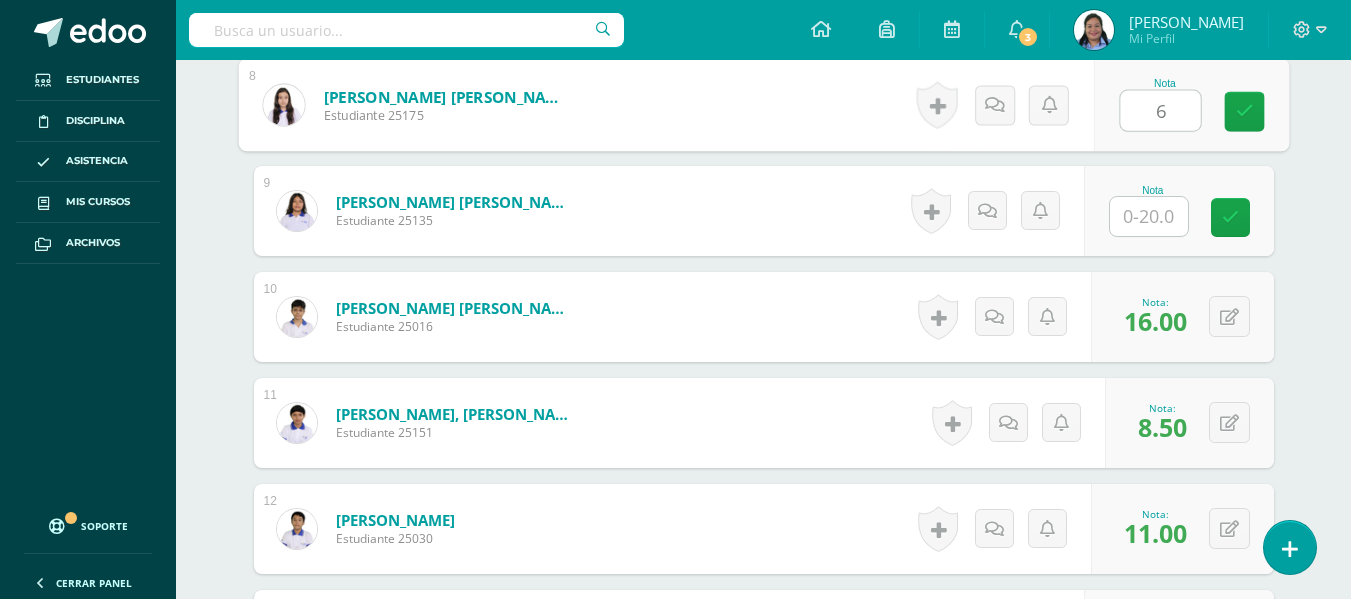 type on "6" 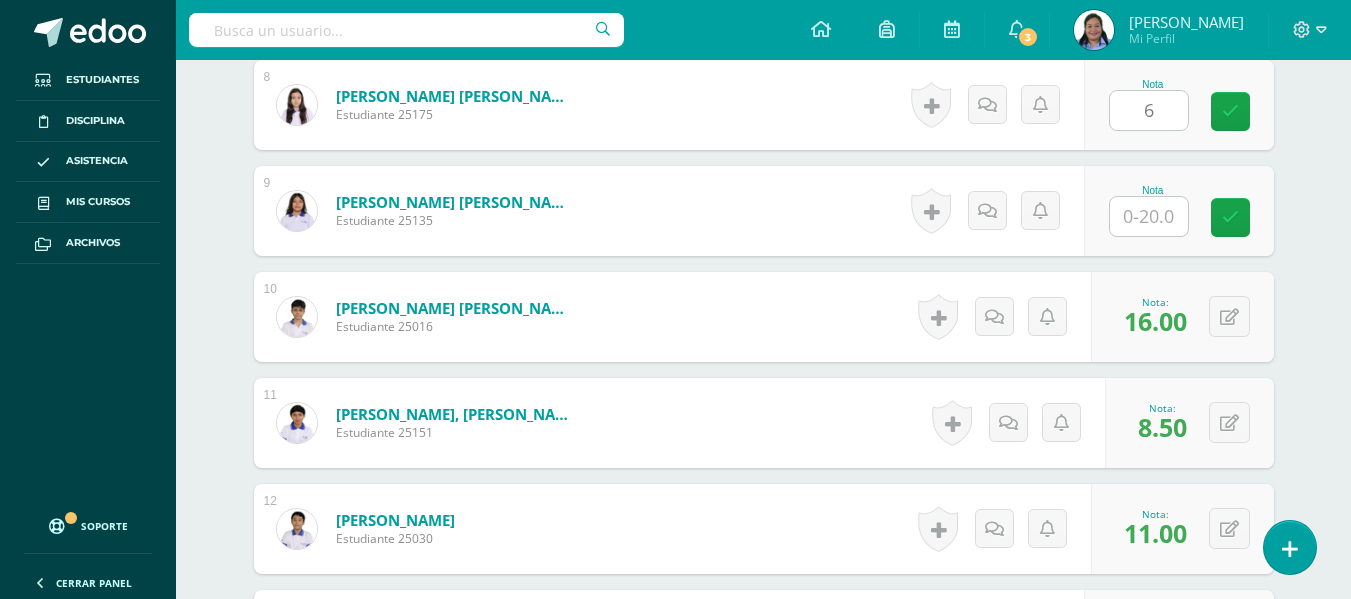 click on "Comunicación y Lenguaje, Idioma Extranjero
Primero Básico "Inglés - Intermedio "A""
Herramientas
Detalle de asistencias
Actividad
Anuncios
Actividades
Estudiantes
Planificación
Dosificación
Conferencias
¿Estás seguro que quieres  eliminar  esta actividad?
Esto borrará la actividad y cualquier nota que hayas registrado
permanentemente. Esta acción no se puede revertir. Cancelar Eliminar
Administración de escalas de valoración
escala de valoración
Aún no has creado una escala de valoración.
Cancelar Cancelar" at bounding box center (763, 572) 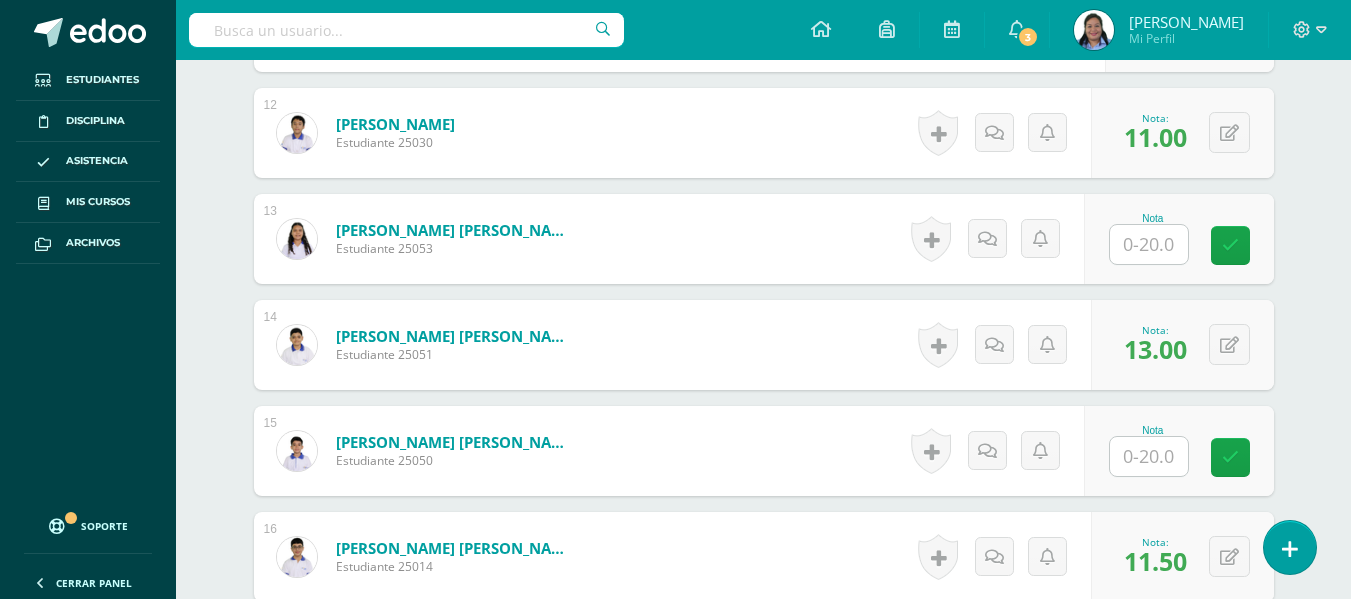 scroll, scrollTop: 1832, scrollLeft: 0, axis: vertical 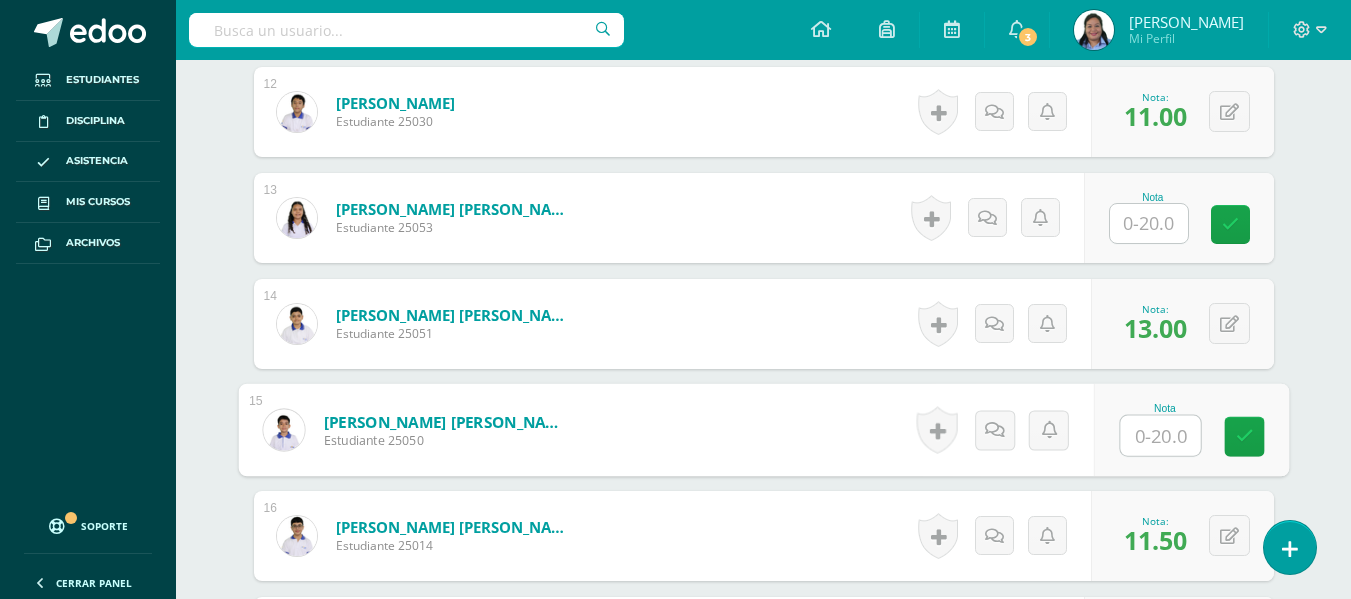 click at bounding box center [1160, 436] 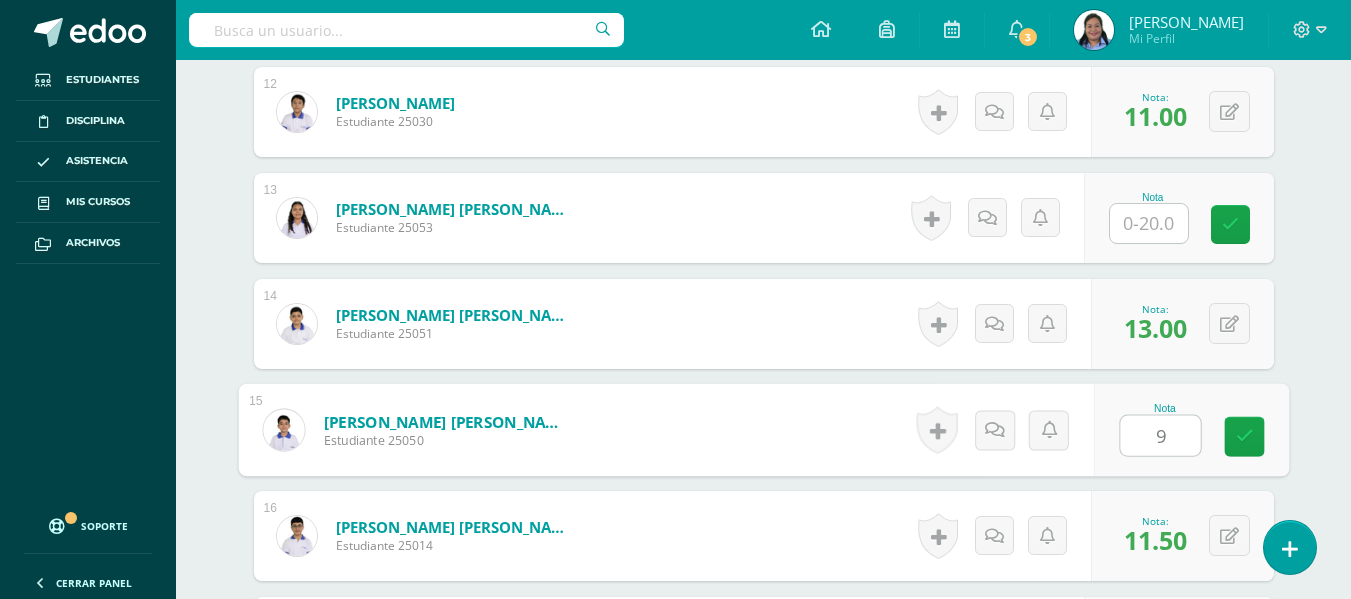 type on "9" 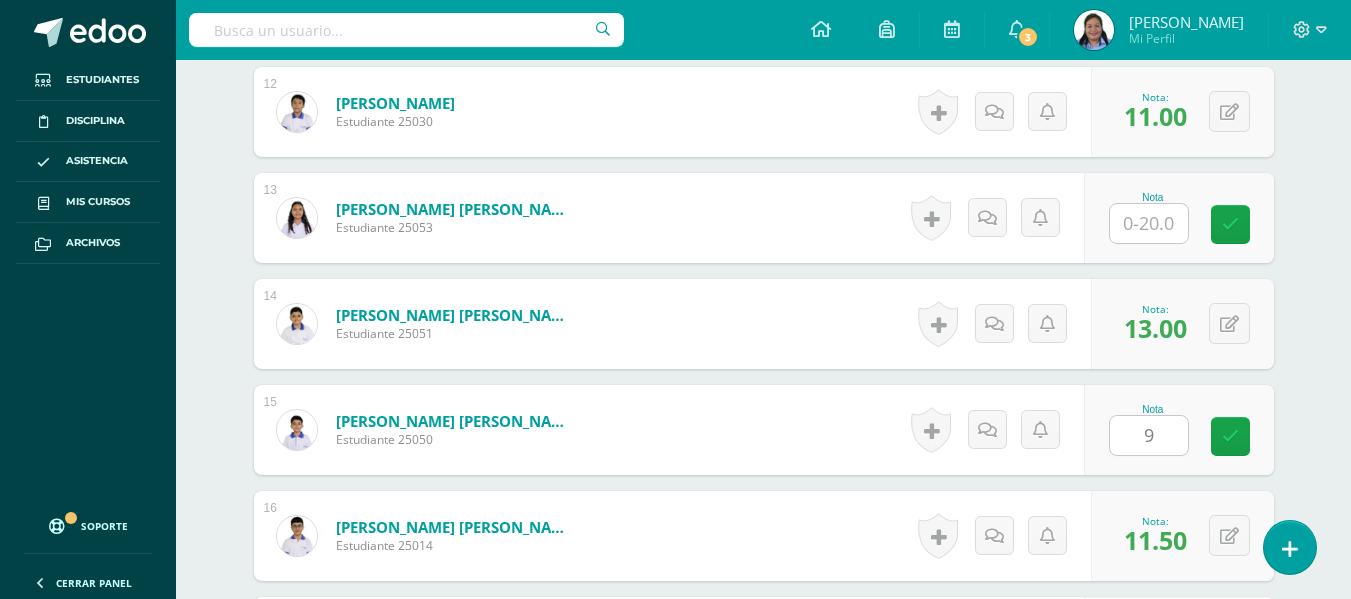 click on "¿Estás seguro que quieres  eliminar  esta actividad?
Esto borrará la actividad y cualquier nota que hayas registrado
permanentemente. Esta acción no se puede revertir. Cancelar Eliminar
Administración de escalas de valoración
escala de valoración
Aún no has creado una escala de valoración.
Cancelar Agregar nueva escala de valoración: Agrega una división a la escala de valoración  (ej. Ortografía, redacción, trabajo en equipo, etc.)
Agregar
Cancelar Crear escala de valoración
Agrega listas de cotejo
Mostrar todos                             Mostrar todos Mis listas Generales Comunicación y Lenguaje Matemática Ciencia Estudios Sociales Arte Taller 1" at bounding box center [764, 224] 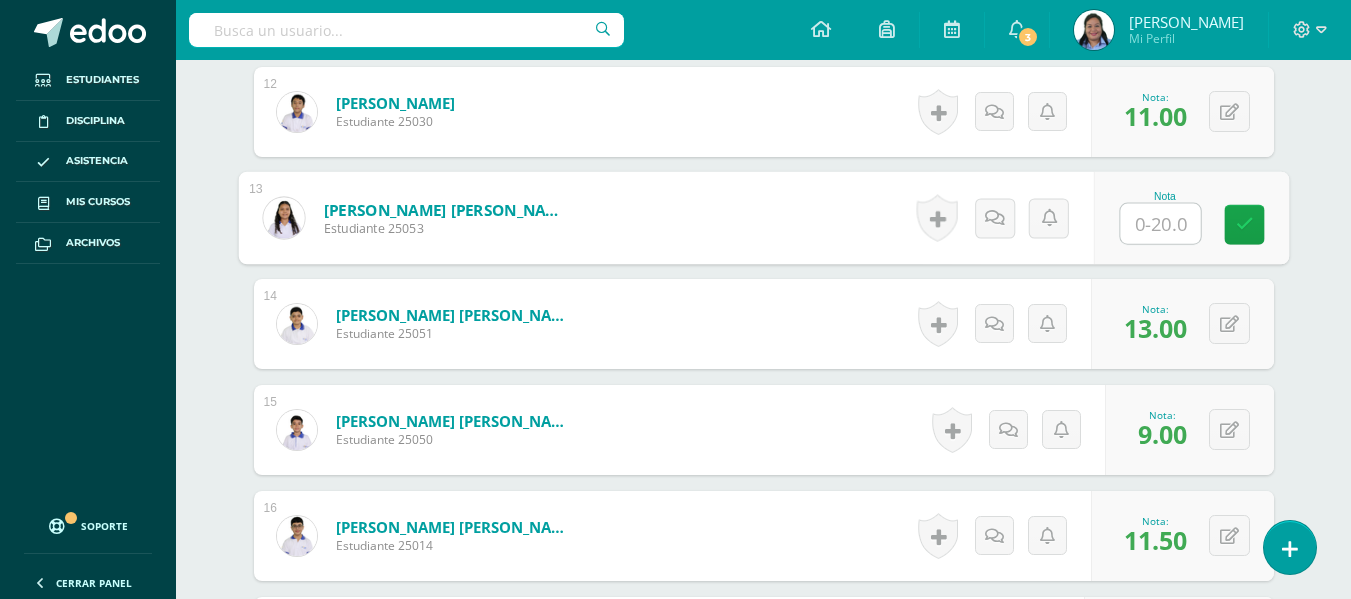click at bounding box center [1160, 224] 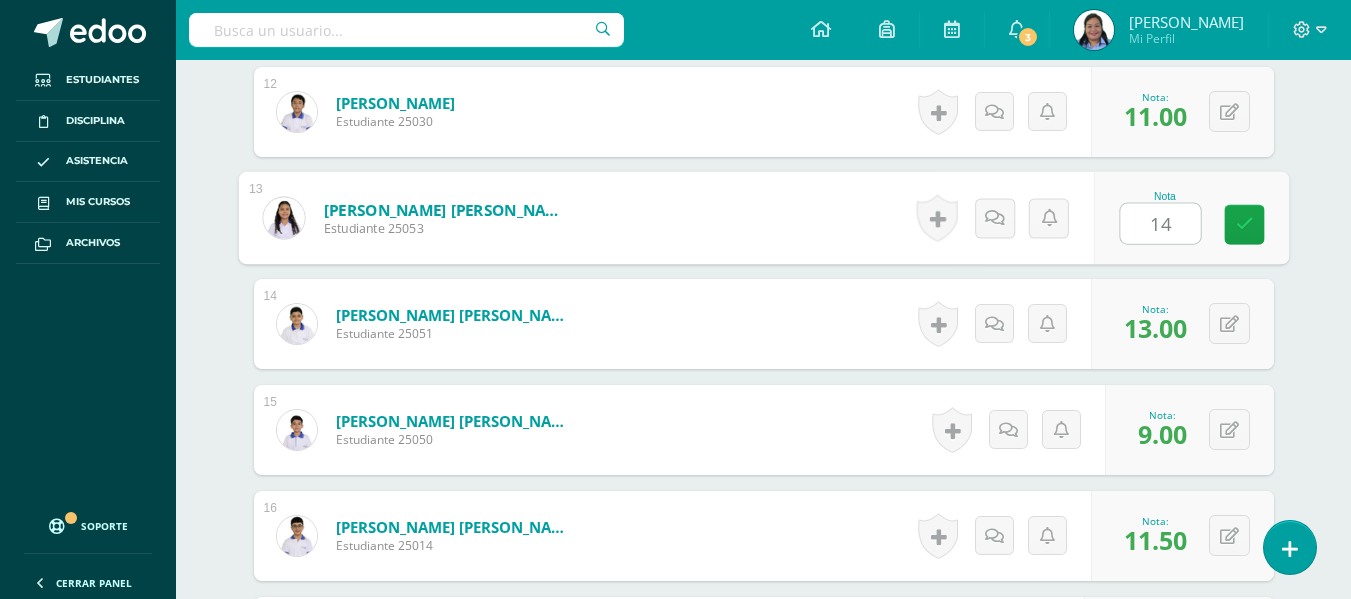 type on "14" 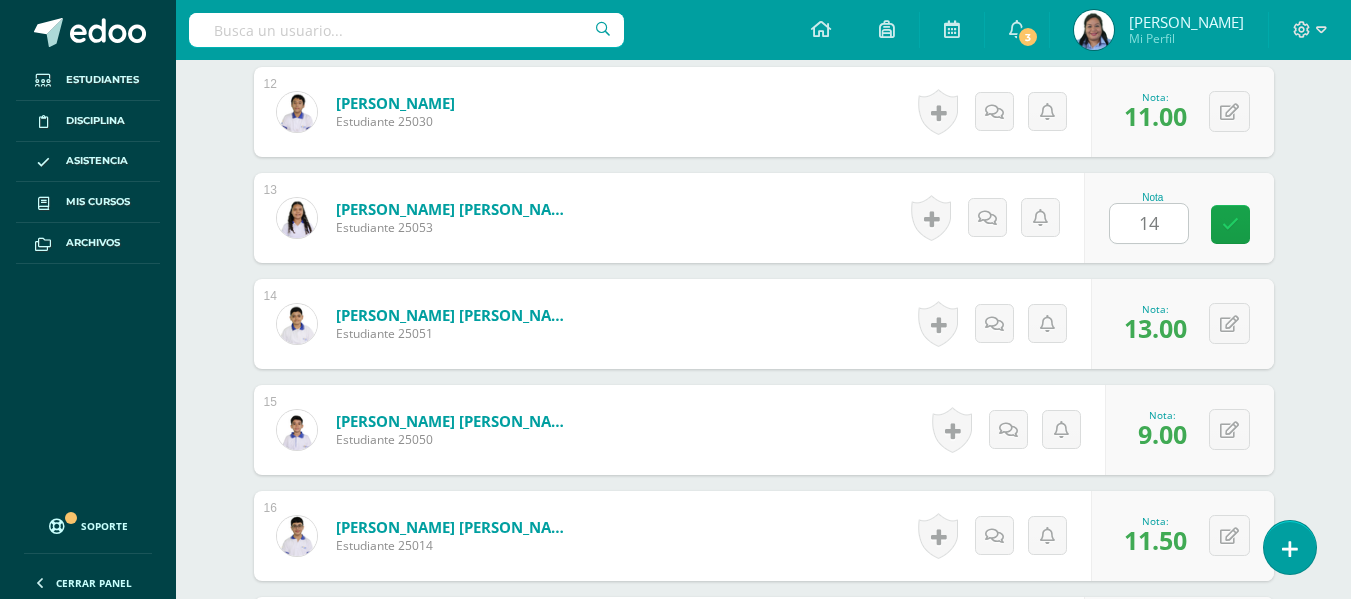 click on "¿Estás seguro que quieres  eliminar  esta actividad?
Esto borrará la actividad y cualquier nota que hayas registrado
permanentemente. Esta acción no se puede revertir. Cancelar Eliminar
Administración de escalas de valoración
escala de valoración
Aún no has creado una escala de valoración.
Cancelar Agregar nueva escala de valoración: Agrega una división a la escala de valoración  (ej. Ortografía, redacción, trabajo en equipo, etc.)
Agregar
Cancelar Crear escala de valoración
Agrega listas de cotejo
Mostrar todos                             Mostrar todos Mis listas Generales Comunicación y Lenguaje Matemática Ciencia Estudios Sociales Arte Taller 1" at bounding box center [764, 224] 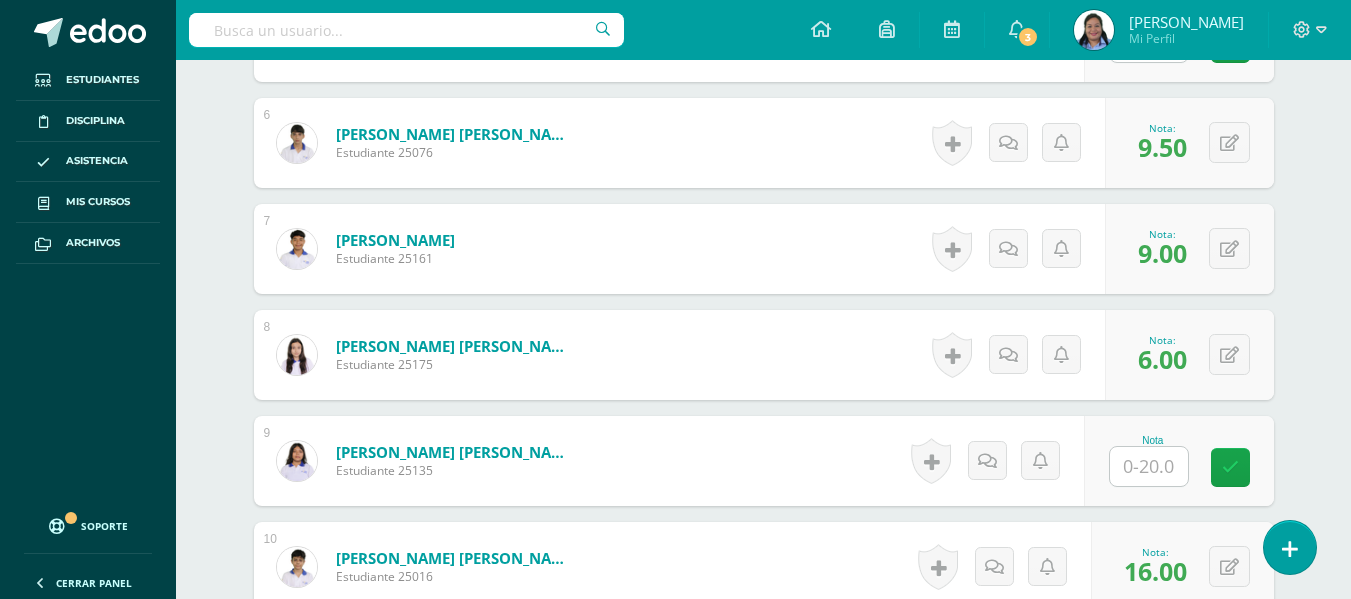 scroll, scrollTop: 1241, scrollLeft: 0, axis: vertical 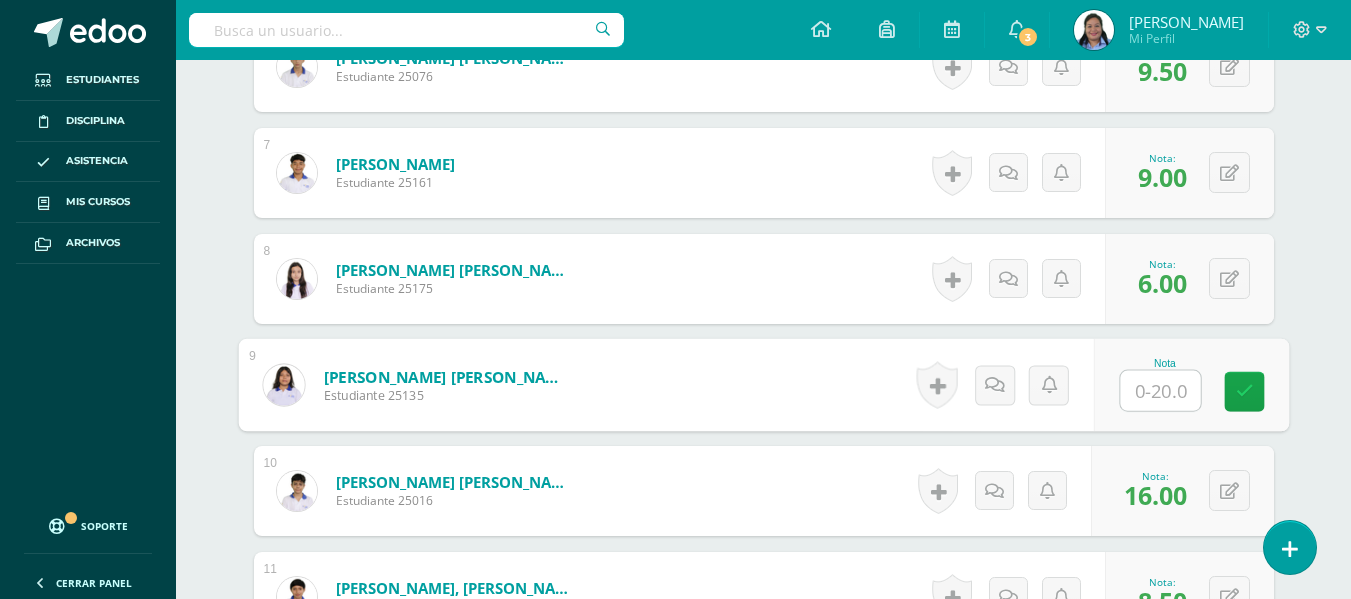 click at bounding box center [1160, 391] 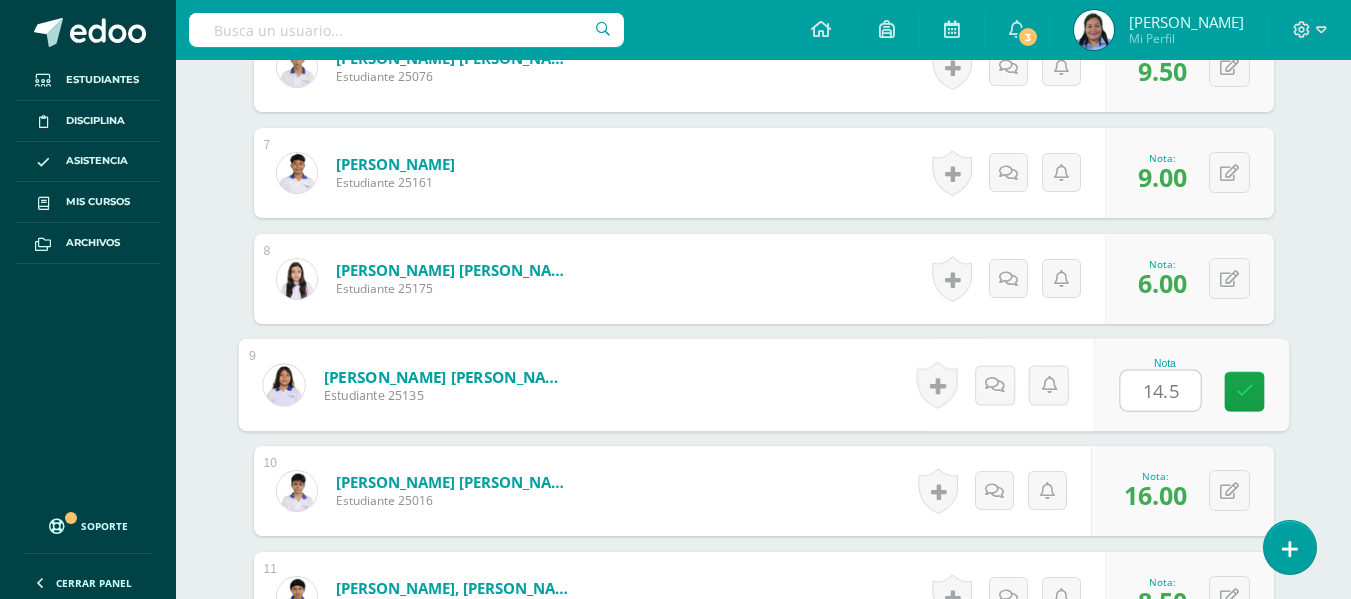 type on "14.5" 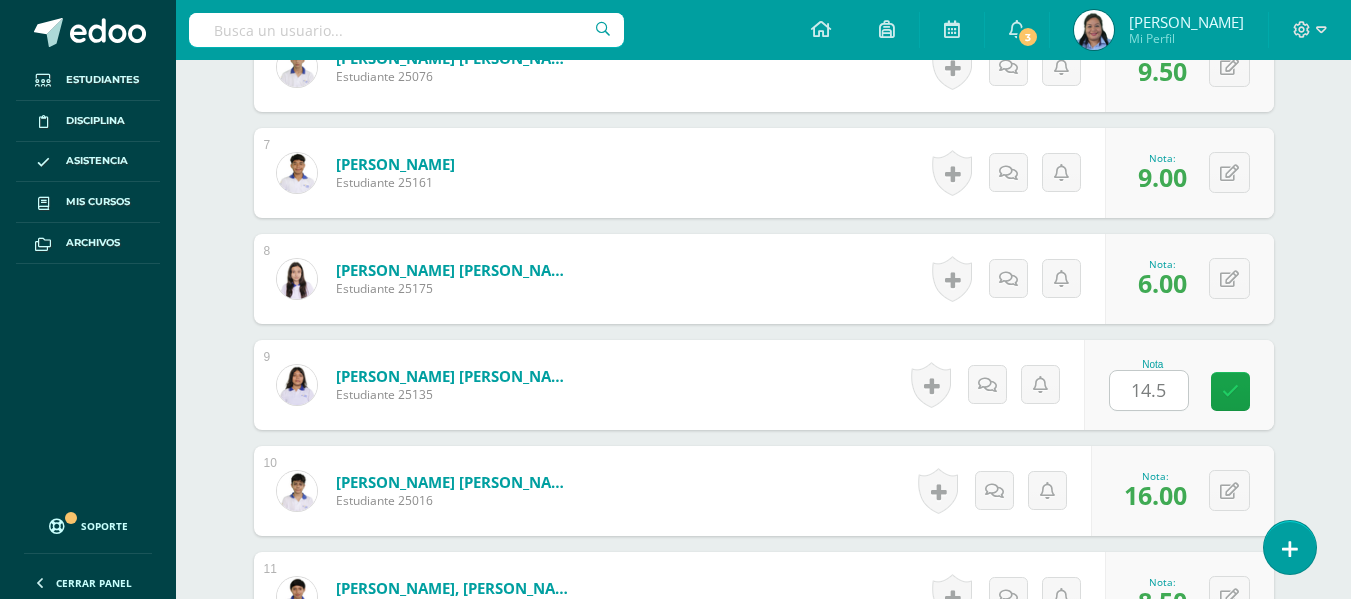 click on "¿Estás seguro que quieres  eliminar  esta actividad?
Esto borrará la actividad y cualquier nota que hayas registrado
permanentemente. Esta acción no se puede revertir. Cancelar Eliminar
Administración de escalas de valoración
escala de valoración
Aún no has creado una escala de valoración.
Cancelar Agregar nueva escala de valoración: Agrega una división a la escala de valoración  (ej. Ortografía, redacción, trabajo en equipo, etc.)
Agregar
Cancelar Crear escala de valoración
Agrega listas de cotejo
Mostrar todos                             Mostrar todos Mis listas Generales Comunicación y Lenguaje Matemática Ciencia Estudios Sociales Arte Taller 1" at bounding box center (764, 815) 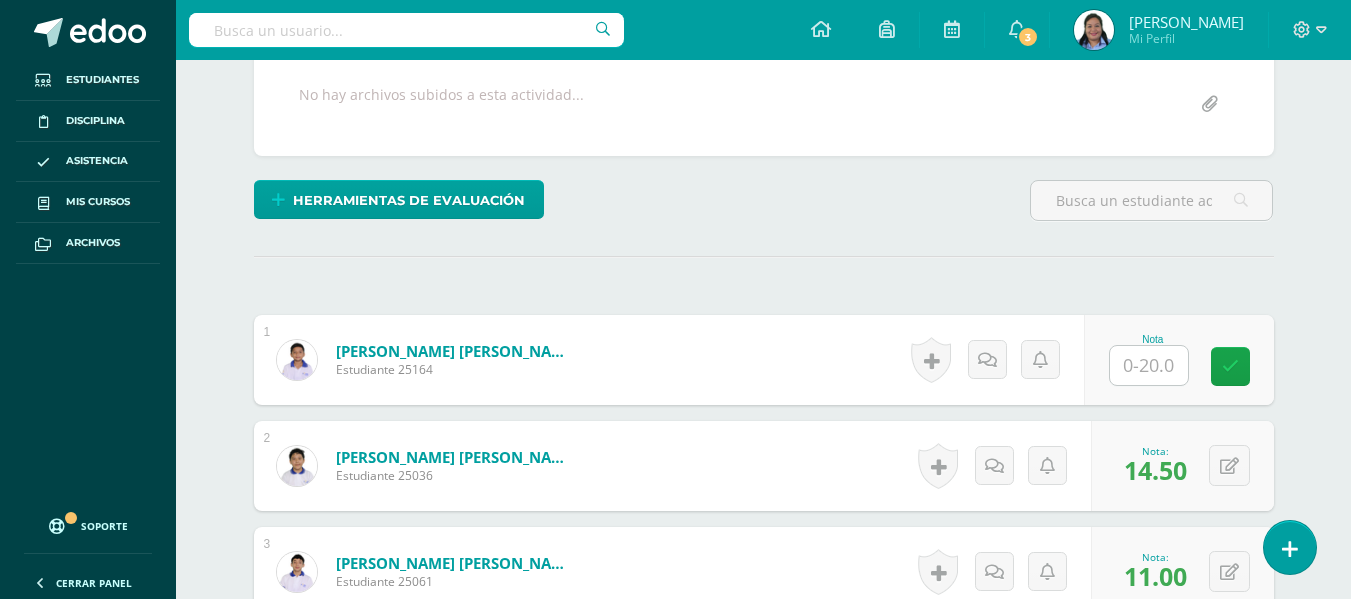 scroll, scrollTop: 432, scrollLeft: 0, axis: vertical 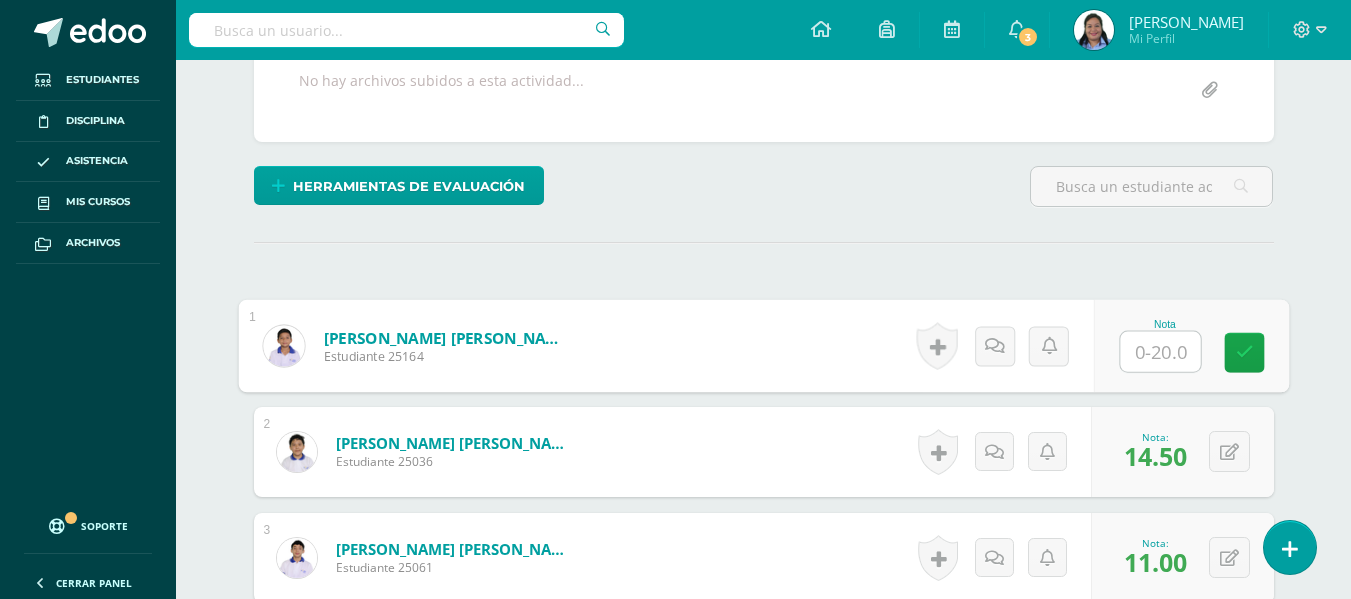 click at bounding box center [1160, 352] 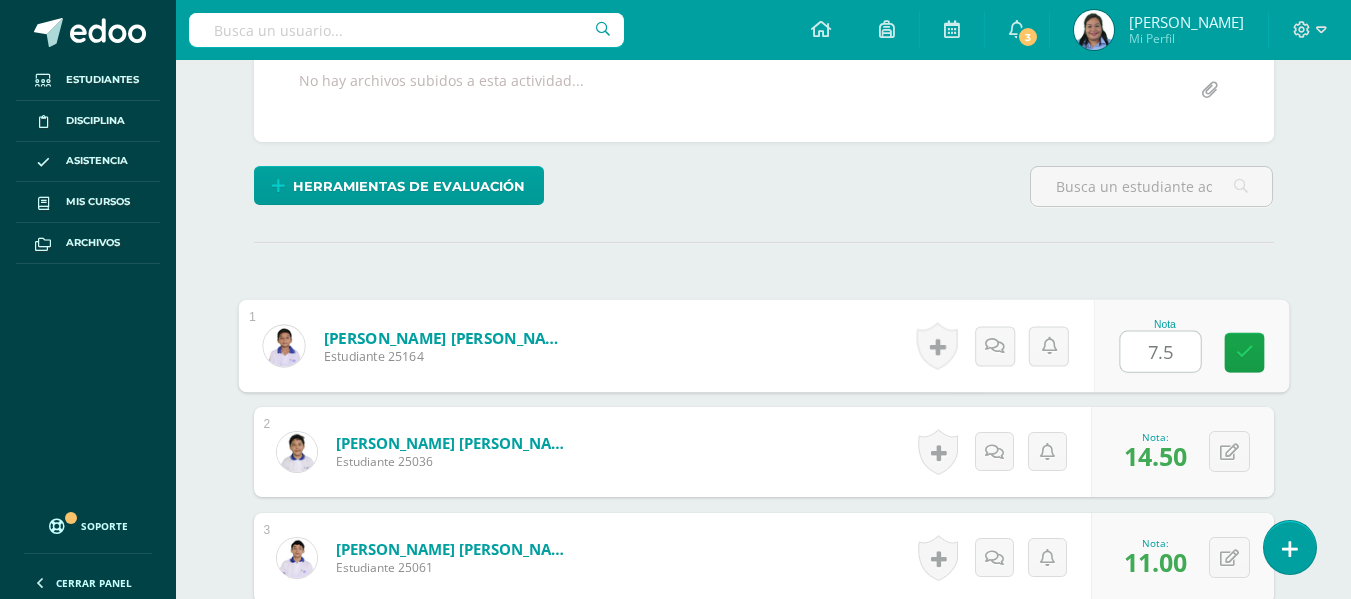 type on "7.5" 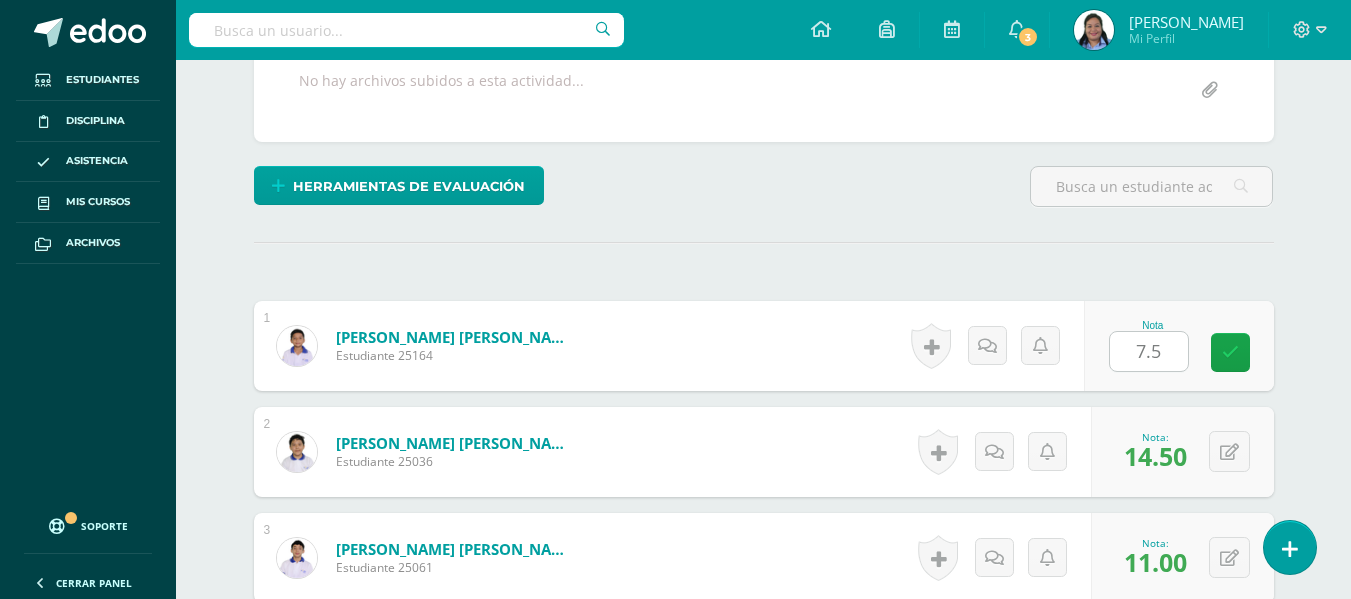 click at bounding box center (1151, 194) 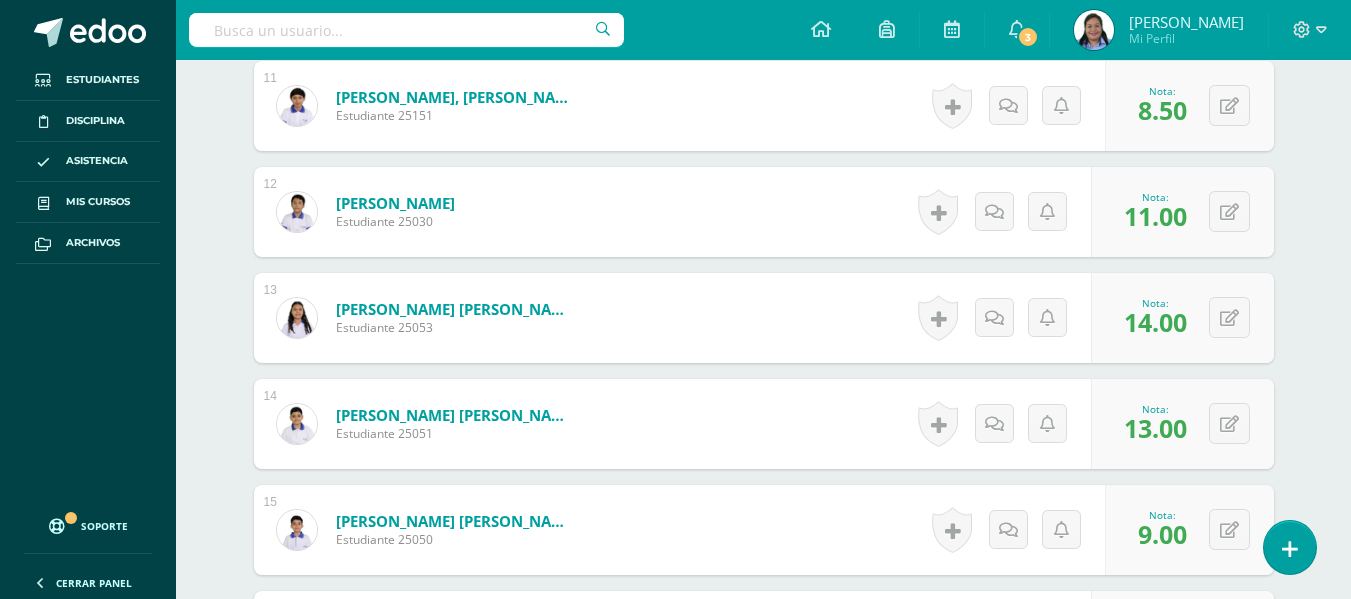 scroll, scrollTop: 2086, scrollLeft: 0, axis: vertical 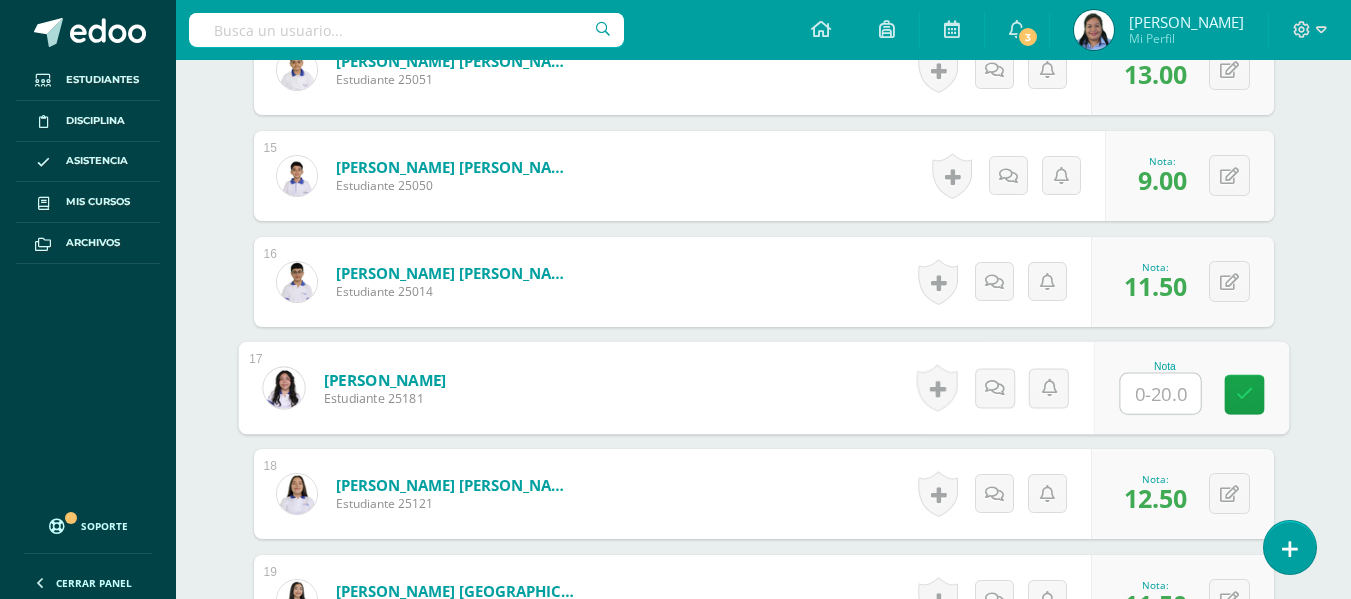 click at bounding box center (1160, 394) 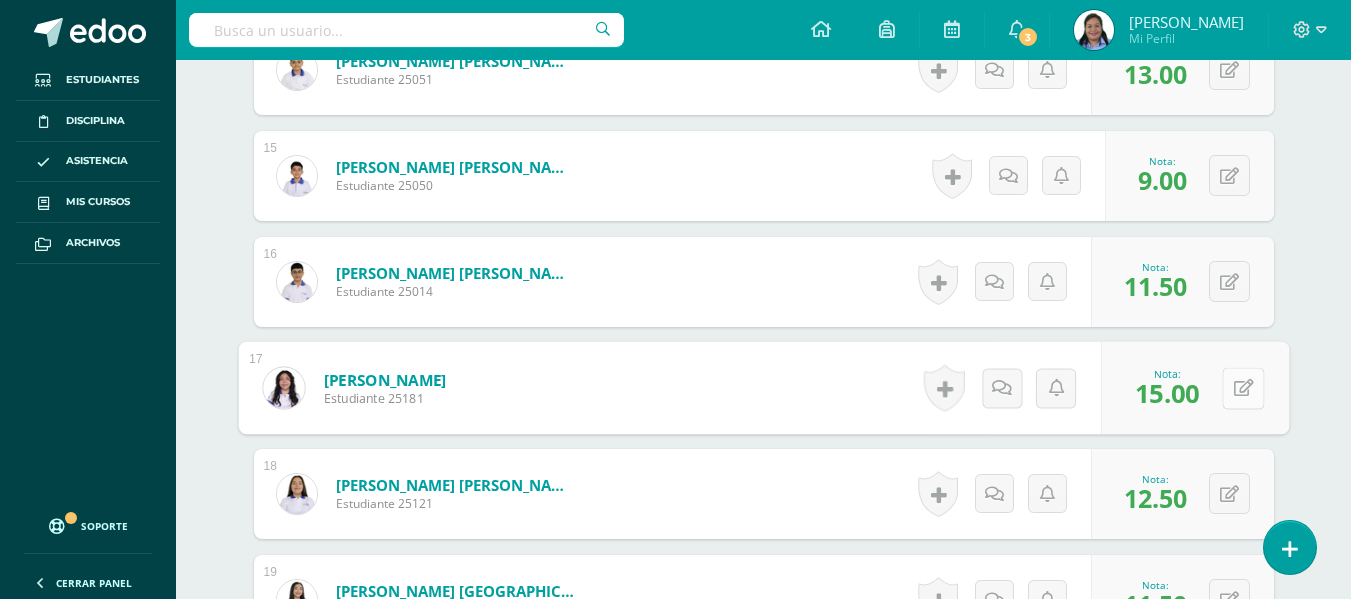 click at bounding box center [1243, 388] 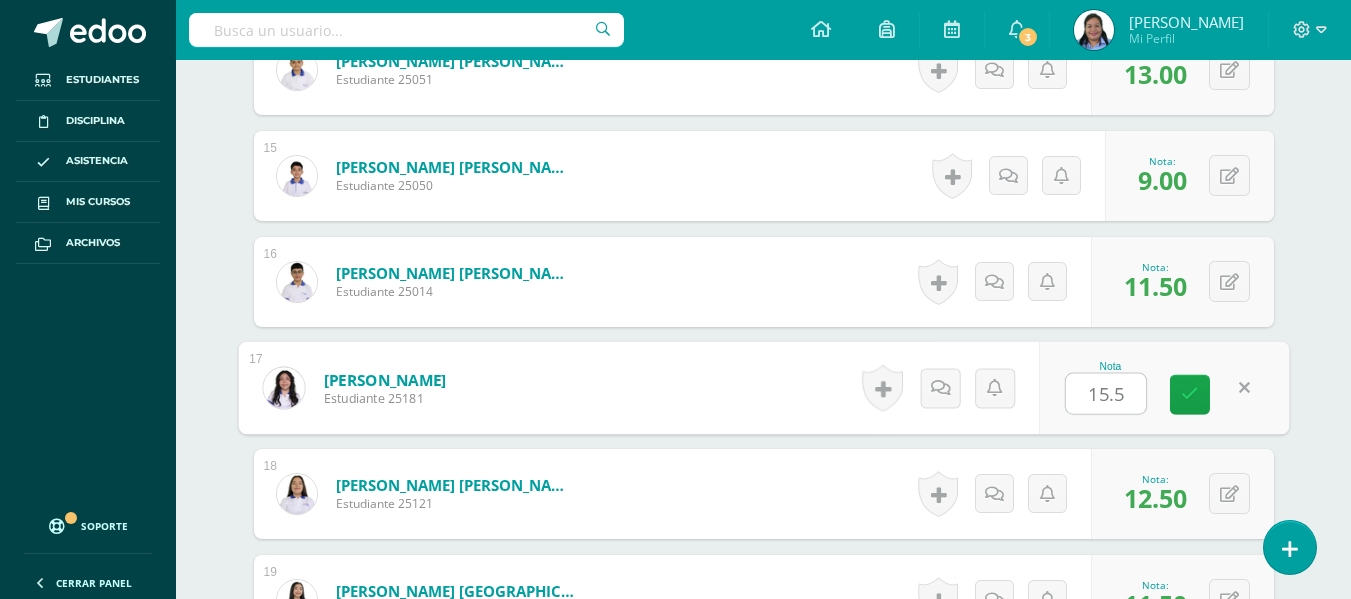type on "15.5" 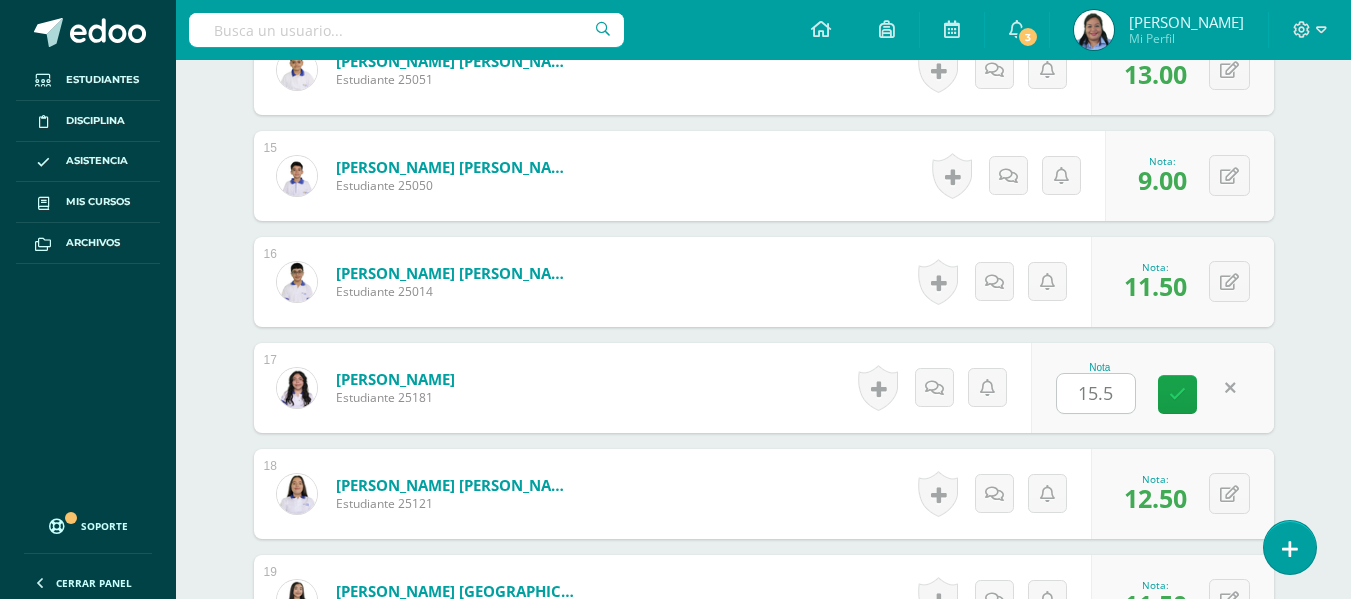 click on "¿Estás seguro que quieres  eliminar  esta actividad?
Esto borrará la actividad y cualquier nota que hayas registrado
permanentemente. Esta acción no se puede revertir. Cancelar Eliminar
Administración de escalas de valoración
escala de valoración
Aún no has creado una escala de valoración.
Cancelar Agregar nueva escala de valoración: Agrega una división a la escala de valoración  (ej. Ortografía, redacción, trabajo en equipo, etc.)
Agregar
Cancelar Crear escala de valoración
Agrega listas de cotejo
Mostrar todos                             Mostrar todos Mis listas Generales Comunicación y Lenguaje Matemática Ciencia Estudios Sociales Arte Taller 1" at bounding box center [764, -30] 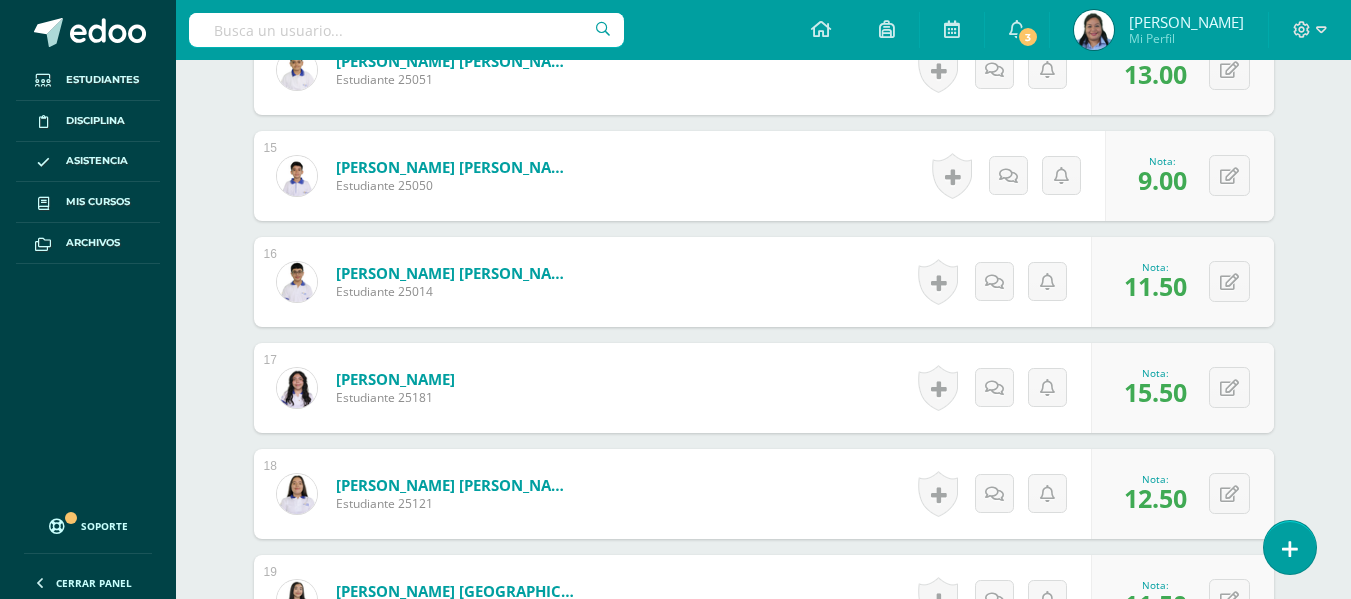 click on "Comunicación y Lenguaje, Idioma Extranjero
Primero Básico "Inglés - Intermedio "A""
Herramientas
Detalle de asistencias
Actividad
Anuncios
Actividades
Estudiantes
Planificación
Dosificación
Conferencias
¿Estás seguro que quieres  eliminar  esta actividad?
Esto borrará la actividad y cualquier nota que hayas registrado
permanentemente. Esta acción no se puede revertir. Cancelar Eliminar
Administración de escalas de valoración
escala de valoración
Aún no has creado una escala de valoración.
Cancelar Cancelar" at bounding box center (763, -99) 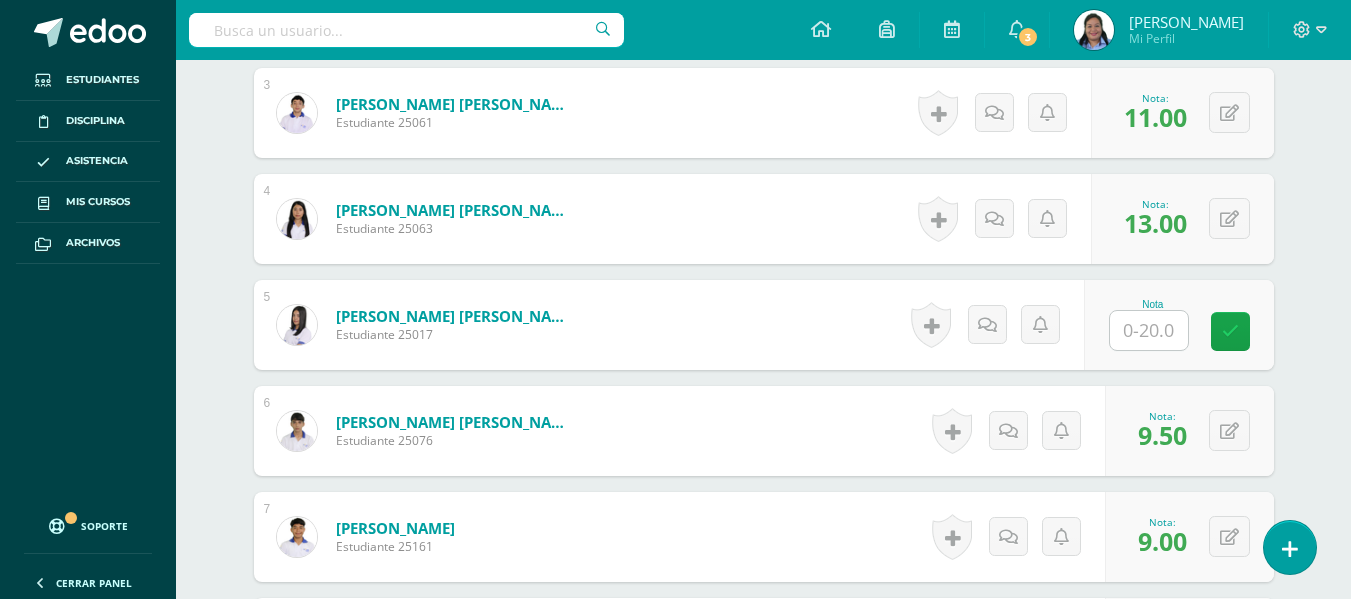 scroll, scrollTop: 891, scrollLeft: 0, axis: vertical 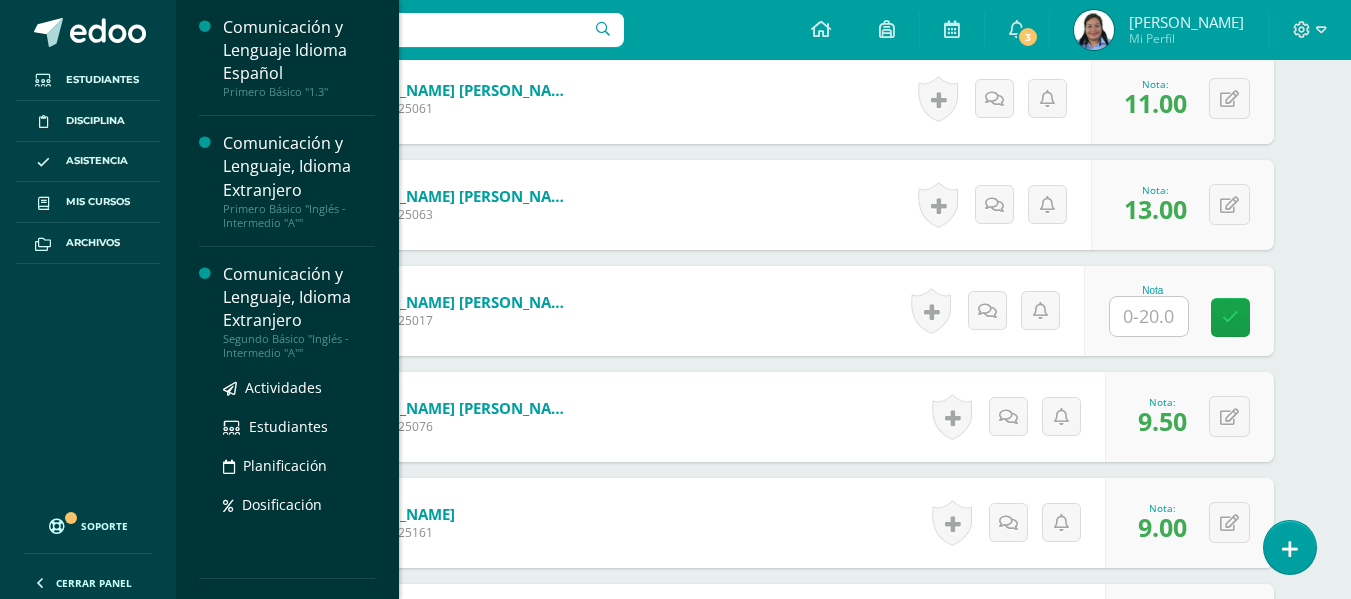 click on "Segundo
Básico
"Inglés - Intermedio "A""" at bounding box center [299, 346] 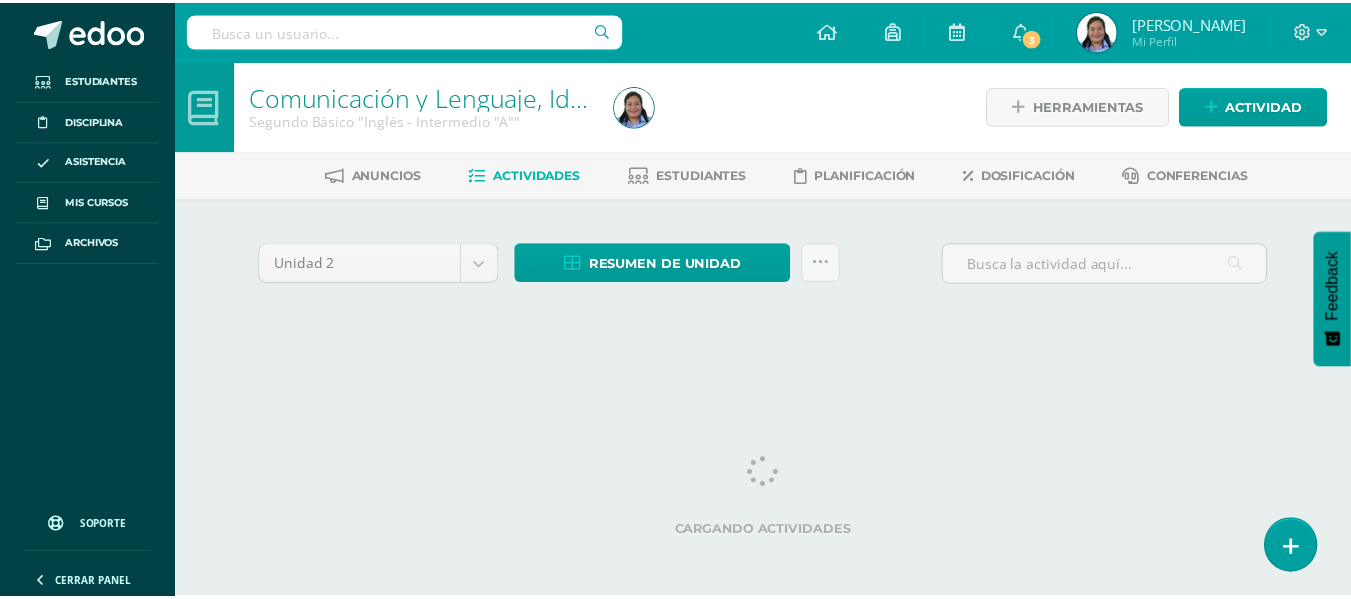 scroll, scrollTop: 0, scrollLeft: 0, axis: both 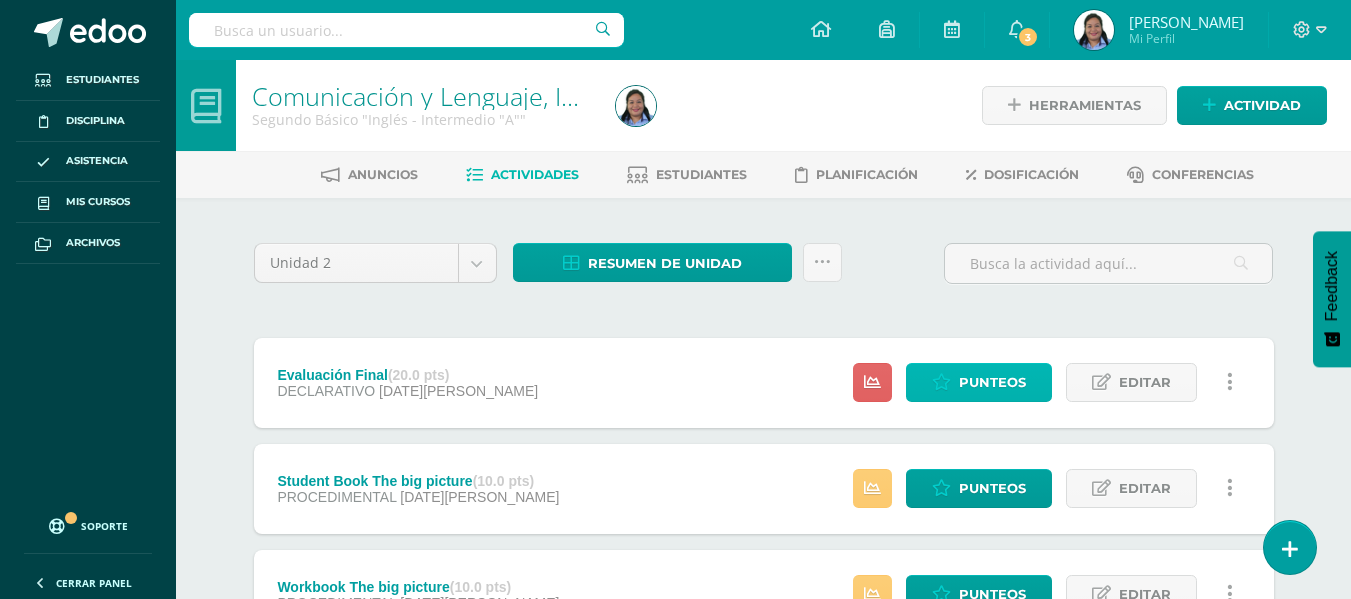 click on "Punteos" at bounding box center [979, 382] 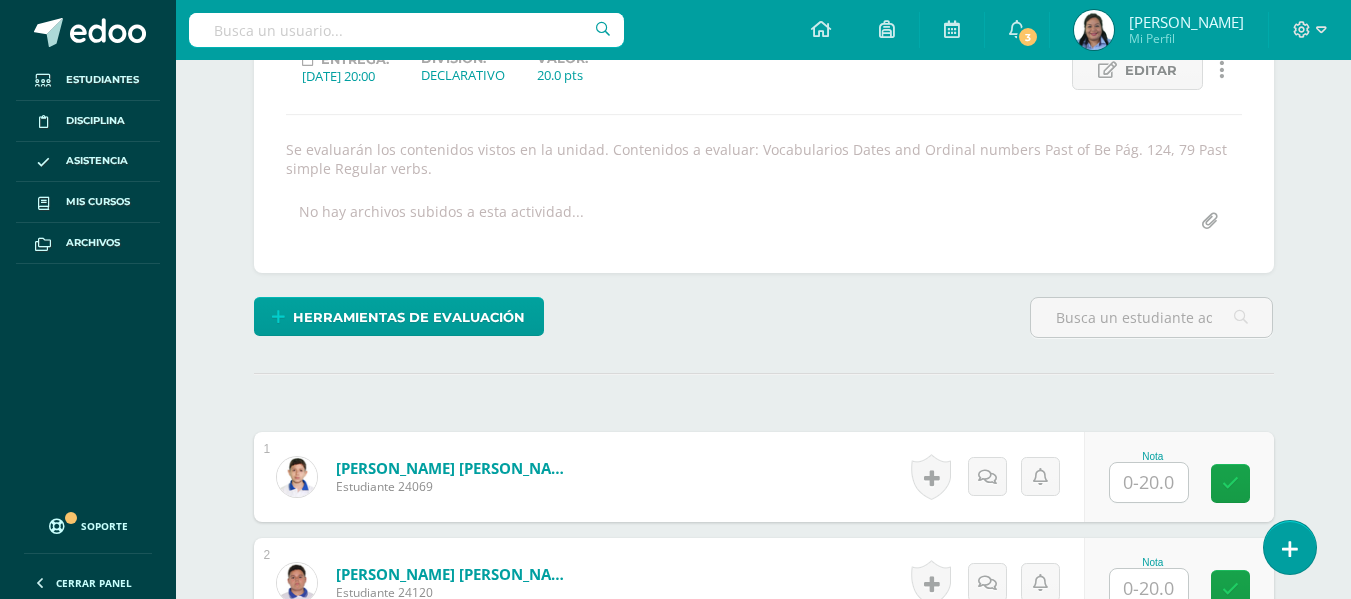 scroll, scrollTop: 302, scrollLeft: 0, axis: vertical 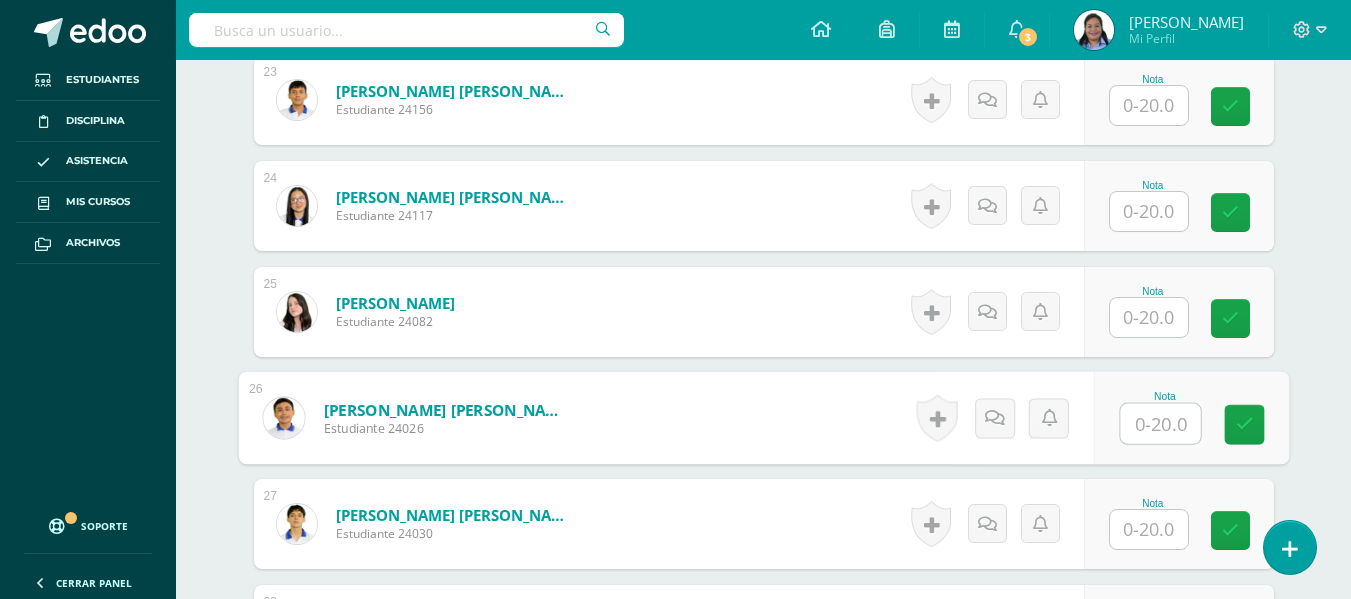 click at bounding box center (1160, 424) 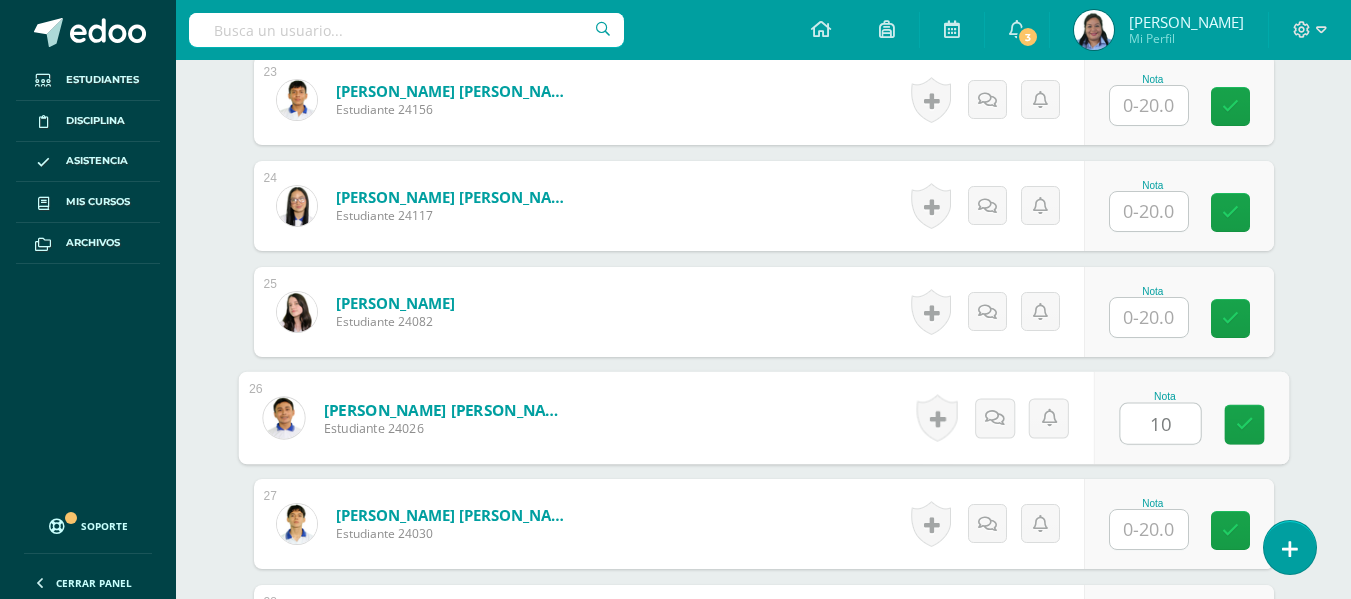 scroll, scrollTop: 3011, scrollLeft: 0, axis: vertical 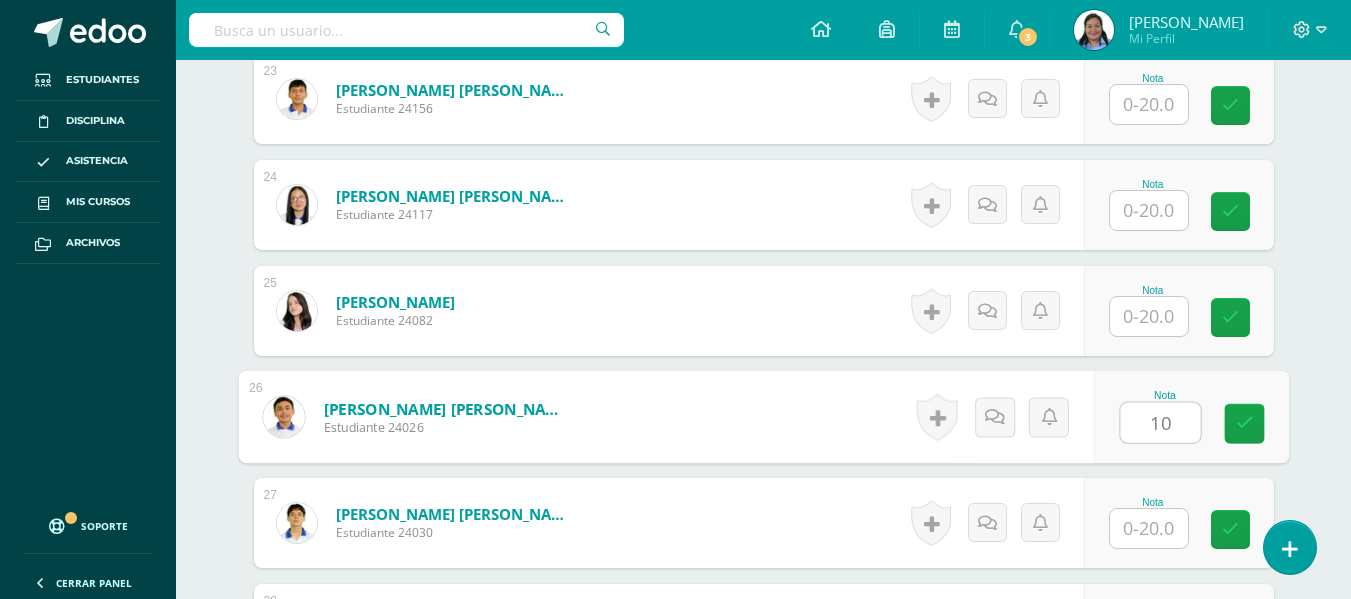 type on "10" 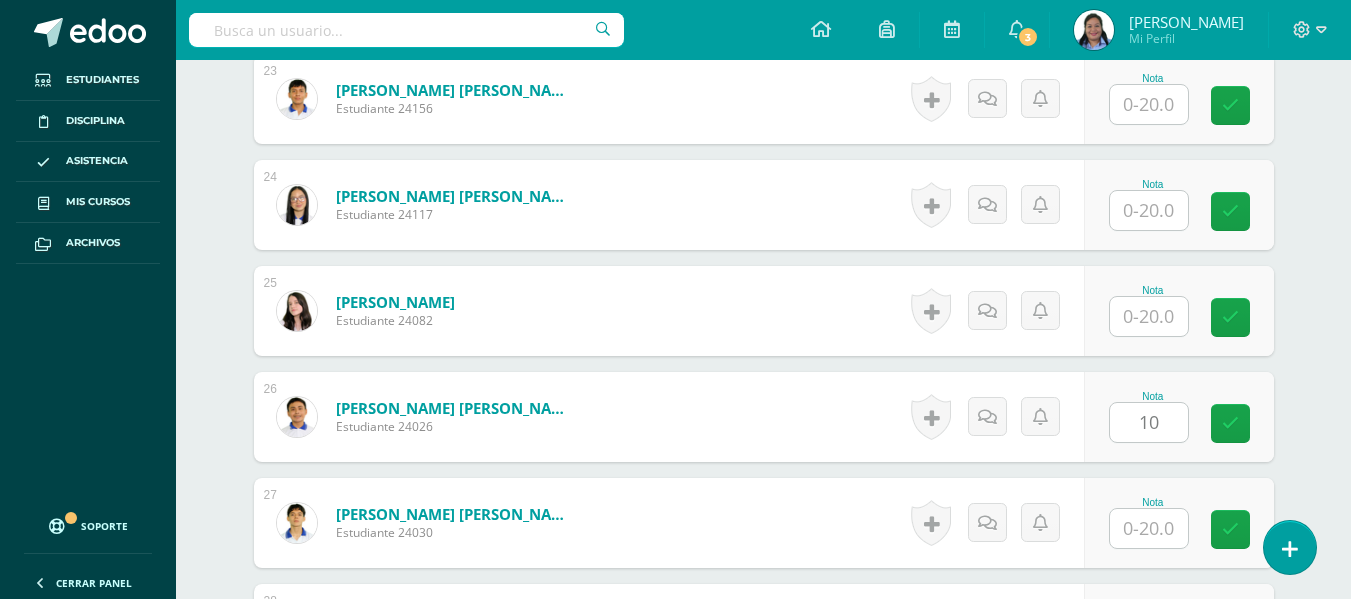 click on "Comunicación y Lenguaje, Idioma Extranjero
Segundo Básico "Inglés - Intermedio "A""
Herramientas
Detalle de asistencias
Actividad
Anuncios
Actividades
Estudiantes
Planificación
Dosificación
Conferencias
¿Estás seguro que quieres  eliminar  esta actividad?
Esto borrará la actividad y cualquier nota que hayas registrado
permanentemente. Esta acción no se puede revertir. Cancelar Eliminar
Administración de escalas de valoración
escala de valoración
Aún no has creado una escala de valoración.
Cancelar Cancelar" at bounding box center [763, -494] 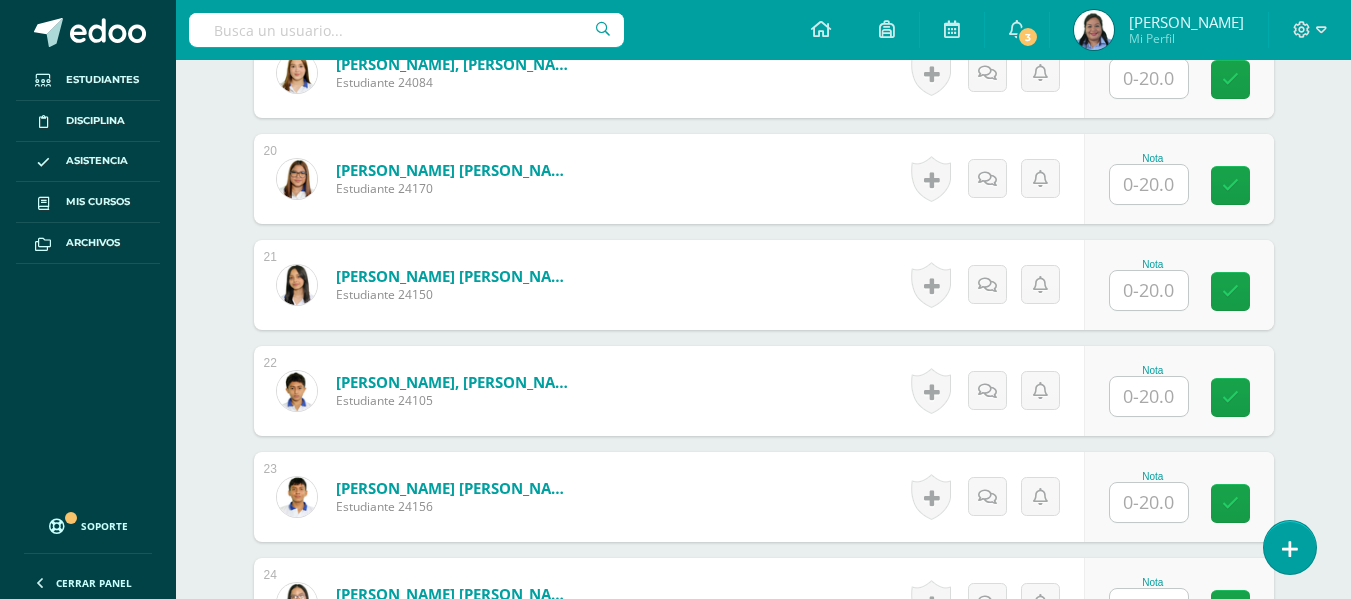 scroll, scrollTop: 2622, scrollLeft: 0, axis: vertical 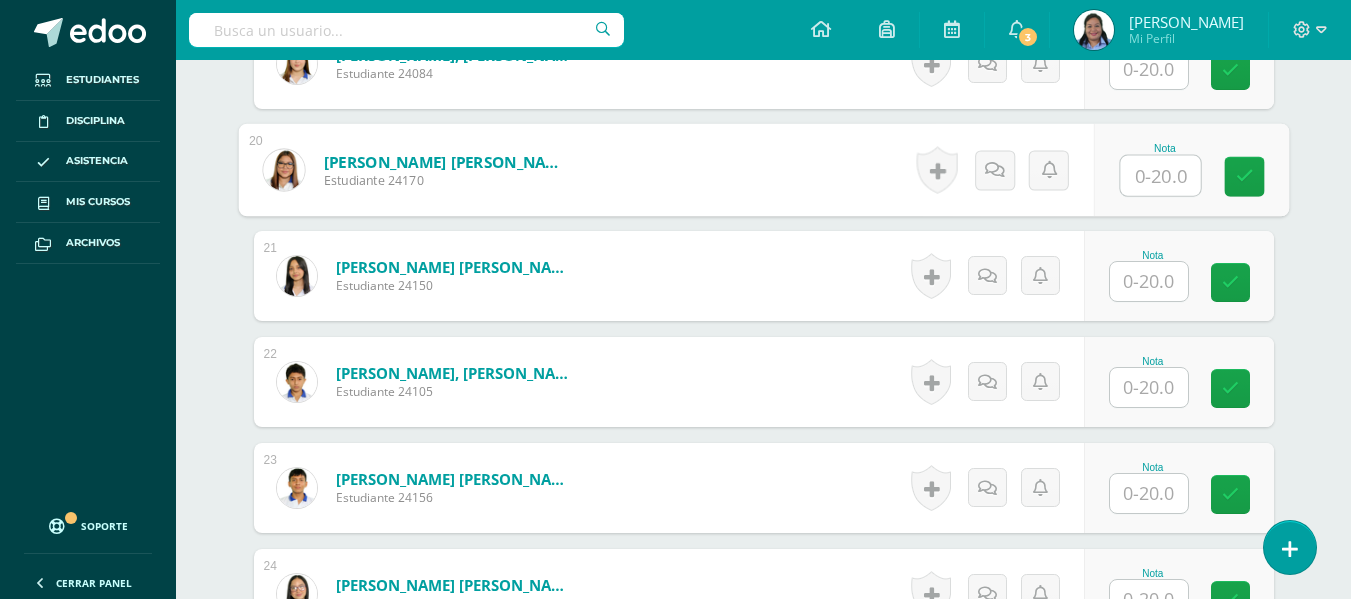 click at bounding box center [1160, 176] 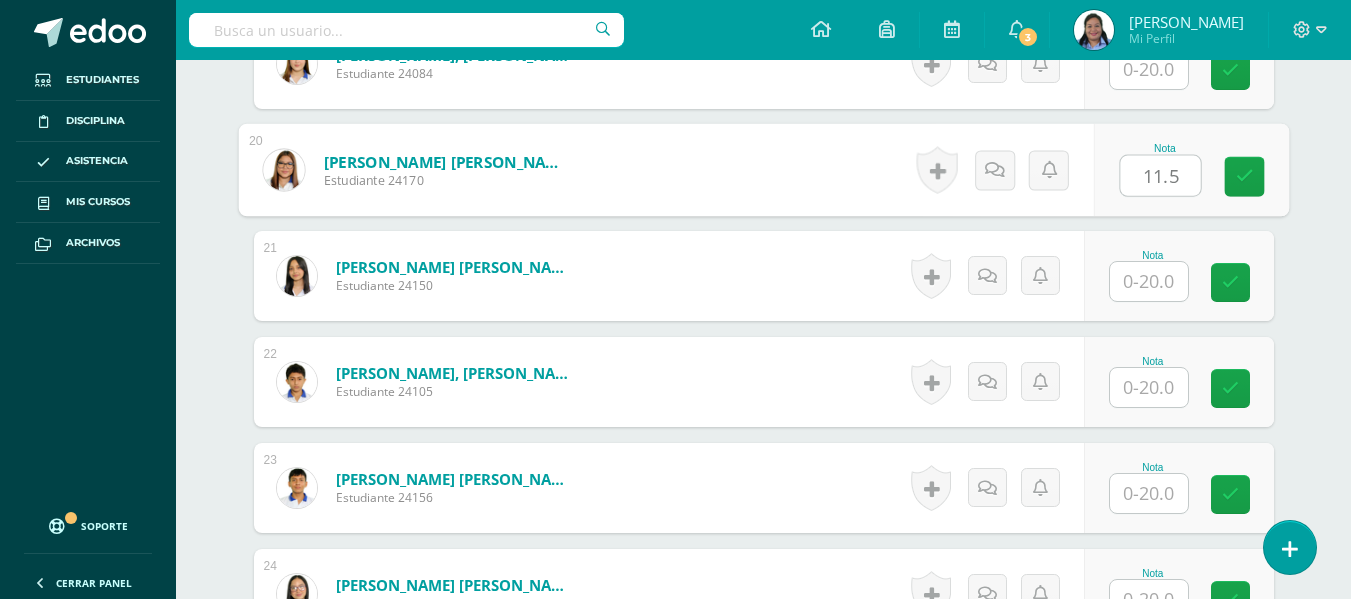 type on "11.5" 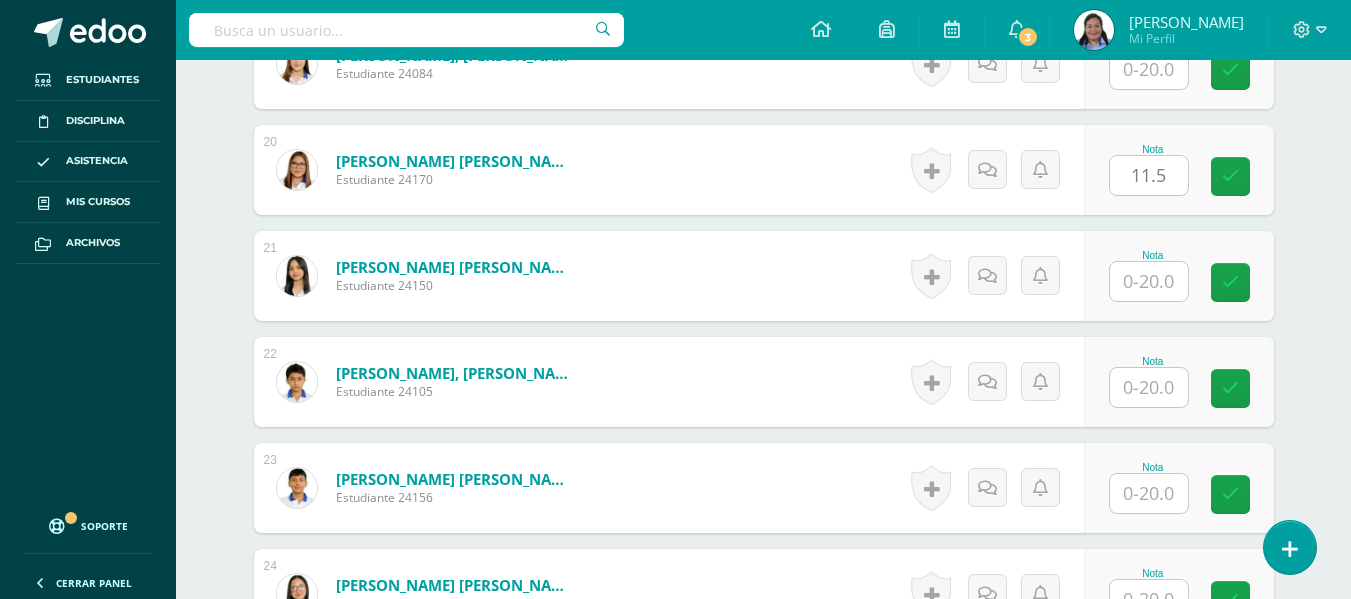 click on "¿Estás seguro que quieres  eliminar  esta actividad?
Esto borrará la actividad y cualquier nota que hayas registrado
permanentemente. Esta acción no se puede revertir. Cancelar Eliminar
Administración de escalas de valoración
escala de valoración
Aún no has creado una escala de valoración.
Cancelar Agregar nueva escala de valoración: Agrega una división a la escala de valoración  (ej. Ortografía, redacción, trabajo en equipo, etc.)
Agregar
Cancelar Crear escala de valoración
Agrega listas de cotejo
Mostrar todos                             Mostrar todos Mis listas Generales Comunicación y Lenguaje Matemática Ciencia Estudios Sociales Arte Taller 1" at bounding box center [764, -36] 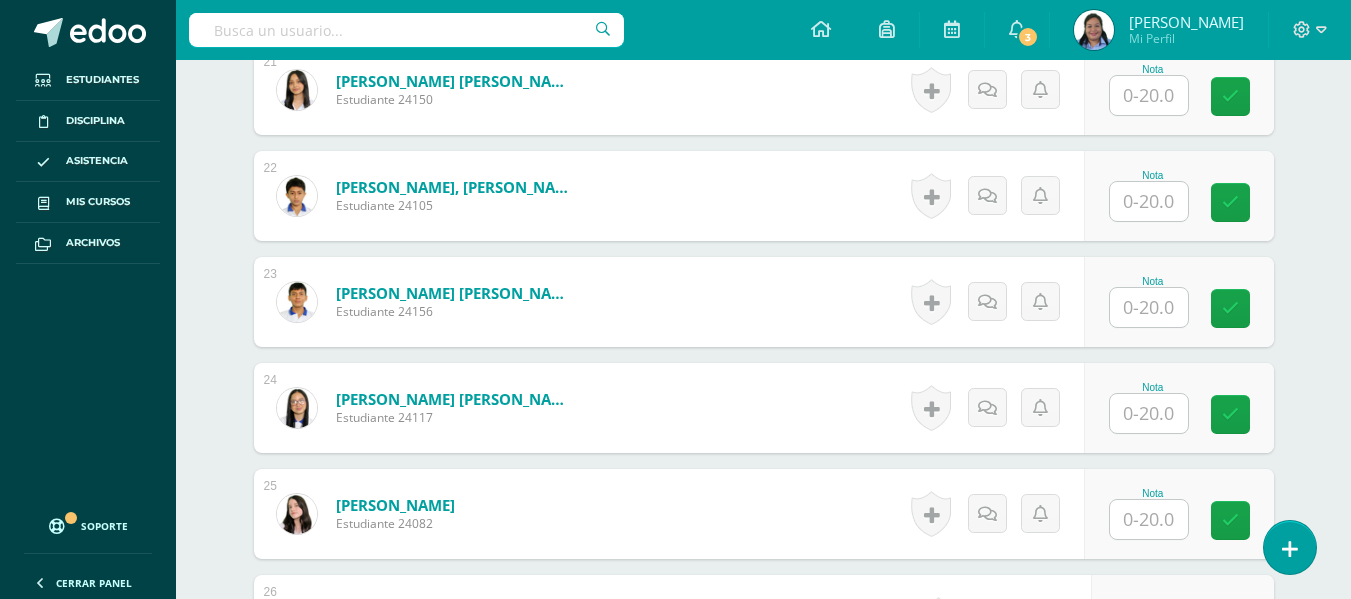 scroll, scrollTop: 2817, scrollLeft: 0, axis: vertical 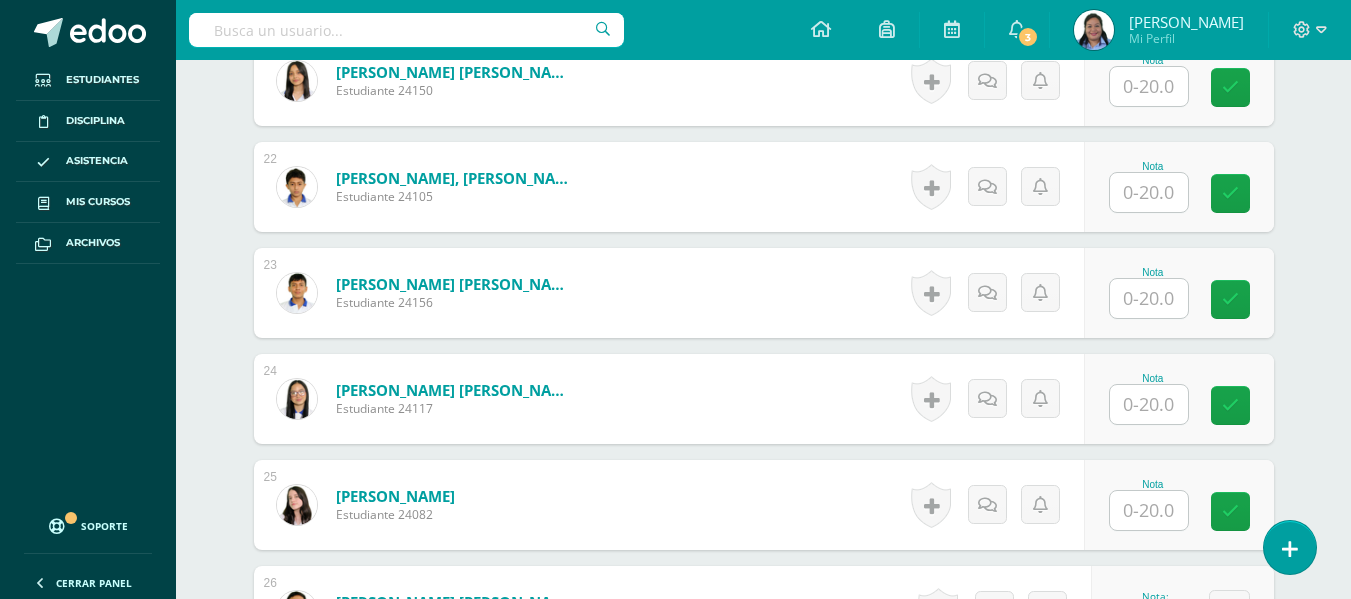 drag, startPoint x: 1362, startPoint y: 377, endPoint x: 912, endPoint y: 213, distance: 478.95303 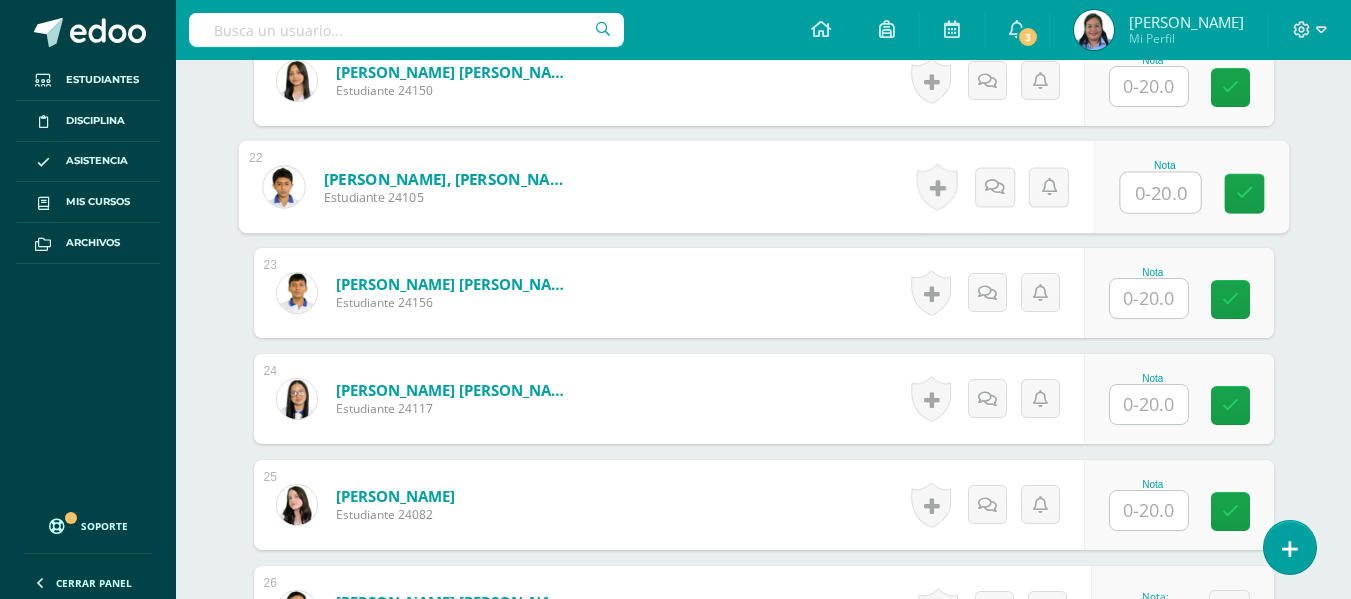 click at bounding box center (1160, 193) 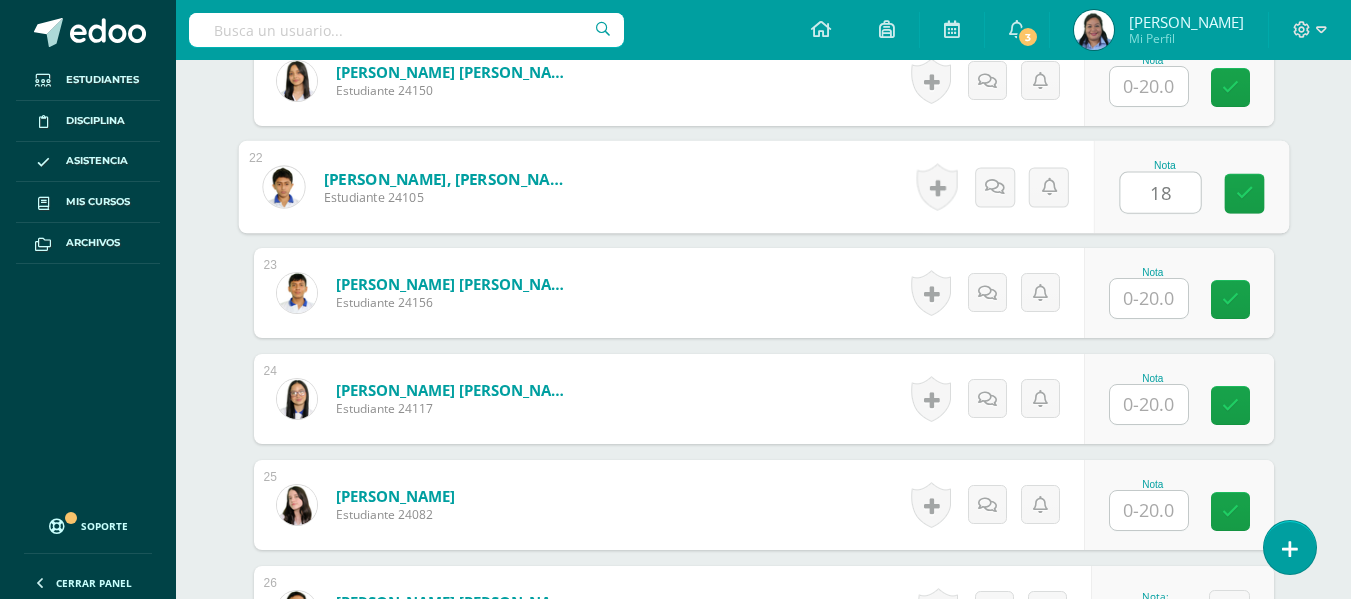 type on "18" 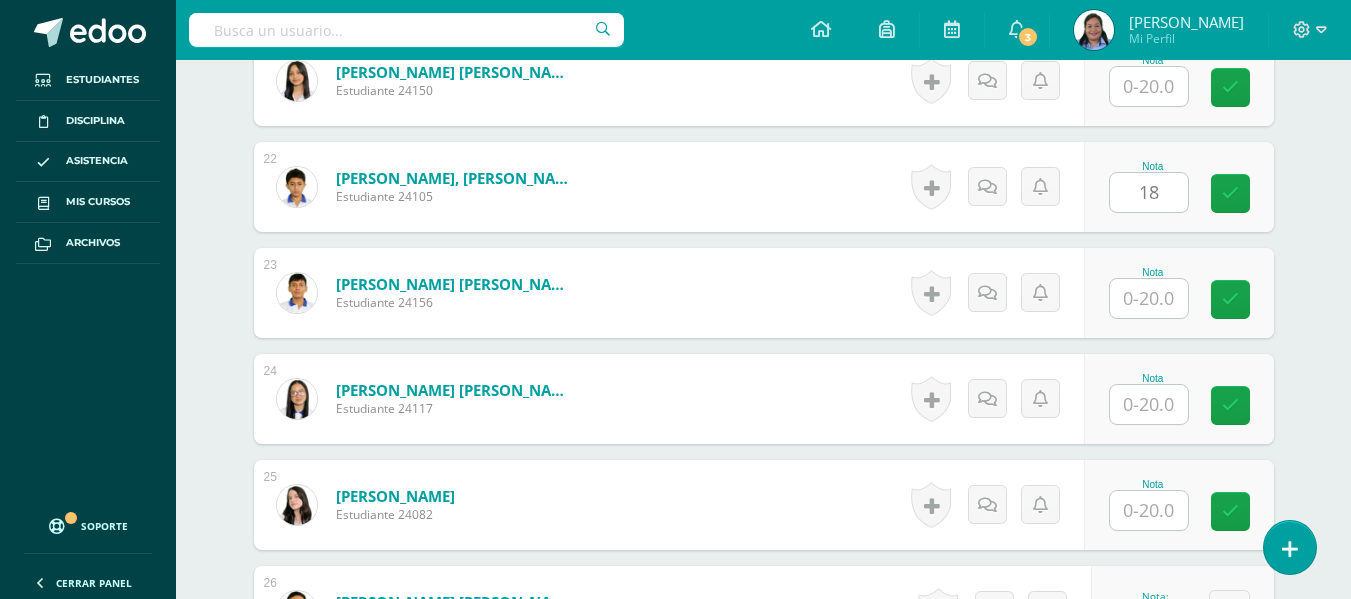 click on "¿Estás seguro que quieres  eliminar  esta actividad?
Esto borrará la actividad y cualquier nota que hayas registrado
permanentemente. Esta acción no se puede revertir. Cancelar Eliminar
Administración de escalas de valoración
escala de valoración
Aún no has creado una escala de valoración.
Cancelar Agregar nueva escala de valoración: Agrega una división a la escala de valoración  (ej. Ortografía, redacción, trabajo en equipo, etc.)
Agregar
Cancelar Crear escala de valoración
Agrega listas de cotejo
Mostrar todos                             Mostrar todos Mis listas Generales Comunicación y Lenguaje Matemática Ciencia Estudios Sociales Arte Taller 1" at bounding box center [764, -231] 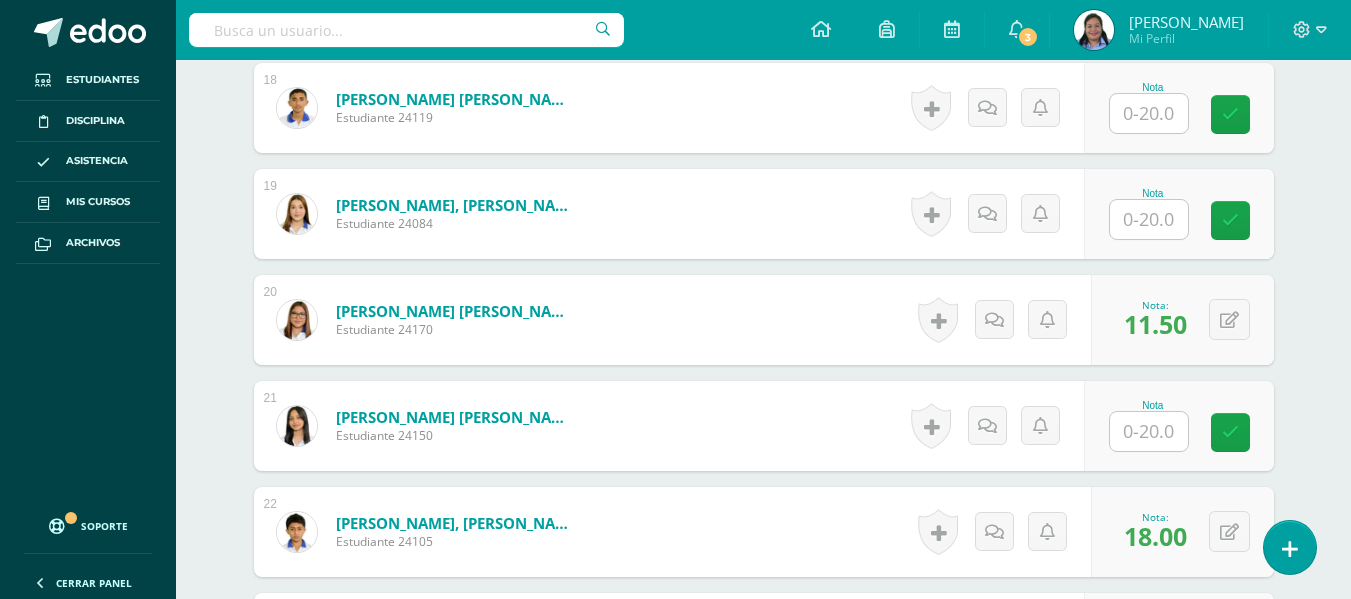 scroll, scrollTop: 2410, scrollLeft: 0, axis: vertical 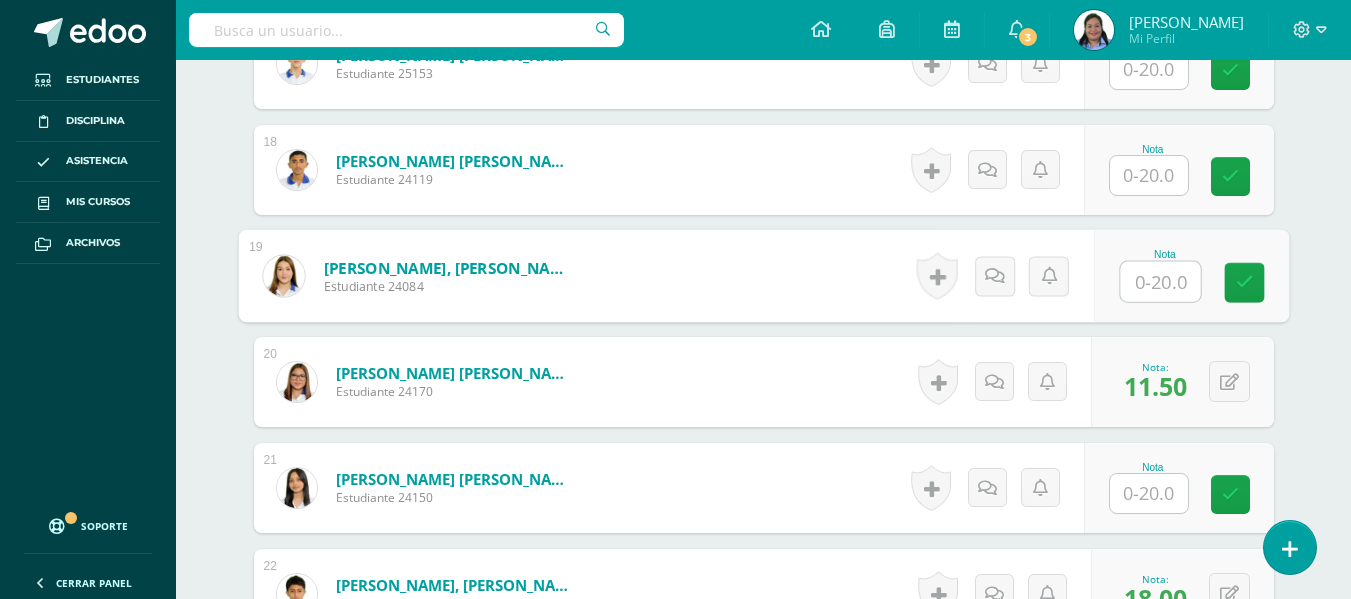 click at bounding box center (1160, 282) 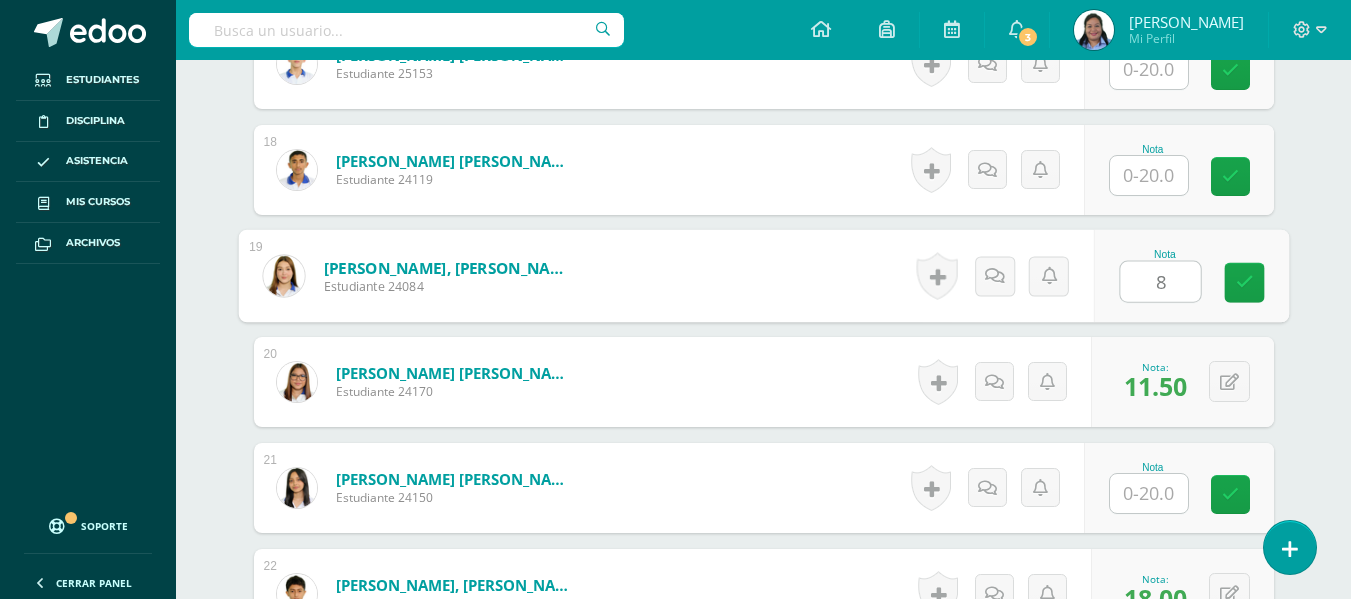 type on "8" 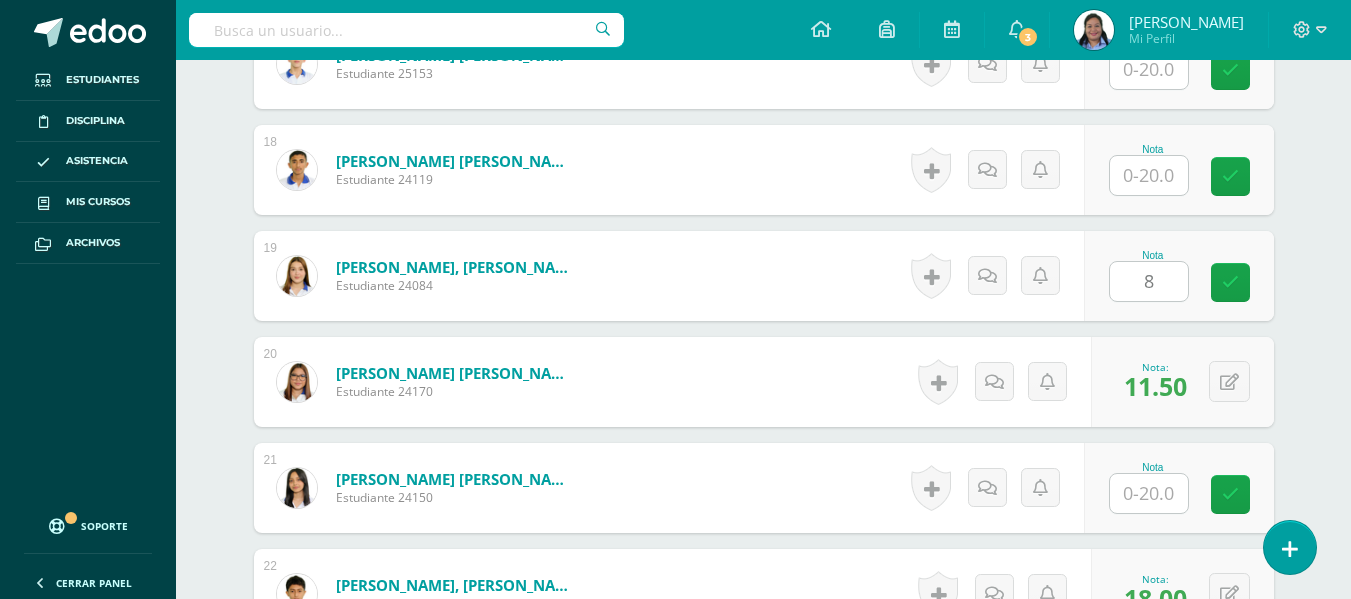 click on "Comunicación y Lenguaje, Idioma Extranjero
Segundo Básico "Inglés - Intermedio "A""
Herramientas
Detalle de asistencias
Actividad
Anuncios
Actividades
Estudiantes
Planificación
Dosificación
Conferencias
¿Estás seguro que quieres  eliminar  esta actividad?
Esto borrará la actividad y cualquier nota que hayas registrado
permanentemente. Esta acción no se puede revertir. Cancelar Eliminar
Administración de escalas de valoración
escala de valoración
Aún no has creado una escala de valoración.
Cancelar Cancelar" at bounding box center [763, 107] 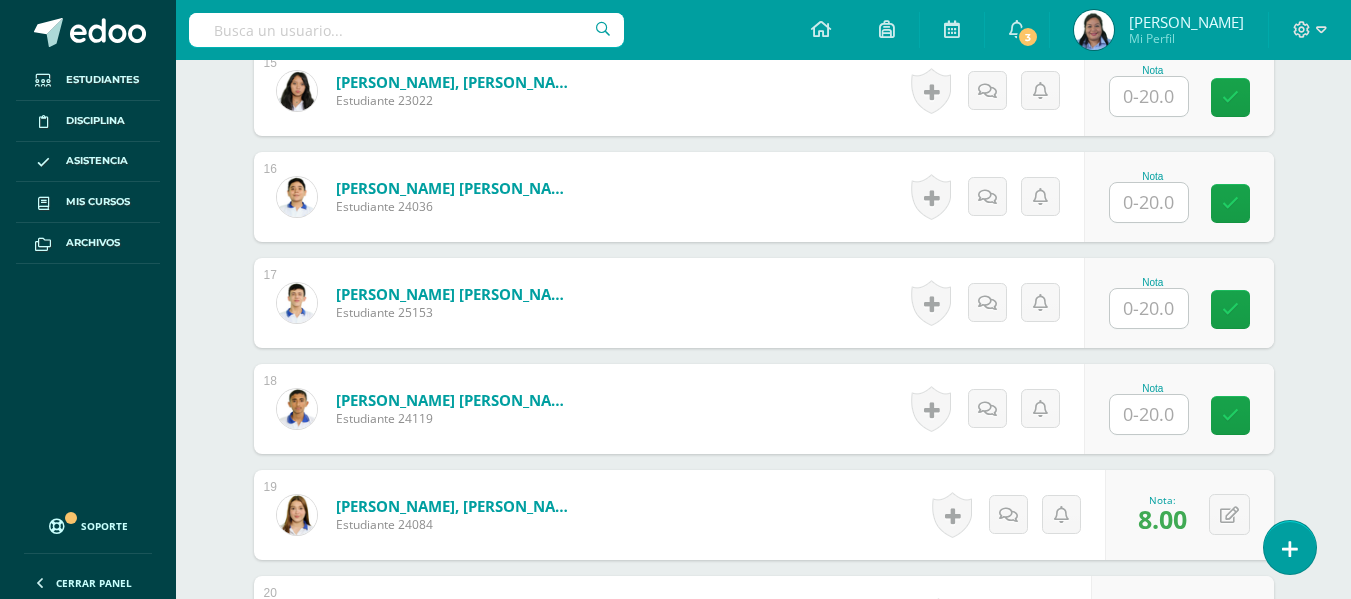 scroll, scrollTop: 2154, scrollLeft: 0, axis: vertical 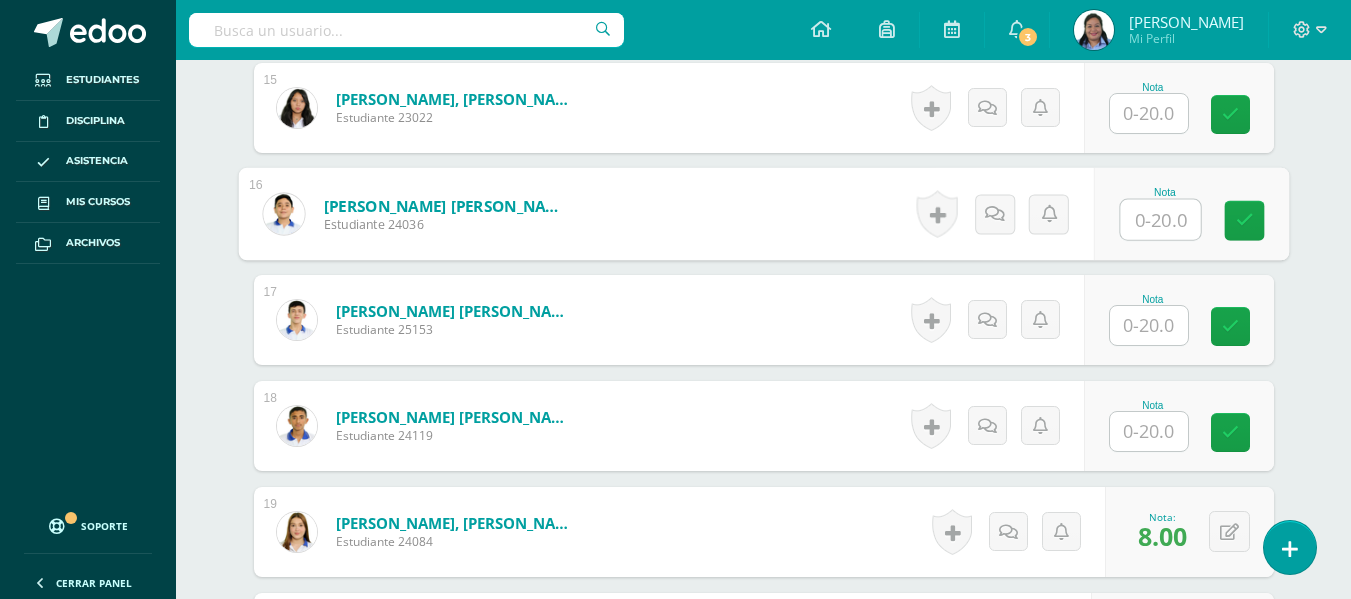 click at bounding box center (1160, 220) 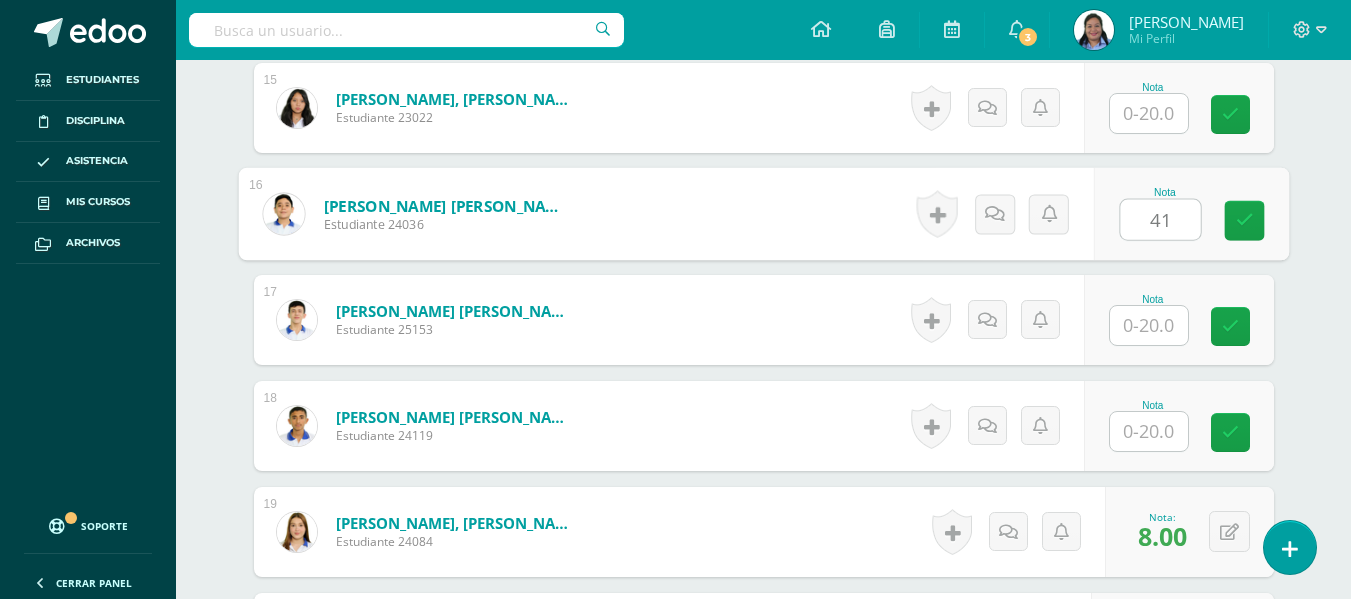 type on "4" 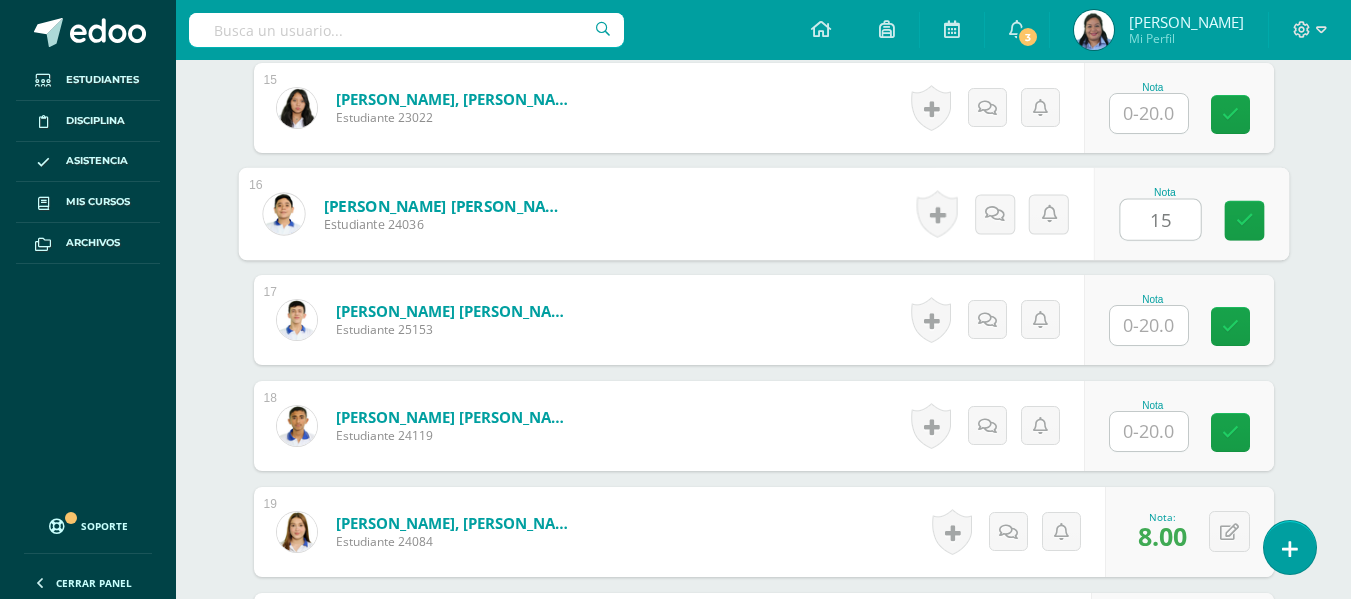 type on "15" 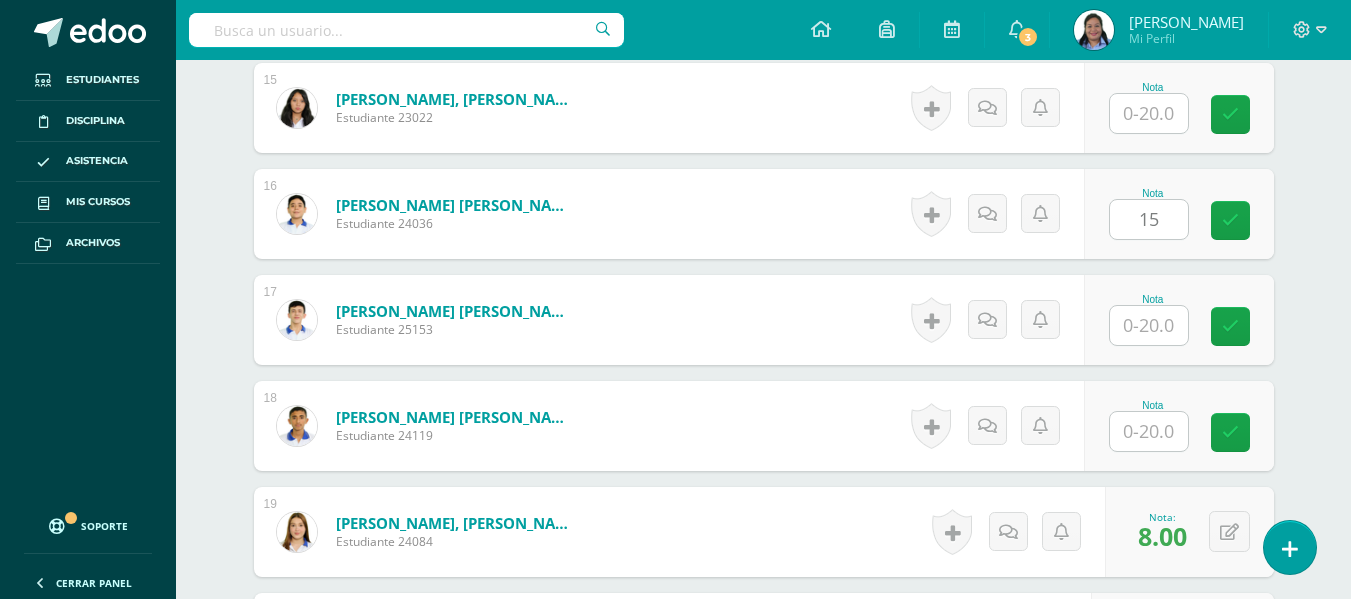 click on "¿Estás seguro que quieres  eliminar  esta actividad?
Esto borrará la actividad y cualquier nota que hayas registrado
permanentemente. Esta acción no se puede revertir. Cancelar Eliminar
Administración de escalas de valoración
escala de valoración
Aún no has creado una escala de valoración.
Cancelar Agregar nueva escala de valoración: Agrega una división a la escala de valoración  (ej. Ortografía, redacción, trabajo en equipo, etc.)
Agregar
Cancelar Crear escala de valoración
Agrega listas de cotejo
Mostrar todos                             Mostrar todos Mis listas Generales Comunicación y Lenguaje Matemática Ciencia Estudios Sociales Arte Taller 1" at bounding box center [764, 432] 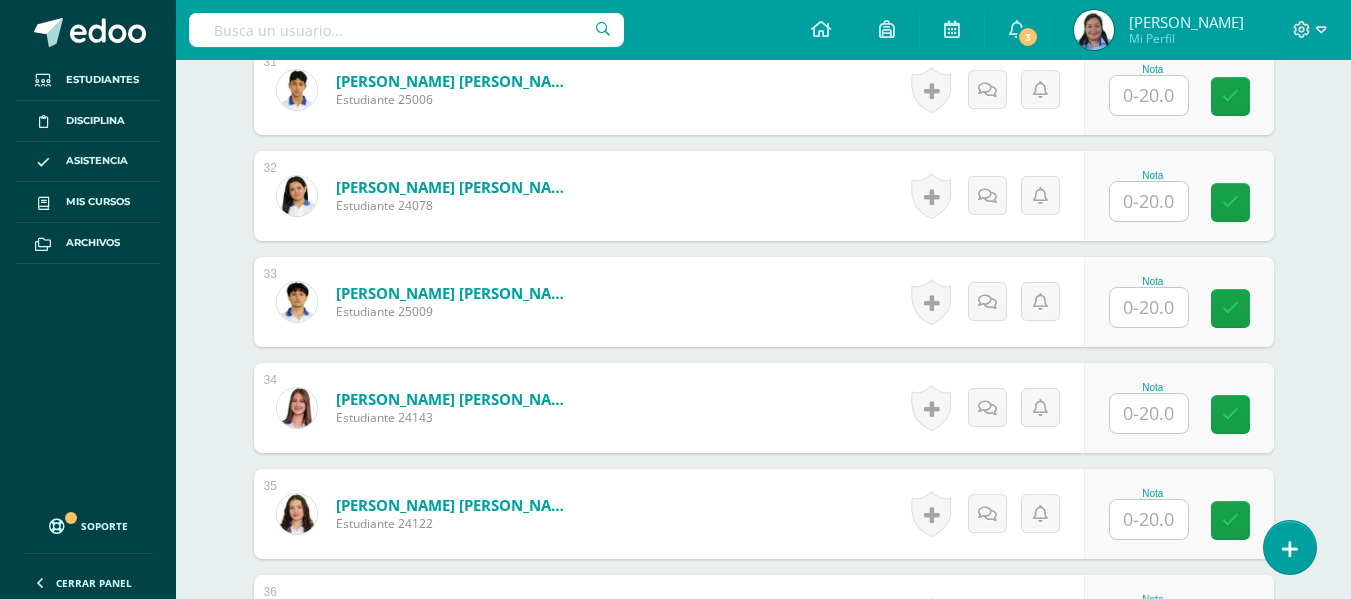 scroll, scrollTop: 4045, scrollLeft: 0, axis: vertical 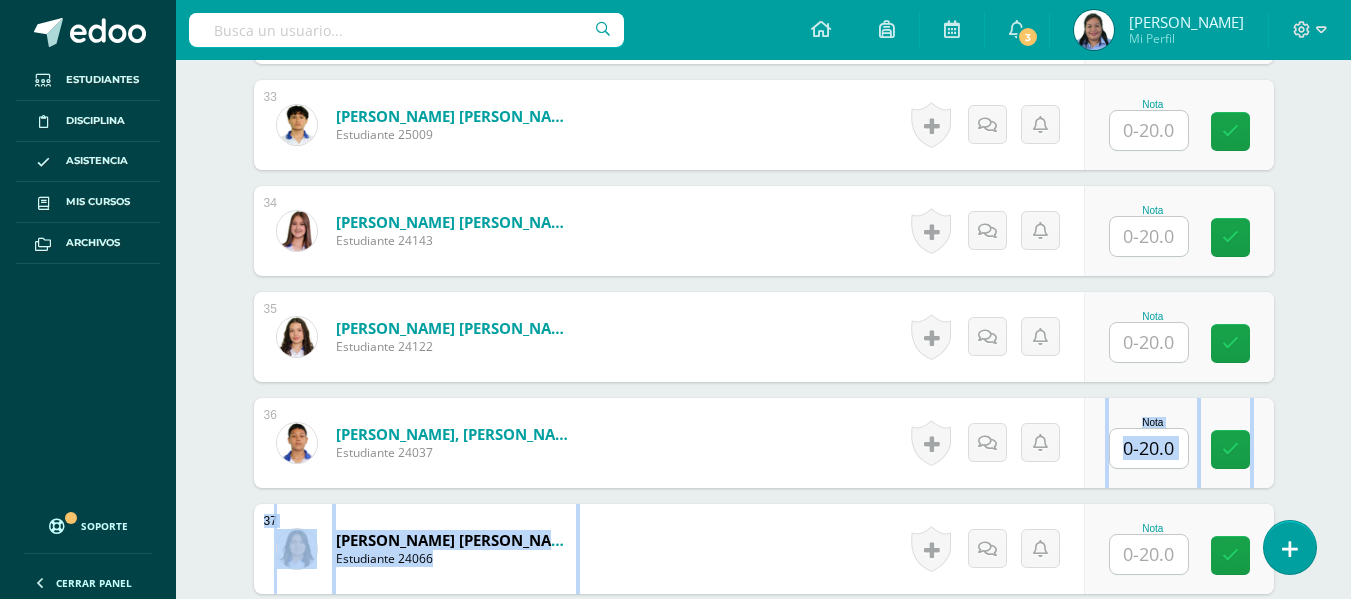 drag, startPoint x: 1344, startPoint y: 485, endPoint x: 1341, endPoint y: 505, distance: 20.22375 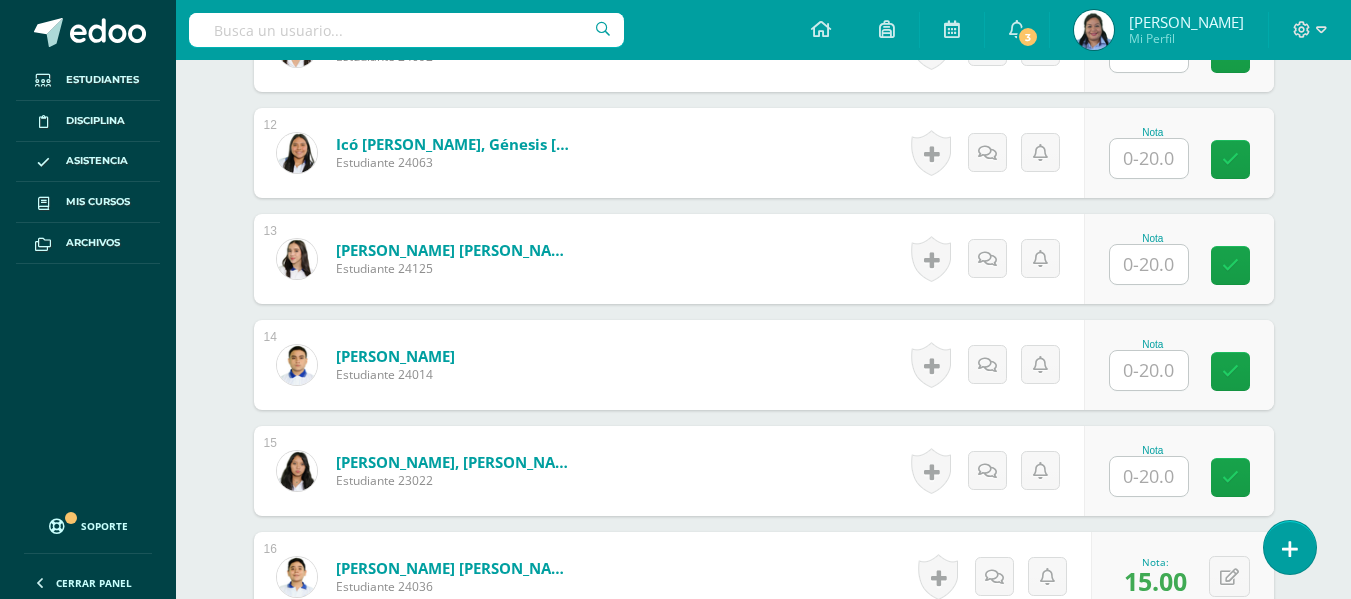scroll, scrollTop: 1782, scrollLeft: 0, axis: vertical 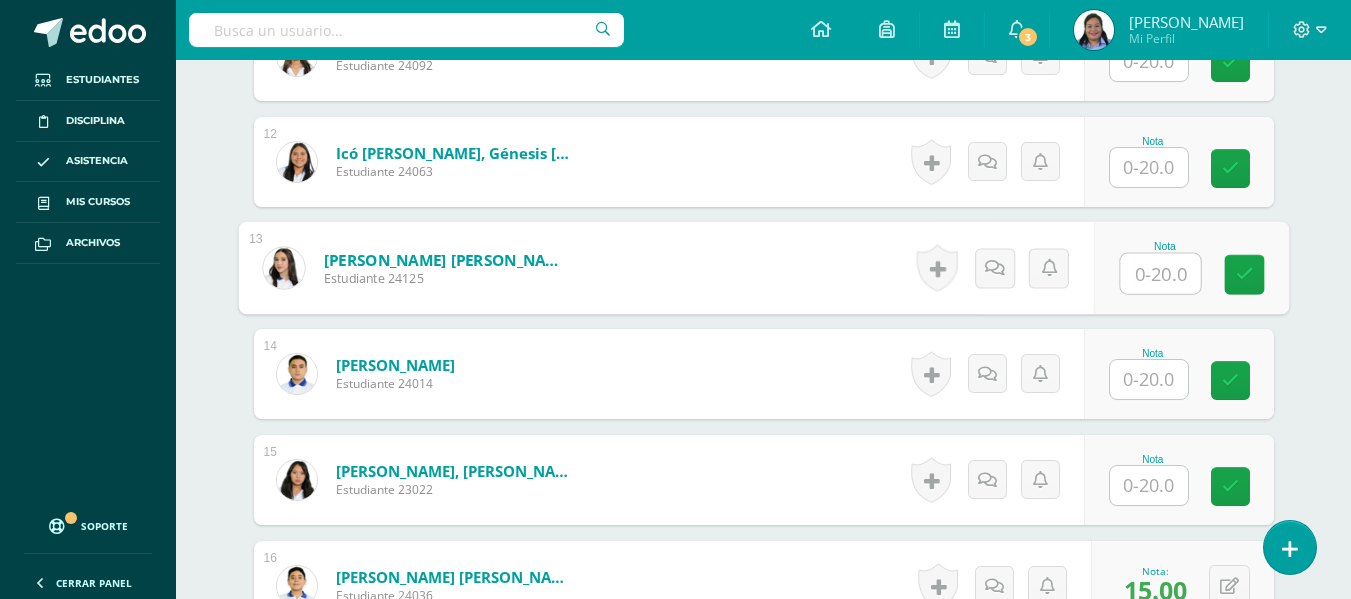 click at bounding box center (1160, 274) 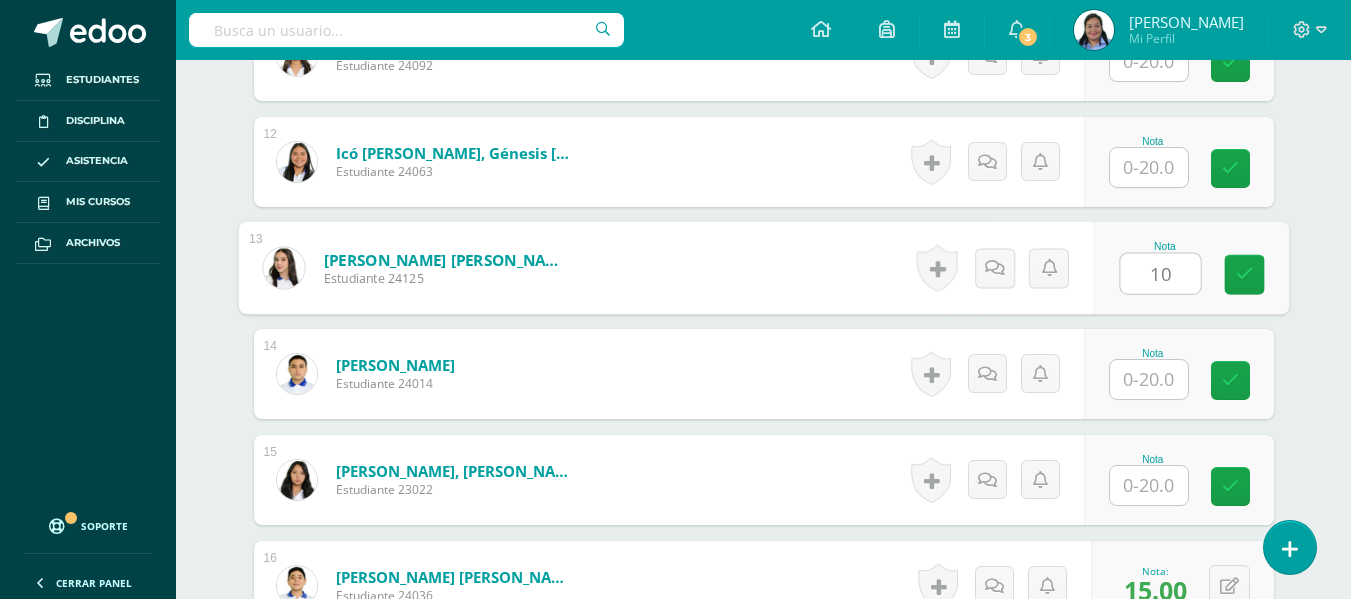 type on "10" 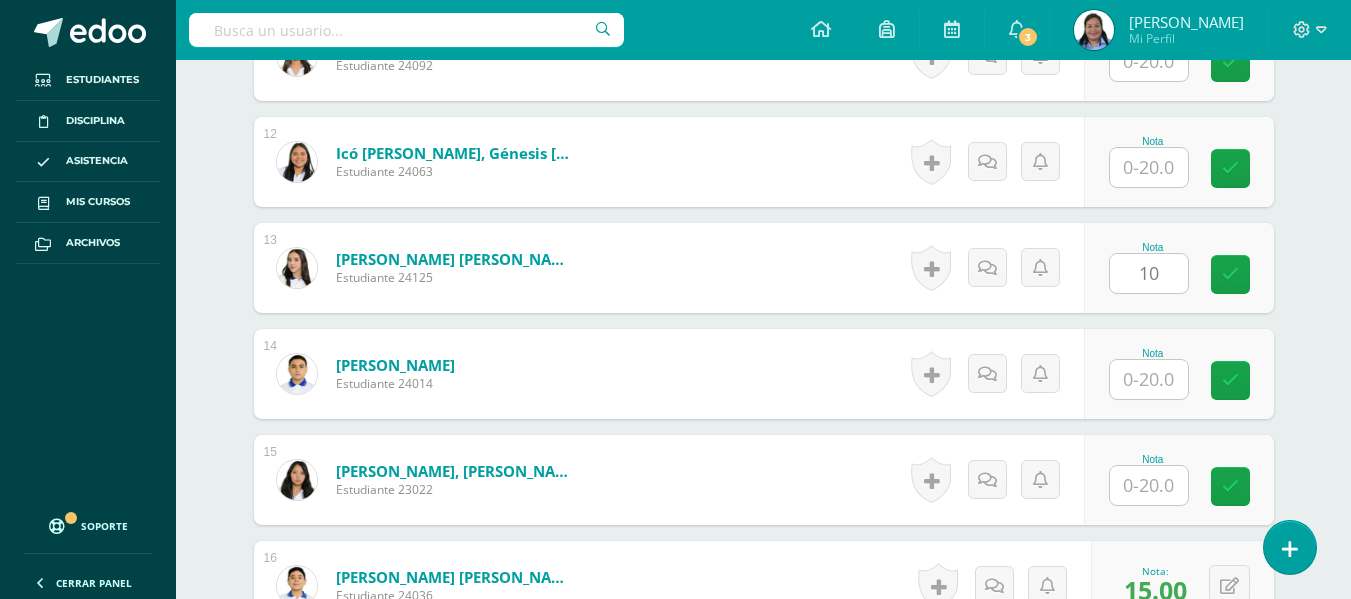 click on "Comunicación y Lenguaje, Idioma Extranjero
Segundo Básico "Inglés - Intermedio "A""
Herramientas
Detalle de asistencias
Actividad
Anuncios
Actividades
Estudiantes
Planificación
Dosificación
Conferencias
¿Estás seguro que quieres  eliminar  esta actividad?
Esto borrará la actividad y cualquier nota que hayas registrado
permanentemente. Esta acción no se puede revertir. Cancelar Eliminar
Administración de escalas de valoración
escala de valoración
Aún no has creado una escala de valoración.
Cancelar Cancelar" at bounding box center (763, 735) 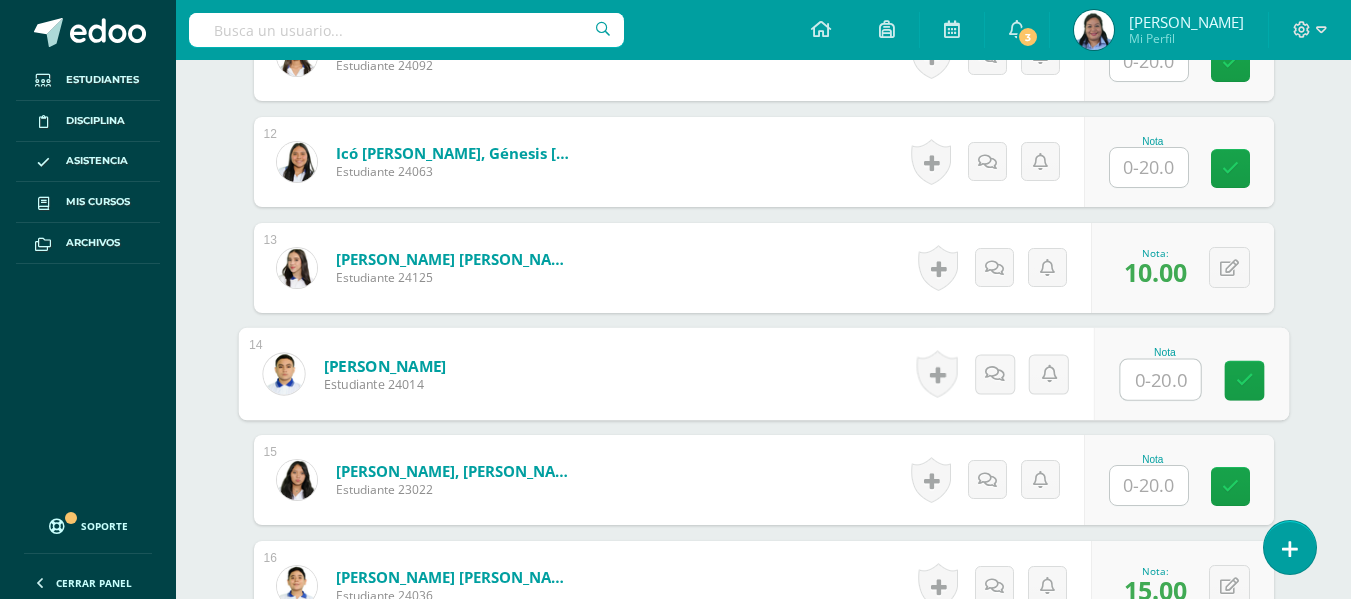 click at bounding box center [1160, 380] 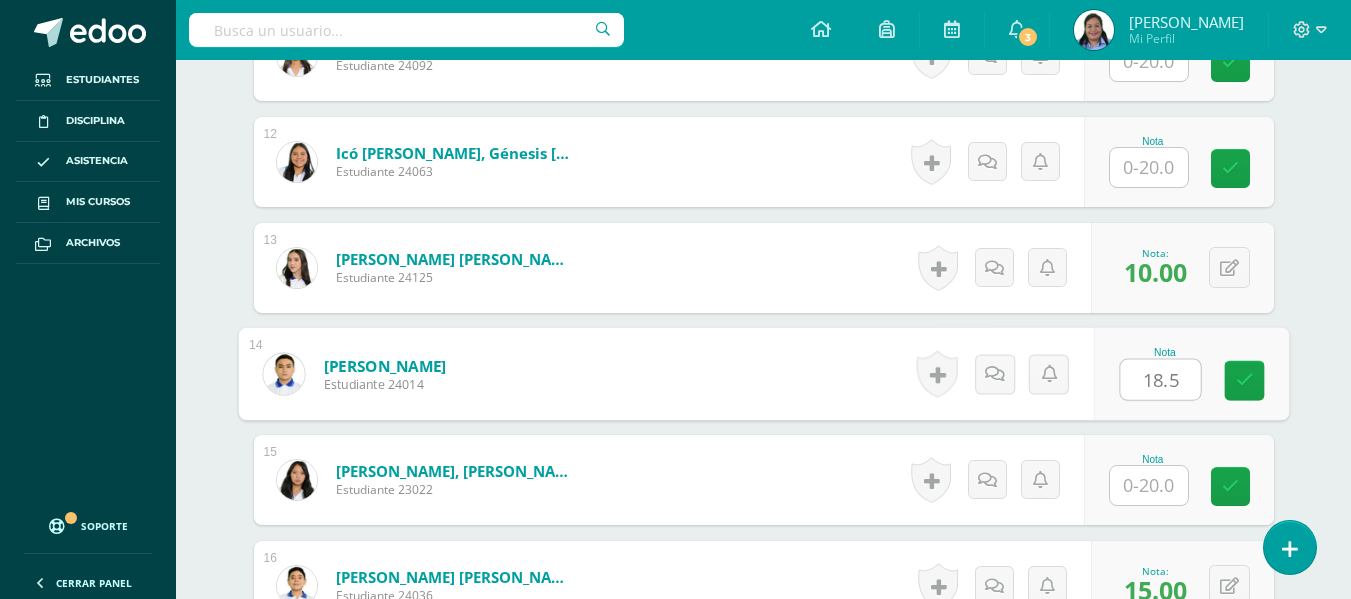 scroll, scrollTop: 2306, scrollLeft: 0, axis: vertical 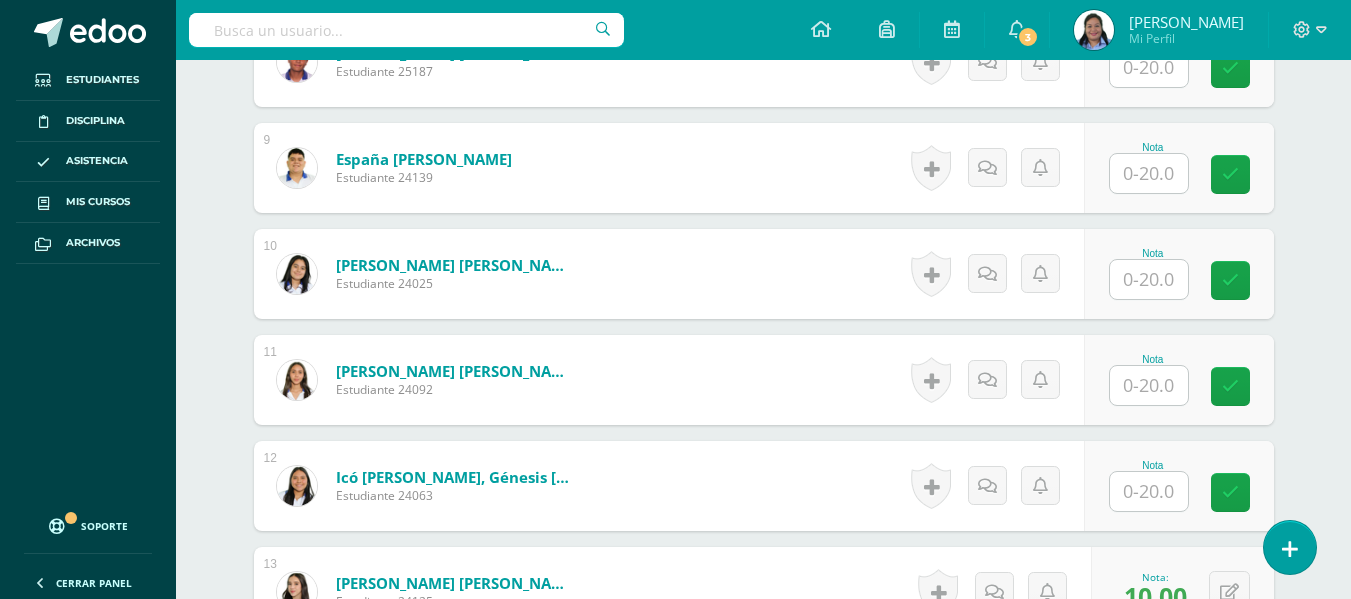 type on "18.5" 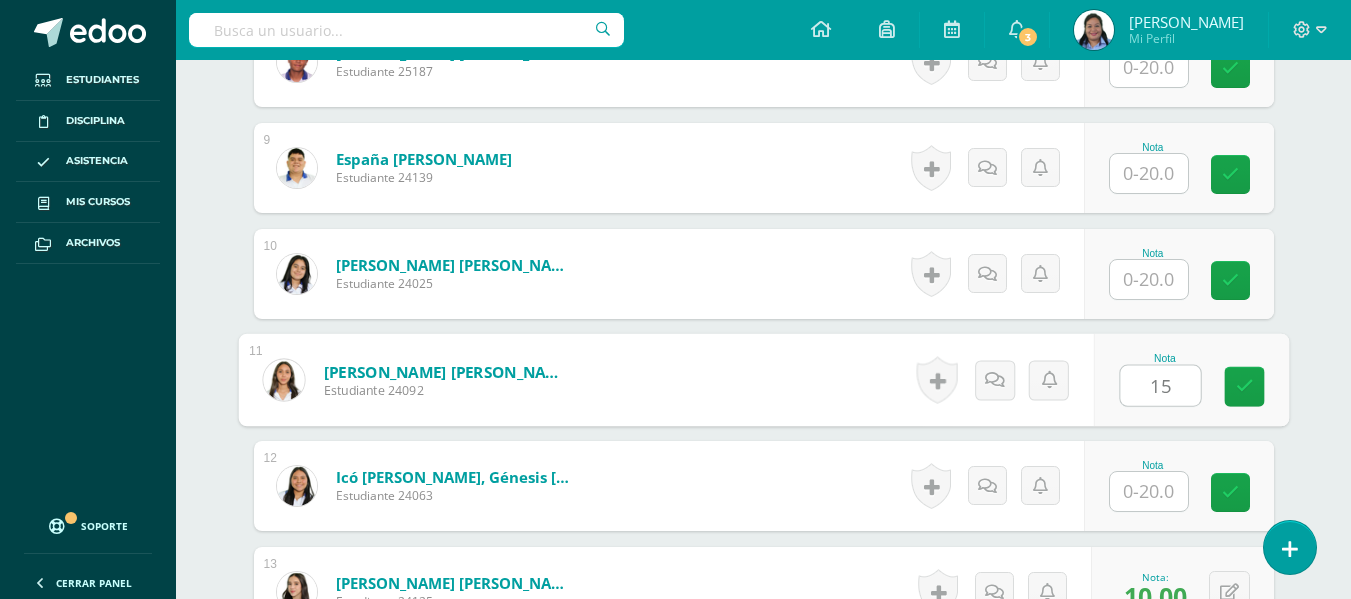 type on "15" 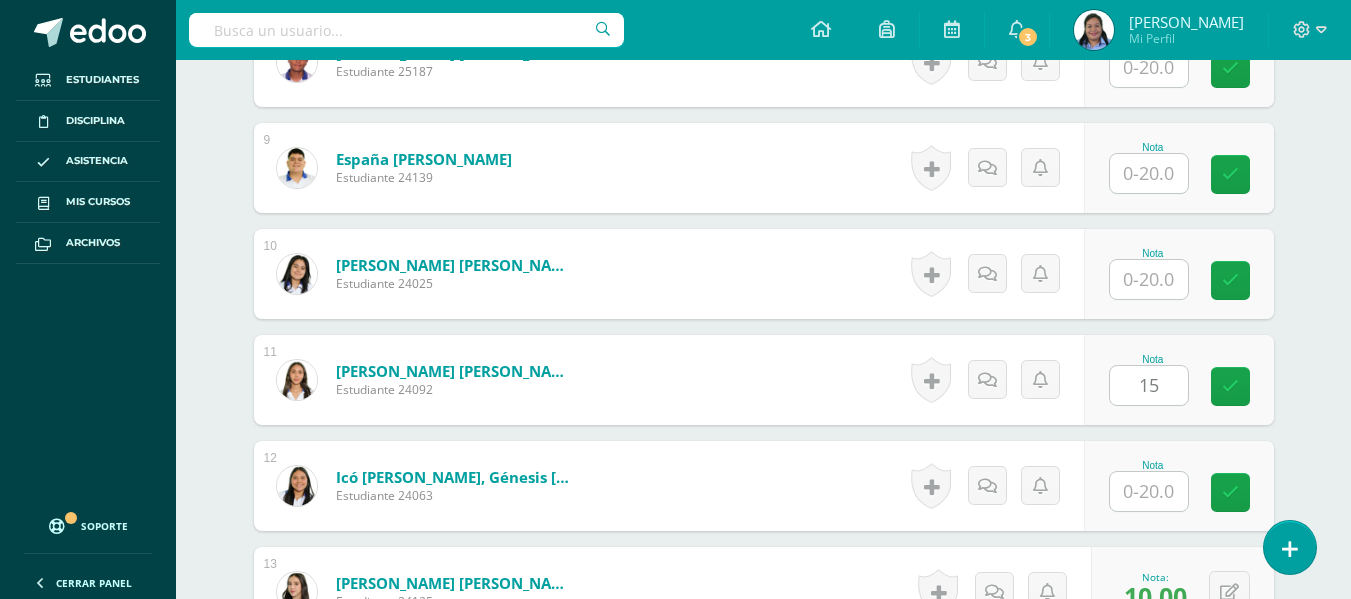 click on "¿Estás seguro que quieres  eliminar  esta actividad?
Esto borrará la actividad y cualquier nota que hayas registrado
permanentemente. Esta acción no se puede revertir. Cancelar Eliminar
Administración de escalas de valoración
escala de valoración
Aún no has creado una escala de valoración.
Cancelar Agregar nueva escala de valoración: Agrega una división a la escala de valoración  (ej. Ortografía, redacción, trabajo en equipo, etc.)
Agregar
Cancelar Crear escala de valoración
Agrega listas de cotejo
Mostrar todos                             Mostrar todos Mis listas Generales Comunicación y Lenguaje Matemática Ciencia Estudios Sociales Arte Taller 1" at bounding box center (764, 1128) 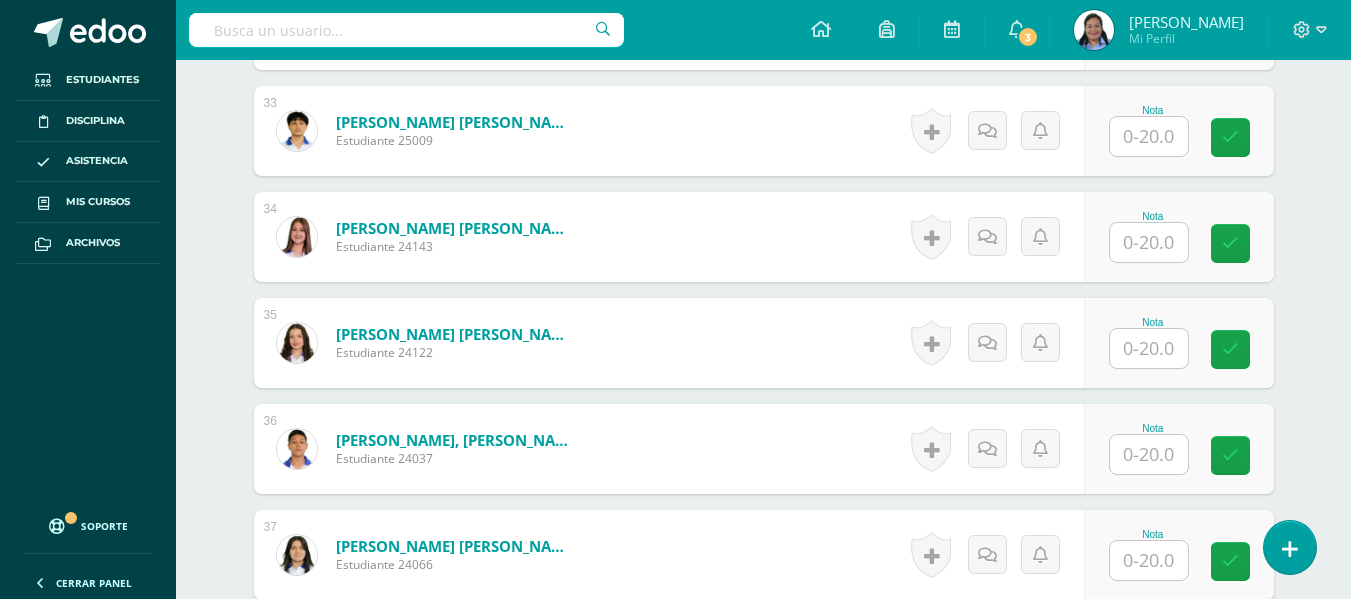 scroll, scrollTop: 4048, scrollLeft: 0, axis: vertical 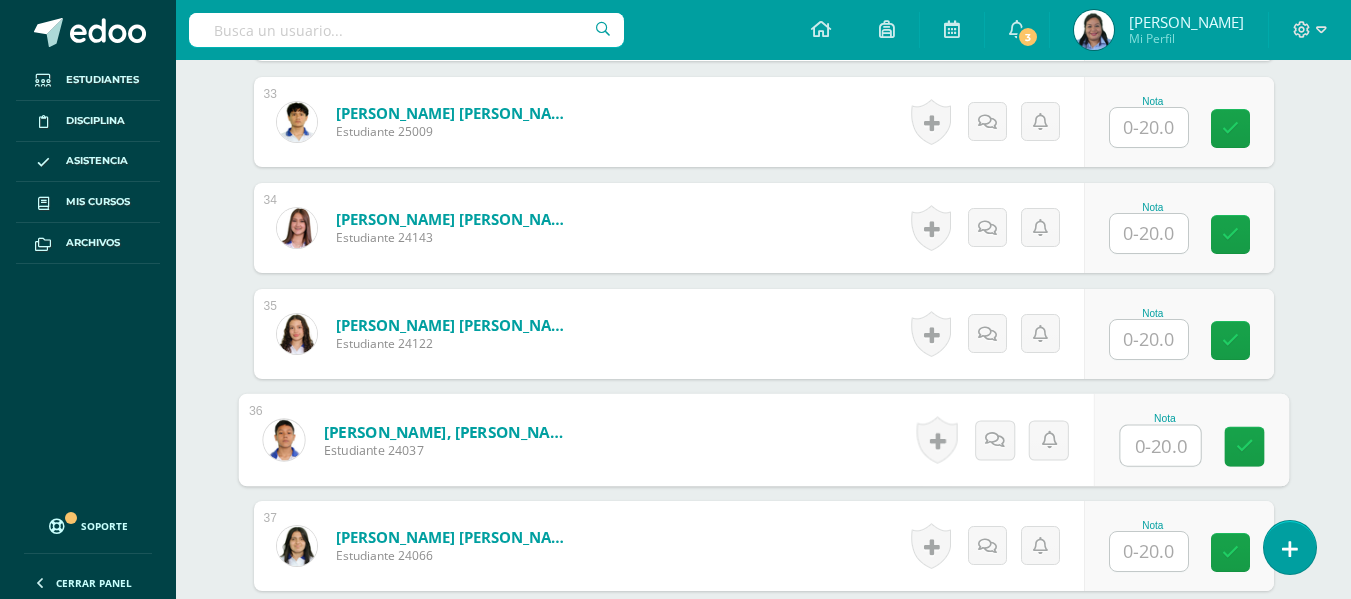 click at bounding box center [1160, 446] 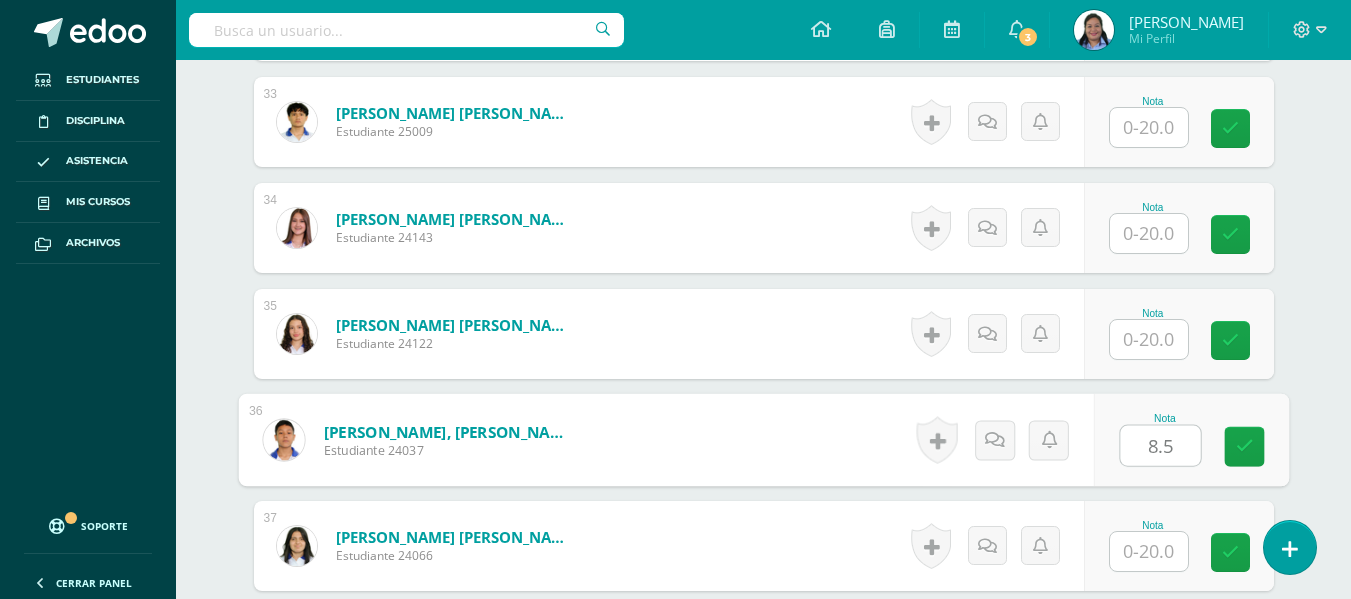 type on "8.5" 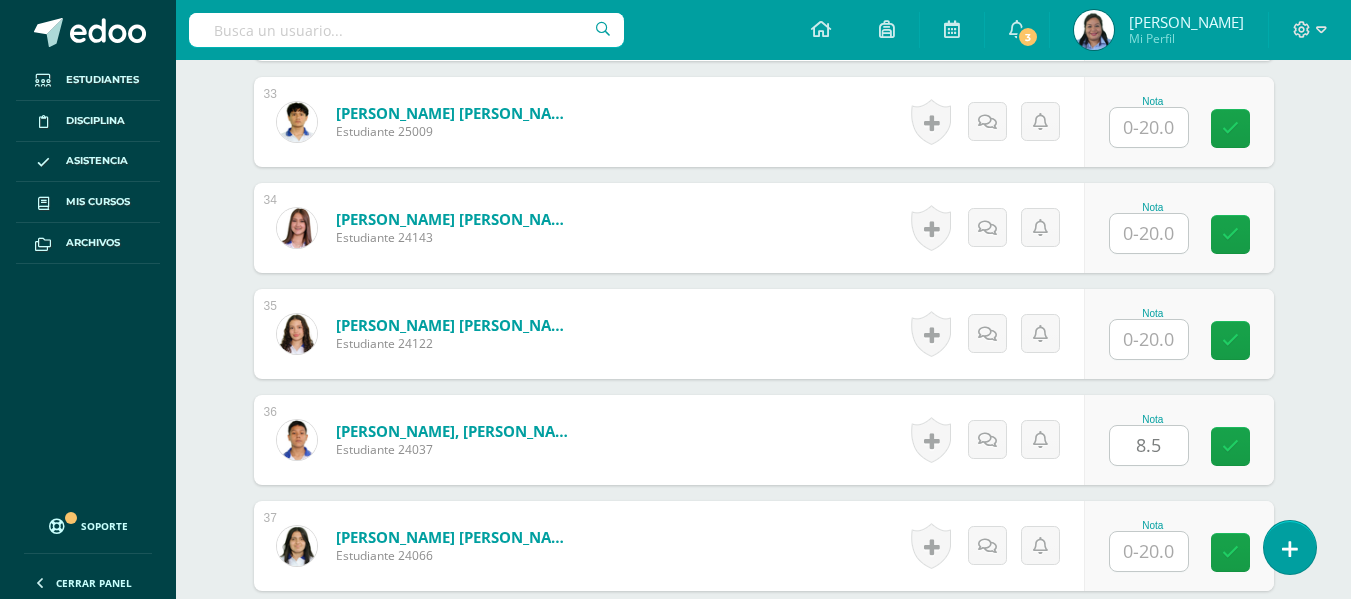 click on "¿Estás seguro que quieres  eliminar  esta actividad?
Esto borrará la actividad y cualquier nota que hayas registrado
permanentemente. Esta acción no se puede revertir. Cancelar Eliminar
Administración de escalas de valoración
escala de valoración
Aún no has creado una escala de valoración.
Cancelar Agregar nueva escala de valoración: Agrega una división a la escala de valoración  (ej. Ortografía, redacción, trabajo en equipo, etc.)
Agregar
Cancelar Crear escala de valoración
Agrega listas de cotejo
Mostrar todos                             Mostrar todos Mis listas Generales Comunicación y Lenguaje Matemática Ciencia Estudios Sociales Arte Taller 1" at bounding box center (764, -1462) 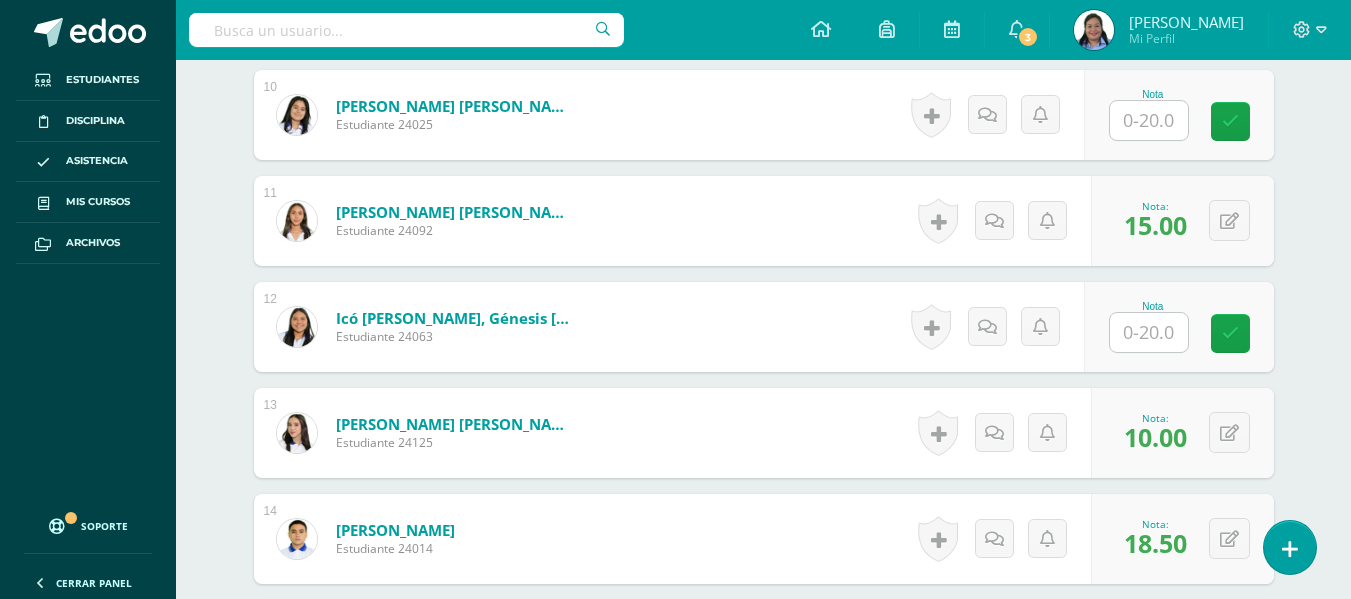 scroll, scrollTop: 1599, scrollLeft: 0, axis: vertical 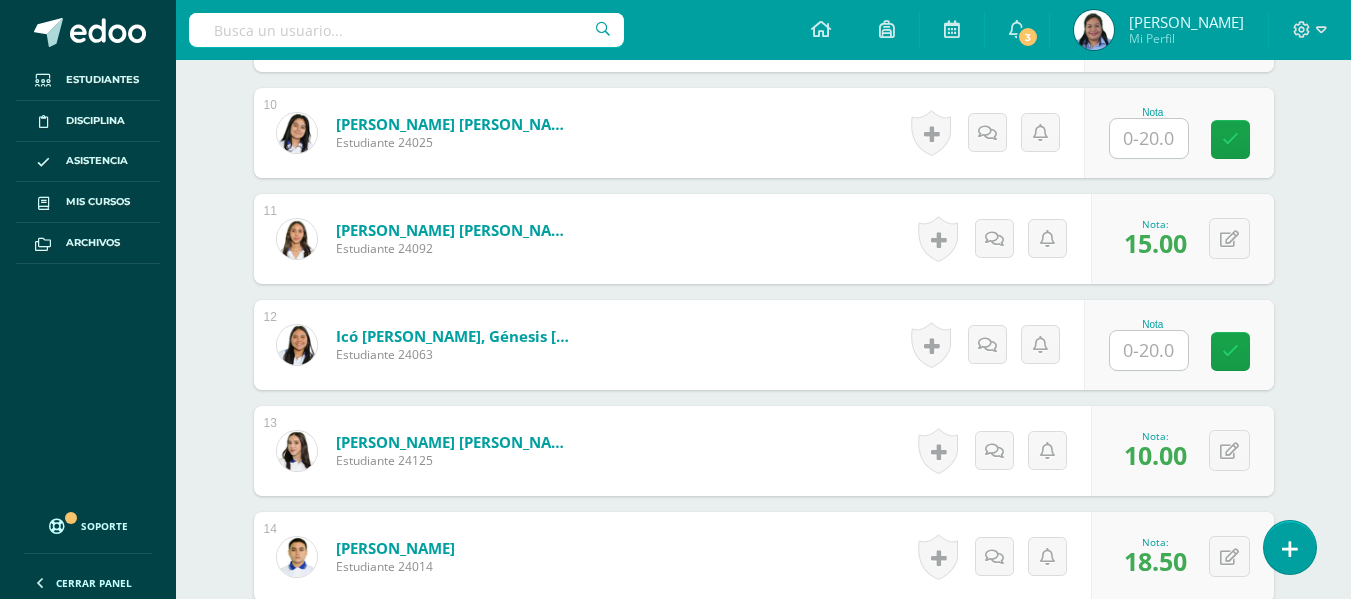 click at bounding box center (1149, 350) 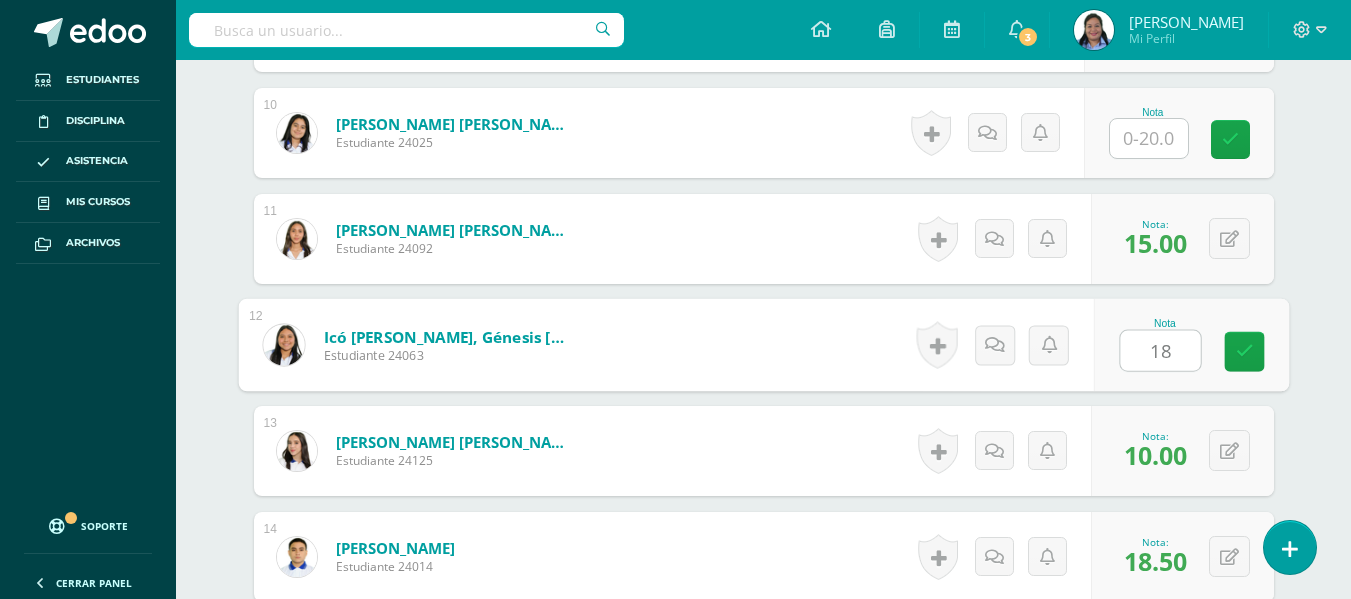 scroll, scrollTop: 2123, scrollLeft: 0, axis: vertical 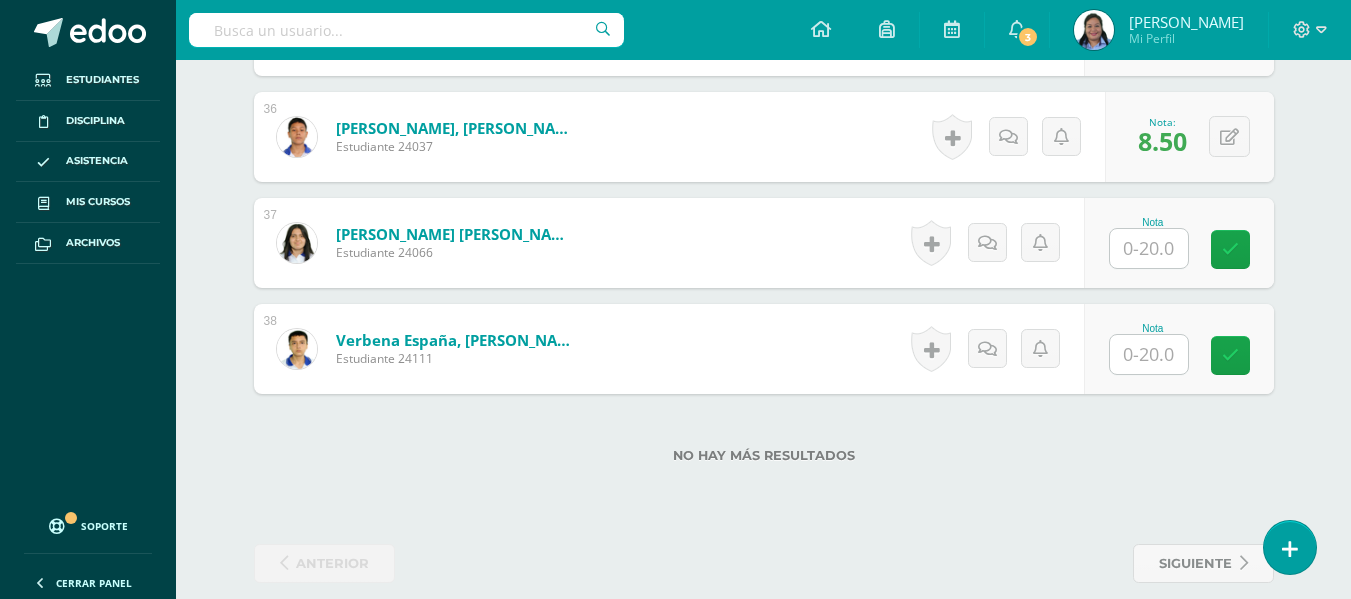 type on "18" 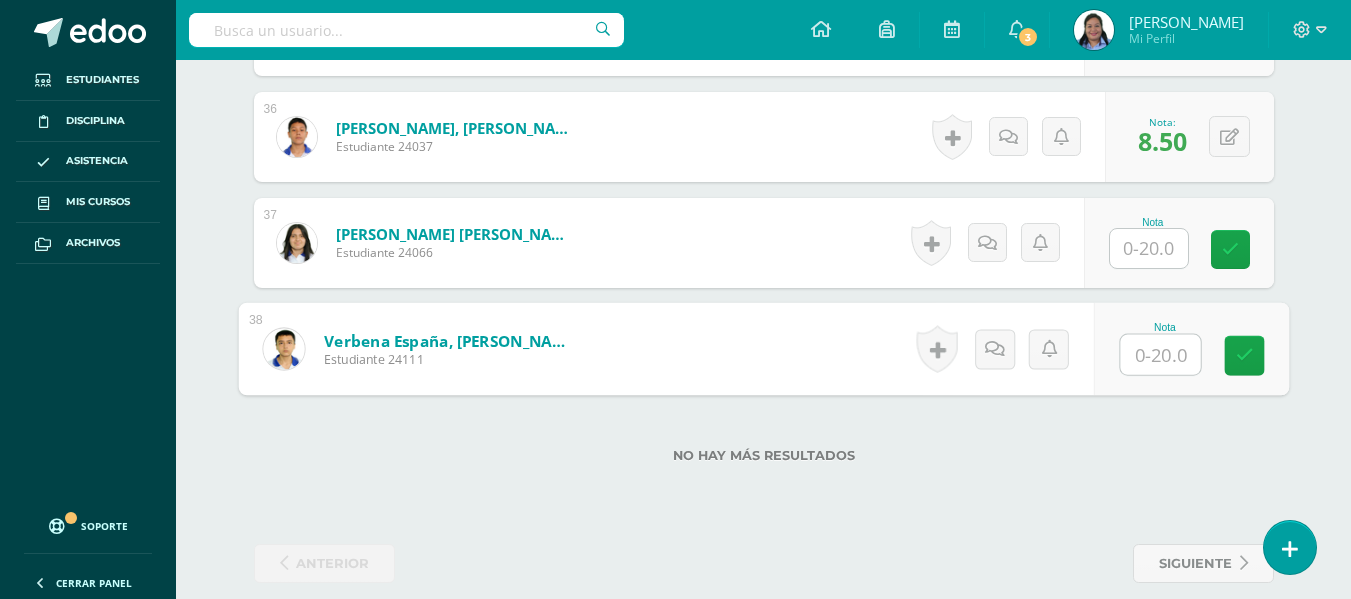click at bounding box center [1160, 355] 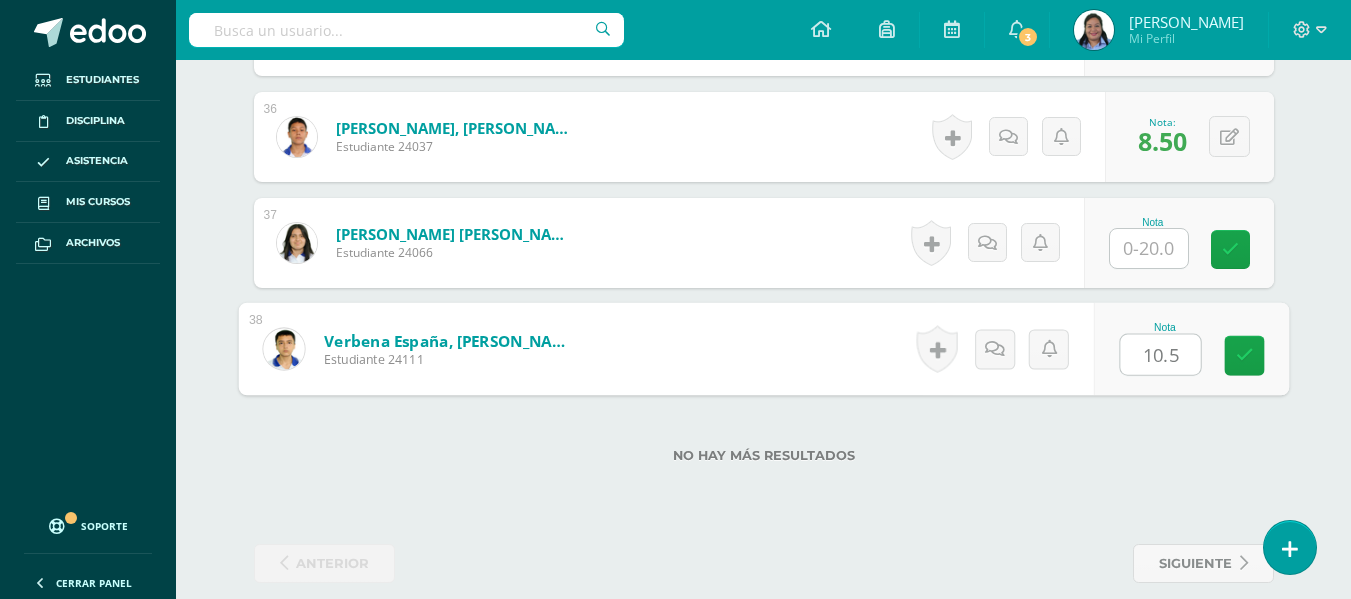 type on "10.5" 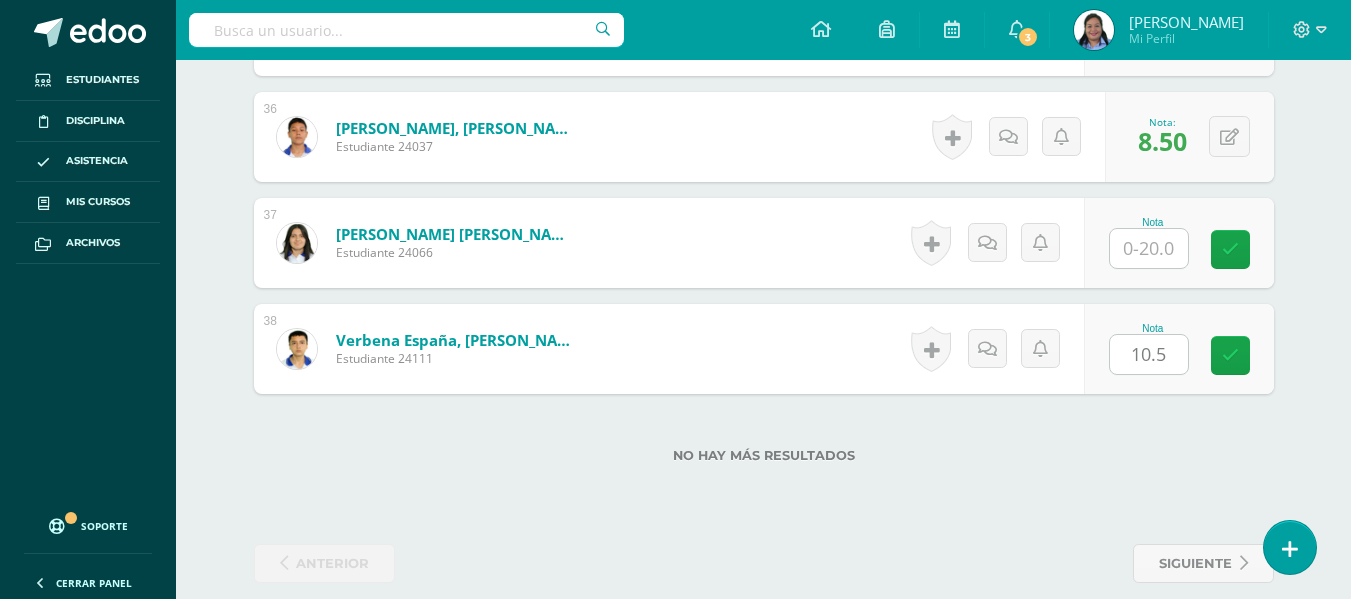 click on "Comunicación y Lenguaje, Idioma Extranjero
Segundo Básico "Inglés - Intermedio "A""
Herramientas
Detalle de asistencias
Actividad
Anuncios
Actividades
Estudiantes
Planificación
Dosificación
Conferencias
¿Estás seguro que quieres  eliminar  esta actividad?
Esto borrará la actividad y cualquier nota que hayas registrado
permanentemente. Esta acción no se puede revertir. Cancelar Eliminar
Administración de escalas de valoración
escala de valoración
Aún no has creado una escala de valoración.
Cancelar Cancelar" at bounding box center [763, -1834] 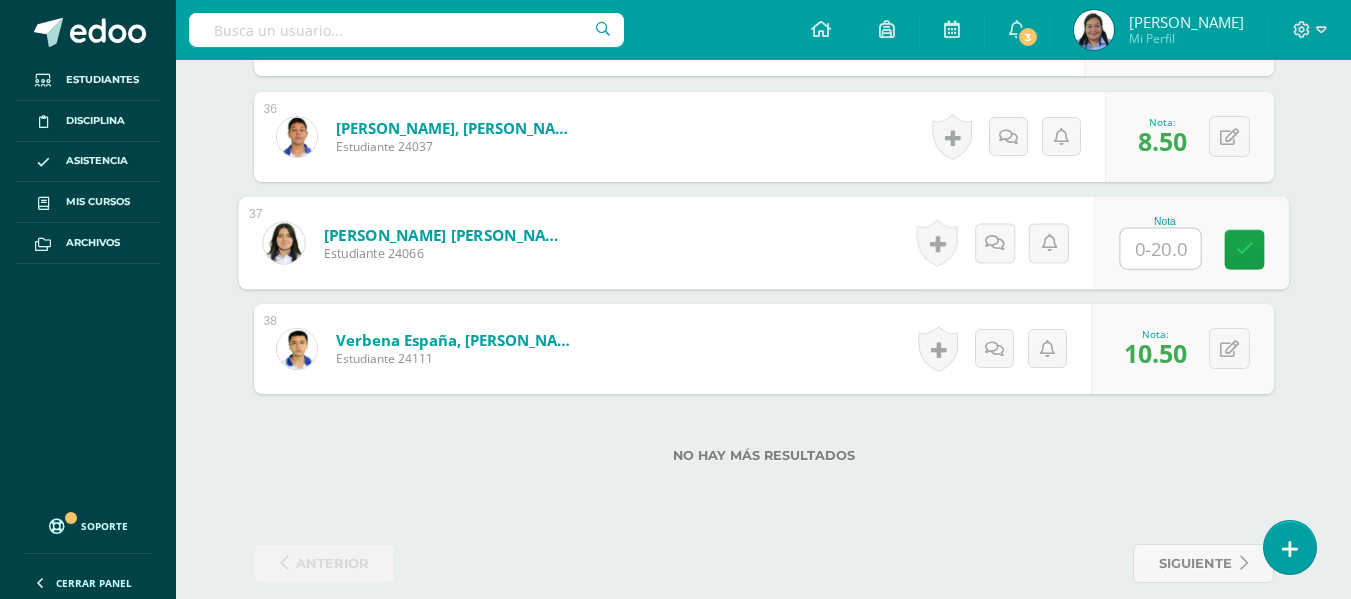 click at bounding box center [1160, 249] 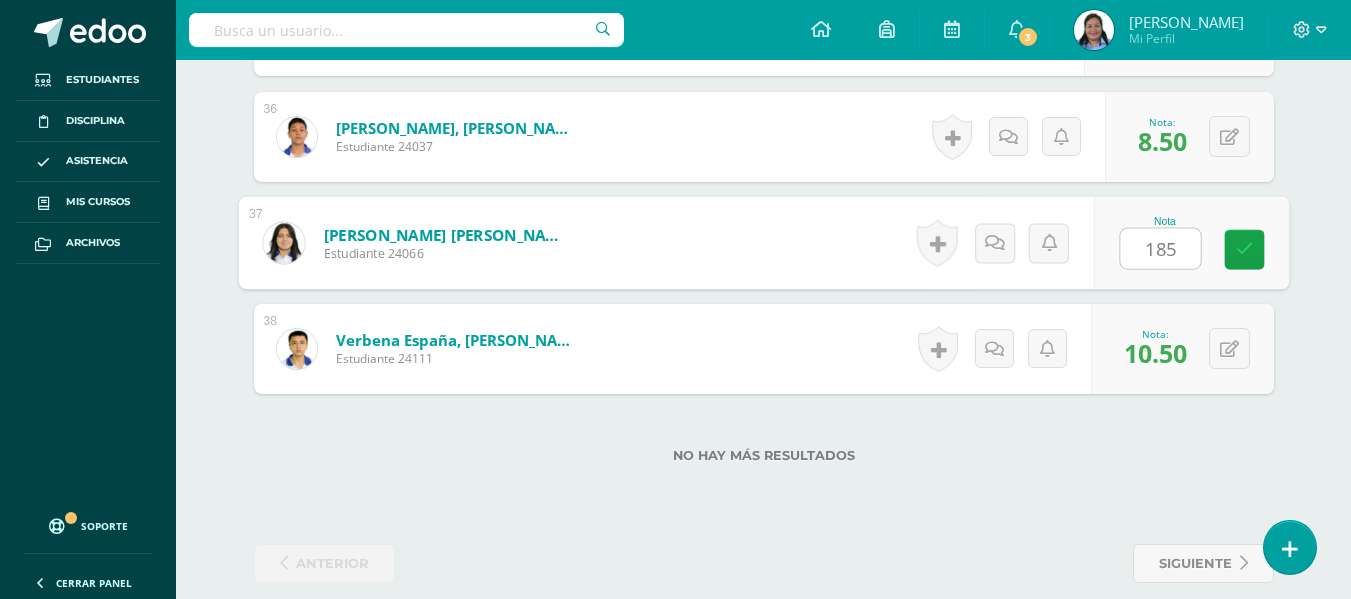click on "185" at bounding box center (1160, 249) 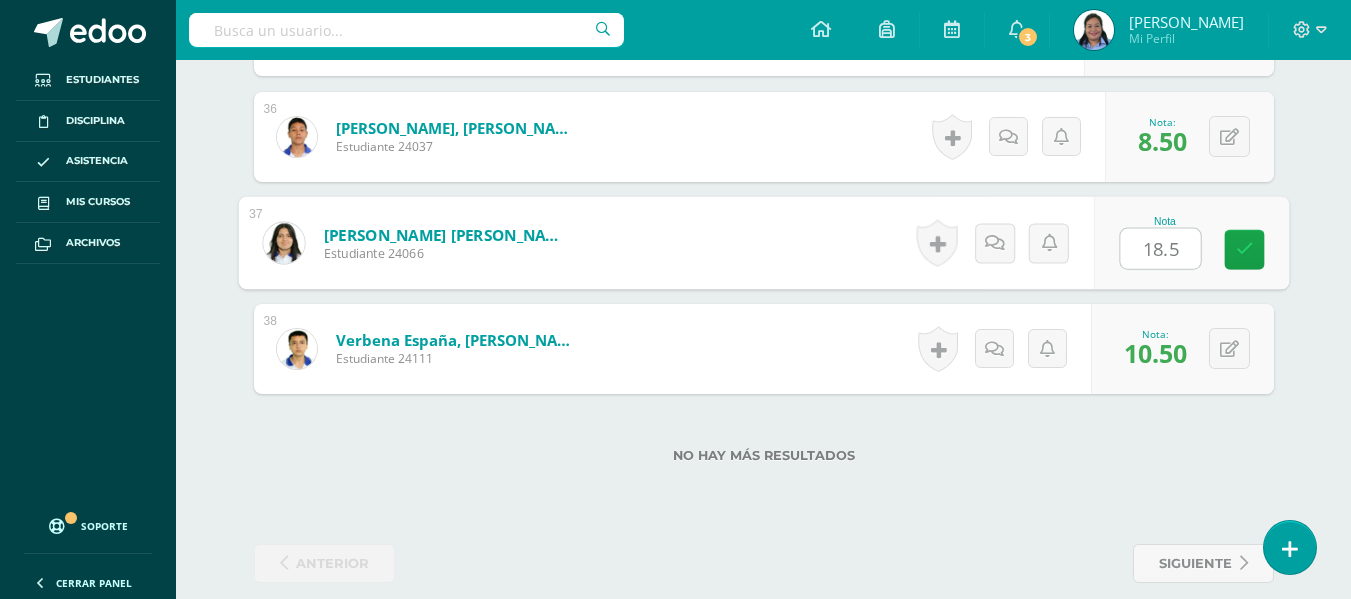 type on "18.5" 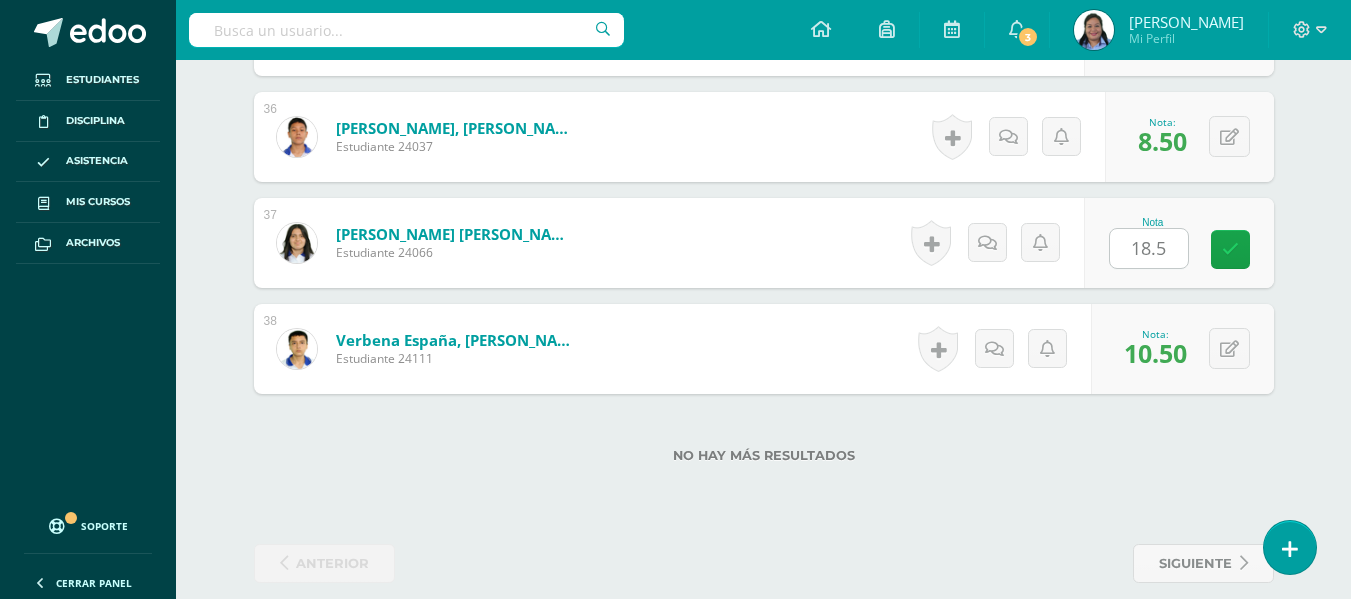 click on "Comunicación y Lenguaje, Idioma Extranjero
Segundo Básico "Inglés - Intermedio "A""
Herramientas
Detalle de asistencias
Actividad
Anuncios
Actividades
Estudiantes
Planificación
Dosificación
Conferencias
¿Estás seguro que quieres  eliminar  esta actividad?
Esto borrará la actividad y cualquier nota que hayas registrado
permanentemente. Esta acción no se puede revertir. Cancelar Eliminar
Administración de escalas de valoración
escala de valoración
Aún no has creado una escala de valoración.
Cancelar Cancelar" at bounding box center [763, -1834] 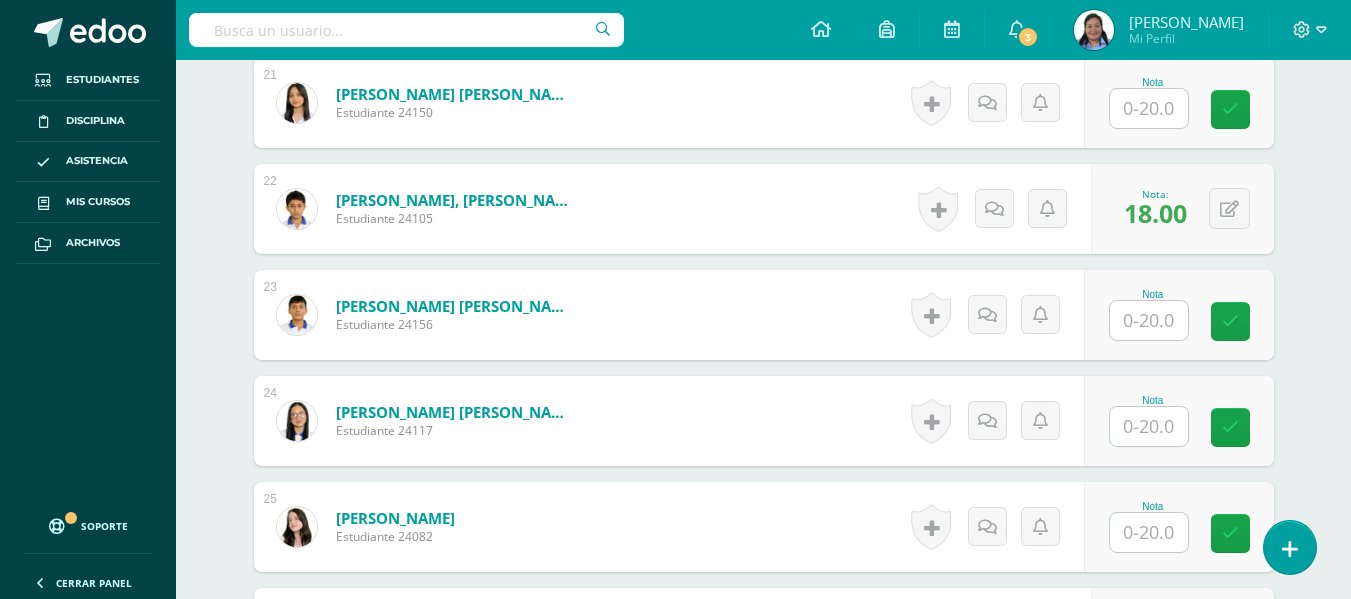 scroll, scrollTop: 2786, scrollLeft: 0, axis: vertical 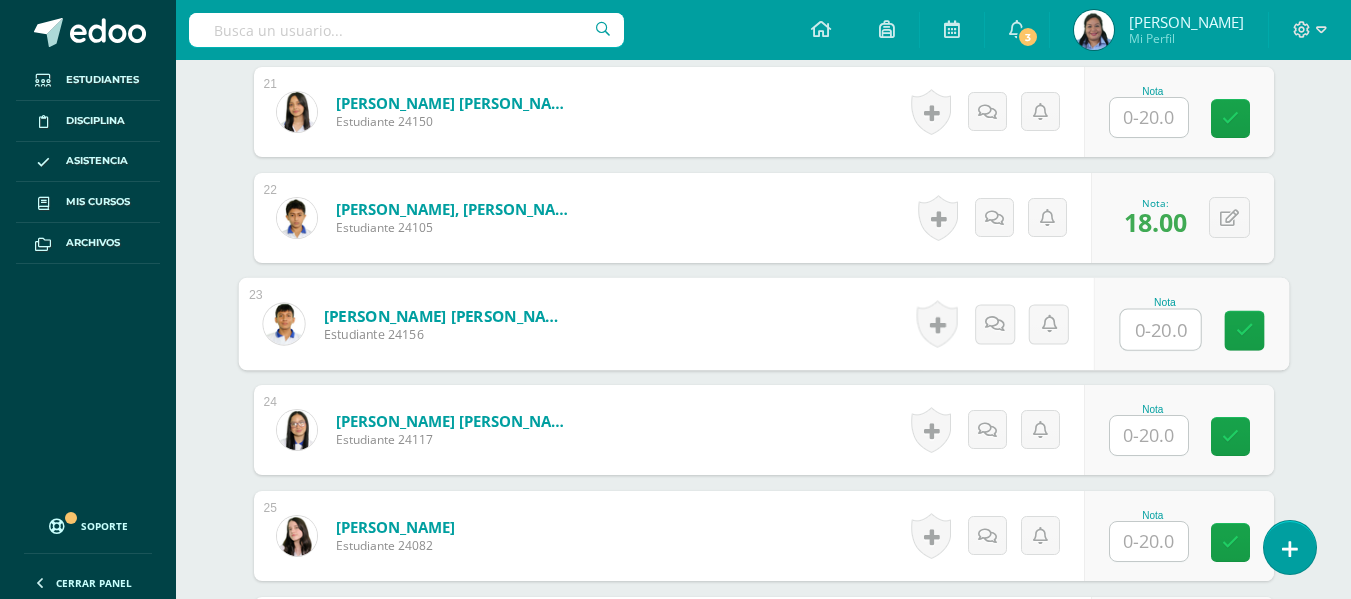 click at bounding box center [1160, 330] 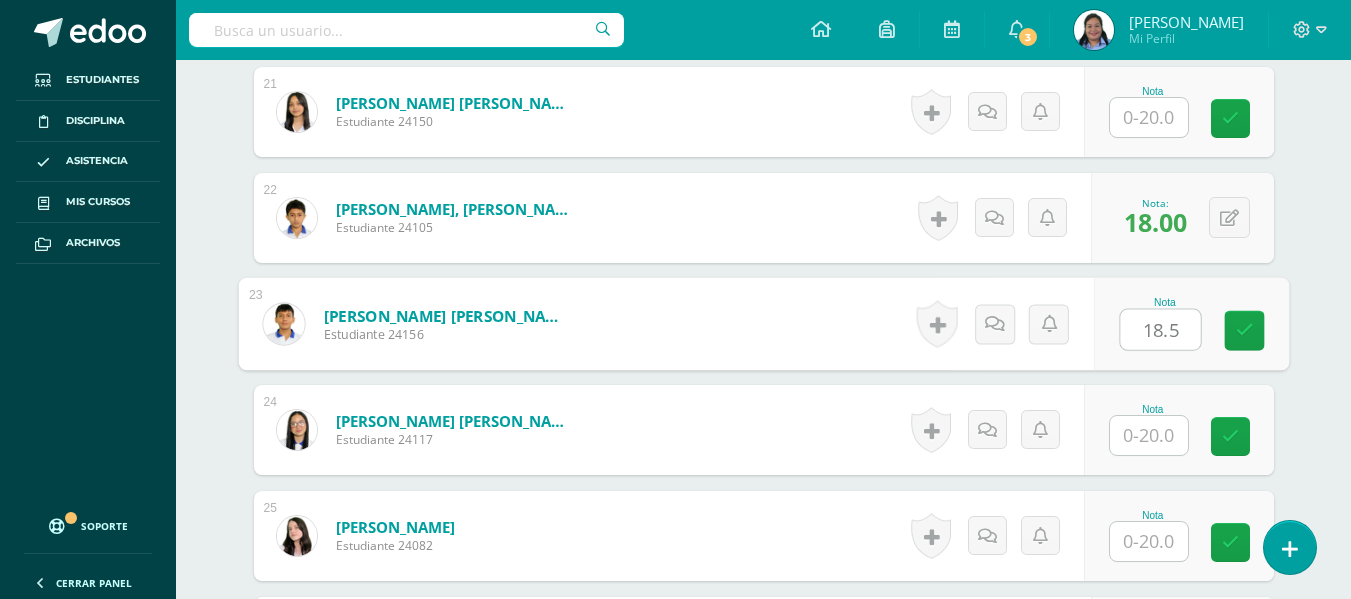 type on "18.5" 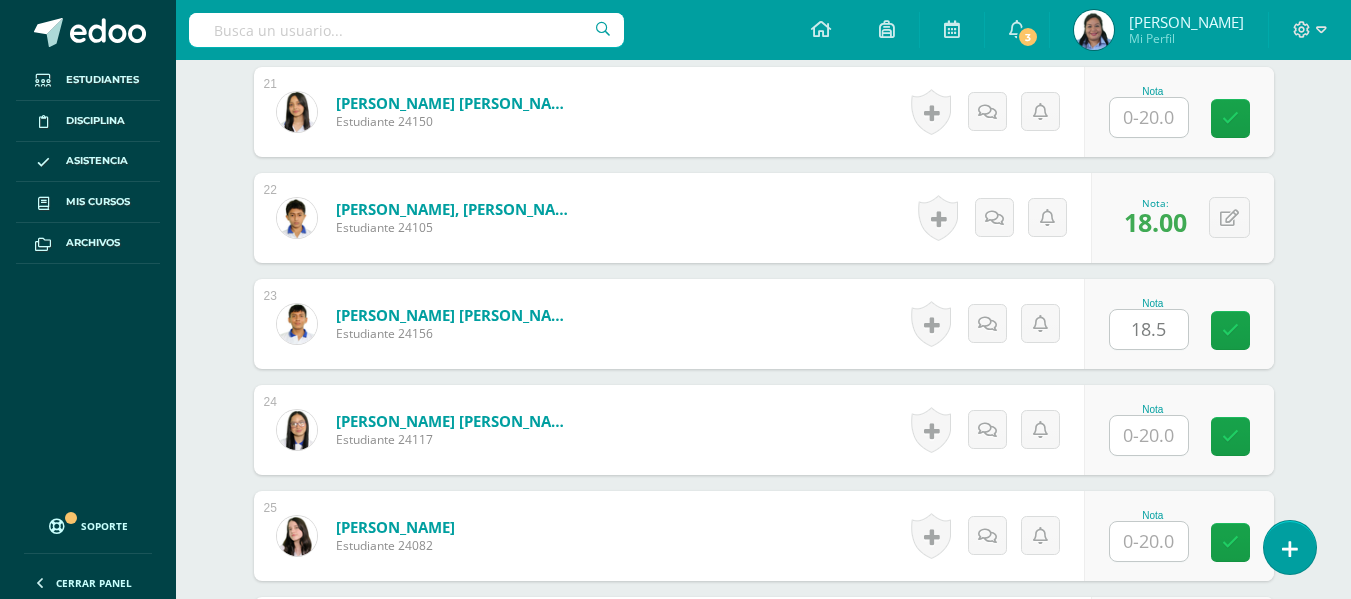 click on "¿Estás seguro que quieres  eliminar  esta actividad?
Esto borrará la actividad y cualquier nota que hayas registrado
permanentemente. Esta acción no se puede revertir. Cancelar Eliminar
Administración de escalas de valoración
escala de valoración
Aún no has creado una escala de valoración.
Cancelar Agregar nueva escala de valoración: Agrega una división a la escala de valoración  (ej. Ortografía, redacción, trabajo en equipo, etc.)
Agregar
Cancelar Crear escala de valoración
Agrega listas de cotejo
Mostrar todos                             Mostrar todos Mis listas Generales Comunicación y Lenguaje Matemática Ciencia Estudios Sociales Arte Taller 1" at bounding box center (764, -200) 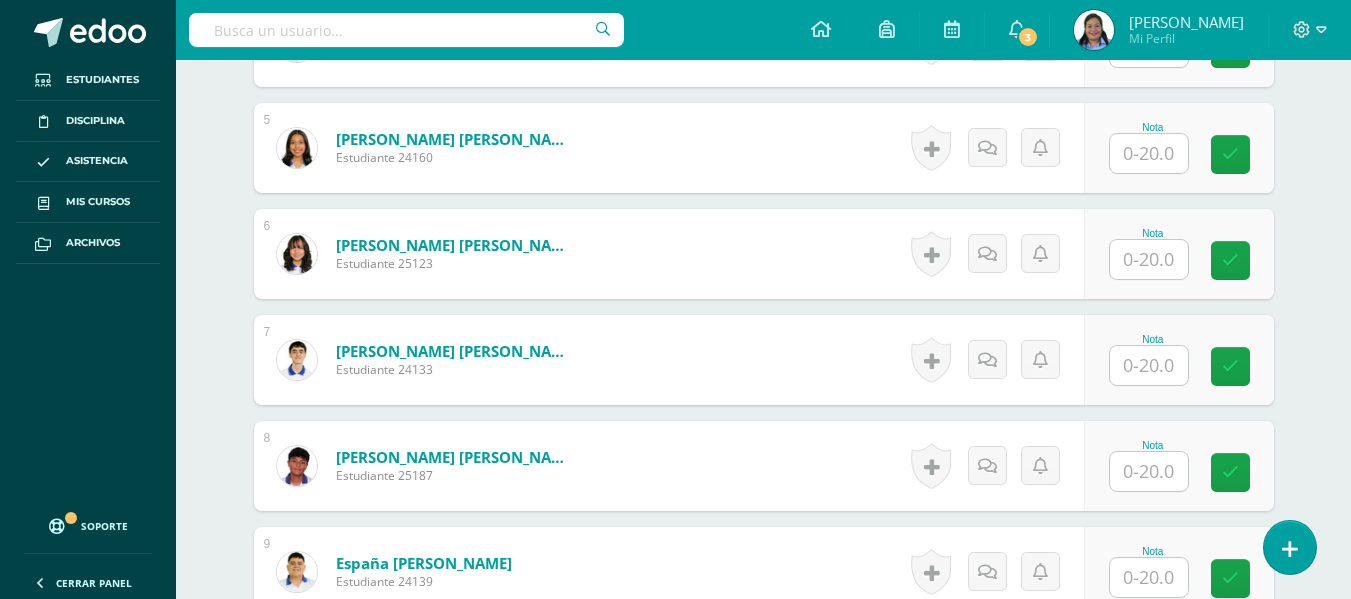 scroll, scrollTop: 1045, scrollLeft: 0, axis: vertical 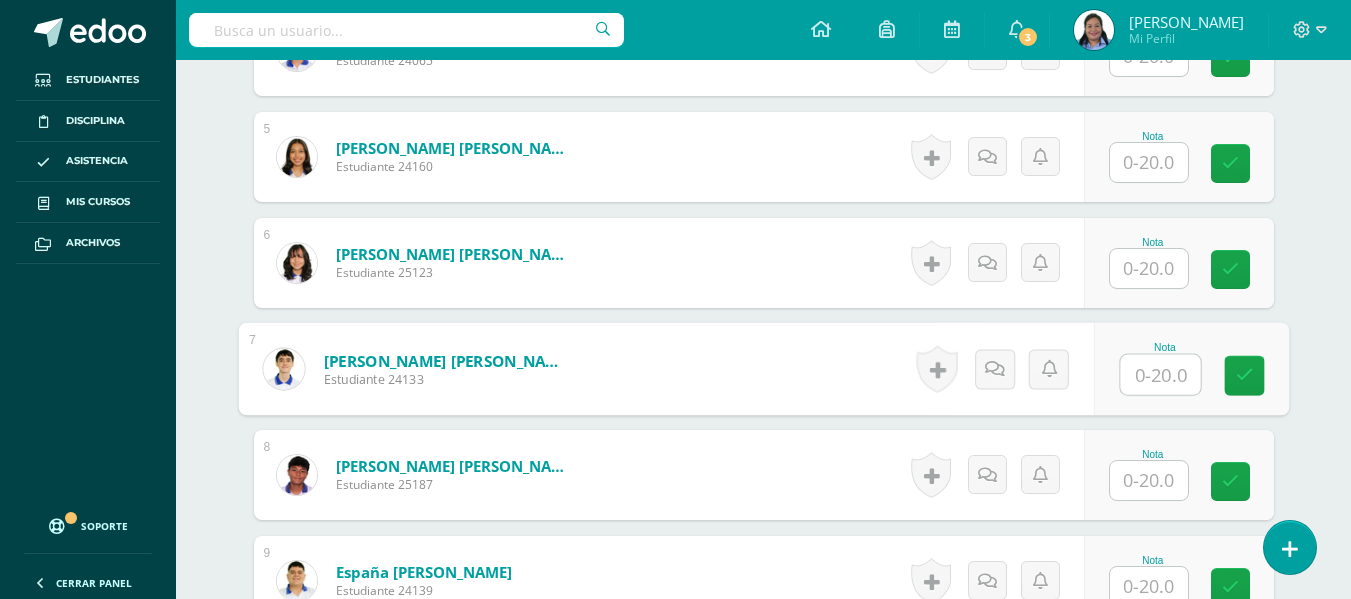 click at bounding box center [1160, 375] 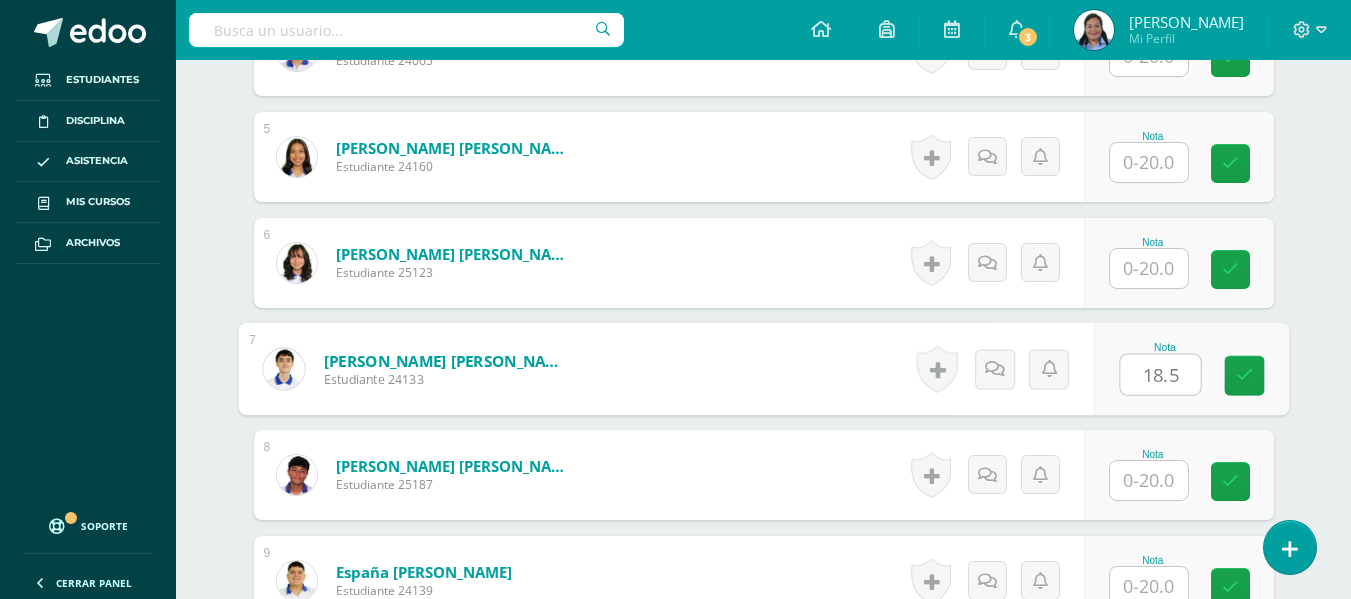 type on "18.5" 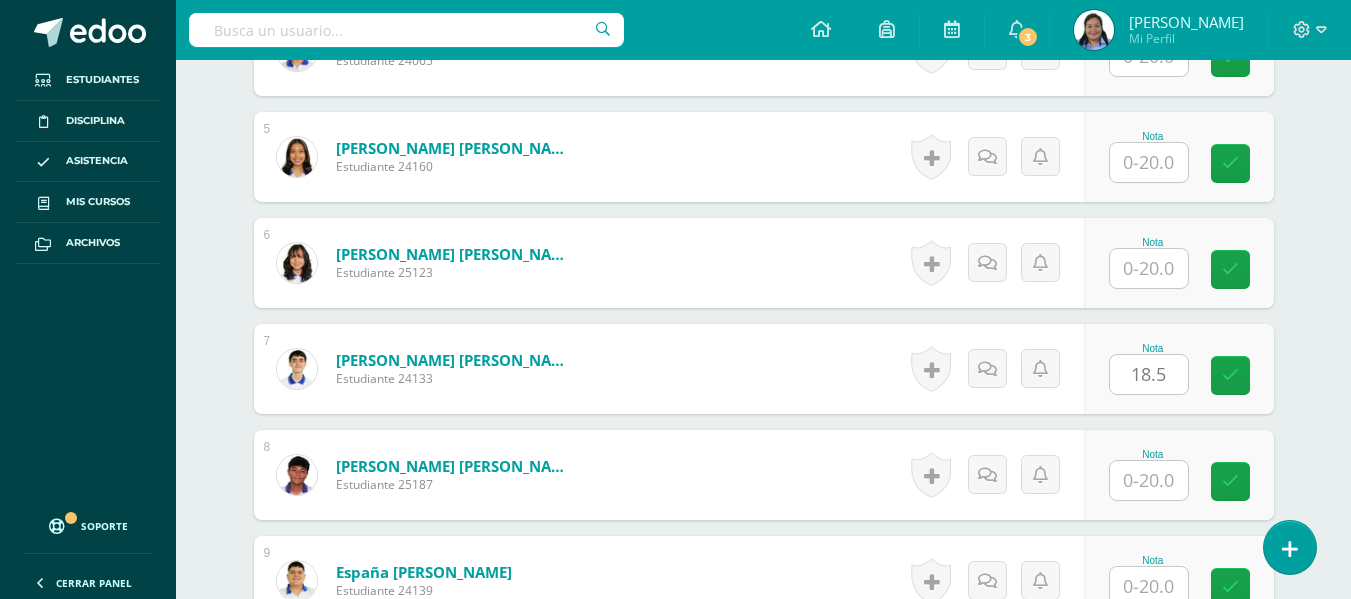 click on "Comunicación y Lenguaje, Idioma Extranjero
Segundo Básico "Inglés - Intermedio "A""
Herramientas
Detalle de asistencias
Actividad
Anuncios
Actividades
Estudiantes
Planificación
Dosificación
Conferencias
¿Estás seguro que quieres  eliminar  esta actividad?
Esto borrará la actividad y cualquier nota que hayas registrado
permanentemente. Esta acción no se puede revertir. Cancelar Eliminar
Administración de escalas de valoración
escala de valoración
Aún no has creado una escala de valoración.
Cancelar Cancelar" at bounding box center (763, 1472) 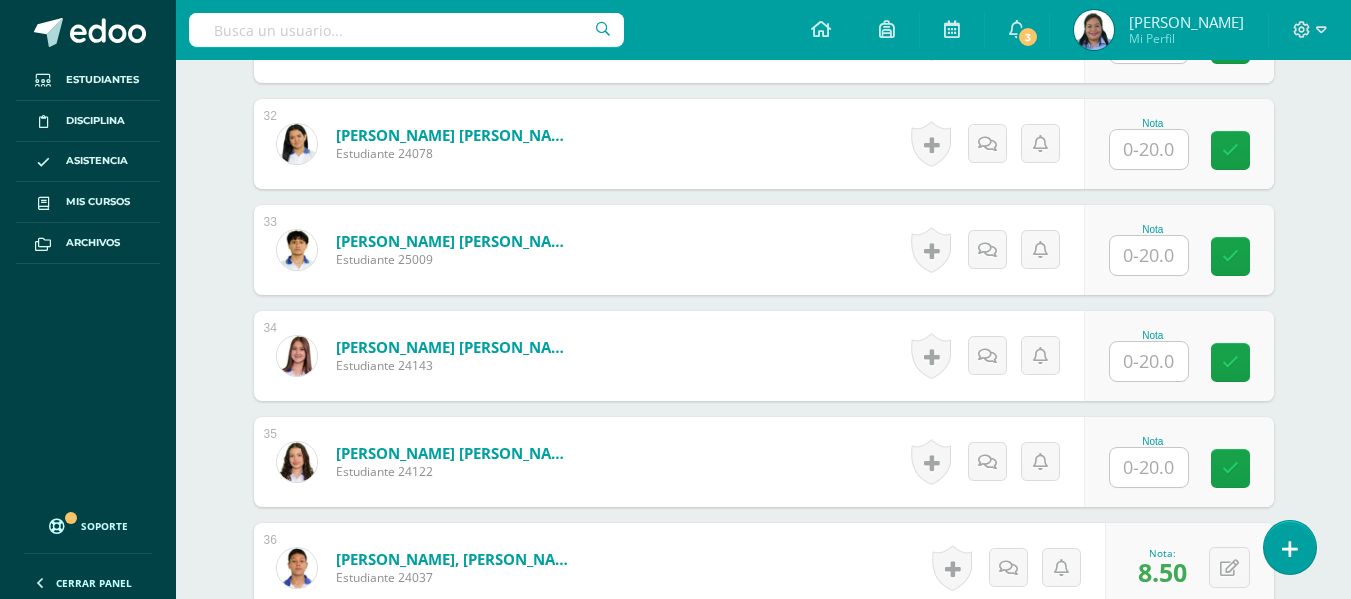 scroll, scrollTop: 3858, scrollLeft: 0, axis: vertical 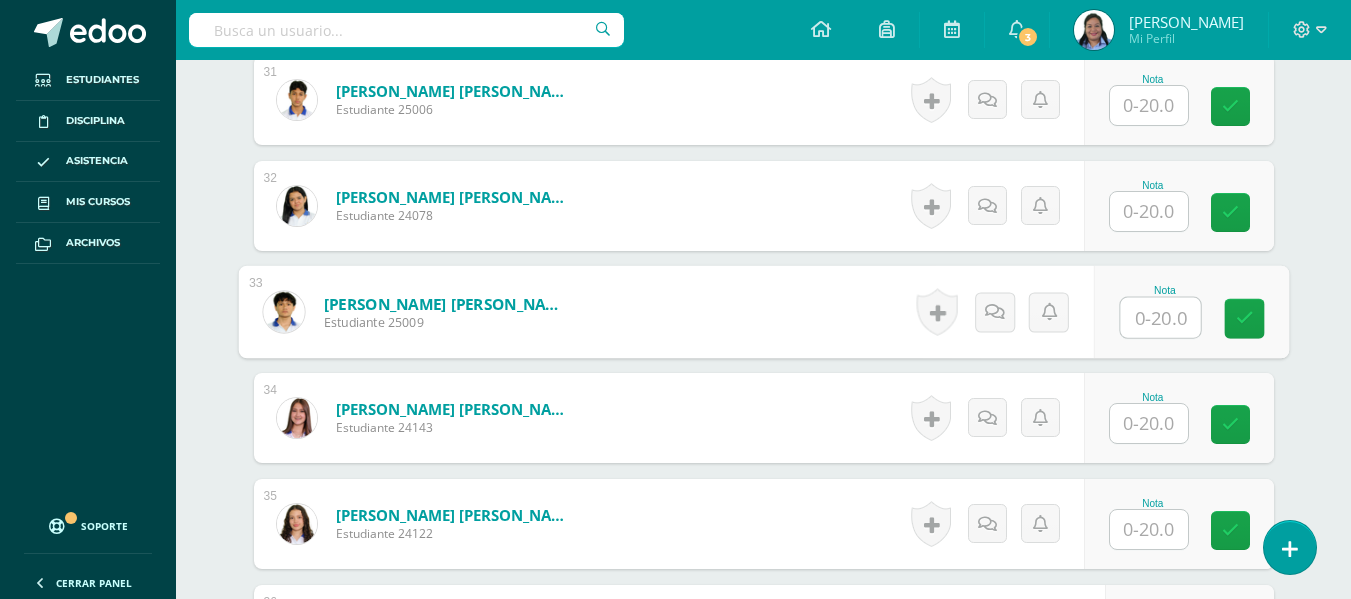 click at bounding box center (1160, 318) 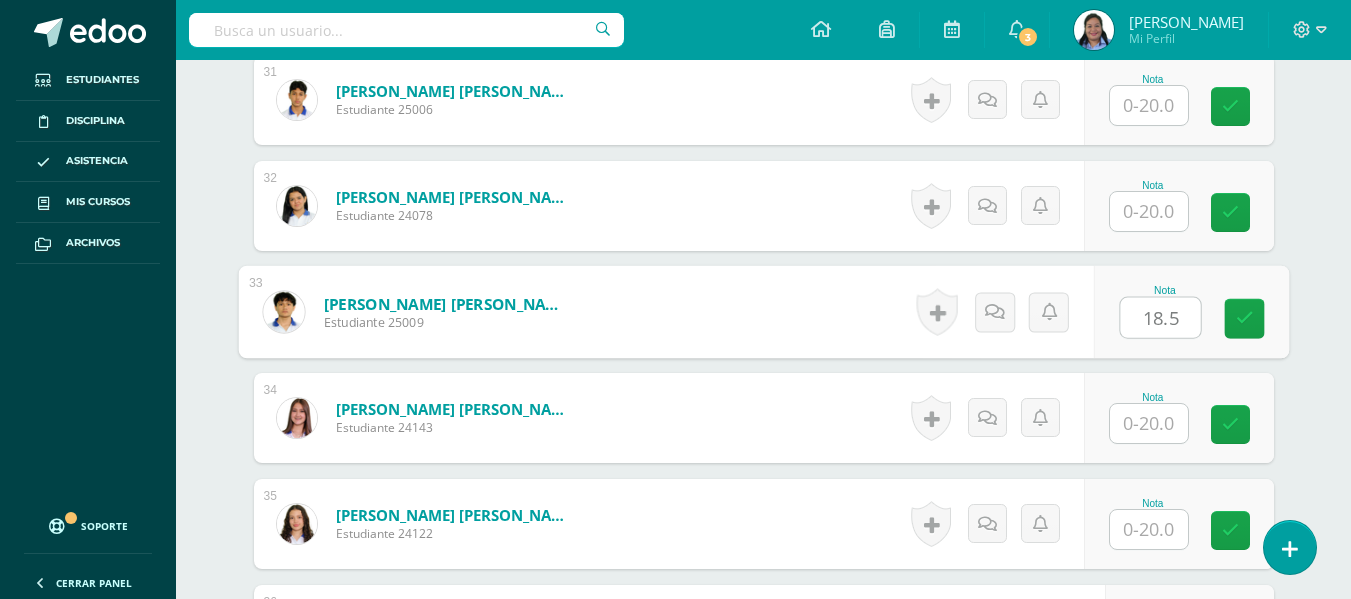 type on "18.5" 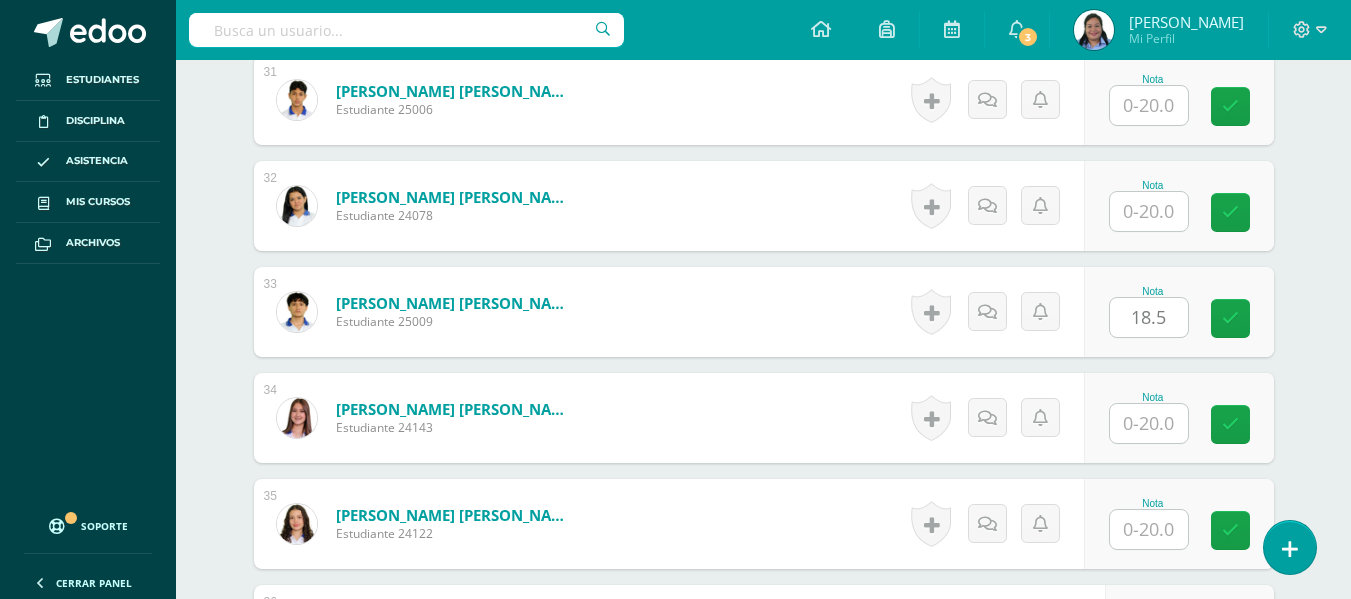 click on "¿Estás seguro que quieres  eliminar  esta actividad?
Esto borrará la actividad y cualquier nota que hayas registrado
permanentemente. Esta acción no se puede revertir. Cancelar Eliminar
Administración de escalas de valoración
escala de valoración
Aún no has creado una escala de valoración.
Cancelar Agregar nueva escala de valoración: Agrega una división a la escala de valoración  (ej. Ortografía, redacción, trabajo en equipo, etc.)
Agregar
Cancelar Crear escala de valoración
Agrega listas de cotejo
Mostrar todos                             Mostrar todos Mis listas Generales Comunicación y Lenguaje Matemática Ciencia Estudios Sociales Arte Taller 1" at bounding box center [764, -1272] 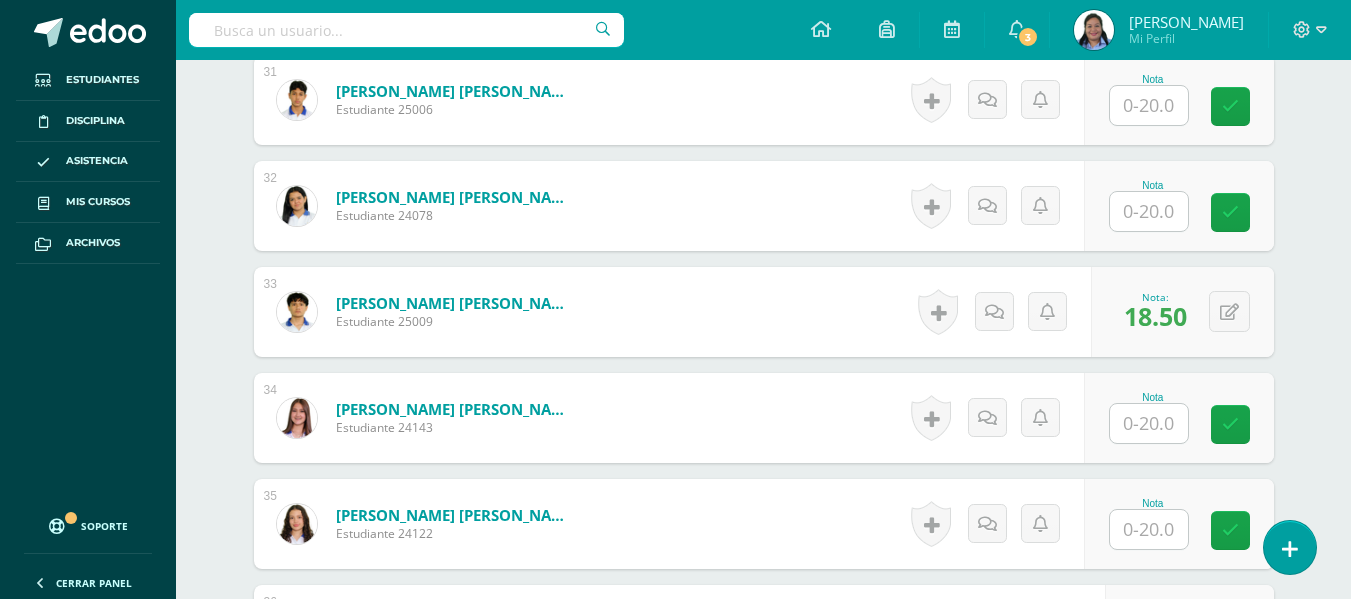 click at bounding box center [1149, 423] 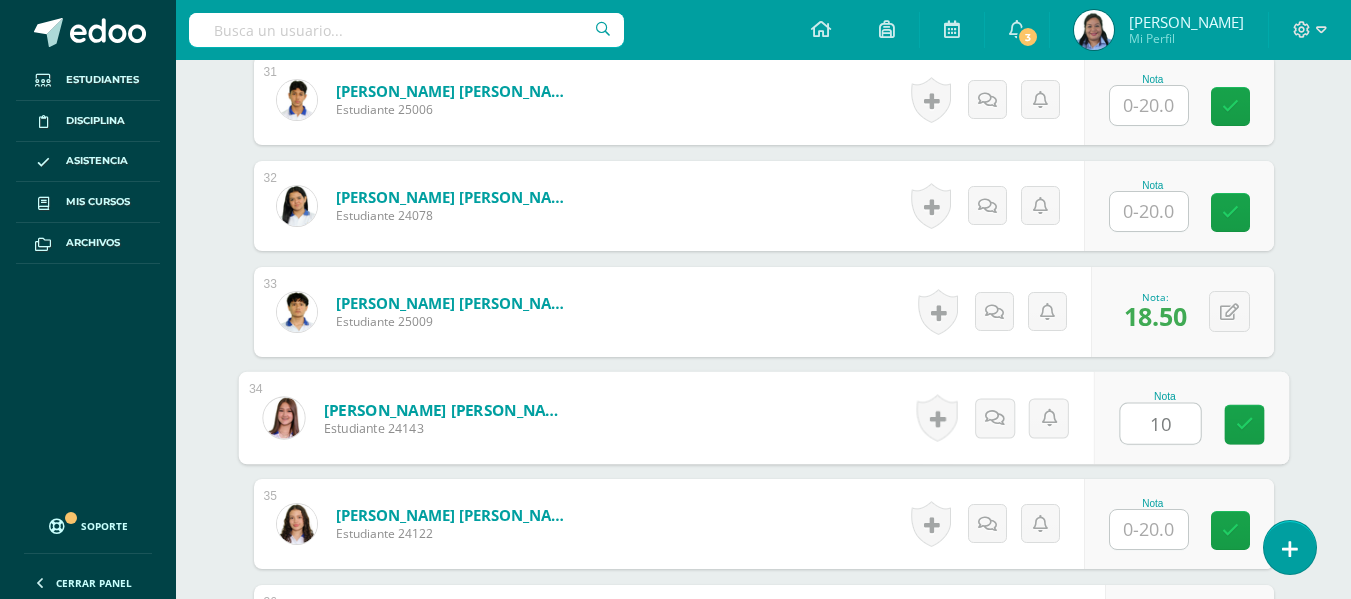 type on "10" 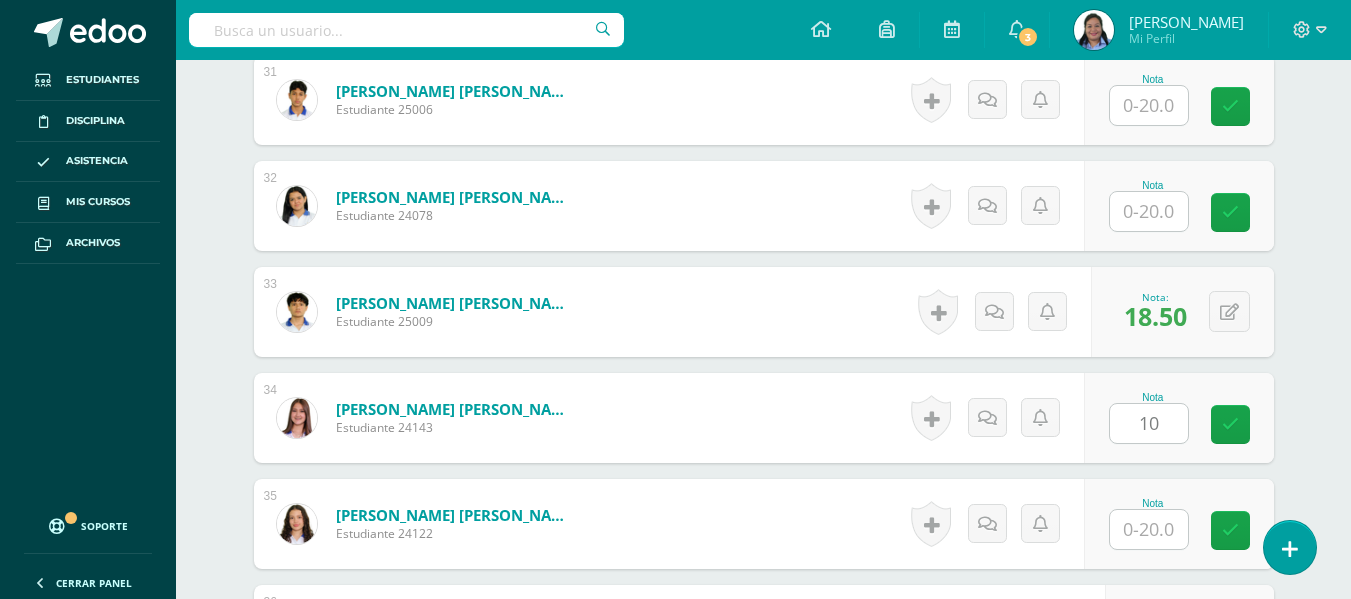 click on "Comunicación y Lenguaje, Idioma Extranjero
Segundo Básico "Inglés - Intermedio "A""
Herramientas
Detalle de asistencias
Actividad
Anuncios
Actividades
Estudiantes
Planificación
Dosificación
Conferencias
¿Estás seguro que quieres  eliminar  esta actividad?
Esto borrará la actividad y cualquier nota que hayas registrado
permanentemente. Esta acción no se puede revertir. Cancelar Eliminar
Administración de escalas de valoración
escala de valoración
Aún no has creado una escala de valoración.
Cancelar Cancelar" at bounding box center (763, -1341) 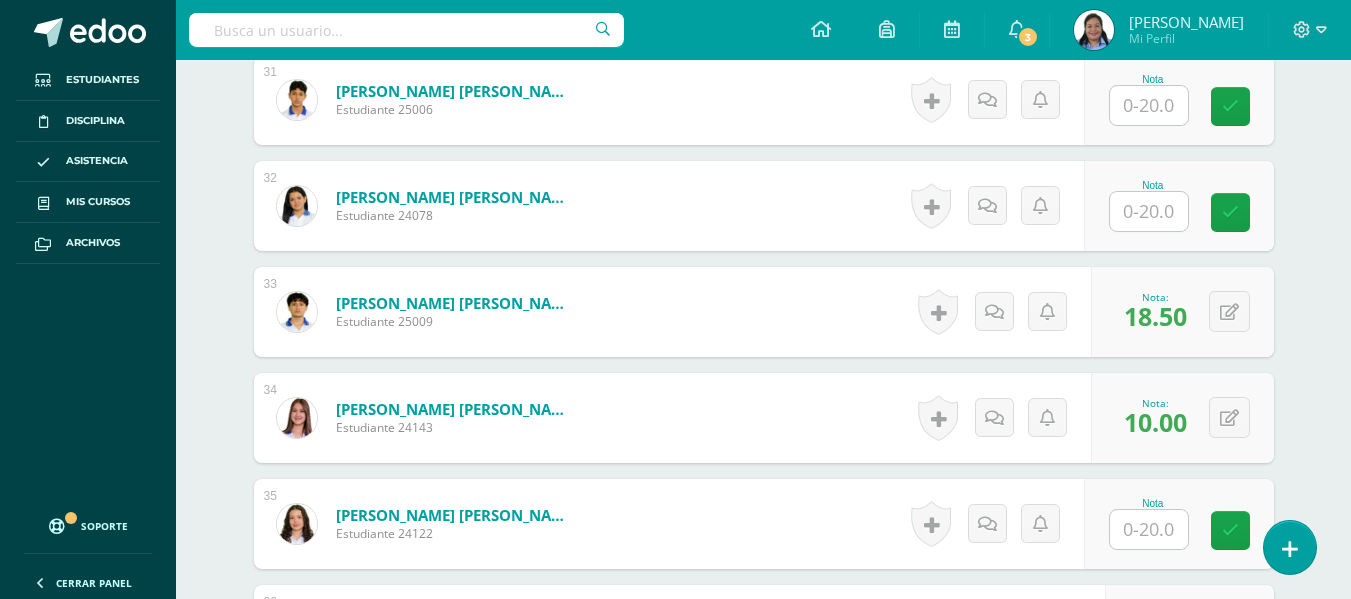 scroll, scrollTop: 4375, scrollLeft: 0, axis: vertical 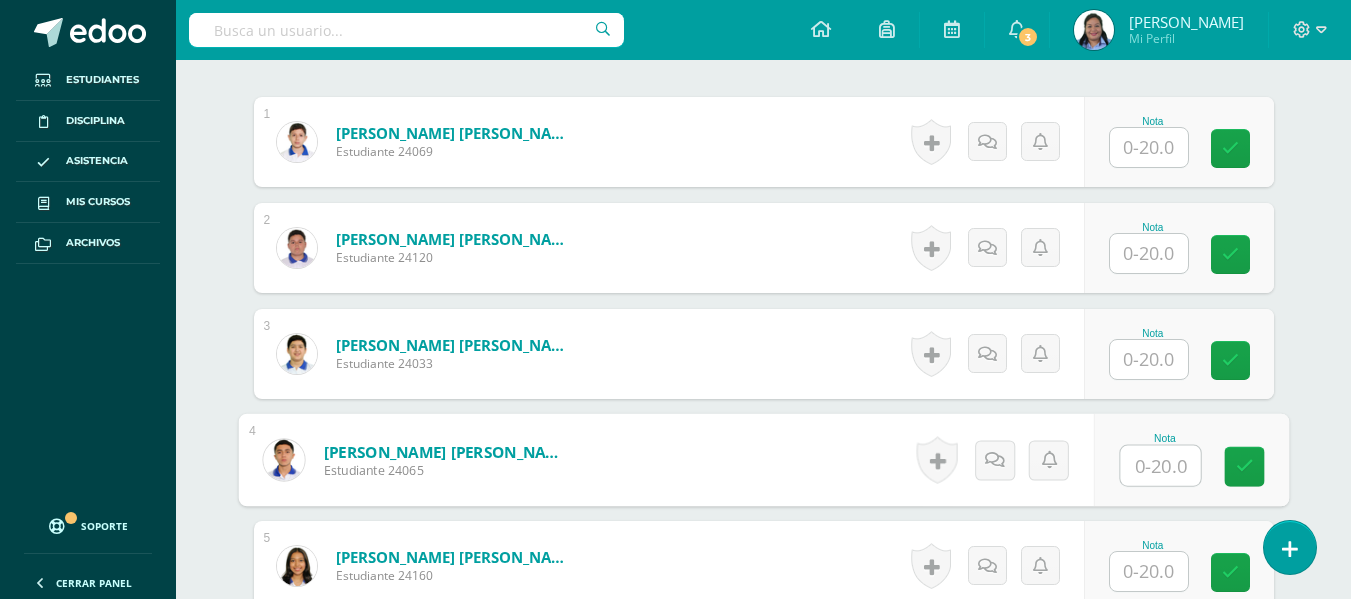 click at bounding box center (1160, 466) 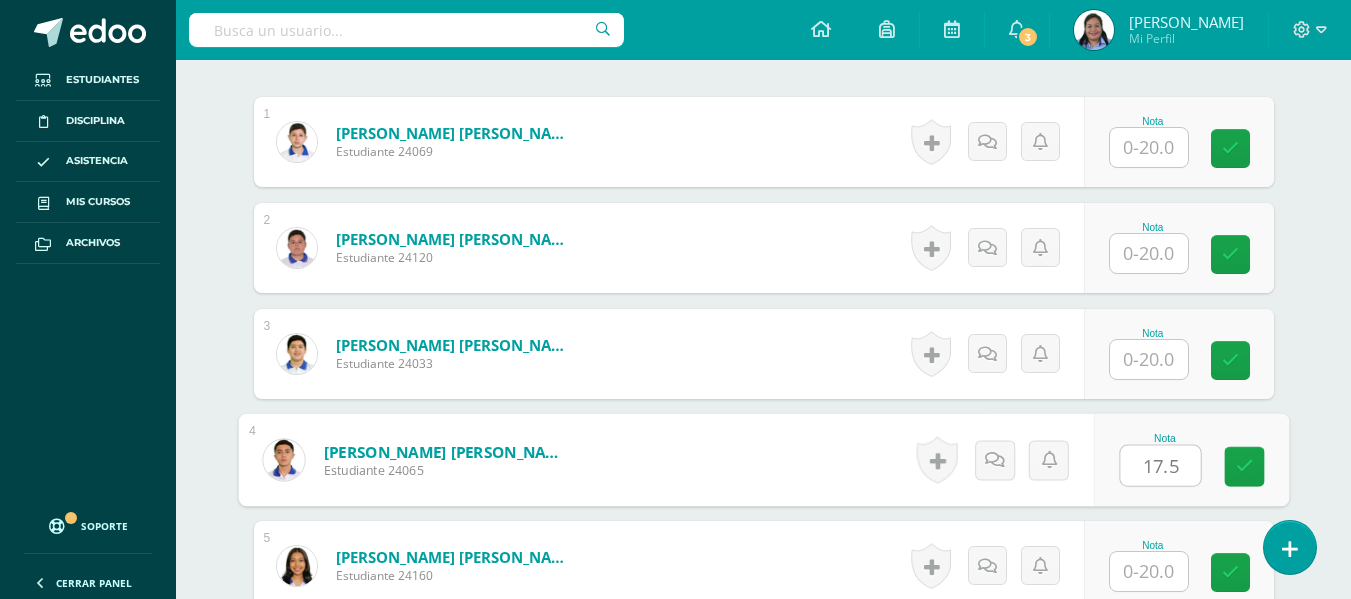 type on "17.5" 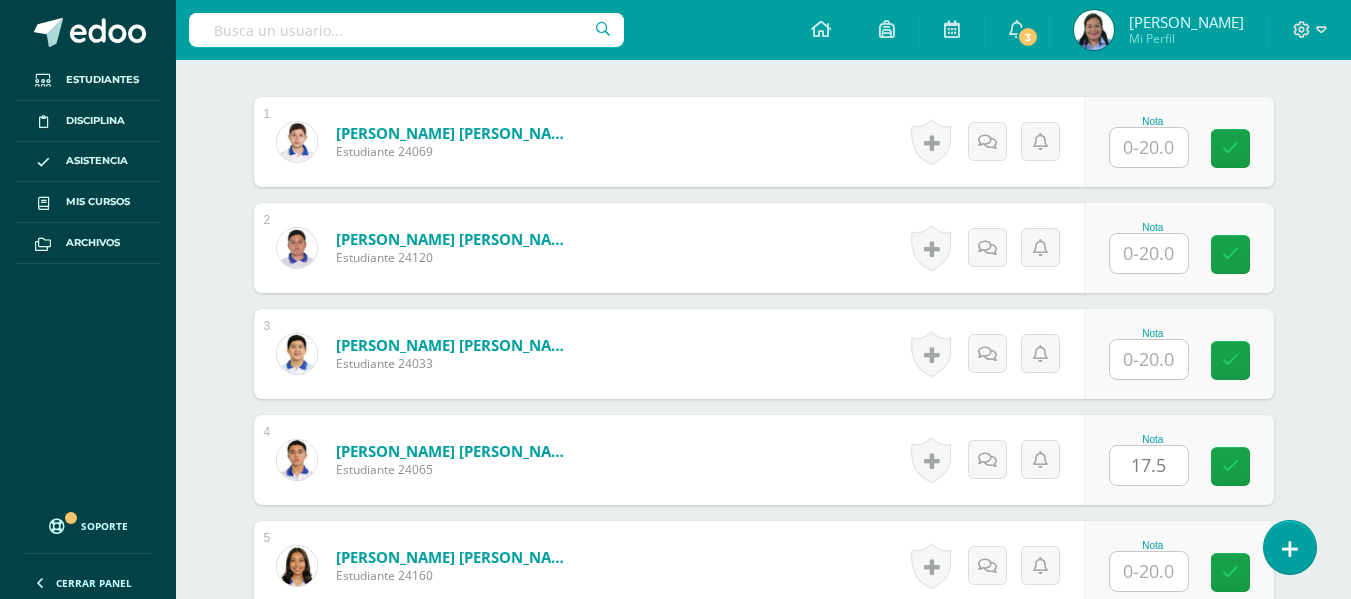 click on "Comunicación y Lenguaje, Idioma Extranjero
Segundo Básico "Inglés - Intermedio "A""
Herramientas
Detalle de asistencias
Actividad
Anuncios
Actividades
Estudiantes
Planificación
Dosificación
Conferencias
¿Estás seguro que quieres  eliminar  esta actividad?
Esto borrará la actividad y cualquier nota que hayas registrado
permanentemente. Esta acción no se puede revertir. Cancelar Eliminar
Administración de escalas de valoración
escala de valoración
Aún no has creado una escala de valoración.
Cancelar Cancelar" at bounding box center (763, 1881) 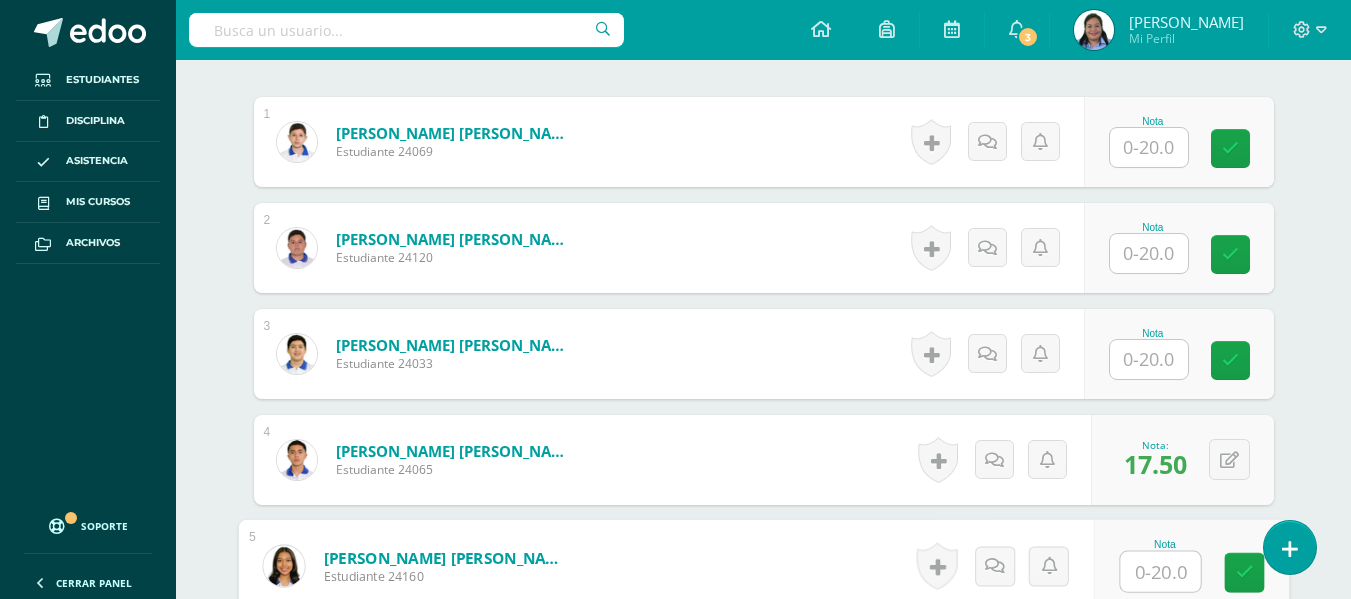 click at bounding box center [1160, 572] 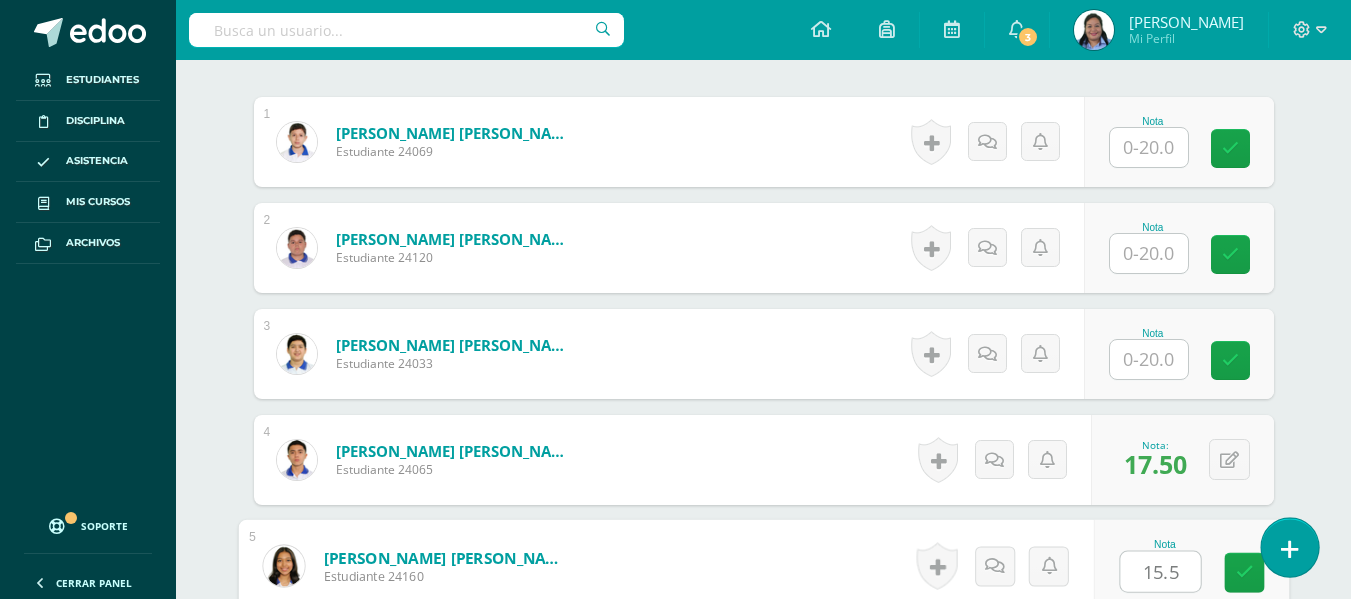 type on "15.5" 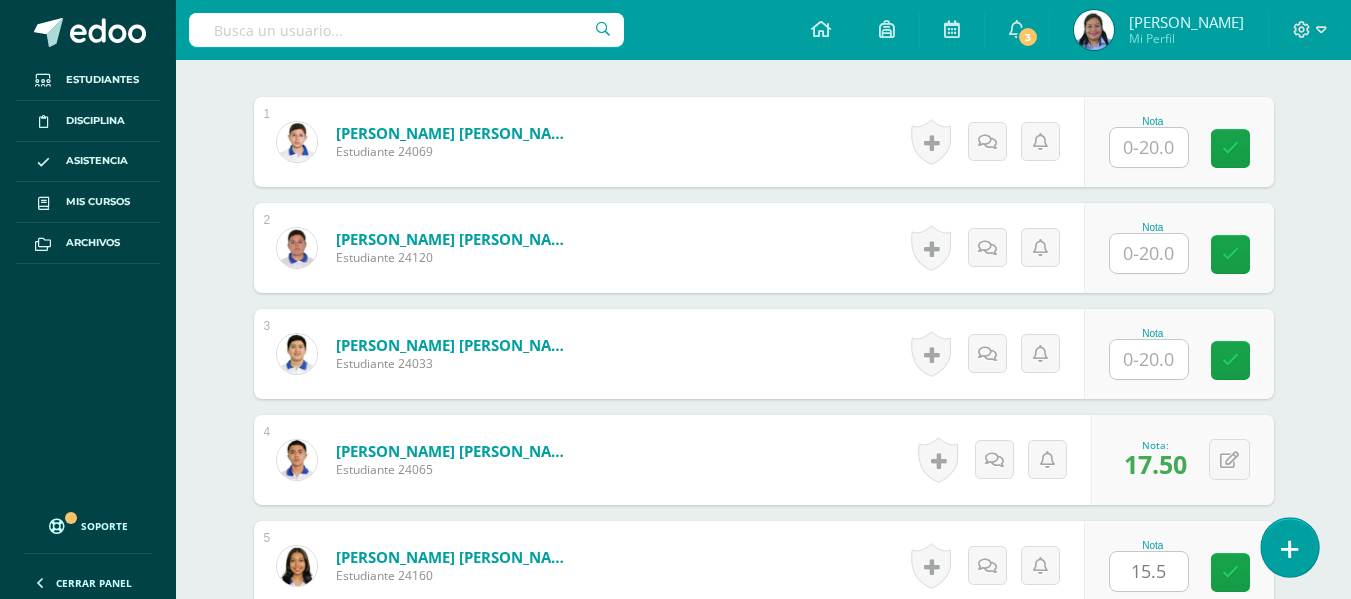click at bounding box center (1289, 547) 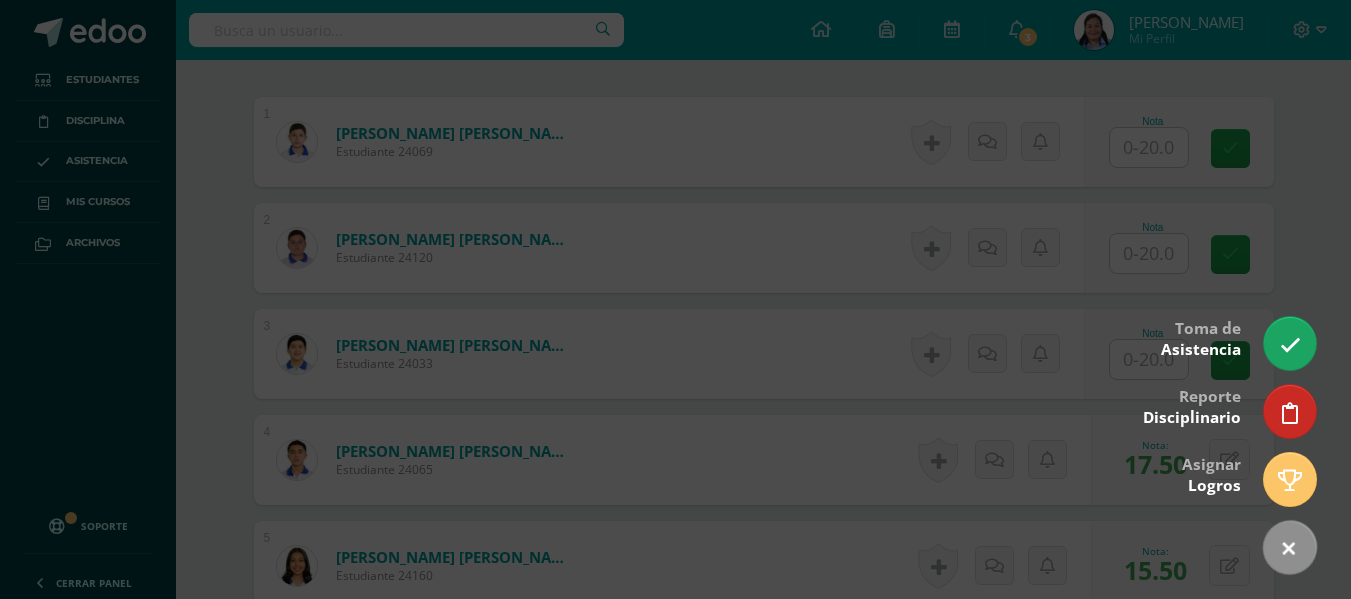 scroll, scrollTop: 1160, scrollLeft: 0, axis: vertical 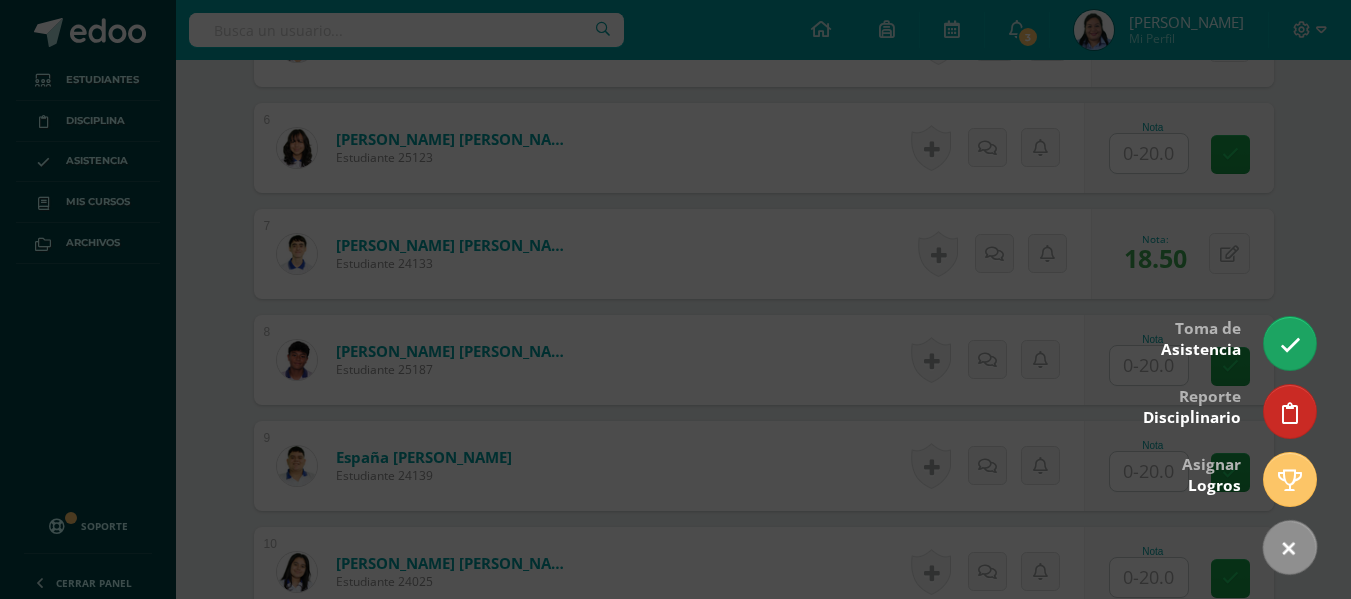 click at bounding box center [675, 299] 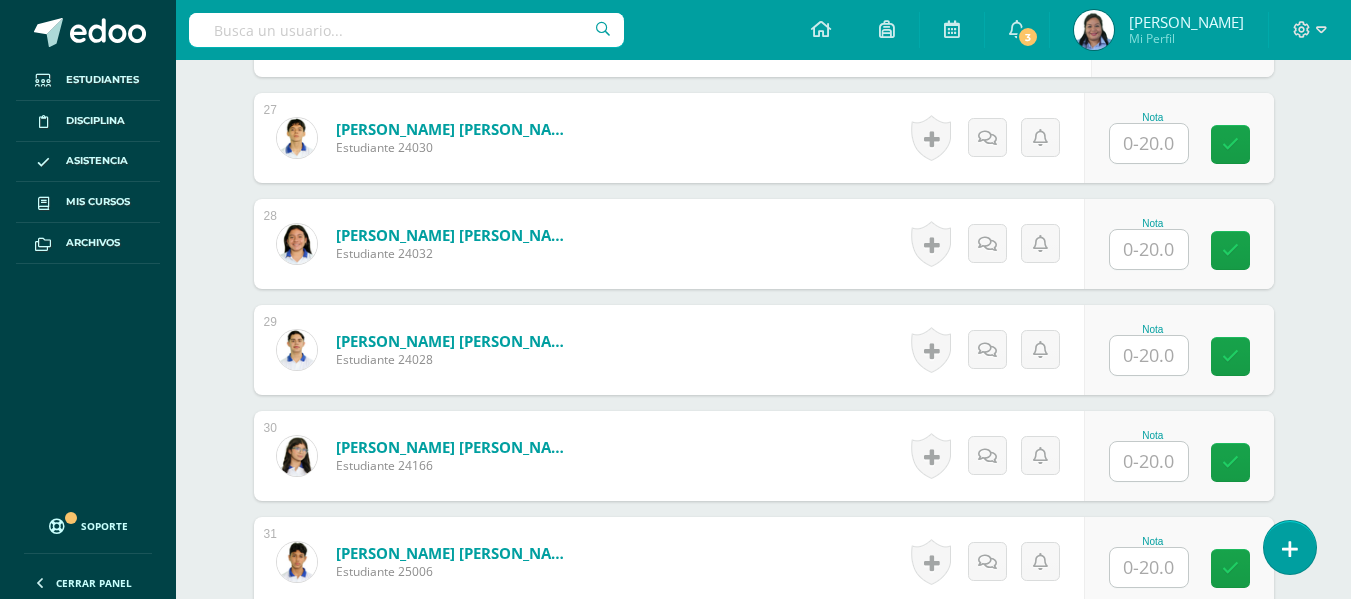 scroll, scrollTop: 3458, scrollLeft: 0, axis: vertical 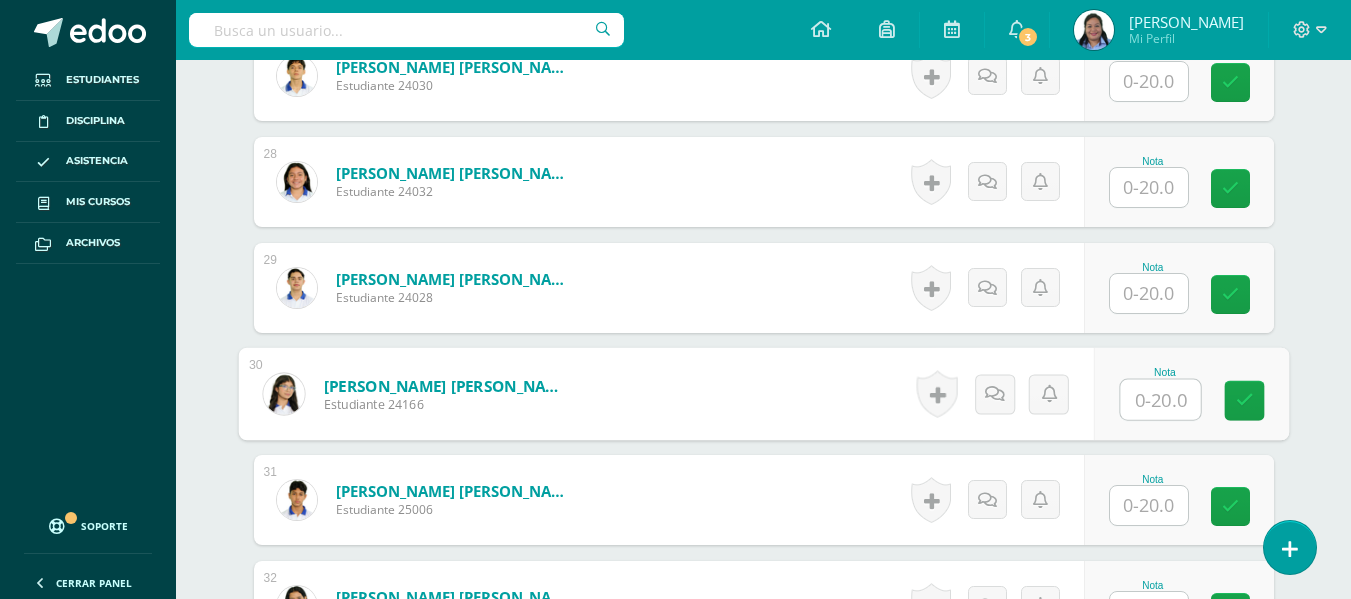 click at bounding box center (1160, 400) 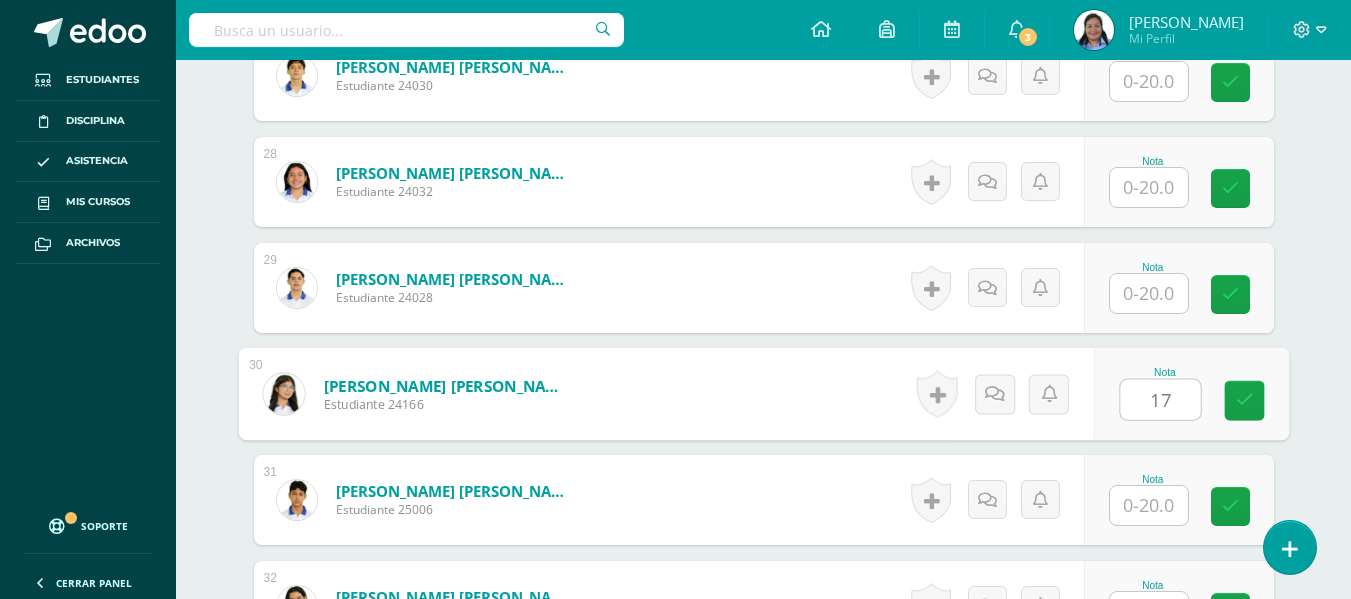 type on "17" 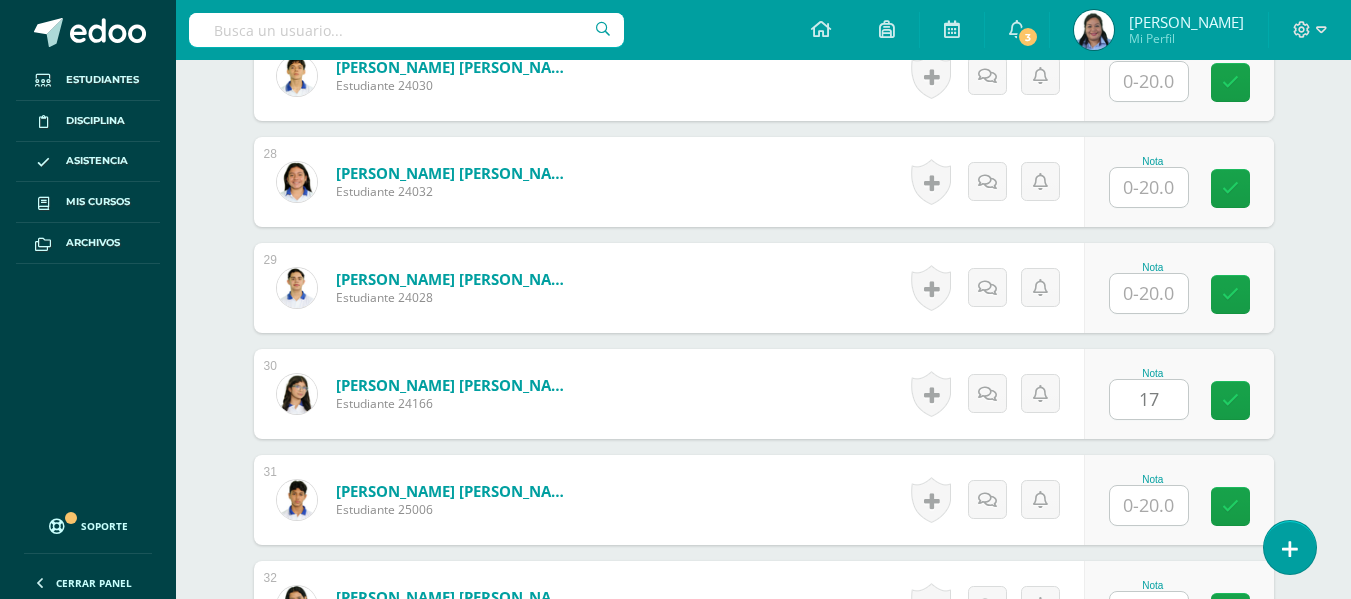 click on "Comunicación y Lenguaje, Idioma Extranjero
Segundo Básico "Inglés - Intermedio "A""
Herramientas
Detalle de asistencias
Actividad
Anuncios
Actividades
Estudiantes
Planificación
Dosificación
Conferencias
¿Estás seguro que quieres  eliminar  esta actividad?
Esto borrará la actividad y cualquier nota que hayas registrado
permanentemente. Esta acción no se puede revertir. Cancelar Eliminar
Administración de escalas de valoración
escala de valoración
Aún no has creado una escala de valoración.
Cancelar Cancelar" at bounding box center (763, -941) 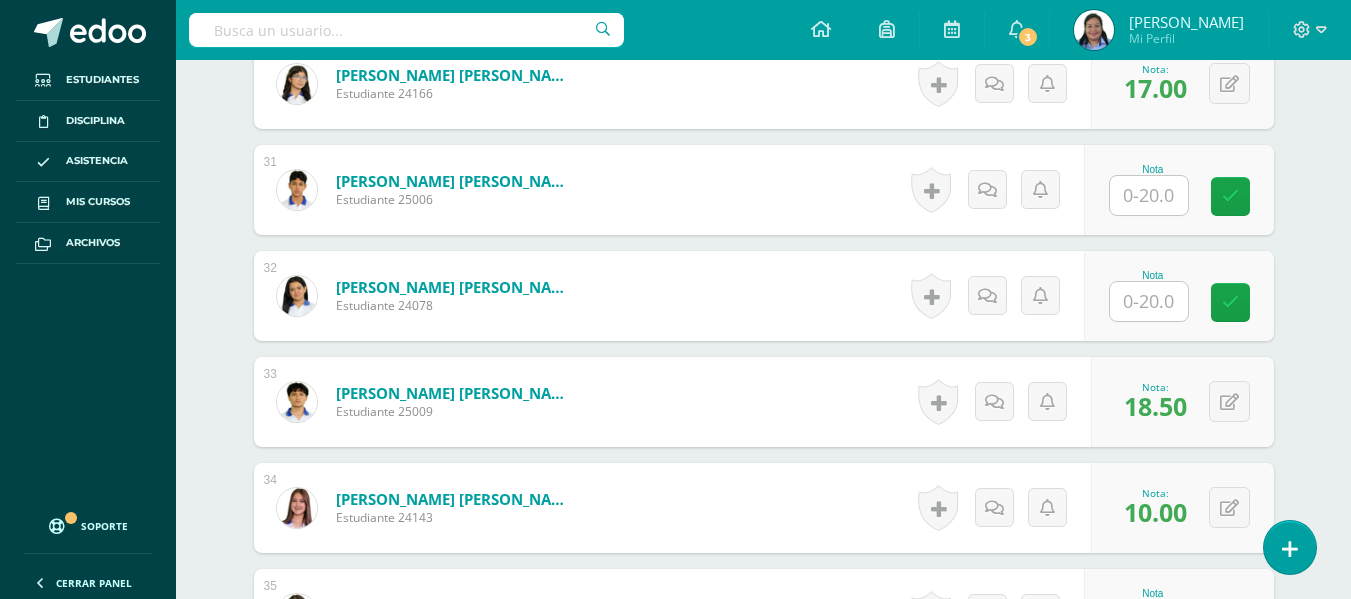 scroll, scrollTop: 3732, scrollLeft: 0, axis: vertical 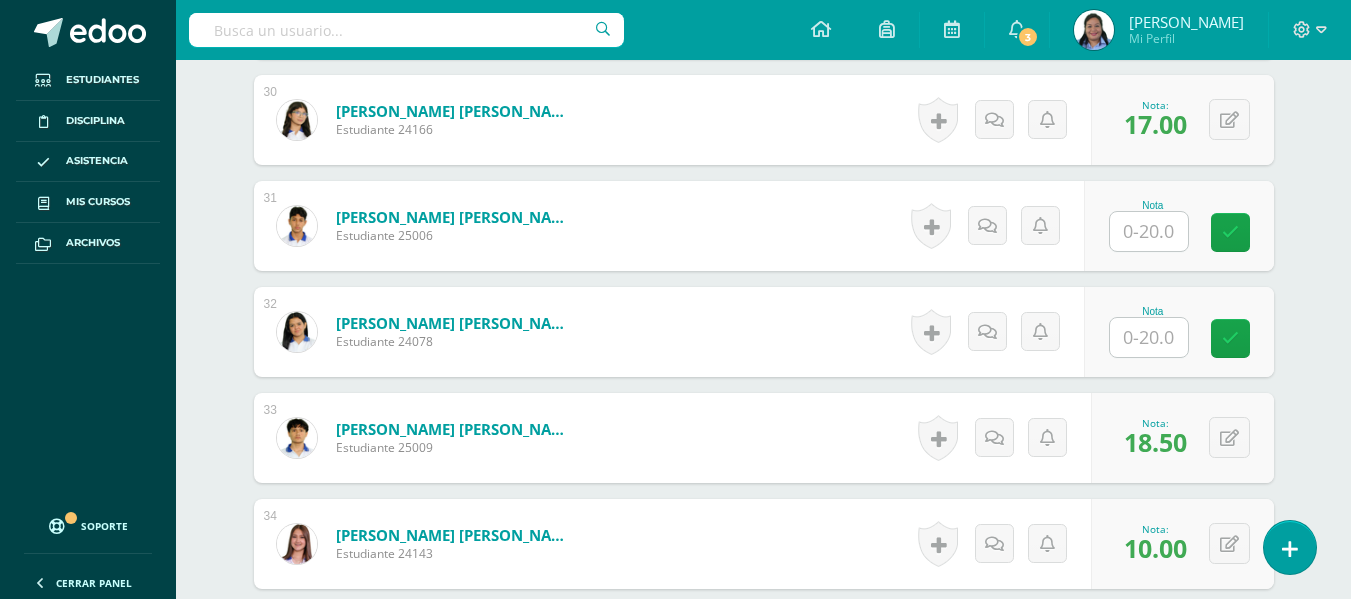 click at bounding box center (1149, 337) 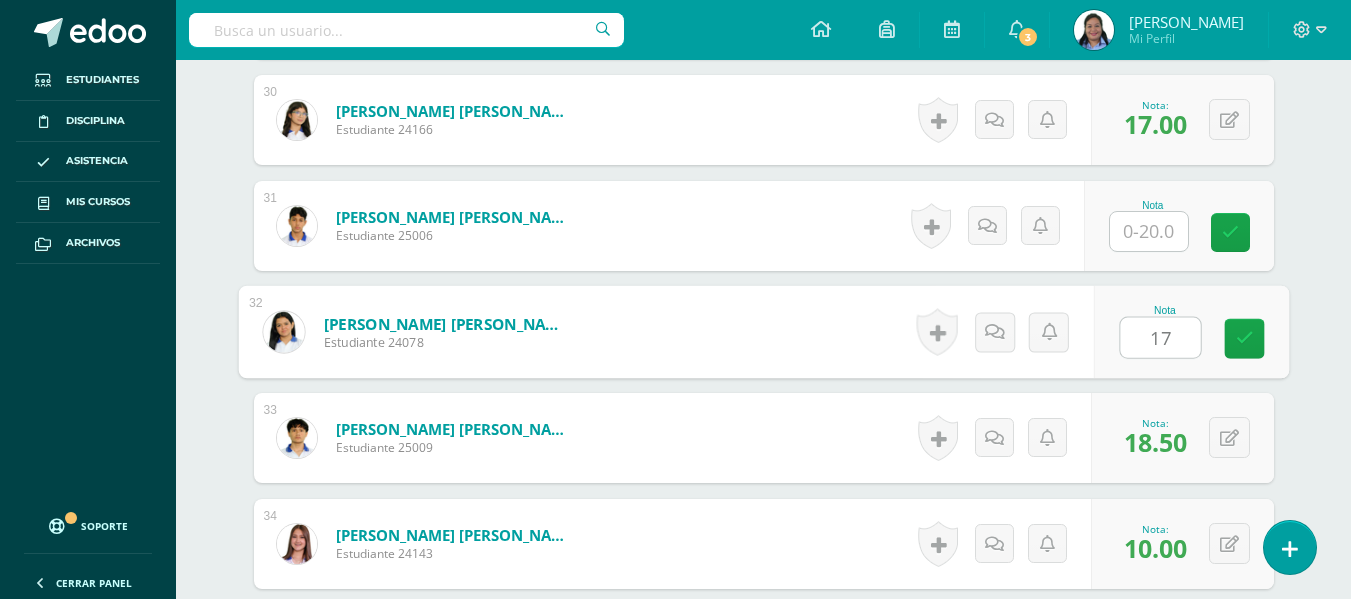 type on "17" 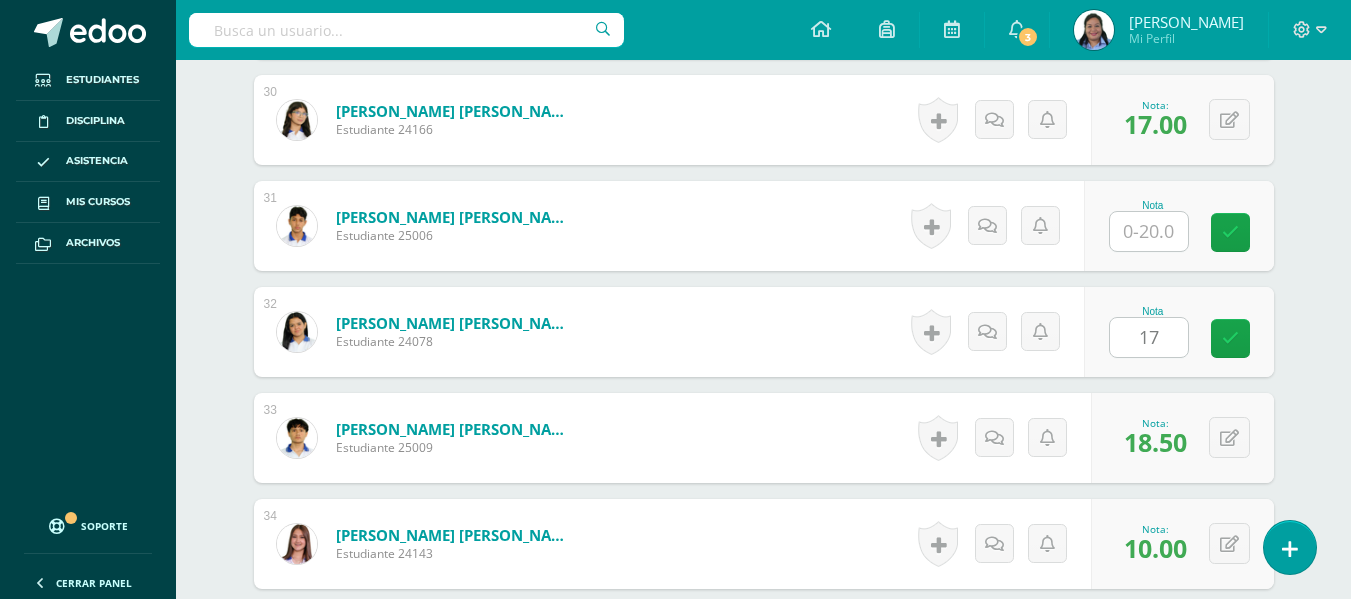 click on "¿Estás seguro que quieres  eliminar  esta actividad?
Esto borrará la actividad y cualquier nota que hayas registrado
permanentemente. Esta acción no se puede revertir. Cancelar Eliminar
Administración de escalas de valoración
escala de valoración
Aún no has creado una escala de valoración.
Cancelar Agregar nueva escala de valoración: Agrega una división a la escala de valoración  (ej. Ortografía, redacción, trabajo en equipo, etc.)
Agregar
Cancelar Crear escala de valoración
Agrega listas de cotejo
Mostrar todos                             Mostrar todos Mis listas Generales Comunicación y Lenguaje Matemática Ciencia Estudios Sociales Arte Taller 1" at bounding box center [764, -1146] 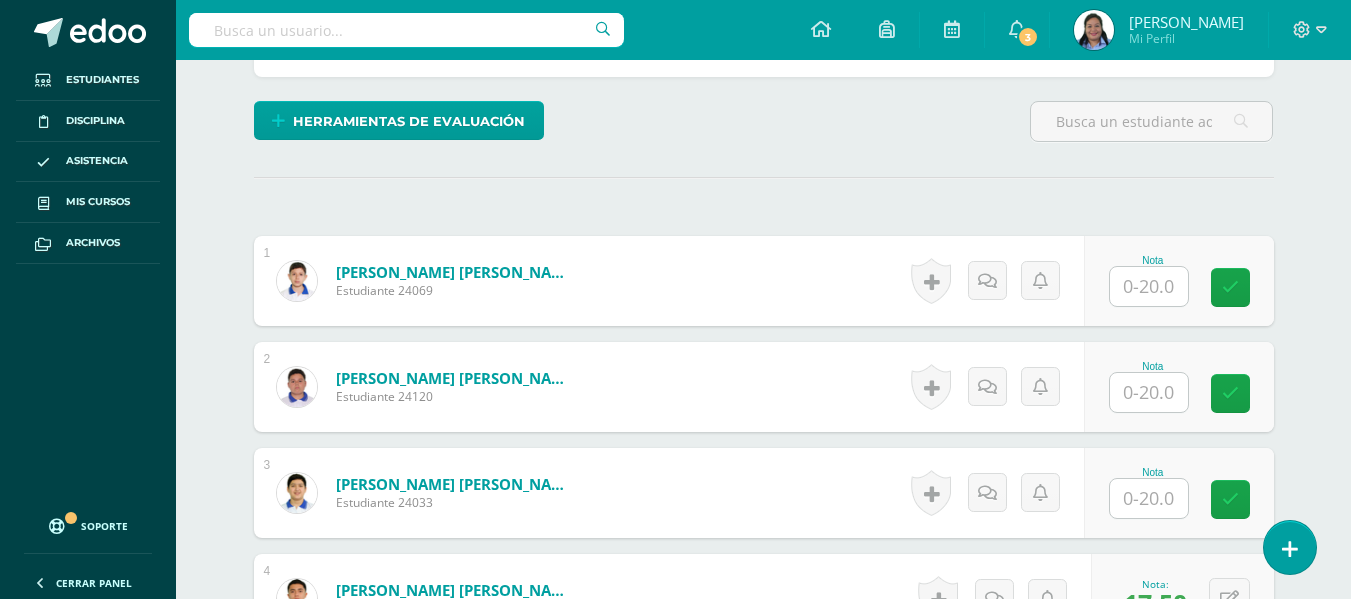 scroll, scrollTop: 506, scrollLeft: 0, axis: vertical 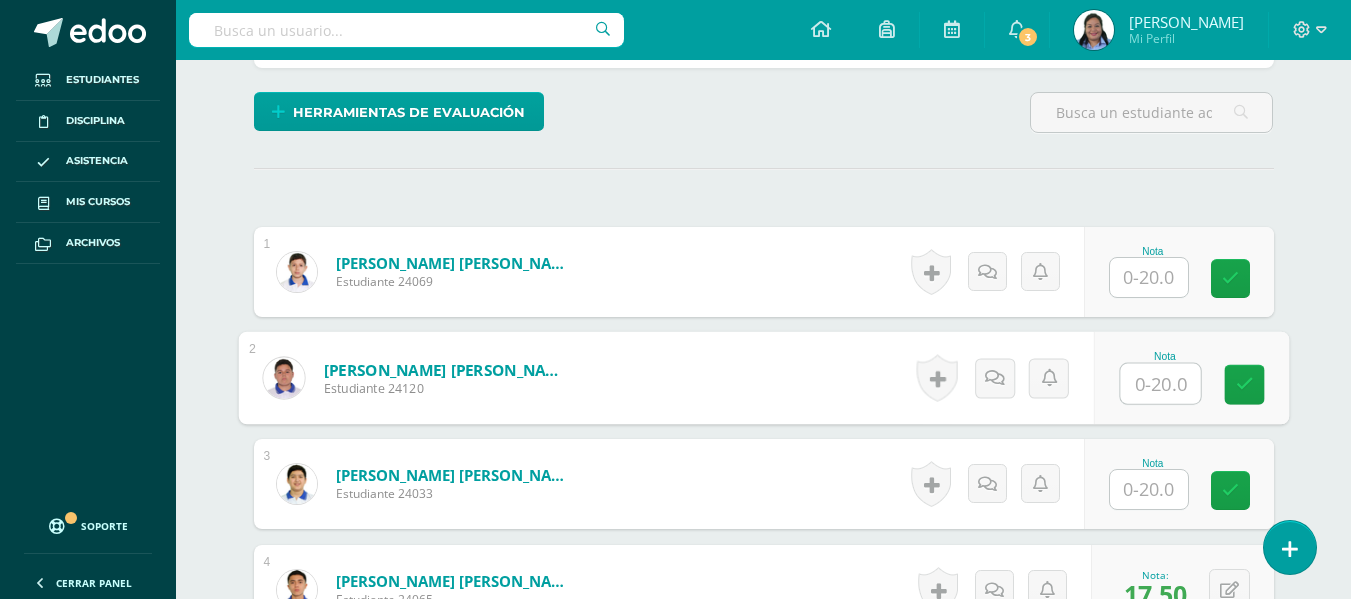 click at bounding box center [1160, 384] 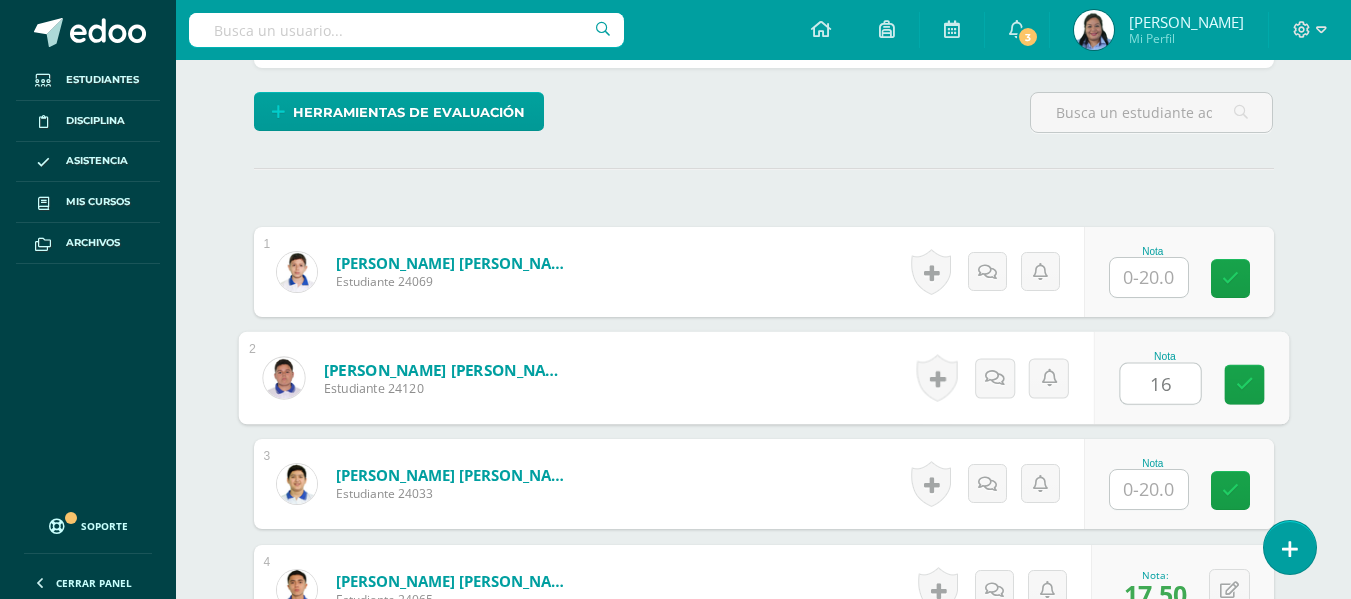 type on "16" 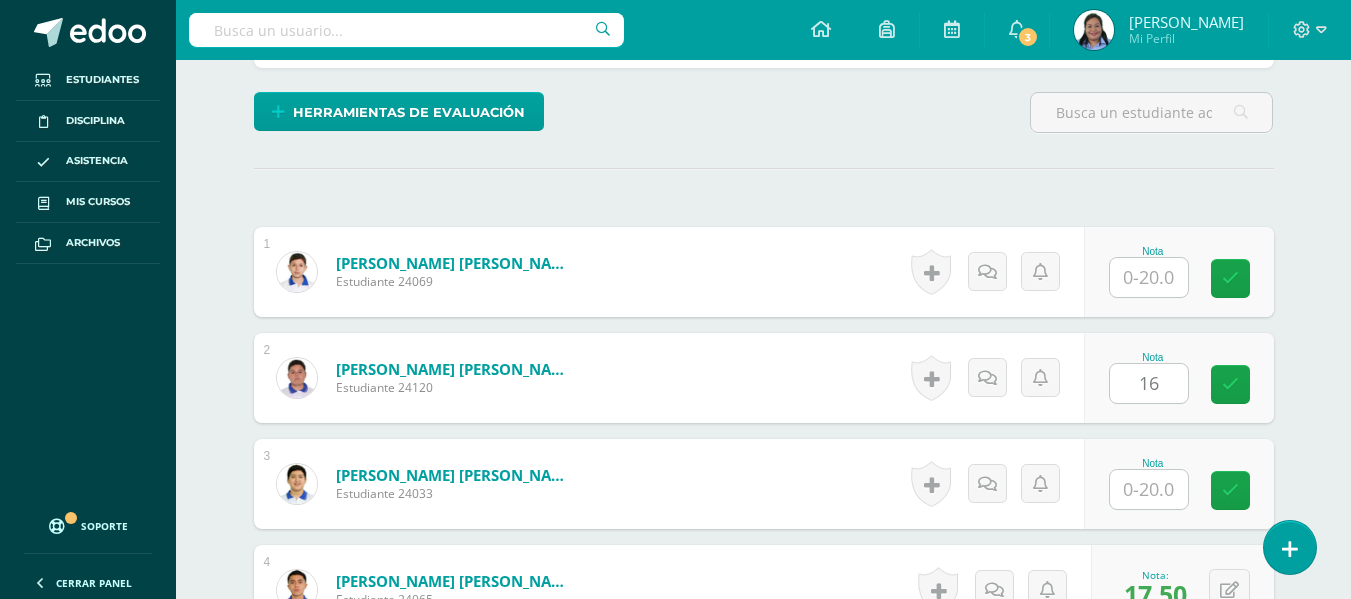 click on "¿Estás seguro que quieres  eliminar  esta actividad?
Esto borrará la actividad y cualquier nota que hayas registrado
permanentemente. Esta acción no se puede revertir. Cancelar Eliminar
Administración de escalas de valoración
escala de valoración
Aún no has creado una escala de valoración.
Cancelar Agregar nueva escala de valoración: Agrega una división a la escala de valoración  (ej. Ortografía, redacción, trabajo en equipo, etc.)
Agregar
Cancelar Crear escala de valoración
Agrega listas de cotejo
Mostrar todos                             Mostrar todos Mis listas Generales Comunicación y Lenguaje Matemática Ciencia Estudios Sociales Arte Taller 1" at bounding box center (764, 2080) 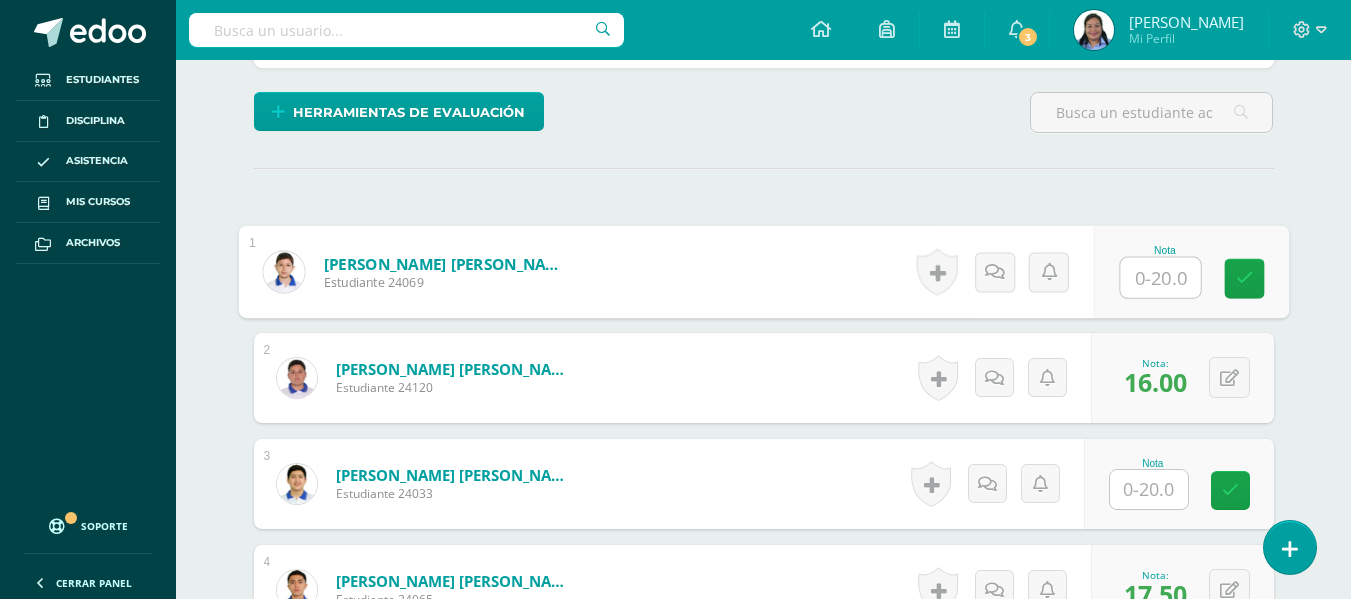 click at bounding box center (1160, 278) 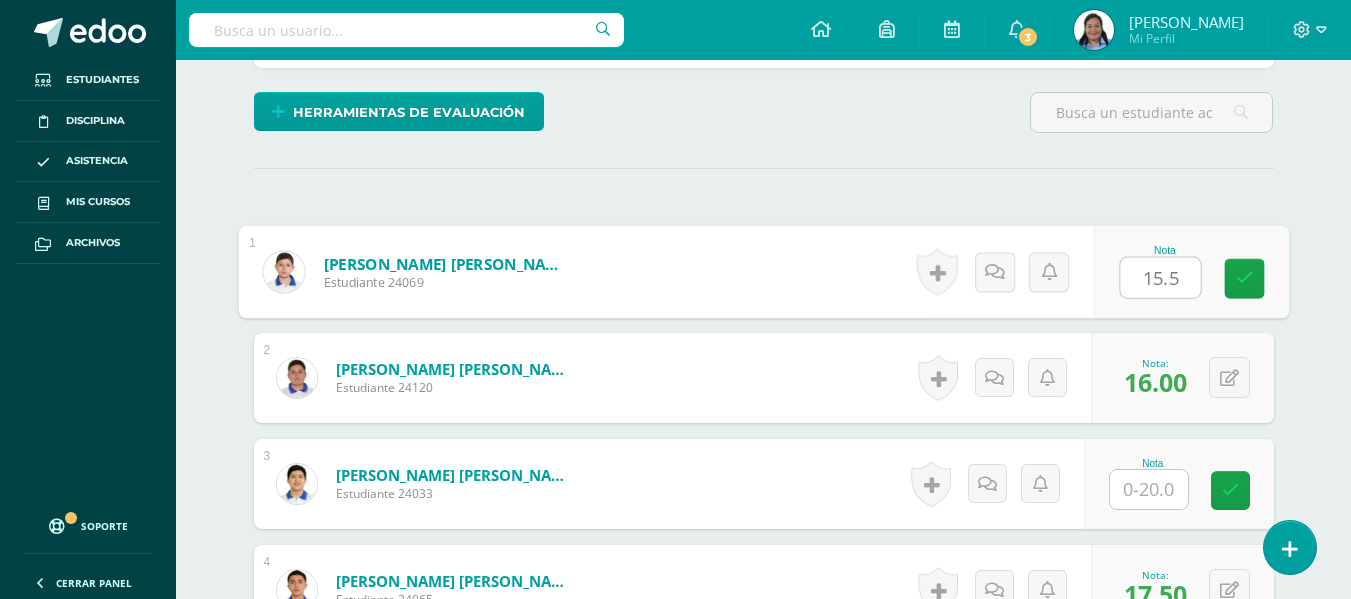 type on "15.5" 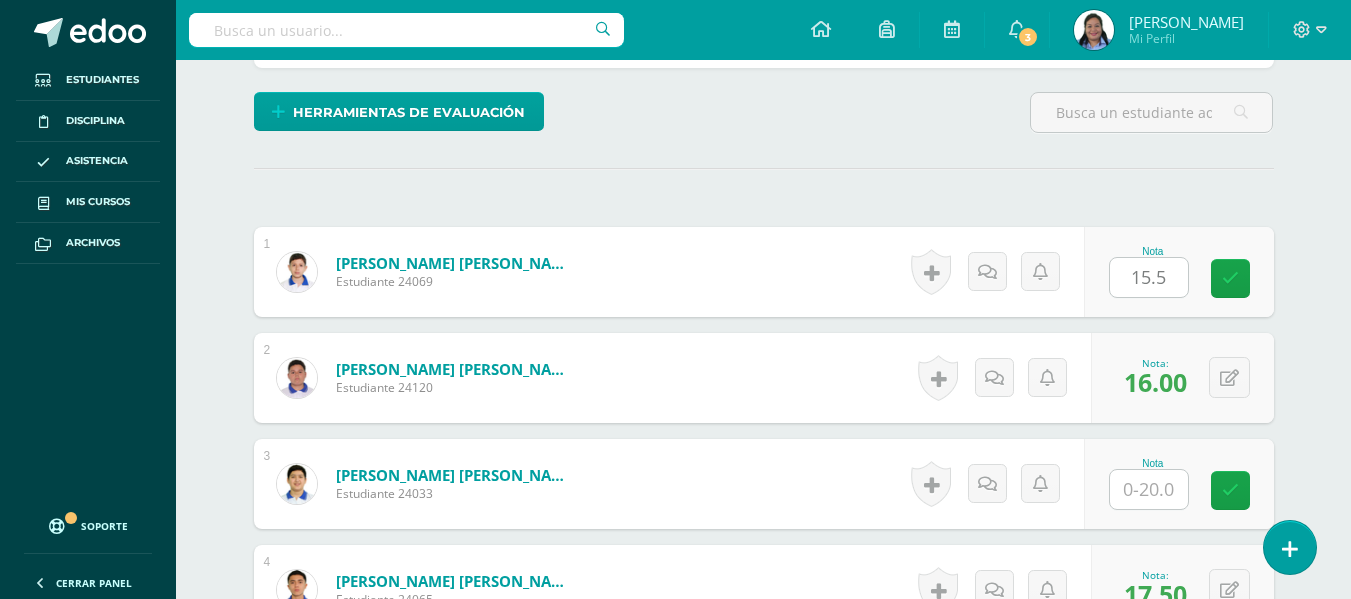 click on "¿Estás seguro que quieres  eliminar  esta actividad?
Esto borrará la actividad y cualquier nota que hayas registrado
permanentemente. Esta acción no se puede revertir. Cancelar Eliminar
Administración de escalas de valoración
escala de valoración
Aún no has creado una escala de valoración.
Cancelar Agregar nueva escala de valoración: Agrega una división a la escala de valoración  (ej. Ortografía, redacción, trabajo en equipo, etc.)
Agregar
Cancelar Crear escala de valoración
Agrega listas de cotejo
Mostrar todos                             Mostrar todos Mis listas Generales Comunicación y Lenguaje Matemática Ciencia Estudios Sociales Arte Taller 1" at bounding box center [764, 2080] 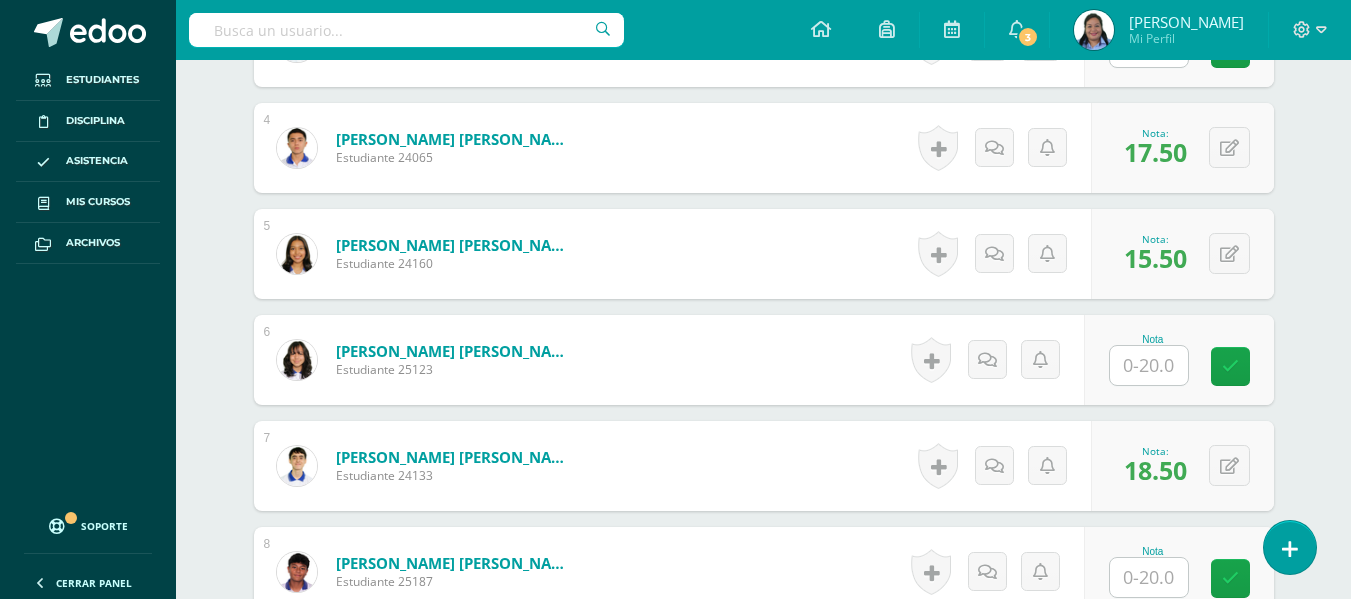 scroll, scrollTop: 1028, scrollLeft: 0, axis: vertical 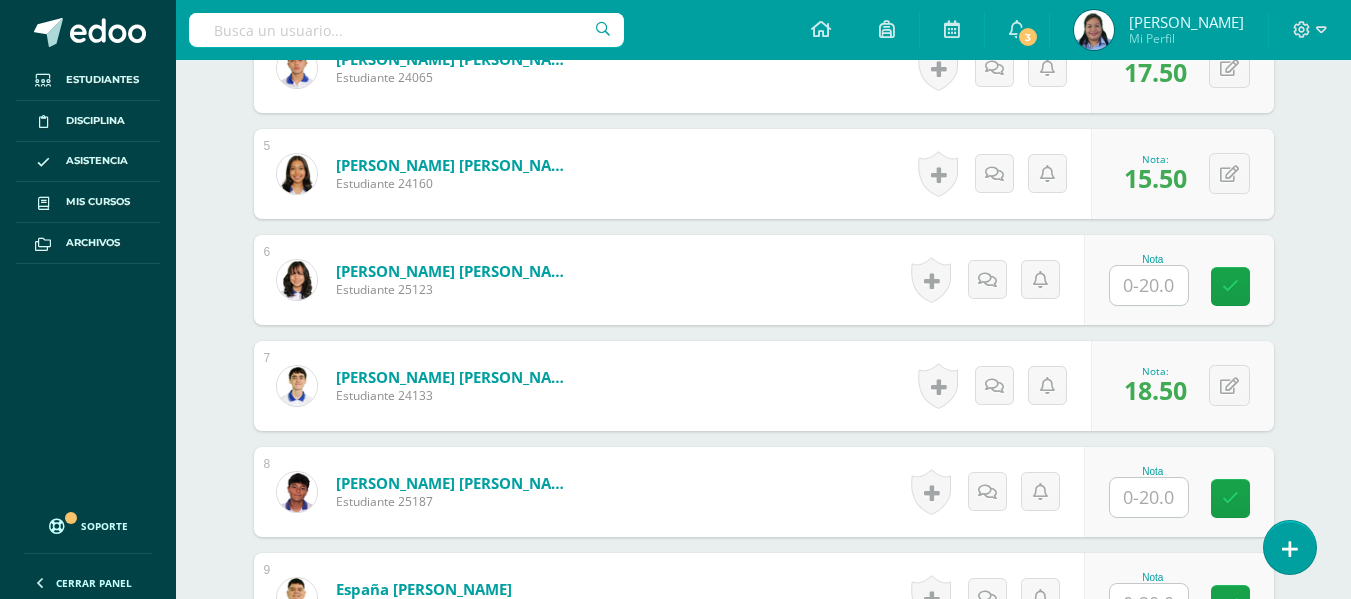click on "Nota" at bounding box center (1153, 577) 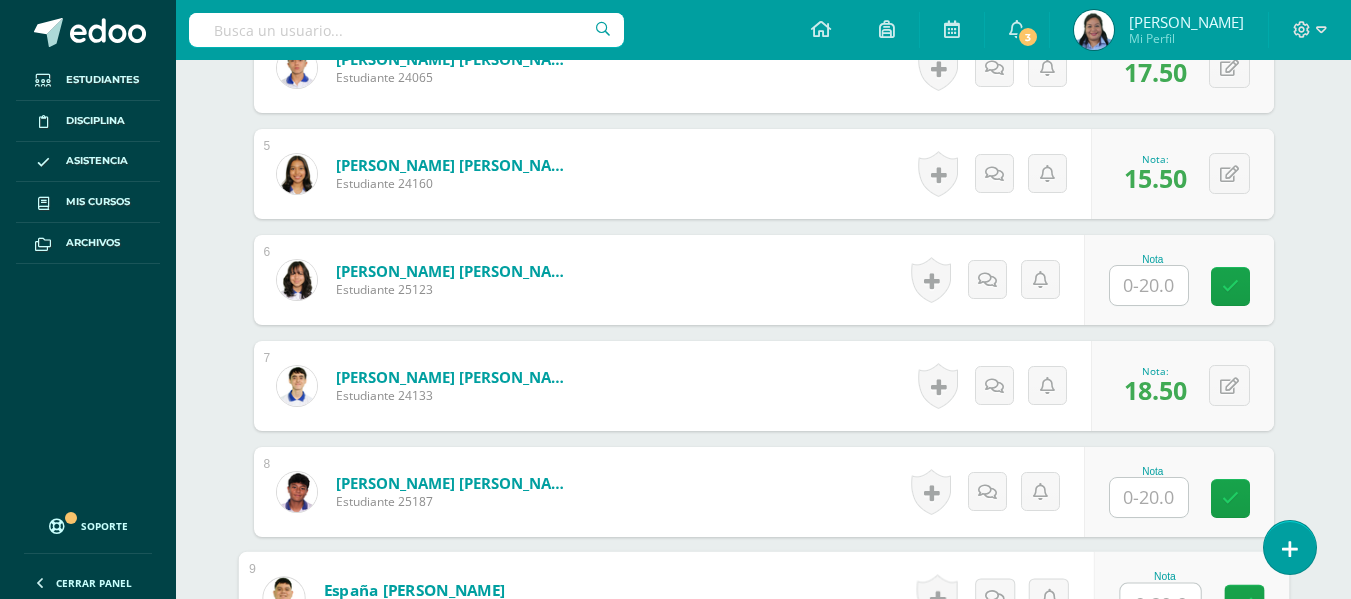 click at bounding box center (1160, 604) 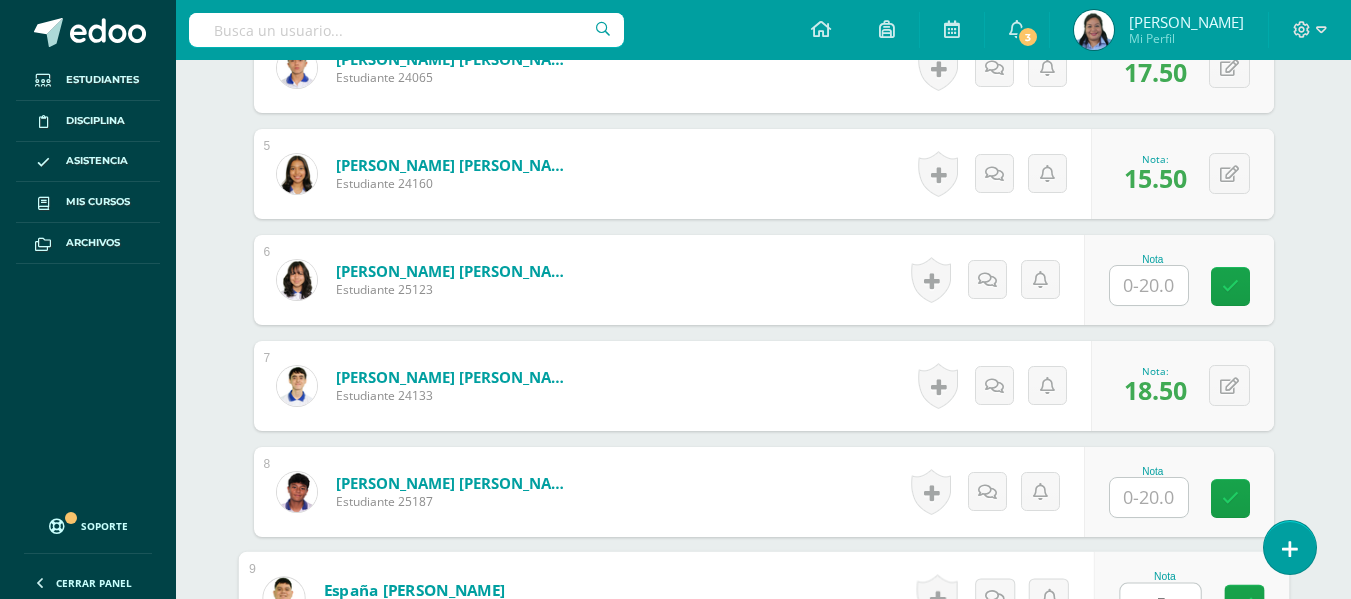 scroll, scrollTop: 1045, scrollLeft: 0, axis: vertical 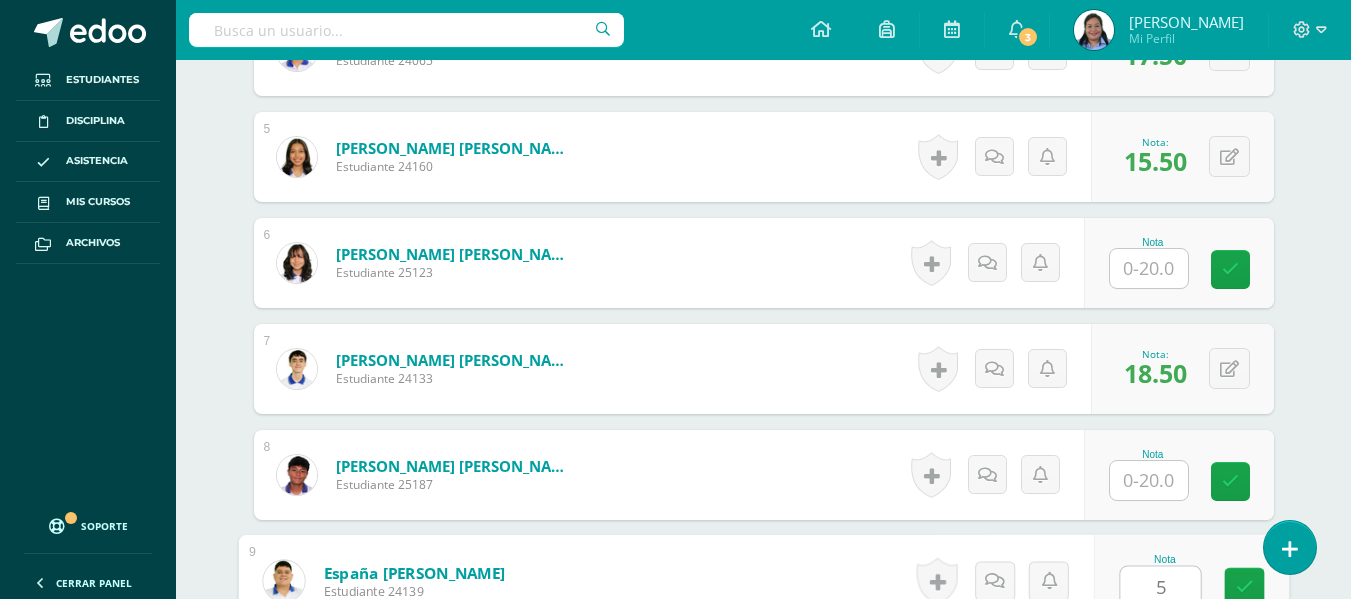 type on "5" 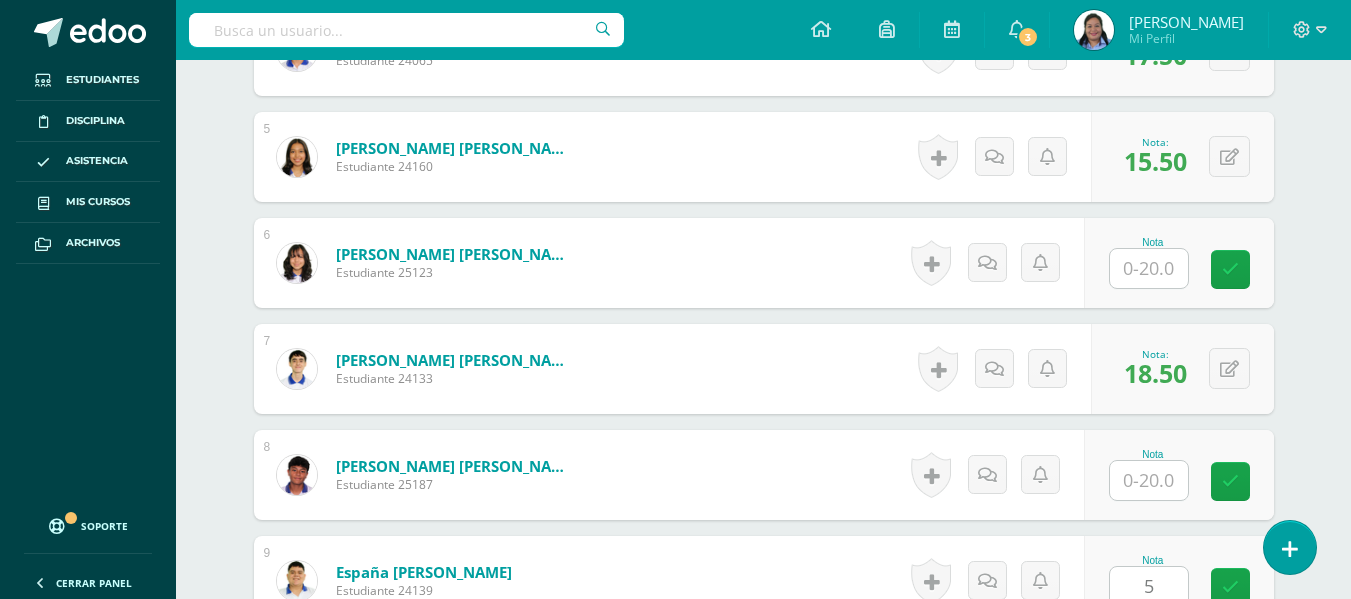 click on "¿Estás seguro que quieres  eliminar  esta actividad?
Esto borrará la actividad y cualquier nota que hayas registrado
permanentemente. Esta acción no se puede revertir. Cancelar Eliminar
Administración de escalas de valoración
escala de valoración
Aún no has creado una escala de valoración.
Cancelar Agregar nueva escala de valoración: Agrega una división a la escala de valoración  (ej. Ortografía, redacción, trabajo en equipo, etc.)
Agregar
Cancelar Crear escala de valoración
Agrega listas de cotejo
Mostrar todos                             Mostrar todos Mis listas Generales Comunicación y Lenguaje Matemática Ciencia Estudios Sociales Arte Taller 1" at bounding box center (764, 1541) 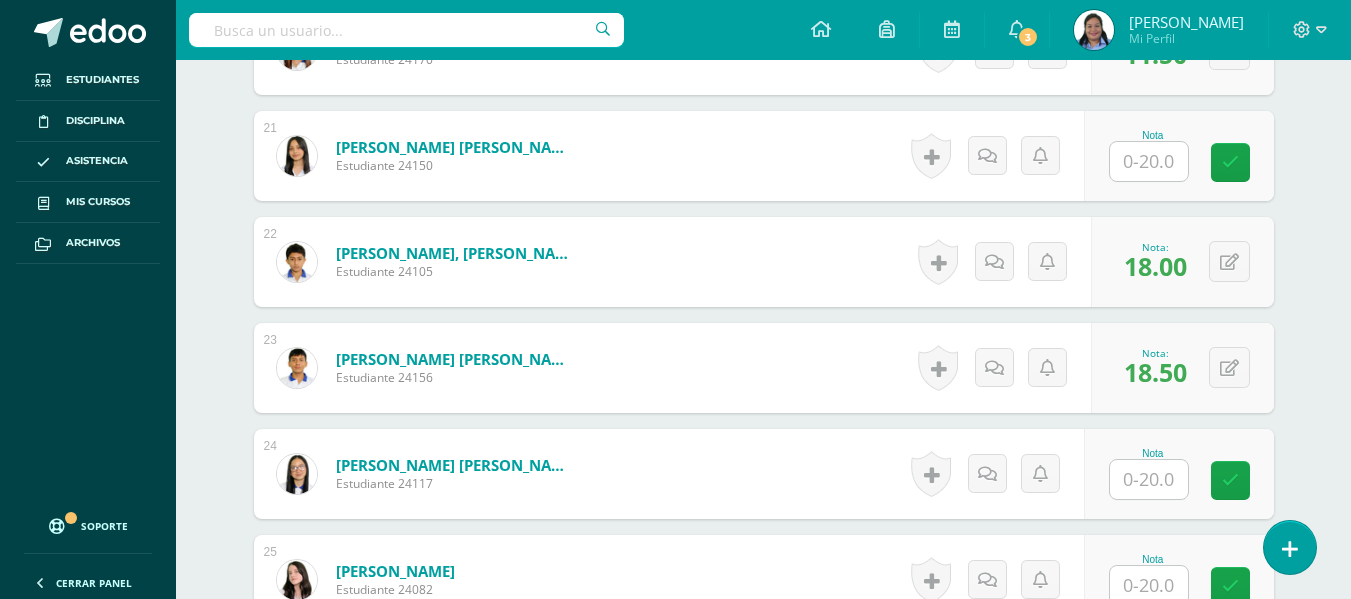 scroll, scrollTop: 2865, scrollLeft: 0, axis: vertical 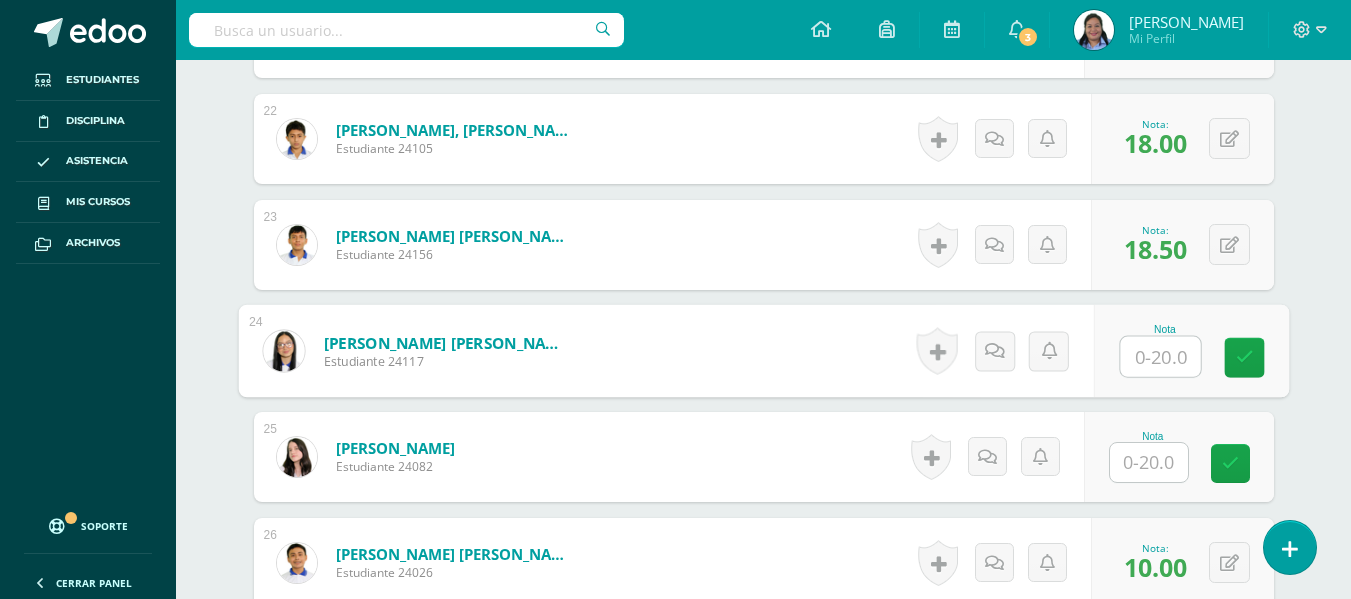 click at bounding box center (1160, 357) 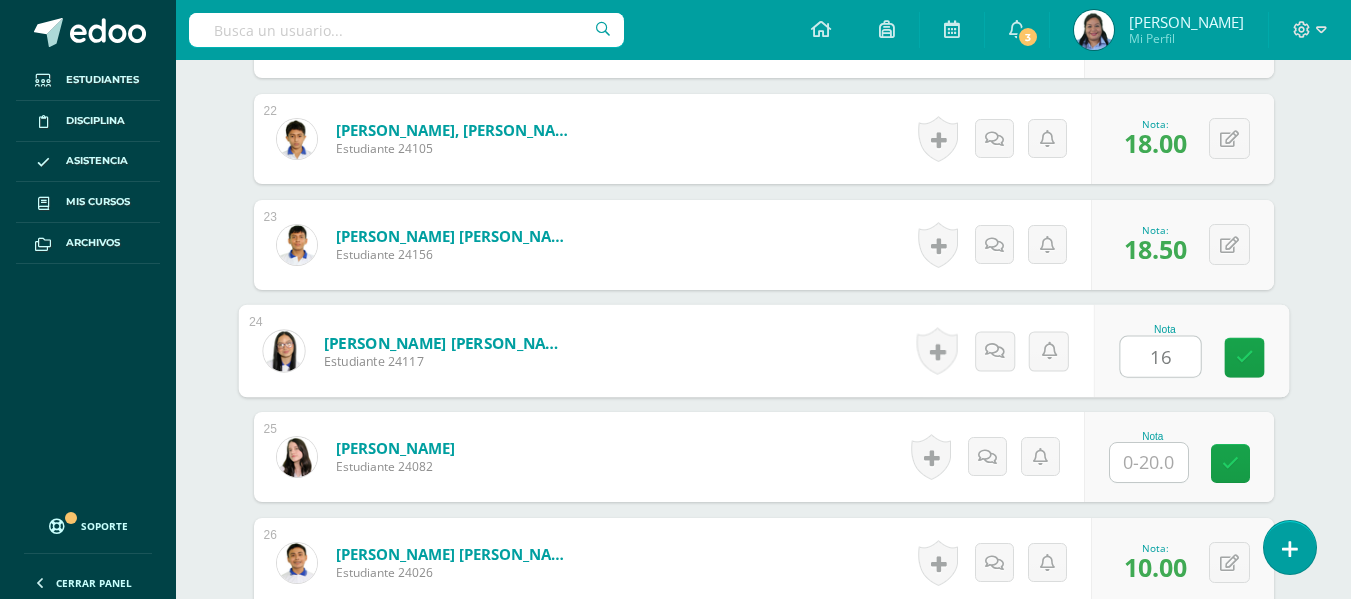 type on "16" 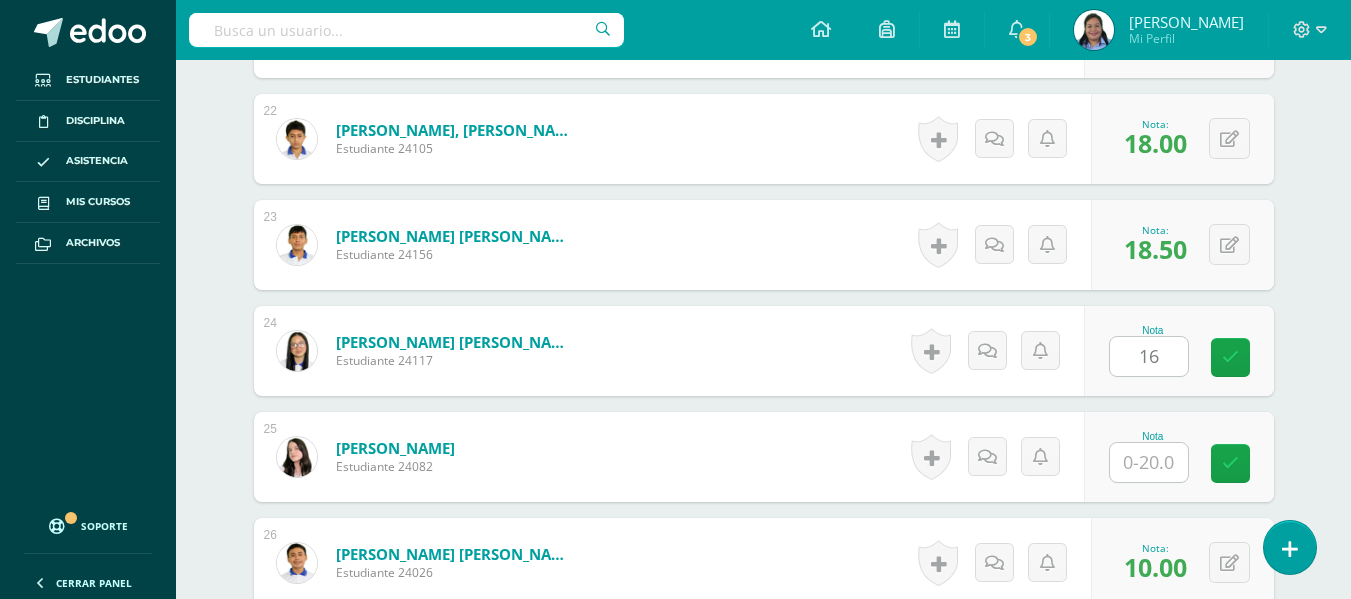 click on "¿Estás seguro que quieres  eliminar  esta actividad?
Esto borrará la actividad y cualquier nota que hayas registrado
permanentemente. Esta acción no se puede revertir. Cancelar Eliminar
Administración de escalas de valoración
escala de valoración
Aún no has creado una escala de valoración.
Cancelar Agregar nueva escala de valoración: Agrega una división a la escala de valoración  (ej. Ortografía, redacción, trabajo en equipo, etc.)
Agregar
Cancelar Crear escala de valoración
Agrega listas de cotejo
Mostrar todos                             Mostrar todos Mis listas Generales Comunicación y Lenguaje Matemática Ciencia Estudios Sociales Arte Taller 1" at bounding box center (764, -279) 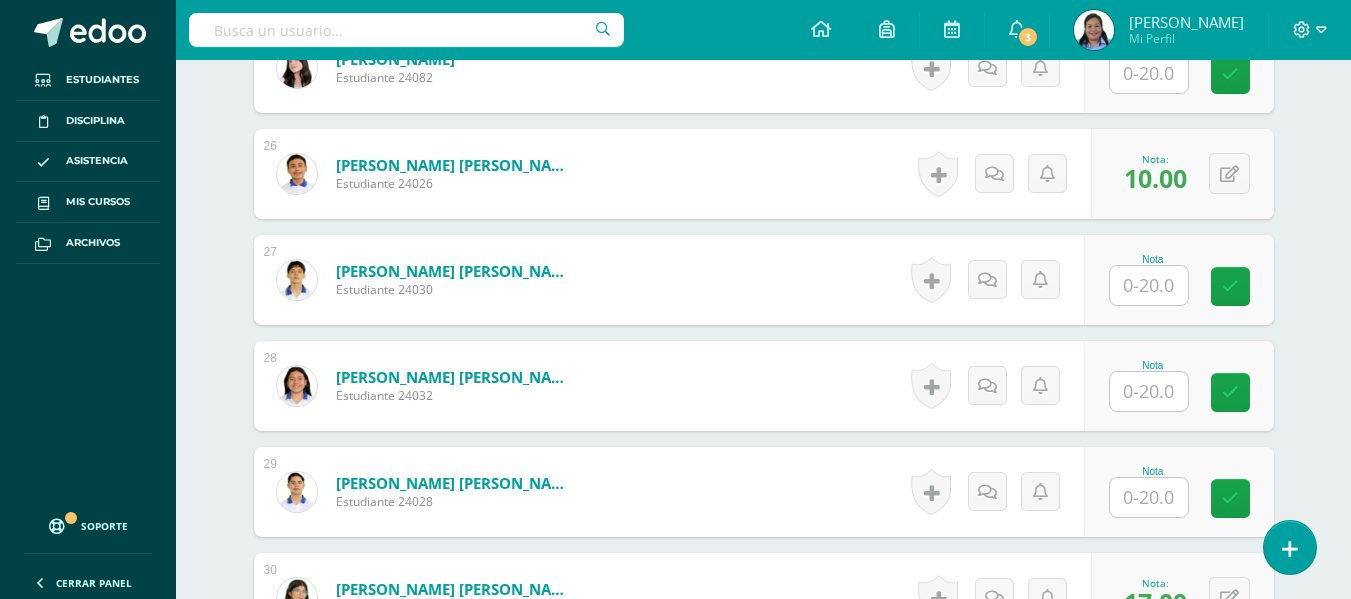 scroll, scrollTop: 3246, scrollLeft: 0, axis: vertical 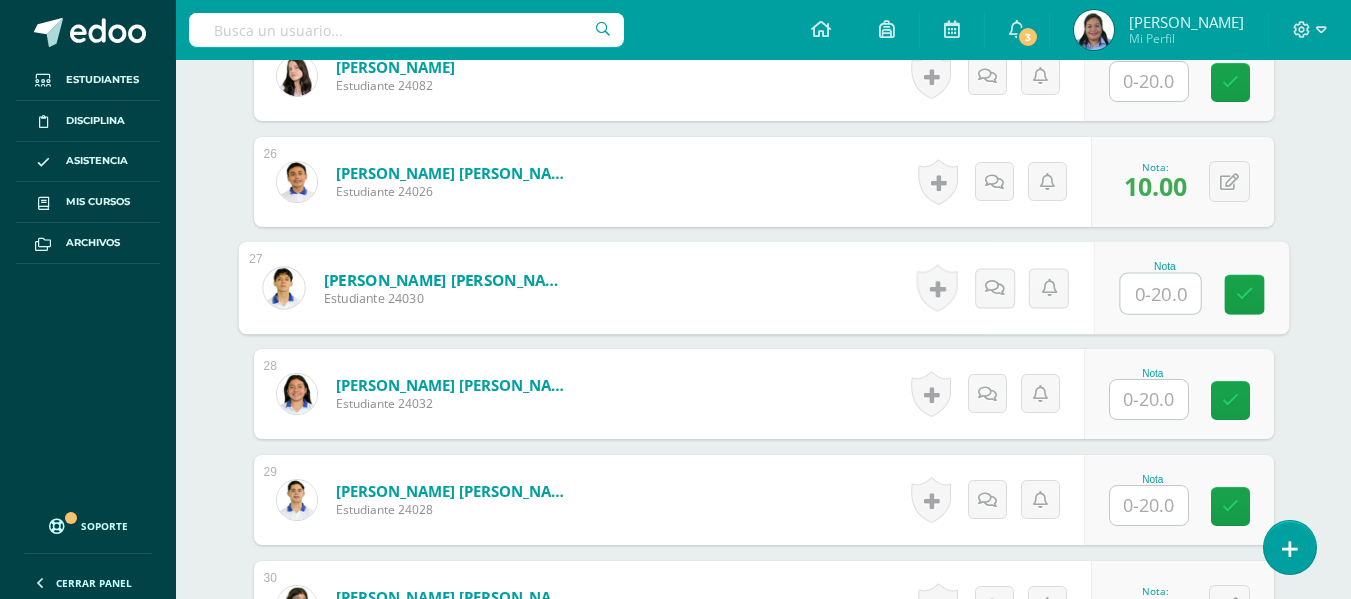 click at bounding box center [1160, 294] 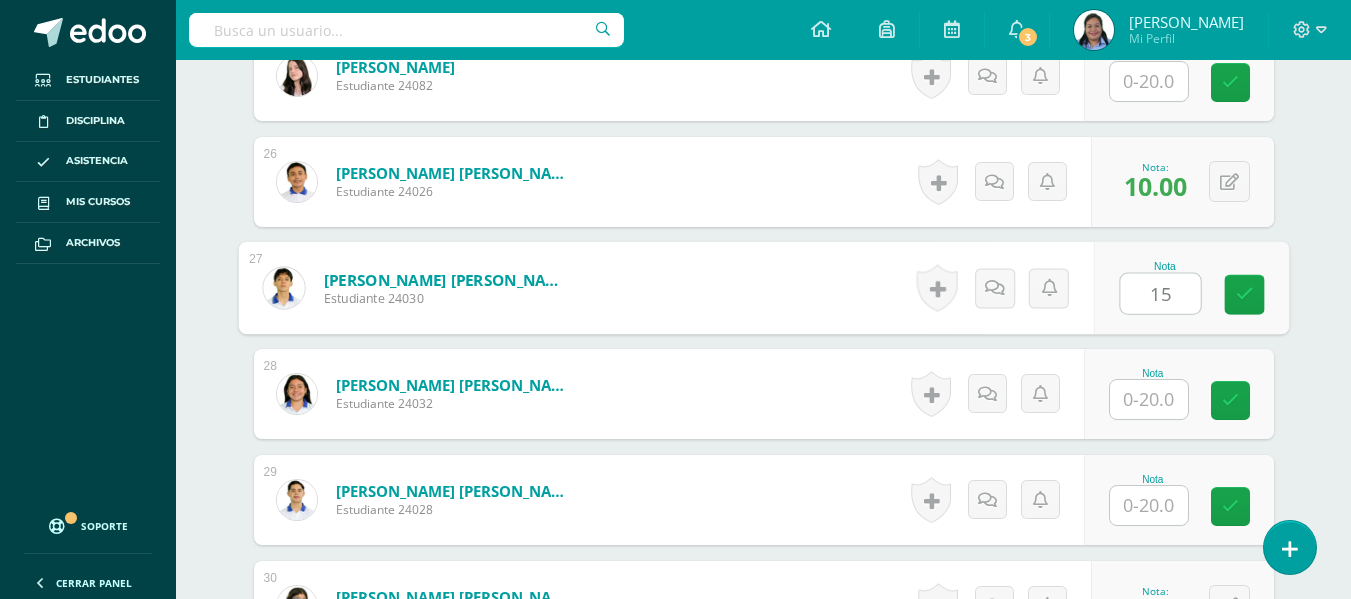 type on "15" 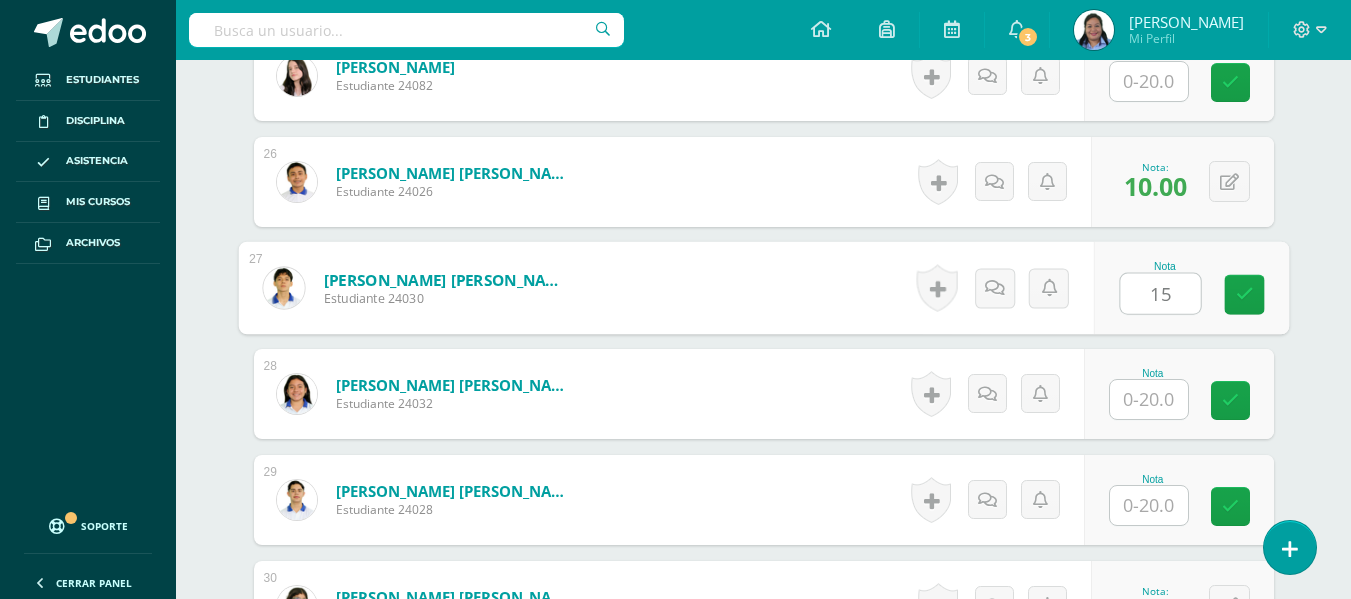 click on "¿Estás seguro que quieres  eliminar  esta actividad?
Esto borrará la actividad y cualquier nota que hayas registrado
permanentemente. Esta acción no se puede revertir. Cancelar Eliminar
Administración de escalas de valoración
escala de valoración
Aún no has creado una escala de valoración.
Cancelar Agregar nueva escala de valoración: Agrega una división a la escala de valoración  (ej. Ortografía, redacción, trabajo en equipo, etc.)
Agregar
Cancelar Crear escala de valoración
Agrega listas de cotejo
Mostrar todos                             Mostrar todos Mis listas Generales Comunicación y Lenguaje Matemática Ciencia Estudios Sociales Arte Taller 1" at bounding box center (764, -660) 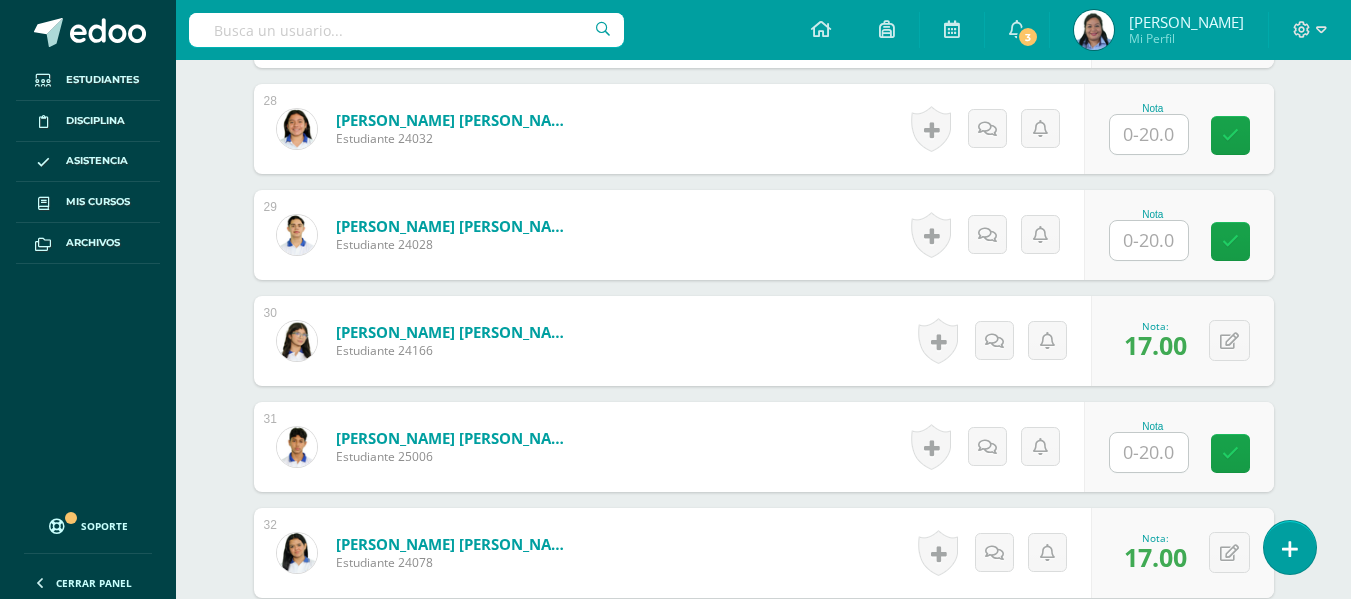 scroll, scrollTop: 3502, scrollLeft: 0, axis: vertical 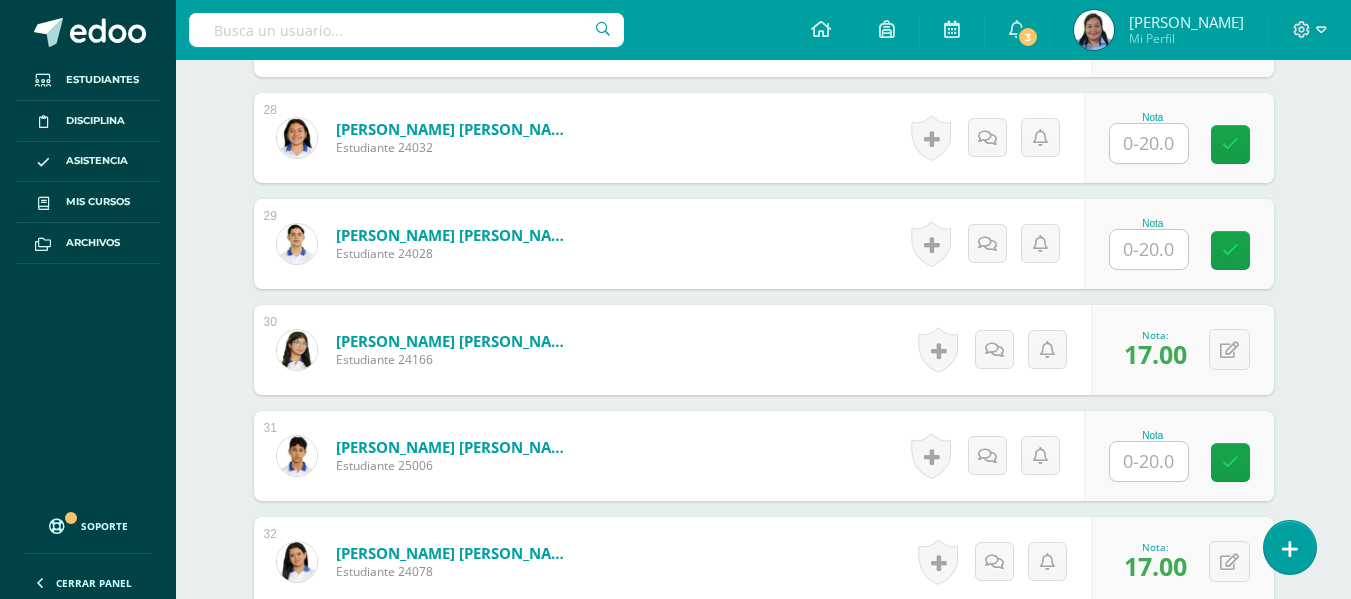 click at bounding box center [1149, 249] 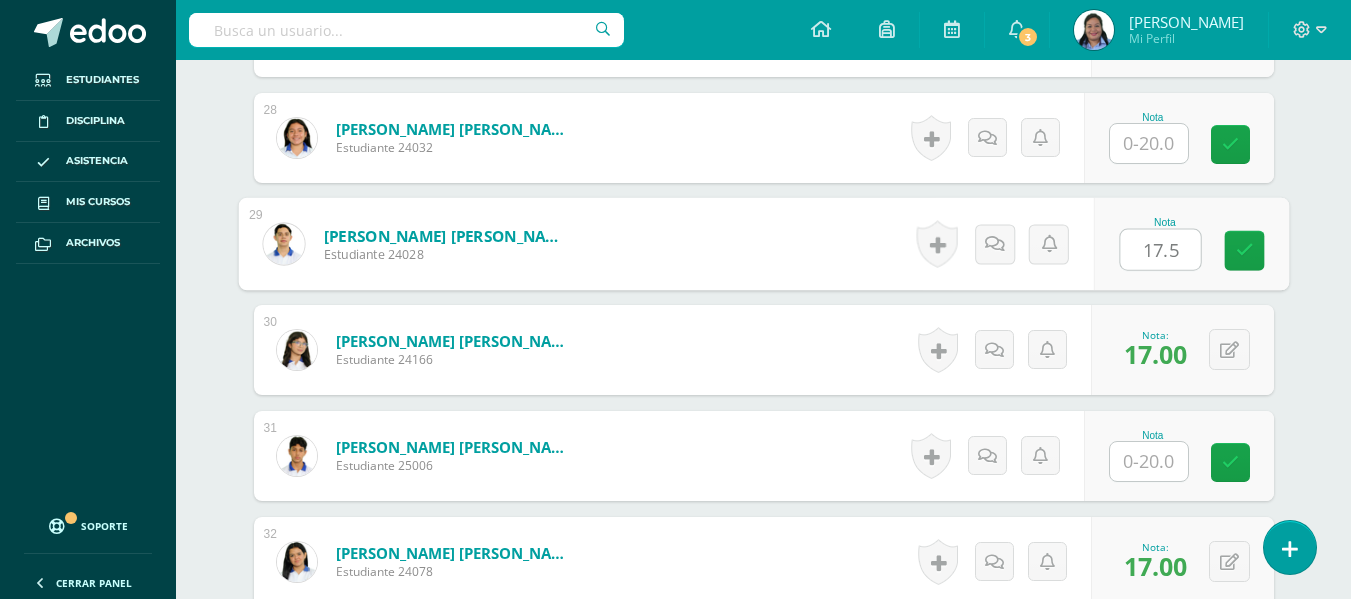 type on "17.5" 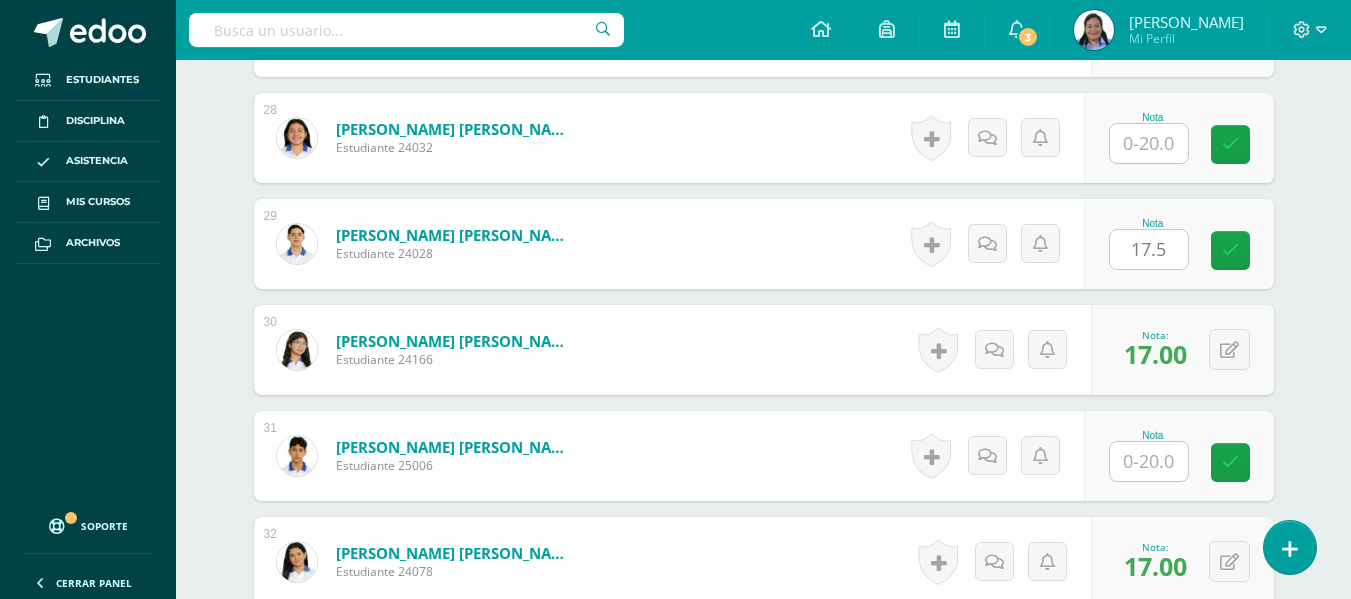 click on "Comunicación y Lenguaje, Idioma Extranjero
Segundo Básico "Inglés - Intermedio "A""
Herramientas
Detalle de asistencias
Actividad
Anuncios
Actividades
Estudiantes
Planificación
Dosificación
Conferencias
¿Estás seguro que quieres  eliminar  esta actividad?
Esto borrará la actividad y cualquier nota que hayas registrado
permanentemente. Esta acción no se puede revertir. Cancelar Eliminar
Administración de escalas de valoración
escala de valoración
Aún no has creado una escala de valoración.
Cancelar Cancelar" at bounding box center [763, -985] 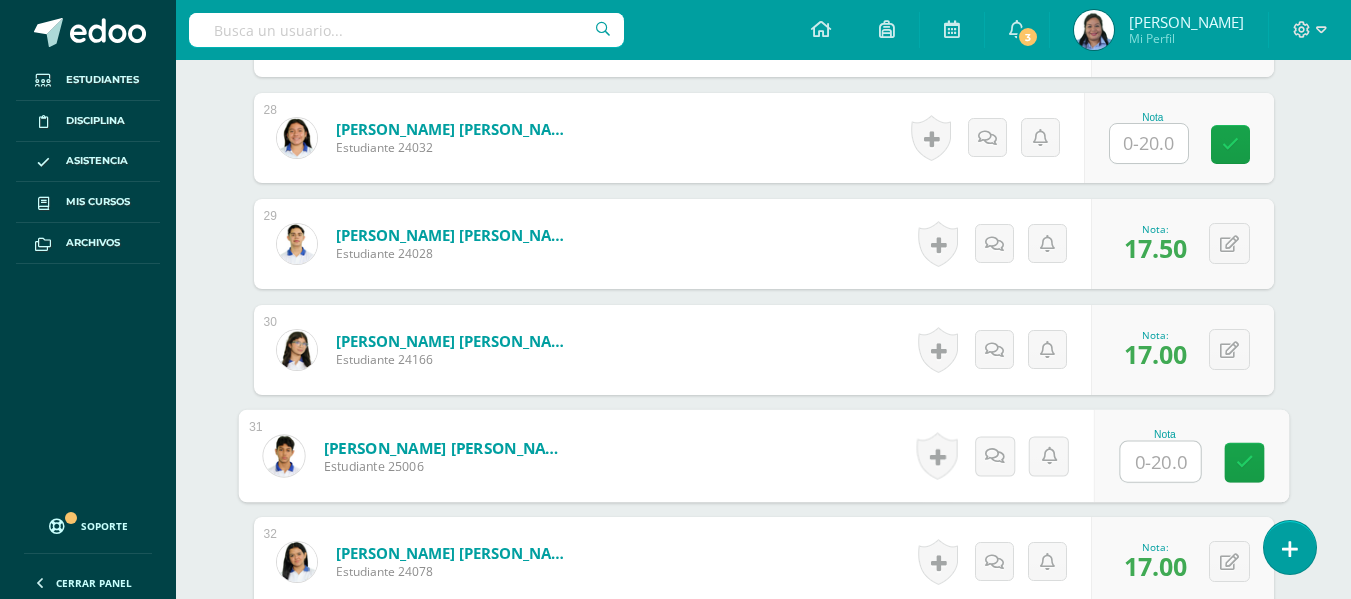 click at bounding box center [1160, 462] 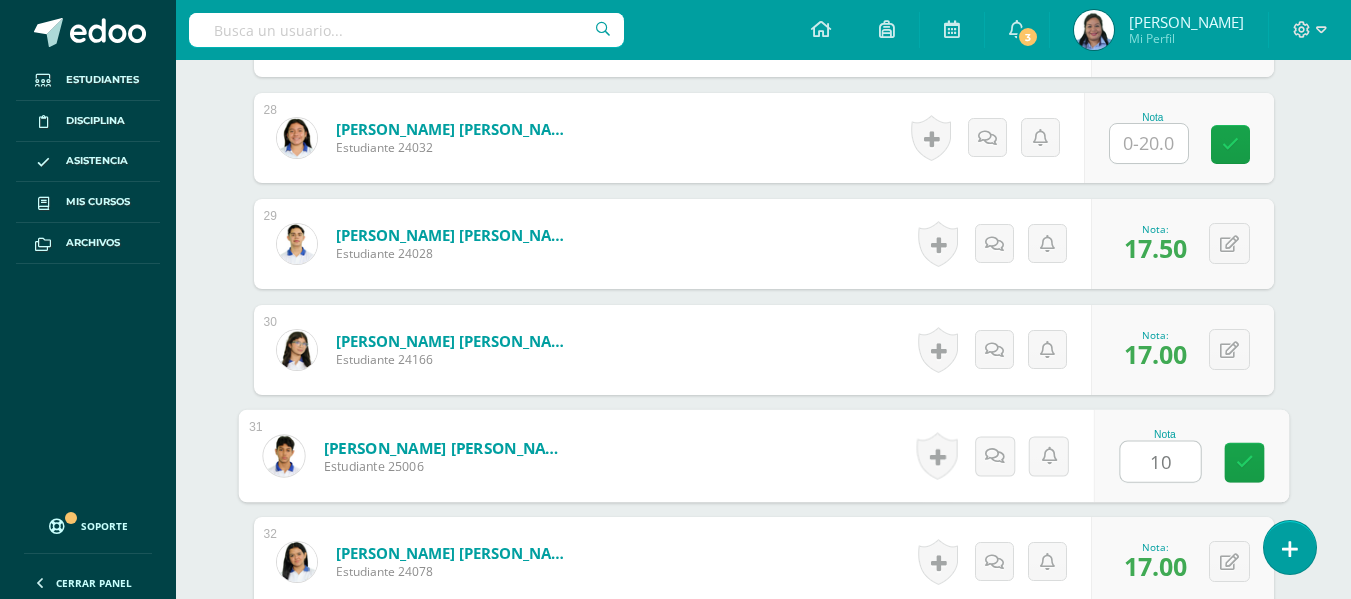 type on "10" 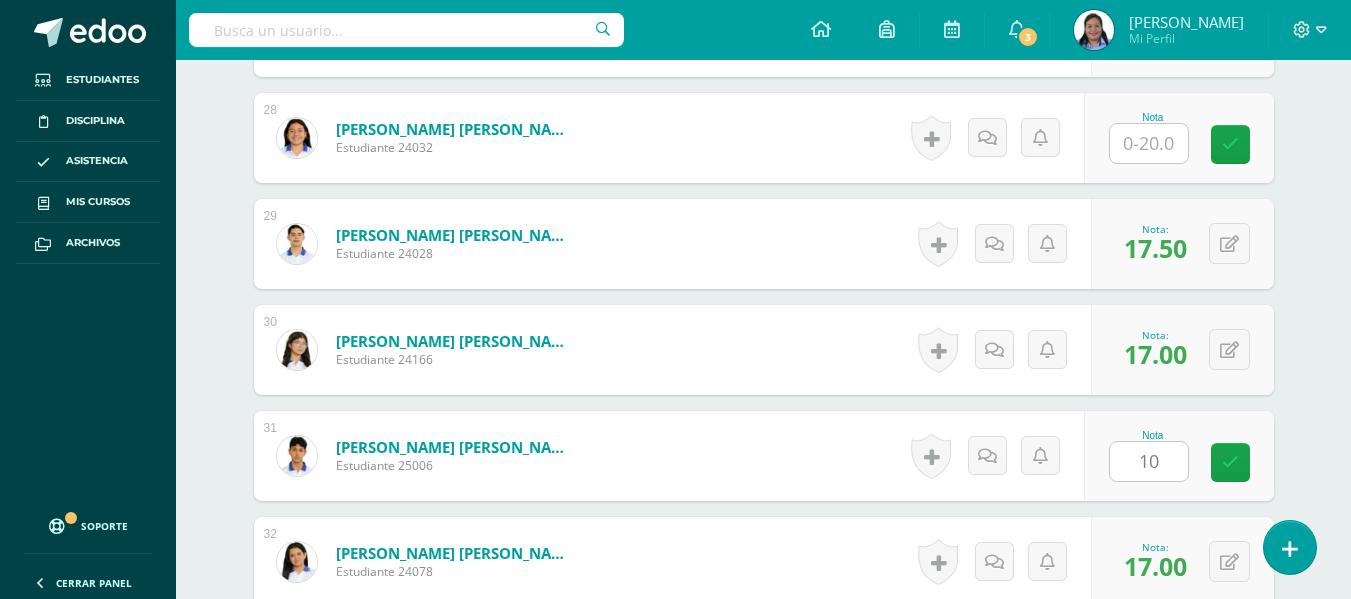 click on "0
Logros
Logros obtenidos
Aún no hay logros agregados
Nota:
17.00" at bounding box center (1182, 350) 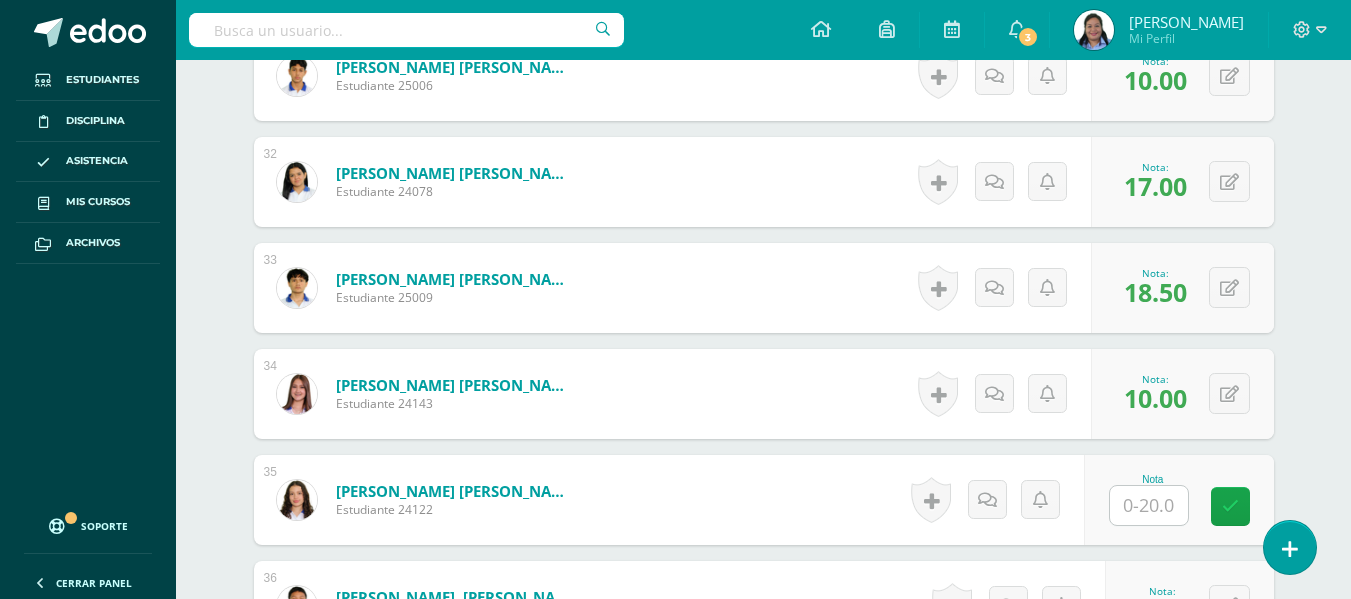 scroll, scrollTop: 3970, scrollLeft: 0, axis: vertical 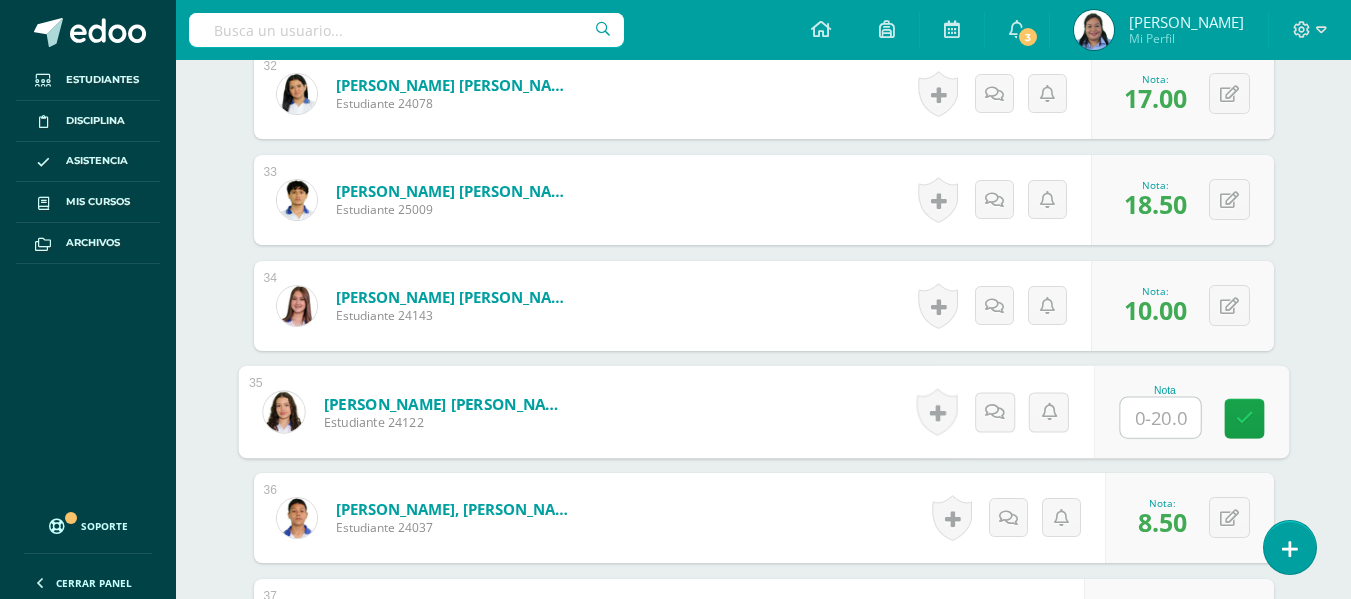click at bounding box center [1160, 418] 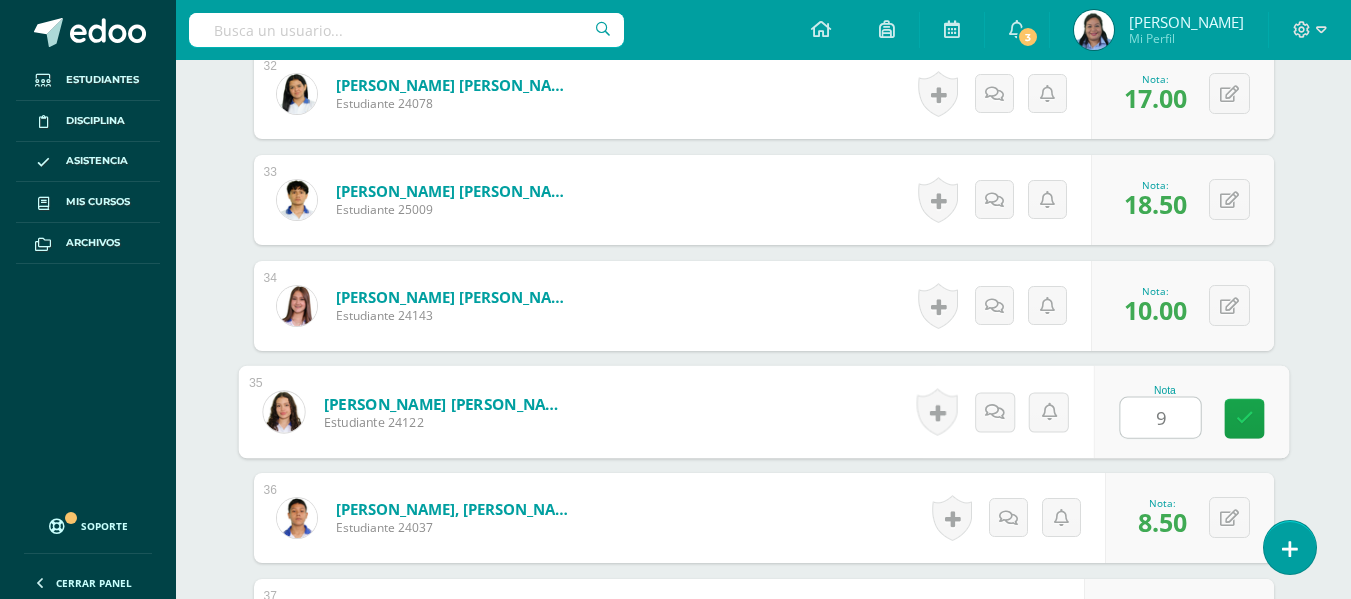 type on "9" 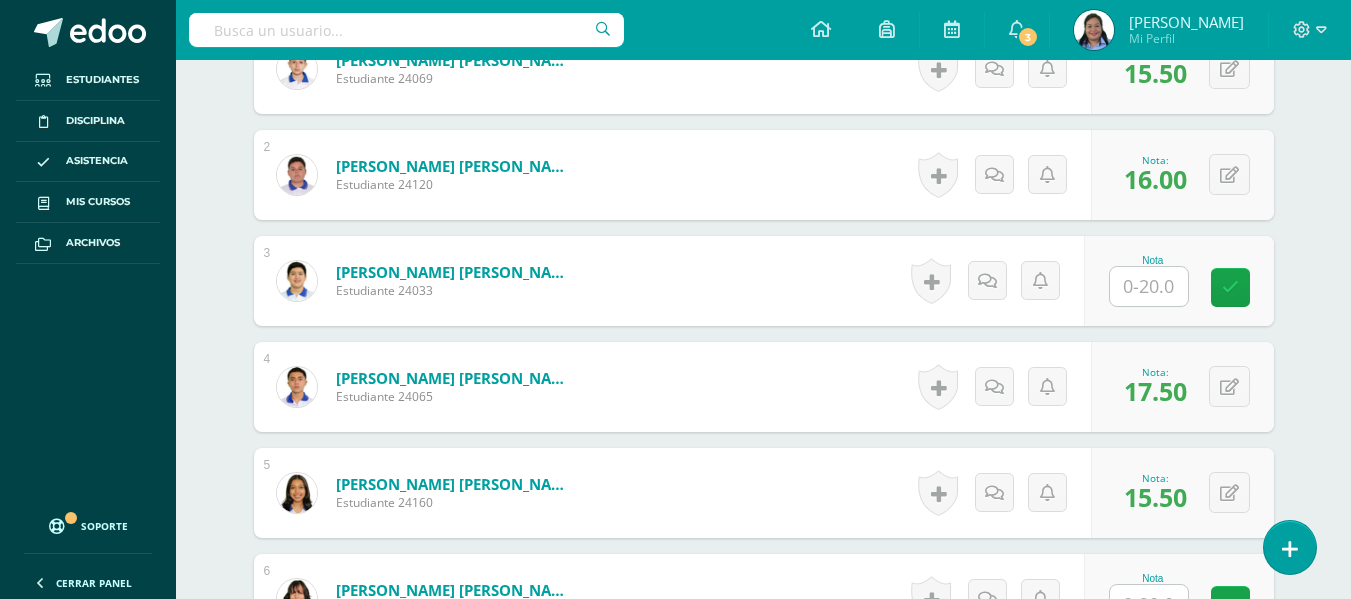 scroll, scrollTop: 718, scrollLeft: 0, axis: vertical 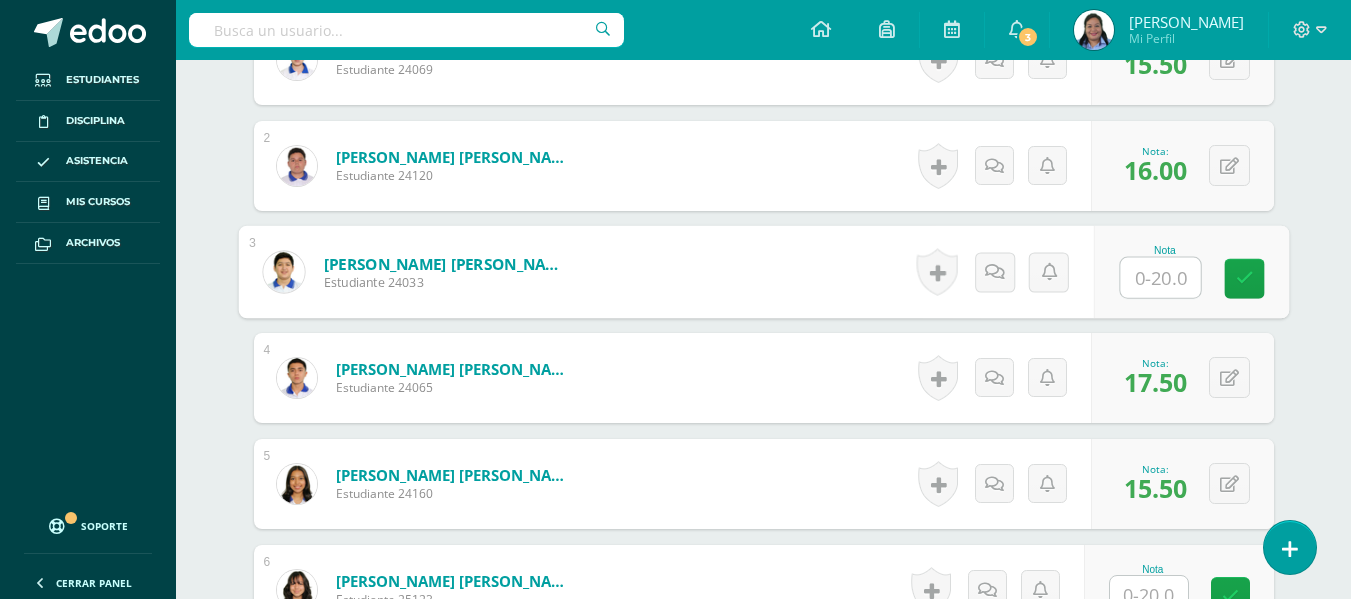 click at bounding box center (1160, 278) 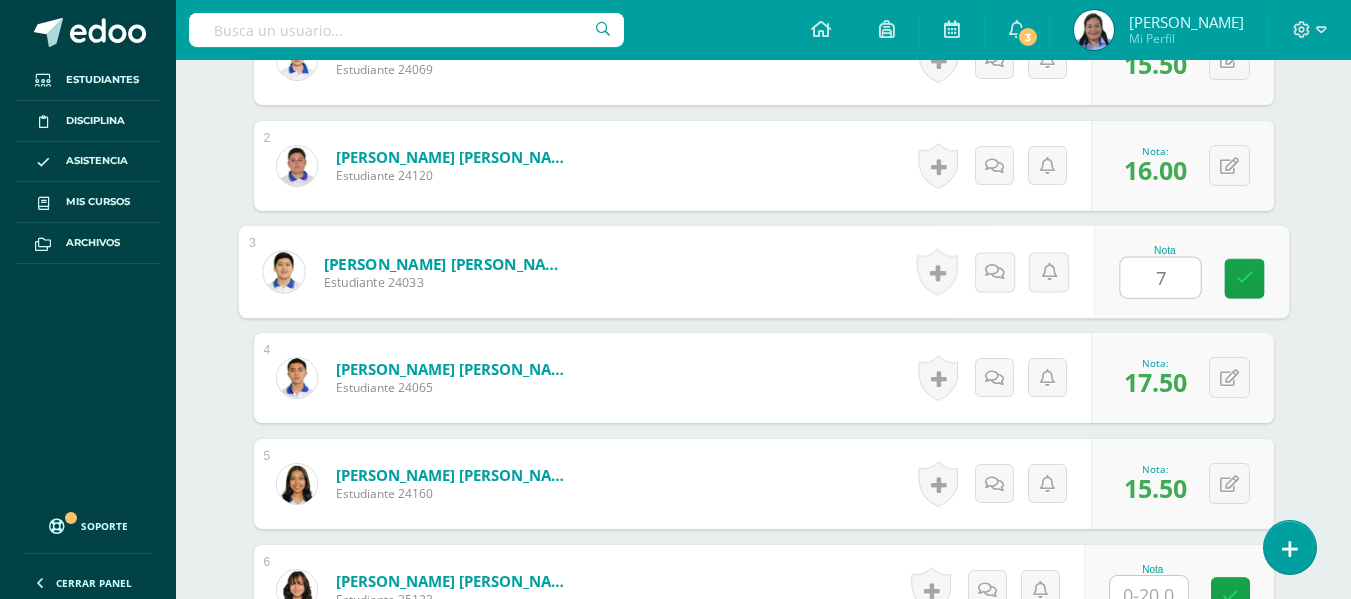 type on "7" 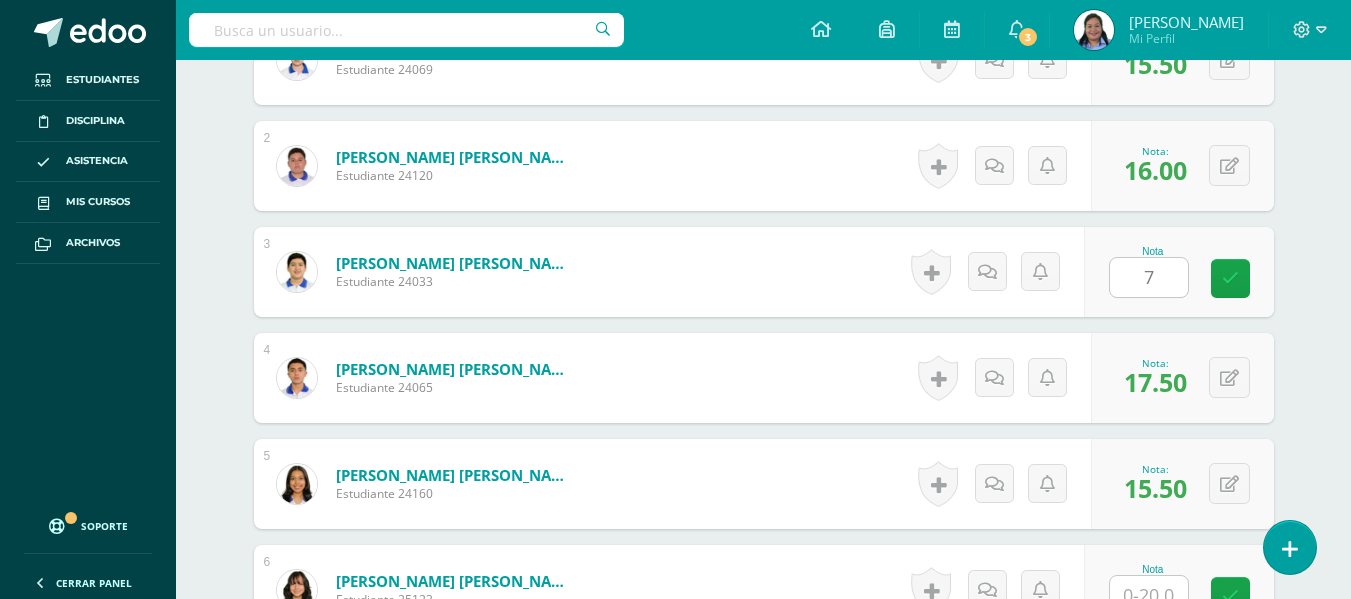 click on "¿Estás seguro que quieres  eliminar  esta actividad?
Esto borrará la actividad y cualquier nota que hayas registrado
permanentemente. Esta acción no se puede revertir. Cancelar Eliminar
Administración de escalas de valoración
escala de valoración
Aún no has creado una escala de valoración.
Cancelar Agregar nueva escala de valoración: Agrega una división a la escala de valoración  (ej. Ortografía, redacción, trabajo en equipo, etc.)
Agregar
Cancelar Crear escala de valoración
Agrega listas de cotejo
Mostrar todos                             Mostrar todos Mis listas Generales Comunicación y Lenguaje Matemática Ciencia Estudios Sociales Arte Taller 1" at bounding box center (764, 1868) 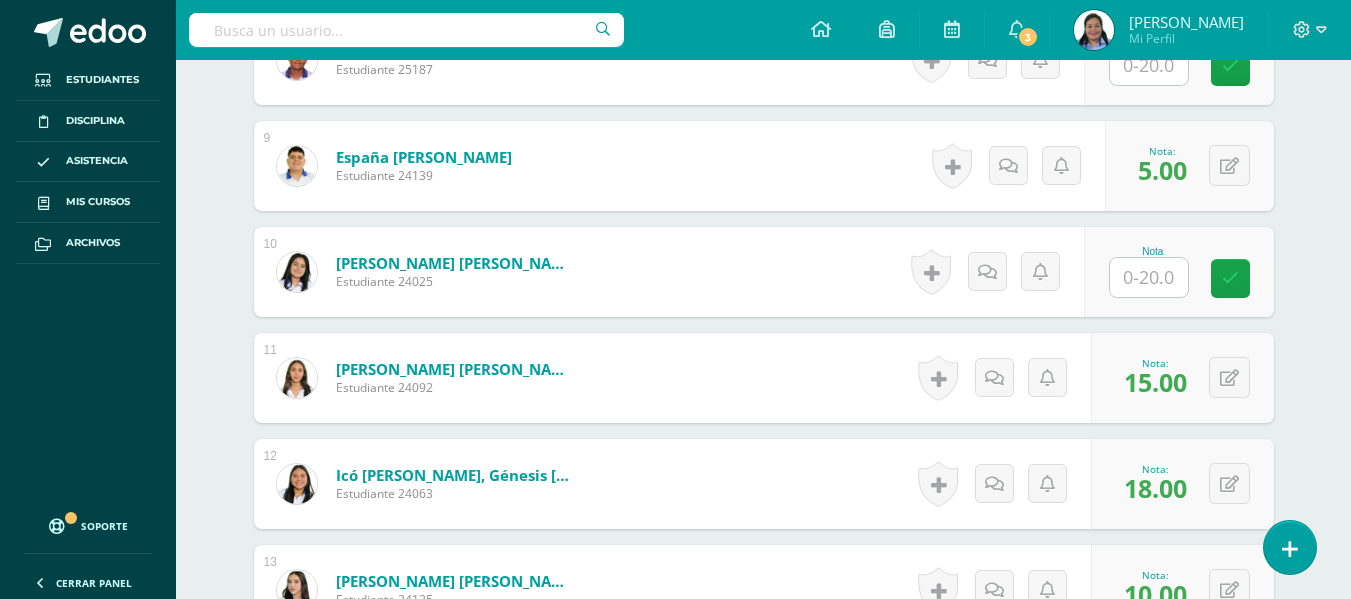 scroll, scrollTop: 1469, scrollLeft: 0, axis: vertical 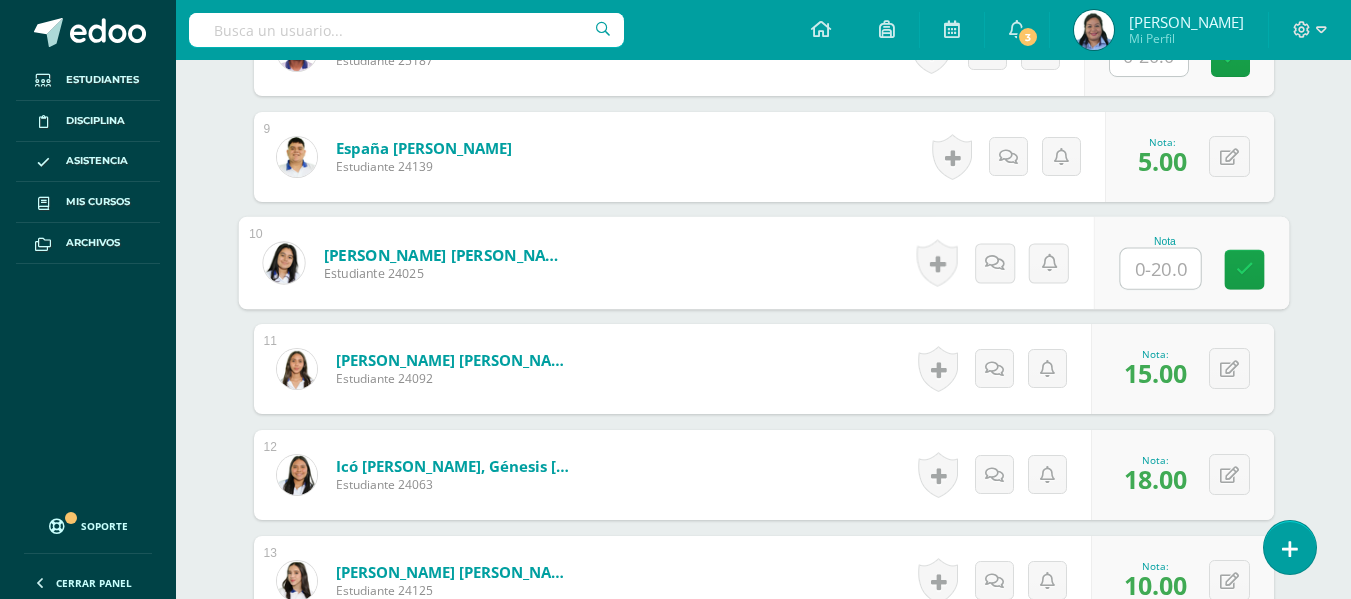 click at bounding box center [1160, 269] 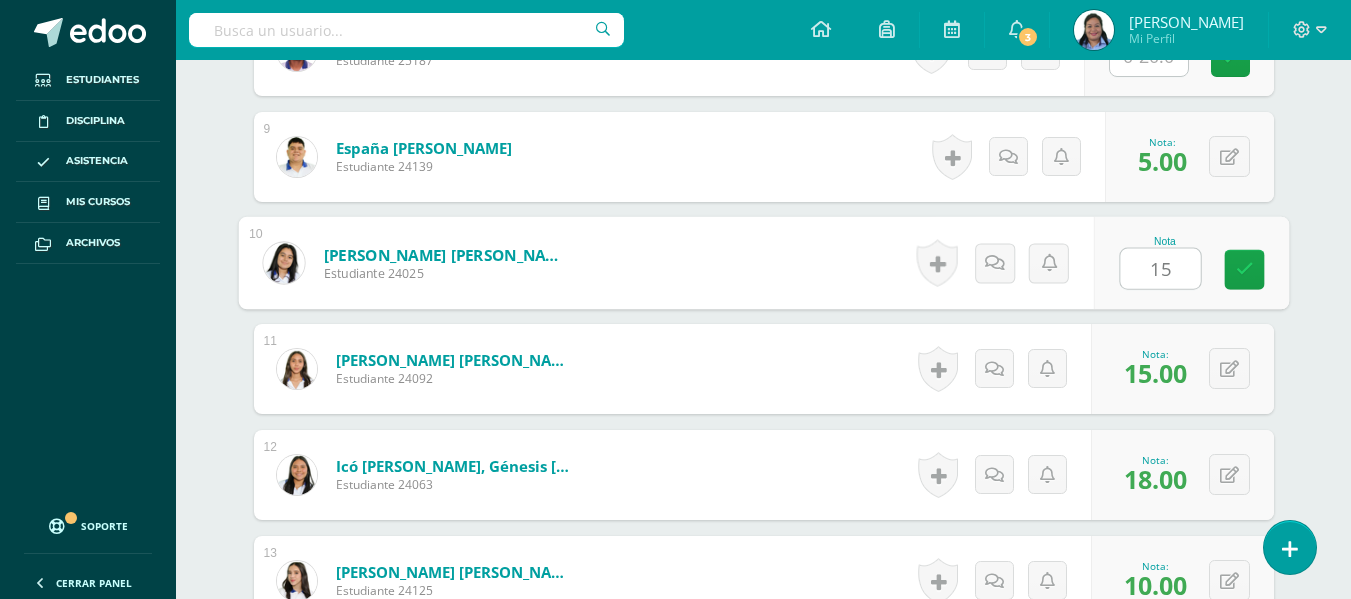 type on "15" 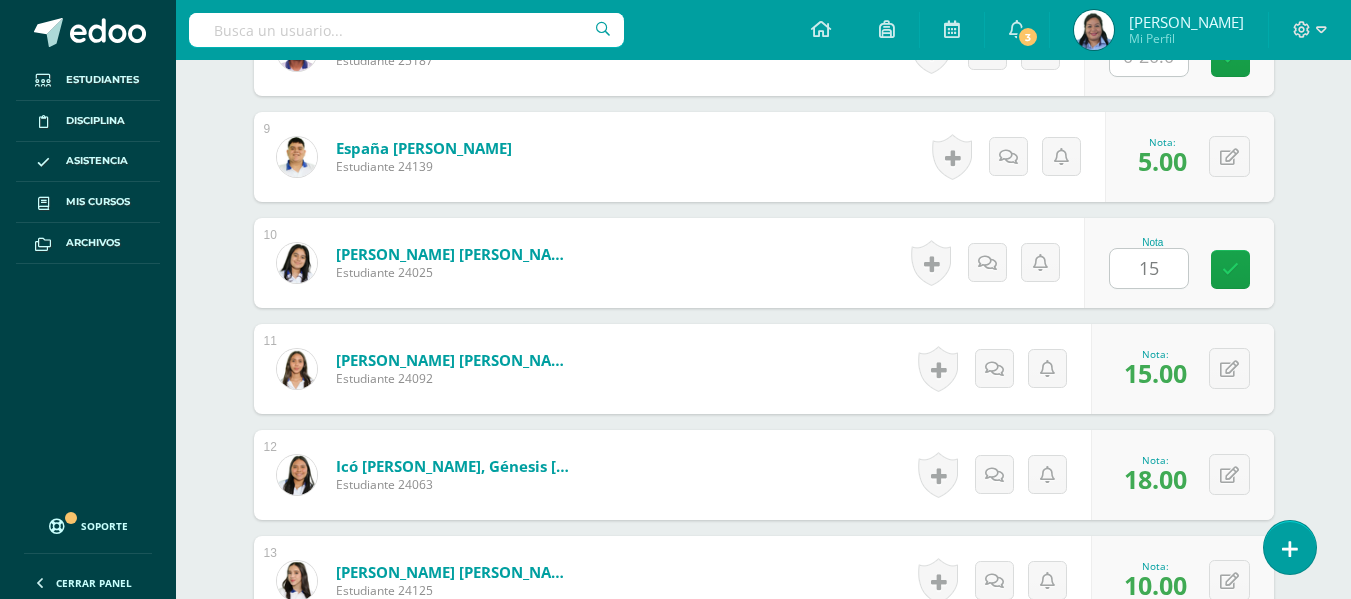 click on "Comunicación y Lenguaje, Idioma Extranjero
Segundo Básico "Inglés - Intermedio "A""
Herramientas
Detalle de asistencias
Actividad
Anuncios
Actividades
Estudiantes
Planificación
Dosificación
Conferencias
¿Estás seguro que quieres  eliminar  esta actividad?
Esto borrará la actividad y cualquier nota que hayas registrado
permanentemente. Esta acción no se puede revertir. Cancelar Eliminar
Administración de escalas de valoración
escala de valoración
Aún no has creado una escala de valoración.
Cancelar Cancelar" at bounding box center [763, 1048] 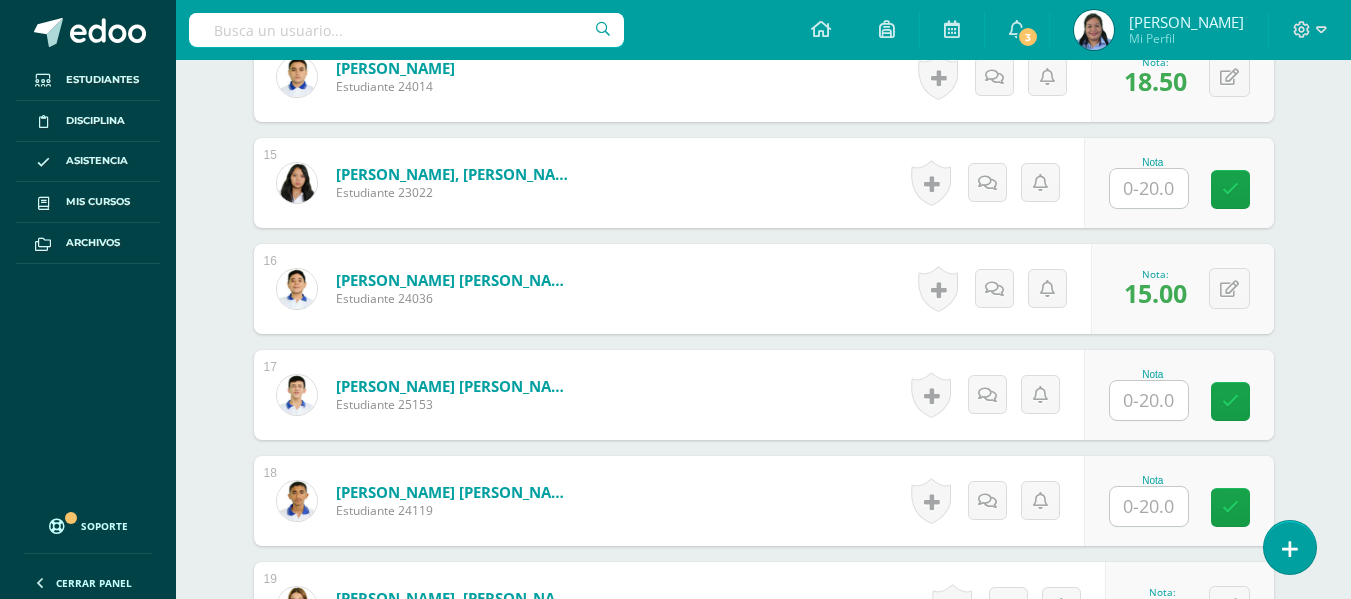 scroll, scrollTop: 2097, scrollLeft: 0, axis: vertical 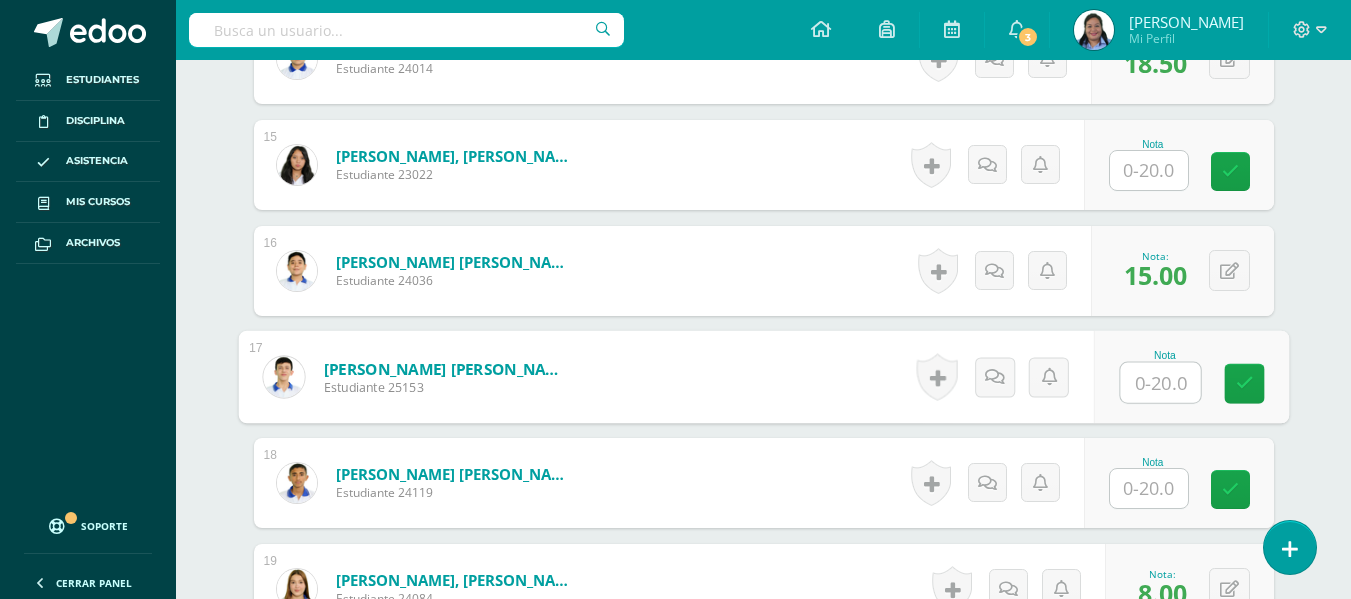 click at bounding box center [1160, 383] 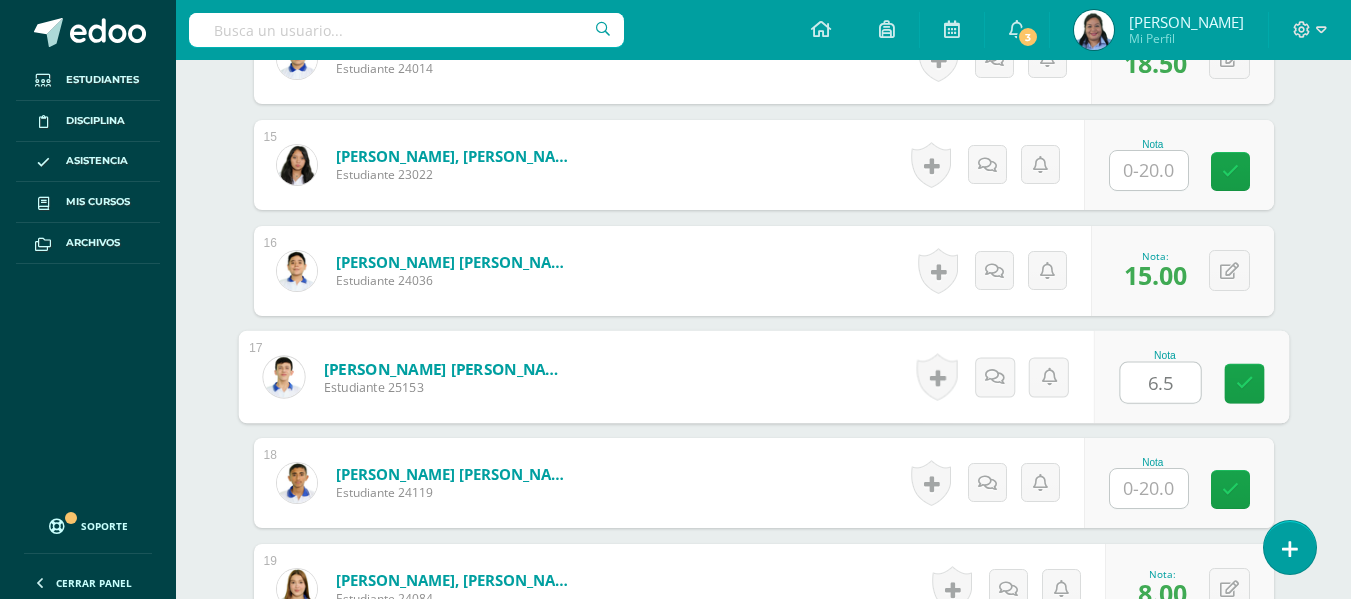 type on "6.5" 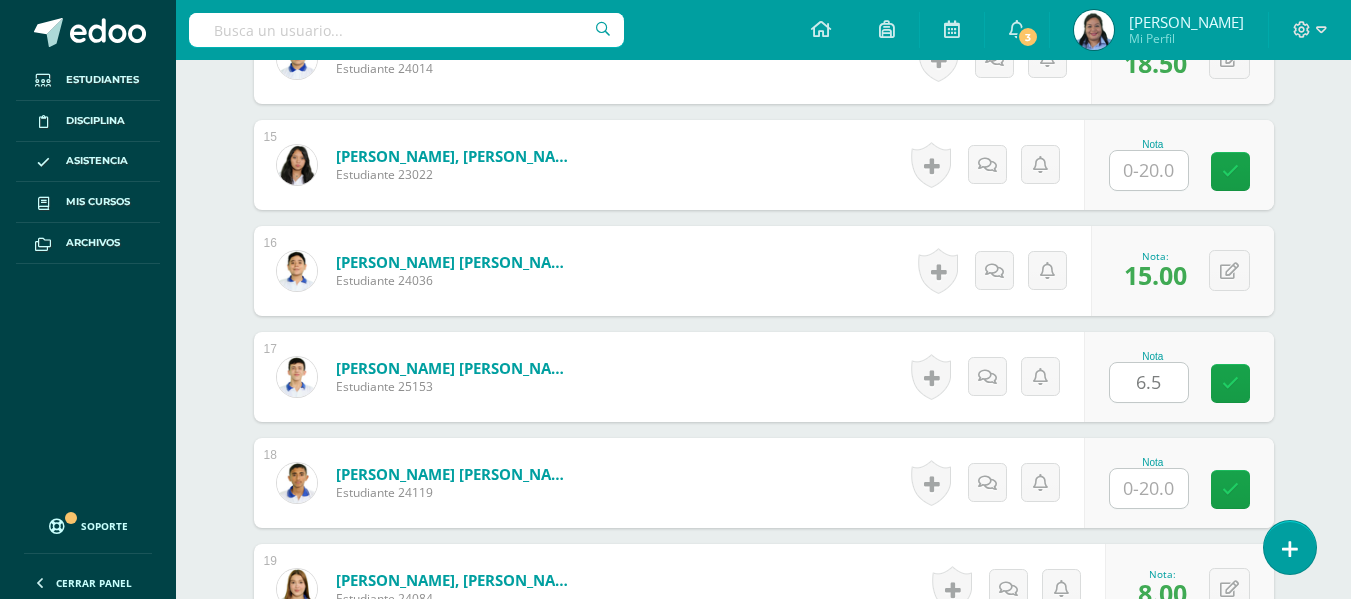click on "¿Estás seguro que quieres  eliminar  esta actividad?
Esto borrará la actividad y cualquier nota que hayas registrado
permanentemente. Esta acción no se puede revertir. Cancelar Eliminar
Administración de escalas de valoración
escala de valoración
Aún no has creado una escala de valoración.
Cancelar Agregar nueva escala de valoración: Agrega una división a la escala de valoración  (ej. Ortografía, redacción, trabajo en equipo, etc.)
Agregar
Cancelar Crear escala de valoración
Agrega listas de cotejo
Mostrar todos                             Mostrar todos Mis listas Generales Comunicación y Lenguaje Matemática Ciencia Estudios Sociales Arte Taller 1" at bounding box center [764, 489] 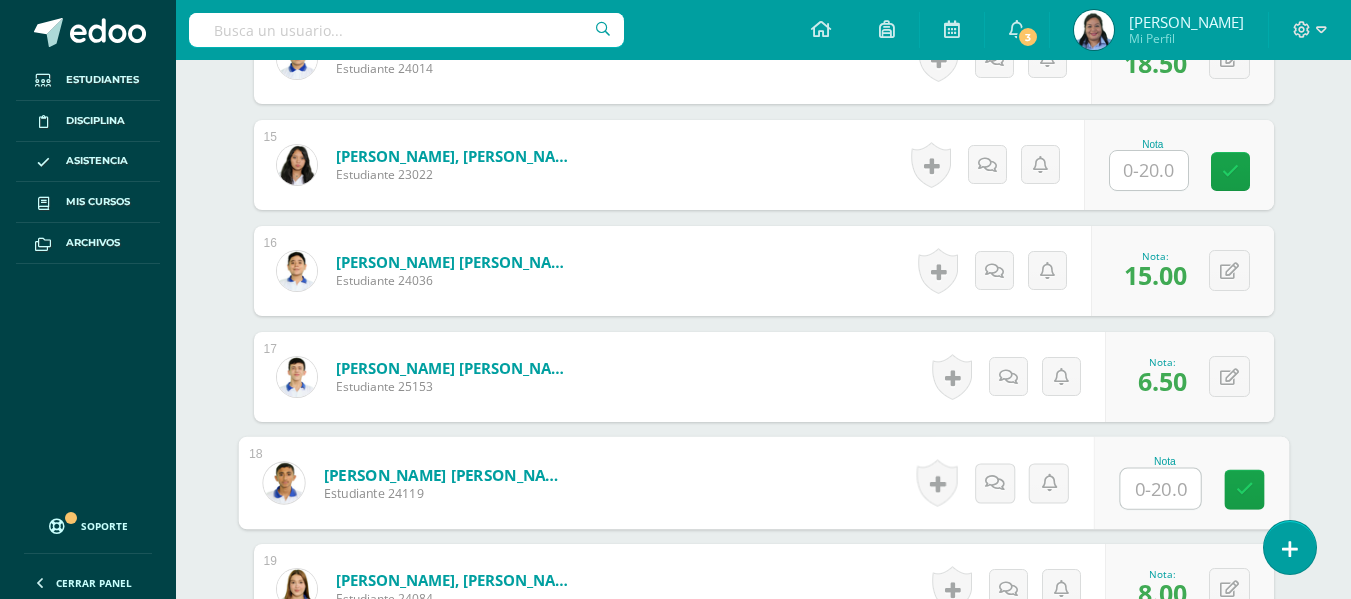 click at bounding box center [1160, 489] 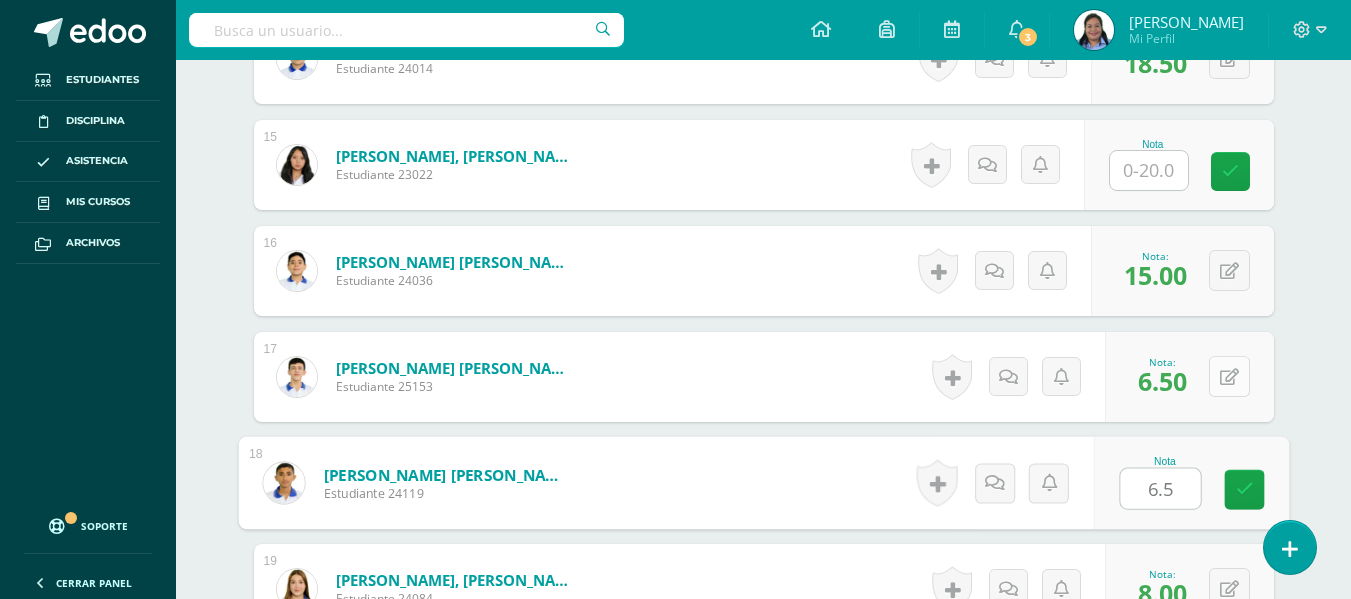 type on "6.5" 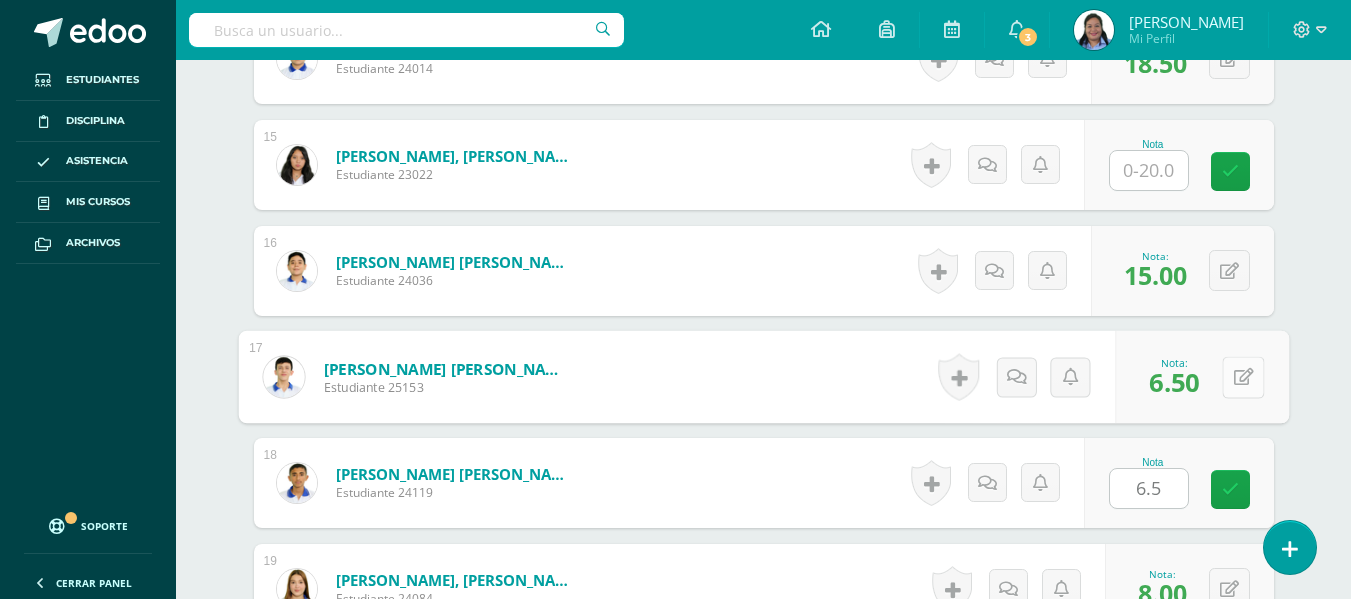 click at bounding box center [1243, 377] 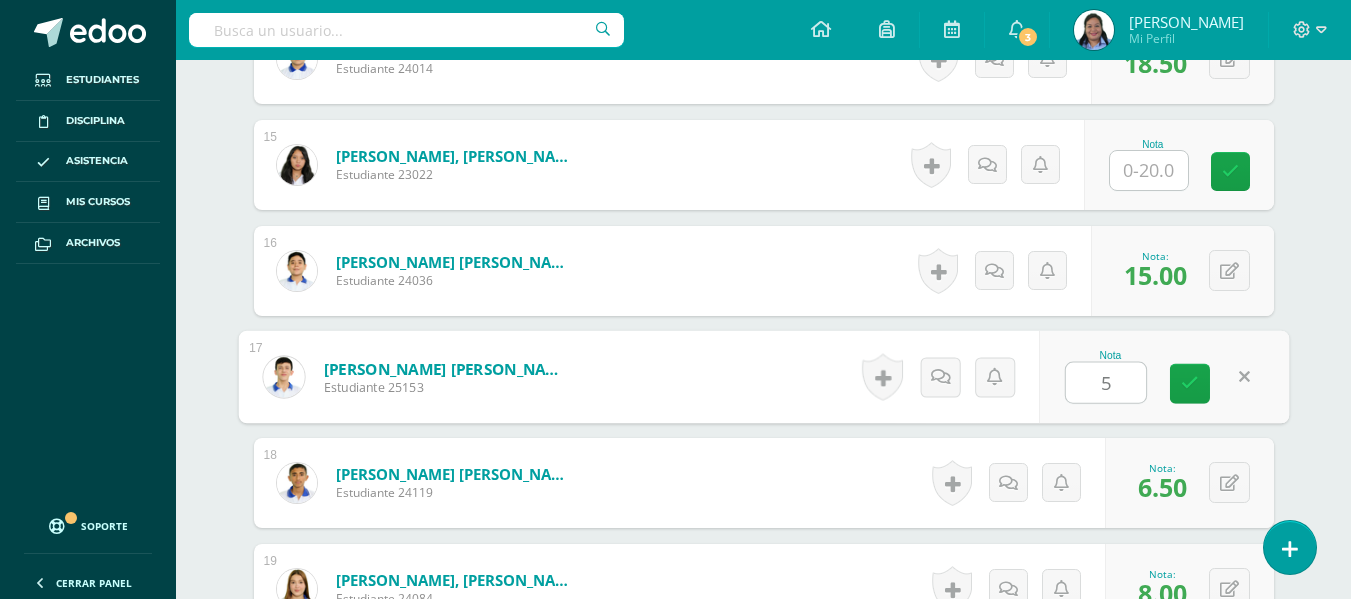 type on "5" 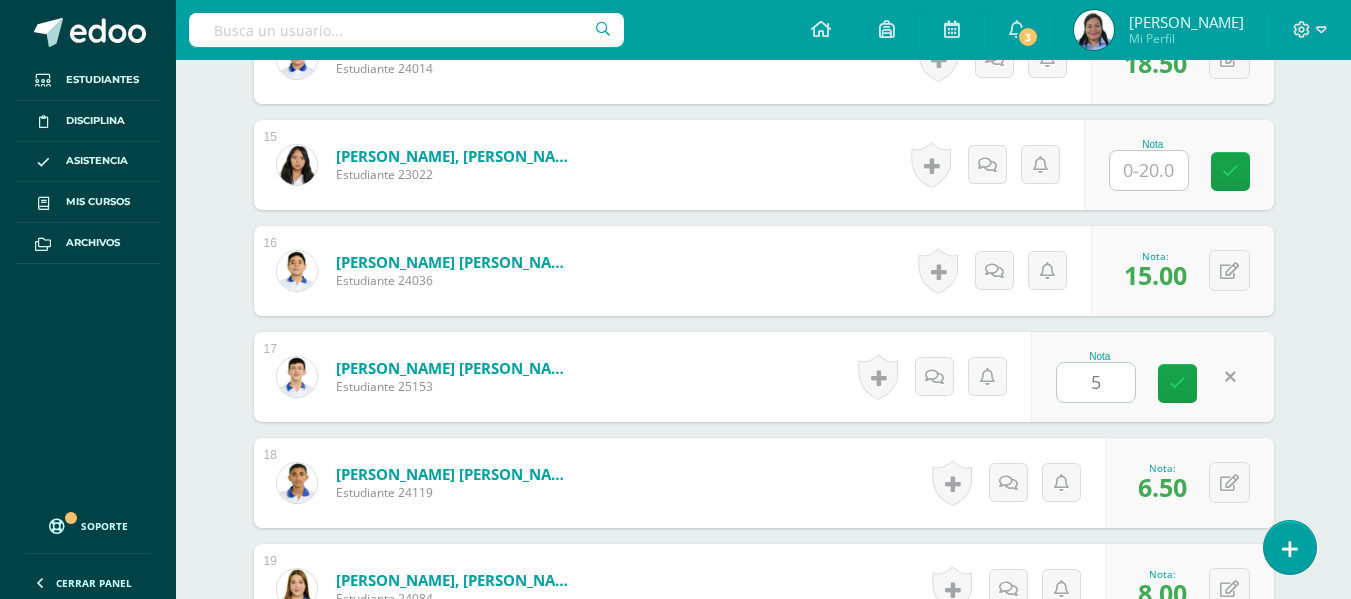 click on "¿Estás seguro que quieres  eliminar  esta actividad?
Esto borrará la actividad y cualquier nota que hayas registrado
permanentemente. Esta acción no se puede revertir. Cancelar Eliminar
Administración de escalas de valoración
escala de valoración
Aún no has creado una escala de valoración.
Cancelar Agregar nueva escala de valoración: Agrega una división a la escala de valoración  (ej. Ortografía, redacción, trabajo en equipo, etc.)
Agregar
Cancelar Crear escala de valoración
Agrega listas de cotejo
Mostrar todos                             Mostrar todos Mis listas Generales Comunicación y Lenguaje Matemática Ciencia Estudios Sociales Arte Taller 1" at bounding box center (764, 489) 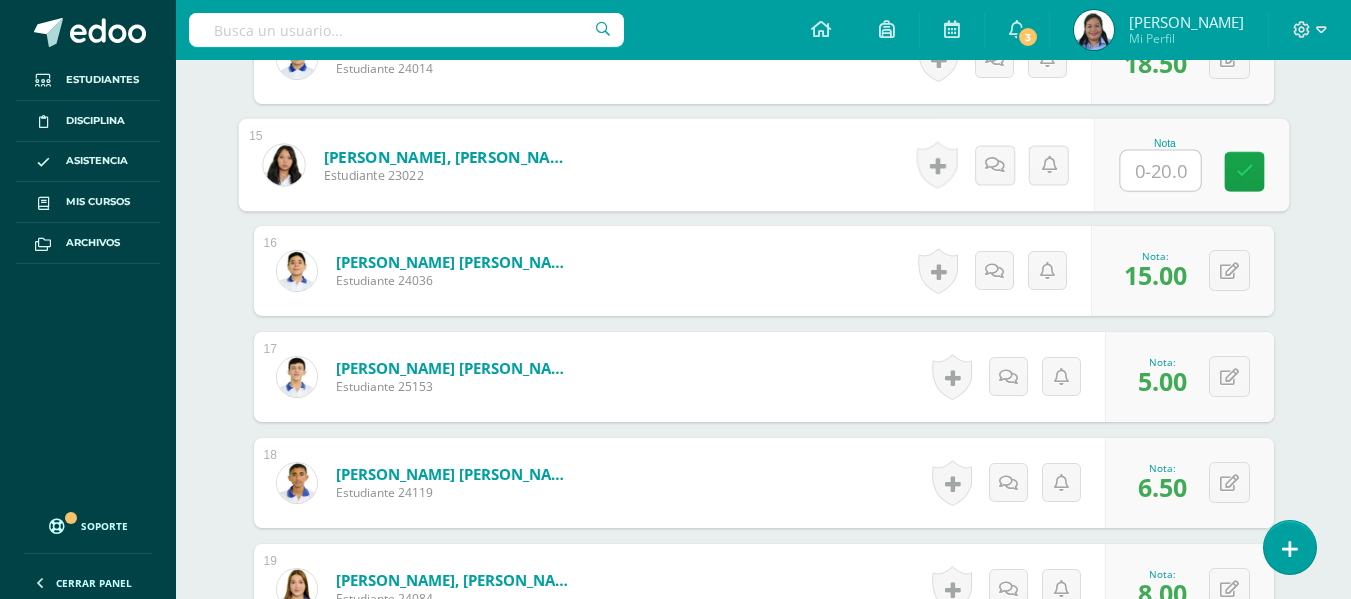 click at bounding box center (1160, 171) 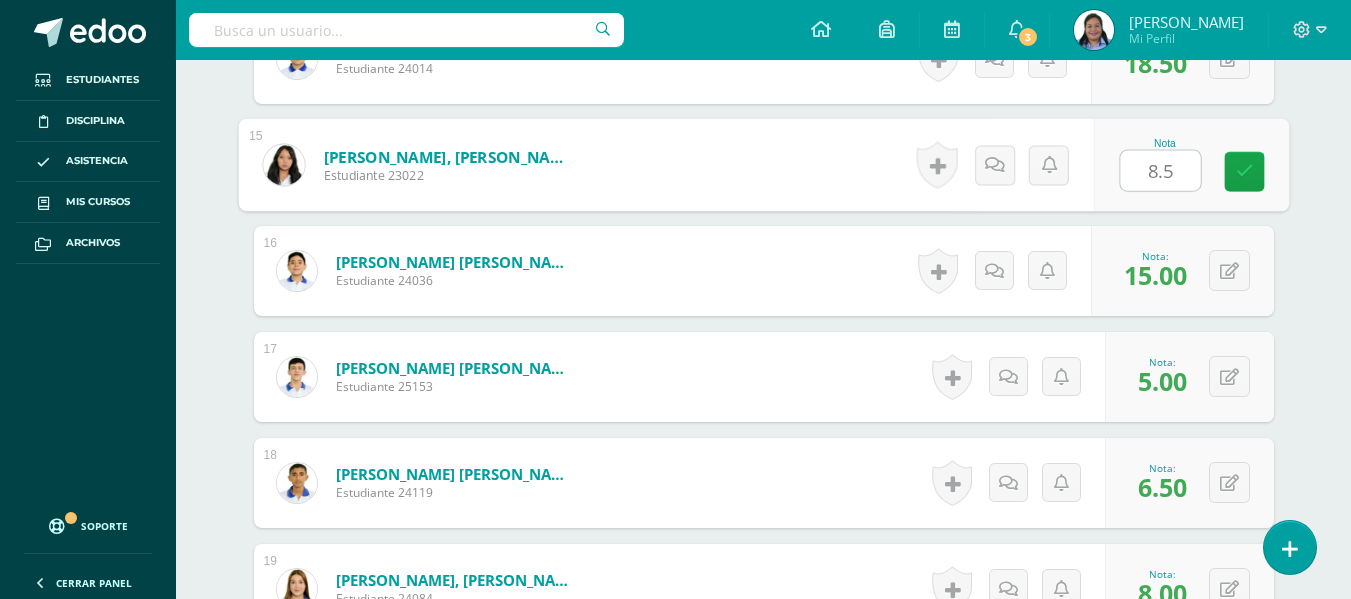 type on "8.5" 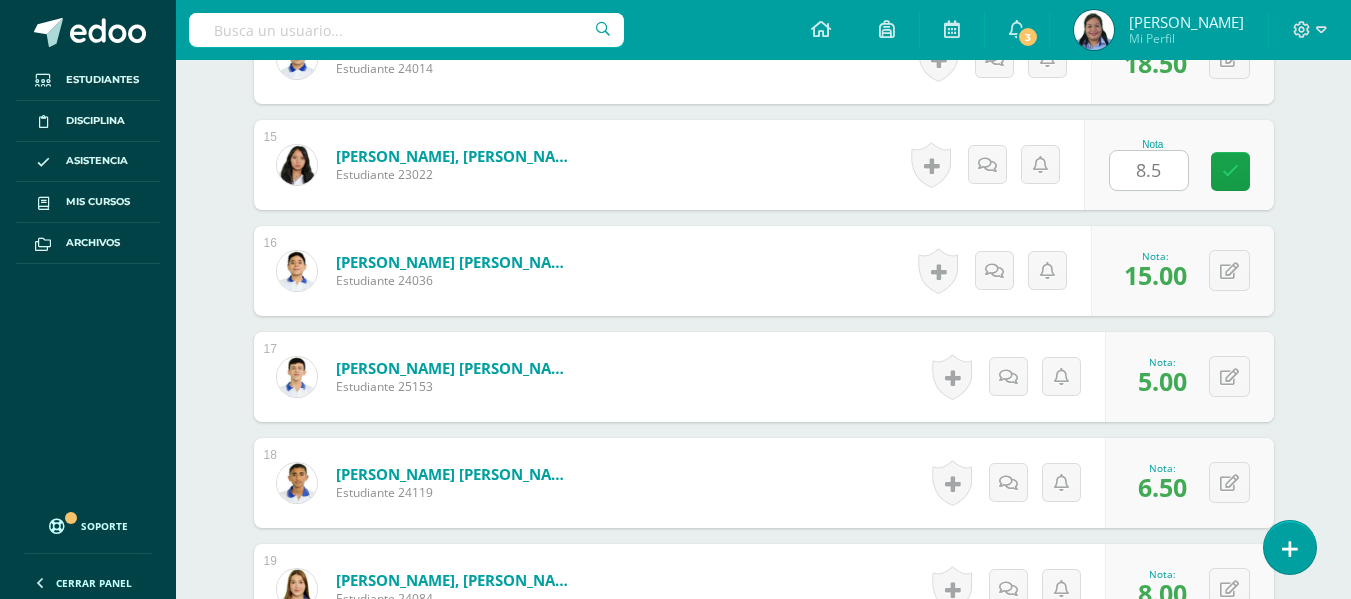 click on "¿Estás seguro que quieres  eliminar  esta actividad?
Esto borrará la actividad y cualquier nota que hayas registrado
permanentemente. Esta acción no se puede revertir. Cancelar Eliminar
Administración de escalas de valoración
escala de valoración
Aún no has creado una escala de valoración.
Cancelar Agregar nueva escala de valoración: Agrega una división a la escala de valoración  (ej. Ortografía, redacción, trabajo en equipo, etc.)
Agregar
Cancelar Crear escala de valoración
Agrega listas de cotejo
Mostrar todos                             Mostrar todos Mis listas Generales Comunicación y Lenguaje Matemática Ciencia Estudios Sociales Arte Taller 1" at bounding box center (764, 489) 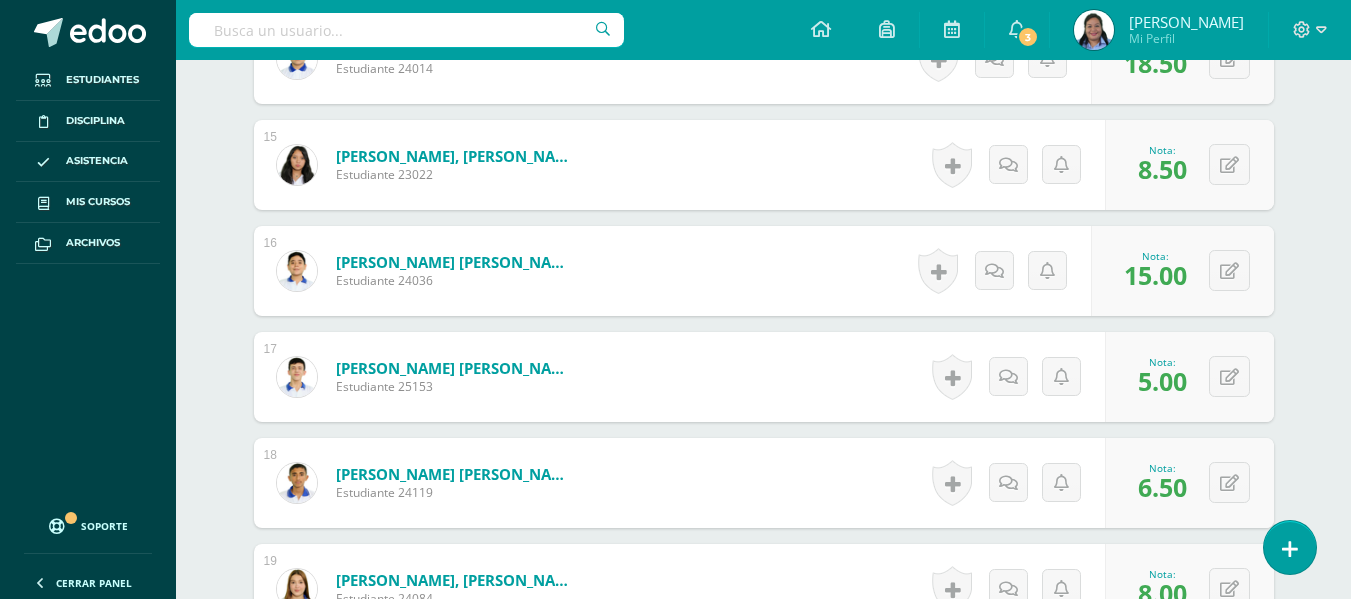 scroll, scrollTop: 2105, scrollLeft: 0, axis: vertical 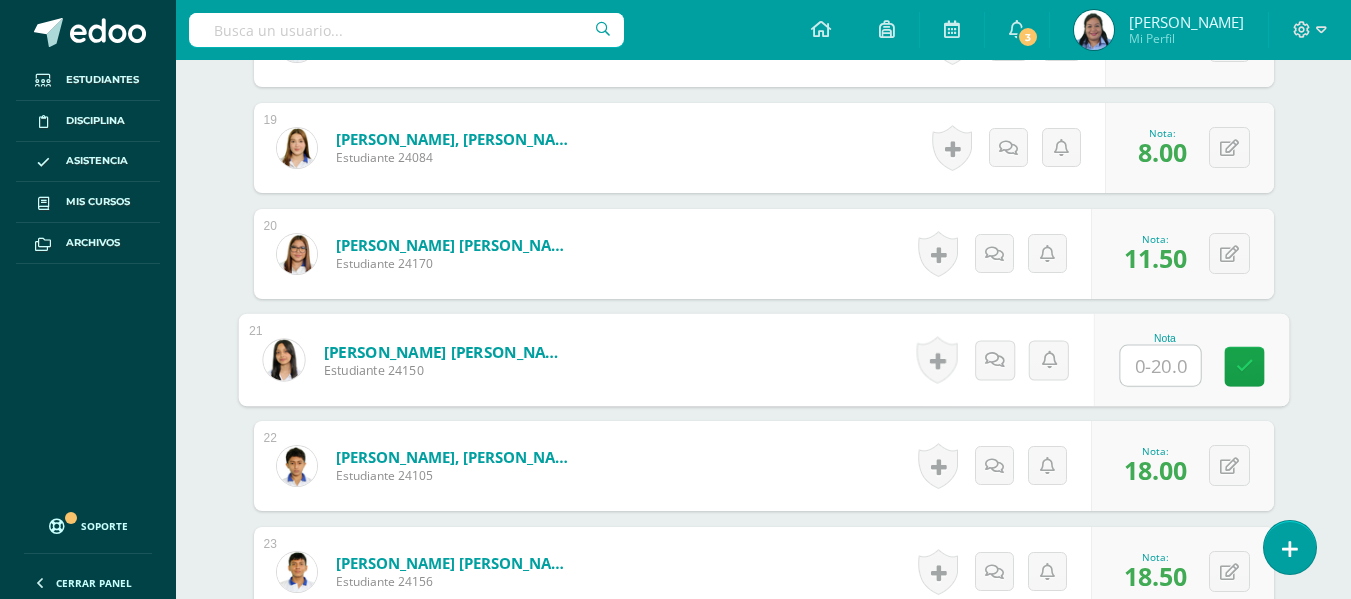 click at bounding box center (1160, 366) 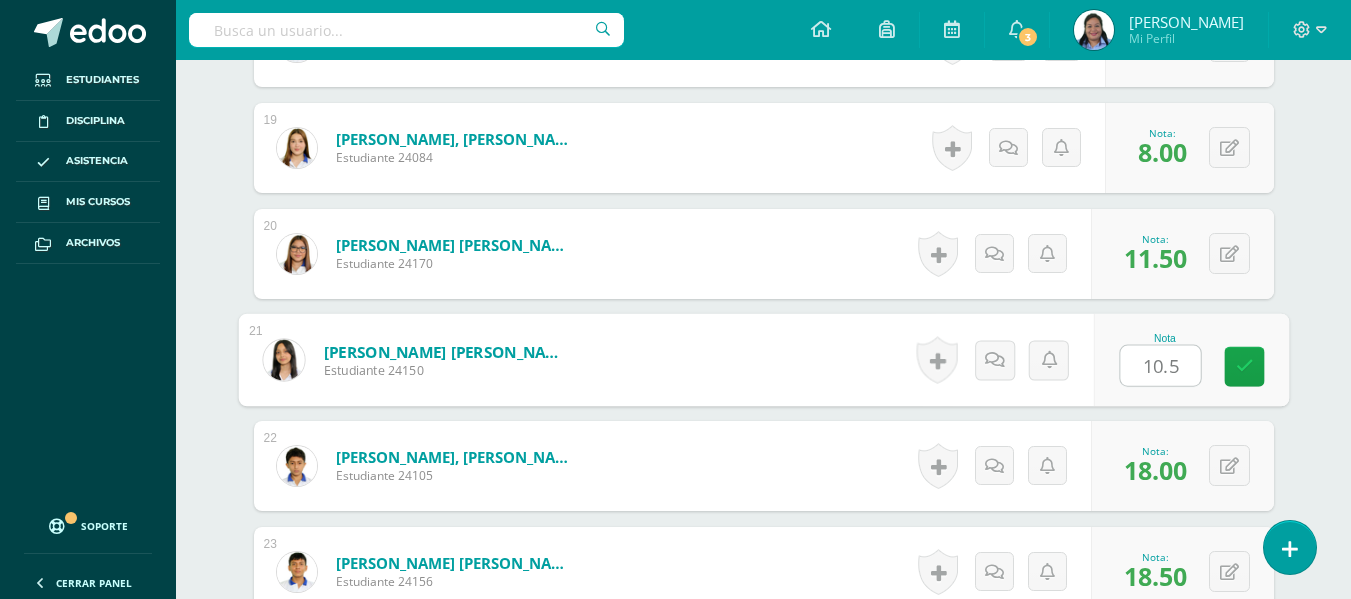 type on "10.5" 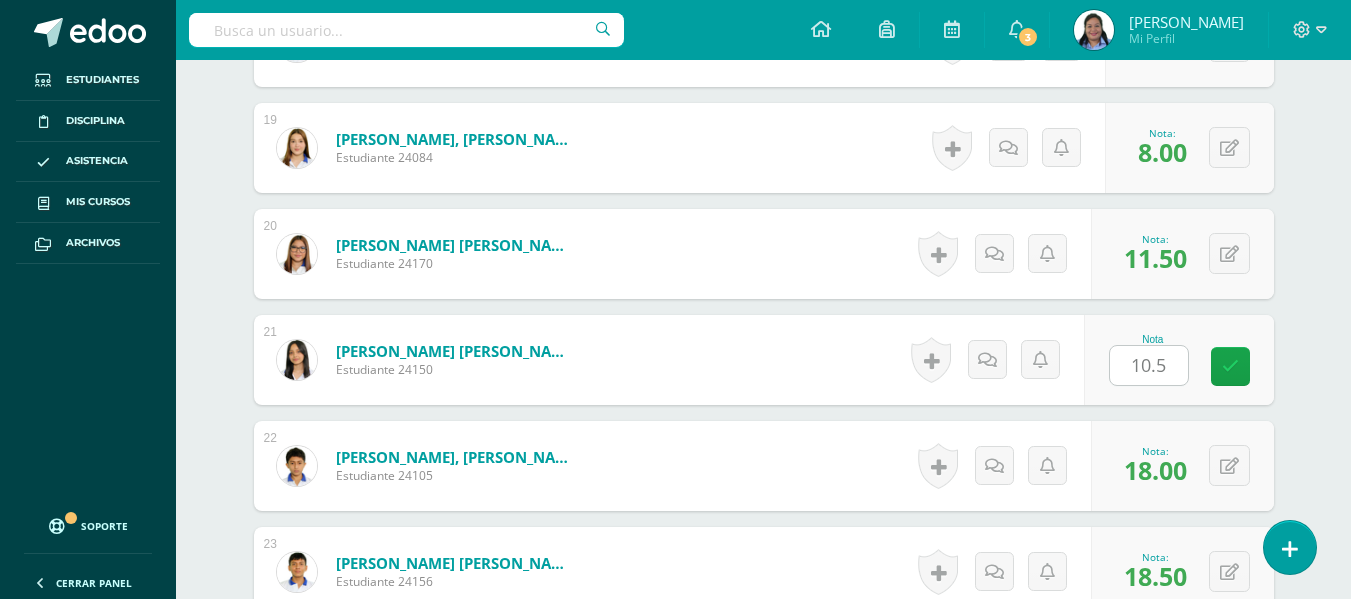 click on "¿Estás seguro que quieres  eliminar  esta actividad?
Esto borrará la actividad y cualquier nota que hayas registrado
permanentemente. Esta acción no se puede revertir. Cancelar Eliminar
Administración de escalas de valoración
escala de valoración
Aún no has creado una escala de valoración.
Cancelar Agregar nueva escala de valoración: Agrega una división a la escala de valoración  (ej. Ortografía, redacción, trabajo en equipo, etc.)
Agregar
Cancelar Crear escala de valoración
Agrega listas de cotejo
Mostrar todos                             Mostrar todos Mis listas Generales Comunicación y Lenguaje Matemática Ciencia Estudios Sociales Arte Taller 1" at bounding box center (764, 48) 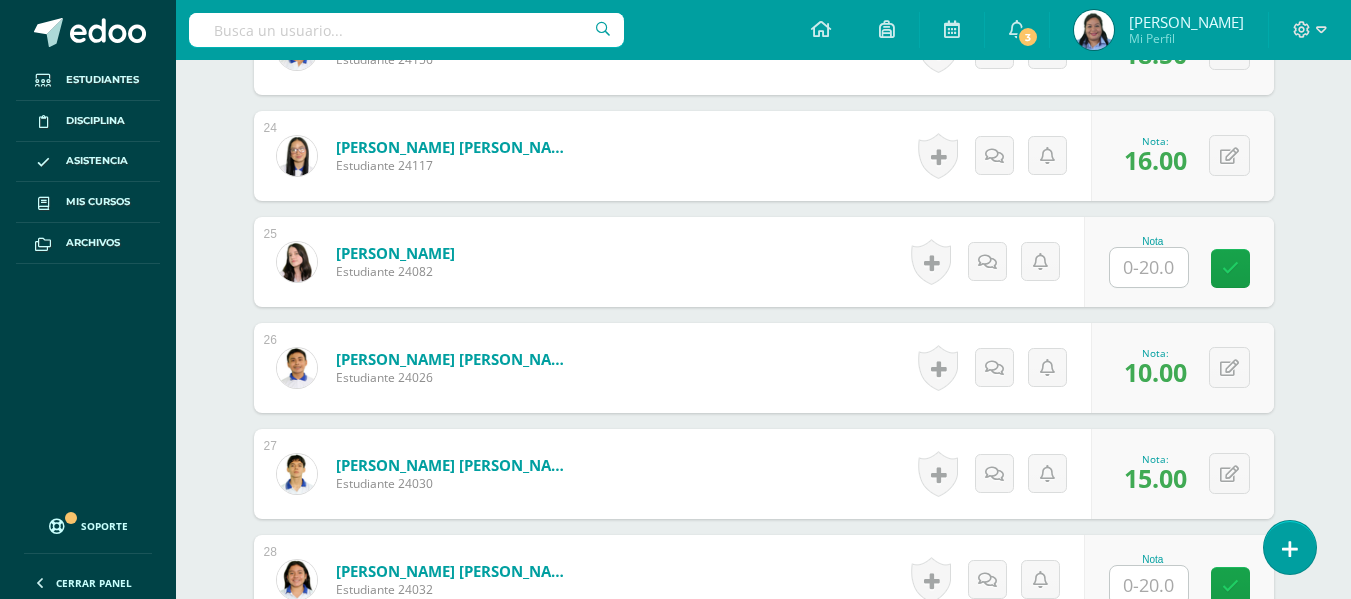 scroll, scrollTop: 3051, scrollLeft: 0, axis: vertical 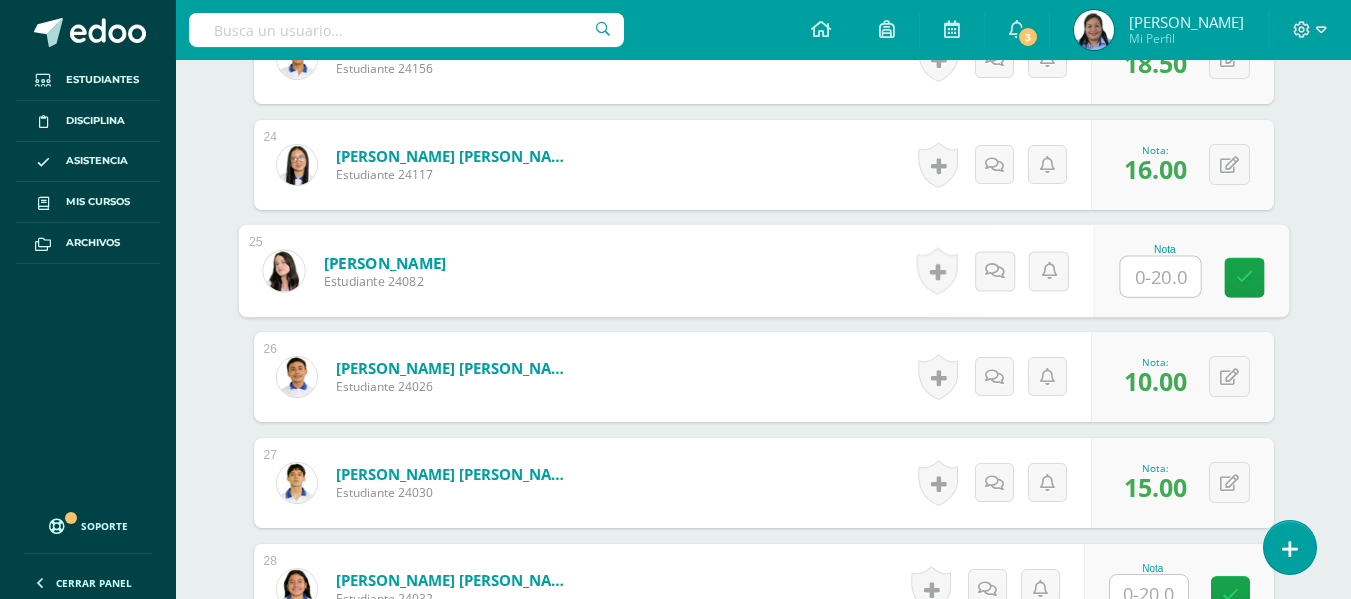 click at bounding box center [1160, 277] 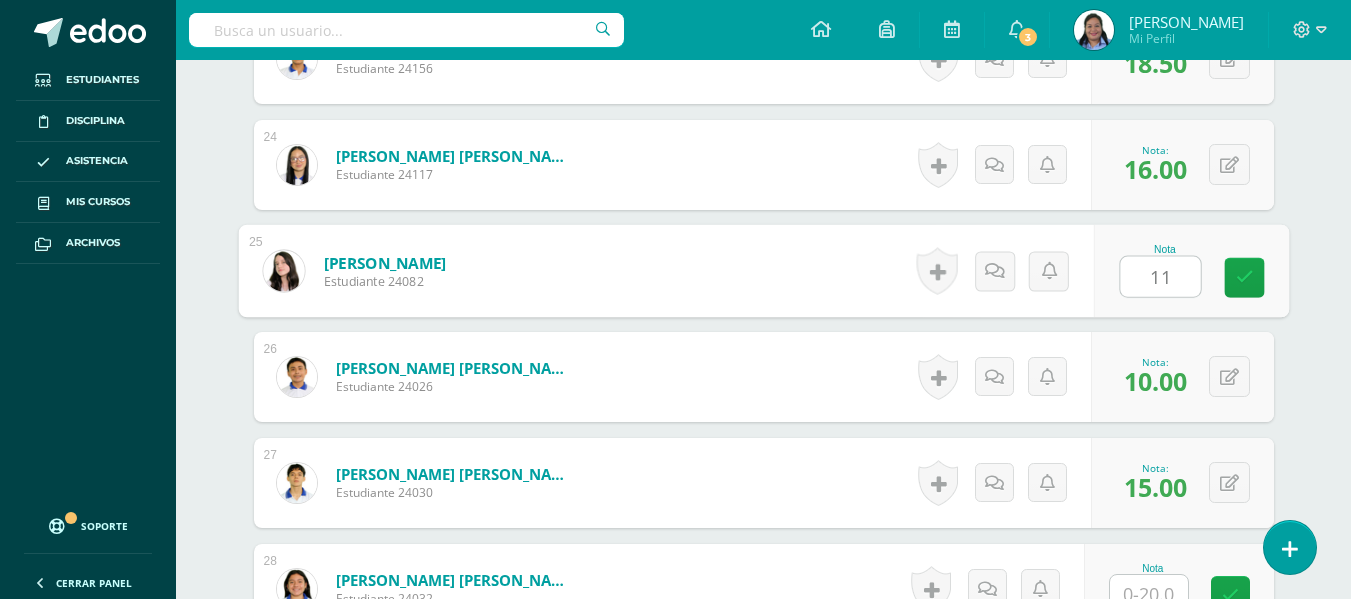 type on "11" 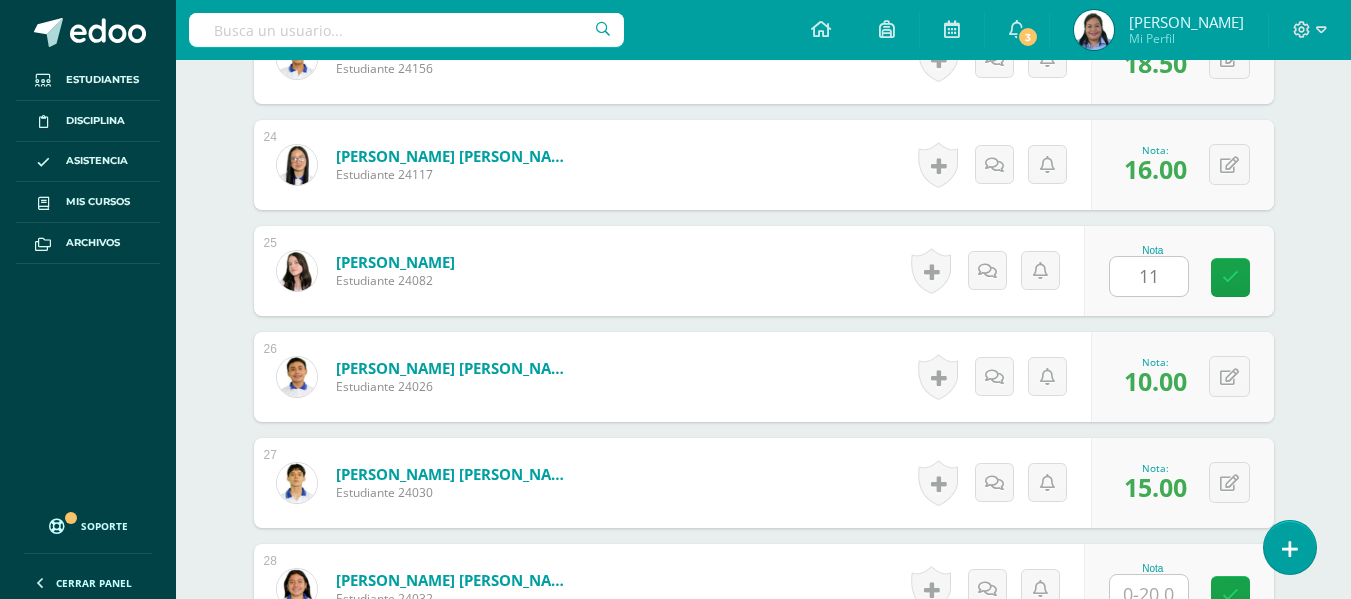 click on "¿Estás seguro que quieres  eliminar  esta actividad?
Esto borrará la actividad y cualquier nota que hayas registrado
permanentemente. Esta acción no se puede revertir. Cancelar Eliminar
Administración de escalas de valoración
escala de valoración
Aún no has creado una escala de valoración.
Cancelar Agregar nueva escala de valoración: Agrega una división a la escala de valoración  (ej. Ortografía, redacción, trabajo en equipo, etc.)
Agregar
Cancelar Crear escala de valoración
Agrega listas de cotejo
Mostrar todos                             Mostrar todos Mis listas Generales Comunicación y Lenguaje Matemática Ciencia Estudios Sociales Arte Taller 1" at bounding box center [764, -465] 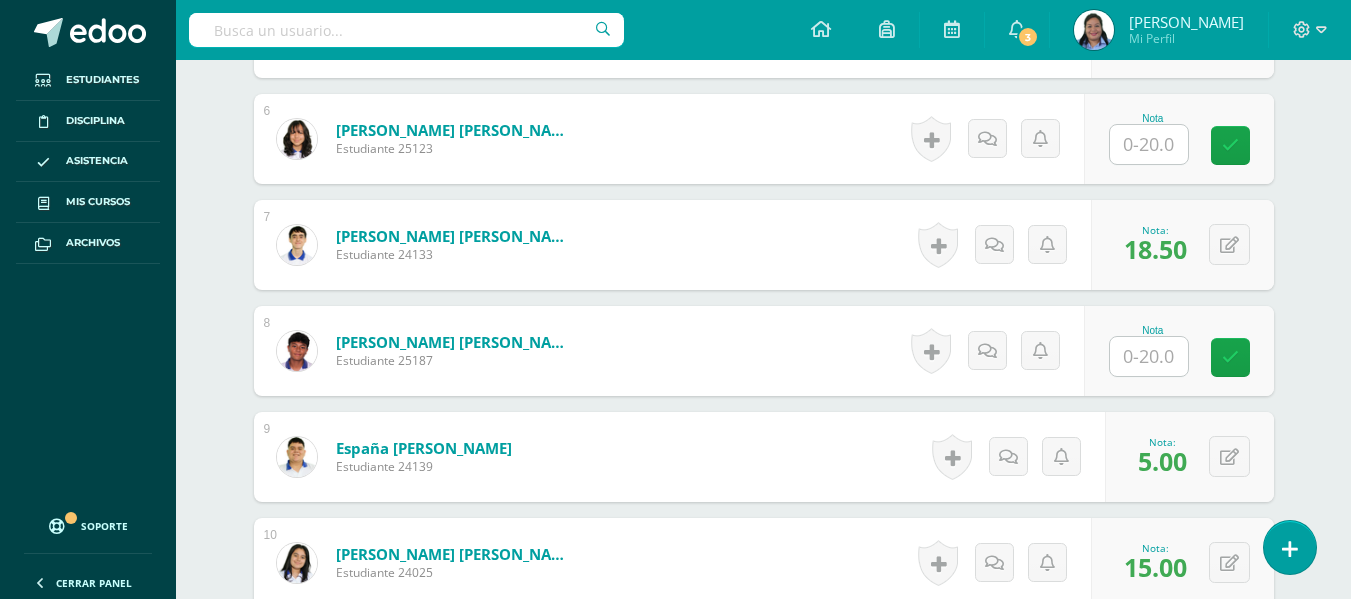 scroll, scrollTop: 1186, scrollLeft: 0, axis: vertical 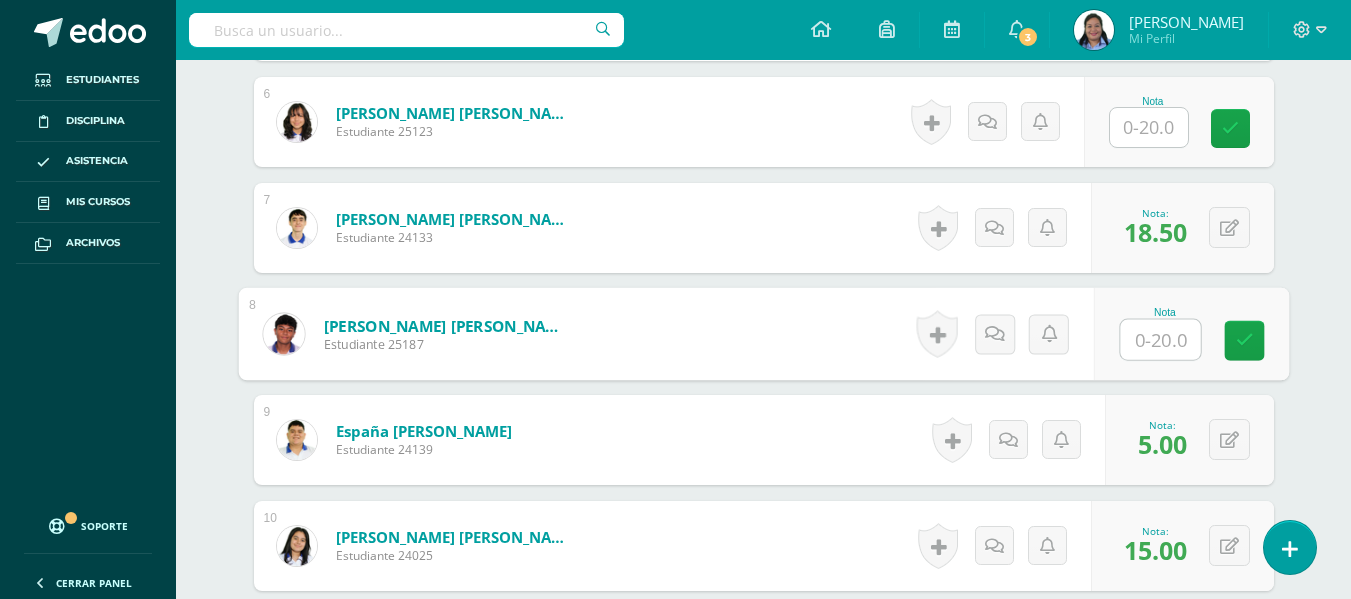 click at bounding box center [1160, 340] 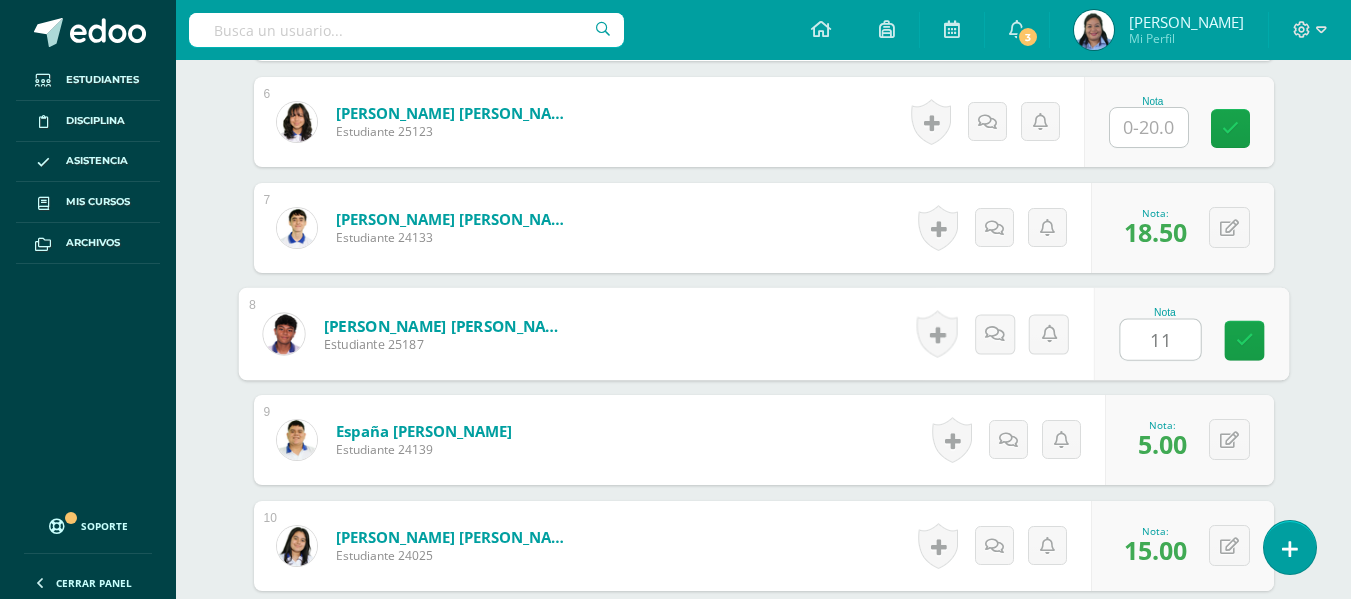 type on "11" 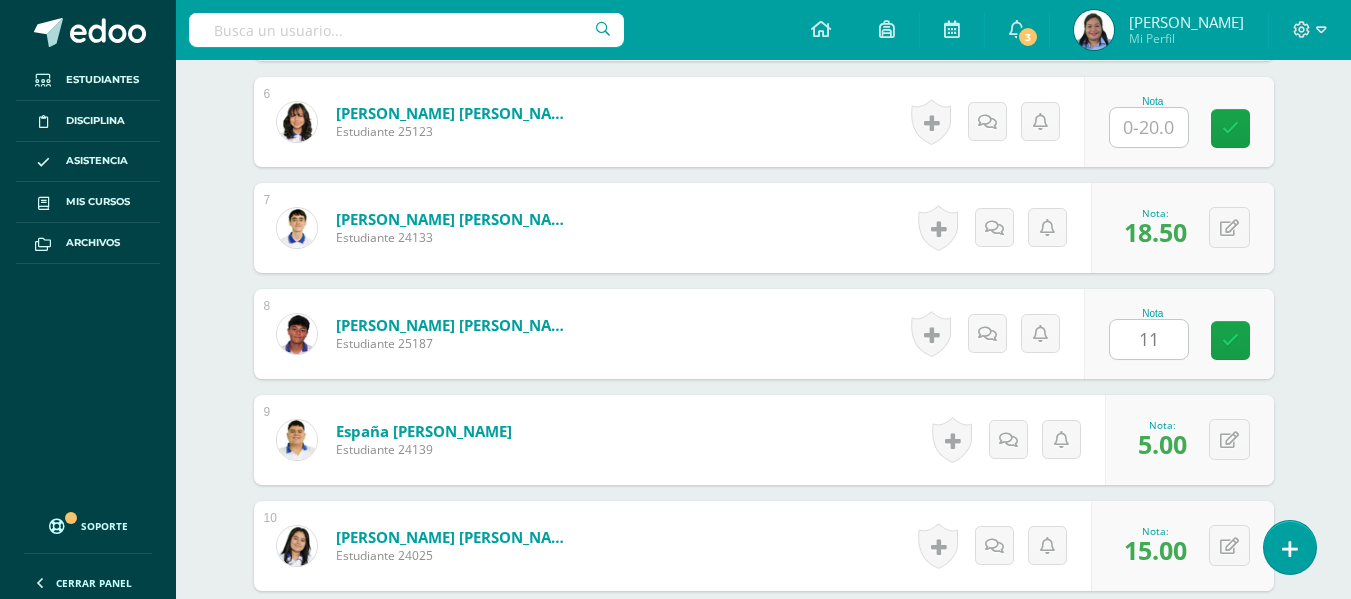 click on "Comunicación y Lenguaje, Idioma Extranjero
Segundo Básico "Inglés - Intermedio "A""
Herramientas
Detalle de asistencias
Actividad
Anuncios
Actividades
Estudiantes
Planificación
Dosificación
Conferencias
¿Estás seguro que quieres  eliminar  esta actividad?
Esto borrará la actividad y cualquier nota que hayas registrado
permanentemente. Esta acción no se puede revertir. Cancelar Eliminar
Administración de escalas de valoración
escala de valoración
Aún no has creado una escala de valoración.
Cancelar Cancelar" at bounding box center (763, 1331) 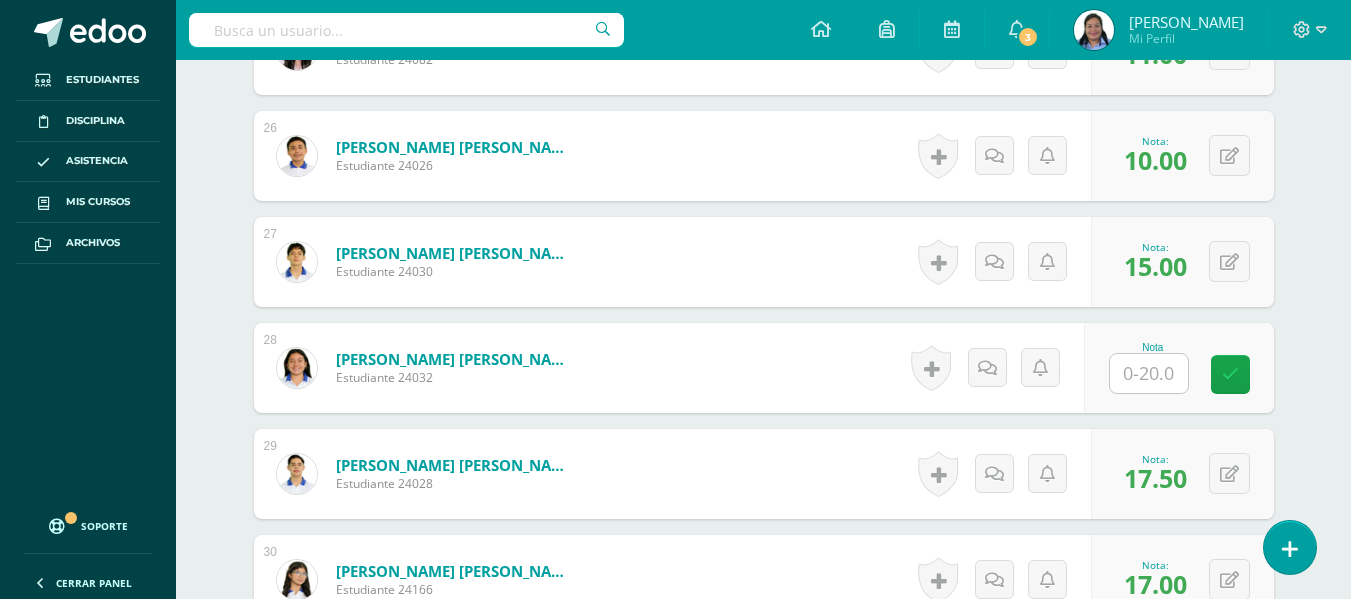 scroll, scrollTop: 3546, scrollLeft: 0, axis: vertical 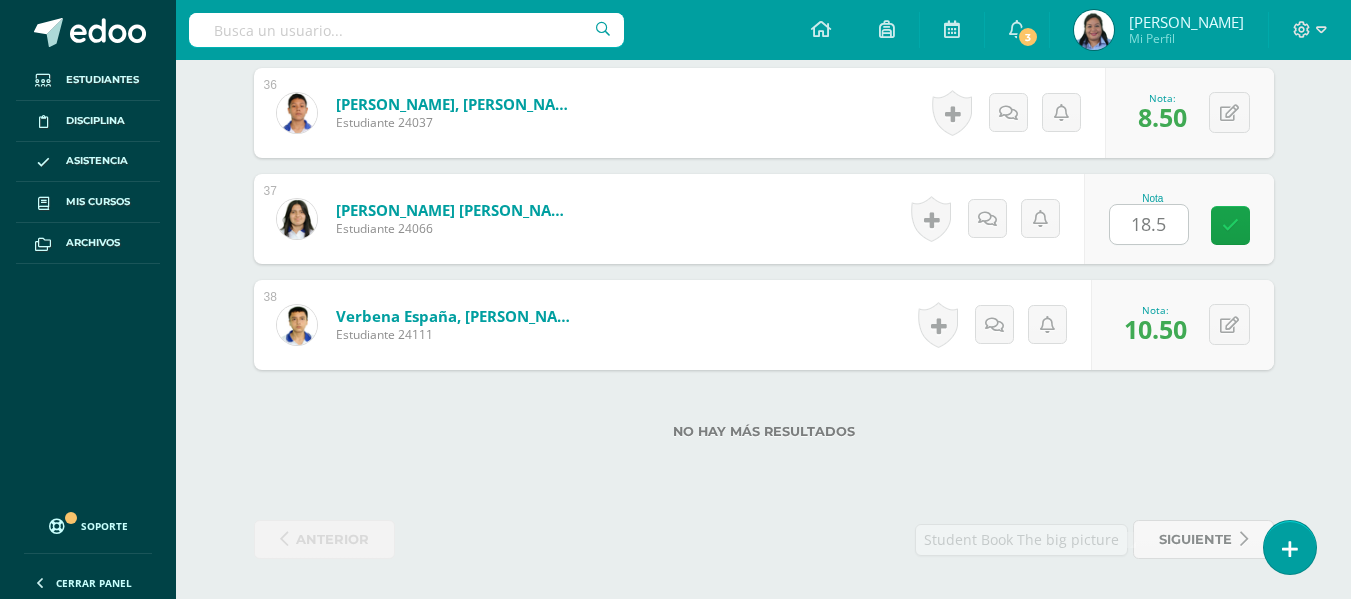 click on "¿Estás seguro que quieres  eliminar  esta actividad?
Esto borrará la actividad y cualquier nota que hayas registrado
permanentemente. Esta acción no se puede revertir. Cancelar Eliminar
Administración de escalas de valoración
escala de valoración
Aún no has creado una escala de valoración.
Cancelar Agregar nueva escala de valoración: Agrega una división a la escala de valoración  (ej. Ortografía, redacción, trabajo en equipo, etc.)
Agregar
Cancelar Crear escala de valoración
Agrega listas de cotejo
Mostrar todos                             Mostrar todos Mis listas Generales Comunicación y Lenguaje Matemática Ciencia Estudios Sociales Arte Taller 1" at bounding box center (764, -1789) 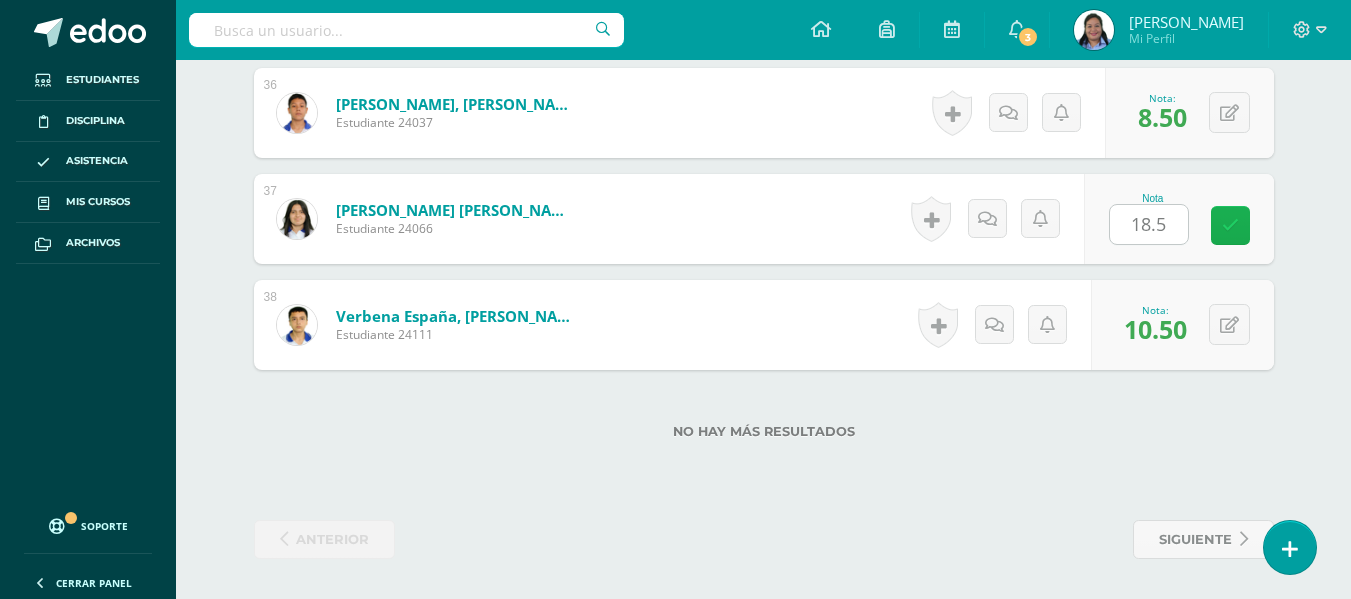 drag, startPoint x: 1232, startPoint y: 247, endPoint x: 1232, endPoint y: 229, distance: 18 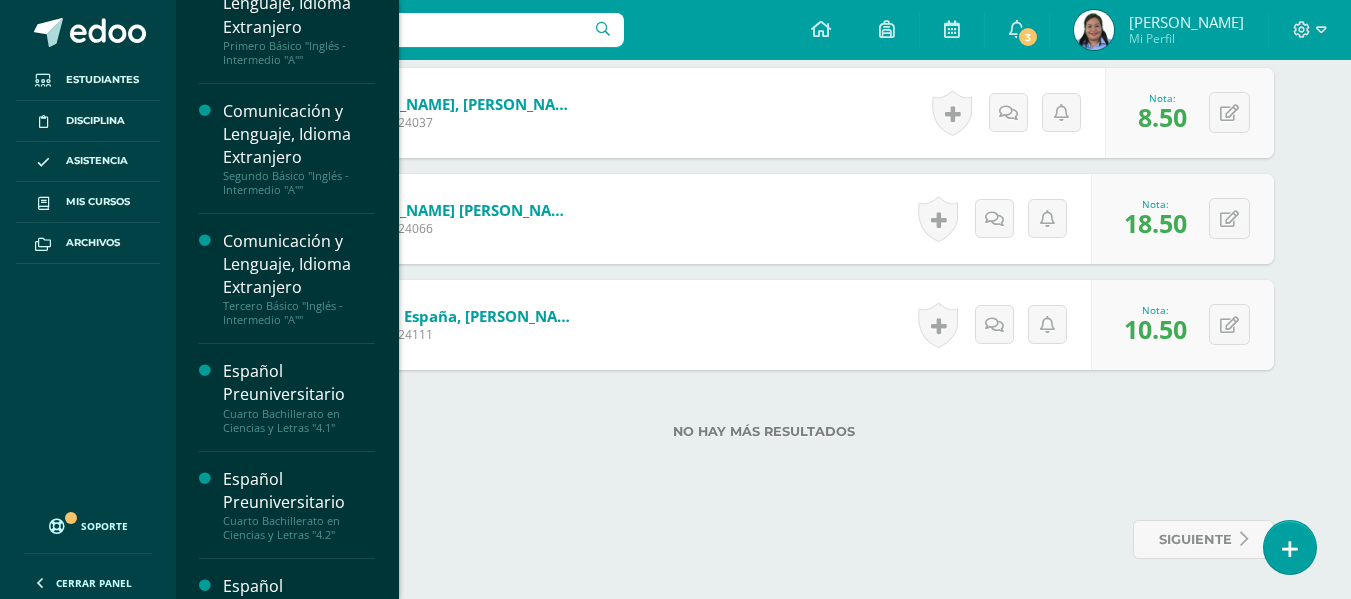 scroll, scrollTop: 166, scrollLeft: 0, axis: vertical 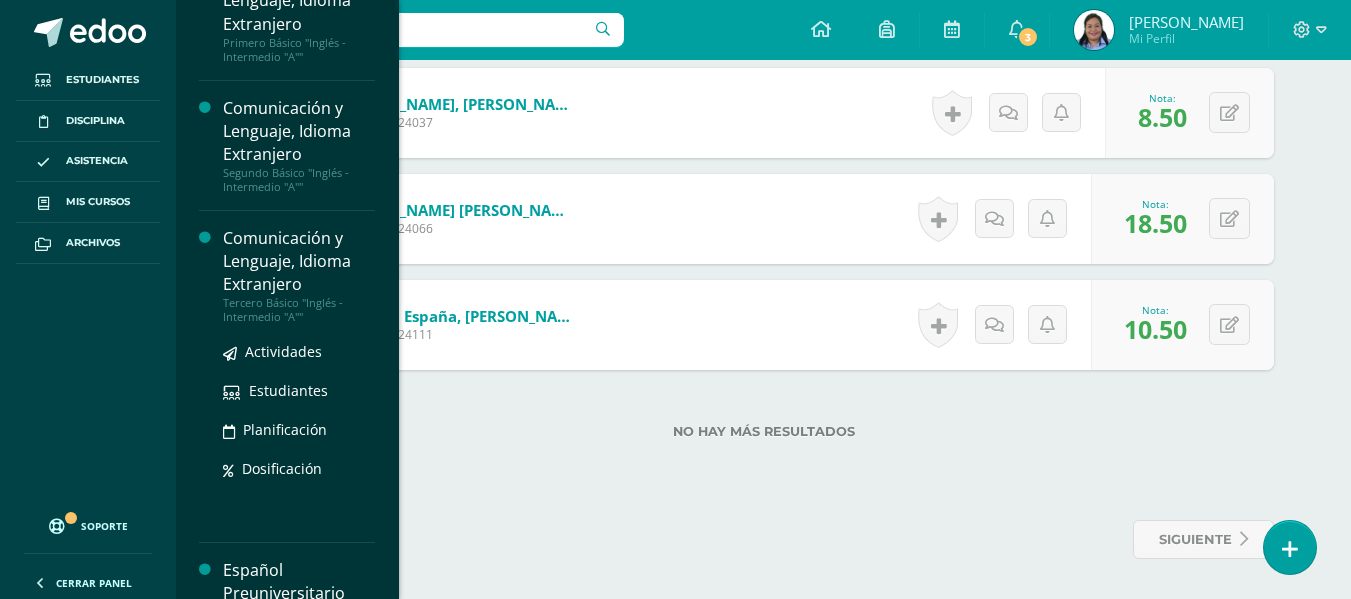 click on "Comunicación y Lenguaje, Idioma Extranjero" at bounding box center [299, 261] 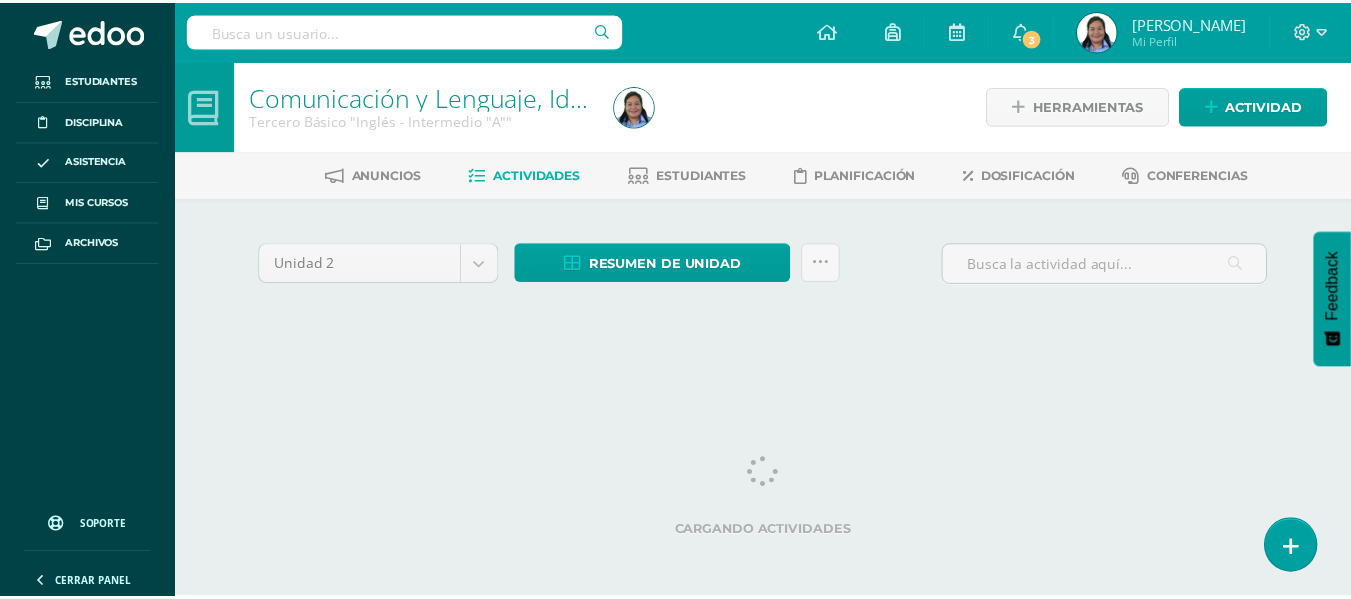 scroll, scrollTop: 0, scrollLeft: 0, axis: both 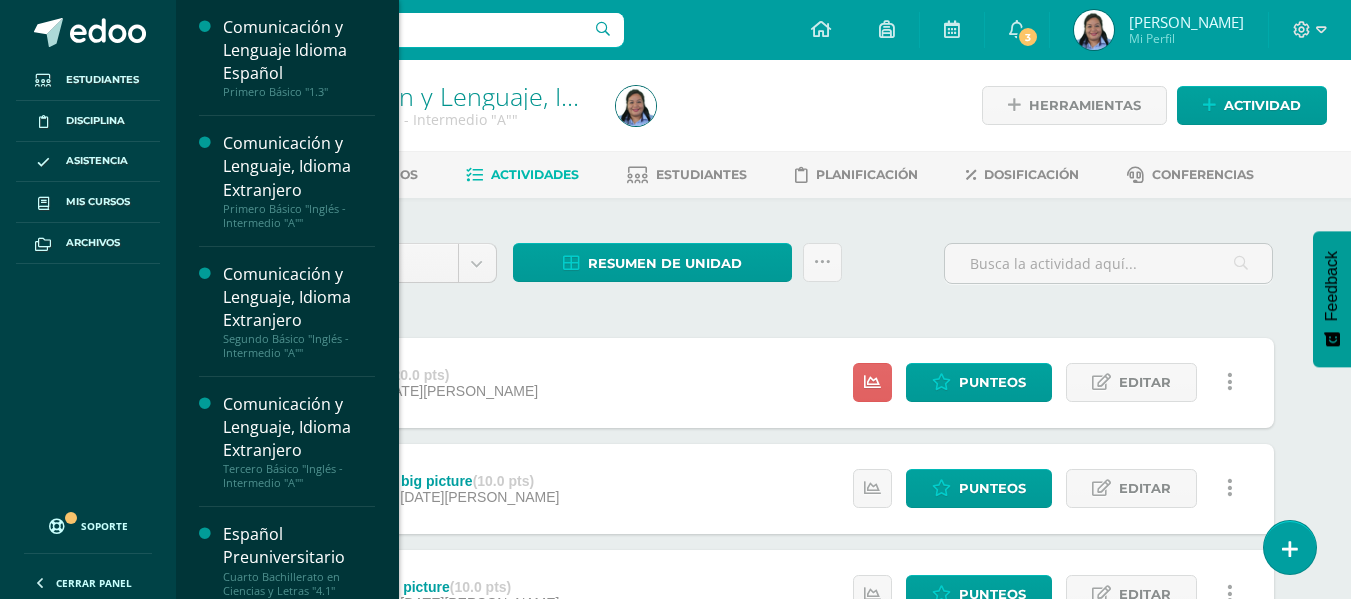 drag, startPoint x: 388, startPoint y: 177, endPoint x: 396, endPoint y: 252, distance: 75.42546 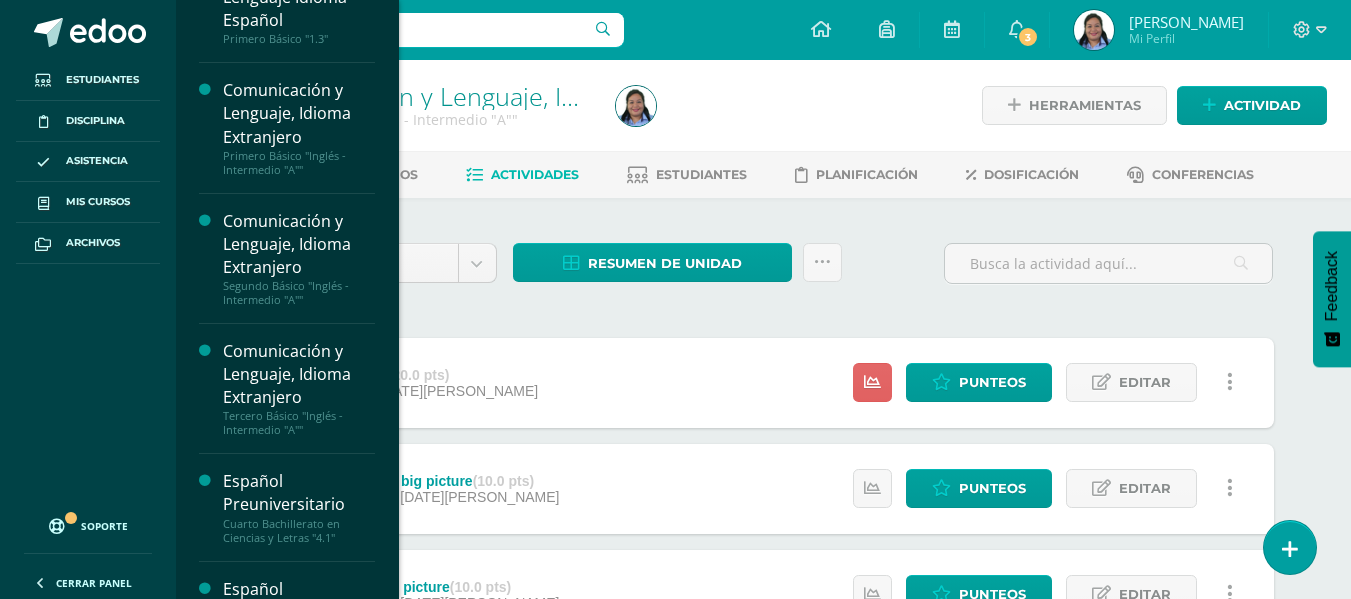 scroll, scrollTop: 112, scrollLeft: 0, axis: vertical 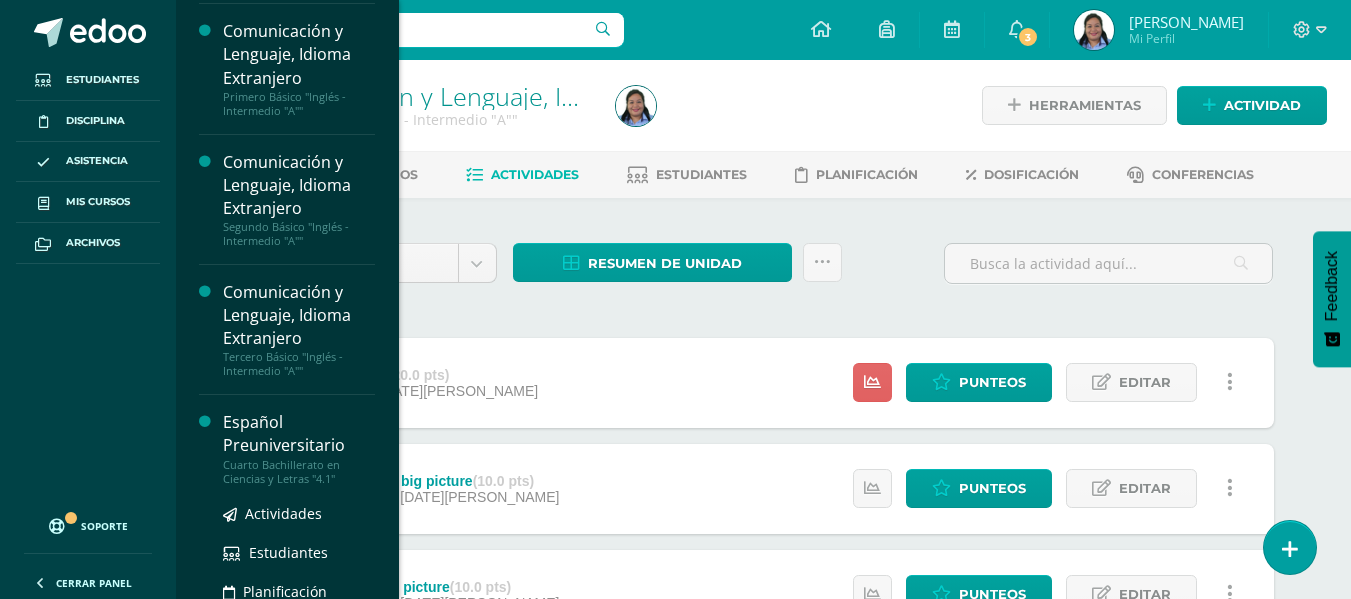 click on "Español Preuniversitario" at bounding box center [299, 434] 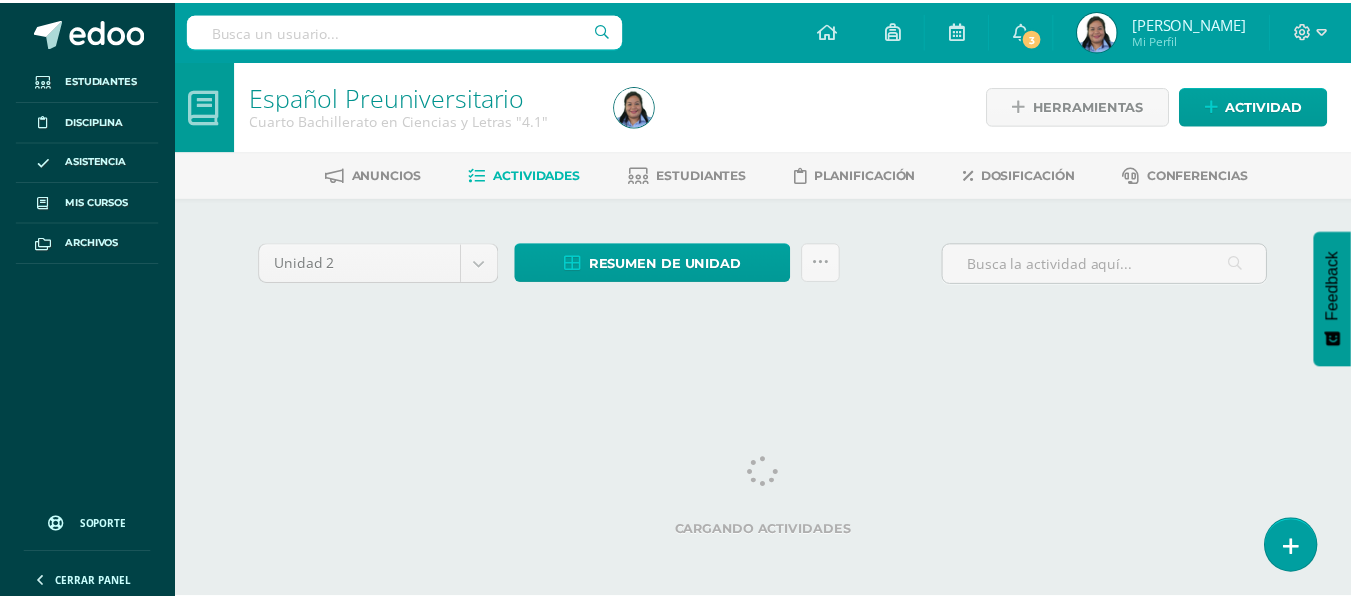 scroll, scrollTop: 0, scrollLeft: 0, axis: both 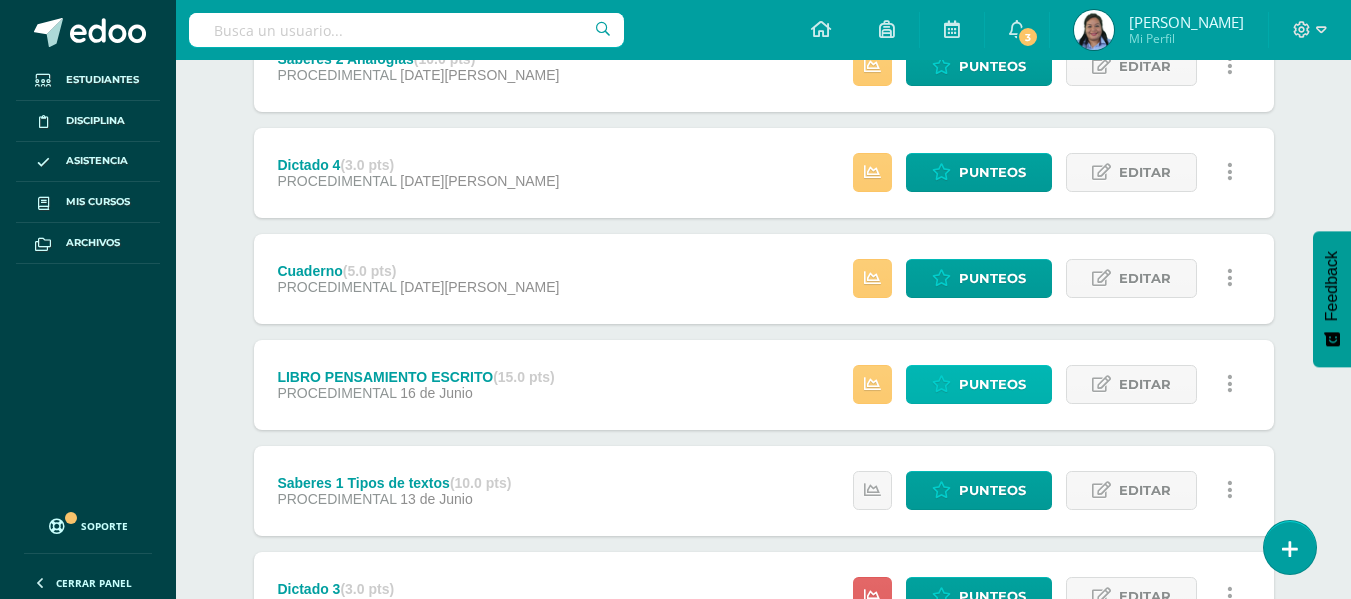 click on "Punteos" at bounding box center (992, 384) 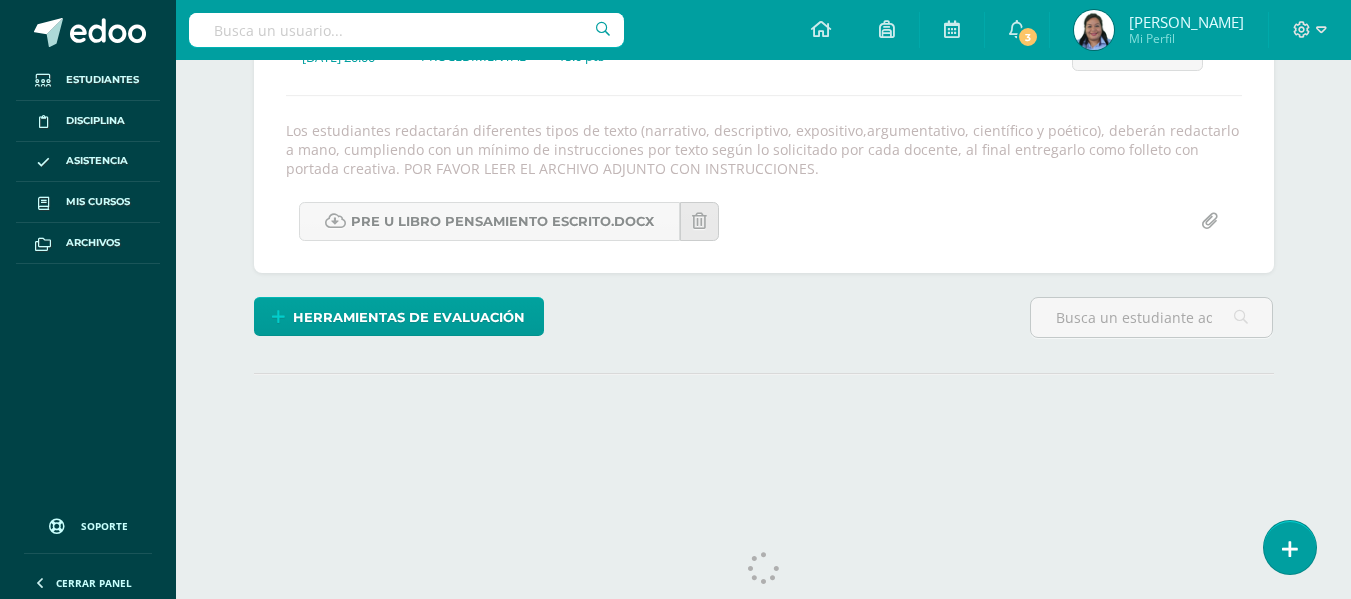 scroll, scrollTop: 0, scrollLeft: 0, axis: both 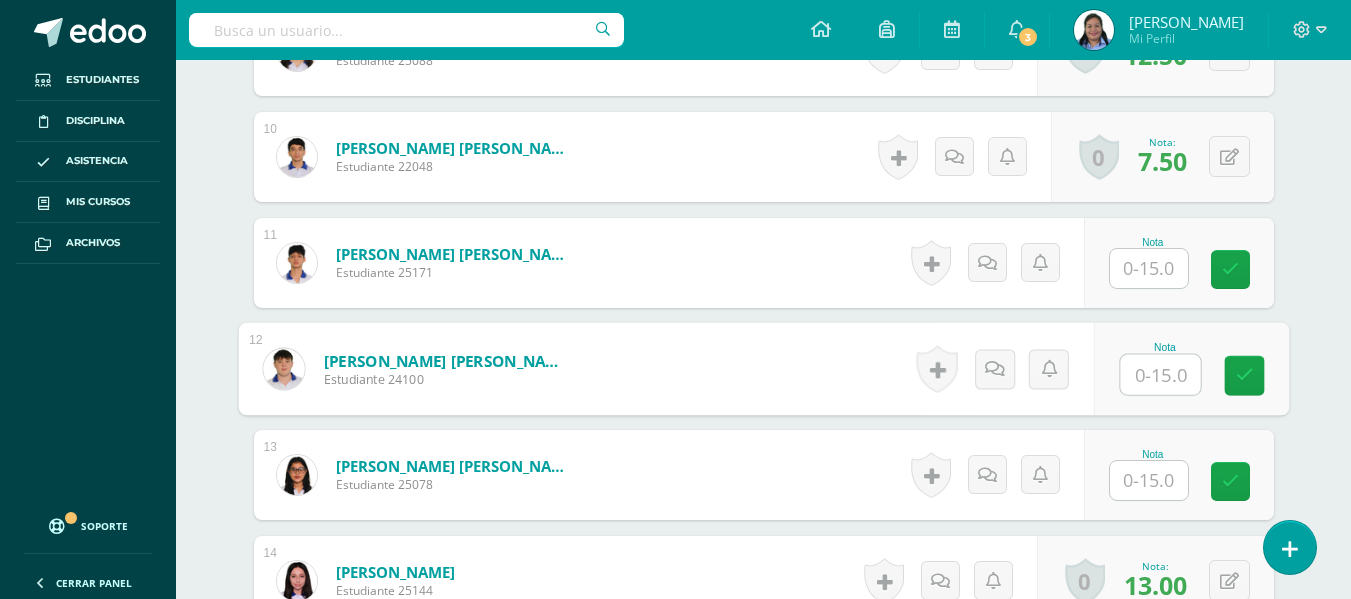 click at bounding box center (1160, 375) 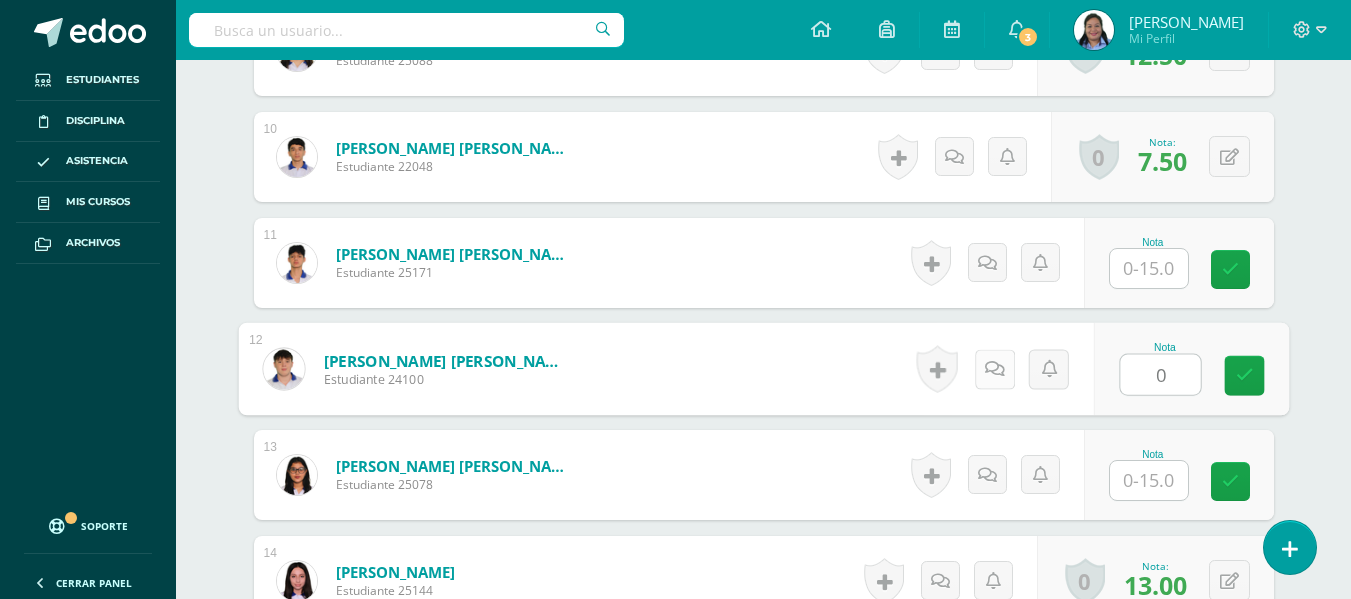 type on "0" 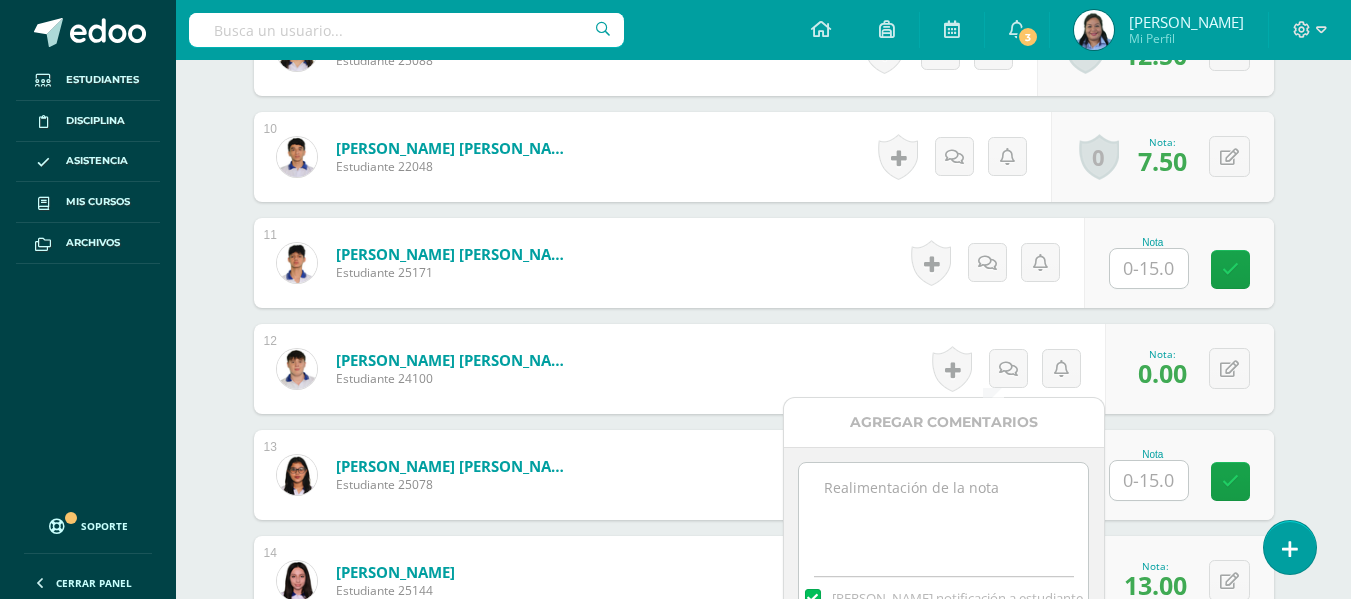 click at bounding box center [943, 513] 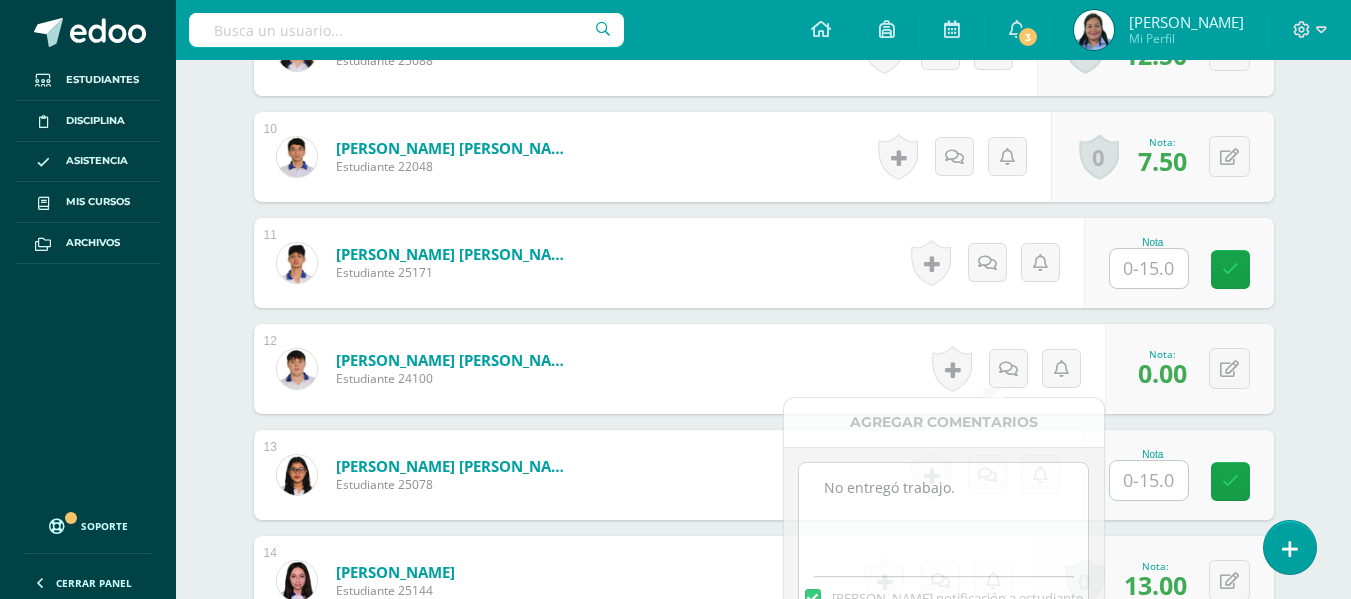 type on "No entregó trabajo." 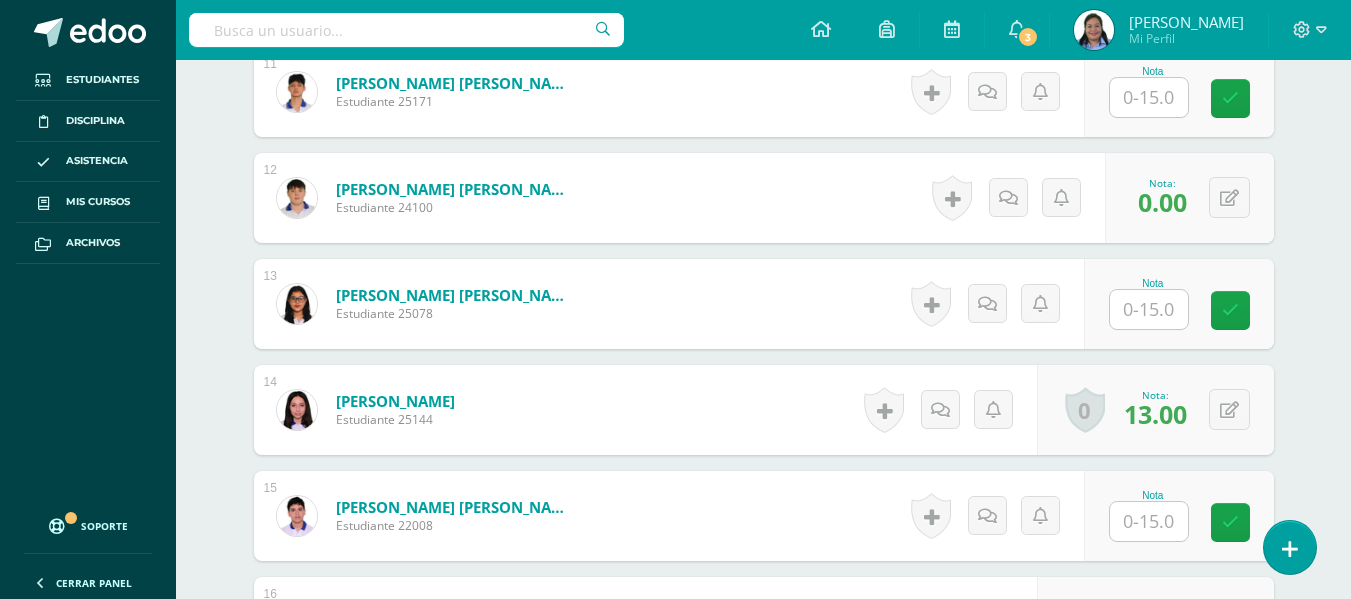 scroll, scrollTop: 1799, scrollLeft: 0, axis: vertical 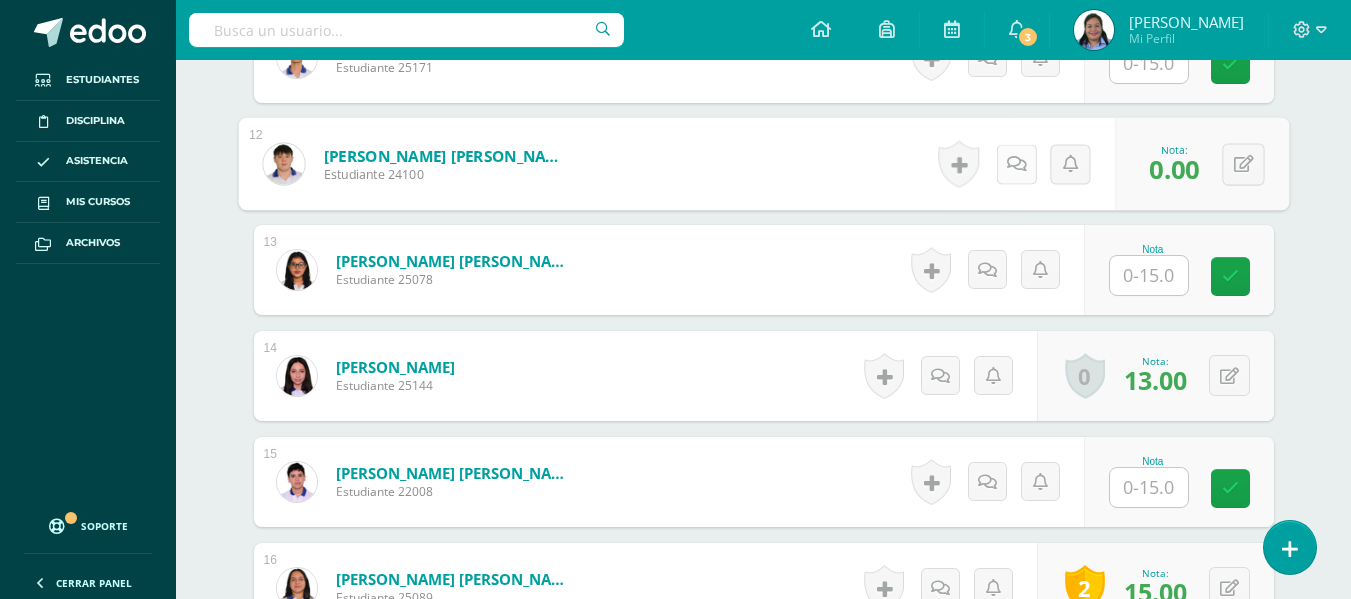 click at bounding box center [1016, 163] 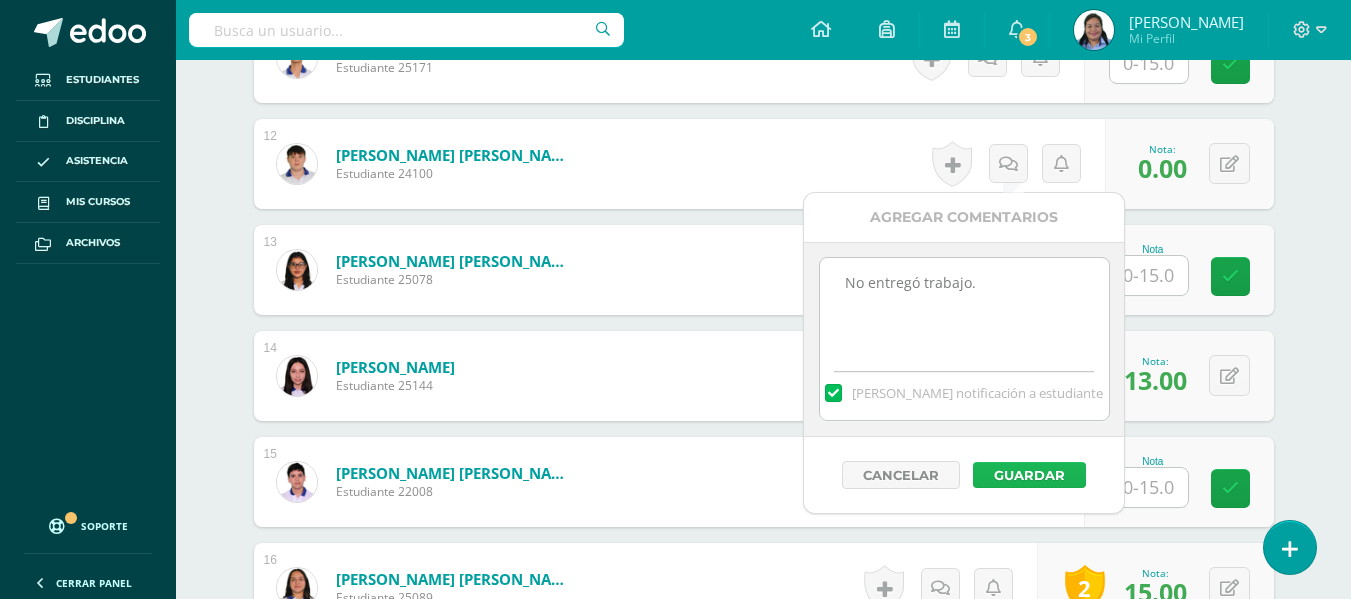 click on "Guardar" at bounding box center (1029, 475) 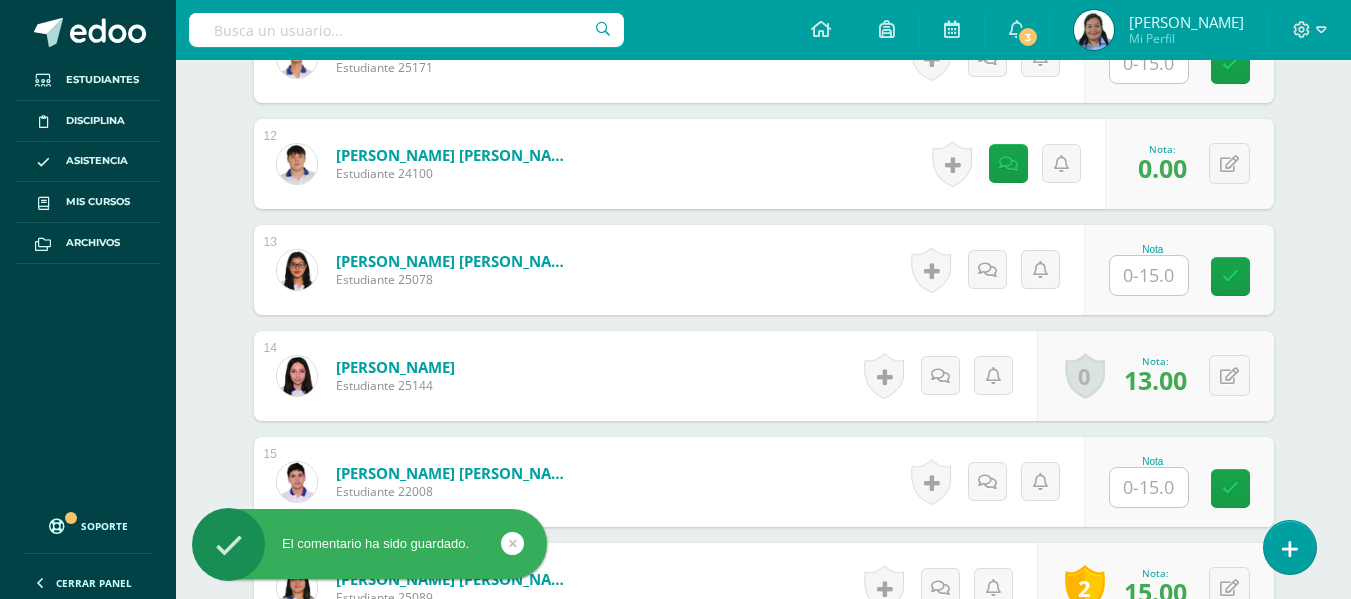 click on "¿Estás seguro que quieres  eliminar  esta actividad?
Esto borrará la actividad y cualquier nota que hayas registrado
permanentemente. Esta acción no se puede revertir. Cancelar Eliminar
Administración de escalas de valoración
escala de valoración
Aún no has creado una escala de valoración.
Cancelar Agregar nueva escala de valoración: Agrega una división a la escala de valoración  (ej. Ortografía, redacción, trabajo en equipo, etc.)
Agregar
Cancelar Crear escala de valoración
Agrega listas de cotejo
Mostrar todos                             Mostrar todos Mis listas Generales Comunicación y Lenguaje Matemática Ciencia Estudios Sociales Arte Taller 1" at bounding box center [764, 698] 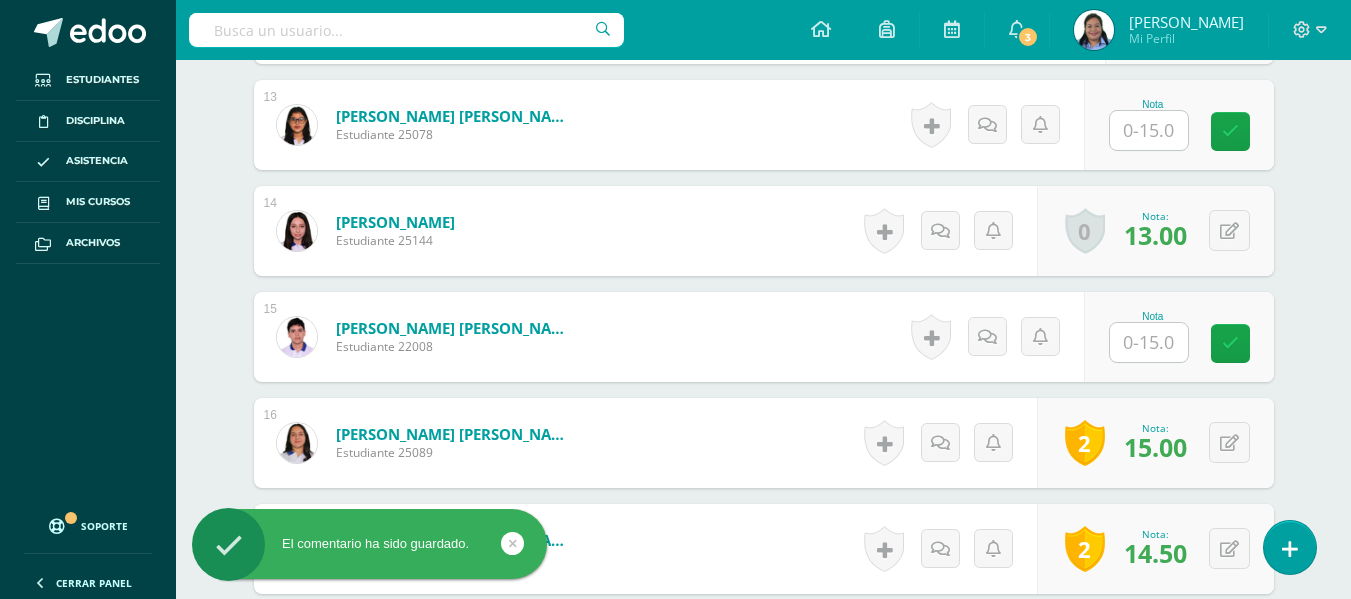 scroll, scrollTop: 1986, scrollLeft: 0, axis: vertical 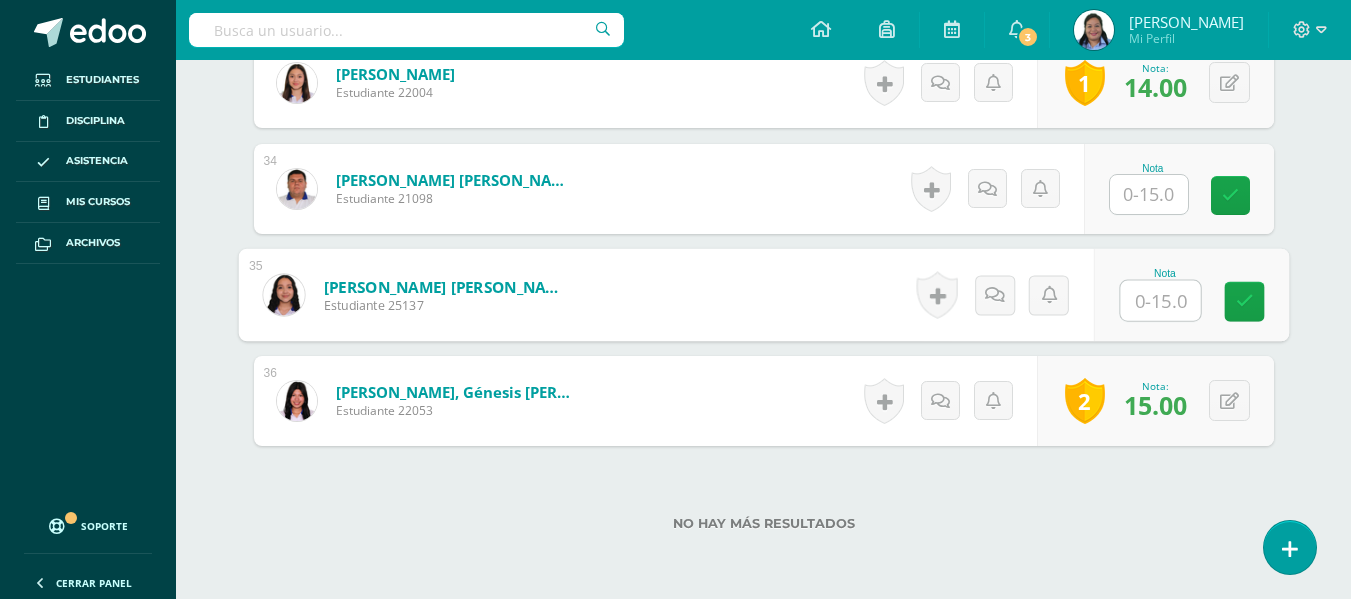 click at bounding box center [1160, 301] 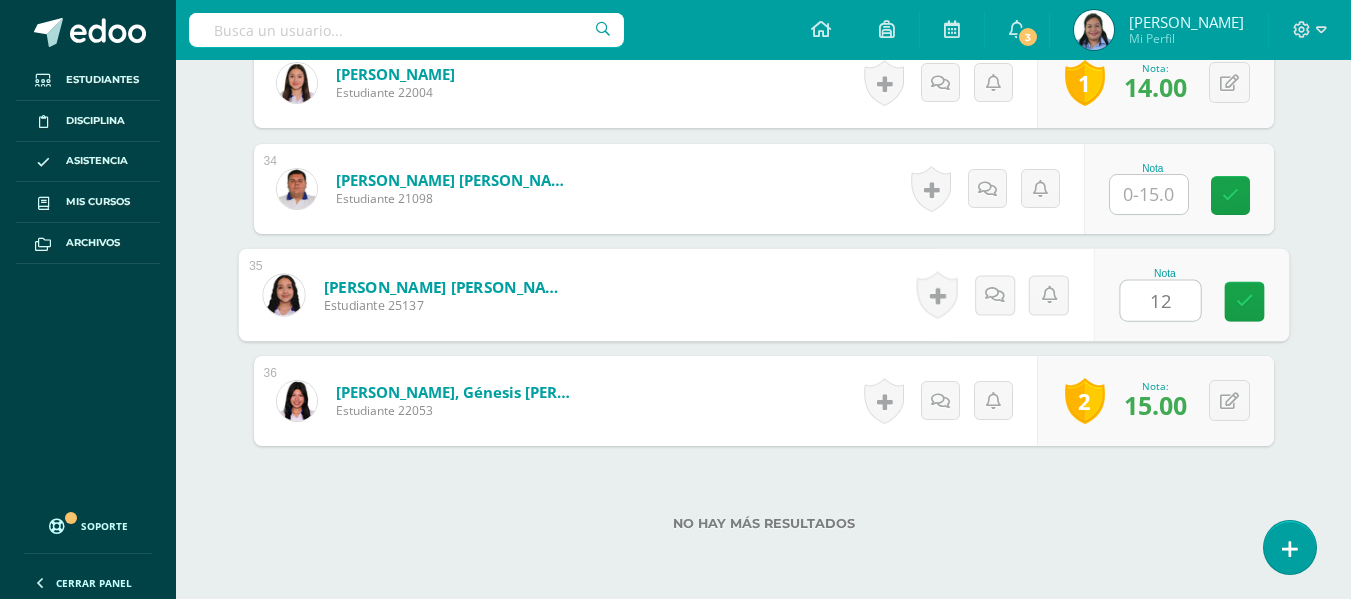 type on "12" 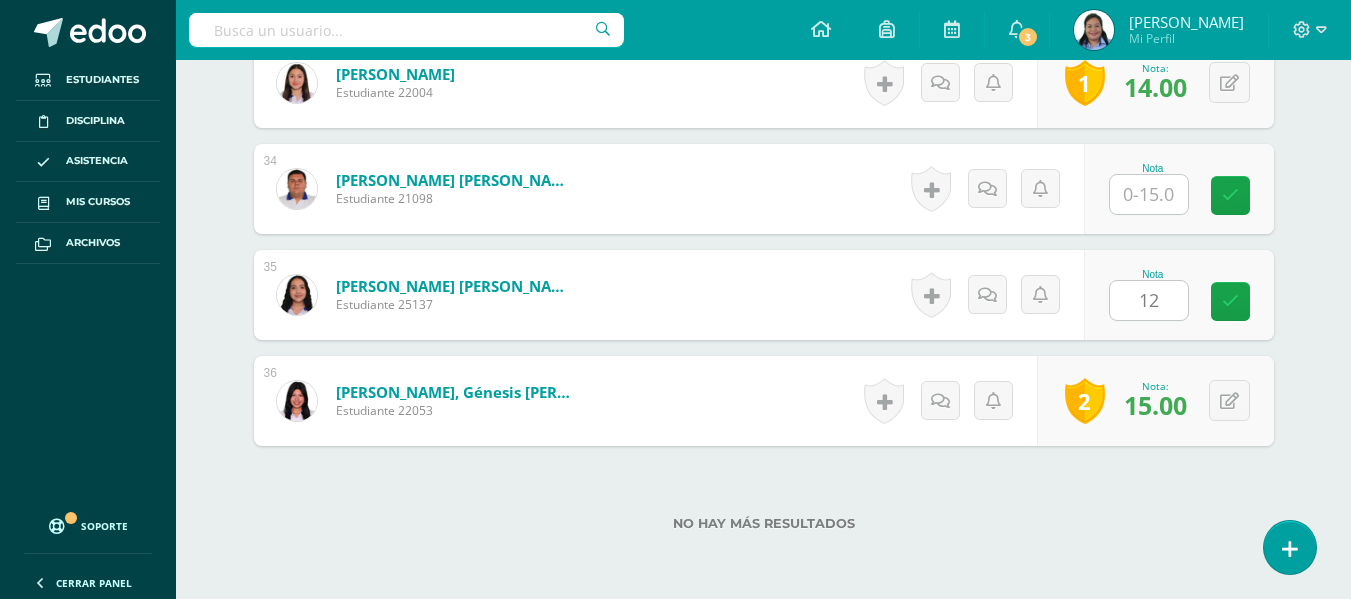 click on "¿Estás seguro que quieres  eliminar  esta actividad?
Esto borrará la actividad y cualquier nota que hayas registrado
permanentemente. Esta acción no se puede revertir. Cancelar Eliminar
Administración de escalas de valoración
escala de valoración
Aún no has creado una escala de valoración.
Cancelar Agregar nueva escala de valoración: Agrega una división a la escala de valoración  (ej. Ortografía, redacción, trabajo en equipo, etc.)
Agregar
Cancelar Crear escala de valoración
Agrega listas de cotejo
Mostrar todos                             Mostrar todos Mis listas Generales Comunicación y Lenguaje Matemática Ciencia Estudios Sociales Arte Taller 1" at bounding box center (764, -1609) 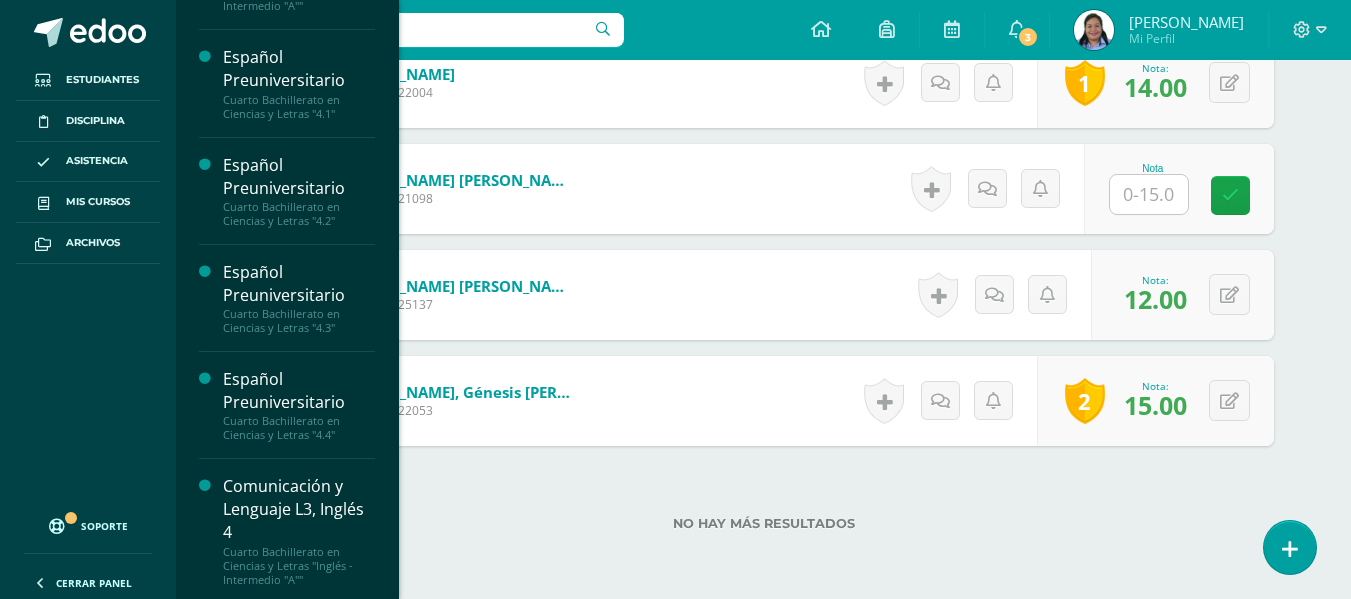 scroll, scrollTop: 483, scrollLeft: 0, axis: vertical 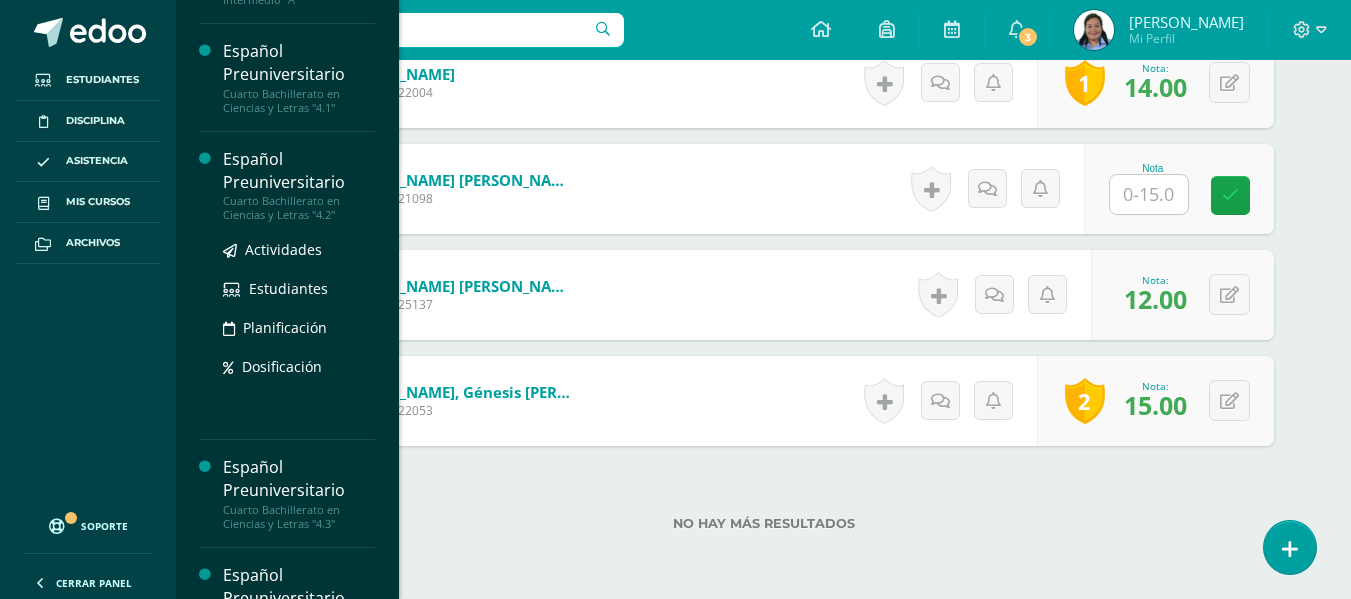 click on "Cuarto
Bachillerato en Ciencias y Letras
"4.2"" at bounding box center [299, 208] 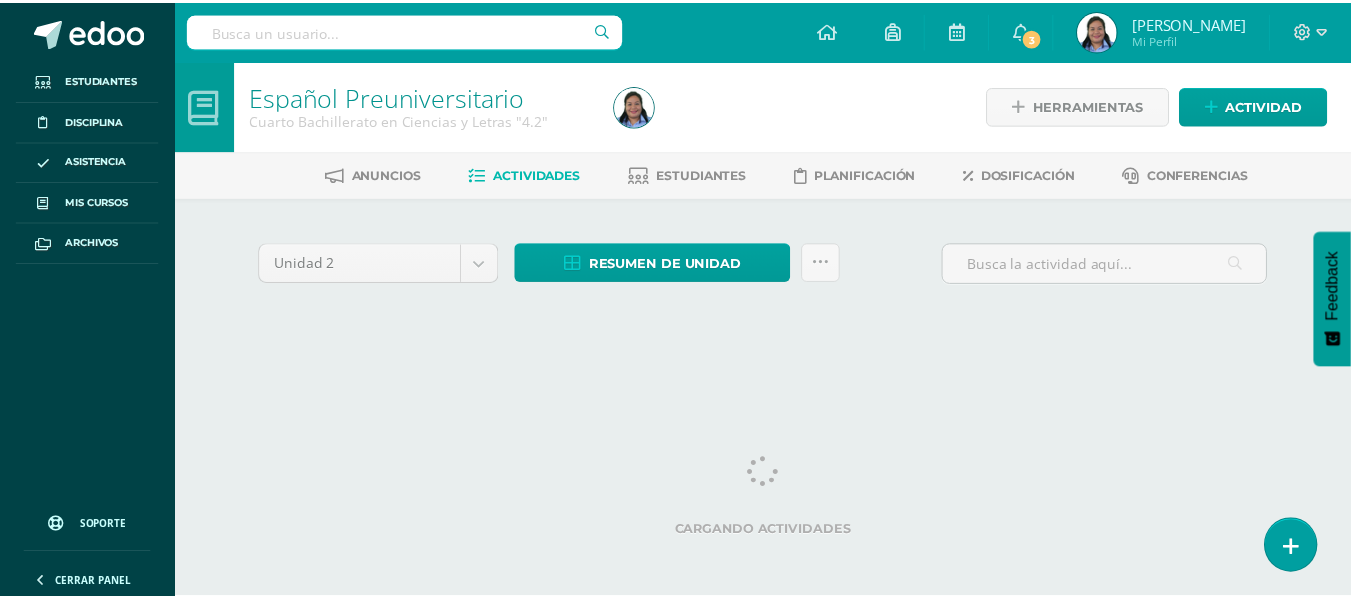 scroll, scrollTop: 0, scrollLeft: 0, axis: both 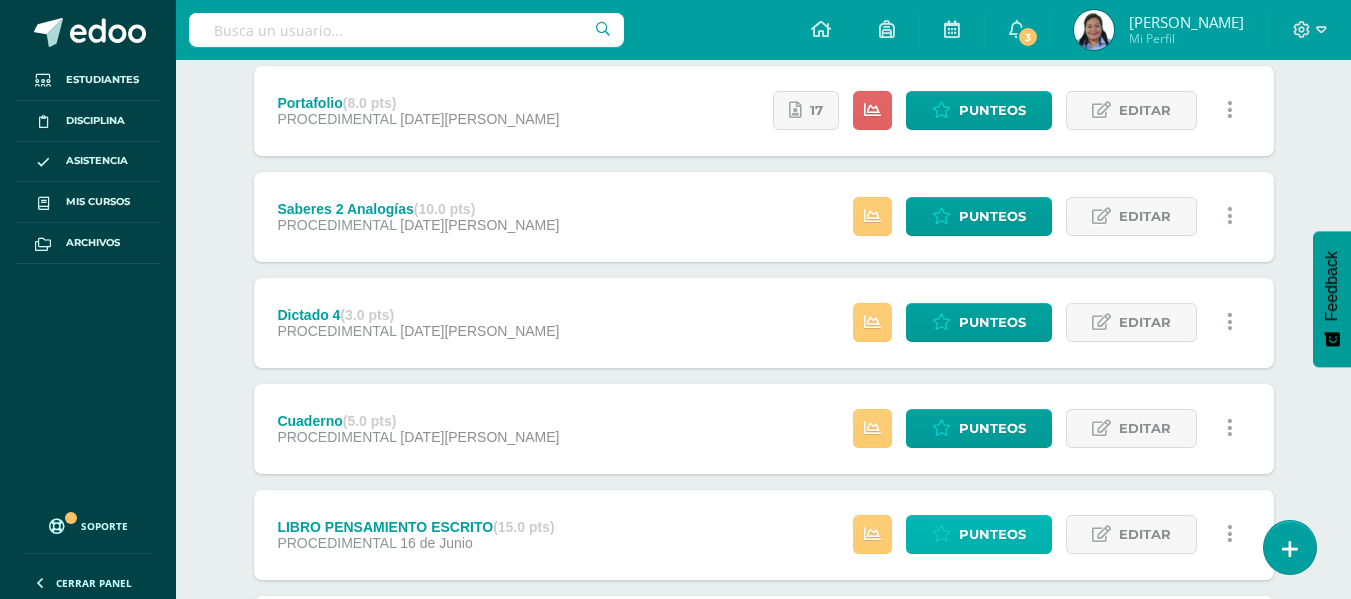 click on "Punteos" at bounding box center [992, 534] 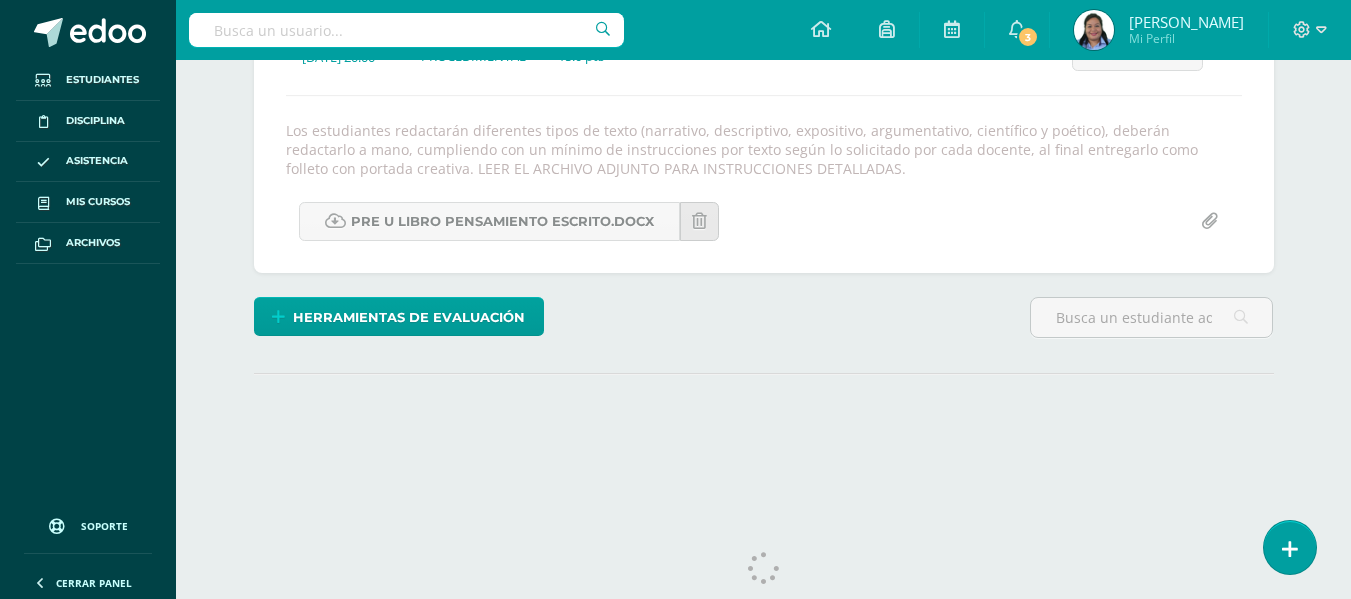 scroll, scrollTop: 0, scrollLeft: 0, axis: both 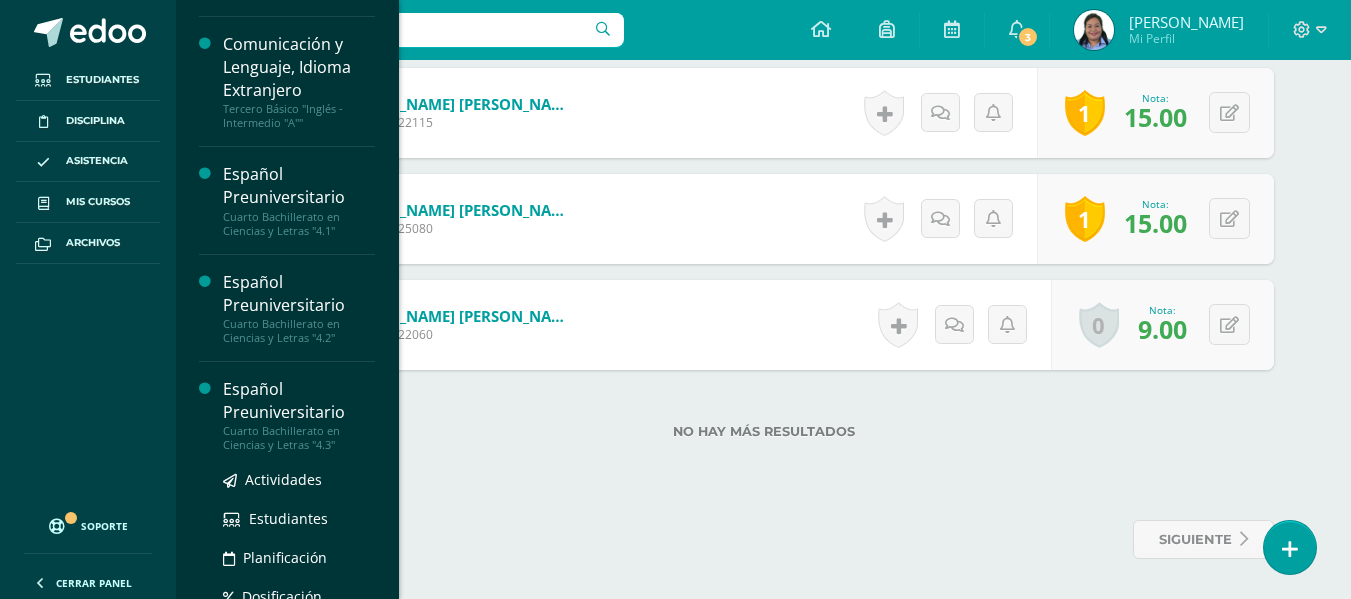 drag, startPoint x: 273, startPoint y: 405, endPoint x: 247, endPoint y: 435, distance: 39.698868 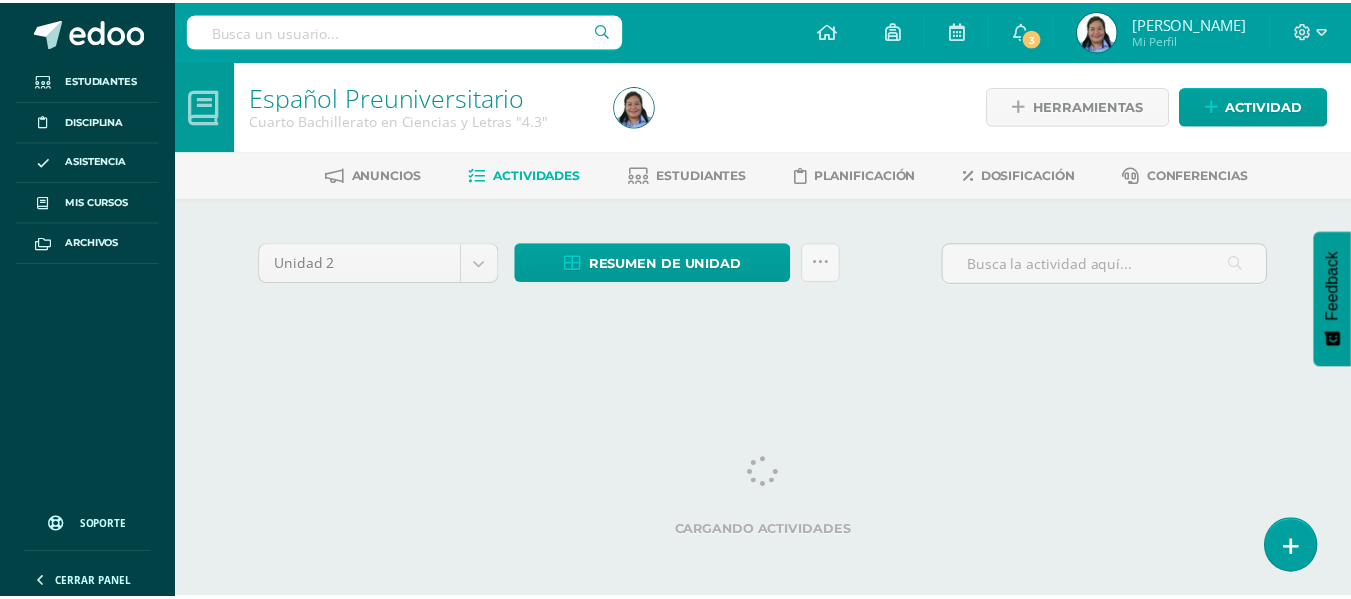 scroll, scrollTop: 0, scrollLeft: 0, axis: both 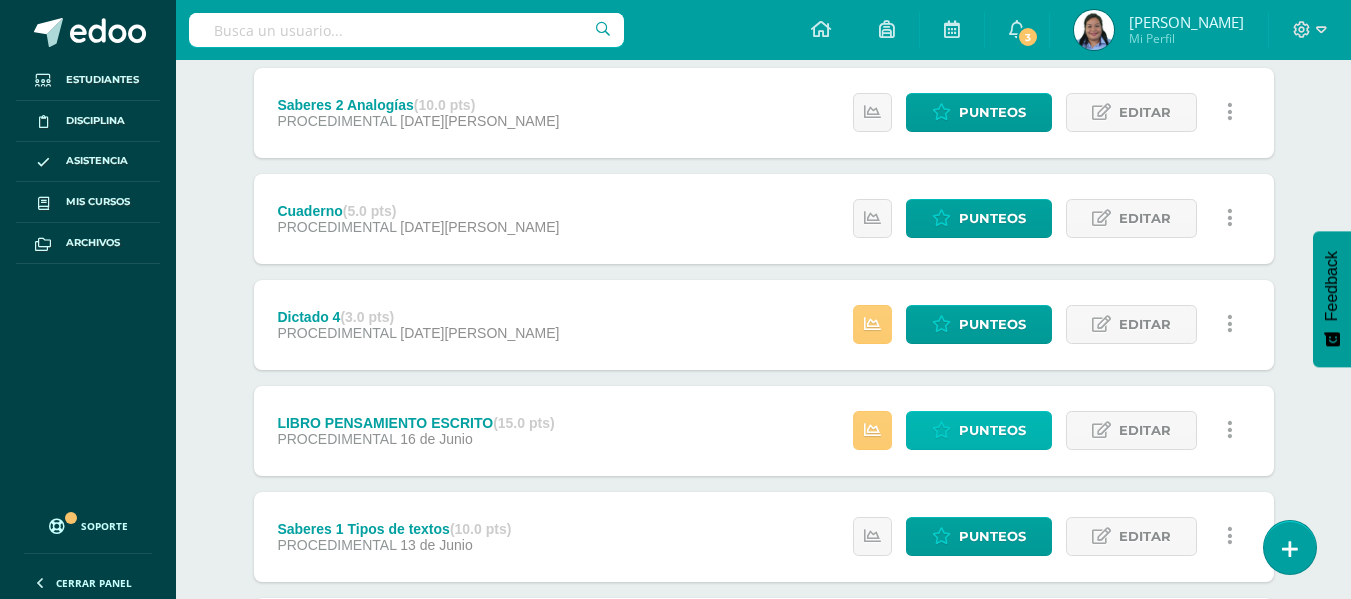 click on "Punteos" at bounding box center (979, 430) 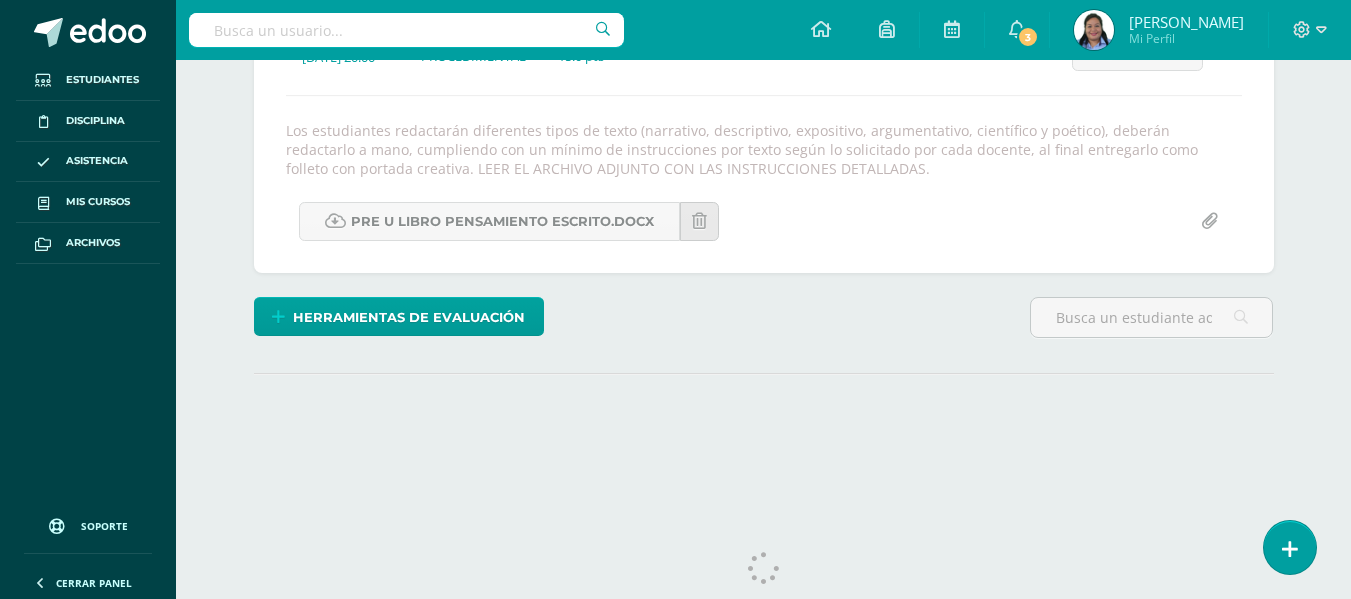 scroll, scrollTop: 0, scrollLeft: 0, axis: both 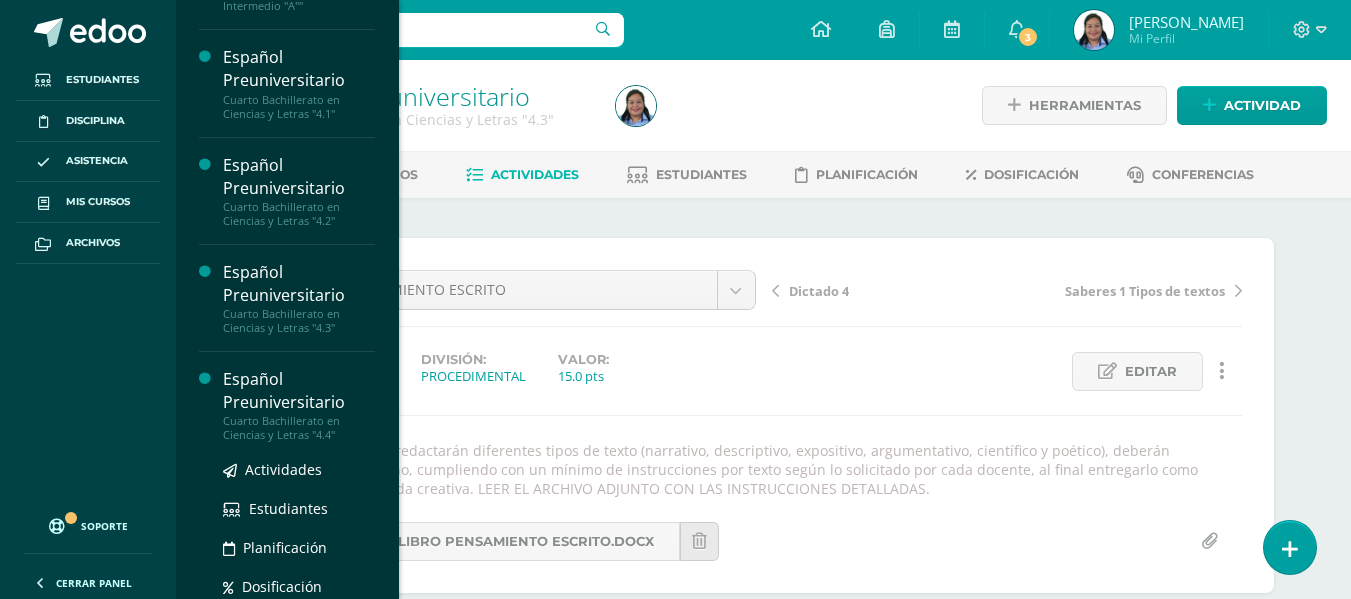 click on "Español Preuniversitario" at bounding box center (299, 391) 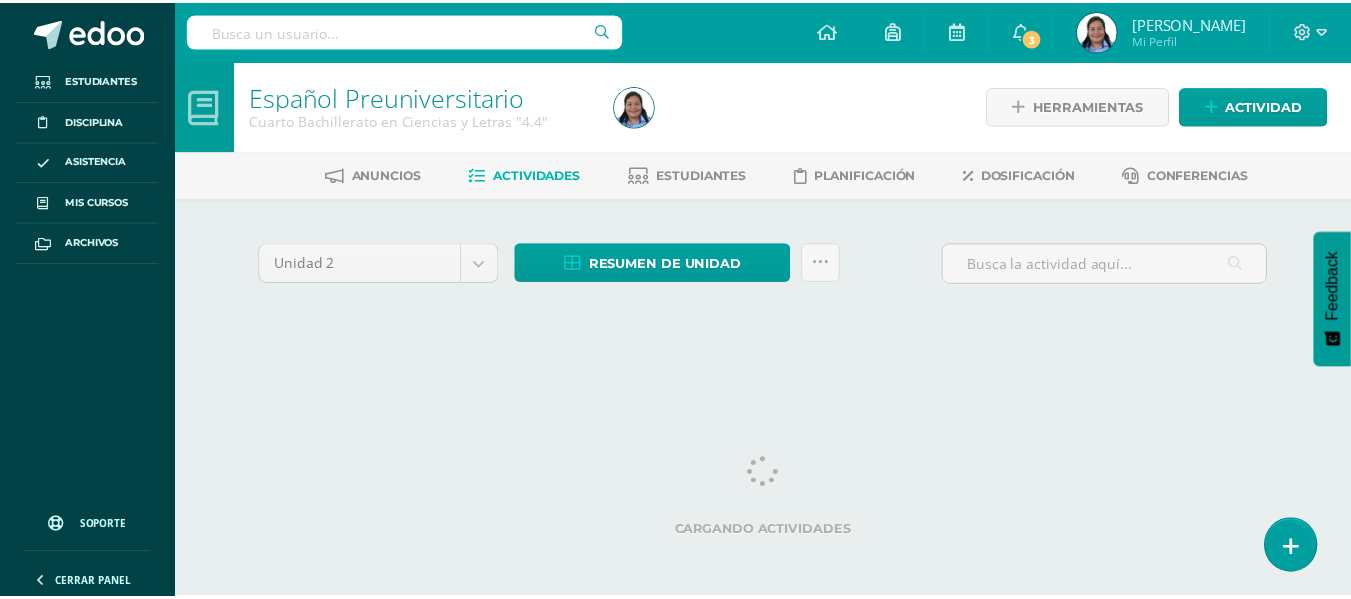 scroll, scrollTop: 0, scrollLeft: 0, axis: both 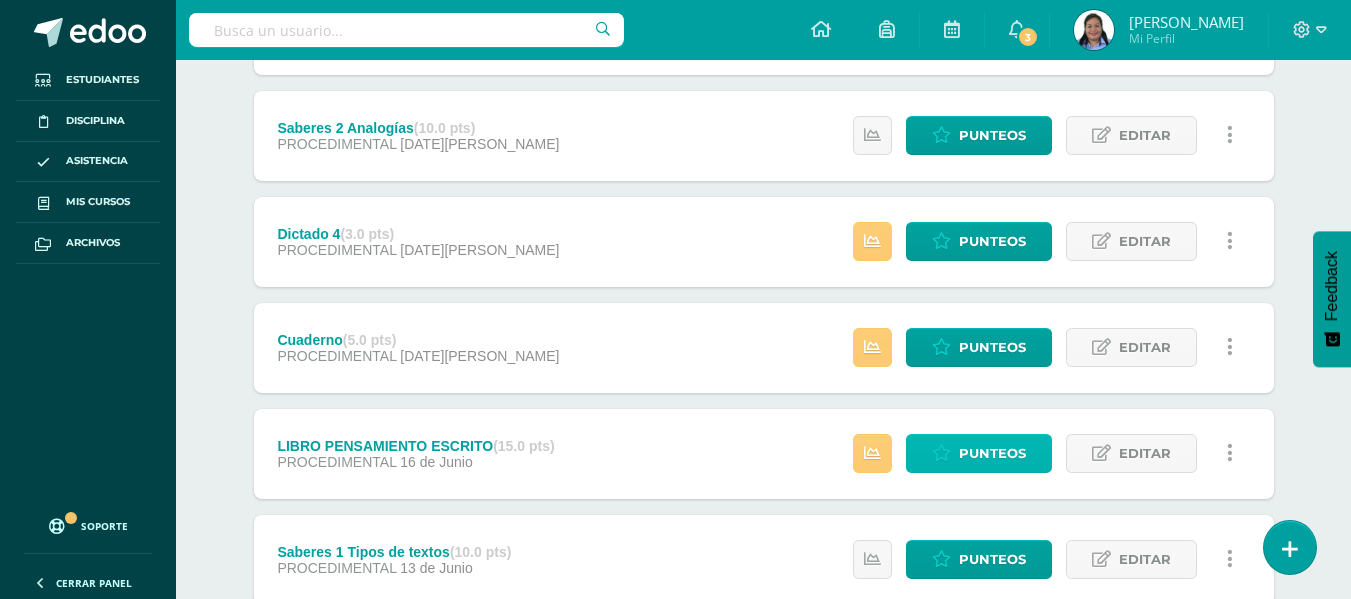 click on "Punteos" at bounding box center [979, 453] 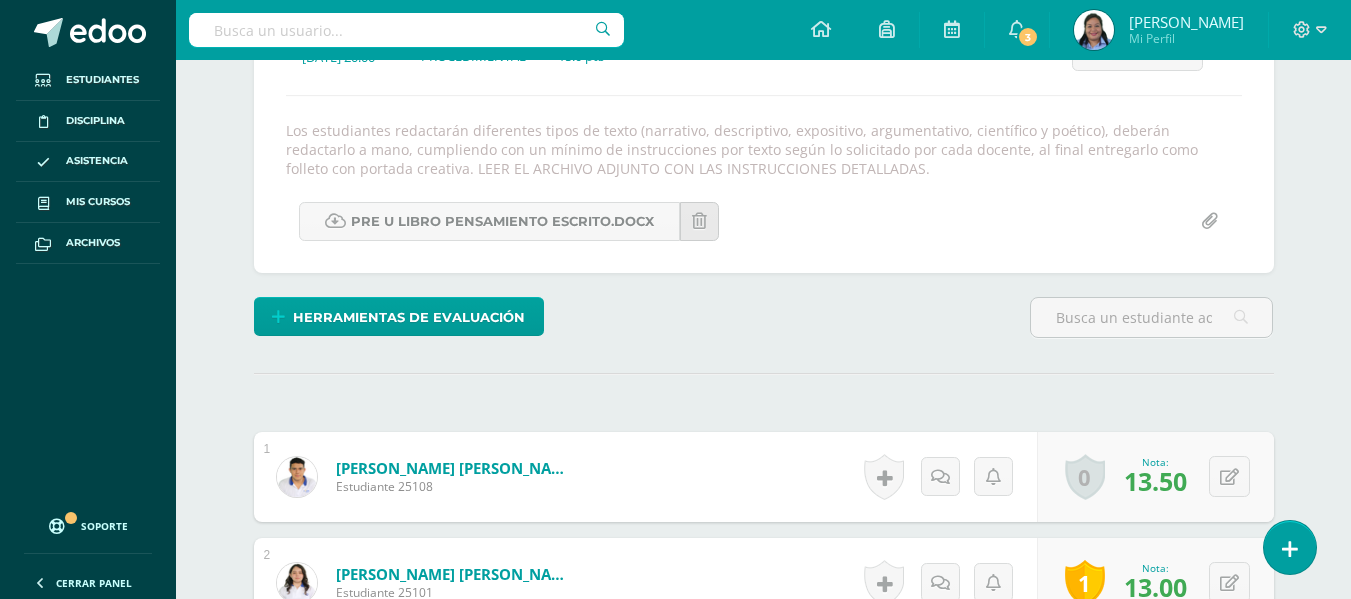 scroll, scrollTop: 321, scrollLeft: 0, axis: vertical 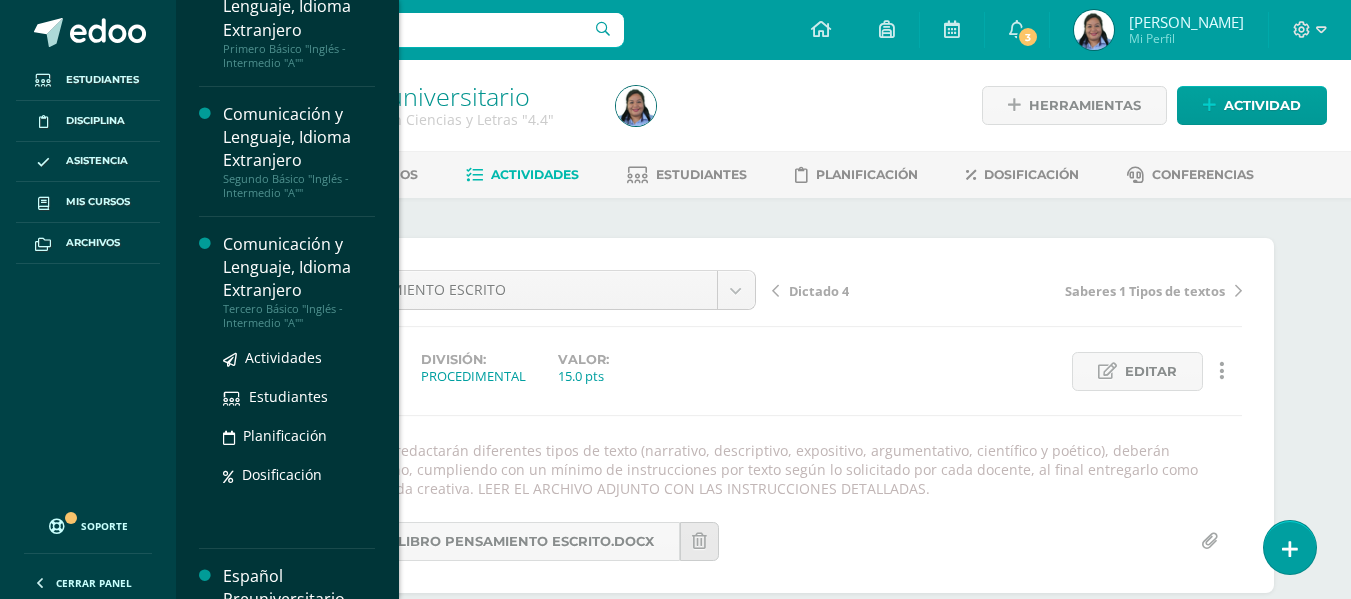 click on "Comunicación y Lenguaje, Idioma Extranjero" at bounding box center [299, 267] 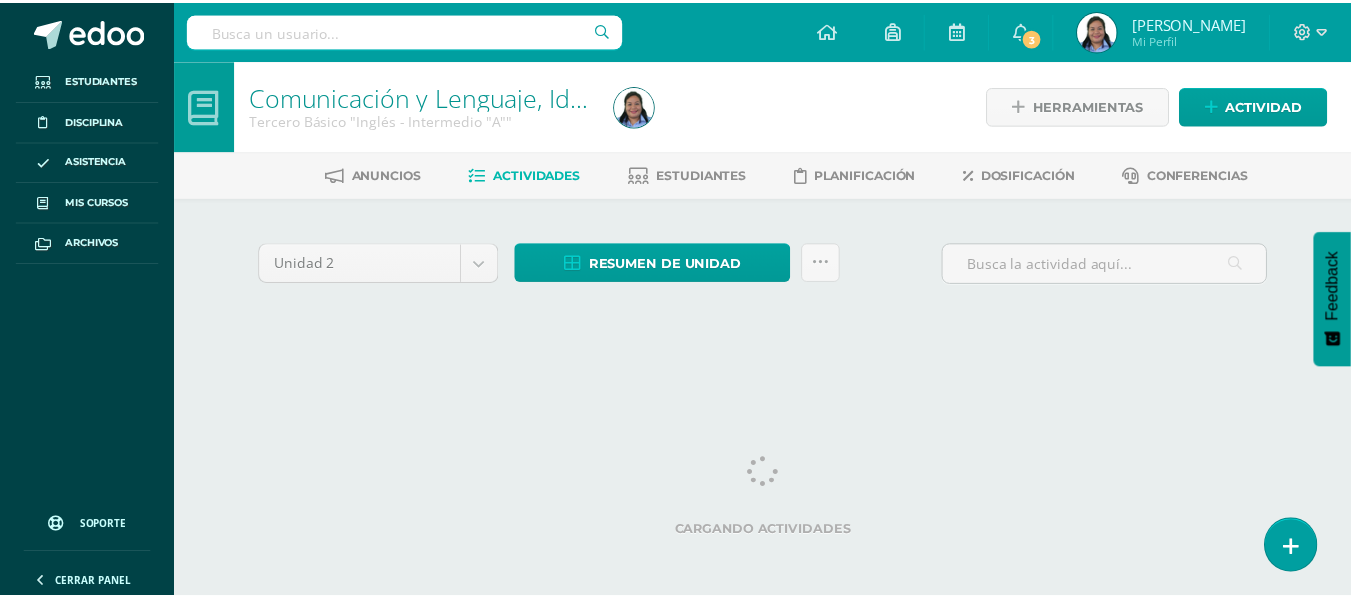 scroll, scrollTop: 0, scrollLeft: 0, axis: both 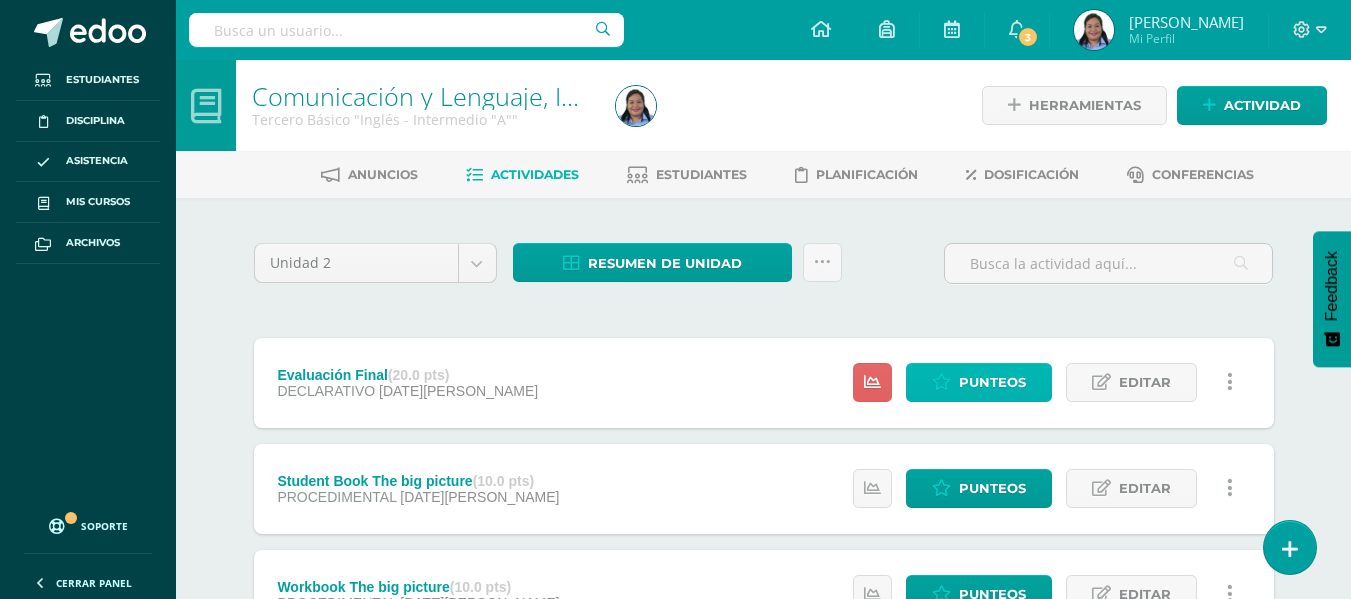 click on "Punteos" at bounding box center (992, 382) 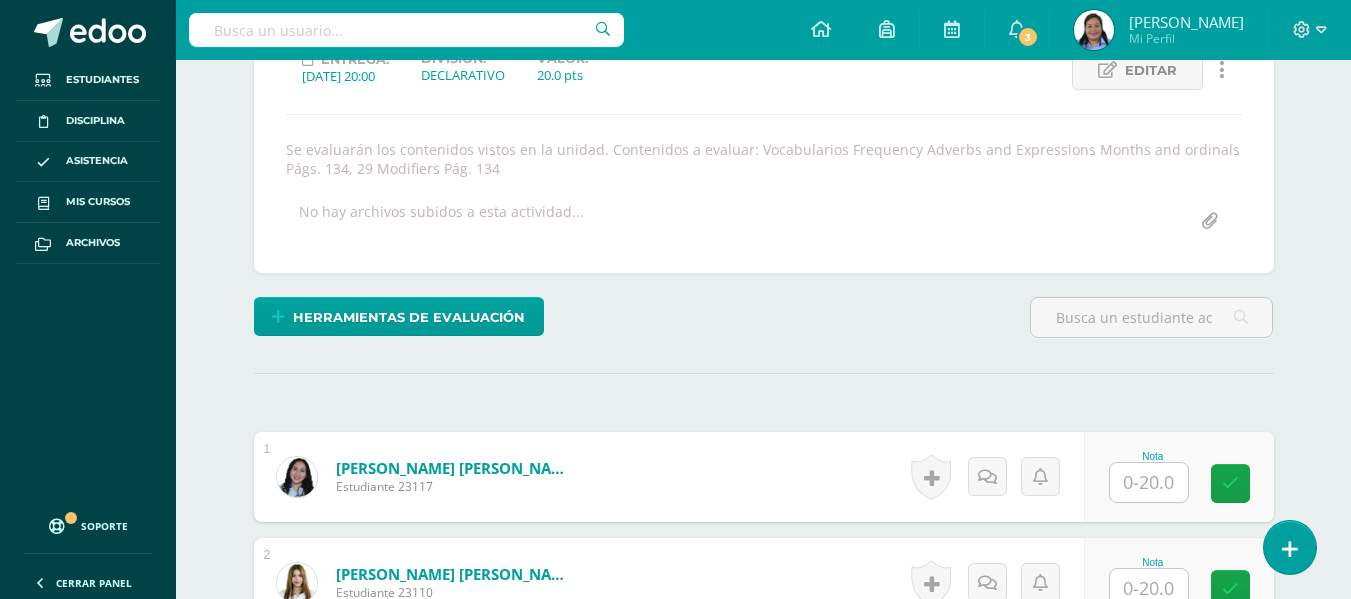 scroll, scrollTop: 302, scrollLeft: 0, axis: vertical 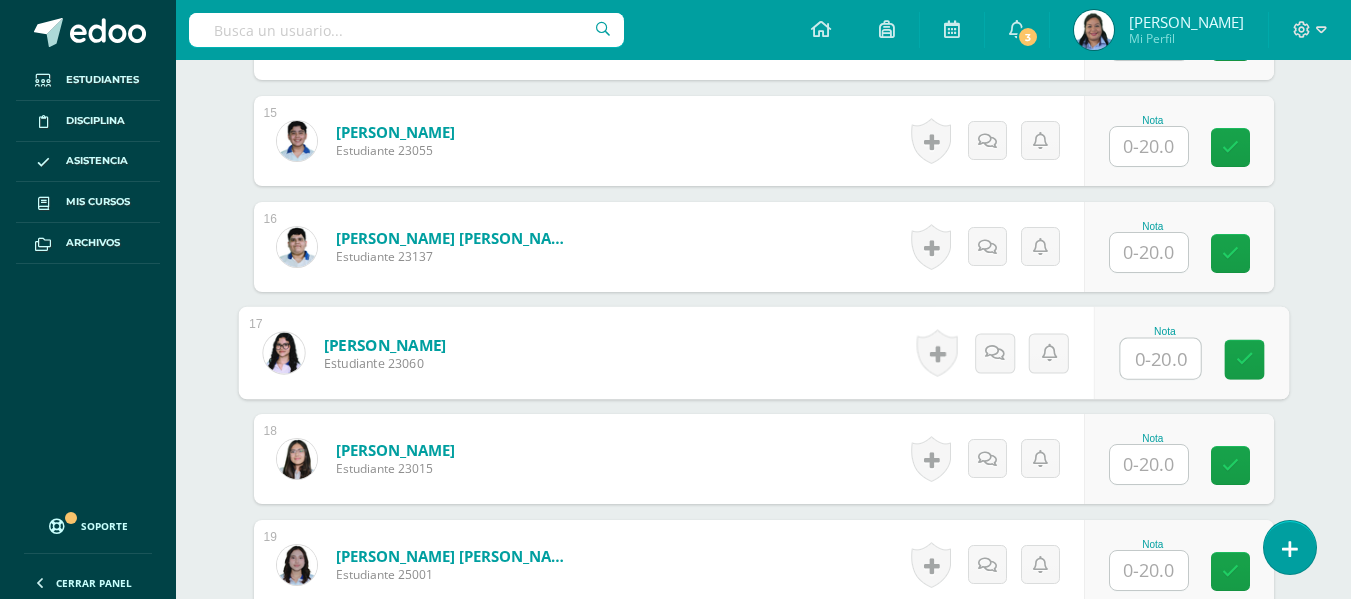 click at bounding box center [1160, 359] 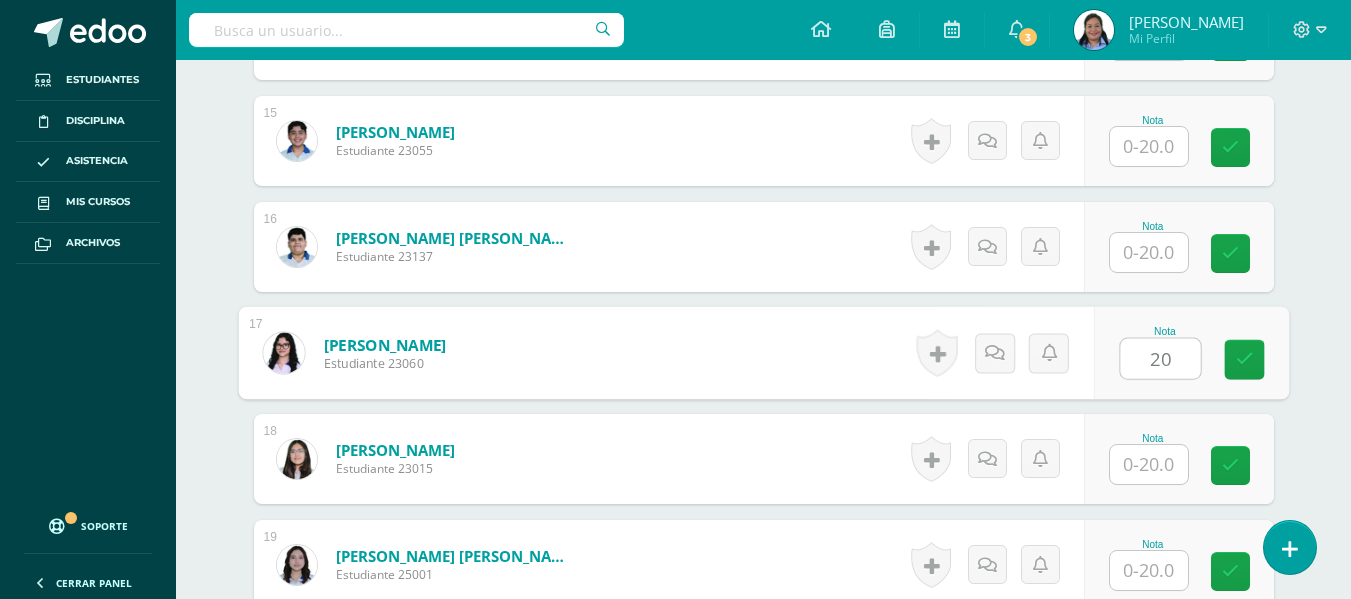 type on "20" 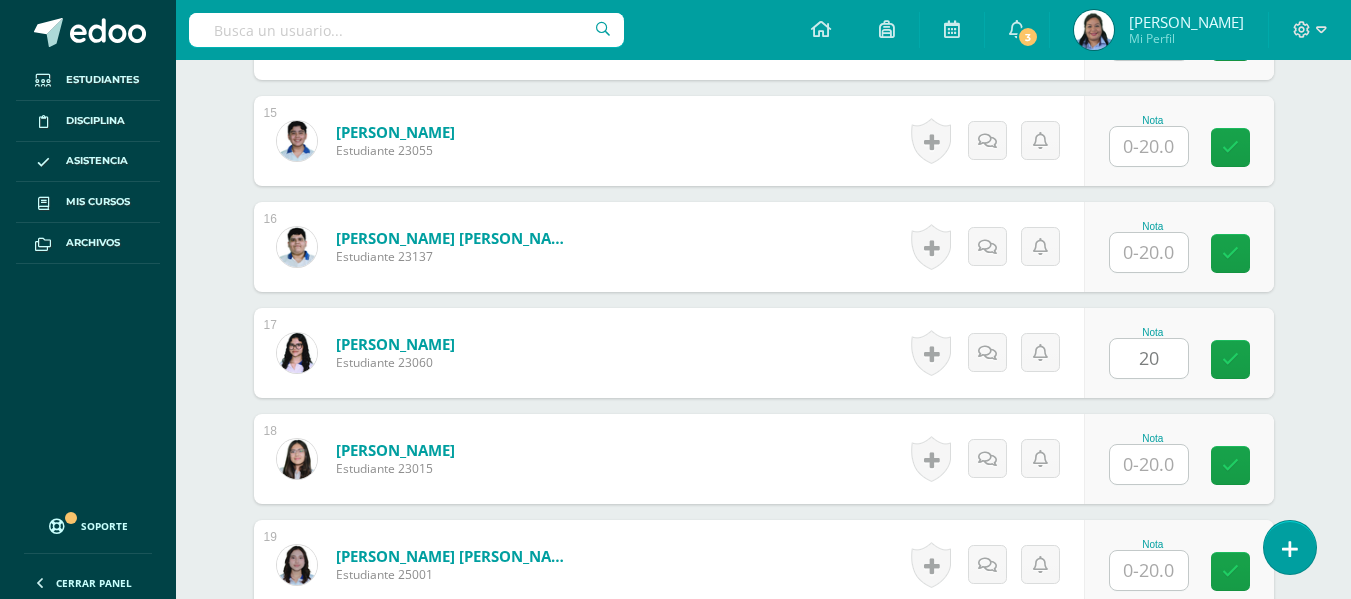 click on "Comunicación y Lenguaje, Idioma Extranjero
Tercero Básico "Inglés - Intermedio "A""
Herramientas
Detalle de asistencias
Actividad
Anuncios
Actividades
Estudiantes
Planificación
Dosificación
Conferencias
¿Estás seguro que quieres  eliminar  esta actividad?
Esto borrará la actividad y cualquier nota que hayas registrado
permanentemente. Esta acción no se puede revertir. Cancelar Eliminar
Administración de escalas de valoración
escala de valoración
Aún no has creado una escala de valoración.
Cancelar Cancelar" at bounding box center (763, 25) 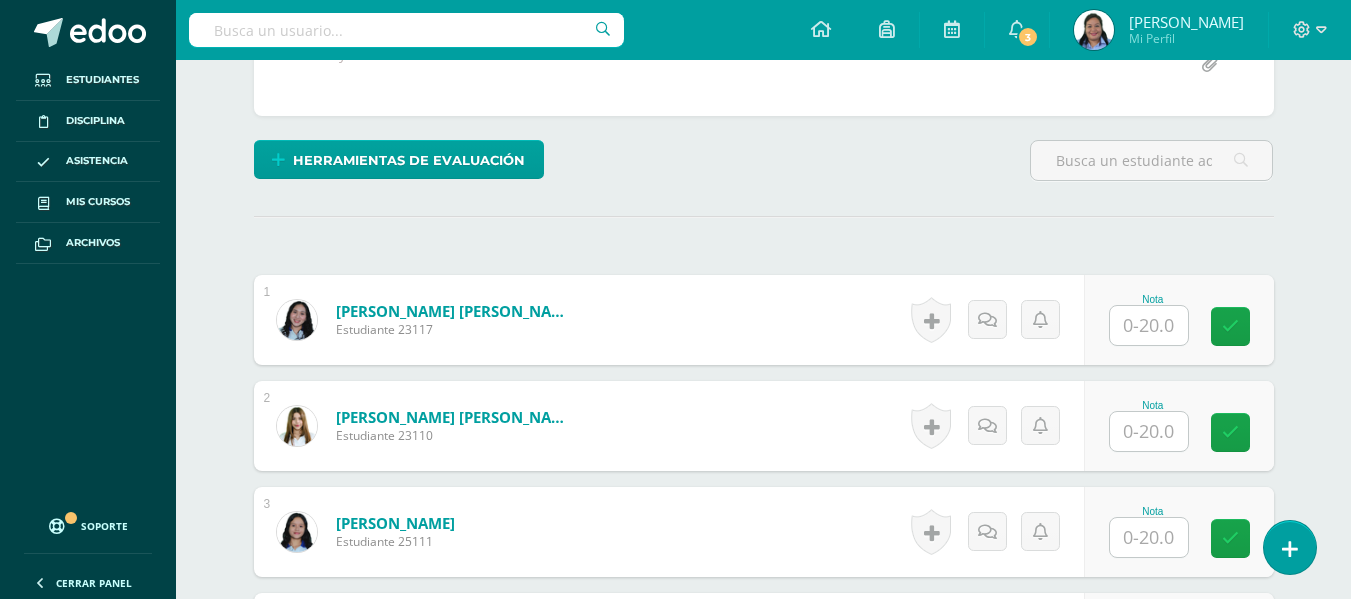 scroll, scrollTop: 481, scrollLeft: 0, axis: vertical 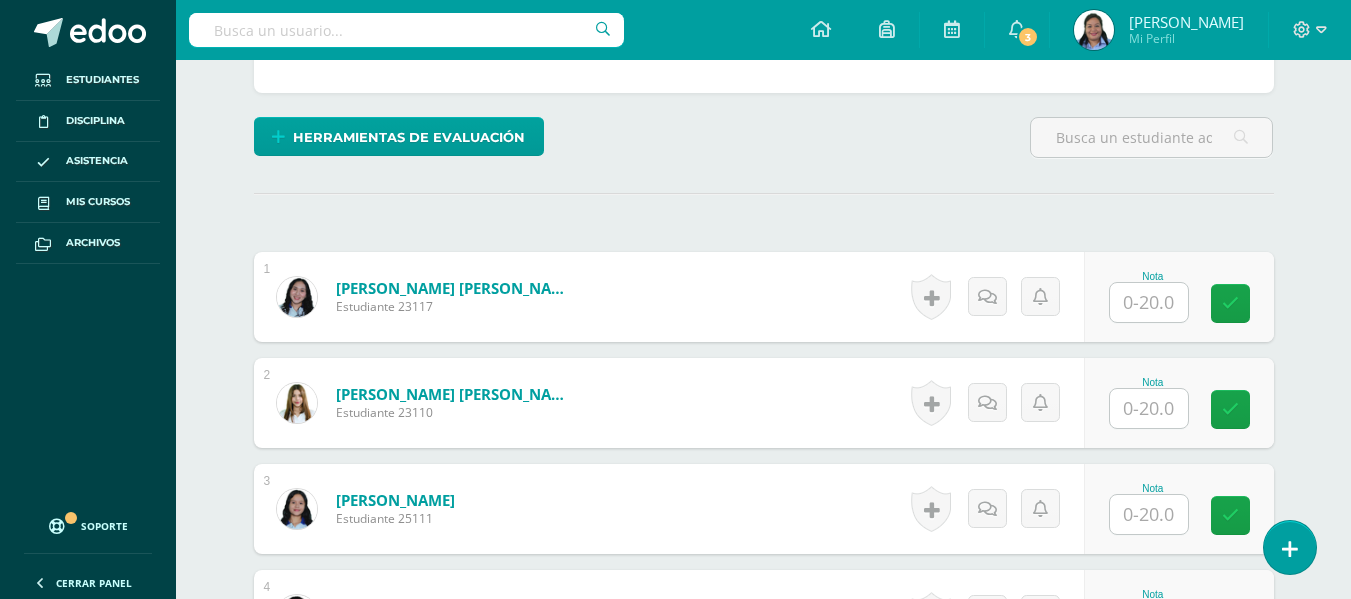 click at bounding box center (1149, 302) 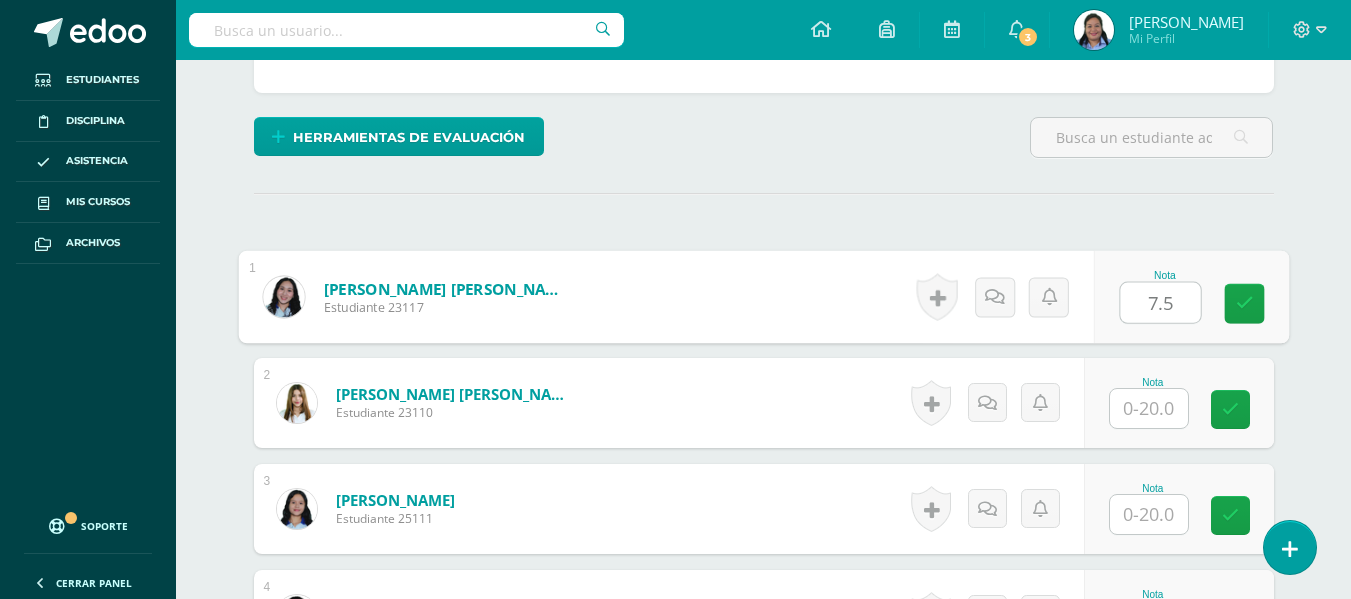 type on "7.5" 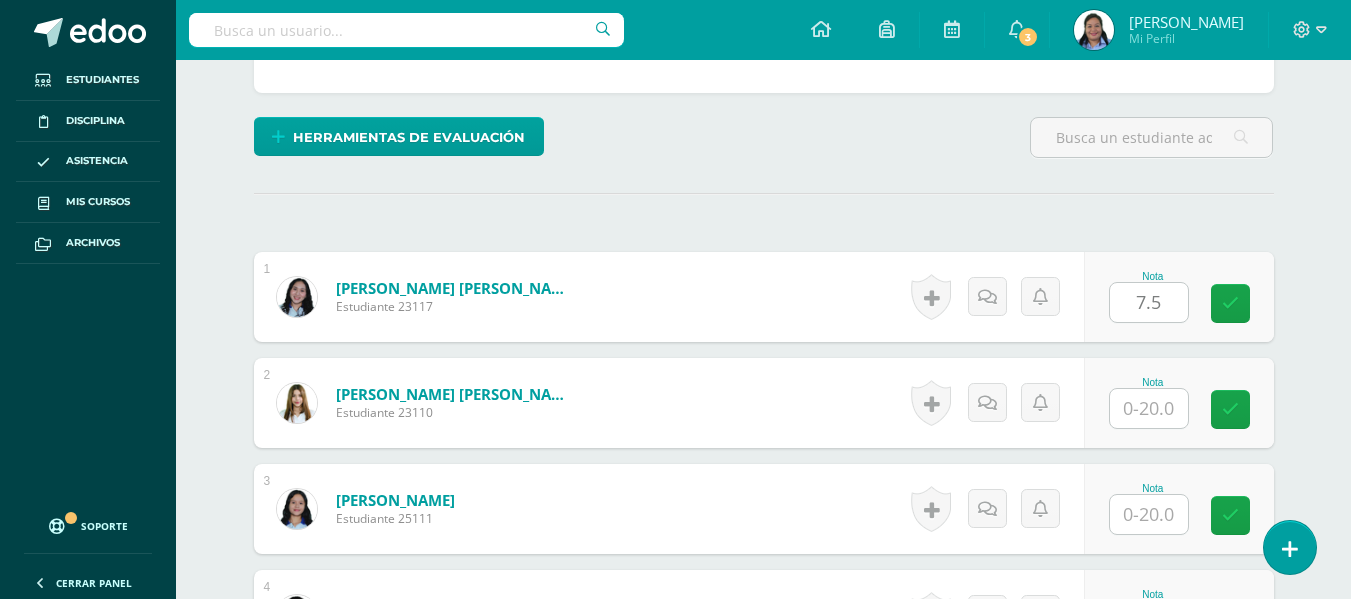 click on "¿Estás seguro que quieres  eliminar  esta actividad?
Esto borrará la actividad y cualquier nota que hayas registrado
permanentemente. Esta acción no se puede revertir. Cancelar Eliminar
Administración de escalas de valoración
escala de valoración
Aún no has creado una escala de valoración.
Cancelar Agregar nueva escala de valoración: Agrega una división a la escala de valoración  (ej. Ortografía, redacción, trabajo en equipo, etc.)
Agregar
Cancelar Crear escala de valoración
Agrega listas de cotejo
Mostrar todos                             Mostrar todos Mis listas Generales Comunicación y Lenguaje Matemática Ciencia Estudios Sociales Arte Taller 1" at bounding box center (764, 1734) 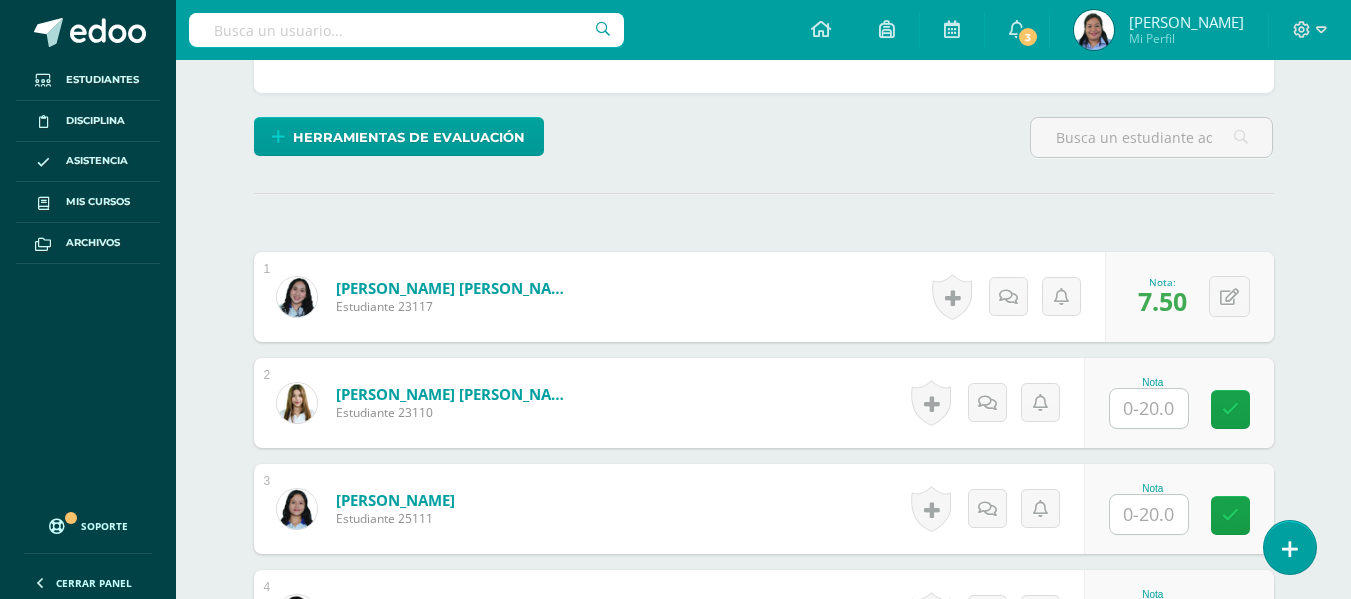 scroll, scrollTop: 0, scrollLeft: 0, axis: both 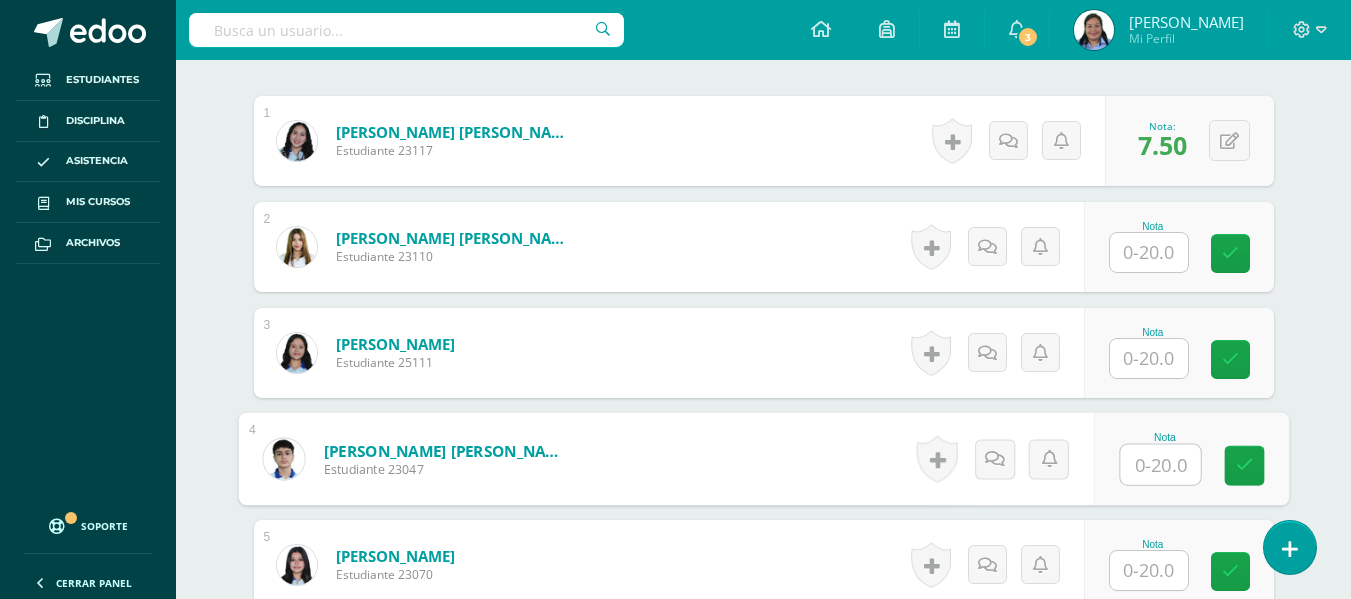 click at bounding box center (1160, 465) 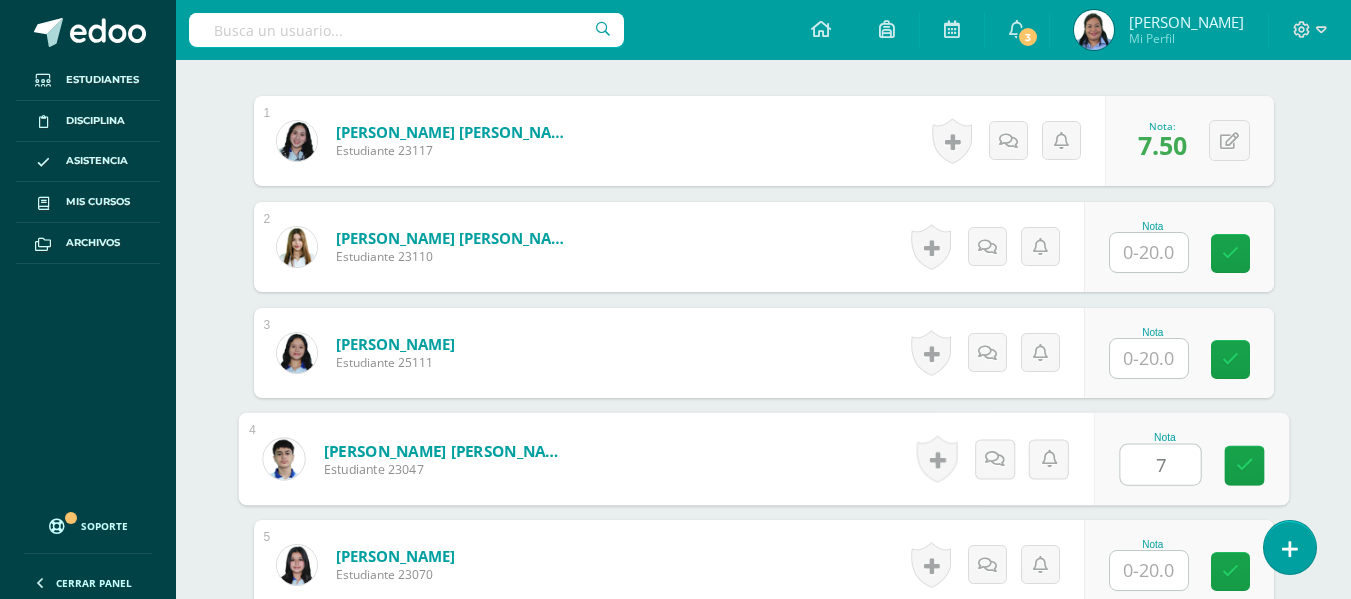 type on "7" 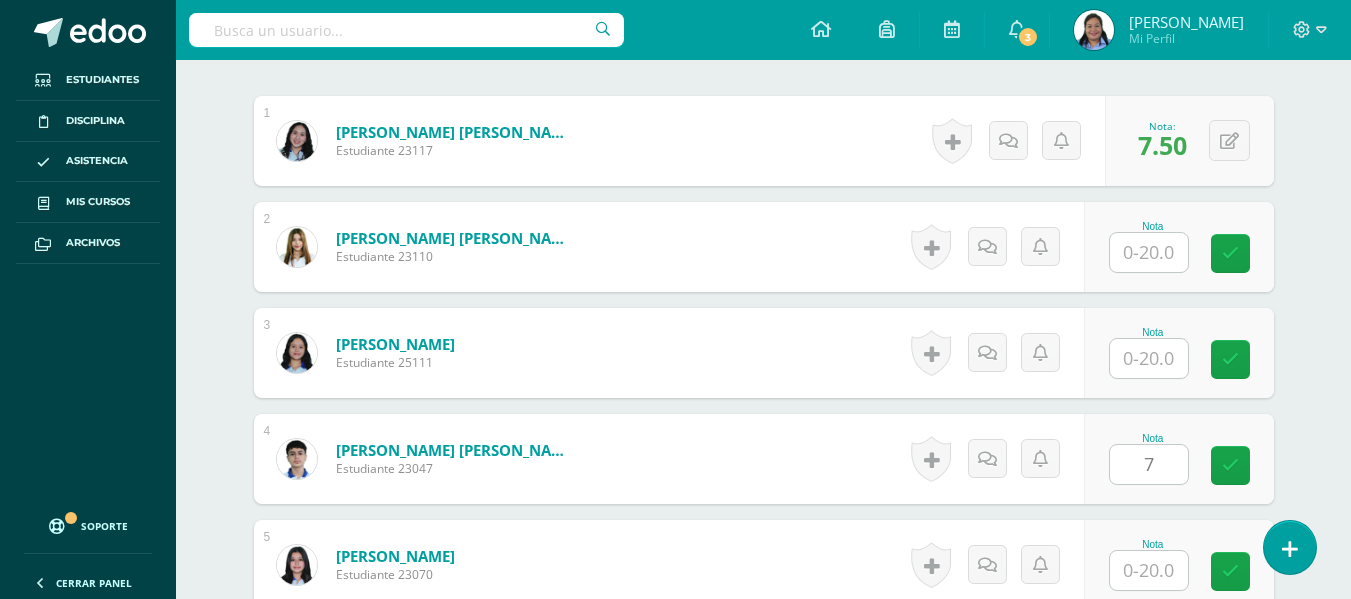 click on "Comunicación y Lenguaje, Idioma Extranjero
Tercero Básico "Inglés - Intermedio "A""
Herramientas
Detalle de asistencias
Actividad
Anuncios
Actividades
Estudiantes
Planificación
Dosificación
Conferencias
¿Estás seguro que quieres  eliminar  esta actividad?
Esto borrará la actividad y cualquier nota que hayas registrado
permanentemente. Esta acción no se puede revertir. Cancelar Eliminar
Administración de escalas de valoración
escala de valoración
Aún no has creado una escala de valoración.
Cancelar Cancelar" at bounding box center [763, 1509] 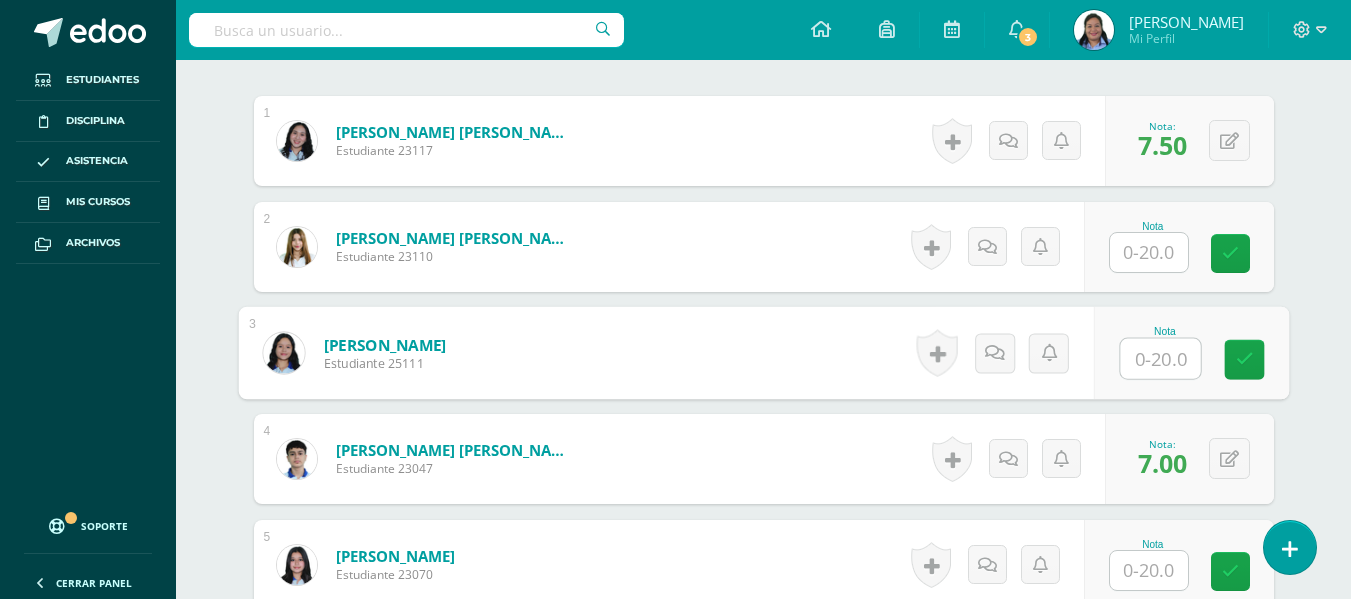 click at bounding box center [1160, 359] 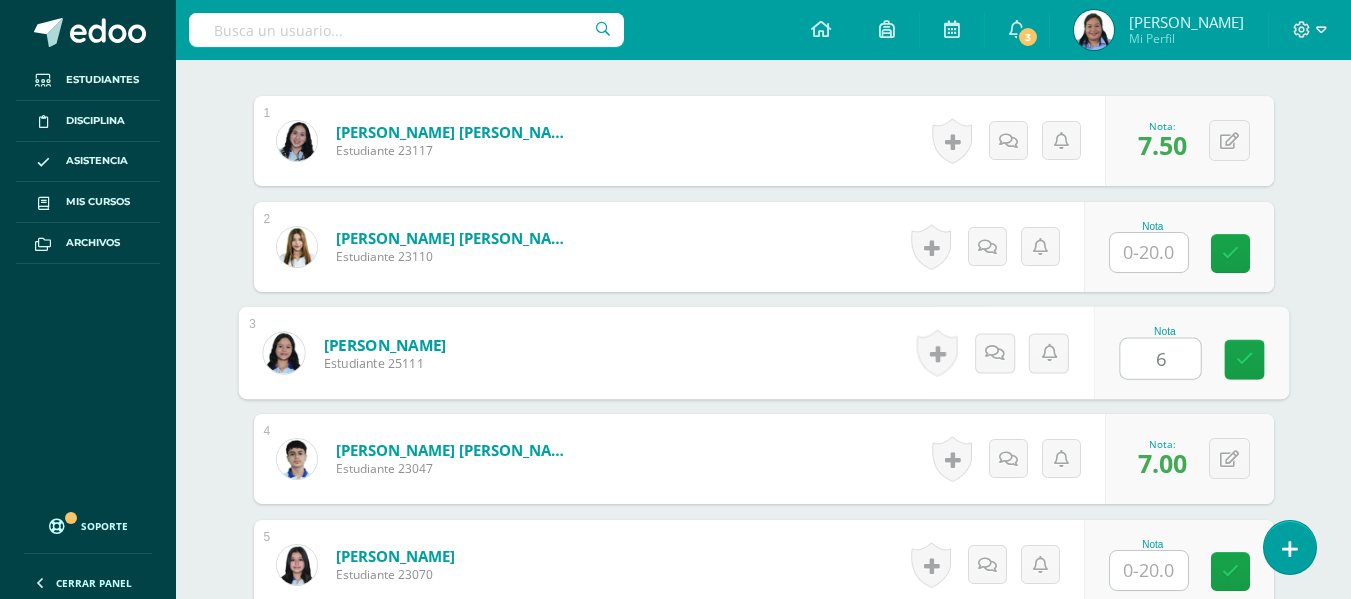 type on "6" 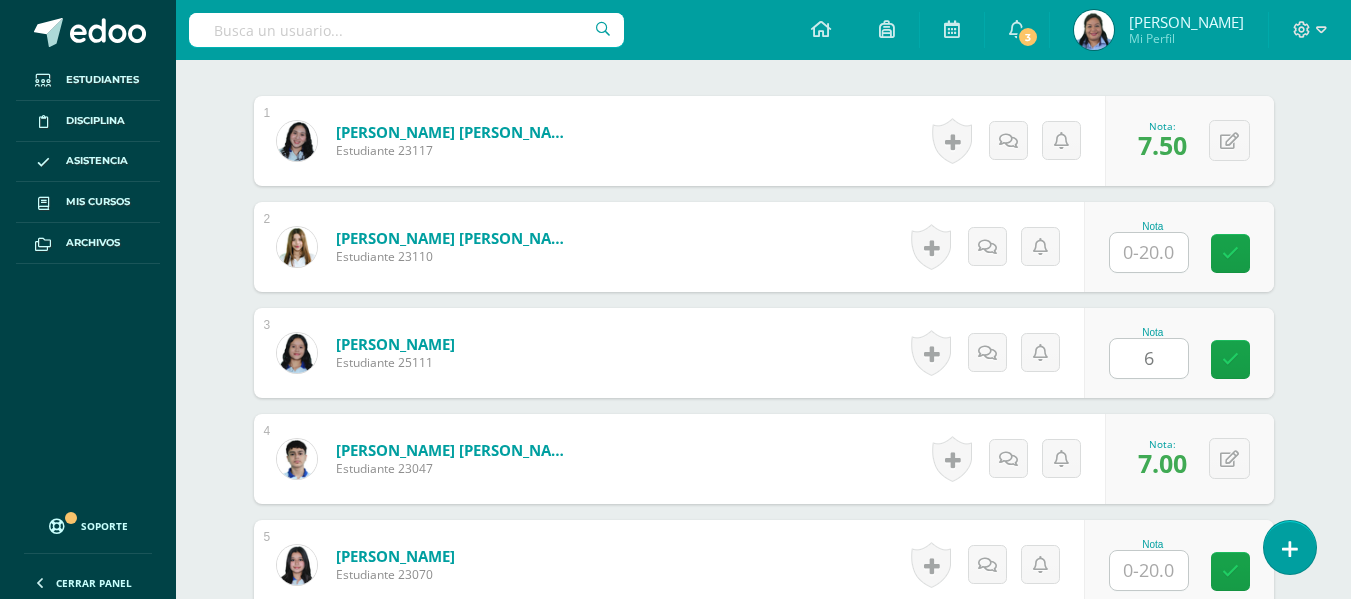 click on "¿Estás seguro que quieres  eliminar  esta actividad?
Esto borrará la actividad y cualquier nota que hayas registrado
permanentemente. Esta acción no se puede revertir. Cancelar Eliminar
Administración de escalas de valoración
escala de valoración
Aún no has creado una escala de valoración.
Cancelar Agregar nueva escala de valoración: Agrega una división a la escala de valoración  (ej. Ortografía, redacción, trabajo en equipo, etc.)
Agregar
Cancelar Crear escala de valoración
Agrega listas de cotejo
Mostrar todos                             Mostrar todos Mis listas Generales Comunicación y Lenguaje Matemática Ciencia Estudios Sociales Arte Taller 1" at bounding box center (764, 1578) 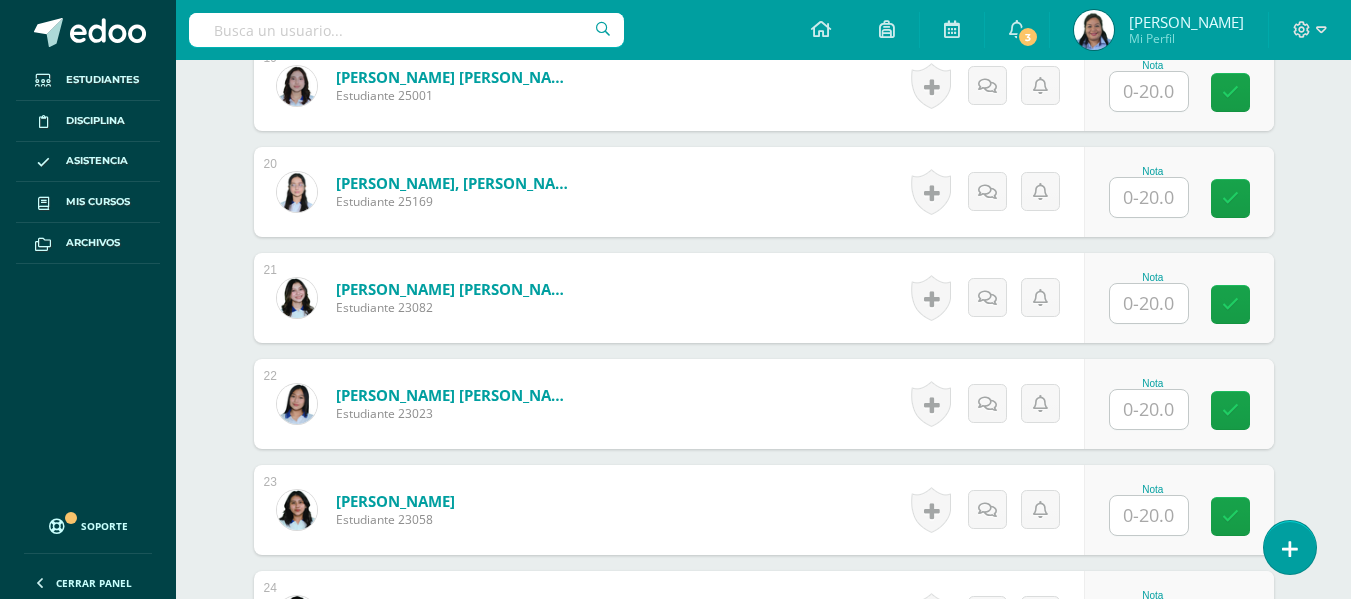 scroll, scrollTop: 2623, scrollLeft: 0, axis: vertical 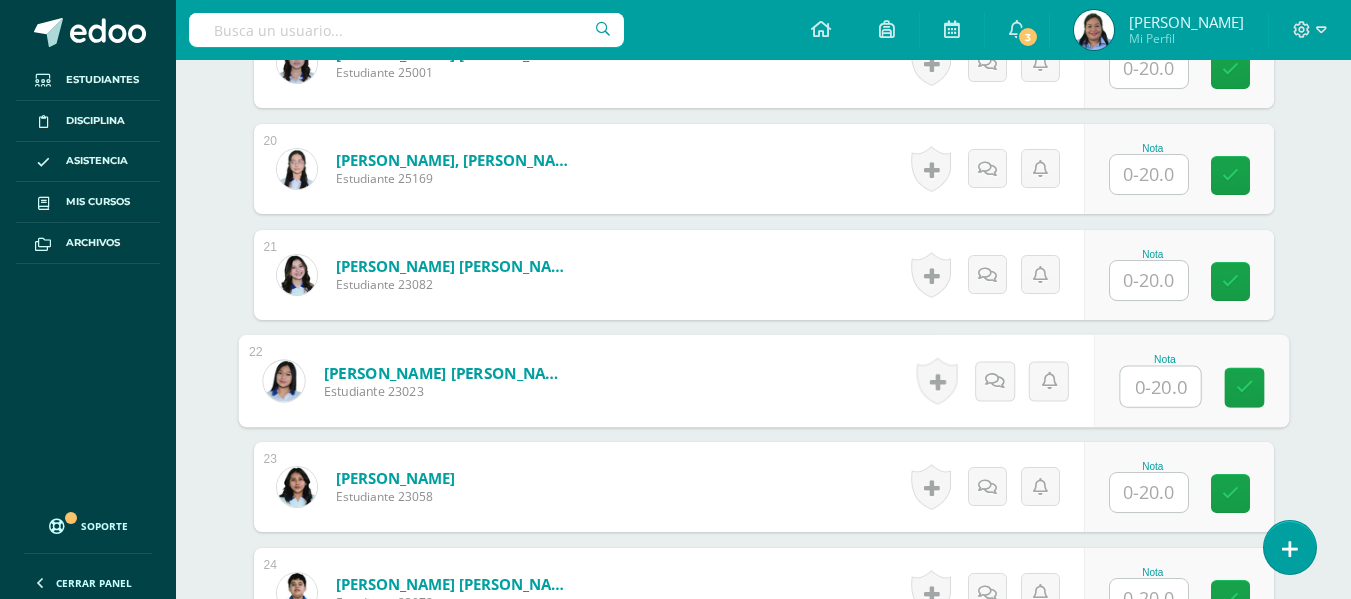 click at bounding box center (1160, 387) 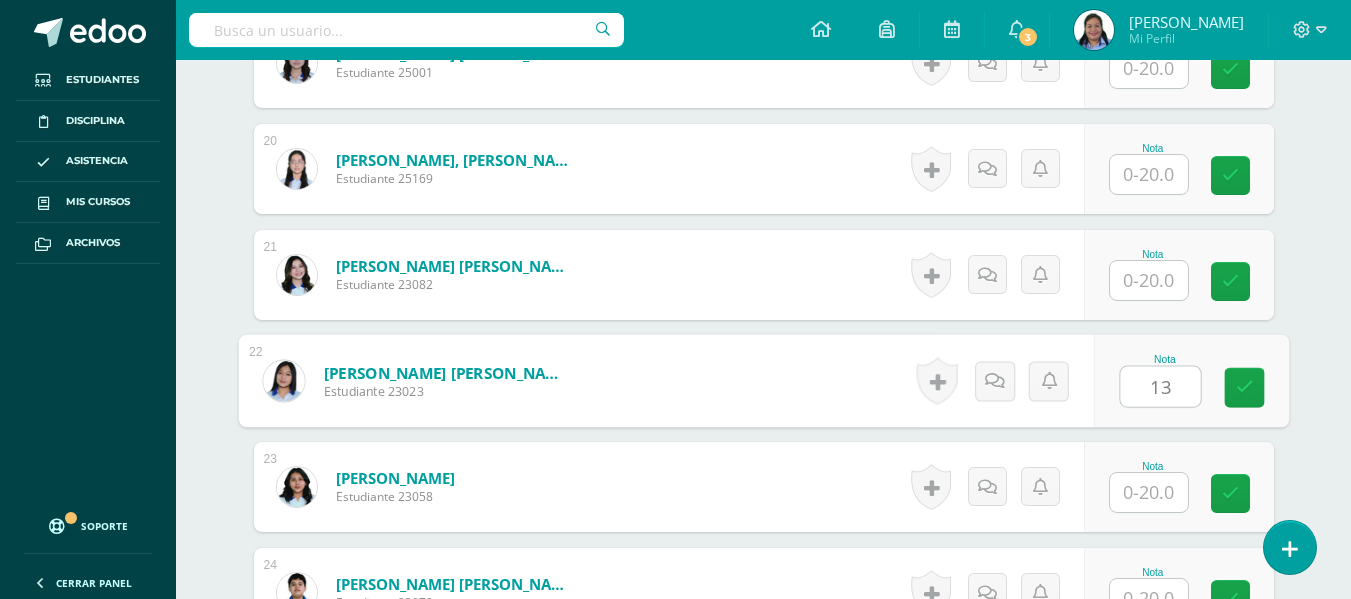 type on "13" 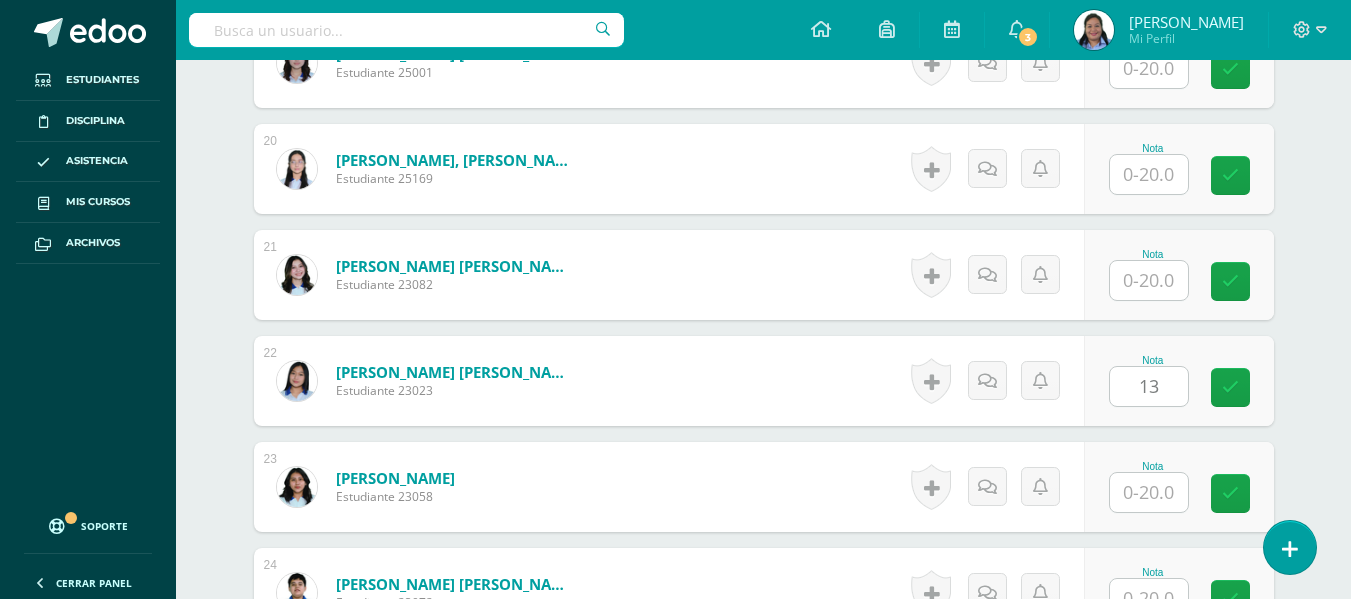 click on "Comunicación y Lenguaje, Idioma Extranjero
Tercero Básico "Inglés - Intermedio "A""
Herramientas
Detalle de asistencias
Actividad
Anuncios
Actividades
Estudiantes
Planificación
Dosificación
Conferencias
¿Estás seguro que quieres  eliminar  esta actividad?
Esto borrará la actividad y cualquier nota que hayas registrado
permanentemente. Esta acción no se puede revertir. Cancelar Eliminar
Administración de escalas de valoración
escala de valoración
Aún no has creado una escala de valoración.
Cancelar Cancelar" at bounding box center [763, -477] 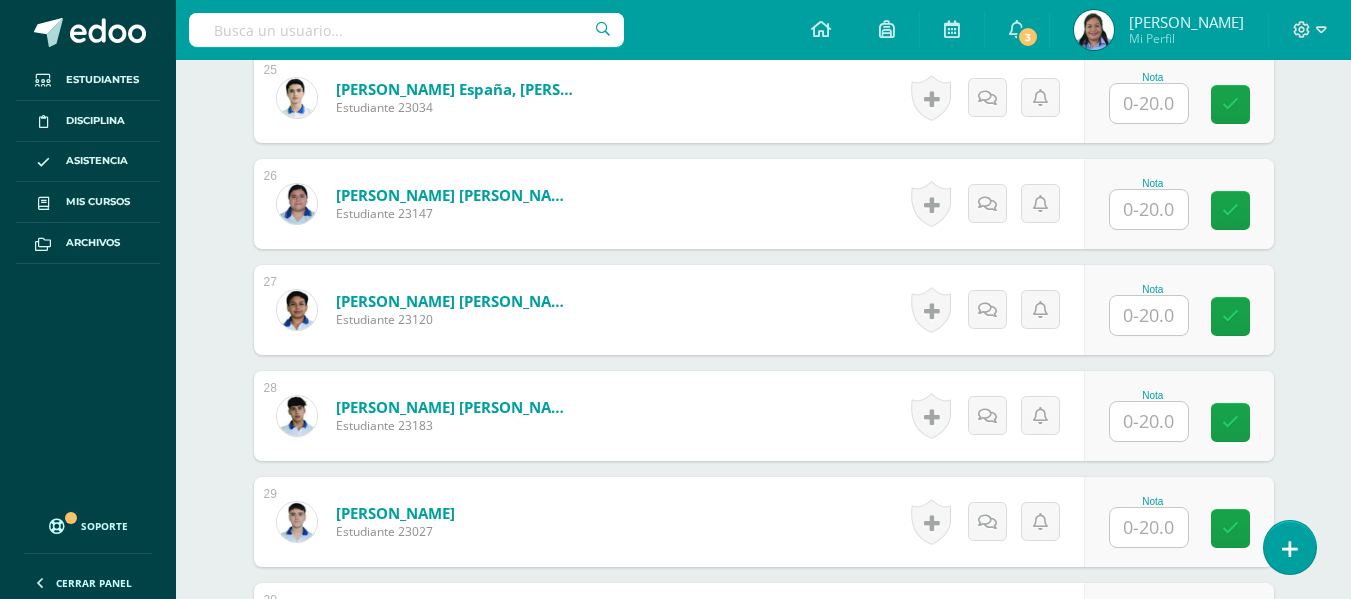 scroll, scrollTop: 3149, scrollLeft: 0, axis: vertical 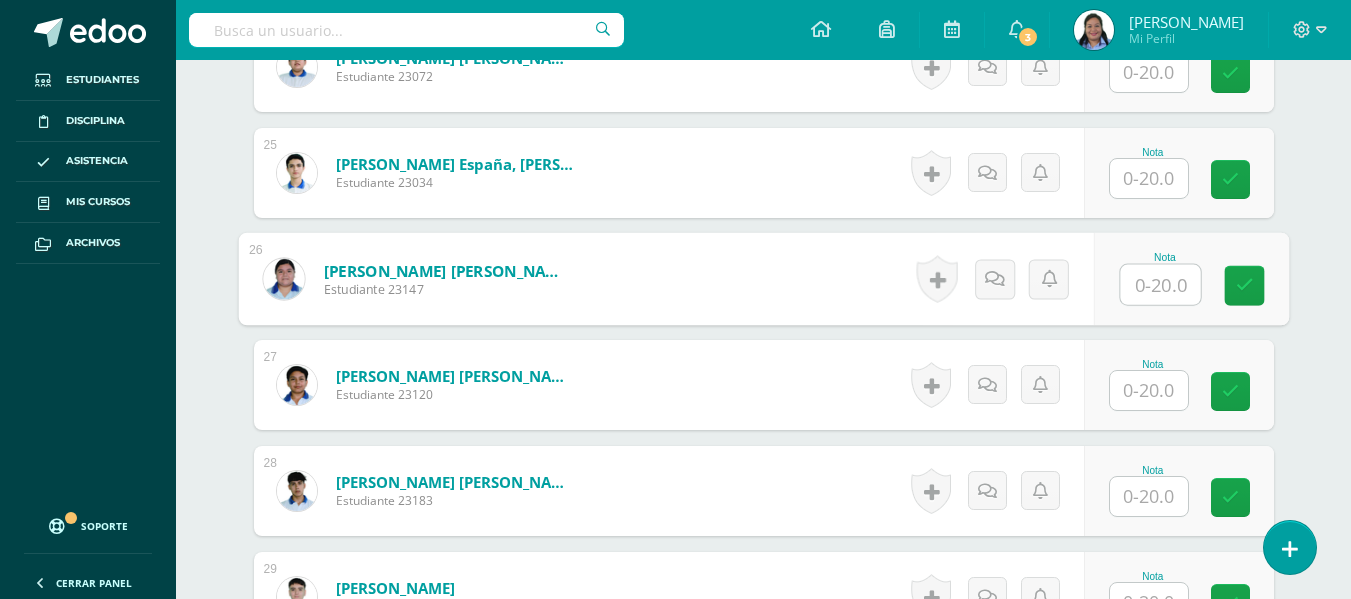 click at bounding box center [1160, 285] 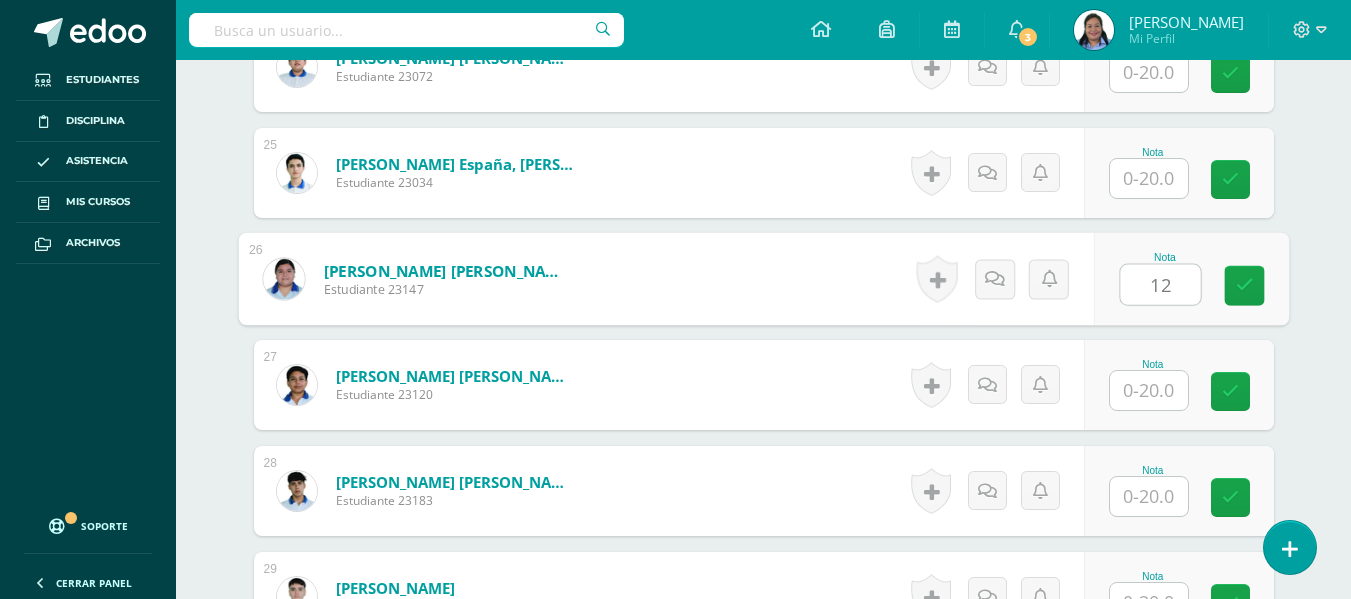 type on "12" 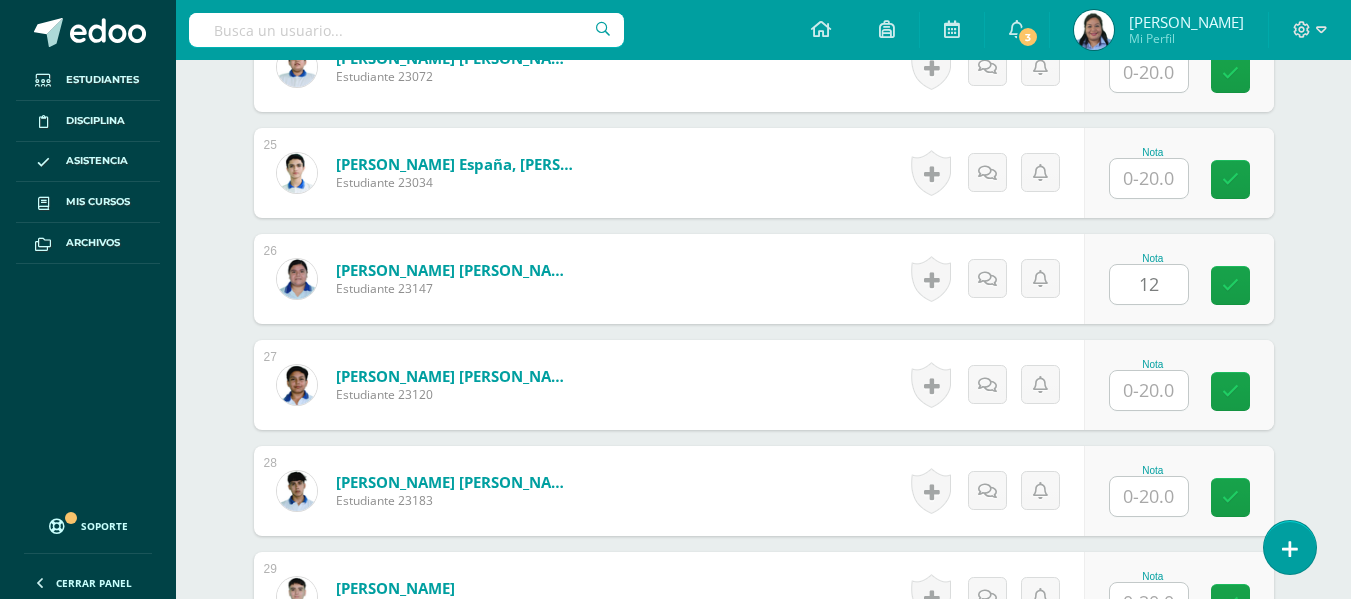 click on "¿Estás seguro que quieres  eliminar  esta actividad?
Esto borrará la actividad y cualquier nota que hayas registrado
permanentemente. Esta acción no se puede revertir. Cancelar Eliminar
Administración de escalas de valoración
escala de valoración
Aún no has creado una escala de valoración.
Cancelar Agregar nueva escala de valoración: Agrega una división a la escala de valoración  (ej. Ortografía, redacción, trabajo en equipo, etc.)
Agregar
Cancelar Crear escala de valoración
Agrega listas de cotejo
Mostrar todos                             Mostrar todos Mis listas Generales Comunicación y Lenguaje Matemática Ciencia Estudios Sociales Arte Taller 1" at bounding box center (764, -934) 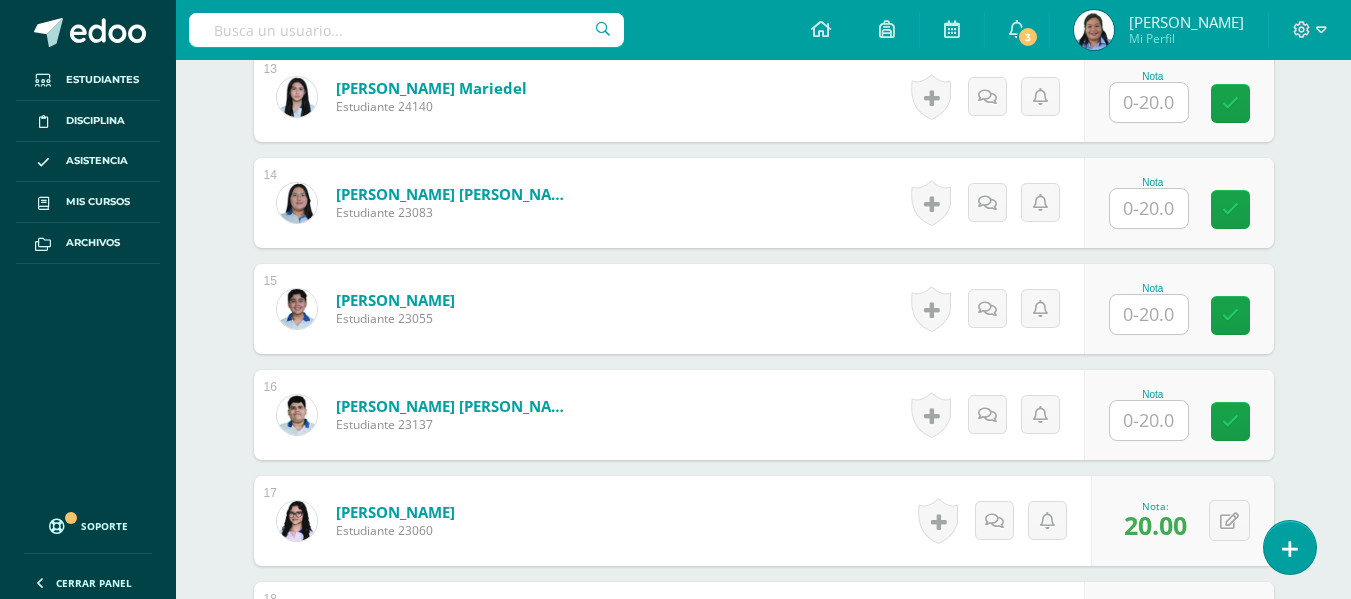 scroll, scrollTop: 1916, scrollLeft: 0, axis: vertical 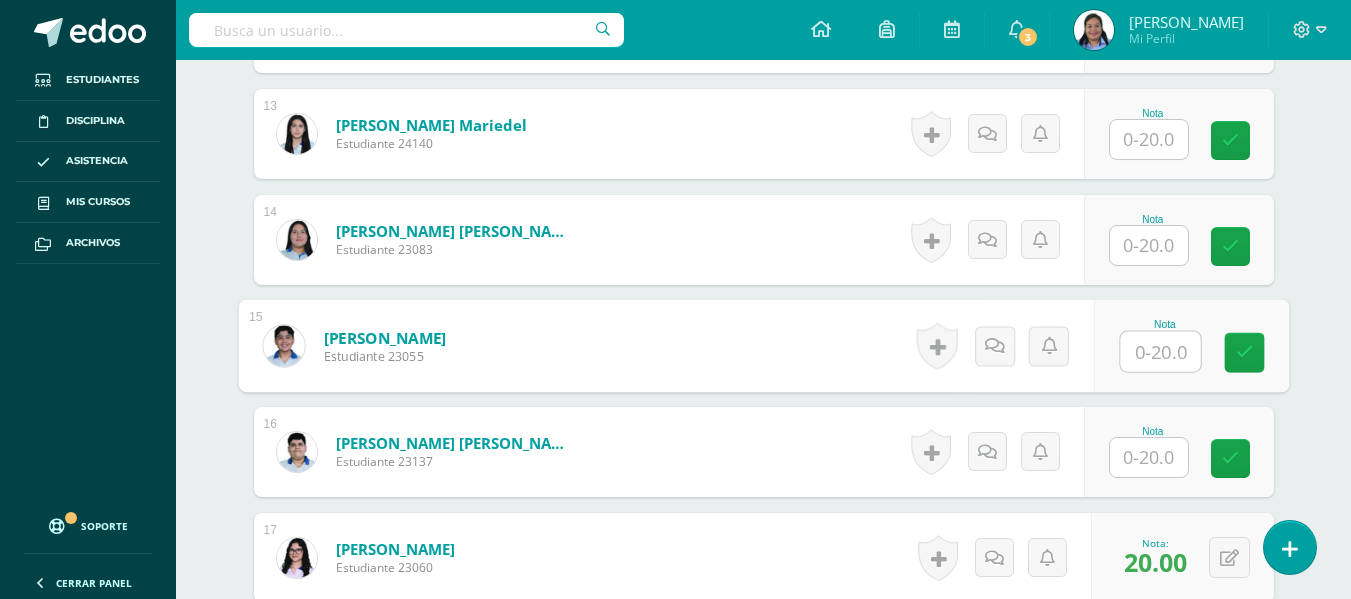 click at bounding box center [1160, 352] 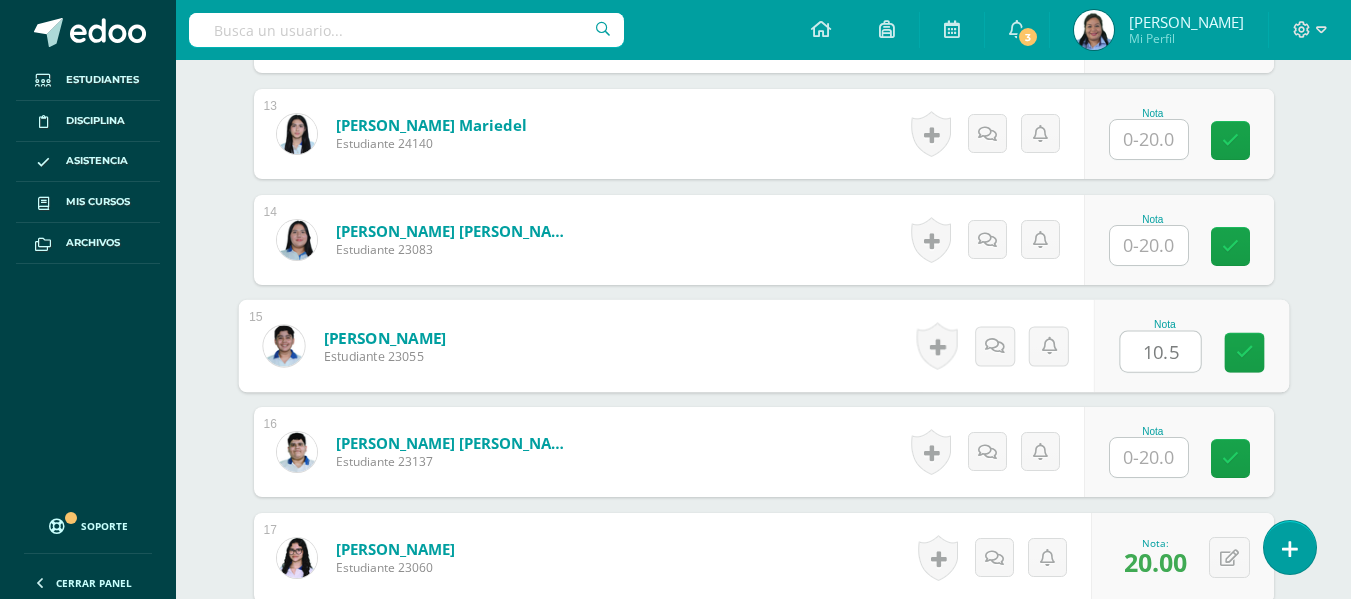 type on "10.5" 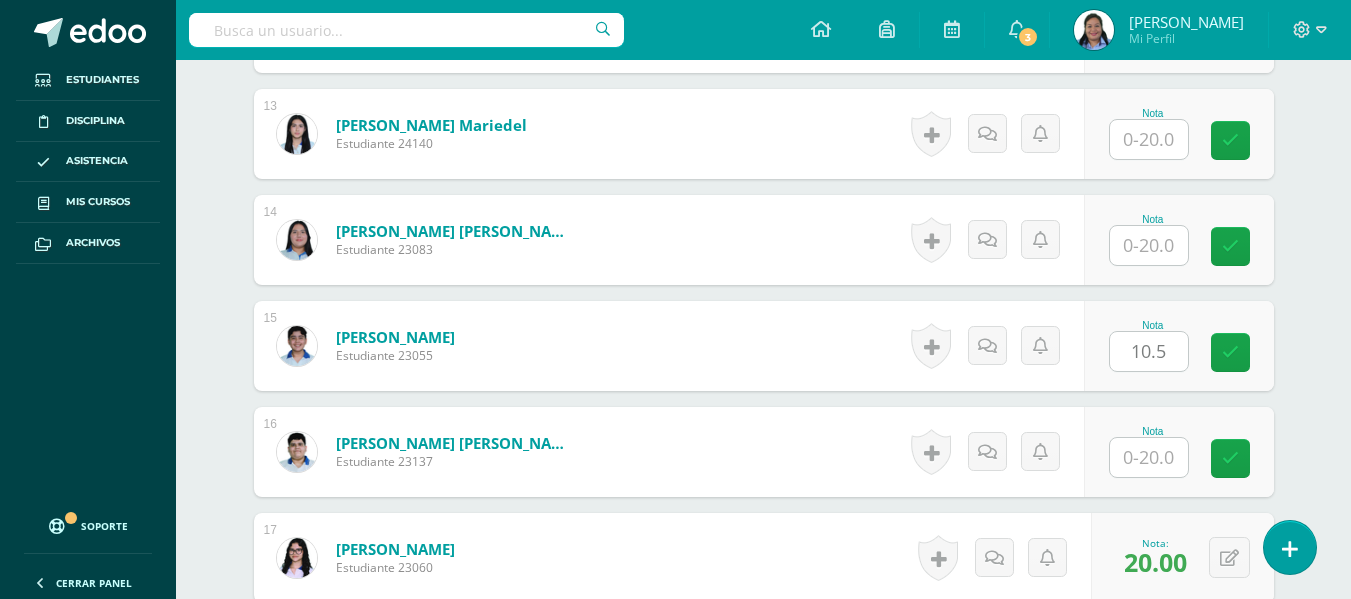 click on "¿Estás seguro que quieres  eliminar  esta actividad?
Esto borrará la actividad y cualquier nota que hayas registrado
permanentemente. Esta acción no se puede revertir. Cancelar Eliminar
Administración de escalas de valoración
escala de valoración
Aún no has creado una escala de valoración.
Cancelar Agregar nueva escala de valoración: Agrega una división a la escala de valoración  (ej. Ortografía, redacción, trabajo en equipo, etc.)
Agregar
Cancelar Crear escala de valoración
Agrega listas de cotejo
Mostrar todos                             Mostrar todos Mis listas Generales Comunicación y Lenguaje Matemática Ciencia Estudios Sociales Arte Taller 1" at bounding box center (764, 299) 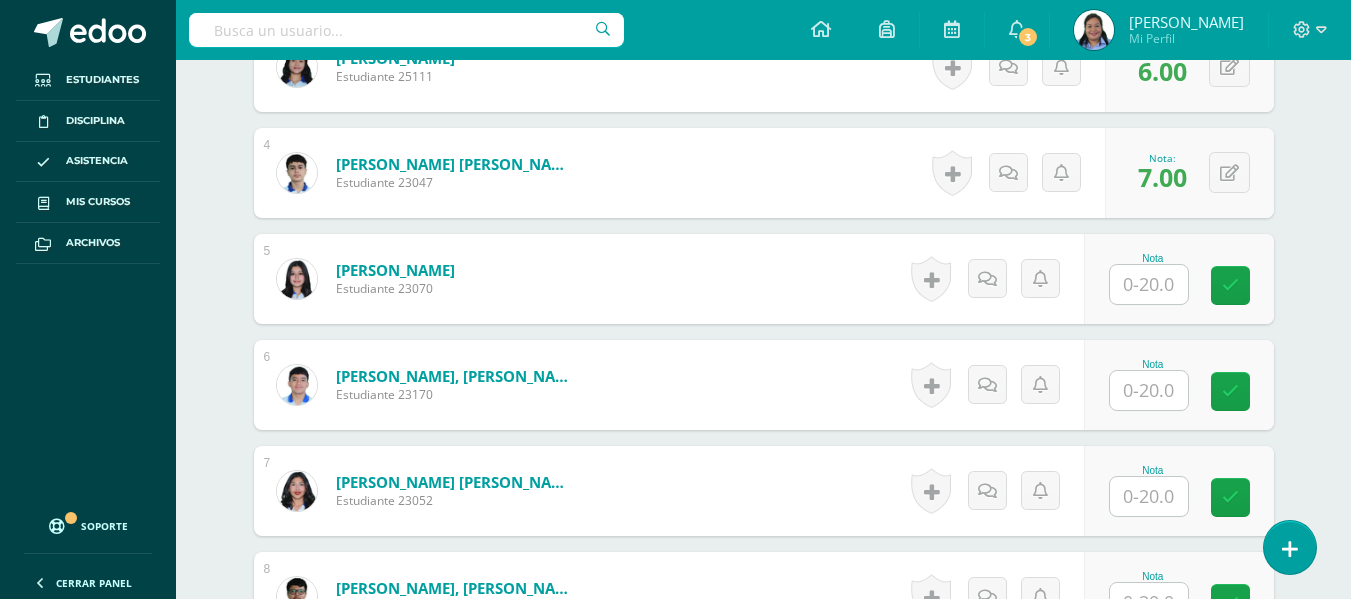 scroll, scrollTop: 945, scrollLeft: 0, axis: vertical 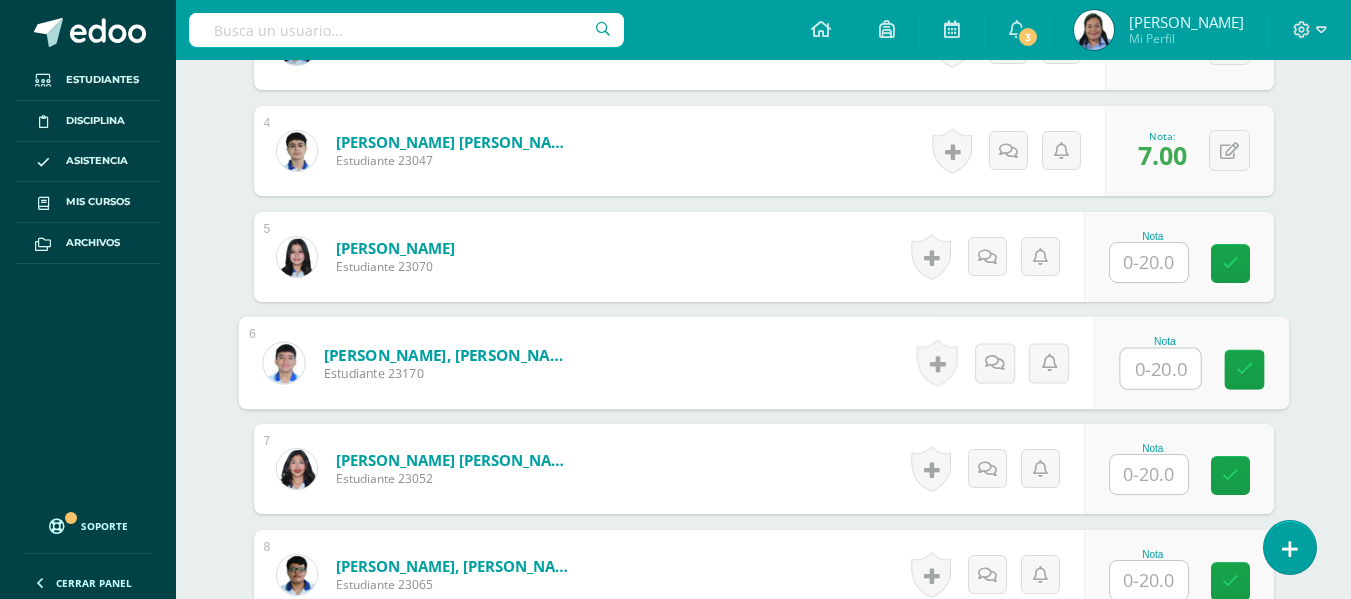 click at bounding box center (1160, 369) 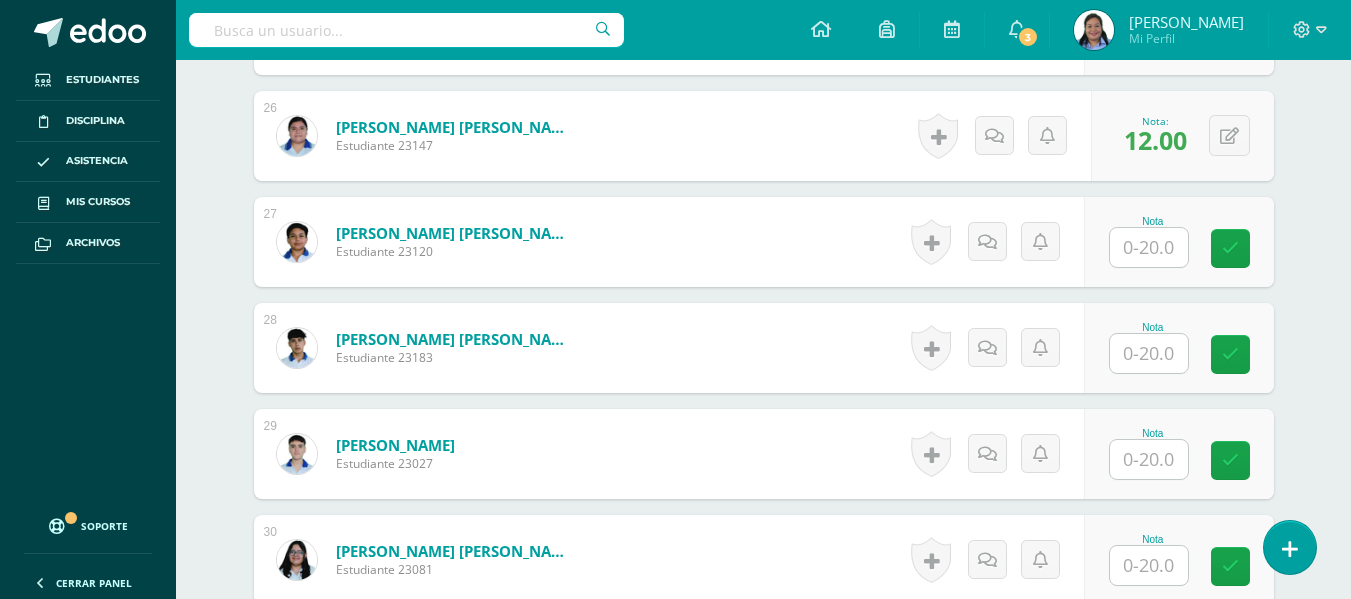 scroll, scrollTop: 3330, scrollLeft: 0, axis: vertical 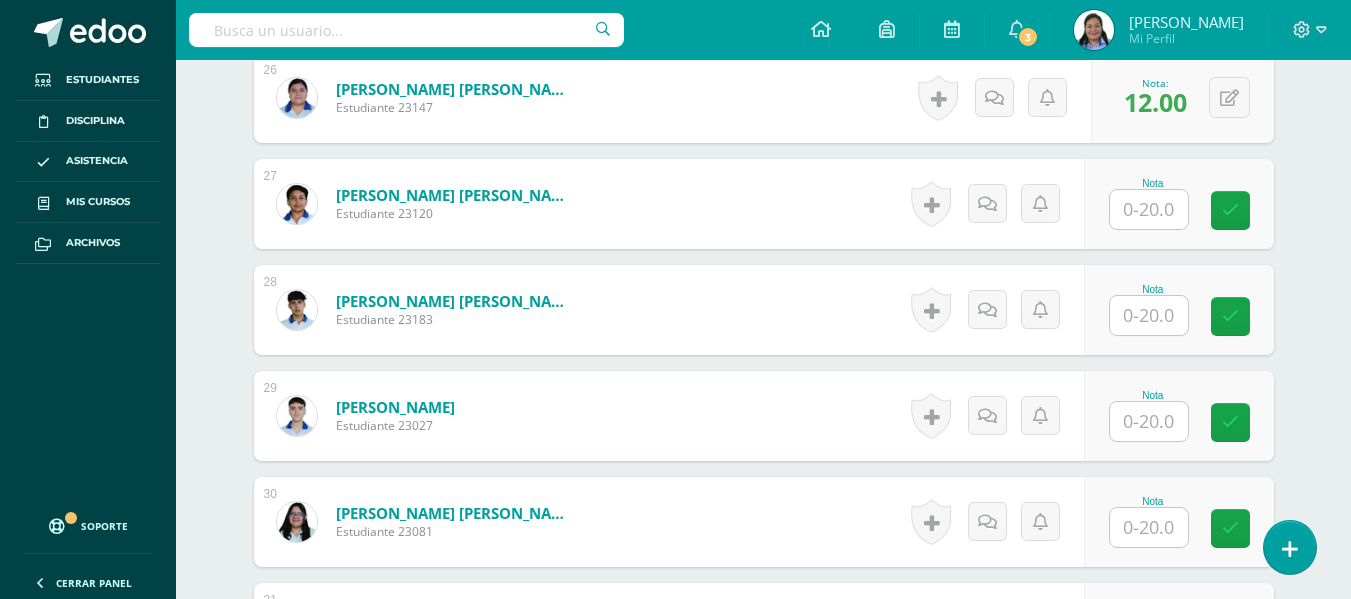 type on "1.5" 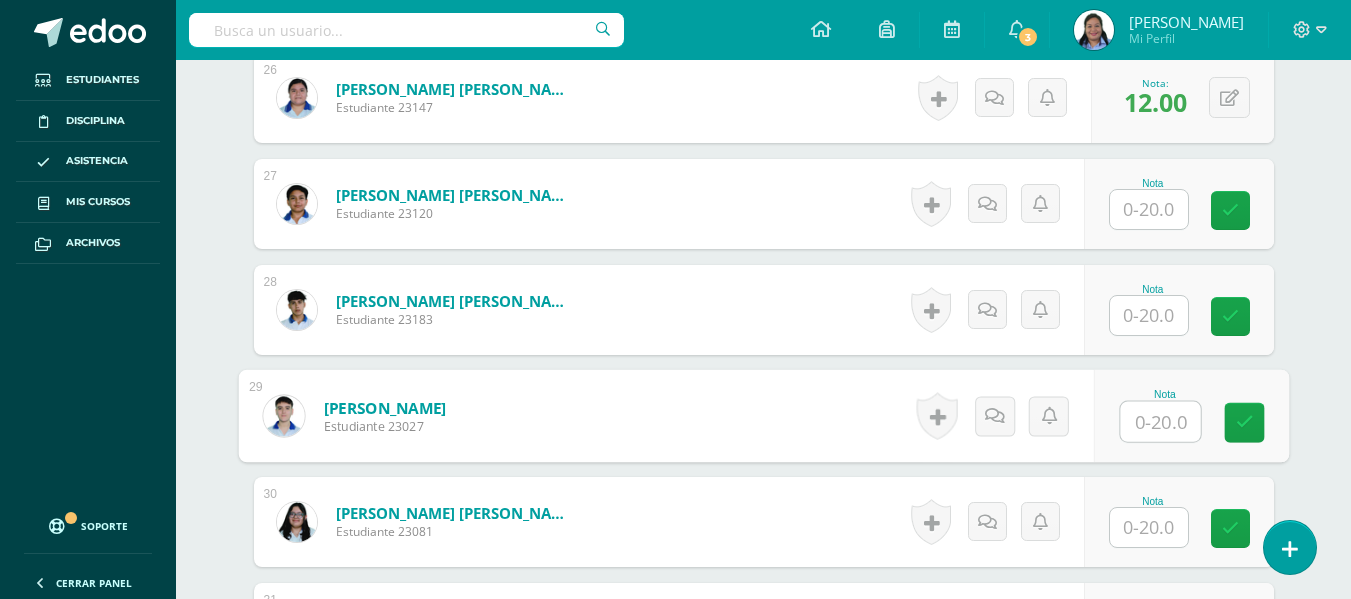 click at bounding box center [1160, 422] 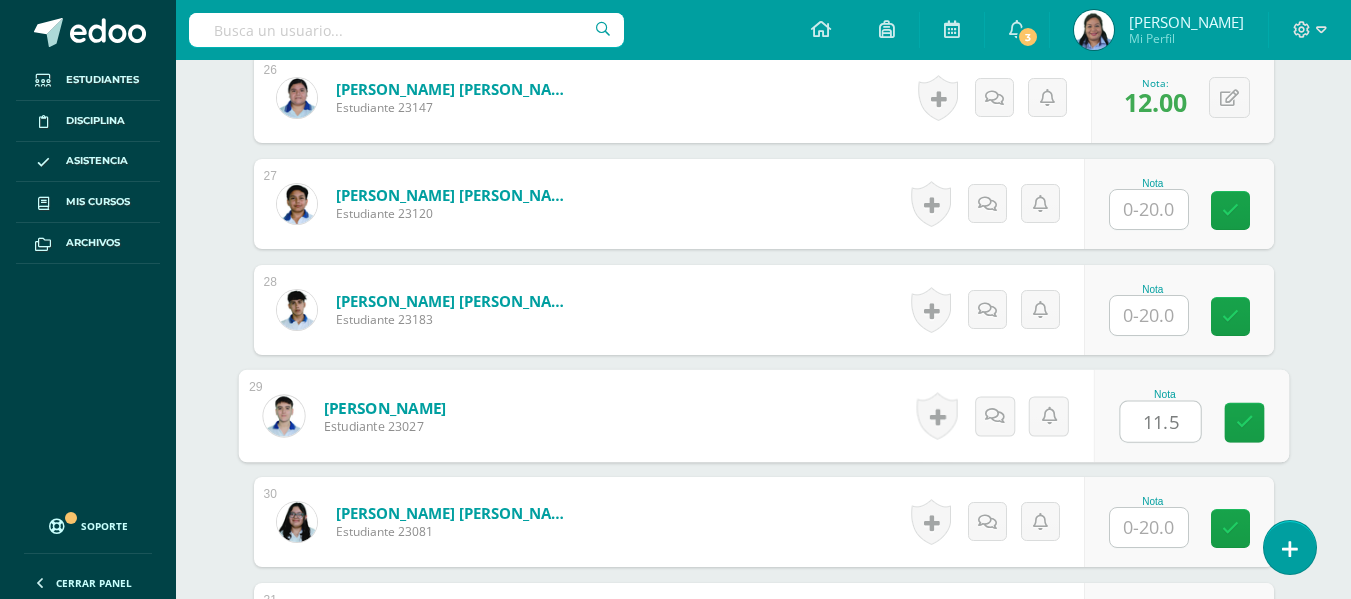 type on "11.5" 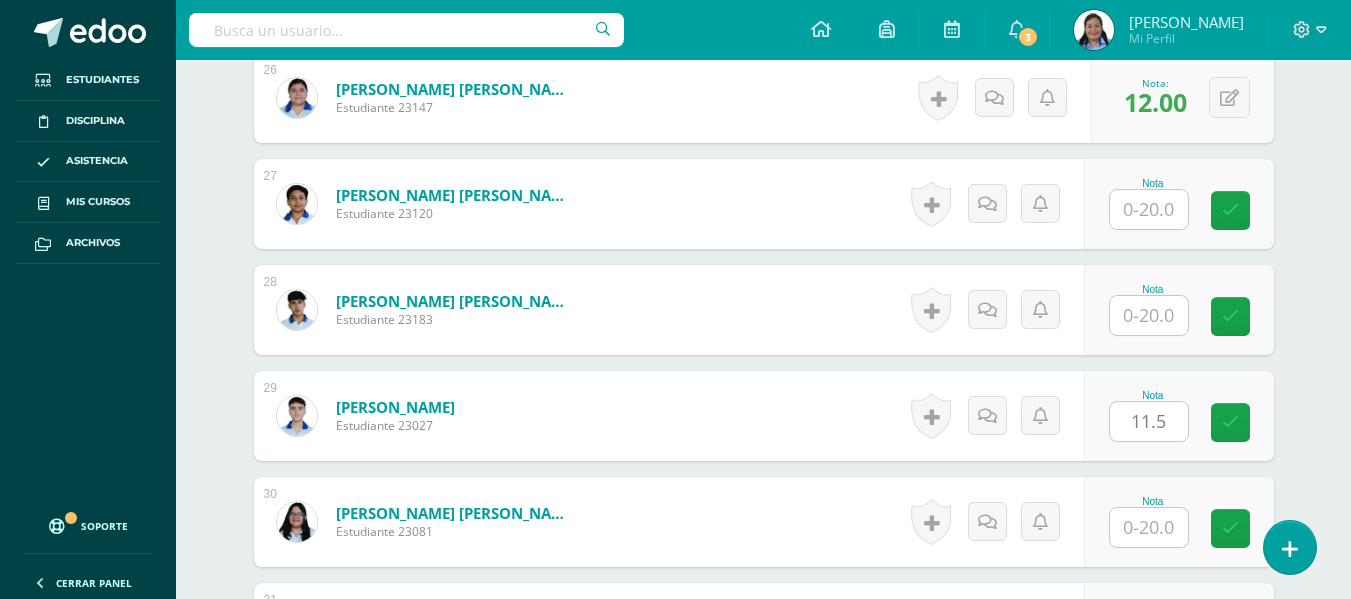click on "¿Estás seguro que quieres  eliminar  esta actividad?
Esto borrará la actividad y cualquier nota que hayas registrado
permanentemente. Esta acción no se puede revertir. Cancelar Eliminar
Administración de escalas de valoración
escala de valoración
Aún no has creado una escala de valoración.
Cancelar Agregar nueva escala de valoración: Agrega una división a la escala de valoración  (ej. Ortografía, redacción, trabajo en equipo, etc.)
Agregar
Cancelar Crear escala de valoración
Agrega listas de cotejo
Mostrar todos                             Mostrar todos Mis listas Generales Comunicación y Lenguaje Matemática Ciencia Estudios Sociales Arte Taller 1" at bounding box center (764, -1115) 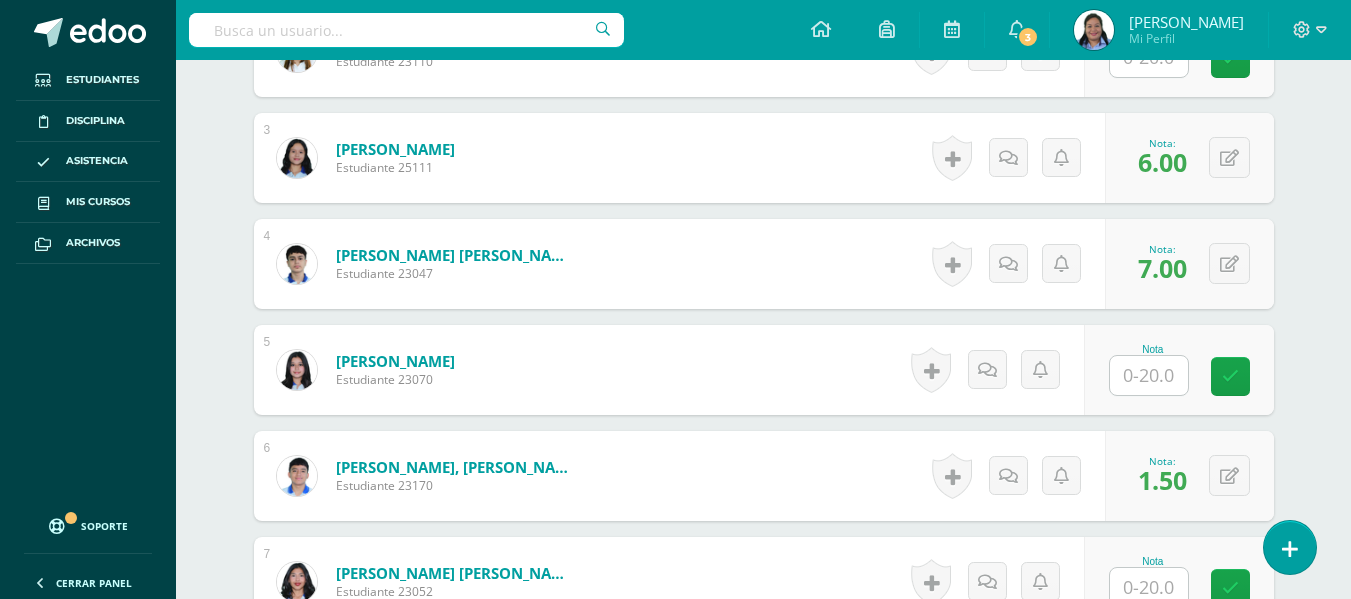 scroll, scrollTop: 840, scrollLeft: 0, axis: vertical 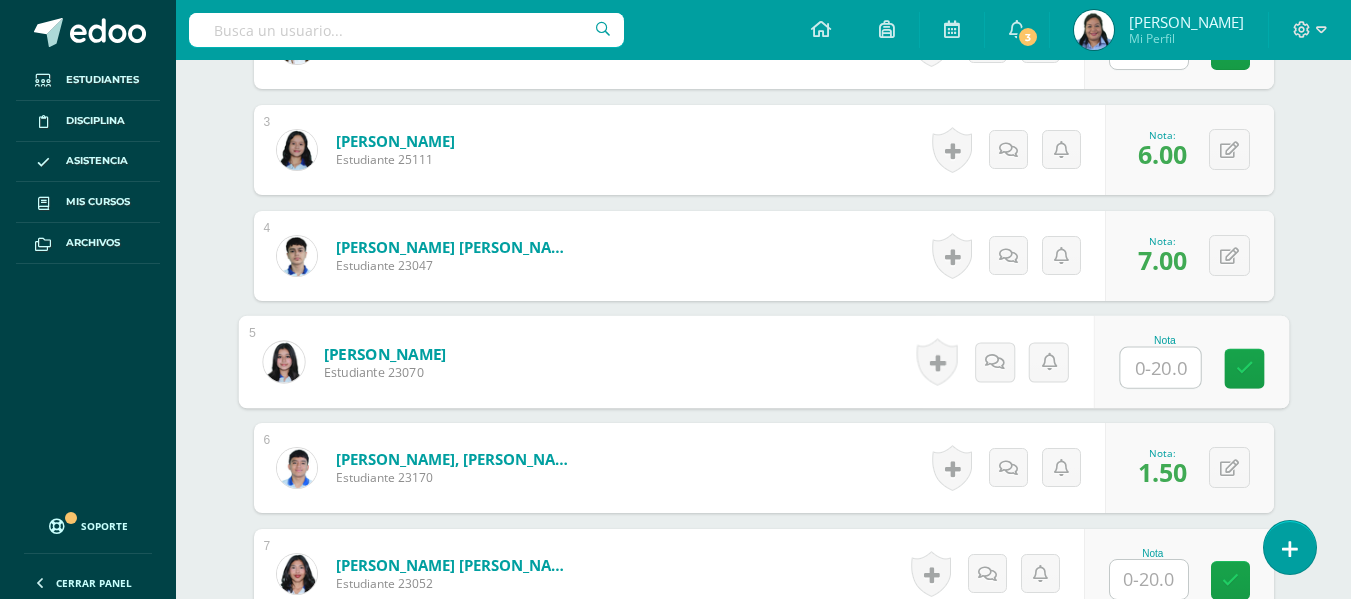 click at bounding box center (1160, 368) 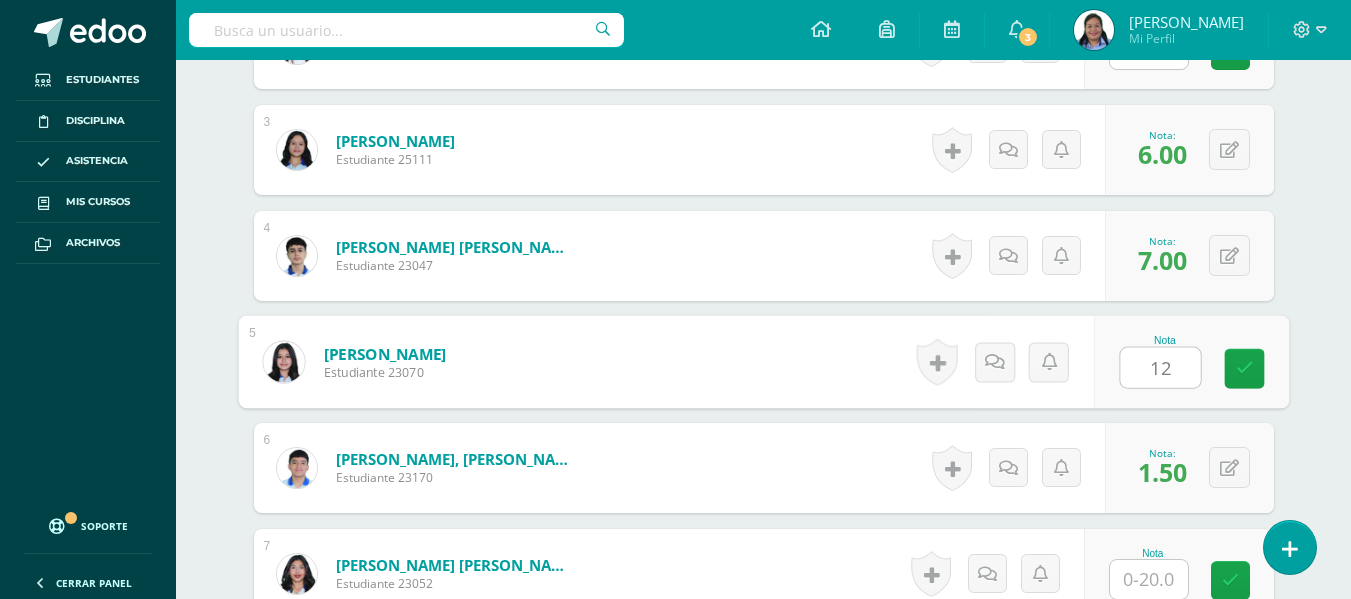 type on "12" 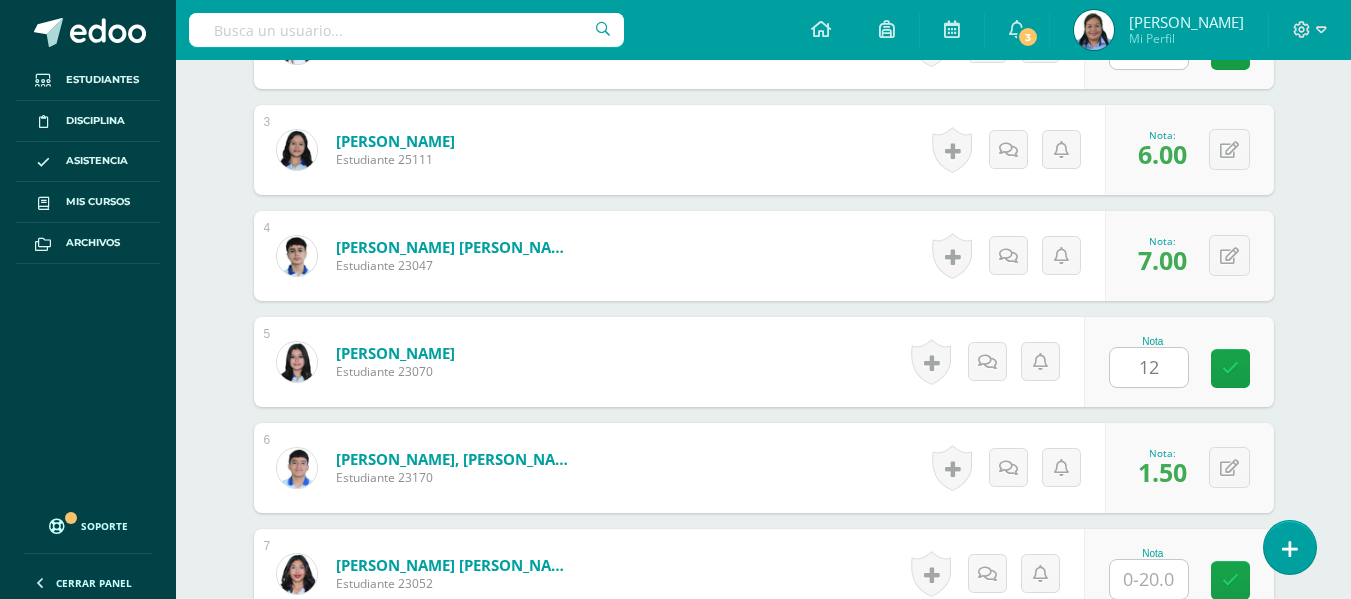 click on "1
Acosta Gálvez, Mia Leonela
Estudiante  23117
Nota
7.50
0
Logros
7.50 2" at bounding box center (764, 1528) 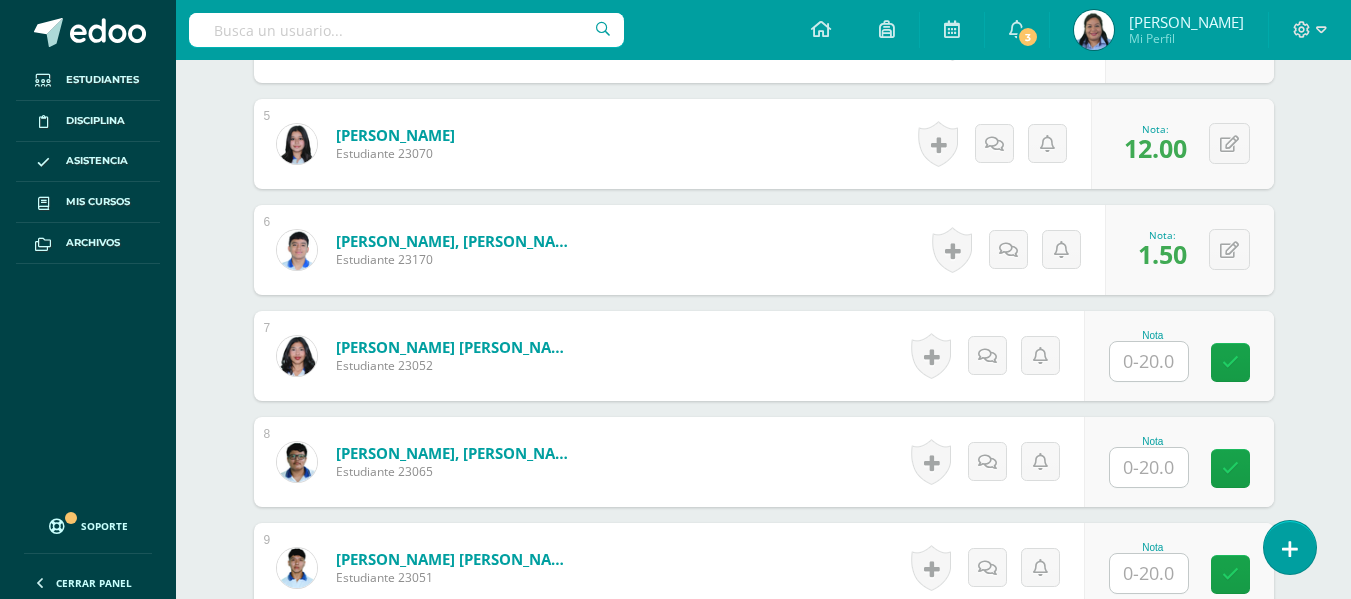 scroll, scrollTop: 1246, scrollLeft: 0, axis: vertical 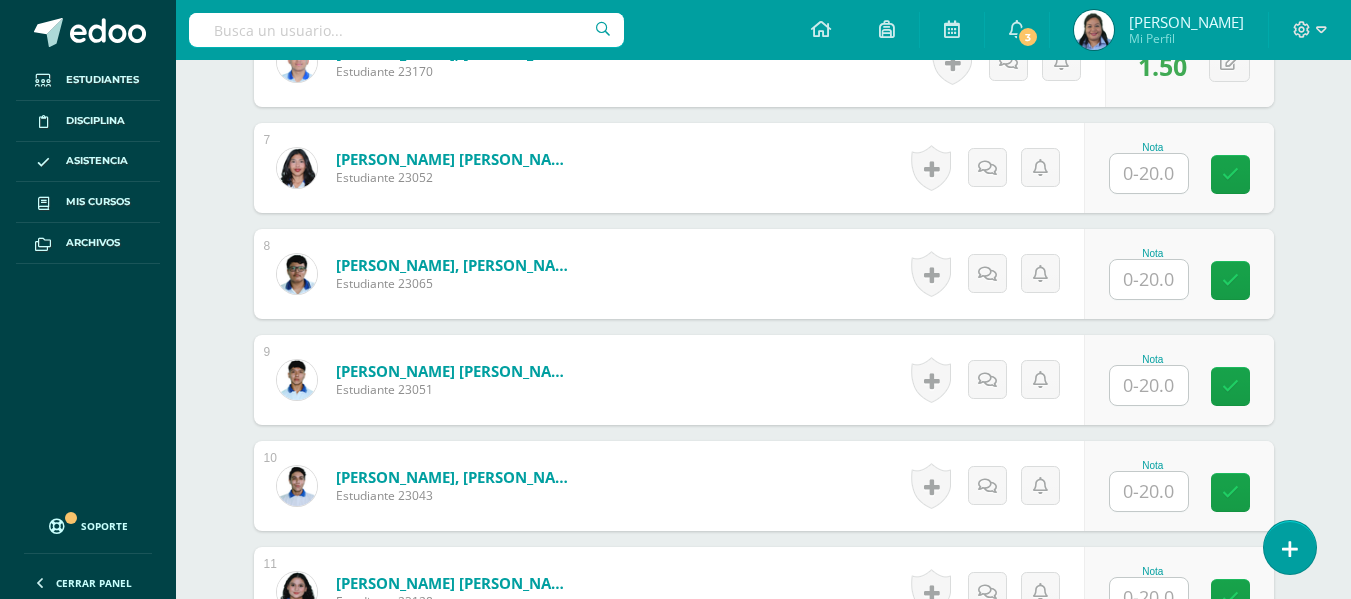 click at bounding box center (1149, 385) 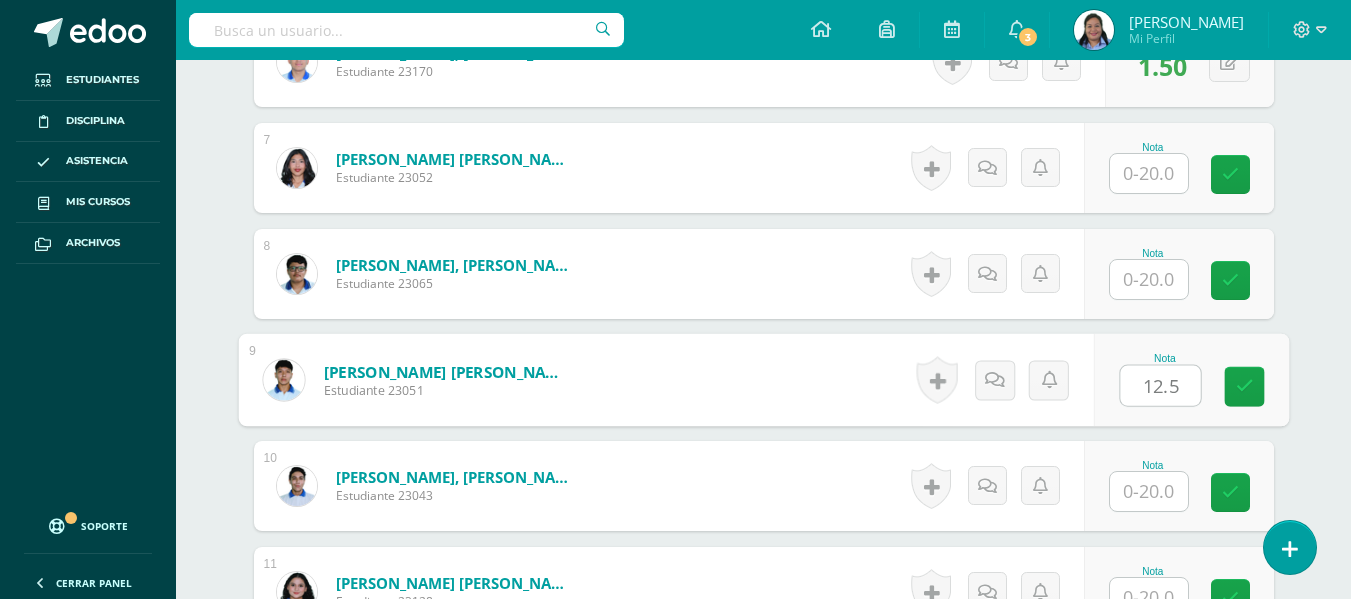 type on "12.5" 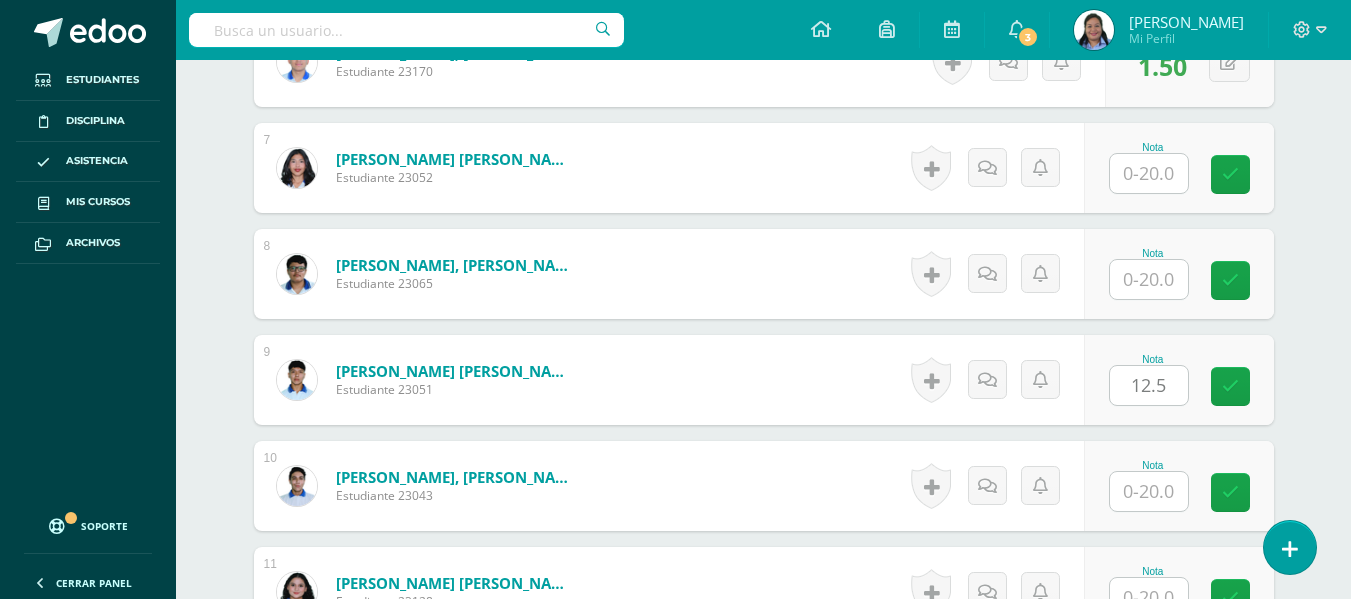 click on "¿Estás seguro que quieres  eliminar  esta actividad?
Esto borrará la actividad y cualquier nota que hayas registrado
permanentemente. Esta acción no se puede revertir. Cancelar Eliminar
Administración de escalas de valoración
escala de valoración
Aún no has creado una escala de valoración.
Cancelar Agregar nueva escala de valoración: Agrega una división a la escala de valoración  (ej. Ortografía, redacción, trabajo en equipo, etc.)
Agregar
Cancelar Crear escala de valoración
Agrega listas de cotejo
Mostrar todos                             Mostrar todos Mis listas Generales Comunicación y Lenguaje Matemática Ciencia Estudios Sociales Arte Taller 1" at bounding box center [764, 969] 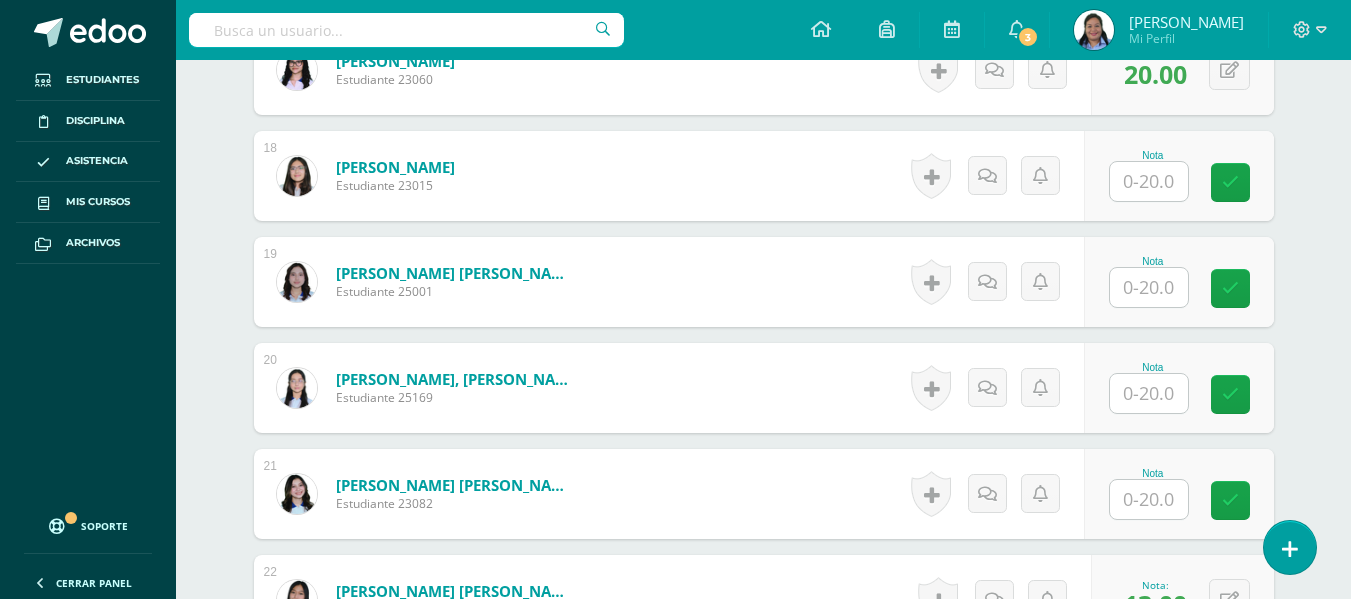 scroll, scrollTop: 2585, scrollLeft: 0, axis: vertical 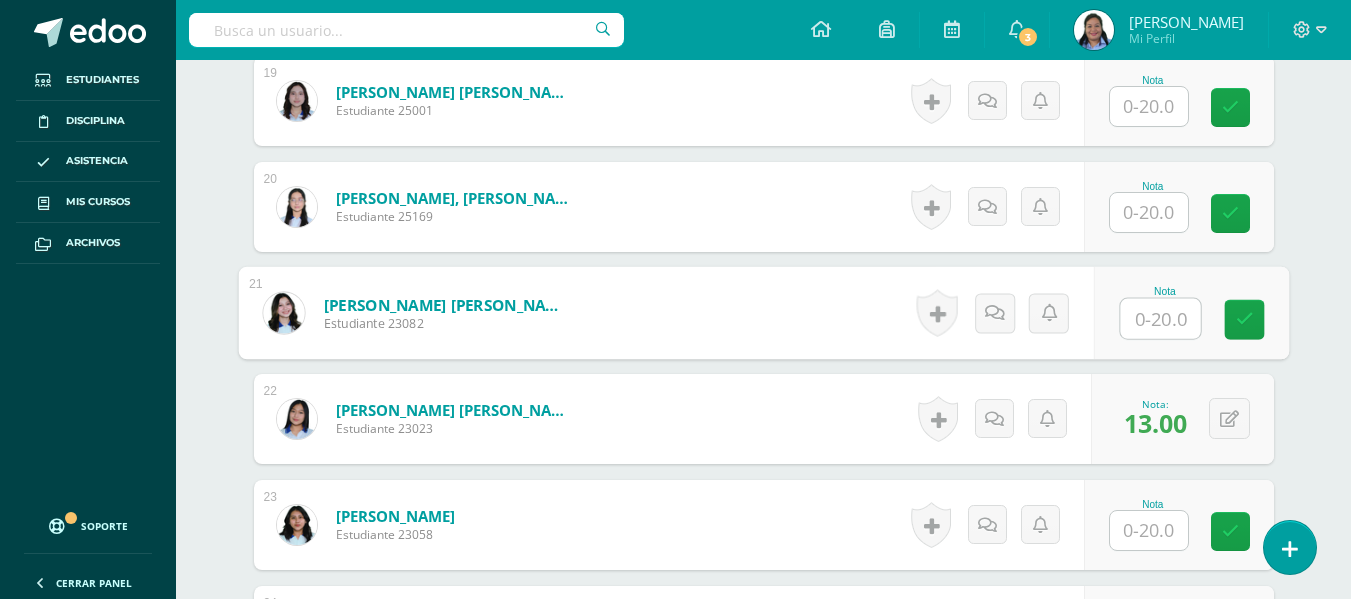 click at bounding box center [1160, 319] 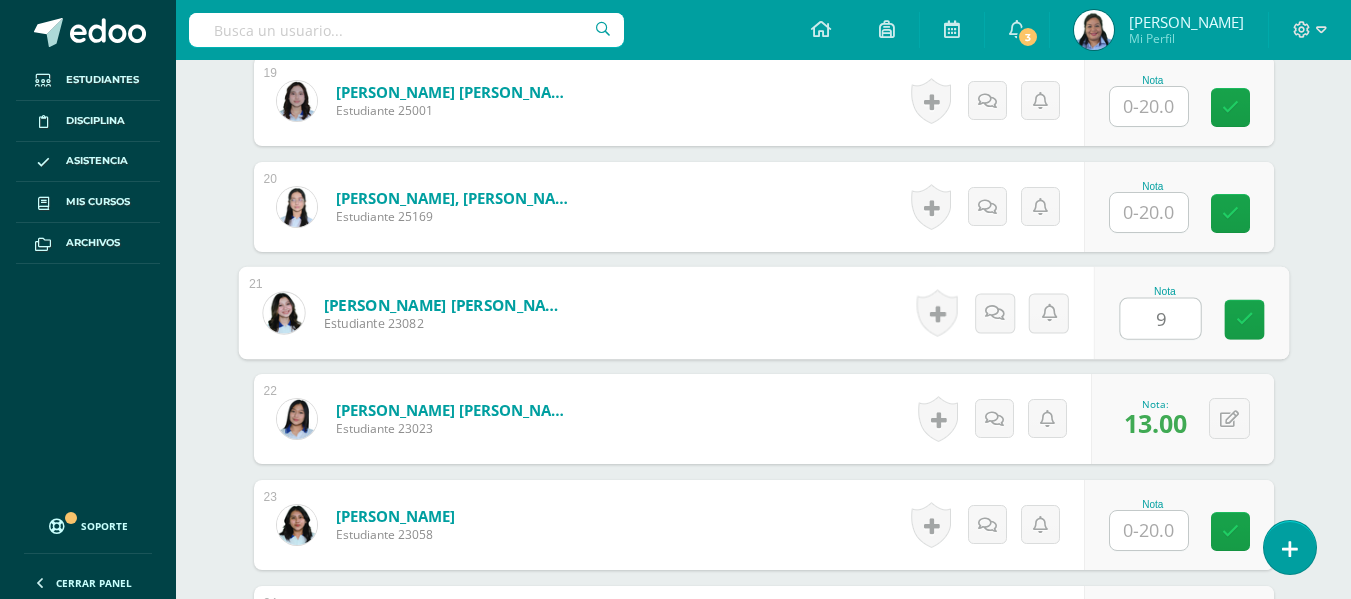 type on "9" 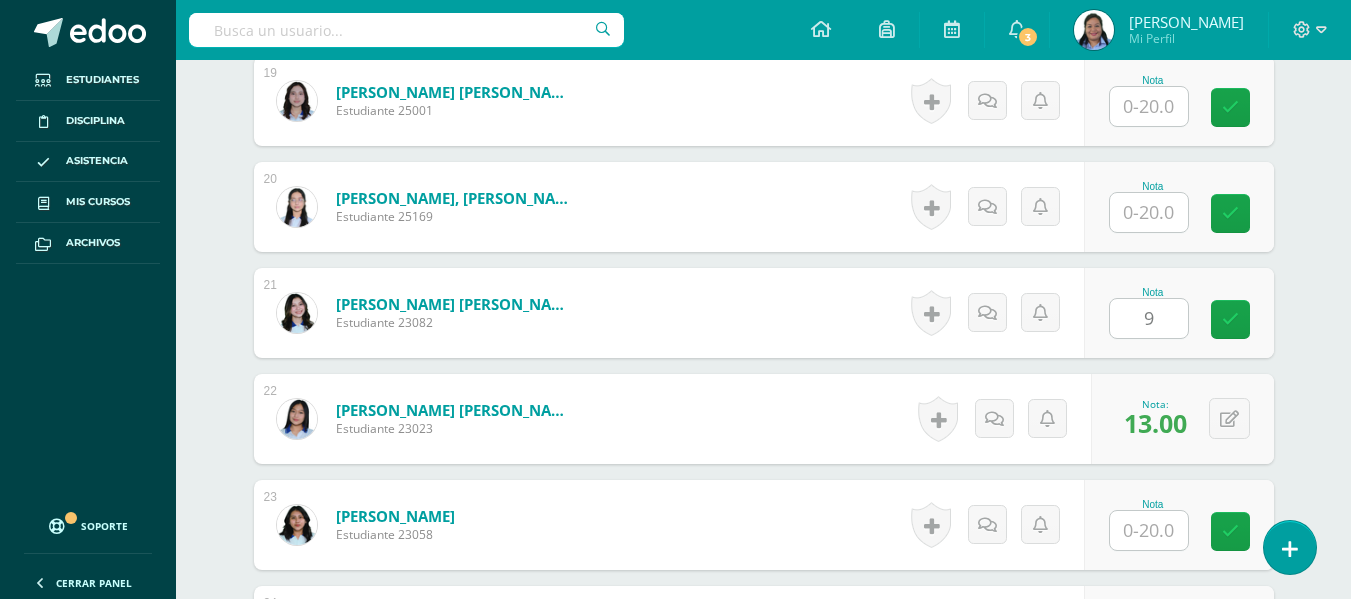 click on "Nota
9" at bounding box center [1179, 313] 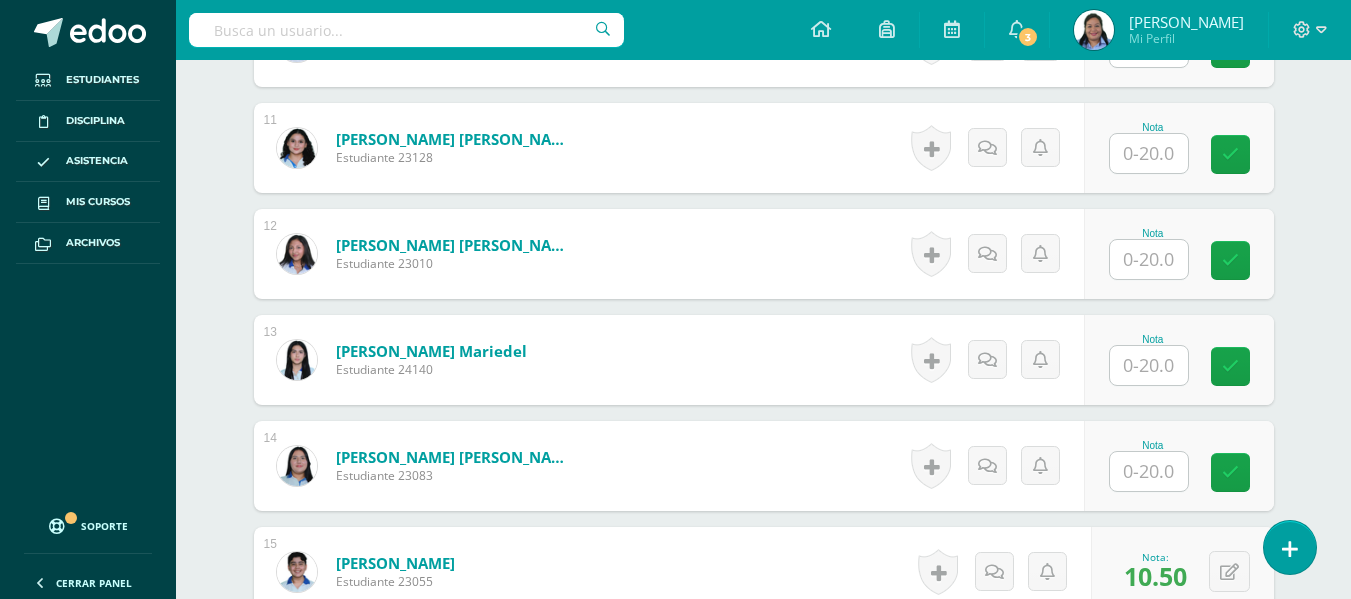 scroll, scrollTop: 1667, scrollLeft: 0, axis: vertical 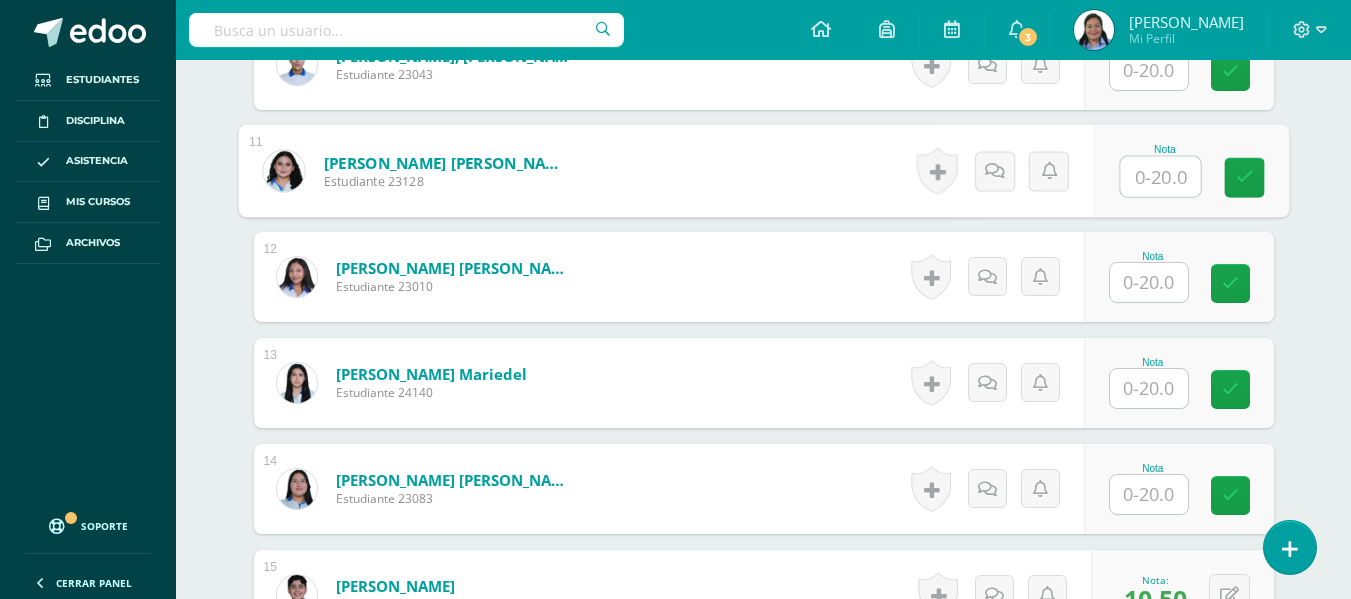 click at bounding box center [1160, 177] 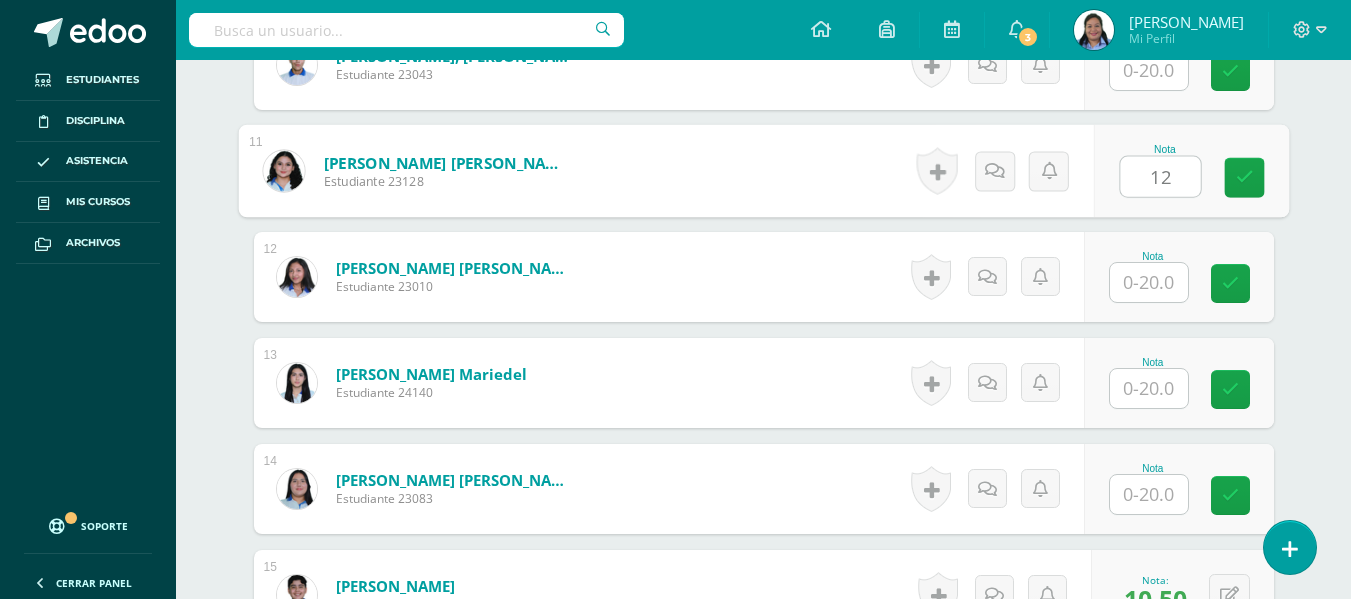 type on "12" 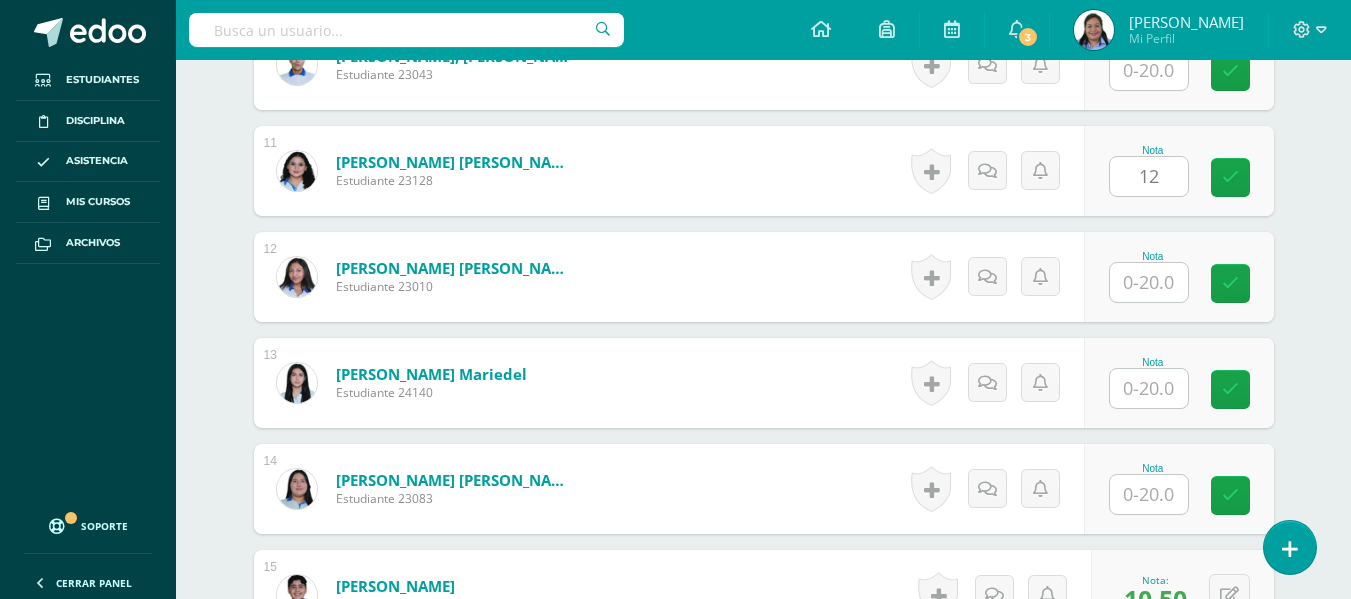 click on "Comunicación y Lenguaje, Idioma Extranjero
Tercero Básico "Inglés - Intermedio "A""
Herramientas
Detalle de asistencias
Actividad
Anuncios
Actividades
Estudiantes
Planificación
Dosificación
Conferencias
¿Estás seguro que quieres  eliminar  esta actividad?
Esto borrará la actividad y cualquier nota que hayas registrado
permanentemente. Esta acción no se puede revertir. Cancelar Eliminar
Administración de escalas de valoración
escala de valoración
Aún no has creado una escala de valoración.
Cancelar Cancelar" at bounding box center (763, 479) 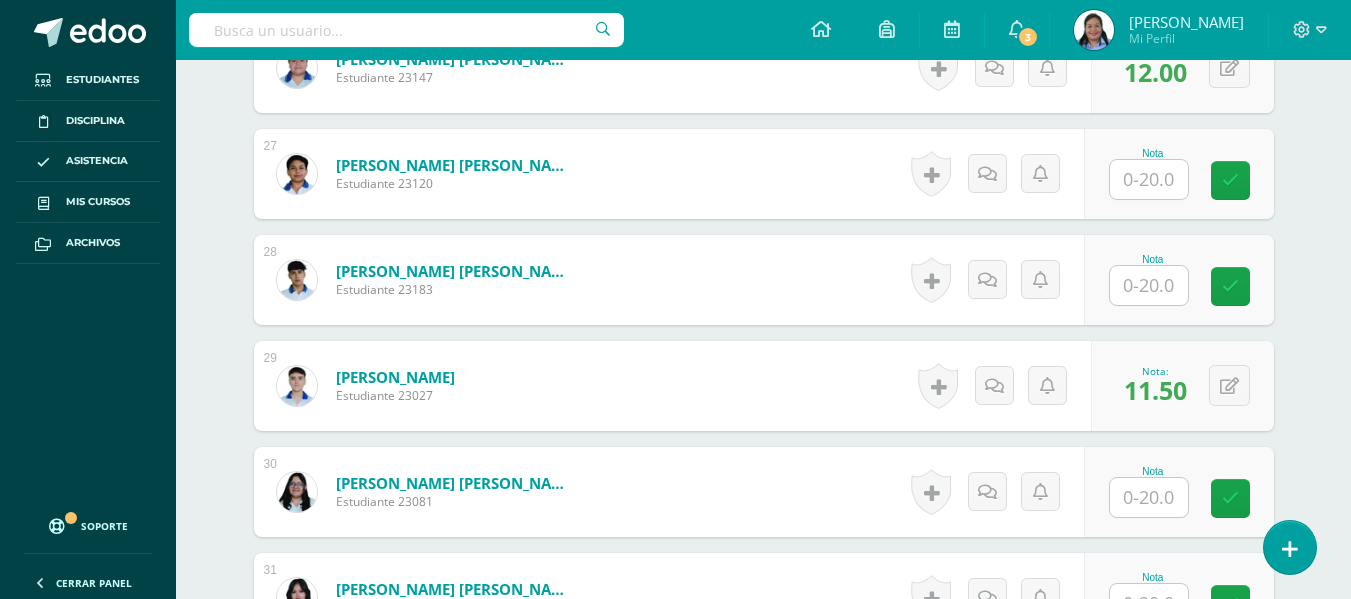 scroll, scrollTop: 3570, scrollLeft: 0, axis: vertical 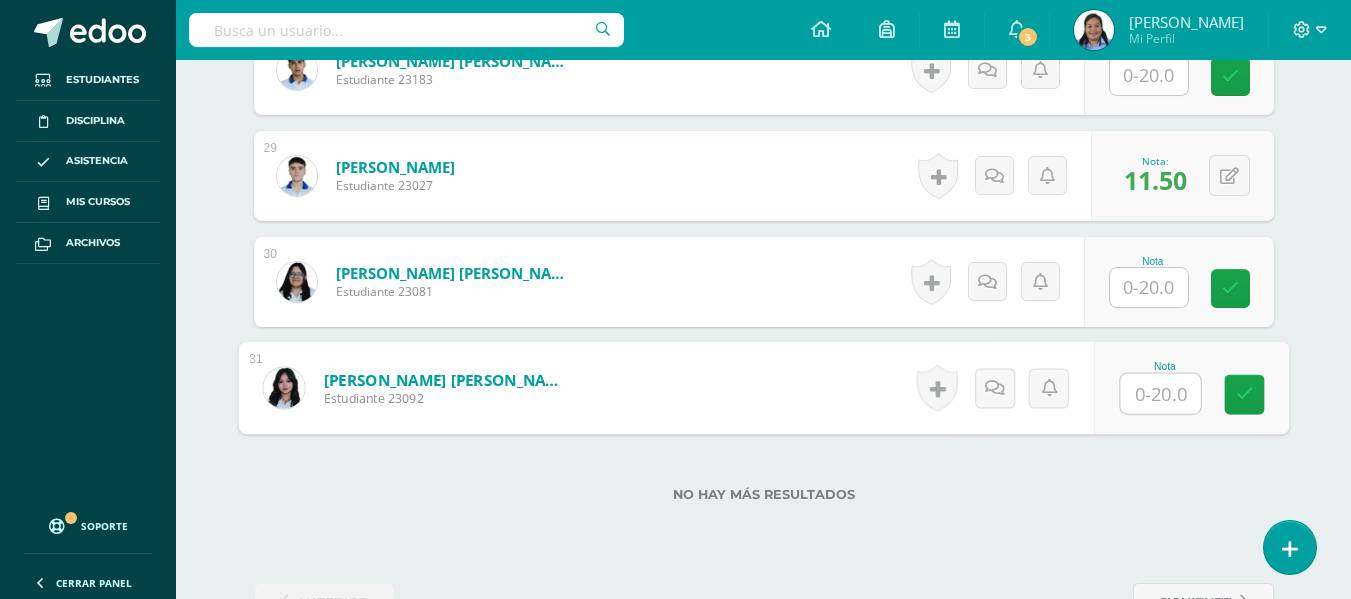 click at bounding box center [1160, 394] 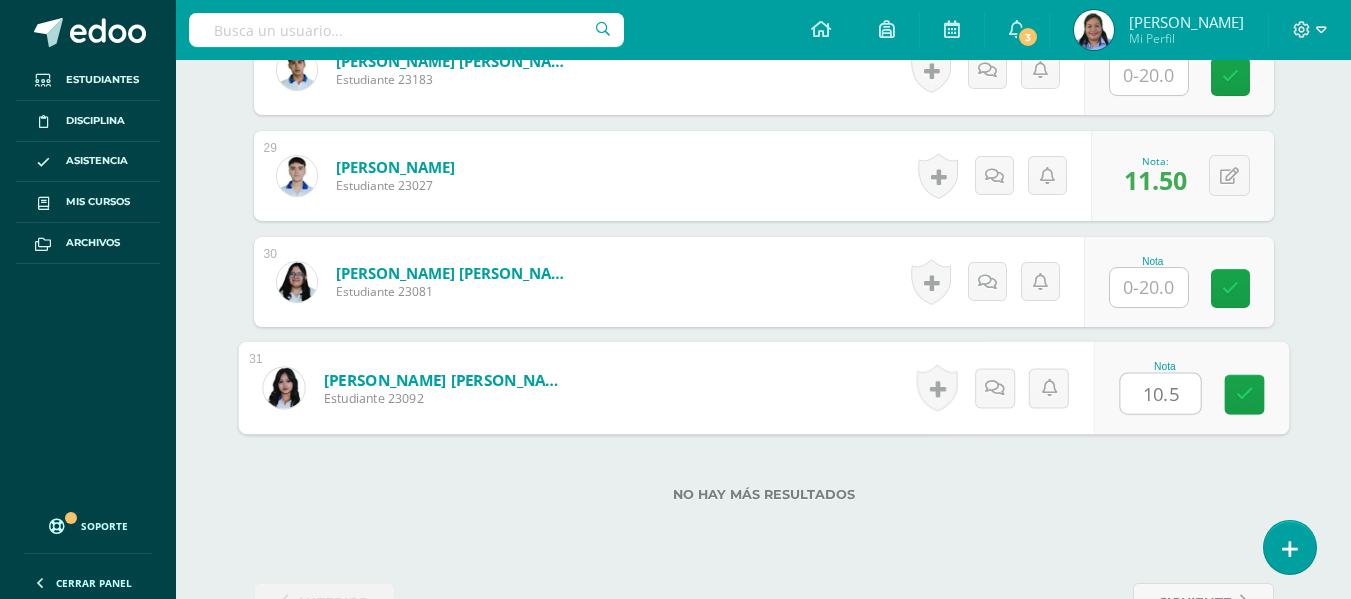 type on "10.5" 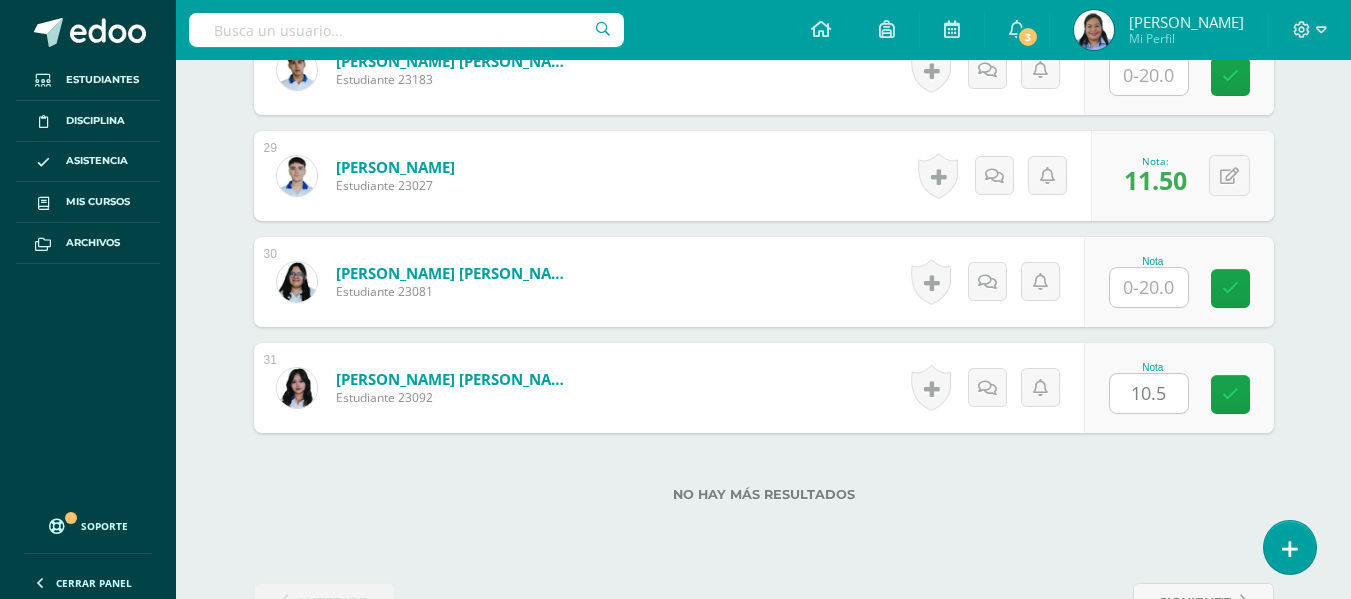 click on "Nota" at bounding box center (1179, 282) 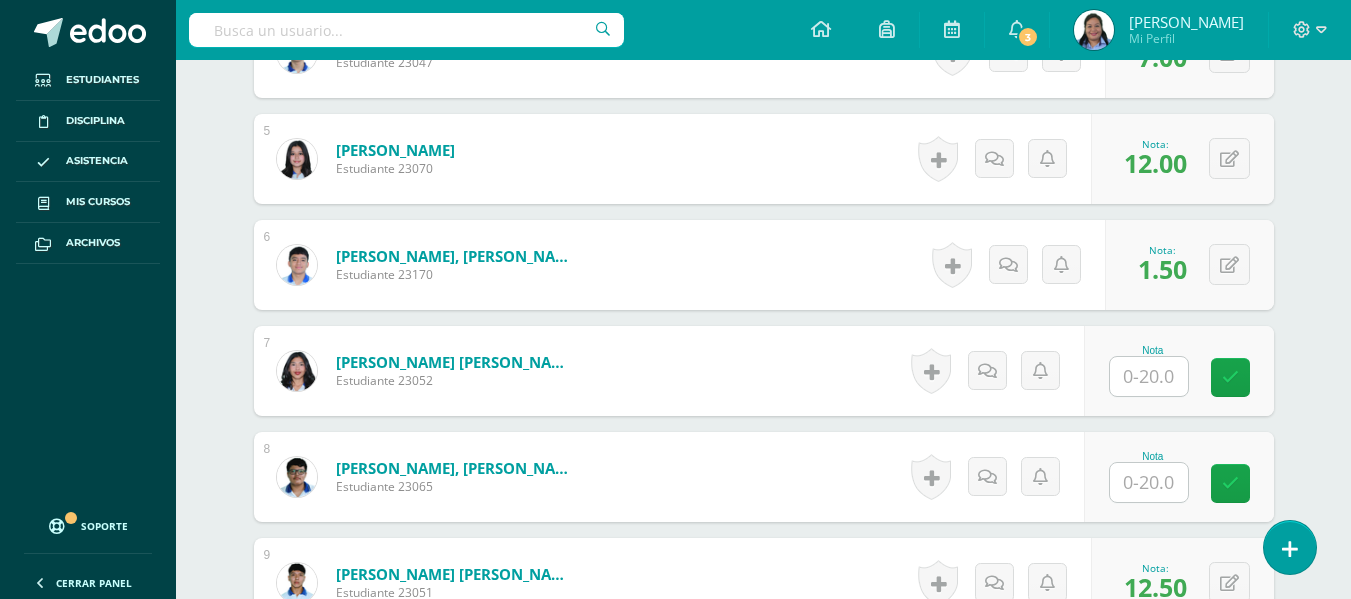 scroll, scrollTop: 1051, scrollLeft: 0, axis: vertical 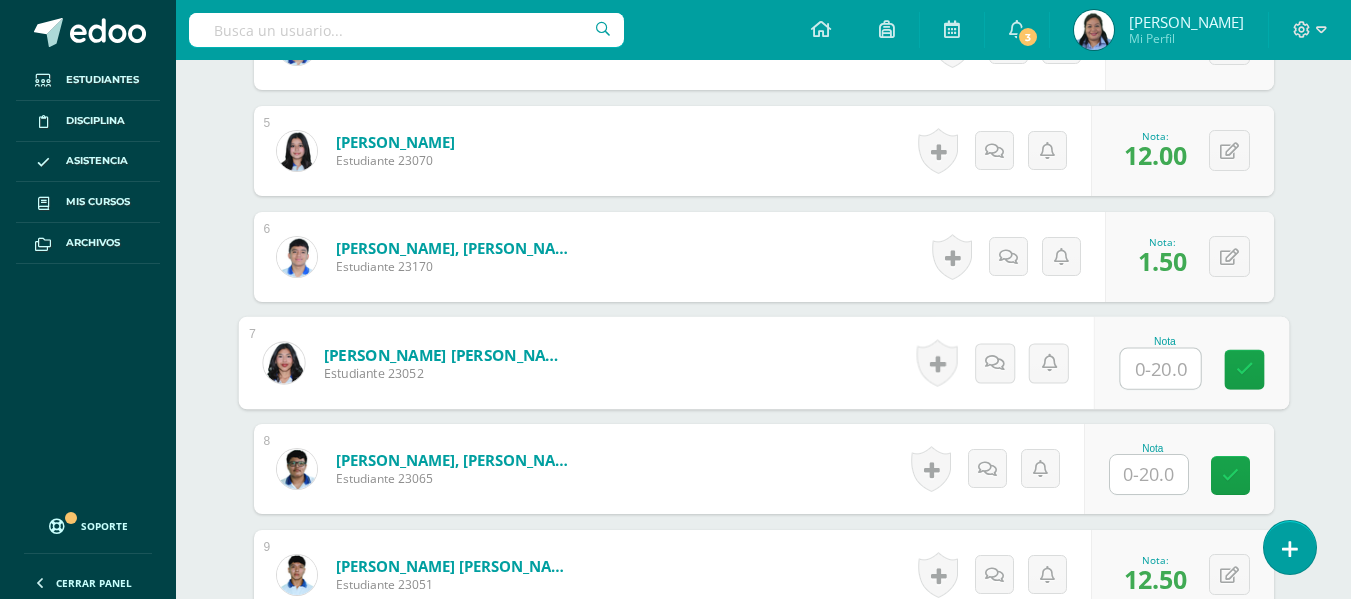 click at bounding box center [1160, 369] 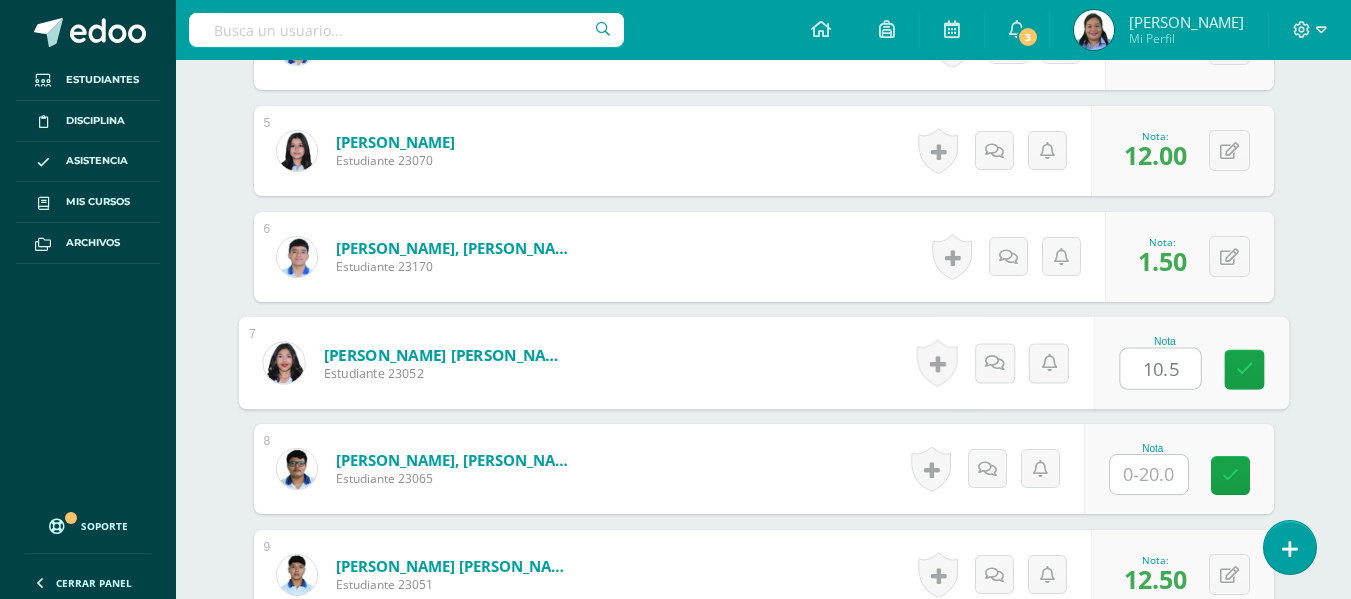 type on "10.5" 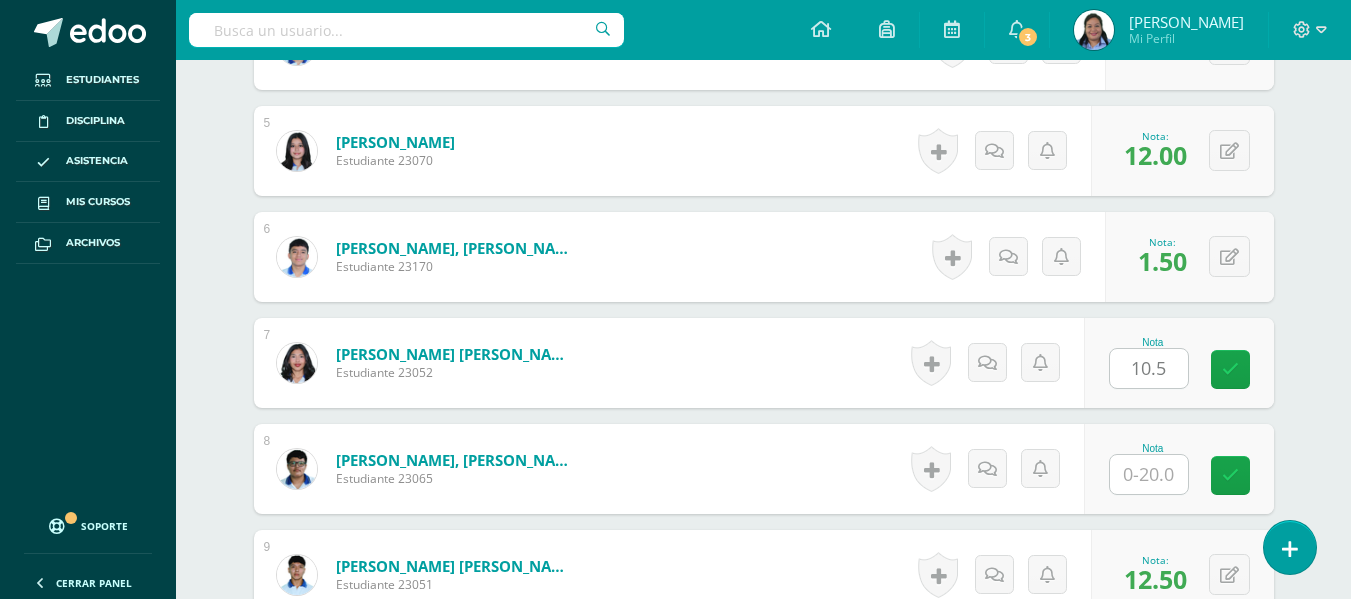 click on "¿Estás seguro que quieres  eliminar  esta actividad?
Esto borrará la actividad y cualquier nota que hayas registrado
permanentemente. Esta acción no se puede revertir. Cancelar Eliminar
Administración de escalas de valoración
escala de valoración
Aún no has creado una escala de valoración.
Cancelar Agregar nueva escala de valoración: Agrega una división a la escala de valoración  (ej. Ortografía, redacción, trabajo en equipo, etc.)
Agregar
Cancelar Crear escala de valoración
Agrega listas de cotejo
Mostrar todos                             Mostrar todos Mis listas Generales Comunicación y Lenguaje Matemática Ciencia Estudios Sociales Arte Taller 1" at bounding box center [764, 1164] 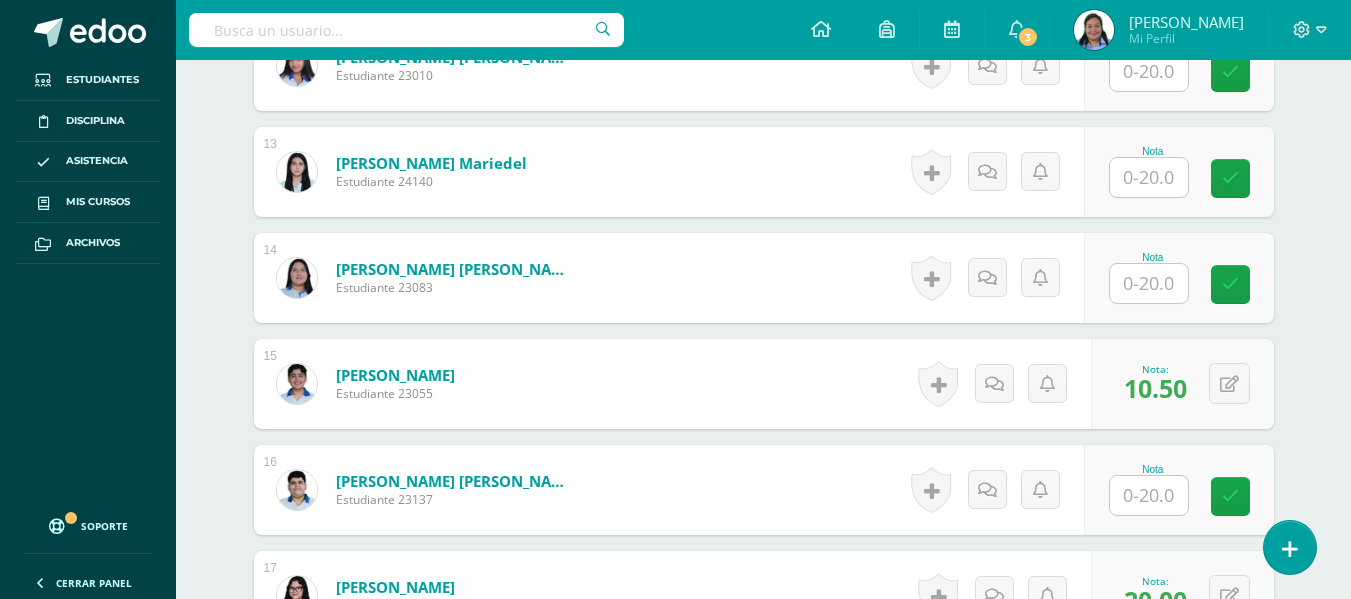 scroll, scrollTop: 1900, scrollLeft: 0, axis: vertical 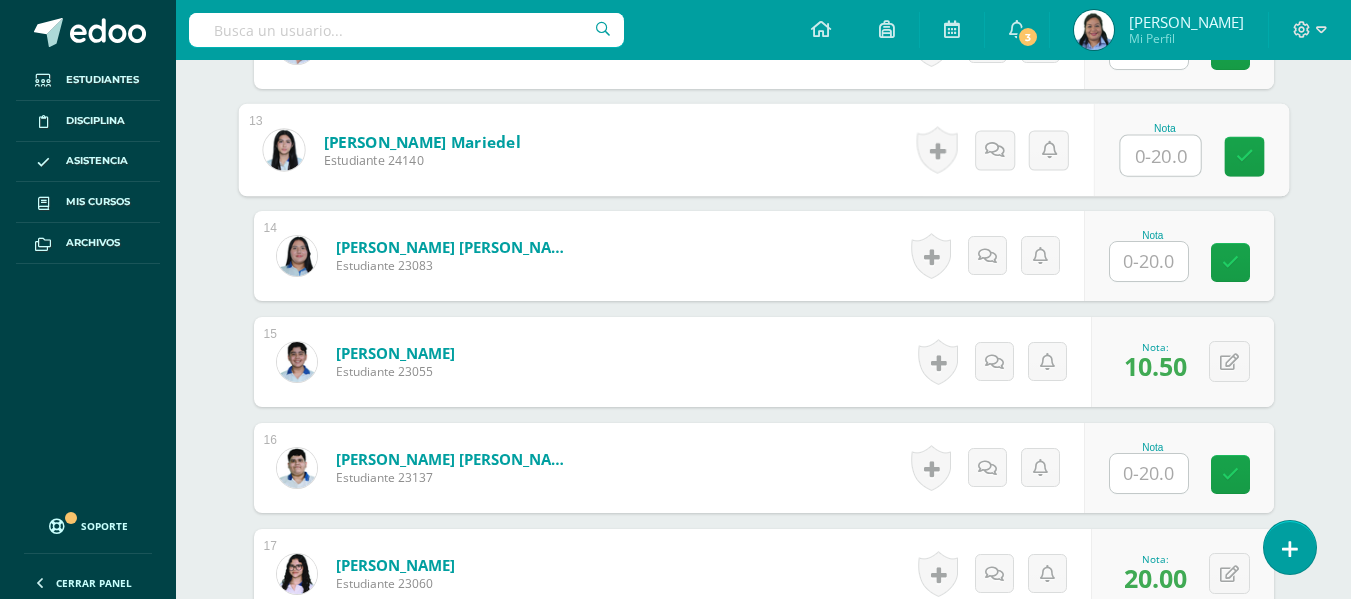 click at bounding box center (1160, 156) 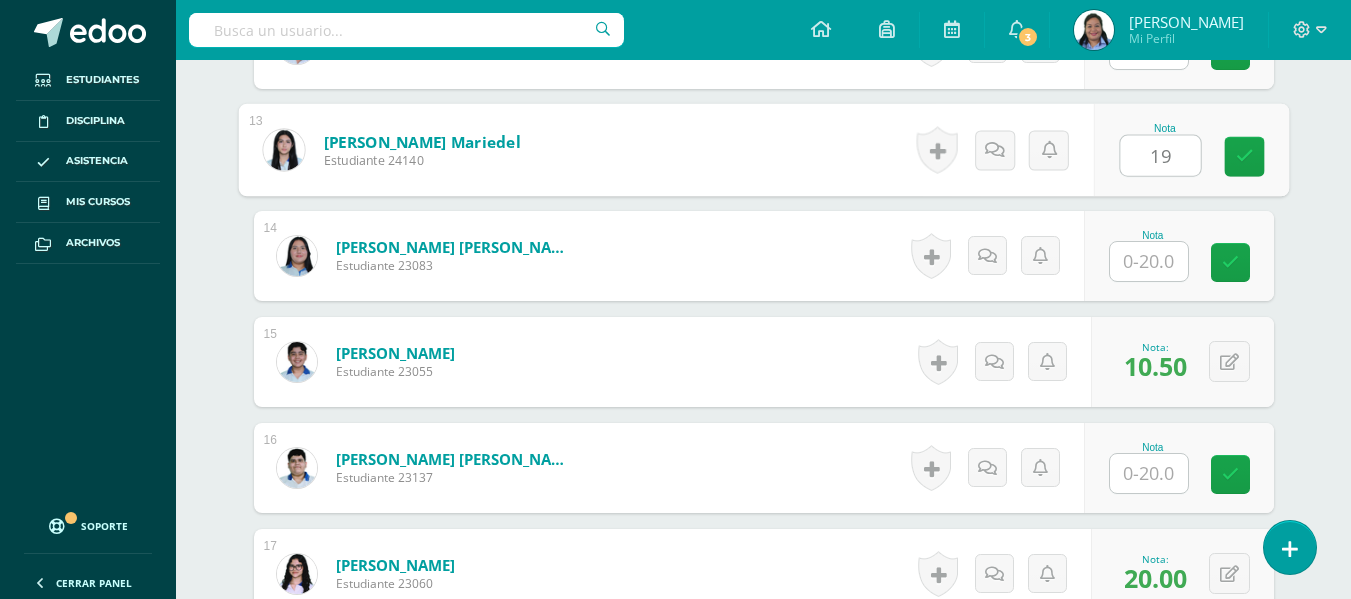 type on "19" 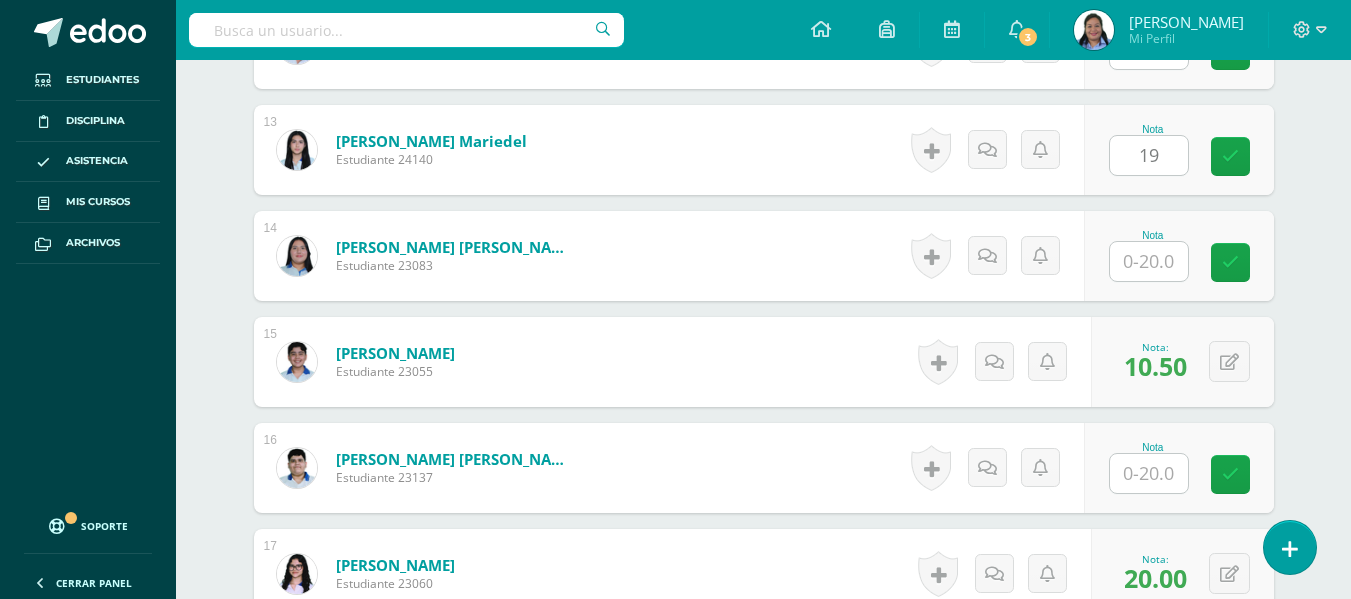 click on "Nota
19" at bounding box center (1179, 150) 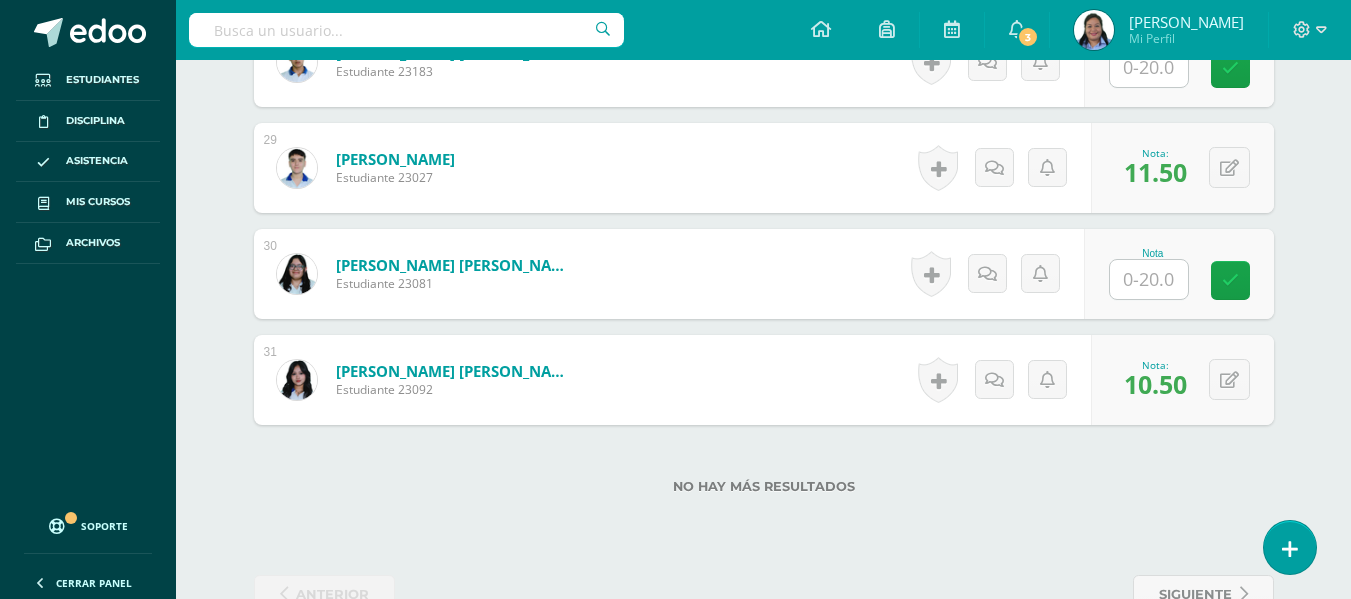 scroll, scrollTop: 3540, scrollLeft: 0, axis: vertical 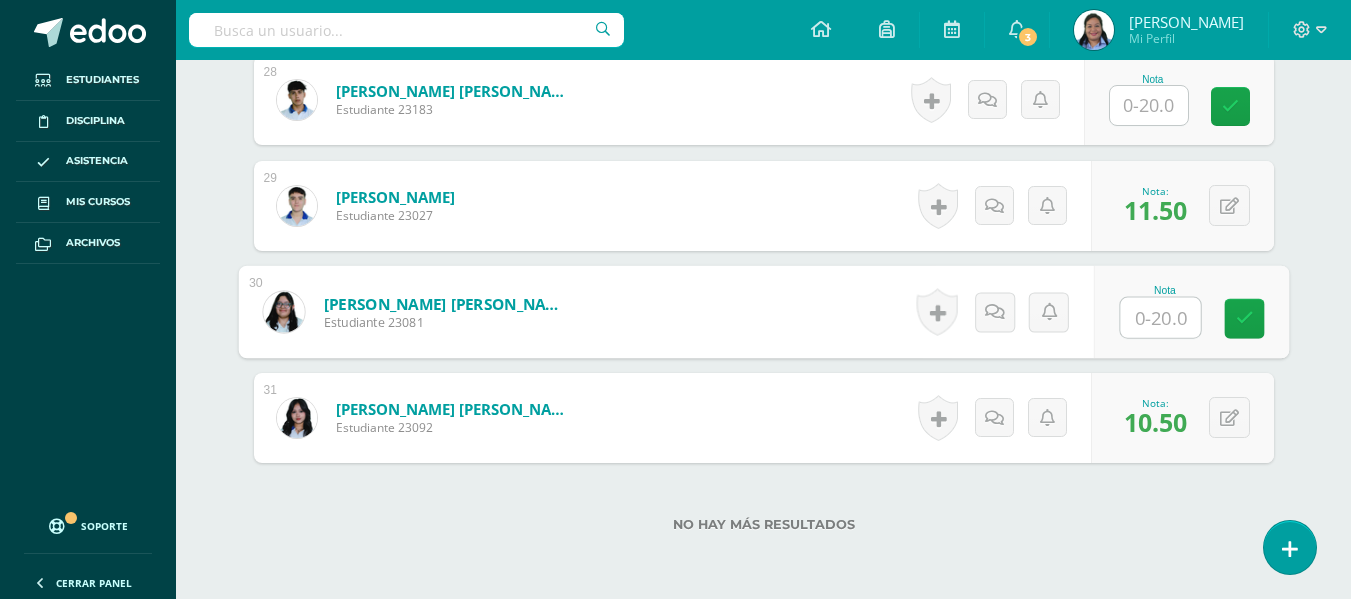 click at bounding box center [1160, 318] 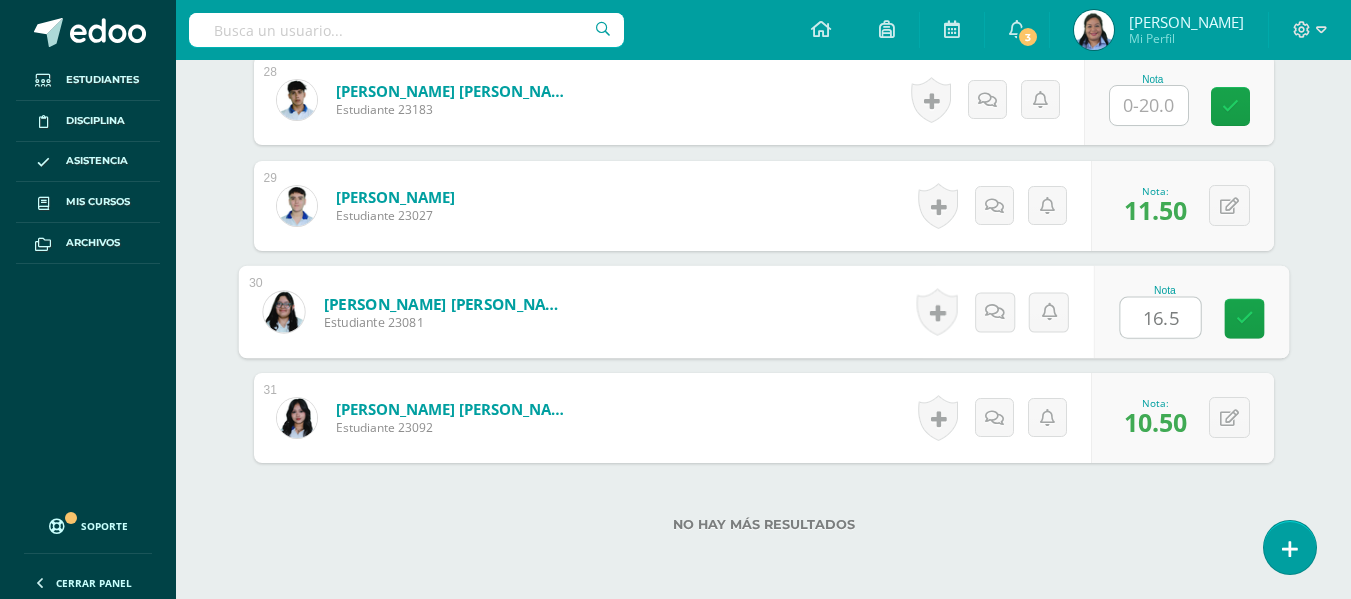 type on "16.5" 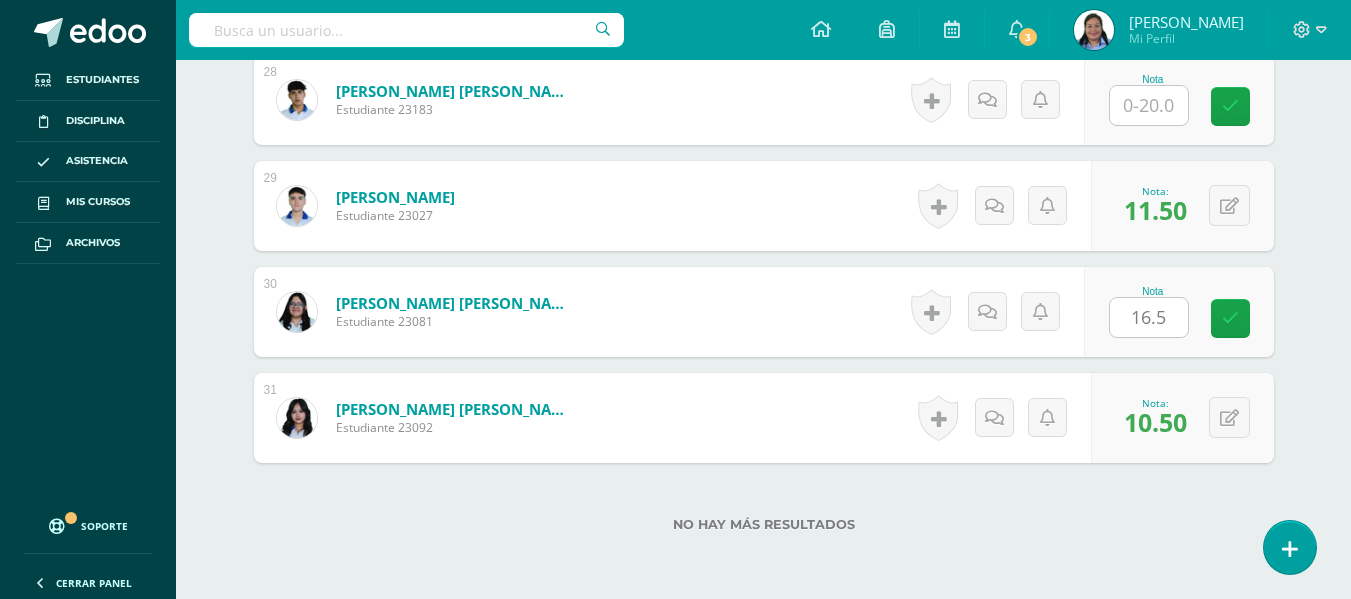 click on "1
Acosta Gálvez, Mia Leonela
Estudiante  23117
Nota
7.50
0
Logros
7.50 2" at bounding box center (764, -1172) 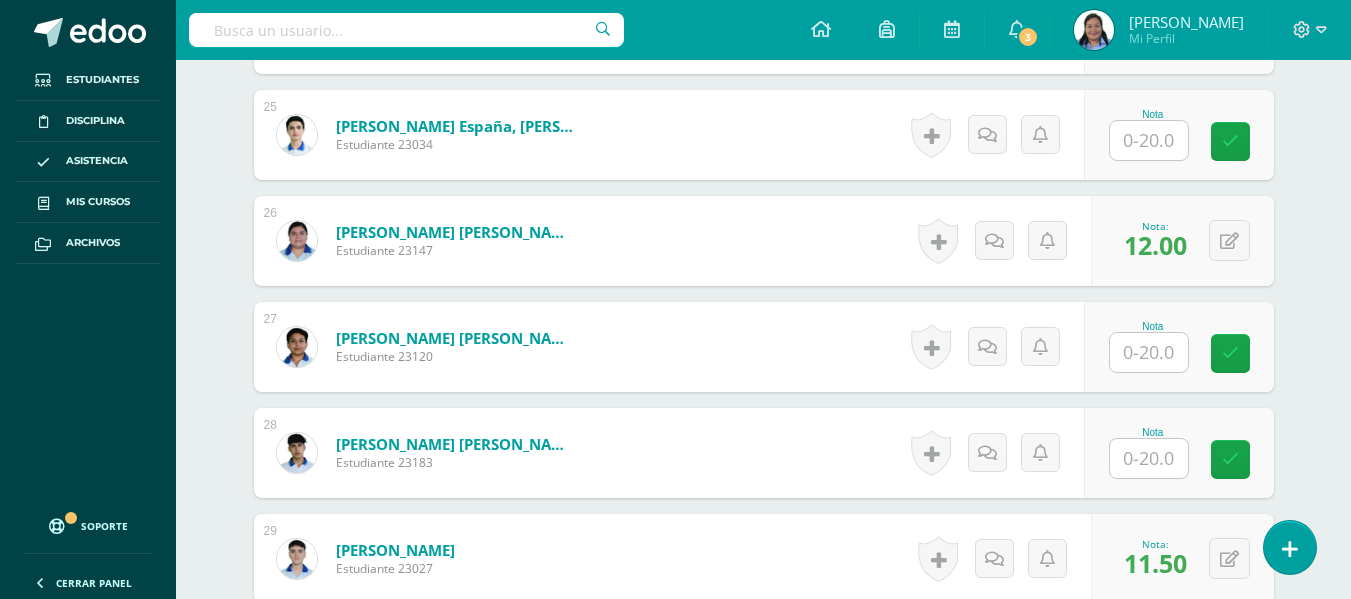 scroll, scrollTop: 3172, scrollLeft: 0, axis: vertical 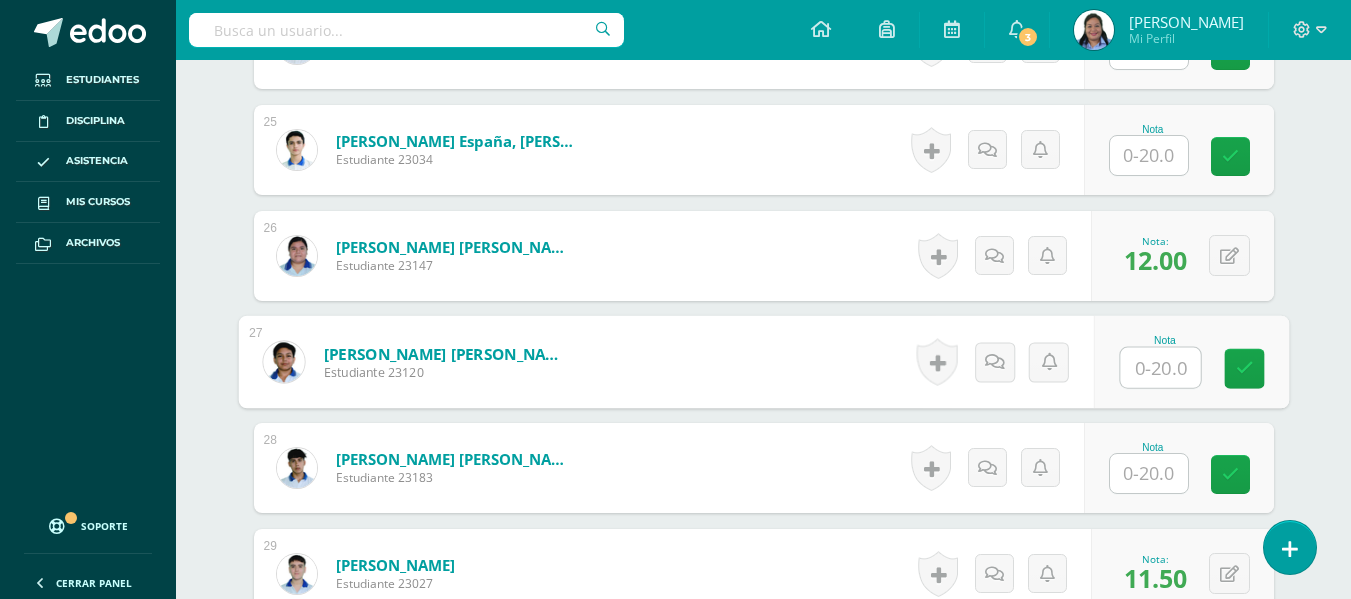 click at bounding box center [1160, 368] 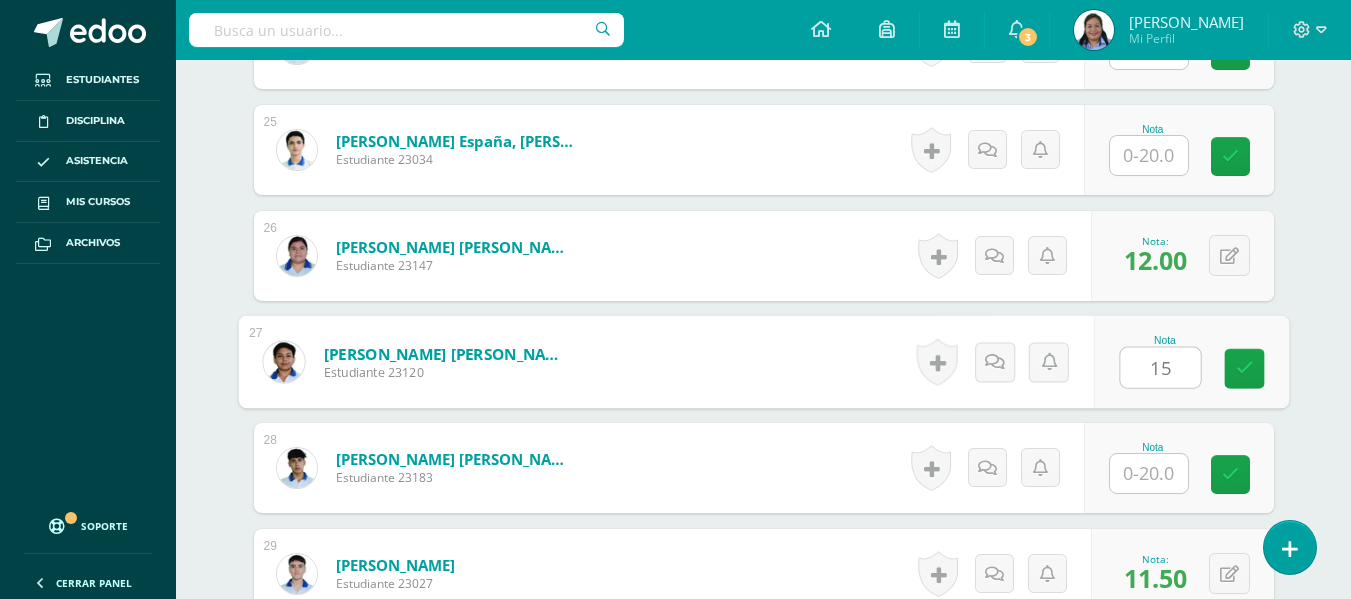 scroll, scrollTop: 2648, scrollLeft: 0, axis: vertical 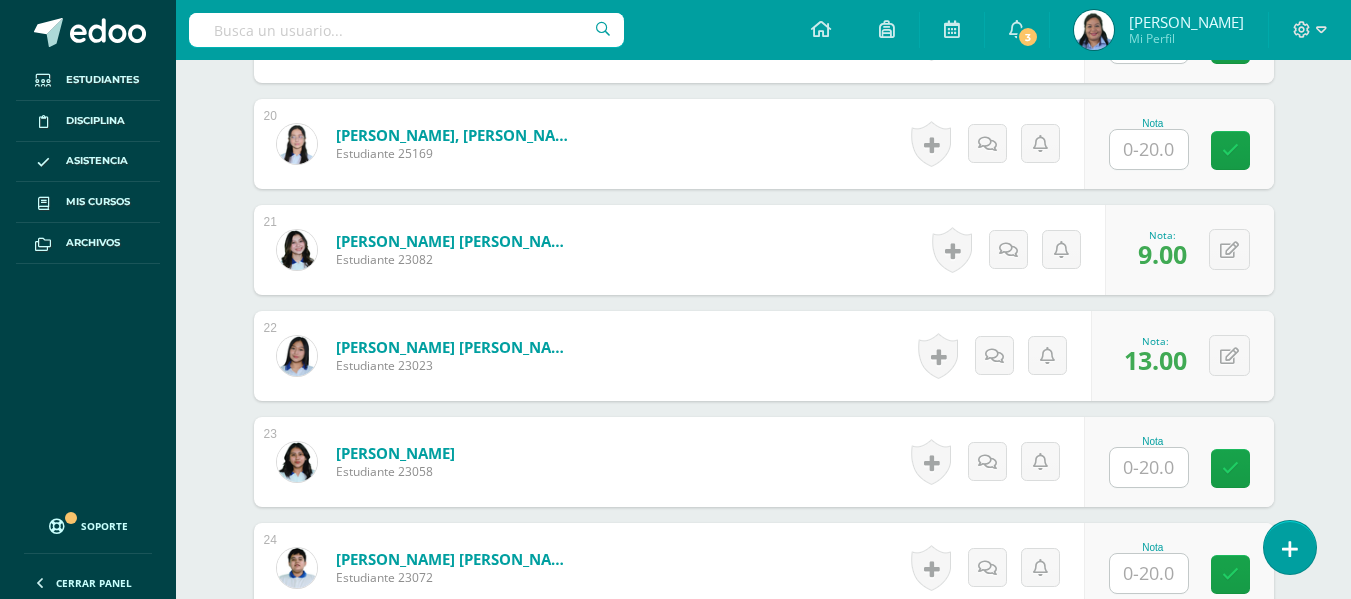 type on "15" 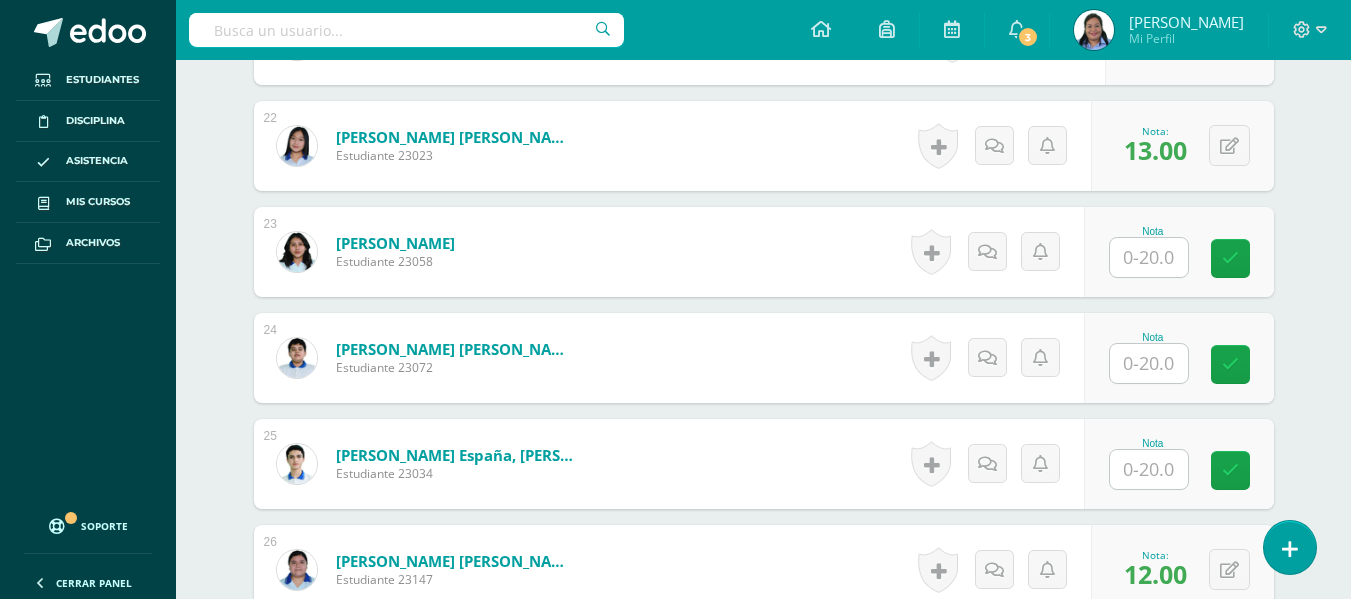 scroll, scrollTop: 2843, scrollLeft: 0, axis: vertical 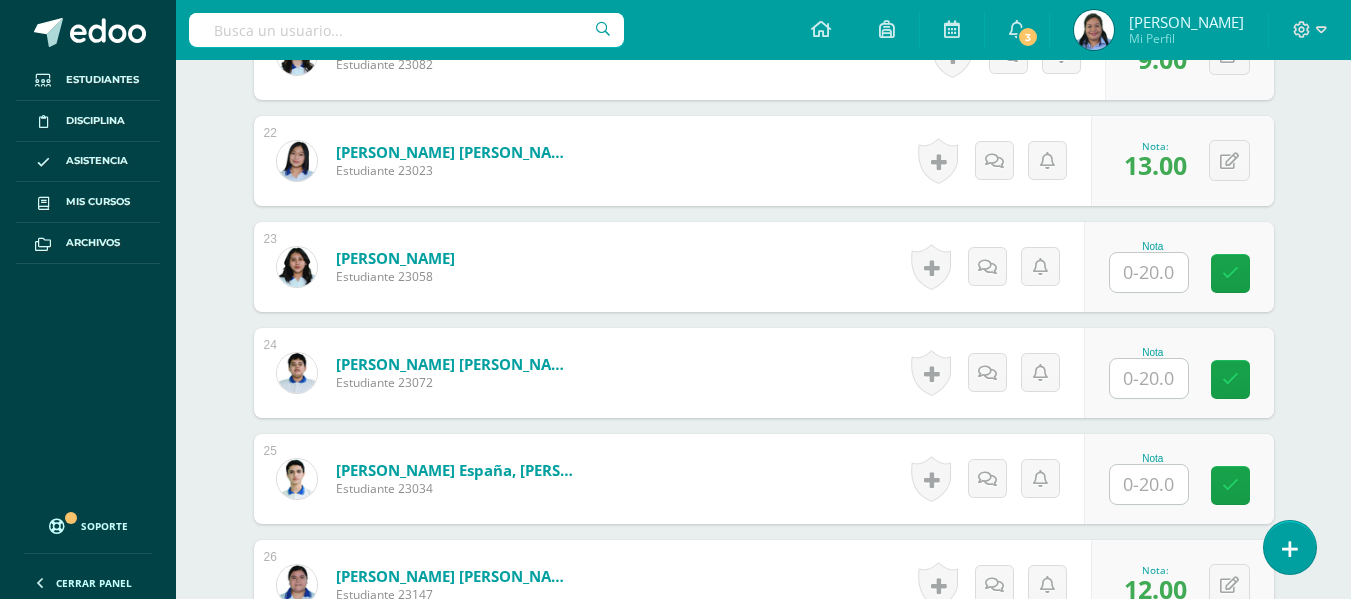 click at bounding box center [1149, 272] 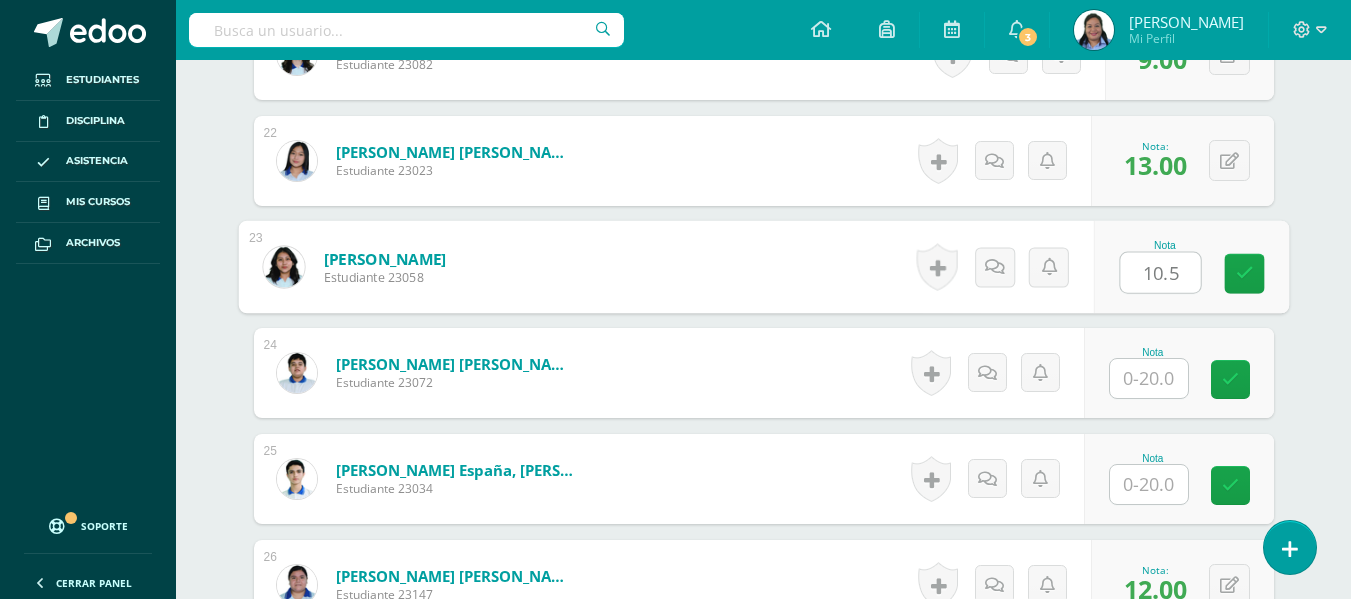 type on "10.5" 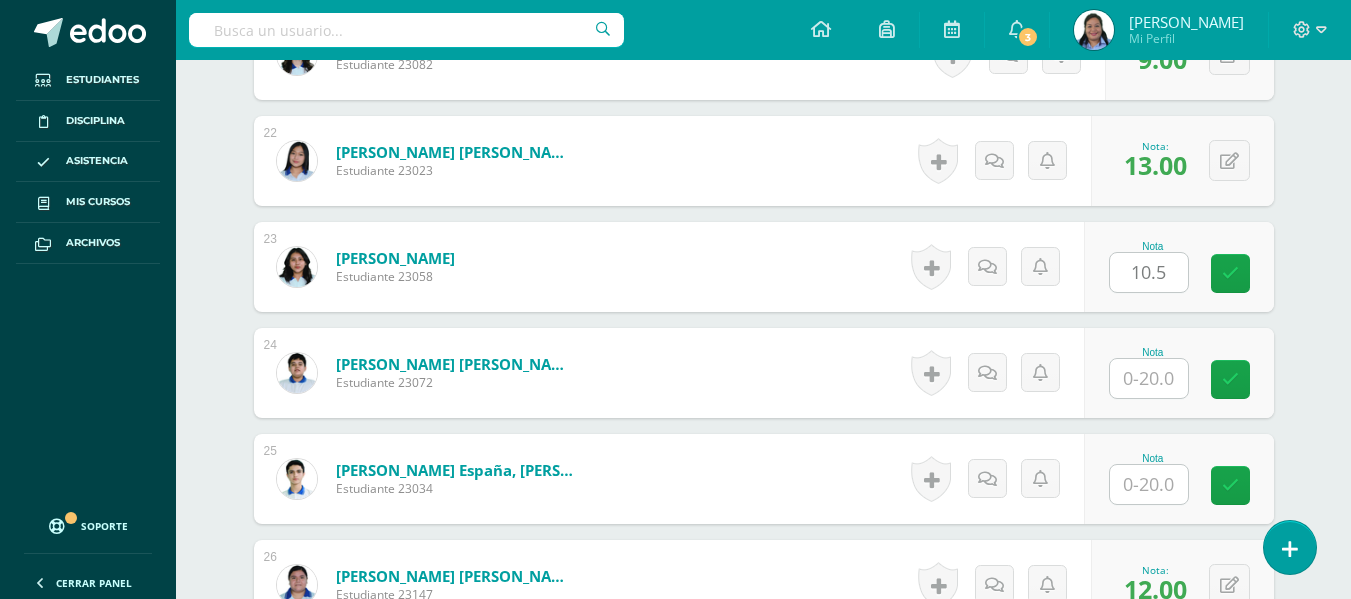 click on "¿Estás seguro que quieres  eliminar  esta actividad?
Esto borrará la actividad y cualquier nota que hayas registrado
permanentemente. Esta acción no se puede revertir. Cancelar Eliminar
Administración de escalas de valoración
escala de valoración
Aún no has creado una escala de valoración.
Cancelar Agregar nueva escala de valoración: Agrega una división a la escala de valoración  (ej. Ortografía, redacción, trabajo en equipo, etc.)
Agregar
Cancelar Crear escala de valoración
Agrega listas de cotejo
Mostrar todos                             Mostrar todos Mis listas Generales Comunicación y Lenguaje Matemática Ciencia Estudios Sociales Arte Taller 1" at bounding box center [764, -628] 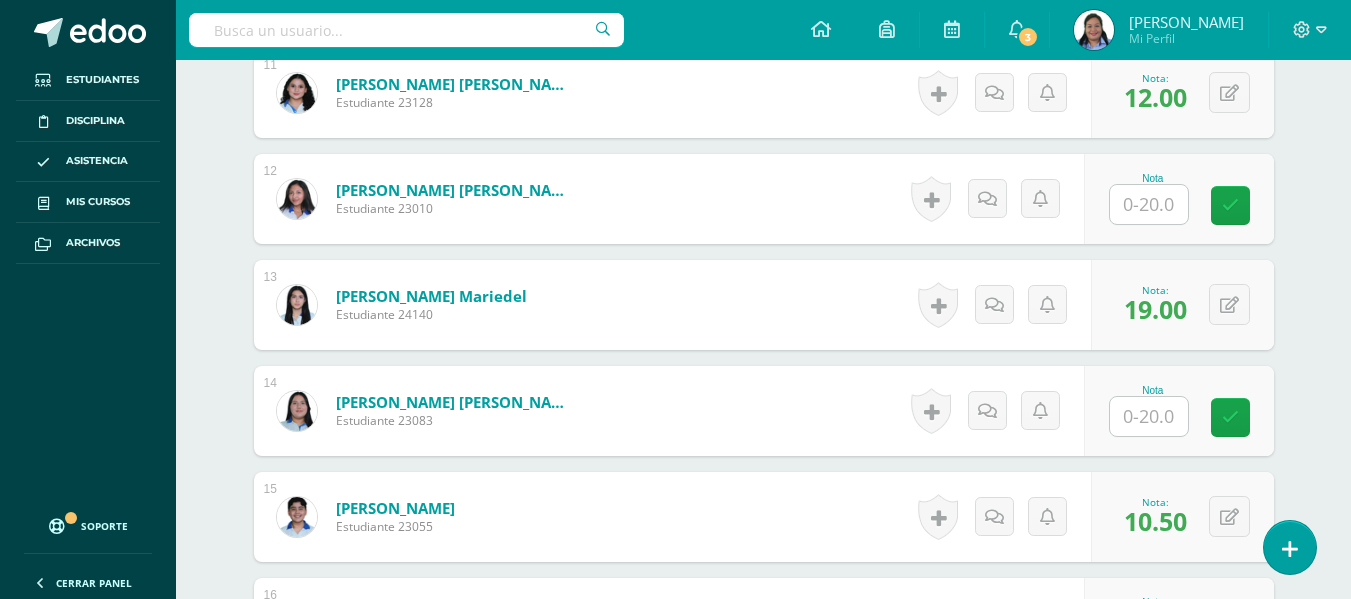 scroll, scrollTop: 1738, scrollLeft: 0, axis: vertical 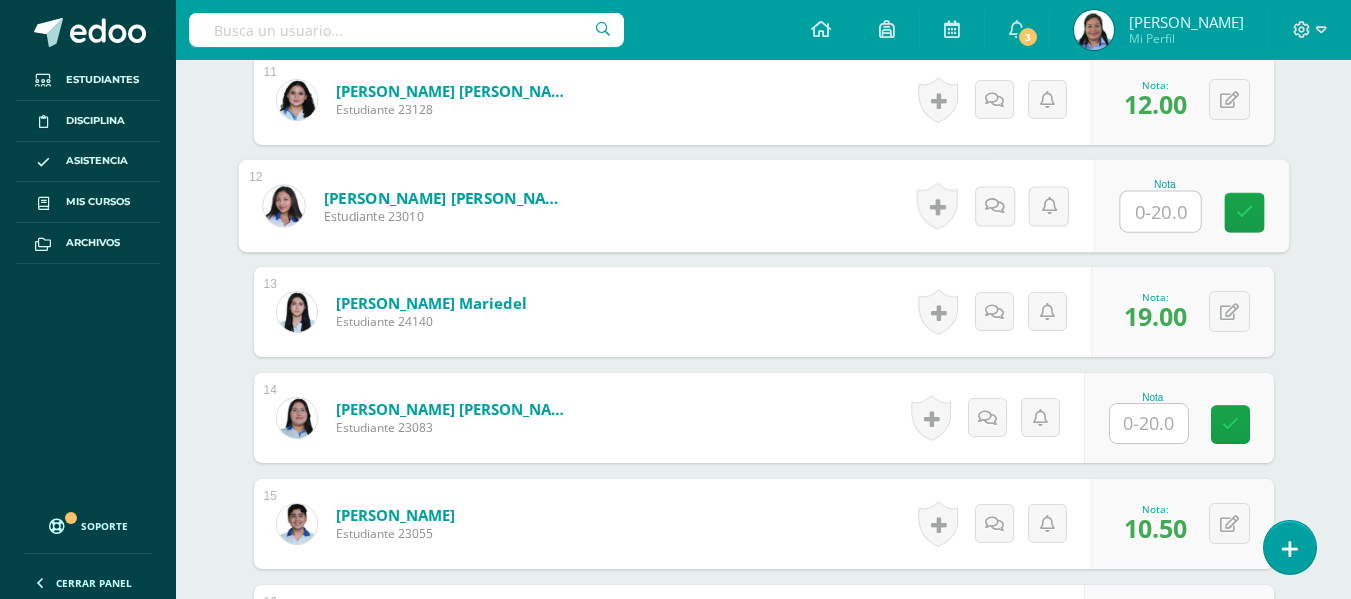 click at bounding box center (1160, 212) 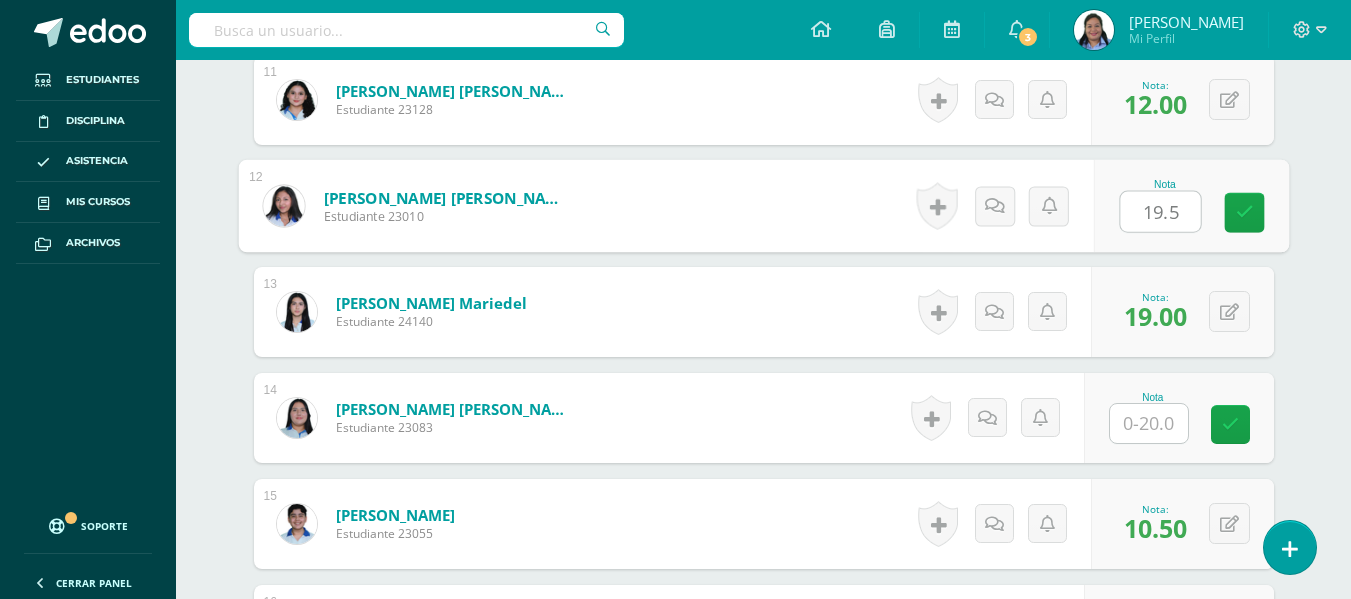 type on "19.5" 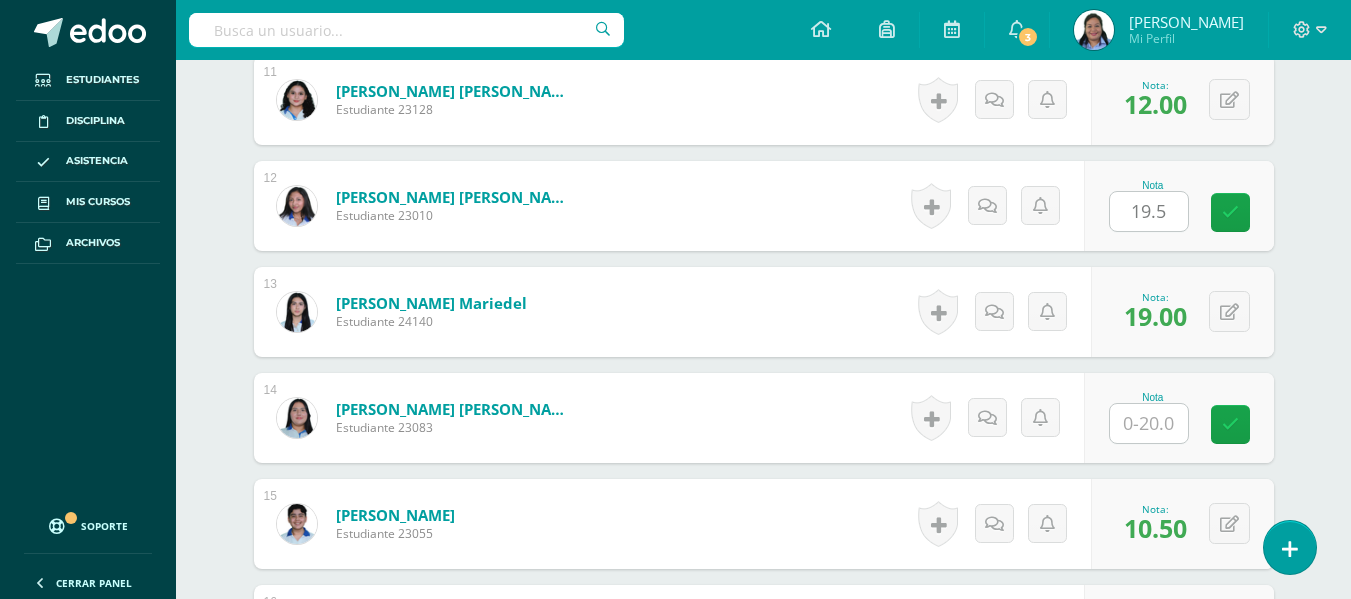 click on "¿Estás seguro que quieres  eliminar  esta actividad?
Esto borrará la actividad y cualquier nota que hayas registrado
permanentemente. Esta acción no se puede revertir. Cancelar Eliminar
Administración de escalas de valoración
escala de valoración
Aún no has creado una escala de valoración.
Cancelar Agregar nueva escala de valoración: Agrega una división a la escala de valoración  (ej. Ortografía, redacción, trabajo en equipo, etc.)
Agregar
Cancelar Crear escala de valoración
Agrega listas de cotejo
Mostrar todos                             Mostrar todos Mis listas Generales Comunicación y Lenguaje Matemática Ciencia Estudios Sociales Arte Taller 1" at bounding box center [764, 477] 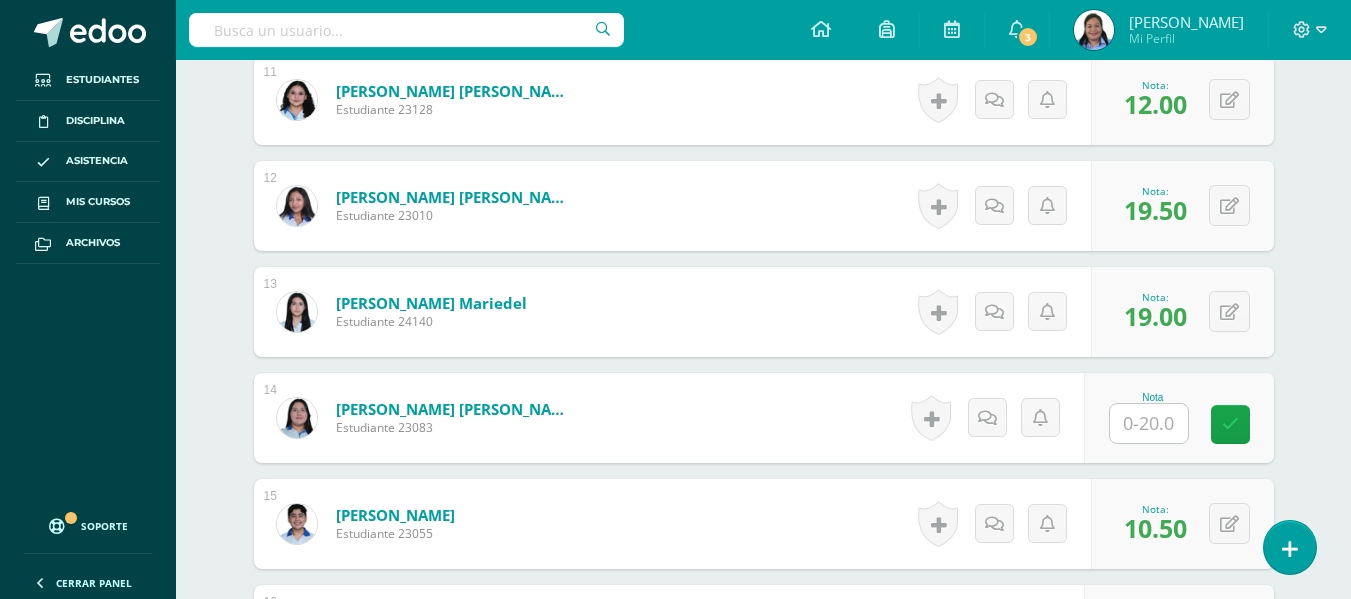 click on "Comunicación y Lenguaje, Idioma Extranjero
Tercero Básico "Inglés - Intermedio "A""
Herramientas
Detalle de asistencias
Actividad
Anuncios
Actividades
Estudiantes
Planificación
Dosificación
Conferencias
¿Estás seguro que quieres  eliminar  esta actividad?
Esto borrará la actividad y cualquier nota que hayas registrado
permanentemente. Esta acción no se puede revertir. Cancelar Eliminar
Administración de escalas de valoración
escala de valoración
Aún no has creado una escala de valoración.
Cancelar Cancelar" at bounding box center [763, 408] 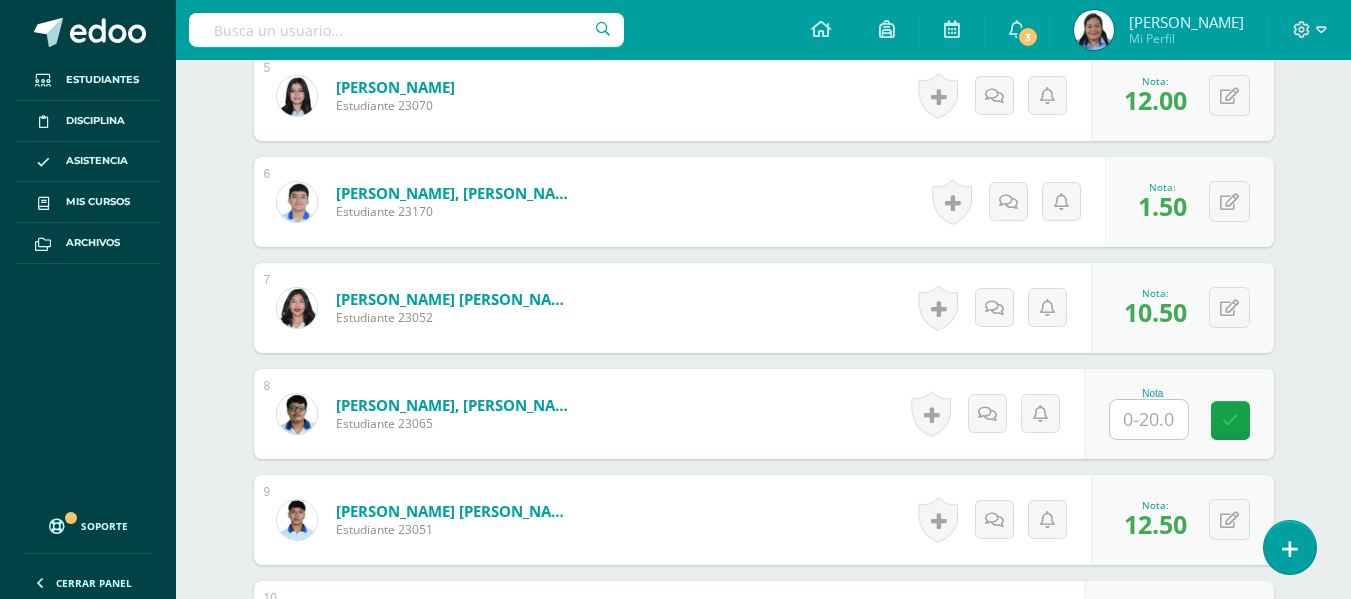 scroll, scrollTop: 1286, scrollLeft: 0, axis: vertical 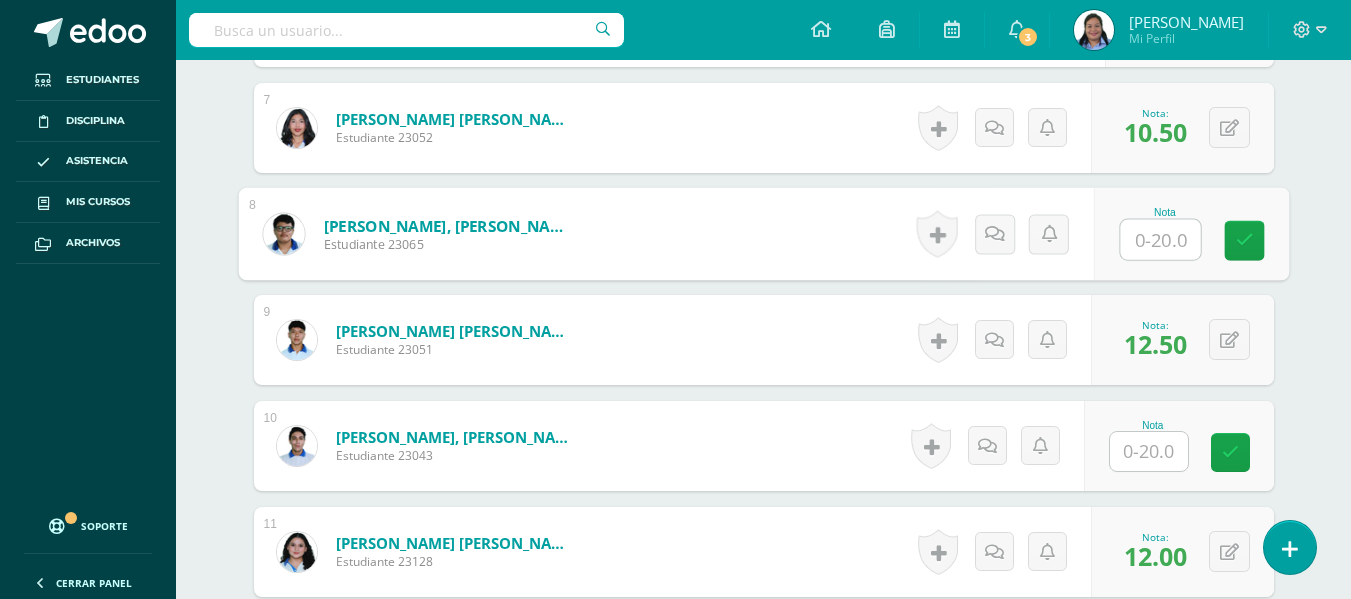 click at bounding box center [1160, 240] 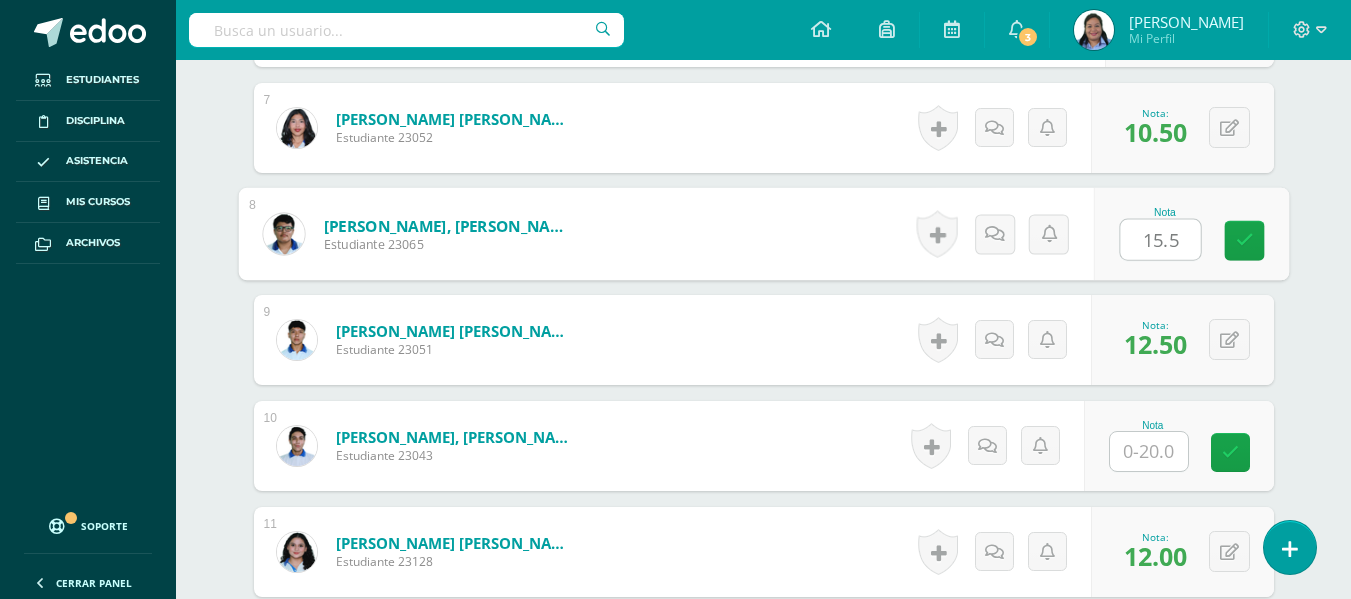 type on "15.5" 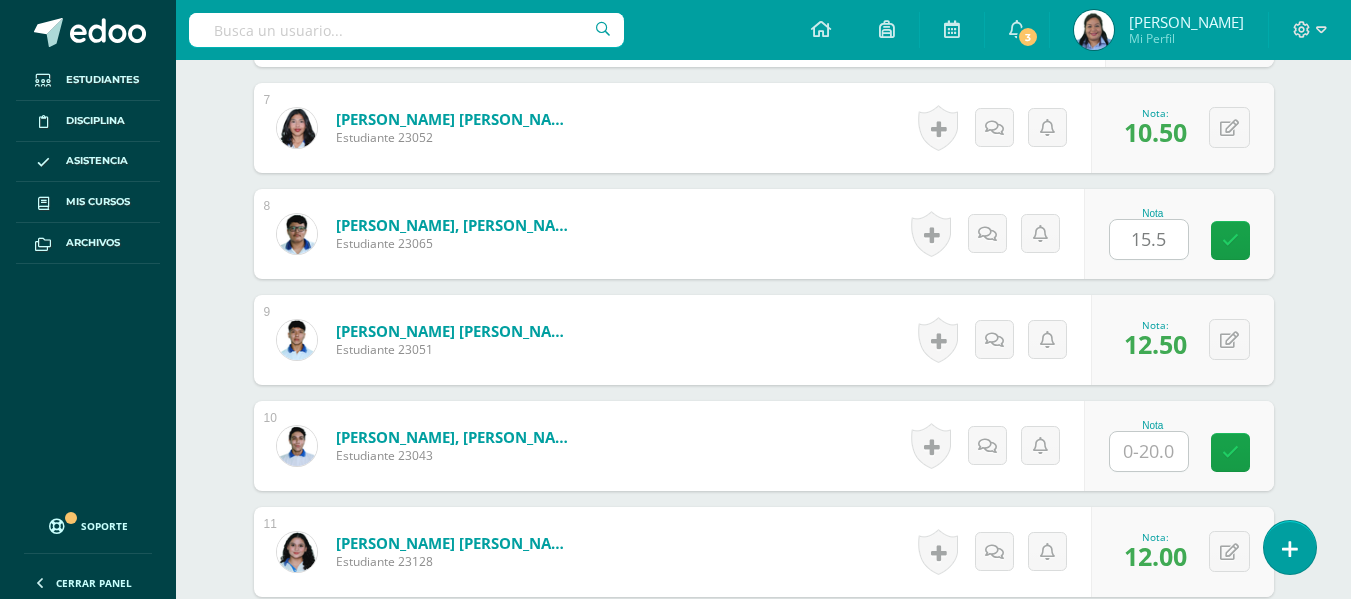 click on "Nota
15.5" at bounding box center [1179, 234] 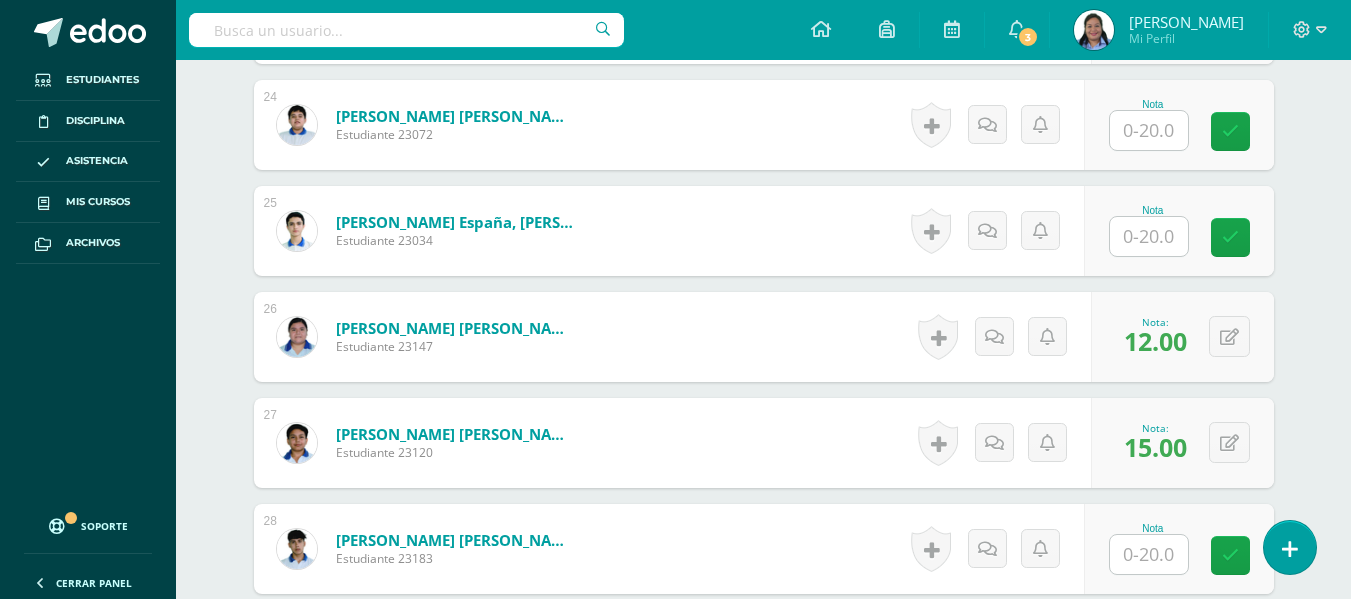 scroll, scrollTop: 3106, scrollLeft: 0, axis: vertical 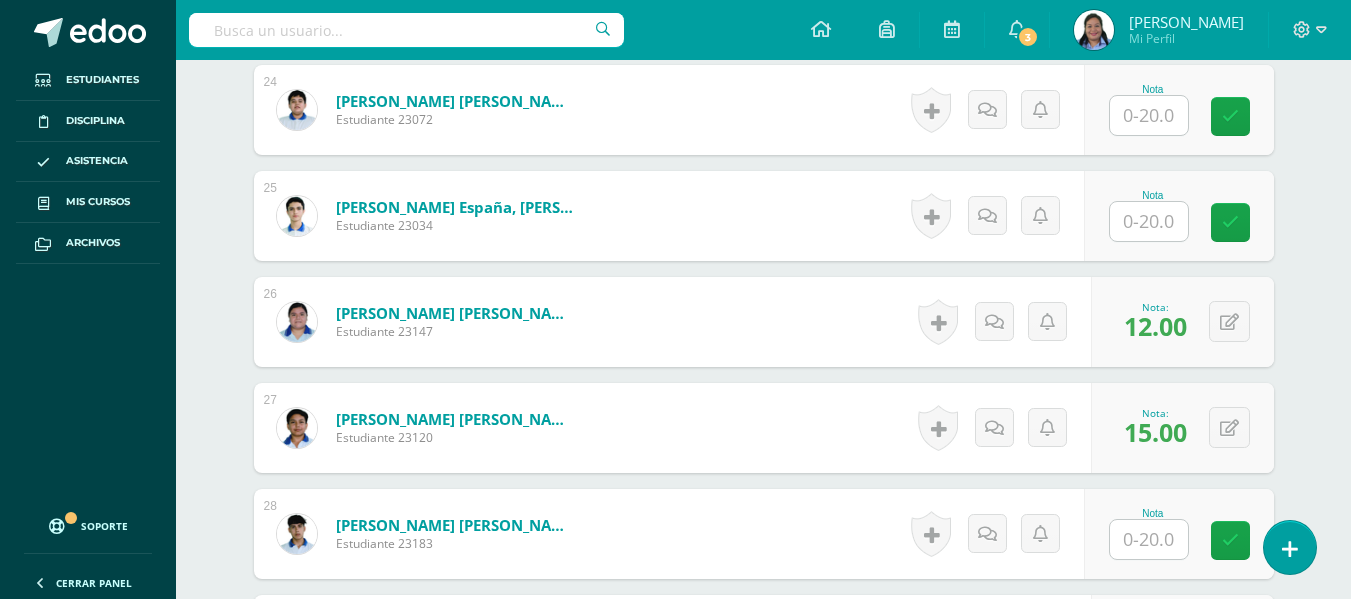 click at bounding box center (1149, 221) 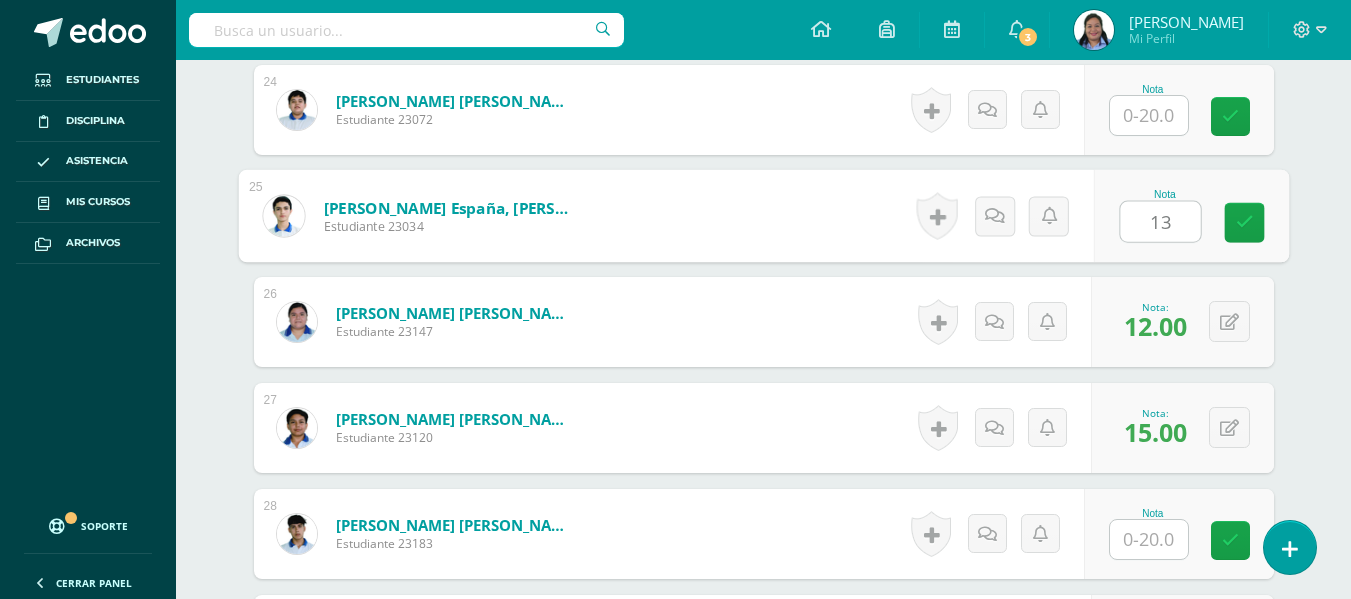 type on "13" 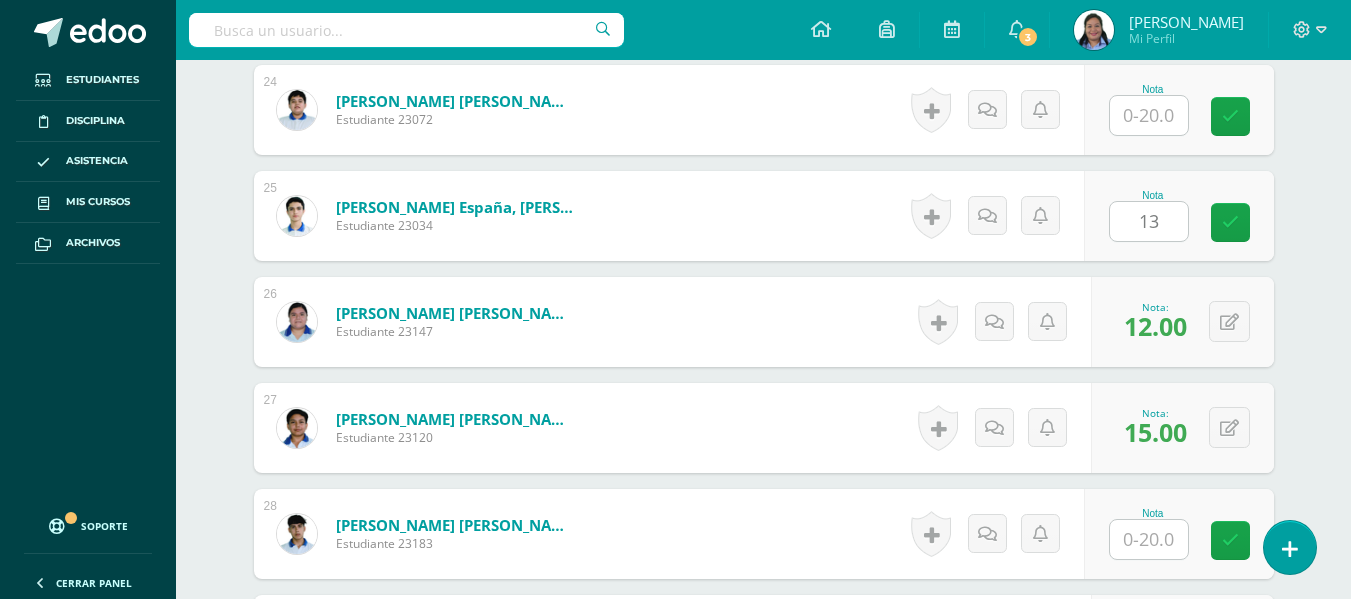 click on "Comunicación y Lenguaje, Idioma Extranjero
Tercero Básico "Inglés - Intermedio "A""
Herramientas
Detalle de asistencias
Actividad
Anuncios
Actividades
Estudiantes
Planificación
Dosificación
Conferencias
¿Estás seguro que quieres  eliminar  esta actividad?
Esto borrará la actividad y cualquier nota que hayas registrado
permanentemente. Esta acción no se puede revertir. Cancelar Eliminar
Administración de escalas de valoración
escala de valoración
Aún no has creado una escala de valoración.
Cancelar Cancelar" at bounding box center [763, -960] 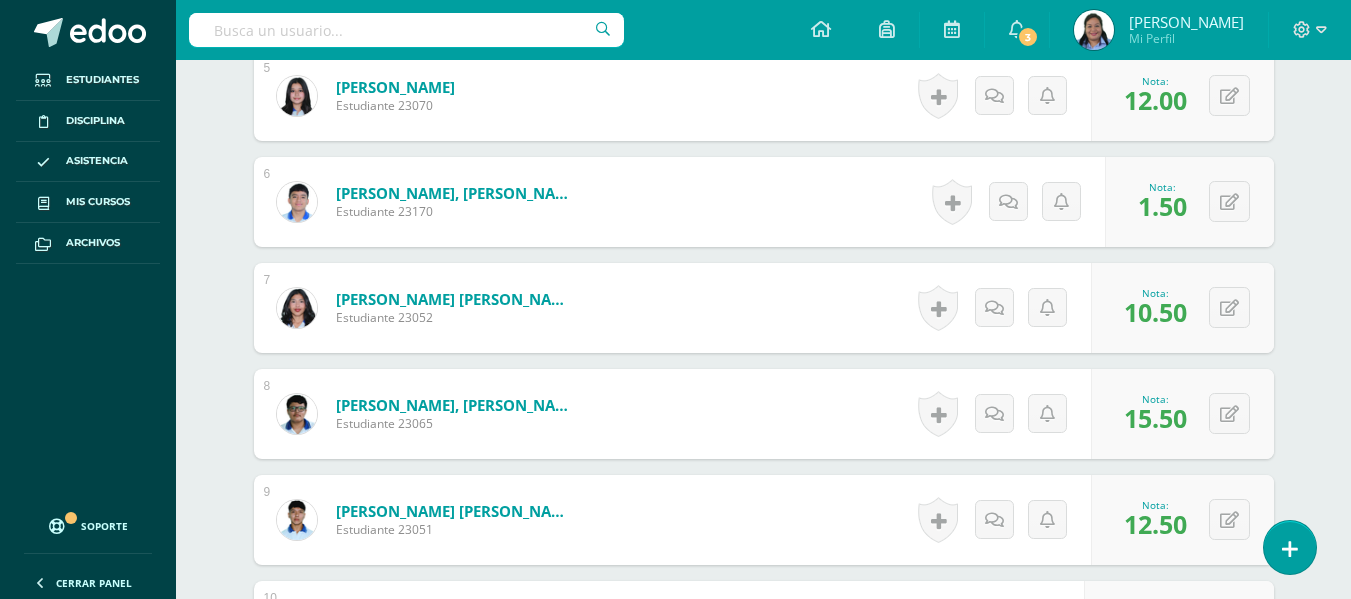 scroll, scrollTop: 1602, scrollLeft: 0, axis: vertical 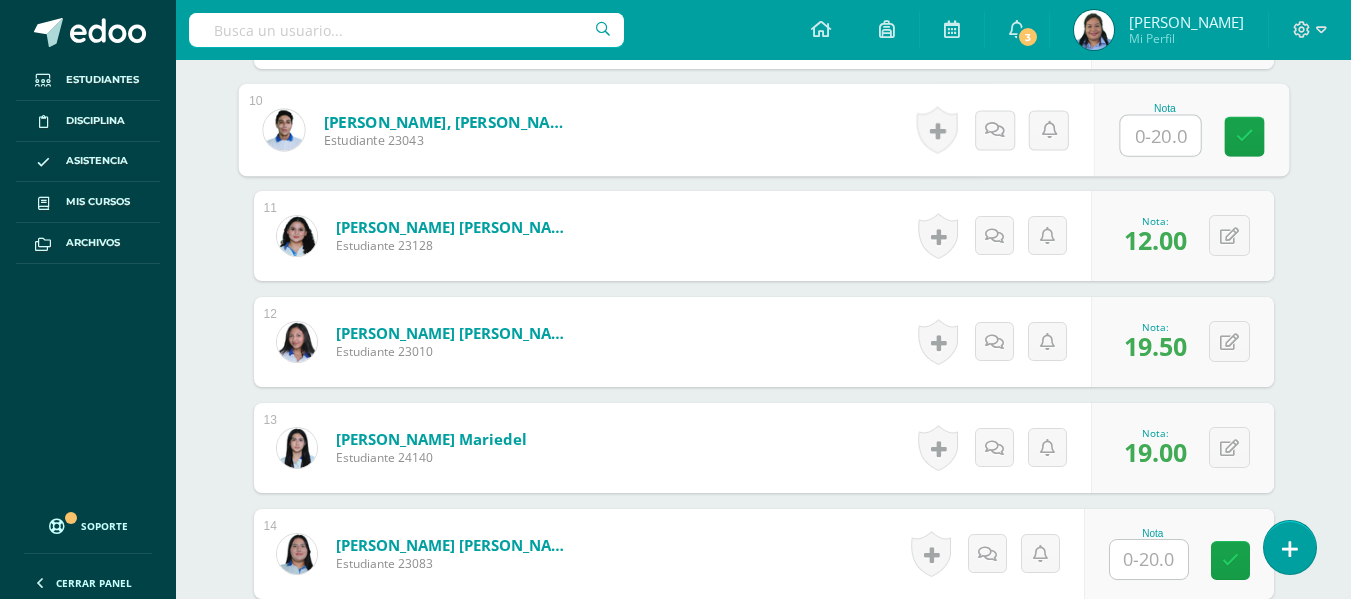 click on "Nota" at bounding box center [1190, 130] 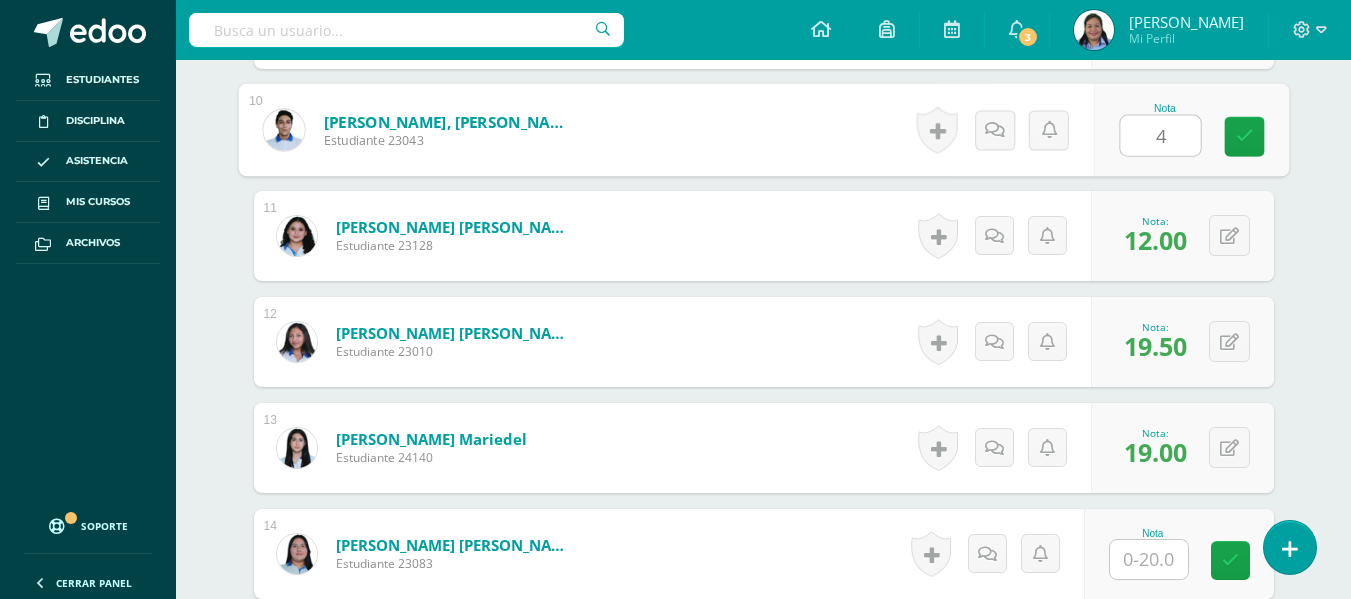 type on "4" 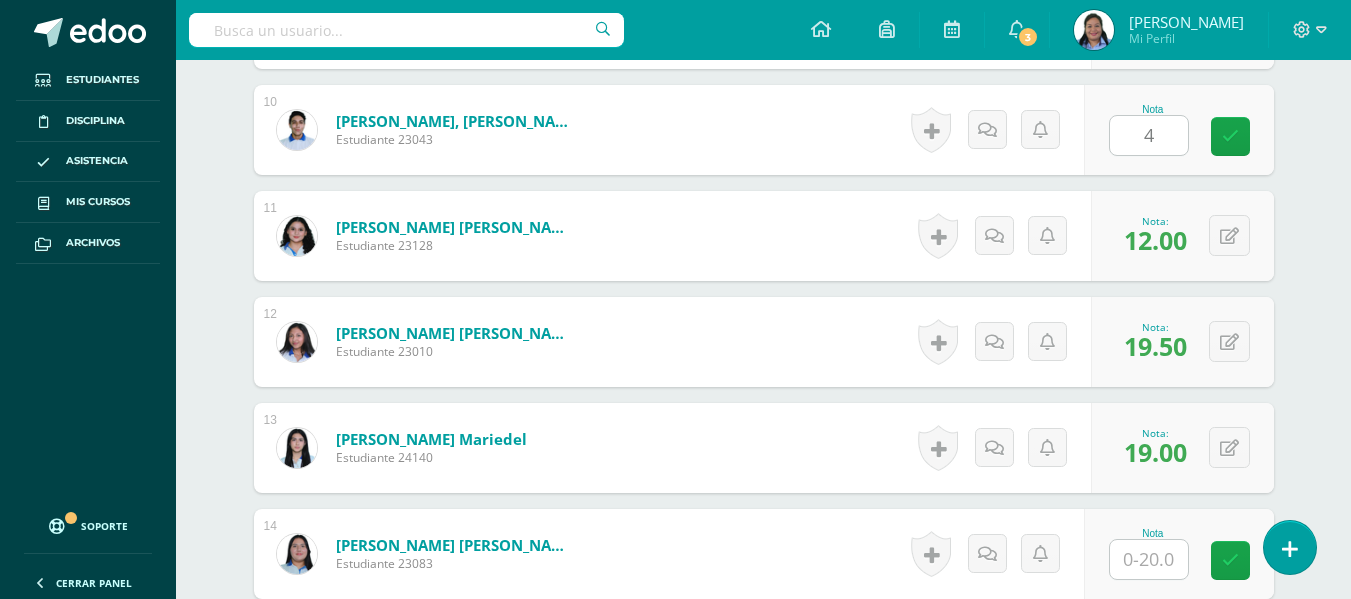 click on "Comunicación y Lenguaje, Idioma Extranjero
Tercero Básico "Inglés - Intermedio "A""
Herramientas
Detalle de asistencias
Actividad
Anuncios
Actividades
Estudiantes
Planificación
Dosificación
Conferencias
¿Estás seguro que quieres  eliminar  esta actividad?
Esto borrará la actividad y cualquier nota que hayas registrado
permanentemente. Esta acción no se puede revertir. Cancelar Eliminar
Administración de escalas de valoración
escala de valoración
Aún no has creado una escala de valoración.
Cancelar Cancelar" at bounding box center (763, 544) 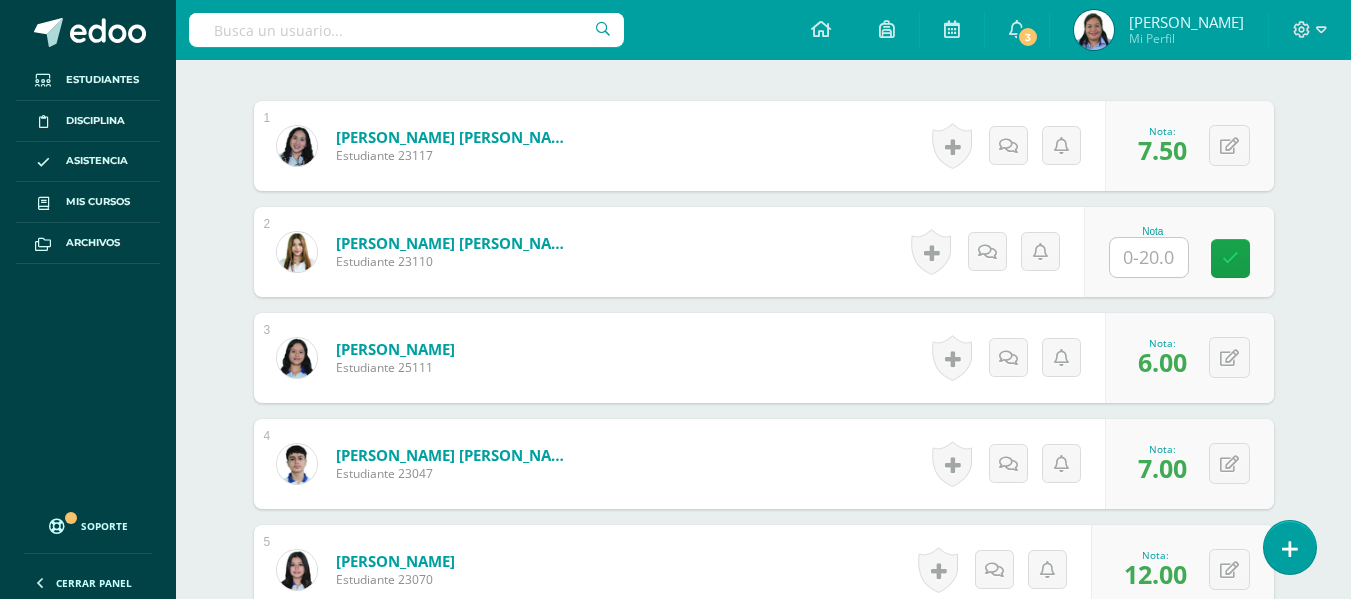 scroll, scrollTop: 617, scrollLeft: 0, axis: vertical 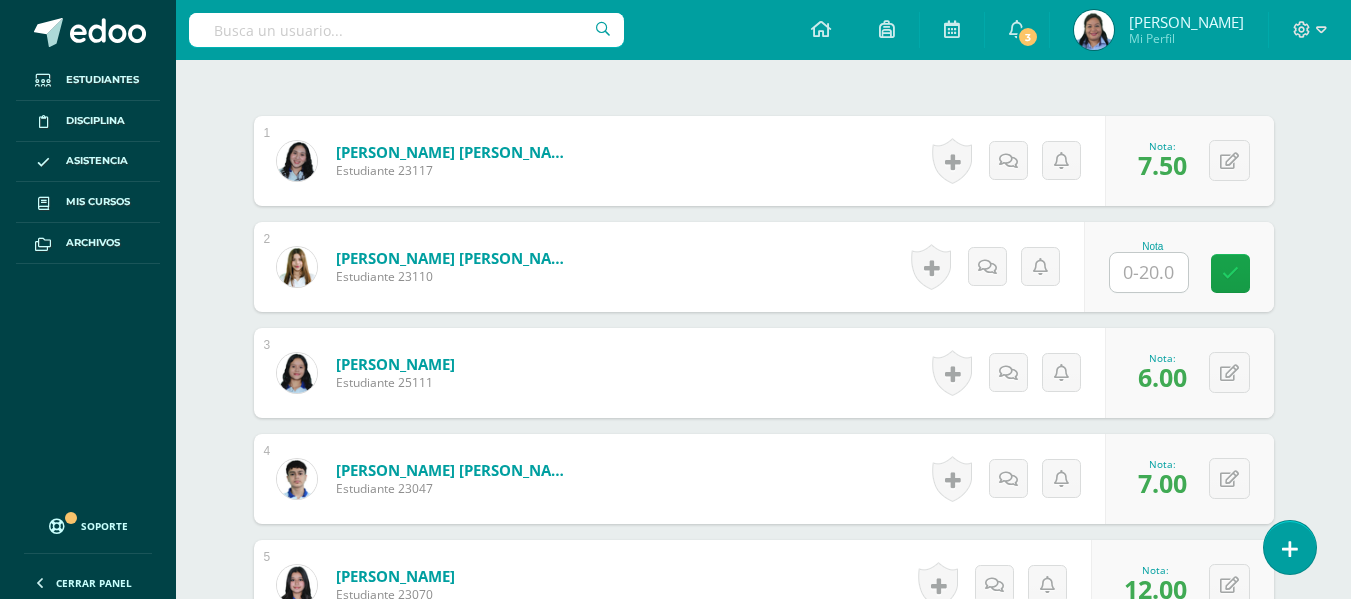 click at bounding box center (1149, 272) 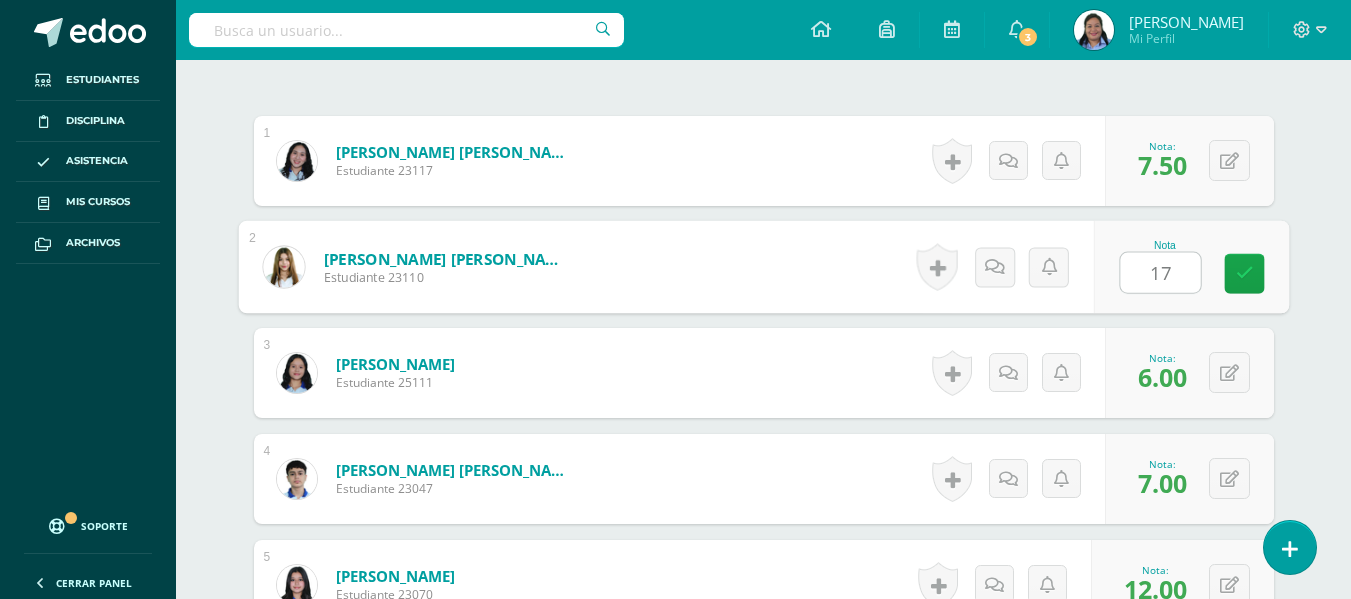 type on "17" 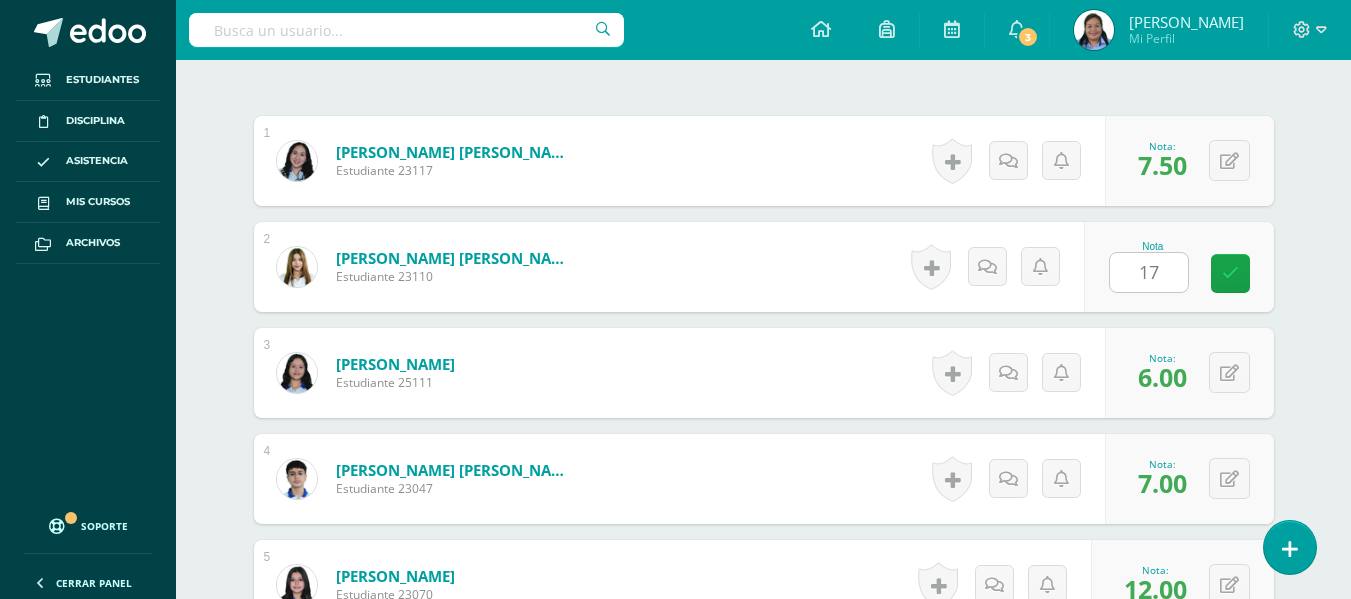 click on "Comunicación y Lenguaje, Idioma Extranjero
Tercero Básico "Inglés - Intermedio "A""
Herramientas
Detalle de asistencias
Actividad
Anuncios
Actividades
Estudiantes
Planificación
Dosificación
Conferencias
¿Estás seguro que quieres  eliminar  esta actividad?
Esto borrará la actividad y cualquier nota que hayas registrado
permanentemente. Esta acción no se puede revertir. Cancelar Eliminar
Administración de escalas de valoración
escala de valoración
Aún no has creado una escala de valoración.
Cancelar Cancelar" at bounding box center (763, 1529) 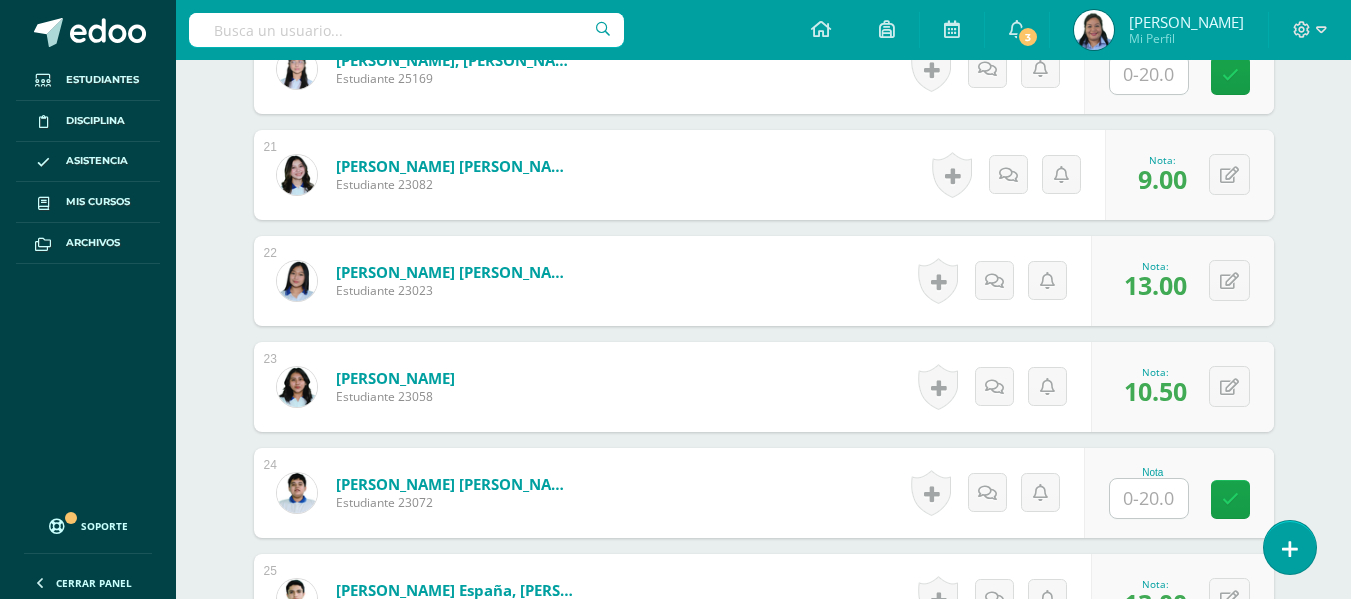 scroll, scrollTop: 2903, scrollLeft: 0, axis: vertical 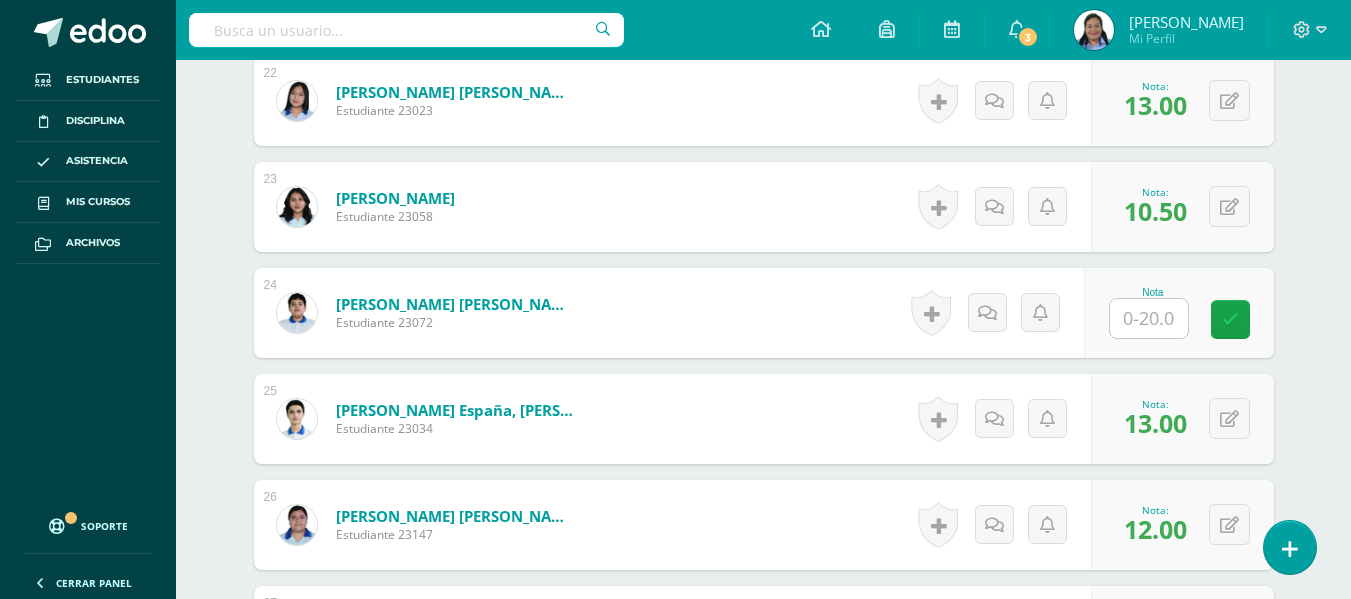 click at bounding box center [1149, 318] 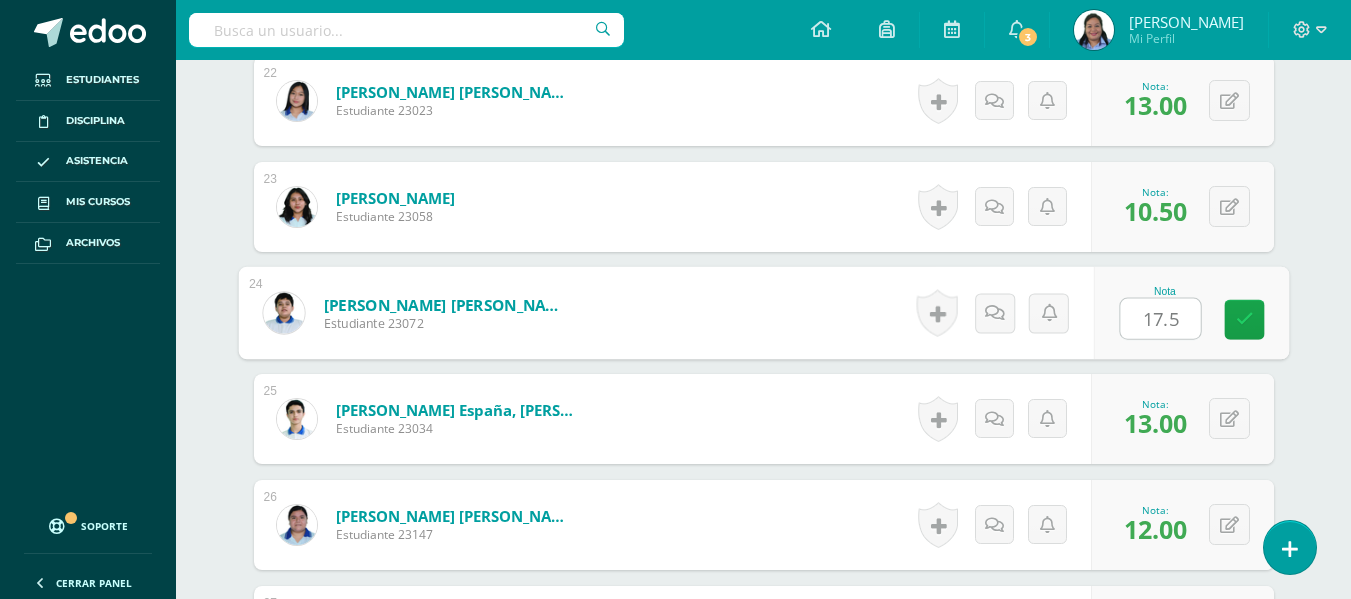 type on "17.5" 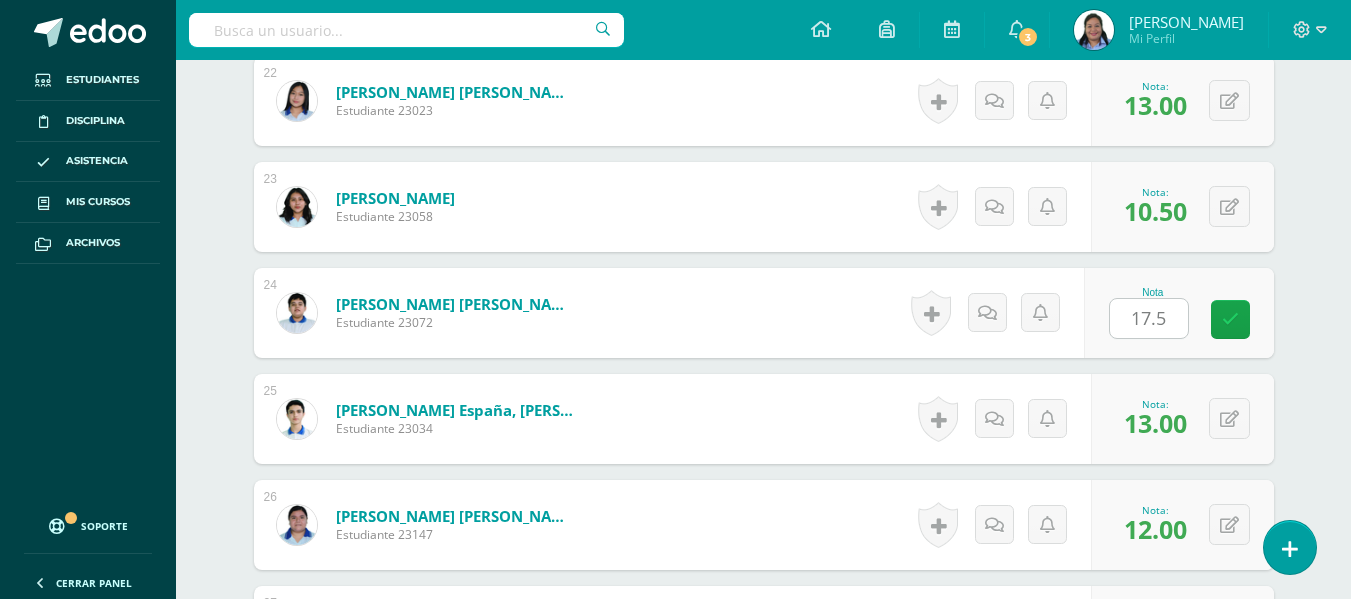 click on "¿Estás seguro que quieres  eliminar  esta actividad?
Esto borrará la actividad y cualquier nota que hayas registrado
permanentemente. Esta acción no se puede revertir. Cancelar Eliminar
Administración de escalas de valoración
escala de valoración
Aún no has creado una escala de valoración.
Cancelar Agregar nueva escala de valoración: Agrega una división a la escala de valoración  (ej. Ortografía, redacción, trabajo en equipo, etc.)
Agregar
Cancelar Crear escala de valoración
Agrega listas de cotejo
Mostrar todos                             Mostrar todos Mis listas Generales Comunicación y Lenguaje Matemática Ciencia Estudios Sociales Arte Taller 1" at bounding box center (764, -688) 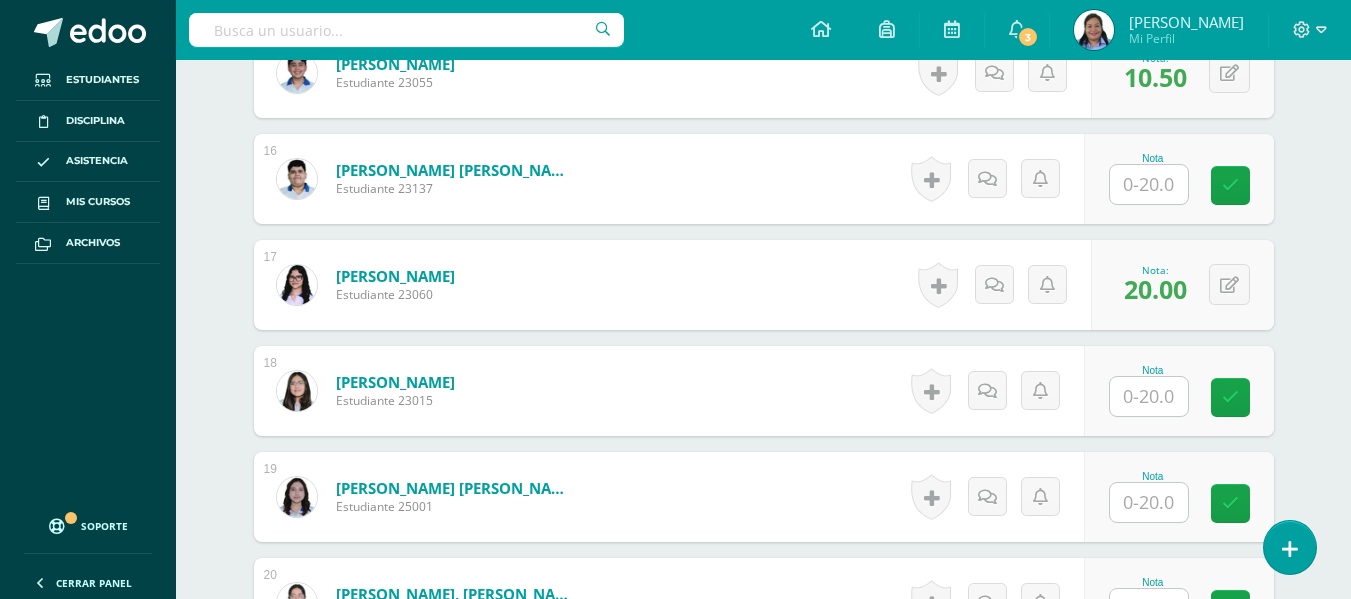 scroll, scrollTop: 2181, scrollLeft: 0, axis: vertical 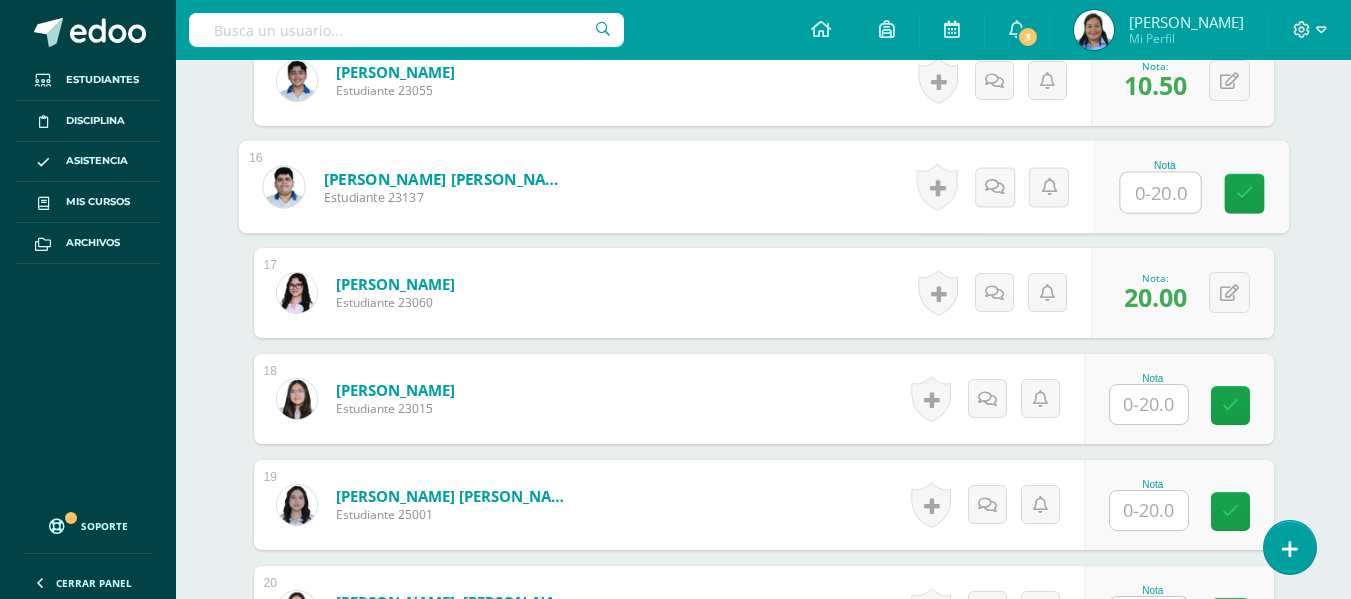 click at bounding box center [1160, 193] 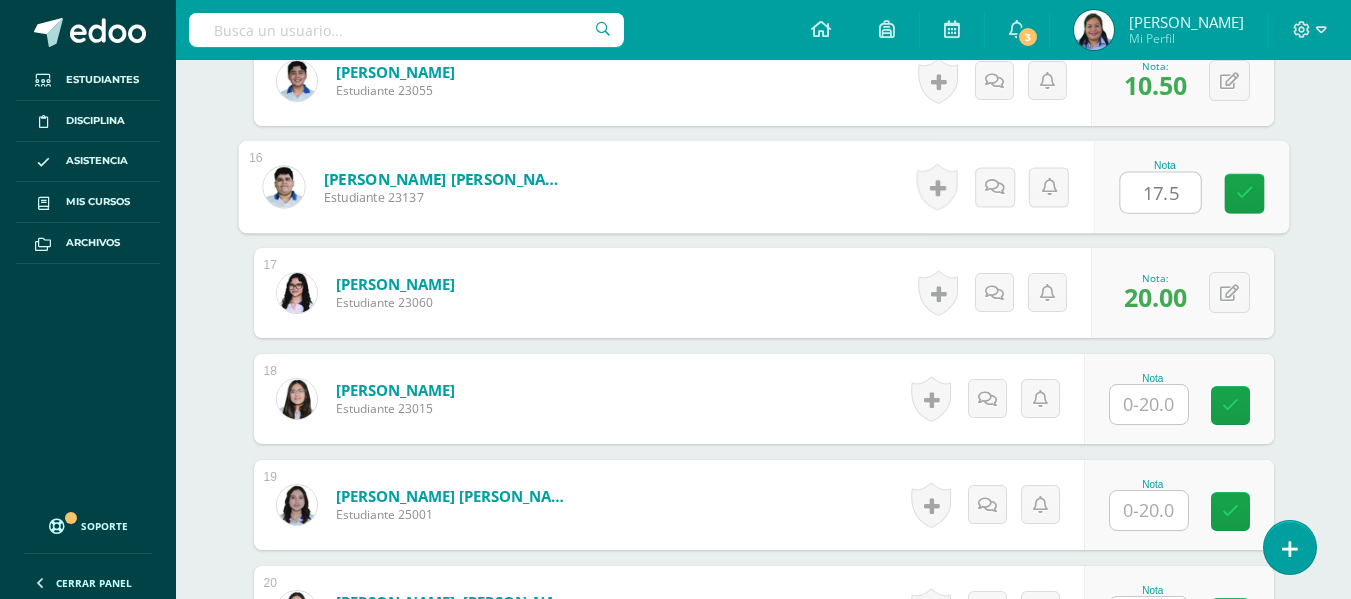 type on "17.5" 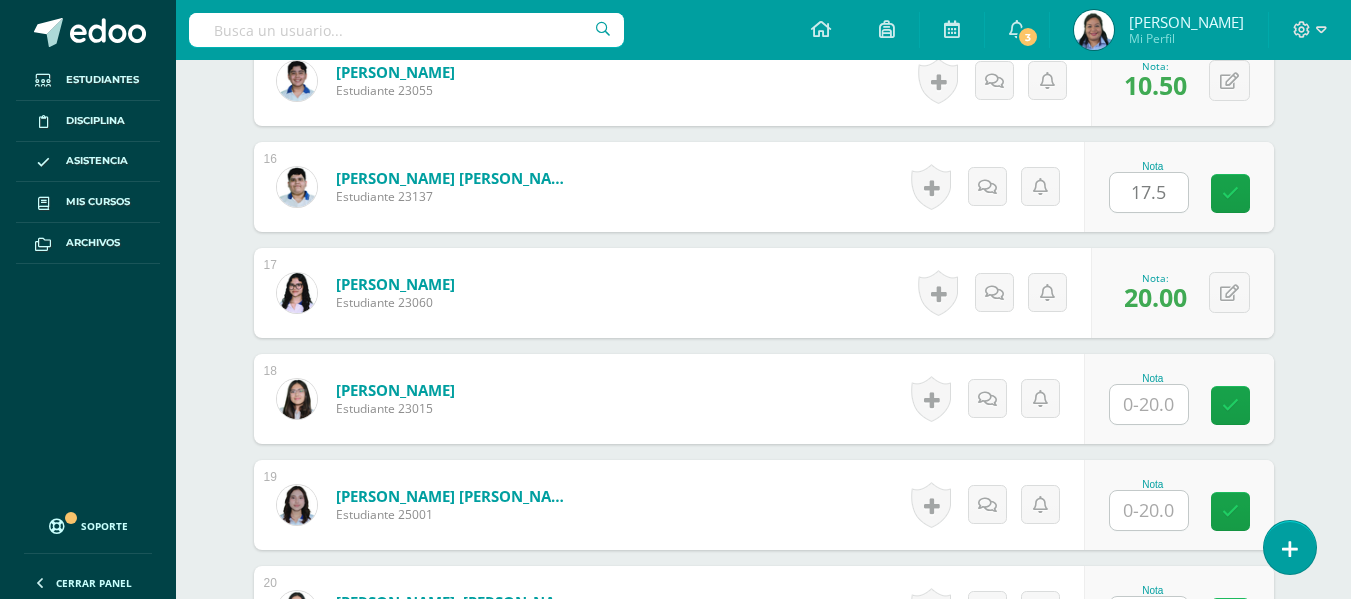 click on "¿Estás seguro que quieres  eliminar  esta actividad?
Esto borrará la actividad y cualquier nota que hayas registrado
permanentemente. Esta acción no se puede revertir. Cancelar Eliminar
Administración de escalas de valoración
escala de valoración
Aún no has creado una escala de valoración.
Cancelar Agregar nueva escala de valoración: Agrega una división a la escala de valoración  (ej. Ortografía, redacción, trabajo en equipo, etc.)
Agregar
Cancelar Crear escala de valoración
Agrega listas de cotejo
Mostrar todos                             Mostrar todos Mis listas Generales Comunicación y Lenguaje Matemática Ciencia Estudios Sociales Arte Taller 1" at bounding box center (764, 34) 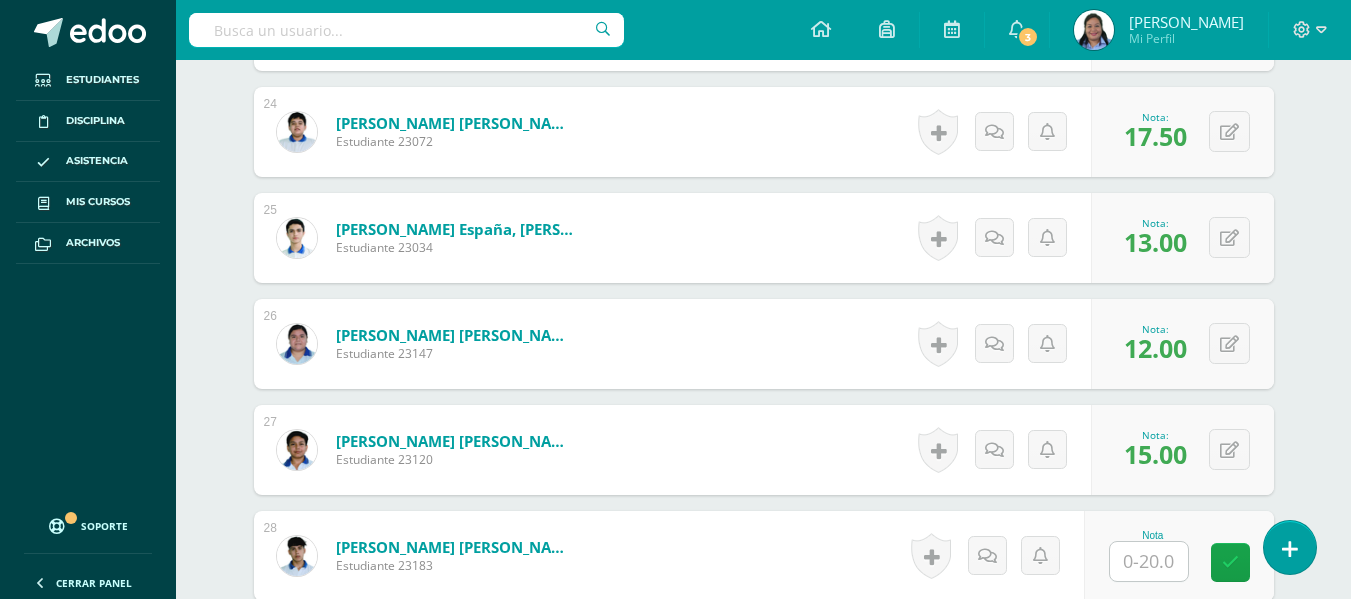 scroll, scrollTop: 3159, scrollLeft: 0, axis: vertical 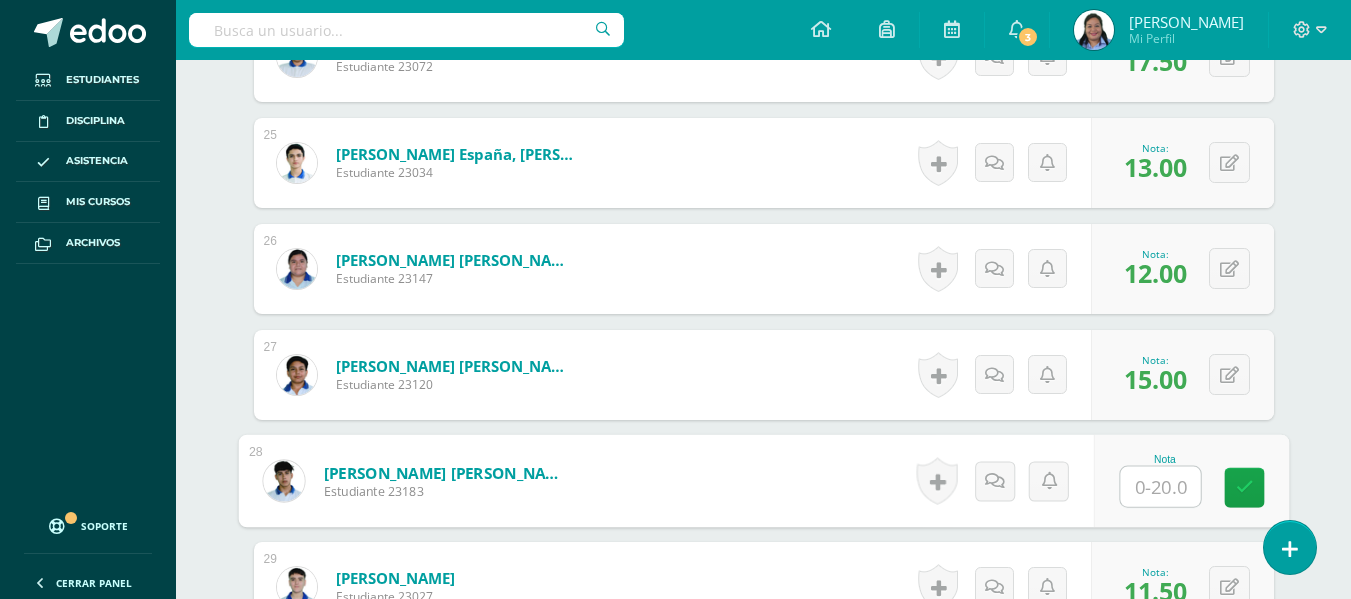 click at bounding box center (1160, 487) 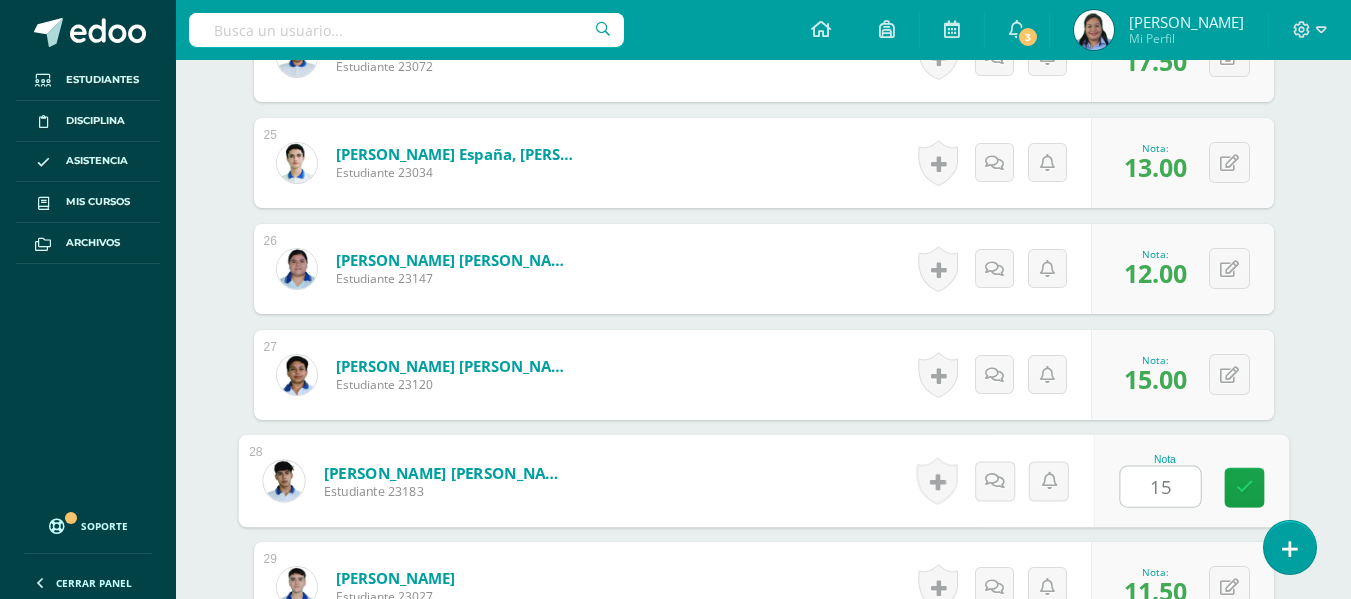 scroll, scrollTop: 2635, scrollLeft: 0, axis: vertical 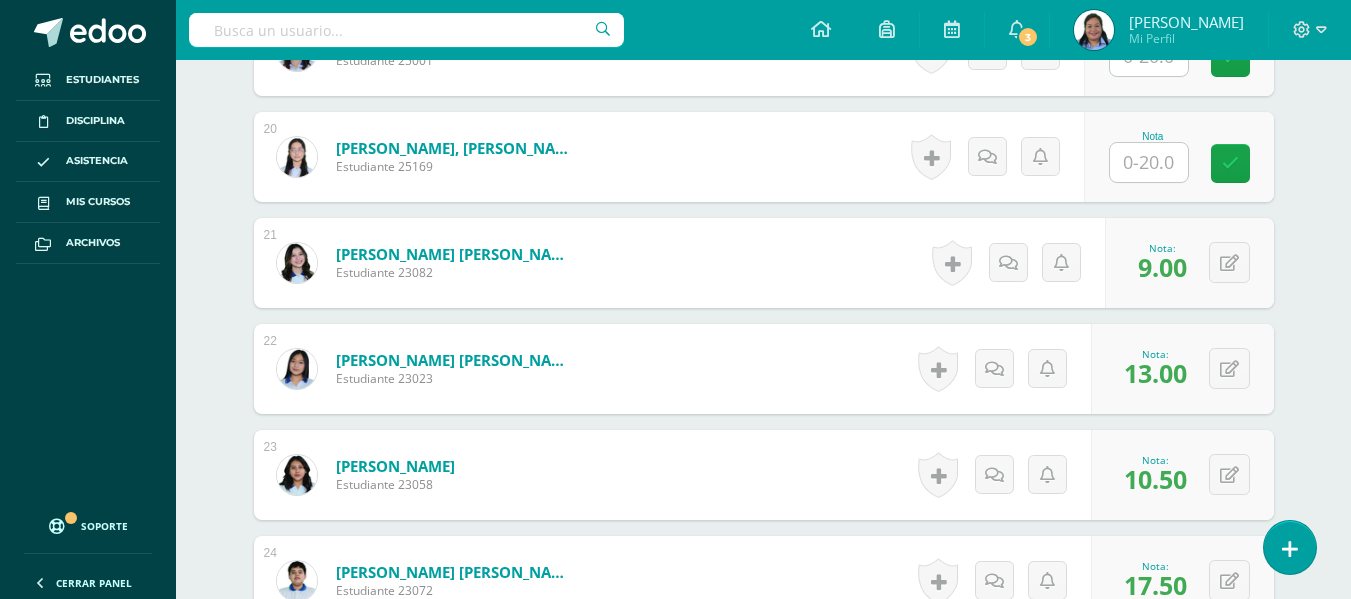type on "15" 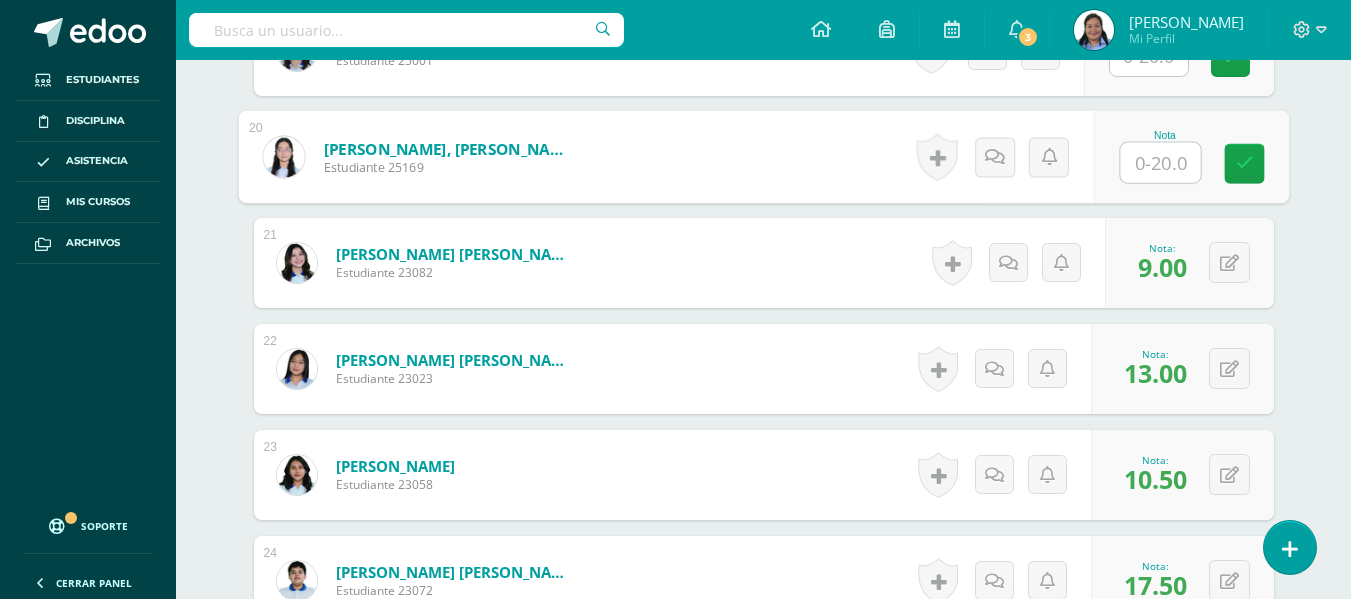 click at bounding box center (1160, 163) 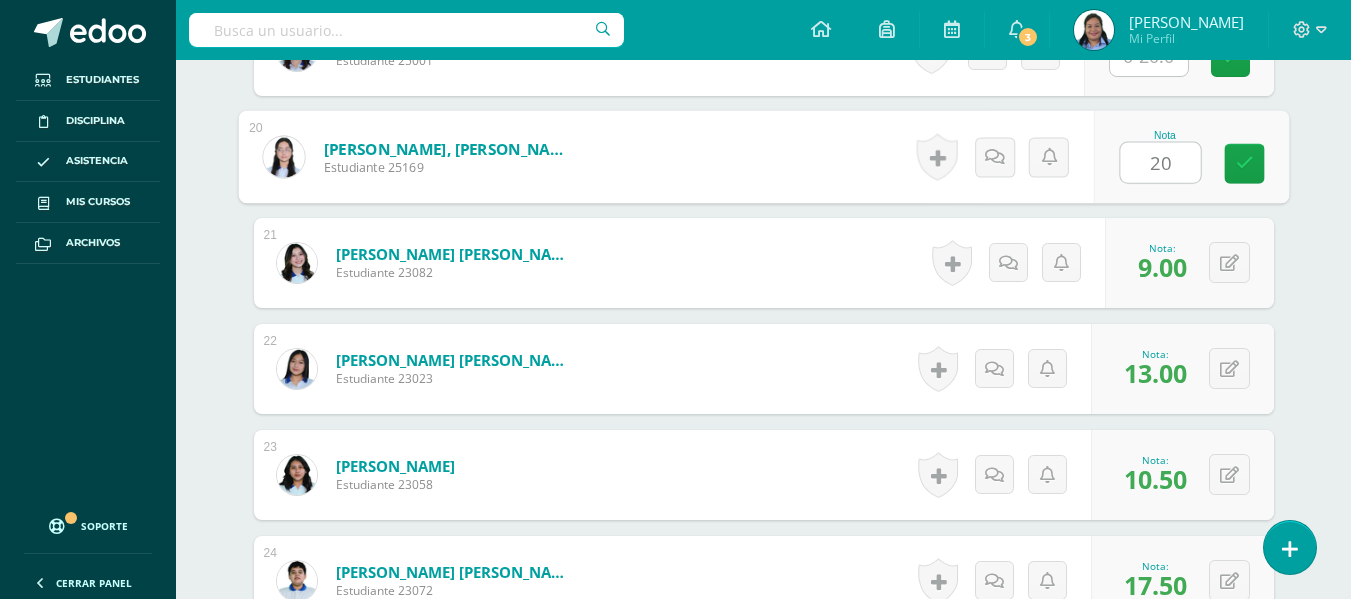 scroll, scrollTop: 2111, scrollLeft: 0, axis: vertical 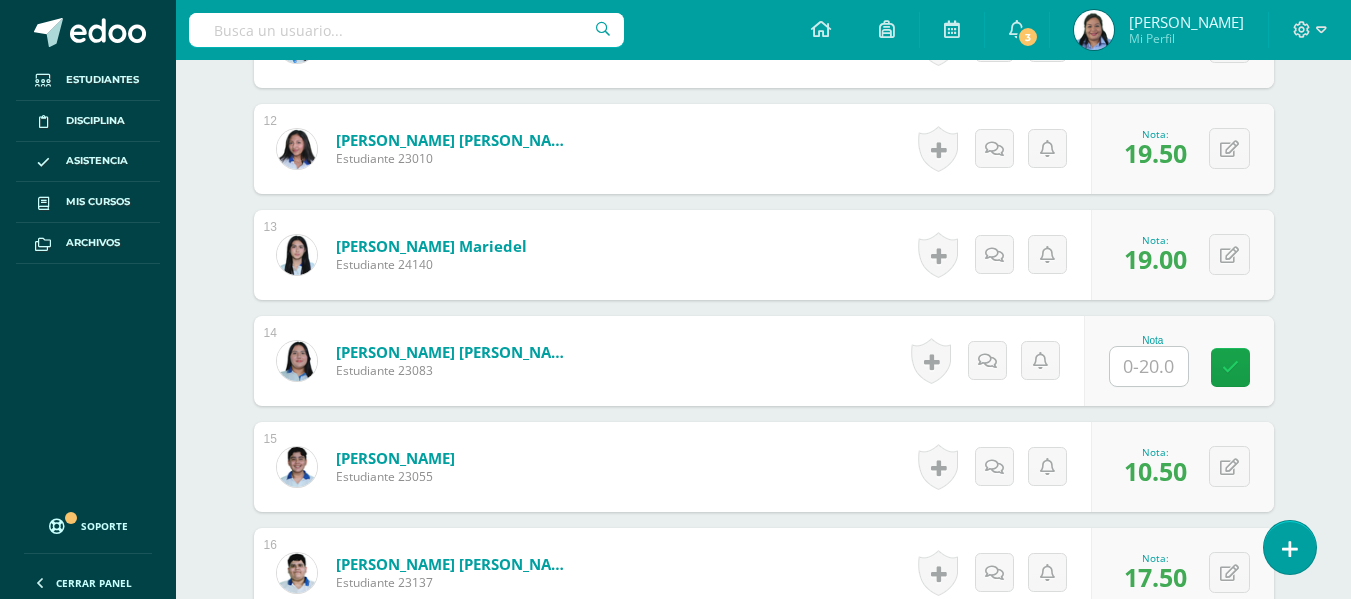 type on "20" 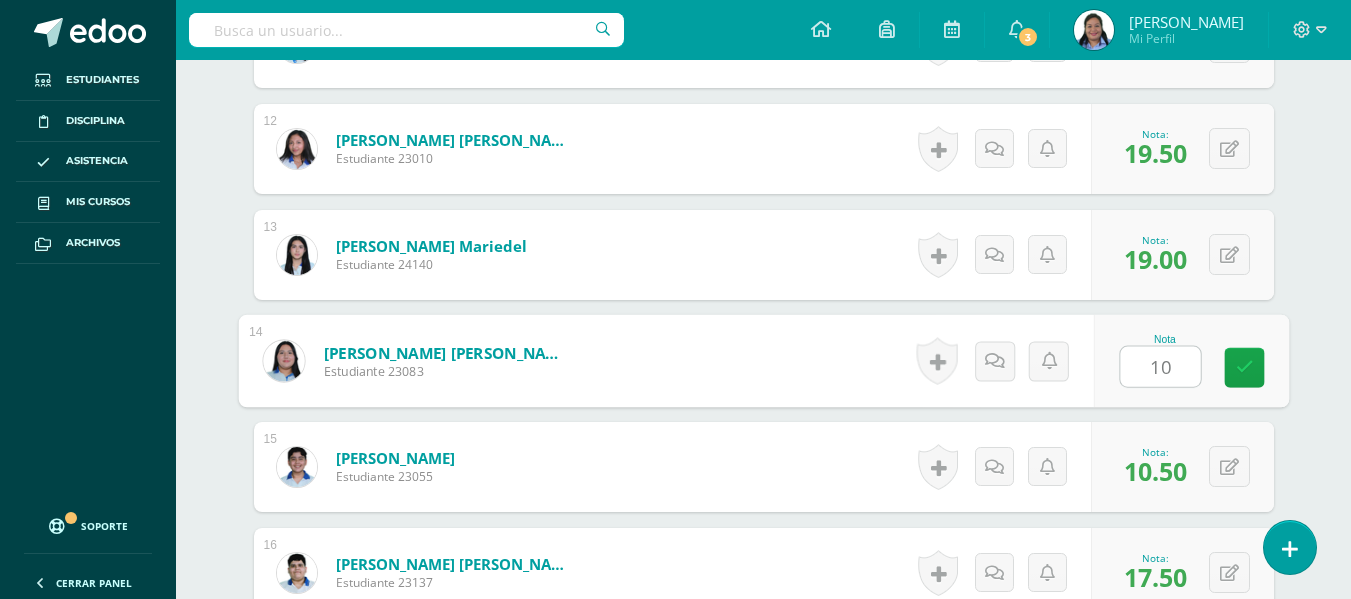 type on "10" 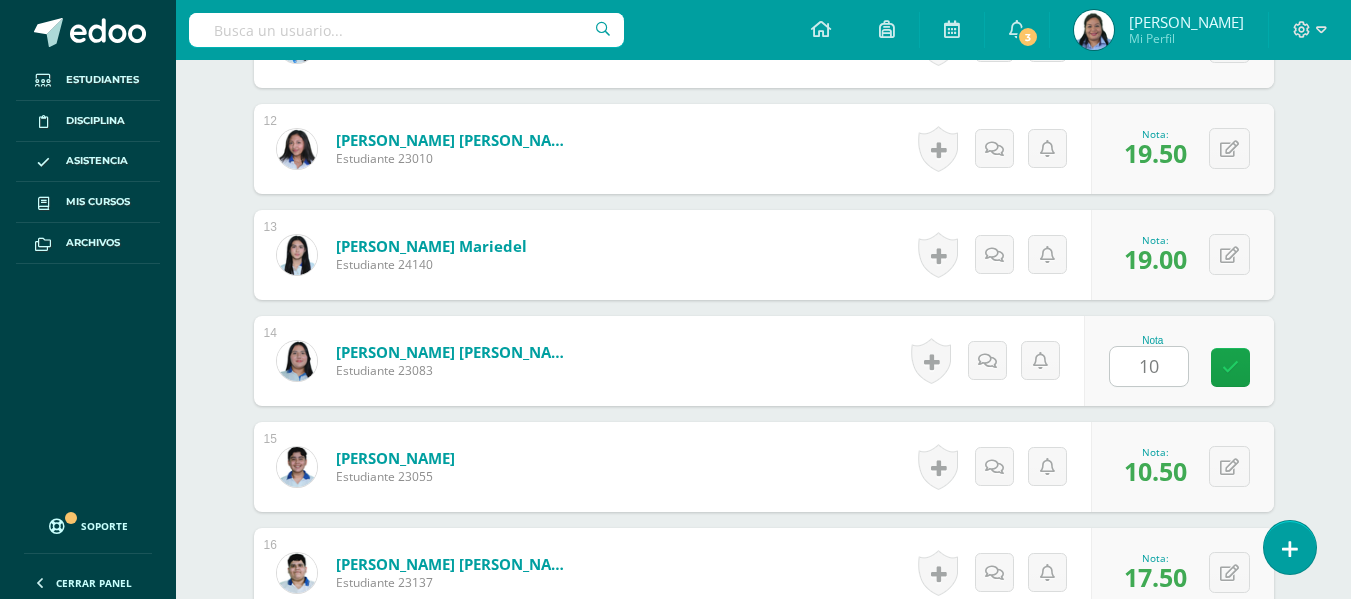 click on "¿Estás seguro que quieres  eliminar  esta actividad?
Esto borrará la actividad y cualquier nota que hayas registrado
permanentemente. Esta acción no se puede revertir. Cancelar Eliminar
Administración de escalas de valoración
escala de valoración
Aún no has creado una escala de valoración.
Cancelar Agregar nueva escala de valoración: Agrega una división a la escala de valoración  (ej. Ortografía, redacción, trabajo en equipo, etc.)
Agregar
Cancelar Crear escala de valoración
Agrega listas de cotejo
Mostrar todos                             Mostrar todos Mis listas Generales Comunicación y Lenguaje Matemática Ciencia Estudios Sociales Arte Taller 1" at bounding box center (764, 420) 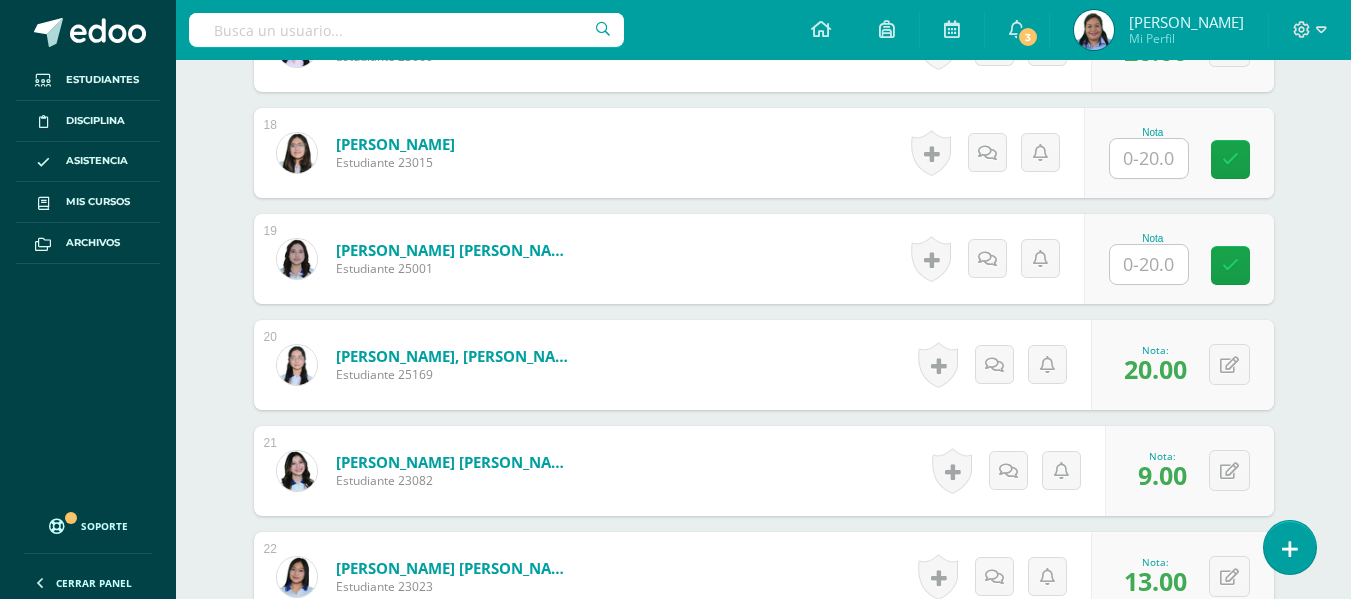 scroll, scrollTop: 2359, scrollLeft: 0, axis: vertical 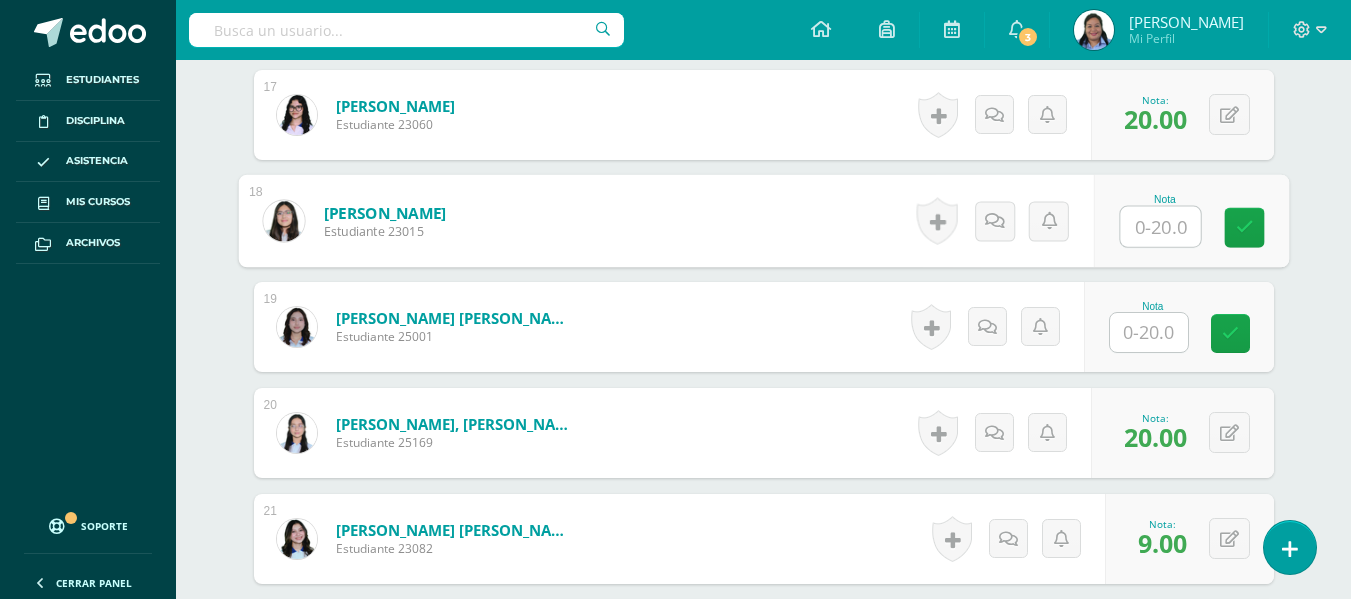 click at bounding box center (1160, 227) 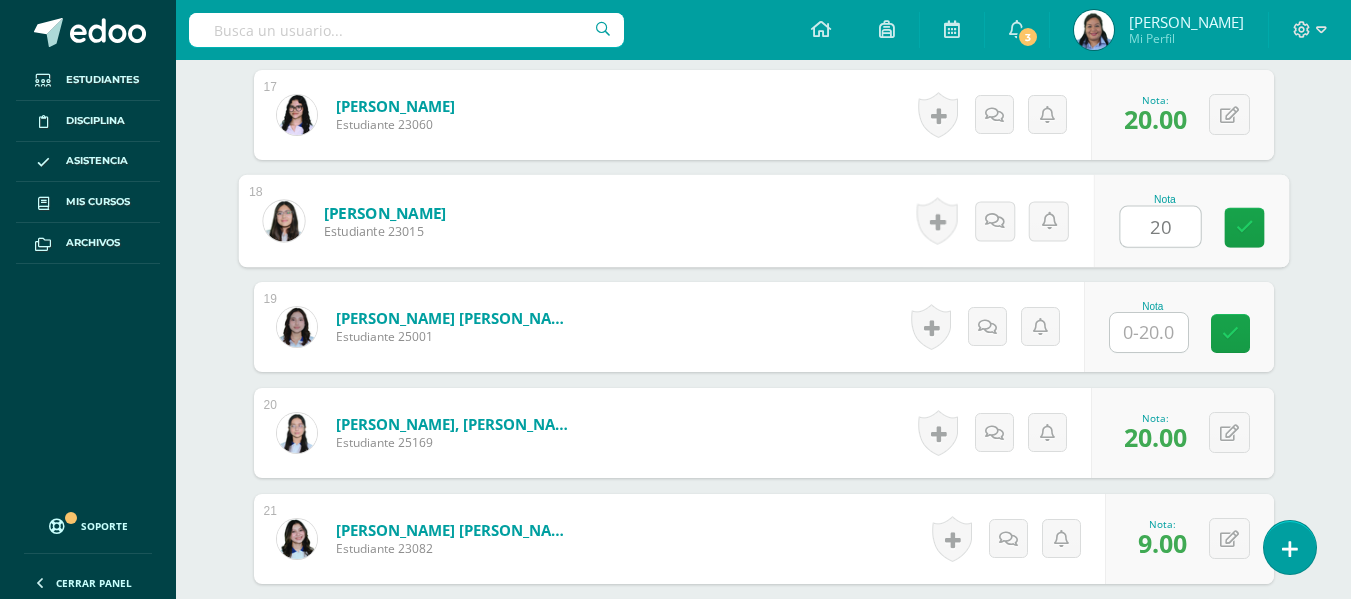type on "20" 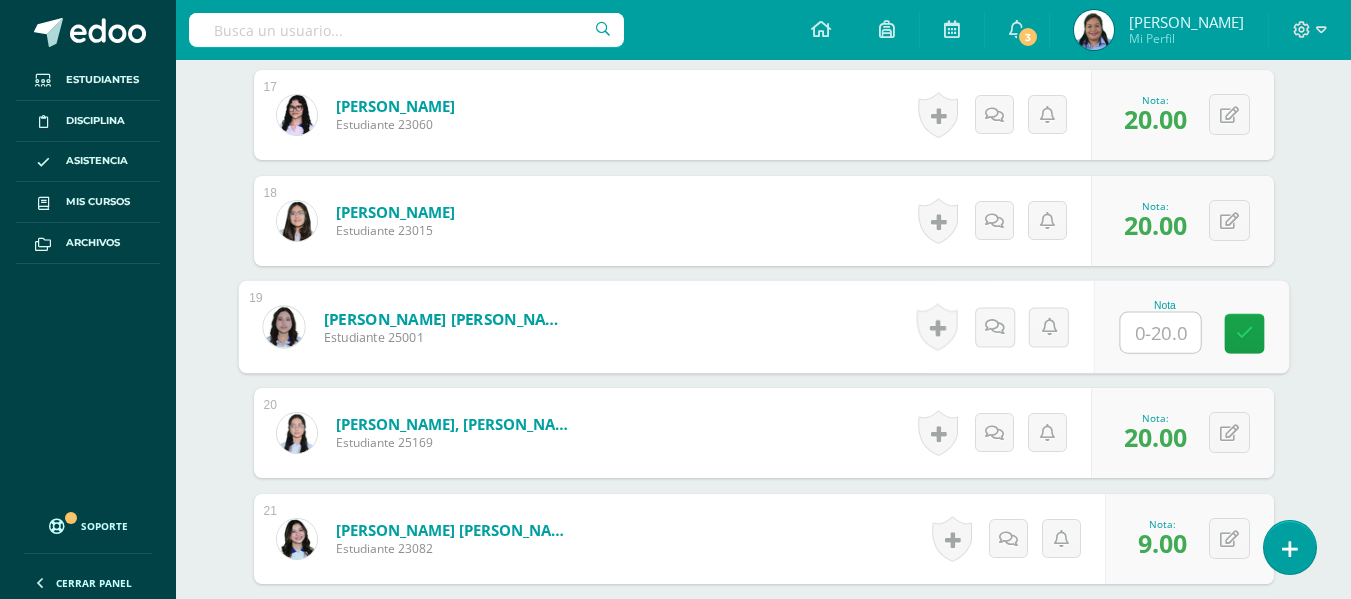 click at bounding box center (1160, 333) 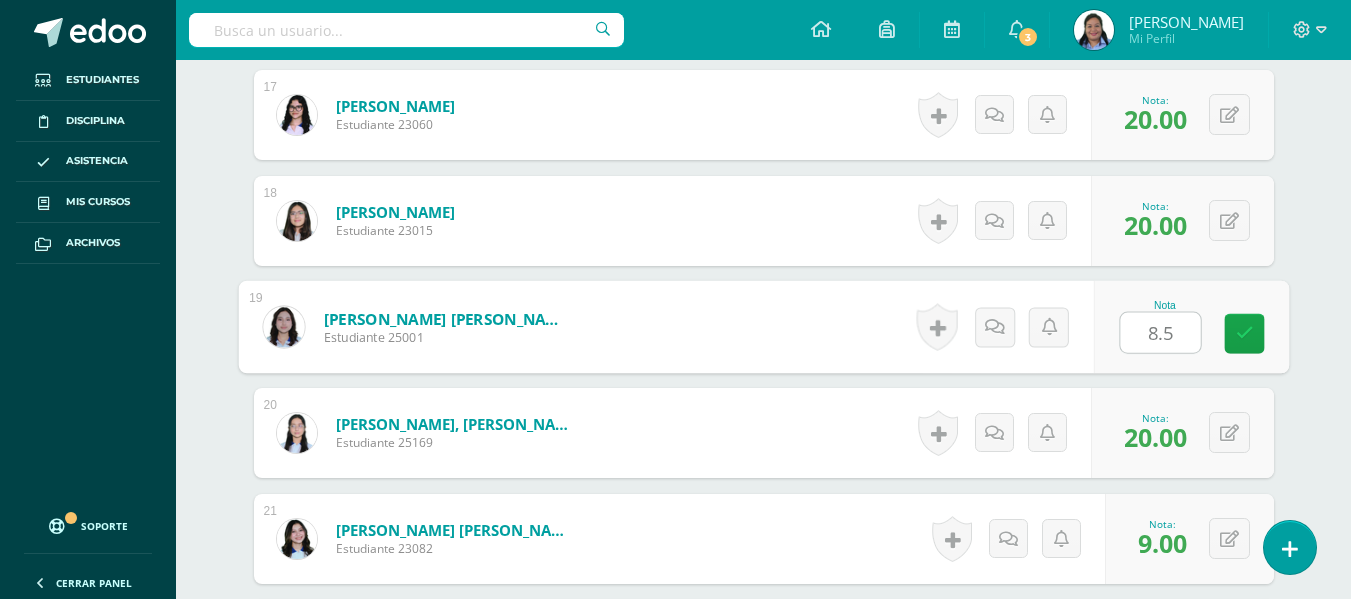 type on "8.5" 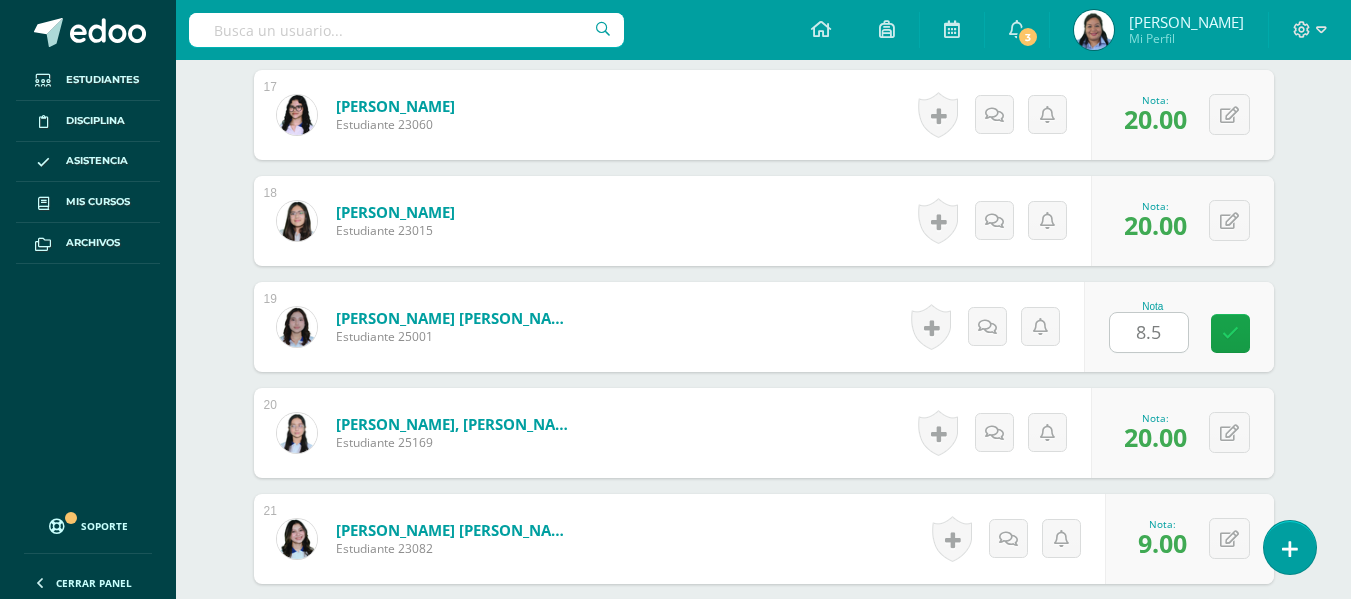 click on "Comunicación y Lenguaje, Idioma Extranjero
Tercero Básico "Inglés - Intermedio "A""
Herramientas
Detalle de asistencias
Actividad
Anuncios
Actividades
Estudiantes
Planificación
Dosificación
Conferencias
¿Estás seguro que quieres  eliminar  esta actividad?
Esto borrará la actividad y cualquier nota que hayas registrado
permanentemente. Esta acción no se puede revertir. Cancelar Eliminar
Administración de escalas de valoración
escala de valoración
Aún no has creado una escala de valoración.
Cancelar Cancelar" at bounding box center (763, -213) 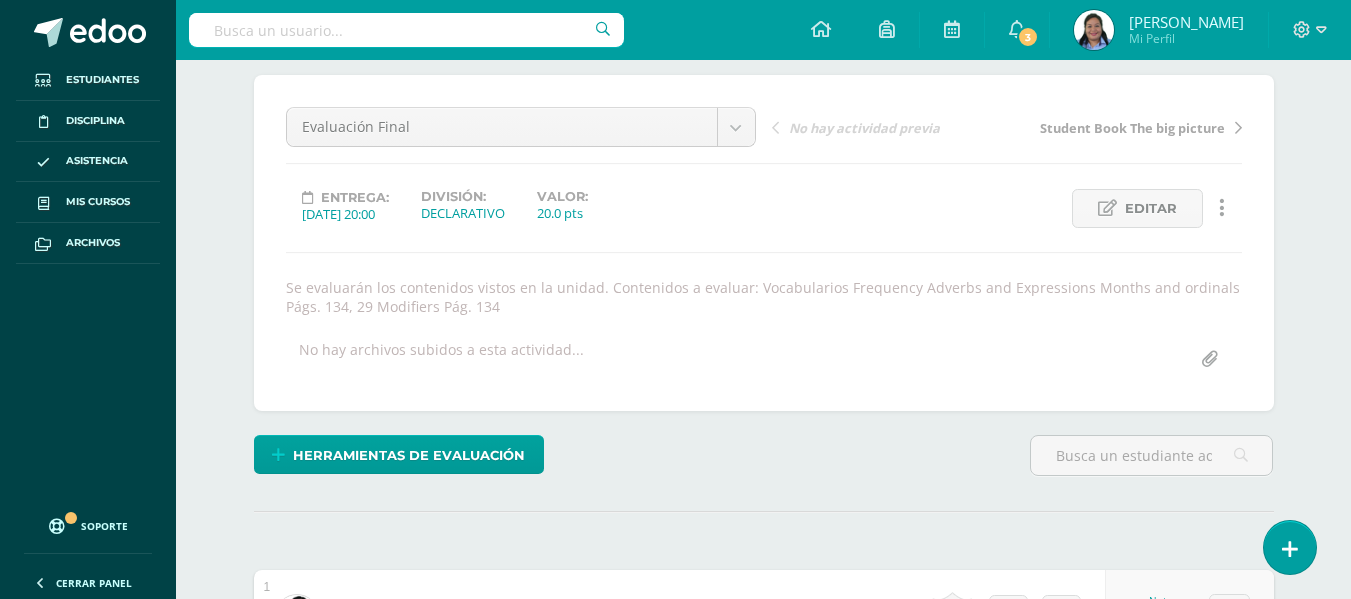 scroll, scrollTop: 0, scrollLeft: 0, axis: both 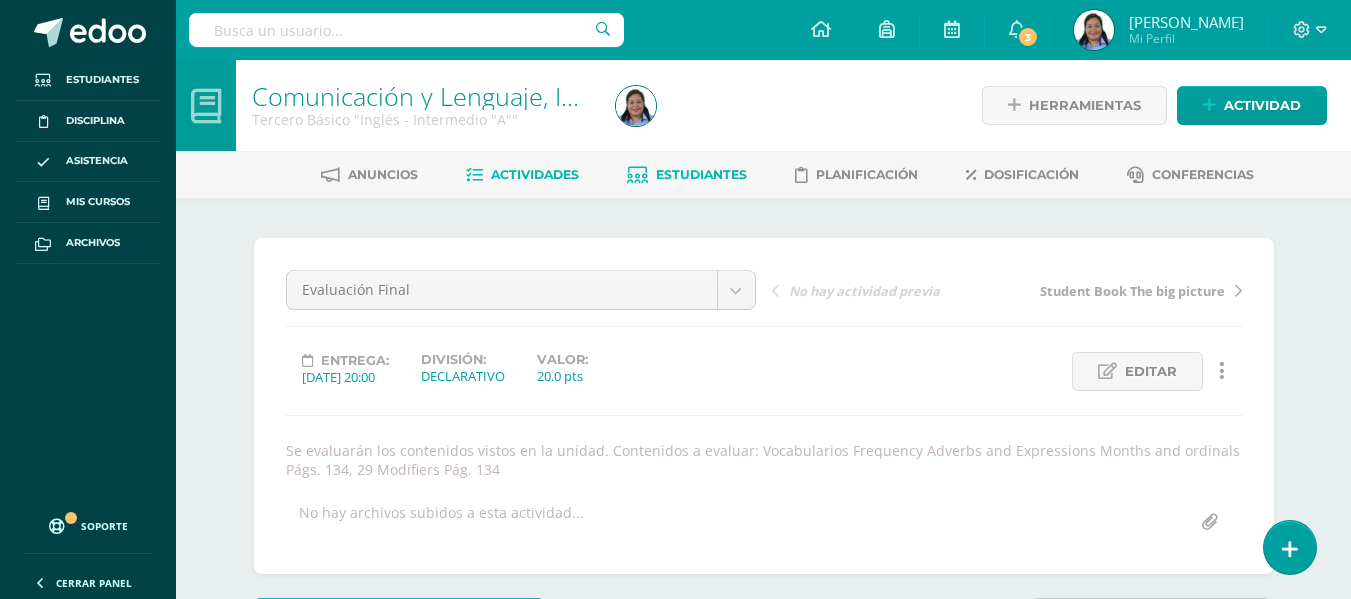 click on "Estudiantes" at bounding box center [701, 174] 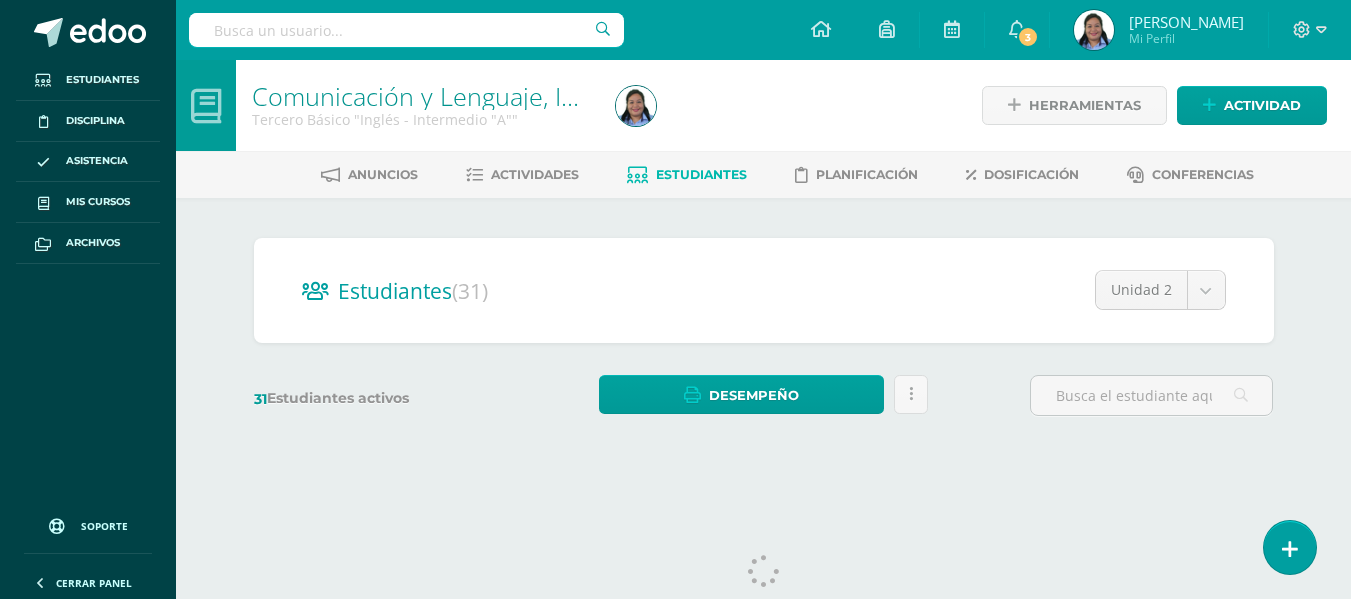 scroll, scrollTop: 0, scrollLeft: 0, axis: both 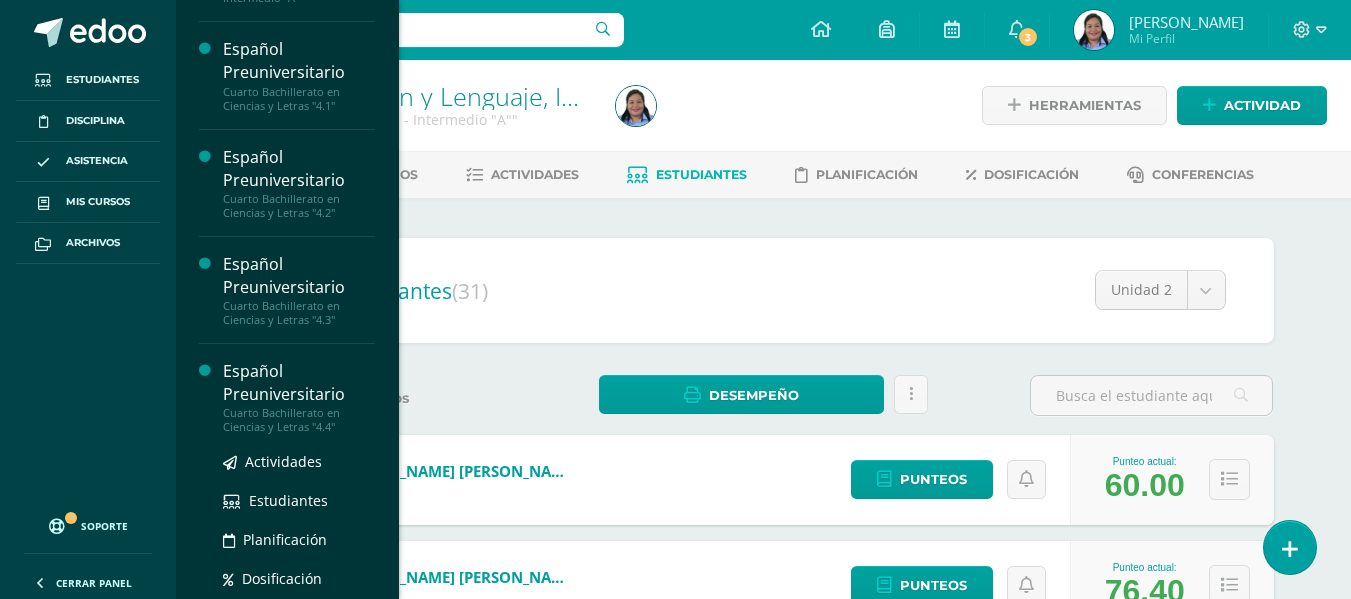 click on "Español Preuniversitario" at bounding box center (299, 383) 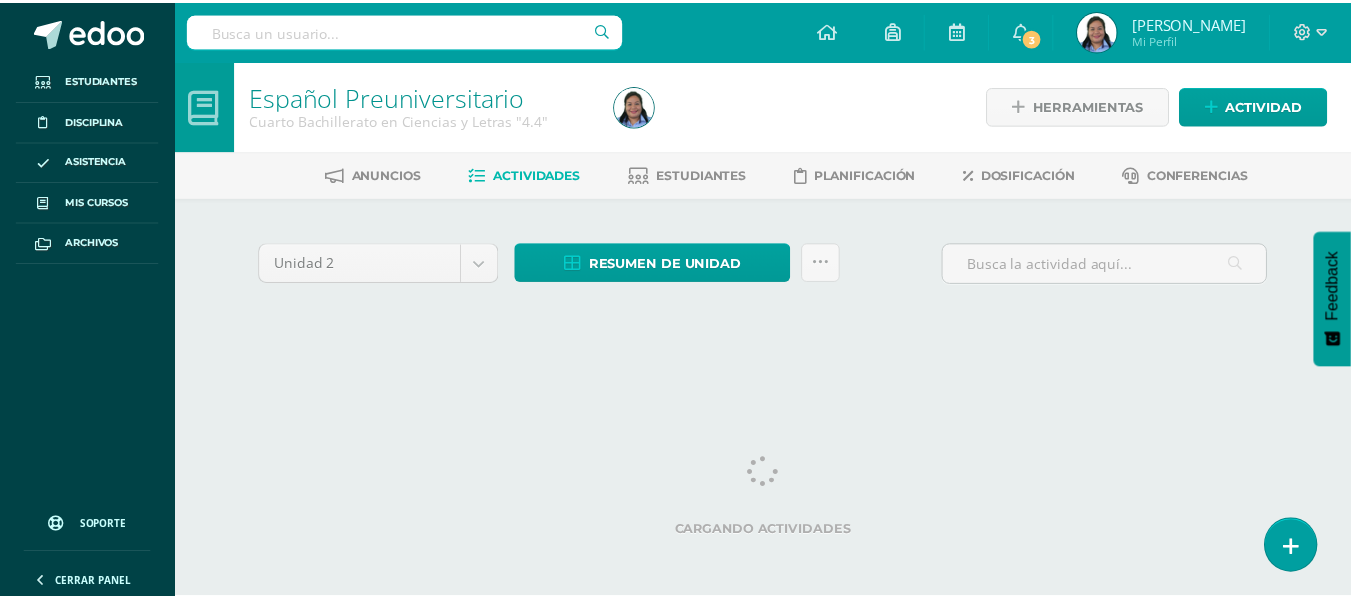 scroll, scrollTop: 0, scrollLeft: 0, axis: both 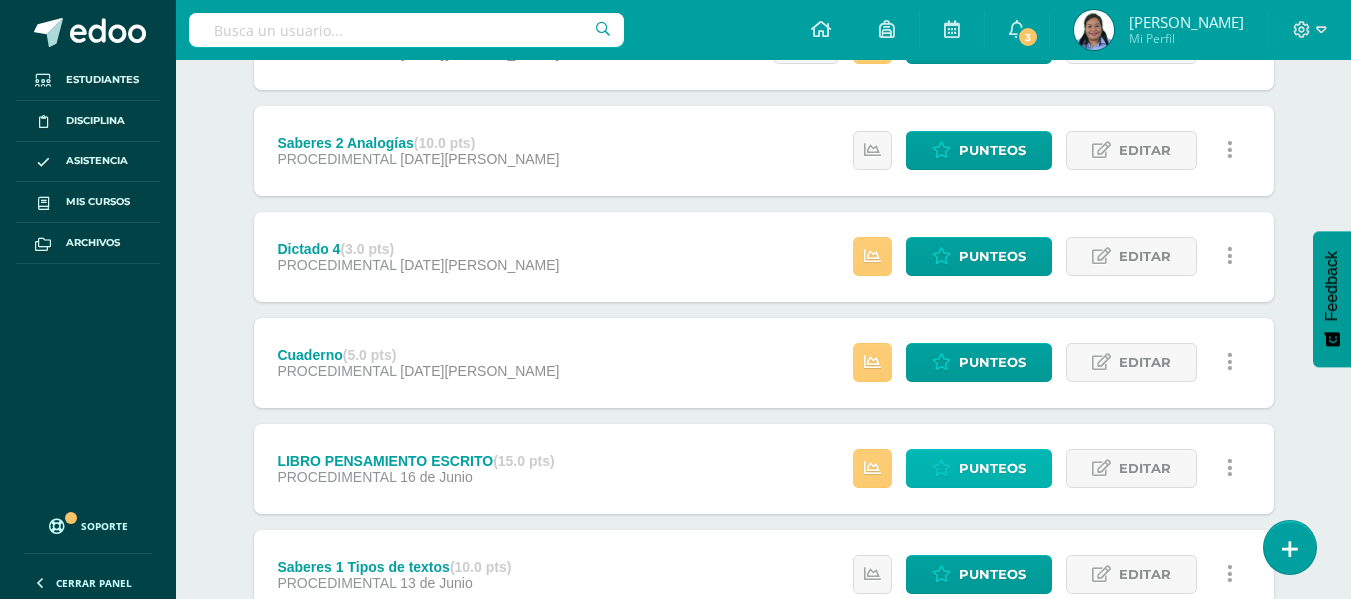 click on "Punteos" at bounding box center (979, 468) 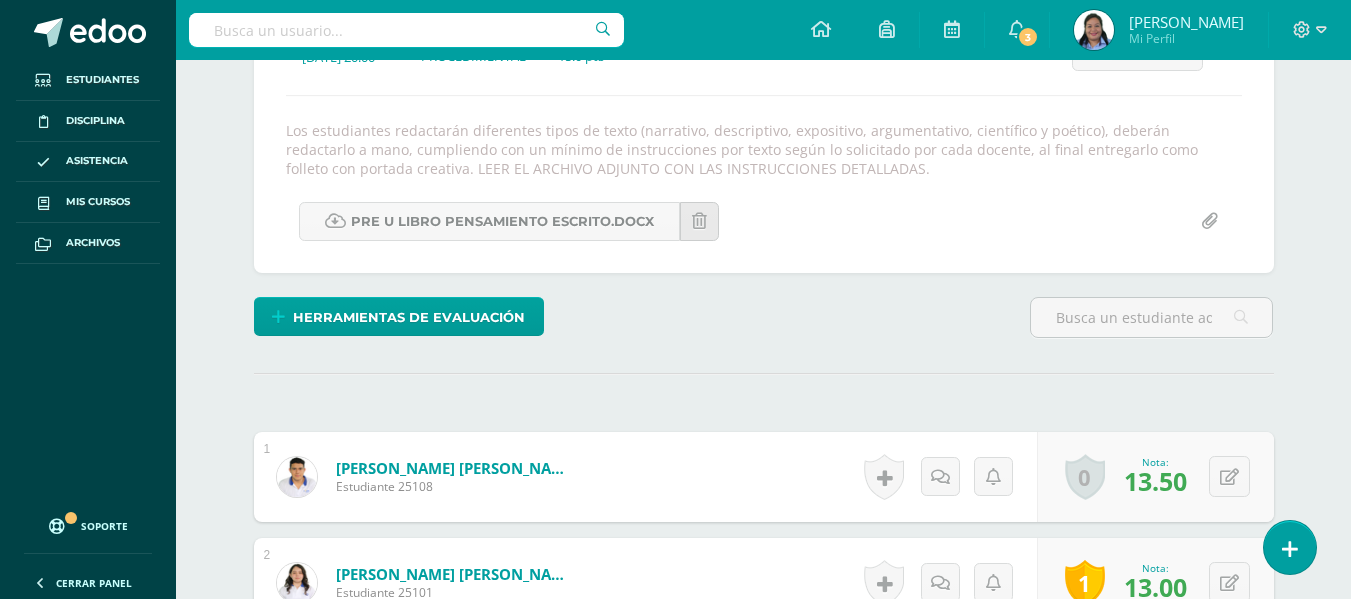 scroll, scrollTop: 321, scrollLeft: 0, axis: vertical 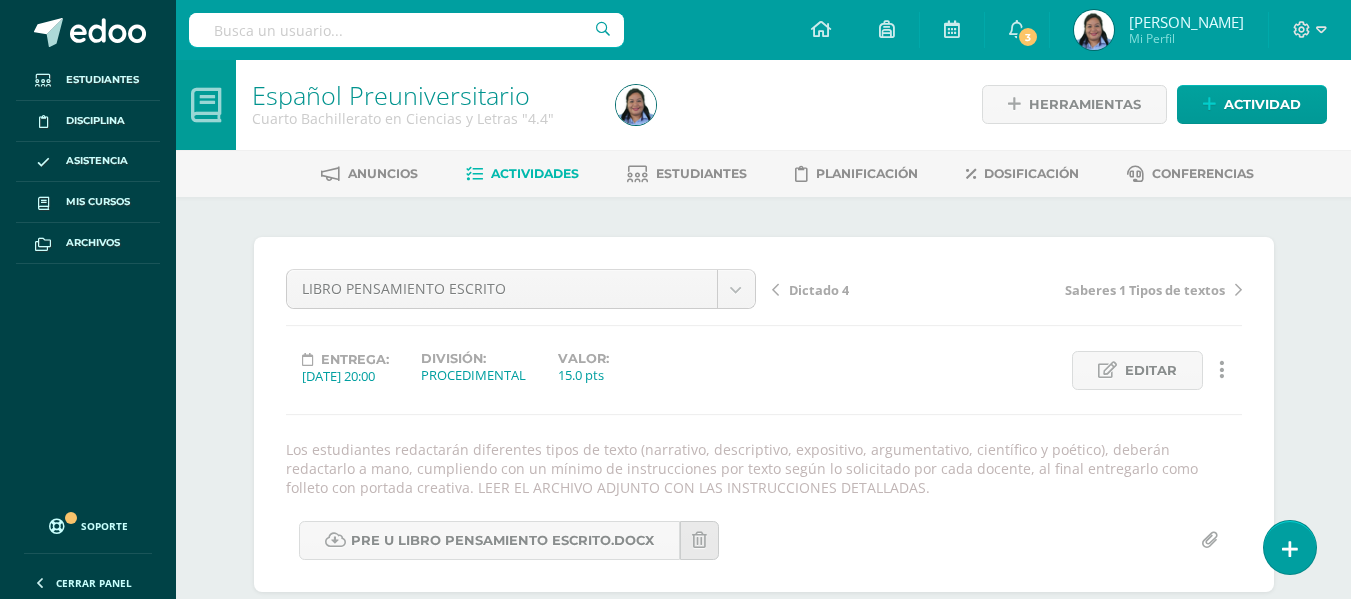 click on "Actividades" at bounding box center (535, 173) 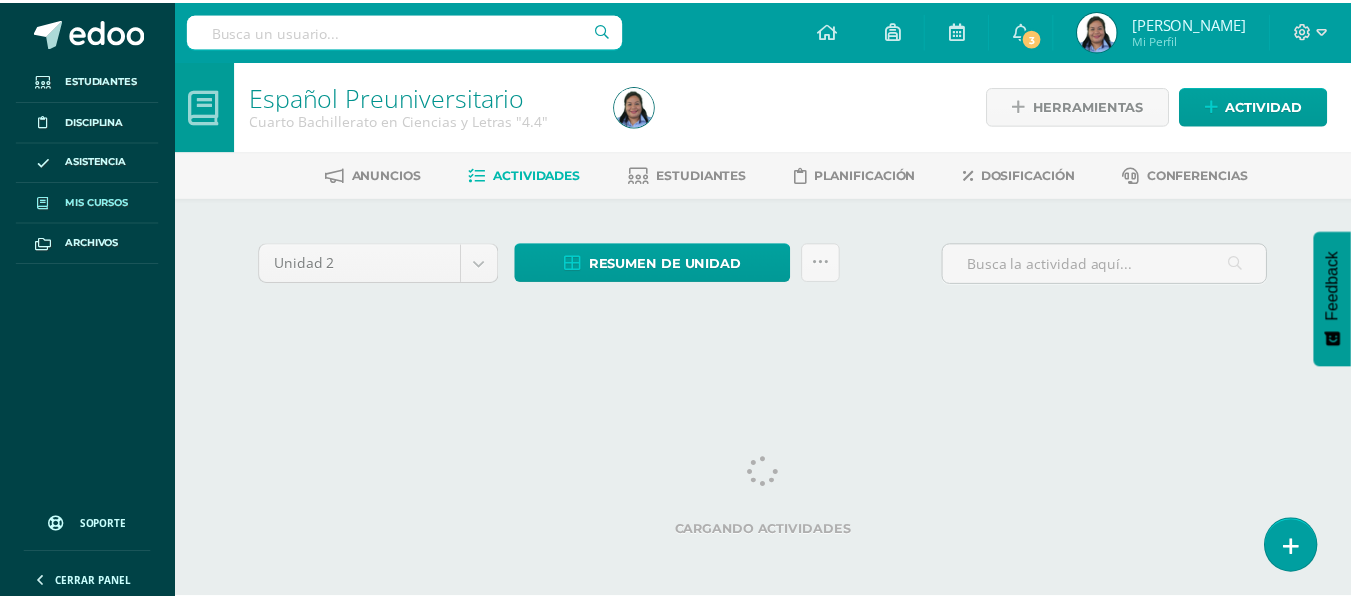 scroll, scrollTop: 0, scrollLeft: 0, axis: both 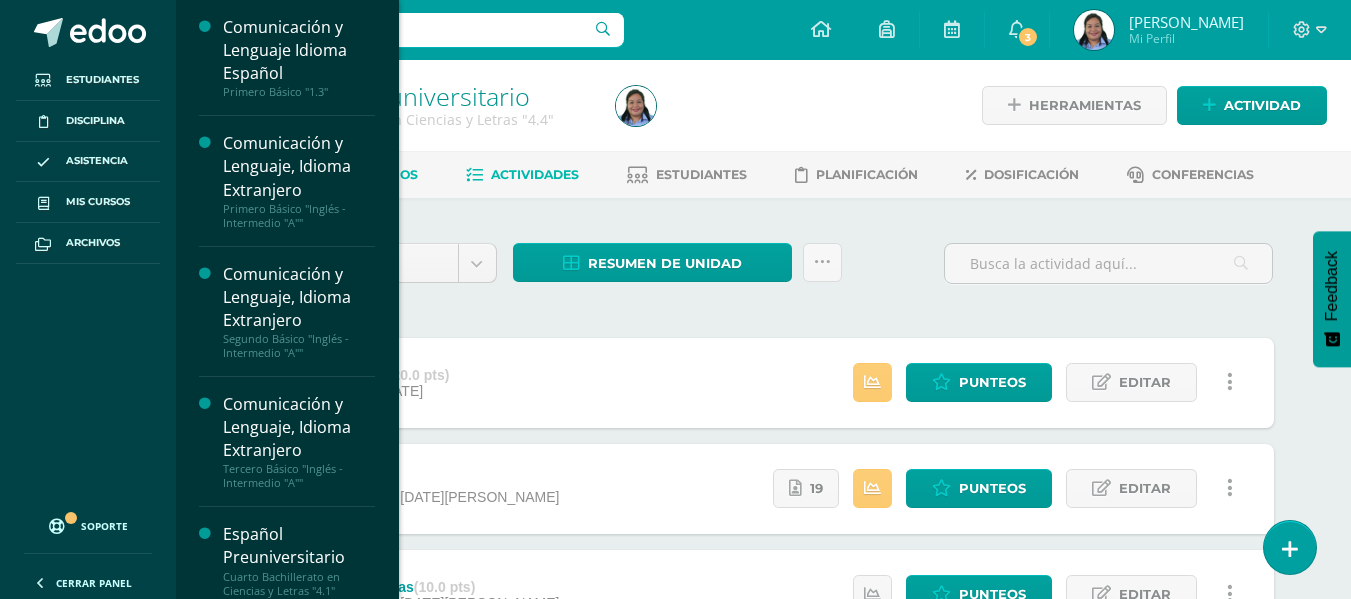 click on "Comunicación y Lenguaje Idioma Español
Primero
Básico
"1.3"
Actividades Estudiantes Planificación Dosificación
Comunicación y Lenguaje, Idioma Extranjero
Primero
Básico
"Inglés - Intermedio "A""
Actividades Estudiantes Planificación Dosificación
Comunicación y Lenguaje, Idioma Extranjero
Segundo
Básico
"Inglés - Intermedio "A""
Actividades Estudiantes Planificación Dosificación
Comunicación y Lenguaje, Idioma Extranjero
Actividades Estudiantes Planificación Dosificación Actividades Estudiantes Planificación Dosificación Actividades" at bounding box center (287, 299) 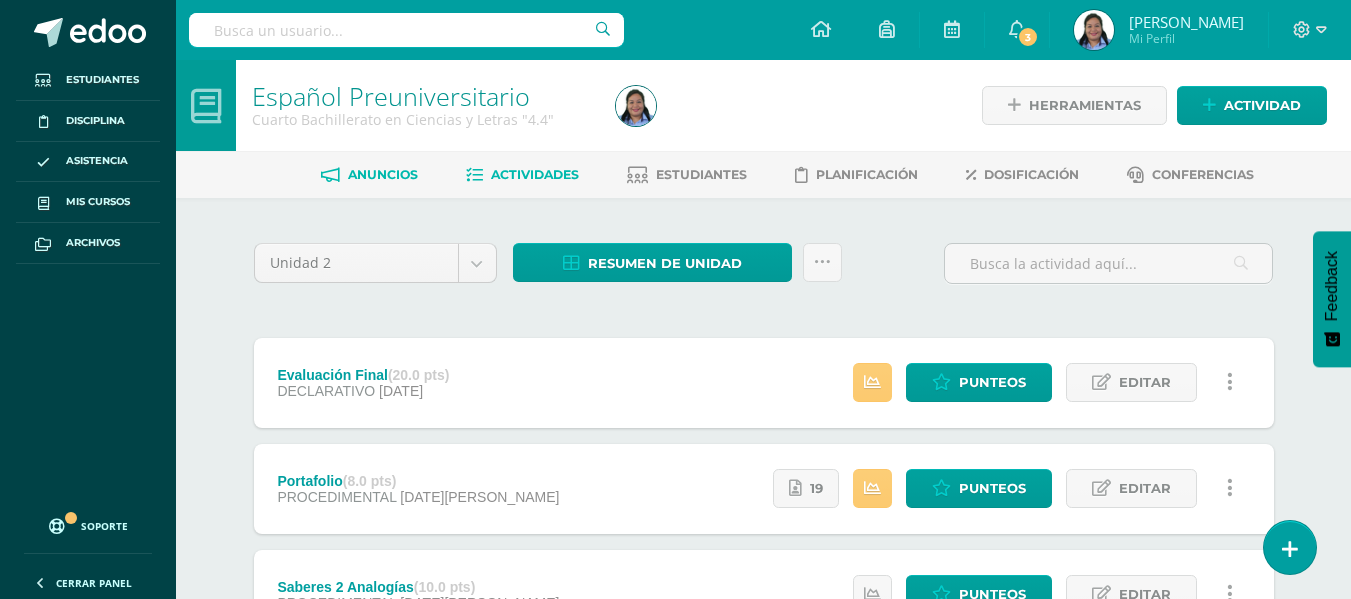 scroll, scrollTop: 0, scrollLeft: 0, axis: both 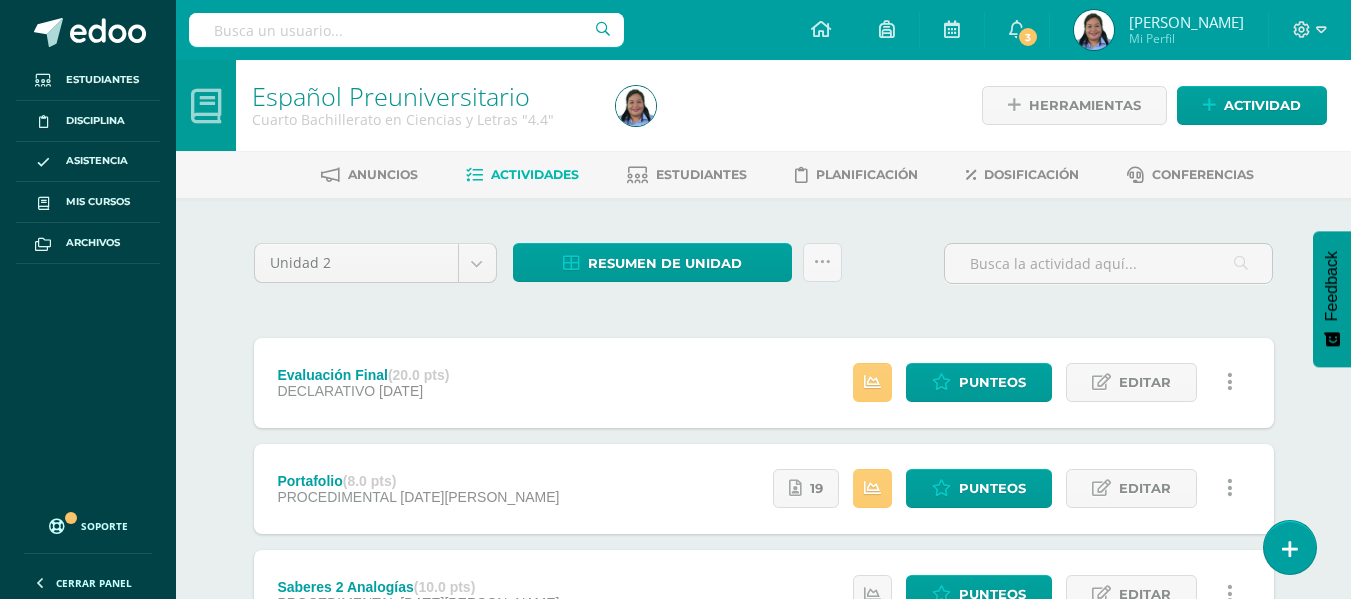 click on "Estudiantes Disciplina Asistencia Mis cursos Archivos Soporte
Centro de ayuda
Últimas actualizaciones
10+ Cerrar panel
Comunicación y Lenguaje Idioma Español
Primero
Básico
"1.3"
Actividades Estudiantes Planificación Dosificación
Comunicación y Lenguaje, Idioma Extranjero
Primero
Básico
"Inglés - Intermedio "A""
Actividades Estudiantes Planificación Dosificación
Comunicación y Lenguaje, Idioma Extranjero
Segundo
Básico
"Inglés - Intermedio "A""
Actividades Estudiantes Planificación Mi Perfil" at bounding box center [675, 754] 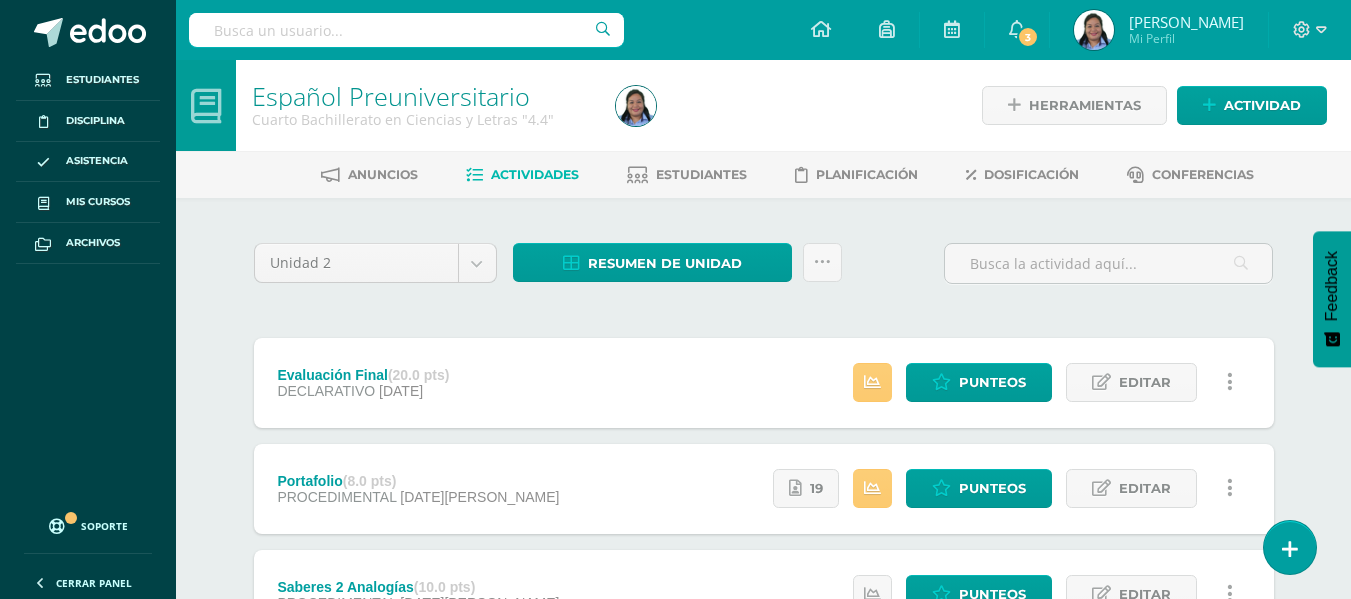 drag, startPoint x: 392, startPoint y: 225, endPoint x: 379, endPoint y: 325, distance: 100.84146 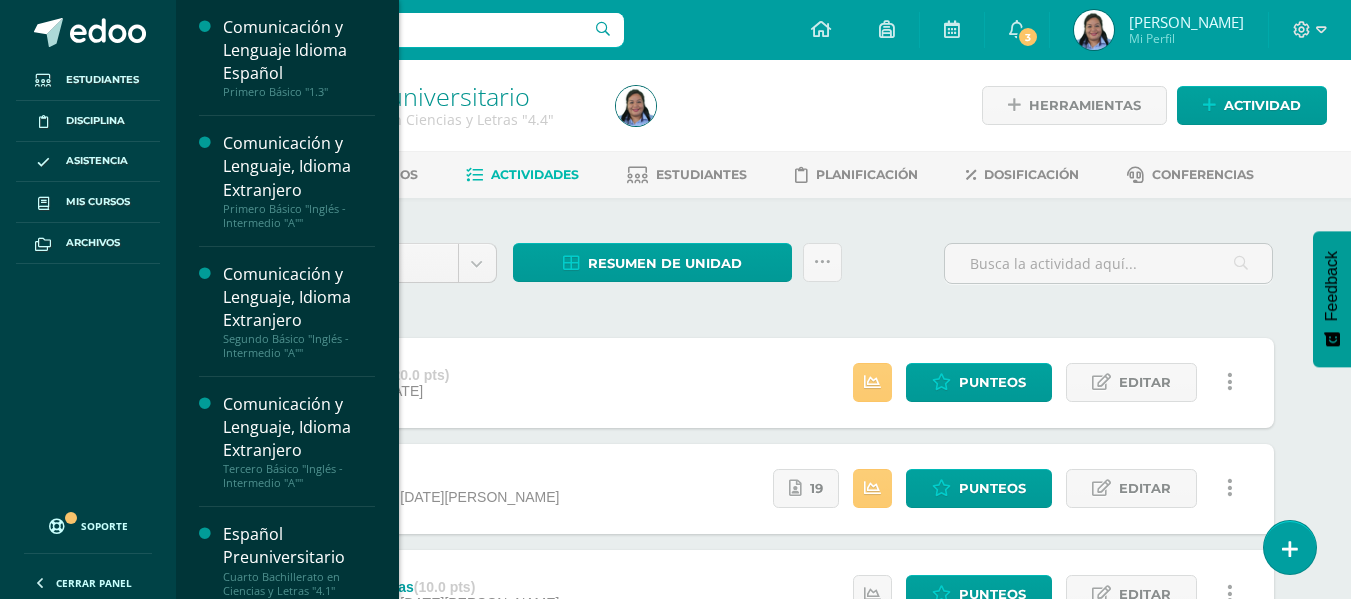 click on "Unidad 2                             Unidad 1 Unidad 2 Unidad 3 Resumen de unidad
Descargar como HTML
Descargar como PDF
Descargar como XLS
Subir actividades en masa
Enviar punteos a revision
Historial de actividad
¿Estás seguro que deseas  Enviar a revisión  las notas de este curso?
Esta acción  enviará una notificación a tu supervisor y no podrás eliminar o cambiar tus notas.  Esta acción no podrá ser revertida a menos que se te conceda permiso
Cancelar
Enviar a revisión
Creación  y  Calificación   en masa.
Para poder crear actividades y calificar las mismas
0" at bounding box center (764, 853) 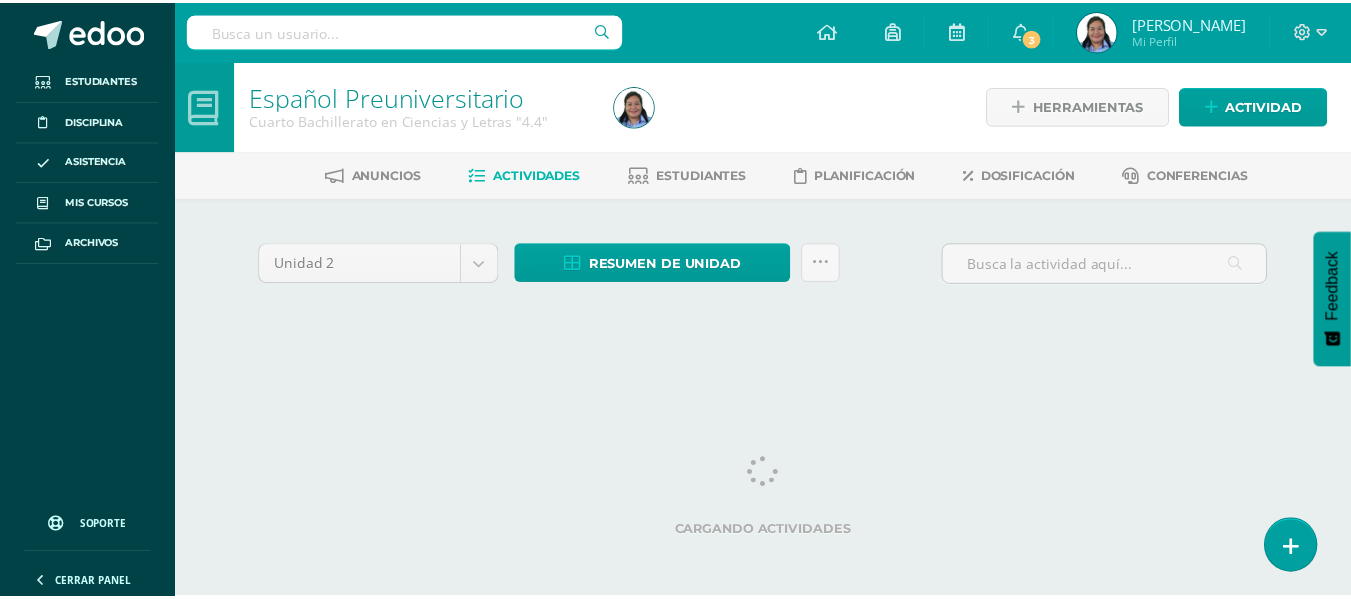 scroll, scrollTop: 0, scrollLeft: 0, axis: both 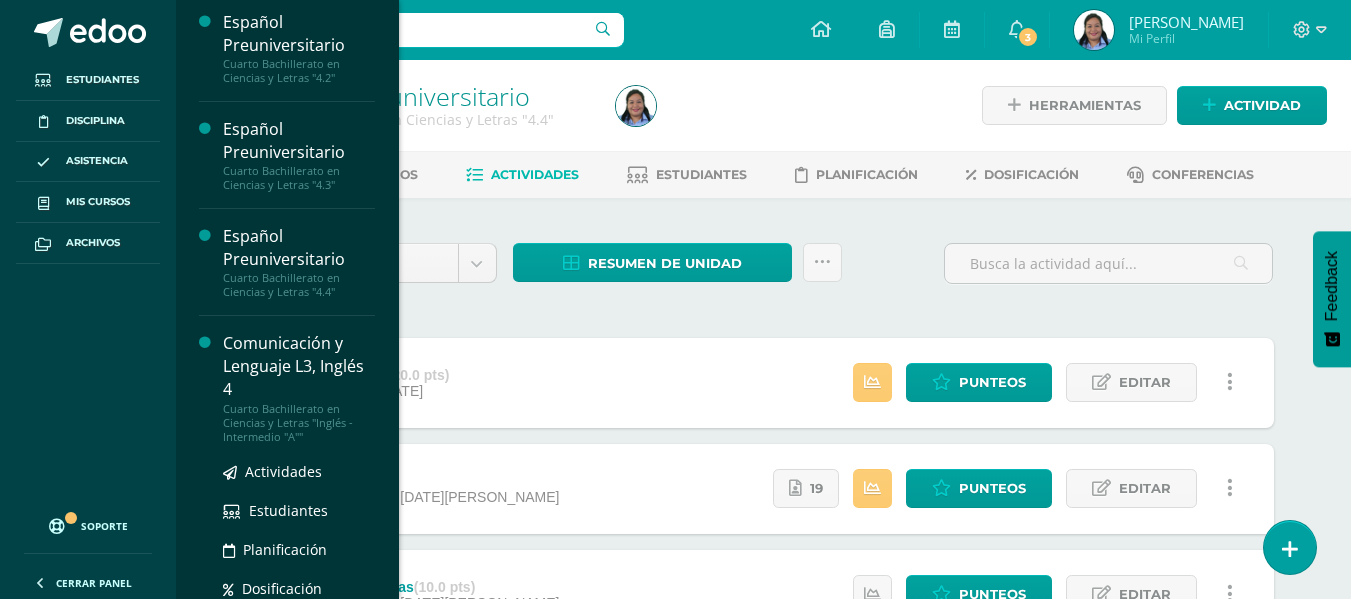 click on "Comunicación y Lenguaje L3, Inglés 4" at bounding box center [299, 366] 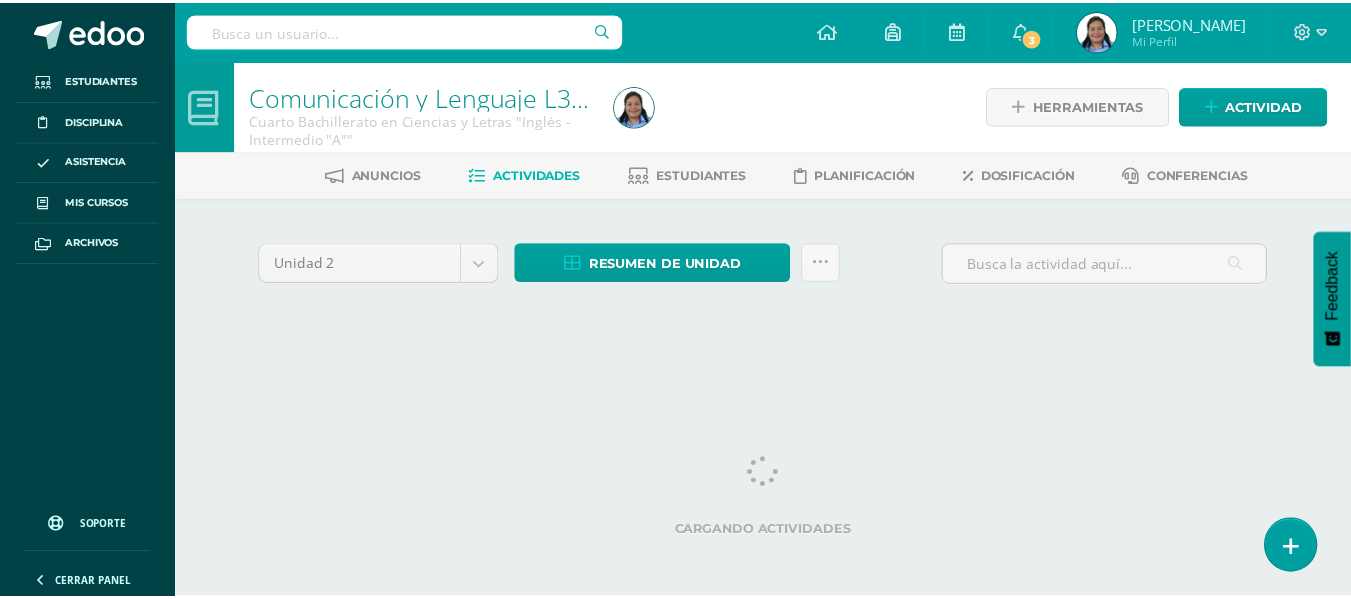 scroll, scrollTop: 0, scrollLeft: 0, axis: both 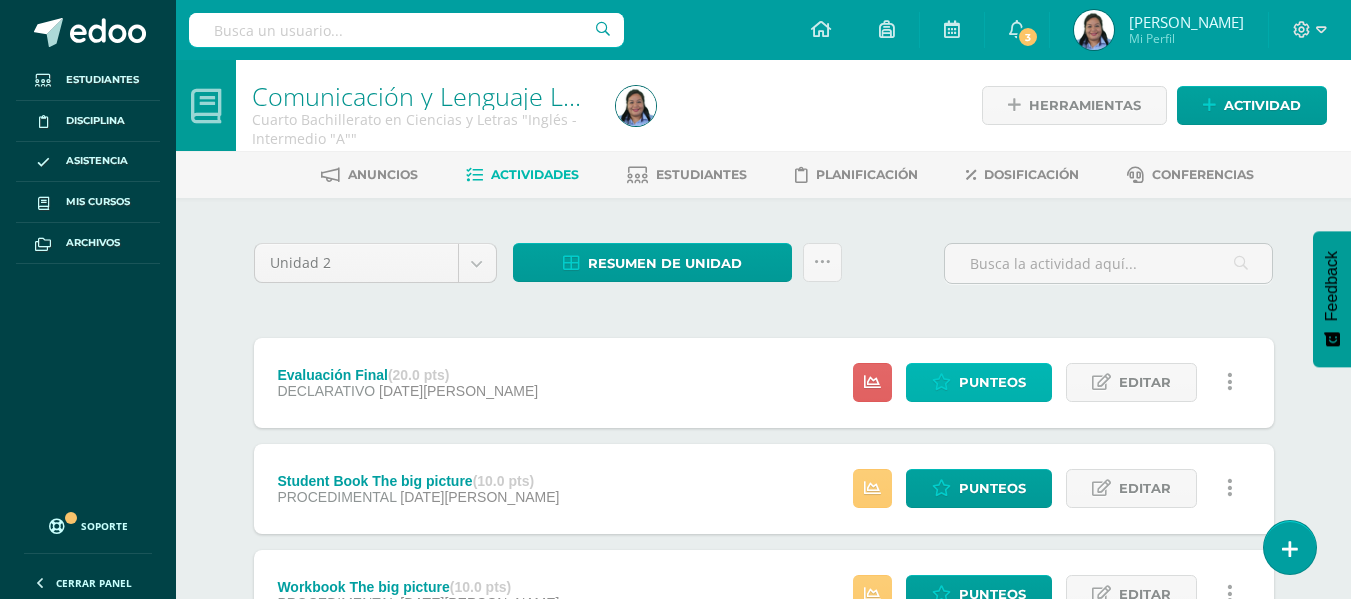 click on "Punteos" at bounding box center (979, 382) 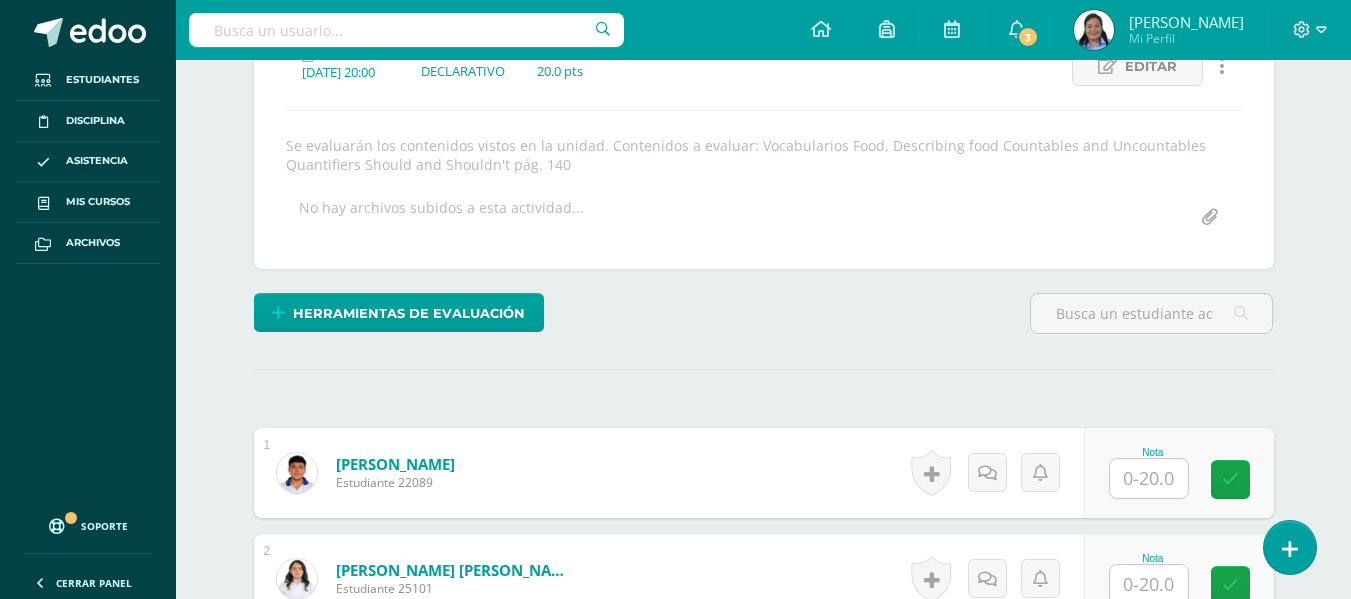 scroll, scrollTop: 306, scrollLeft: 0, axis: vertical 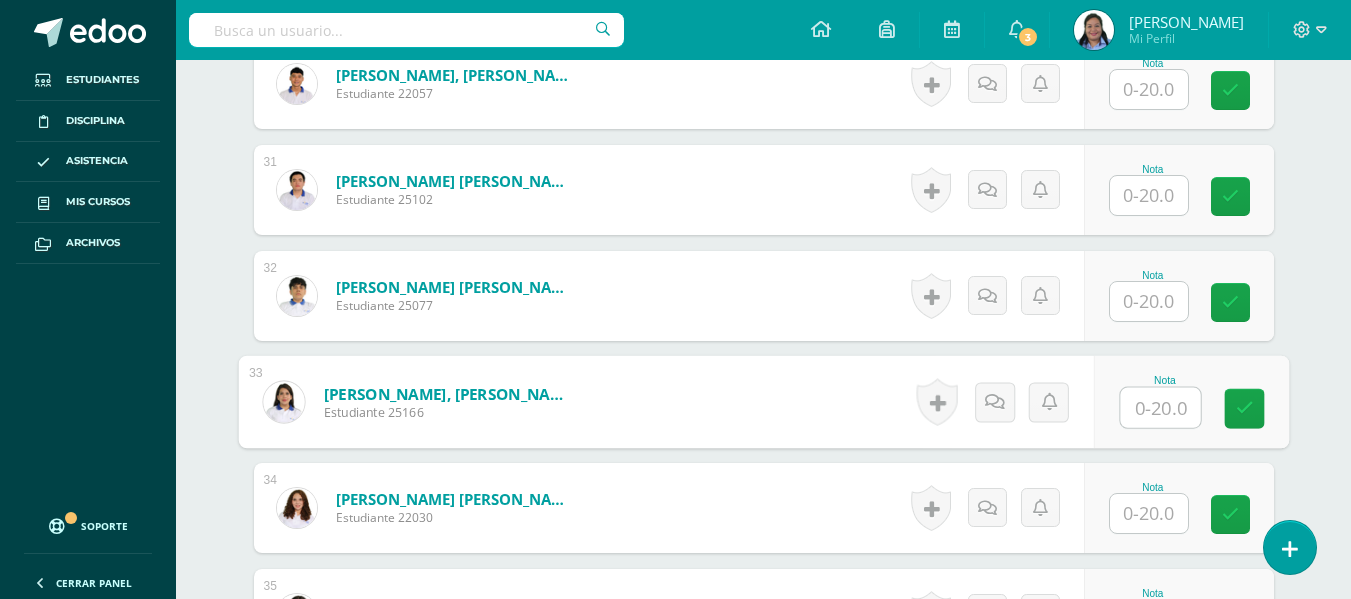click at bounding box center (1160, 408) 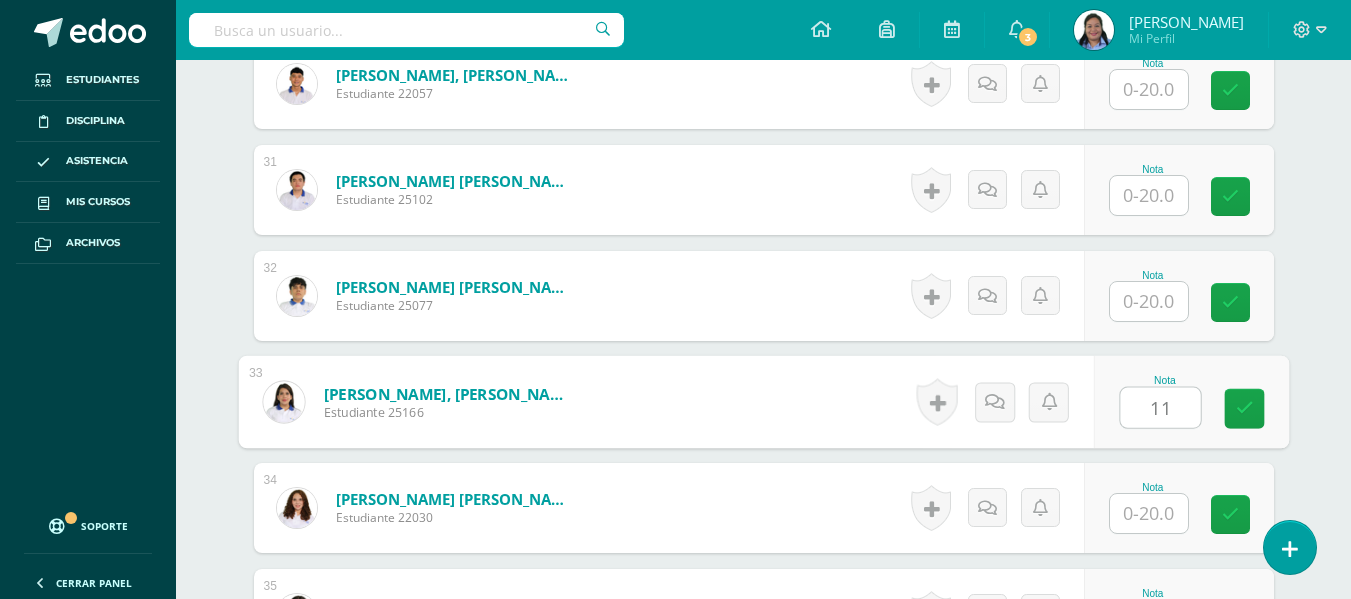 type on "11" 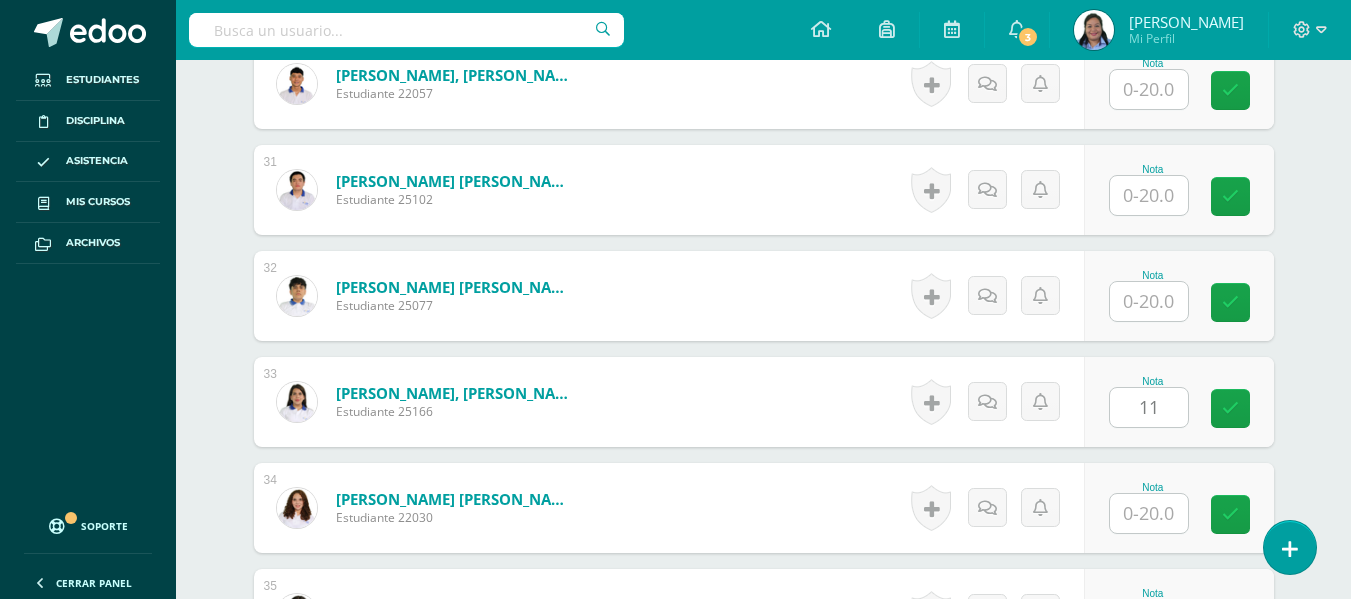 click on "Comunicación y Lenguaje L3, Inglés 4
Cuarto Bachillerato en Ciencias y Letras "Inglés - Intermedio "A""
Herramientas
Detalle de asistencias
Actividad
Anuncios
Actividades
Estudiantes
Planificación
Dosificación
Conferencias
¿Estás seguro que quieres  eliminar  esta actividad?
Esto borrará la actividad y cualquier nota que hayas registrado
permanentemente. Esta acción no se puede revertir. Cancelar Eliminar
Administración de escalas de valoración
escala de valoración
Aún no has creado una escala de valoración.
Cancelar" at bounding box center [763, -880] 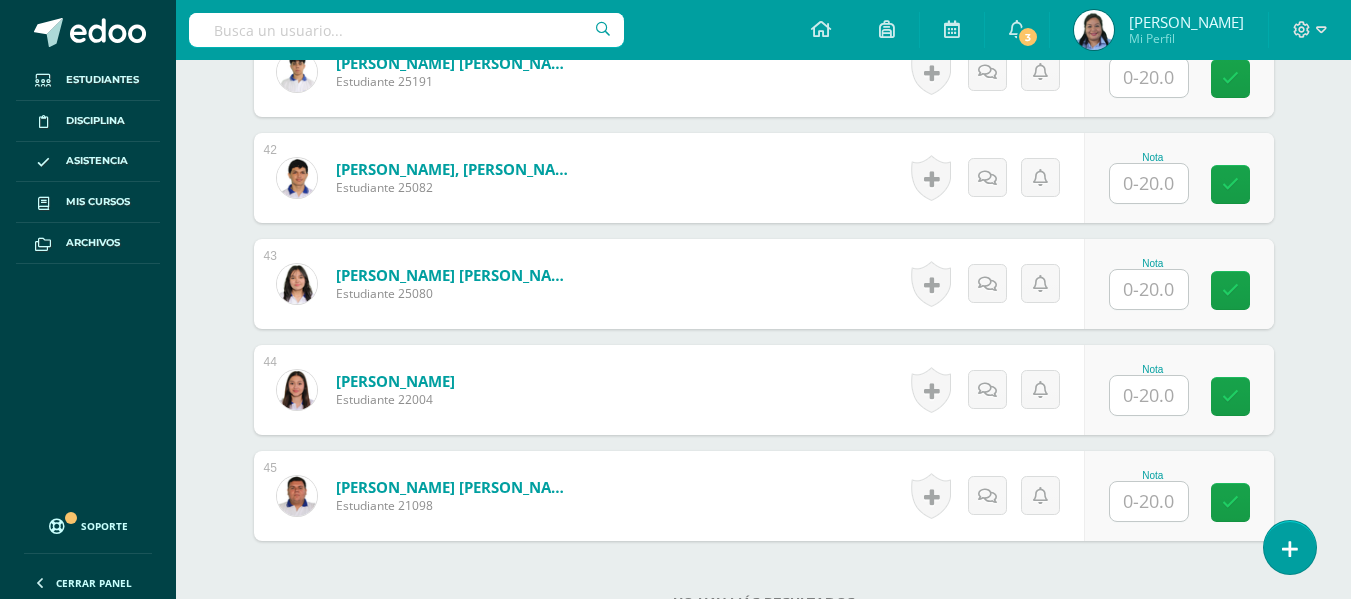 scroll, scrollTop: 4976, scrollLeft: 0, axis: vertical 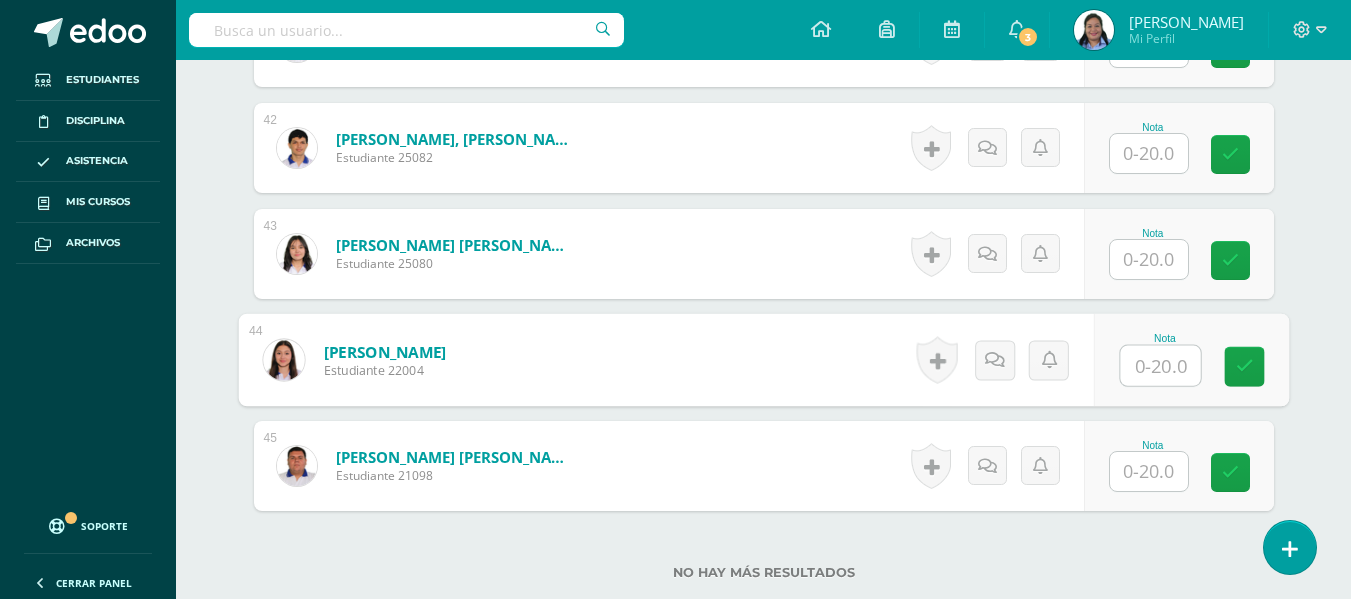 click at bounding box center [1160, 366] 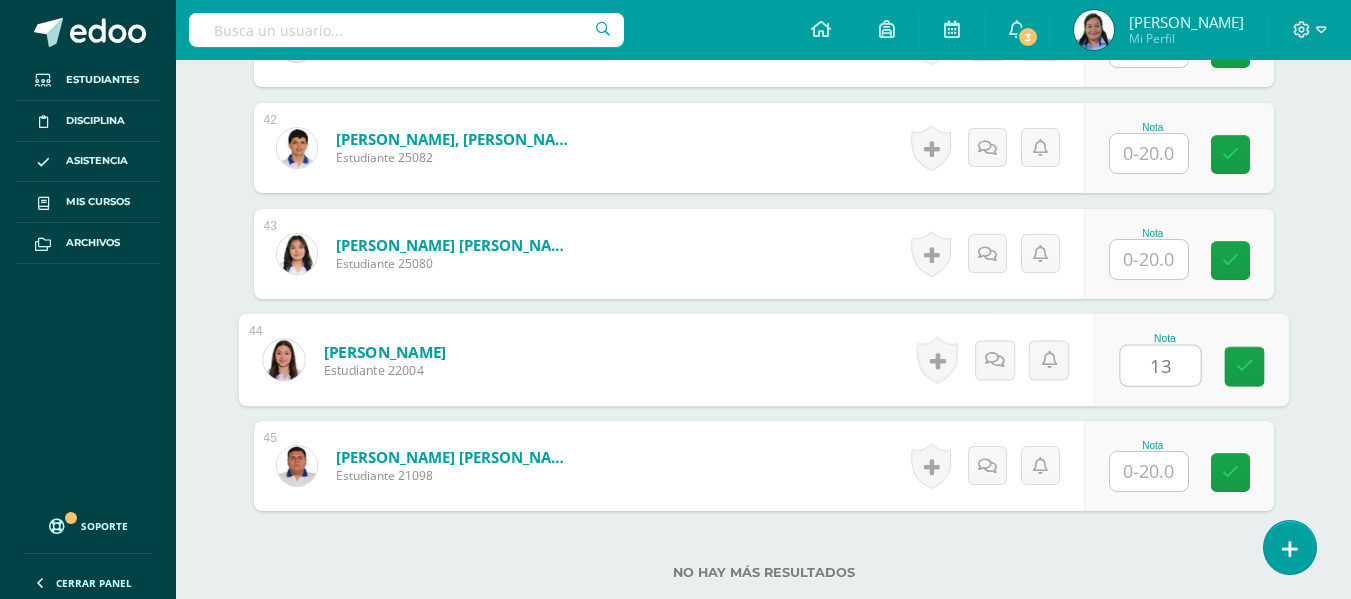 type on "13" 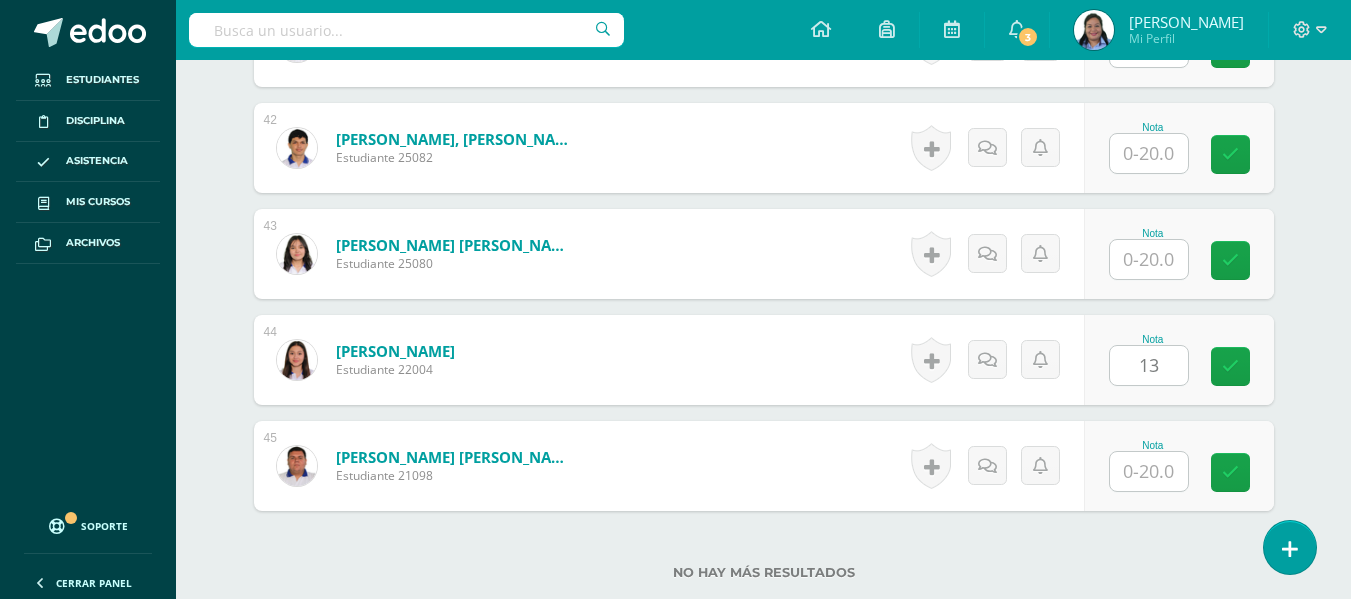 click on "¿Estás seguro que quieres  eliminar  esta actividad?
Esto borrará la actividad y cualquier nota que hayas registrado
permanentemente. Esta acción no se puede revertir. Cancelar Eliminar
Administración de escalas de valoración
escala de valoración
Aún no has creado una escala de valoración.
Cancelar Agregar nueva escala de valoración: Agrega una división a la escala de valoración  (ej. Ortografía, redacción, trabajo en equipo, etc.)
Agregar
Cancelar Crear escala de valoración
Agrega listas de cotejo
Mostrar todos                             Mostrar todos Mis listas Generales Comunicación y Lenguaje Matemática Ciencia Estudios Sociales Arte Taller 1" at bounding box center [764, -2019] 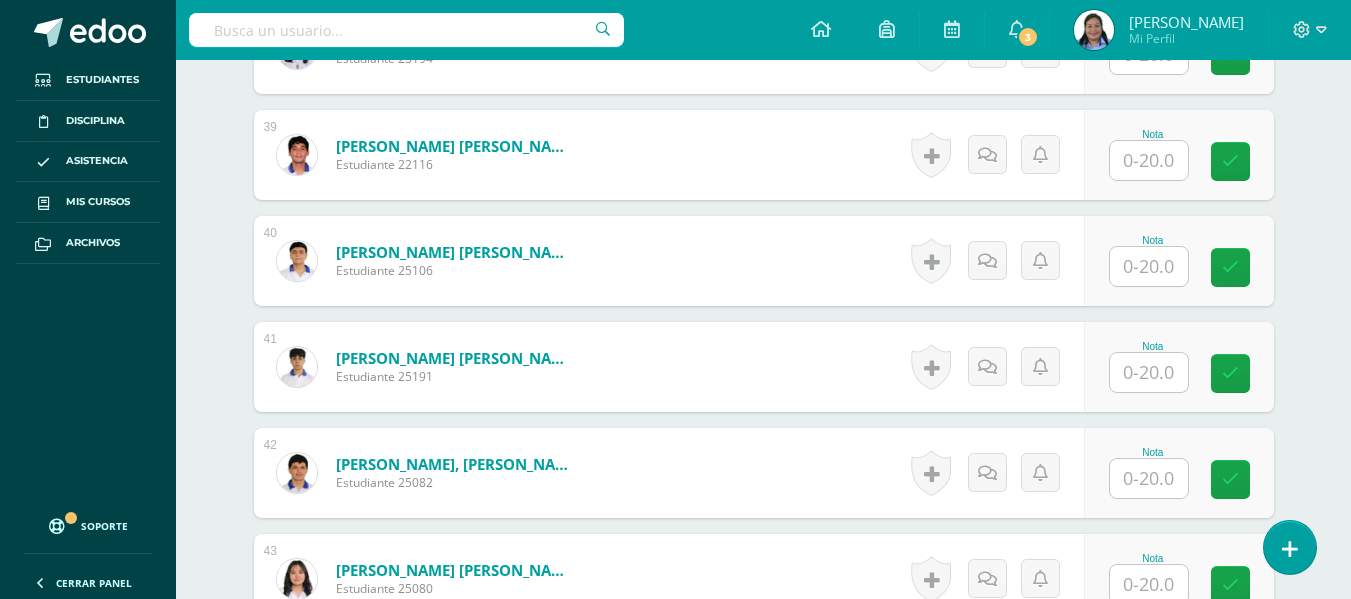 scroll, scrollTop: 4347, scrollLeft: 0, axis: vertical 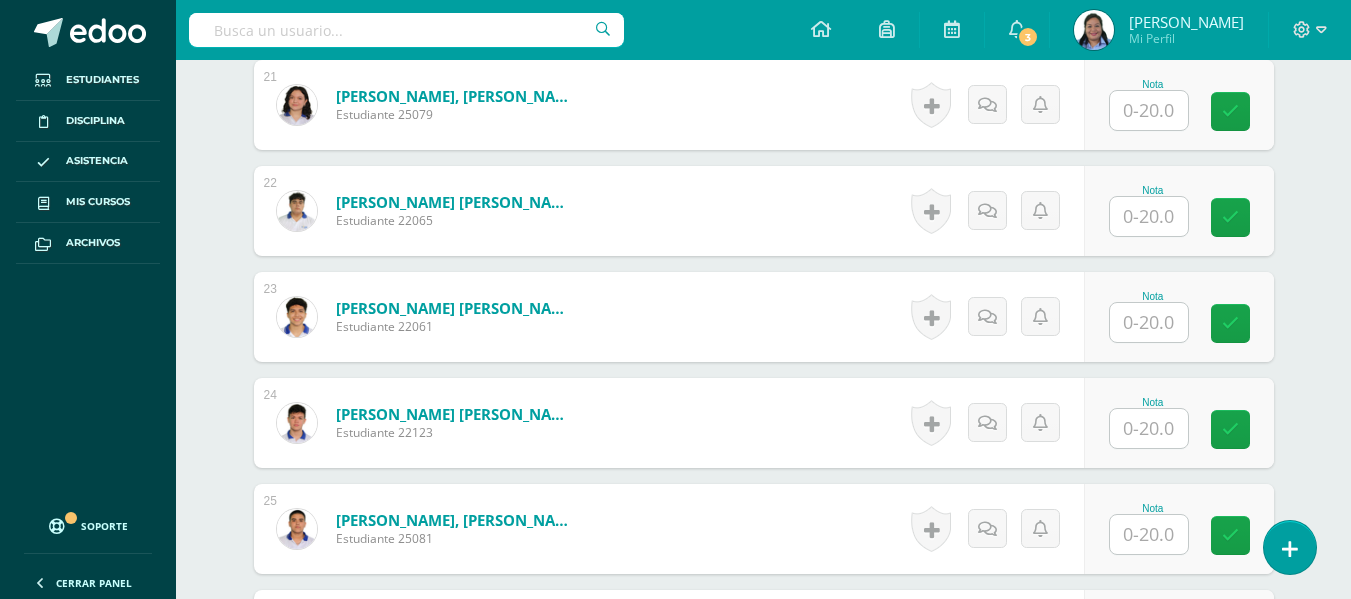 click at bounding box center (1149, 216) 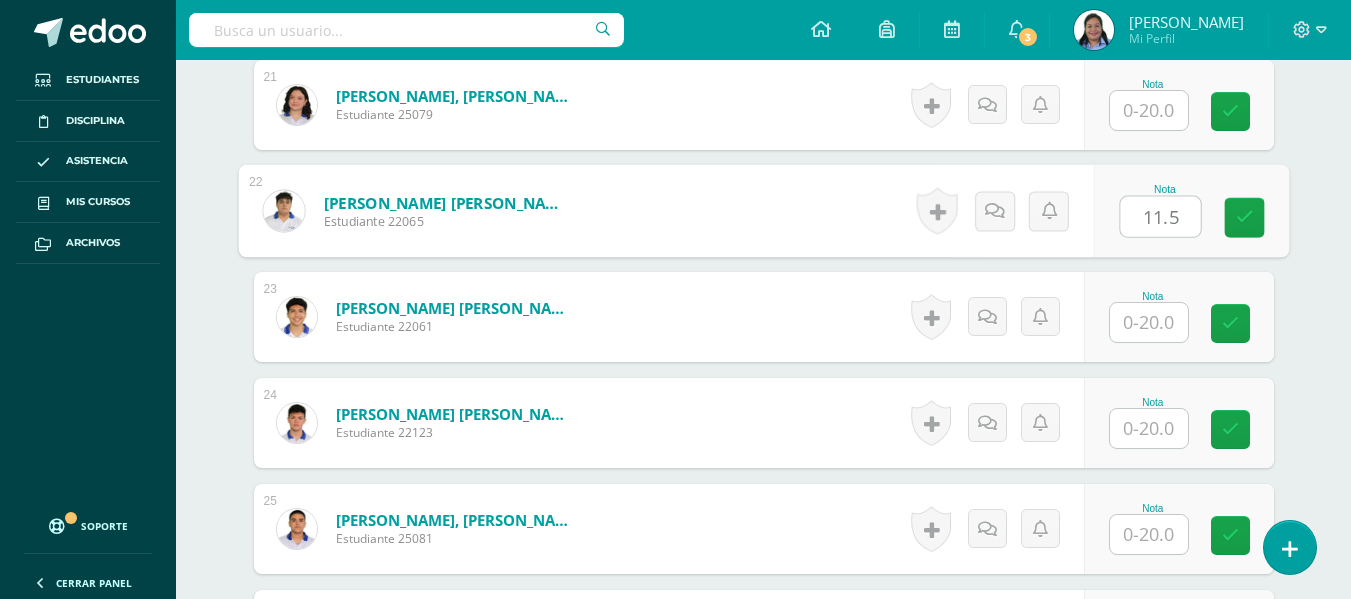 type on "11.5" 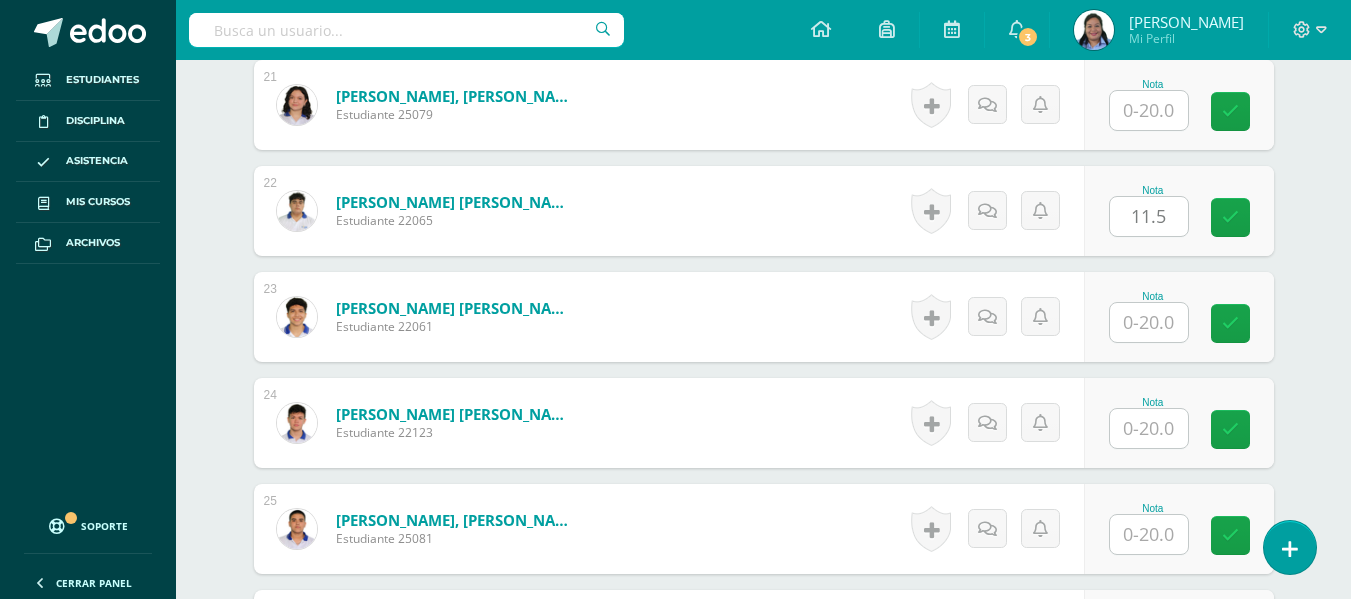 click on "Comunicación y Lenguaje L3, Inglés 4
Cuarto Bachillerato en Ciencias y Letras "Inglés - Intermedio "A""
Herramientas
Detalle de asistencias
Actividad
Anuncios
Actividades
Estudiantes
Planificación
Dosificación
Conferencias
¿Estás seguro que quieres  eliminar  esta actividad?
Esto borrará la actividad y cualquier nota que hayas registrado
permanentemente. Esta acción no se puede revertir. Cancelar Eliminar
Administración de escalas de valoración
escala de valoración
Aún no has creado una escala de valoración.
Cancelar" at bounding box center (763, 95) 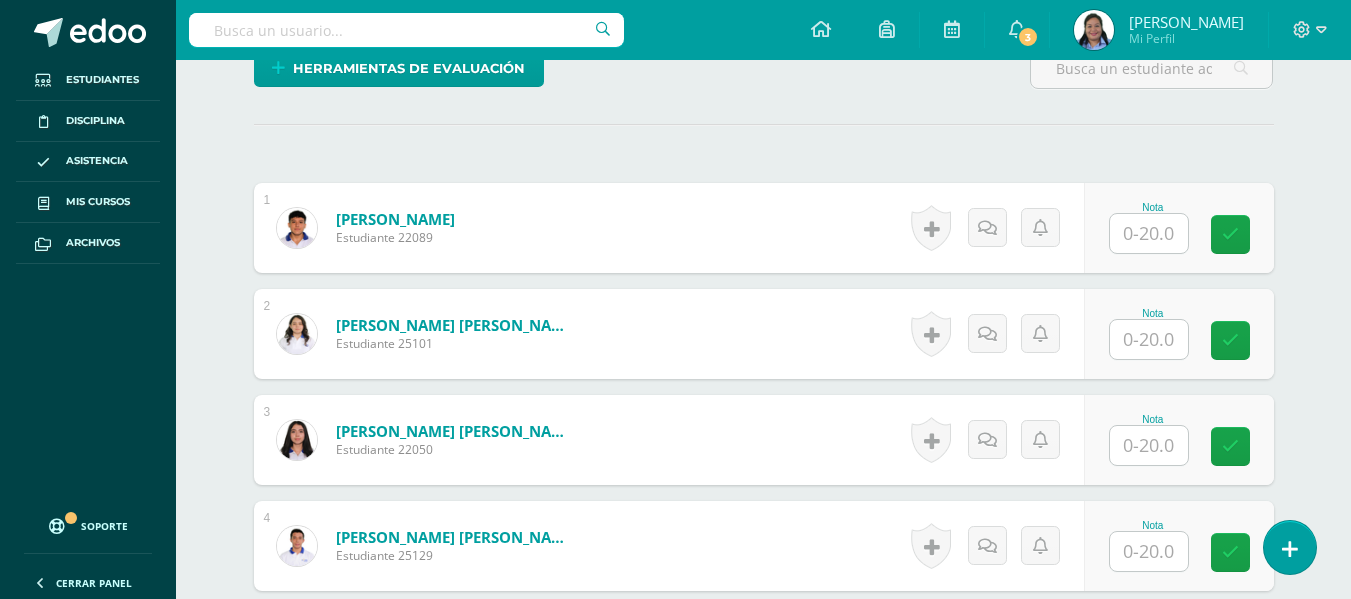 scroll, scrollTop: 641, scrollLeft: 0, axis: vertical 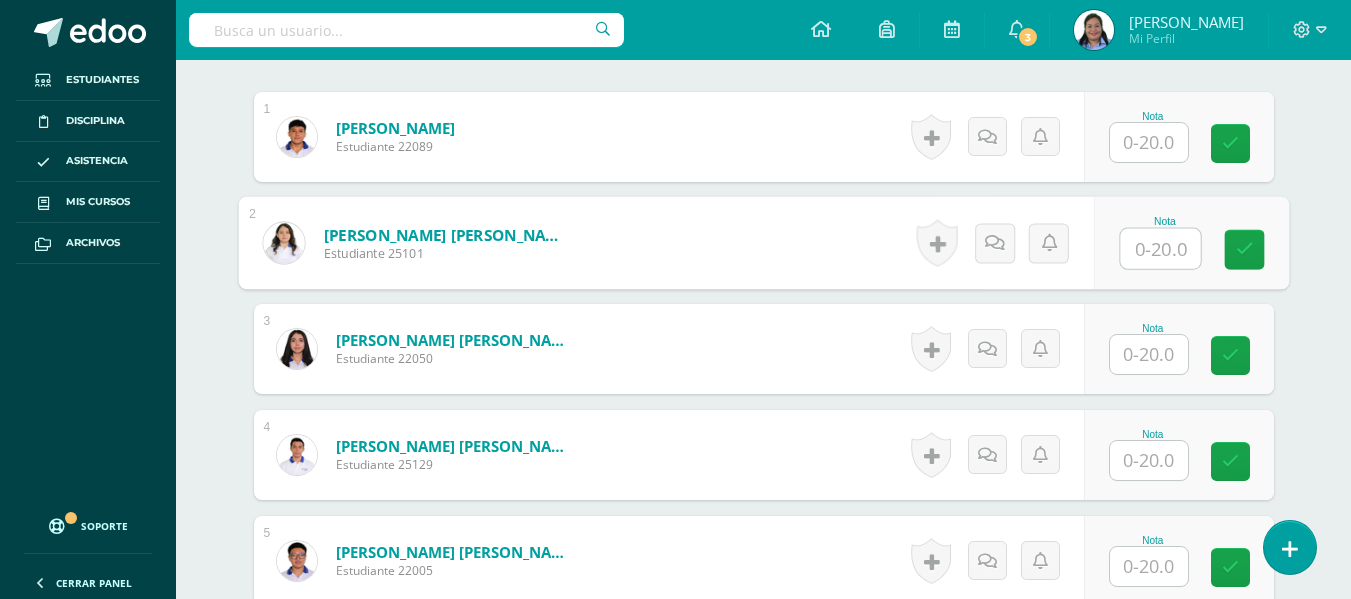 click at bounding box center (1160, 249) 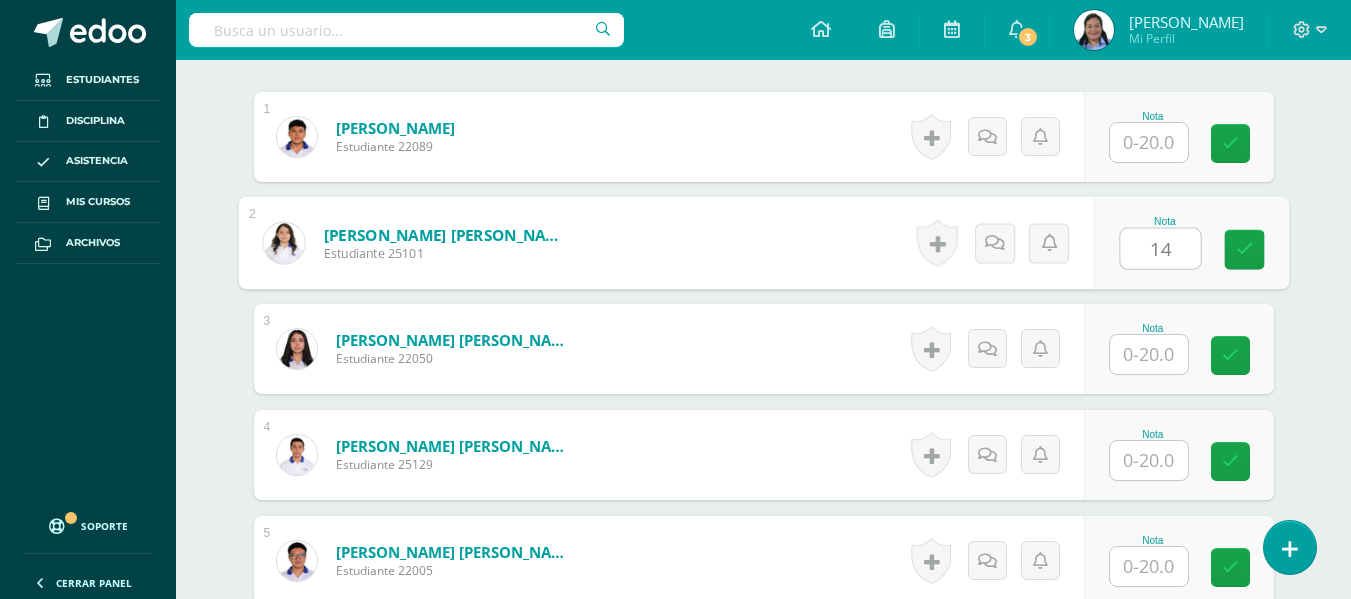 type on "14" 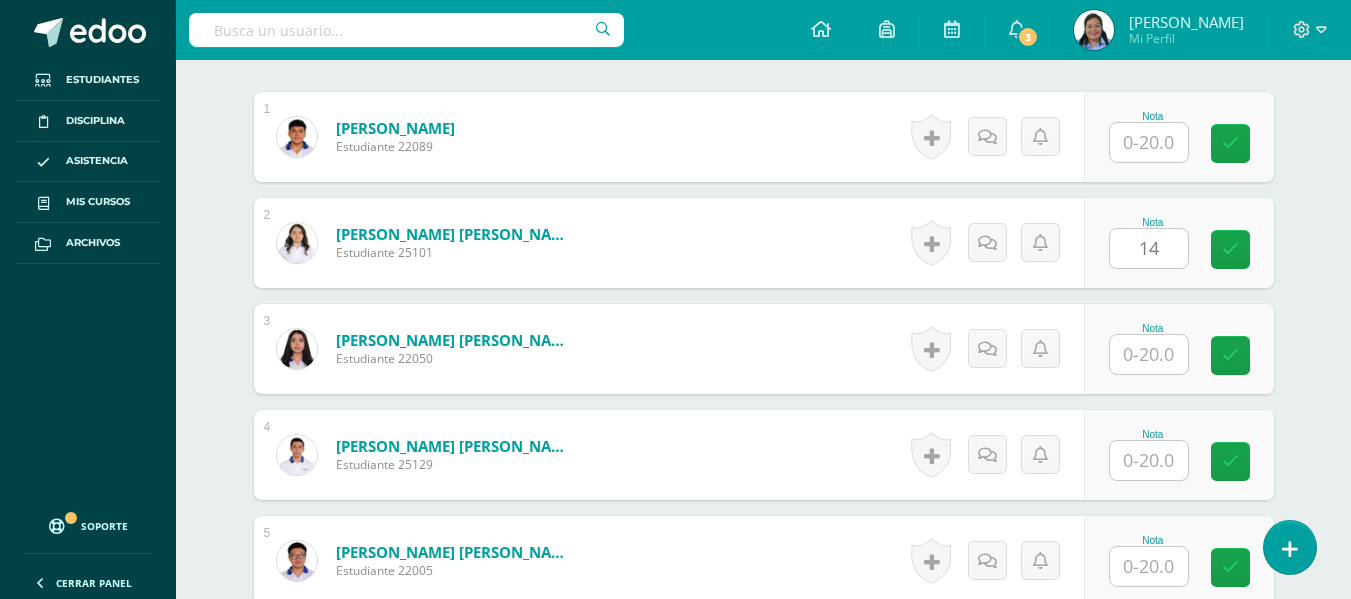 click on "Comunicación y Lenguaje L3, Inglés 4
Cuarto Bachillerato en Ciencias y Letras "Inglés - Intermedio "A""
Herramientas
Detalle de asistencias
Actividad
Anuncios
Actividades
Estudiantes
Planificación
Dosificación
Conferencias
¿Estás seguro que quieres  eliminar  esta actividad?
Esto borrará la actividad y cualquier nota que hayas registrado
permanentemente. Esta acción no se puede revertir. Cancelar Eliminar
Administración de escalas de valoración
escala de valoración
Aún no has creado una escala de valoración.
Cancelar" at bounding box center (763, 2247) 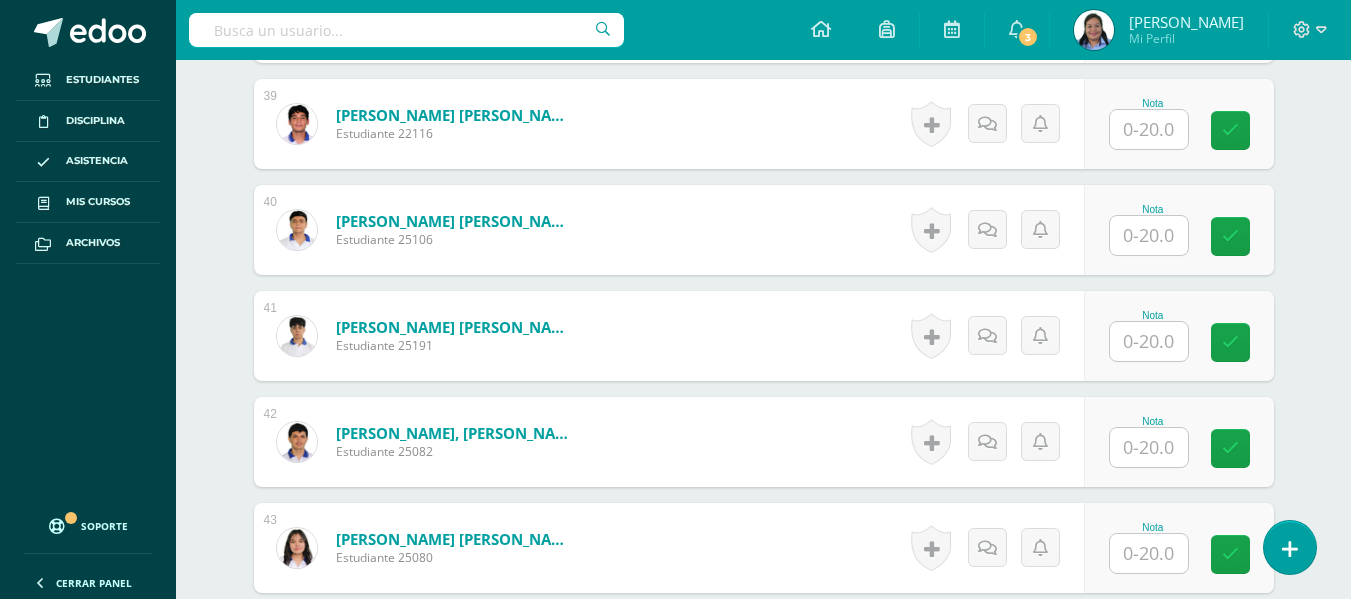 scroll, scrollTop: 4662, scrollLeft: 0, axis: vertical 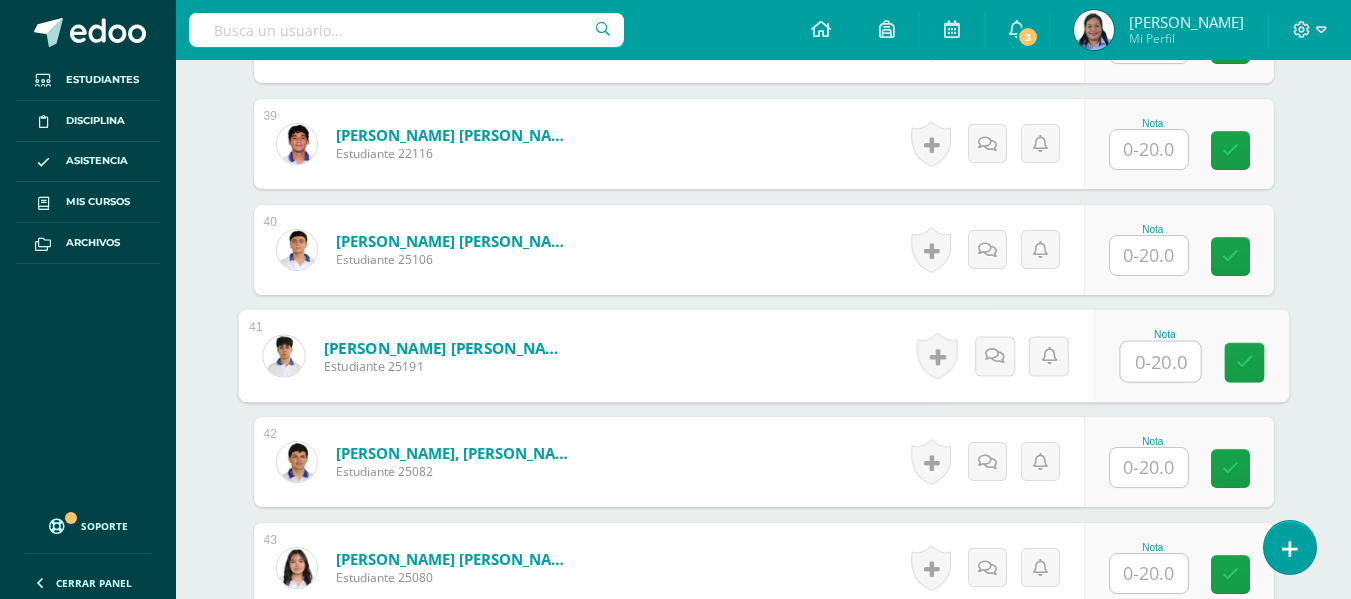 click at bounding box center [1160, 362] 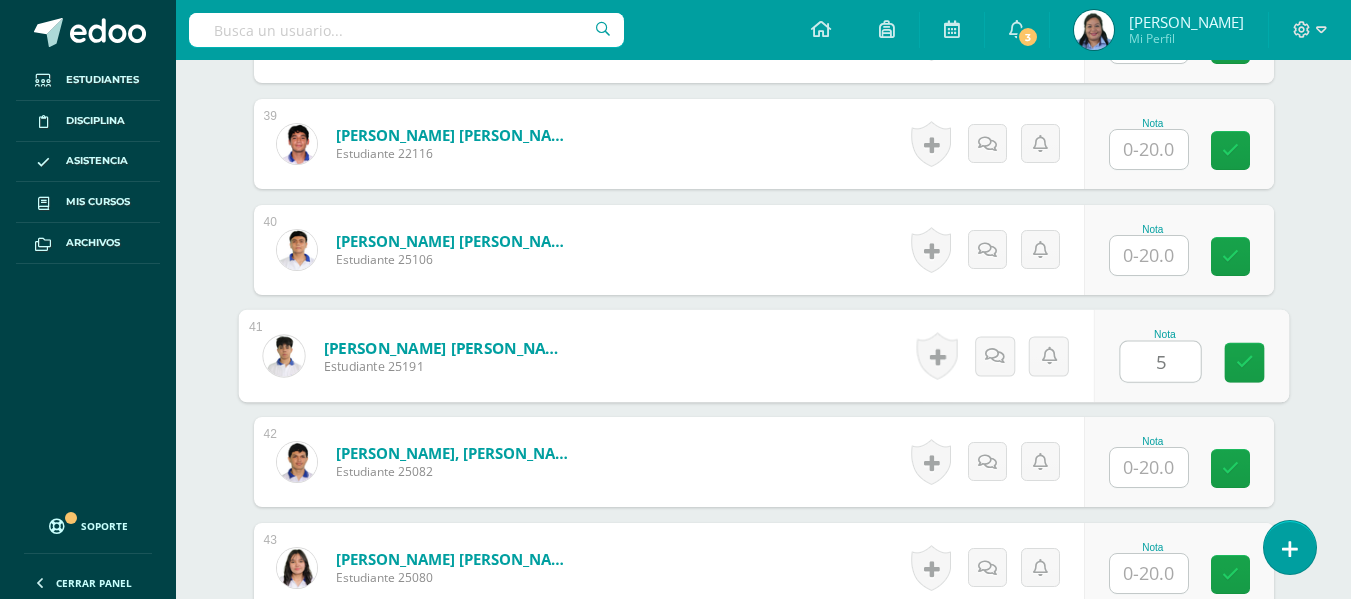type on "5" 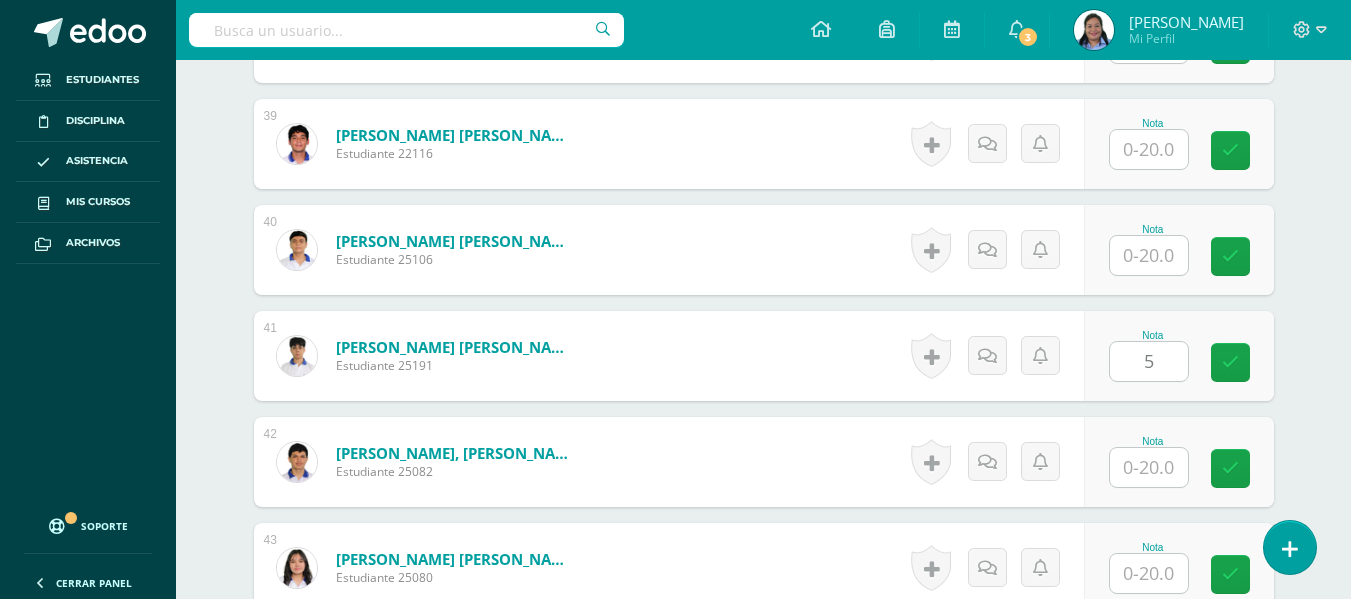 click on "Comunicación y Lenguaje L3, Inglés 4
Cuarto Bachillerato en Ciencias y Letras "Inglés - Intermedio "A""
Herramientas
Detalle de asistencias
Actividad
Anuncios
Actividades
Estudiantes
Planificación
Dosificación
Conferencias
¿Estás seguro que quieres  eliminar  esta actividad?
Esto borrará la actividad y cualquier nota que hayas registrado
permanentemente. Esta acción no se puede revertir. Cancelar Eliminar
Administración de escalas de valoración
escala de valoración
Aún no has creado una escala de valoración.
Cancelar" at bounding box center [763, -1774] 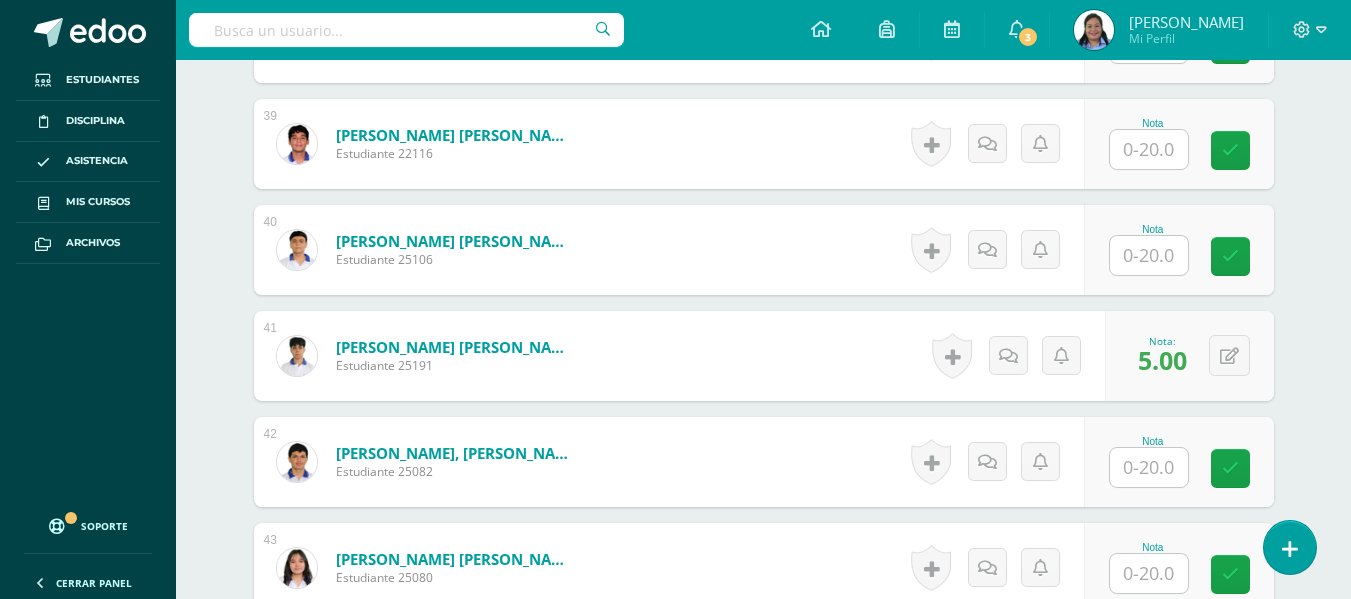 click on "Comunicación y Lenguaje L3, Inglés 4
Cuarto Bachillerato en Ciencias y Letras "Inglés - Intermedio "A""
Herramientas
Detalle de asistencias
Actividad
Anuncios
Actividades
Estudiantes
Planificación
Dosificación
Conferencias
¿Estás seguro que quieres  eliminar  esta actividad?
Esto borrará la actividad y cualquier nota que hayas registrado
permanentemente. Esta acción no se puede revertir. Cancelar Eliminar
Administración de escalas de valoración
escala de valoración
Aún no has creado una escala de valoración.
Cancelar" at bounding box center [763, -1774] 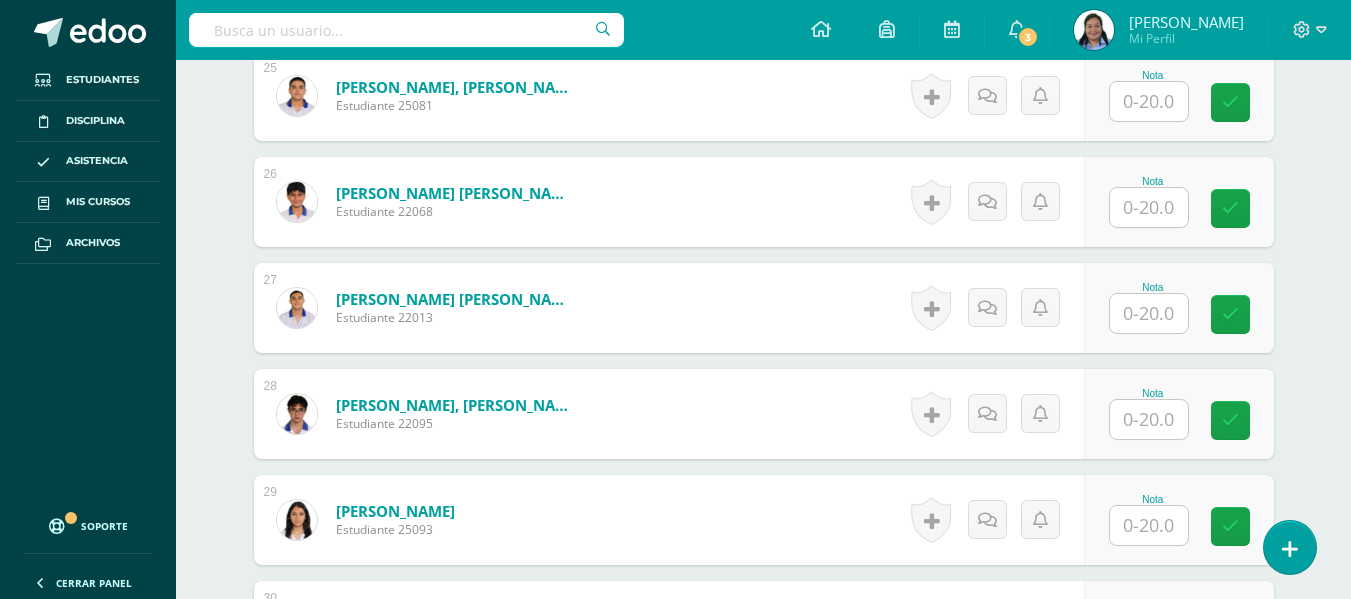 scroll, scrollTop: 3225, scrollLeft: 0, axis: vertical 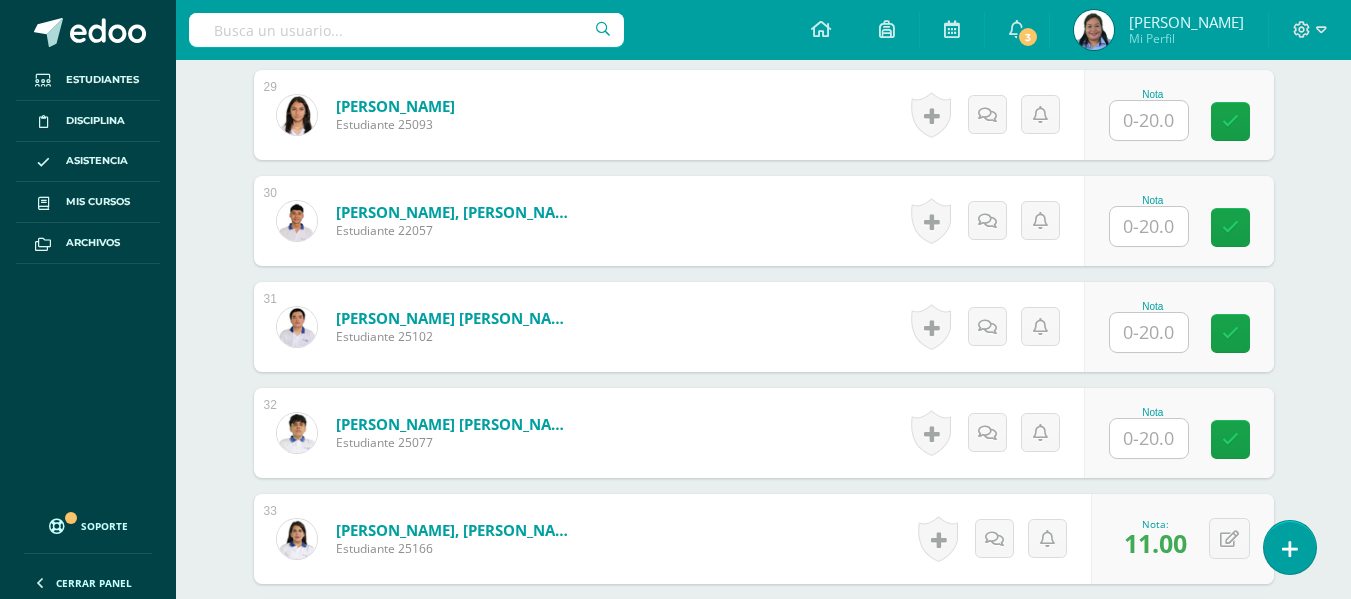 click at bounding box center (1149, 438) 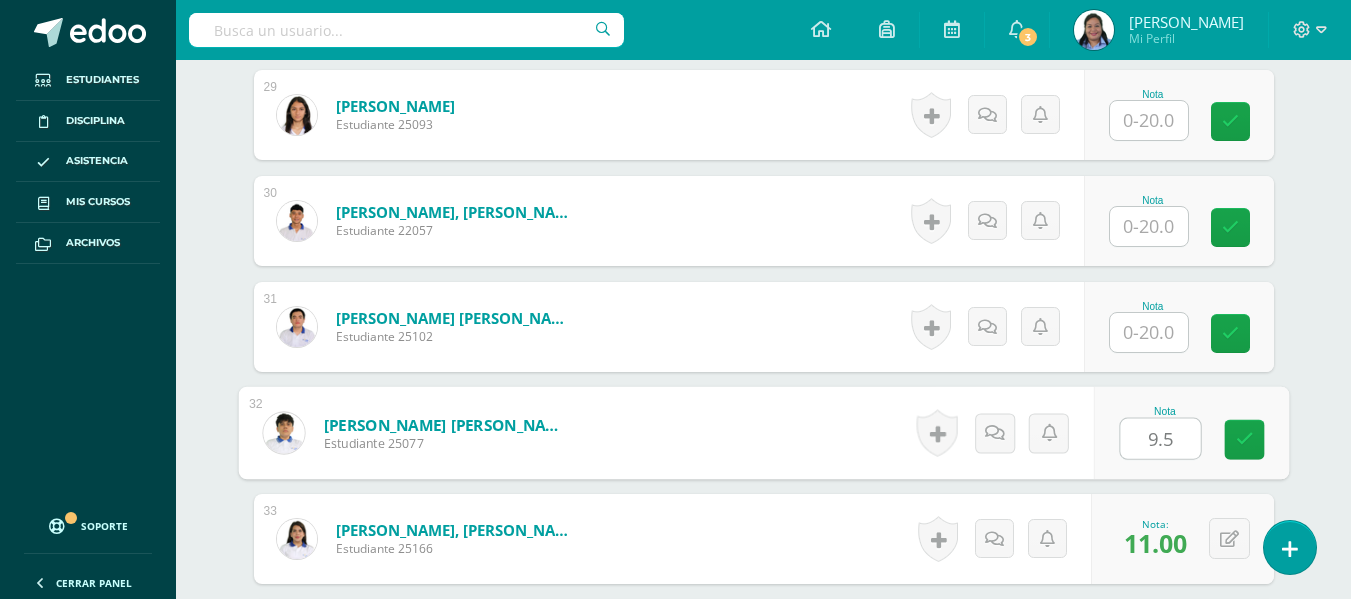 type on "9.5" 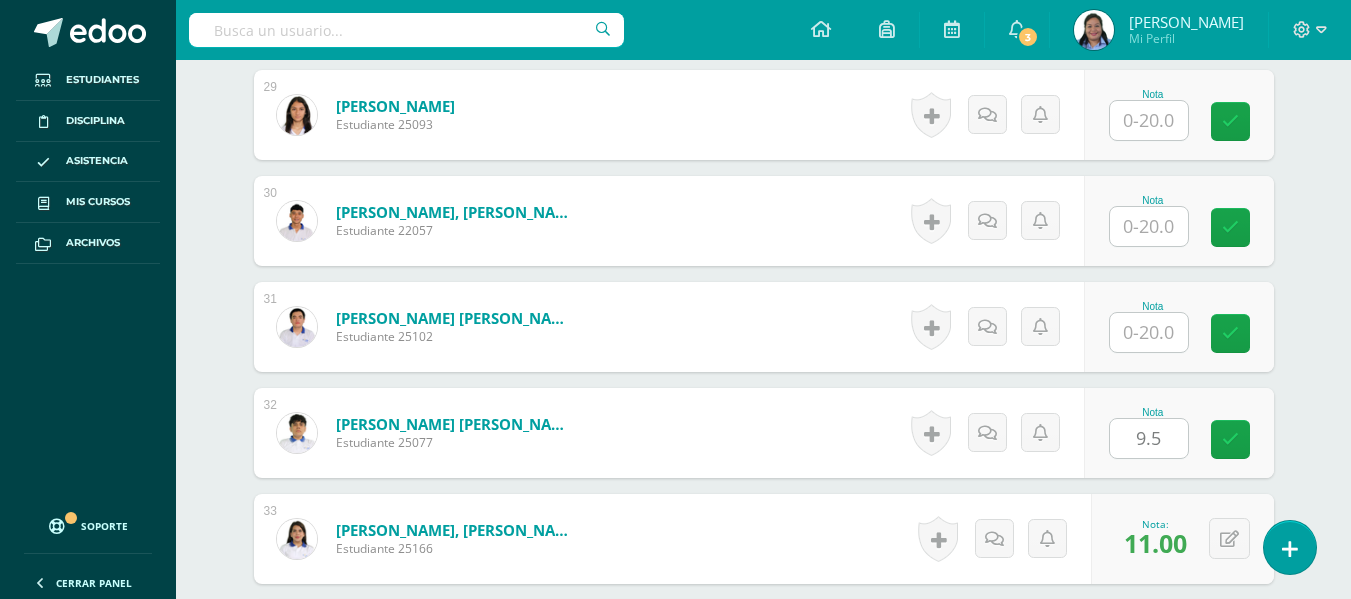 click on "Comunicación y Lenguaje L3, Inglés 4
Cuarto Bachillerato en Ciencias y Letras "Inglés - Intermedio "A""
Herramientas
Detalle de asistencias
Actividad
Anuncios
Actividades
Estudiantes
Planificación
Dosificación
Conferencias
¿Estás seguro que quieres  eliminar  esta actividad?
Esto borrará la actividad y cualquier nota que hayas registrado
permanentemente. Esta acción no se puede revertir. Cancelar Eliminar
Administración de escalas de valoración
escala de valoración
Aún no has creado una escala de valoración.
Cancelar" at bounding box center [763, -743] 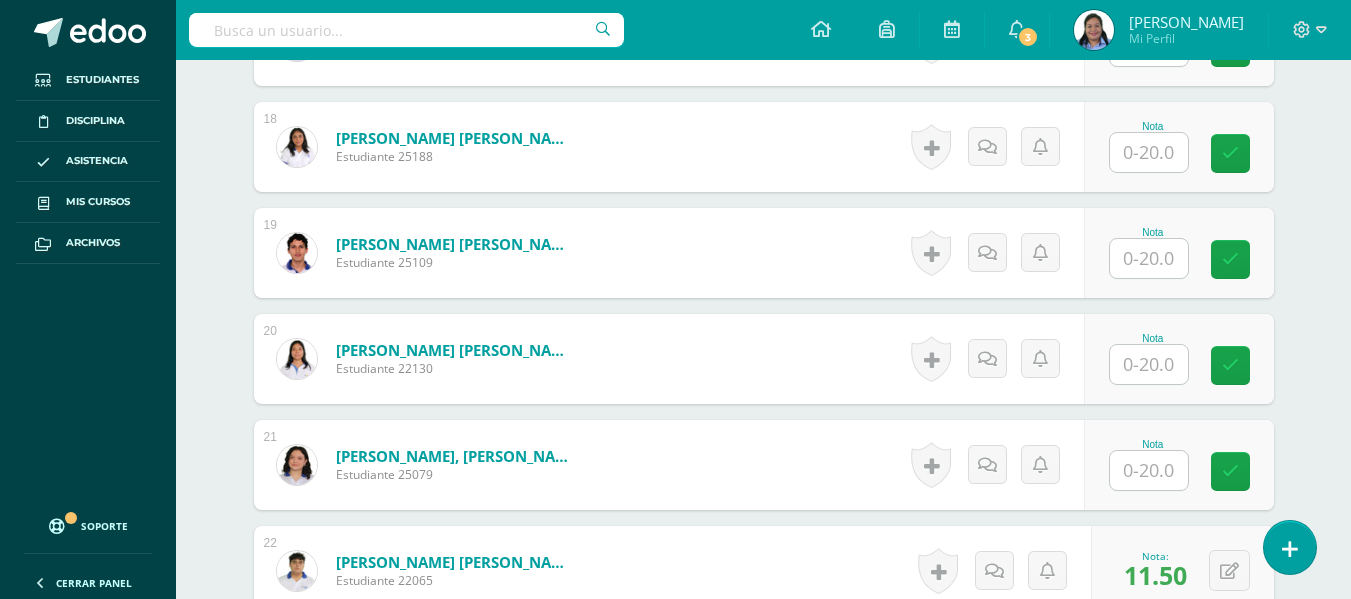 scroll, scrollTop: 2412, scrollLeft: 0, axis: vertical 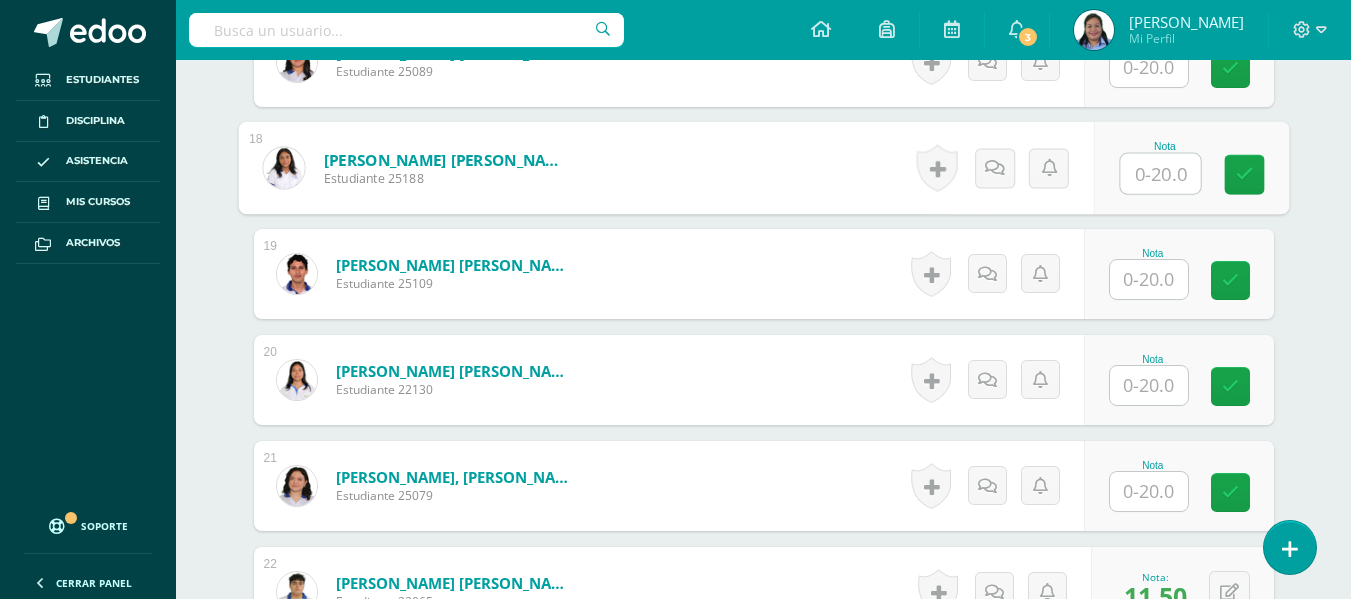 click at bounding box center [1160, 174] 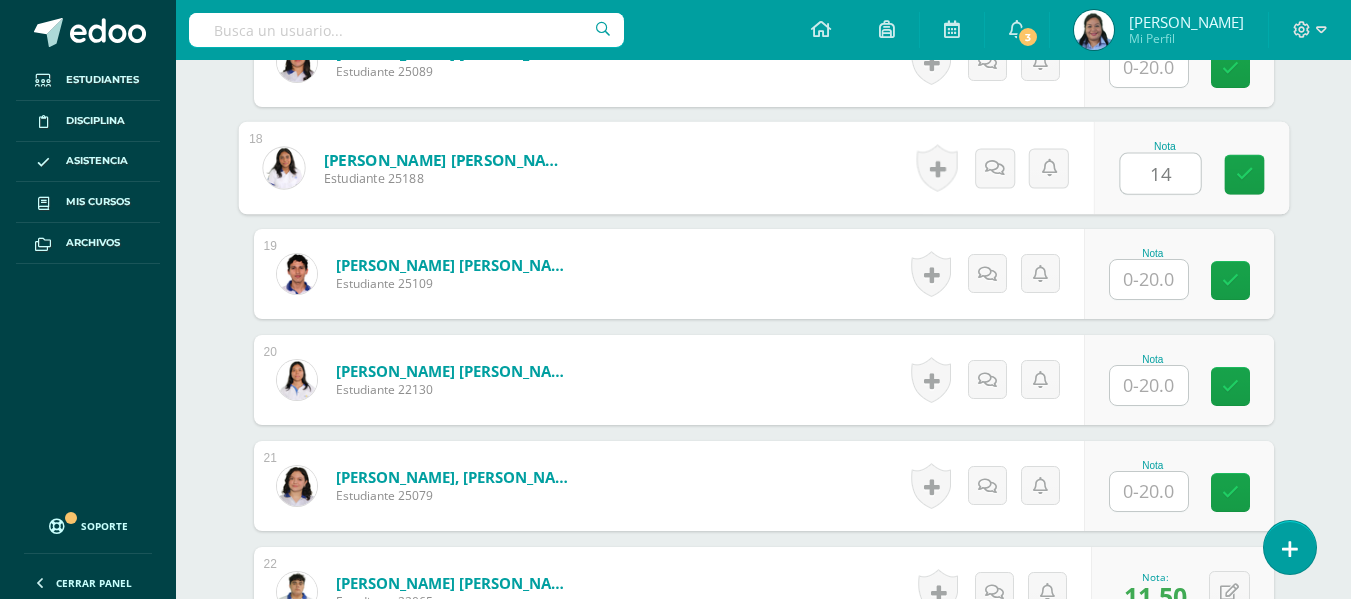 type on "14" 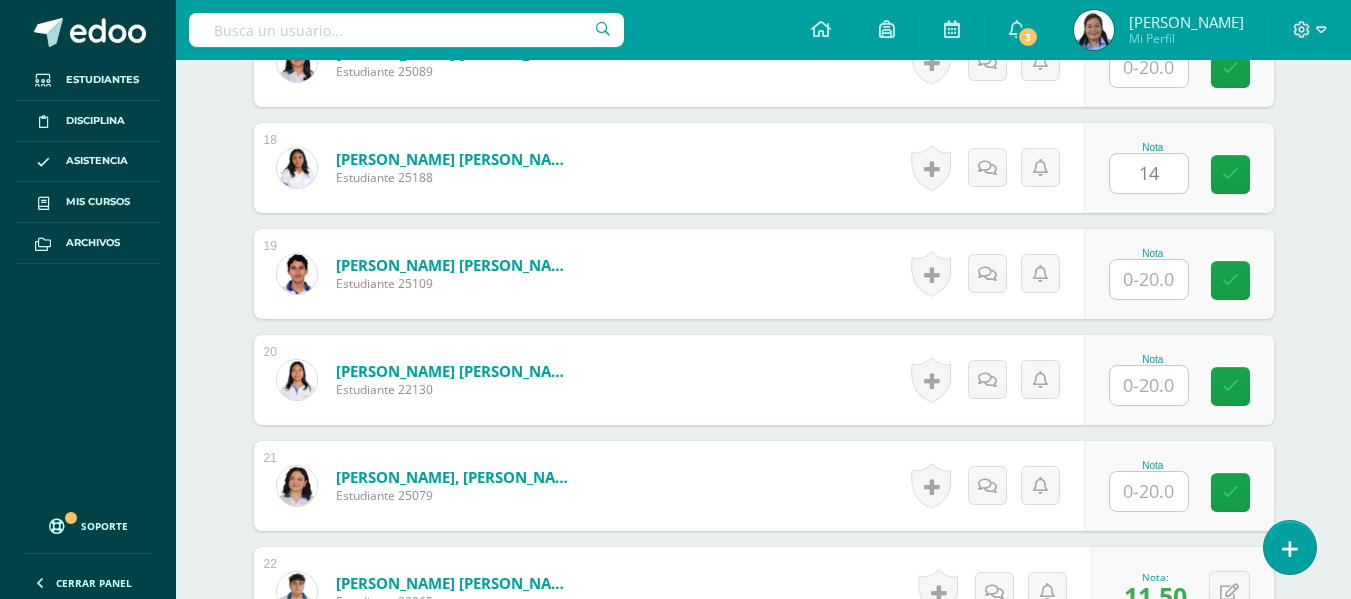 click on "¿Estás seguro que quieres  eliminar  esta actividad?
Esto borrará la actividad y cualquier nota que hayas registrado
permanentemente. Esta acción no se puede revertir. Cancelar Eliminar
Administración de escalas de valoración
escala de valoración
Aún no has creado una escala de valoración.
Cancelar Agregar nueva escala de valoración: Agrega una división a la escala de valoración  (ej. Ortografía, redacción, trabajo en equipo, etc.)
Agregar
Cancelar Crear escala de valoración
Agrega listas de cotejo
Mostrar todos                             Mostrar todos Mis listas Generales Comunicación y Lenguaje Matemática Ciencia Estudios Sociales Arte Taller 1" at bounding box center (764, 545) 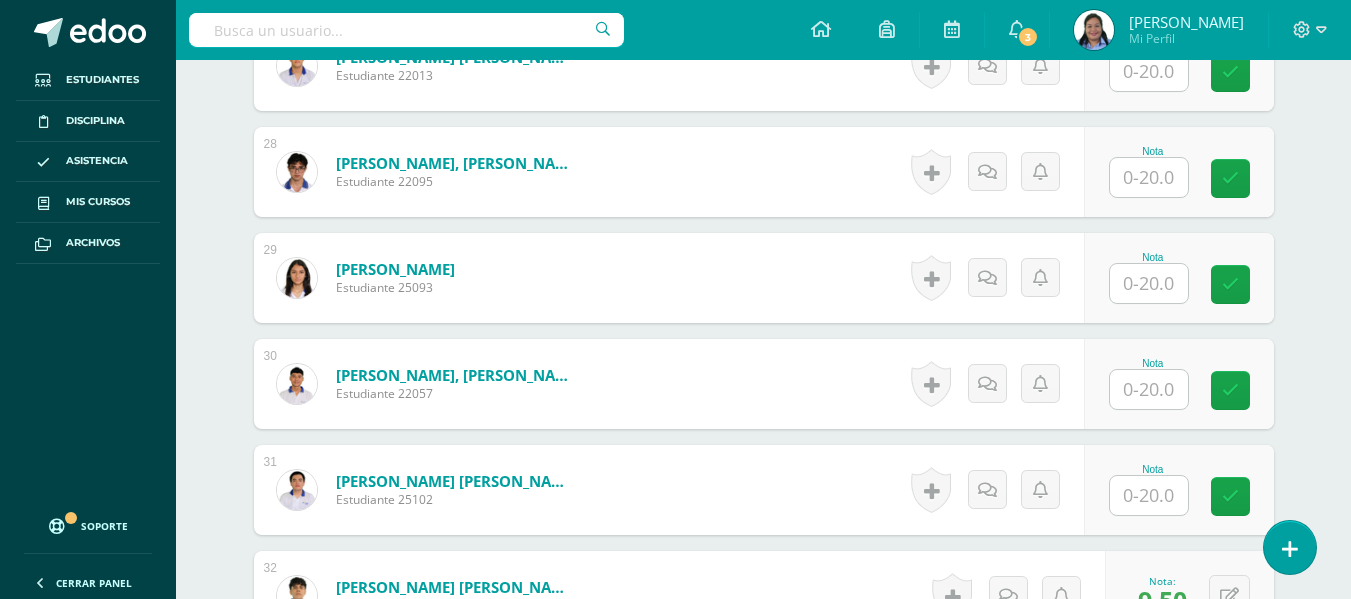 scroll, scrollTop: 3549, scrollLeft: 0, axis: vertical 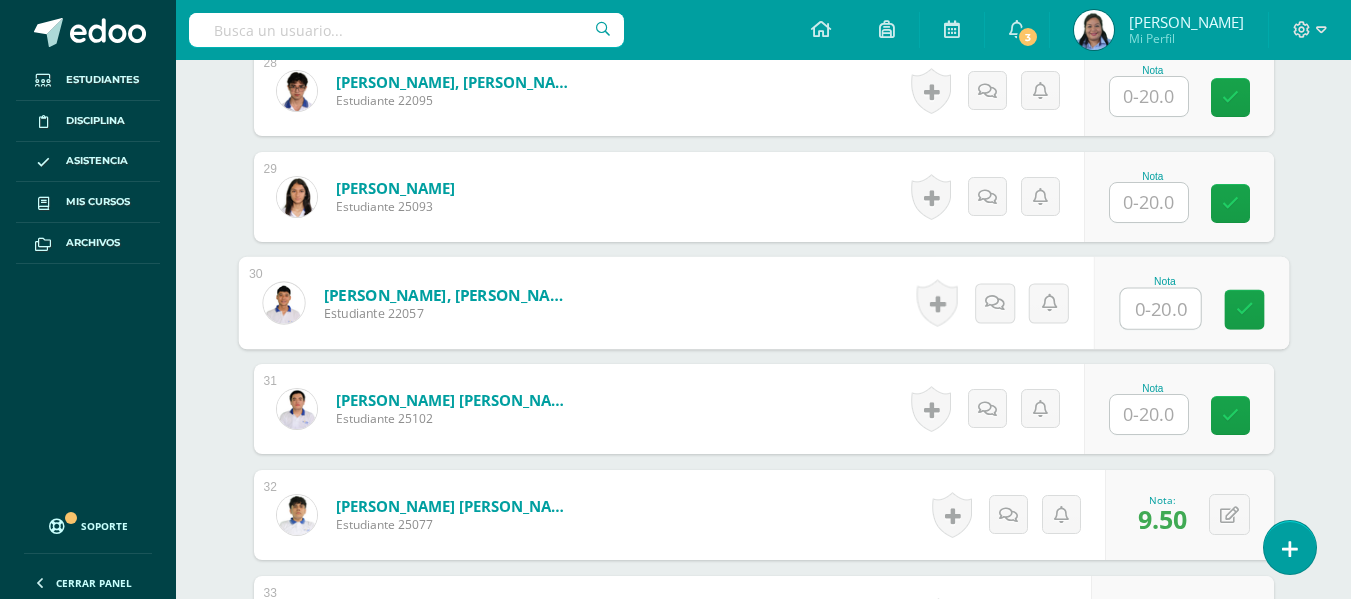 click at bounding box center (1160, 309) 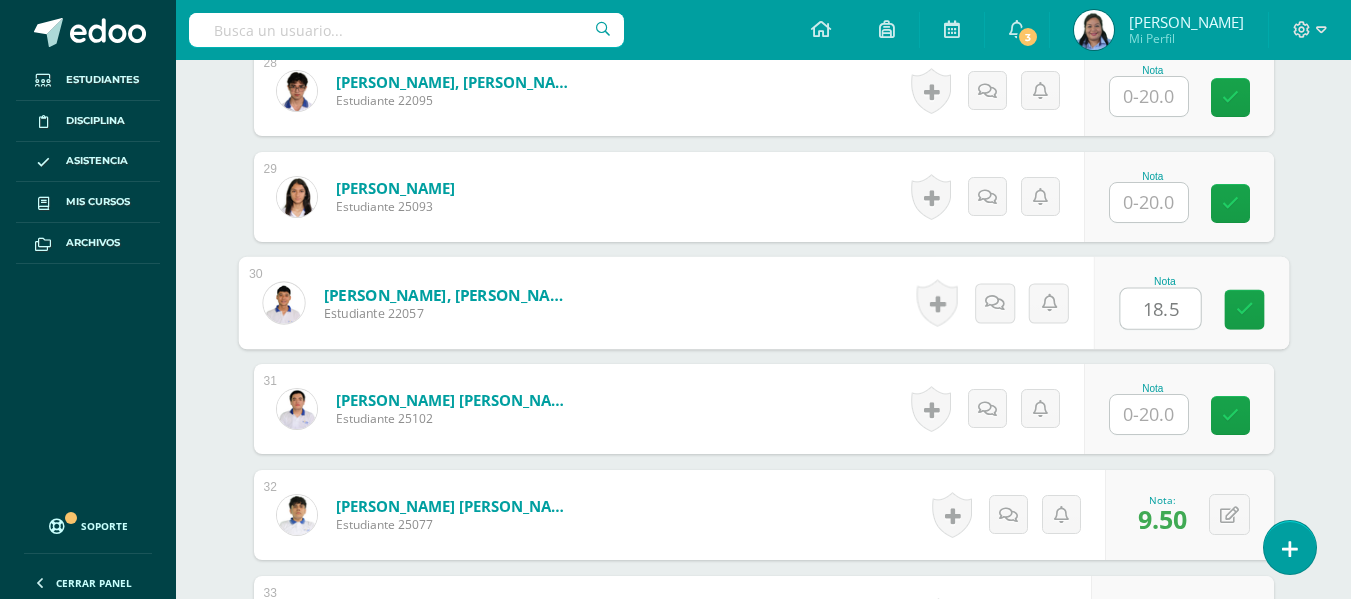 type on "18.5" 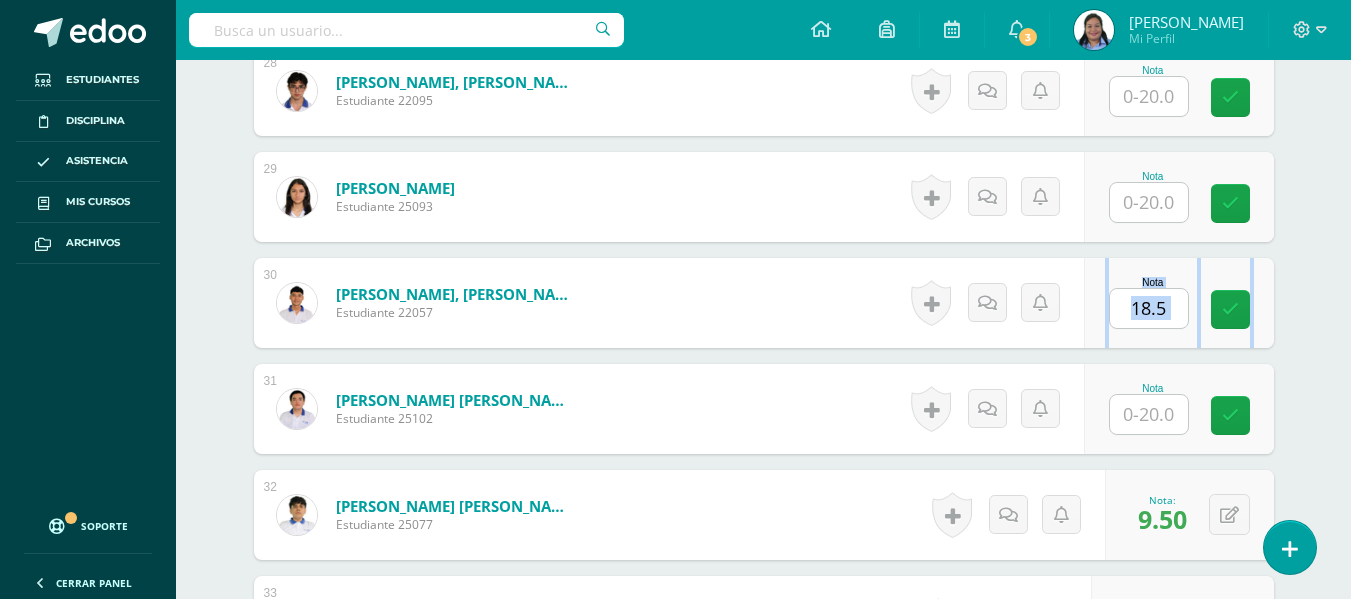 drag, startPoint x: 1272, startPoint y: 299, endPoint x: 1291, endPoint y: 302, distance: 19.235384 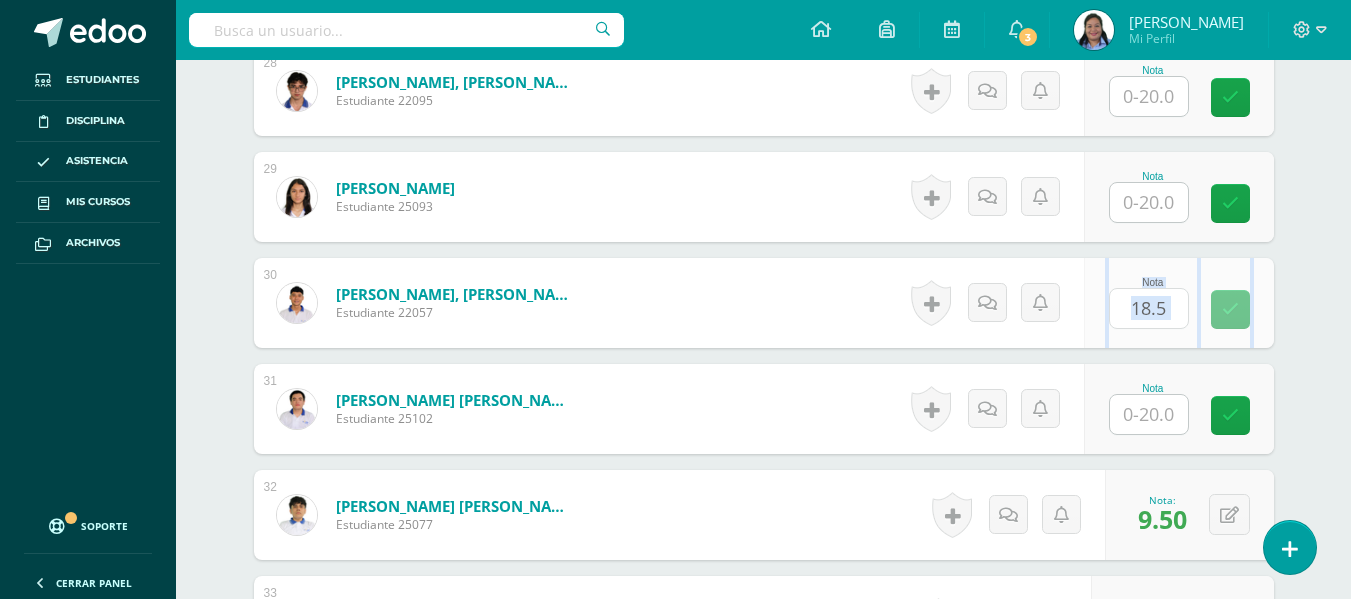click on "¿Estás seguro que quieres  eliminar  esta actividad?
Esto borrará la actividad y cualquier nota que hayas registrado
permanentemente. Esta acción no se puede revertir. Cancelar Eliminar
Administración de escalas de valoración
escala de valoración
Aún no has creado una escala de valoración.
Cancelar Agregar nueva escala de valoración: Agrega una división a la escala de valoración  (ej. Ortografía, redacción, trabajo en equipo, etc.)
Agregar
Cancelar Crear escala de valoración
Agrega listas de cotejo
Mostrar todos                             Mostrar todos Mis listas Generales Comunicación y Lenguaje Matemática Ciencia Estudios Sociales Arte Taller 1" at bounding box center (764, -592) 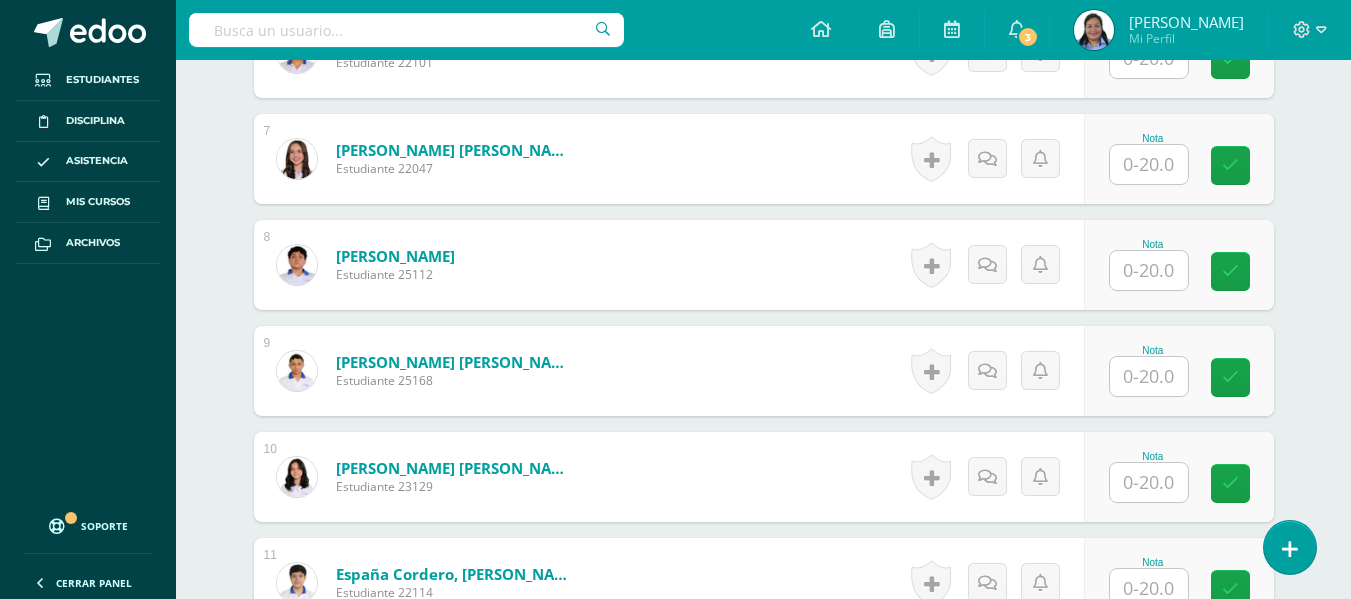 scroll, scrollTop: 1265, scrollLeft: 0, axis: vertical 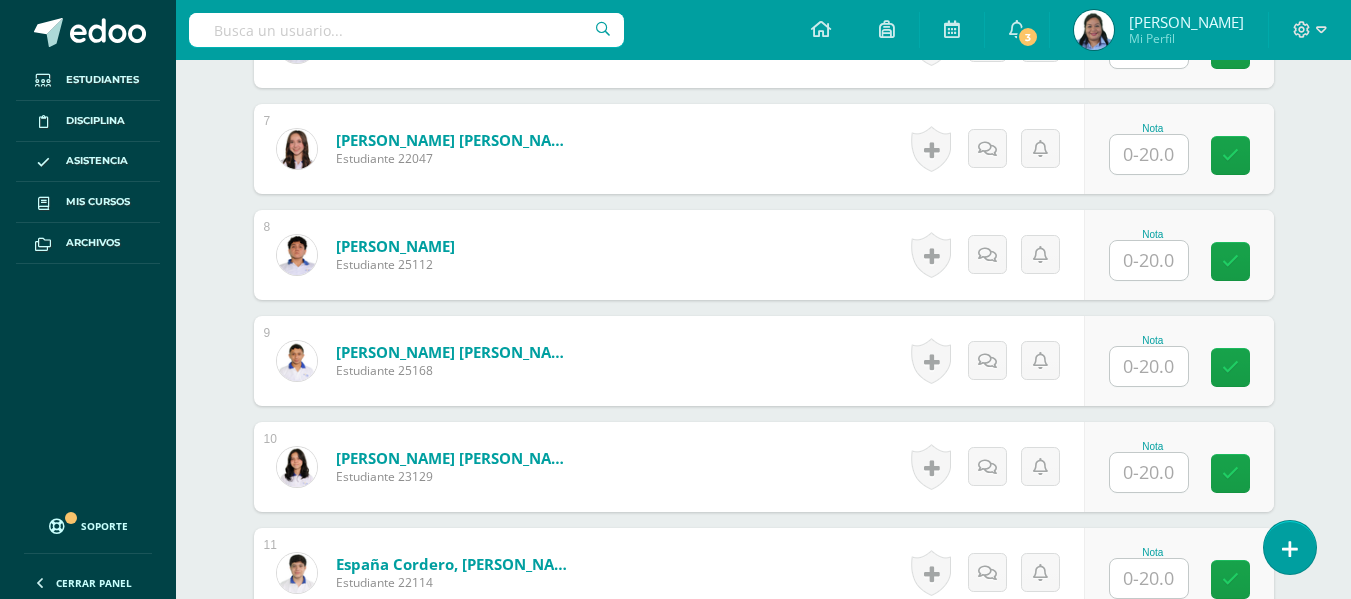 click at bounding box center [1149, 472] 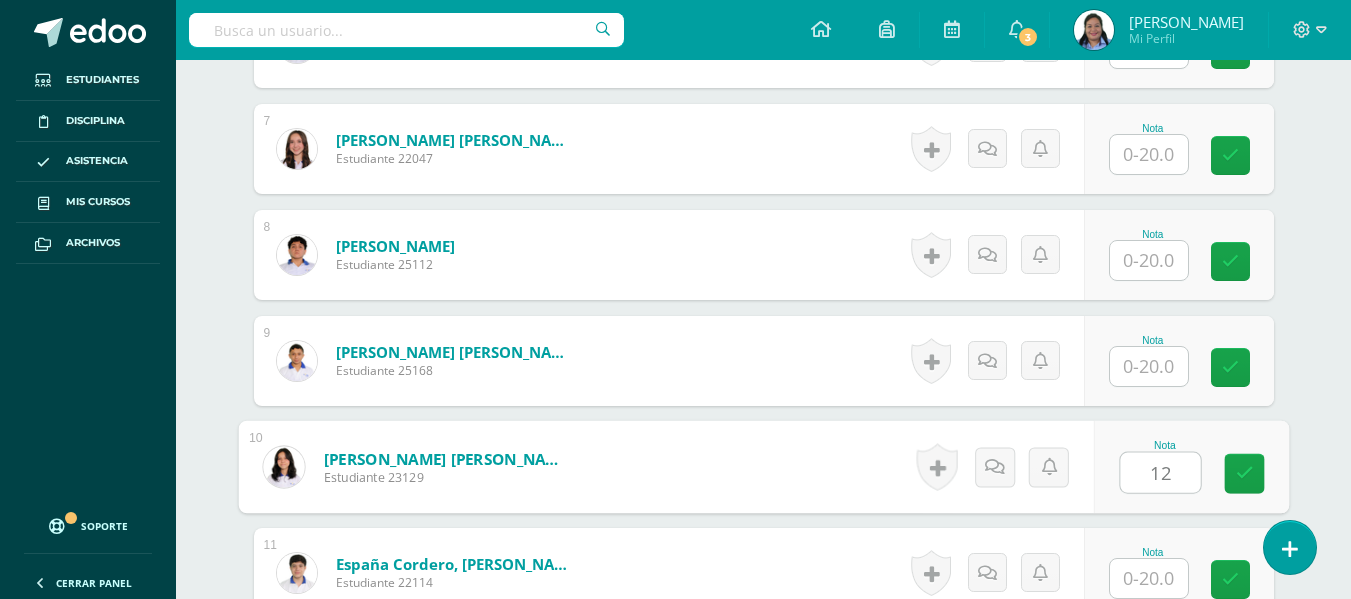 type on "12" 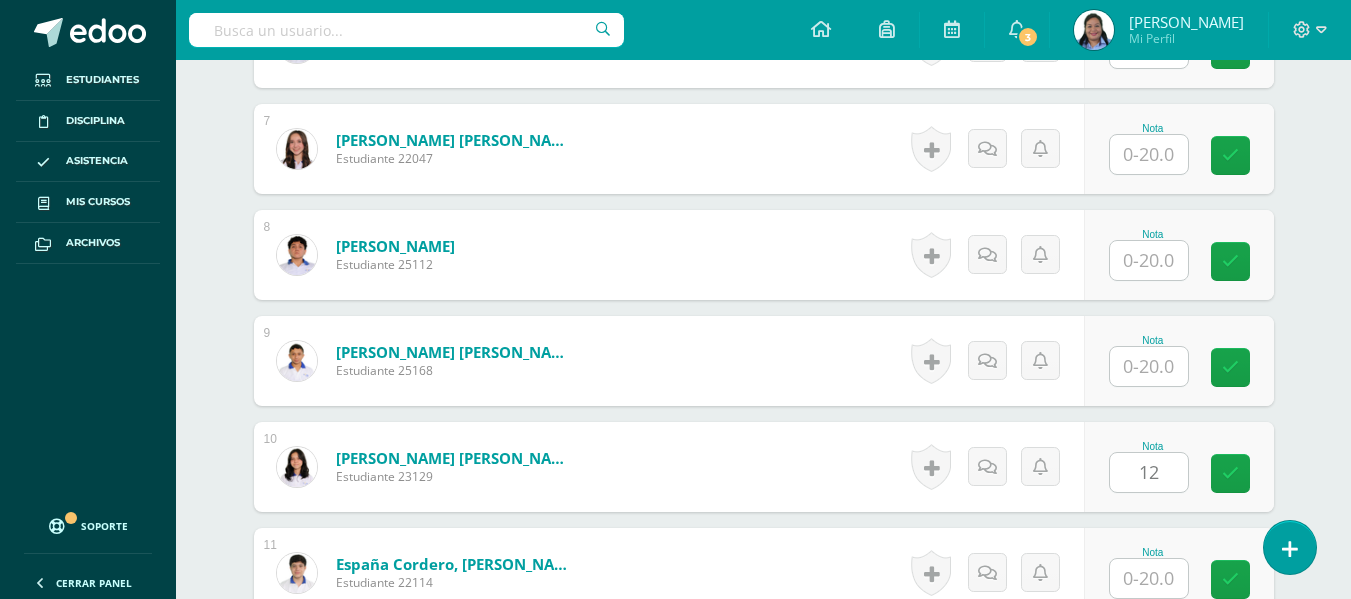 click on "Comunicación y Lenguaje L3, Inglés 4
Cuarto Bachillerato en Ciencias y Letras "Inglés - Intermedio "A""
Herramientas
Detalle de asistencias
Actividad
Anuncios
Actividades
Estudiantes
Planificación
Dosificación
Conferencias
¿Estás seguro que quieres  eliminar  esta actividad?
Esto borrará la actividad y cualquier nota que hayas registrado
permanentemente. Esta acción no se puede revertir. Cancelar Eliminar
Administración de escalas de valoración
escala de valoración
Aún no has creado una escala de valoración.
Cancelar" at bounding box center (763, 1623) 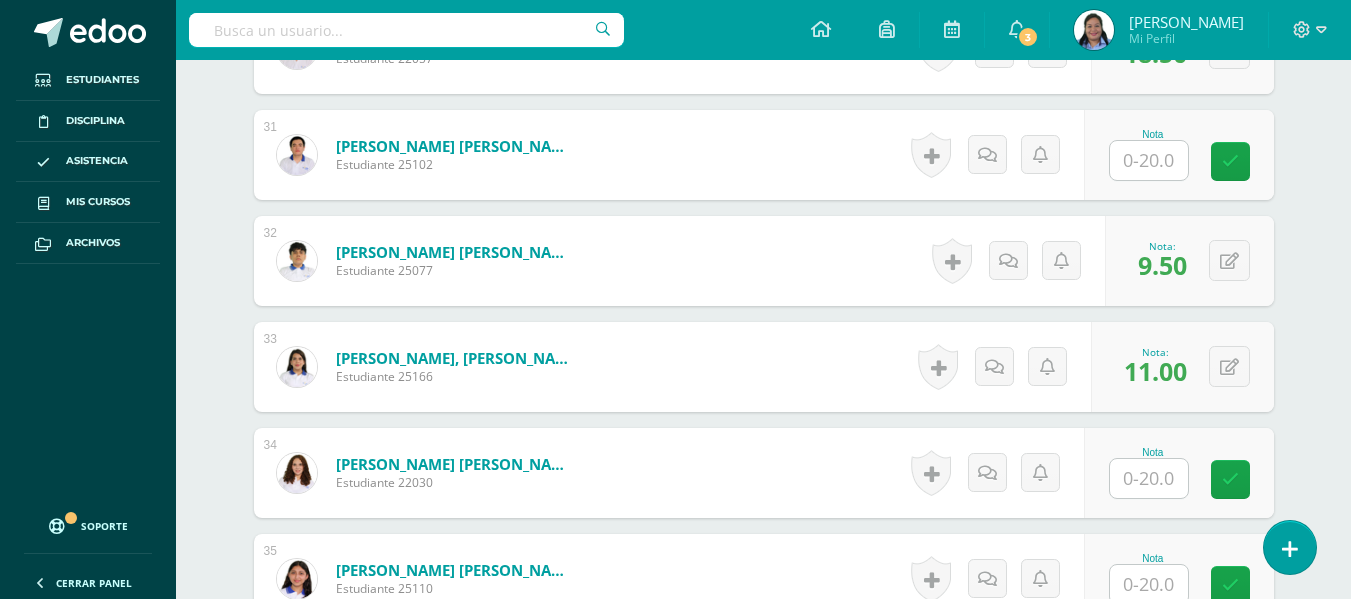 scroll, scrollTop: 3834, scrollLeft: 0, axis: vertical 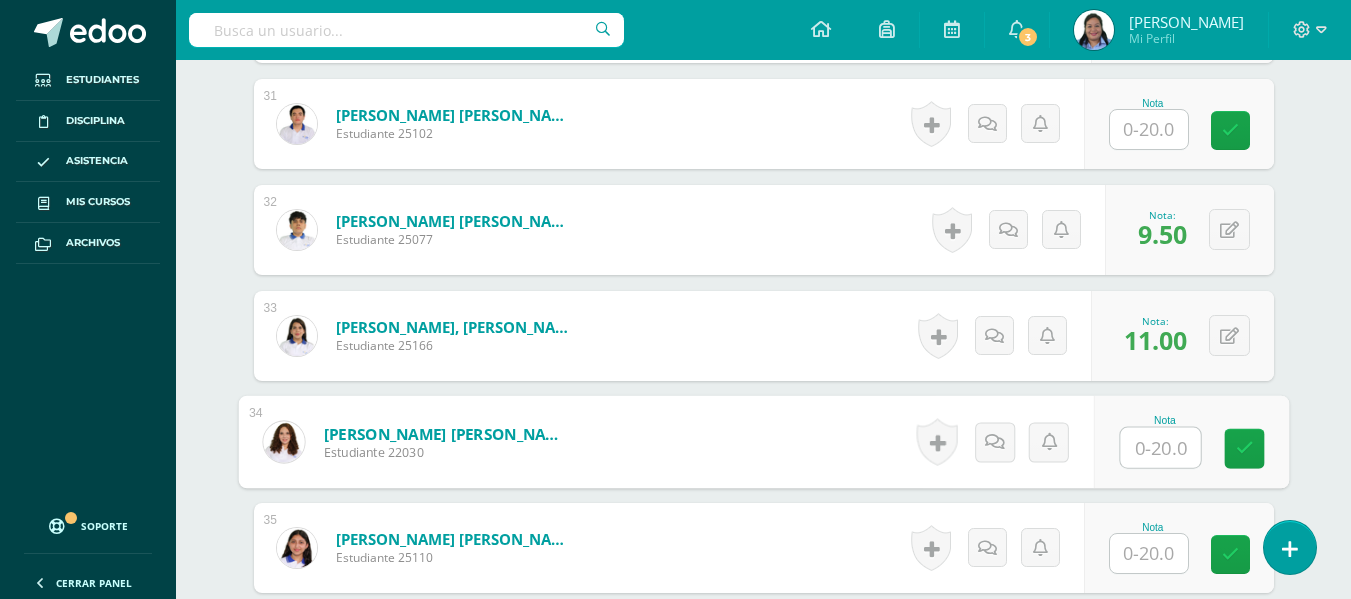 click at bounding box center (1160, 448) 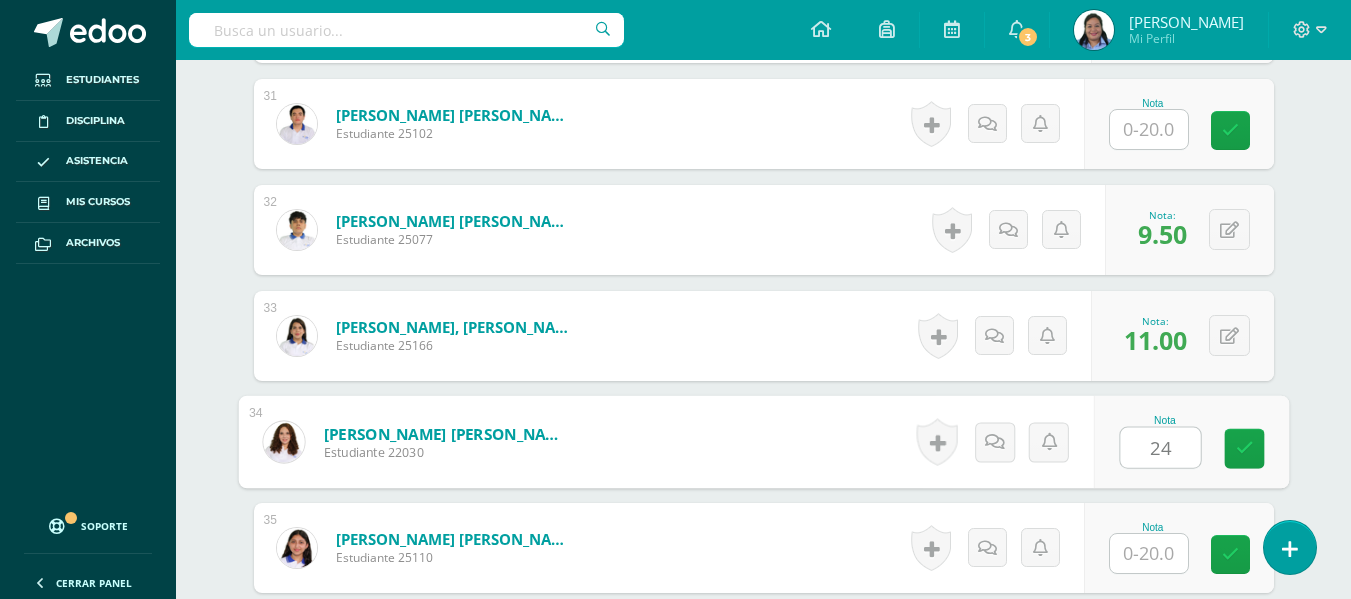 type on "2" 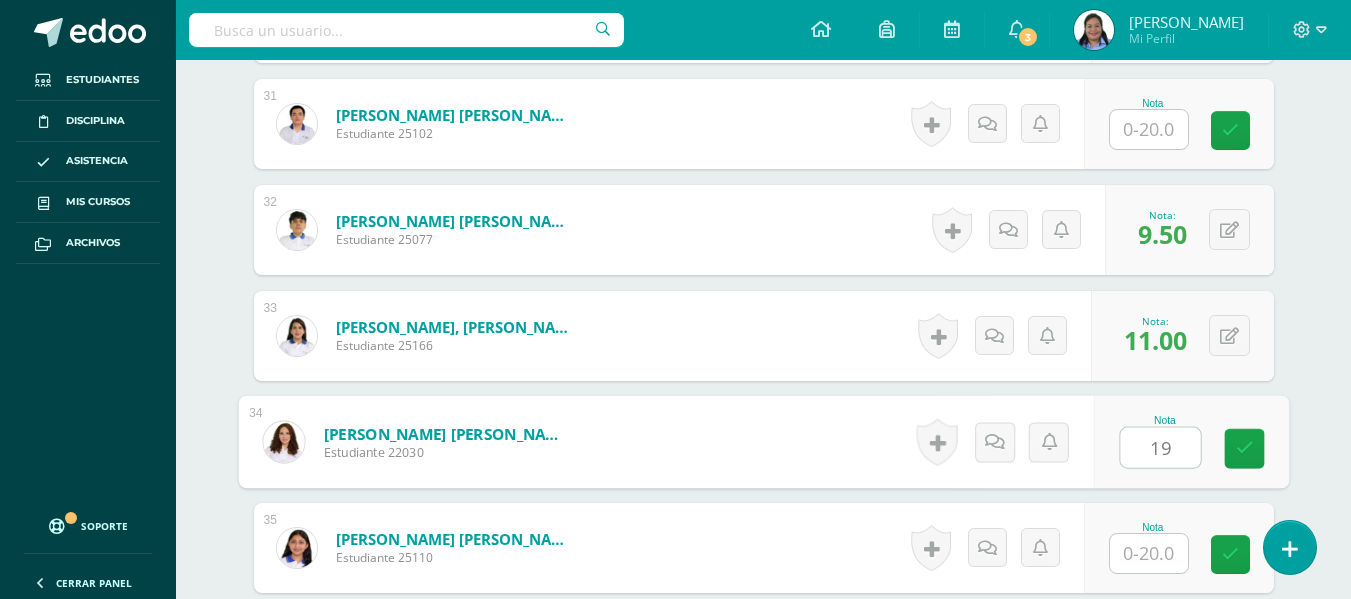 type on "19" 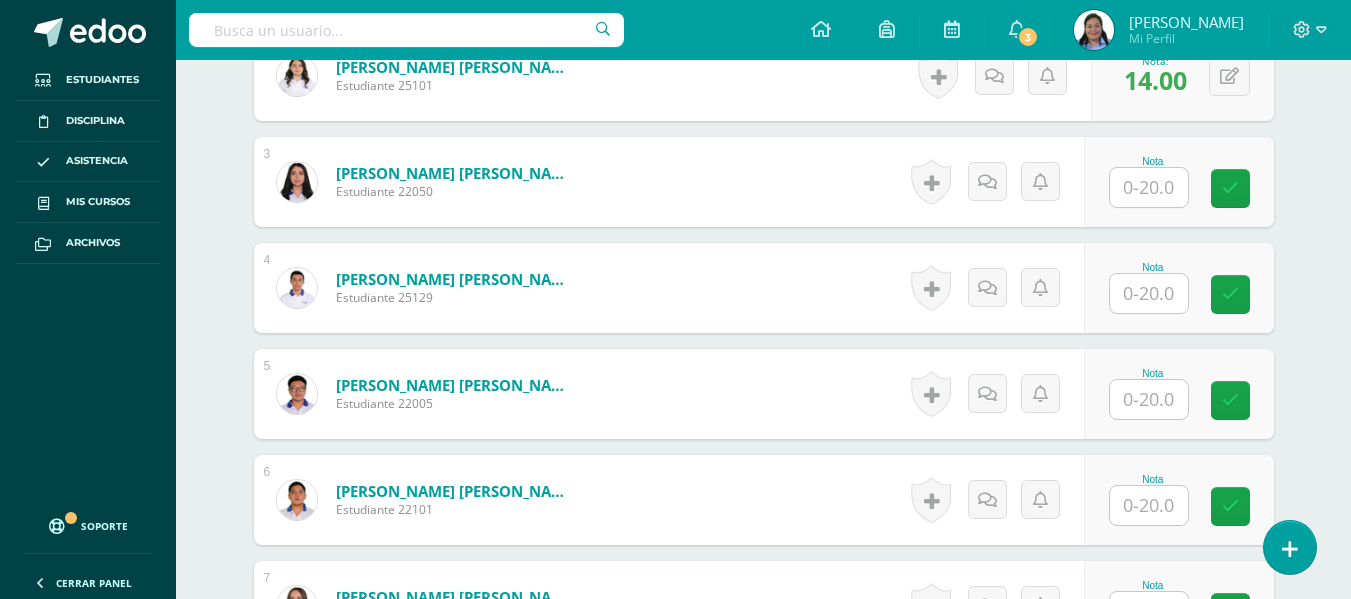 scroll, scrollTop: 778, scrollLeft: 0, axis: vertical 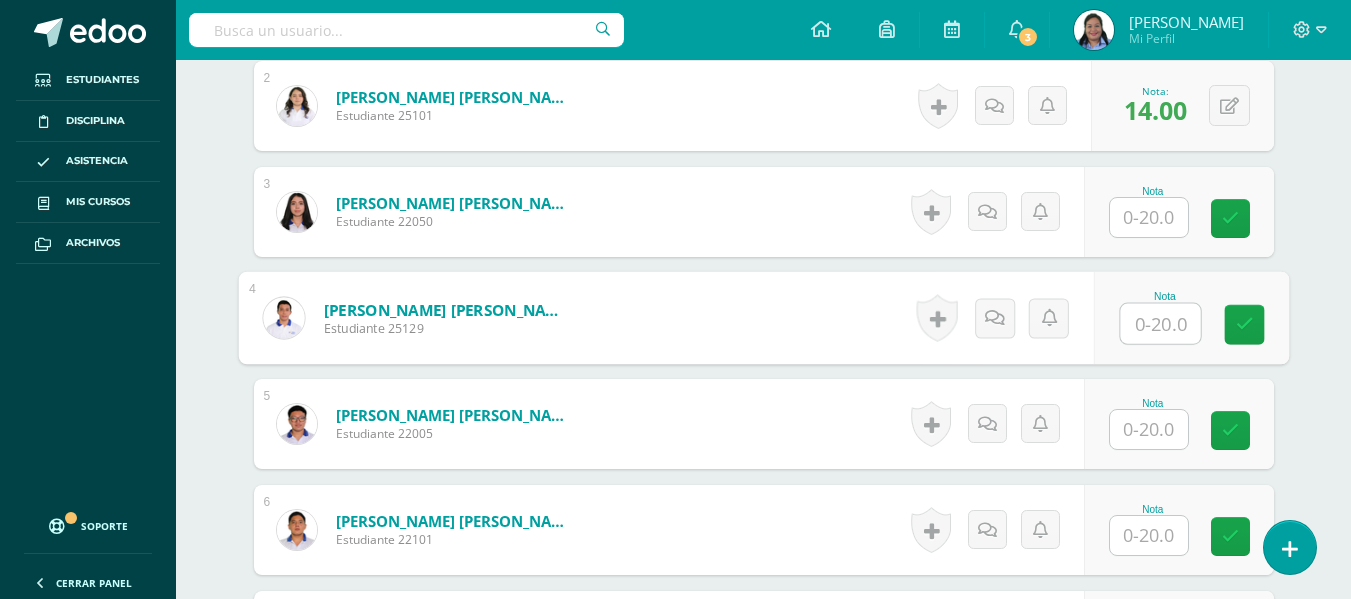 click at bounding box center (1160, 324) 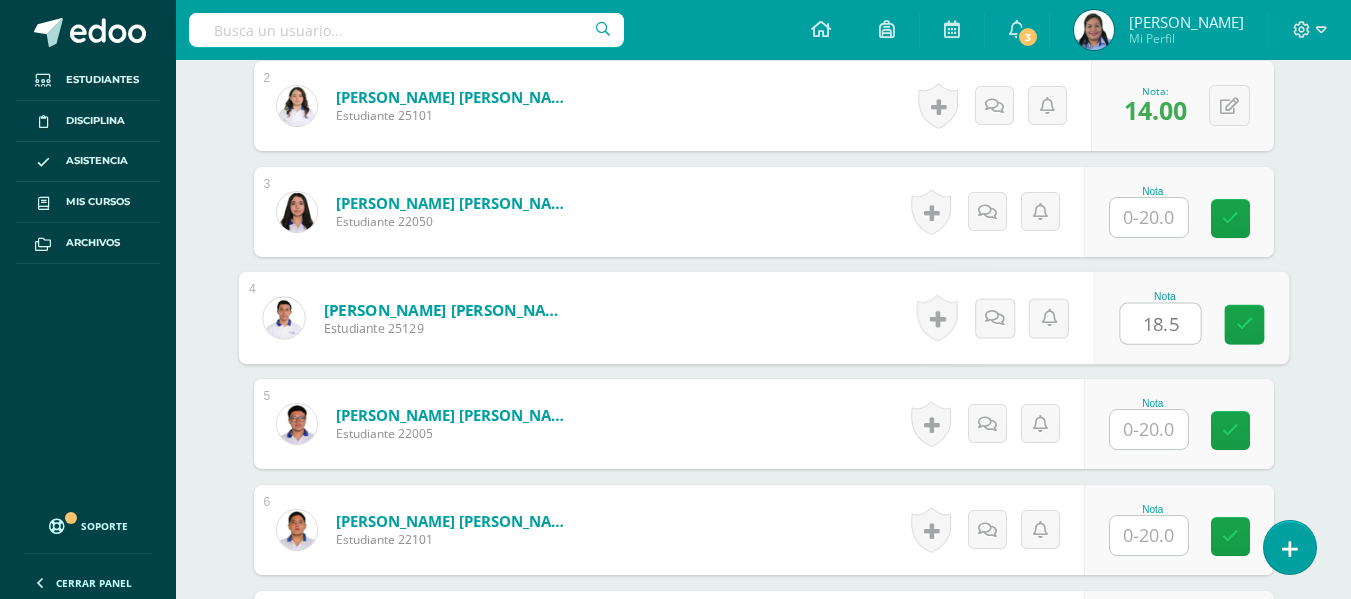type on "18.5" 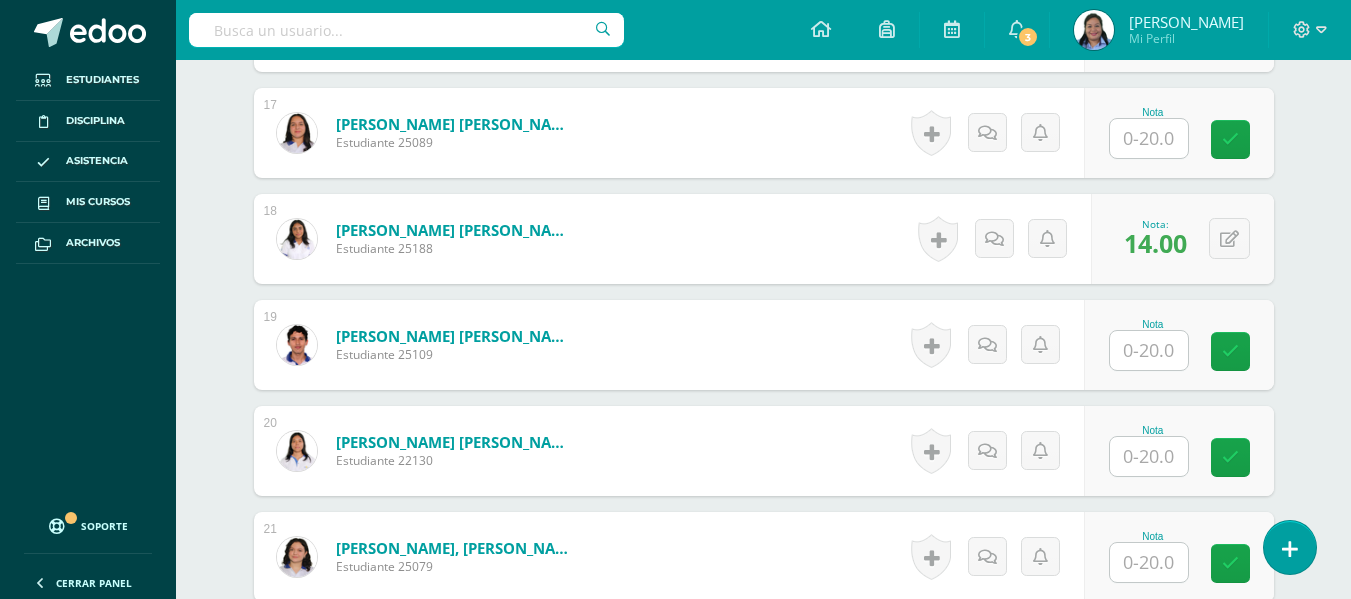 scroll, scrollTop: 2412, scrollLeft: 0, axis: vertical 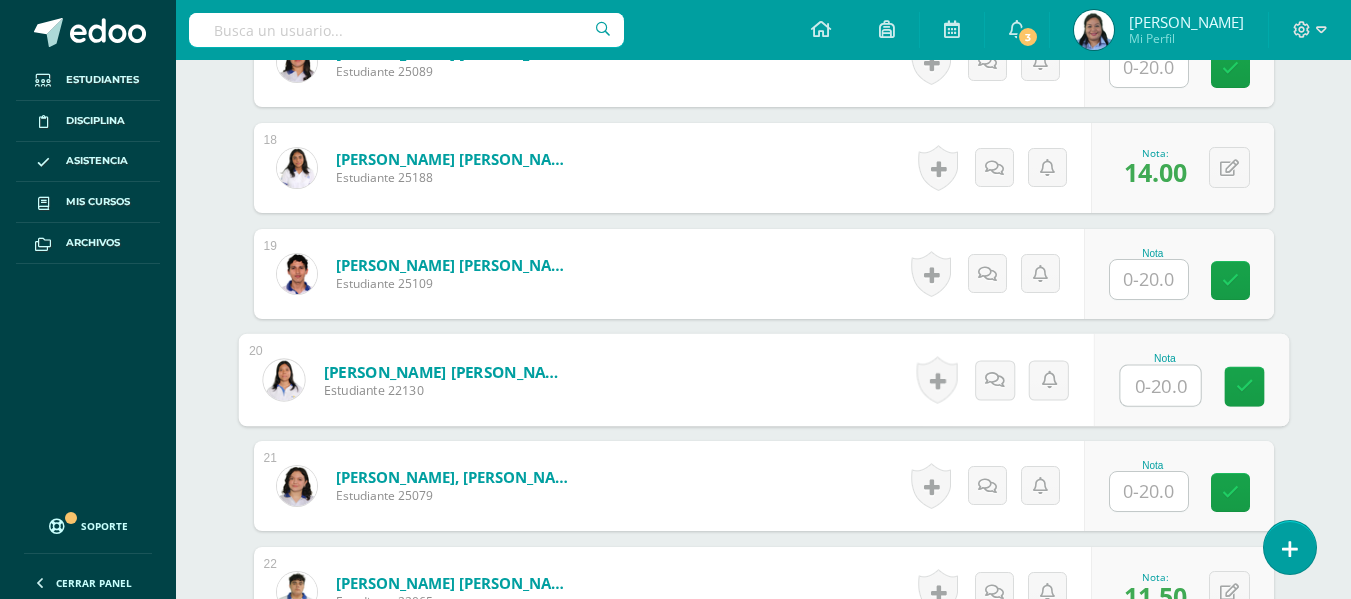 click at bounding box center (1160, 386) 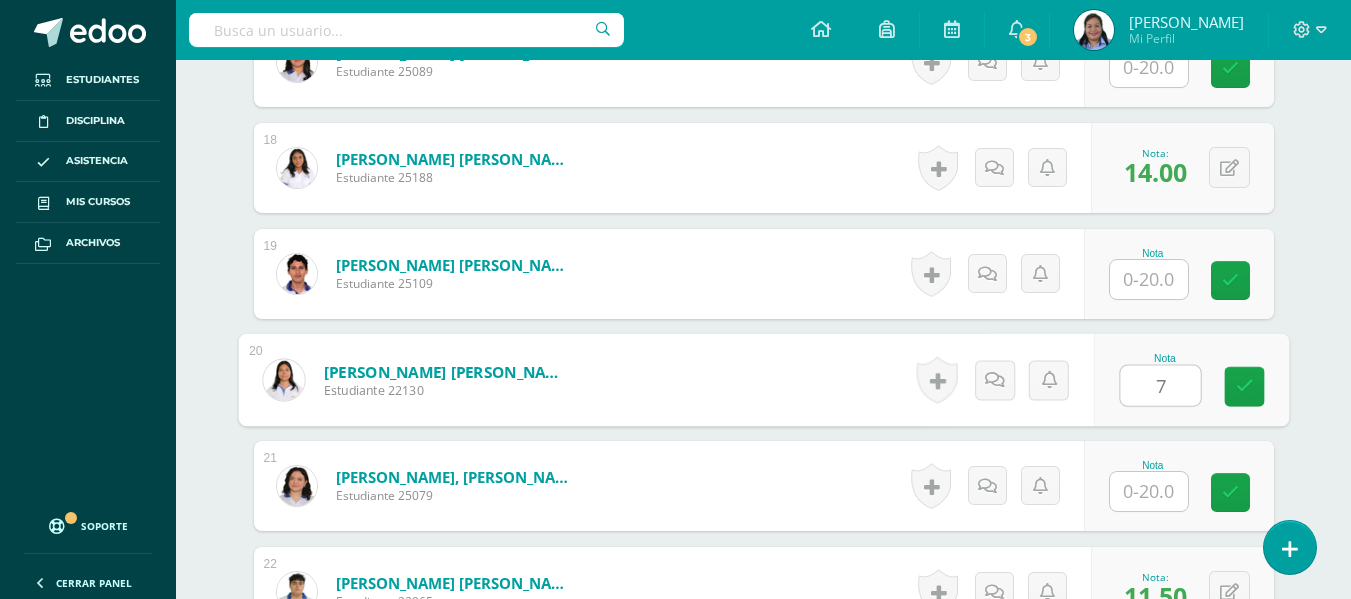 type on "7" 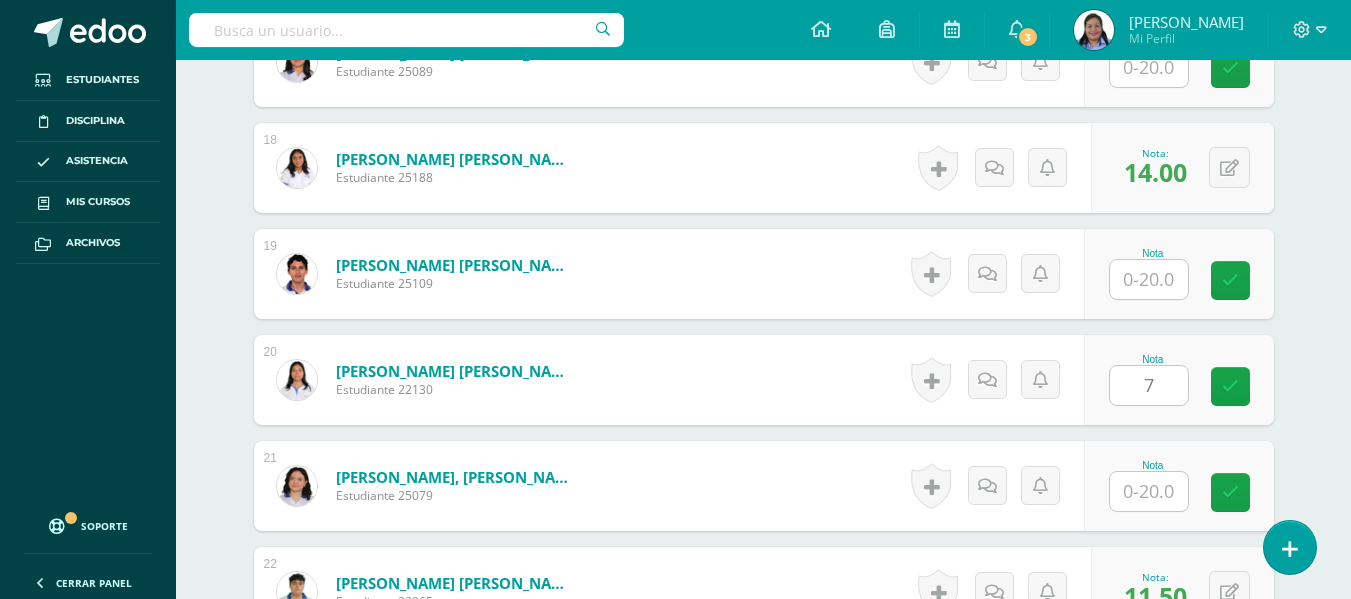 click on "¿Estás seguro que quieres  eliminar  esta actividad?
Esto borrará la actividad y cualquier nota que hayas registrado
permanentemente. Esta acción no se puede revertir. Cancelar Eliminar
Administración de escalas de valoración
escala de valoración
Aún no has creado una escala de valoración.
Cancelar Agregar nueva escala de valoración: Agrega una división a la escala de valoración  (ej. Ortografía, redacción, trabajo en equipo, etc.)
Agregar
Cancelar Crear escala de valoración
Agrega listas de cotejo
Mostrar todos                             Mostrar todos Mis listas Generales Comunicación y Lenguaje Matemática Ciencia Estudios Sociales Arte Taller 1" at bounding box center (764, 545) 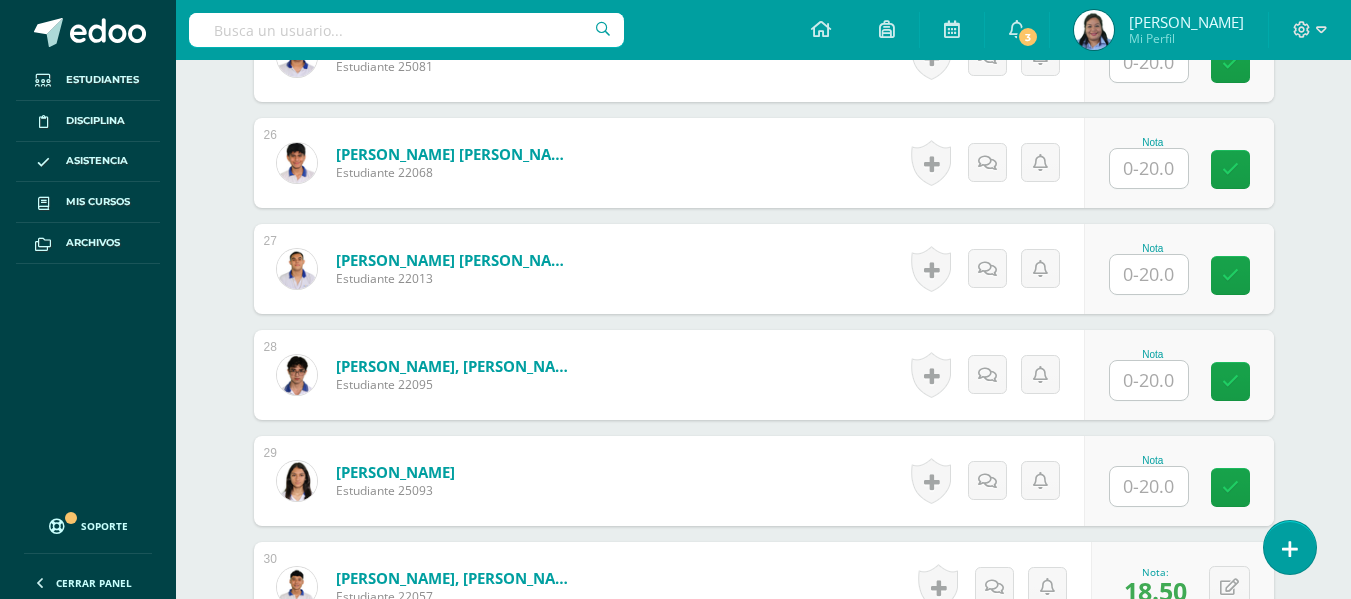 scroll, scrollTop: 3255, scrollLeft: 0, axis: vertical 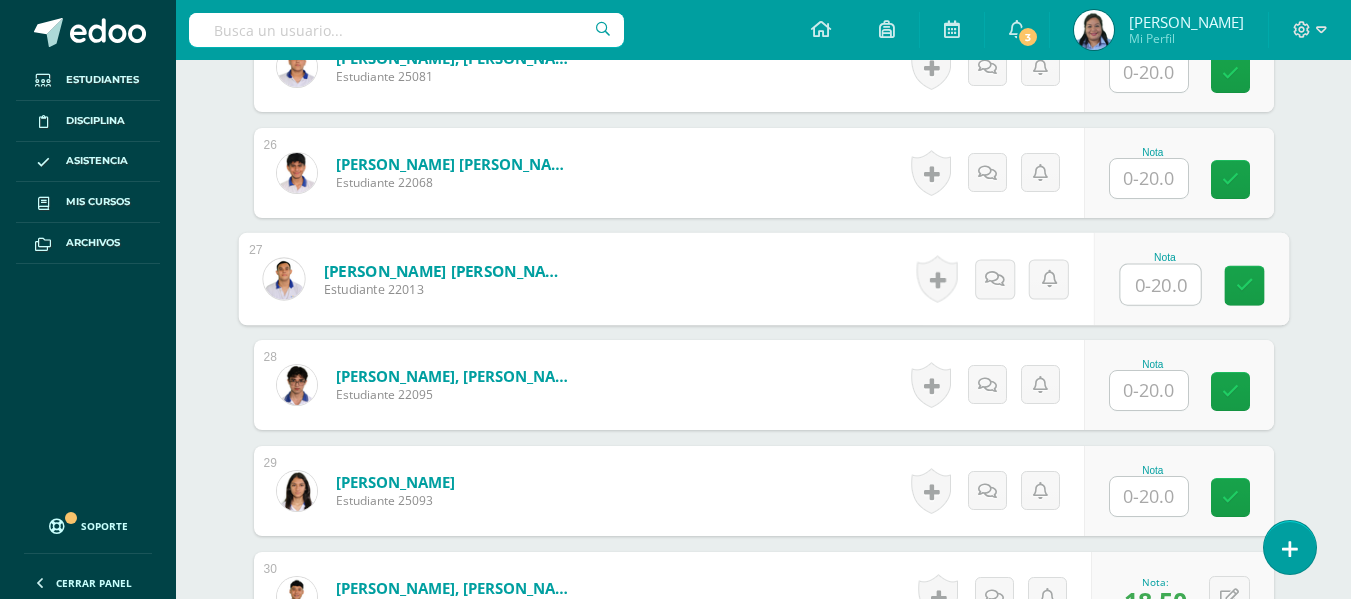 click at bounding box center [1160, 285] 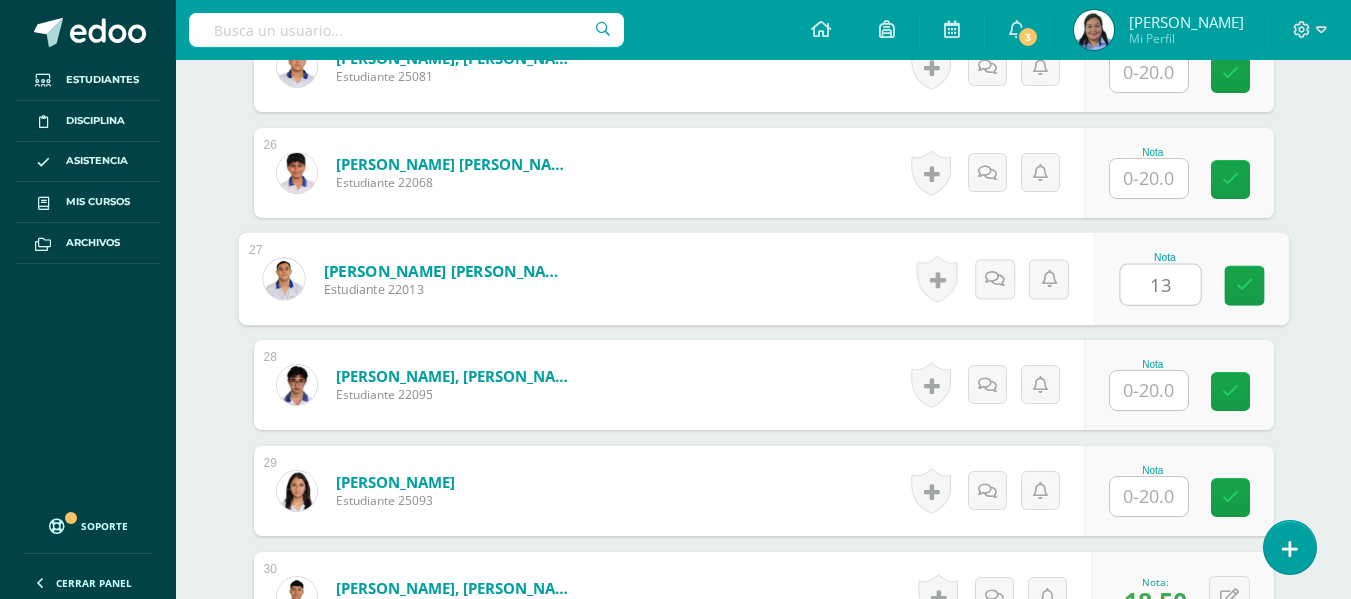type on "13" 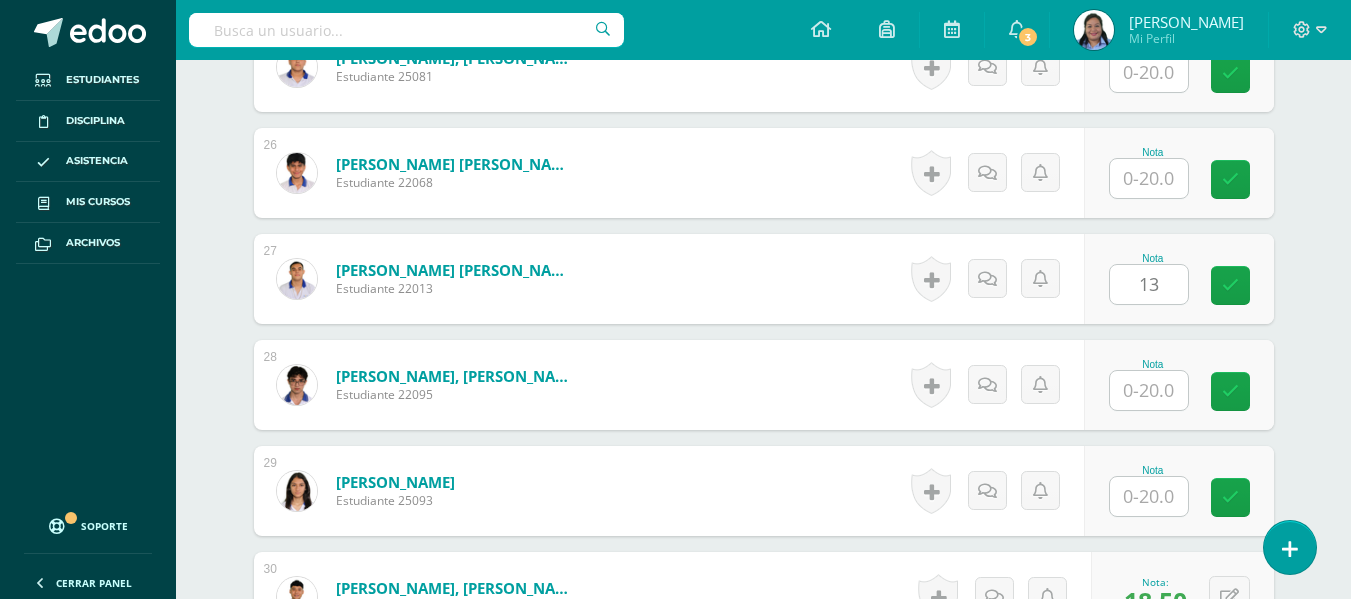 click on "¿Estás seguro que quieres  eliminar  esta actividad?
Esto borrará la actividad y cualquier nota que hayas registrado
permanentemente. Esta acción no se puede revertir. Cancelar Eliminar
Administración de escalas de valoración
escala de valoración
Aún no has creado una escala de valoración.
Cancelar Agregar nueva escala de valoración: Agrega una división a la escala de valoración  (ej. Ortografía, redacción, trabajo en equipo, etc.)
Agregar
Cancelar Crear escala de valoración
Agrega listas de cotejo
Mostrar todos                             Mostrar todos Mis listas Generales Comunicación y Lenguaje Matemática Ciencia Estudios Sociales Arte Taller 1" at bounding box center (764, -298) 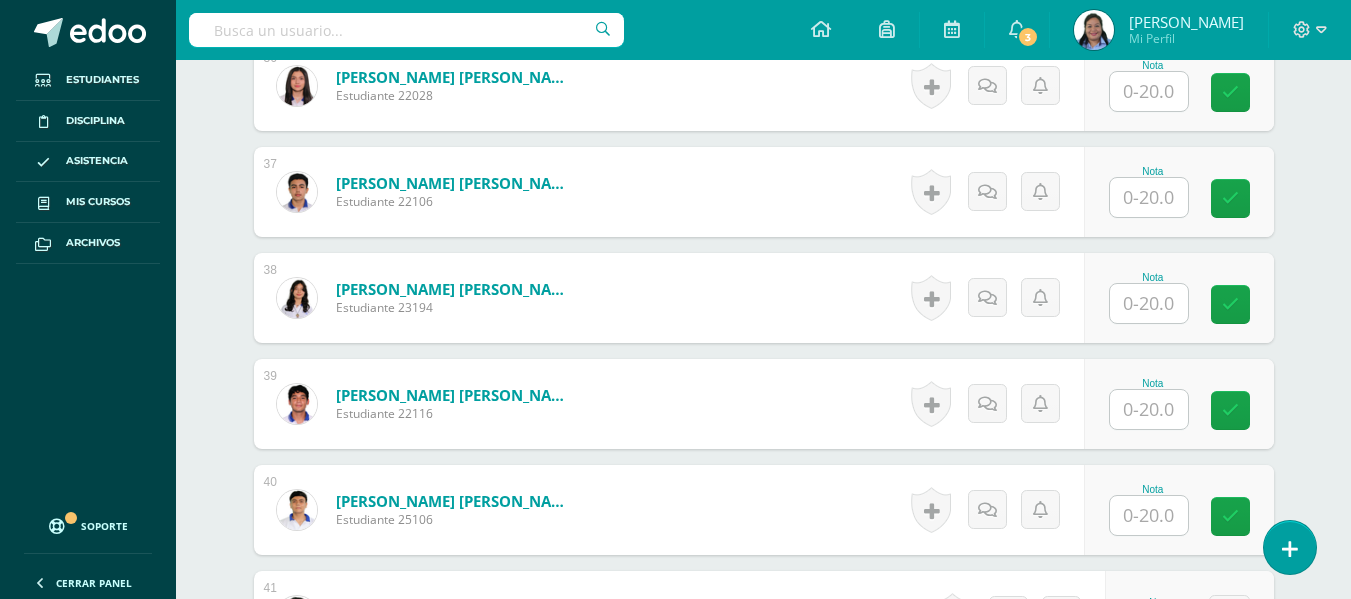 scroll, scrollTop: 4433, scrollLeft: 0, axis: vertical 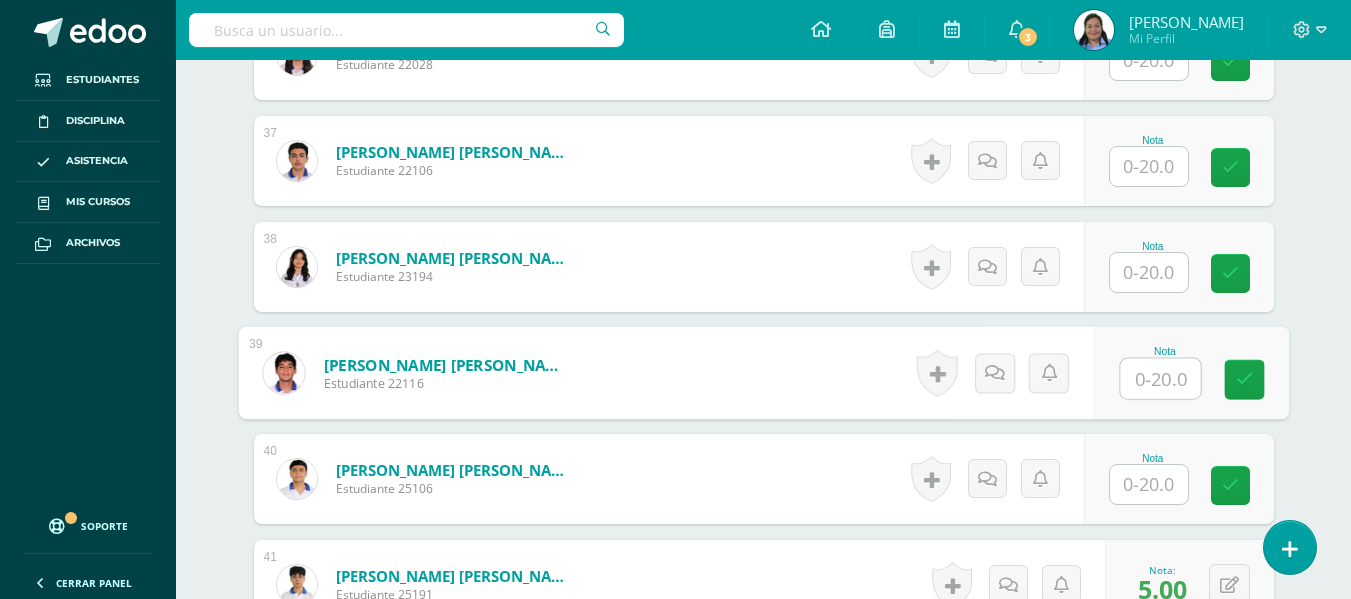 click at bounding box center [1160, 379] 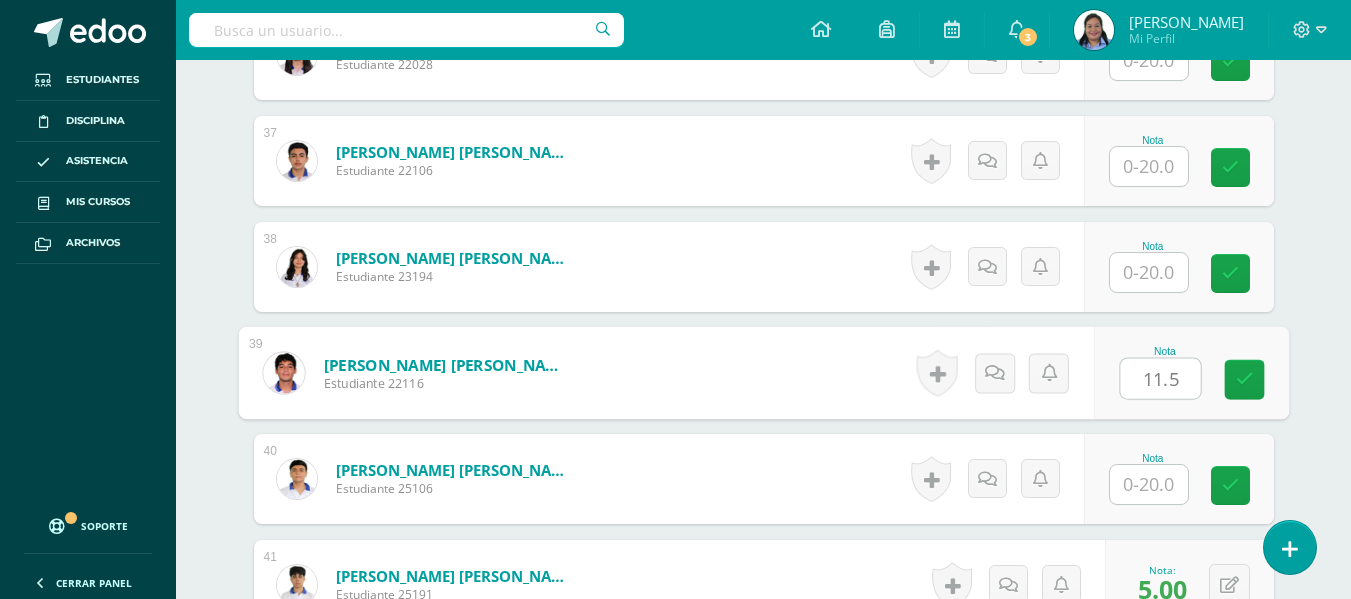 type on "11.5" 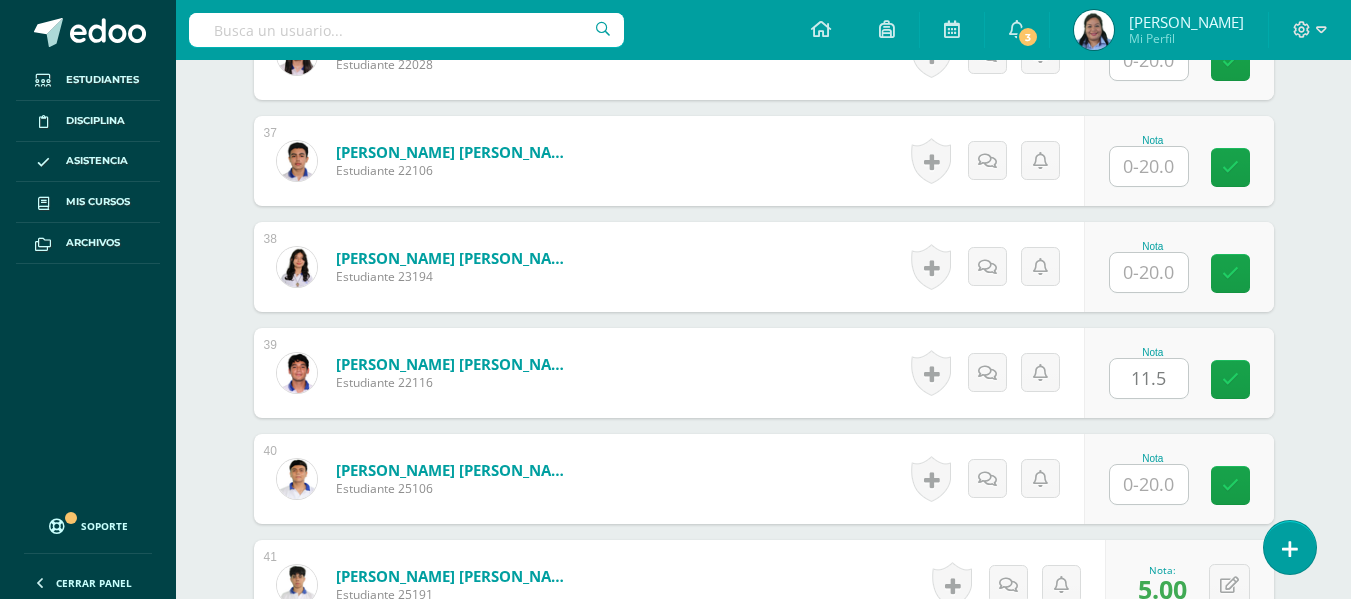 click on "¿Estás seguro que quieres  eliminar  esta actividad?
Esto borrará la actividad y cualquier nota que hayas registrado
permanentemente. Esta acción no se puede revertir. Cancelar Eliminar
Administración de escalas de valoración
escala de valoración
Aún no has creado una escala de valoración.
Cancelar Agregar nueva escala de valoración: Agrega una división a la escala de valoración  (ej. Ortografía, redacción, trabajo en equipo, etc.)
Agregar
Cancelar Crear escala de valoración
Agrega listas de cotejo
Mostrar todos                             Mostrar todos Mis listas Generales Comunicación y Lenguaje Matemática Ciencia Estudios Sociales Arte Taller 1" at bounding box center (764, -1476) 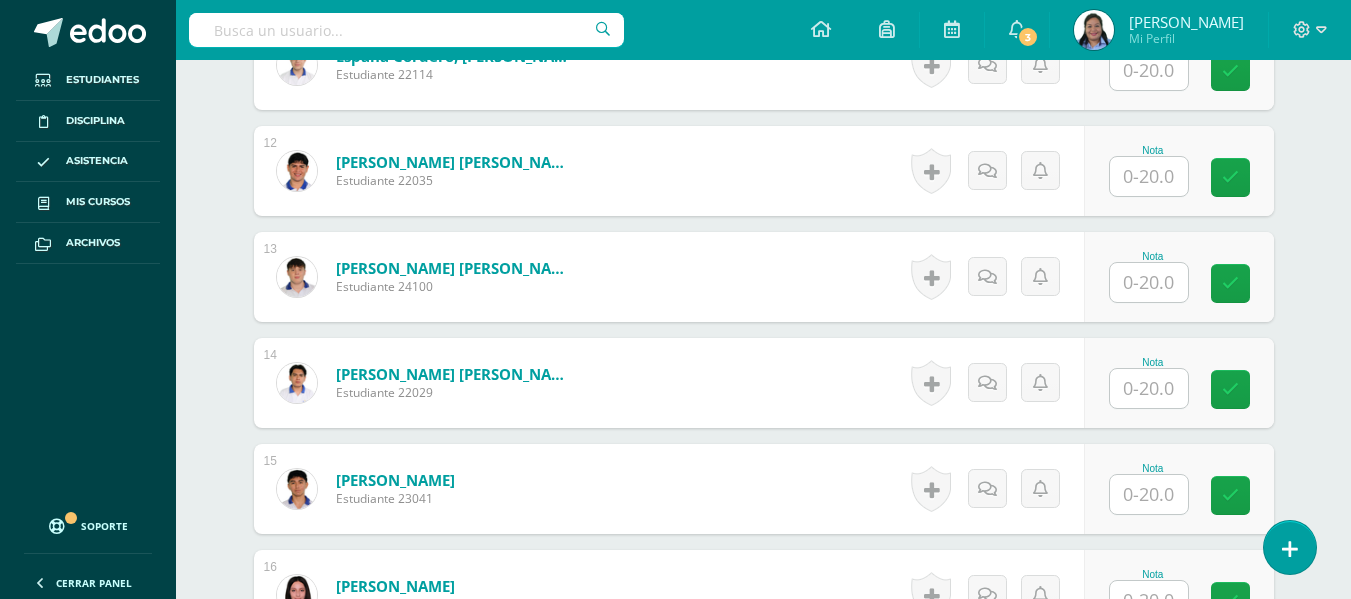 scroll, scrollTop: 1783, scrollLeft: 0, axis: vertical 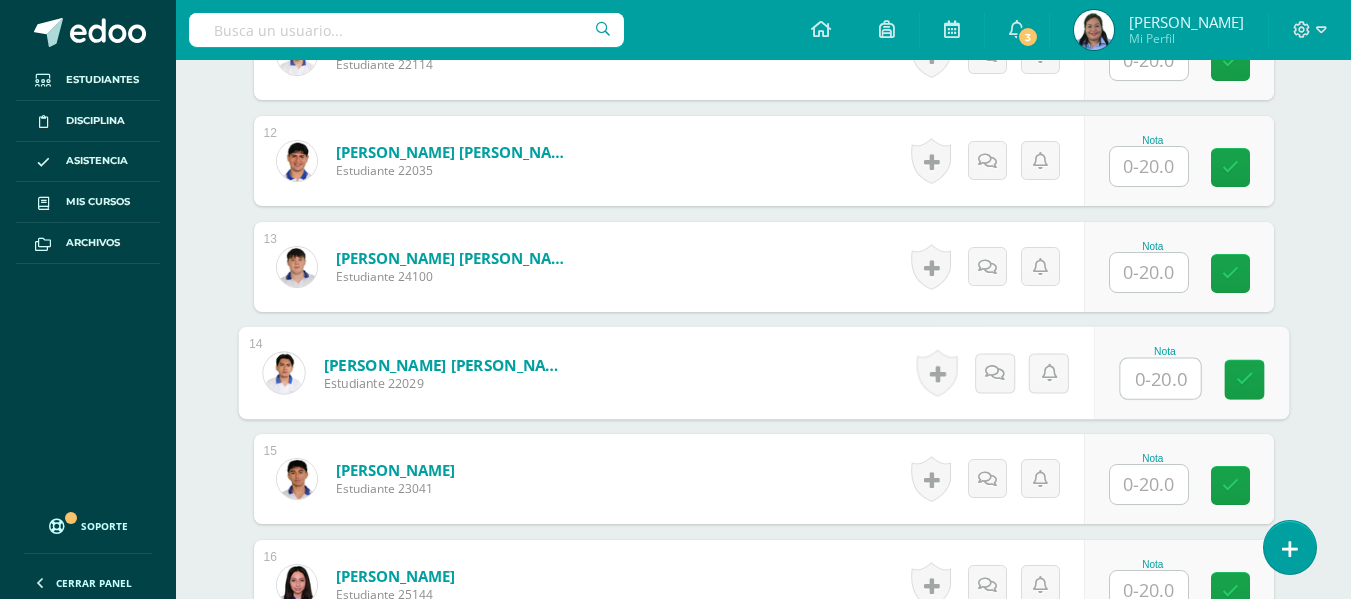 click at bounding box center (1160, 379) 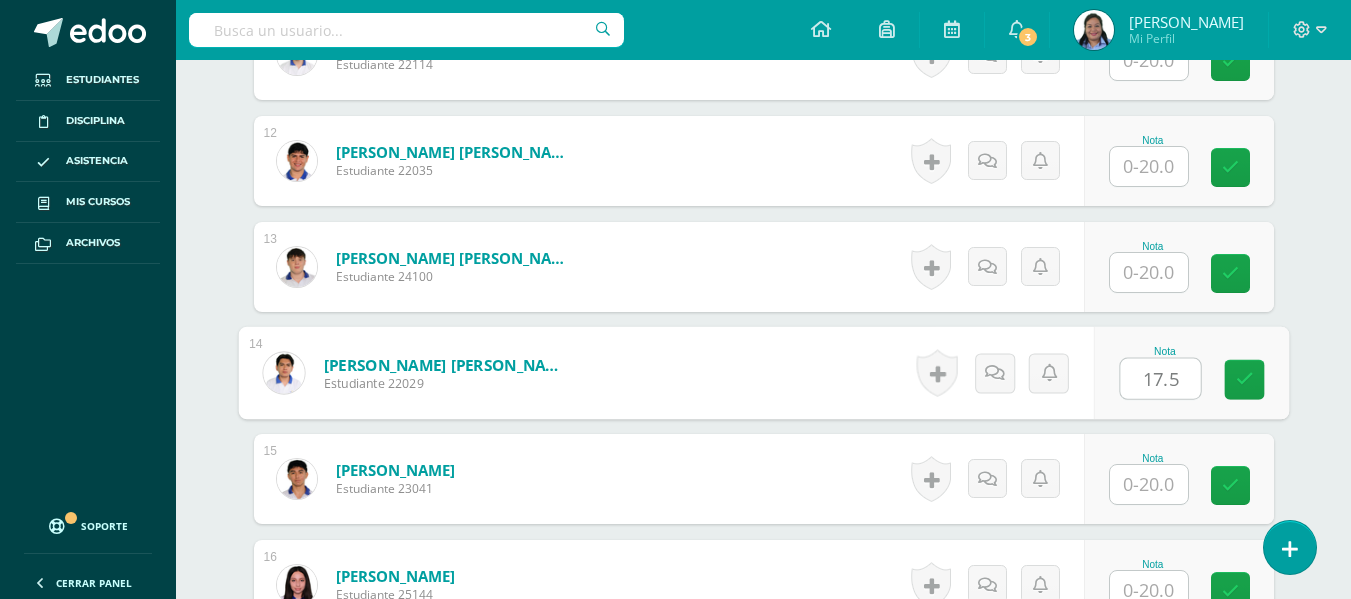 type on "17.5" 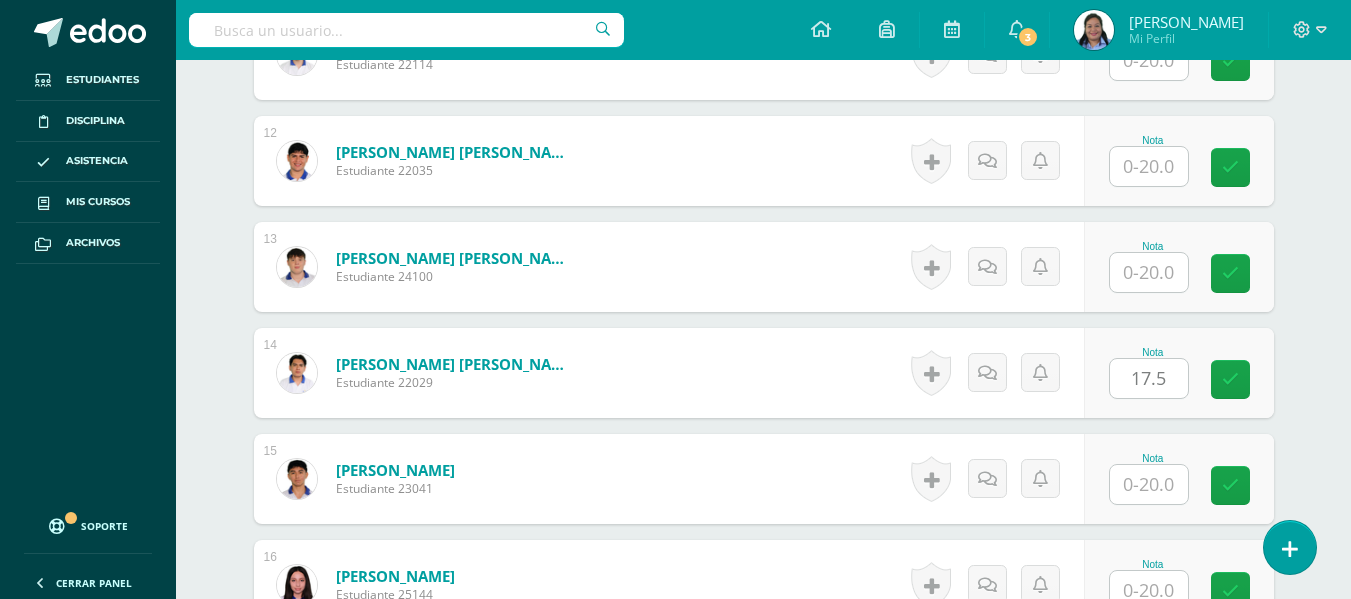 click on "Comunicación y Lenguaje L3, Inglés 4
Cuarto Bachillerato en Ciencias y Letras "Inglés - Intermedio "A""
Herramientas
Detalle de asistencias
Actividad
Anuncios
Actividades
Estudiantes
Planificación
Dosificación
Conferencias
¿Estás seguro que quieres  eliminar  esta actividad?
Esto borrará la actividad y cualquier nota que hayas registrado
permanentemente. Esta acción no se puede revertir. Cancelar Eliminar
Administración de escalas de valoración
escala de valoración
Aún no has creado una escala de valoración.
Cancelar" at bounding box center [763, 1105] 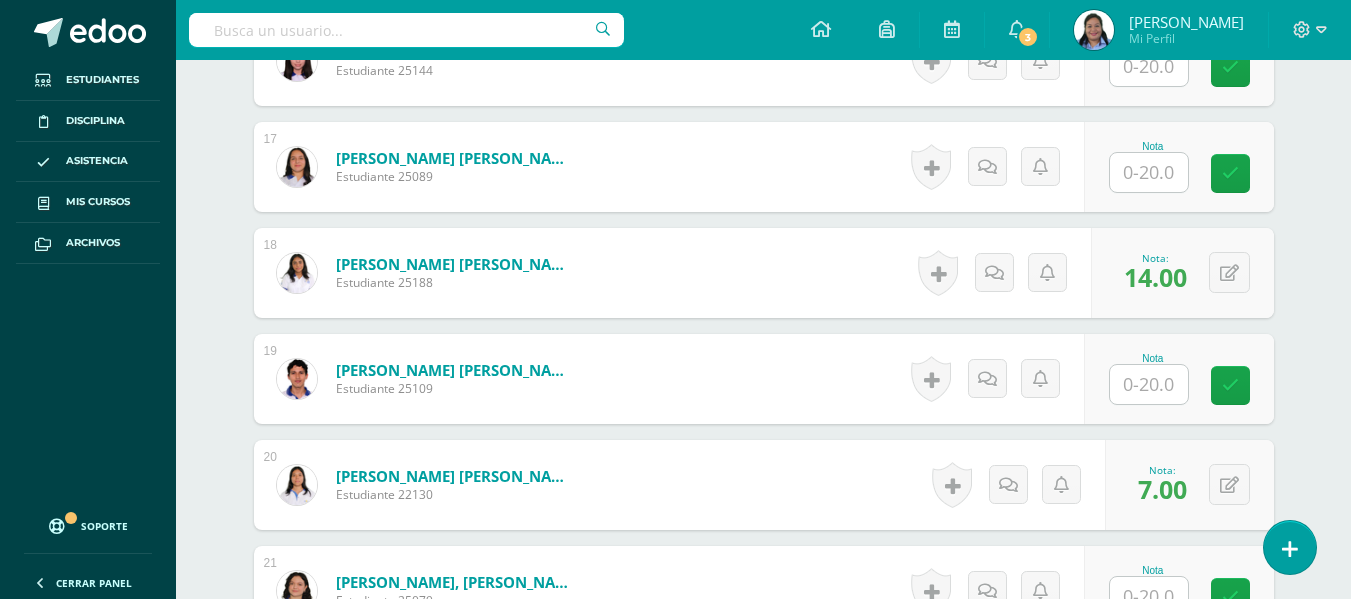 scroll, scrollTop: 2482, scrollLeft: 0, axis: vertical 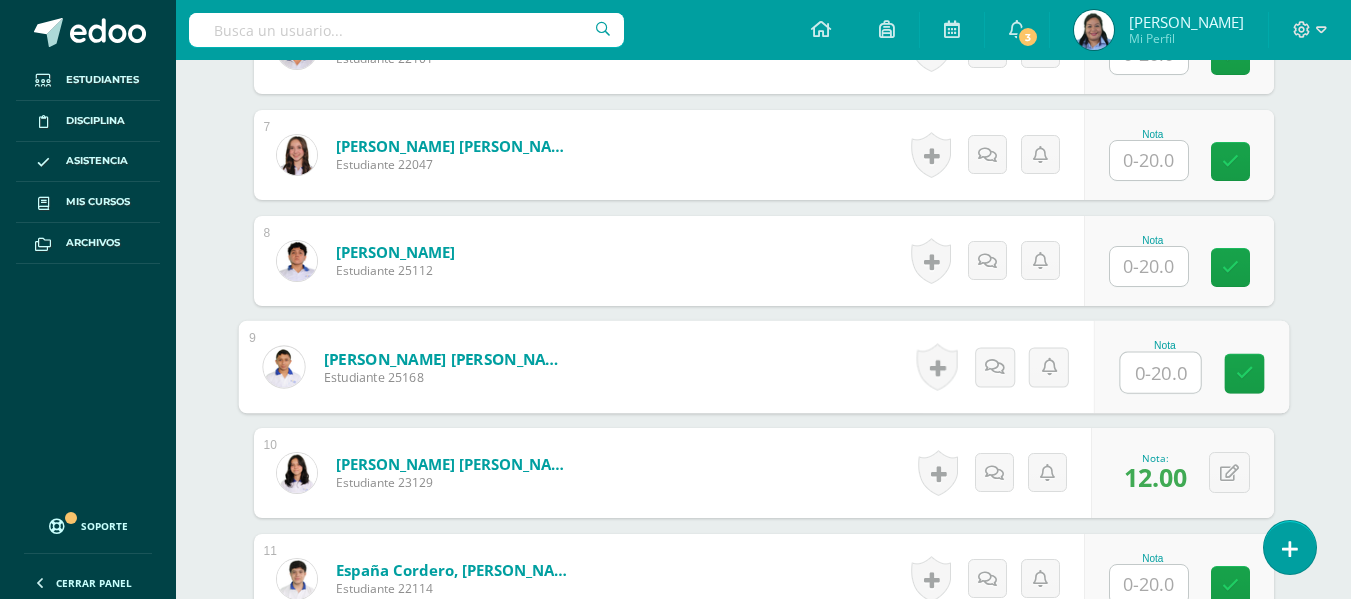 click at bounding box center (1160, 373) 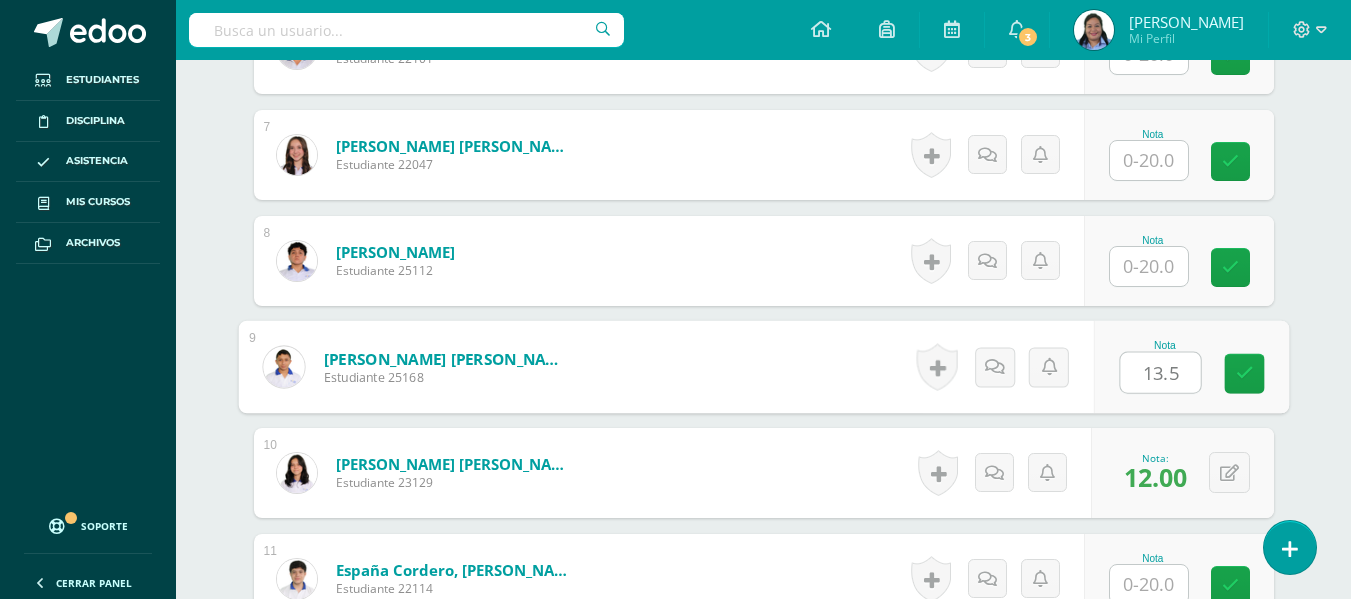 type on "13.5" 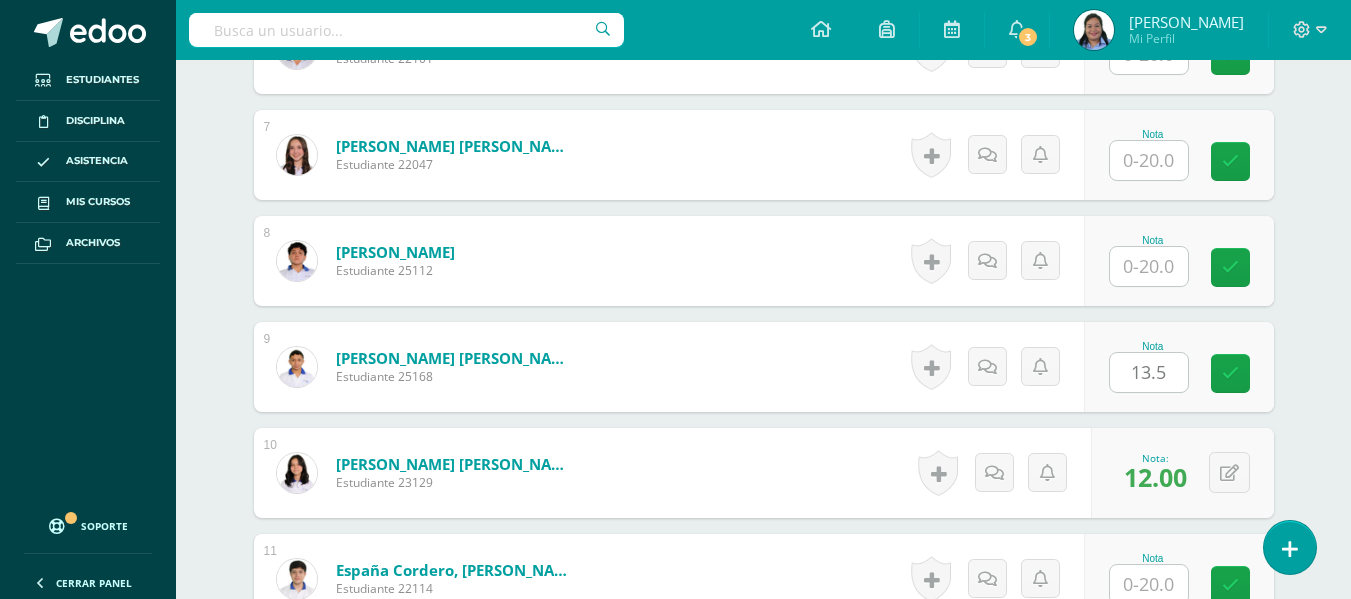 click on "Comunicación y Lenguaje L3, Inglés 4
Cuarto Bachillerato en Ciencias y Letras "Inglés - Intermedio "A""
Herramientas
Detalle de asistencias
Actividad
Anuncios
Actividades
Estudiantes
Planificación
Dosificación
Conferencias
¿Estás seguro que quieres  eliminar  esta actividad?
Esto borrará la actividad y cualquier nota que hayas registrado
permanentemente. Esta acción no se puede revertir. Cancelar Eliminar
Administración de escalas de valoración
escala de valoración
Aún no has creado una escala de valoración.
Cancelar" at bounding box center [763, 1629] 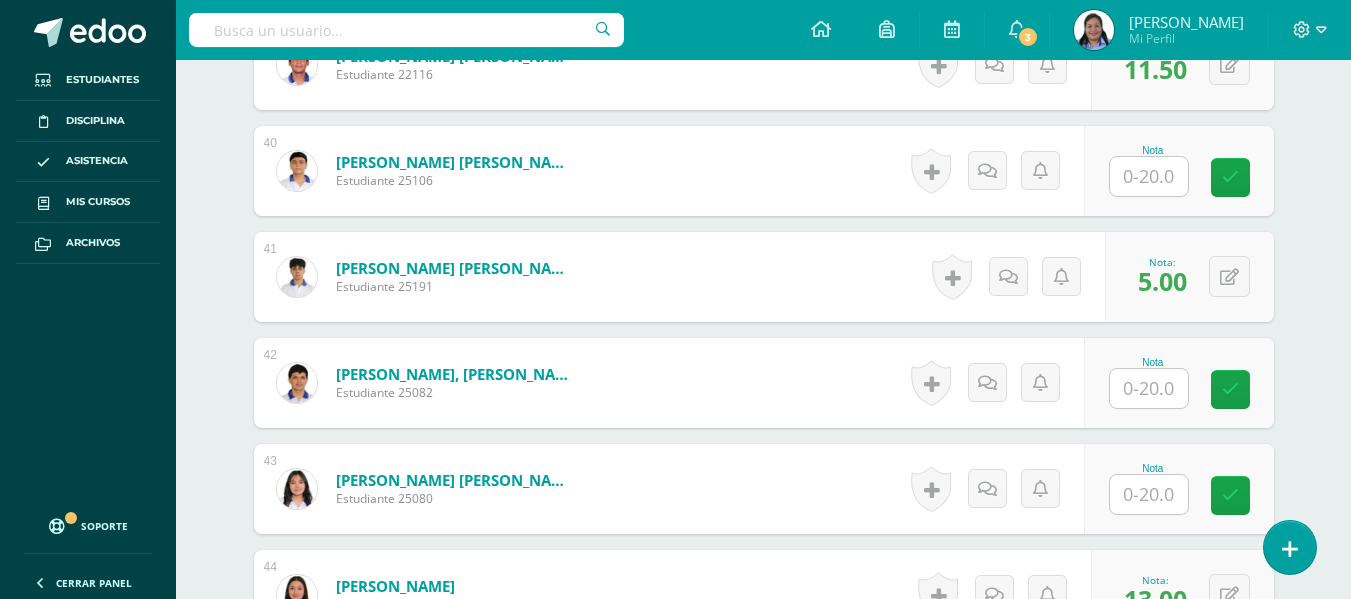 scroll, scrollTop: 4721, scrollLeft: 0, axis: vertical 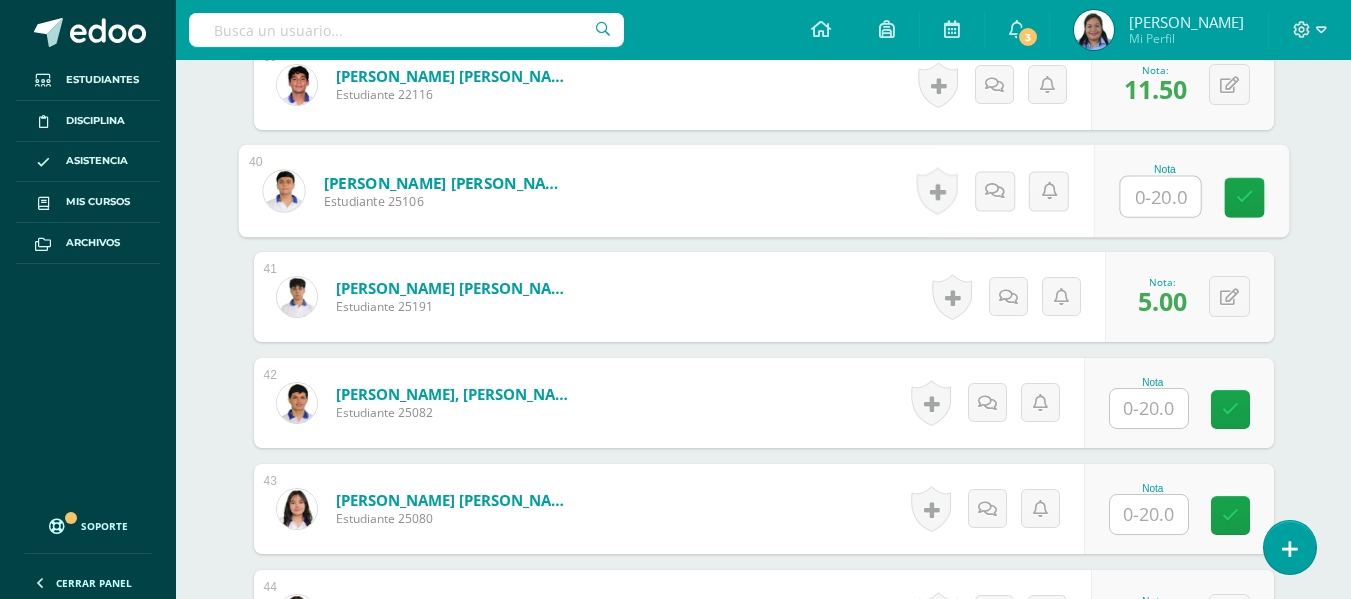 click at bounding box center [1160, 197] 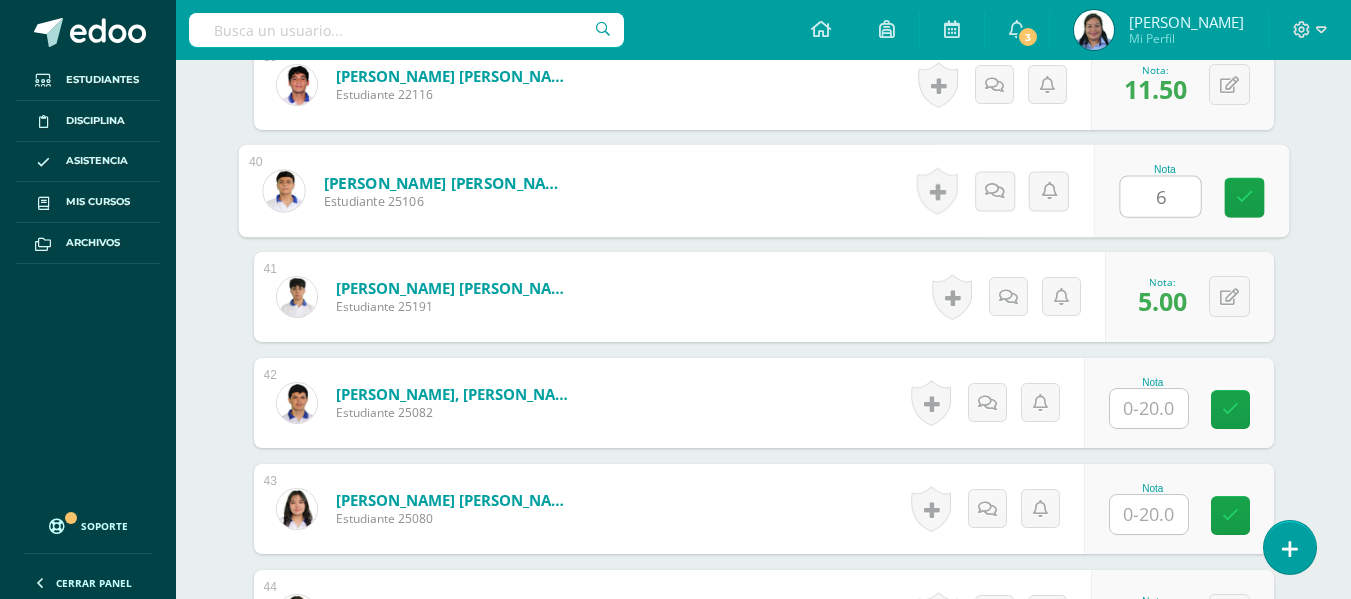 type on "6" 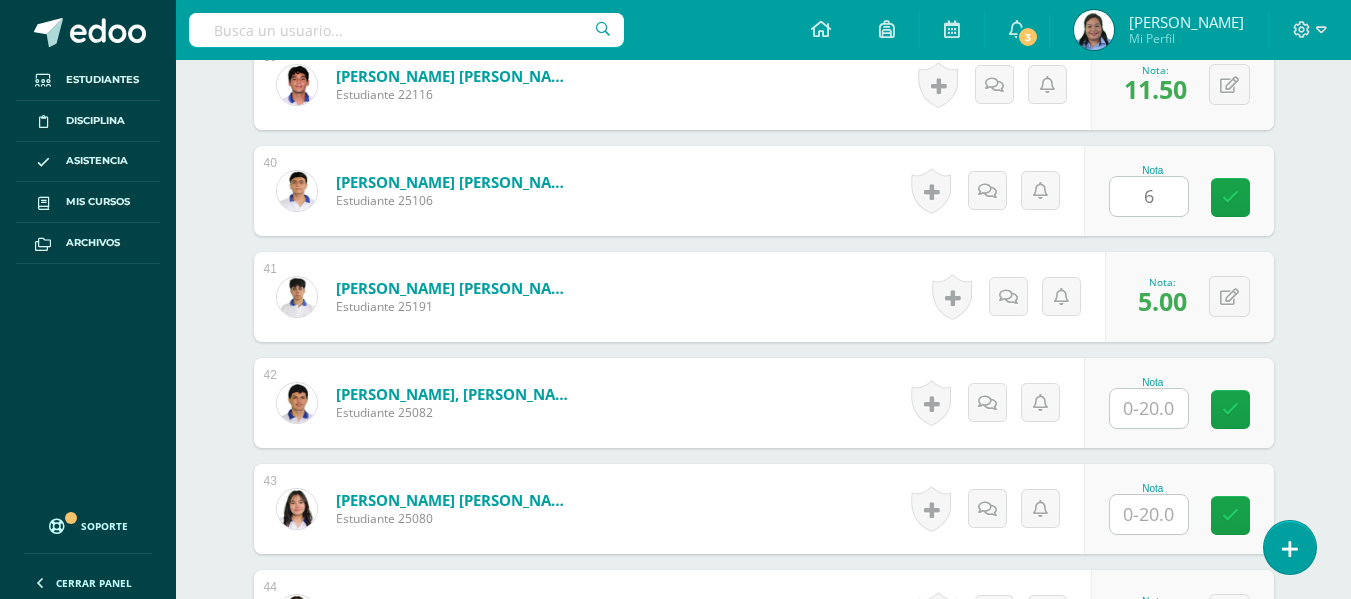 click on "¿Estás seguro que quieres  eliminar  esta actividad?
Esto borrará la actividad y cualquier nota que hayas registrado
permanentemente. Esta acción no se puede revertir. Cancelar Eliminar
Administración de escalas de valoración
escala de valoración
Aún no has creado una escala de valoración.
Cancelar Agregar nueva escala de valoración: Agrega una división a la escala de valoración  (ej. Ortografía, redacción, trabajo en equipo, etc.)
Agregar
Cancelar Crear escala de valoración
Agrega listas de cotejo
Mostrar todos                             Mostrar todos Mis listas Generales Comunicación y Lenguaje Matemática Ciencia Estudios Sociales Arte Taller 1" at bounding box center (764, -1764) 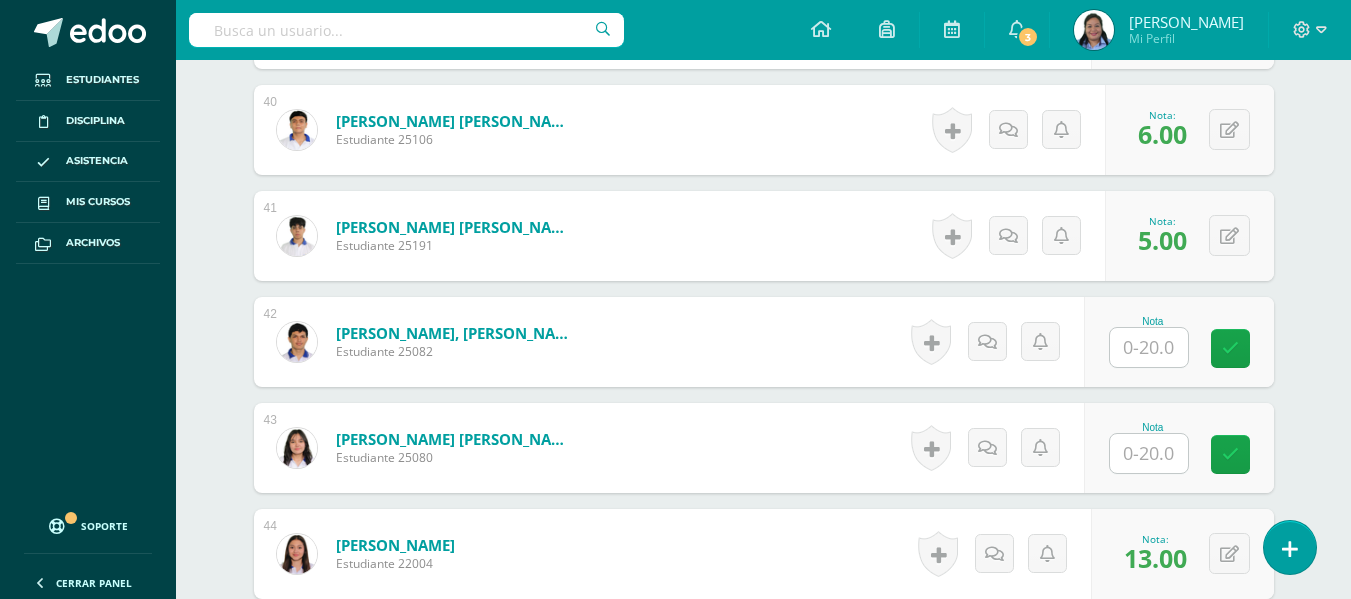 scroll, scrollTop: 4823, scrollLeft: 0, axis: vertical 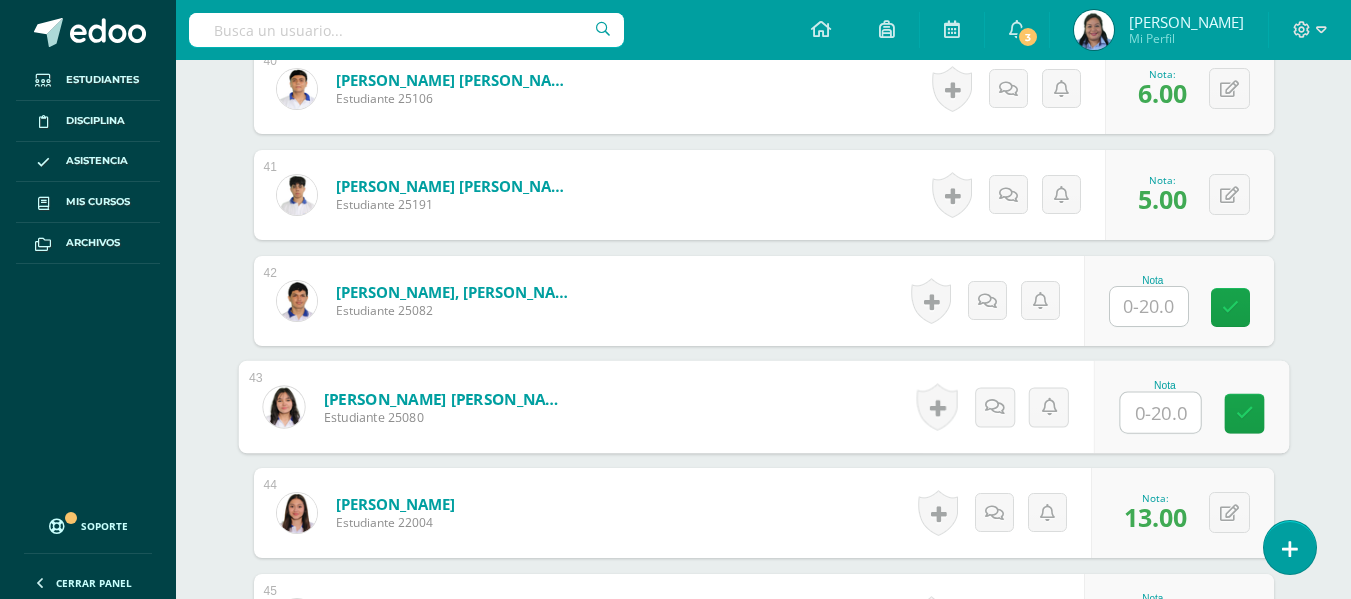 click at bounding box center (1160, 413) 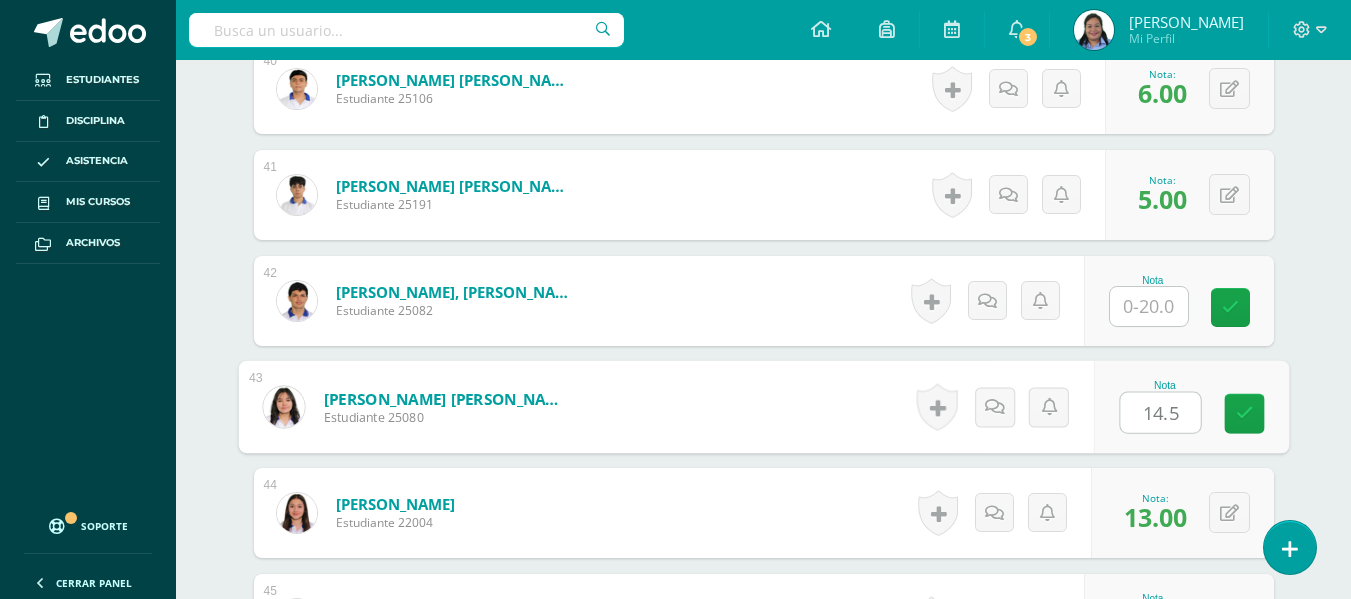 type on "14.5" 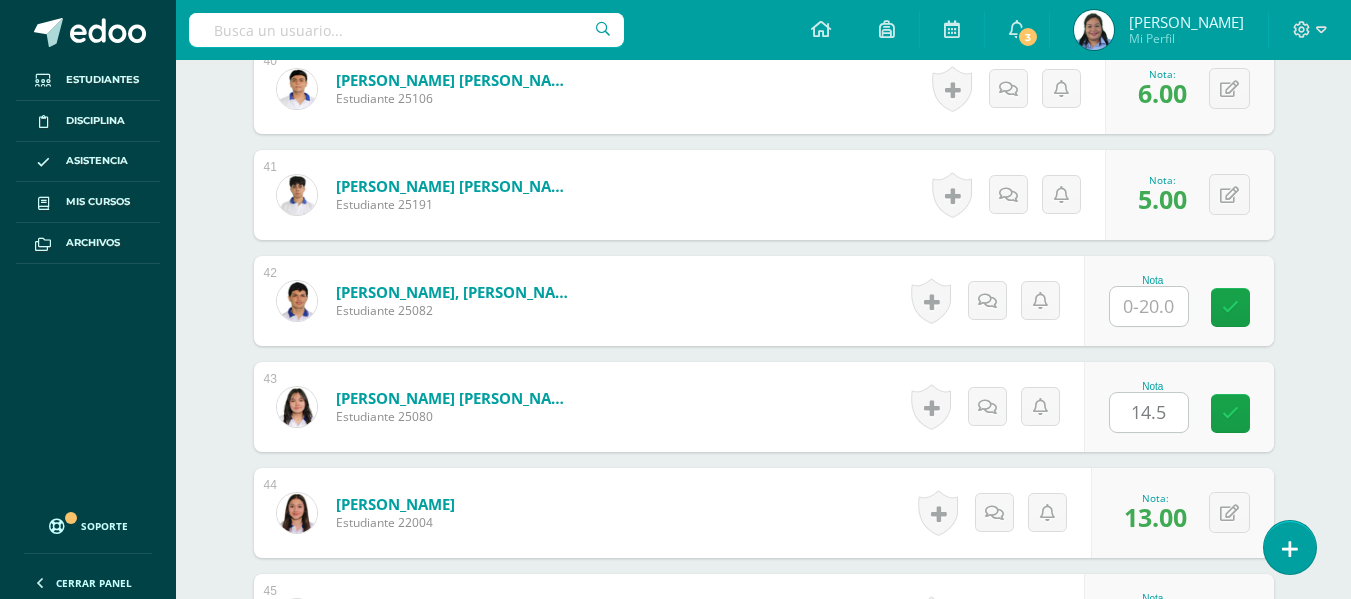 click on "Comunicación y Lenguaje L3, Inglés 4
Cuarto Bachillerato en Ciencias y Letras "Inglés - Intermedio "A""
Herramientas
Detalle de asistencias
Actividad
Anuncios
Actividades
Estudiantes
Planificación
Dosificación
Conferencias
¿Estás seguro que quieres  eliminar  esta actividad?
Esto borrará la actividad y cualquier nota que hayas registrado
permanentemente. Esta acción no se puede revertir. Cancelar Eliminar
Administración de escalas de valoración
escala de valoración
Aún no has creado una escala de valoración.
Cancelar" at bounding box center (763, -1935) 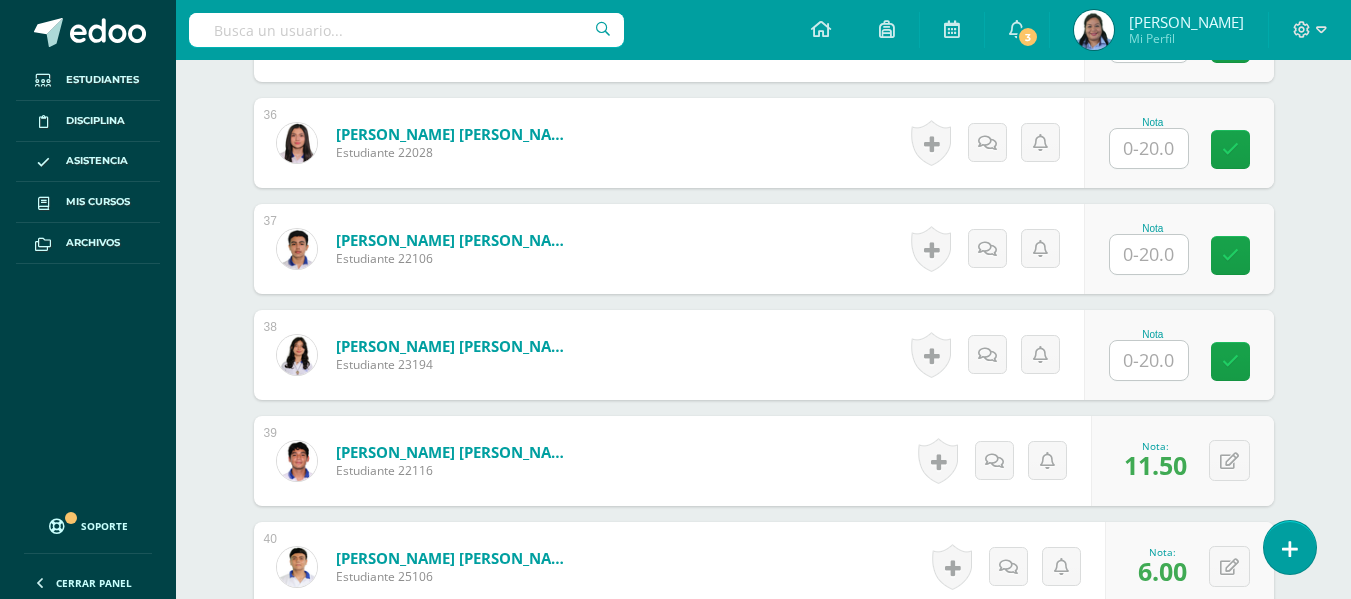 scroll, scrollTop: 4295, scrollLeft: 0, axis: vertical 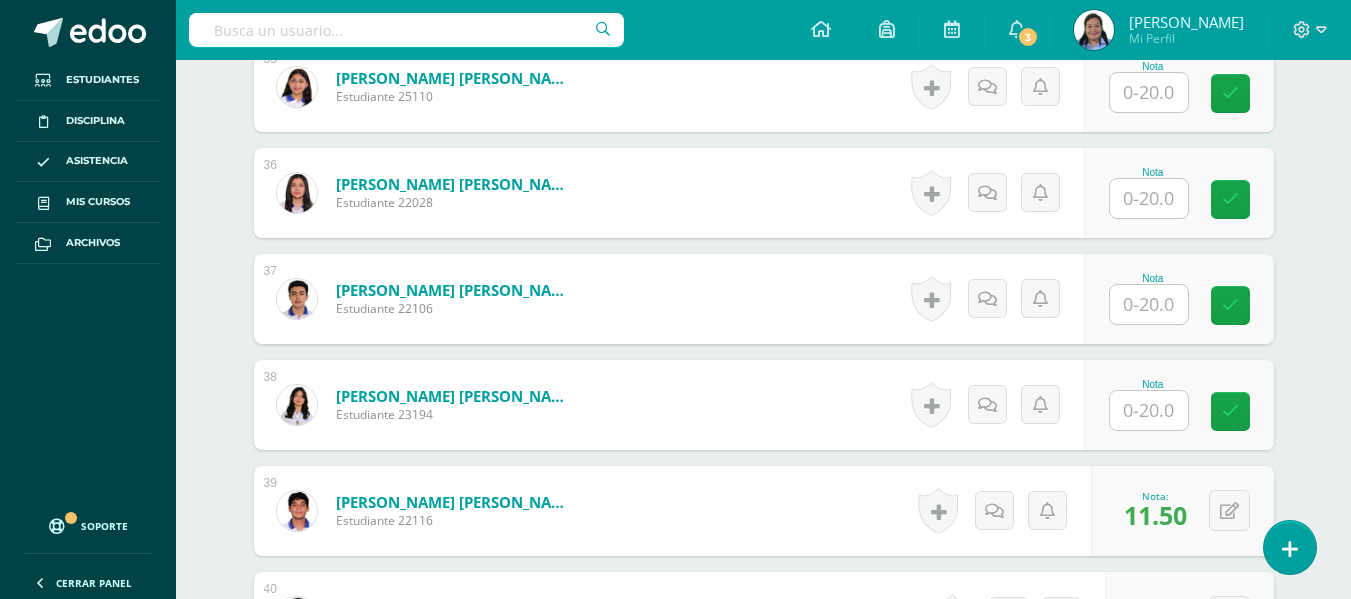click at bounding box center [1149, 410] 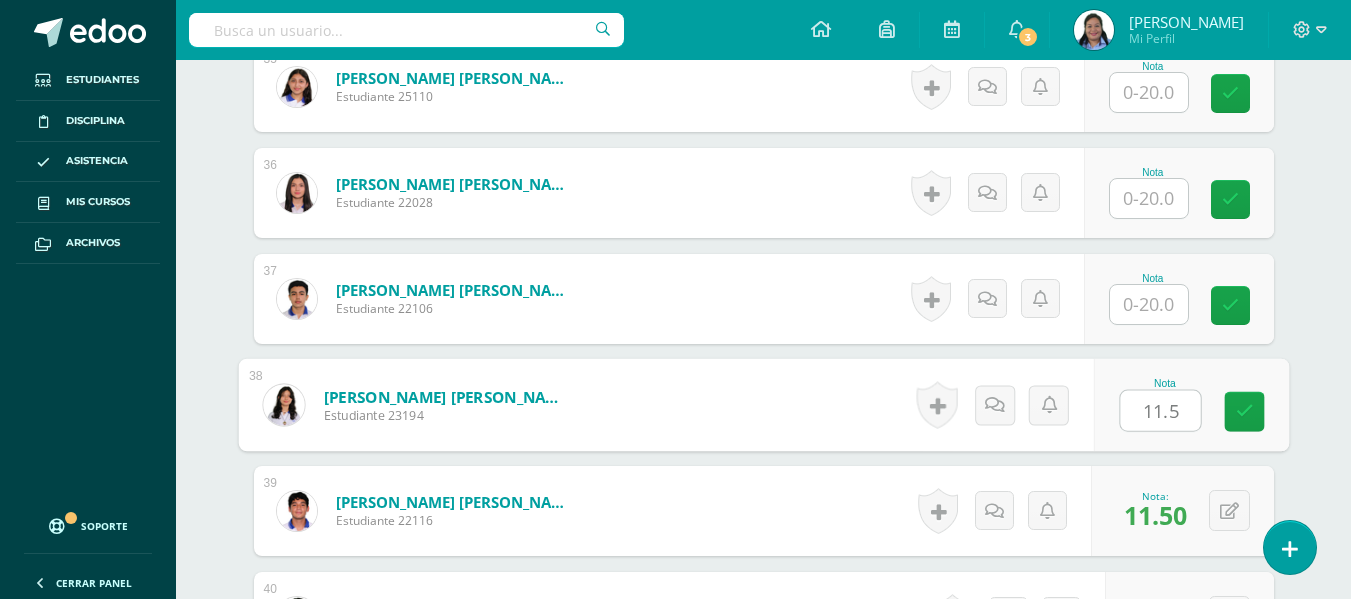 type on "11.5" 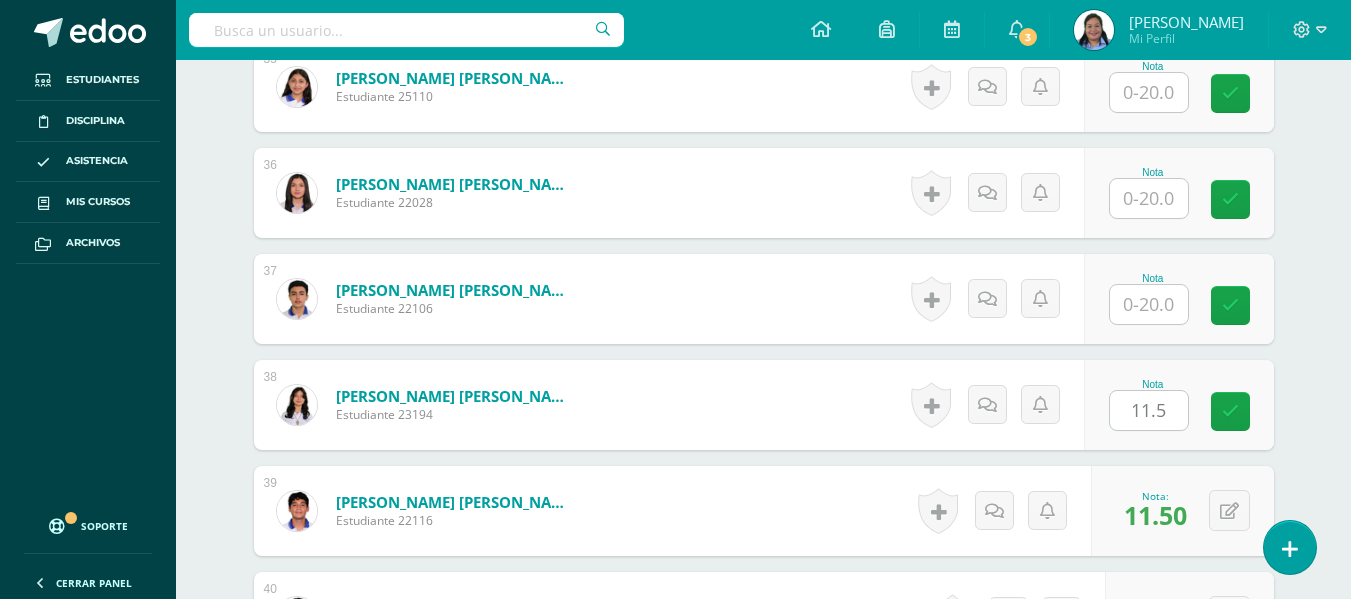 click on "¿Estás seguro que quieres  eliminar  esta actividad?
Esto borrará la actividad y cualquier nota que hayas registrado
permanentemente. Esta acción no se puede revertir. Cancelar Eliminar
Administración de escalas de valoración
escala de valoración
Aún no has creado una escala de valoración.
Cancelar Agregar nueva escala de valoración: Agrega una división a la escala de valoración  (ej. Ortografía, redacción, trabajo en equipo, etc.)
Agregar
Cancelar Crear escala de valoración
Agrega listas de cotejo
Mostrar todos                             Mostrar todos Mis listas Generales Comunicación y Lenguaje Matemática Ciencia Estudios Sociales Arte Taller 1" at bounding box center [764, -1338] 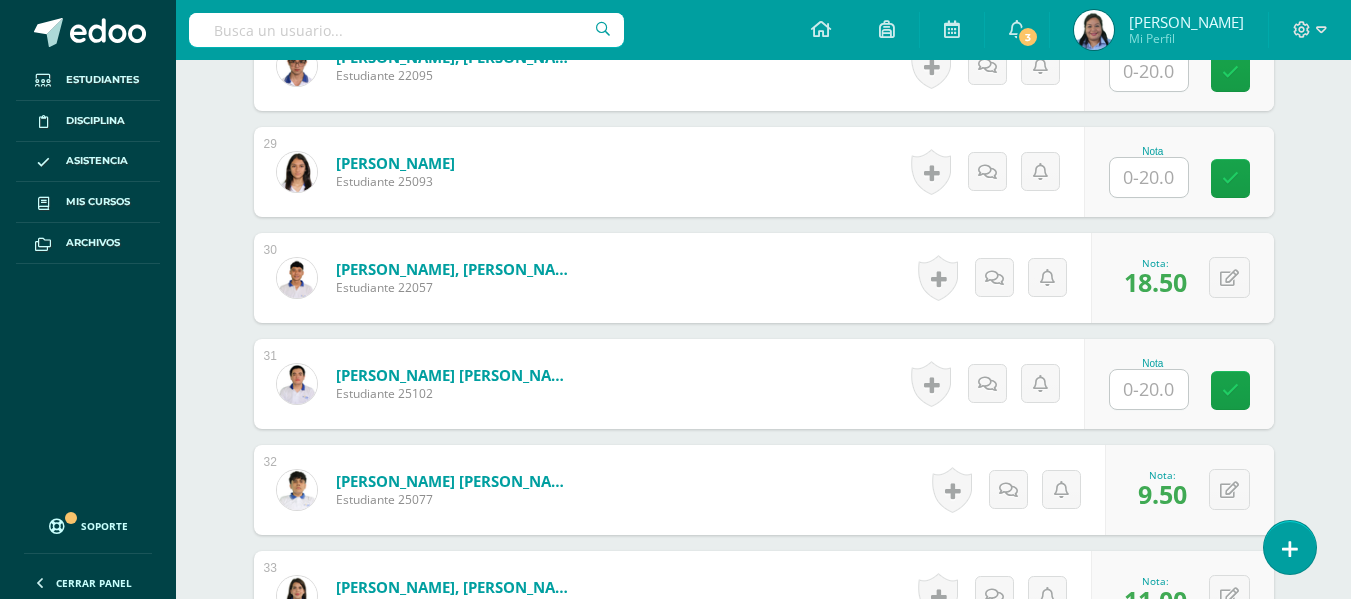 scroll, scrollTop: 3371, scrollLeft: 0, axis: vertical 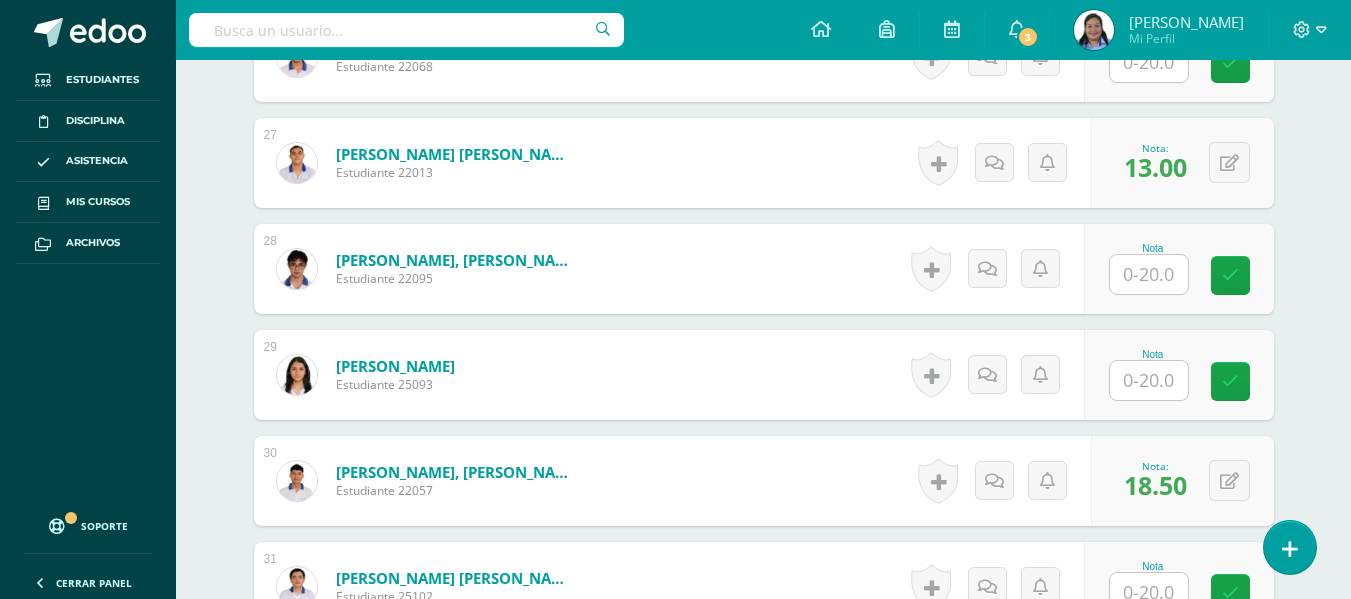 click at bounding box center (1149, 380) 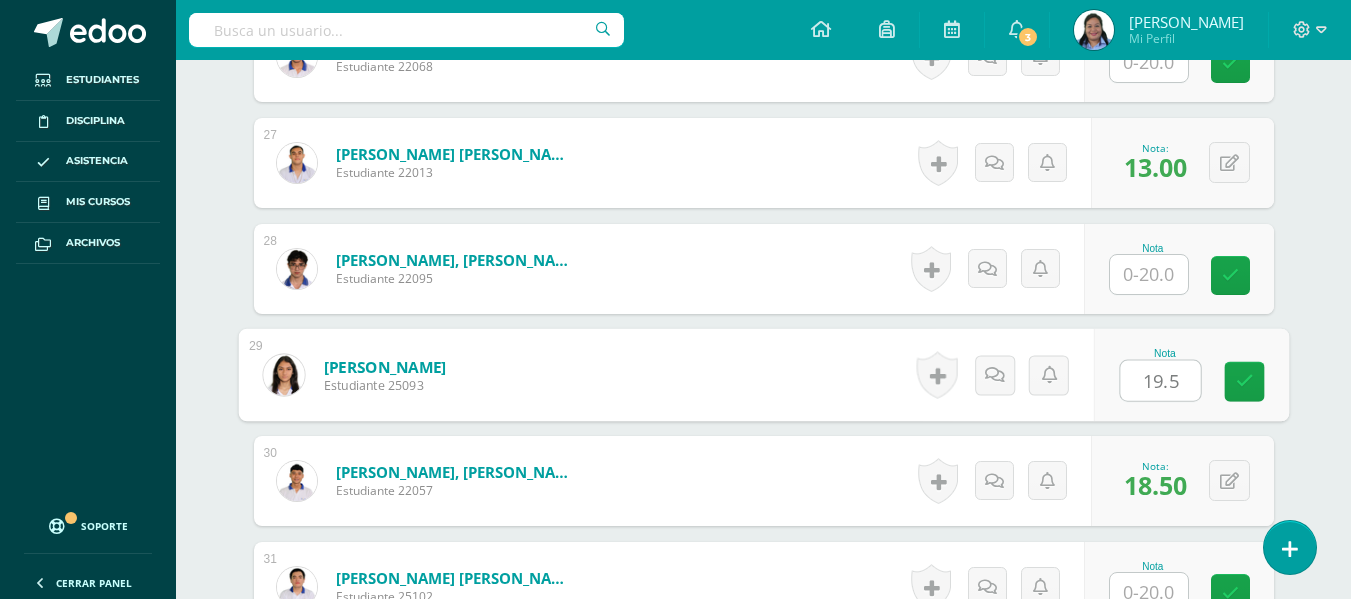 type on "19.5" 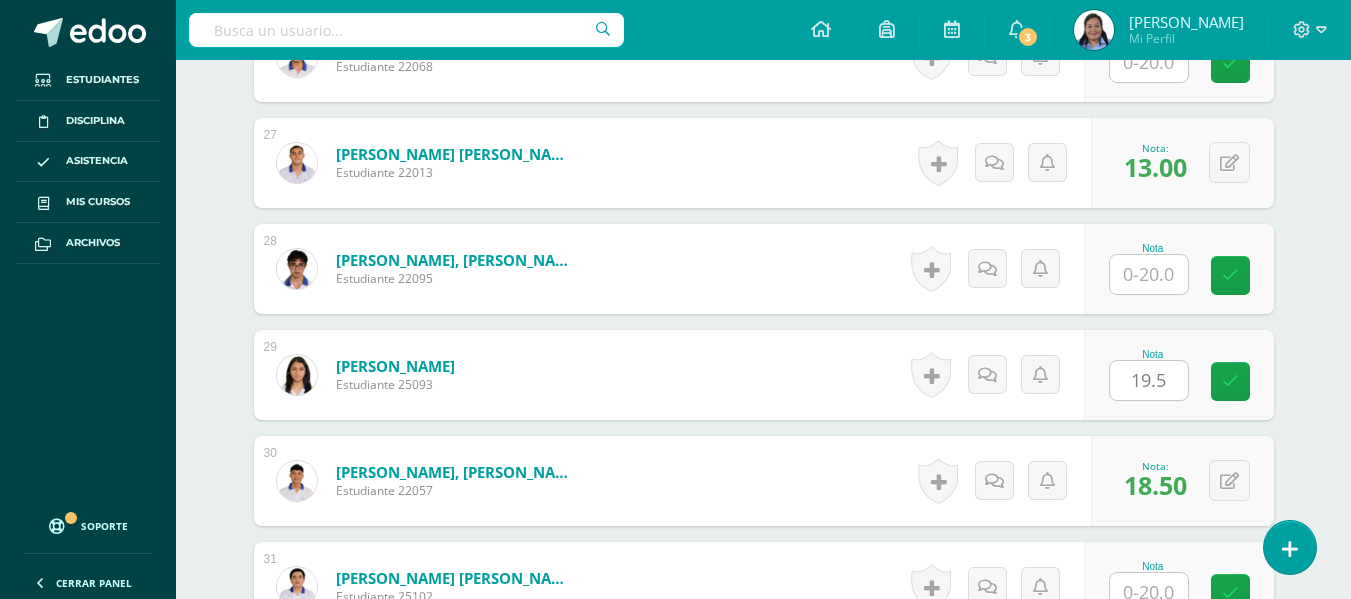 click on "¿Estás seguro que quieres  eliminar  esta actividad?
Esto borrará la actividad y cualquier nota que hayas registrado
permanentemente. Esta acción no se puede revertir. Cancelar Eliminar
Administración de escalas de valoración
escala de valoración
Aún no has creado una escala de valoración.
Cancelar Agregar nueva escala de valoración: Agrega una división a la escala de valoración  (ej. Ortografía, redacción, trabajo en equipo, etc.)
Agregar
Cancelar Crear escala de valoración
Agrega listas de cotejo
Mostrar todos                             Mostrar todos Mis listas Generales Comunicación y Lenguaje Matemática Ciencia Estudios Sociales Arte Taller 1" at bounding box center (764, -414) 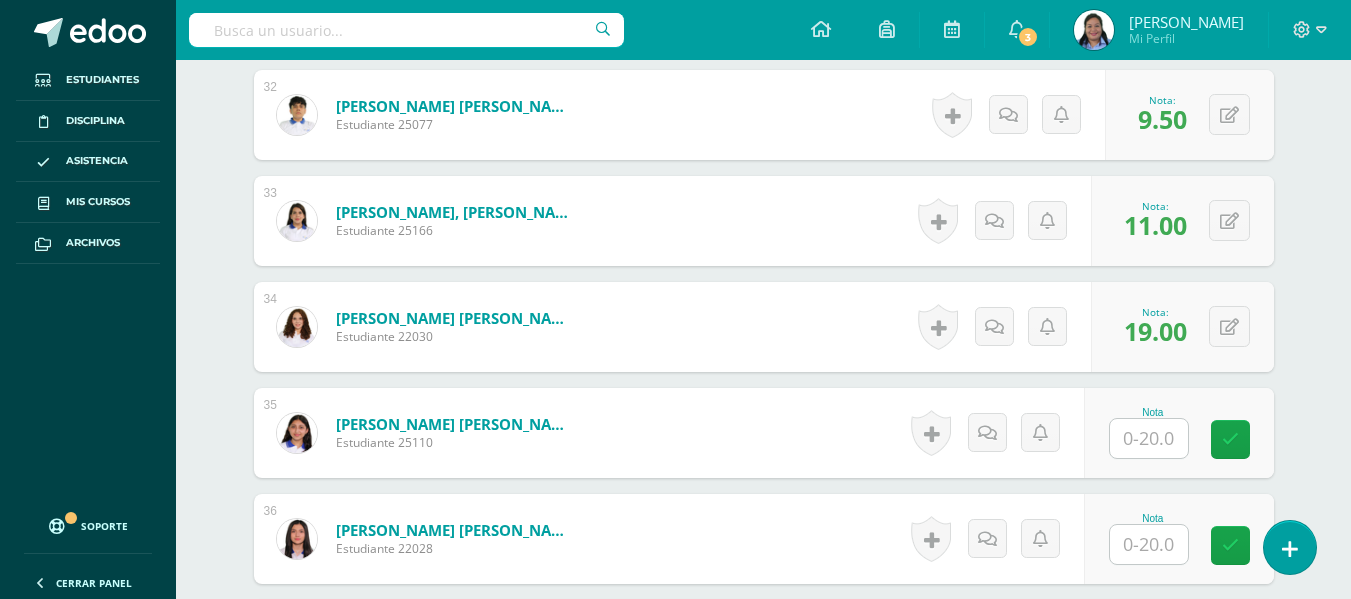 scroll, scrollTop: 3960, scrollLeft: 0, axis: vertical 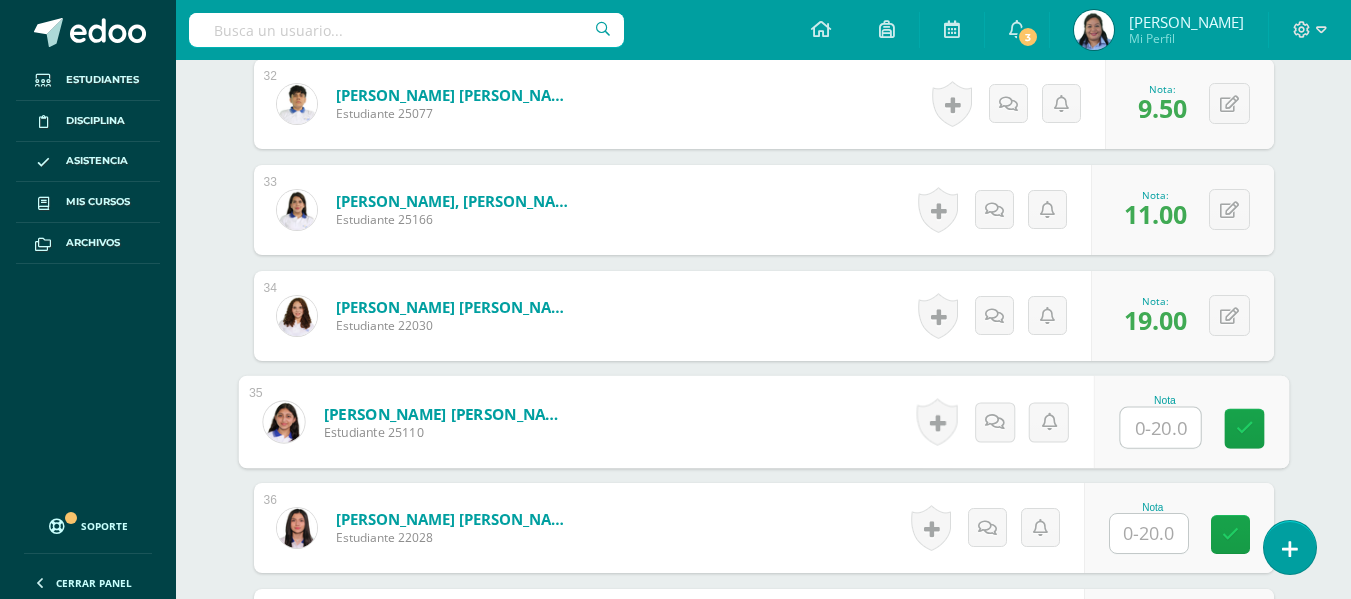 click at bounding box center (1160, 428) 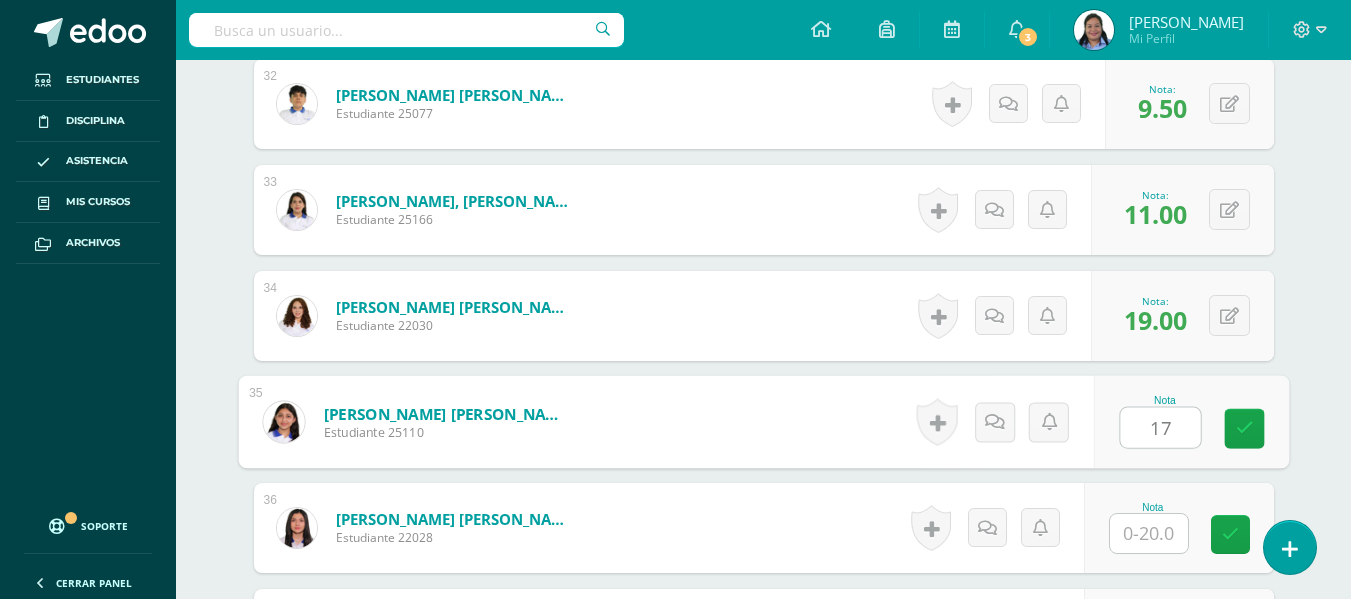 type on "17" 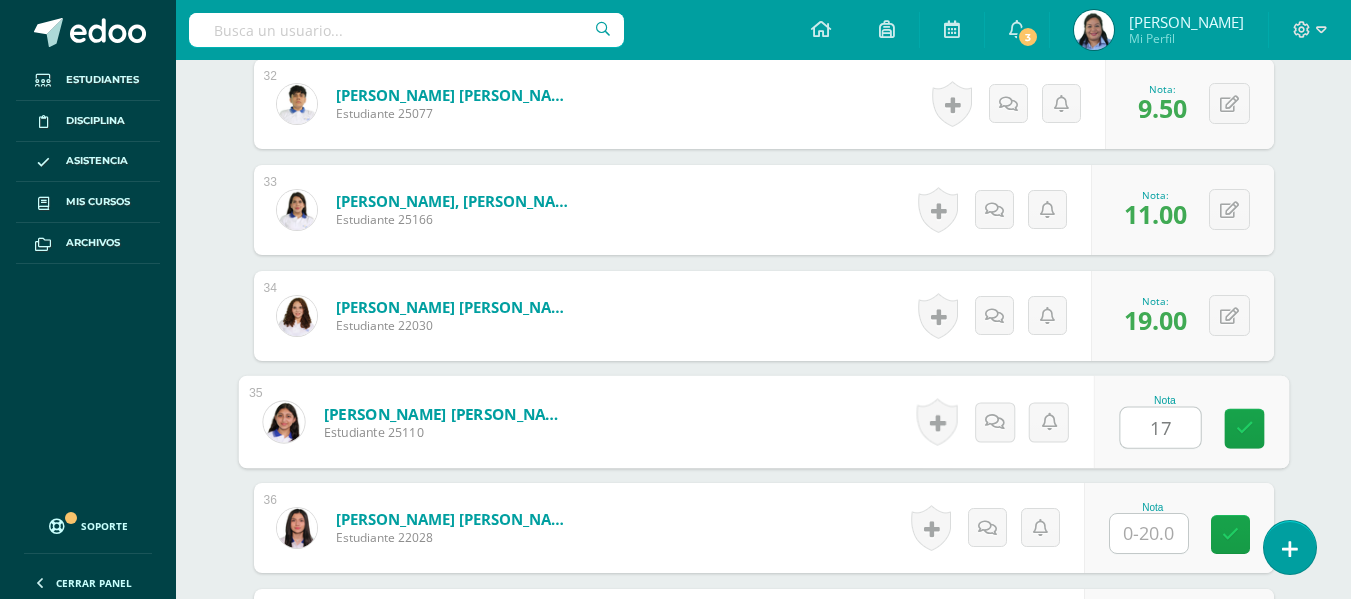 click on "¿Estás seguro que quieres  eliminar  esta actividad?
Esto borrará la actividad y cualquier nota que hayas registrado
permanentemente. Esta acción no se puede revertir. Cancelar Eliminar
Administración de escalas de valoración
escala de valoración
Aún no has creado una escala de valoración.
Cancelar Agregar nueva escala de valoración: Agrega una división a la escala de valoración  (ej. Ortografía, redacción, trabajo en equipo, etc.)
Agregar
Cancelar Crear escala de valoración
Agrega listas de cotejo
Mostrar todos                             Mostrar todos Mis listas Generales Comunicación y Lenguaje Matemática Ciencia Estudios Sociales Arte Taller 1" at bounding box center (764, -1003) 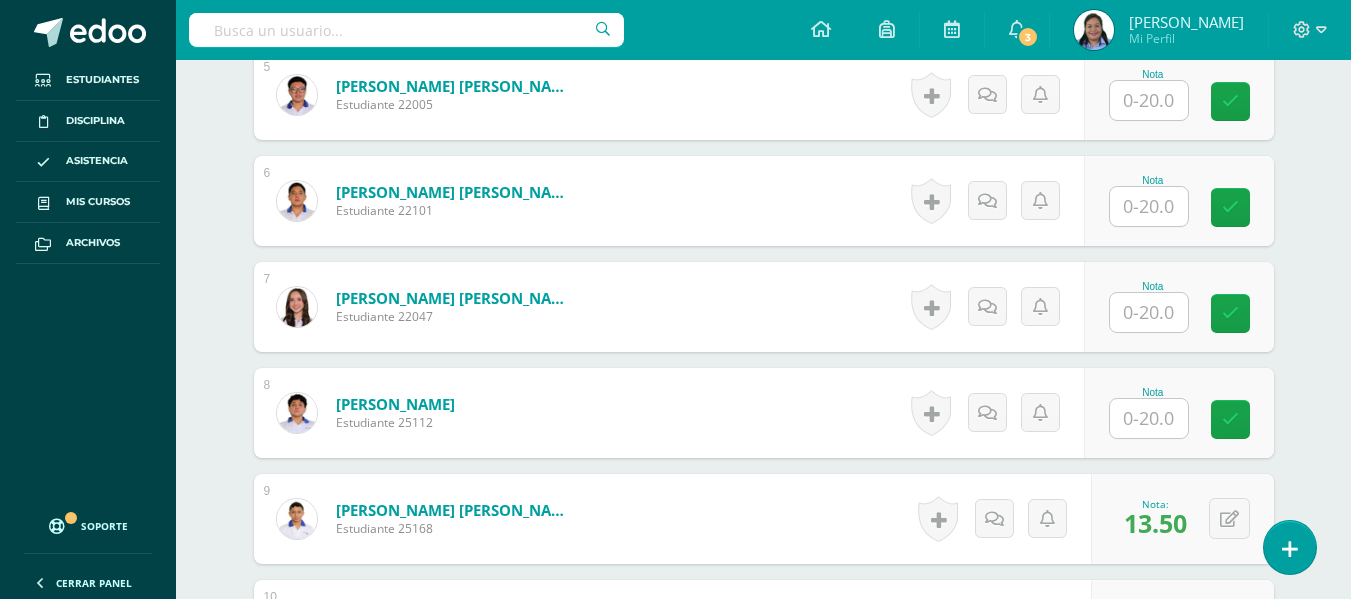 scroll, scrollTop: 1127, scrollLeft: 0, axis: vertical 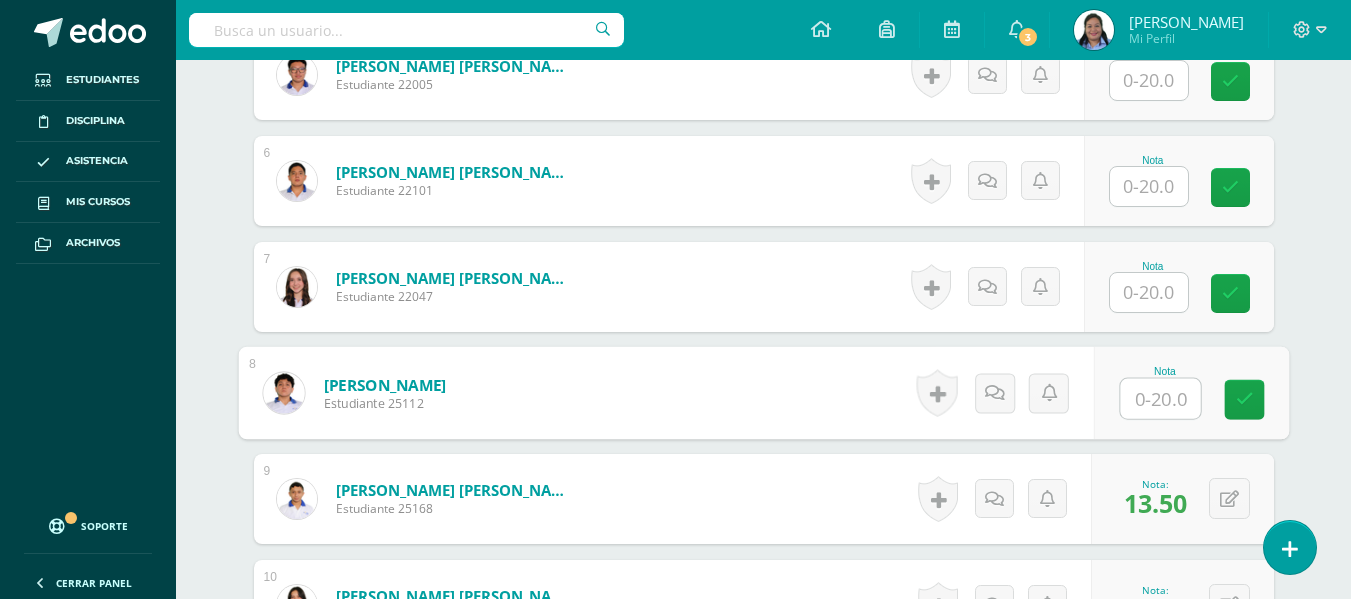 click at bounding box center (1160, 399) 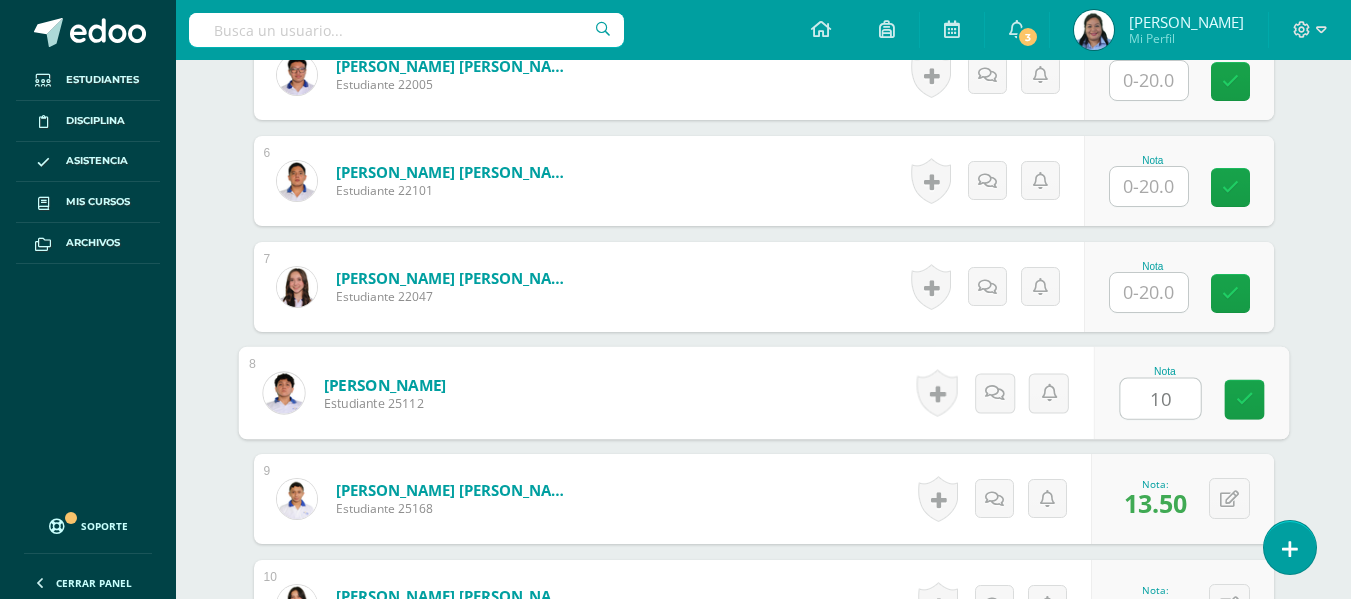 type on "10" 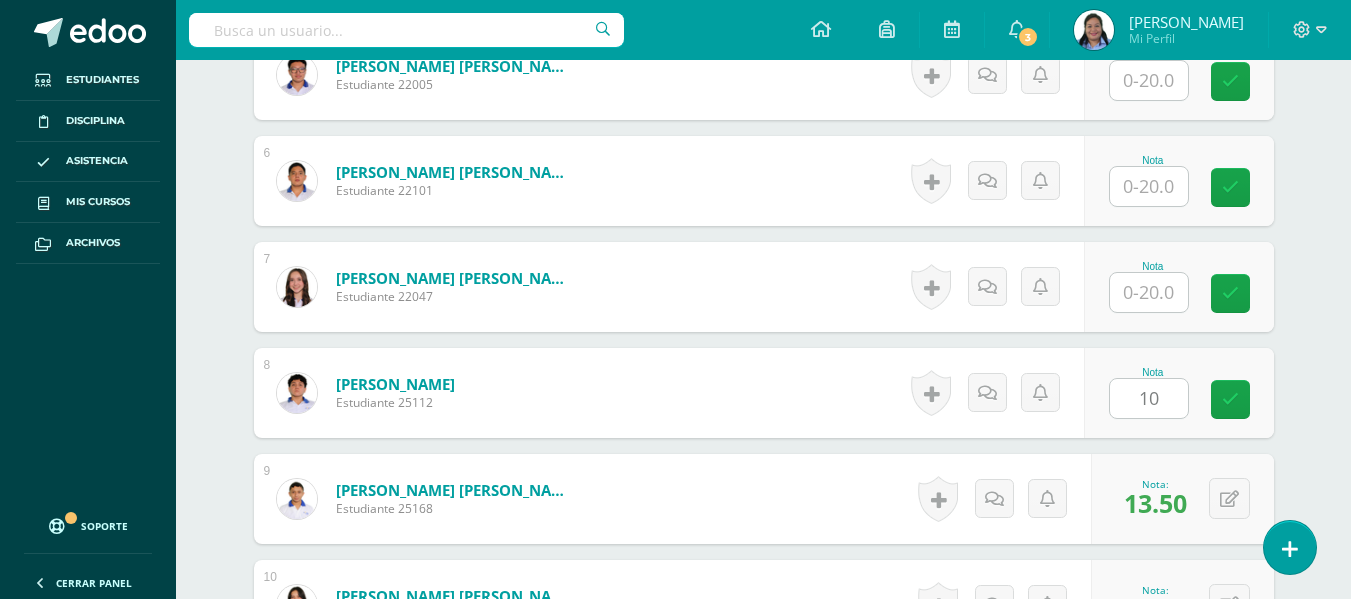 click on "¿Estás seguro que quieres  eliminar  esta actividad?
Esto borrará la actividad y cualquier nota que hayas registrado
permanentemente. Esta acción no se puede revertir. Cancelar Eliminar
Administración de escalas de valoración
escala de valoración
Aún no has creado una escala de valoración.
Cancelar Agregar nueva escala de valoración: Agrega una división a la escala de valoración  (ej. Ortografía, redacción, trabajo en equipo, etc.)
Agregar
Cancelar Crear escala de valoración
Agrega listas de cotejo
Mostrar todos                             Mostrar todos Mis listas Generales Comunicación y Lenguaje Matemática Ciencia Estudios Sociales Arte Taller 1" at bounding box center [764, 1830] 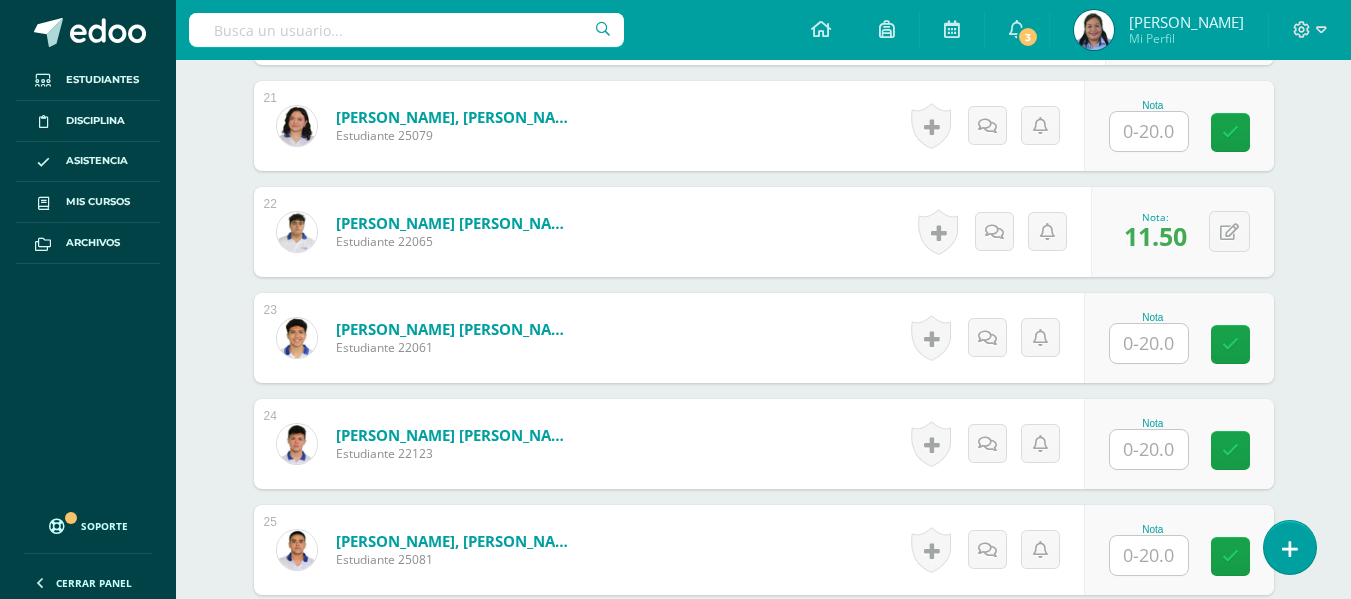 scroll, scrollTop: 2782, scrollLeft: 0, axis: vertical 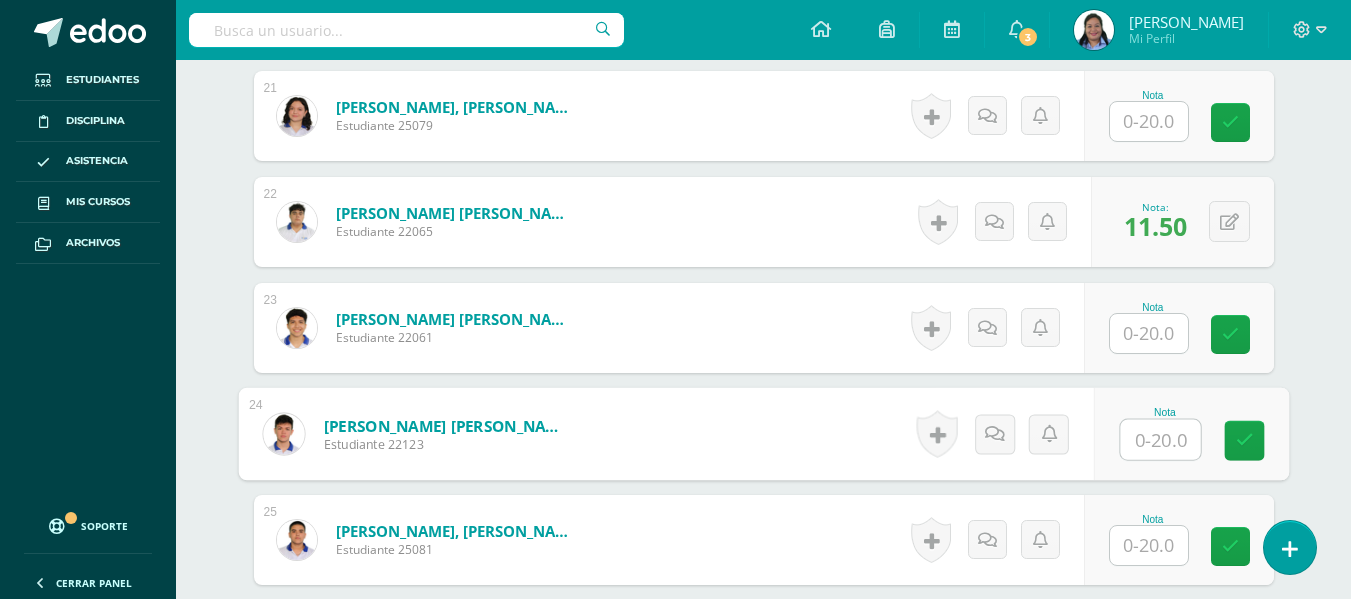 click at bounding box center (1160, 440) 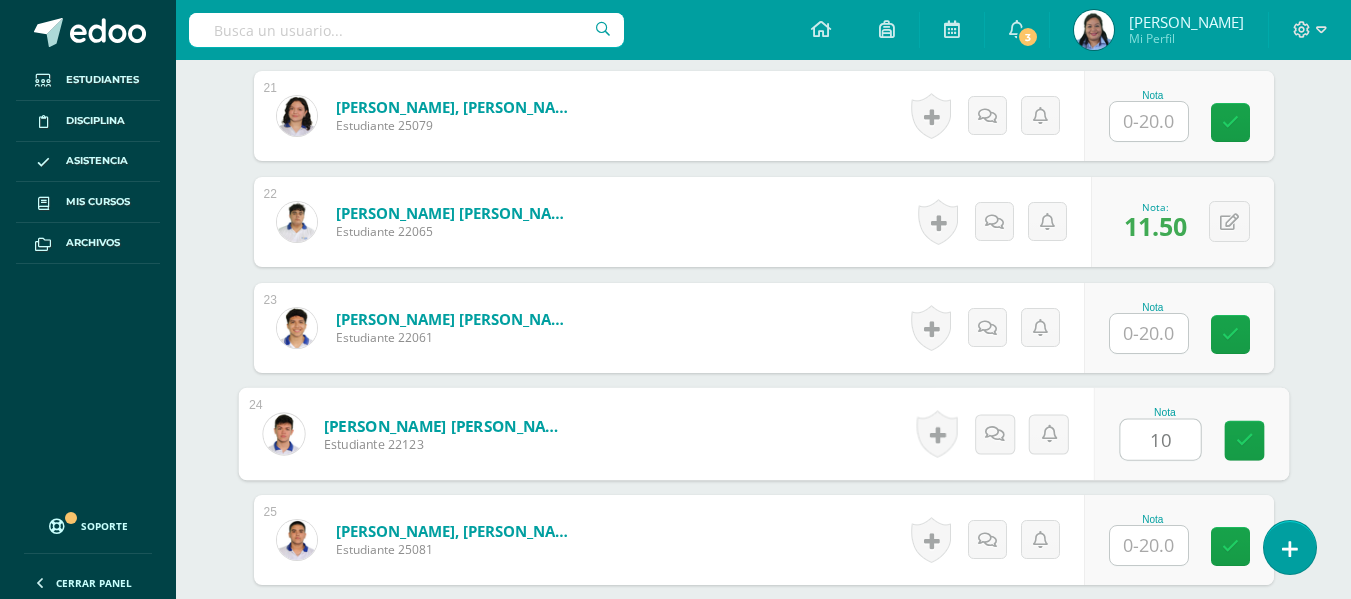 type on "10" 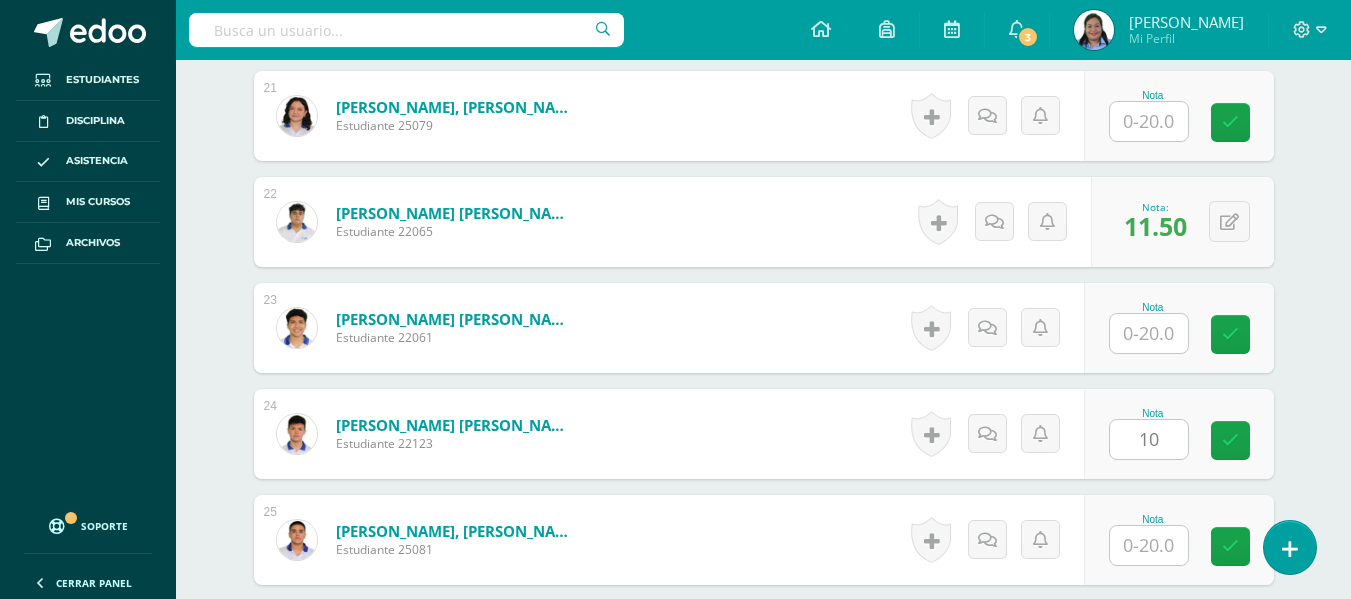 click on "Comunicación y Lenguaje L3, Inglés 4
Cuarto Bachillerato en Ciencias y Letras "Inglés - Intermedio "A""
Herramientas
Detalle de asistencias
Actividad
Anuncios
Actividades
Estudiantes
Planificación
Dosificación
Conferencias
¿Estás seguro que quieres  eliminar  esta actividad?
Esto borrará la actividad y cualquier nota que hayas registrado
permanentemente. Esta acción no se puede revertir. Cancelar Eliminar
Administración de escalas de valoración
escala de valoración
Aún no has creado una escala de valoración.
Cancelar" at bounding box center (763, 106) 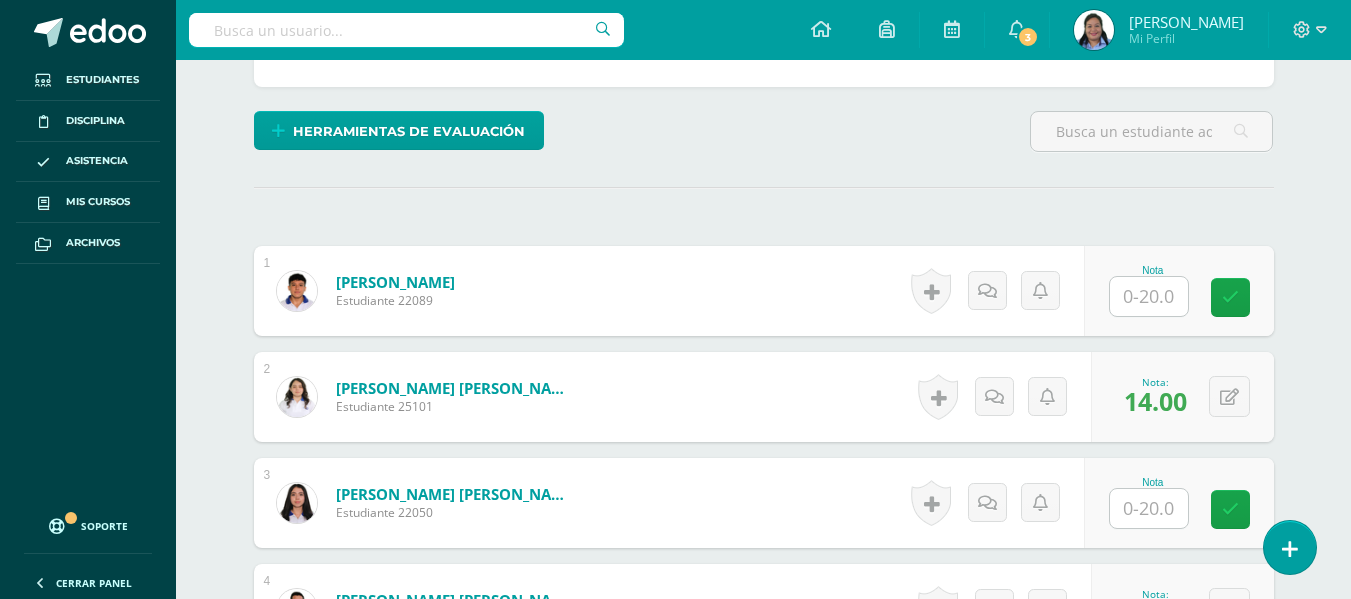 scroll, scrollTop: 528, scrollLeft: 0, axis: vertical 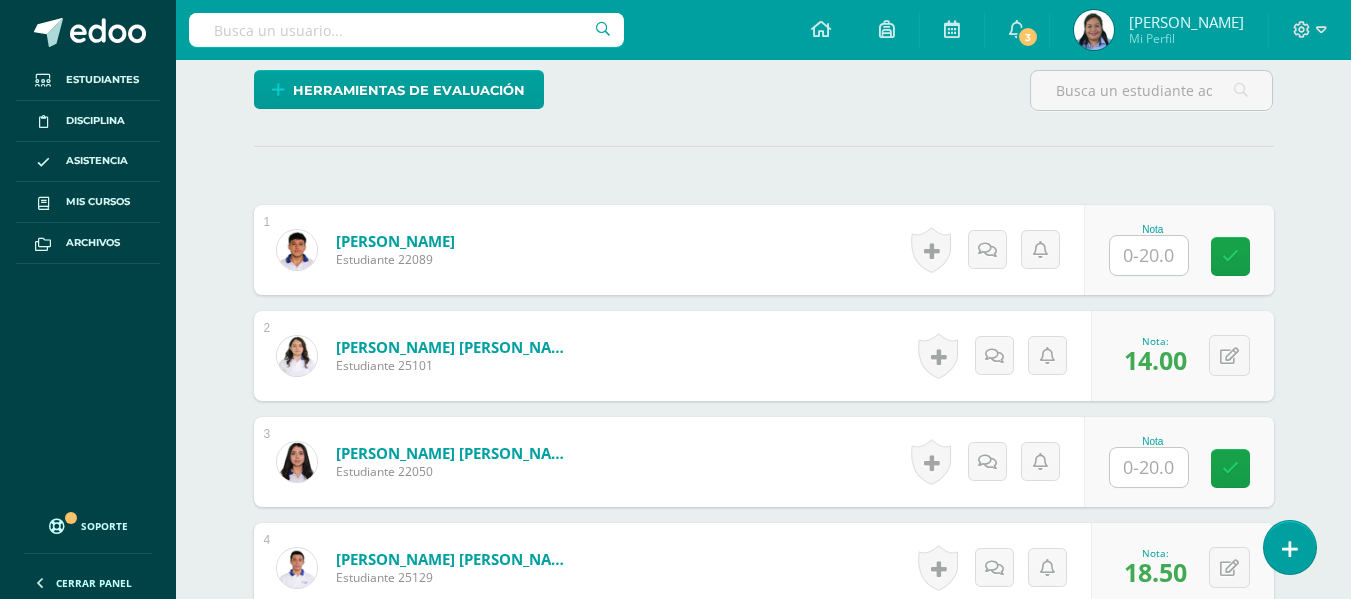 click at bounding box center [1149, 255] 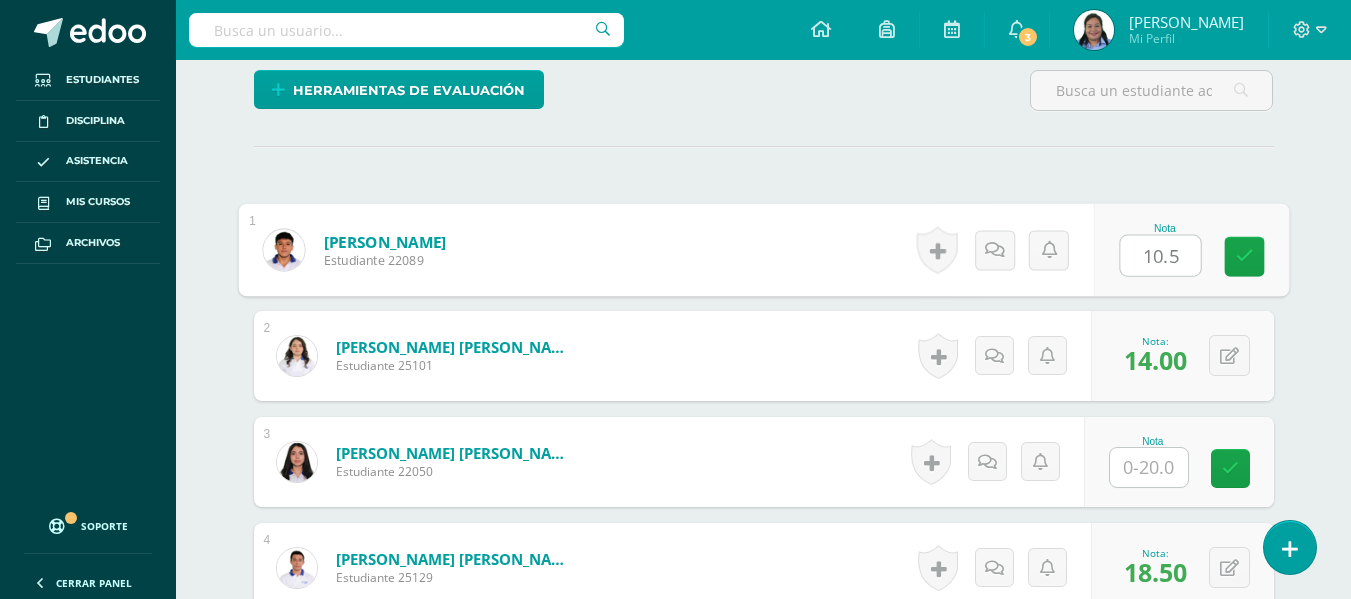 type on "10.5" 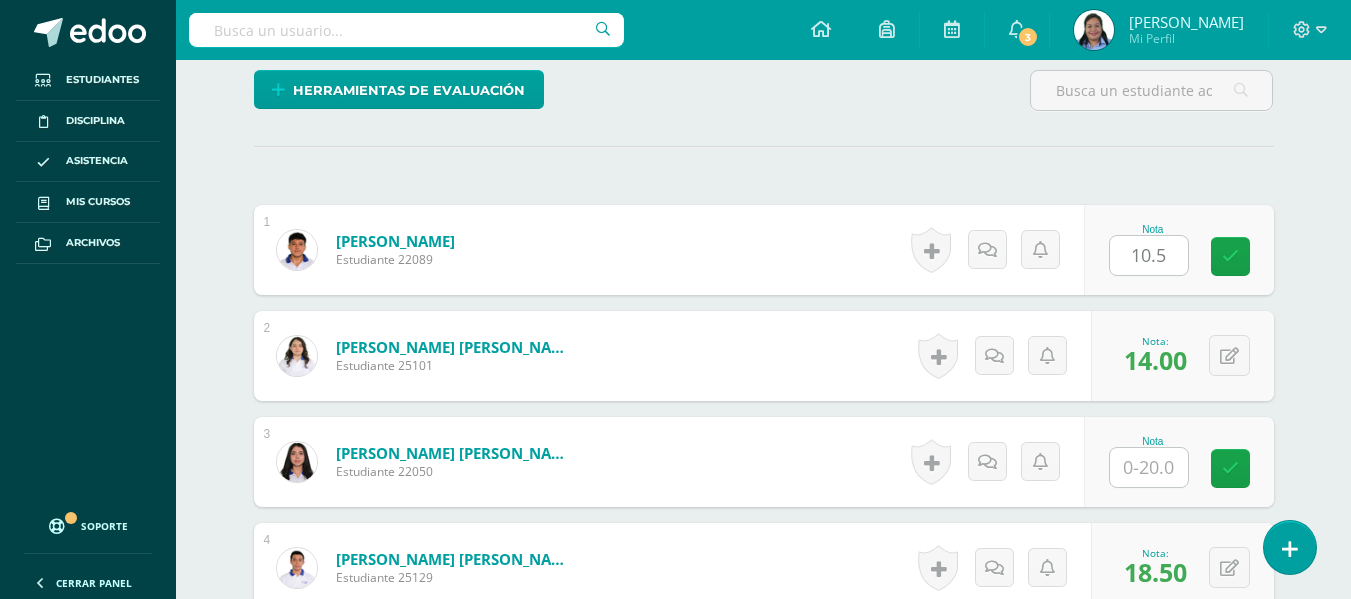 click on "¿Estás seguro que quieres  eliminar  esta actividad?
Esto borrará la actividad y cualquier nota que hayas registrado
permanentemente. Esta acción no se puede revertir. Cancelar Eliminar
Administración de escalas de valoración
escala de valoración
Aún no has creado una escala de valoración.
Cancelar Agregar nueva escala de valoración: Agrega una división a la escala de valoración  (ej. Ortografía, redacción, trabajo en equipo, etc.)
Agregar
Cancelar Crear escala de valoración
Agrega listas de cotejo
Mostrar todos                             Mostrar todos Mis listas Generales Comunicación y Lenguaje Matemática Ciencia Estudios Sociales Arte Taller 1" at bounding box center [764, 2429] 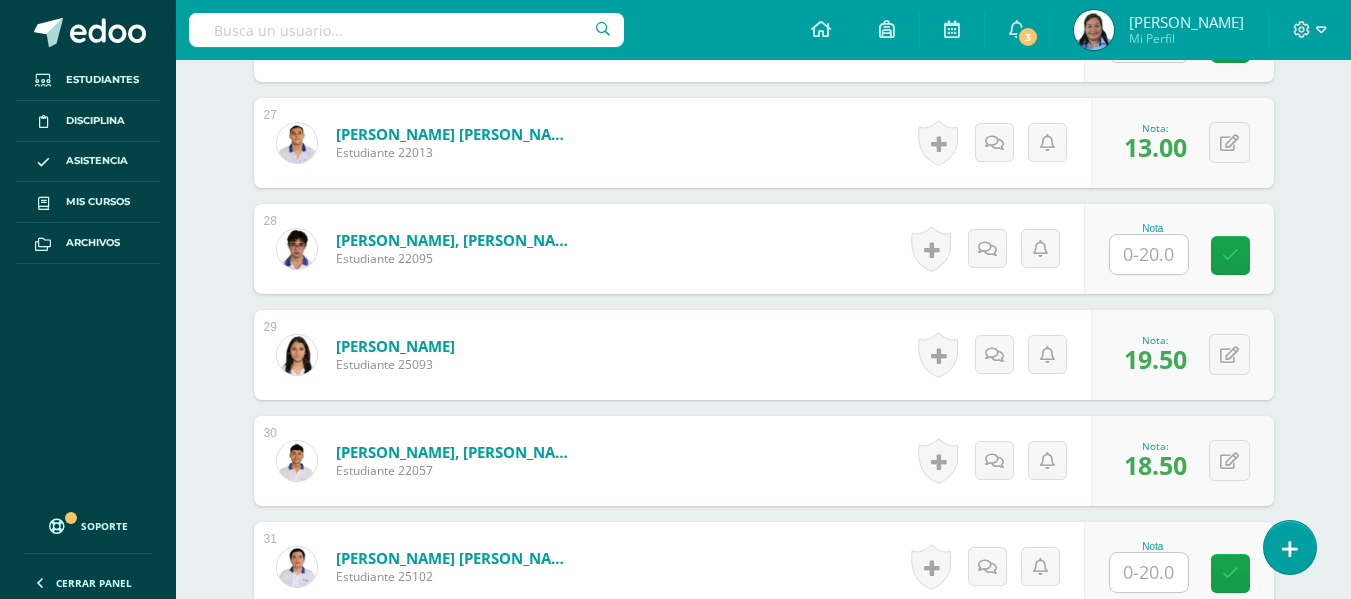 scroll, scrollTop: 3371, scrollLeft: 0, axis: vertical 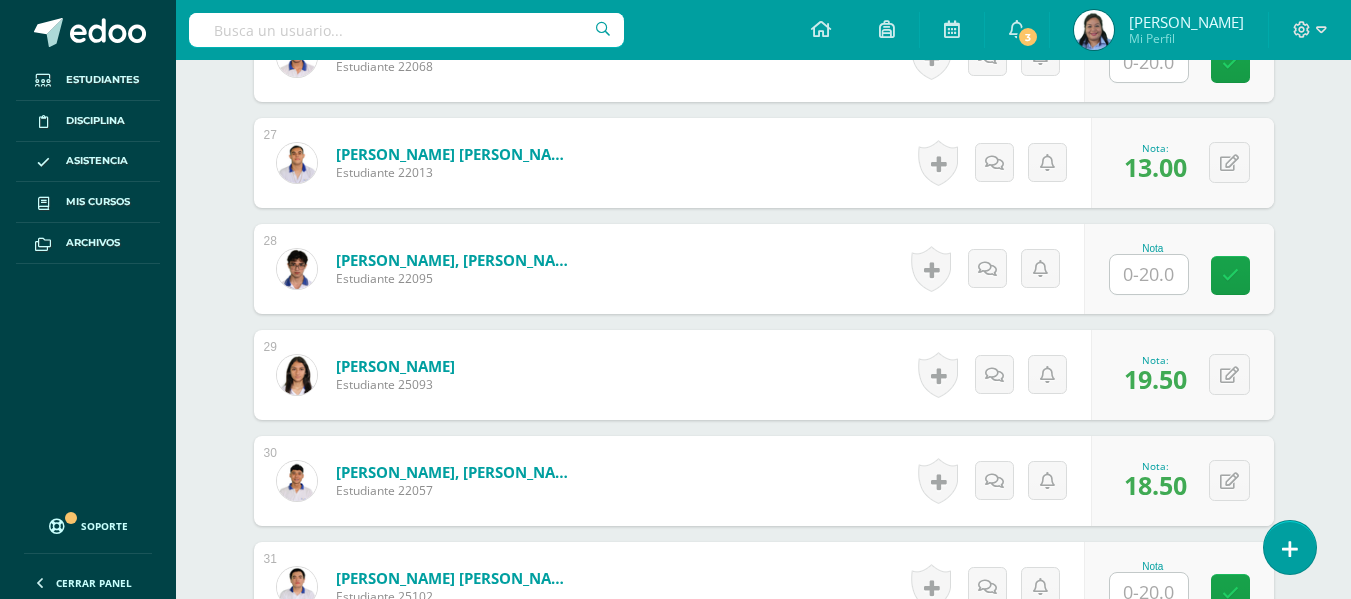 click at bounding box center [1149, 274] 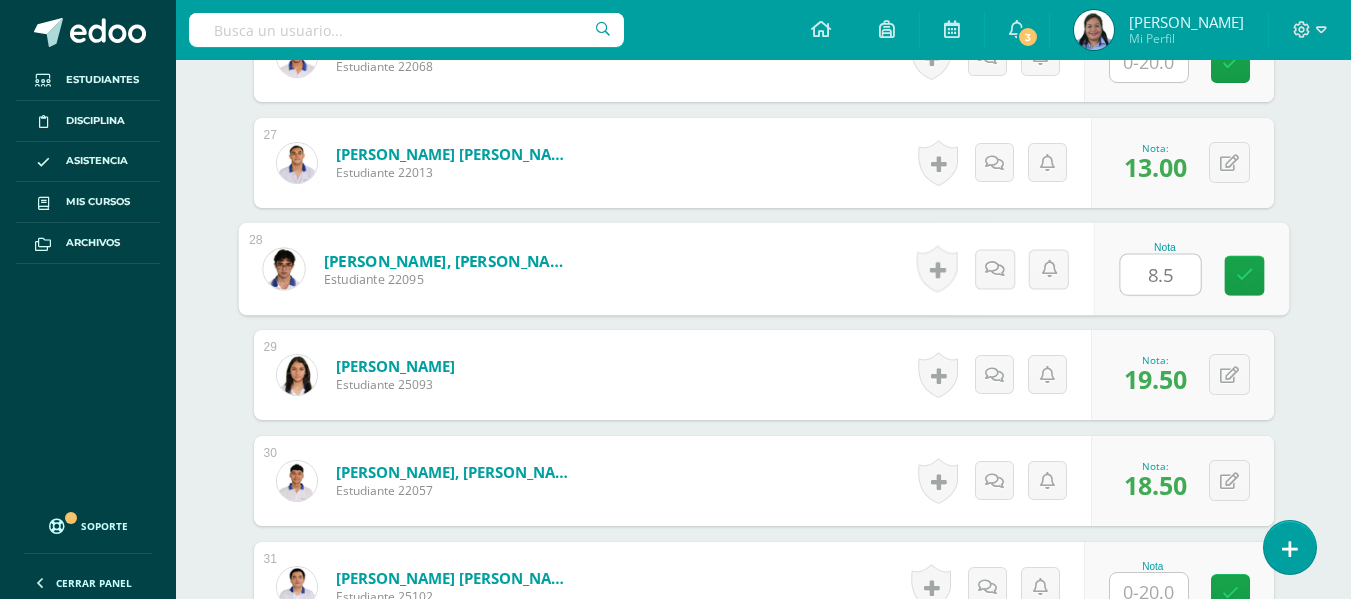 type on "8.5" 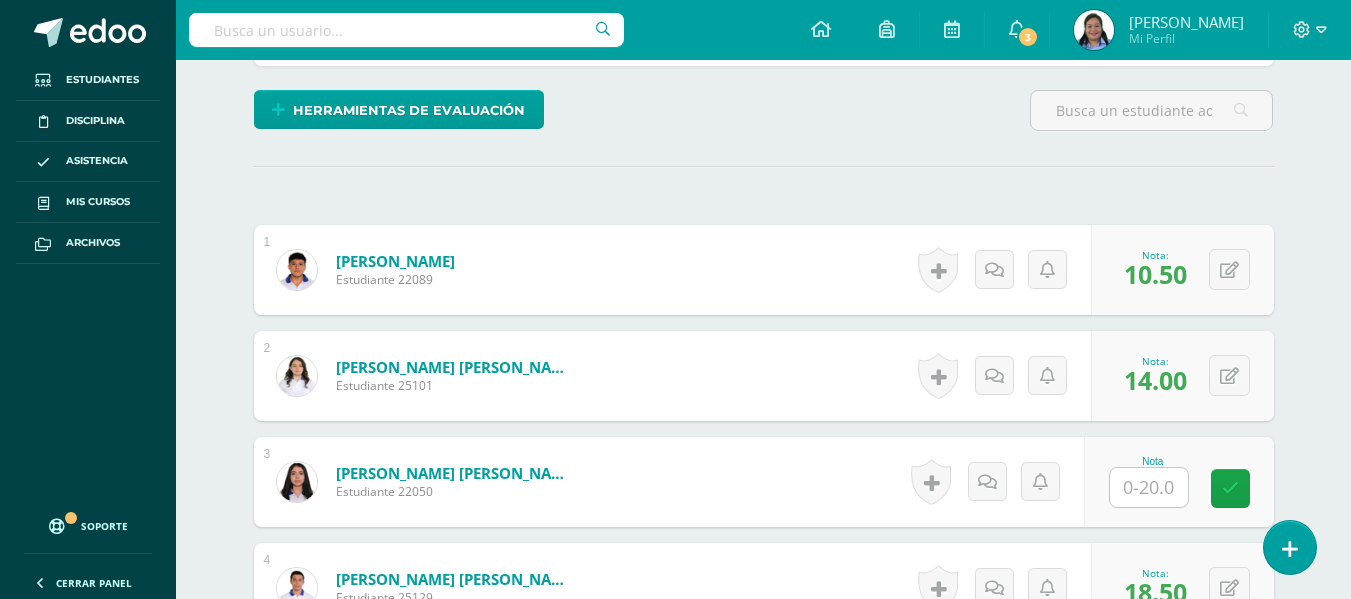 scroll, scrollTop: 670, scrollLeft: 0, axis: vertical 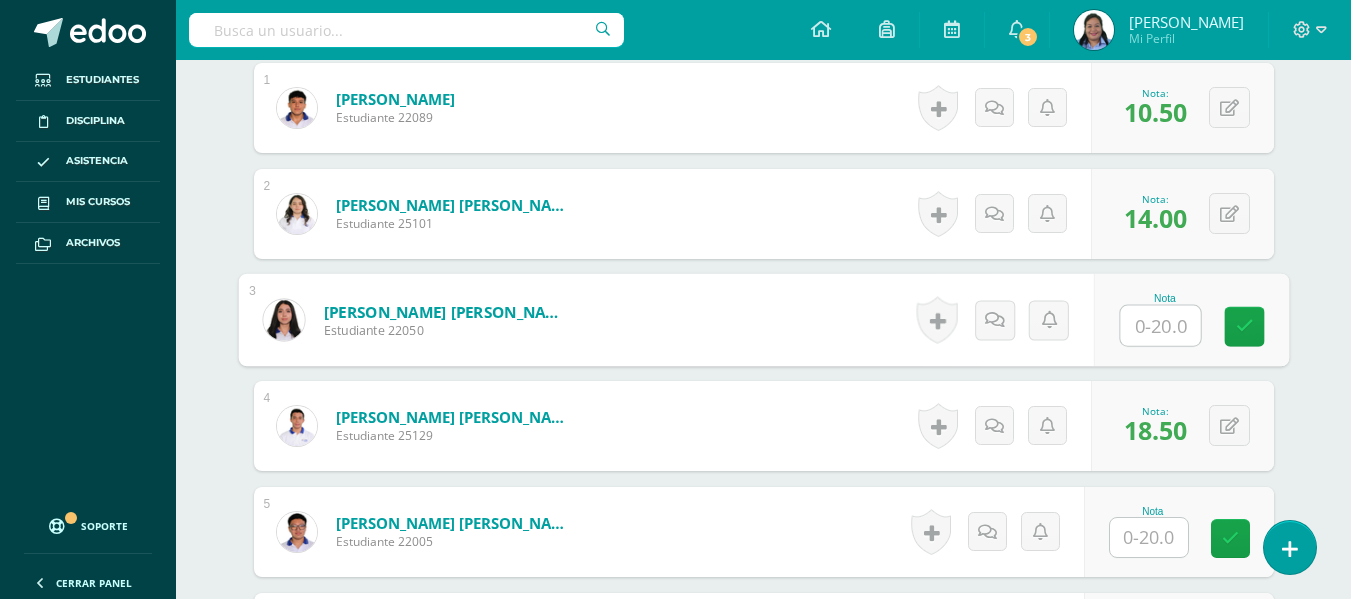 click at bounding box center [1160, 326] 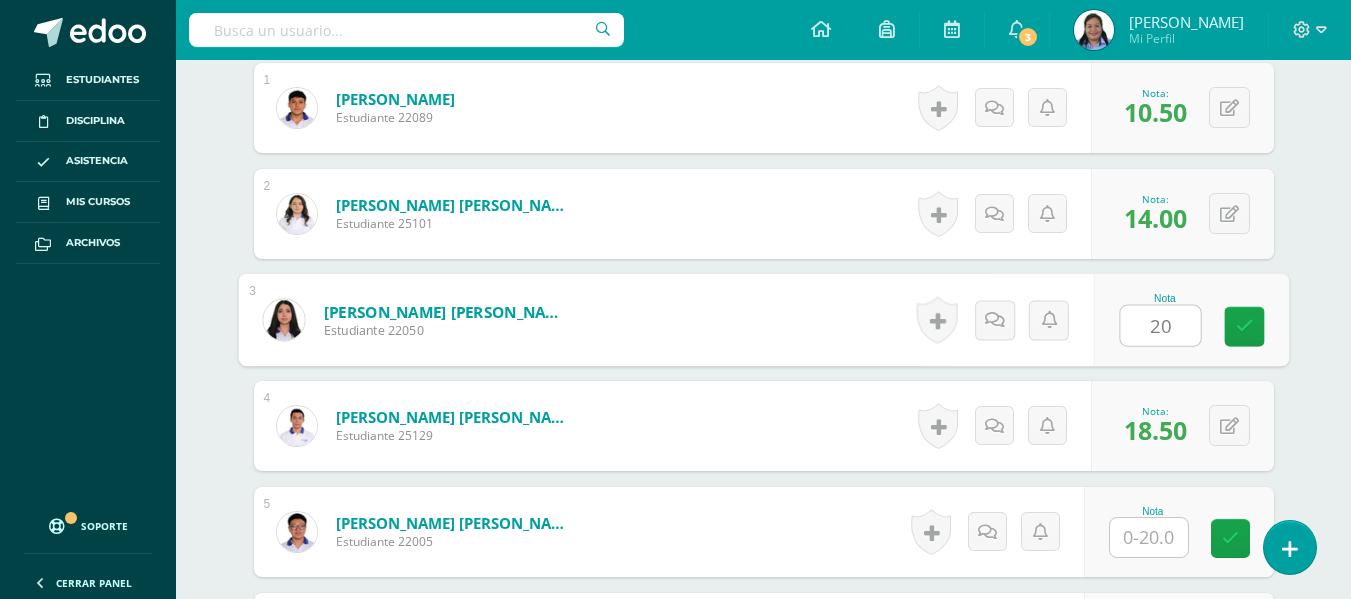 type on "20" 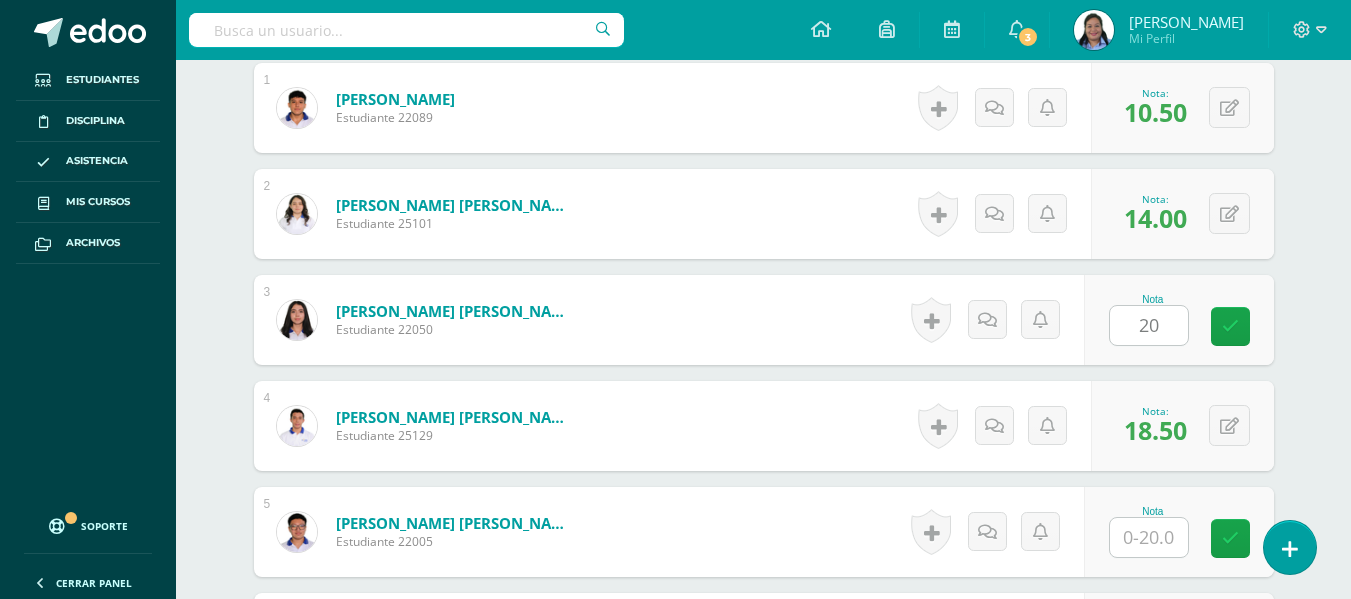 click on "¿Estás seguro que quieres  eliminar  esta actividad?
Esto borrará la actividad y cualquier nota que hayas registrado
permanentemente. Esta acción no se puede revertir. Cancelar Eliminar
Administración de escalas de valoración
escala de valoración
Aún no has creado una escala de valoración.
Cancelar Agregar nueva escala de valoración: Agrega una división a la escala de valoración  (ej. Ortografía, redacción, trabajo en equipo, etc.)
Agregar
Cancelar Crear escala de valoración
Agrega listas de cotejo
Mostrar todos                             Mostrar todos Mis listas Generales Comunicación y Lenguaje Matemática Ciencia Estudios Sociales Arte Taller 1" at bounding box center [764, 2287] 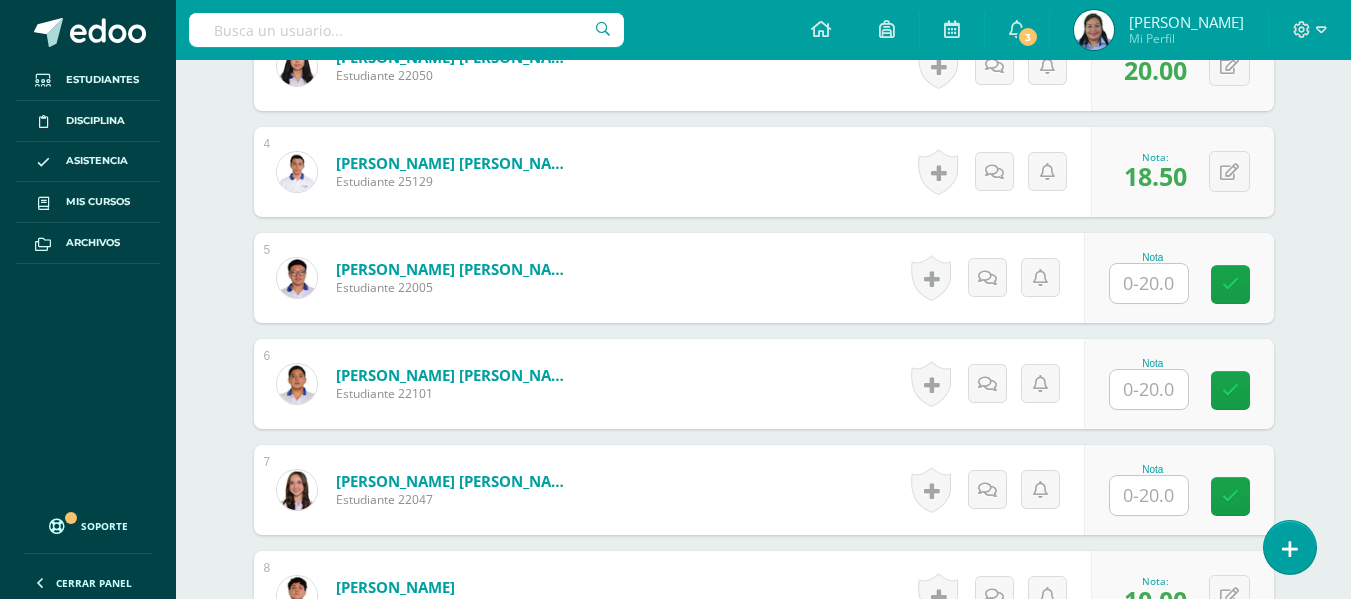 scroll, scrollTop: 1448, scrollLeft: 0, axis: vertical 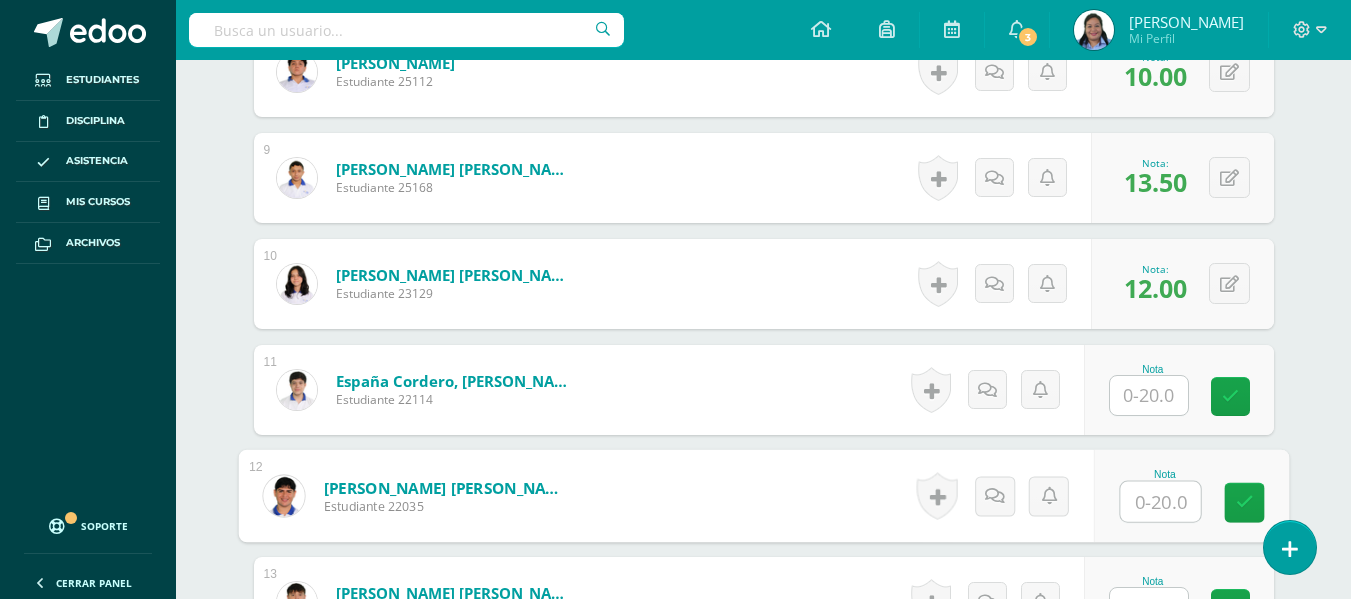 click at bounding box center [1160, 502] 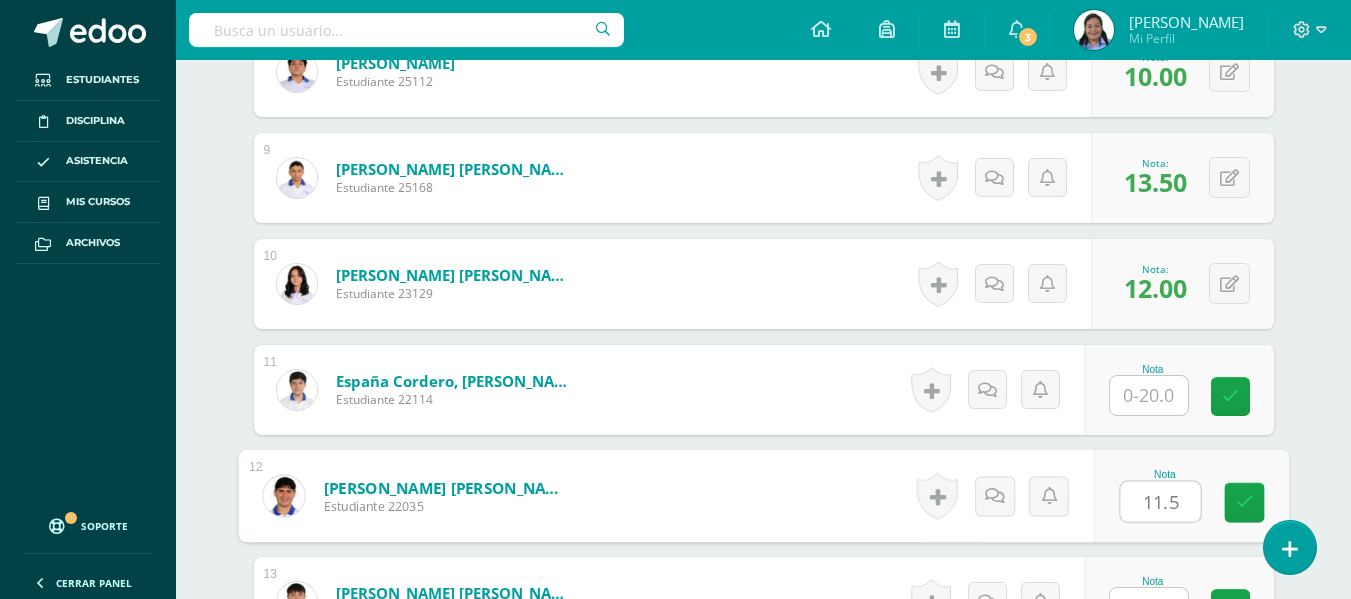type on "11.5" 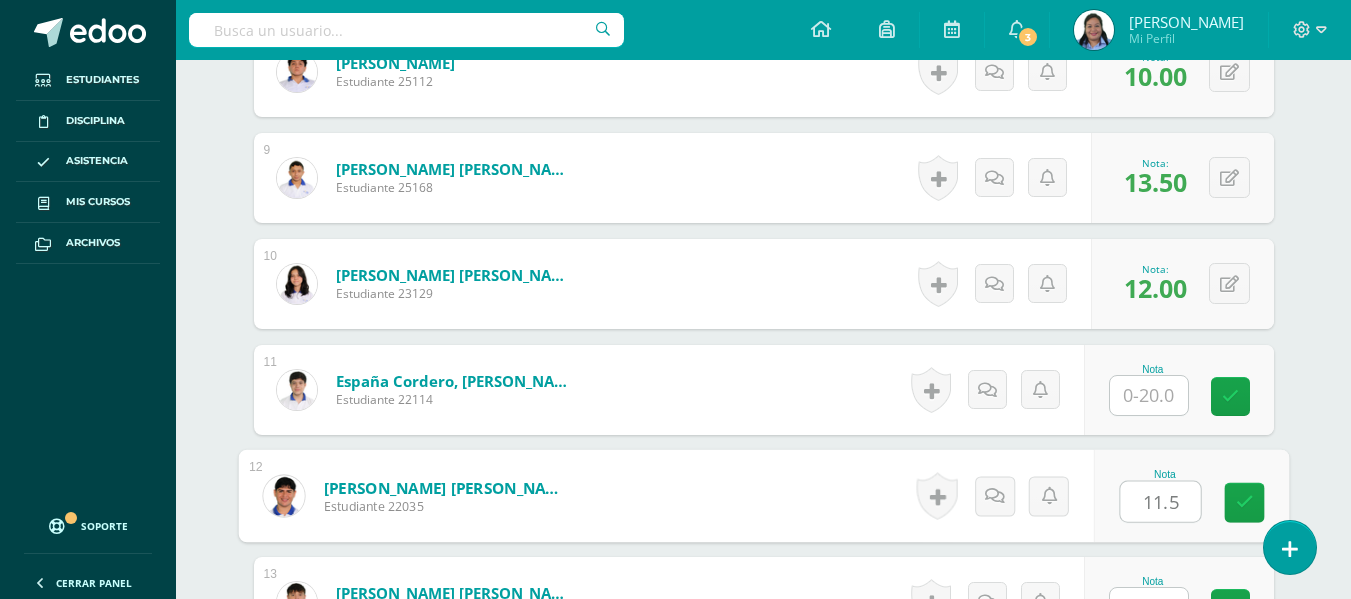 click on "Nota" at bounding box center [1179, 390] 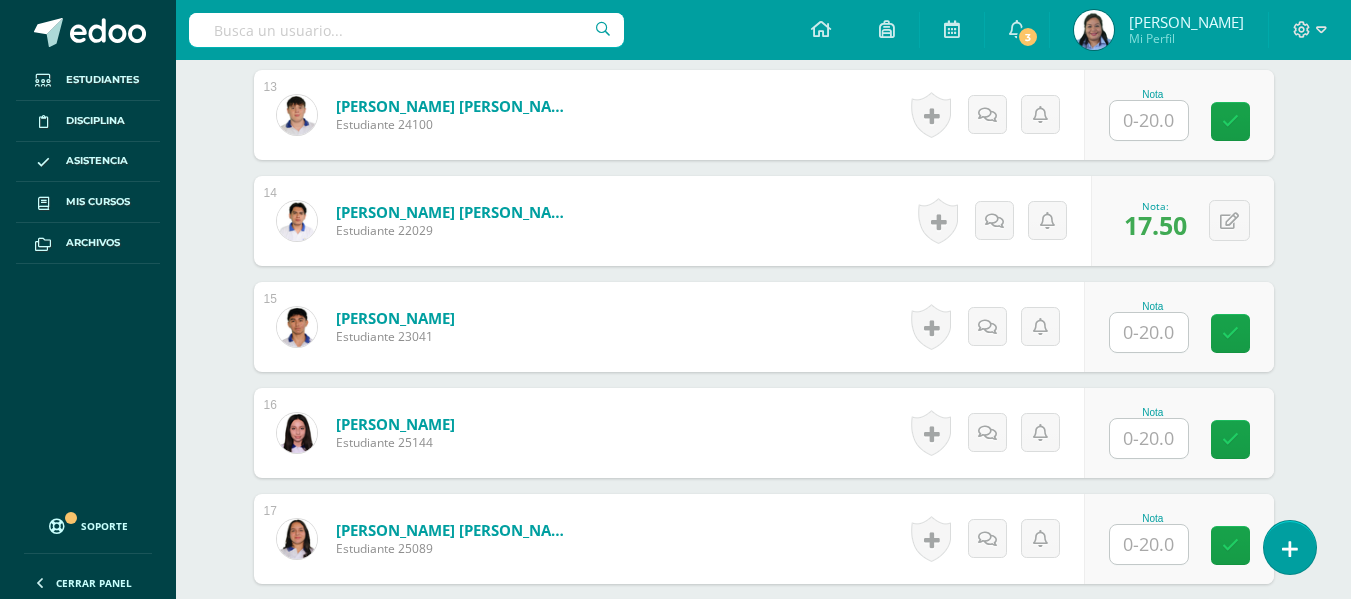 scroll, scrollTop: 1895, scrollLeft: 0, axis: vertical 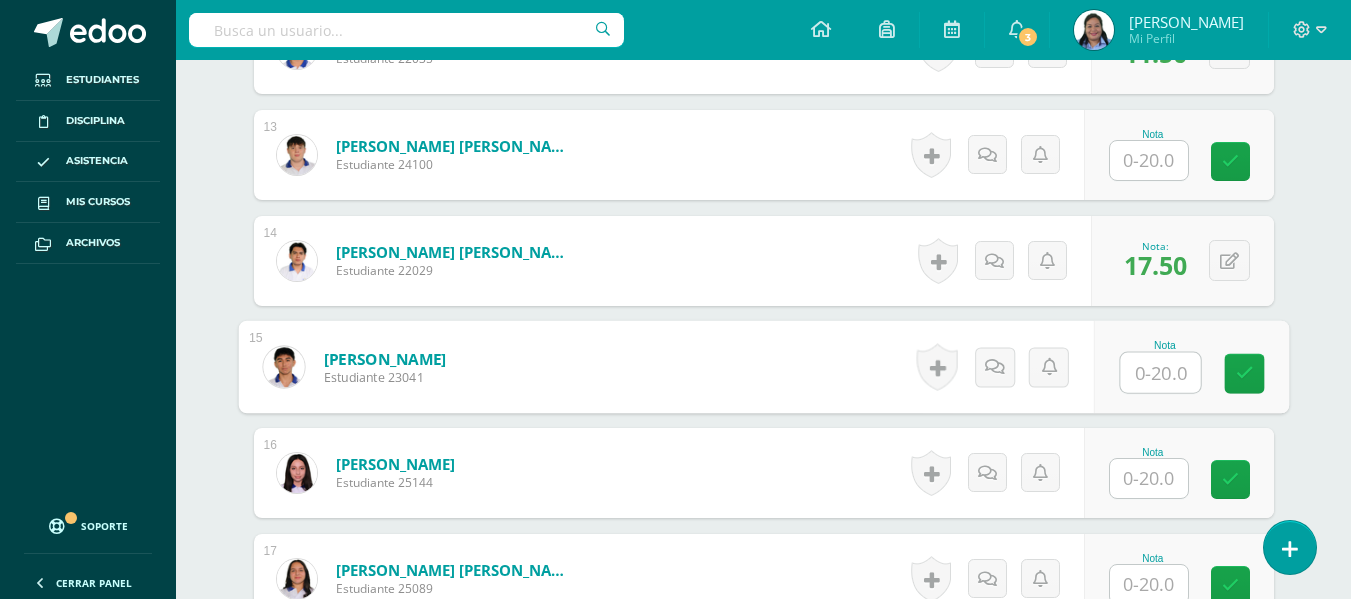 click at bounding box center (1160, 373) 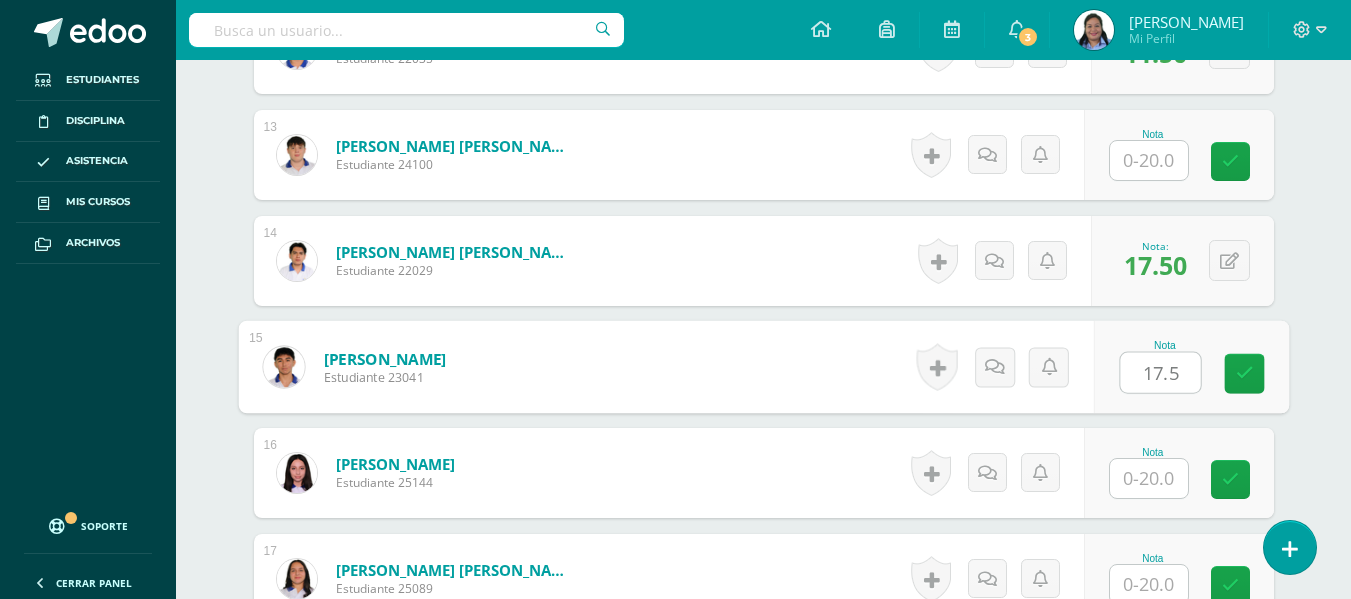 type on "17.5" 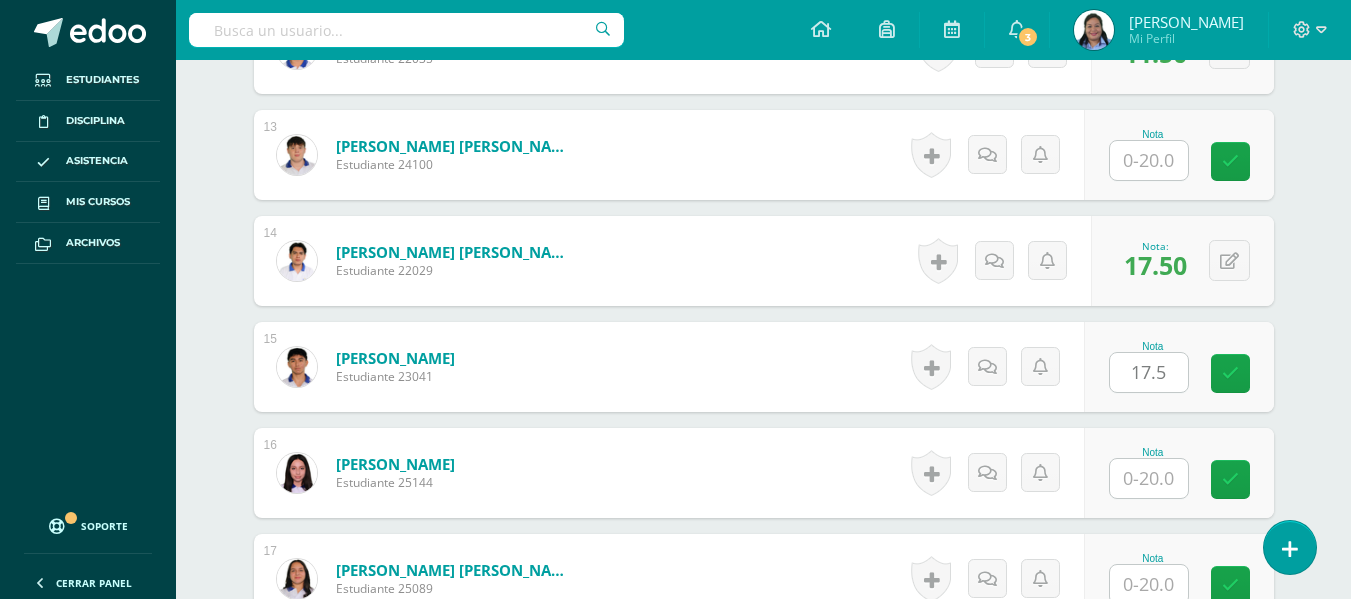 click on "¿Estás seguro que quieres  eliminar  esta actividad?
Esto borrará la actividad y cualquier nota que hayas registrado
permanentemente. Esta acción no se puede revertir. Cancelar Eliminar
Administración de escalas de valoración
escala de valoración
Aún no has creado una escala de valoración.
Cancelar Agregar nueva escala de valoración: Agrega una división a la escala de valoración  (ej. Ortografía, redacción, trabajo en equipo, etc.)
Agregar
Cancelar Crear escala de valoración
Agrega listas de cotejo
Mostrar todos                             Mostrar todos Mis listas Generales Comunicación y Lenguaje Matemática Ciencia Estudios Sociales Arte Taller 1" at bounding box center (764, 1062) 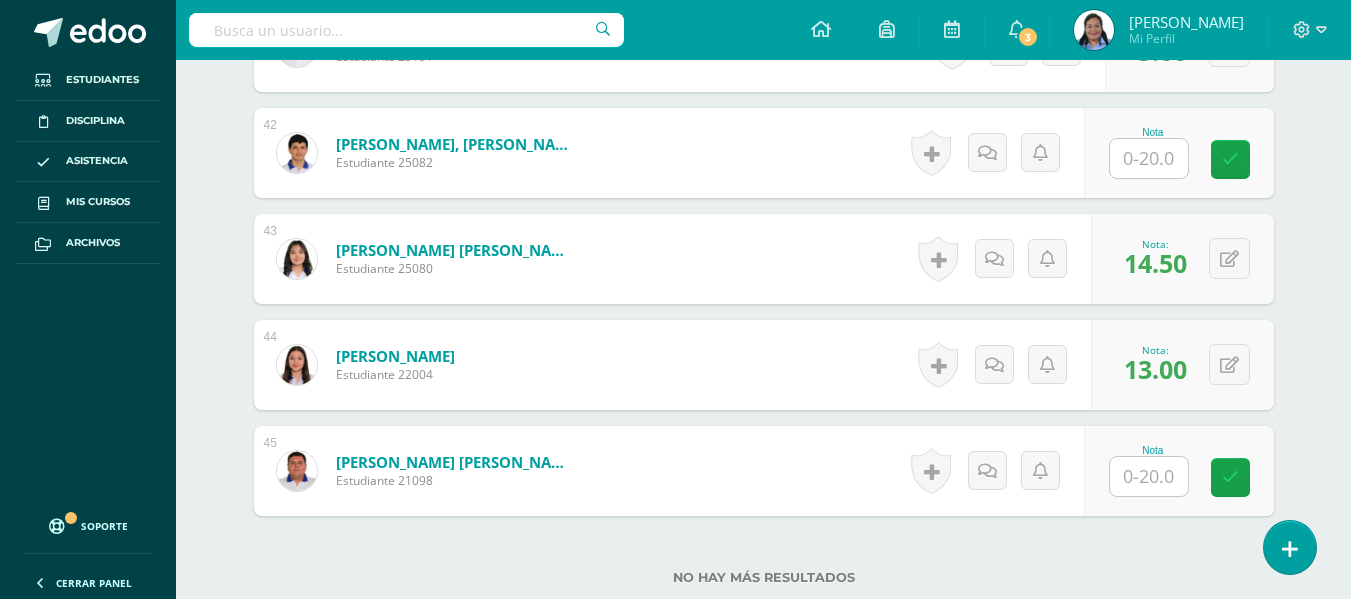 scroll, scrollTop: 4991, scrollLeft: 0, axis: vertical 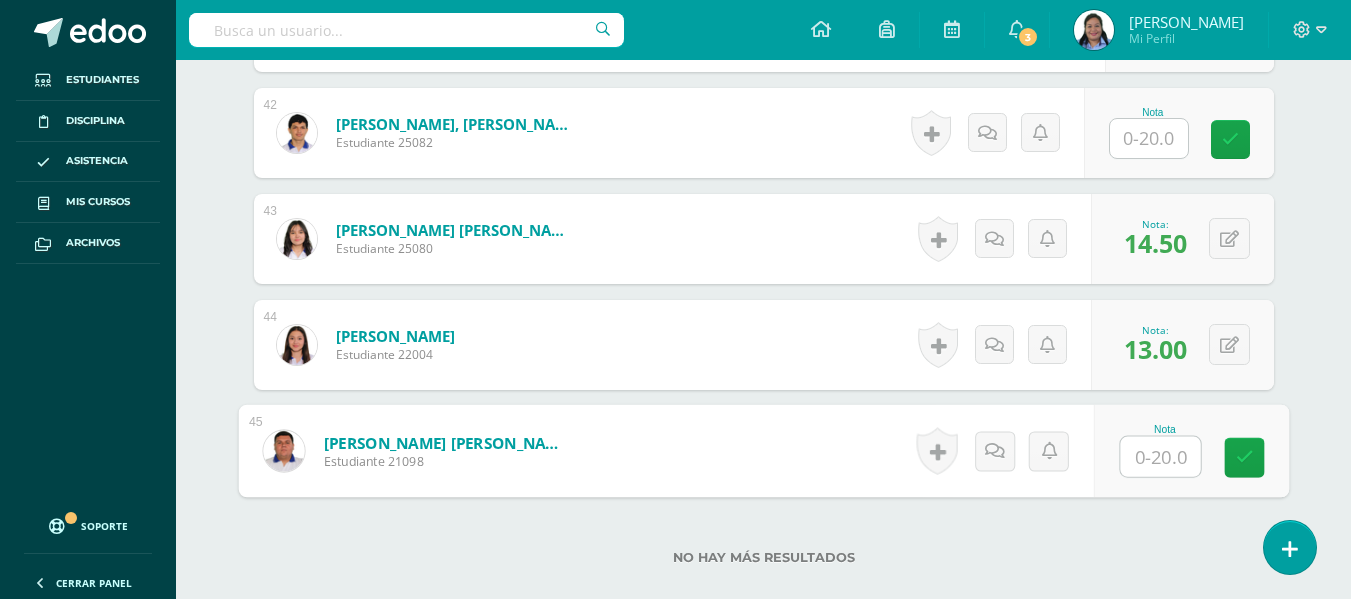 click at bounding box center [1160, 457] 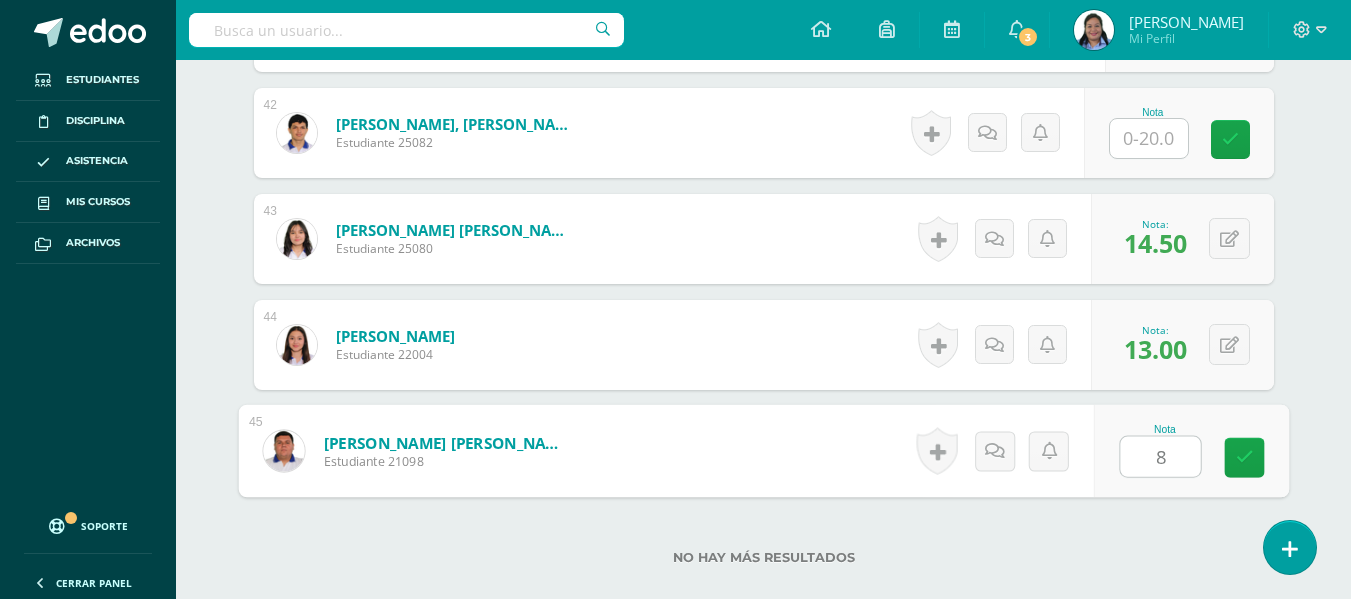 type on "8" 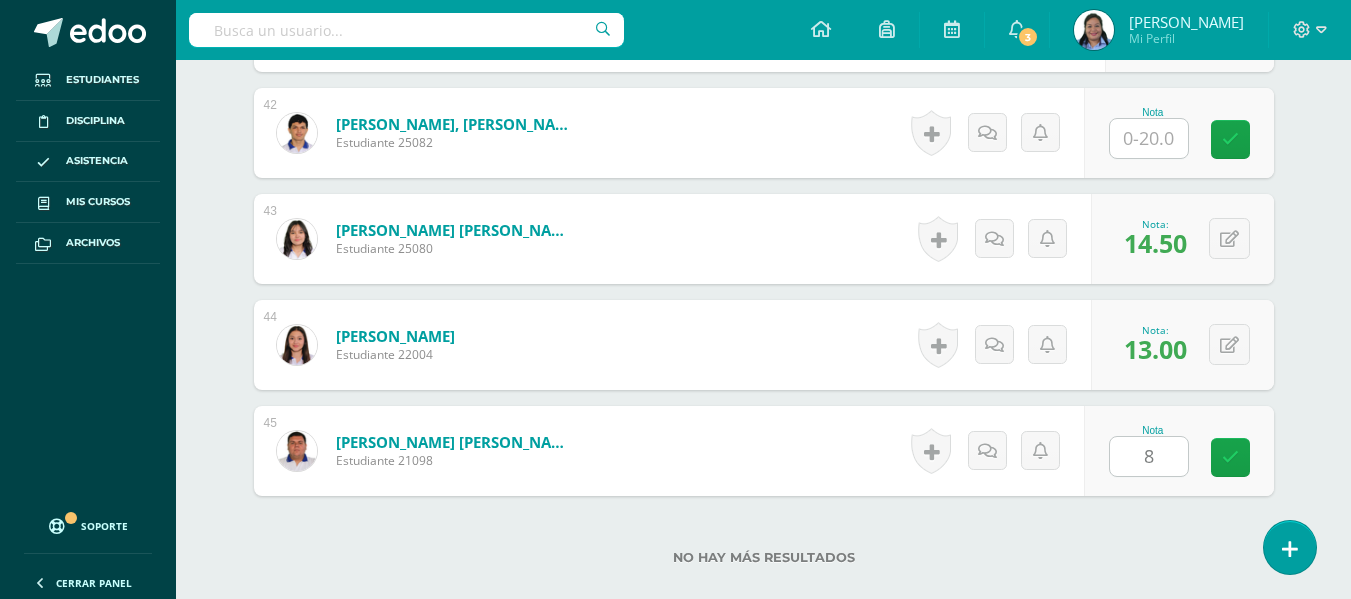 click on "¿Estás seguro que quieres  eliminar  esta actividad?
Esto borrará la actividad y cualquier nota que hayas registrado
permanentemente. Esta acción no se puede revertir. Cancelar Eliminar
Administración de escalas de valoración
escala de valoración
Aún no has creado una escala de valoración.
Cancelar Agregar nueva escala de valoración: Agrega una división a la escala de valoración  (ej. Ortografía, redacción, trabajo en equipo, etc.)
Agregar
Cancelar Crear escala de valoración
Agrega listas de cotejo
Mostrar todos                             Mostrar todos Mis listas Generales Comunicación y Lenguaje Matemática Ciencia Estudios Sociales Arte Taller 1" at bounding box center (764, -2034) 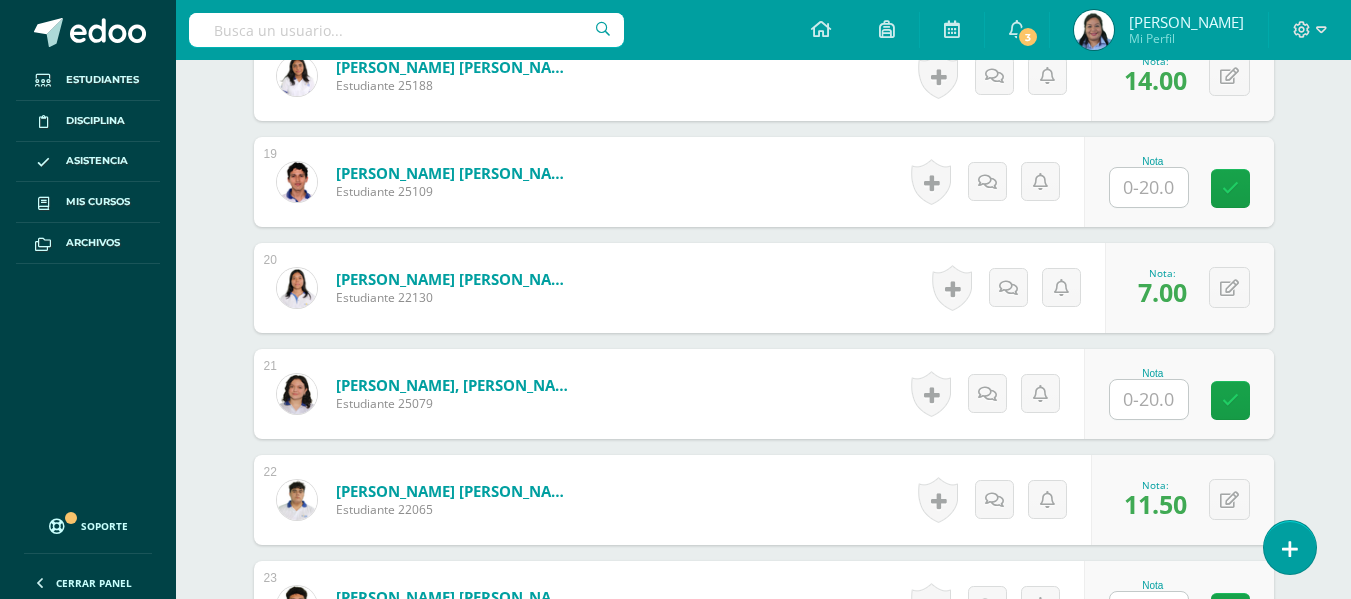 scroll, scrollTop: 2372, scrollLeft: 0, axis: vertical 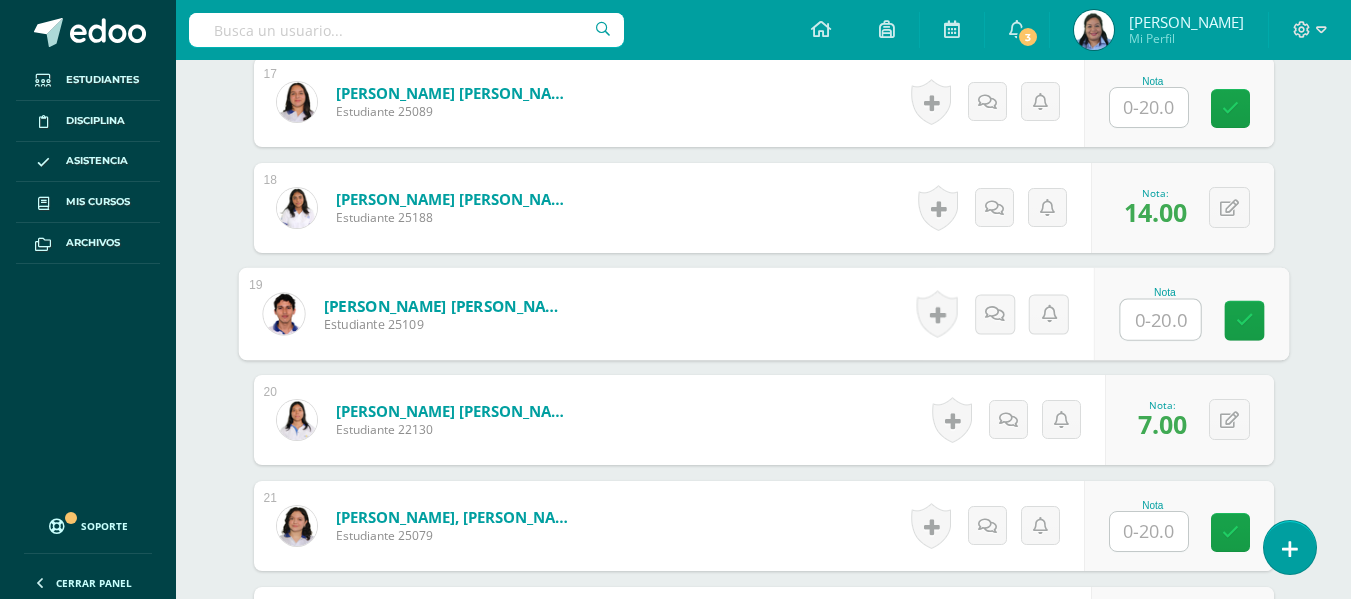 click at bounding box center (1160, 320) 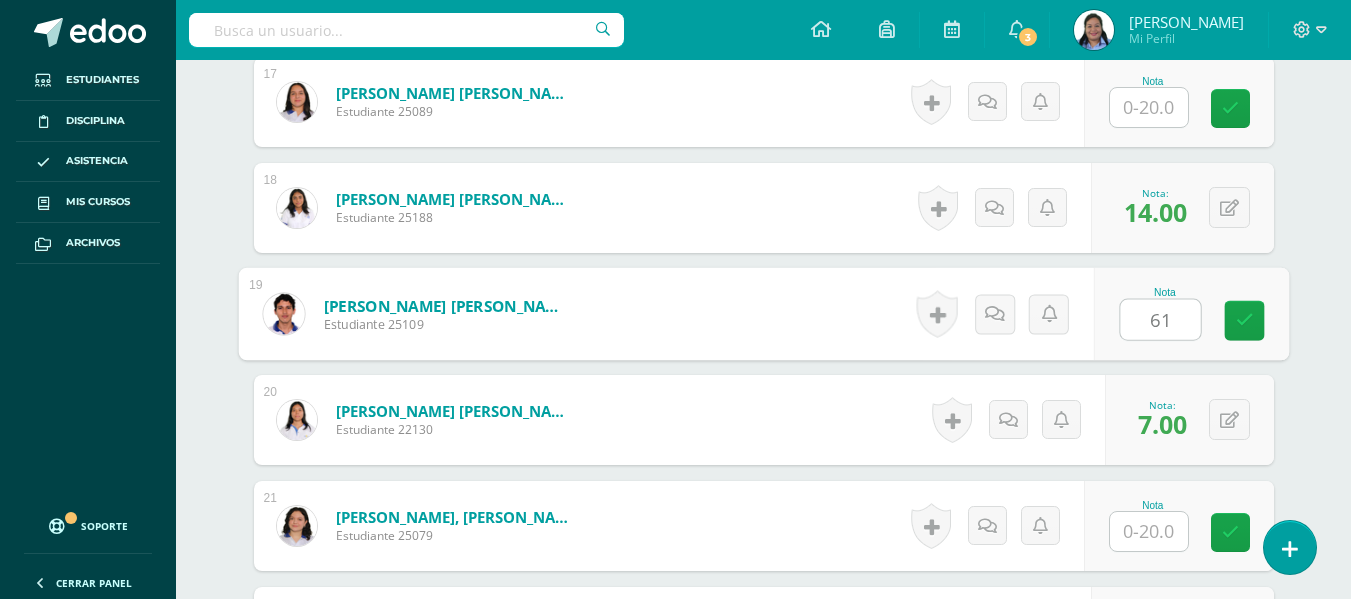 type on "6" 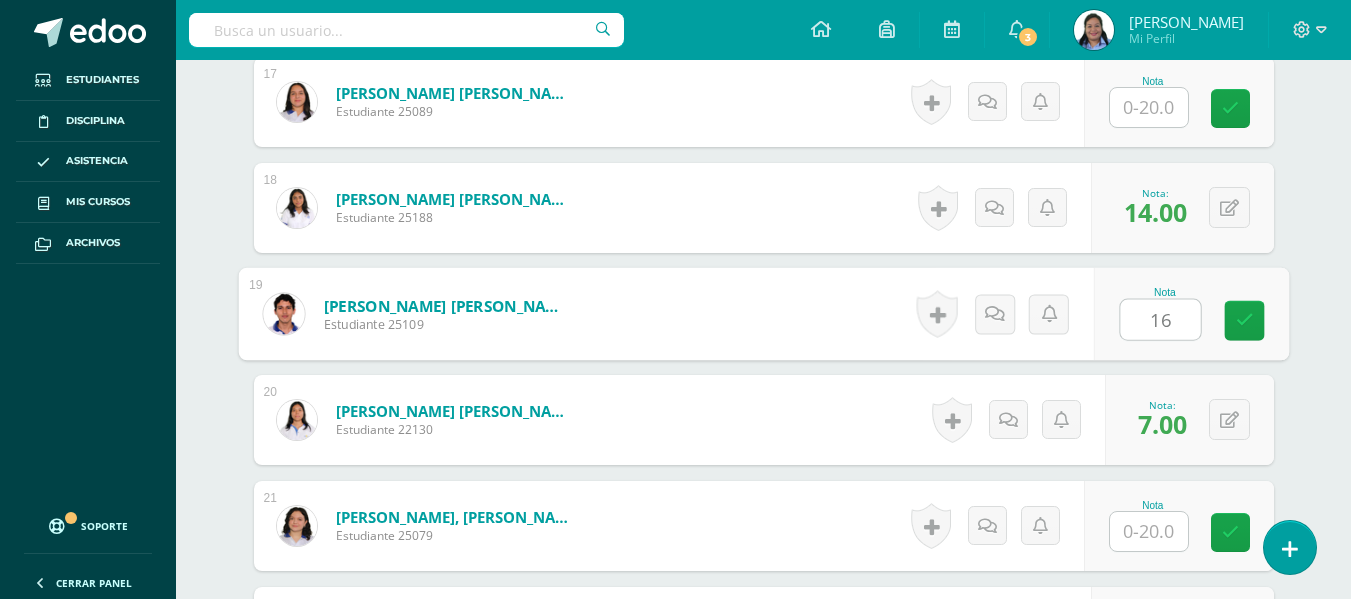 type on "16" 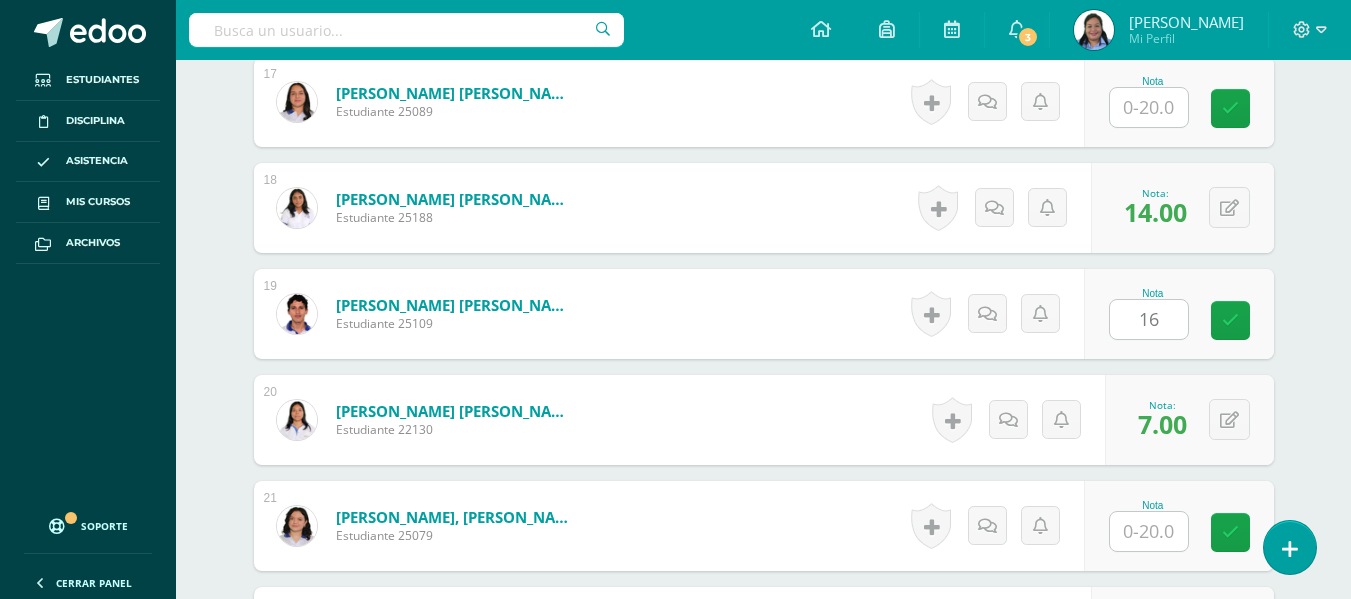 click on "¿Estás seguro que quieres  eliminar  esta actividad?
Esto borrará la actividad y cualquier nota que hayas registrado
permanentemente. Esta acción no se puede revertir. Cancelar Eliminar
Administración de escalas de valoración
escala de valoración
Aún no has creado una escala de valoración.
Cancelar Agregar nueva escala de valoración: Agrega una división a la escala de valoración  (ej. Ortografía, redacción, trabajo en equipo, etc.)
Agregar
Cancelar Crear escala de valoración
Agrega listas de cotejo
Mostrar todos                             Mostrar todos Mis listas Generales Comunicación y Lenguaje Matemática Ciencia Estudios Sociales Arte Taller 1" at bounding box center [764, 585] 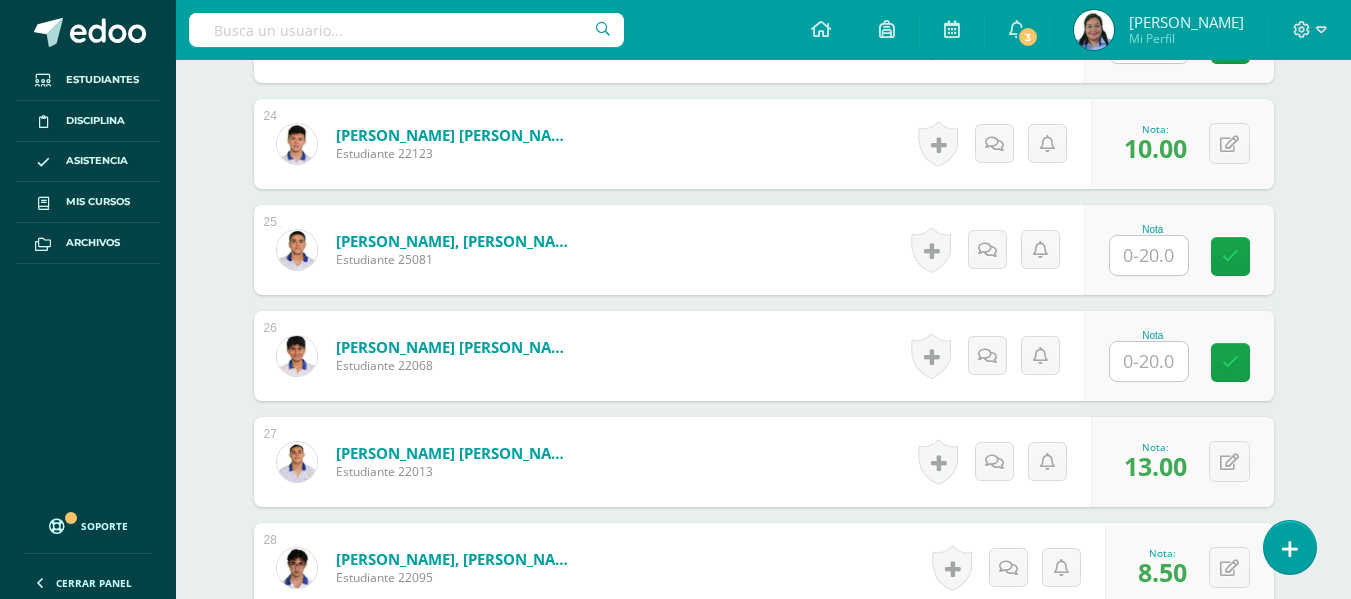 scroll, scrollTop: 3174, scrollLeft: 0, axis: vertical 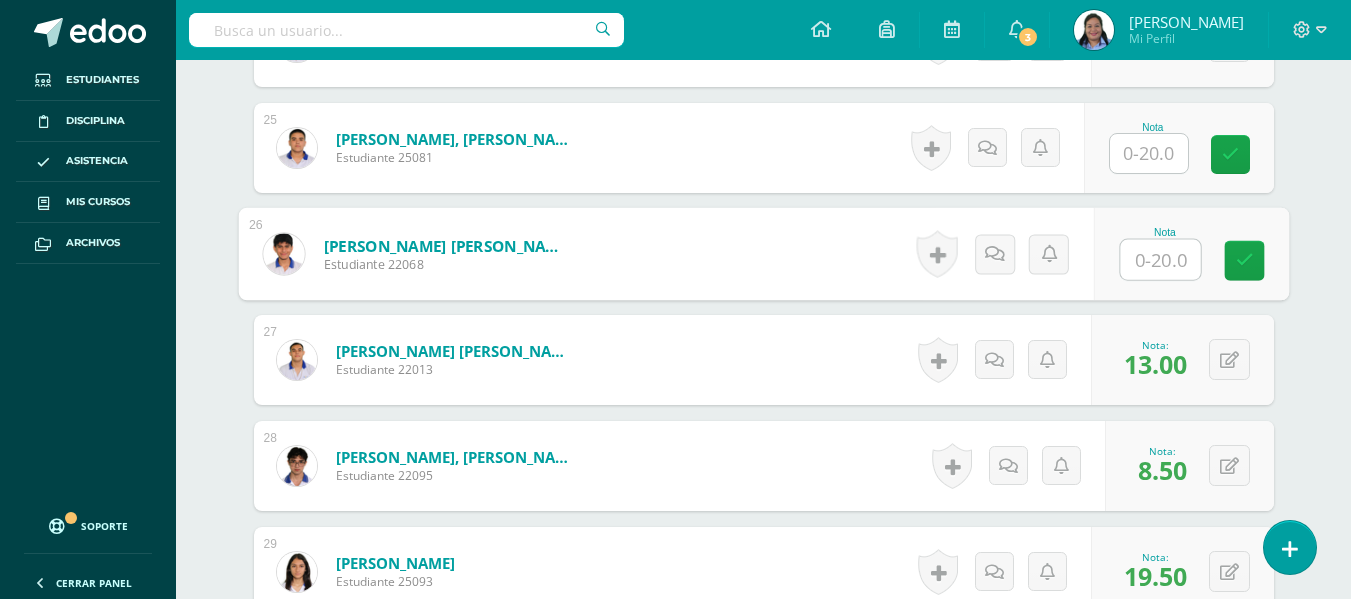 click at bounding box center [1160, 260] 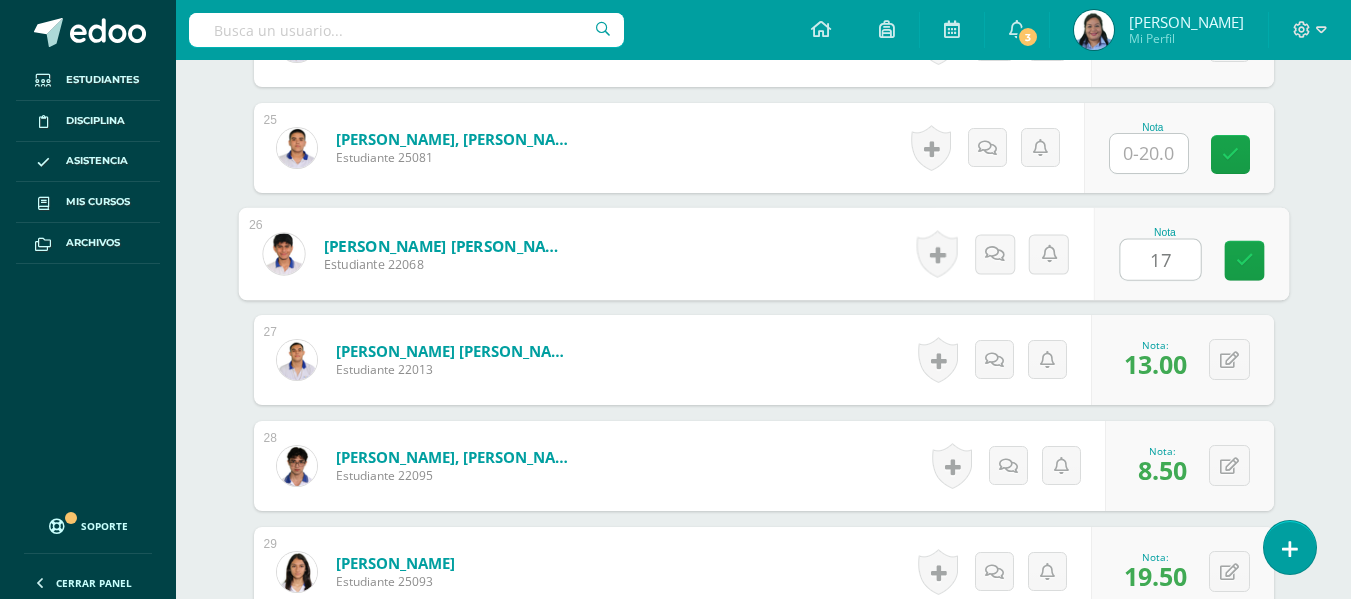 type on "17" 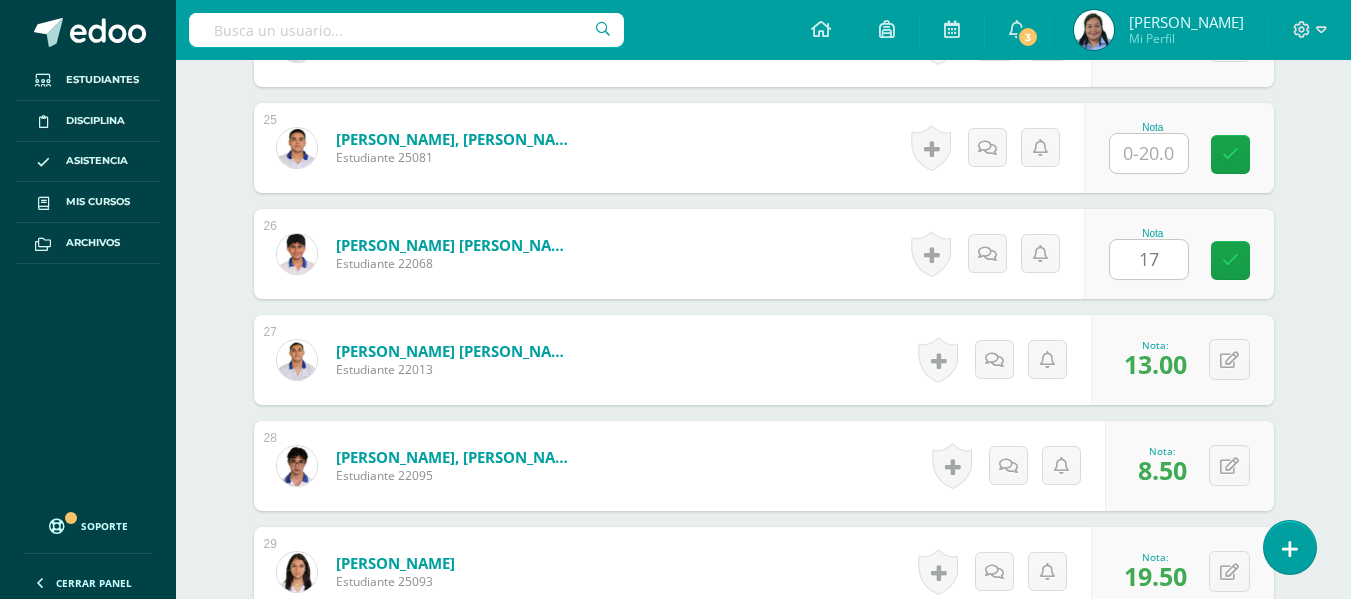click on "¿Estás seguro que quieres  eliminar  esta actividad?
Esto borrará la actividad y cualquier nota que hayas registrado
permanentemente. Esta acción no se puede revertir. Cancelar Eliminar
Administración de escalas de valoración
escala de valoración
Aún no has creado una escala de valoración.
Cancelar Agregar nueva escala de valoración: Agrega una división a la escala de valoración  (ej. Ortografía, redacción, trabajo en equipo, etc.)
Agregar
Cancelar Crear escala de valoración
Agrega listas de cotejo
Mostrar todos                             Mostrar todos Mis listas Generales Comunicación y Lenguaje Matemática Ciencia Estudios Sociales Arte Taller 1" at bounding box center (764, -217) 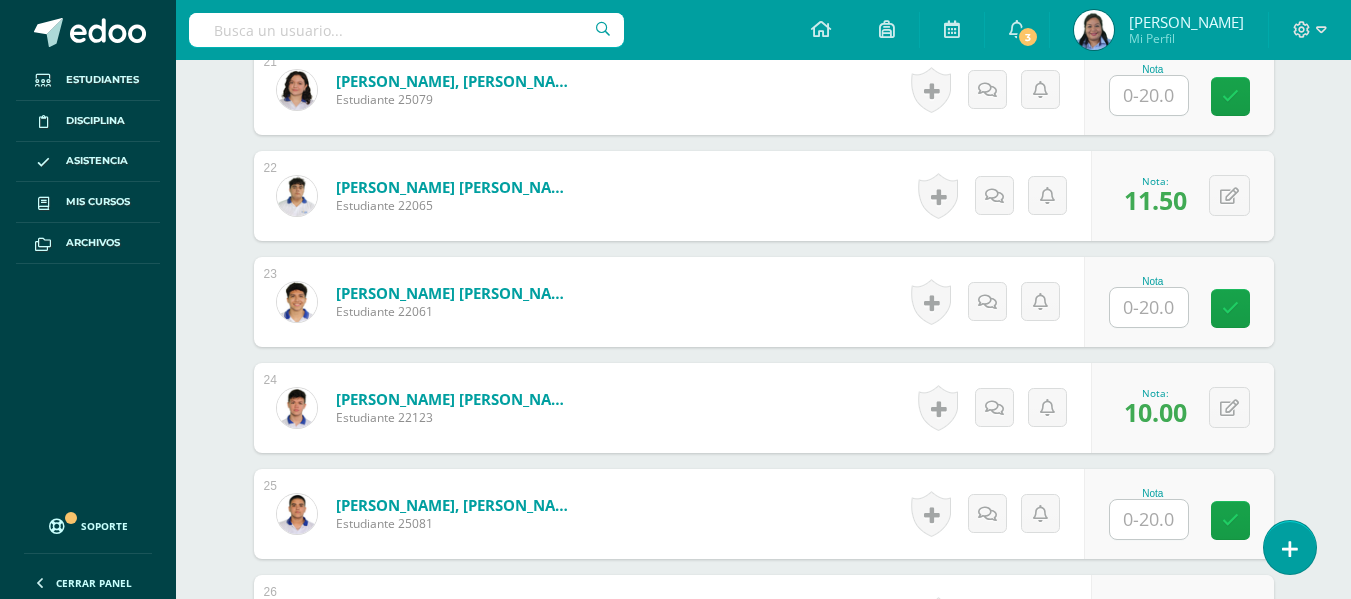scroll, scrollTop: 2819, scrollLeft: 0, axis: vertical 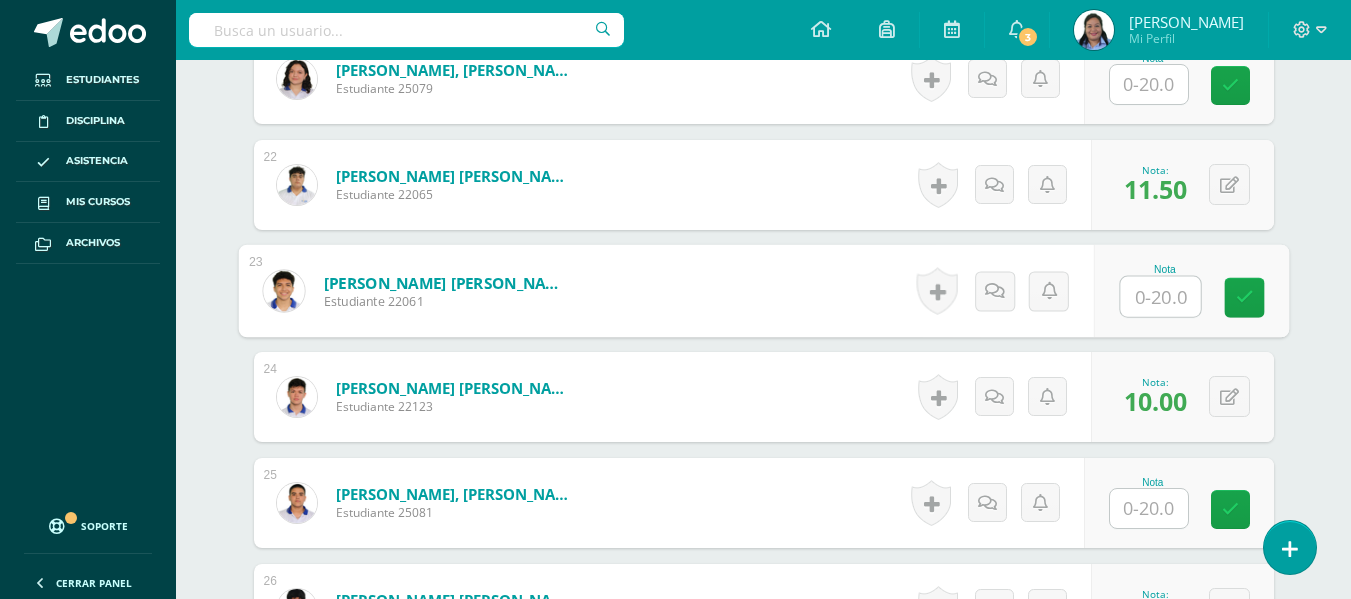 click at bounding box center [1160, 297] 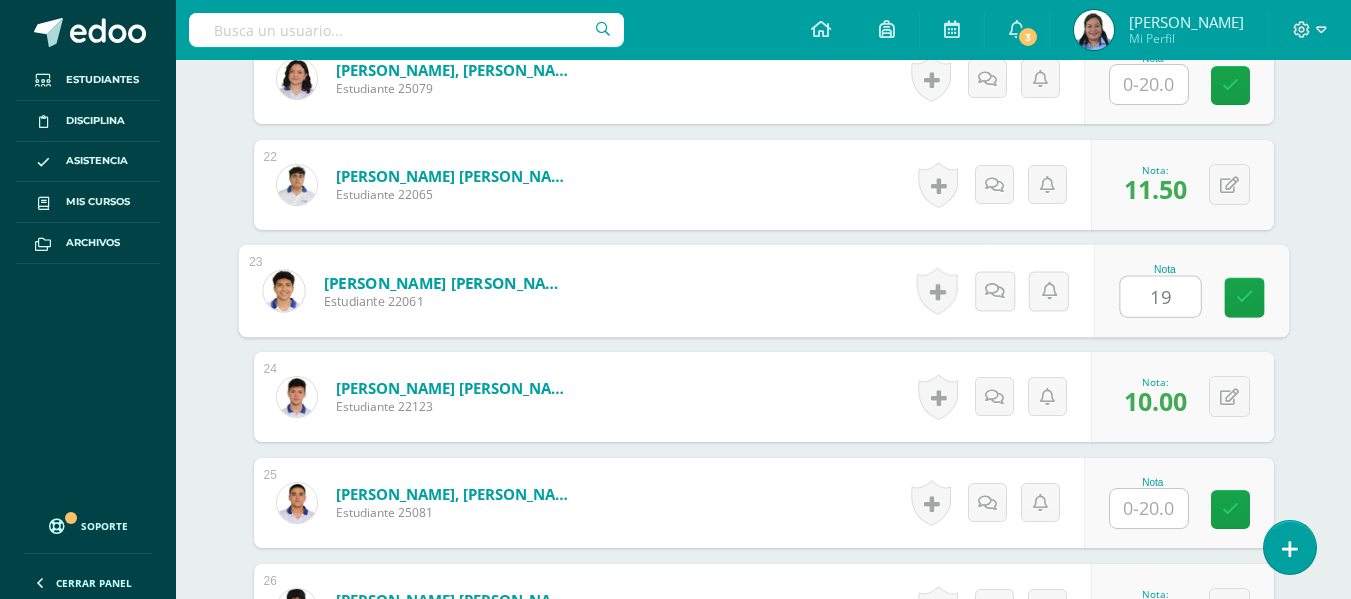 type on "19" 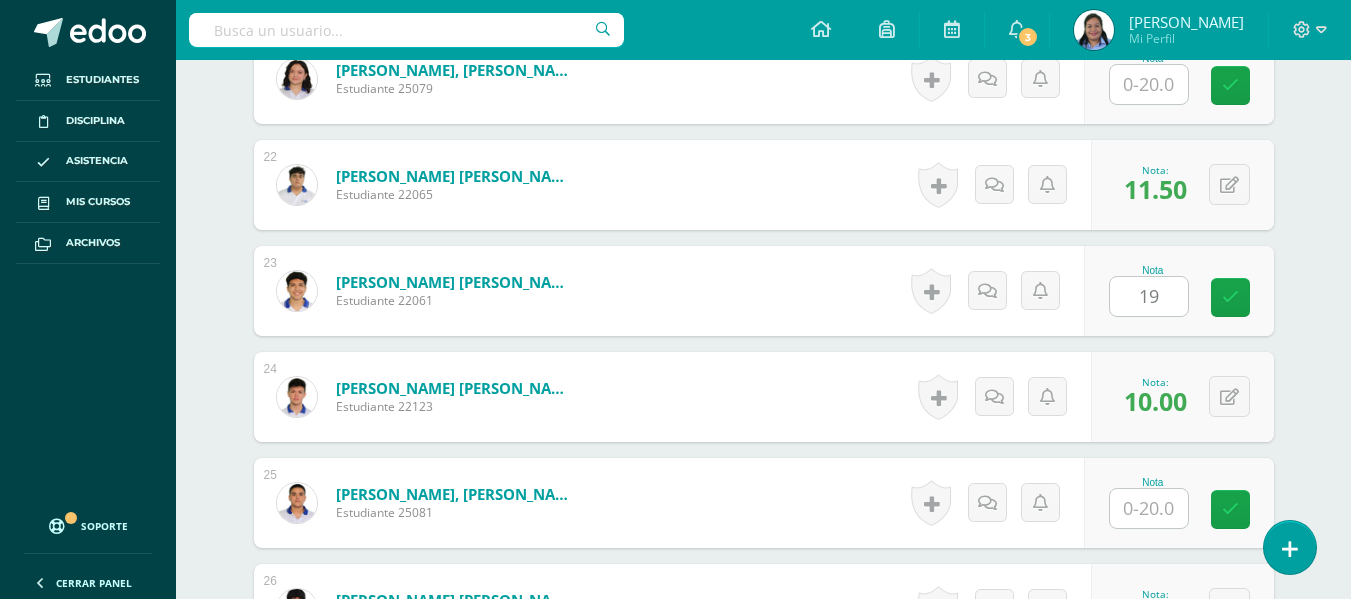 click on "¿Estás seguro que quieres  eliminar  esta actividad?
Esto borrará la actividad y cualquier nota que hayas registrado
permanentemente. Esta acción no se puede revertir. Cancelar Eliminar
Administración de escalas de valoración
escala de valoración
Aún no has creado una escala de valoración.
Cancelar Agregar nueva escala de valoración: Agrega una división a la escala de valoración  (ej. Ortografía, redacción, trabajo en equipo, etc.)
Agregar
Cancelar Crear escala de valoración
Agrega listas de cotejo
Mostrar todos                             Mostrar todos Mis listas Generales Comunicación y Lenguaje Matemática Ciencia Estudios Sociales Arte Taller 1" at bounding box center [764, 138] 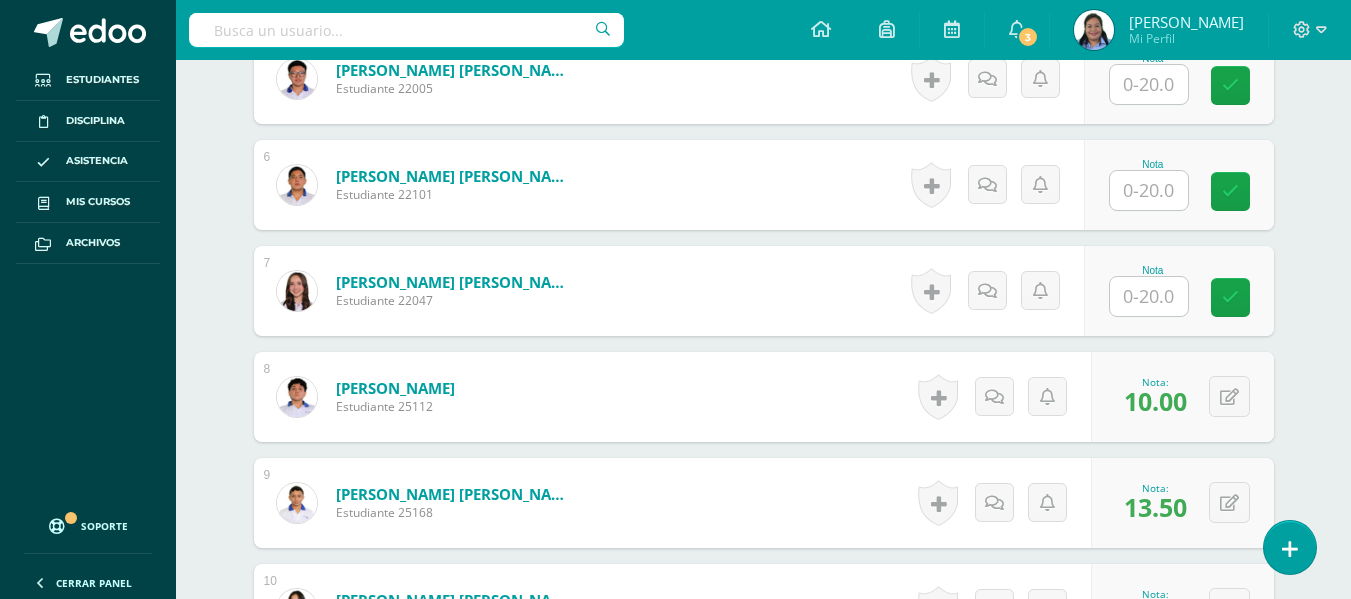 scroll, scrollTop: 1093, scrollLeft: 0, axis: vertical 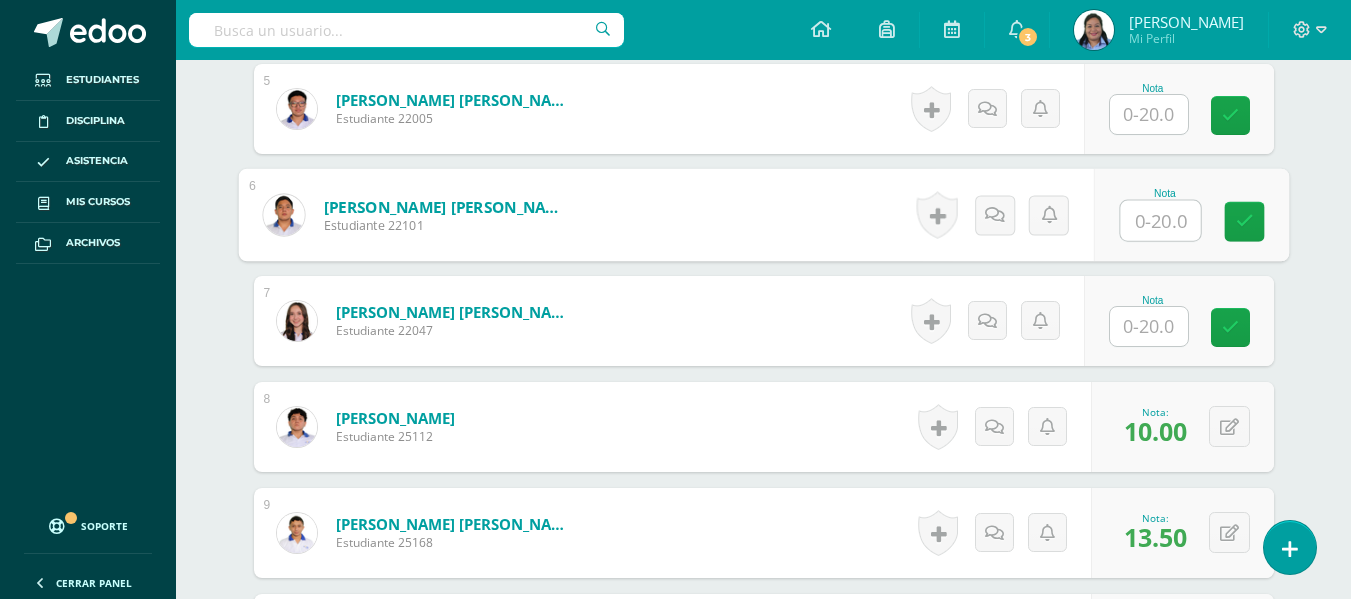 click at bounding box center (1160, 221) 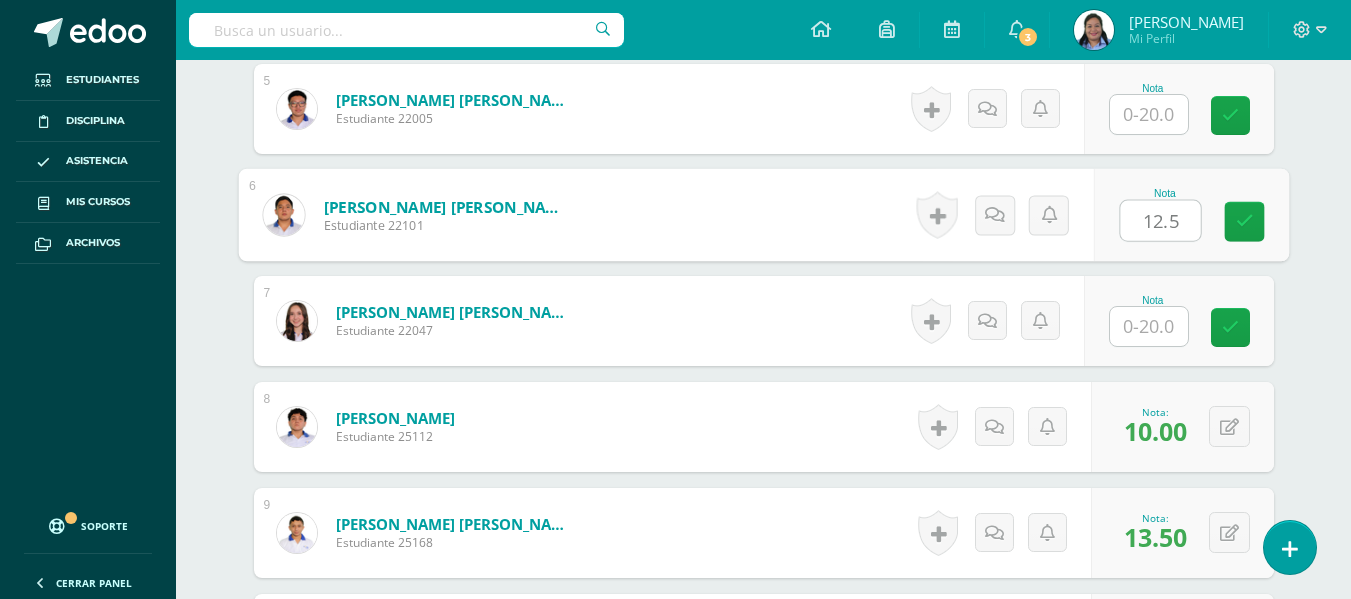 type on "12.5" 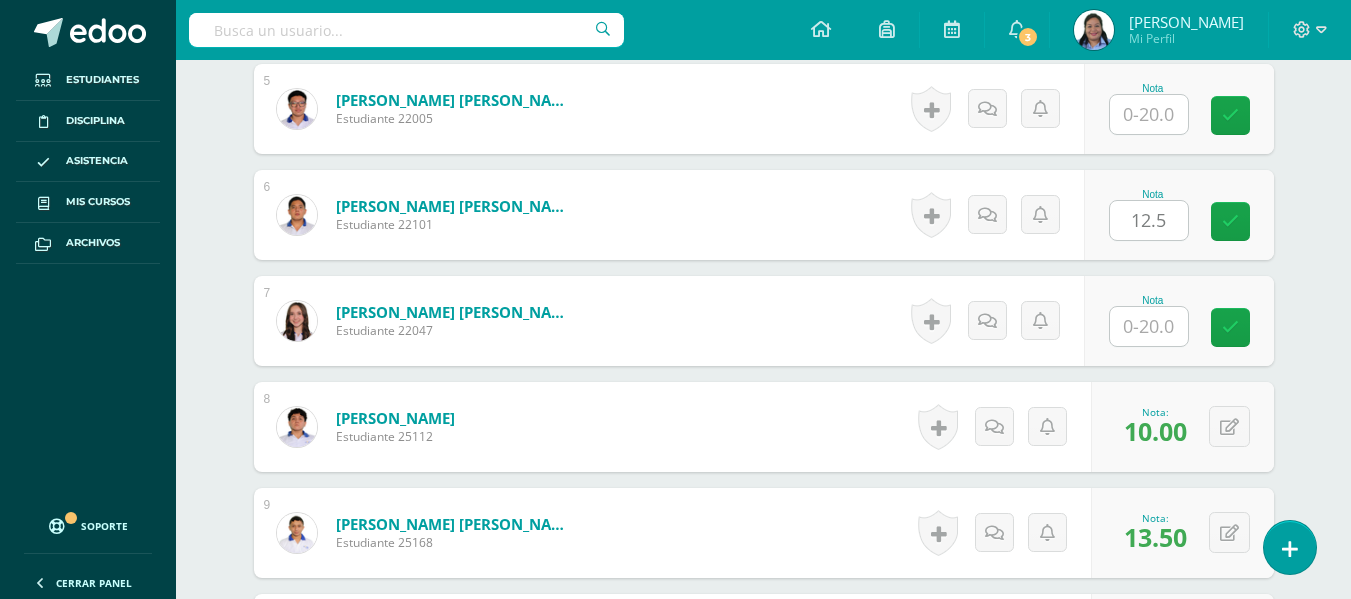 click on "Nota
12.5" at bounding box center (1179, 215) 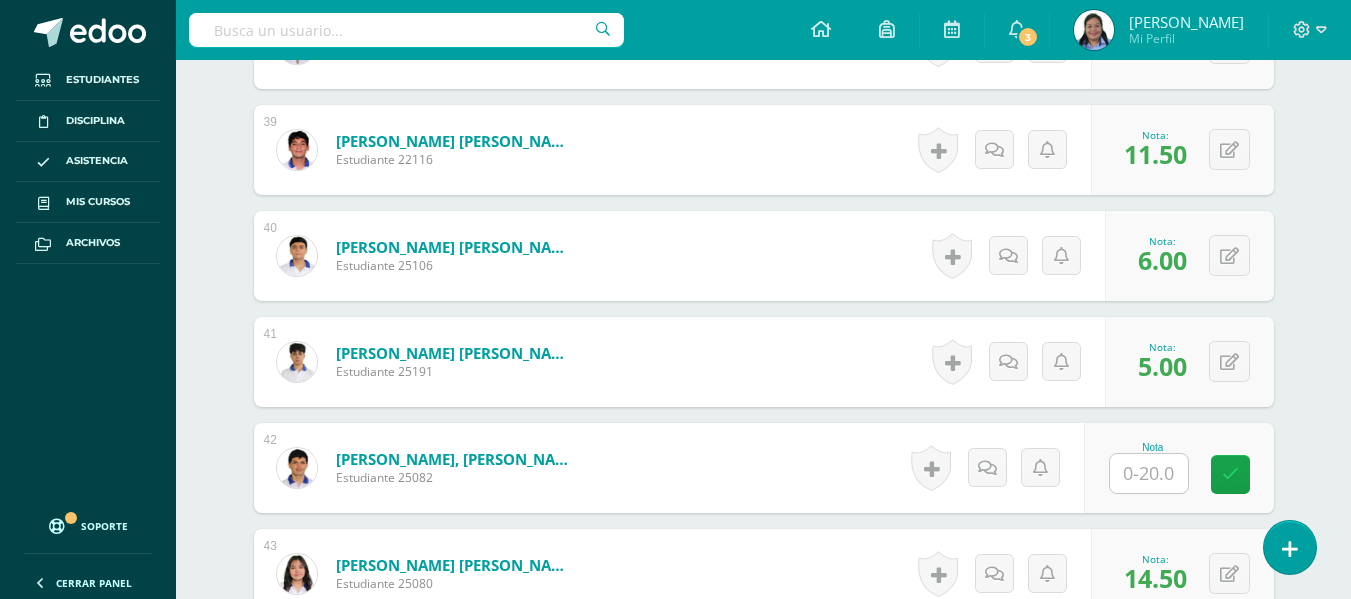 scroll, scrollTop: 4717, scrollLeft: 0, axis: vertical 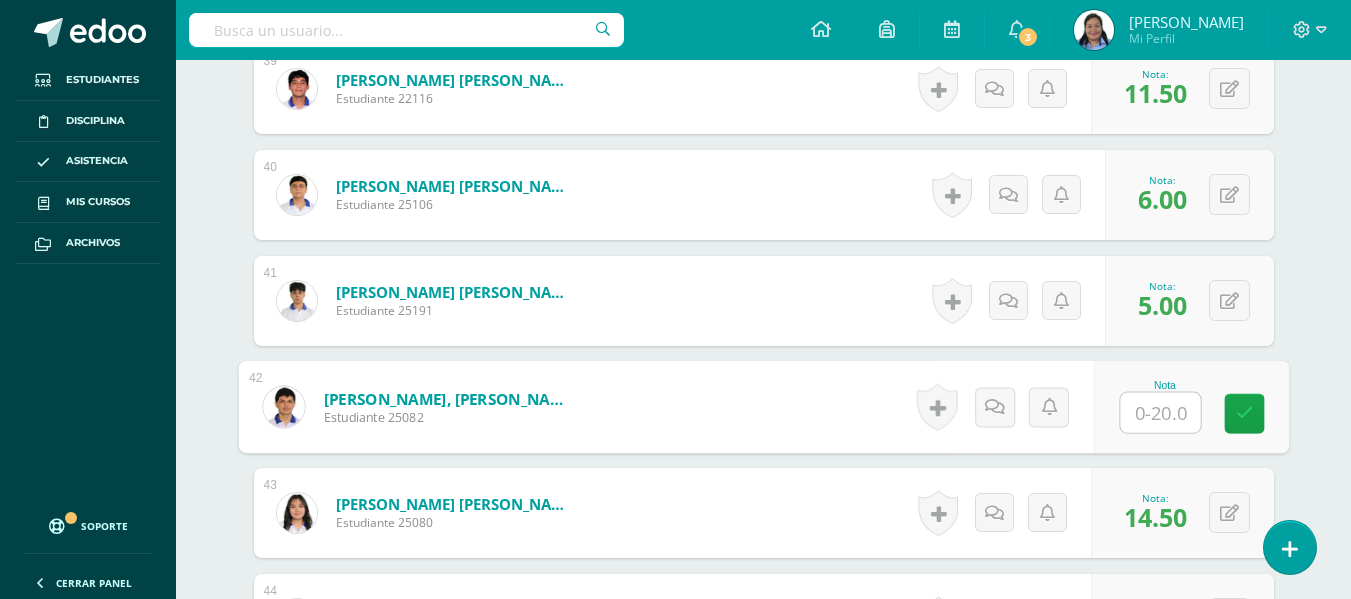 click at bounding box center [1160, 413] 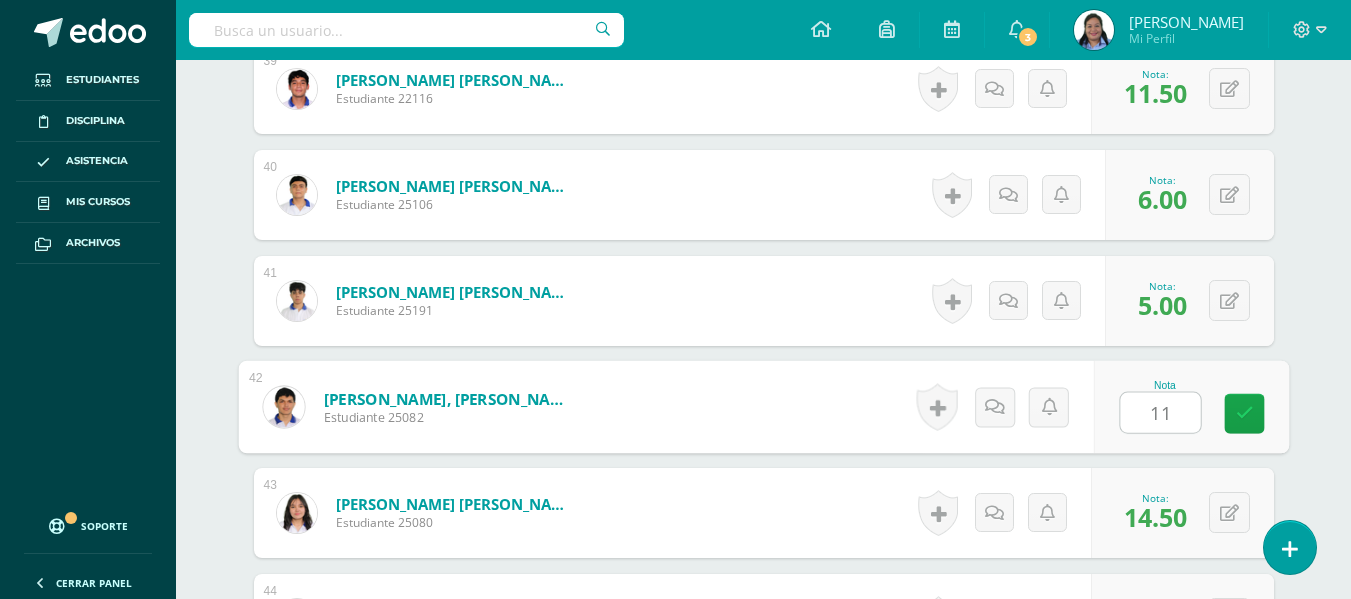 type on "11" 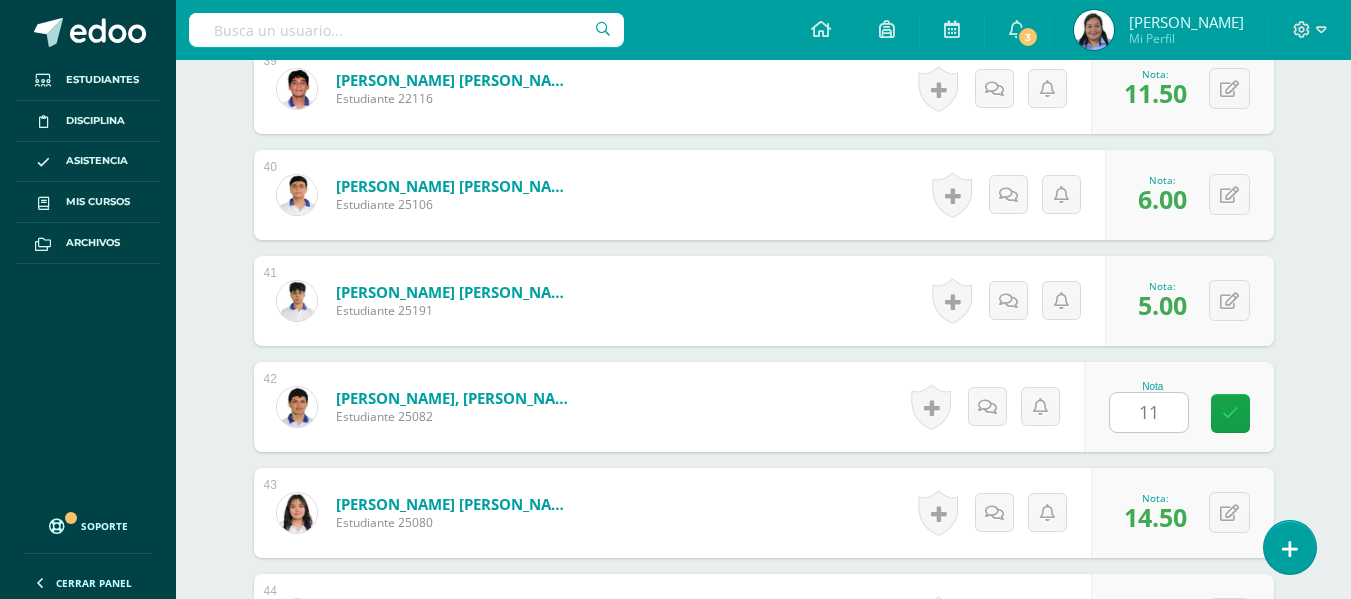 click on "¿Estás seguro que quieres  eliminar  esta actividad?
Esto borrará la actividad y cualquier nota que hayas registrado
permanentemente. Esta acción no se puede revertir. Cancelar Eliminar
Administración de escalas de valoración
escala de valoración
Aún no has creado una escala de valoración.
Cancelar Agregar nueva escala de valoración: Agrega una división a la escala de valoración  (ej. Ortografía, redacción, trabajo en equipo, etc.)
Agregar
Cancelar Crear escala de valoración
Agrega listas de cotejo
Mostrar todos                             Mostrar todos Mis listas Generales Comunicación y Lenguaje Matemática Ciencia Estudios Sociales Arte Taller 1" at bounding box center [764, -1760] 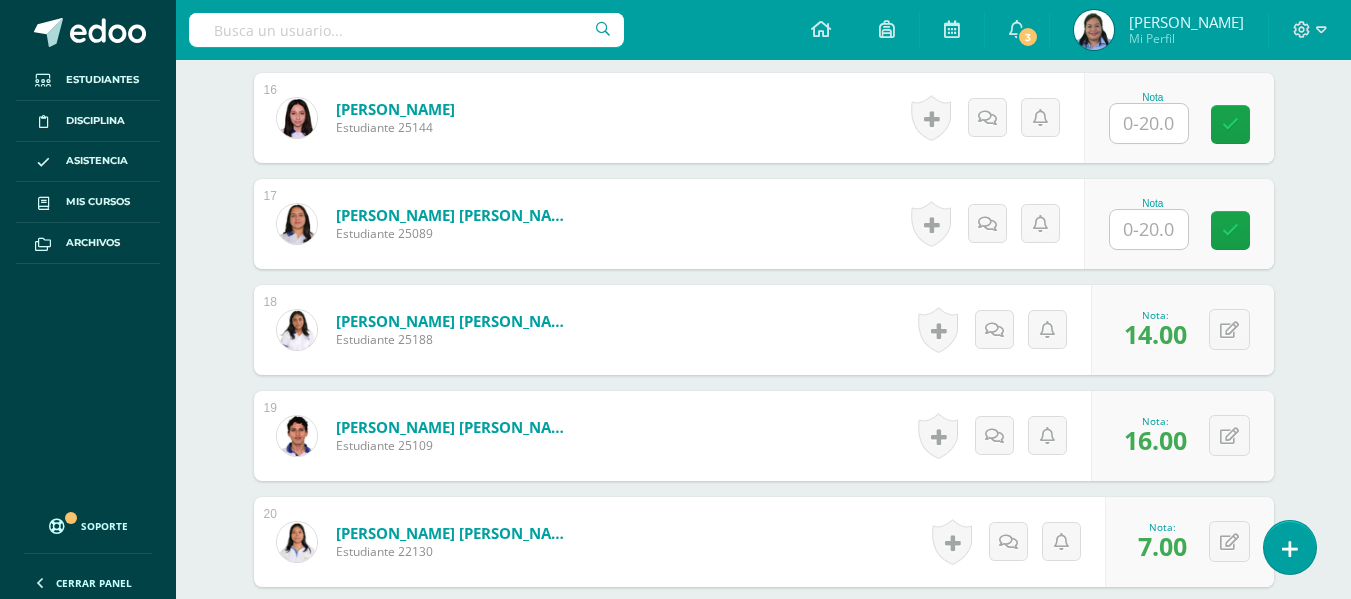 scroll, scrollTop: 2159, scrollLeft: 0, axis: vertical 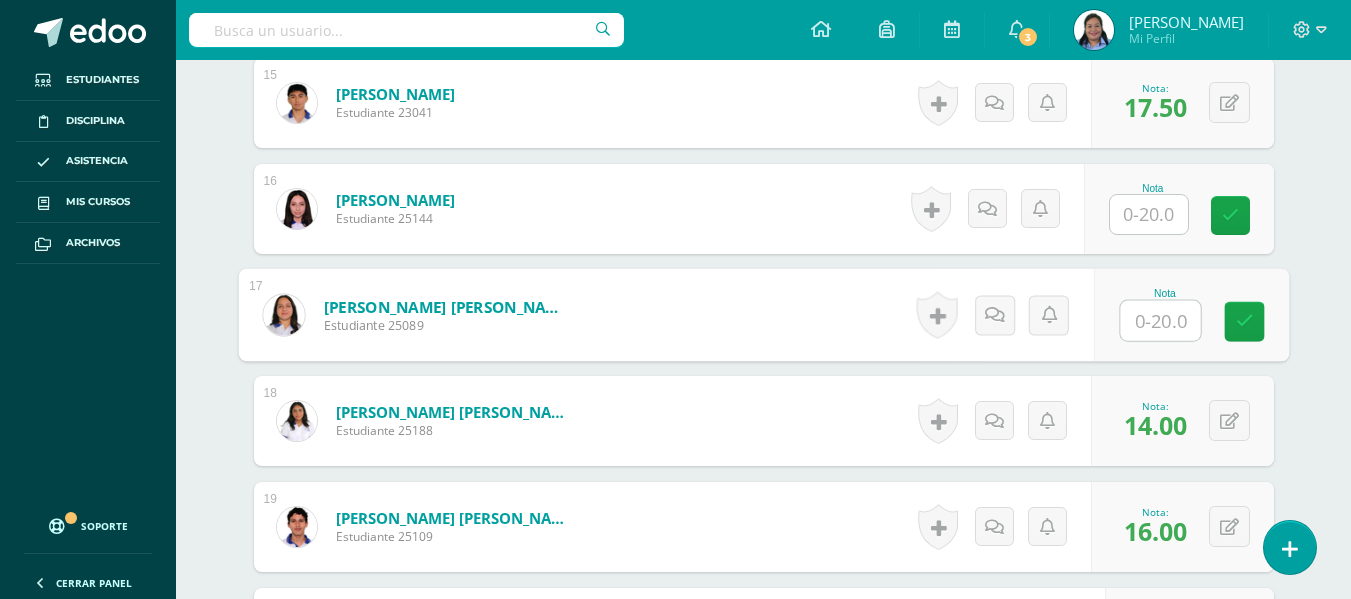 click at bounding box center [1160, 321] 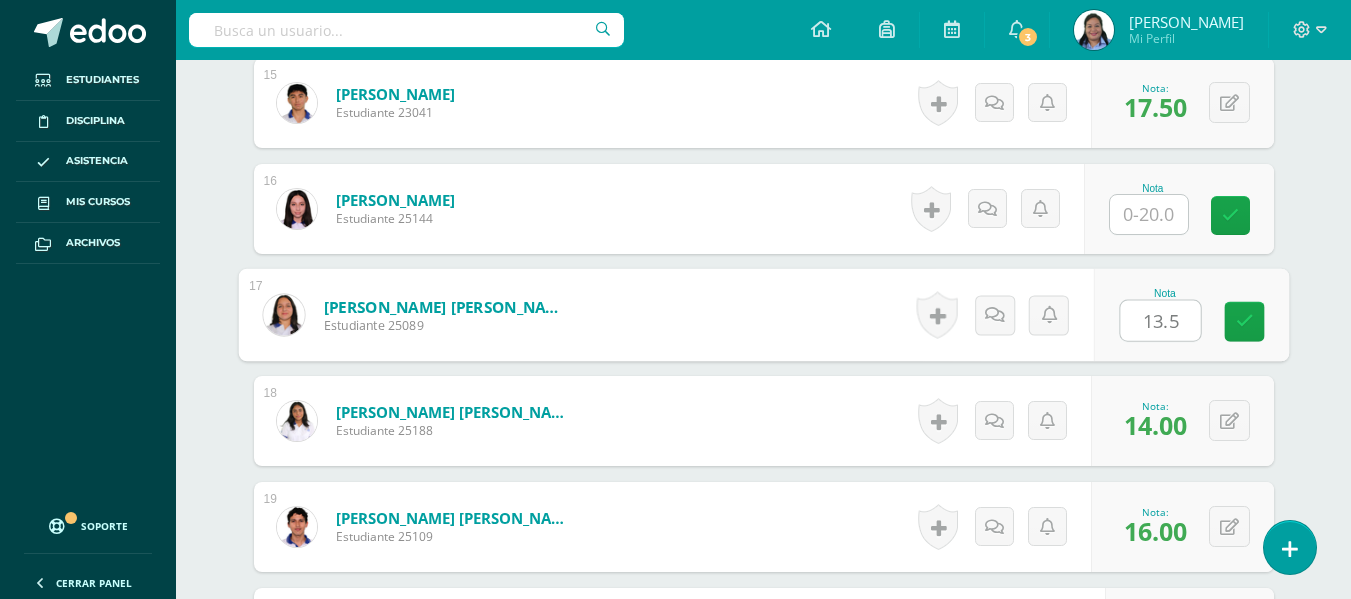type on "13.5" 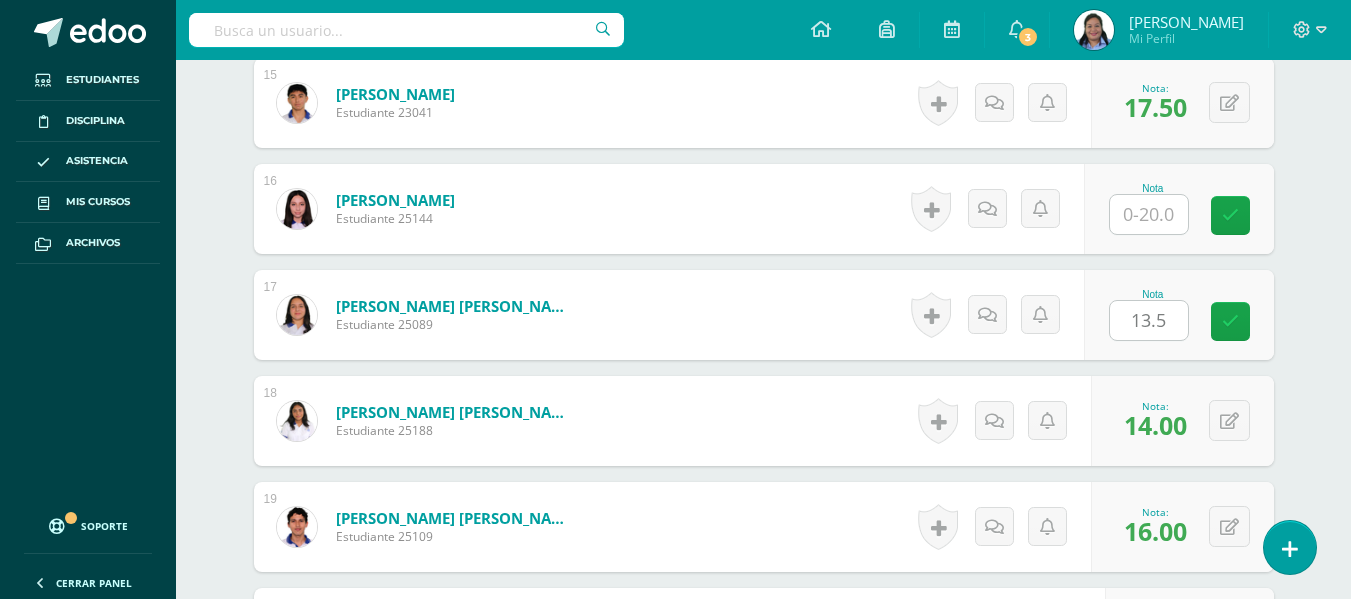 click on "¿Estás seguro que quieres  eliminar  esta actividad?
Esto borrará la actividad y cualquier nota que hayas registrado
permanentemente. Esta acción no se puede revertir. Cancelar Eliminar
Administración de escalas de valoración
escala de valoración
Aún no has creado una escala de valoración.
Cancelar Agregar nueva escala de valoración: Agrega una división a la escala de valoración  (ej. Ortografía, redacción, trabajo en equipo, etc.)
Agregar
Cancelar Crear escala de valoración
Agrega listas de cotejo
Mostrar todos                             Mostrar todos Mis listas Generales Comunicación y Lenguaje Matemática Ciencia Estudios Sociales Arte Taller 1" at bounding box center [764, 798] 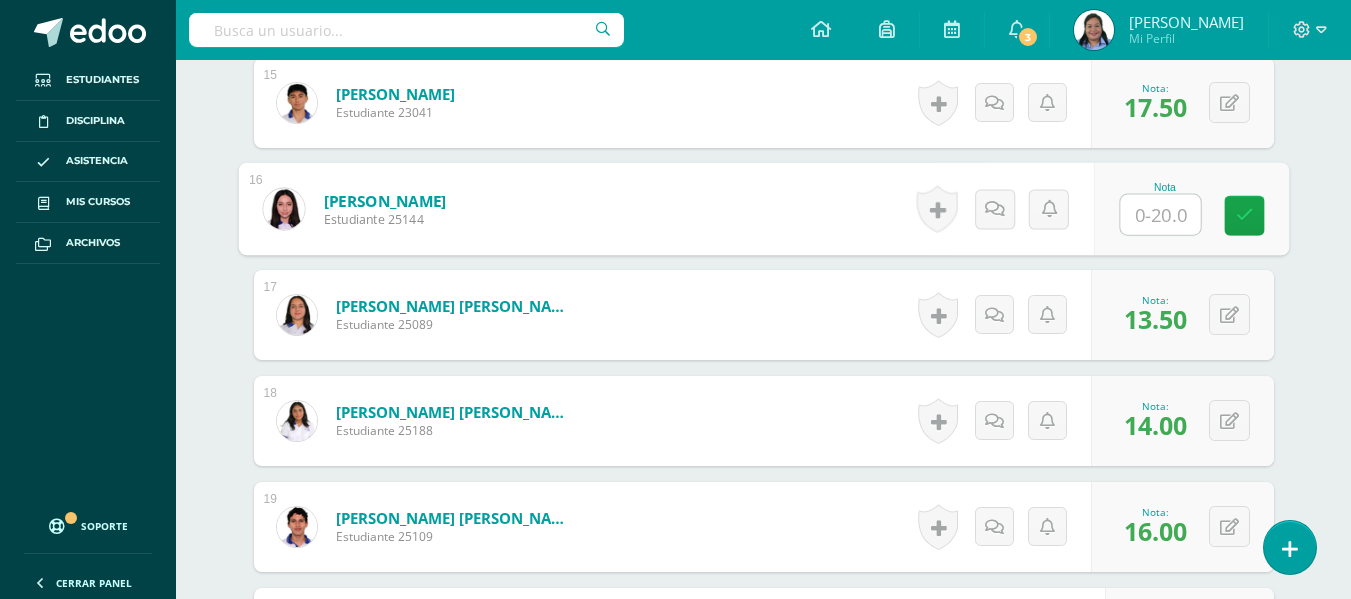 click at bounding box center [1160, 215] 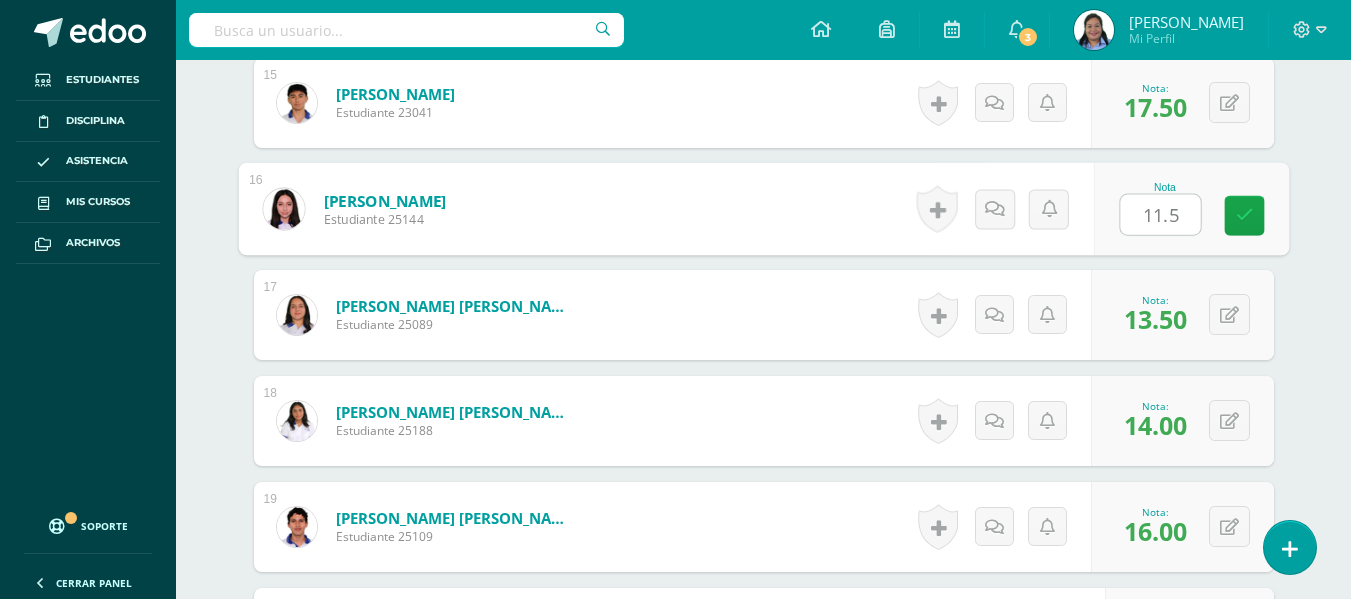 type on "11.5" 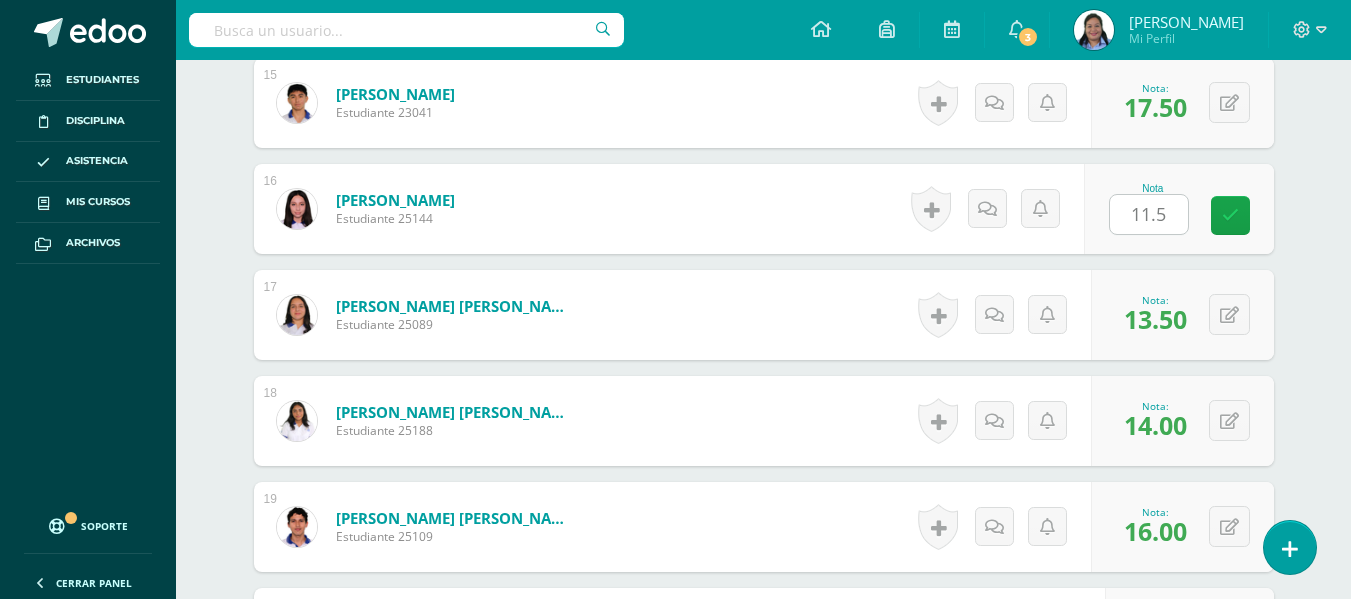click on "¿Estás seguro que quieres  eliminar  esta actividad?
Esto borrará la actividad y cualquier nota que hayas registrado
permanentemente. Esta acción no se puede revertir. Cancelar Eliminar
Administración de escalas de valoración
escala de valoración
Aún no has creado una escala de valoración.
Cancelar Agregar nueva escala de valoración: Agrega una división a la escala de valoración  (ej. Ortografía, redacción, trabajo en equipo, etc.)
Agregar
Cancelar Crear escala de valoración
Agrega listas de cotejo
Mostrar todos                             Mostrar todos Mis listas Generales Comunicación y Lenguaje Matemática Ciencia Estudios Sociales Arte Taller 1" at bounding box center [764, 798] 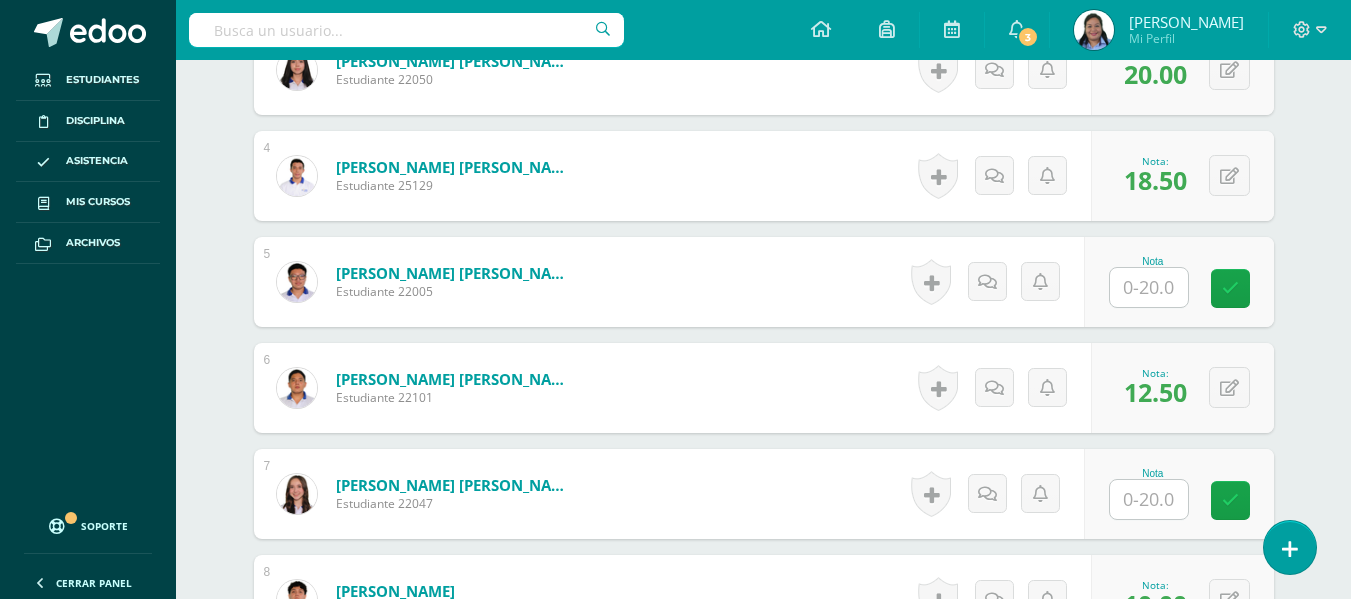 scroll, scrollTop: 930, scrollLeft: 0, axis: vertical 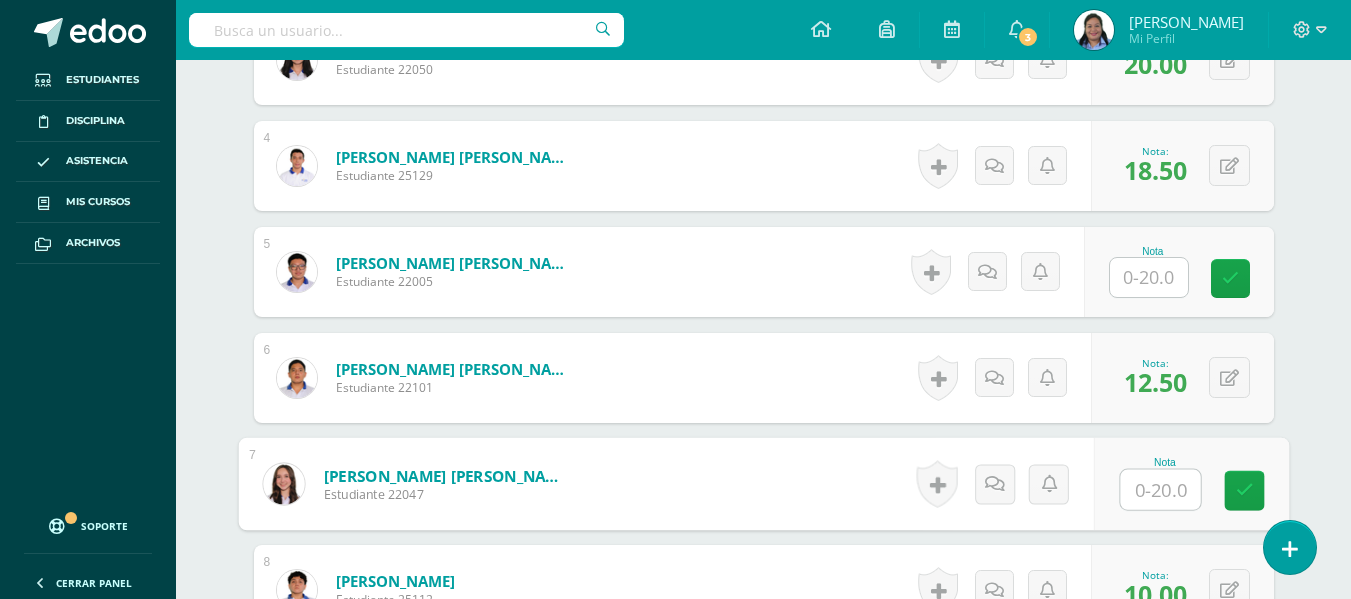click at bounding box center [1160, 490] 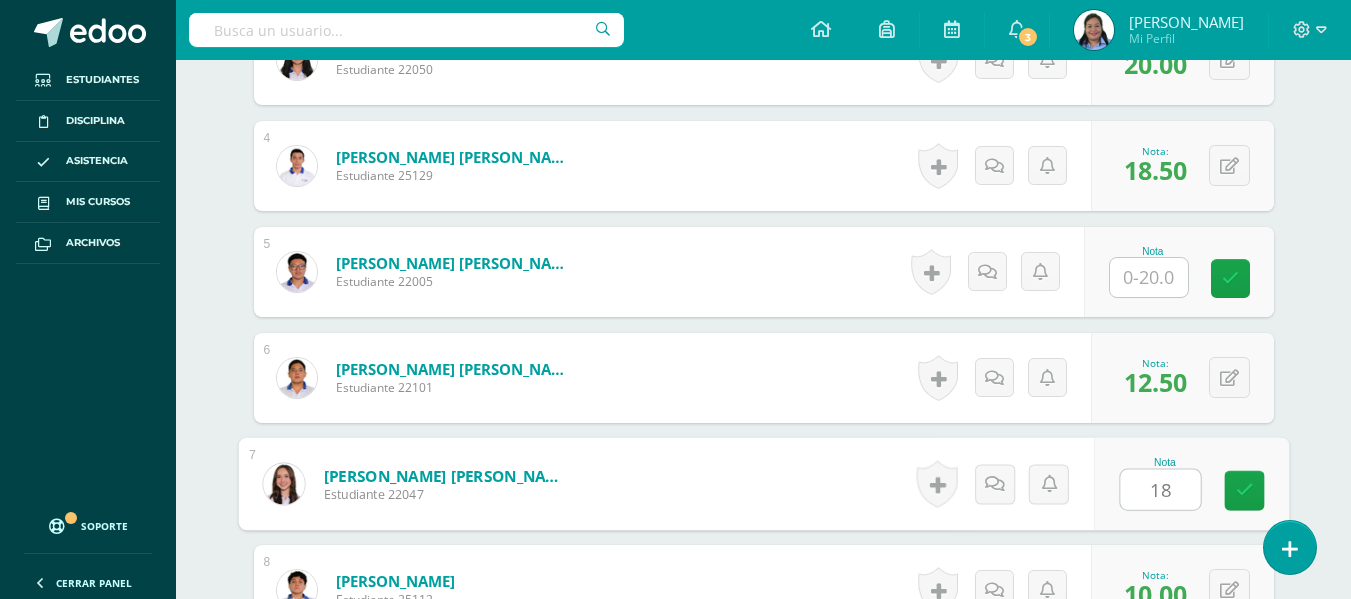 type on "18" 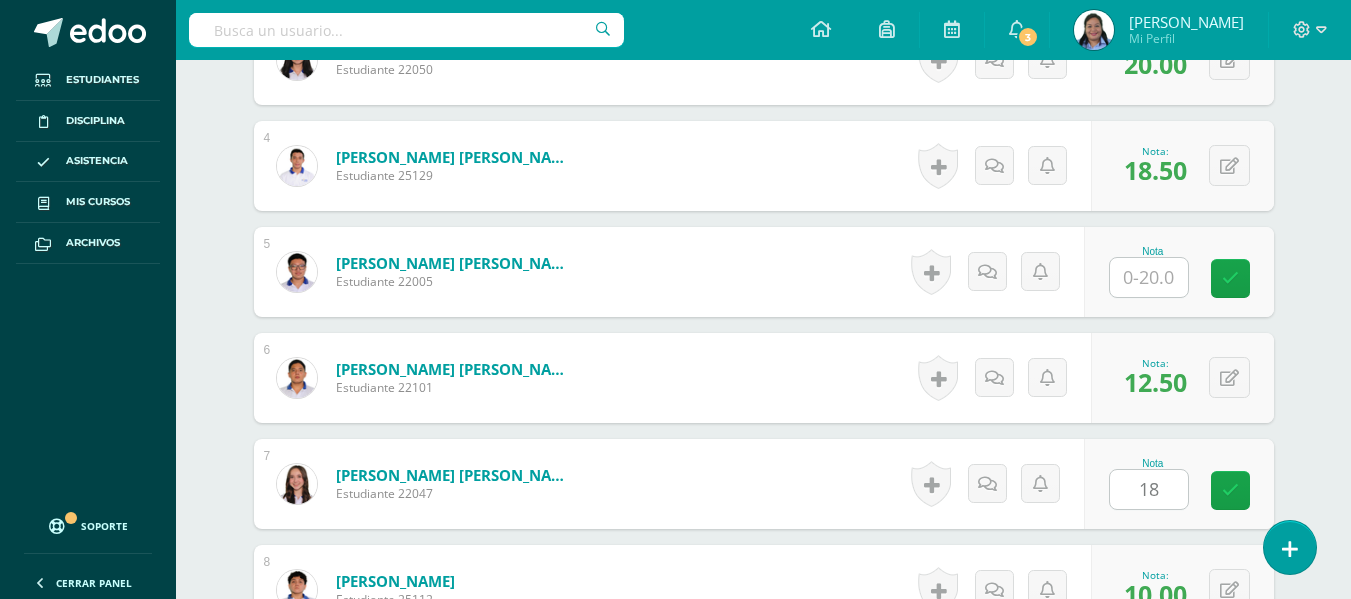 click on "¿Estás seguro que quieres  eliminar  esta actividad?
Esto borrará la actividad y cualquier nota que hayas registrado
permanentemente. Esta acción no se puede revertir. Cancelar Eliminar
Administración de escalas de valoración
escala de valoración
Aún no has creado una escala de valoración.
Cancelar Agregar nueva escala de valoración: Agrega una división a la escala de valoración  (ej. Ortografía, redacción, trabajo en equipo, etc.)
Agregar
Cancelar Crear escala de valoración
Agrega listas de cotejo
Mostrar todos                             Mostrar todos Mis listas Generales Comunicación y Lenguaje Matemática Ciencia Estudios Sociales Arte Taller 1" at bounding box center [764, 2027] 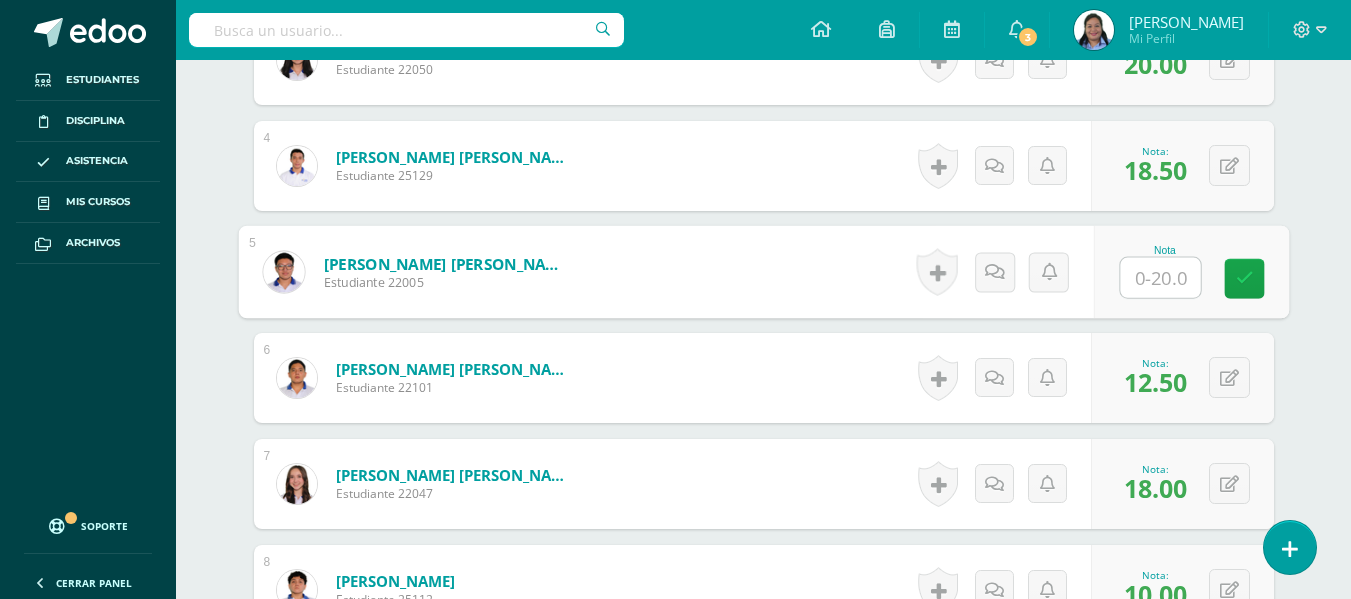 click at bounding box center (1160, 278) 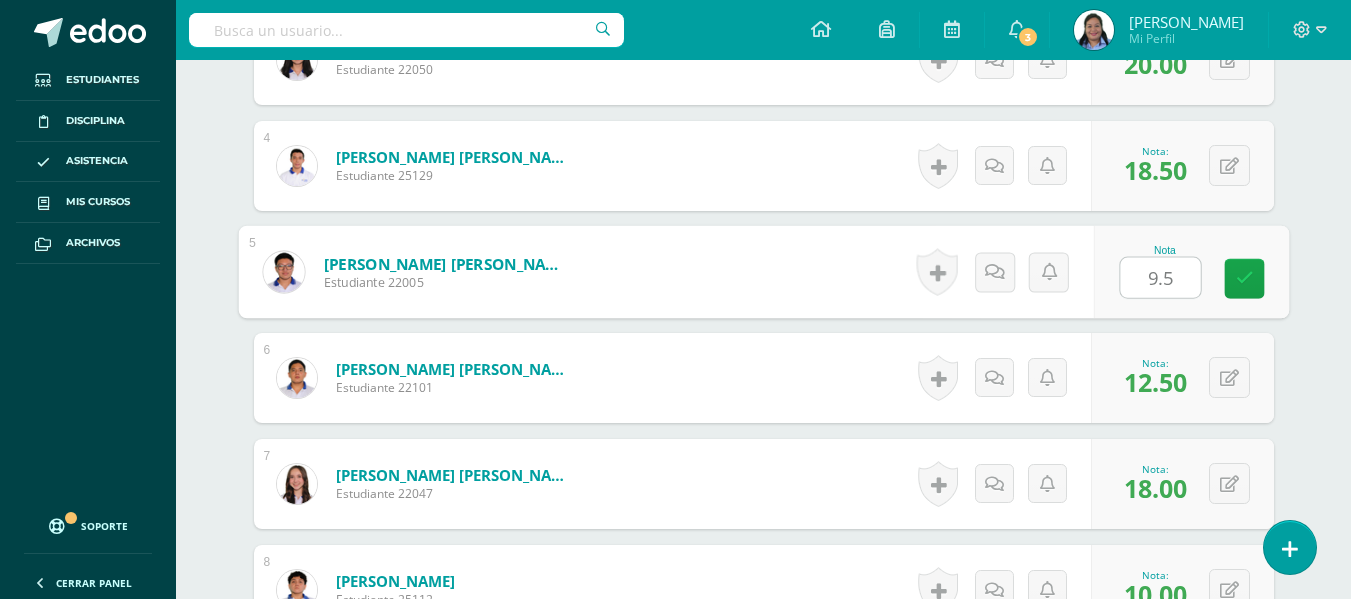 type on "9.5" 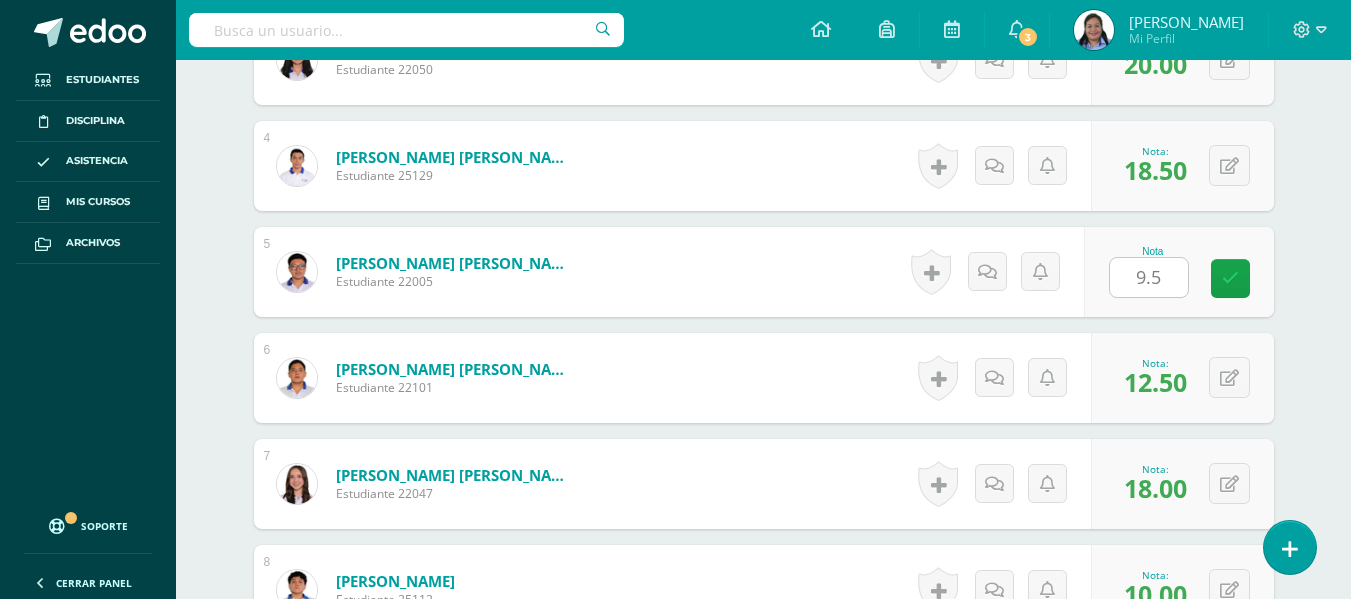 click on "¿Estás seguro que quieres  eliminar  esta actividad?
Esto borrará la actividad y cualquier nota que hayas registrado
permanentemente. Esta acción no se puede revertir. Cancelar Eliminar
Administración de escalas de valoración
escala de valoración
Aún no has creado una escala de valoración.
Cancelar Agregar nueva escala de valoración: Agrega una división a la escala de valoración  (ej. Ortografía, redacción, trabajo en equipo, etc.)
Agregar
Cancelar Crear escala de valoración
Agrega listas de cotejo
Mostrar todos                             Mostrar todos Mis listas Generales Comunicación y Lenguaje Matemática Ciencia Estudios Sociales Arte Taller 1" at bounding box center [764, 2027] 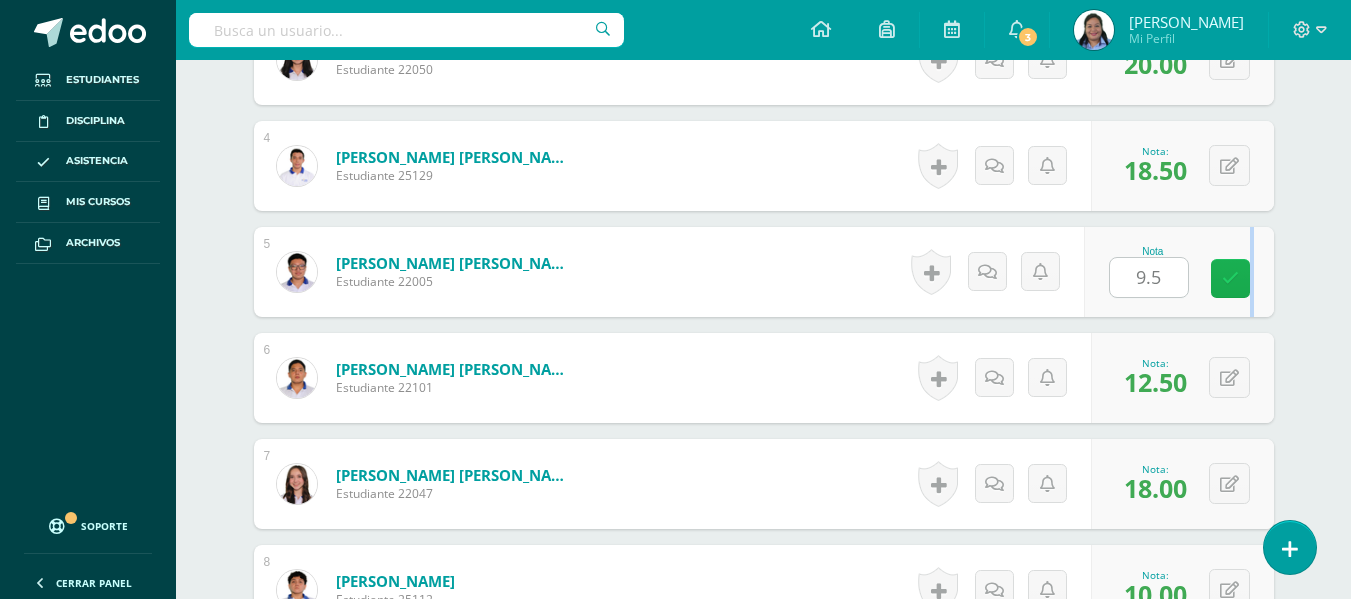 drag, startPoint x: 1257, startPoint y: 271, endPoint x: 1244, endPoint y: 277, distance: 14.3178215 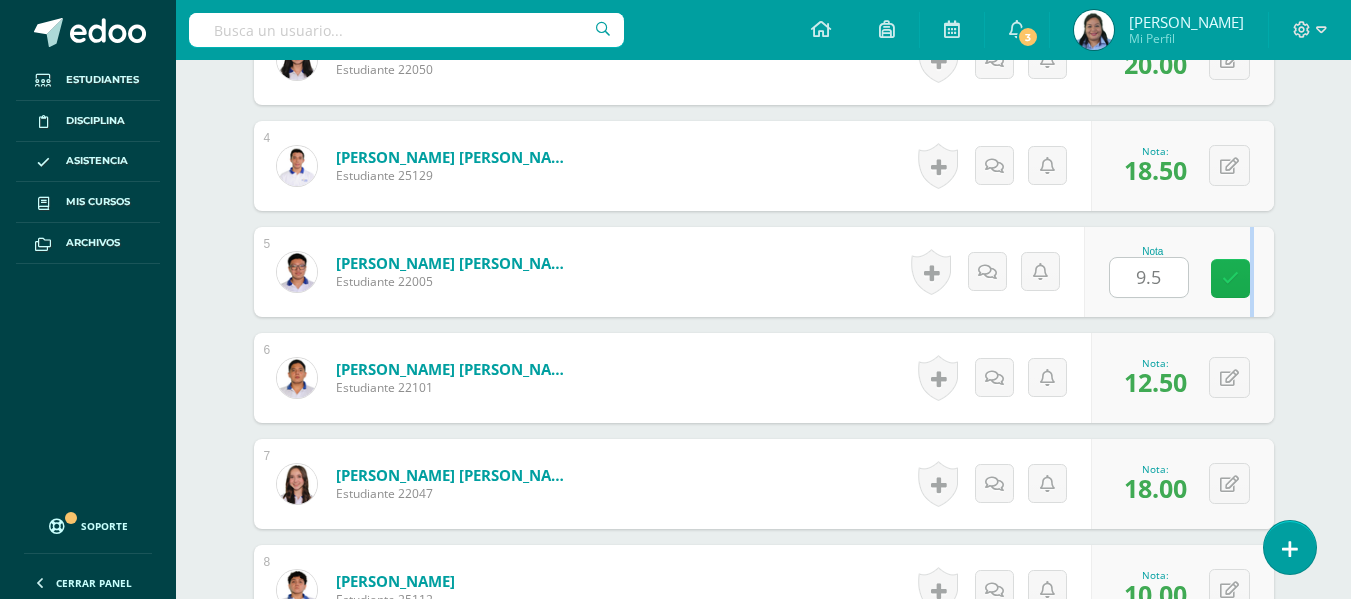 click at bounding box center [1230, 278] 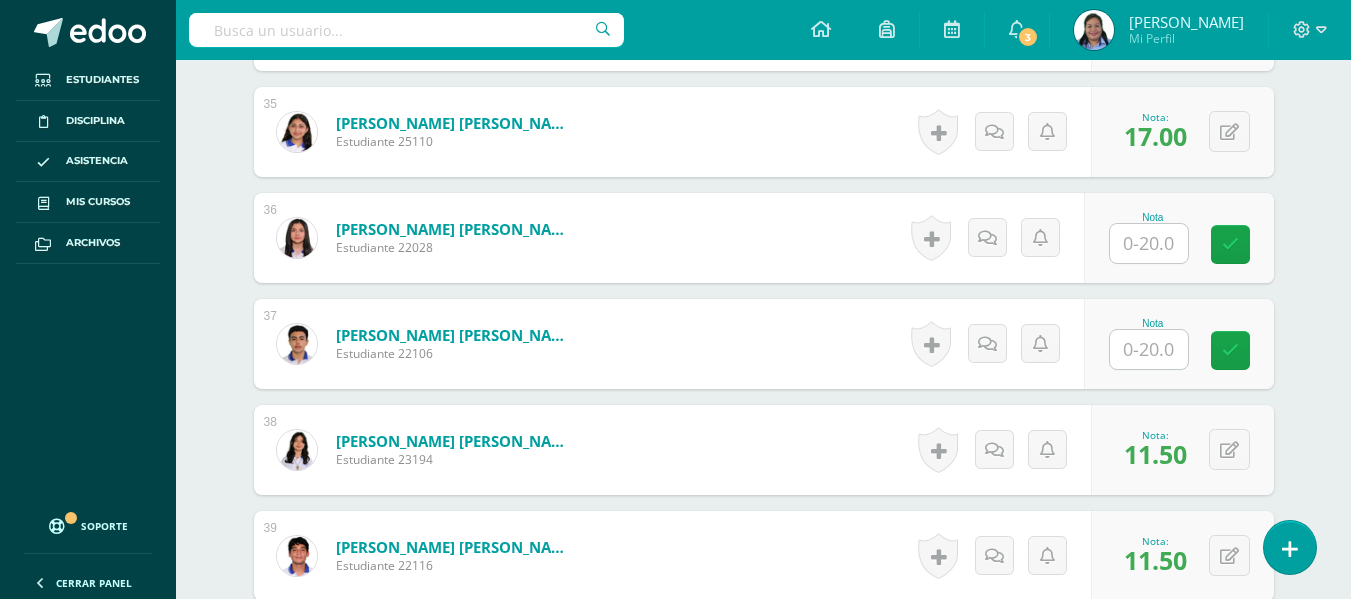 scroll, scrollTop: 4220, scrollLeft: 0, axis: vertical 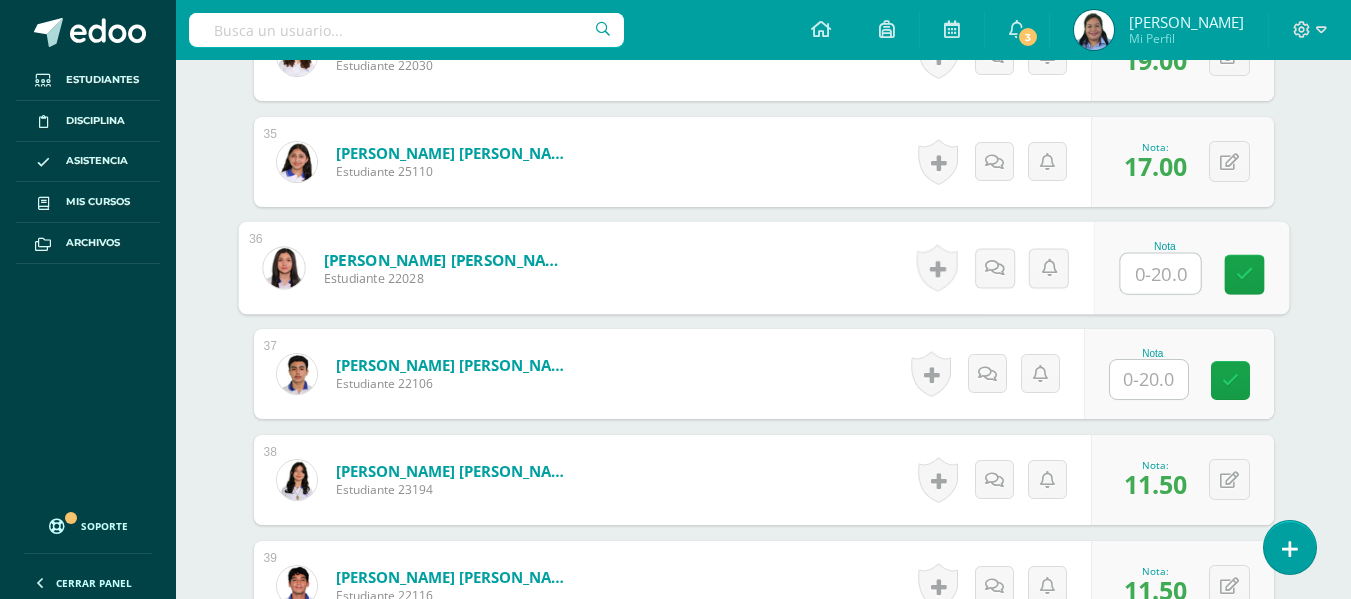 click at bounding box center (1160, 274) 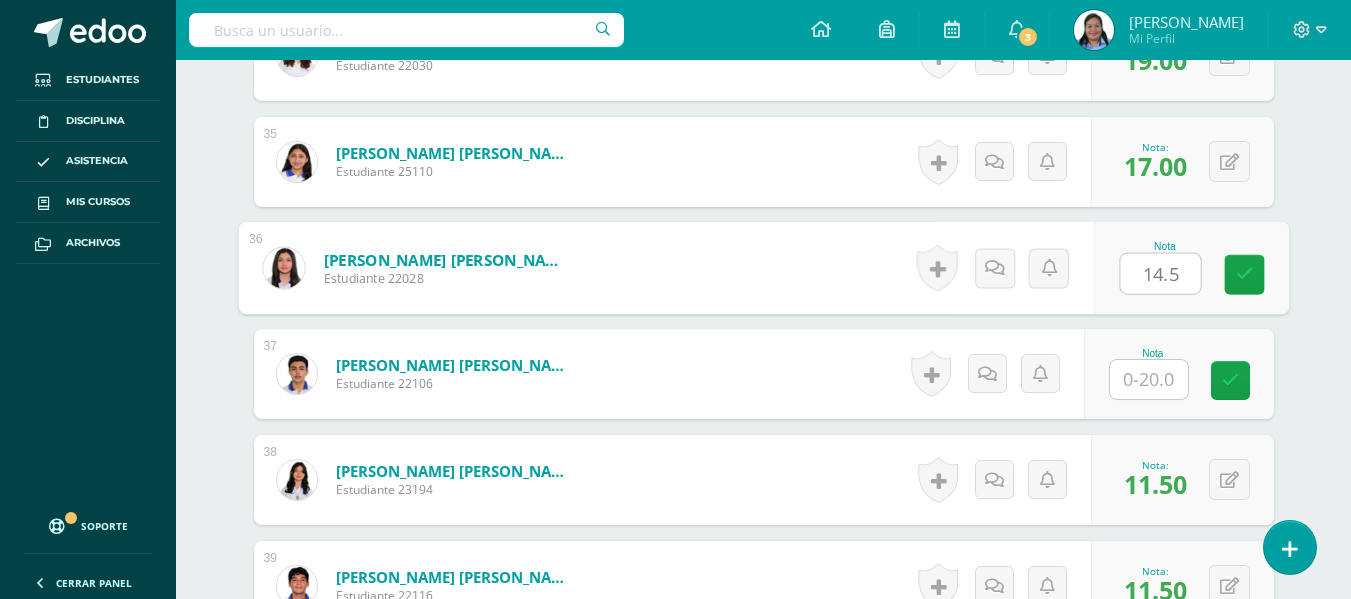 type on "14.5" 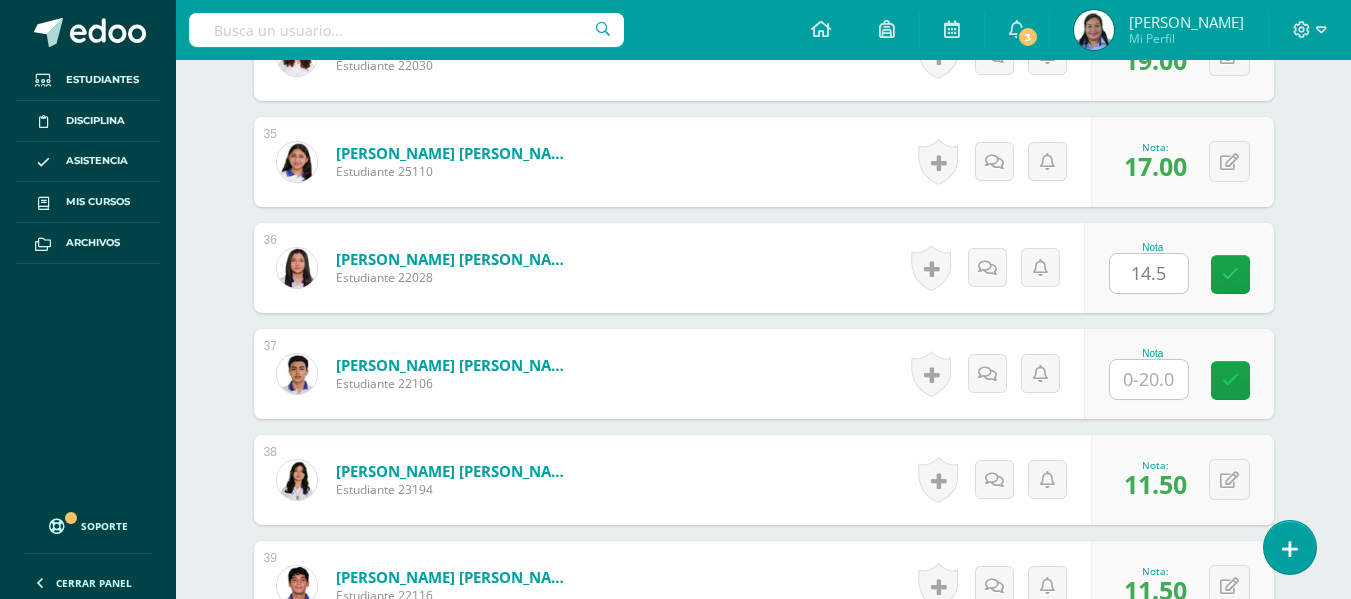 click on "¿Estás seguro que quieres  eliminar  esta actividad?
Esto borrará la actividad y cualquier nota que hayas registrado
permanentemente. Esta acción no se puede revertir. Cancelar Eliminar
Administración de escalas de valoración
escala de valoración
Aún no has creado una escala de valoración.
Cancelar Agregar nueva escala de valoración: Agrega una división a la escala de valoración  (ej. Ortografía, redacción, trabajo en equipo, etc.)
Agregar
Cancelar Crear escala de valoración
Agrega listas de cotejo
Mostrar todos                             Mostrar todos Mis listas Generales Comunicación y Lenguaje Matemática Ciencia Estudios Sociales Arte Taller 1" at bounding box center [764, -1263] 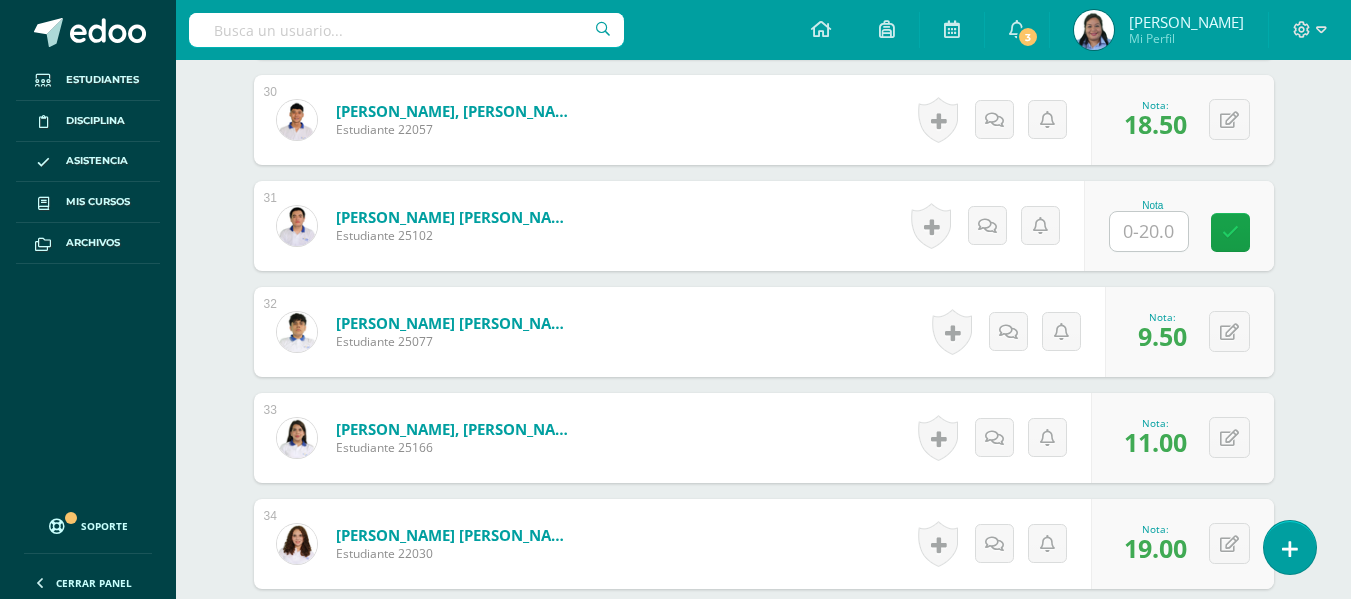 scroll, scrollTop: 3814, scrollLeft: 0, axis: vertical 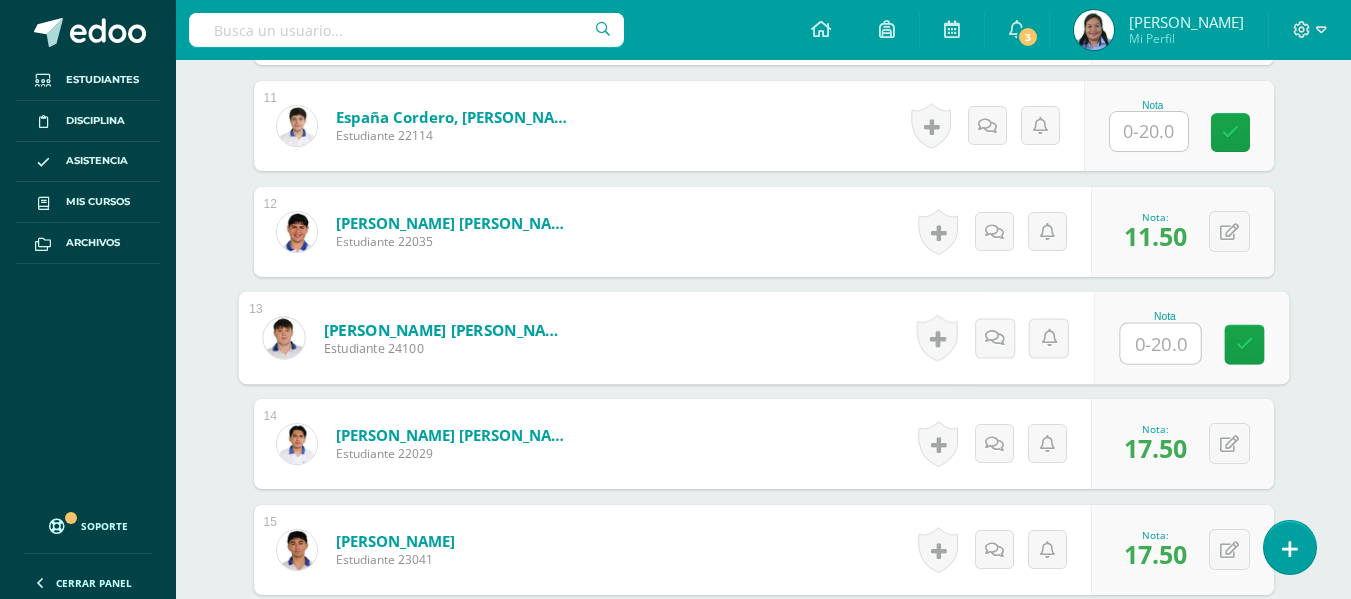 click at bounding box center (1160, 344) 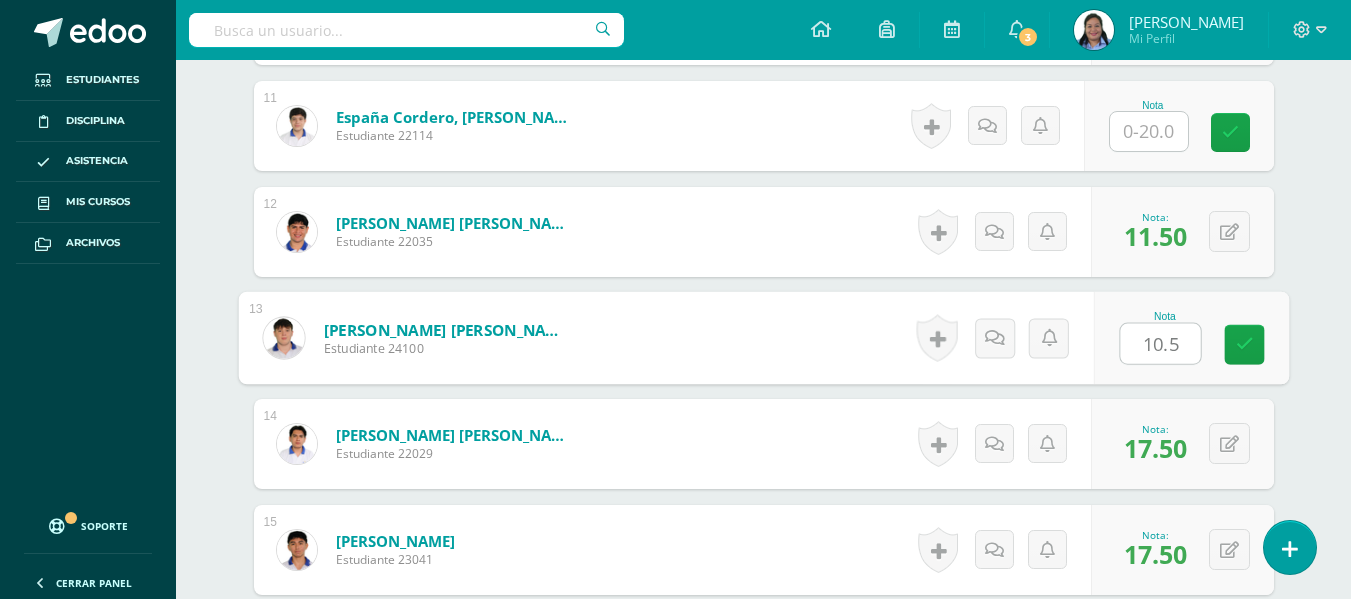 type on "10.5" 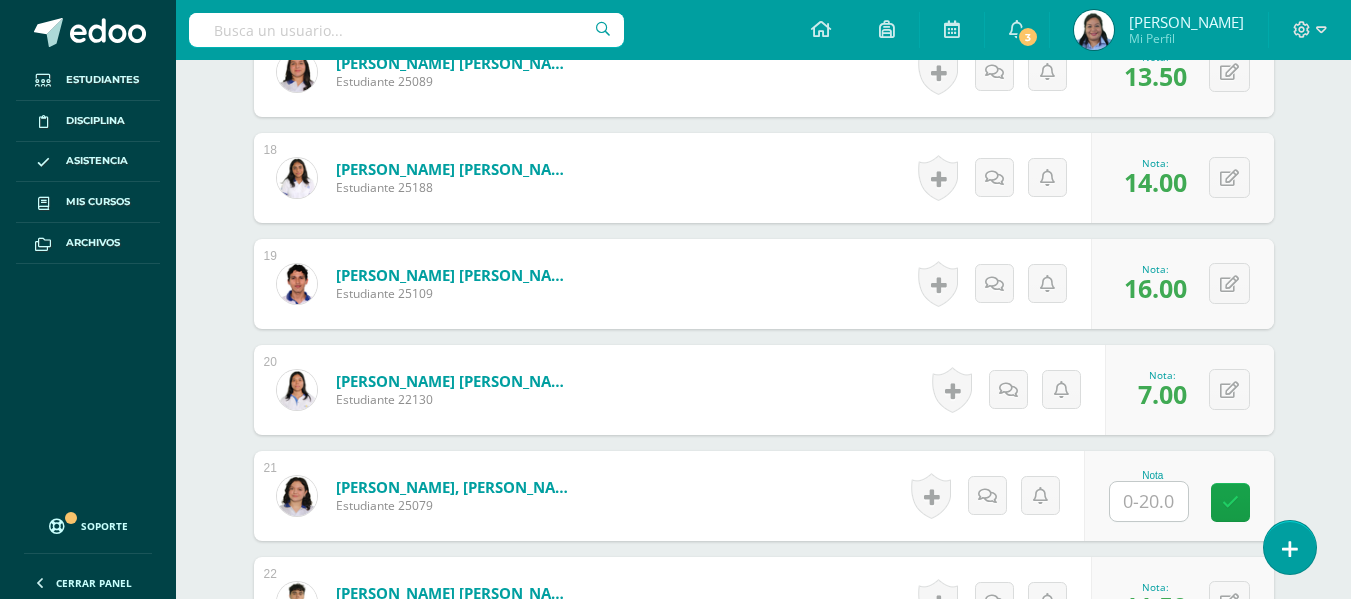 scroll, scrollTop: 2534, scrollLeft: 0, axis: vertical 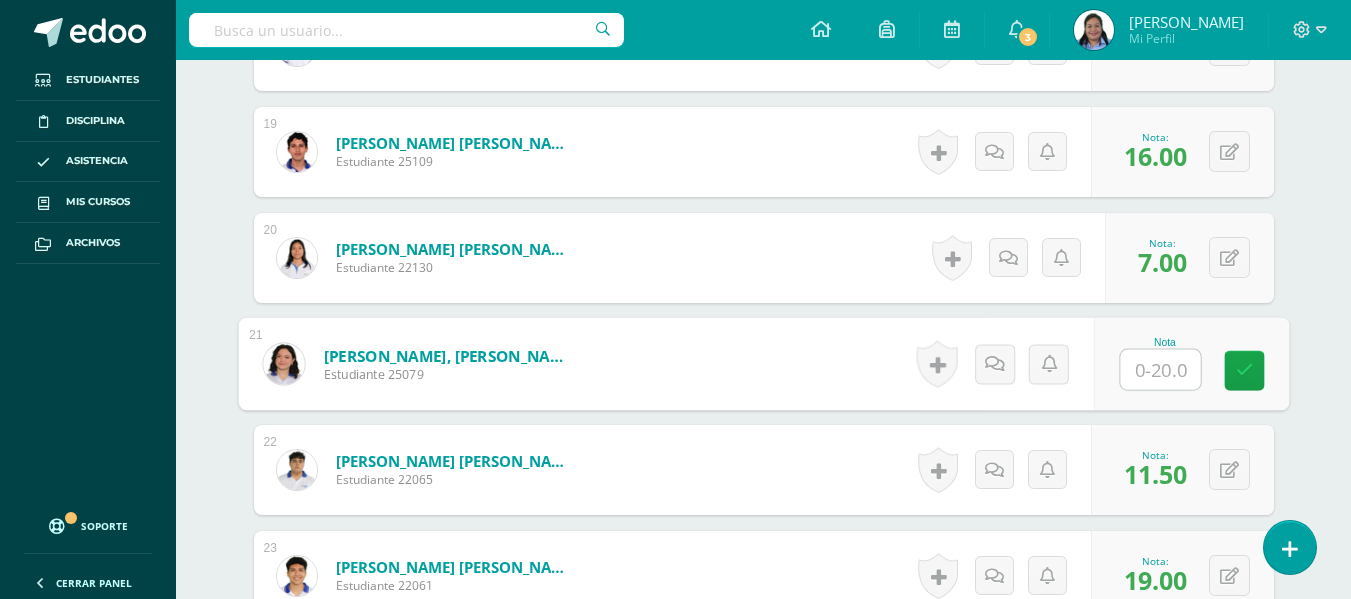 click at bounding box center (1160, 370) 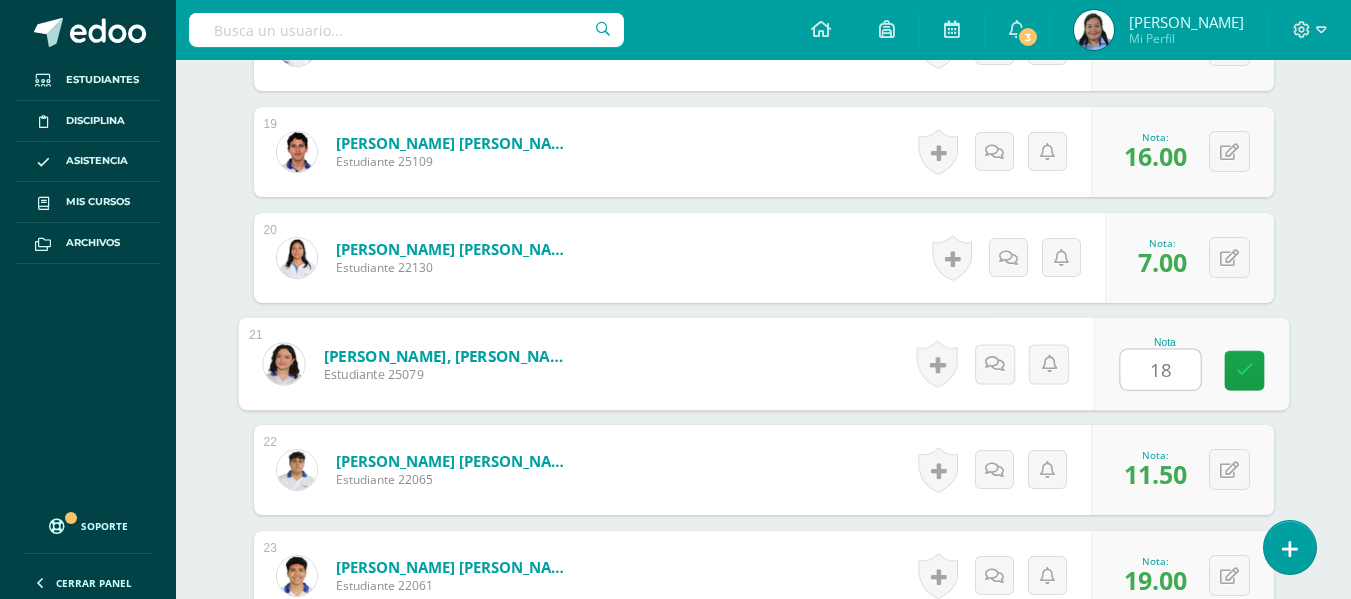 type on "18" 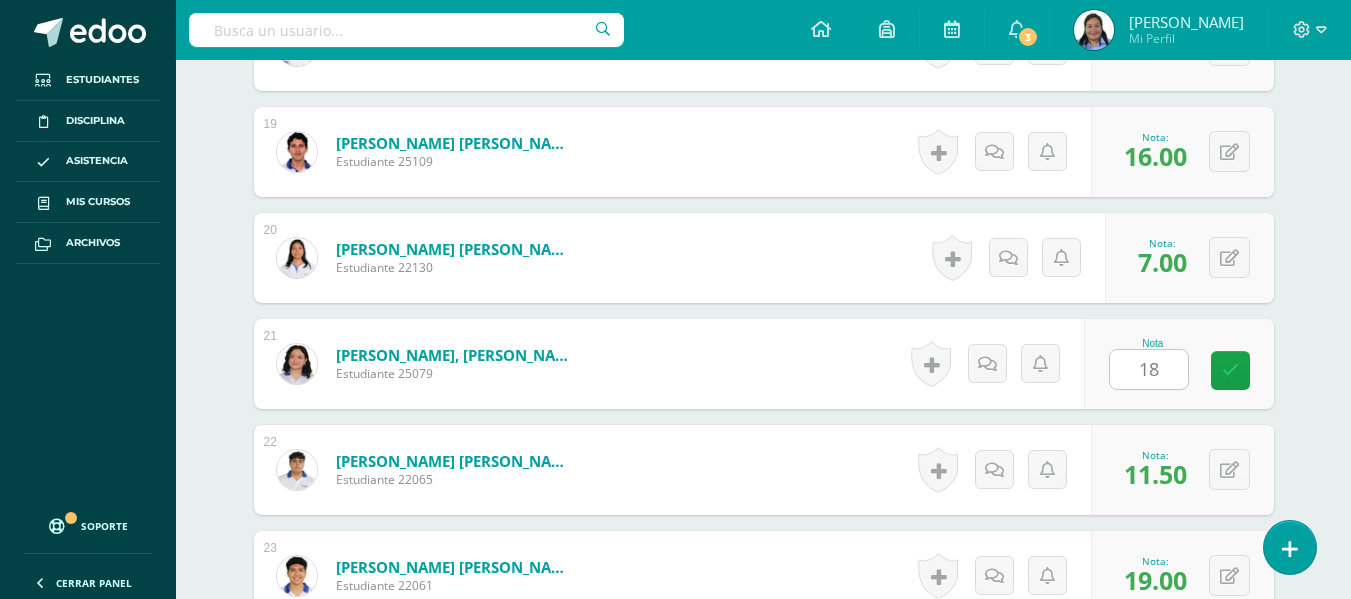 click on "¿Estás seguro que quieres  eliminar  esta actividad?
Esto borrará la actividad y cualquier nota que hayas registrado
permanentemente. Esta acción no se puede revertir. Cancelar Eliminar
Administración de escalas de valoración
escala de valoración
Aún no has creado una escala de valoración.
Cancelar Agregar nueva escala de valoración: Agrega una división a la escala de valoración  (ej. Ortografía, redacción, trabajo en equipo, etc.)
Agregar
Cancelar Crear escala de valoración
Agrega listas de cotejo
Mostrar todos                             Mostrar todos Mis listas Generales Comunicación y Lenguaje Matemática Ciencia Estudios Sociales Arte Taller 1" at bounding box center [764, 423] 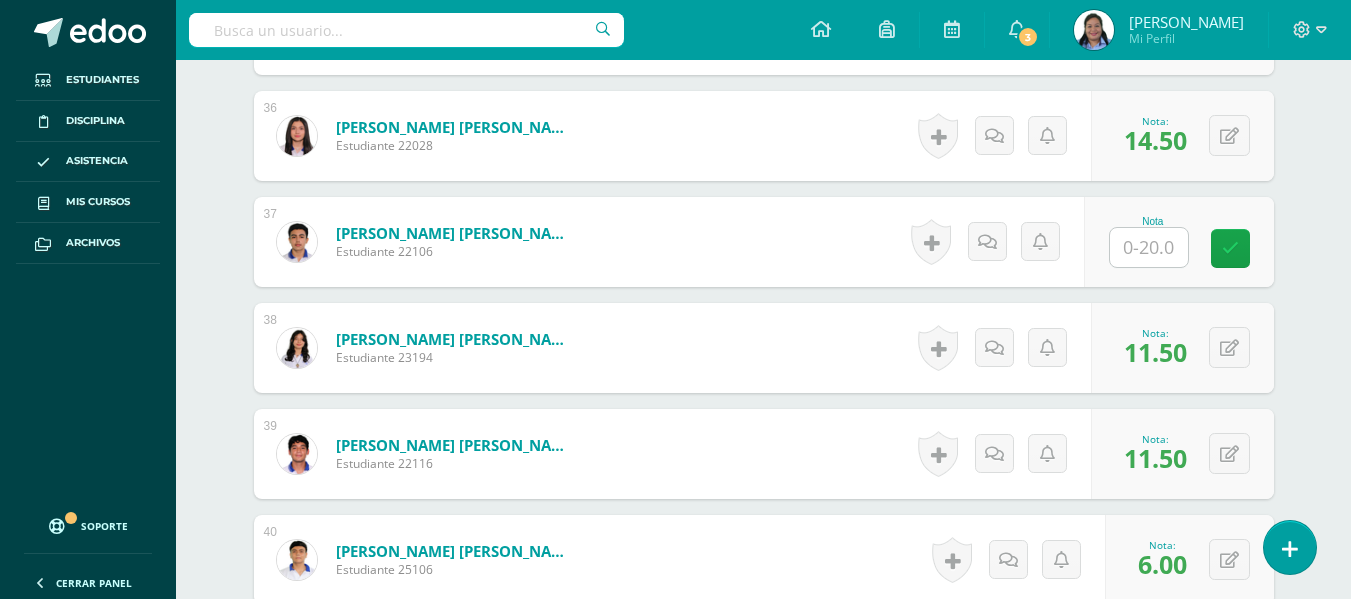 scroll, scrollTop: 4331, scrollLeft: 0, axis: vertical 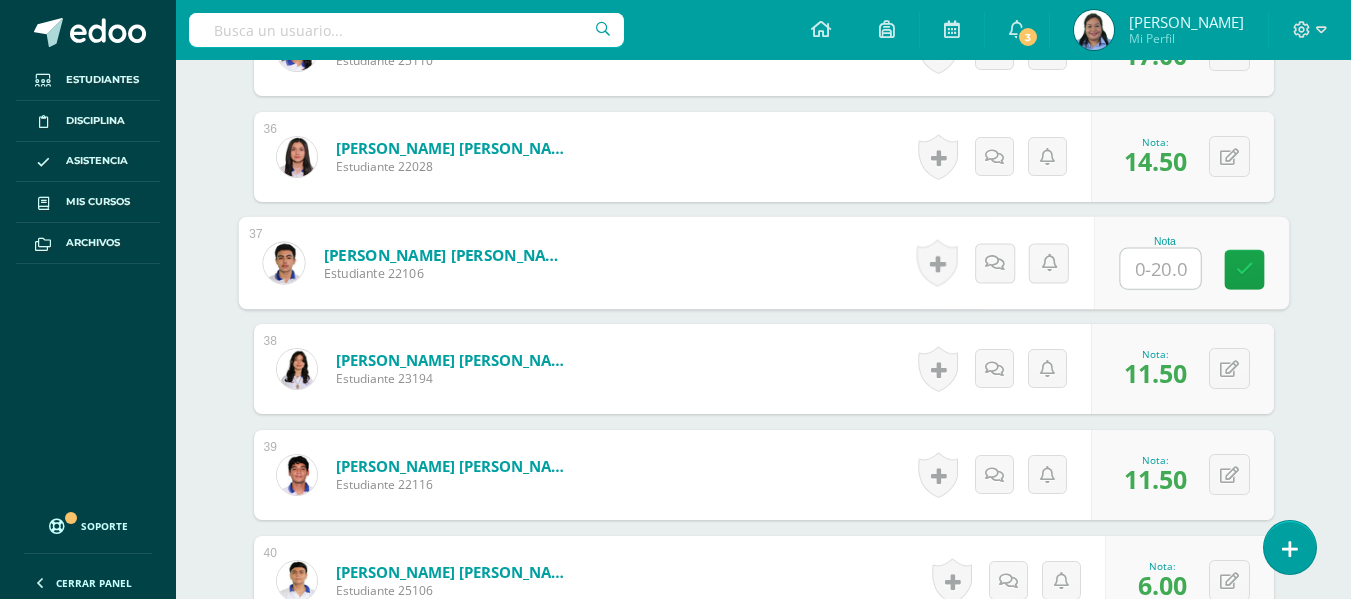 click at bounding box center (1160, 269) 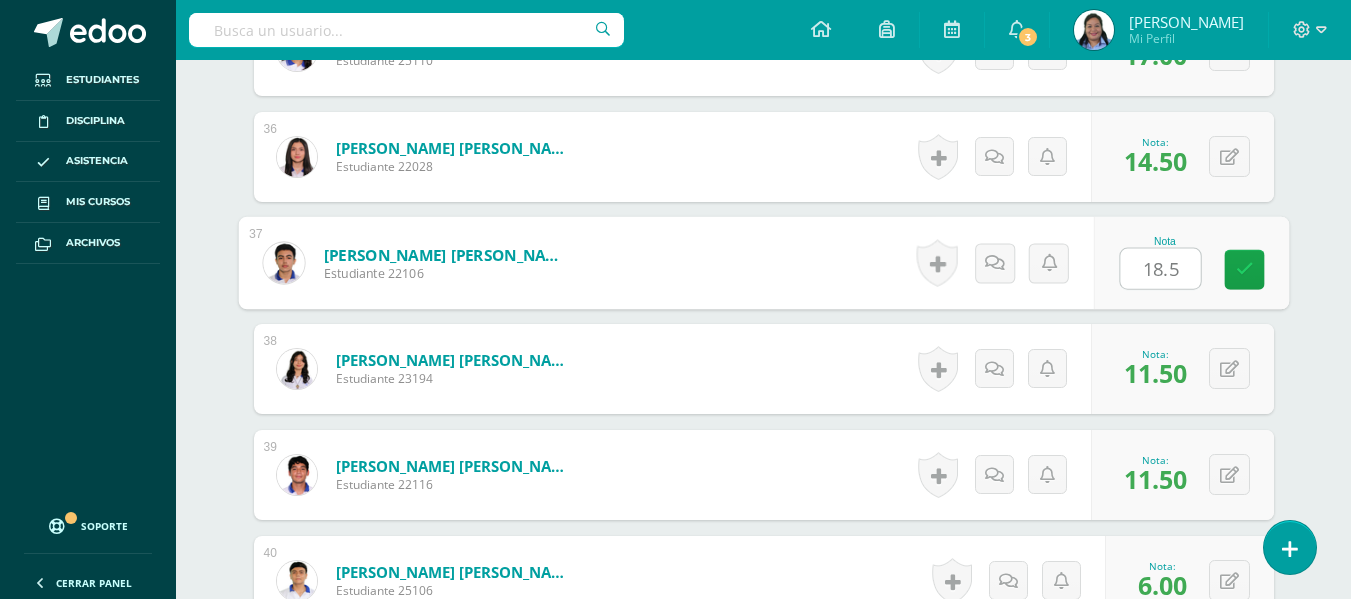 type on "18.5" 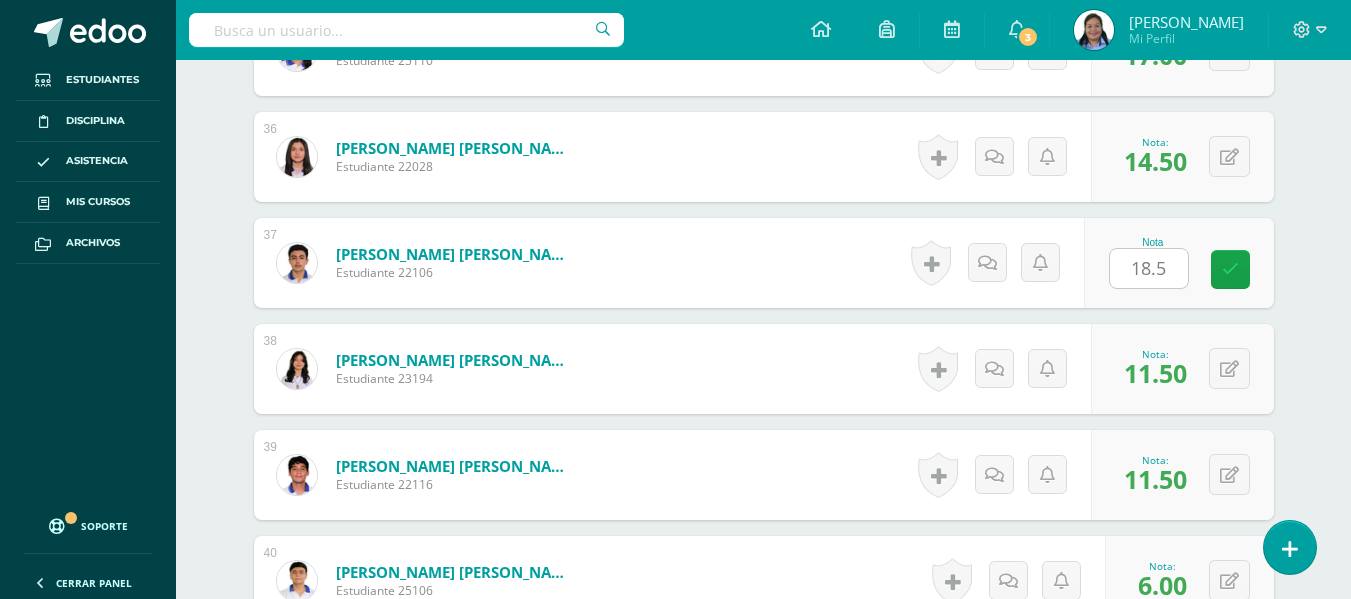 click on "¿Estás seguro que quieres  eliminar  esta actividad?
Esto borrará la actividad y cualquier nota que hayas registrado
permanentemente. Esta acción no se puede revertir. Cancelar Eliminar
Administración de escalas de valoración
escala de valoración
Aún no has creado una escala de valoración.
Cancelar Agregar nueva escala de valoración: Agrega una división a la escala de valoración  (ej. Ortografía, redacción, trabajo en equipo, etc.)
Agregar
Cancelar Crear escala de valoración
Agrega listas de cotejo
Mostrar todos                             Mostrar todos Mis listas Generales Comunicación y Lenguaje Matemática Ciencia Estudios Sociales Arte Taller 1" at bounding box center (764, -1374) 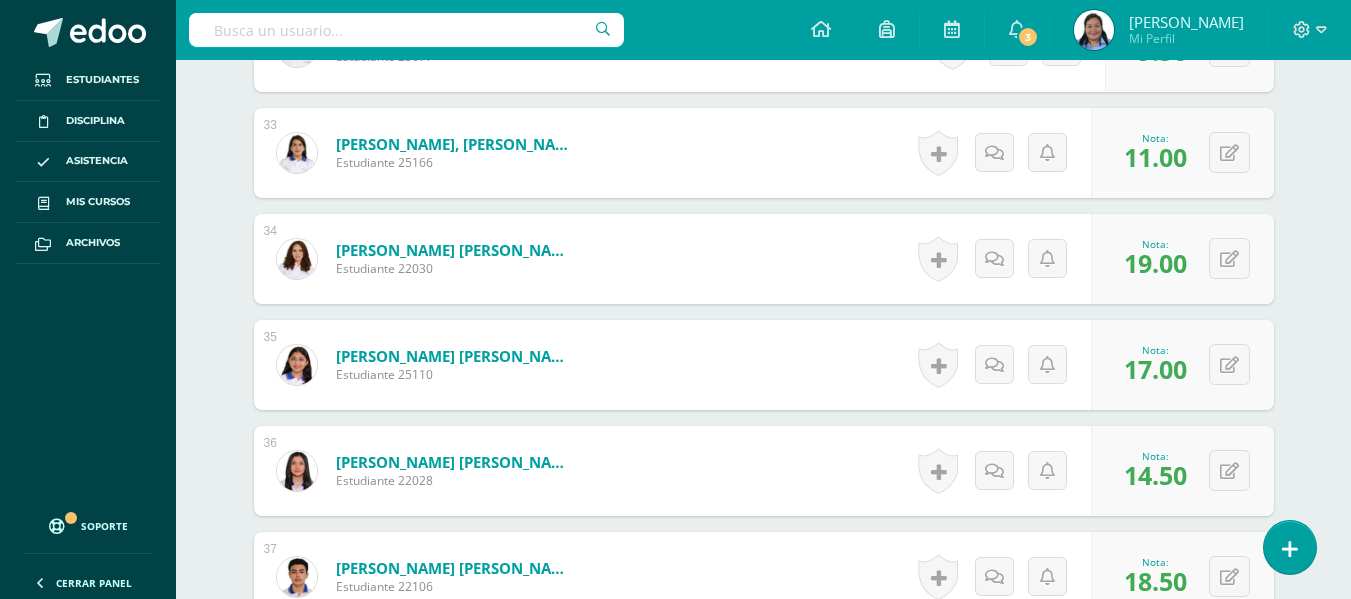 scroll, scrollTop: 3712, scrollLeft: 0, axis: vertical 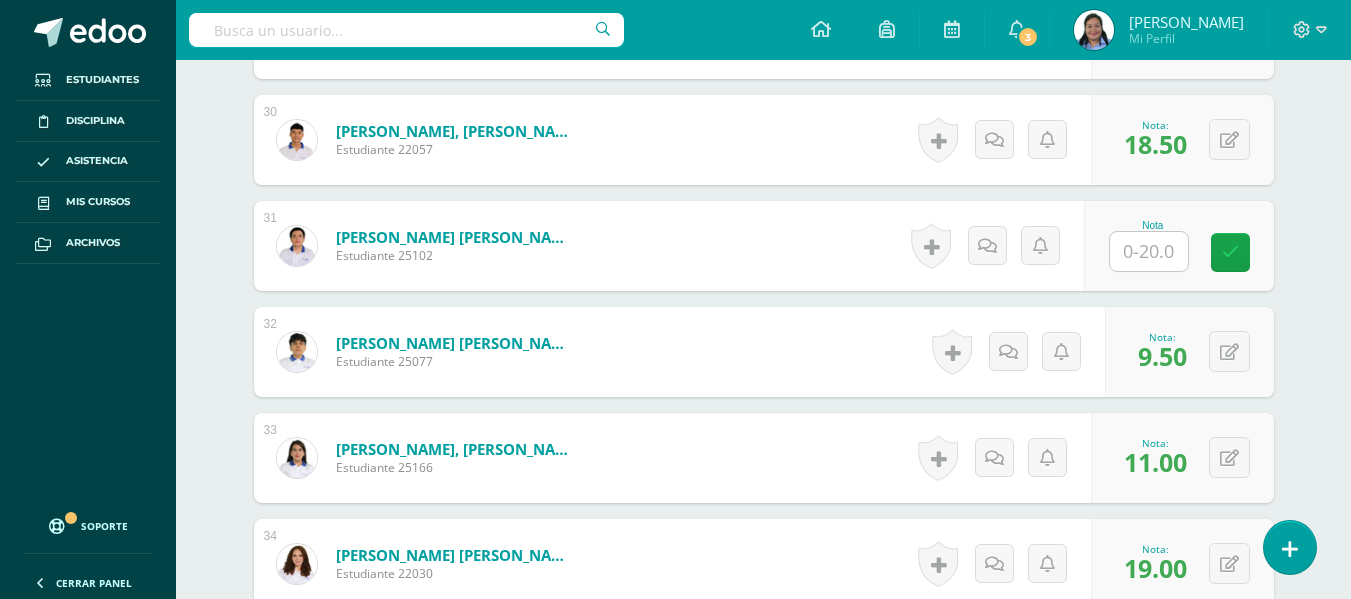 click on "Nota" at bounding box center [1179, 246] 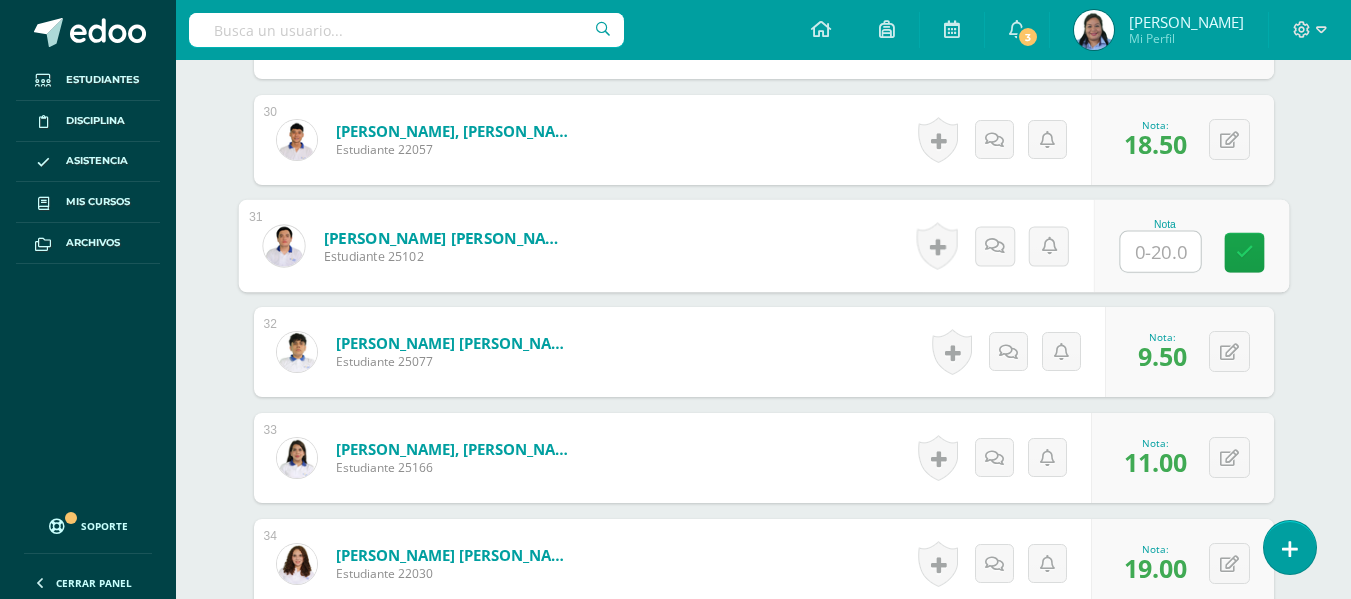 click at bounding box center (1160, 252) 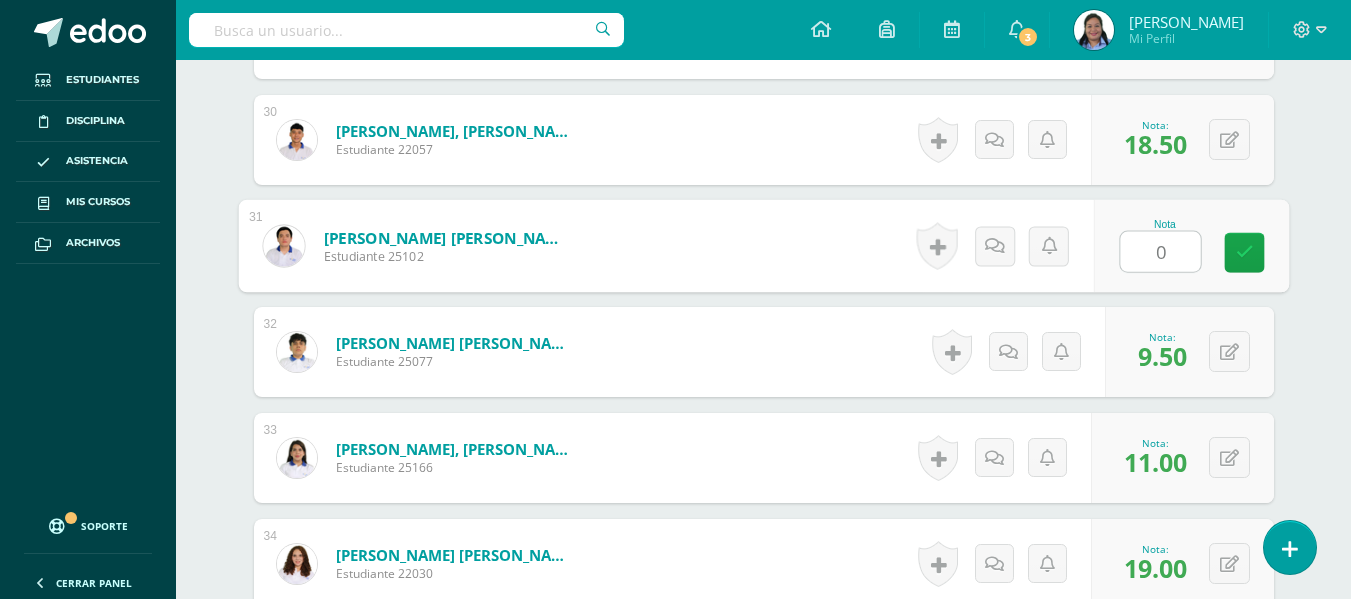 type on "0" 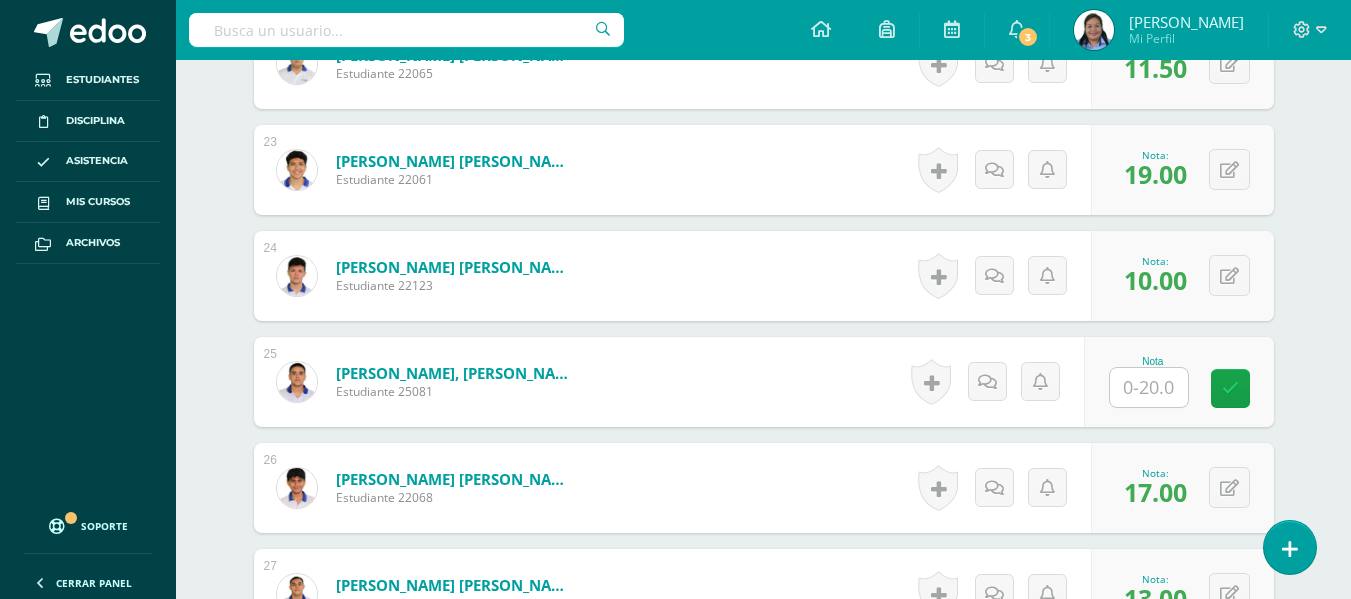 scroll, scrollTop: 2930, scrollLeft: 0, axis: vertical 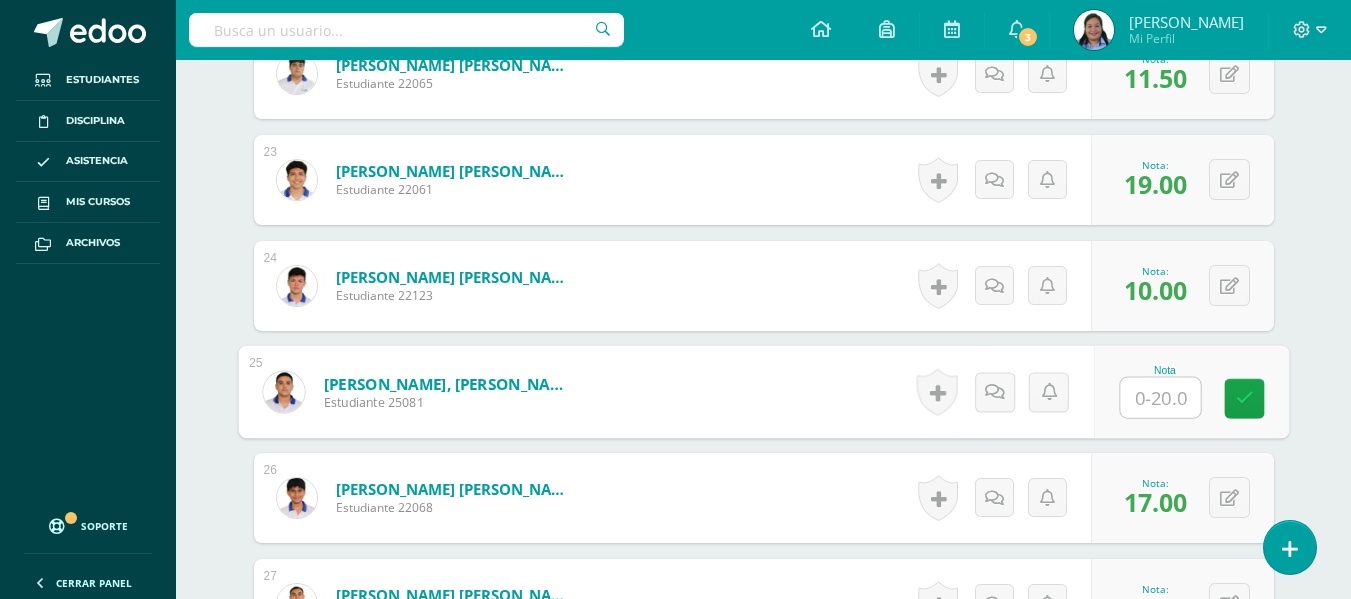click at bounding box center (1160, 398) 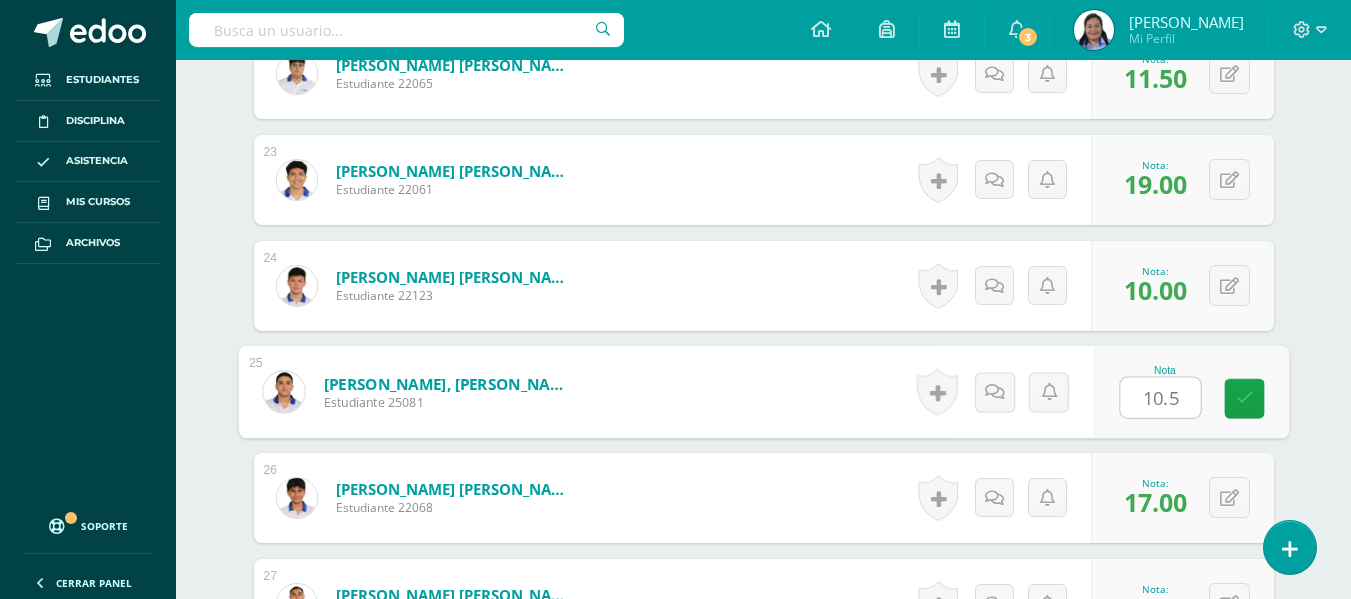 type on "10.5" 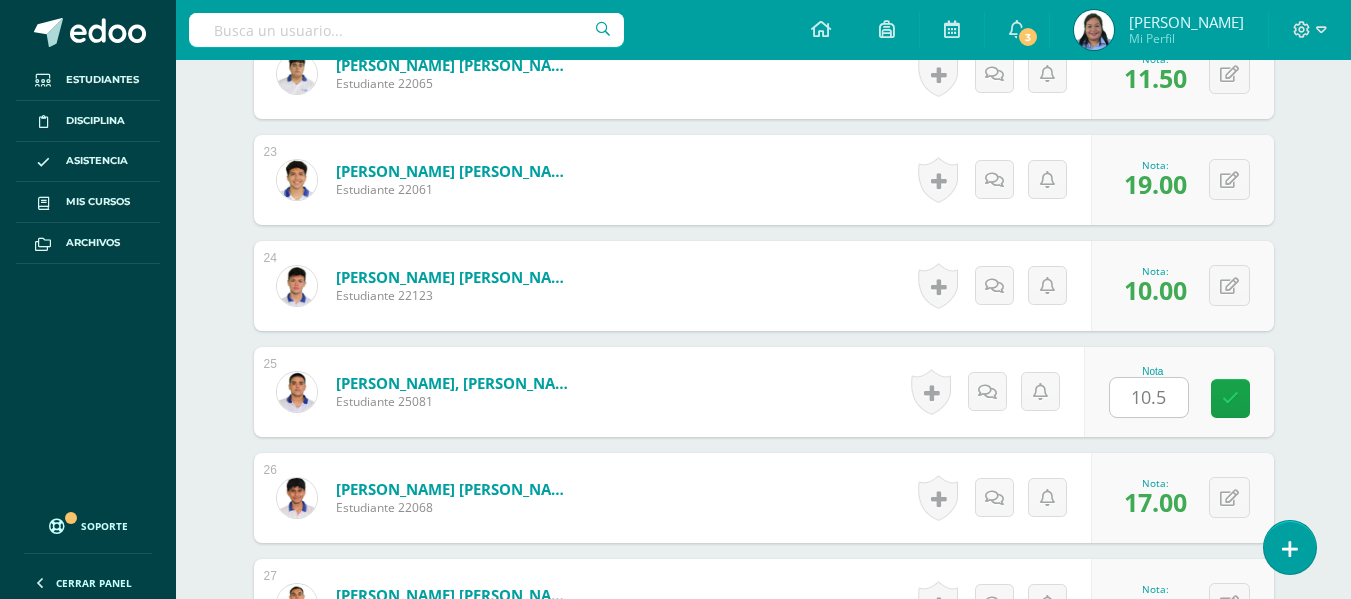 click on "0
Logros
Logros obtenidos
Aún no hay logros agregados
Nota:
10.00" at bounding box center [1182, 286] 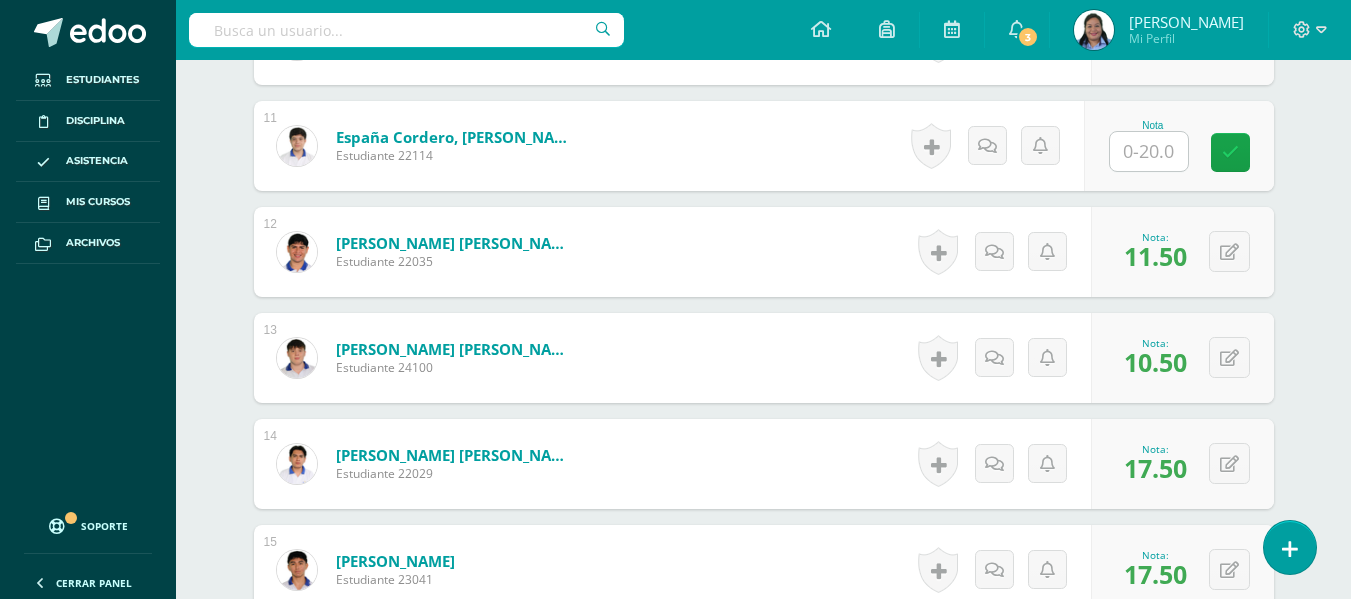 scroll, scrollTop: 1702, scrollLeft: 0, axis: vertical 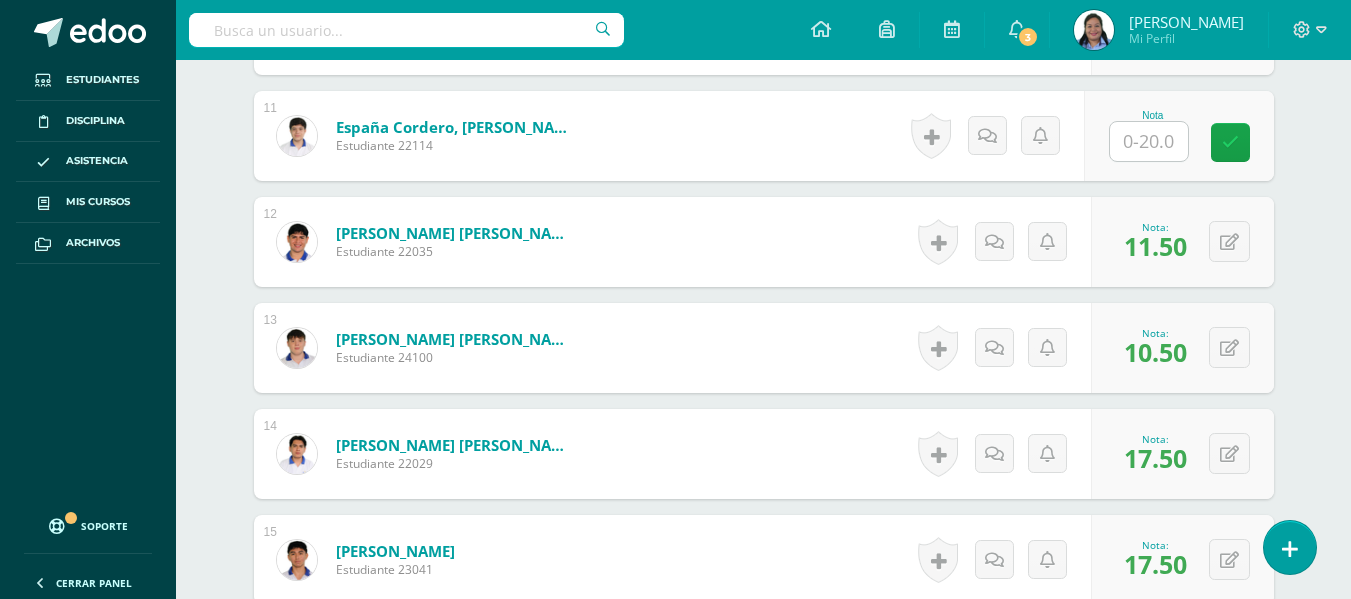 click on "Nota:
11.50" at bounding box center [1155, 241] 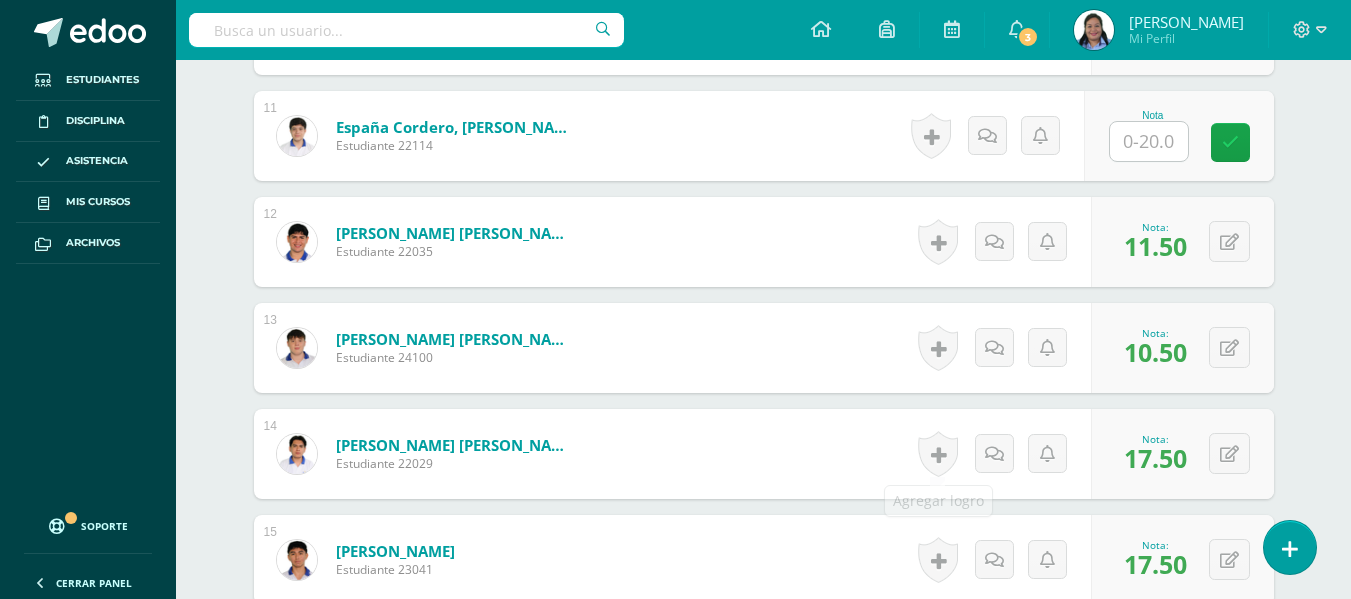 click on "Historial de actividad
No hay historial para esta actividad
Agregar Comentarios
Mandar notificación a estudiante
Cancelar
Guardar" at bounding box center (1001, 454) 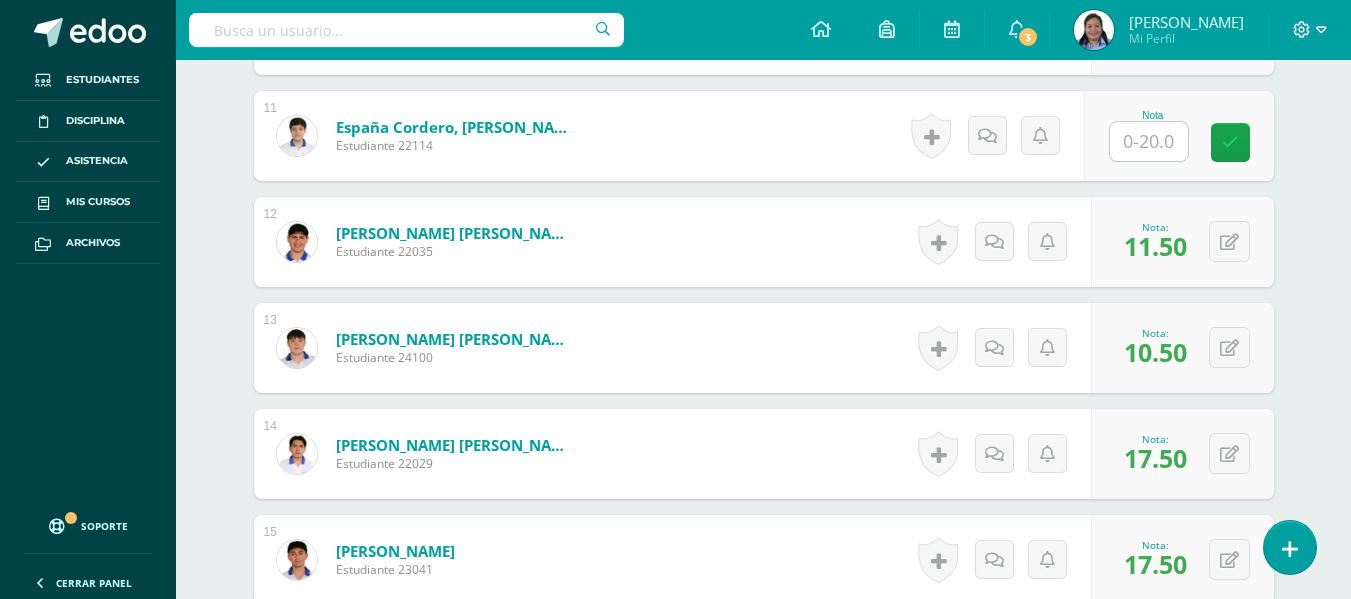 scroll, scrollTop: 0, scrollLeft: 0, axis: both 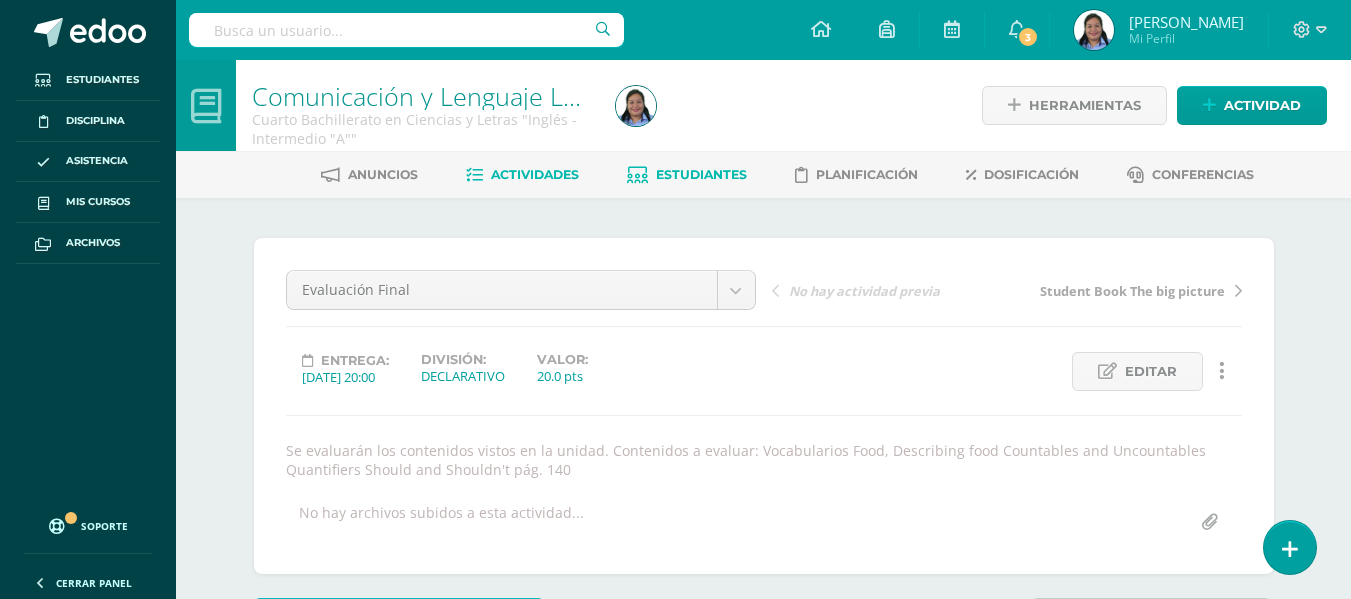 click on "Estudiantes" at bounding box center [701, 174] 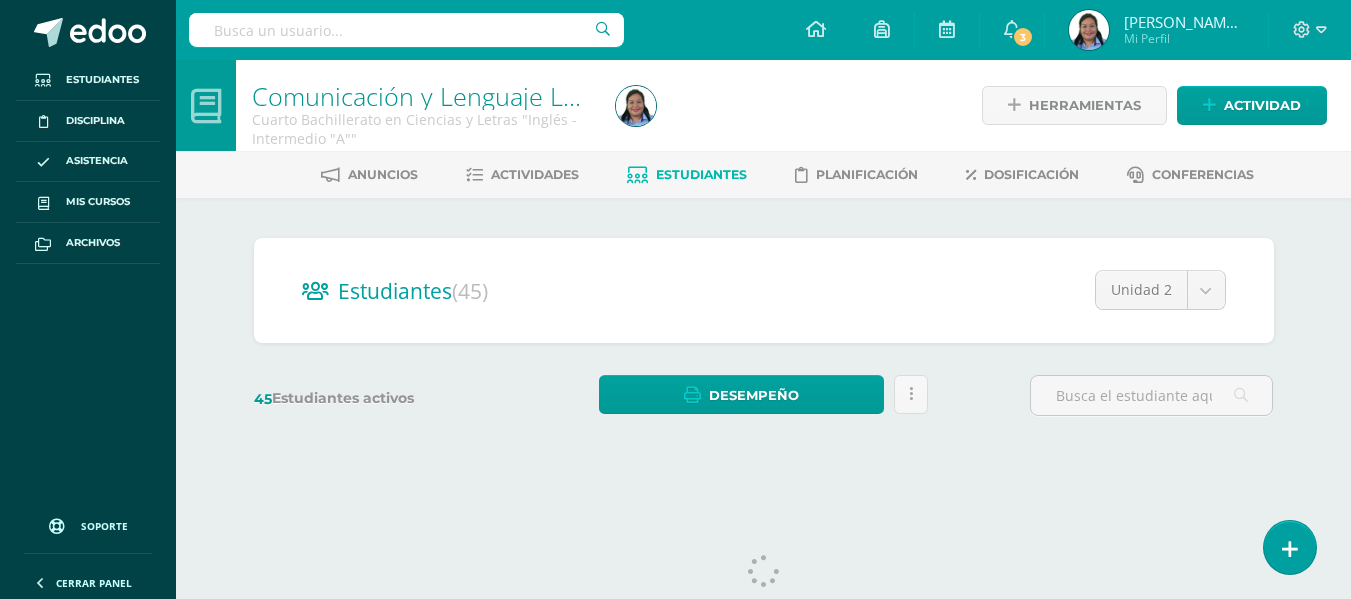 scroll, scrollTop: 0, scrollLeft: 0, axis: both 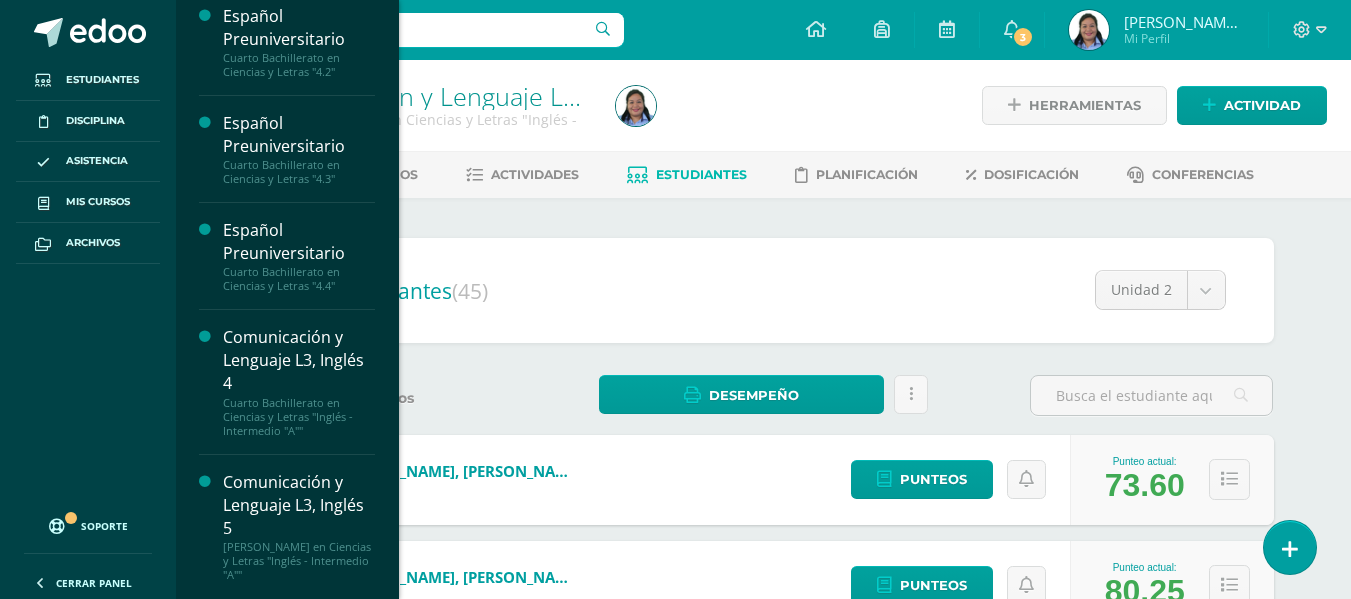 click on "[PERSON_NAME] en Ciencias y Letras
"Inglés - Intermedio "A""" at bounding box center [299, 561] 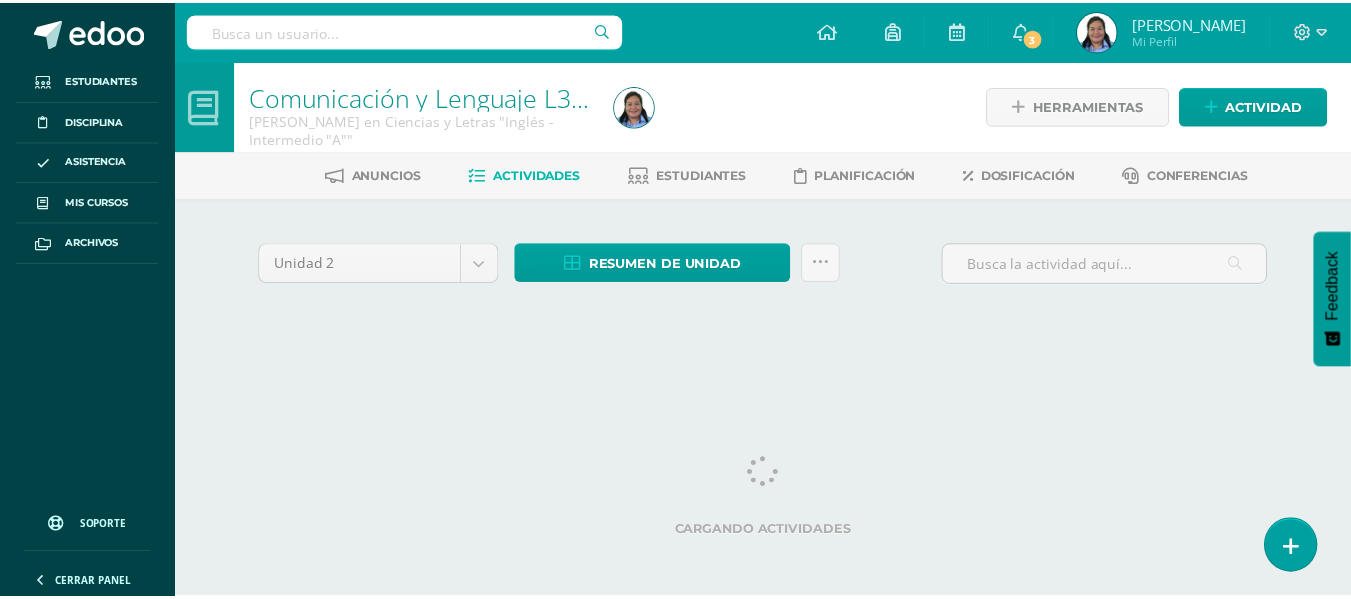 scroll, scrollTop: 0, scrollLeft: 0, axis: both 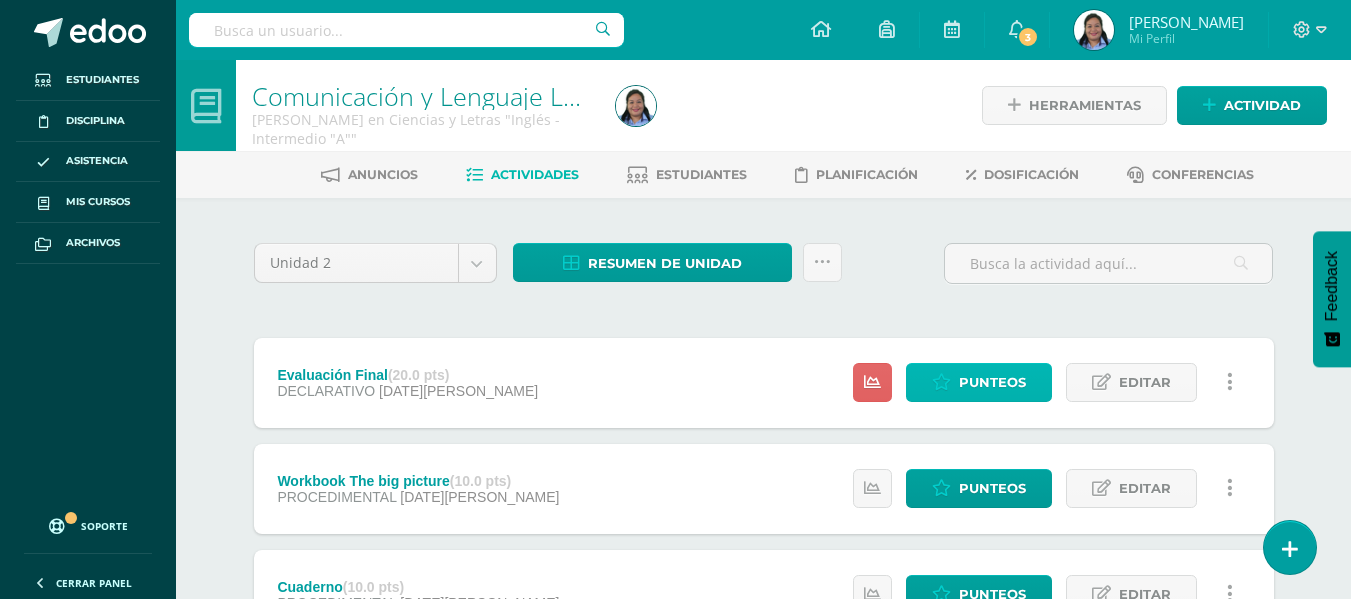 click on "Punteos" at bounding box center (992, 382) 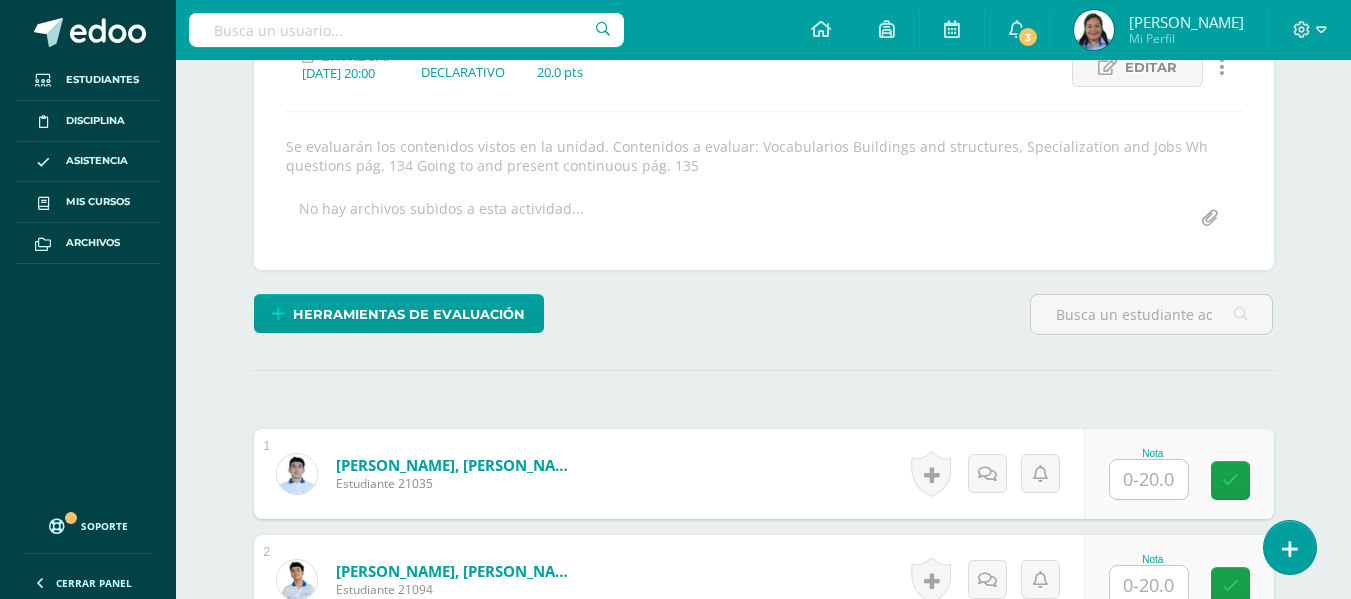 scroll, scrollTop: 305, scrollLeft: 0, axis: vertical 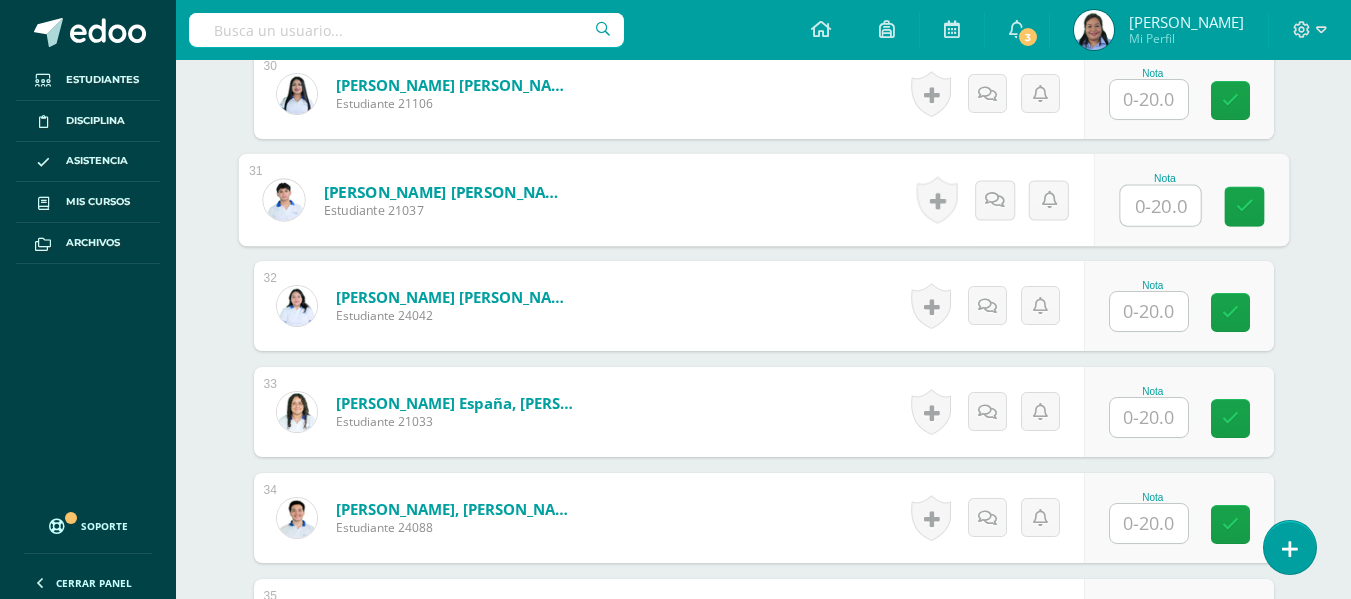 click at bounding box center [1160, 206] 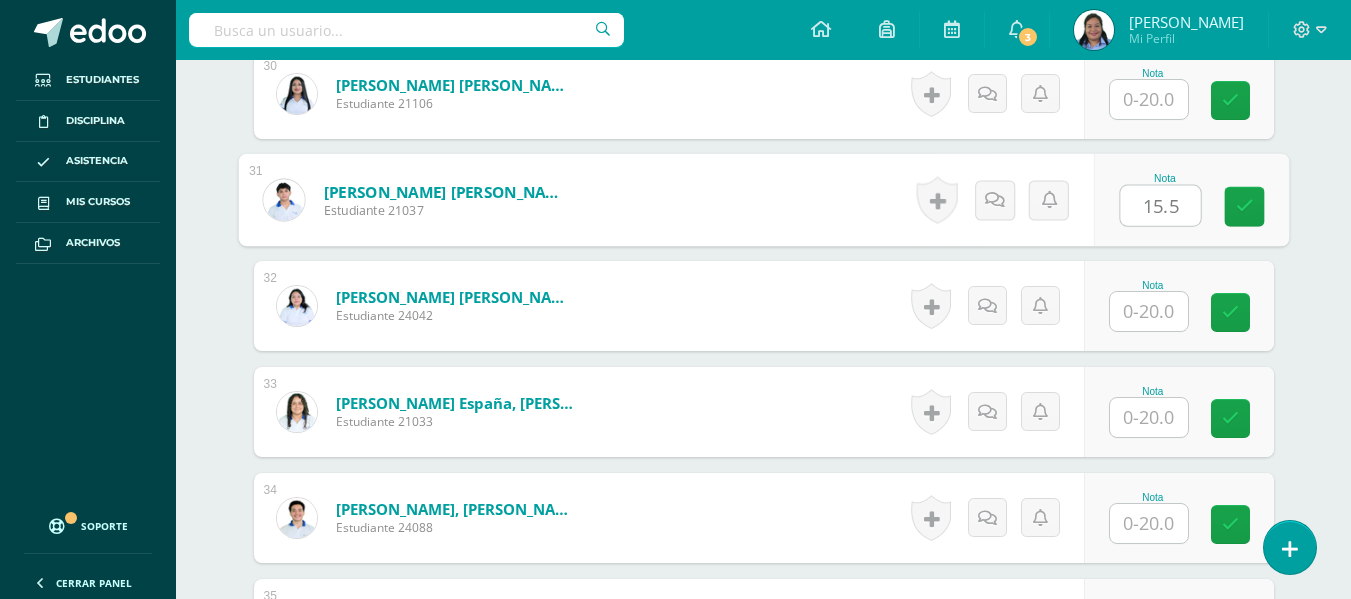 type on "15.5" 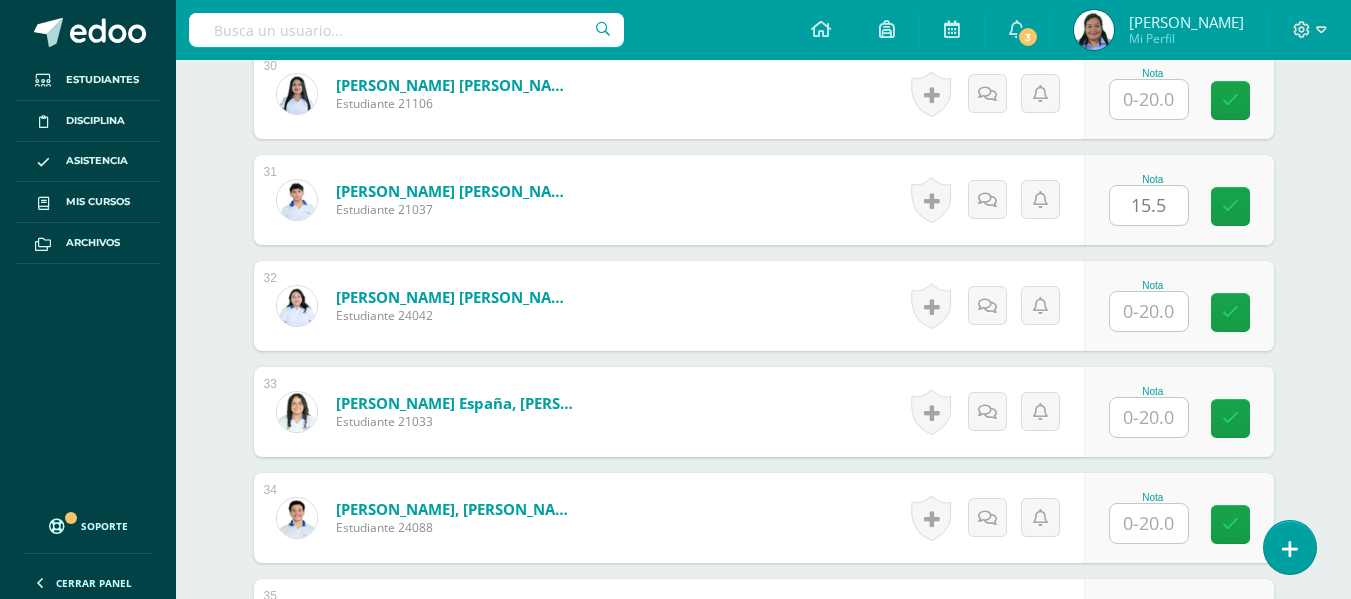 click on "Comunicación y Lenguaje L3, Inglés 5
[PERSON_NAME] en Ciencias y Letras "Inglés - Intermedio "A""
Herramientas
Detalle de asistencias
Actividad
Anuncios
Actividades
Estudiantes
Planificación
Dosificación
Conferencias
¿Estás seguro que quieres  eliminar  esta actividad?
Esto borrará la actividad y cualquier nota que hayas registrado
permanentemente. Esta acción no se puede revertir. Cancelar Eliminar
Administración de escalas de valoración
escala de valoración
Aún no has creado una escala de valoración.
Cancelar" at bounding box center (763, -1188) 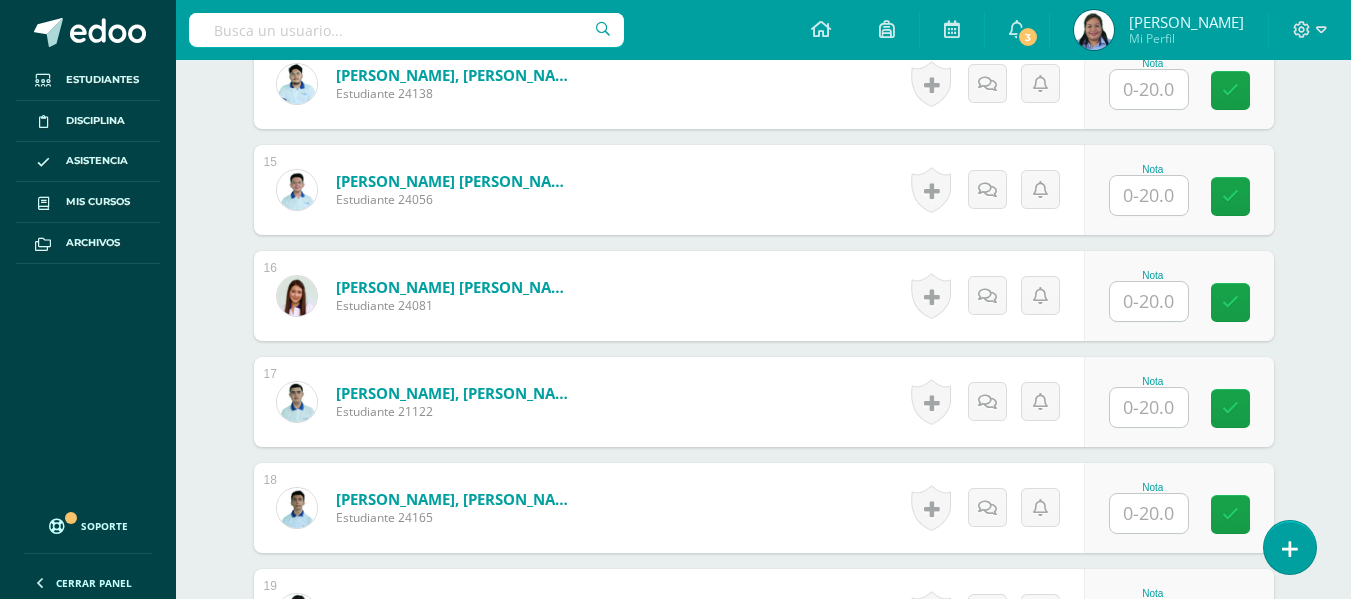 scroll, scrollTop: 2045, scrollLeft: 0, axis: vertical 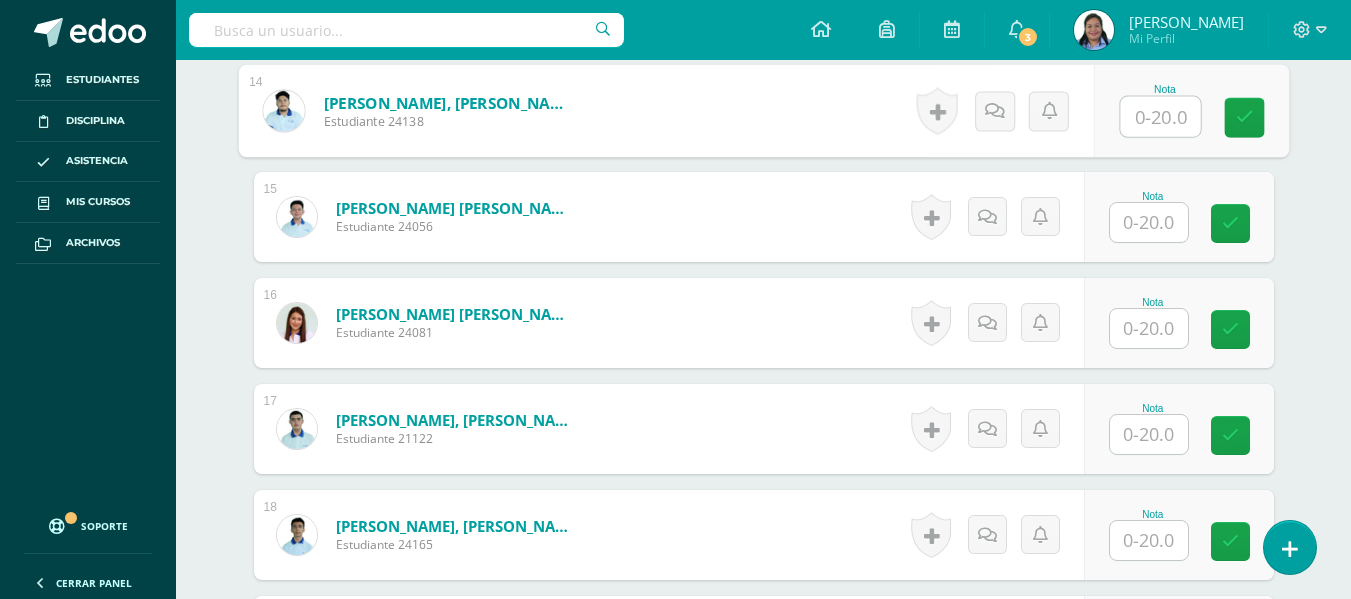 click at bounding box center [1160, 117] 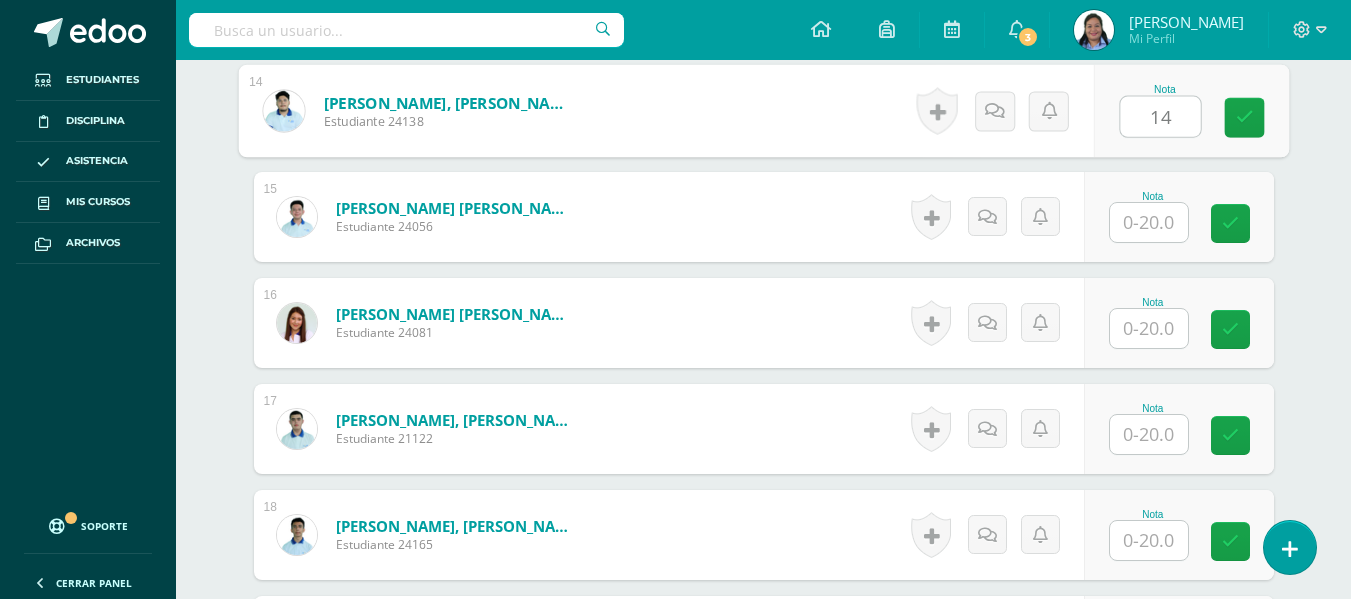 type on "14" 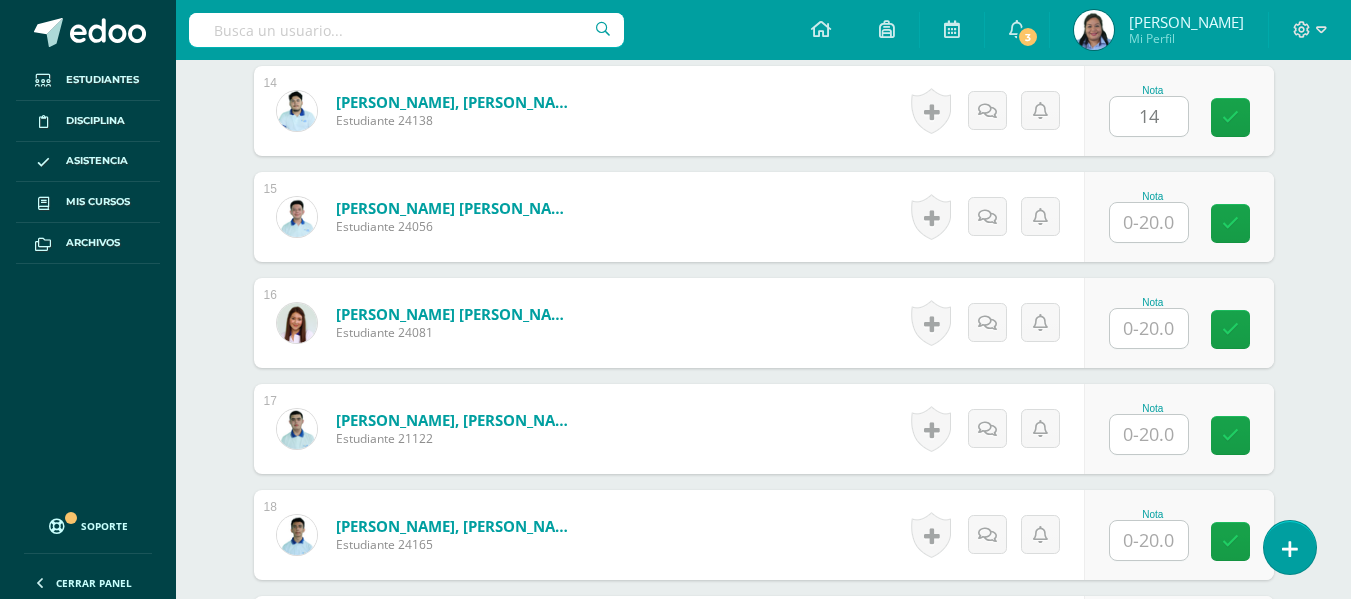 click on "¿Estás seguro que quieres  eliminar  esta actividad?
Esto borrará la actividad y cualquier nota que hayas registrado
permanentemente. Esta acción no se puede revertir. Cancelar Eliminar
Administración de escalas de valoración
escala de valoración
Aún no has creado una escala de valoración.
Cancelar Agregar nueva escala de valoración: Agrega una división a la escala de valoración  (ej. Ortografía, redacción, trabajo en equipo, etc.)
Agregar
Cancelar Crear escala de valoración
Agrega listas de cotejo
Mostrar todos                             Mostrar todos Mis listas Generales Comunicación y Lenguaje Matemática Ciencia Estudios Sociales Arte Taller 1" at bounding box center (764, 594) 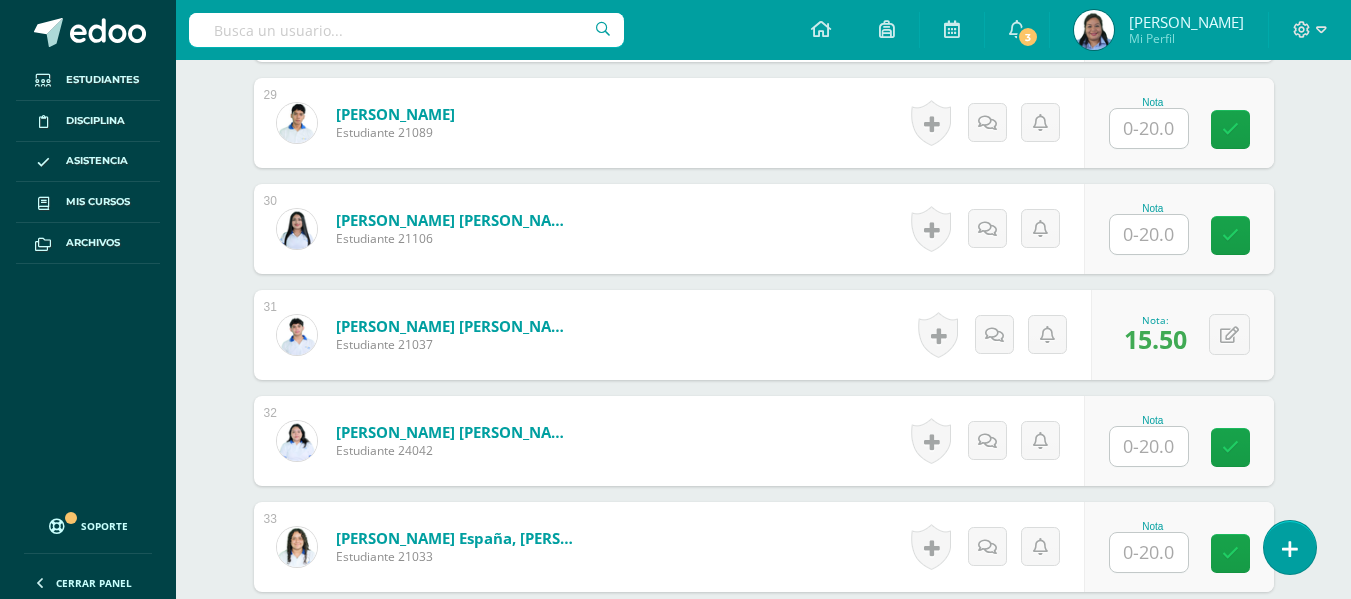 scroll, scrollTop: 3632, scrollLeft: 0, axis: vertical 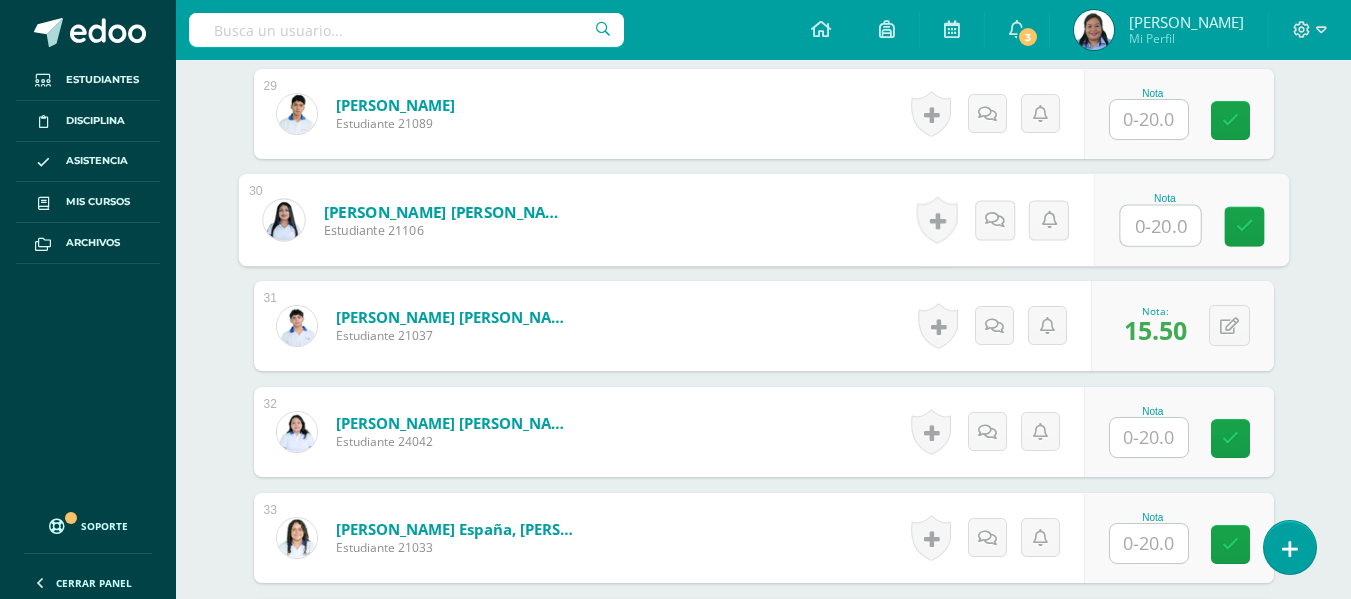 click at bounding box center (1160, 226) 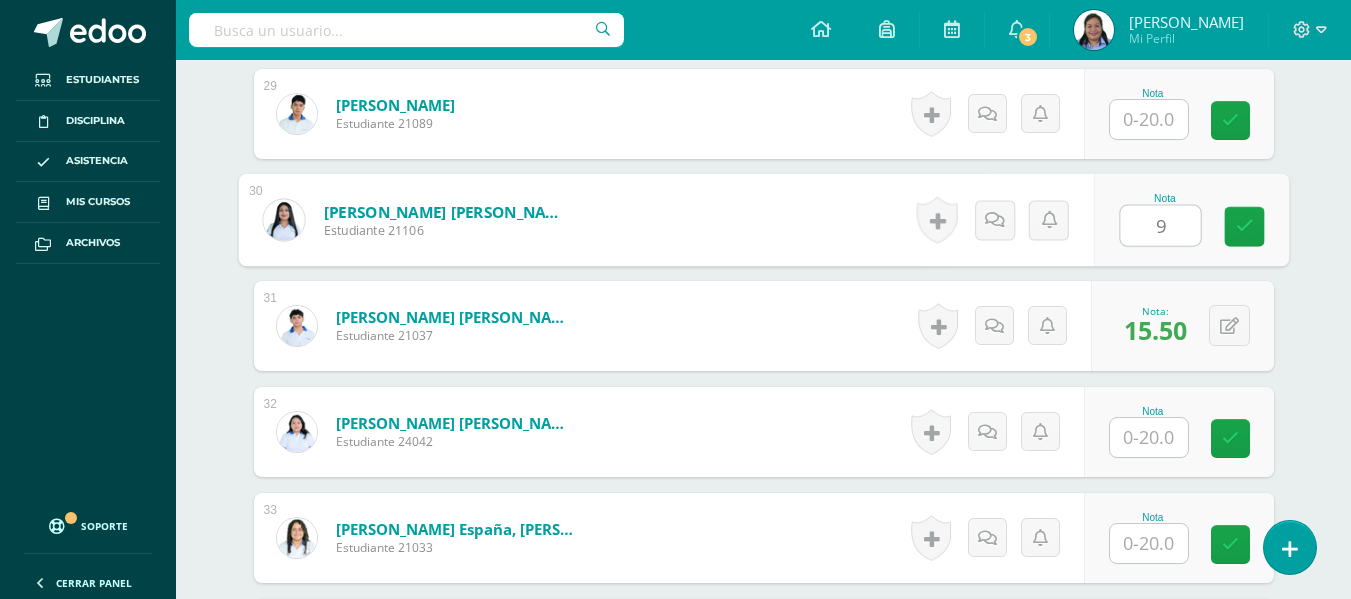 type on "9" 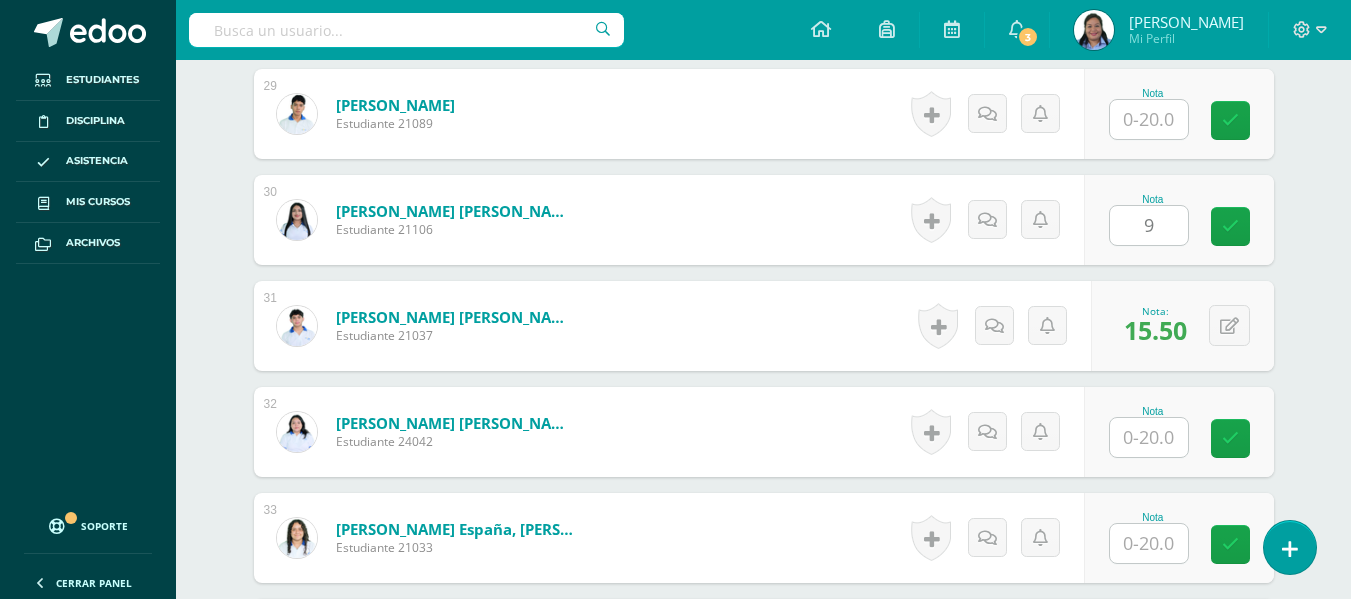 click on "¿Estás seguro que quieres  eliminar  esta actividad?
Esto borrará la actividad y cualquier nota que hayas registrado
permanentemente. Esta acción no se puede revertir. Cancelar Eliminar
Administración de escalas de valoración
escala de valoración
Aún no has creado una escala de valoración.
Cancelar Agregar nueva escala de valoración: Agrega una división a la escala de valoración  (ej. Ortografía, redacción, trabajo en equipo, etc.)
Agregar
Cancelar Crear escala de valoración
Agrega listas de cotejo
Mostrar todos                             Mostrar todos Mis listas Generales Comunicación y Lenguaje Matemática Ciencia Estudios Sociales Arte Taller 1" at bounding box center (764, -993) 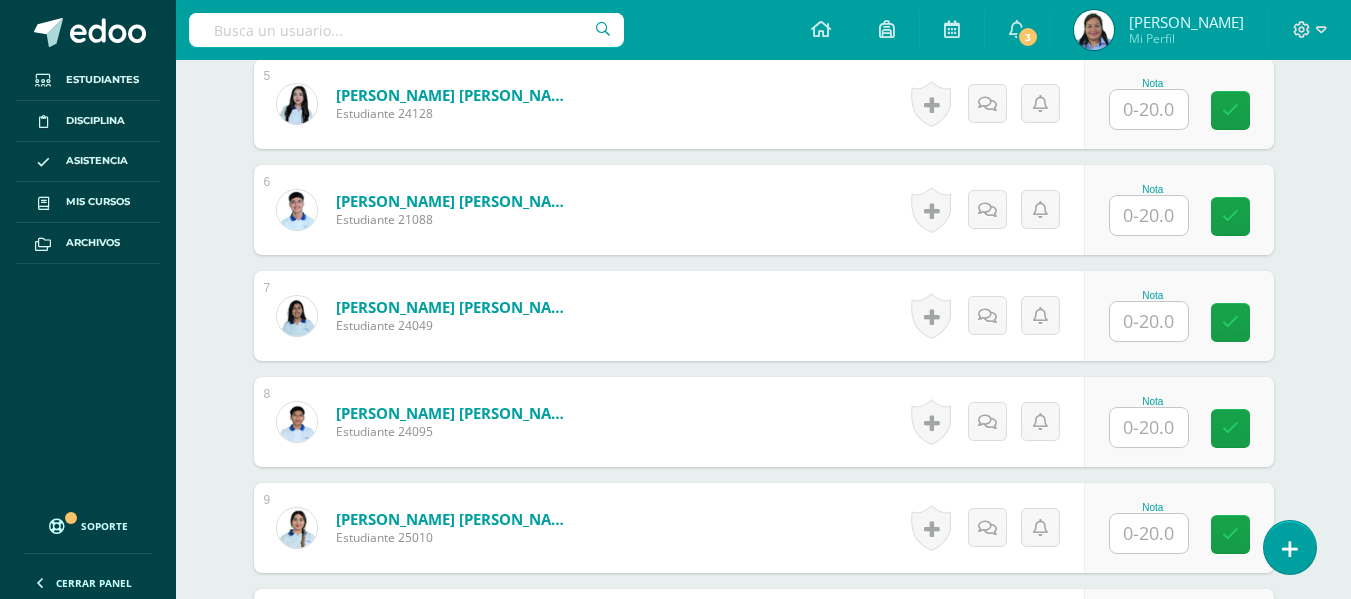 scroll, scrollTop: 1207, scrollLeft: 0, axis: vertical 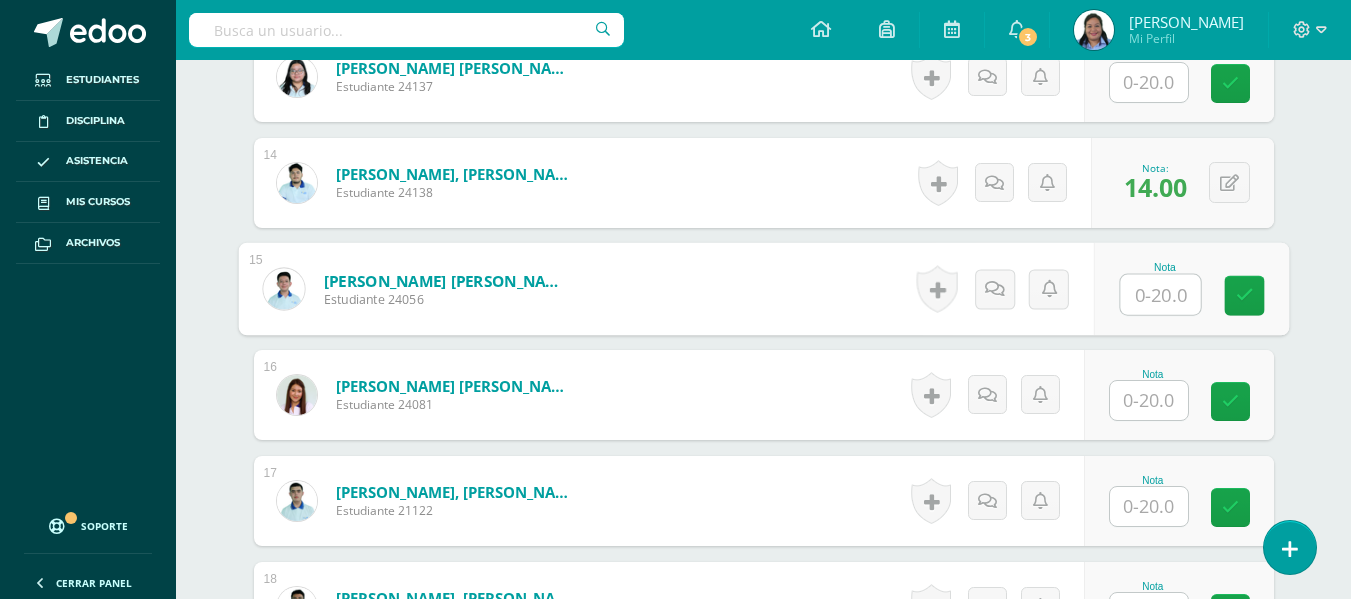click at bounding box center [1160, 295] 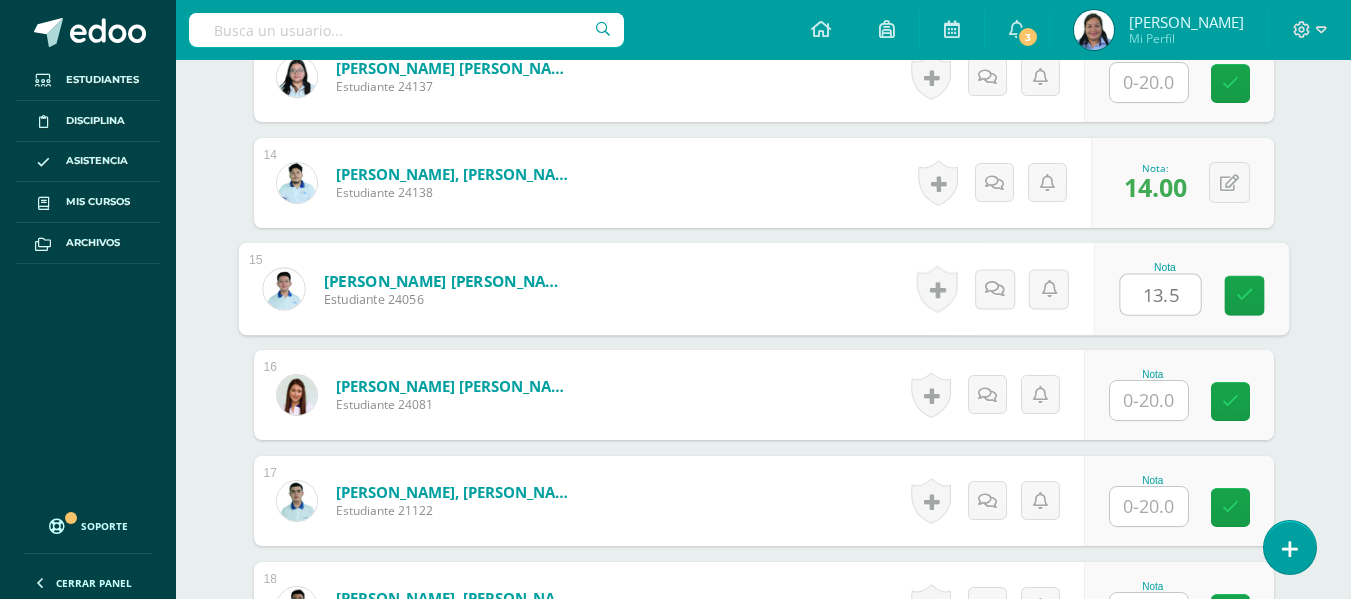 type on "13.5" 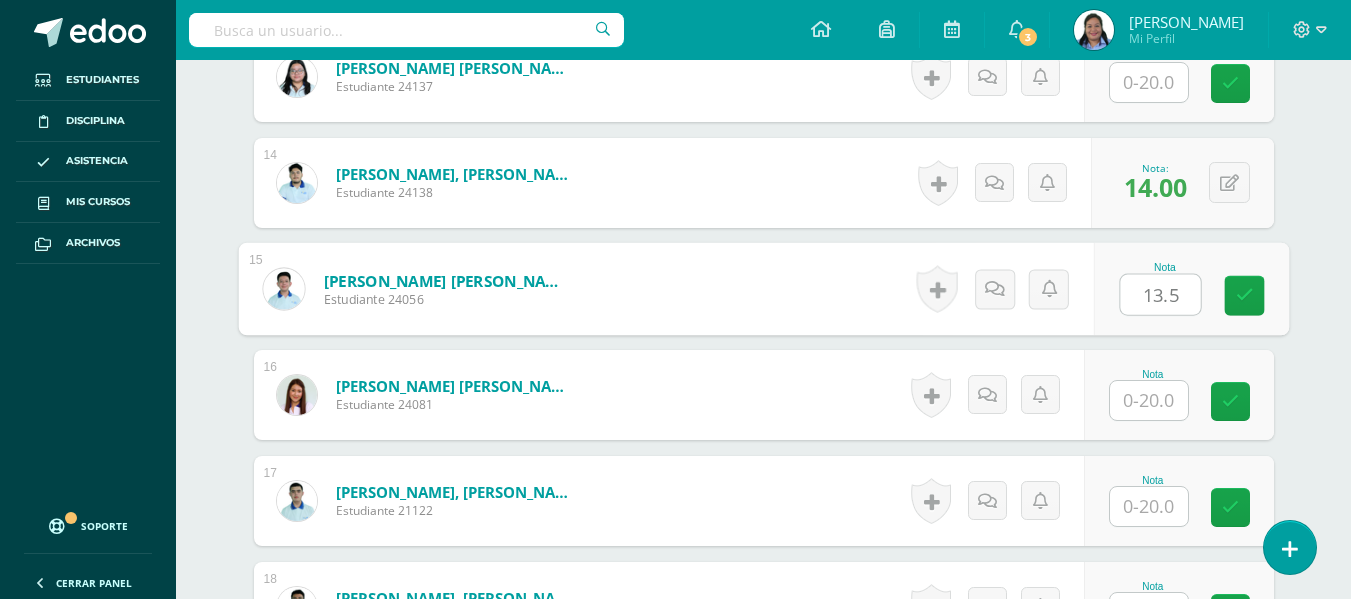 click on "¿Estás seguro que quieres  eliminar  esta actividad?
Esto borrará la actividad y cualquier nota que hayas registrado
permanentemente. Esta acción no se puede revertir. Cancelar Eliminar
Administración de escalas de valoración
escala de valoración
Aún no has creado una escala de valoración.
Cancelar Agregar nueva escala de valoración: Agrega una división a la escala de valoración  (ej. Ortografía, redacción, trabajo en equipo, etc.)
Agregar
Cancelar Crear escala de valoración
Agrega listas de cotejo
Mostrar todos                             Mostrar todos Mis listas Generales Comunicación y Lenguaje Matemática Ciencia Estudios Sociales Arte Taller 1" at bounding box center (764, 666) 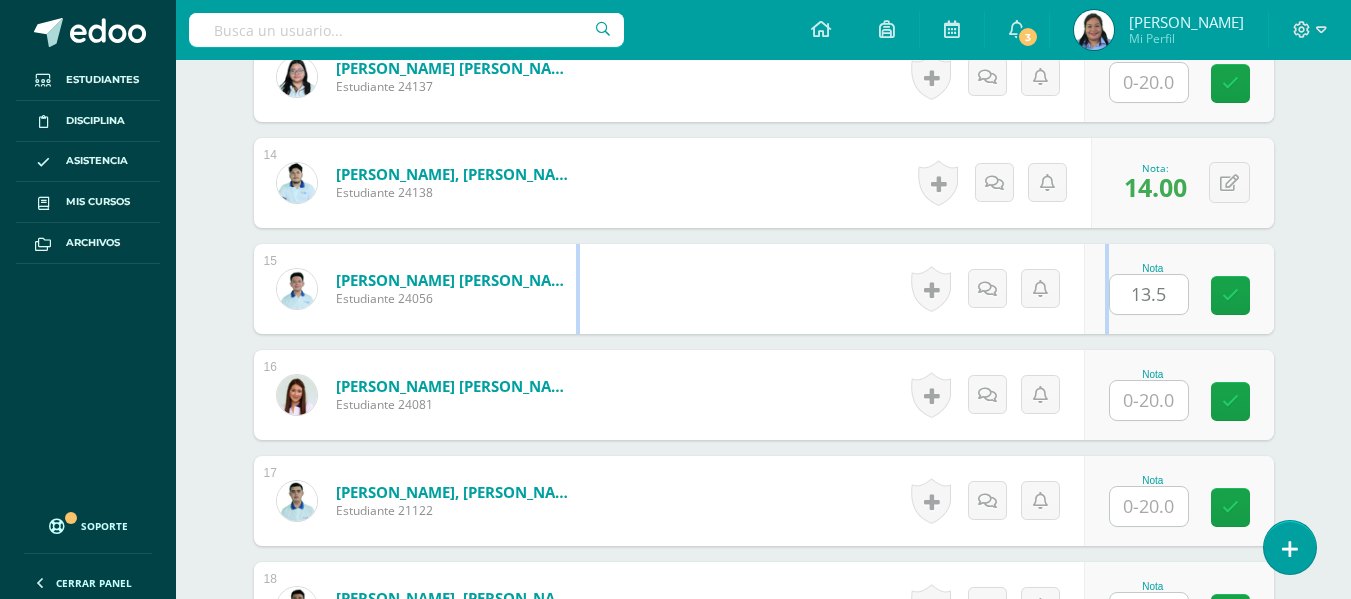 click on "¿Estás seguro que quieres  eliminar  esta actividad?
Esto borrará la actividad y cualquier nota que hayas registrado
permanentemente. Esta acción no se puede revertir. Cancelar Eliminar
Administración de escalas de valoración
escala de valoración
Aún no has creado una escala de valoración.
Cancelar Agregar nueva escala de valoración: Agrega una división a la escala de valoración  (ej. Ortografía, redacción, trabajo en equipo, etc.)
Agregar
Cancelar Crear escala de valoración
Agrega listas de cotejo
Mostrar todos                             Mostrar todos Mis listas Generales Comunicación y Lenguaje Matemática Ciencia Estudios Sociales Arte Taller 1" at bounding box center [764, 666] 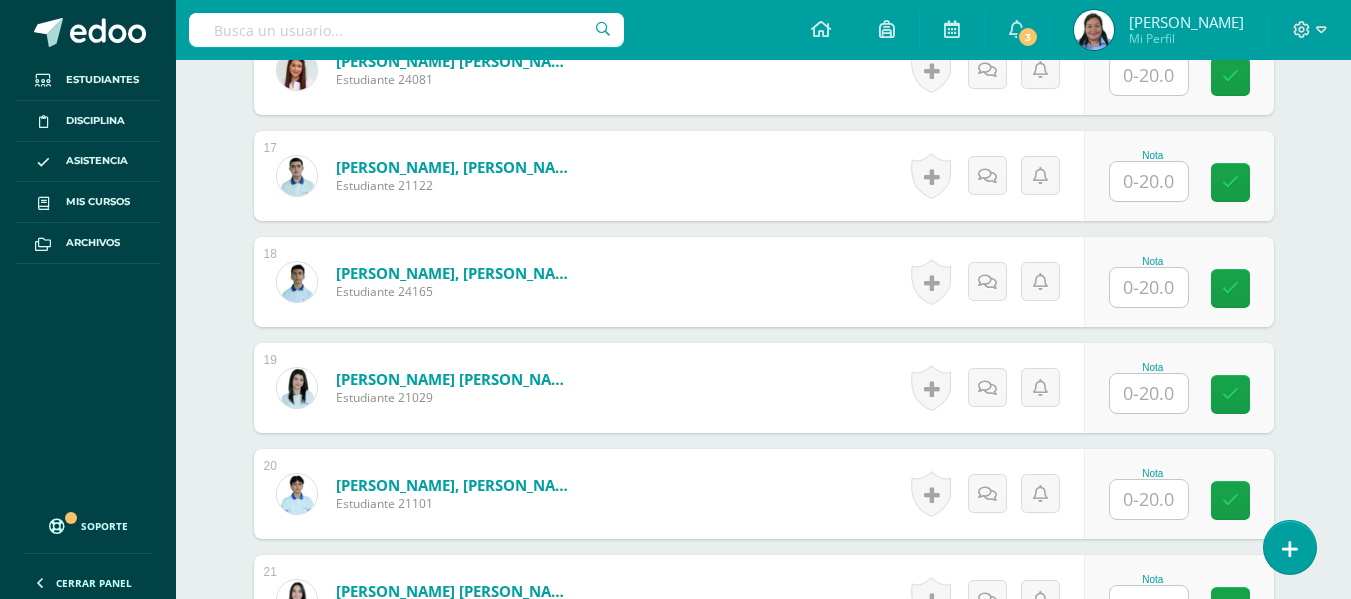 scroll, scrollTop: 2316, scrollLeft: 0, axis: vertical 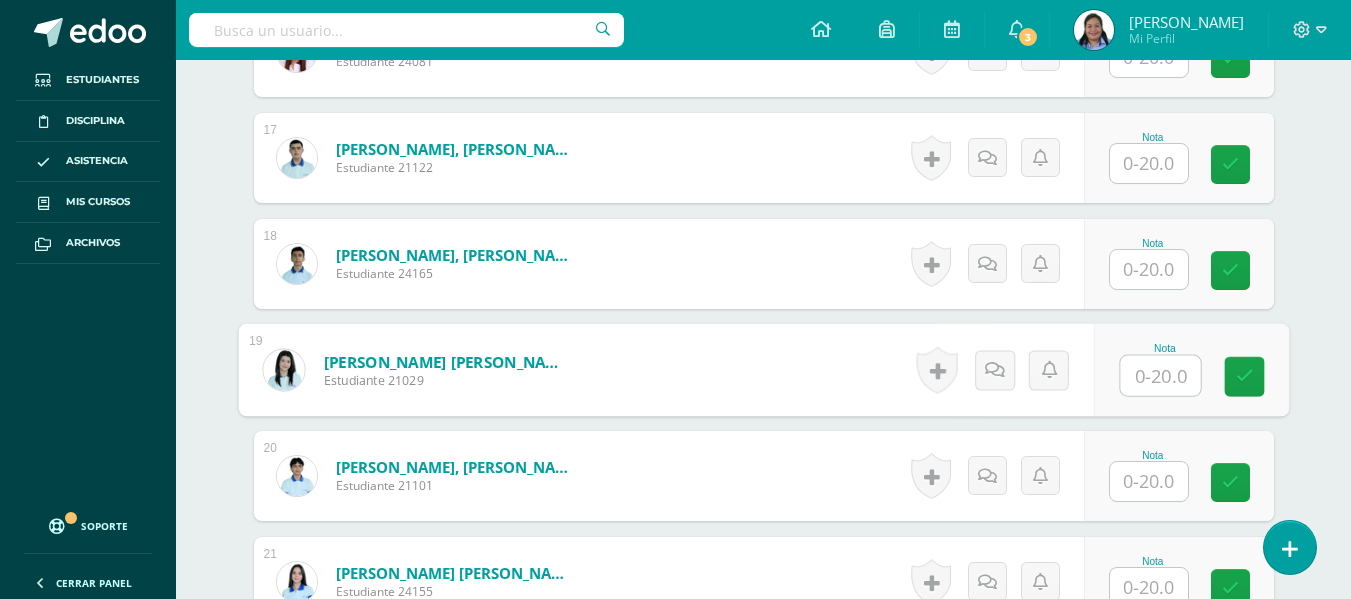 click at bounding box center (1160, 376) 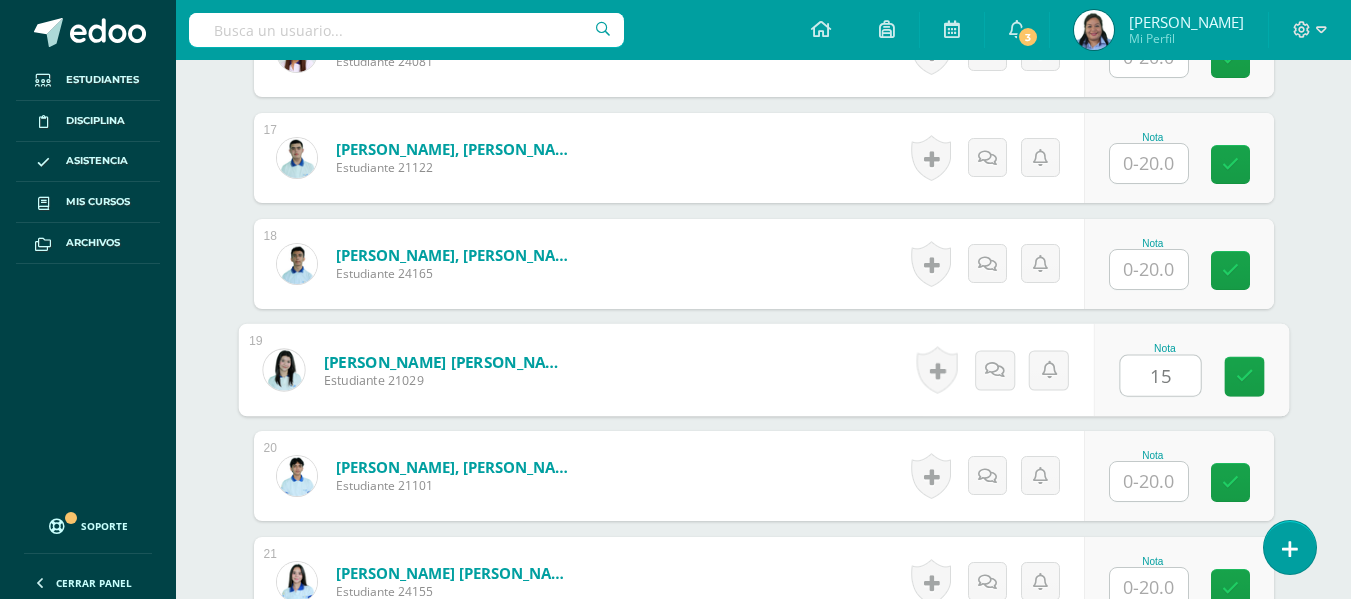 type on "15" 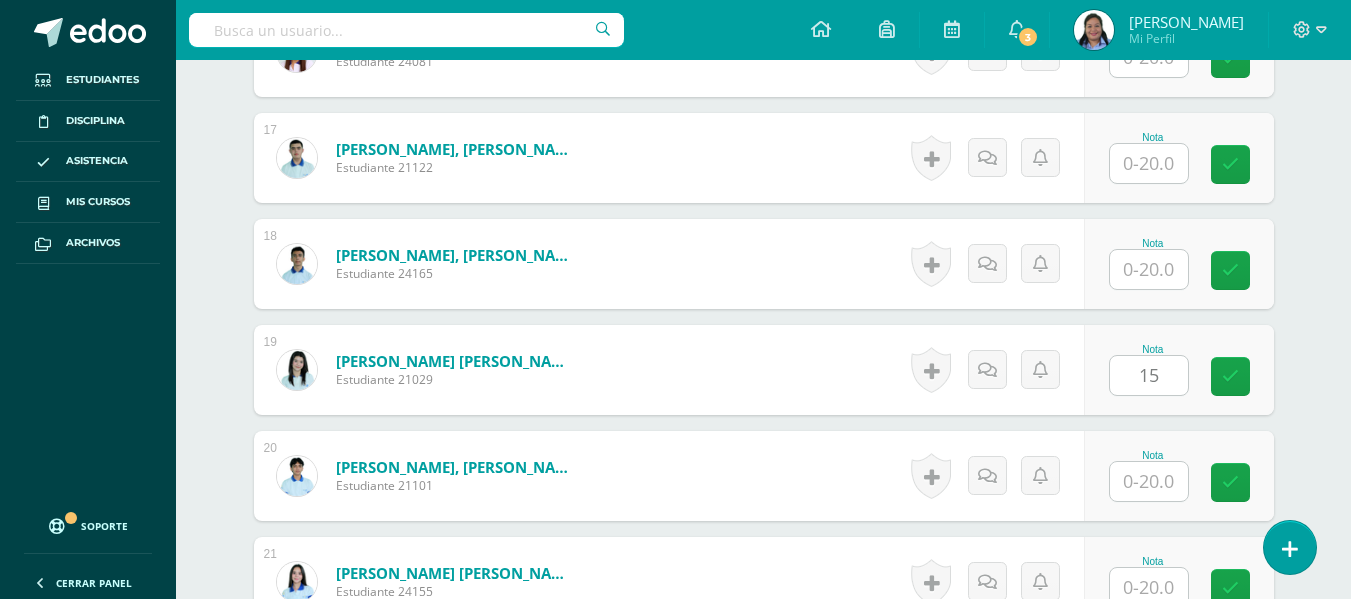 click on "1
Aguilar Ramírez, José Alejandro
Estudiante  21035
Nota
0
Logros
N/A 2" at bounding box center (764, 476) 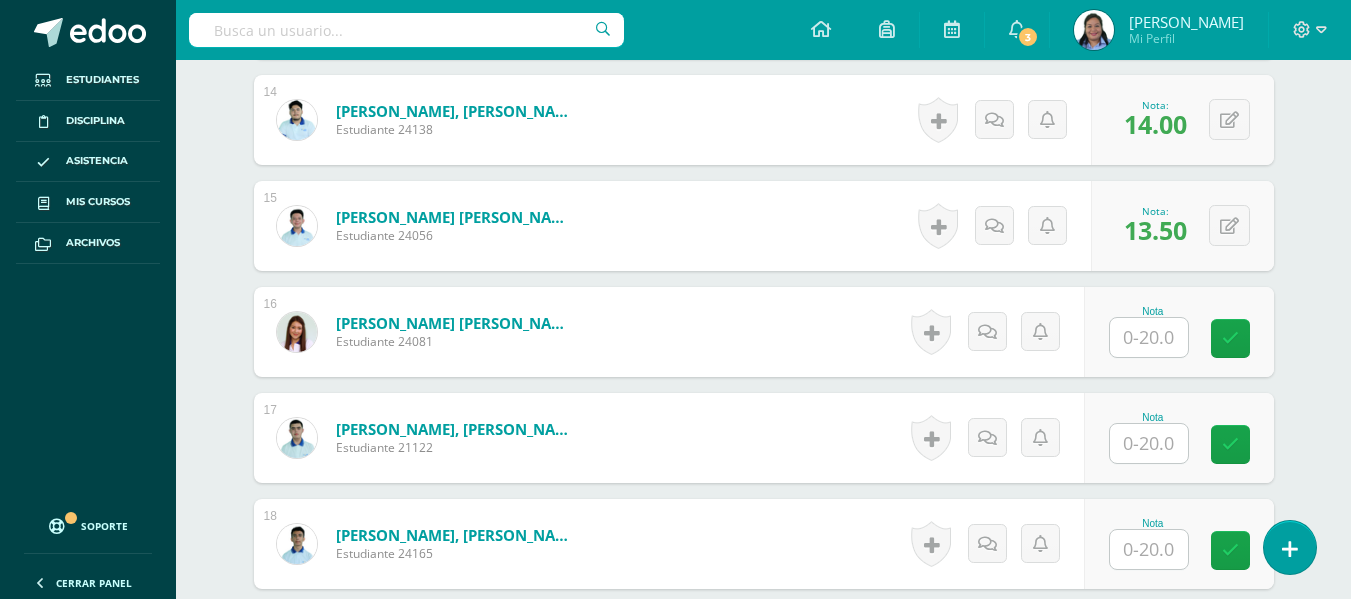 scroll, scrollTop: 2072, scrollLeft: 0, axis: vertical 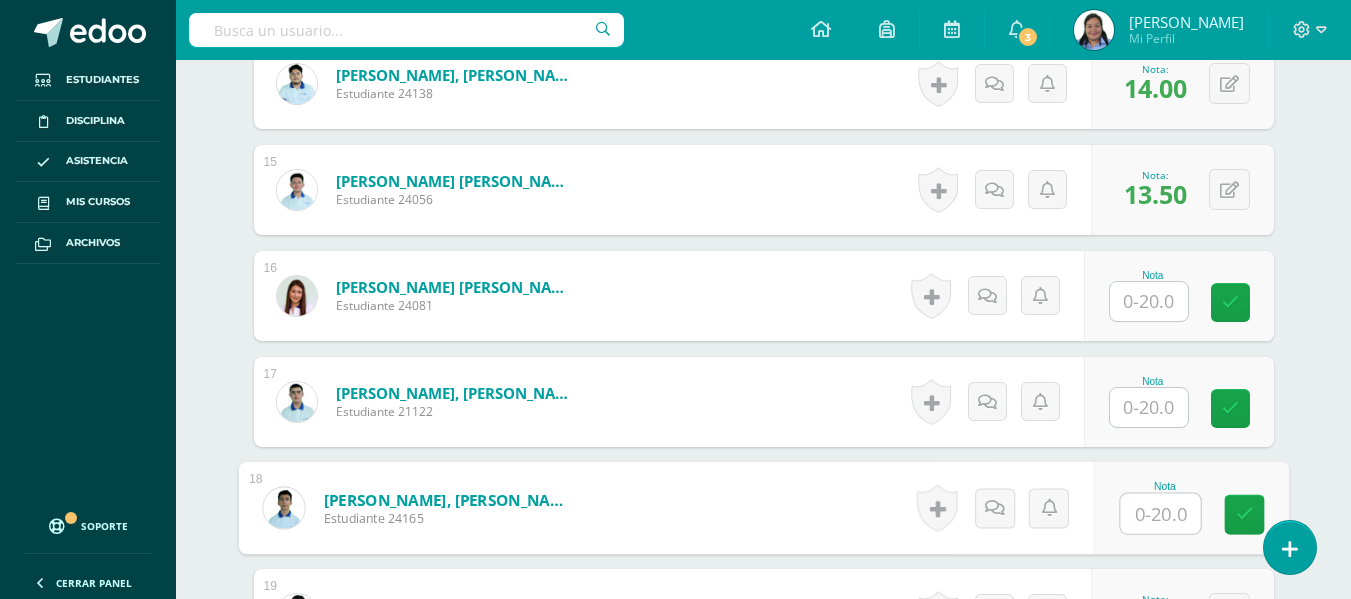 click at bounding box center [1160, 514] 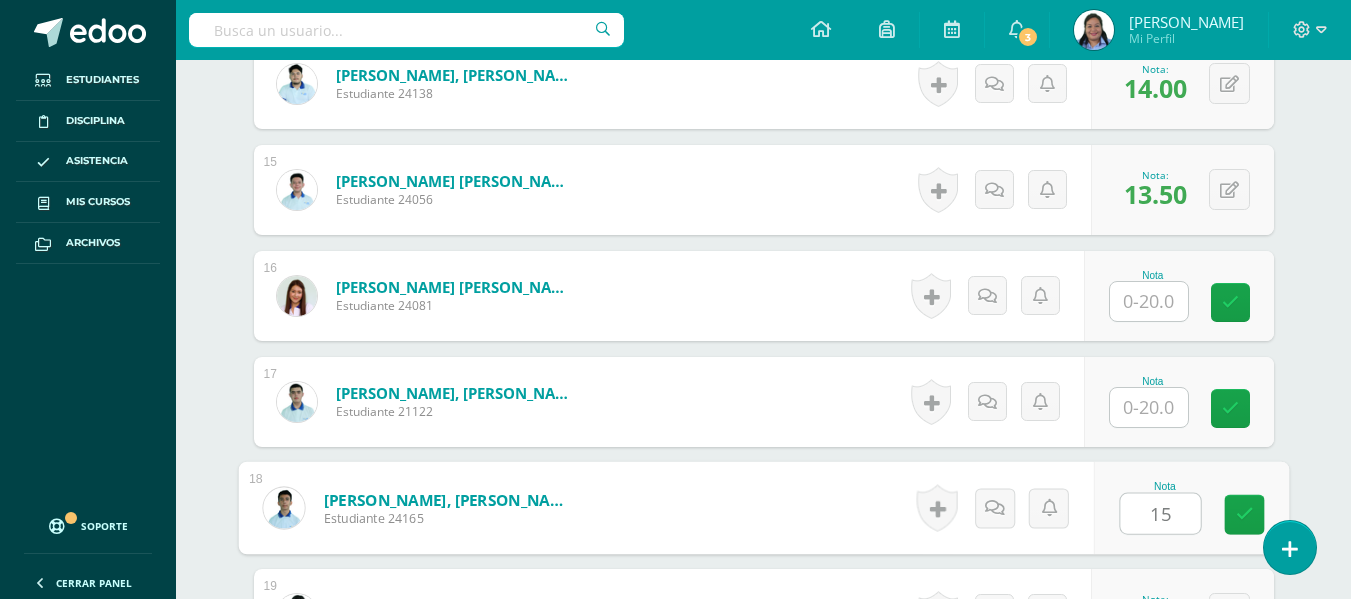 type on "15" 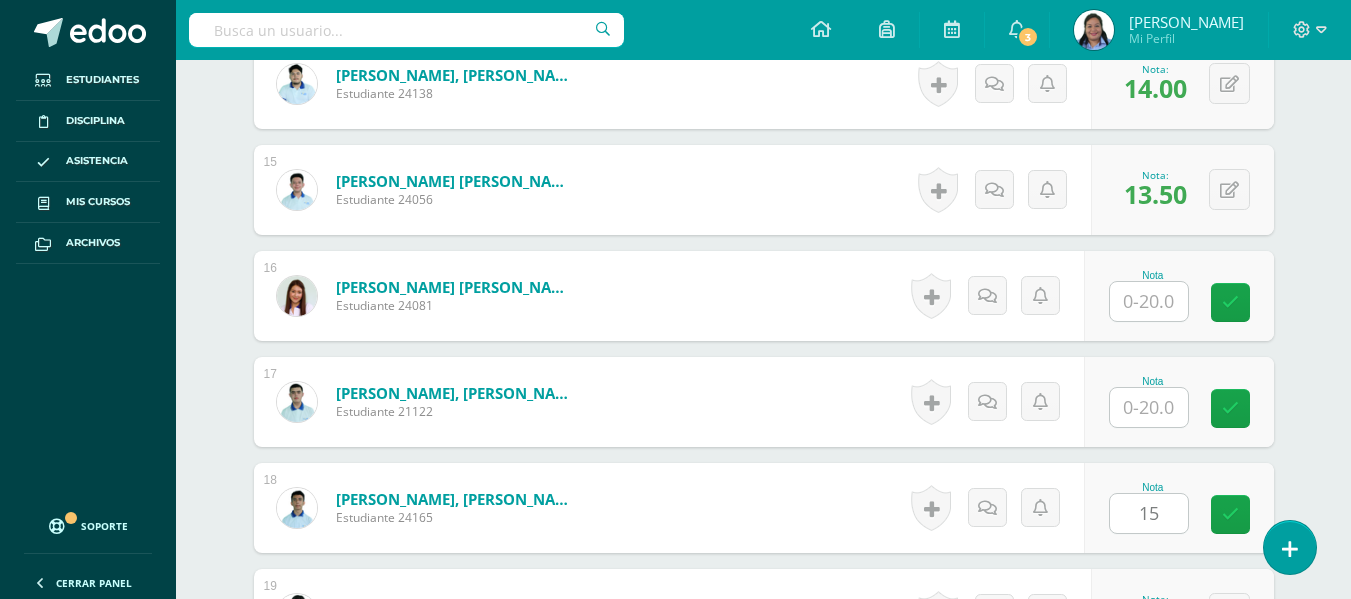 click on "Comunicación y Lenguaje L3, Inglés 5
Quinto Bachillerato en Ciencias y Letras "Inglés - Intermedio "A""
Herramientas
Detalle de asistencias
Actividad
Anuncios
Actividades
Estudiantes
Planificación
Dosificación
Conferencias
¿Estás seguro que quieres  eliminar  esta actividad?
Esto borrará la actividad y cualquier nota que hayas registrado
permanentemente. Esta acción no se puede revertir. Cancelar Eliminar
Administración de escalas de valoración
escala de valoración
Aún no has creado una escala de valoración.
Cancelar" at bounding box center [763, 498] 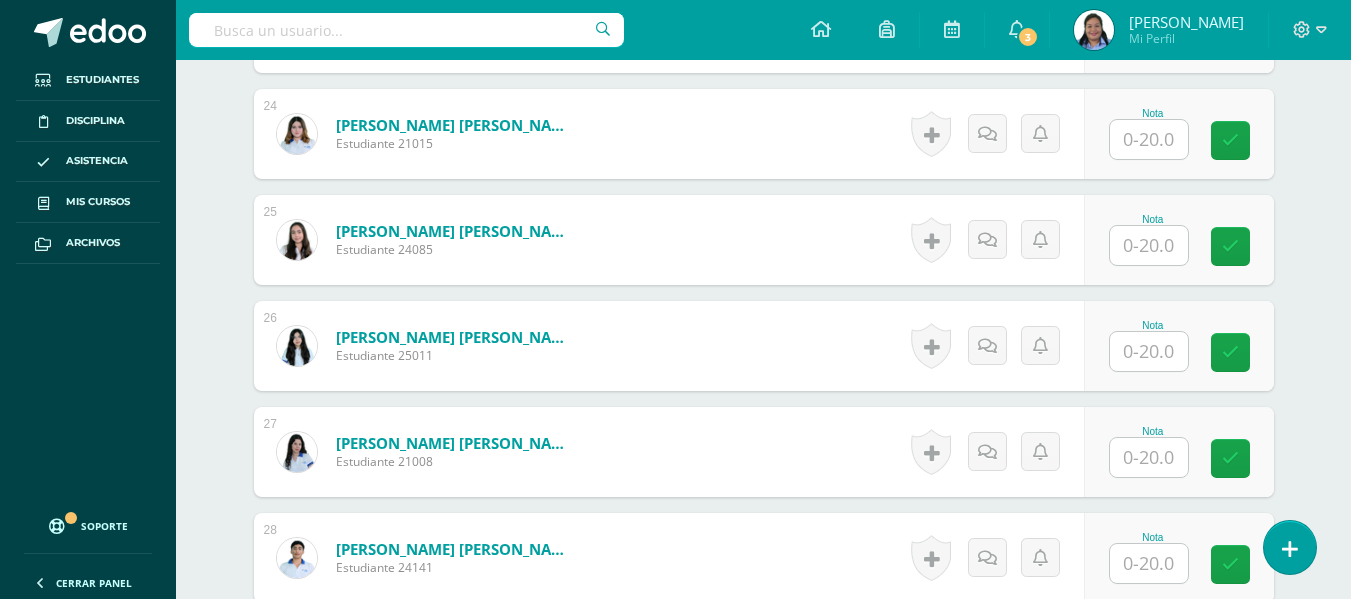 scroll, scrollTop: 3091, scrollLeft: 0, axis: vertical 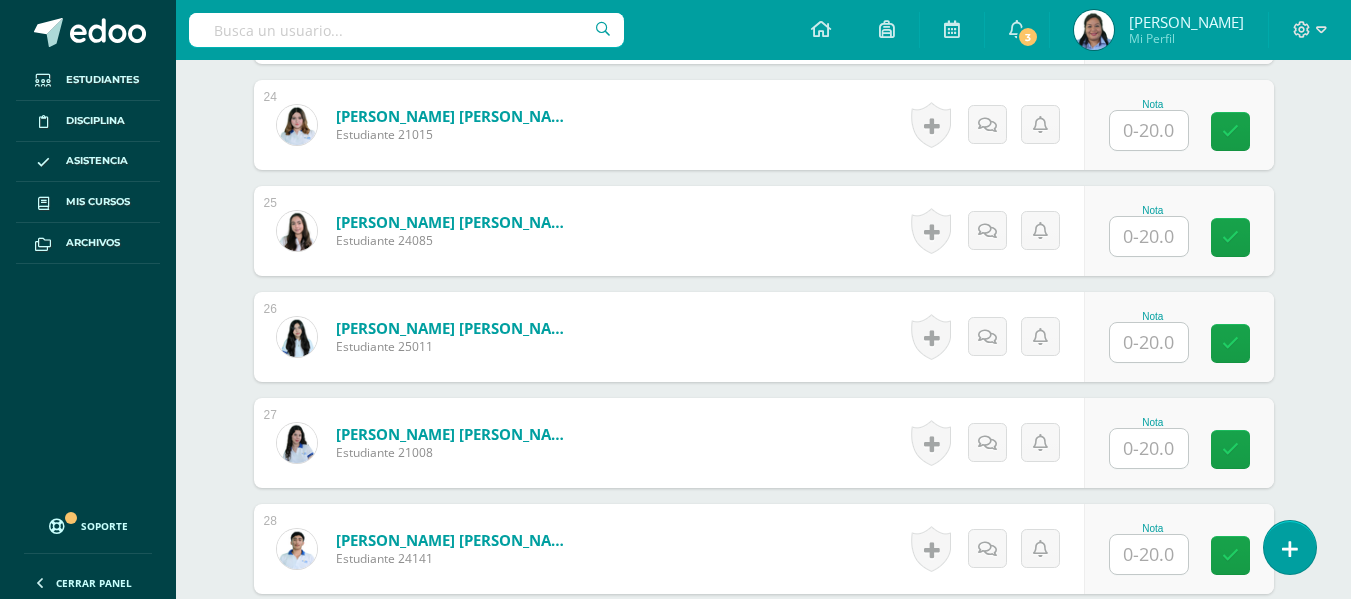 click at bounding box center (1149, 342) 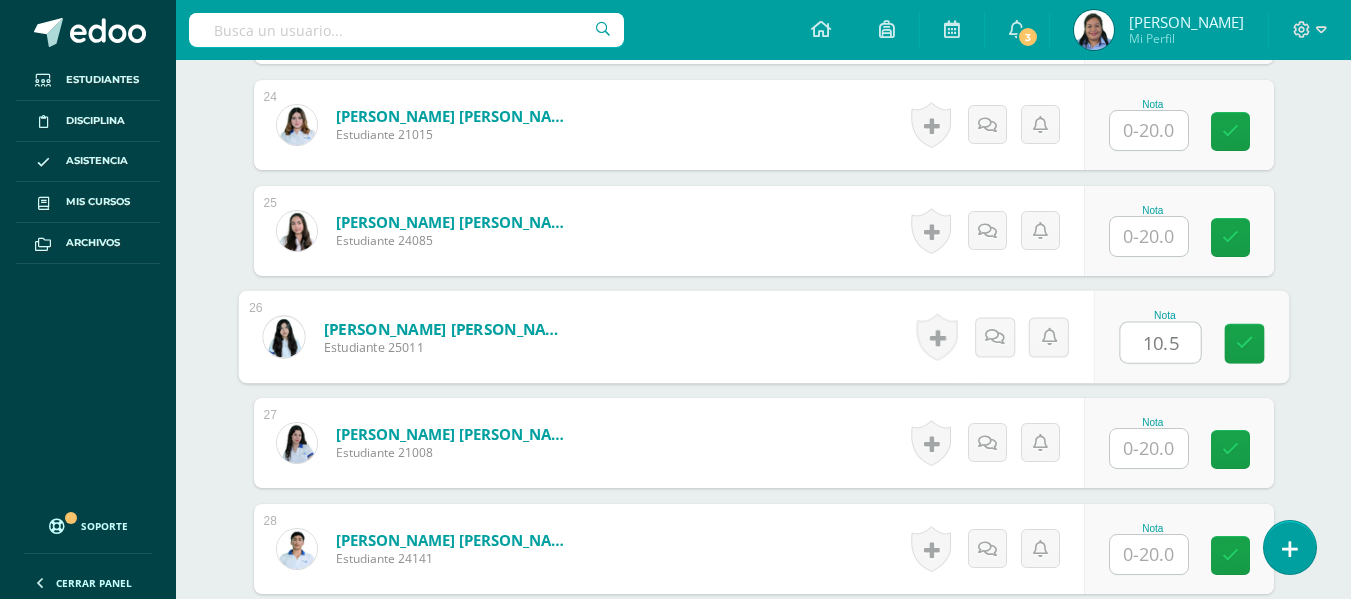 type on "10.5" 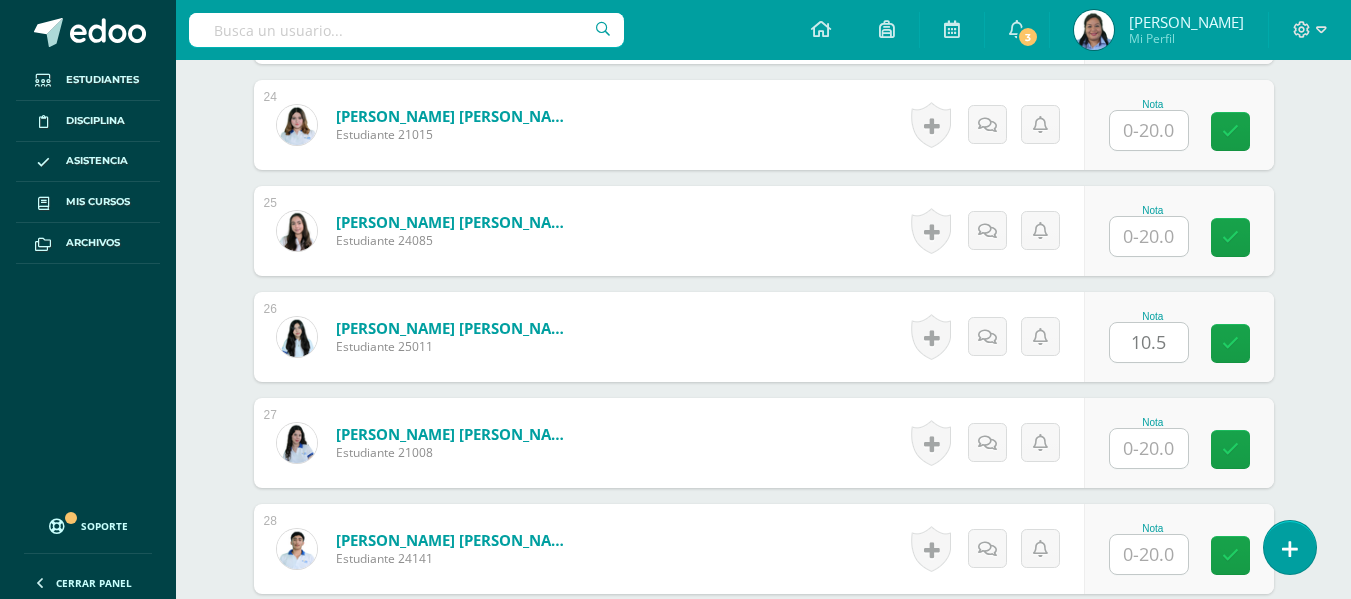 click on "¿Estás seguro que quieres  eliminar  esta actividad?
Esto borrará la actividad y cualquier nota que hayas registrado
permanentemente. Esta acción no se puede revertir. Cancelar Eliminar
Administración de escalas de valoración
escala de valoración
Aún no has creado una escala de valoración.
Cancelar Agregar nueva escala de valoración: Agrega una división a la escala de valoración  (ej. Ortografía, redacción, trabajo en equipo, etc.)
Agregar
Cancelar Crear escala de valoración
Agrega listas de cotejo
Mostrar todos                             Mostrar todos Mis listas Generales Comunicación y Lenguaje Matemática Ciencia Estudios Sociales Arte Taller 1" at bounding box center (764, -452) 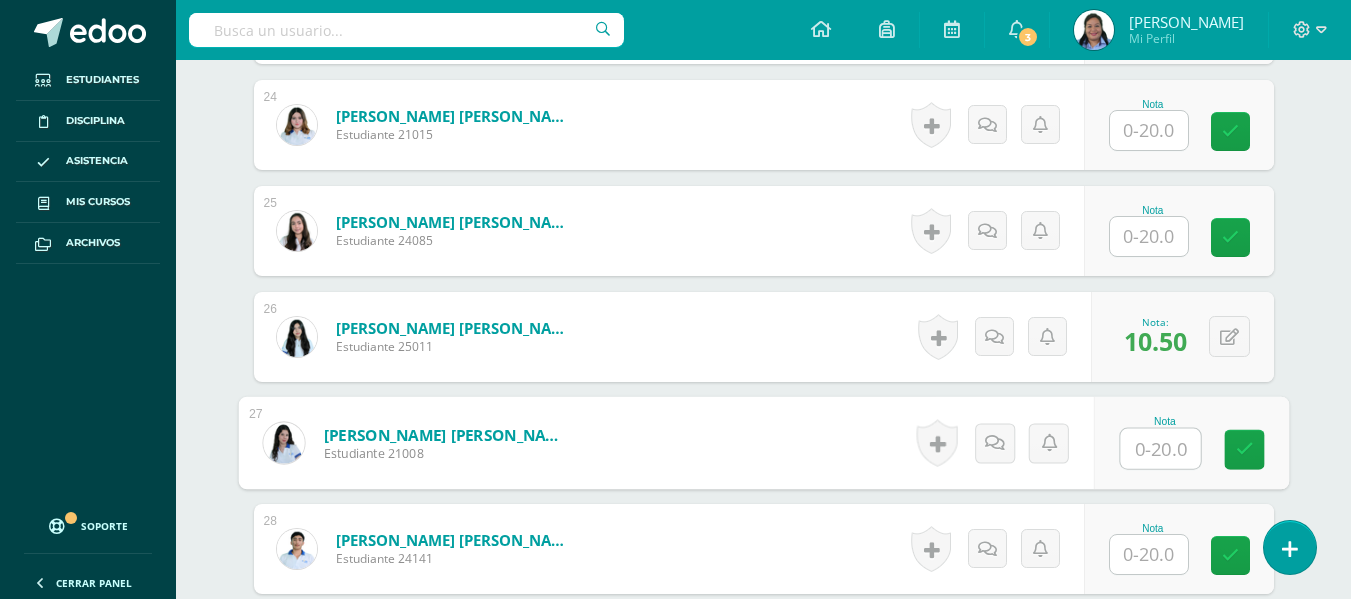 click at bounding box center (1160, 449) 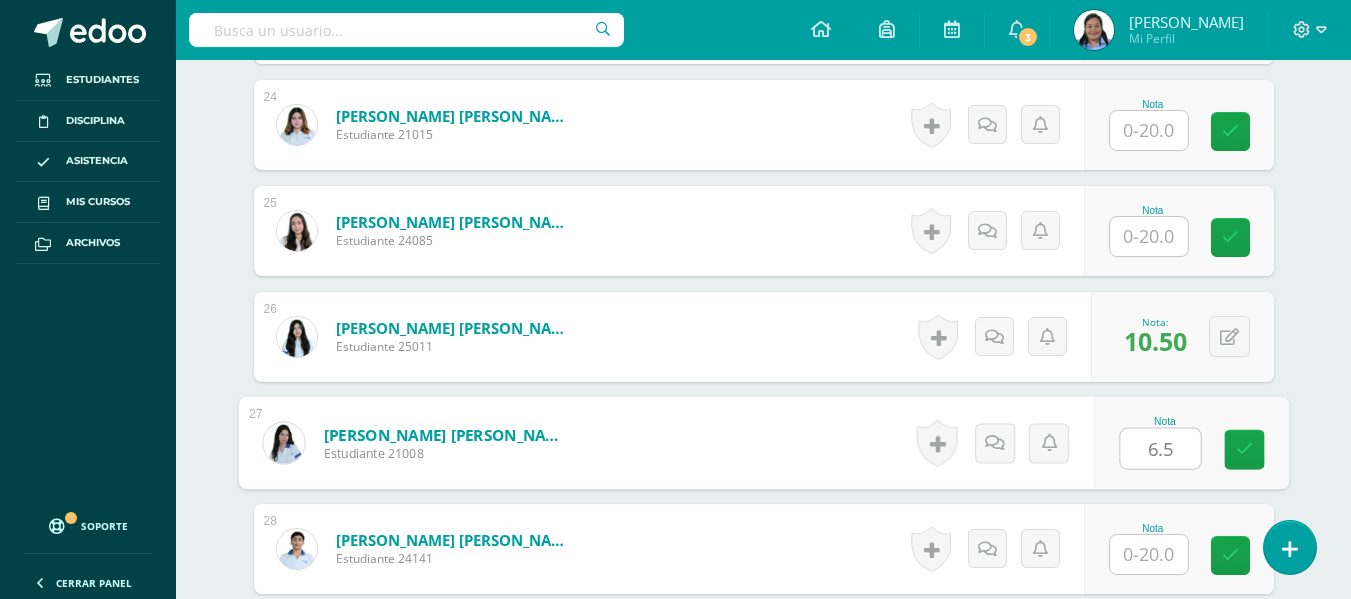 type on "6.5" 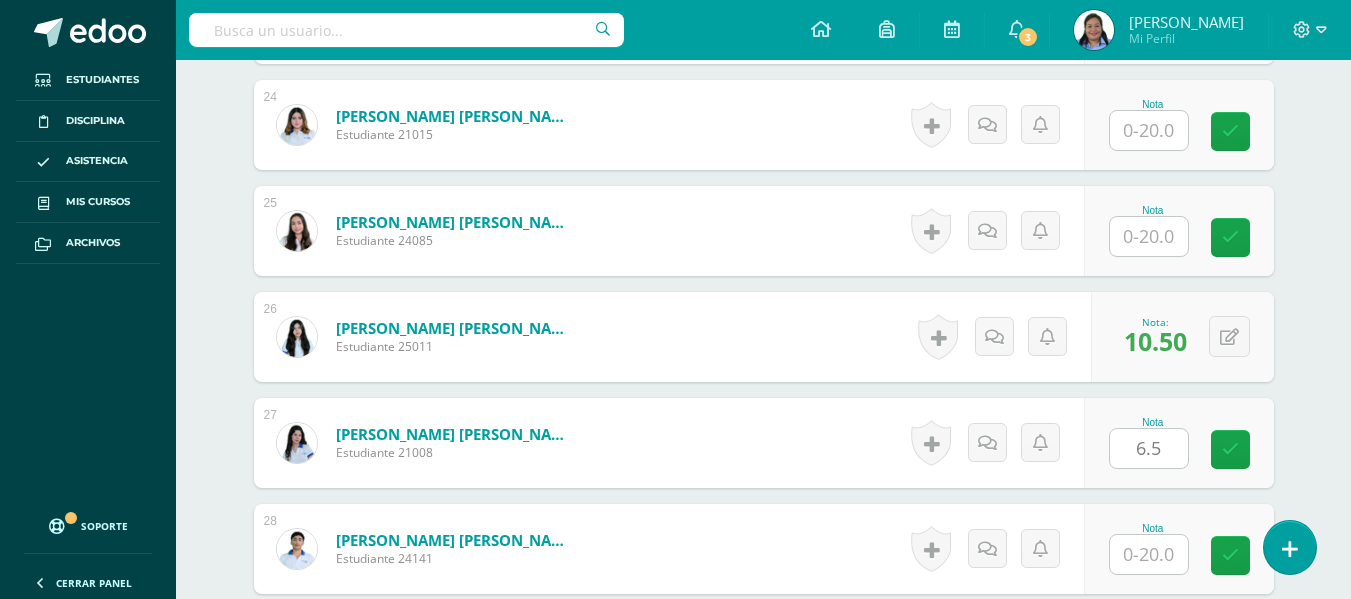 click on "1
Aguilar Ramírez, José Alejandro
Estudiante  21035
Nota
0
Logros
N/A 2" at bounding box center [764, -299] 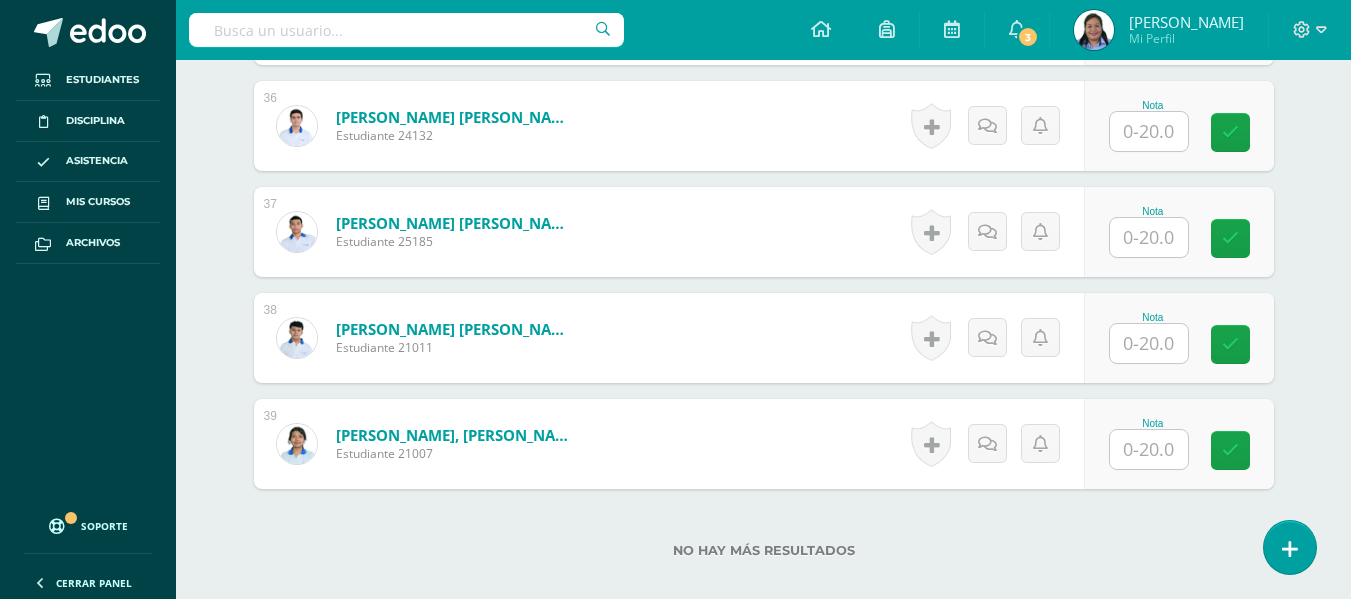 scroll, scrollTop: 4353, scrollLeft: 0, axis: vertical 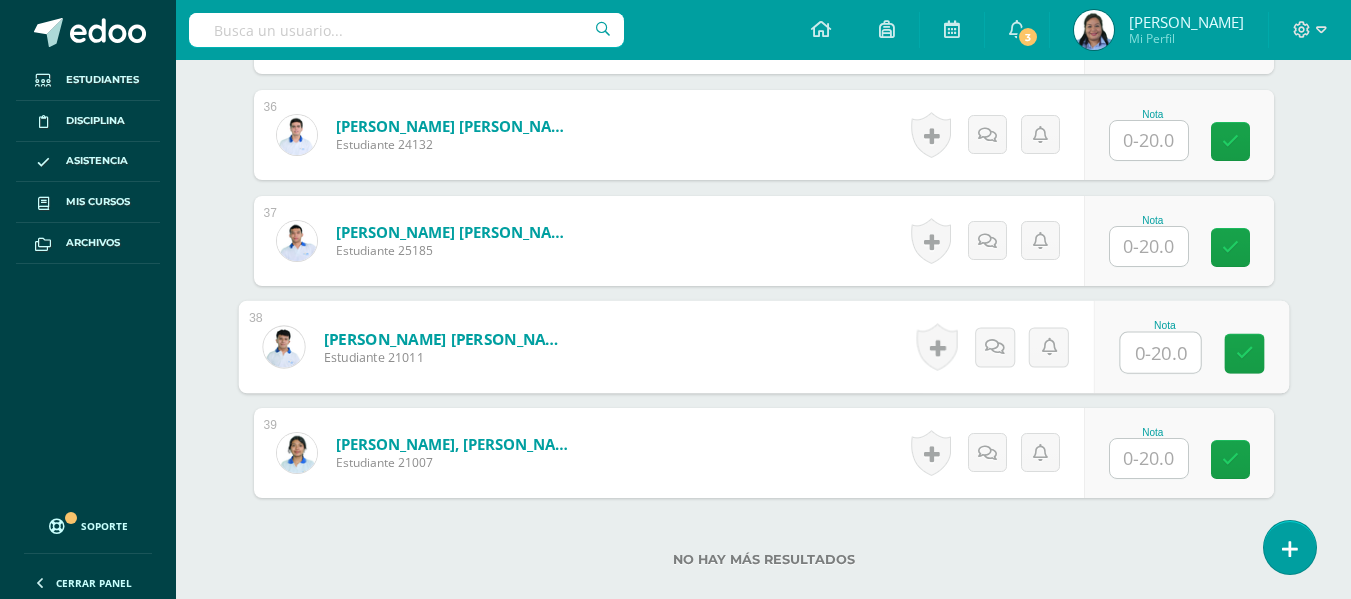 click at bounding box center (1160, 353) 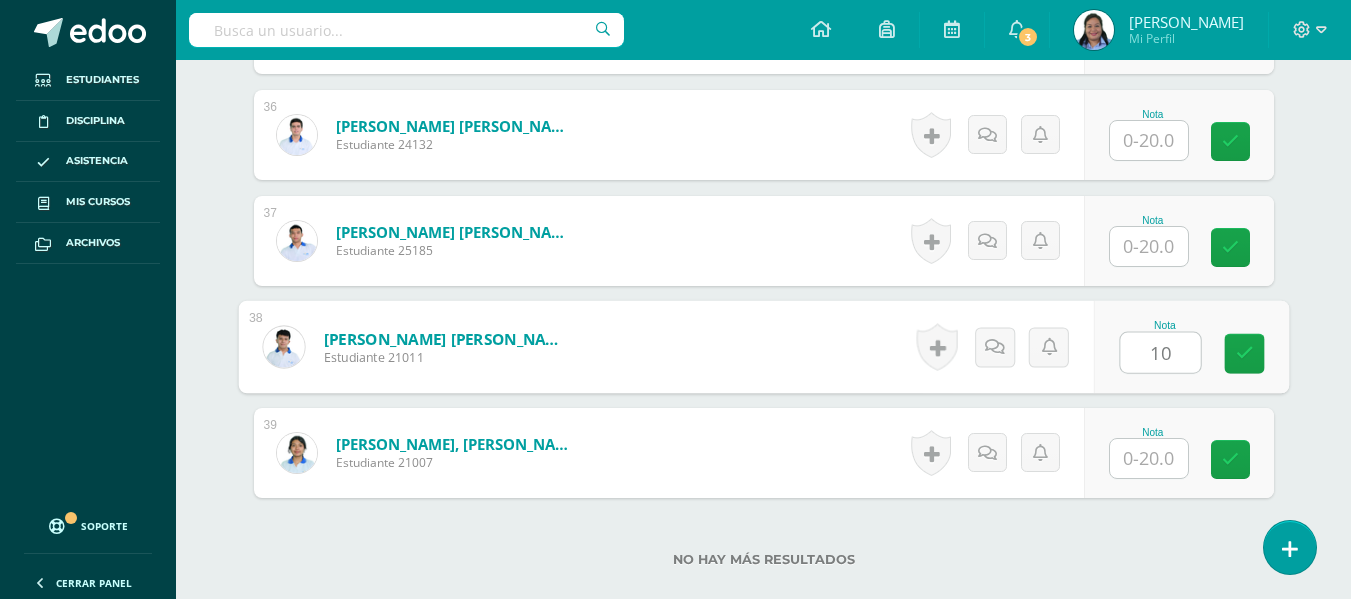 type on "10" 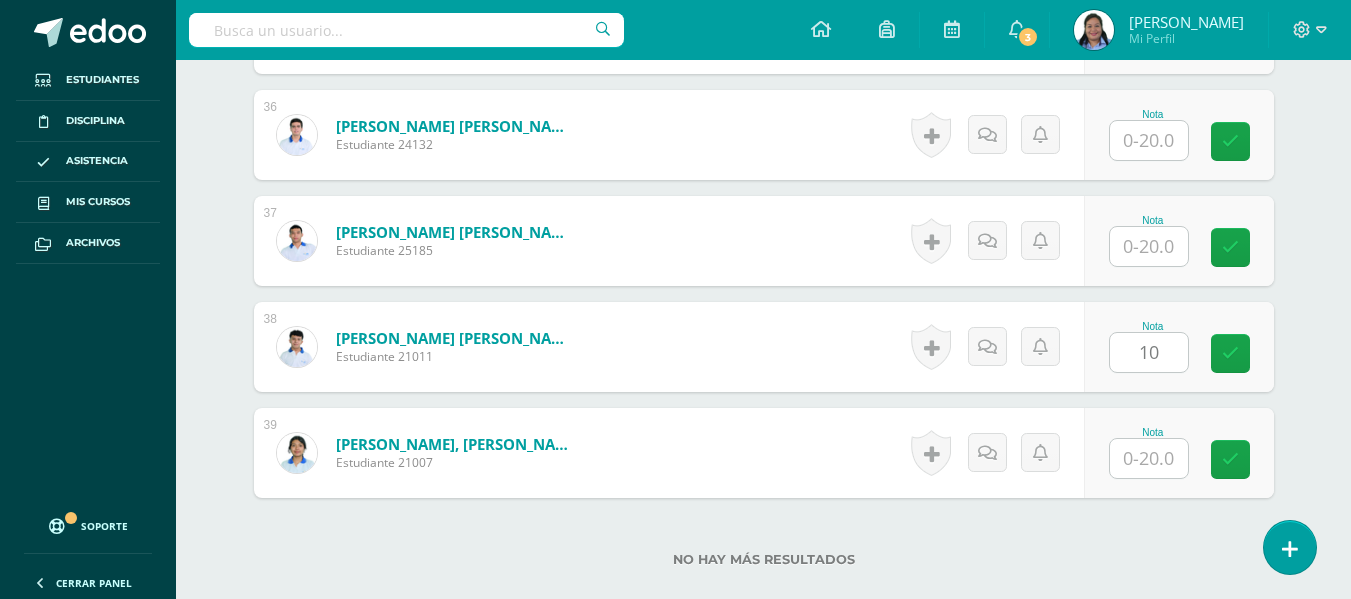 click on "1
Aguilar Ramírez, José Alejandro
Estudiante  21035
Nota
0
Logros
N/A 2" at bounding box center [764, -1561] 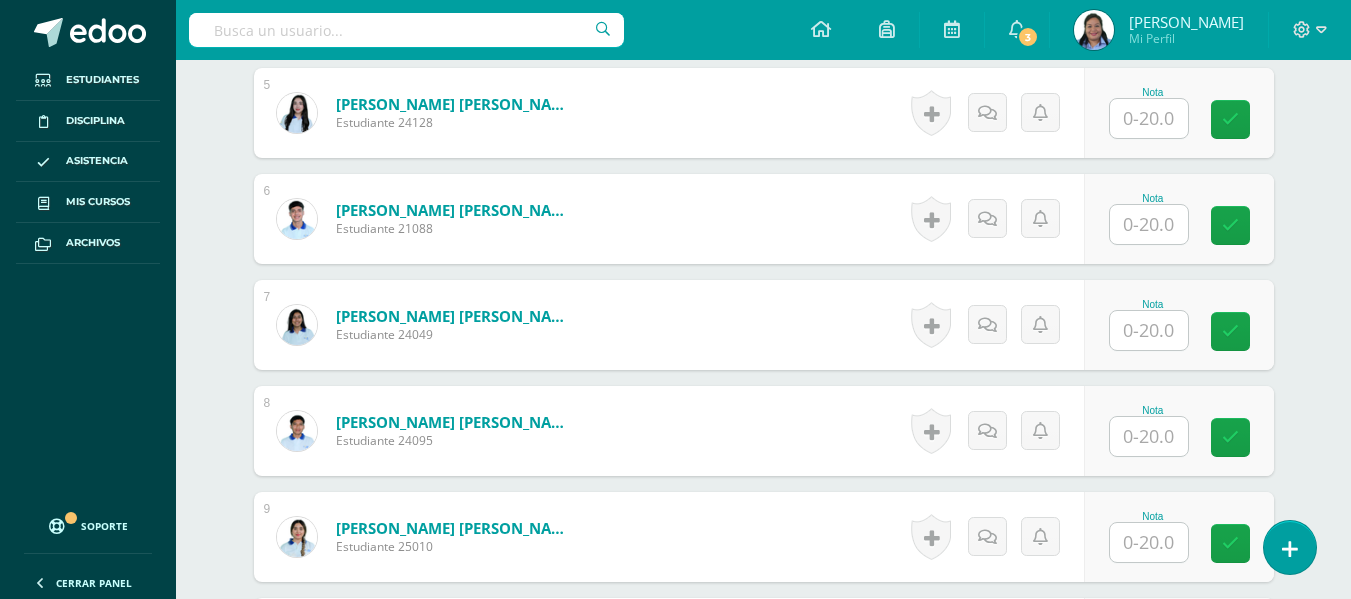 scroll, scrollTop: 1107, scrollLeft: 0, axis: vertical 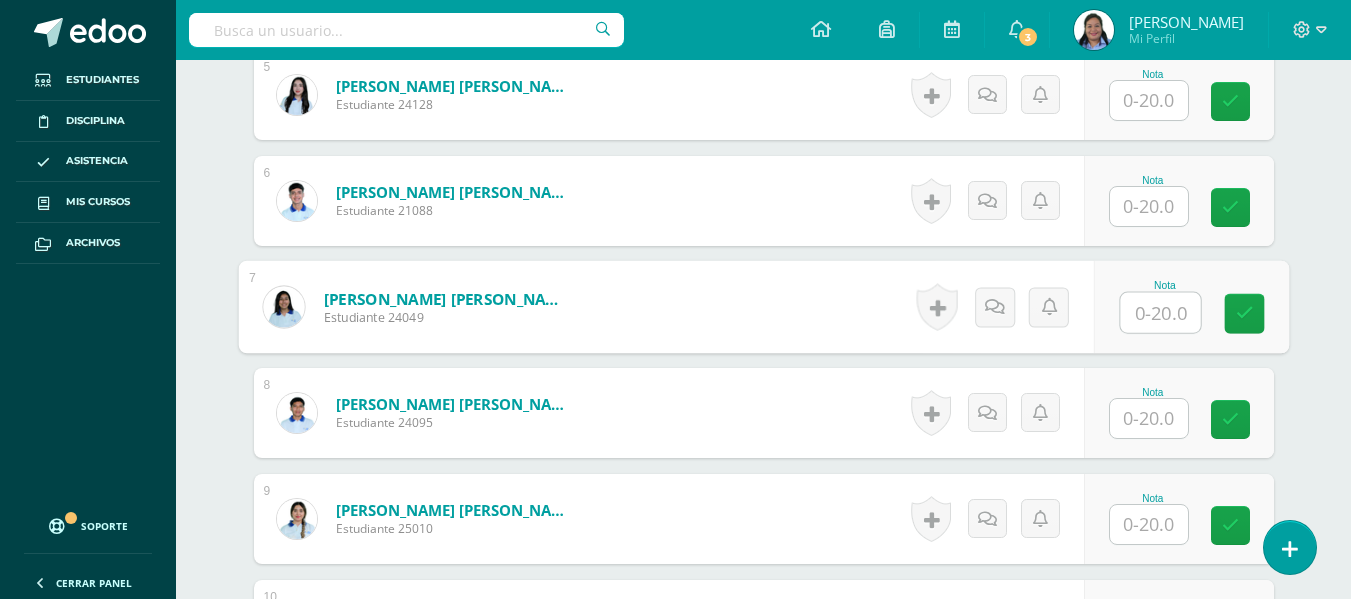click at bounding box center (1160, 313) 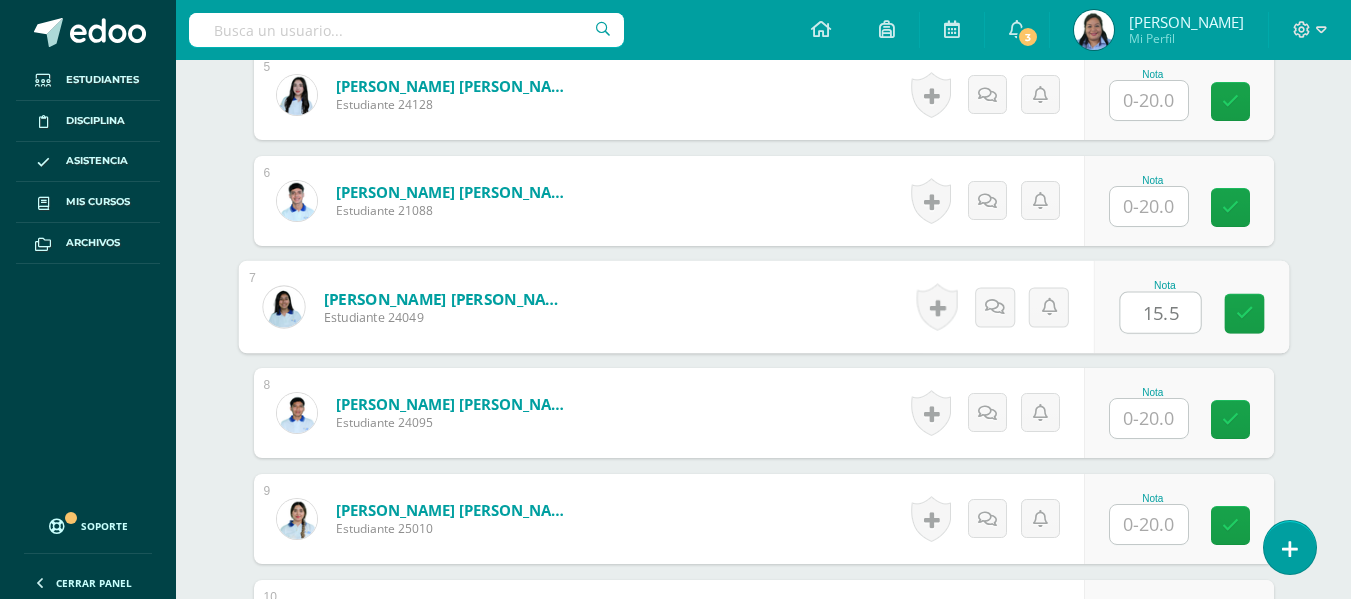 type on "15.5" 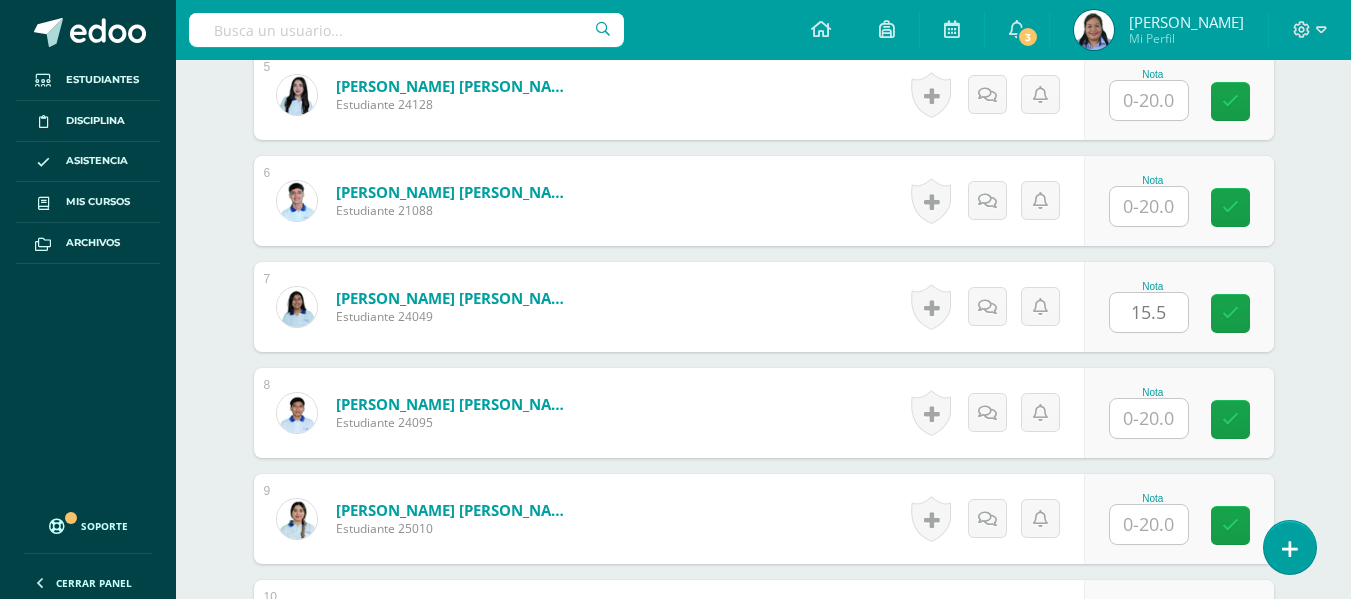 click on "¿Estás seguro que quieres  eliminar  esta actividad?
Esto borrará la actividad y cualquier nota que hayas registrado
permanentemente. Esta acción no se puede revertir. Cancelar Eliminar
Administración de escalas de valoración
escala de valoración
Aún no has creado una escala de valoración.
Cancelar Agregar nueva escala de valoración: Agrega una división a la escala de valoración  (ej. Ortografía, redacción, trabajo en equipo, etc.)
Agregar
Cancelar Crear escala de valoración
Agrega listas de cotejo
Mostrar todos                             Mostrar todos Mis listas Generales Comunicación y Lenguaje Matemática Ciencia Estudios Sociales Arte Taller 1" at bounding box center (764, 1532) 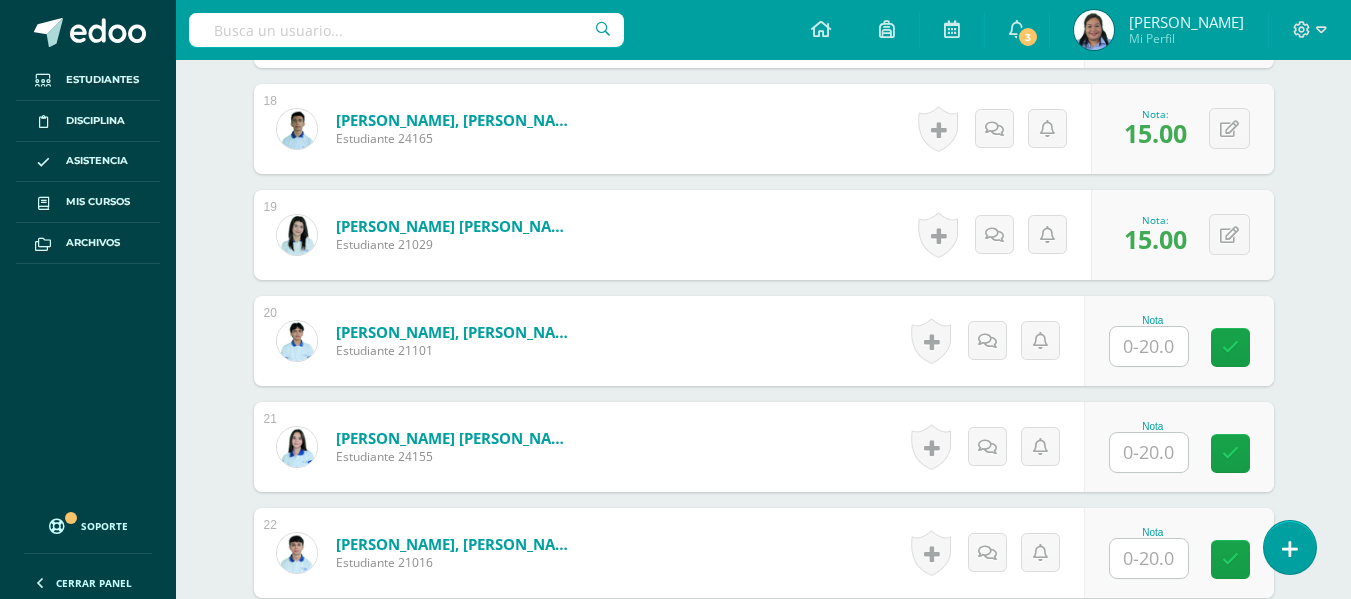 scroll, scrollTop: 2469, scrollLeft: 0, axis: vertical 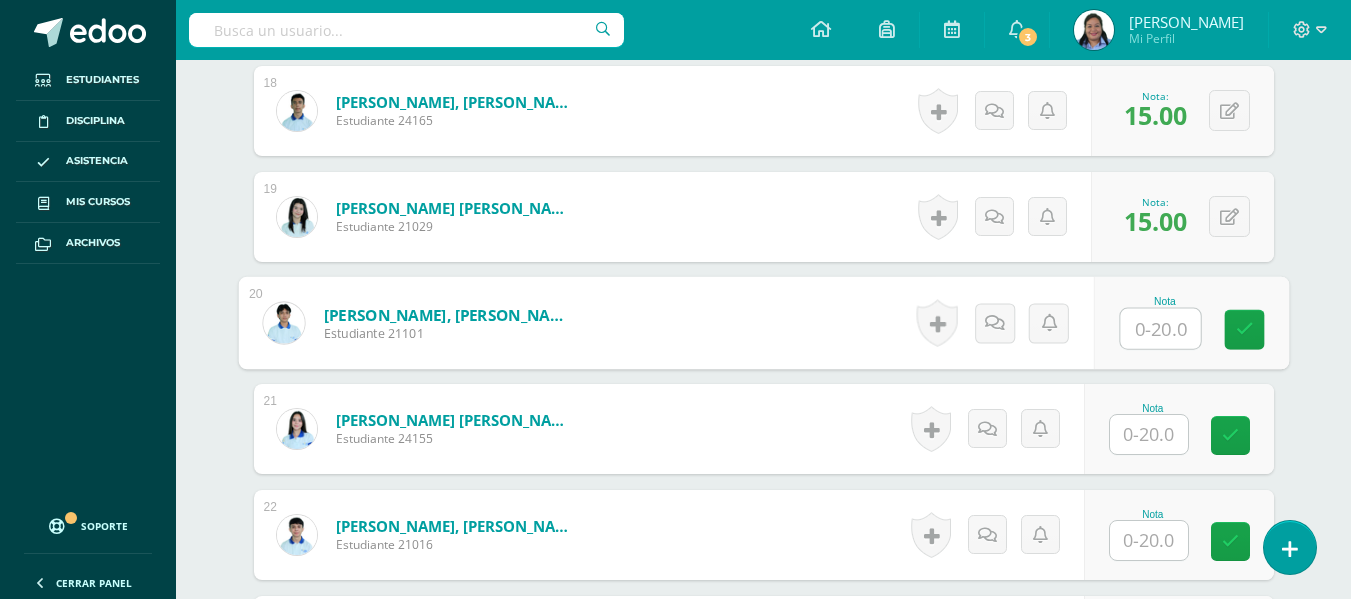 click at bounding box center (1160, 329) 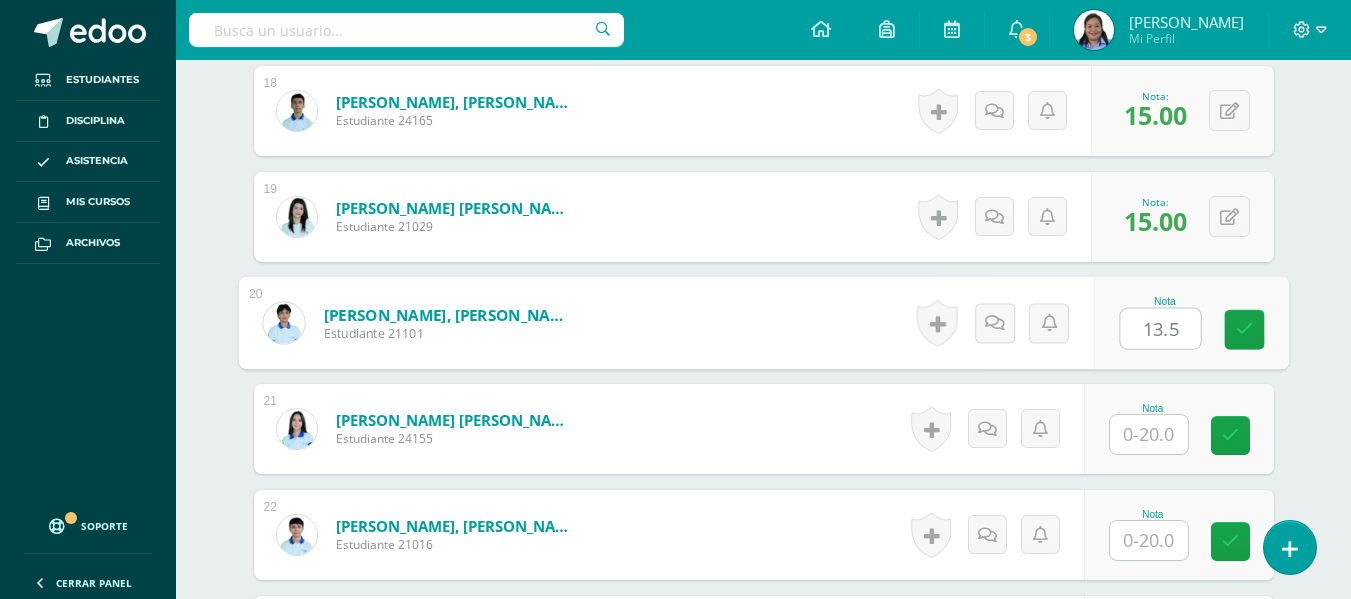type on "13.5" 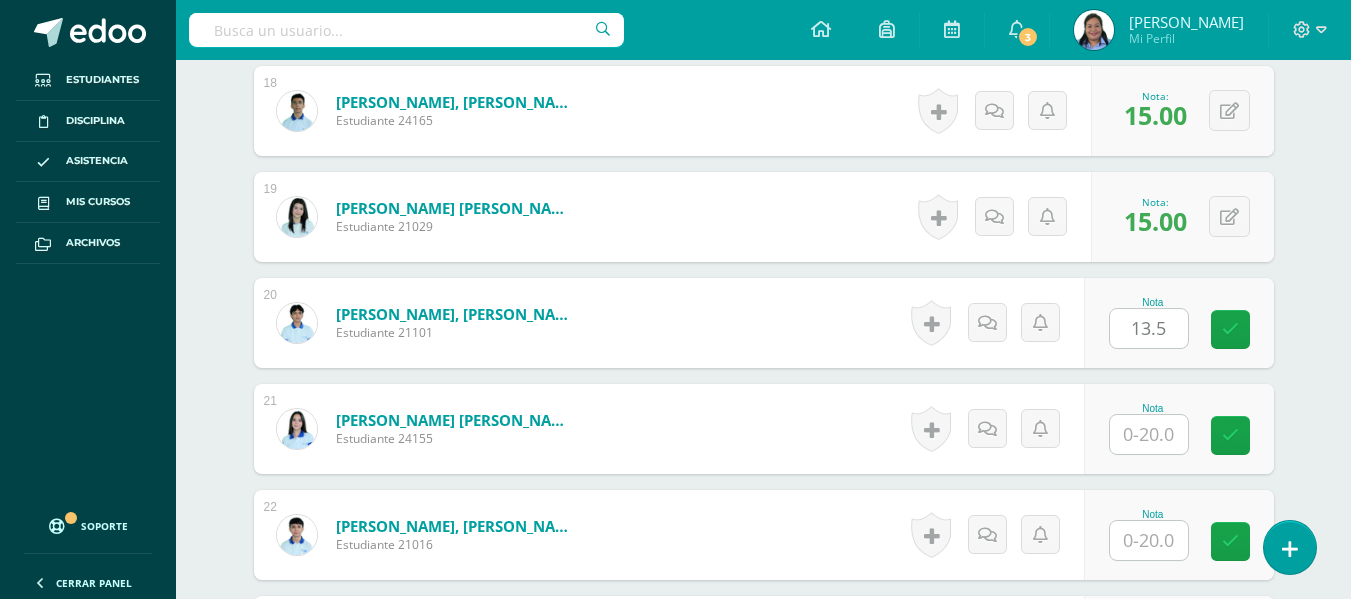 click on "1
Aguilar Ramírez, José Alejandro
Estudiante  21035
Nota
0
Logros
N/A 2" at bounding box center (764, 323) 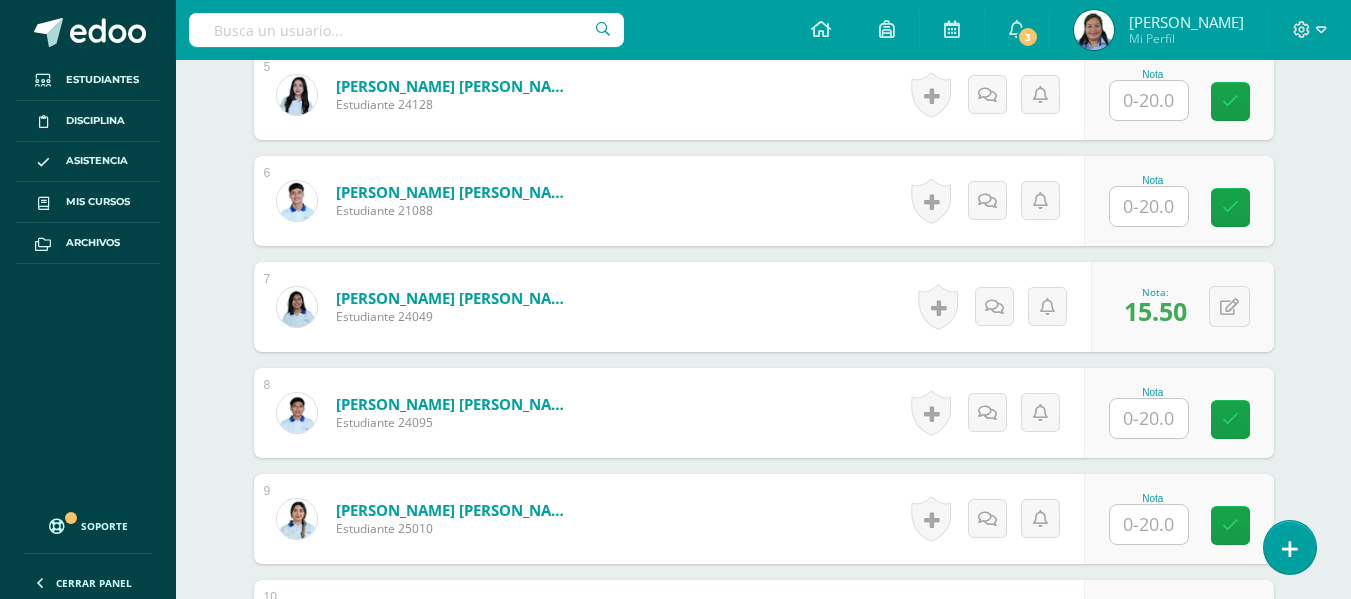 scroll, scrollTop: 1026, scrollLeft: 0, axis: vertical 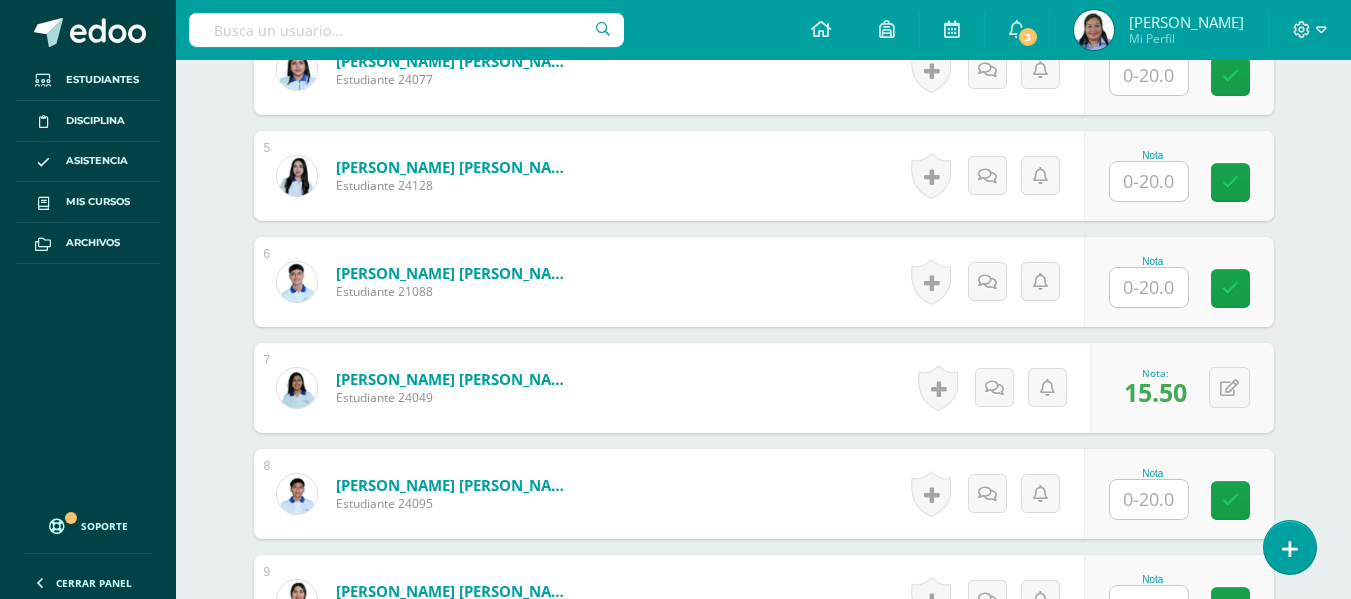 click at bounding box center [1149, 181] 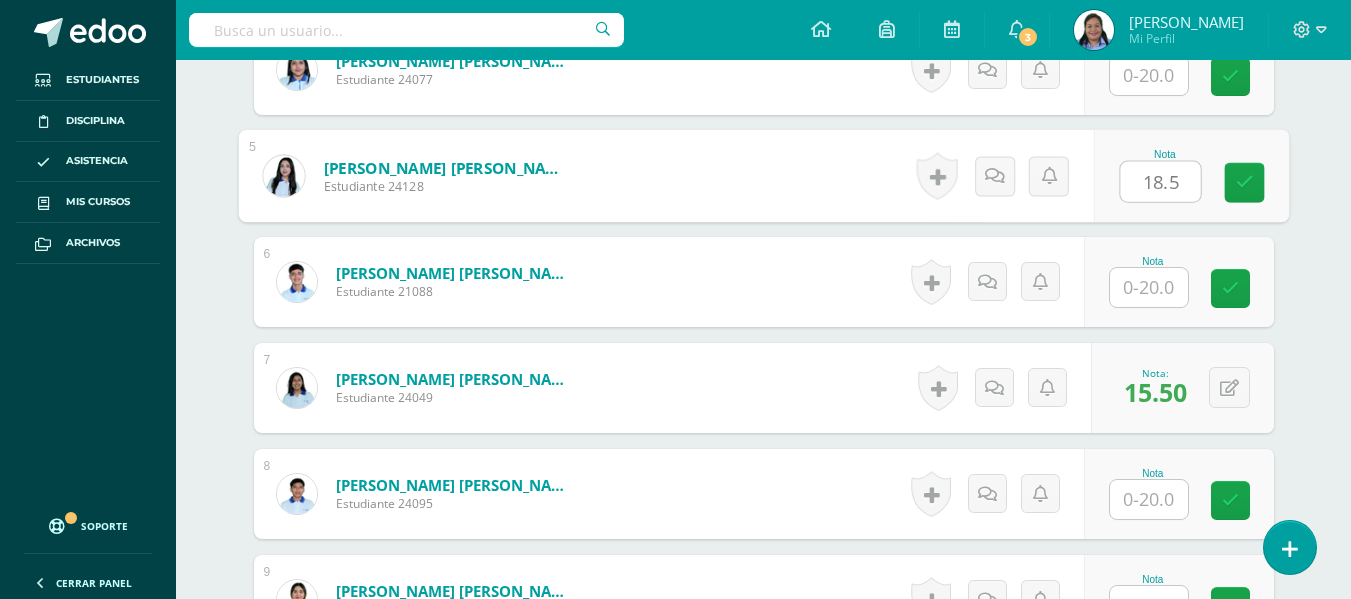 type on "18.5" 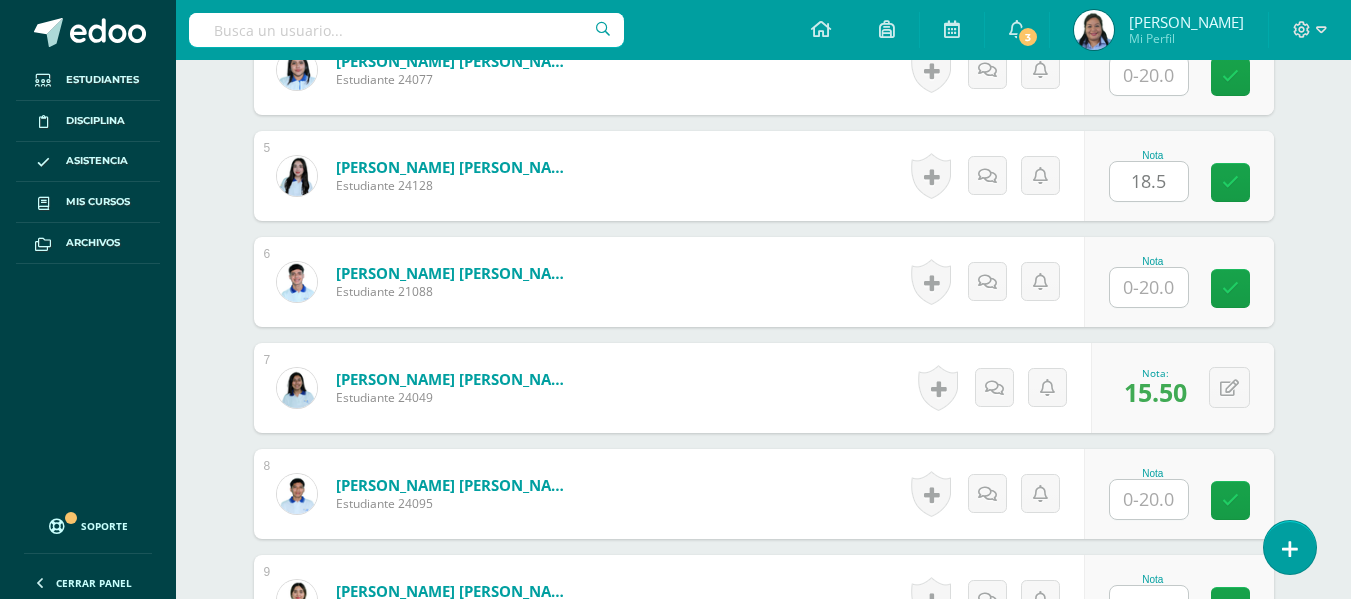 click on "¿Estás seguro que quieres  eliminar  esta actividad?
Esto borrará la actividad y cualquier nota que hayas registrado
permanentemente. Esta acción no se puede revertir. Cancelar Eliminar
Administración de escalas de valoración
escala de valoración
Aún no has creado una escala de valoración.
Cancelar Agregar nueva escala de valoración: Agrega una división a la escala de valoración  (ej. Ortografía, redacción, trabajo en equipo, etc.)
Agregar
Cancelar Crear escala de valoración
Agrega listas de cotejo
Mostrar todos                             Mostrar todos Mis listas Generales Comunicación y Lenguaje Matemática Ciencia Estudios Sociales Arte Taller 1" at bounding box center [764, 1613] 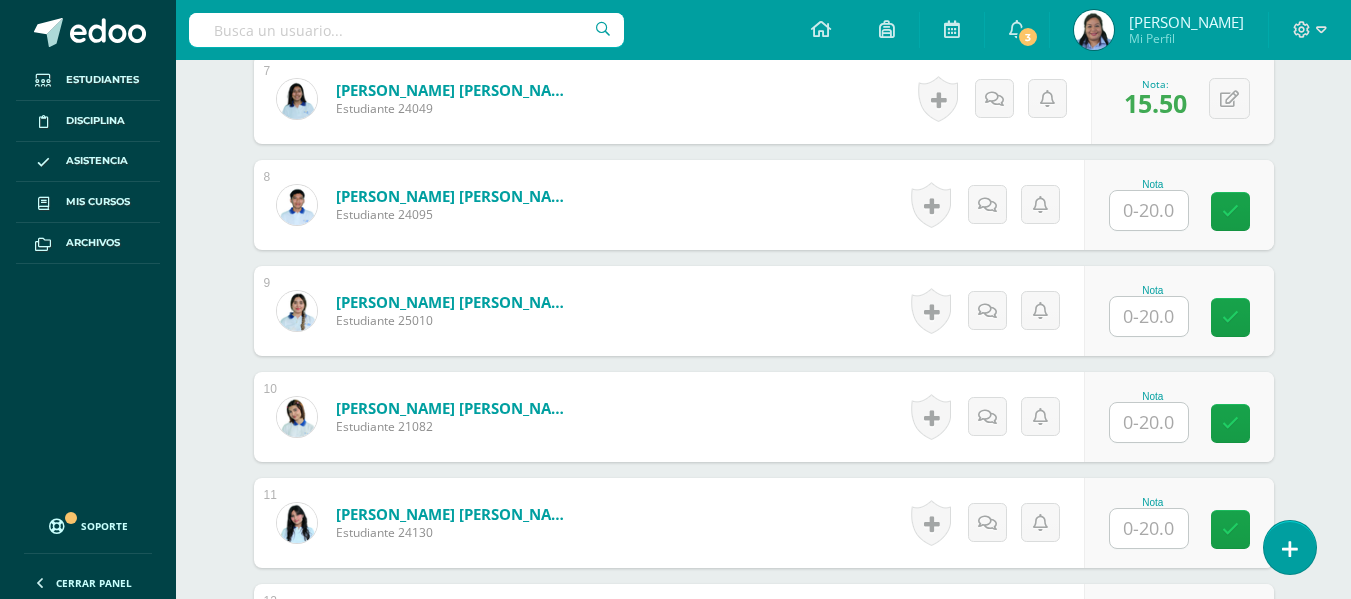 scroll, scrollTop: 1324, scrollLeft: 0, axis: vertical 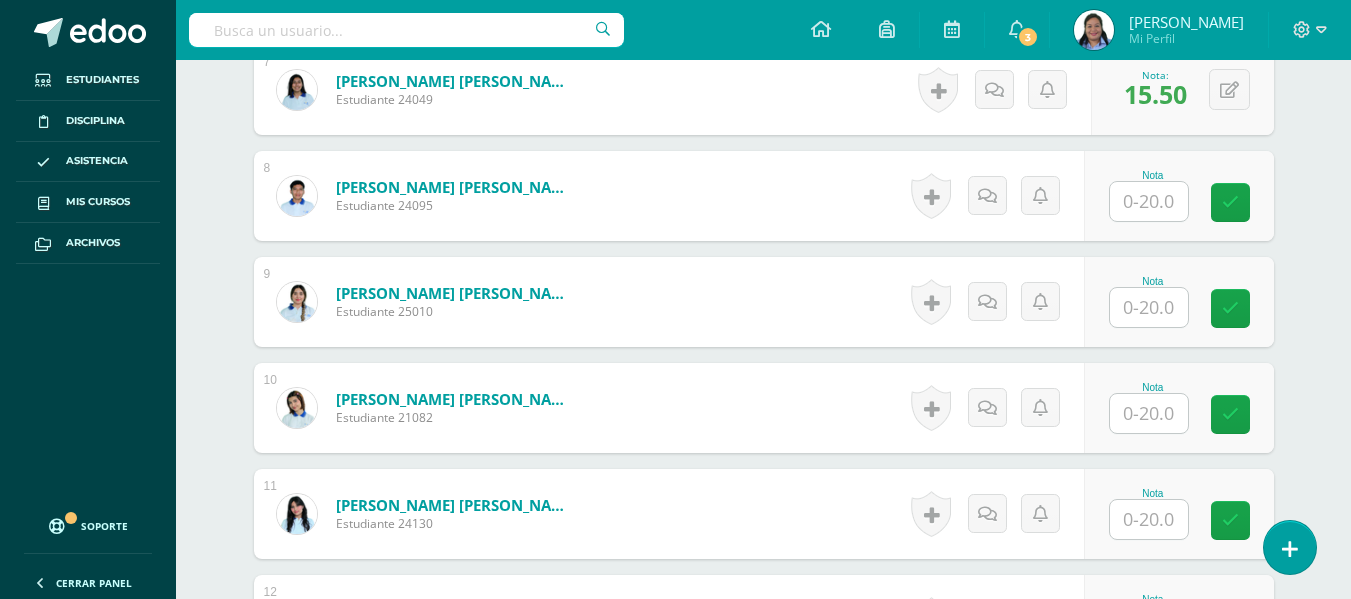 click at bounding box center [1149, 201] 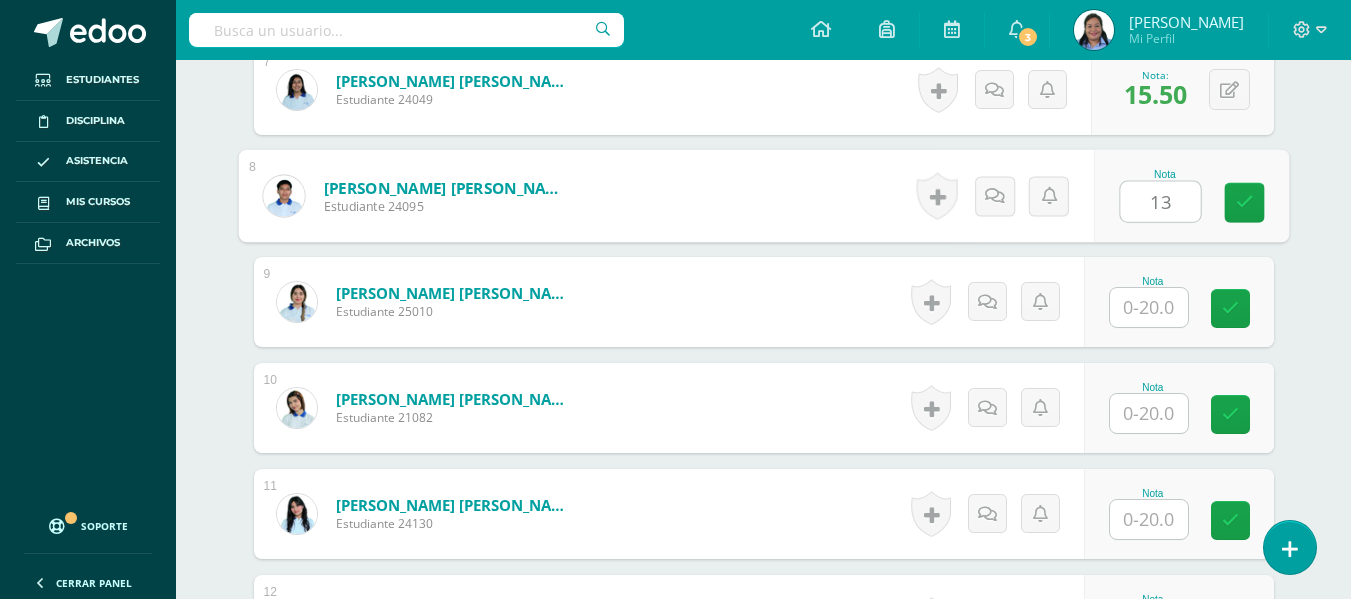 type on "13" 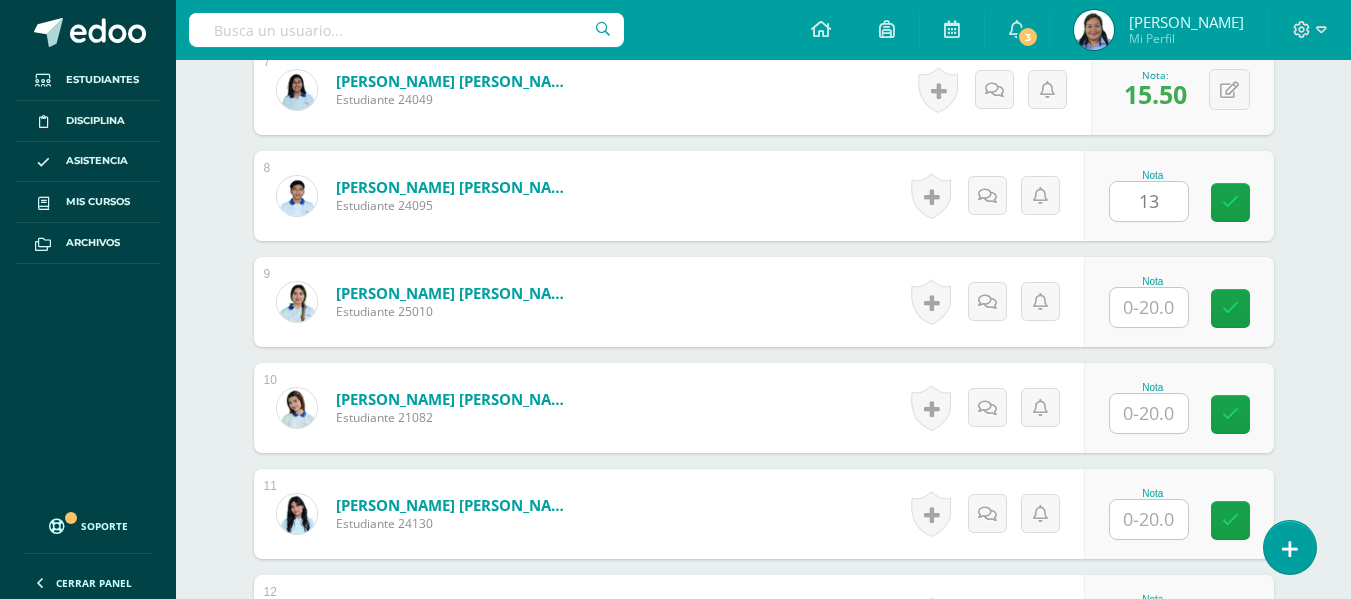 click on "Comunicación y Lenguaje L3, Inglés 5
Quinto Bachillerato en Ciencias y Letras "Inglés - Intermedio "A""
Herramientas
Detalle de asistencias
Actividad
Anuncios
Actividades
Estudiantes
Planificación
Dosificación
Conferencias
¿Estás seguro que quieres  eliminar  esta actividad?
Esto borrará la actividad y cualquier nota que hayas registrado
permanentemente. Esta acción no se puede revertir. Cancelar Eliminar
Administración de escalas de valoración
escala de valoración
Aún no has creado una escala de valoración.
Cancelar" at bounding box center (763, 1246) 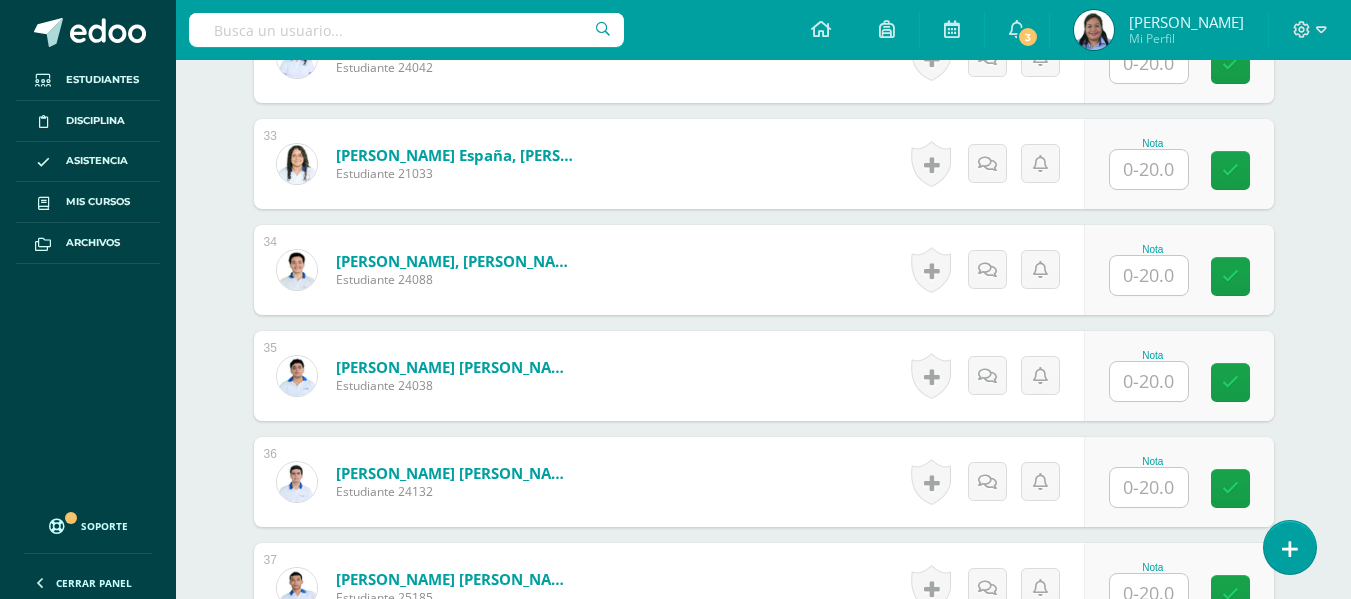 scroll, scrollTop: 4042, scrollLeft: 0, axis: vertical 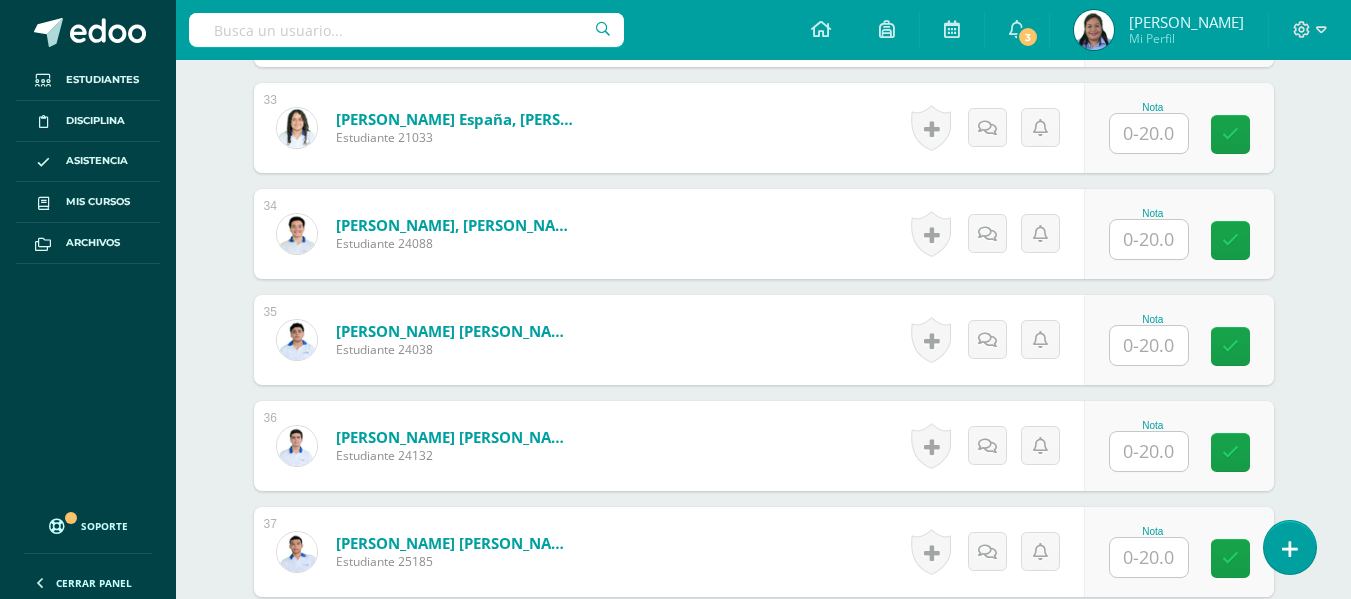 click at bounding box center (1149, 451) 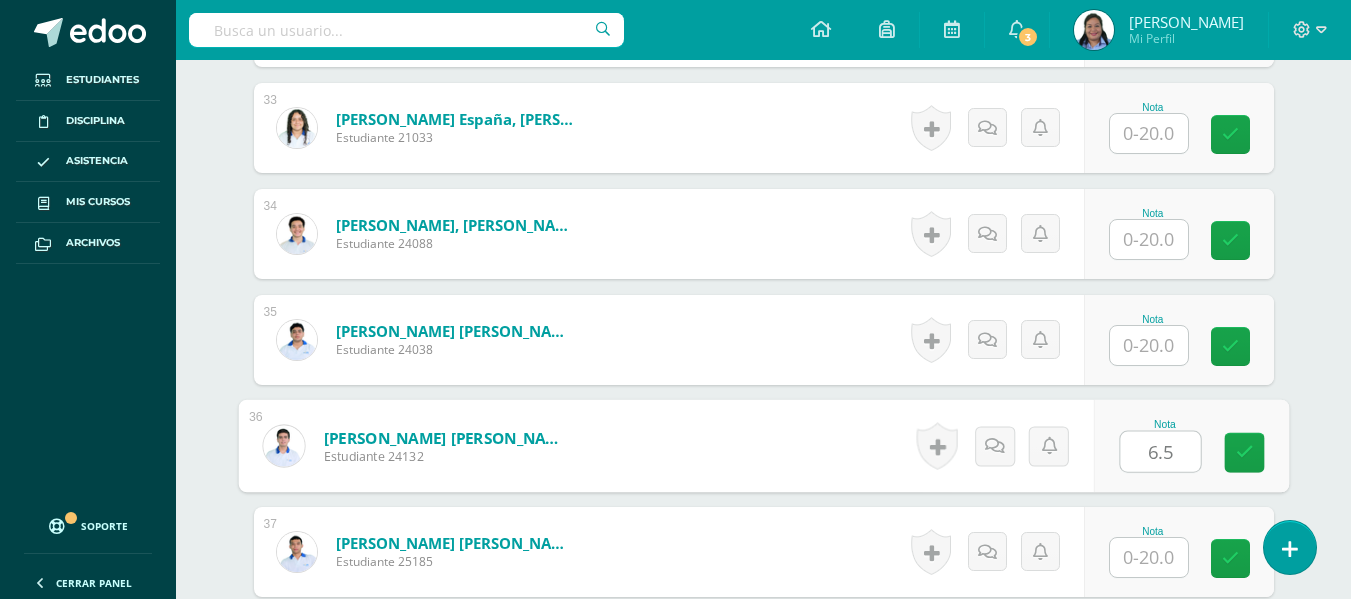 type on "6.5" 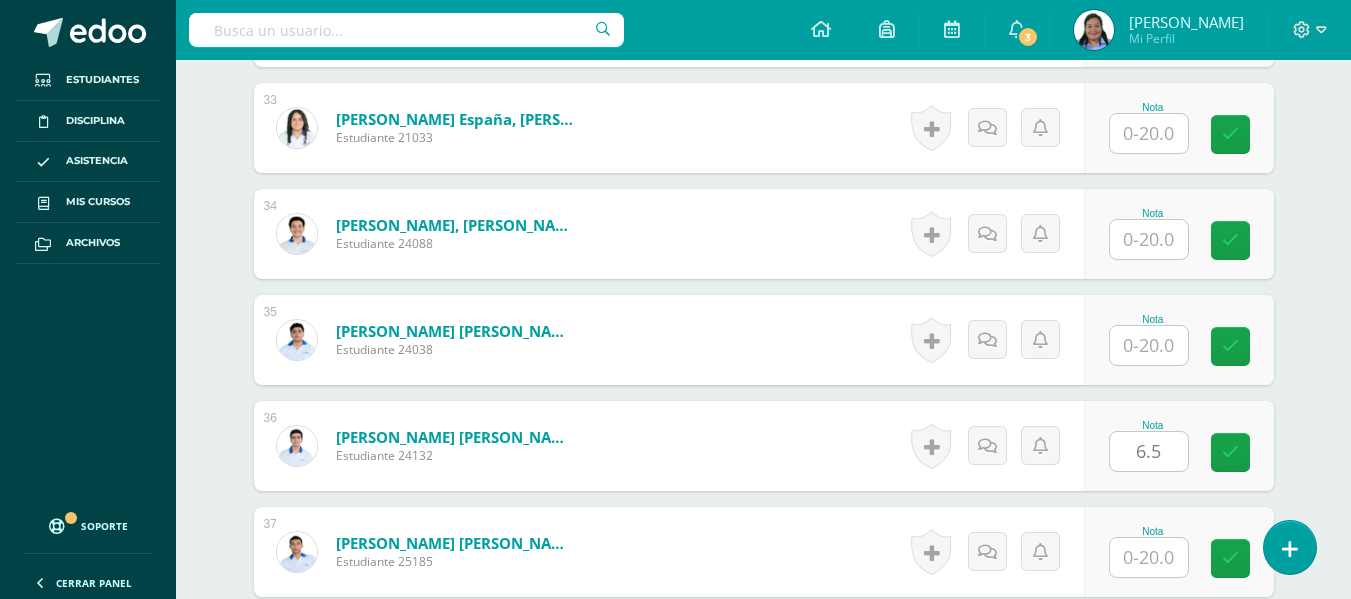 click on "¿Estás seguro que quieres  eliminar  esta actividad?
Esto borrará la actividad y cualquier nota que hayas registrado
permanentemente. Esta acción no se puede revertir. Cancelar Eliminar
Administración de escalas de valoración
escala de valoración
Aún no has creado una escala de valoración.
Cancelar Agregar nueva escala de valoración: Agrega una división a la escala de valoración  (ej. Ortografía, redacción, trabajo en equipo, etc.)
Agregar
Cancelar Crear escala de valoración
Agrega listas de cotejo
Mostrar todos                             Mostrar todos Mis listas Generales Comunicación y Lenguaje Matemática Ciencia Estudios Sociales Arte Taller 1" at bounding box center (764, -1403) 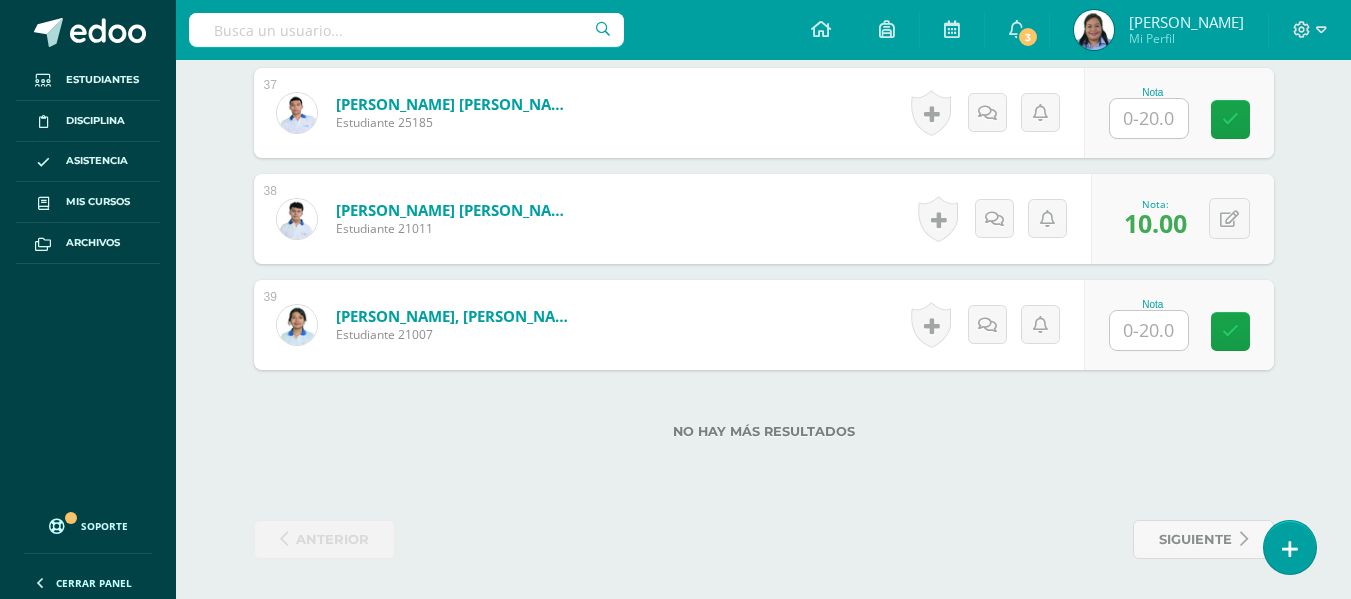 scroll, scrollTop: 3663, scrollLeft: 0, axis: vertical 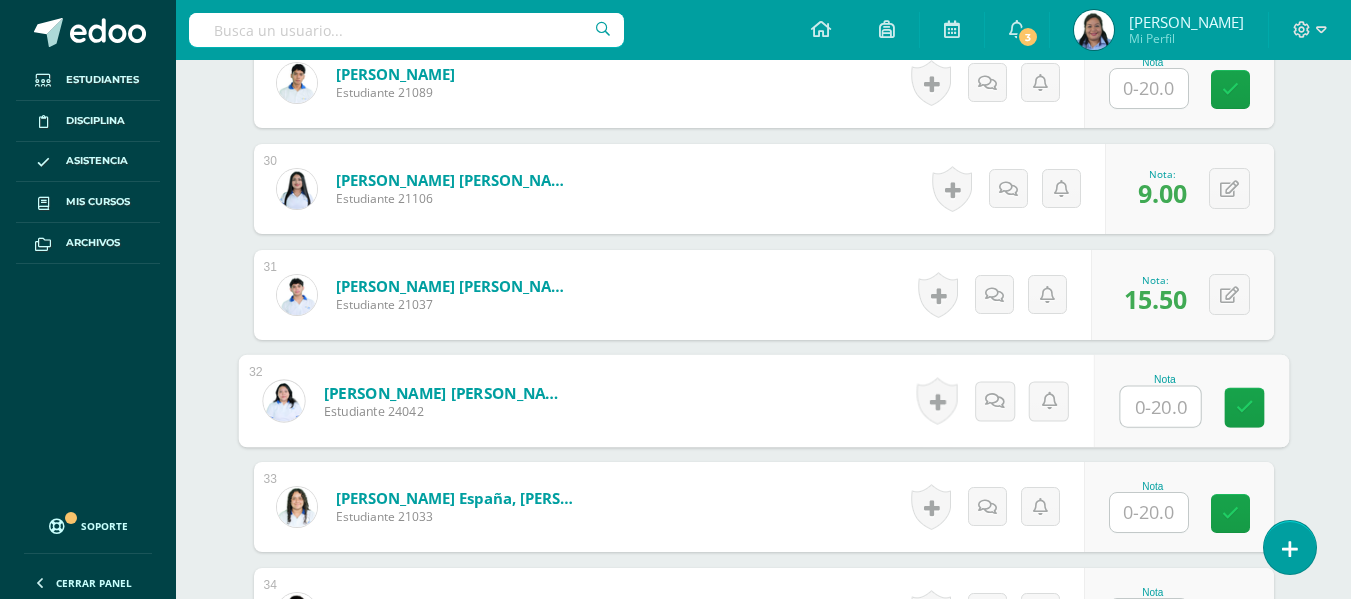 click at bounding box center [1160, 407] 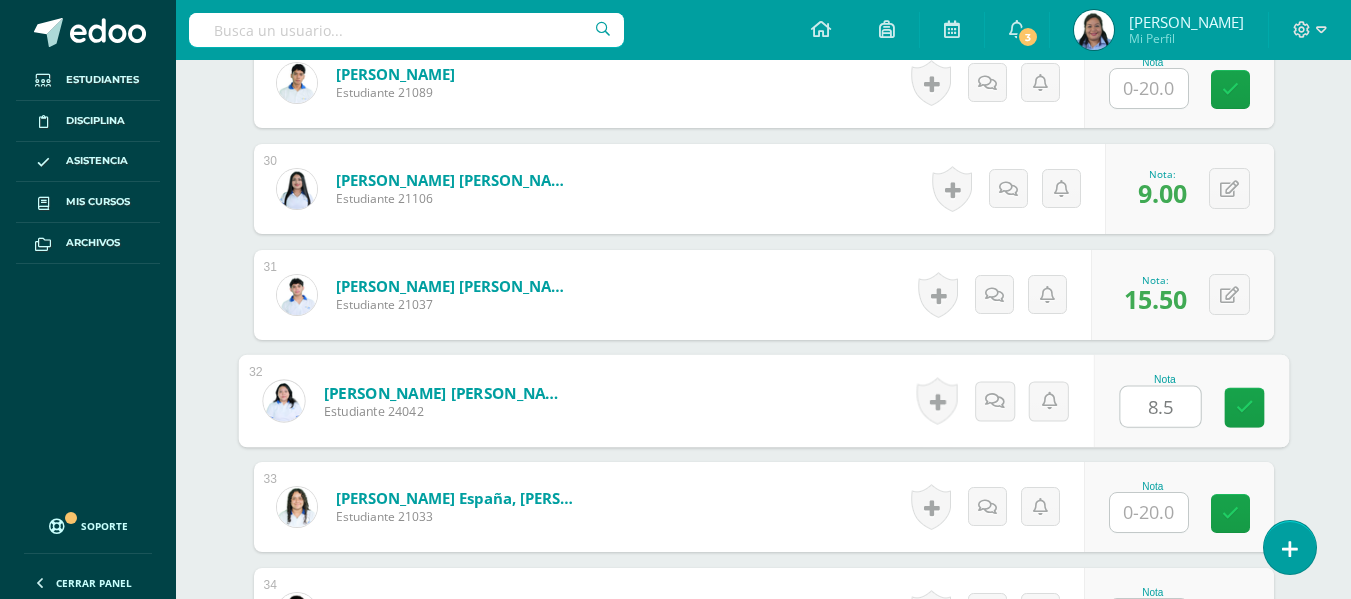type on "8.5" 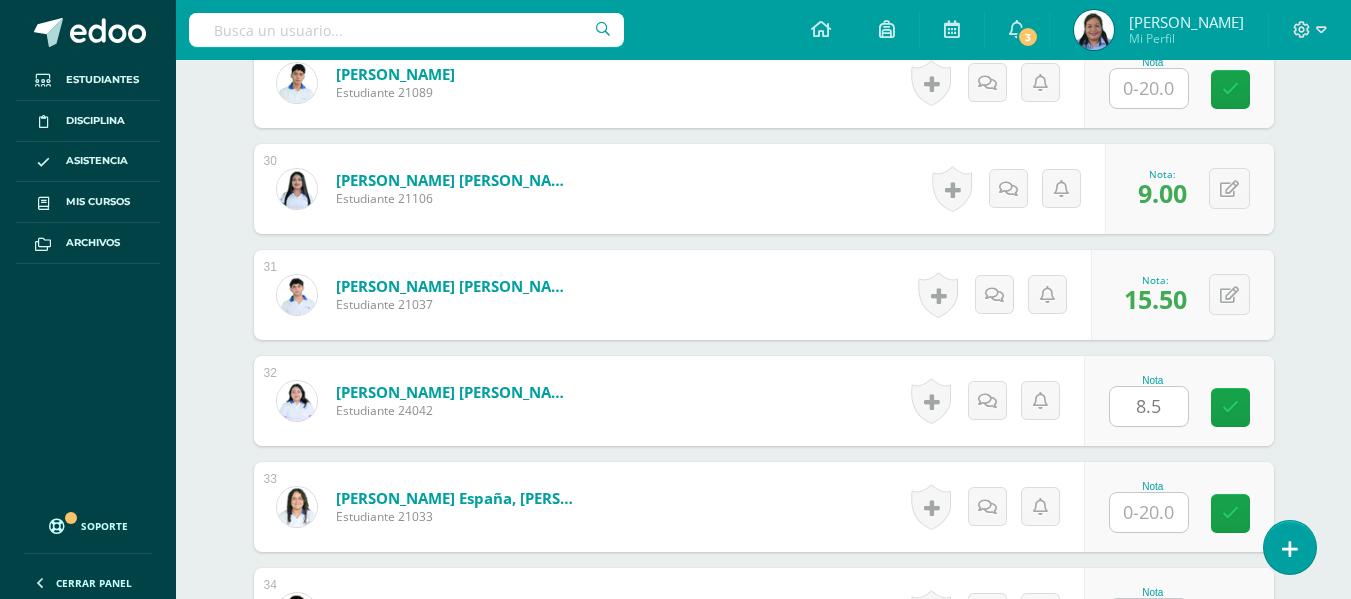 click on "Comunicación y Lenguaje L3, Inglés 5
Quinto Bachillerato en Ciencias y Letras "Inglés - Intermedio "A""
Herramientas
Detalle de asistencias
Actividad
Anuncios
Actividades
Estudiantes
Planificación
Dosificación
Conferencias
¿Estás seguro que quieres  eliminar  esta actividad?
Esto borrará la actividad y cualquier nota que hayas registrado
permanentemente. Esta acción no se puede revertir. Cancelar Eliminar
Administración de escalas de valoración
escala de valoración
Aún no has creado una escala de valoración.
Cancelar" at bounding box center [763, -1093] 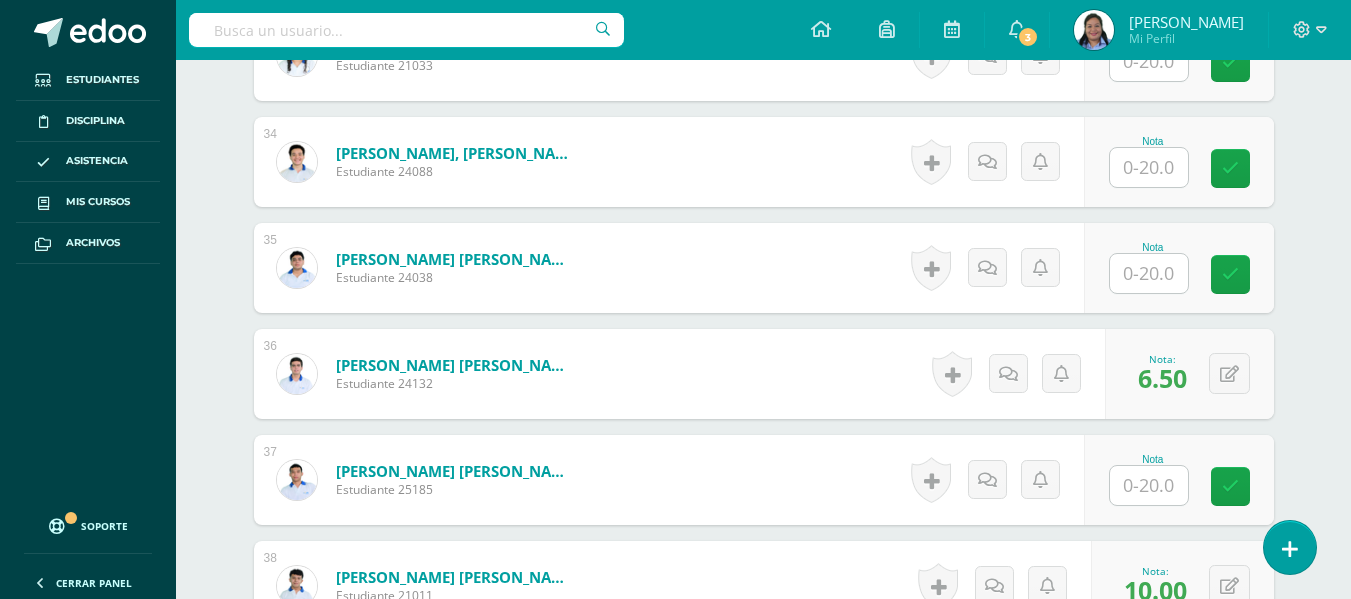 scroll, scrollTop: 4204, scrollLeft: 0, axis: vertical 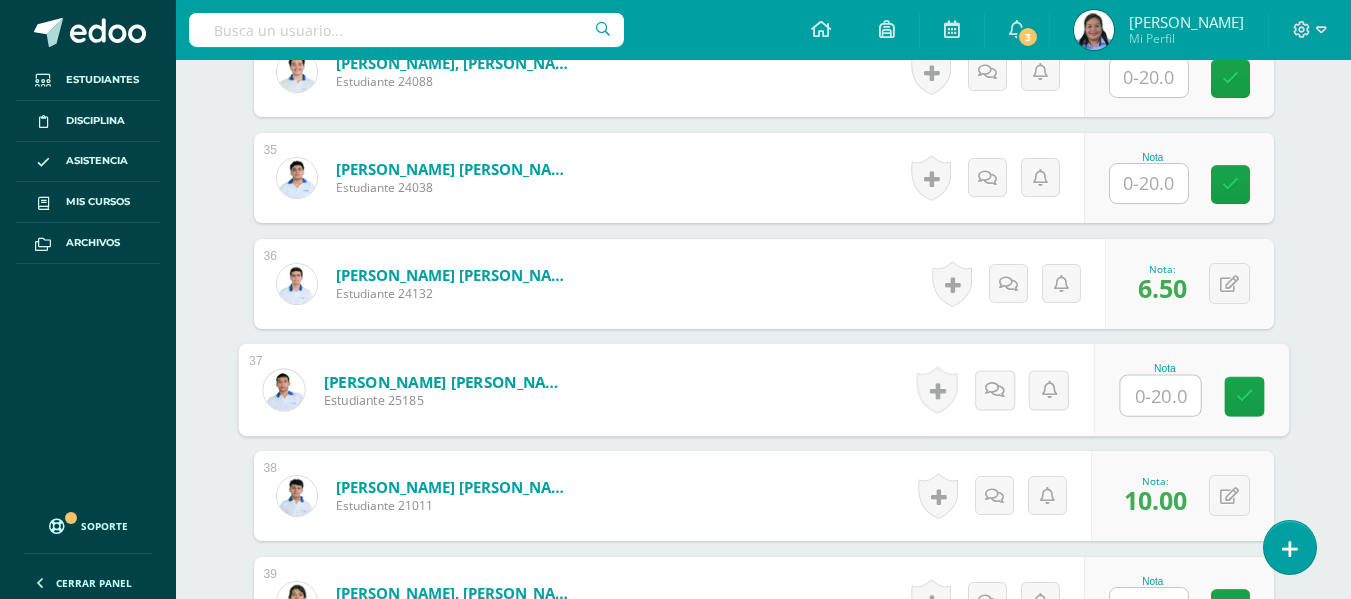 click at bounding box center (1160, 396) 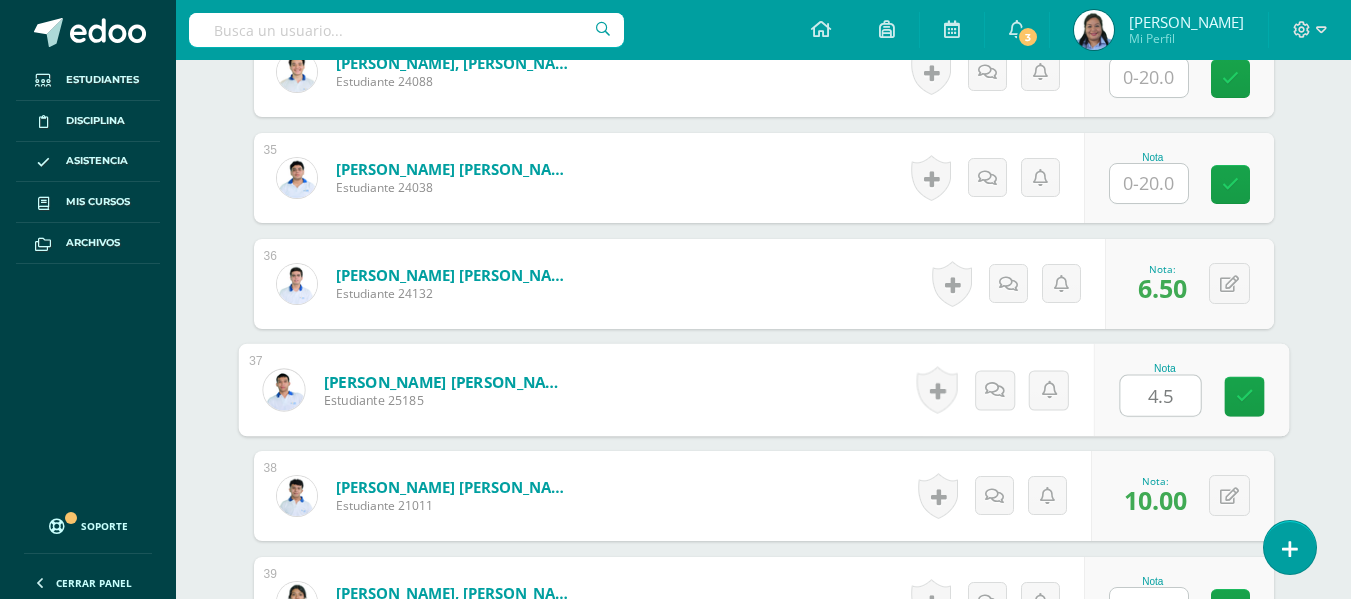 type on "4.5" 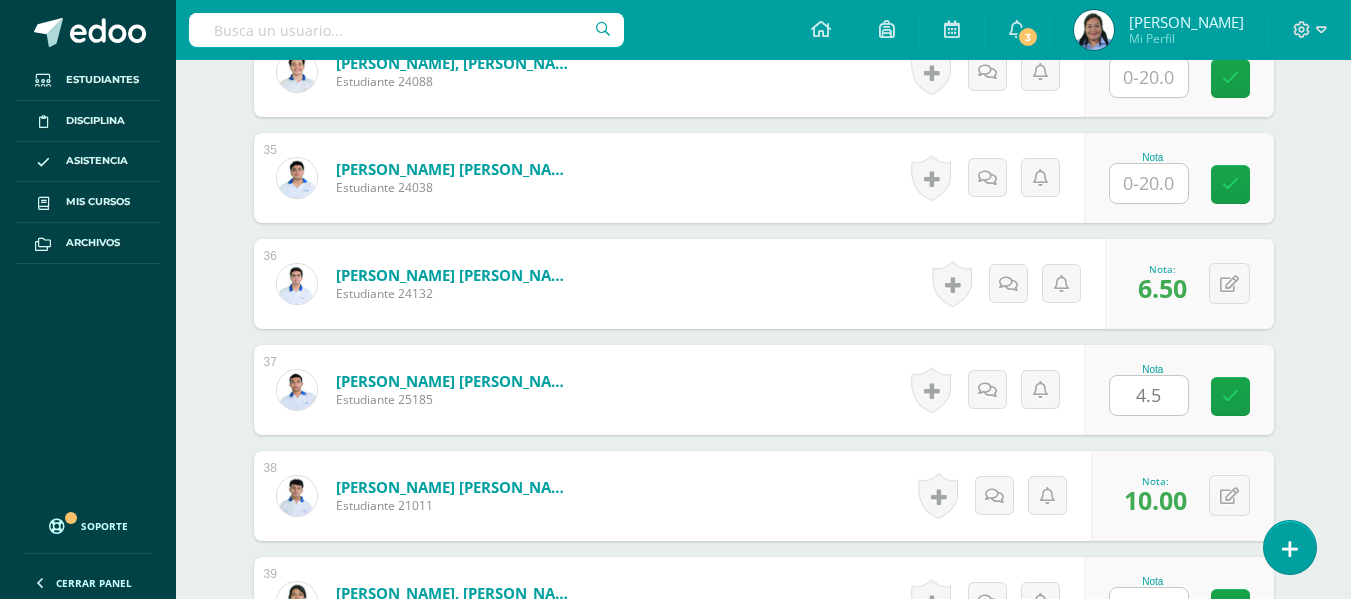 click on "¿Estás seguro que quieres  eliminar  esta actividad?
Esto borrará la actividad y cualquier nota que hayas registrado
permanentemente. Esta acción no se puede revertir. Cancelar Eliminar
Administración de escalas de valoración
escala de valoración
Aún no has creado una escala de valoración.
Cancelar Agregar nueva escala de valoración: Agrega una división a la escala de valoración  (ej. Ortografía, redacción, trabajo en equipo, etc.)
Agregar
Cancelar Crear escala de valoración
Agrega listas de cotejo
Mostrar todos                             Mostrar todos Mis listas Generales Comunicación y Lenguaje Matemática Ciencia Estudios Sociales Arte Taller 1" at bounding box center (764, -1565) 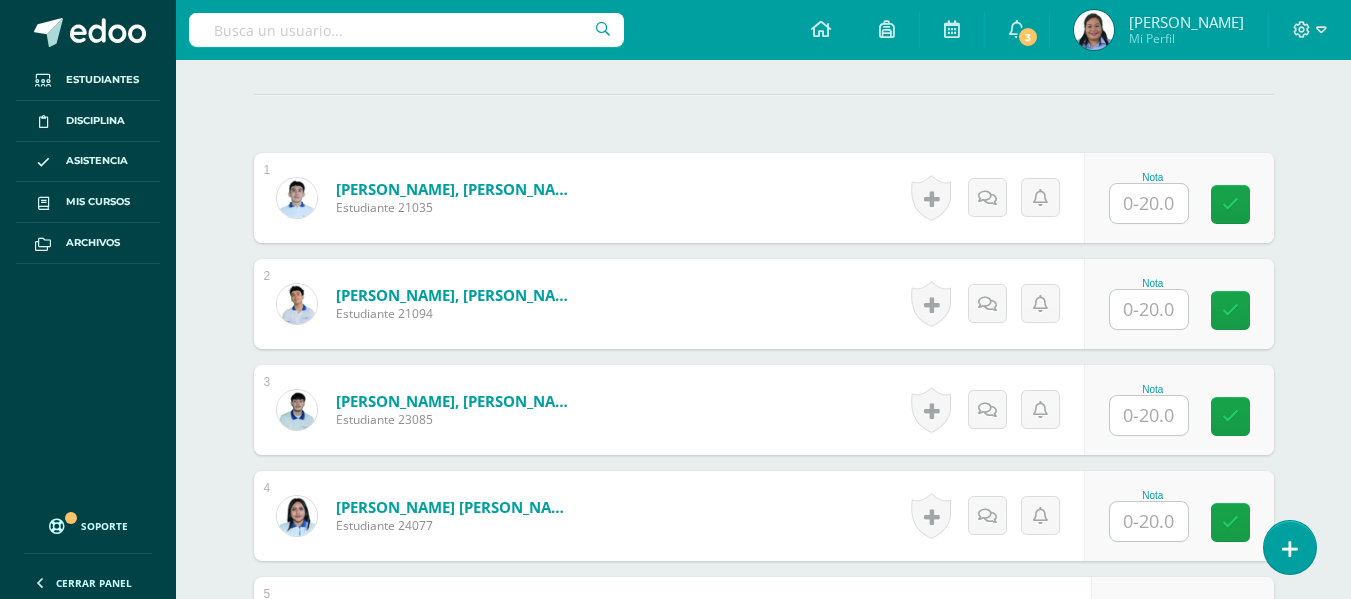 scroll, scrollTop: 598, scrollLeft: 0, axis: vertical 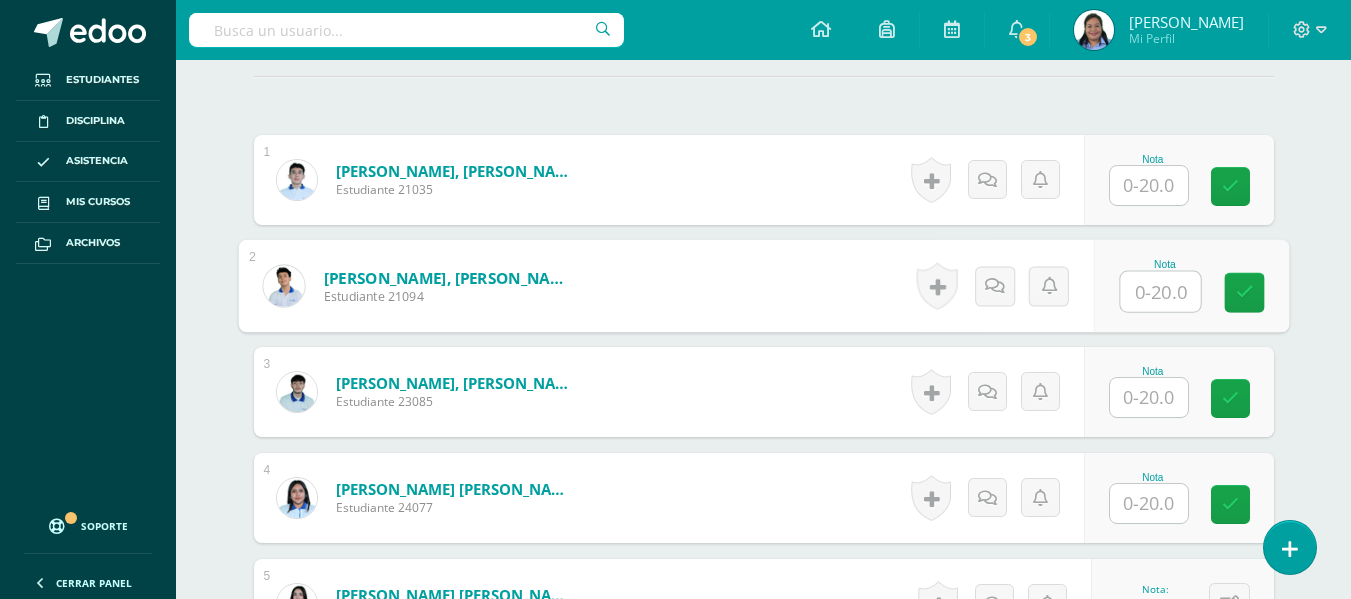 click at bounding box center (1160, 292) 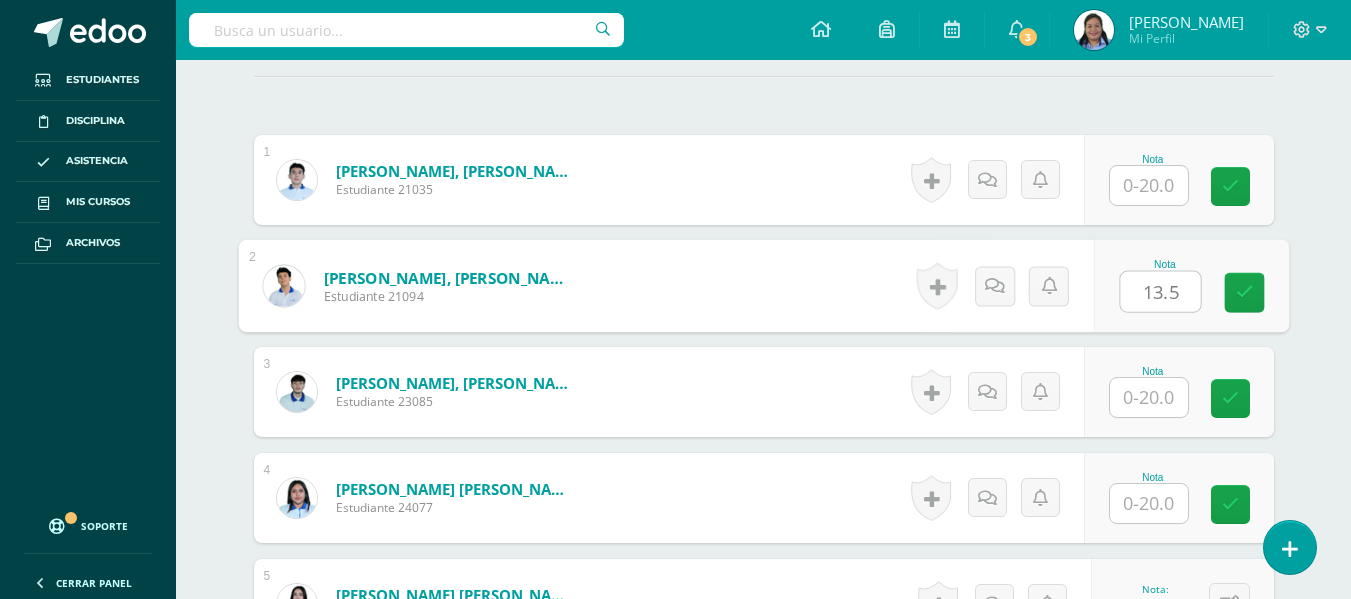 type on "13.5" 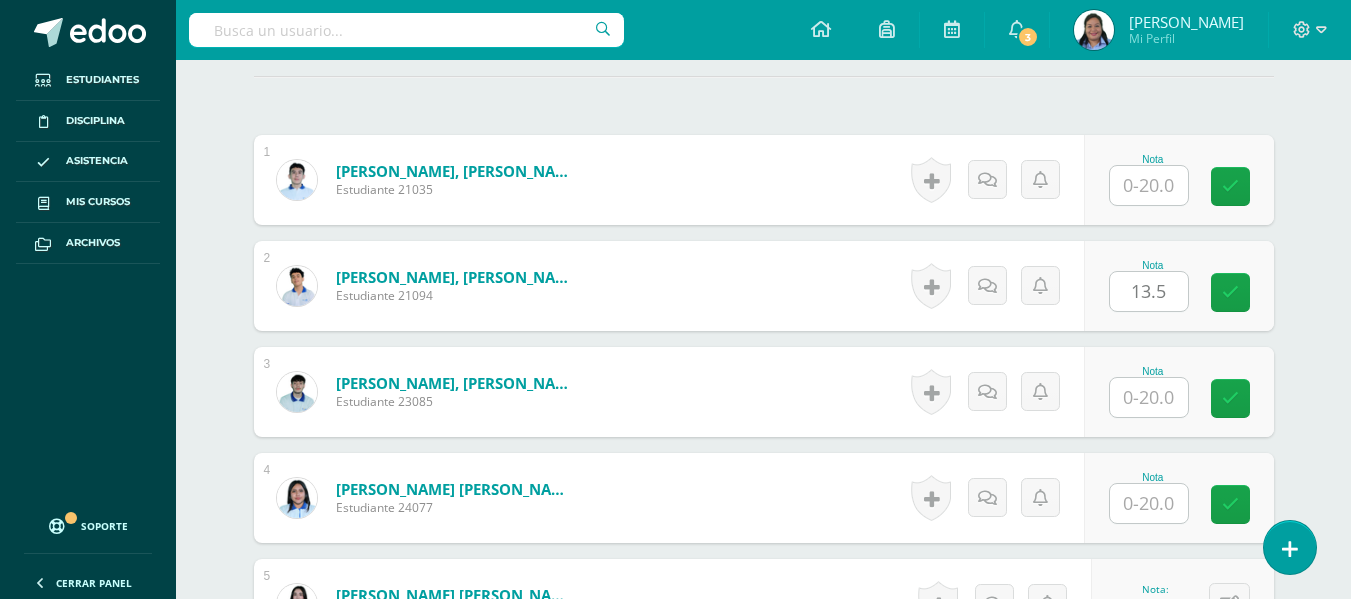 click on "¿Estás seguro que quieres  eliminar  esta actividad?
Esto borrará la actividad y cualquier nota que hayas registrado
permanentemente. Esta acción no se puede revertir. Cancelar Eliminar
Administración de escalas de valoración
escala de valoración
Aún no has creado una escala de valoración.
Cancelar Agregar nueva escala de valoración: Agrega una división a la escala de valoración  (ej. Ortografía, redacción, trabajo en equipo, etc.)
Agregar
Cancelar Crear escala de valoración
Agrega listas de cotejo
Mostrar todos                             Mostrar todos Mis listas Generales Comunicación y Lenguaje Matemática Ciencia Estudios Sociales Arte Taller 1" at bounding box center [764, 2041] 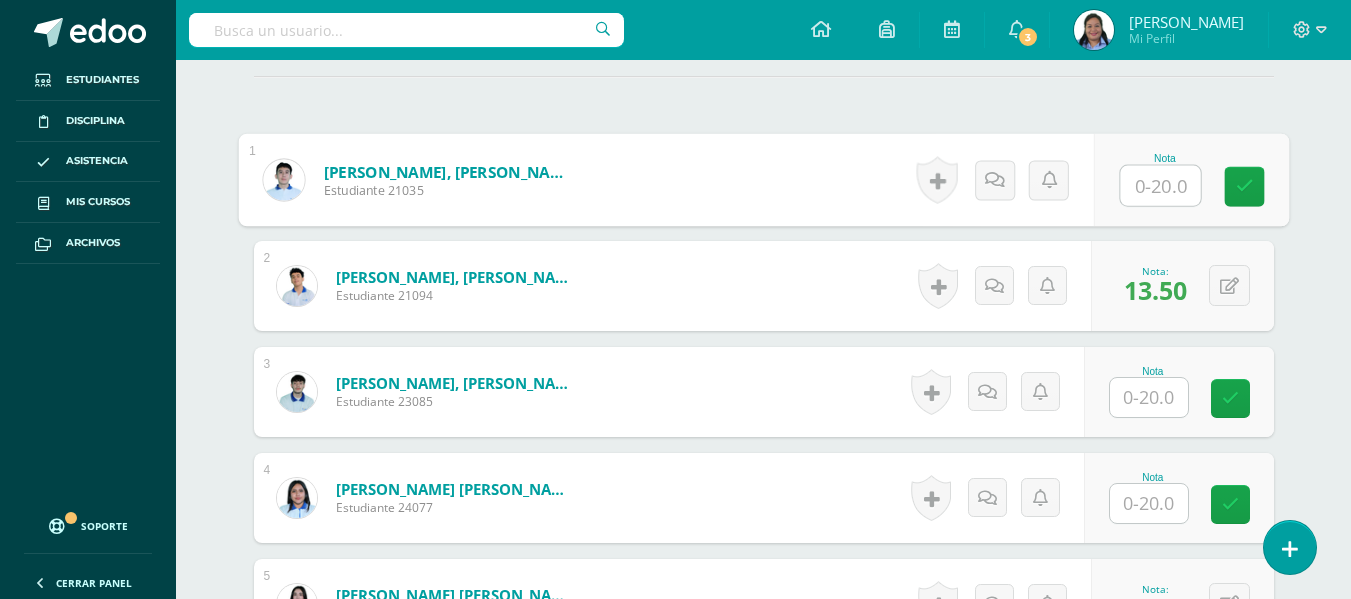 click at bounding box center [1160, 186] 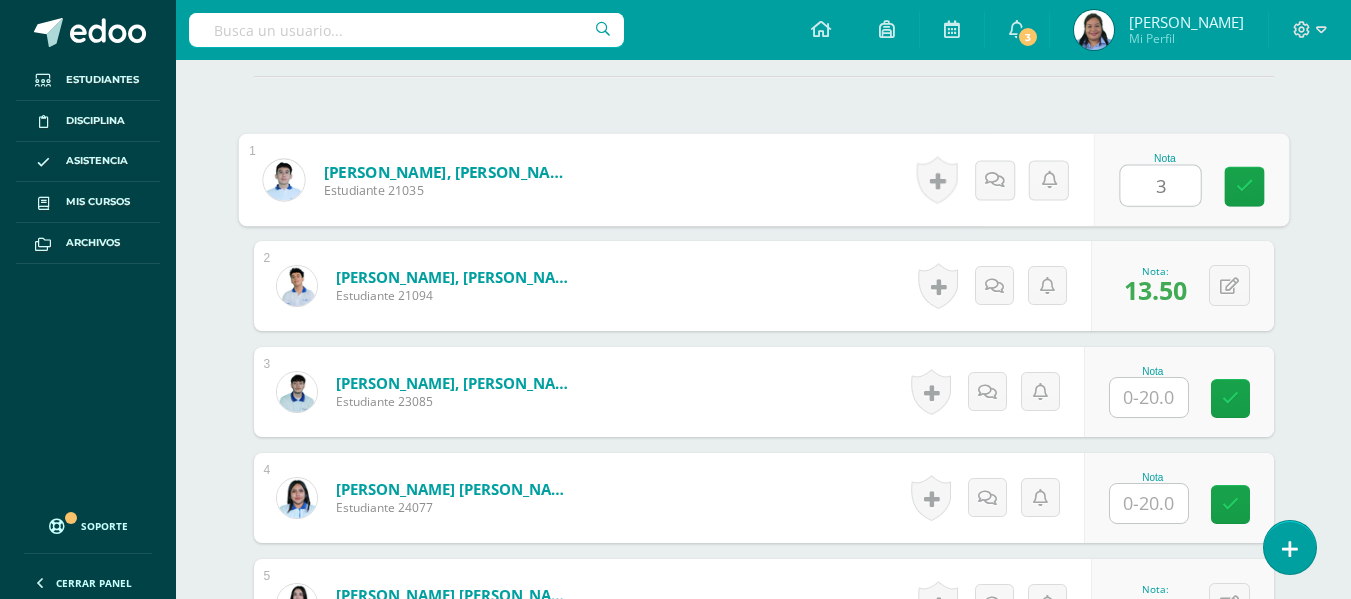 type on "3" 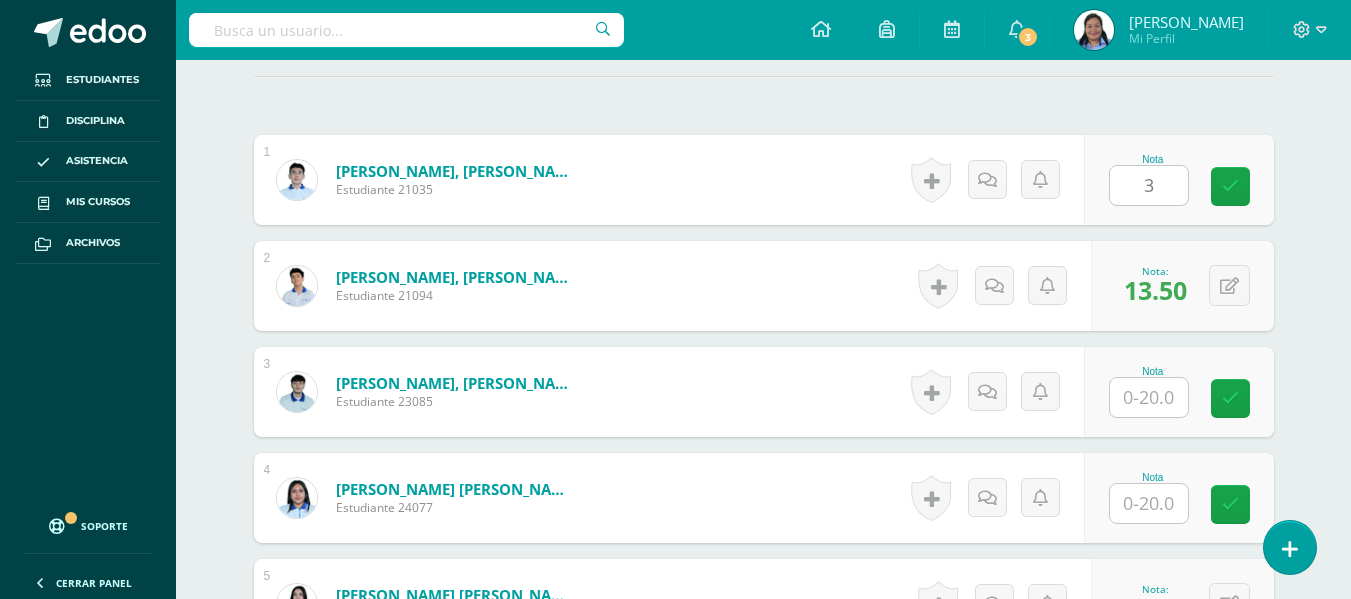 click on "¿Estás seguro que quieres  eliminar  esta actividad?
Esto borrará la actividad y cualquier nota que hayas registrado
permanentemente. Esta acción no se puede revertir. Cancelar Eliminar
Administración de escalas de valoración
escala de valoración
Aún no has creado una escala de valoración.
Cancelar Agregar nueva escala de valoración: Agrega una división a la escala de valoración  (ej. Ortografía, redacción, trabajo en equipo, etc.)
Agregar
Cancelar Crear escala de valoración
Agrega listas de cotejo
Mostrar todos                             Mostrar todos Mis listas Generales Comunicación y Lenguaje Matemática Ciencia Estudios Sociales Arte Taller 1" at bounding box center (764, 2041) 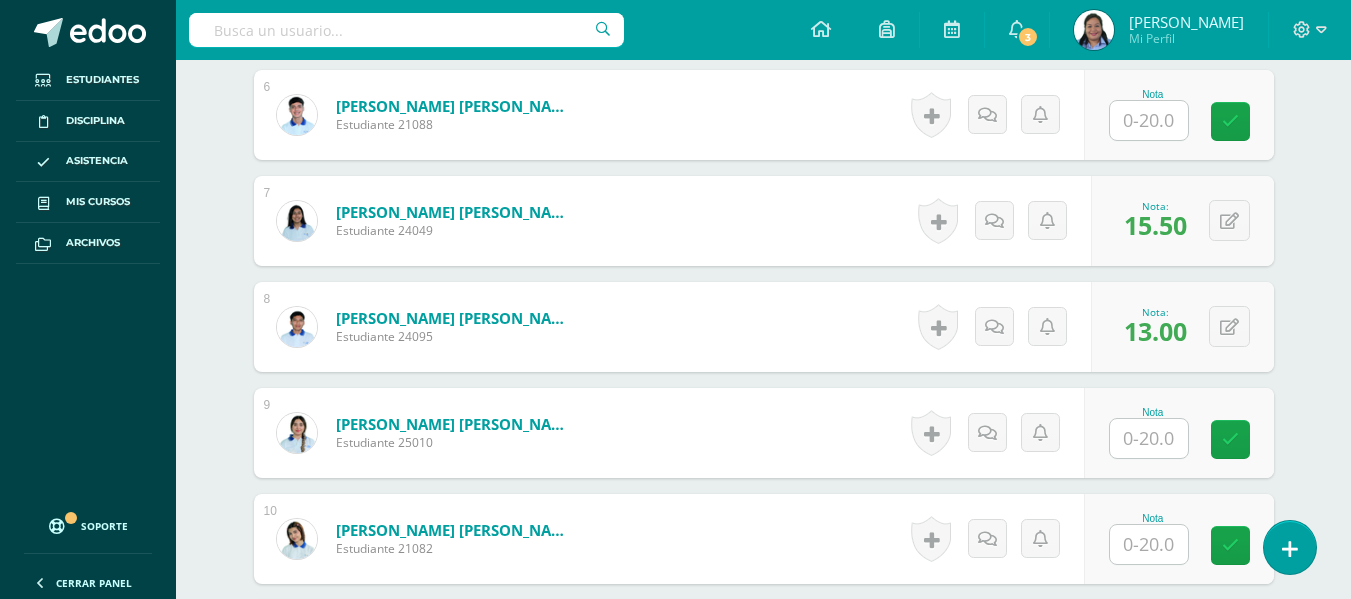 scroll, scrollTop: 1247, scrollLeft: 0, axis: vertical 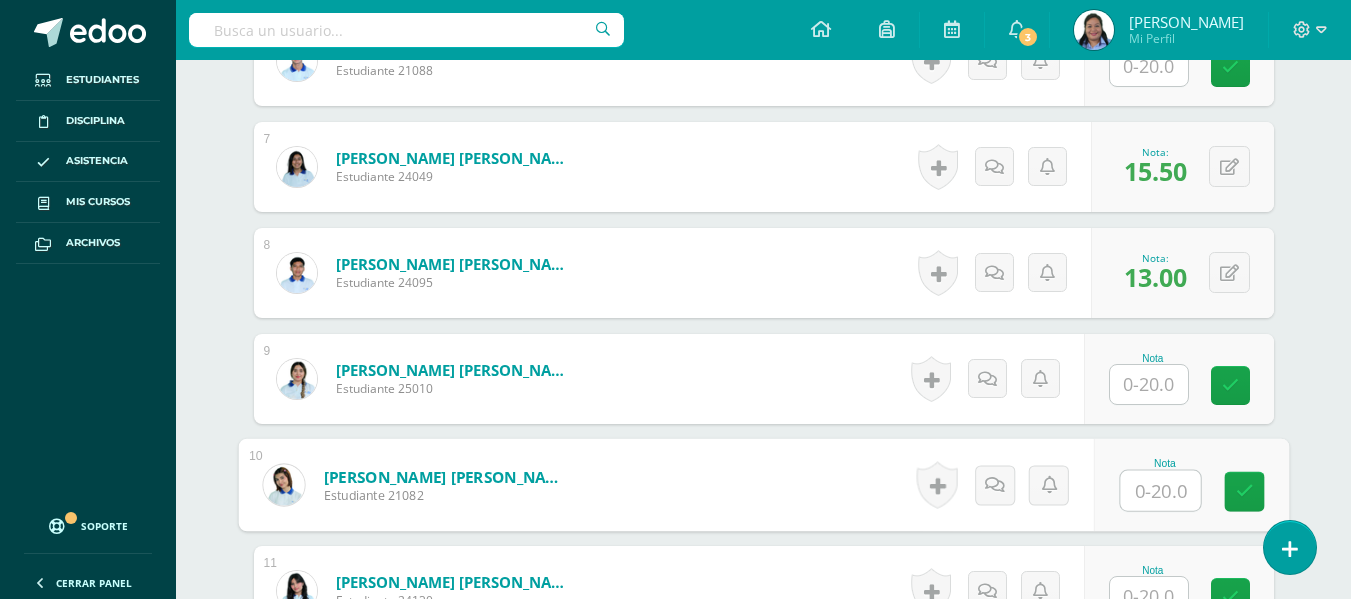 click at bounding box center (1160, 491) 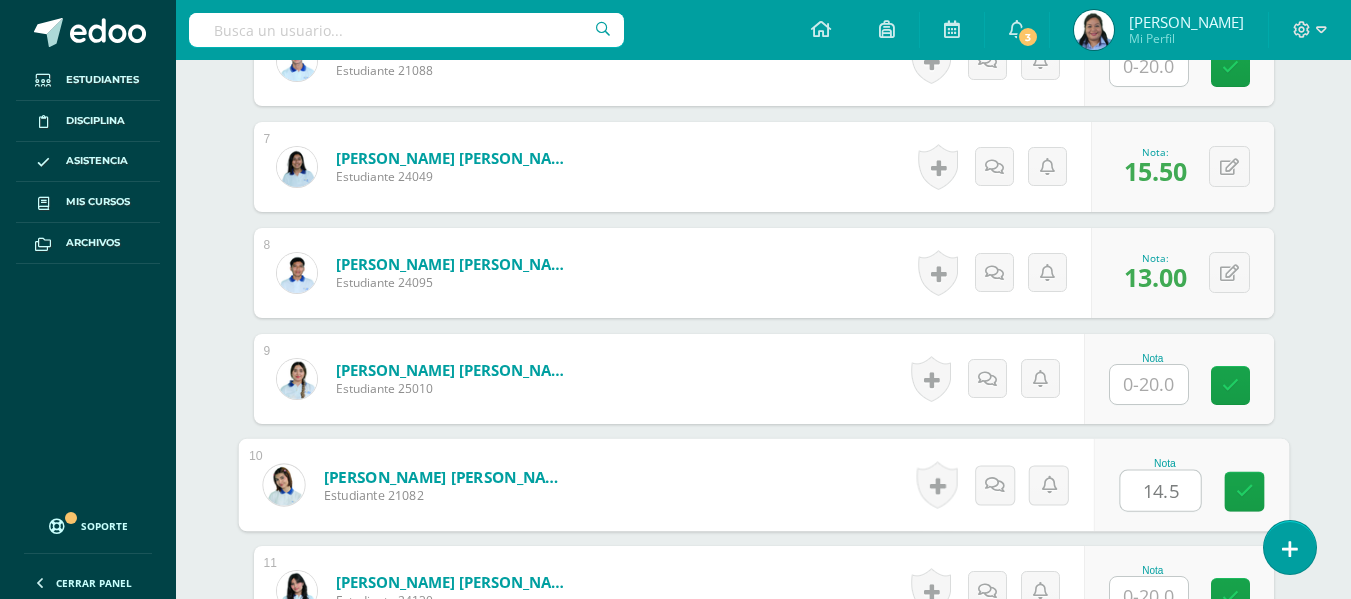 type on "14.5" 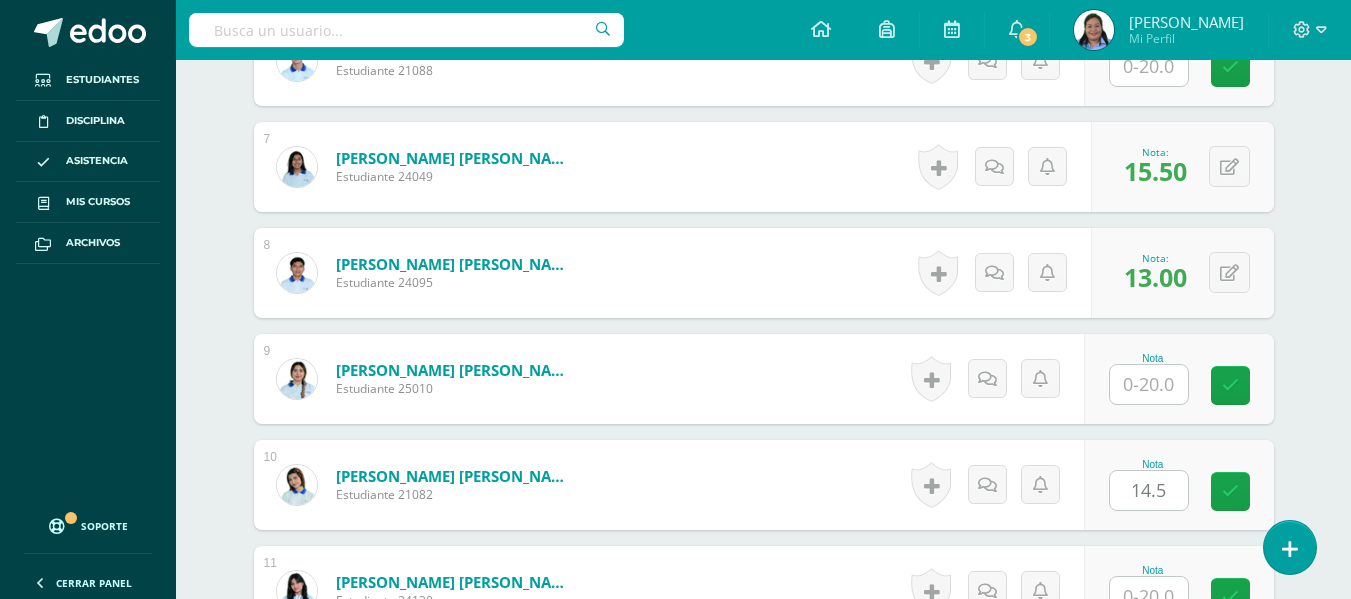 click on "¿Estás seguro que quieres  eliminar  esta actividad?
Esto borrará la actividad y cualquier nota que hayas registrado
permanentemente. Esta acción no se puede revertir. Cancelar Eliminar
Administración de escalas de valoración
escala de valoración
Aún no has creado una escala de valoración.
Cancelar Agregar nueva escala de valoración: Agrega una división a la escala de valoración  (ej. Ortografía, redacción, trabajo en equipo, etc.)
Agregar
Cancelar Crear escala de valoración
Agrega listas de cotejo
Mostrar todos                             Mostrar todos Mis listas Generales Comunicación y Lenguaje Matemática Ciencia Estudios Sociales Arte Taller 1" at bounding box center [764, 1392] 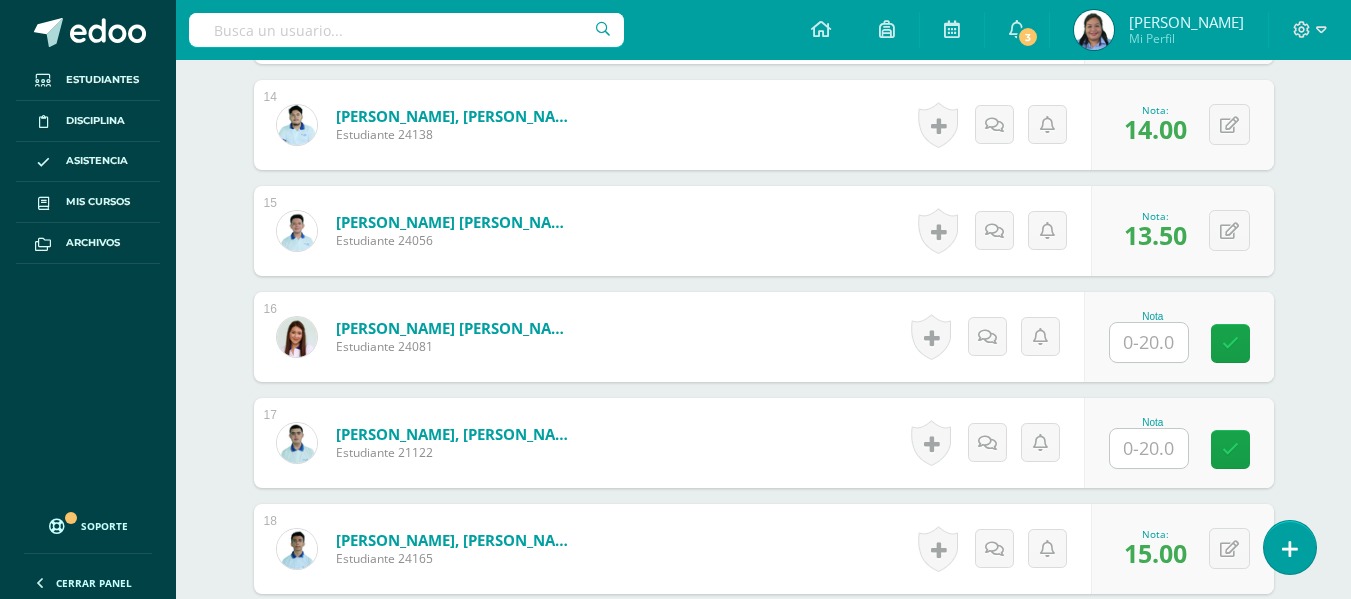 scroll, scrollTop: 2041, scrollLeft: 0, axis: vertical 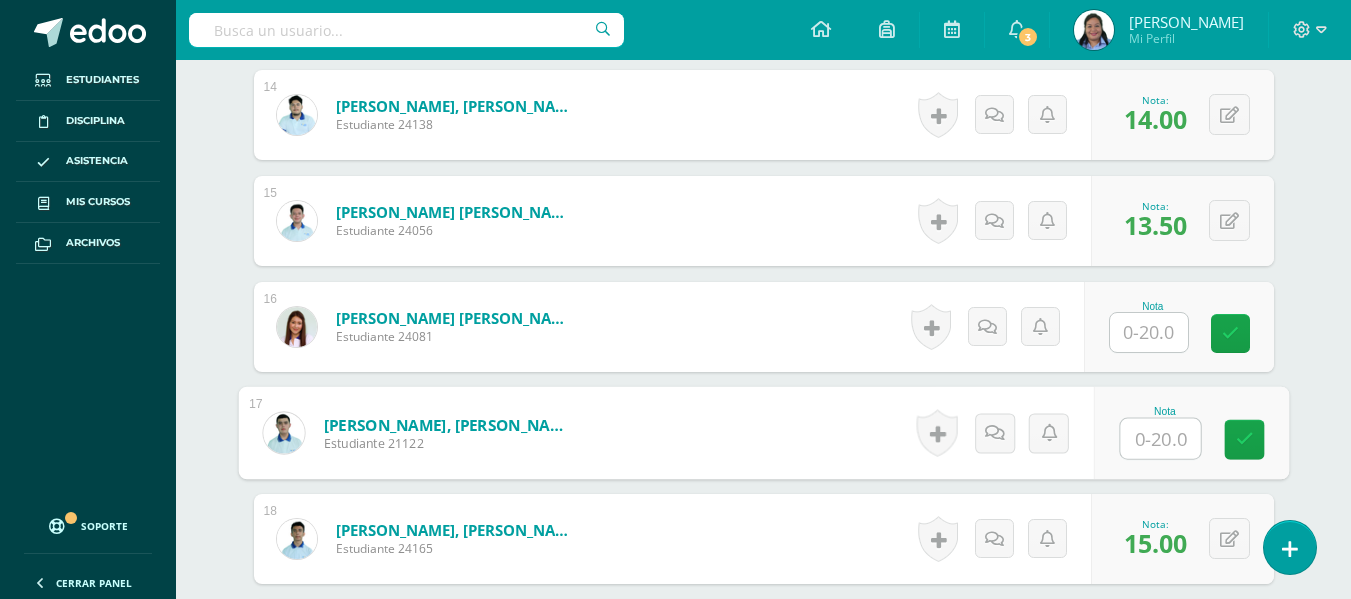 click at bounding box center [1160, 439] 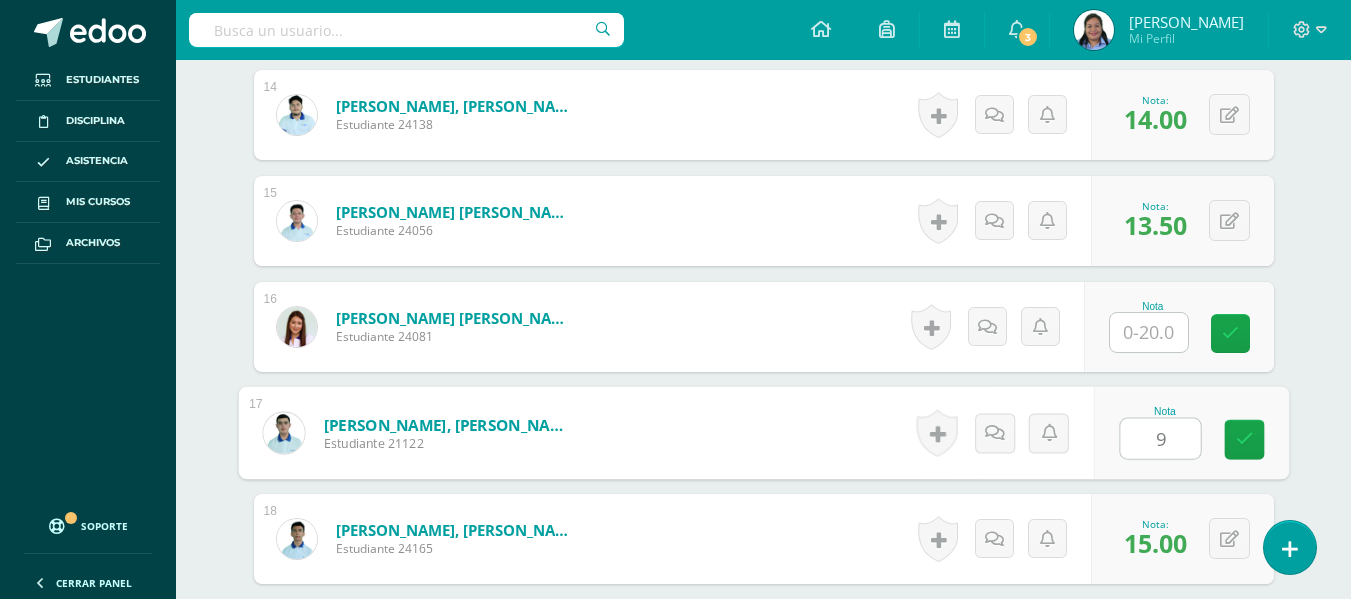 type on "9" 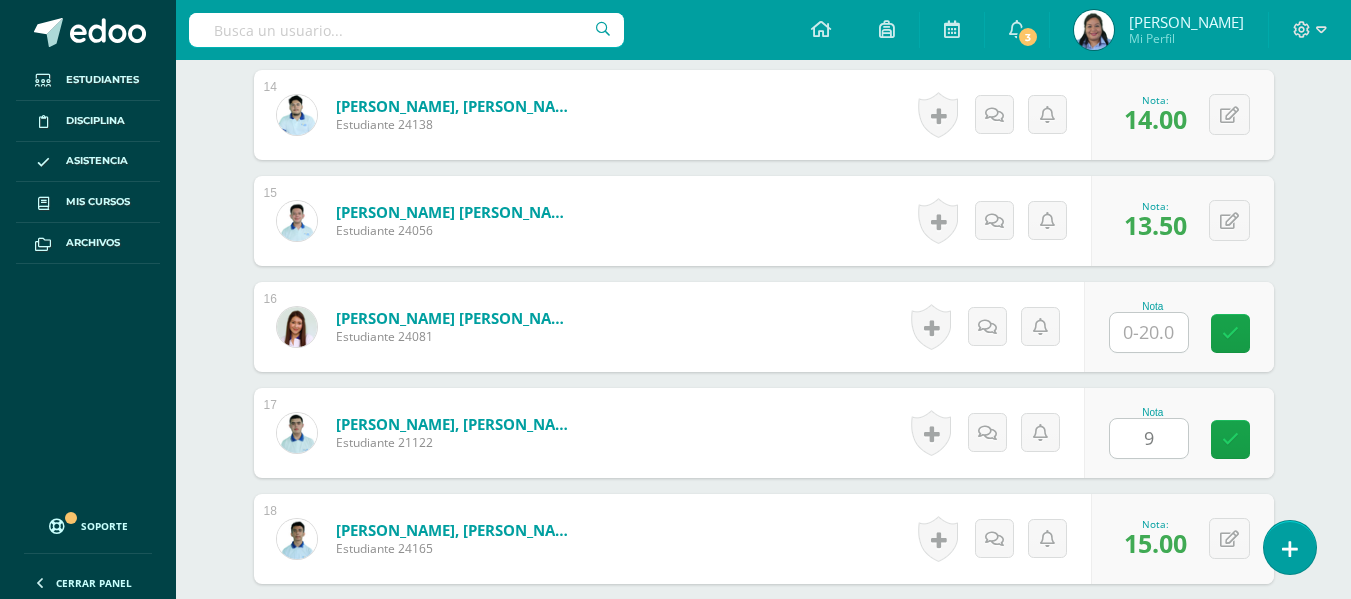 click on "¿Estás seguro que quieres  eliminar  esta actividad?
Esto borrará la actividad y cualquier nota que hayas registrado
permanentemente. Esta acción no se puede revertir. Cancelar Eliminar
Administración de escalas de valoración
escala de valoración
Aún no has creado una escala de valoración.
Cancelar Agregar nueva escala de valoración: Agrega una división a la escala de valoración  (ej. Ortografía, redacción, trabajo en equipo, etc.)
Agregar
Cancelar Crear escala de valoración
Agrega listas de cotejo
Mostrar todos                             Mostrar todos Mis listas Generales Comunicación y Lenguaje Matemática Ciencia Estudios Sociales Arte Taller 1" at bounding box center (764, 598) 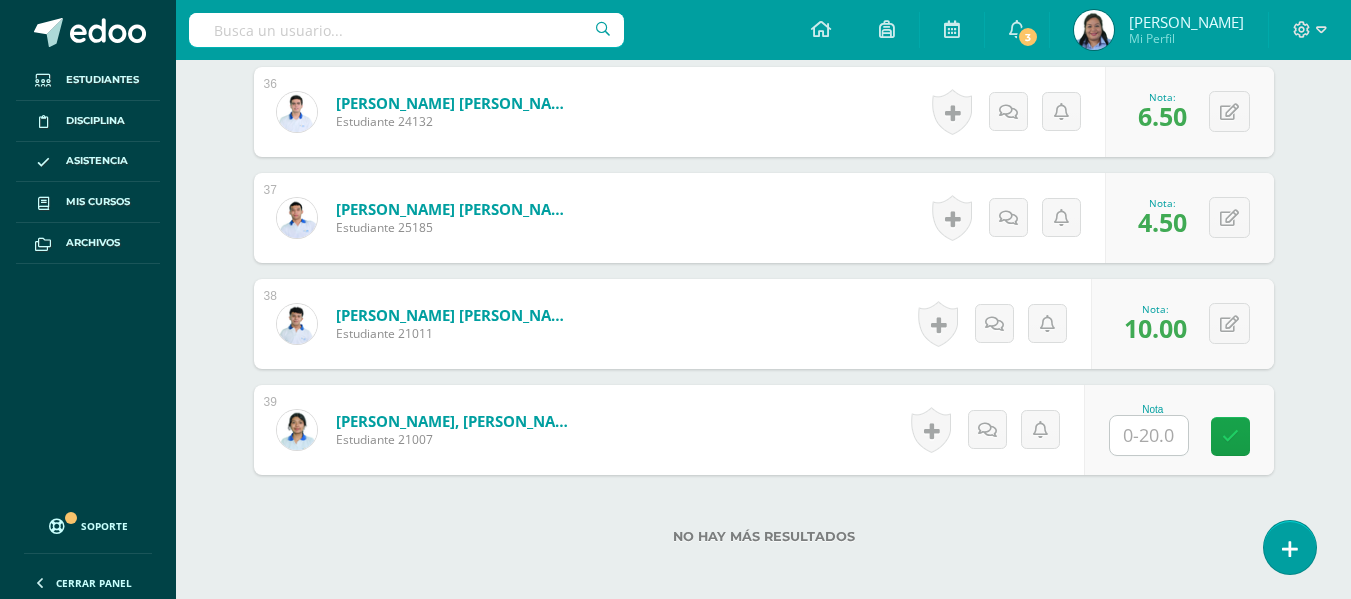 scroll, scrollTop: 4367, scrollLeft: 0, axis: vertical 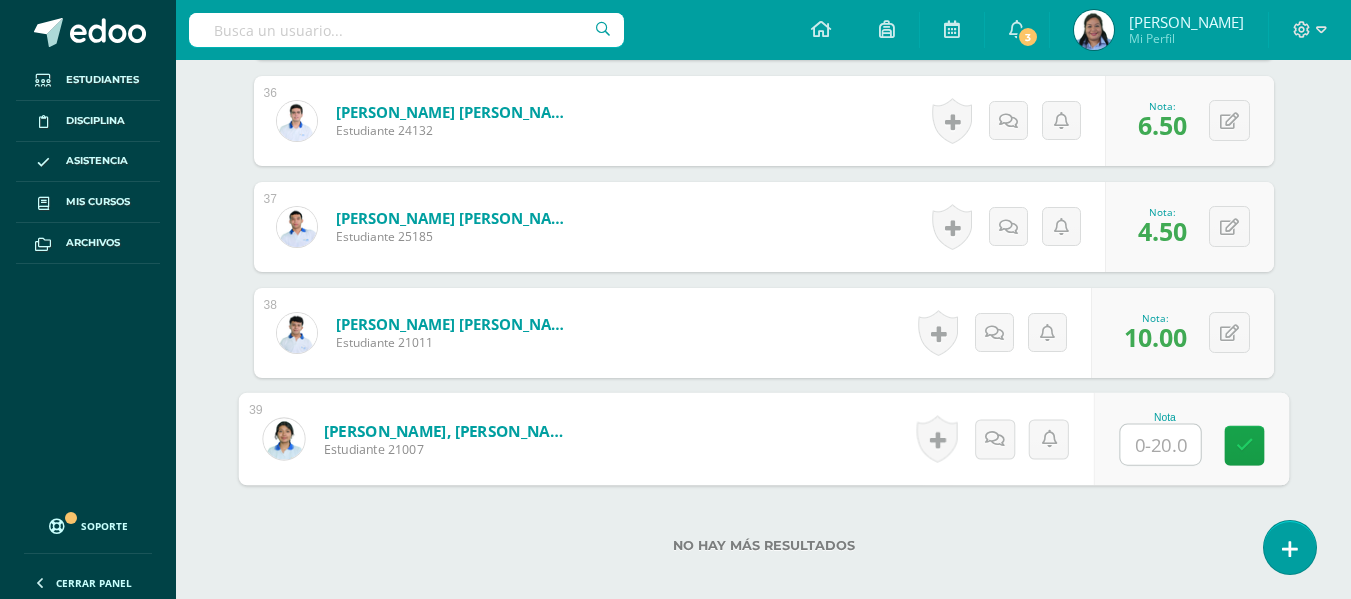 click at bounding box center [1160, 445] 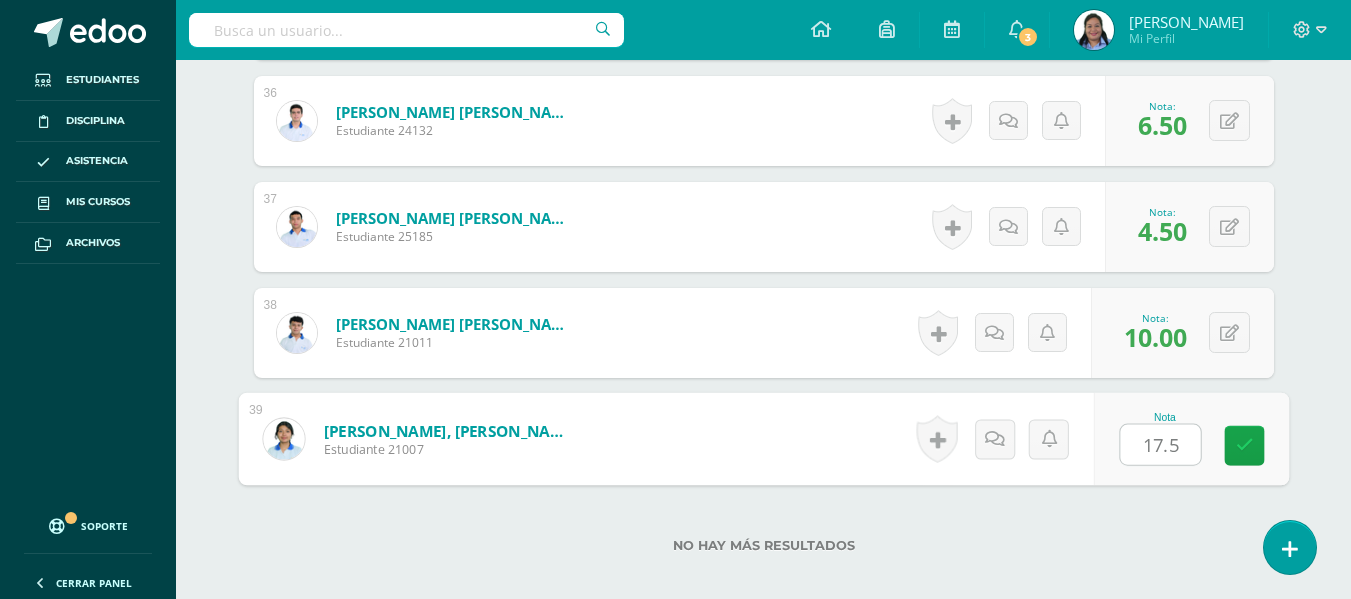 type on "17.5" 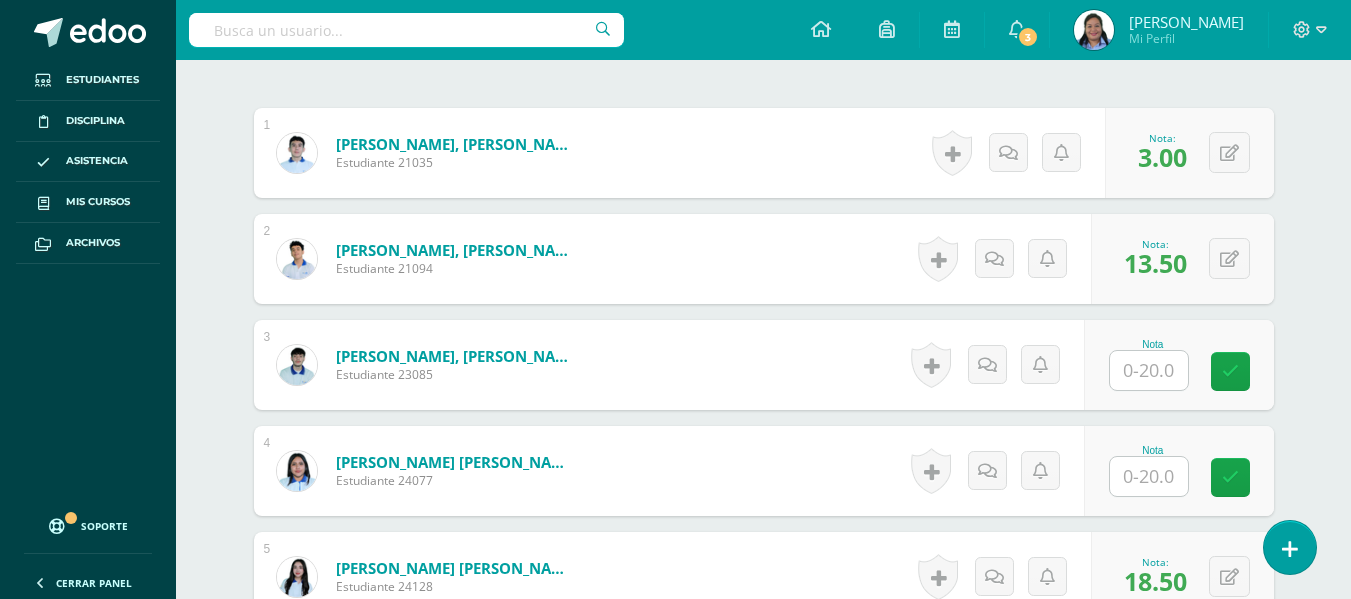 scroll, scrollTop: 661, scrollLeft: 0, axis: vertical 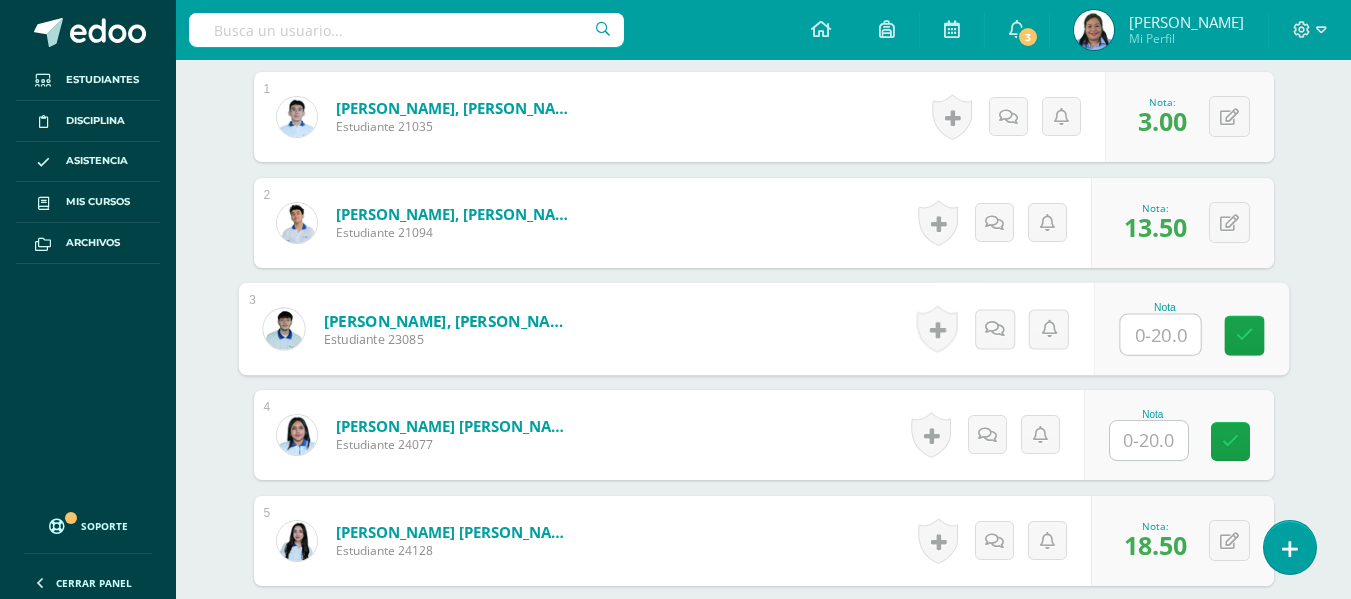 click at bounding box center [1160, 335] 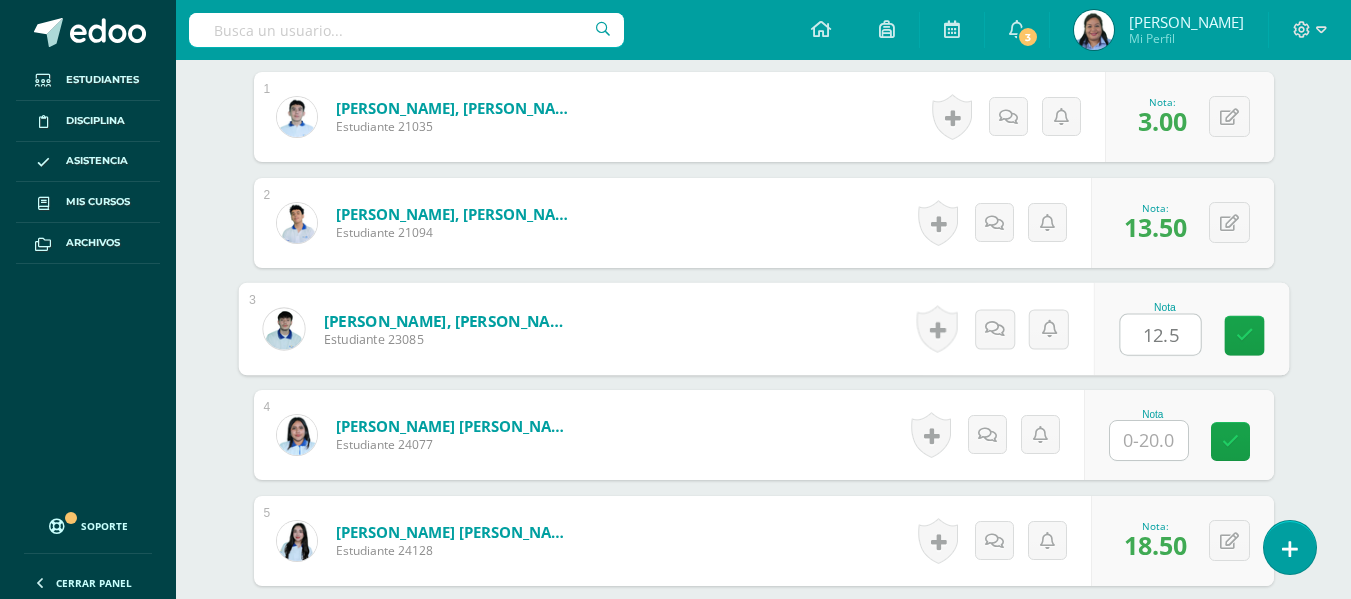type on "12.5" 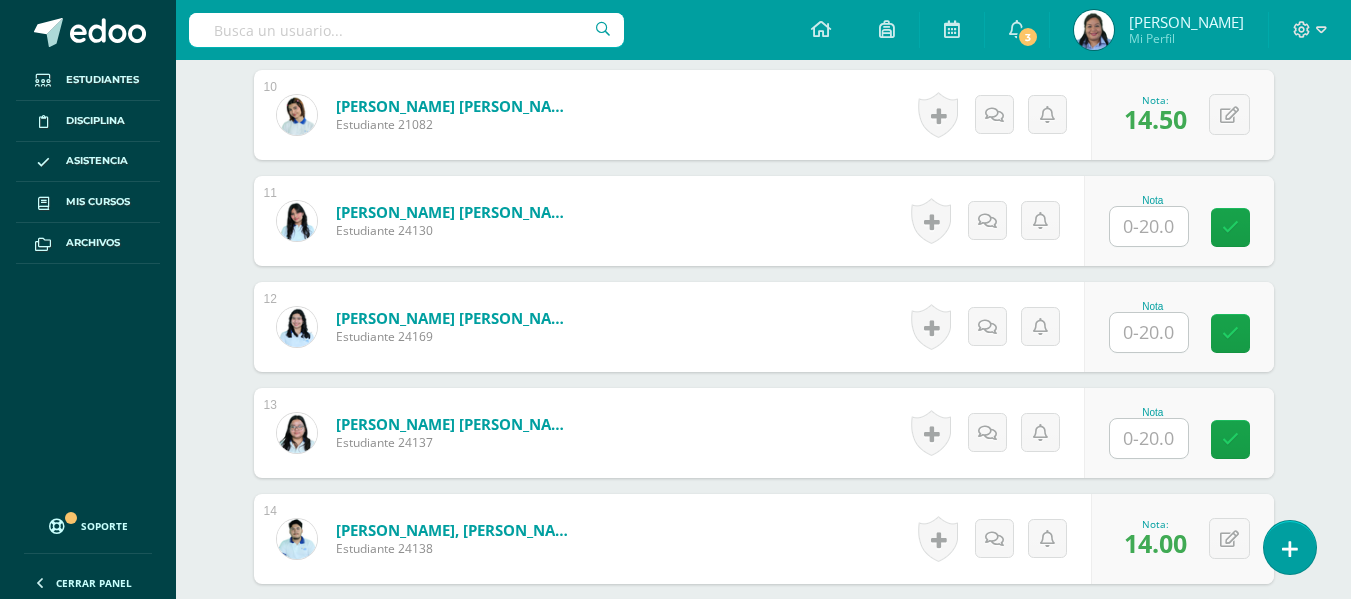 scroll, scrollTop: 1626, scrollLeft: 0, axis: vertical 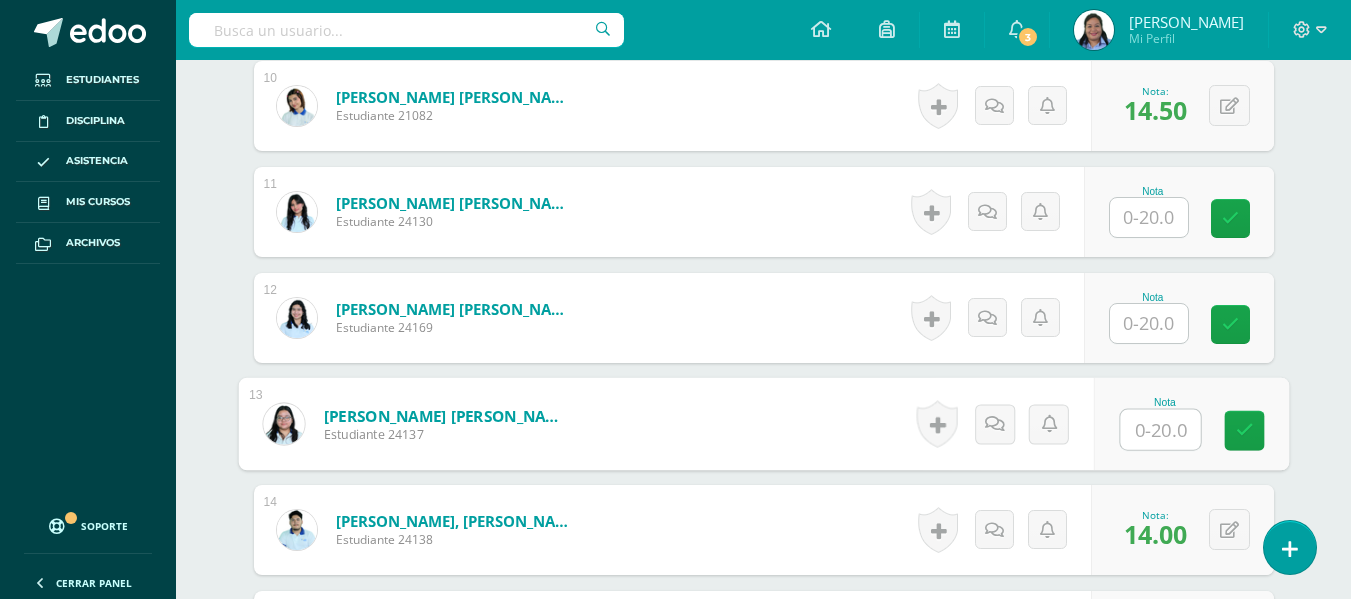 click at bounding box center (1160, 430) 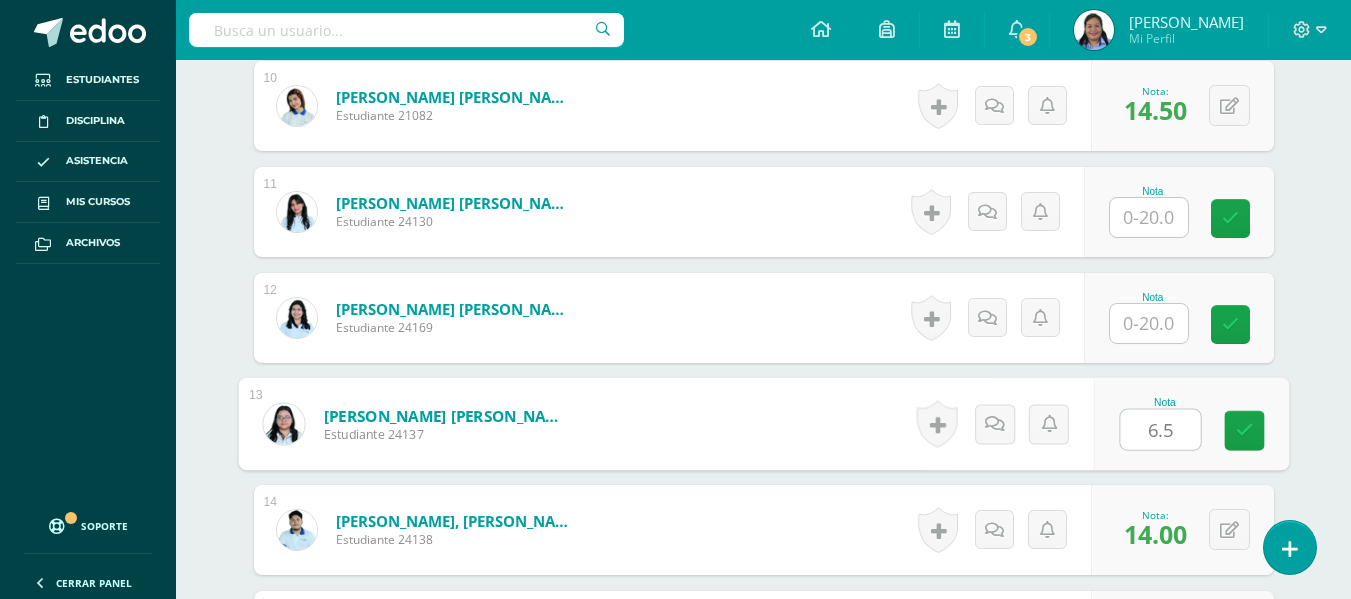 type on "6.5" 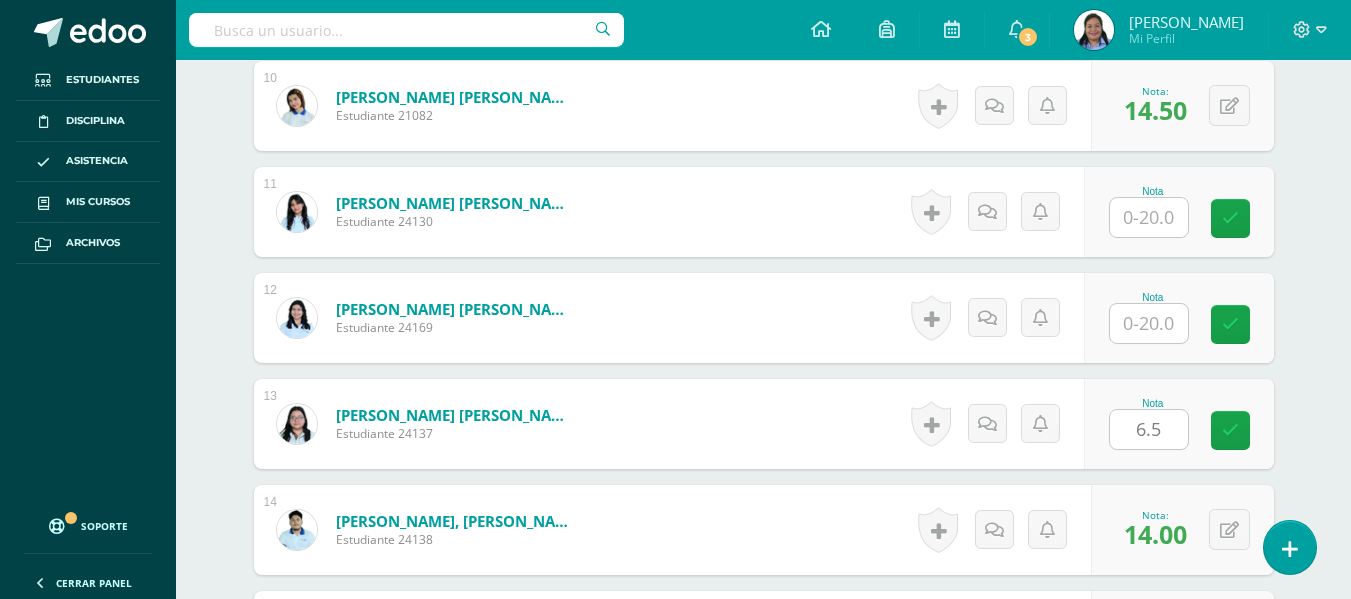 click on "¿Estás seguro que quieres  eliminar  esta actividad?
Esto borrará la actividad y cualquier nota que hayas registrado
permanentemente. Esta acción no se puede revertir. Cancelar Eliminar
Administración de escalas de valoración
escala de valoración
Aún no has creado una escala de valoración.
Cancelar Agregar nueva escala de valoración: Agrega una división a la escala de valoración  (ej. Ortografía, redacción, trabajo en equipo, etc.)
Agregar
Cancelar Crear escala de valoración
Agrega listas de cotejo
Mostrar todos                             Mostrar todos Mis listas Generales Comunicación y Lenguaje Matemática Ciencia Estudios Sociales Arte Taller 1" at bounding box center [764, 1013] 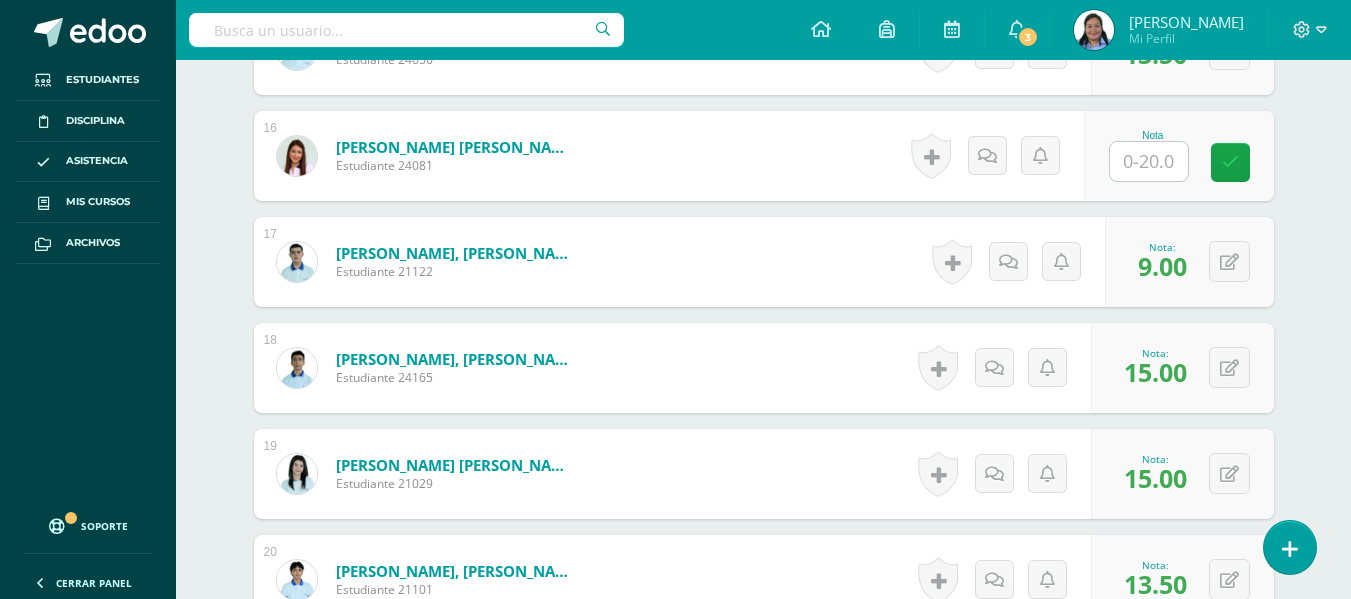 scroll, scrollTop: 2203, scrollLeft: 0, axis: vertical 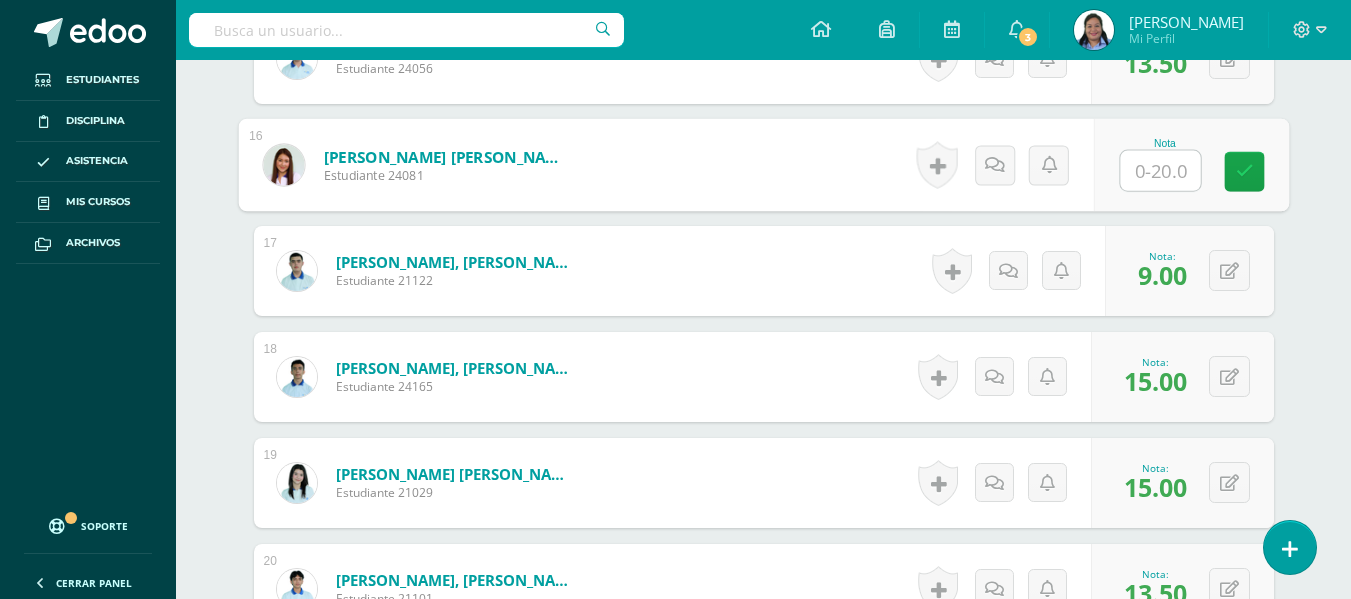 click at bounding box center [1160, 171] 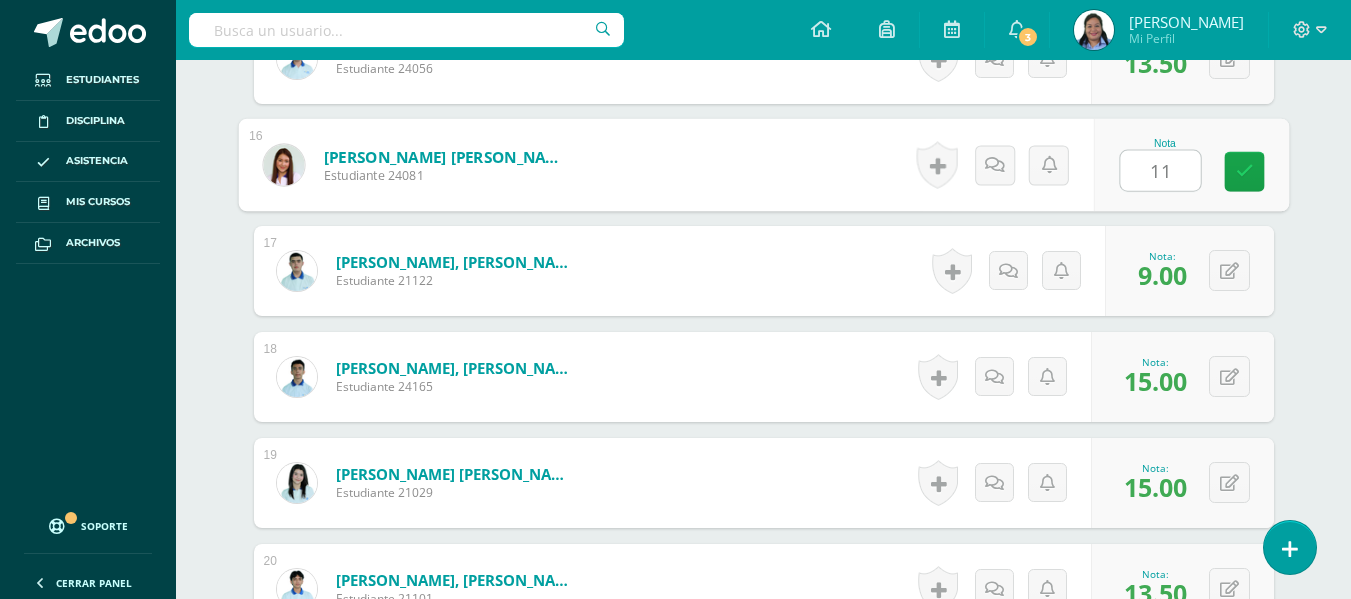 type on "11" 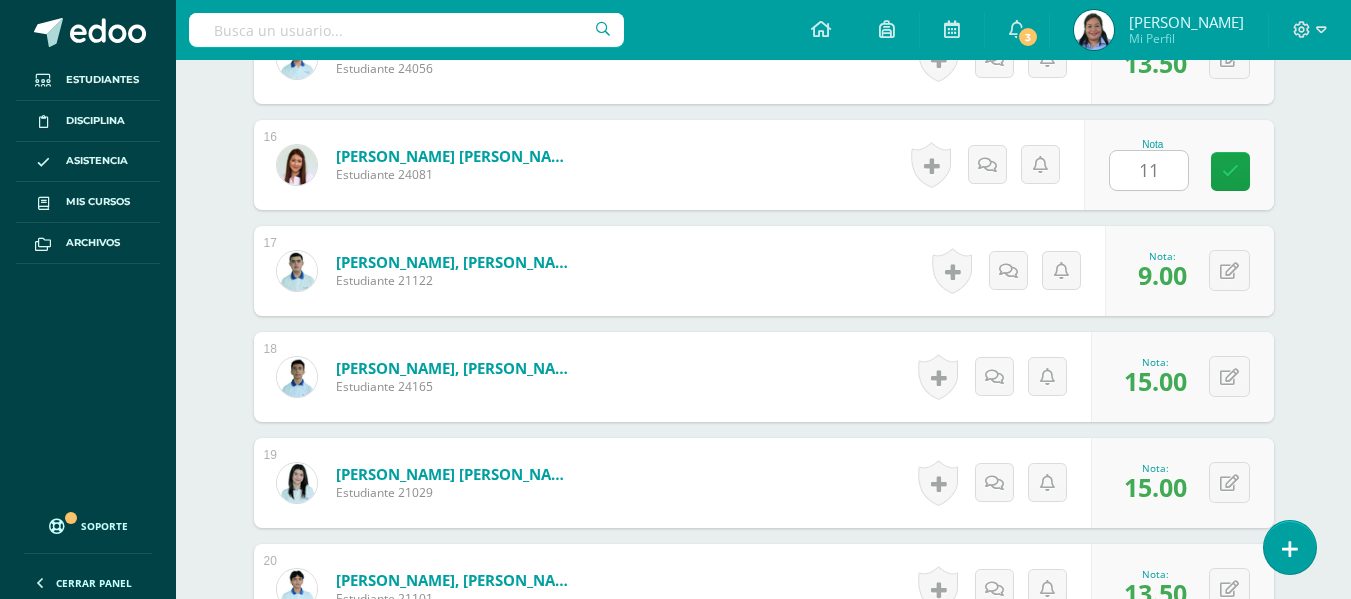 click on "Comunicación y Lenguaje L3, Inglés 5
Quinto Bachillerato en Ciencias y Letras "Inglés - Intermedio "A""
Herramientas
Detalle de asistencias
Actividad
Anuncios
Actividades
Estudiantes
Planificación
Dosificación
Conferencias
¿Estás seguro que quieres  eliminar  esta actividad?
Esto borrará la actividad y cualquier nota que hayas registrado
permanentemente. Esta acción no se puede revertir. Cancelar Eliminar
Administración de escalas de valoración
escala de valoración
Aún no has creado una escala de valoración.
Cancelar" at bounding box center [763, 367] 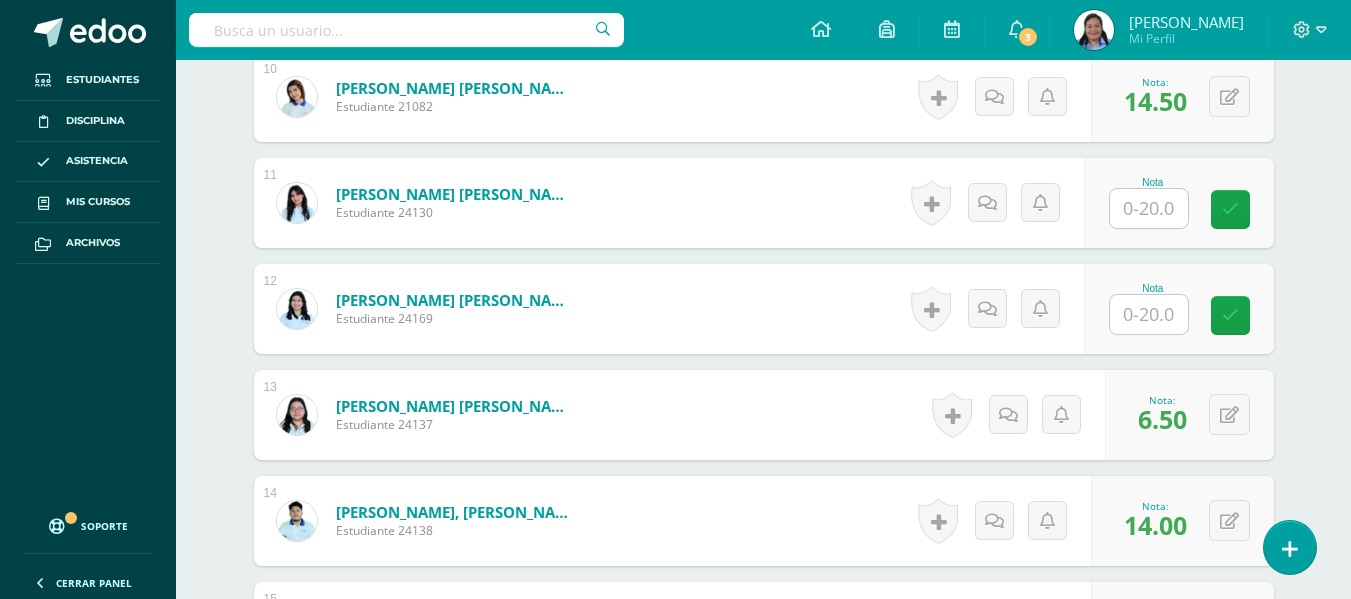 scroll, scrollTop: 1662, scrollLeft: 0, axis: vertical 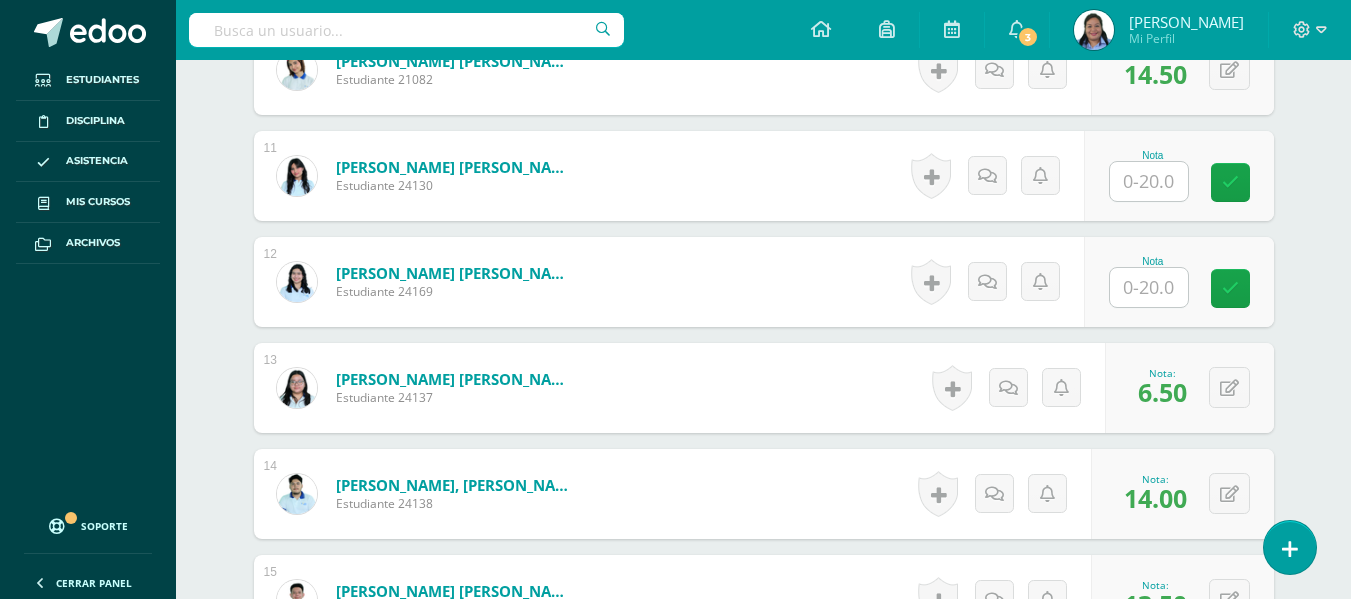 click at bounding box center (1149, 181) 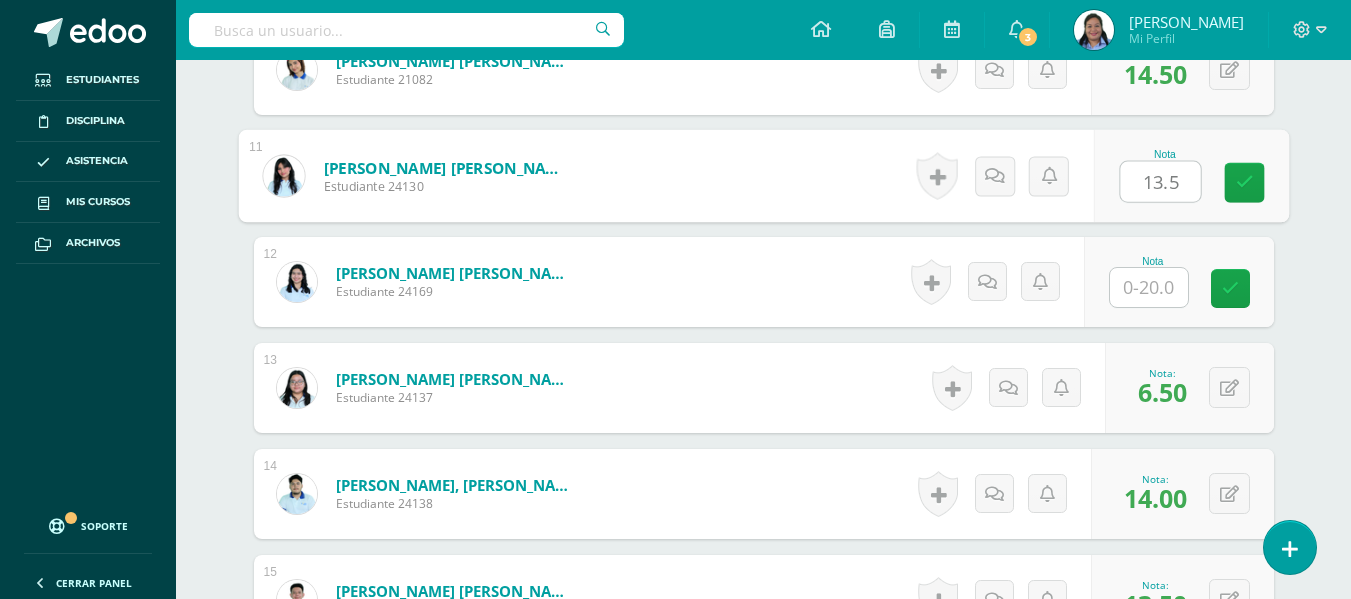 type on "13.5" 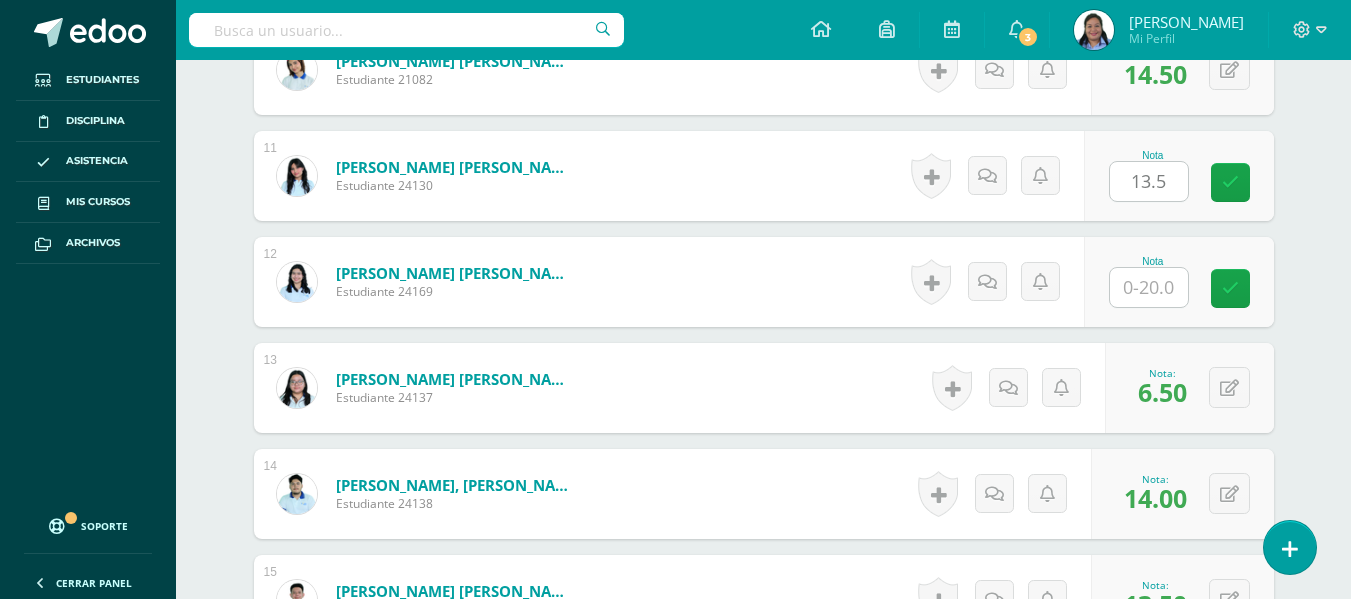click on "¿Estás seguro que quieres  eliminar  esta actividad?
Esto borrará la actividad y cualquier nota que hayas registrado
permanentemente. Esta acción no se puede revertir. Cancelar Eliminar
Administración de escalas de valoración
escala de valoración
Aún no has creado una escala de valoración.
Cancelar Agregar nueva escala de valoración: Agrega una división a la escala de valoración  (ej. Ortografía, redacción, trabajo en equipo, etc.)
Agregar
Cancelar Crear escala de valoración
Agrega listas de cotejo
Mostrar todos                             Mostrar todos Mis listas Generales Comunicación y Lenguaje Matemática Ciencia Estudios Sociales Arte Taller 1" at bounding box center [764, 977] 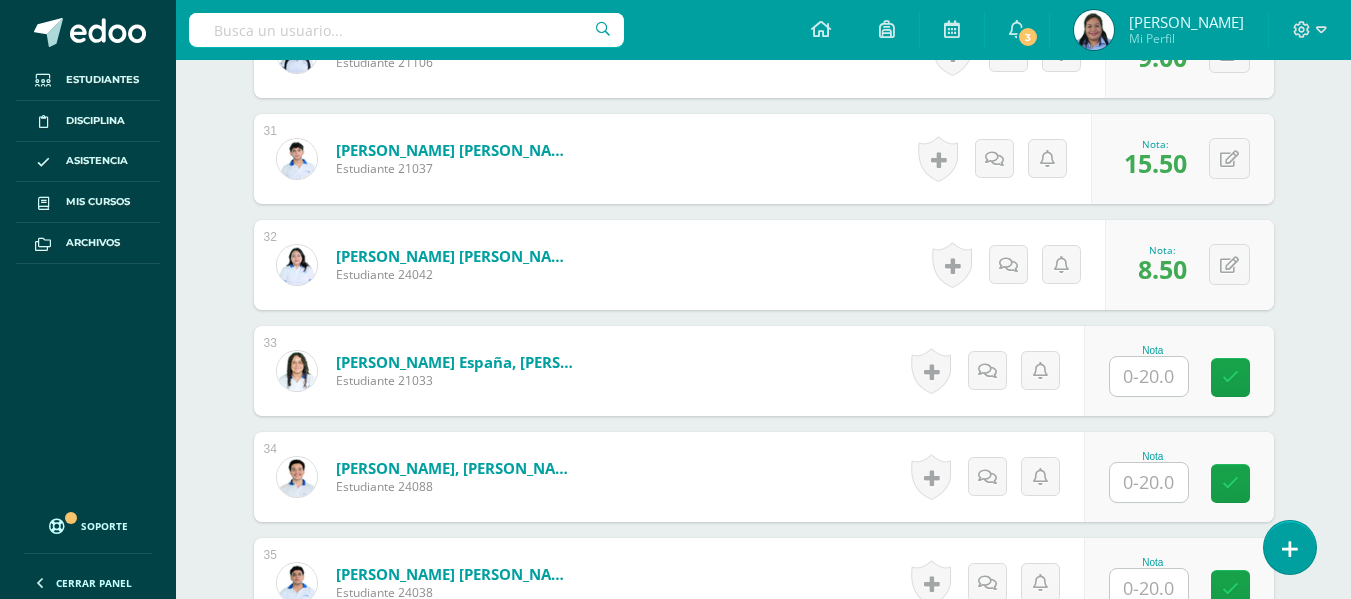 scroll, scrollTop: 3817, scrollLeft: 0, axis: vertical 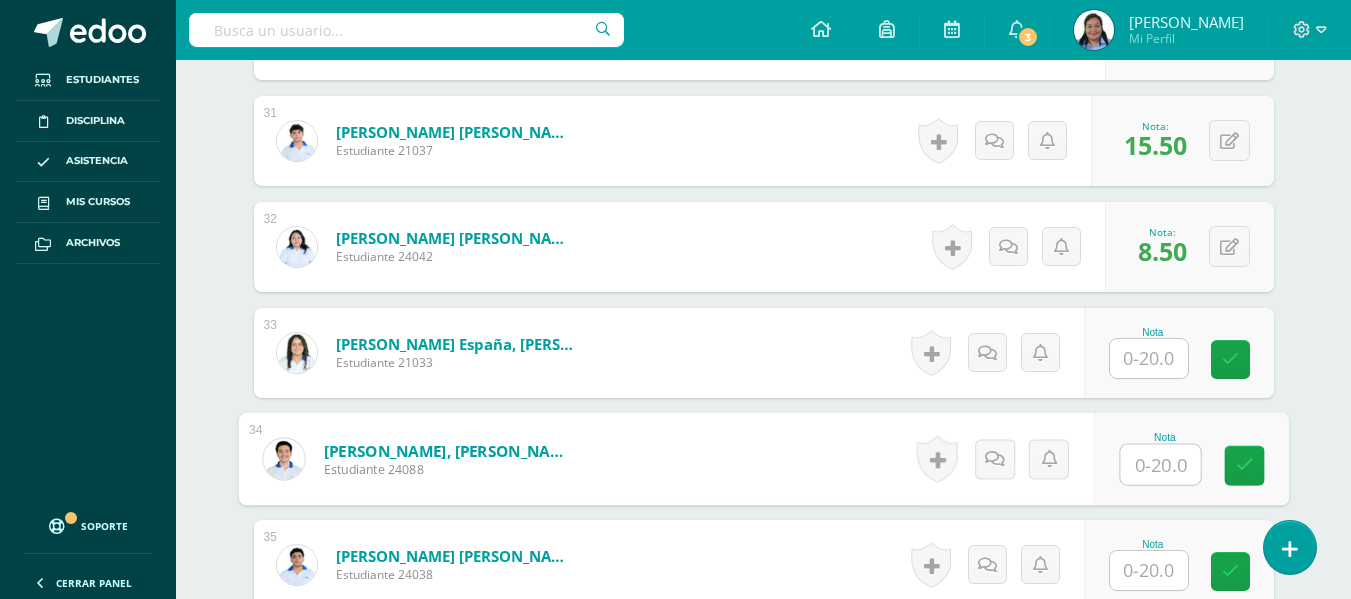click at bounding box center (1160, 465) 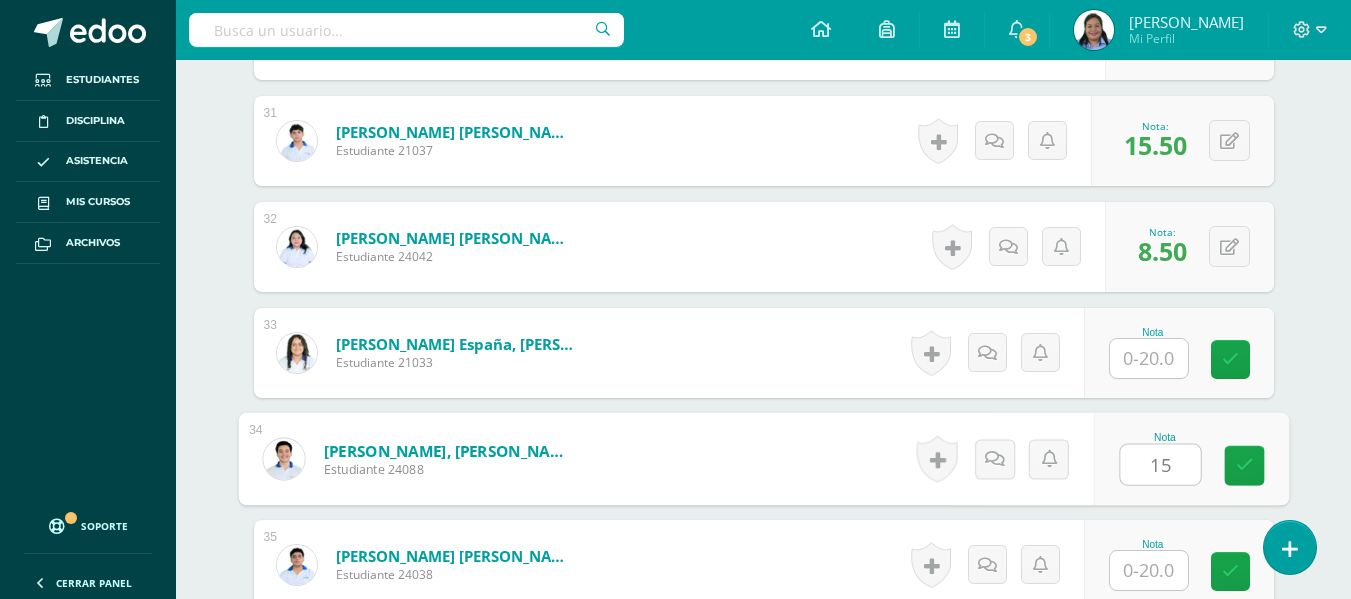 type on "15" 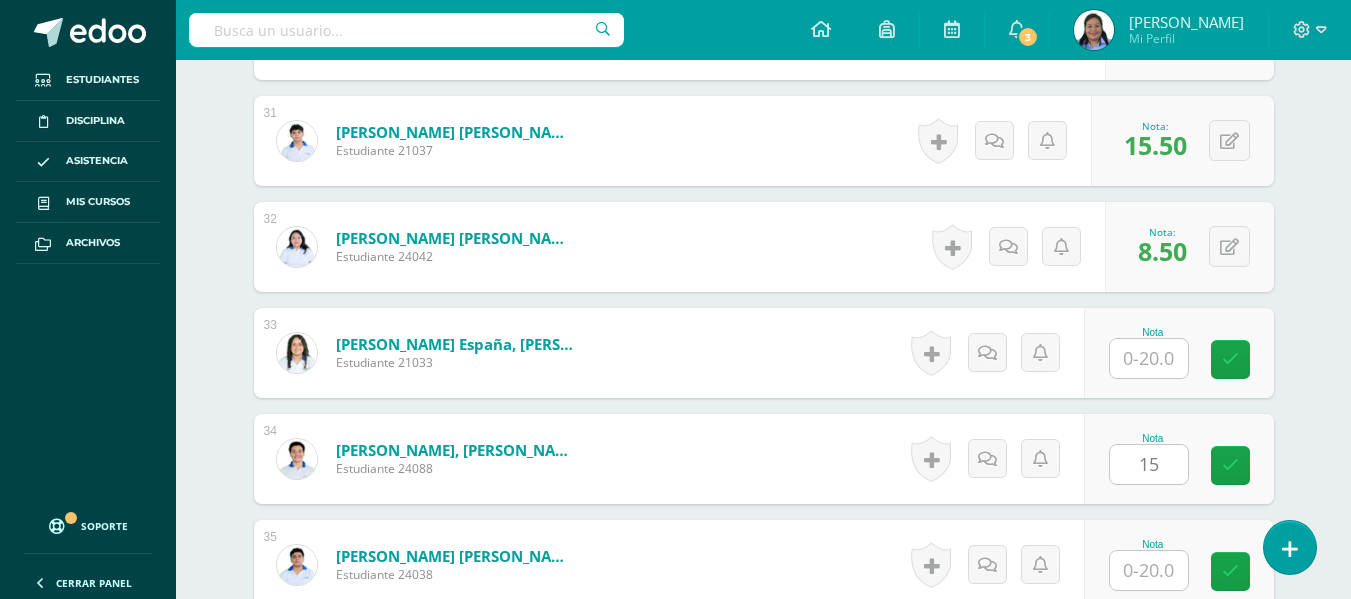 click on "Comunicación y Lenguaje L3, Inglés 5
Quinto Bachillerato en Ciencias y Letras "Inglés - Intermedio "A""
Herramientas
Detalle de asistencias
Actividad
Anuncios
Actividades
Estudiantes
Planificación
Dosificación
Conferencias
¿Estás seguro que quieres  eliminar  esta actividad?
Esto borrará la actividad y cualquier nota que hayas registrado
permanentemente. Esta acción no se puede revertir. Cancelar Eliminar
Administración de escalas de valoración
escala de valoración
Aún no has creado una escala de valoración.
Cancelar" at bounding box center (763, -1247) 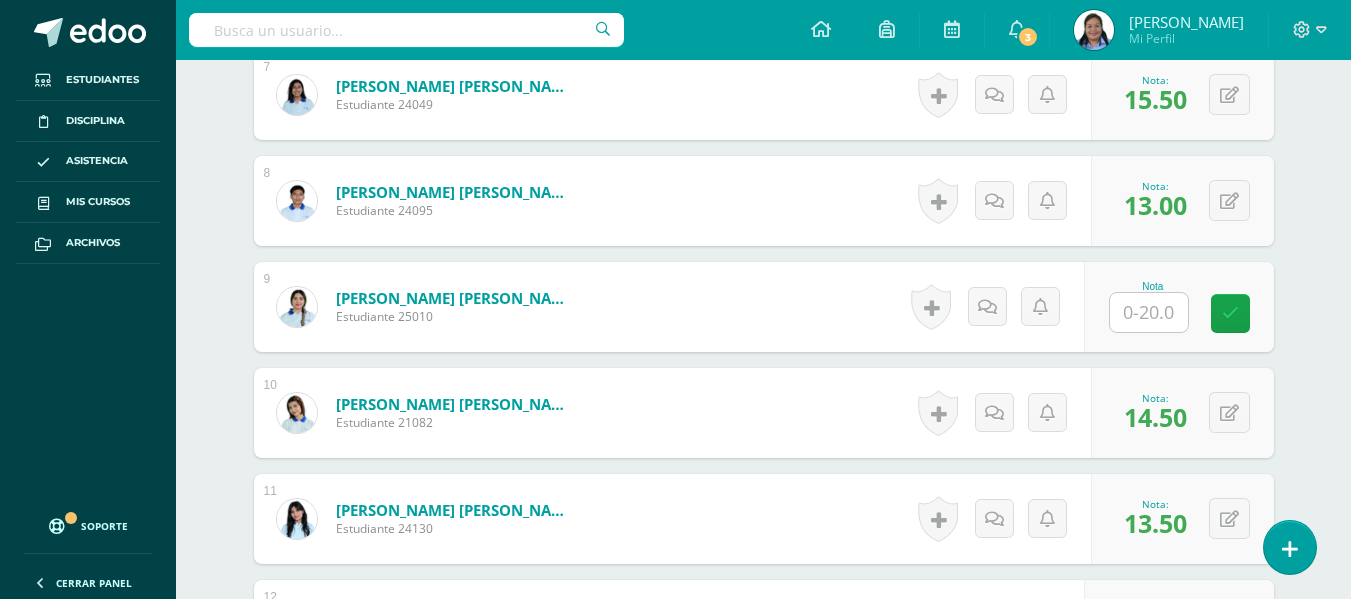 scroll, scrollTop: 1337, scrollLeft: 0, axis: vertical 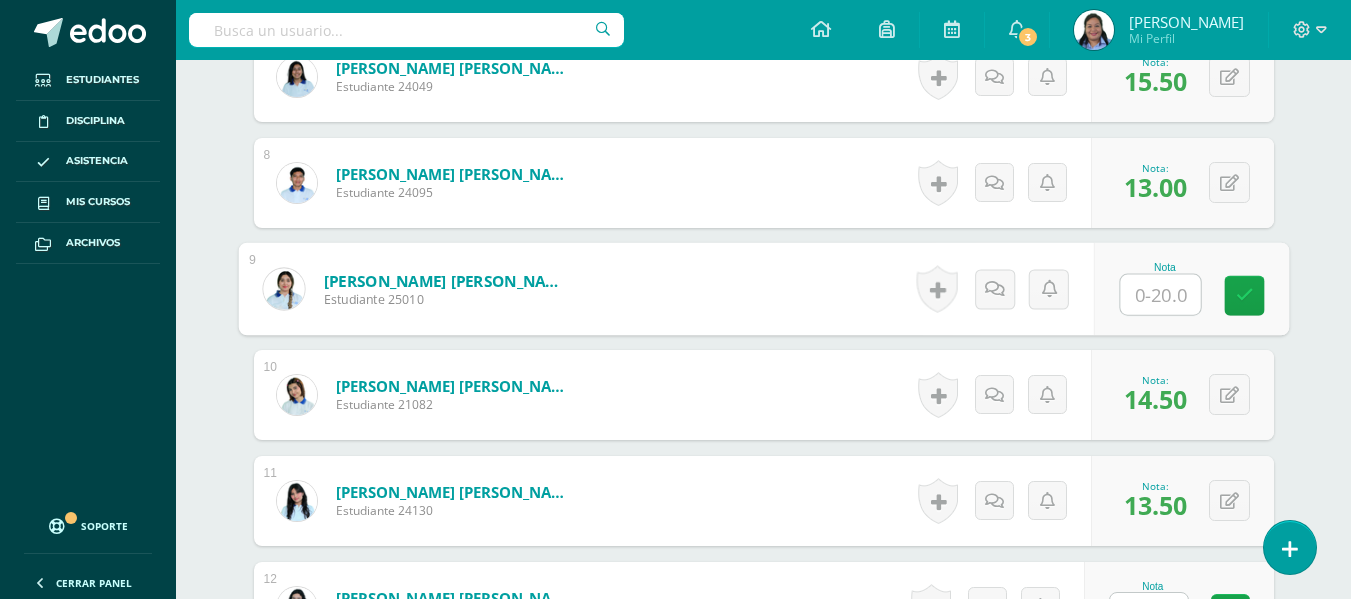 click at bounding box center (1160, 295) 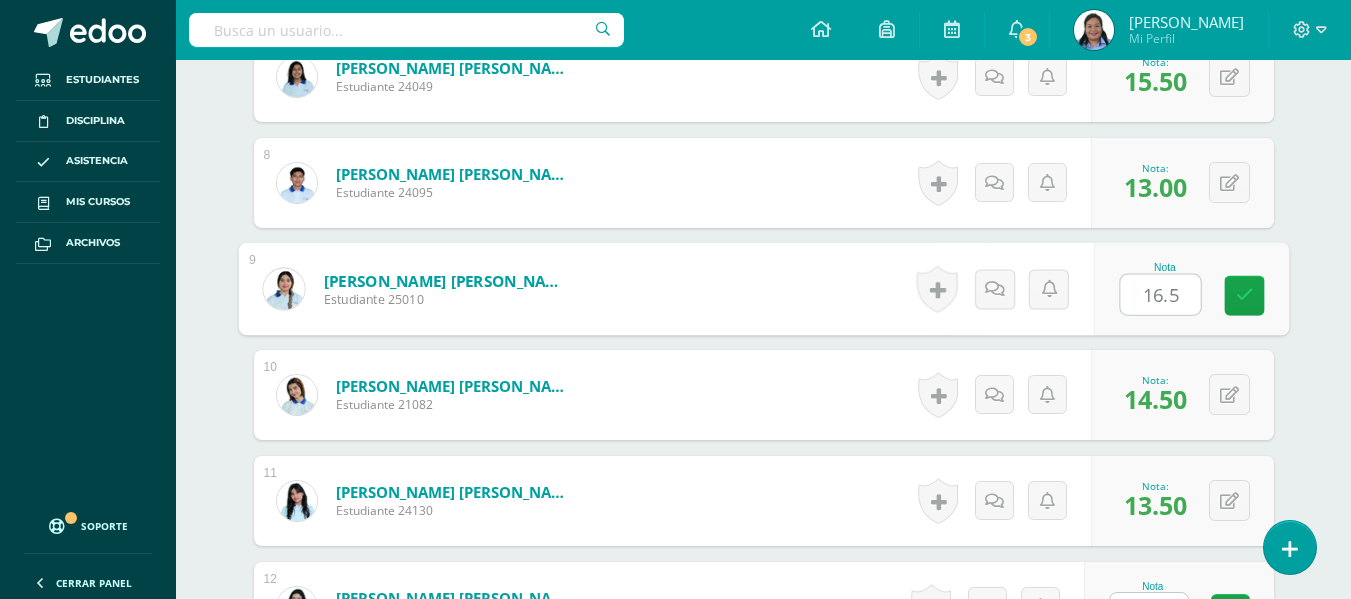 scroll, scrollTop: 1861, scrollLeft: 0, axis: vertical 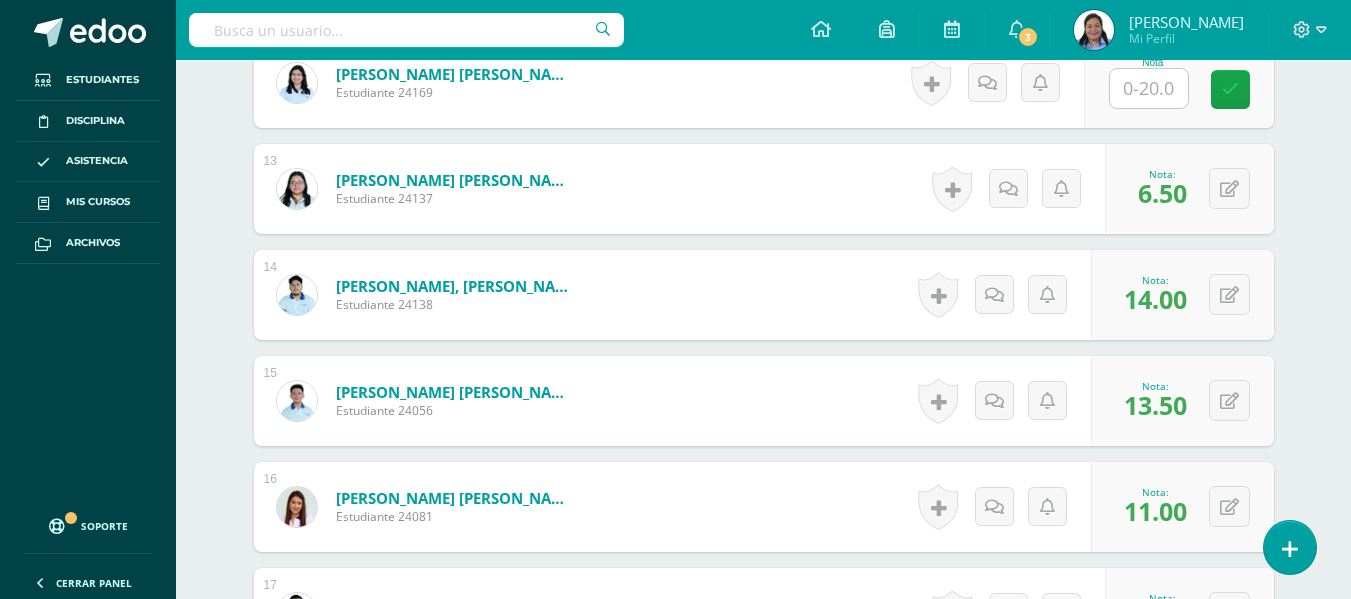 type on "16.5" 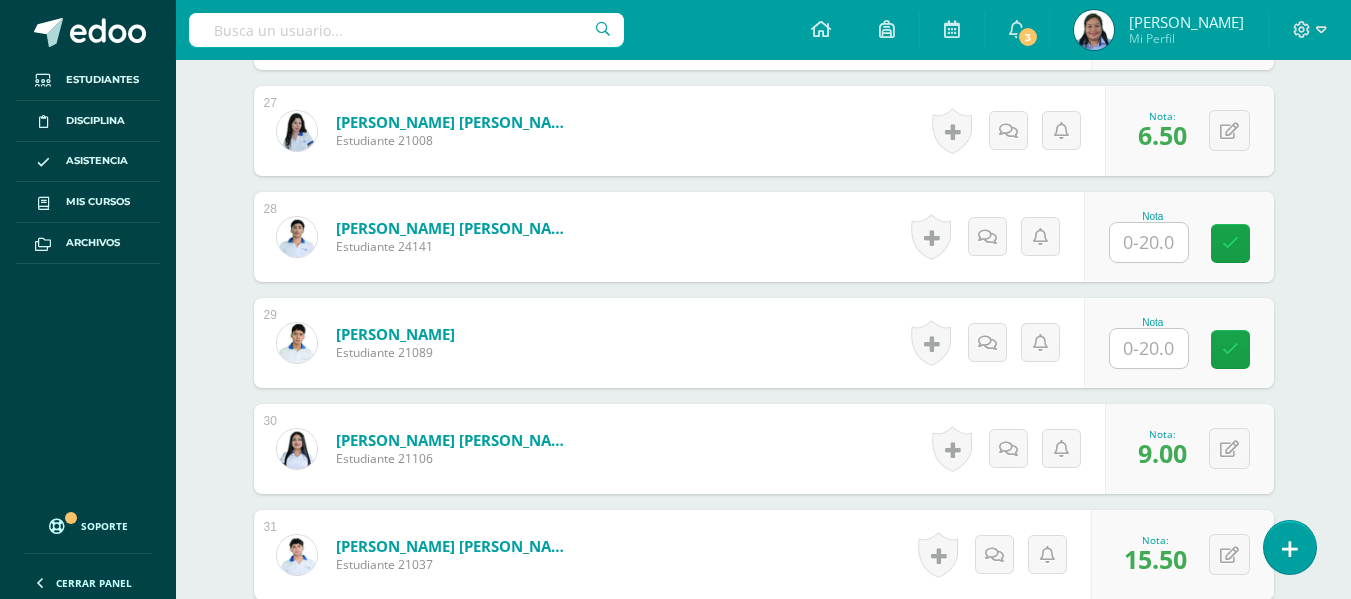 scroll, scrollTop: 3367, scrollLeft: 0, axis: vertical 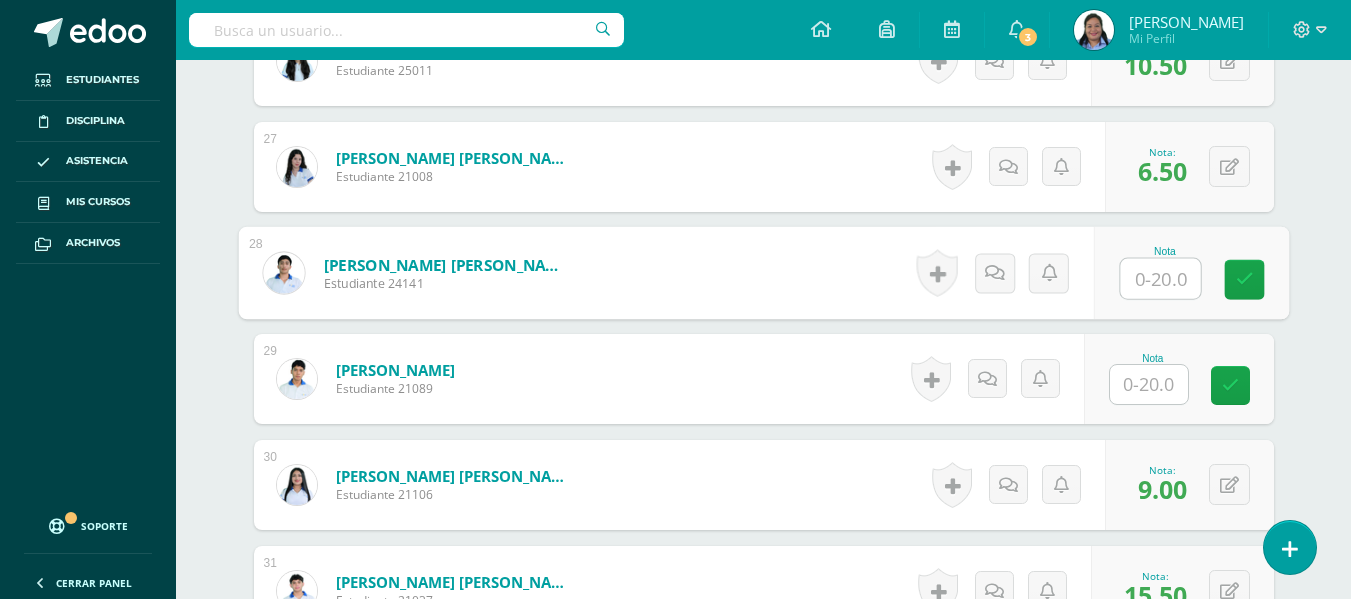 click at bounding box center (1160, 279) 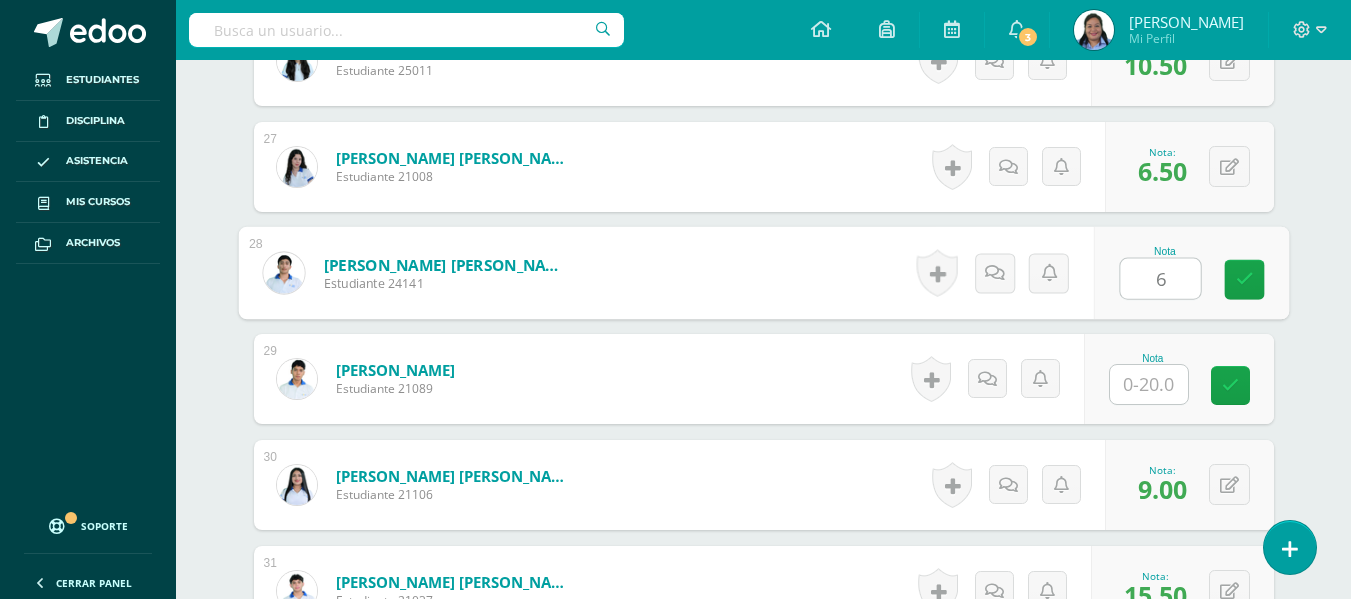 type on "6" 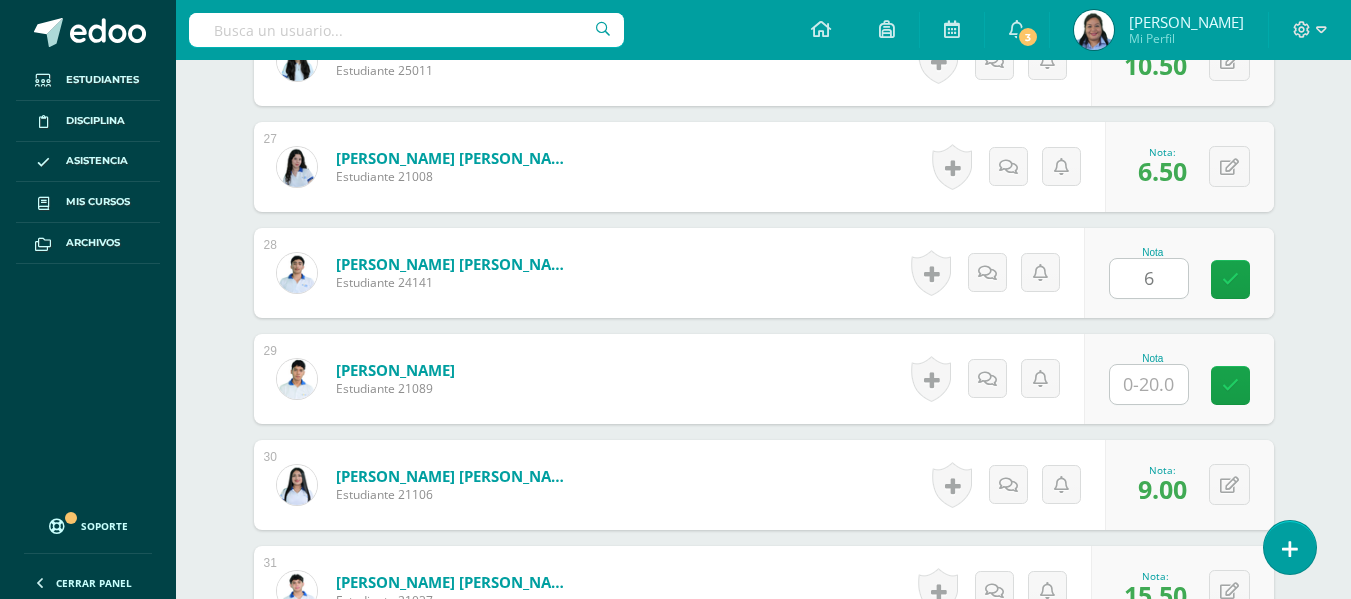 click on "Comunicación y Lenguaje L3, Inglés 5
Quinto Bachillerato en Ciencias y Letras "Inglés - Intermedio "A""
Herramientas
Detalle de asistencias
Actividad
Anuncios
Actividades
Estudiantes
Planificación
Dosificación
Conferencias
¿Estás seguro que quieres  eliminar  esta actividad?
Esto borrará la actividad y cualquier nota que hayas registrado
permanentemente. Esta acción no se puede revertir. Cancelar Eliminar
Administración de escalas de valoración
escala de valoración
Aún no has creado una escala de valoración.
Cancelar" at bounding box center [763, -797] 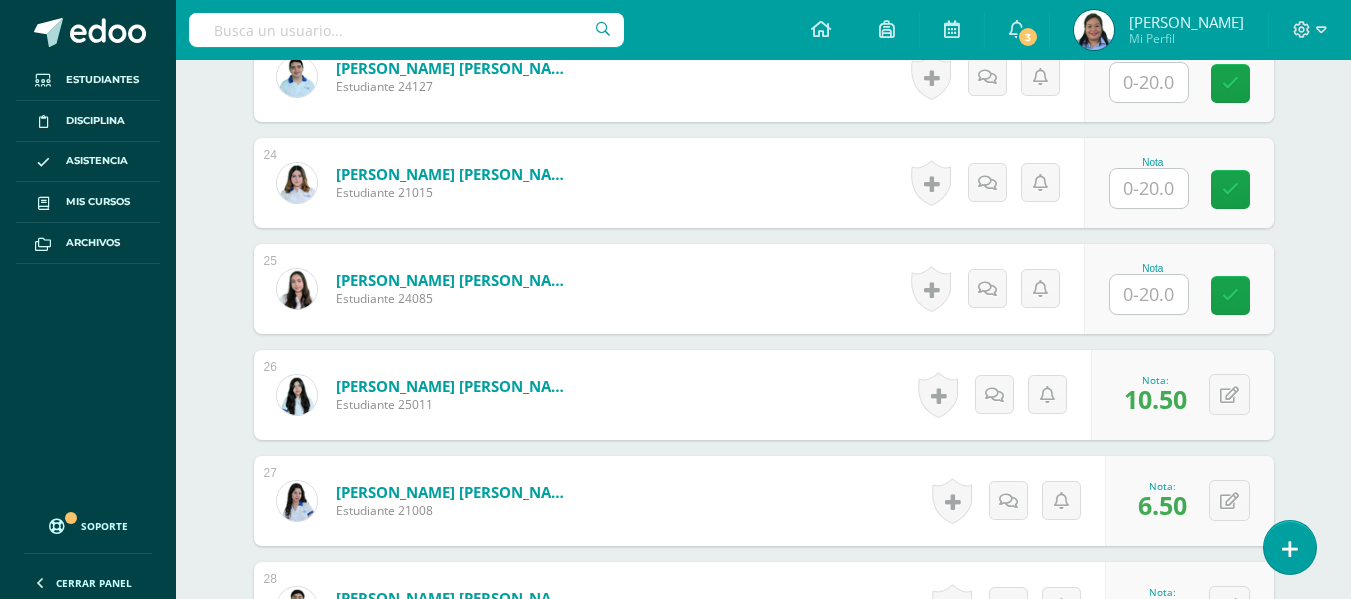 scroll, scrollTop: 3060, scrollLeft: 0, axis: vertical 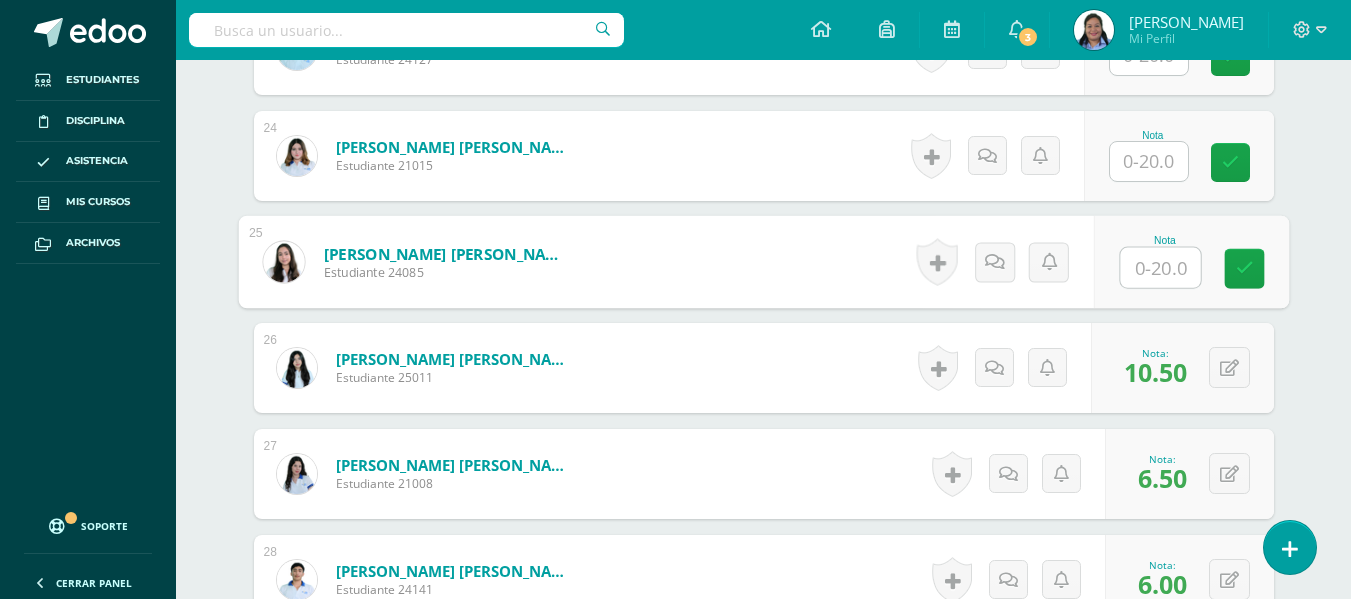 click at bounding box center (1160, 268) 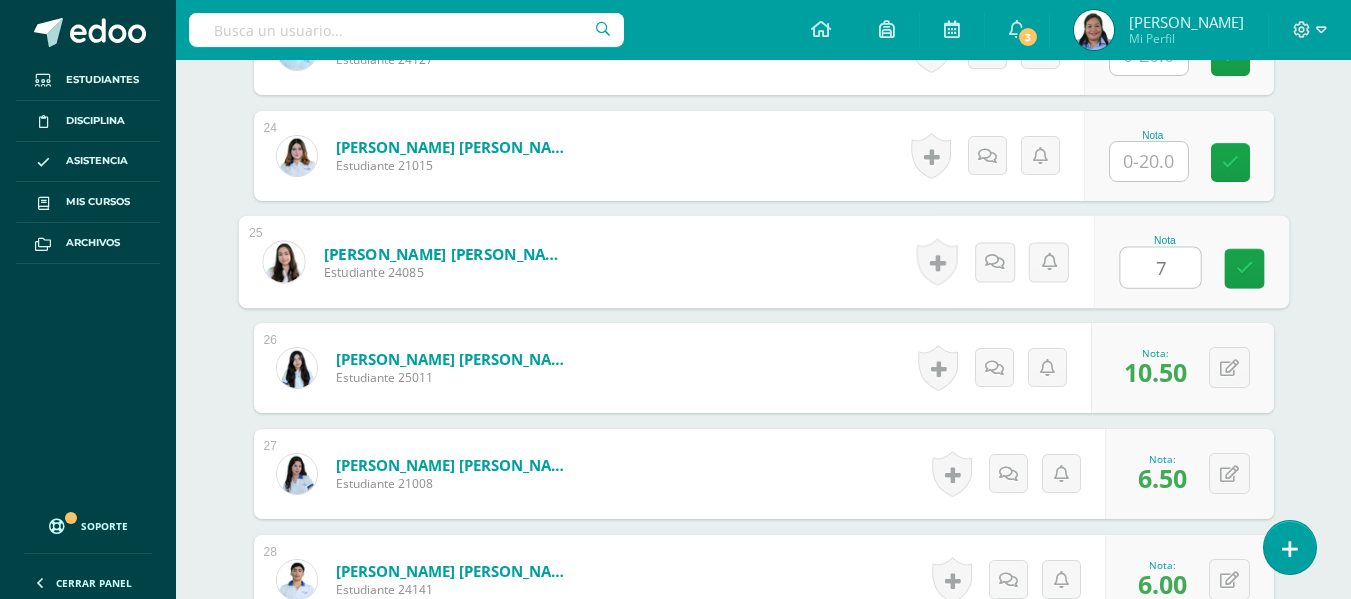 type on "7" 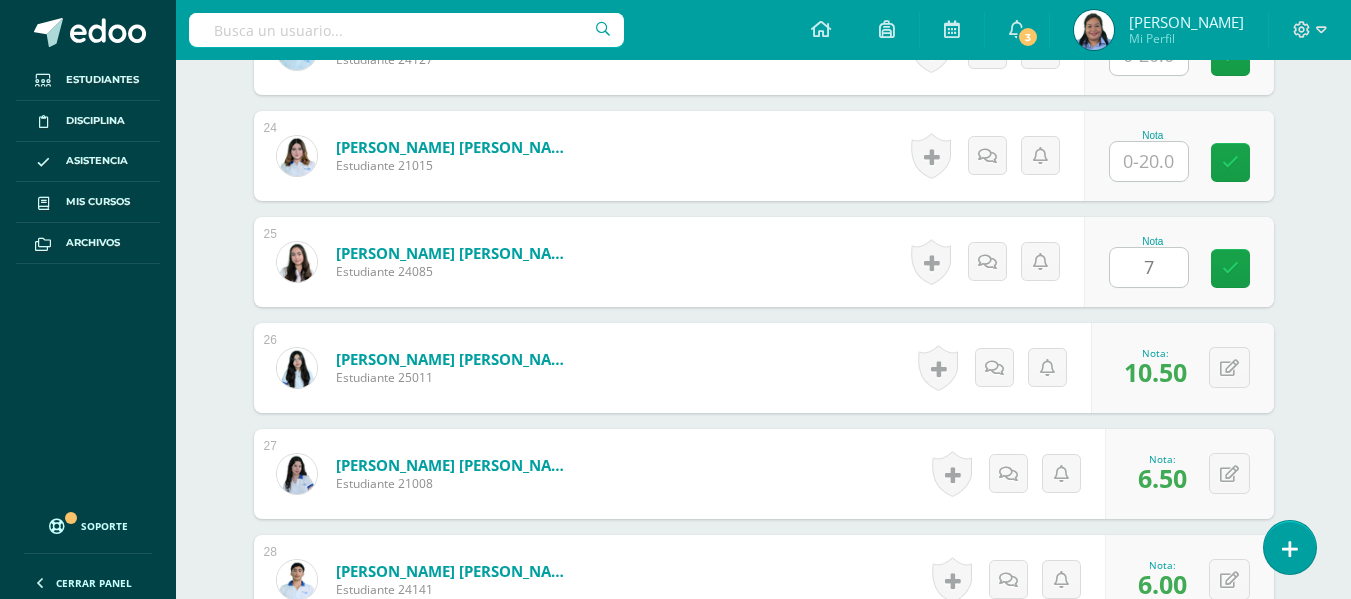 click on "¿Estás seguro que quieres  eliminar  esta actividad?
Esto borrará la actividad y cualquier nota que hayas registrado
permanentemente. Esta acción no se puede revertir. Cancelar Eliminar
Administración de escalas de valoración
escala de valoración
Aún no has creado una escala de valoración.
Cancelar Agregar nueva escala de valoración: Agrega una división a la escala de valoración  (ej. Ortografía, redacción, trabajo en equipo, etc.)
Agregar
Cancelar Crear escala de valoración
Agrega listas de cotejo
Mostrar todos                             Mostrar todos Mis listas Generales Comunicación y Lenguaje Matemática Ciencia Estudios Sociales Arte Taller 1" at bounding box center [764, -421] 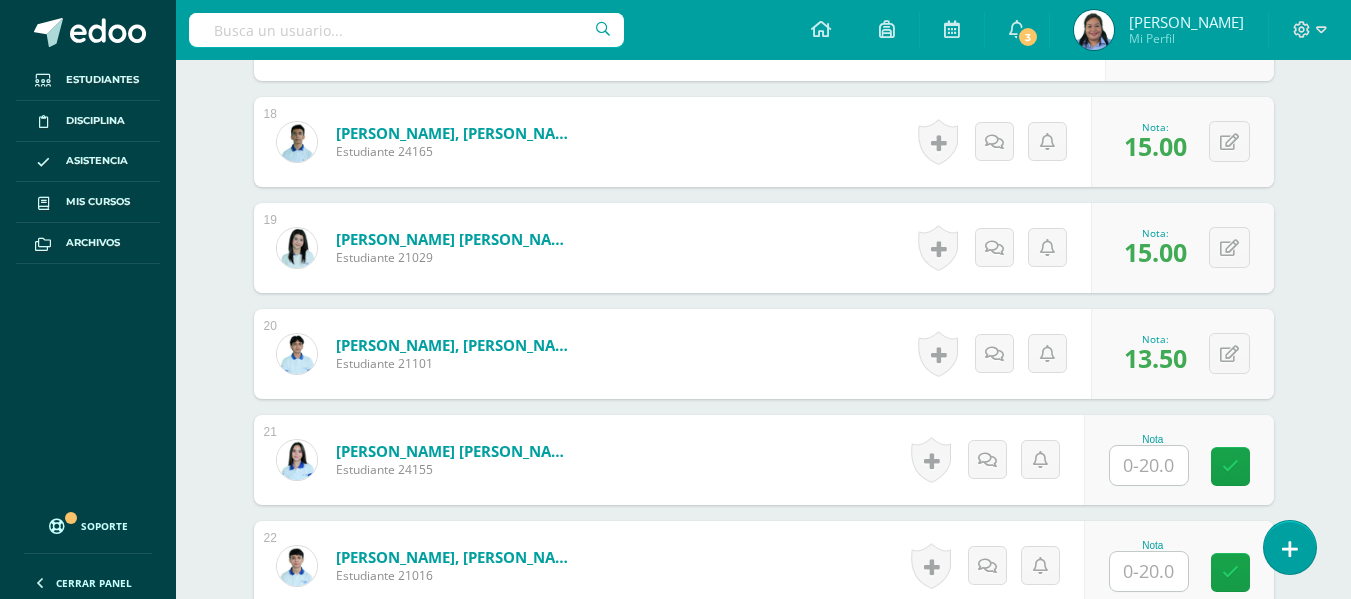 scroll, scrollTop: 2447, scrollLeft: 0, axis: vertical 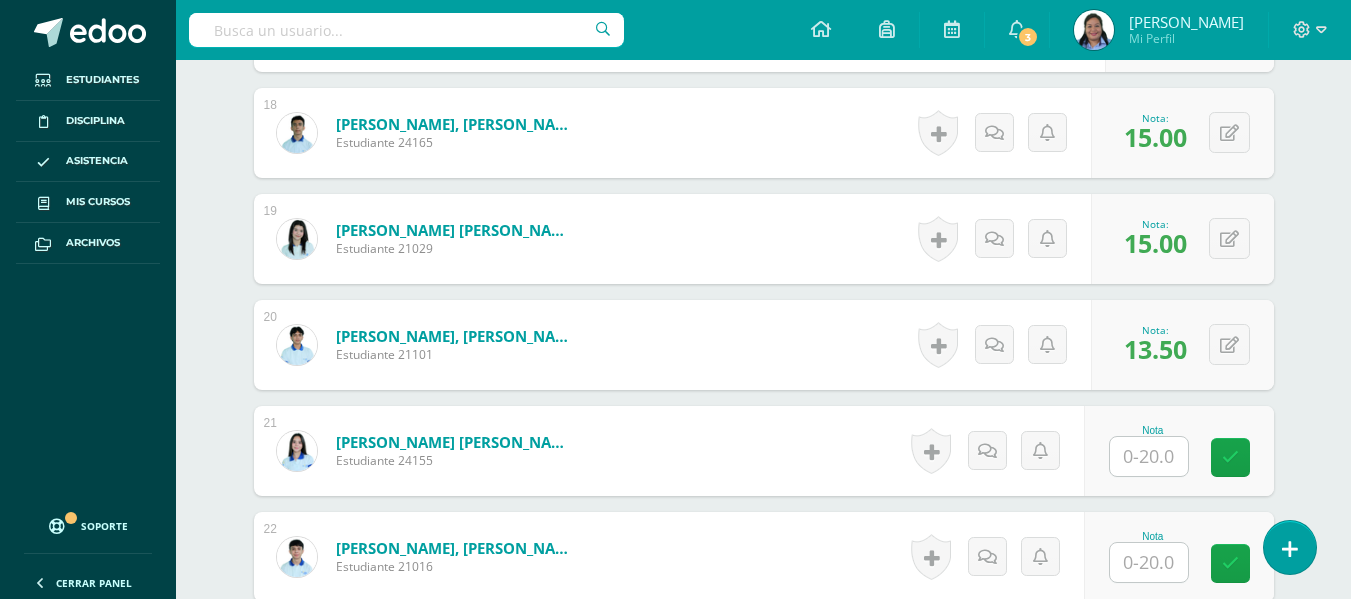click at bounding box center (1149, 456) 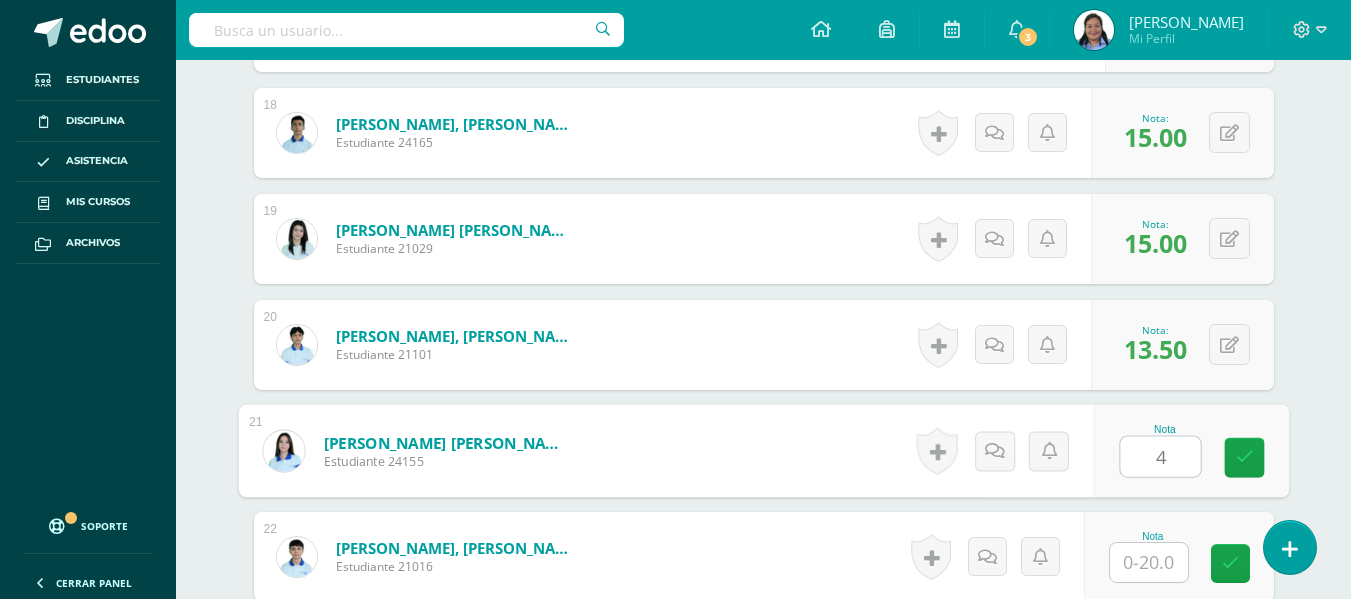 scroll, scrollTop: 2971, scrollLeft: 0, axis: vertical 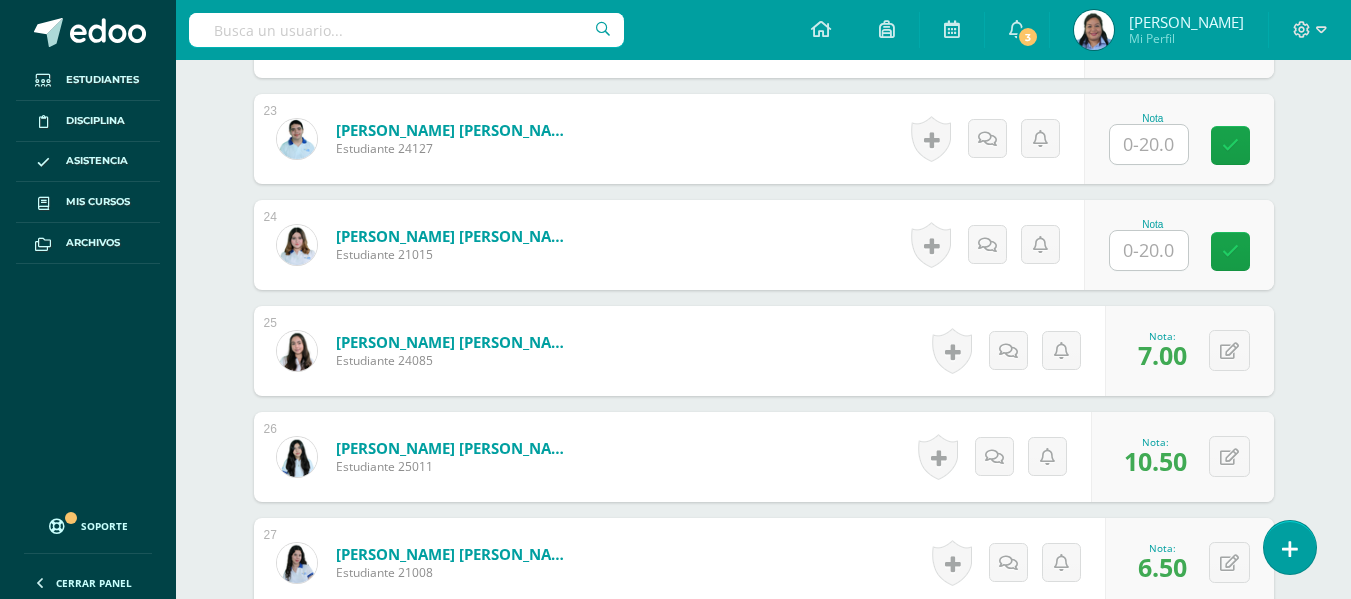 type on "4" 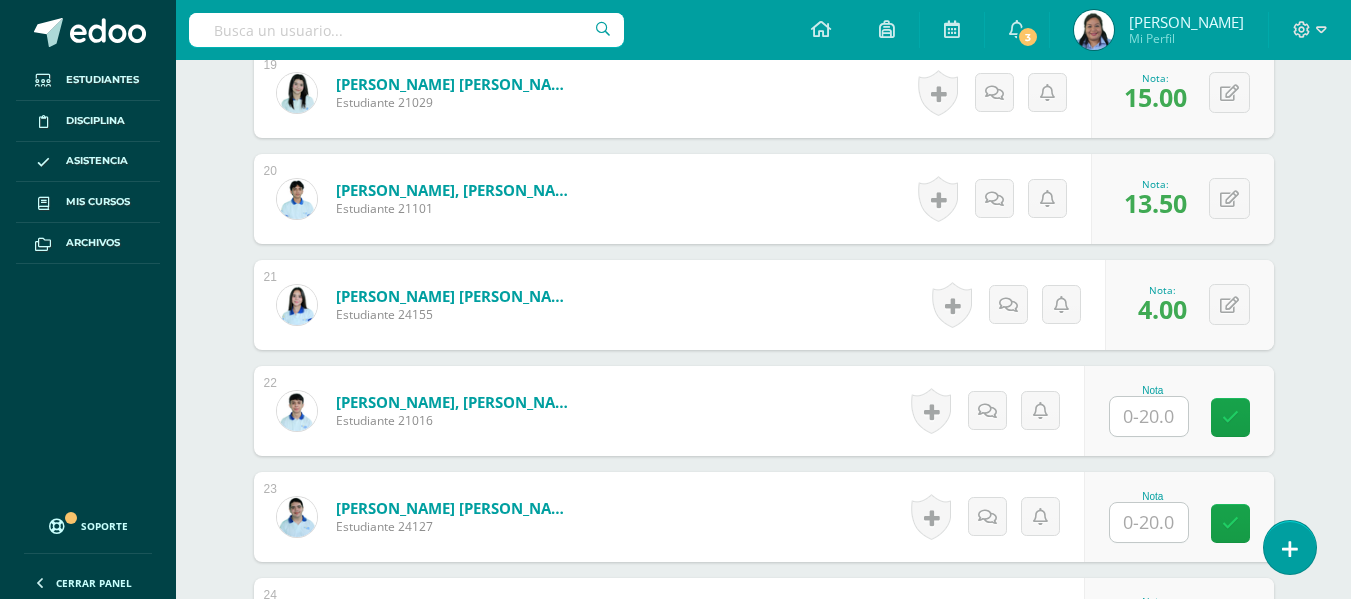 scroll, scrollTop: 2620, scrollLeft: 0, axis: vertical 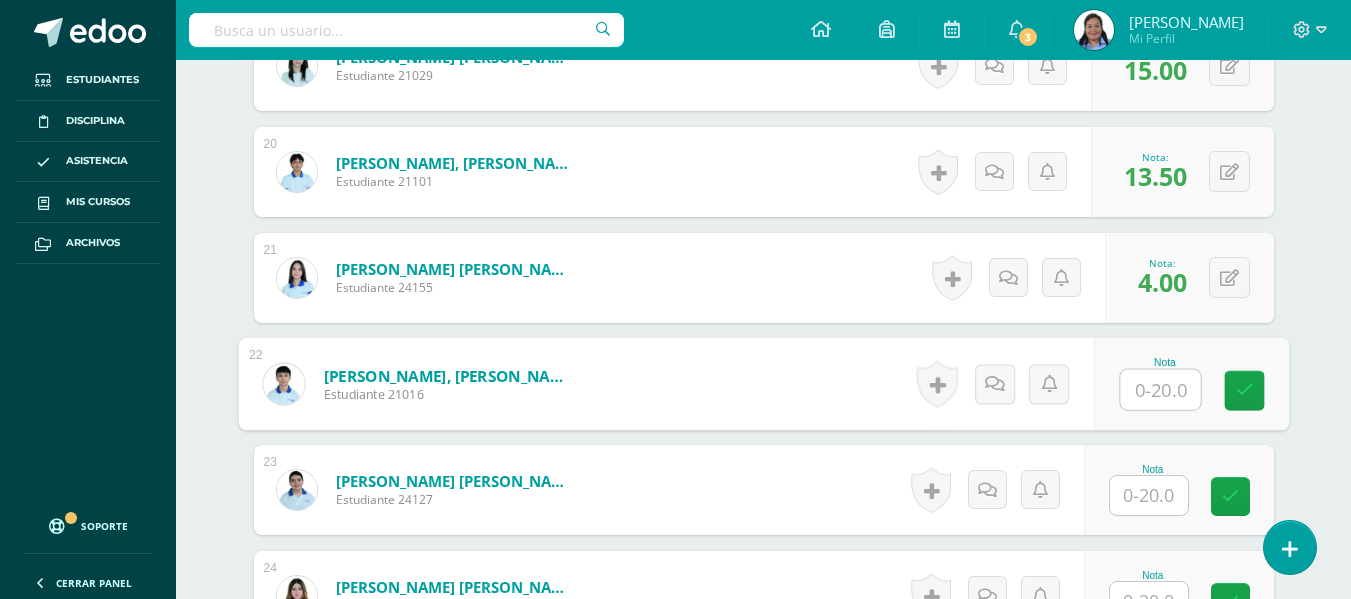 click at bounding box center [1160, 390] 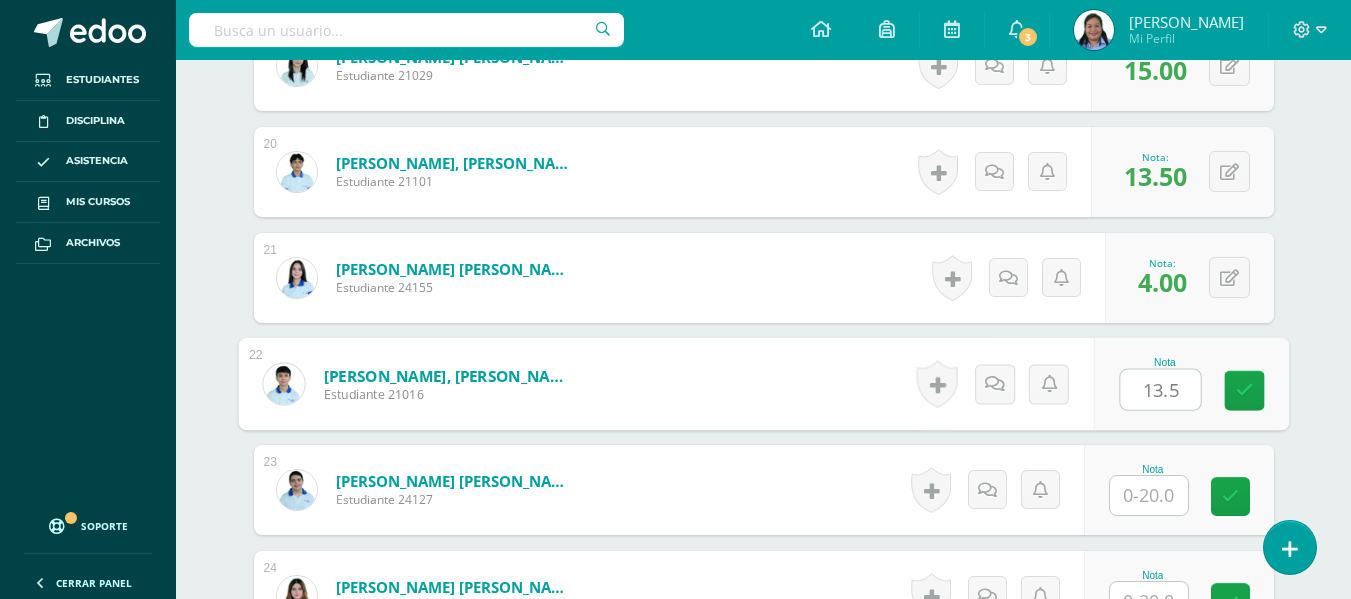 type on "13.5" 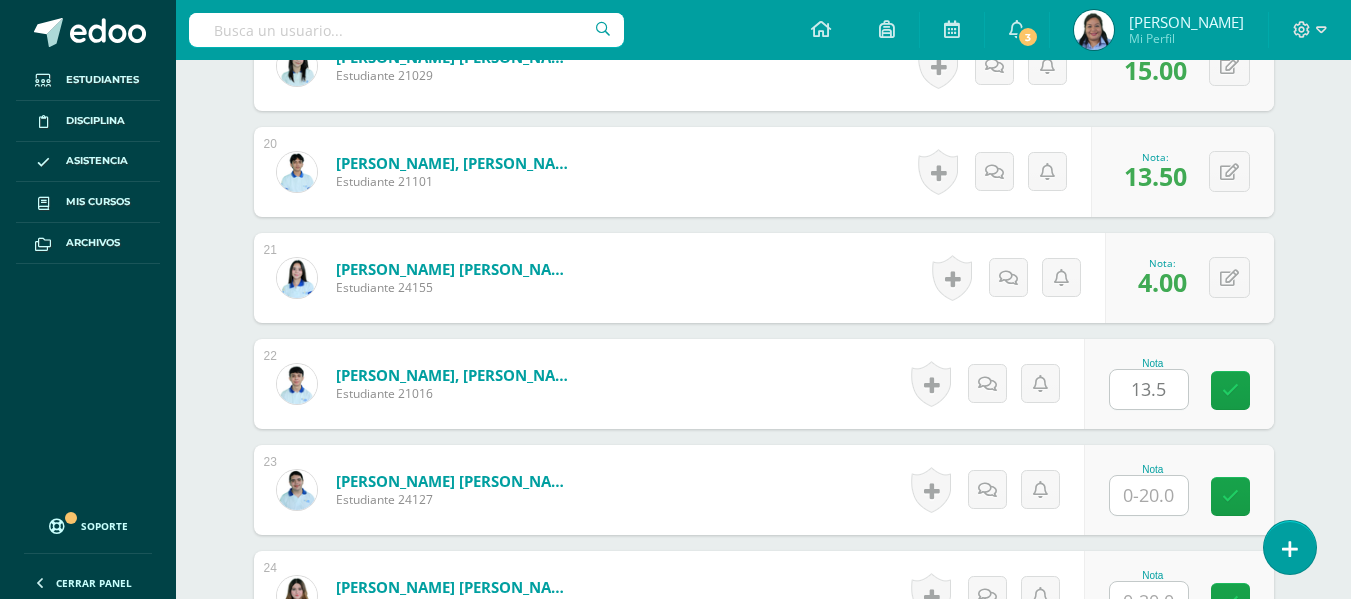 click on "¿Estás seguro que quieres  eliminar  esta actividad?
Esto borrará la actividad y cualquier nota que hayas registrado
permanentemente. Esta acción no se puede revertir. Cancelar Eliminar
Administración de escalas de valoración
escala de valoración
Aún no has creado una escala de valoración.
Cancelar Agregar nueva escala de valoración: Agrega una división a la escala de valoración  (ej. Ortografía, redacción, trabajo en equipo, etc.)
Agregar
Cancelar Crear escala de valoración
Agrega listas de cotejo
Mostrar todos                             Mostrar todos Mis listas Generales Comunicación y Lenguaje Matemática Ciencia Estudios Sociales Arte Taller 1" at bounding box center (764, 19) 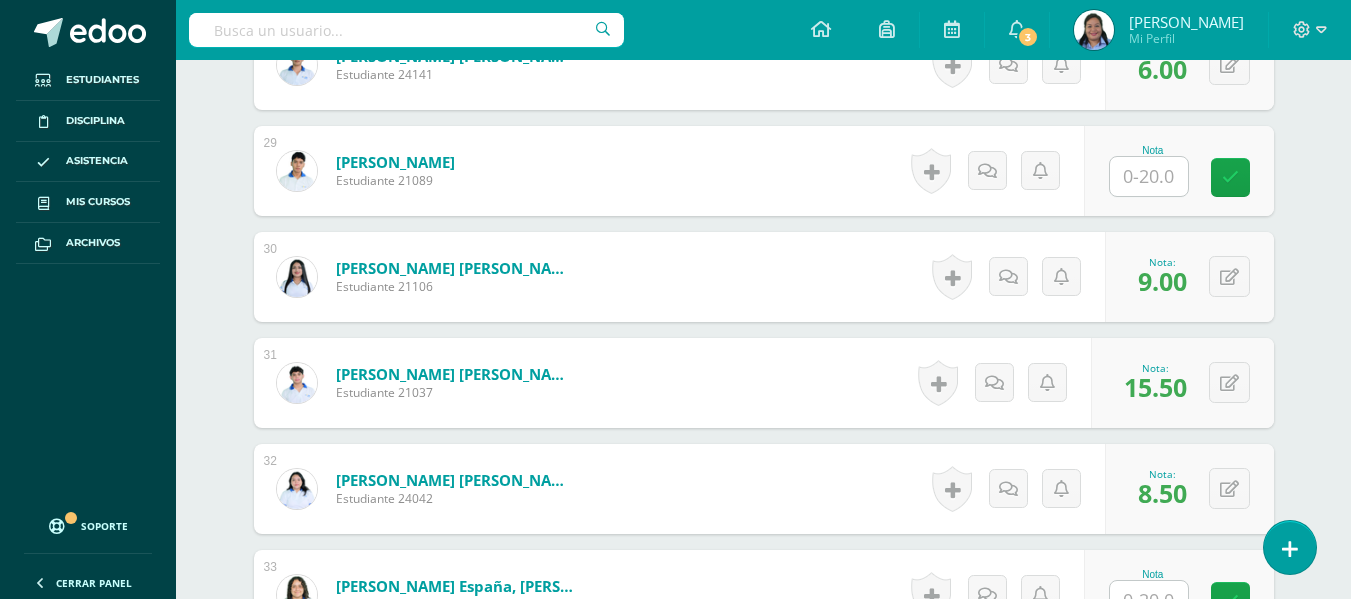 scroll, scrollTop: 3485, scrollLeft: 0, axis: vertical 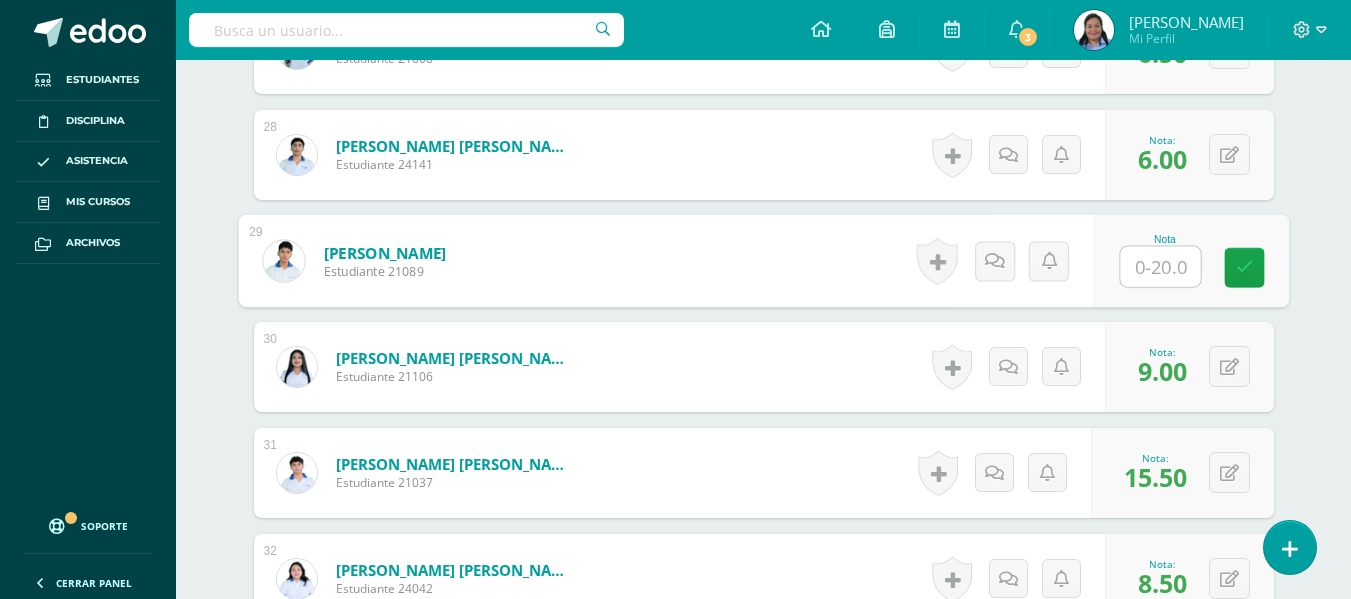 click at bounding box center [1160, 267] 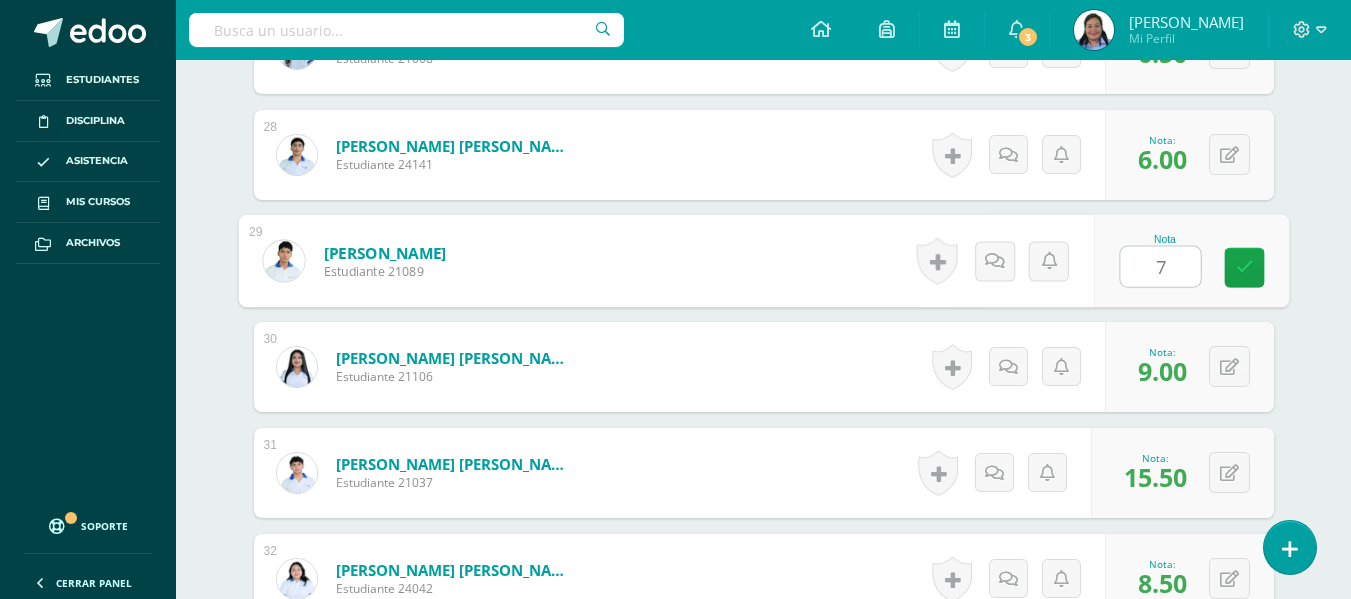 type on "7" 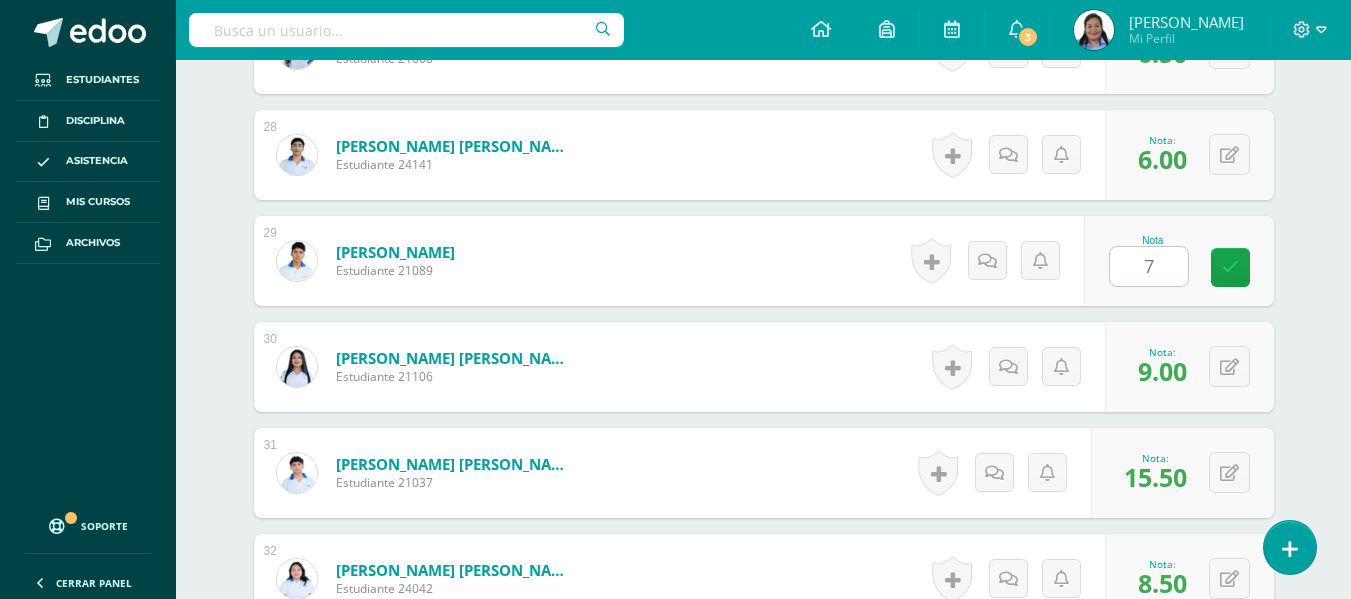 click on "0
Logros
Logros obtenidos
Aún no hay logros agregados
Nota:
9.00" at bounding box center (1189, 367) 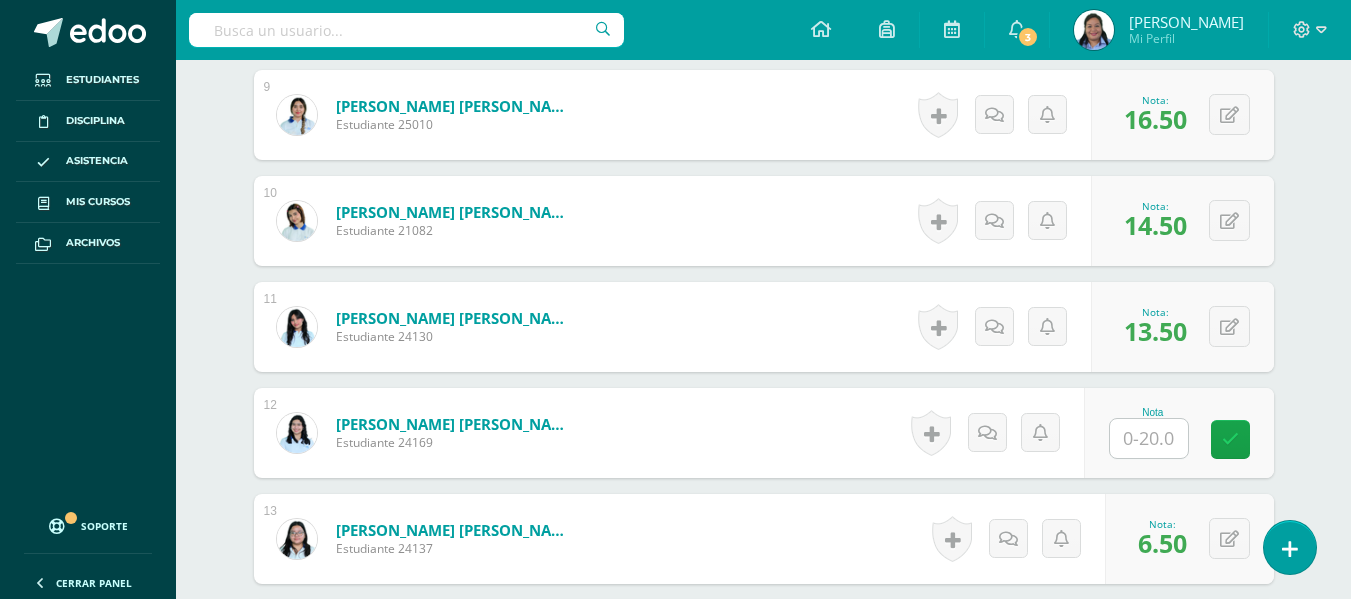 scroll, scrollTop: 1529, scrollLeft: 0, axis: vertical 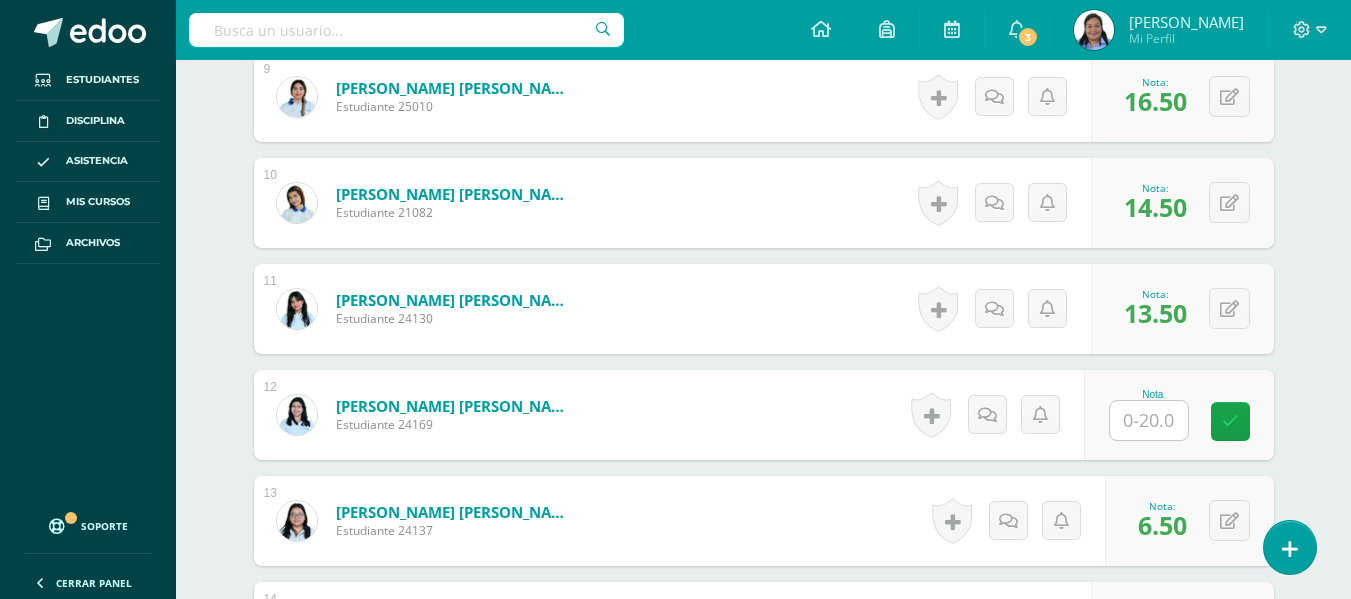 click at bounding box center [1149, 420] 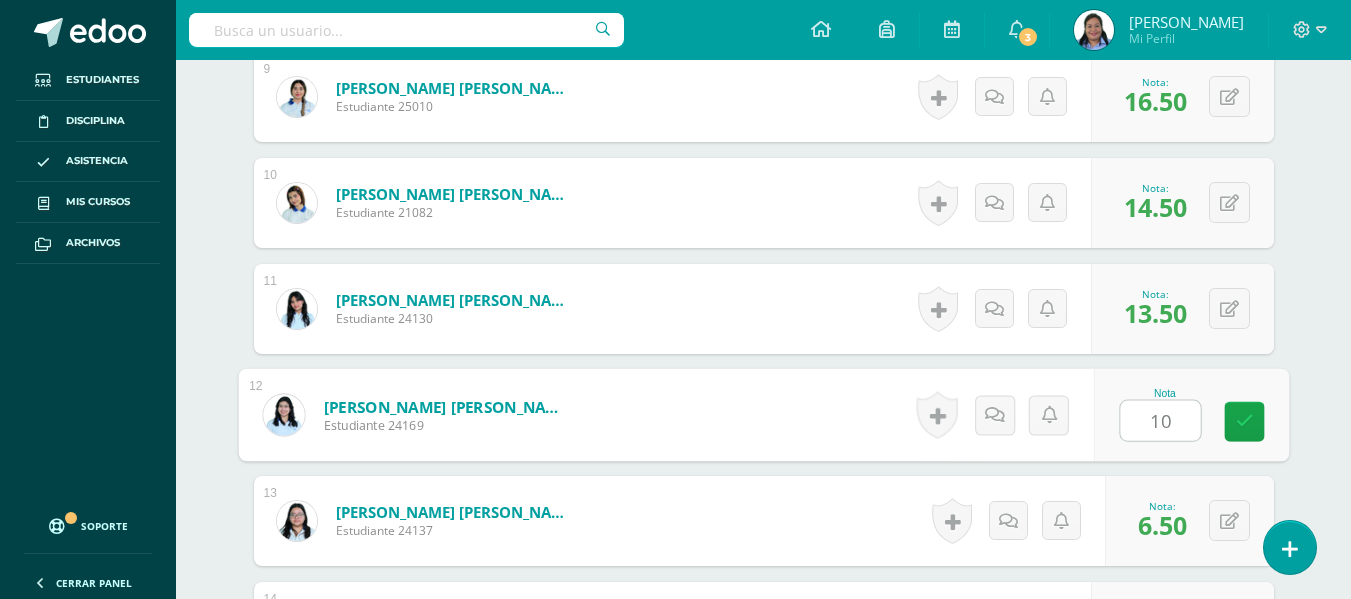 type on "10" 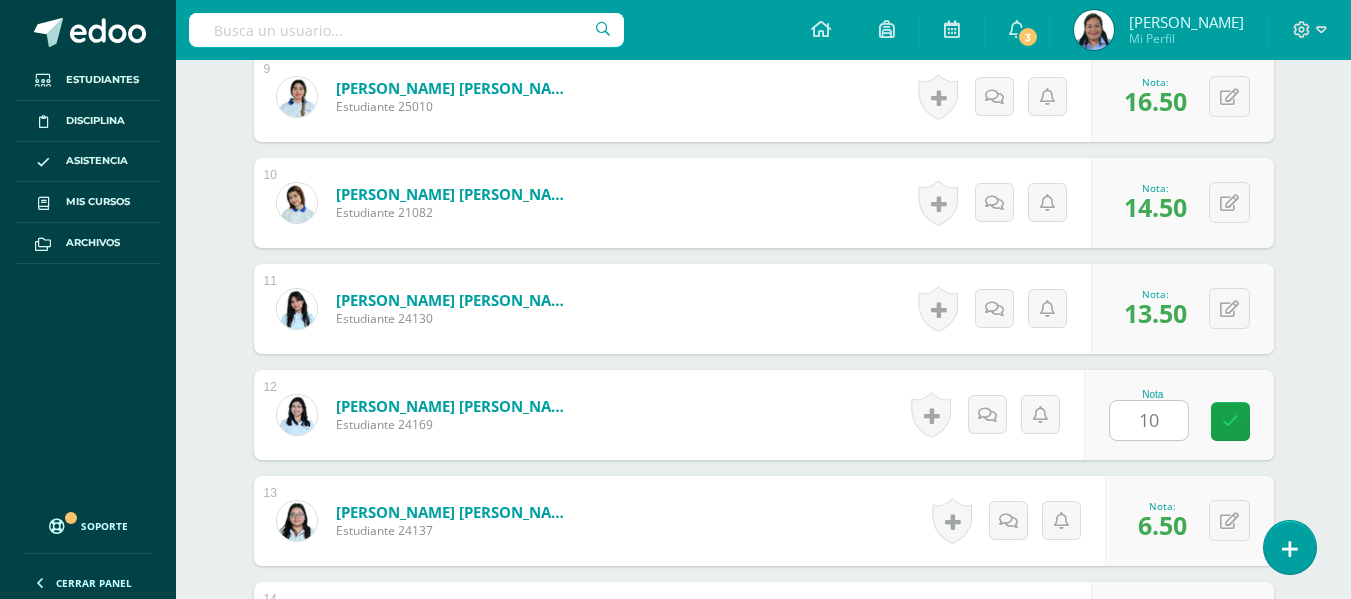 click on "Comunicación y Lenguaje L3, Inglés 5
Quinto Bachillerato en Ciencias y Letras "Inglés - Intermedio "A""
Herramientas
Detalle de asistencias
Actividad
Anuncios
Actividades
Estudiantes
Planificación
Dosificación
Conferencias
¿Estás seguro que quieres  eliminar  esta actividad?
Esto borrará la actividad y cualquier nota que hayas registrado
permanentemente. Esta acción no se puede revertir. Cancelar Eliminar
Administración de escalas de valoración
escala de valoración
Aún no has creado una escala de valoración.
Cancelar" at bounding box center (763, 1041) 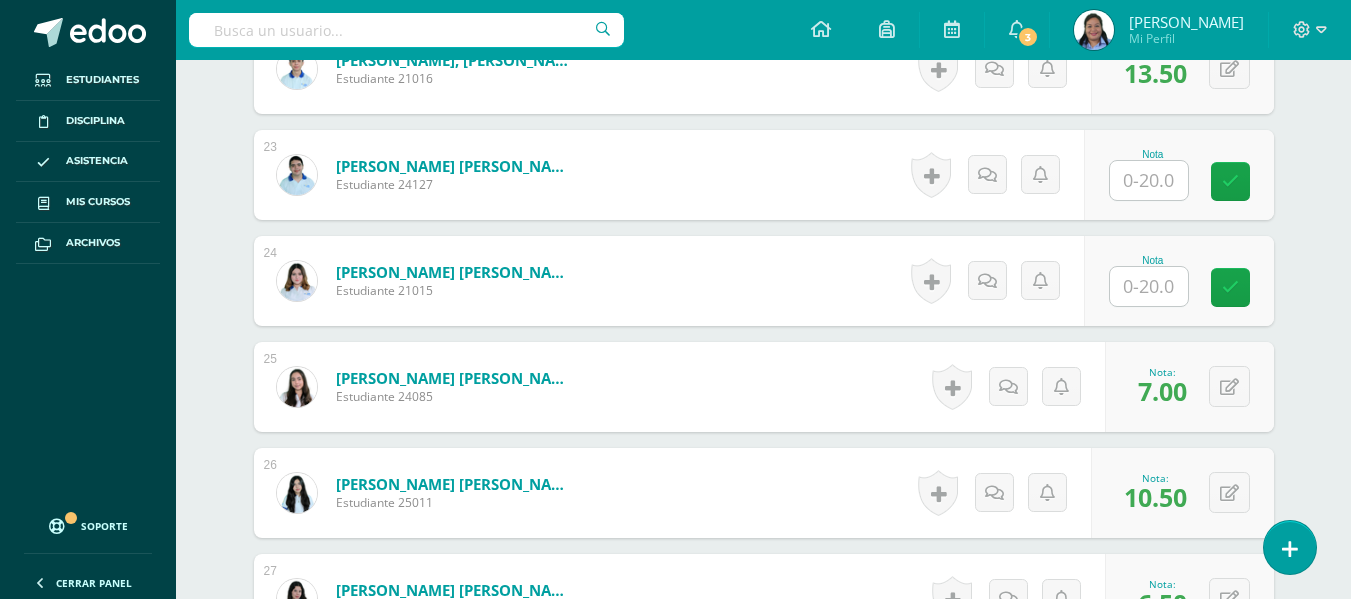 scroll, scrollTop: 2917, scrollLeft: 0, axis: vertical 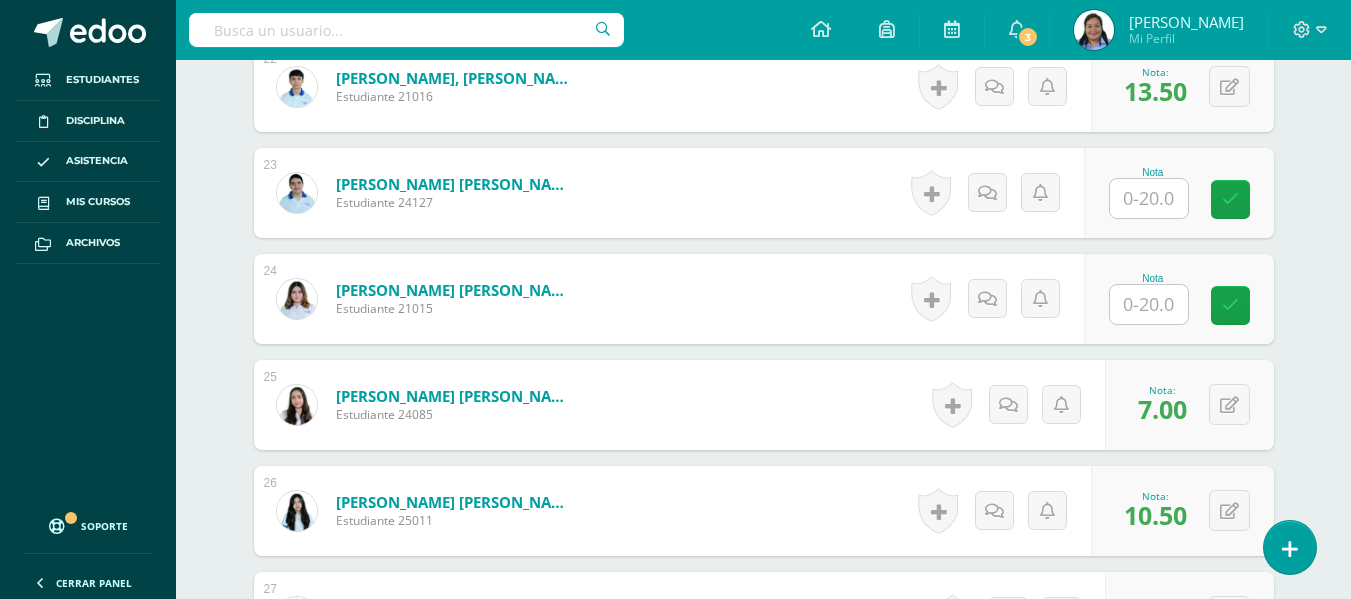 click at bounding box center (1149, 304) 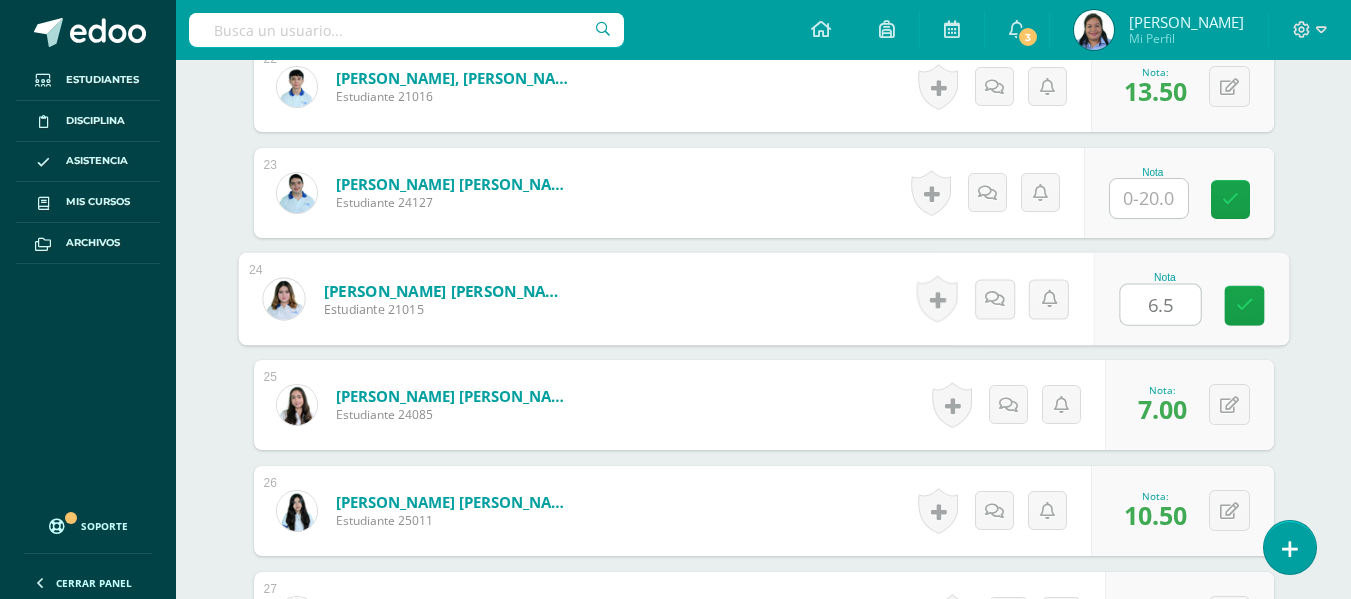 type on "6.5" 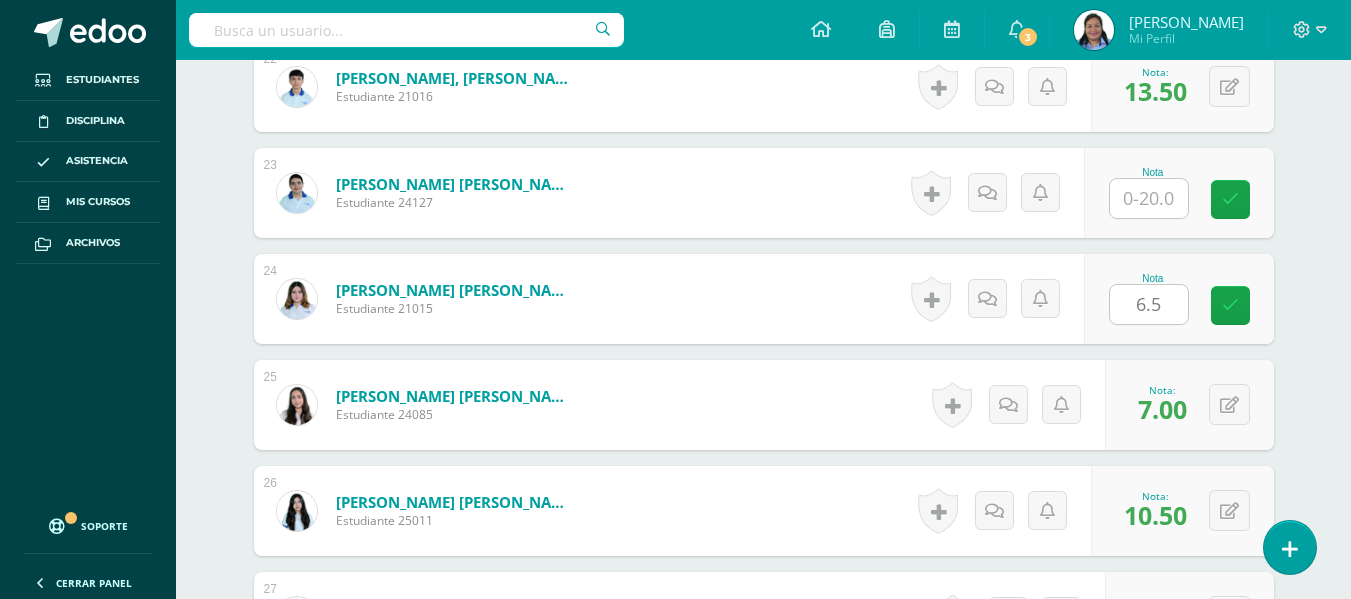 click on "¿Estás seguro que quieres  eliminar  esta actividad?
Esto borrará la actividad y cualquier nota que hayas registrado
permanentemente. Esta acción no se puede revertir. Cancelar Eliminar
Administración de escalas de valoración
escala de valoración
Aún no has creado una escala de valoración.
Cancelar Agregar nueva escala de valoración: Agrega una división a la escala de valoración  (ej. Ortografía, redacción, trabajo en equipo, etc.)
Agregar
Cancelar Crear escala de valoración
Agrega listas de cotejo
Mostrar todos                             Mostrar todos Mis listas Generales Comunicación y Lenguaje Matemática Ciencia Estudios Sociales Arte Taller 1" at bounding box center [764, -278] 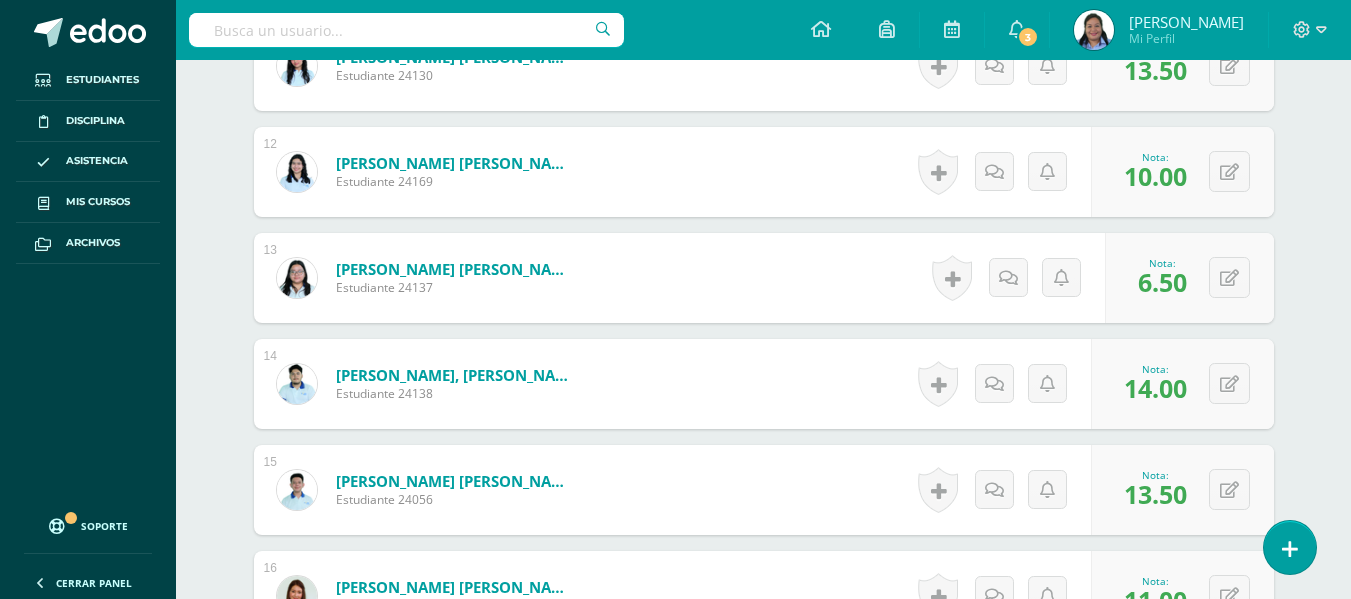 scroll, scrollTop: 943, scrollLeft: 0, axis: vertical 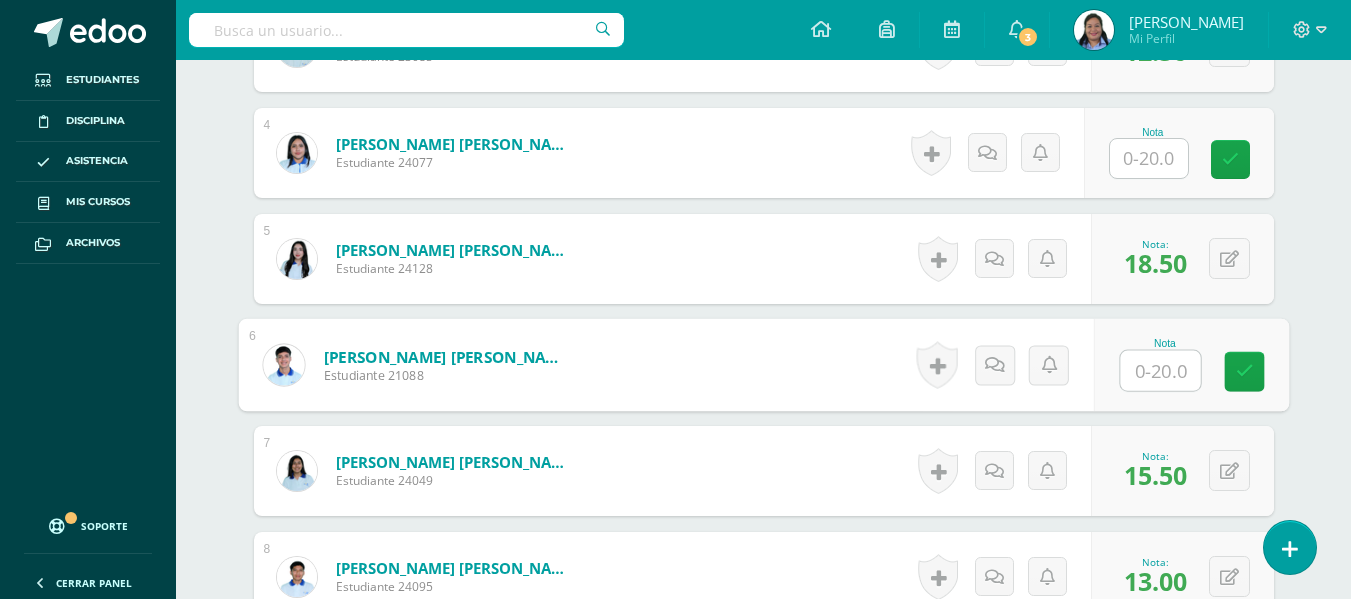 click at bounding box center [1160, 371] 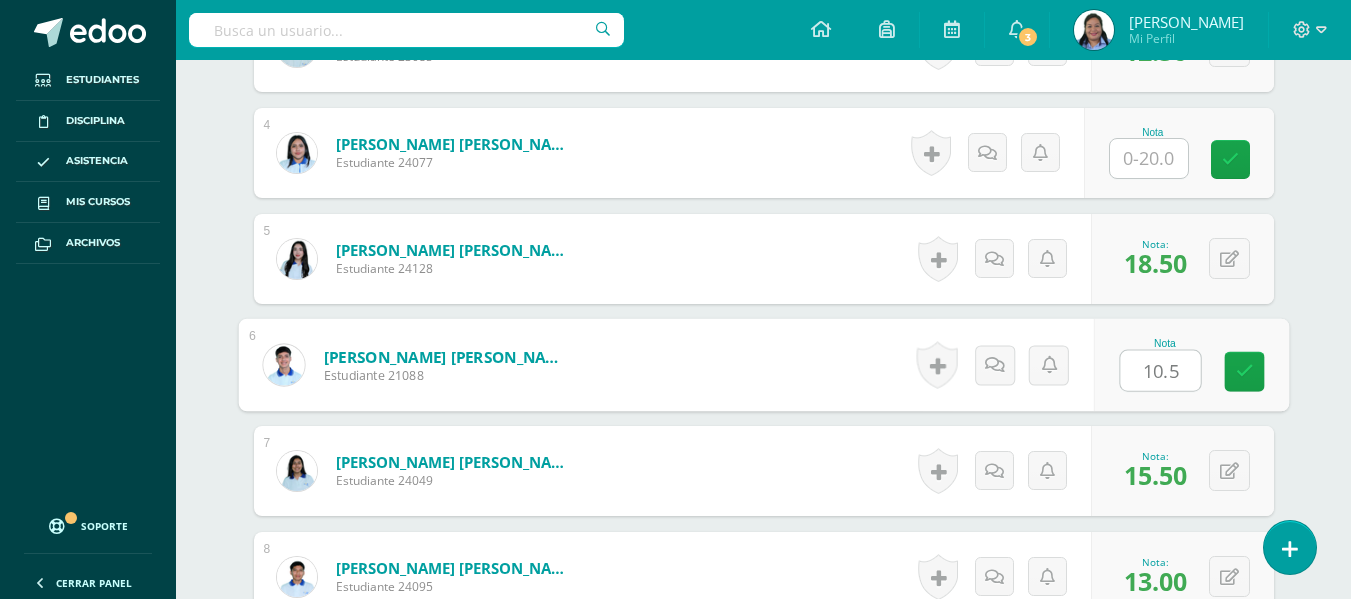 type on "10.5" 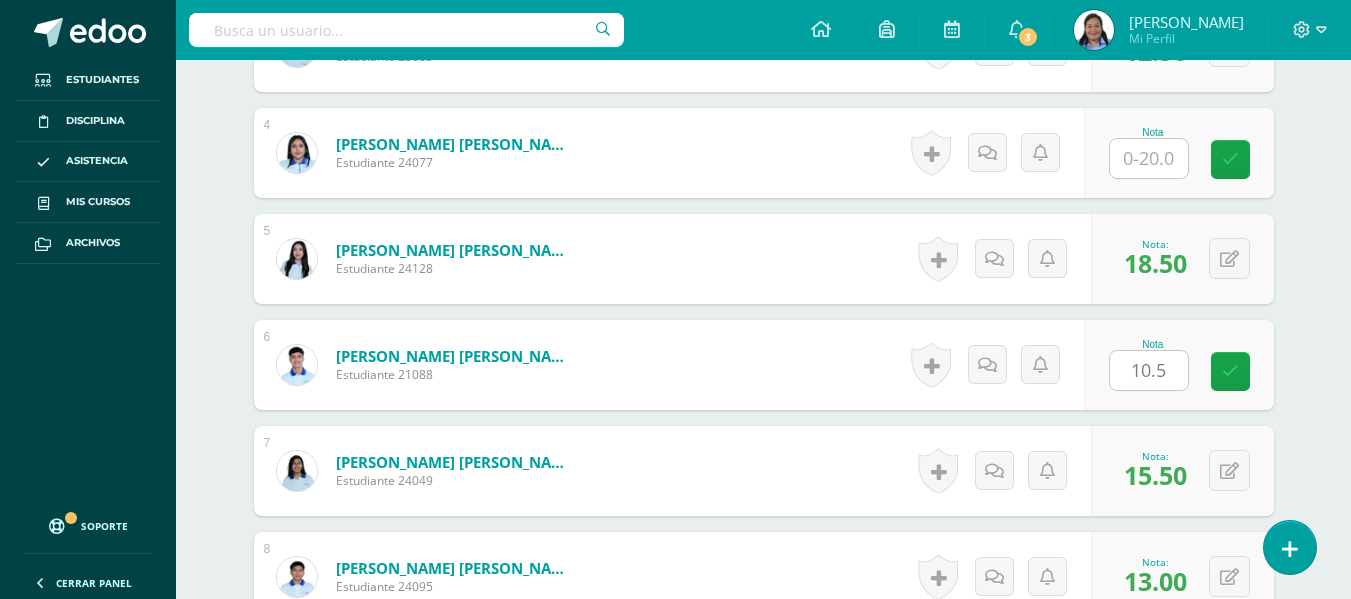 click on "¿Estás seguro que quieres  eliminar  esta actividad?
Esto borrará la actividad y cualquier nota que hayas registrado
permanentemente. Esta acción no se puede revertir. Cancelar Eliminar
Administración de escalas de valoración
escala de valoración
Aún no has creado una escala de valoración.
Cancelar Agregar nueva escala de valoración: Agrega una división a la escala de valoración  (ej. Ortografía, redacción, trabajo en equipo, etc.)
Agregar
Cancelar Crear escala de valoración
Agrega listas de cotejo
Mostrar todos                             Mostrar todos Mis listas Generales Comunicación y Lenguaje Matemática Ciencia Estudios Sociales Arte Taller 1" at bounding box center (764, 1696) 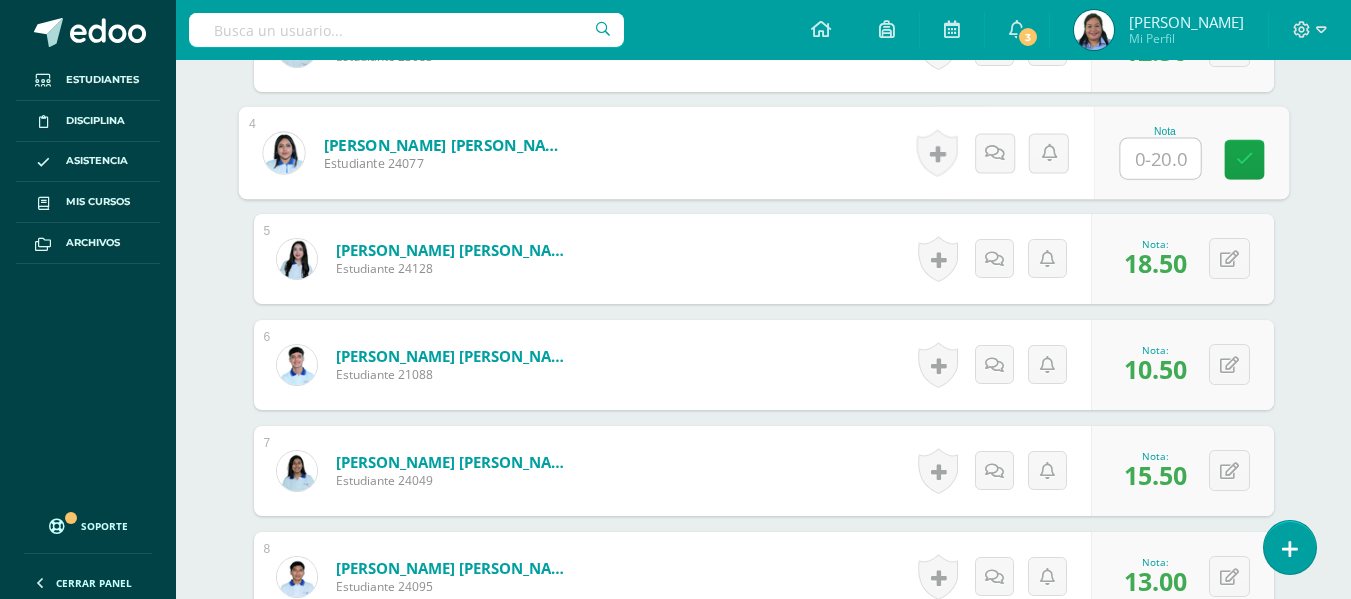 click at bounding box center [1160, 159] 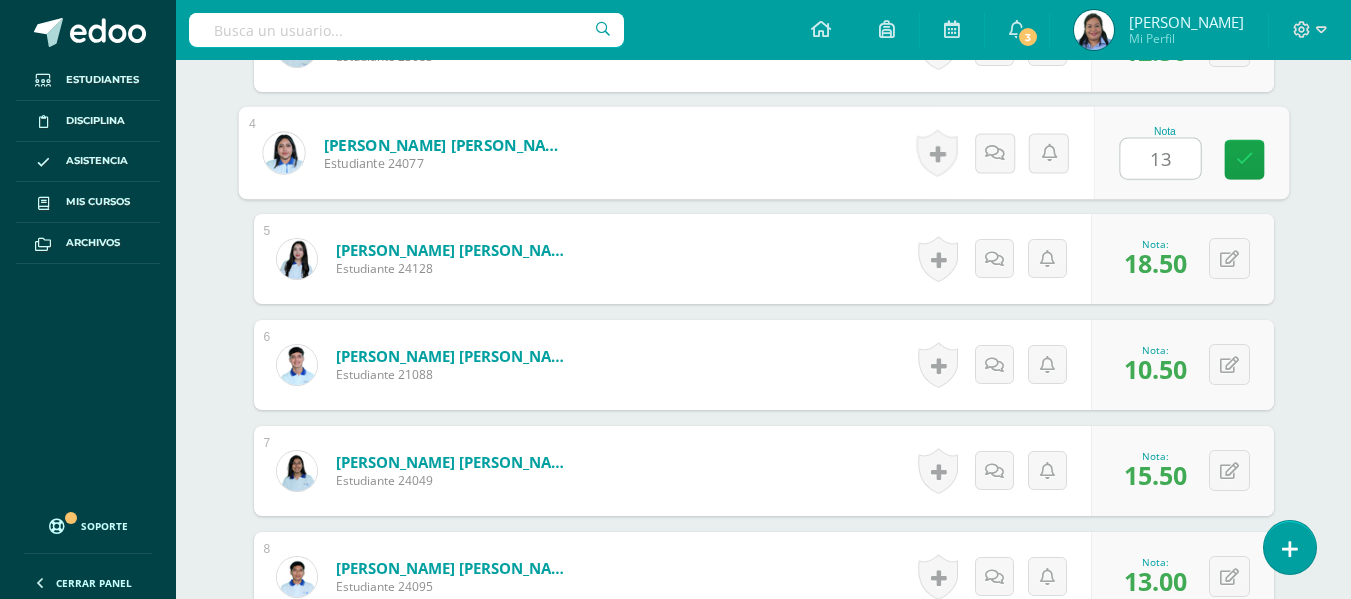 type on "13" 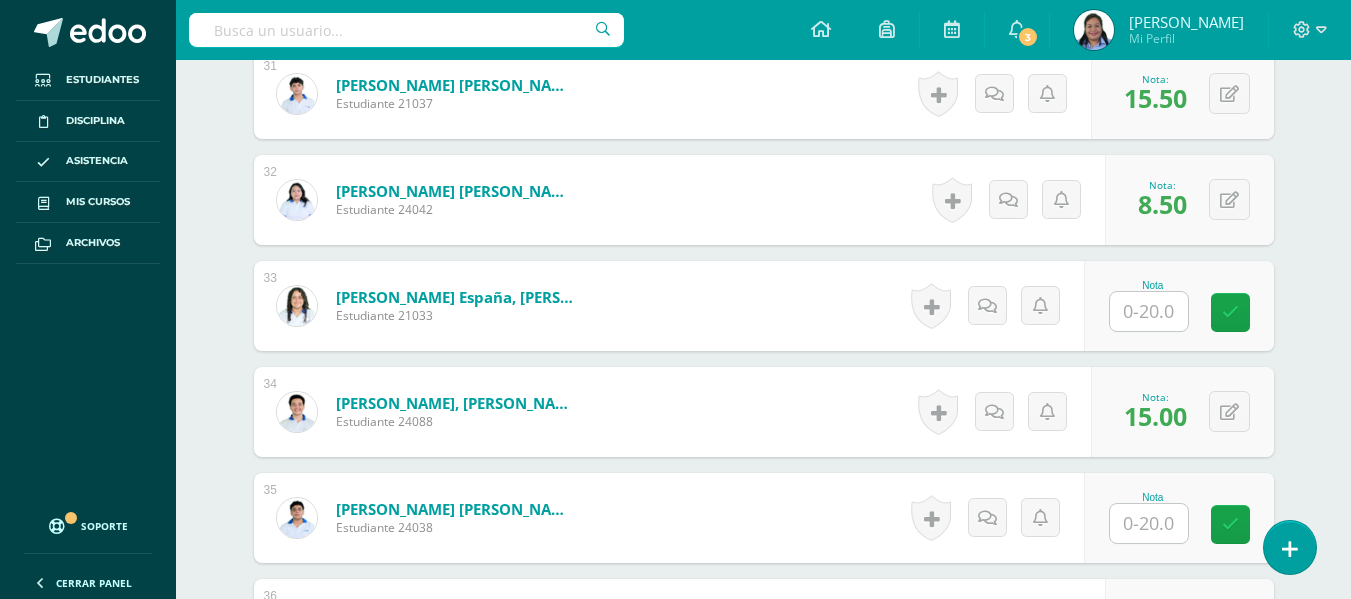 scroll, scrollTop: 3891, scrollLeft: 0, axis: vertical 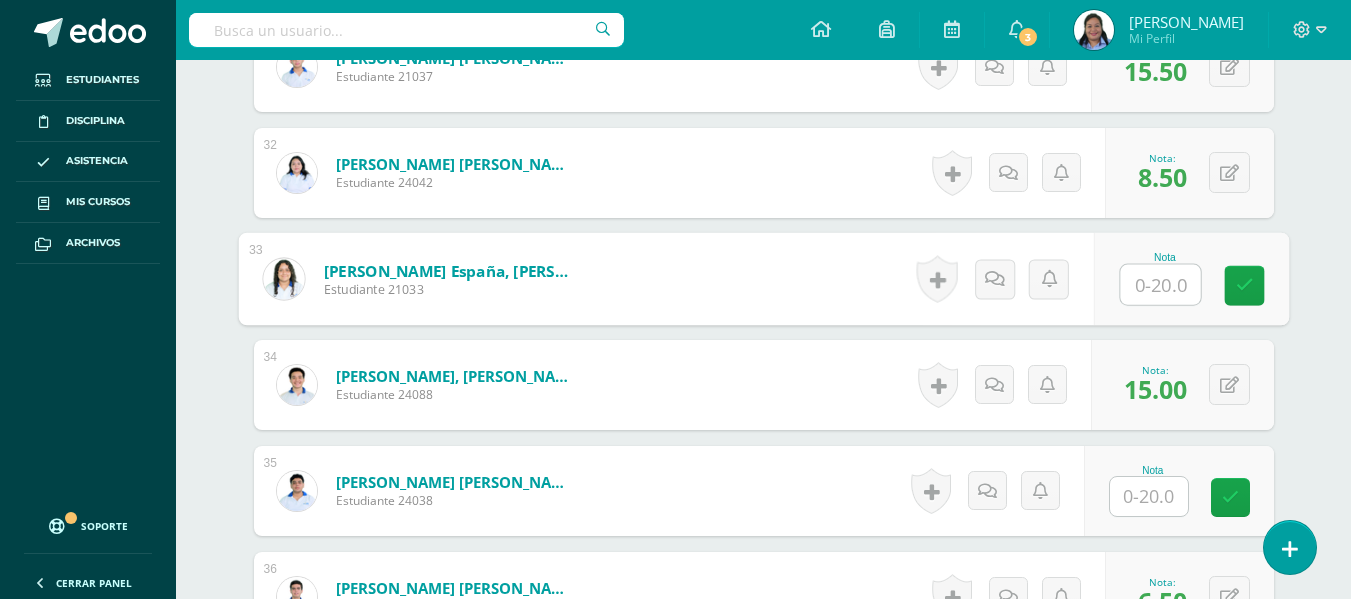 click at bounding box center (1160, 285) 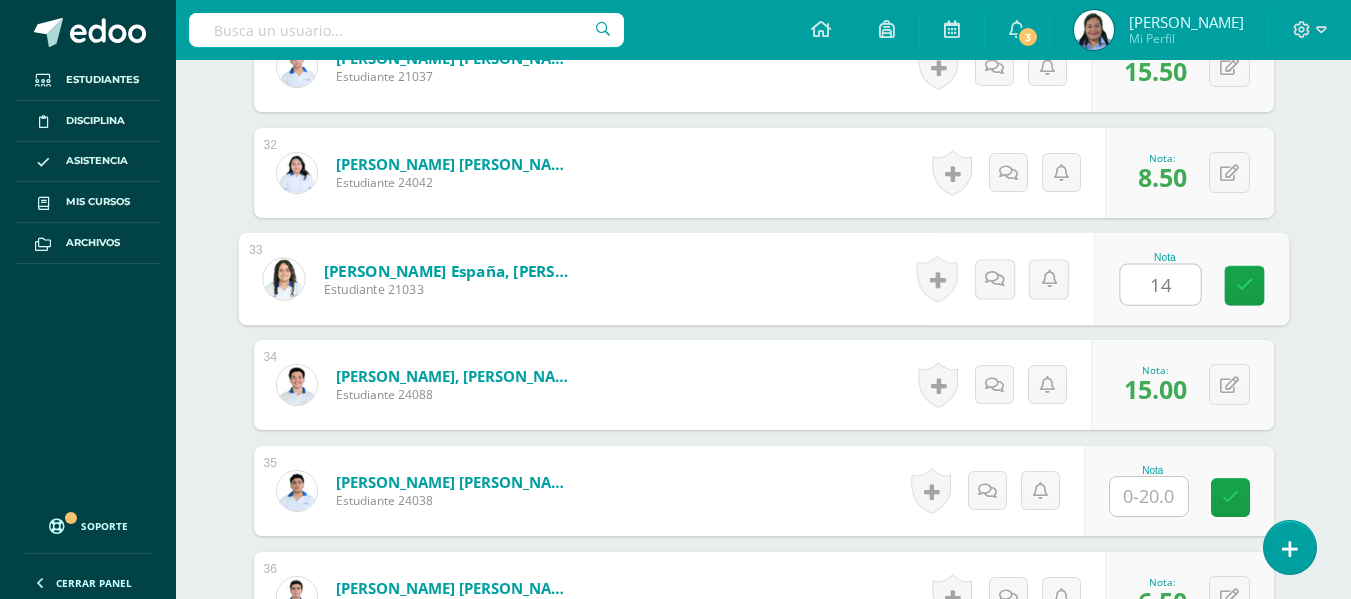 type on "14" 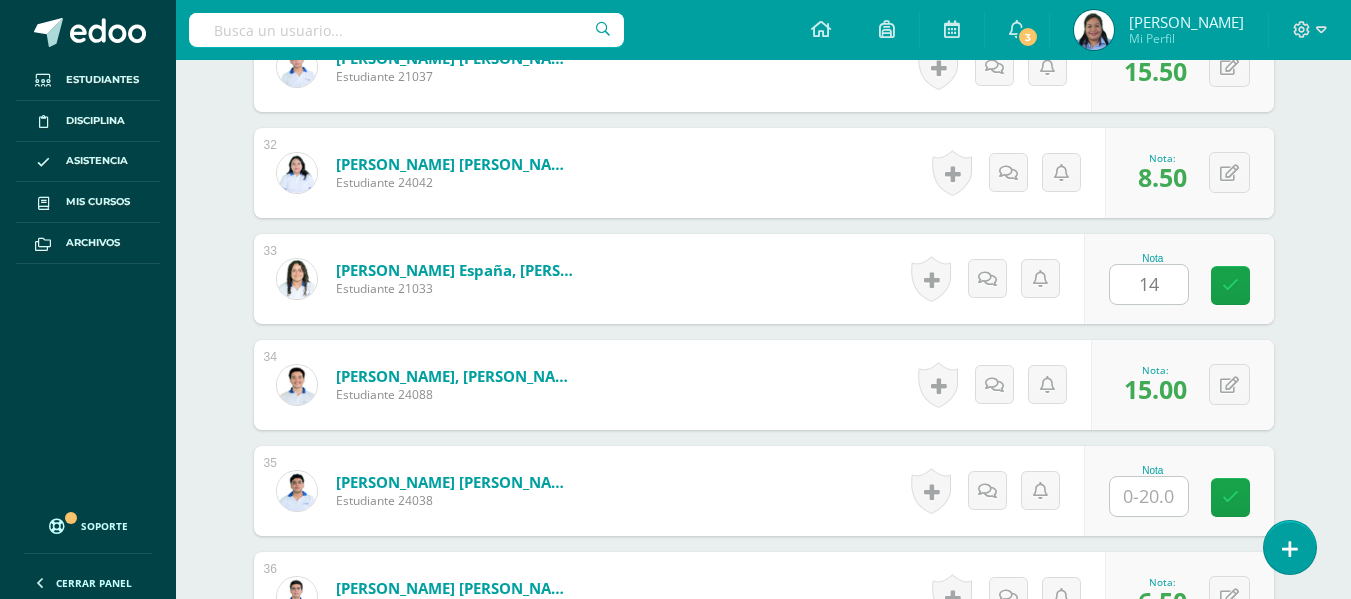 click on "¿Estás seguro que quieres  eliminar  esta actividad?
Esto borrará la actividad y cualquier nota que hayas registrado
permanentemente. Esta acción no se puede revertir. Cancelar Eliminar
Administración de escalas de valoración
escala de valoración
Aún no has creado una escala de valoración.
Cancelar Agregar nueva escala de valoración: Agrega una división a la escala de valoración  (ej. Ortografía, redacción, trabajo en equipo, etc.)
Agregar
Cancelar Crear escala de valoración
Agrega listas de cotejo
Mostrar todos                             Mostrar todos Mis listas Generales Comunicación y Lenguaje Matemática Ciencia Estudios Sociales Arte Taller 1" at bounding box center (764, -1252) 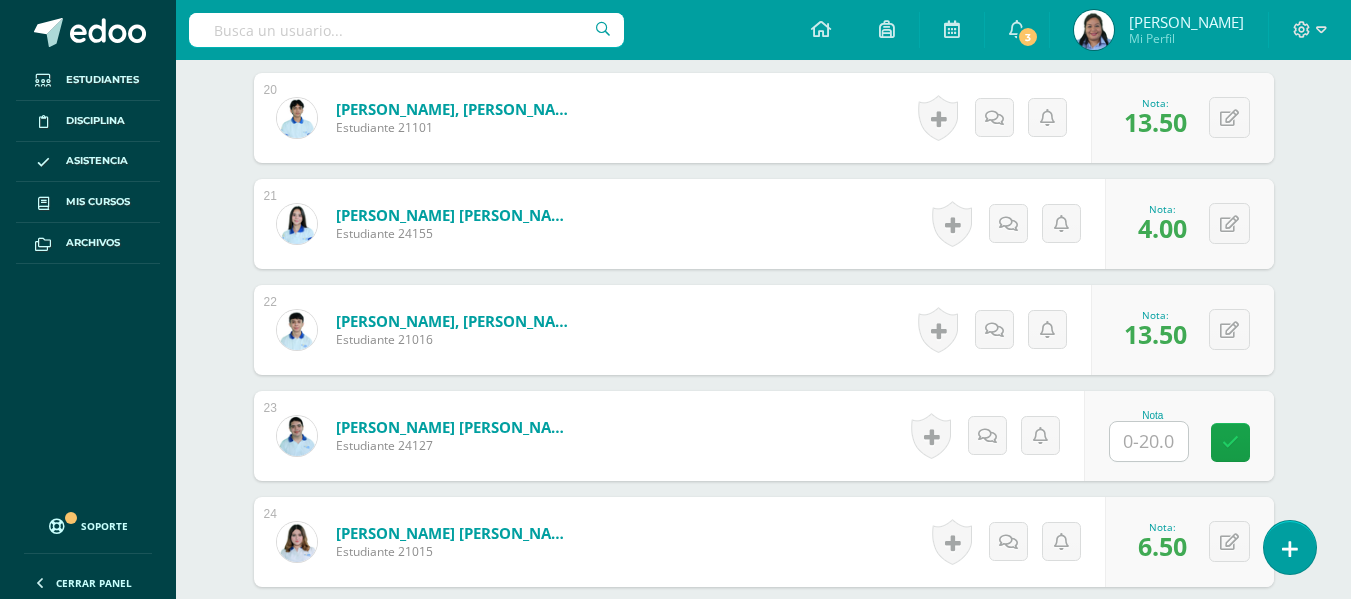 scroll, scrollTop: 2665, scrollLeft: 0, axis: vertical 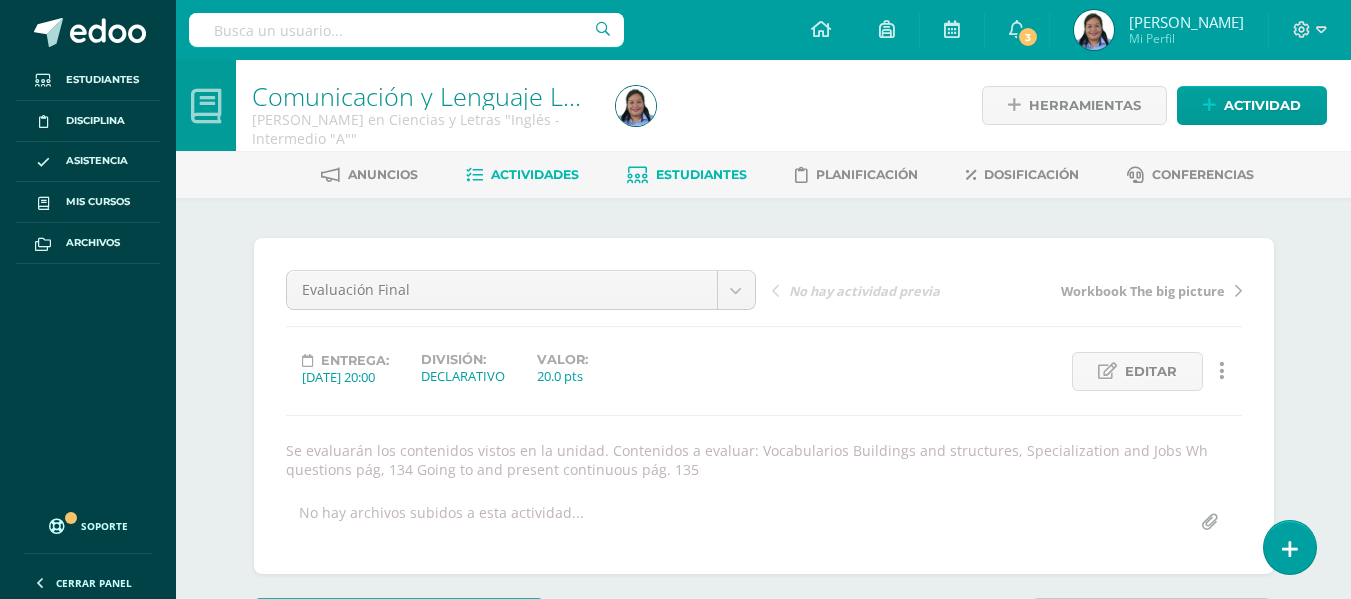 click on "Estudiantes" at bounding box center [687, 175] 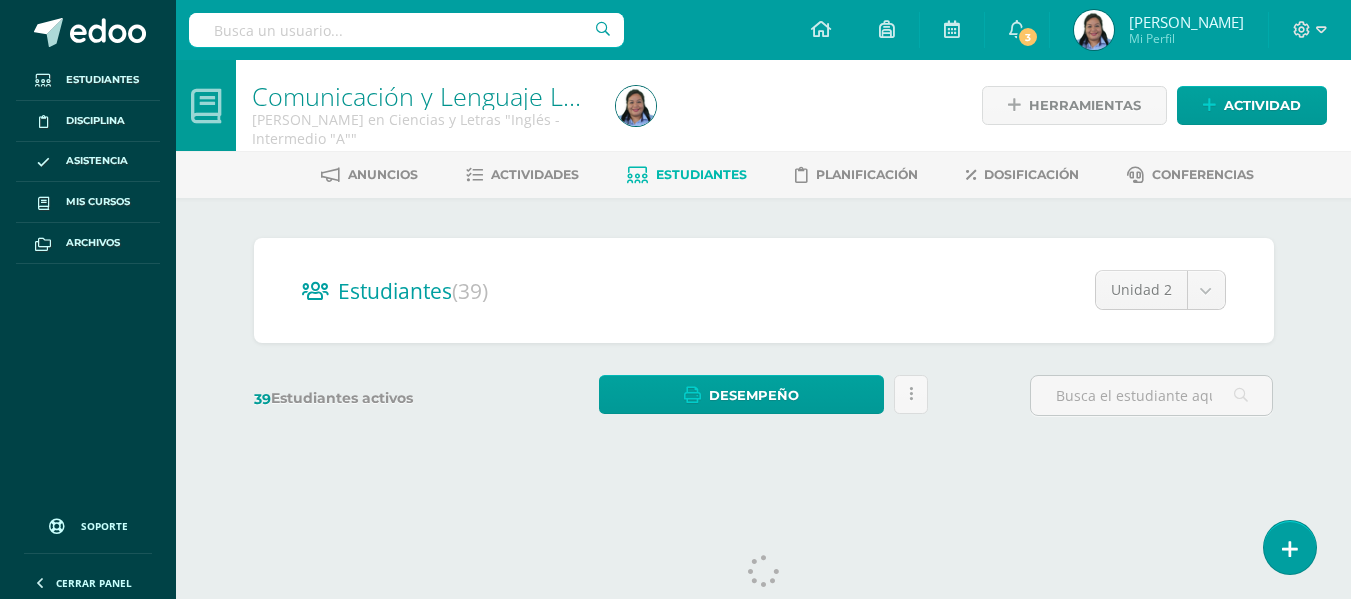 scroll, scrollTop: 0, scrollLeft: 0, axis: both 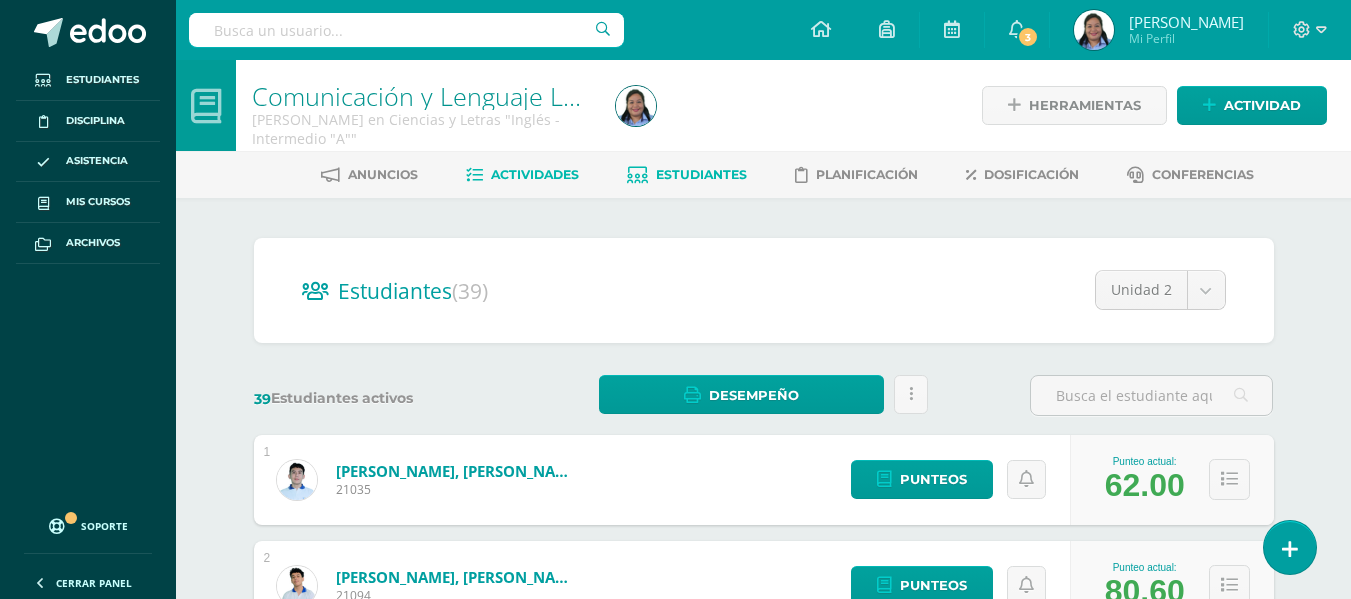 click on "Actividades" at bounding box center (522, 175) 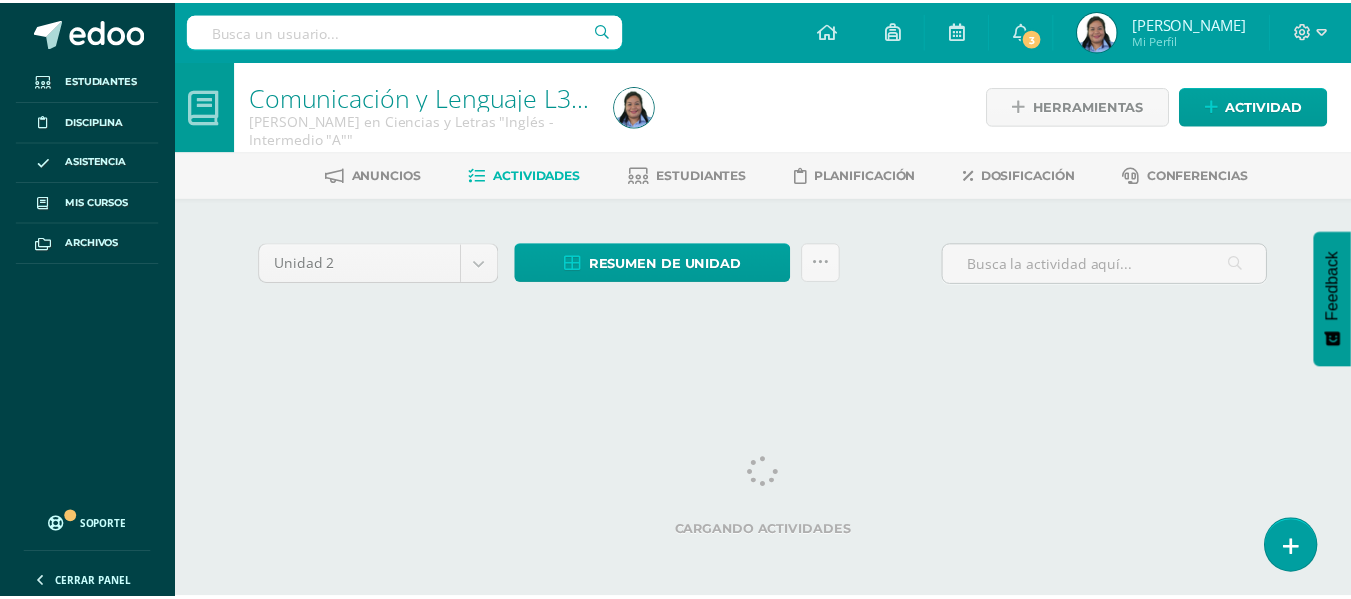 scroll, scrollTop: 0, scrollLeft: 0, axis: both 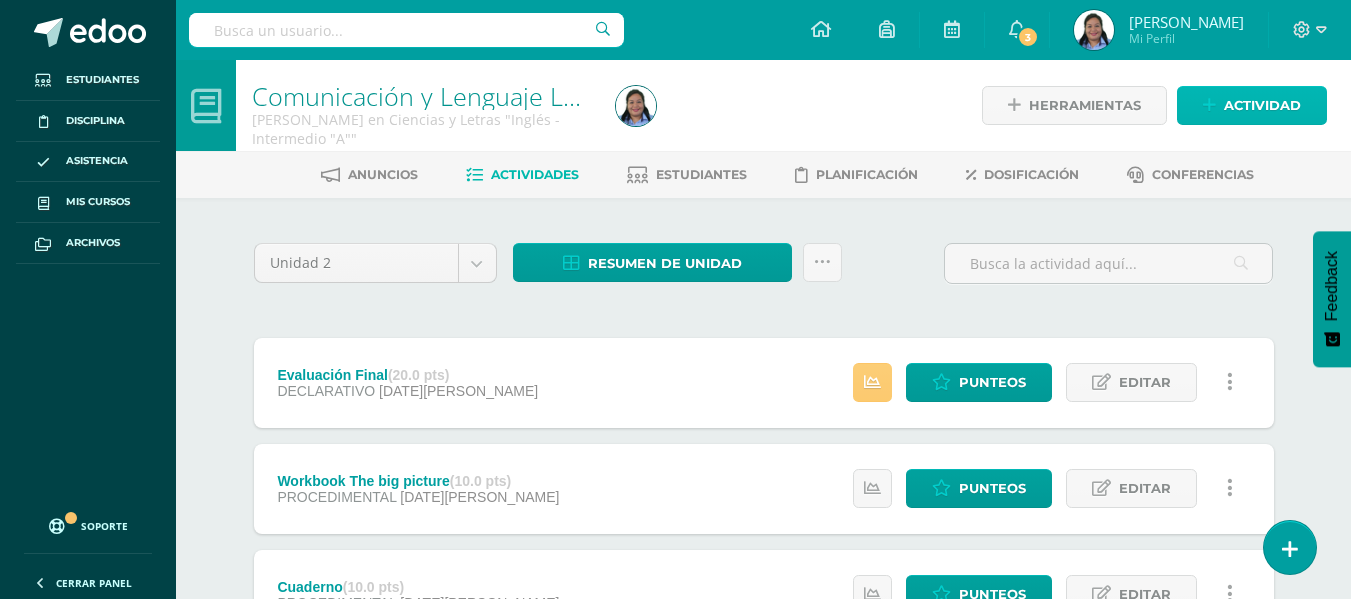 click on "Actividad" at bounding box center [1262, 105] 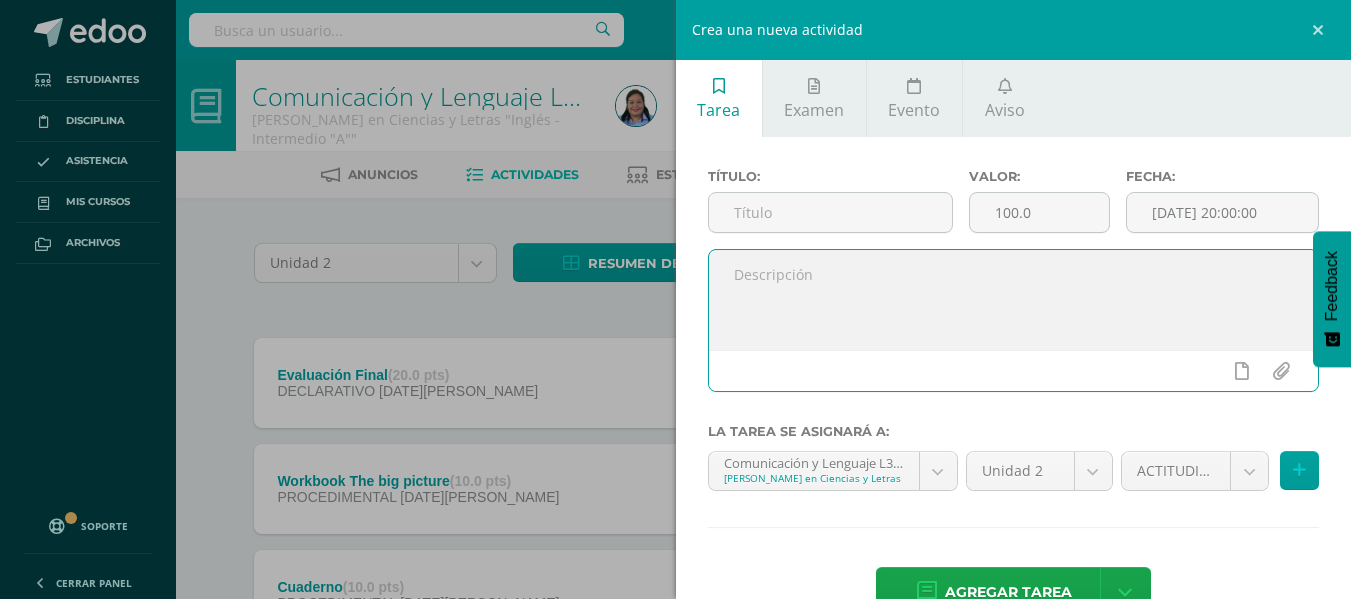 paste on "Entrega puntual de tareas, realización de ejercicios en clase y trabajos,
cumplimiento con la presentación de materiales asignados. Este
aspecto también incluye 1 punto por entrega de guía programática
firmada." 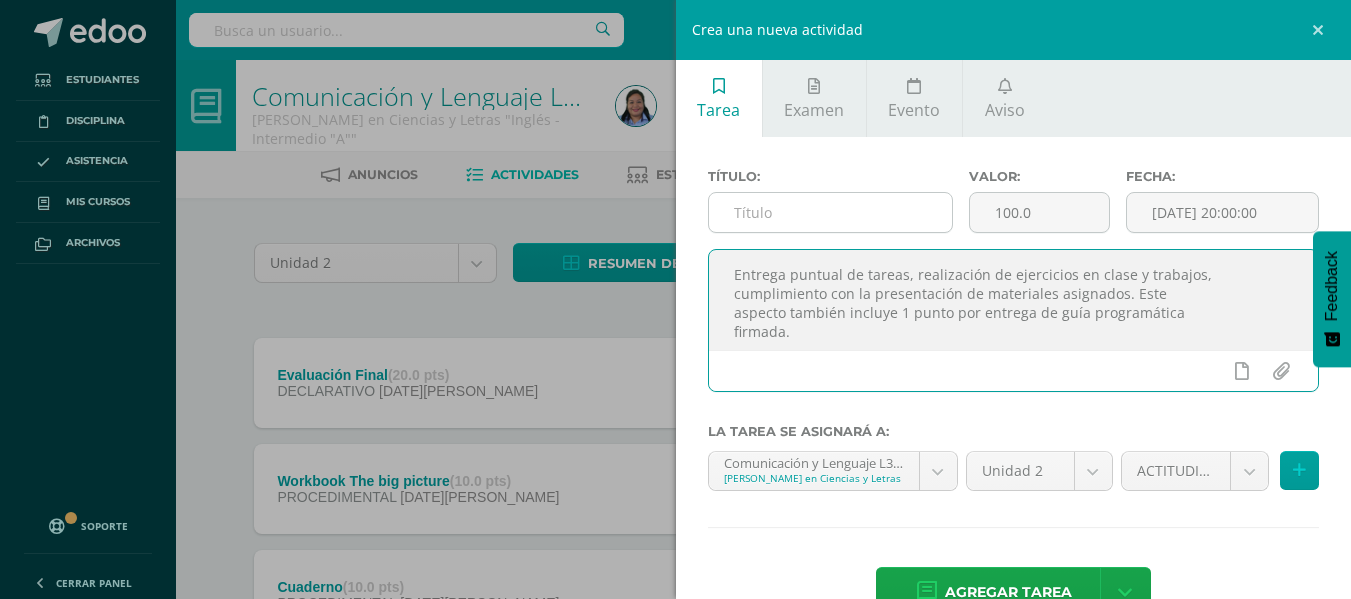 type on "Entrega puntual de tareas, realización de ejercicios en clase y trabajos,
cumplimiento con la presentación de materiales asignados. Este
aspecto también incluye 1 punto por entrega de guía programática
firmada." 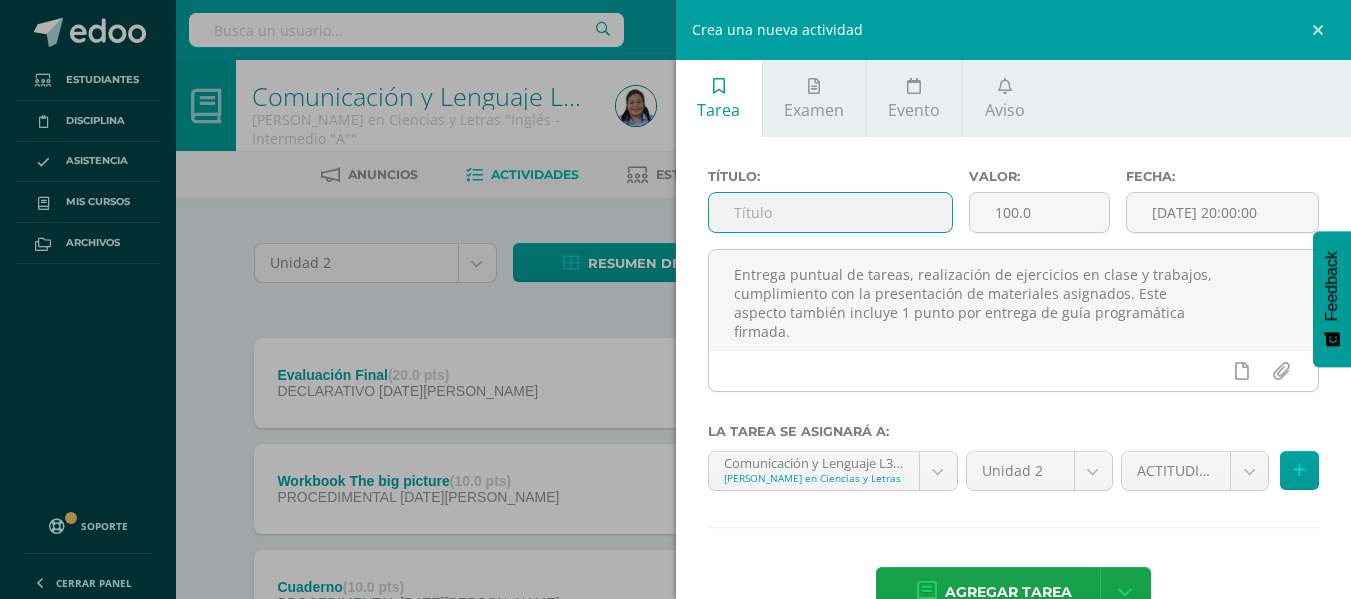 click at bounding box center (830, 212) 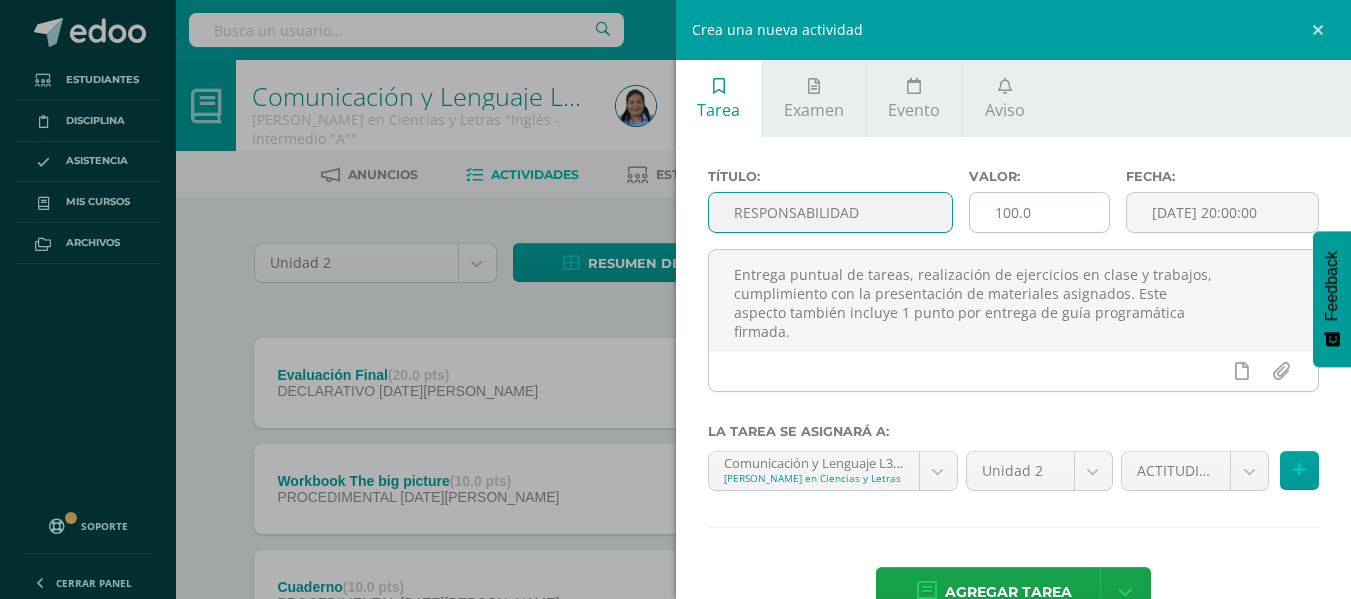 type on "RESPONSABILIDAD" 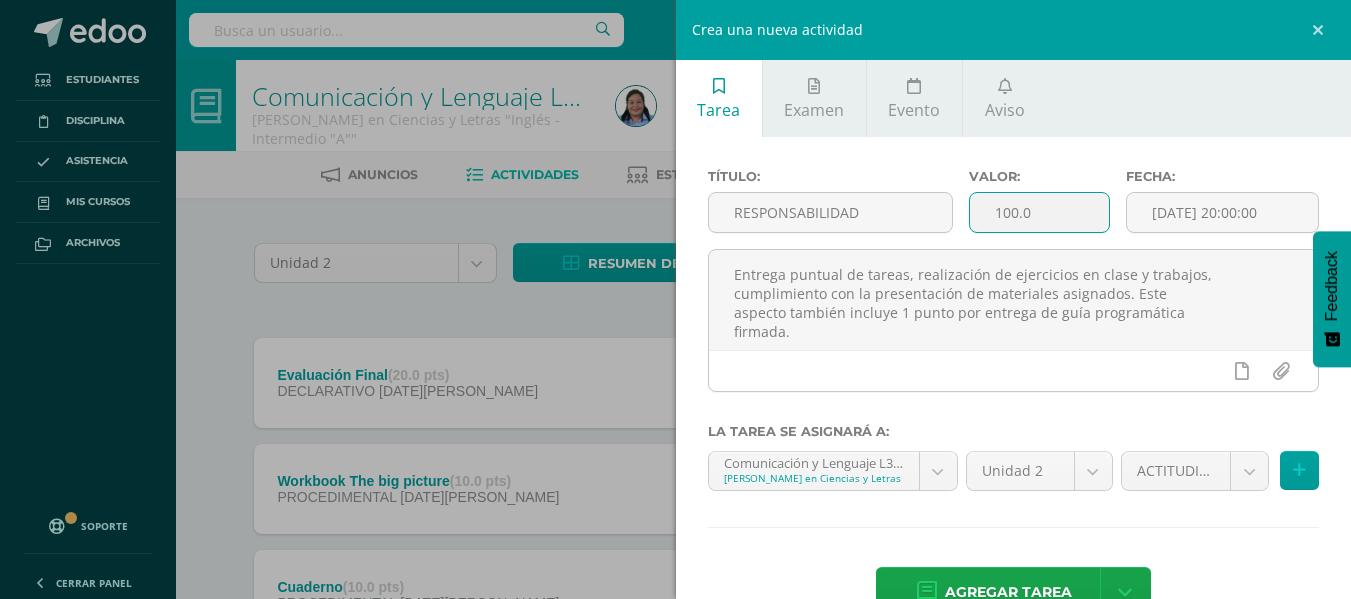 click on "100.0" at bounding box center (1039, 212) 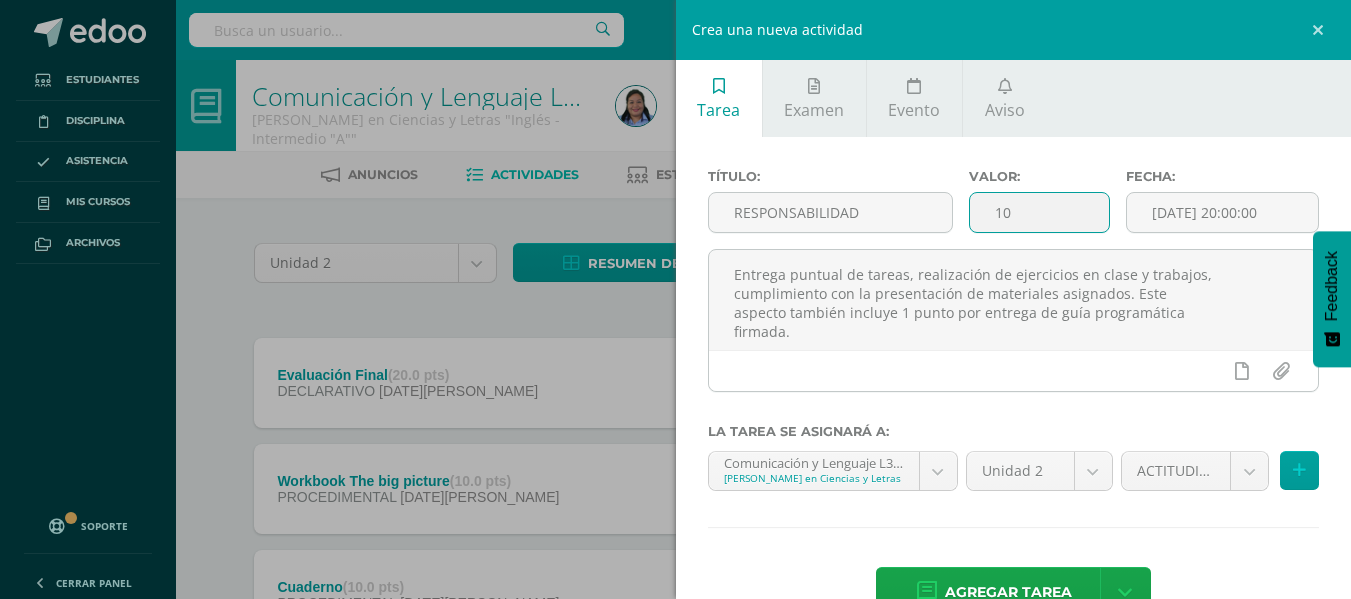 type on "1" 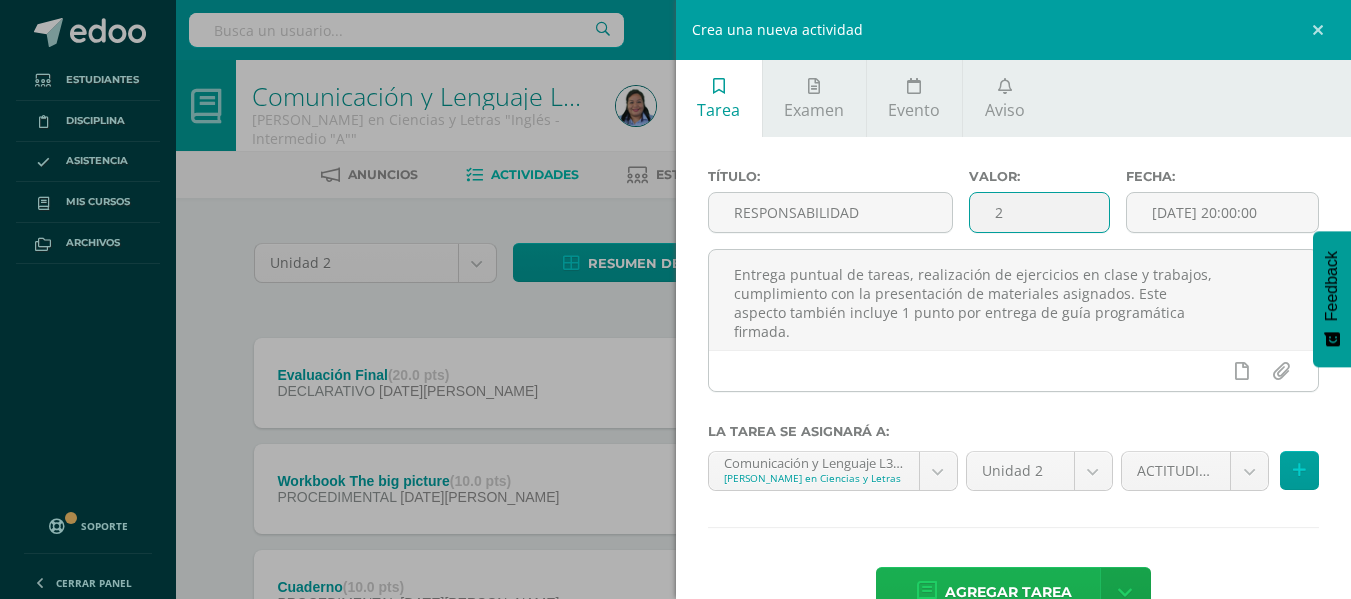 type on "2" 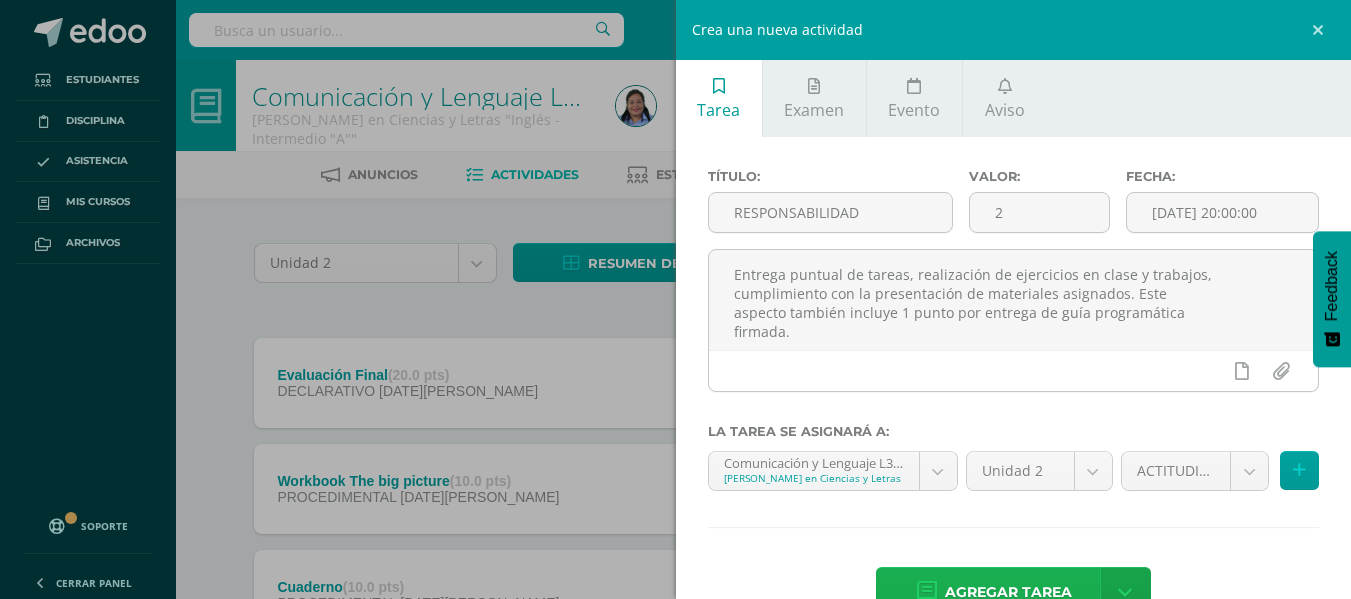 click on "Agregar tarea" at bounding box center [1008, 592] 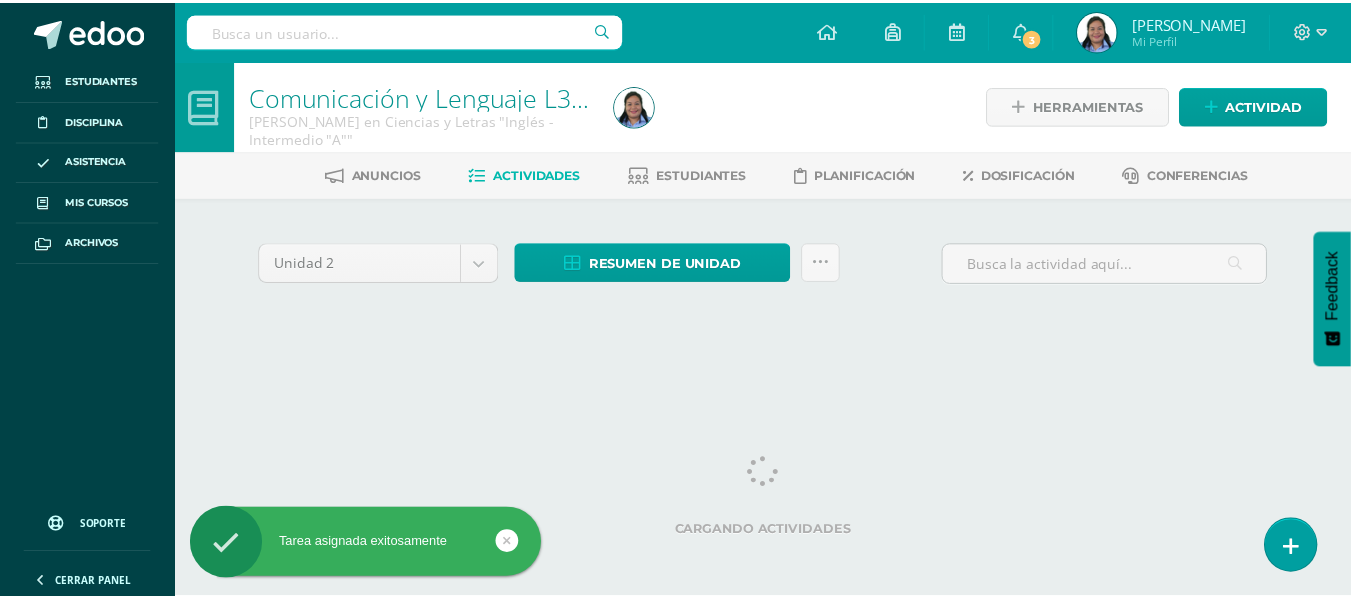 scroll, scrollTop: 0, scrollLeft: 0, axis: both 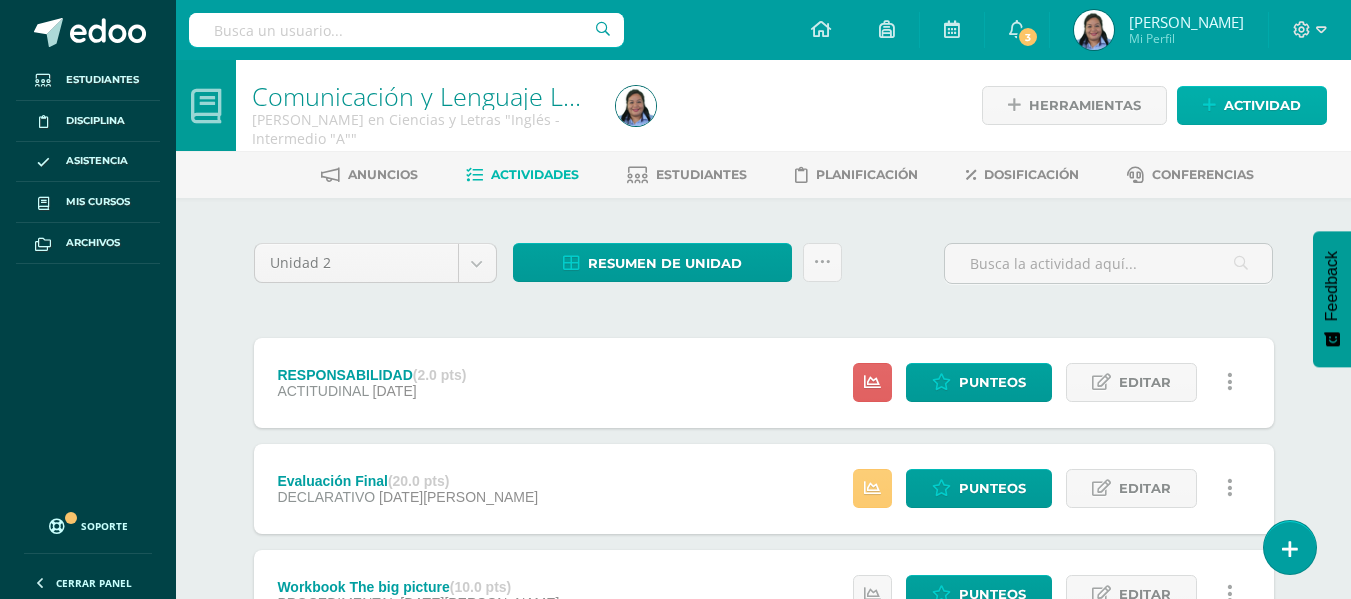 drag, startPoint x: 1230, startPoint y: 140, endPoint x: 1231, endPoint y: 115, distance: 25.019993 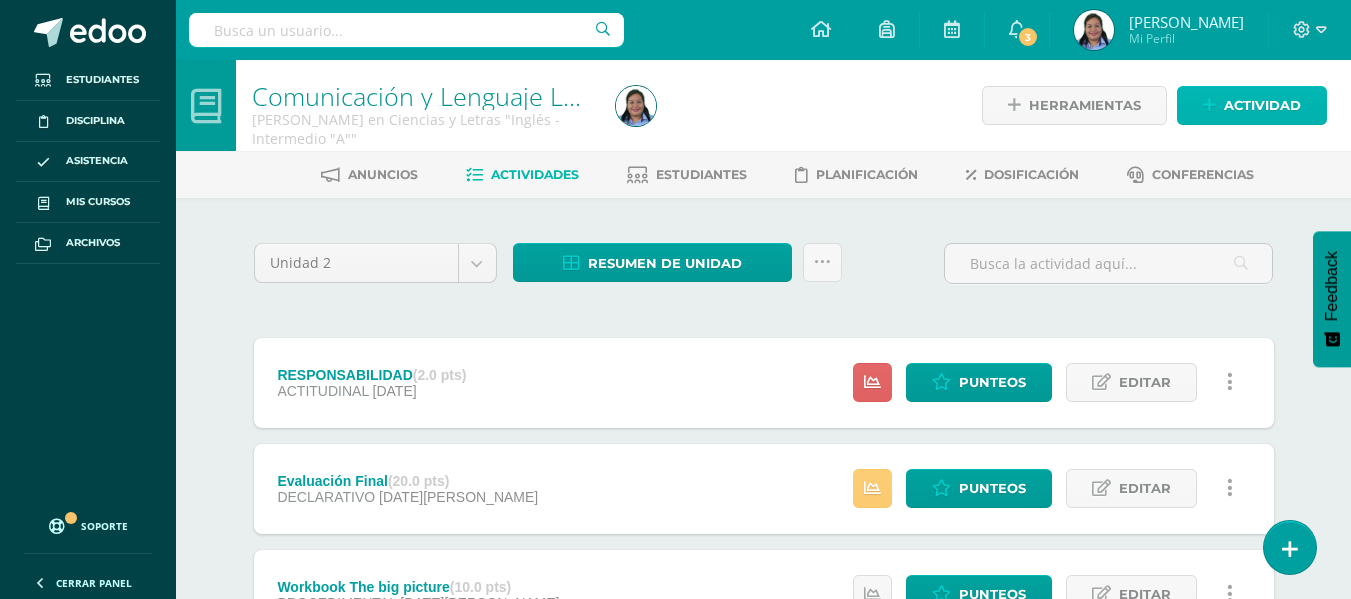 click on "Actividad" at bounding box center (1262, 105) 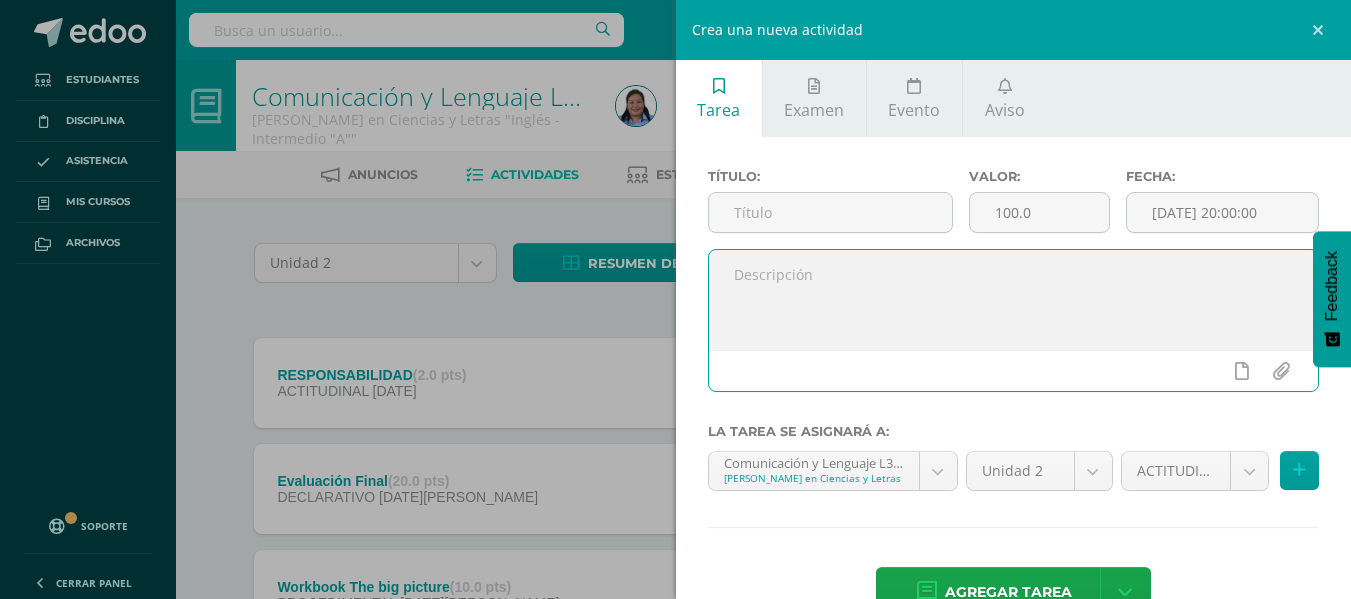 paste on "Comportamiento dentro y fuera del aula, respeto y actitud positiva con
toda la comunidad educativa. Demostración de interés, escucha con
atención y colaboración. Proactividad respetuosa en clase hacia
cualquier miembro de la comunidad educativa." 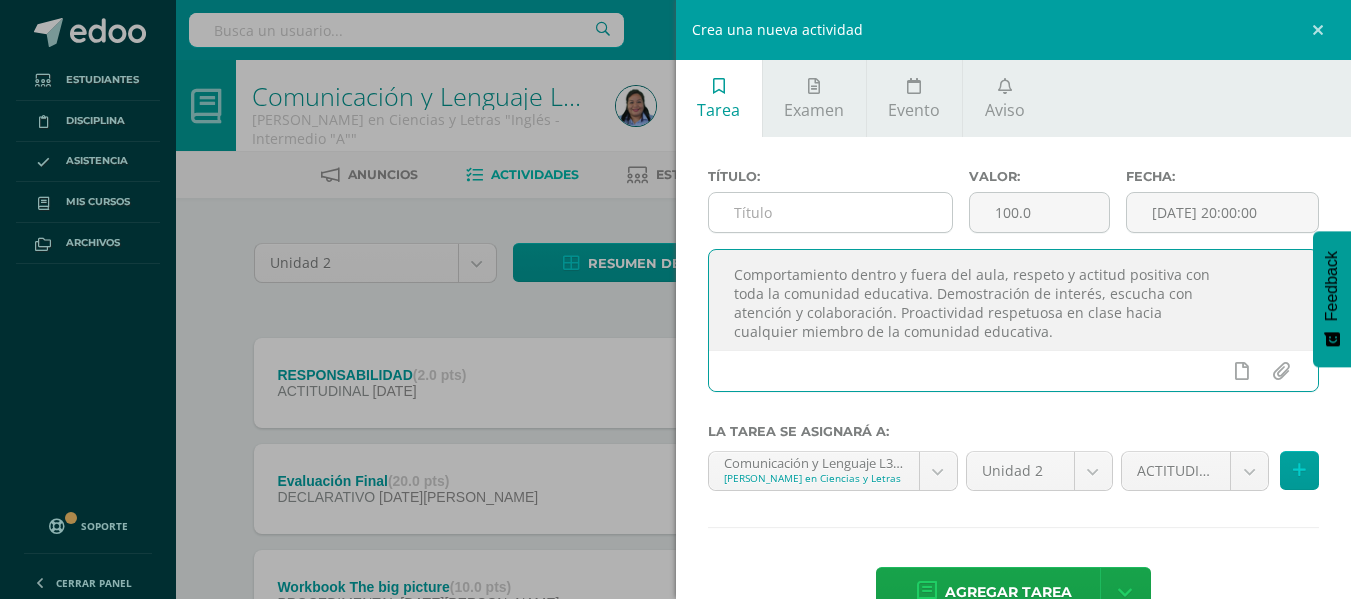 type on "Comportamiento dentro y fuera del aula, respeto y actitud positiva con
toda la comunidad educativa. Demostración de interés, escucha con
atención y colaboración. Proactividad respetuosa en clase hacia
cualquier miembro de la comunidad educativa." 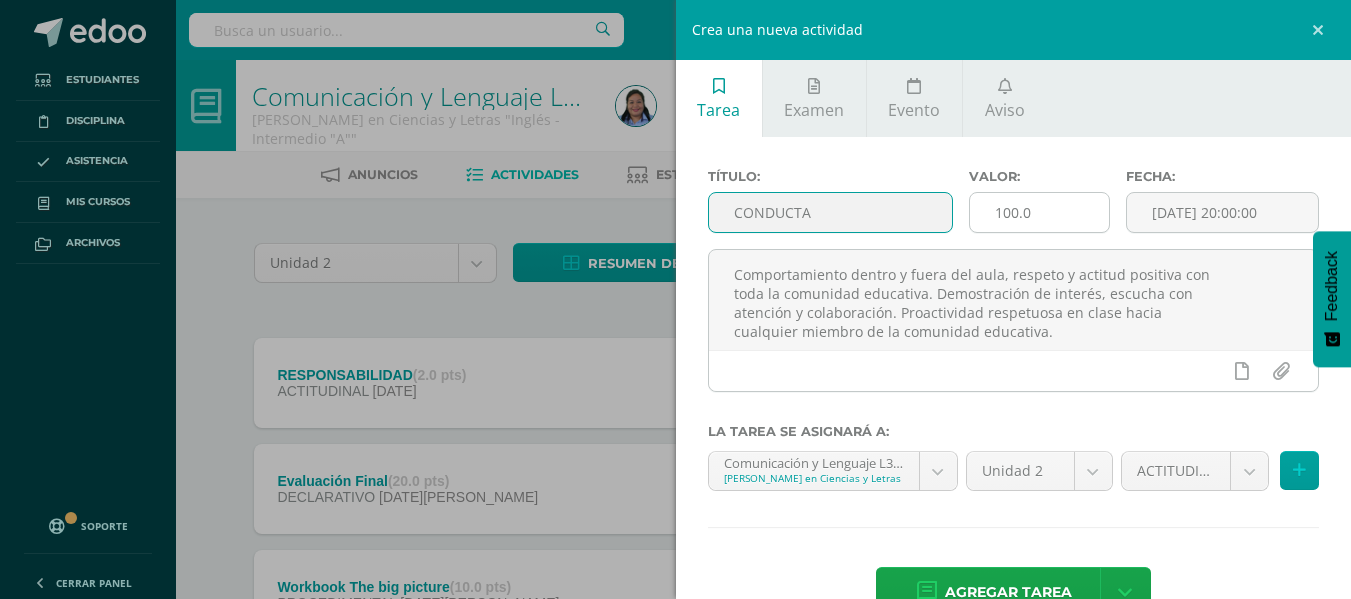 type on "CONDUCTA" 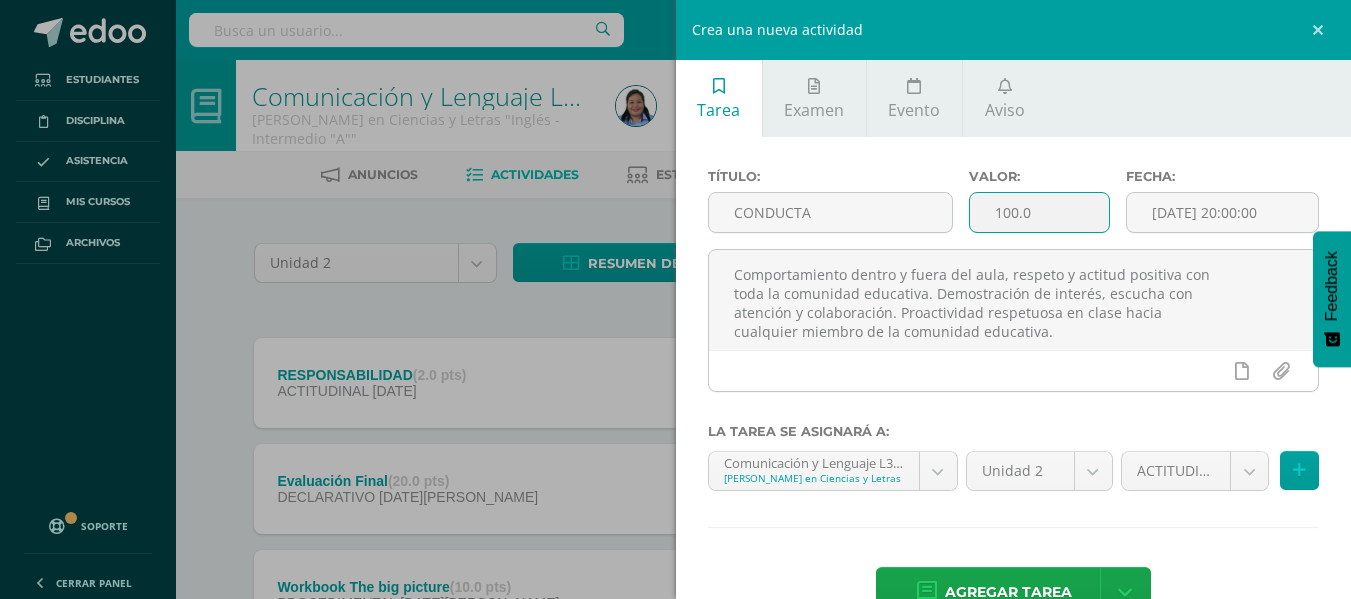 click on "100.0" at bounding box center [1039, 212] 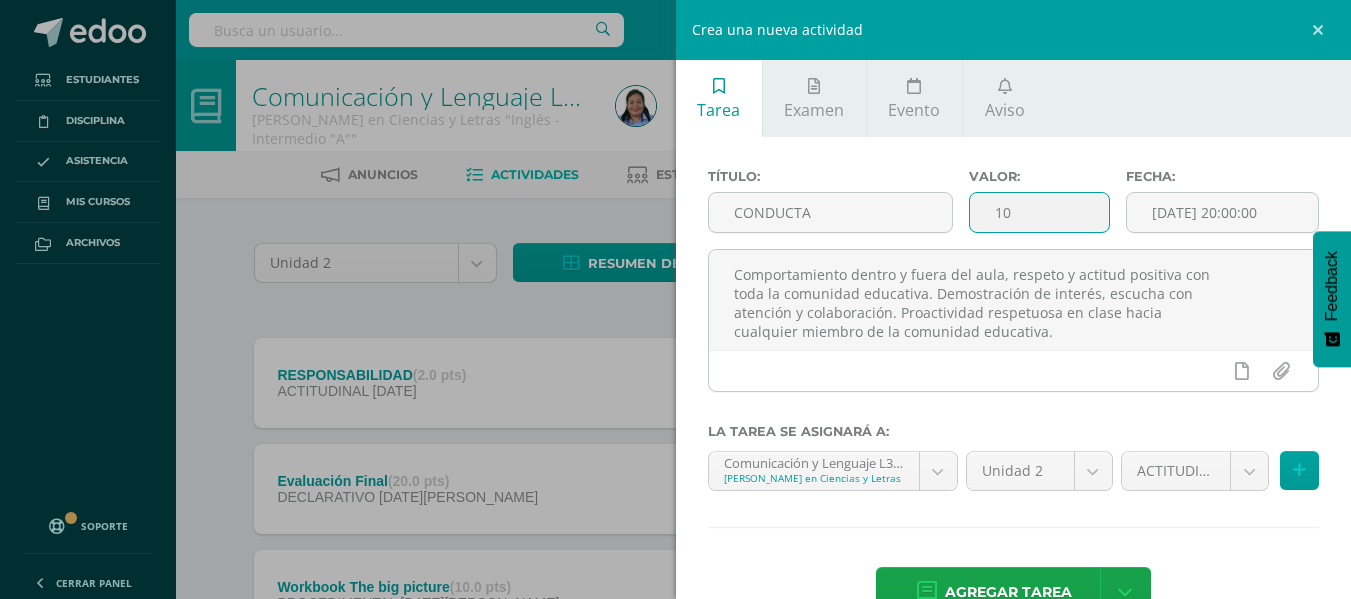 type on "1" 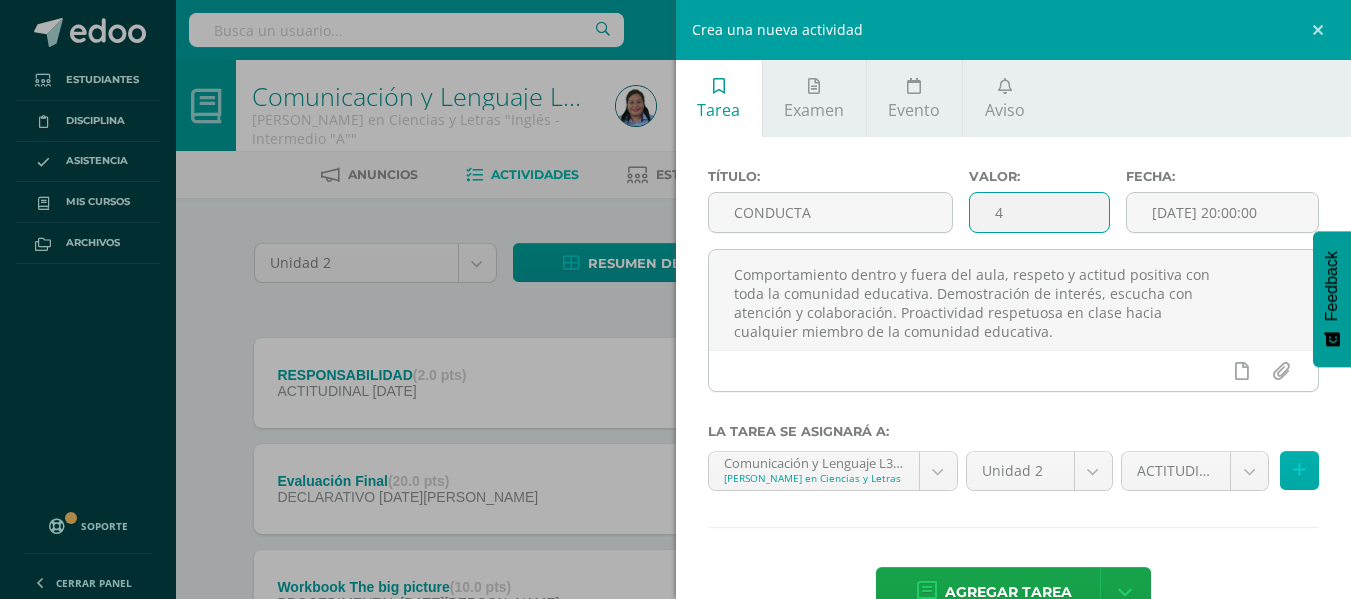 type on "4" 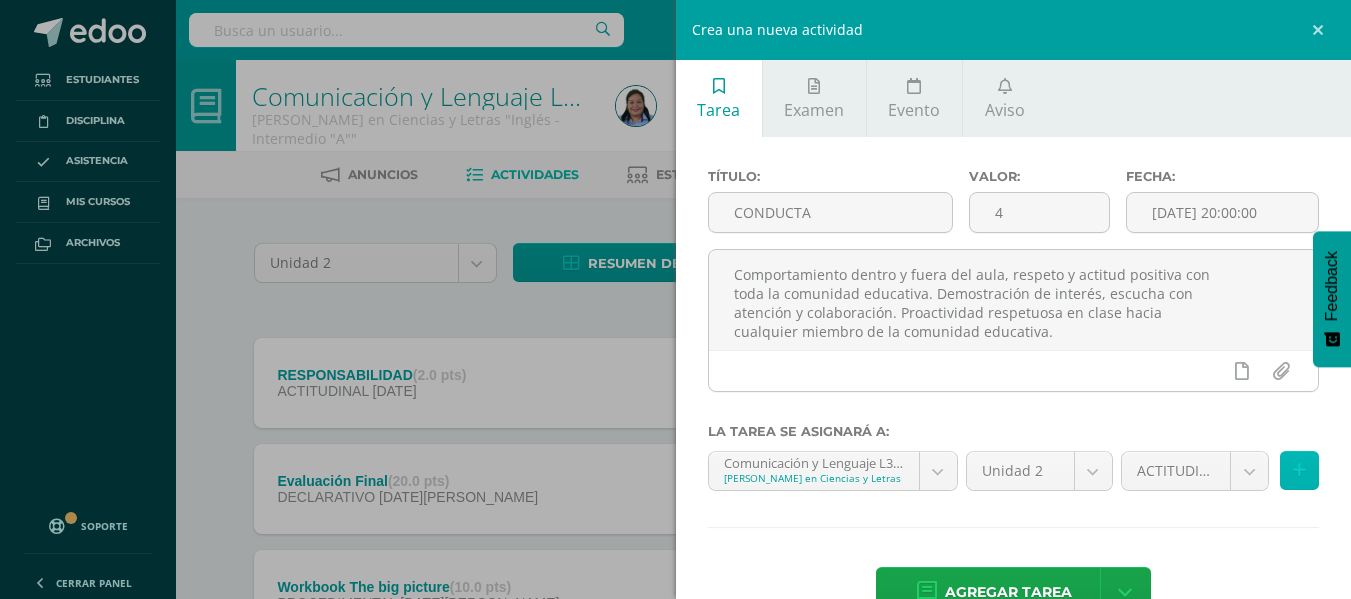 click at bounding box center [1299, 470] 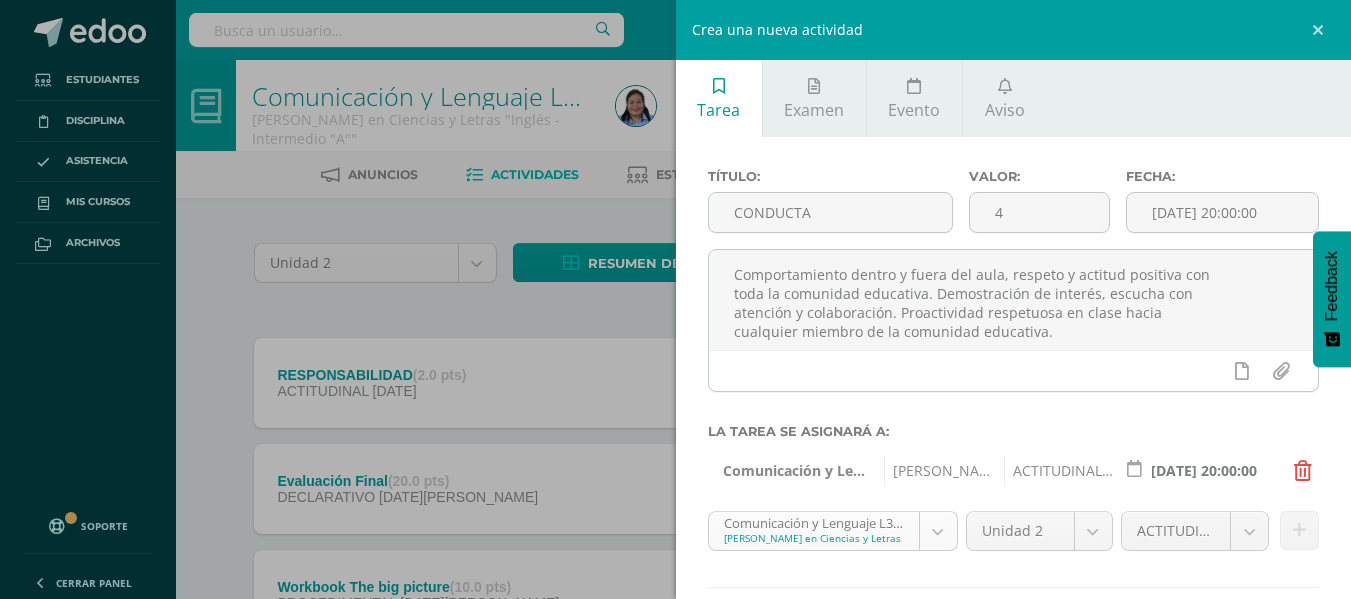 scroll, scrollTop: 616, scrollLeft: 0, axis: vertical 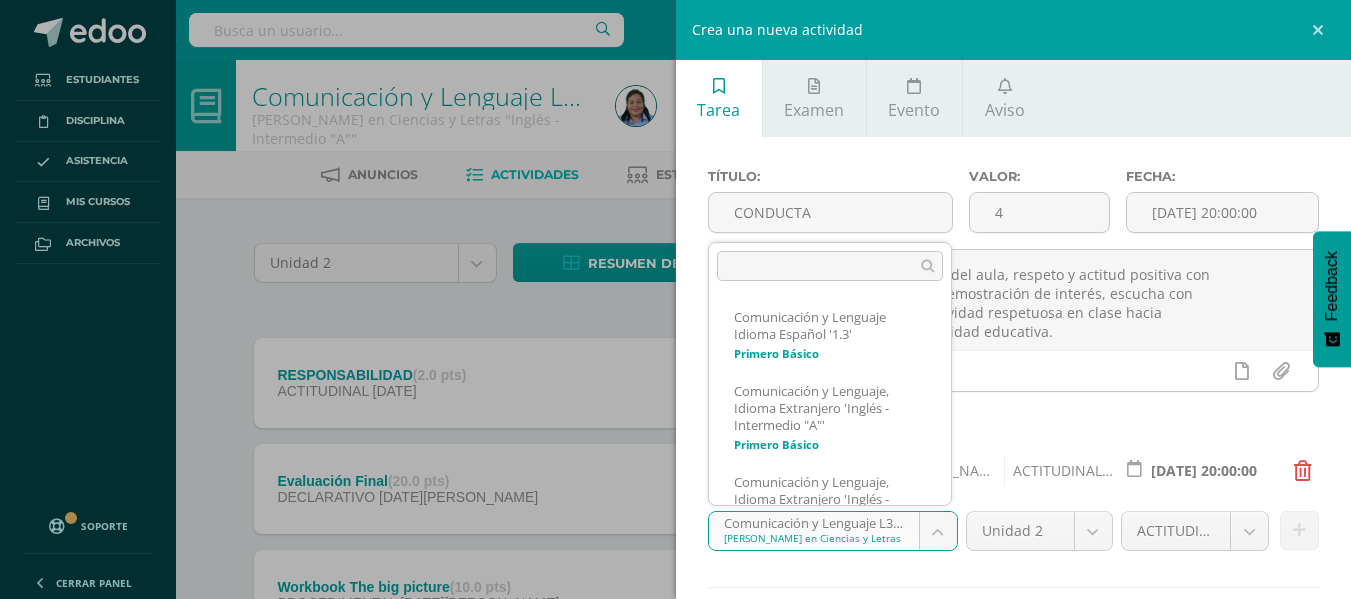 click on "Tarea asignada exitosamente         Estudiantes Disciplina Asistencia Mis cursos Archivos Soporte
Centro de ayuda
Últimas actualizaciones
10+ Cerrar panel
Comunicación y Lenguaje Idioma Español
Primero
Básico
"1.3"
Actividades Estudiantes Planificación Dosificación
Comunicación y Lenguaje, Idioma Extranjero
Primero
Básico
"Inglés - Intermedio "A""
Actividades Estudiantes Planificación Dosificación
Comunicación y Lenguaje, Idioma Extranjero
Segundo
Básico
"Inglés - Intermedio "A""
Mi Perfil" at bounding box center (675, 754) 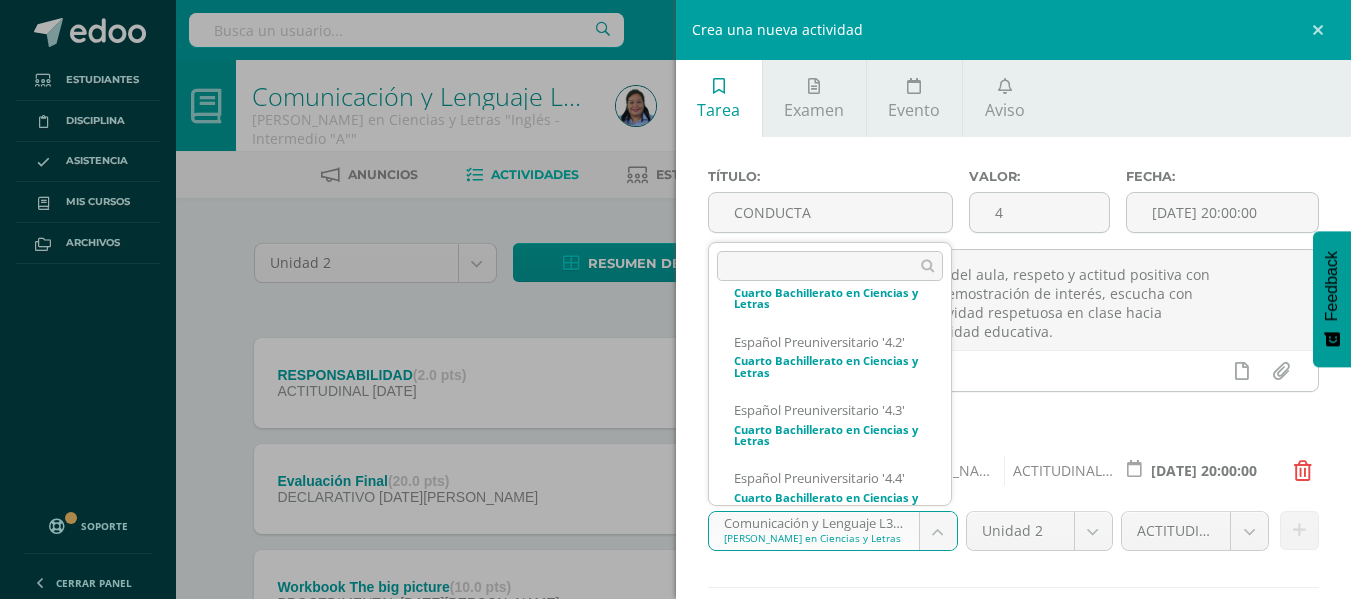 scroll, scrollTop: 336, scrollLeft: 0, axis: vertical 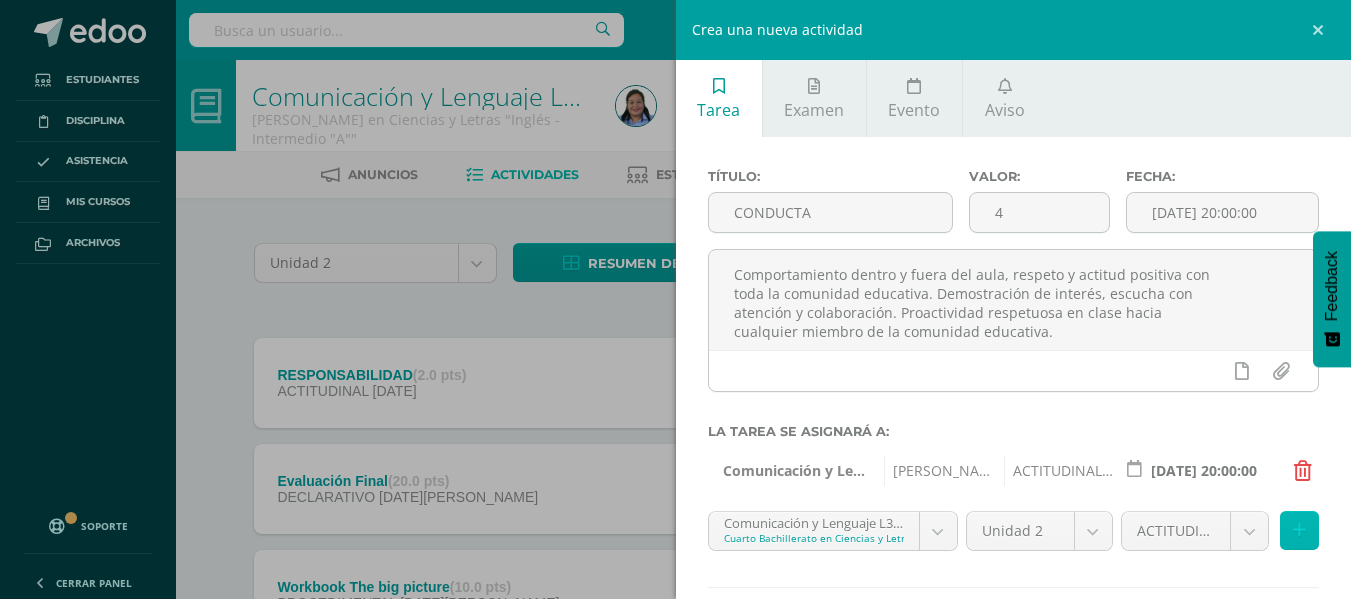 click at bounding box center (1299, 530) 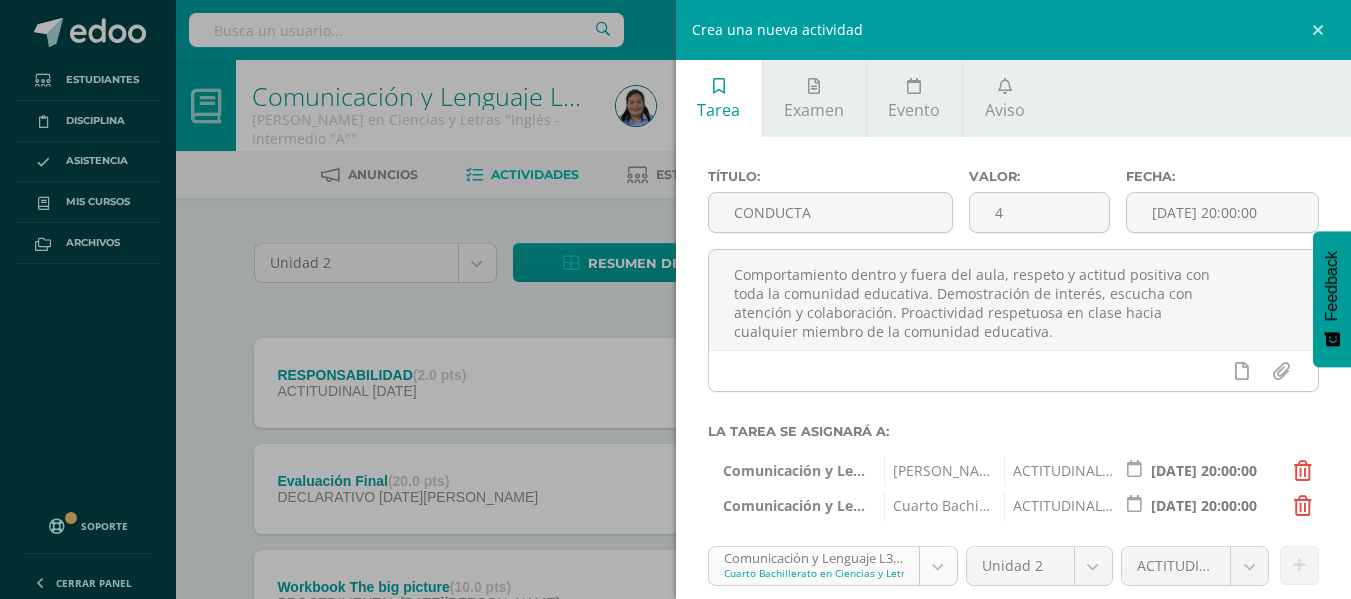 scroll, scrollTop: 241, scrollLeft: 0, axis: vertical 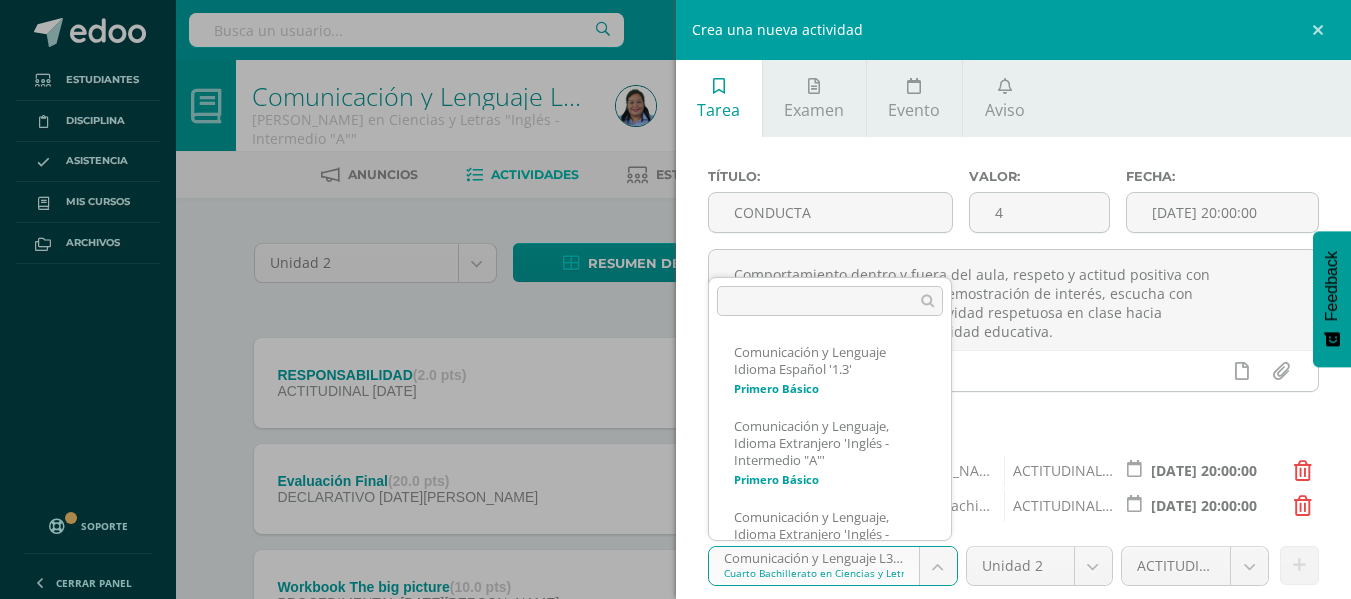 click on "Tarea asignada exitosamente         Estudiantes Disciplina Asistencia Mis cursos Archivos Soporte
Centro de ayuda
Últimas actualizaciones
10+ Cerrar panel
Comunicación y Lenguaje Idioma Español
Primero
Básico
"1.3"
Actividades Estudiantes Planificación Dosificación
Comunicación y Lenguaje, Idioma Extranjero
Primero
Básico
"Inglés - Intermedio "A""
Actividades Estudiantes Planificación Dosificación
Comunicación y Lenguaje, Idioma Extranjero
Segundo
Básico
"Inglés - Intermedio "A""
Mi Perfil" at bounding box center (675, 754) 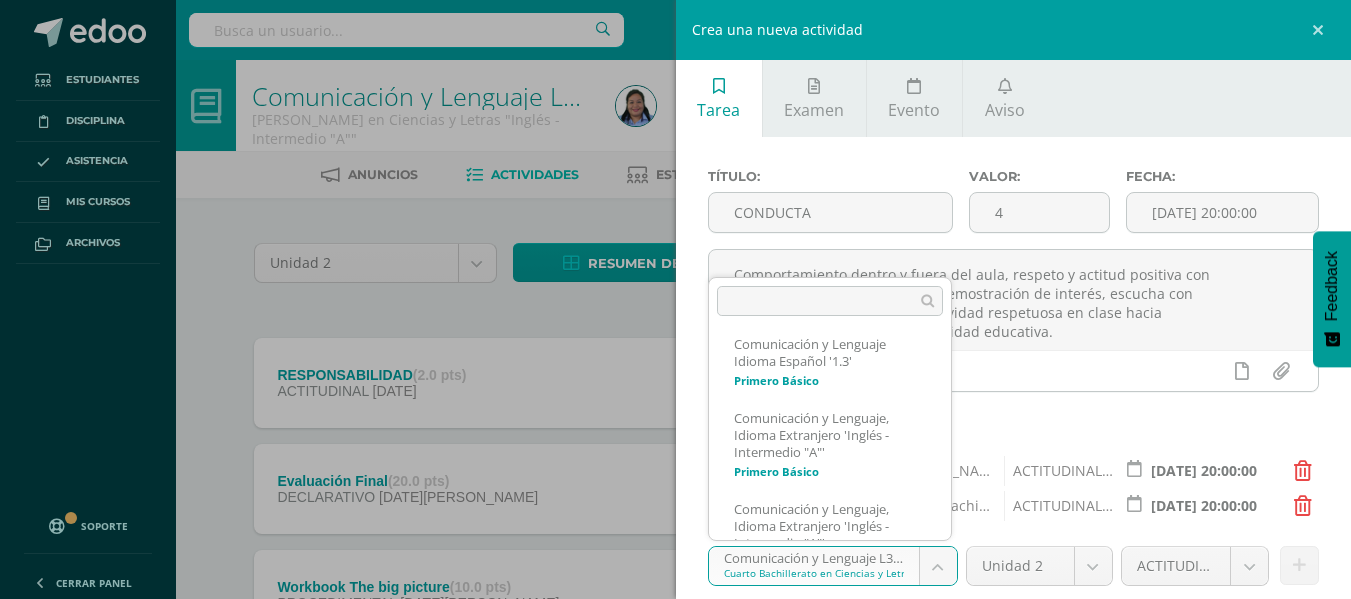 scroll, scrollTop: 0, scrollLeft: 0, axis: both 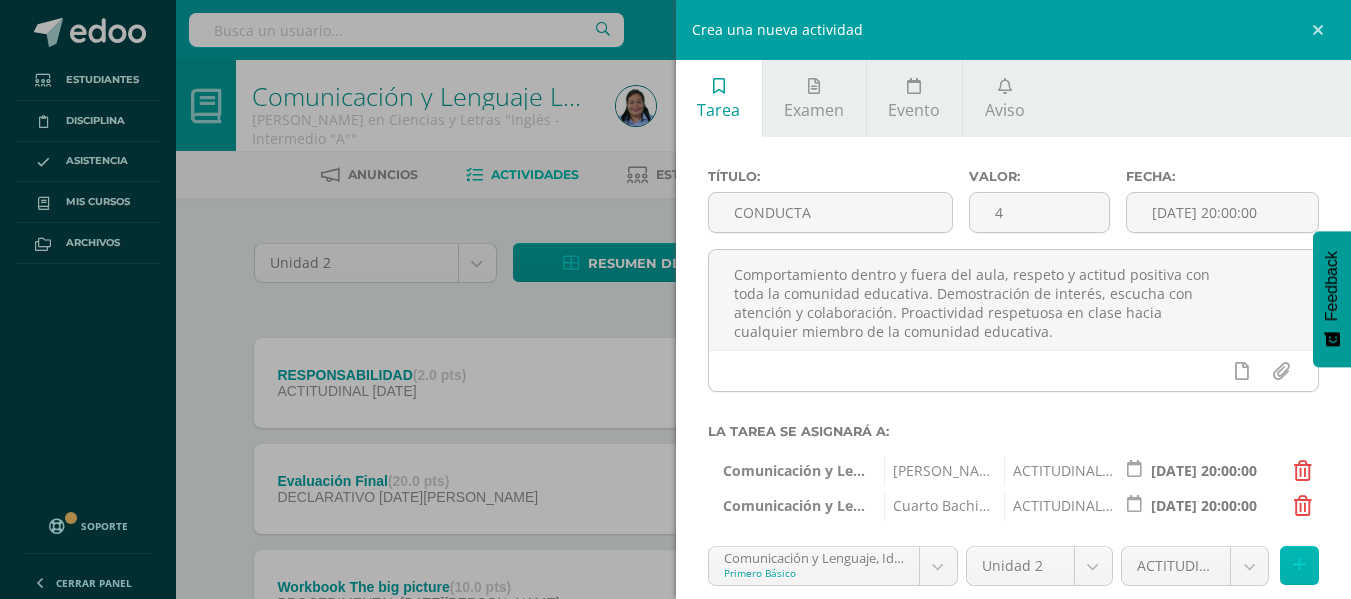 click at bounding box center (1299, 565) 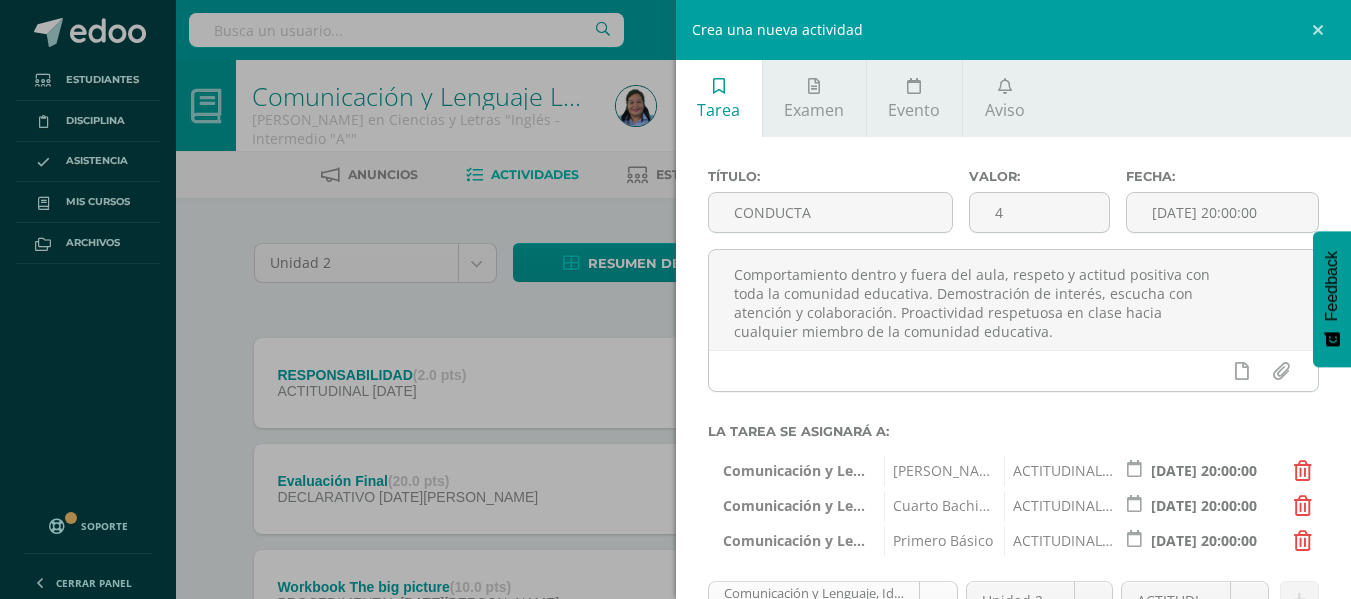 click on "Tarea asignada exitosamente         Estudiantes Disciplina Asistencia Mis cursos Archivos Soporte
Centro de ayuda
Últimas actualizaciones
10+ Cerrar panel
Comunicación y Lenguaje Idioma Español
Primero
Básico
"1.3"
Actividades Estudiantes Planificación Dosificación
Comunicación y Lenguaje, Idioma Extranjero
Primero
Básico
"Inglés - Intermedio "A""
Actividades Estudiantes Planificación Dosificación
Comunicación y Lenguaje, Idioma Extranjero
Segundo
Básico
"Inglés - Intermedio "A""
Mi Perfil" at bounding box center (675, 754) 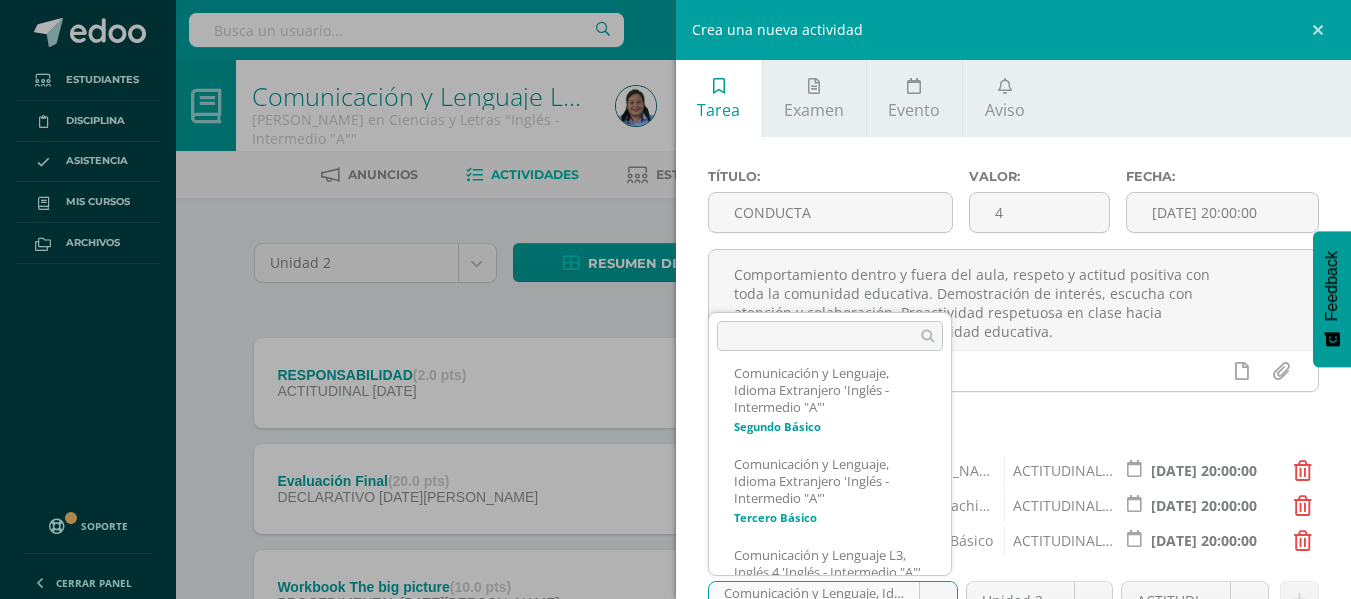 scroll, scrollTop: 173, scrollLeft: 0, axis: vertical 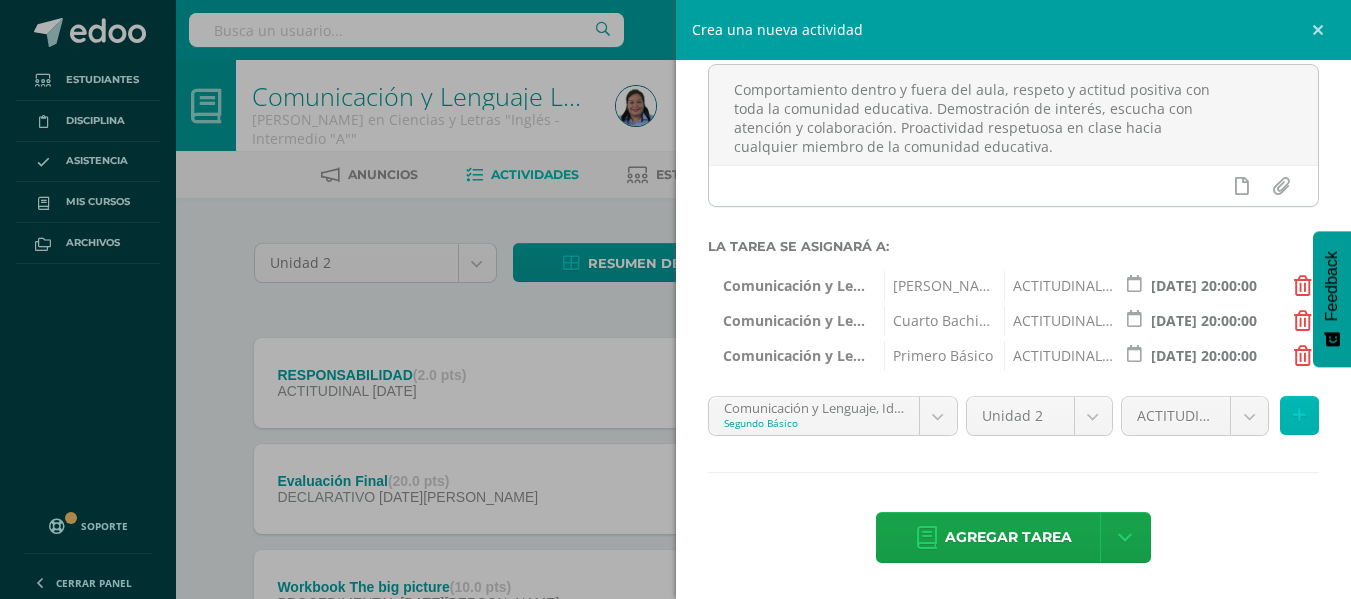 click at bounding box center (1299, 415) 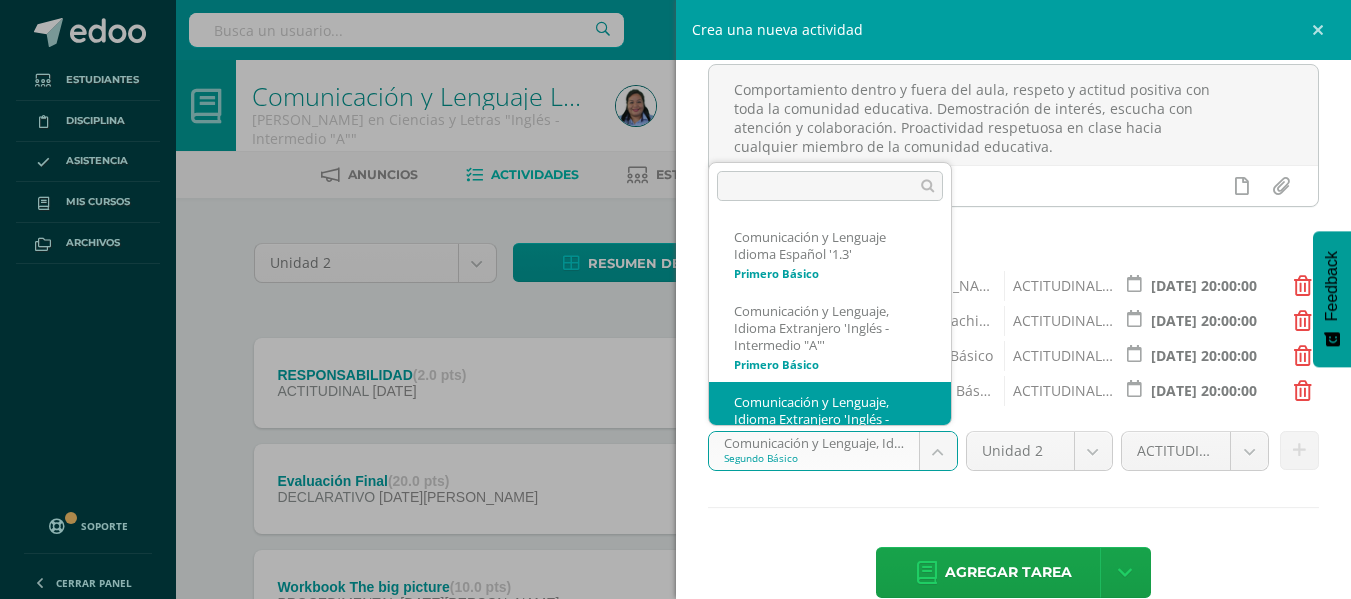 scroll, scrollTop: 48, scrollLeft: 0, axis: vertical 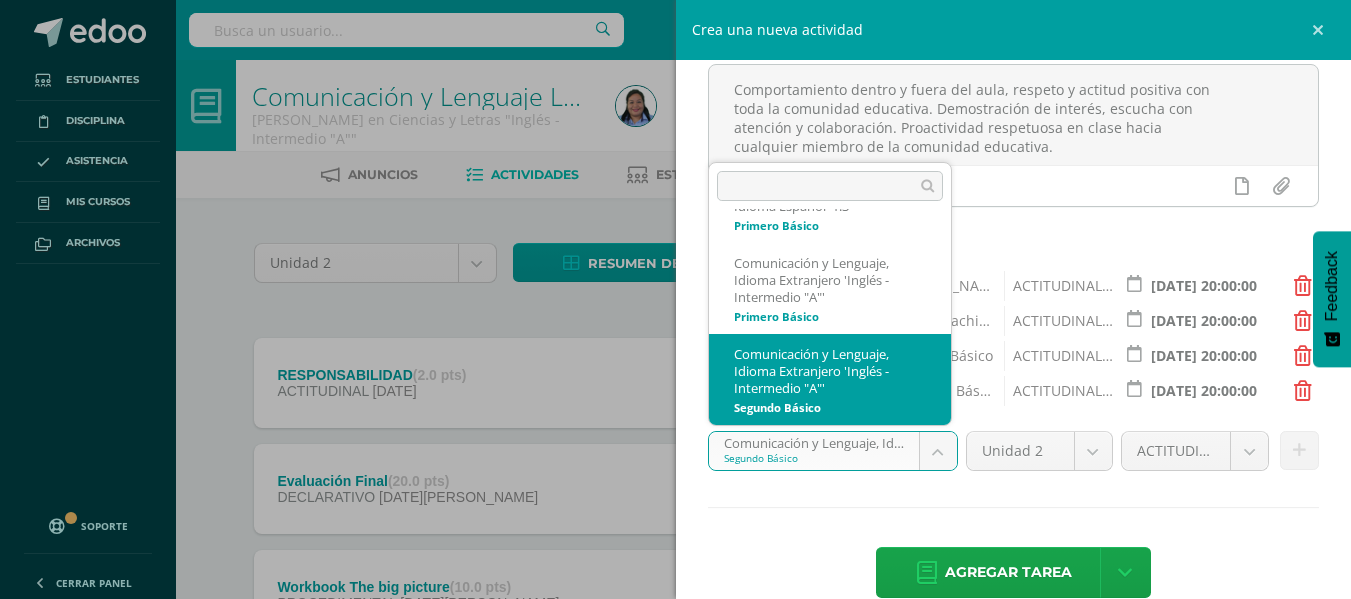 click on "Tarea asignada exitosamente         Estudiantes Disciplina Asistencia Mis cursos Archivos Soporte
Centro de ayuda
Últimas actualizaciones
10+ Cerrar panel
Comunicación y Lenguaje Idioma Español
Primero
Básico
"1.3"
Actividades Estudiantes Planificación Dosificación
Comunicación y Lenguaje, Idioma Extranjero
Primero
Básico
"Inglés - Intermedio "A""
Actividades Estudiantes Planificación Dosificación
Comunicación y Lenguaje, Idioma Extranjero
Segundo
Básico
"Inglés - Intermedio "A""
Mi Perfil" at bounding box center (675, 754) 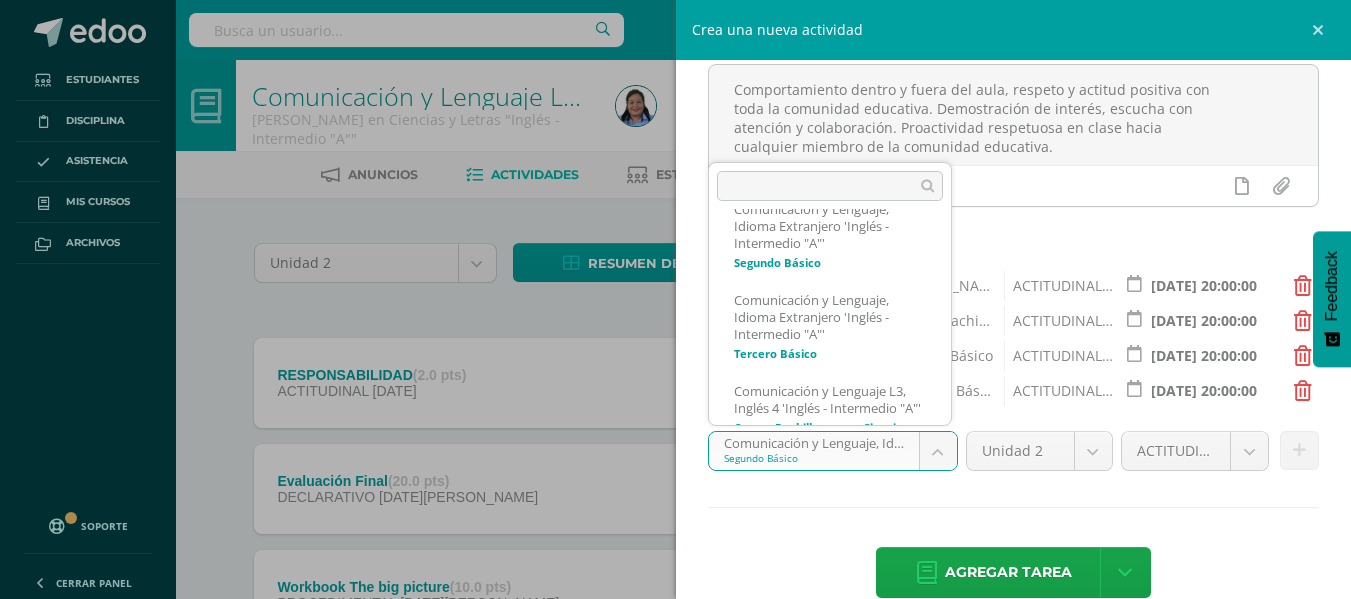 scroll, scrollTop: 197, scrollLeft: 0, axis: vertical 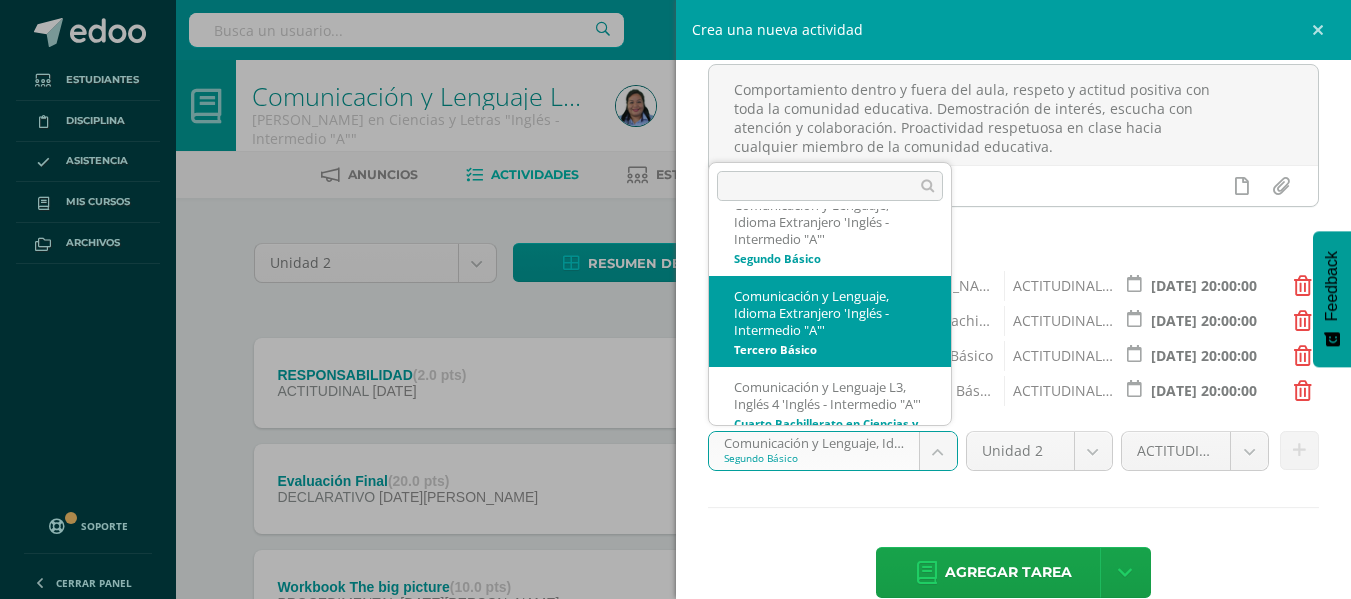 select on "35033" 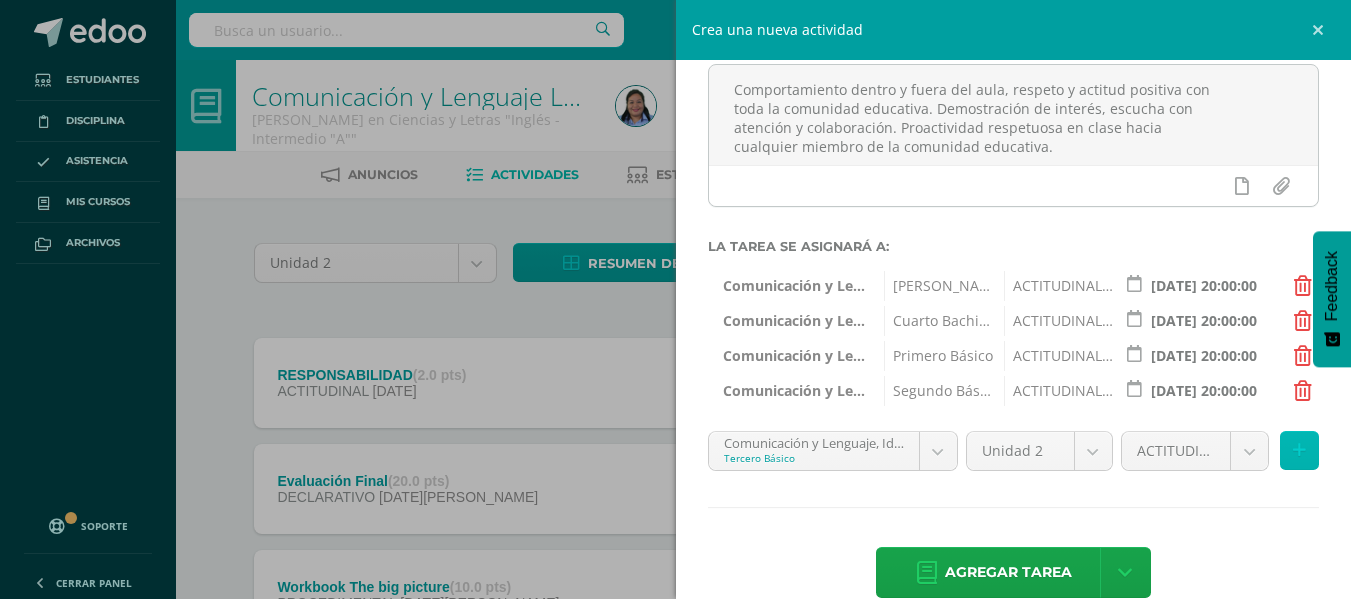 click at bounding box center [1299, 450] 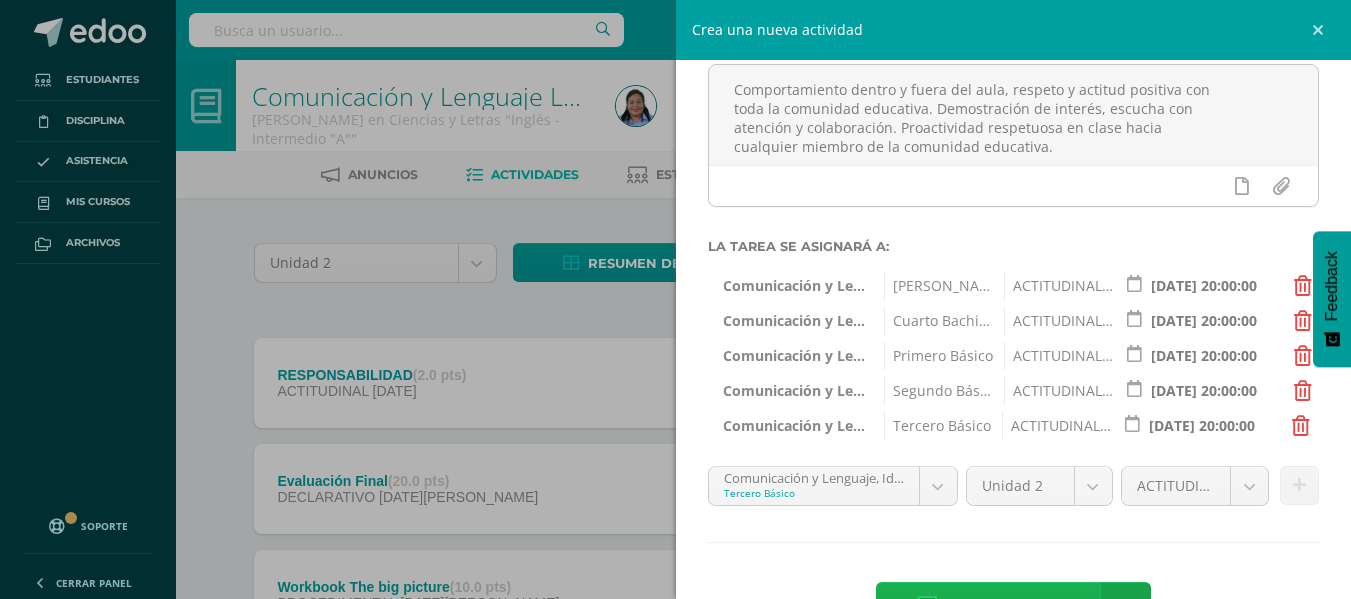 click on "Agregar tarea" at bounding box center (994, 607) 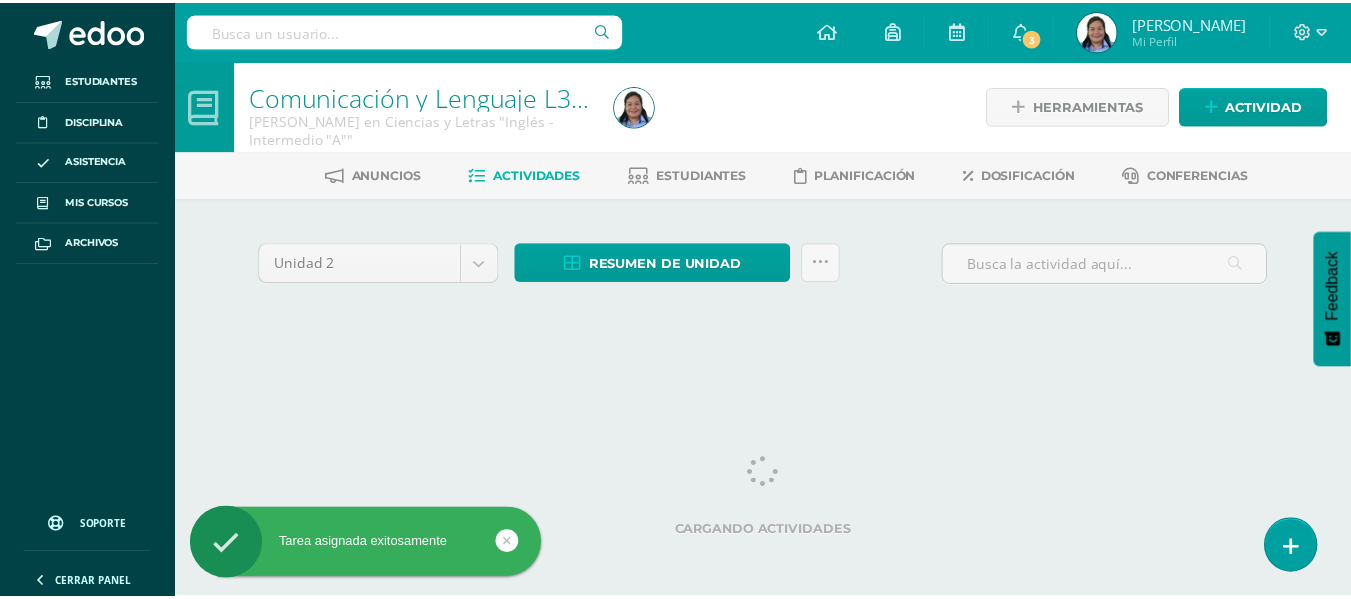 scroll, scrollTop: 0, scrollLeft: 0, axis: both 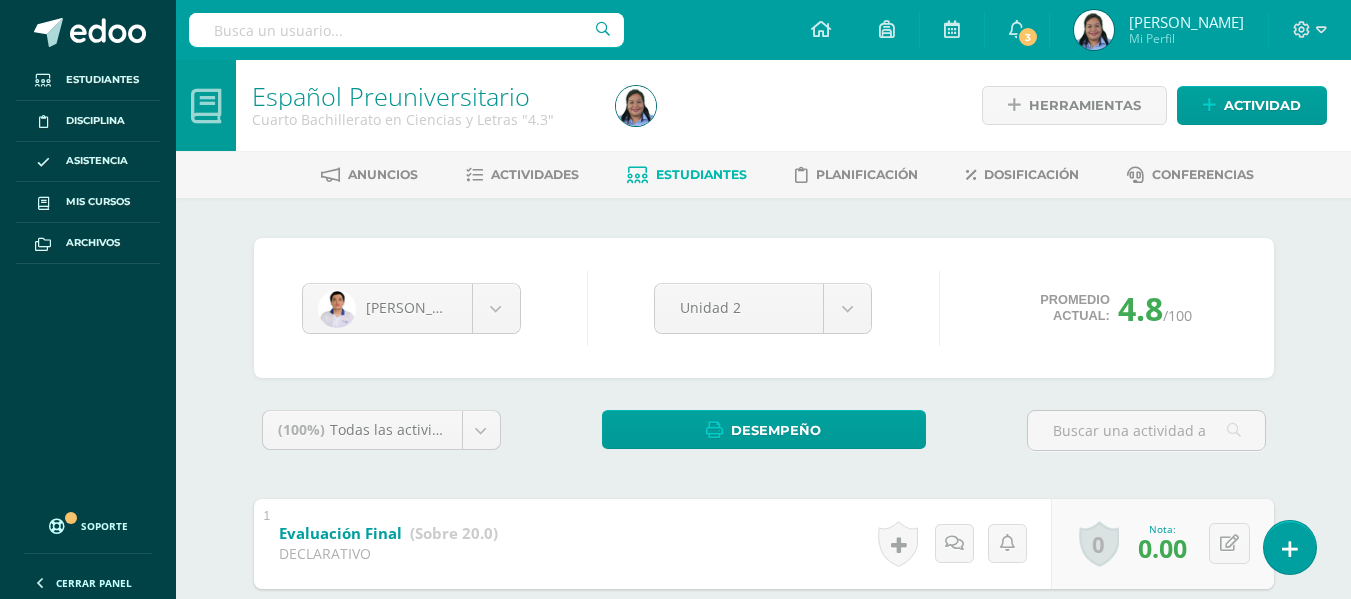 drag, startPoint x: 388, startPoint y: 180, endPoint x: 402, endPoint y: 269, distance: 90.0944 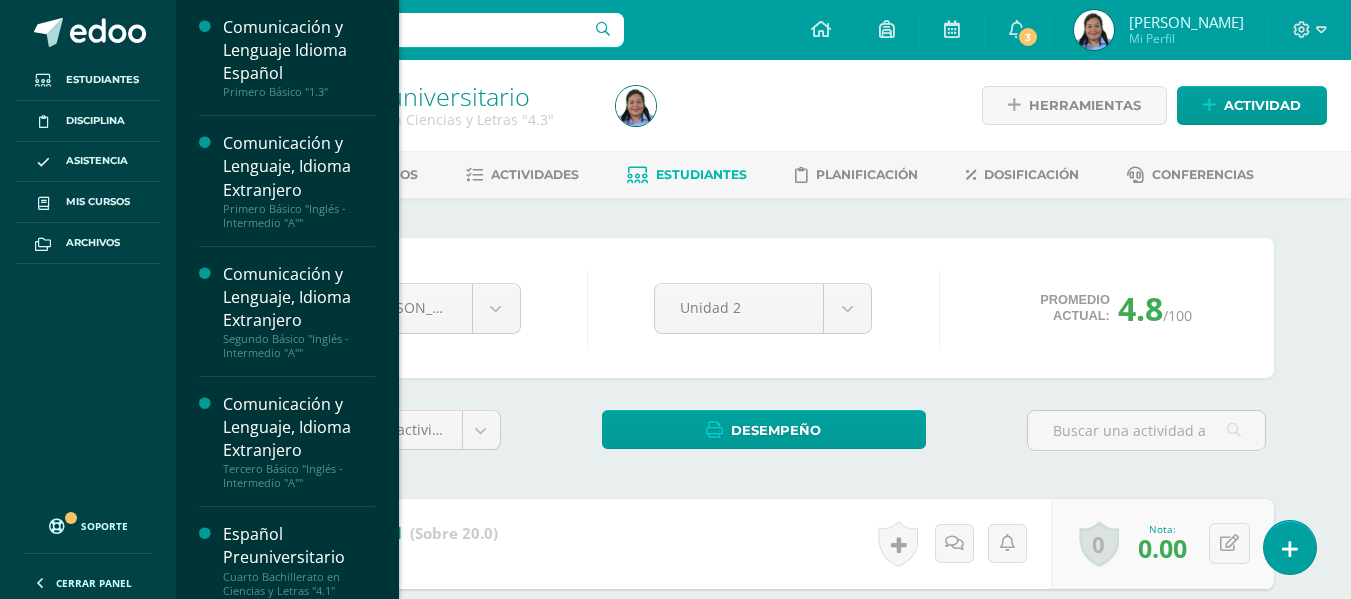 scroll, scrollTop: 207, scrollLeft: 0, axis: vertical 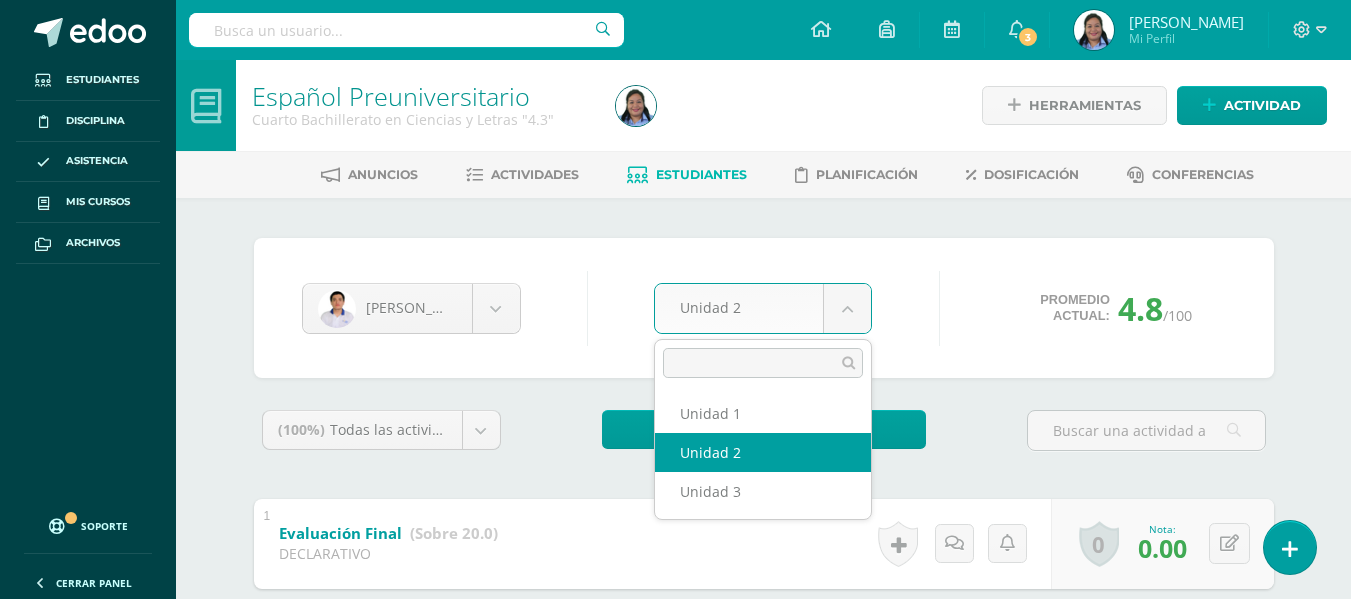 click on "Estudiantes Disciplina Asistencia Mis cursos Archivos Soporte
Centro de ayuda
Últimas actualizaciones
10+ Cerrar panel
Comunicación y Lenguaje Idioma Español
Primero
Básico
"1.3"
Actividades Estudiantes Planificación Dosificación
Comunicación y Lenguaje, Idioma Extranjero
Primero
Básico
"Inglés - Intermedio "A""
Actividades Estudiantes Planificación Dosificación
Comunicación y Lenguaje, Idioma Extranjero
Segundo
Básico
"Inglés - Intermedio "A""
Actividades Estudiantes Planificación Mi Perfil" at bounding box center (675, 834) 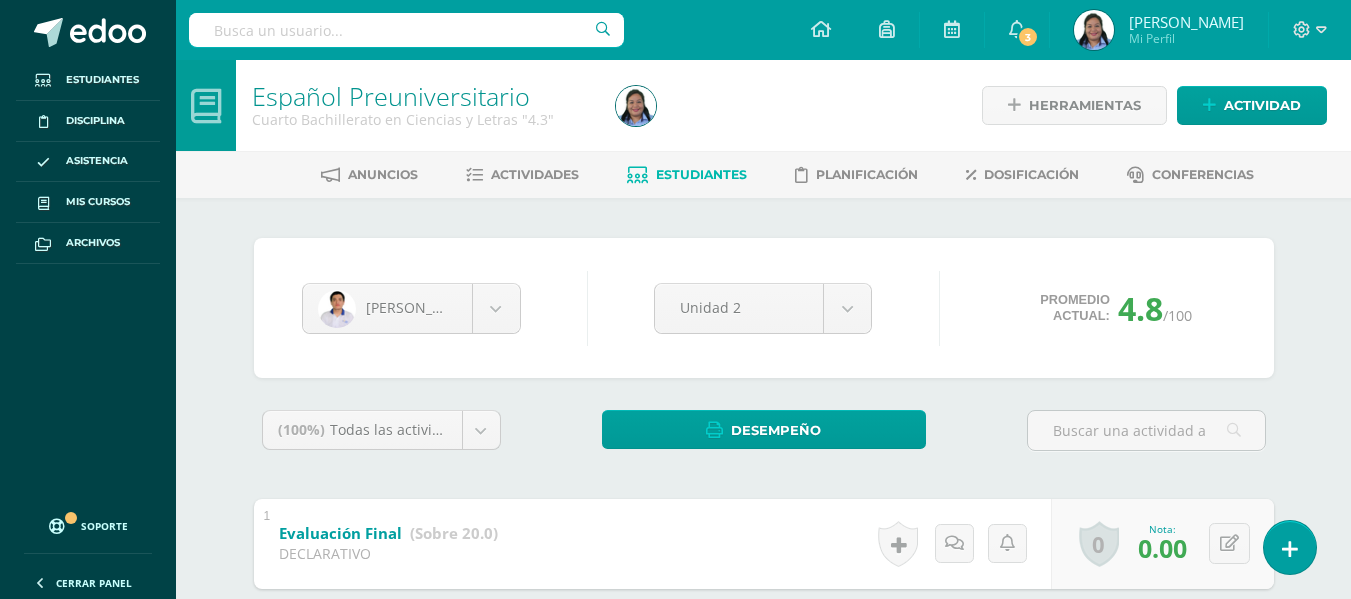 click on "Estudiantes Disciplina Asistencia Mis cursos Archivos Soporte
Centro de ayuda
Últimas actualizaciones
10+ Cerrar panel
Comunicación y Lenguaje Idioma Español
Primero
Básico
"1.3"
Actividades Estudiantes Planificación Dosificación
Comunicación y Lenguaje, Idioma Extranjero
Primero
Básico
"Inglés - Intermedio "A""
Actividades Estudiantes Planificación Dosificación
Comunicación y Lenguaje, Idioma Extranjero
Segundo
Básico
"Inglés - Intermedio "A""
Actividades Estudiantes Planificación Mi Perfil" at bounding box center (675, 834) 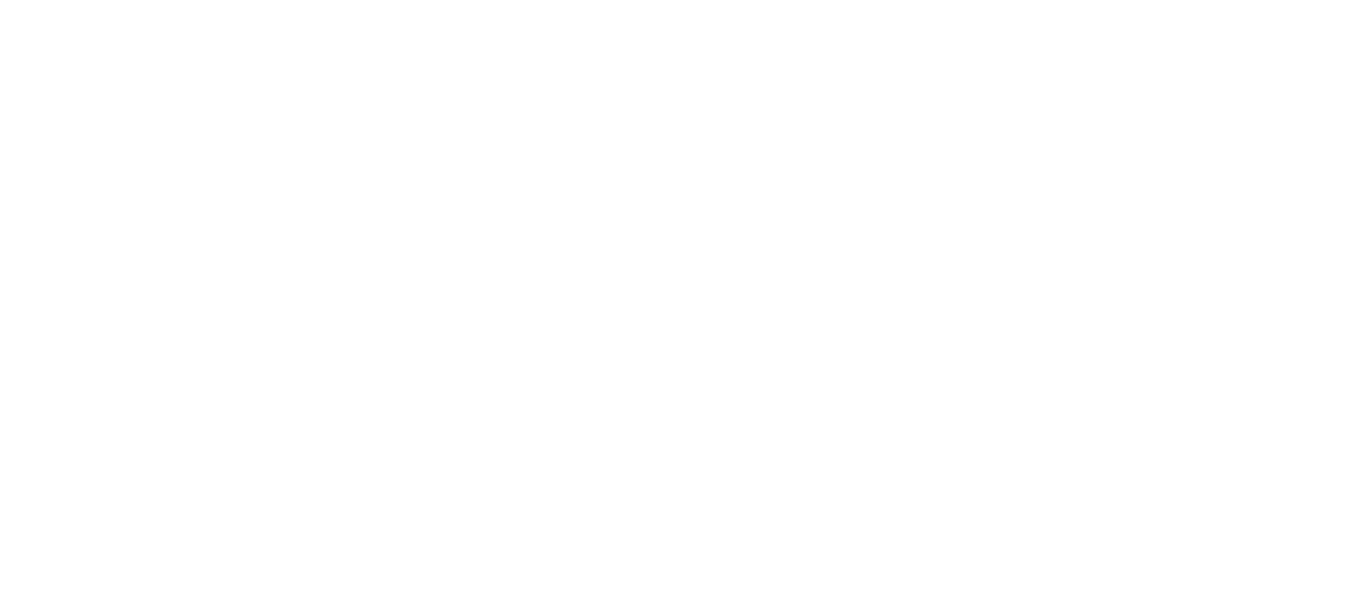 scroll, scrollTop: 0, scrollLeft: 0, axis: both 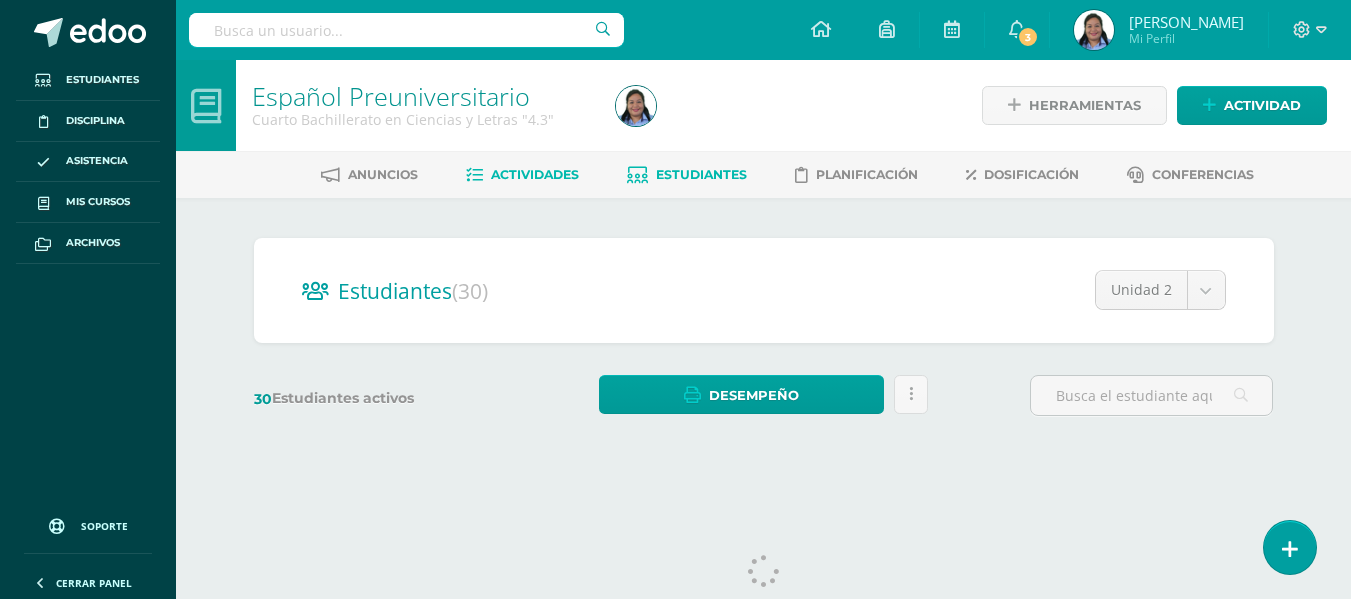 click on "Actividades" at bounding box center [522, 175] 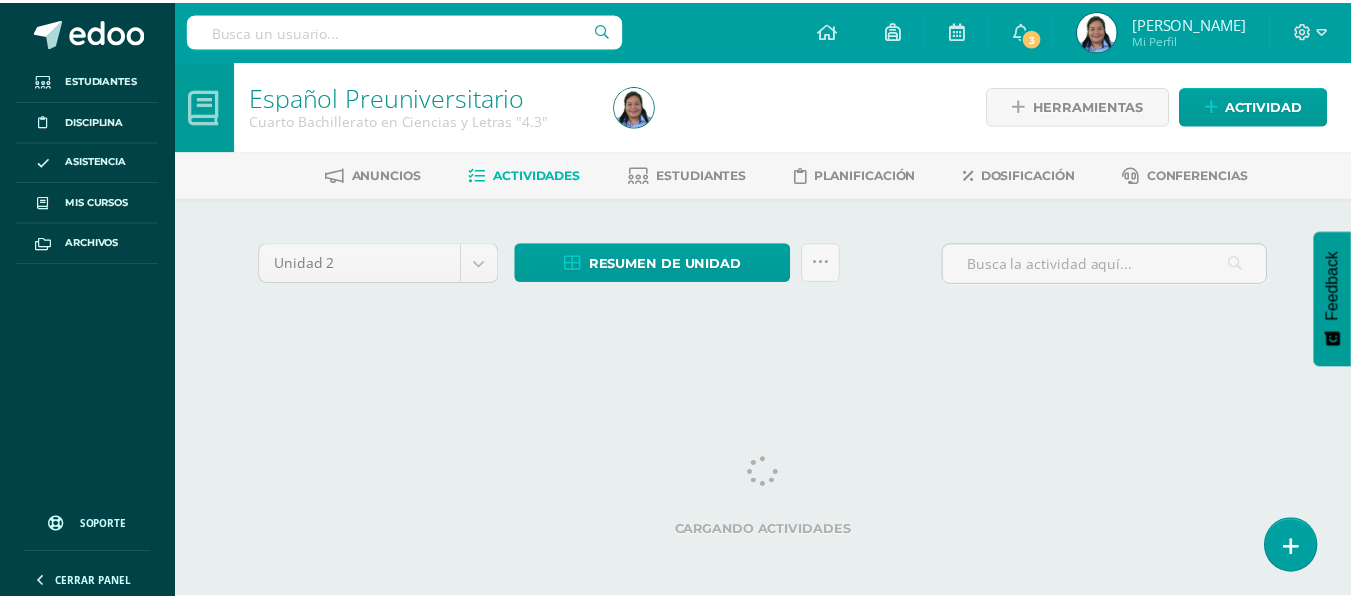 scroll, scrollTop: 0, scrollLeft: 0, axis: both 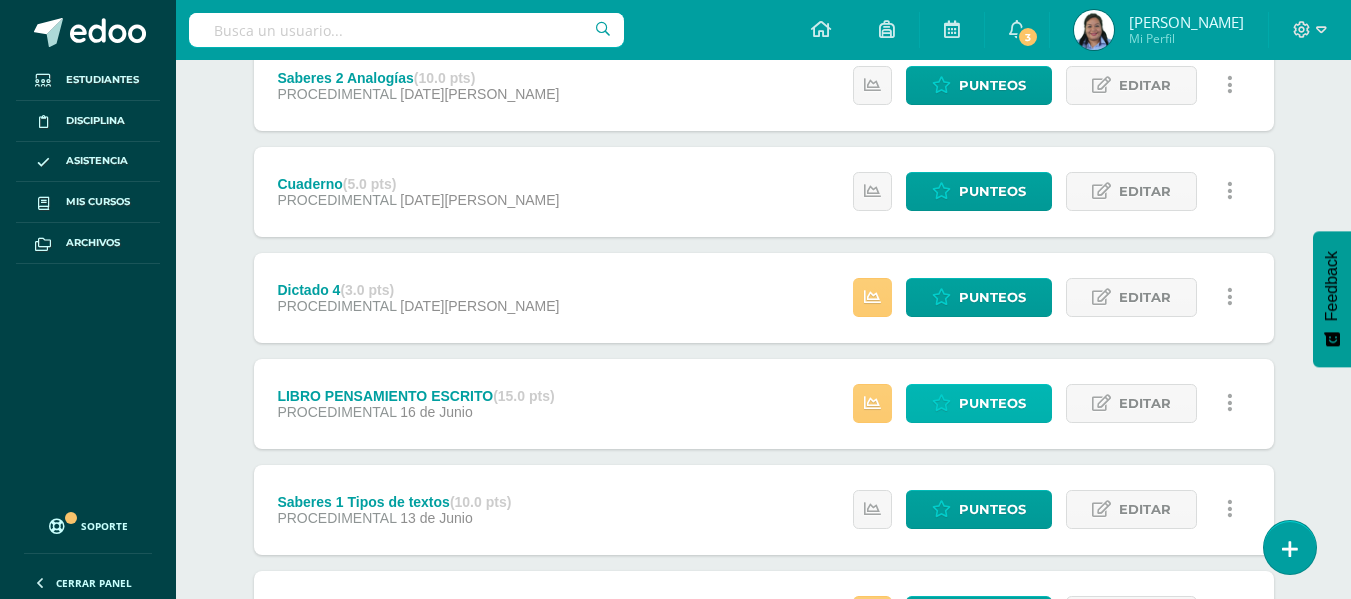 click on "Punteos" at bounding box center (992, 403) 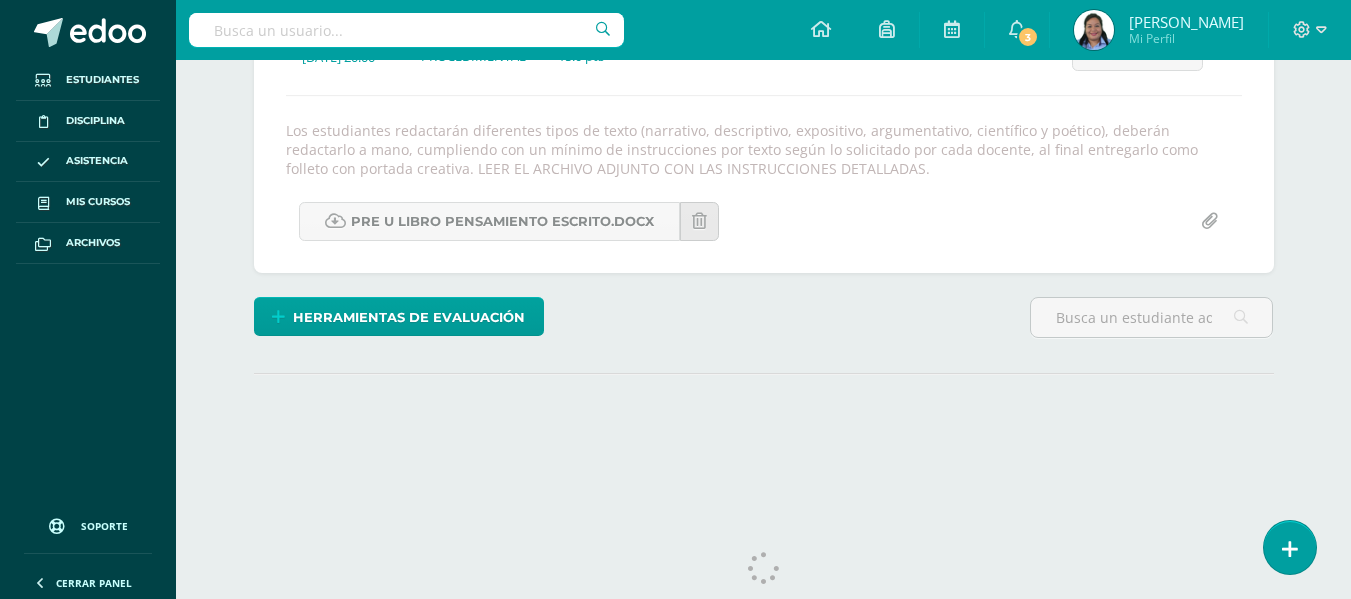 scroll, scrollTop: 0, scrollLeft: 0, axis: both 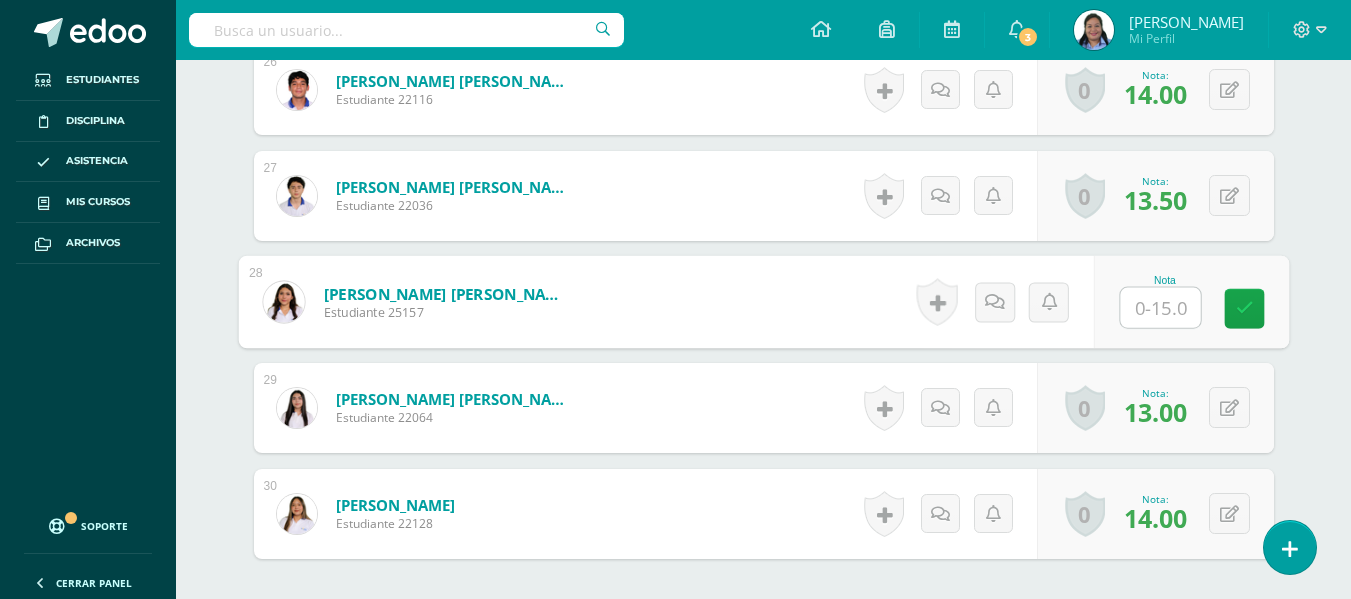 click at bounding box center [1160, 308] 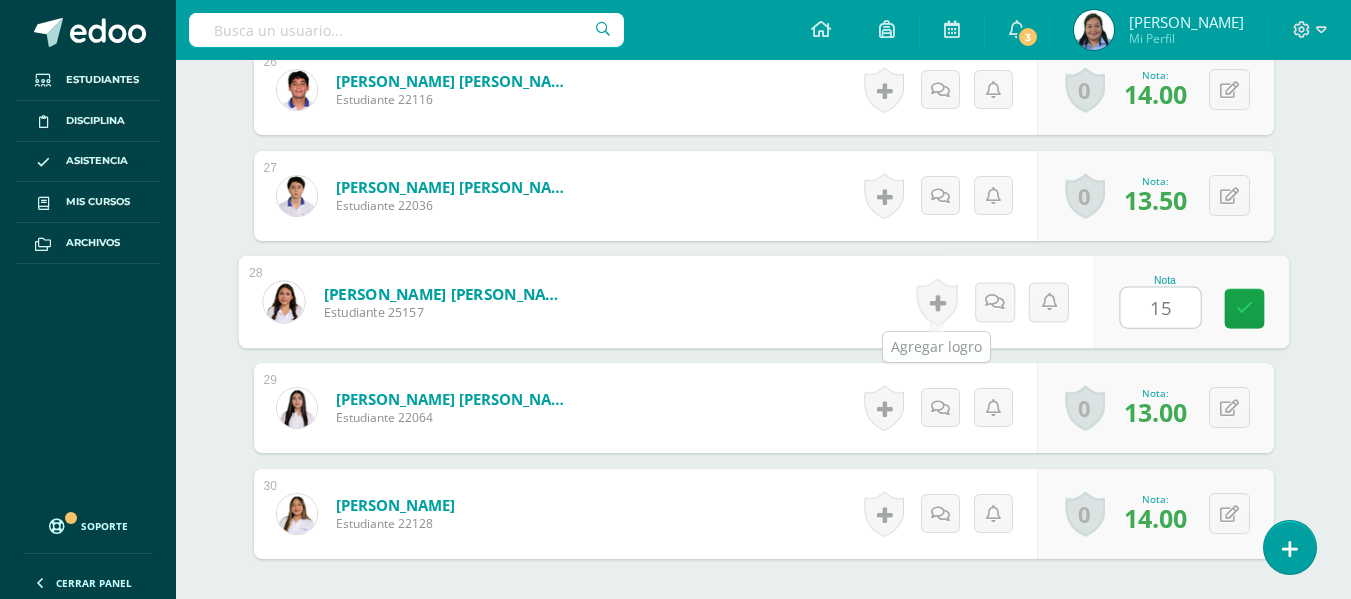 type on "15" 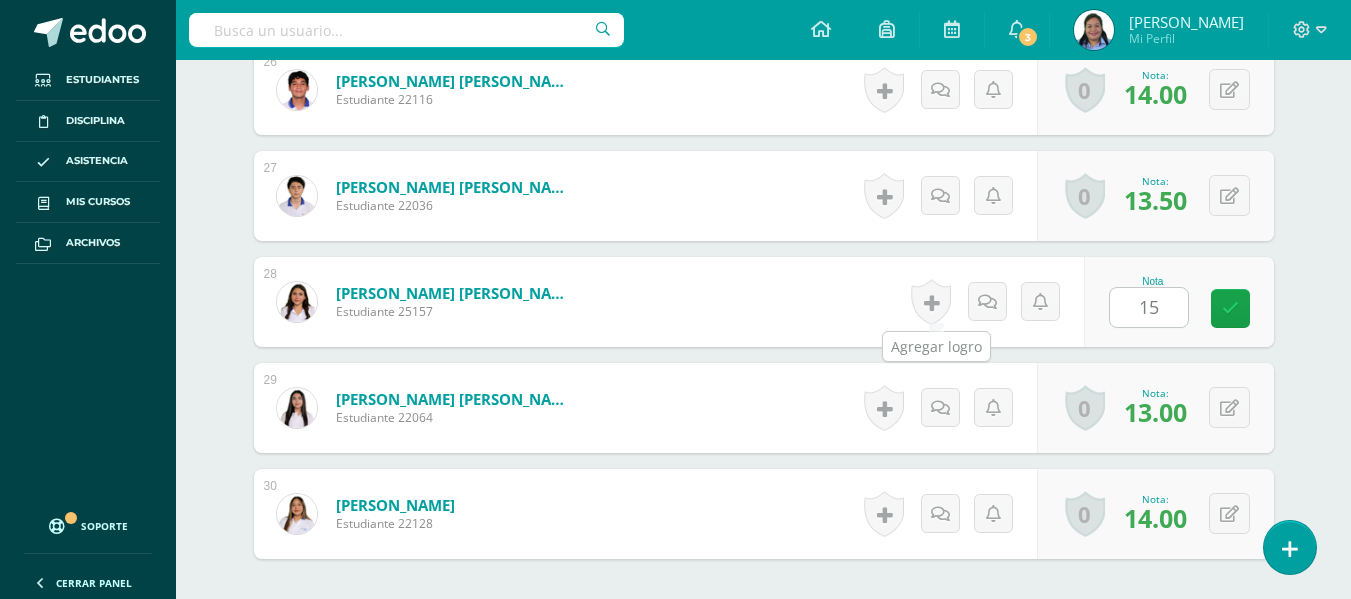 click at bounding box center (931, 302) 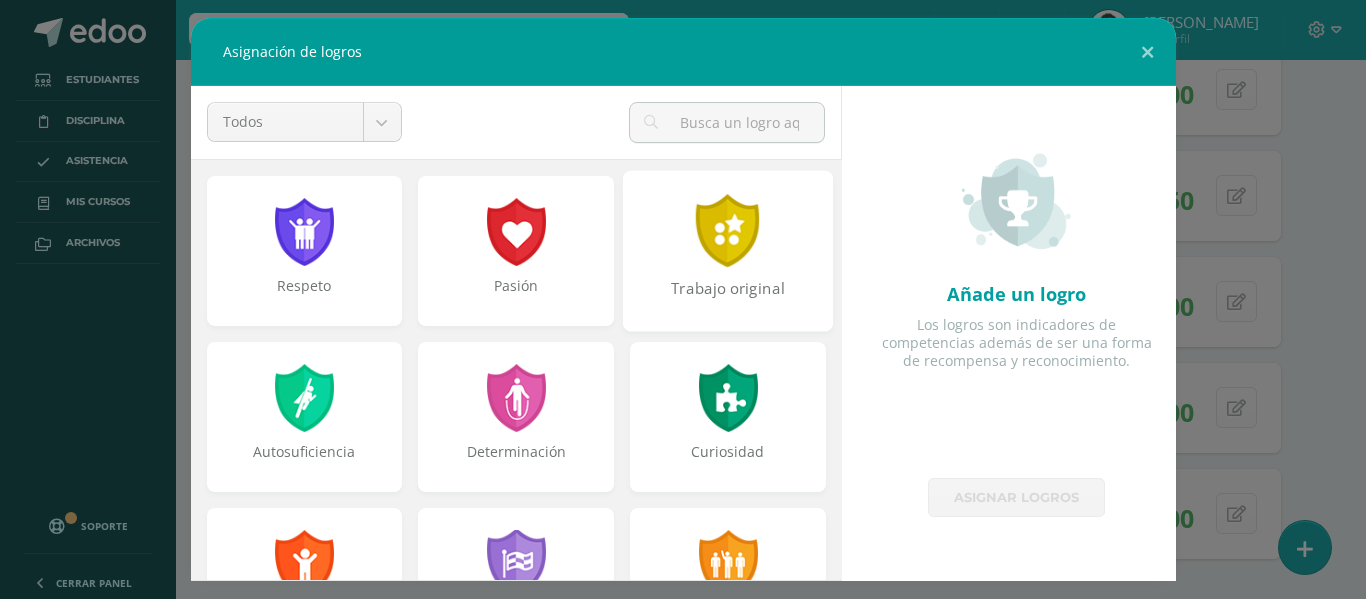click on "Trabajo original" at bounding box center [728, 250] 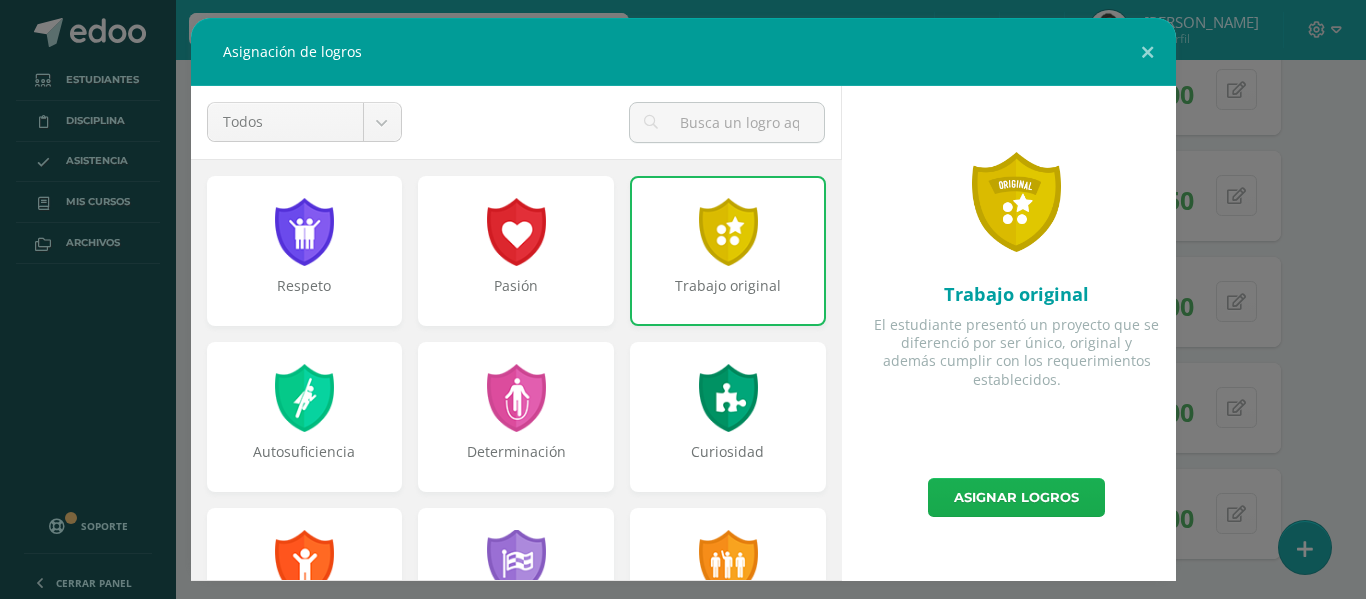 click on "Asignar logros" at bounding box center (1016, 497) 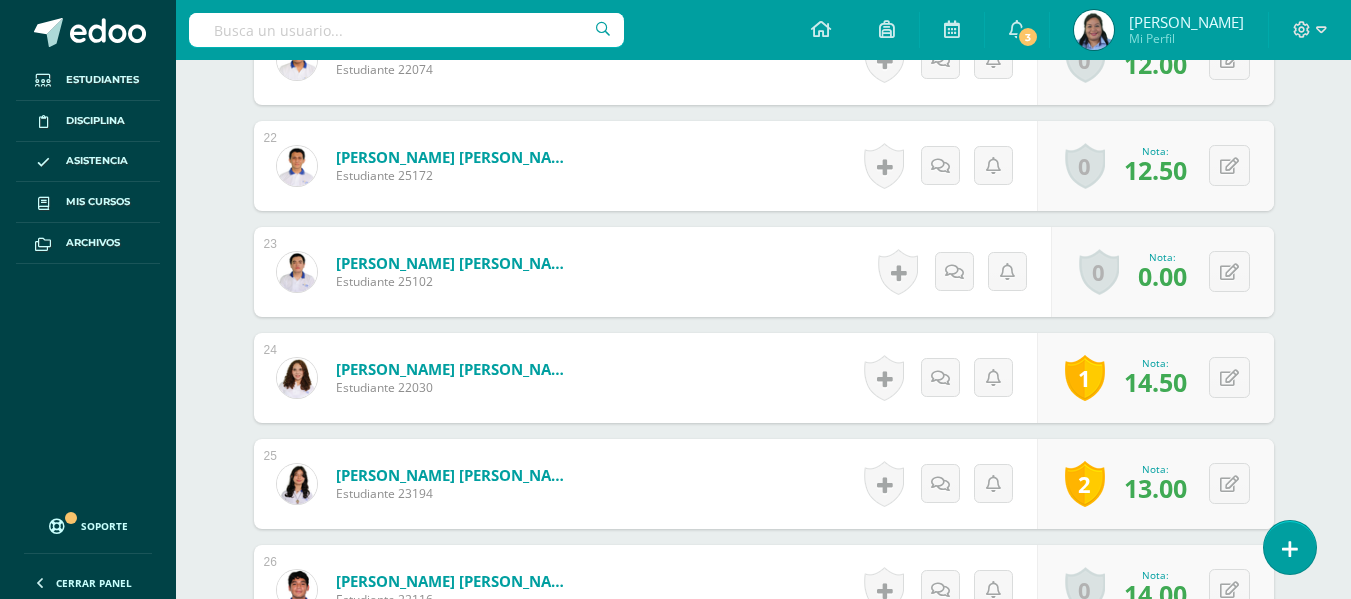 scroll, scrollTop: 2842, scrollLeft: 0, axis: vertical 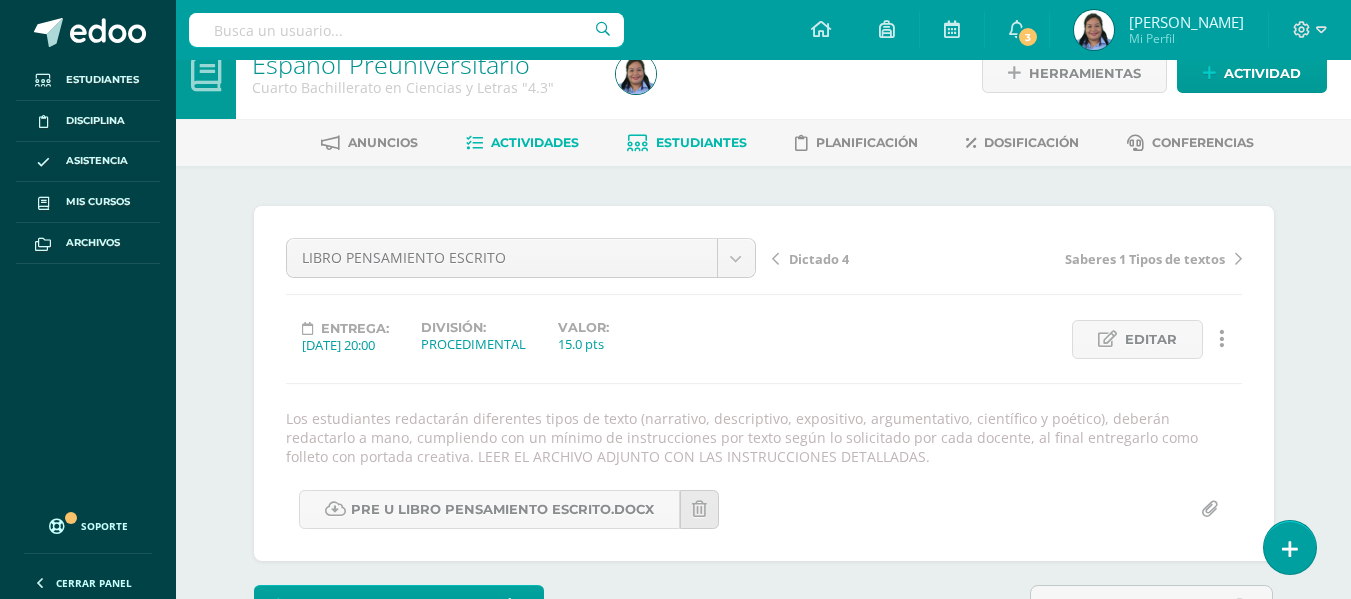 click on "Estudiantes" at bounding box center (701, 142) 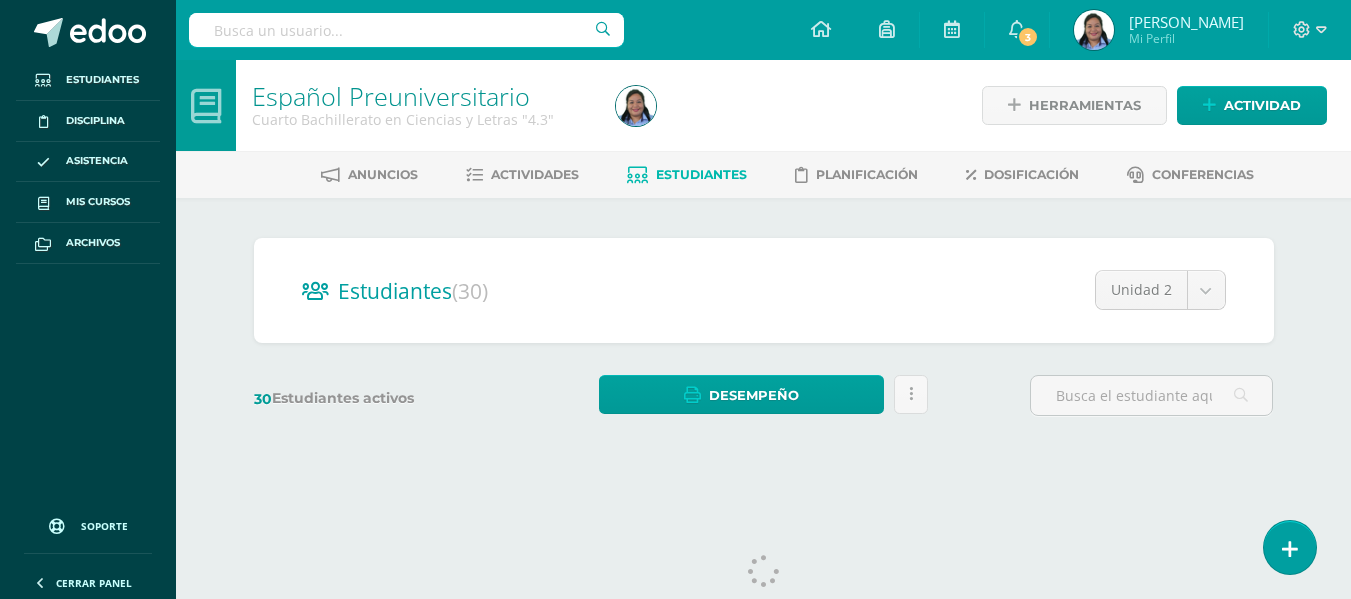 scroll, scrollTop: 0, scrollLeft: 0, axis: both 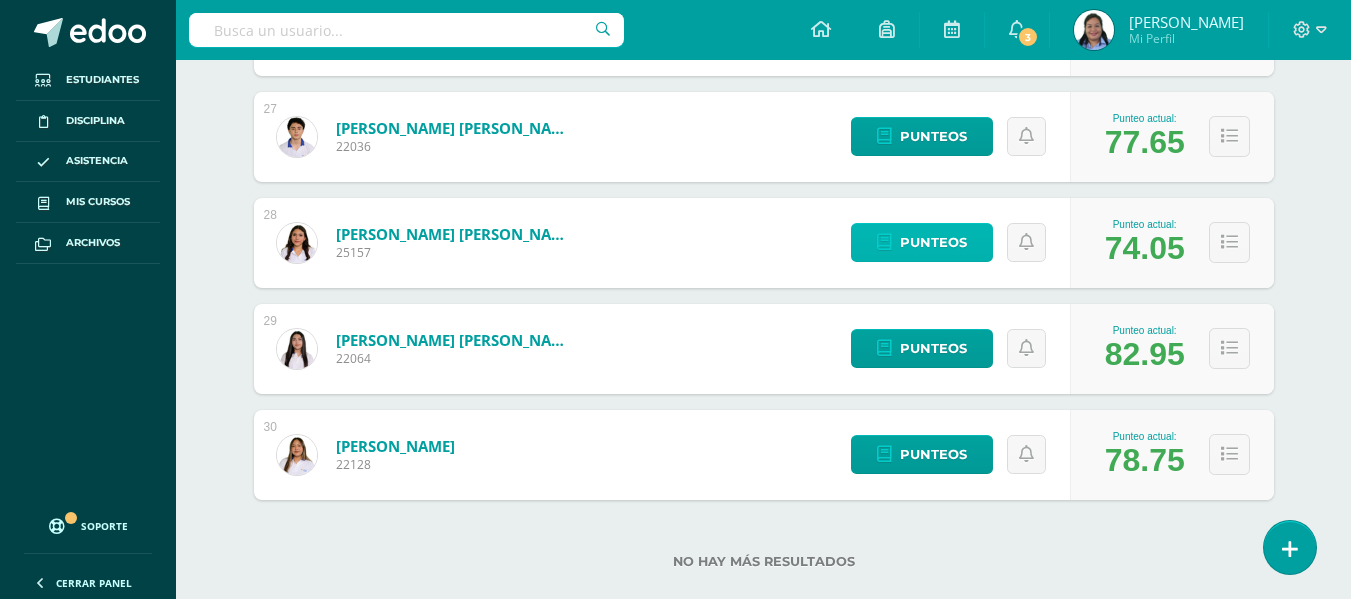 click on "Punteos" at bounding box center [933, 242] 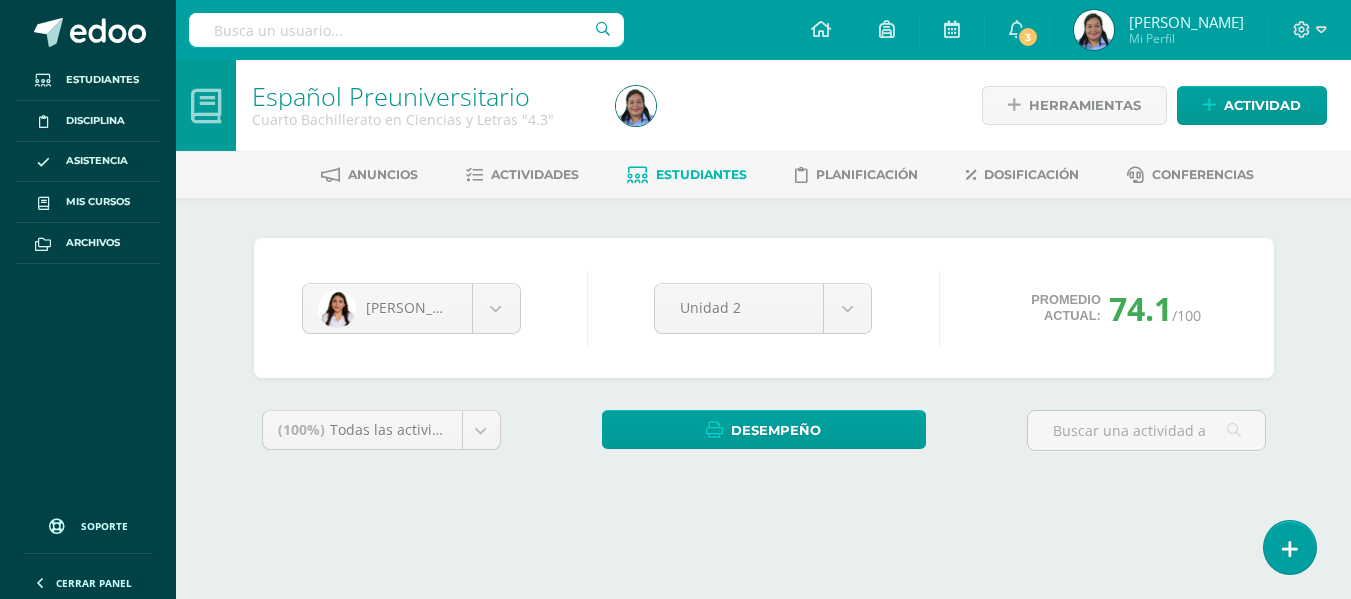 scroll, scrollTop: 0, scrollLeft: 0, axis: both 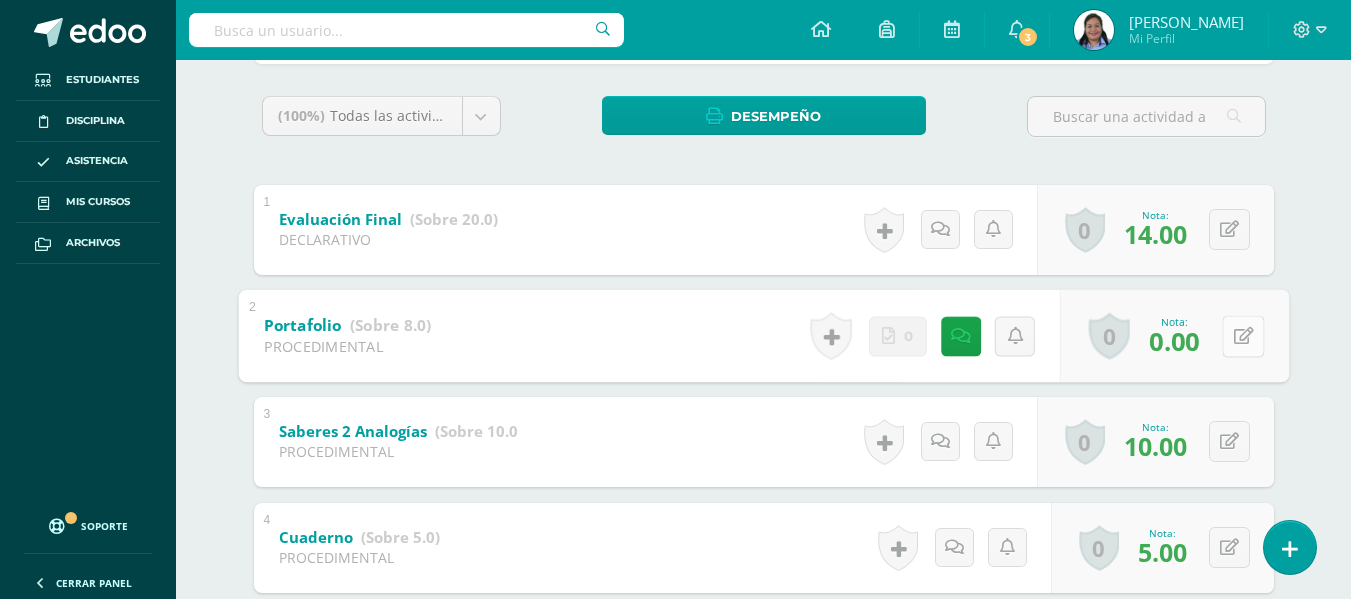 click at bounding box center [1243, 336] 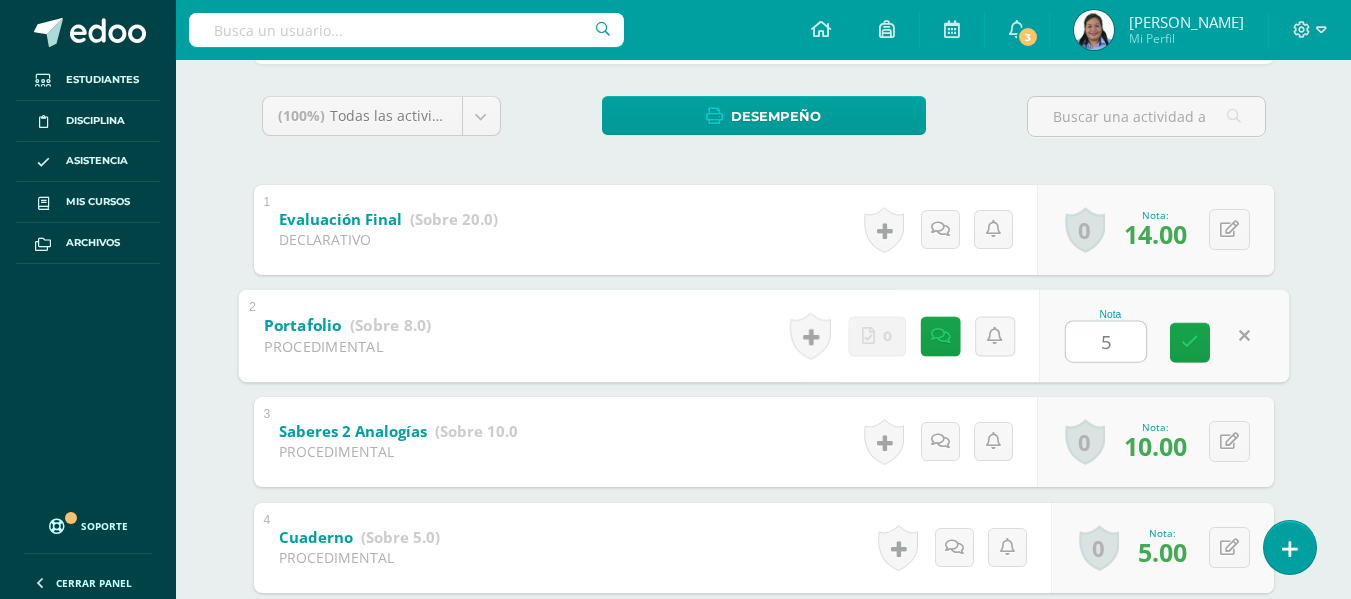 type on "5" 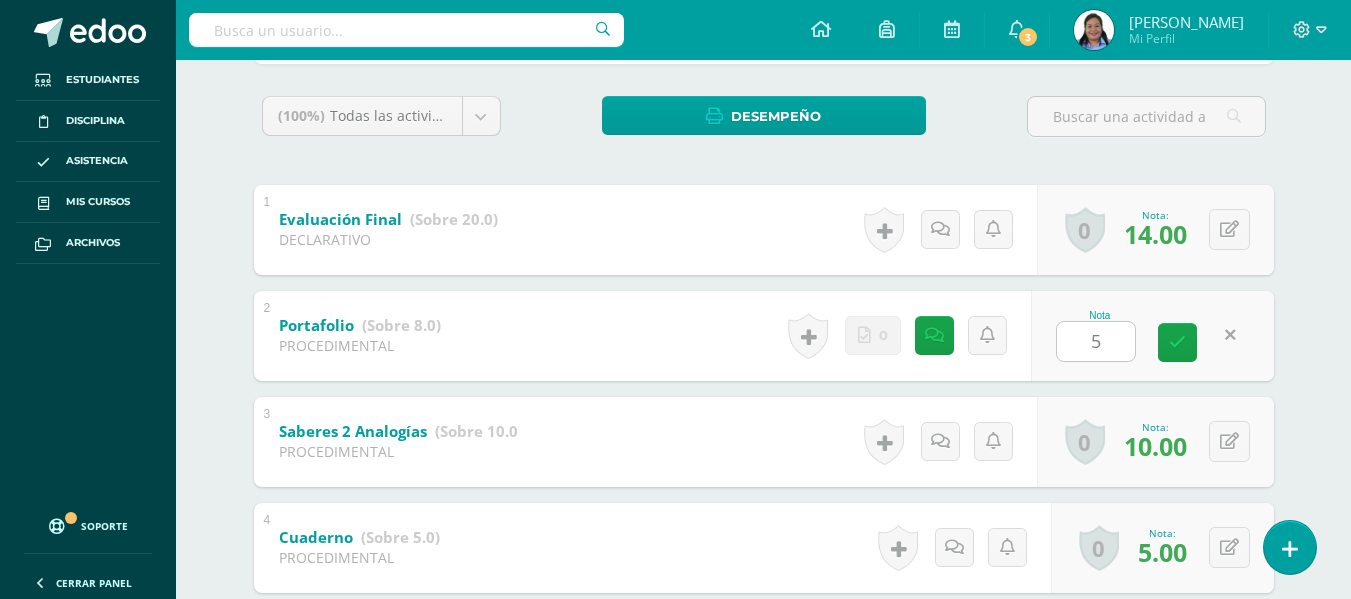 click on "[PERSON_NAME]                             [PERSON_NAME] [PERSON_NAME] [PERSON_NAME] [PERSON_NAME] [PERSON_NAME] [PERSON_NAME] [PERSON_NAME] [PERSON_NAME] [PERSON_NAME] [PERSON_NAME] [PERSON_NAME] [PERSON_NAME] [PERSON_NAME] [PERSON_NAME] [PERSON_NAME] [PERSON_NAME] [PERSON_NAME] [PERSON_NAME] [PERSON_NAME] [PERSON_NAME] [PERSON_NAME] [PERSON_NAME] [PERSON_NAME] [PERSON_NAME] [PERSON_NAME] [PERSON_NAME] [PERSON_NAME] [PERSON_NAME] [PERSON_NAME]     Unidad 2                             Unidad 1 Unidad 2 Unidad 3
Promedio actual:
74.1 /100
Asignación de logros
Todos                             Todos Respeto Pasión  Trabajo original Autosuficiencia Determinación Curiosidad Convicción Competitividad Asertividad Comunicación Innovación Excelencia Camaradería Creatividad Honestidad Gran expositor Perseverancia Responsabilidad Liderazgo Trabajo en equipo Respeto 1" at bounding box center [764, 729] 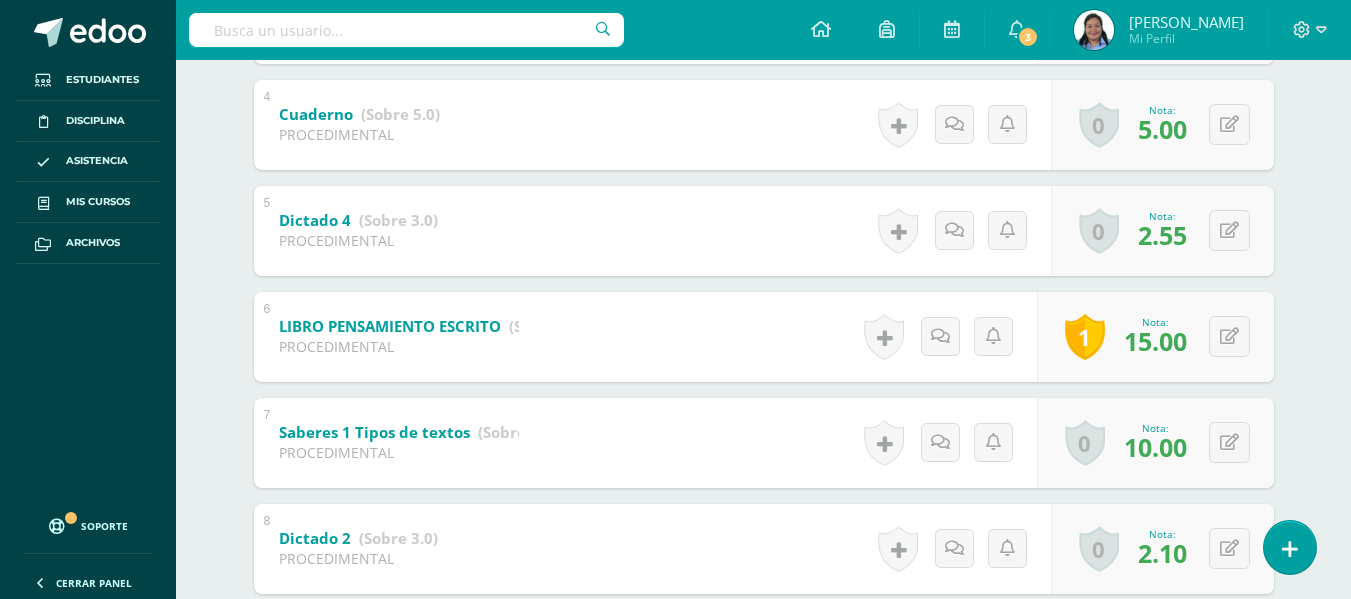 scroll, scrollTop: 106, scrollLeft: 0, axis: vertical 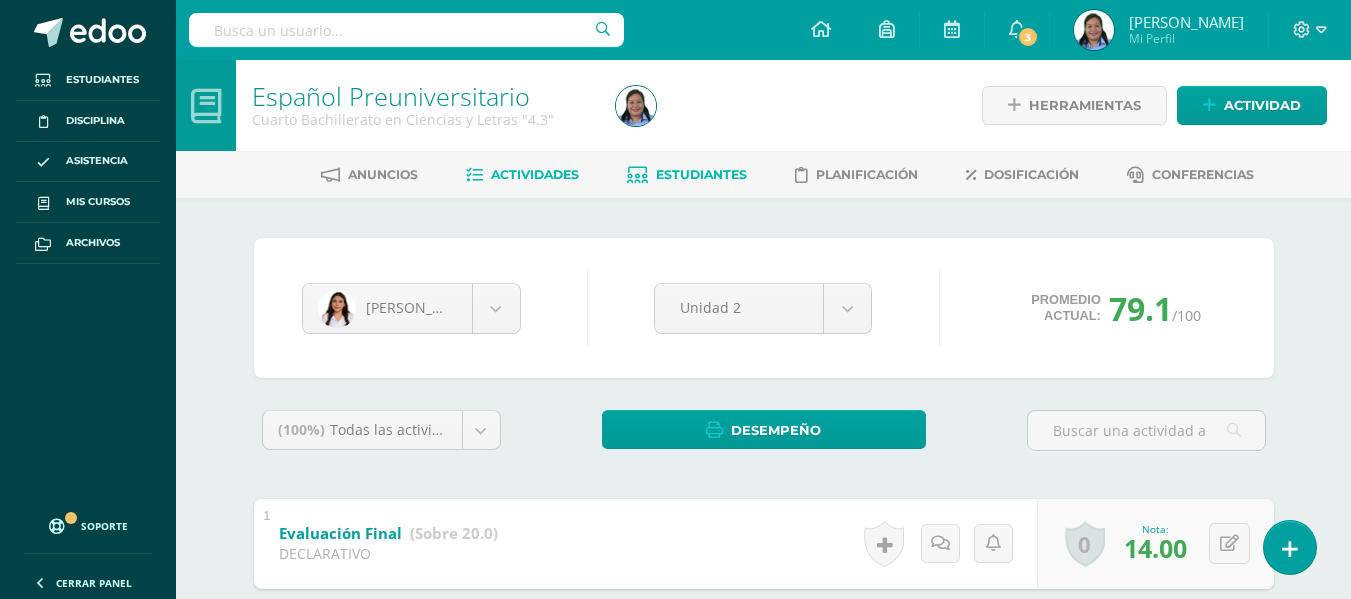 click on "Actividades" at bounding box center [535, 174] 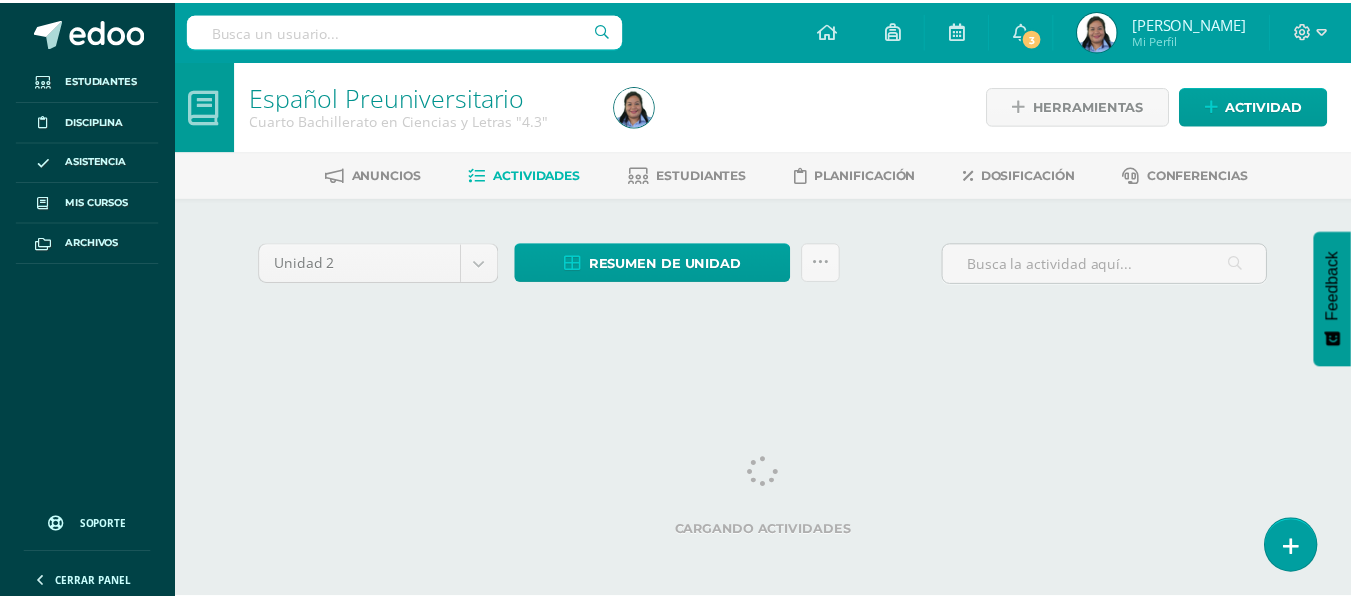 scroll, scrollTop: 0, scrollLeft: 0, axis: both 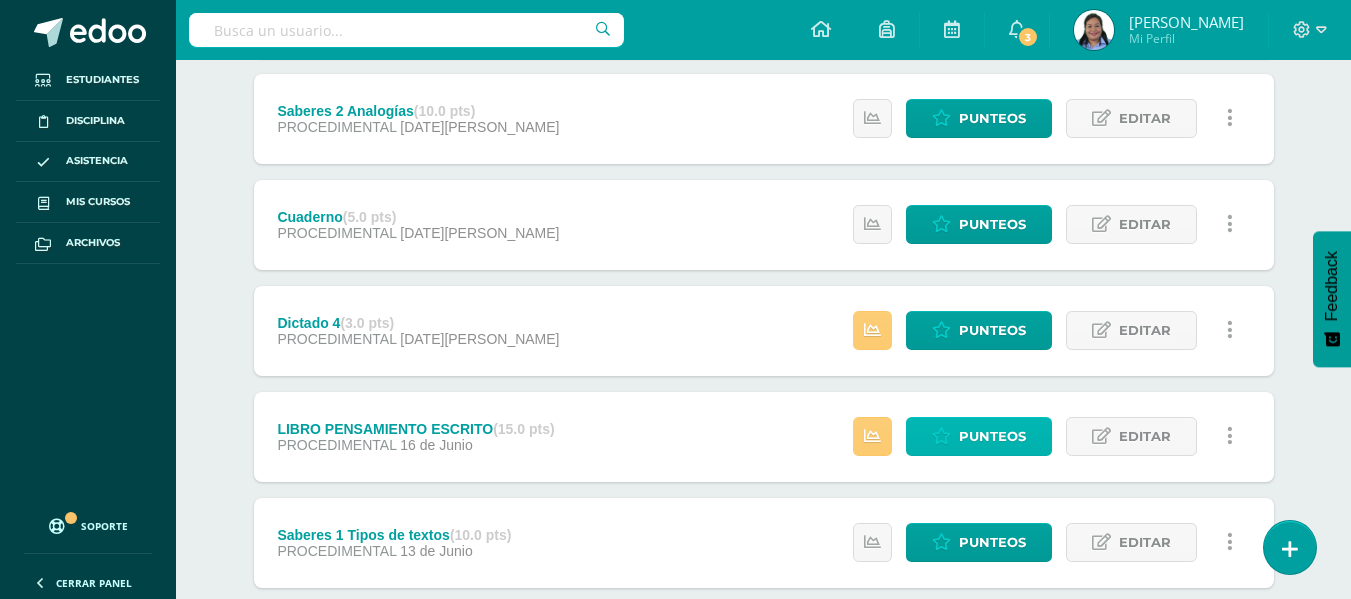 click on "Punteos" at bounding box center [992, 436] 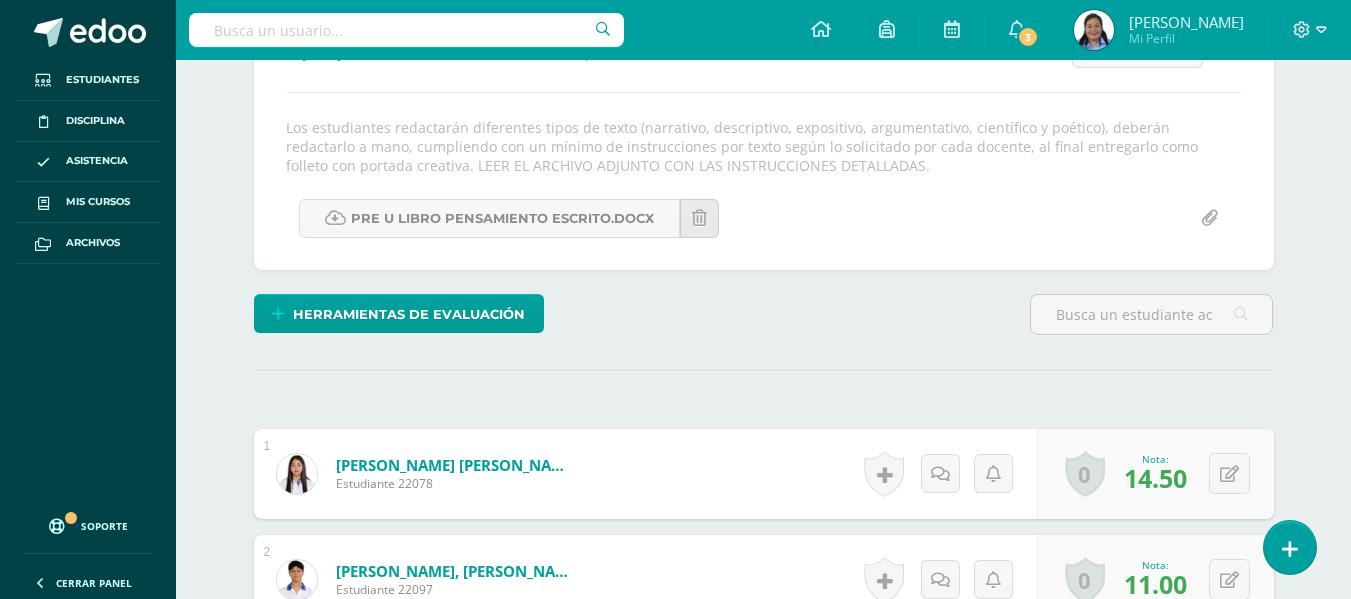 scroll, scrollTop: 324, scrollLeft: 0, axis: vertical 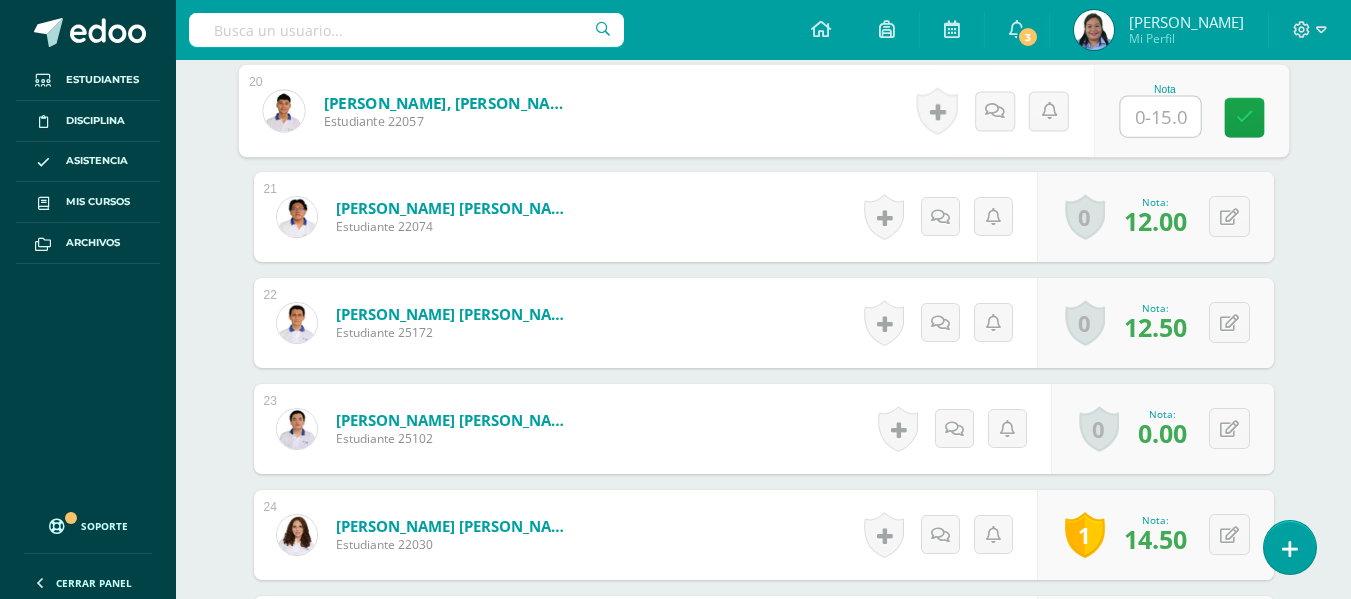 click at bounding box center [1160, 117] 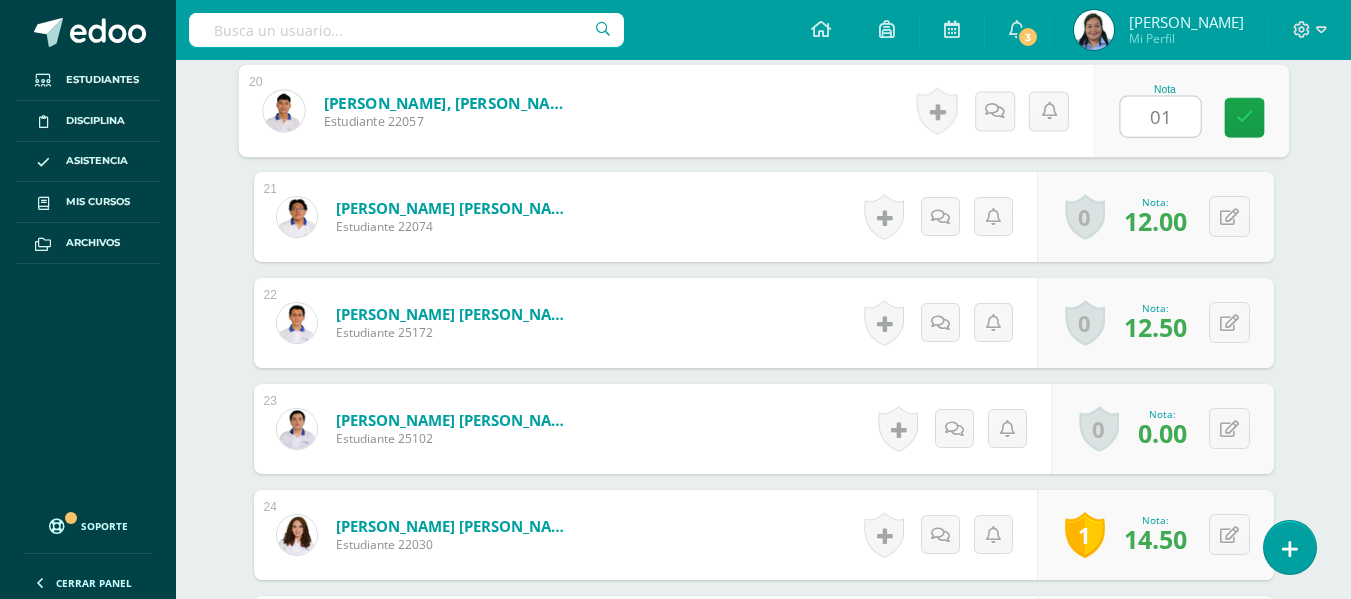 type on "0" 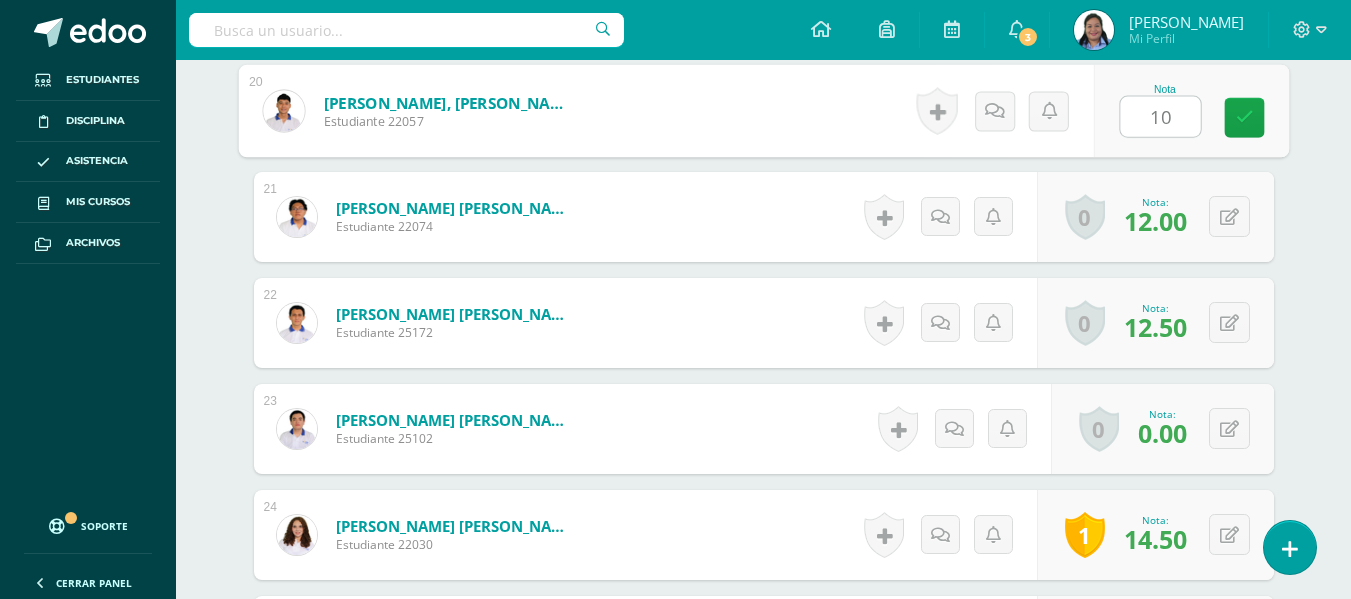 type on "10" 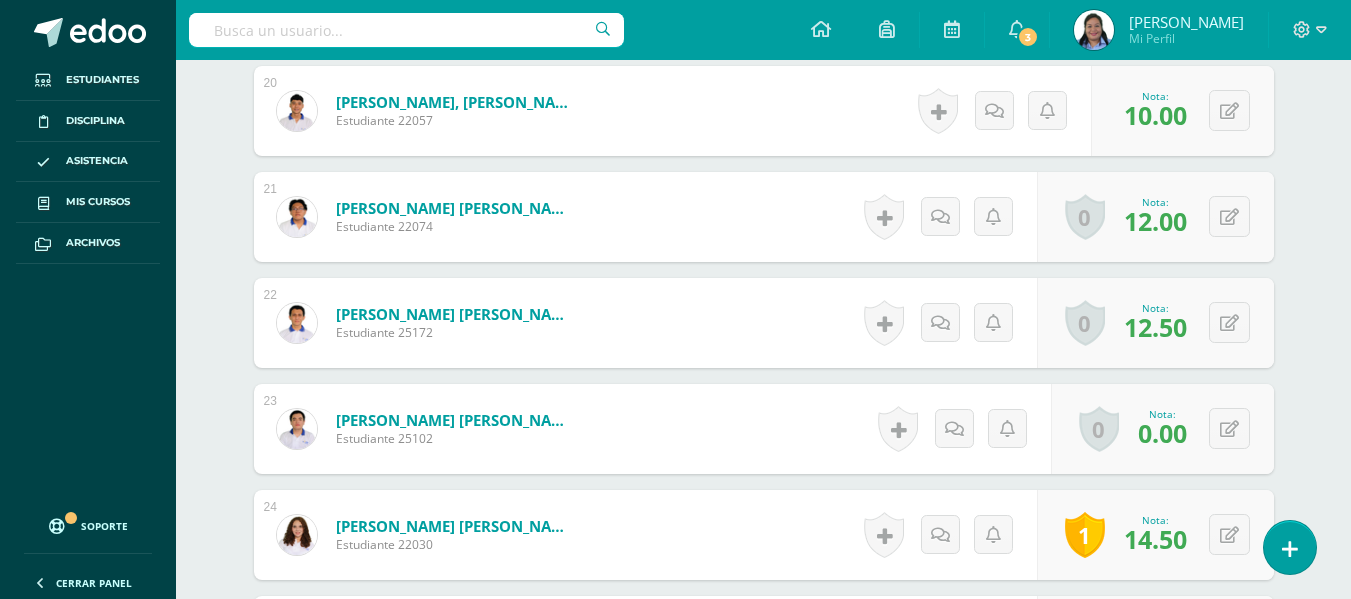 scroll, scrollTop: 2354, scrollLeft: 0, axis: vertical 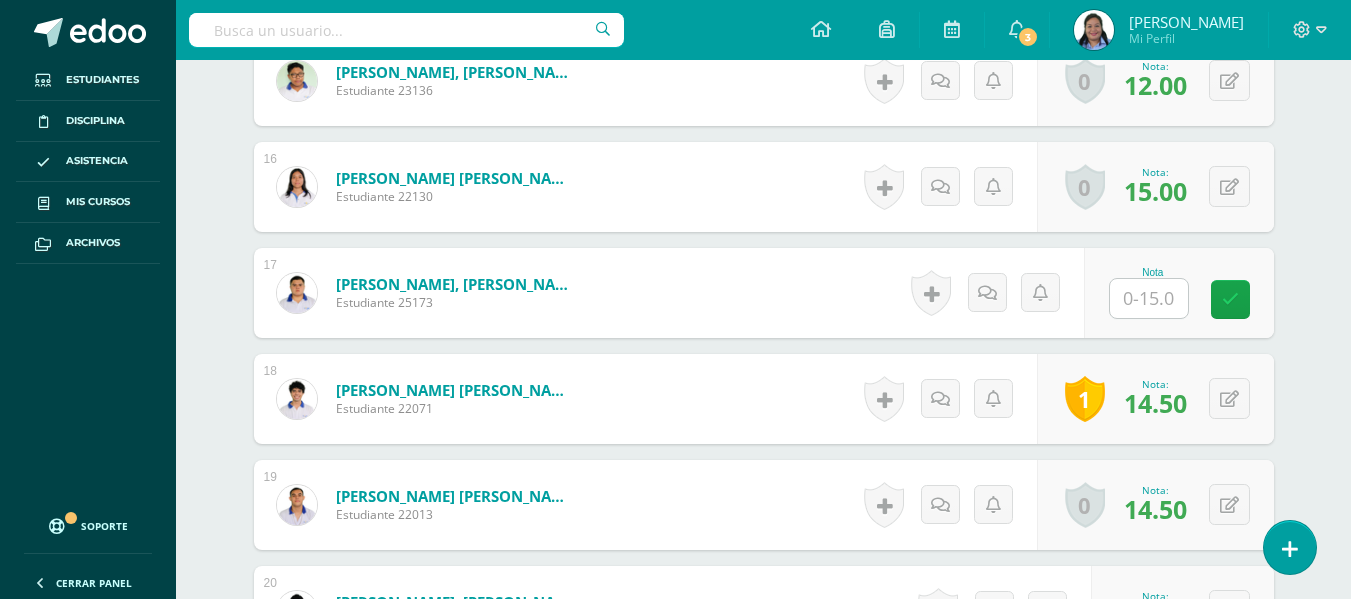 click at bounding box center (1149, 298) 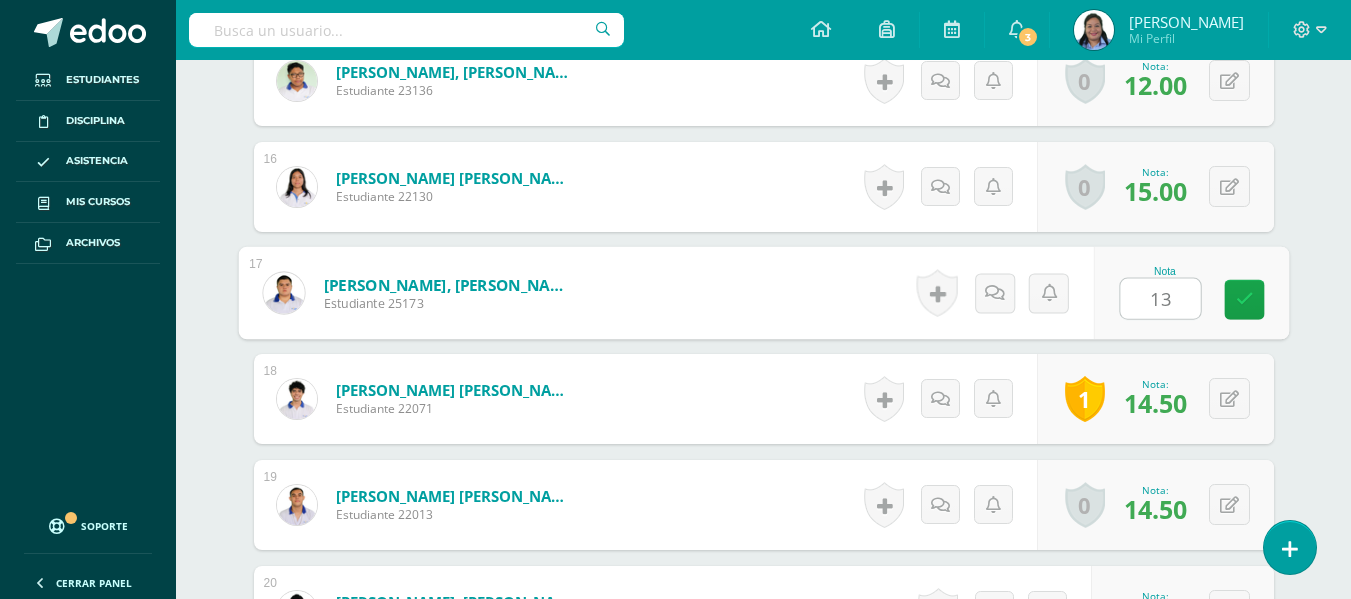 type on "13" 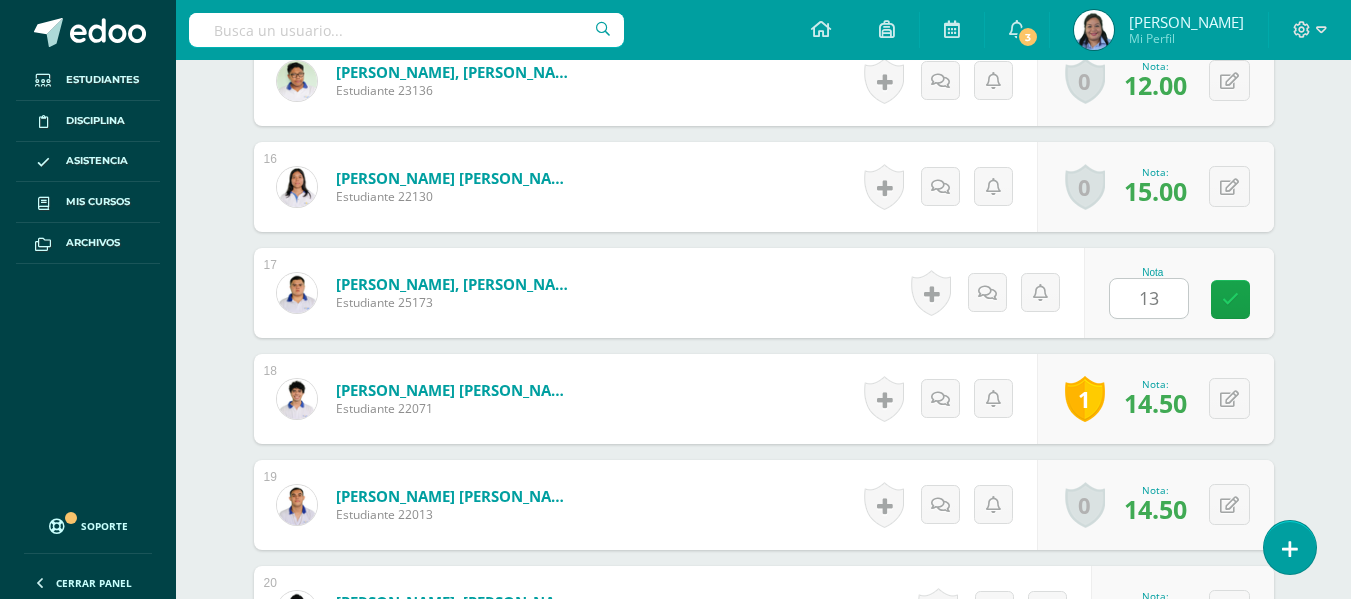 click on "¿Estás seguro que quieres  eliminar  esta actividad?
Esto borrará la actividad y cualquier nota que hayas registrado
permanentemente. Esta acción no se puede revertir. Cancelar Eliminar
Administración de escalas de valoración
escala de valoración
Aún no has creado una escala de valoración.
Cancelar Agregar nueva escala de valoración: Agrega una división a la escala de valoración  (ej. Ortografía, redacción, trabajo en equipo, etc.)
Agregar
Cancelar Crear escala de valoración
Agrega listas de cotejo
Mostrar todos                             Mostrar todos Mis listas Generales Comunicación y Lenguaje Matemática Ciencia Estudios Sociales Arte Taller 1" at bounding box center (764, -29) 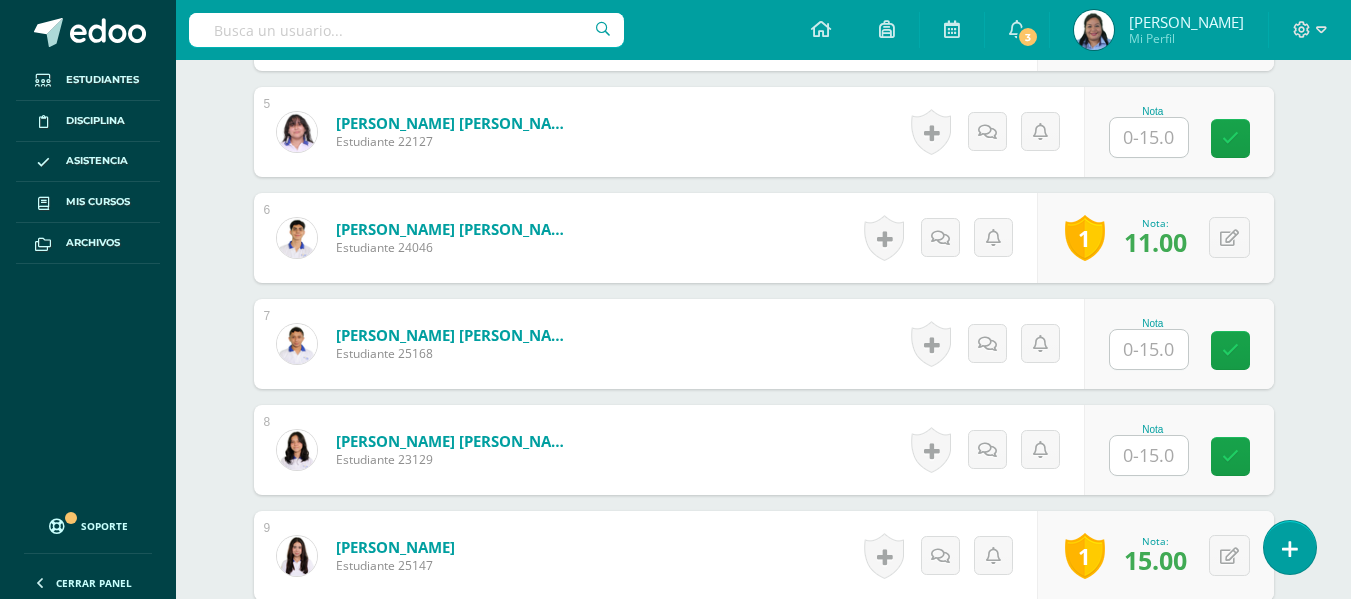scroll, scrollTop: 1096, scrollLeft: 0, axis: vertical 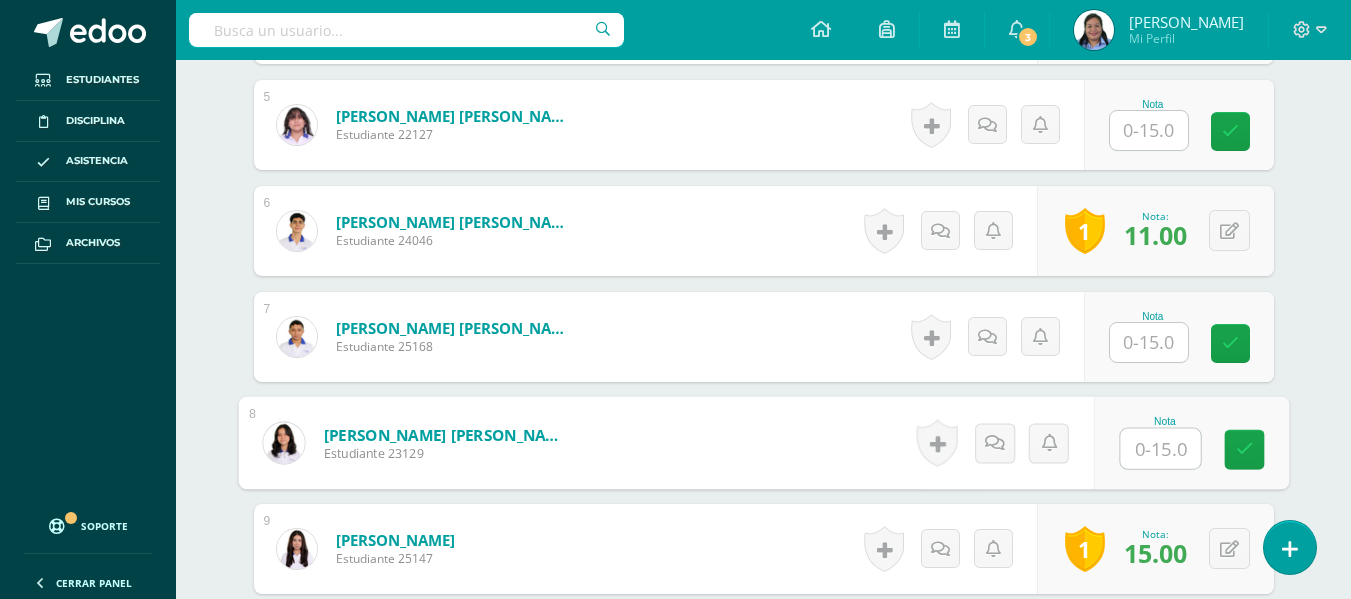 click at bounding box center [1160, 449] 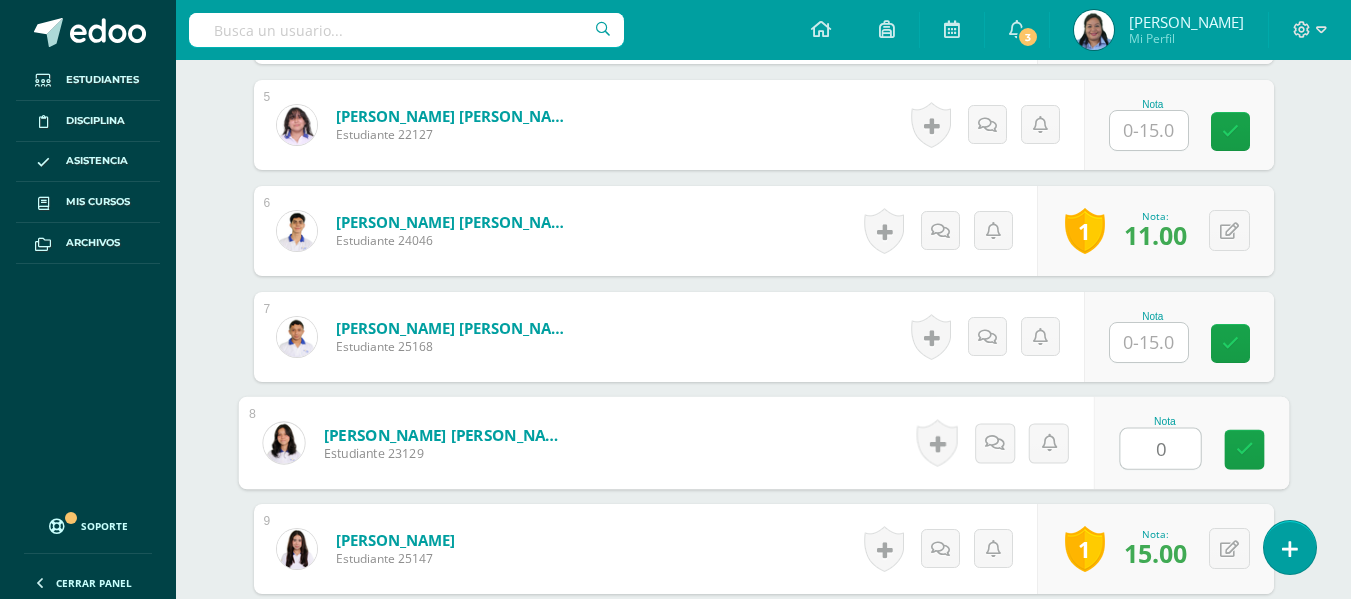 type on "0" 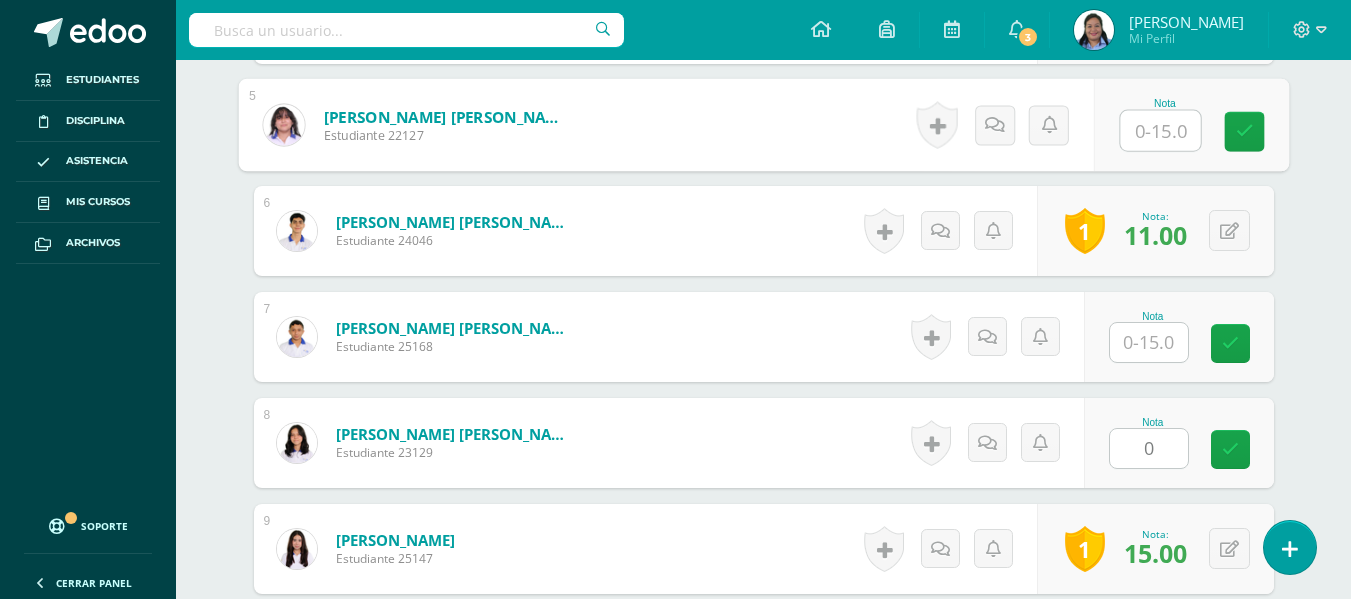 click at bounding box center (1160, 131) 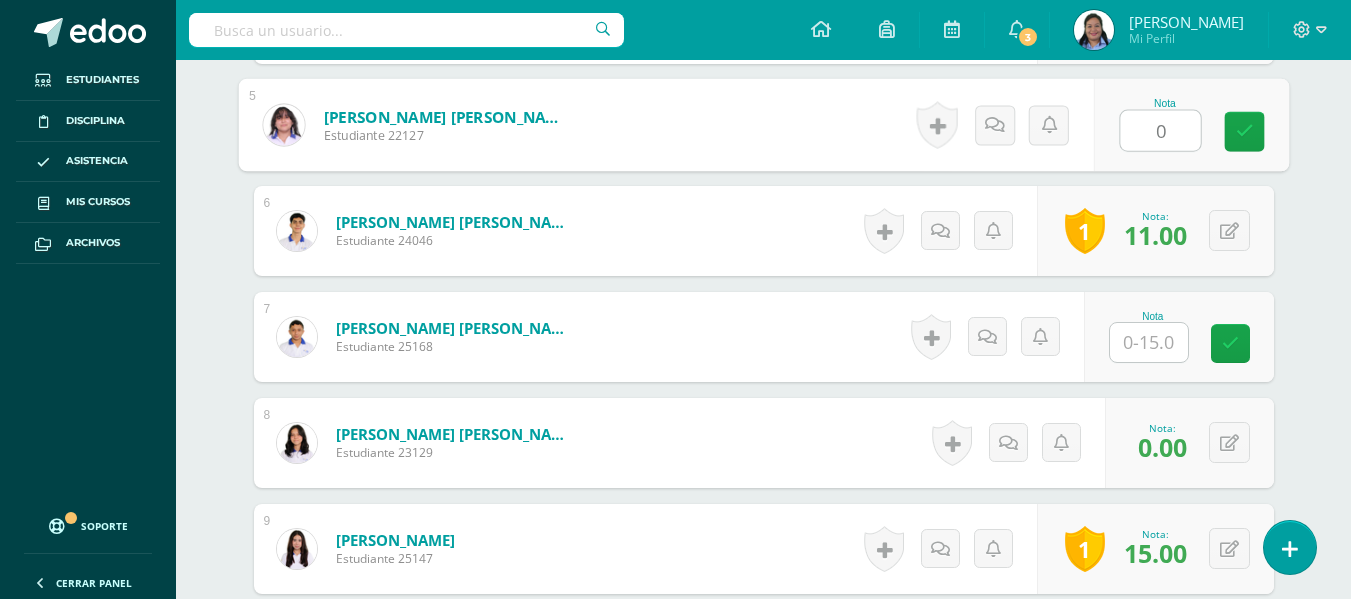 type on "0" 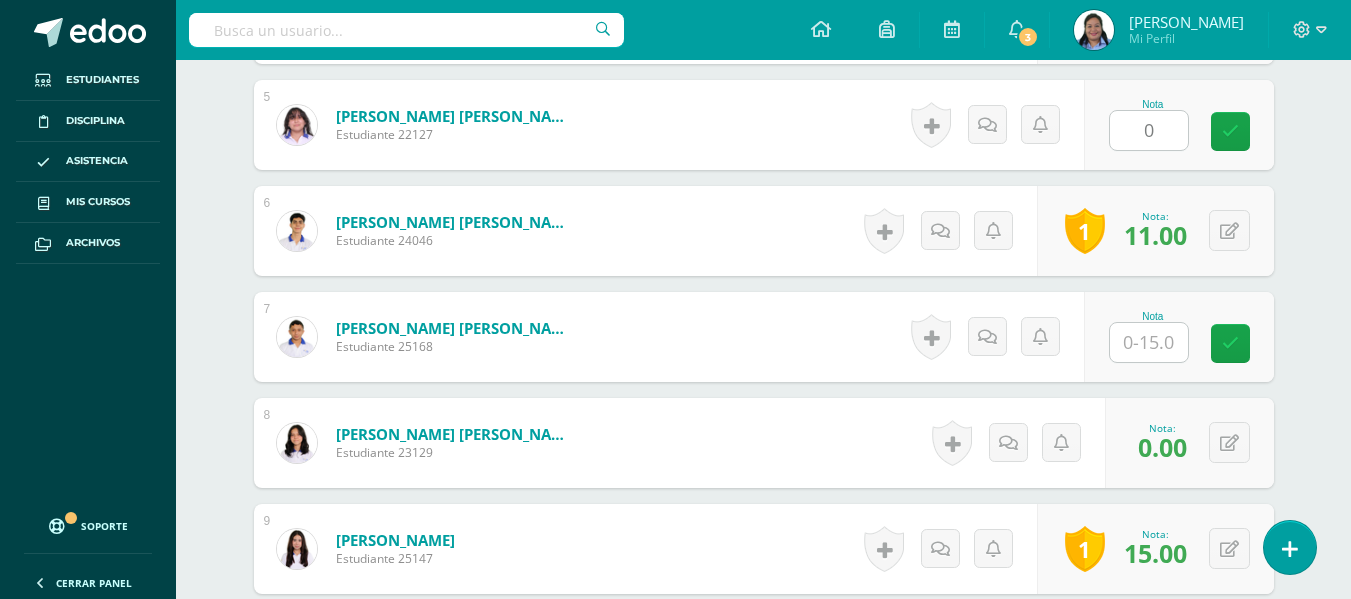 click on "Español Preuniversitario
Cuarto Bachillerato en Ciencias y Letras "4.3"
Herramientas
Detalle de asistencias
Actividad
Anuncios
Actividades
Estudiantes
Planificación
Dosificación
Conferencias
¿Estás seguro que quieres  eliminar  esta actividad?
Esto borrará la actividad y cualquier nota que hayas registrado
permanentemente. Esta acción no se puede revertir. Cancelar Eliminar
Administración de escalas de valoración
escala de valoración
Aún no has creado una escala de valoración.
Cancelar Agregar nueva escala de valoración: 1" at bounding box center [763, 1006] 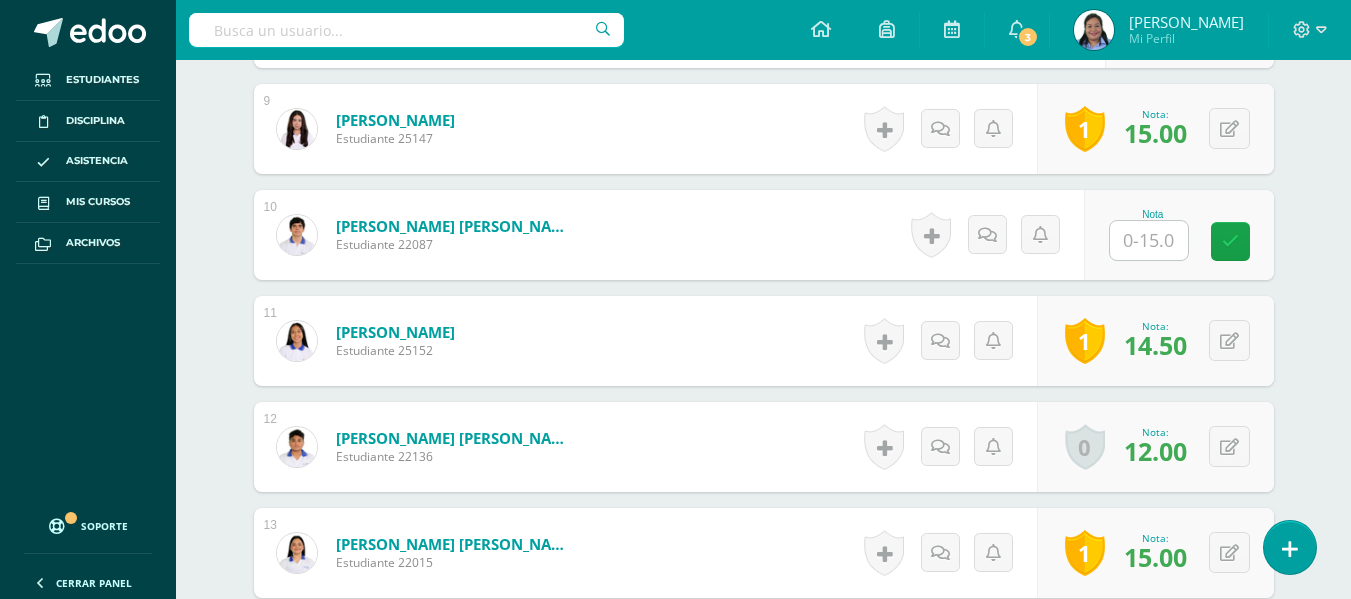 scroll, scrollTop: 1310, scrollLeft: 0, axis: vertical 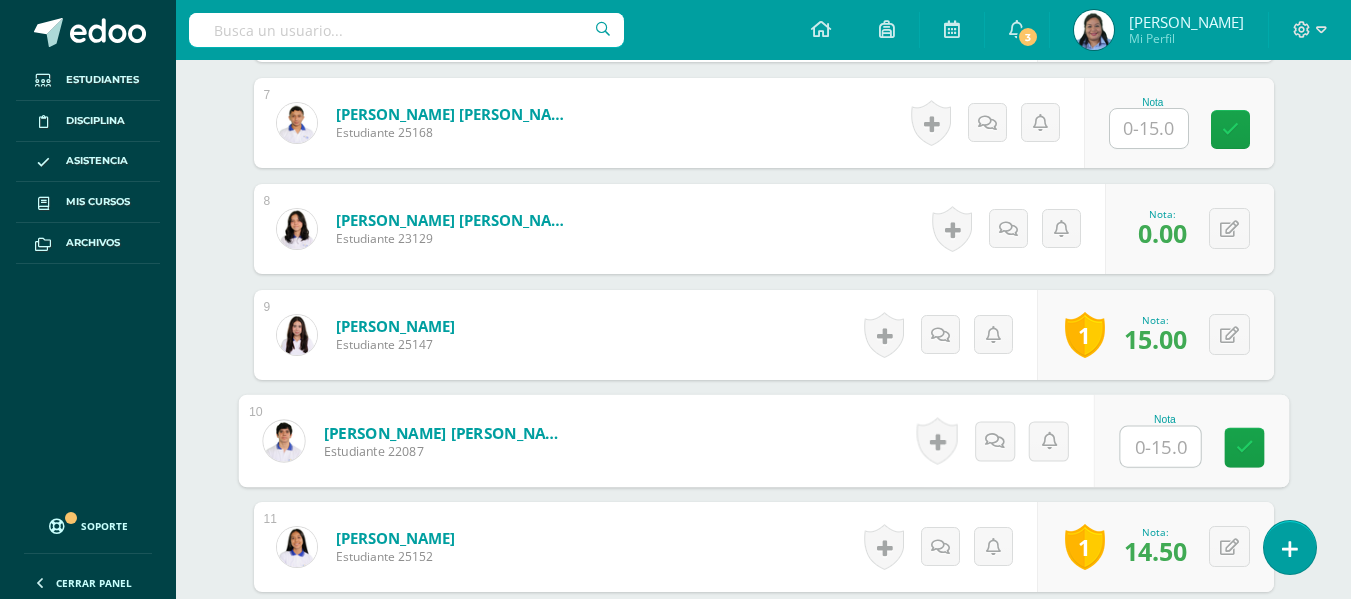 click at bounding box center (1160, 447) 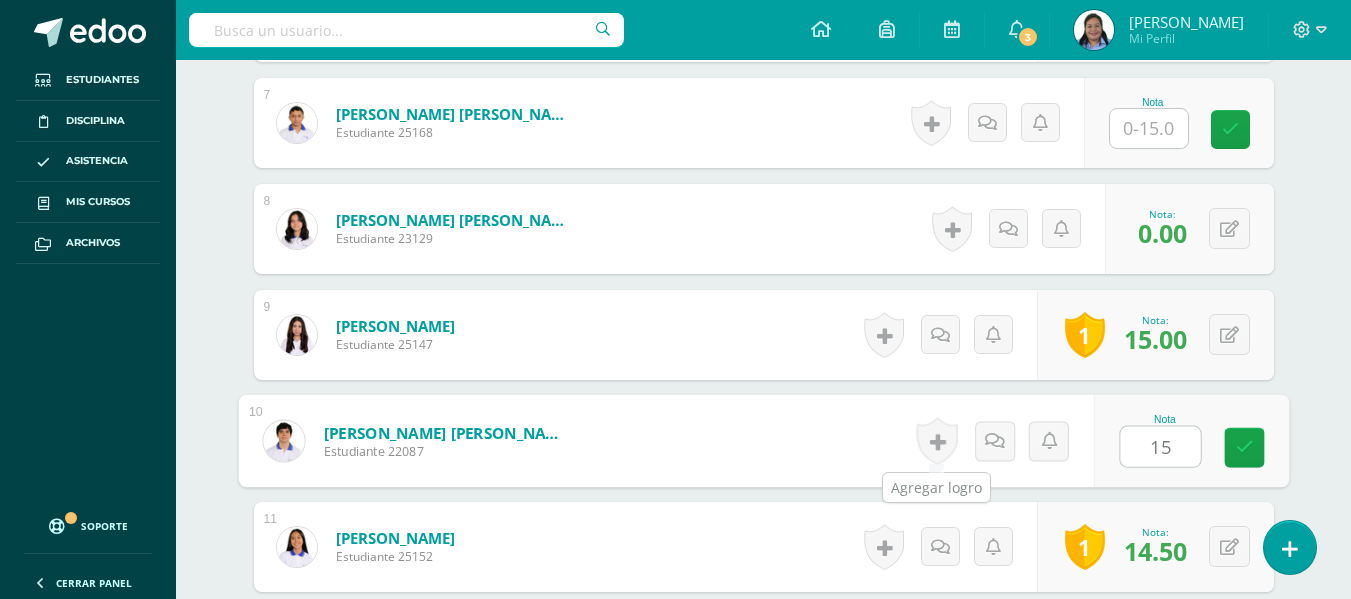 type on "15" 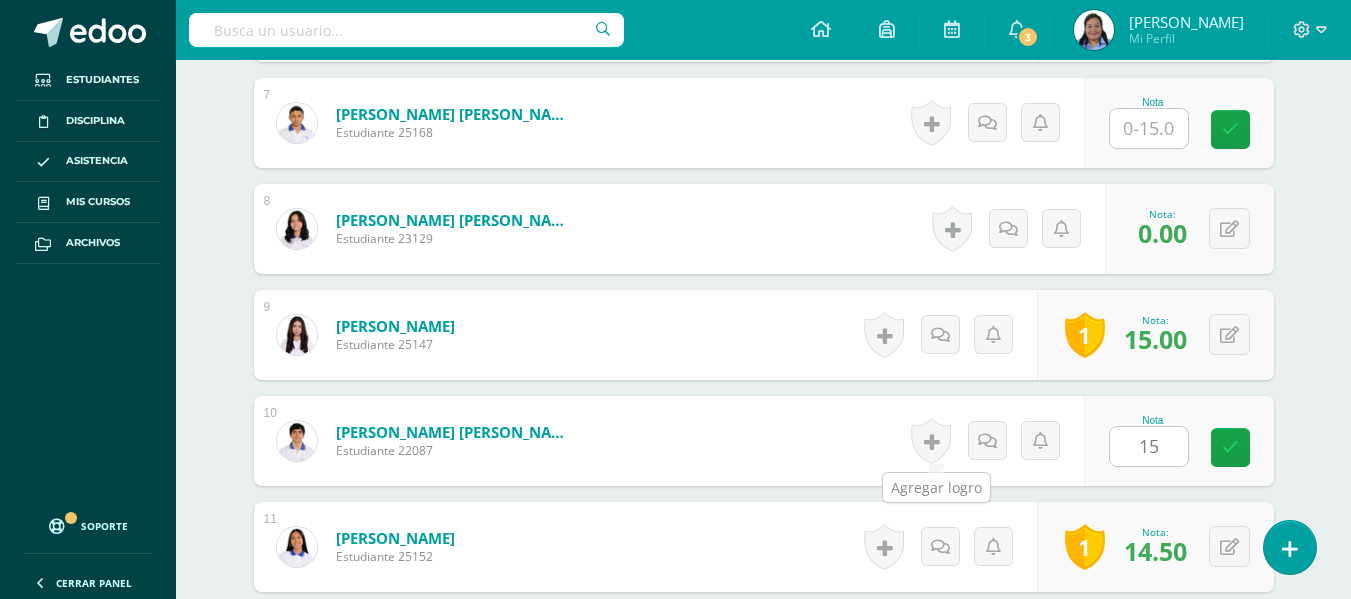 click at bounding box center [931, 441] 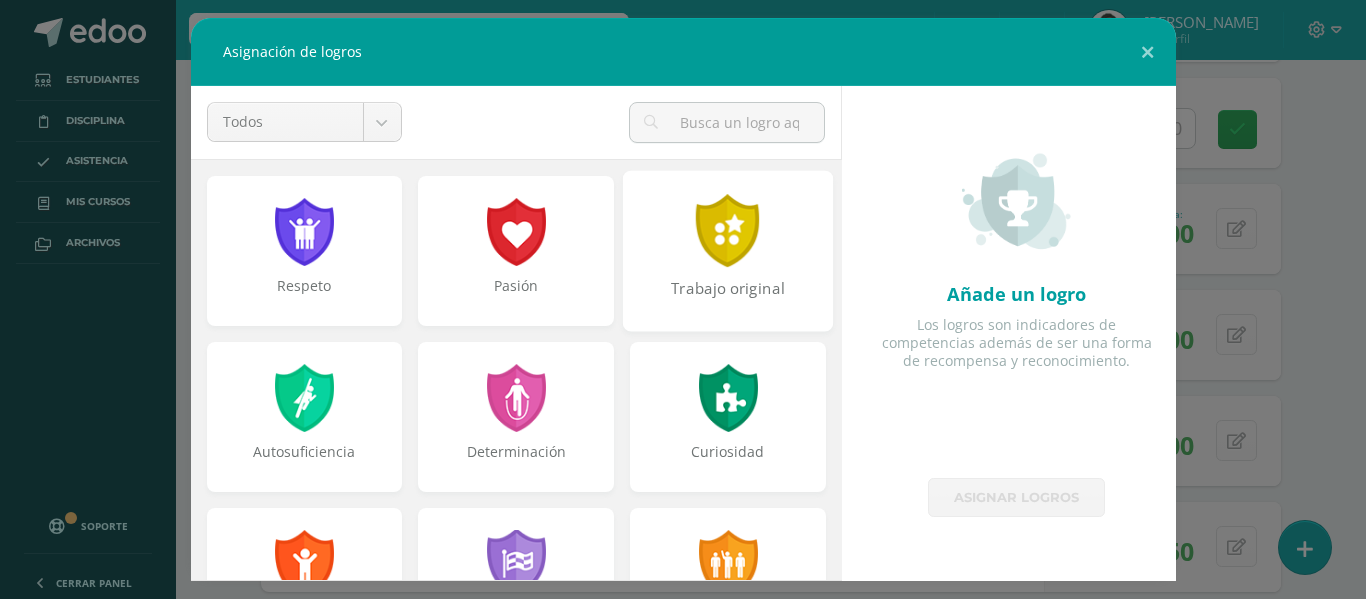 click on "Trabajo original" at bounding box center (728, 250) 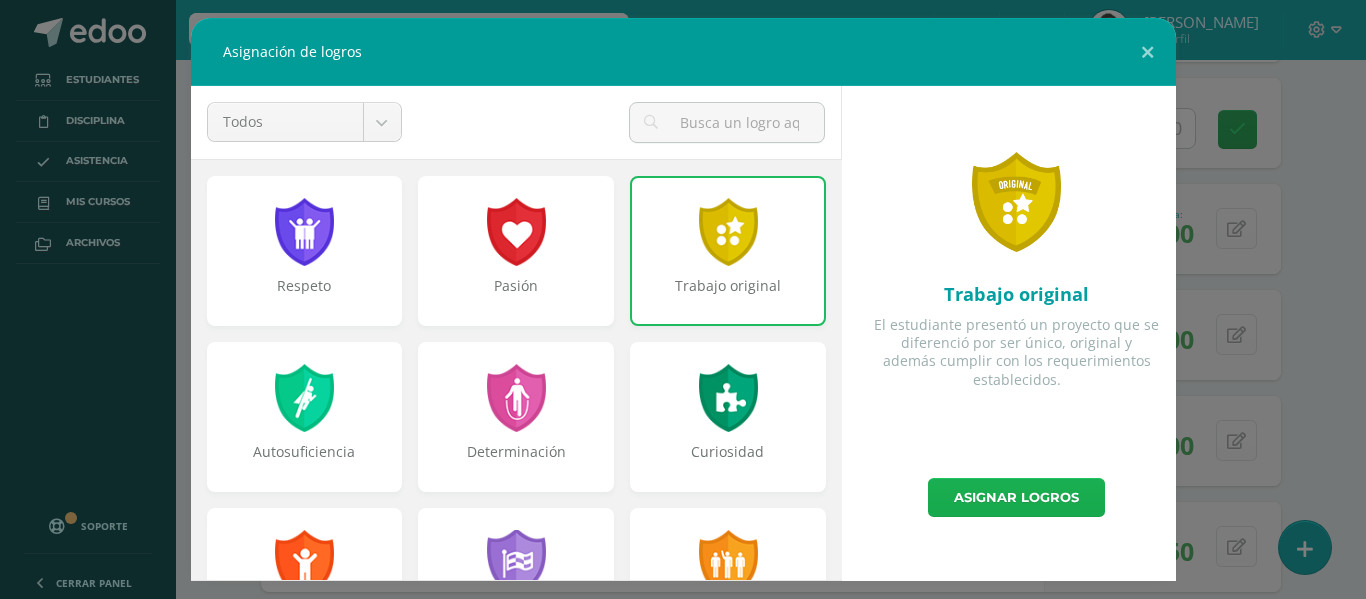 click on "Asignar logros" at bounding box center [1016, 497] 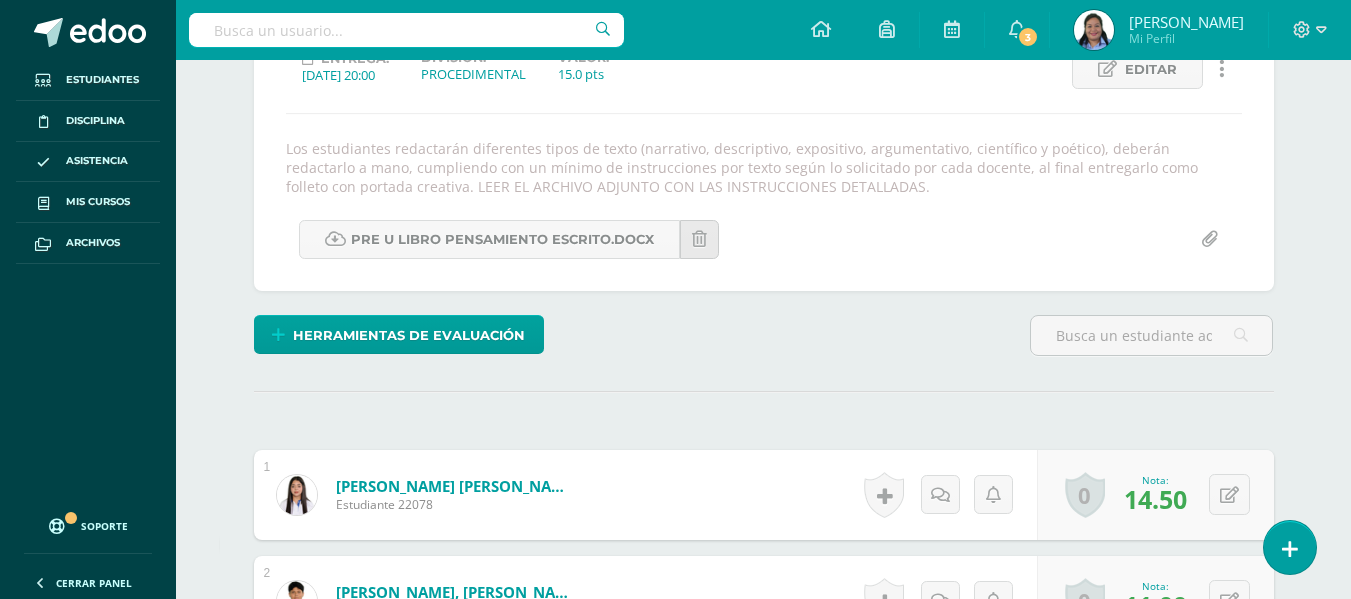 scroll, scrollTop: 0, scrollLeft: 0, axis: both 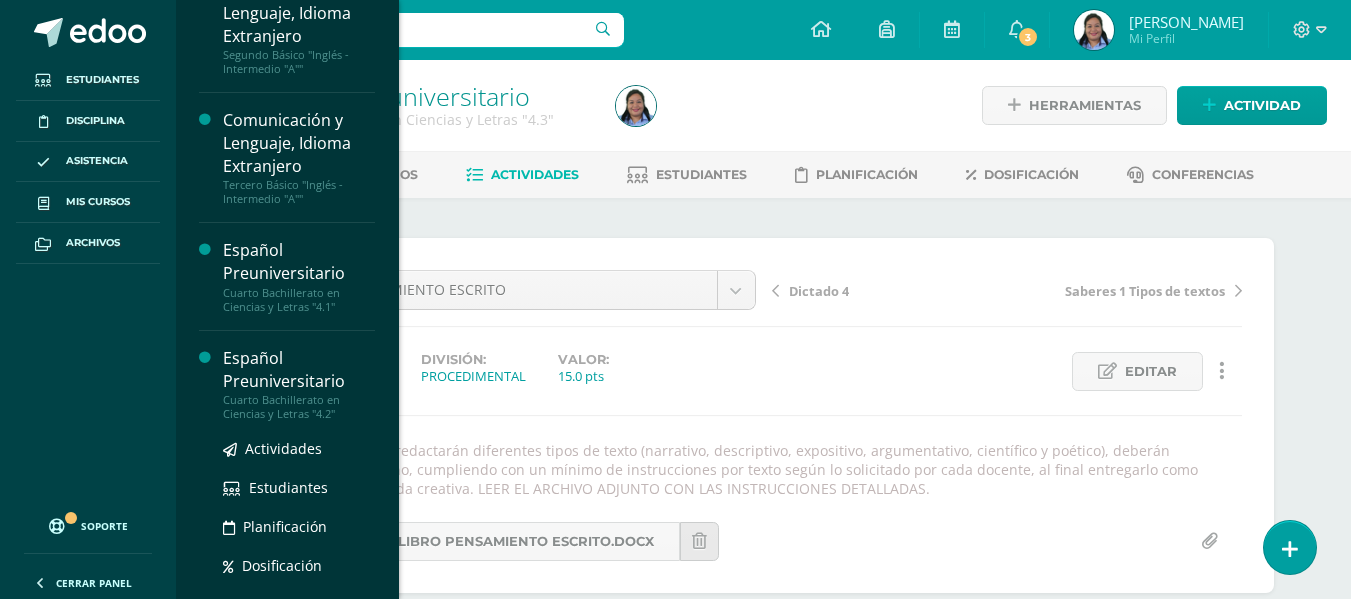 click on "Cuarto
Bachillerato en Ciencias y Letras
"4.2"" at bounding box center [299, 407] 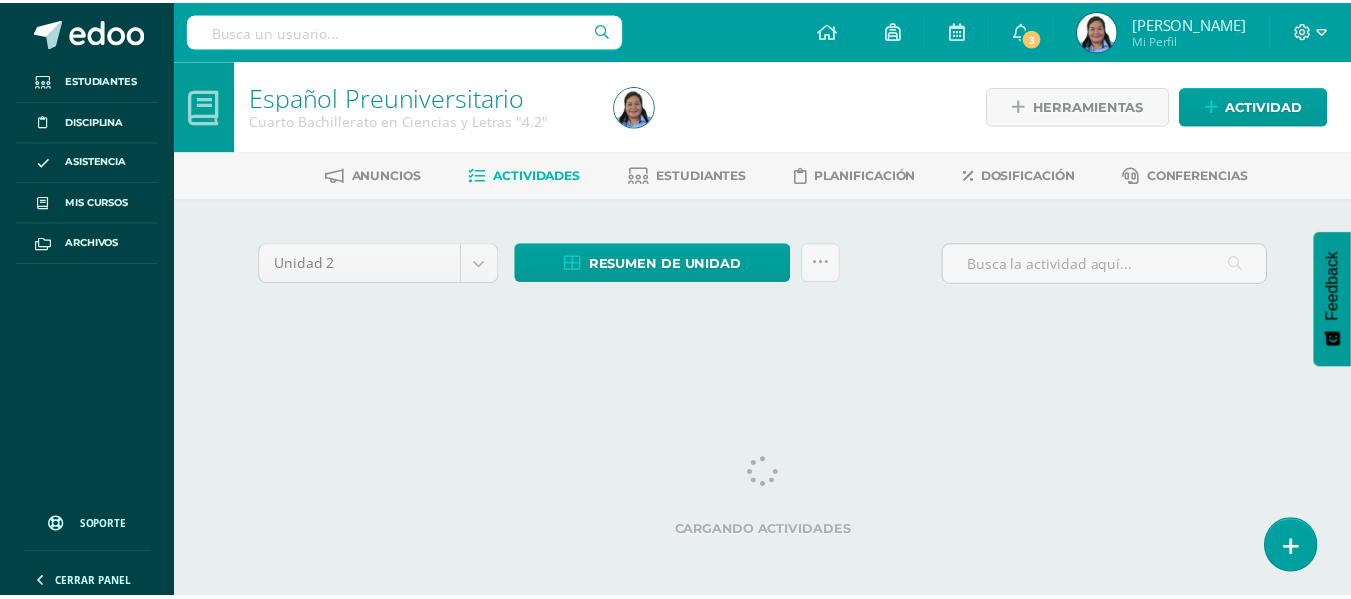 scroll, scrollTop: 0, scrollLeft: 0, axis: both 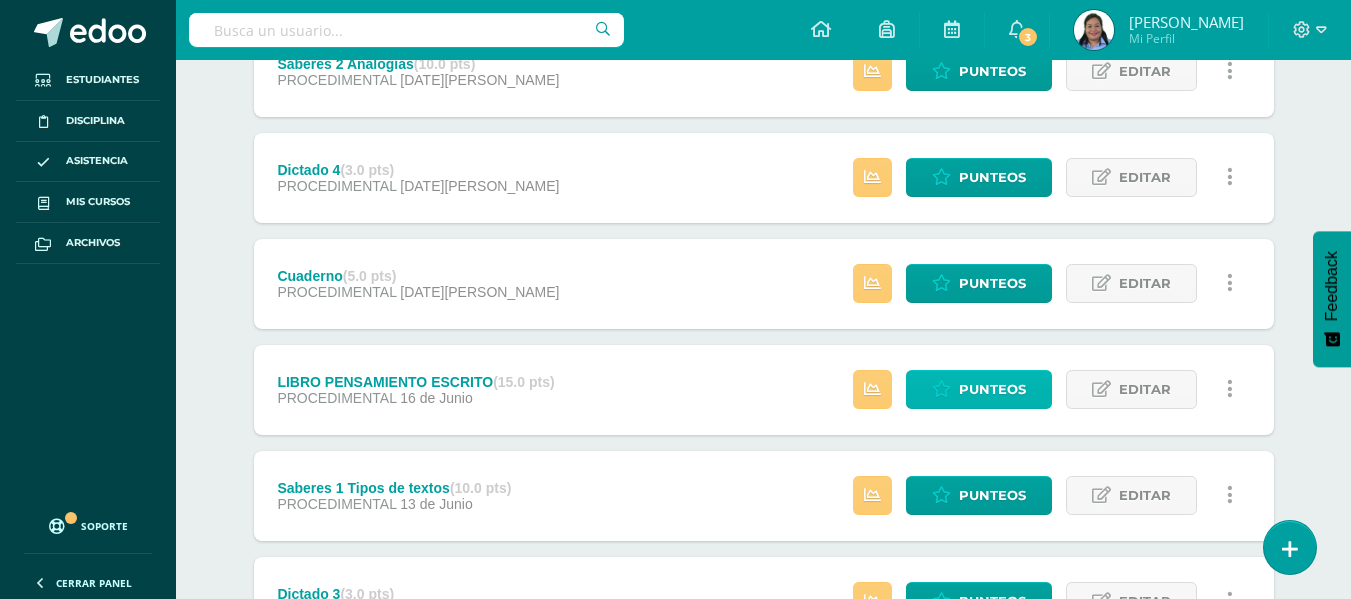 click on "Punteos" at bounding box center (992, 389) 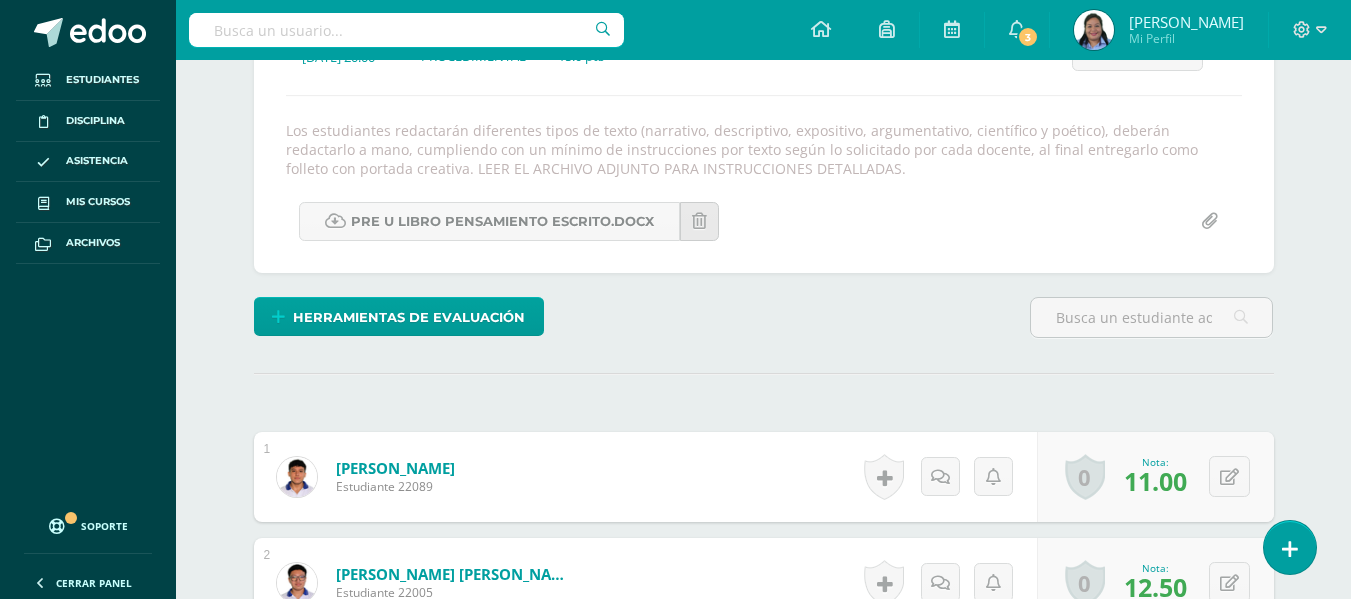 scroll, scrollTop: 321, scrollLeft: 0, axis: vertical 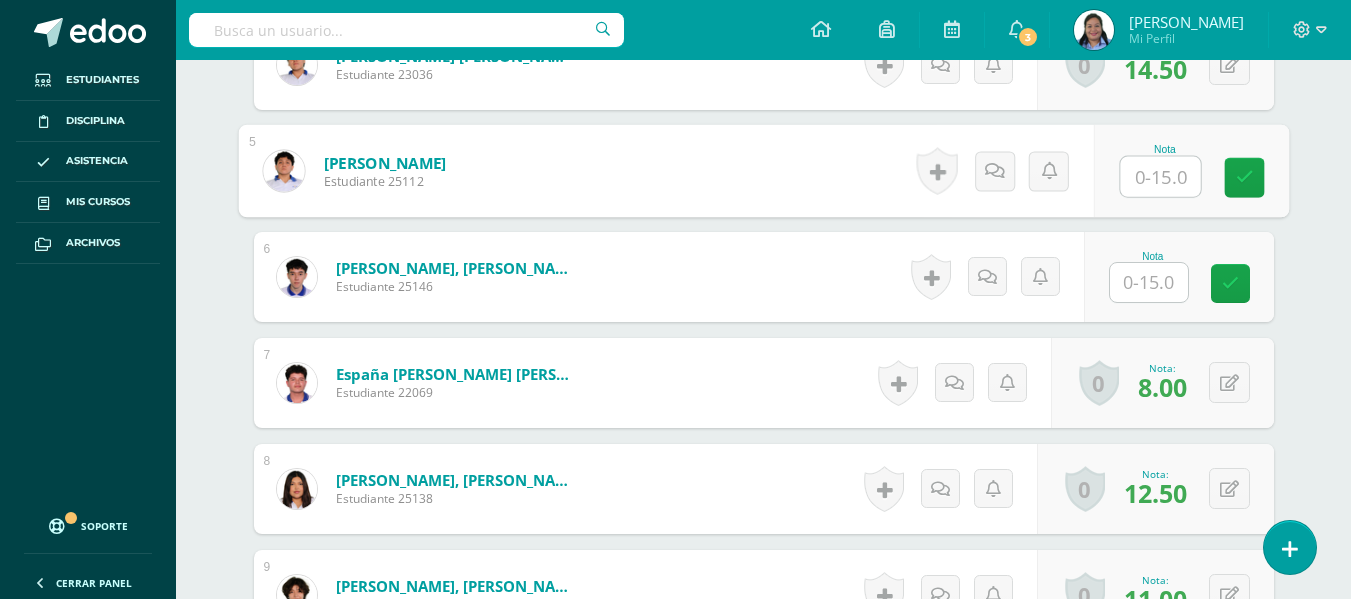 click at bounding box center (1160, 177) 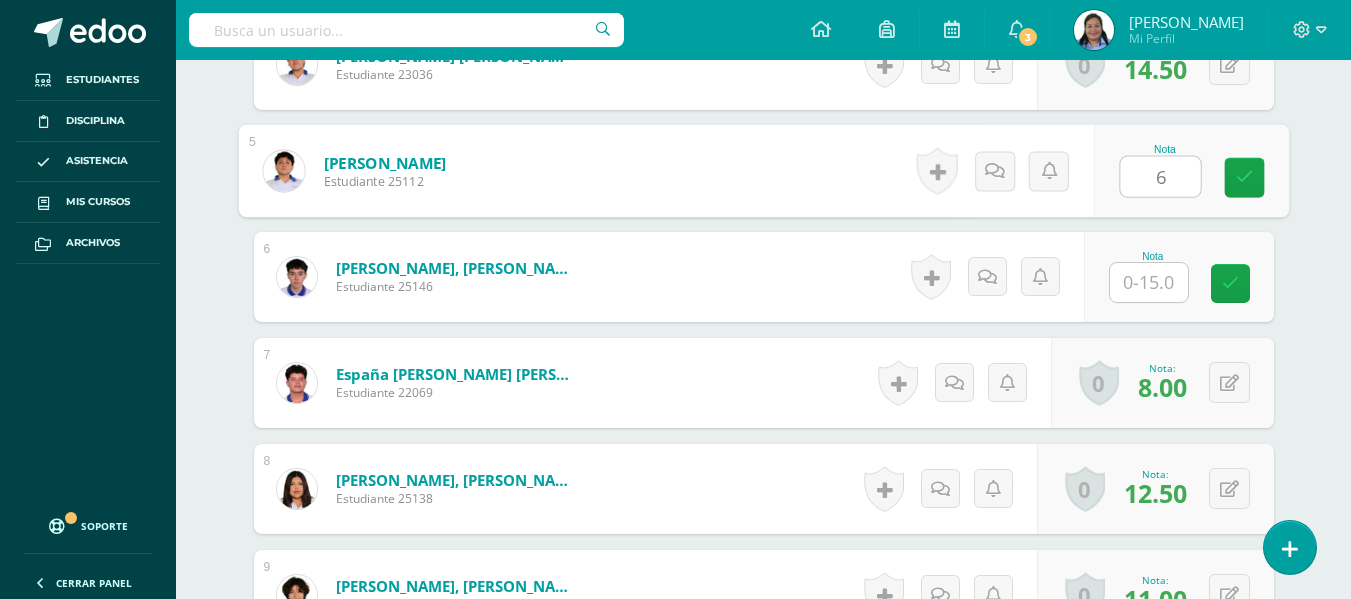 type on "6" 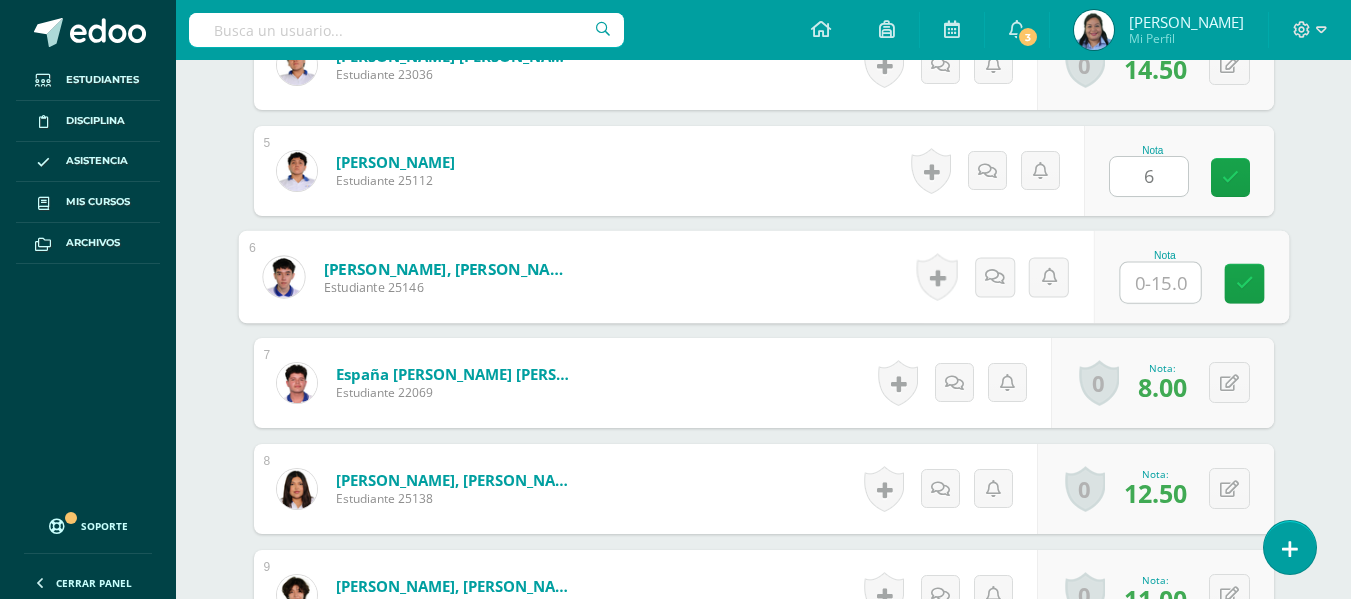 click at bounding box center (1160, 283) 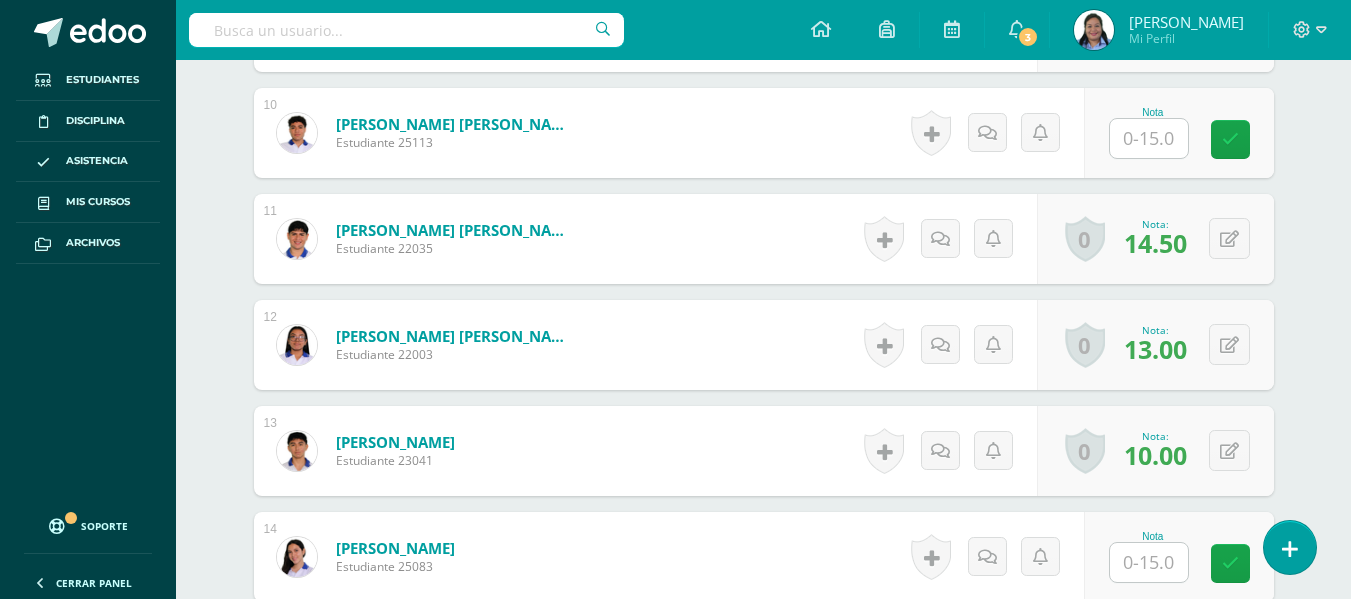 scroll, scrollTop: 1596, scrollLeft: 0, axis: vertical 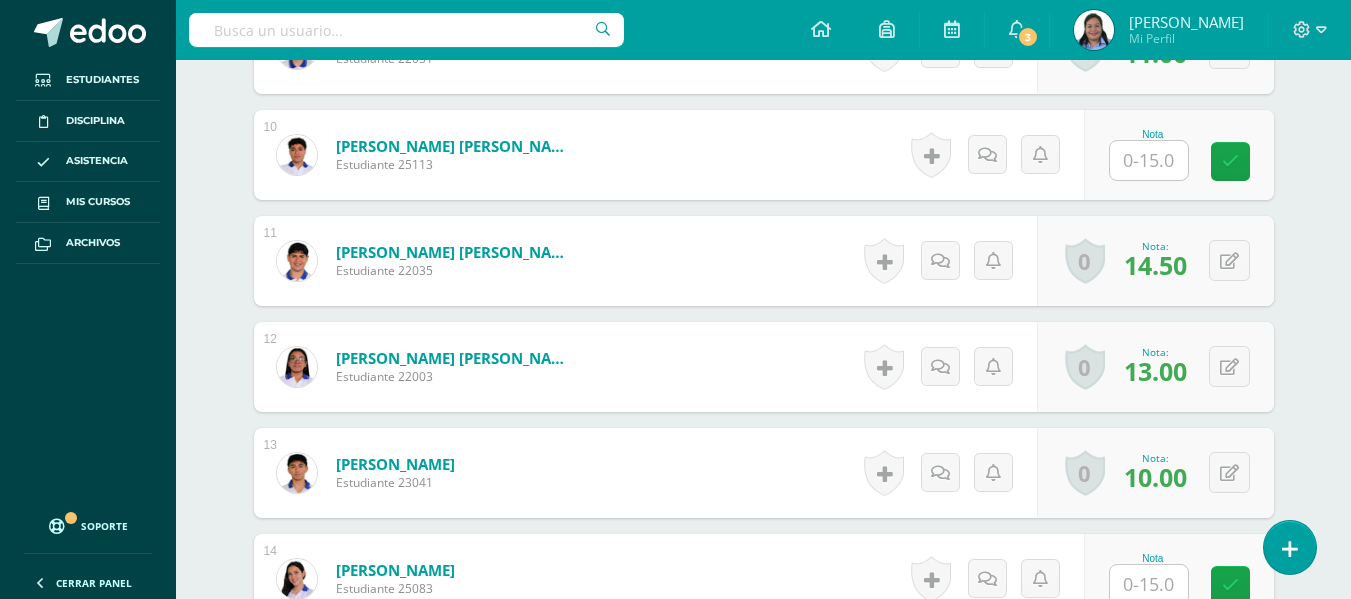 type on "0" 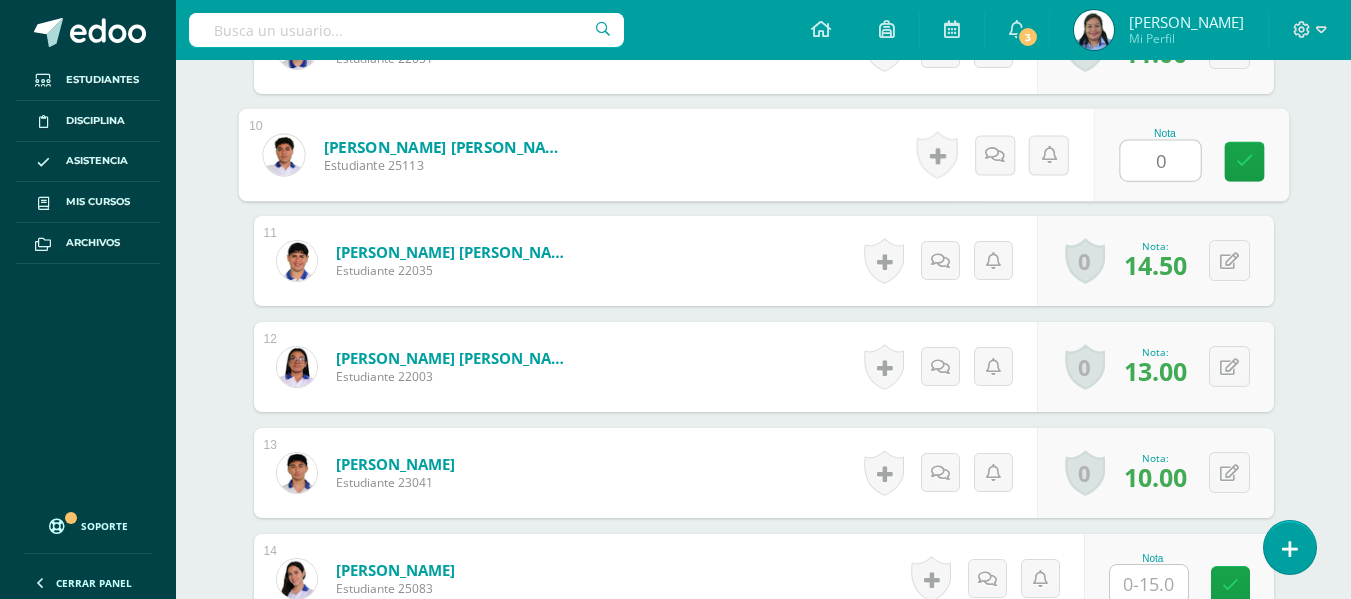 scroll, scrollTop: 1597, scrollLeft: 0, axis: vertical 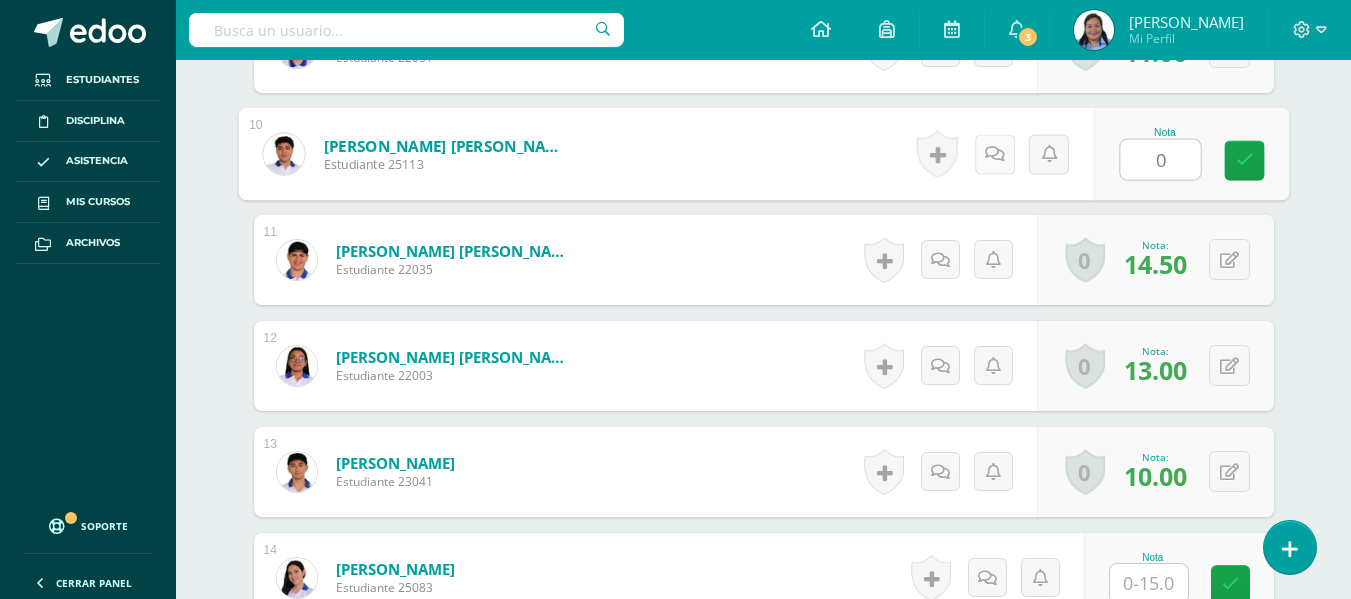 type on "0" 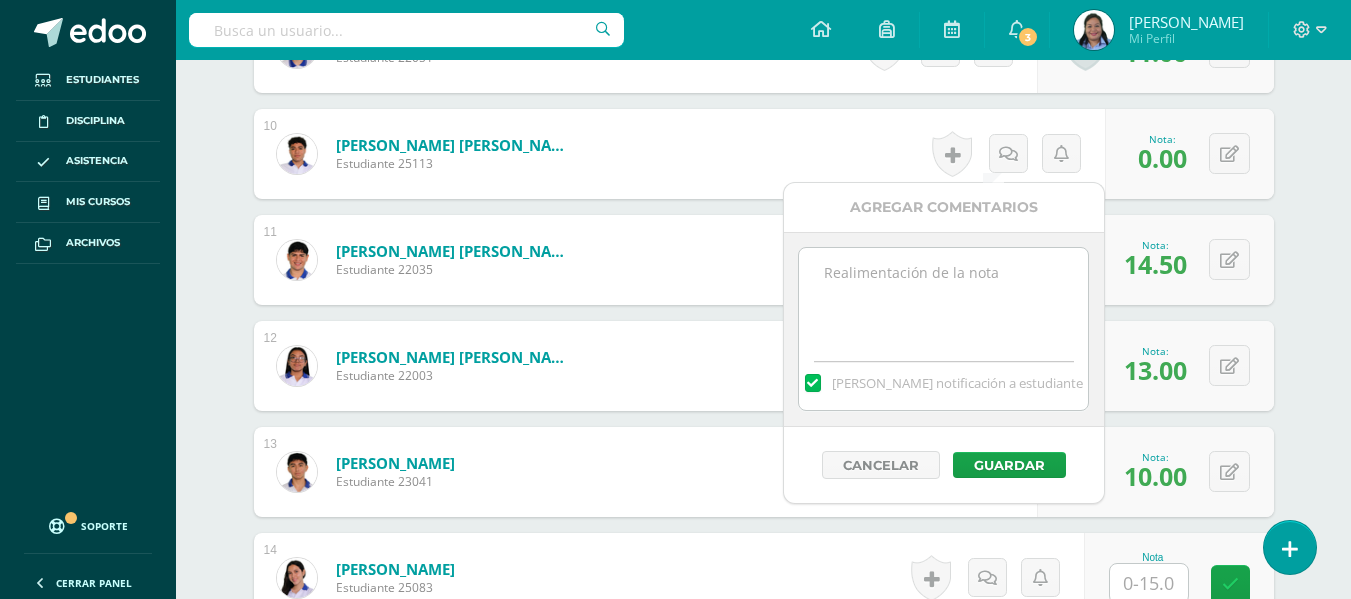 click at bounding box center (943, 298) 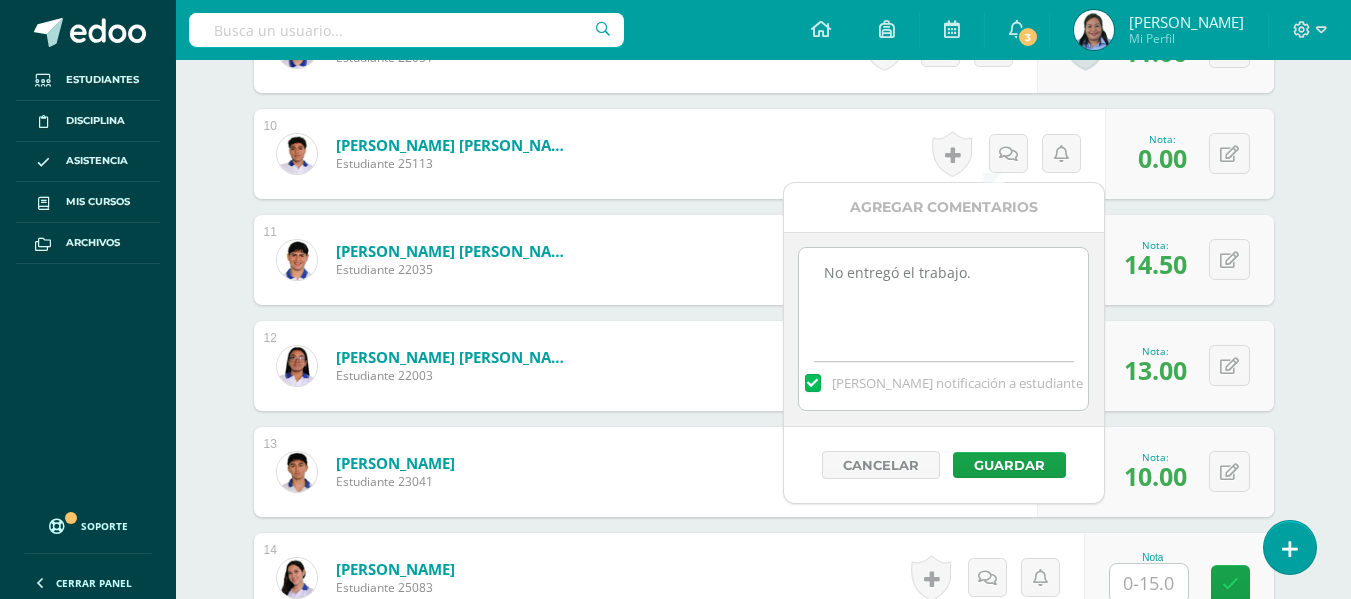 drag, startPoint x: 974, startPoint y: 282, endPoint x: 817, endPoint y: 271, distance: 157.38487 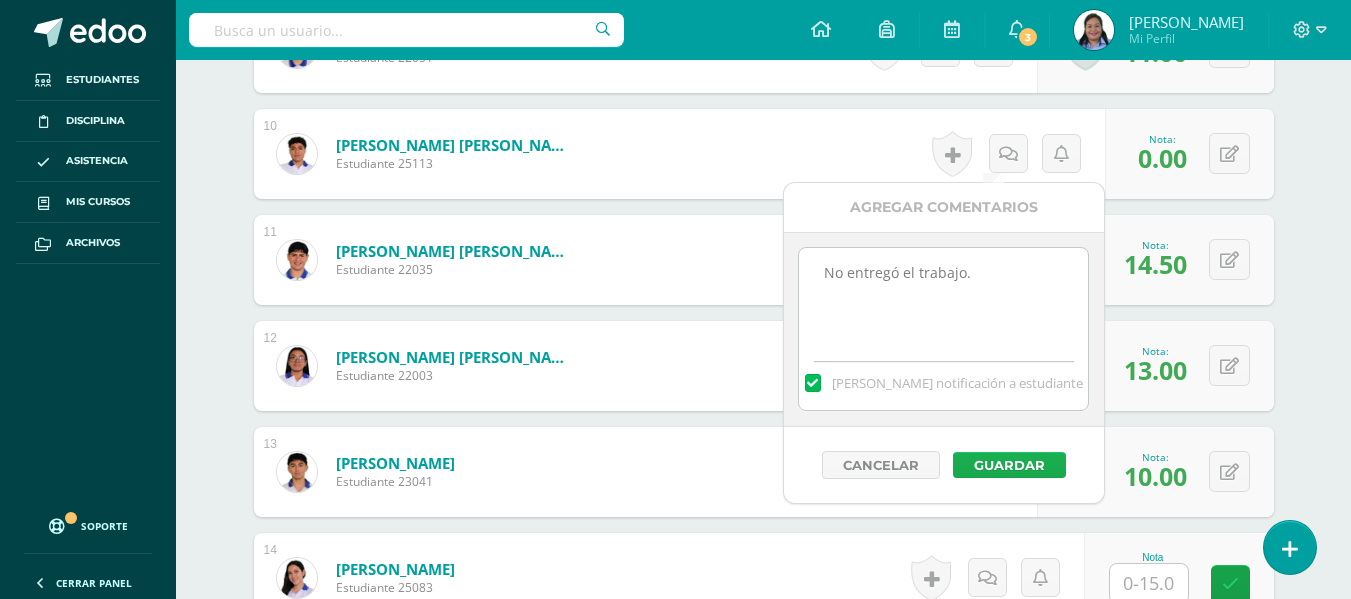 type on "No entregó el trabajo." 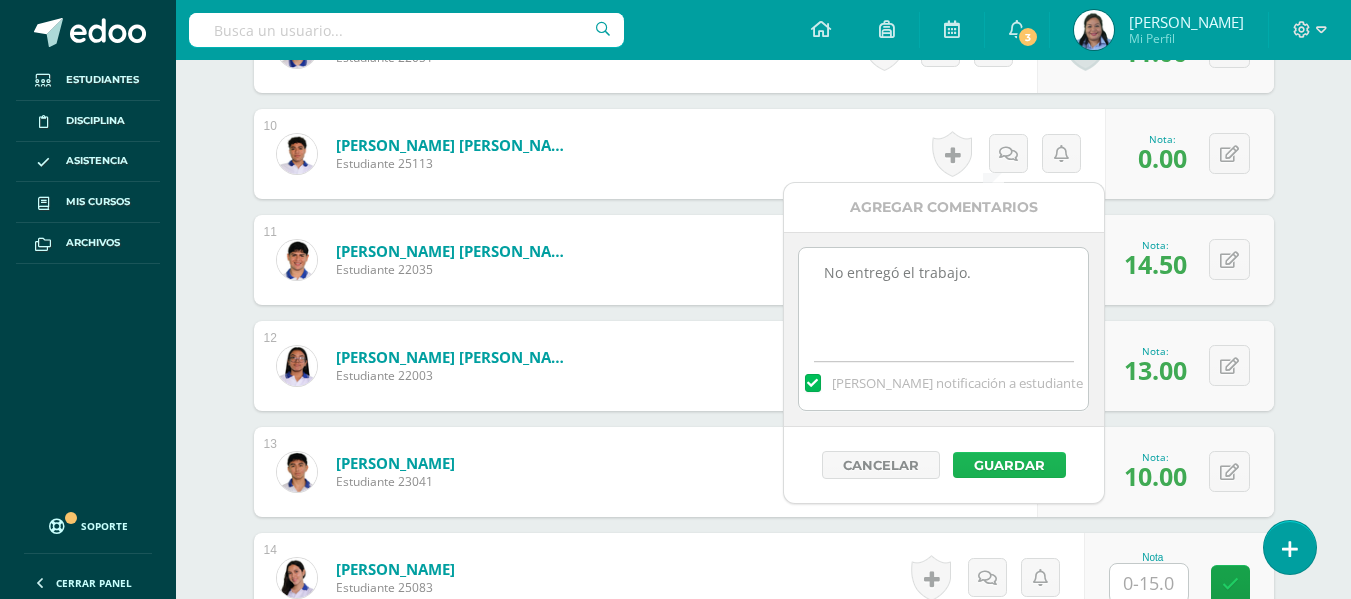 click on "Guardar" at bounding box center (1009, 465) 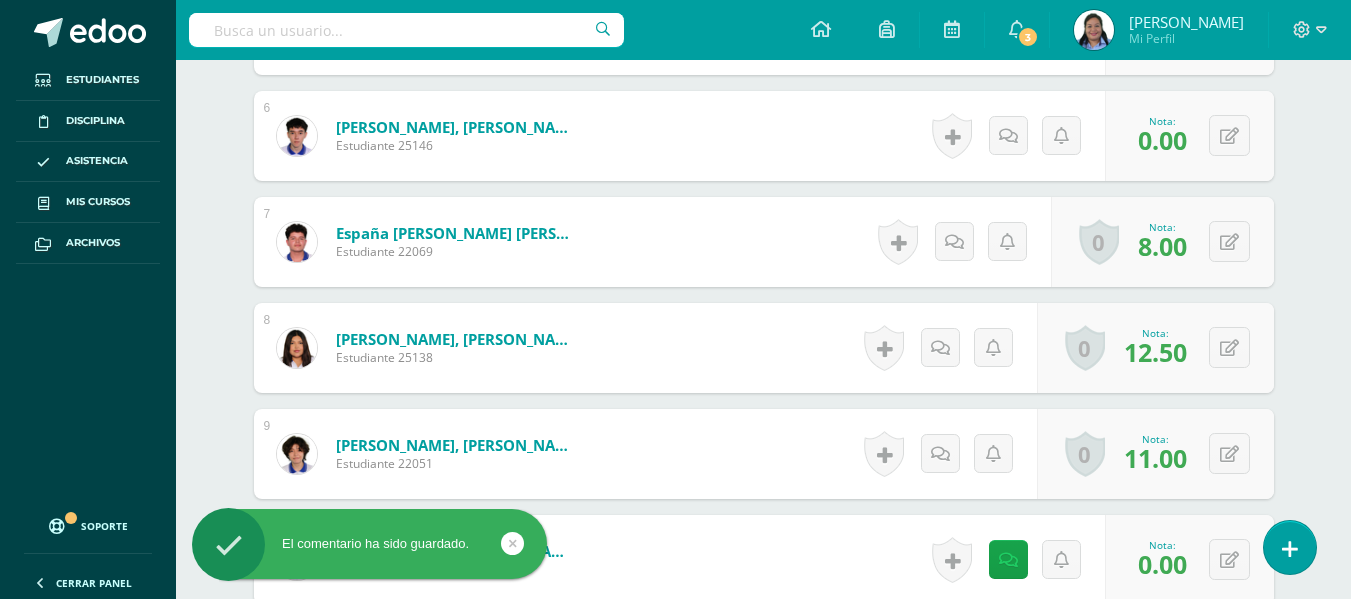 scroll, scrollTop: 1183, scrollLeft: 0, axis: vertical 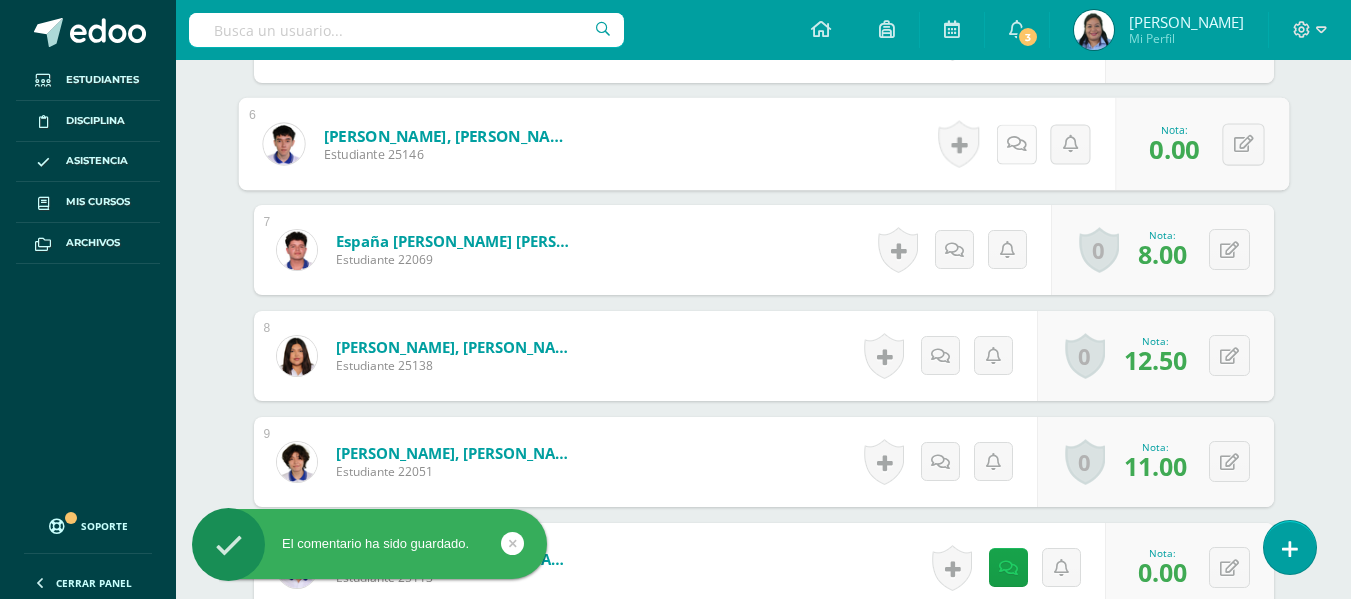 click at bounding box center [1016, 144] 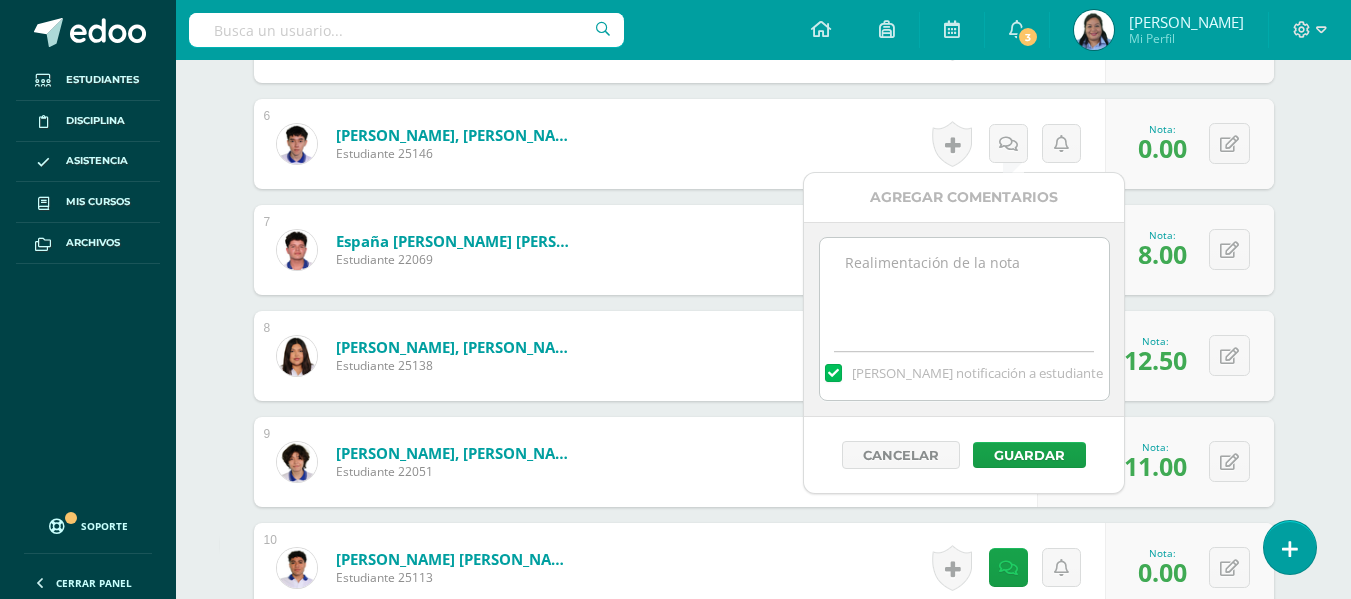 paste on "No entregó el trabajo." 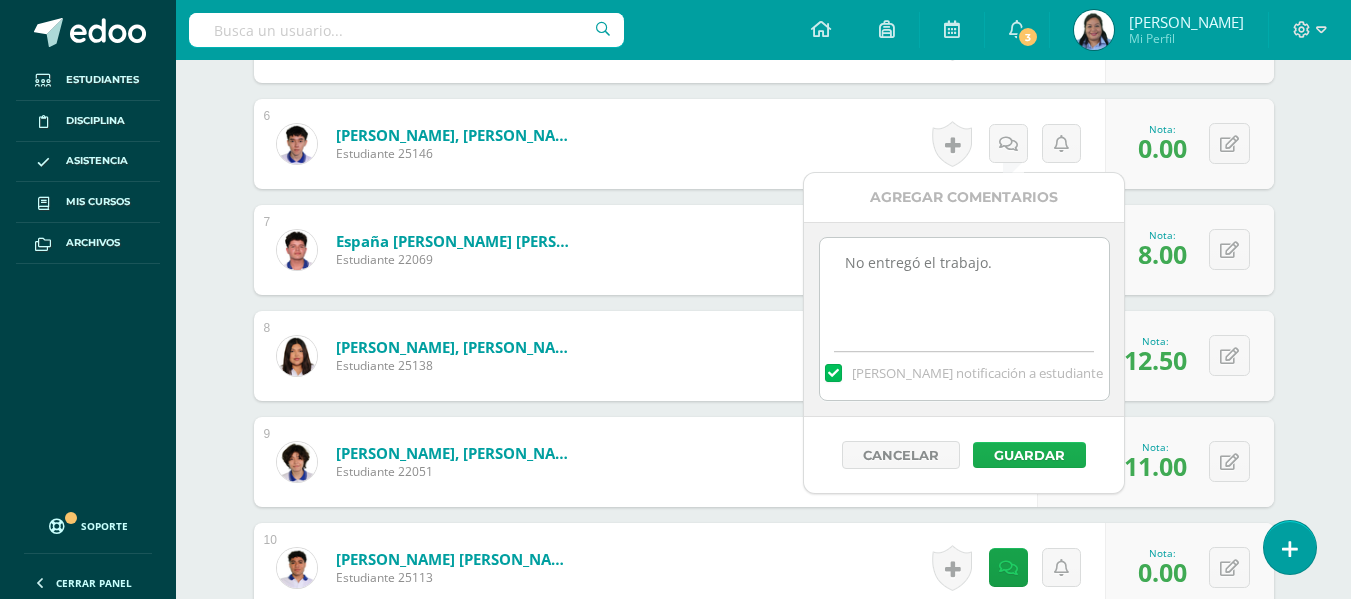 type on "No entregó el trabajo." 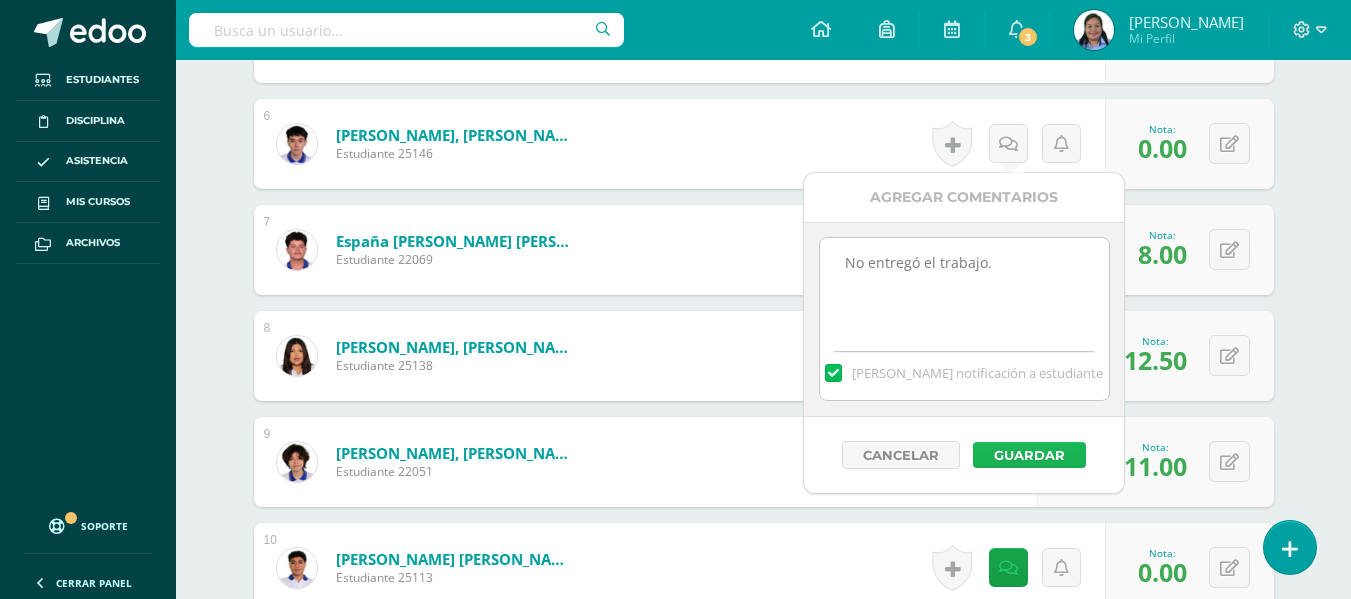 click on "Guardar" at bounding box center (1029, 455) 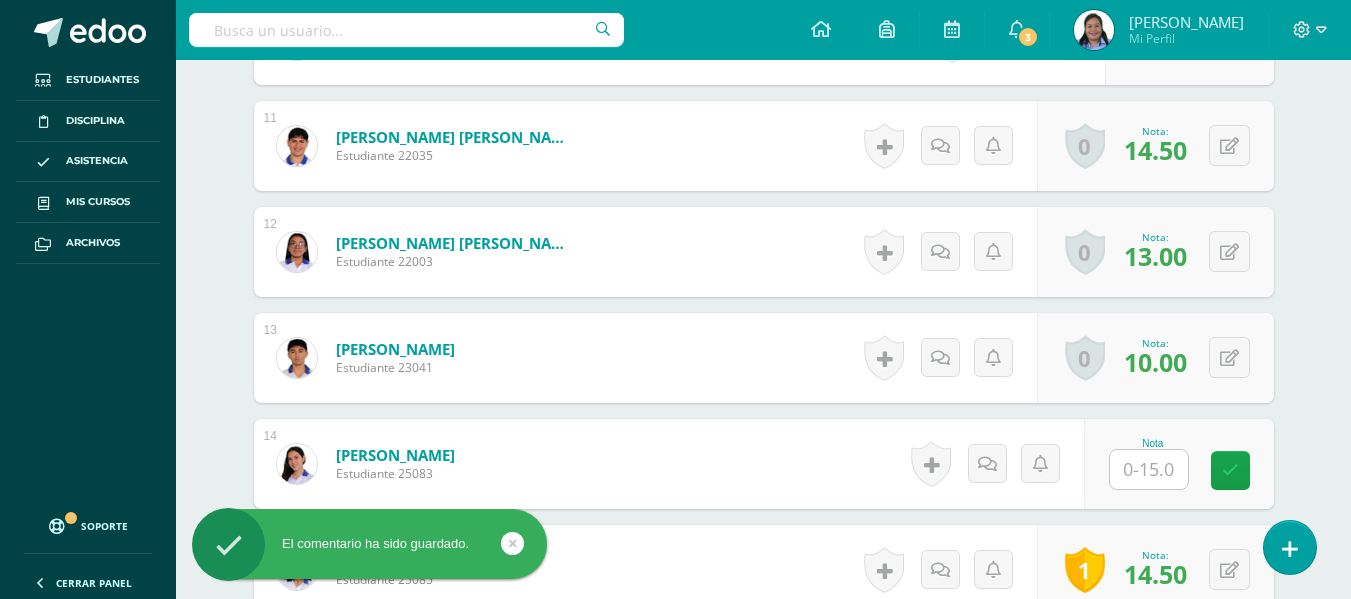 scroll, scrollTop: 1824, scrollLeft: 0, axis: vertical 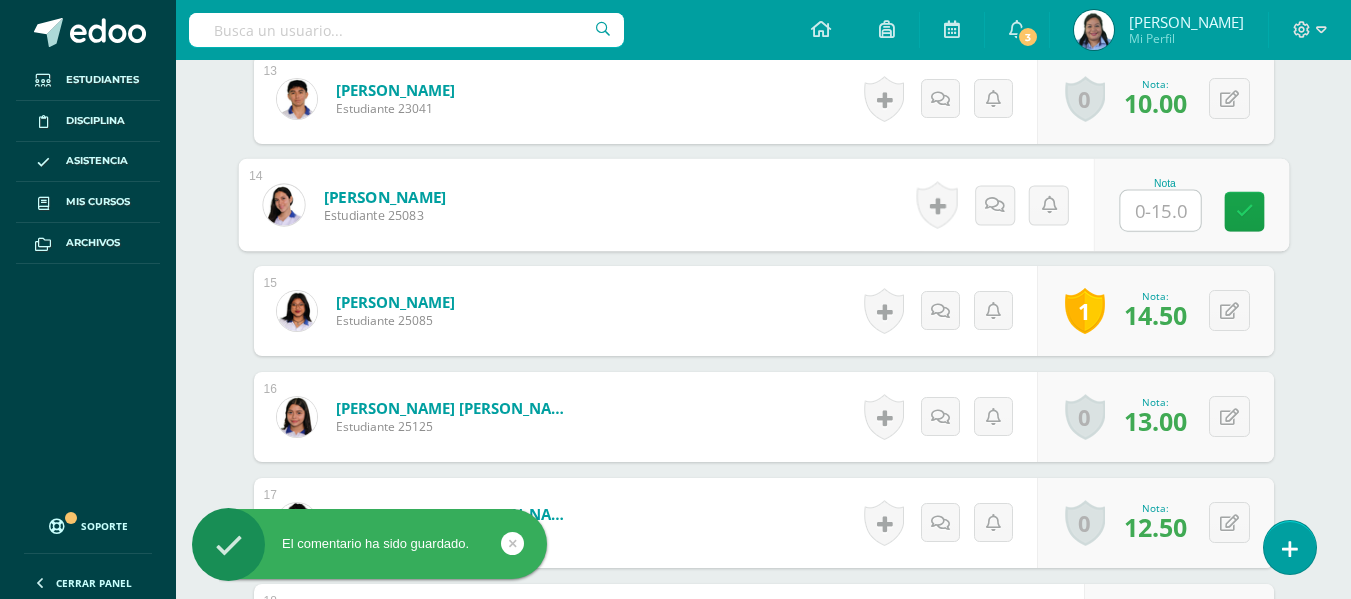 click at bounding box center [1160, 211] 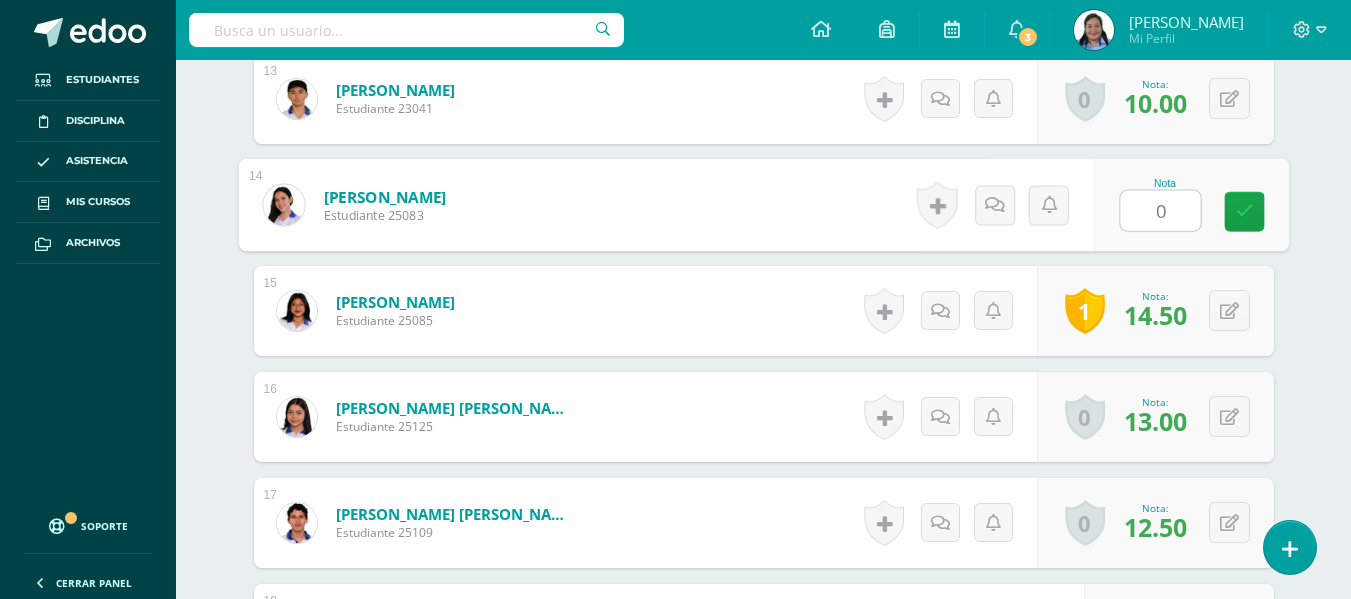 type on "0" 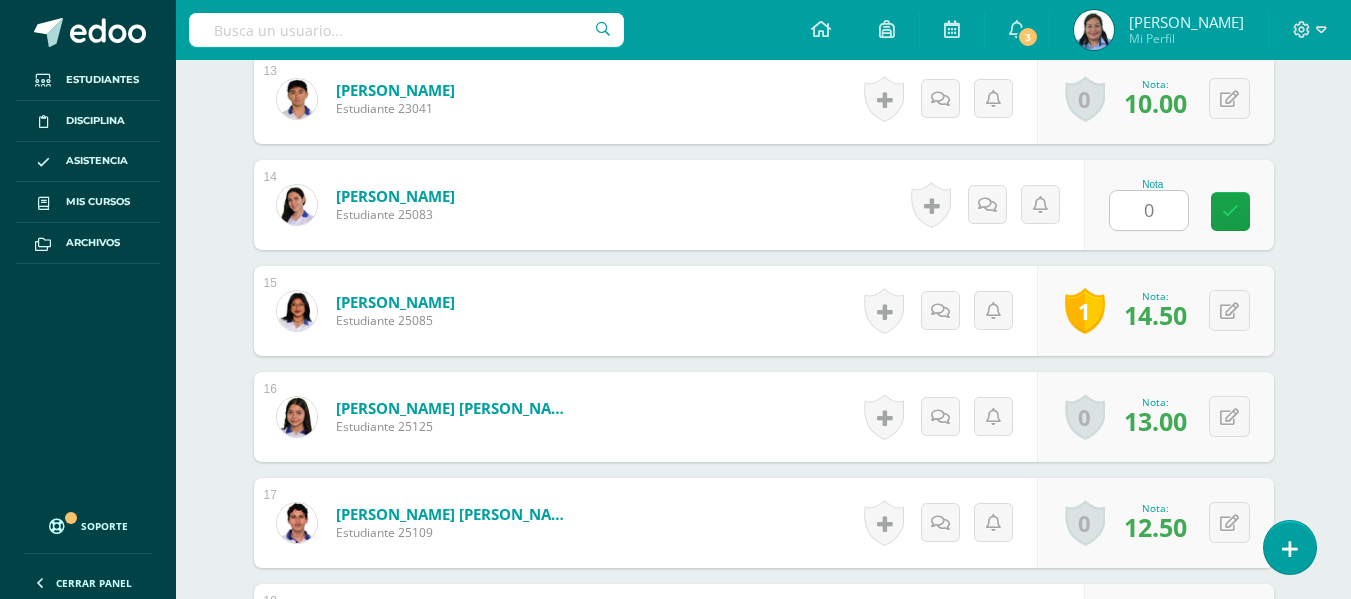 click on "¿Estás seguro que quieres  eliminar  esta actividad?
Esto borrará la actividad y cualquier nota que hayas registrado
permanentemente. Esta acción no se puede revertir. Cancelar Eliminar
Administración de escalas de valoración
escala de valoración
Aún no has creado una escala de valoración.
Cancelar Agregar nueva escala de valoración: Agrega una división a la escala de valoración  (ej. Ortografía, redacción, trabajo en equipo, etc.)
Agregar
Cancelar Crear escala de valoración
Agrega listas de cotejo
Mostrar todos                             Mostrar todos Mis listas Generales Comunicación y Lenguaje Matemática Ciencia Estudios Sociales Arte Taller 1" at bounding box center [764, 413] 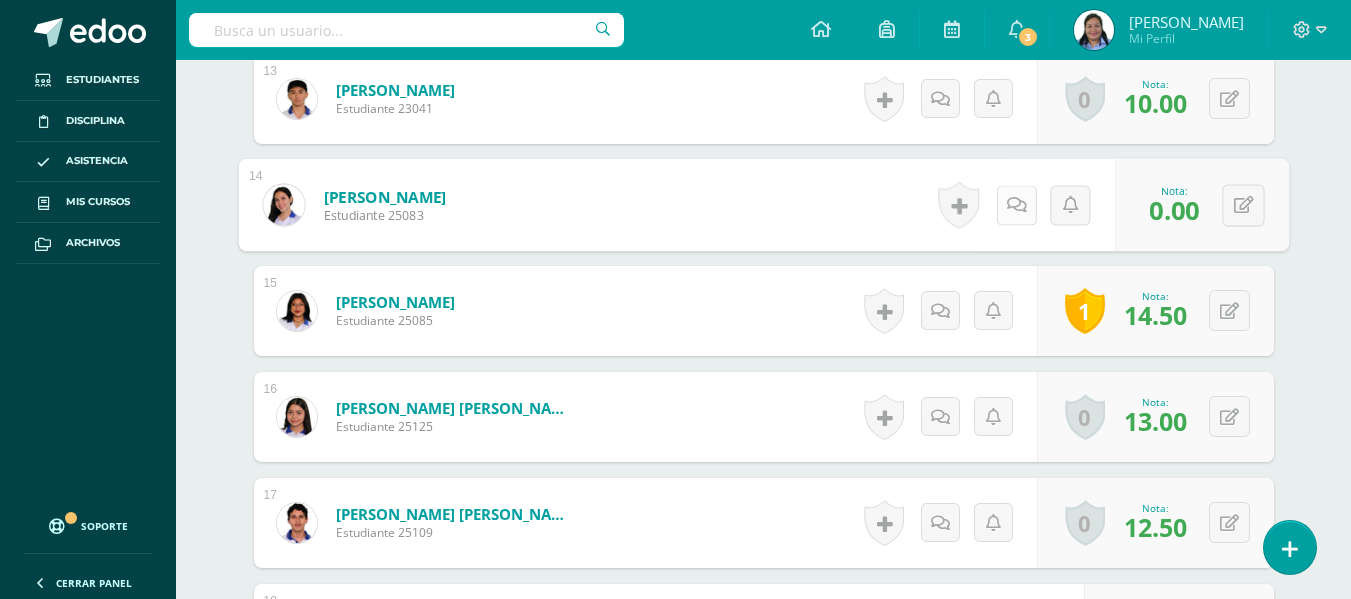 click on "Historial de actividad
No hay historial para esta actividad
Agregar Comentarios
[PERSON_NAME] notificación a estudiante
Cancelar
Guardar" at bounding box center [1022, 205] 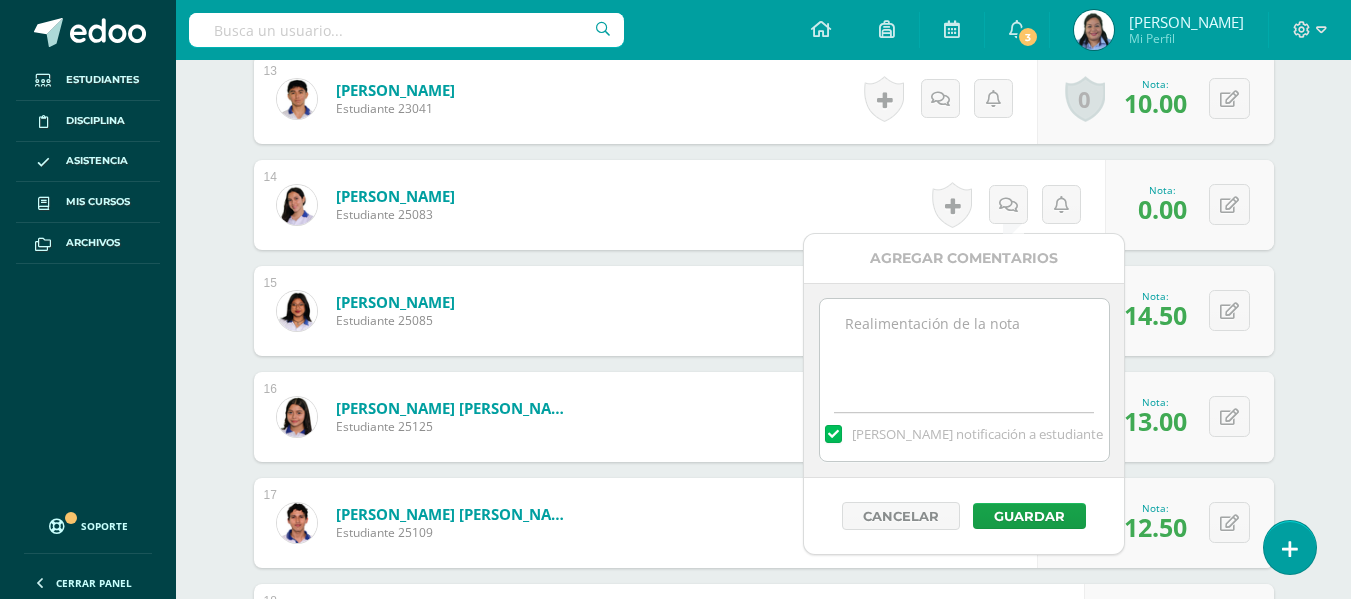 paste on "No entregó el trabajo." 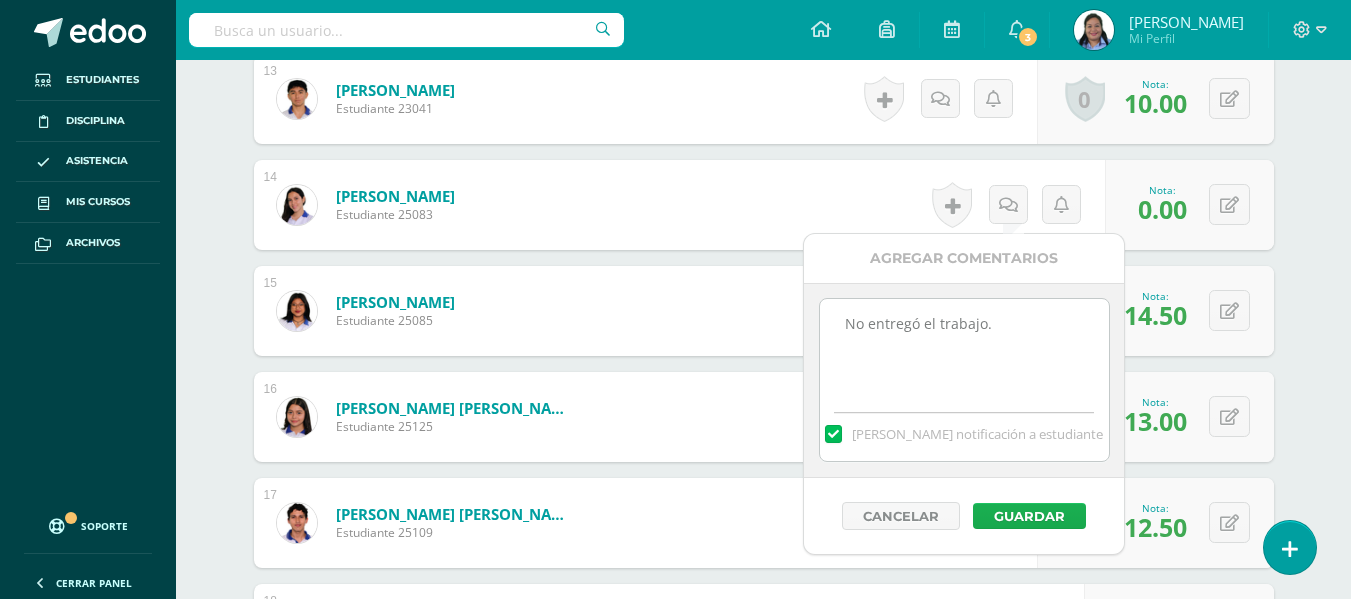 type on "No entregó el trabajo." 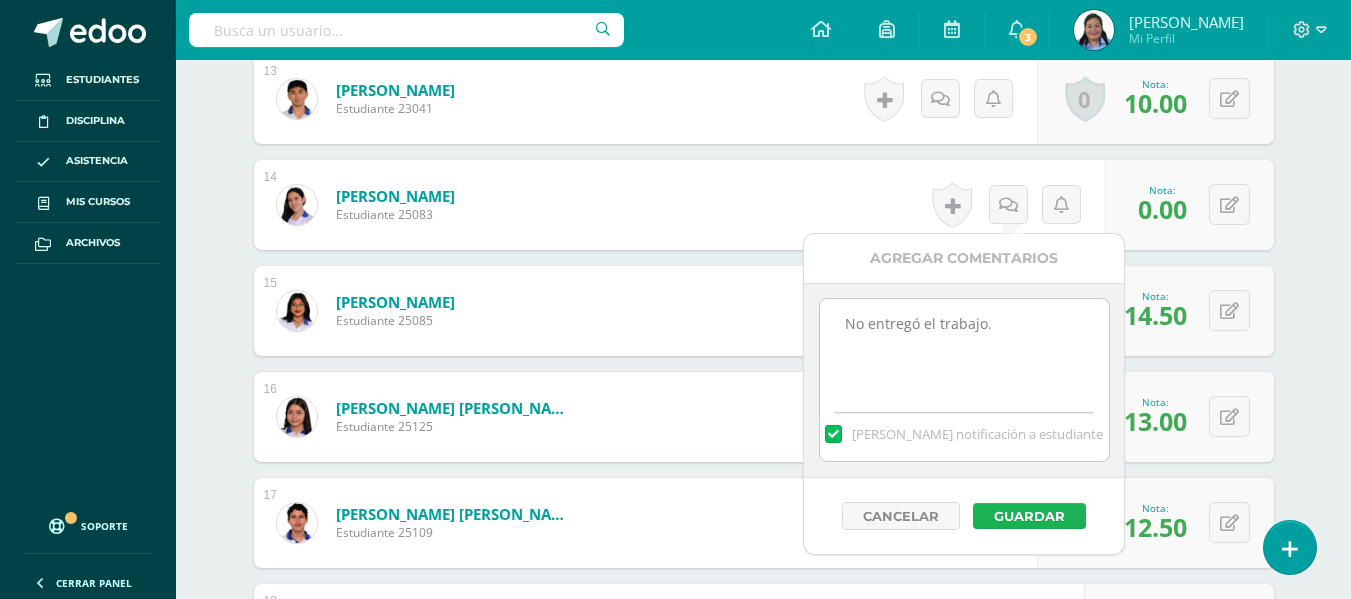 click on "Guardar" at bounding box center (1029, 516) 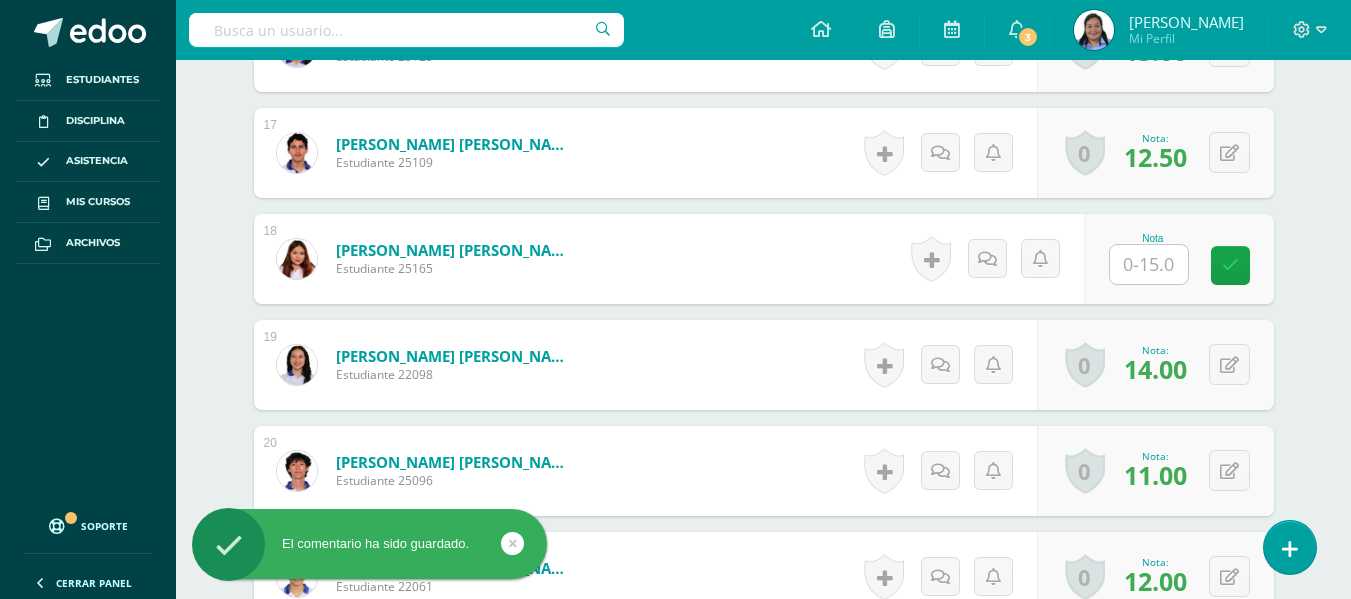 scroll, scrollTop: 2356, scrollLeft: 0, axis: vertical 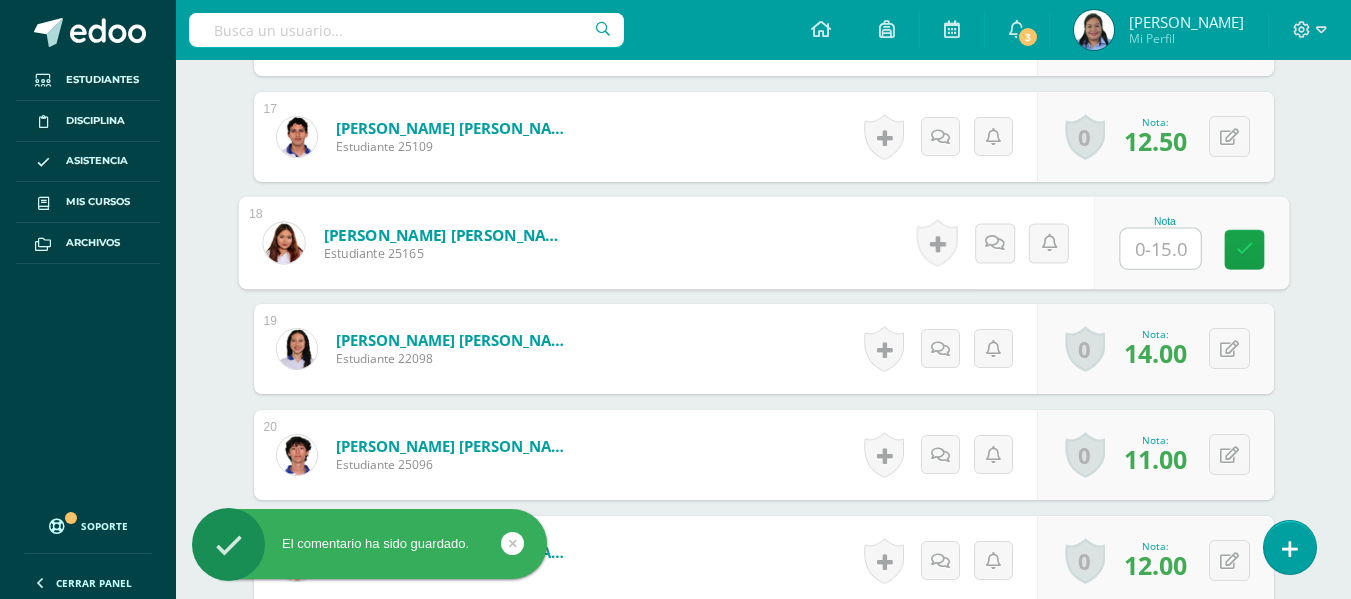 click at bounding box center (1160, 249) 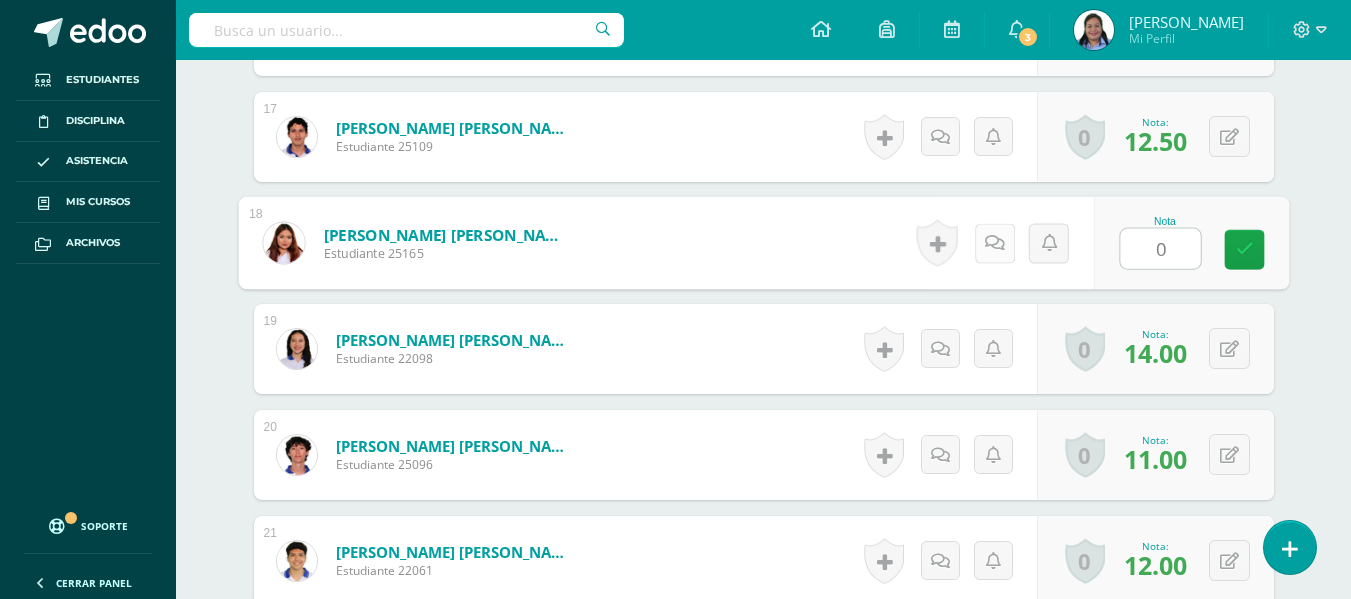 type on "0" 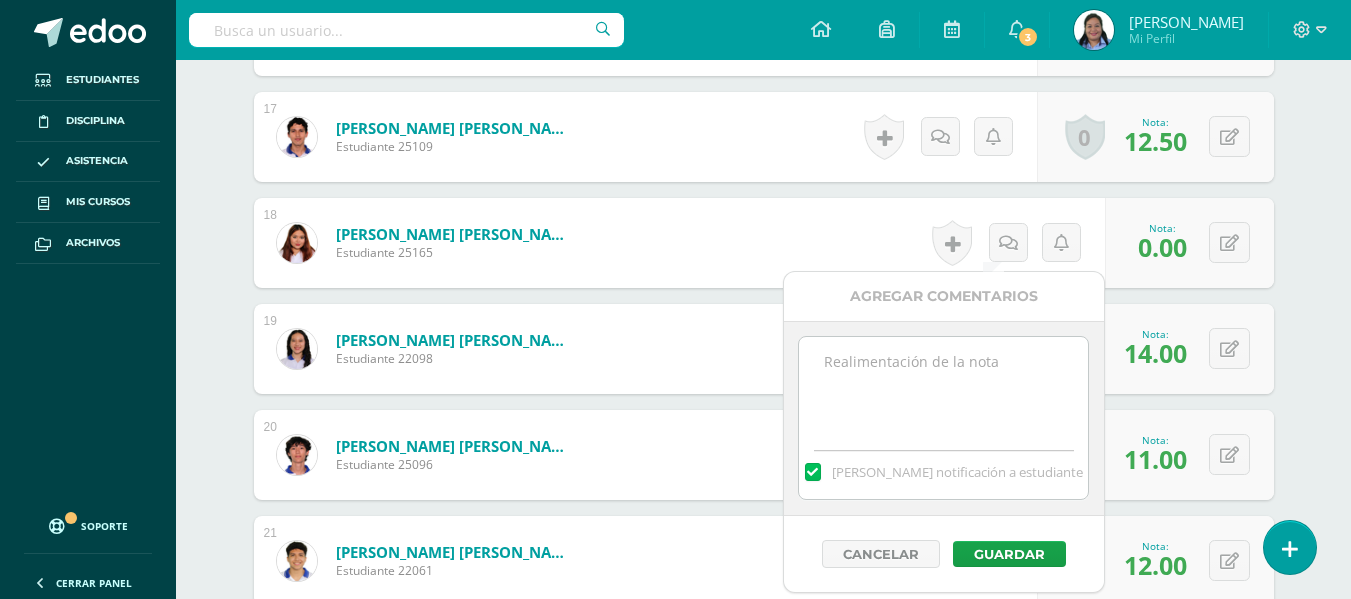 paste on "No entregó el trabajo." 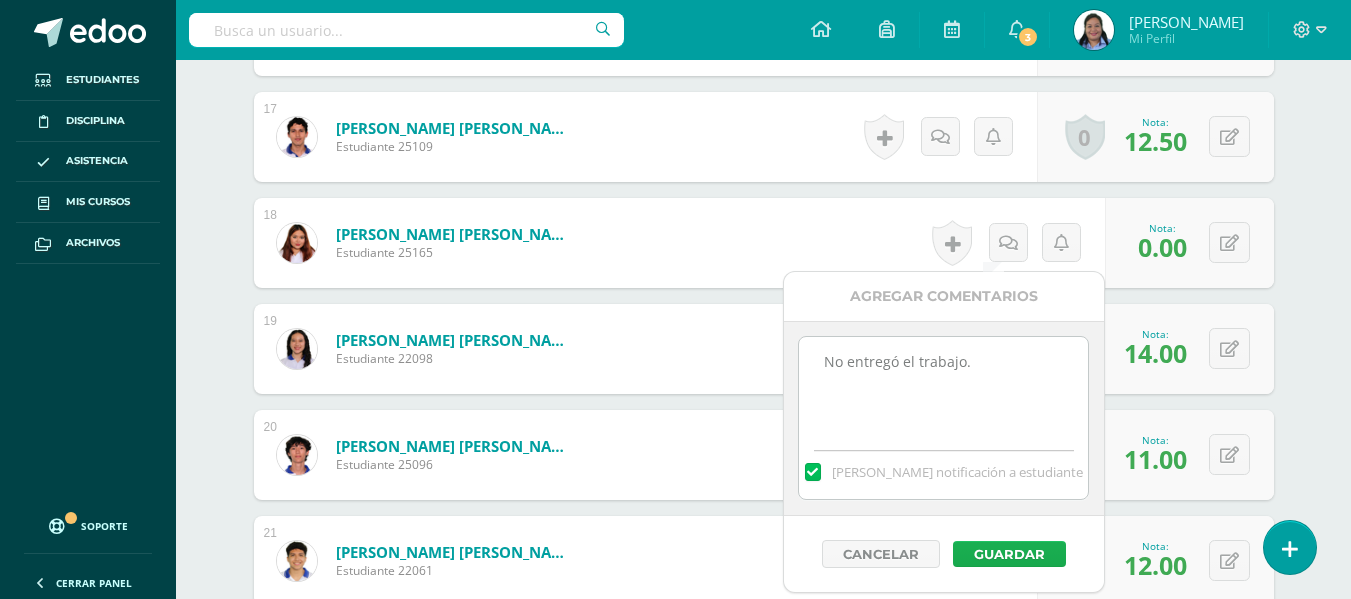 type on "No entregó el trabajo." 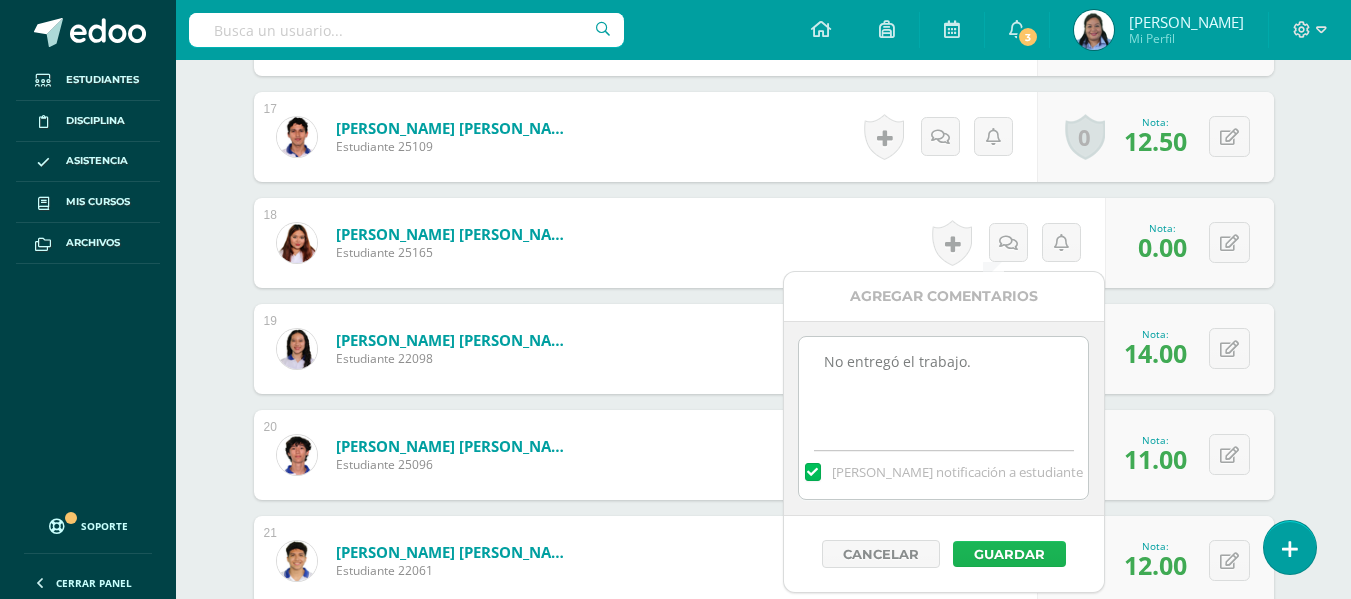 click on "Guardar" at bounding box center (1009, 554) 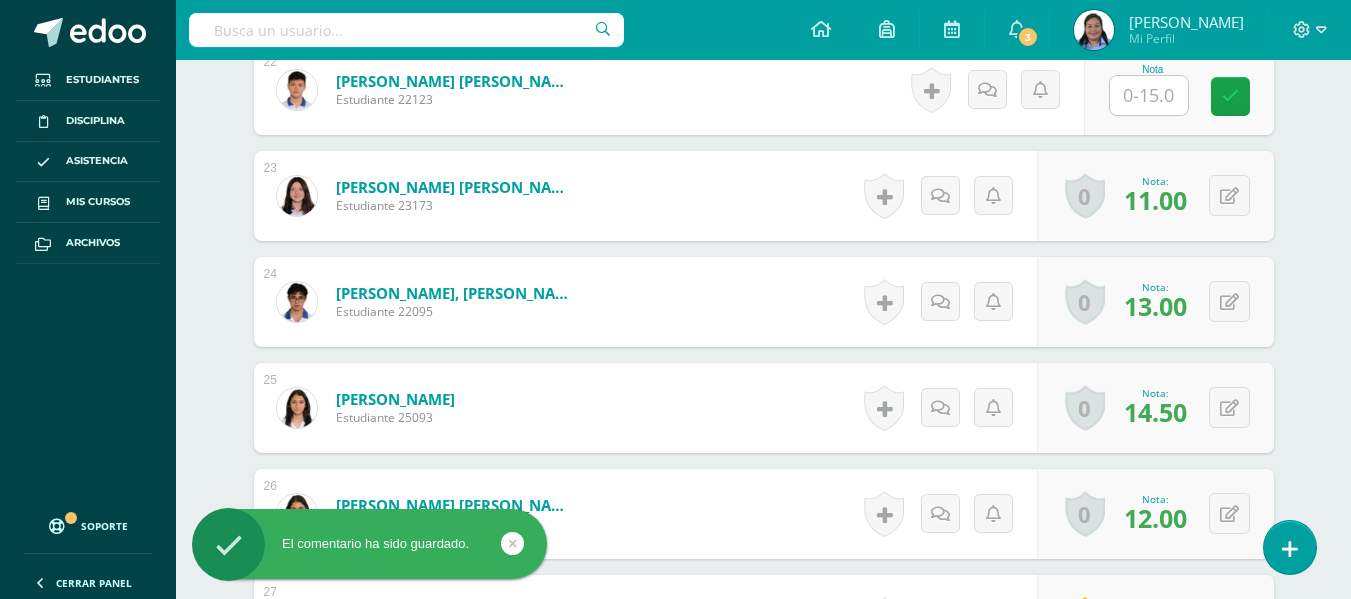 scroll, scrollTop: 2860, scrollLeft: 0, axis: vertical 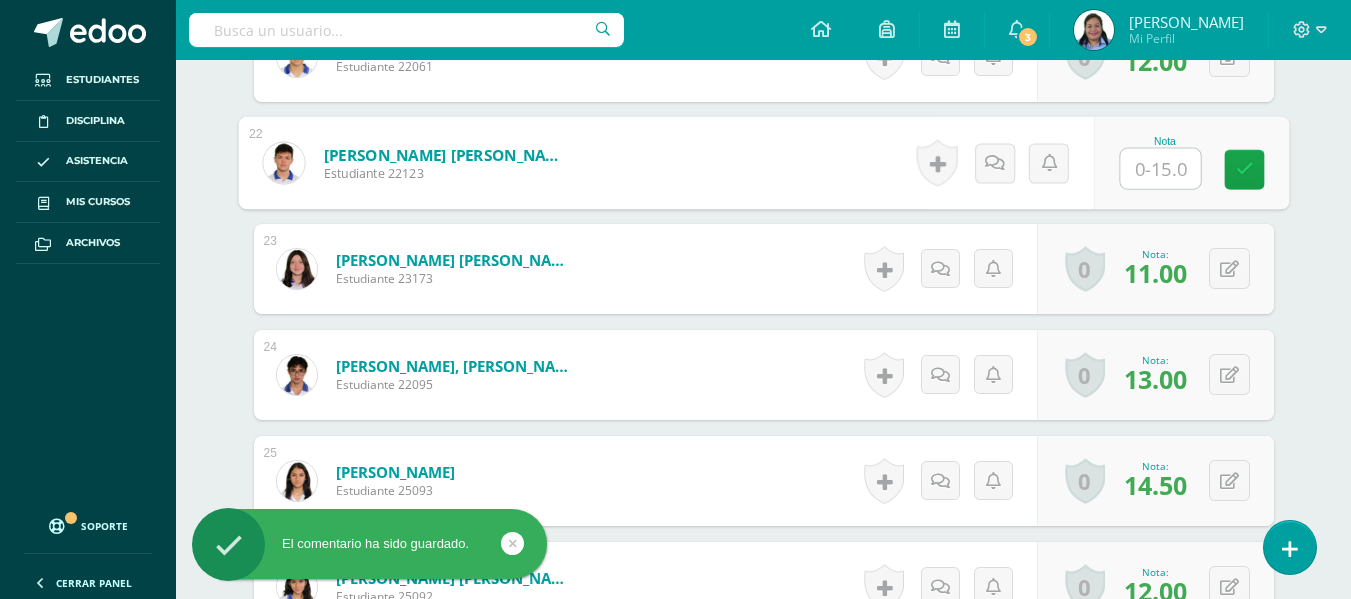 click at bounding box center [1160, 169] 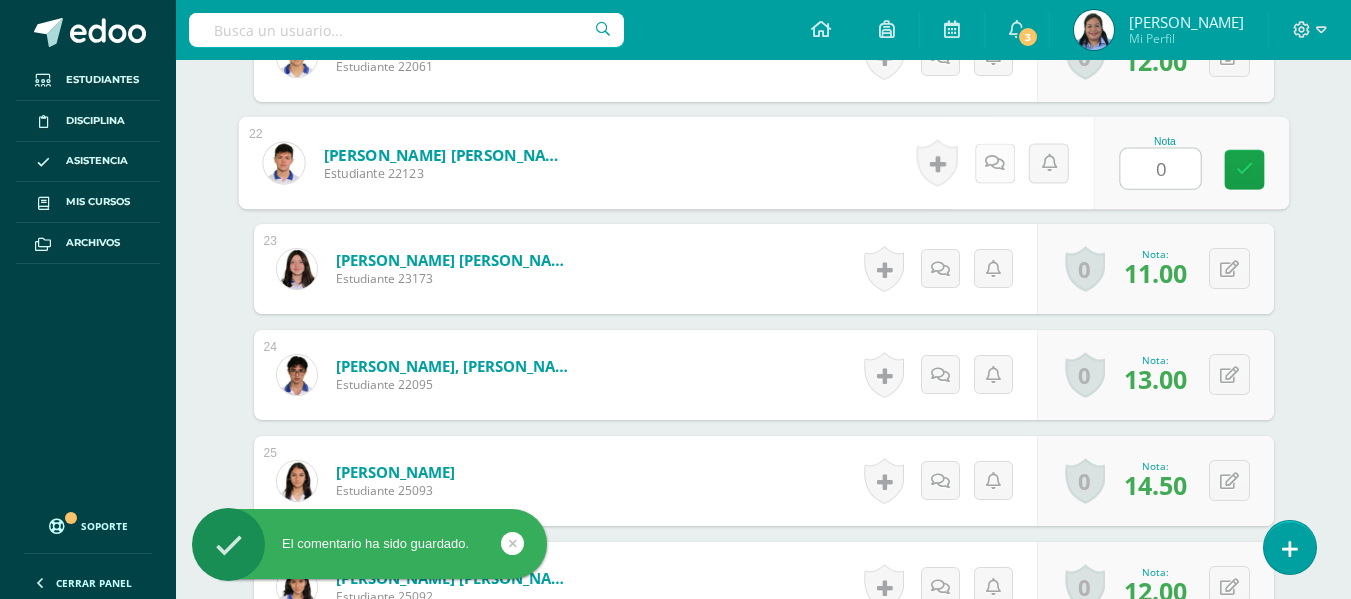 type on "0" 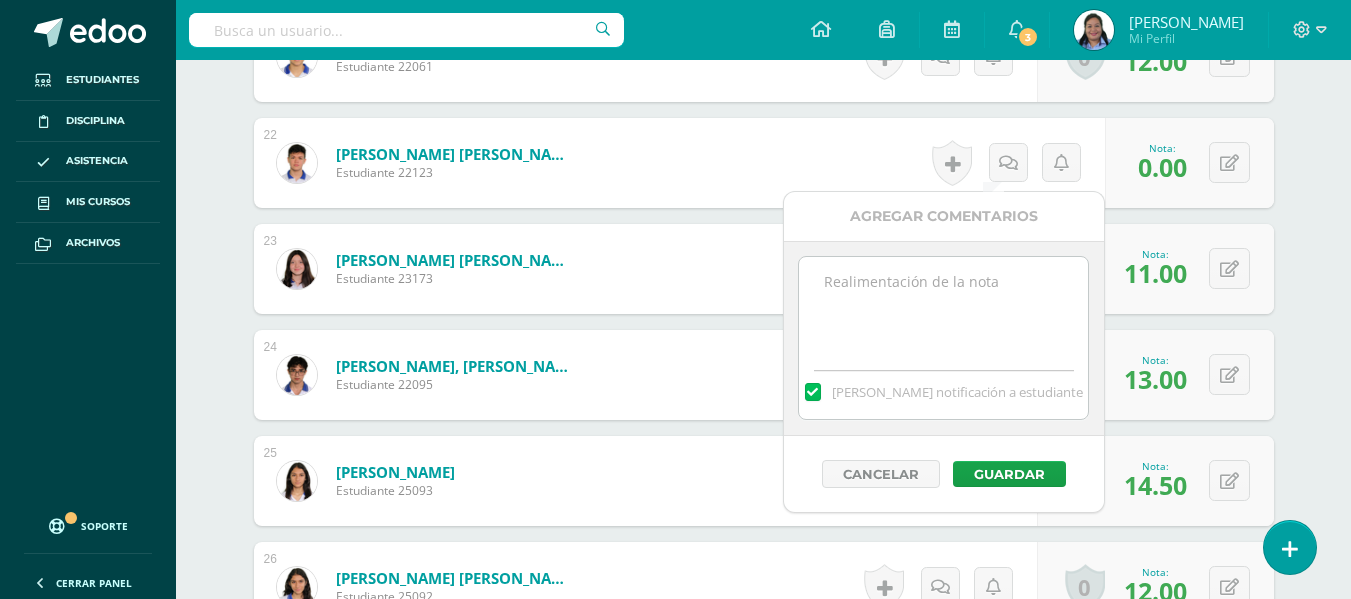 paste on "No entregó el trabajo." 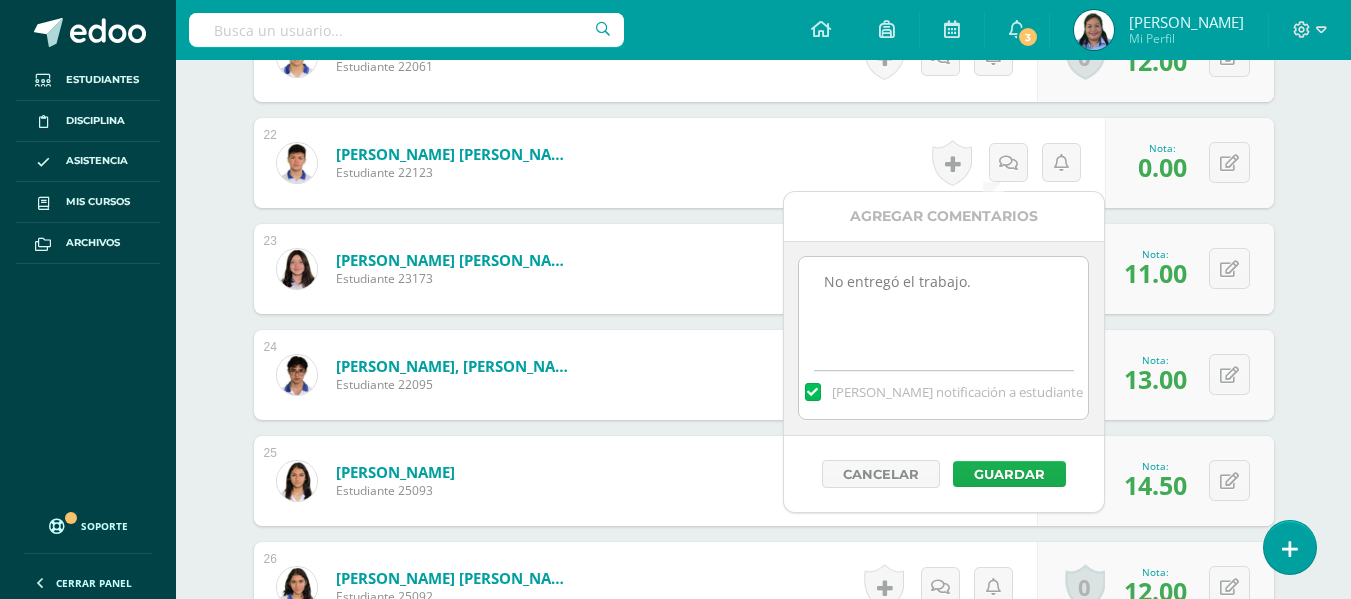 type on "No entregó el trabajo." 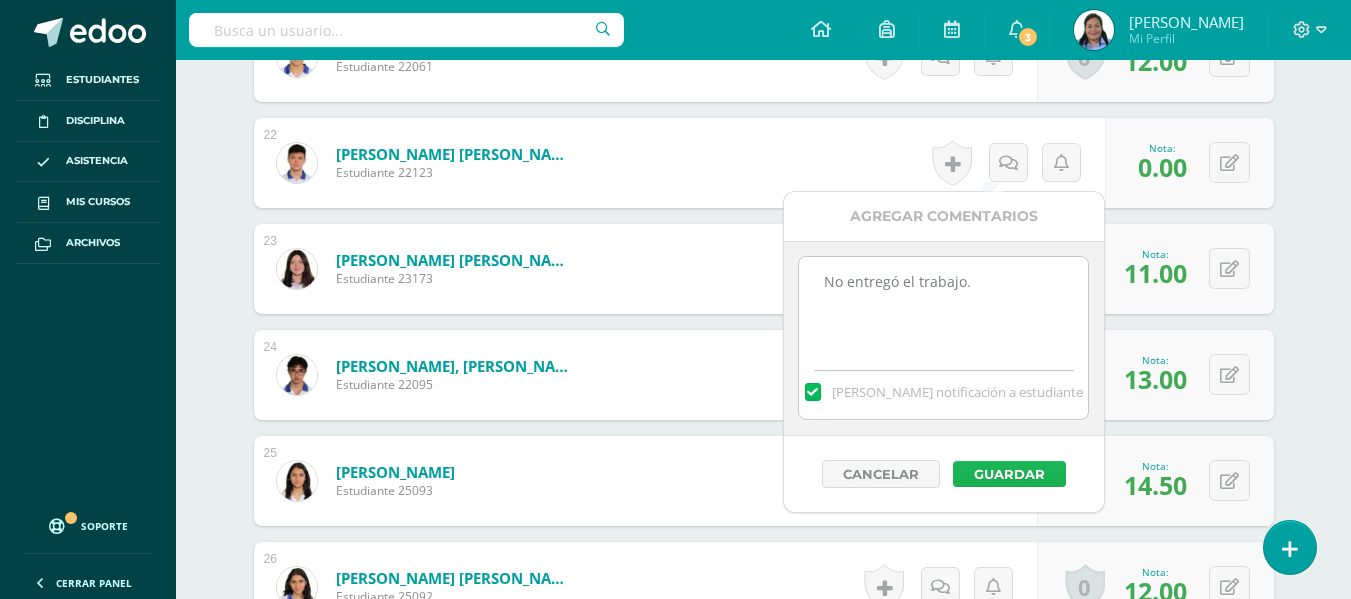 click on "Guardar" at bounding box center [1009, 474] 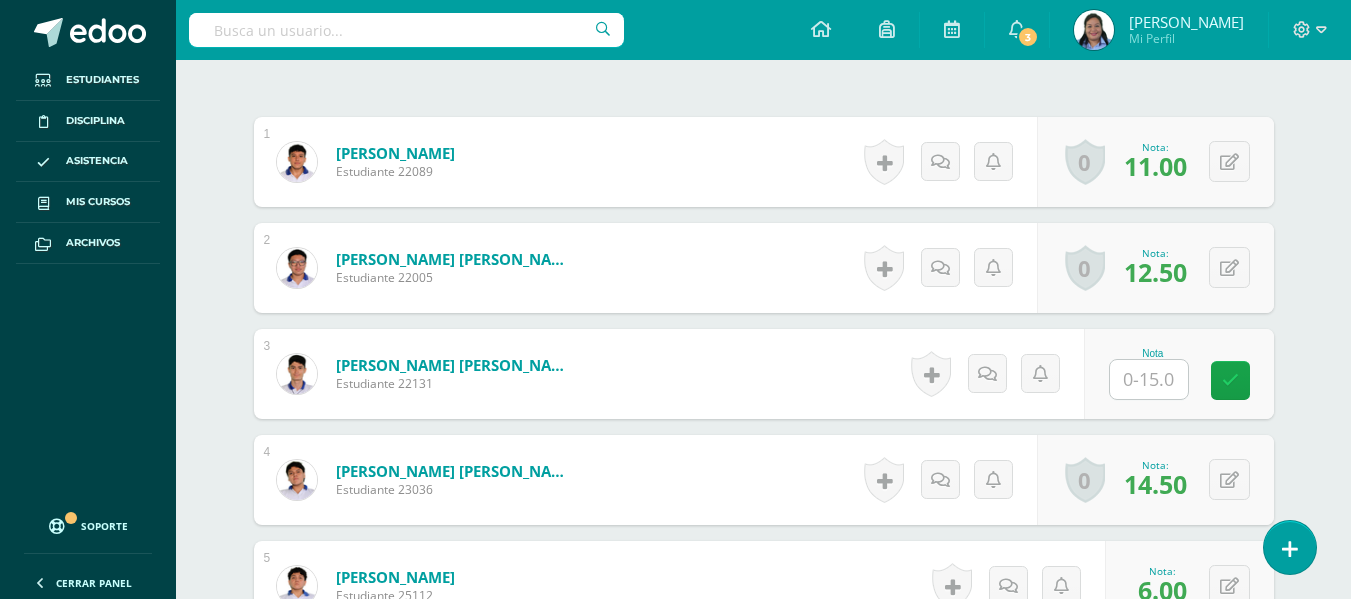 scroll, scrollTop: 652, scrollLeft: 0, axis: vertical 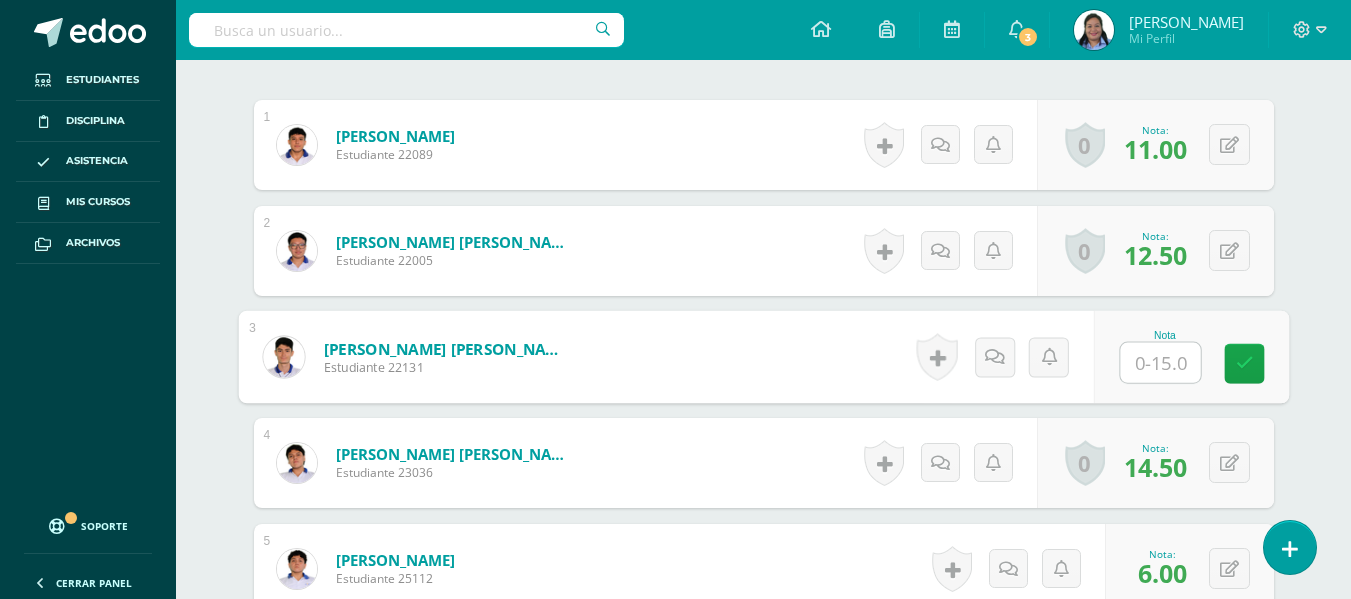 click at bounding box center (1160, 363) 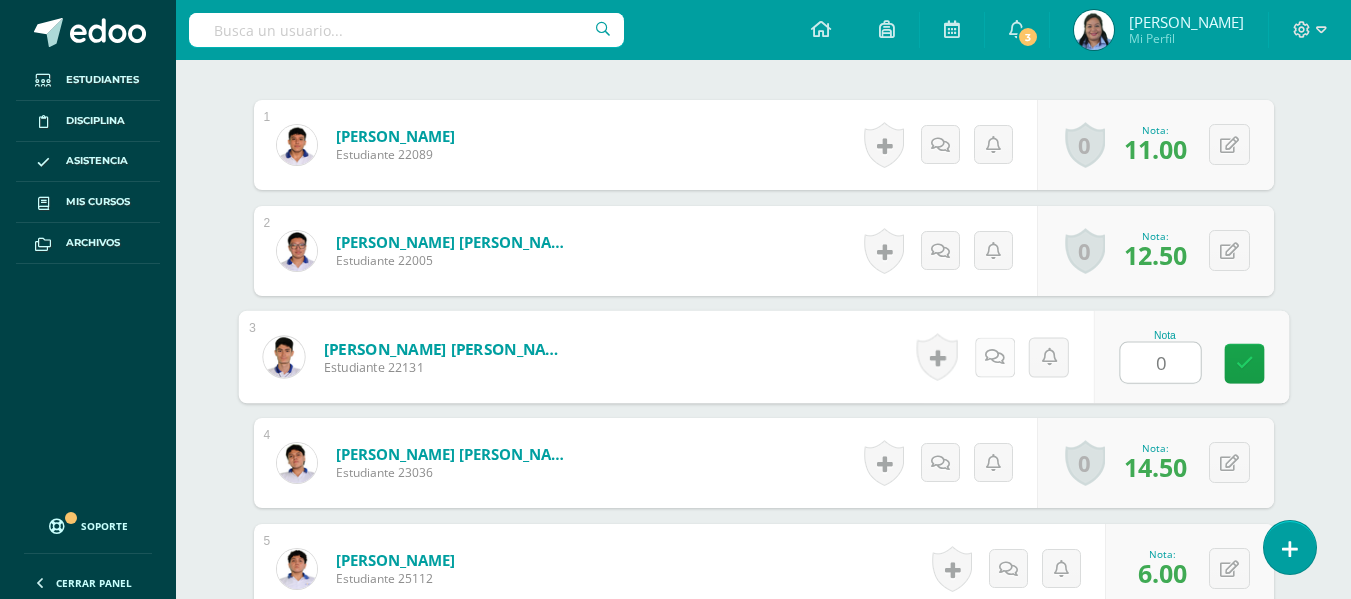type on "0" 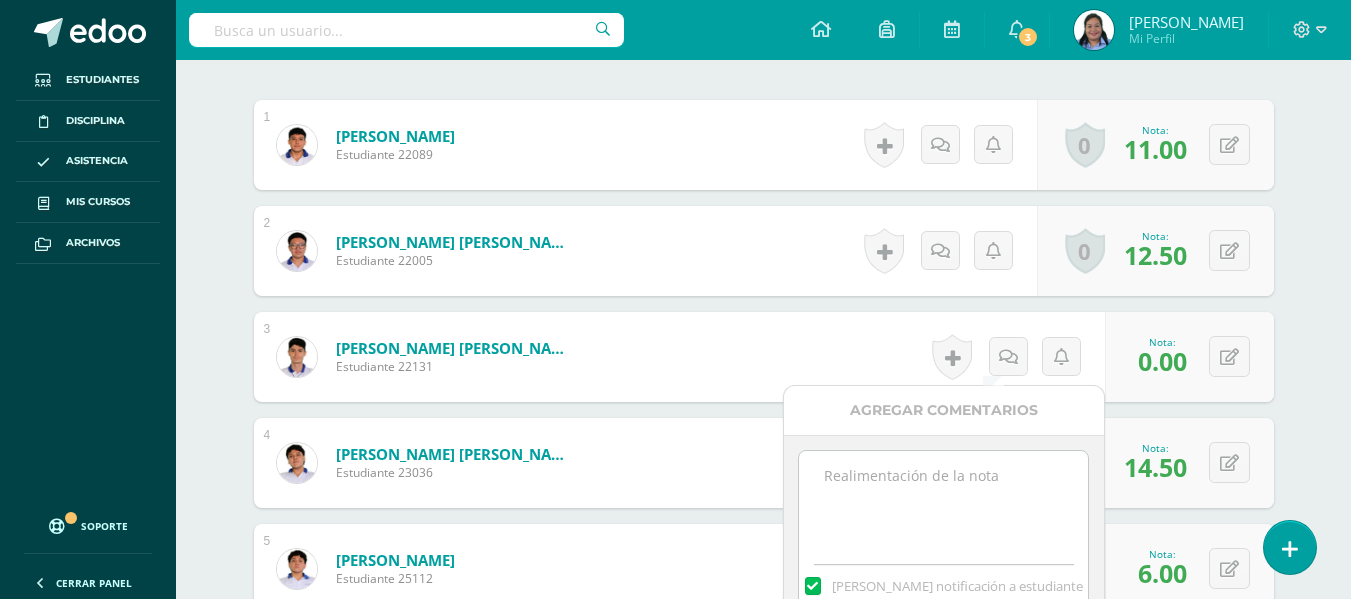 paste on "No entregó el trabajo." 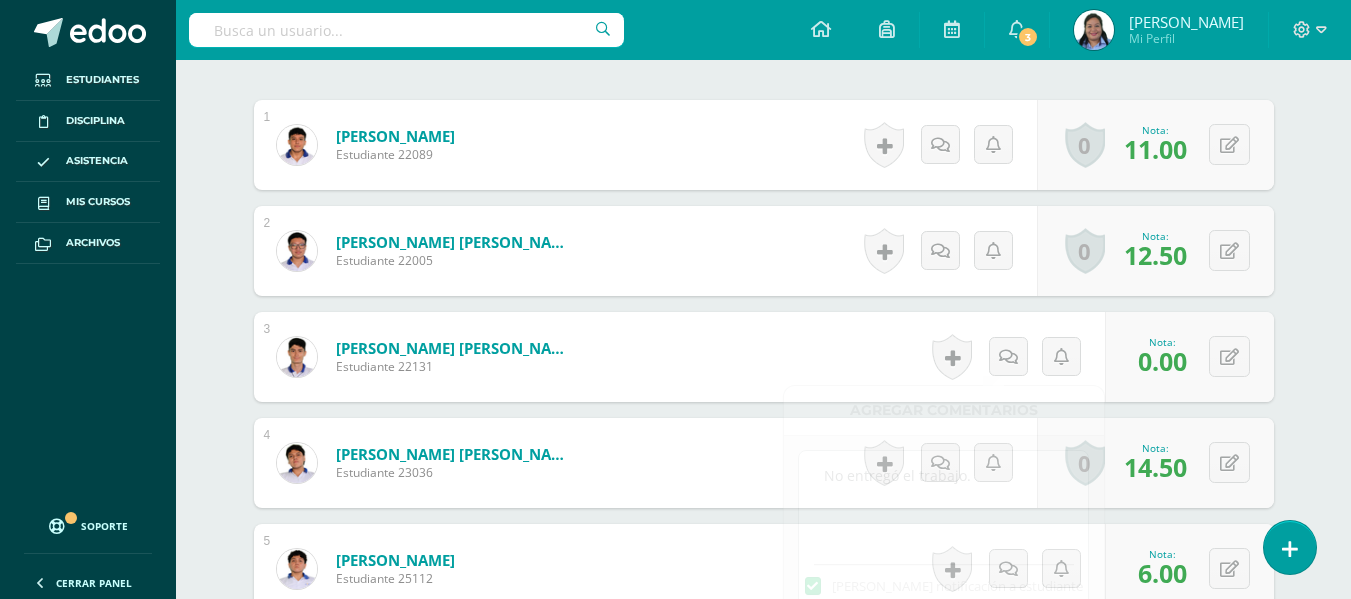type on "No entregó el trabajo." 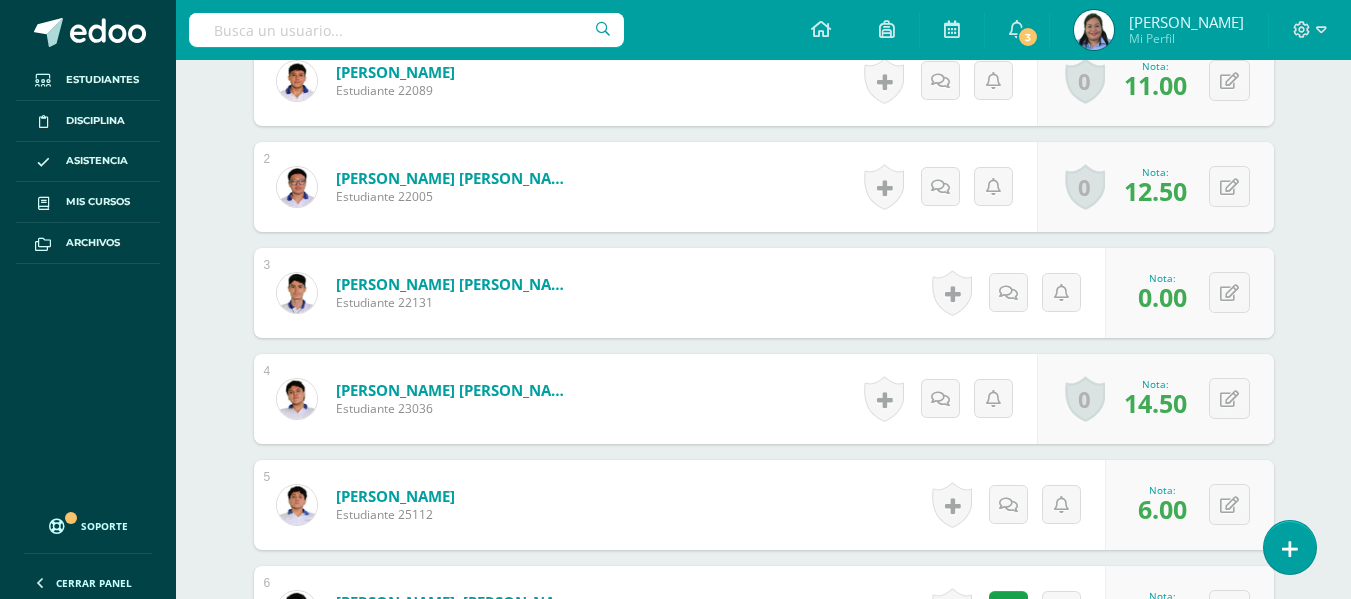 scroll, scrollTop: 733, scrollLeft: 0, axis: vertical 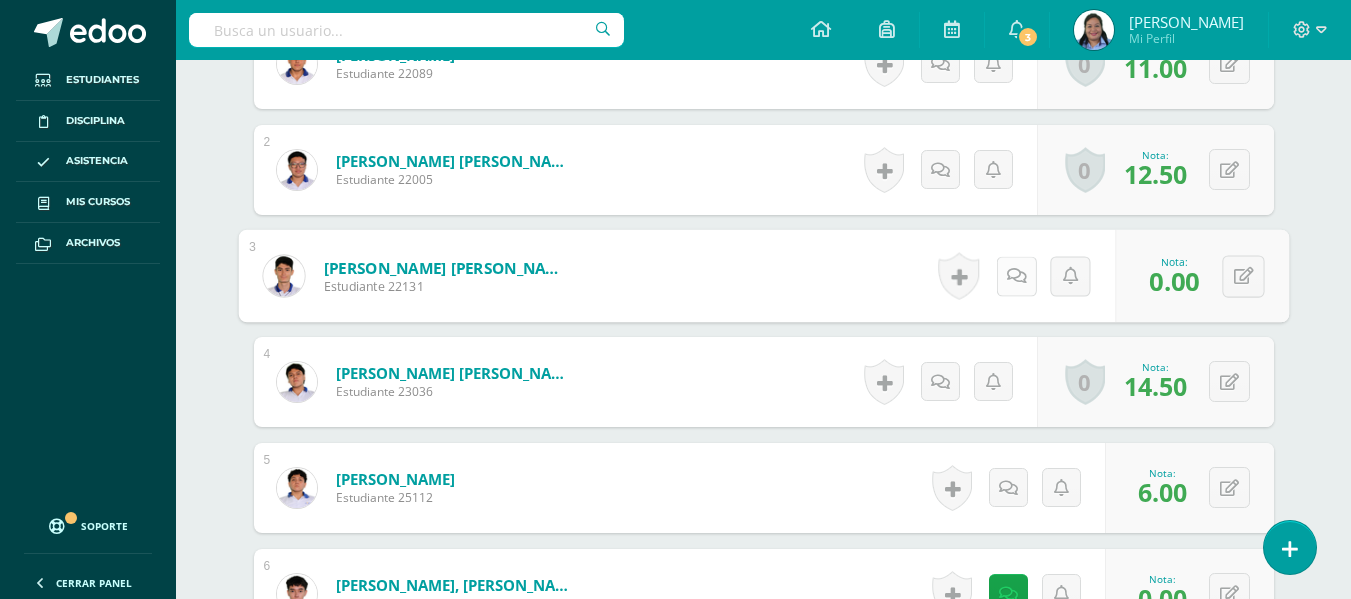 click at bounding box center [1016, 275] 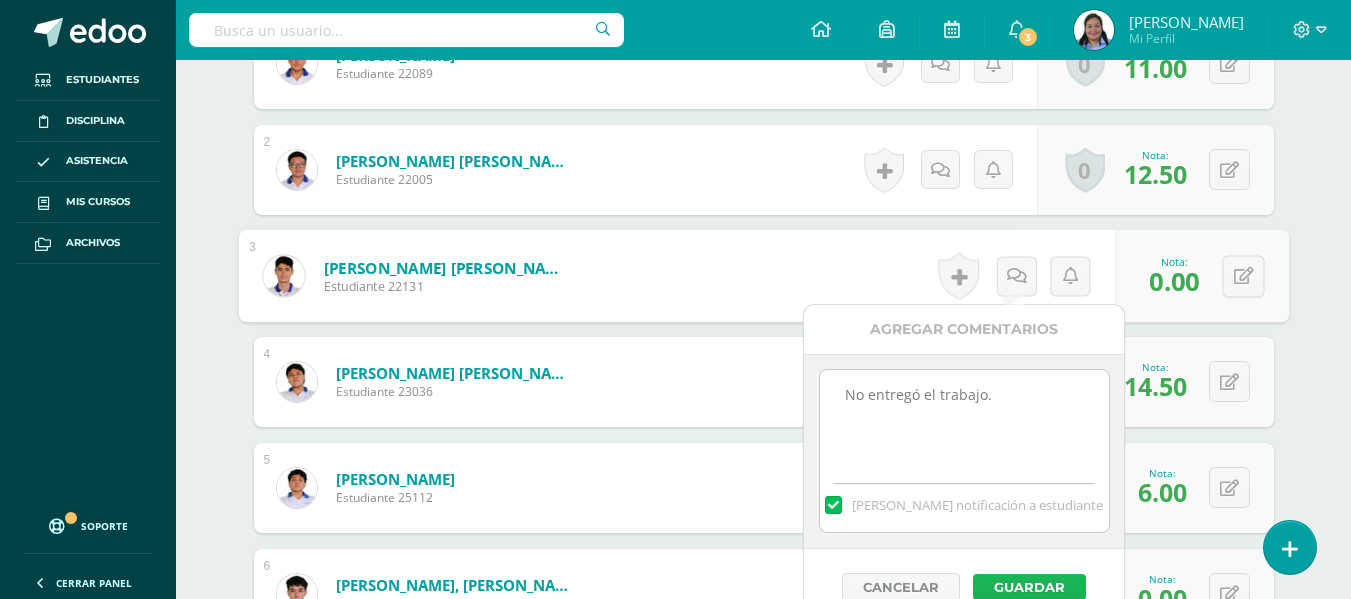 click on "Guardar" at bounding box center [1029, 587] 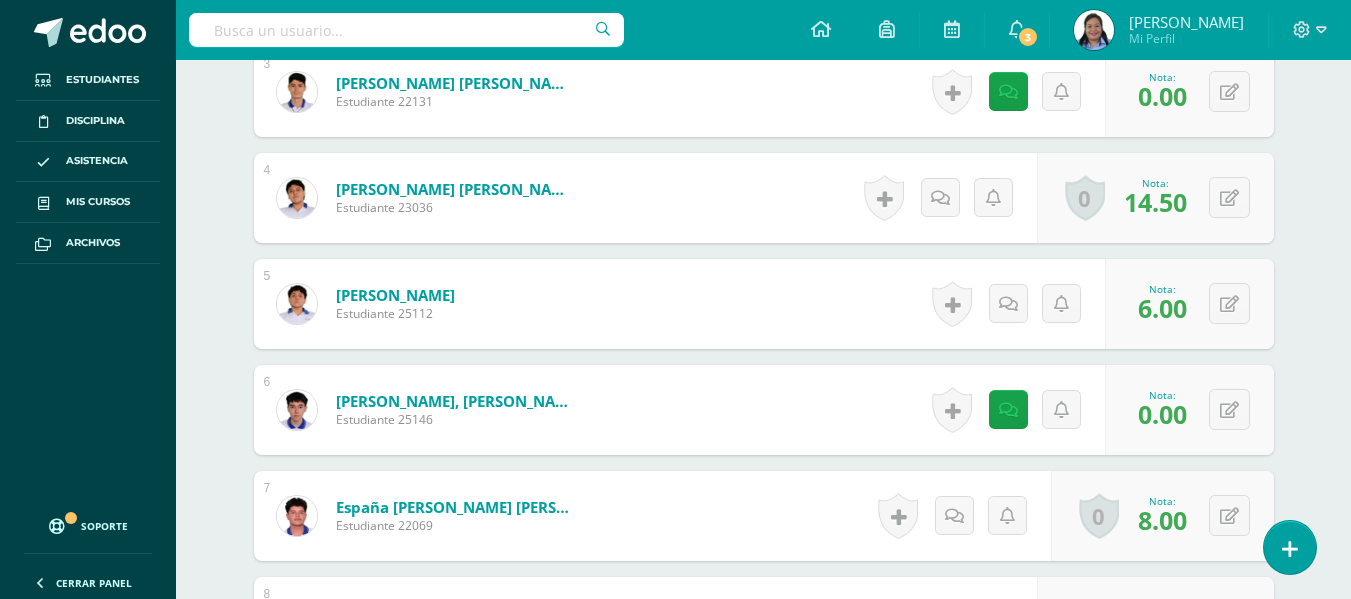 scroll, scrollTop: 926, scrollLeft: 0, axis: vertical 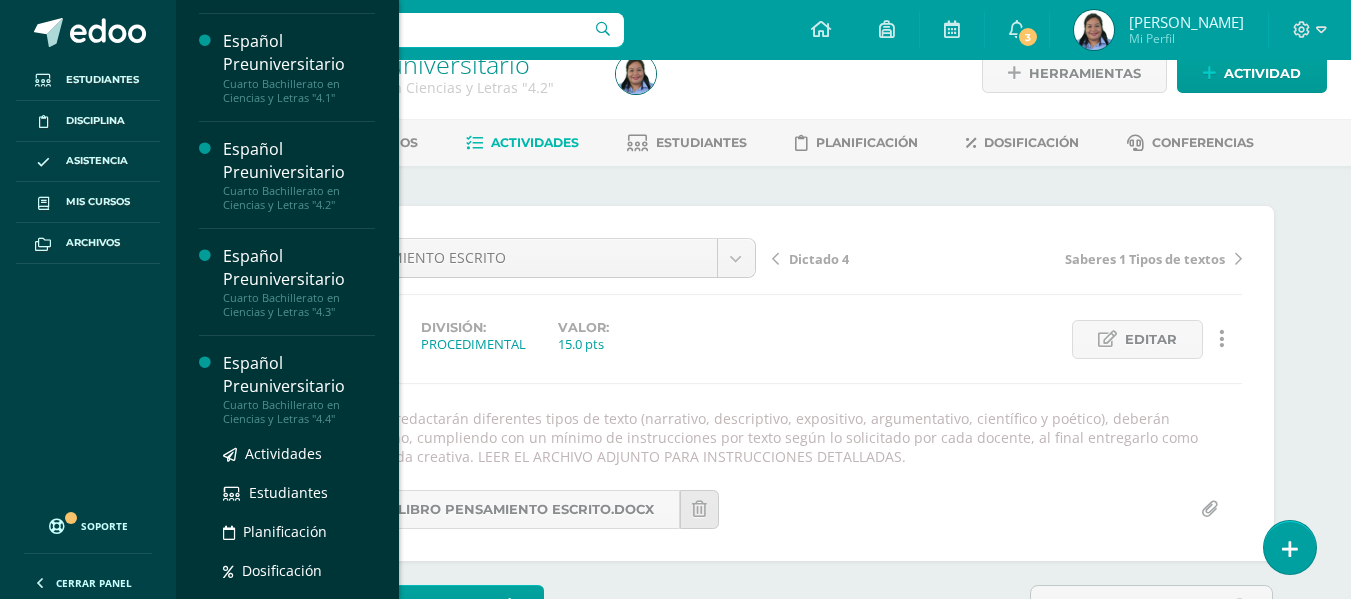 click on "Español Preuniversitario" at bounding box center (299, 375) 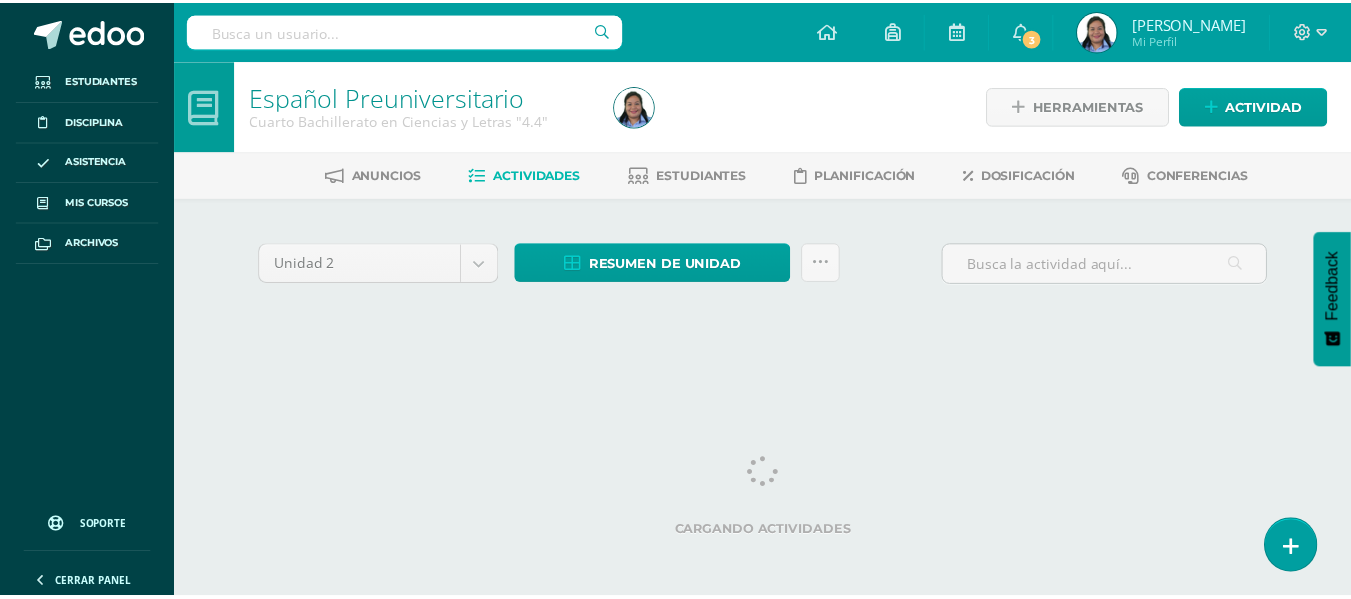 scroll, scrollTop: 0, scrollLeft: 0, axis: both 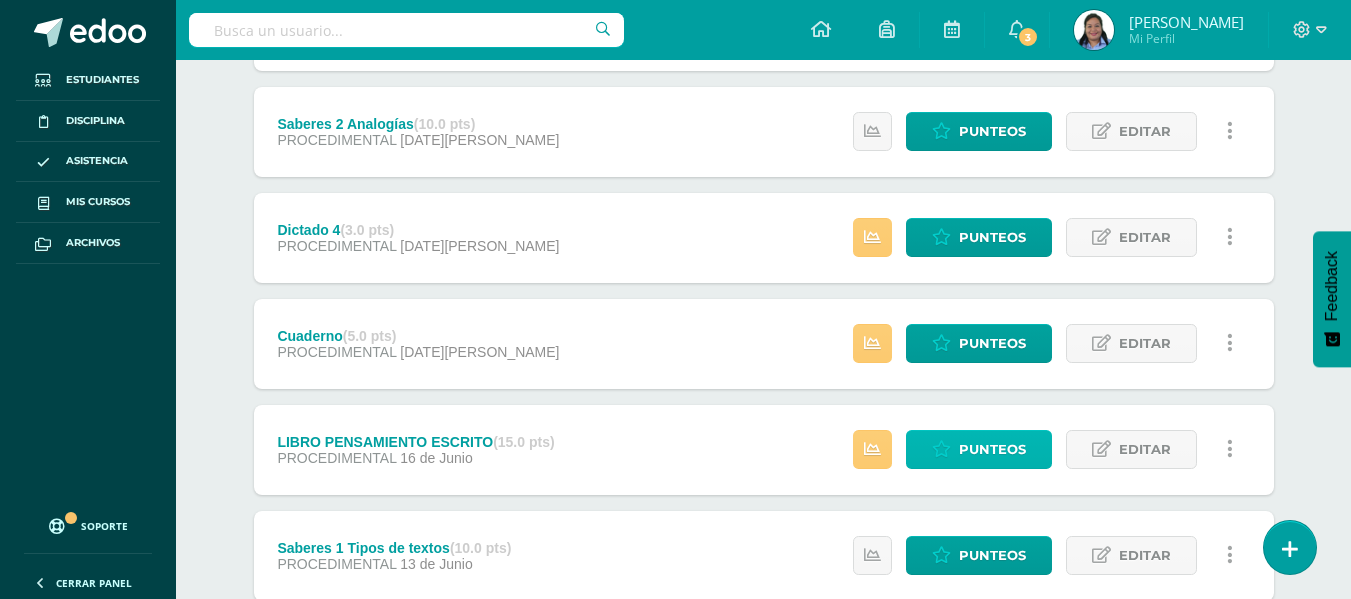 click on "Punteos" at bounding box center (992, 449) 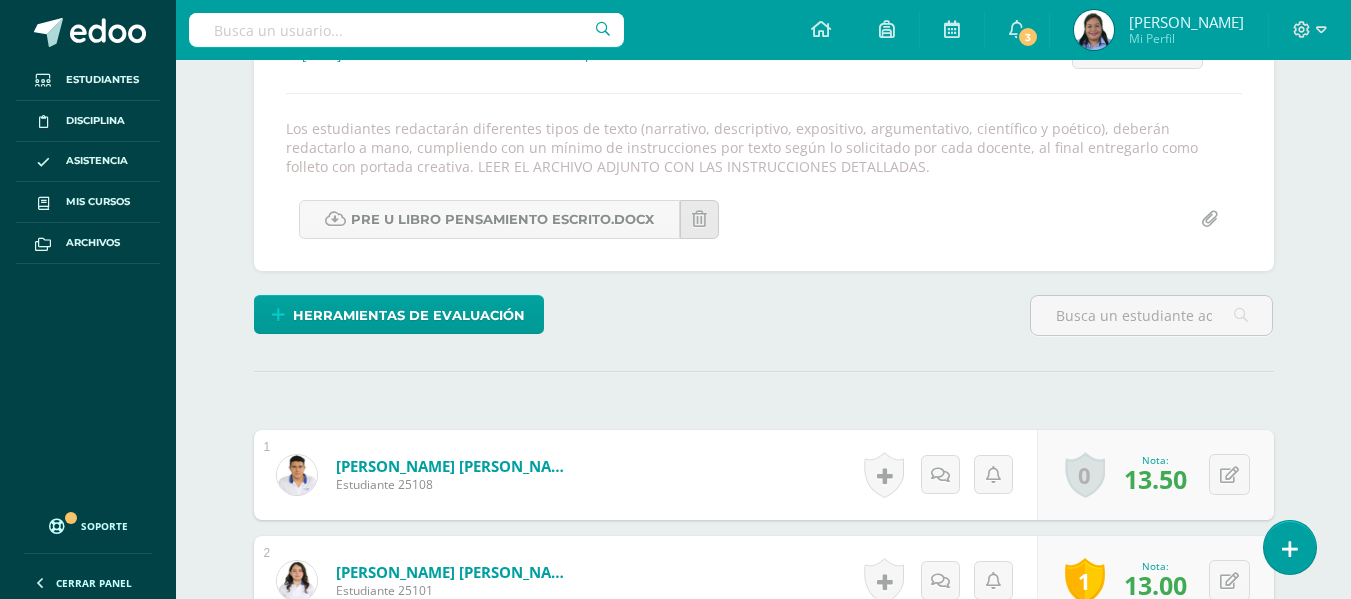 scroll, scrollTop: 323, scrollLeft: 0, axis: vertical 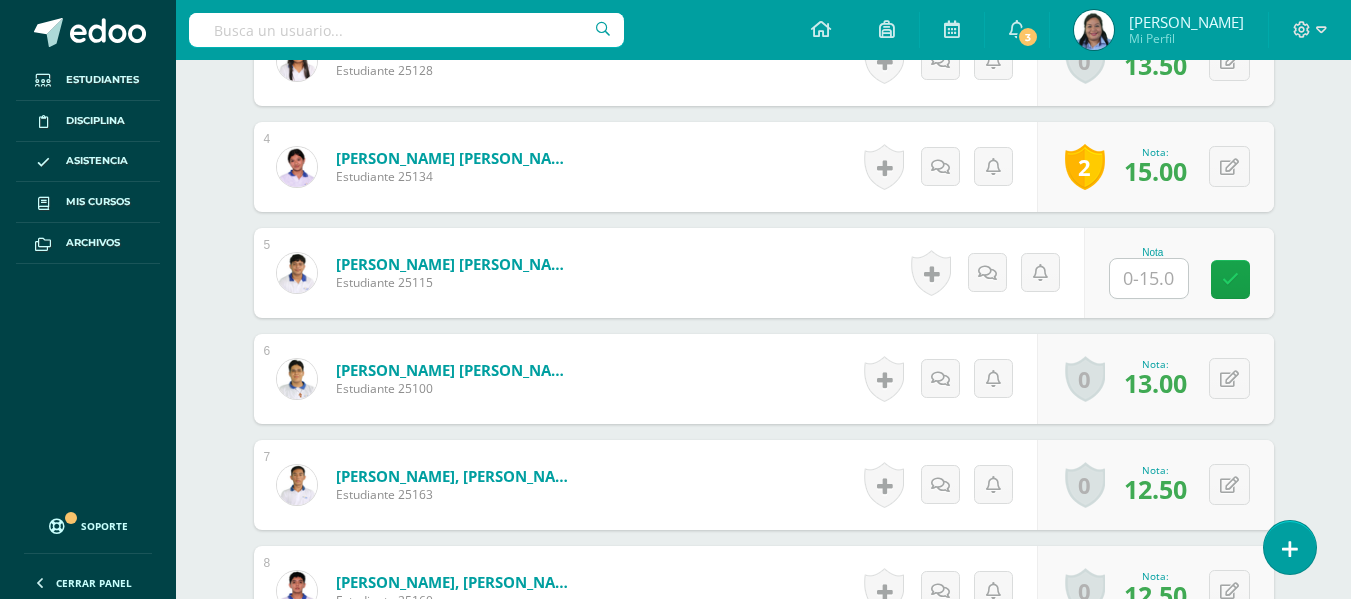click at bounding box center (1149, 278) 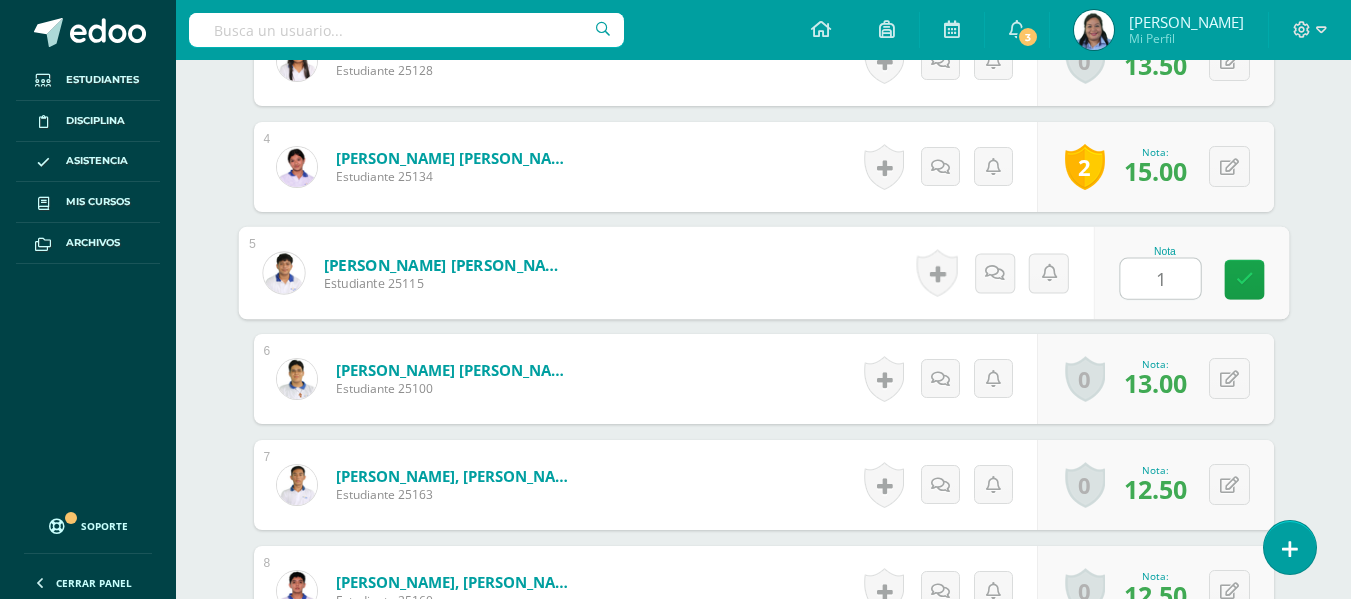 click on "1" at bounding box center [1160, 279] 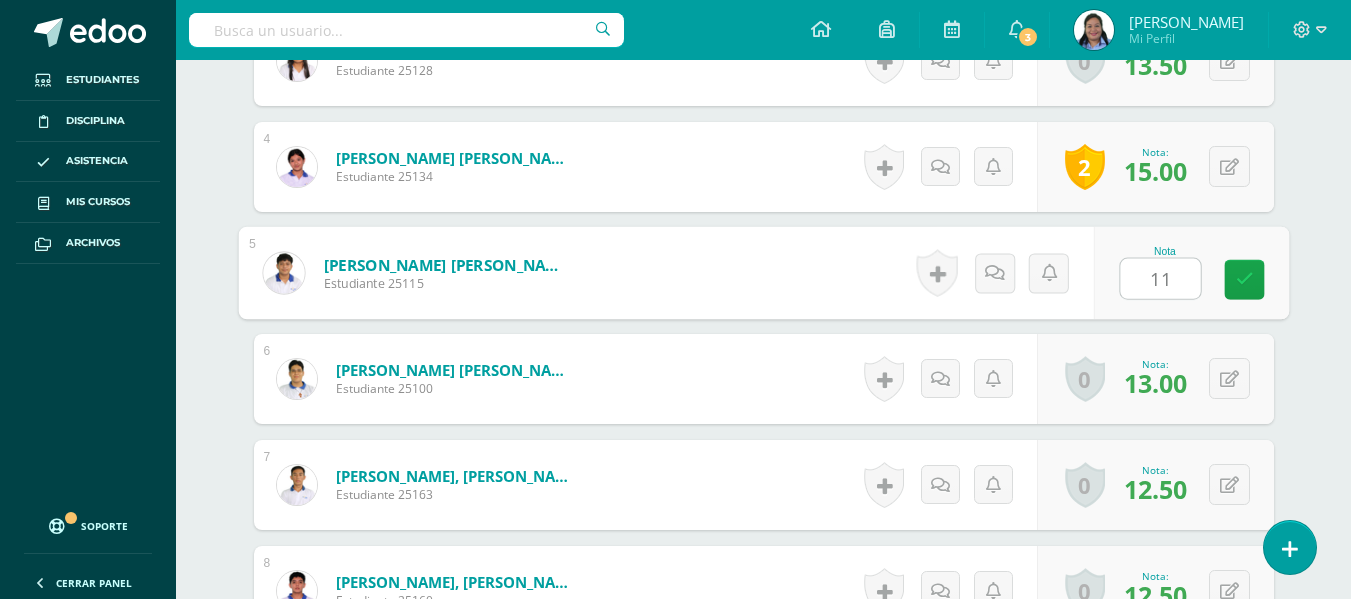 type on "11" 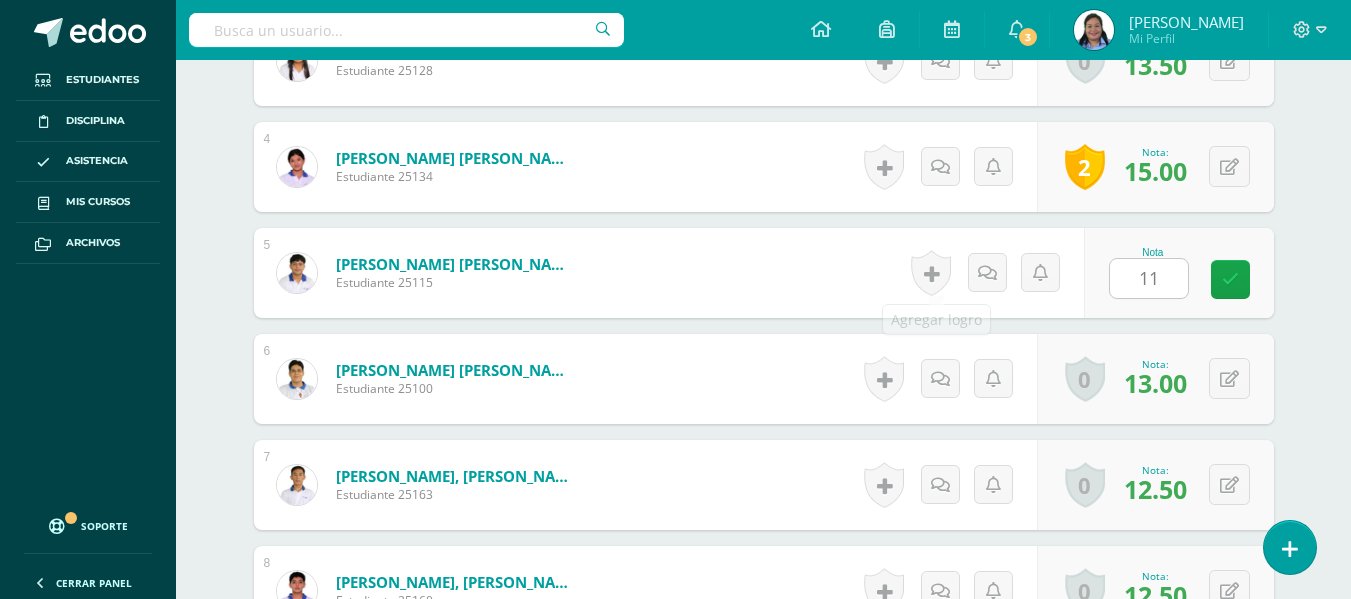 click on "Historial de actividad
No hay historial para esta actividad
Agregar Comentarios
[PERSON_NAME] notificación a estudiante
Cancelar
Guardar" at bounding box center [994, 273] 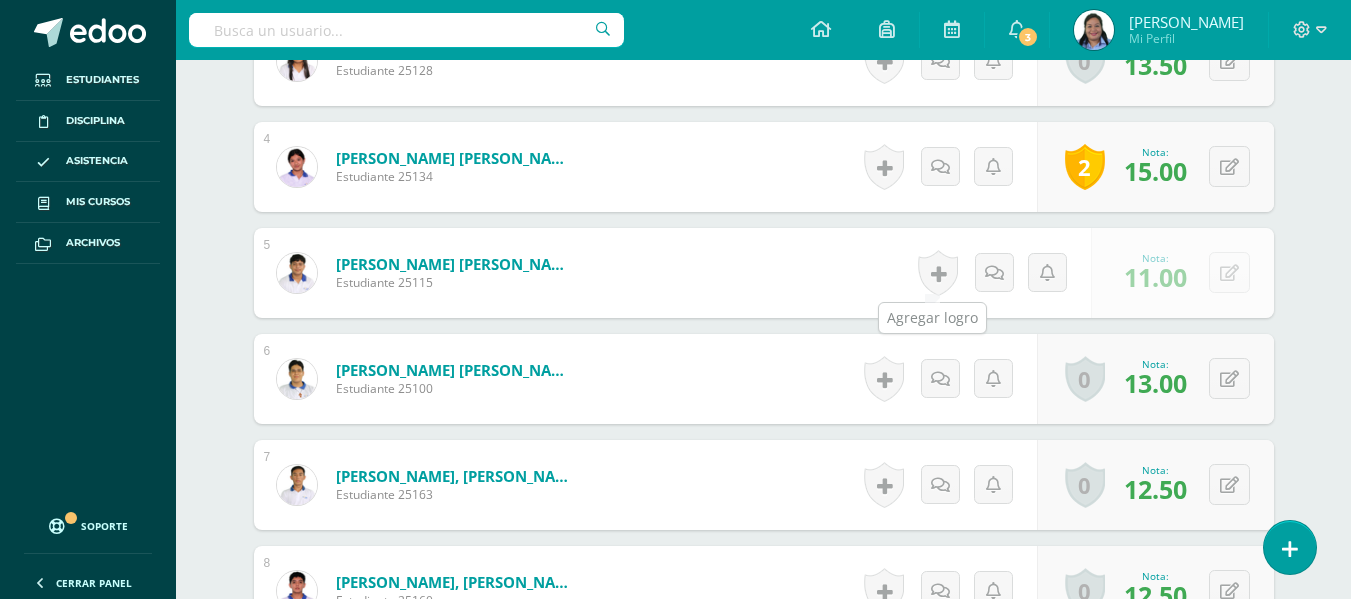 click at bounding box center [938, 273] 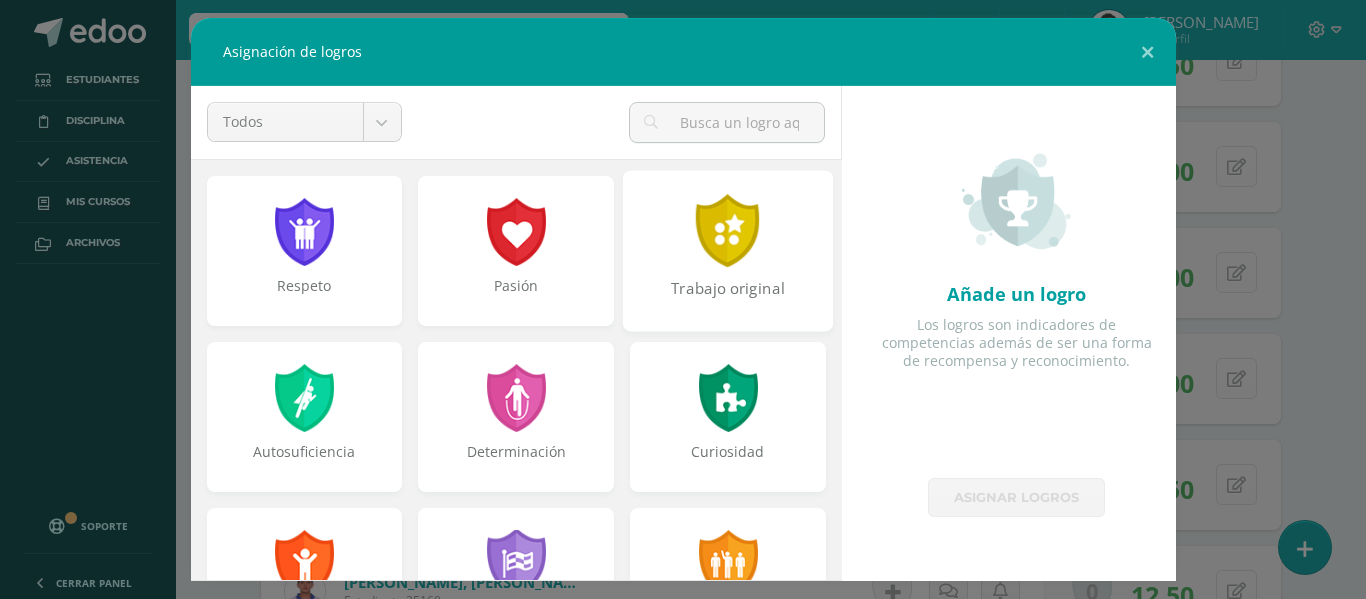 click on "Trabajo original" at bounding box center [728, 250] 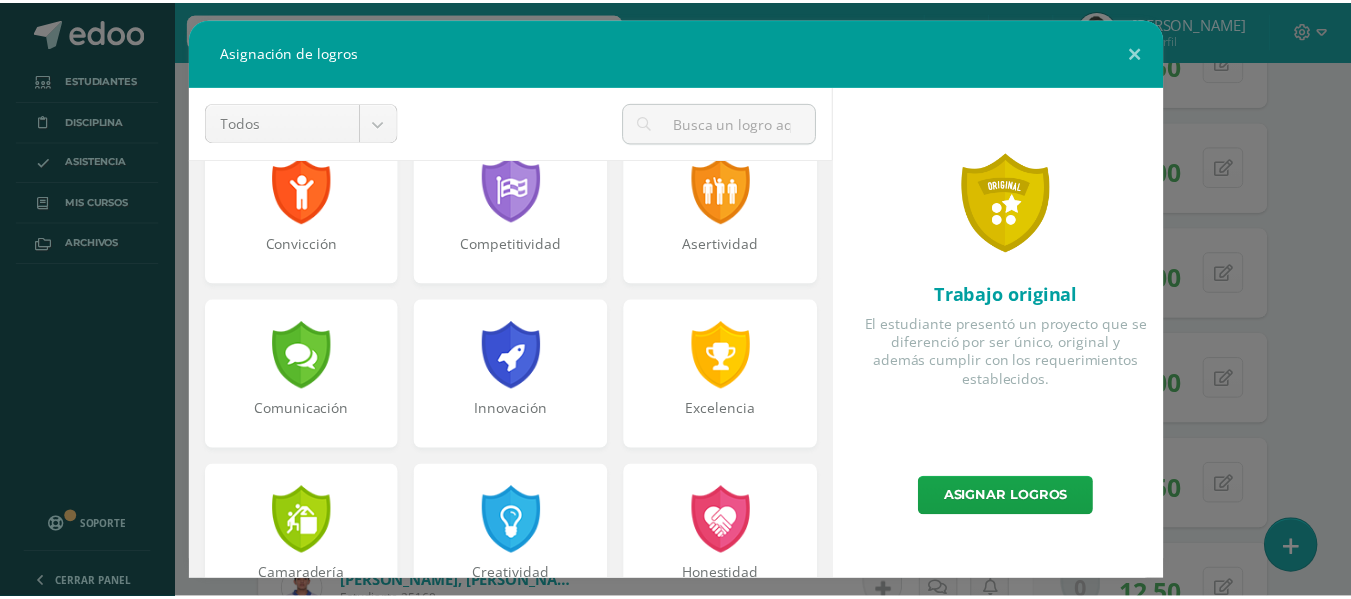 scroll, scrollTop: 405, scrollLeft: 0, axis: vertical 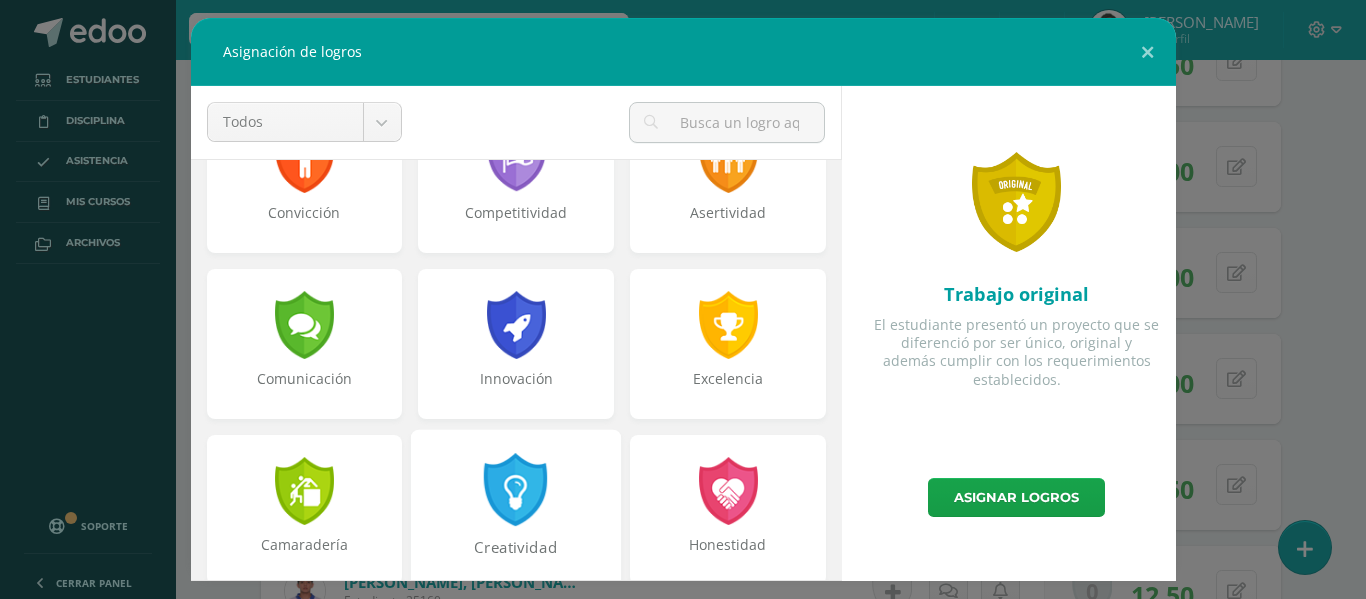 click at bounding box center [516, 489] 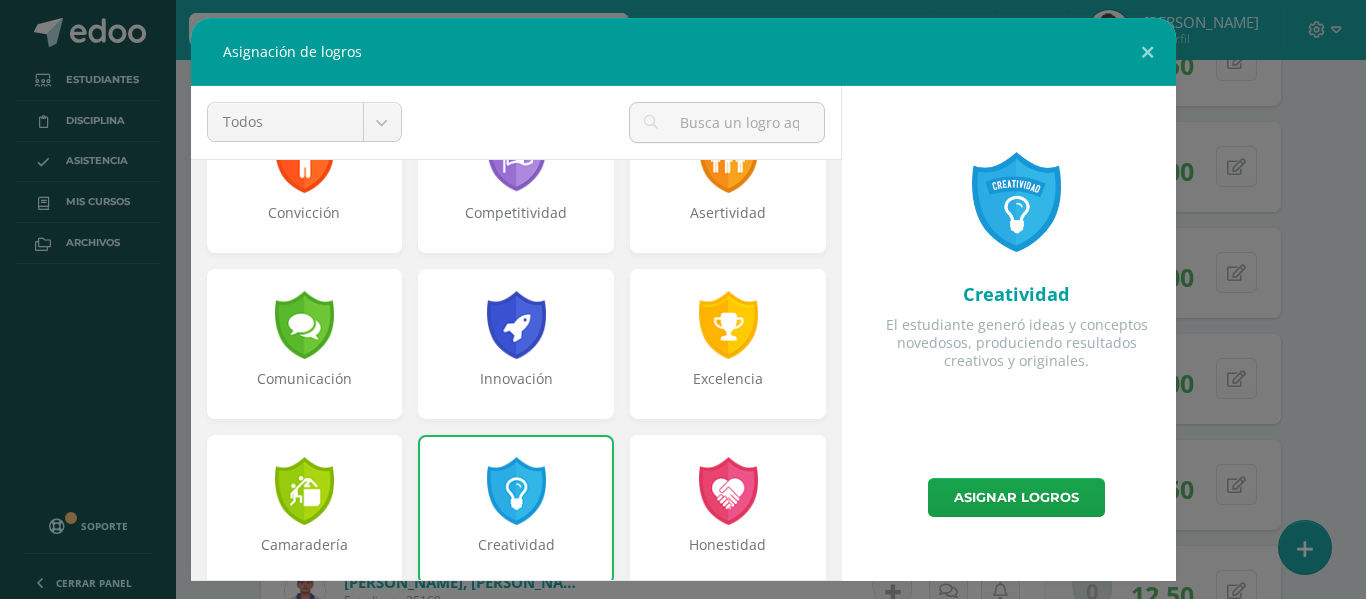 click on "Creatividad El estudiante generó ideas y conceptos novedosos, produciendo resultados creativos y originales." at bounding box center [1017, 282] 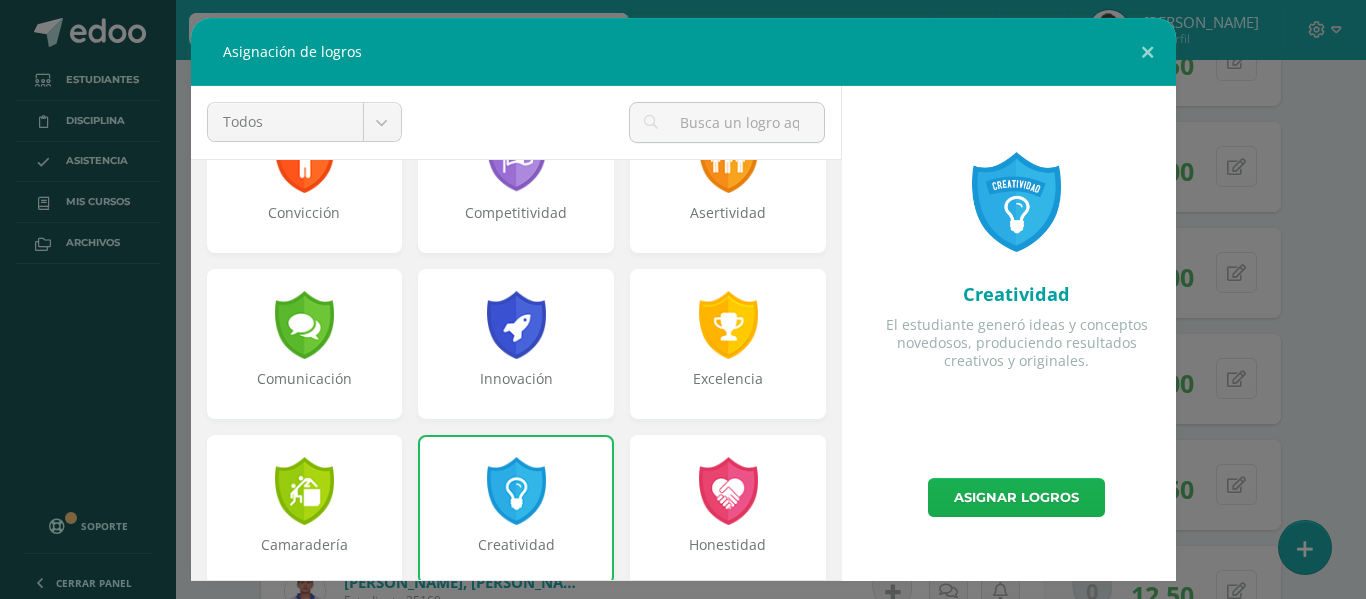 click on "Asignar logros" at bounding box center (1016, 497) 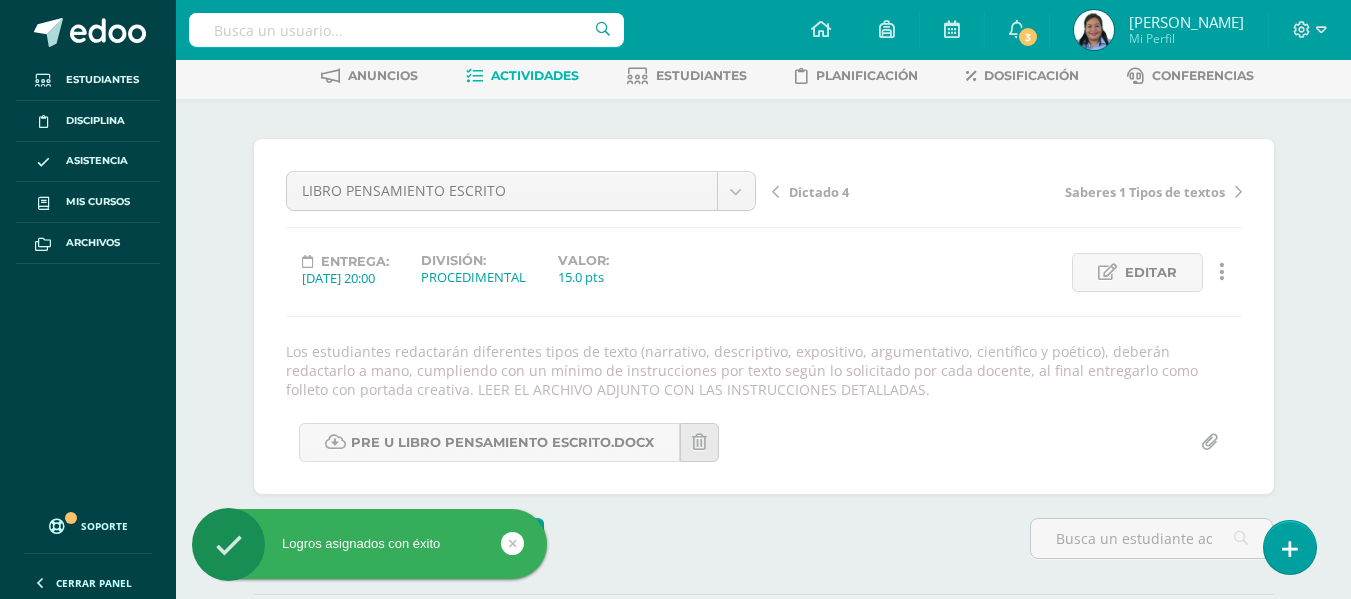 scroll, scrollTop: 0, scrollLeft: 0, axis: both 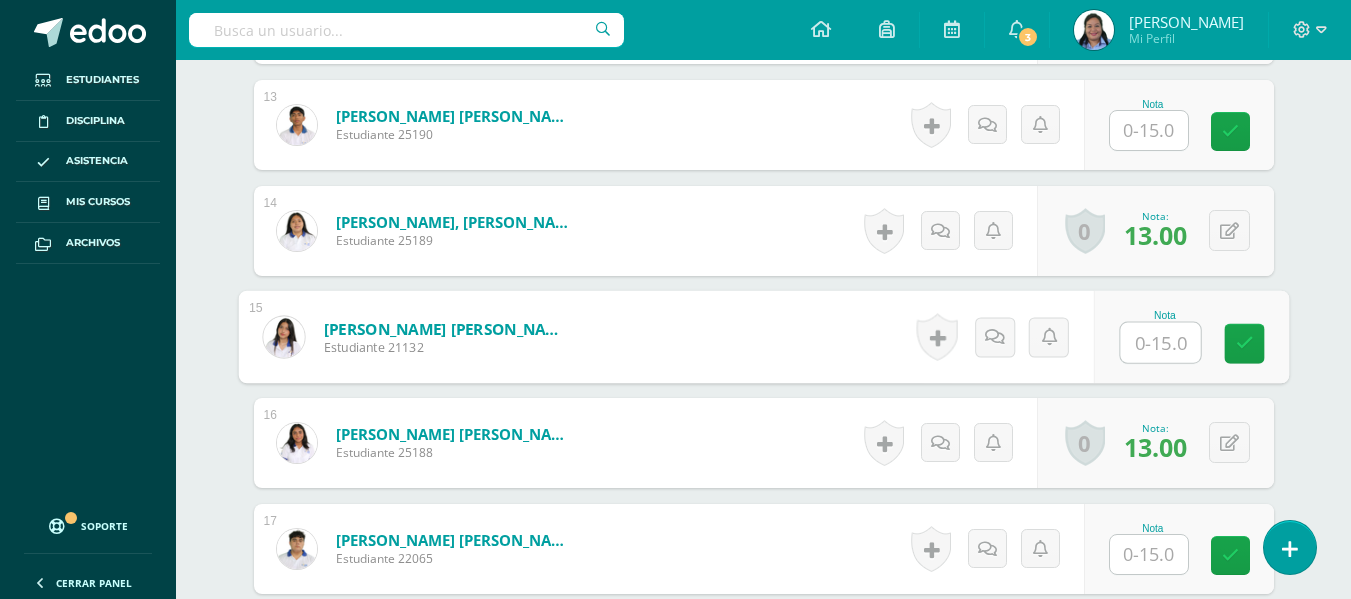 click at bounding box center (1160, 343) 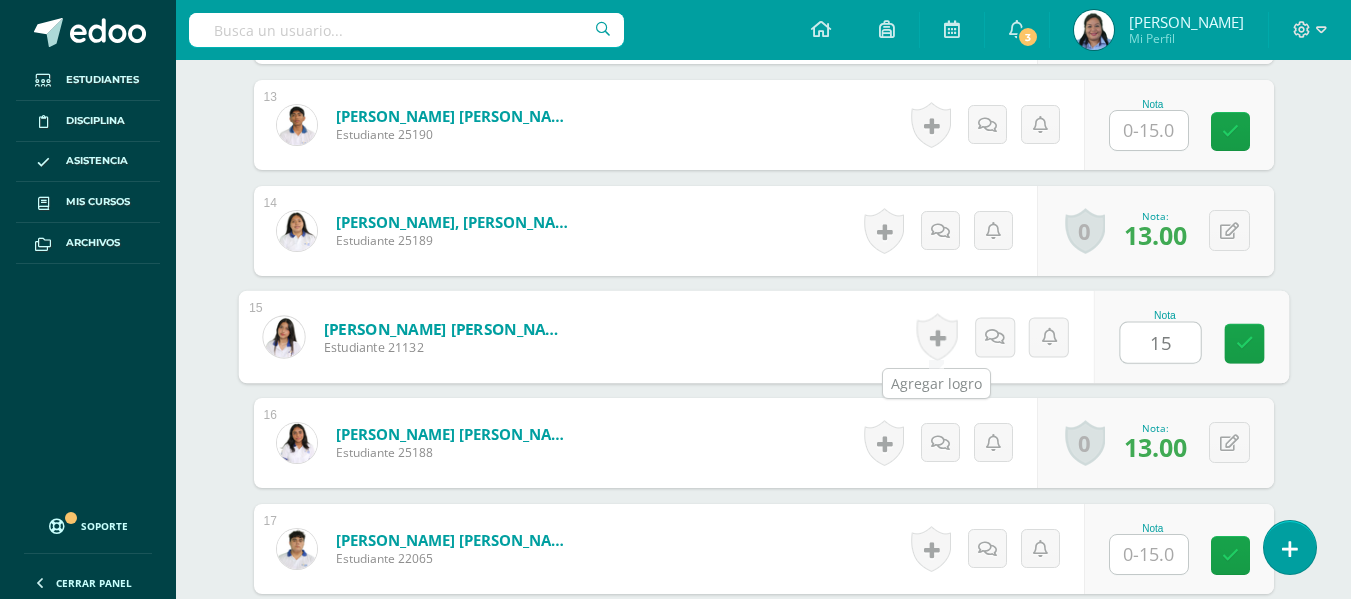 type on "15" 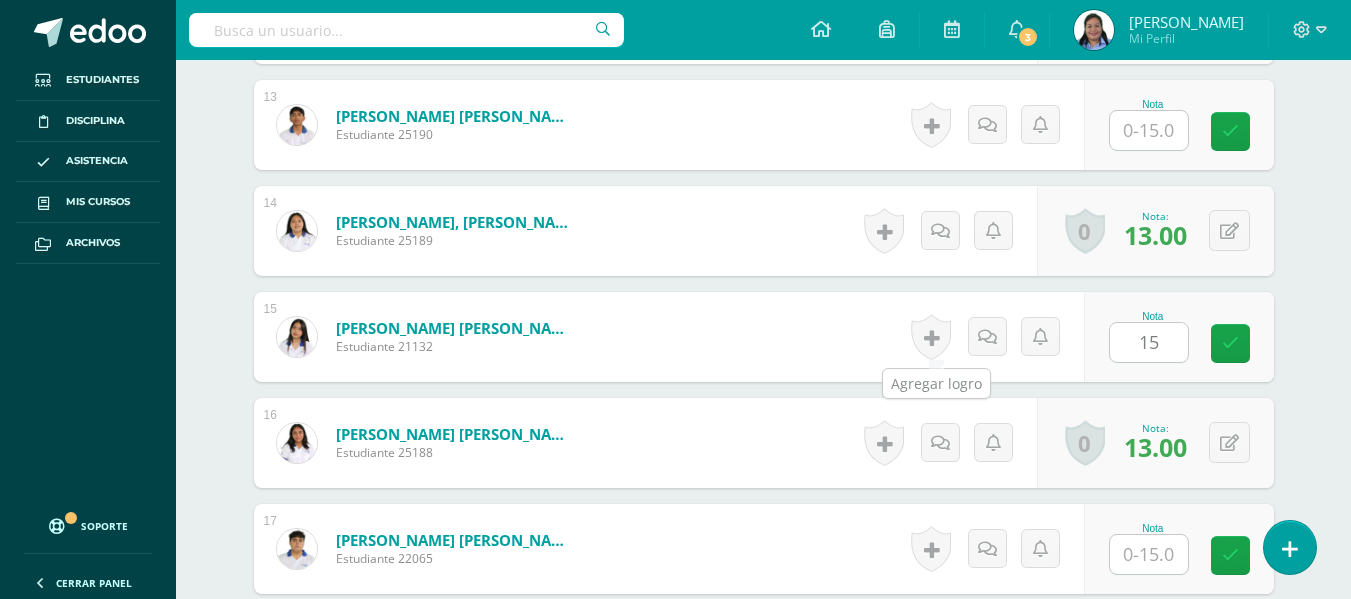 click at bounding box center (931, 337) 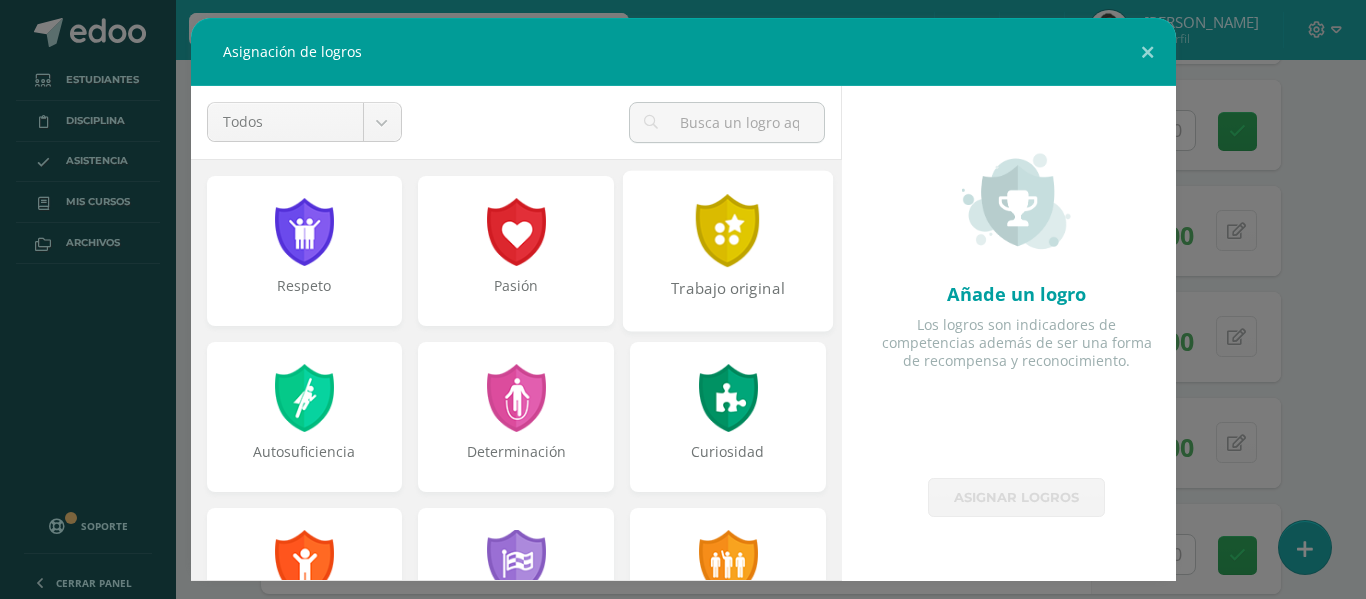 click on "Trabajo original" at bounding box center [728, 250] 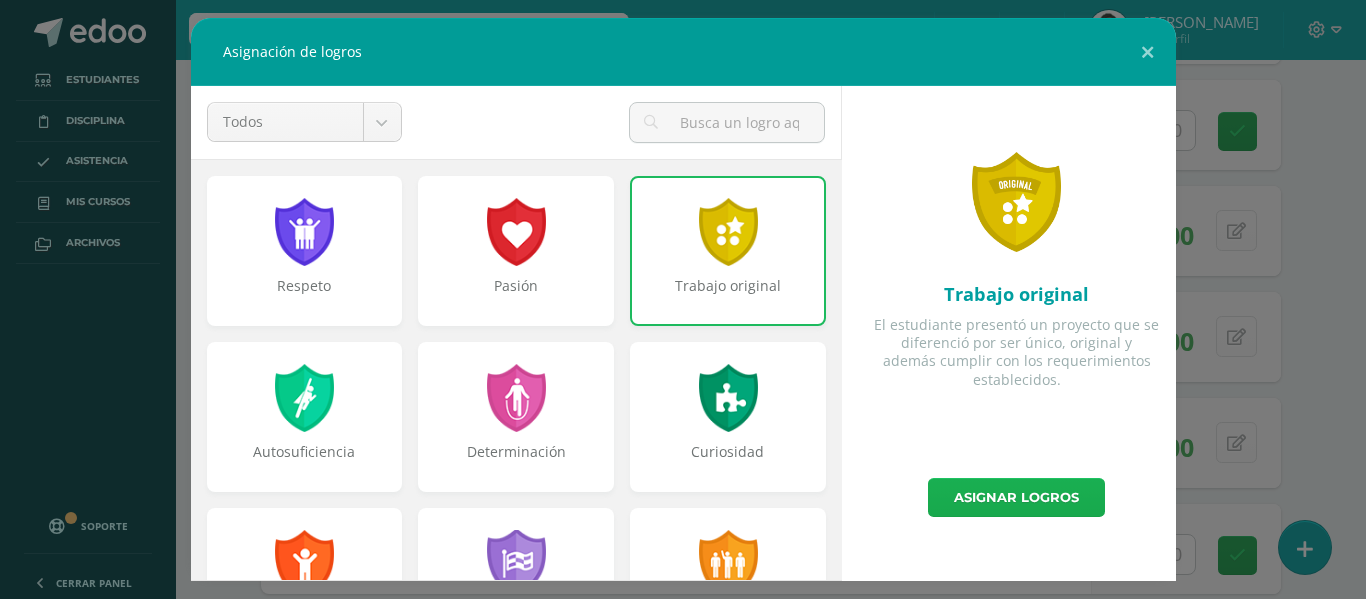 click on "Asignar logros" at bounding box center (1016, 497) 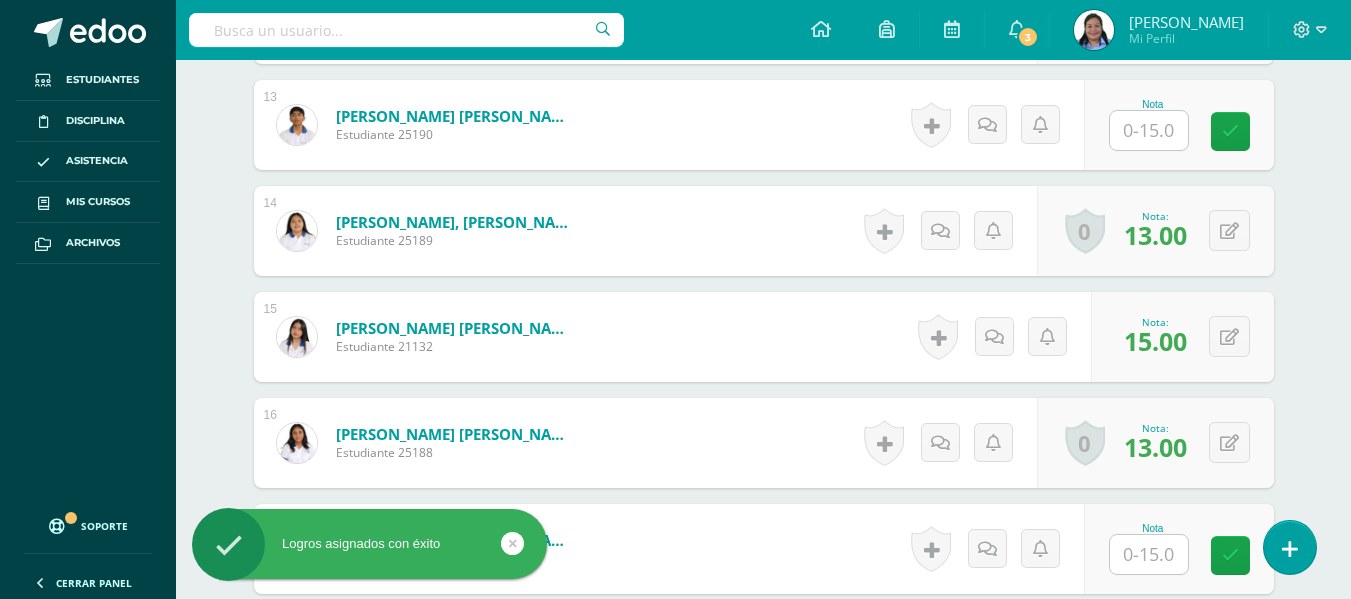 scroll, scrollTop: 2175, scrollLeft: 0, axis: vertical 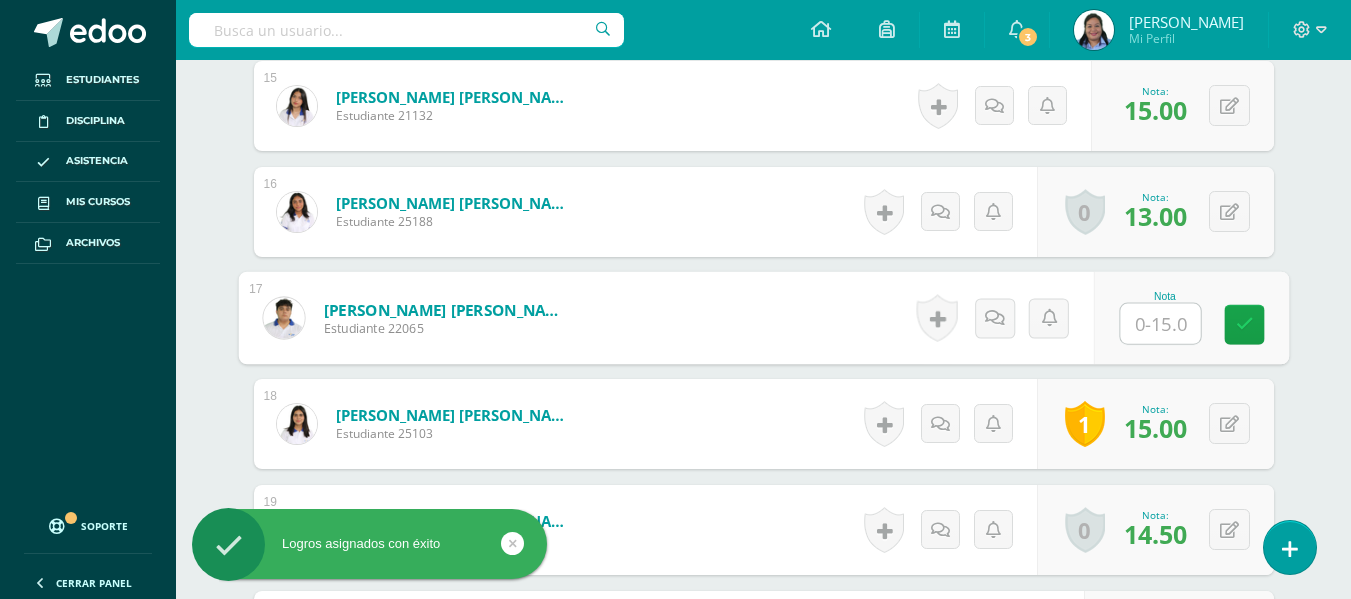click at bounding box center [1160, 324] 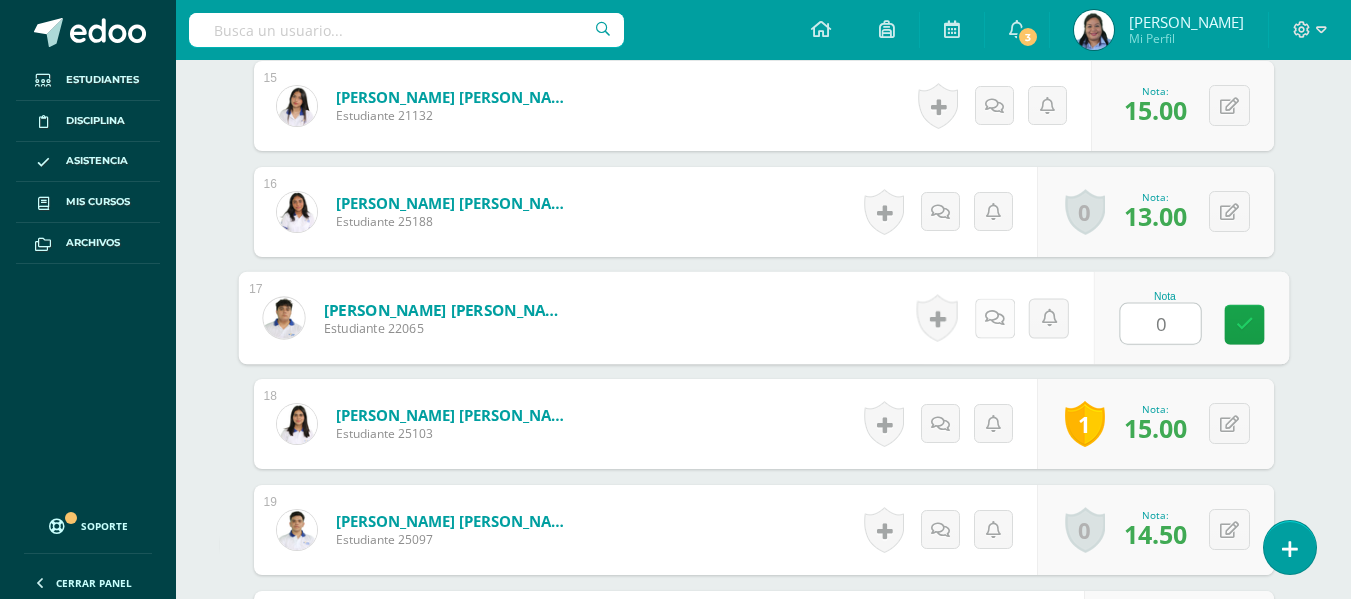 type on "0" 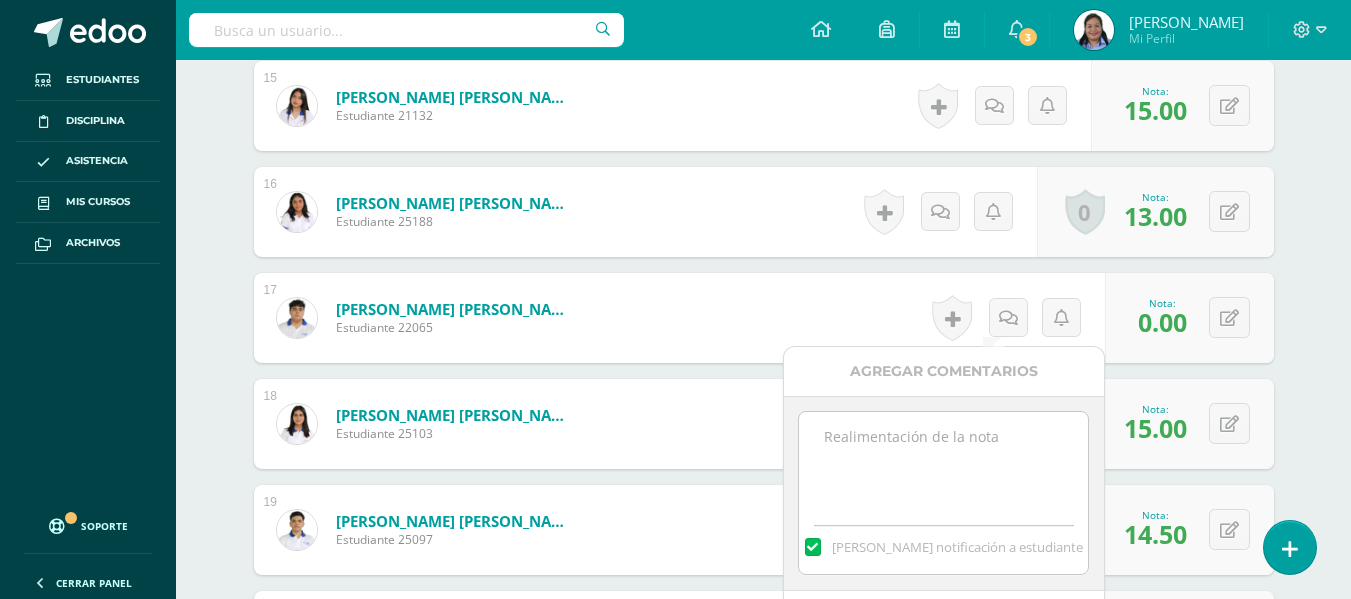 paste on "No entregó el trabajo." 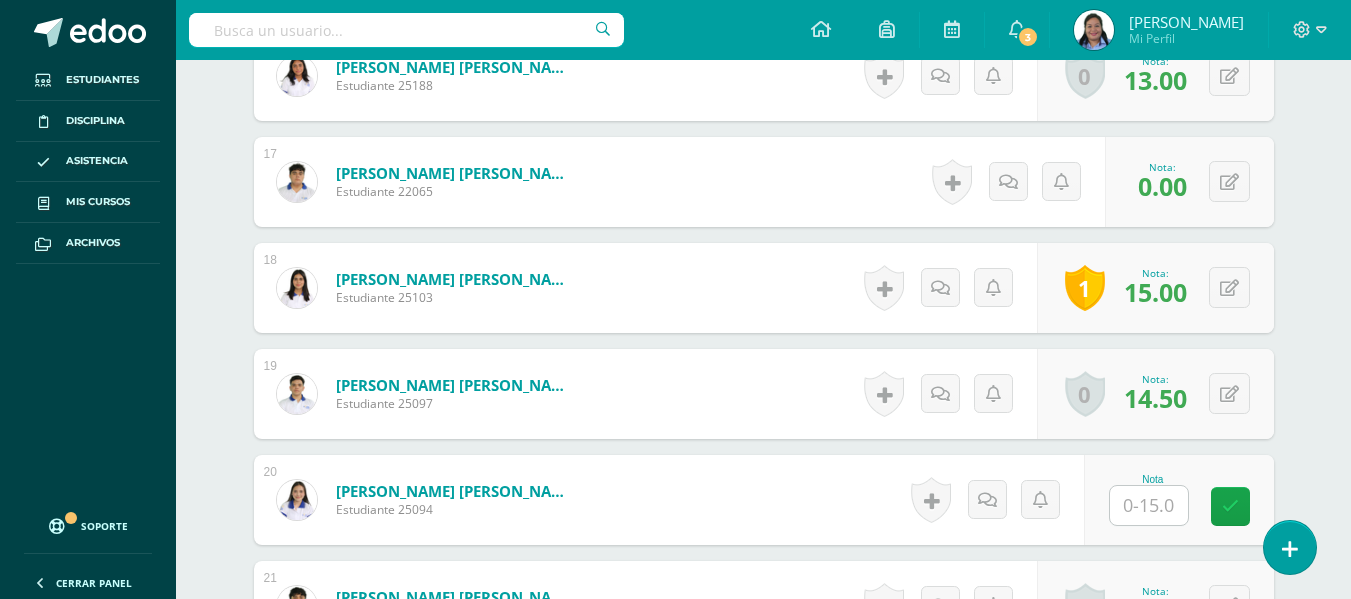 scroll, scrollTop: 2324, scrollLeft: 0, axis: vertical 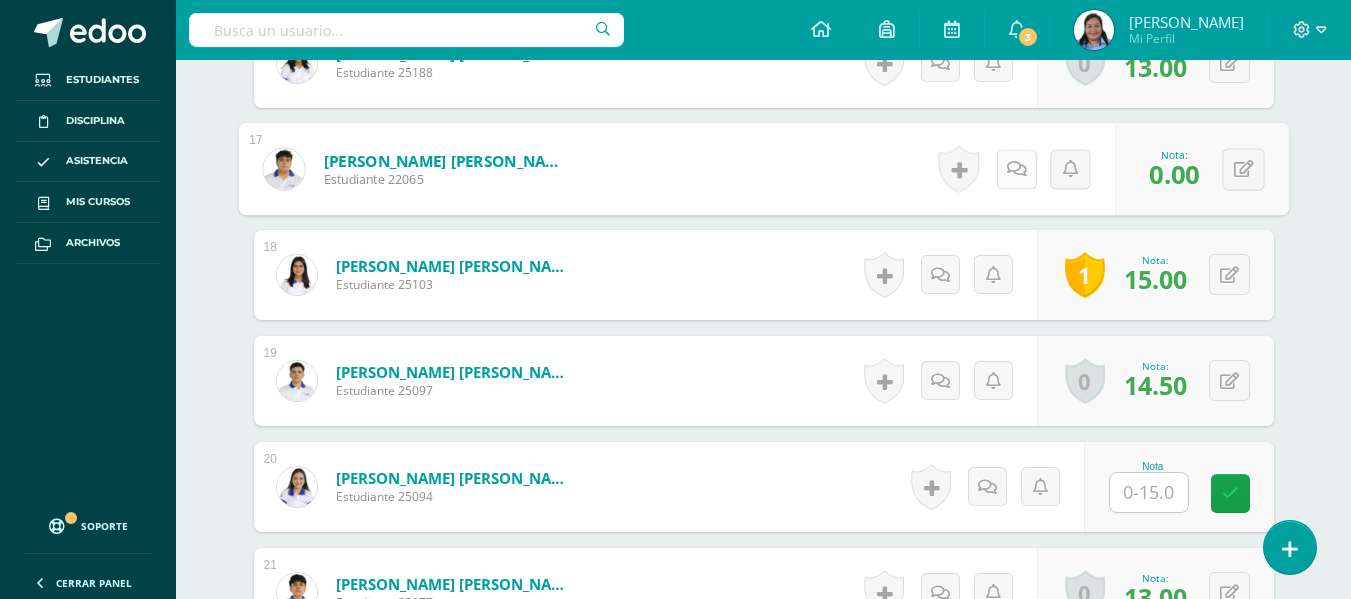 click at bounding box center (1016, 168) 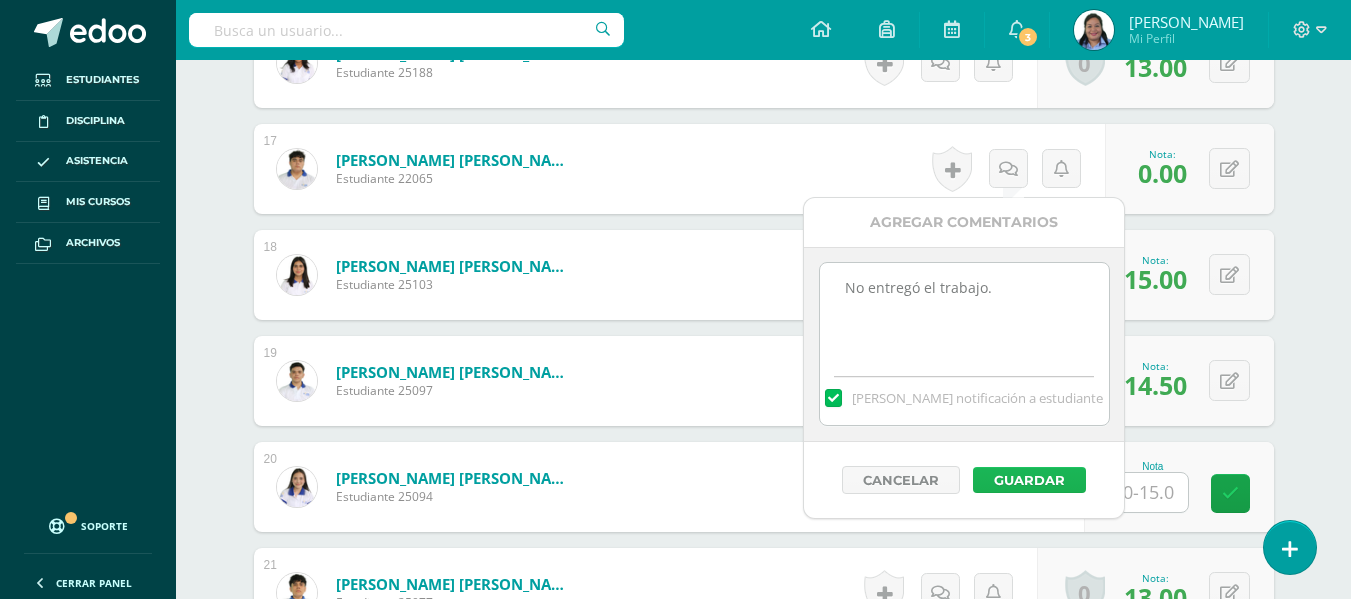 click on "Guardar" at bounding box center [1029, 480] 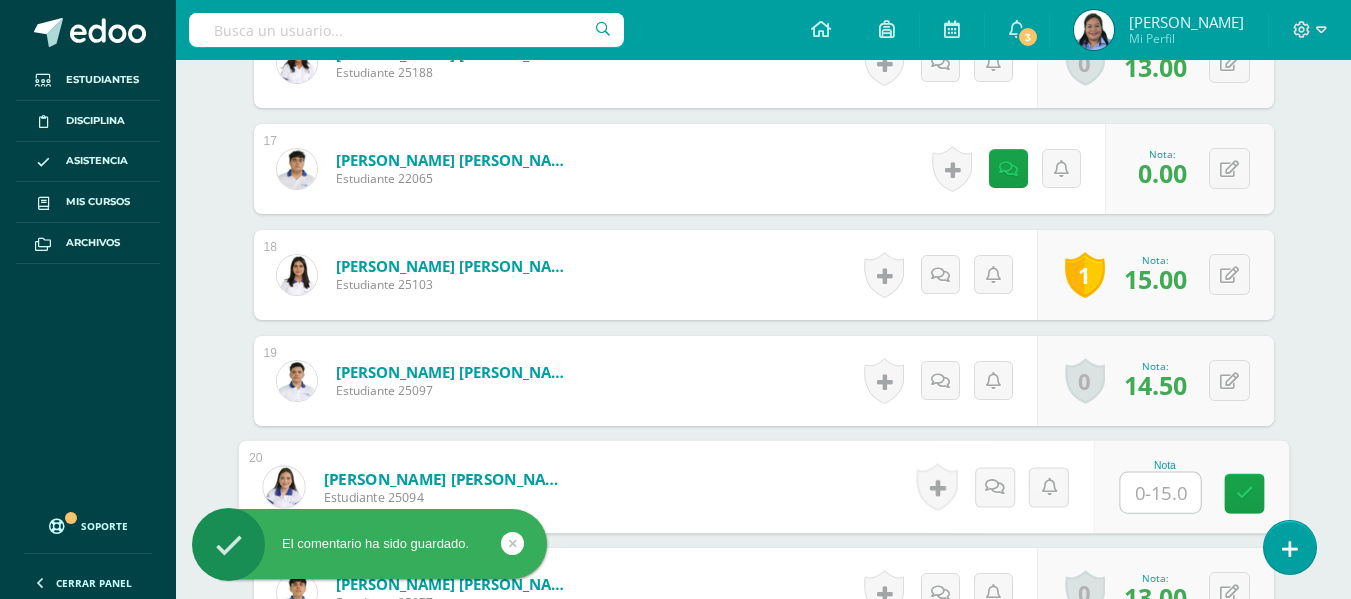 click at bounding box center [1160, 493] 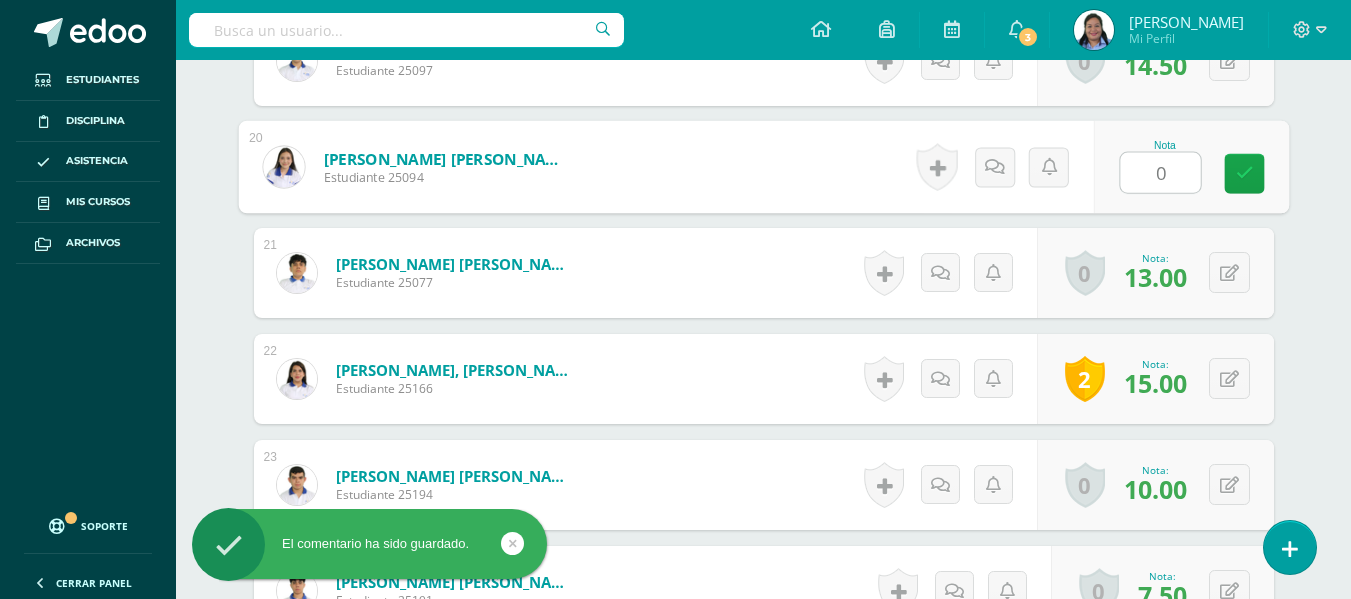 scroll, scrollTop: 2650, scrollLeft: 0, axis: vertical 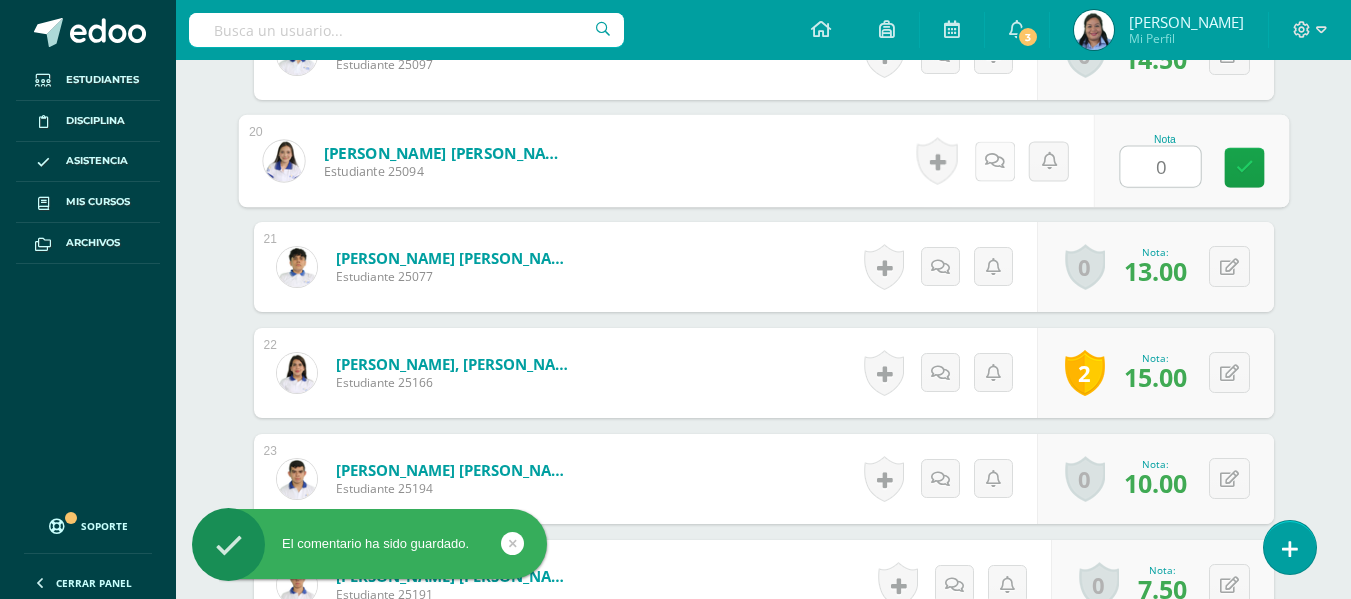 type on "0" 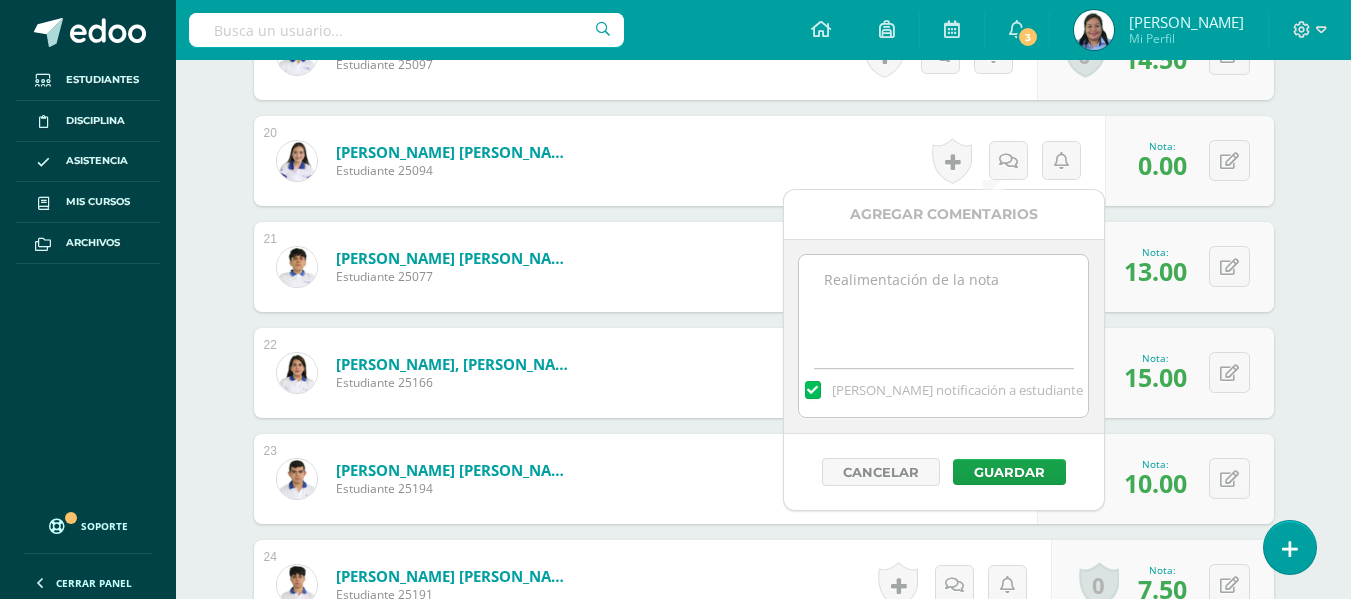 paste on "No entregó el trabajo." 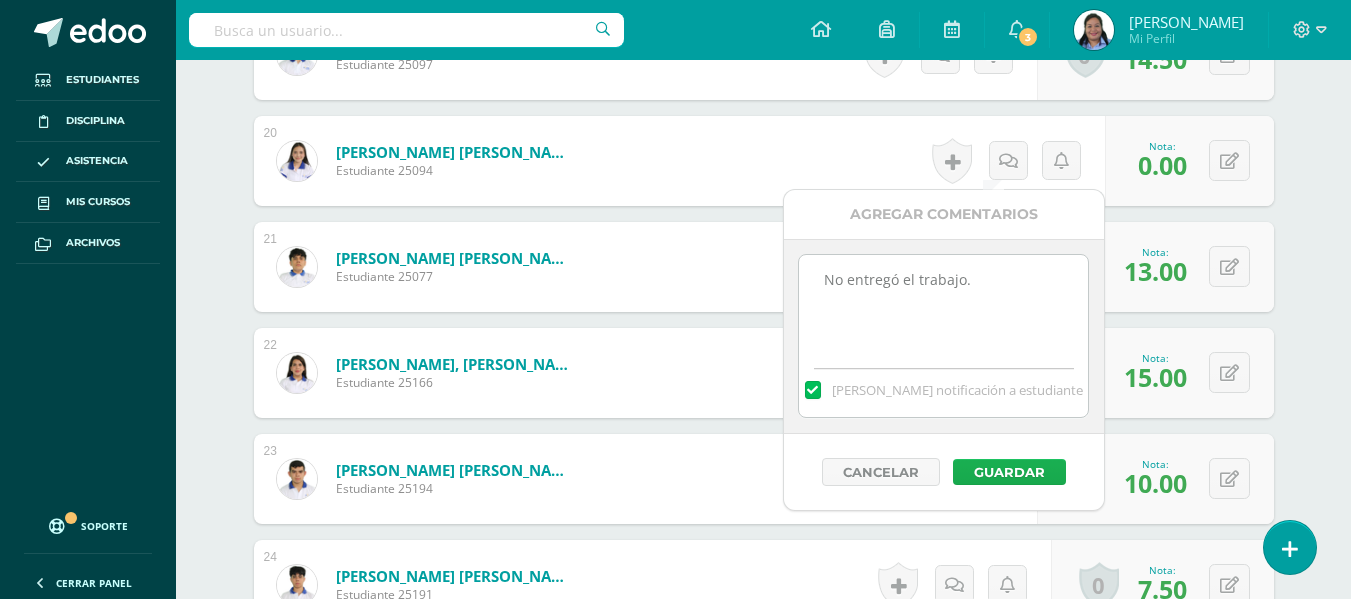 type on "No entregó el trabajo." 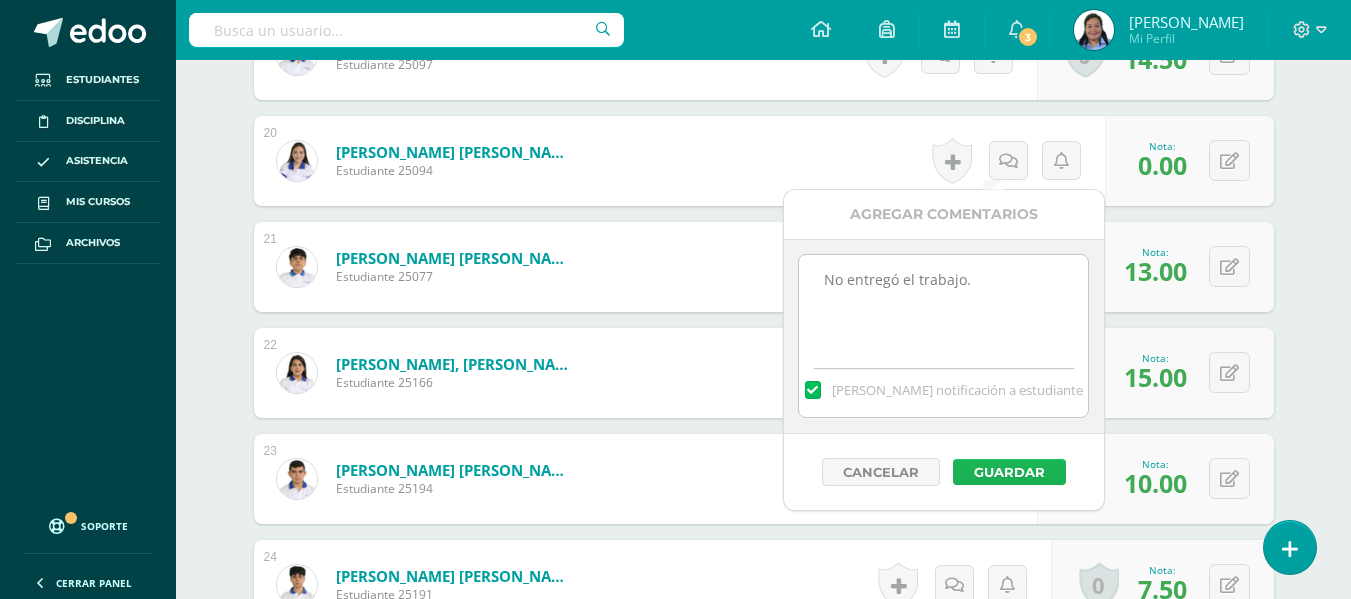 click on "Guardar" at bounding box center [1009, 472] 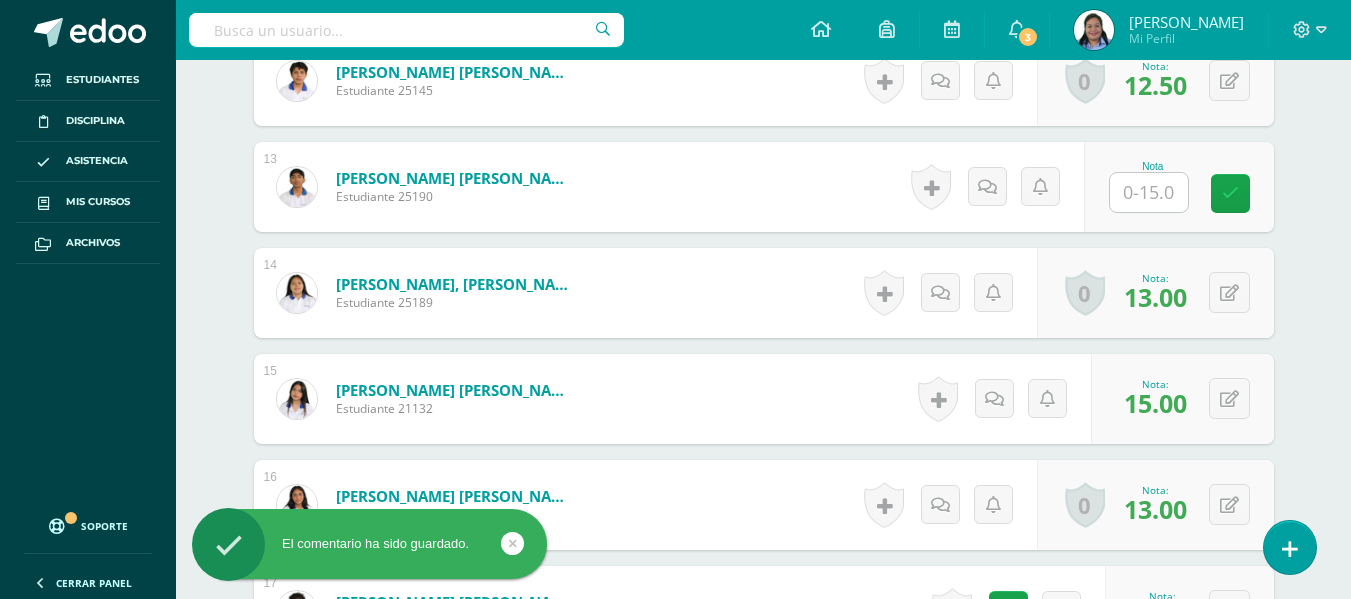 scroll, scrollTop: 1896, scrollLeft: 0, axis: vertical 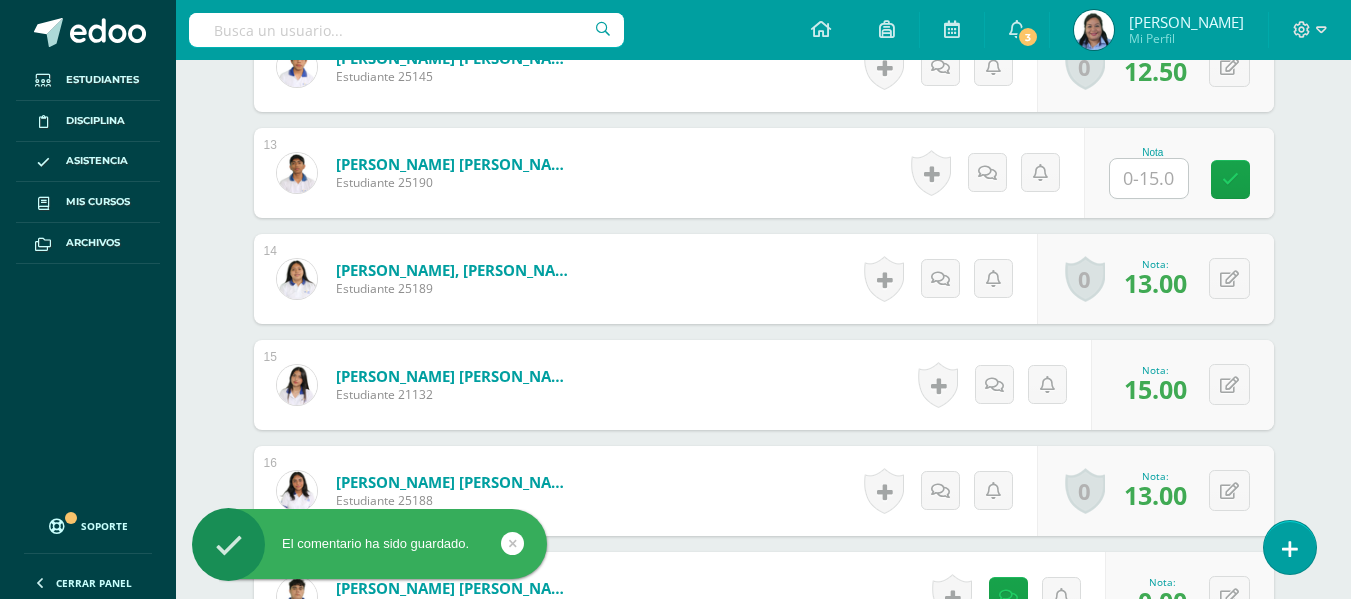 click at bounding box center [1149, 178] 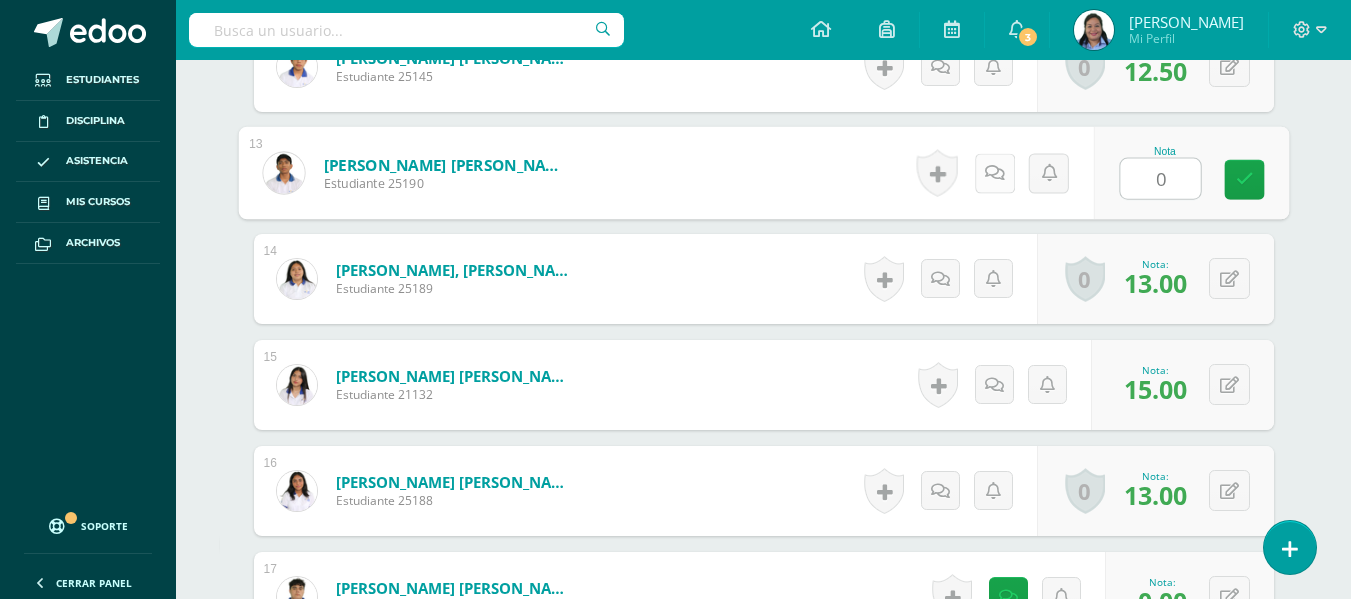 type on "0" 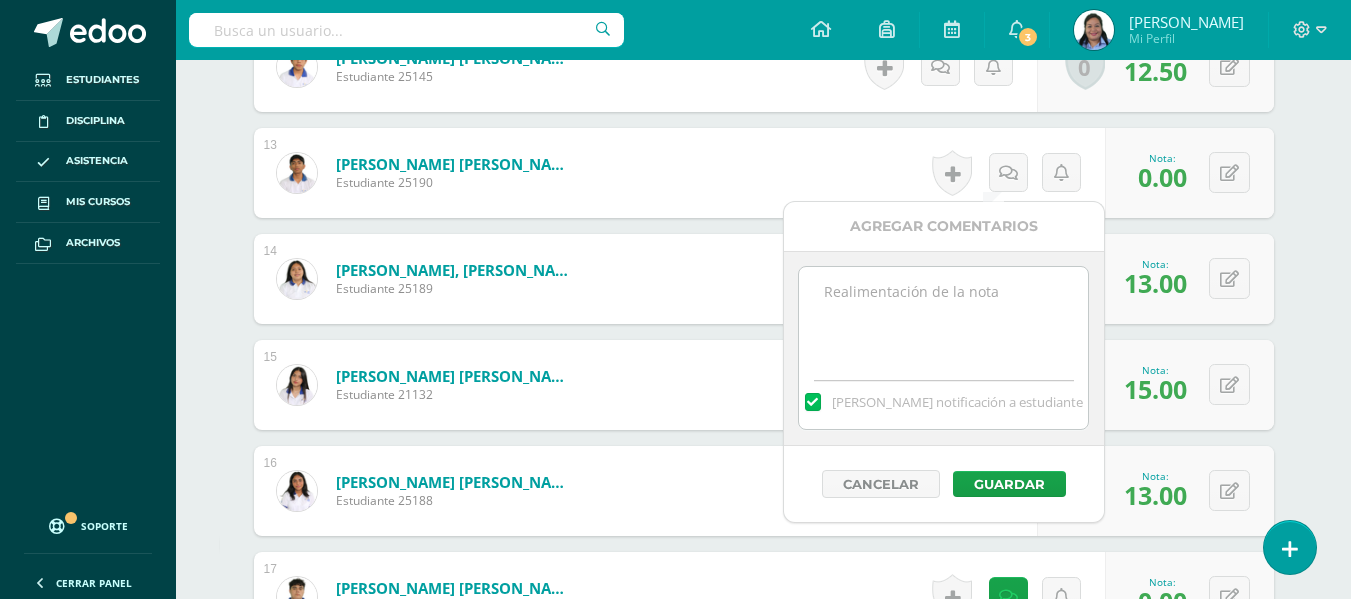 click at bounding box center [943, 317] 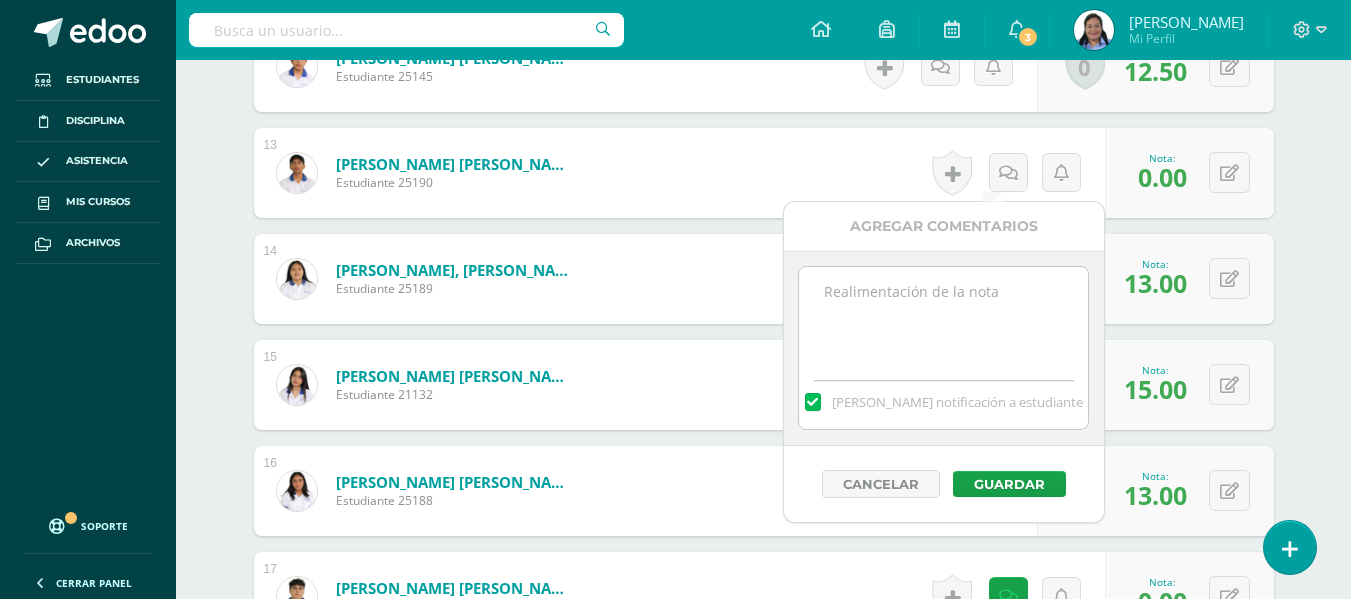click at bounding box center (943, 317) 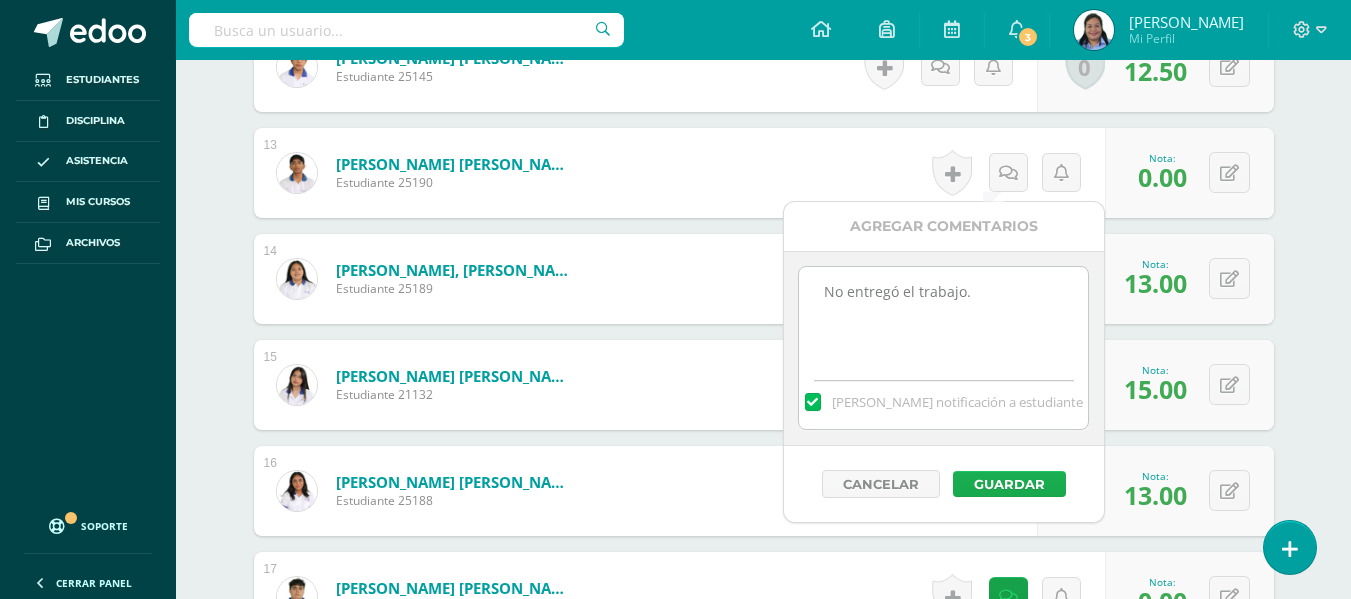 type on "No entregó el trabajo." 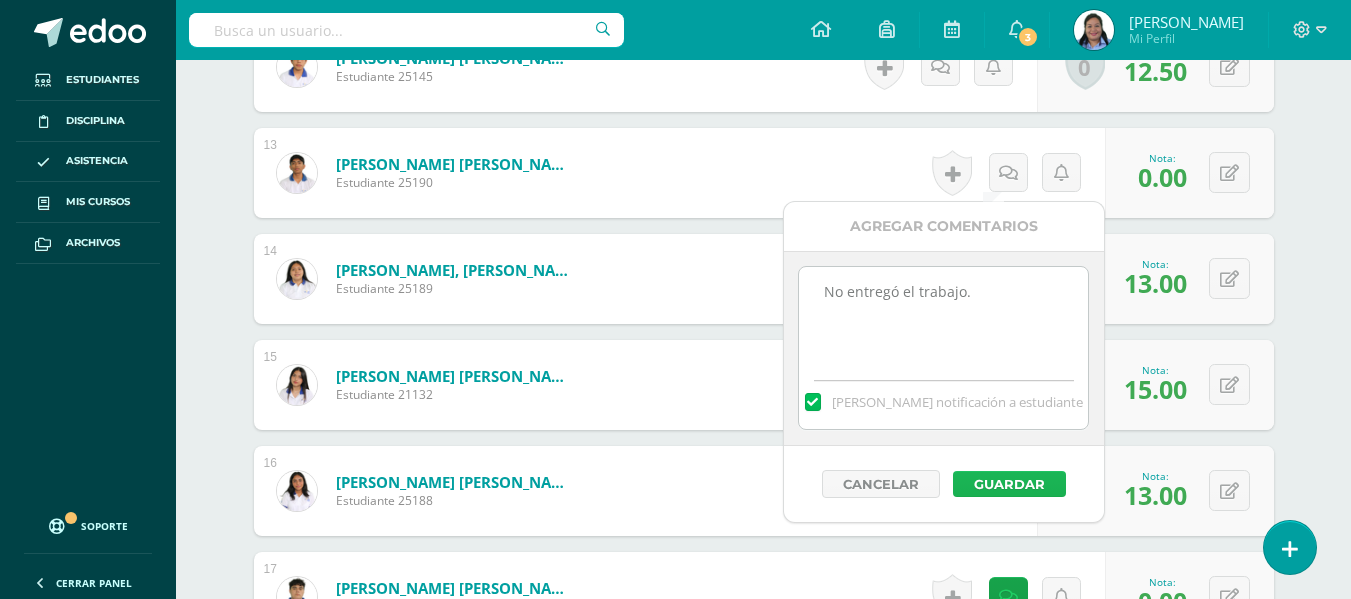 click on "Guardar" at bounding box center (1009, 484) 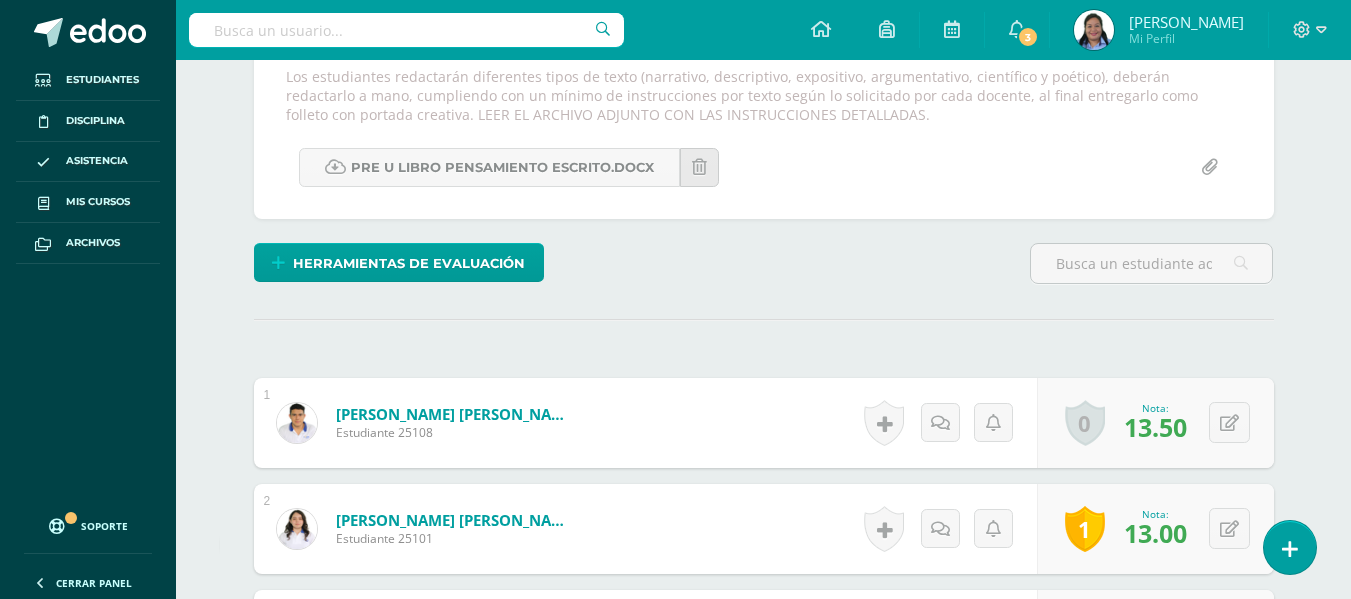 scroll, scrollTop: 0, scrollLeft: 0, axis: both 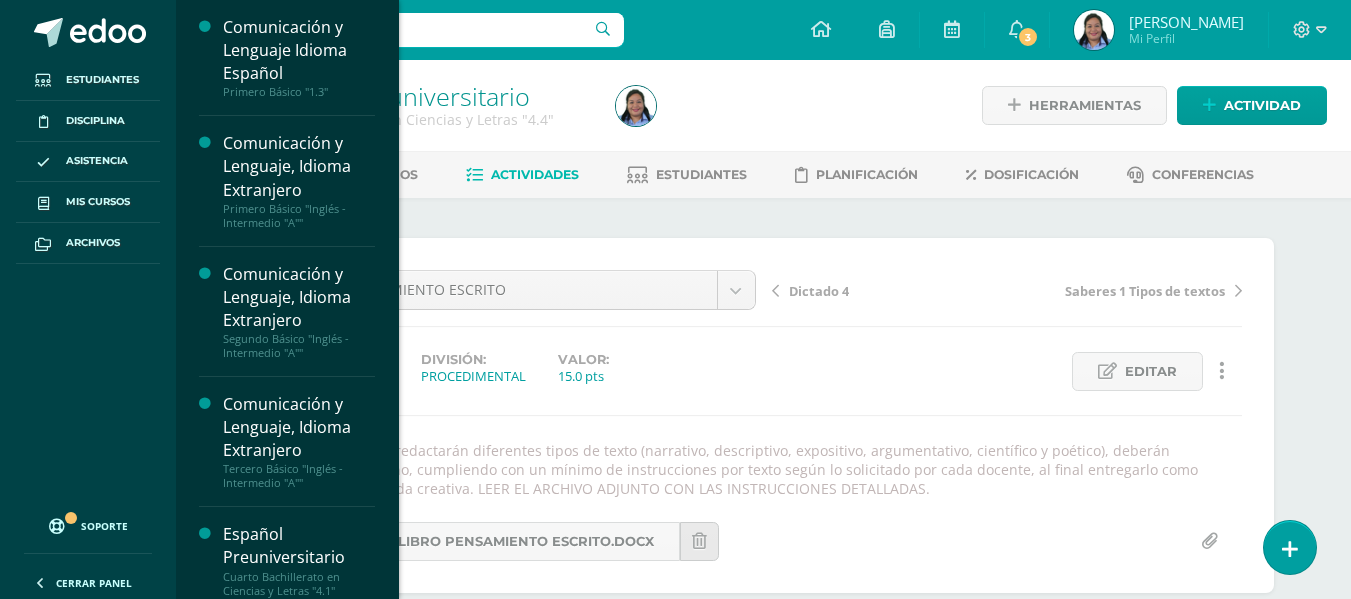click on "Comunicación y Lenguaje Idioma Español
Primero
Básico
"1.3"
Actividades Estudiantes Planificación Dosificación
Comunicación y Lenguaje, Idioma Extranjero
Primero
Básico
"Inglés - Intermedio "A""
Actividades Estudiantes Planificación Dosificación
Comunicación y Lenguaje, Idioma Extranjero
Segundo
Básico
"Inglés - Intermedio "A""
Actividades Estudiantes Planificación Dosificación
Comunicación y Lenguaje, Idioma Extranjero
Actividades Estudiantes Planificación Dosificación Actividades Estudiantes Planificación Dosificación Actividades" at bounding box center (287, 299) 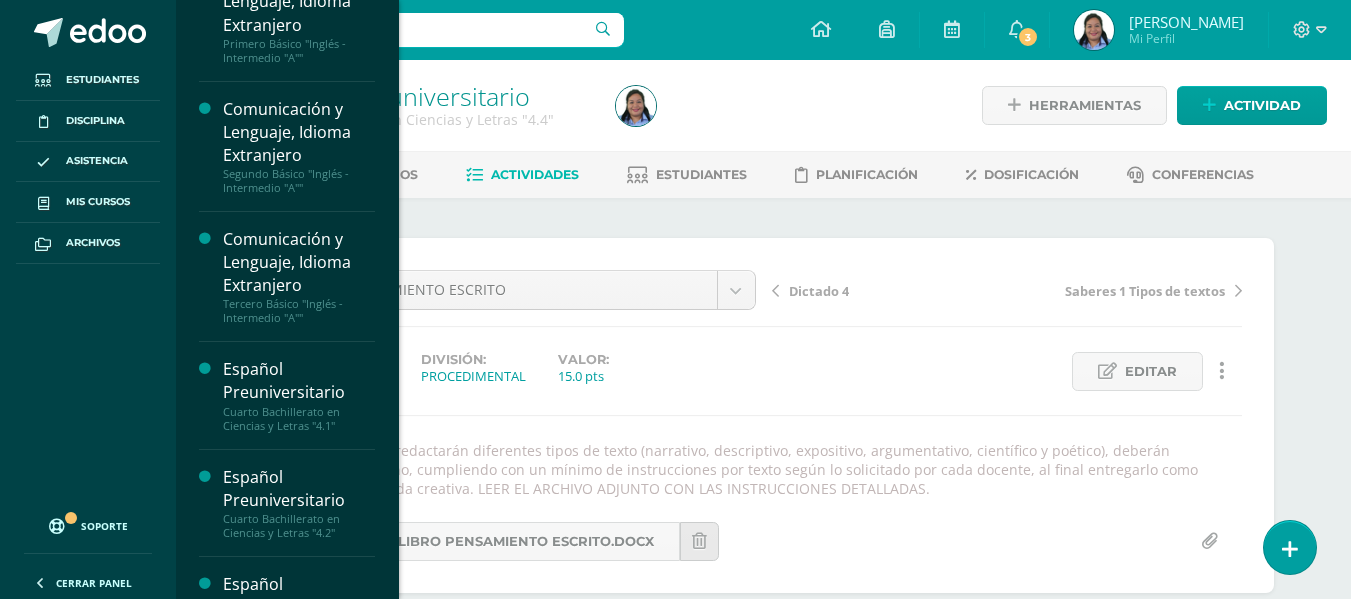 scroll, scrollTop: 170, scrollLeft: 0, axis: vertical 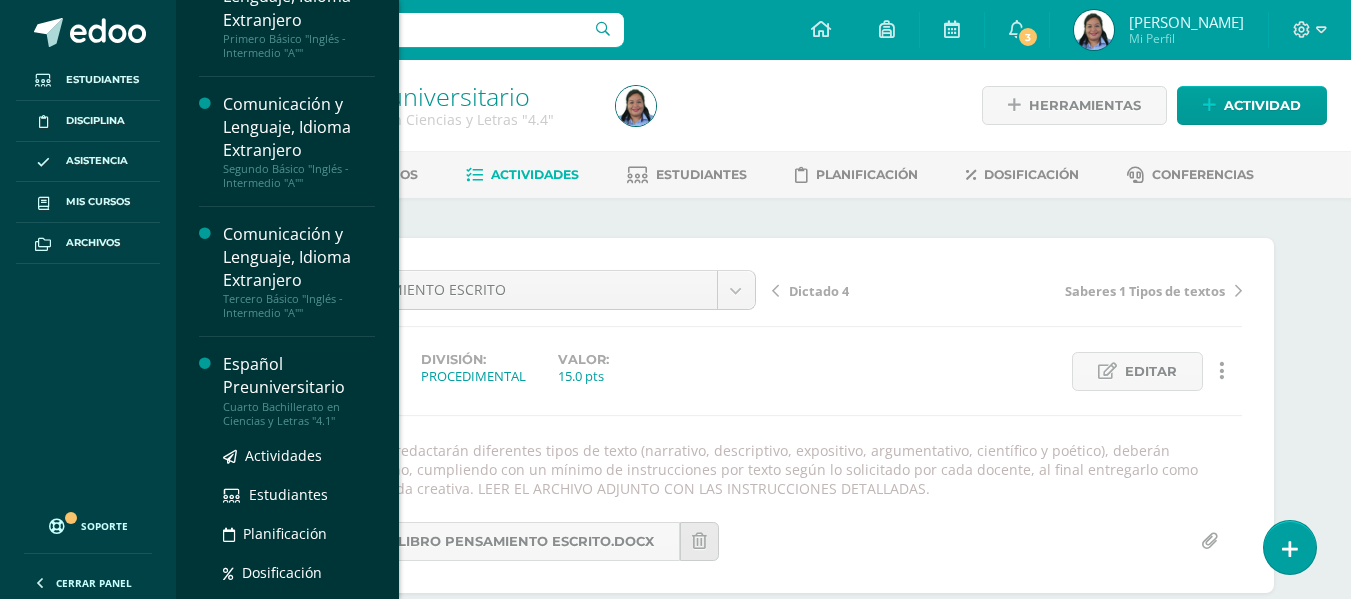 click on "Español Preuniversitario
Cuarto
Bachillerato en Ciencias y Letras
"4.1"
Actividades Estudiantes Planificación Dosificación" at bounding box center [287, 491] 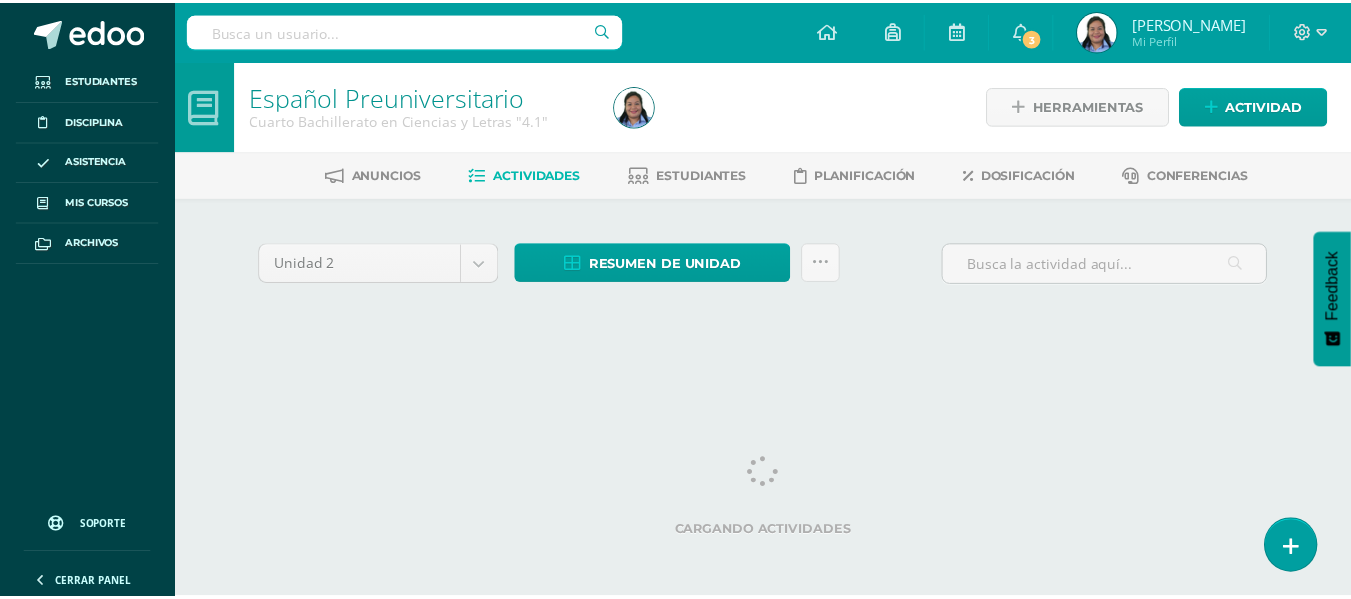 scroll, scrollTop: 0, scrollLeft: 0, axis: both 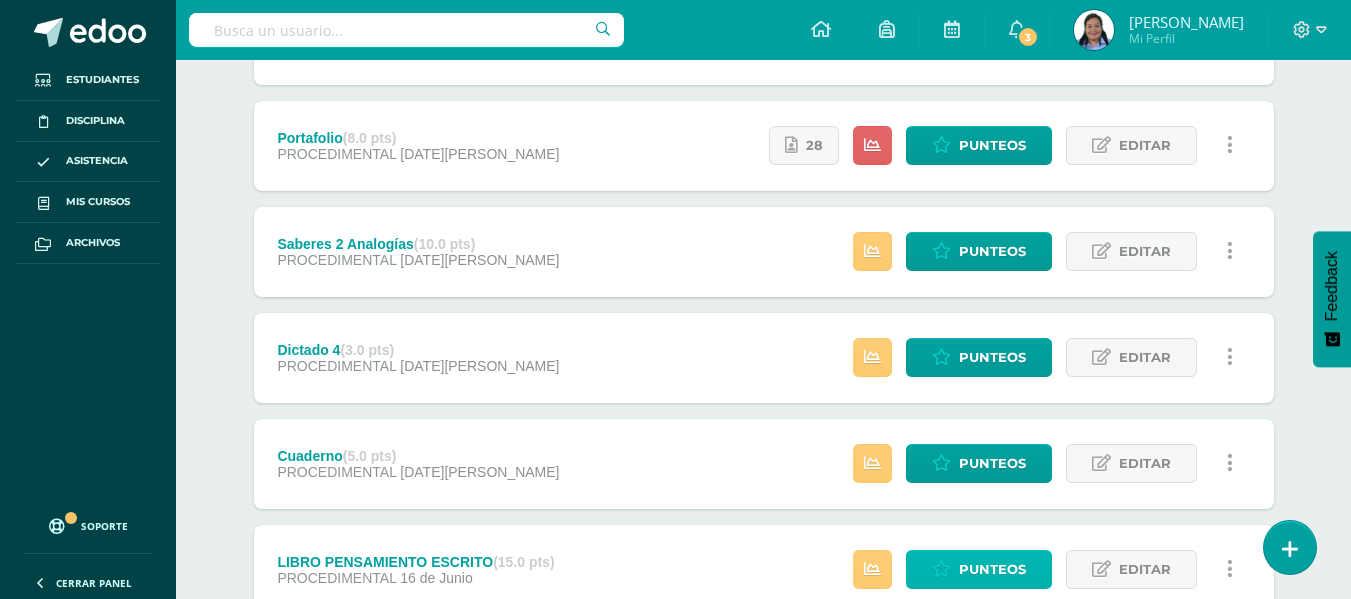 click on "Punteos" at bounding box center (992, 569) 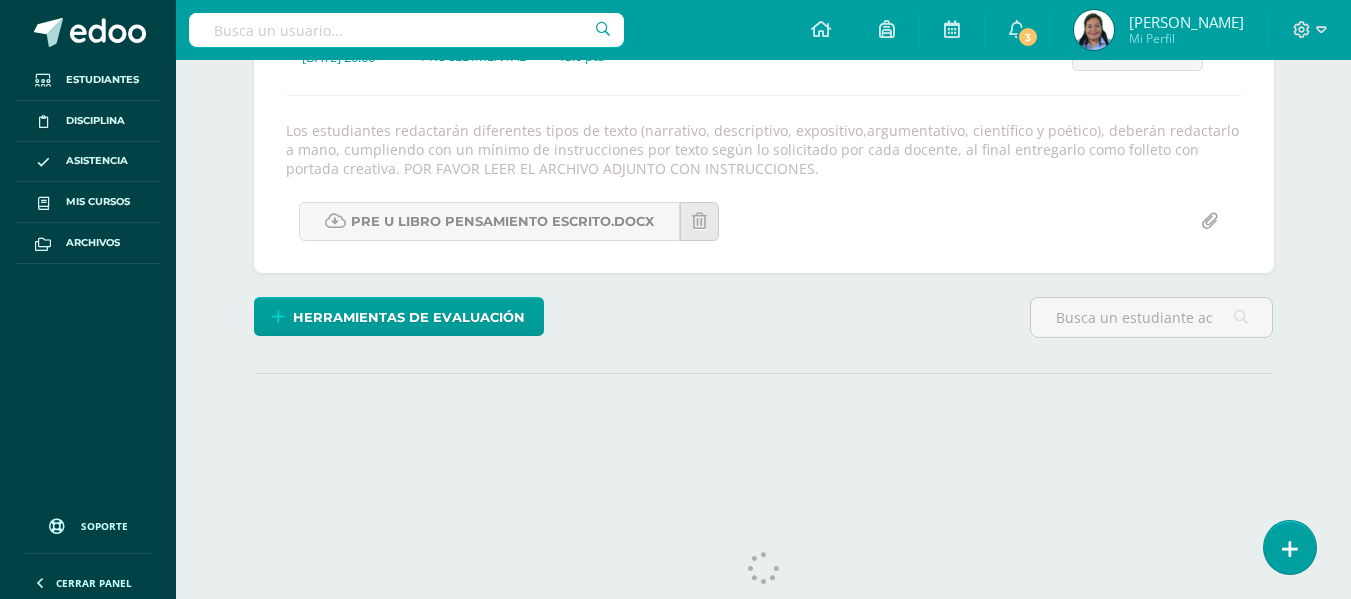 scroll, scrollTop: 0, scrollLeft: 0, axis: both 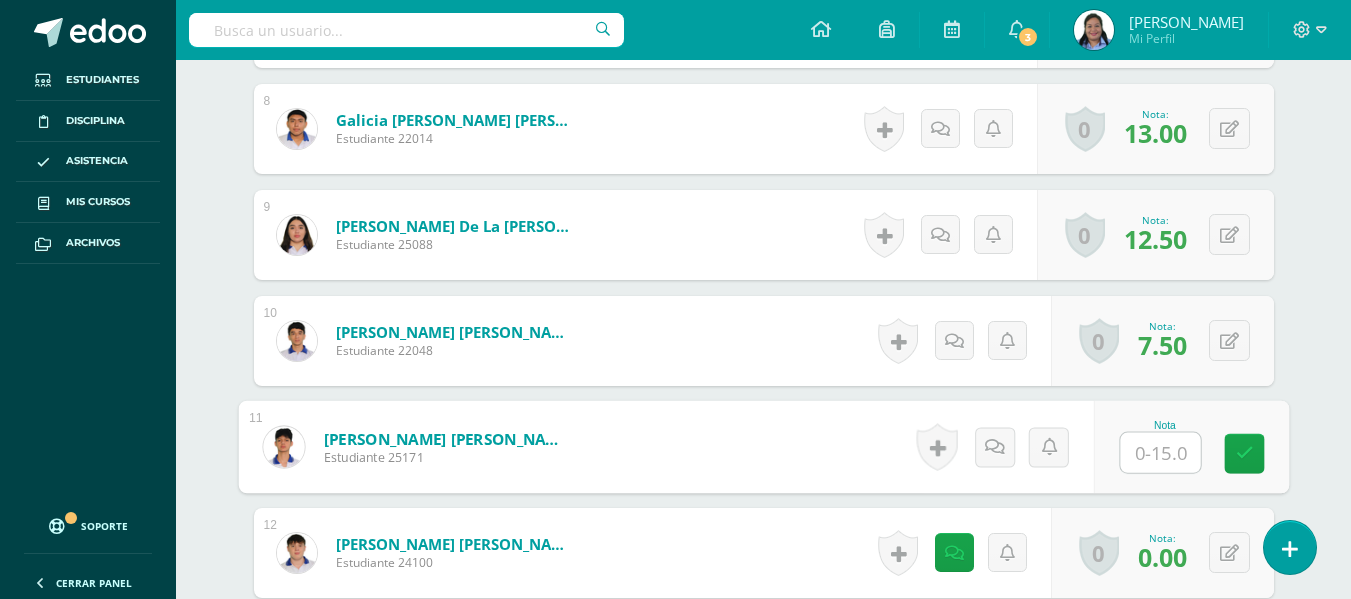 click at bounding box center [1160, 453] 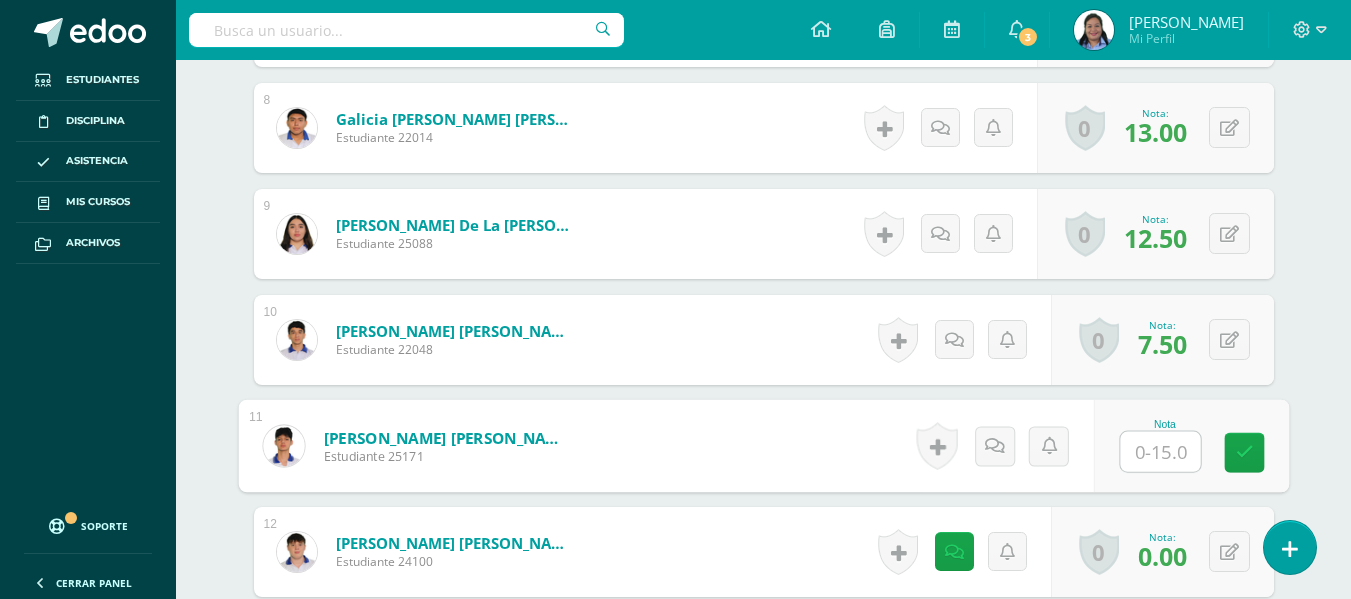 scroll, scrollTop: 1412, scrollLeft: 0, axis: vertical 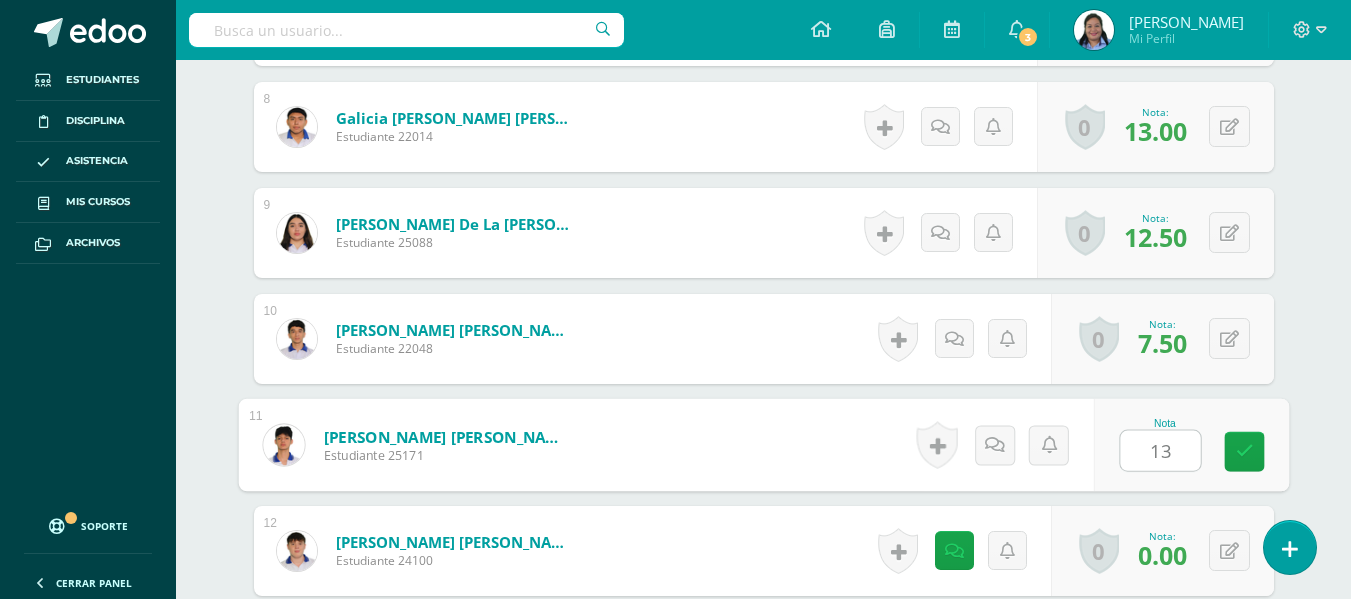 type on "13" 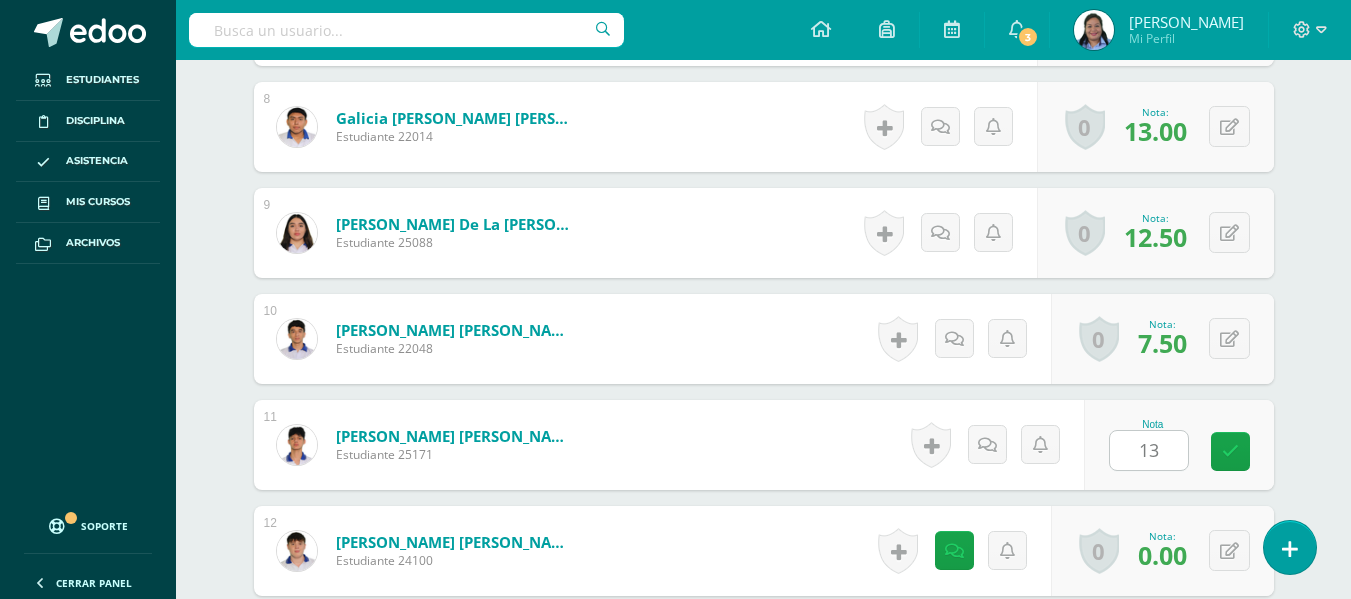 click on "Español Preuniversitario
Cuarto Bachillerato en Ciencias y Letras "4.1"
Herramientas
Detalle de asistencias
Actividad
Anuncios
Actividades
Estudiantes
Planificación
Dosificación
Conferencias
¿Estás seguro que quieres  eliminar  esta actividad?
Esto borrará la actividad y cualquier nota que hayas registrado
permanentemente. Esta acción no se puede revertir. Cancelar Eliminar
Administración de escalas de valoración
escala de valoración
Aún no has creado una escala de valoración.
Cancelar Agregar nueva escala de valoración: 1" at bounding box center [763, 1016] 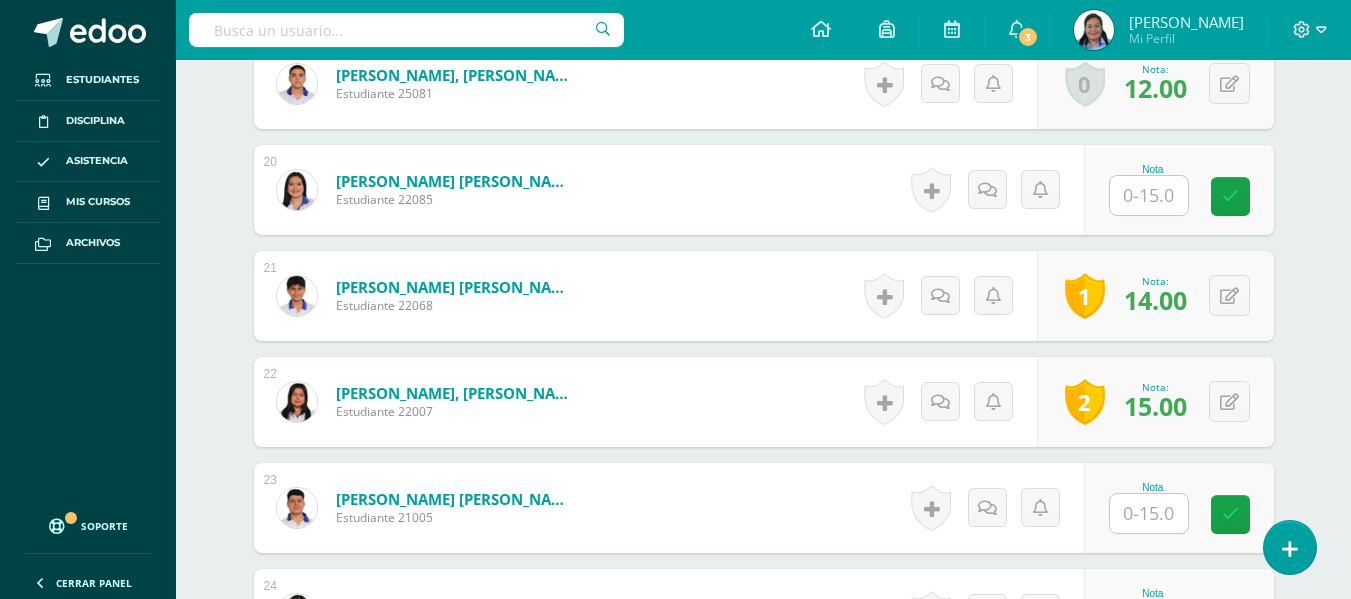 scroll, scrollTop: 2655, scrollLeft: 0, axis: vertical 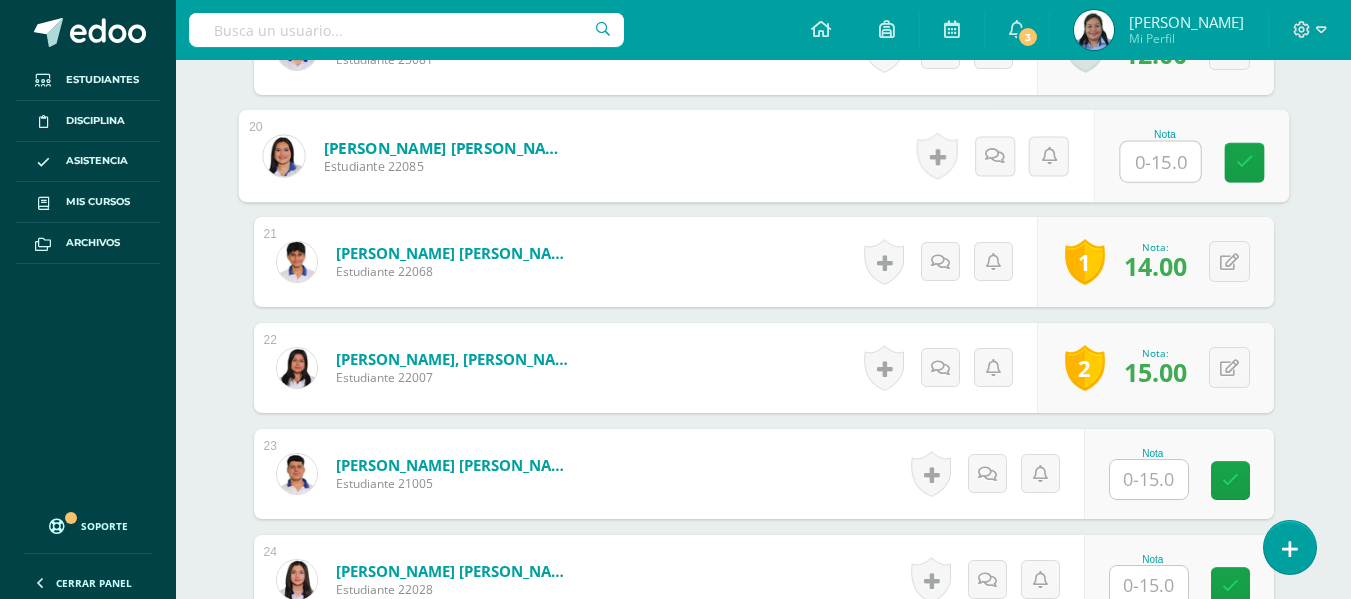 click at bounding box center (1160, 162) 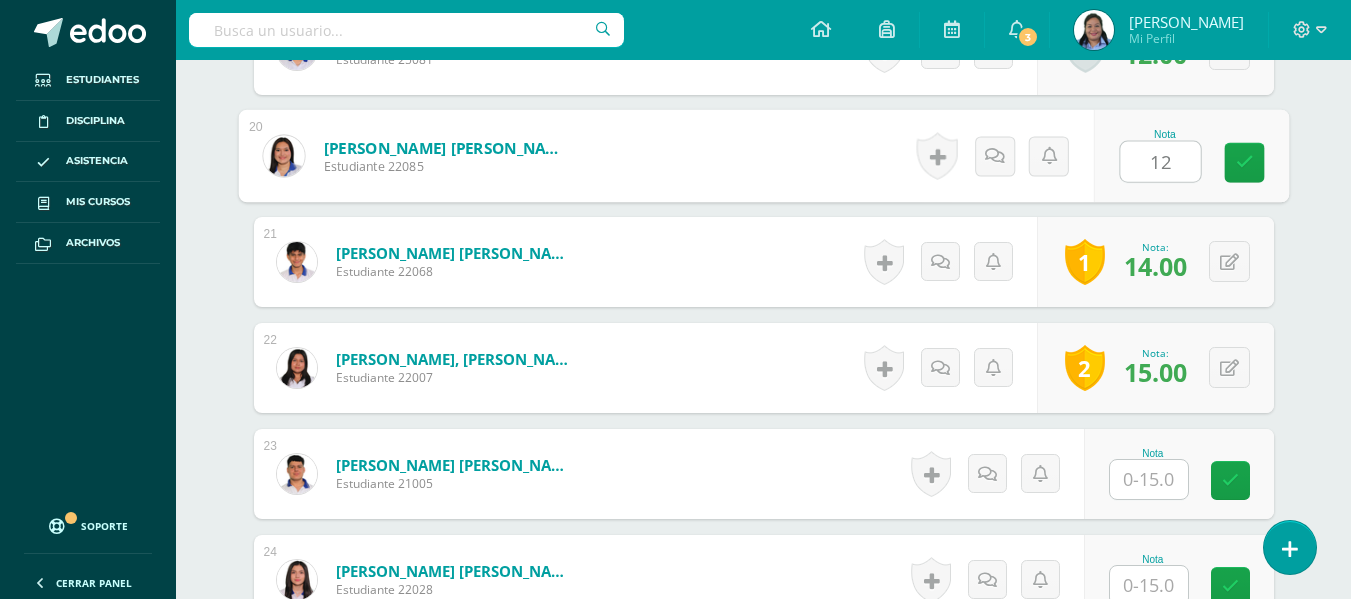 type on "12" 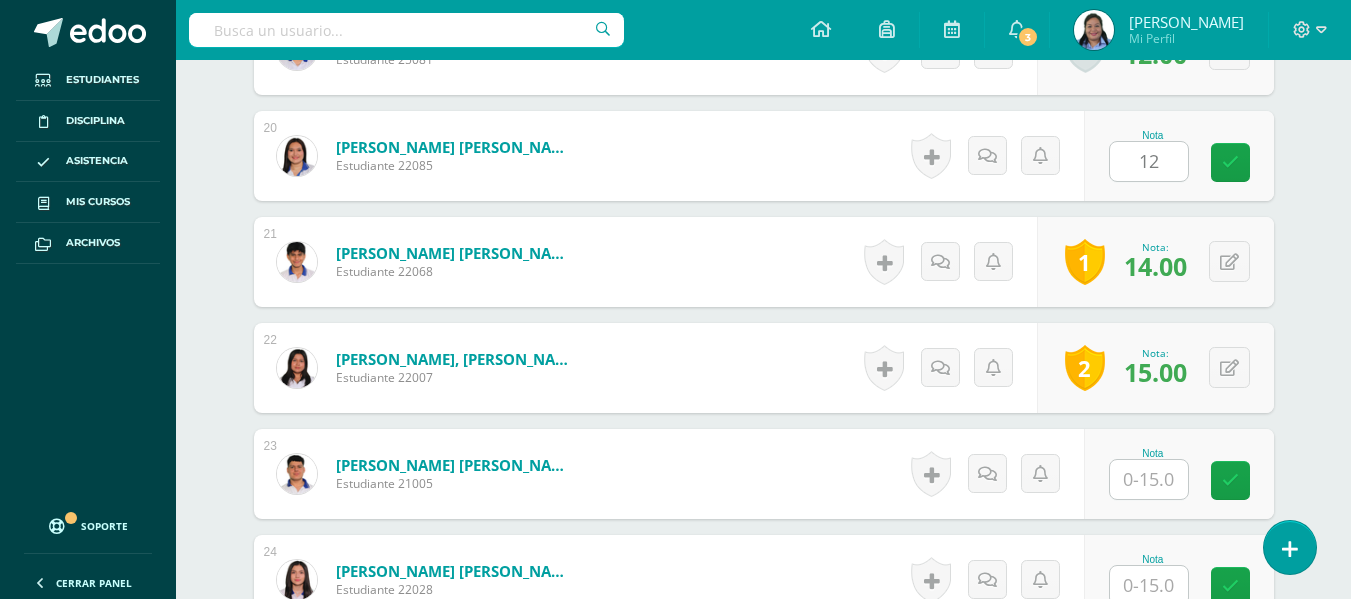 click on "¿Estás seguro que quieres  eliminar  esta actividad?
Esto borrará la actividad y cualquier nota que hayas registrado
permanentemente. Esta acción no se puede revertir. Cancelar Eliminar
Administración de escalas de valoración
escala de valoración
Aún no has creado una escala de valoración.
Cancelar Agregar nueva escala de valoración: Agrega una división a la escala de valoración  (ej. Ortografía, redacción, trabajo en equipo, etc.)
Agregar
Cancelar Crear escala de valoración
Agrega listas de cotejo
Mostrar todos                             Mostrar todos Mis listas Generales Comunicación y Lenguaje Matemática Ciencia Estudios Sociales Arte Taller 1" at bounding box center (764, -158) 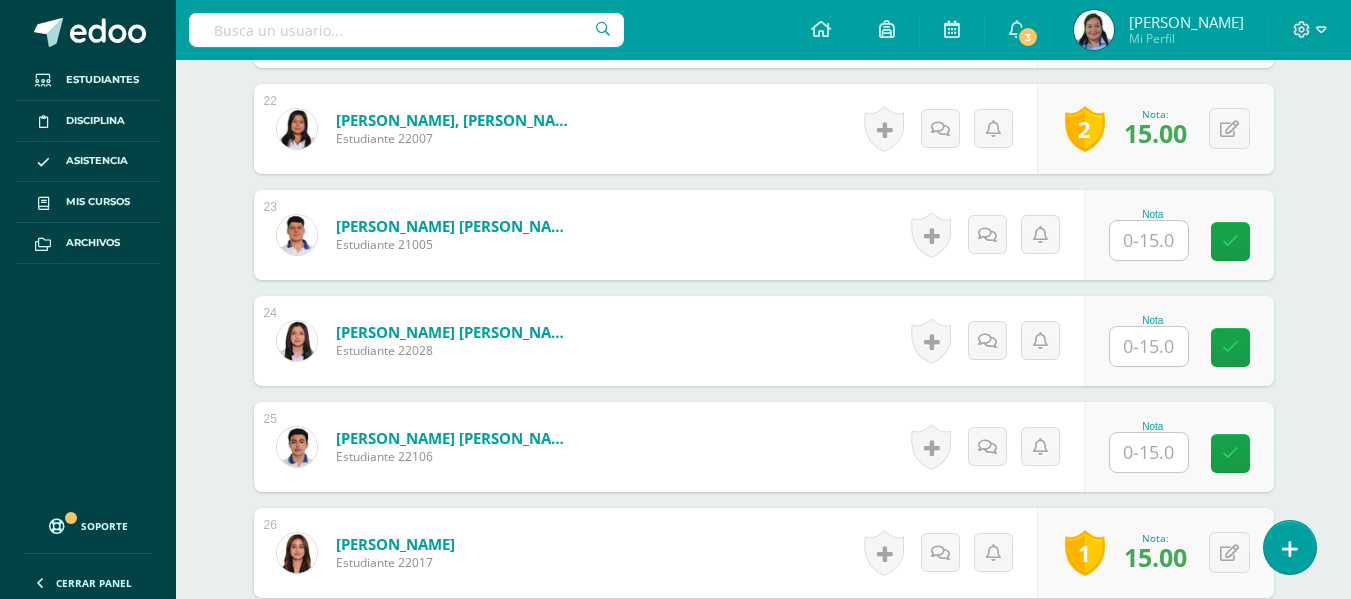 scroll, scrollTop: 2911, scrollLeft: 0, axis: vertical 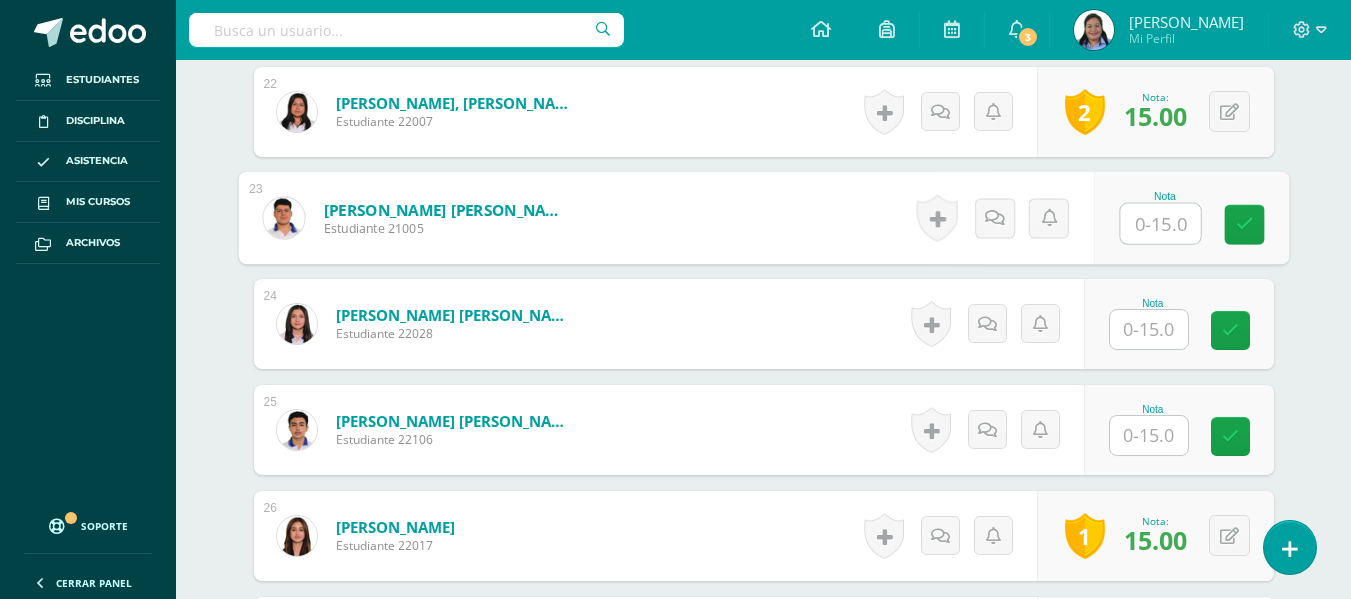 click at bounding box center [1160, 224] 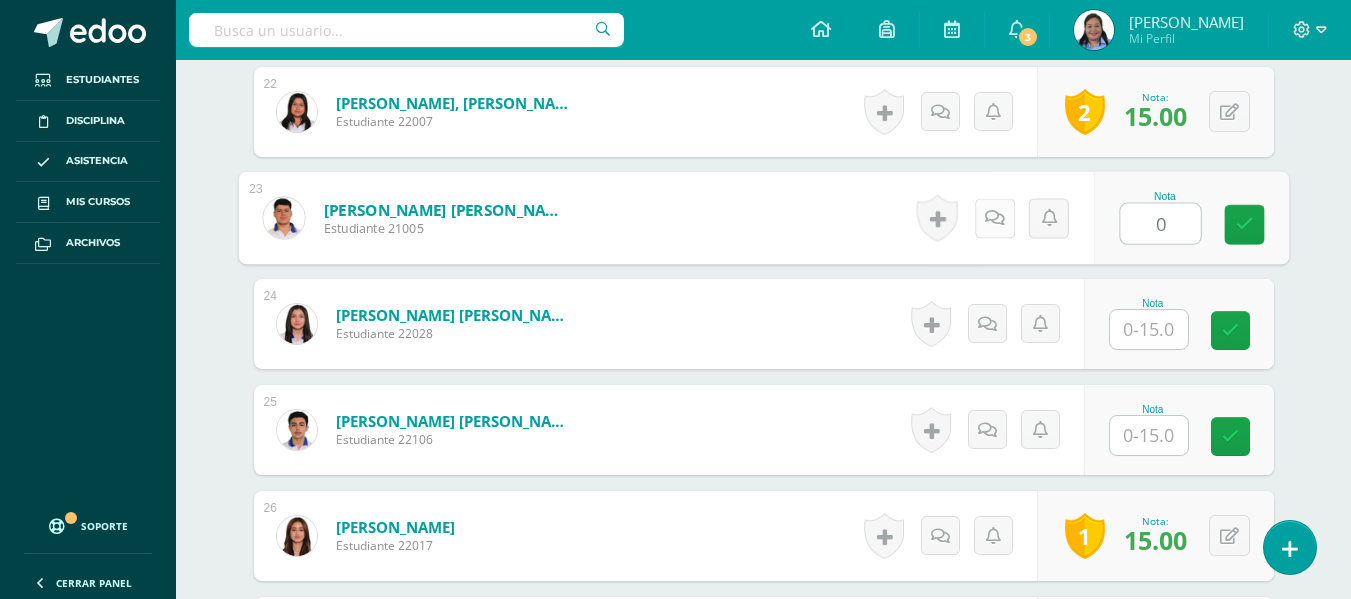 type on "0" 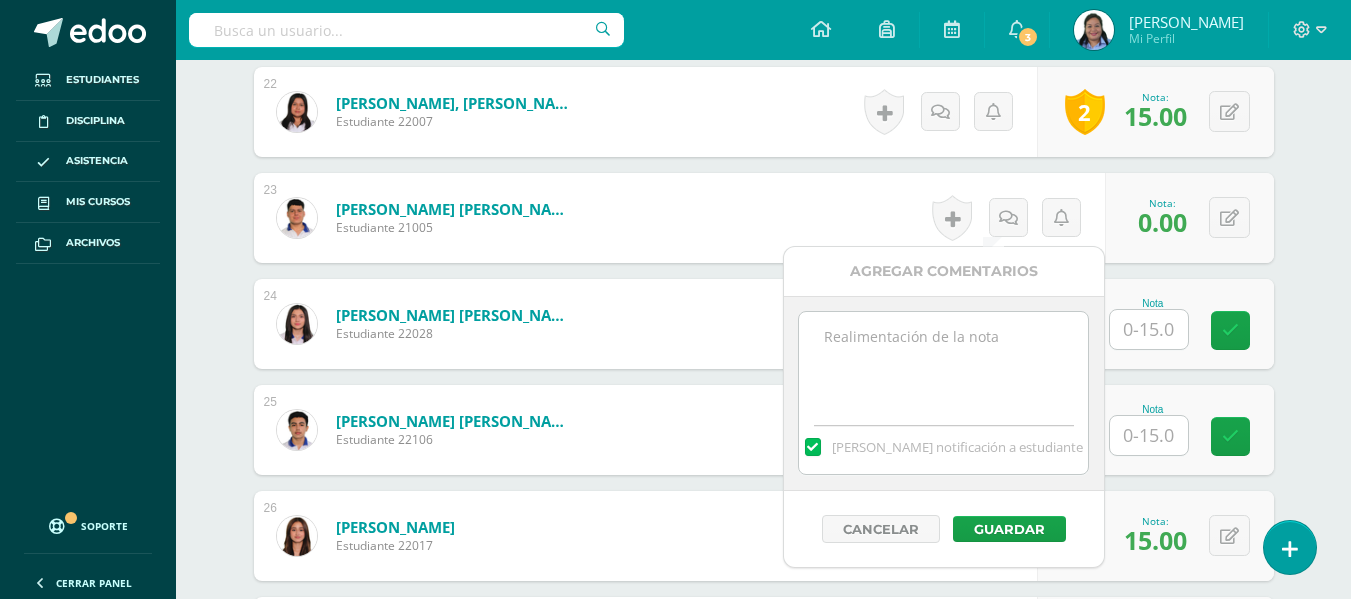 paste on "No entregó el trabajo." 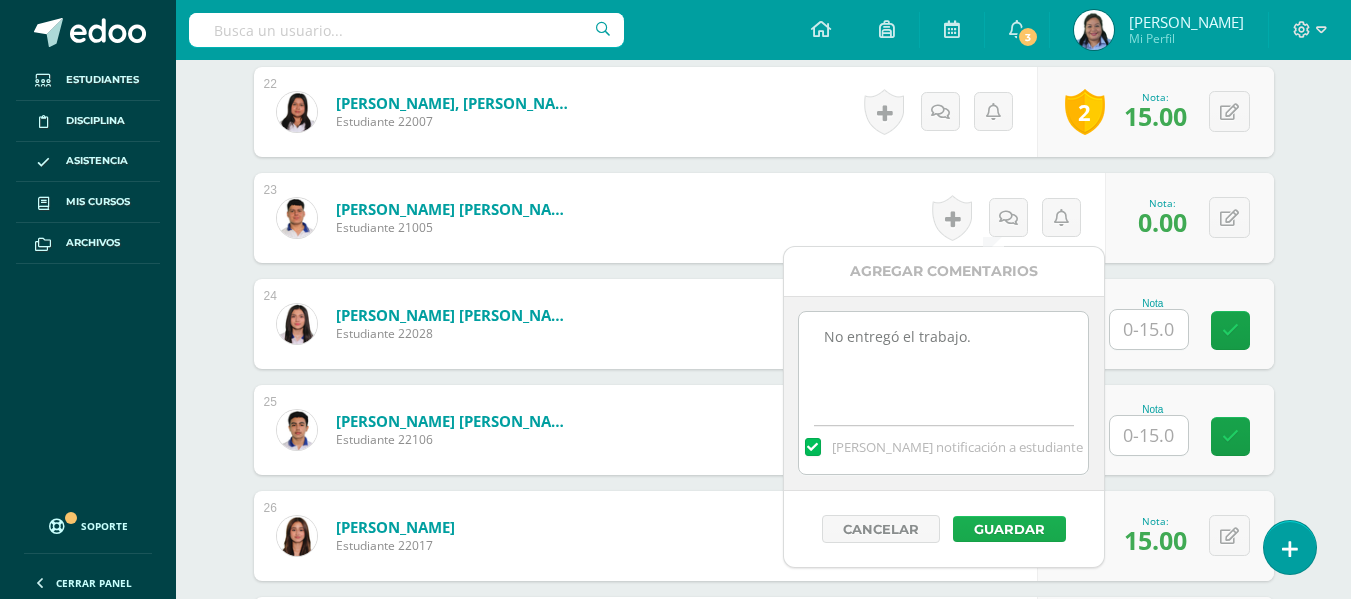 type on "No entregó el trabajo." 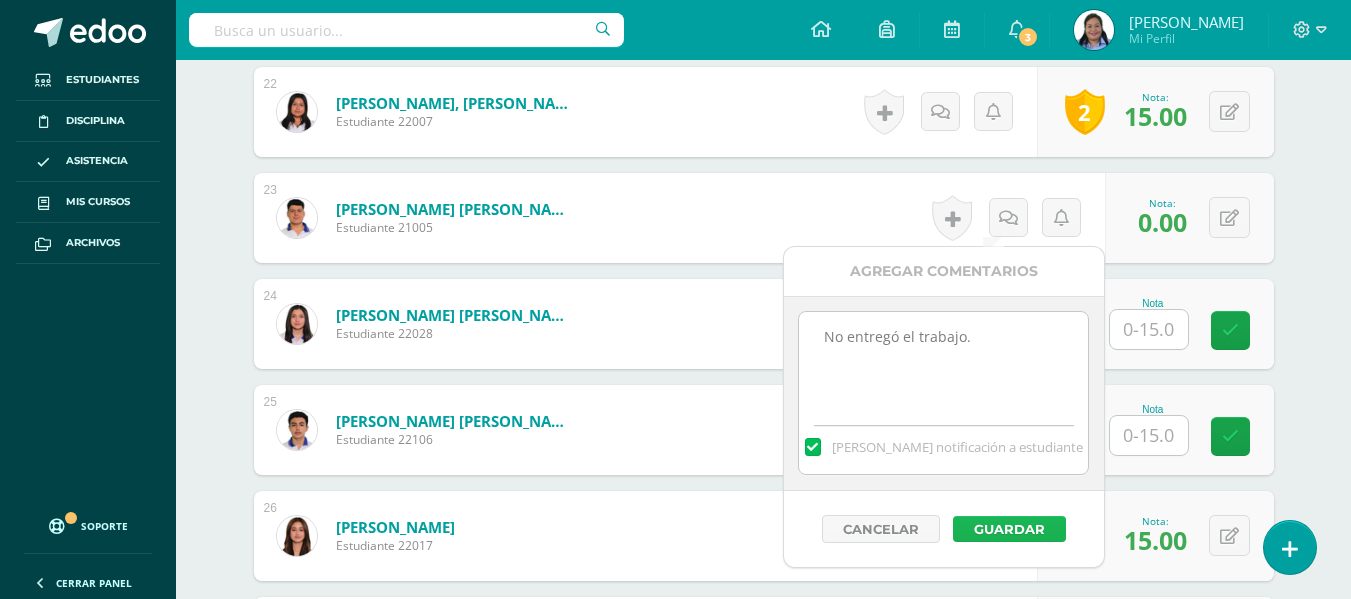 click on "Guardar" at bounding box center (1009, 529) 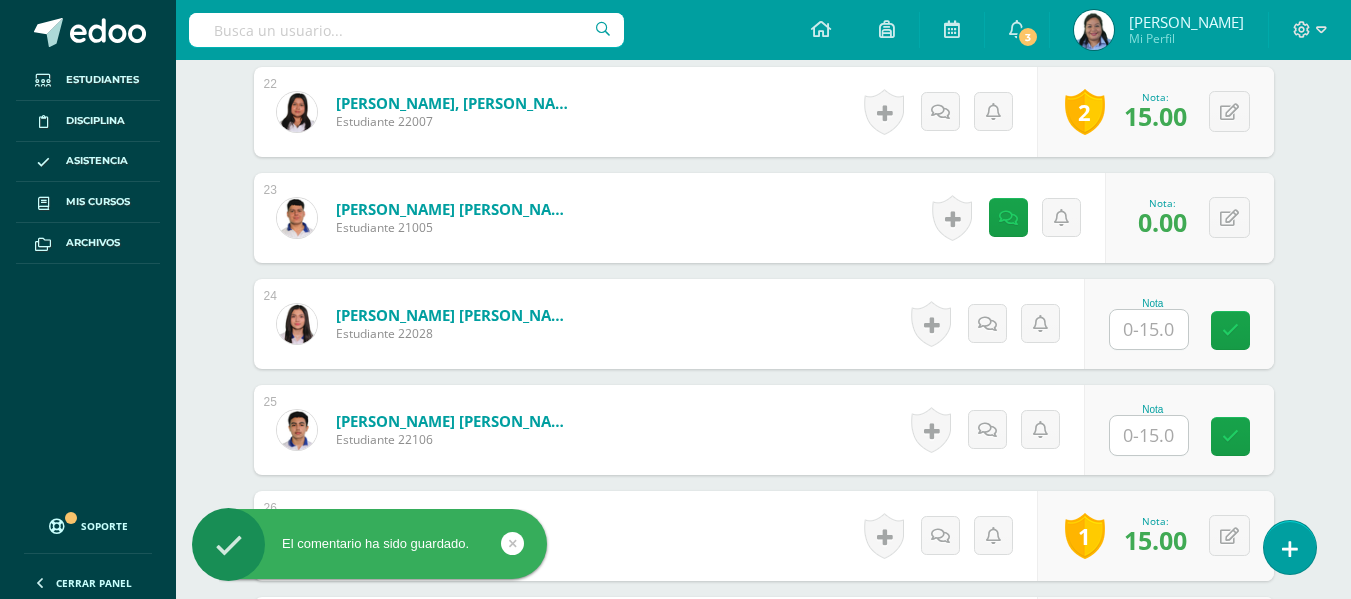 click at bounding box center (1149, 435) 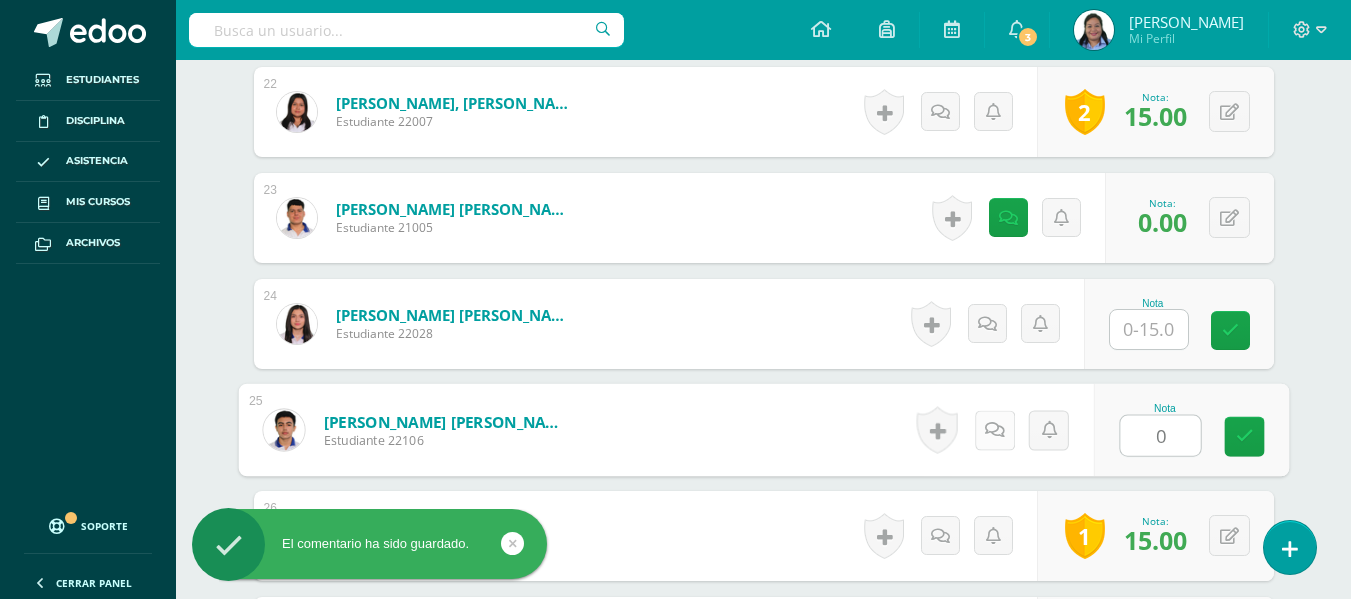 type on "0" 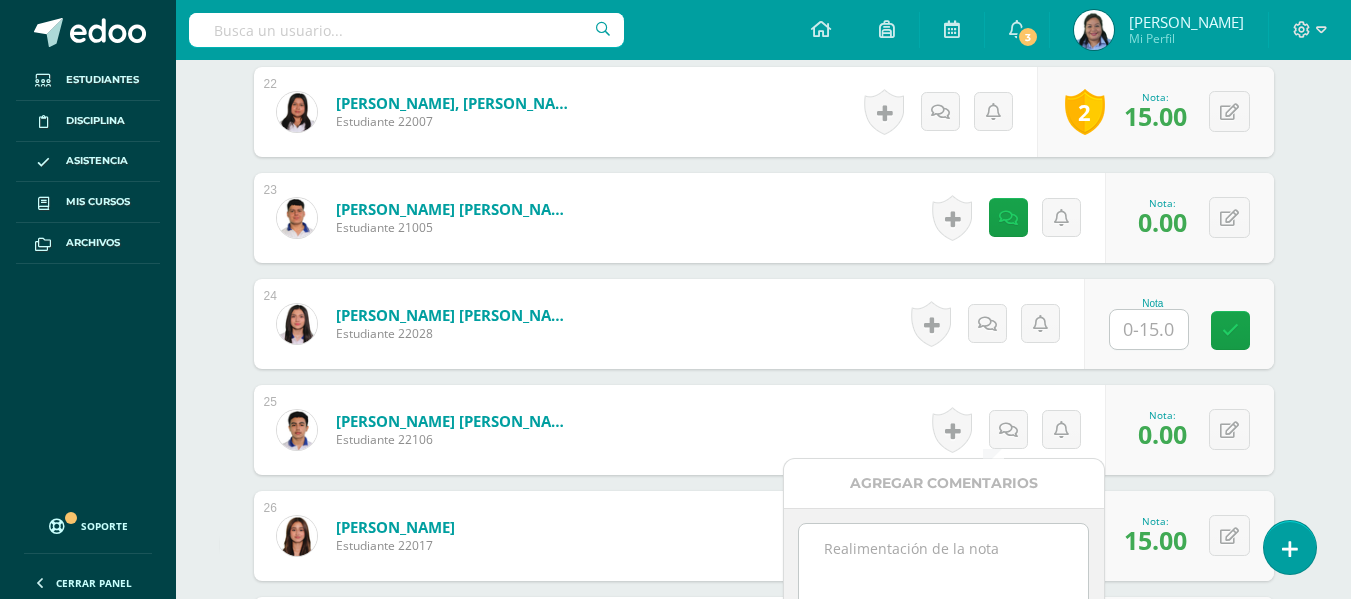 paste on "No entregó el trabajo." 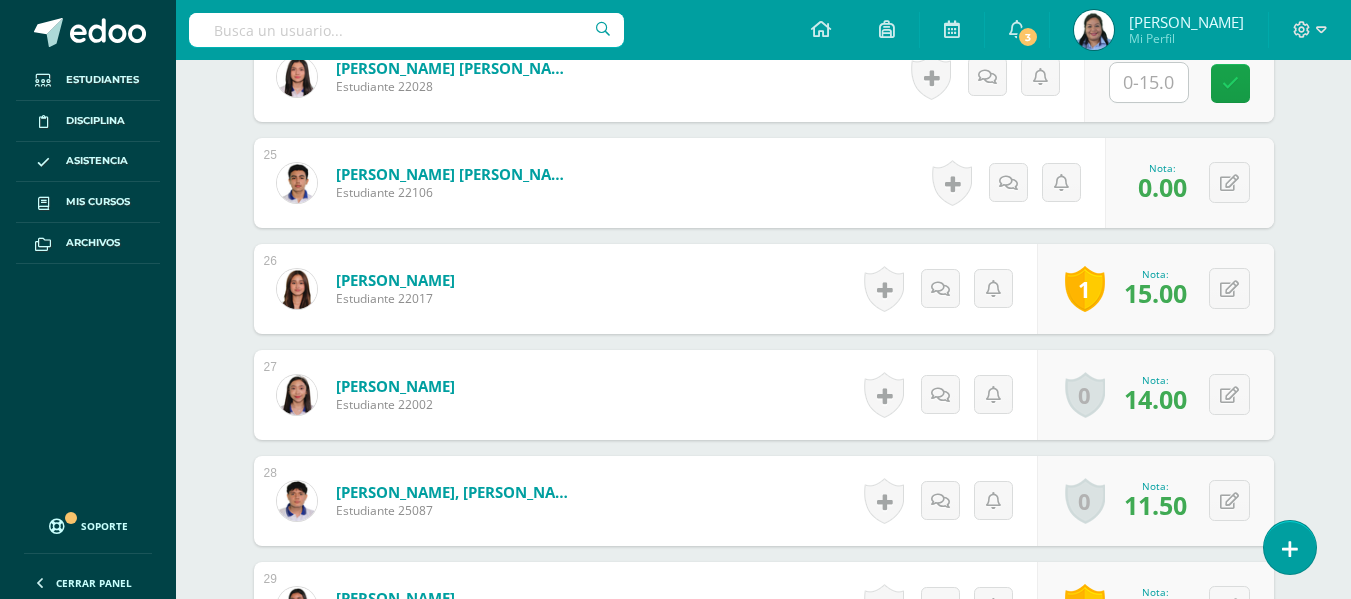 scroll, scrollTop: 3149, scrollLeft: 0, axis: vertical 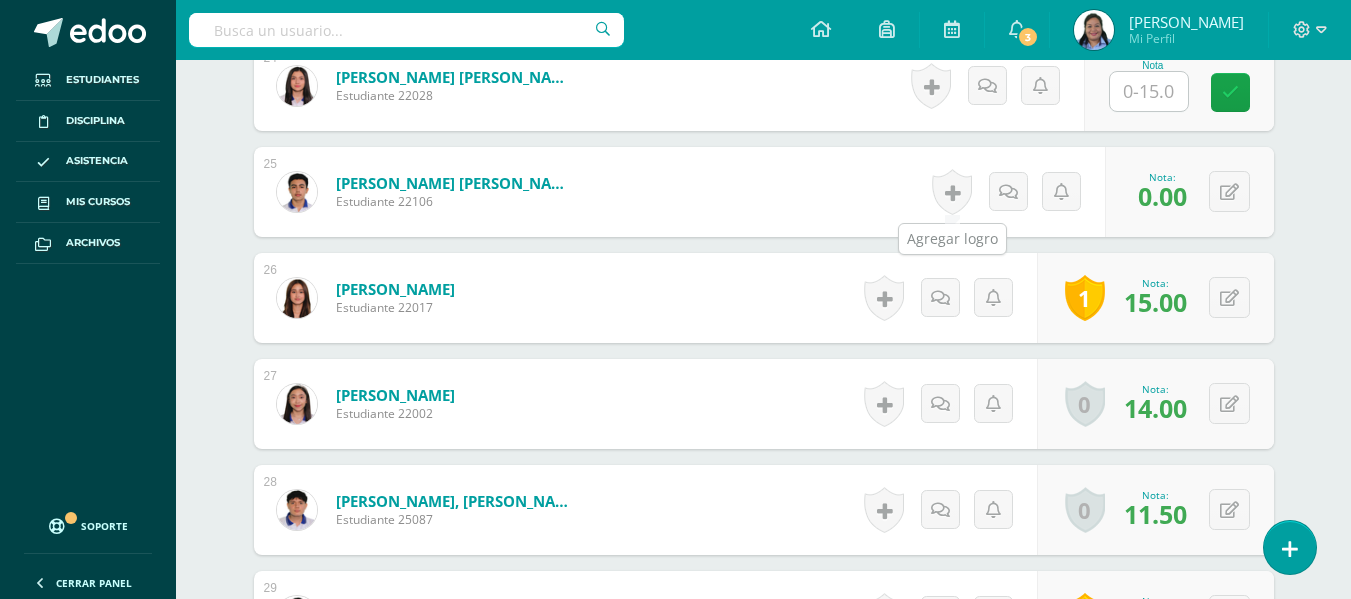 click at bounding box center (952, 192) 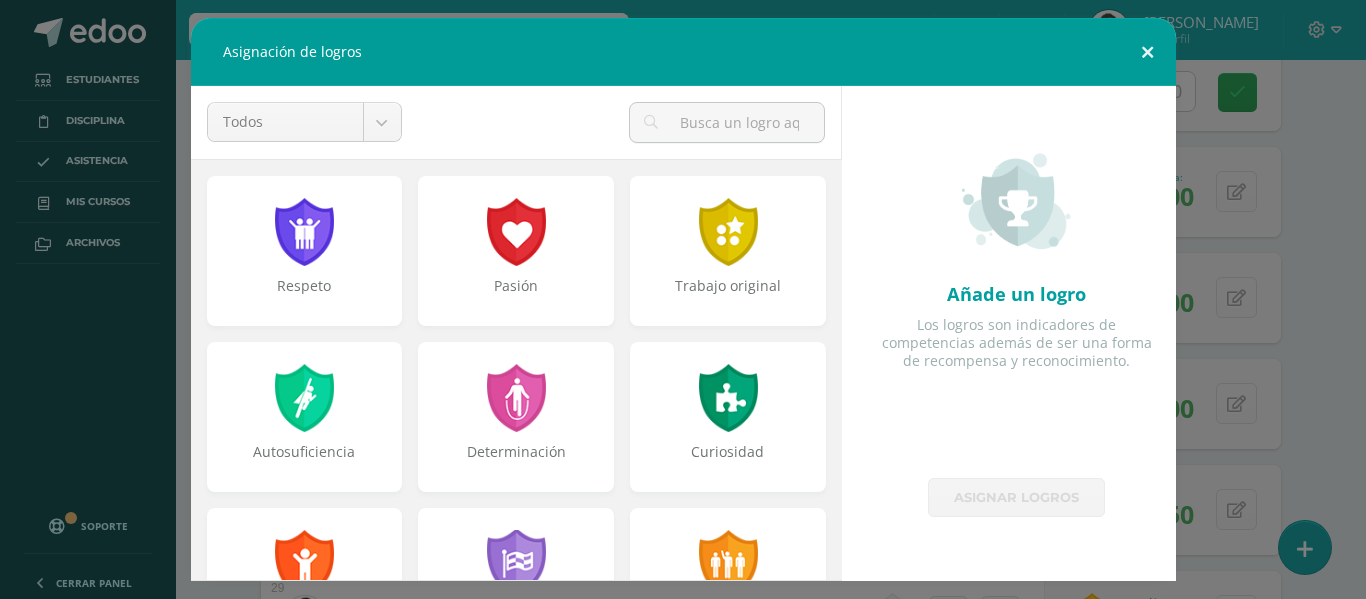 click at bounding box center [1147, 52] 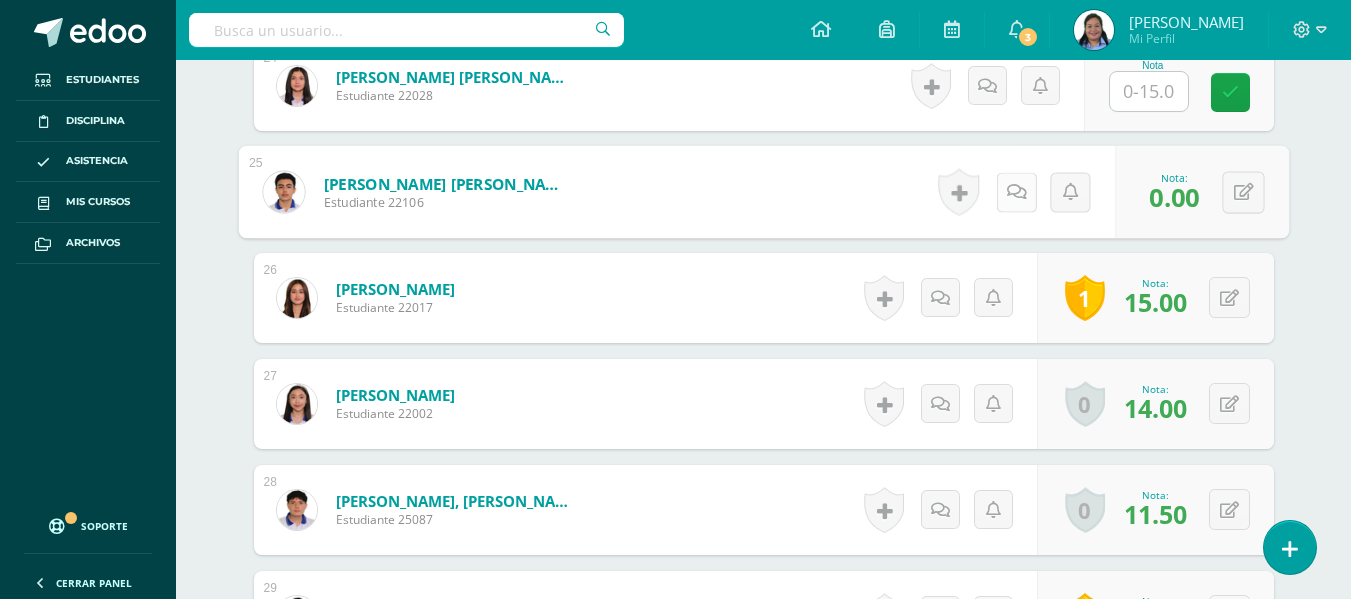 click at bounding box center [1016, 191] 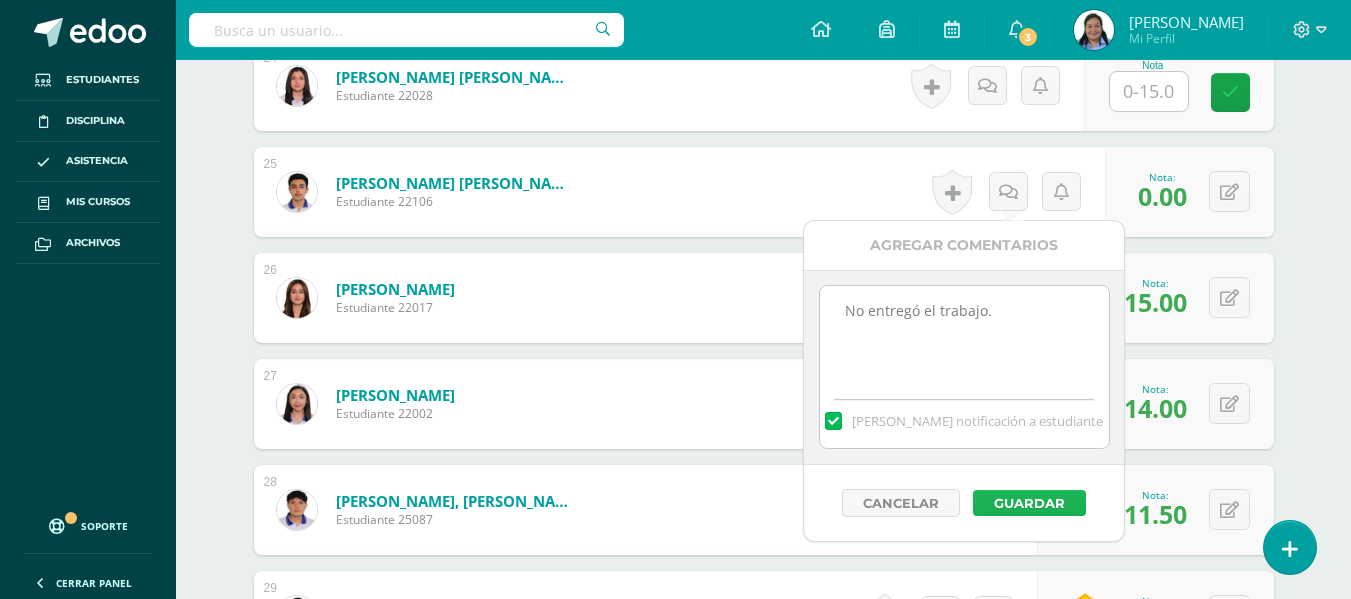 click on "Guardar" at bounding box center [1029, 503] 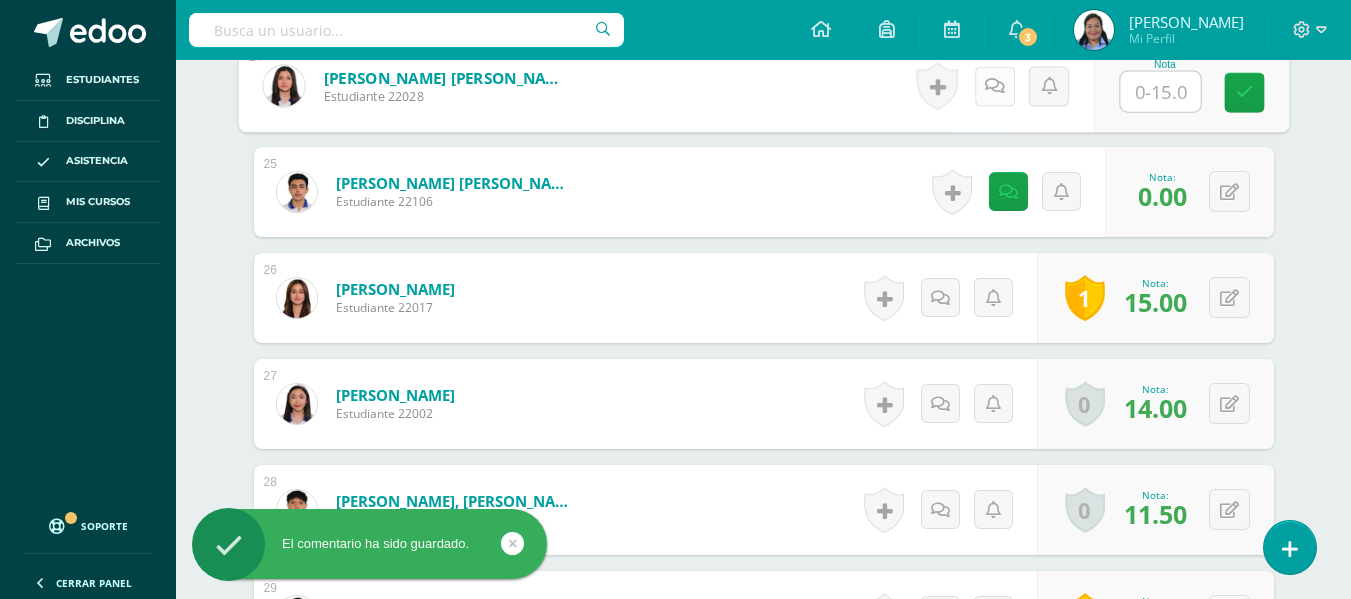 click at bounding box center [994, 86] 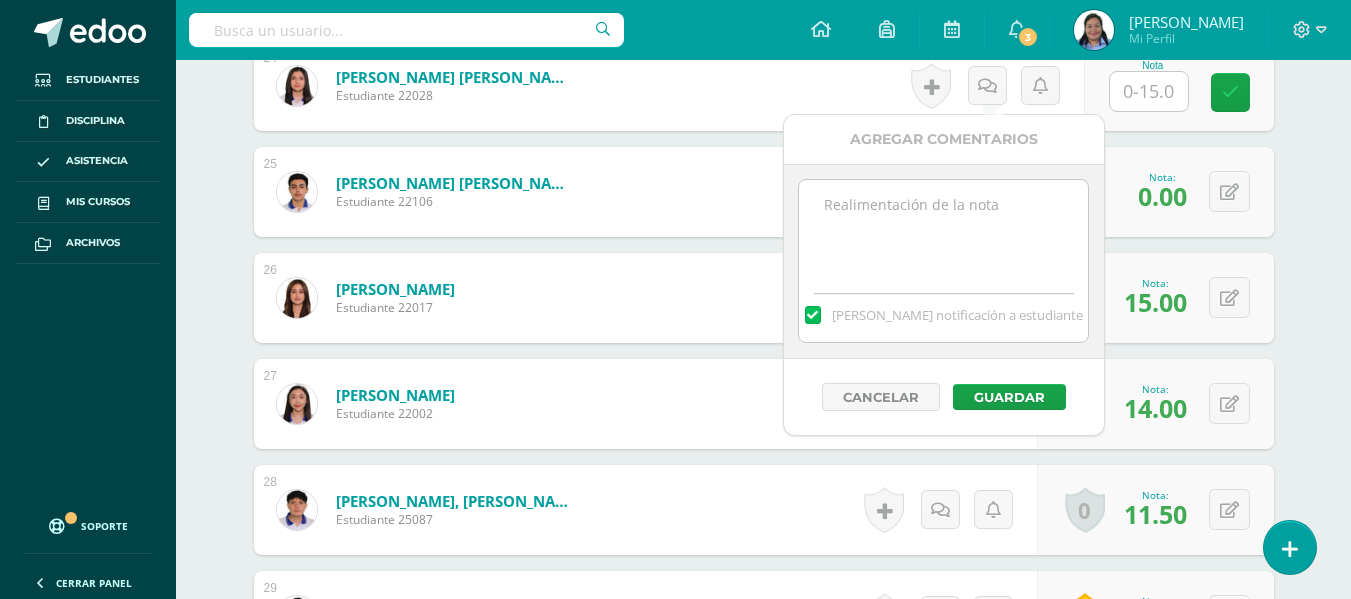 paste on "No entregó el trabajo." 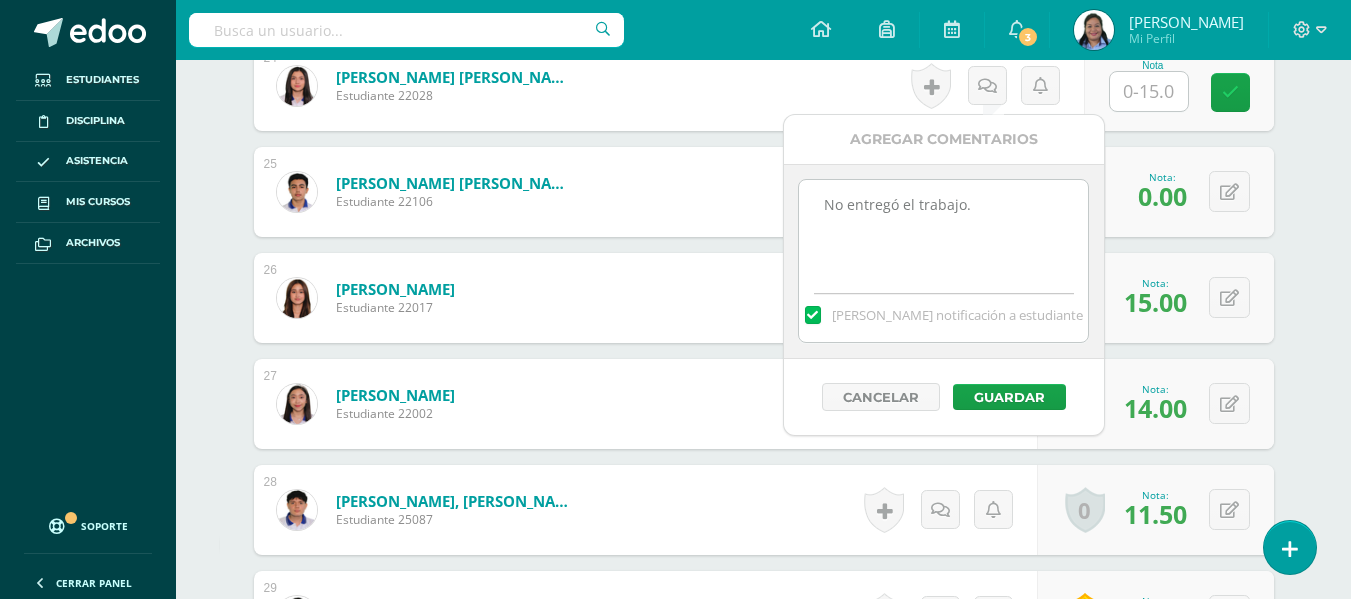 type on "No entregó el trabajo." 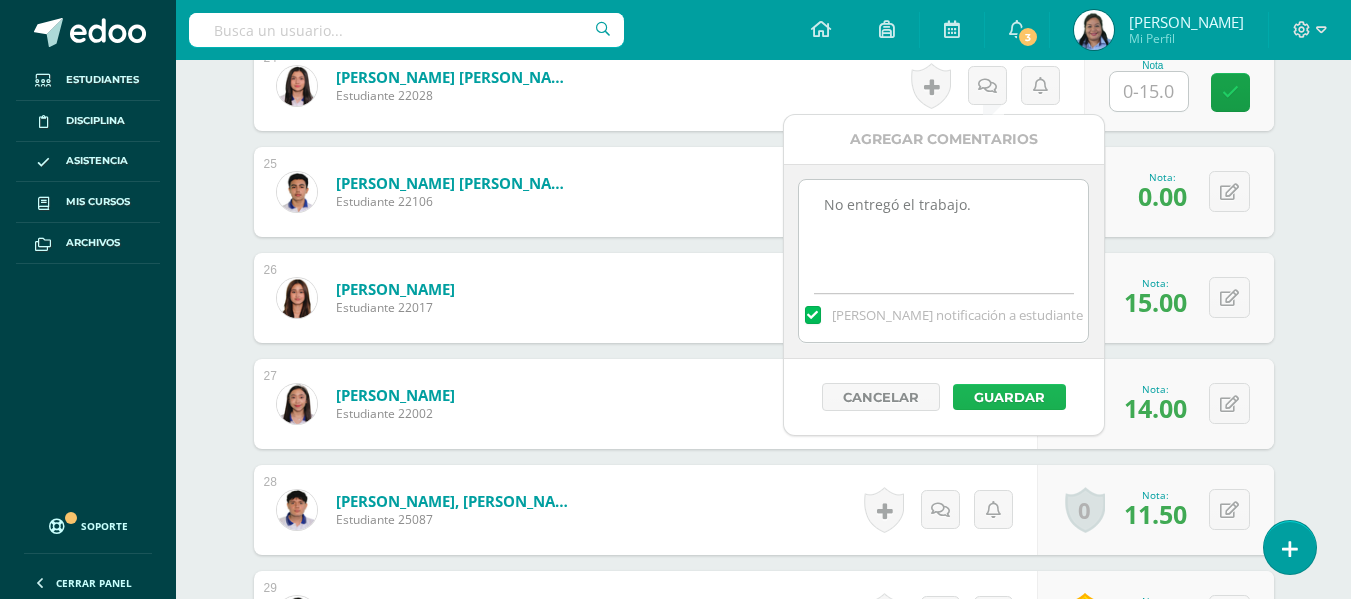 click on "Guardar" at bounding box center [1009, 397] 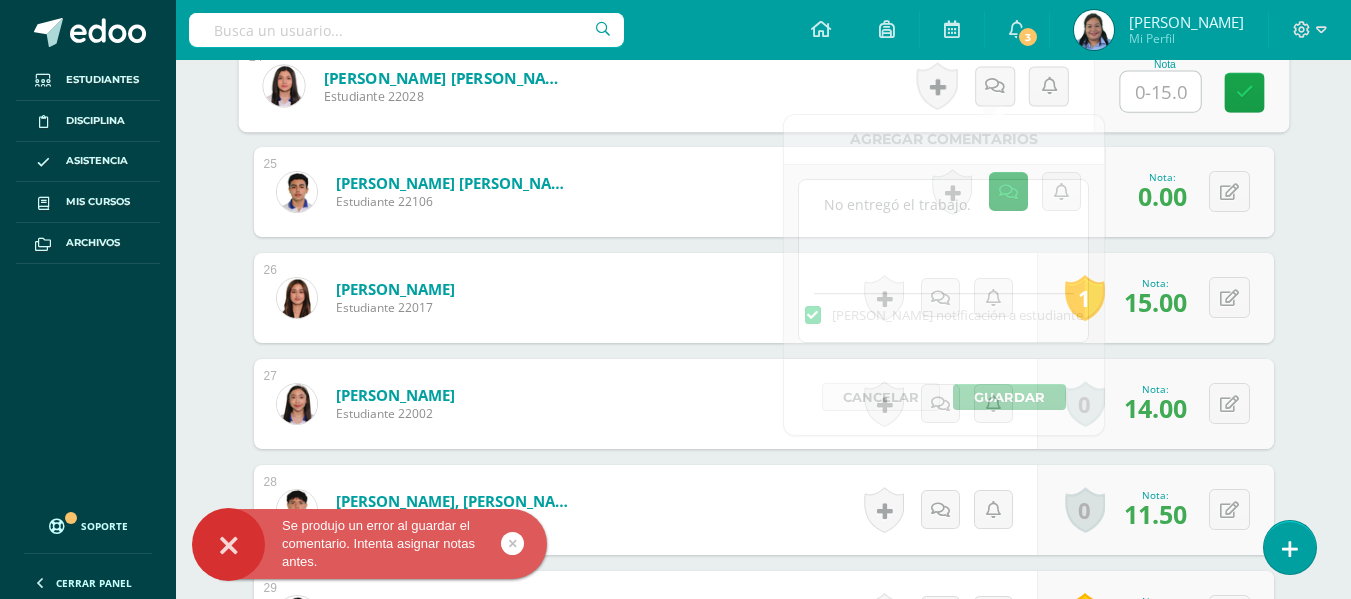 click at bounding box center (1160, 92) 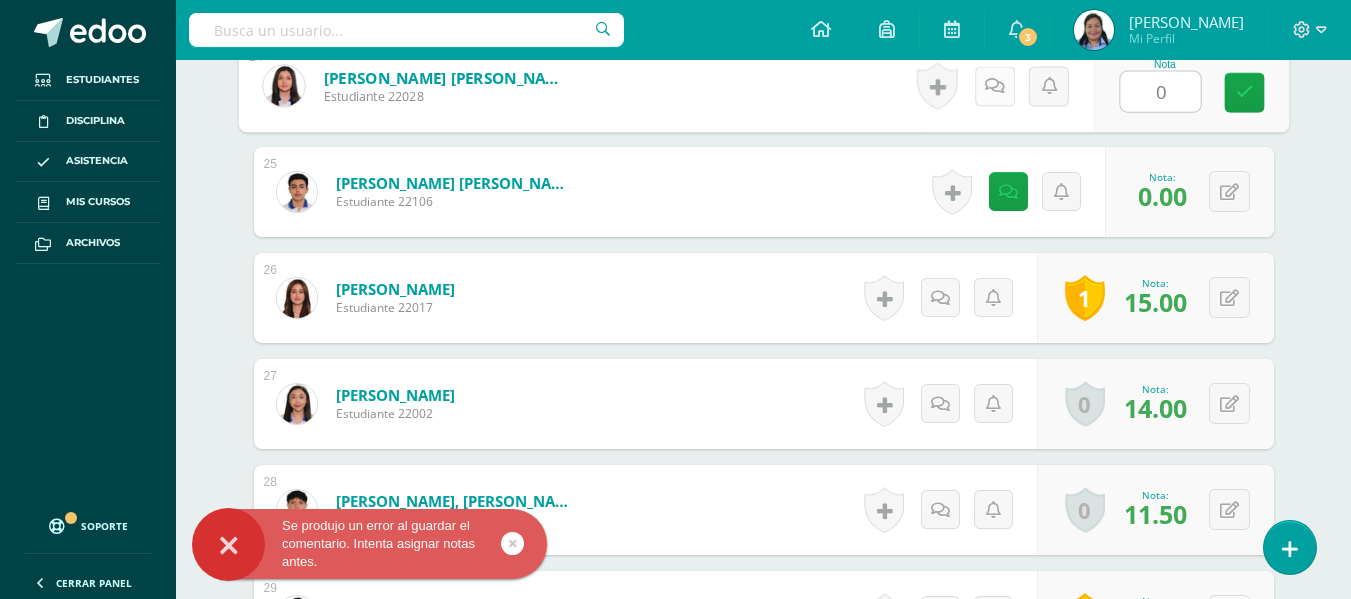 type on "0" 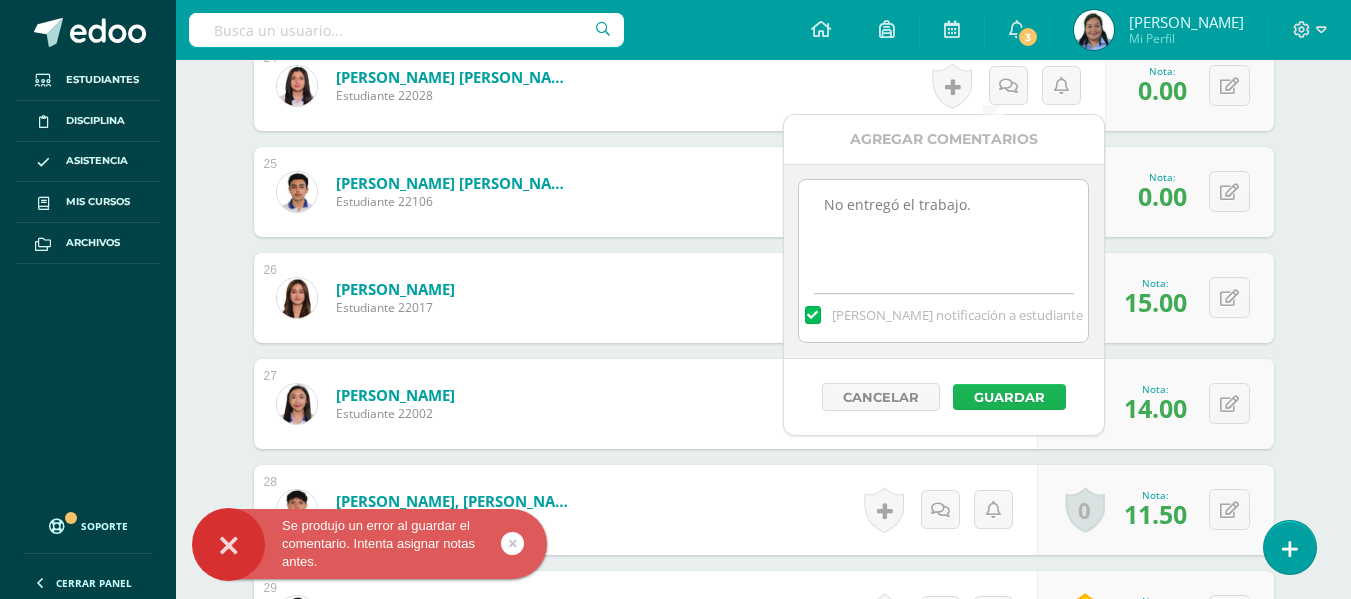 click on "Guardar" at bounding box center [1009, 397] 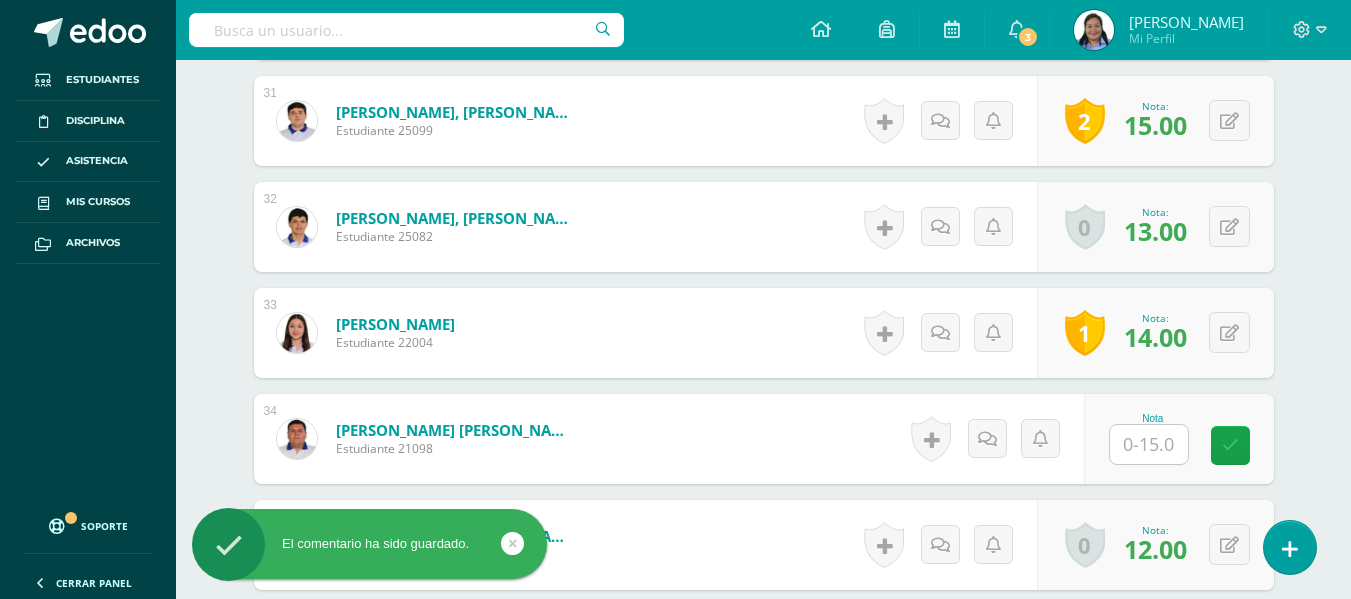 scroll, scrollTop: 3847, scrollLeft: 0, axis: vertical 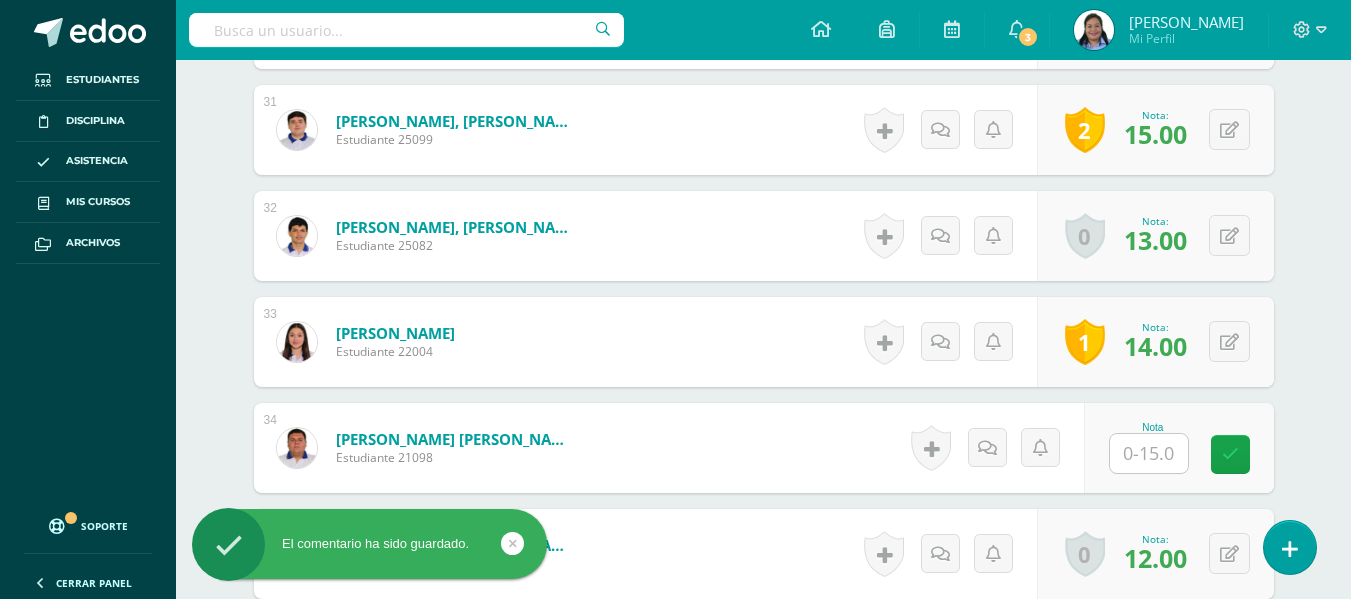 click at bounding box center (1149, 453) 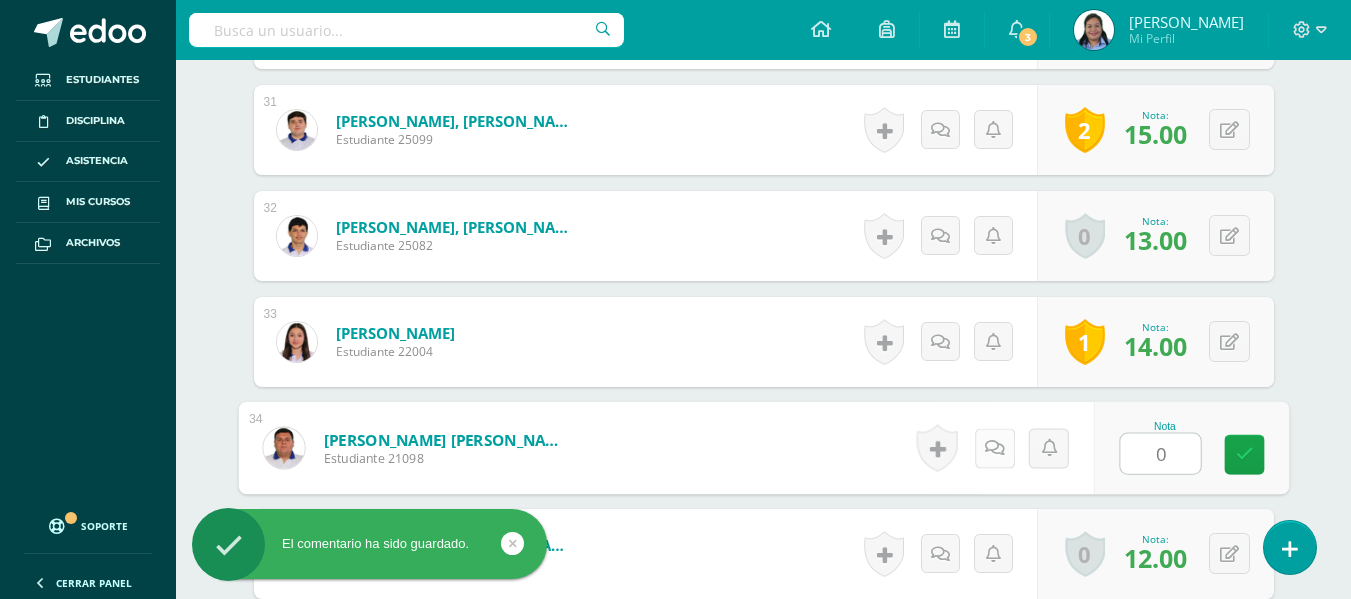 type on "0" 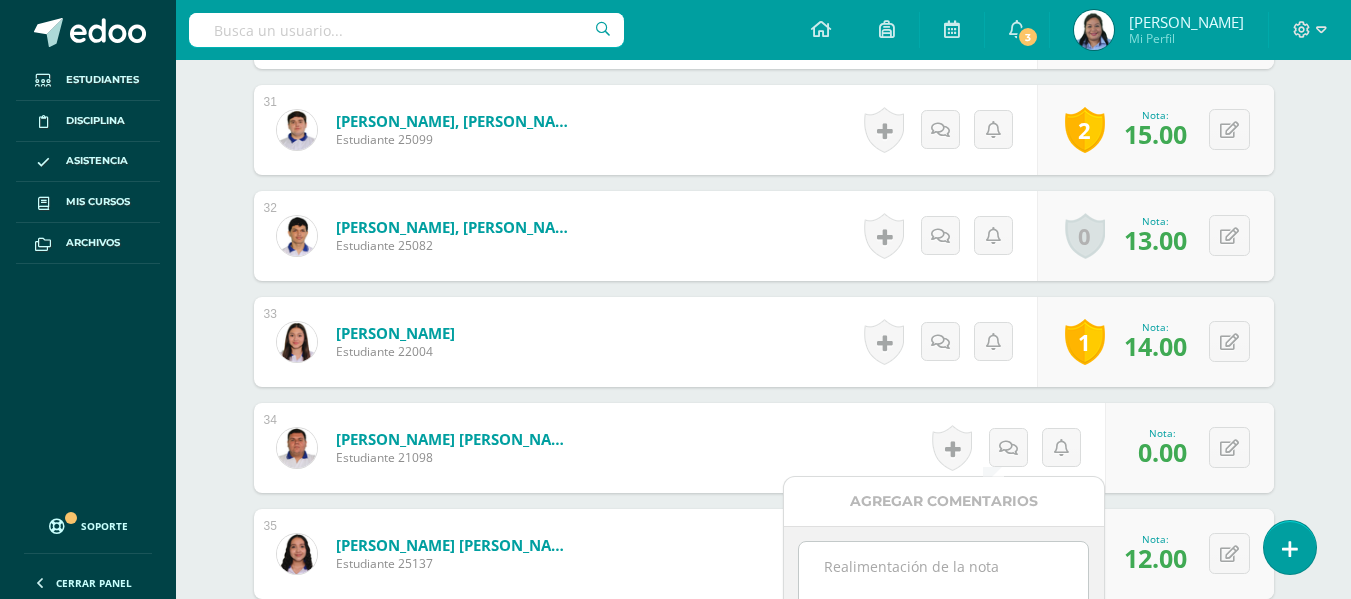 paste on "No entregó el trabajo." 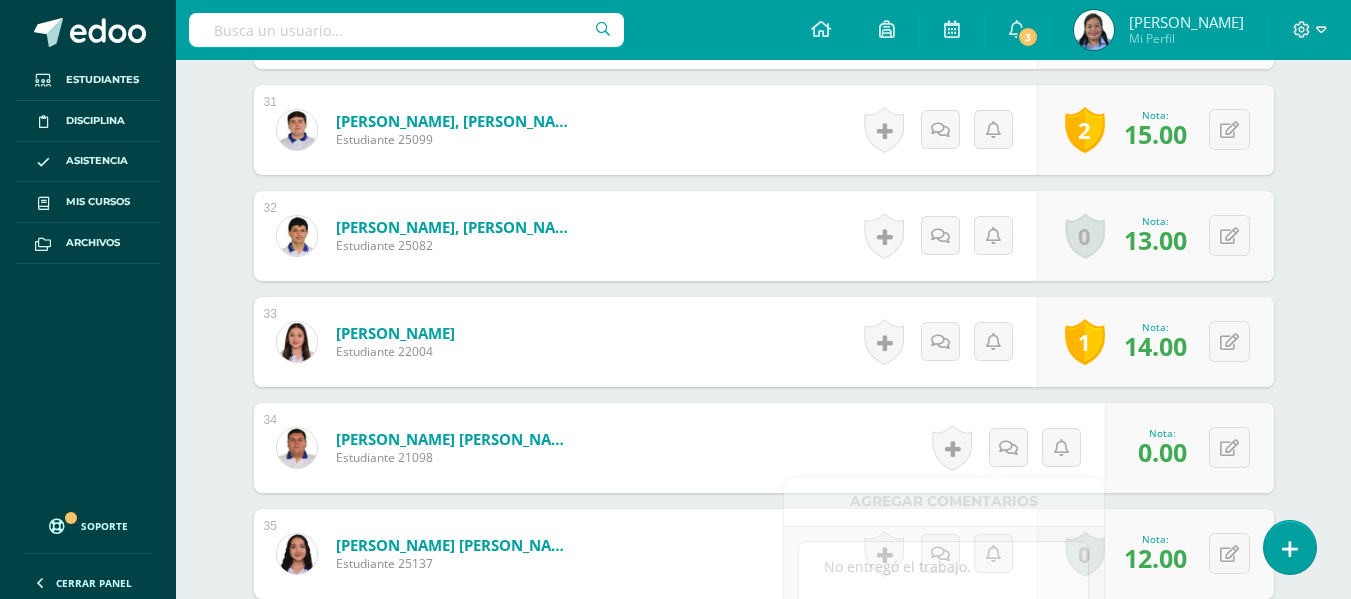 type on "No entregó el trabajo." 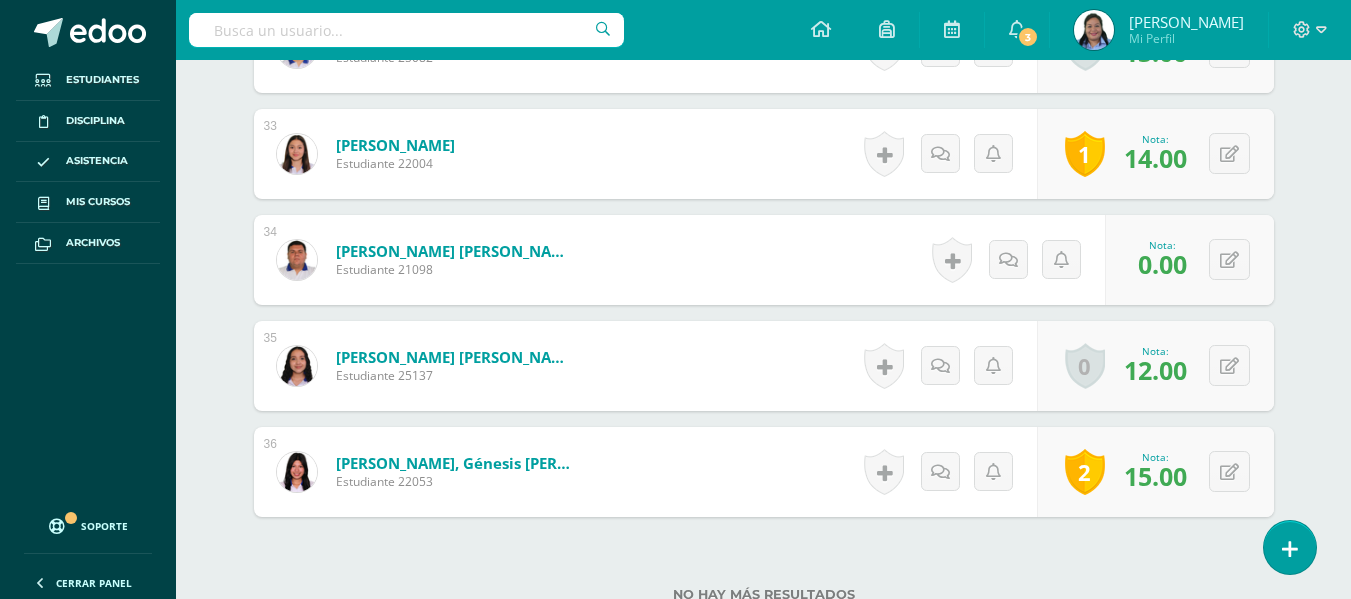 scroll, scrollTop: 4043, scrollLeft: 0, axis: vertical 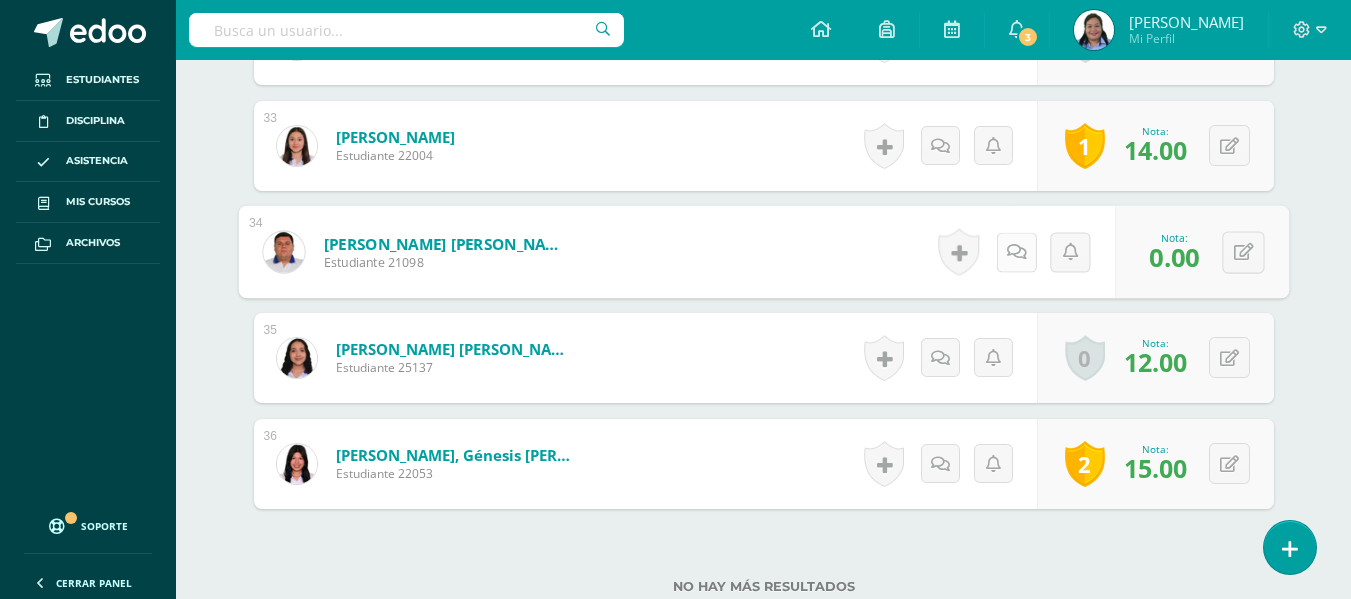 click at bounding box center (1016, 252) 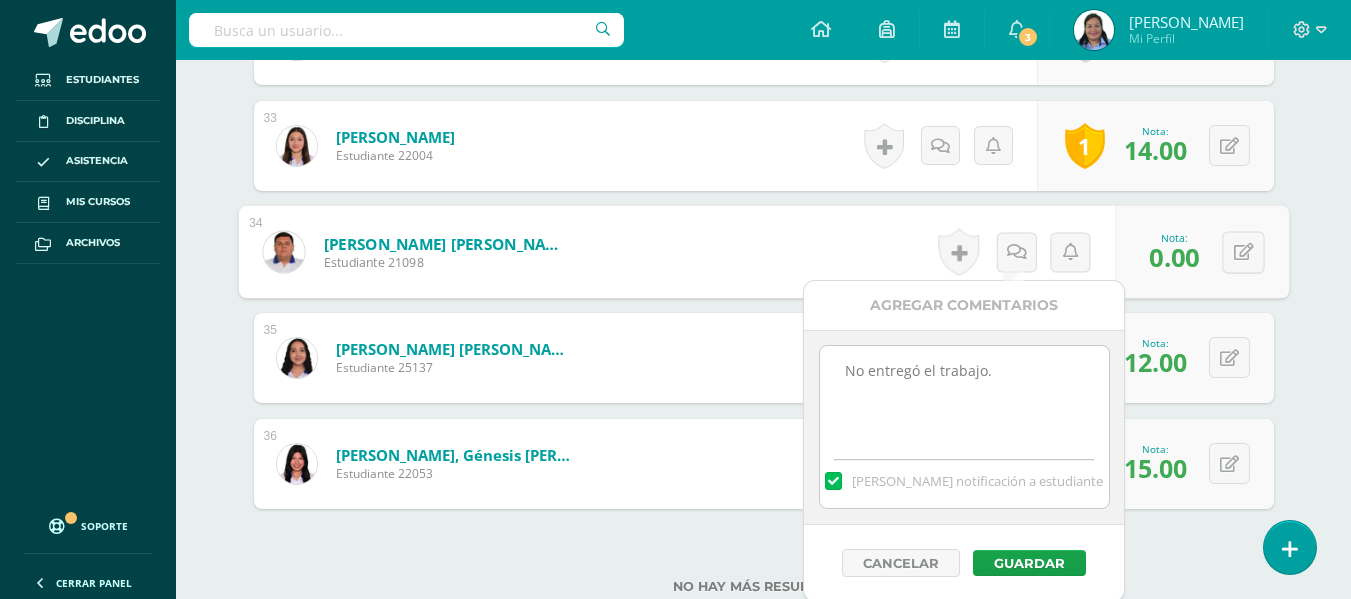 click on "Cancelar
Guardar" at bounding box center [964, 563] 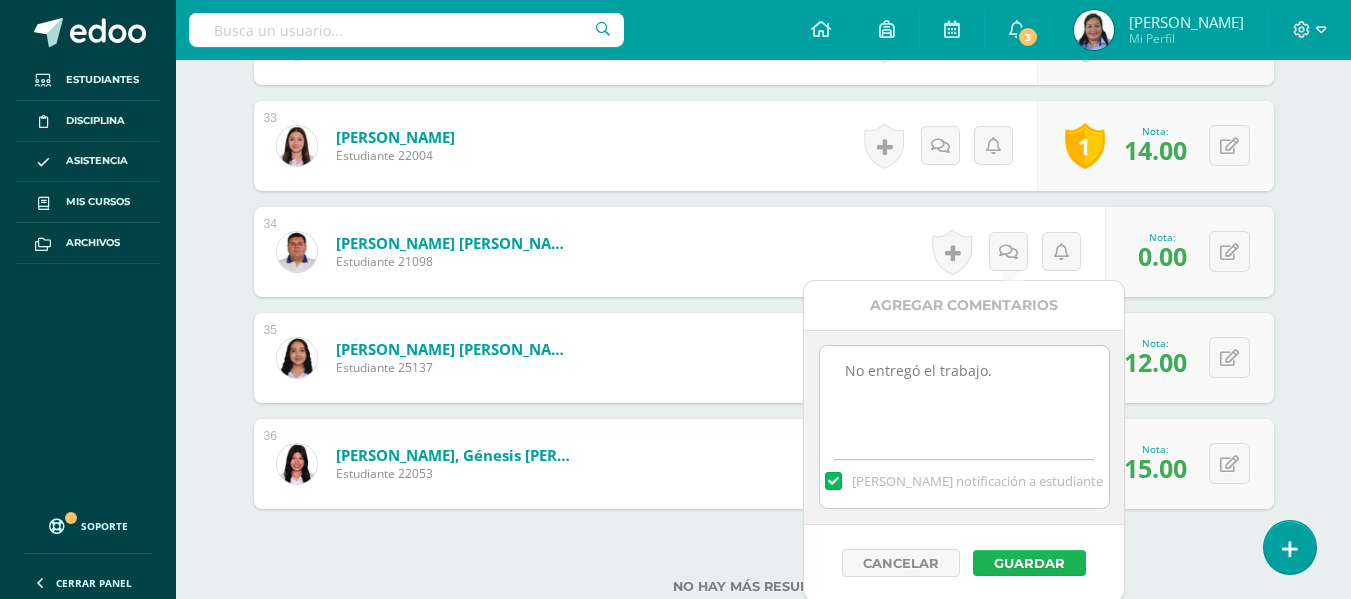 click on "Guardar" at bounding box center [1029, 563] 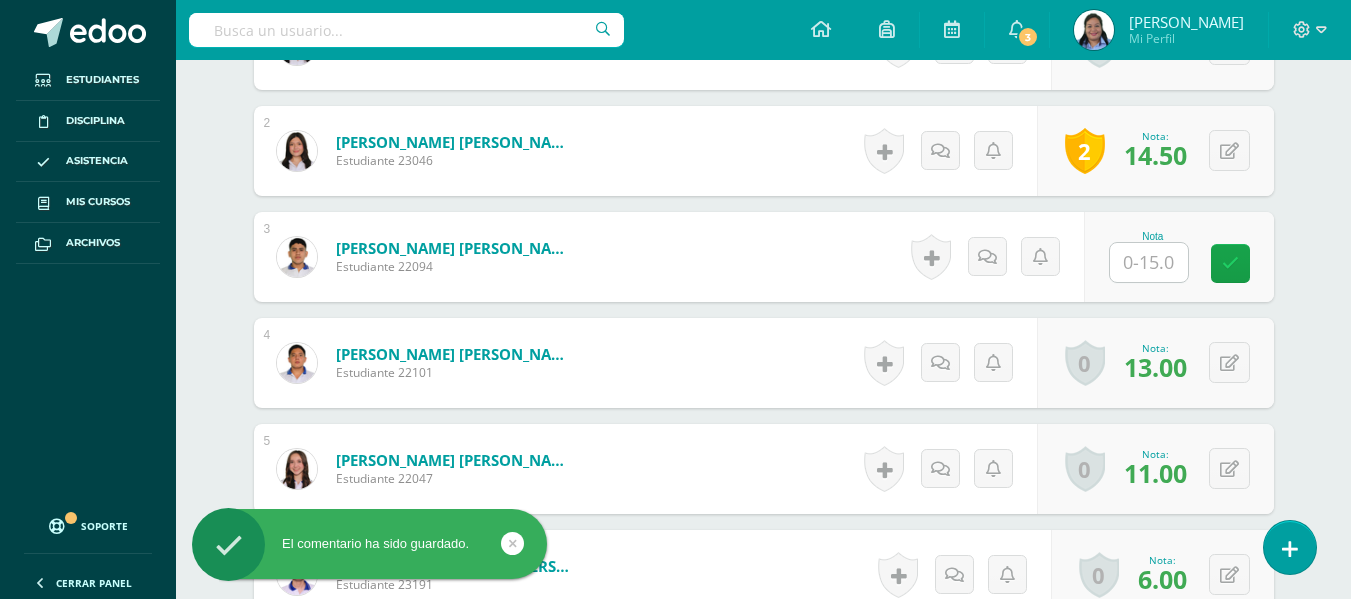 scroll, scrollTop: 794, scrollLeft: 0, axis: vertical 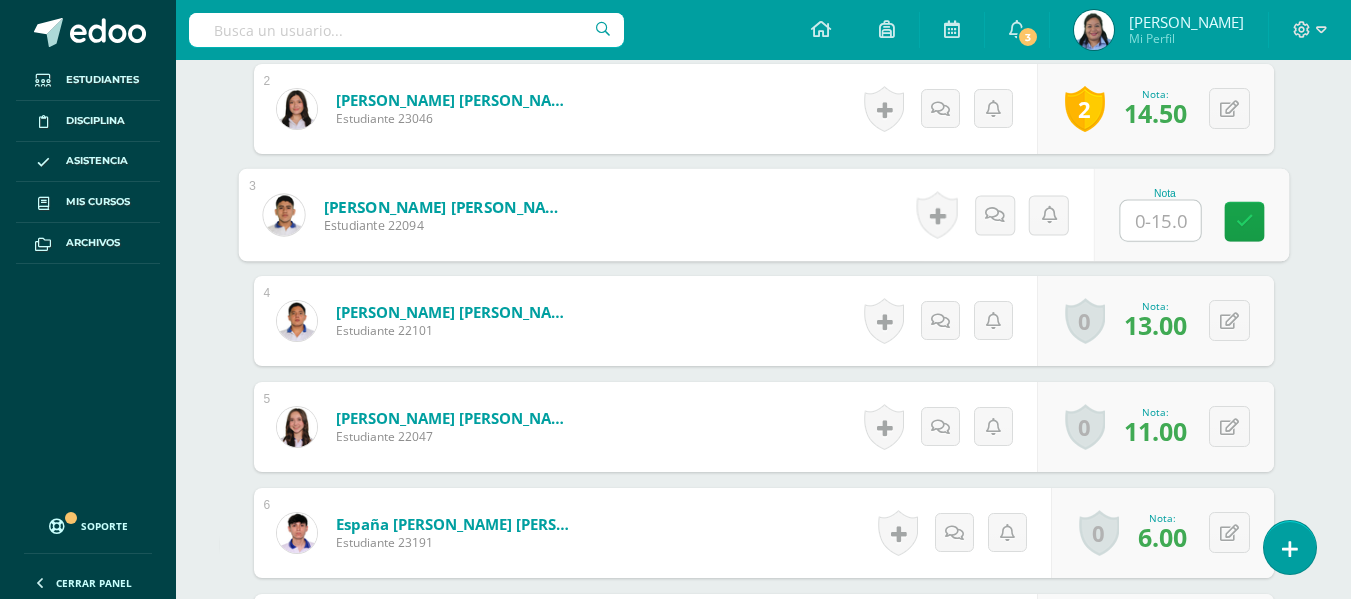 click at bounding box center (1160, 221) 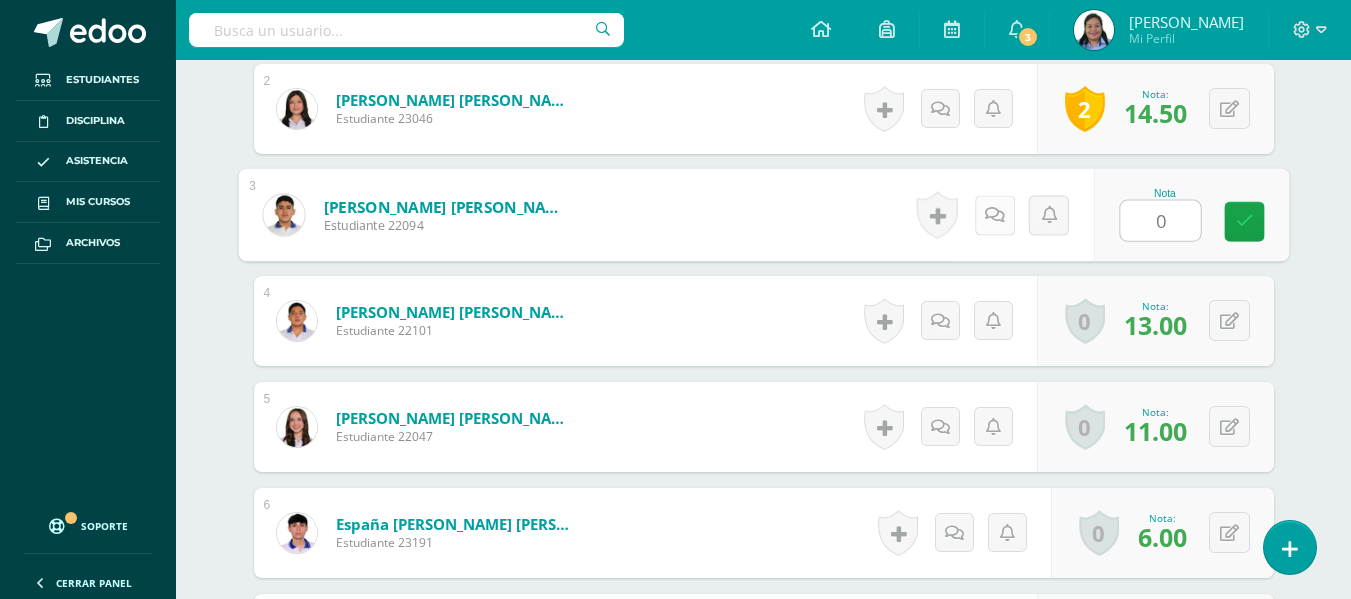 type on "0" 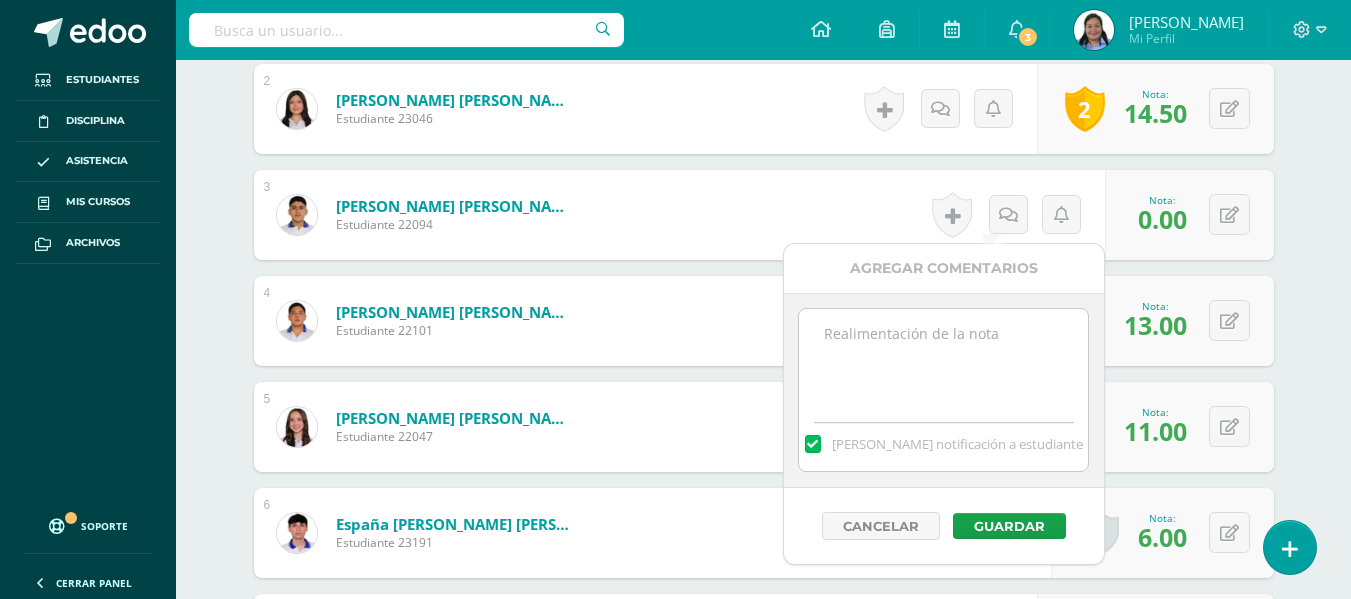 paste on "No entregó el trabajo." 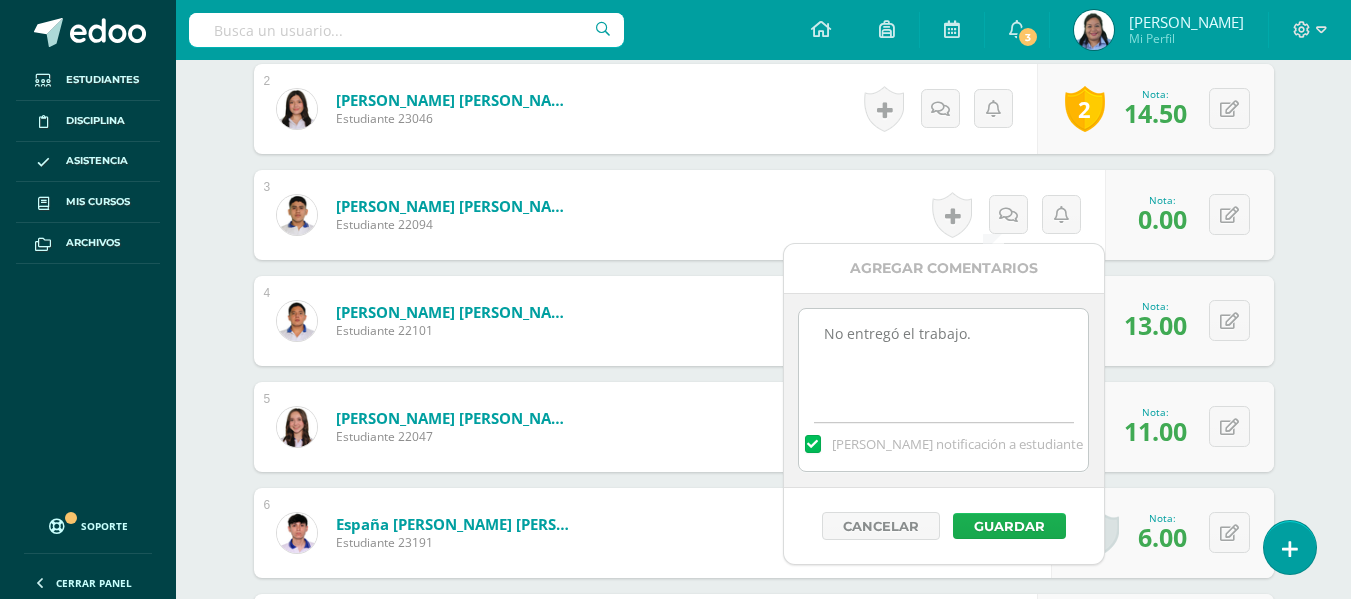 type on "No entregó el trabajo." 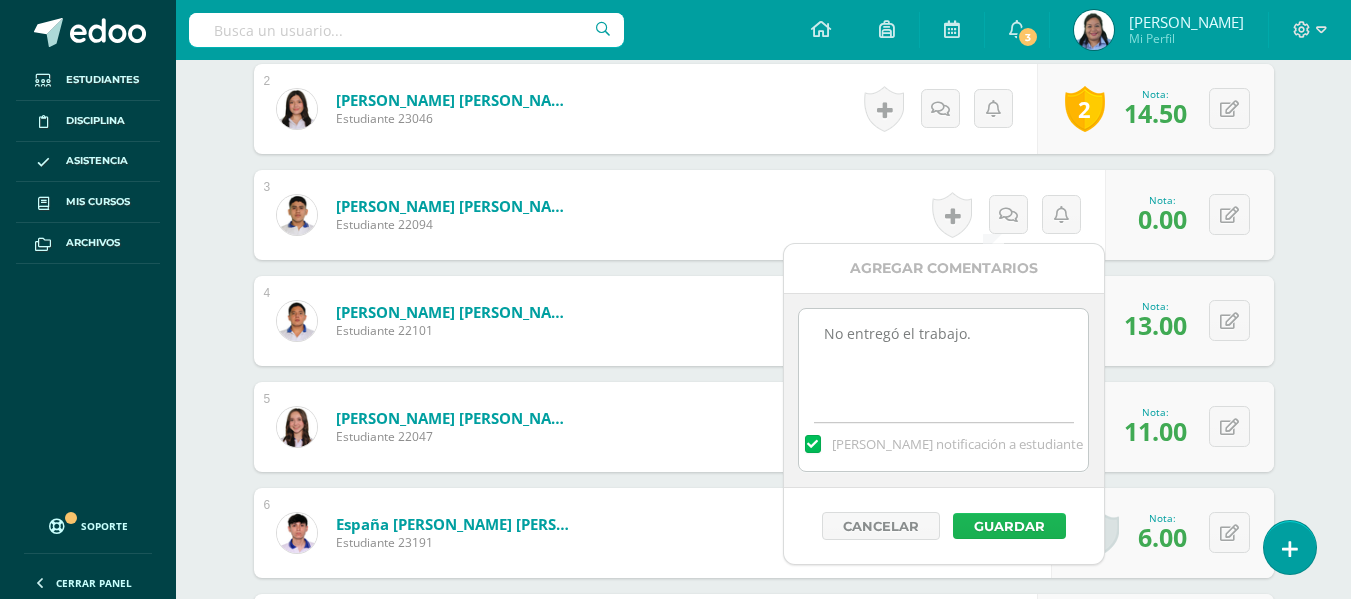 click on "Guardar" at bounding box center (1009, 526) 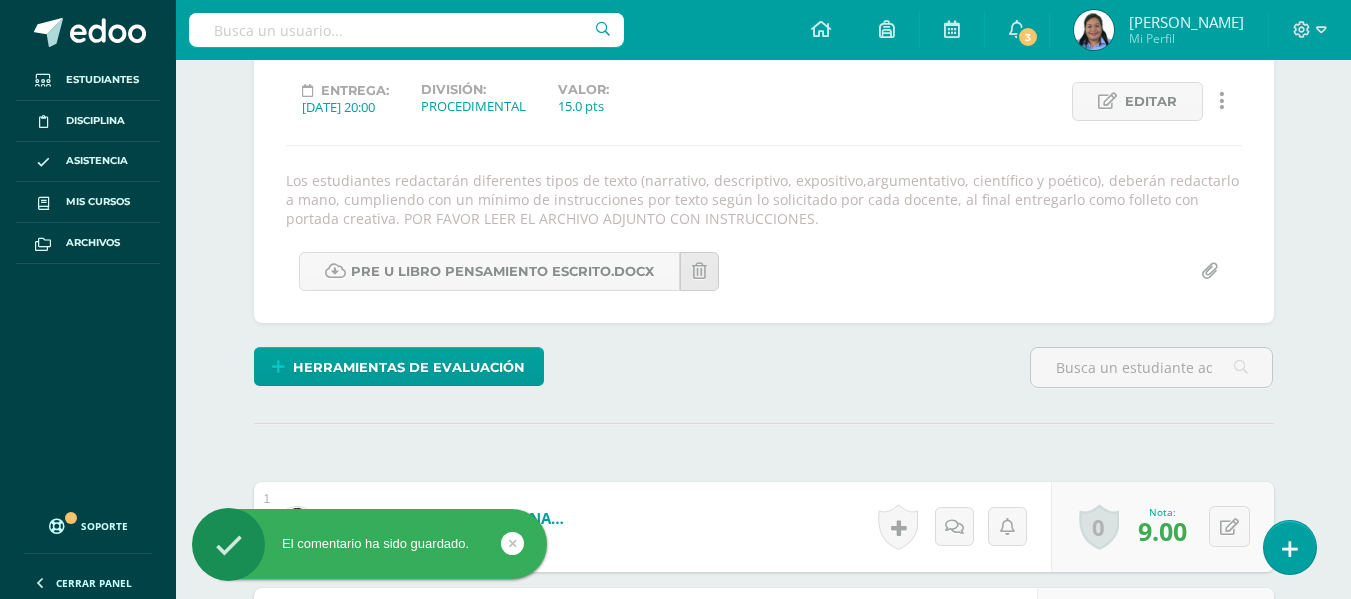 scroll, scrollTop: 0, scrollLeft: 0, axis: both 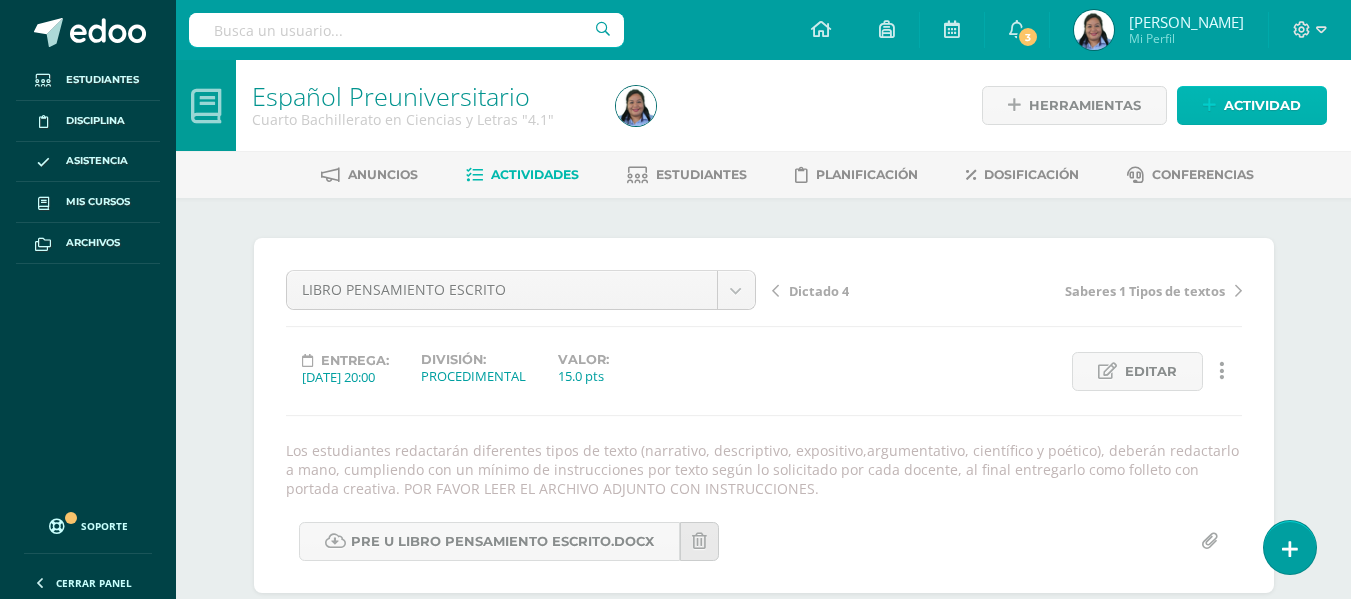 click on "Actividad" at bounding box center [1262, 105] 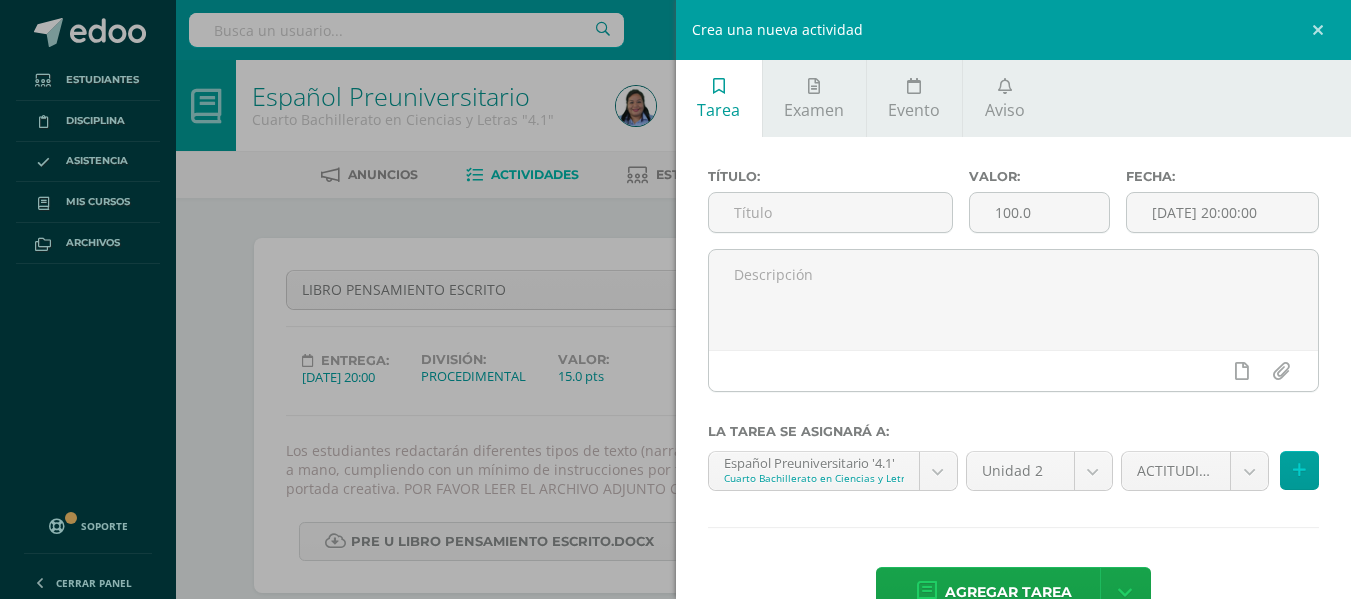 click on "Crea una nueva actividad
Tarea Examen Evento Aviso Título: Valor: 100.0 Fecha: 2025-07-13 20:00:00 La tarea se asignará a:
Español Preuniversitario '4.1'
Cuarto Bachillerato en Ciencias y Letras
Comunicación y Lenguaje Idioma Español '1.3'
Comunicación y Lenguaje, Idioma Extranjero 'Inglés - Intermedio "A"'
Comunicación y Lenguaje, Idioma Extranjero 'Inglés - Intermedio "A"'
Comunicación y Lenguaje, Idioma Extranjero 'Inglés - Intermedio "A"'
Comunicación y Lenguaje L3, Inglés 4 'Inglés - Intermedio "A"'
Español Preuniversitario '4.1'
Español Preuniversitario '4.2'
Español Preuniversitario '4.3'
Mo" at bounding box center [675, 299] 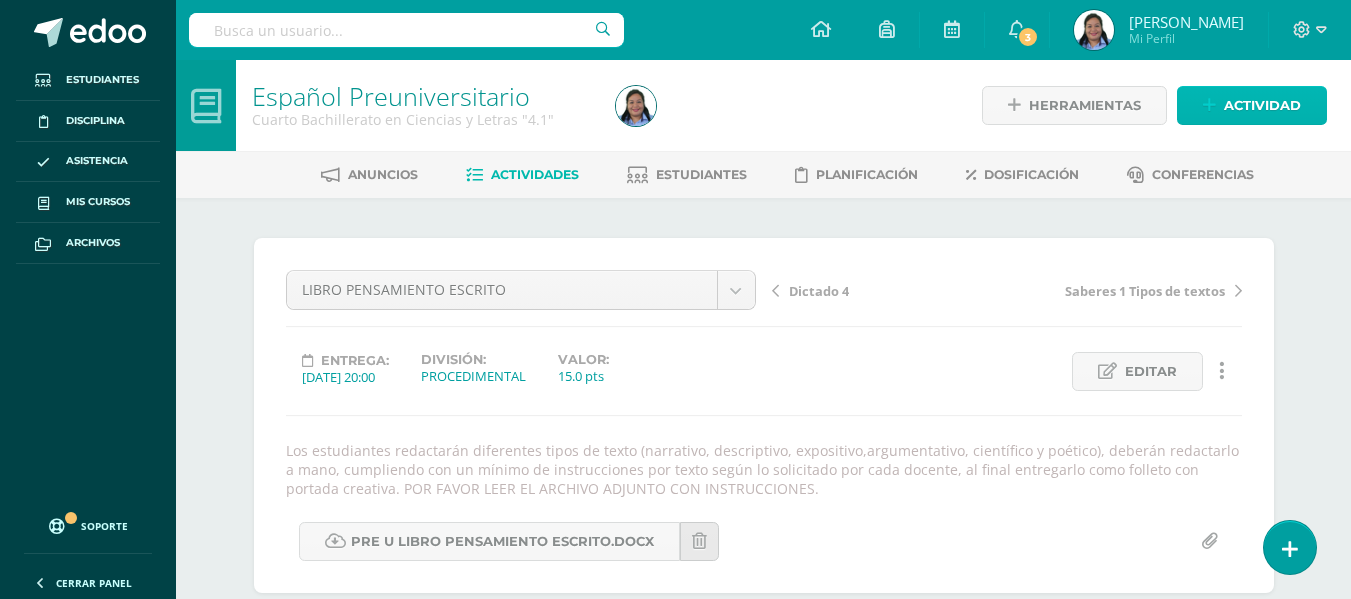 click on "Actividad" at bounding box center (1262, 105) 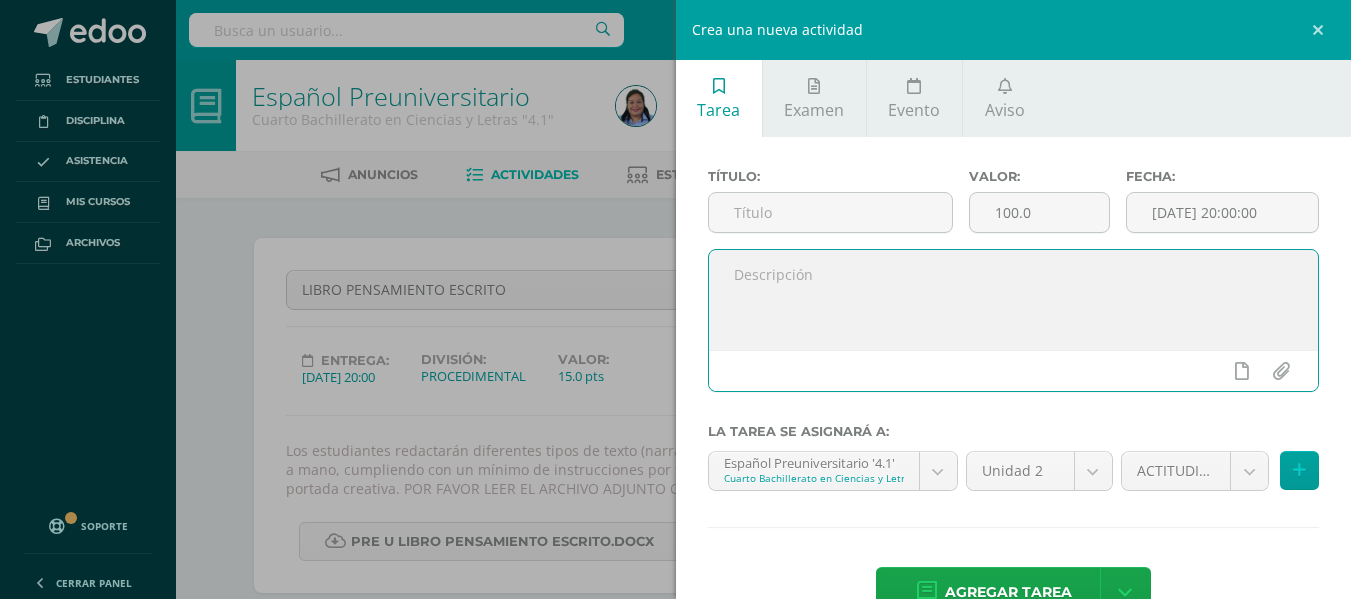 paste on "Entrega puntual de tareas, realización de ejercicios en clase y trabajos,
cumplimiento con la presentación de materiales asignados. Este
aspecto también incluye 1 punto por entrega de guía programática
firmada." 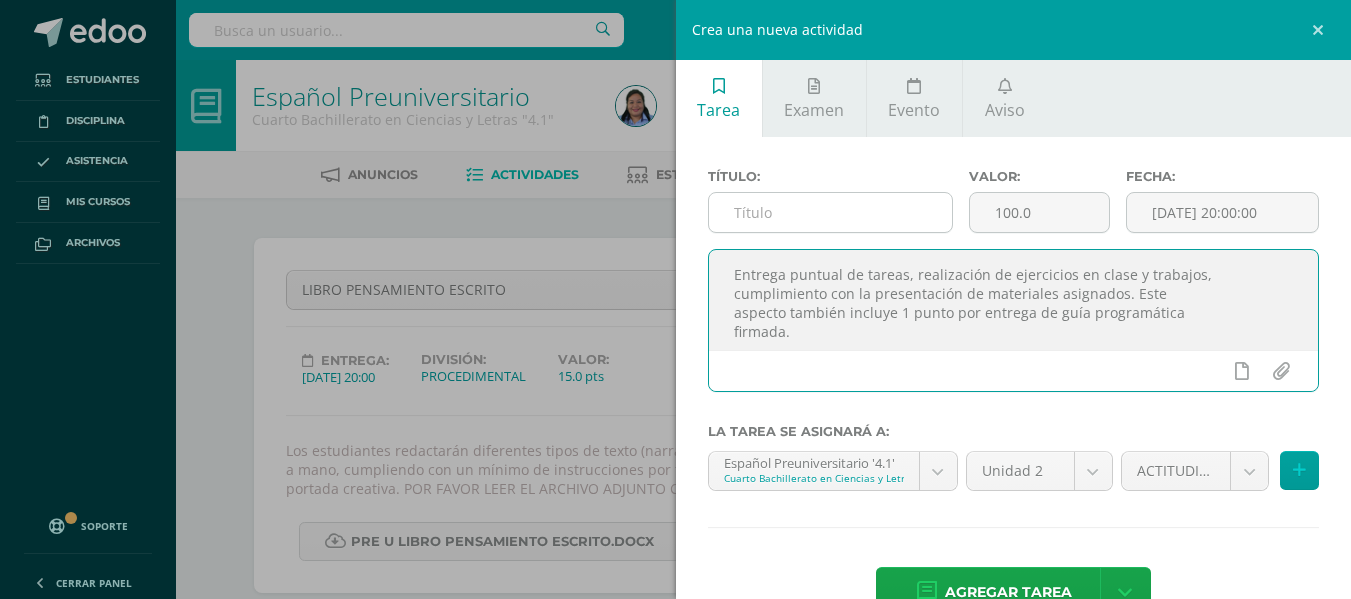 type on "Entrega puntual de tareas, realización de ejercicios en clase y trabajos,
cumplimiento con la presentación de materiales asignados. Este
aspecto también incluye 1 punto por entrega de guía programática
firmada." 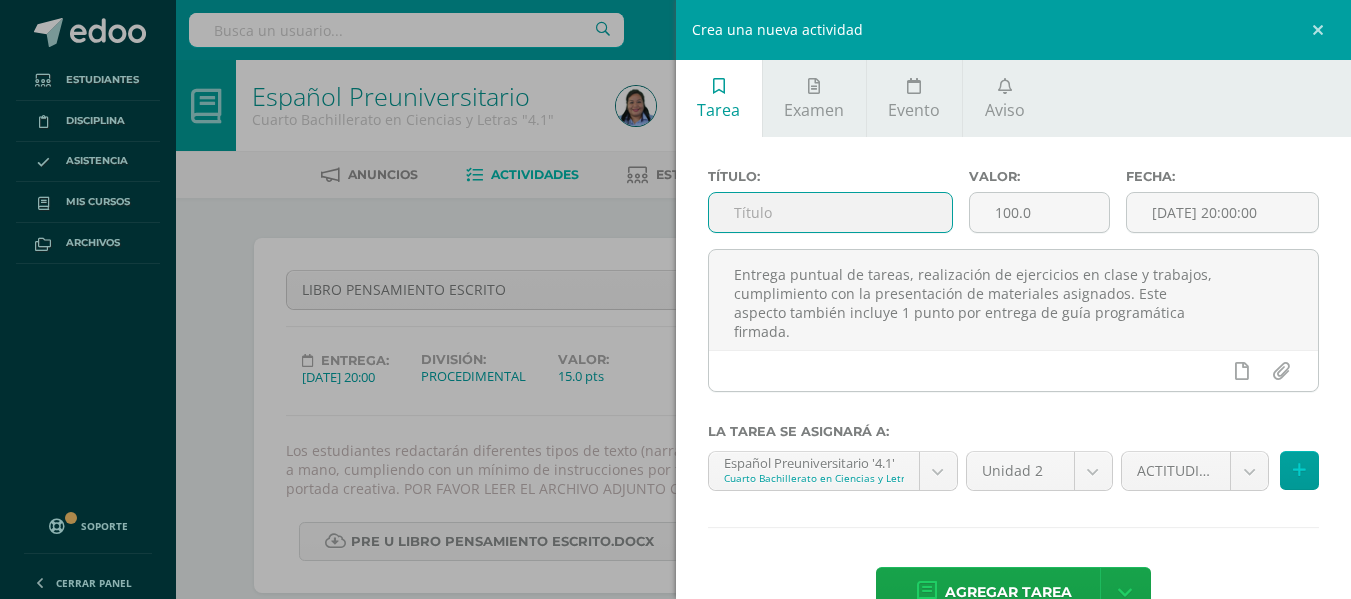 click at bounding box center [830, 212] 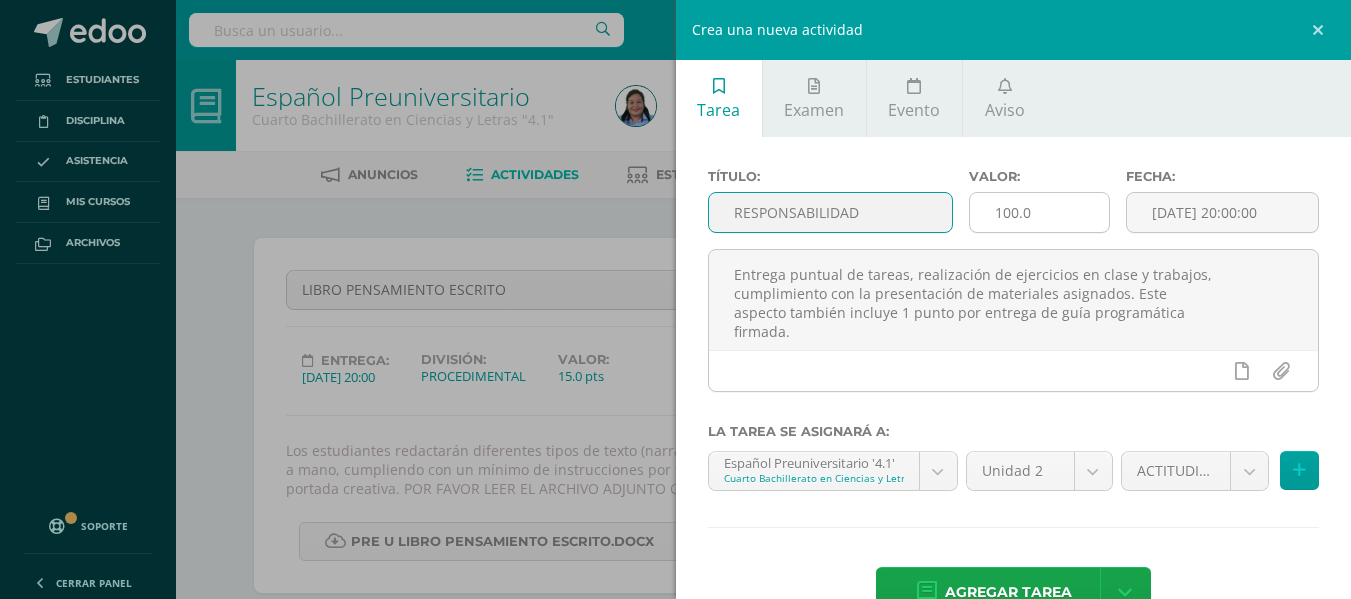type on "RESPONSABILIDAD" 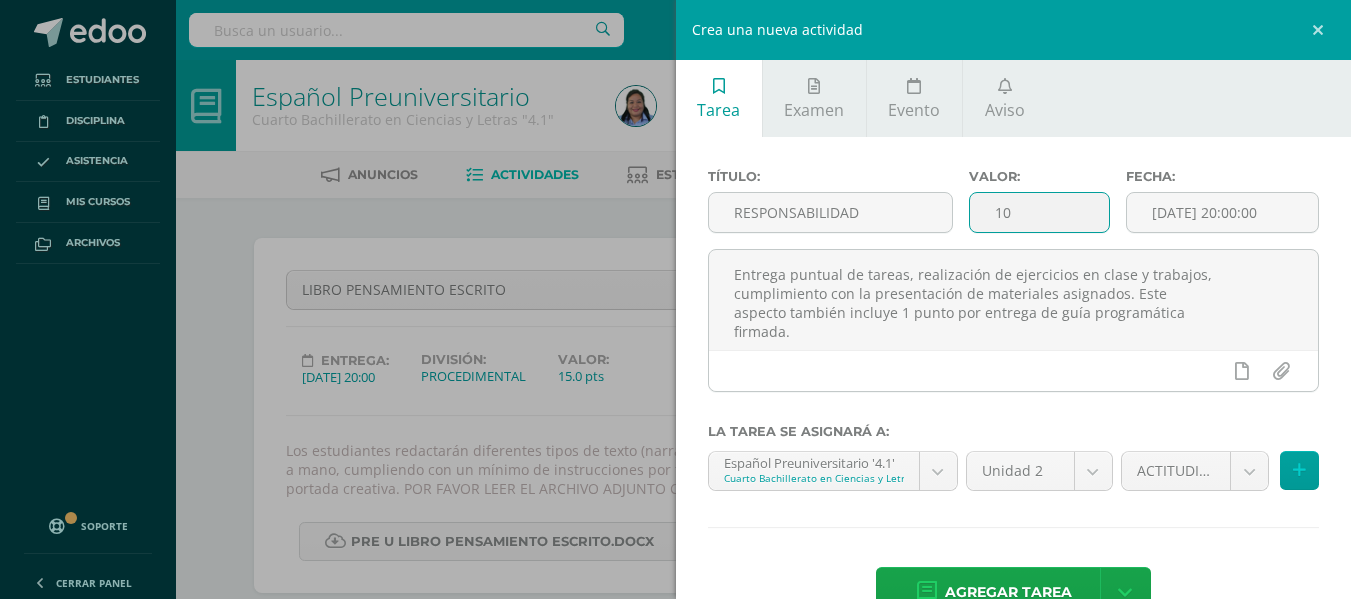 type on "1" 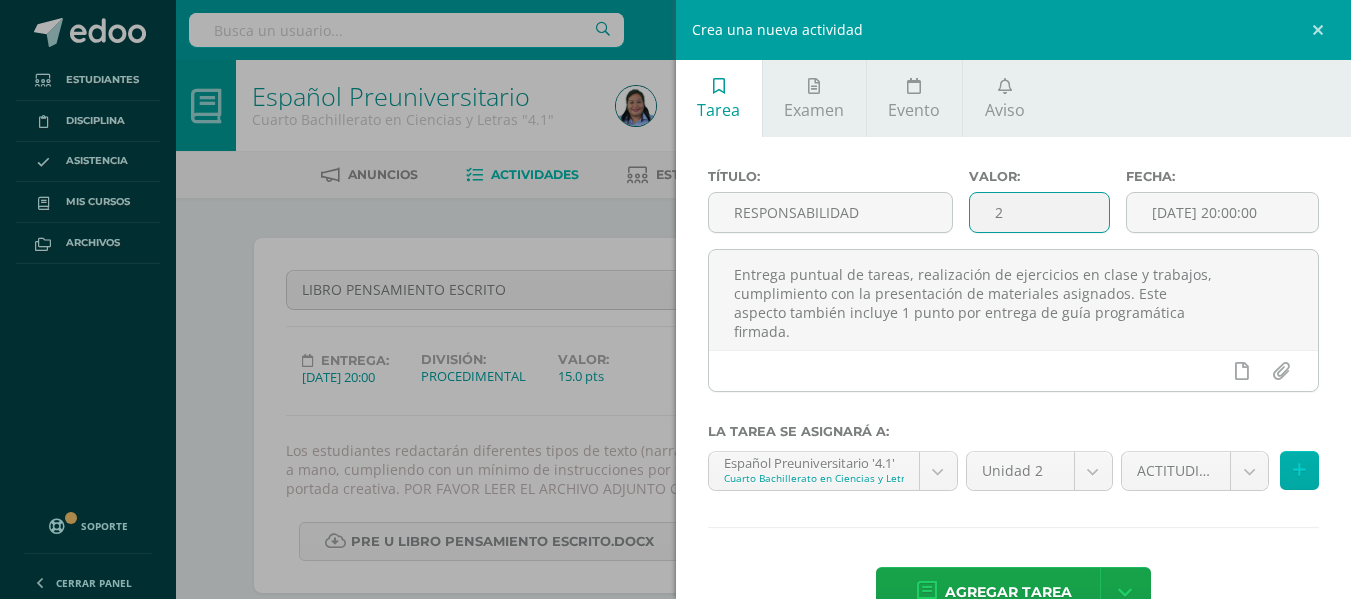 type on "2" 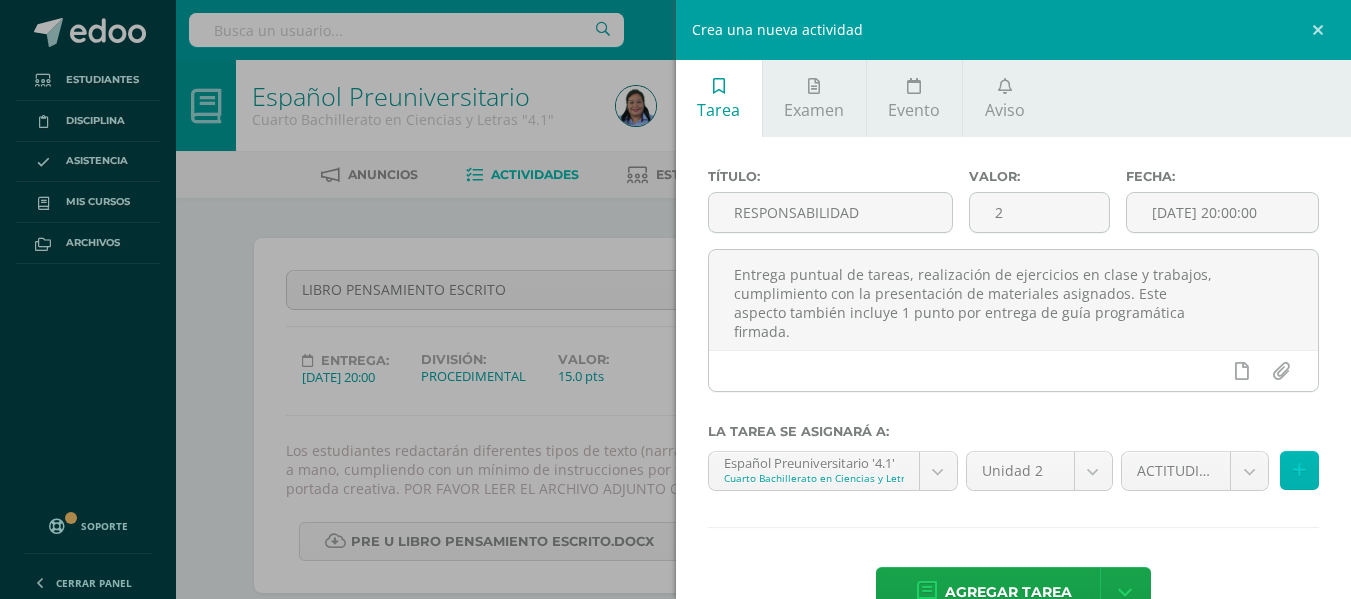 click at bounding box center [1299, 470] 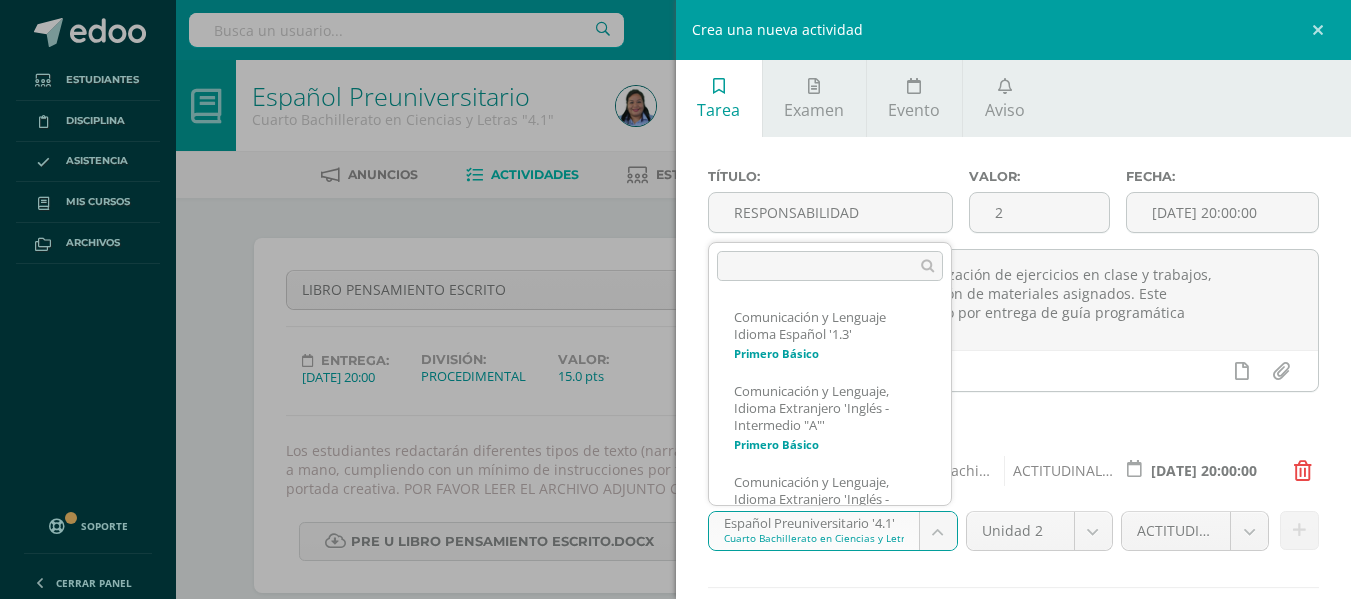 click on "El comentario ha sido guardado.         El comentario ha sido guardado.         El comentario ha sido guardado.         Se produjo un error al guardar el comentario. Intenta asignar notas antes.         El comentario ha sido guardado.         El comentario ha sido guardado.         Estudiantes Disciplina Asistencia Mis cursos Archivos Soporte
Centro de ayuda
Últimas actualizaciones
10+ Cerrar panel
Comunicación y Lenguaje Idioma Español
Primero
Básico
"1.3"
Actividades Estudiantes Planificación Dosificación
Comunicación y Lenguaje, Idioma Extranjero
Primero
Básico
"Inglés - Intermedio "A""
Actividades Mi Perfil" at bounding box center [675, 2398] 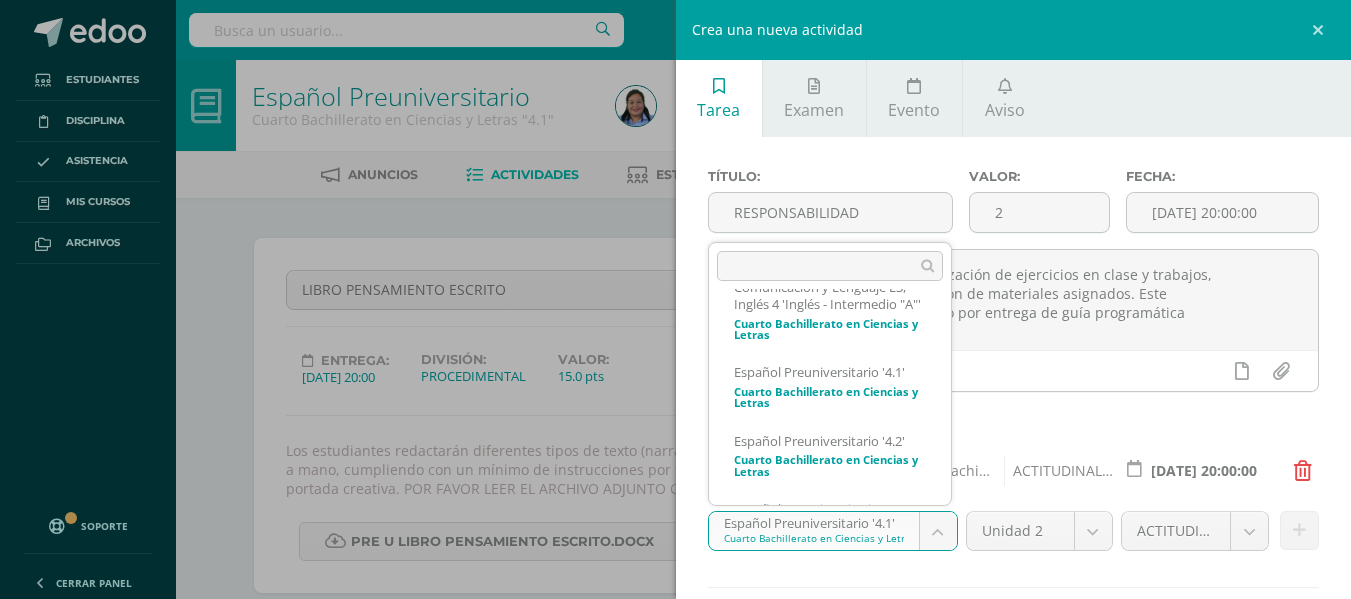 scroll, scrollTop: 414, scrollLeft: 0, axis: vertical 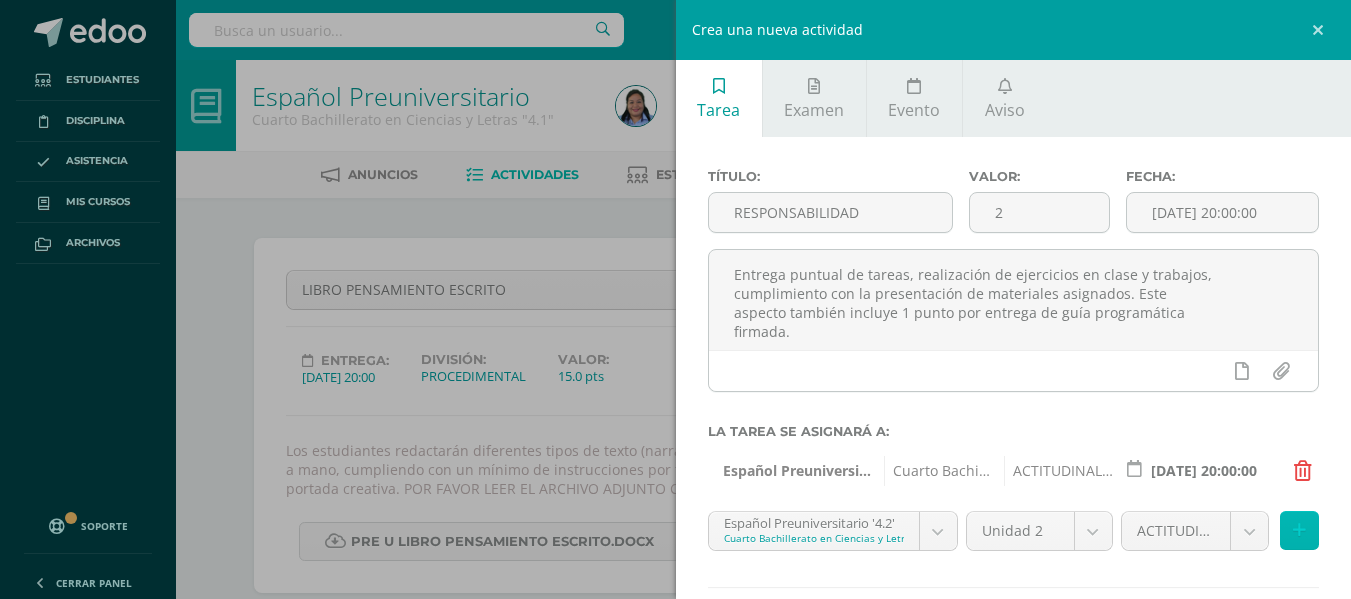 click at bounding box center [1299, 530] 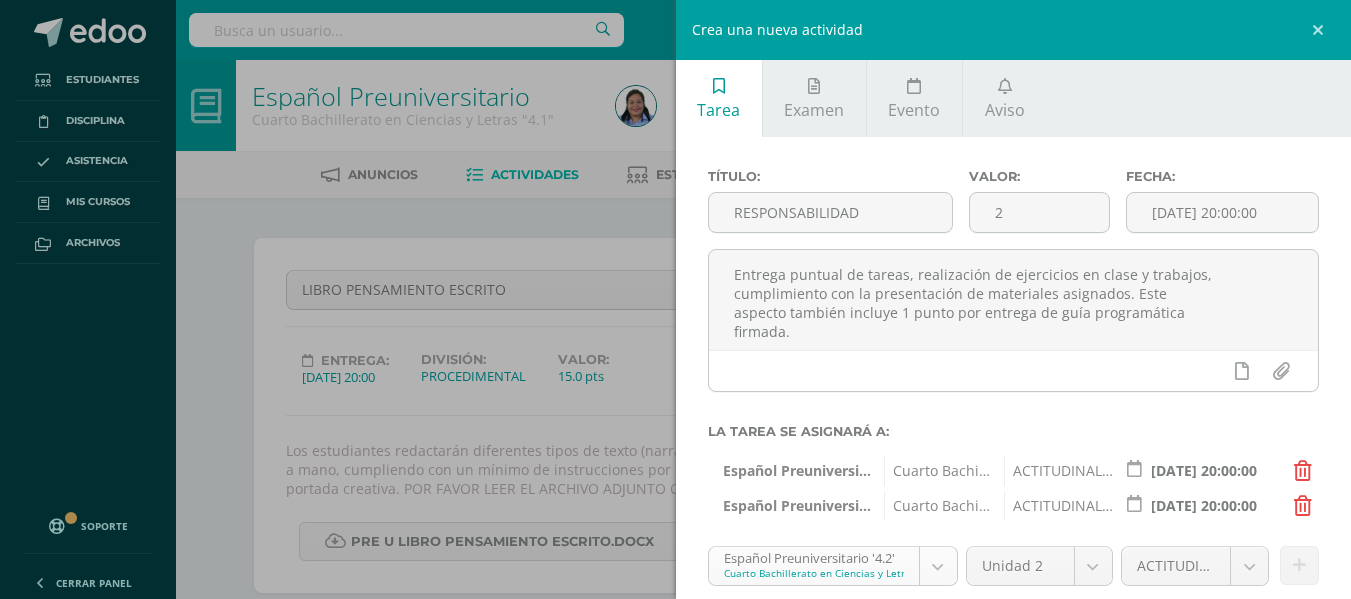 scroll, scrollTop: 377, scrollLeft: 0, axis: vertical 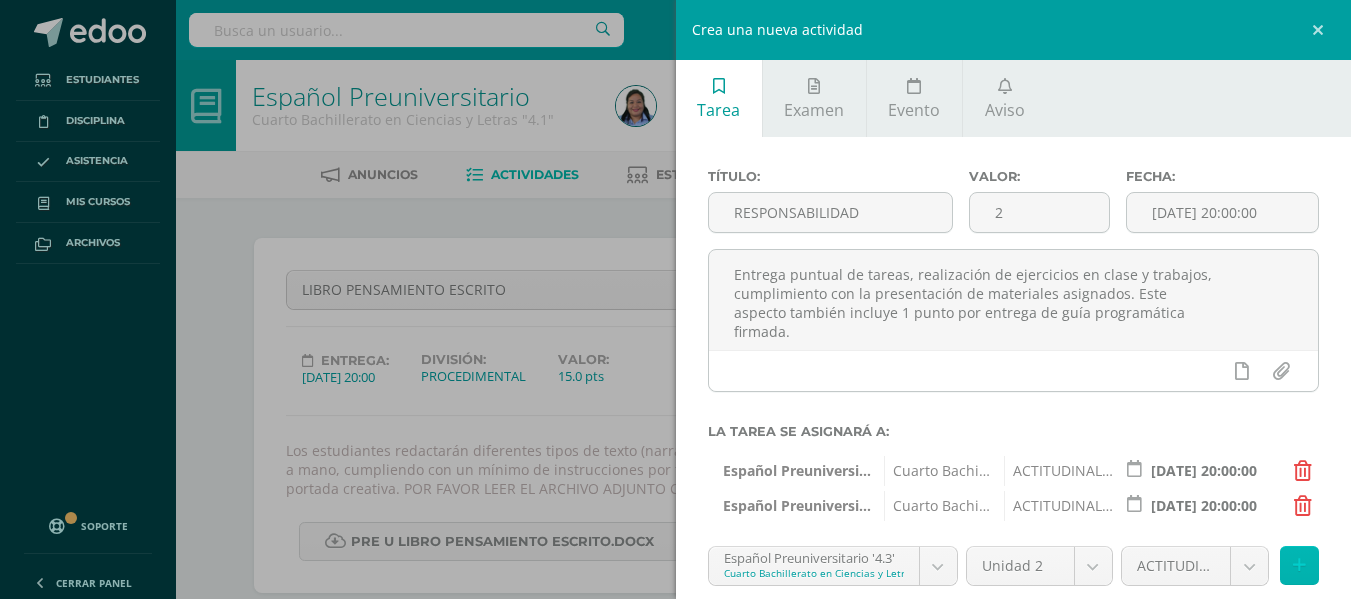 click at bounding box center (1299, 565) 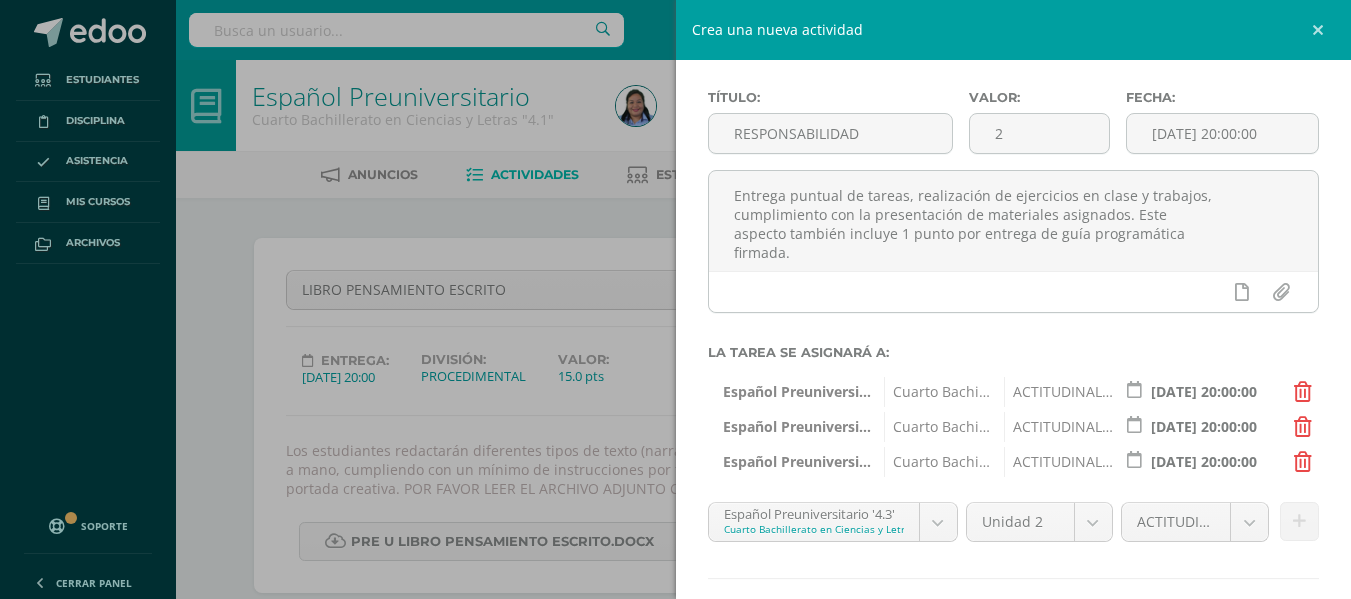 scroll, scrollTop: 85, scrollLeft: 0, axis: vertical 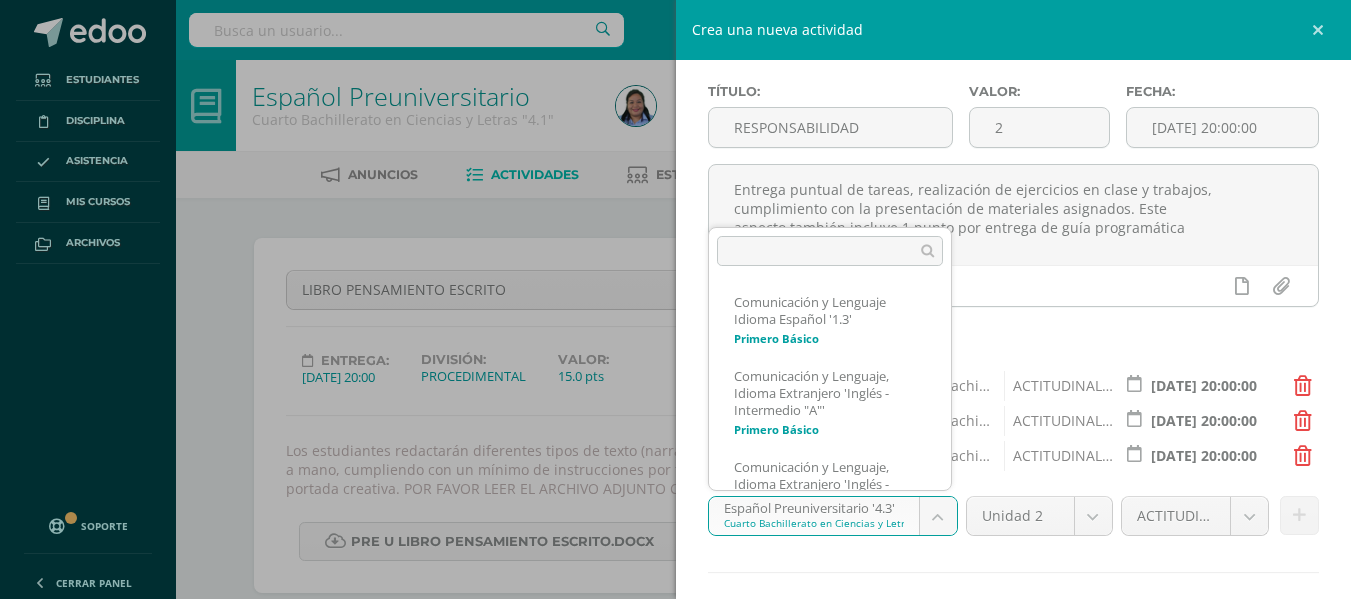 click on "El comentario ha sido guardado.         El comentario ha sido guardado.         El comentario ha sido guardado.         Se produjo un error al guardar el comentario. Intenta asignar notas antes.         El comentario ha sido guardado.         El comentario ha sido guardado.         Estudiantes Disciplina Asistencia Mis cursos Archivos Soporte
Centro de ayuda
Últimas actualizaciones
10+ Cerrar panel
Comunicación y Lenguaje Idioma Español
Primero
Básico
"1.3"
Actividades Estudiantes Planificación Dosificación
Comunicación y Lenguaje, Idioma Extranjero
Primero
Básico
"Inglés - Intermedio "A""
Actividades Mi Perfil" at bounding box center (675, 2398) 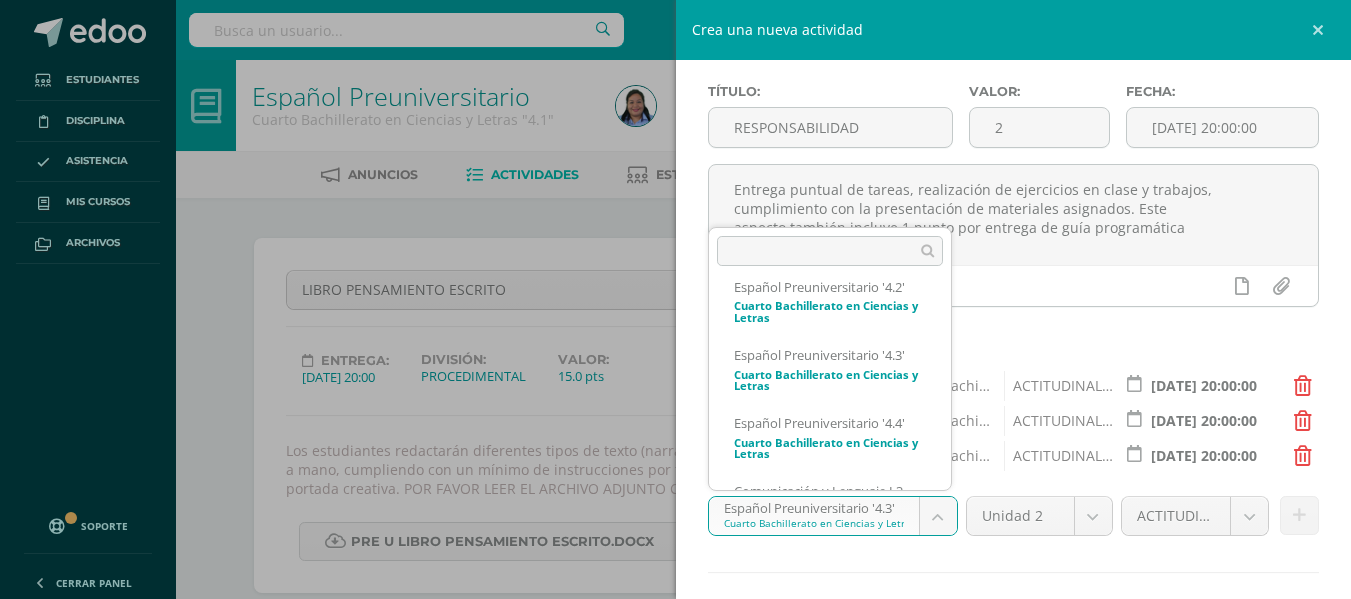 scroll, scrollTop: 521, scrollLeft: 0, axis: vertical 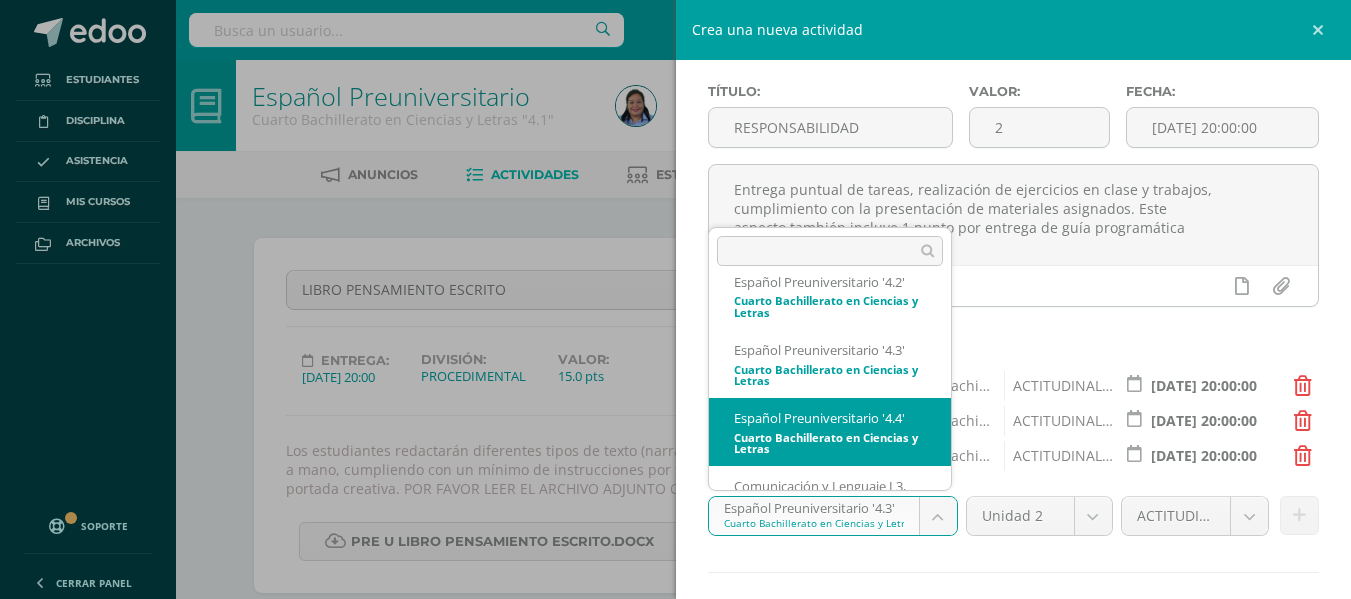 select on "34230" 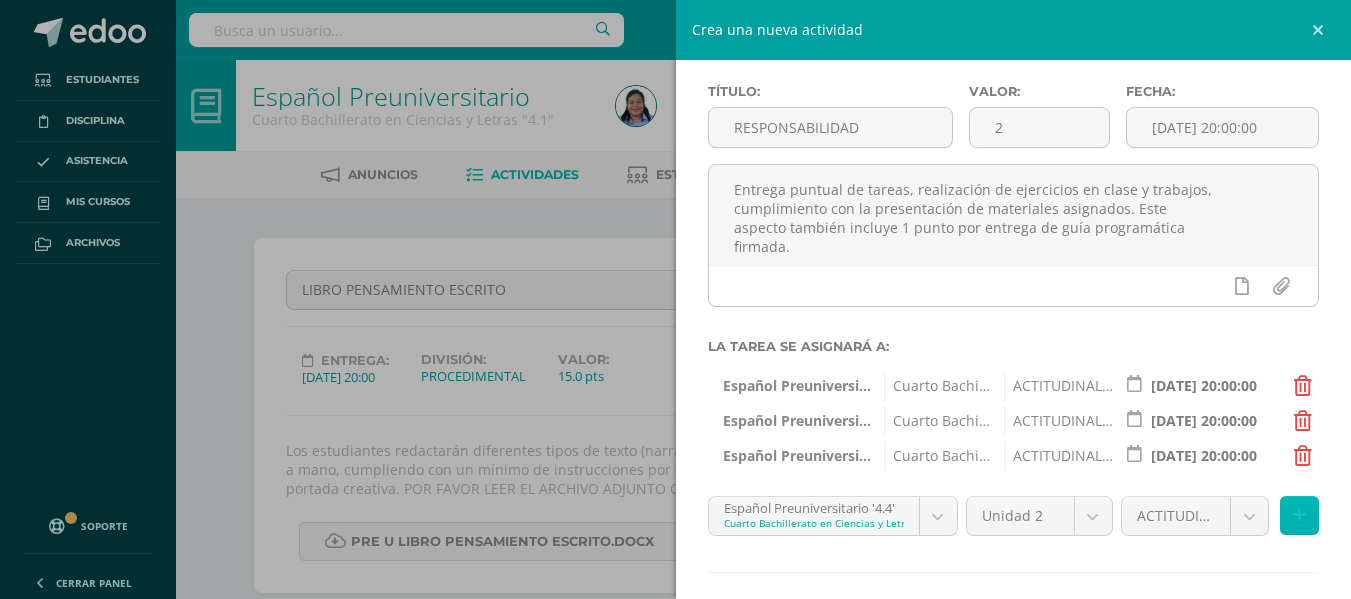 click at bounding box center [1299, 515] 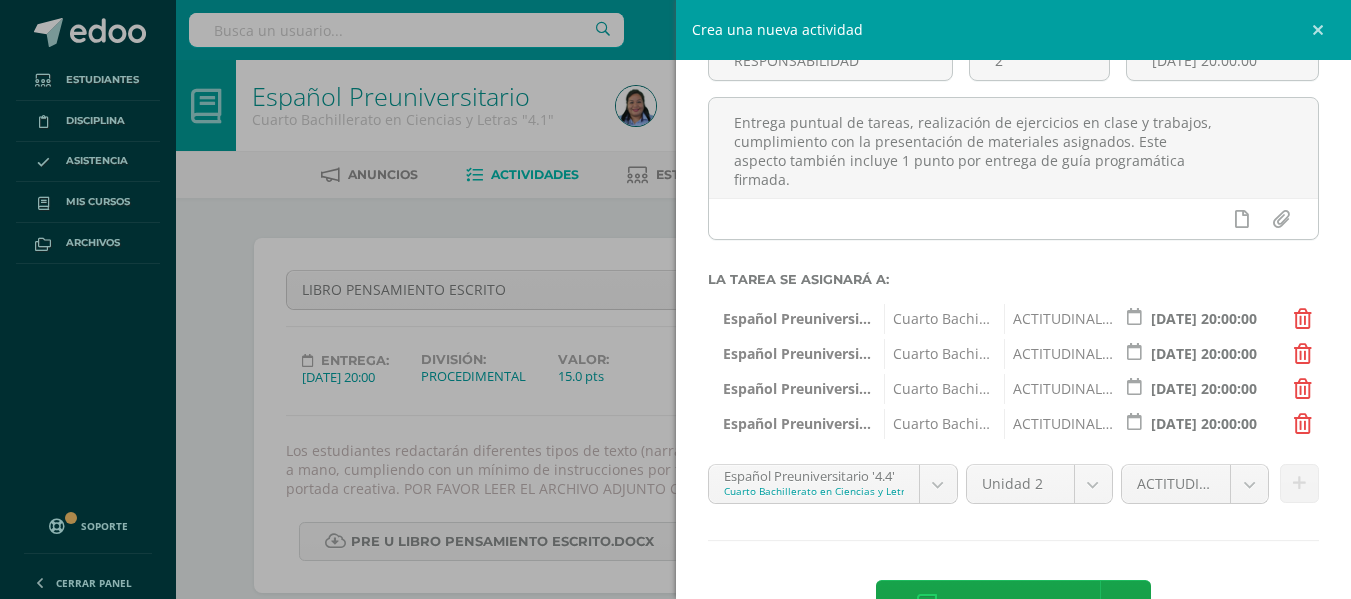 scroll, scrollTop: 165, scrollLeft: 0, axis: vertical 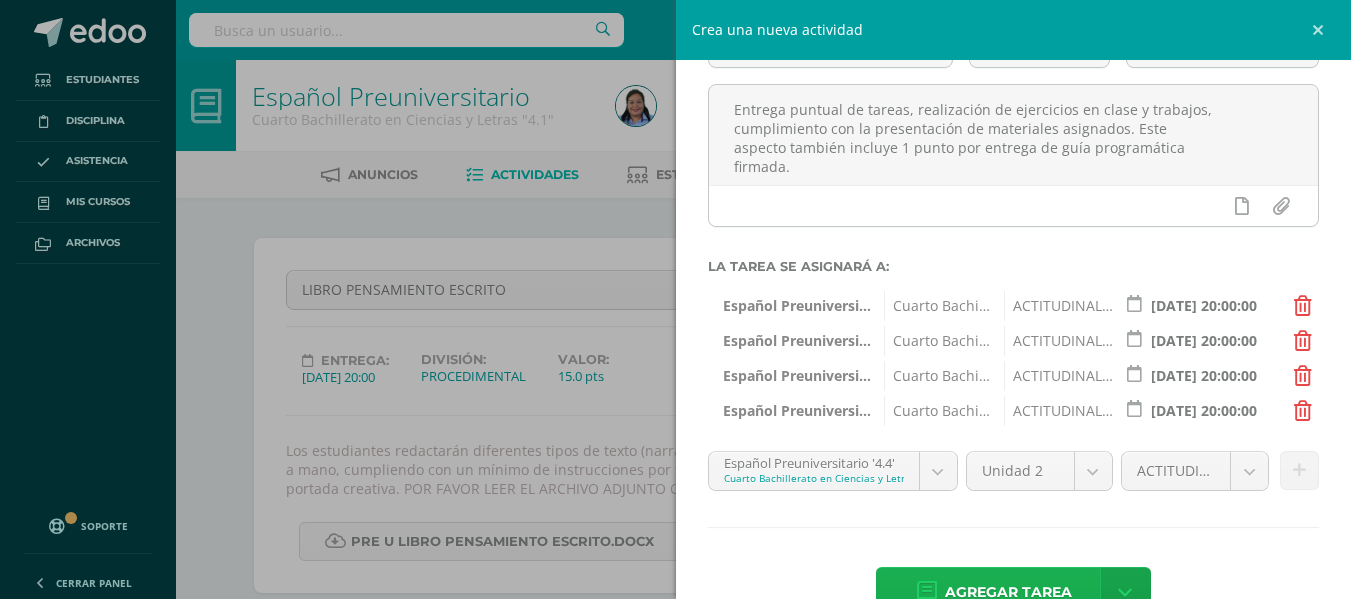 click on "Agregar tarea" at bounding box center [1008, 592] 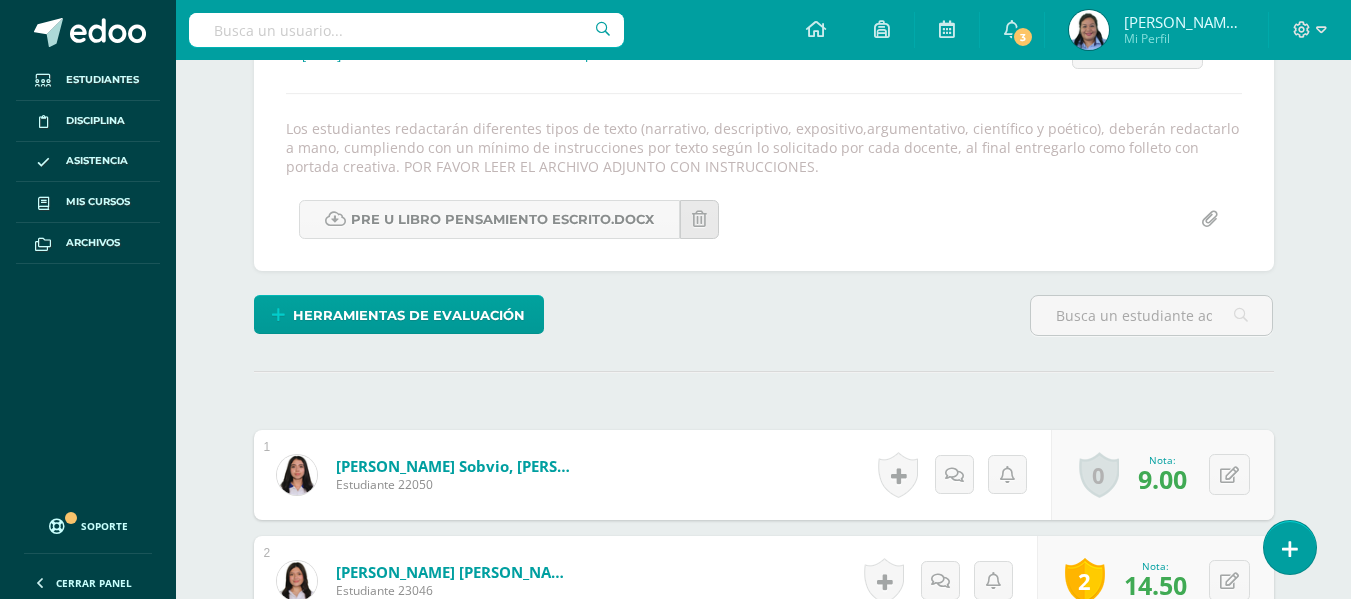 scroll, scrollTop: 323, scrollLeft: 0, axis: vertical 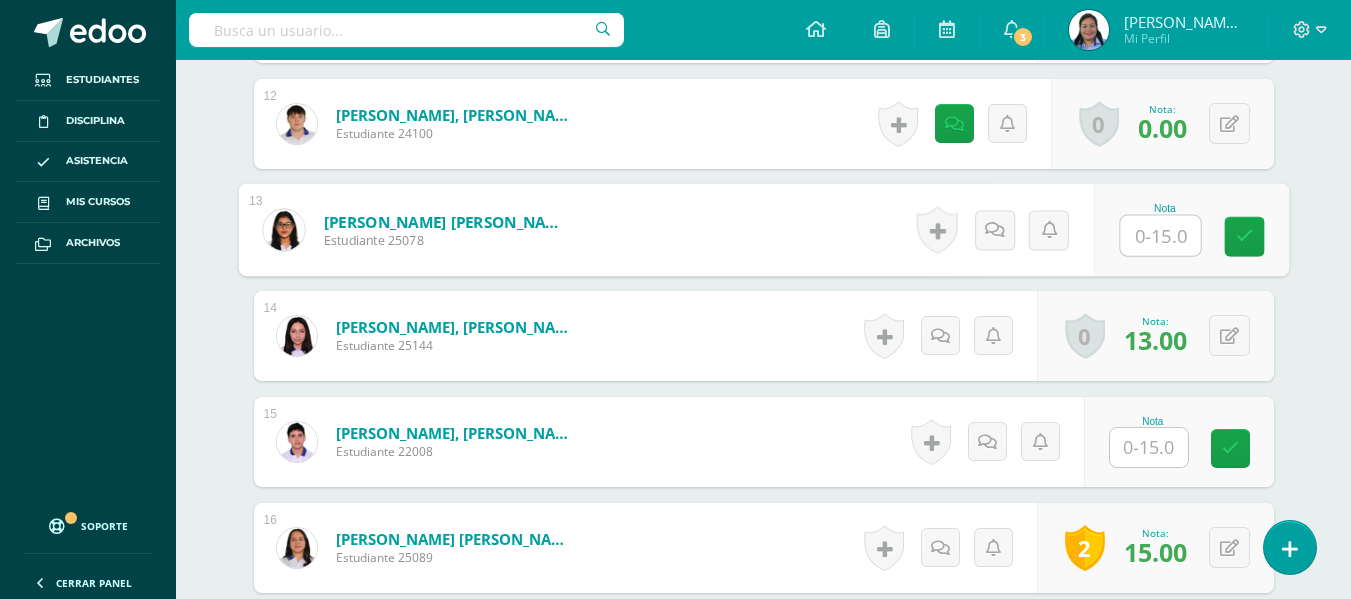 click at bounding box center (1160, 236) 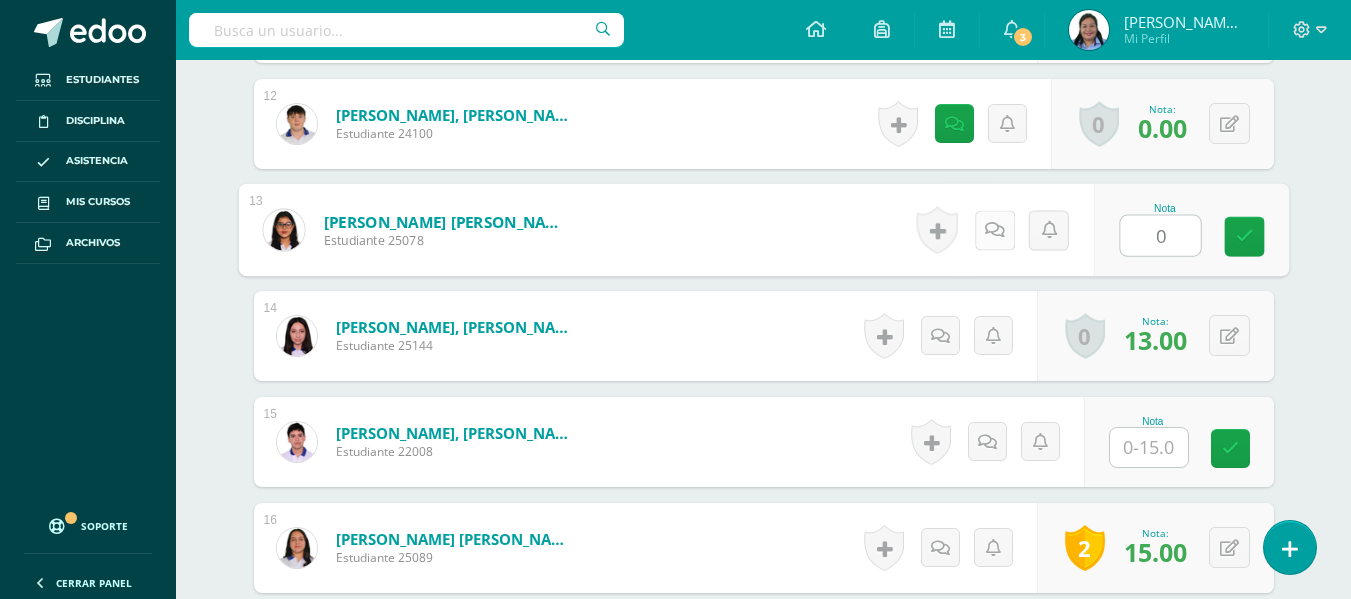 type on "0" 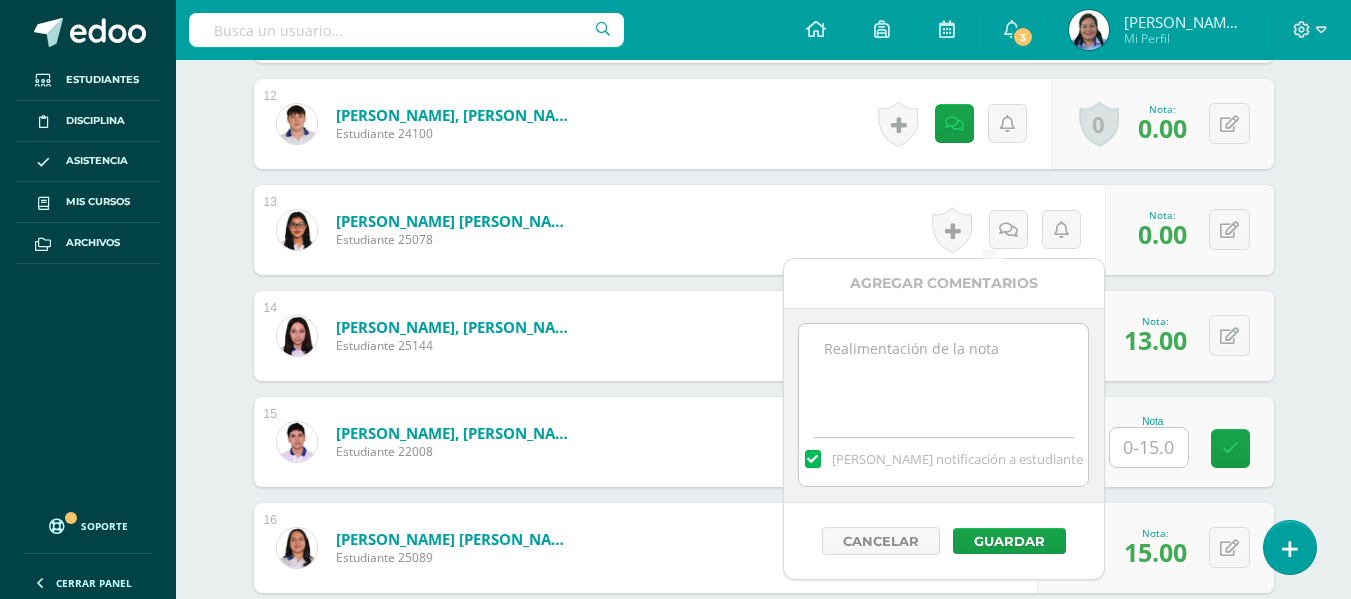 paste on "Entrega puntual de tareas, realización de ejercicios en clase y trabajos,
cumplimiento con la presentación de materiales asignados. Este
aspecto también incluye 1 punto por entrega de guía programática
firmada." 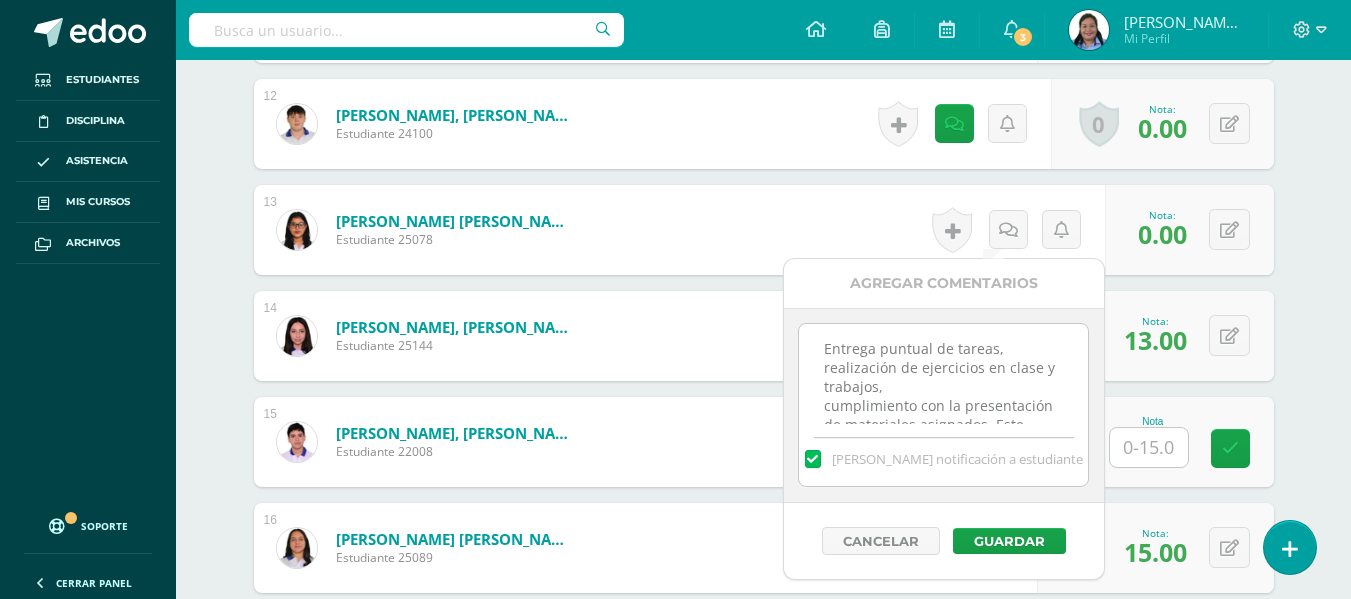 scroll, scrollTop: 68, scrollLeft: 0, axis: vertical 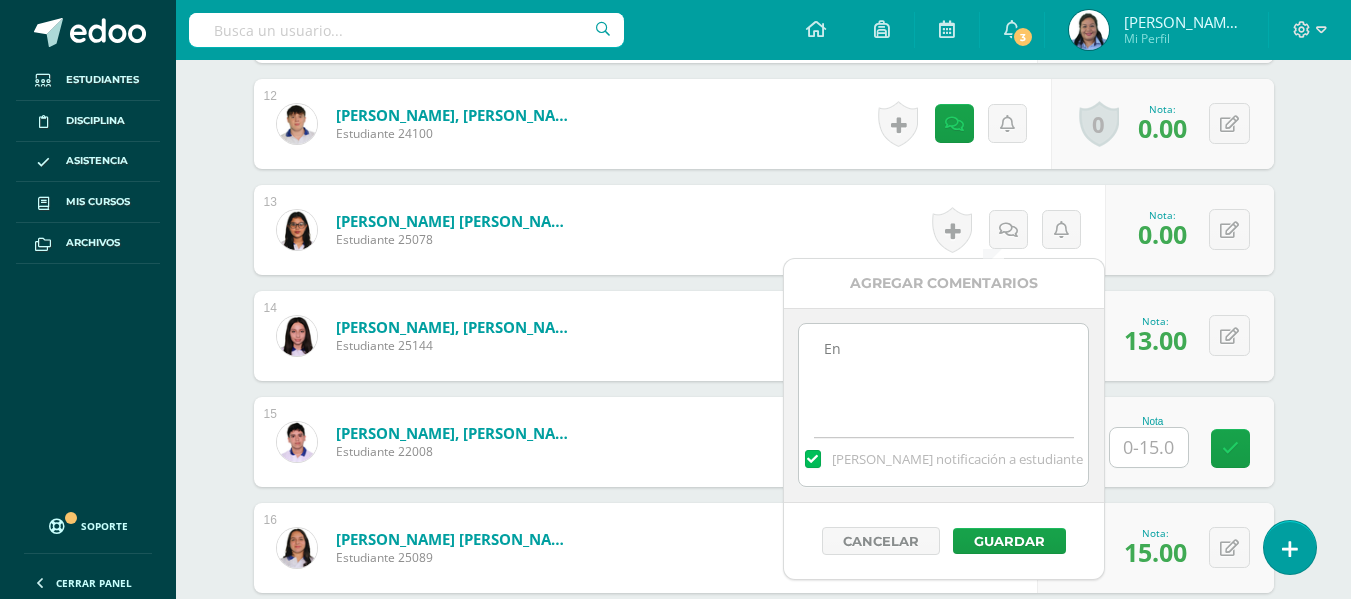 type on "E" 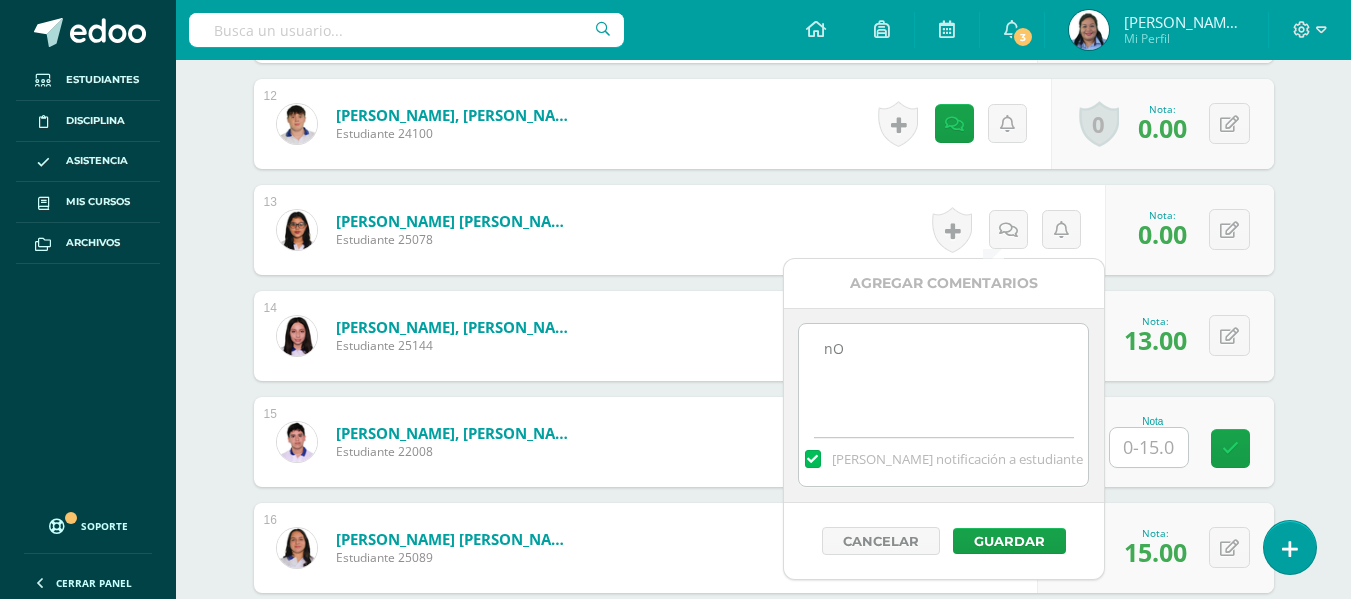 type on "n" 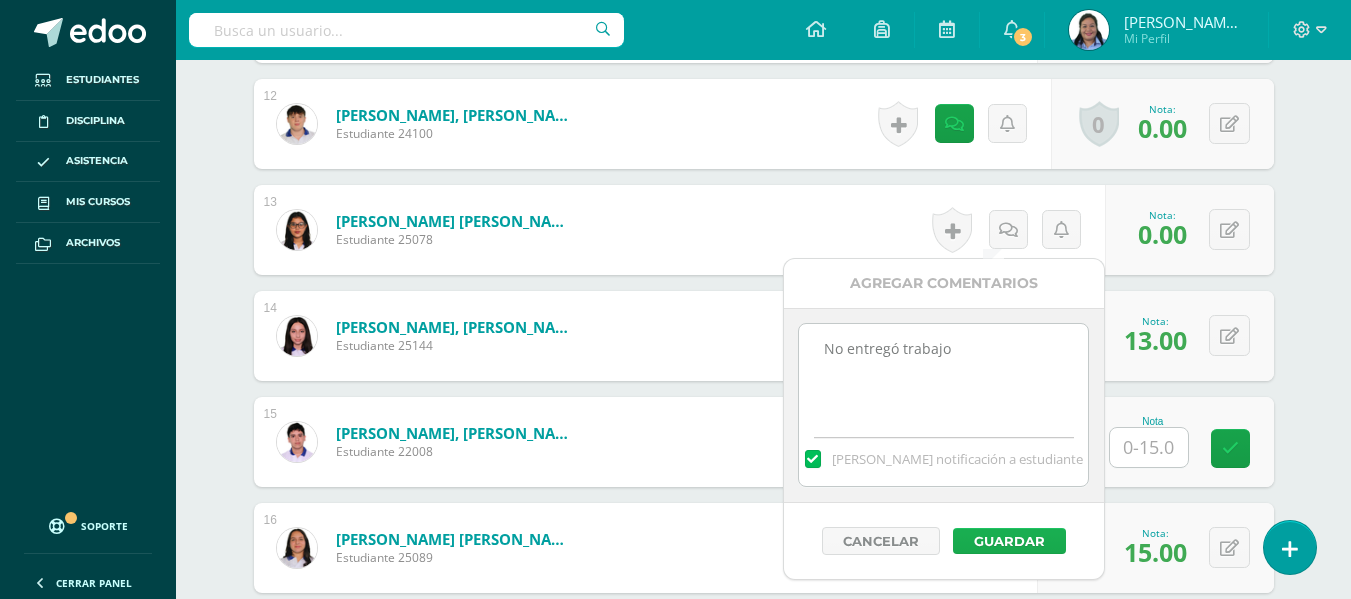 type on "No entregó trabajo" 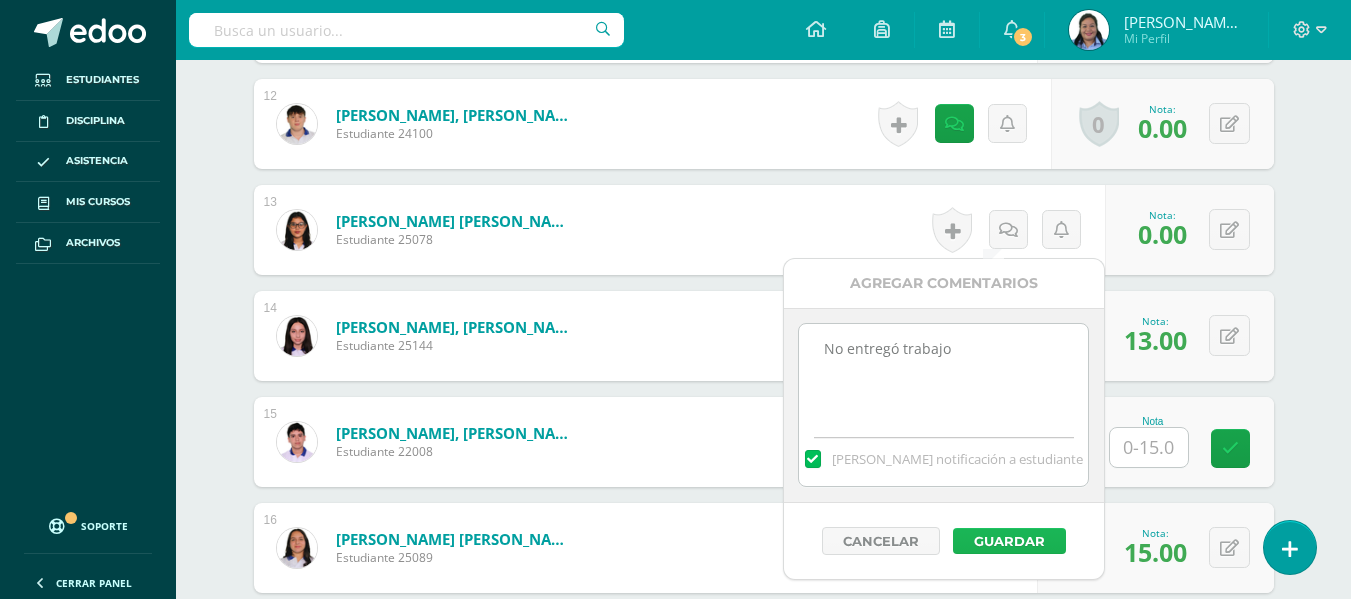 click on "Guardar" at bounding box center [1009, 541] 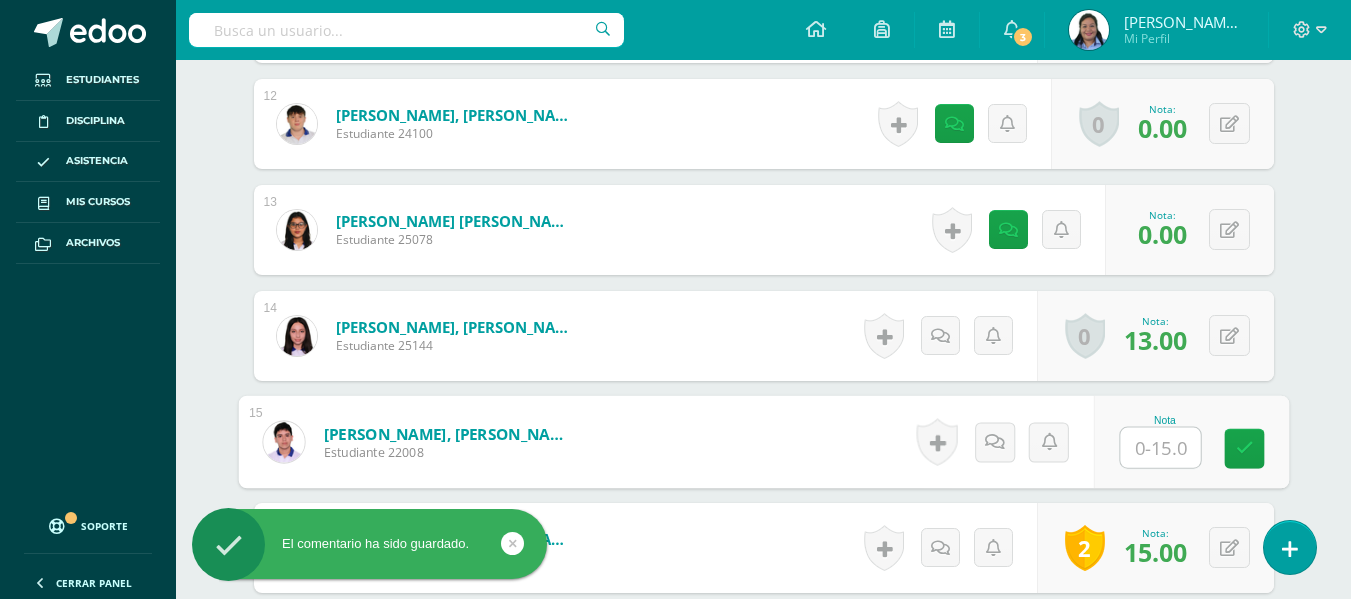 click at bounding box center (1160, 448) 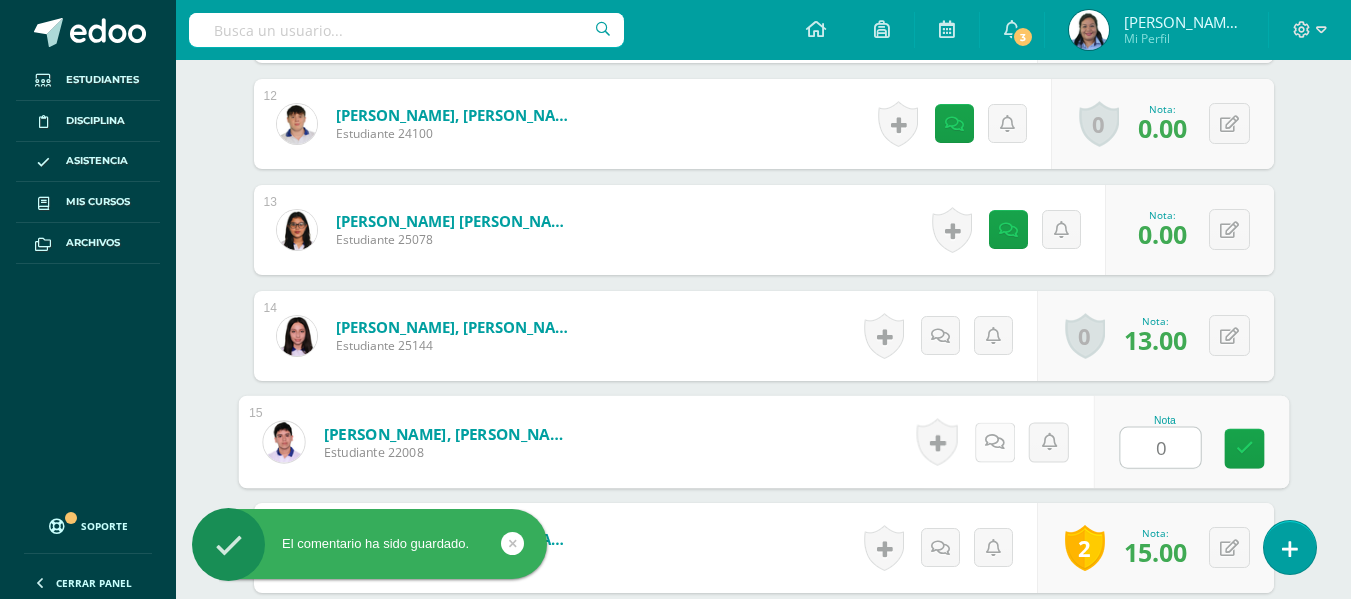 type on "0" 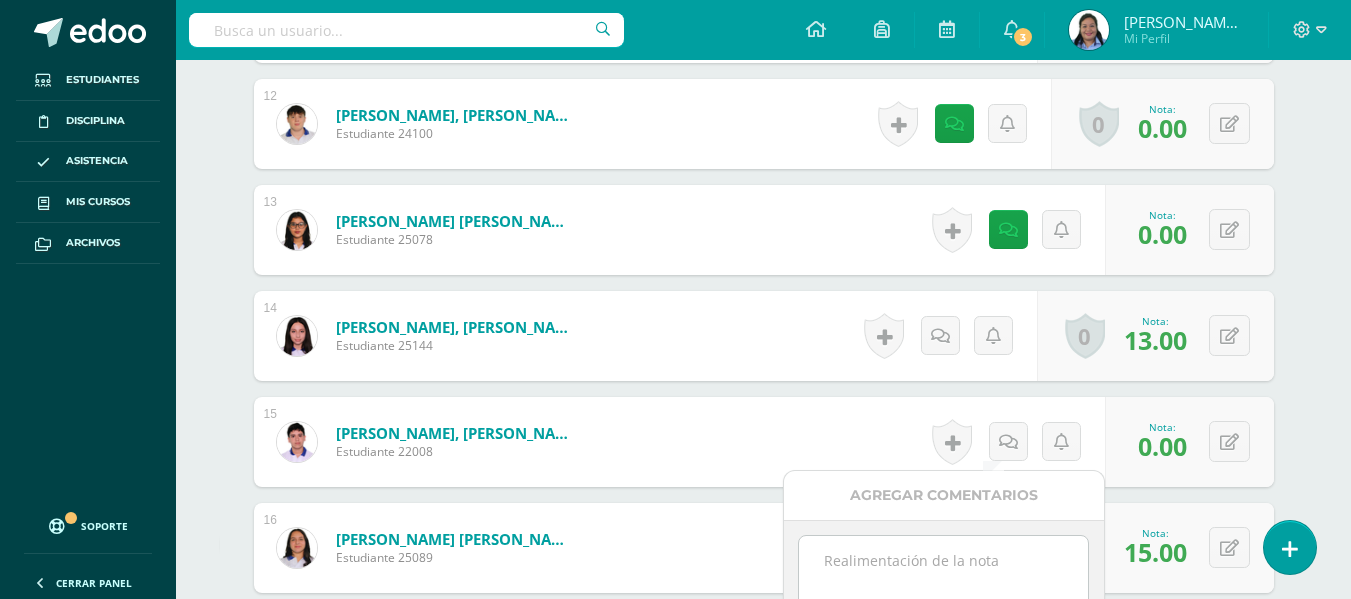 paste on "Entrega puntual de tareas, realización de ejercicios en clase y trabajos,
cumplimiento con la presentación de materiales asignados. Este
aspecto también incluye 1 punto por entrega de guía programática
firmada." 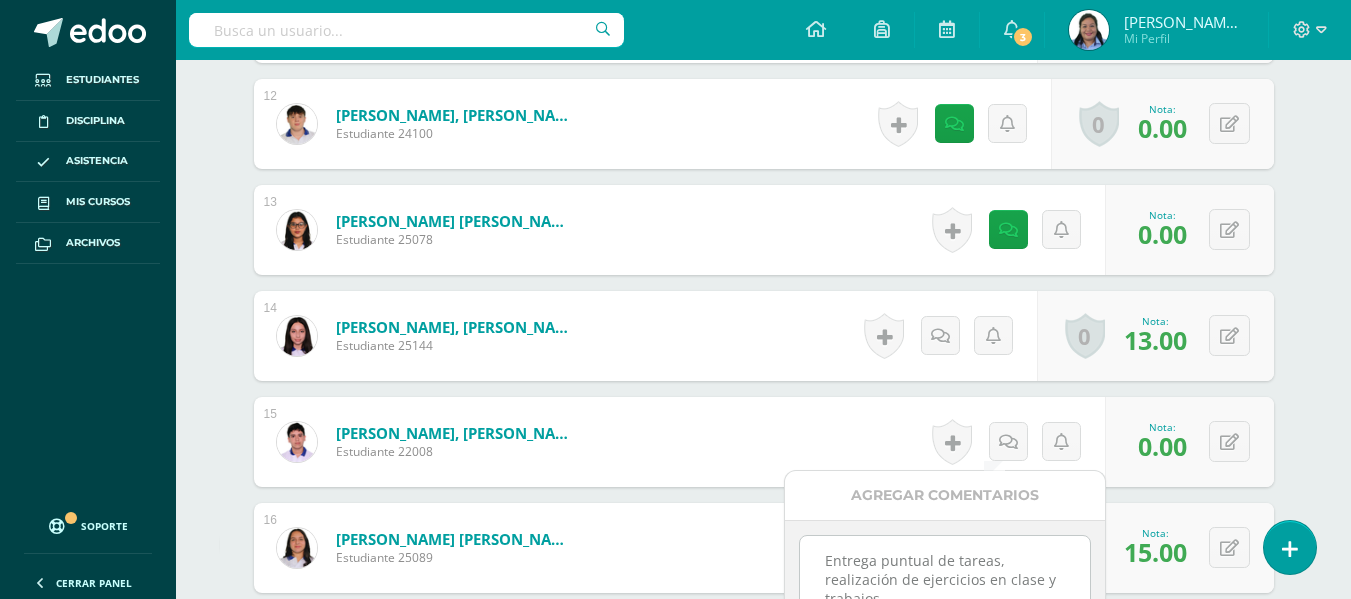 scroll, scrollTop: 1876, scrollLeft: 0, axis: vertical 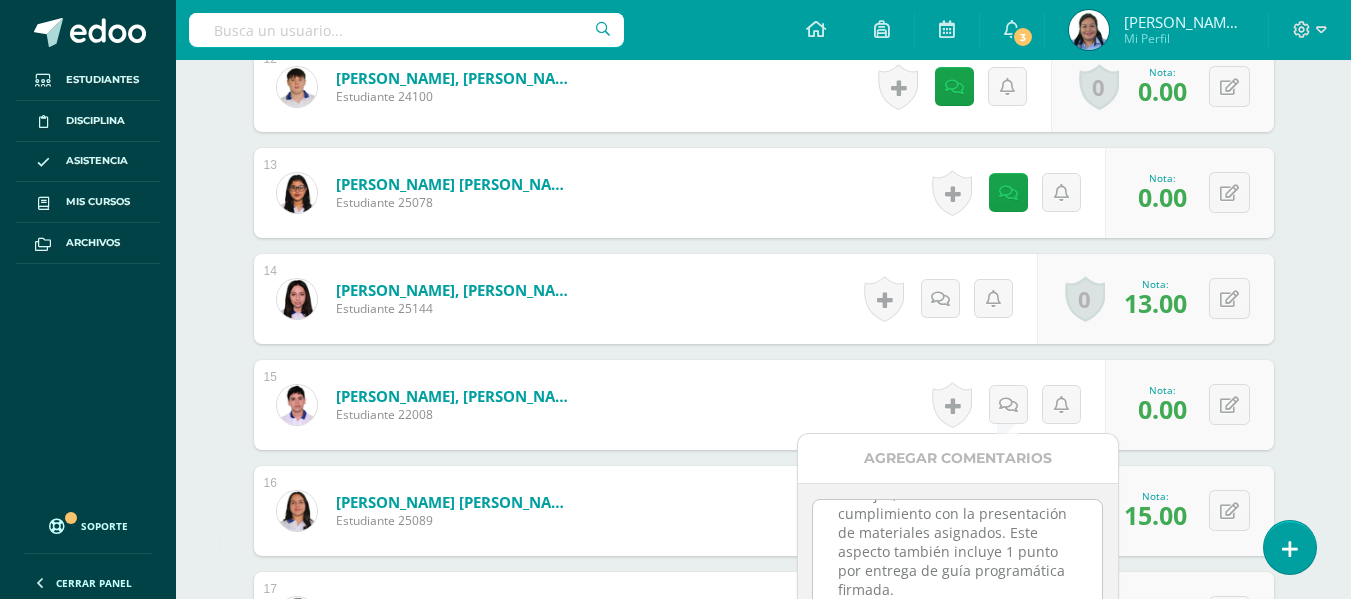 type on "Entrega puntual de tareas, realización de ejercicios en clase y trabajos,
cumplimiento con la presentación de materiales asignados. Este
aspecto también incluye 1 punto por entrega de guía programática
firmada." 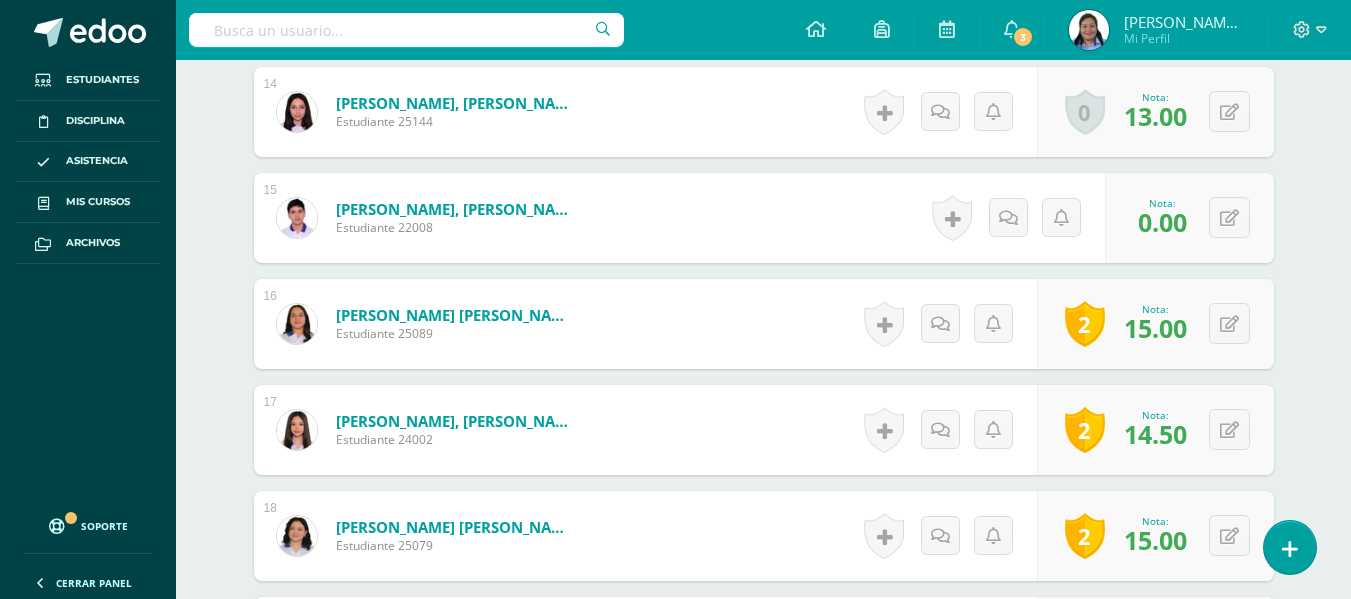 scroll, scrollTop: 2037, scrollLeft: 0, axis: vertical 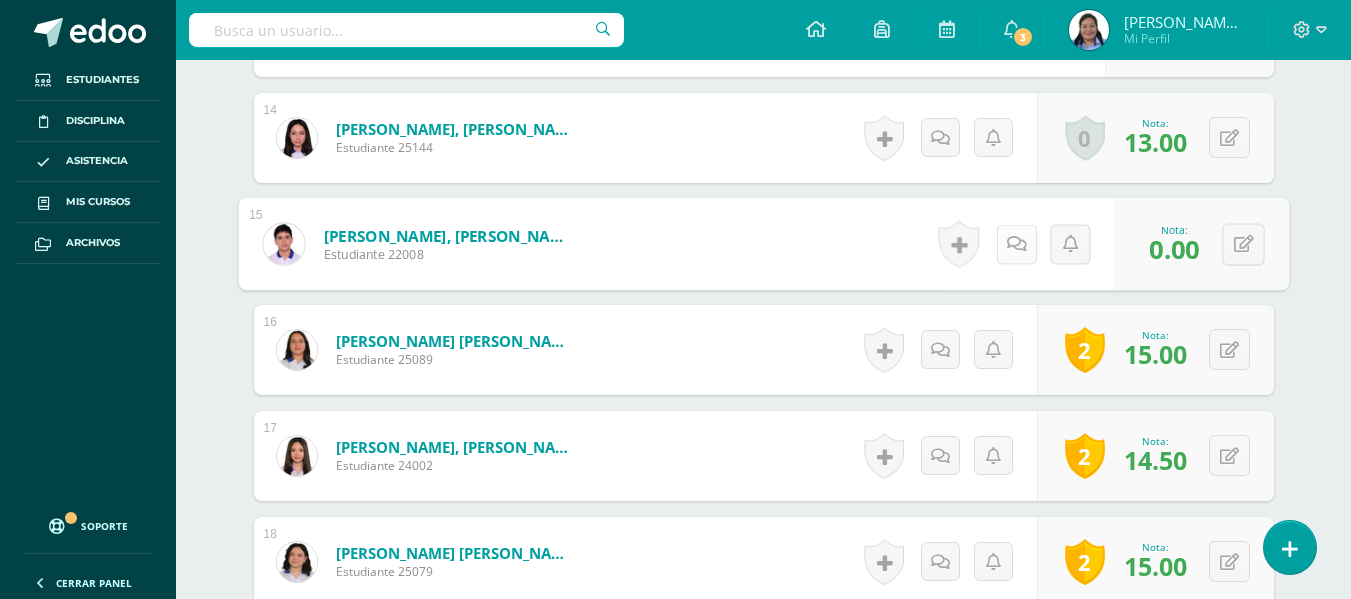 click at bounding box center [1016, 244] 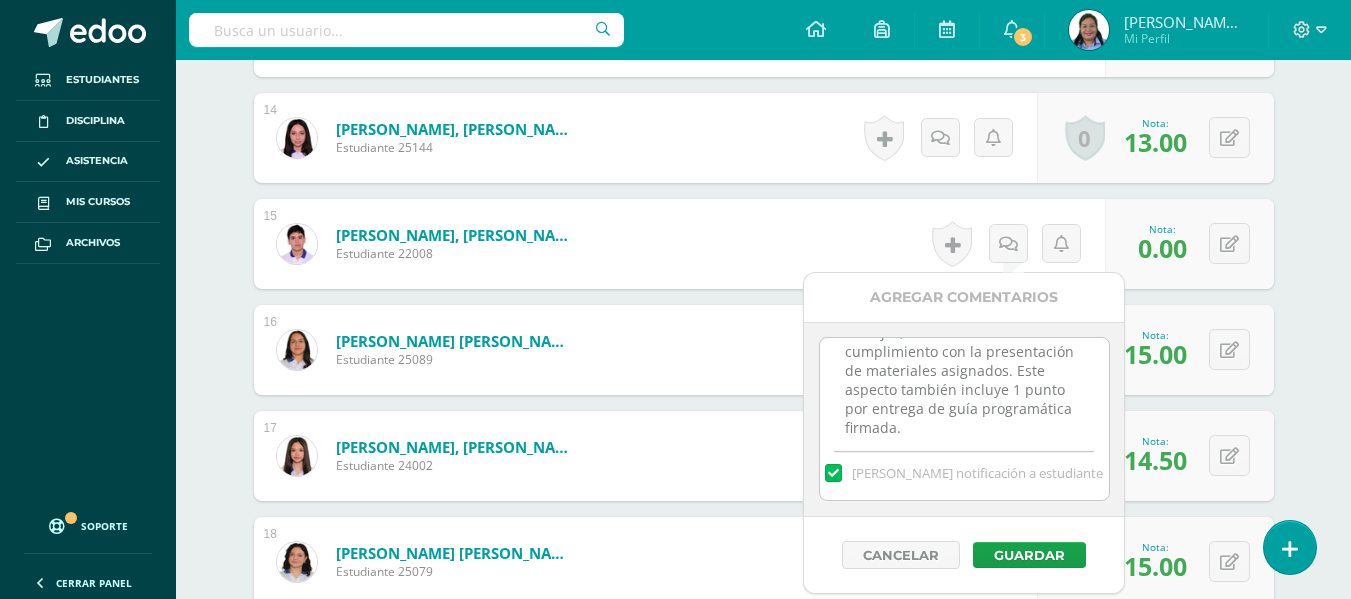 scroll, scrollTop: 0, scrollLeft: 0, axis: both 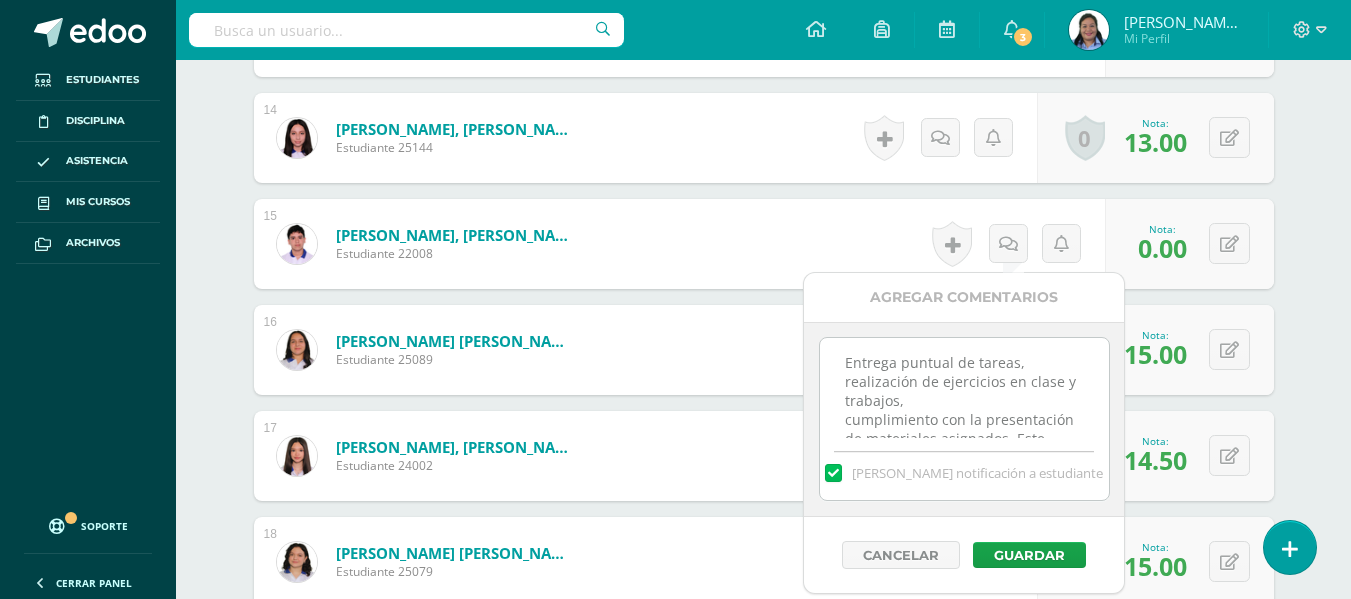 drag, startPoint x: 944, startPoint y: 423, endPoint x: 746, endPoint y: 219, distance: 284.28857 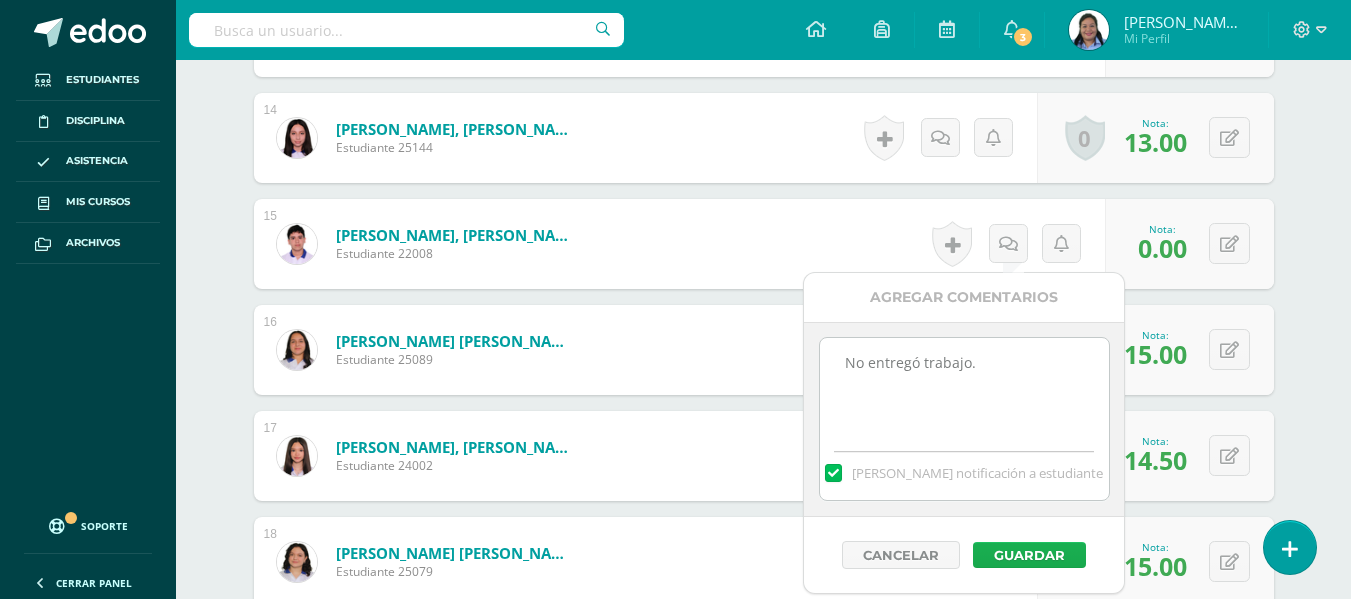 type on "No entregó trabajo." 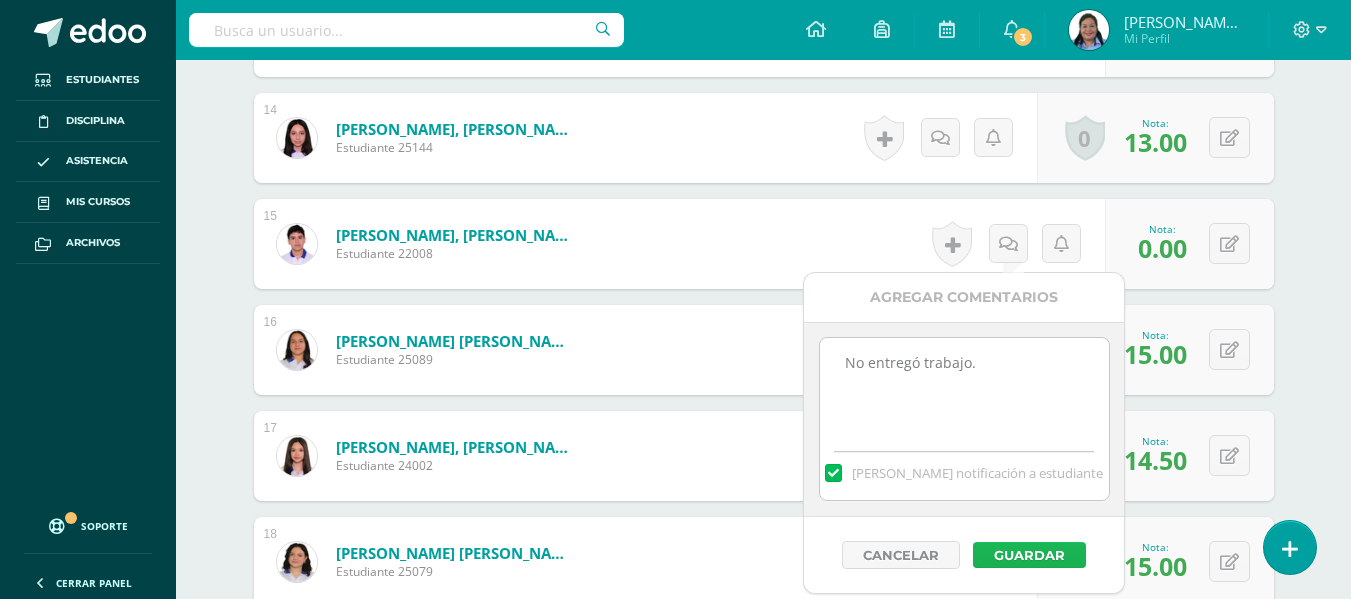 click on "Guardar" at bounding box center [1029, 555] 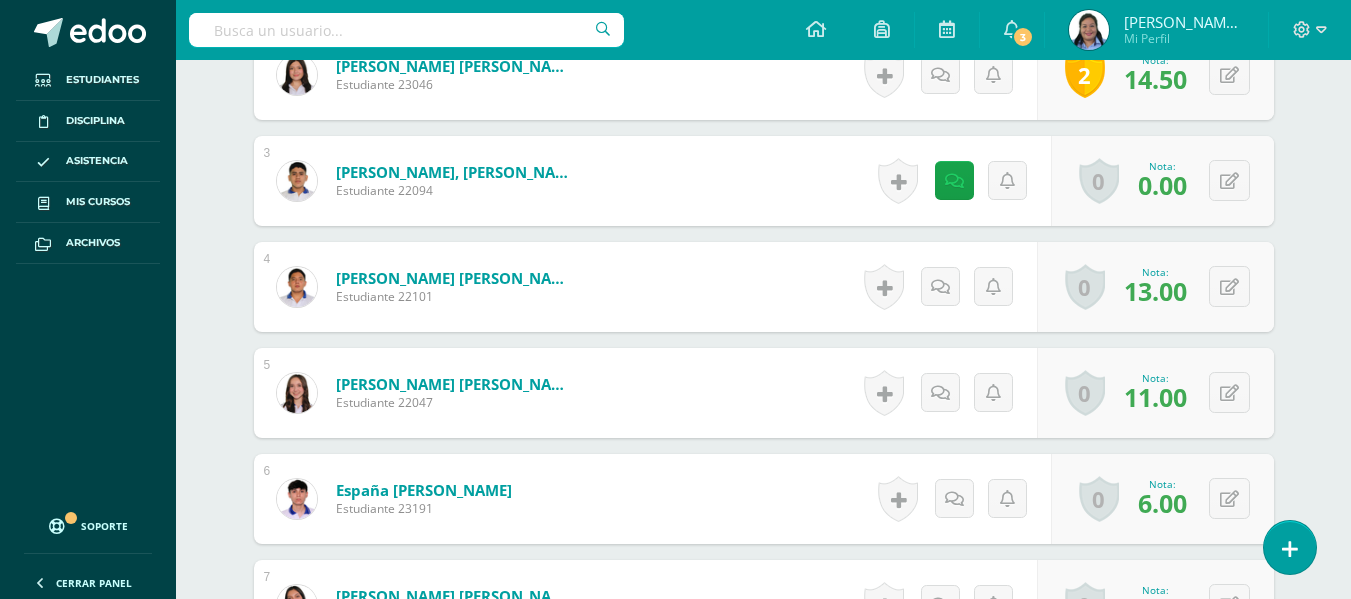 scroll, scrollTop: 0, scrollLeft: 0, axis: both 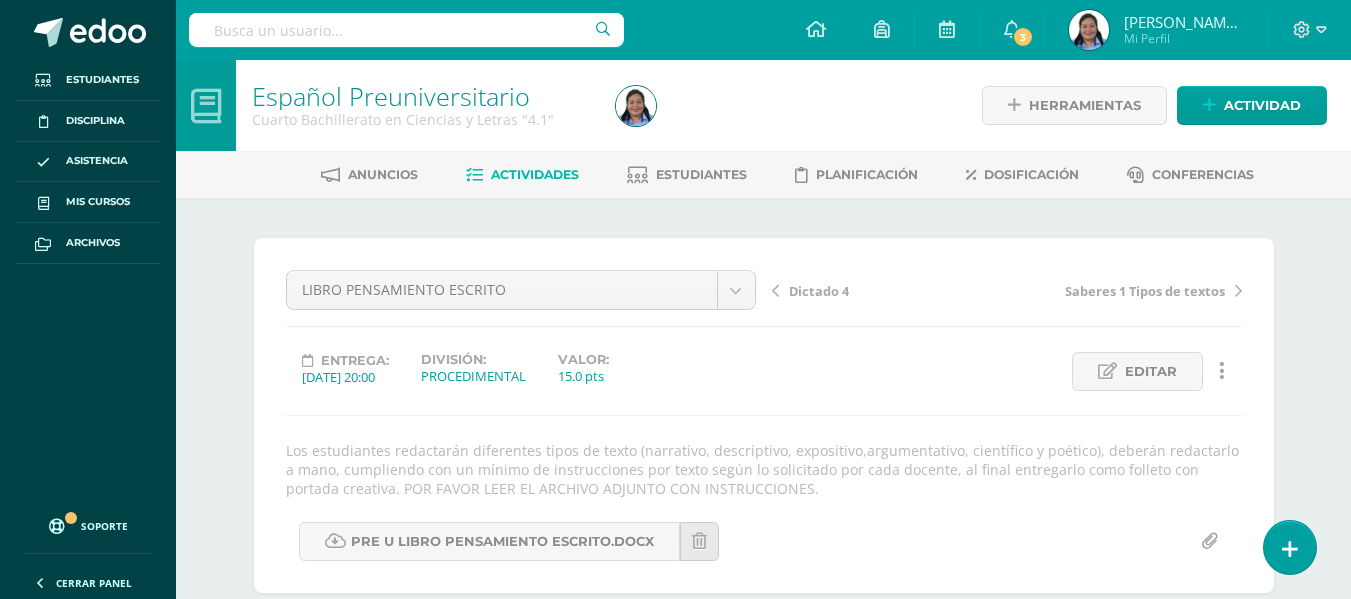 click on "Actividades" at bounding box center (535, 174) 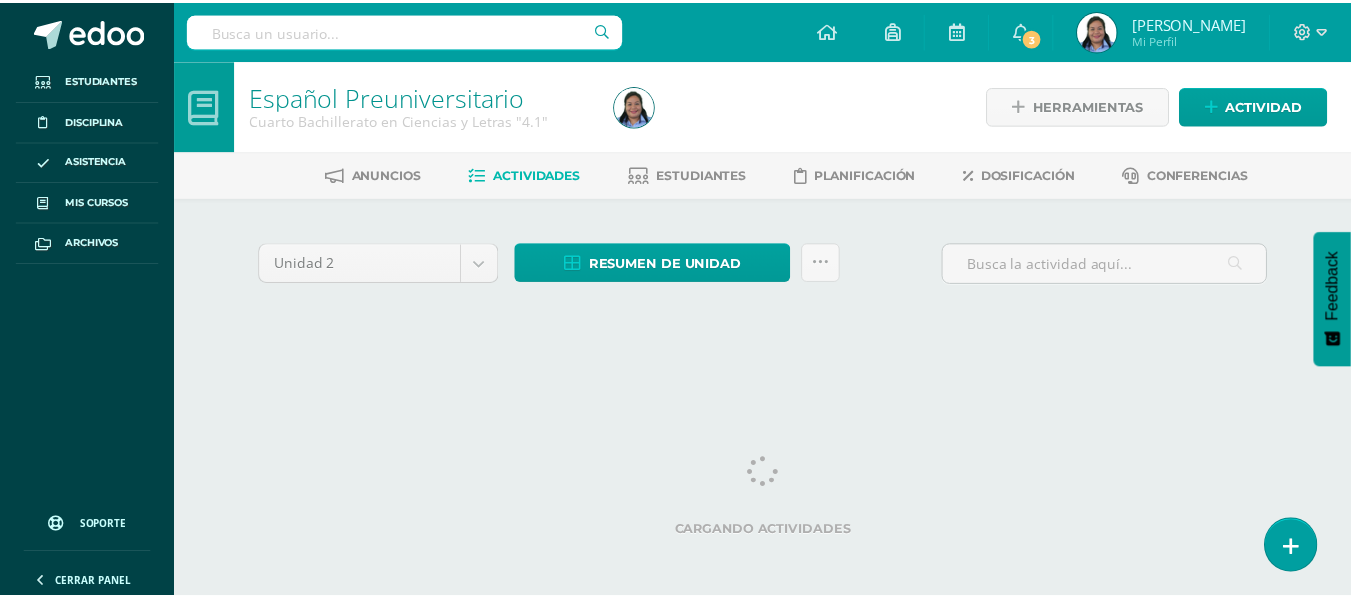 scroll, scrollTop: 0, scrollLeft: 0, axis: both 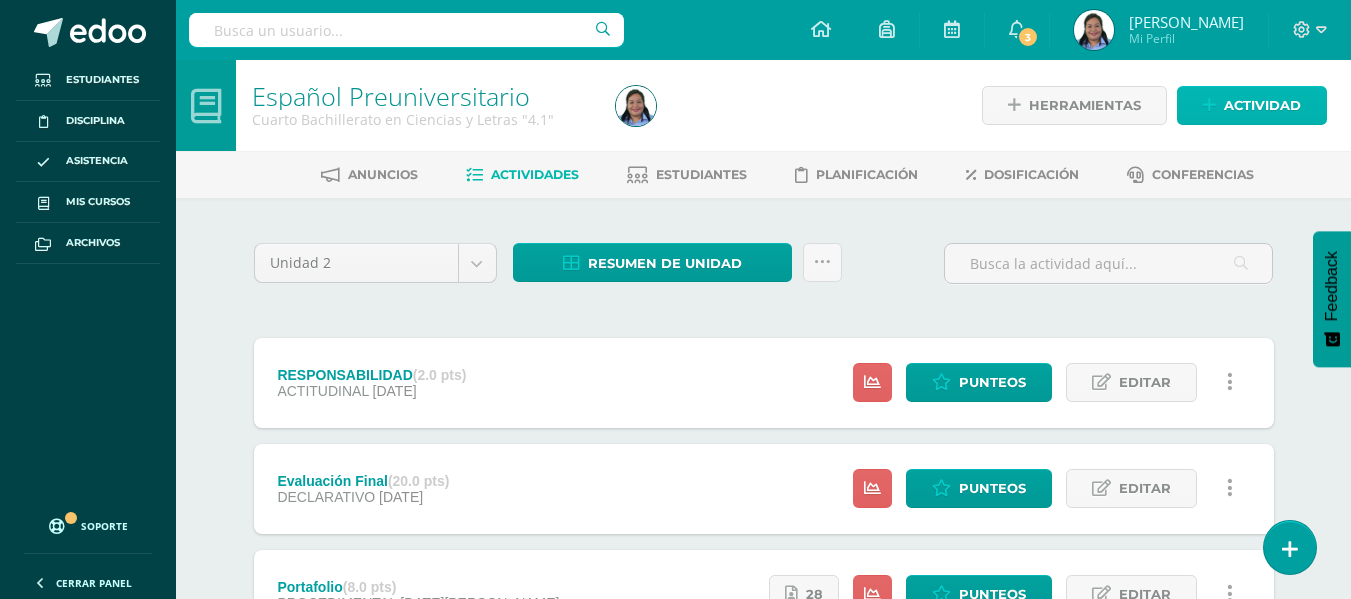 click at bounding box center (1209, 105) 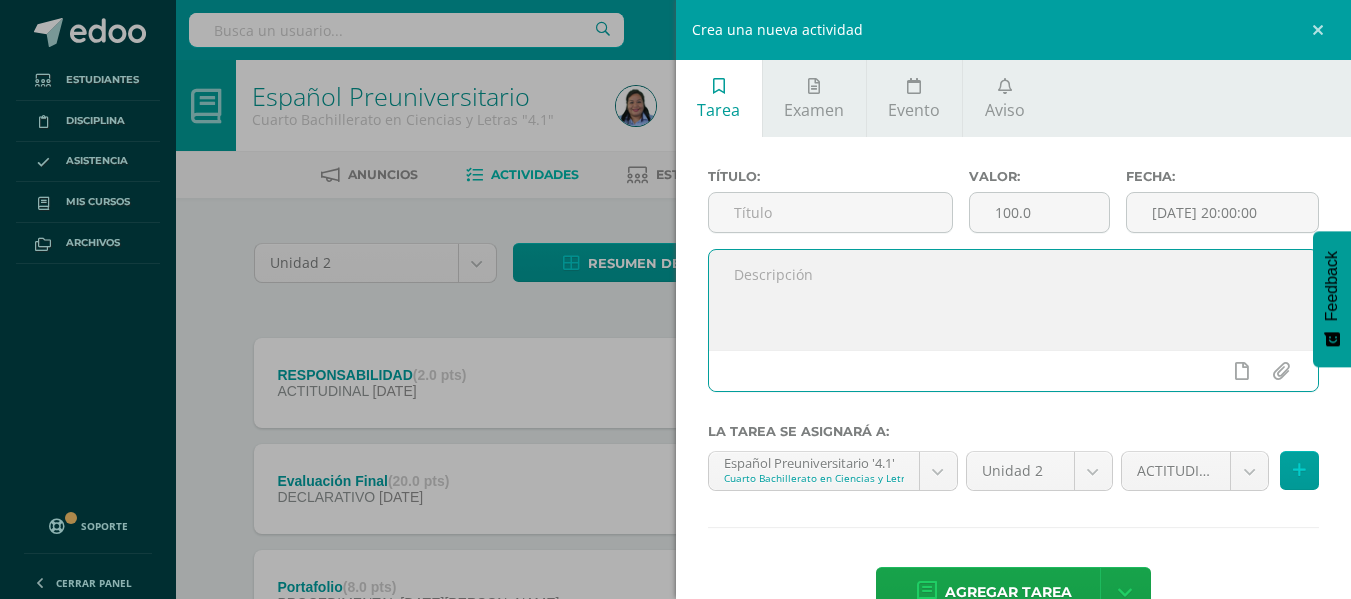 click at bounding box center [1014, 300] 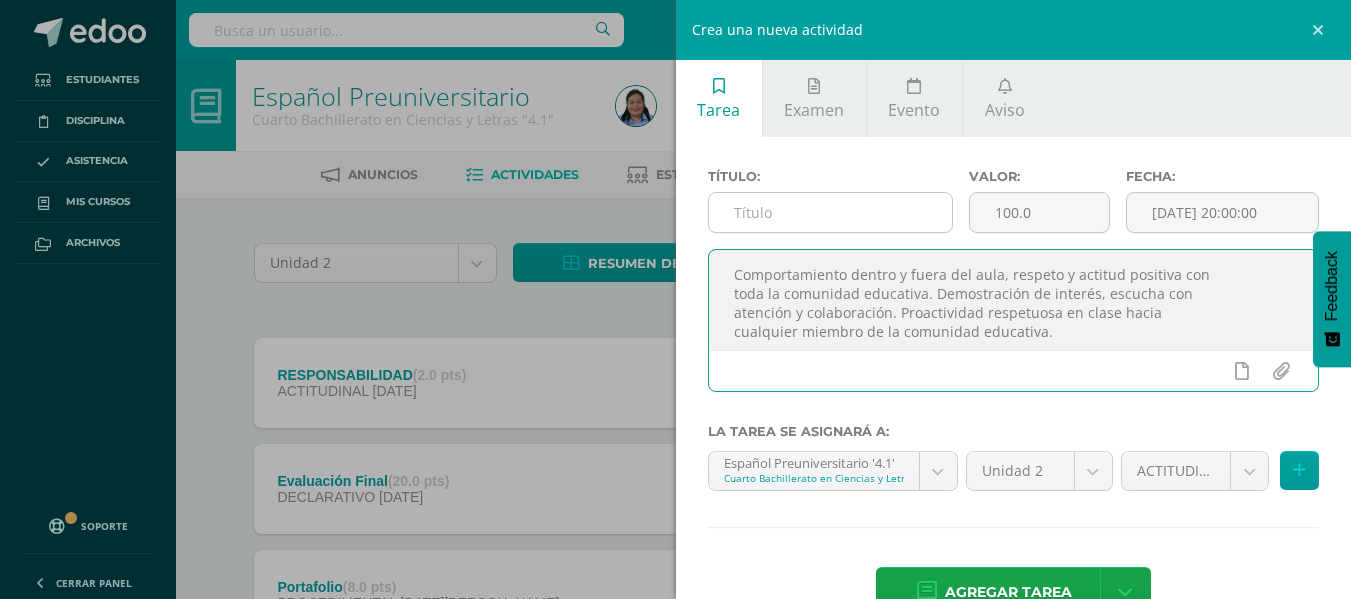 type on "Comportamiento dentro y fuera del aula, respeto y actitud positiva con
toda la comunidad educativa. Demostración de interés, escucha con
atención y colaboración. Proactividad respetuosa en clase hacia
cualquier miembro de la comunidad educativa." 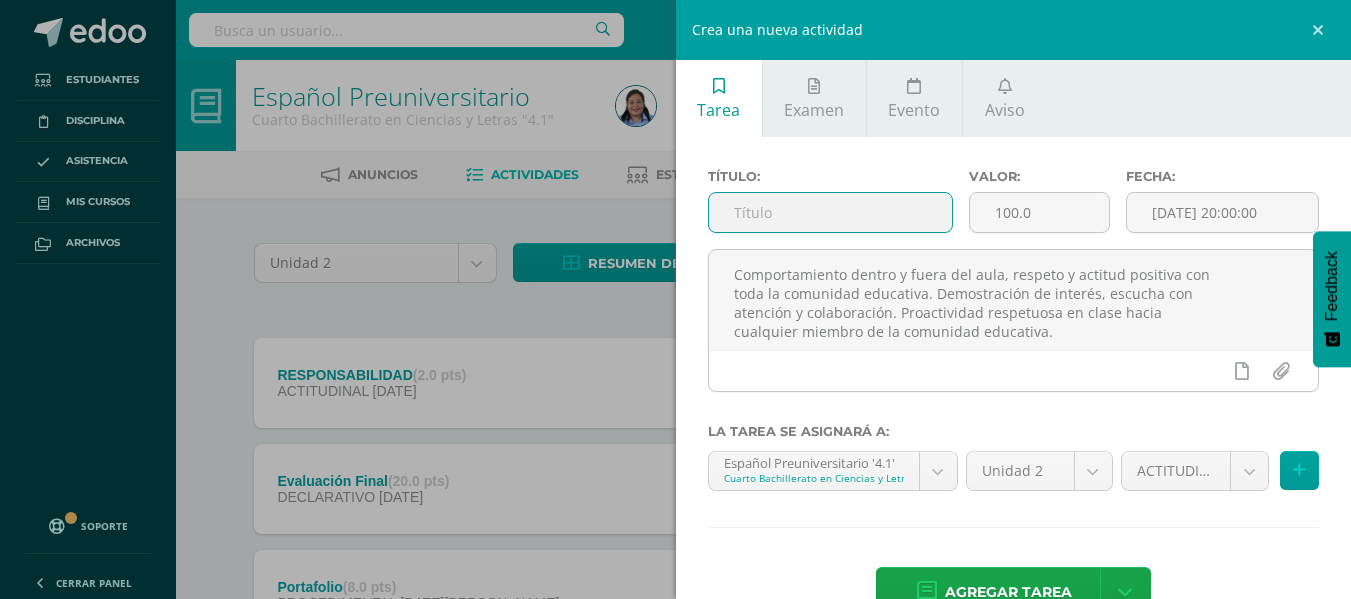 click at bounding box center [830, 212] 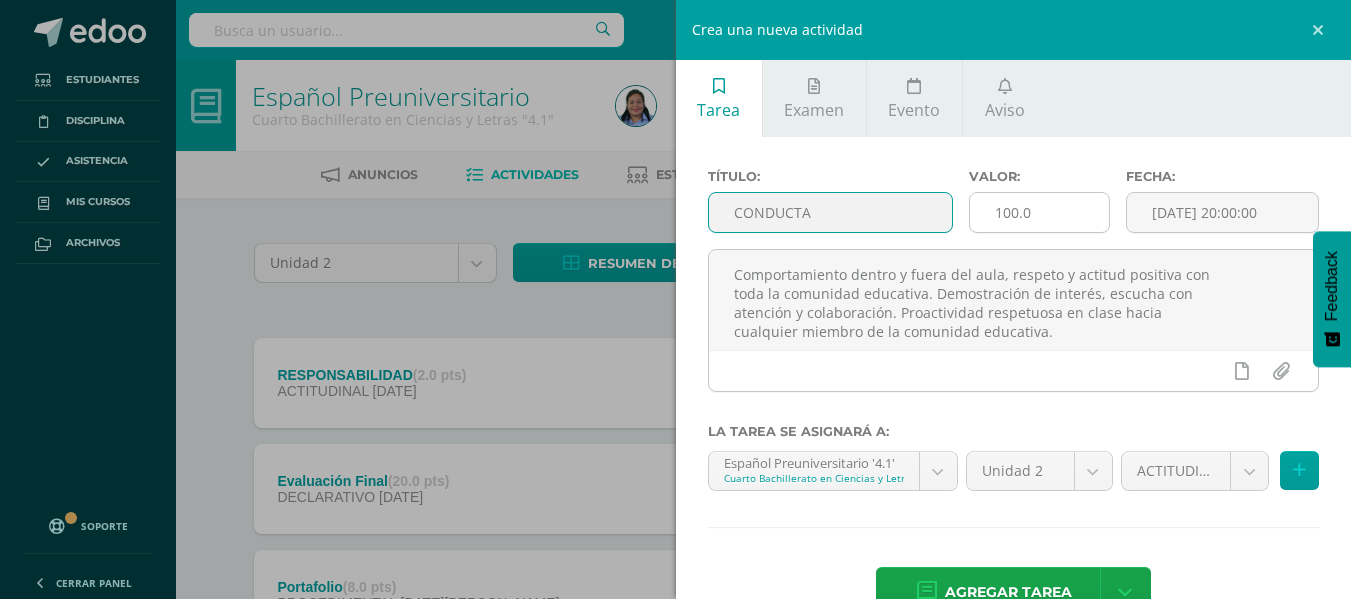 type on "CONDUCTA" 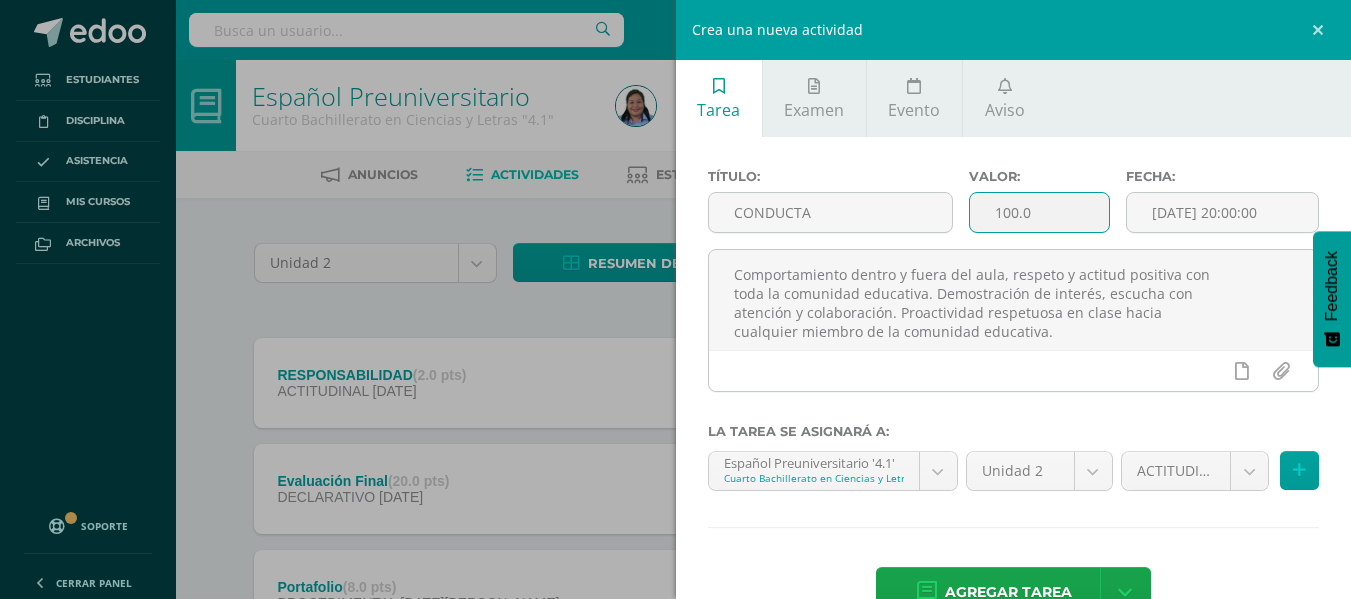 click on "100.0" at bounding box center [1039, 212] 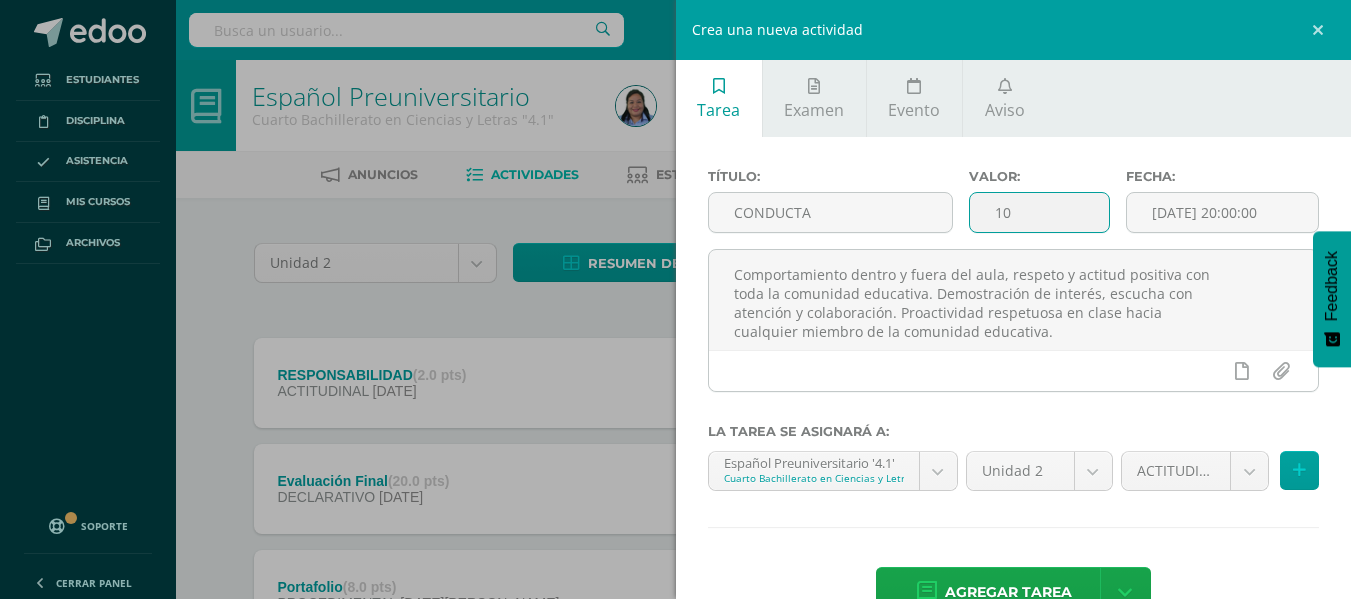 type on "1" 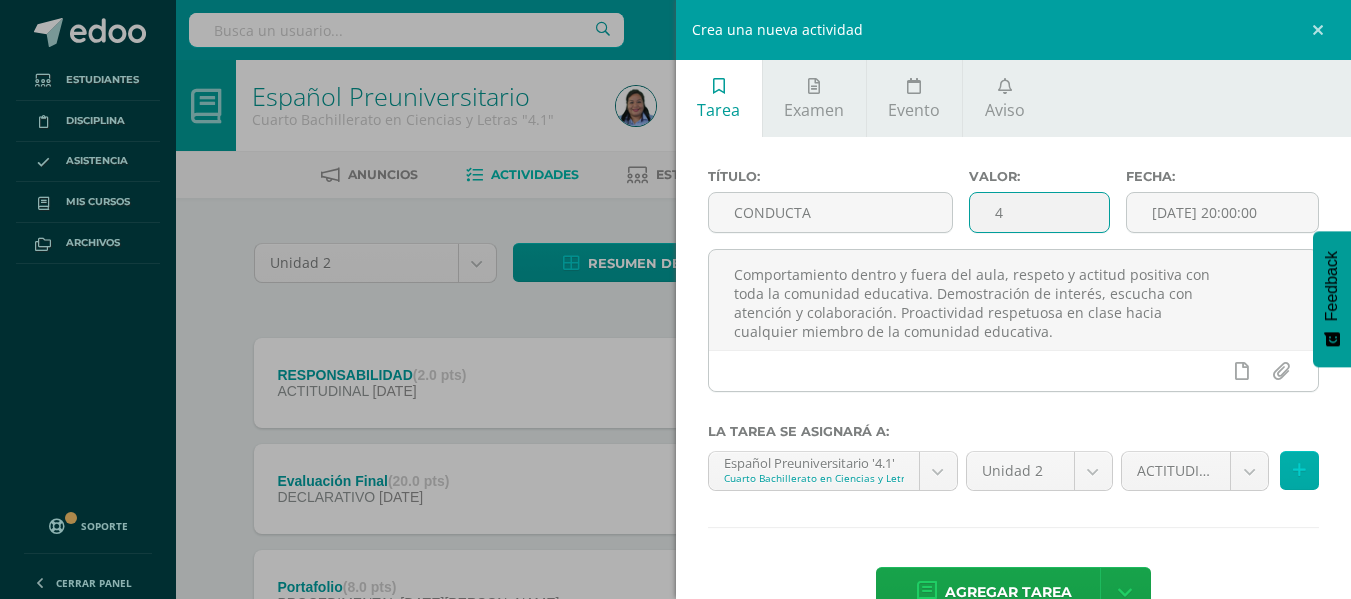type on "4" 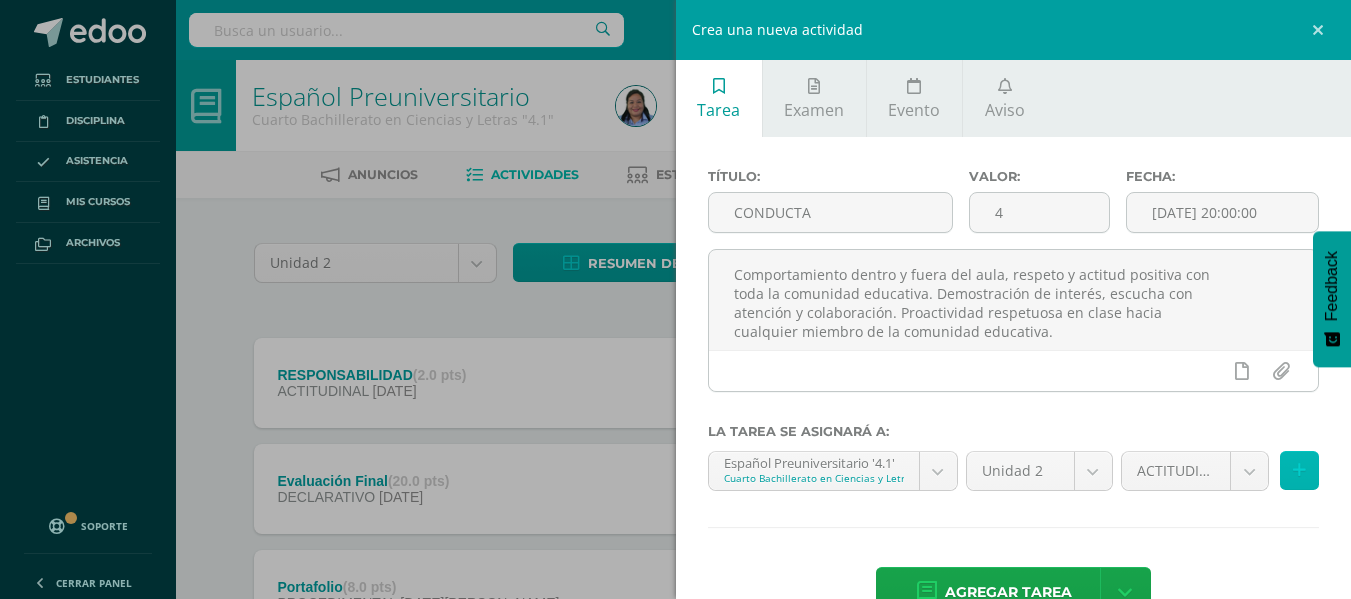 click at bounding box center [1299, 470] 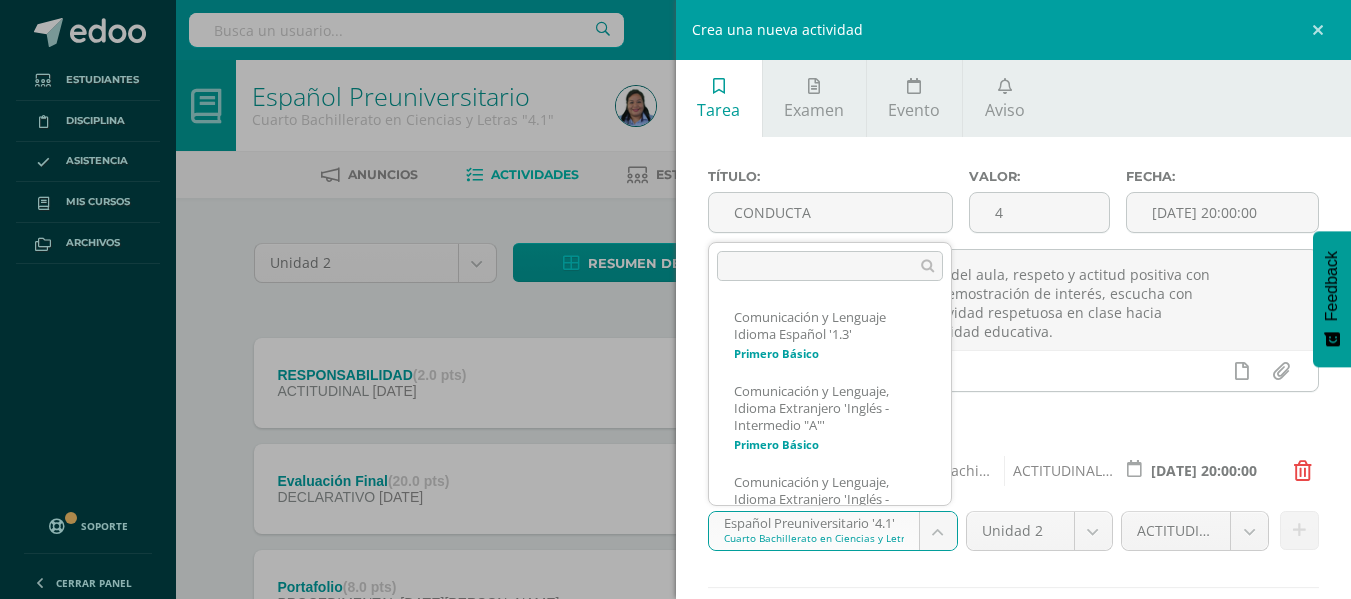 click on "Estudiantes Disciplina Asistencia Mis cursos Archivos Soporte
Centro de ayuda
Últimas actualizaciones
10+ Cerrar panel
Comunicación y Lenguaje Idioma Español
Primero
Básico
"1.3"
Actividades Estudiantes Planificación Dosificación
Comunicación y Lenguaje, Idioma Extranjero
Primero
Básico
"Inglés - Intermedio "A""
Actividades Estudiantes Planificación Dosificación
Comunicación y Lenguaje, Idioma Extranjero
Segundo
Básico
"Inglés - Intermedio "A""
Actividades Estudiantes Planificación Mi Perfil" at bounding box center (675, 754) 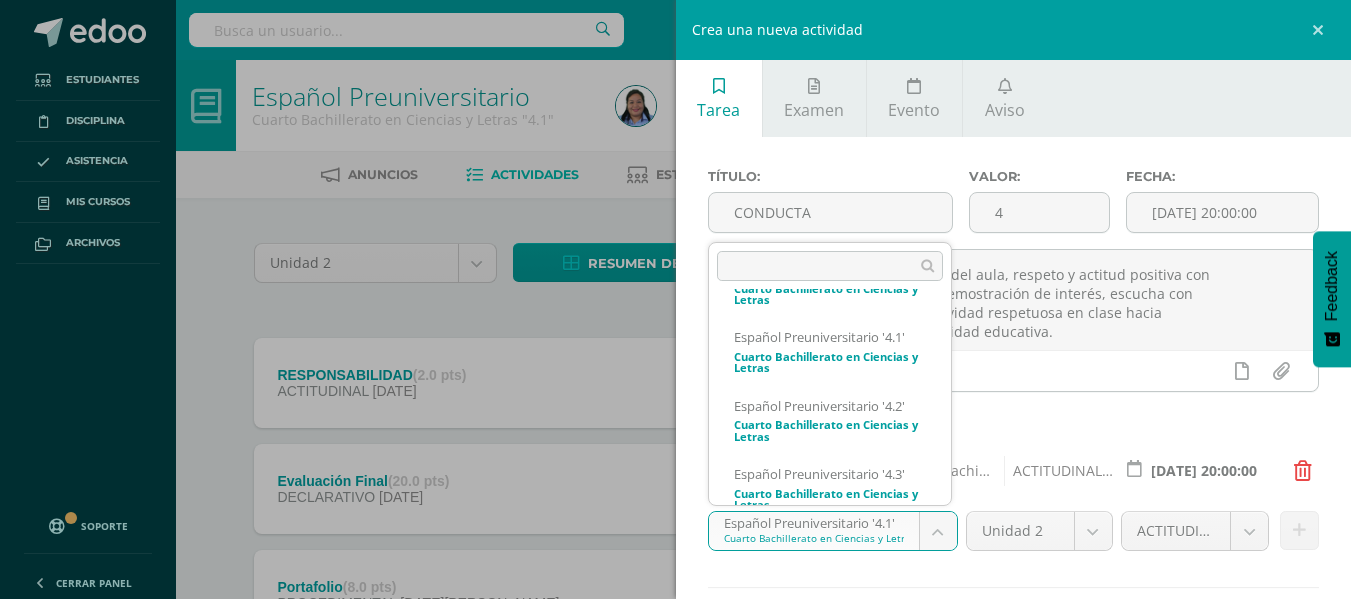 scroll, scrollTop: 421, scrollLeft: 0, axis: vertical 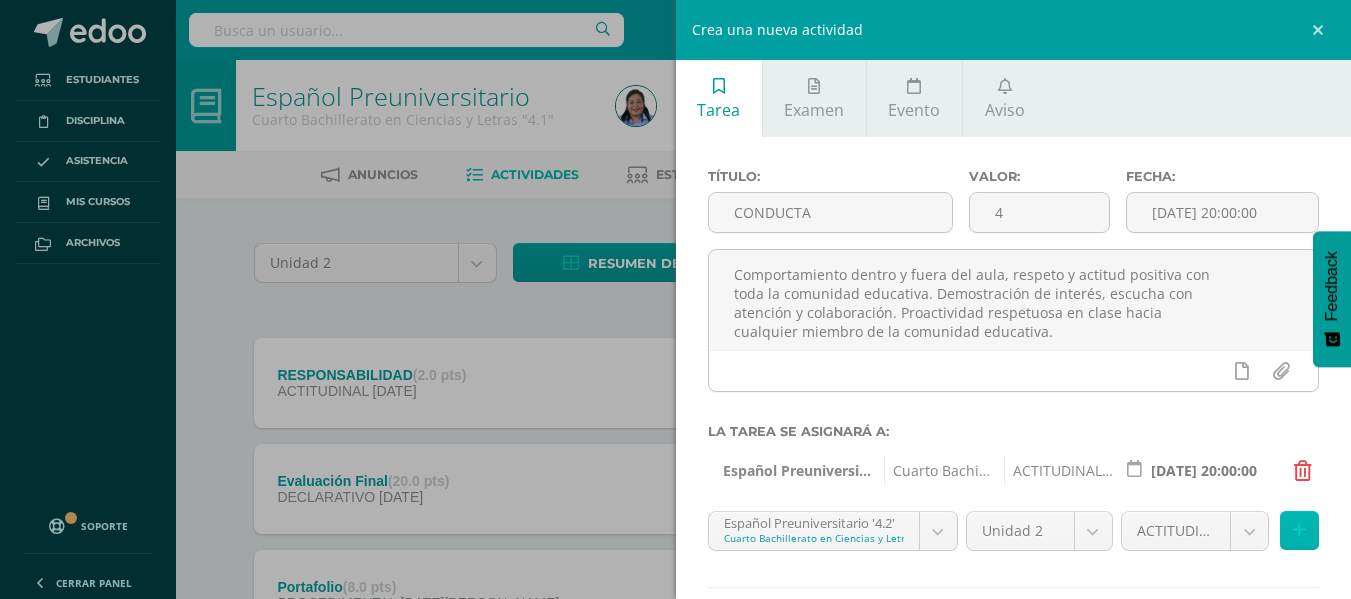 click at bounding box center [1299, 530] 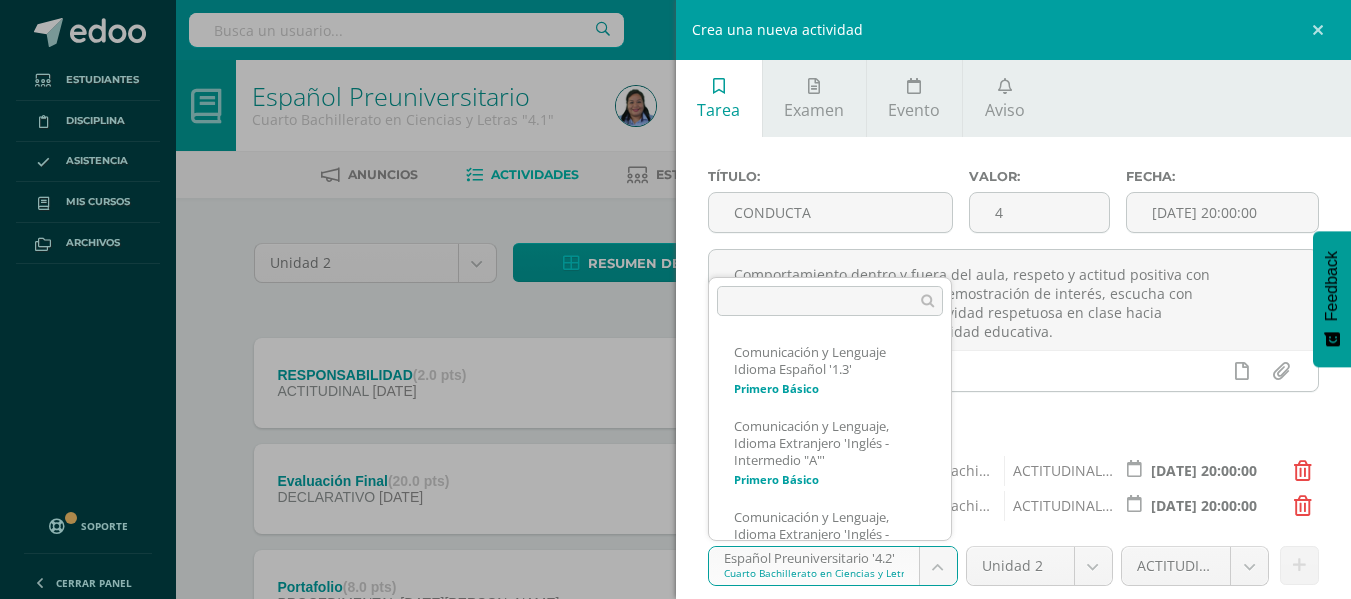scroll, scrollTop: 377, scrollLeft: 0, axis: vertical 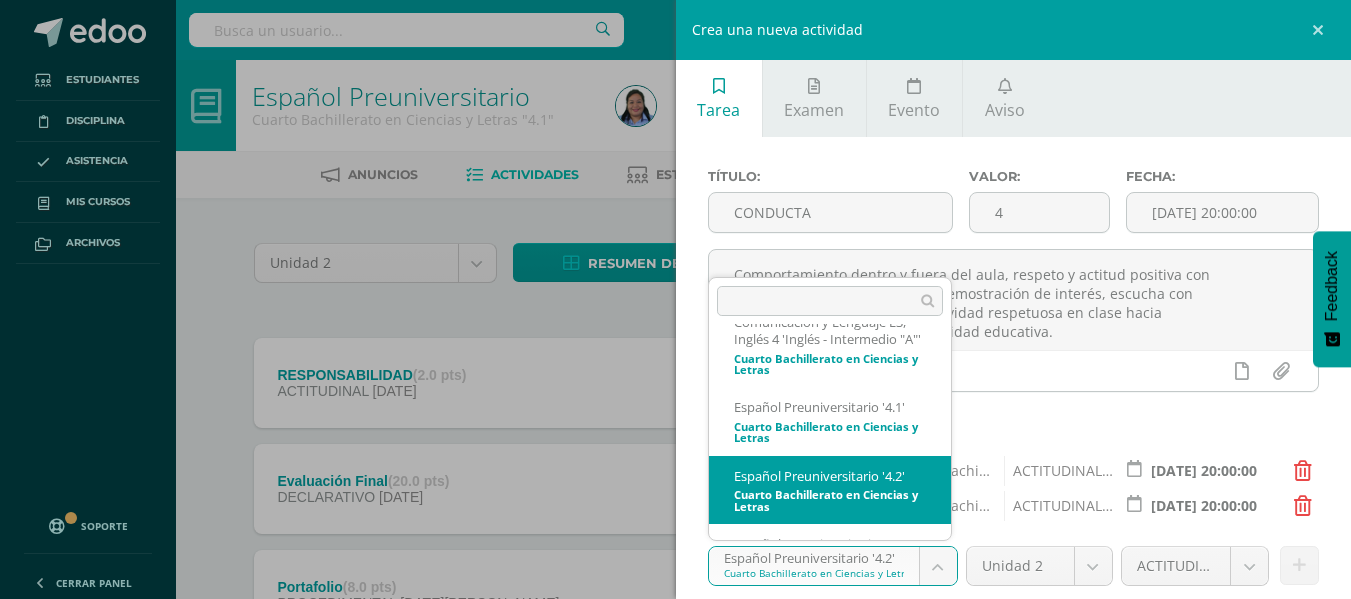 click on "Estudiantes Disciplina Asistencia Mis cursos Archivos Soporte
Centro de ayuda
Últimas actualizaciones
10+ Cerrar panel
Comunicación y Lenguaje Idioma Español
Primero
Básico
"1.3"
Actividades Estudiantes Planificación Dosificación
Comunicación y Lenguaje, Idioma Extranjero
Primero
Básico
"Inglés - Intermedio "A""
Actividades Estudiantes Planificación Dosificación
Comunicación y Lenguaje, Idioma Extranjero
Segundo
Básico
"Inglés - Intermedio "A""
Actividades Estudiantes Planificación Mi Perfil" at bounding box center [675, 754] 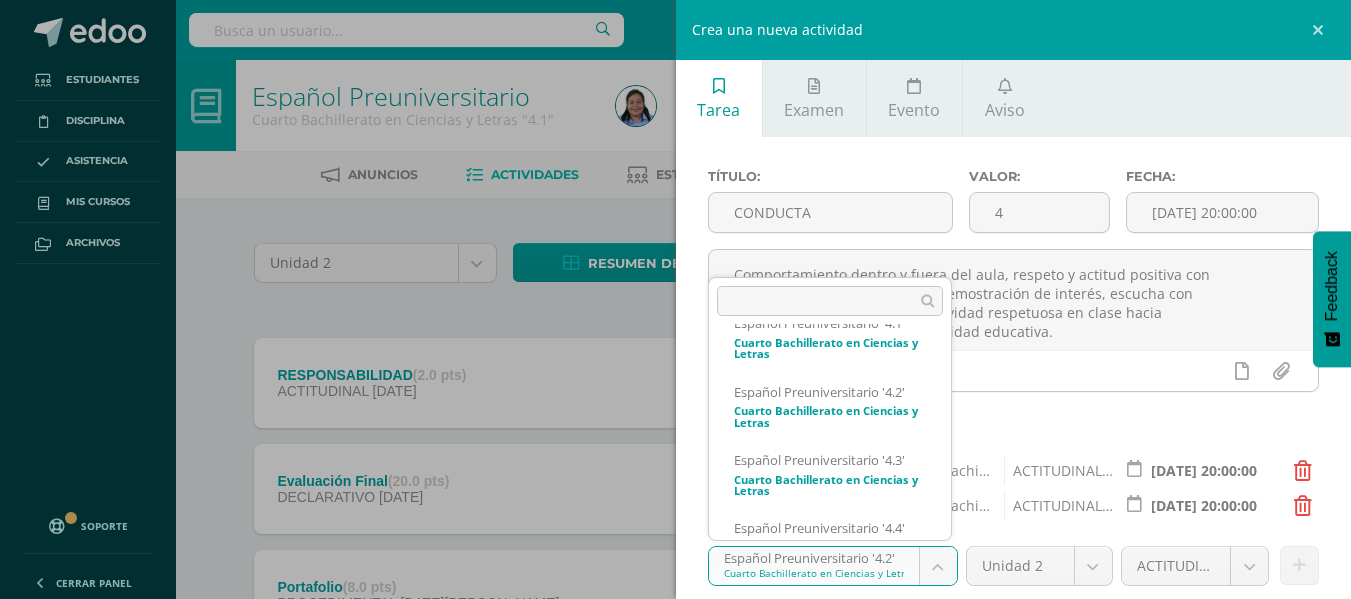 scroll, scrollTop: 475, scrollLeft: 0, axis: vertical 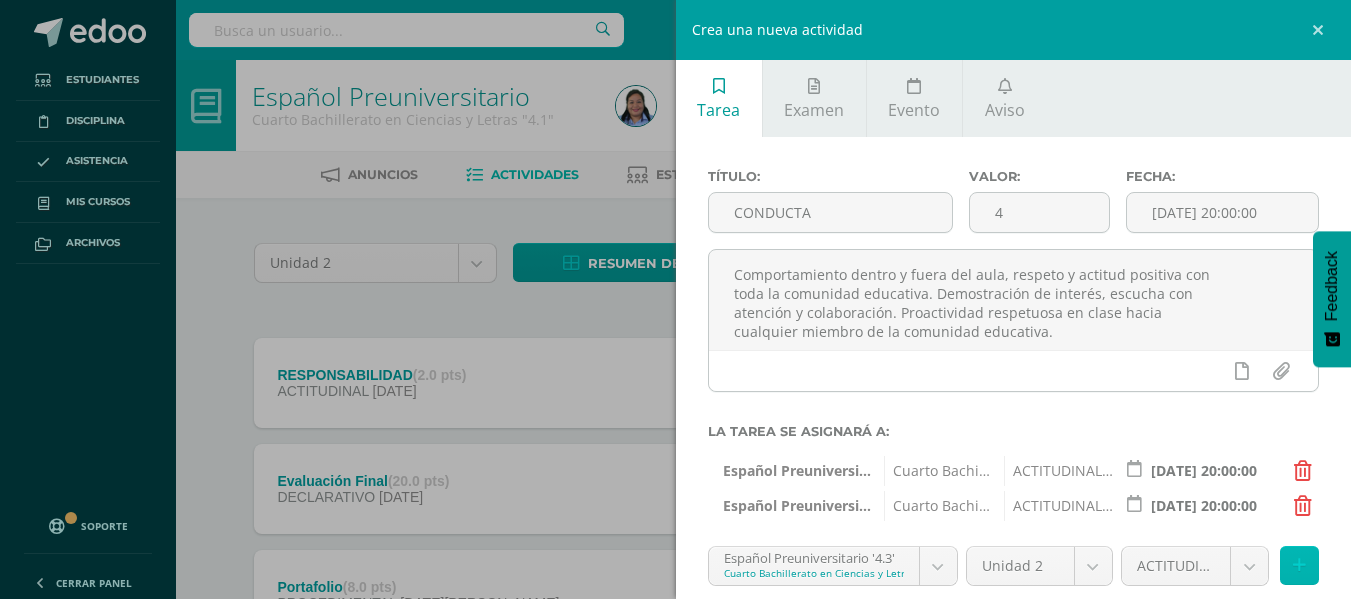click at bounding box center [1299, 565] 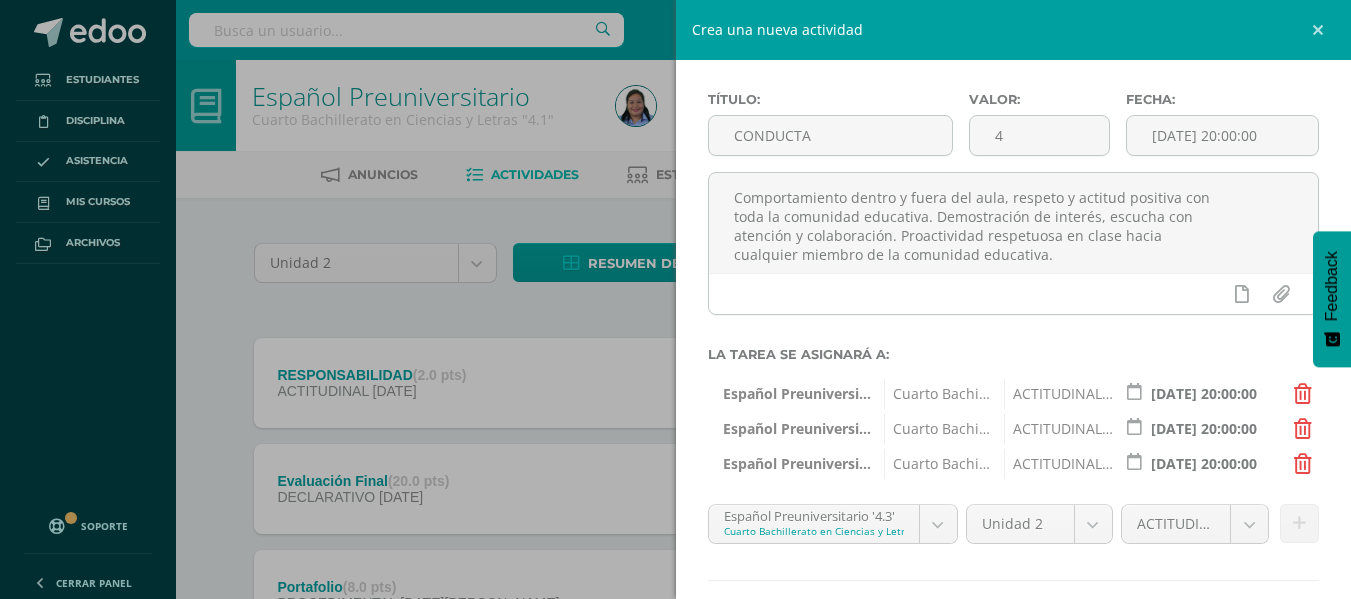 scroll, scrollTop: 95, scrollLeft: 0, axis: vertical 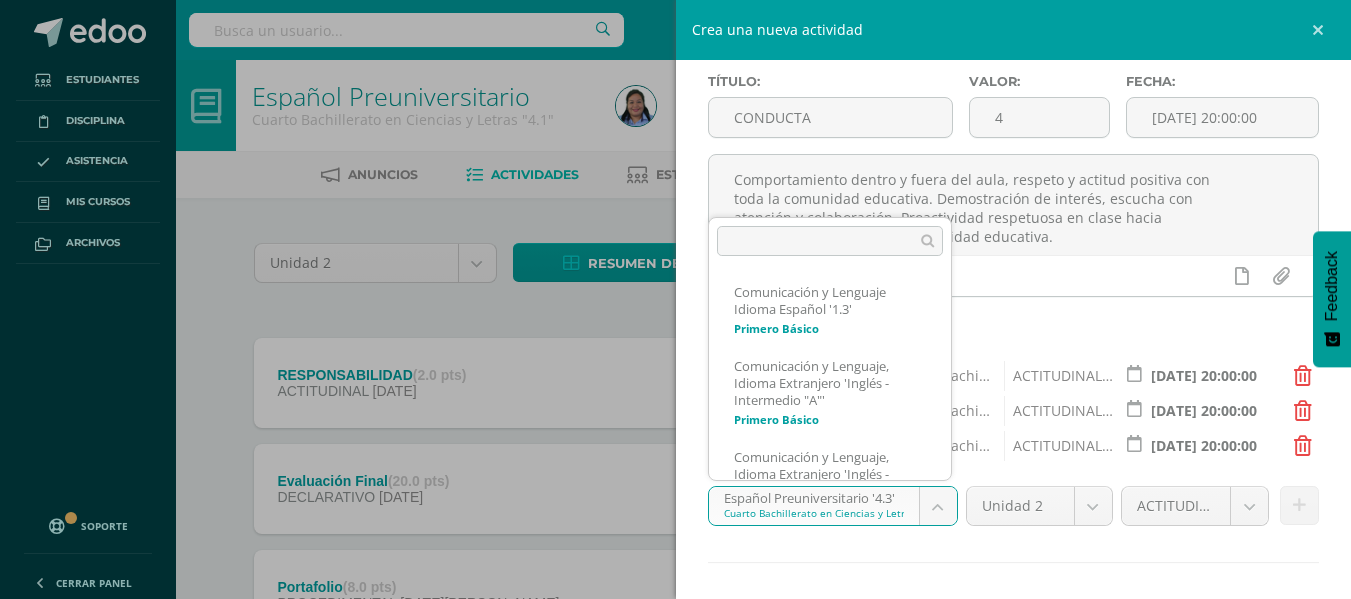 click on "Estudiantes Disciplina Asistencia Mis cursos Archivos Soporte
Centro de ayuda
Últimas actualizaciones
10+ Cerrar panel
Comunicación y Lenguaje Idioma Español
Primero
Básico
"1.3"
Actividades Estudiantes Planificación Dosificación
Comunicación y Lenguaje, Idioma Extranjero
Primero
Básico
"Inglés - Intermedio "A""
Actividades Estudiantes Planificación Dosificación
Comunicación y Lenguaje, Idioma Extranjero
Segundo
Básico
"Inglés - Intermedio "A""
Actividades Estudiantes Planificación Mi Perfil" at bounding box center [675, 754] 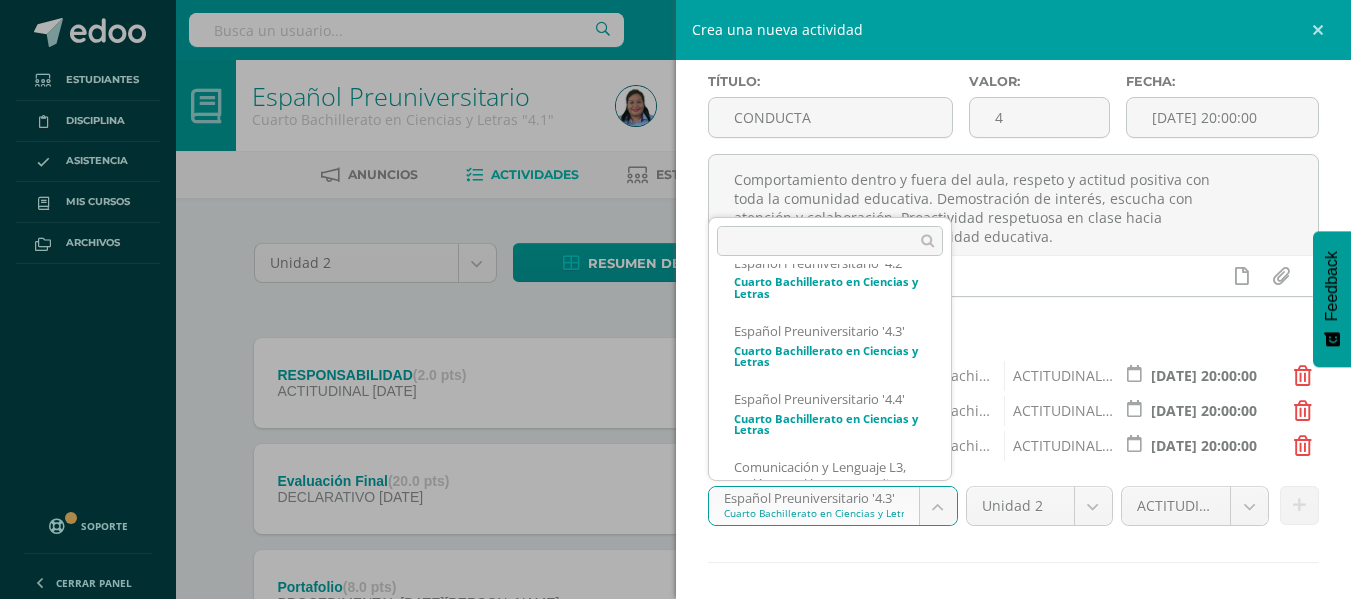 scroll, scrollTop: 563, scrollLeft: 0, axis: vertical 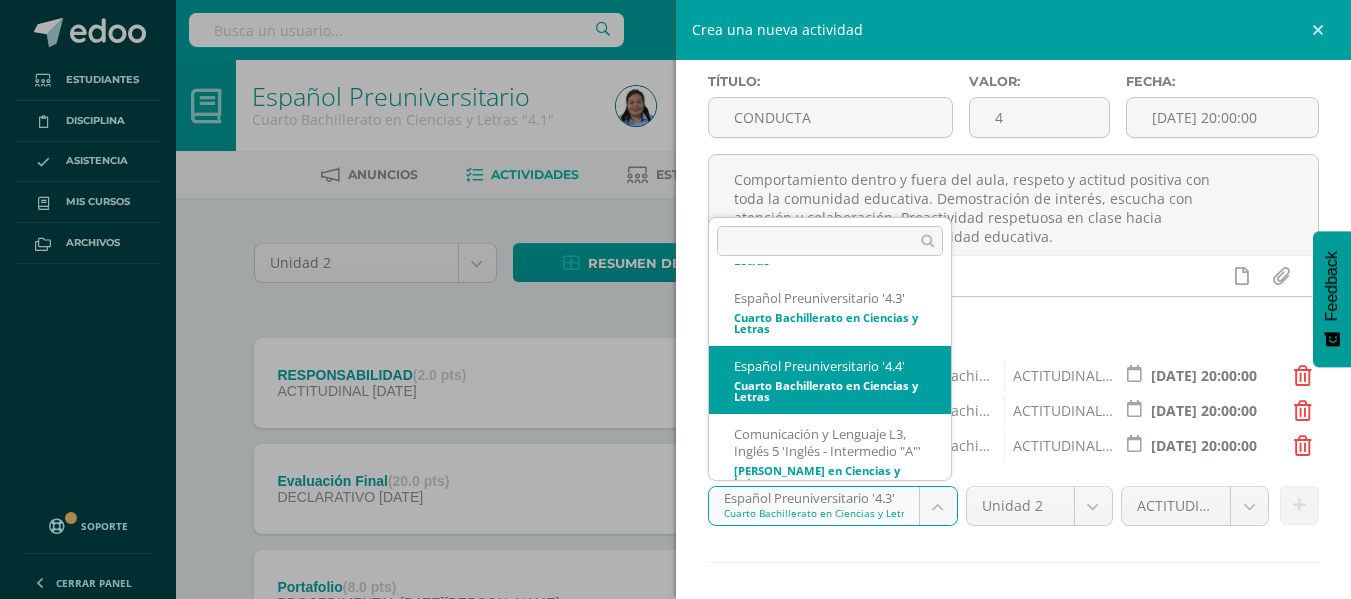 select on "34230" 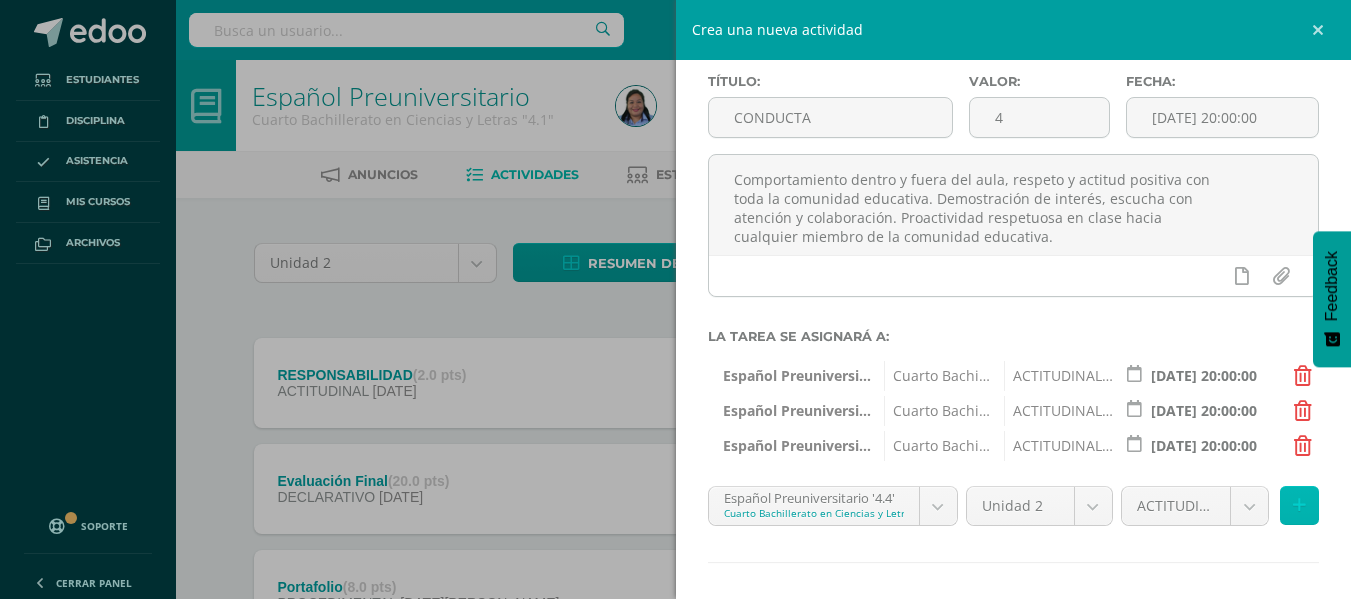 click at bounding box center (1299, 505) 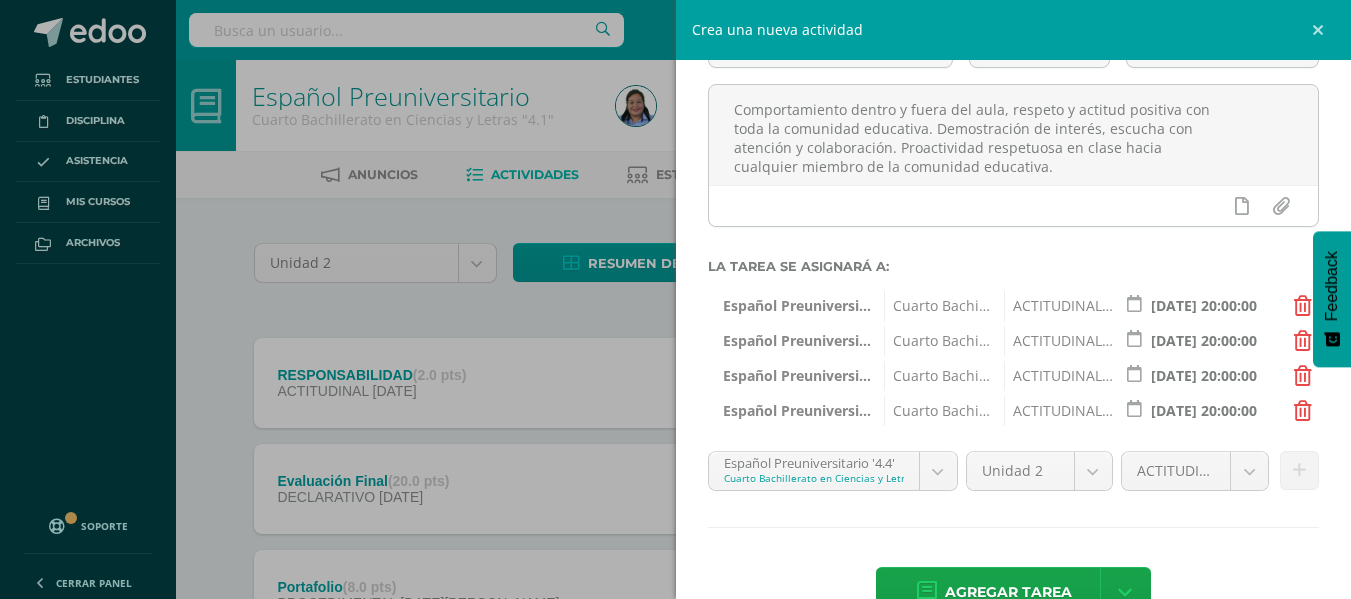 scroll, scrollTop: 186, scrollLeft: 0, axis: vertical 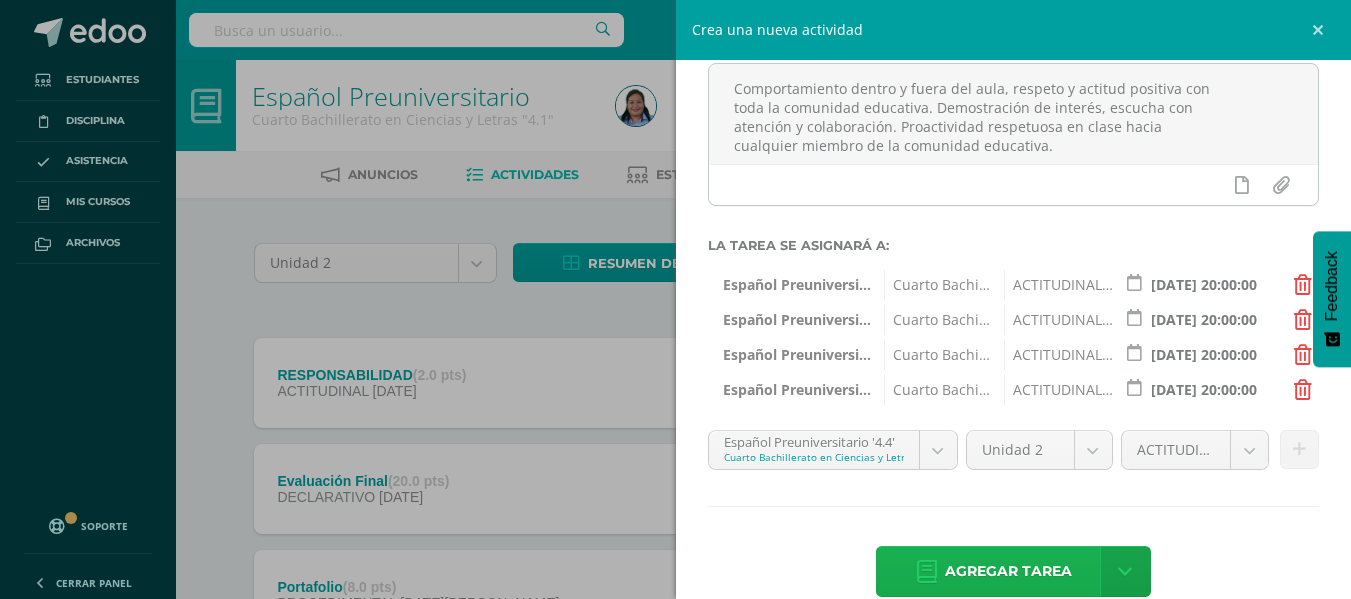click on "Agregar tarea" at bounding box center [1008, 571] 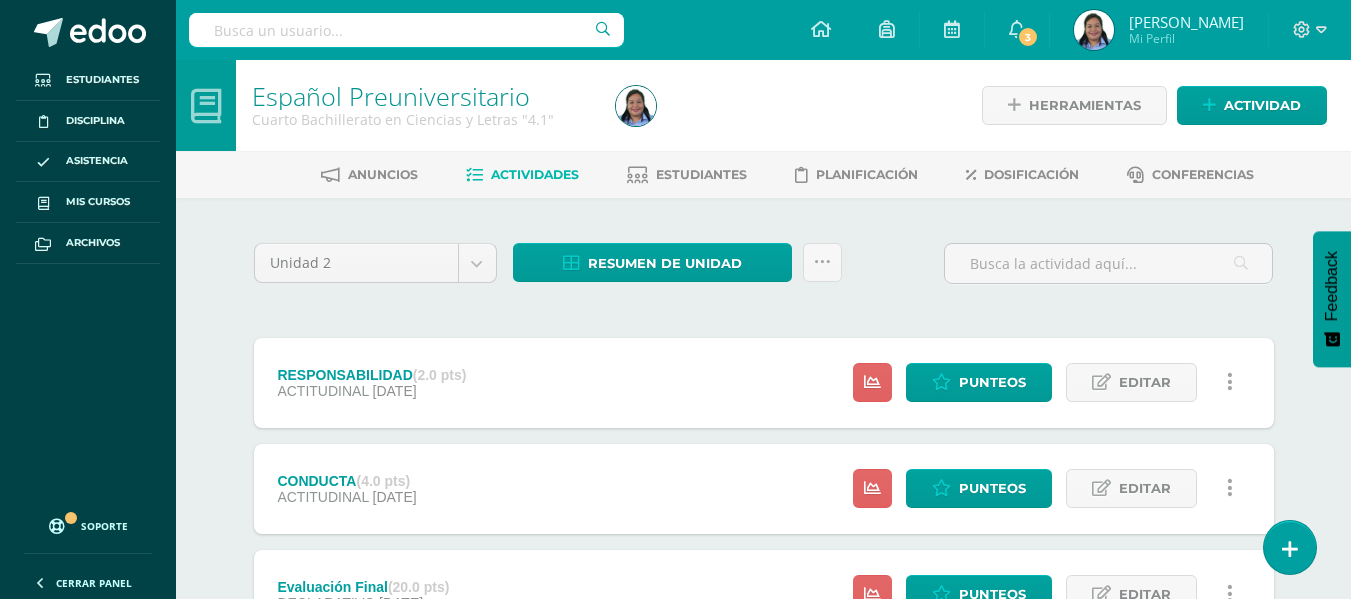 scroll, scrollTop: 0, scrollLeft: 0, axis: both 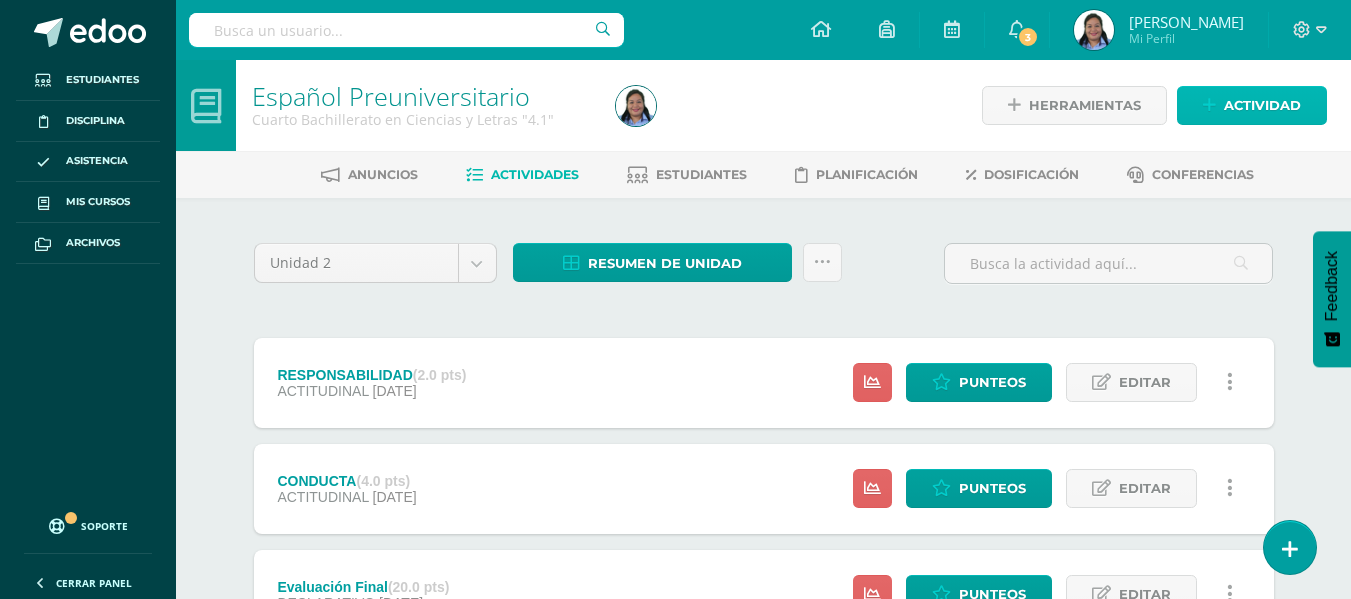 click on "Actividad" at bounding box center (1262, 105) 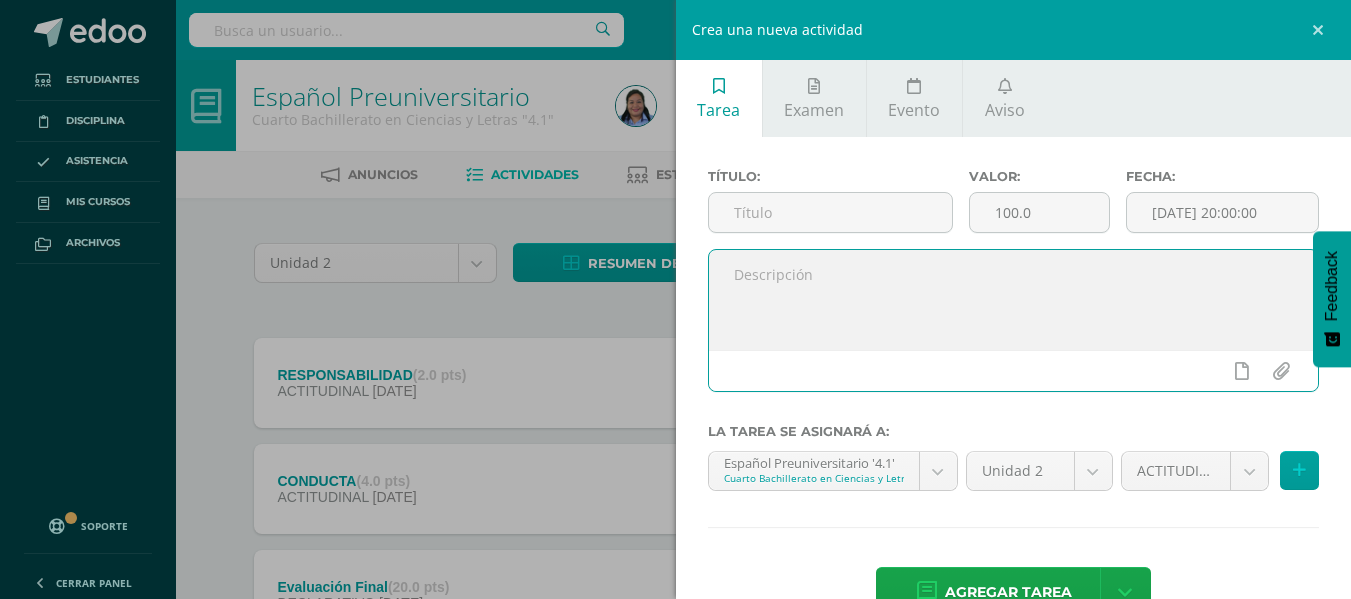 paste on "Asistencia puntual en cada período de clase, ubicándose en el lugar
asignado por asesoría. Presentación del estudiante de acuerdo al
manual de convivencia. Este aspecto incluye mantener limpio el salón
de clases durante la jornada académica." 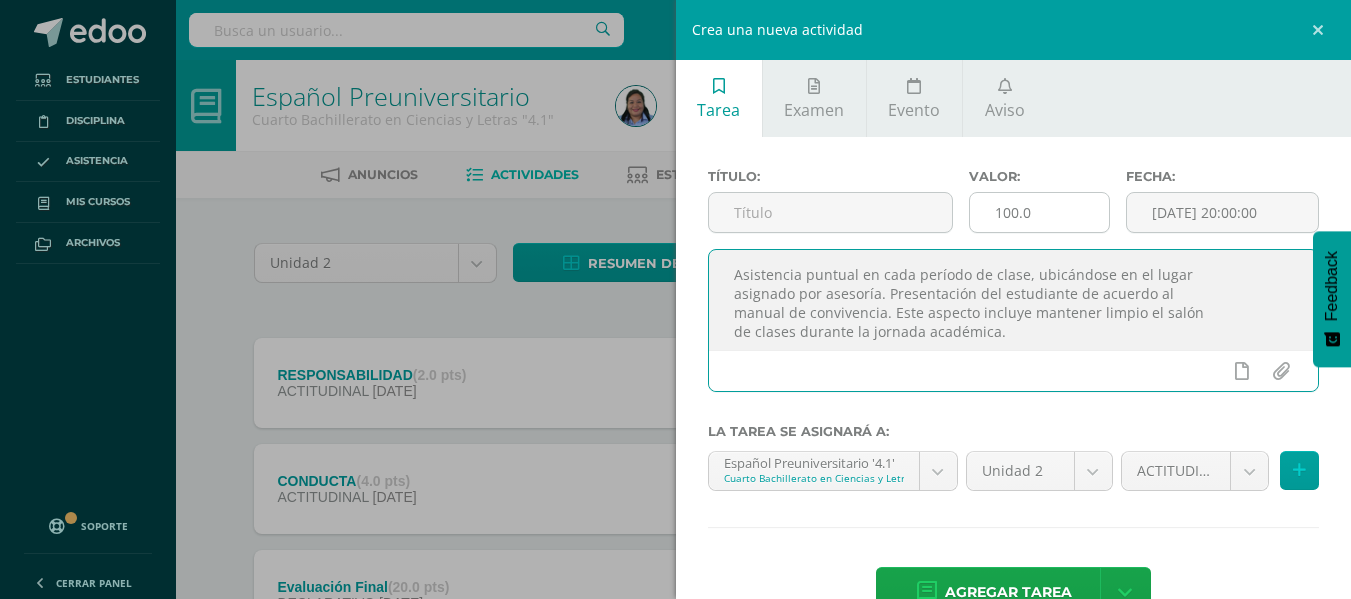 type on "Asistencia puntual en cada período de clase, ubicándose en el lugar
asignado por asesoría. Presentación del estudiante de acuerdo al
manual de convivencia. Este aspecto incluye mantener limpio el salón
de clases durante la jornada académica." 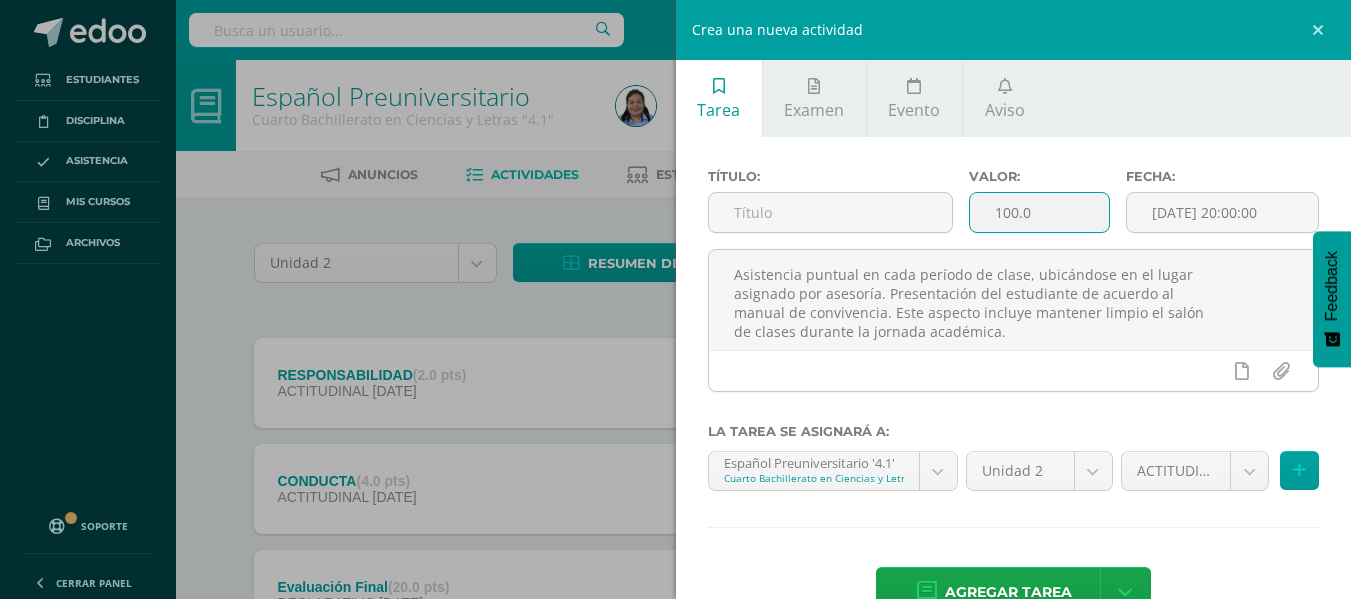 click on "100.0" at bounding box center (1039, 212) 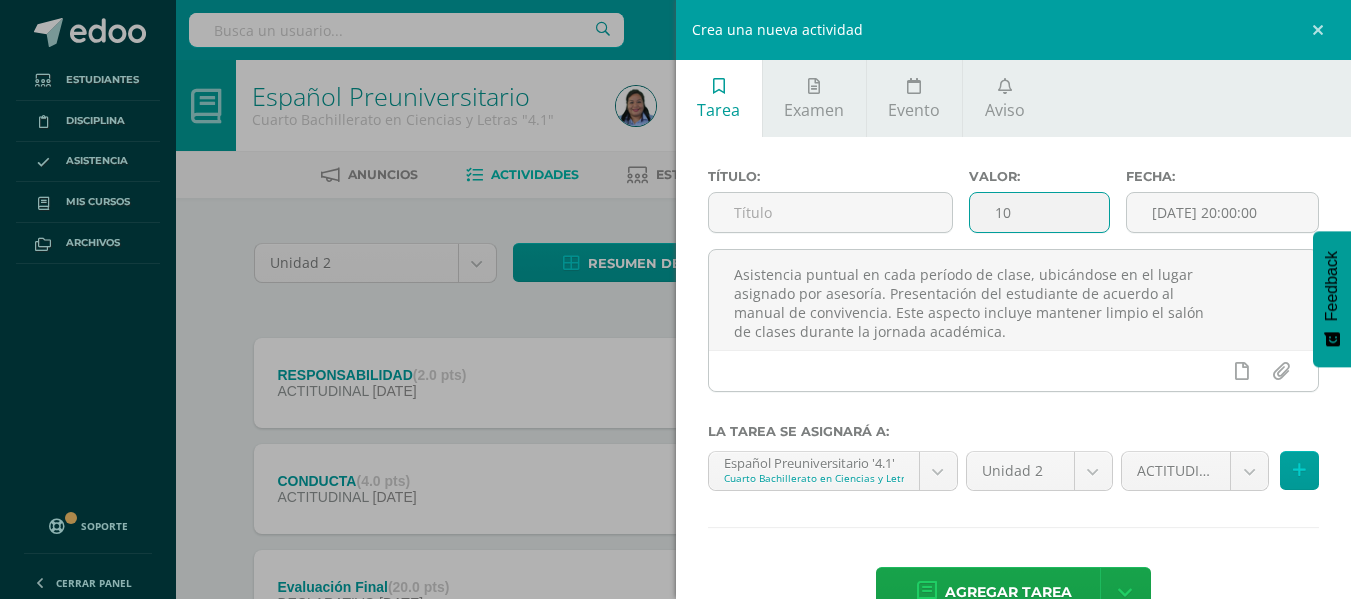 type on "1" 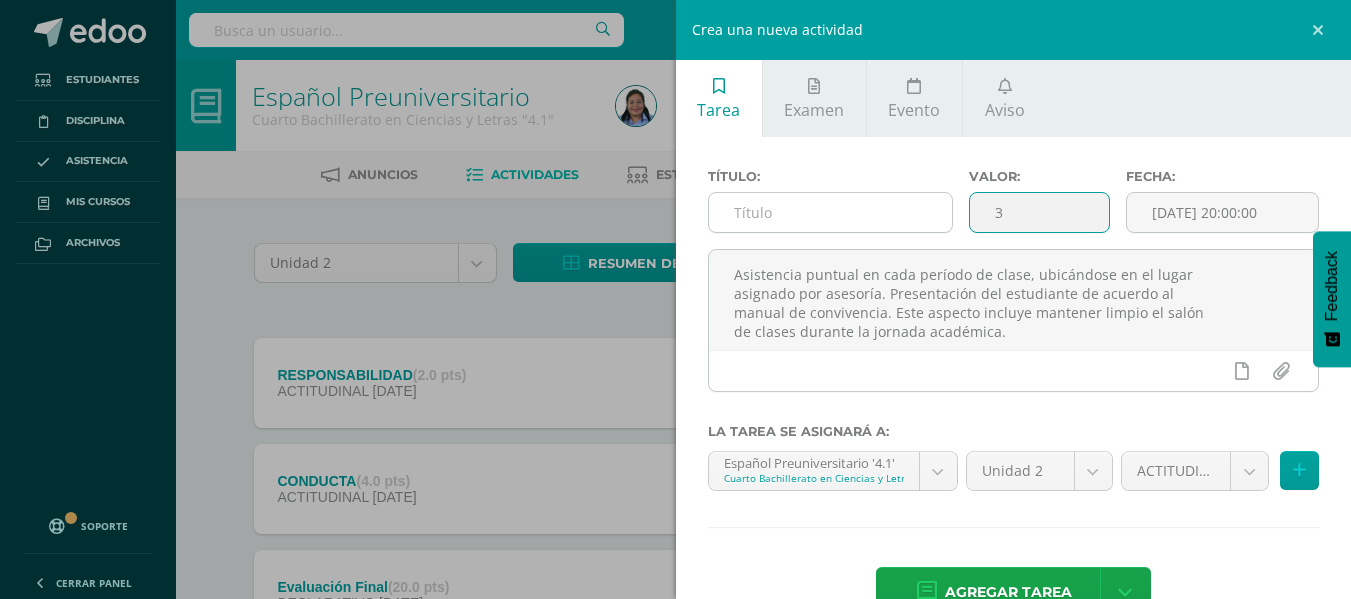 type on "3" 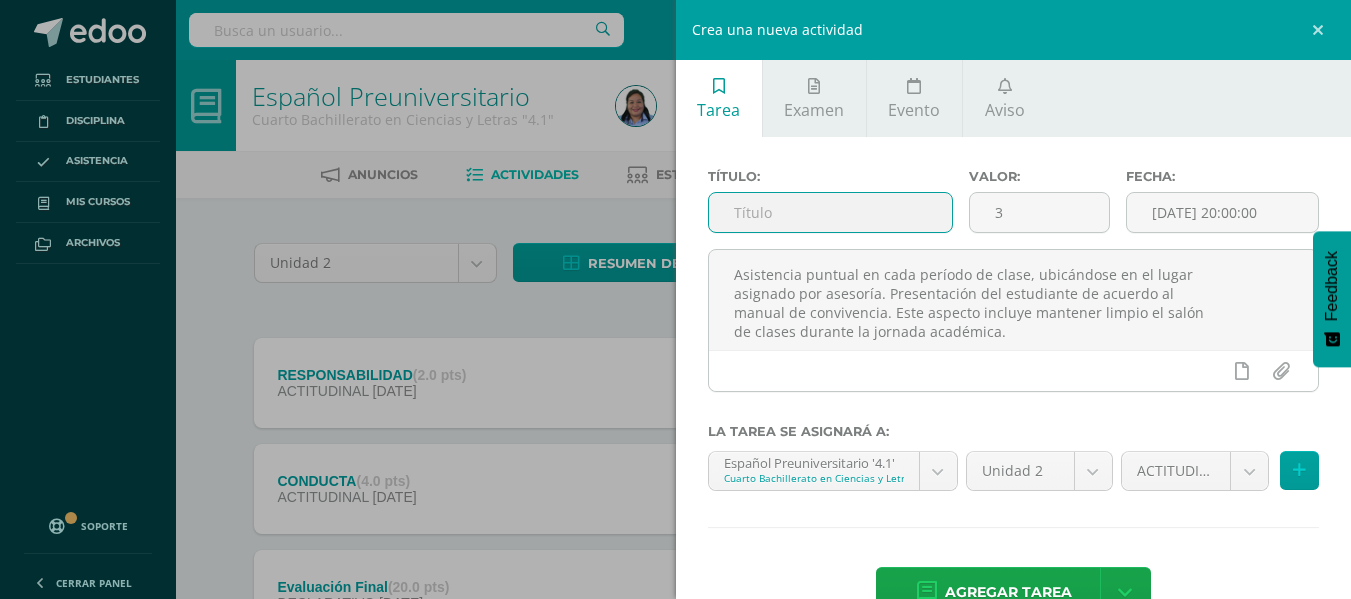 click at bounding box center [830, 212] 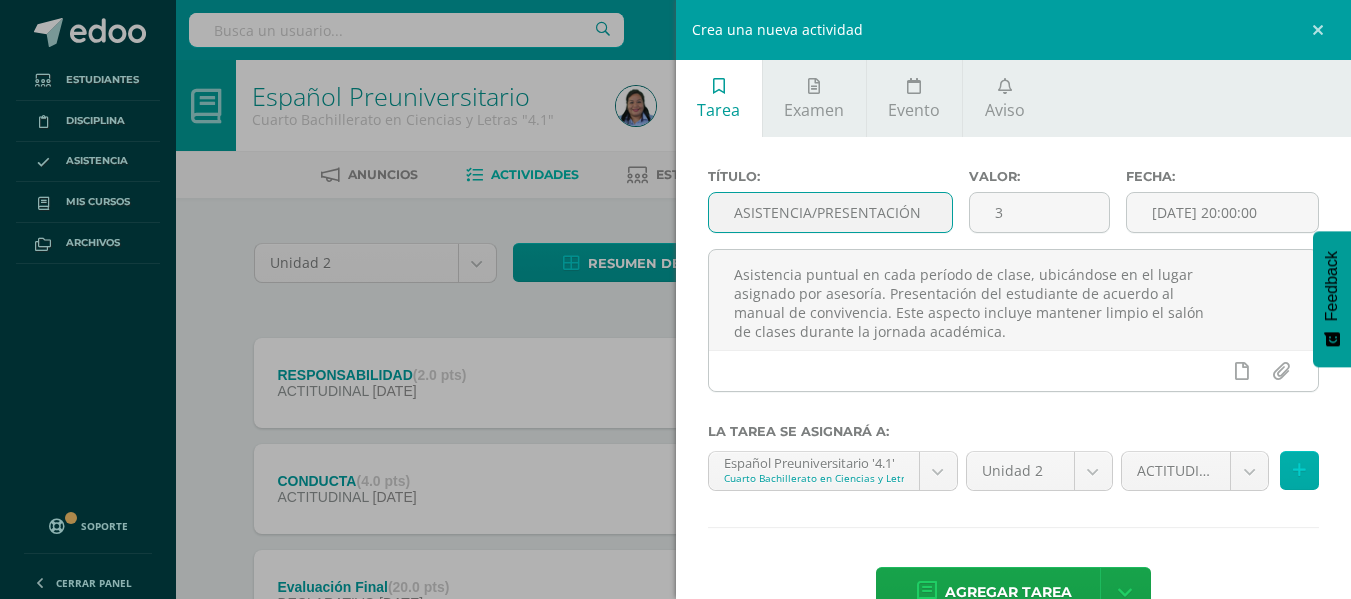 type on "ASISTENCIA/PRESENTACIÓN" 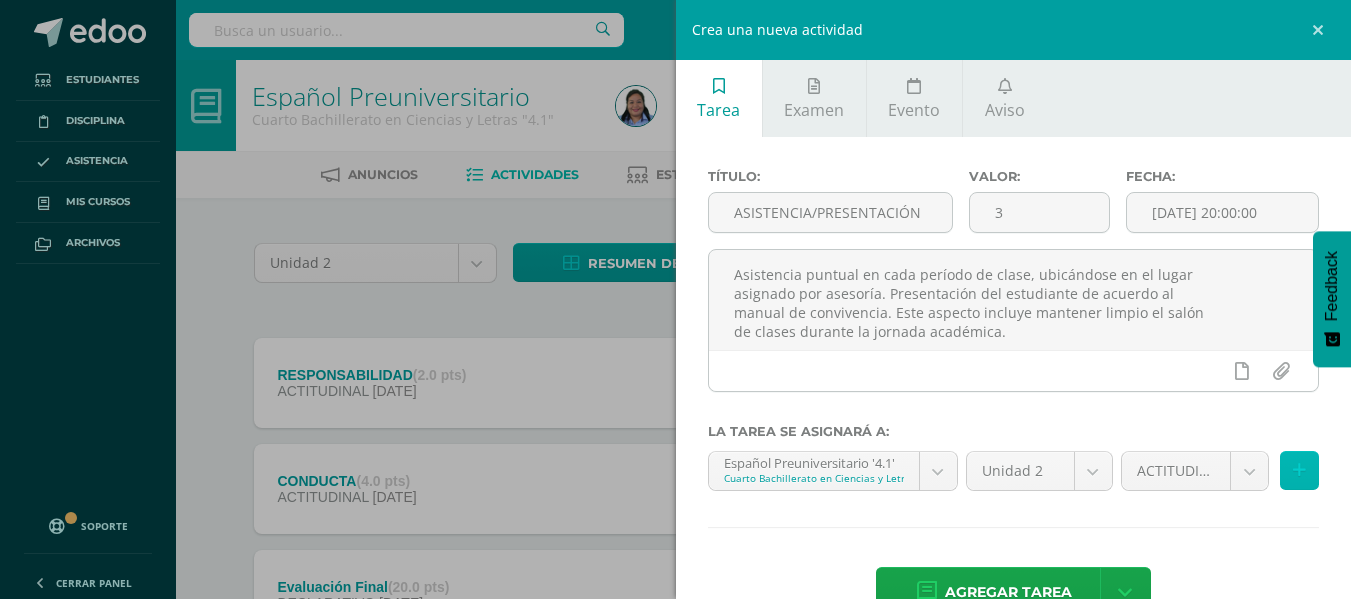 click at bounding box center [1299, 470] 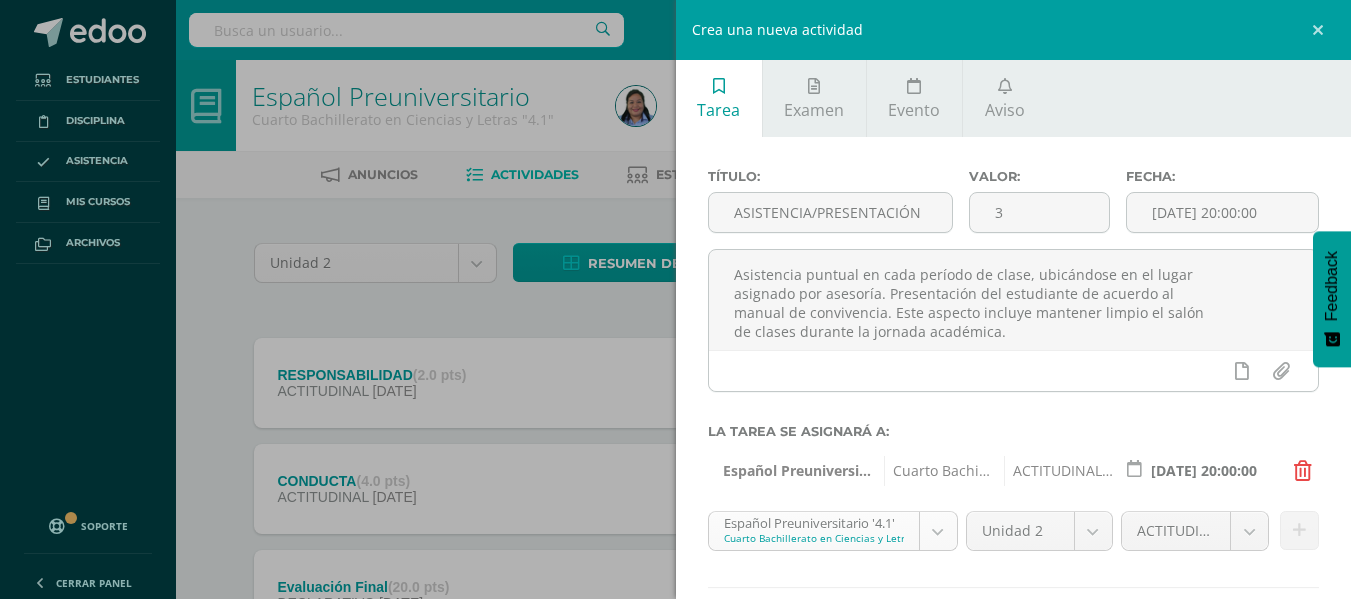 scroll, scrollTop: 309, scrollLeft: 0, axis: vertical 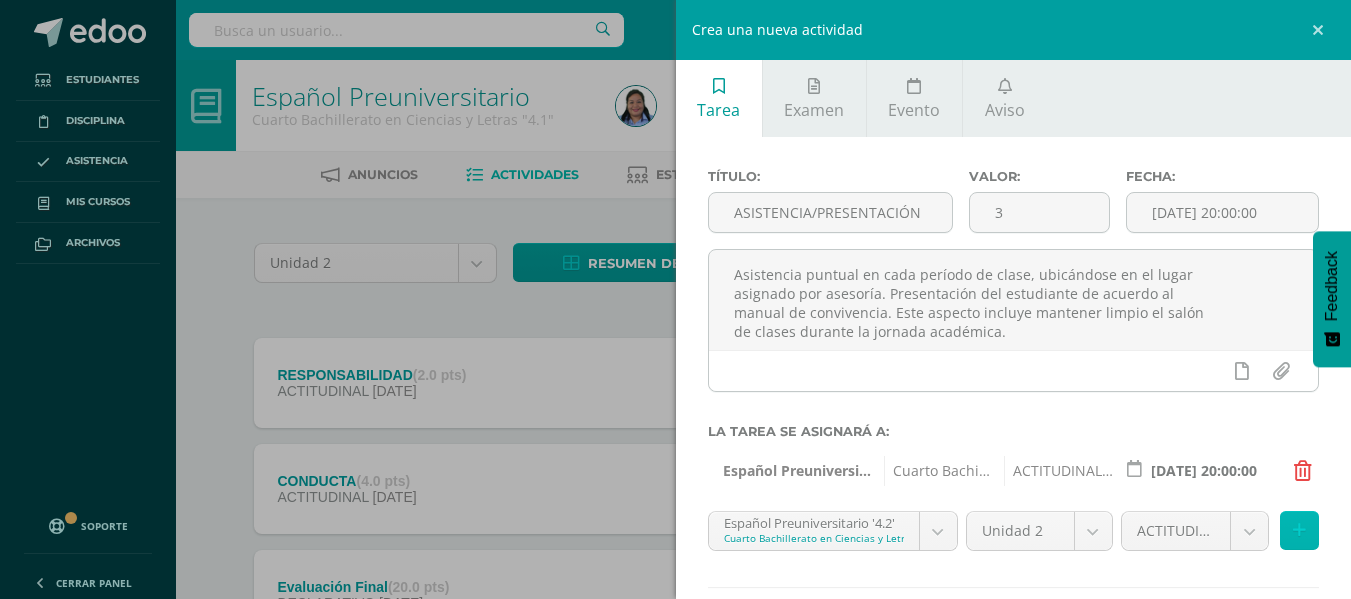 click at bounding box center [1299, 530] 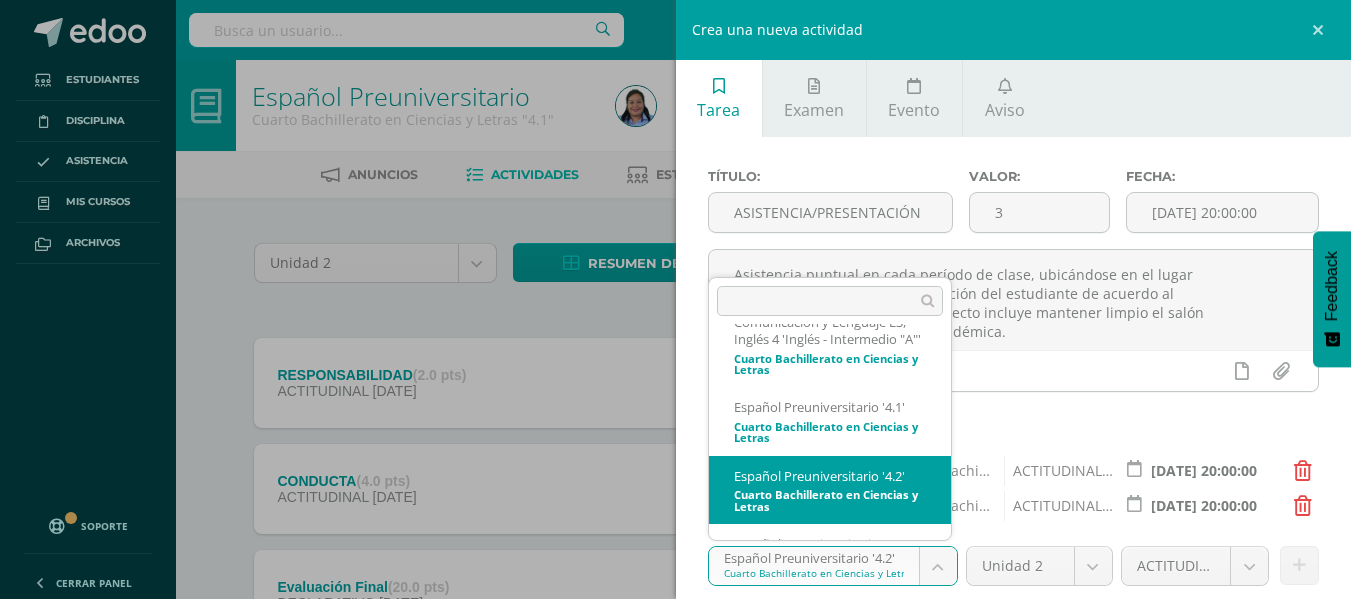 click on "Tarea asignada exitosamente         Estudiantes Disciplina Asistencia Mis cursos Archivos Soporte
Centro de ayuda
Últimas actualizaciones
10+ Cerrar panel
Comunicación y Lenguaje Idioma Español
Primero
Básico
"1.3"
Actividades Estudiantes Planificación Dosificación
Comunicación y Lenguaje, Idioma Extranjero
Primero
Básico
"Inglés - Intermedio "A""
Actividades Estudiantes Planificación Dosificación
Comunicación y Lenguaje, Idioma Extranjero
Segundo
Básico
"Inglés - Intermedio "A""
Mi Perfil" at bounding box center (675, 754) 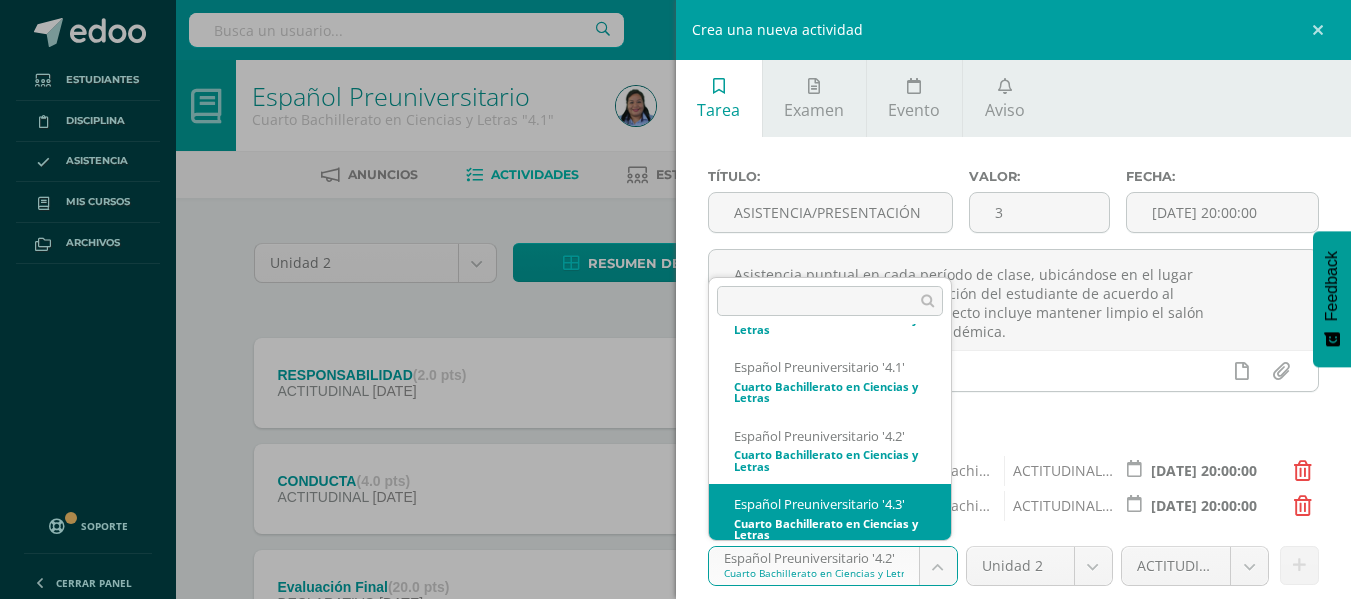 scroll, scrollTop: 446, scrollLeft: 0, axis: vertical 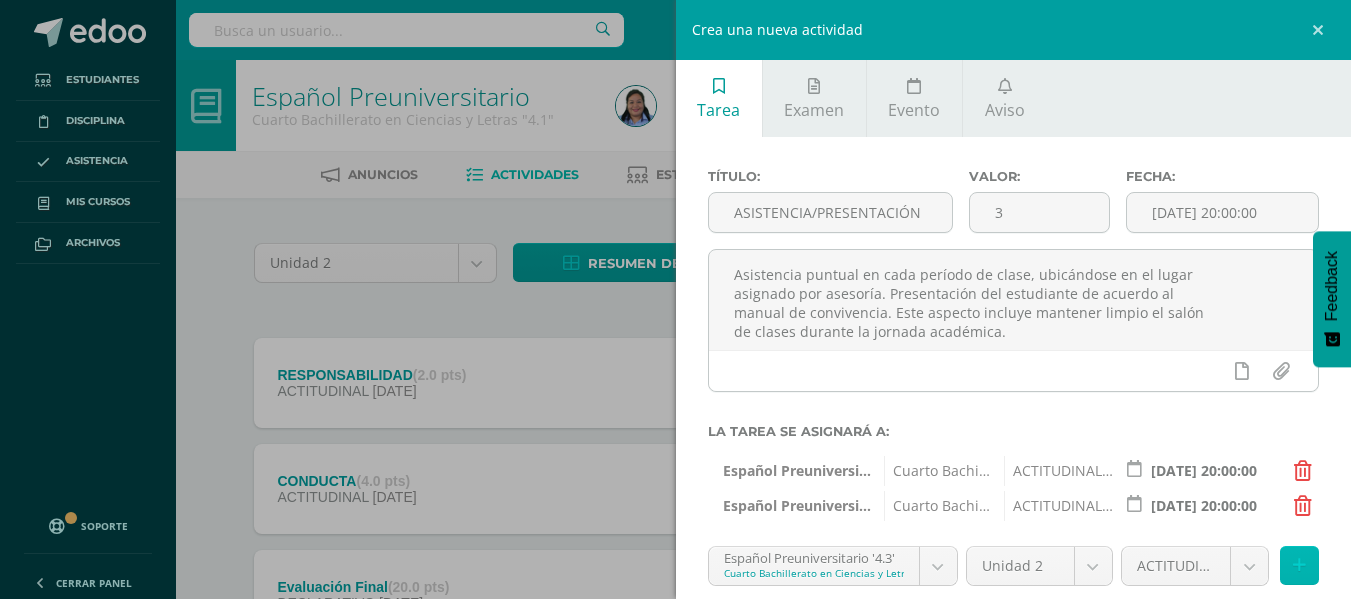 click at bounding box center (1299, 565) 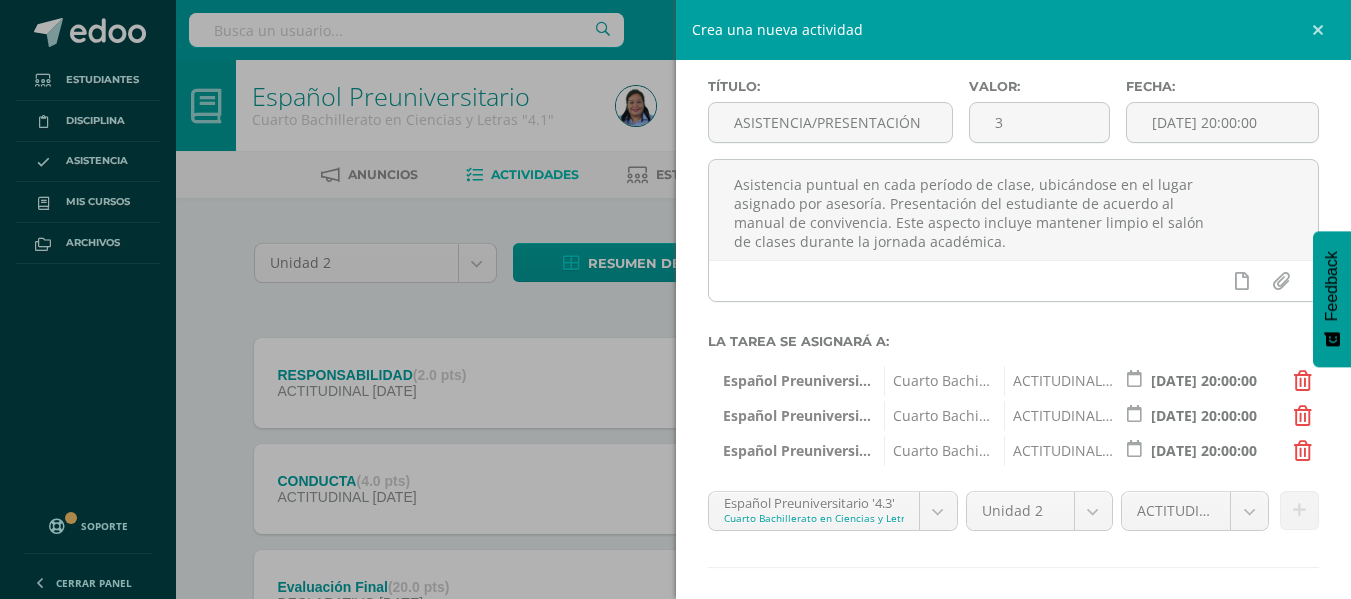 scroll, scrollTop: 107, scrollLeft: 0, axis: vertical 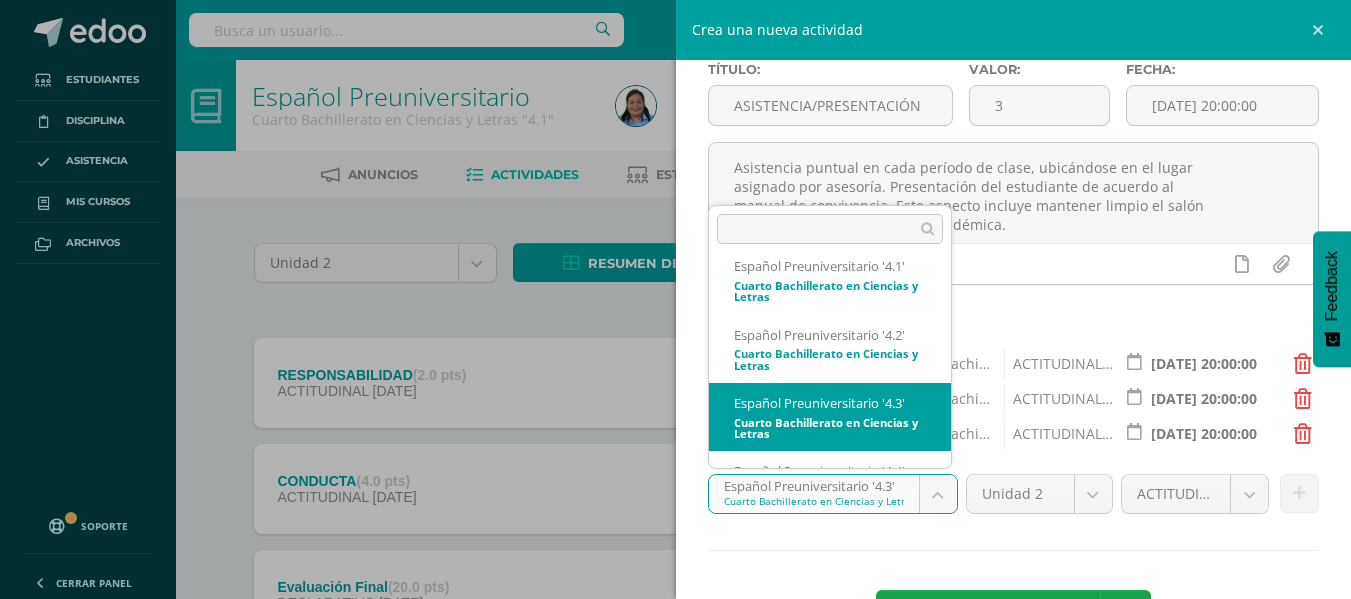 click on "Tarea asignada exitosamente         Estudiantes Disciplina Asistencia Mis cursos Archivos Soporte
Centro de ayuda
Últimas actualizaciones
10+ Cerrar panel
Comunicación y Lenguaje Idioma Español
Primero
Básico
"1.3"
Actividades Estudiantes Planificación Dosificación
Comunicación y Lenguaje, Idioma Extranjero
Primero
Básico
"Inglés - Intermedio "A""
Actividades Estudiantes Planificación Dosificación
Comunicación y Lenguaje, Idioma Extranjero
Segundo
Básico
"Inglés - Intermedio "A""
Mi Perfil" at bounding box center [675, 754] 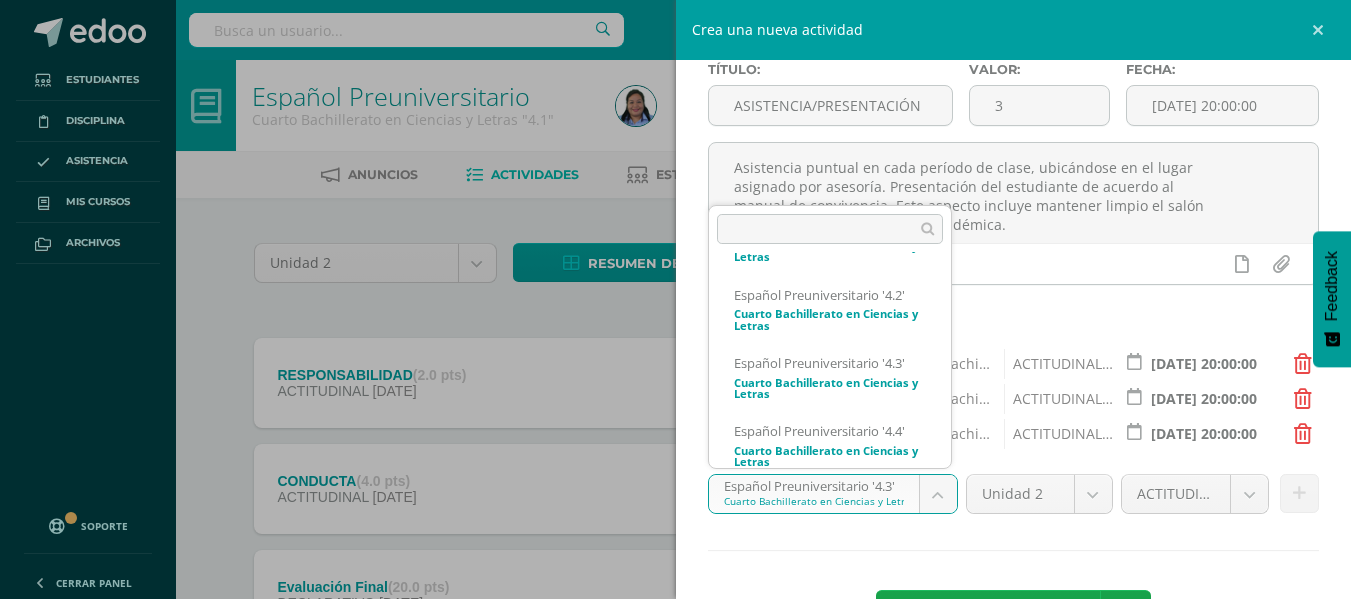 scroll, scrollTop: 514, scrollLeft: 0, axis: vertical 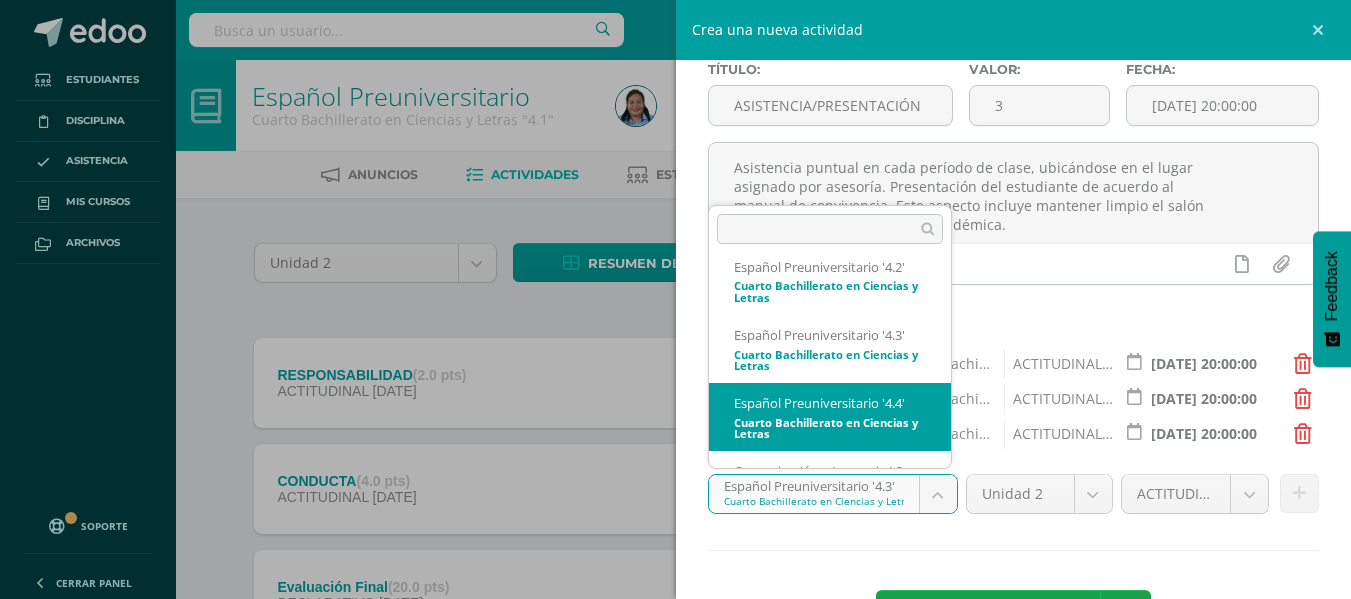 select on "34230" 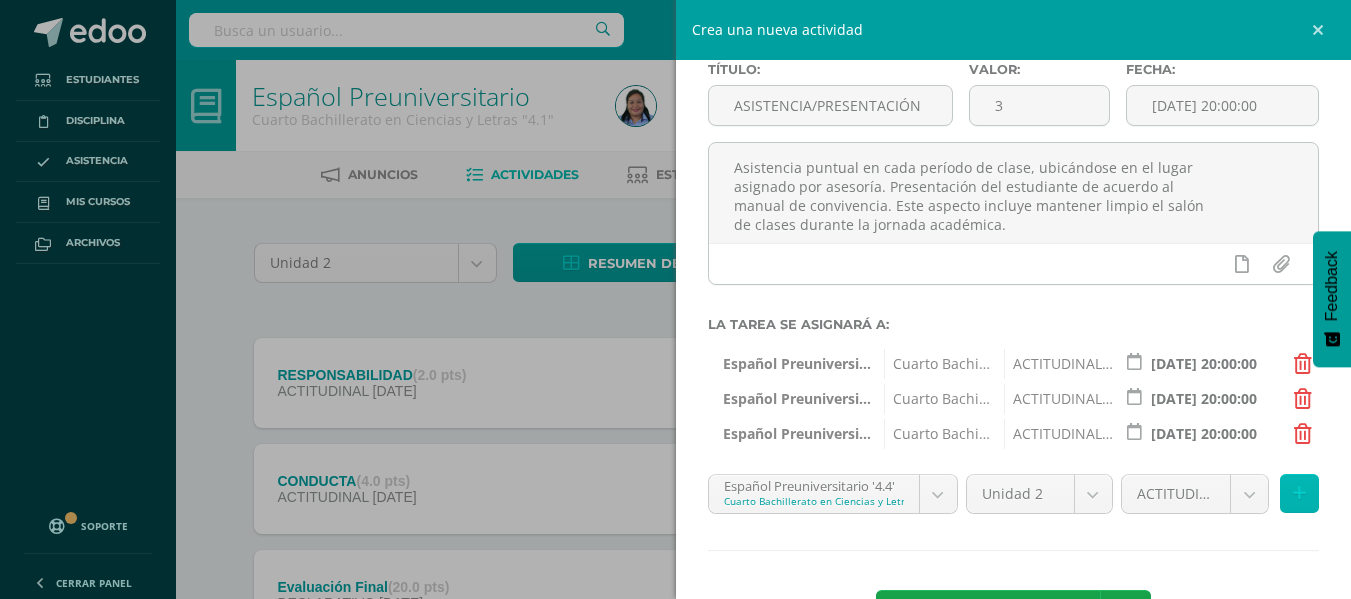 click at bounding box center [1299, 493] 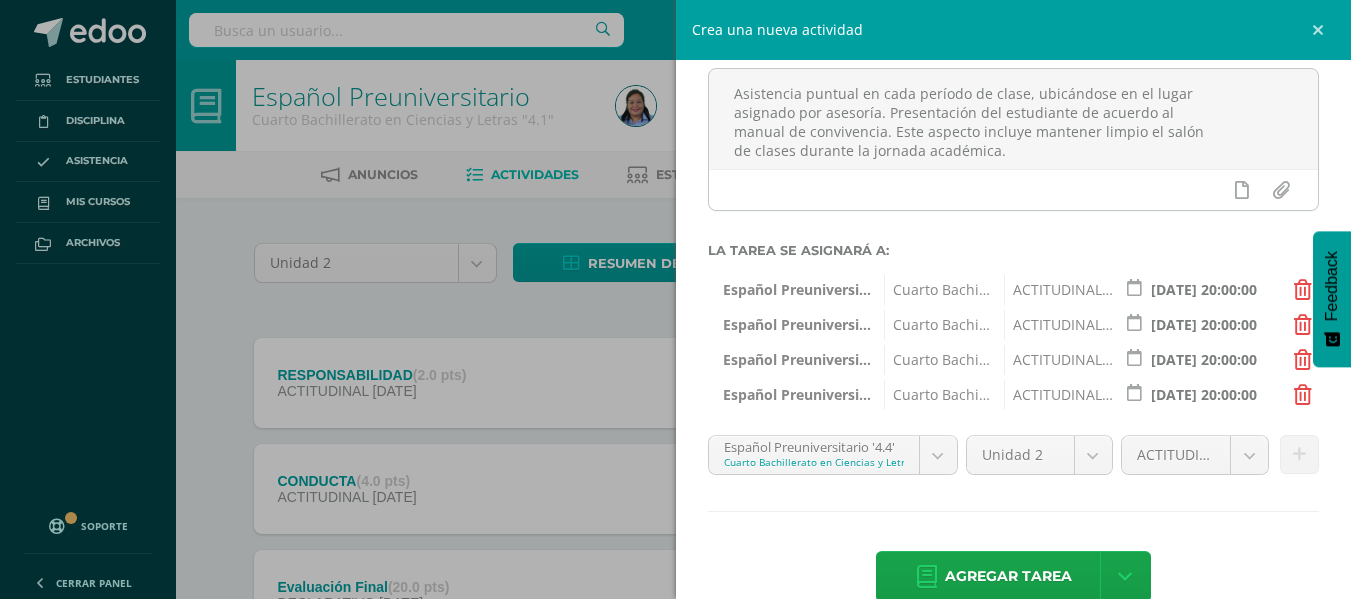 scroll, scrollTop: 220, scrollLeft: 0, axis: vertical 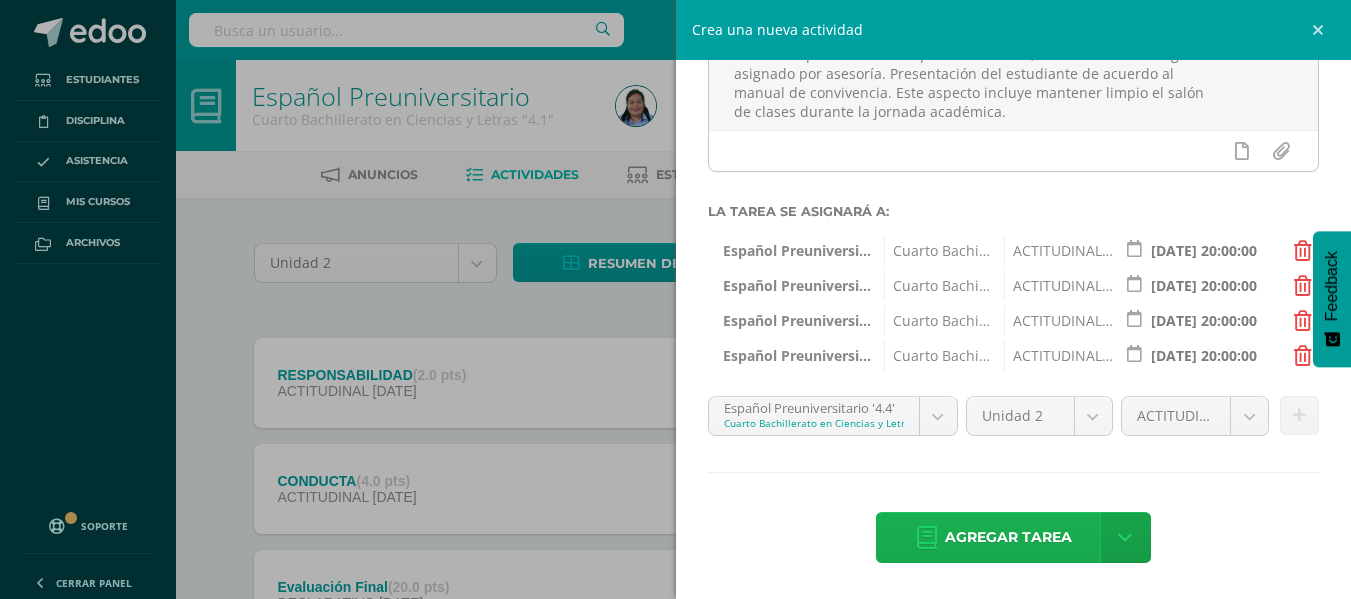 click on "Agregar tarea" at bounding box center [1008, 537] 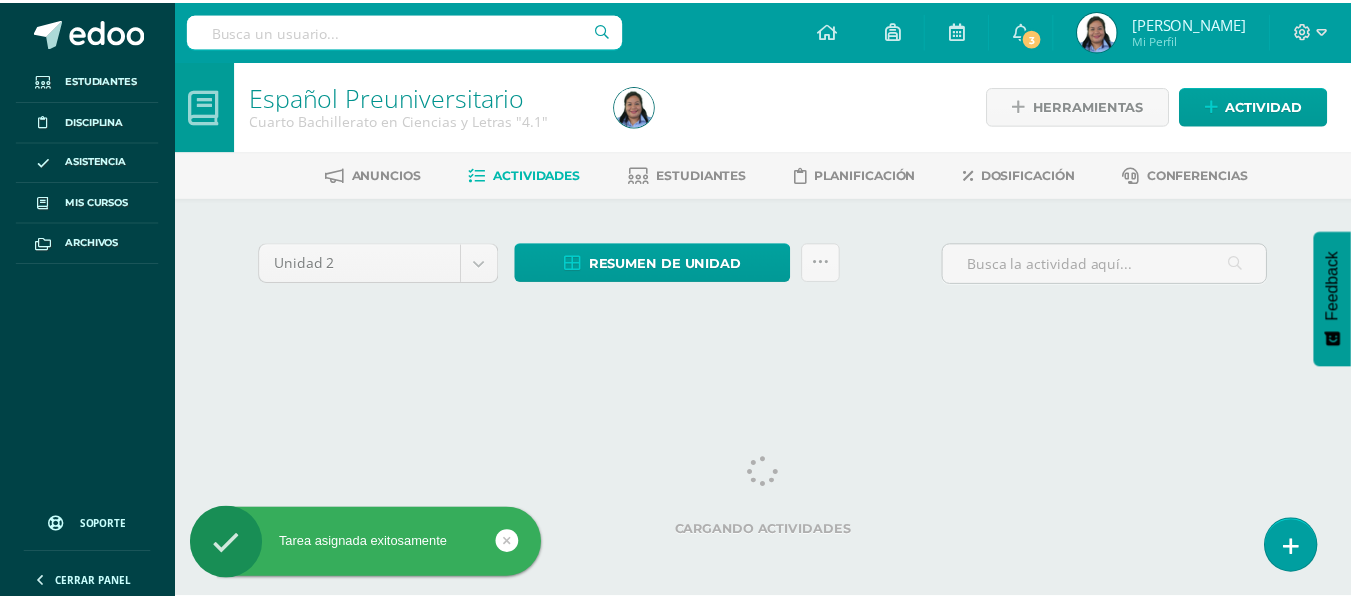 scroll, scrollTop: 0, scrollLeft: 0, axis: both 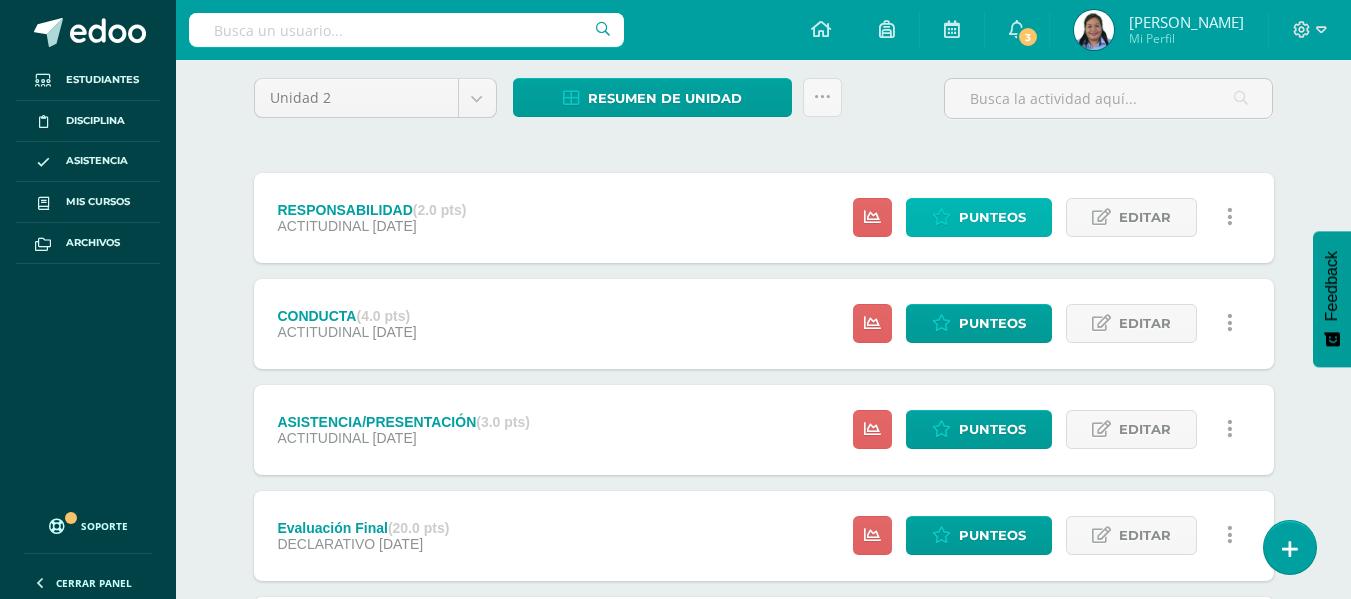 click on "Punteos" at bounding box center [992, 217] 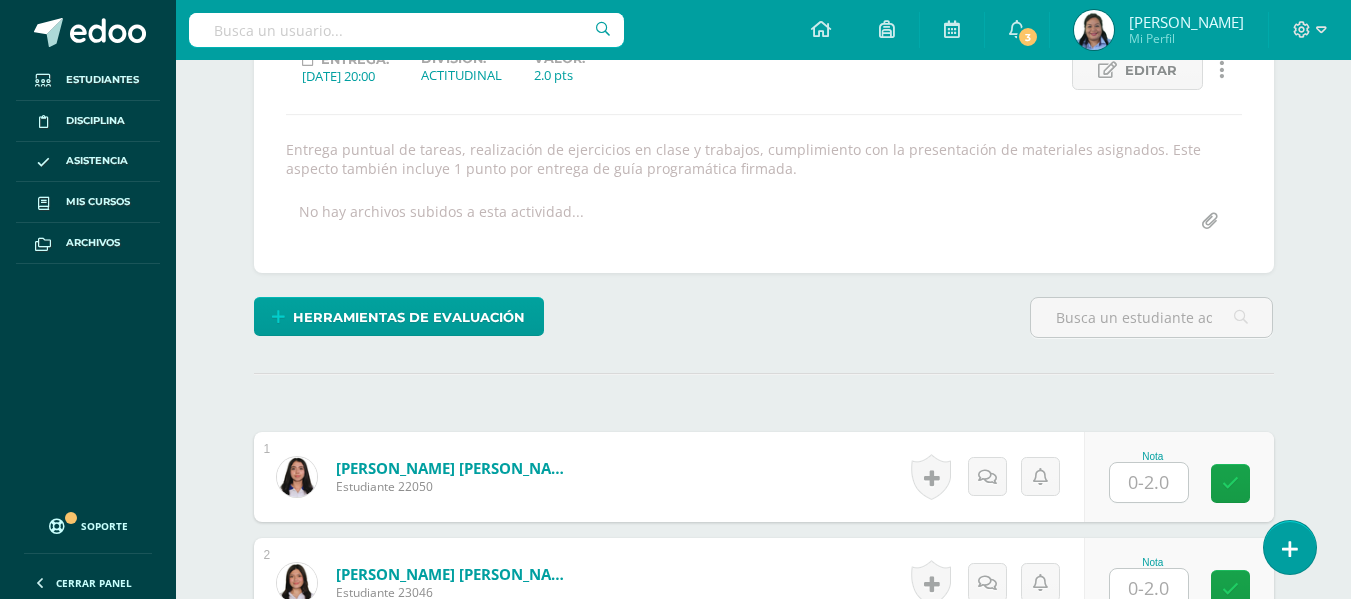 scroll, scrollTop: 302, scrollLeft: 0, axis: vertical 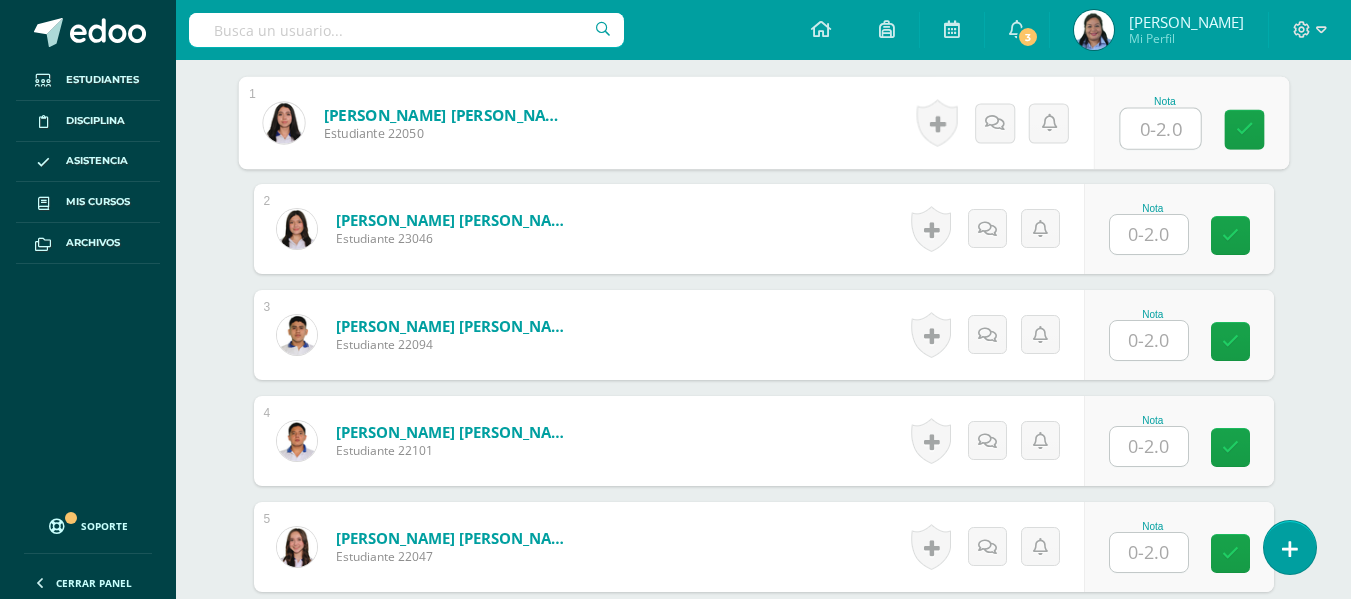 click at bounding box center (1160, 129) 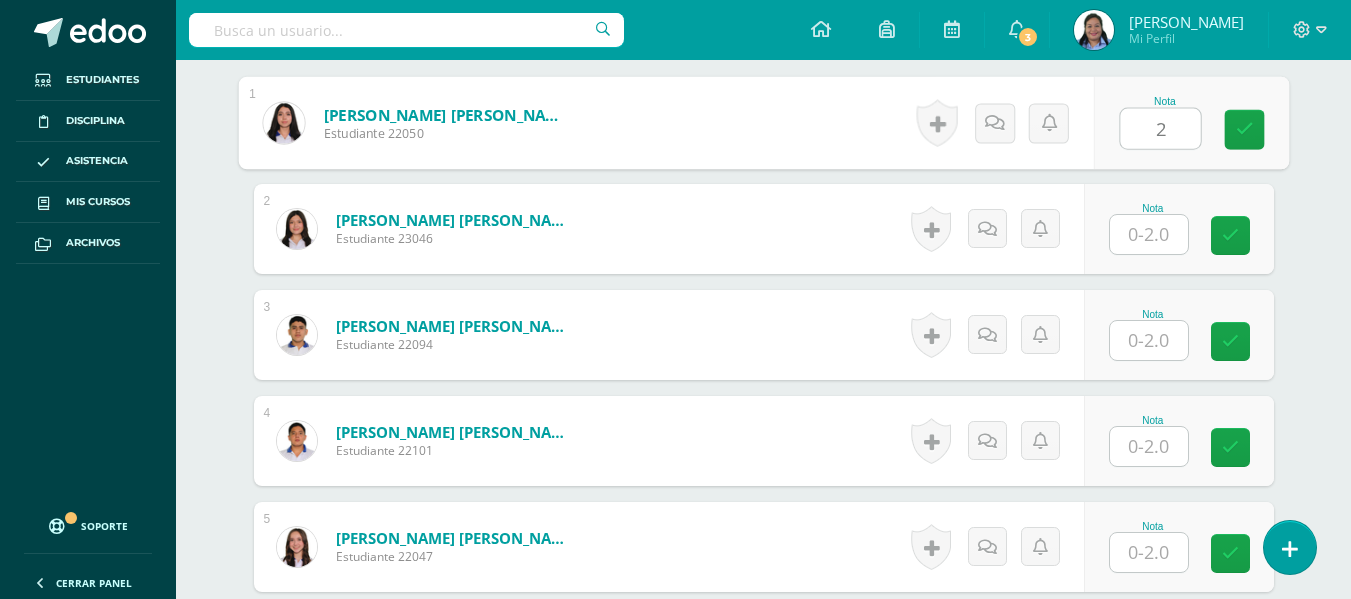 type on "2" 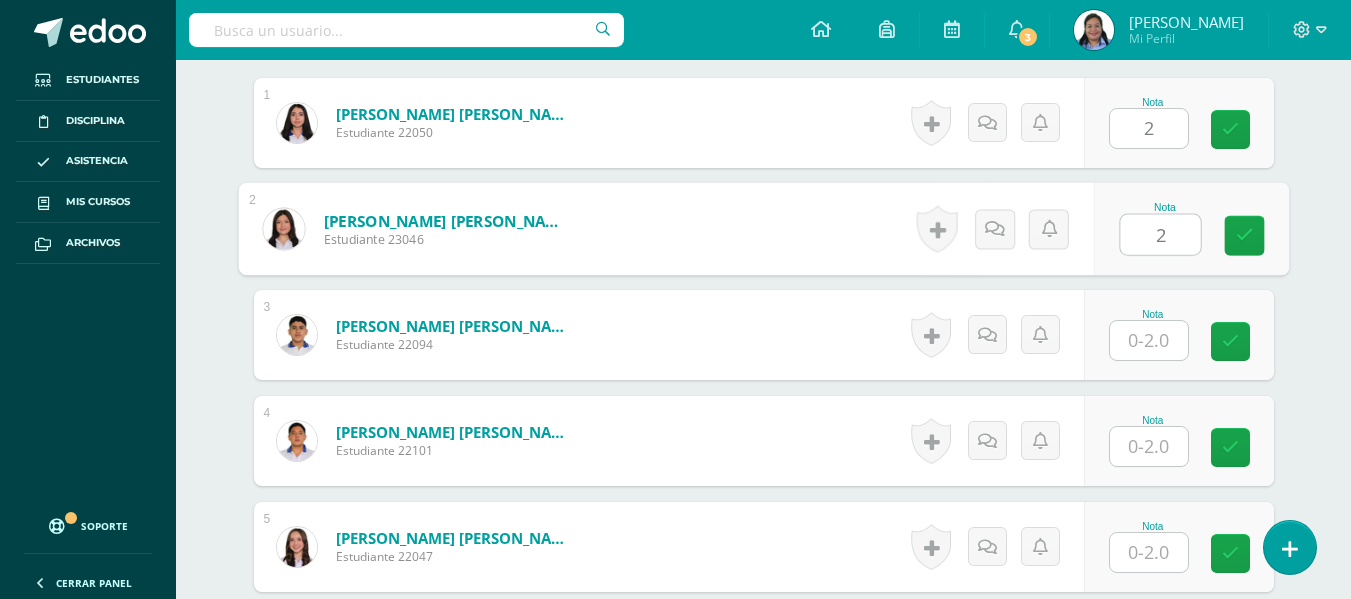 click on "2" at bounding box center [1160, 235] 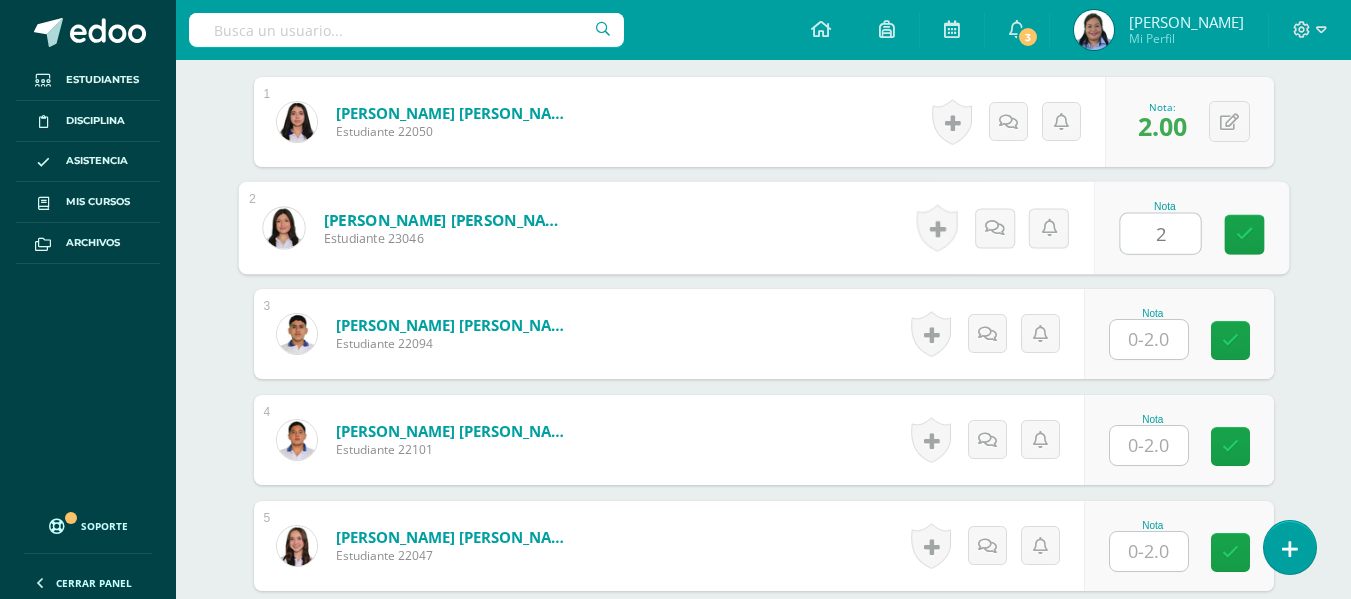 type on "2" 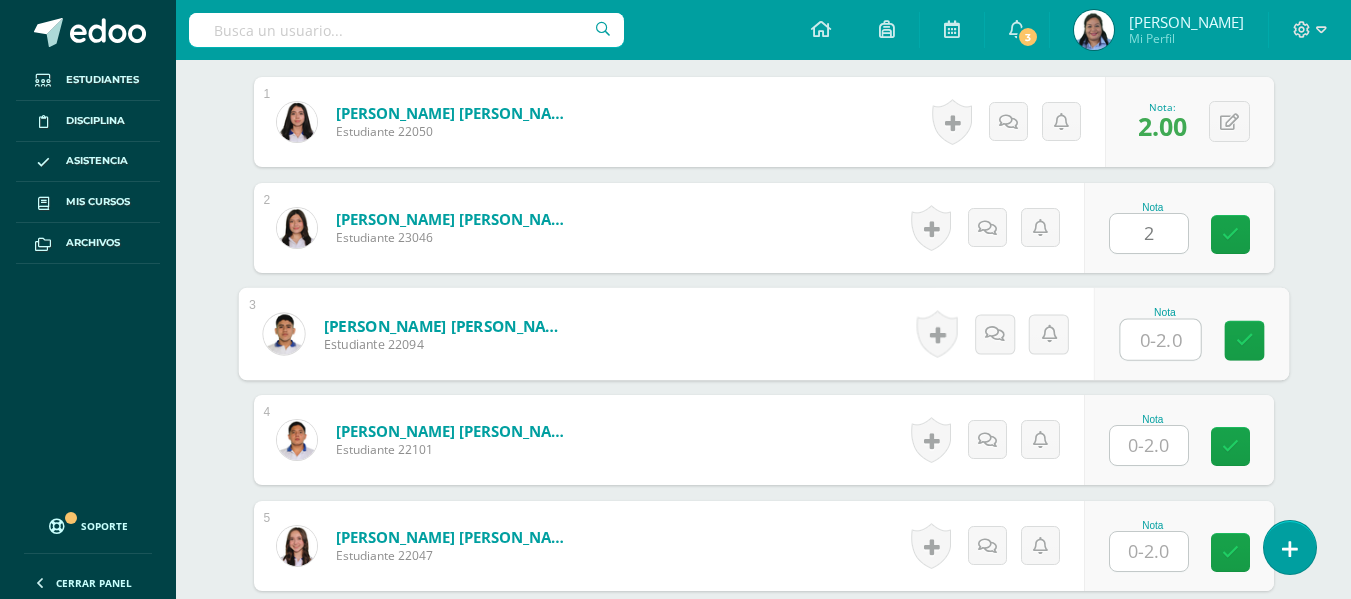 click at bounding box center (1160, 340) 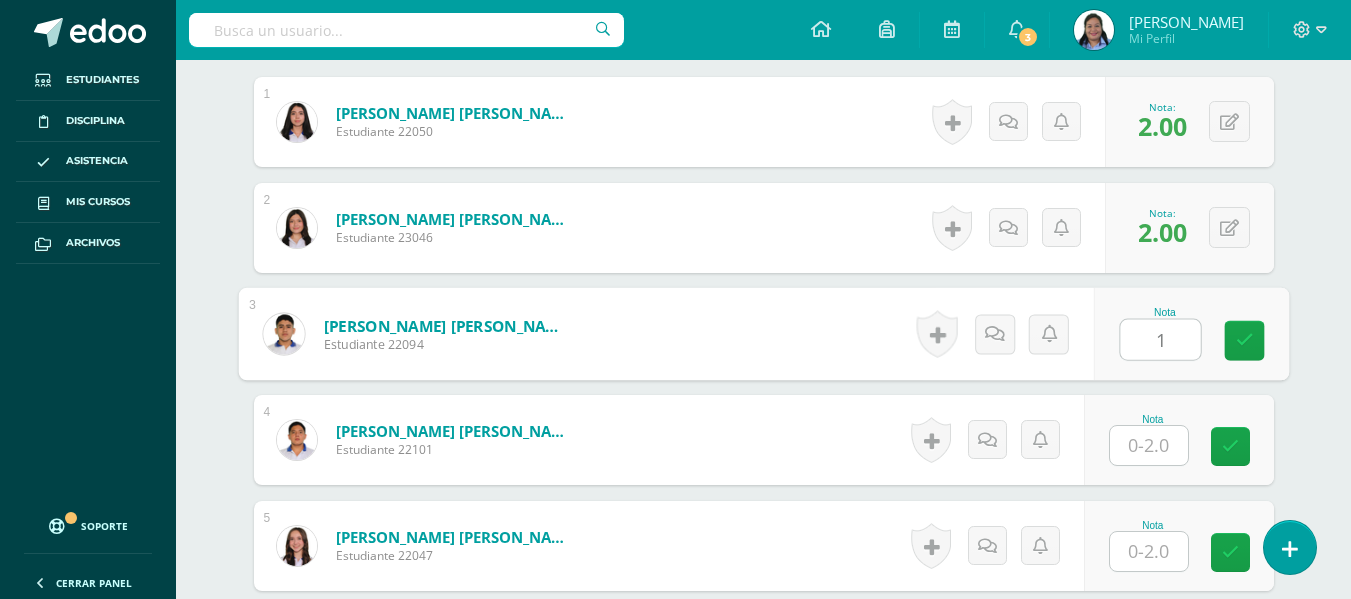 scroll, scrollTop: 657, scrollLeft: 0, axis: vertical 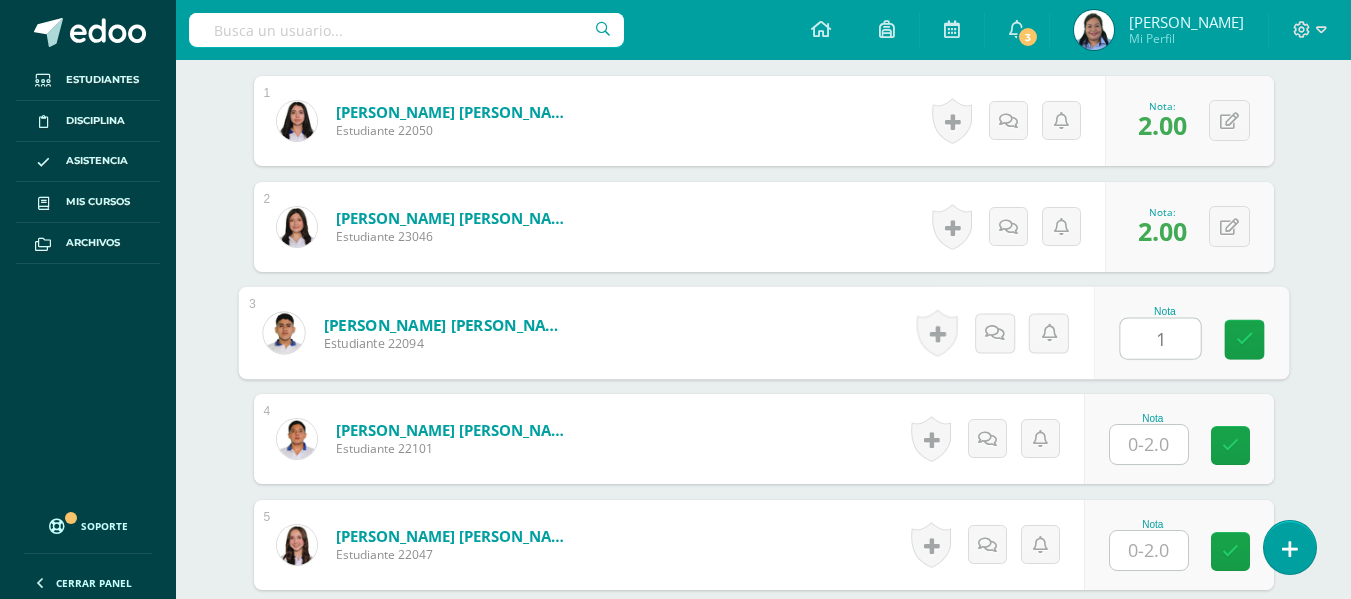 type on "1" 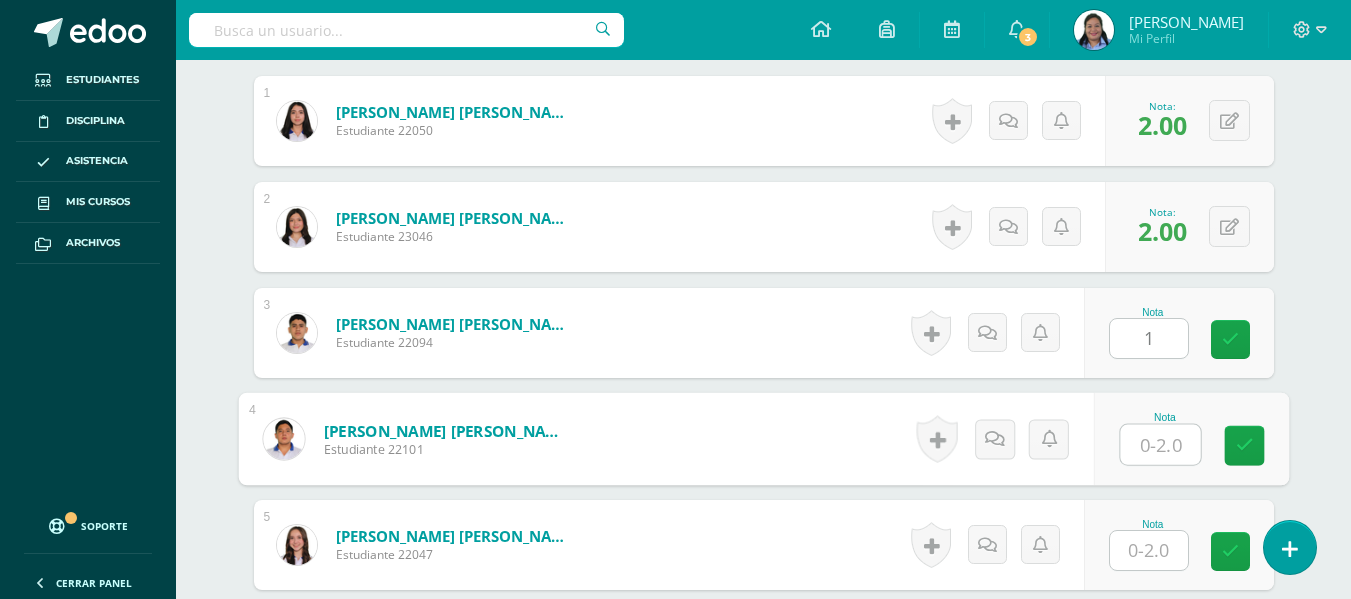 click at bounding box center [1160, 445] 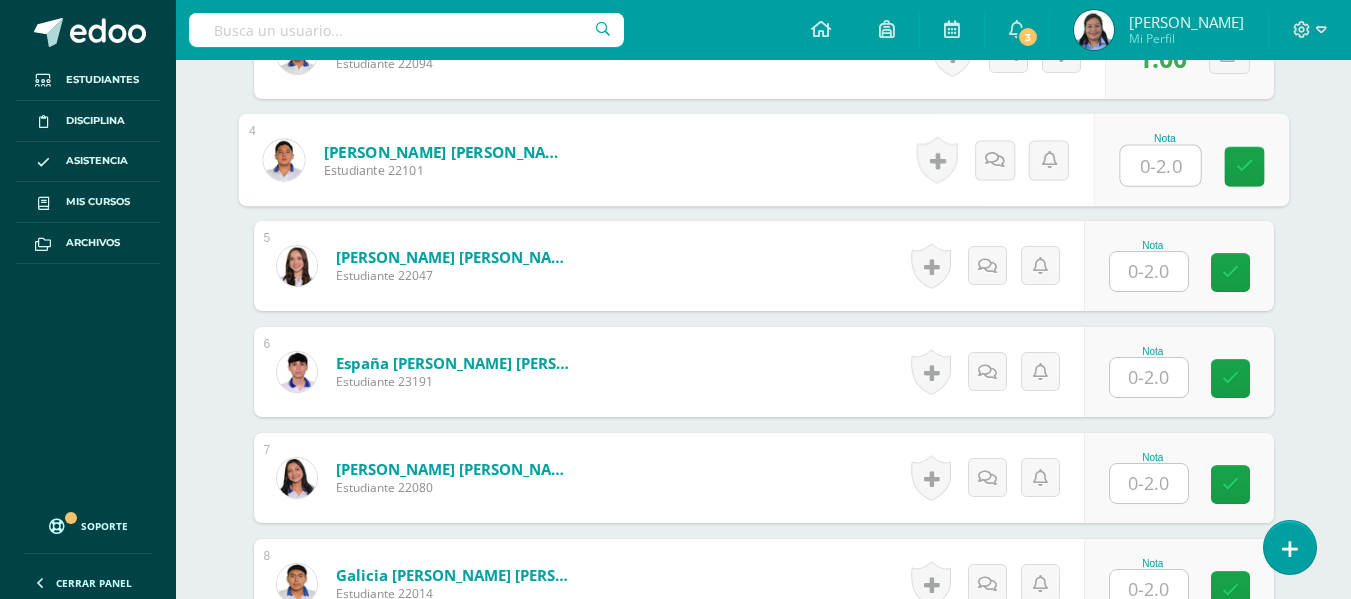 scroll, scrollTop: 945, scrollLeft: 0, axis: vertical 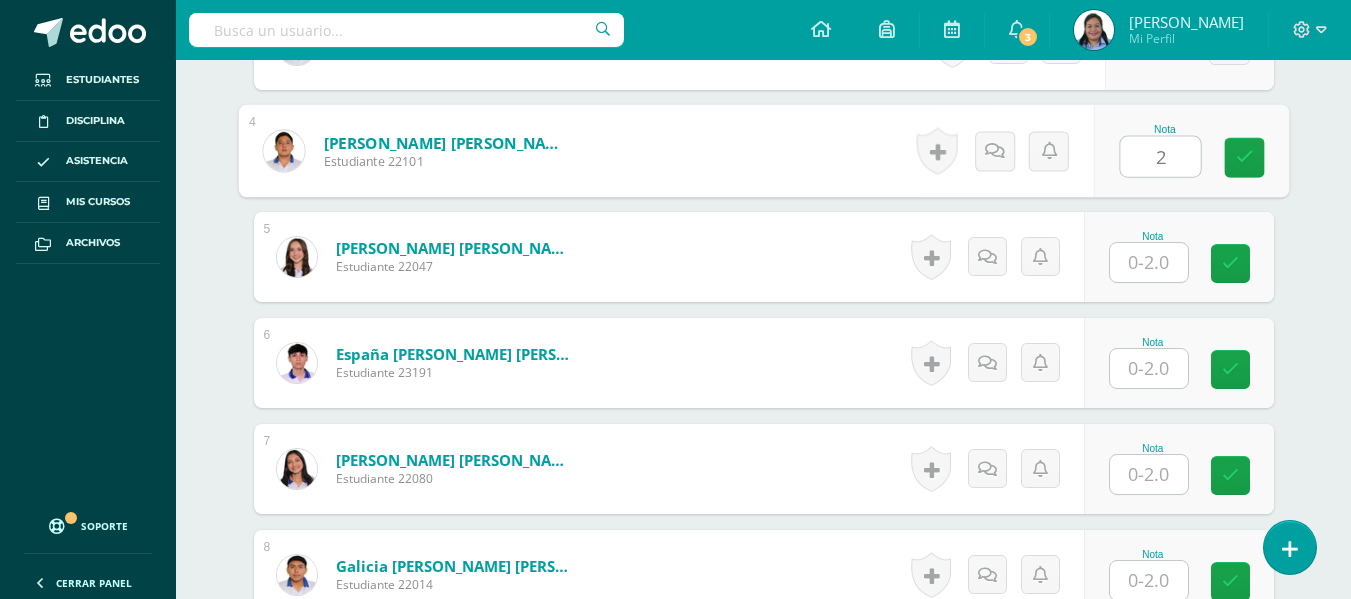type on "2" 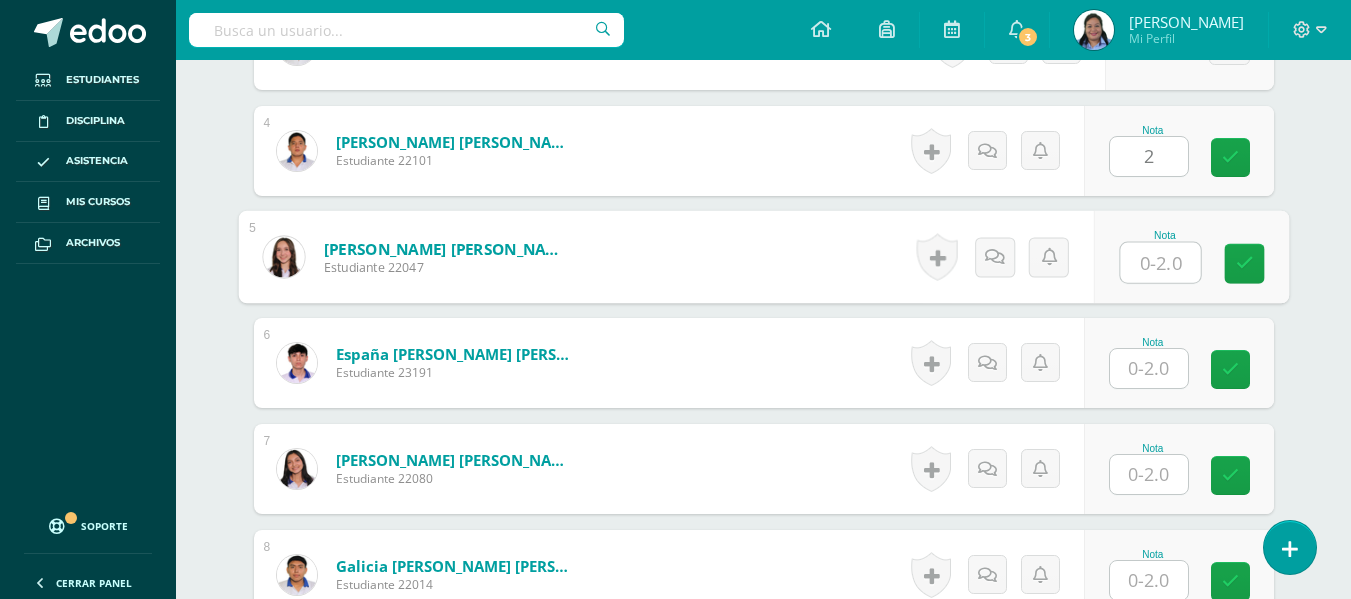 click at bounding box center (1160, 263) 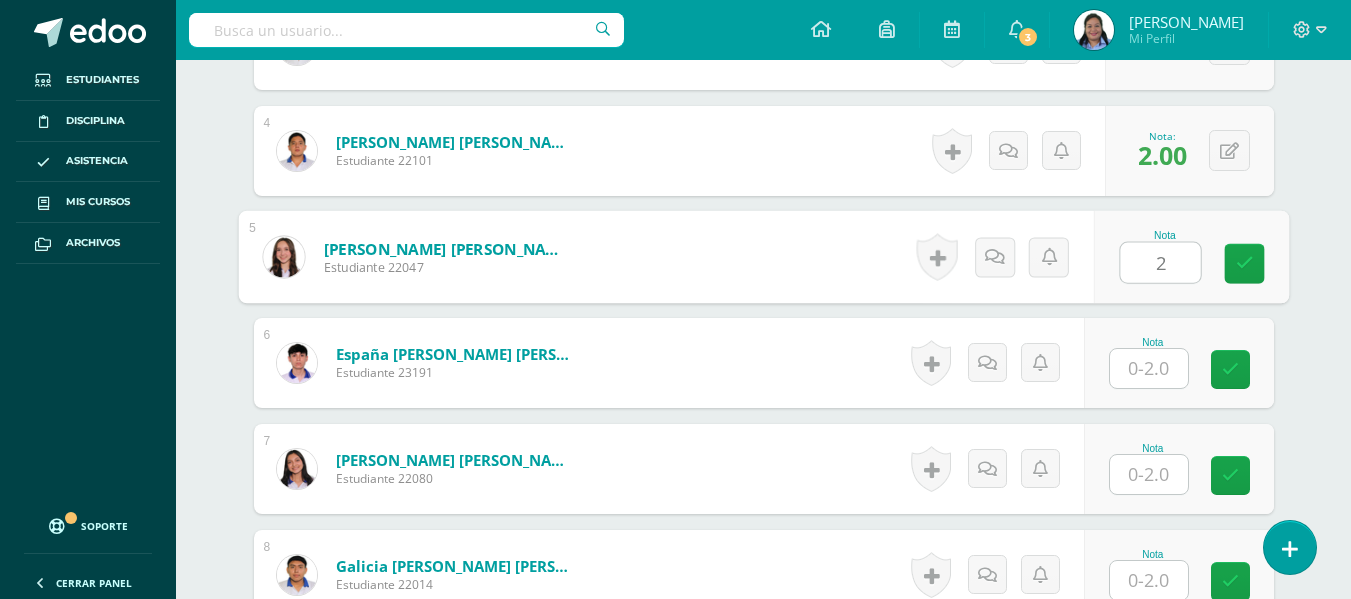 type on "2" 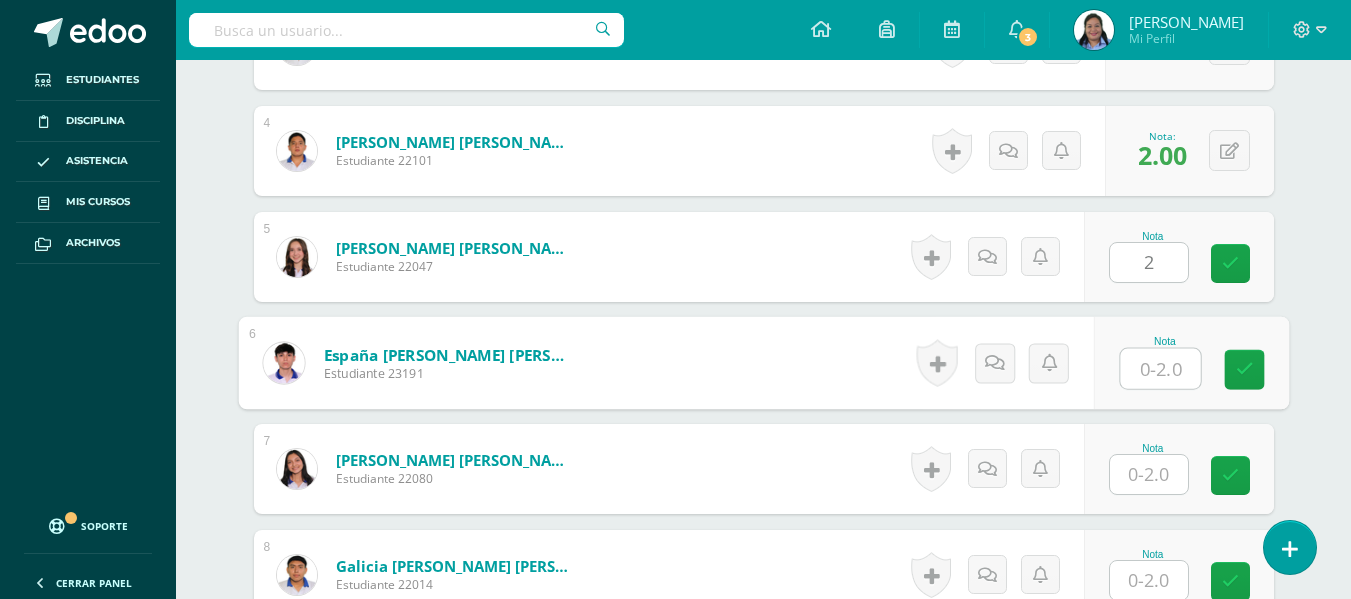 click at bounding box center [1160, 369] 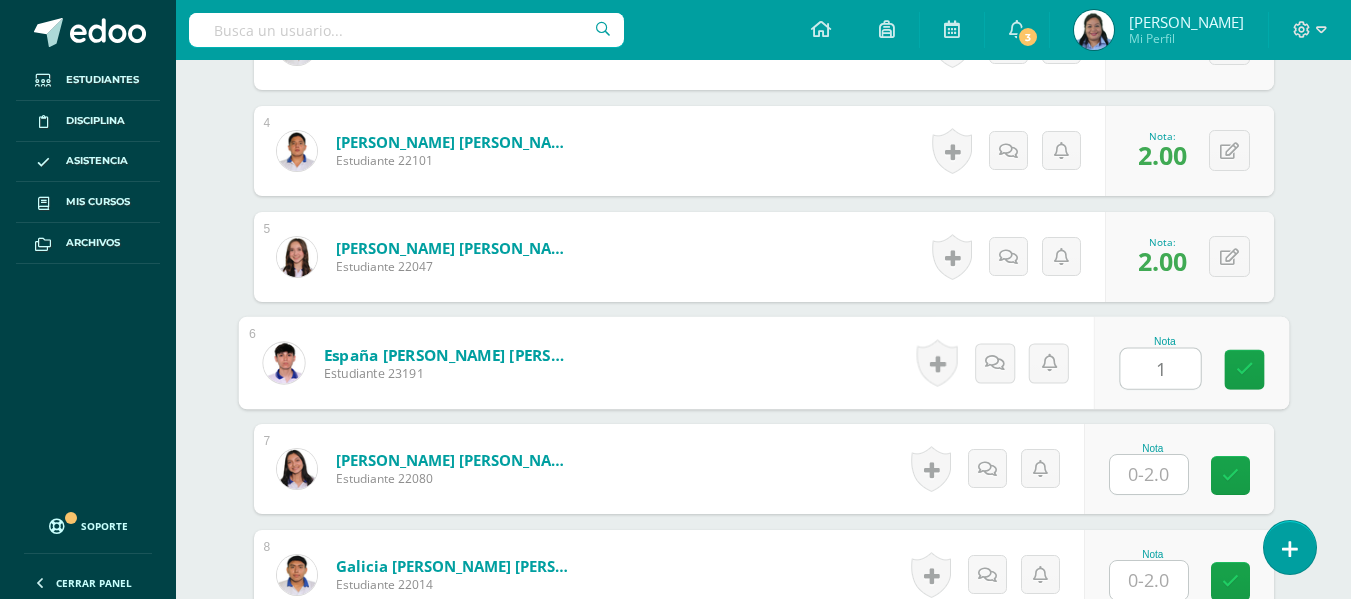 type on "1" 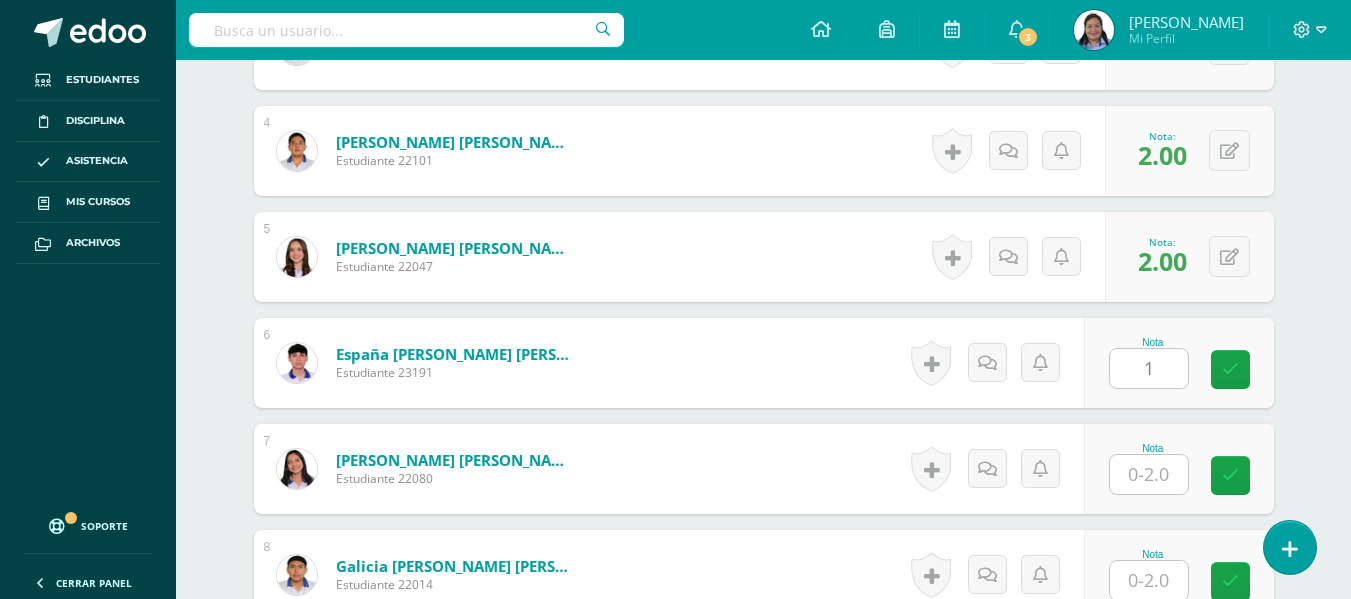 click on "Nota" at bounding box center (1179, 469) 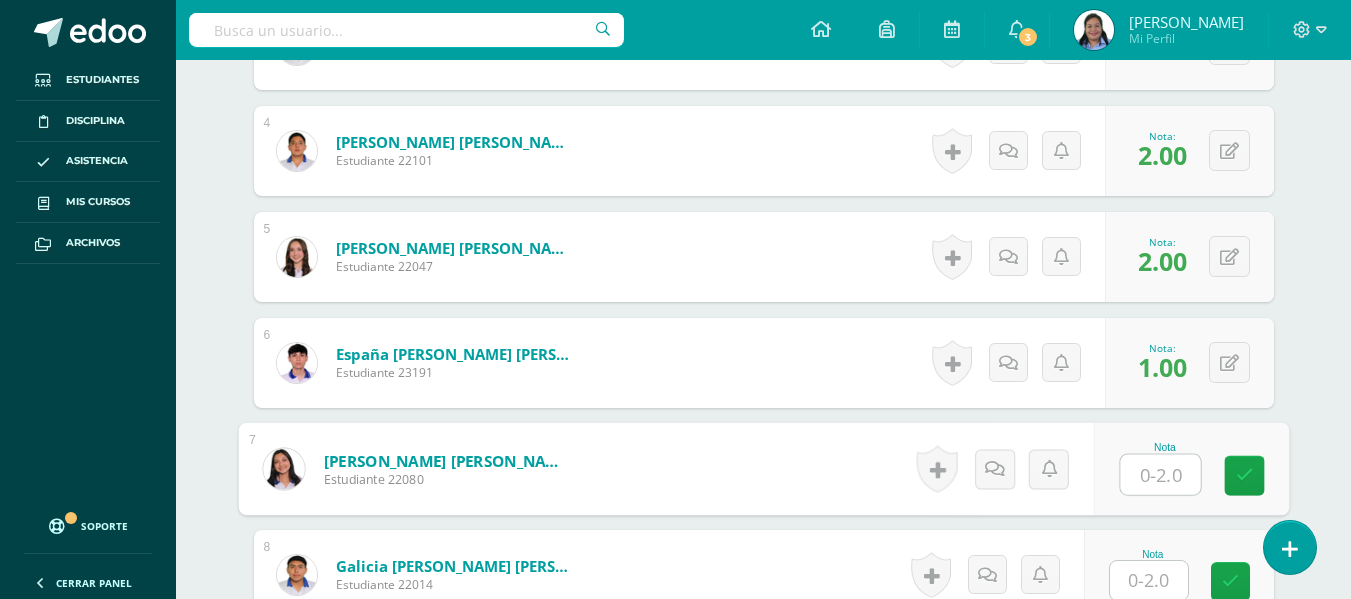 click at bounding box center (1160, 475) 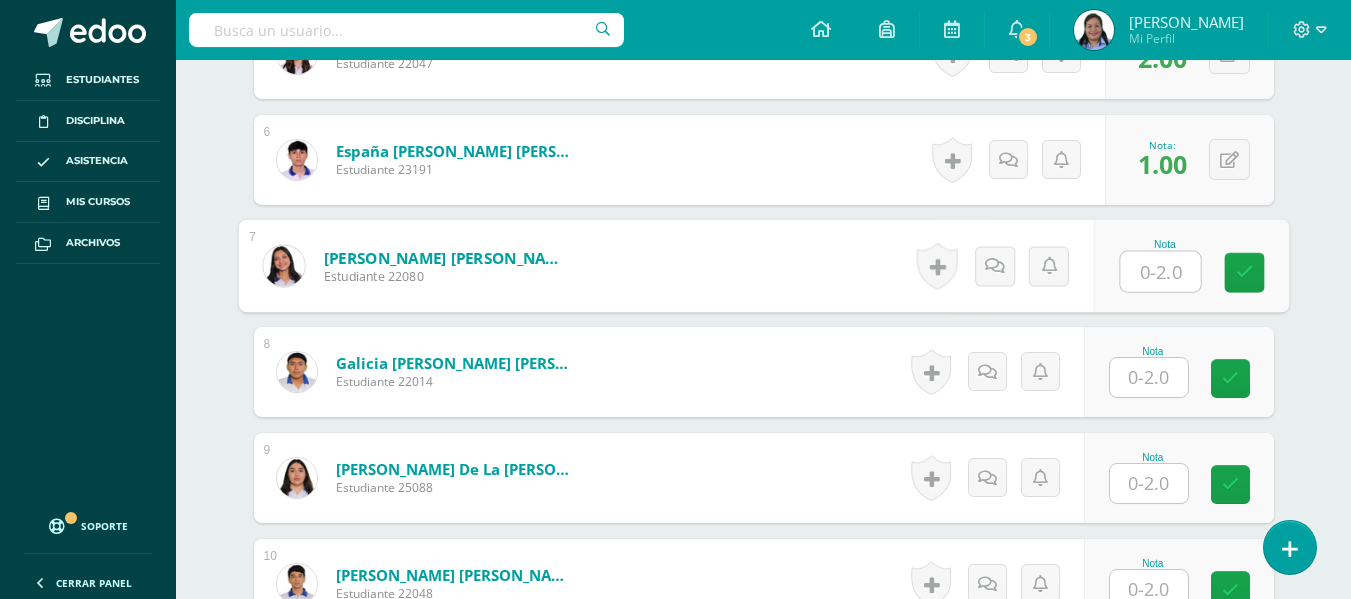 scroll, scrollTop: 1173, scrollLeft: 0, axis: vertical 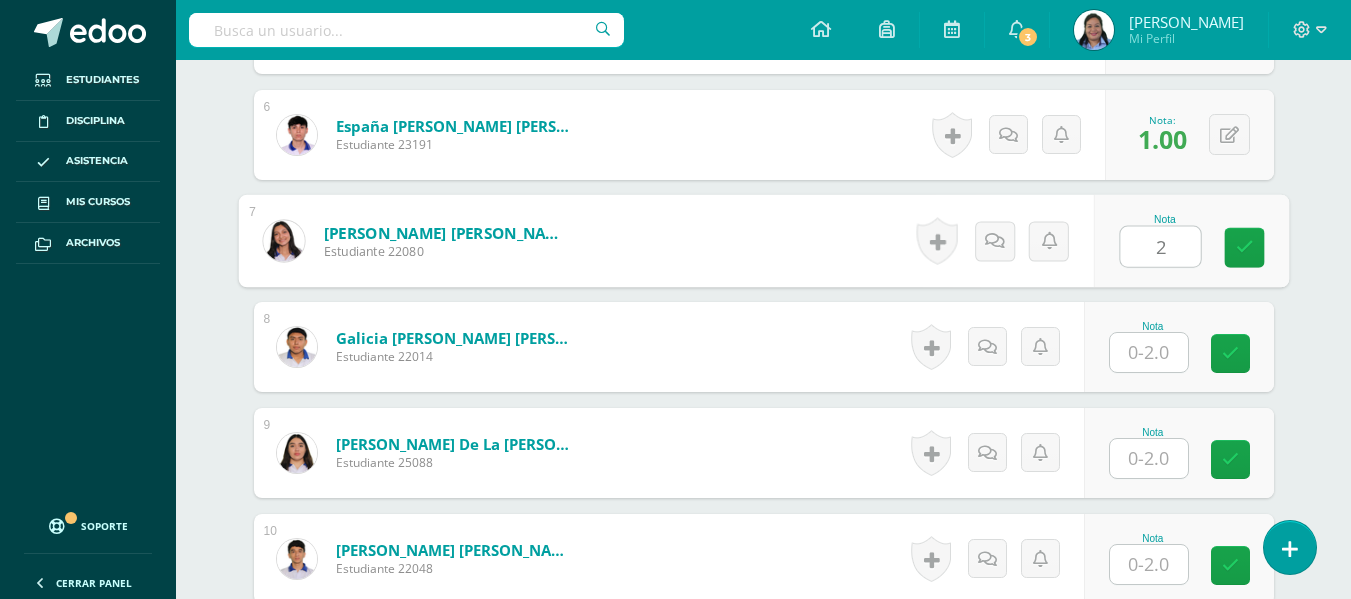 type on "2" 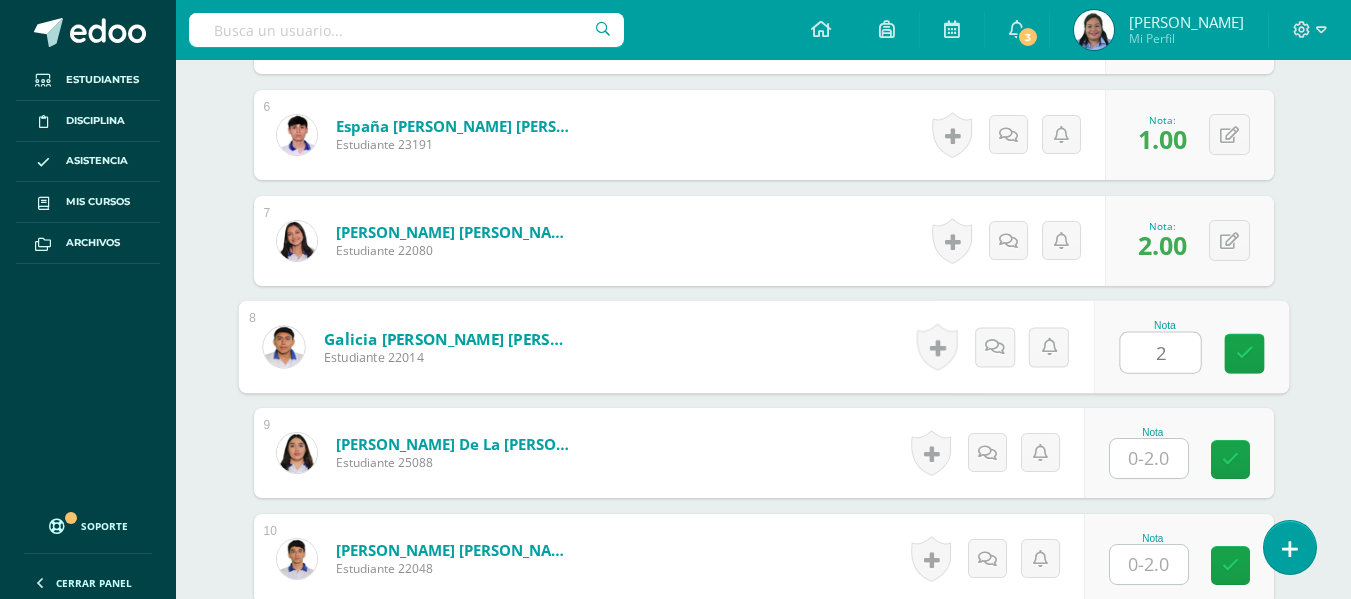 type on "2" 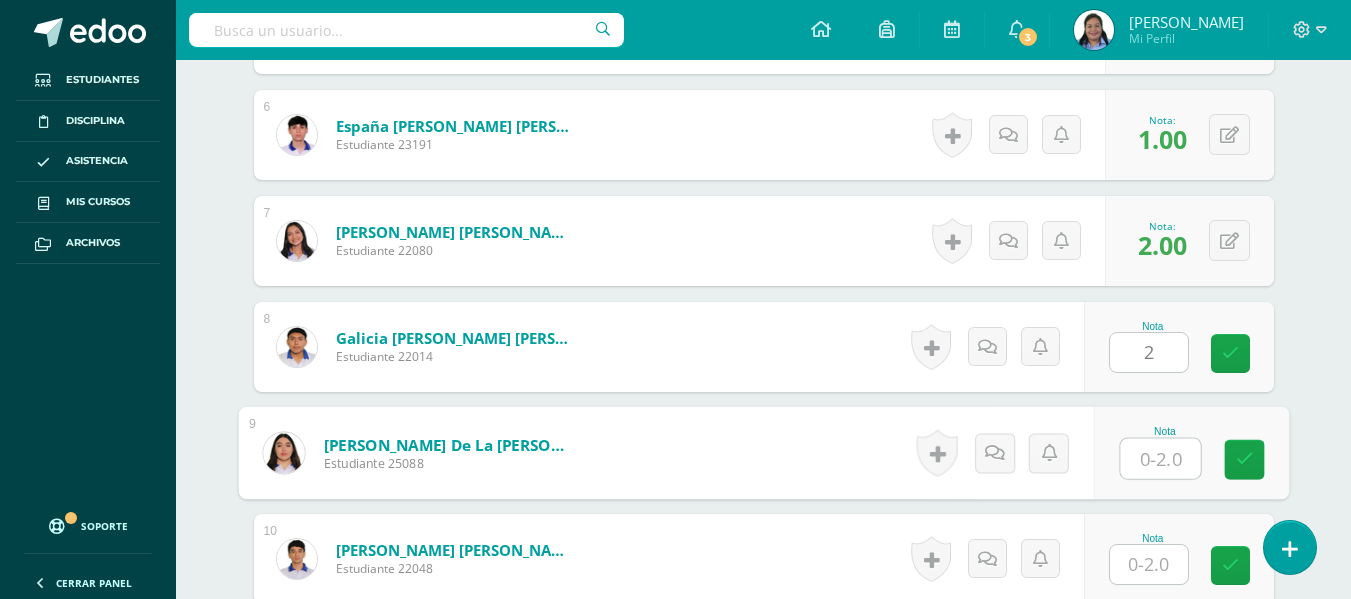 click at bounding box center [1160, 459] 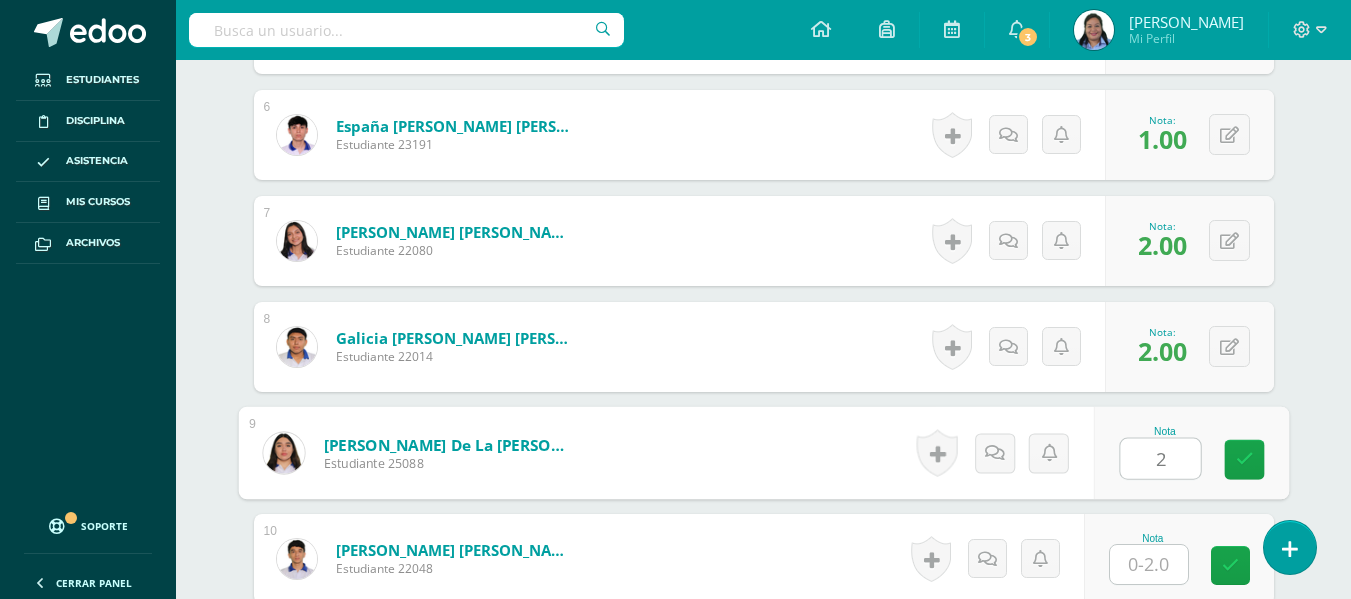 type on "2" 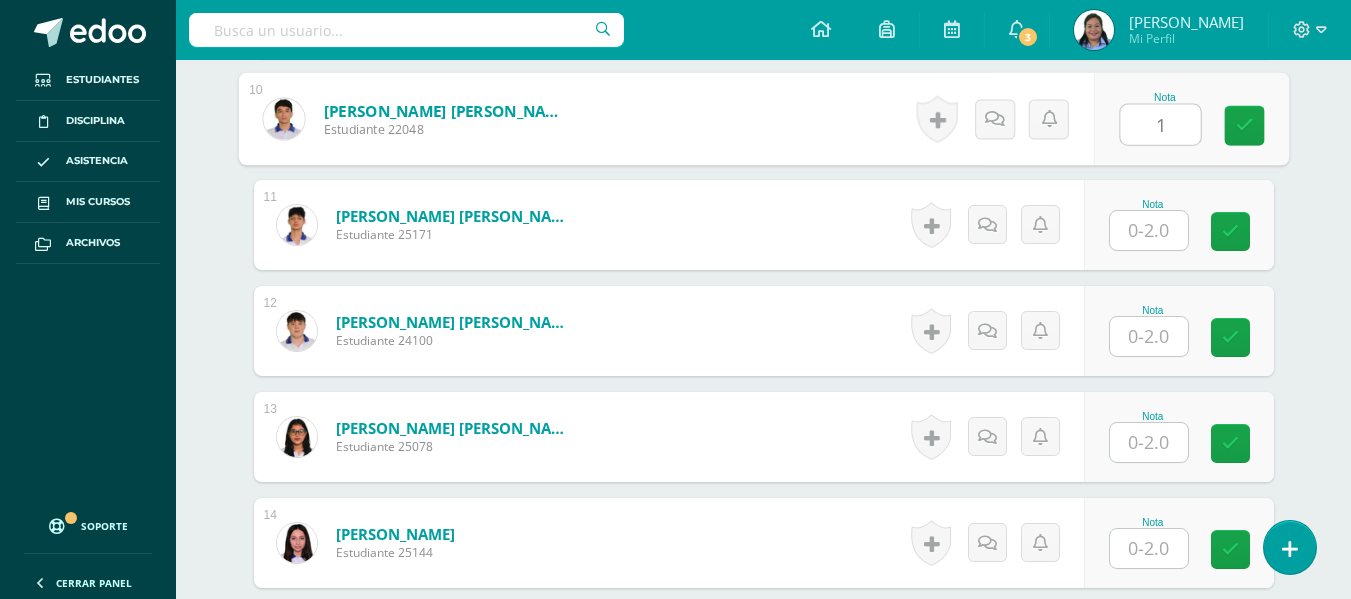 scroll, scrollTop: 1622, scrollLeft: 0, axis: vertical 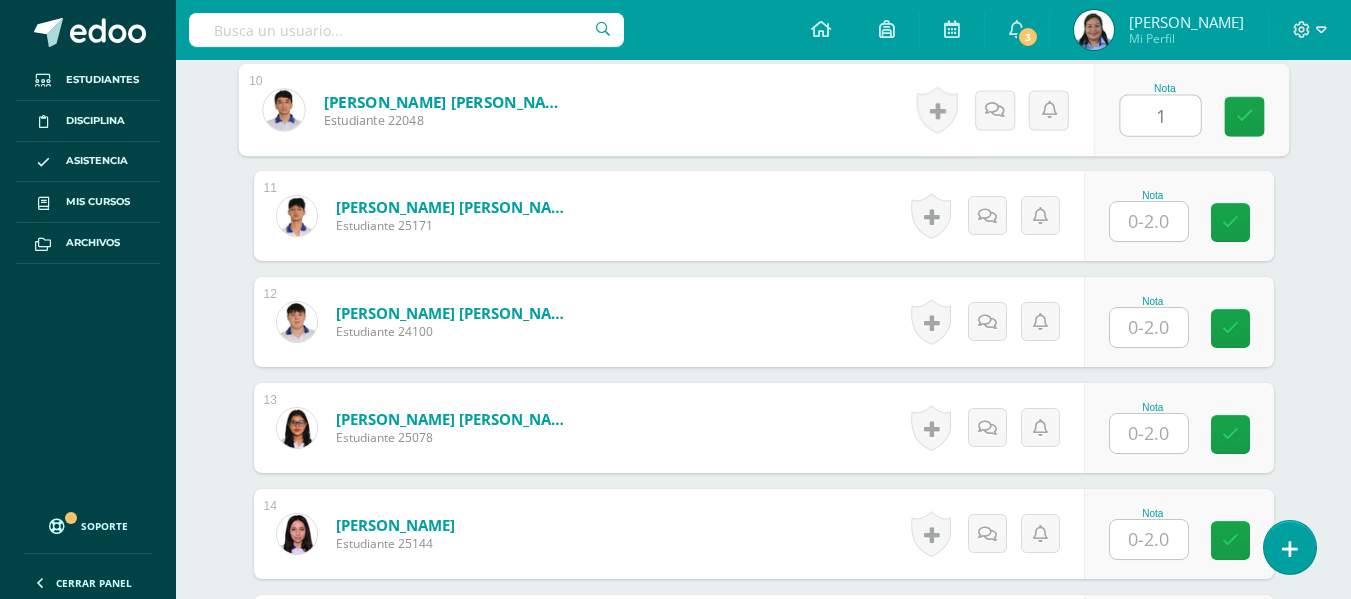 type on "1" 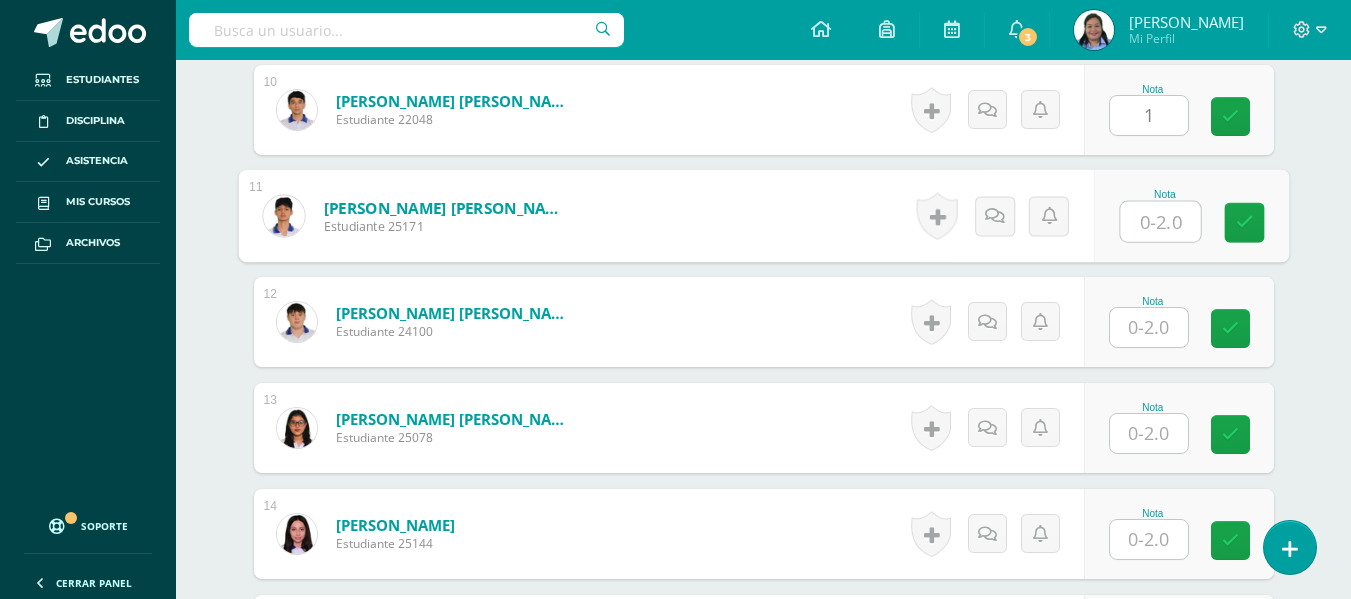 click at bounding box center (1160, 222) 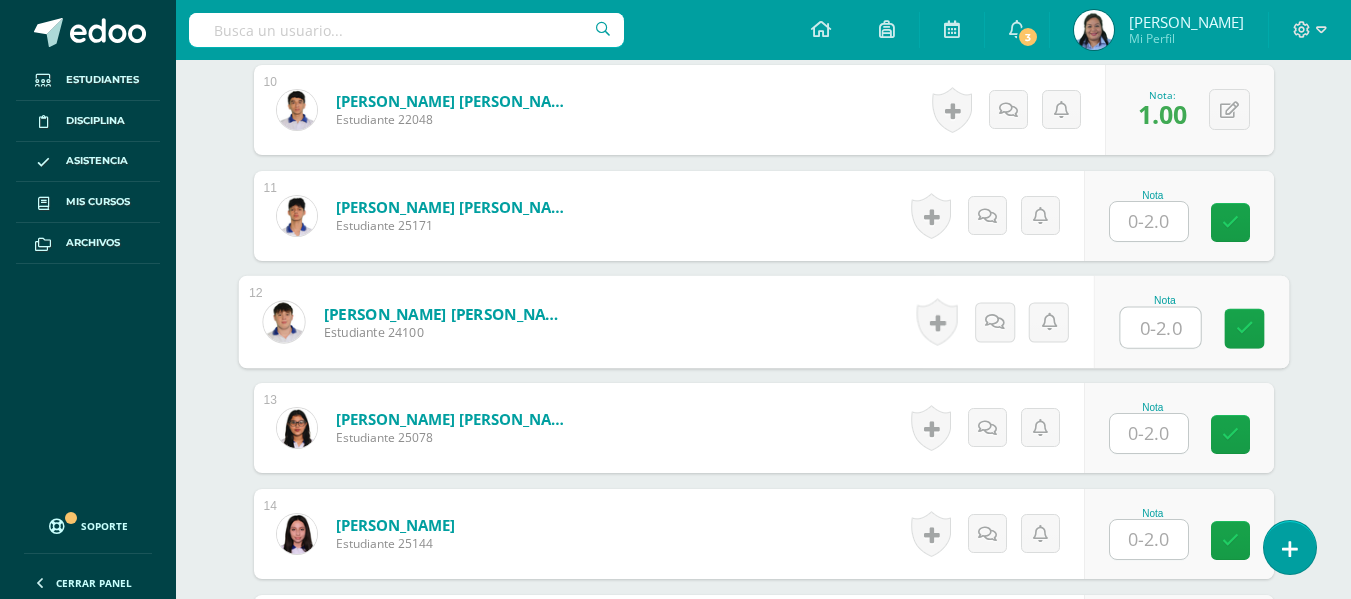 click at bounding box center [1160, 328] 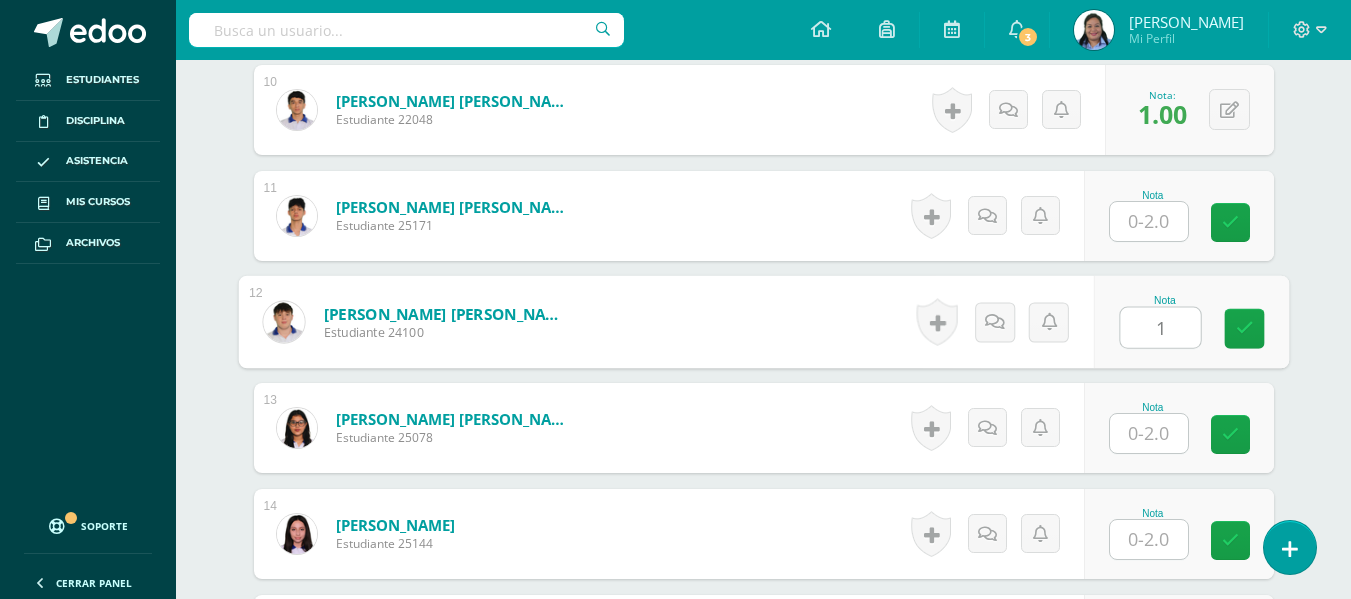 type on "1" 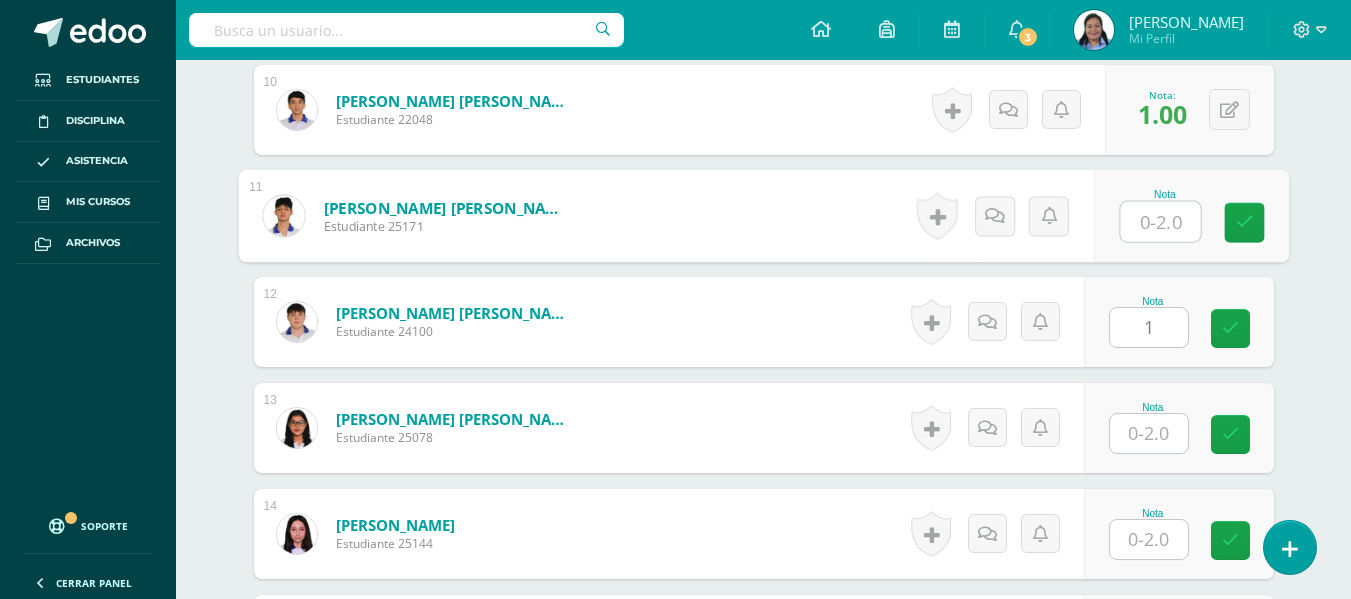 click at bounding box center (1160, 222) 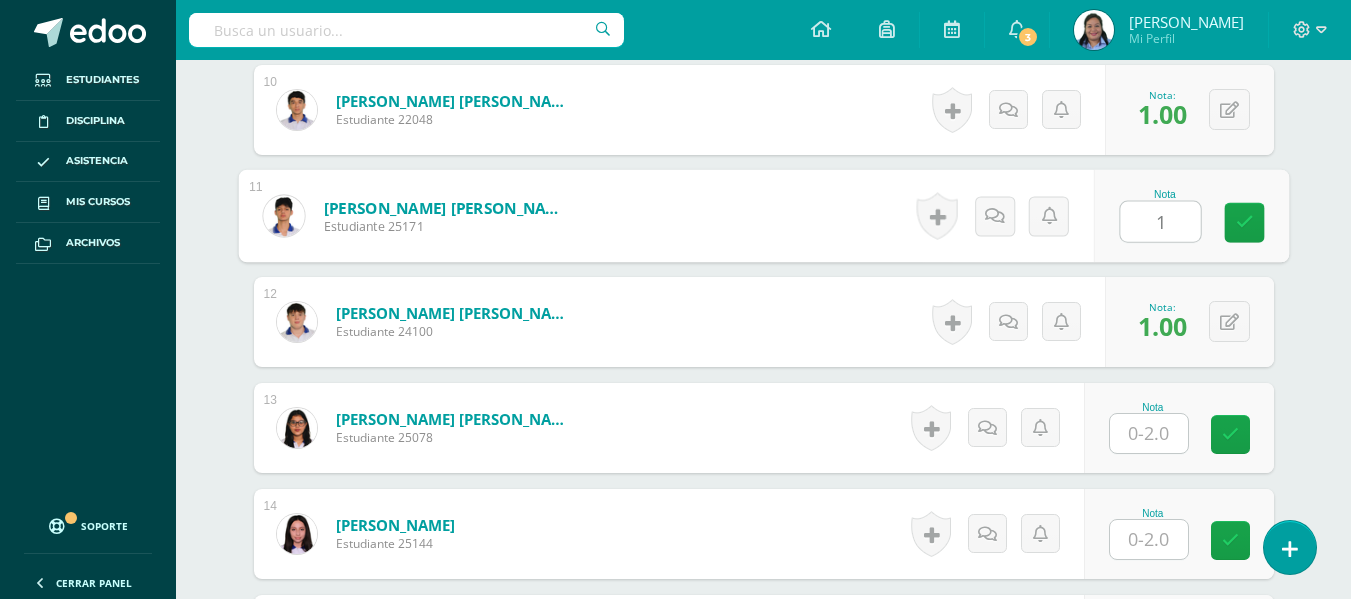 type on "1" 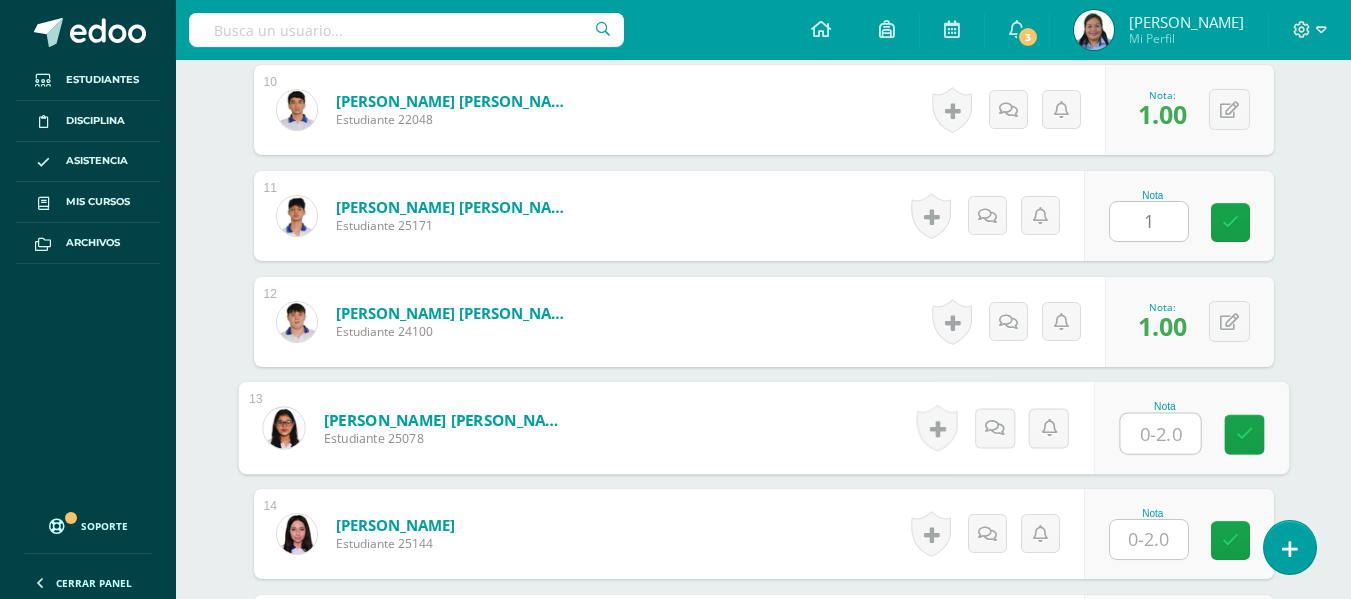 click at bounding box center (1160, 434) 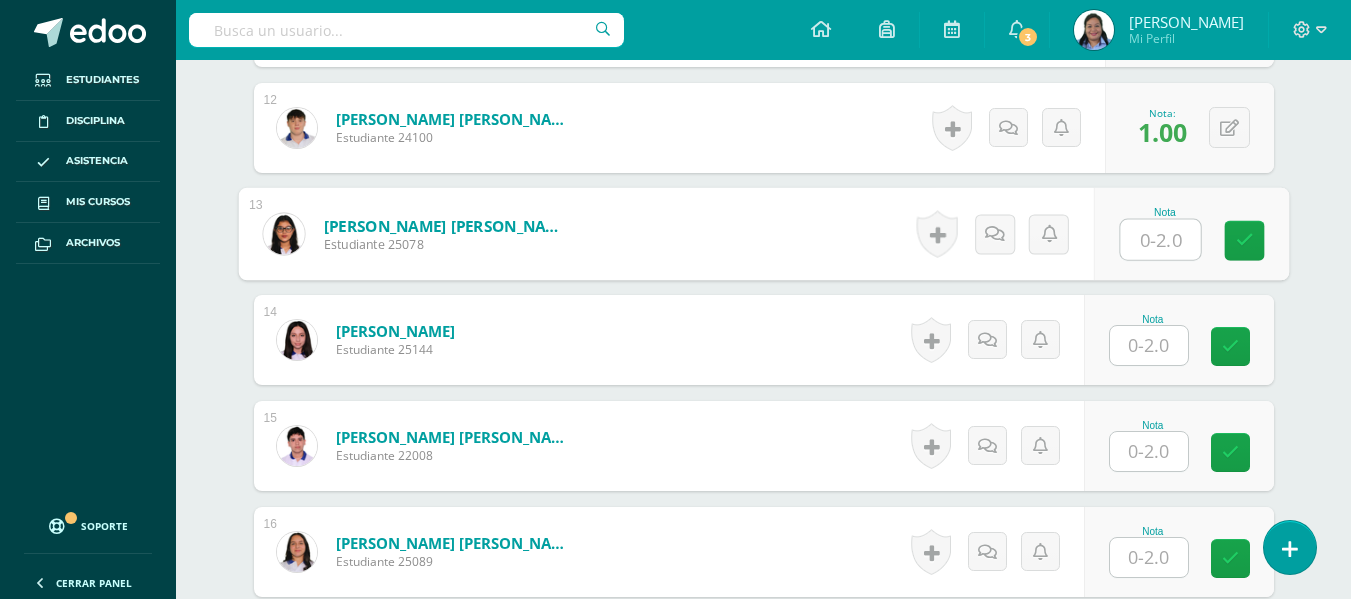 scroll, scrollTop: 1935, scrollLeft: 0, axis: vertical 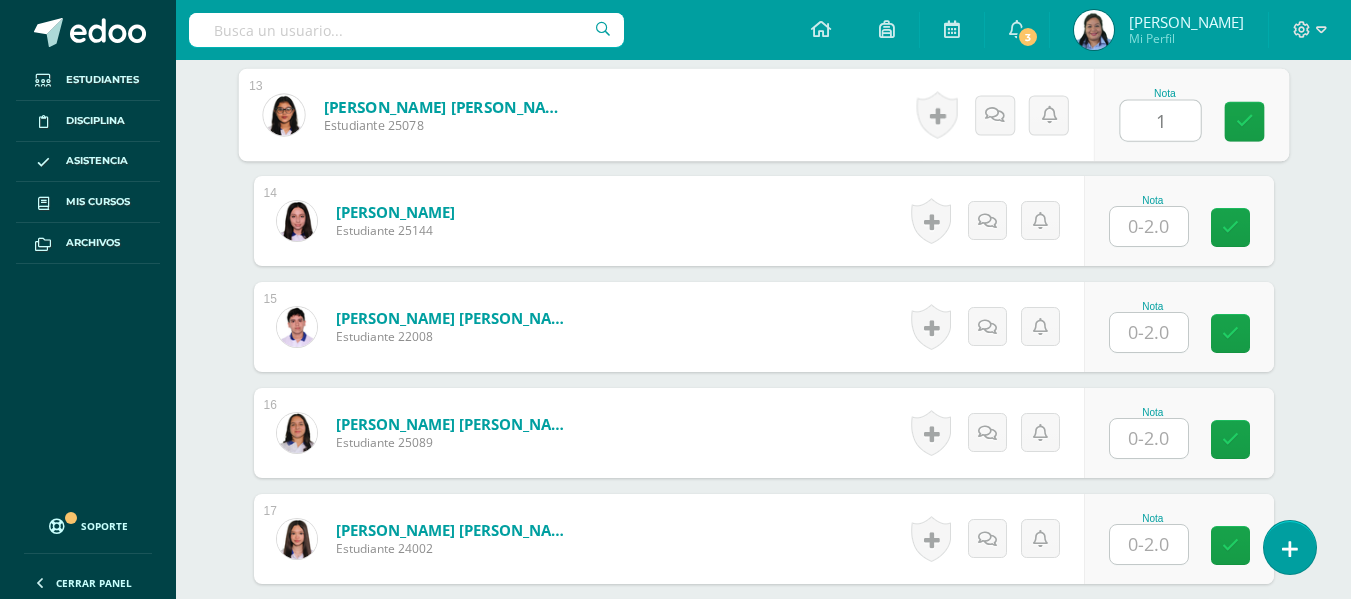 type on "1" 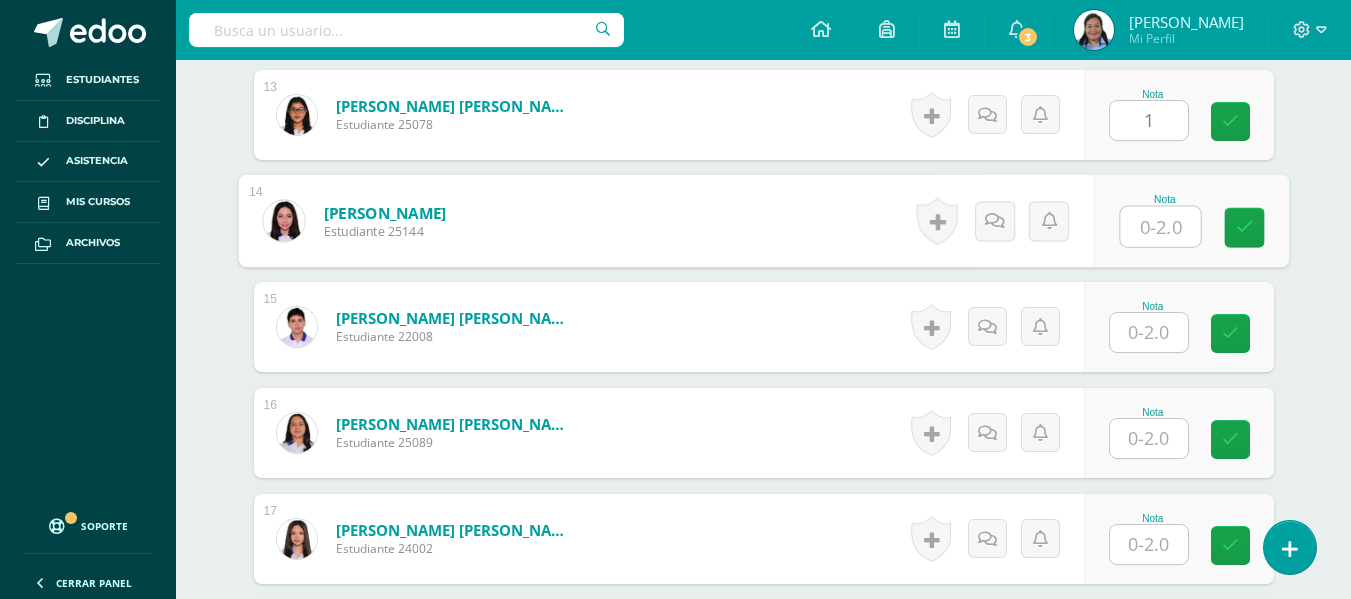 click at bounding box center [1160, 227] 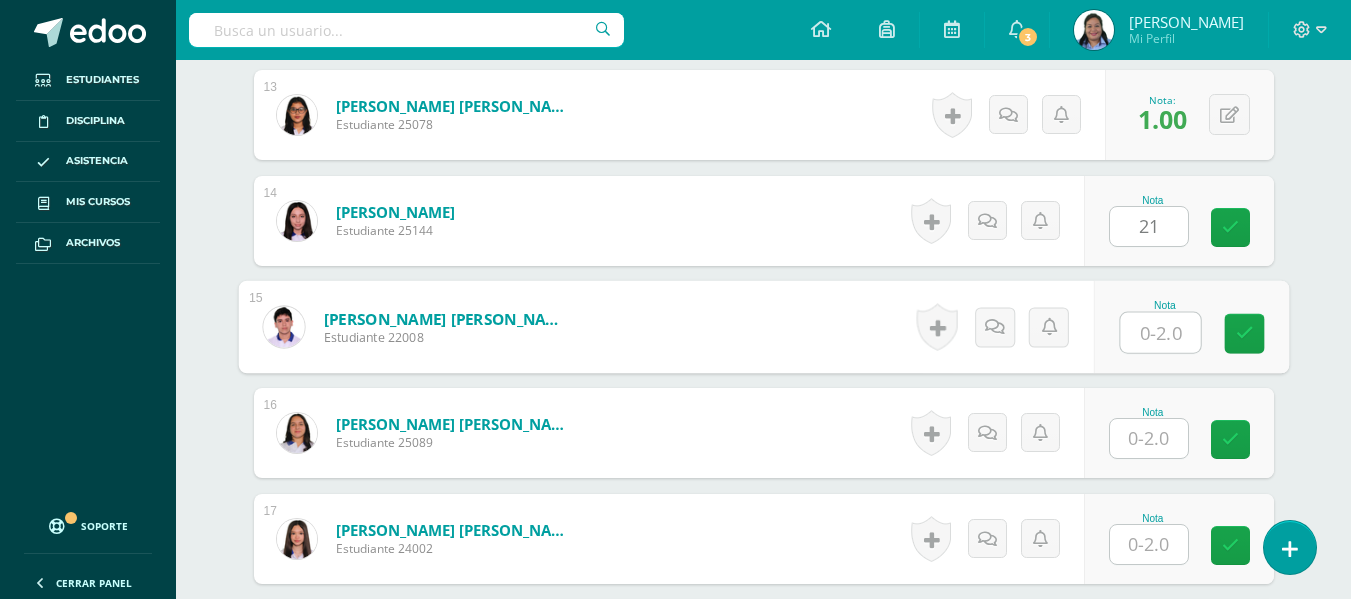 click at bounding box center (1160, 333) 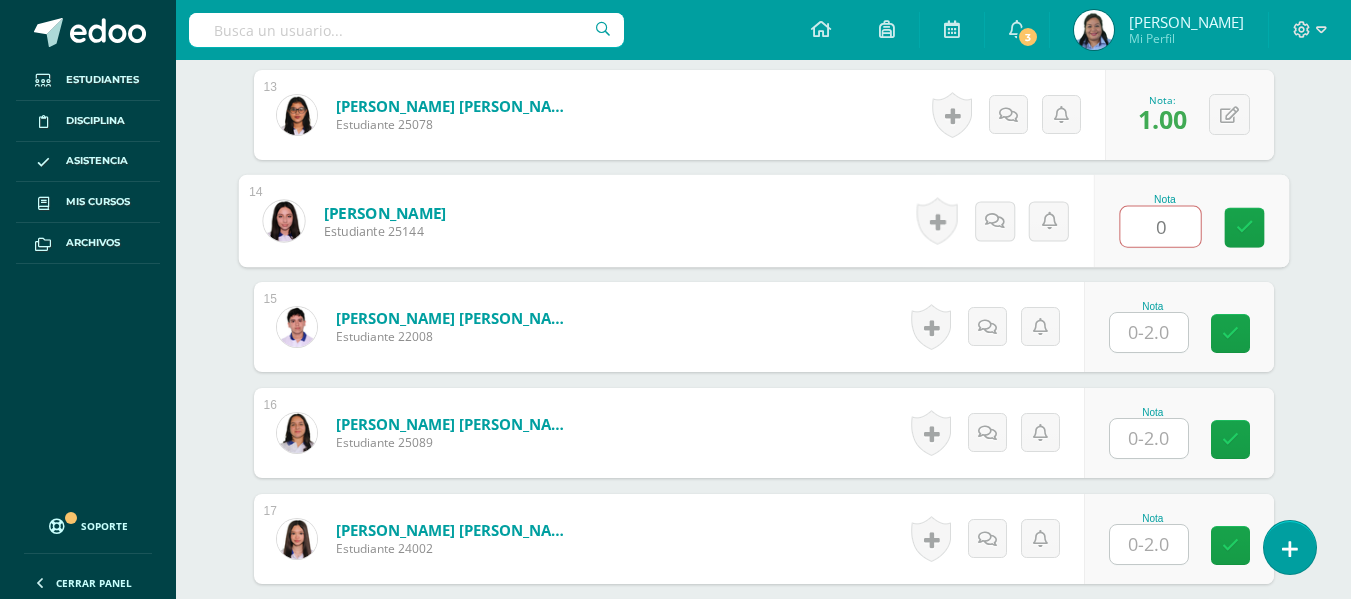 type on "1" 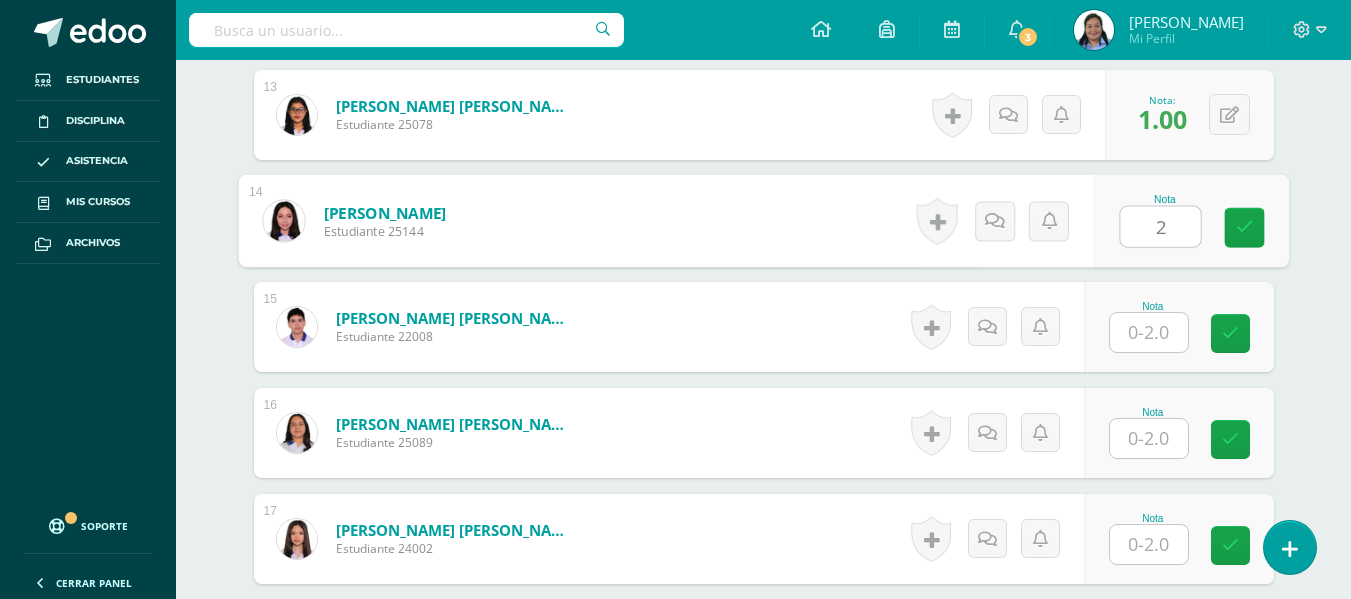 type on "2" 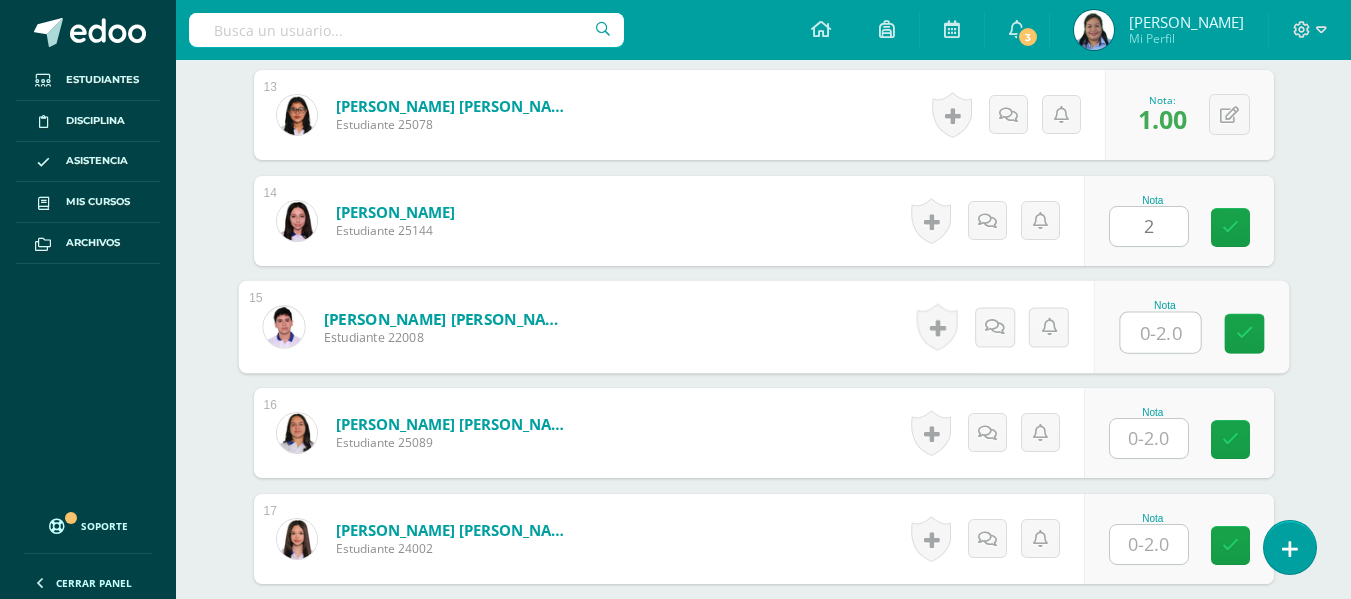click at bounding box center (1160, 333) 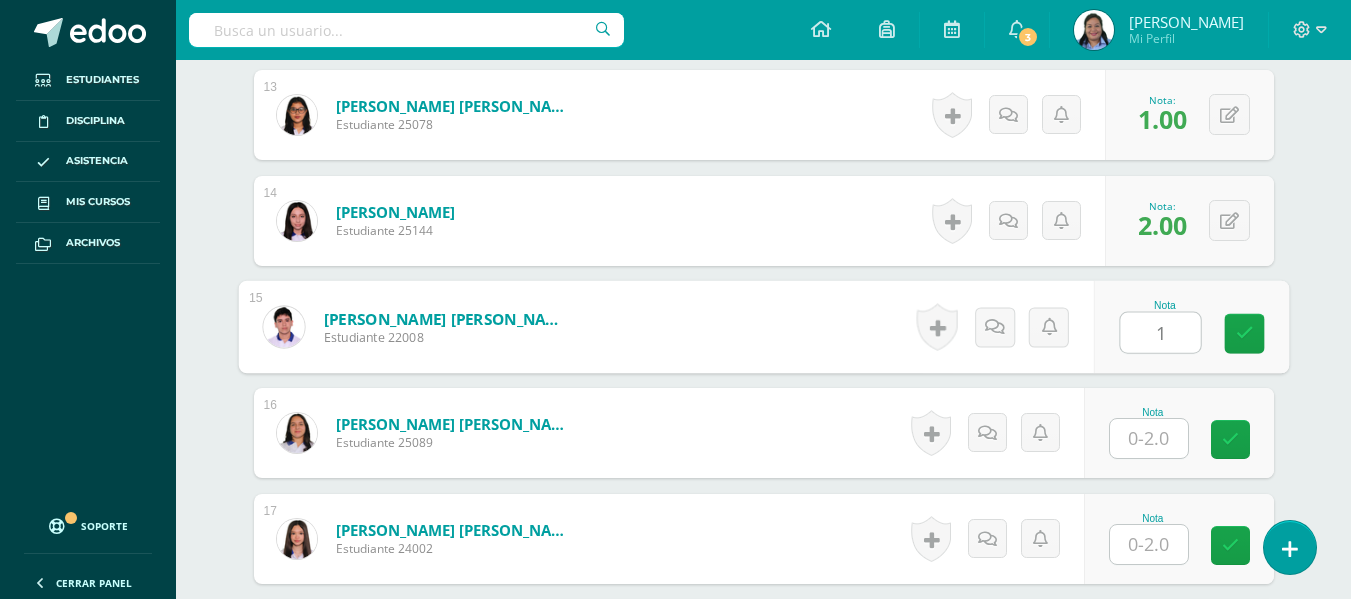 type on "1" 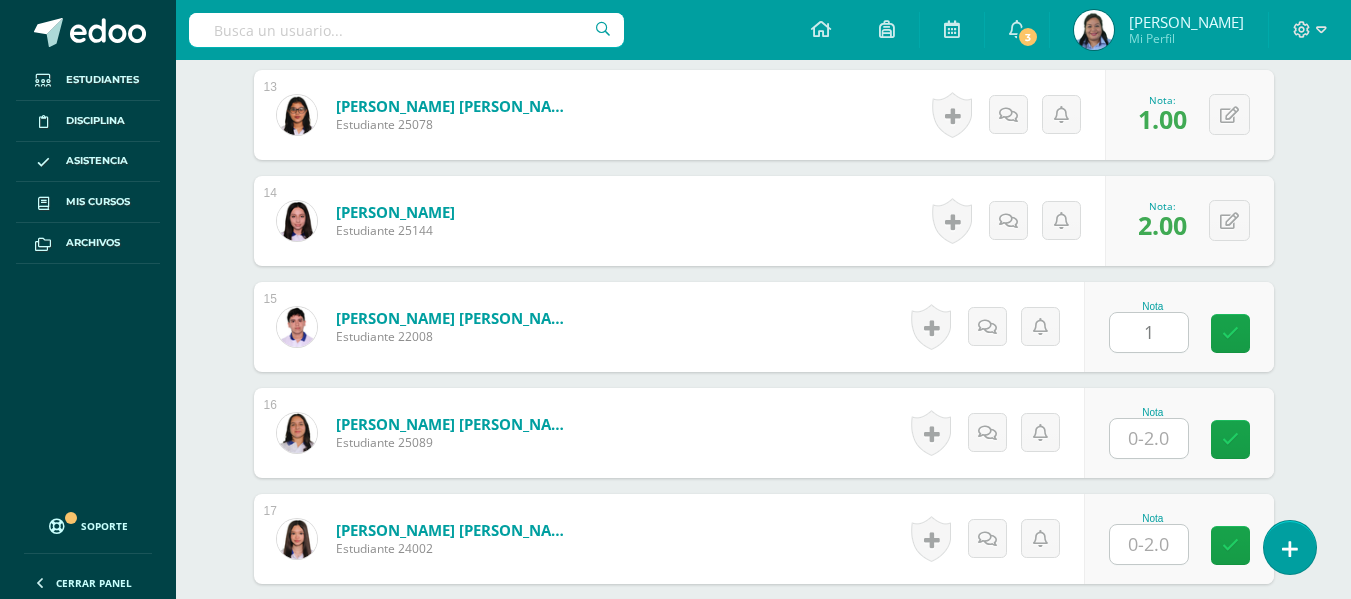 click on "Nota" at bounding box center [1179, 433] 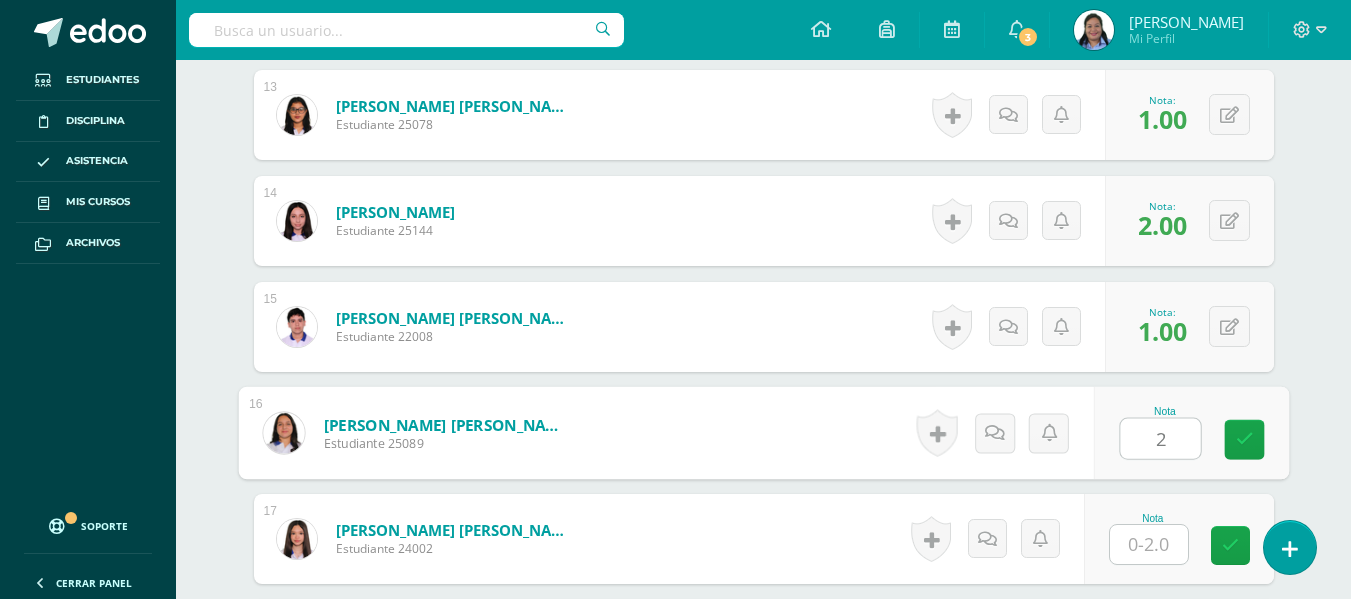 type on "2" 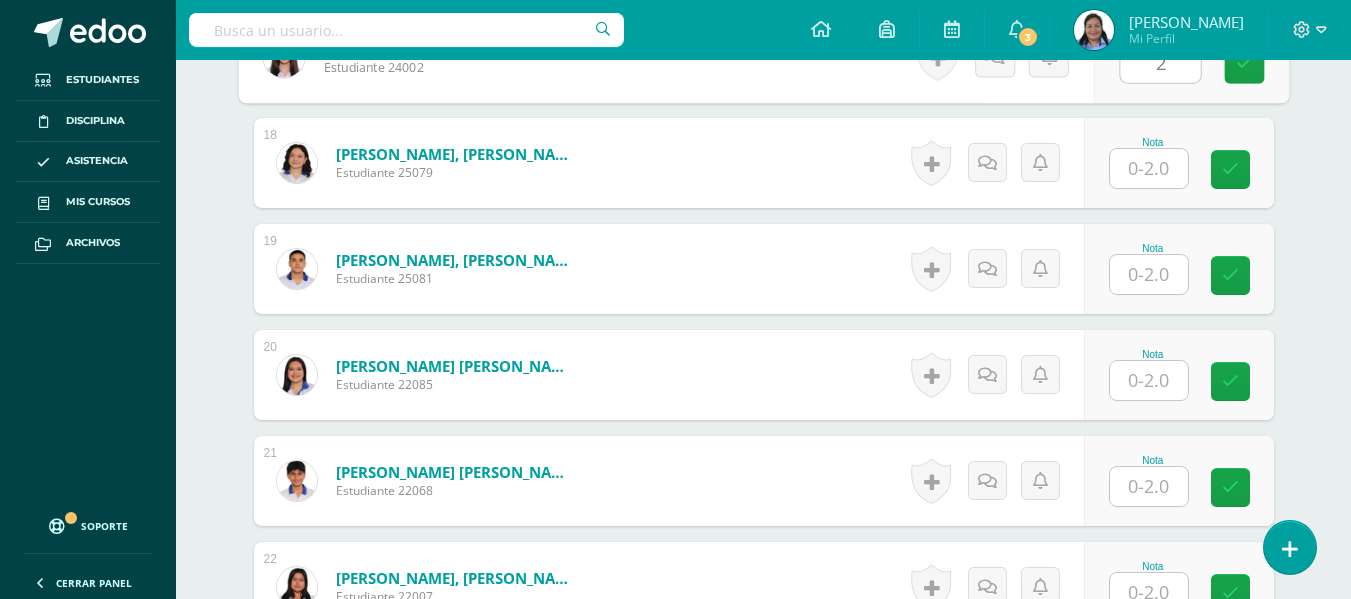 scroll, scrollTop: 2425, scrollLeft: 0, axis: vertical 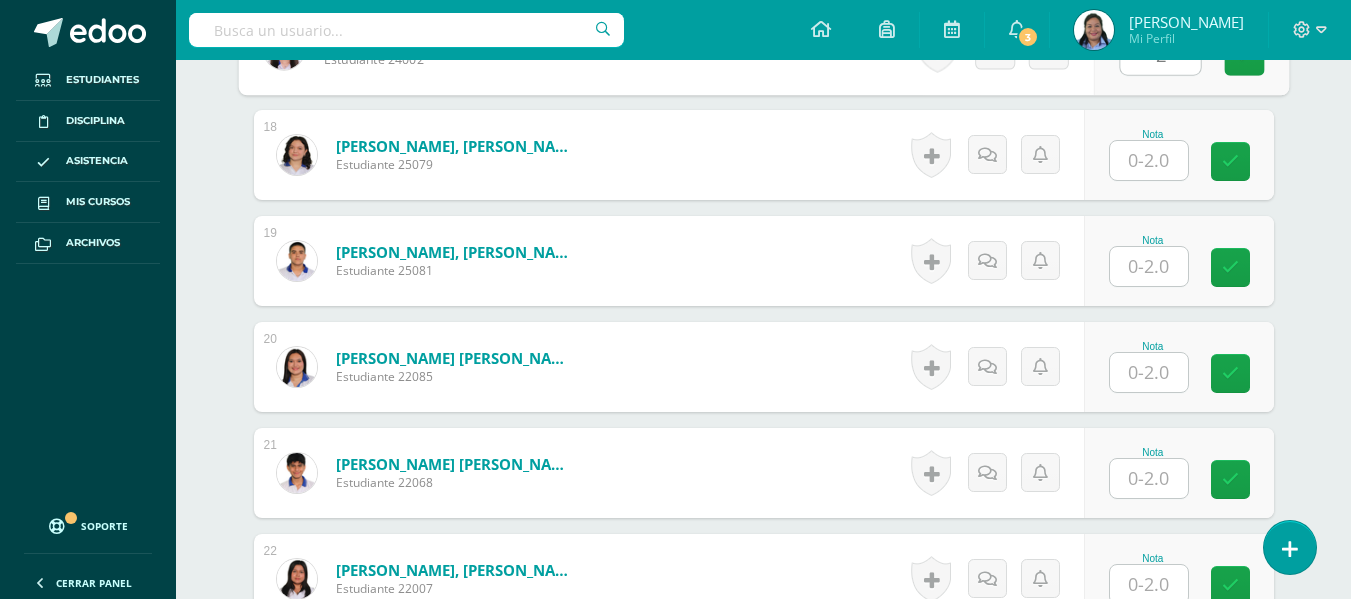 type on "2" 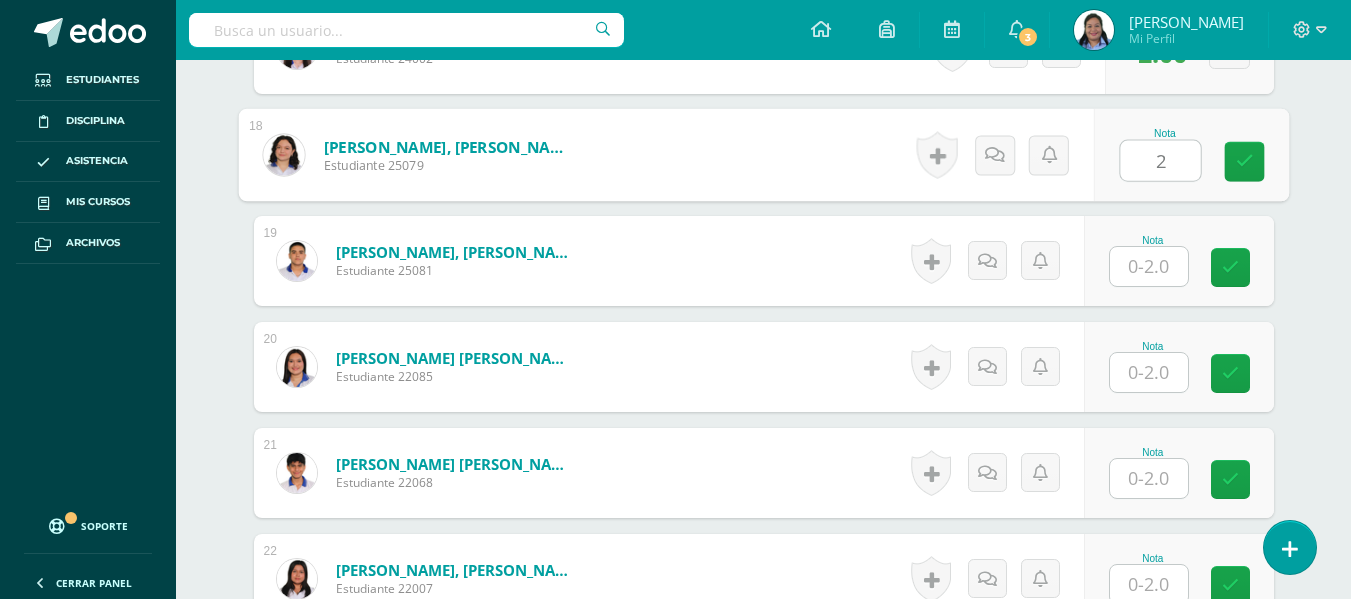 type on "2" 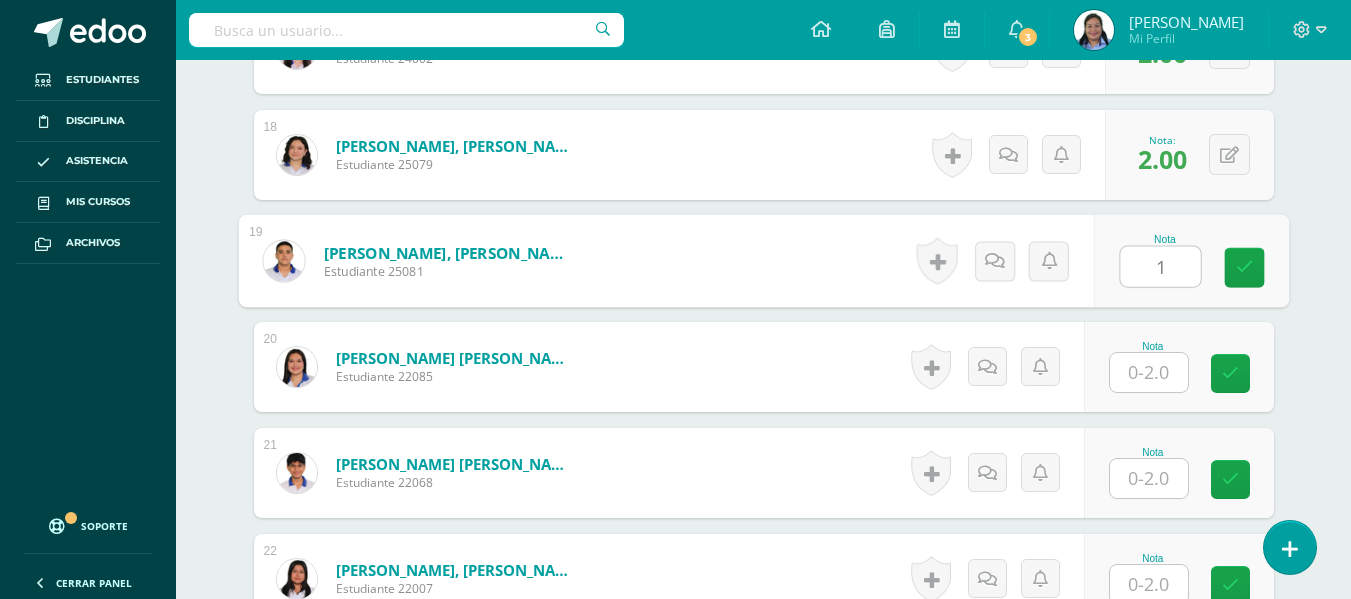 type on "1" 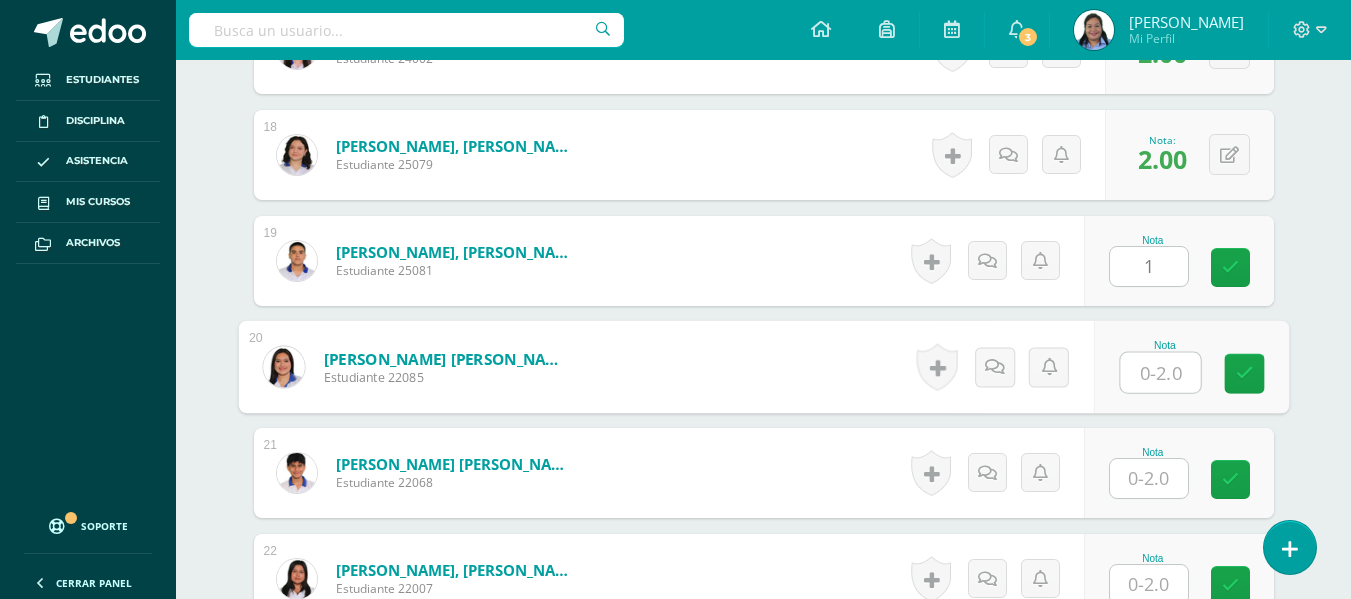 click at bounding box center [1160, 373] 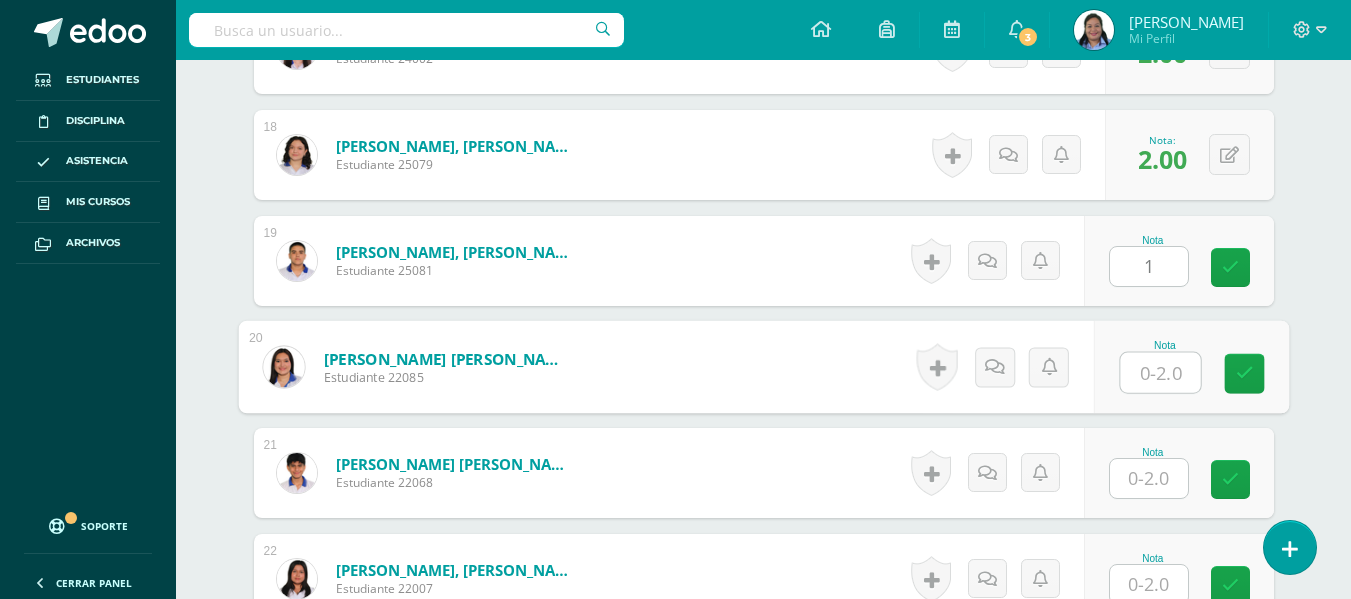 type on "1" 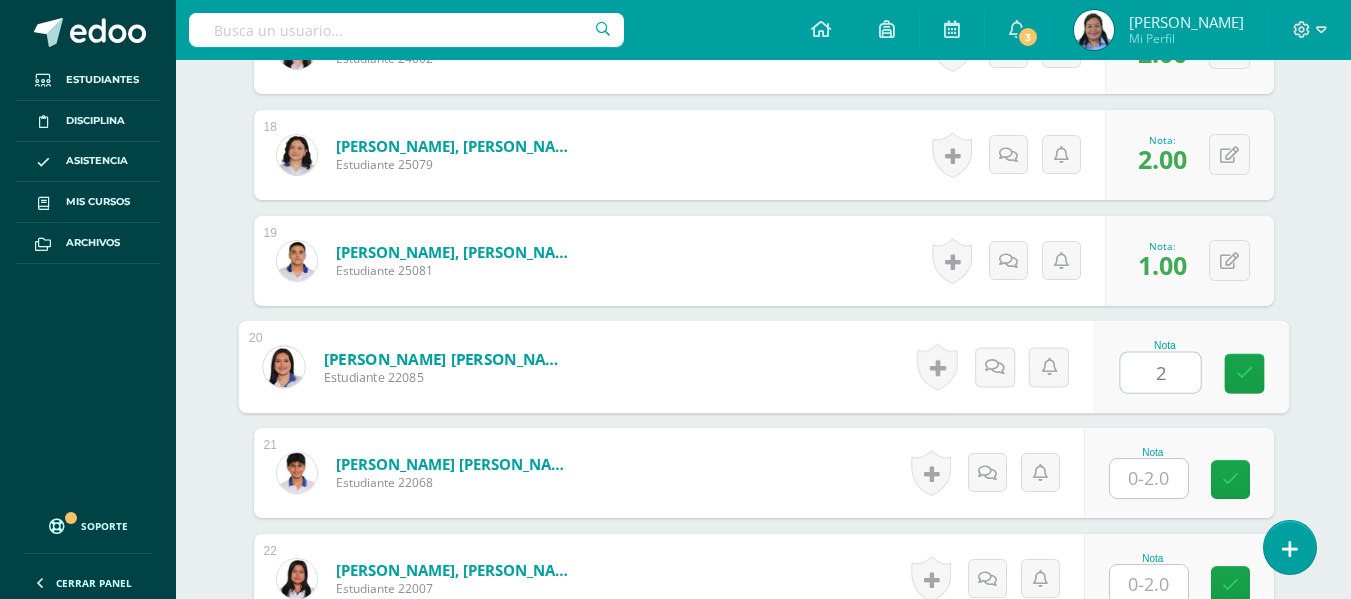 type on "2" 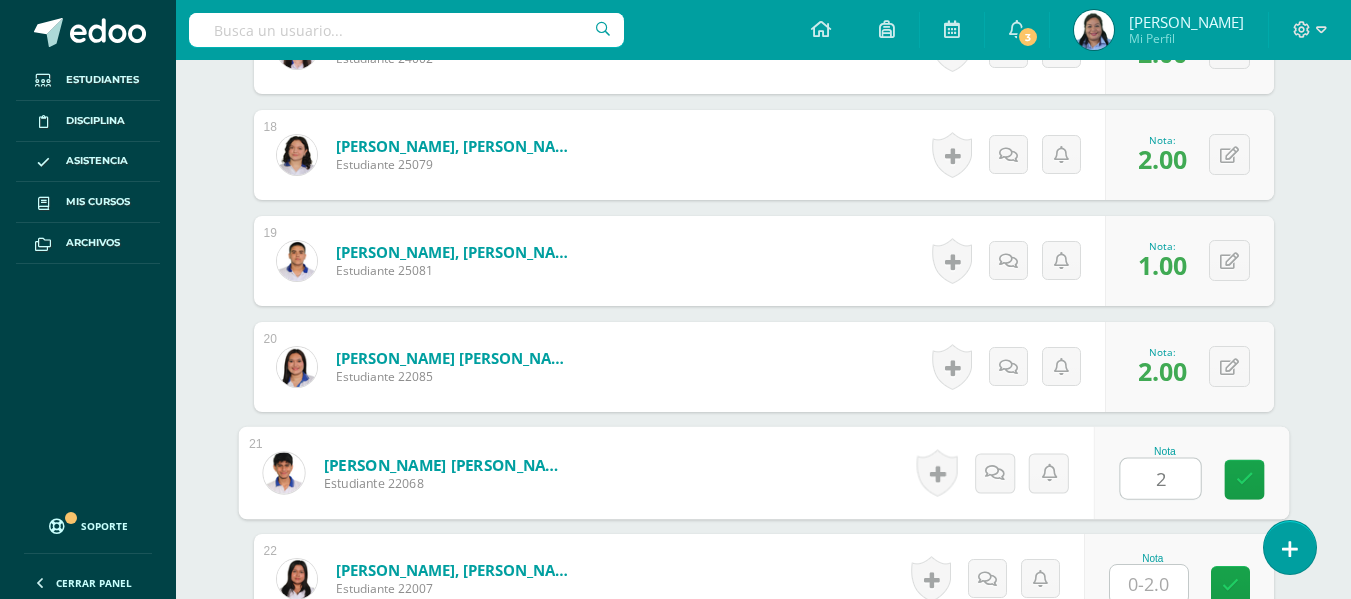 type on "2" 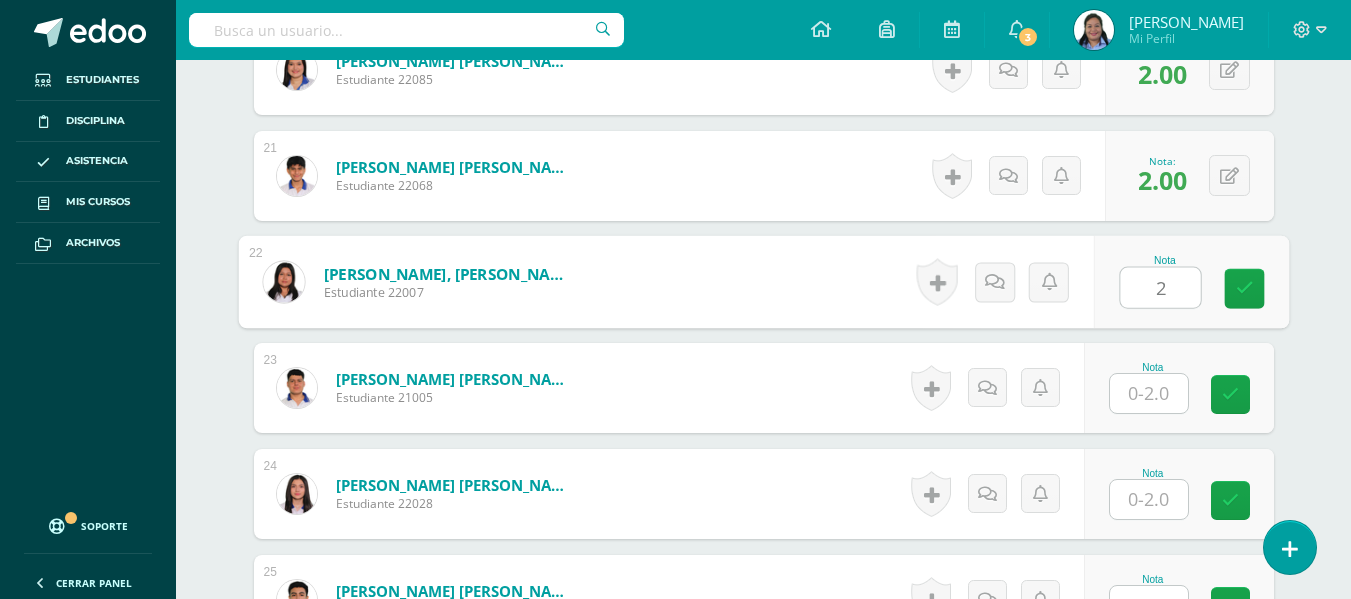 scroll, scrollTop: 2798, scrollLeft: 0, axis: vertical 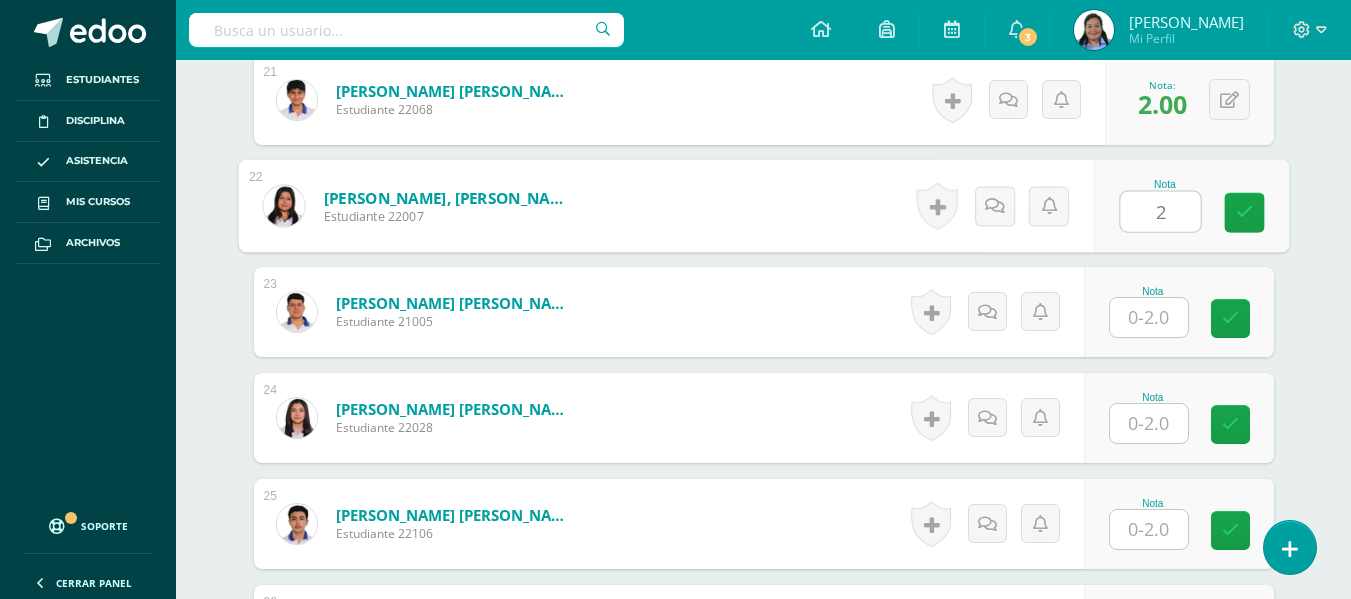 type on "2" 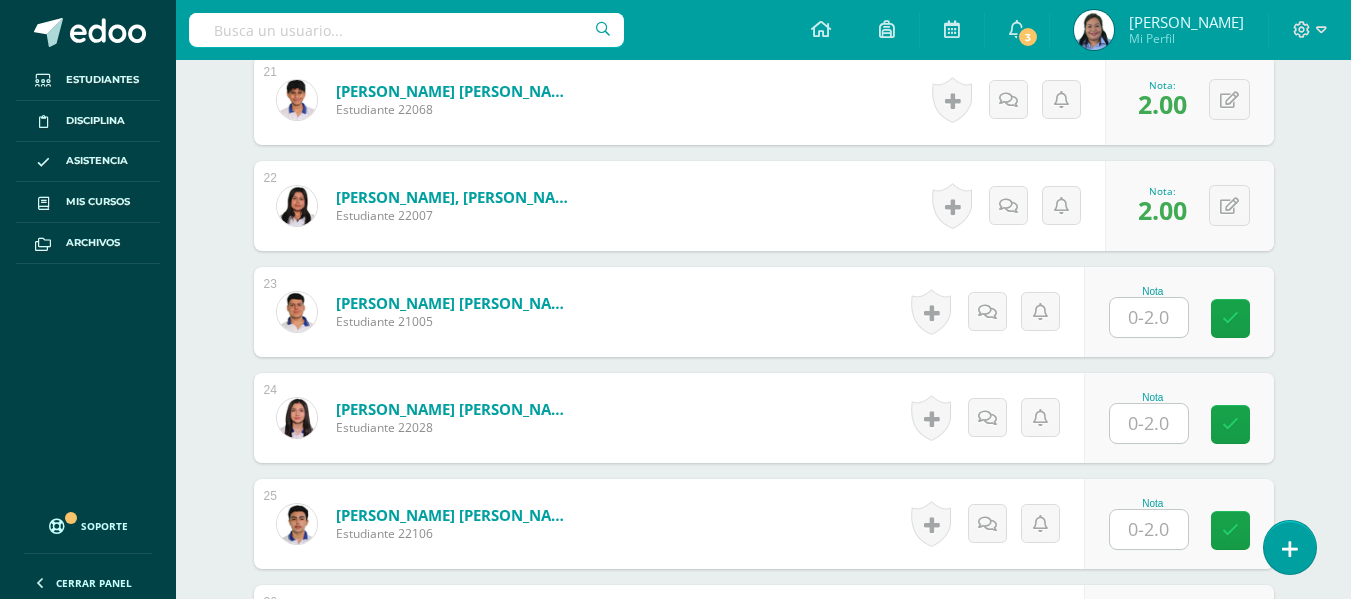 click at bounding box center (1149, 317) 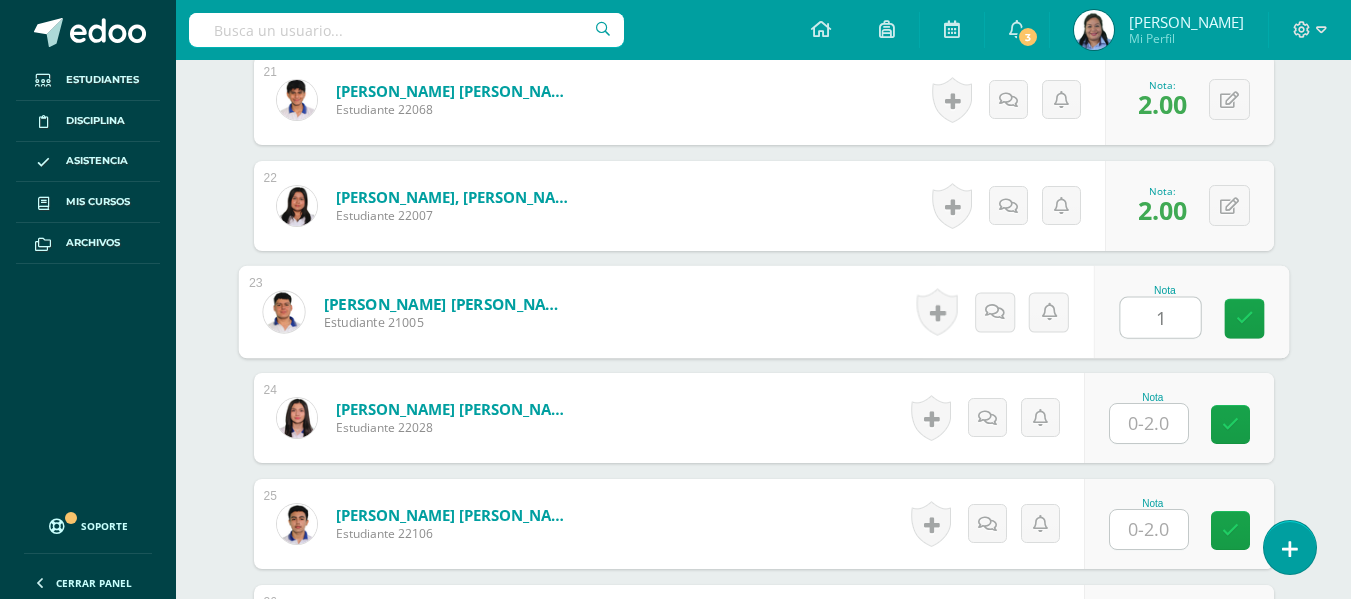 type on "1" 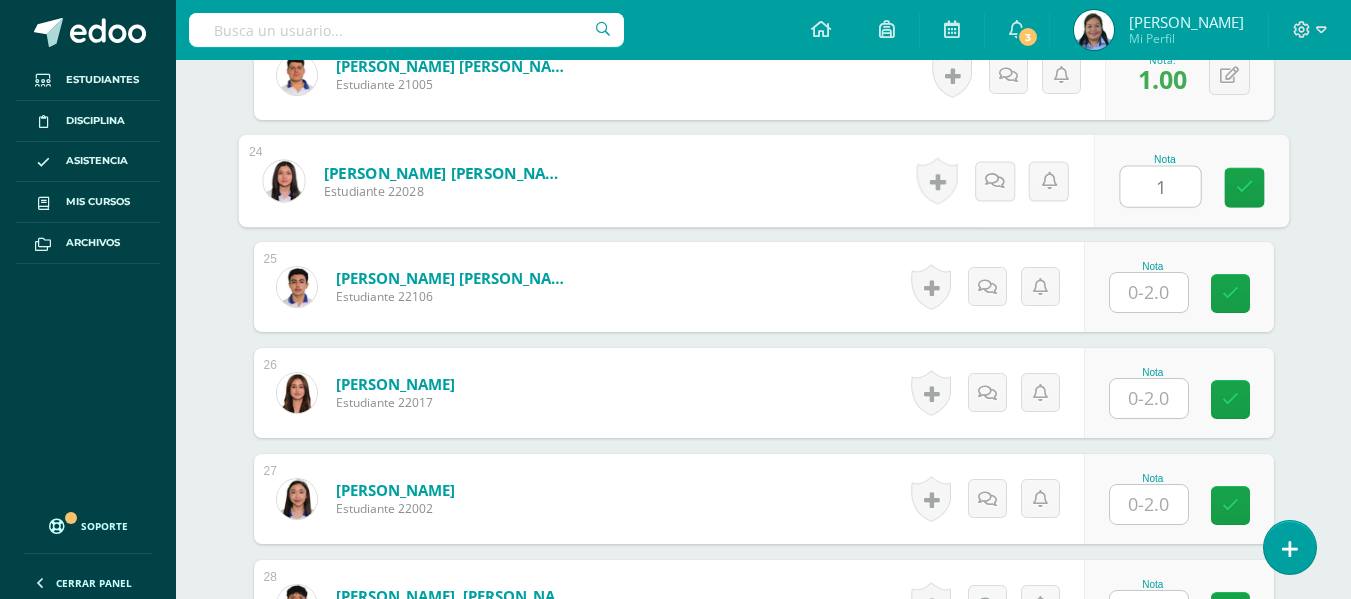 scroll, scrollTop: 3060, scrollLeft: 0, axis: vertical 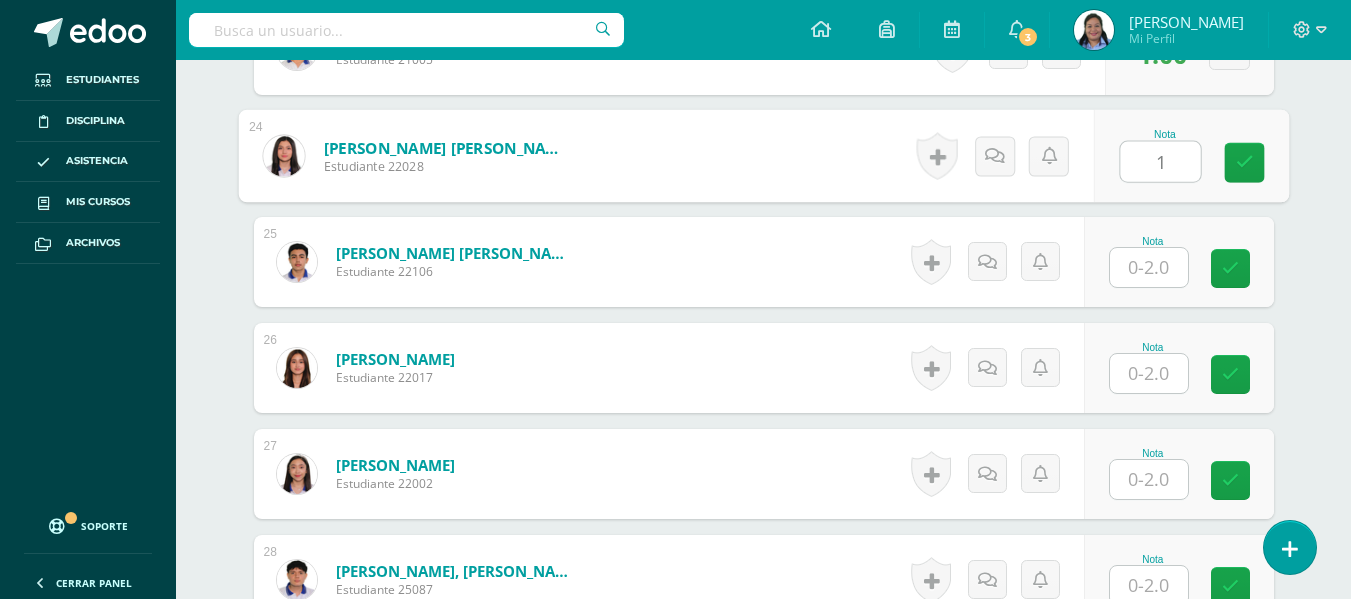 type on "1" 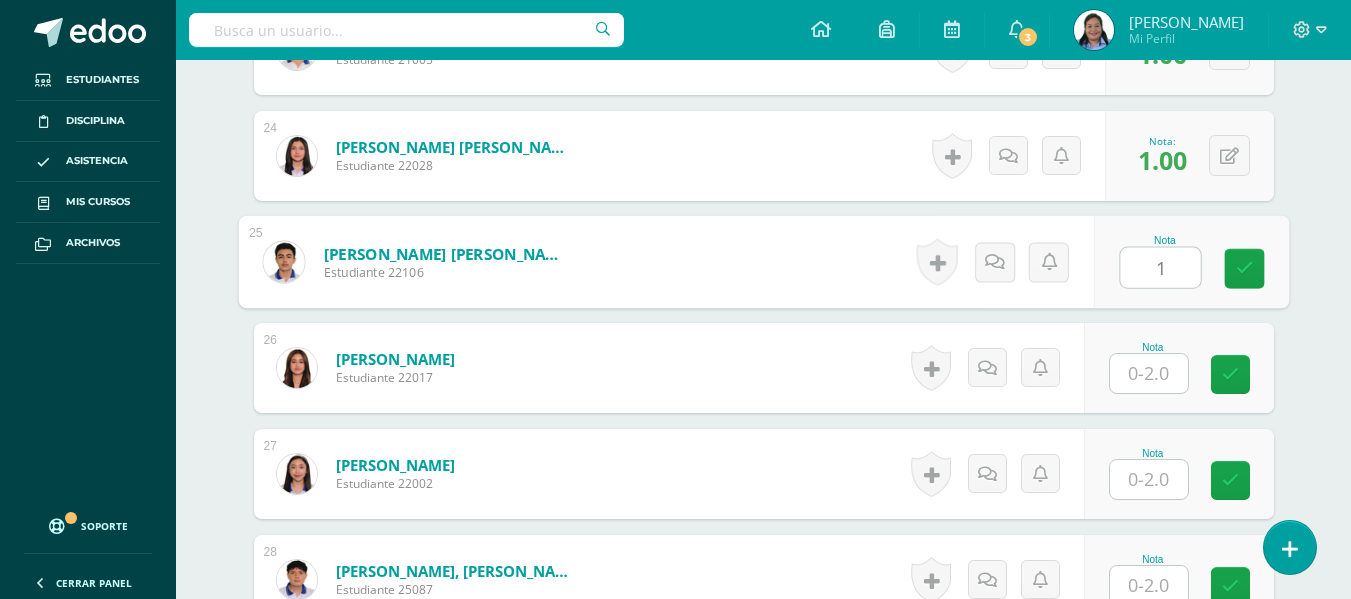 type on "1" 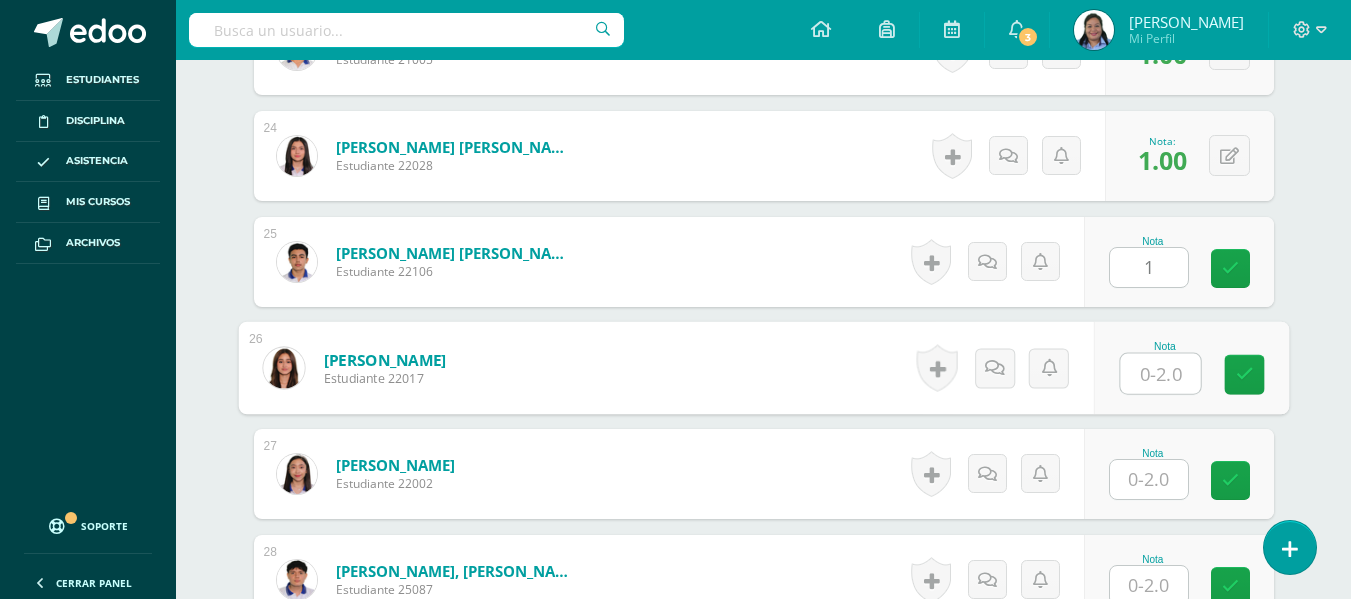 click at bounding box center [1160, 374] 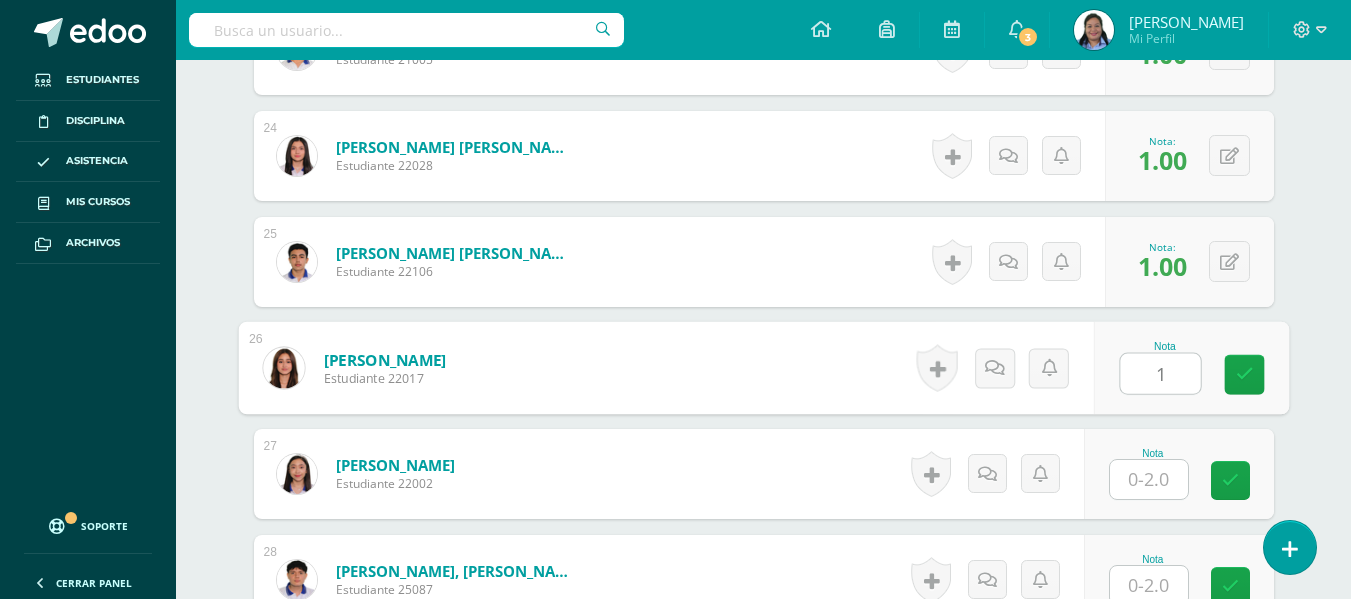 type on "1" 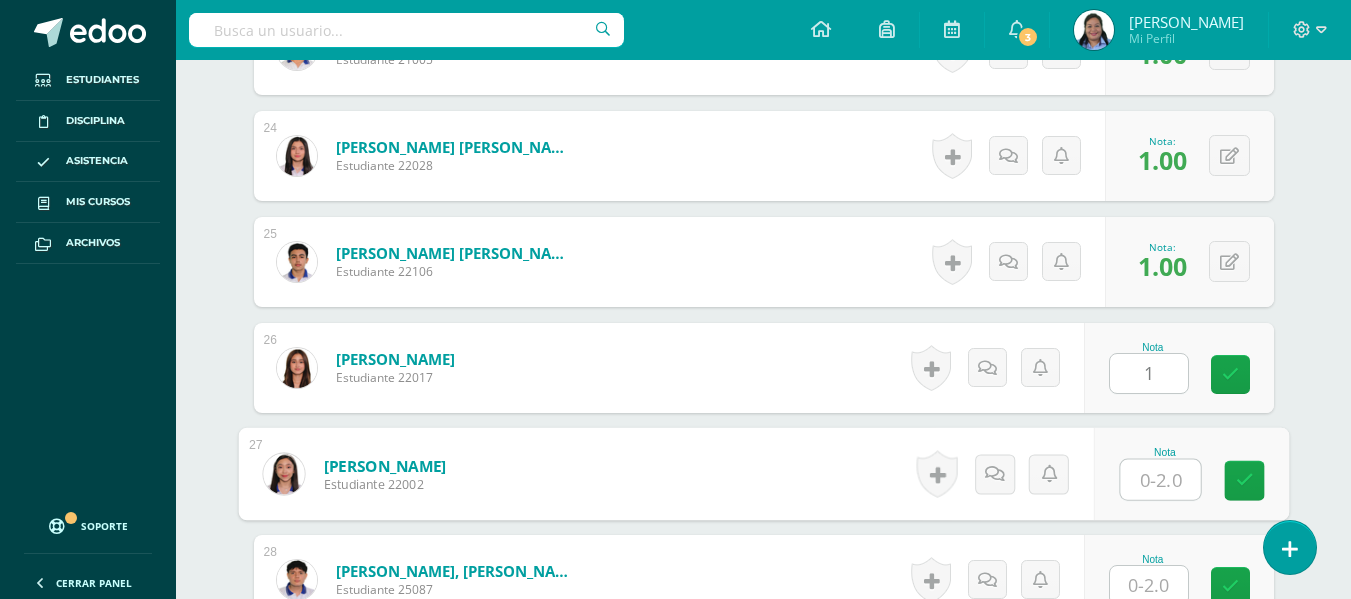 click at bounding box center [1160, 480] 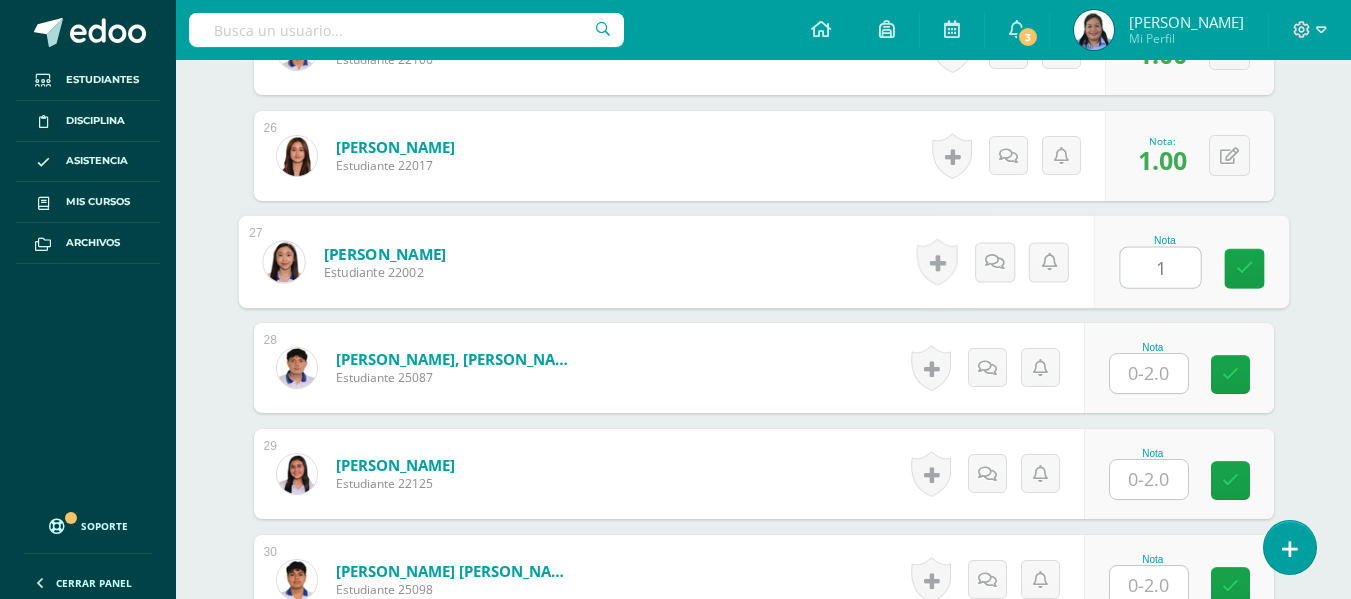scroll, scrollTop: 3314, scrollLeft: 0, axis: vertical 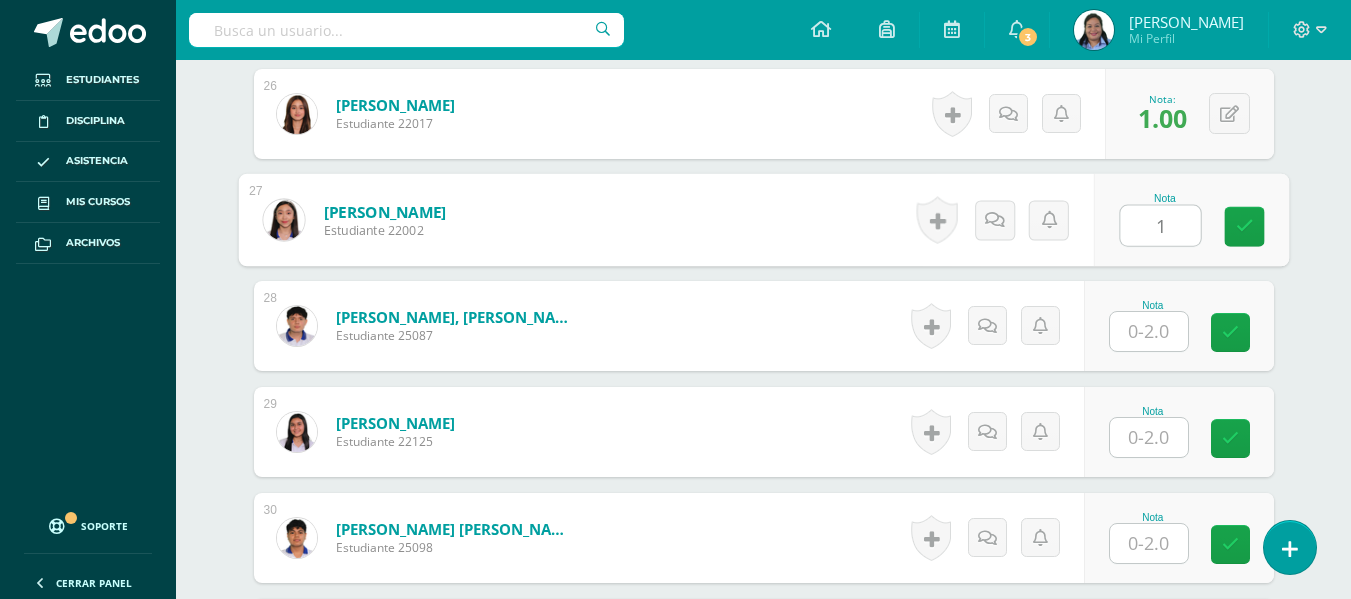 type on "1" 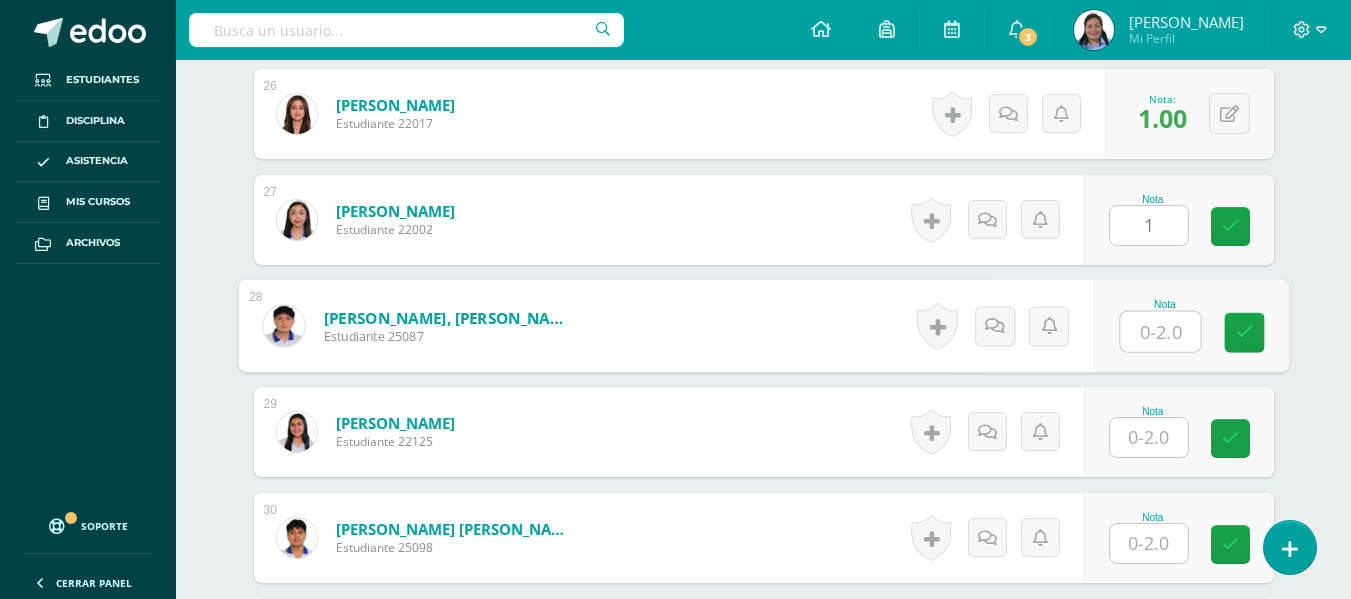 click at bounding box center [1160, 332] 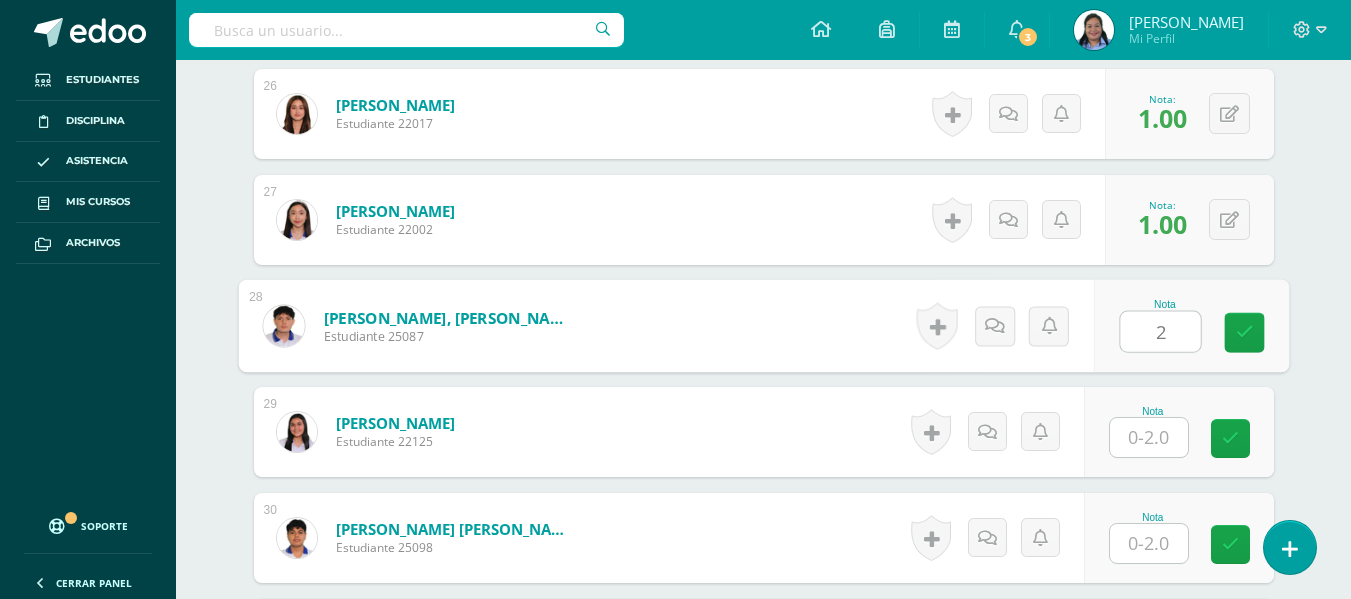 type on "2" 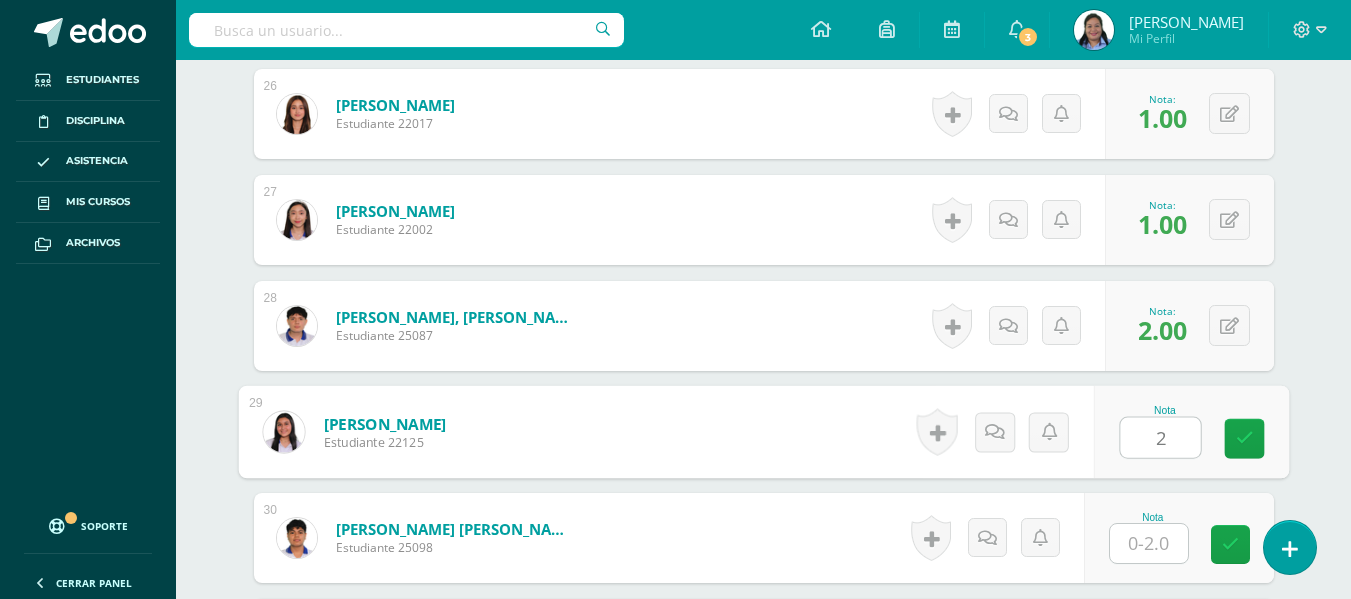 type on "2" 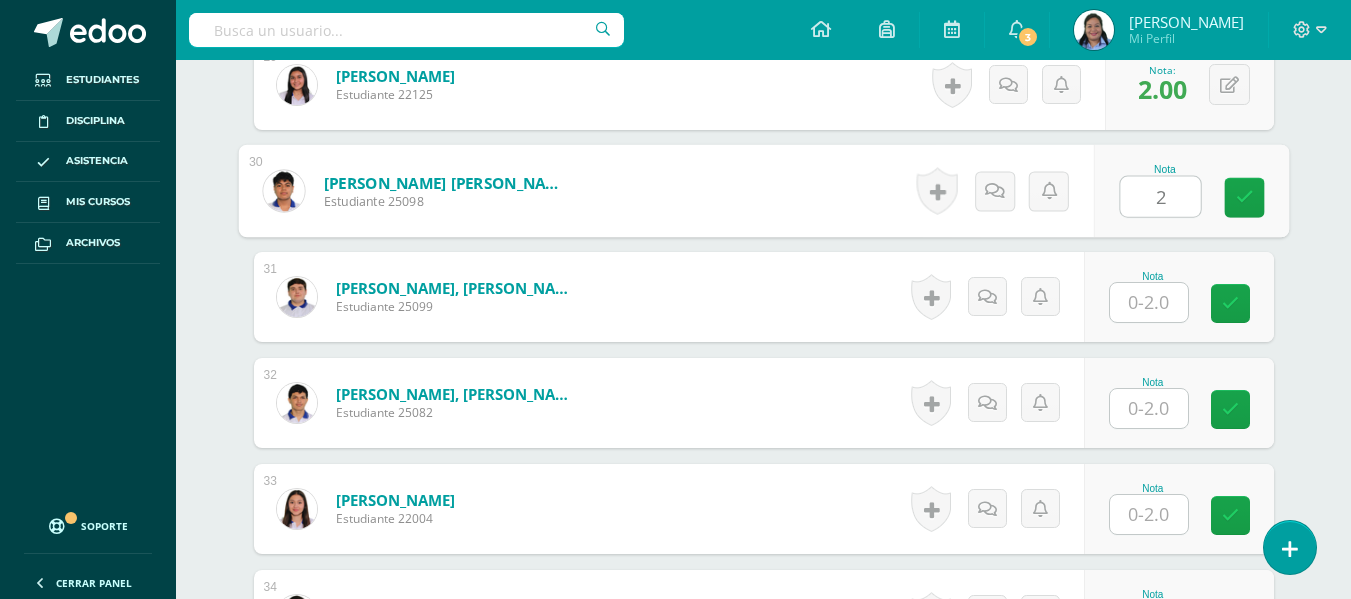 scroll, scrollTop: 3720, scrollLeft: 0, axis: vertical 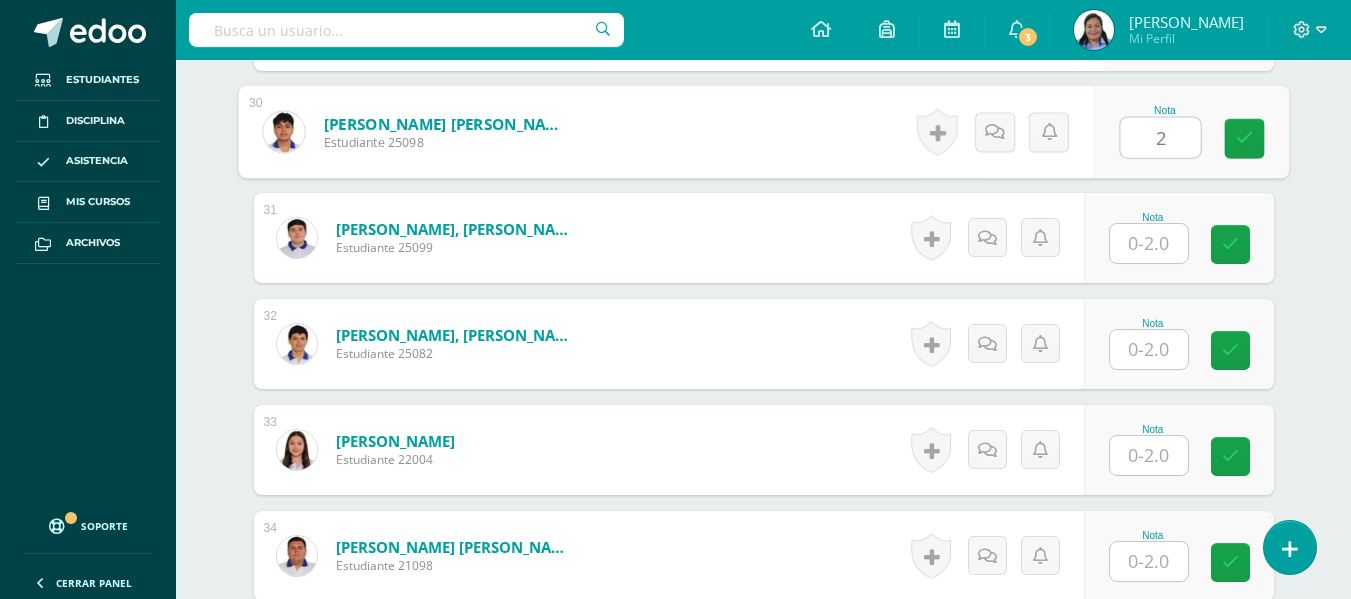 type on "2" 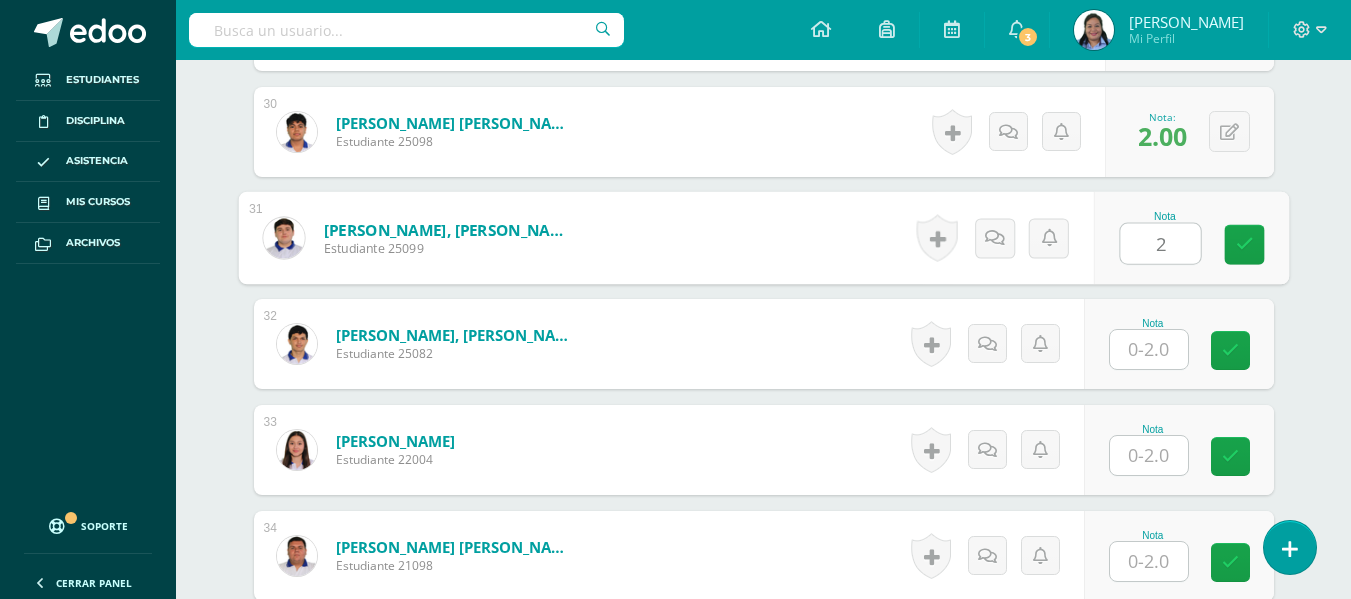 type on "2" 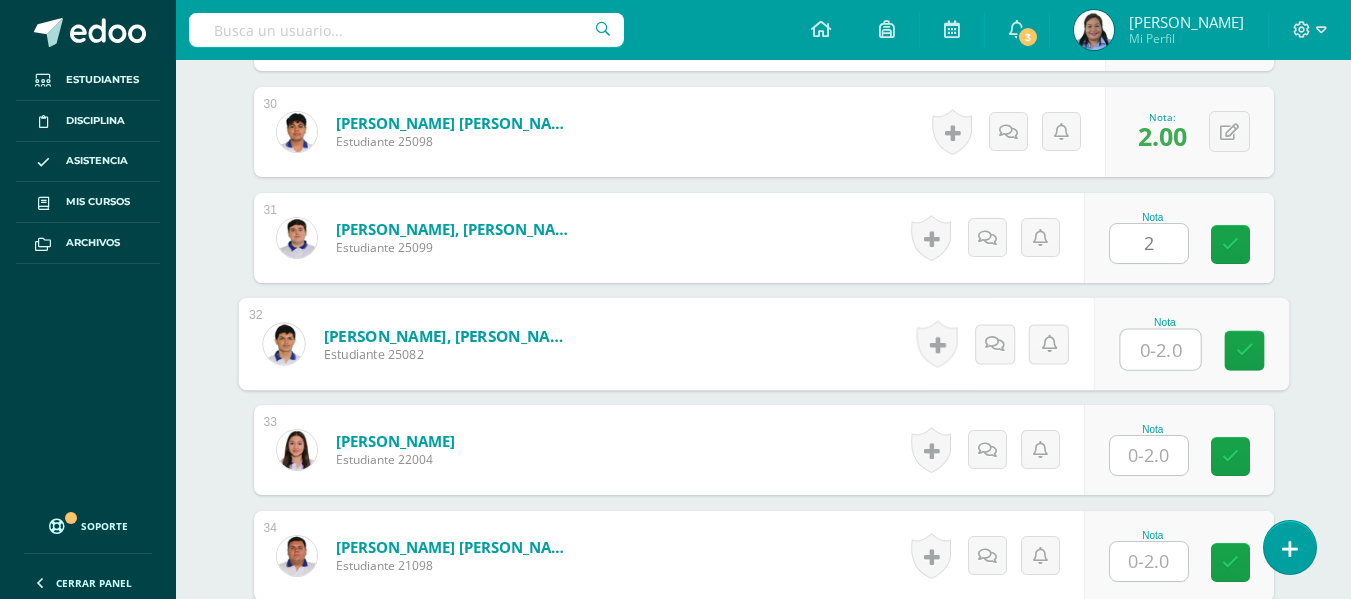 click at bounding box center [1160, 350] 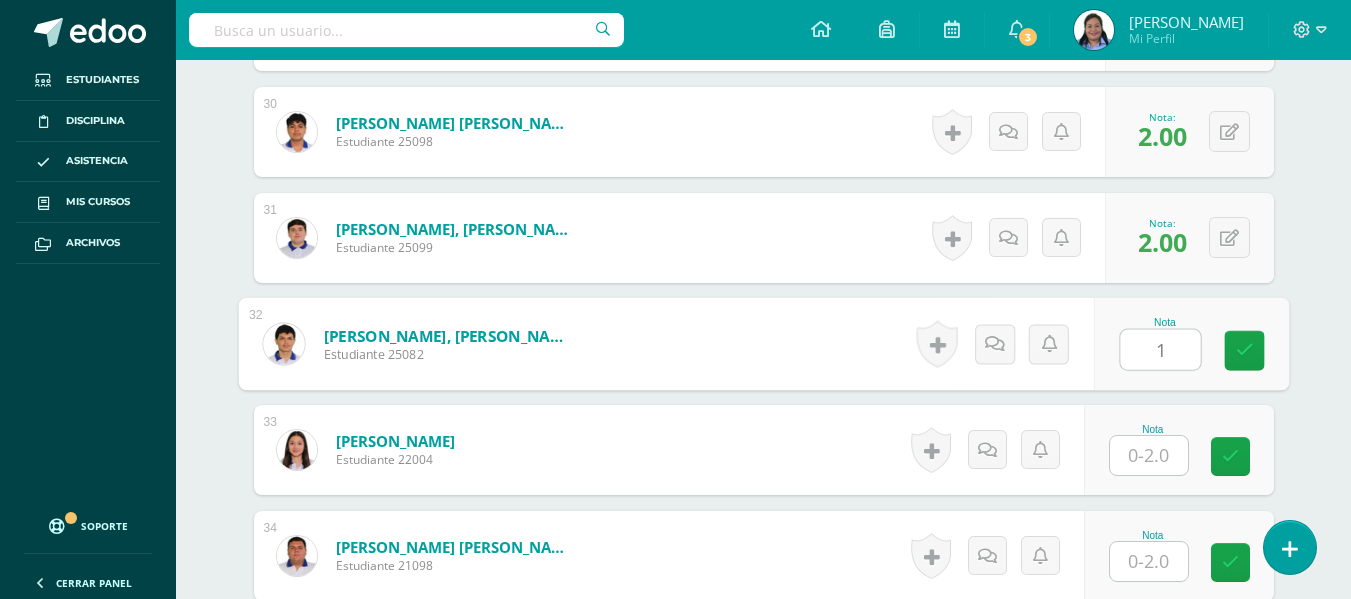type on "1" 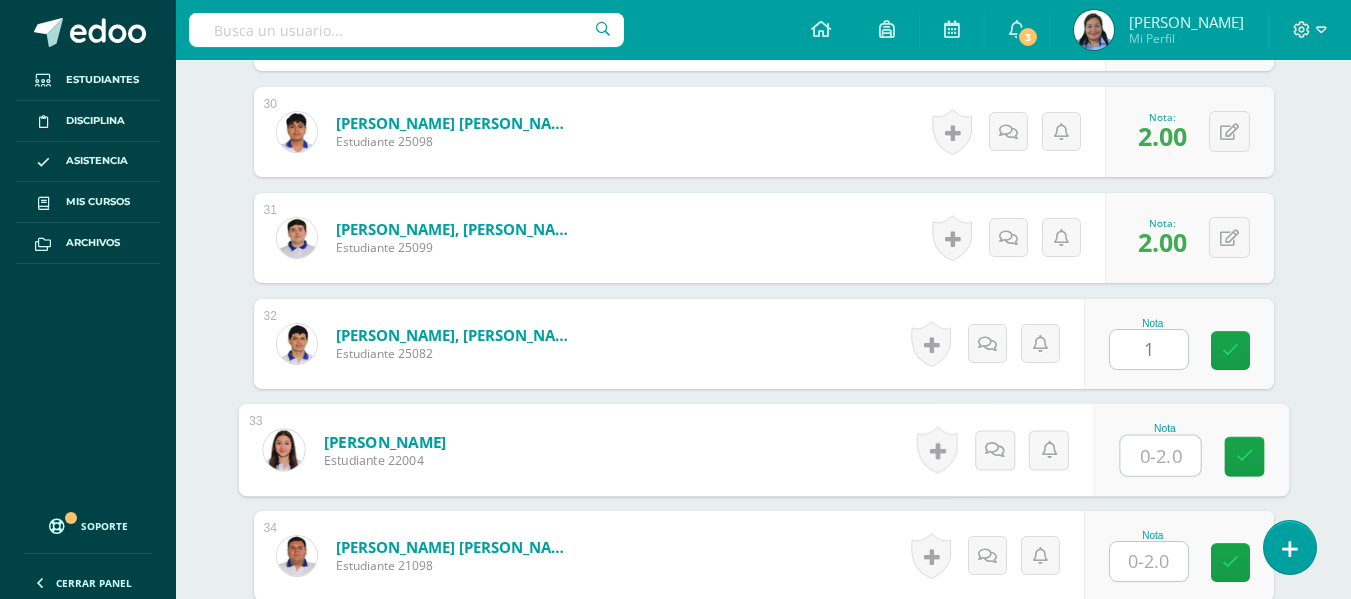 click at bounding box center [1160, 456] 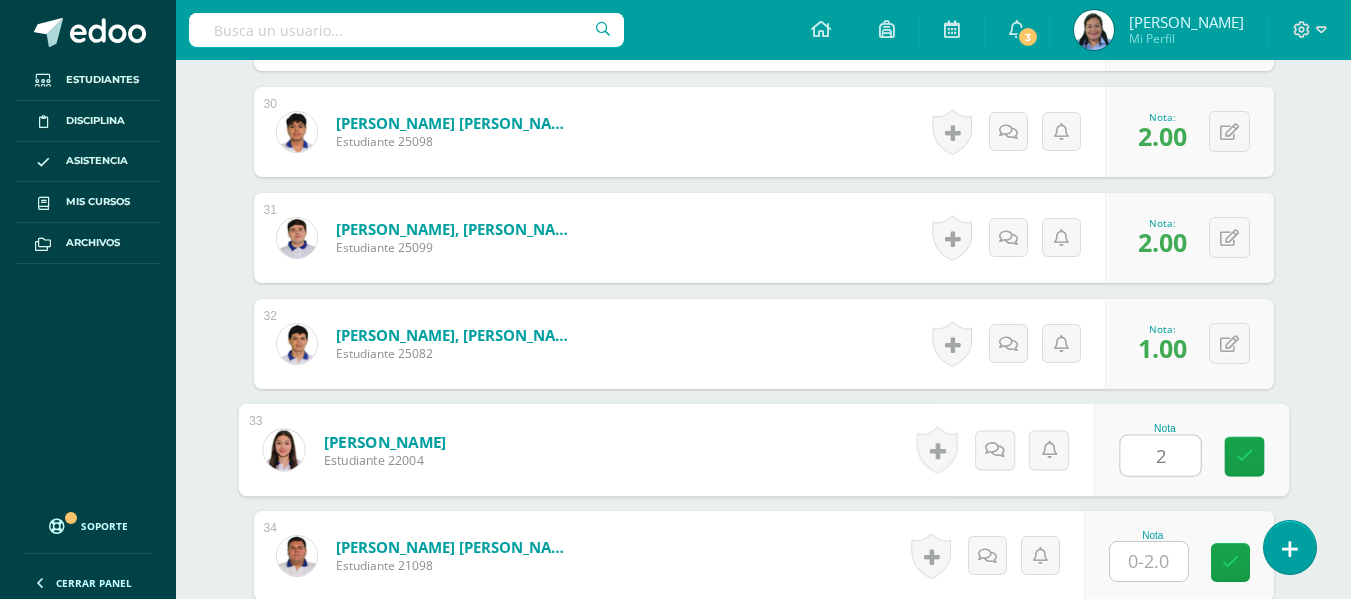 type on "2" 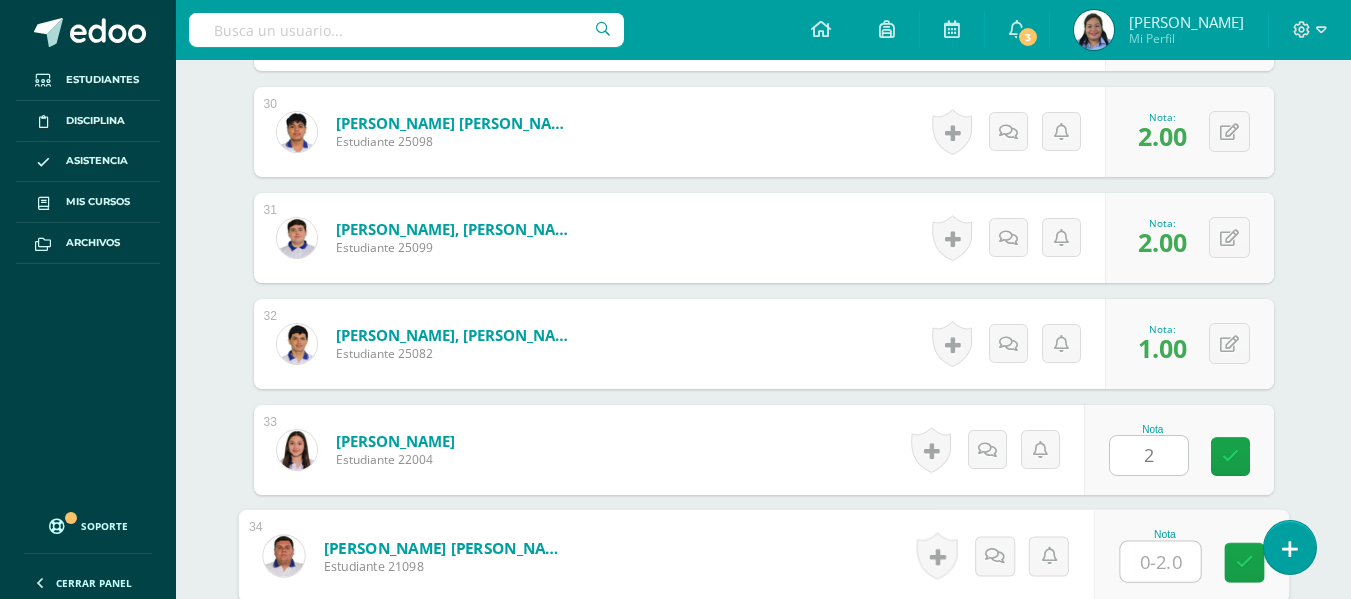click at bounding box center (1160, 562) 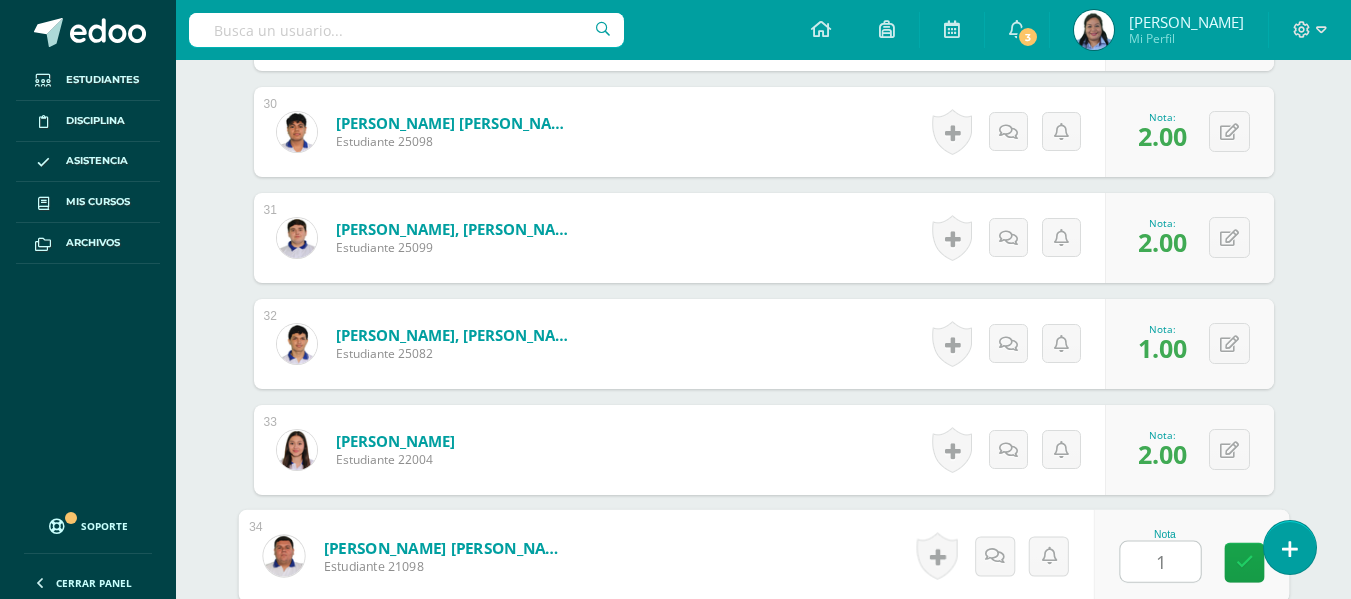 scroll, scrollTop: 4163, scrollLeft: 0, axis: vertical 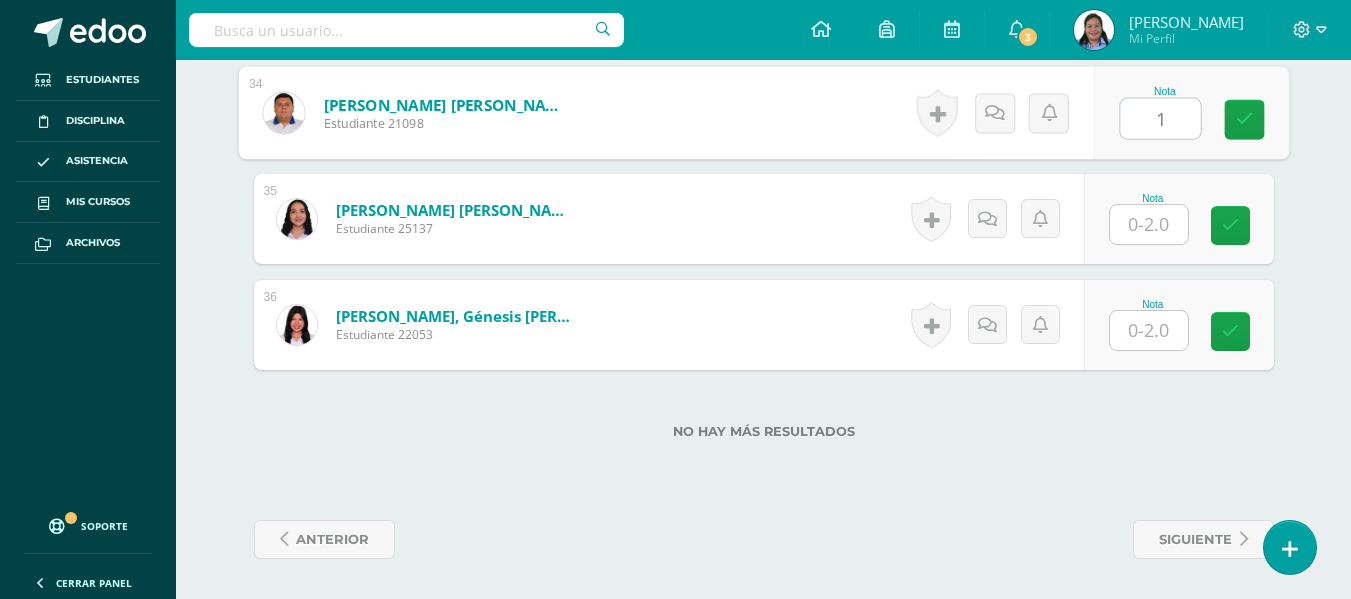 type on "1" 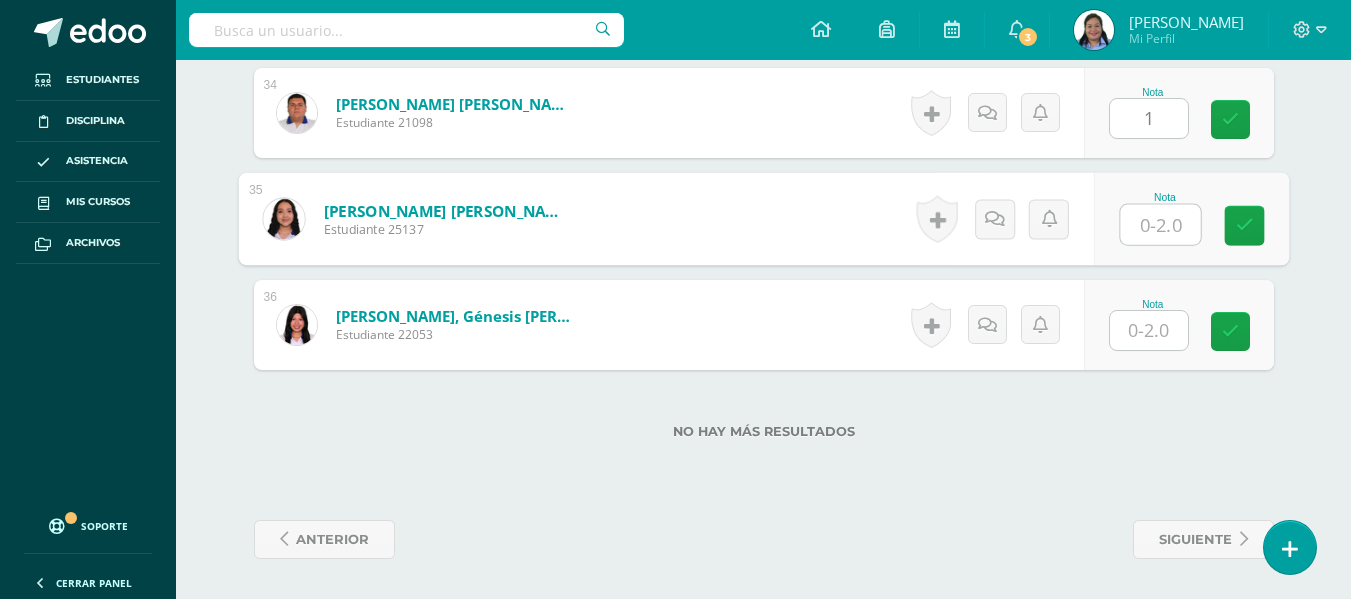 click at bounding box center [1160, 225] 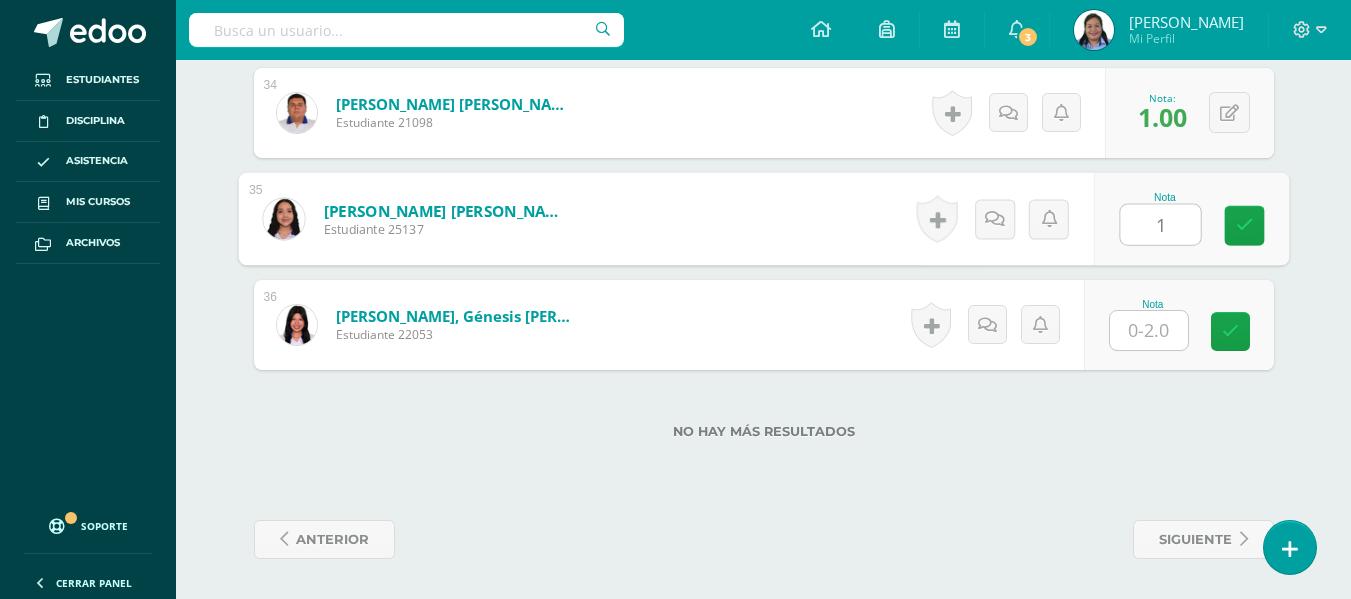 type on "1" 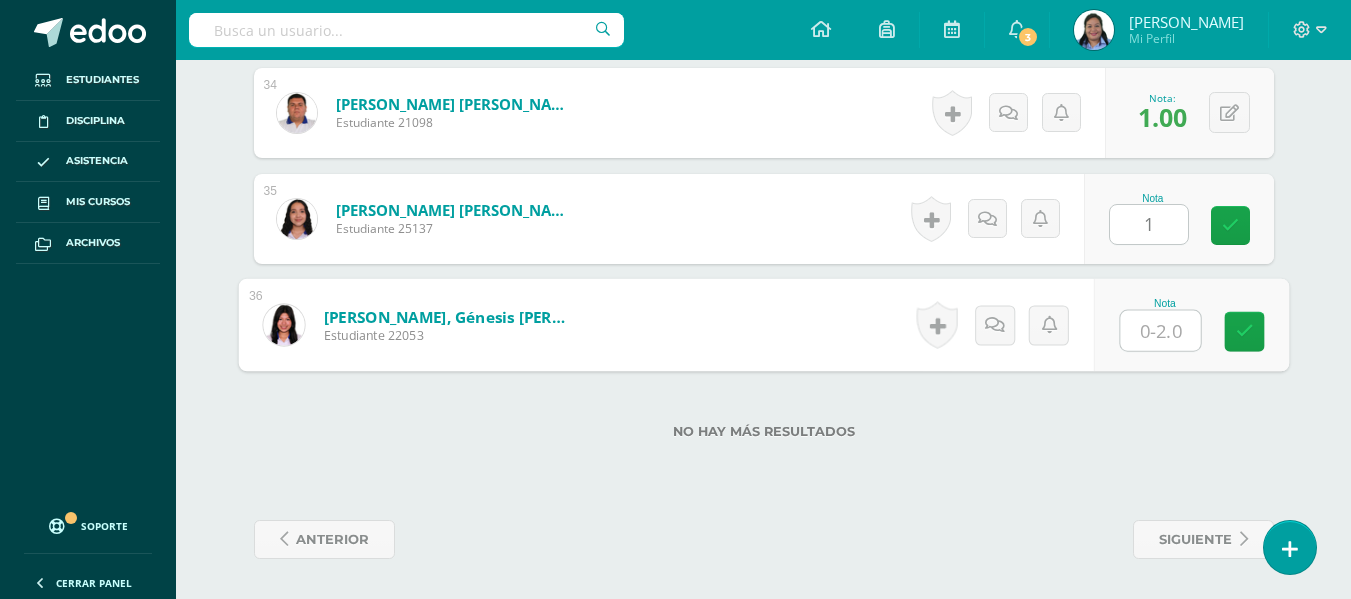 click at bounding box center (1160, 331) 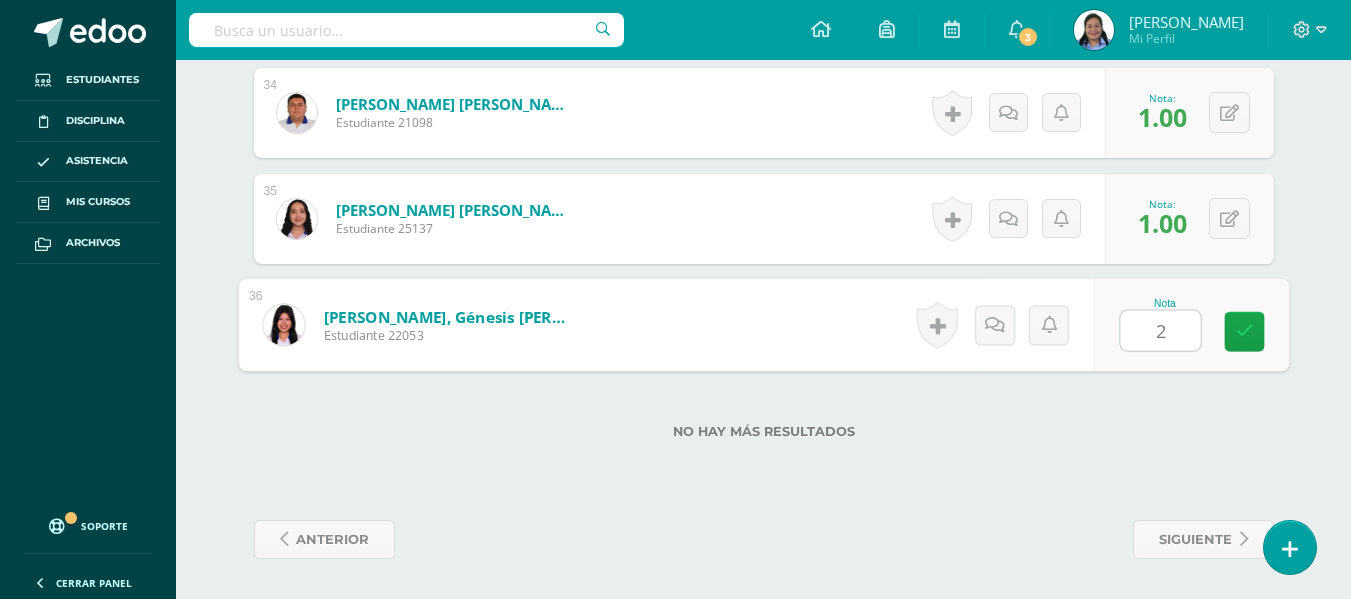 type on "2" 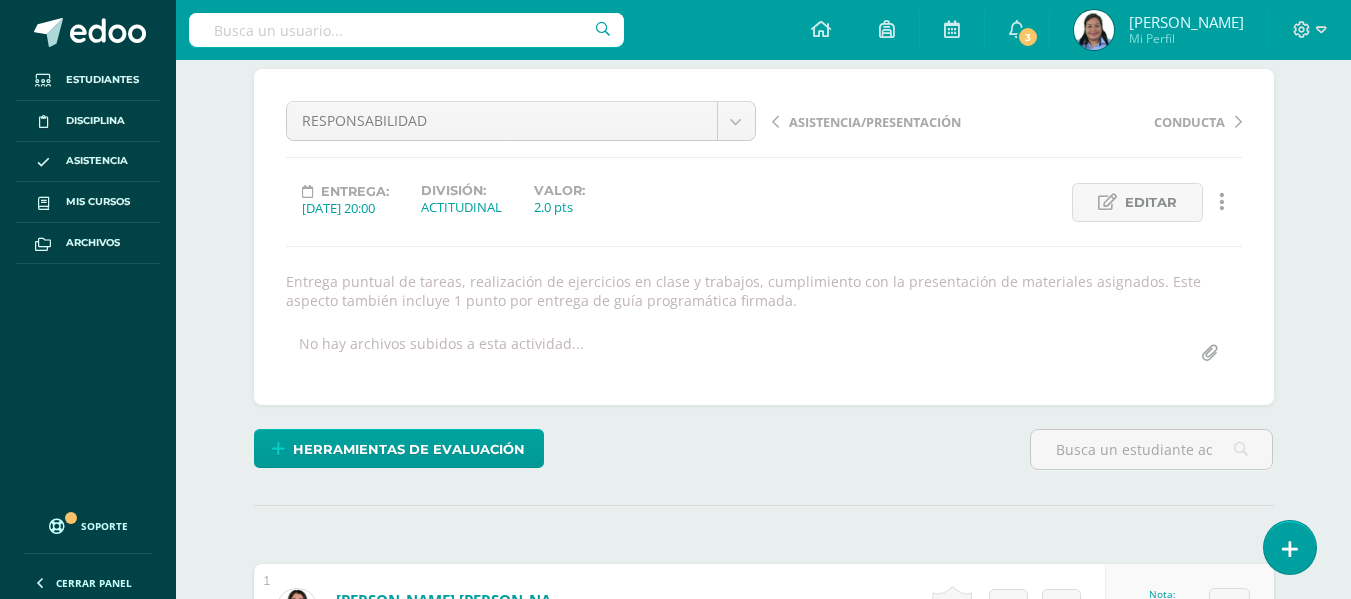 scroll, scrollTop: 8, scrollLeft: 0, axis: vertical 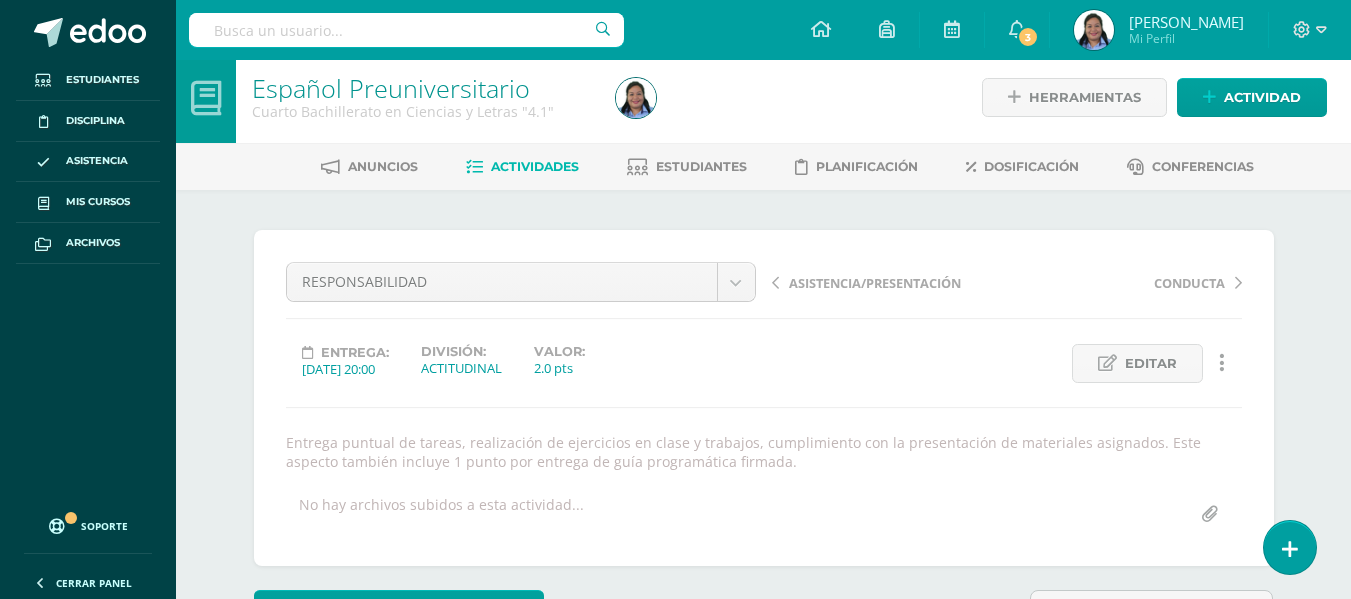 click on "Actividades" at bounding box center [522, 167] 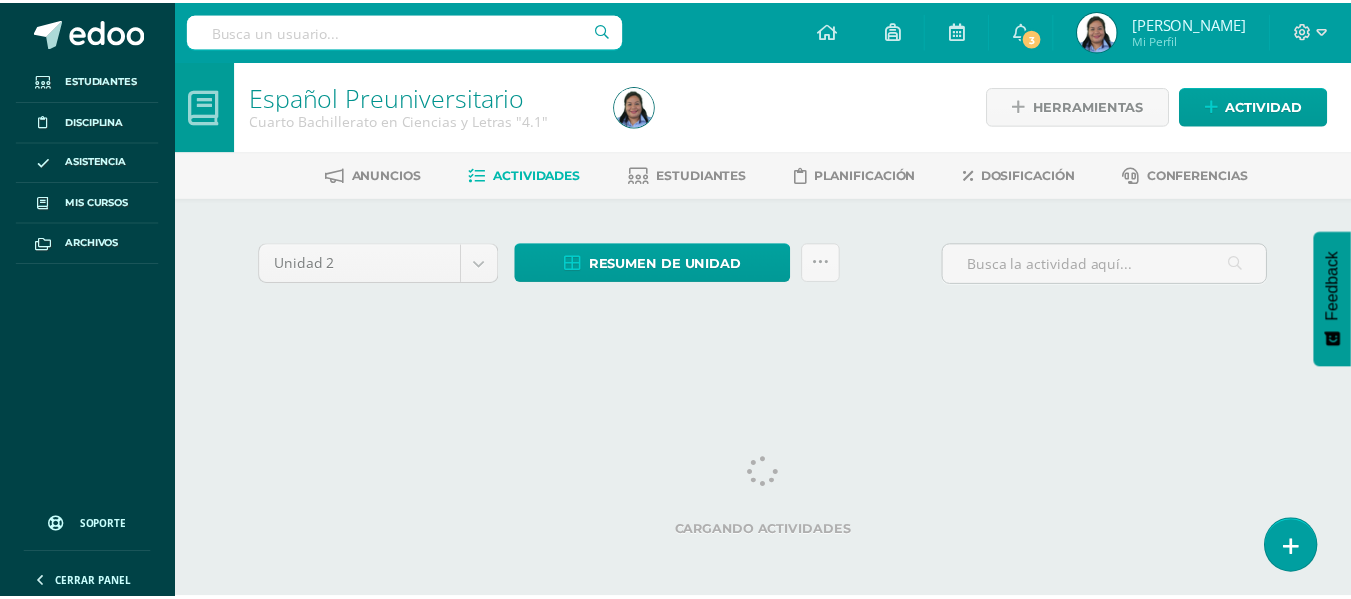 scroll, scrollTop: 0, scrollLeft: 0, axis: both 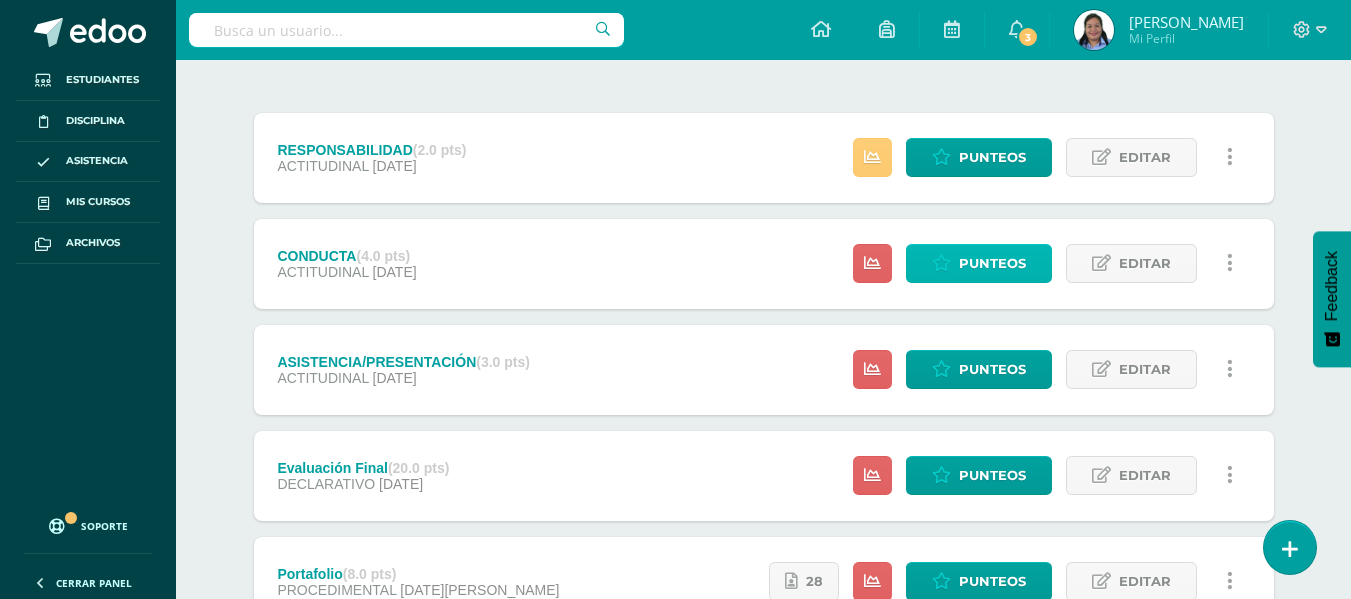 click on "Punteos" at bounding box center (992, 263) 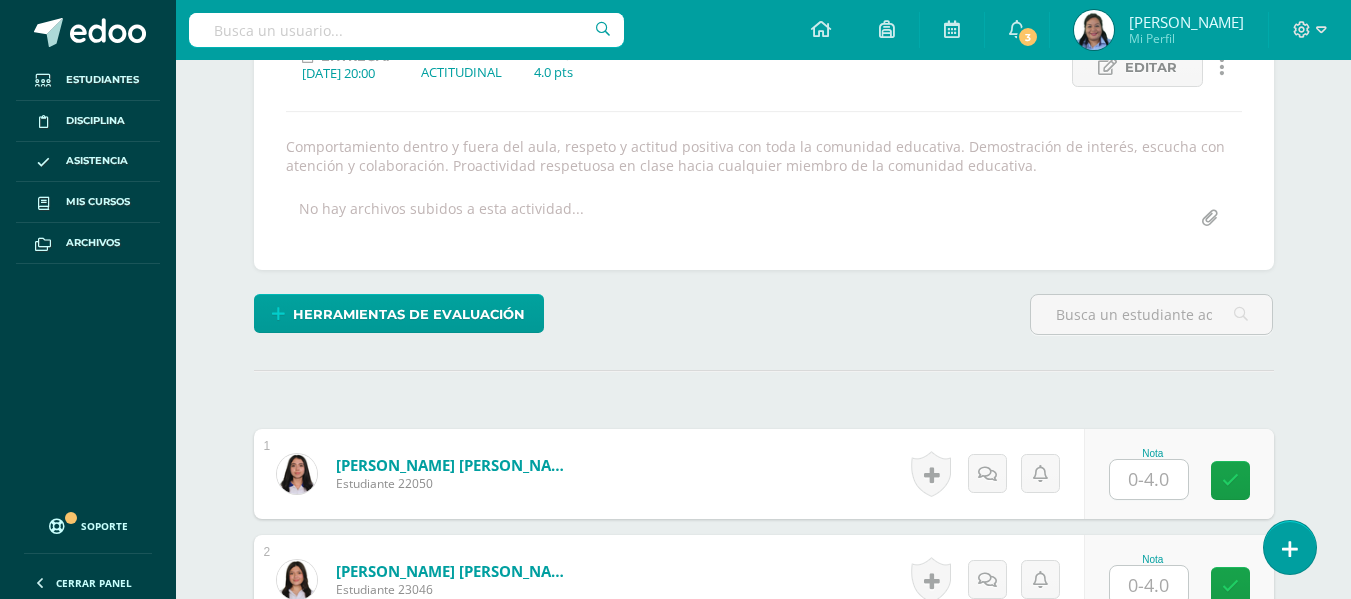 scroll, scrollTop: 305, scrollLeft: 0, axis: vertical 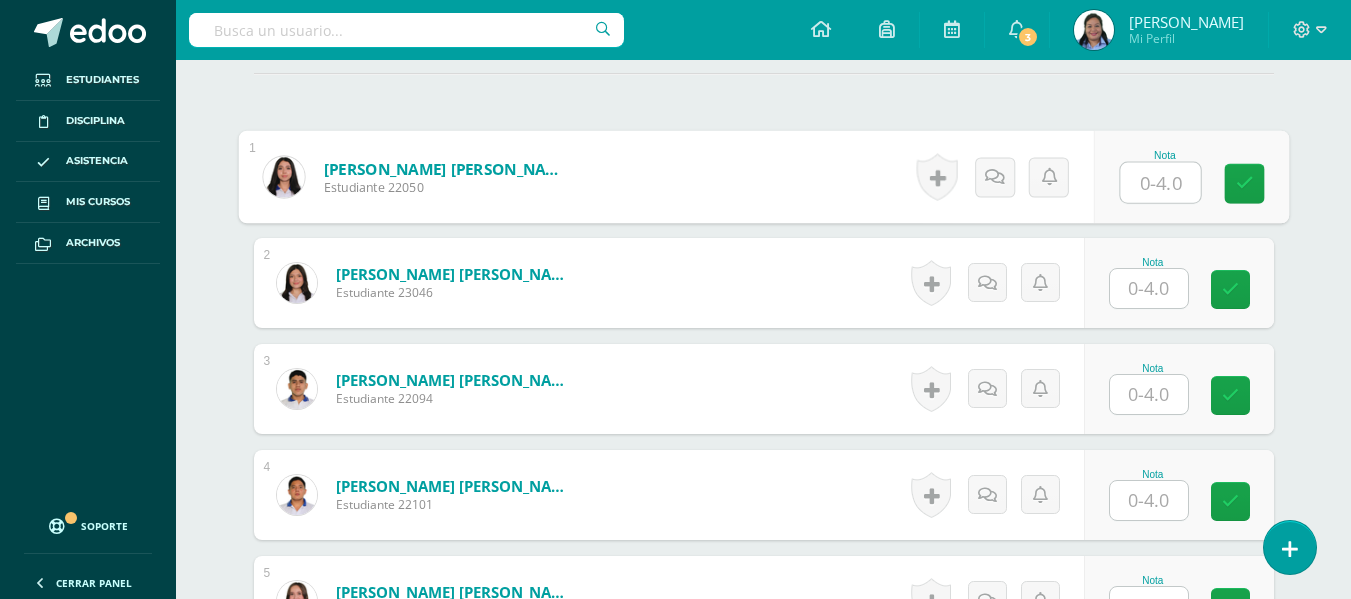 click at bounding box center [1160, 183] 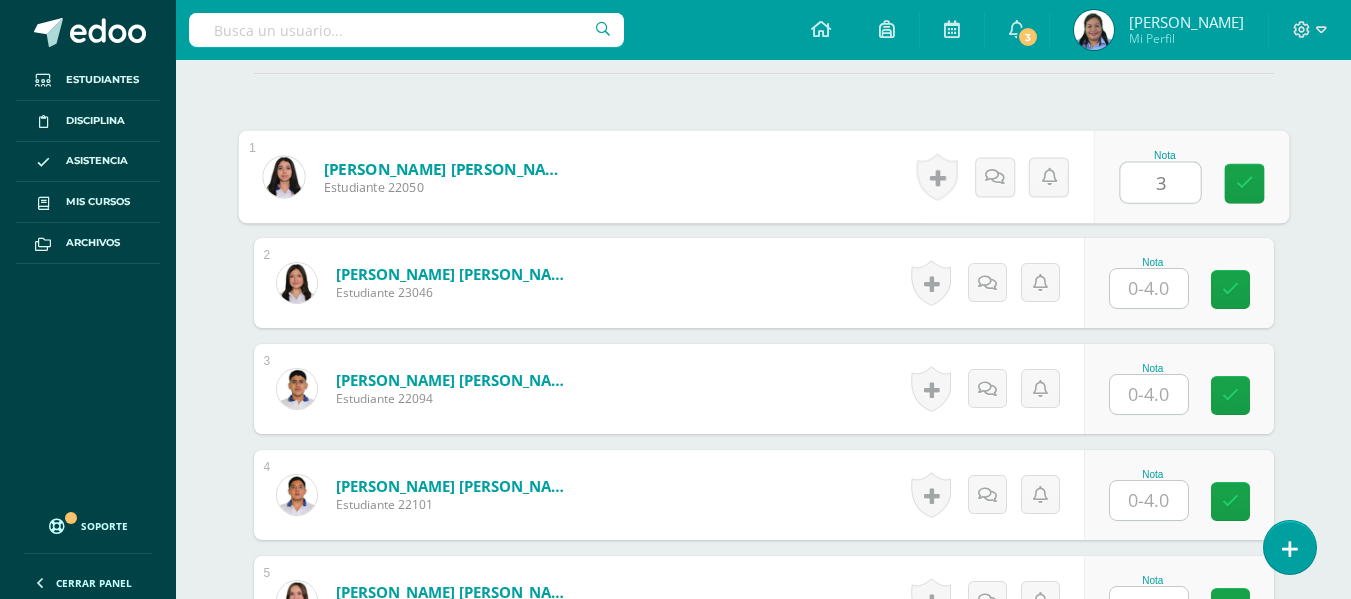 type on "3" 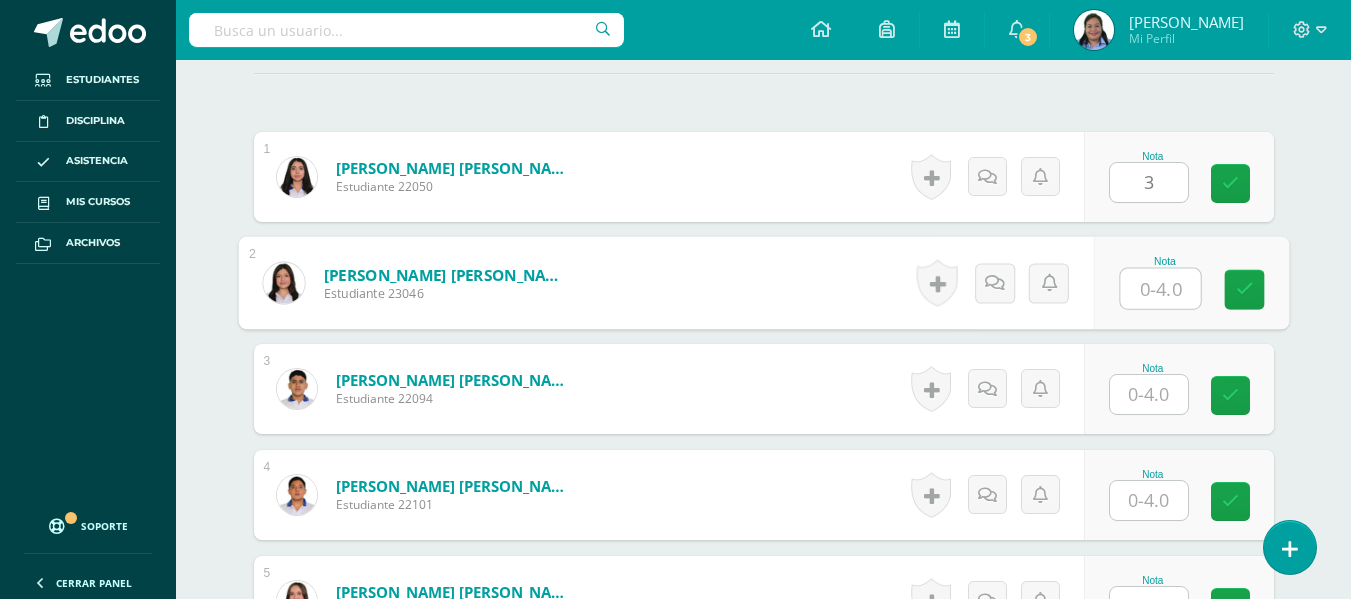 click at bounding box center (1160, 289) 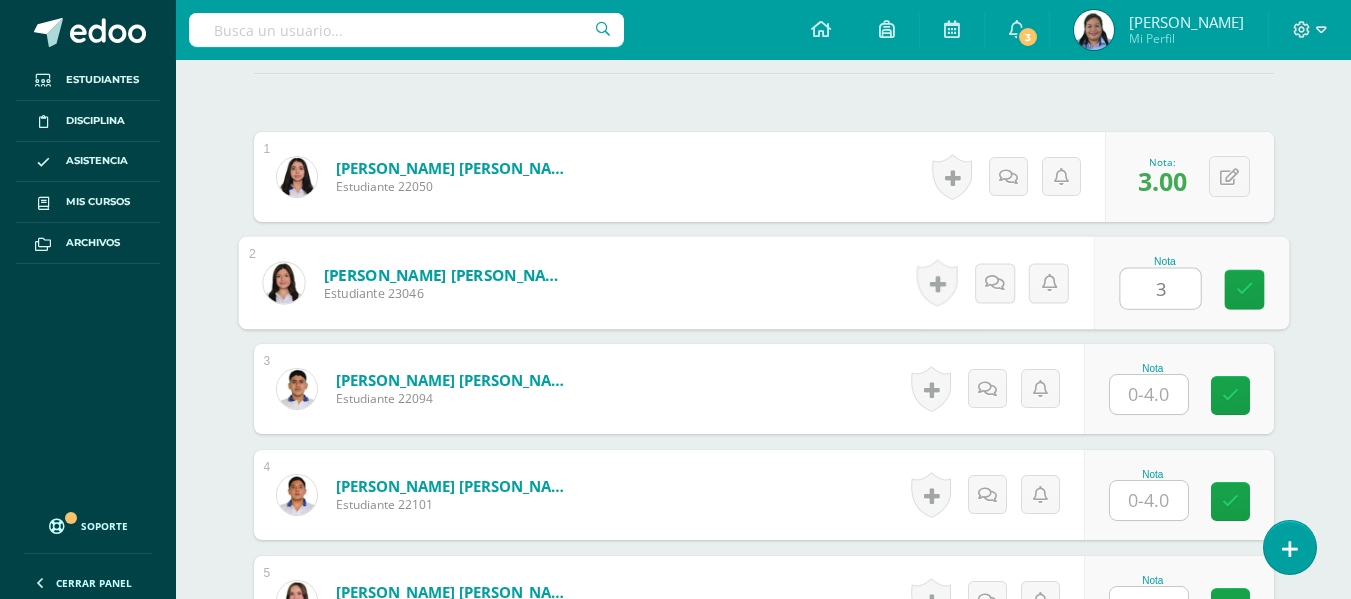 type on "3" 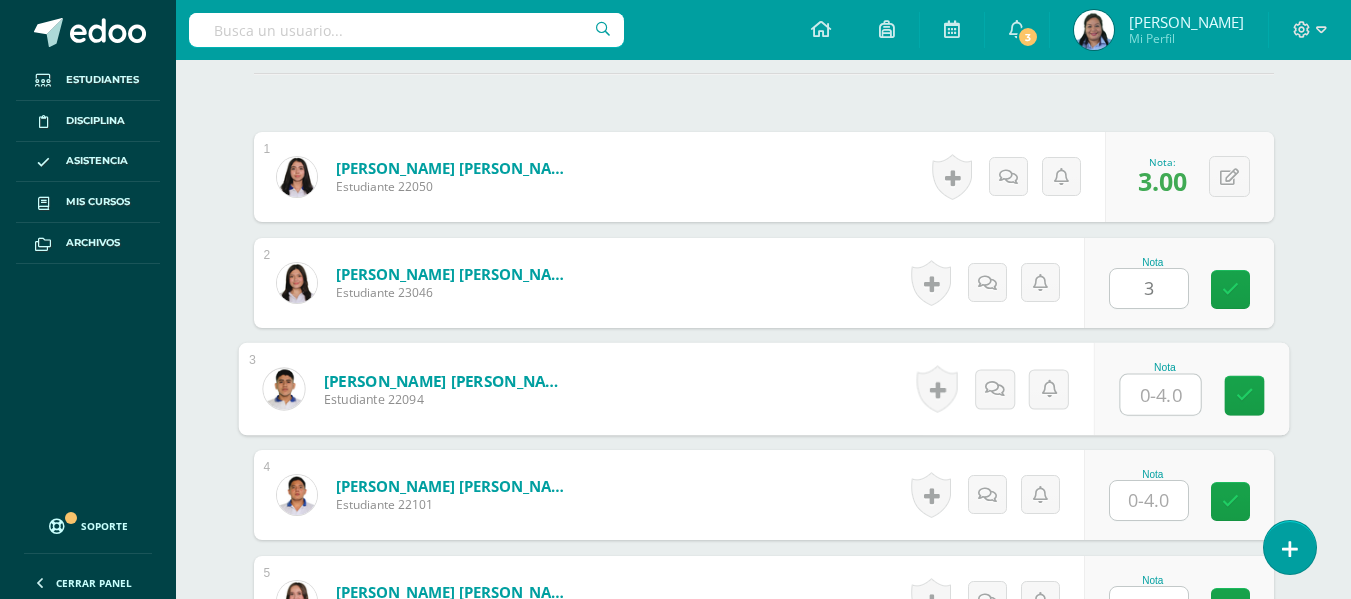 click at bounding box center (1160, 395) 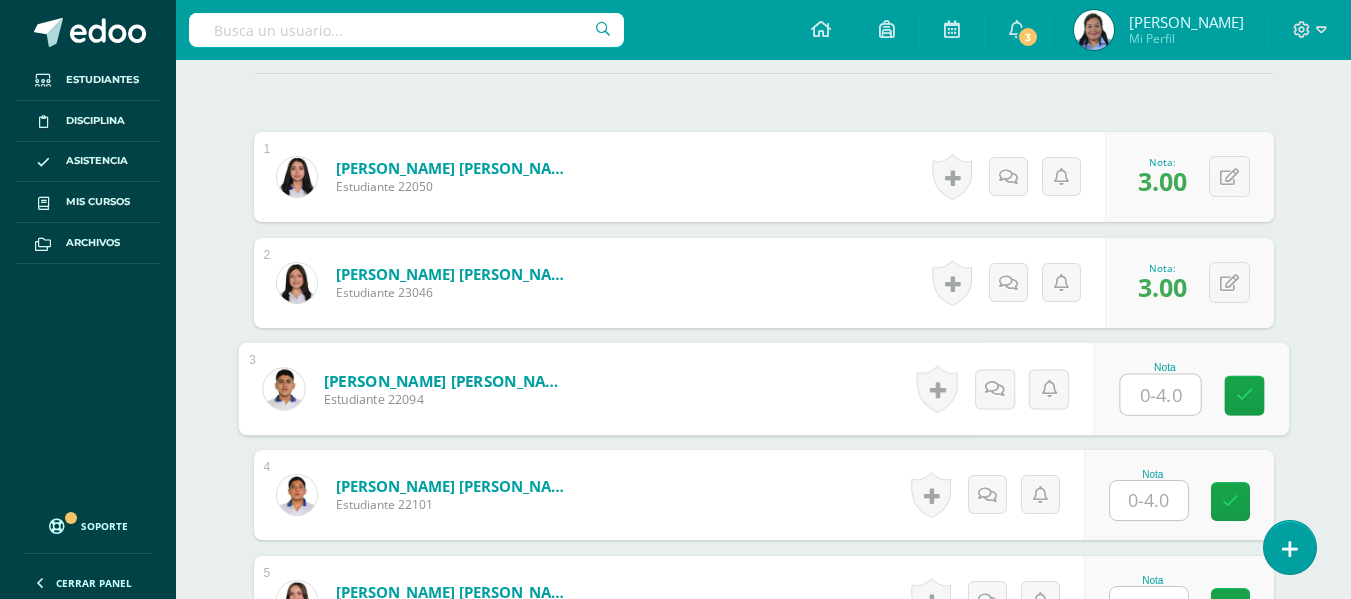 type on "3" 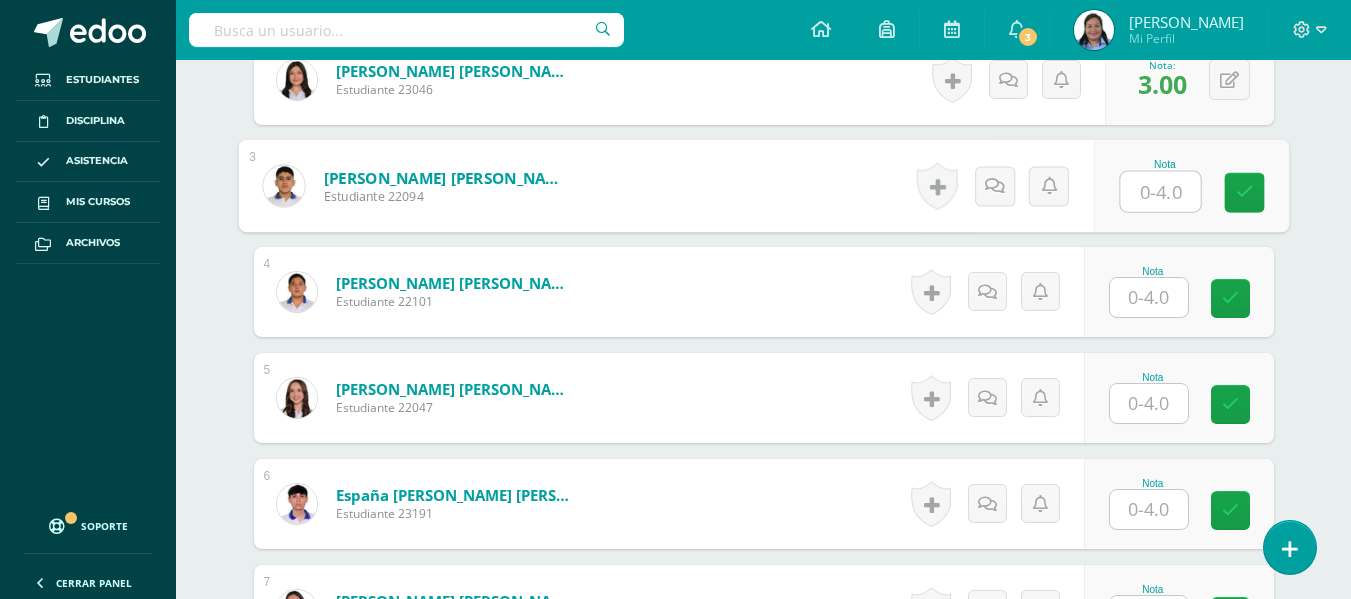 scroll, scrollTop: 813, scrollLeft: 0, axis: vertical 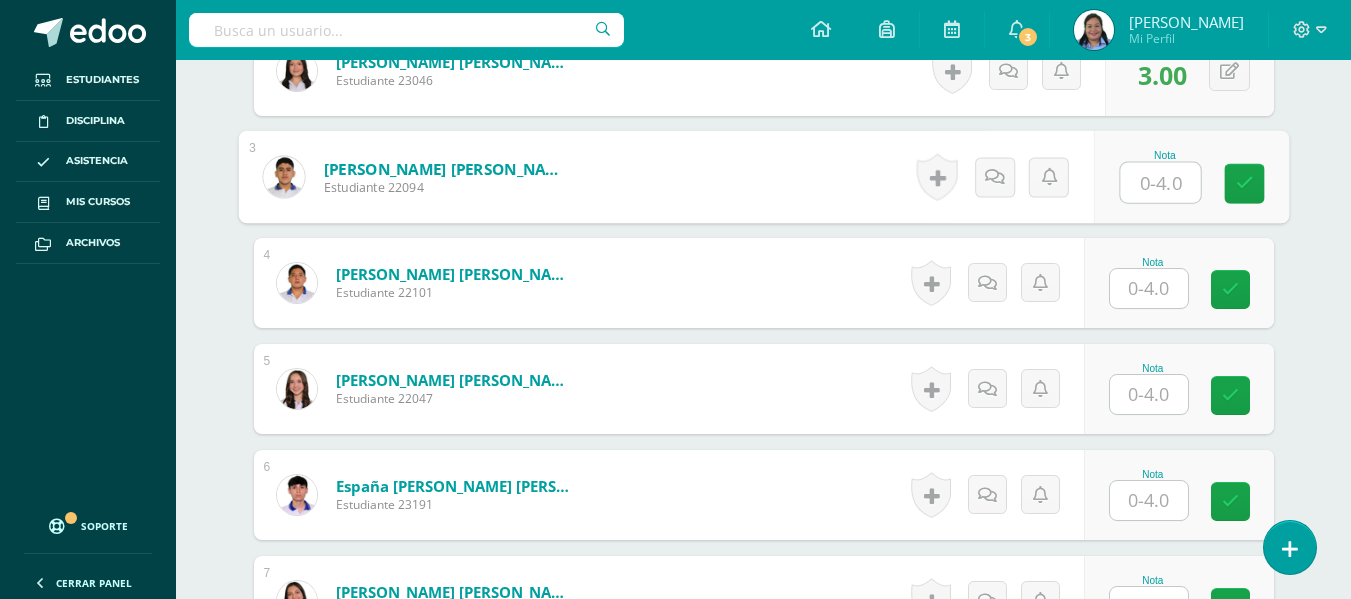 type on "3" 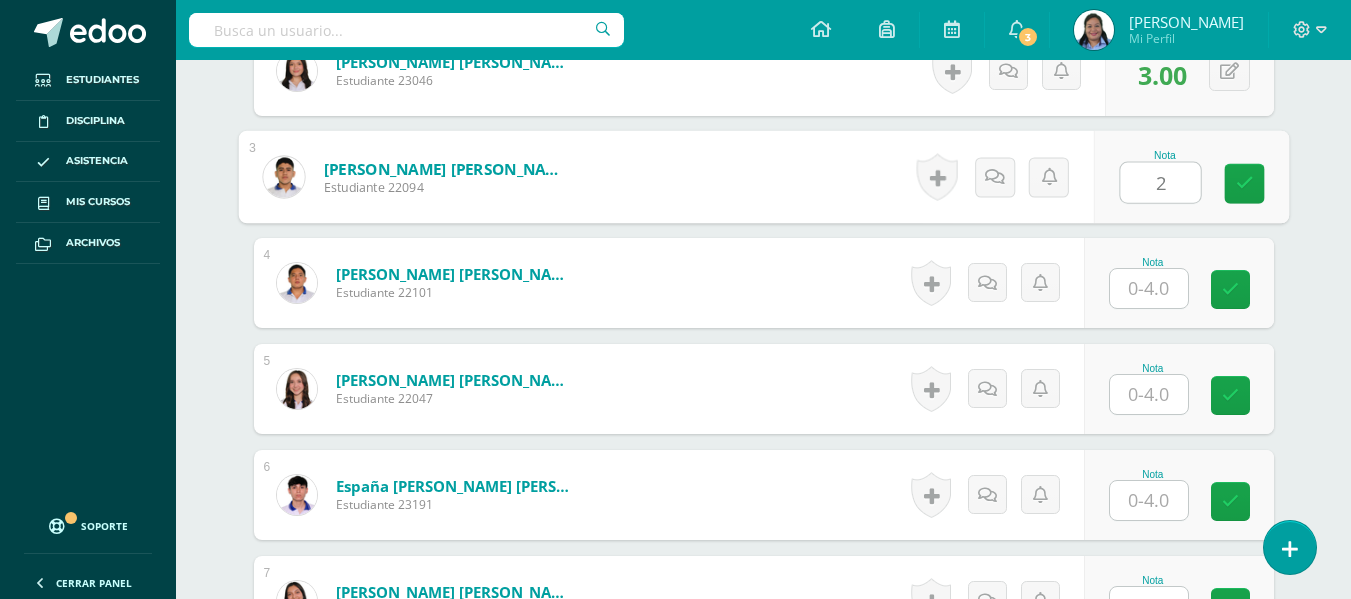 type on "2" 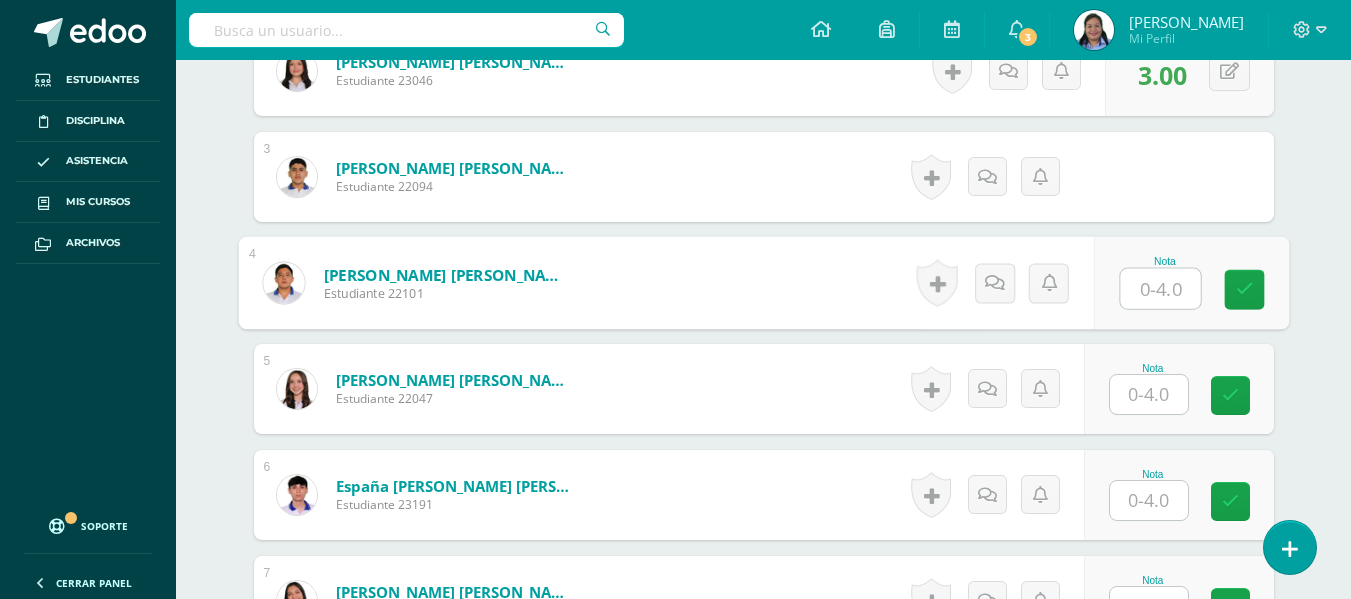 type on "3" 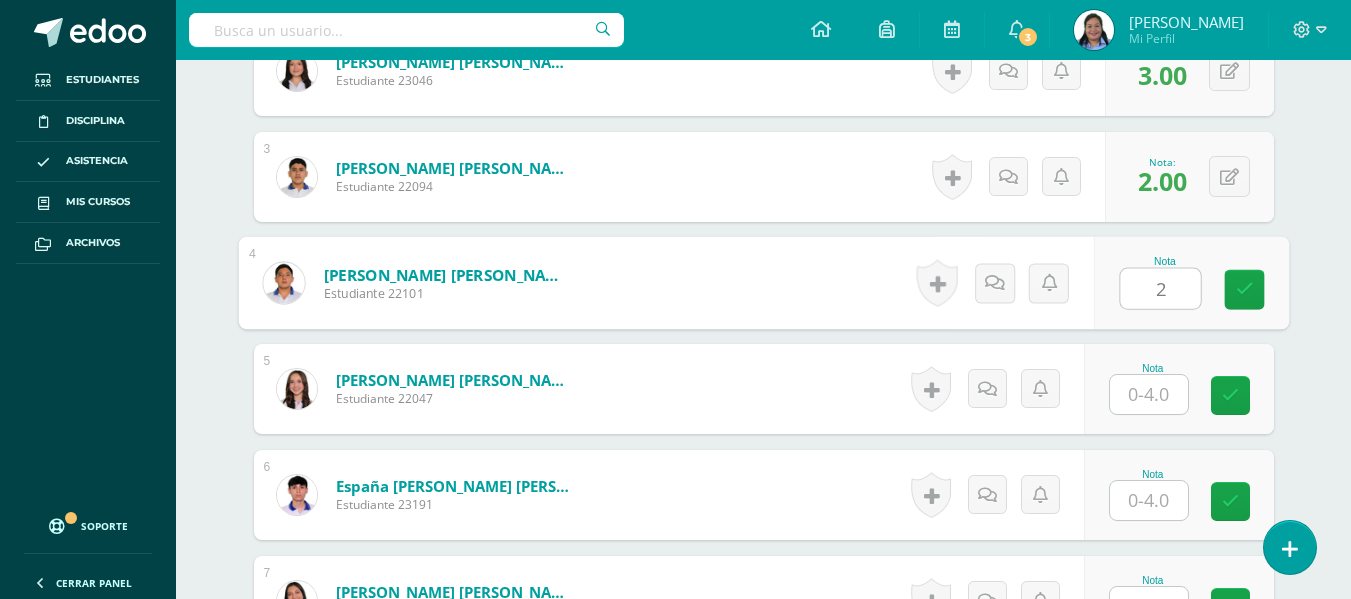 type on "2" 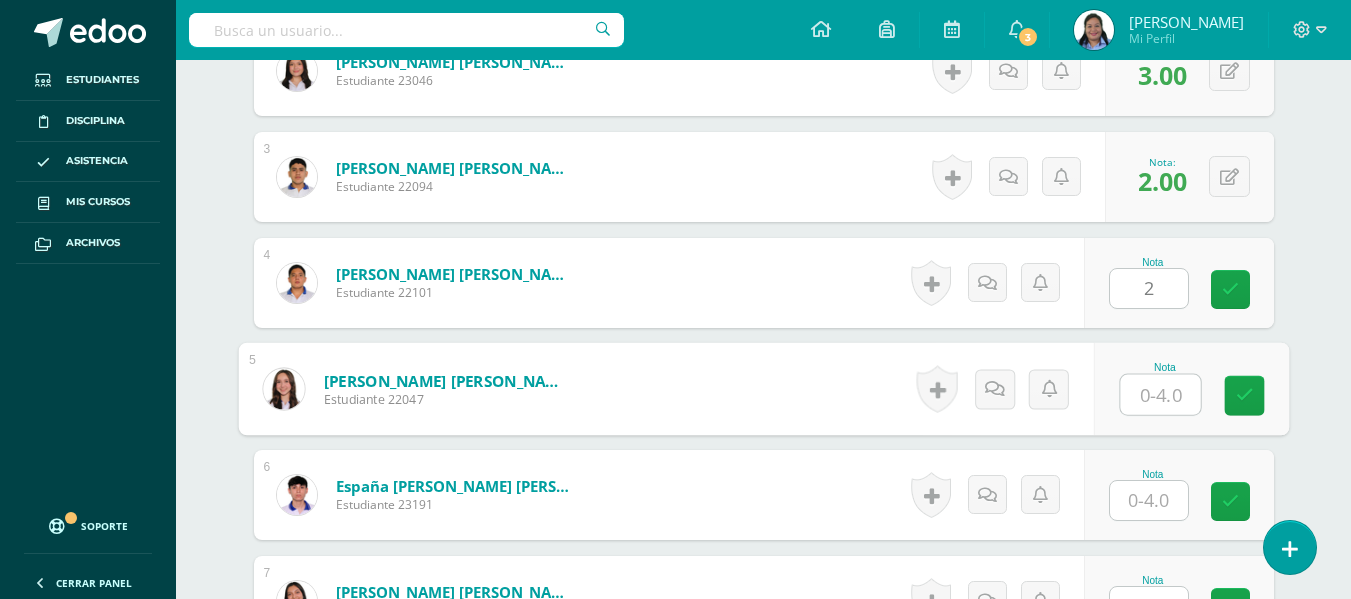 click at bounding box center [1160, 395] 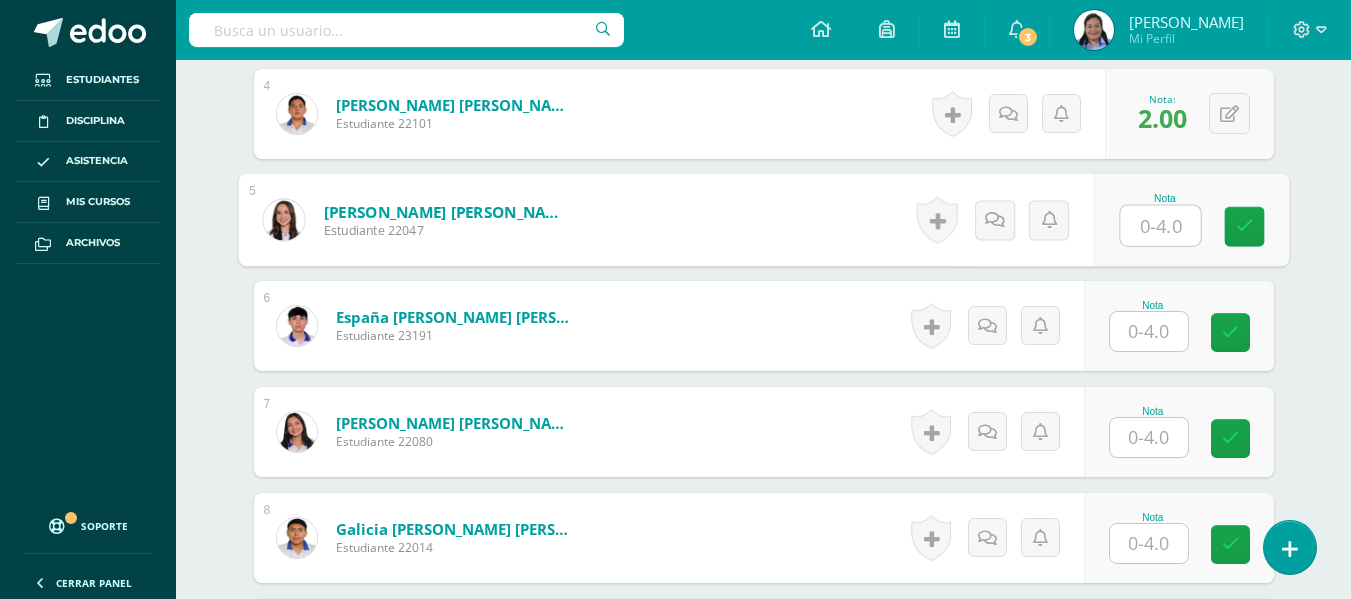 scroll, scrollTop: 1007, scrollLeft: 0, axis: vertical 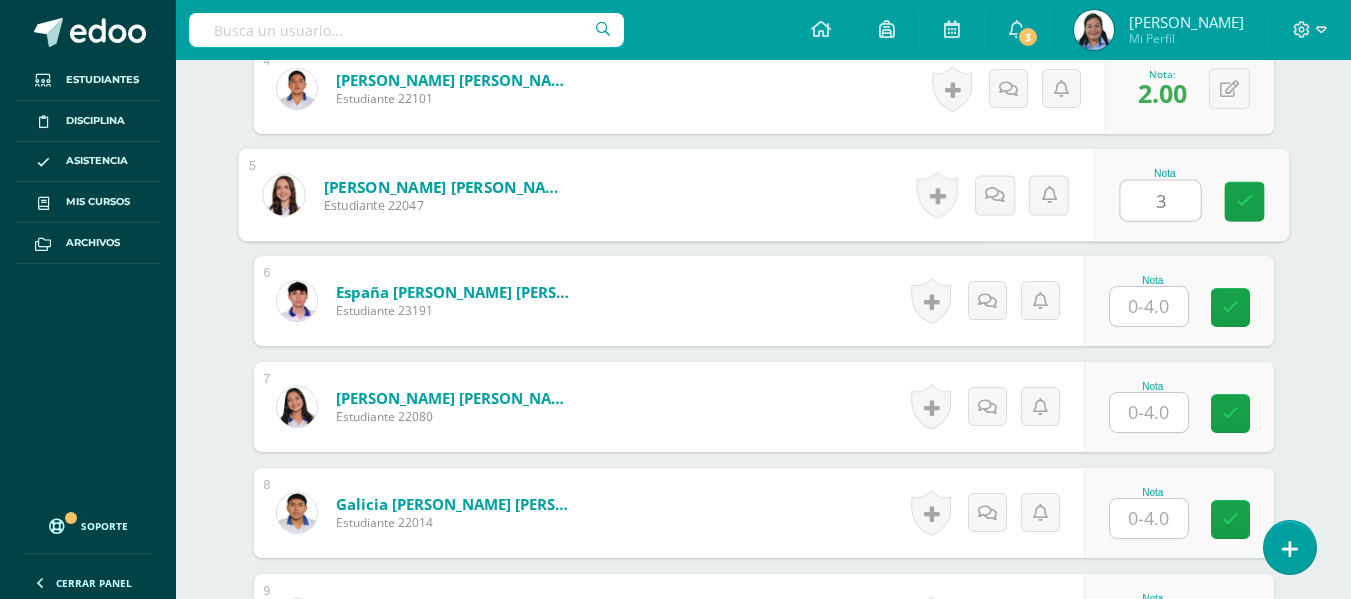 type on "3" 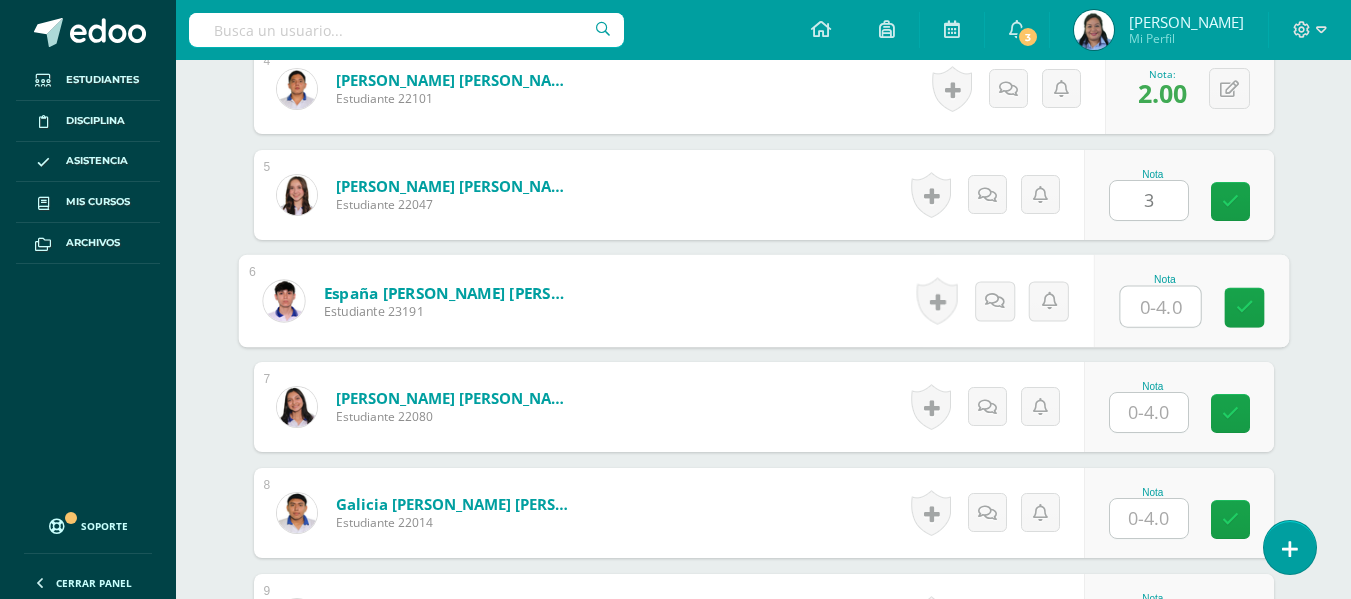 click at bounding box center [1160, 307] 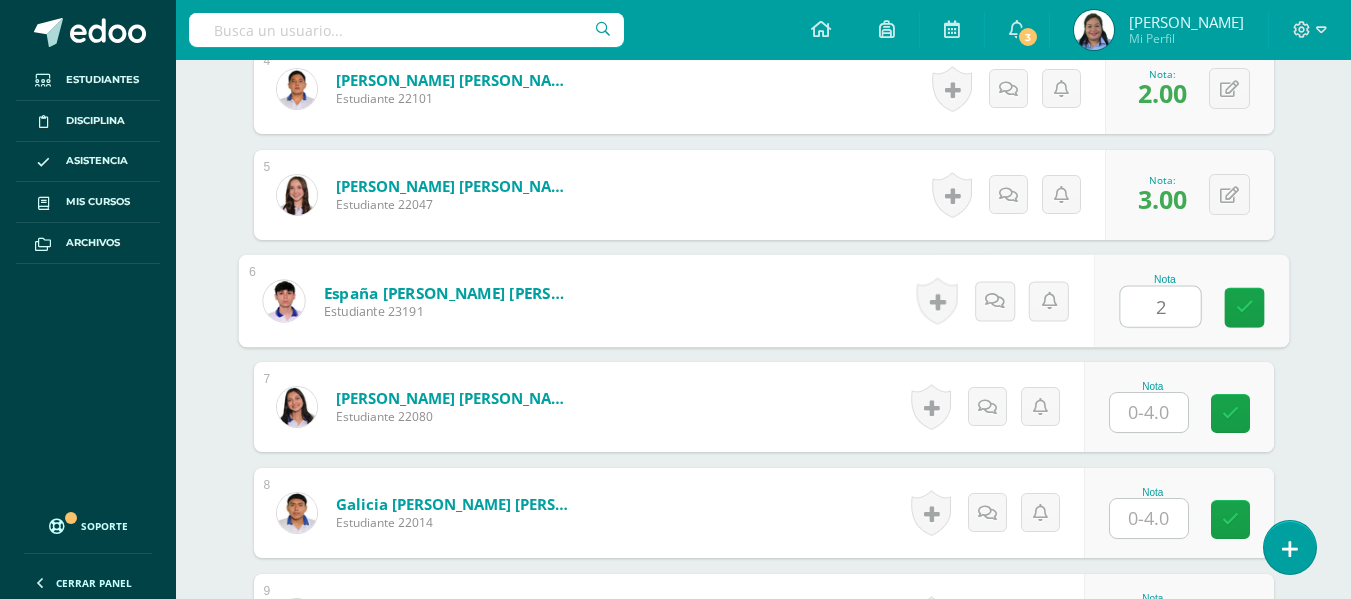 type on "2" 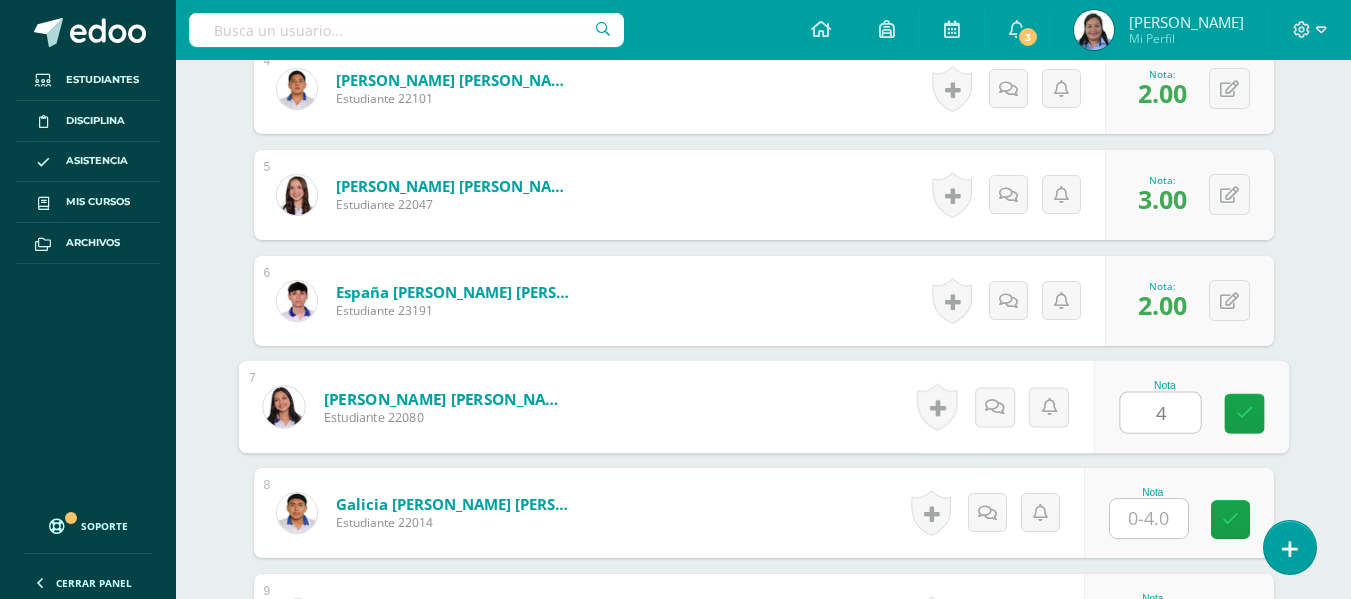 type on "4" 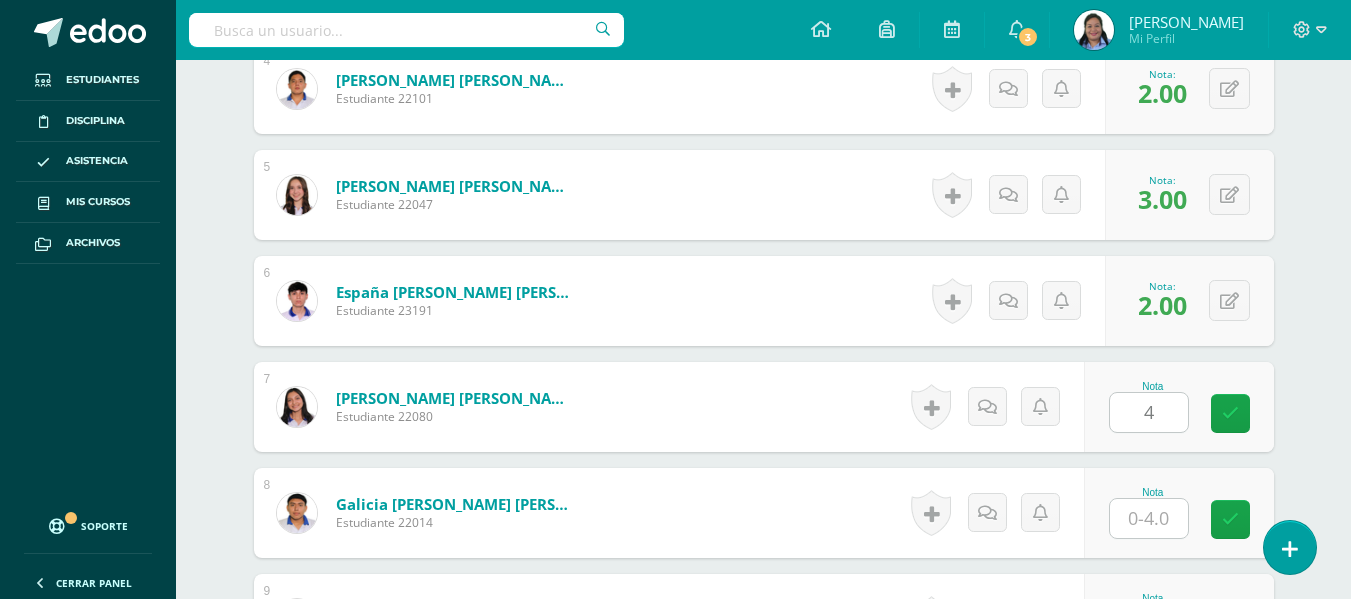 click on "Nota" at bounding box center [1179, 513] 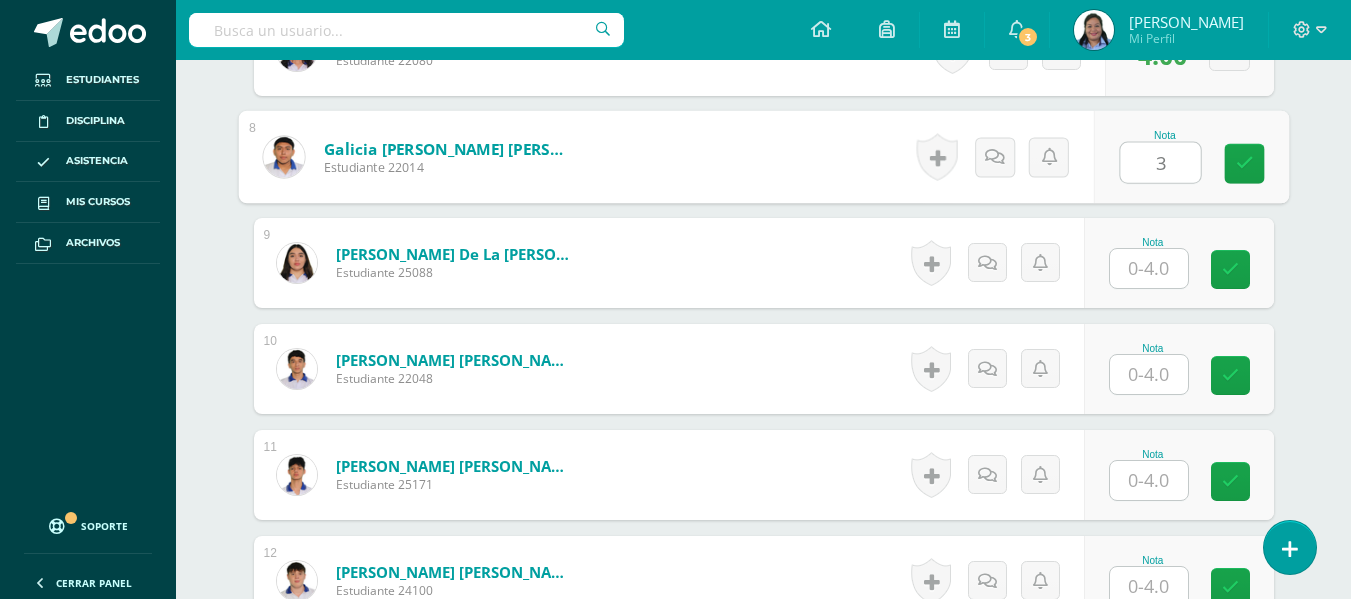 scroll, scrollTop: 1405, scrollLeft: 0, axis: vertical 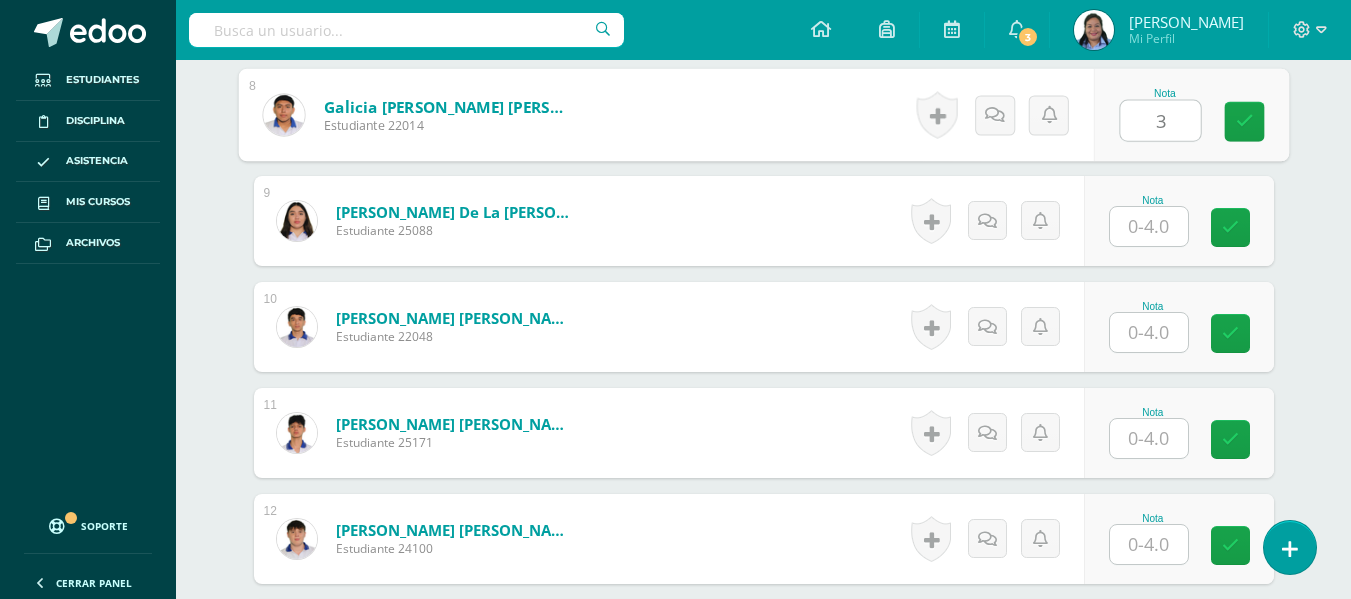 type on "3" 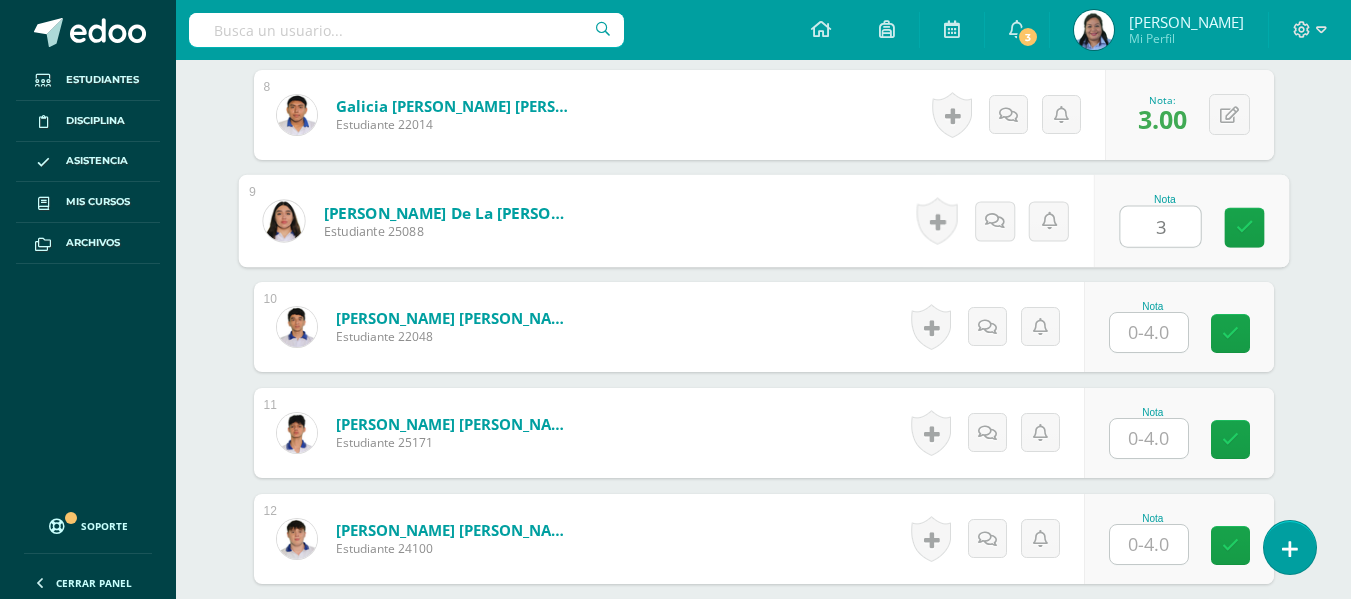 type on "3" 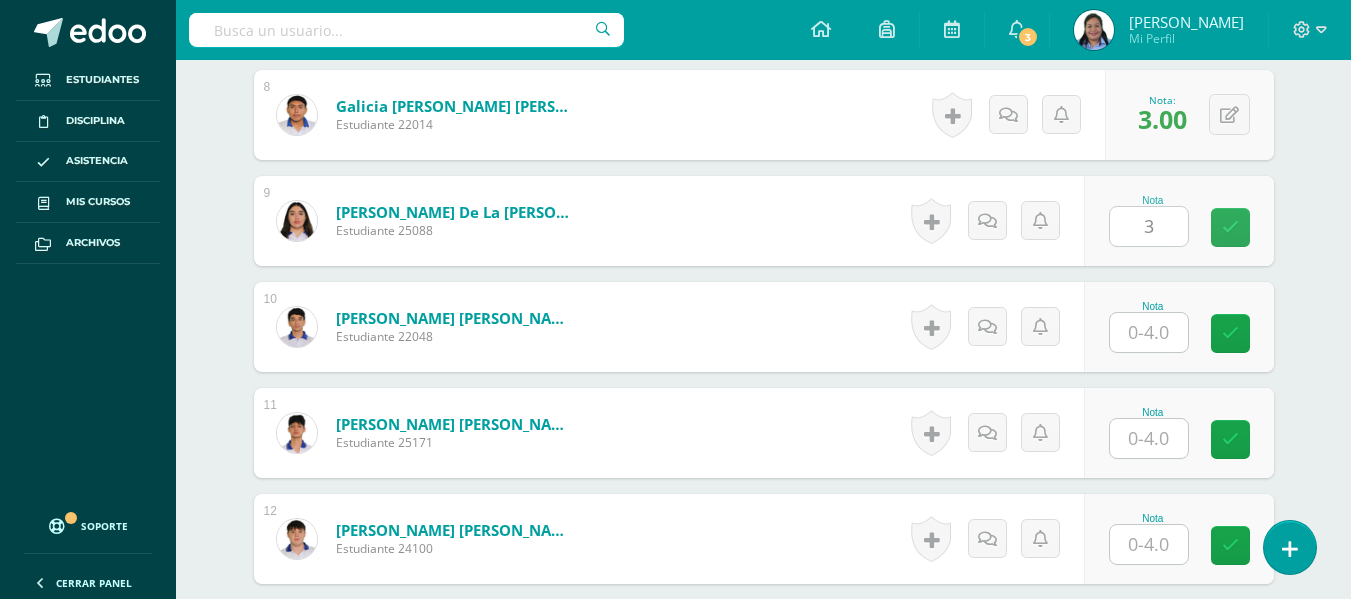 drag, startPoint x: 1144, startPoint y: 353, endPoint x: 1147, endPoint y: 336, distance: 17.262676 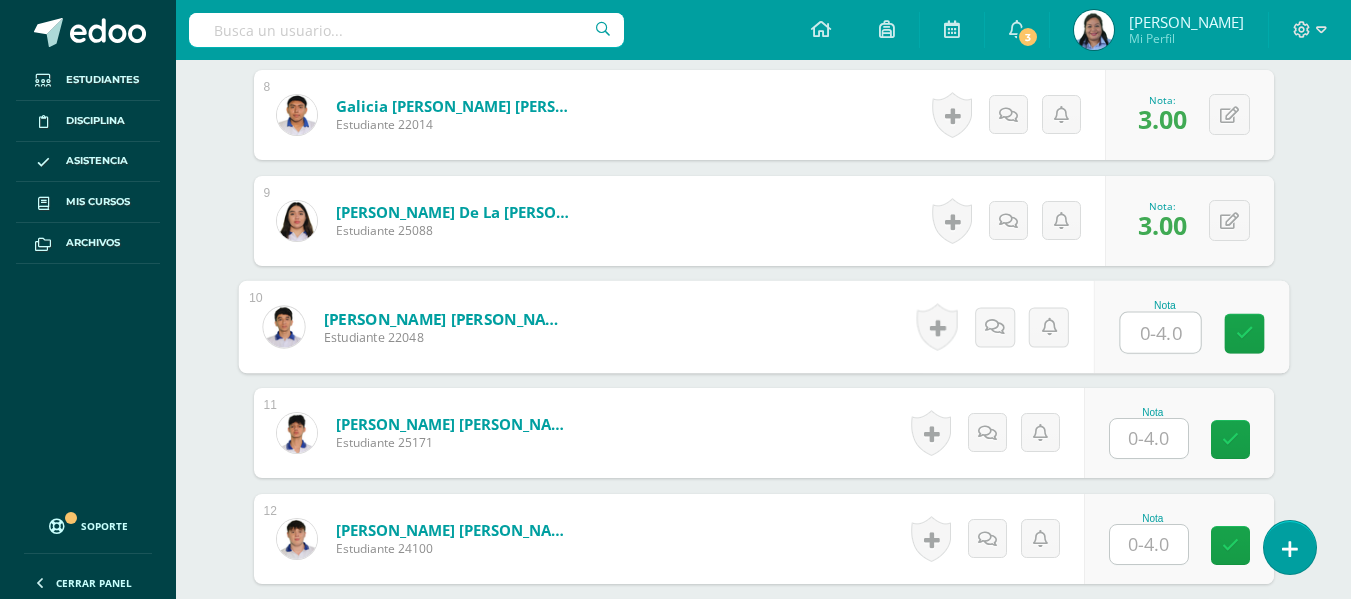 click at bounding box center [1160, 333] 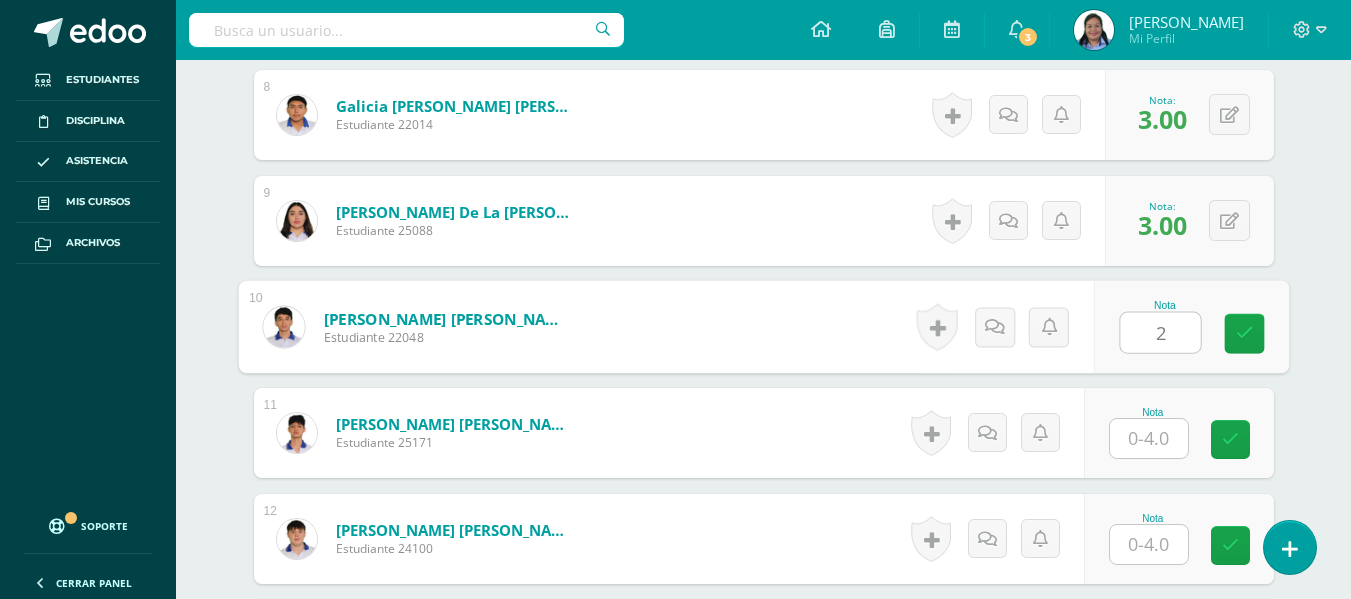 type on "2" 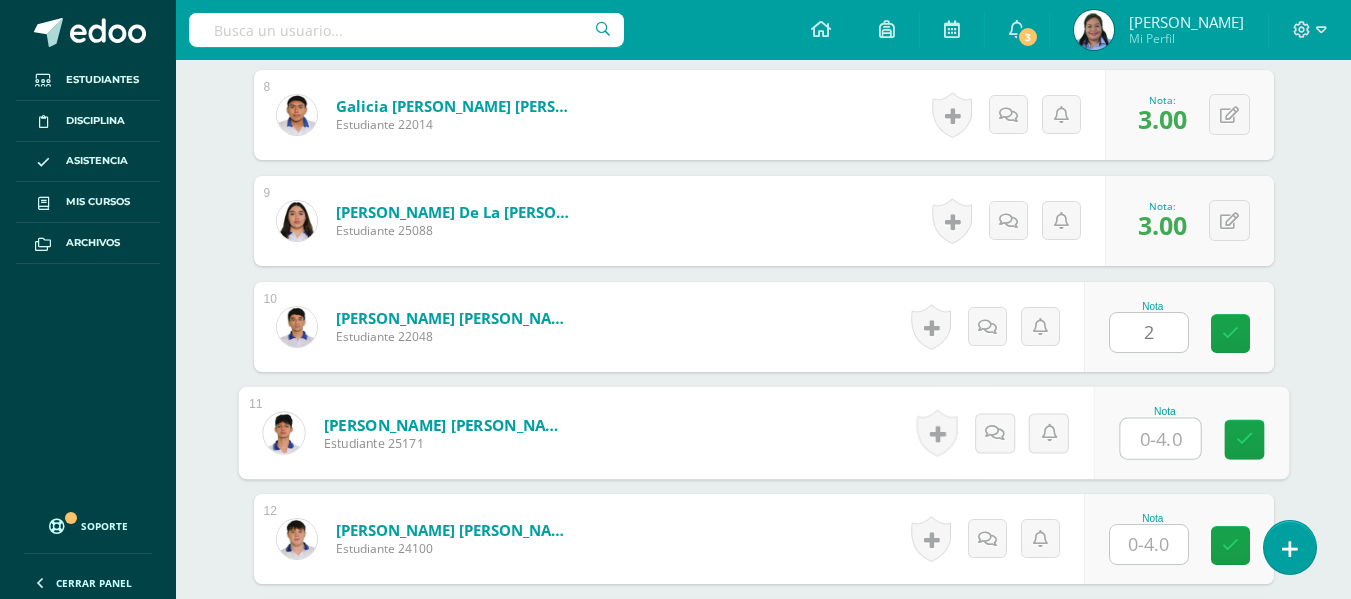 click at bounding box center [1160, 439] 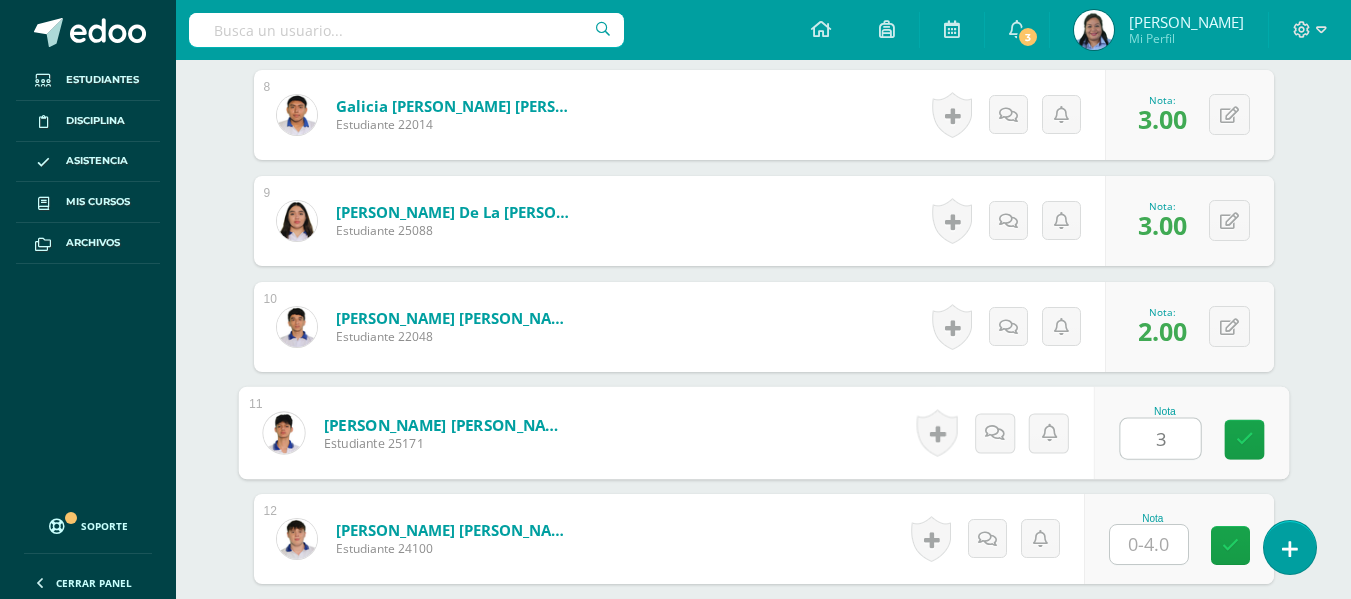 type on "3" 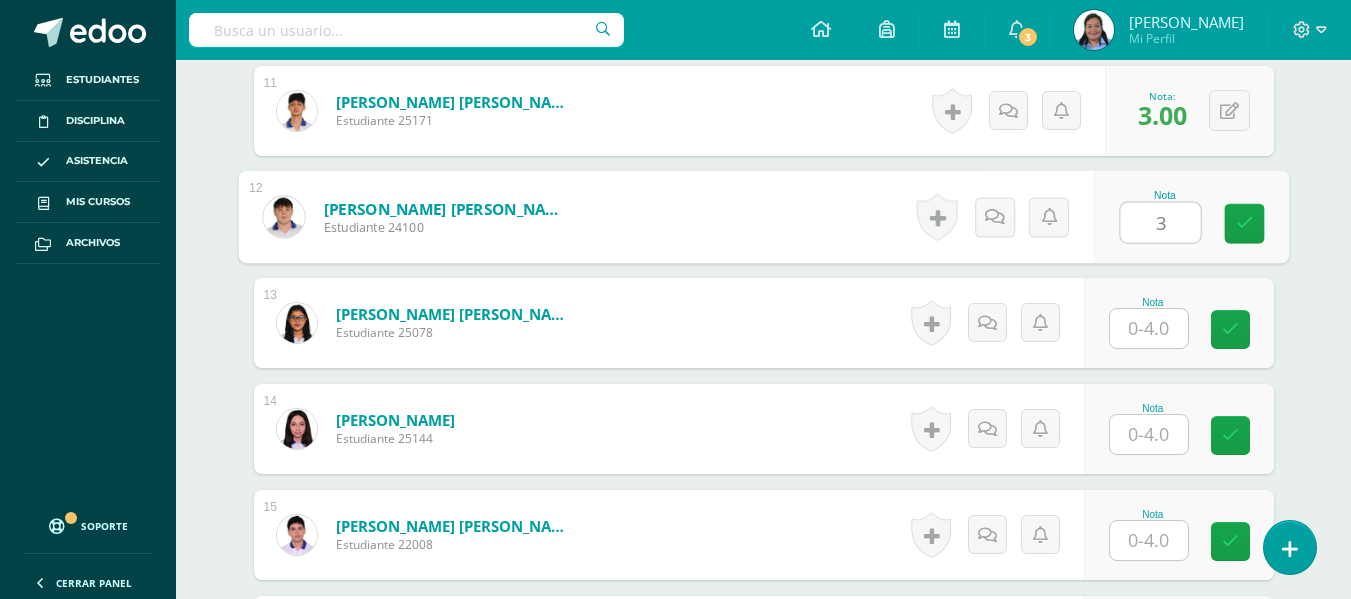 scroll, scrollTop: 1743, scrollLeft: 0, axis: vertical 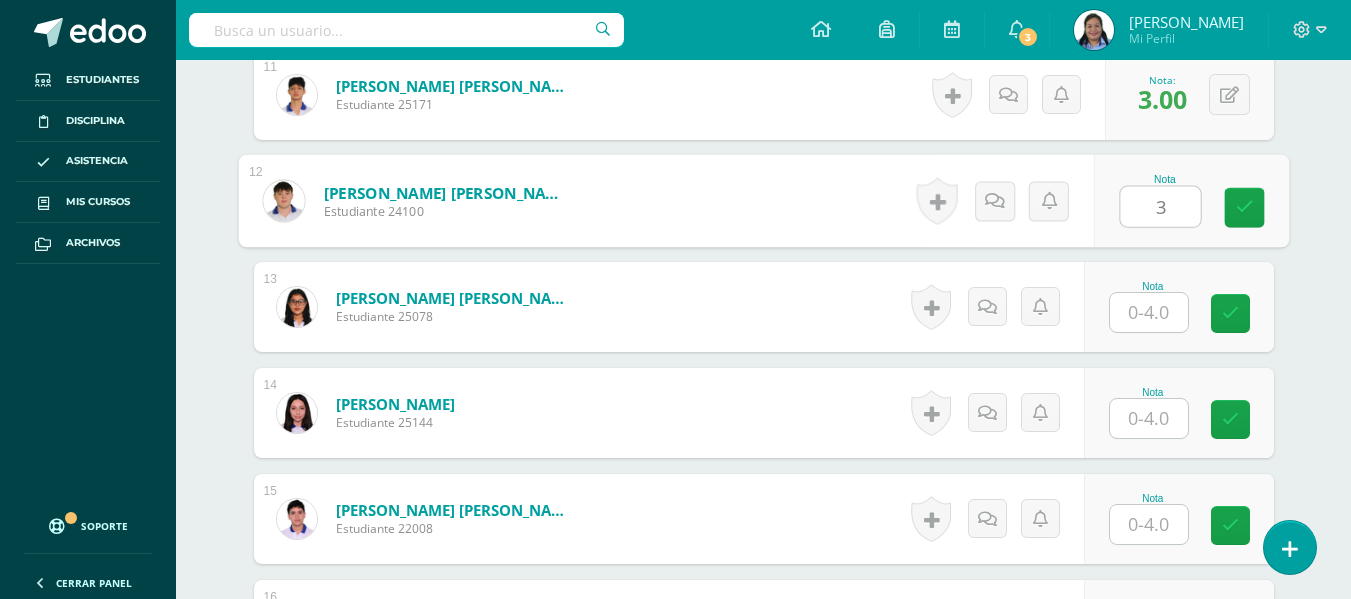 type on "3" 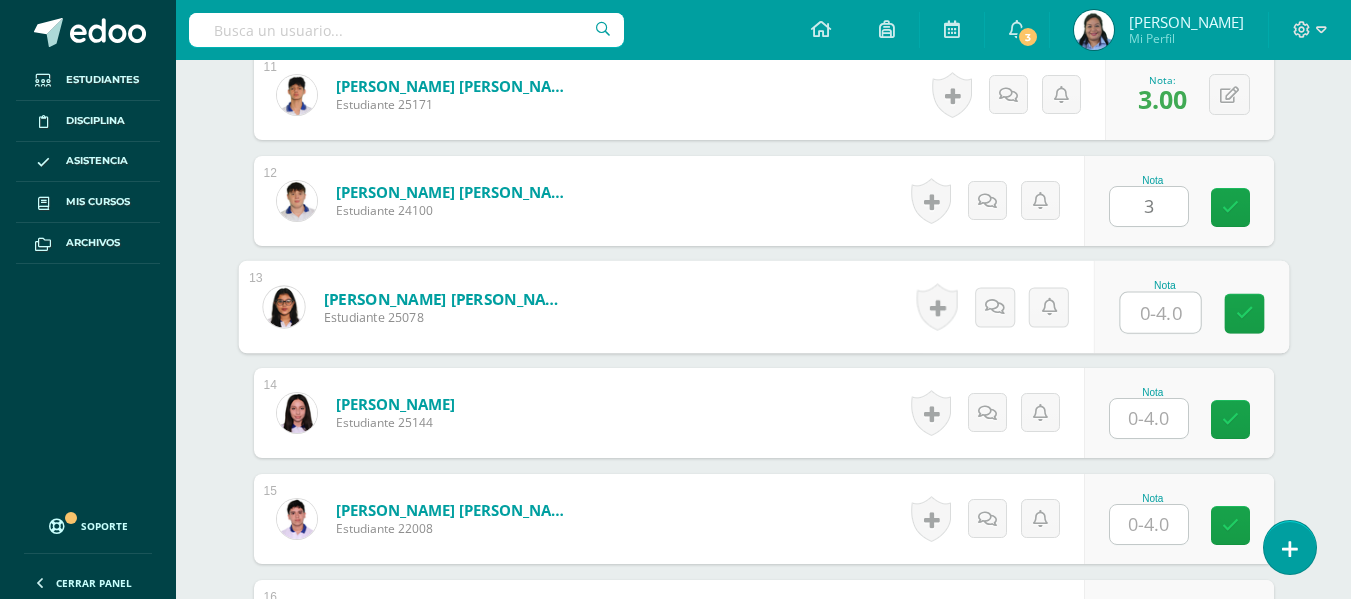 click at bounding box center (1160, 313) 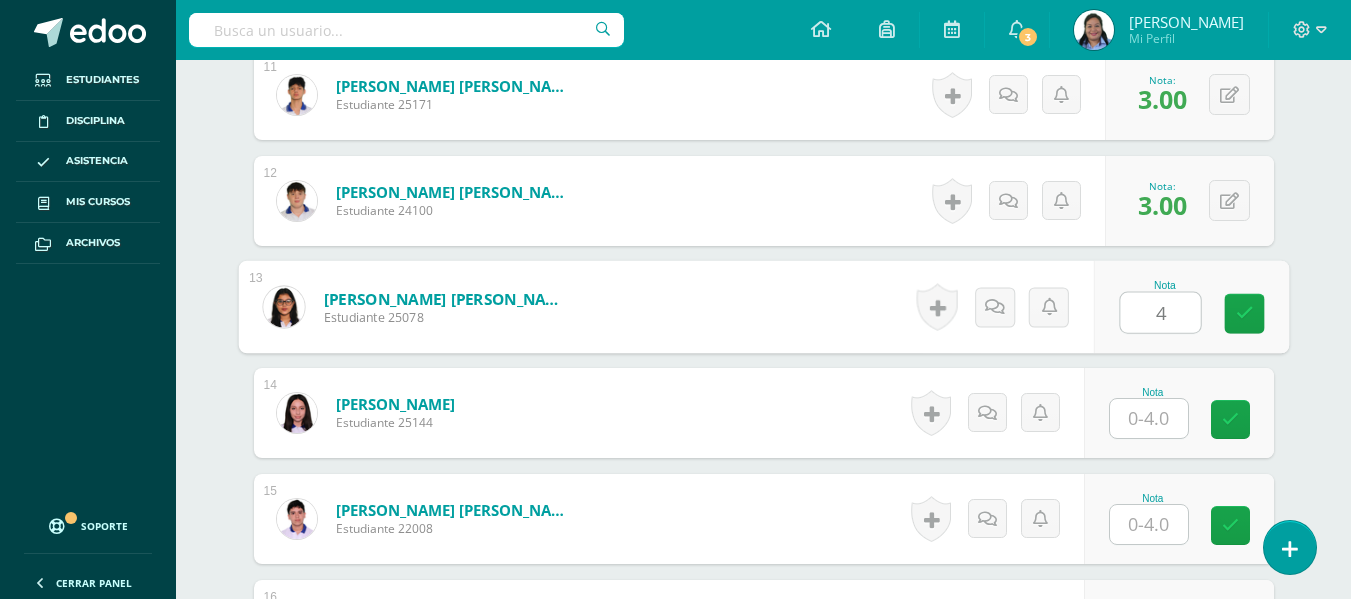 type on "4" 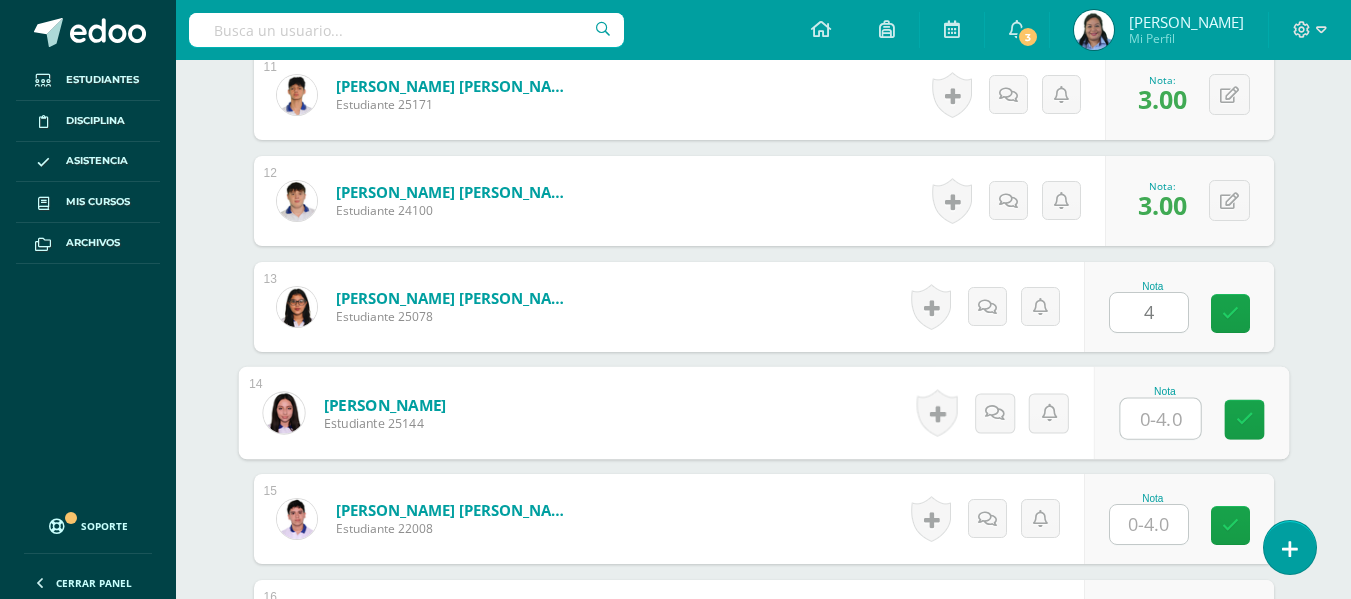 click at bounding box center (1160, 419) 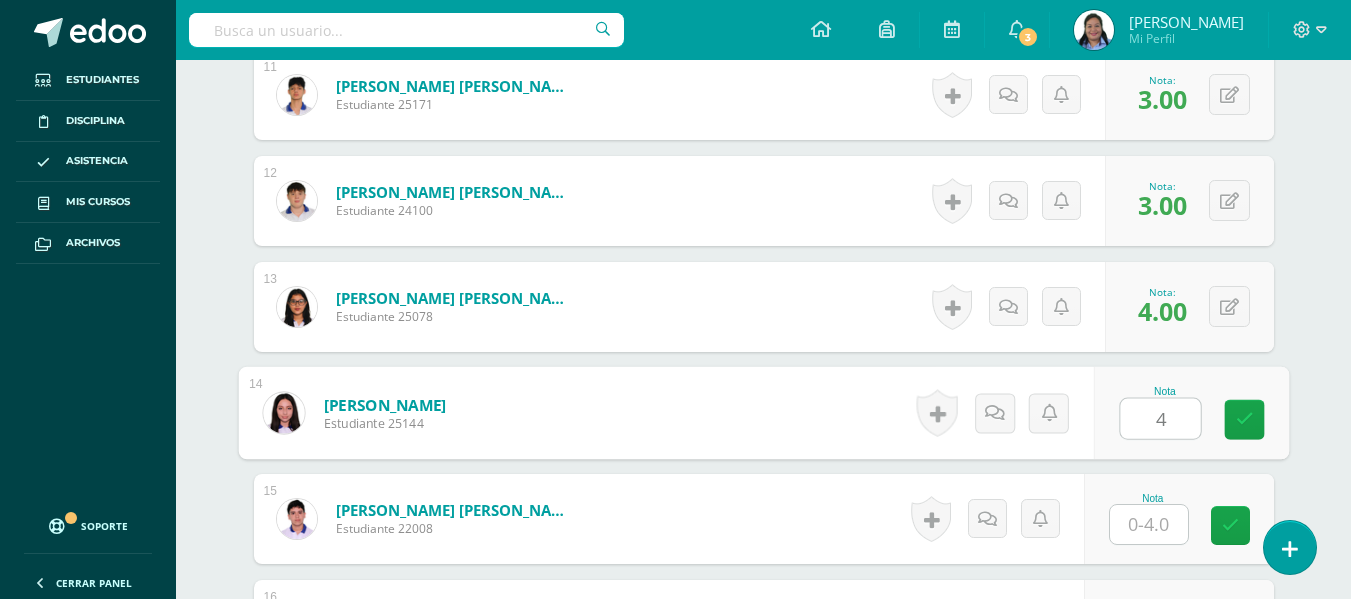 type on "4" 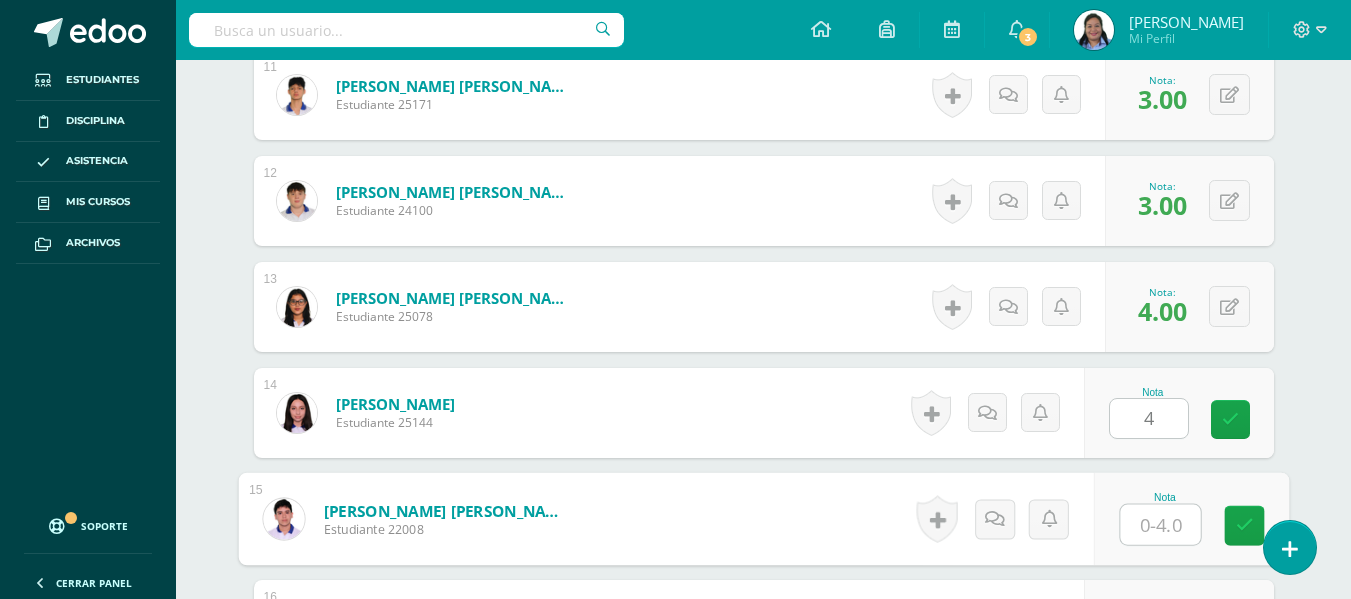 click at bounding box center (1160, 525) 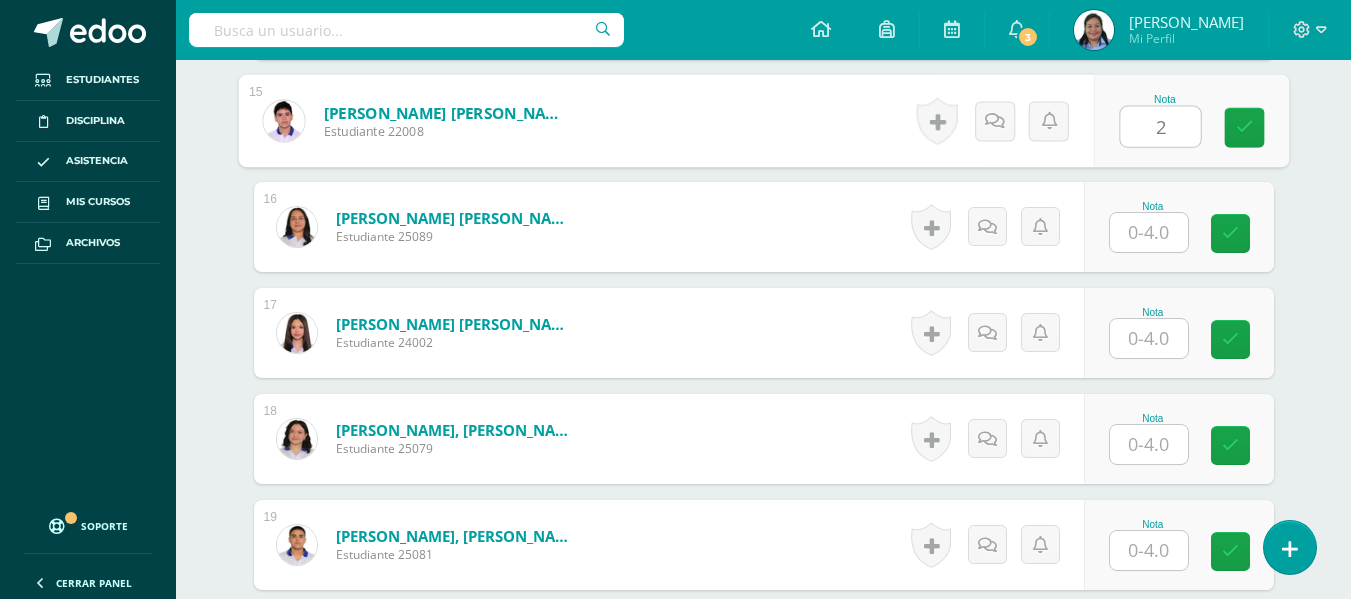 scroll, scrollTop: 2150, scrollLeft: 0, axis: vertical 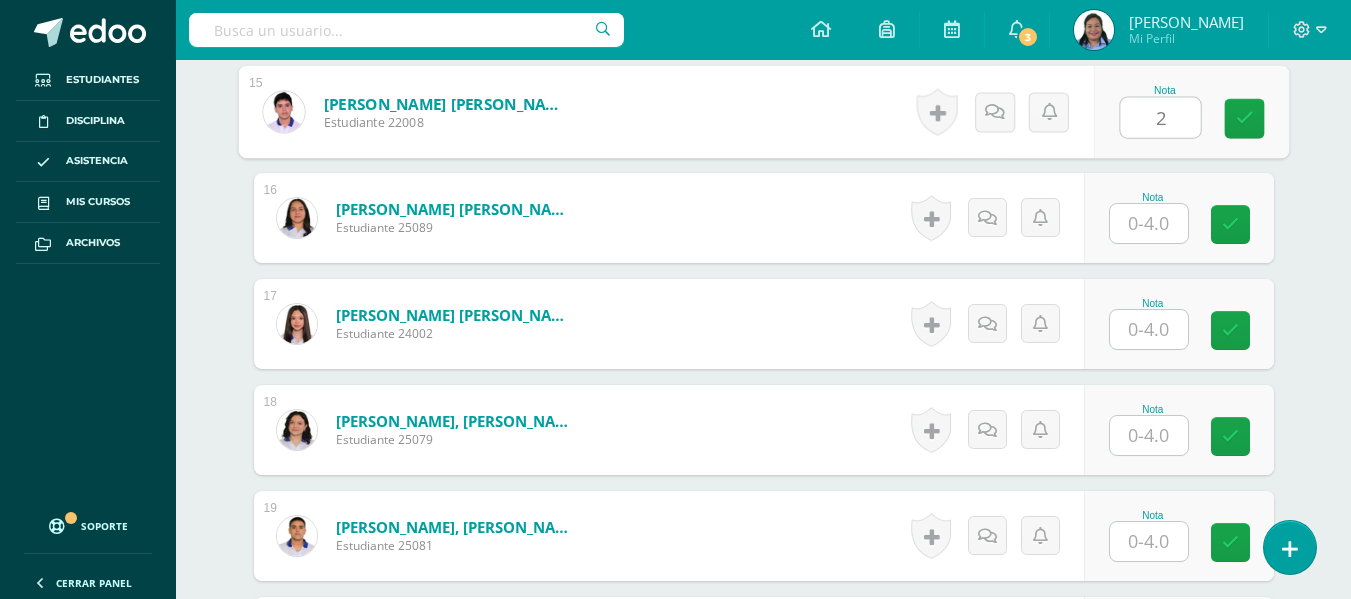 type on "2" 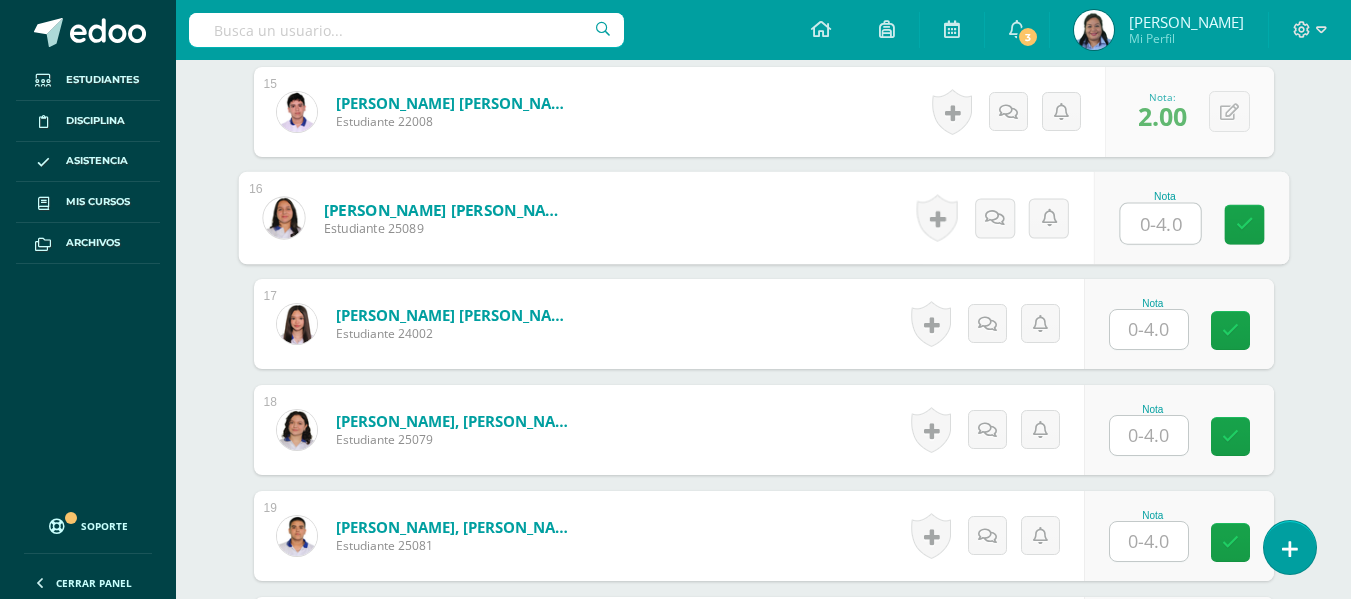 type on "4" 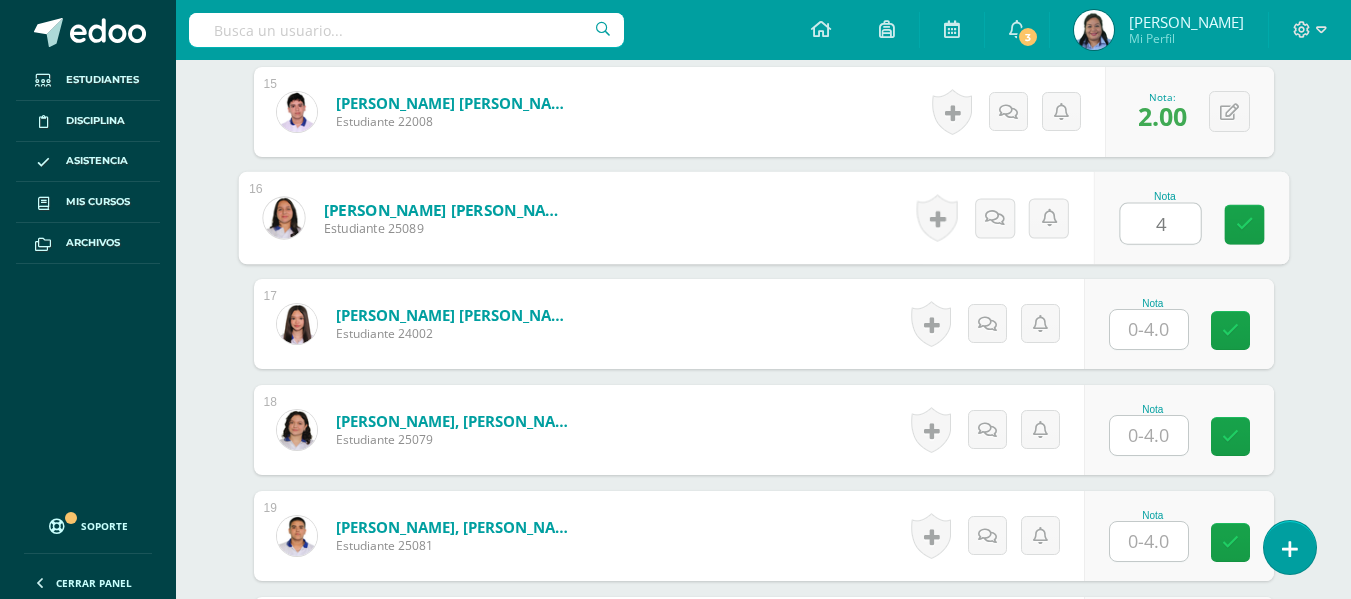 type on "4" 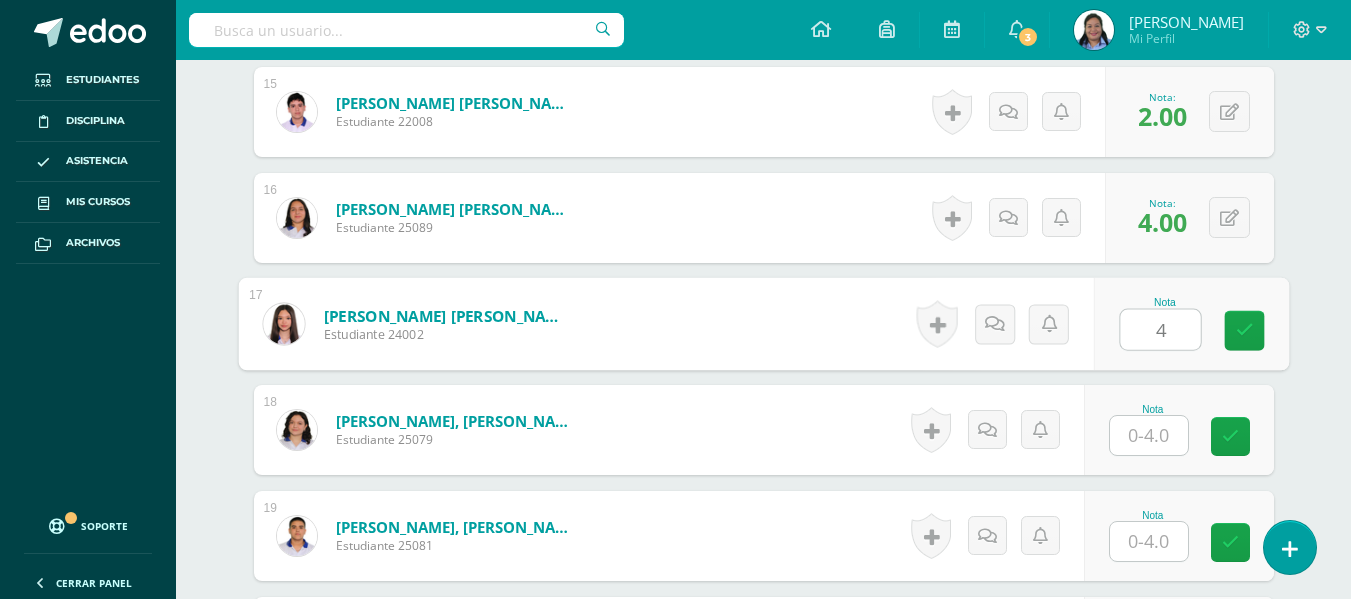 type on "4" 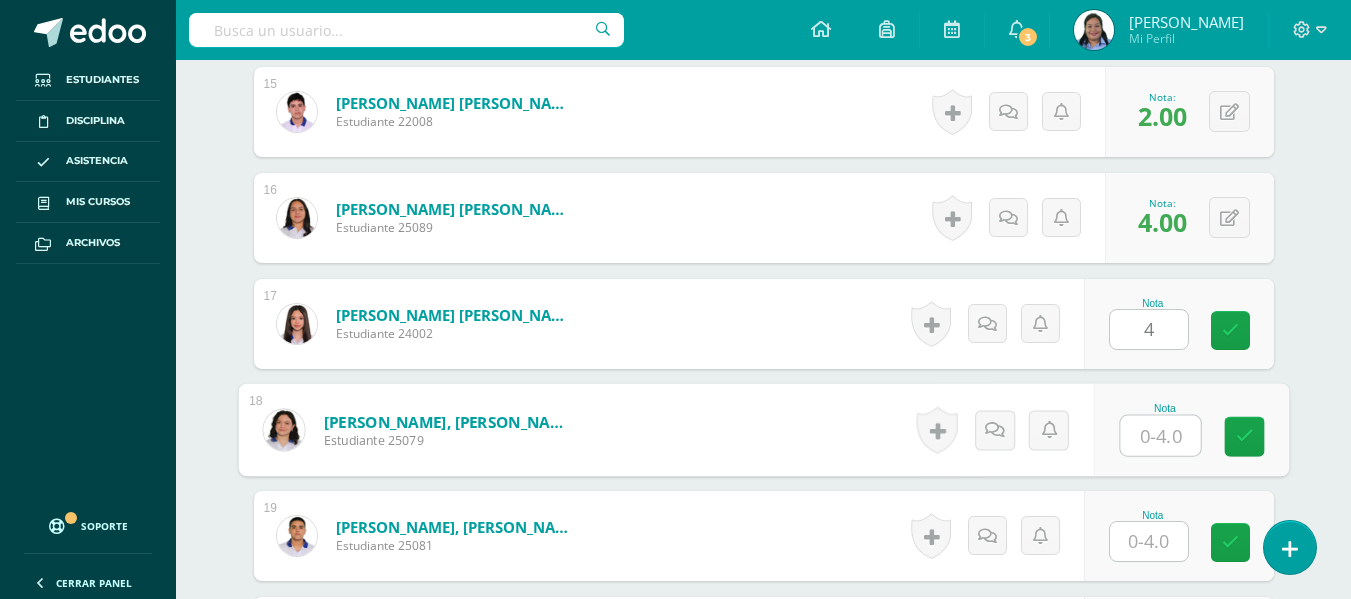 click at bounding box center (1160, 436) 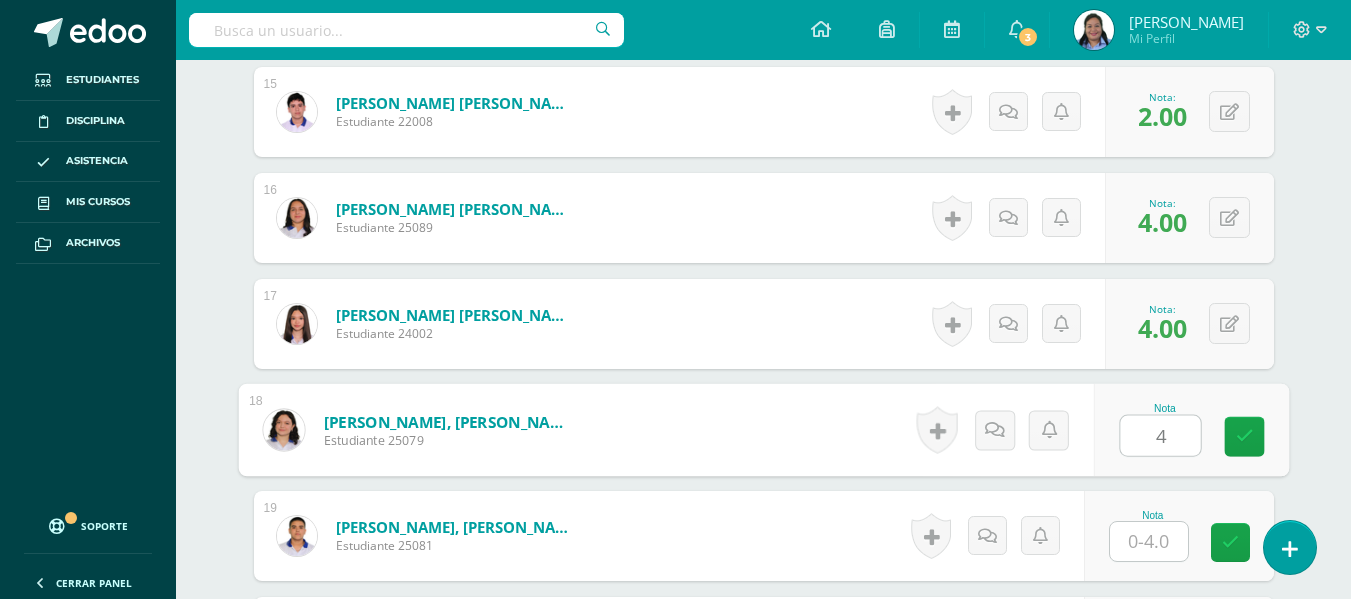 type on "4" 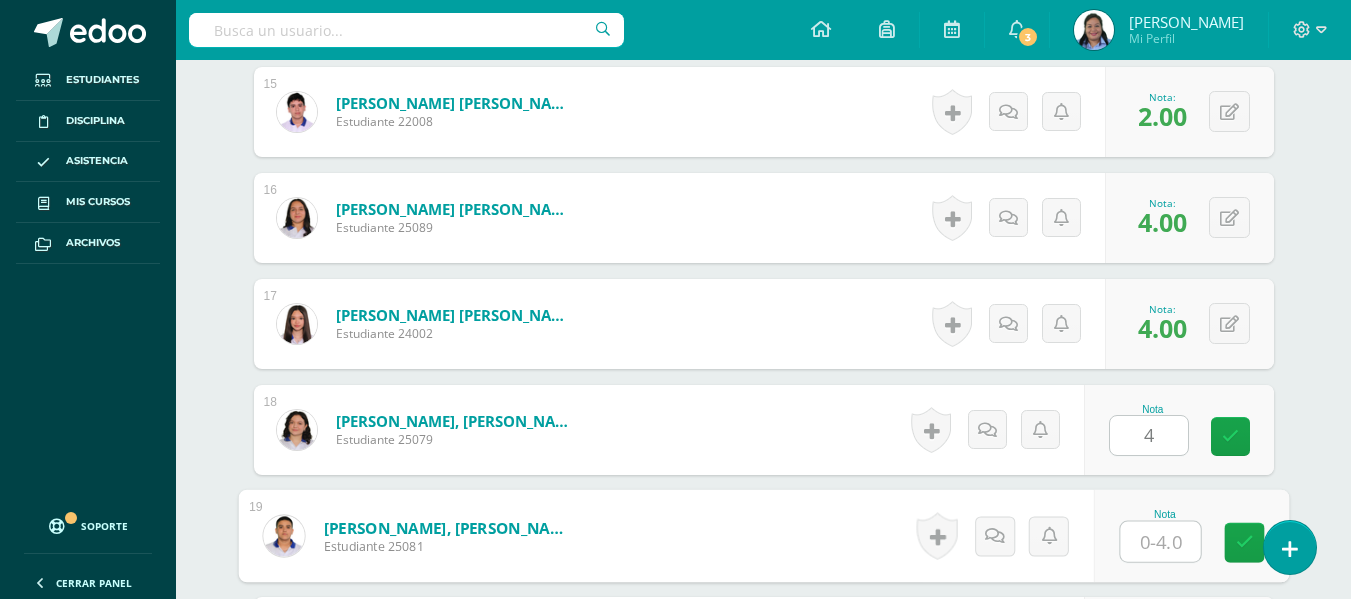 click at bounding box center (1160, 542) 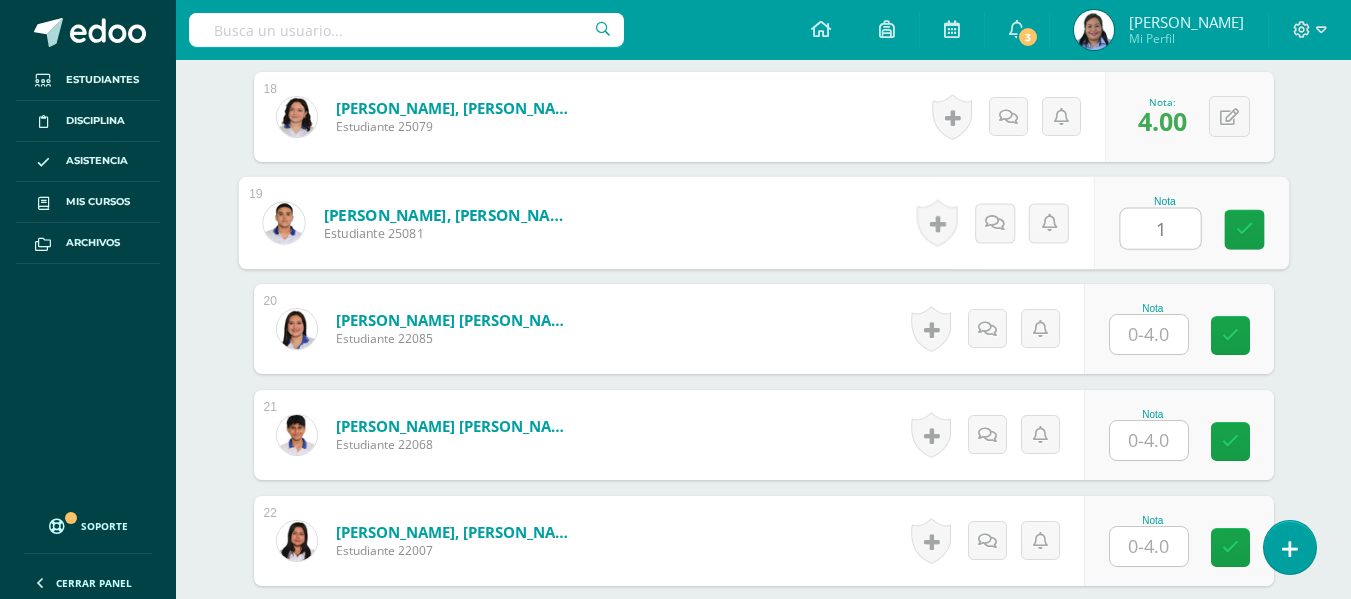 scroll, scrollTop: 2471, scrollLeft: 0, axis: vertical 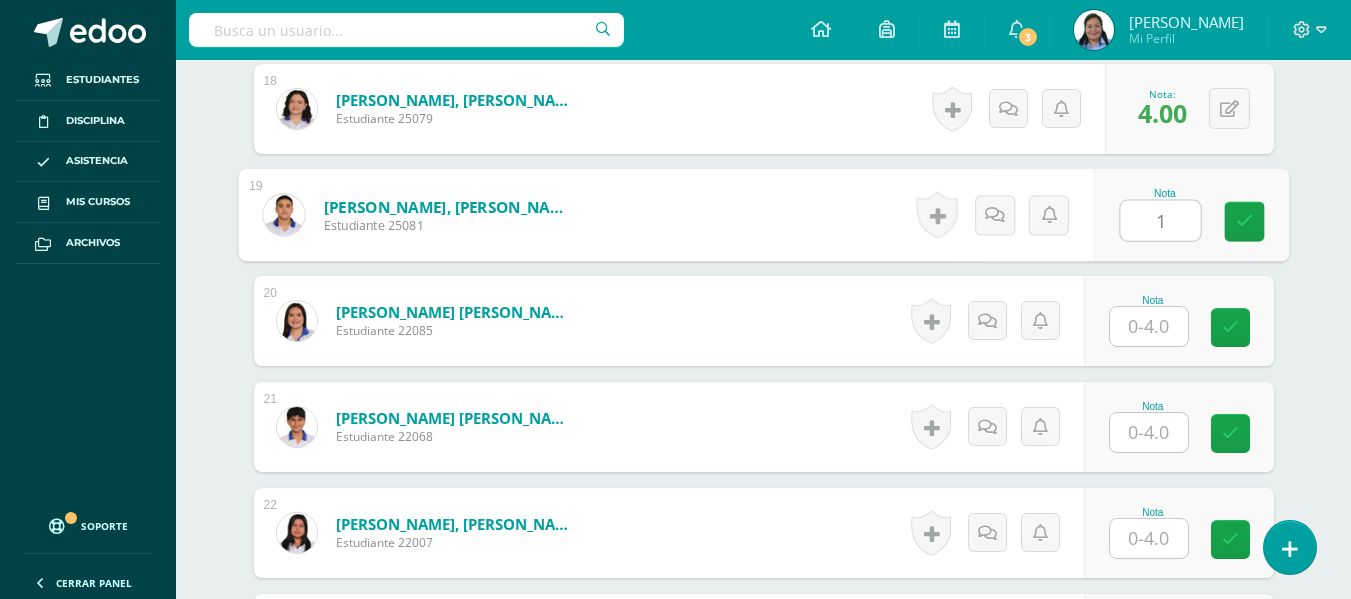 type on "1" 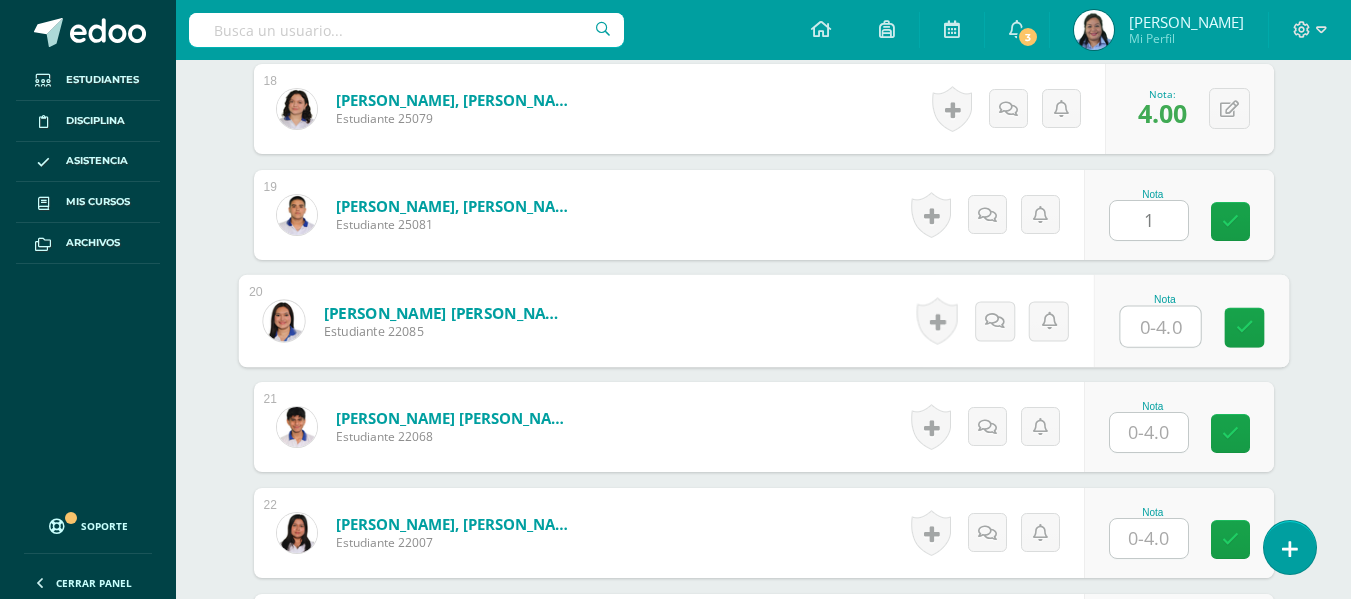 click at bounding box center [1160, 327] 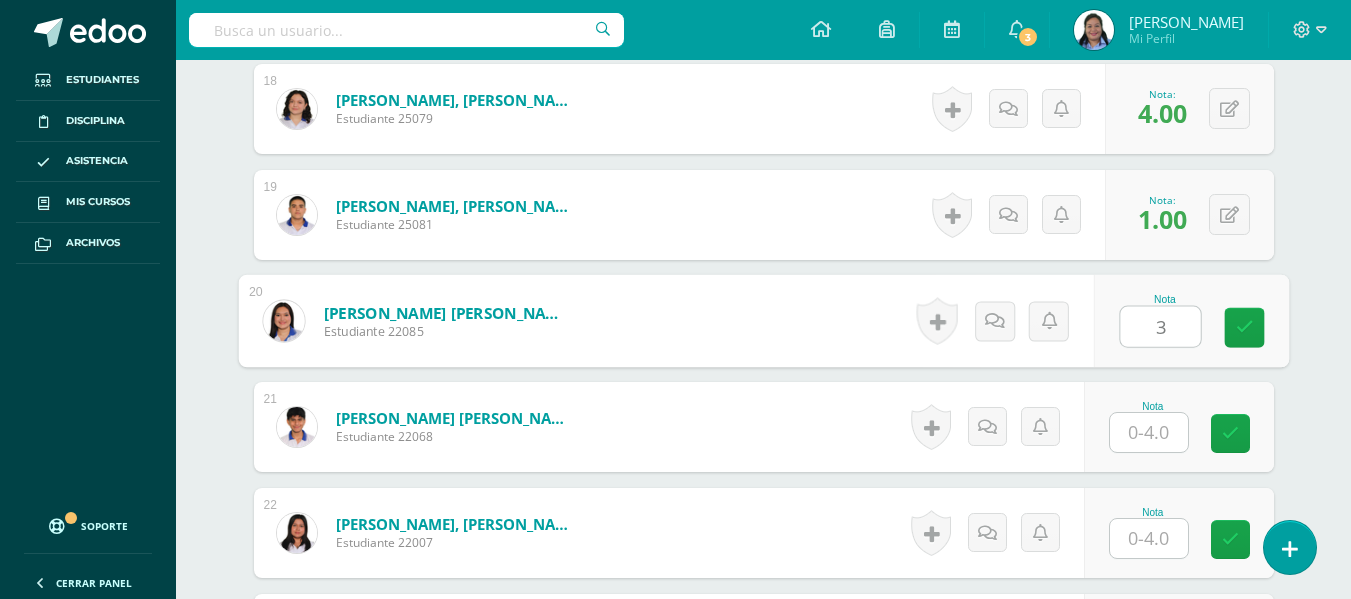 type on "3" 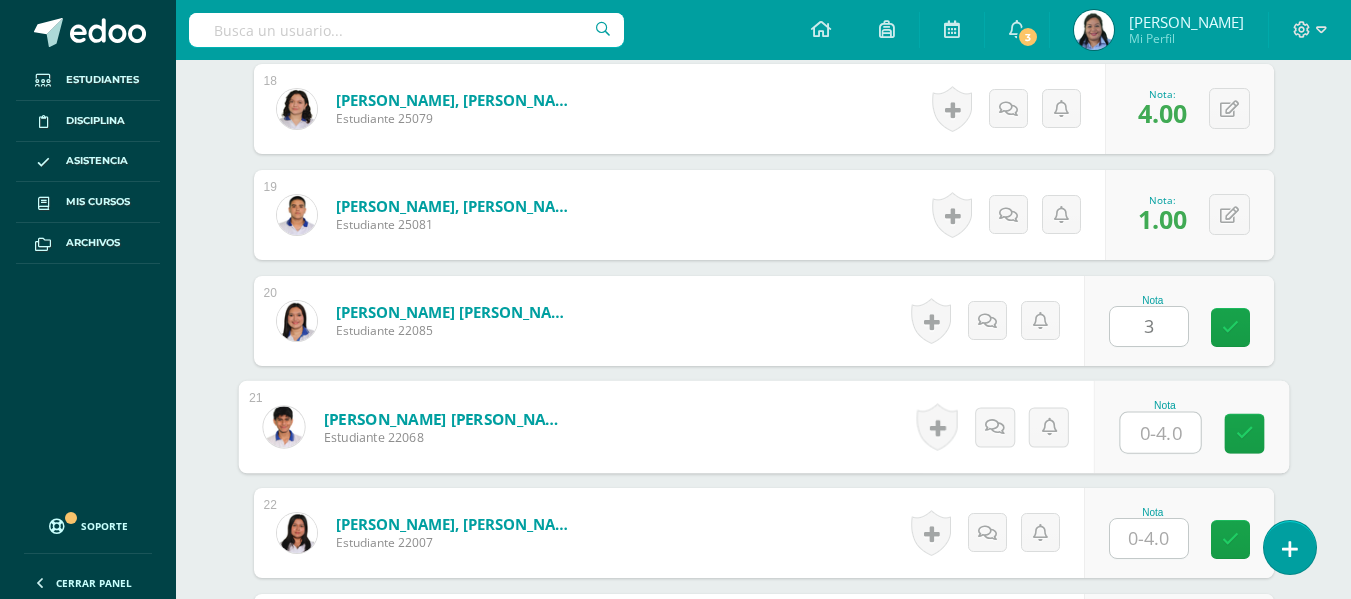 click at bounding box center (1160, 433) 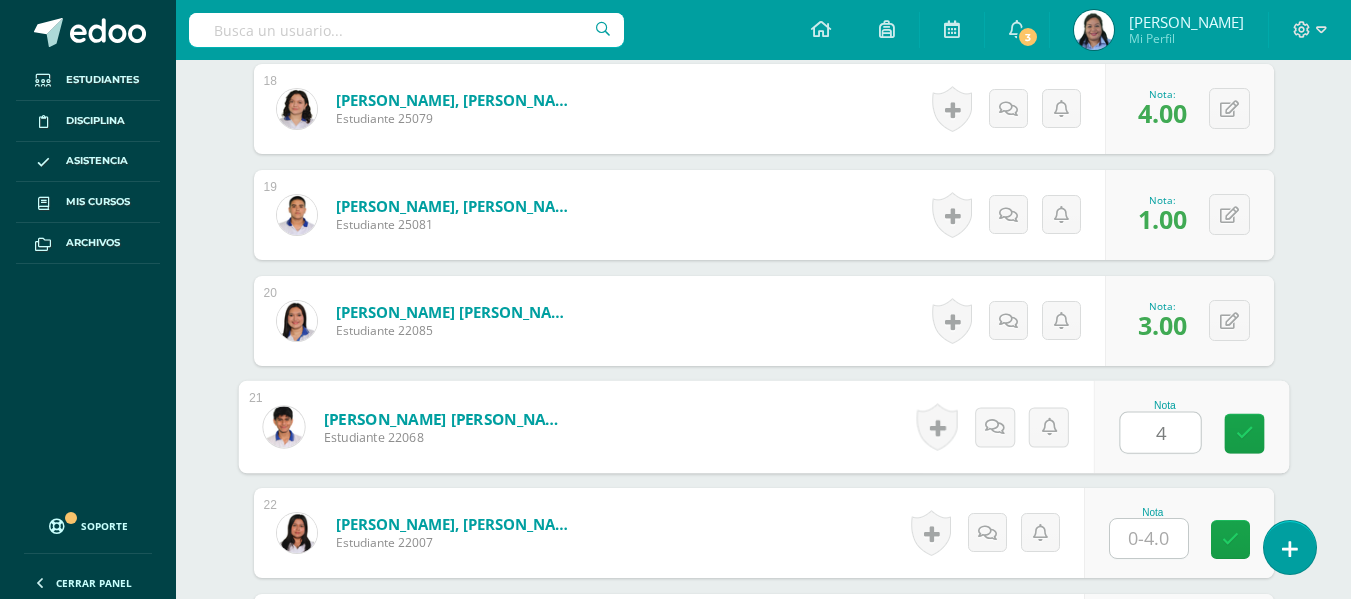 type on "4" 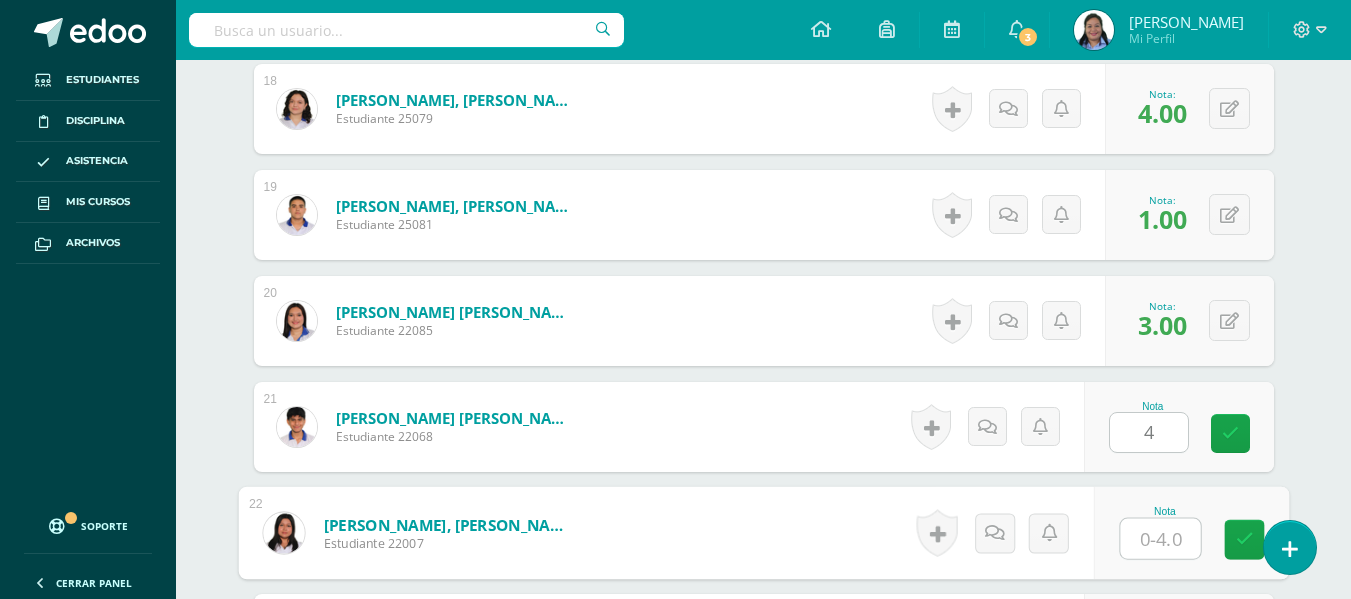 click at bounding box center [1160, 539] 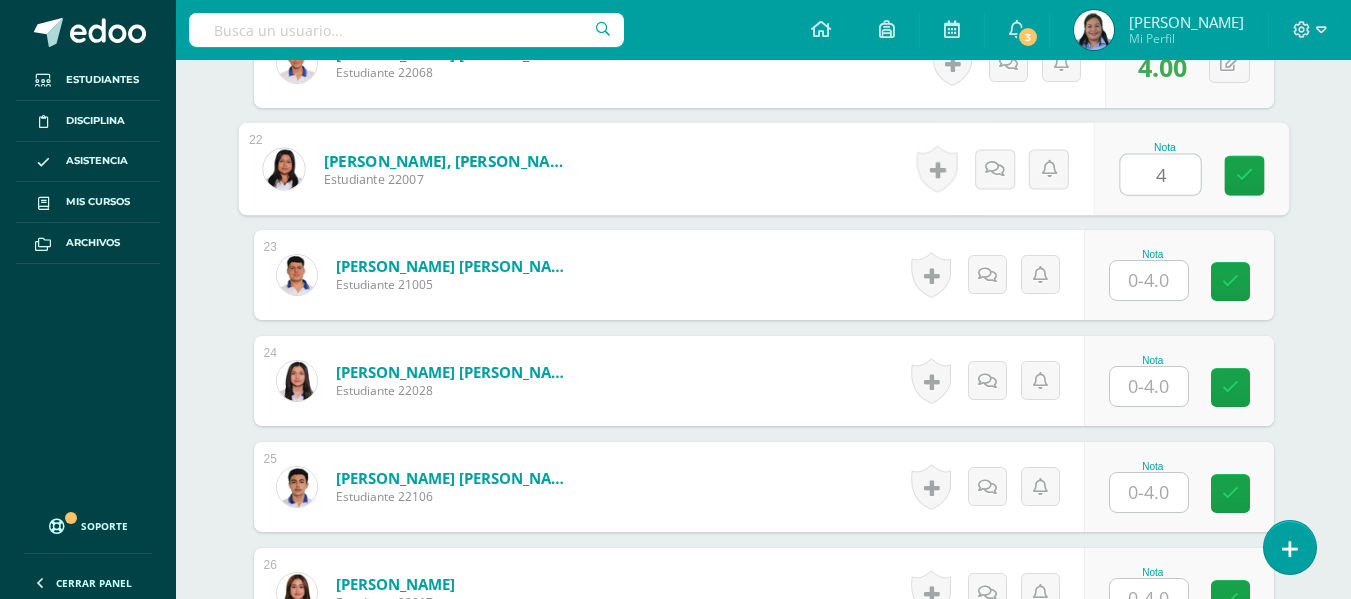 scroll, scrollTop: 2843, scrollLeft: 0, axis: vertical 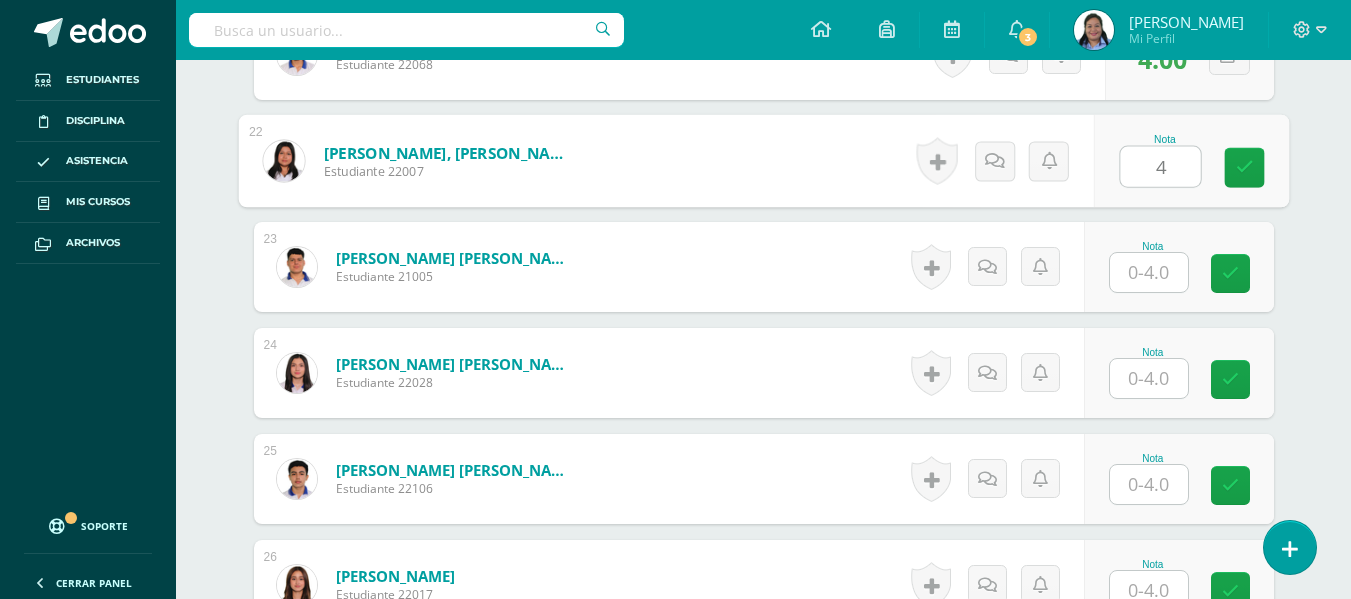type on "4" 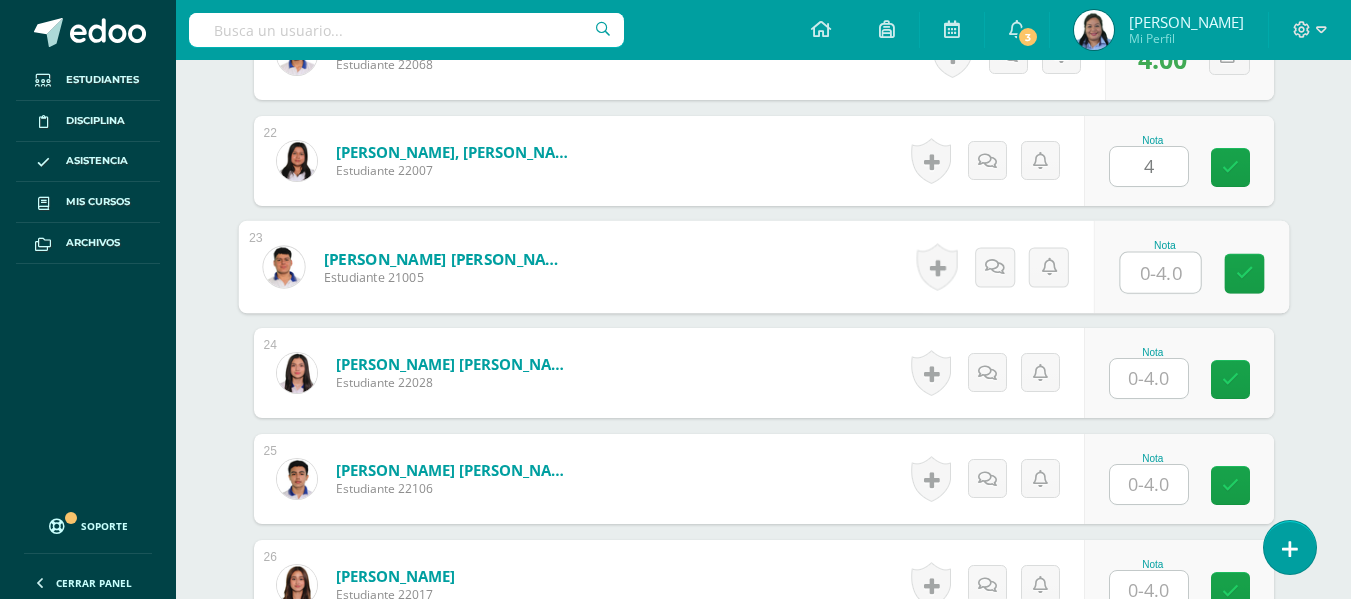 click at bounding box center (1160, 273) 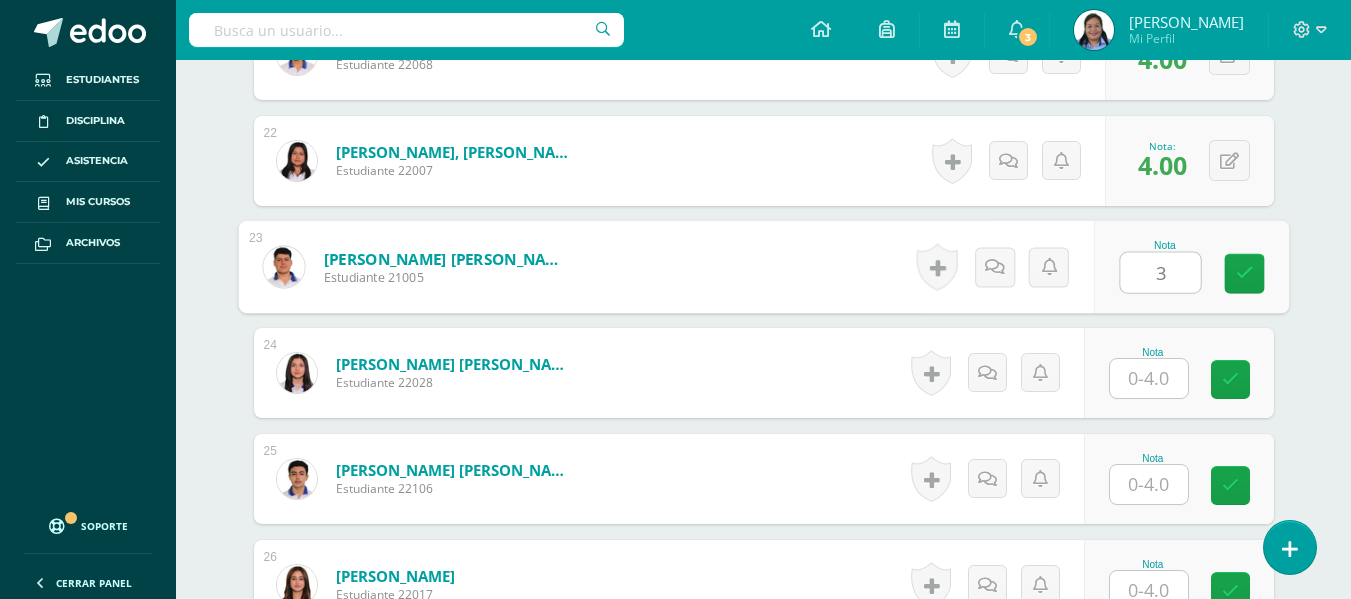 type on "3" 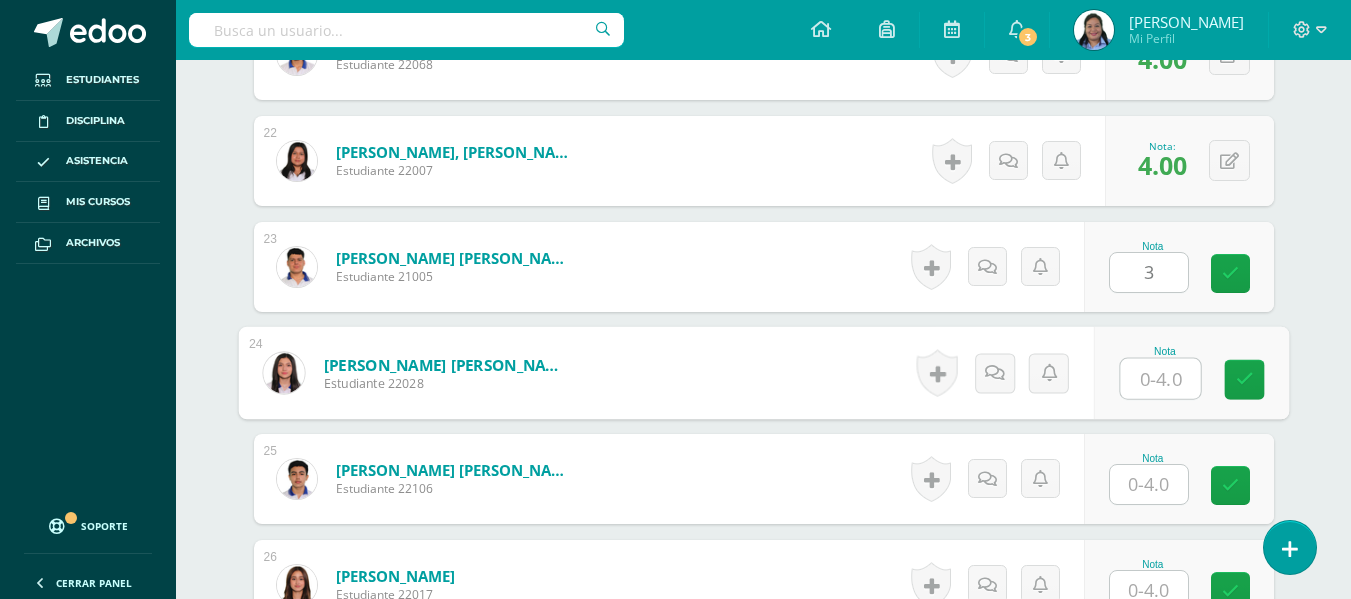 click at bounding box center [1160, 379] 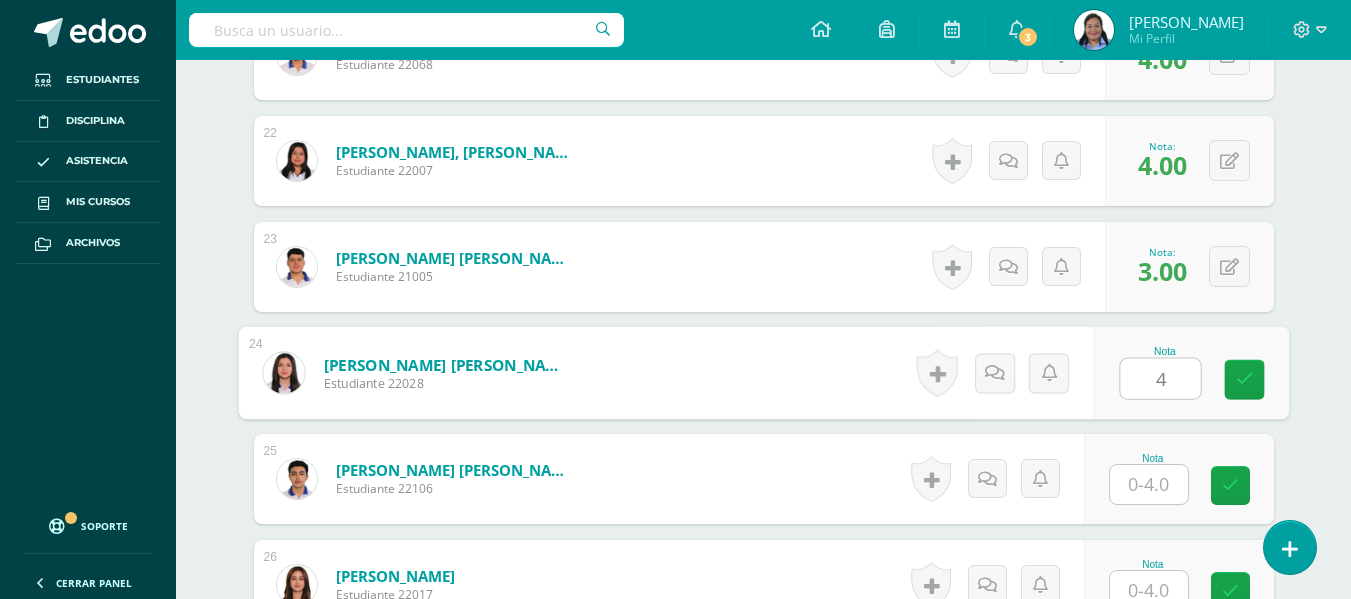 type on "4" 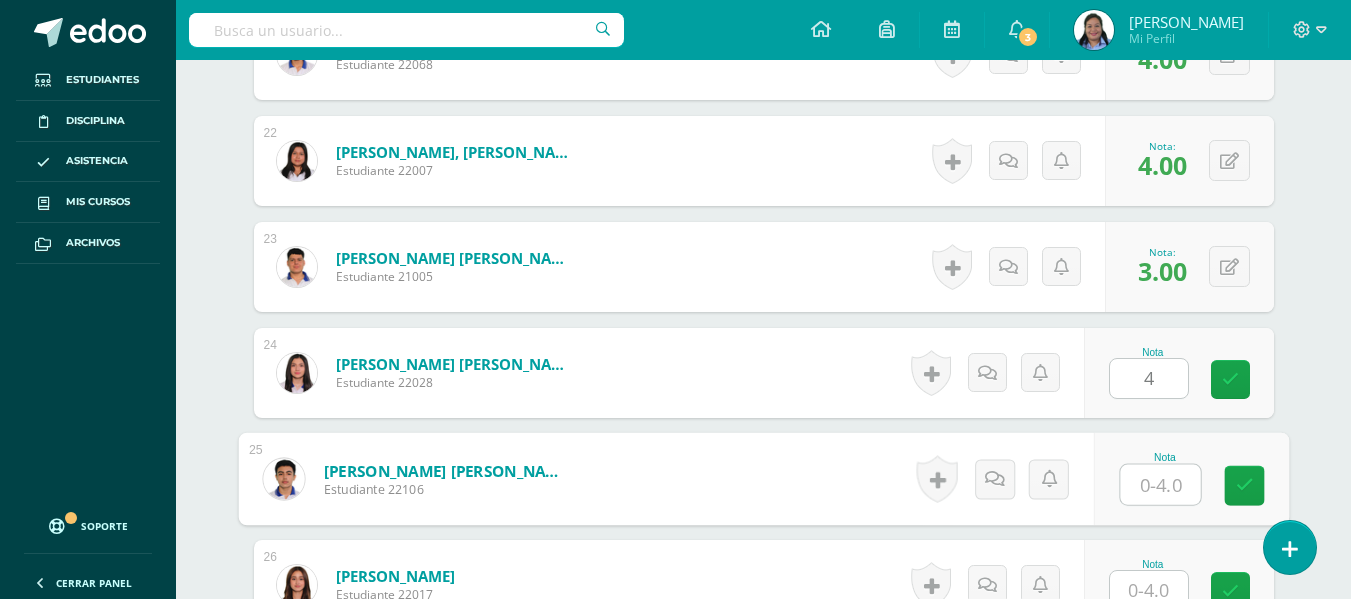click at bounding box center [1160, 485] 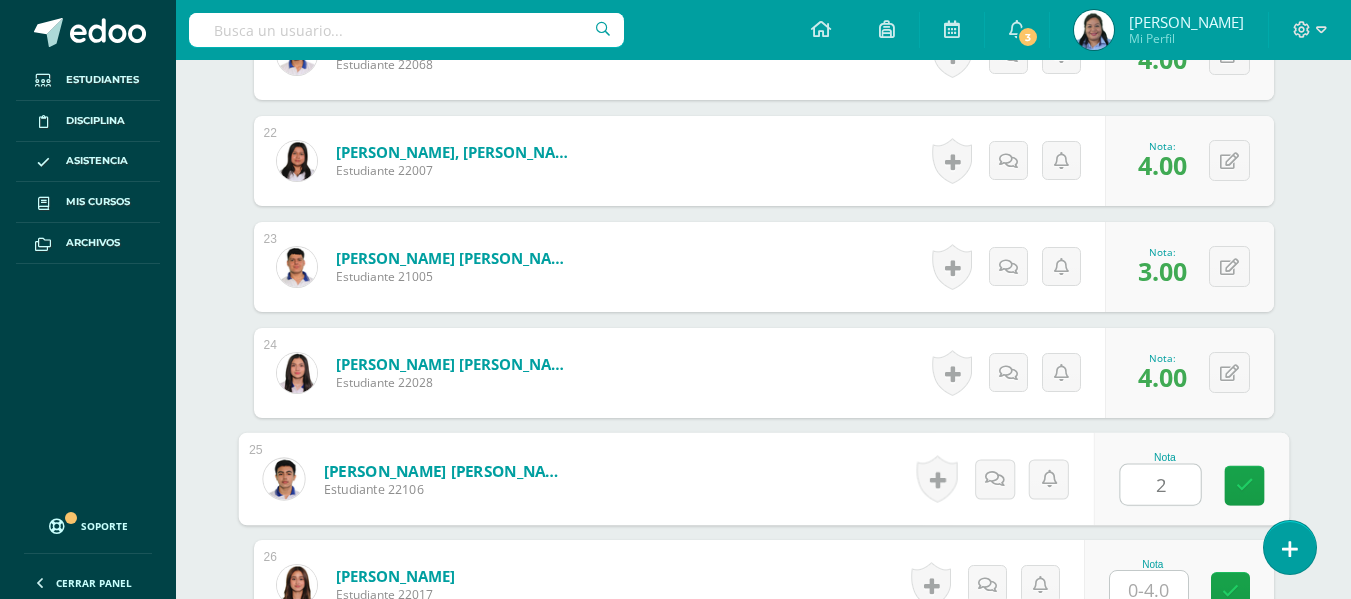 type on "2" 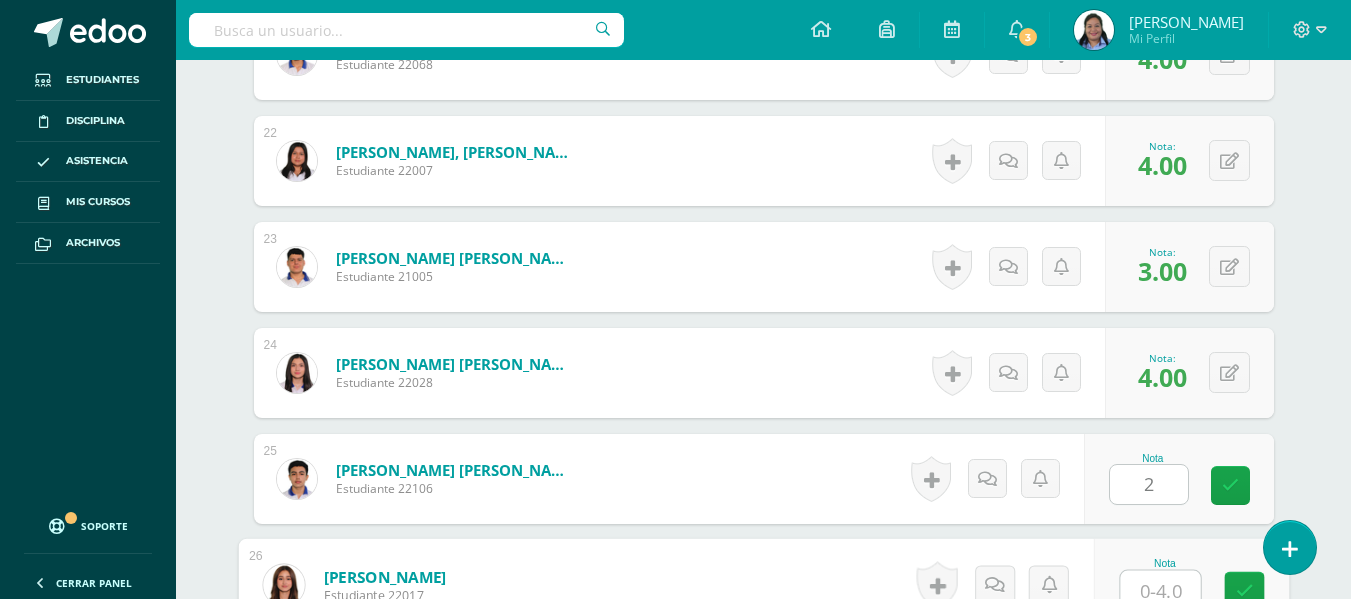 click at bounding box center (1160, 591) 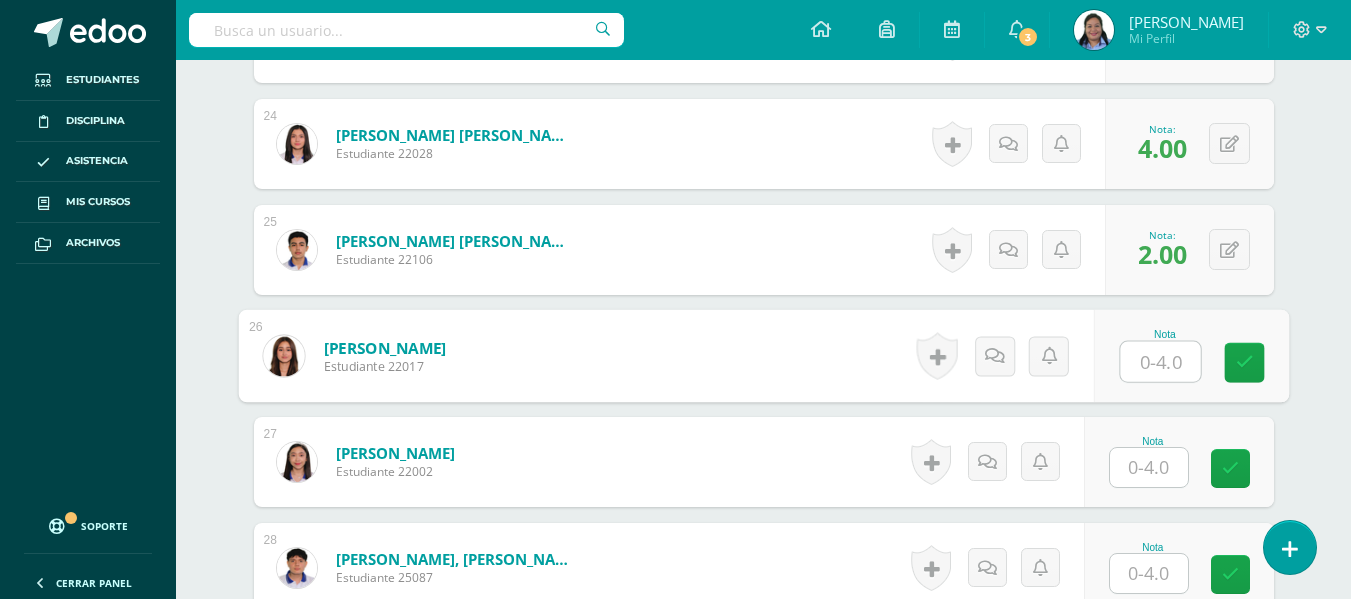scroll, scrollTop: 3080, scrollLeft: 0, axis: vertical 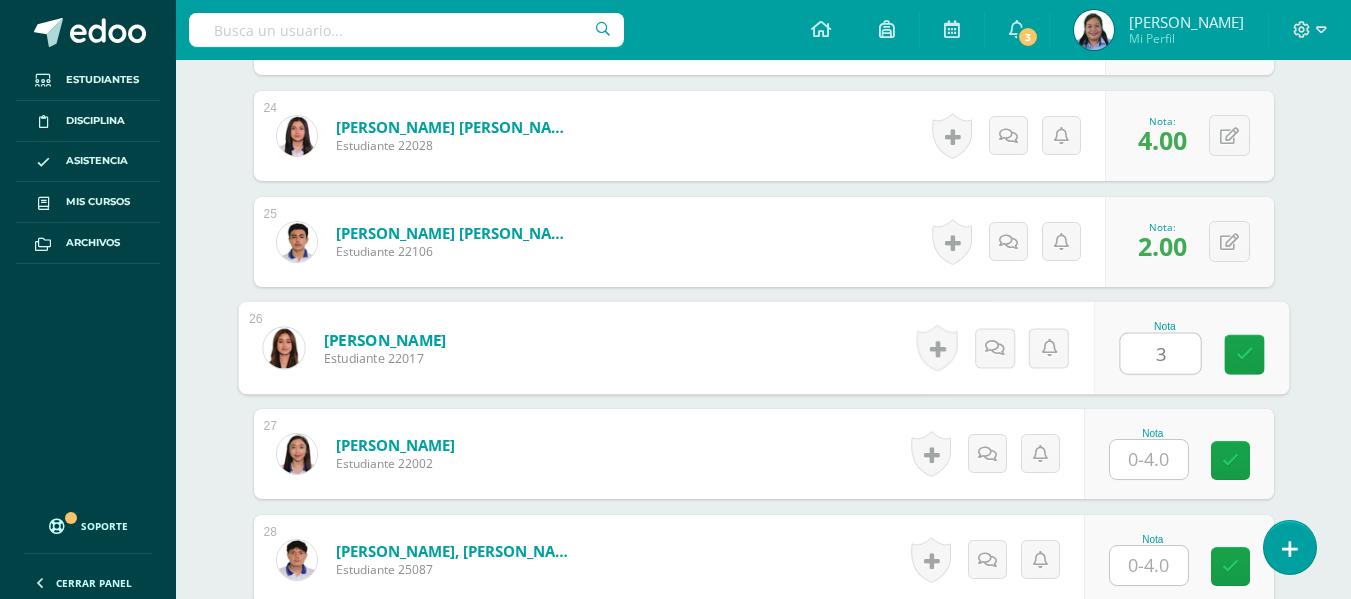 type on "3" 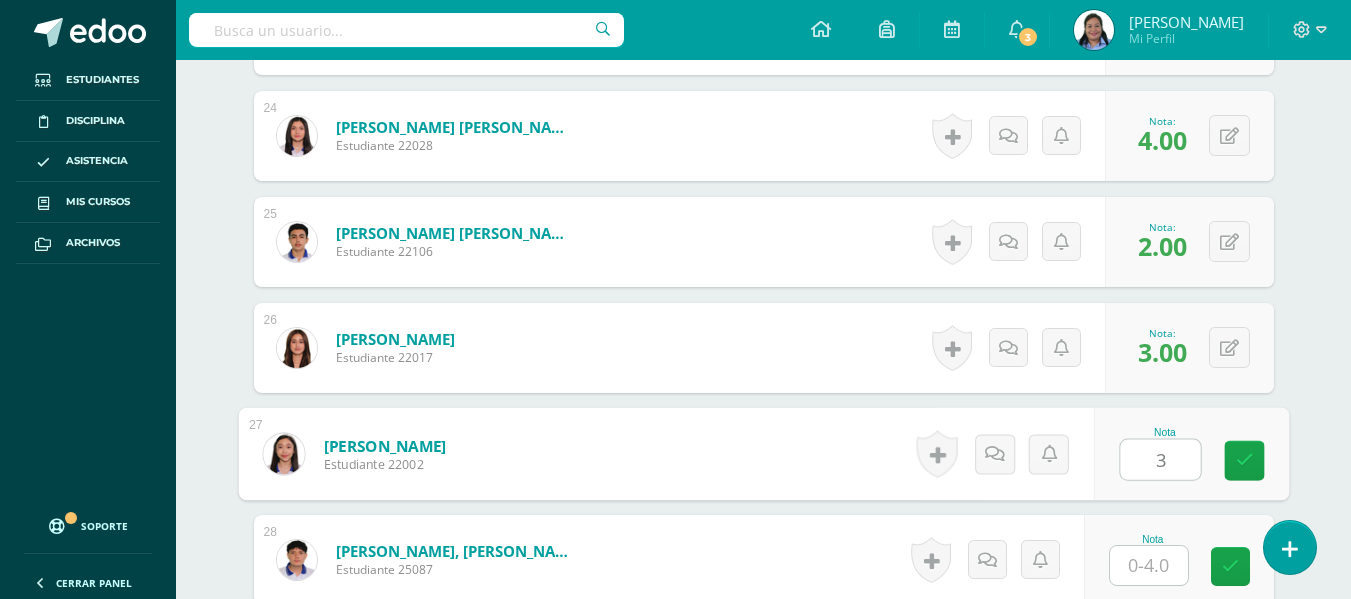 type on "3" 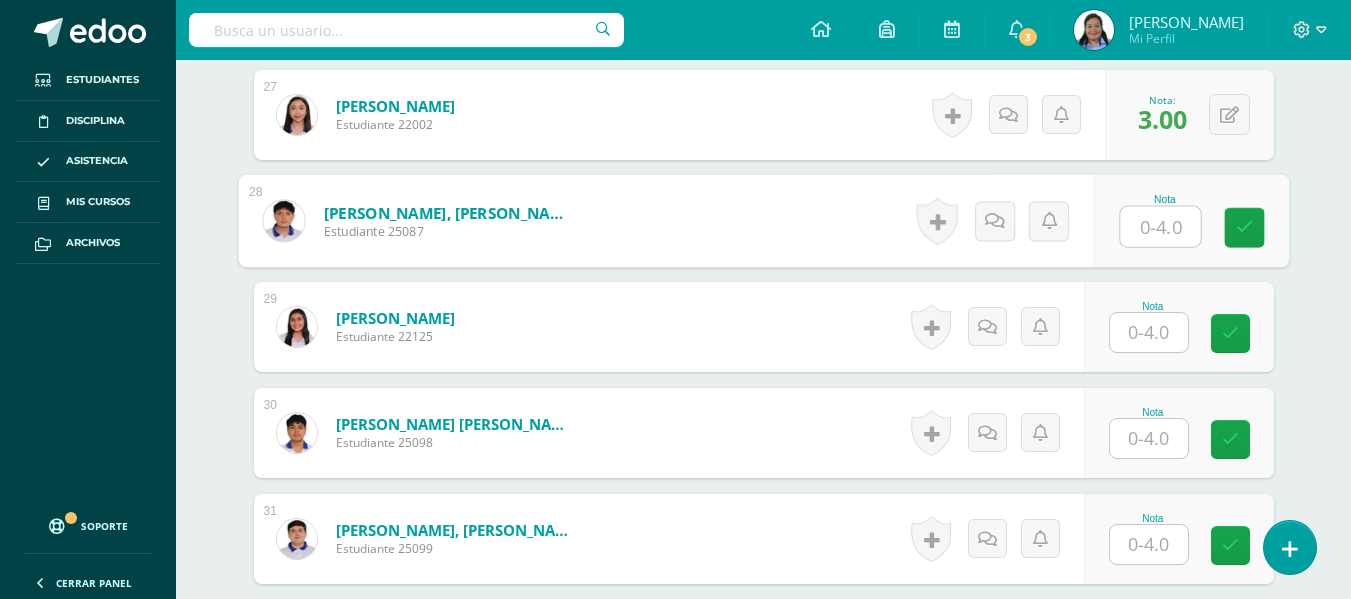 scroll, scrollTop: 3427, scrollLeft: 0, axis: vertical 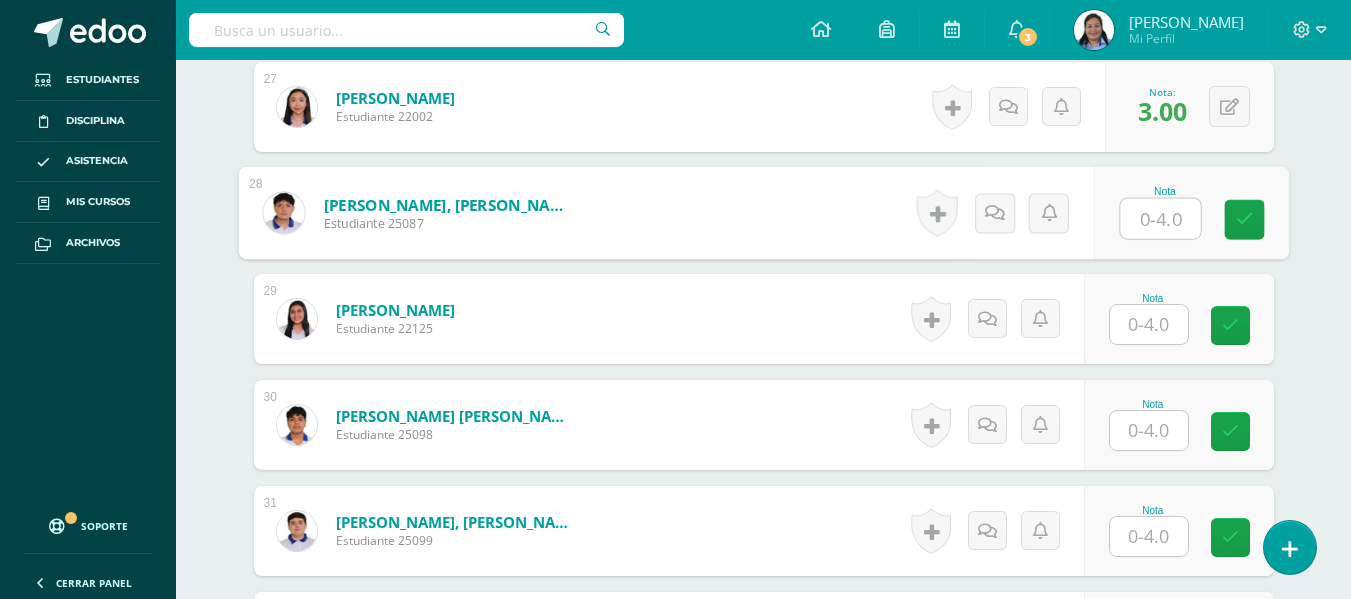 type on "3" 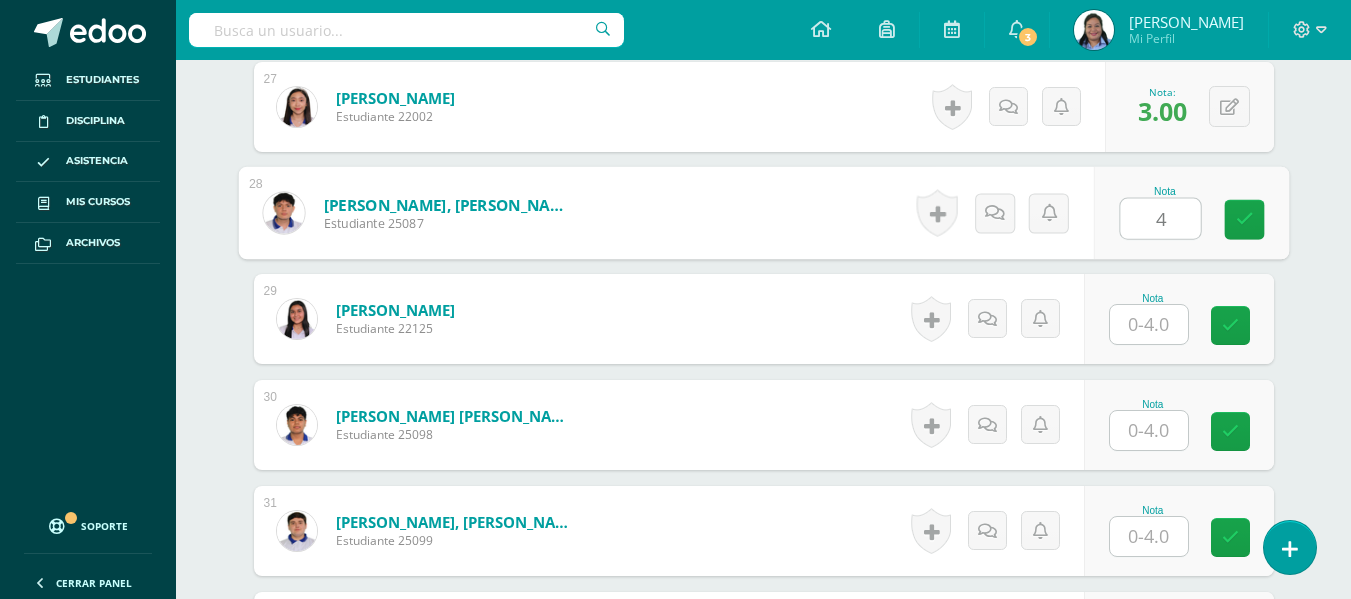 type on "4" 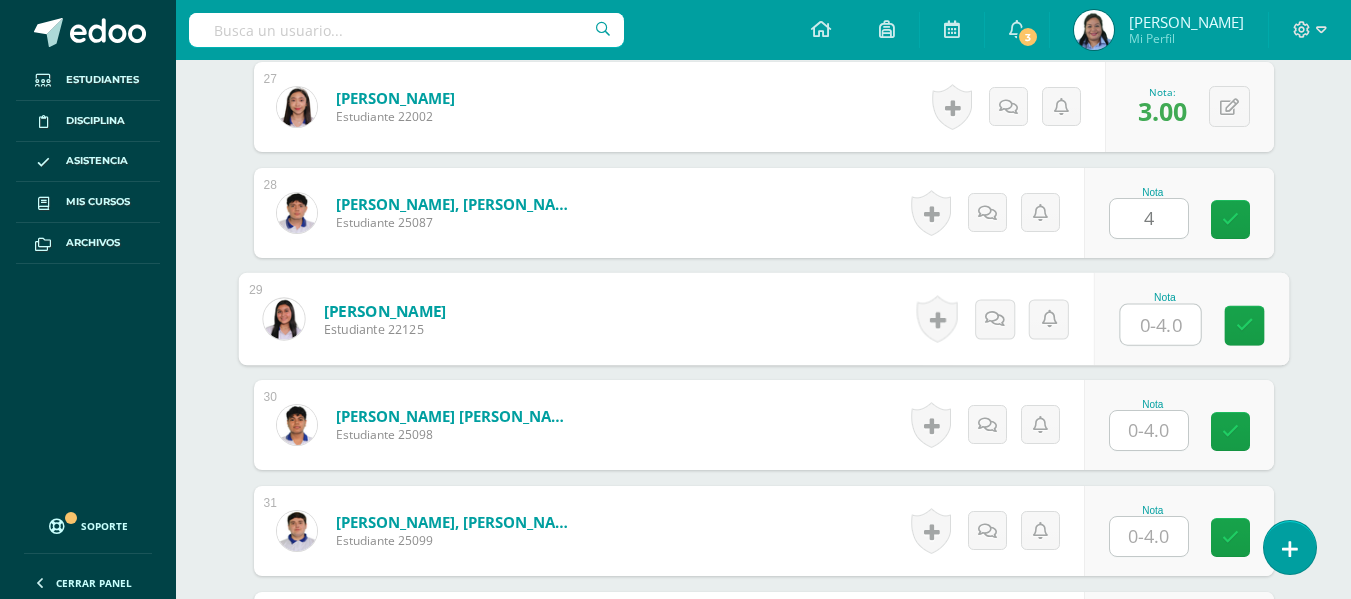 click at bounding box center (1160, 325) 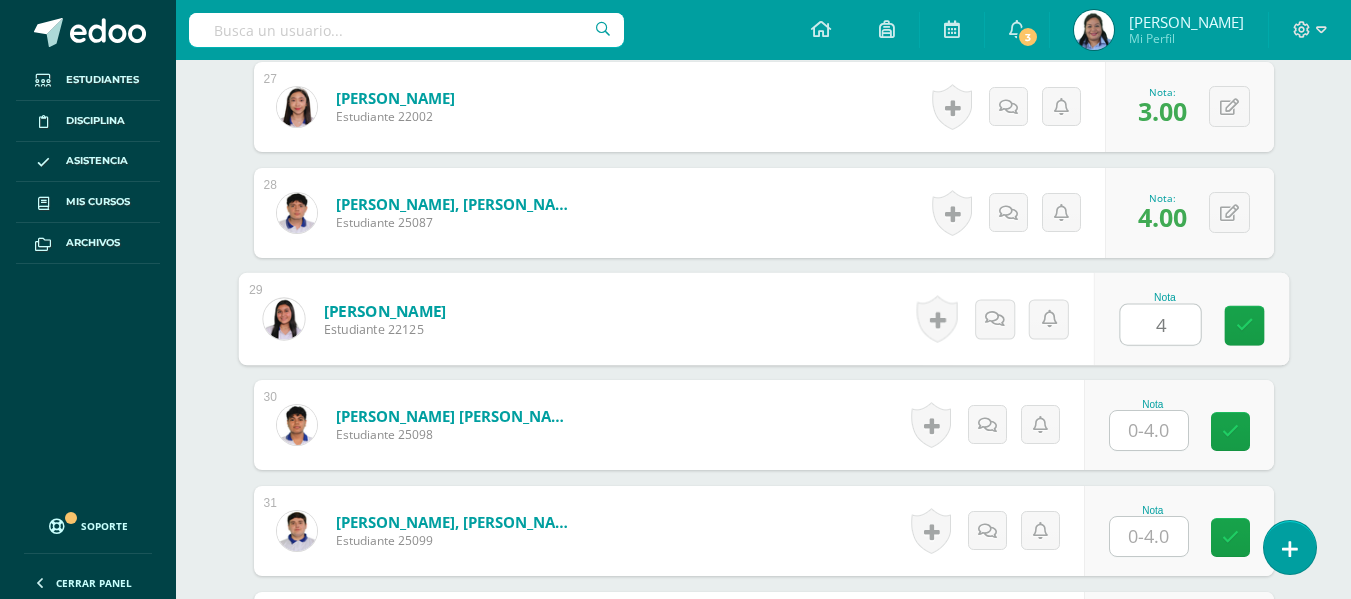 type on "4" 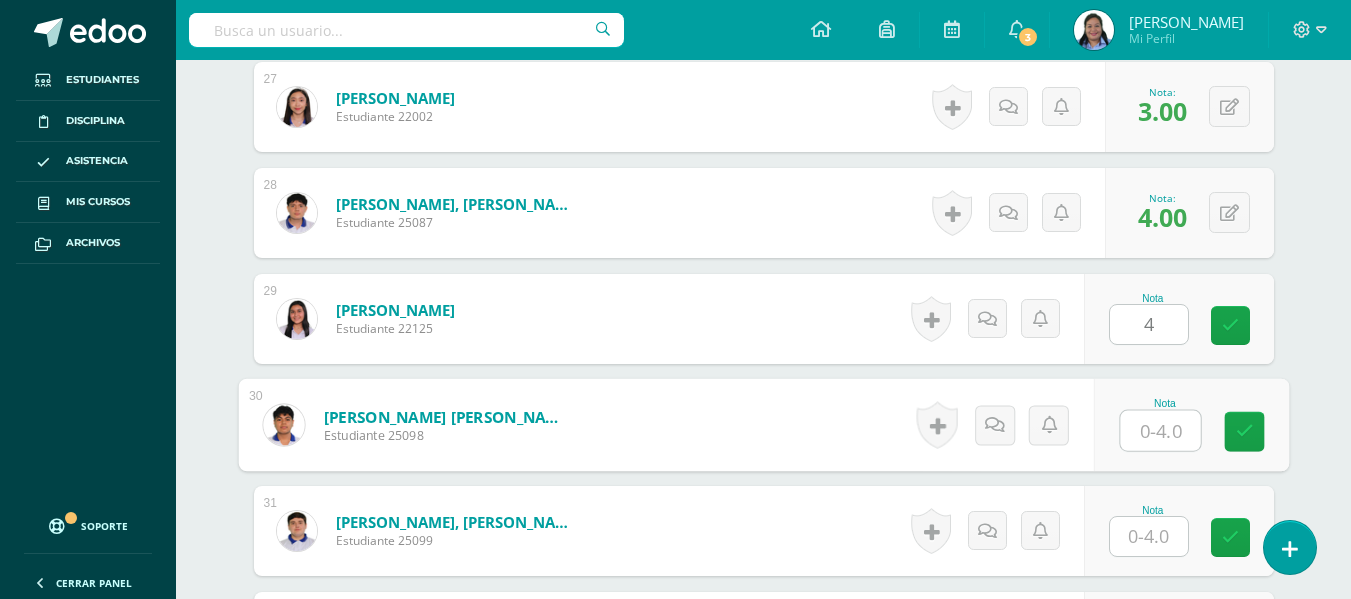 click at bounding box center [1160, 431] 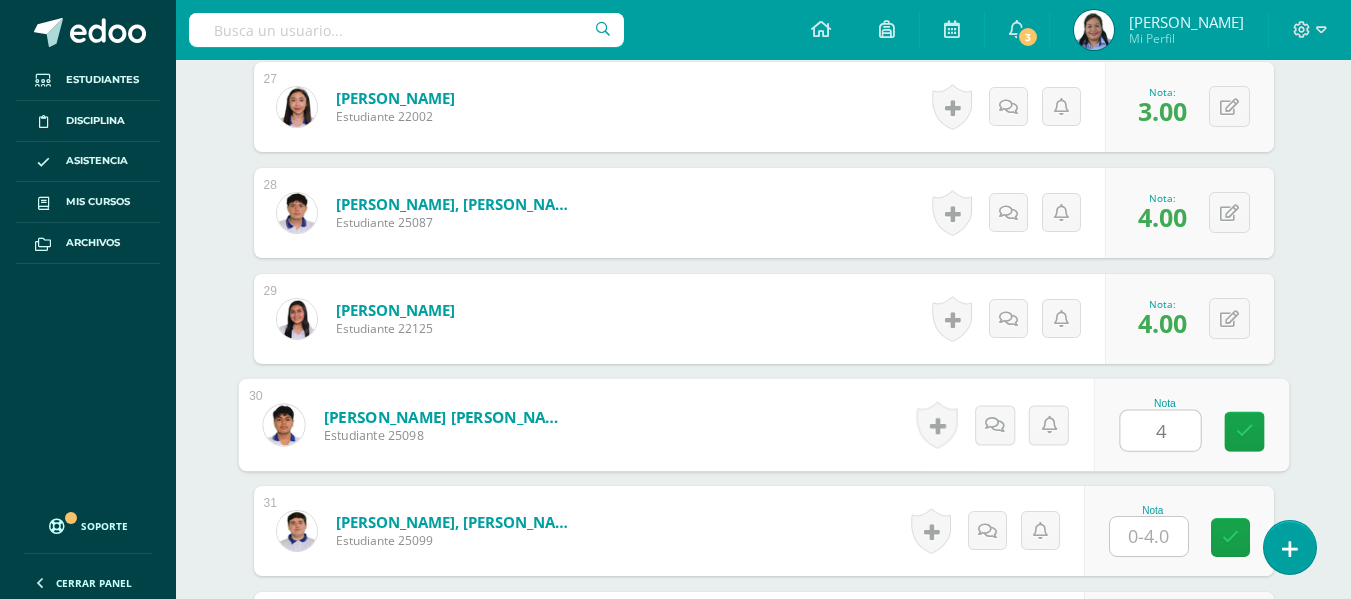 type on "4" 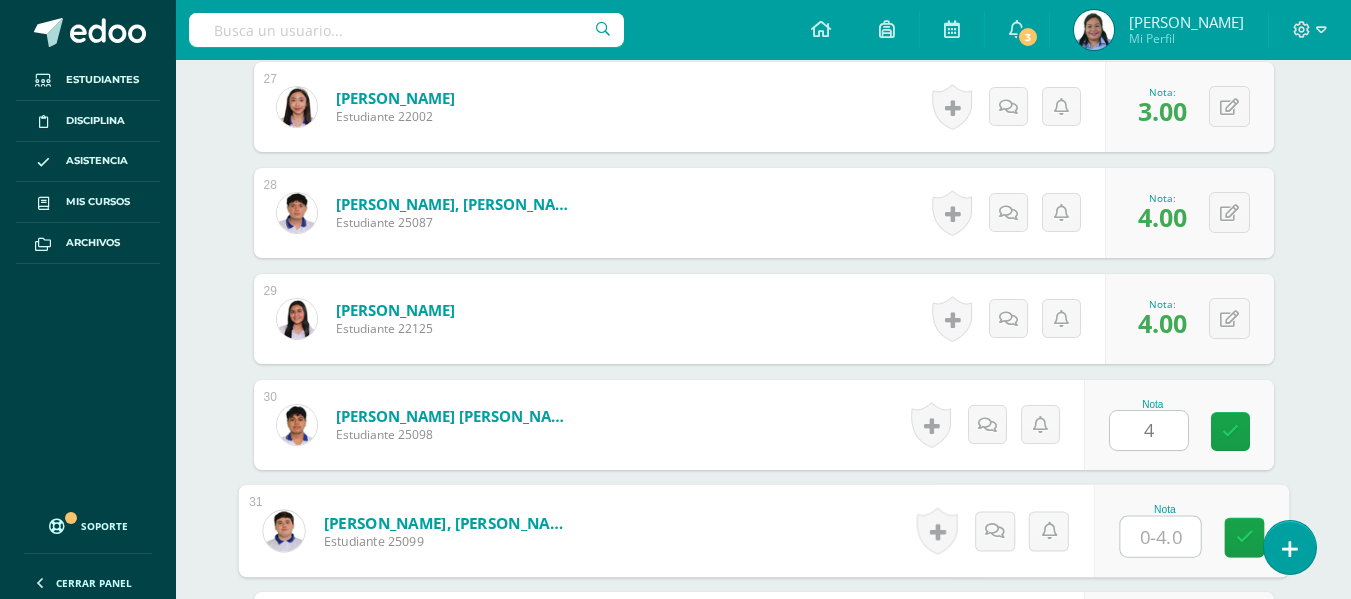 click at bounding box center [1160, 537] 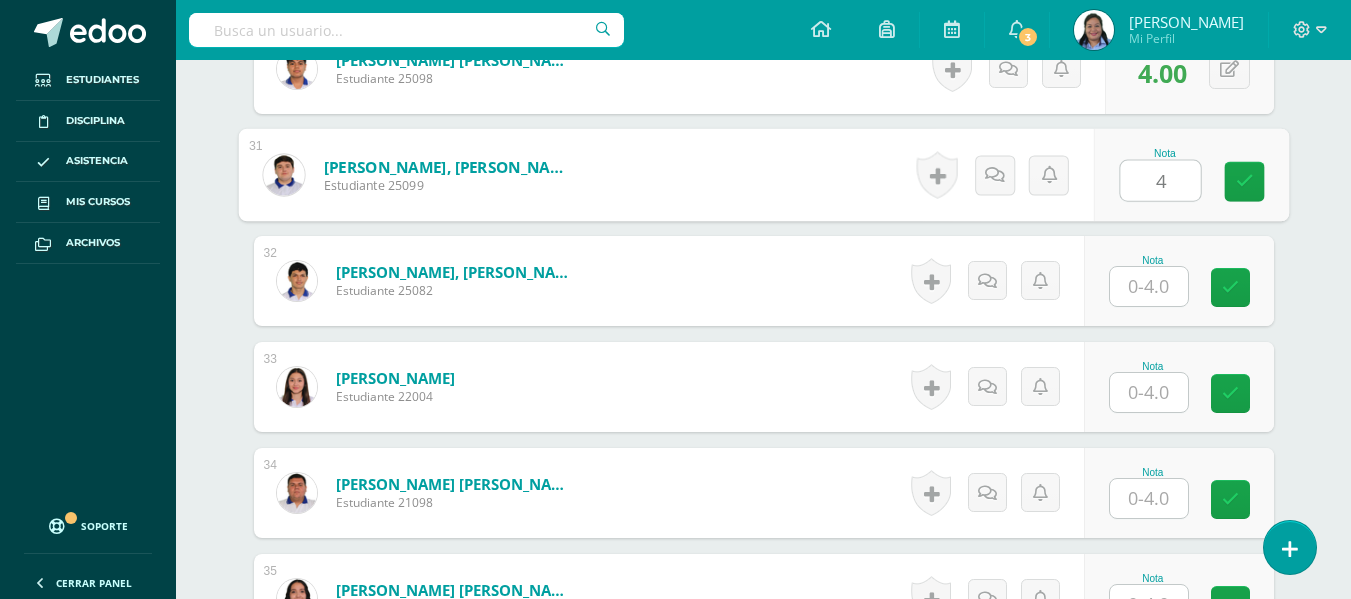 scroll, scrollTop: 3800, scrollLeft: 0, axis: vertical 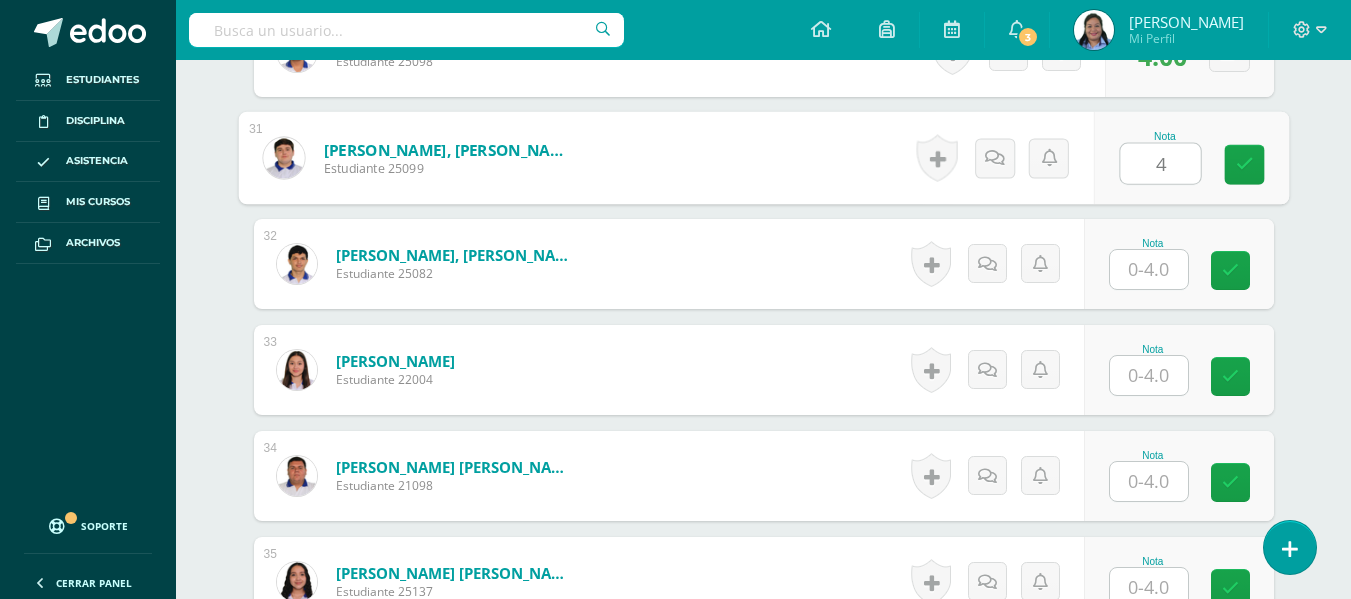 type on "4" 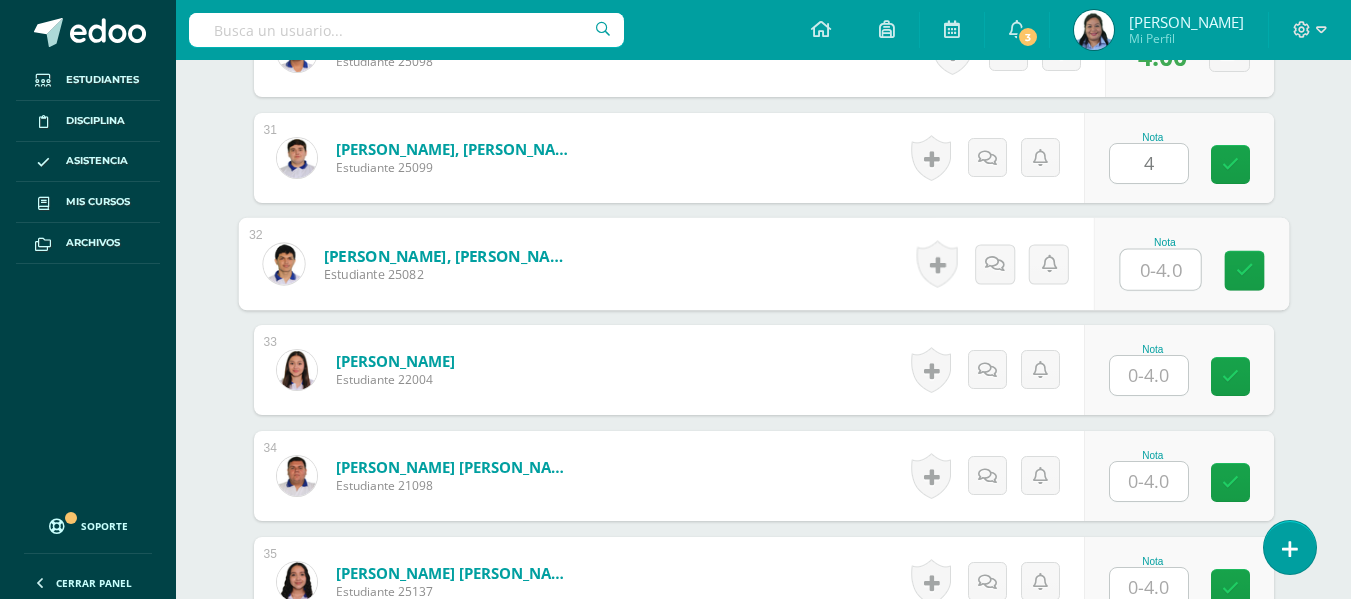 click at bounding box center (1160, 270) 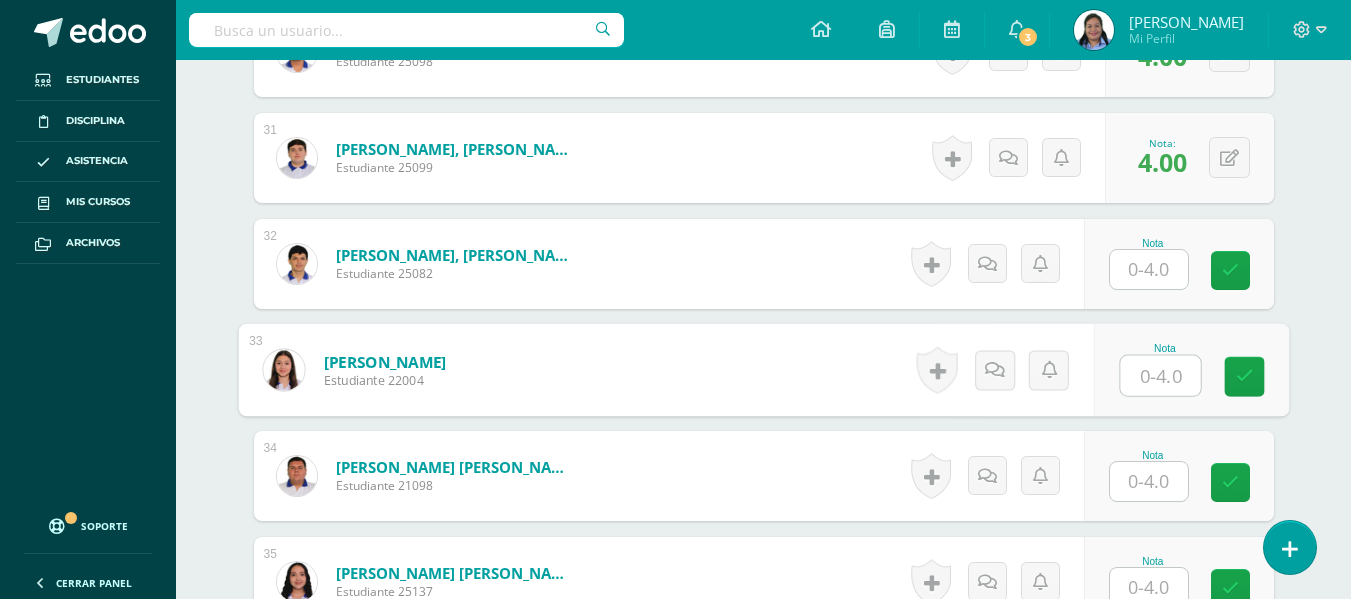 click at bounding box center [1160, 376] 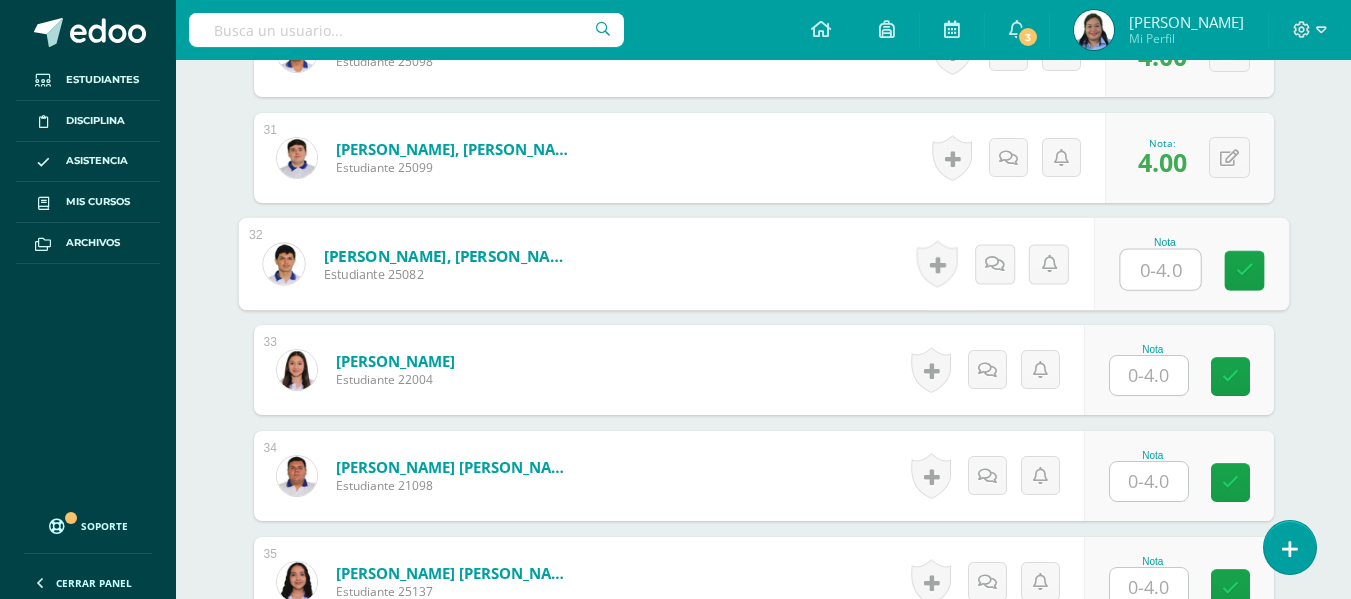 click at bounding box center (1160, 270) 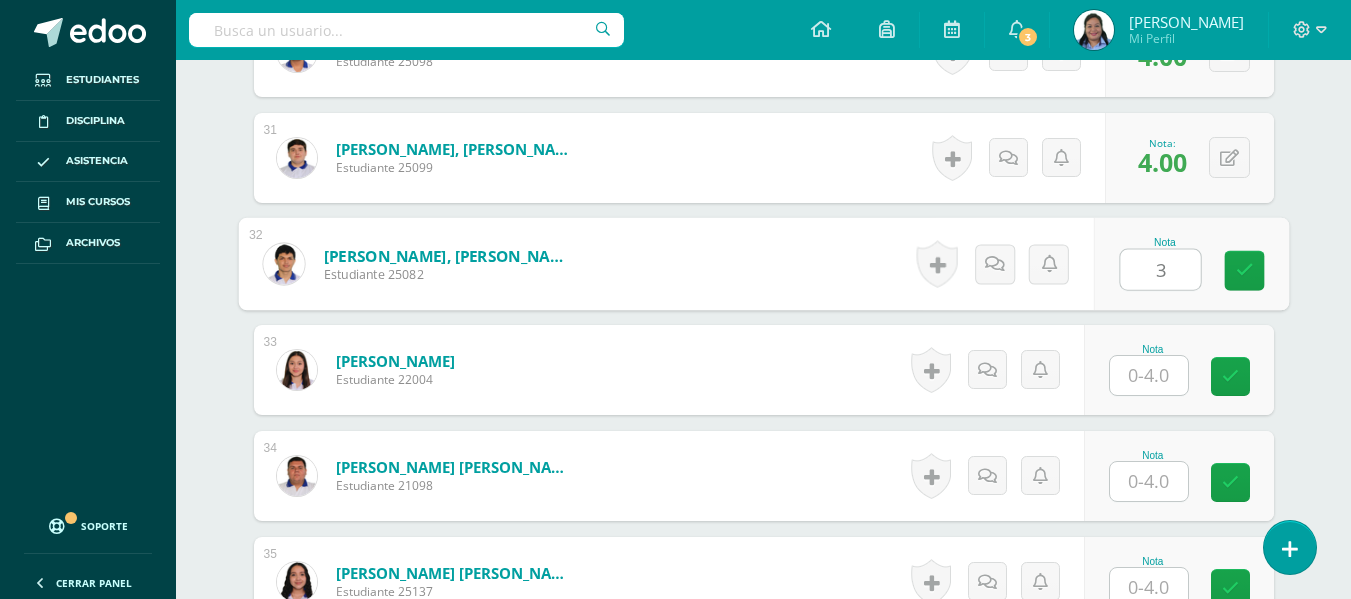 type on "3" 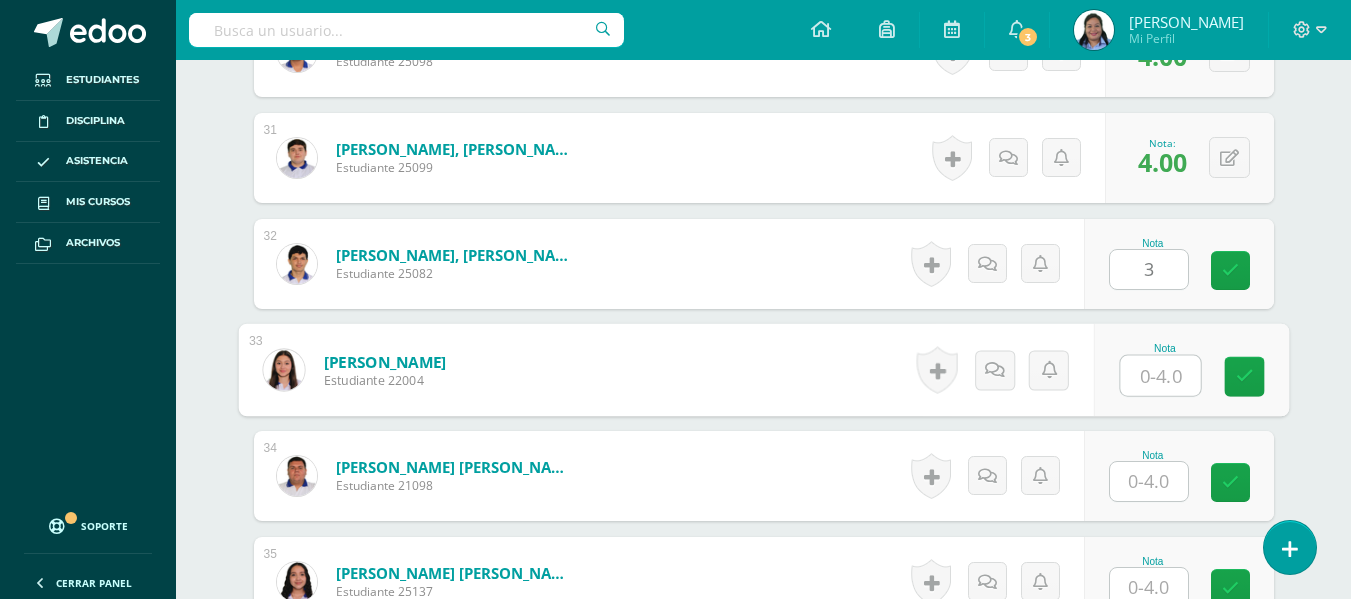 click at bounding box center (1160, 376) 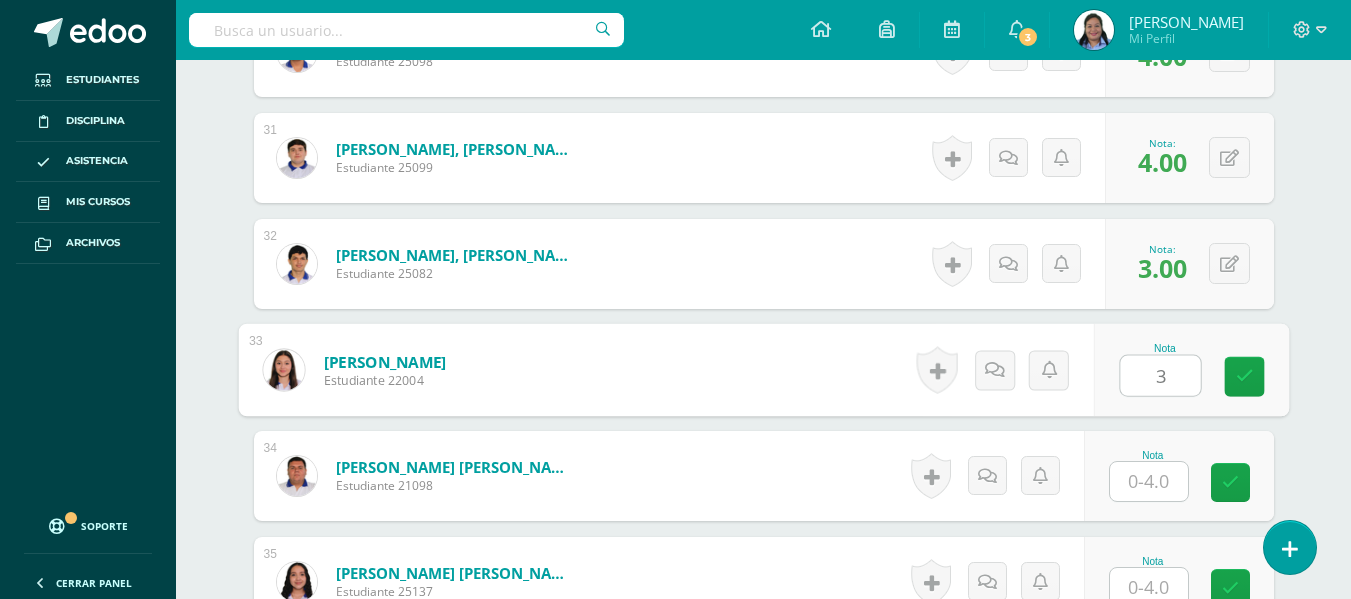 type on "3" 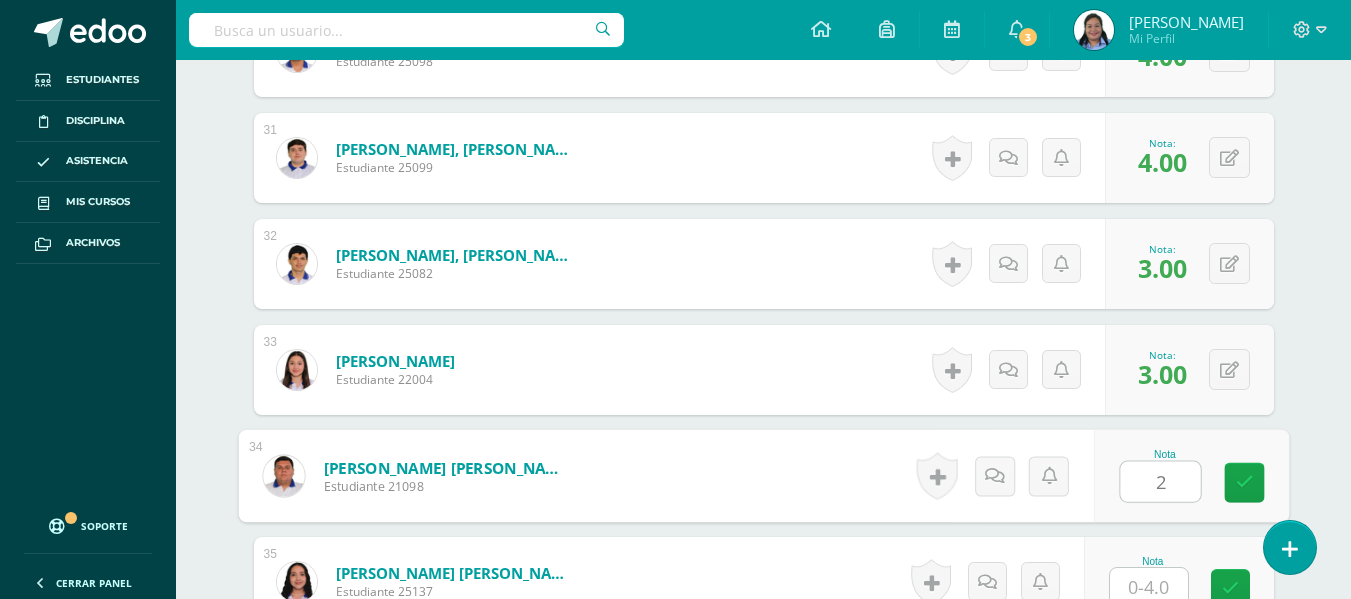 type on "2" 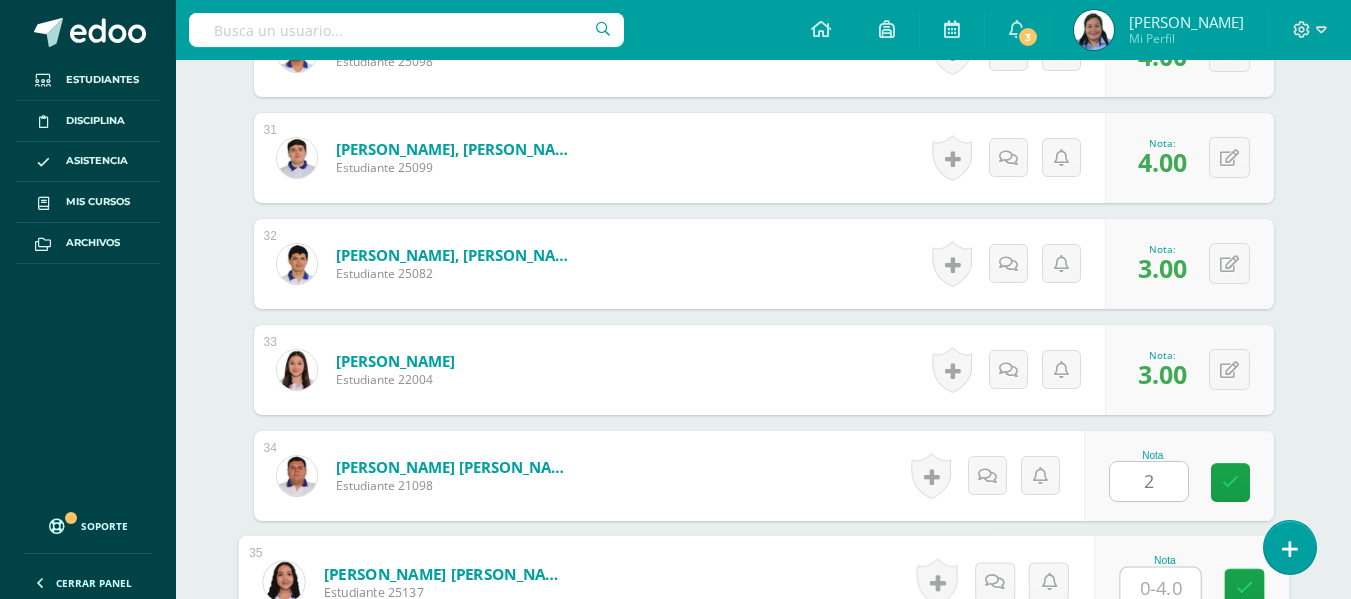 click at bounding box center [1160, 588] 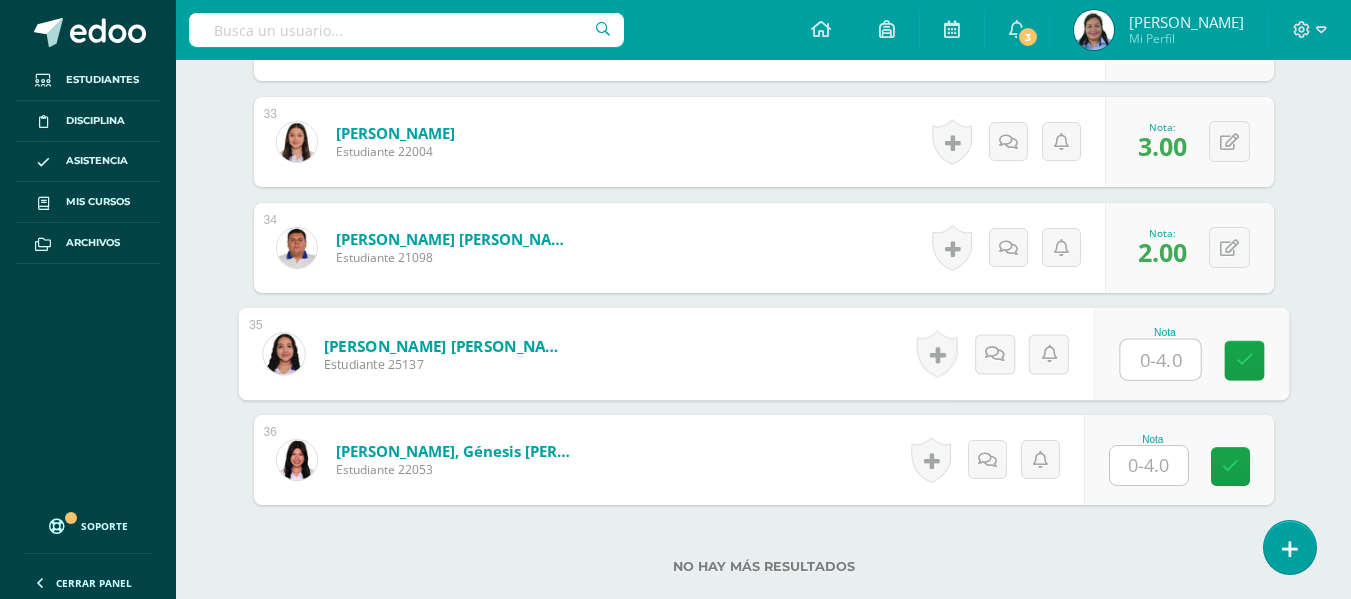 scroll, scrollTop: 4079, scrollLeft: 0, axis: vertical 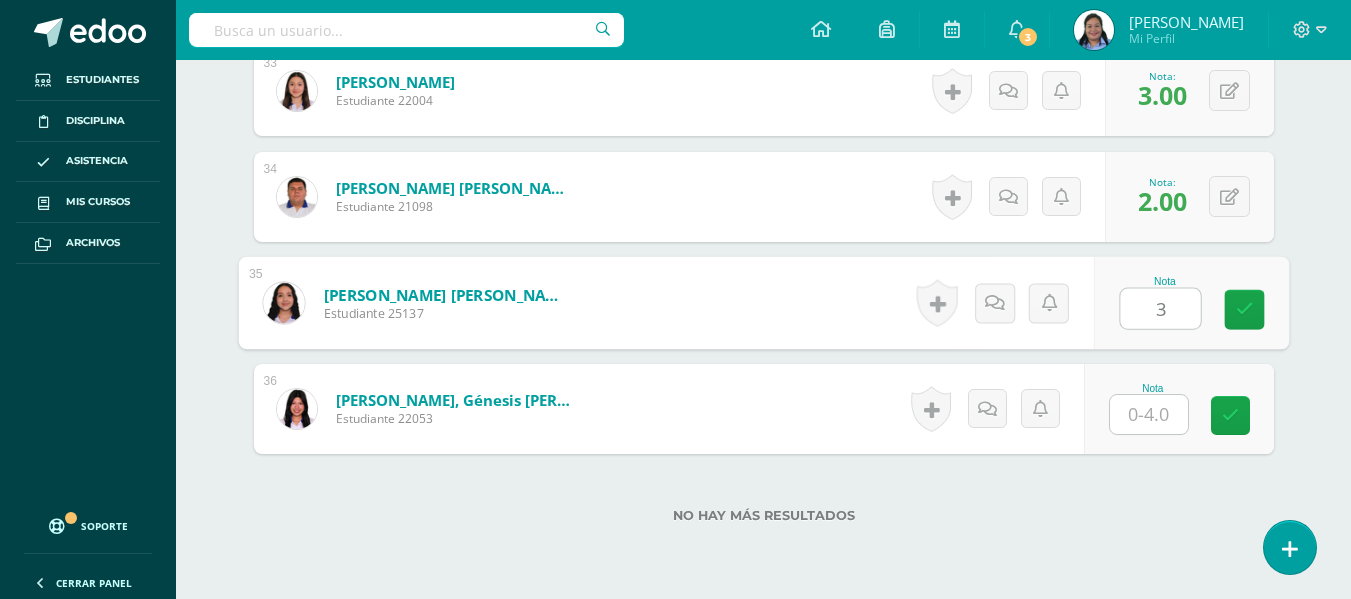 type on "3" 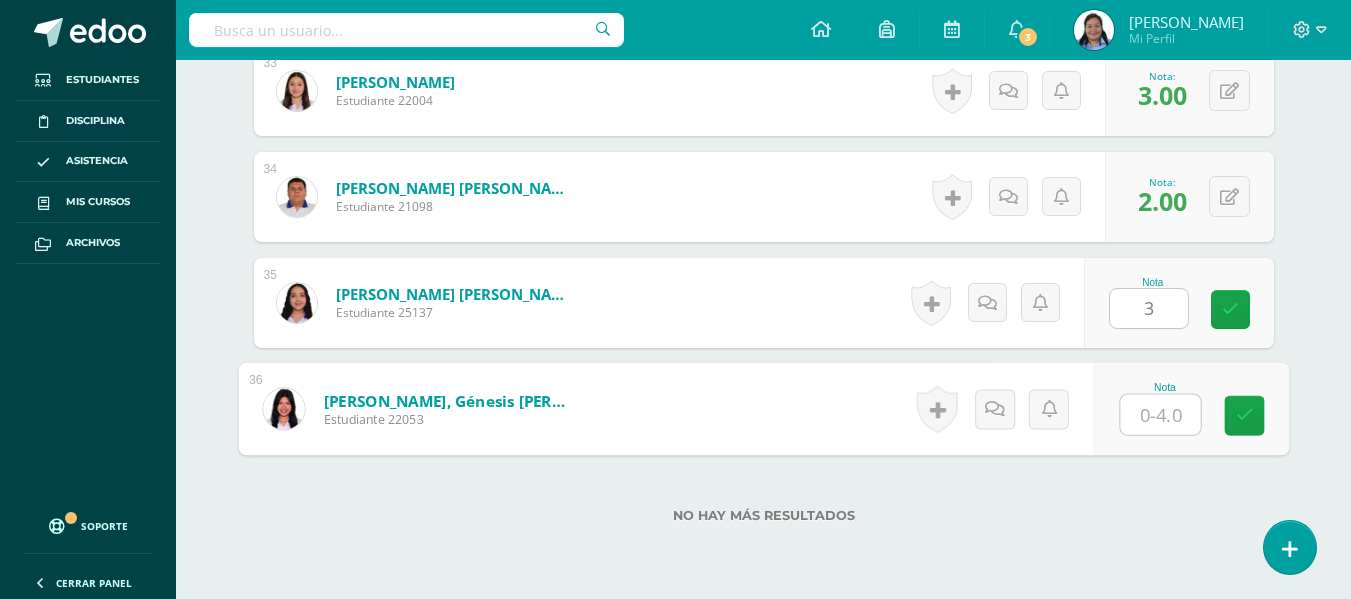 click at bounding box center (1160, 415) 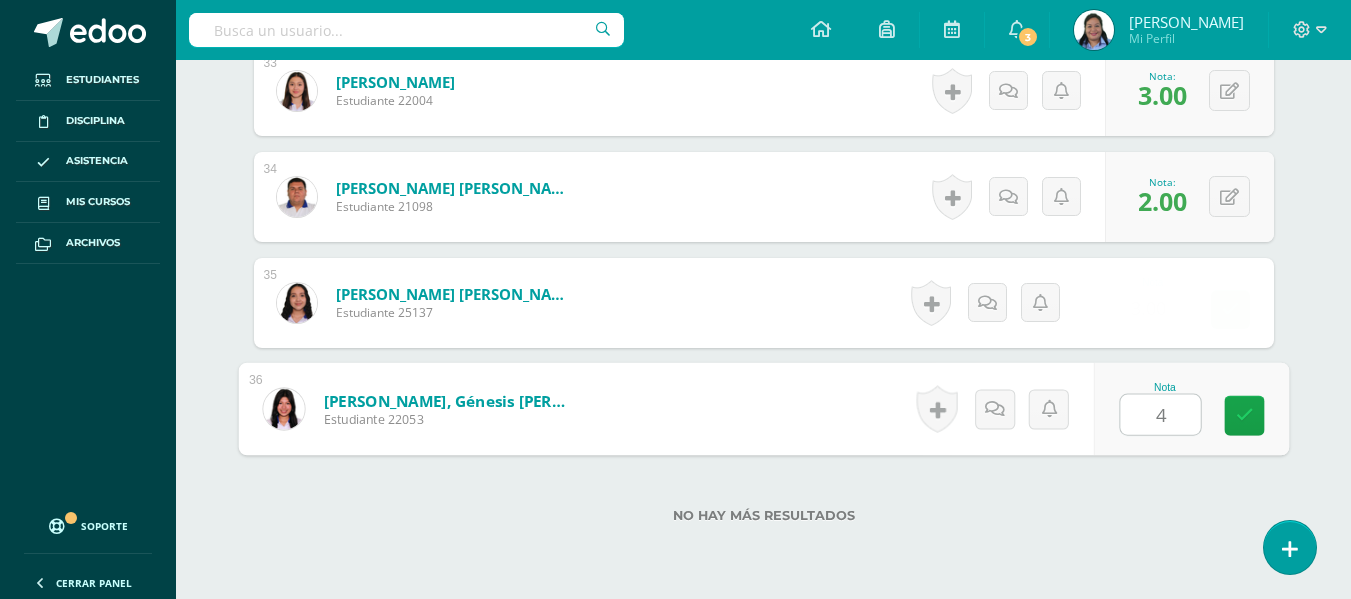 click on "4" at bounding box center (1160, 415) 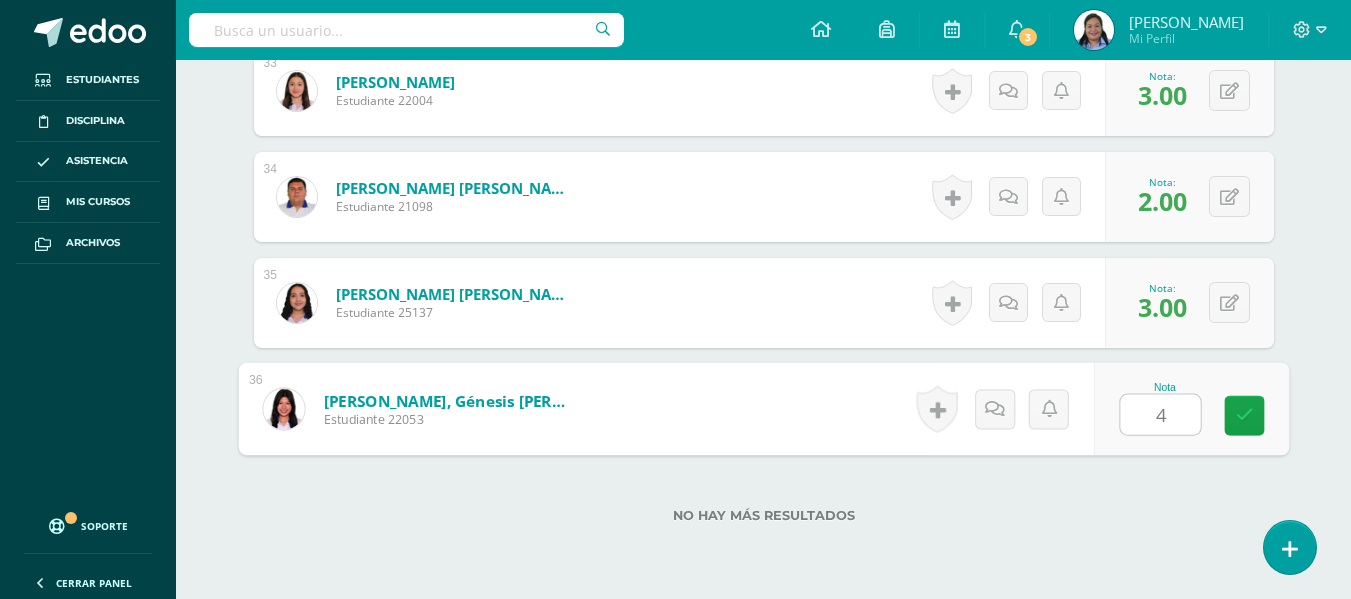 type on "4" 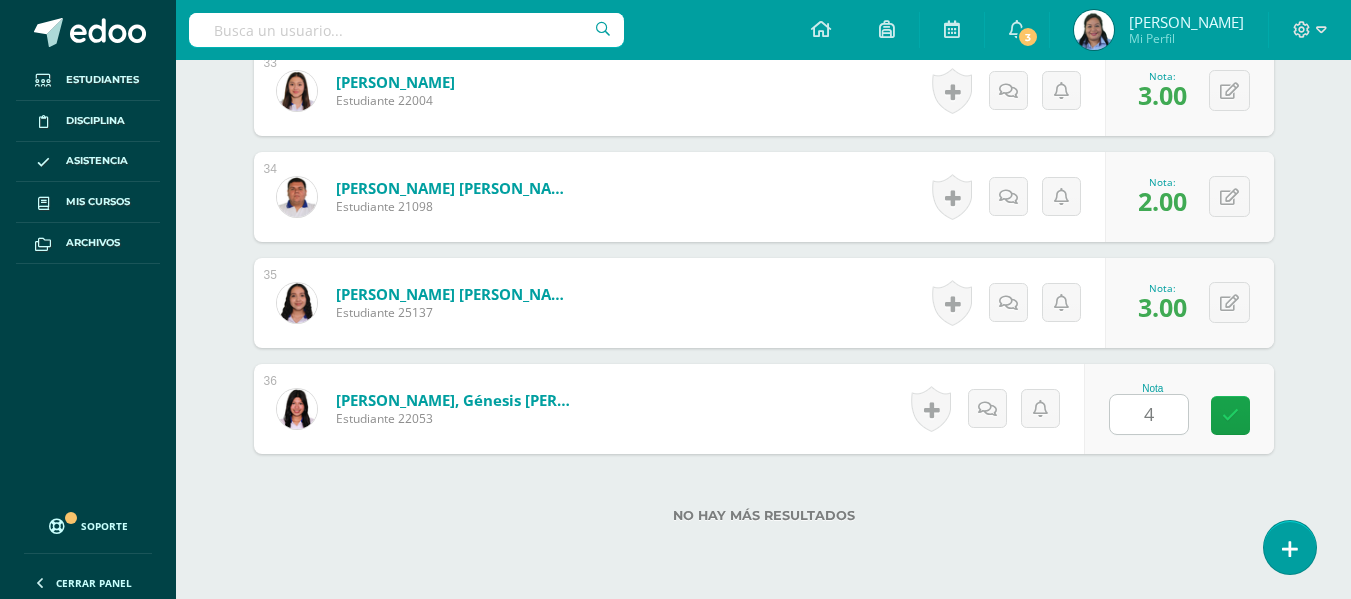 click on "No hay más resultados" at bounding box center (764, 515) 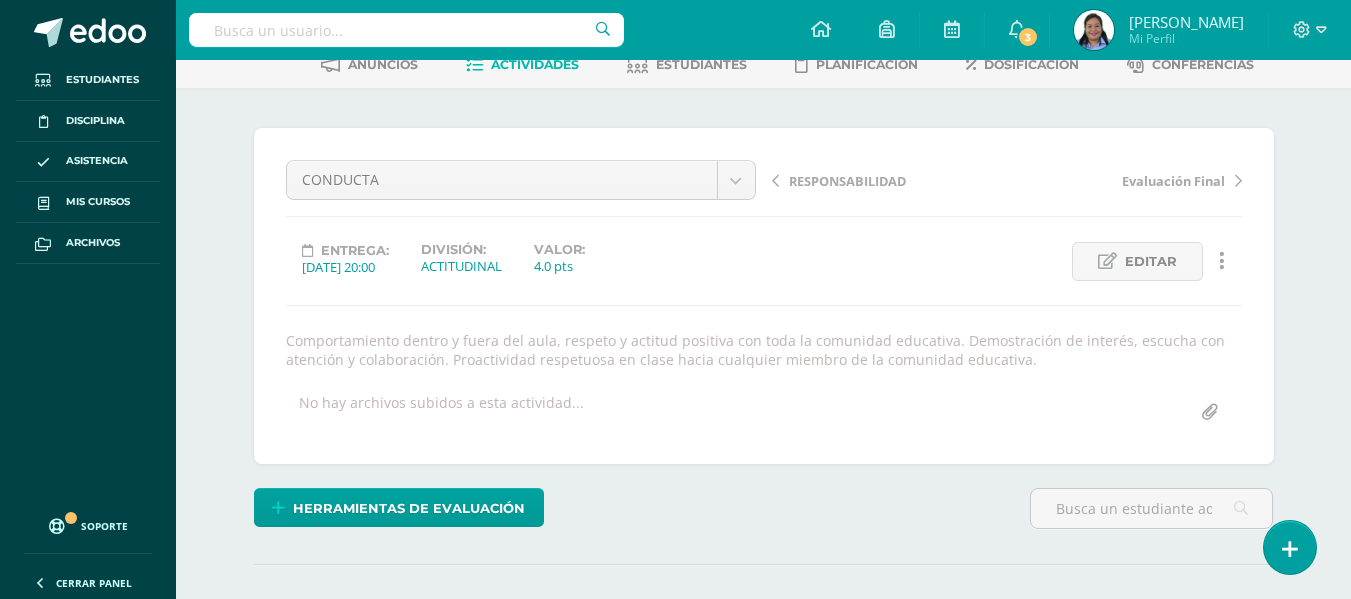 scroll, scrollTop: 77, scrollLeft: 0, axis: vertical 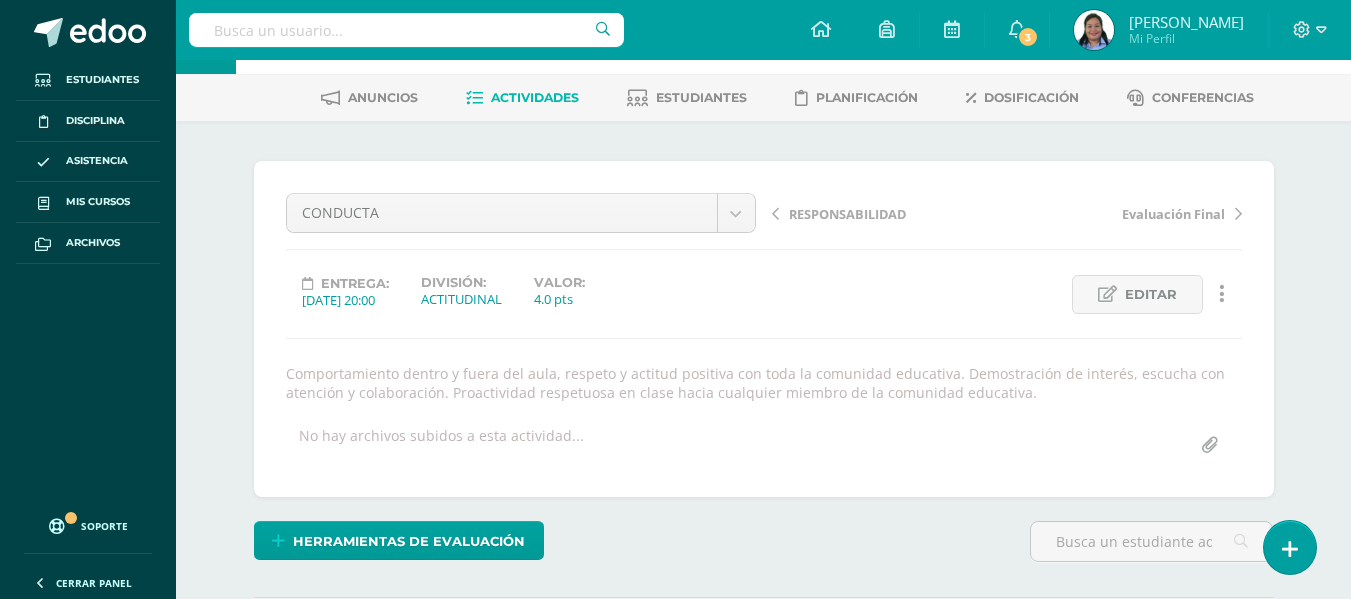 click on "Actividades" at bounding box center (535, 97) 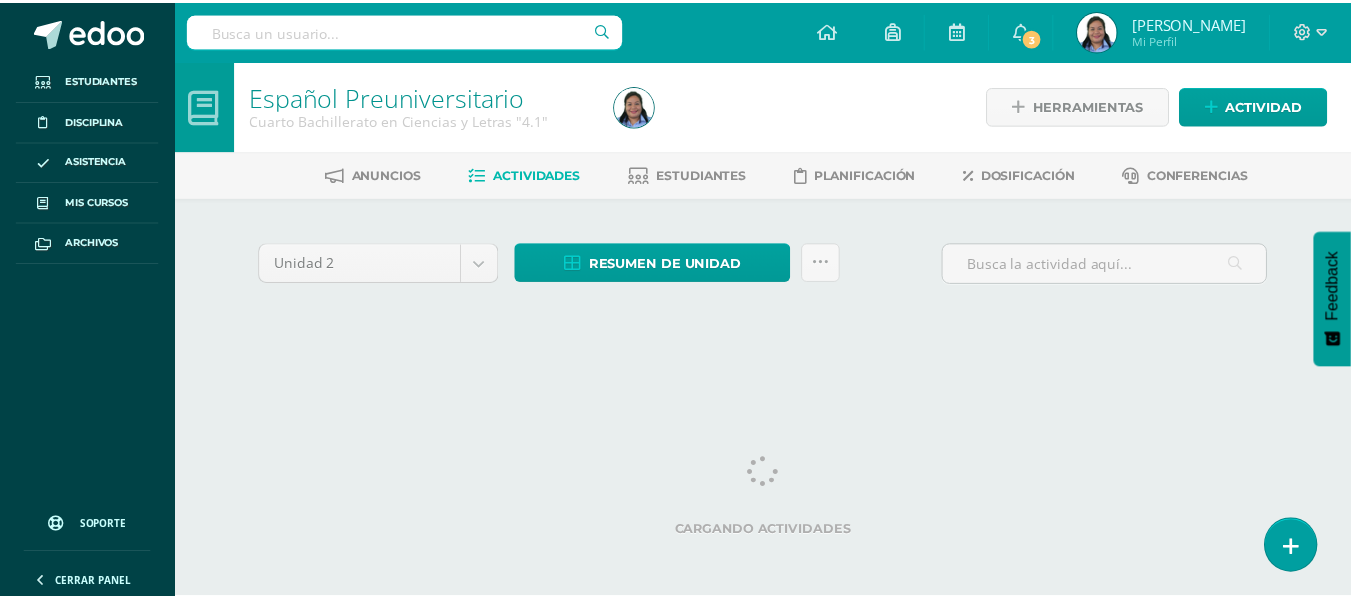 scroll, scrollTop: 0, scrollLeft: 0, axis: both 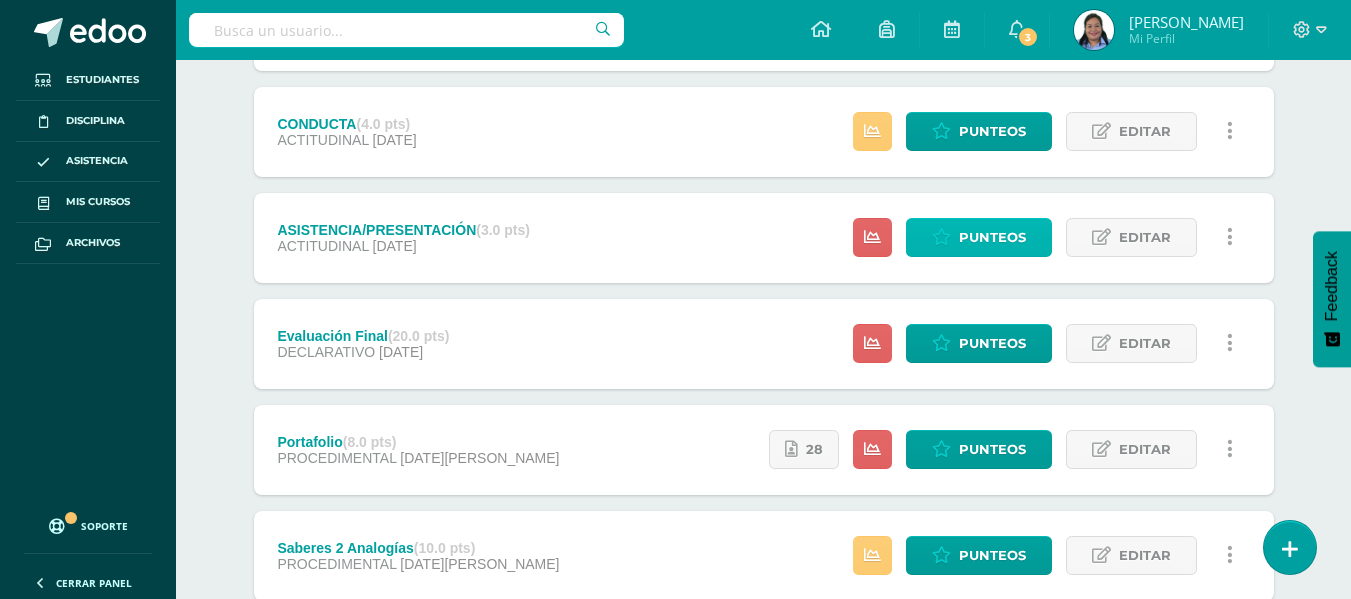click at bounding box center [941, 237] 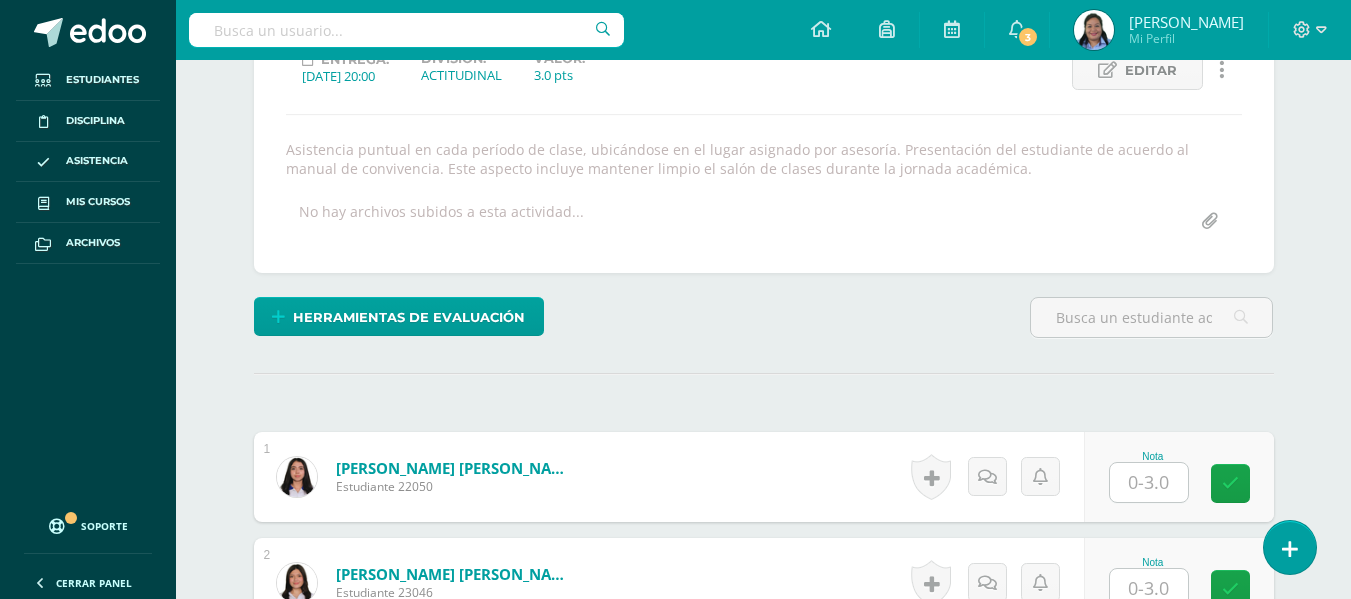 scroll, scrollTop: 302, scrollLeft: 0, axis: vertical 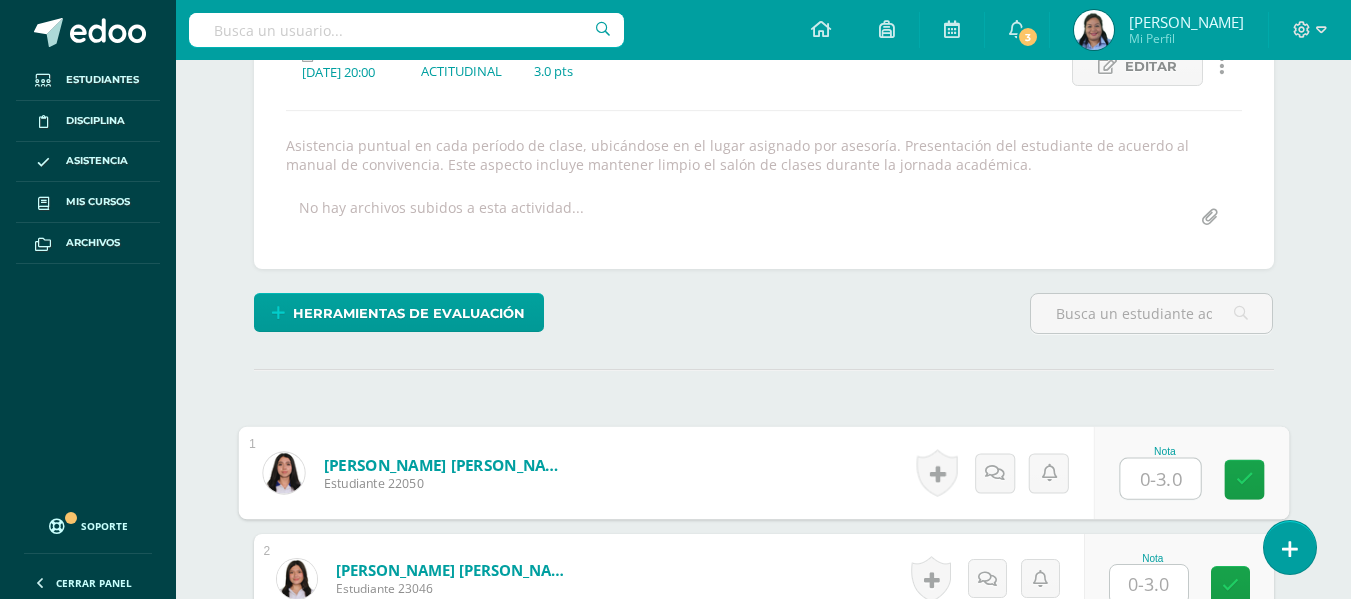 click at bounding box center [1160, 479] 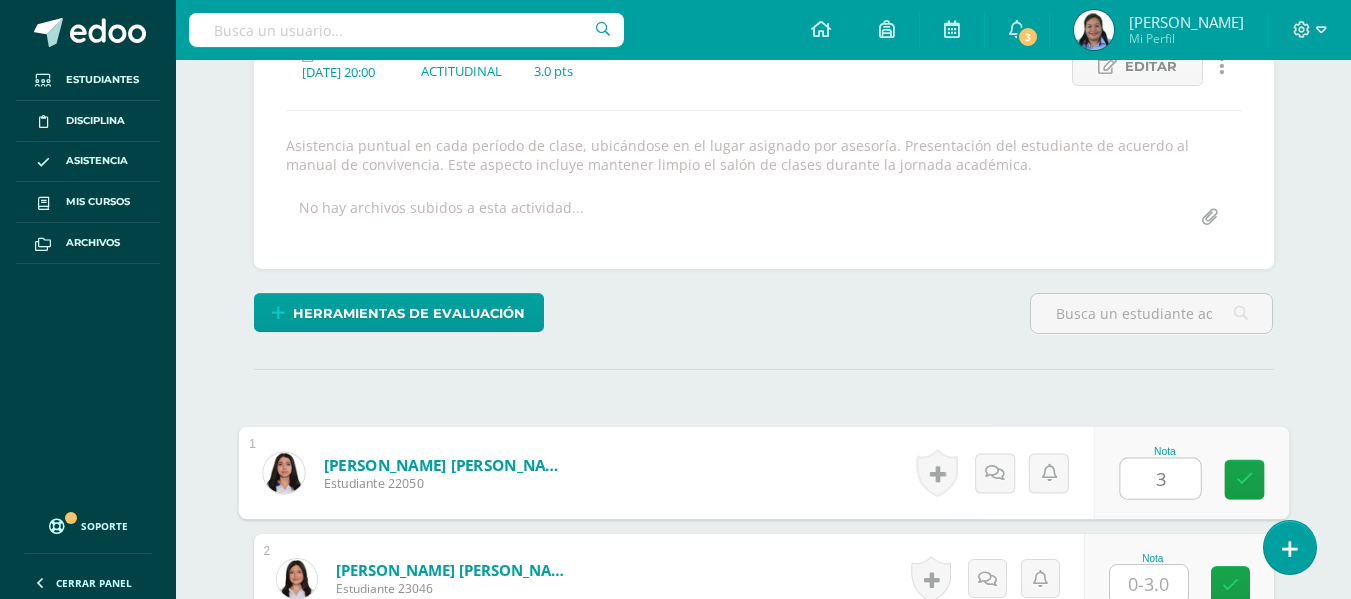 type on "3" 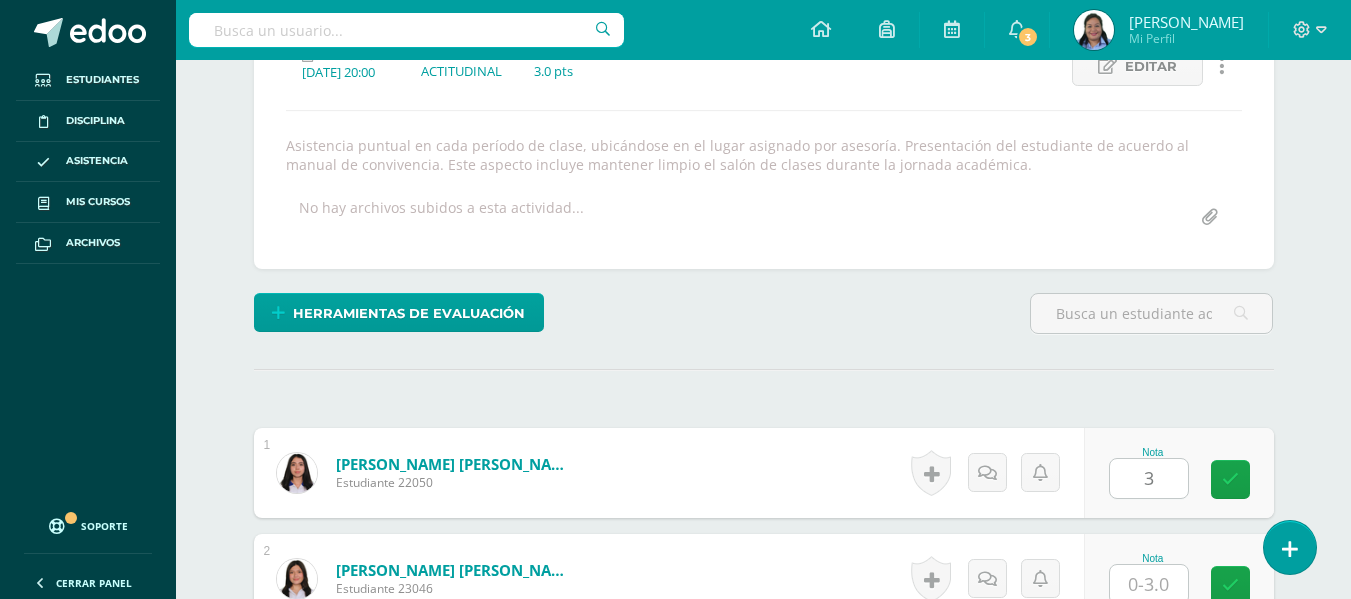 click on "Asistencia puntual en cada período de clase, ubicándose en el lugar
asignado por asesoría. Presentación del estudiante de acuerdo al
manual de convivencia. Este aspecto incluye mantener limpio el salón
de clases durante la jornada académica." at bounding box center [764, 155] 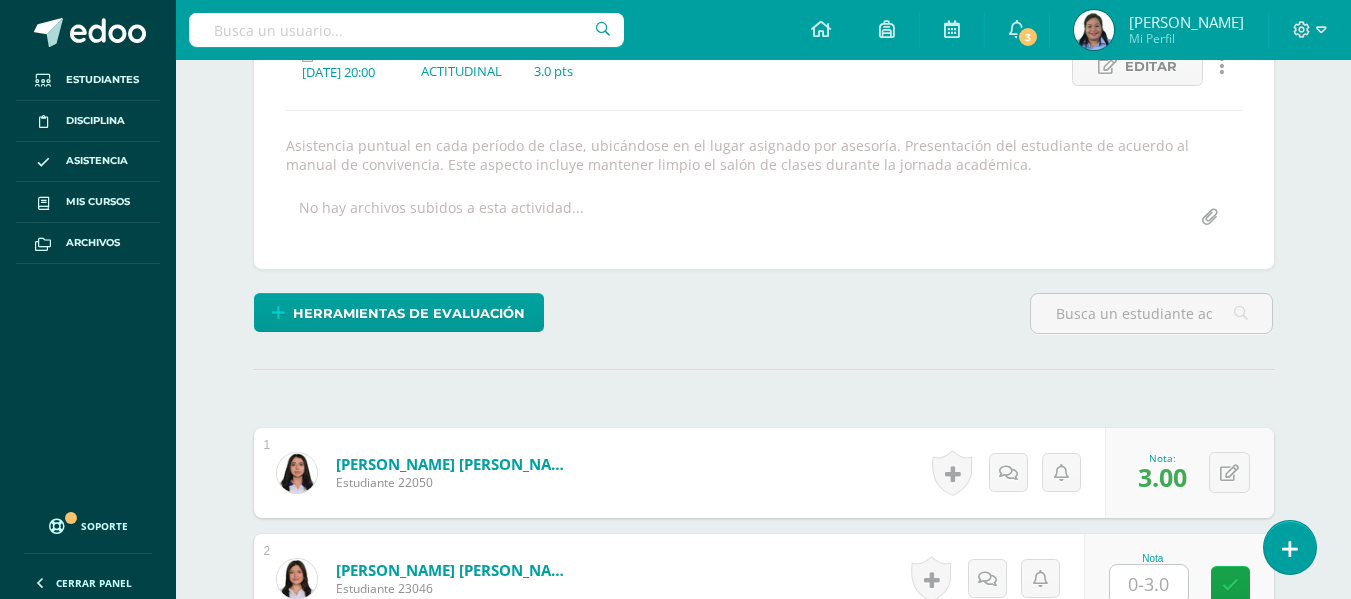 click on "No hay archivos subidos a esta actividad..." at bounding box center [764, 217] 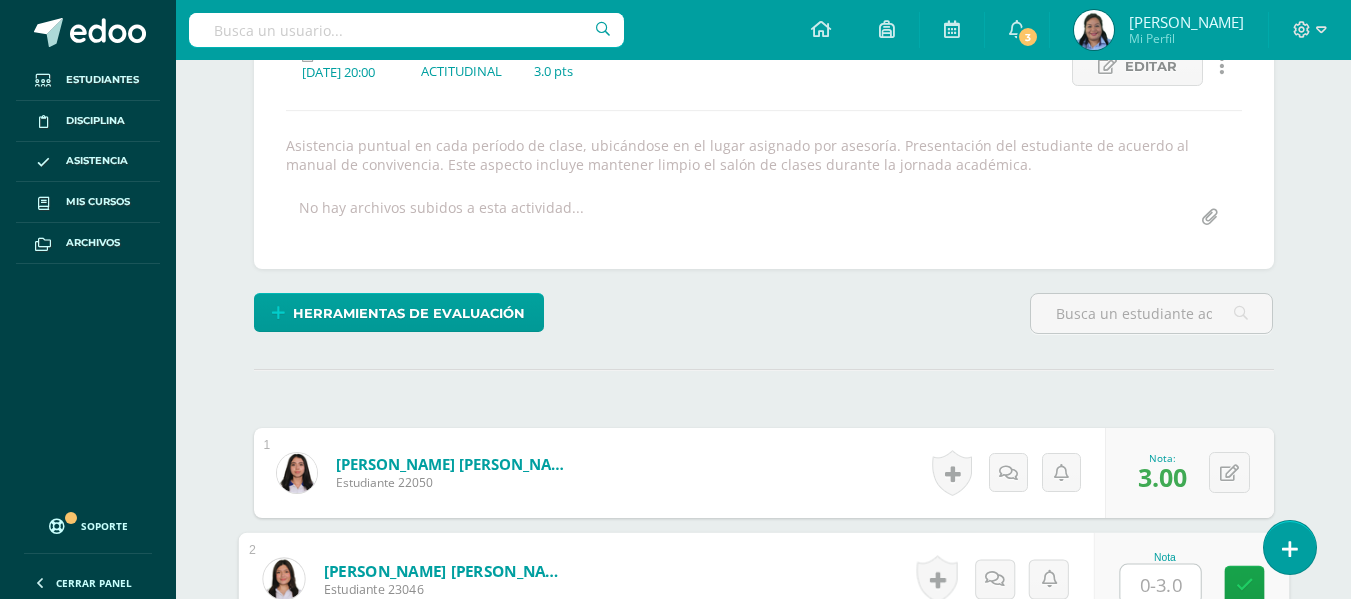 click at bounding box center [1160, 585] 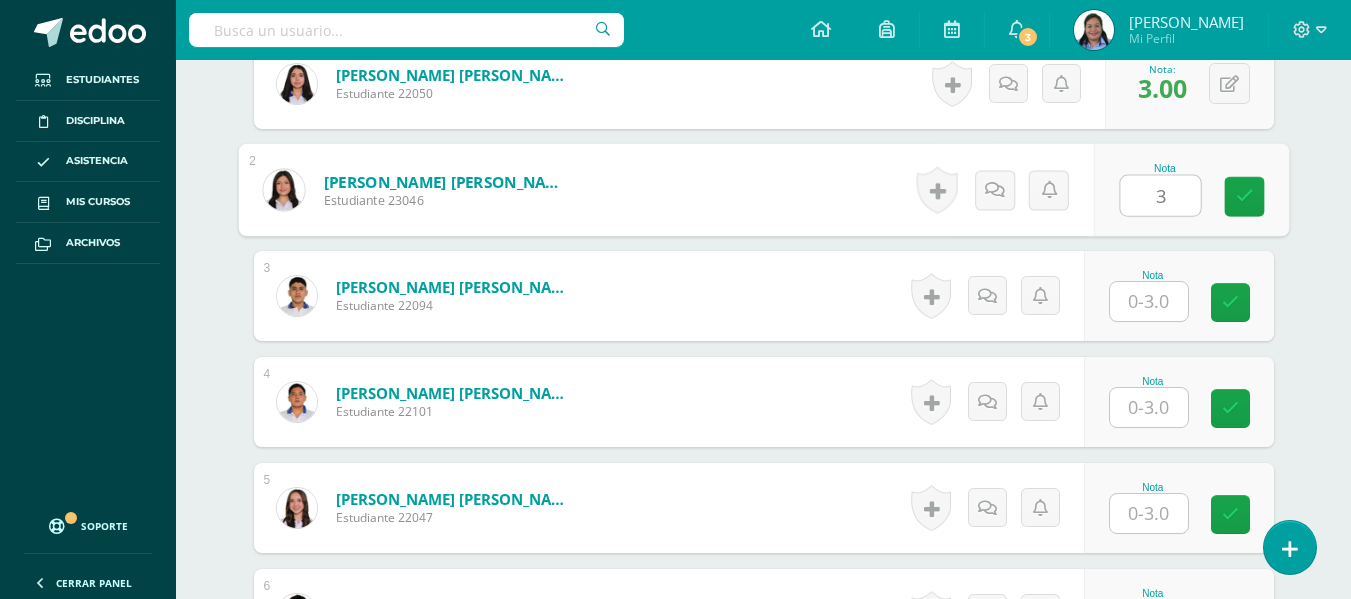 scroll, scrollTop: 711, scrollLeft: 0, axis: vertical 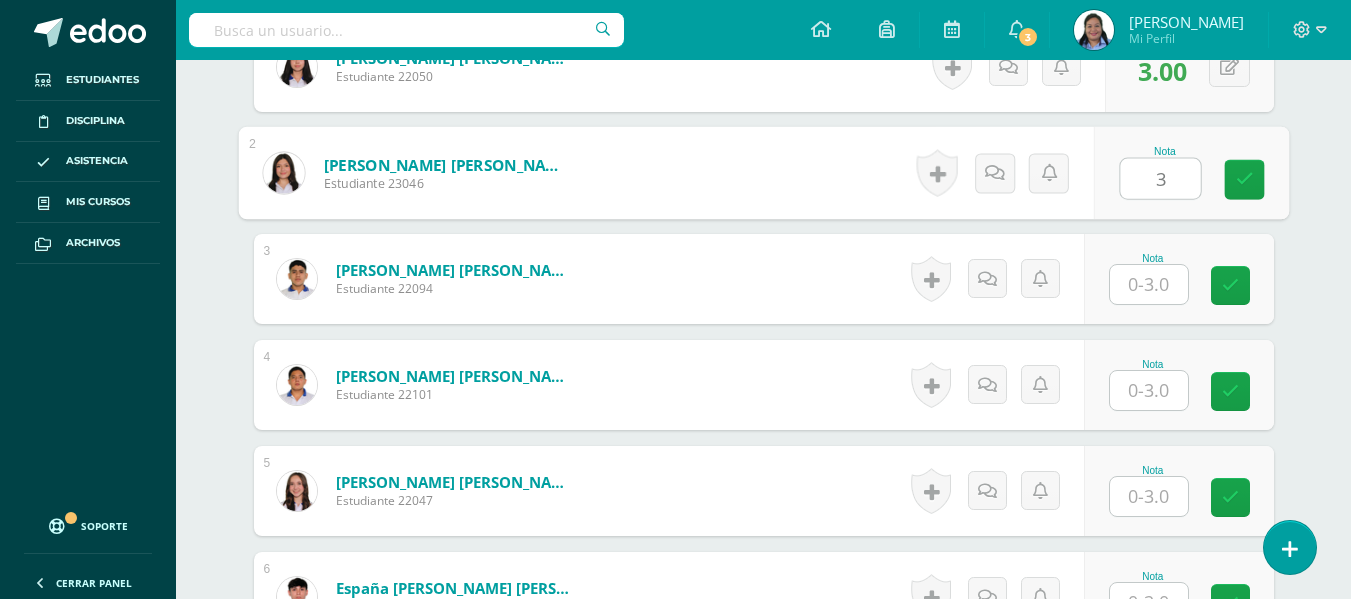 type on "3" 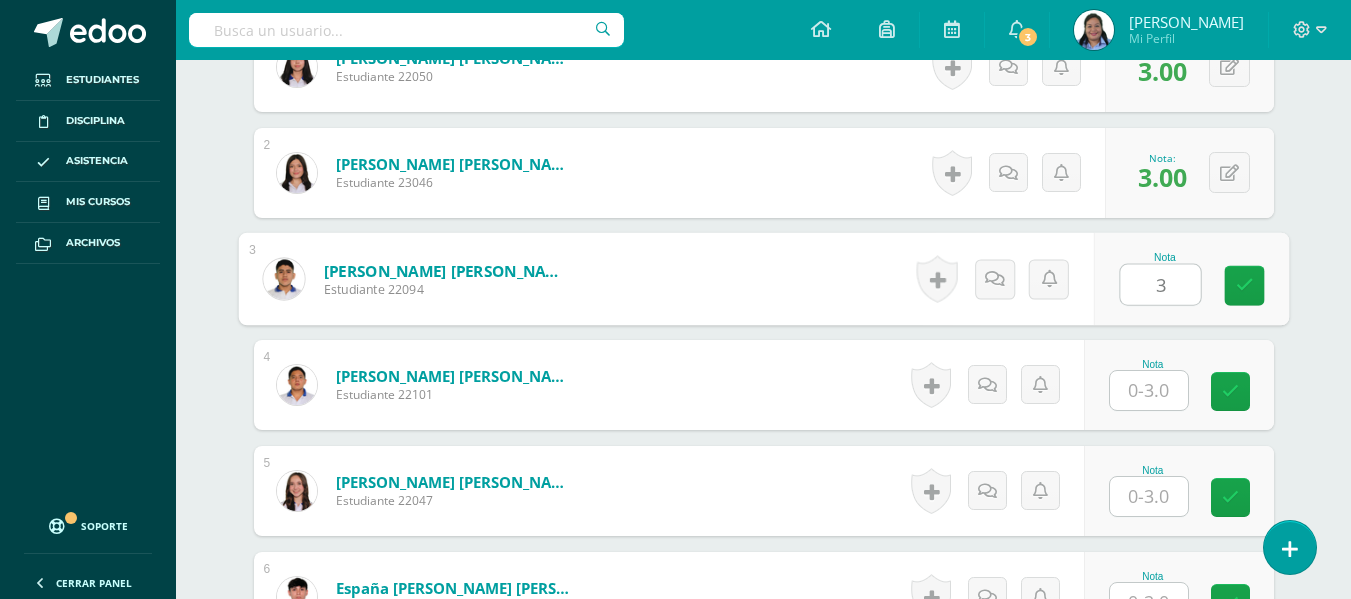 type on "3" 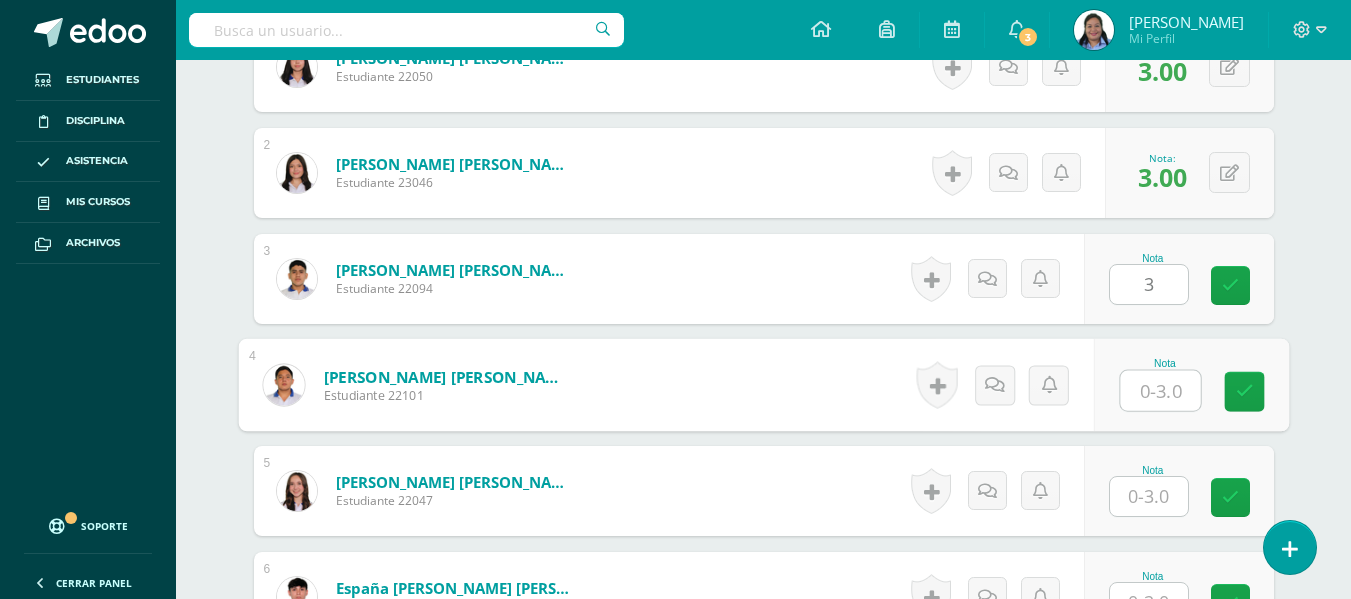 click at bounding box center (1160, 391) 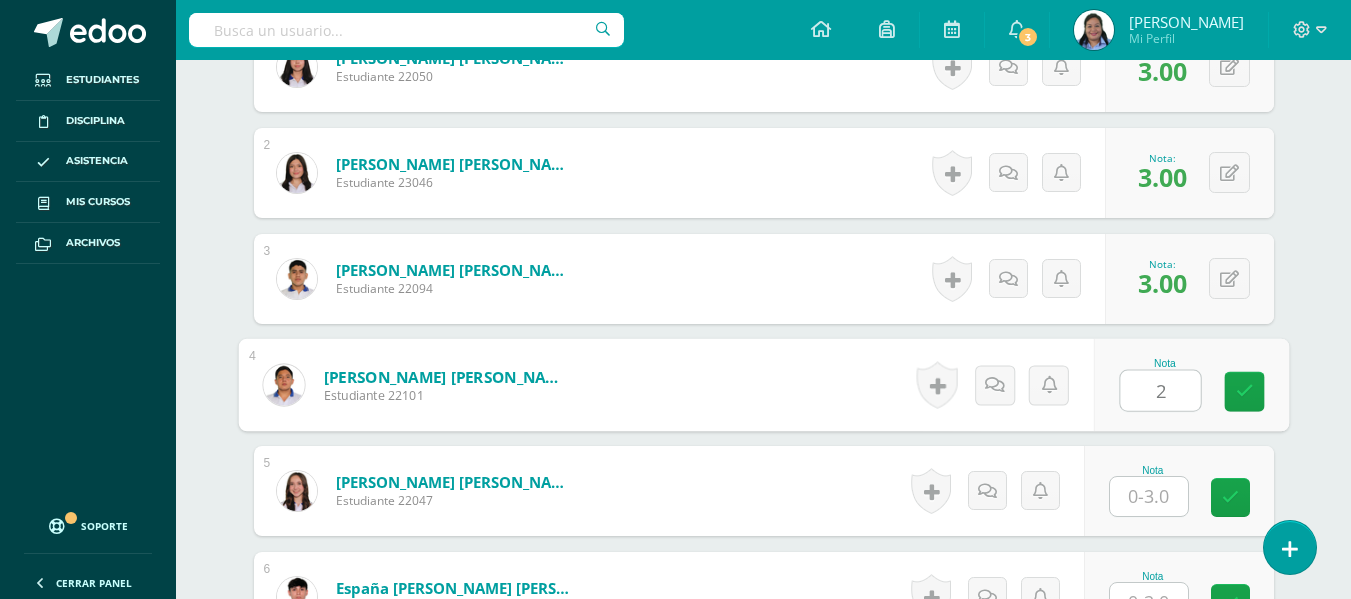 type on "2" 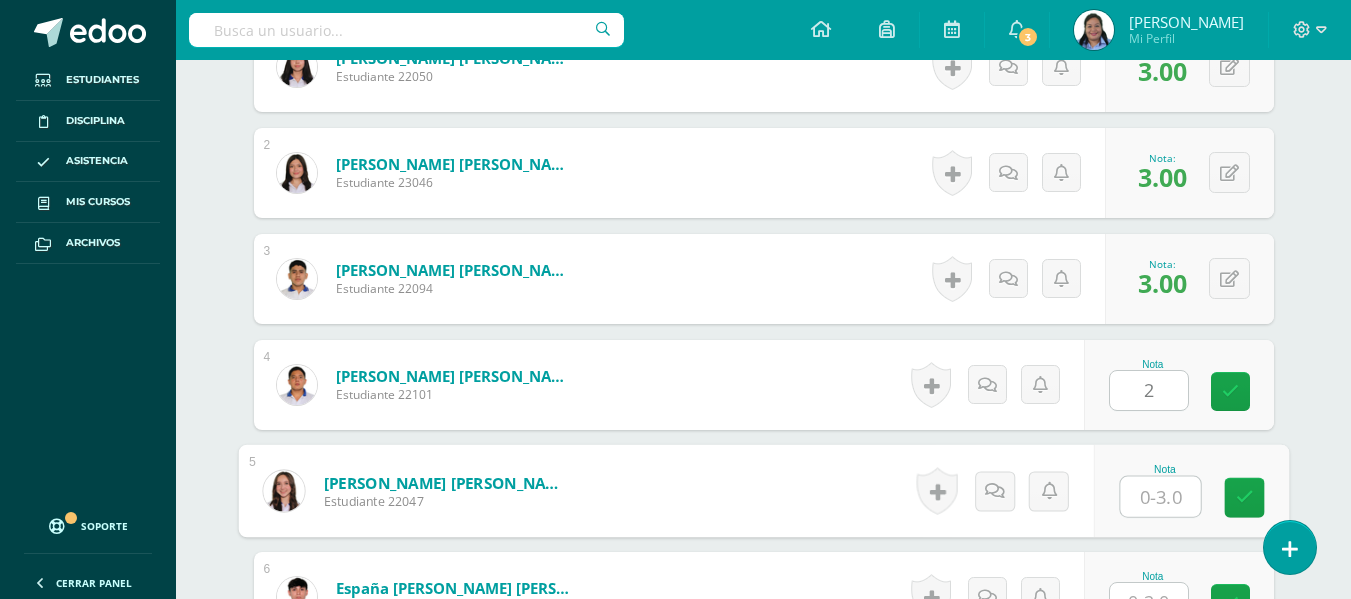 click at bounding box center [1160, 497] 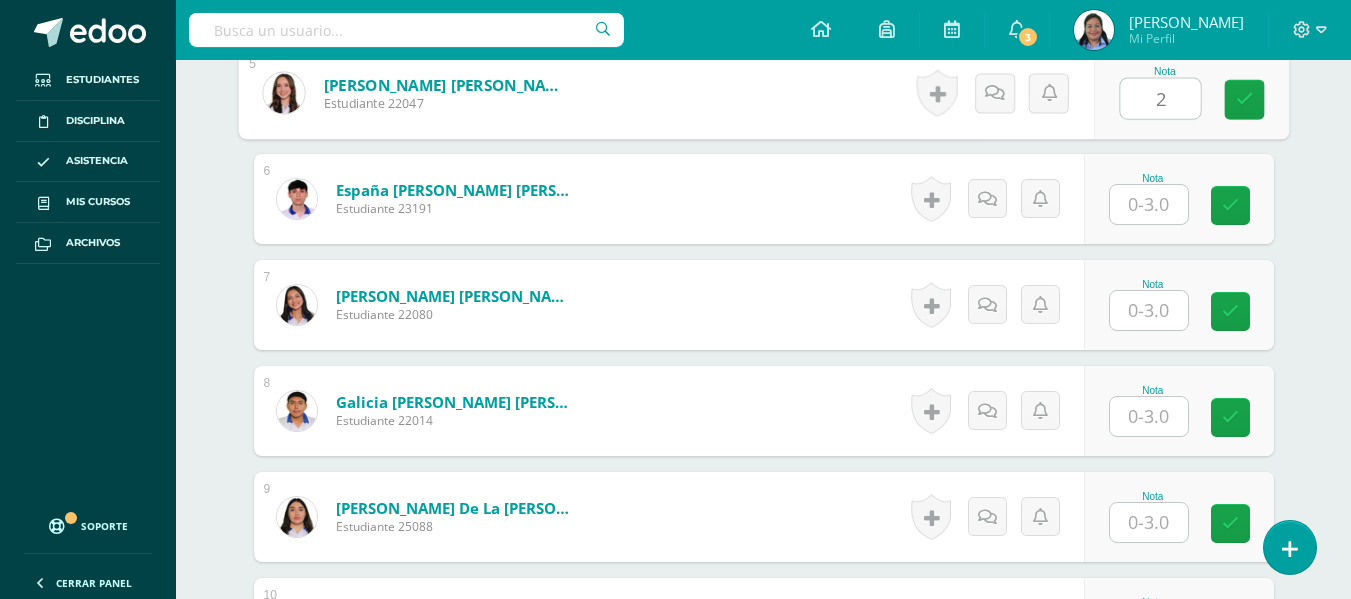 scroll, scrollTop: 1117, scrollLeft: 0, axis: vertical 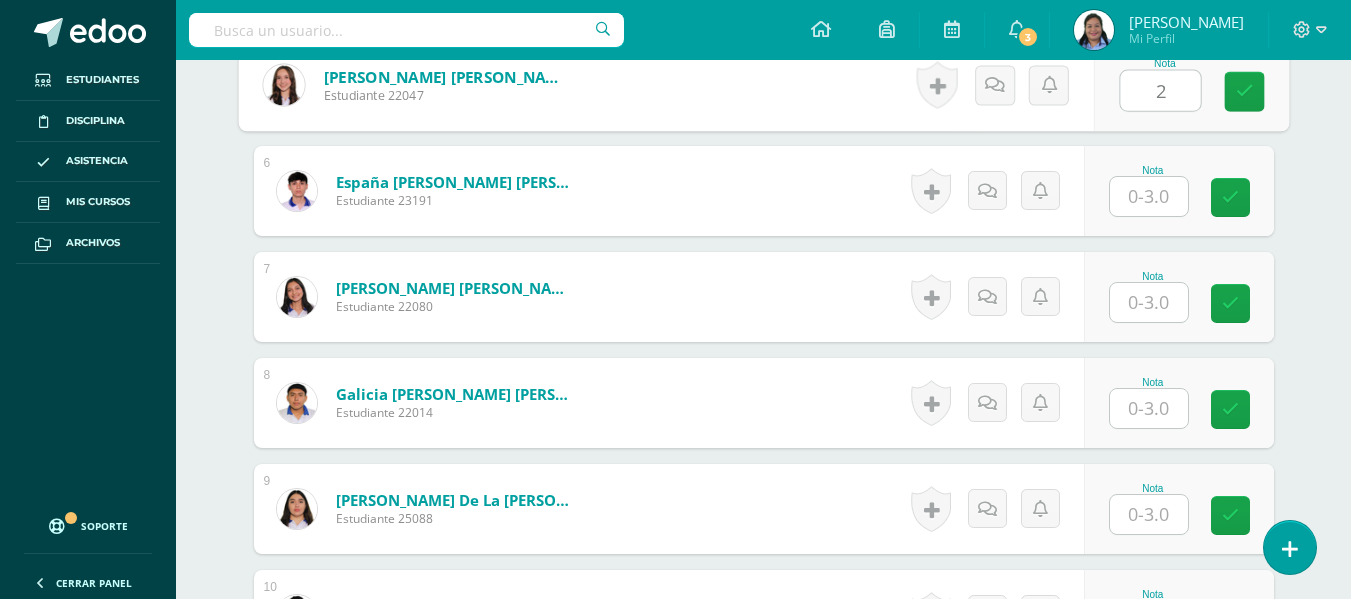 type on "2" 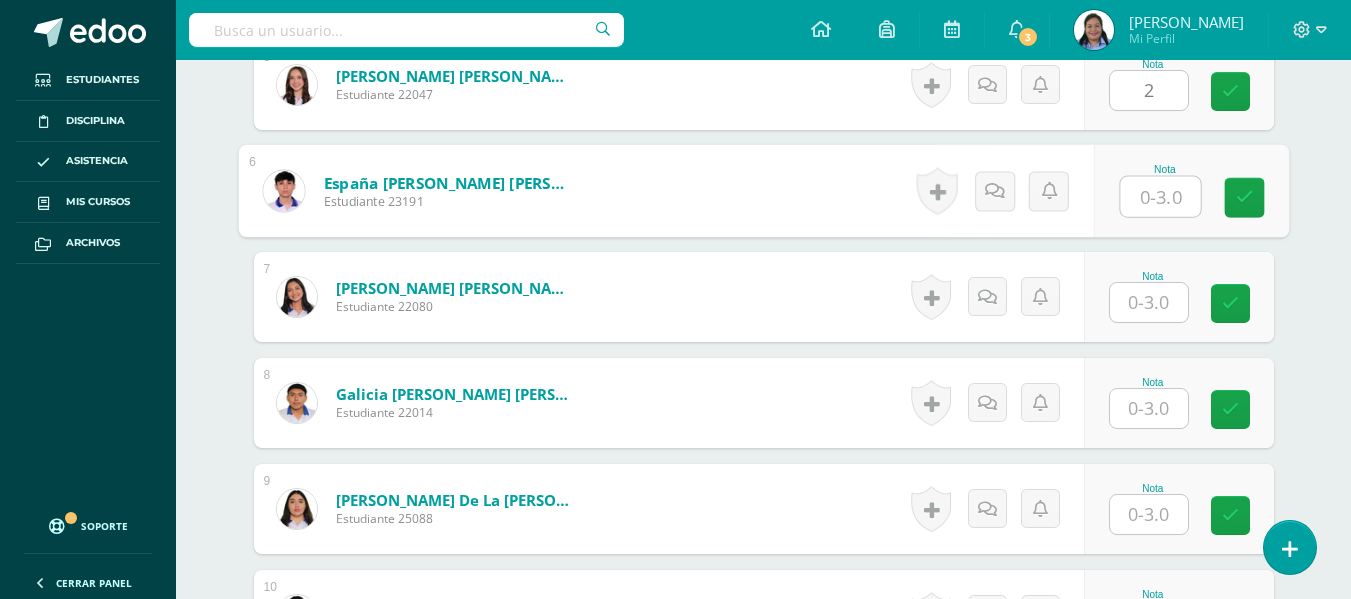 click at bounding box center (1160, 197) 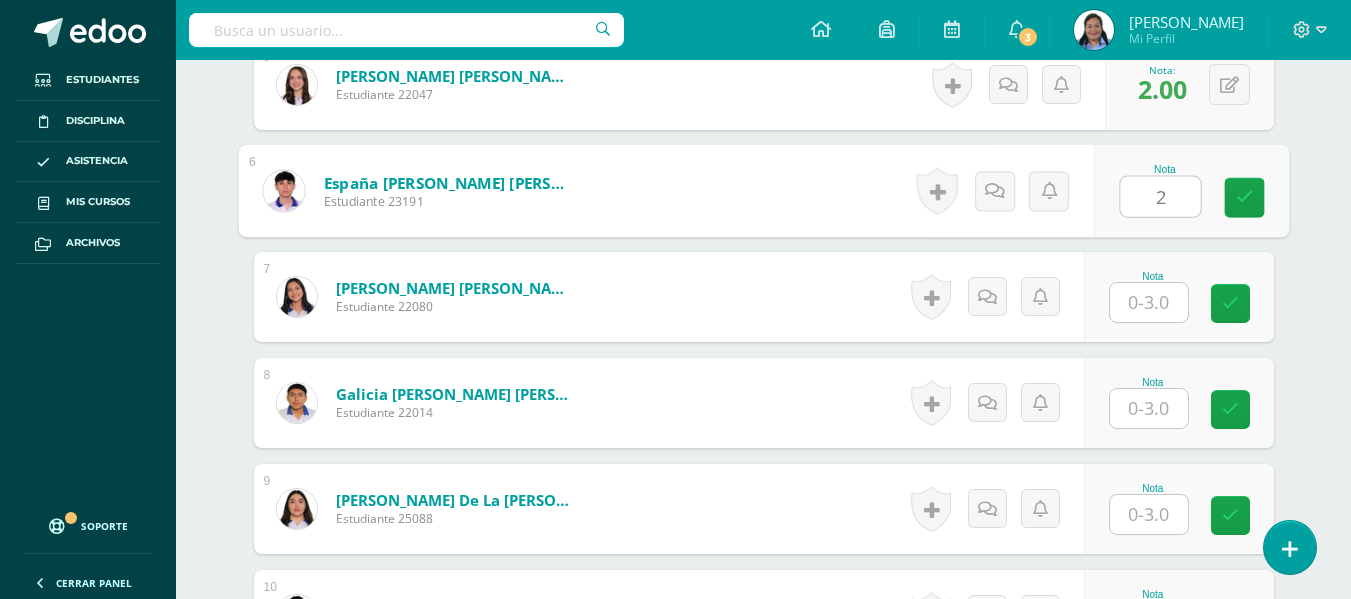 type on "2" 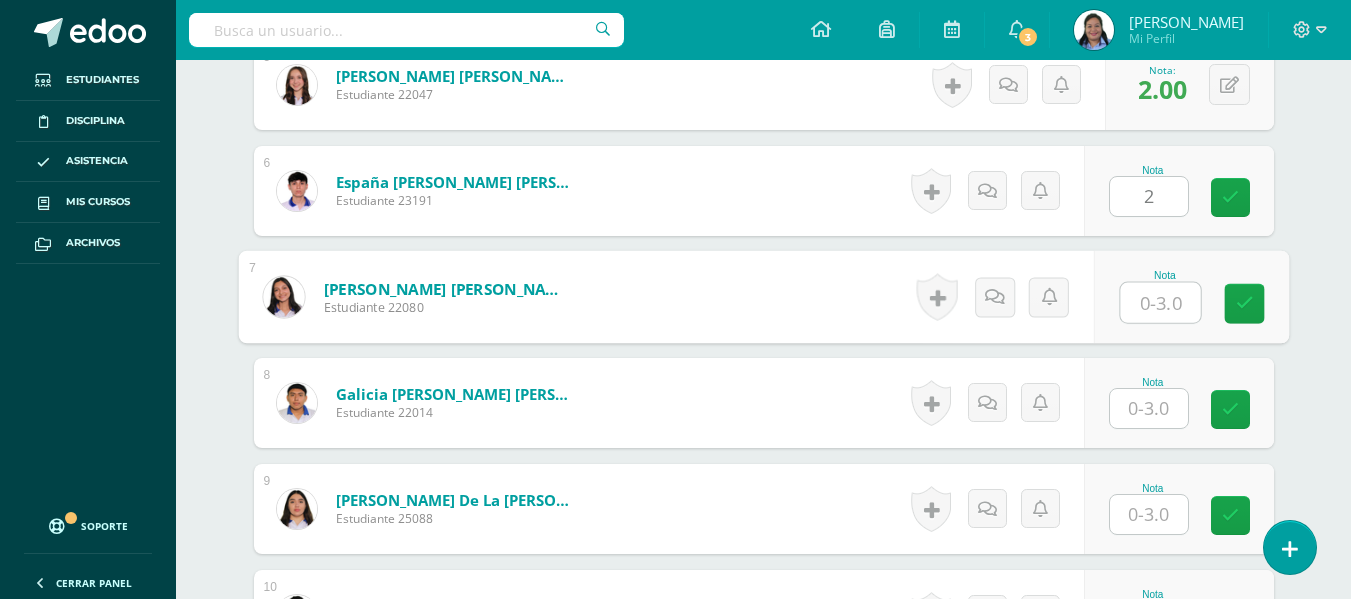 click at bounding box center [1160, 303] 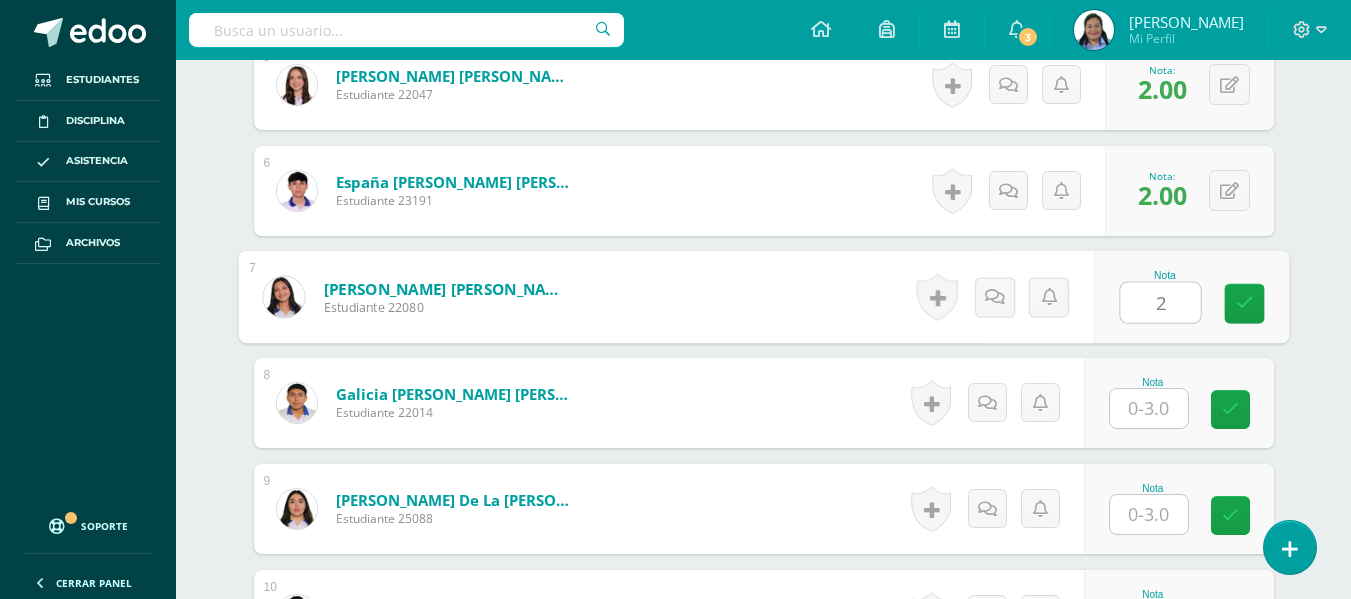 type on "2" 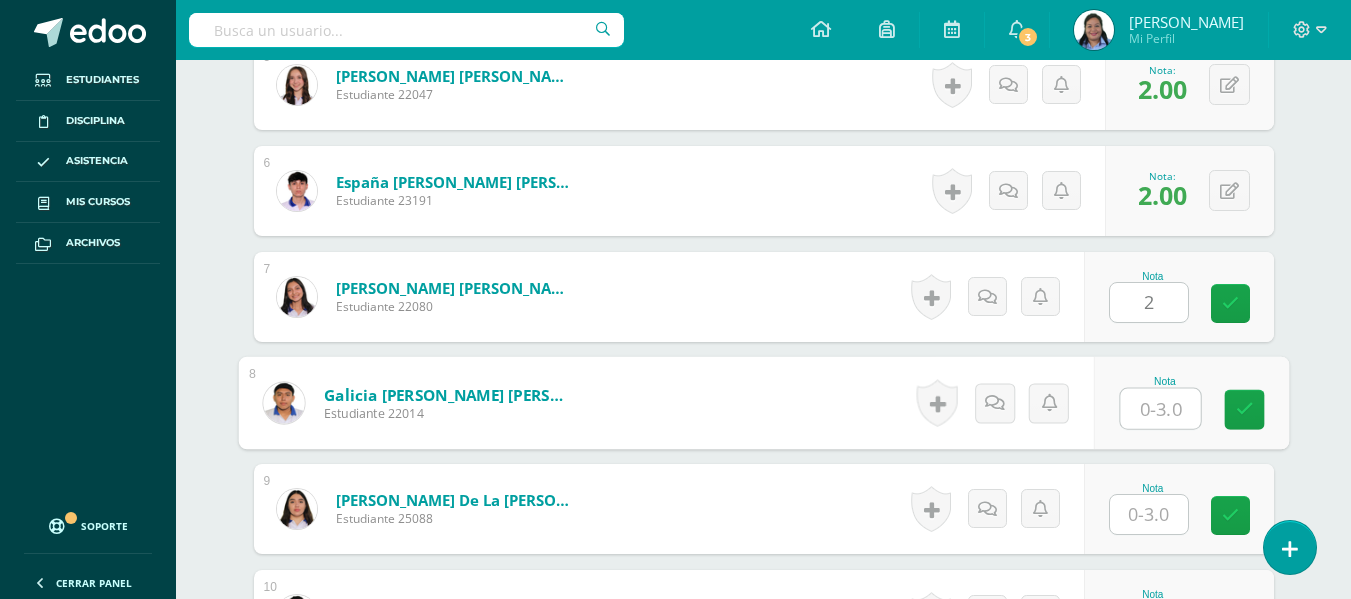 click at bounding box center [1160, 409] 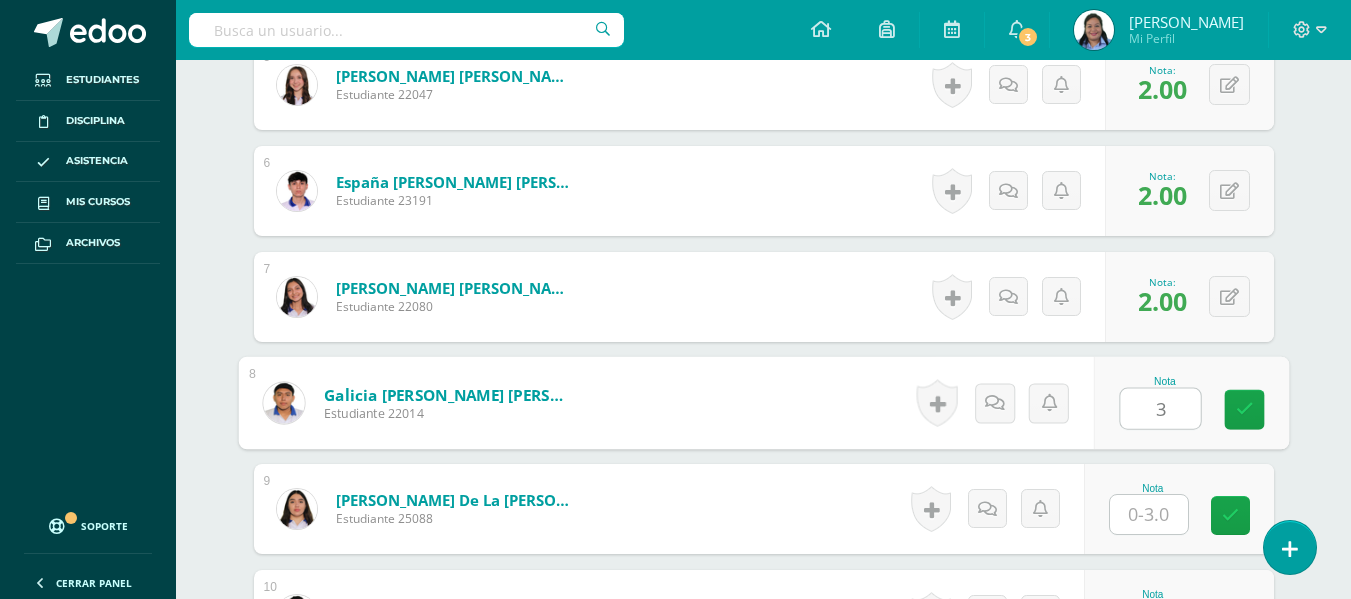 type on "3" 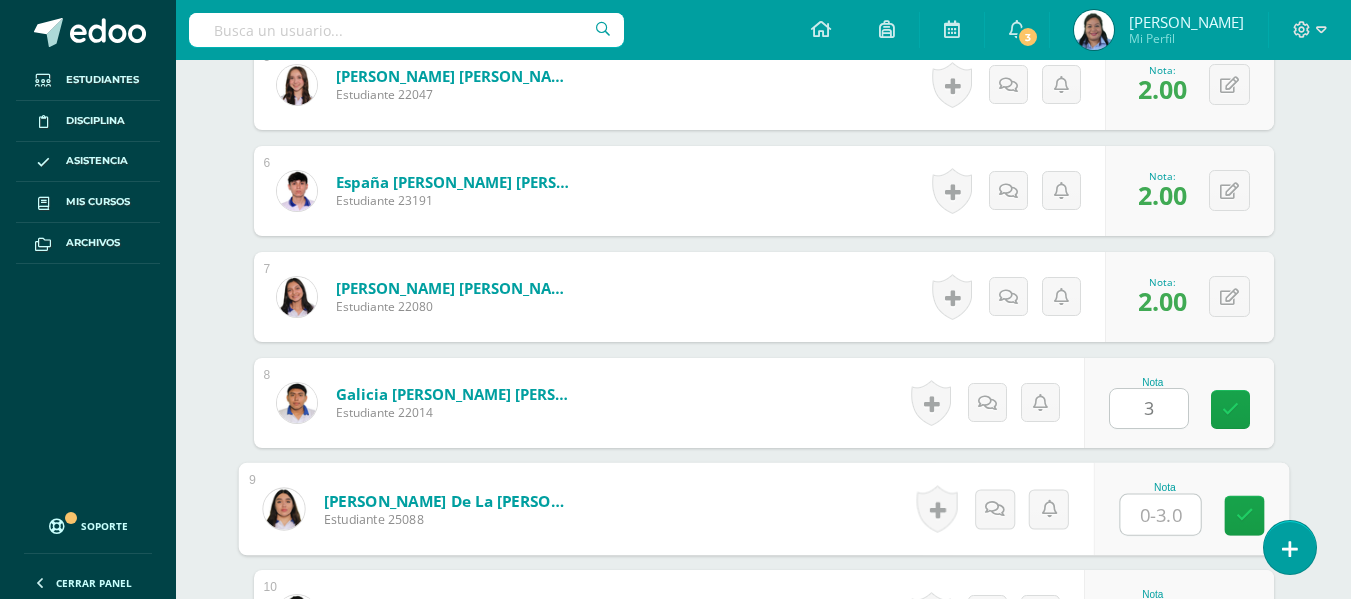 click at bounding box center (1160, 515) 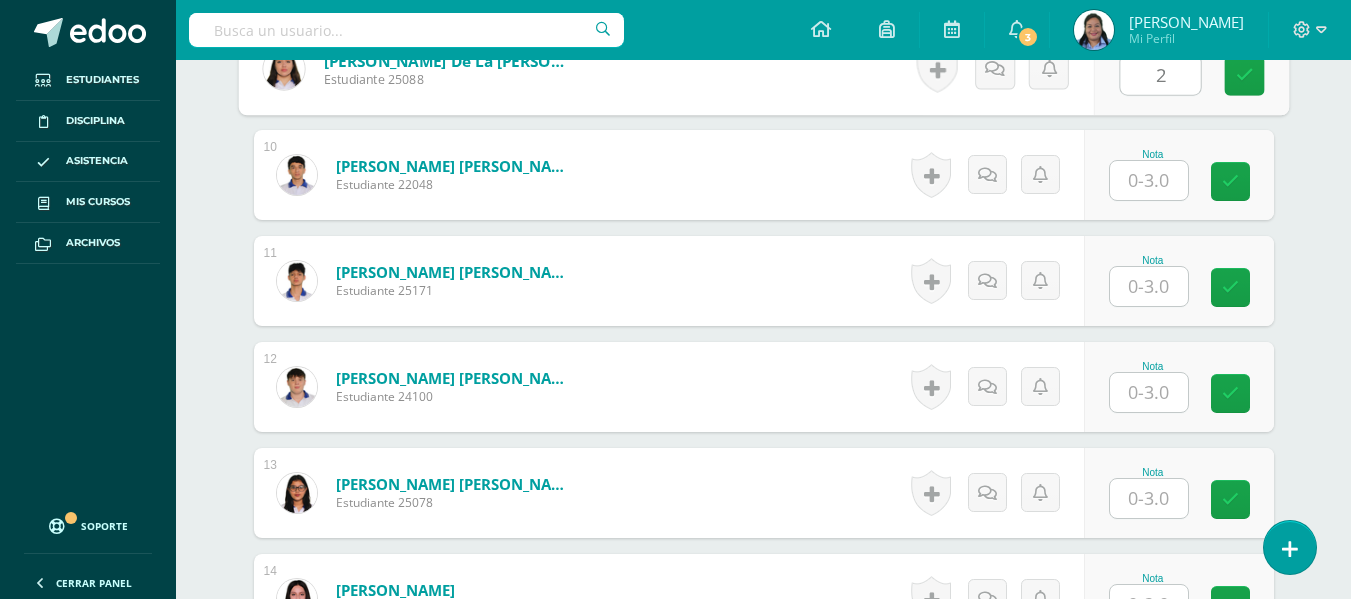 scroll, scrollTop: 1591, scrollLeft: 0, axis: vertical 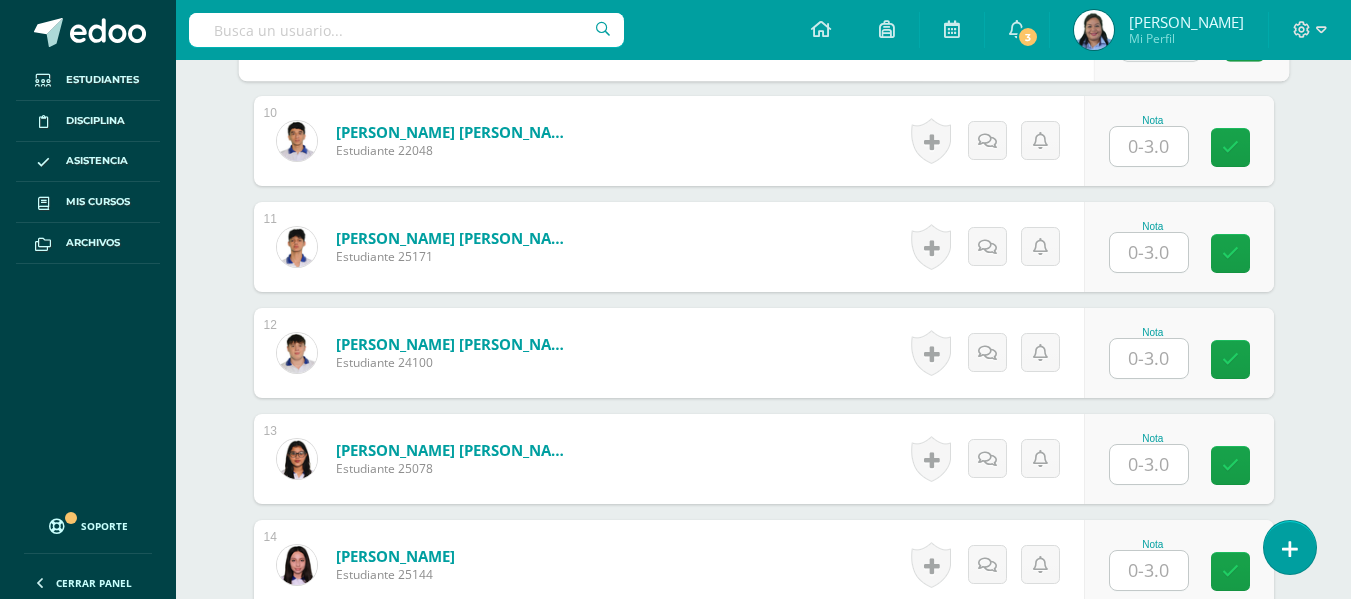 type on "2" 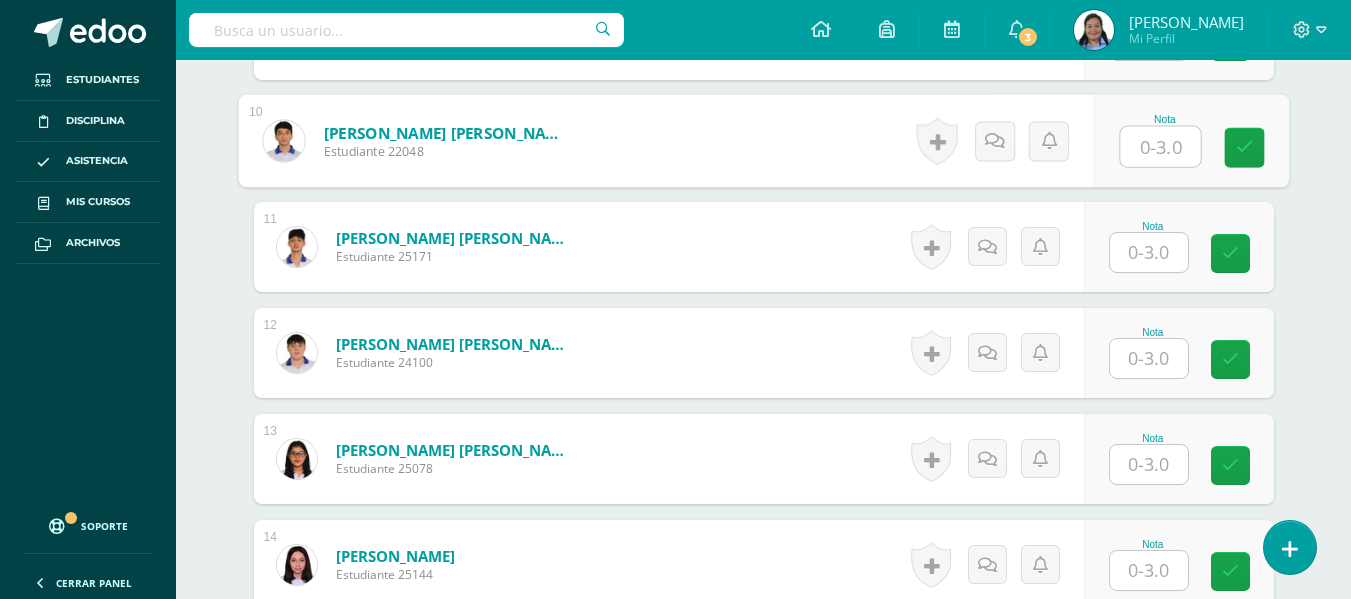 click at bounding box center [1160, 147] 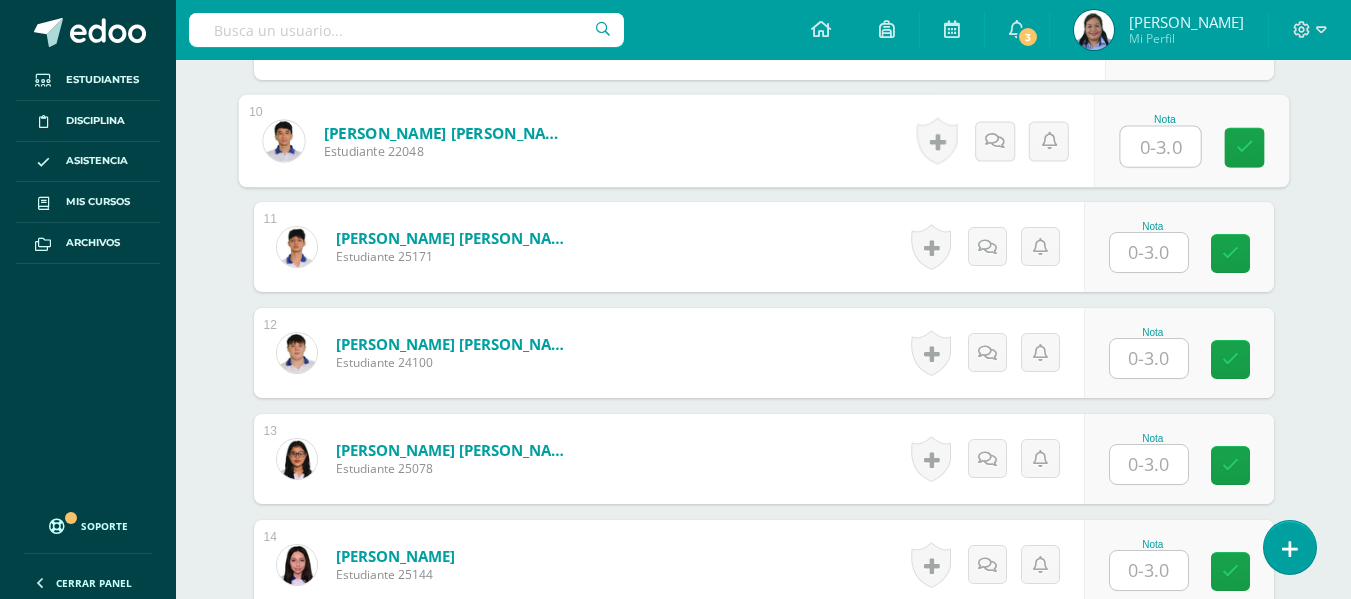 click at bounding box center [1160, 147] 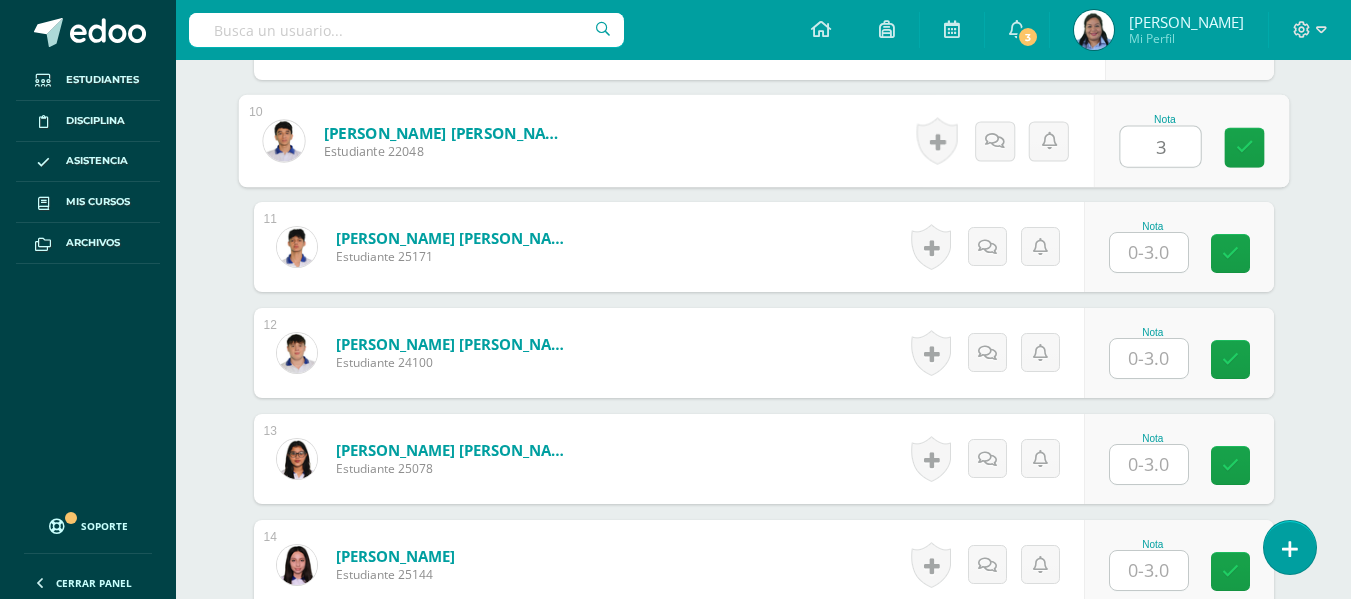 type on "3" 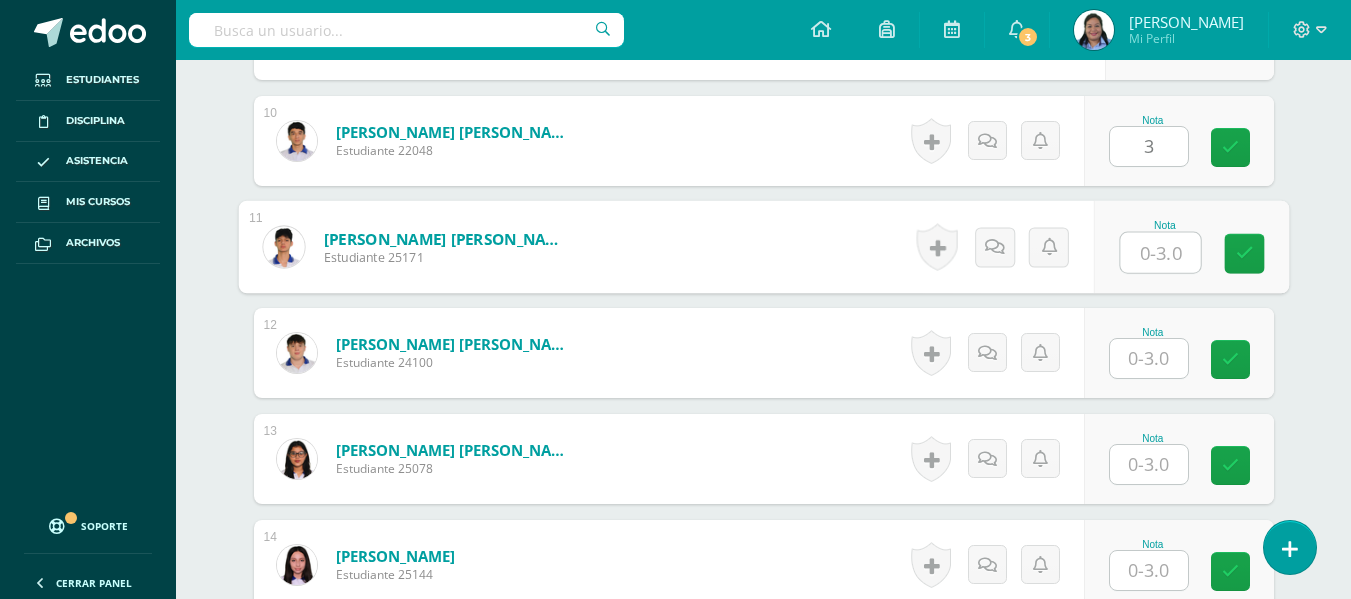 click at bounding box center (1160, 253) 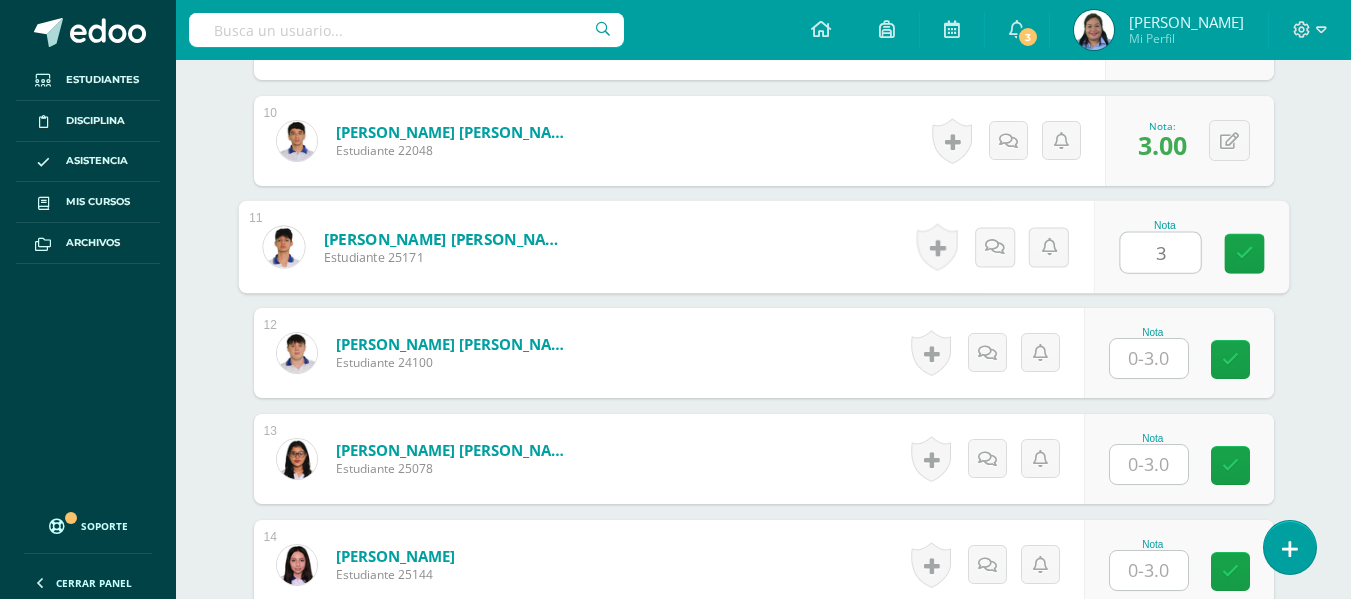 type on "3" 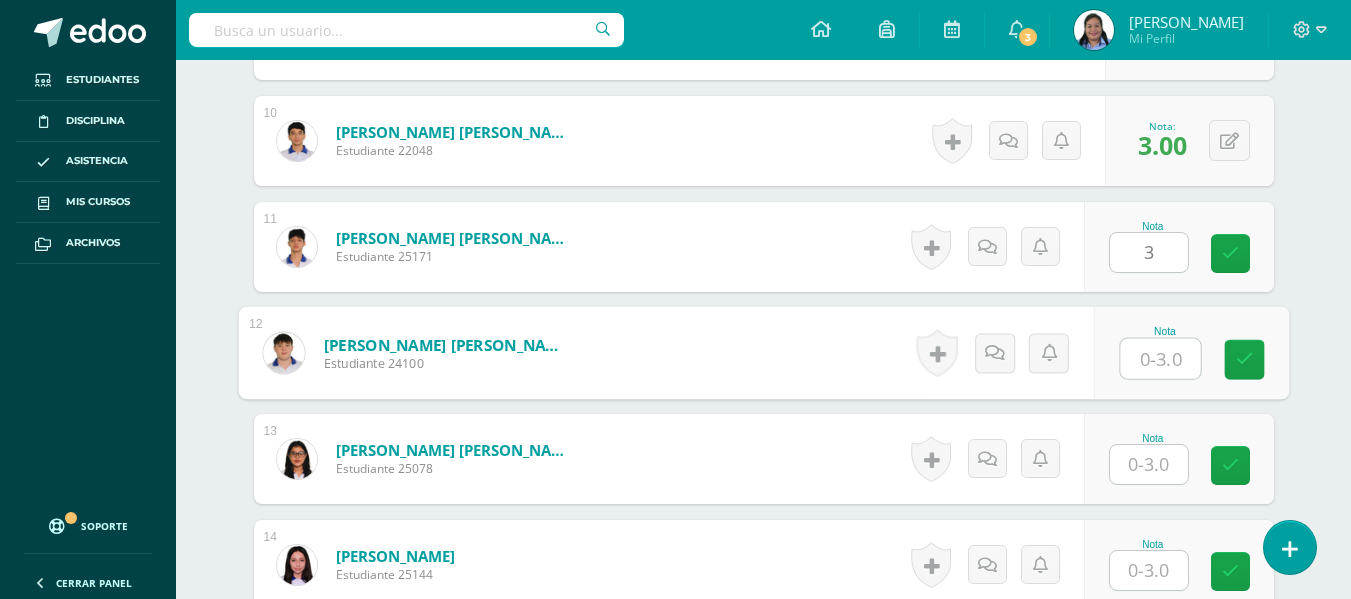 click on "Nota" at bounding box center (1190, 353) 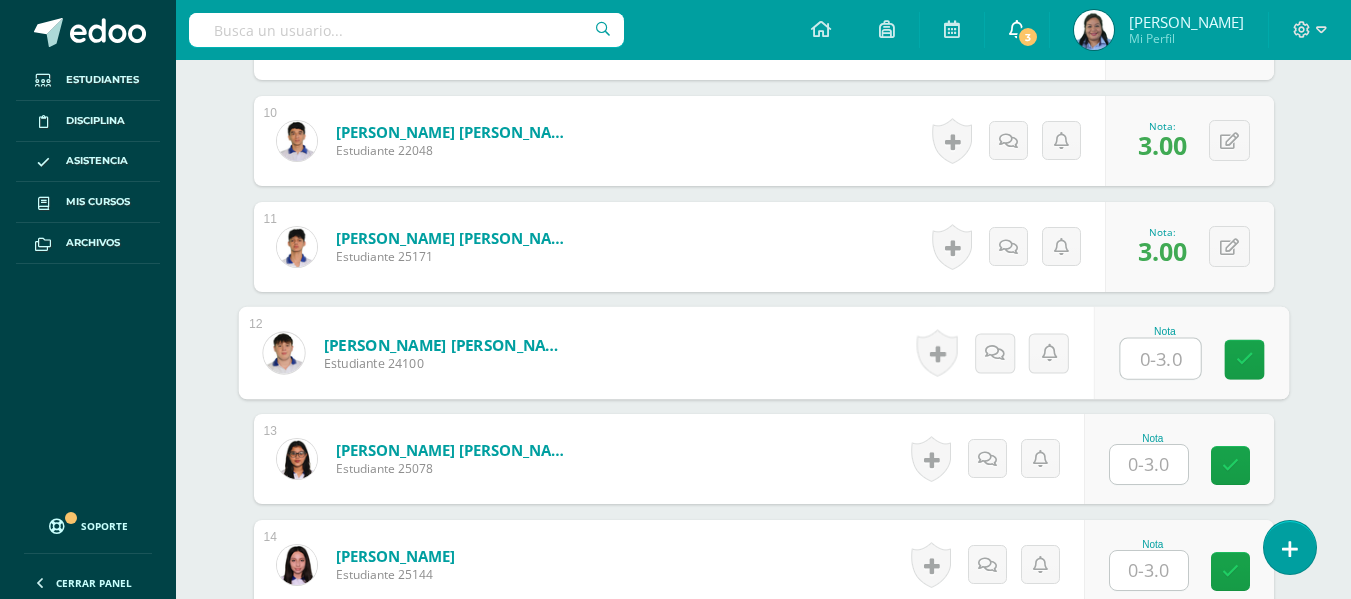 type on "2" 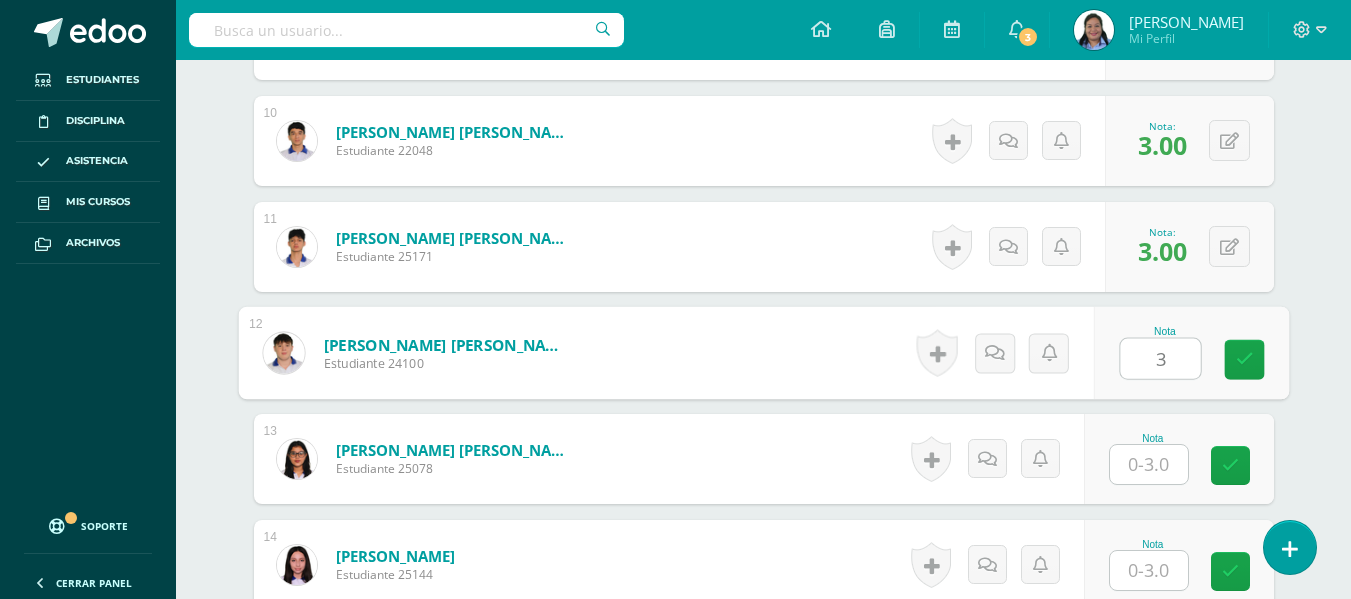 type on "3" 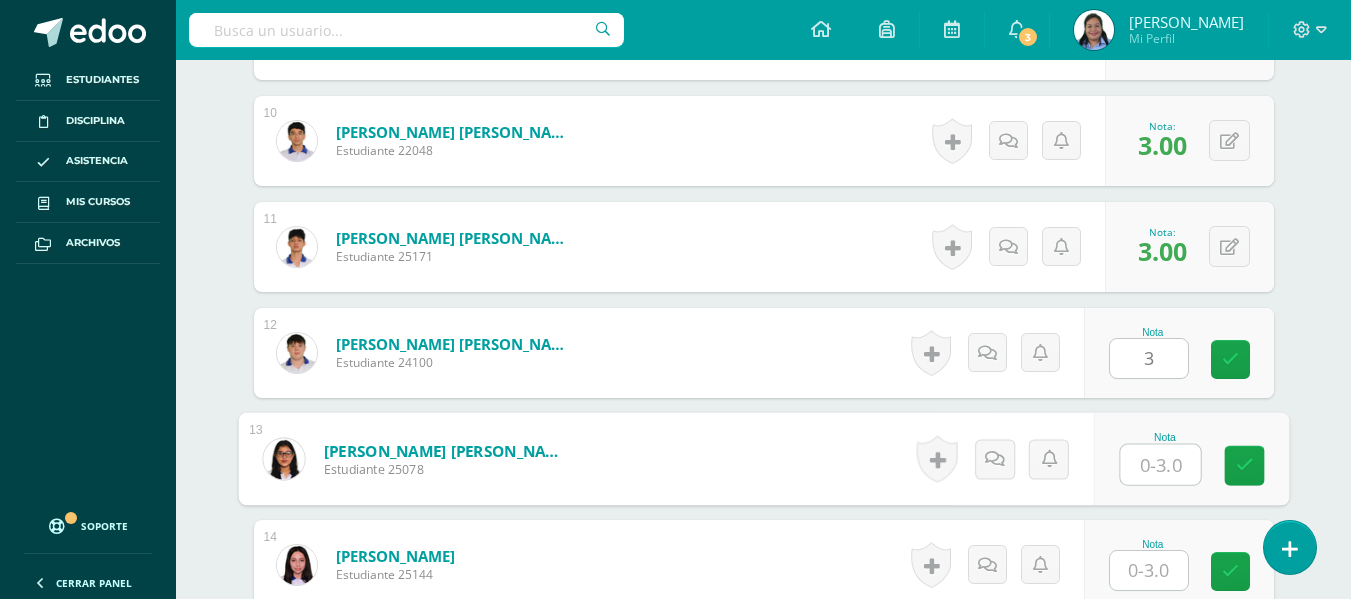 click at bounding box center [1160, 465] 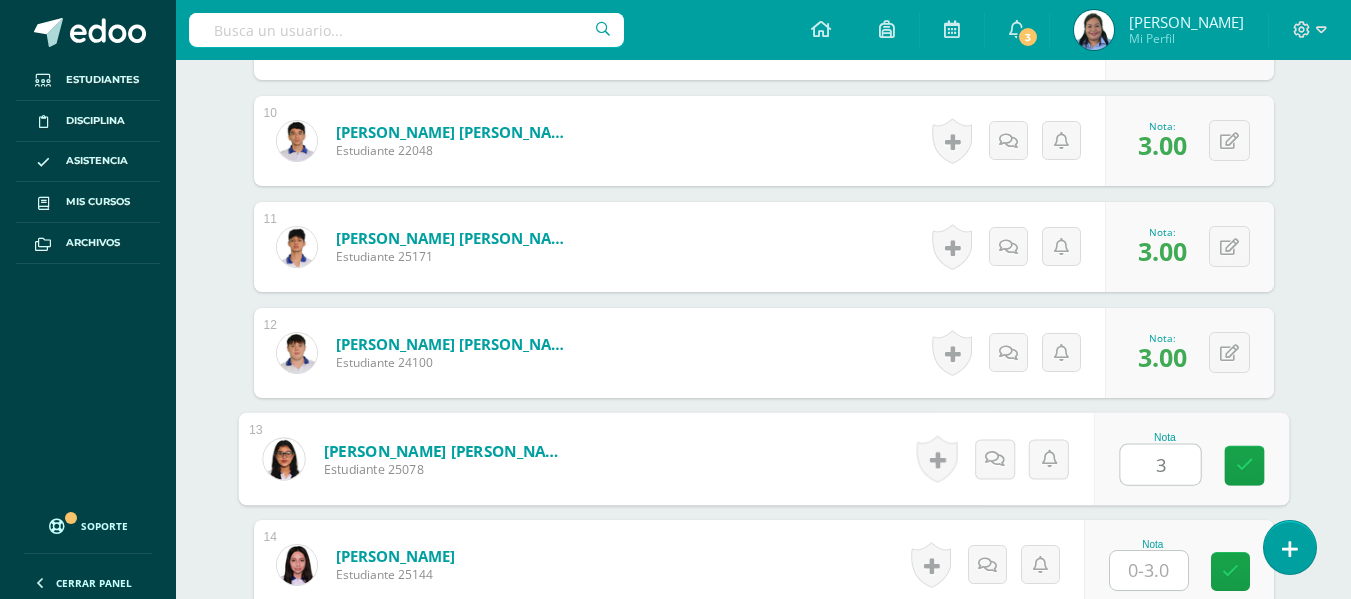 type on "3" 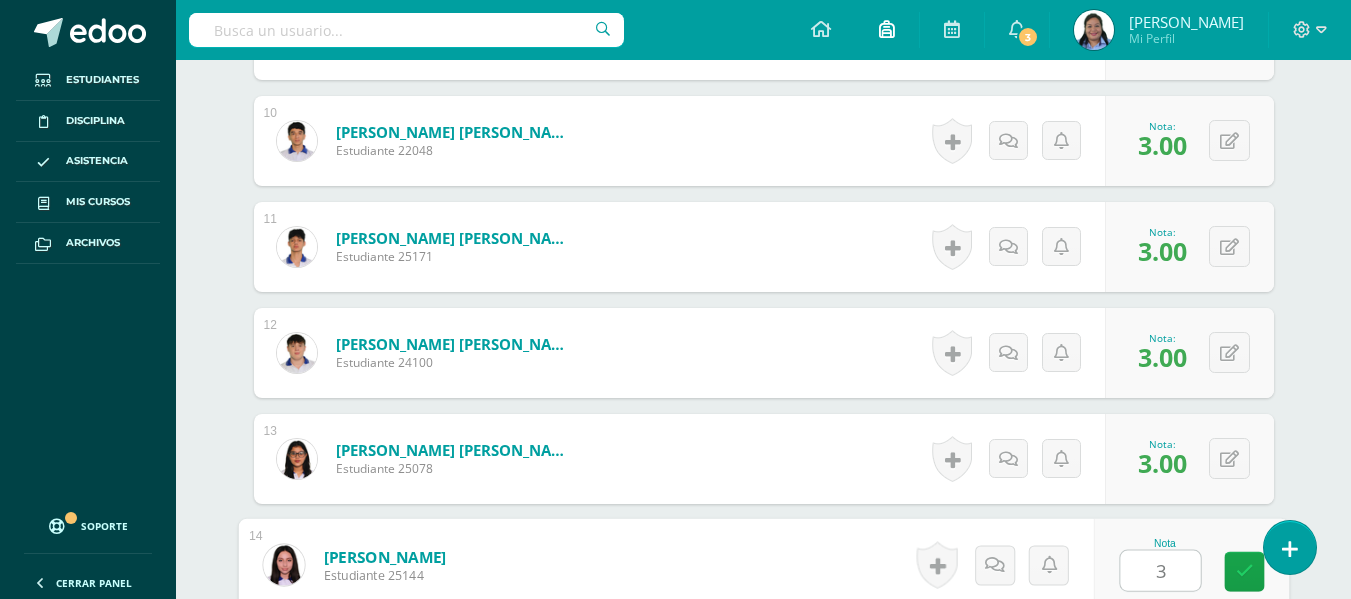 type on "3" 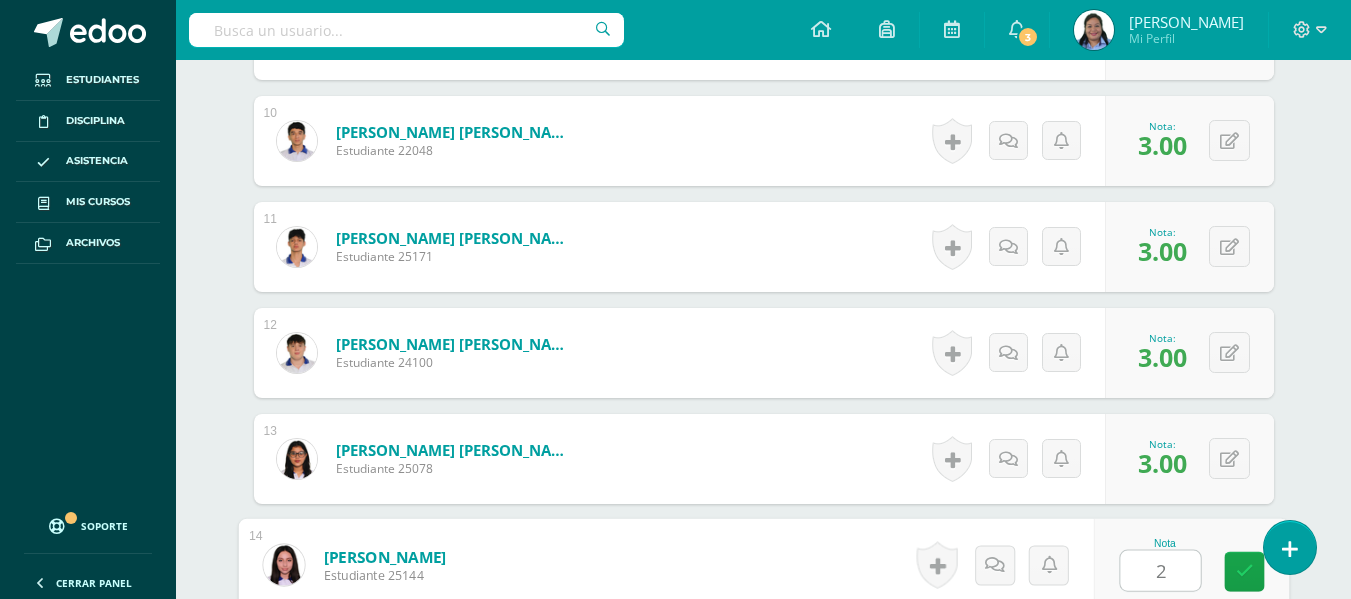 type on "2" 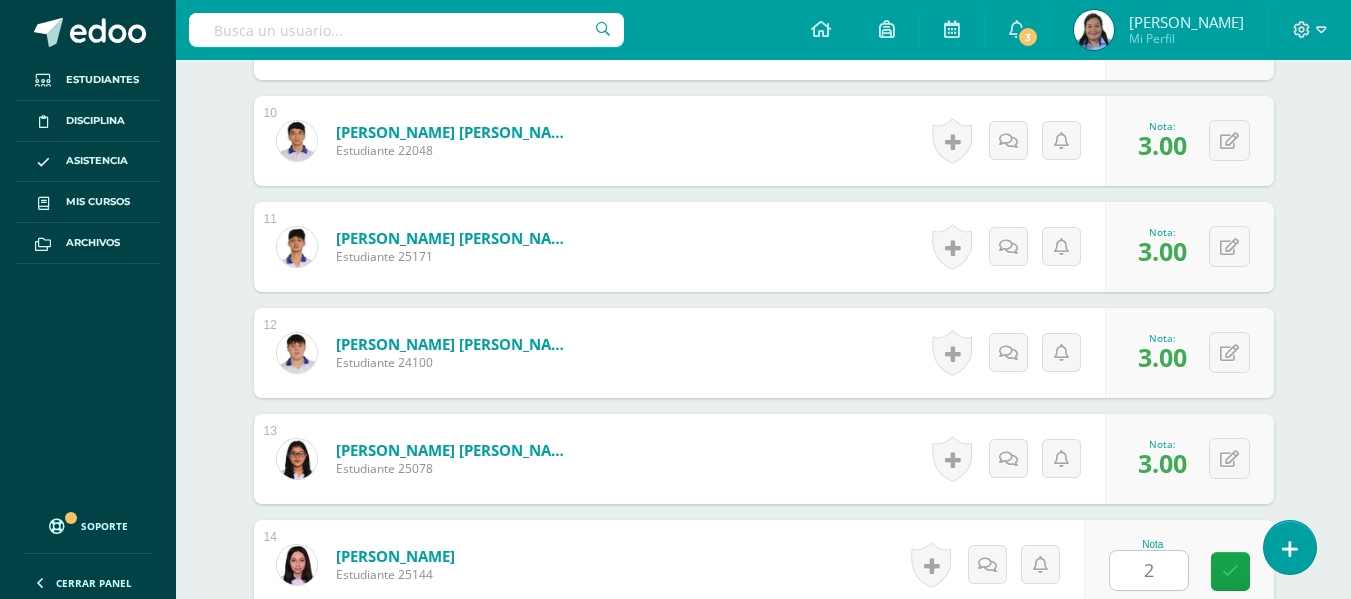 click on "¿Estás seguro que quieres  eliminar  esta actividad?
Esto borrará la actividad y cualquier nota que hayas registrado
permanentemente. Esta acción no se puede revertir. Cancelar Eliminar
Administración de escalas de valoración
escala de valoración
Aún no has creado una escala de valoración.
Cancelar Agregar nueva escala de valoración: Agrega una división a la escala de valoración  (ej. Ortografía, redacción, trabajo en equipo, etc.)
Agregar
Cancelar Crear escala de valoración
Agrega listas de cotejo
Mostrar todos                             Mostrar todos Mis listas Generales Comunicación y Lenguaje Matemática Ciencia Estudios Sociales Arte Taller 1" at bounding box center [764, 889] 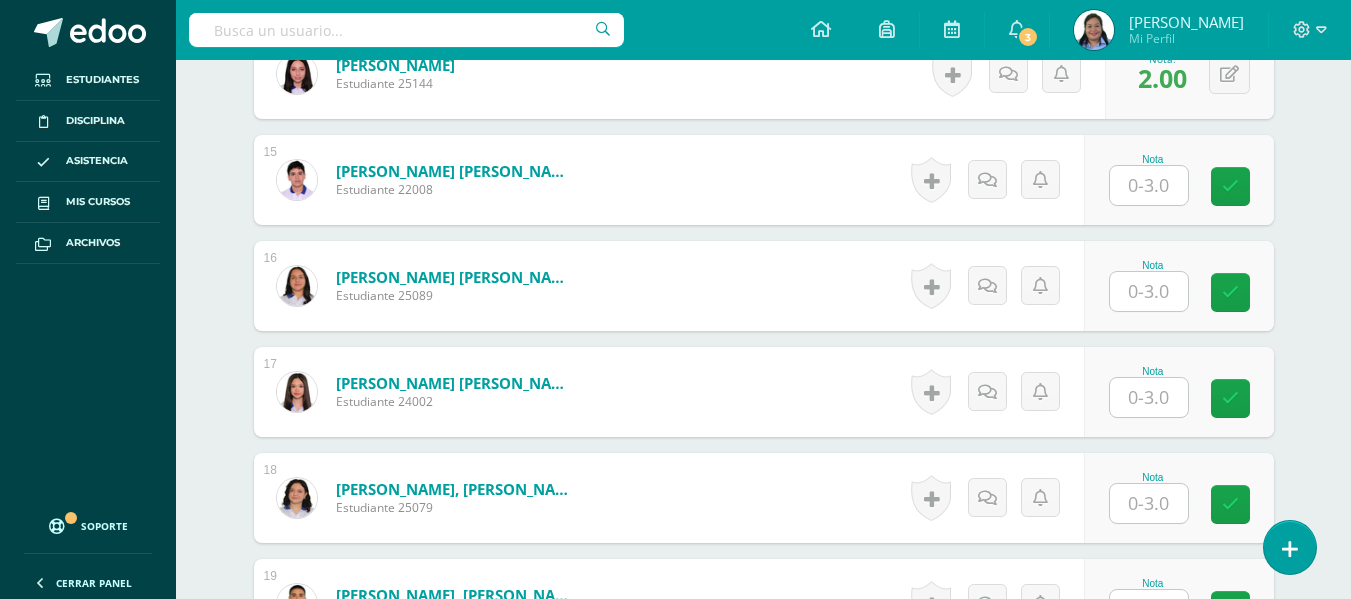 scroll, scrollTop: 2099, scrollLeft: 0, axis: vertical 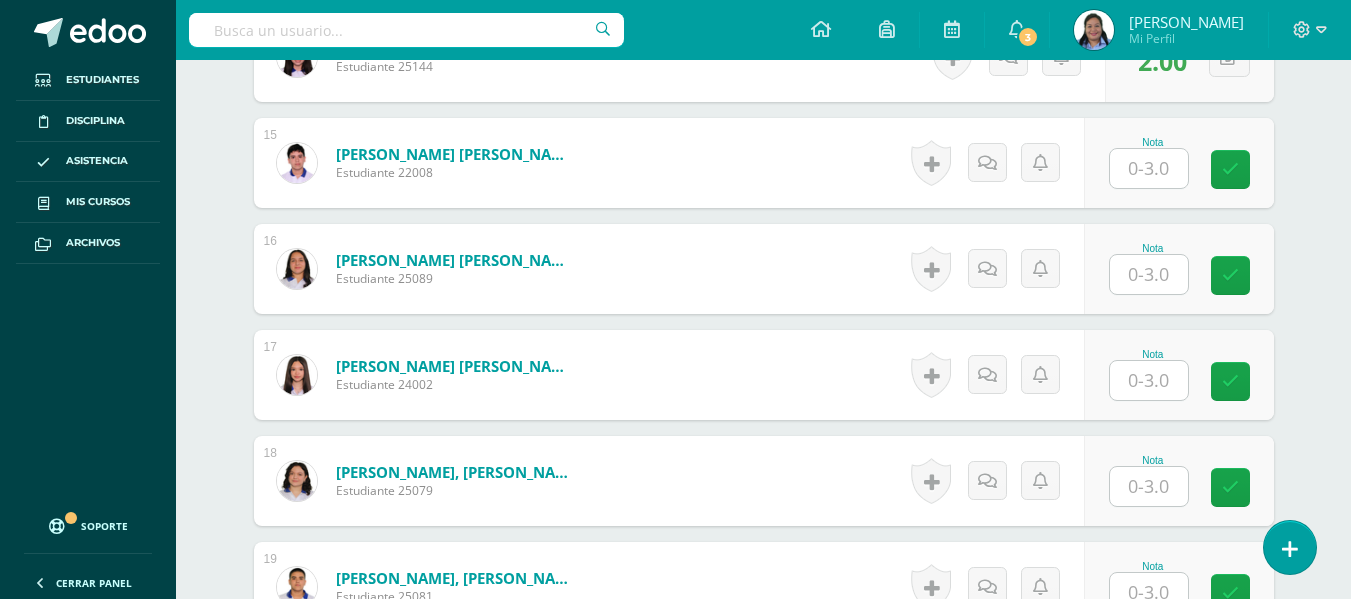 click at bounding box center [1149, 168] 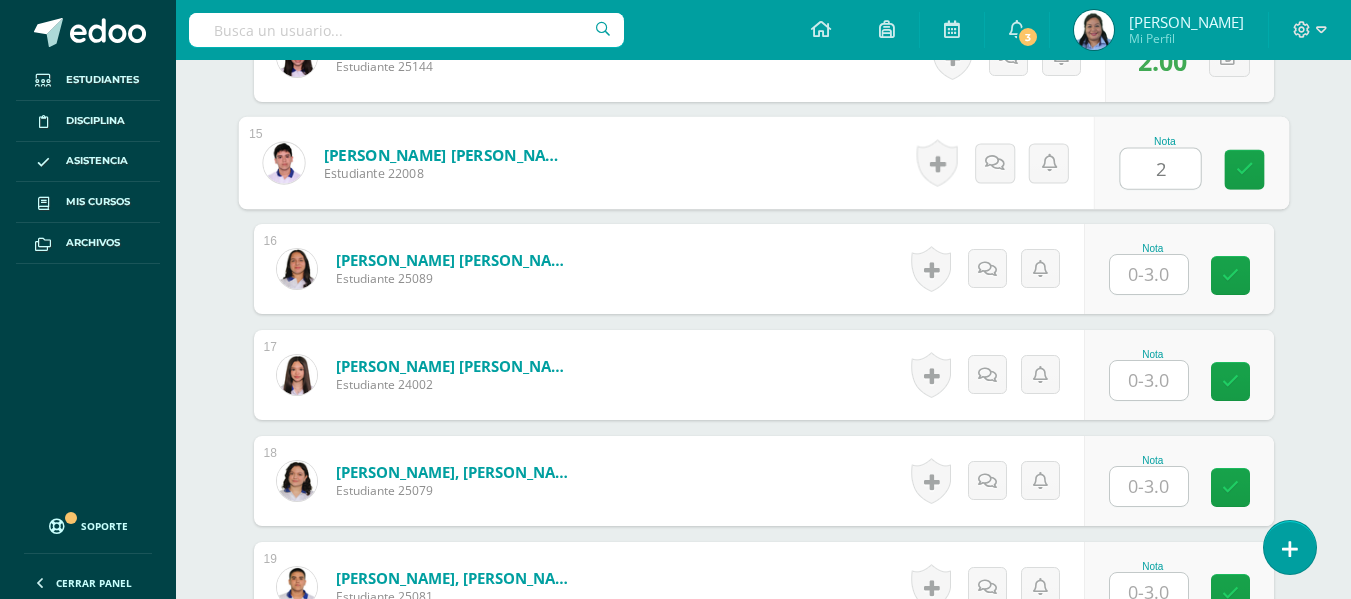type on "2" 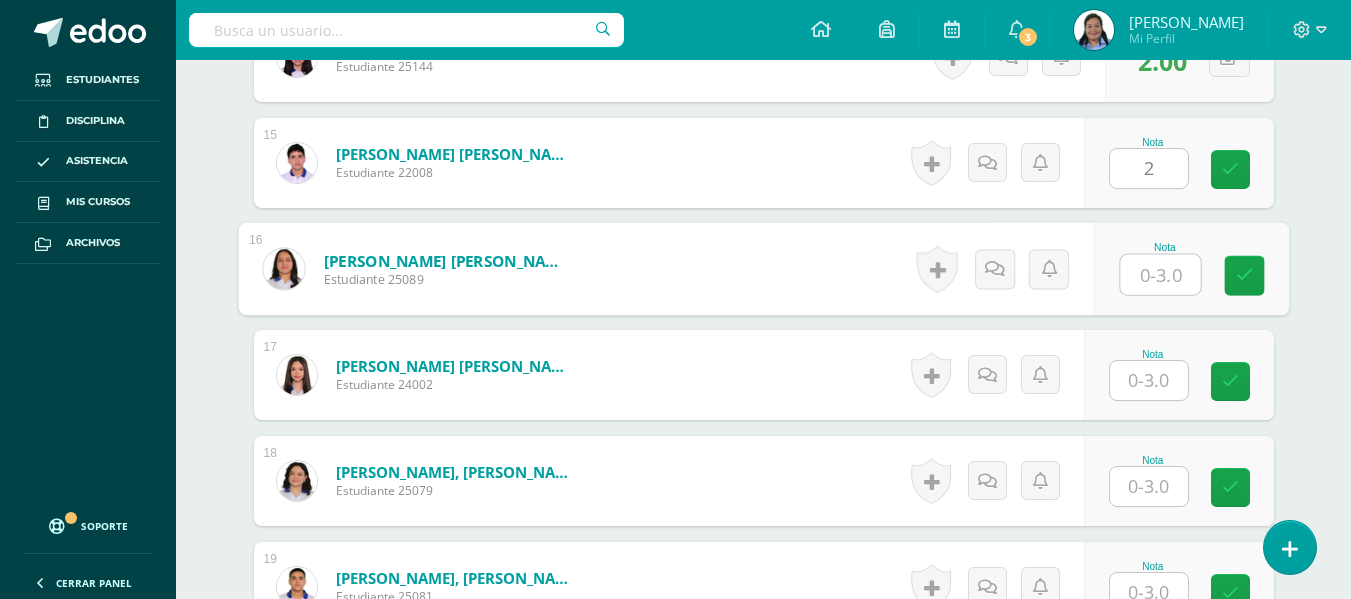 click at bounding box center (1160, 275) 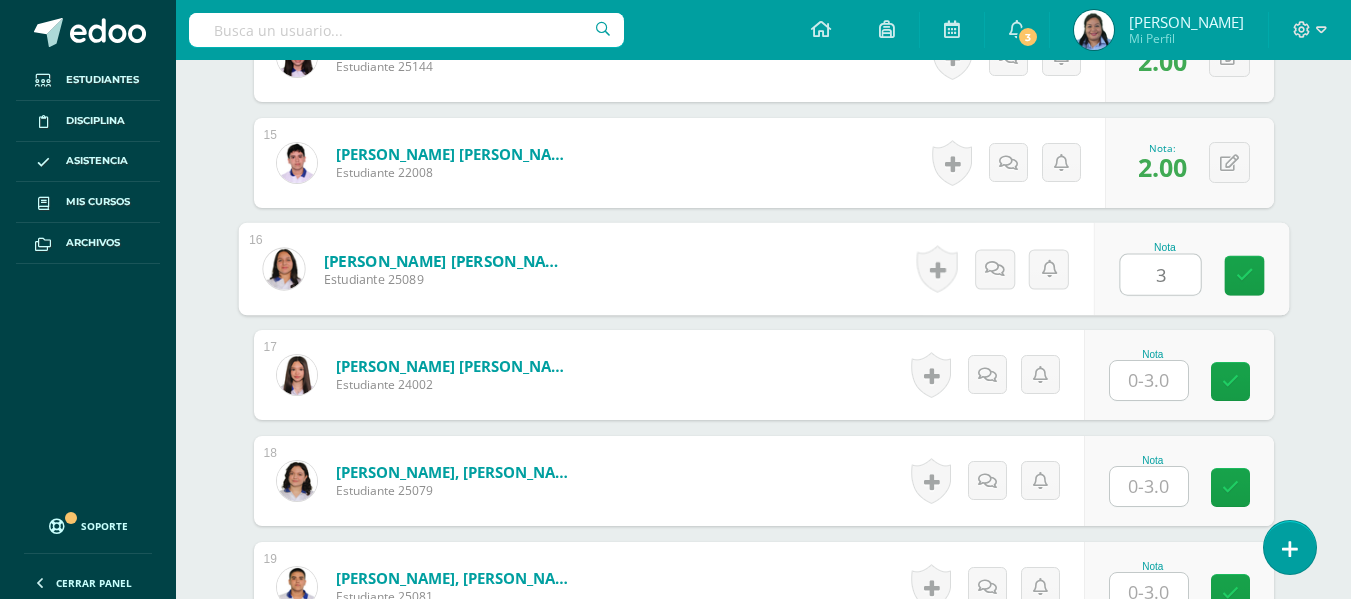 type on "3" 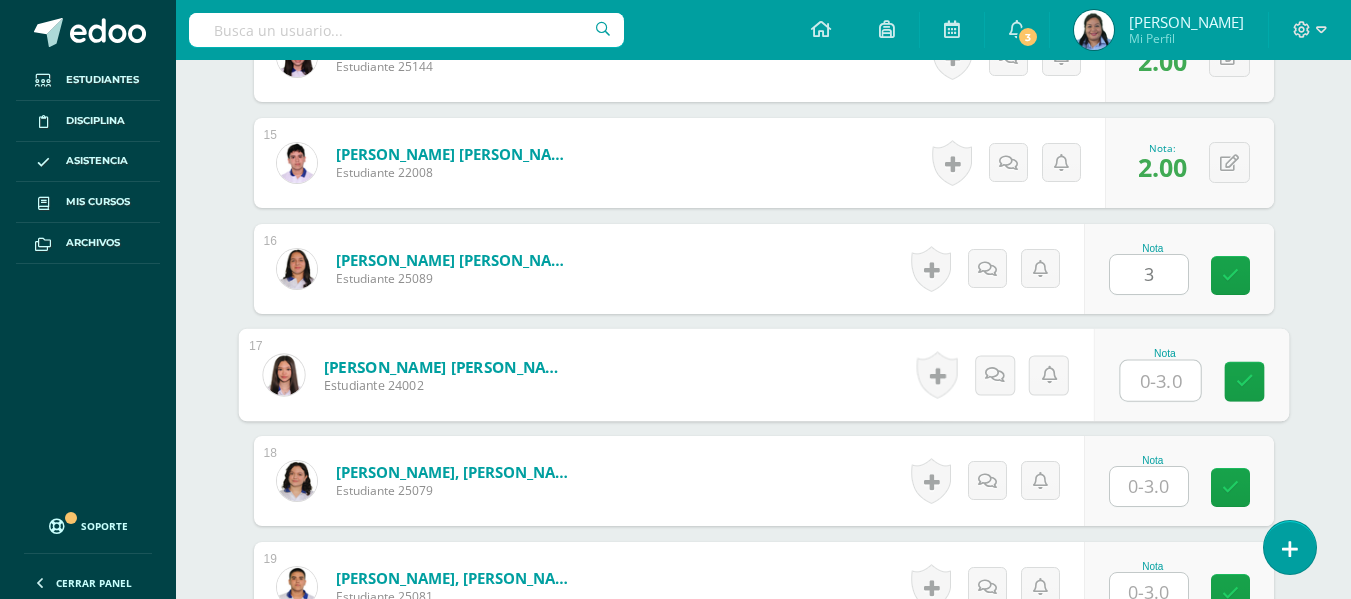 click at bounding box center [1160, 381] 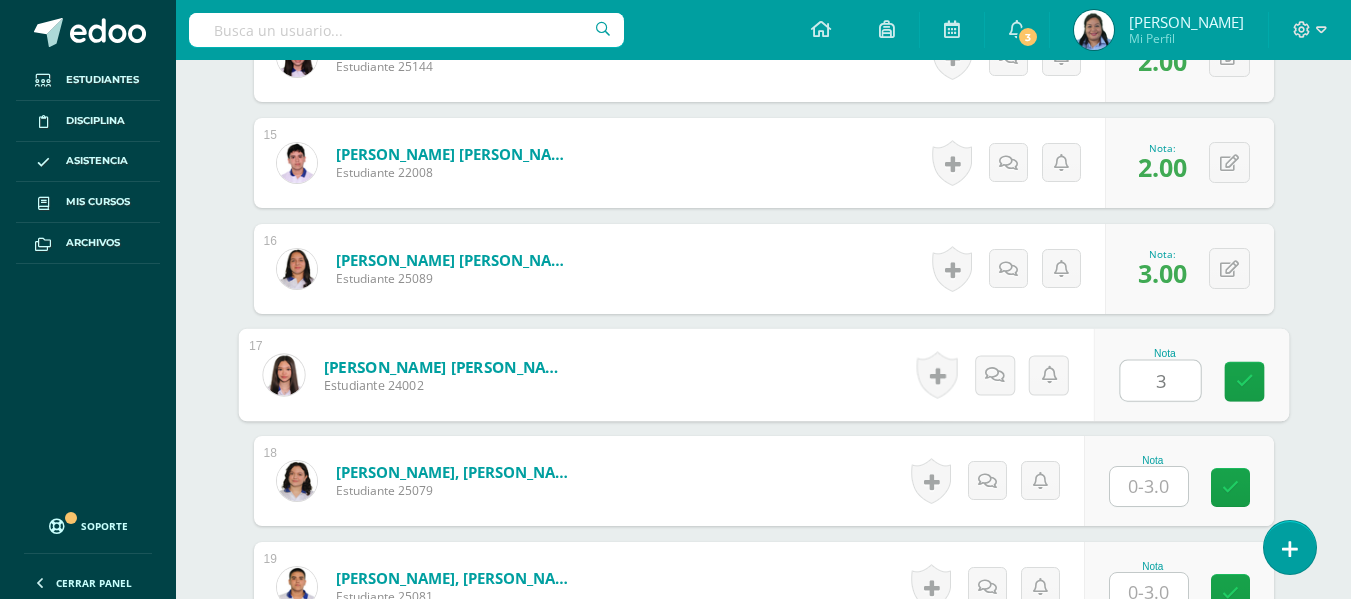 type on "3" 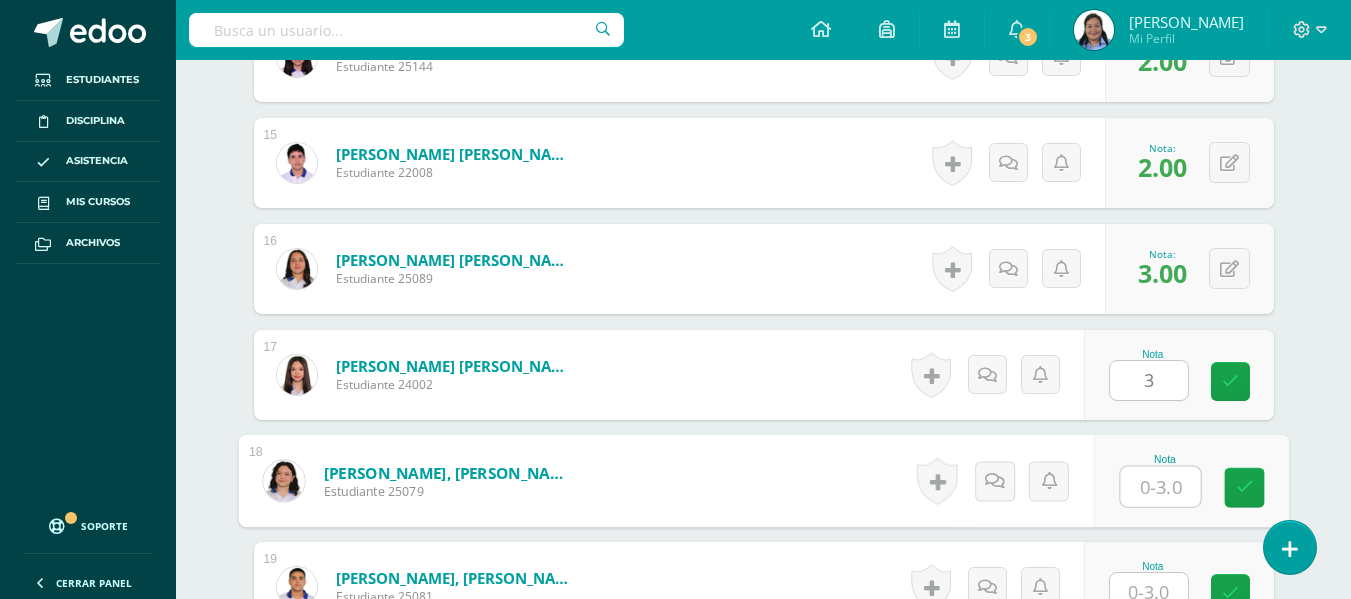 click at bounding box center (1160, 487) 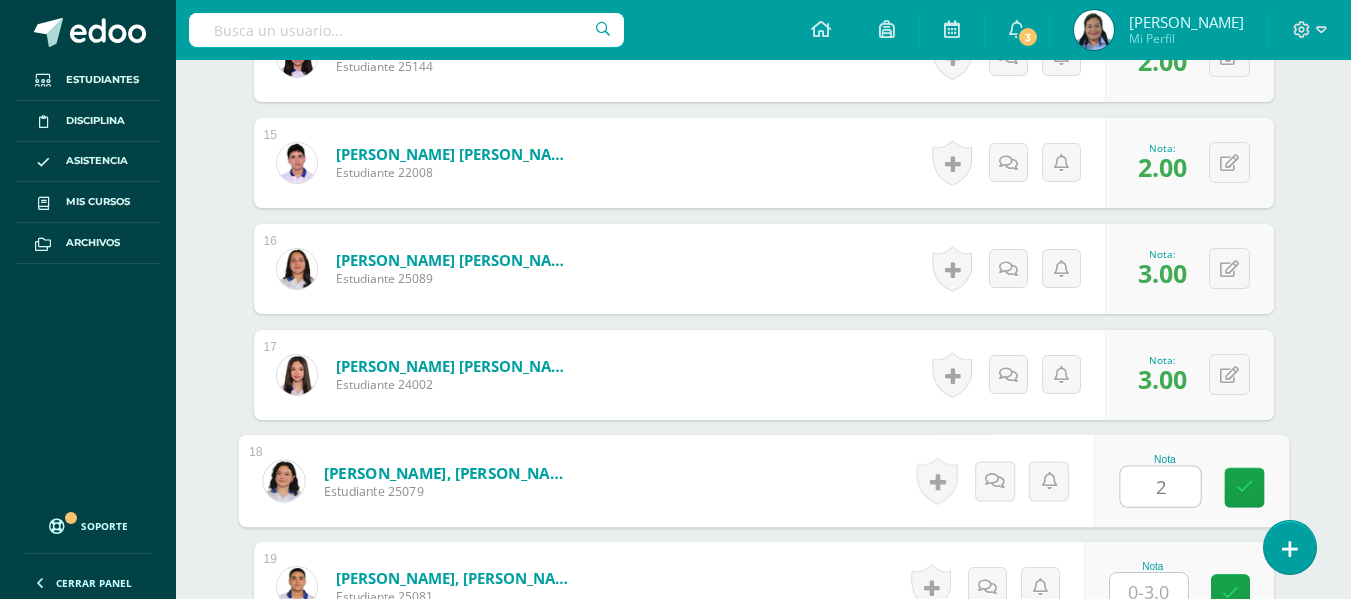 type on "2" 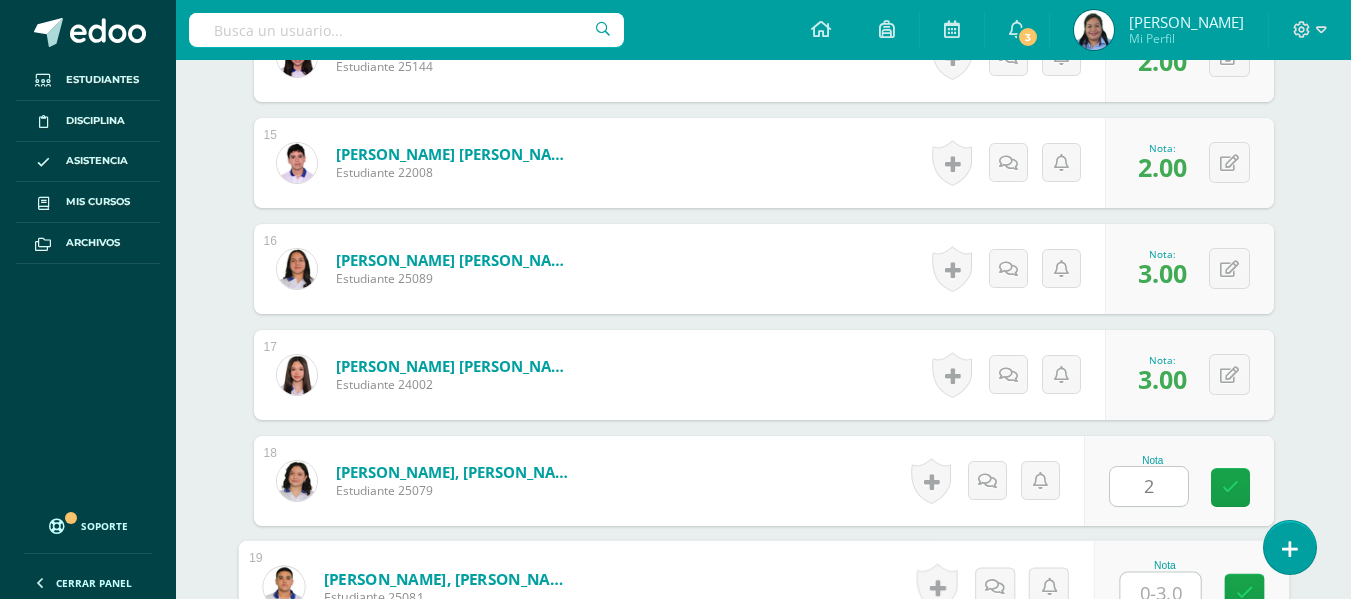 click at bounding box center [1160, 593] 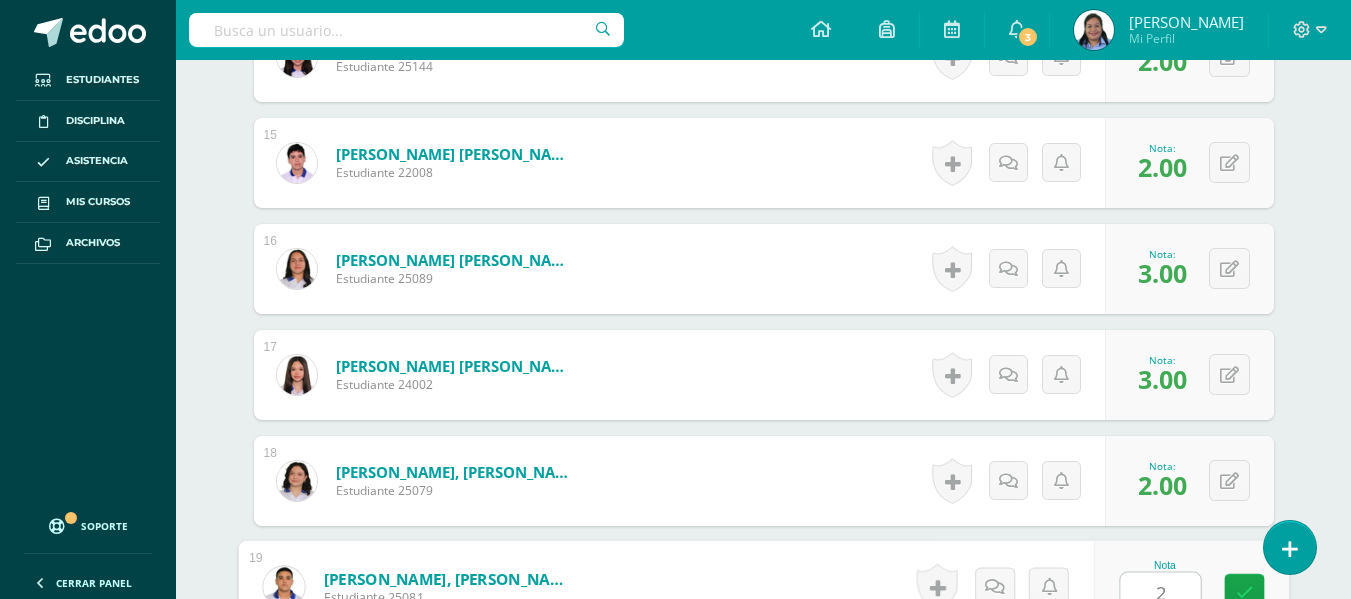 scroll, scrollTop: 2105, scrollLeft: 0, axis: vertical 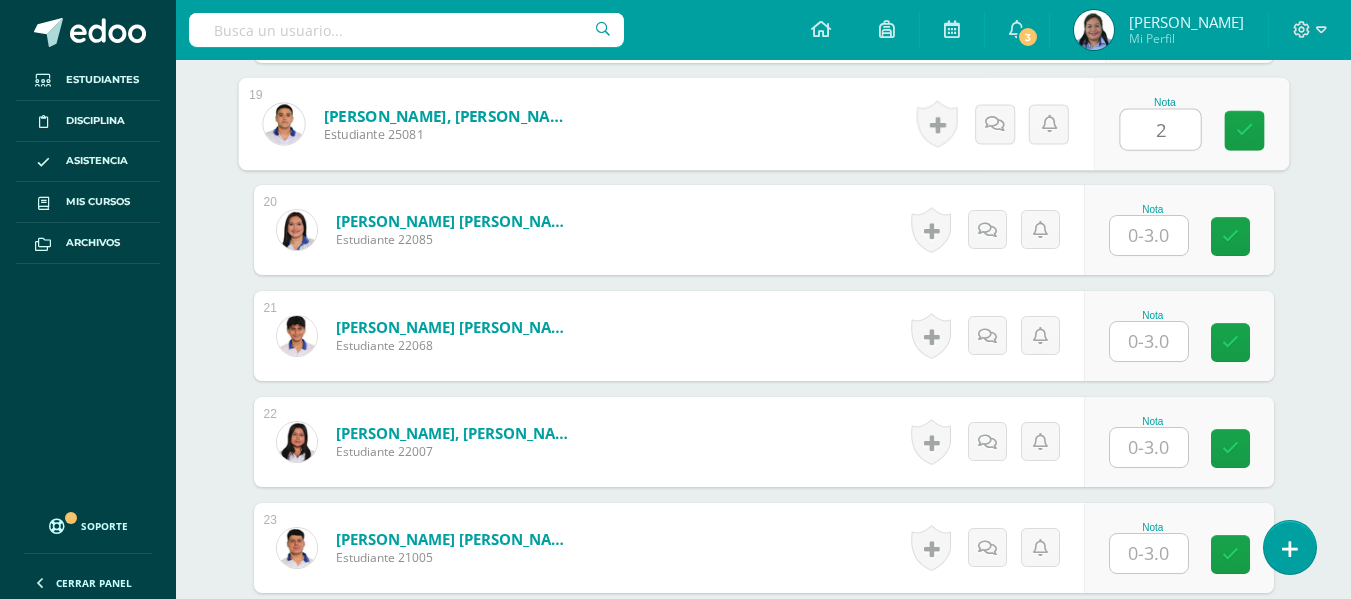 type on "2" 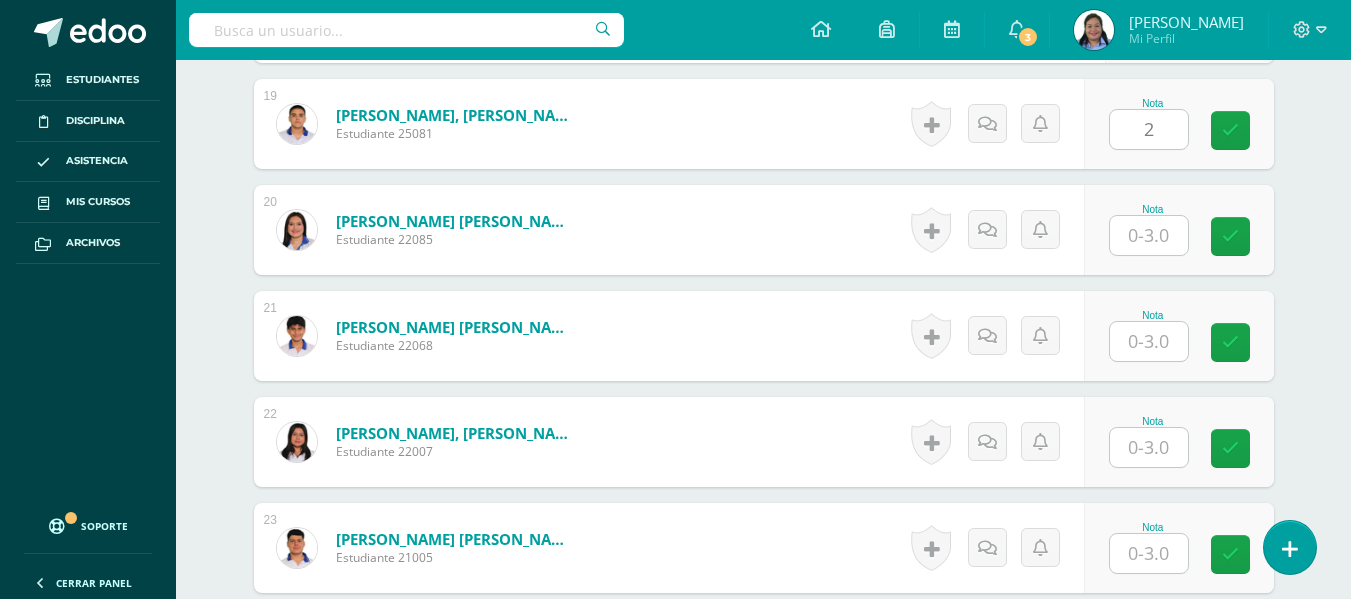 click at bounding box center (1149, 235) 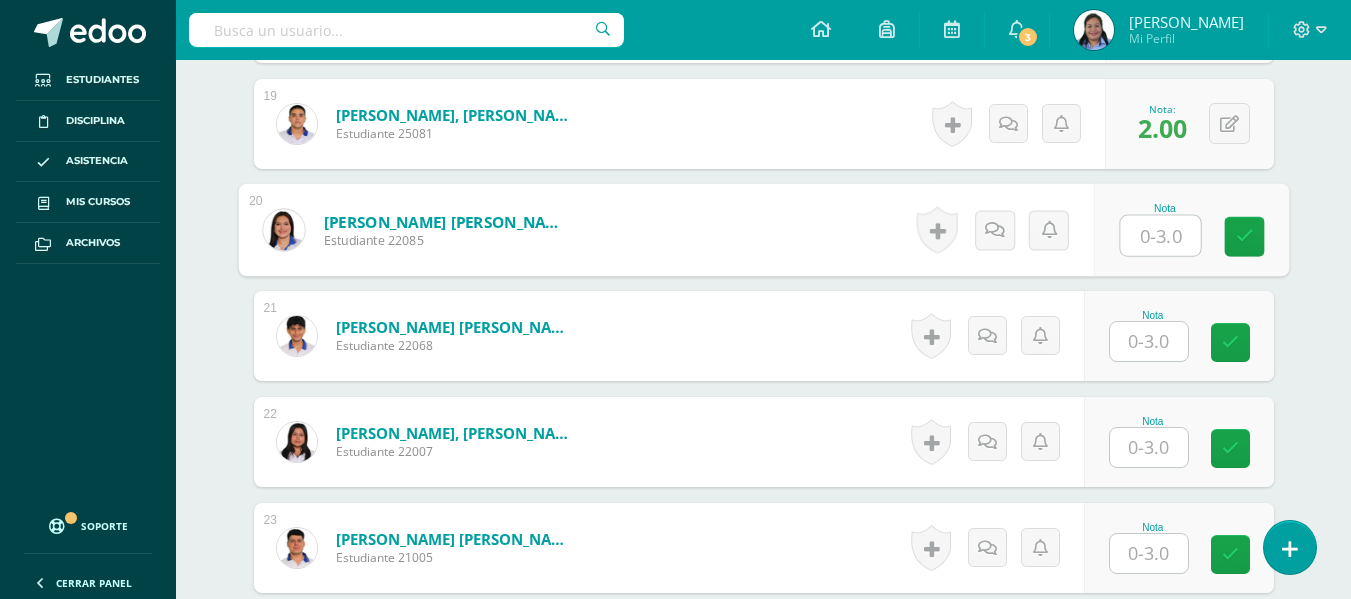 click at bounding box center (1160, 236) 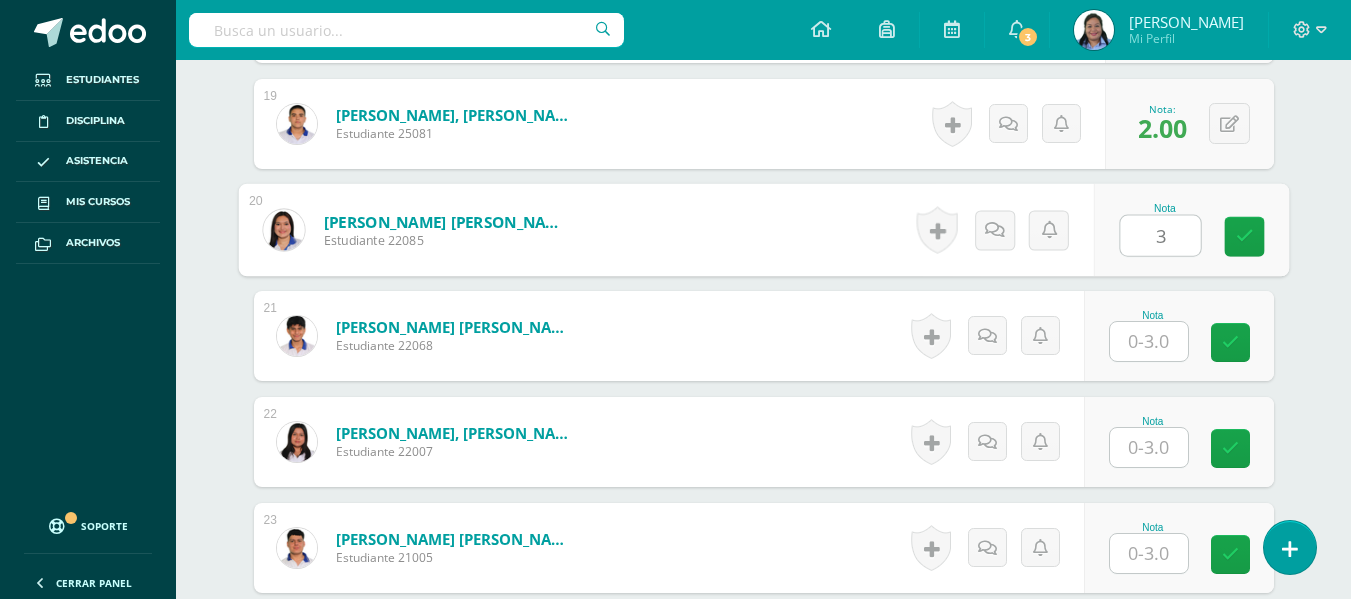 type on "3" 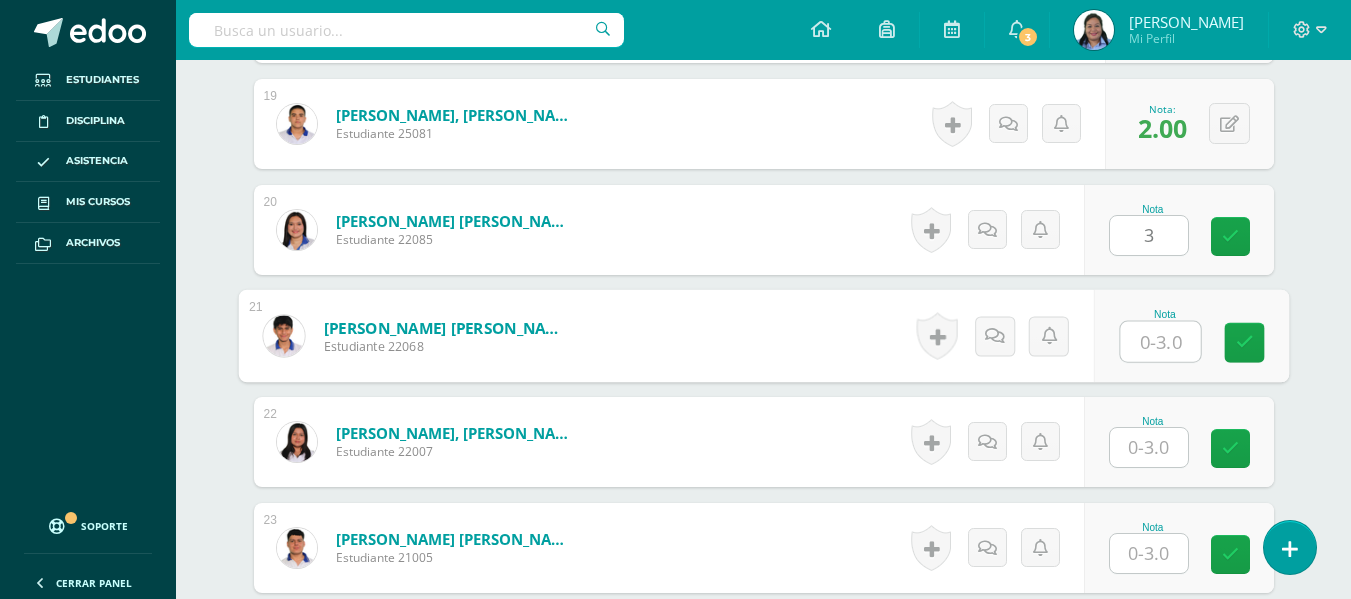 click at bounding box center (1160, 342) 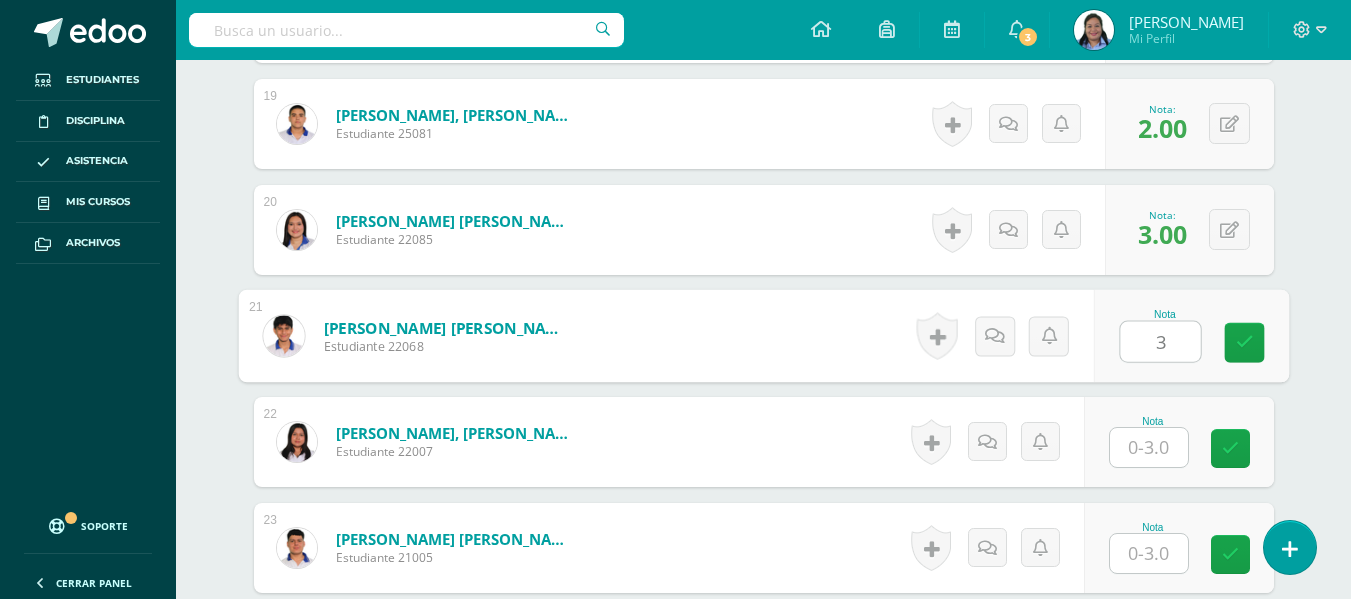type on "3" 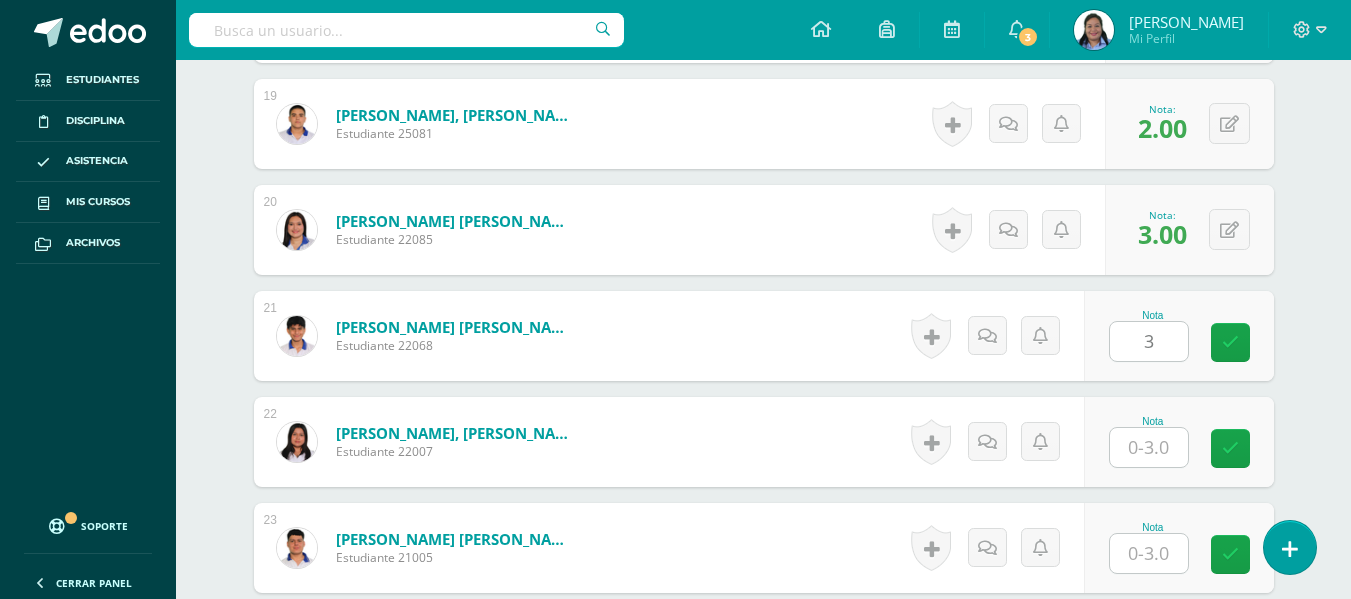 click on "Nota" at bounding box center (1179, 442) 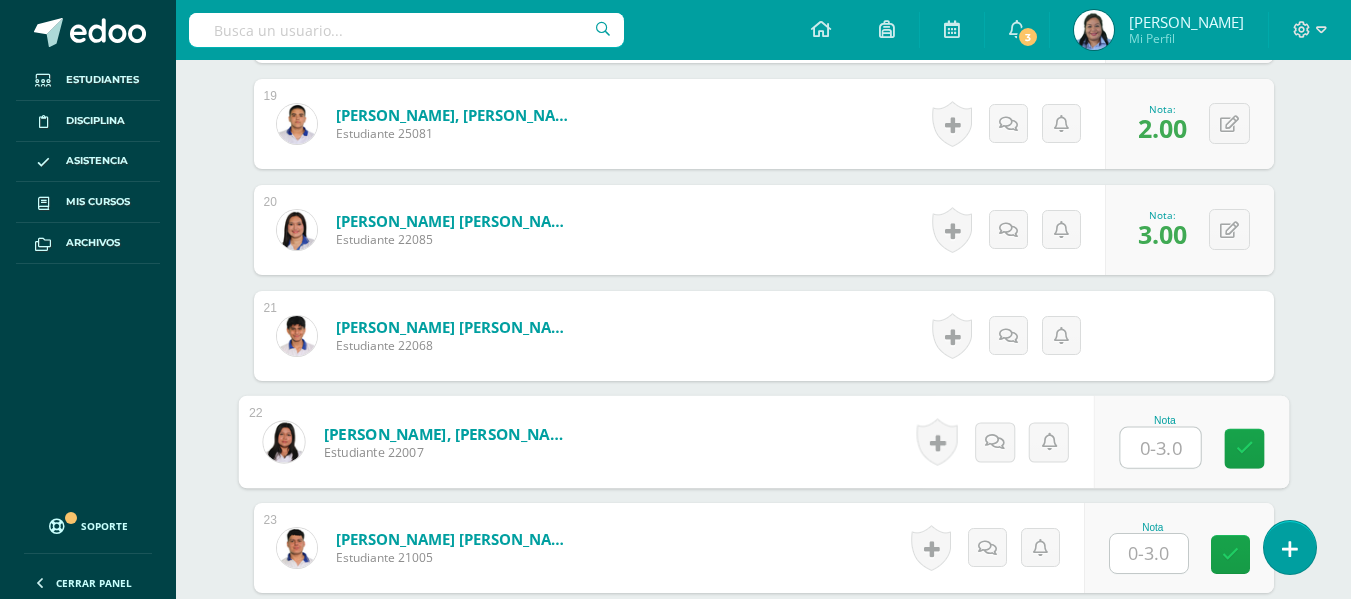 click at bounding box center (1160, 448) 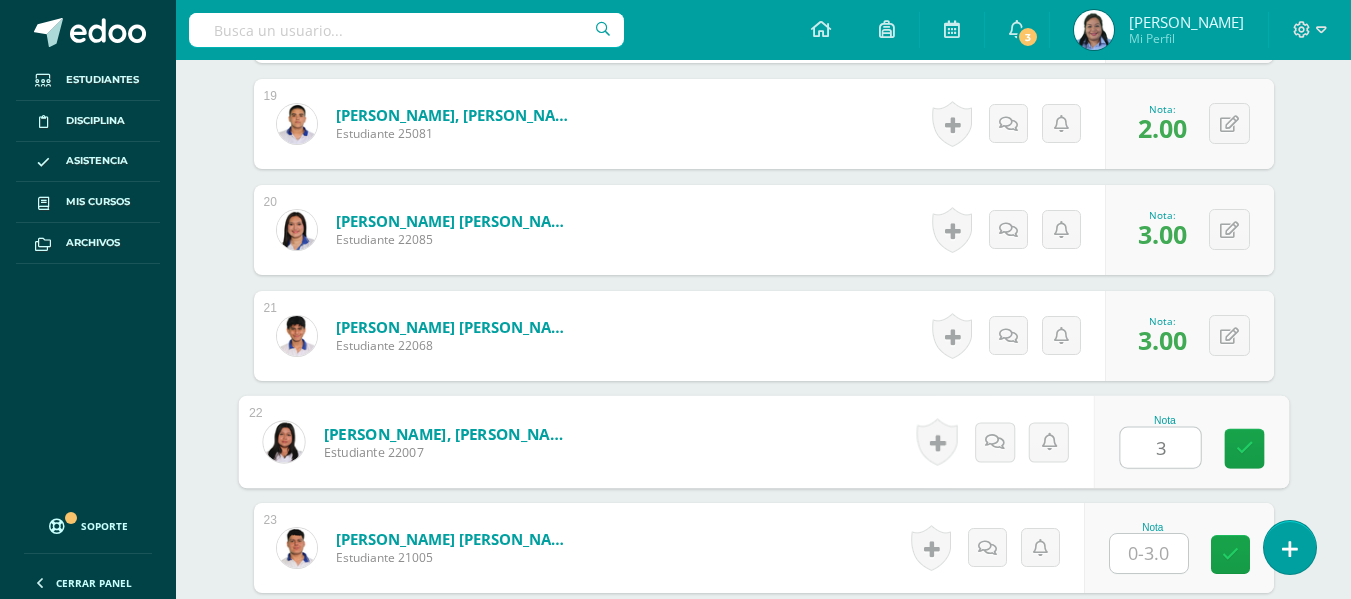 type on "3" 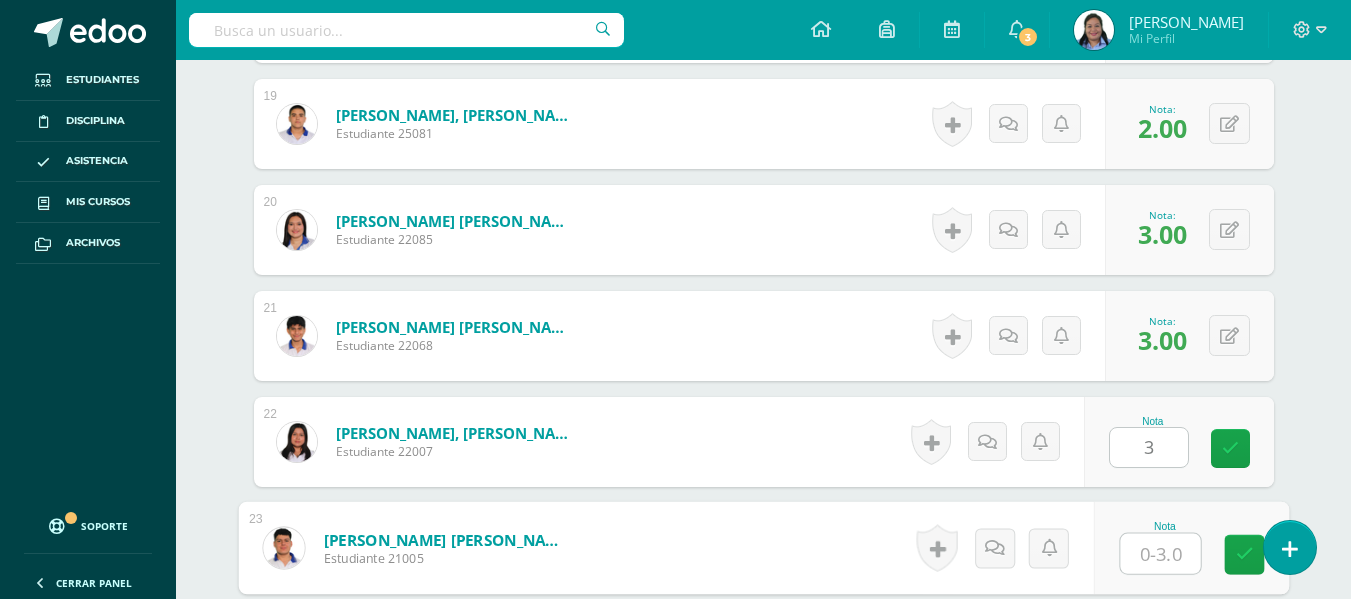 click at bounding box center [1160, 554] 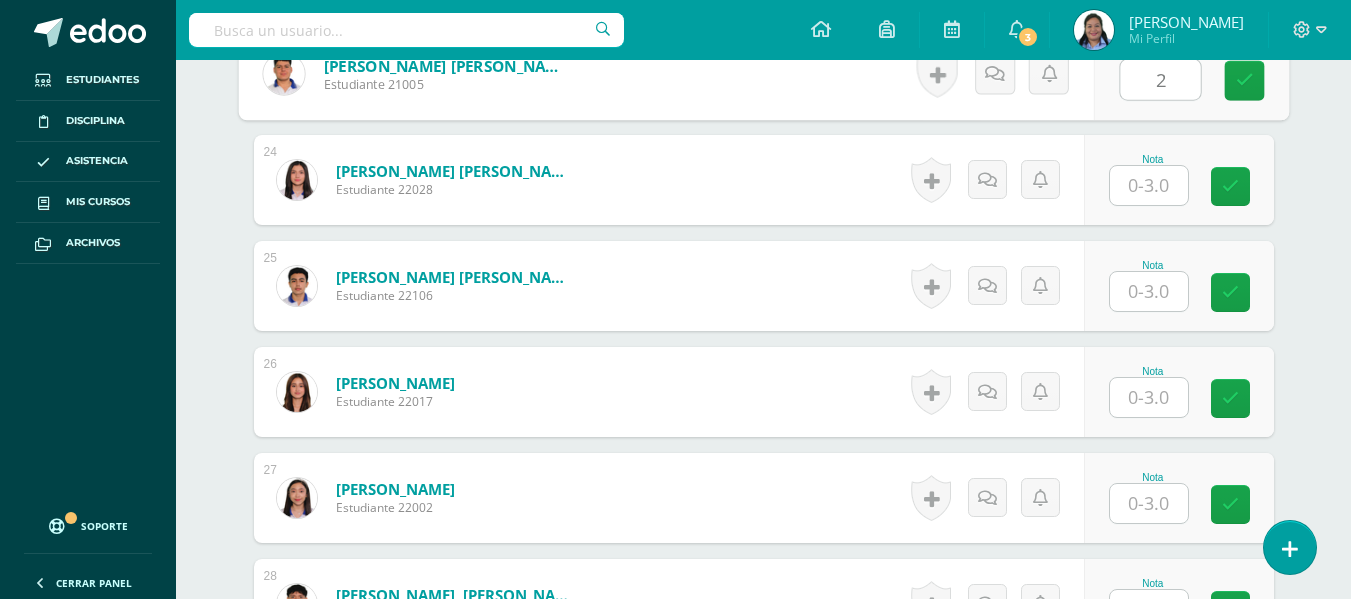scroll, scrollTop: 3052, scrollLeft: 0, axis: vertical 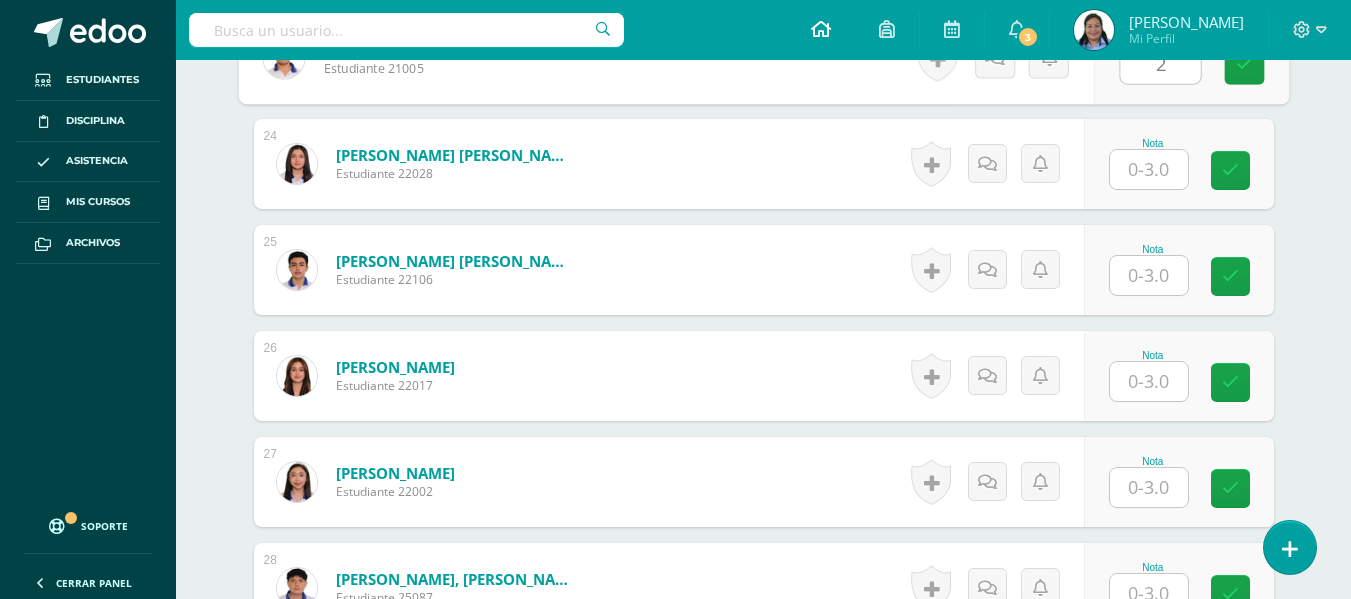 type on "2" 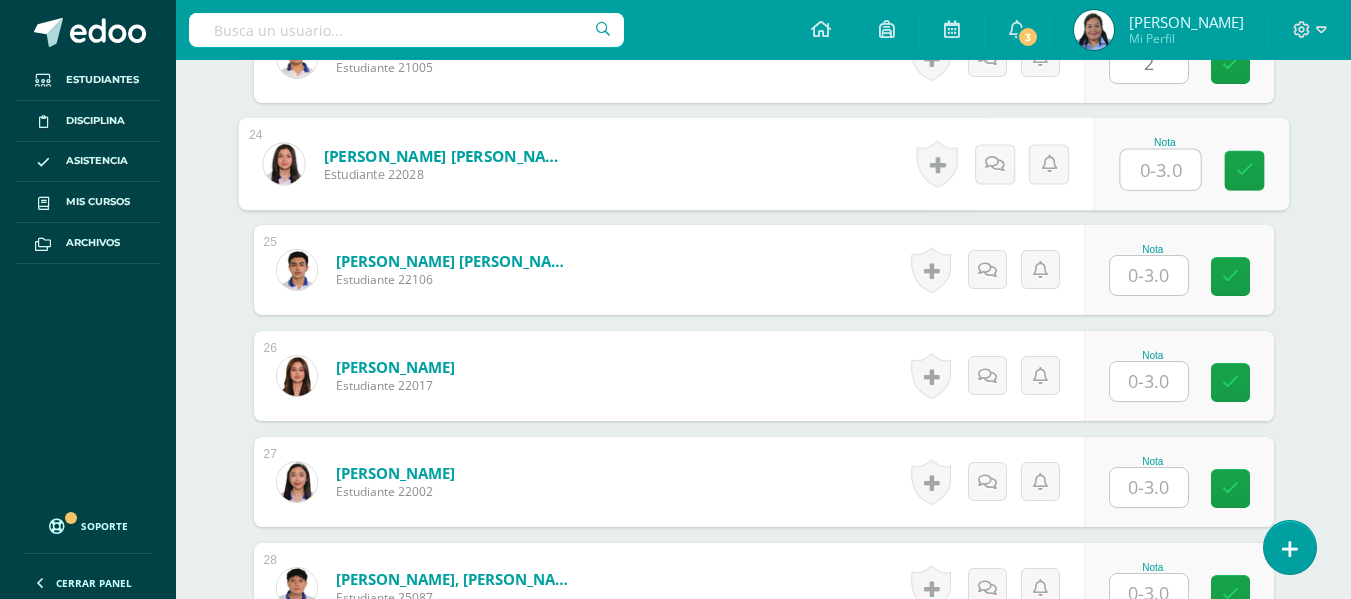 click at bounding box center [1160, 170] 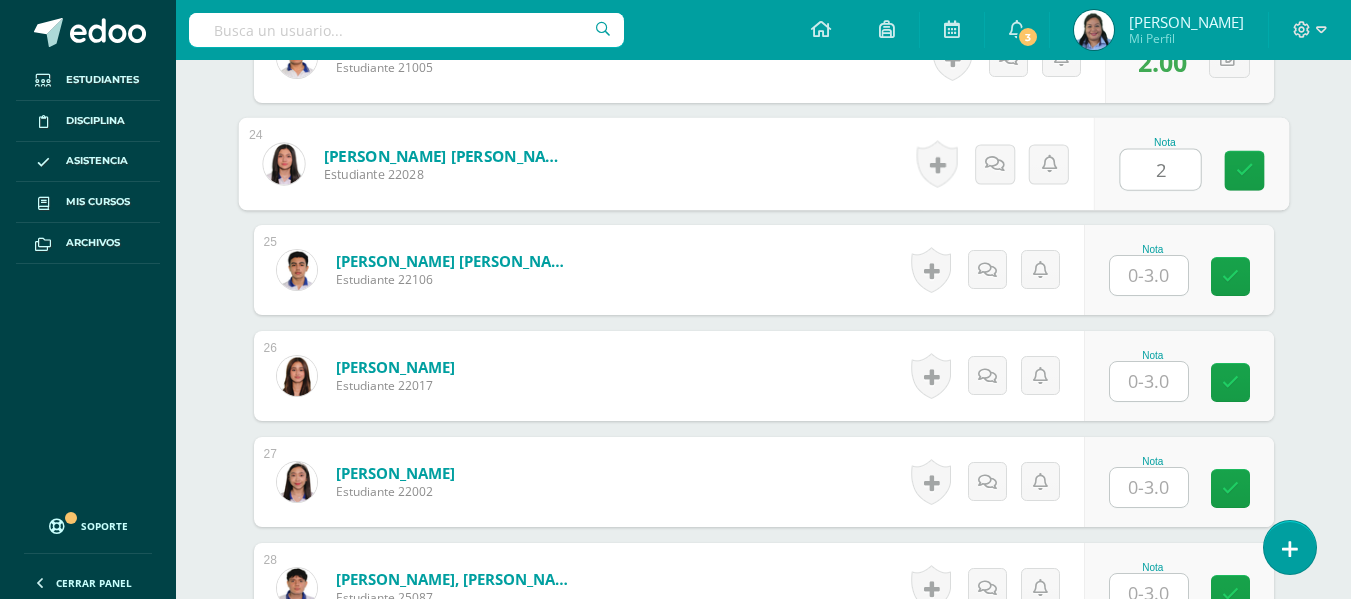 type on "2" 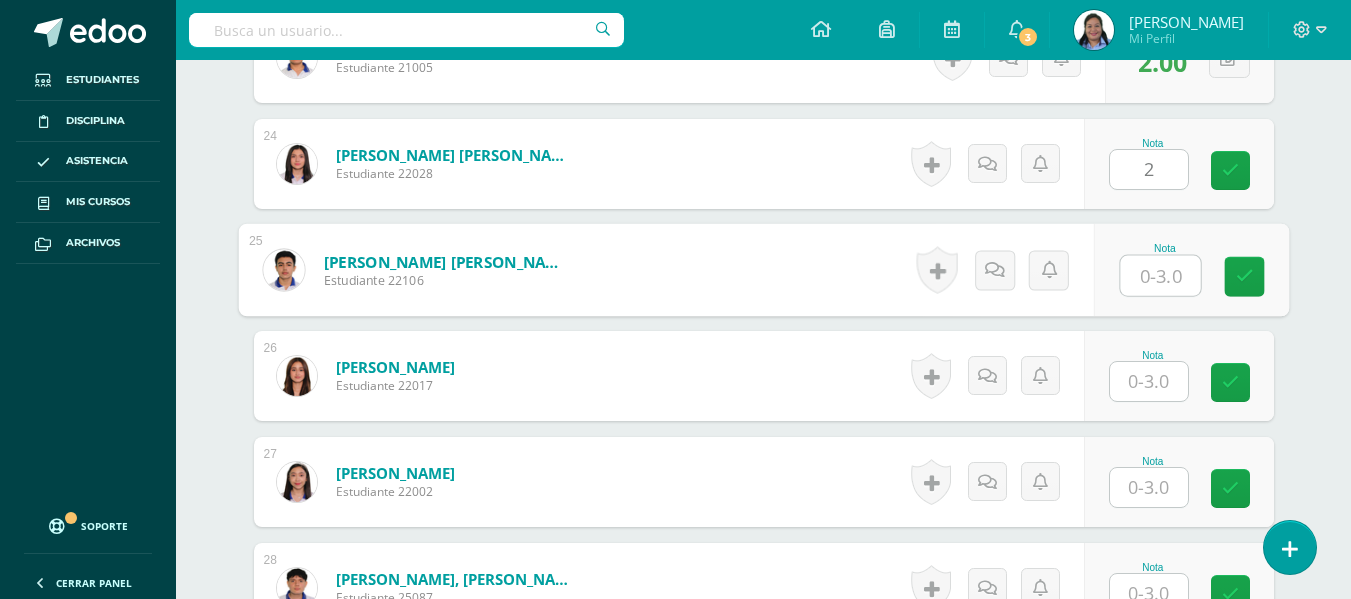 click at bounding box center [1160, 276] 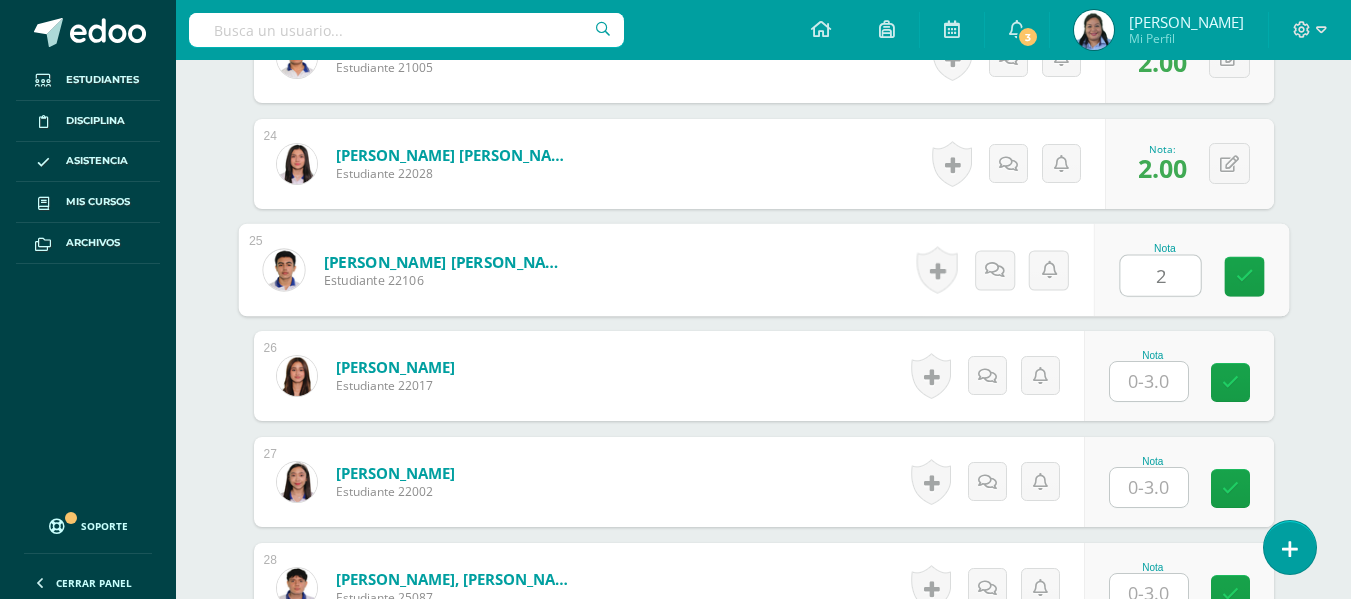 type on "2" 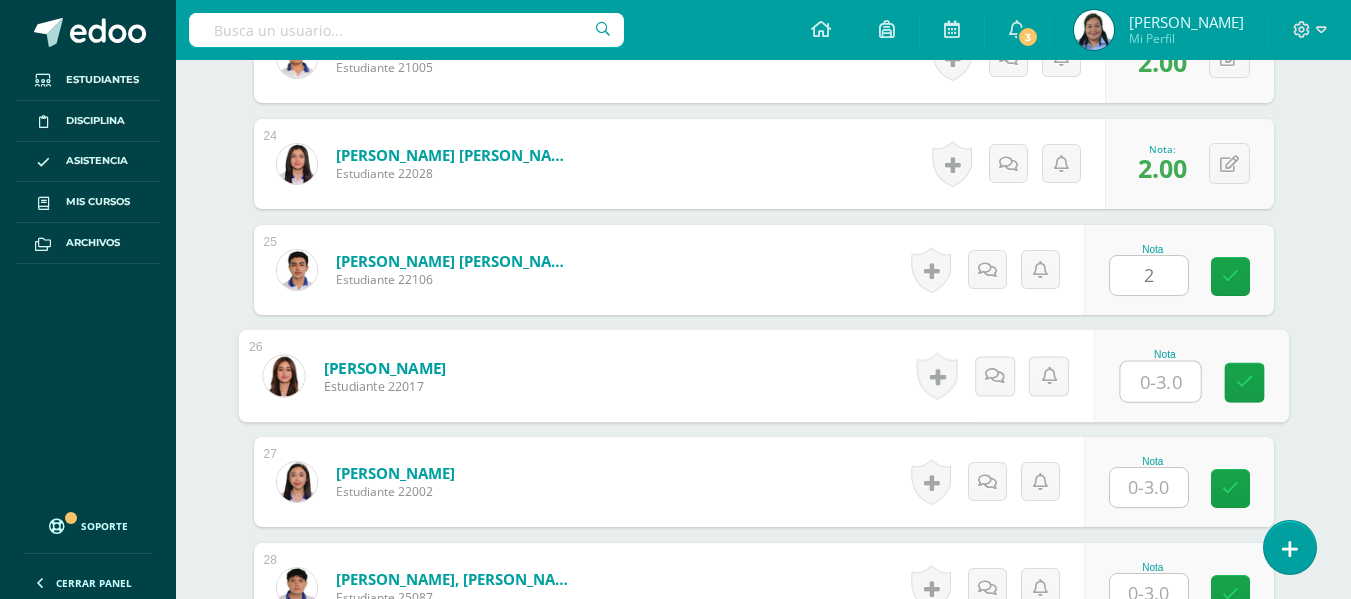 click at bounding box center [1160, 382] 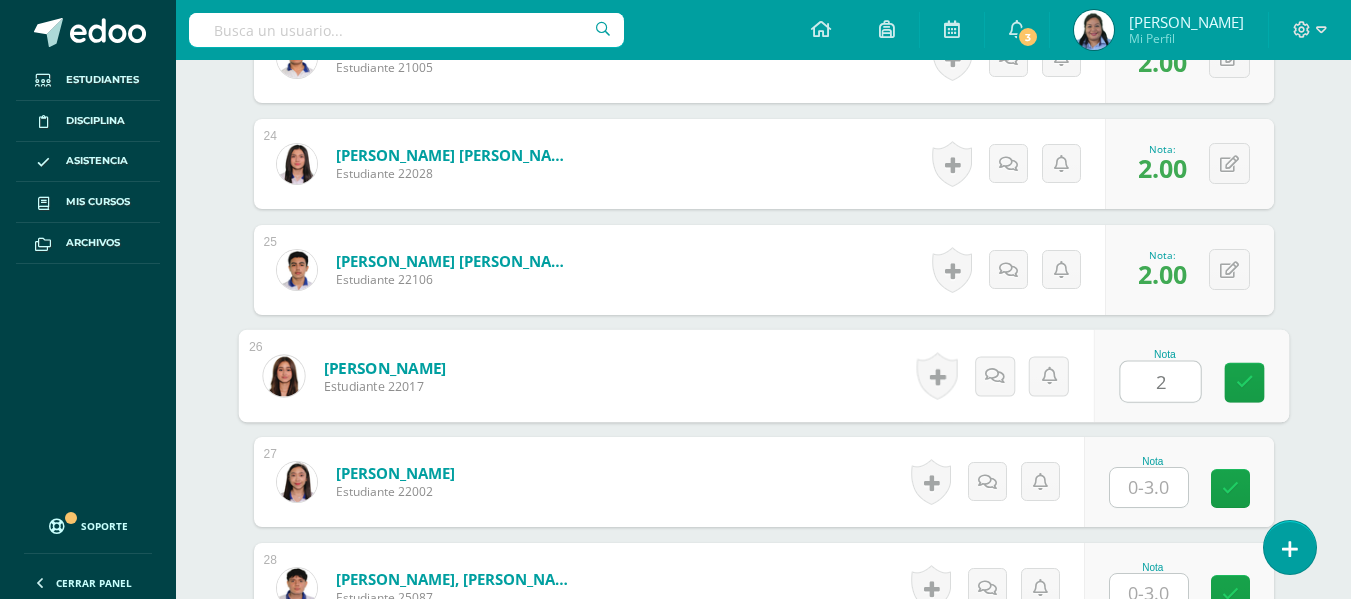 type on "2" 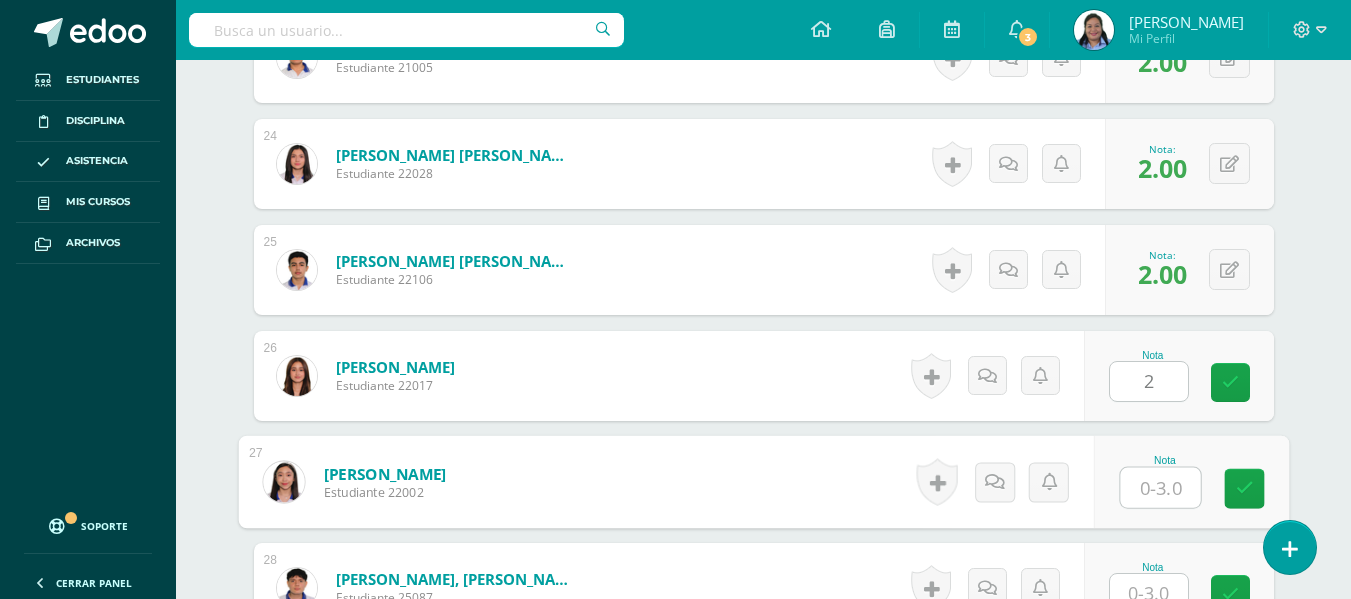 click at bounding box center [1160, 488] 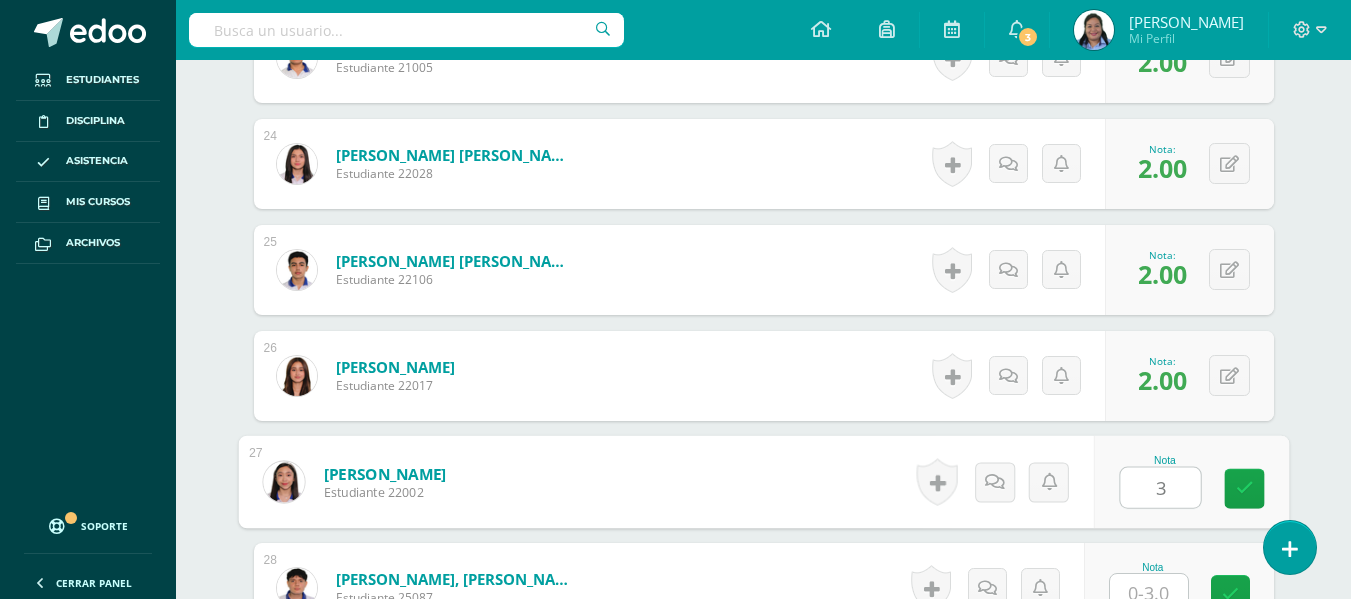 type on "3" 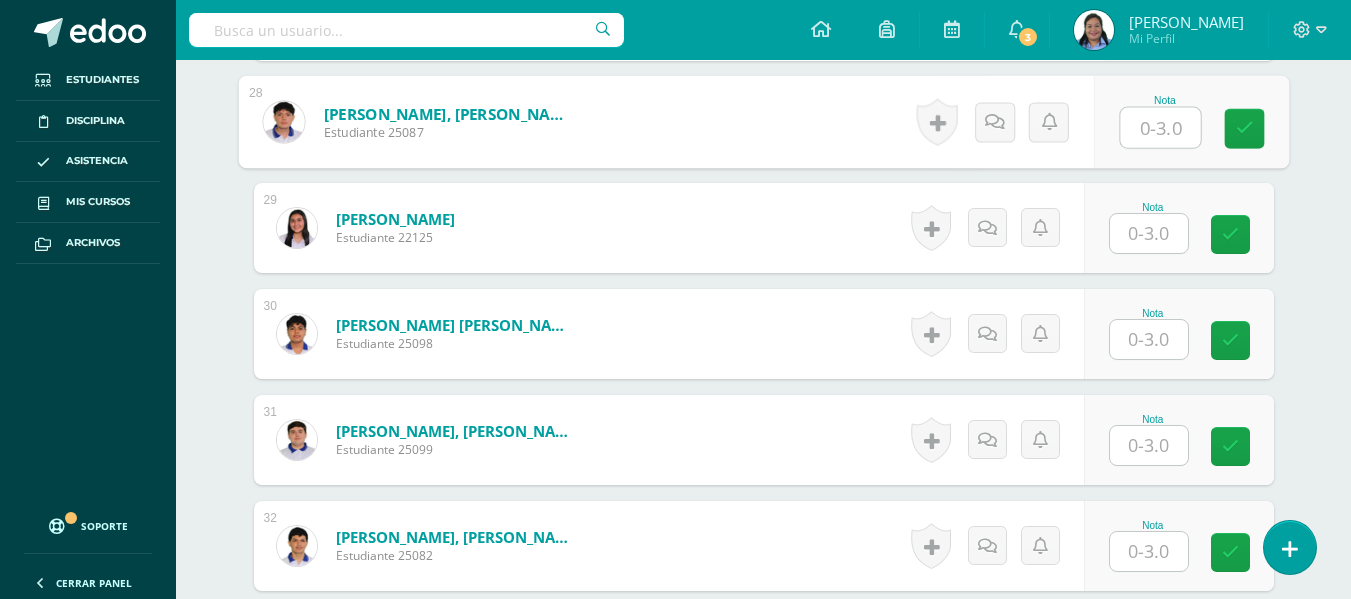 scroll, scrollTop: 3535, scrollLeft: 0, axis: vertical 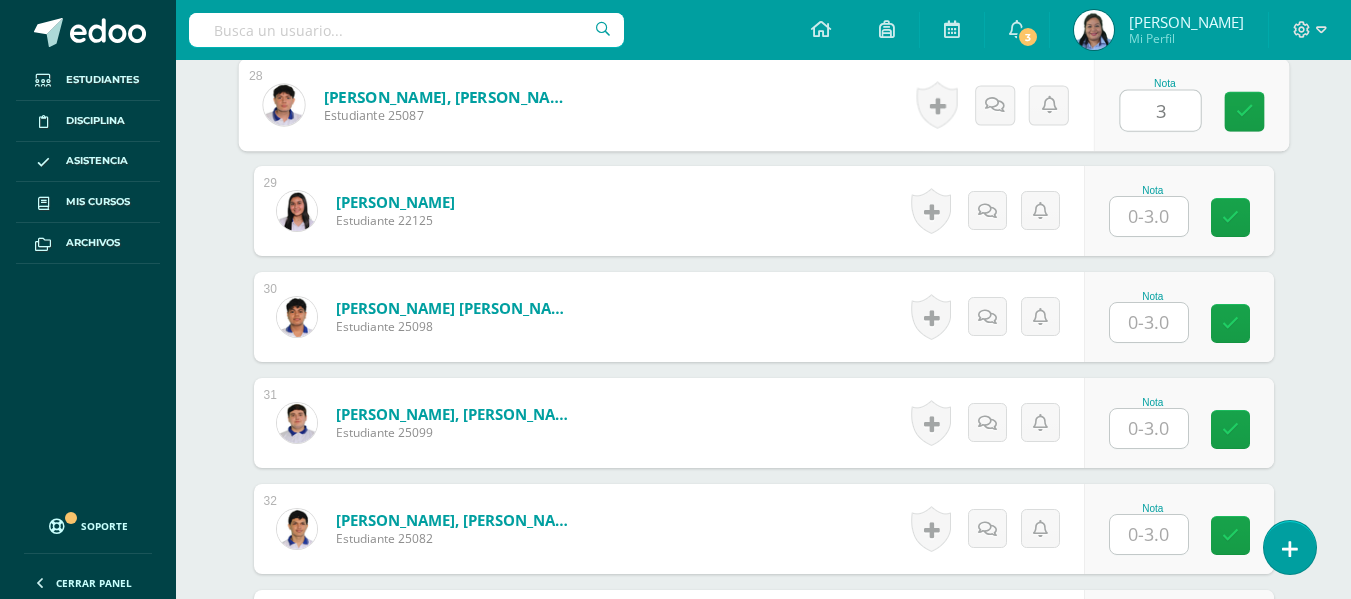 type on "3" 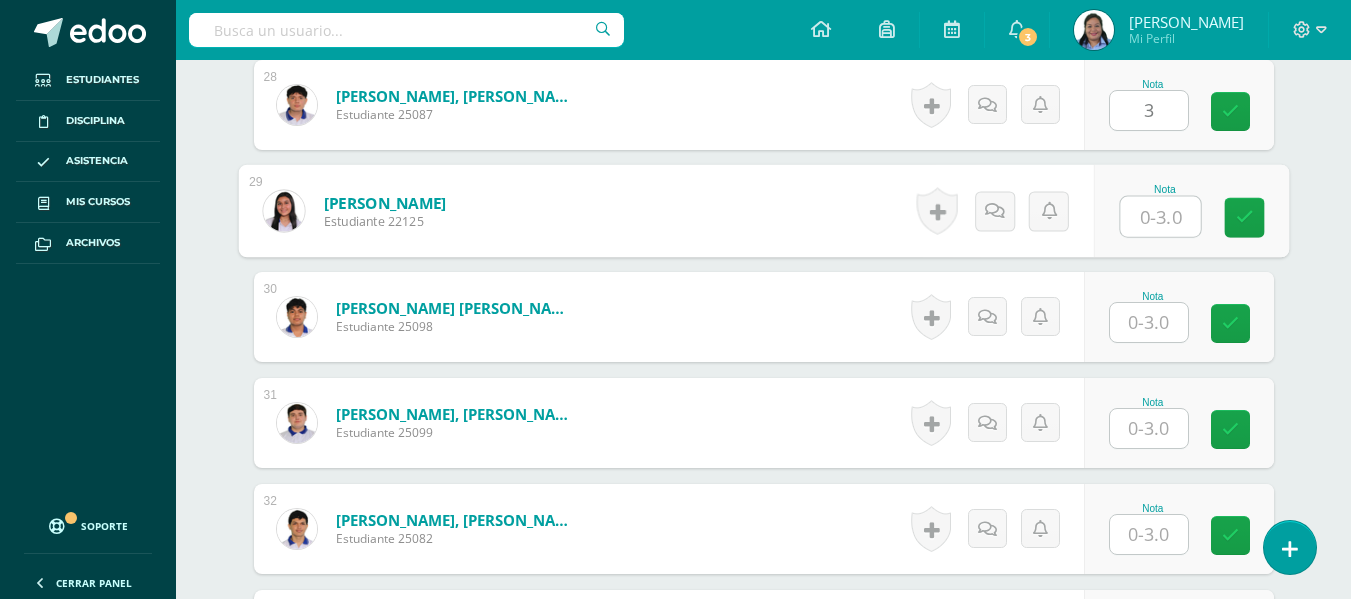 click at bounding box center (1160, 217) 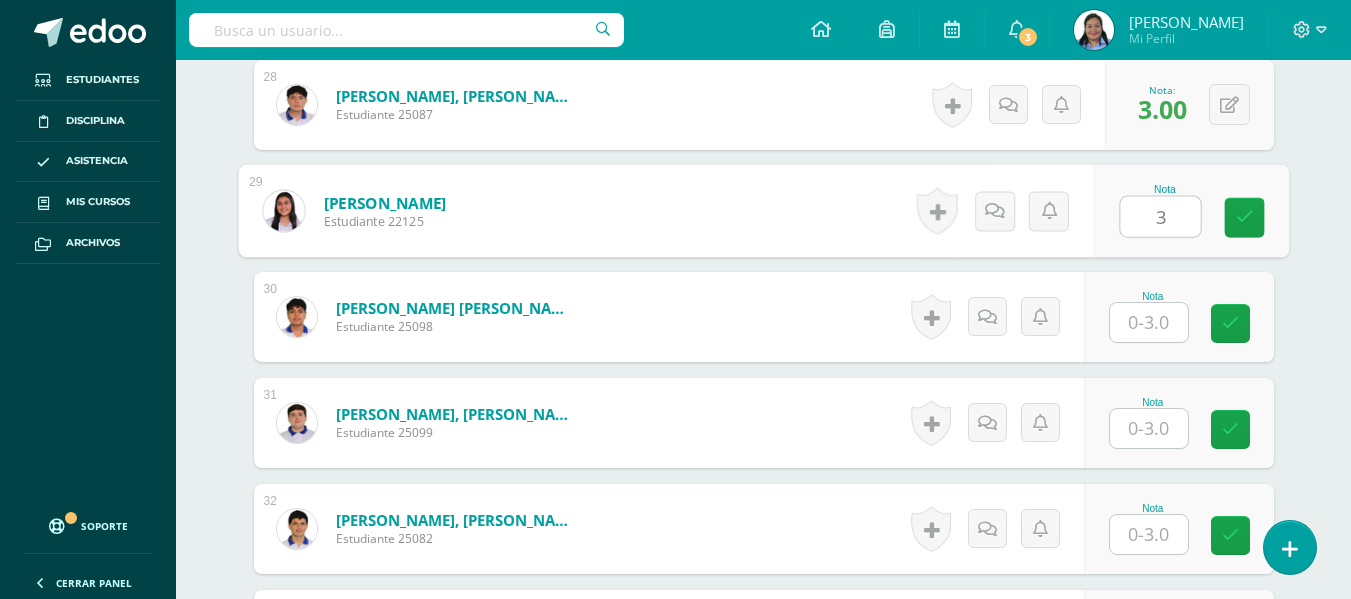 type on "3" 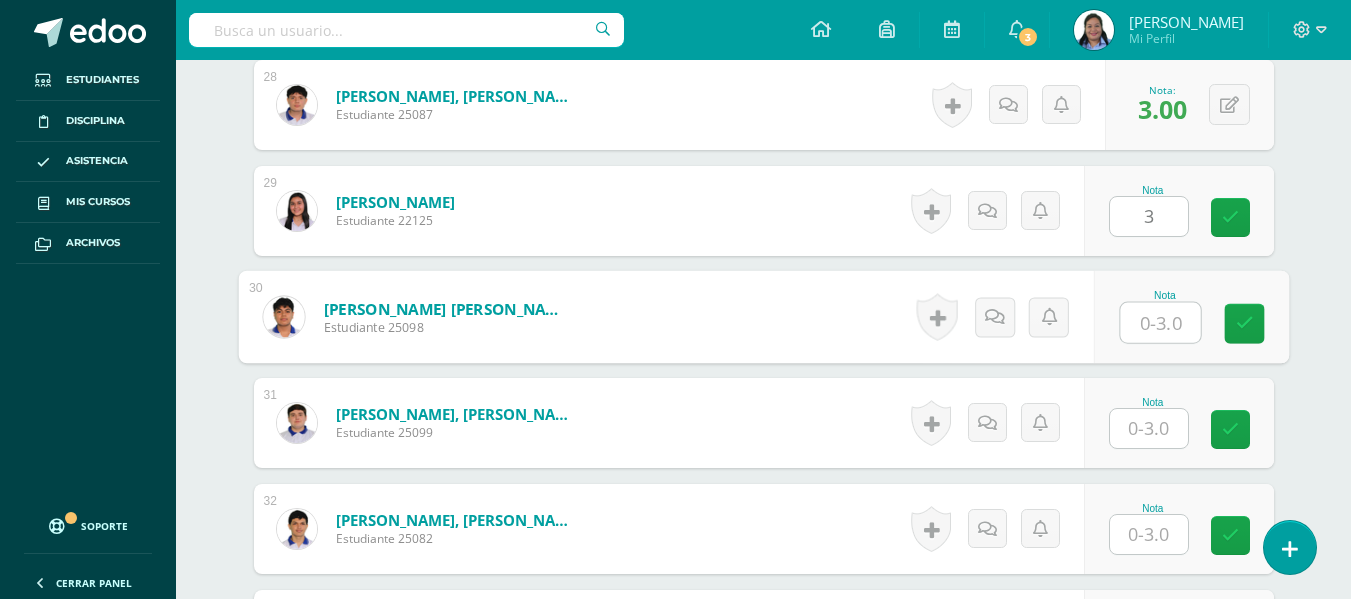 click at bounding box center (1160, 323) 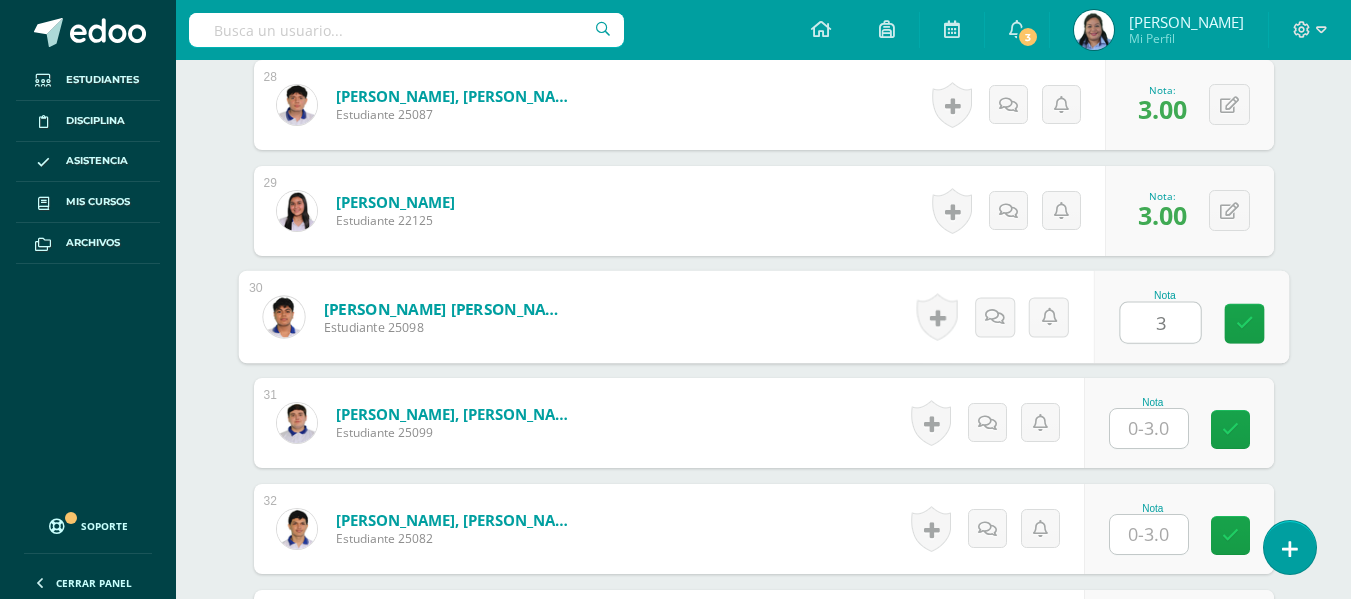 type on "3" 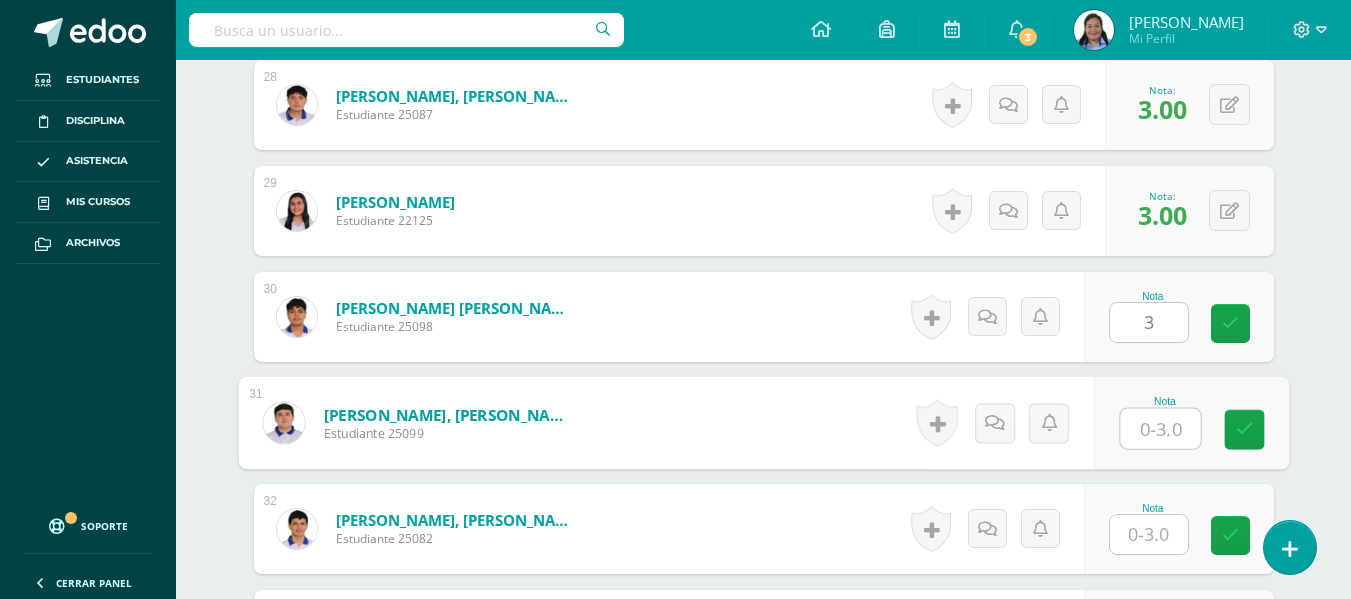 click at bounding box center [1160, 429] 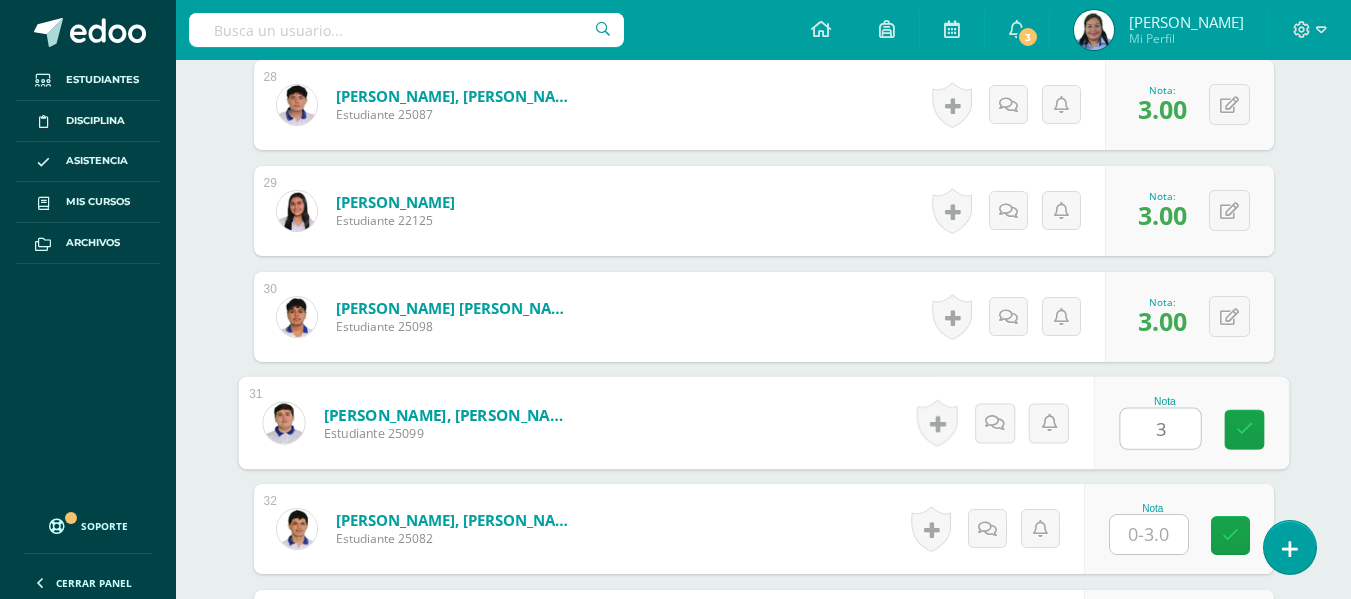 type on "3" 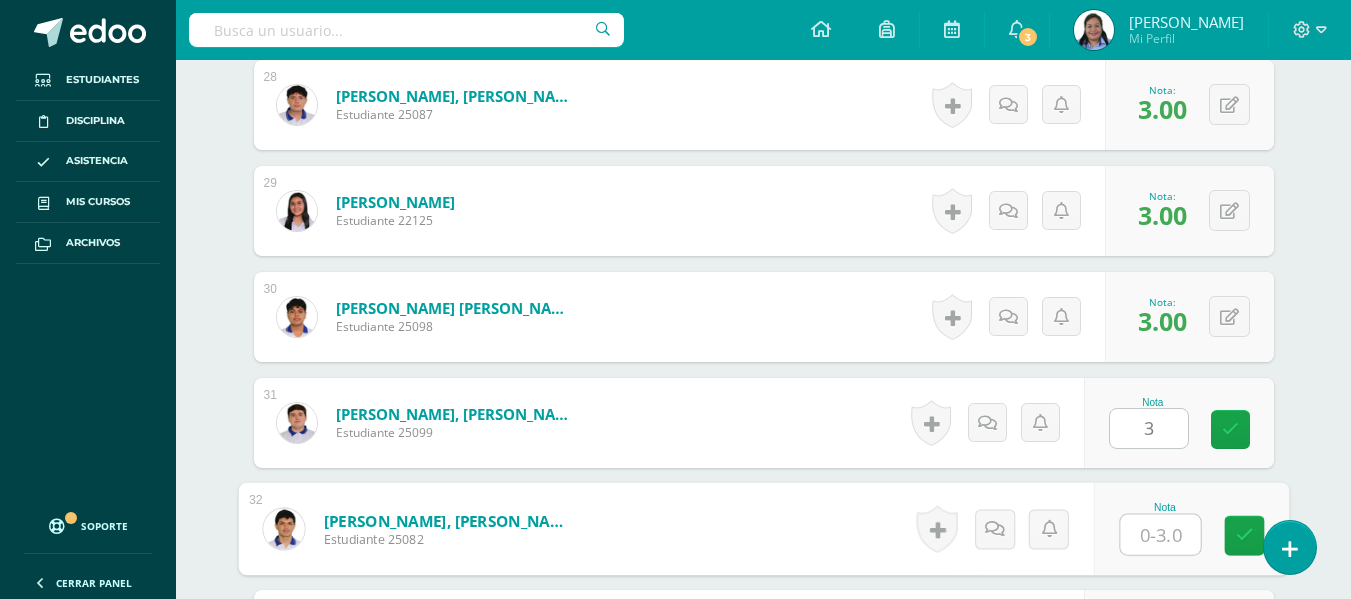 click at bounding box center [1160, 535] 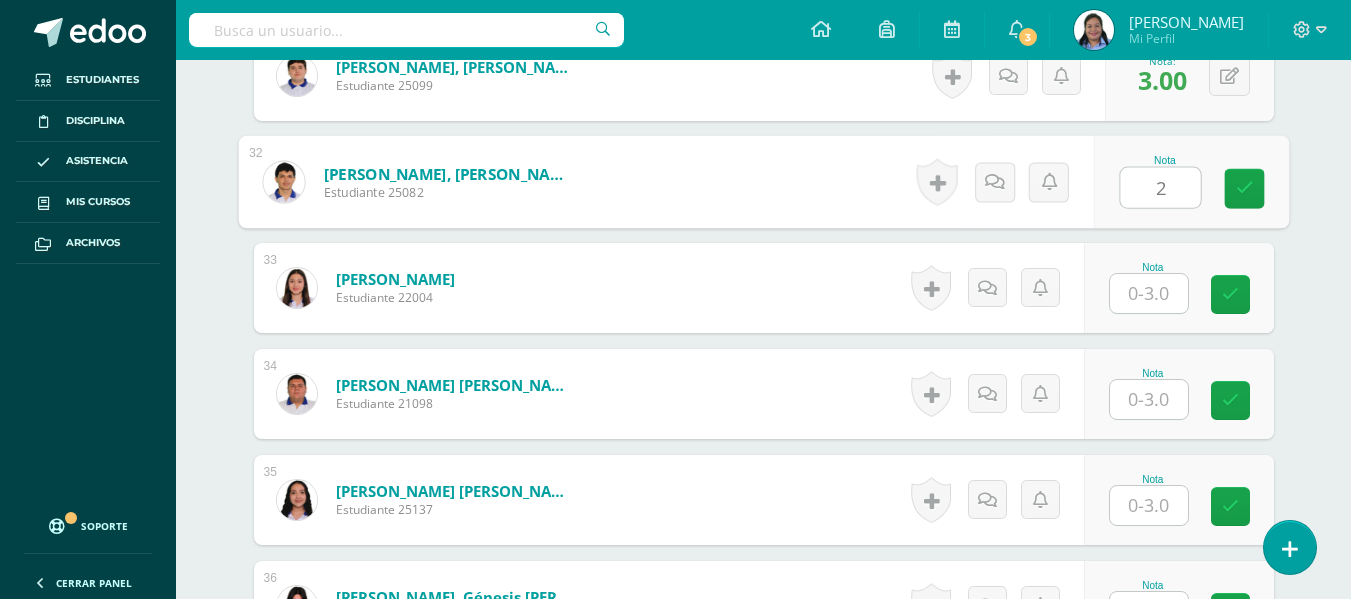 scroll, scrollTop: 3907, scrollLeft: 0, axis: vertical 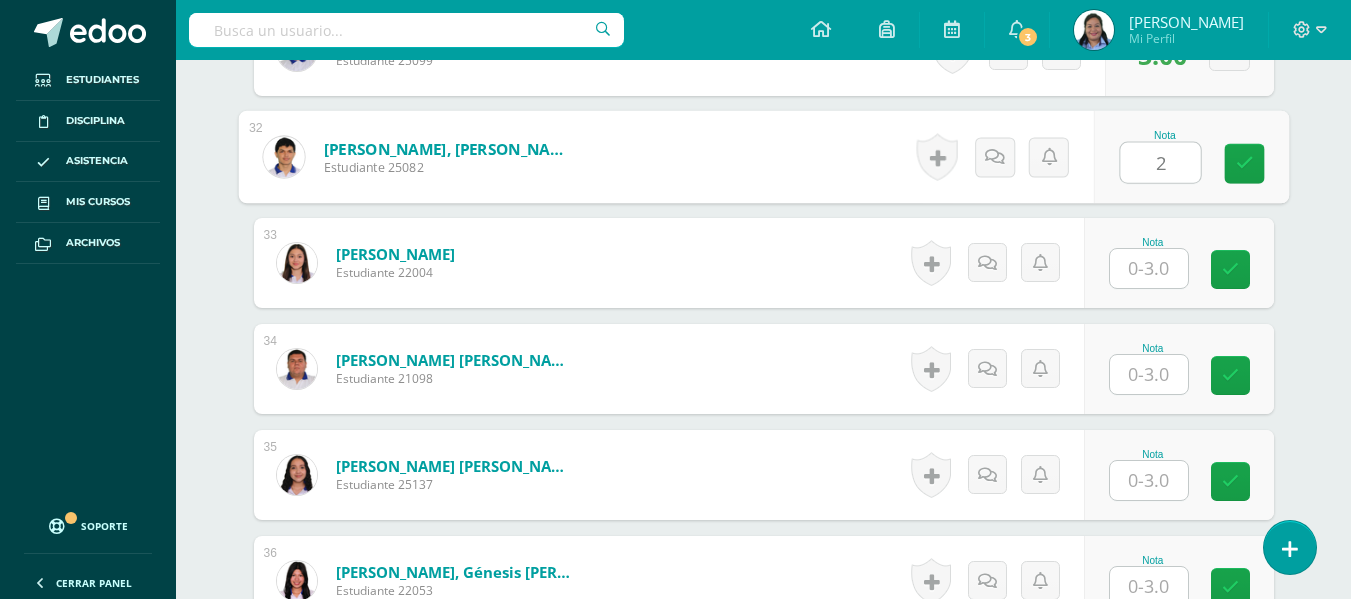 type on "2" 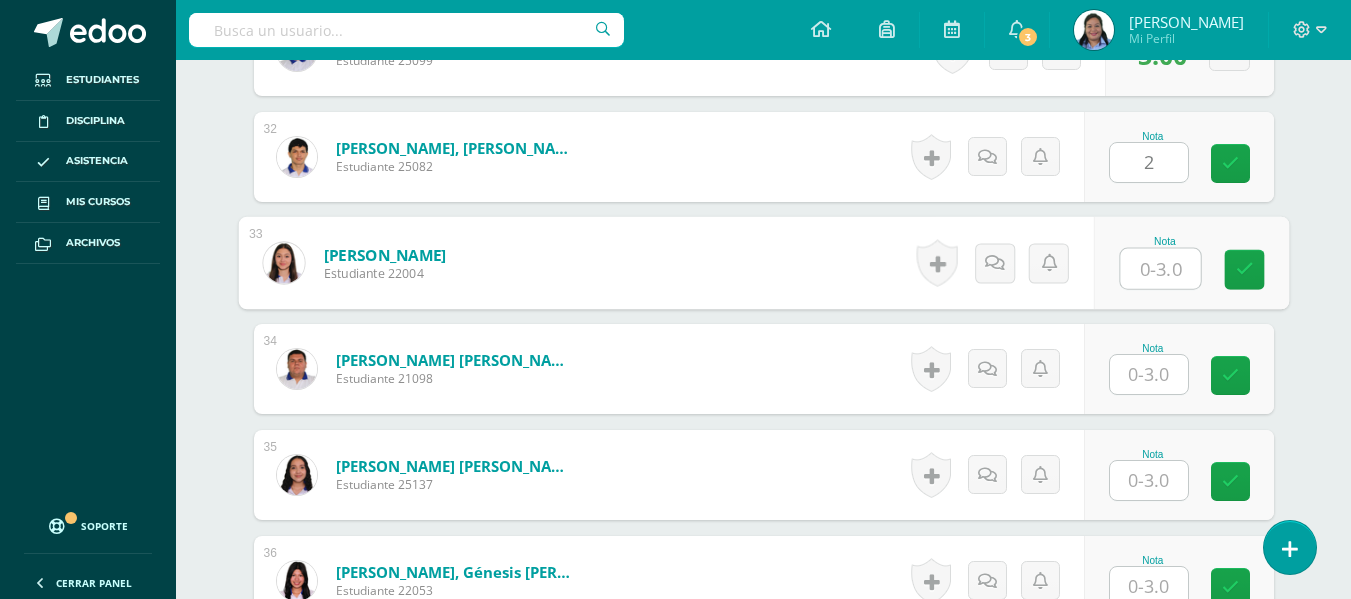 click at bounding box center (1160, 269) 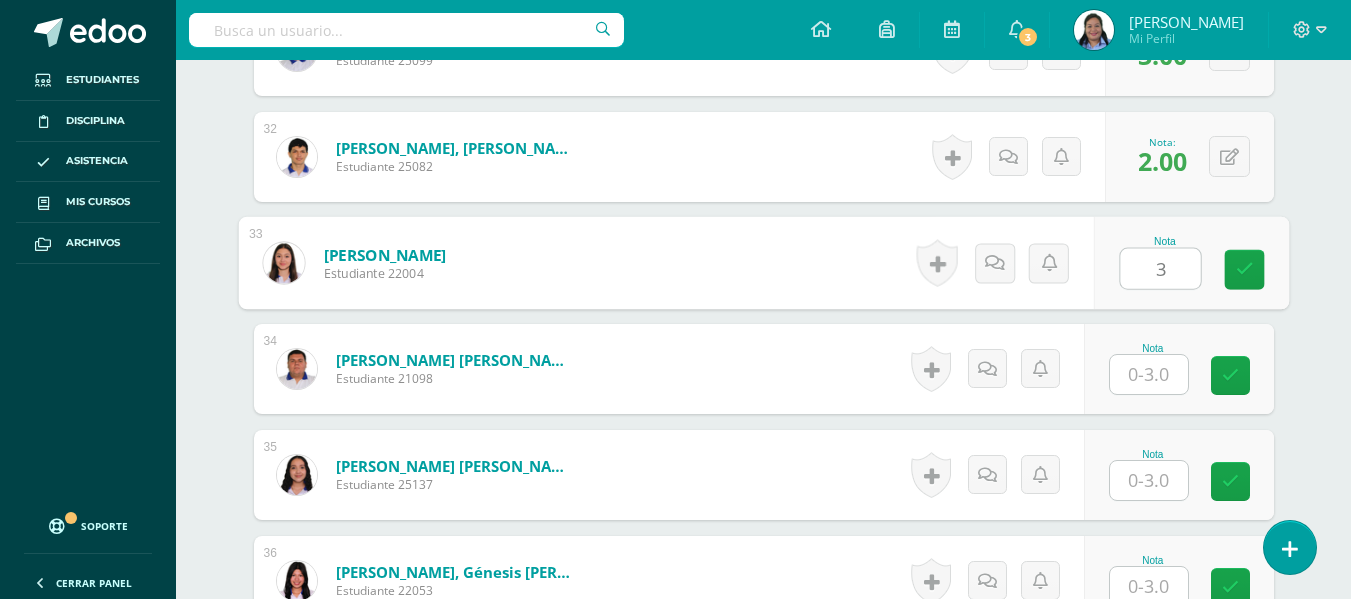 type on "3" 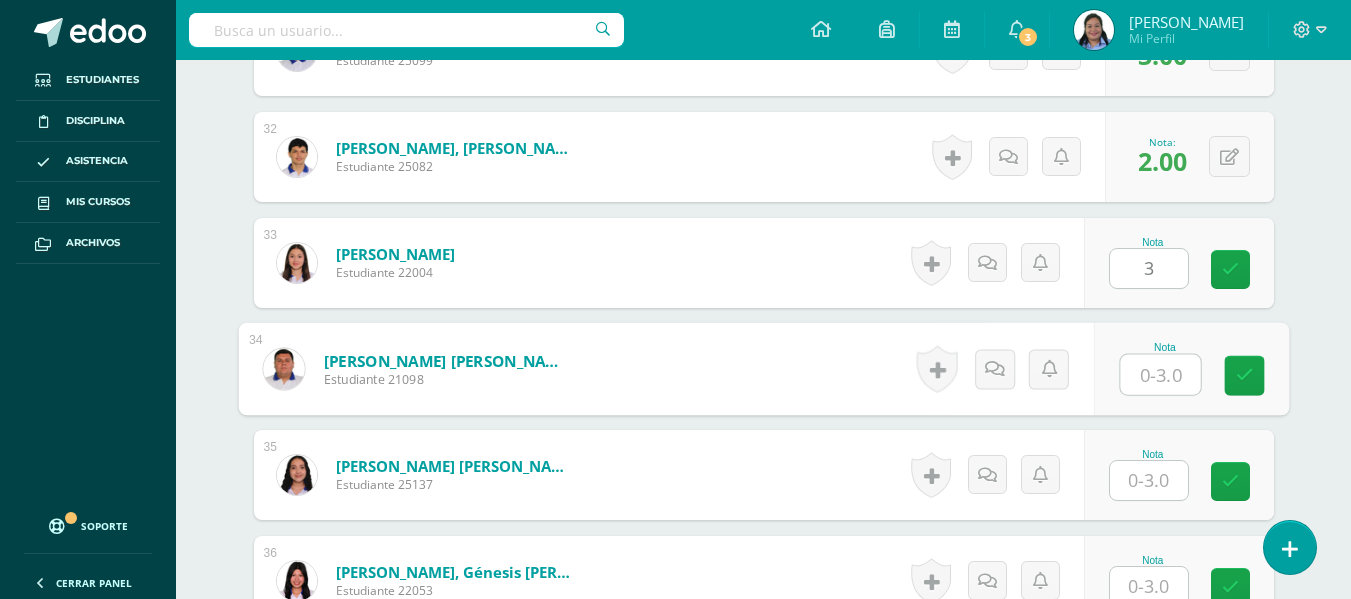 click at bounding box center [1160, 375] 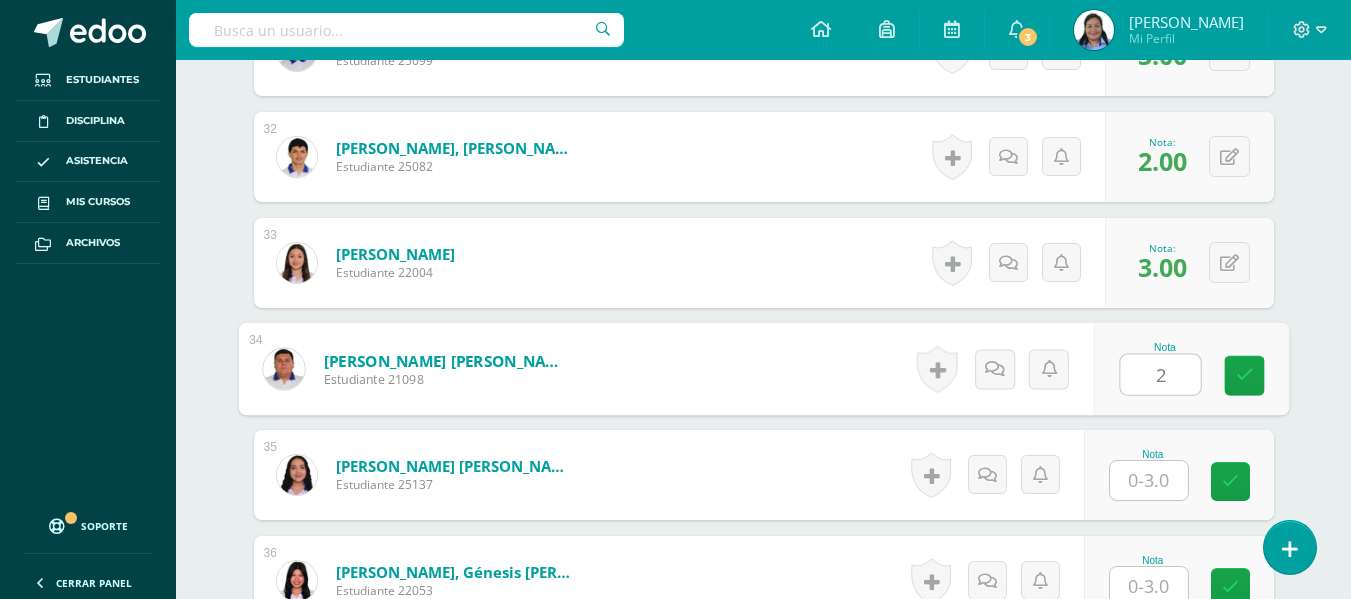 type on "2" 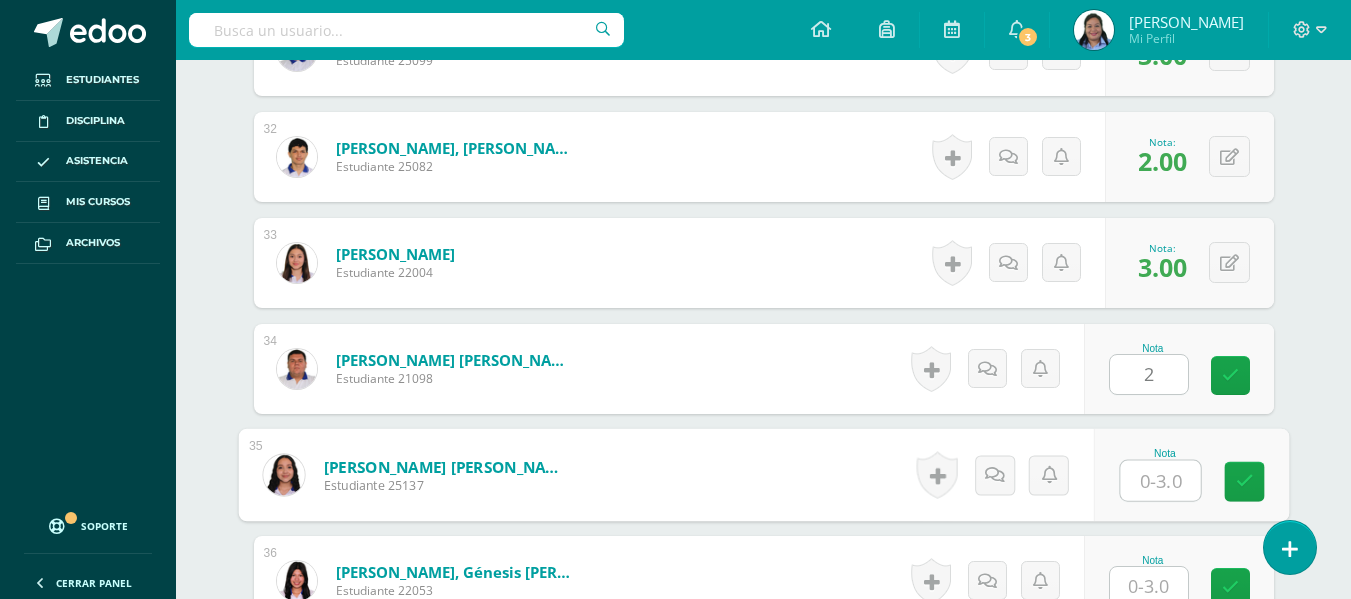 click at bounding box center (1160, 481) 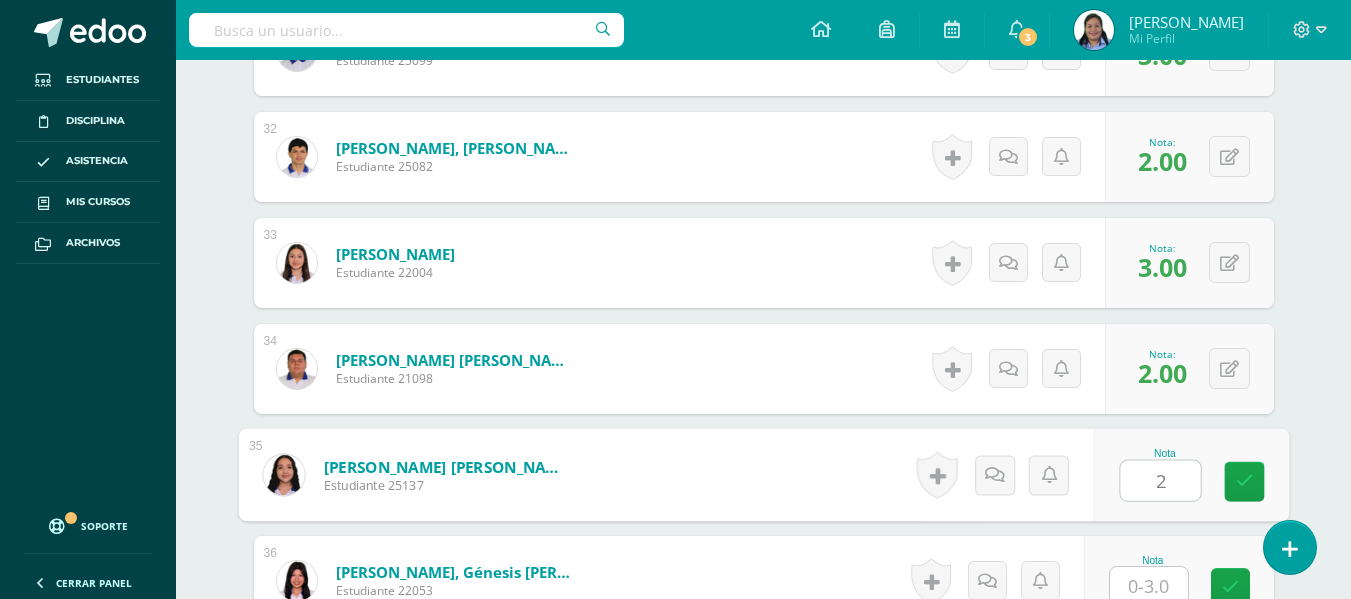 type on "2" 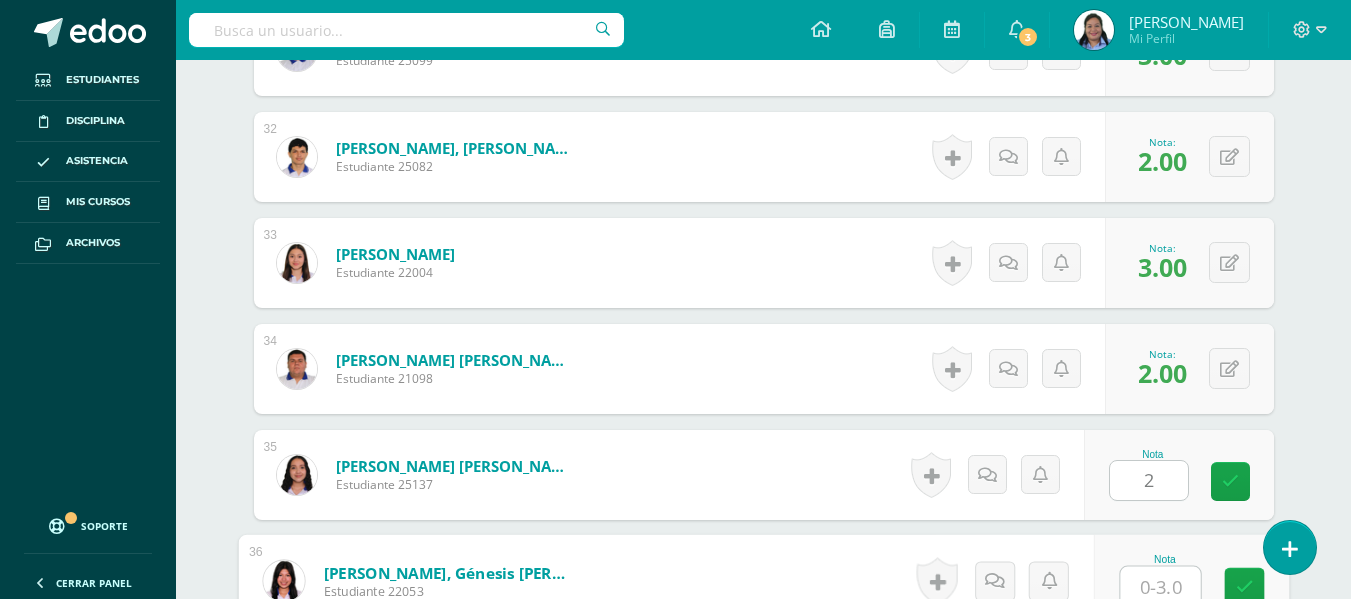 click at bounding box center [1160, 587] 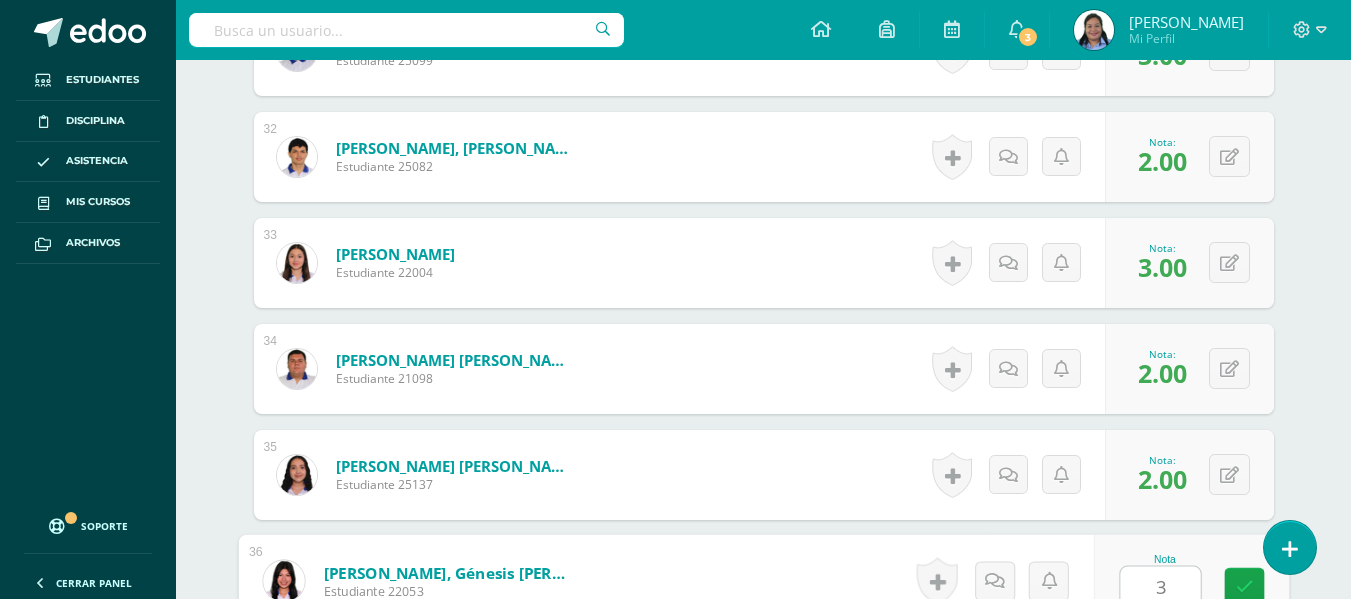 type on "3" 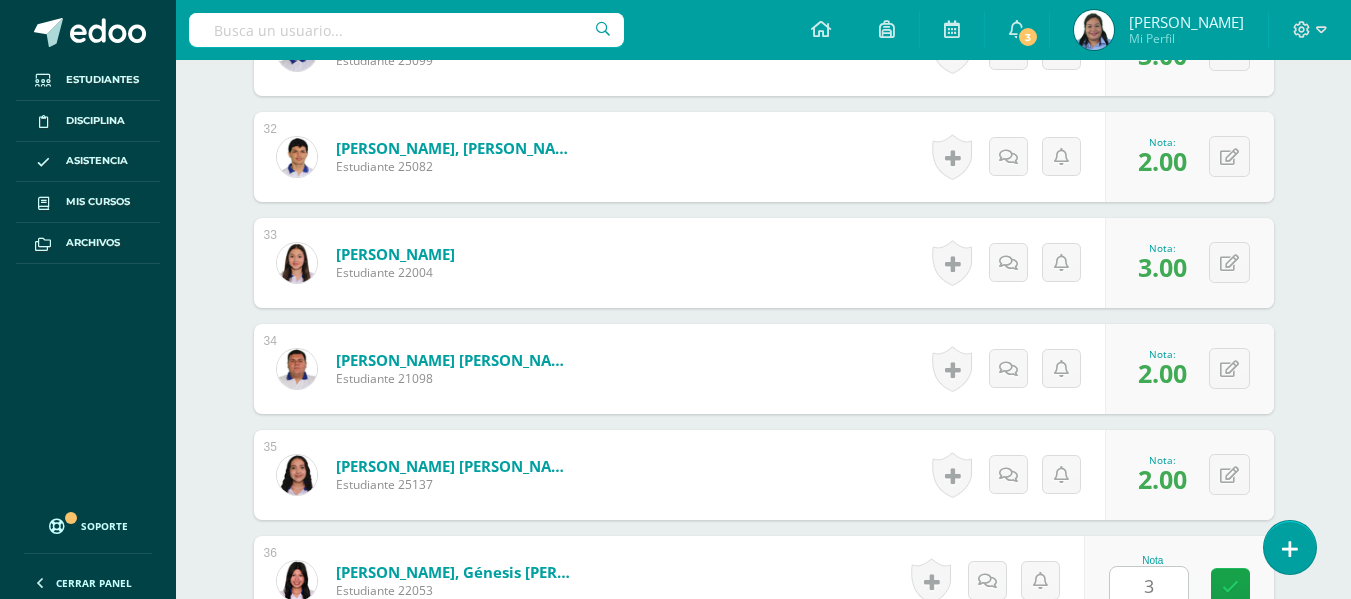 click on "¿Estás seguro que quieres  eliminar  esta actividad?
Esto borrará la actividad y cualquier nota que hayas registrado
permanentemente. Esta acción no se puede revertir. Cancelar Eliminar
Administración de escalas de valoración
escala de valoración
Aún no has creado una escala de valoración.
Cancelar Agregar nueva escala de valoración: Agrega una división a la escala de valoración  (ej. Ortografía, redacción, trabajo en equipo, etc.)
Agregar
Cancelar Crear escala de valoración
Agrega listas de cotejo
Mostrar todos                             Mostrar todos Mis listas Generales Comunicación y Lenguaje Matemática Ciencia Estudios Sociales Arte Taller 1" at bounding box center (764, -1427) 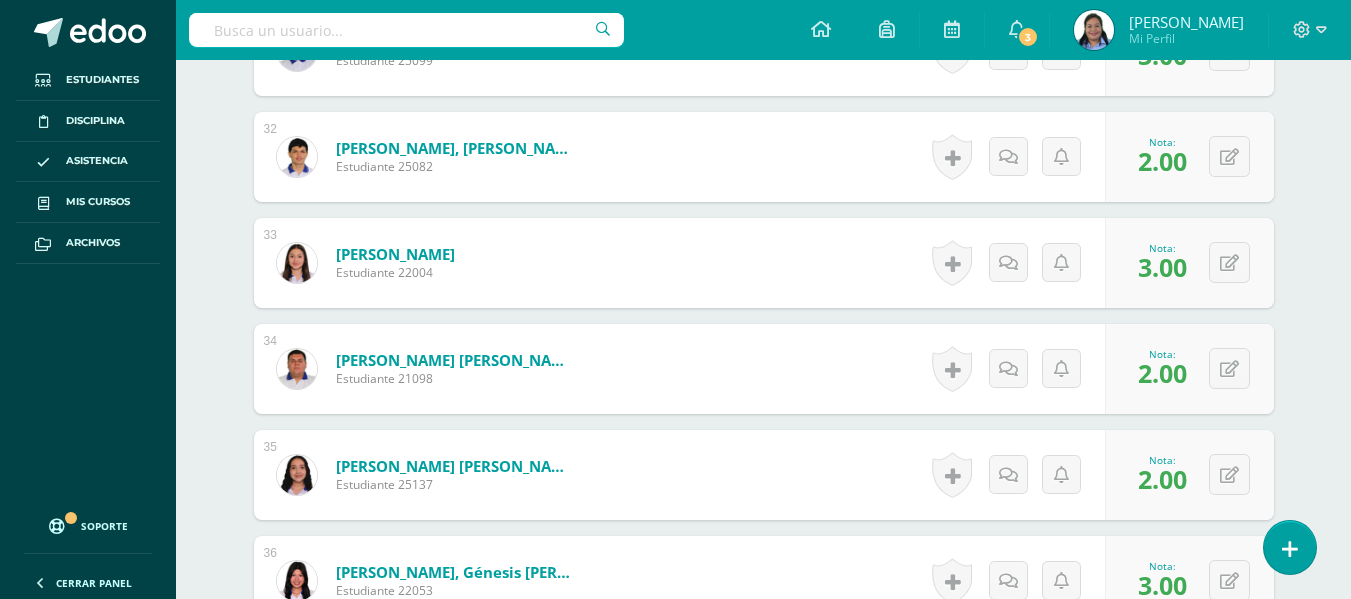 click on "Español Preuniversitario
Cuarto Bachillerato en Ciencias y Letras "4.1"
Herramientas
Detalle de asistencias
Actividad
Anuncios
Actividades
Estudiantes
Planificación
Dosificación
Conferencias
¿Estás seguro que quieres  eliminar  esta actividad?
Esto borrará la actividad y cualquier nota que hayas registrado
permanentemente. Esta acción no se puede revertir. Cancelar Eliminar
Administración de escalas de valoración
escala de valoración
Aún no has creado una escala de valoración.
Cancelar Agregar nueva escala de valoración: 1" at bounding box center (763, -1496) 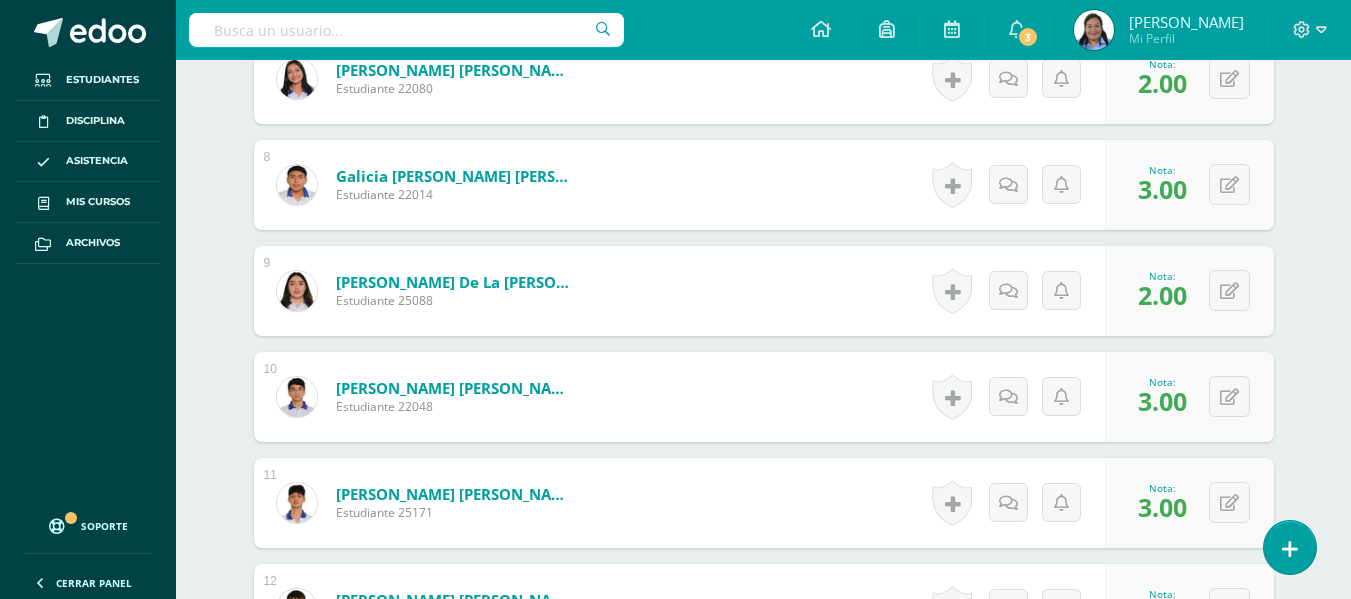 scroll, scrollTop: 0, scrollLeft: 0, axis: both 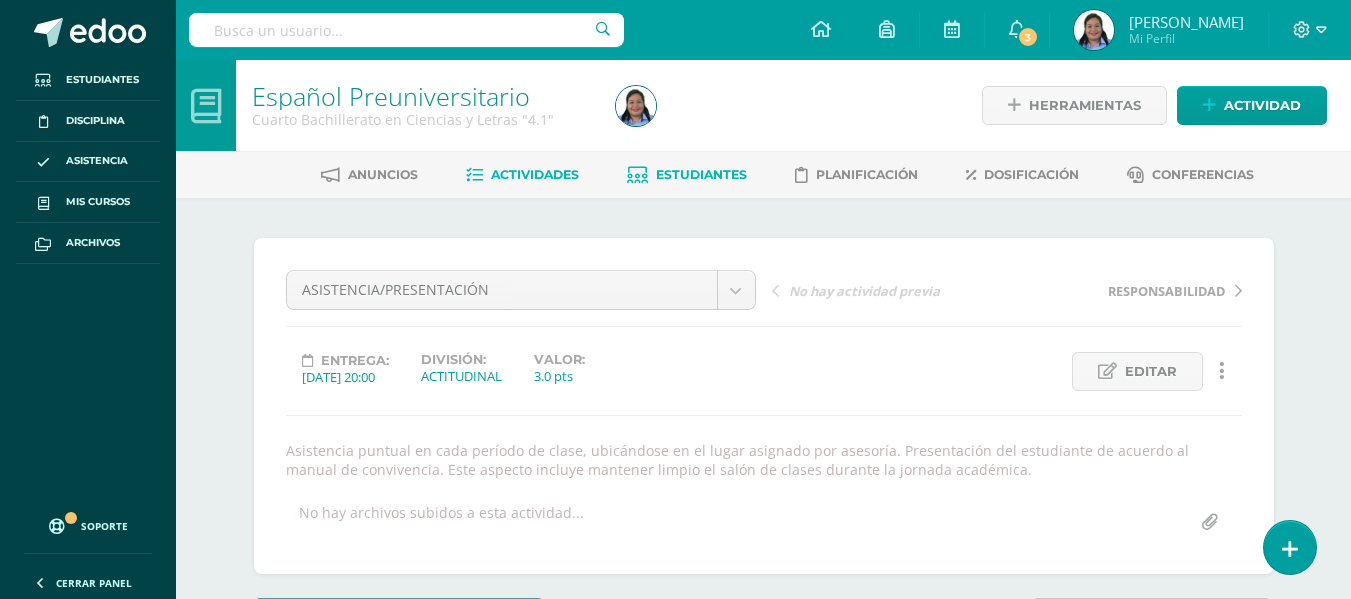 click on "Estudiantes" at bounding box center (701, 174) 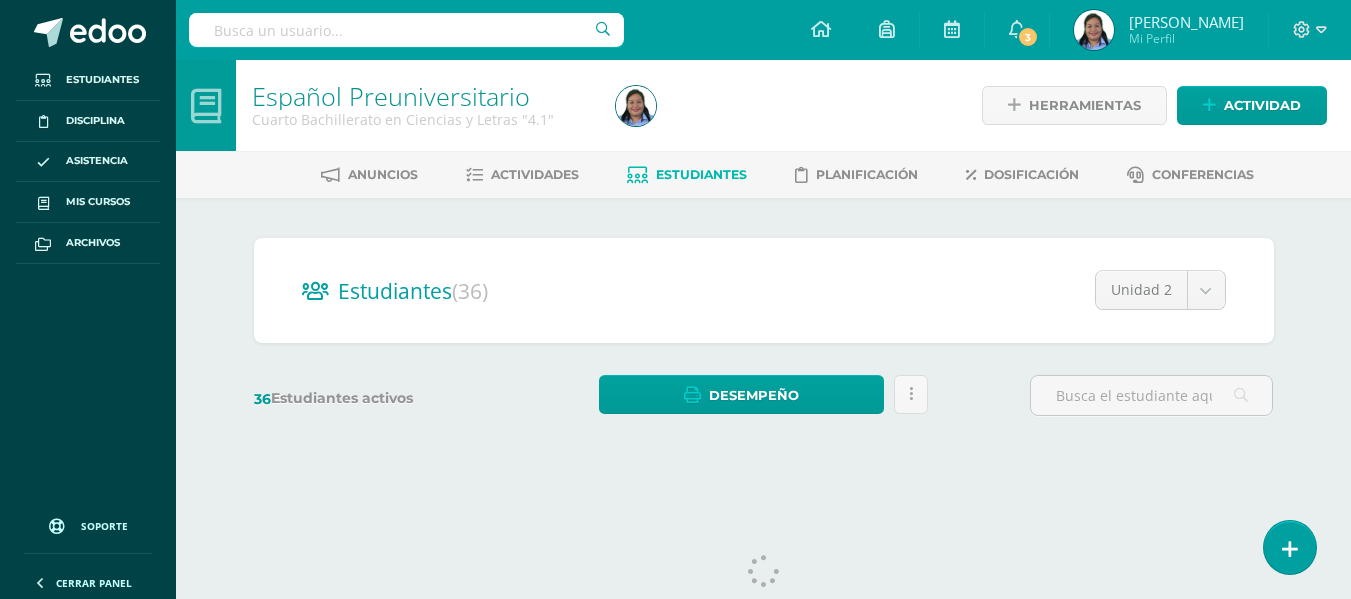 scroll, scrollTop: 0, scrollLeft: 0, axis: both 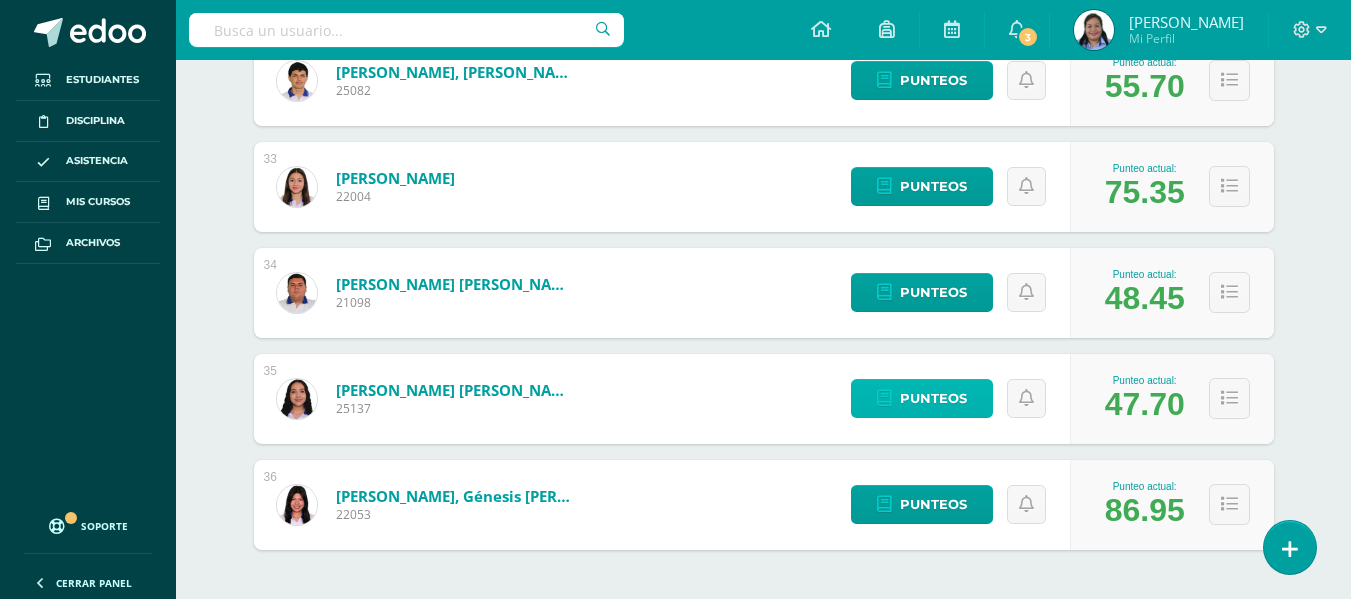 click on "Punteos" at bounding box center [922, 398] 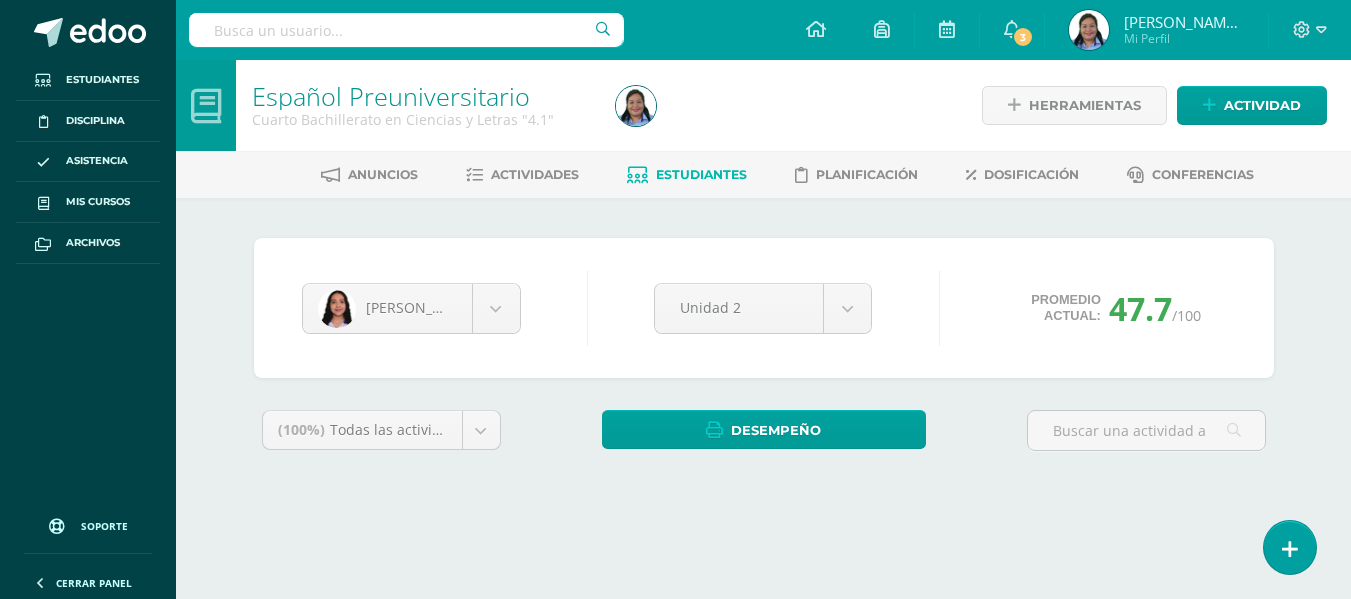 scroll, scrollTop: 0, scrollLeft: 0, axis: both 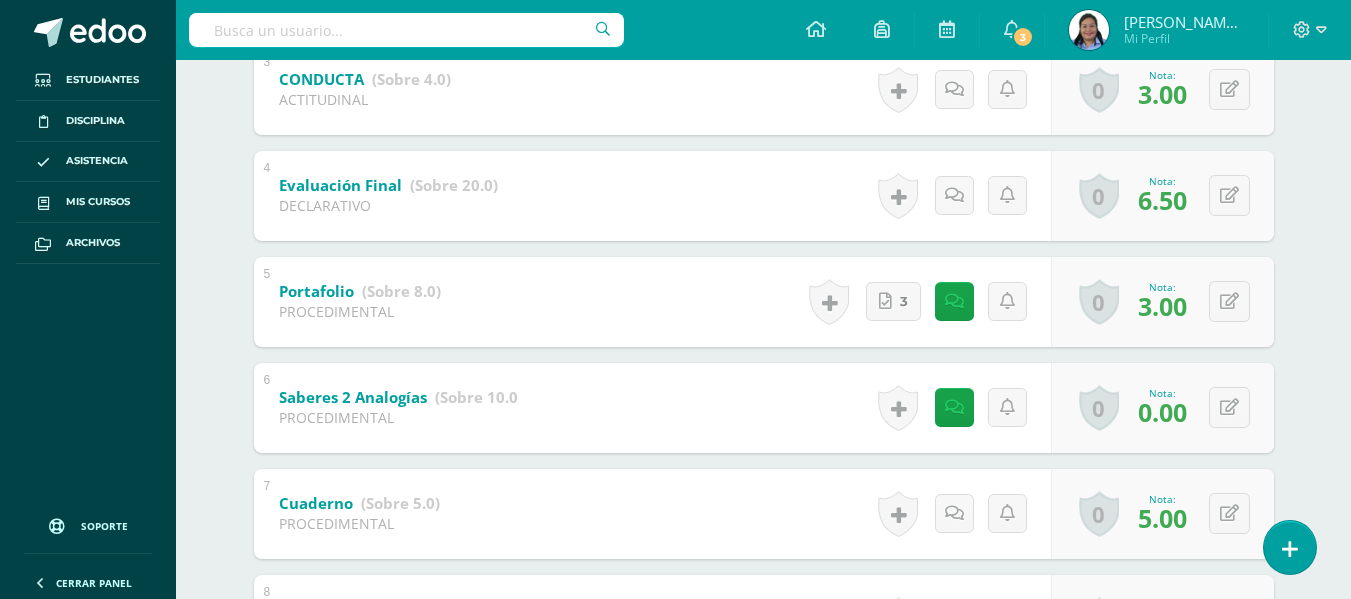 click on "Español Preuniversitario
Cuarto Bachillerato en Ciencias y Letras "4.1"
Herramientas
Detalle de asistencias
Actividad
Anuncios
Actividades
Estudiantes
Planificación
Dosificación
Conferencias     [PERSON_NAME]                             [PERSON_NAME] [PERSON_NAME] [PERSON_NAME] [PERSON_NAME] [PERSON_NAME] [PERSON_NAME] España [PERSON_NAME] [PERSON_NAME] [PERSON_NAME] [PERSON_NAME] [PERSON_NAME] [PERSON_NAME] [PERSON_NAME] [PERSON_NAME] [PERSON_NAME] [PERSON_NAME] [PERSON_NAME] [PERSON_NAME] [PERSON_NAME] Steicy [PERSON_NAME] [PERSON_NAME] [PERSON_NAME] [PERSON_NAME] [PERSON_NAME] [PERSON_NAME] [PERSON_NAME] [PERSON_NAME] [PERSON_NAME] [PERSON_NAME] [PERSON_NAME] [PERSON_NAME] [PERSON_NAME] [PERSON_NAME] [PERSON_NAME]" at bounding box center (763, 467) 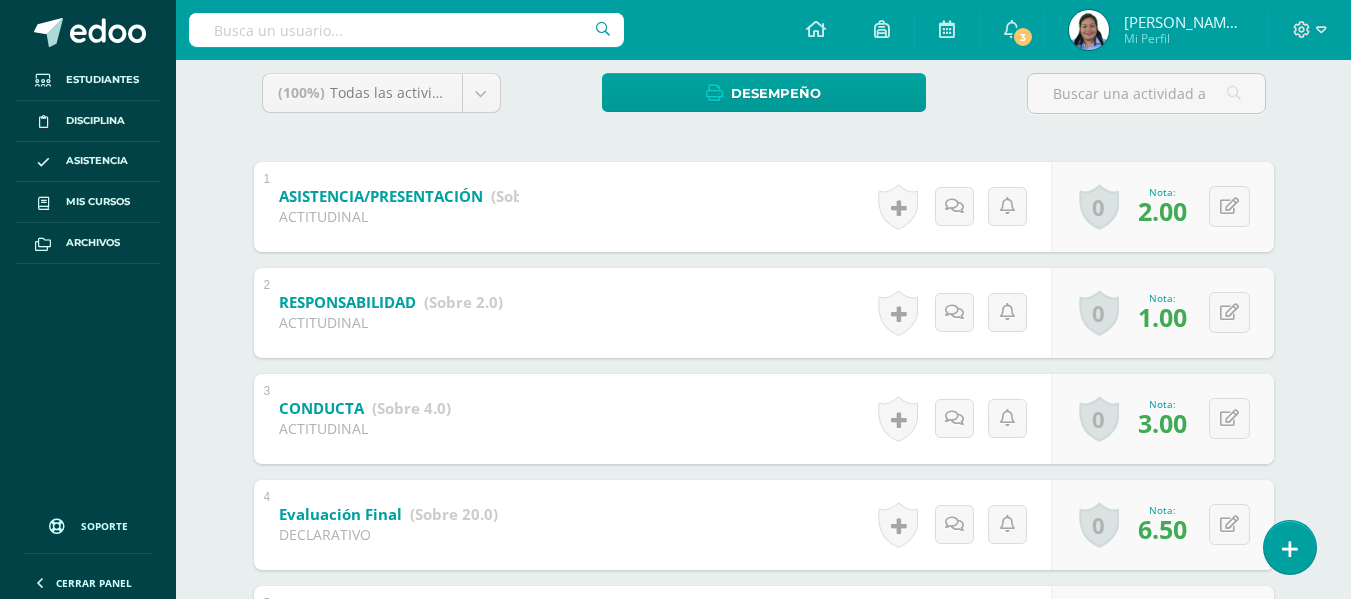 scroll, scrollTop: 0, scrollLeft: 0, axis: both 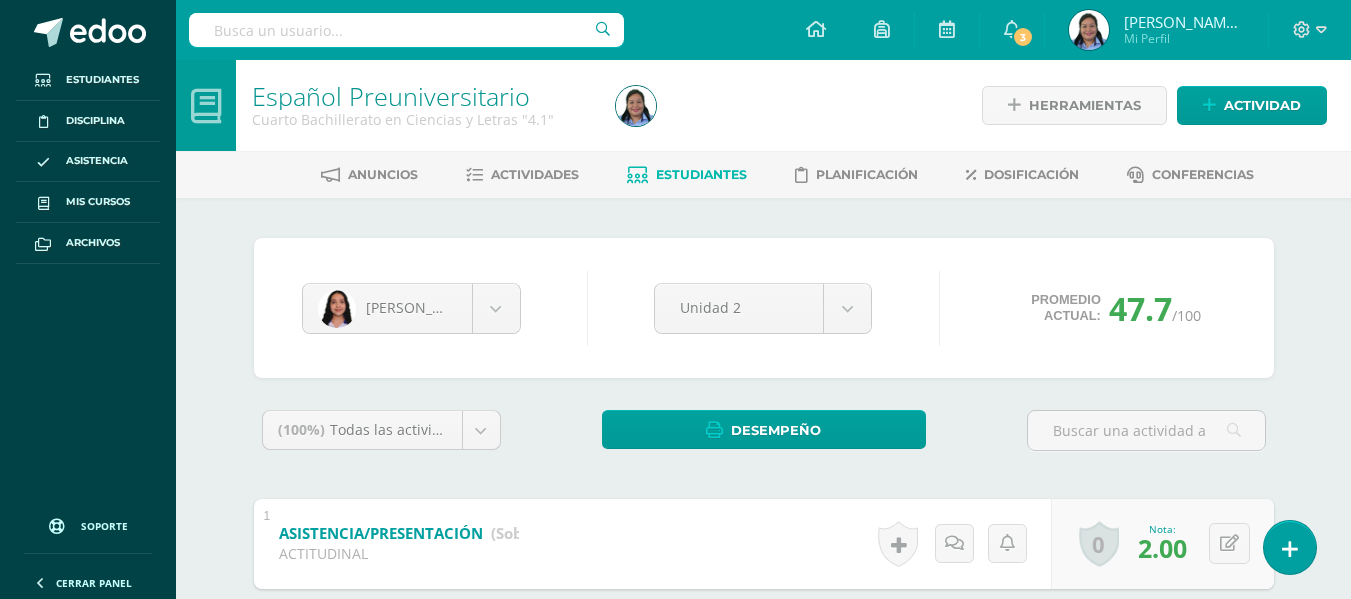 click on "Estudiantes" at bounding box center (687, 175) 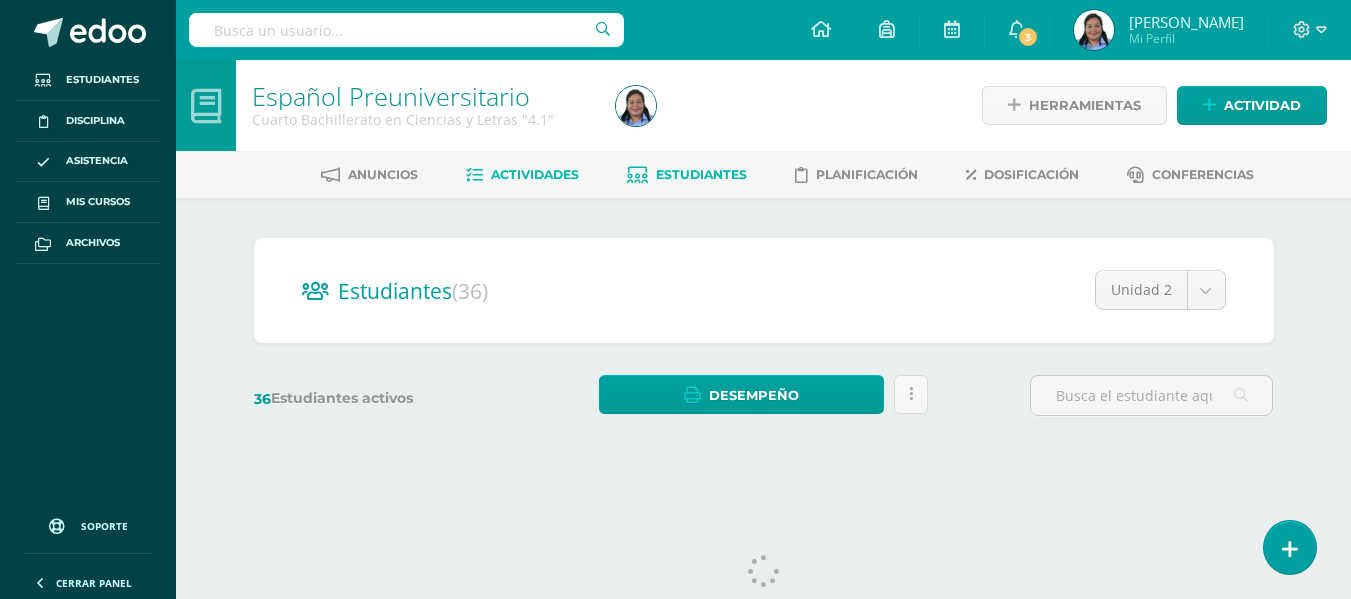 scroll, scrollTop: 0, scrollLeft: 0, axis: both 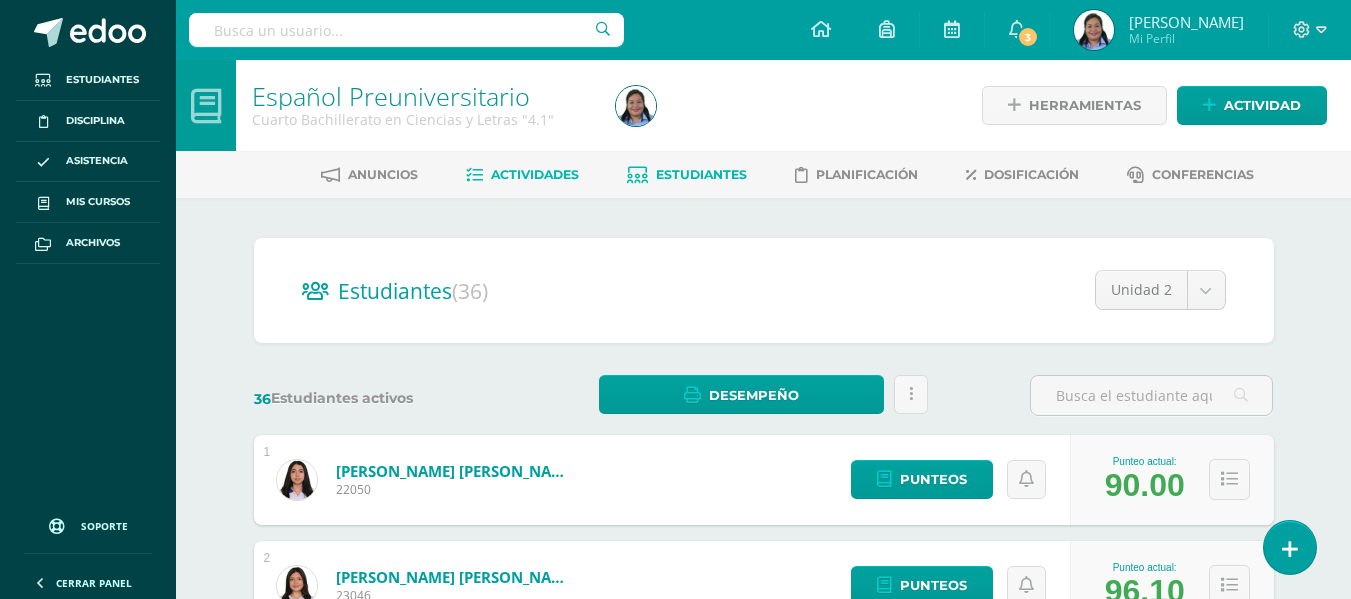 click on "Actividades" at bounding box center [522, 175] 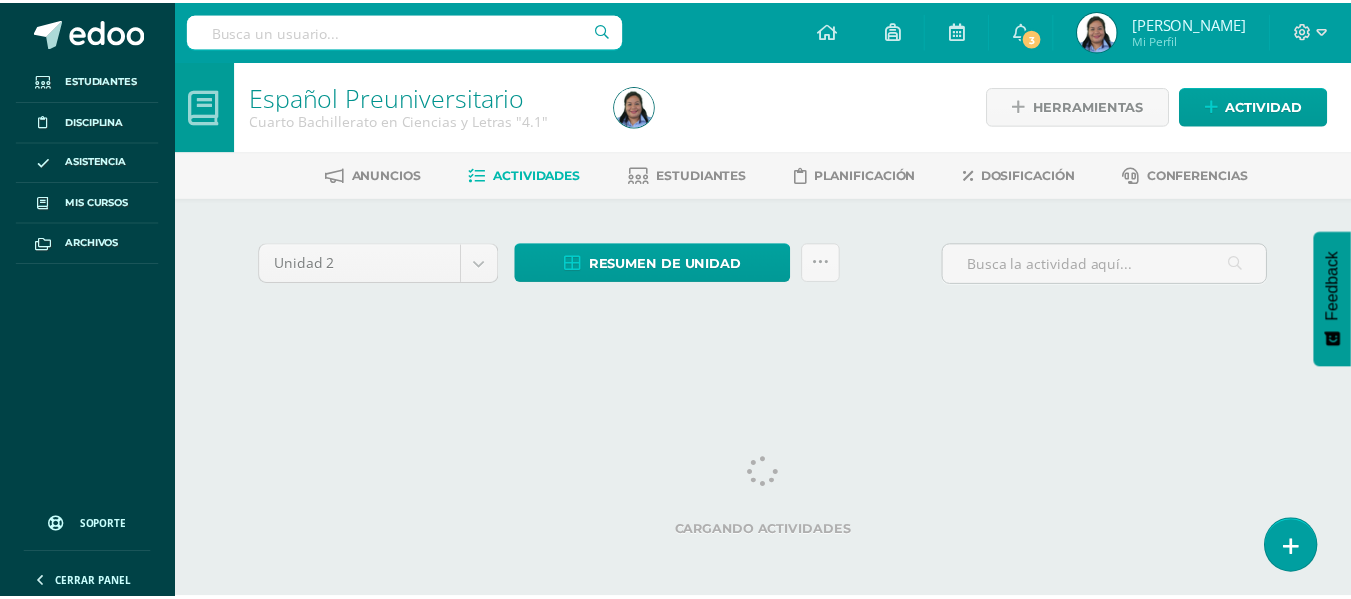 scroll, scrollTop: 0, scrollLeft: 0, axis: both 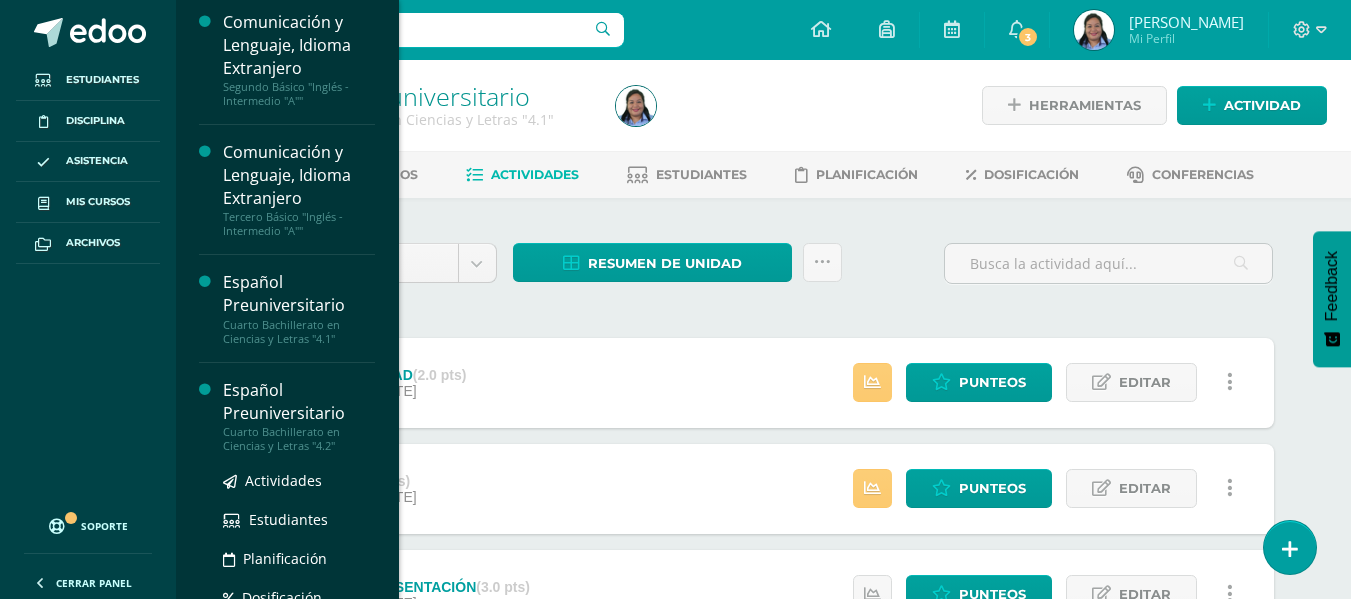 click on "Cuarto
Bachillerato en Ciencias y Letras
"4.2"" at bounding box center (299, 439) 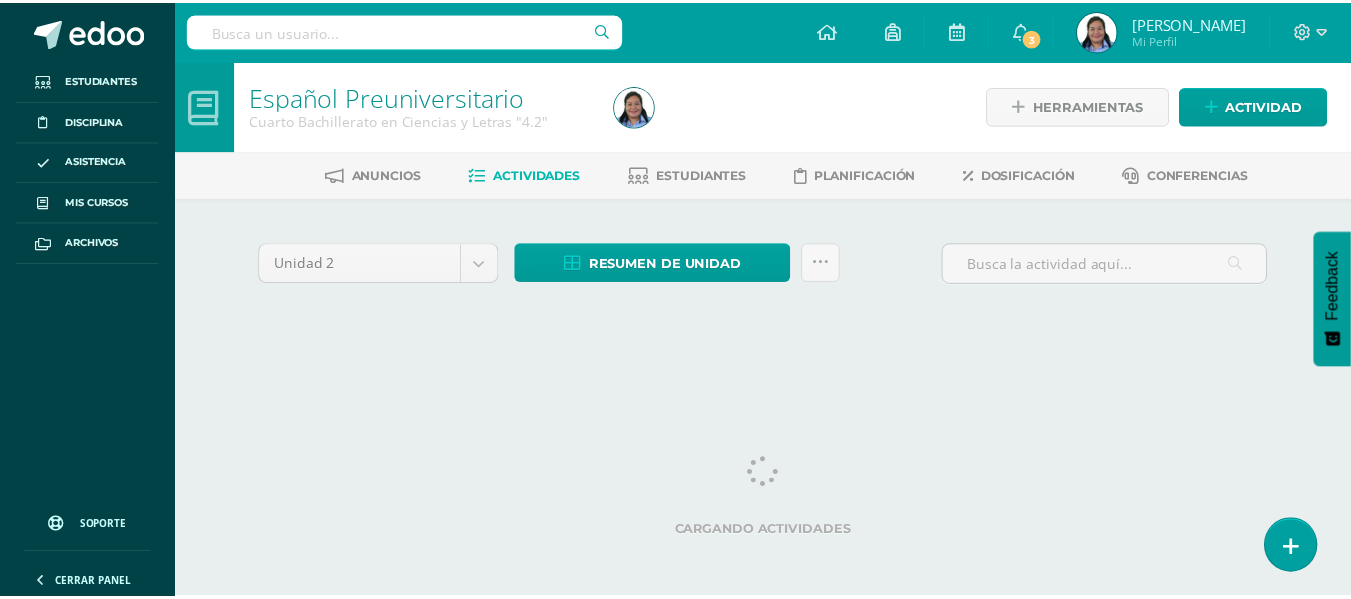 scroll, scrollTop: 0, scrollLeft: 0, axis: both 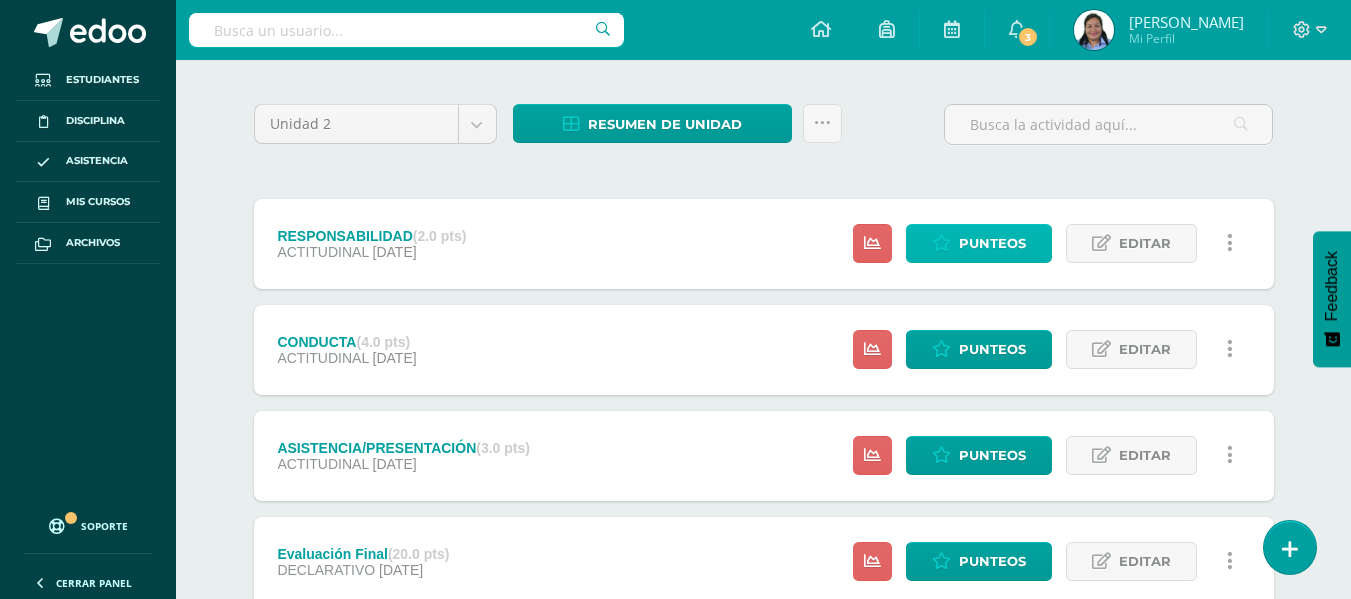 click on "Punteos" at bounding box center (992, 243) 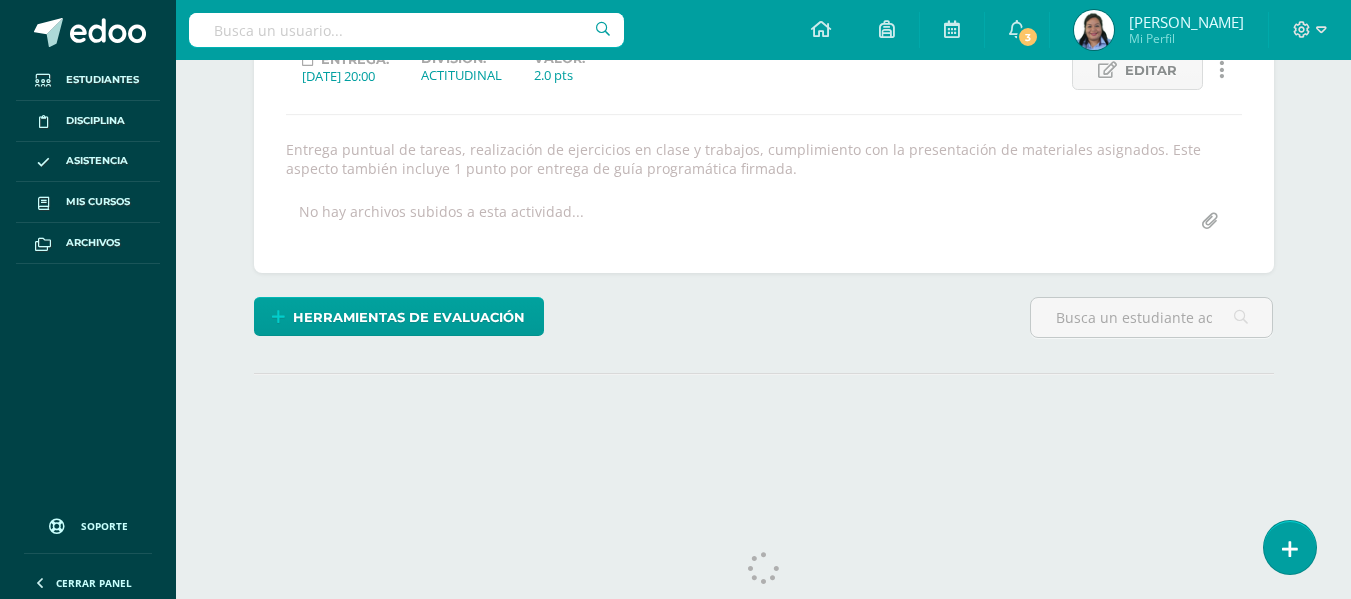 scroll, scrollTop: 0, scrollLeft: 0, axis: both 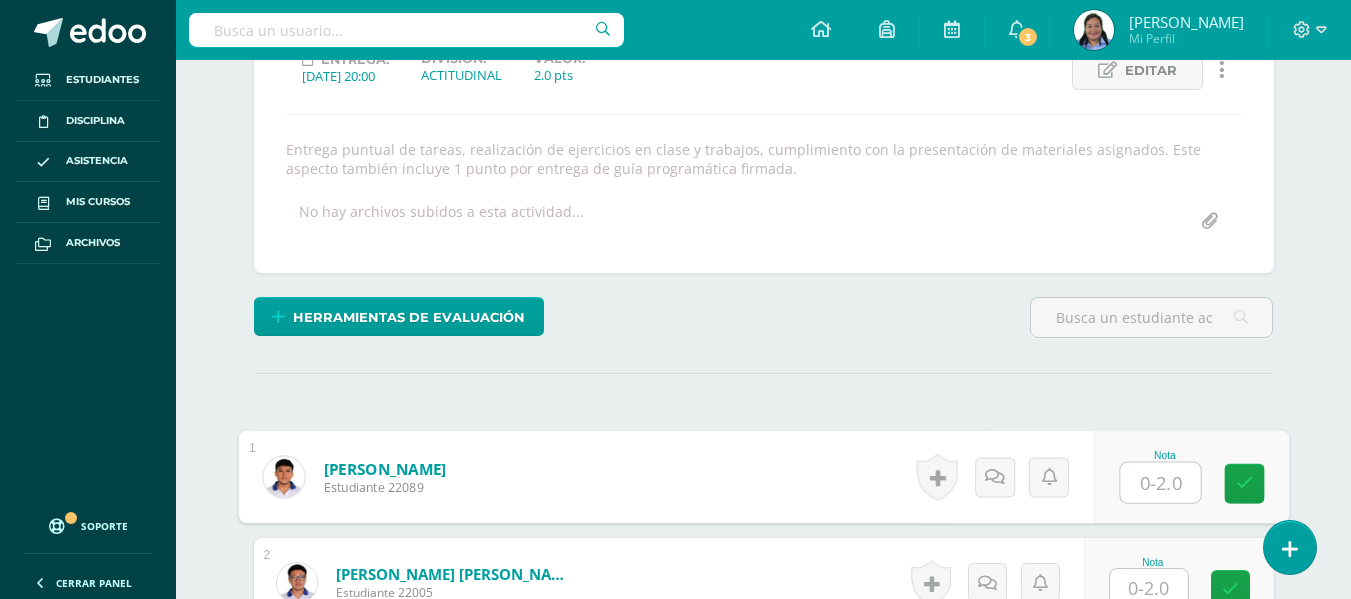 click at bounding box center (1160, 483) 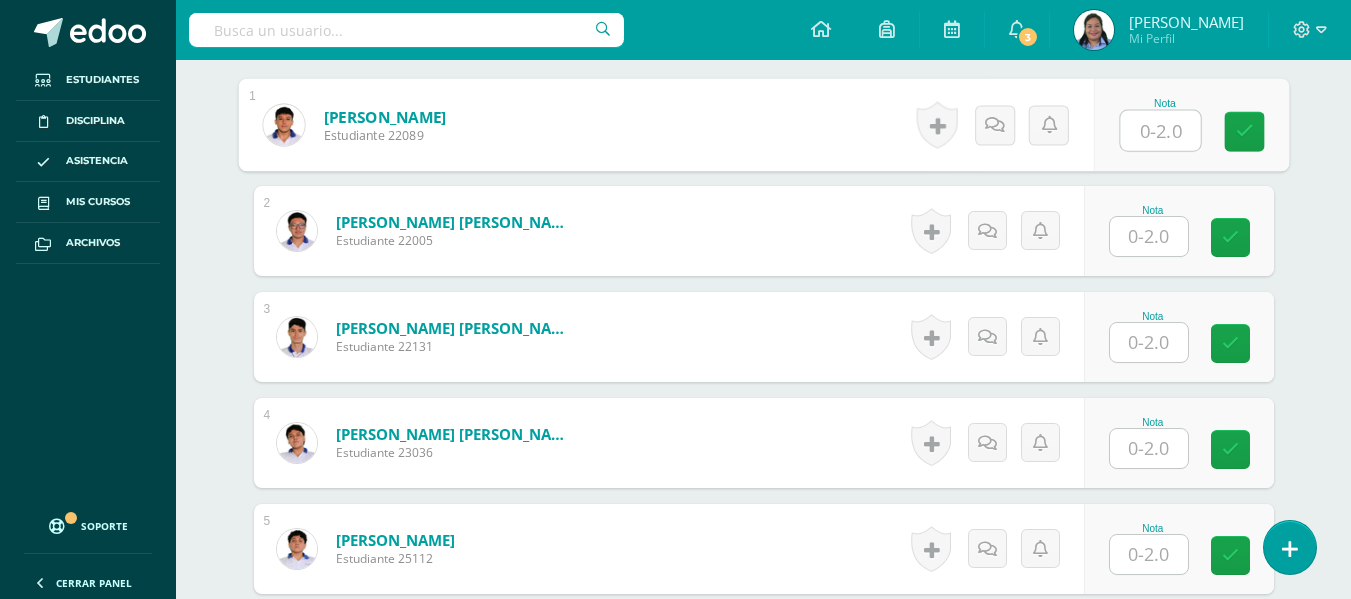 scroll, scrollTop: 654, scrollLeft: 0, axis: vertical 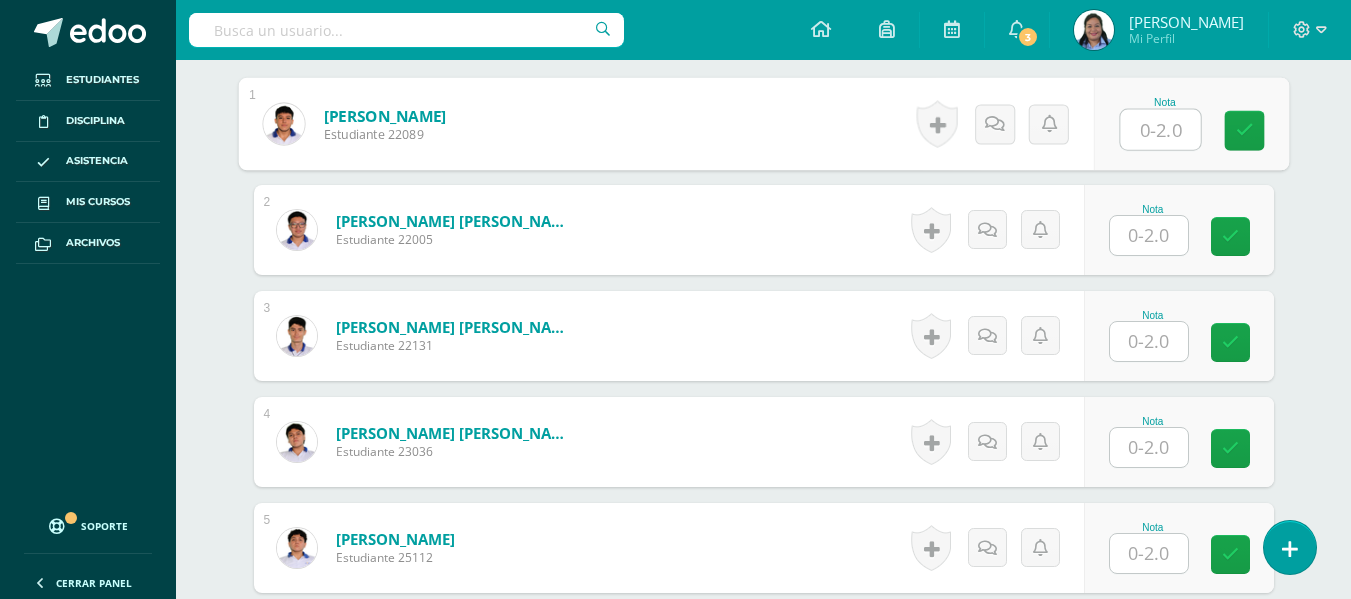 click on "Aguilar Flores, Edgar Joseadolfo" at bounding box center (384, 115) 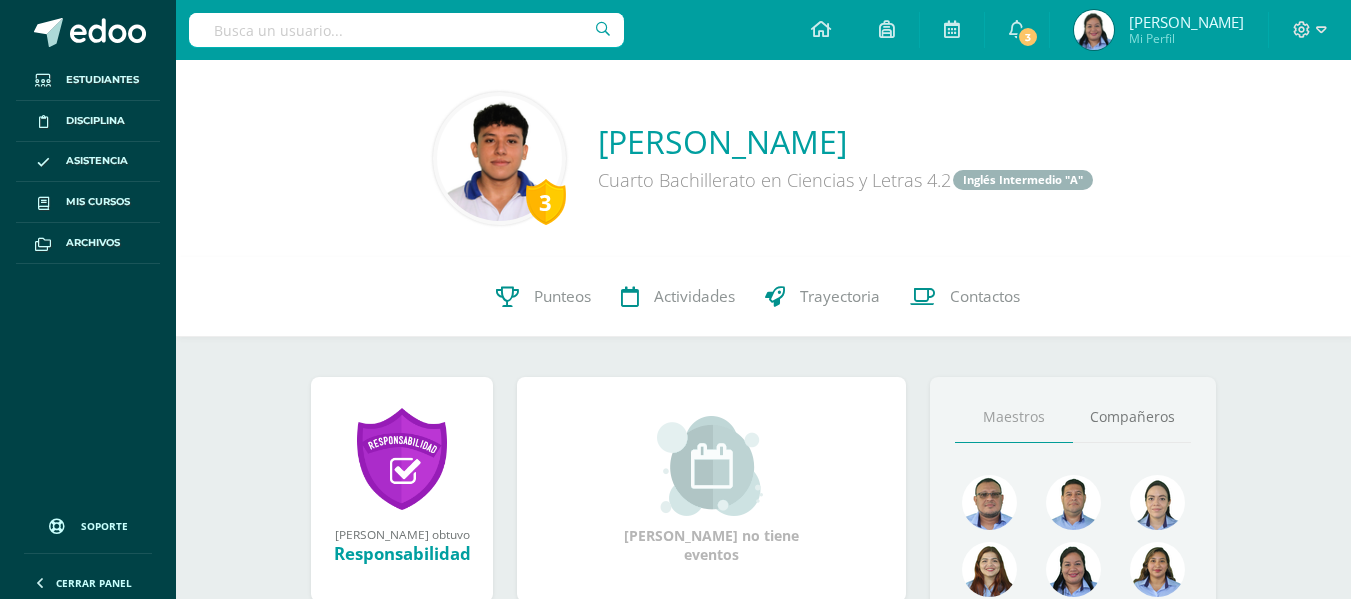 scroll, scrollTop: 0, scrollLeft: 0, axis: both 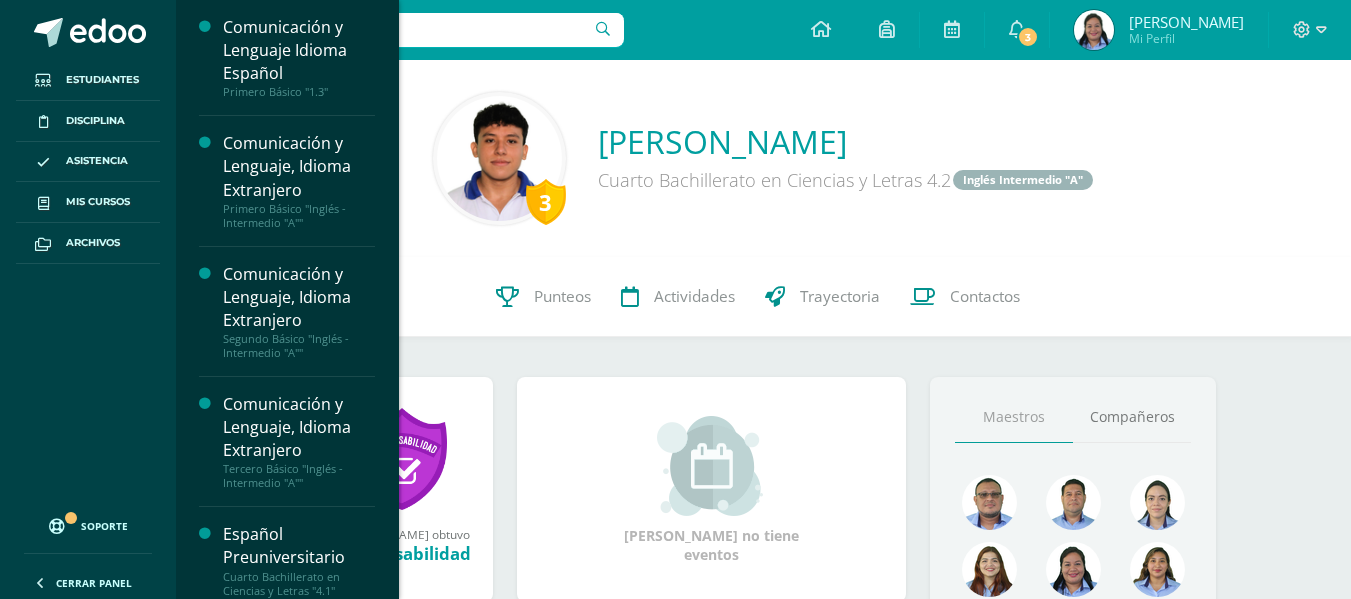 drag, startPoint x: 380, startPoint y: 132, endPoint x: 380, endPoint y: 161, distance: 29 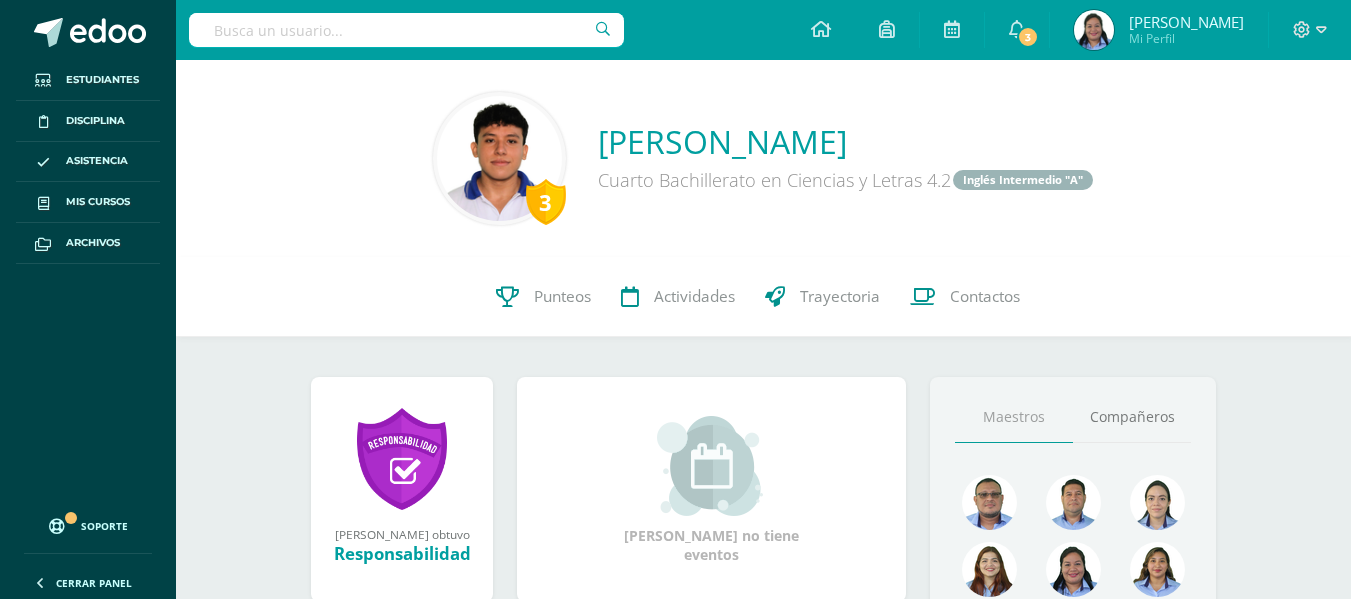 drag, startPoint x: 399, startPoint y: 162, endPoint x: 395, endPoint y: 208, distance: 46.173584 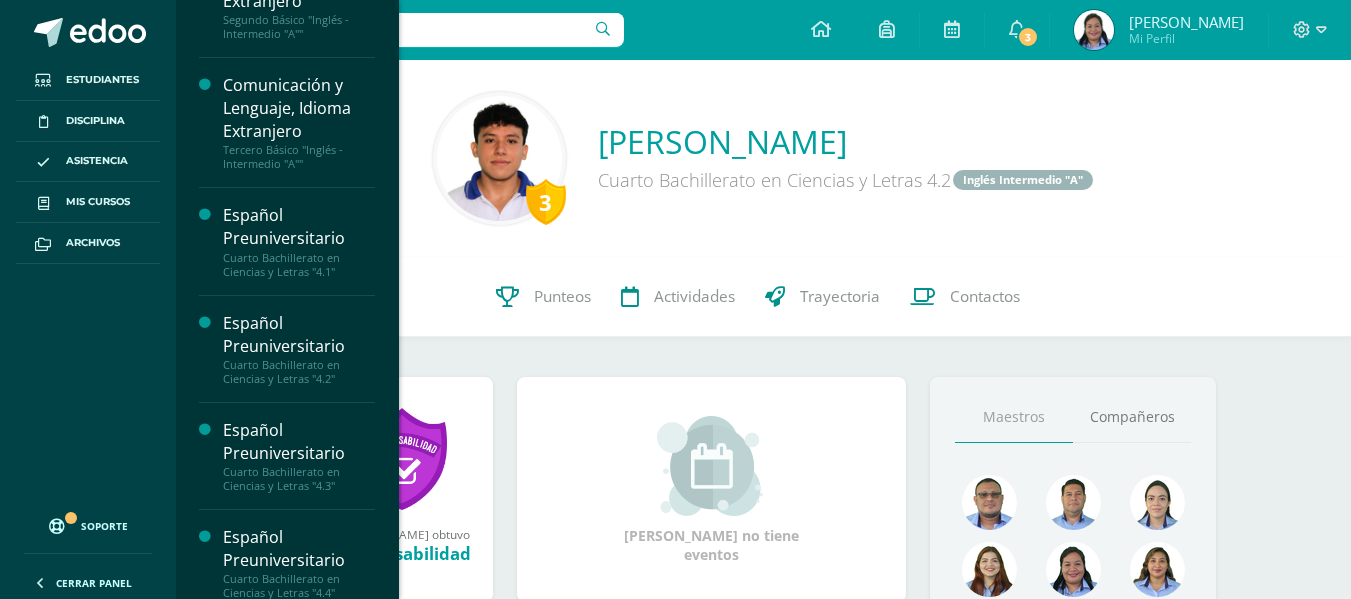 scroll, scrollTop: 331, scrollLeft: 0, axis: vertical 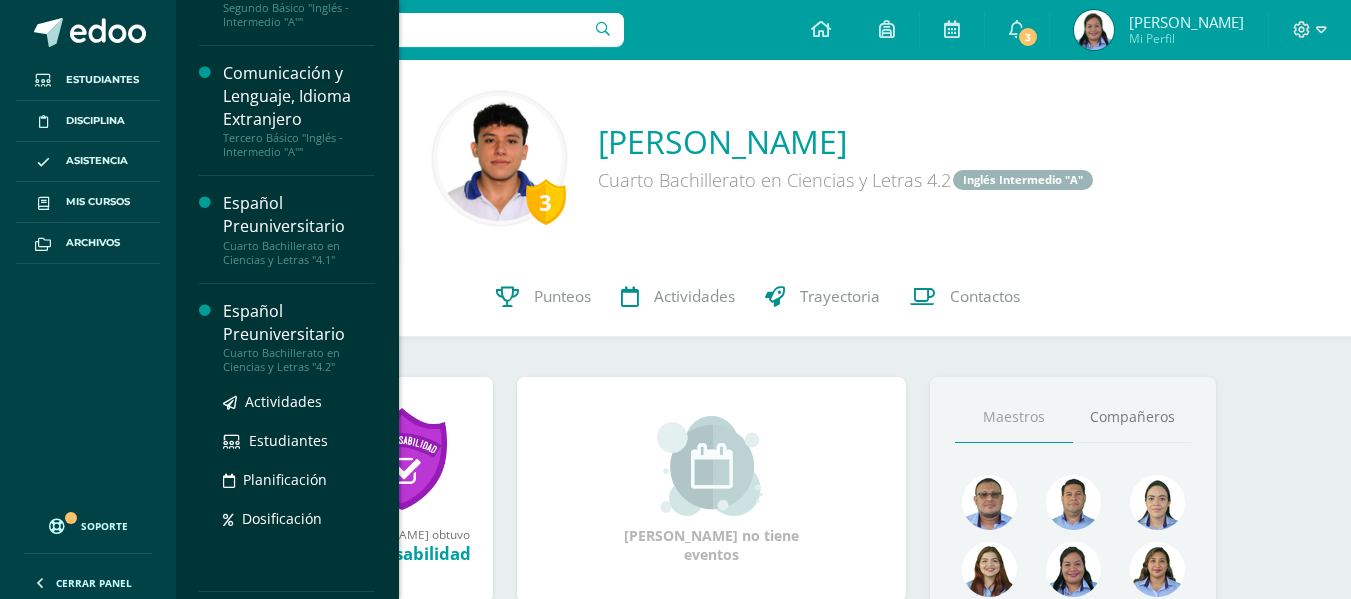 click on "Español Preuniversitario" at bounding box center (299, 323) 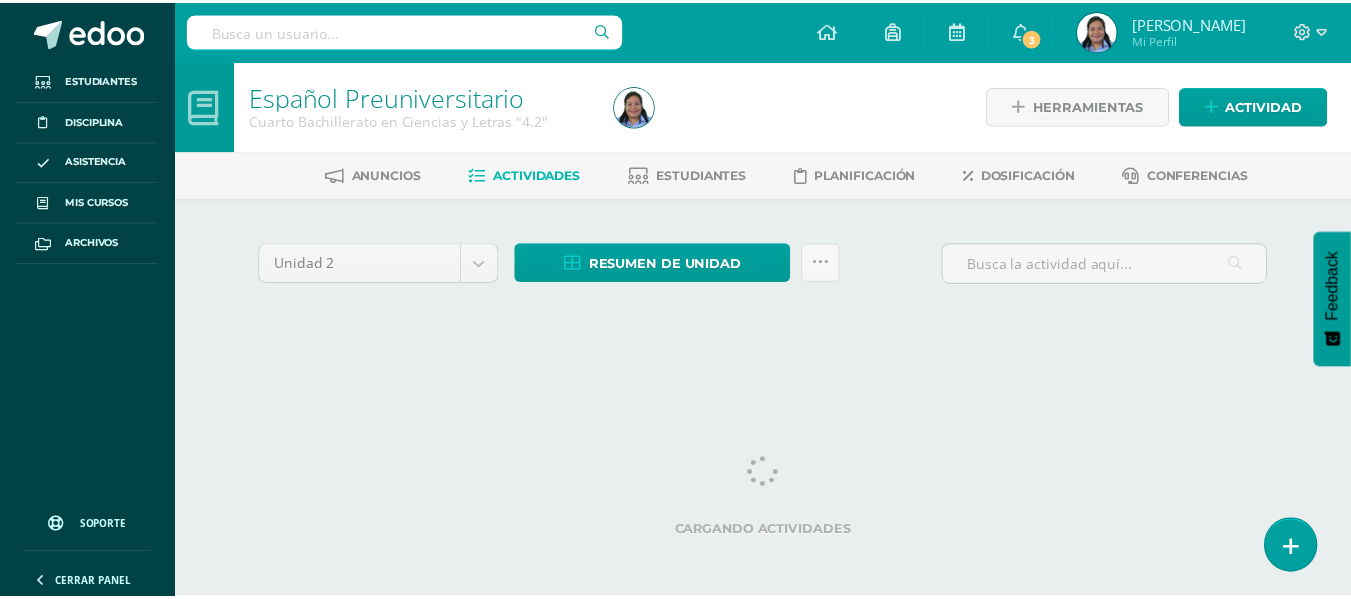 scroll, scrollTop: 0, scrollLeft: 0, axis: both 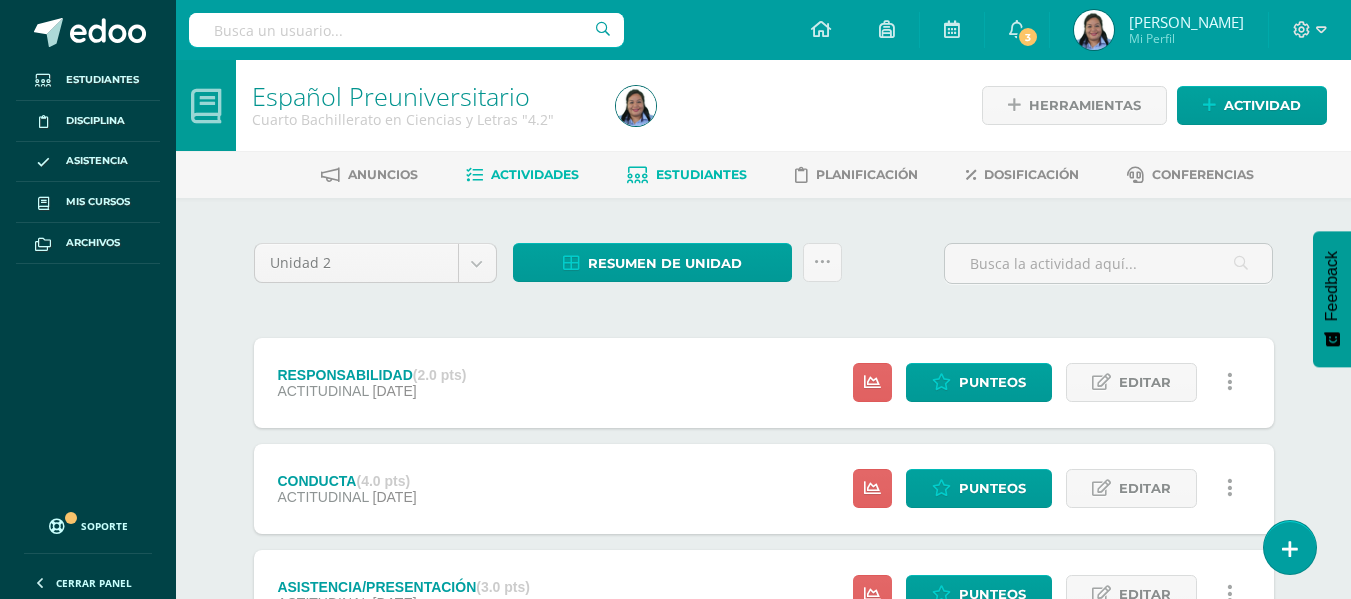 click on "Estudiantes" at bounding box center [701, 174] 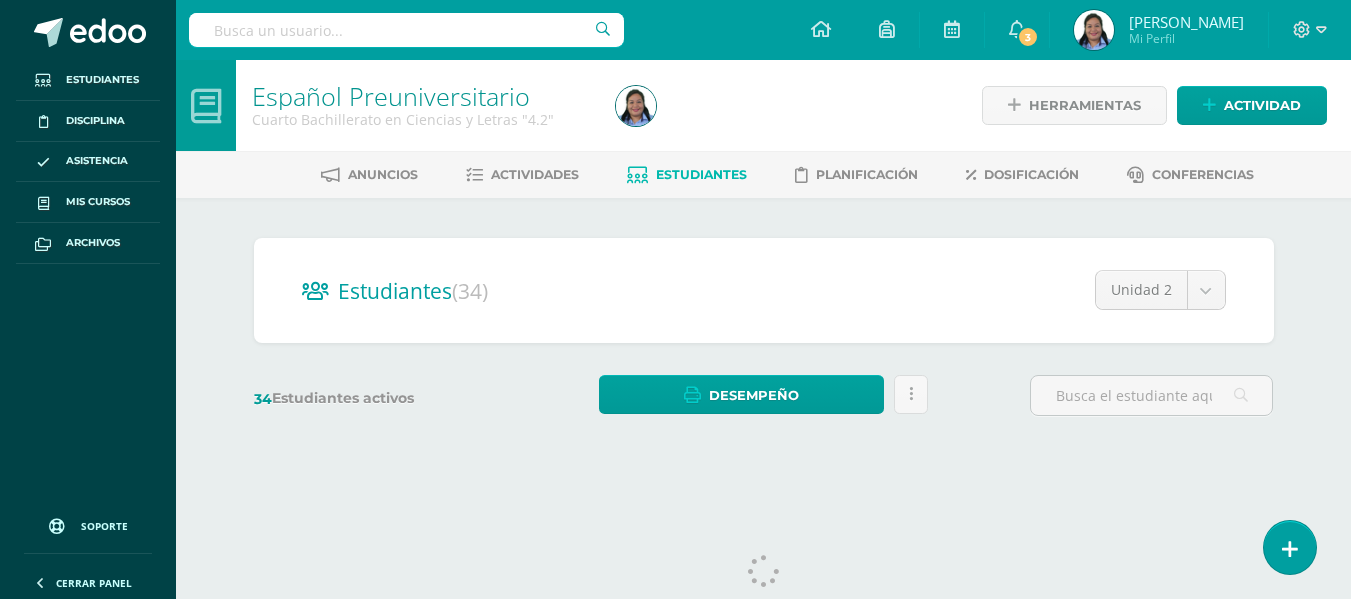 scroll, scrollTop: 0, scrollLeft: 0, axis: both 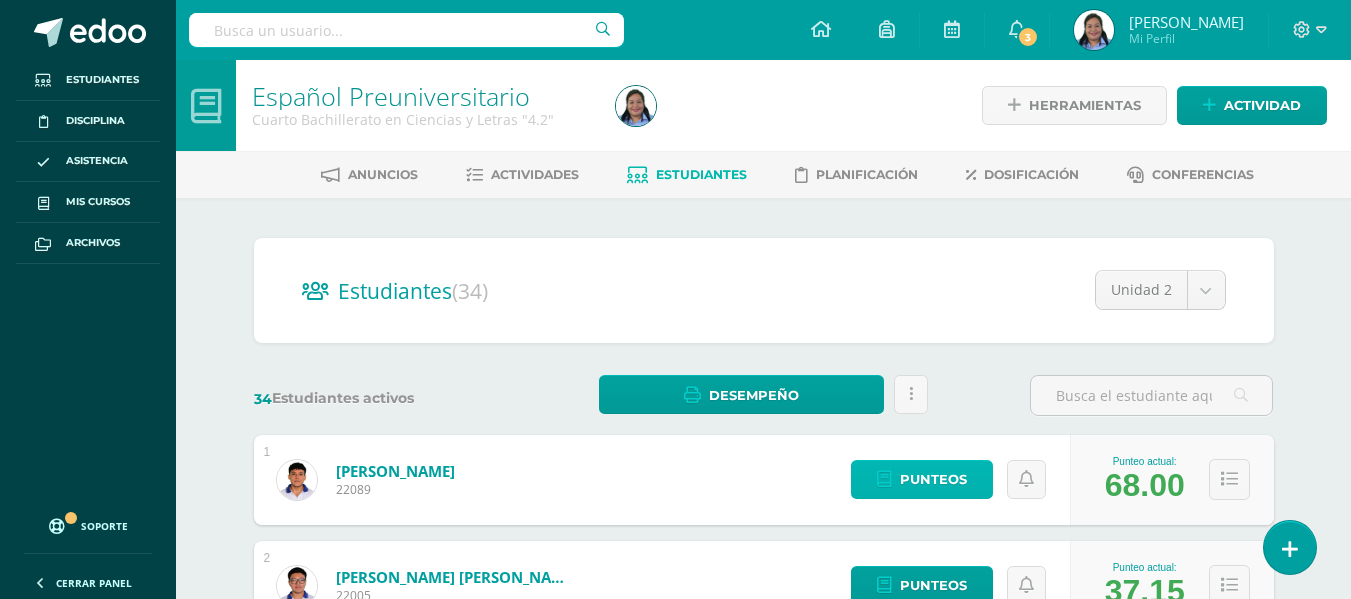 click on "Punteos" at bounding box center (933, 479) 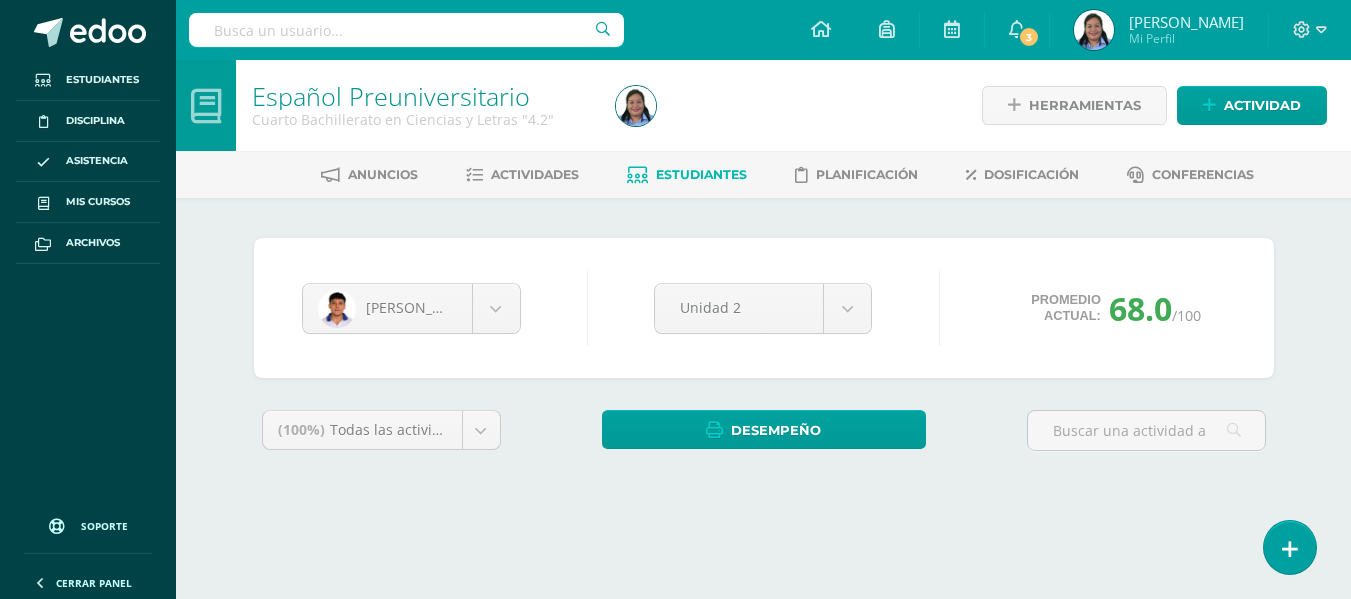scroll, scrollTop: 0, scrollLeft: 0, axis: both 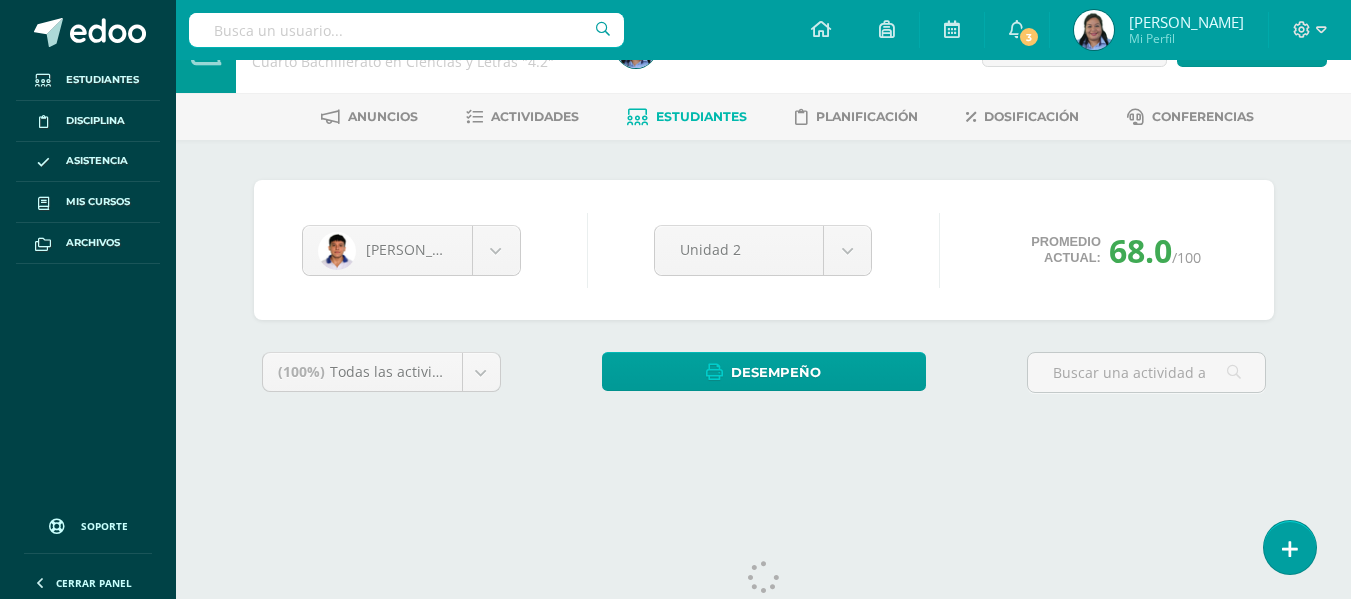 drag, startPoint x: 1365, startPoint y: 101, endPoint x: 1365, endPoint y: 158, distance: 57 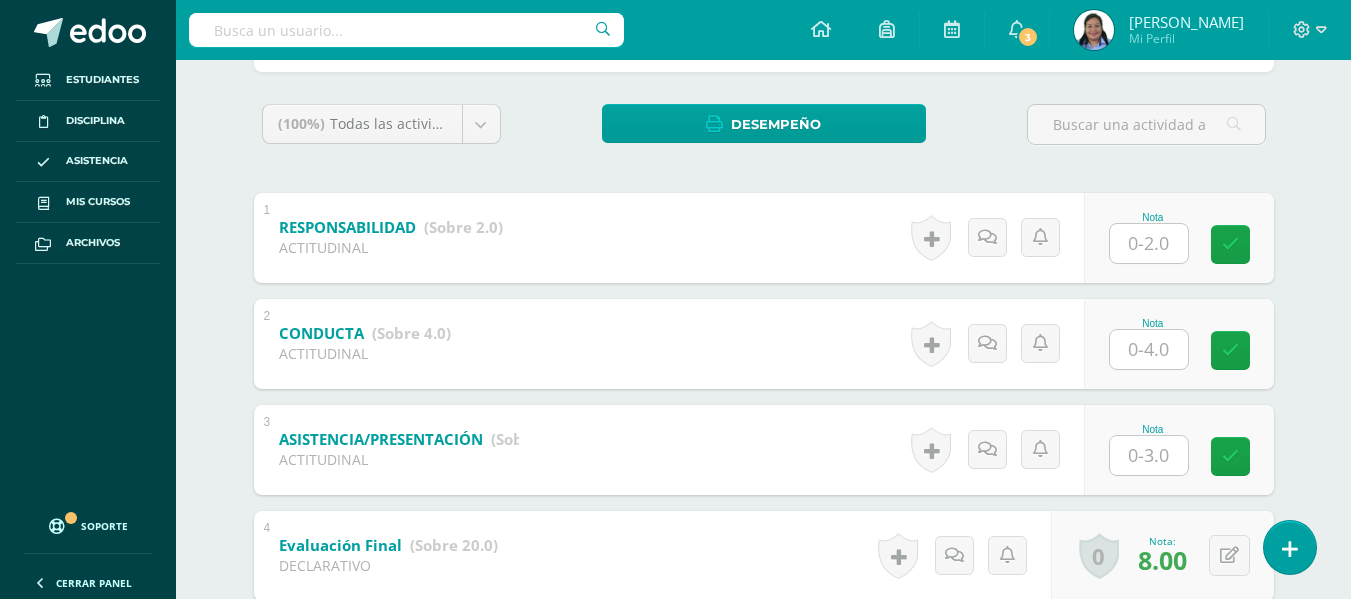 scroll, scrollTop: 294, scrollLeft: 0, axis: vertical 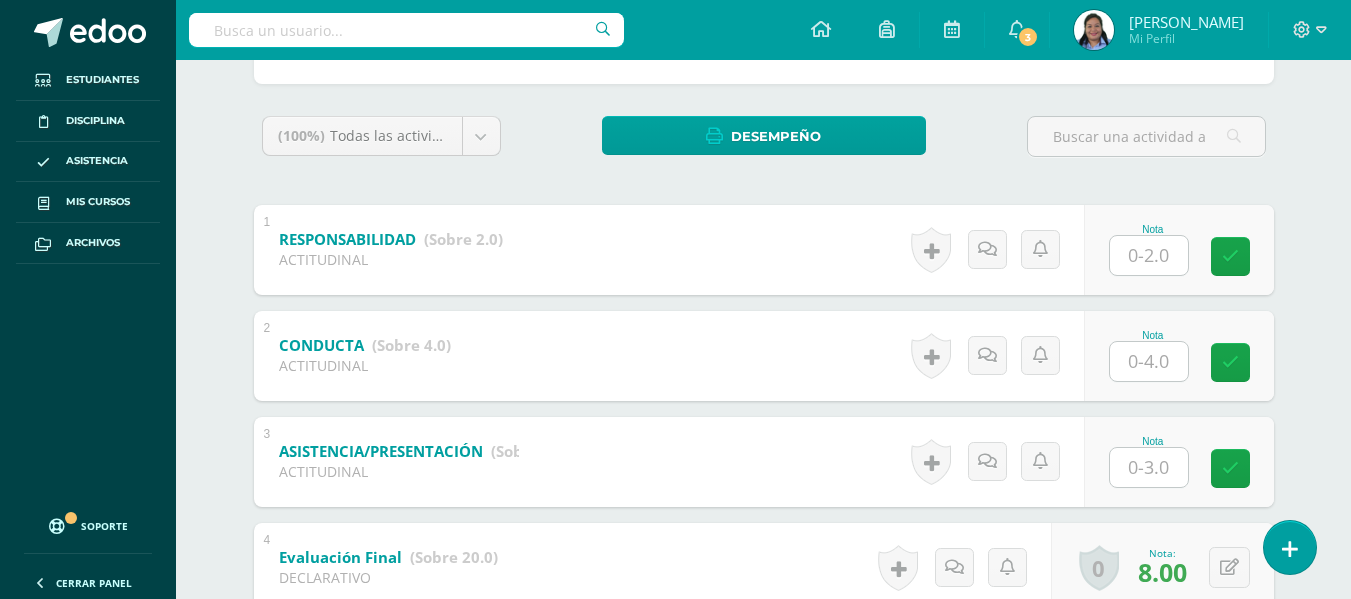click at bounding box center (1149, 255) 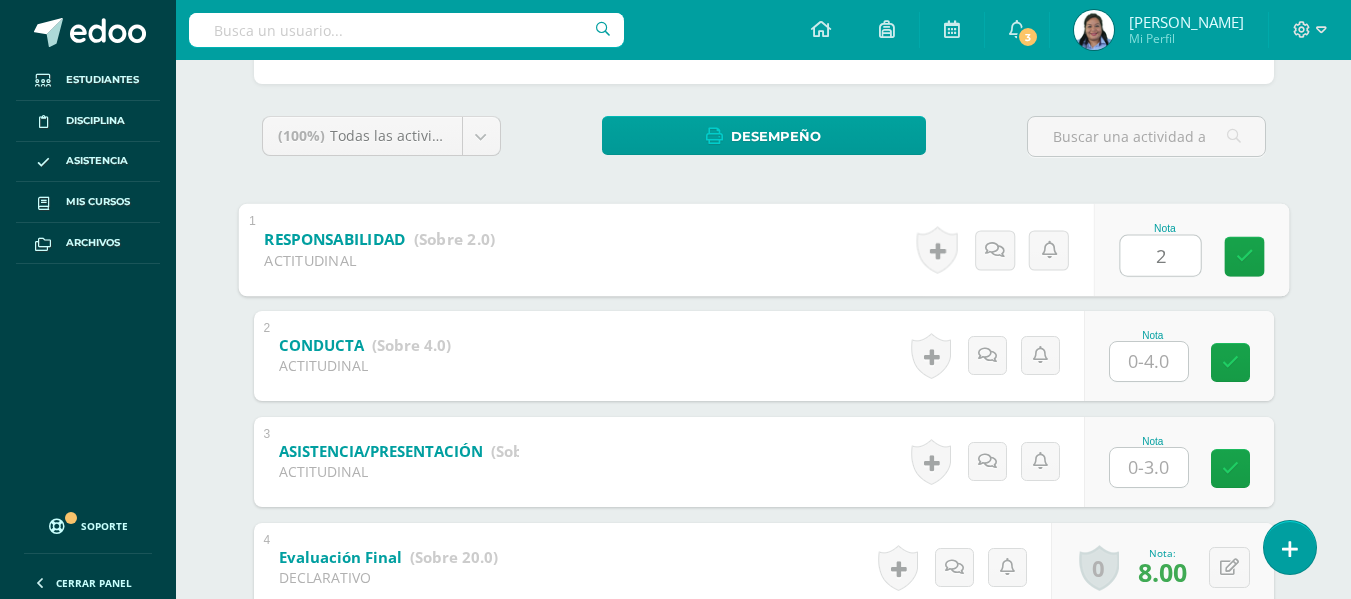 type on "2" 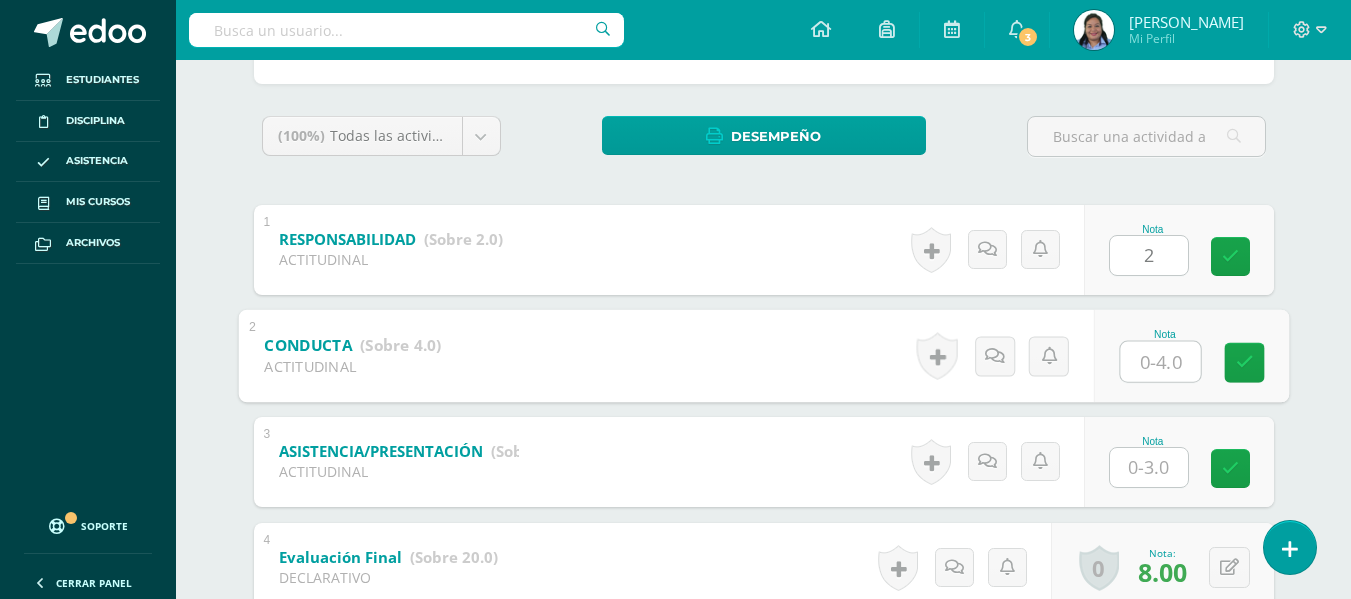 click at bounding box center (1160, 361) 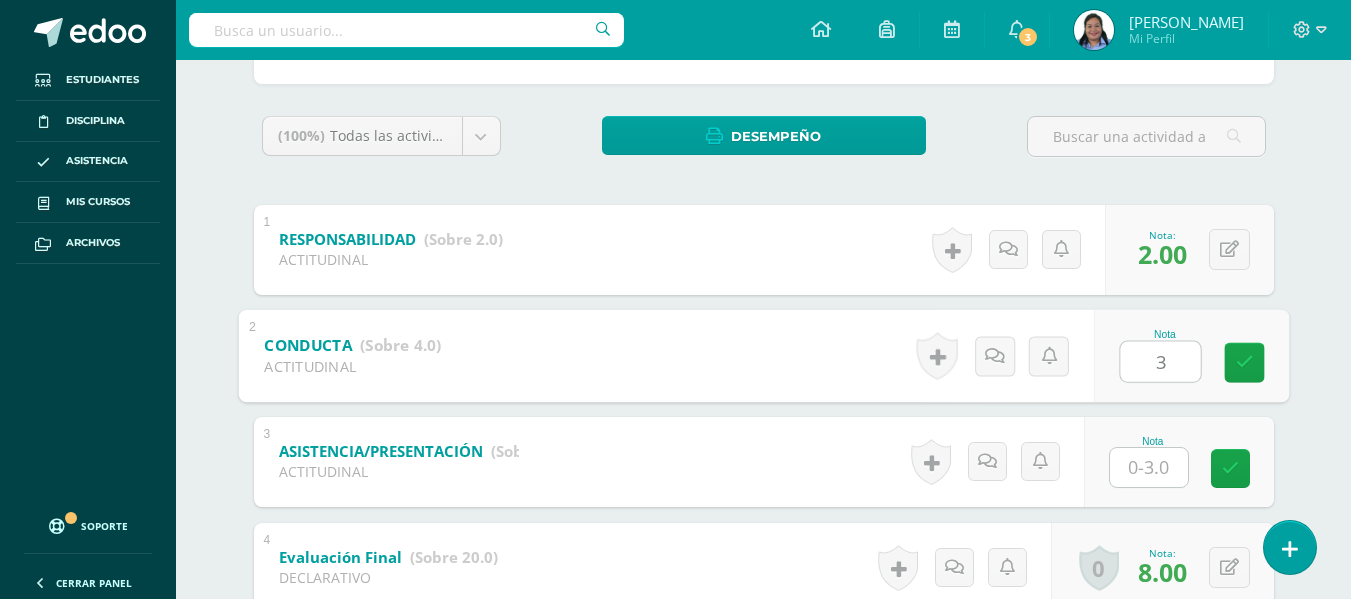 type on "3" 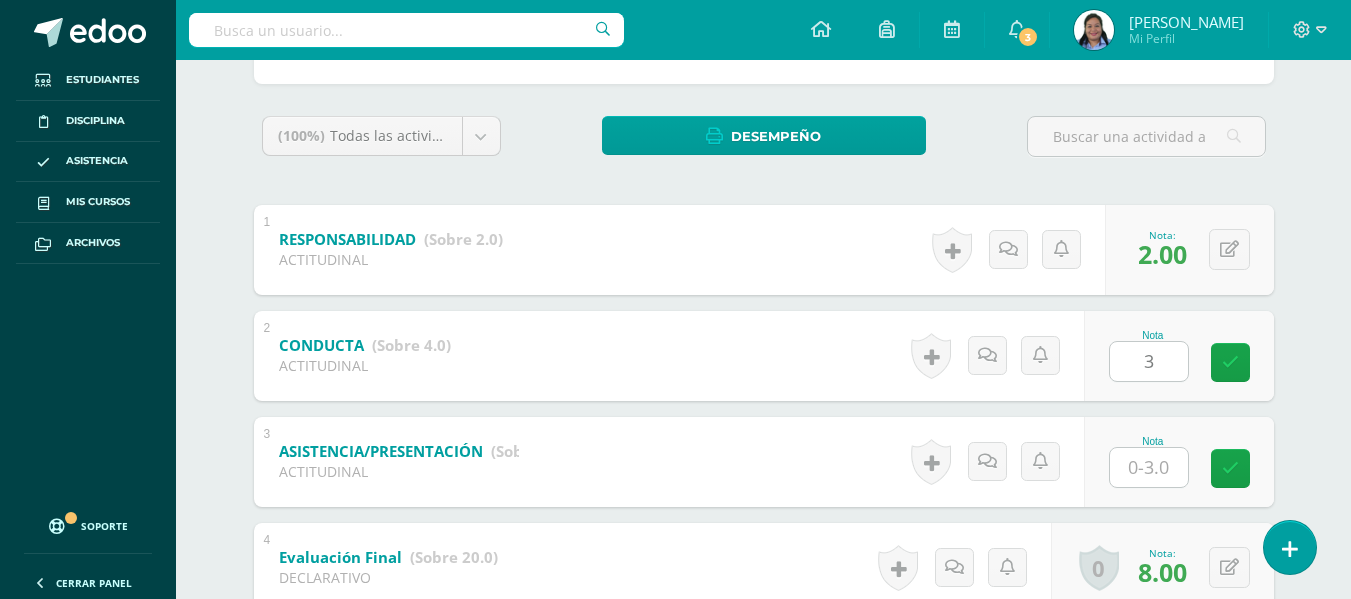click on "Nota" at bounding box center (1179, 462) 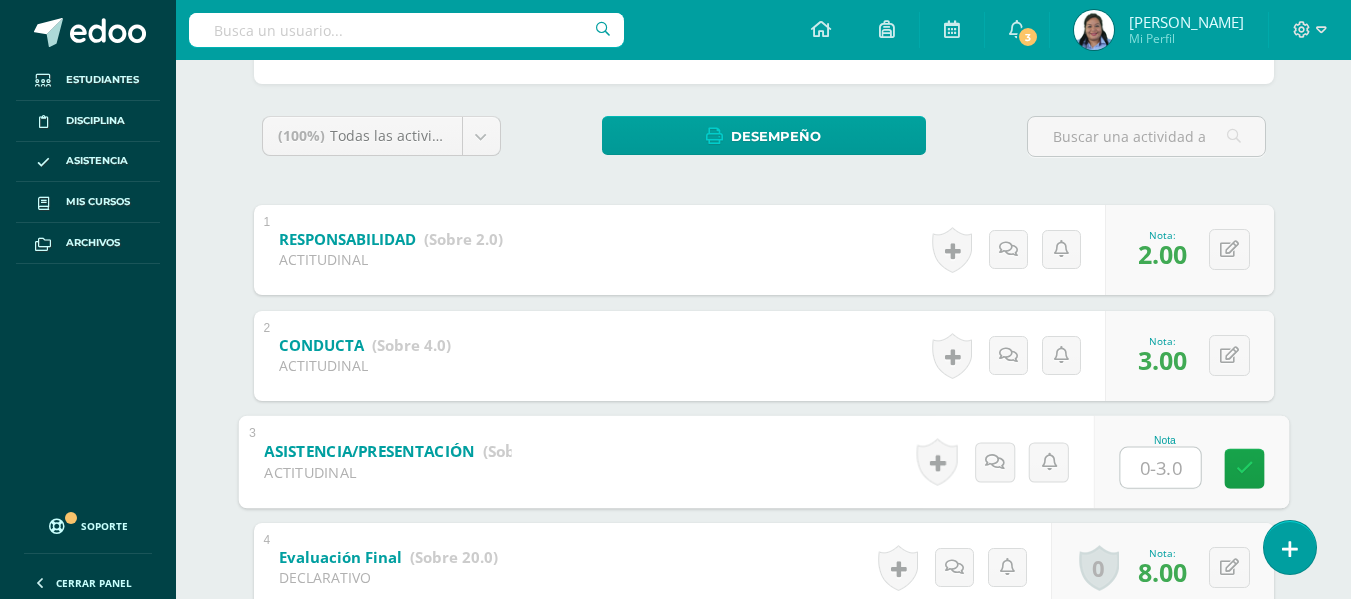 click at bounding box center (1160, 467) 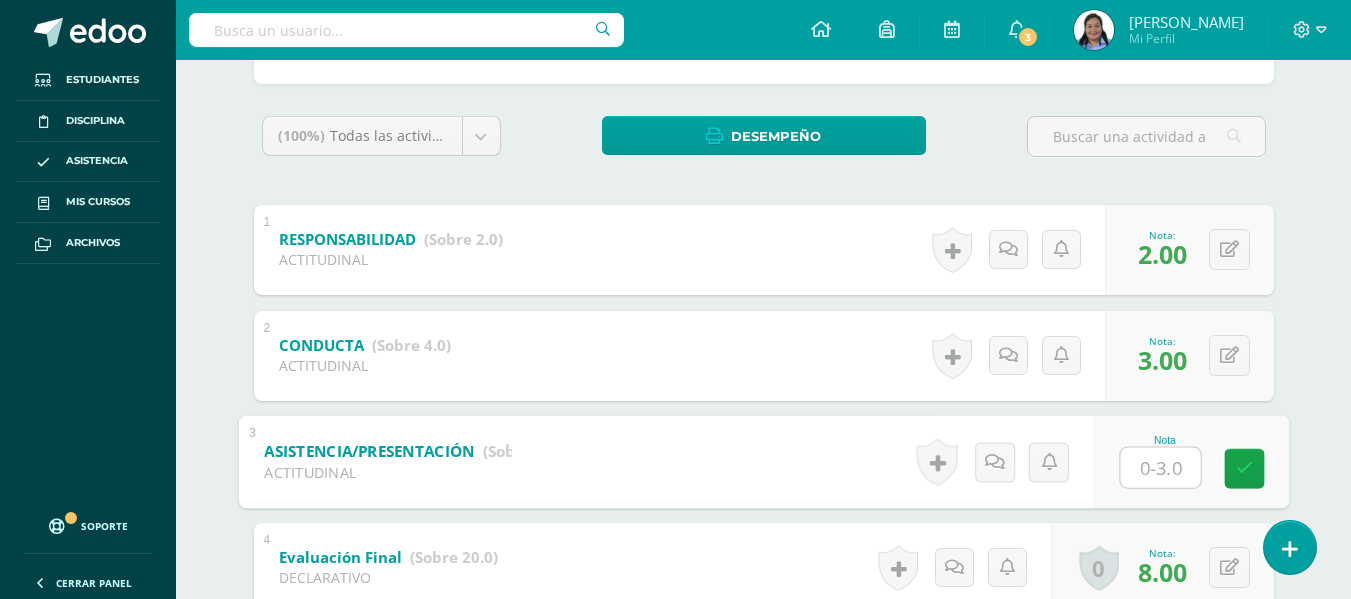 click at bounding box center (1160, 467) 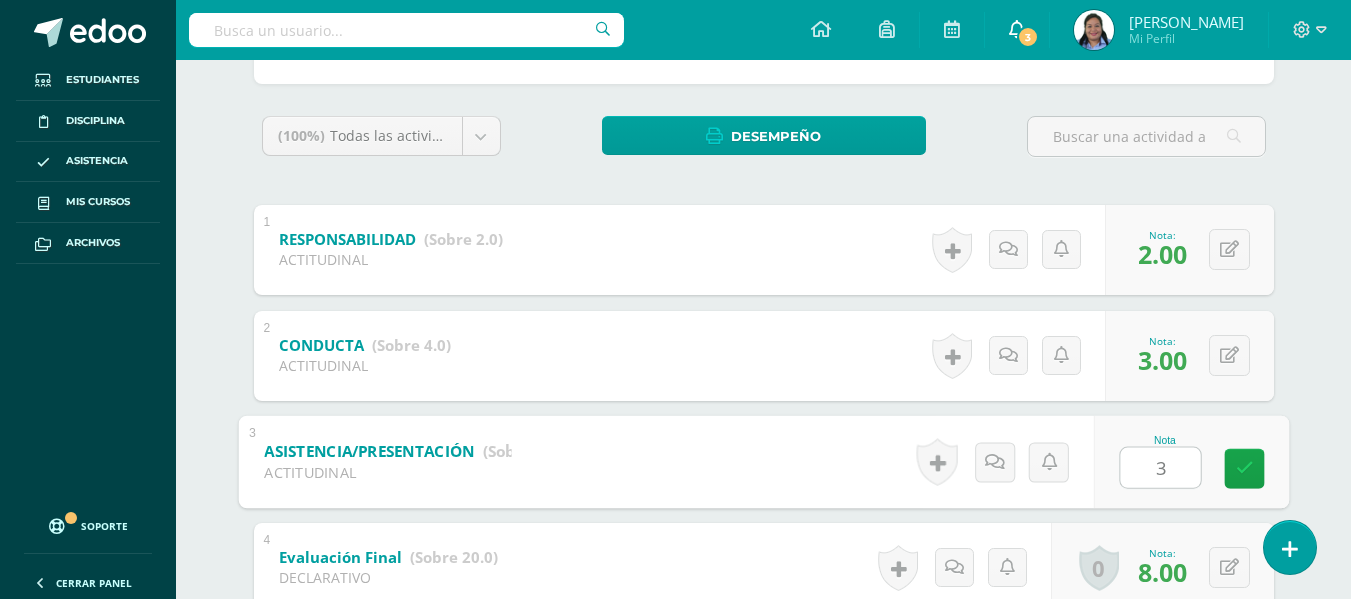 type on "3" 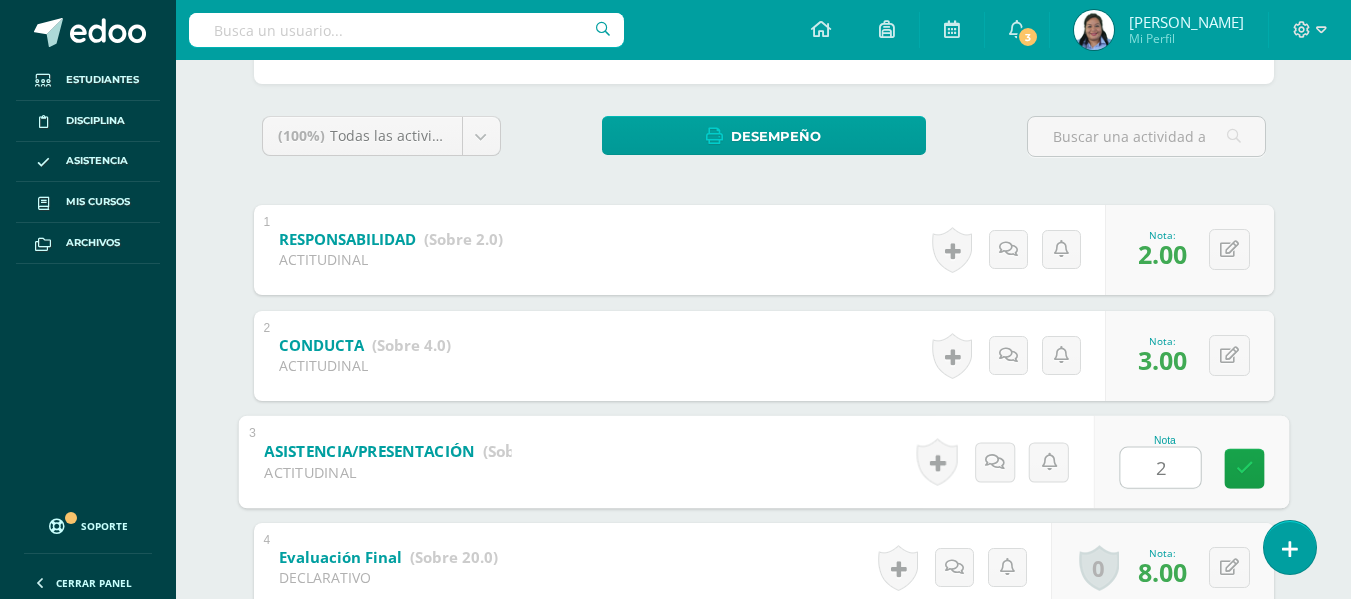 type on "2" 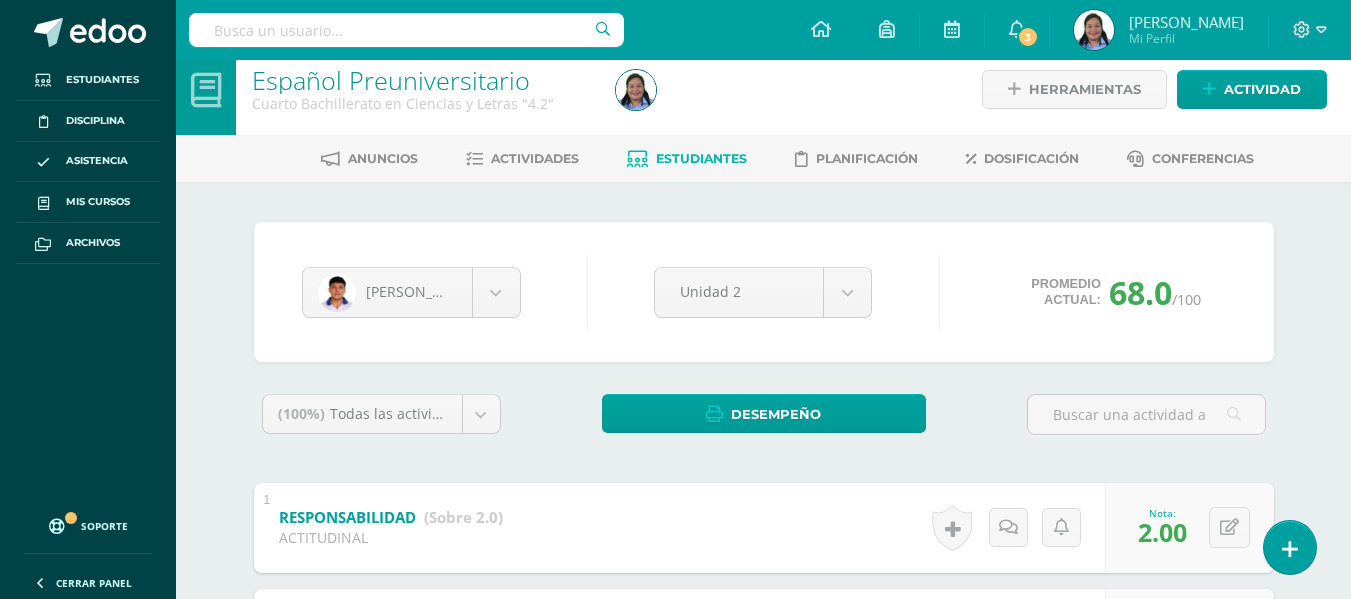 scroll, scrollTop: 0, scrollLeft: 0, axis: both 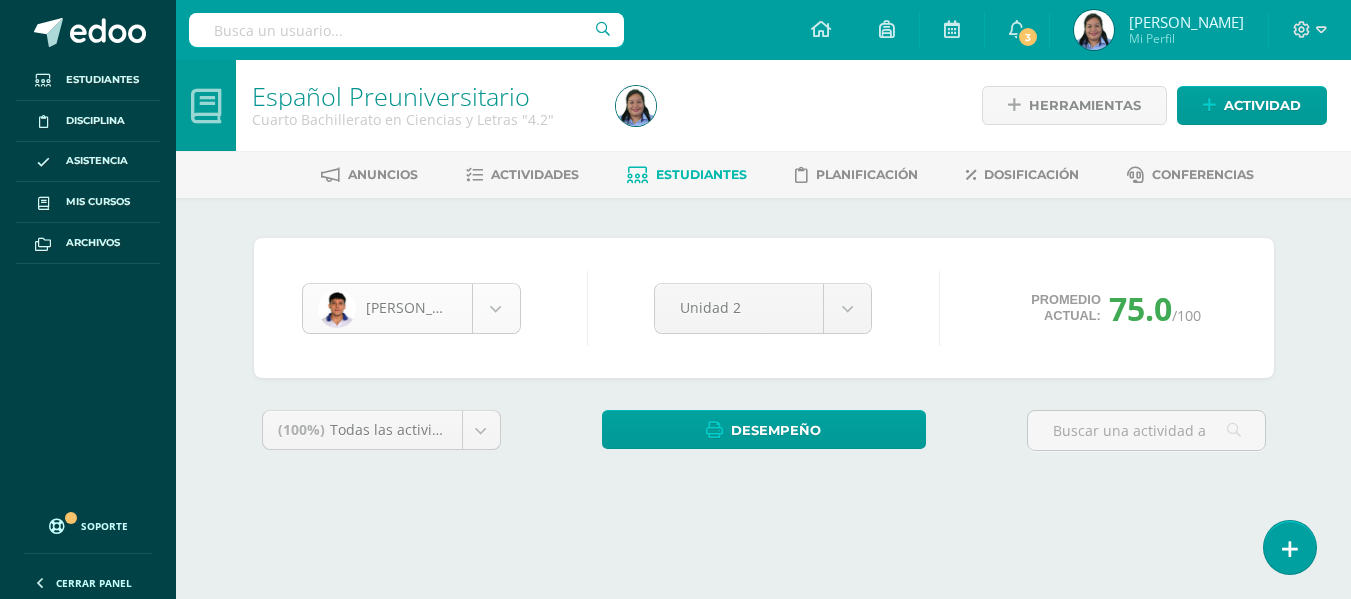 click on "Estudiantes Disciplina Asistencia Mis cursos Archivos Soporte
Centro de ayuda
Últimas actualizaciones
10+ Cerrar panel
Comunicación y Lenguaje Idioma Español
Primero
Básico
"1.3"
Actividades Estudiantes Planificación Dosificación
Comunicación y Lenguaje, Idioma Extranjero
Primero
Básico
"Inglés - Intermedio "A""
Actividades Estudiantes Planificación Dosificación
Comunicación y Lenguaje, Idioma Extranjero
Segundo
Básico
"Inglés - Intermedio "A""
Actividades Estudiantes Planificación Mi Perfil" at bounding box center [675, 269] 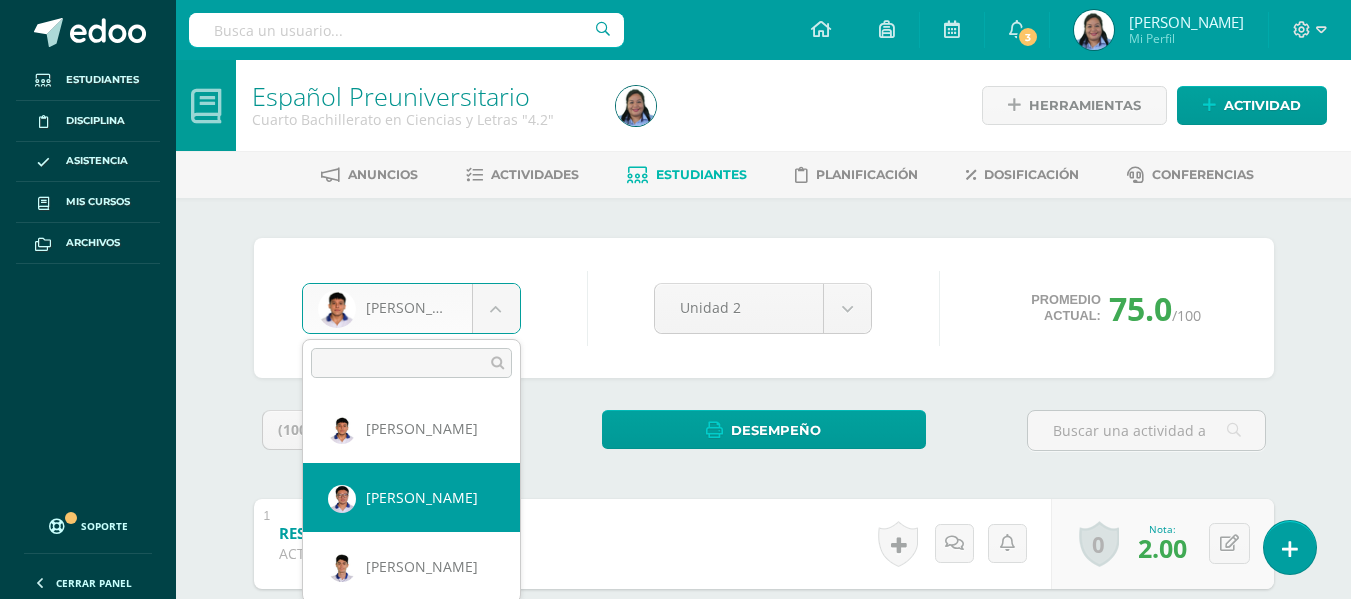 select on "183" 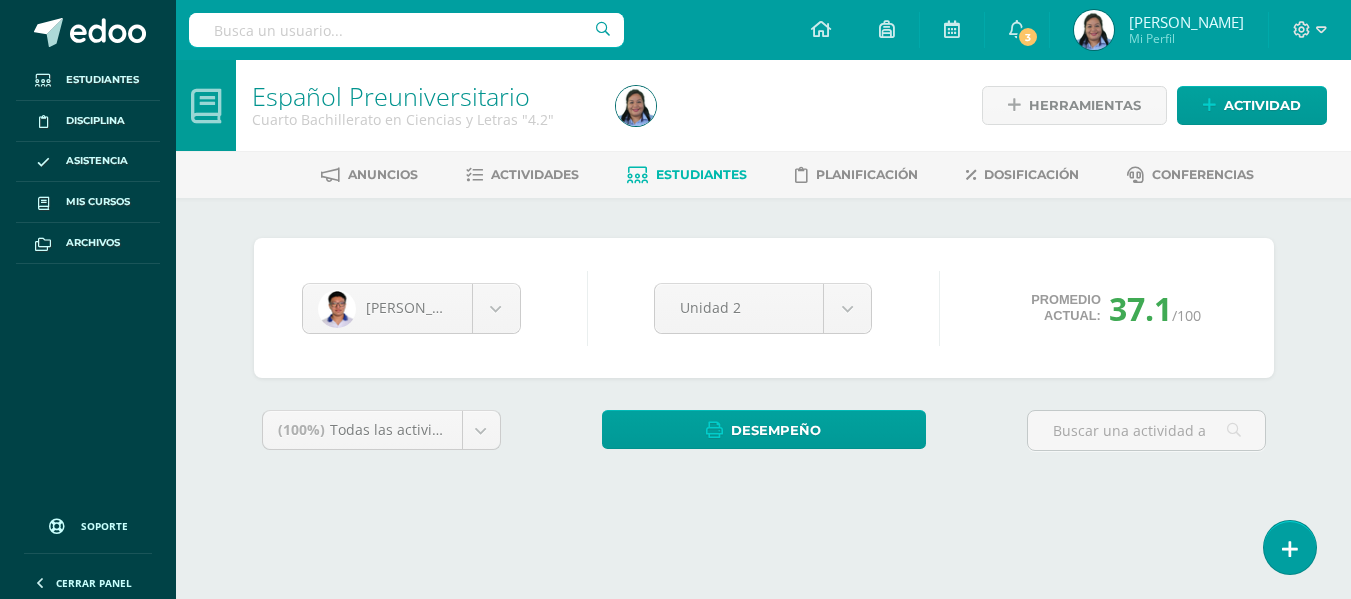 scroll, scrollTop: 0, scrollLeft: 0, axis: both 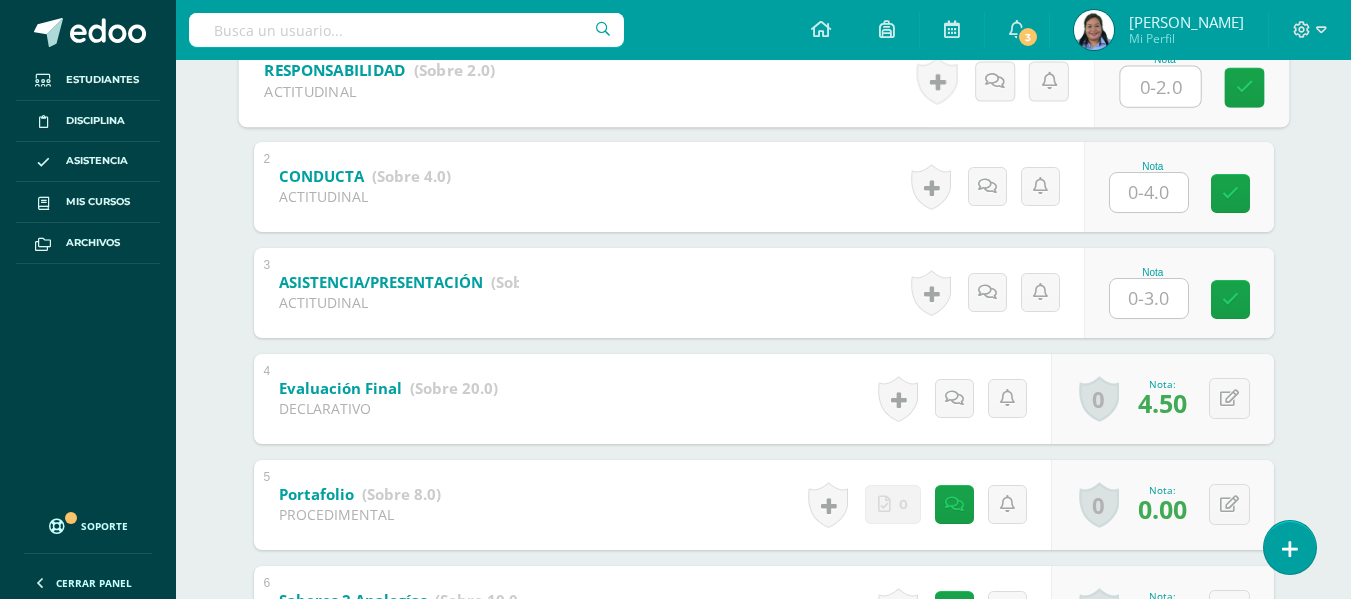 click at bounding box center (1160, 86) 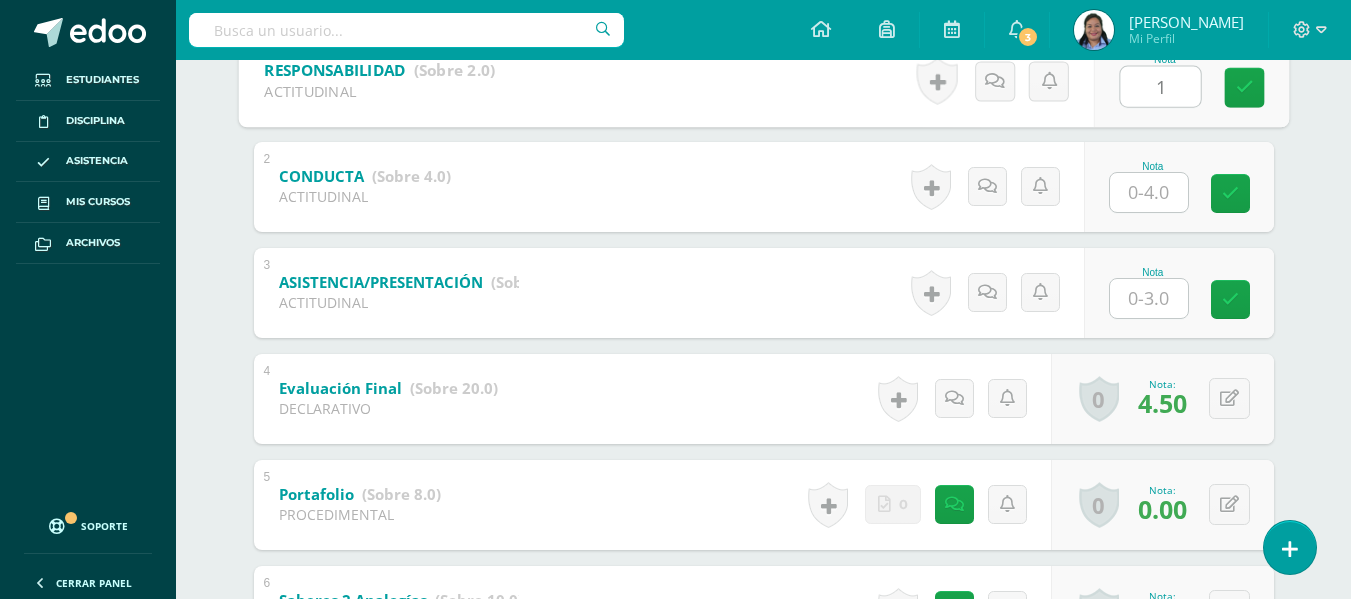 type on "1" 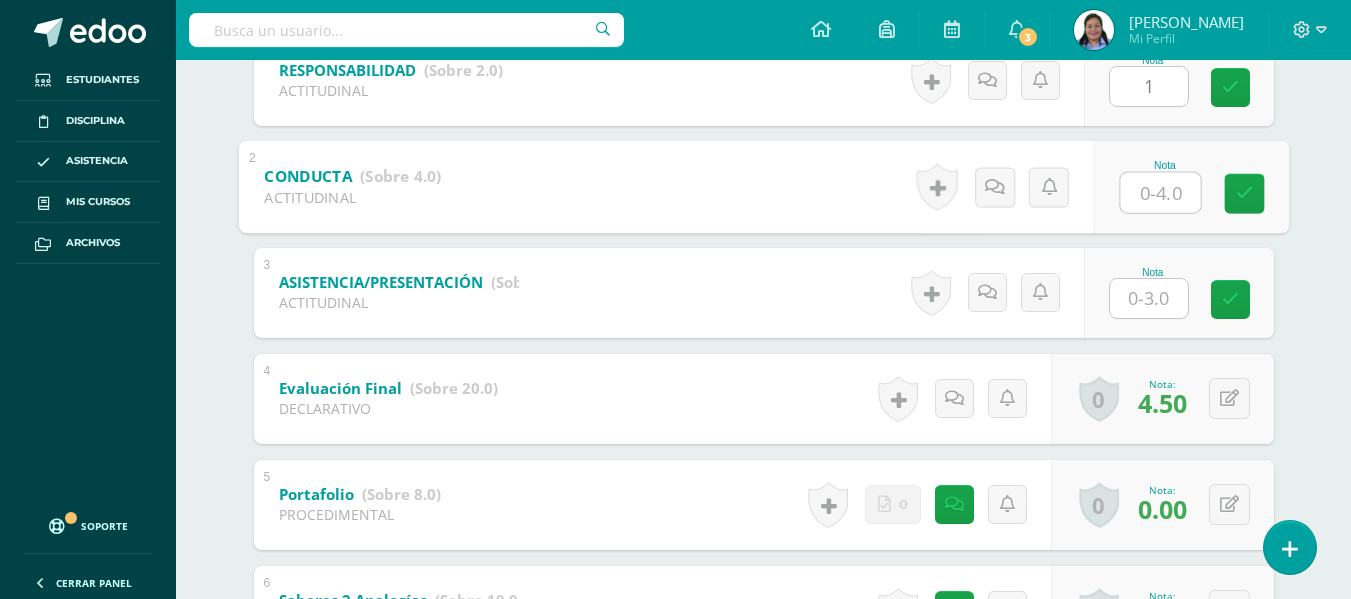 click at bounding box center [1160, 192] 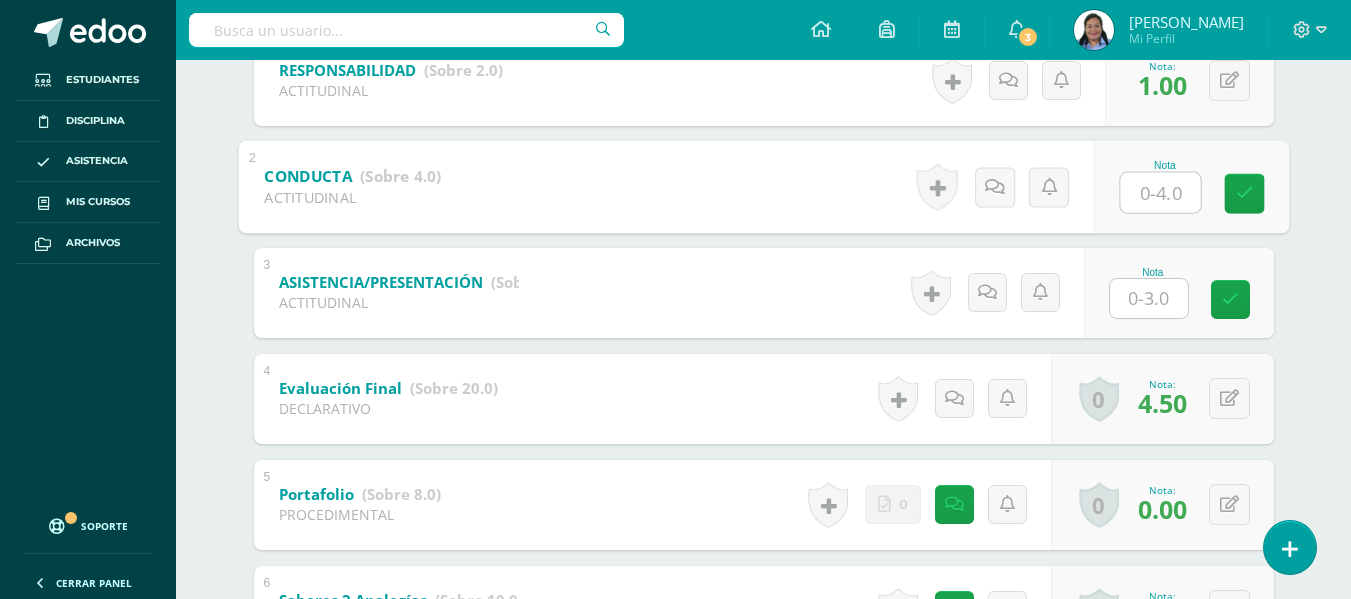 type on "3" 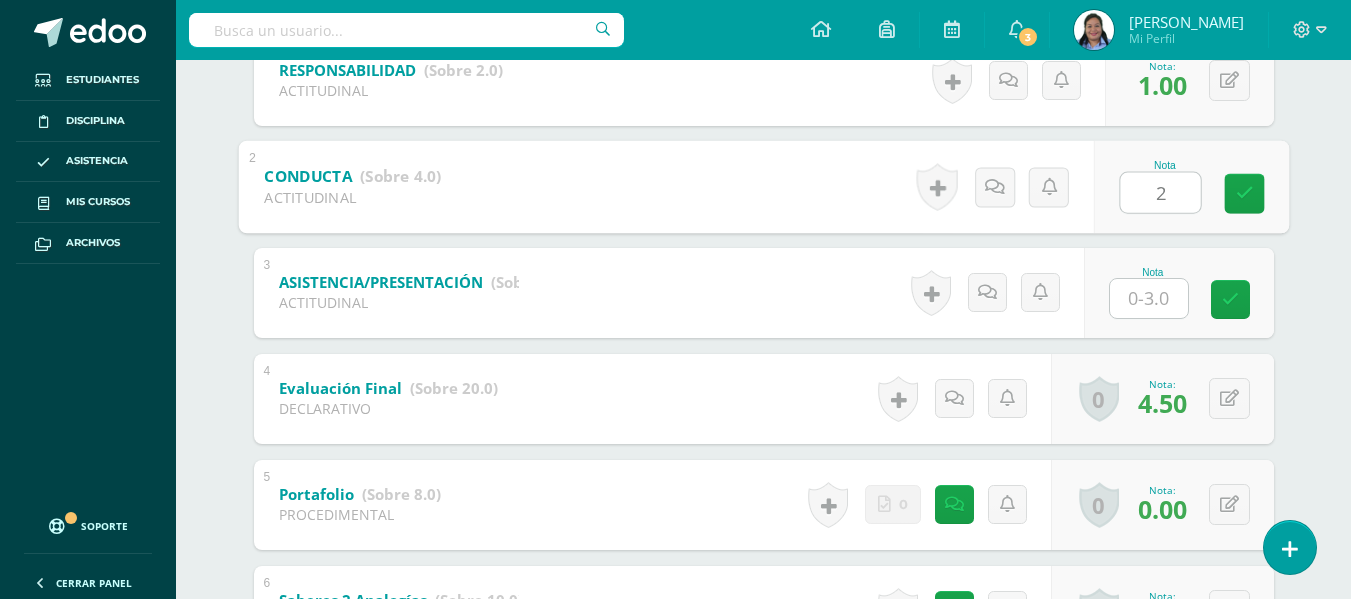 type on "2" 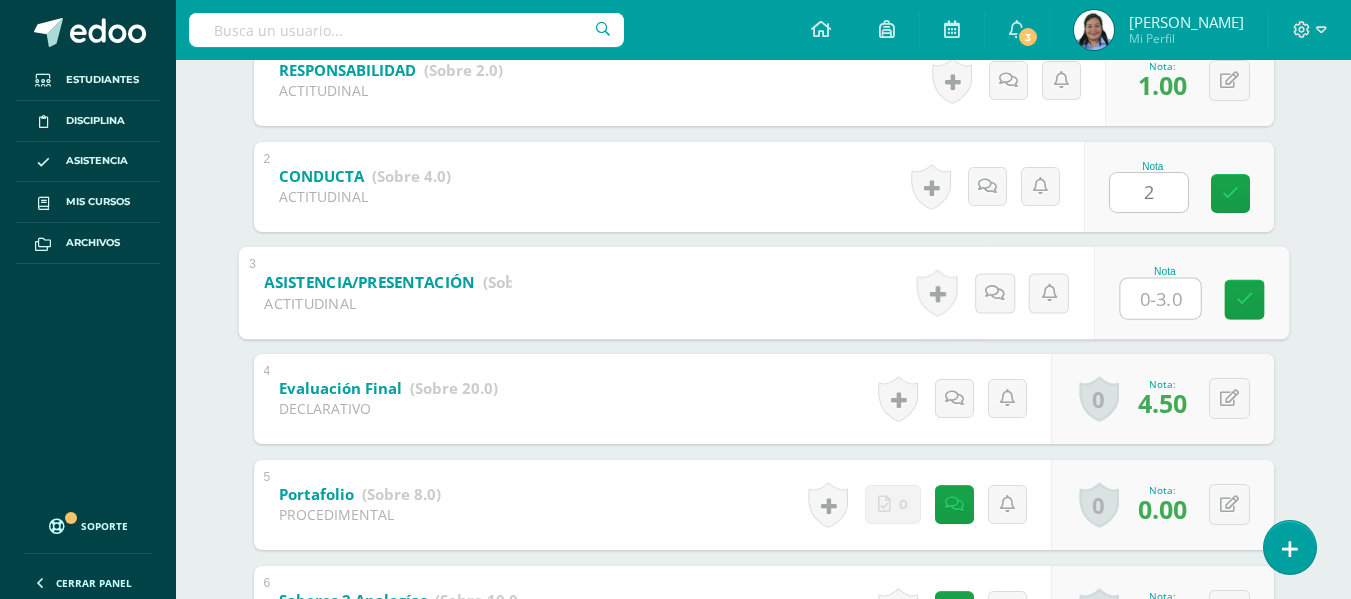click at bounding box center (1160, 298) 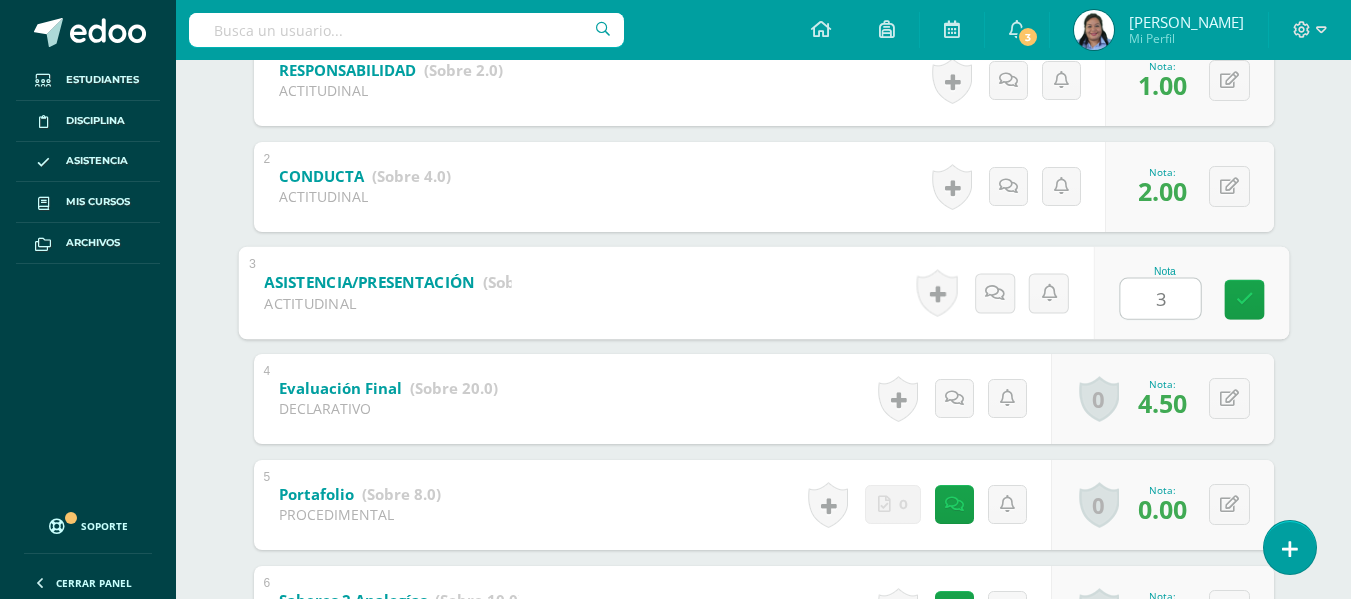 type on "3" 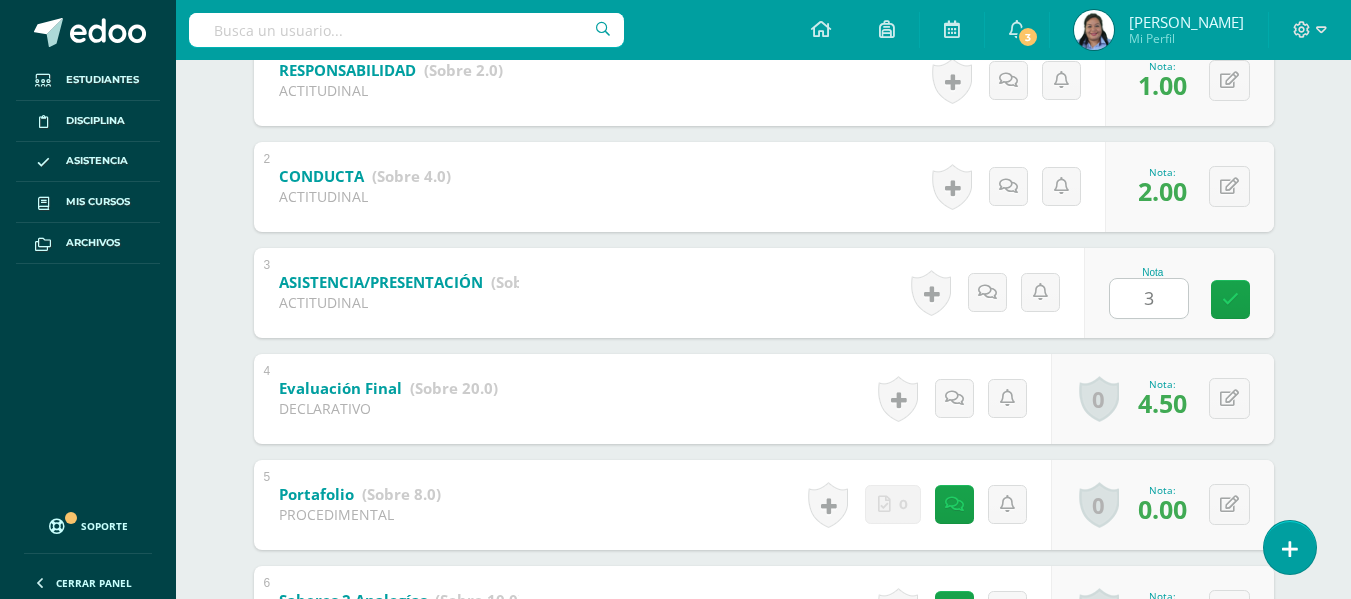 click on "José Caal                             Edgar Aguilar José Caal Ricardo Cardona Javier Castillo Jeison Chávez Mario Cruz Jesús España Rachell Felipe Angie Franco Steven Gálvez Diego Guerra Ariana Hernández Fredy Lemus Valeria López Estrella Marín Romina Martínez Héctor Martínez Samantha Martínez Marlyn Medrano Diego Monroy Hector Morales Stephano Morales Dulce Morales Osmán Pantaleón Ivana Pazos Ariana Pazos Dulce Pinto Adolfo Porras Emily Ramírez Sidney Ruedas Oscar Sagastume Amy Serrano Jackelyne Trabanino Diego Valdés     Unidad 2                             Unidad 1 Unidad 2 Unidad 3
Promedio actual:
37.1 /100
Asignación de logros
Todos                             Todos Respeto Pasión  Trabajo original Autosuficiencia Determinación Curiosidad Convicción Competitividad Asertividad Comunicación Innovación Excelencia Camaradería Creatividad Honestidad Gran expositor Perseverancia" at bounding box center (764, 739) 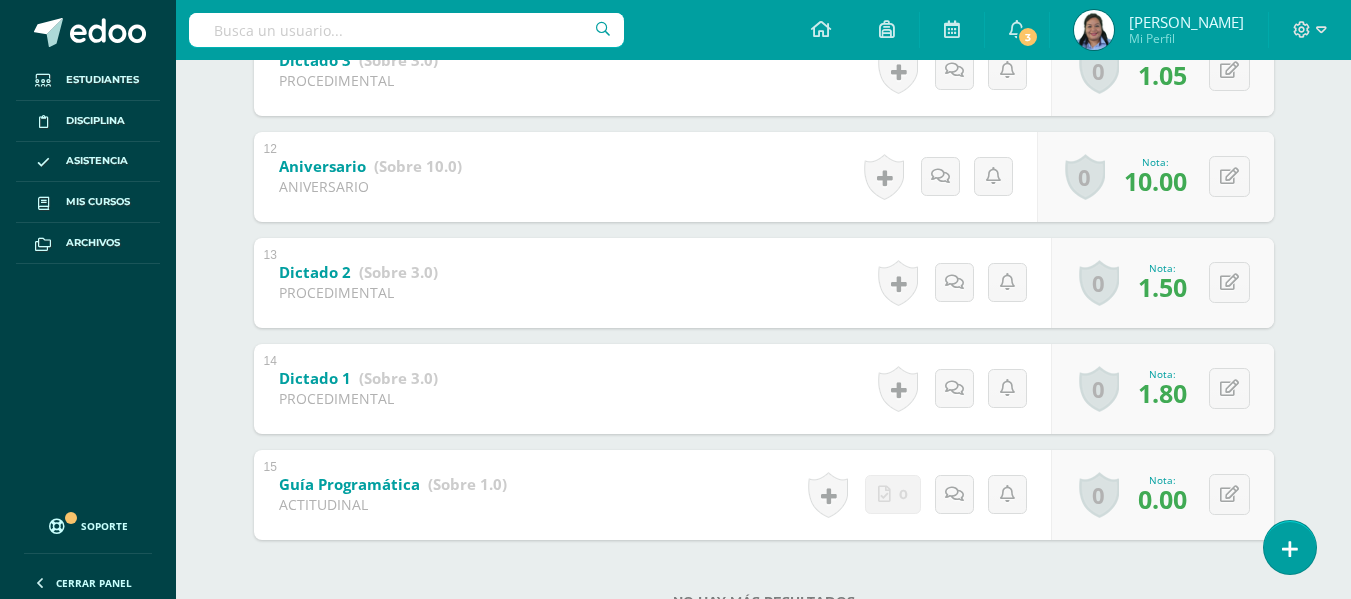 scroll, scrollTop: 0, scrollLeft: 0, axis: both 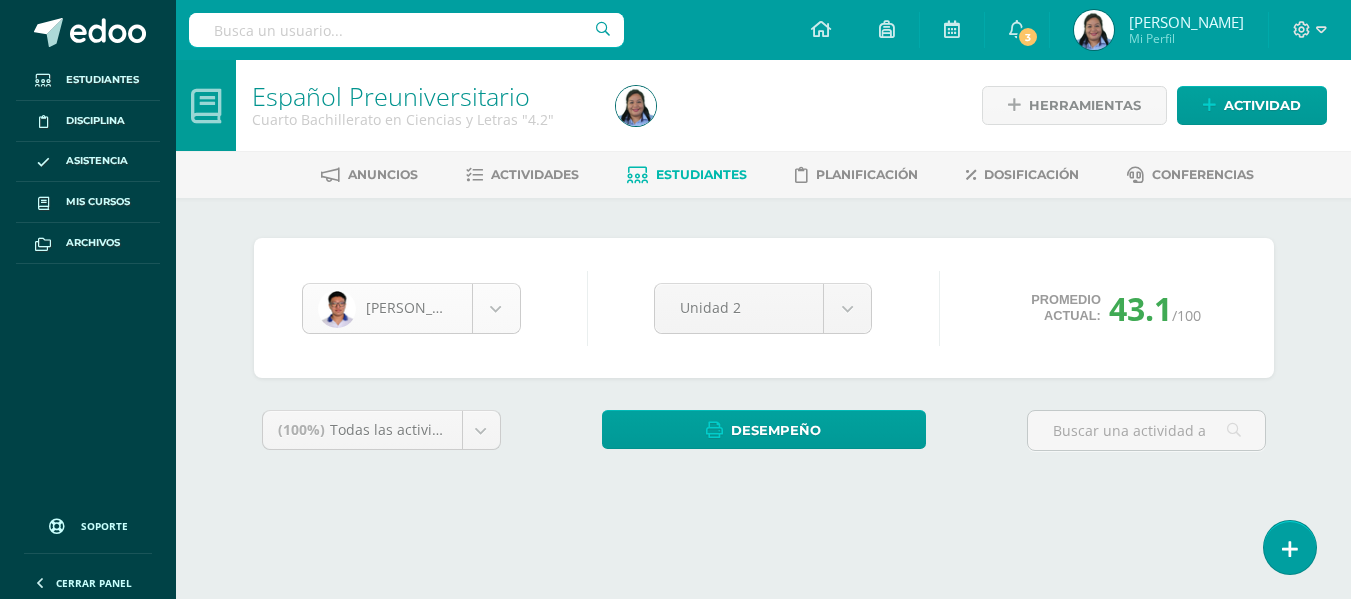 click on "Estudiantes Disciplina Asistencia Mis cursos Archivos Soporte
Centro de ayuda
Últimas actualizaciones
10+ Cerrar panel
Comunicación y Lenguaje Idioma Español
Primero
Básico
"1.3"
Actividades Estudiantes Planificación Dosificación
Comunicación y Lenguaje, Idioma Extranjero
Primero
Básico
"Inglés - Intermedio "A""
Actividades Estudiantes Planificación Dosificación
Comunicación y Lenguaje, Idioma Extranjero
Segundo
Básico
"Inglés - Intermedio "A""
Actividades Estudiantes Planificación Mi Perfil" at bounding box center [675, 269] 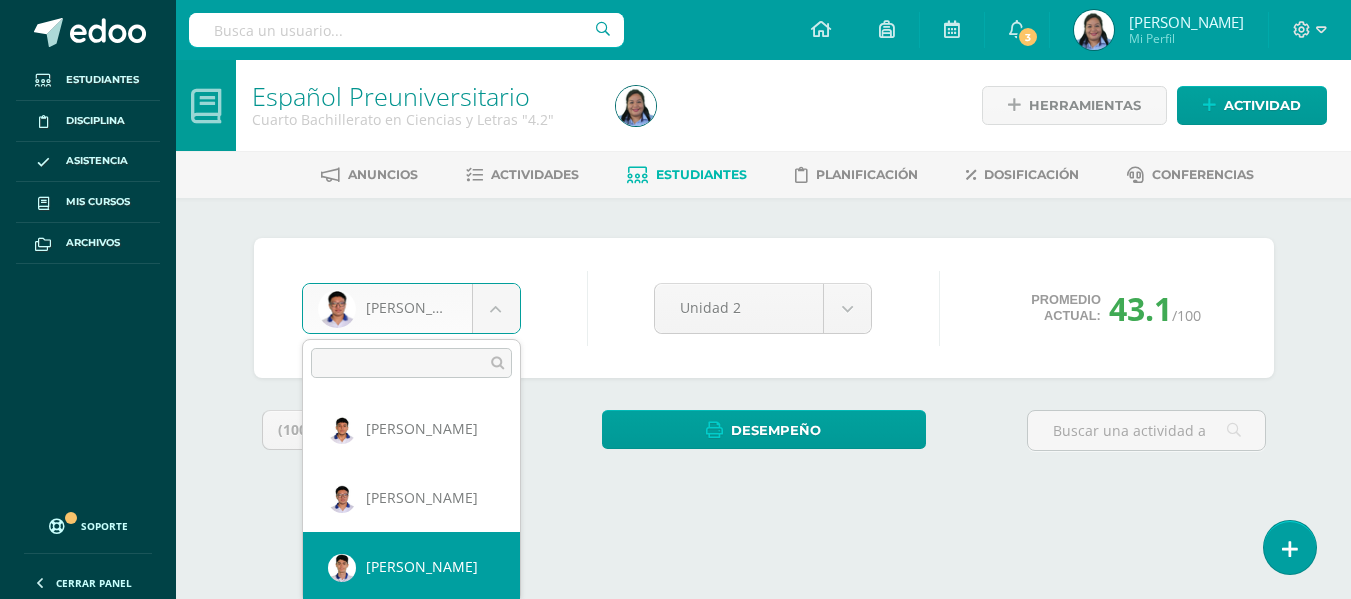 select on "245" 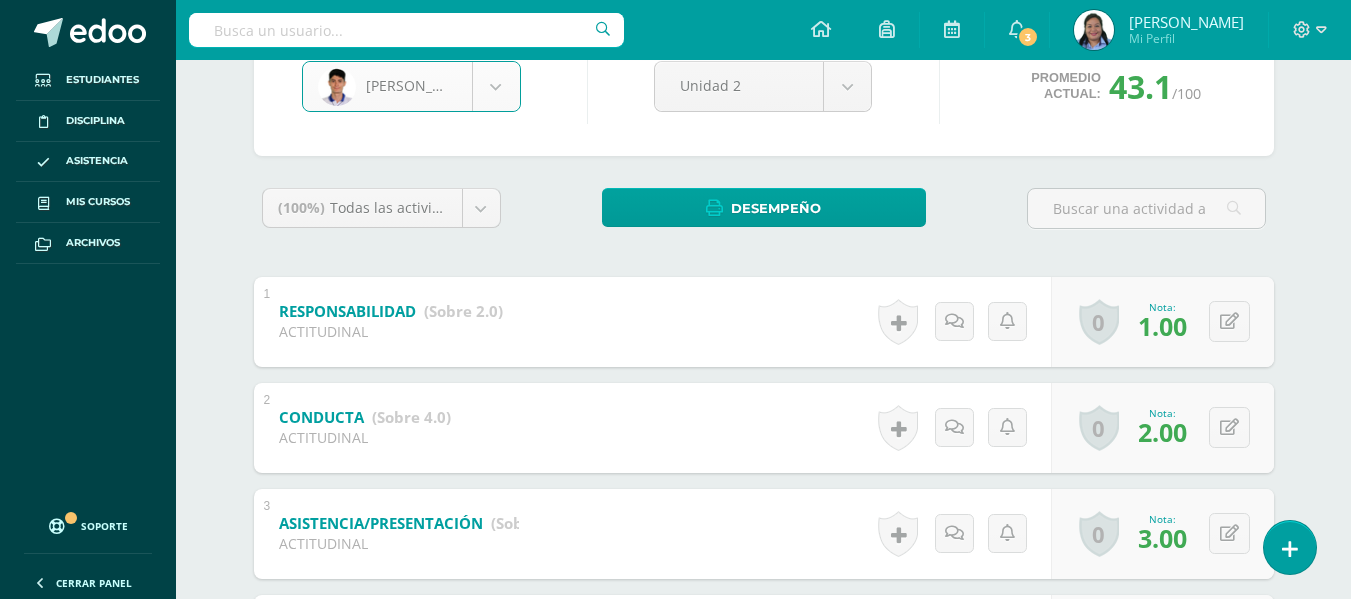 scroll, scrollTop: 234, scrollLeft: 0, axis: vertical 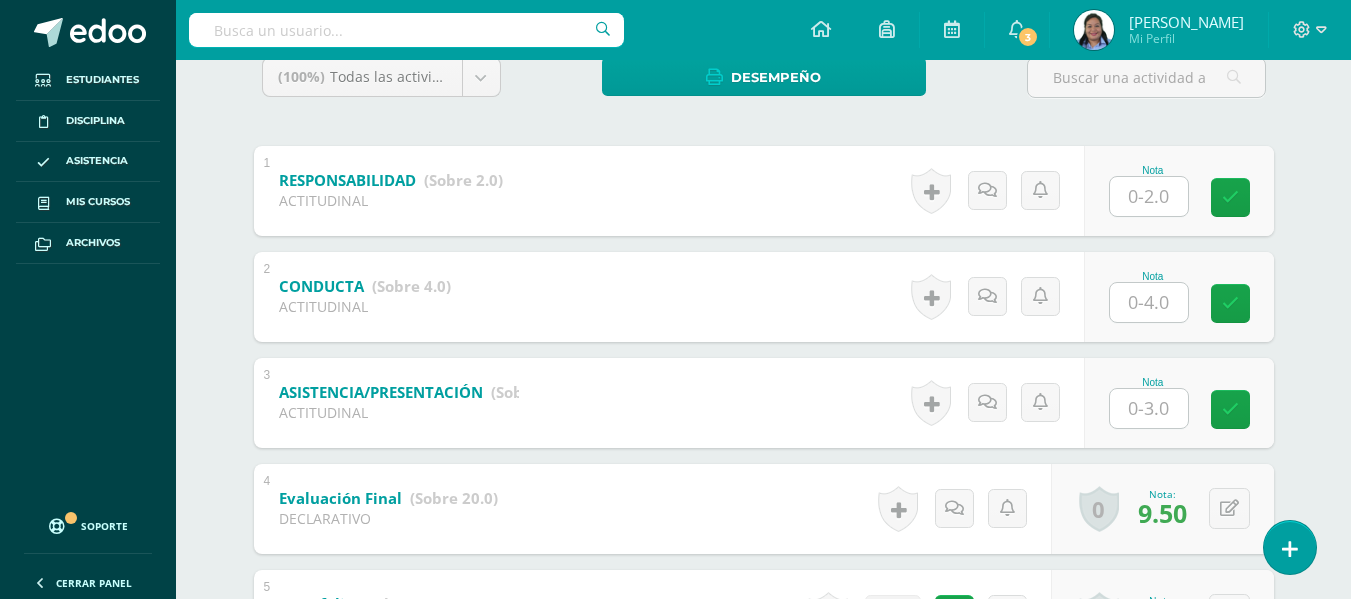 click at bounding box center [1149, 196] 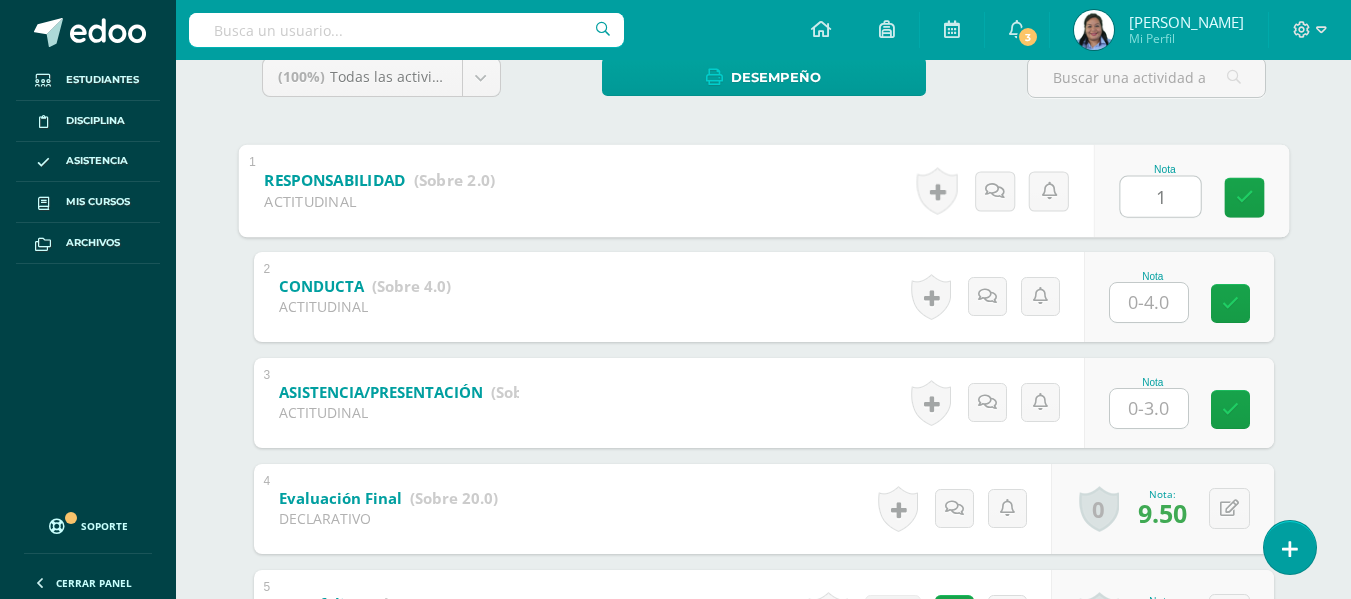 type on "1" 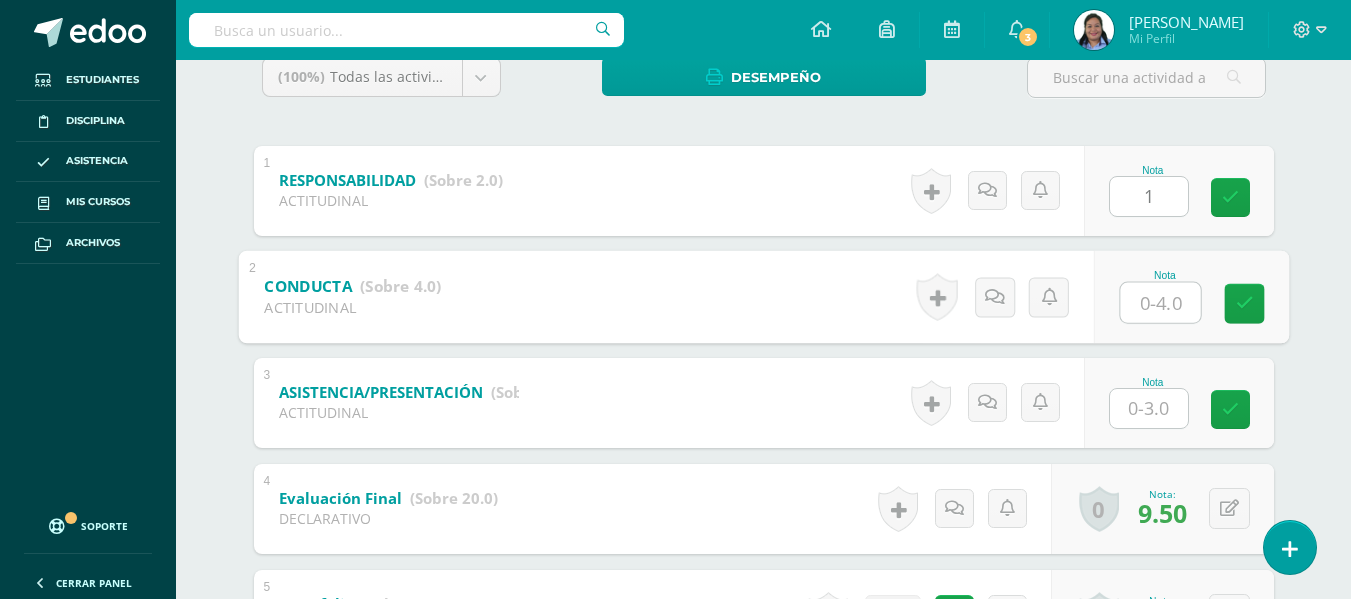click at bounding box center (1160, 302) 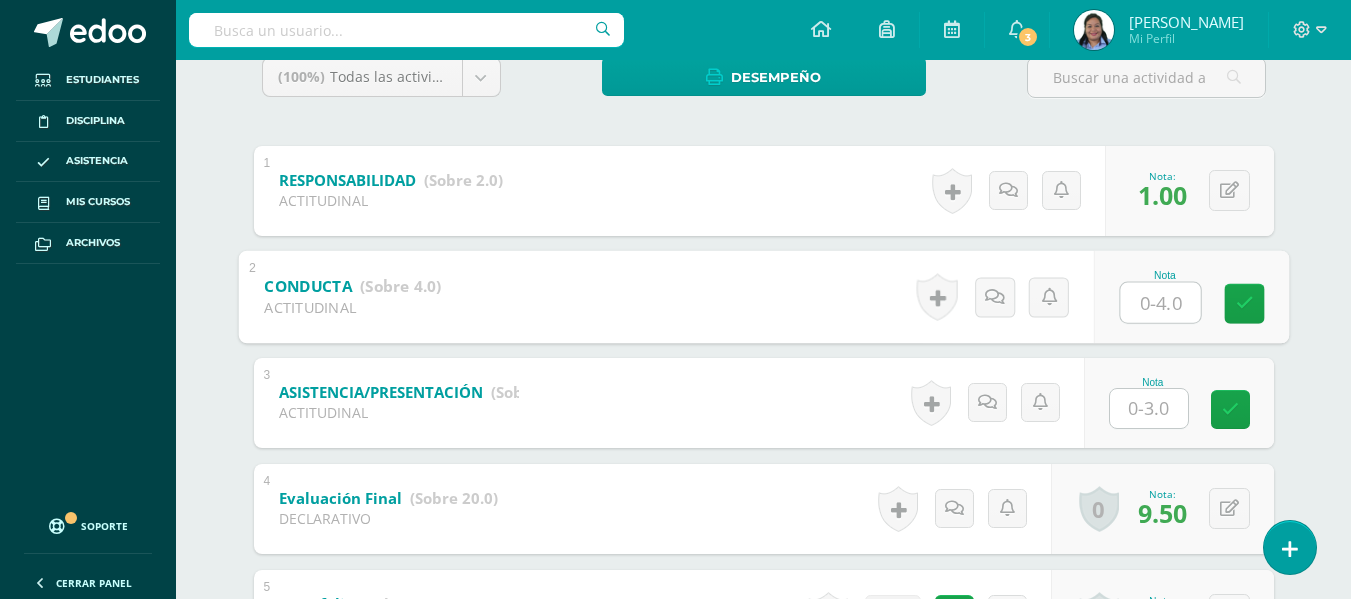 scroll, scrollTop: 423, scrollLeft: 0, axis: vertical 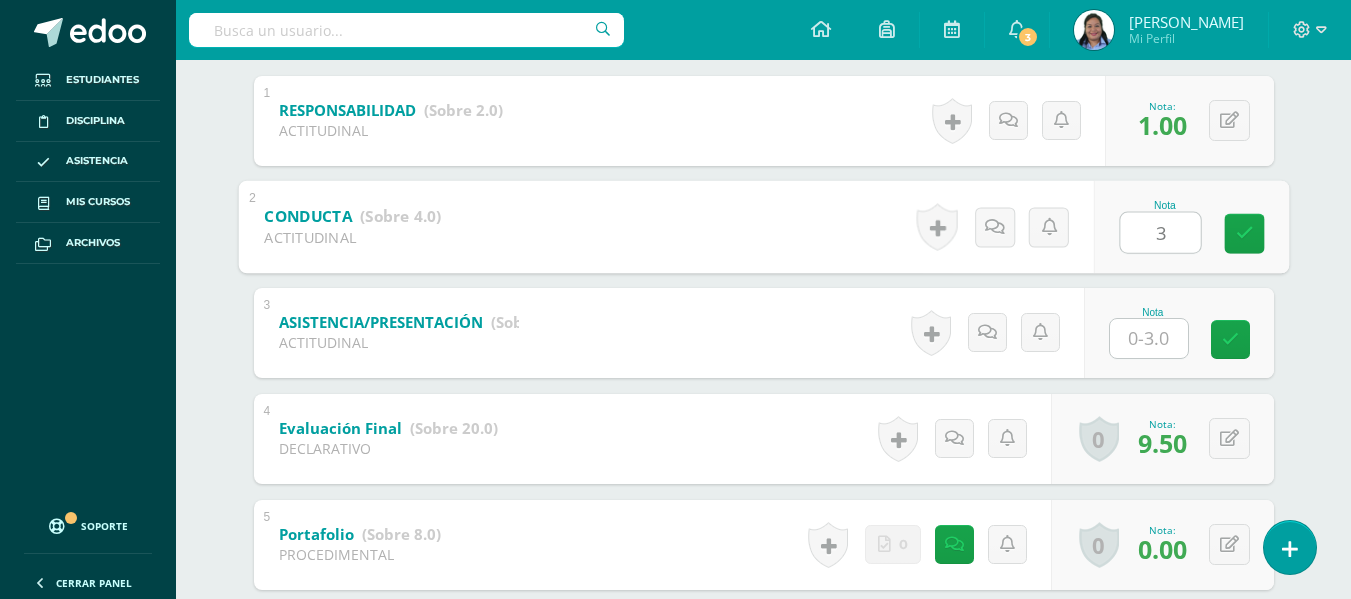 type on "3" 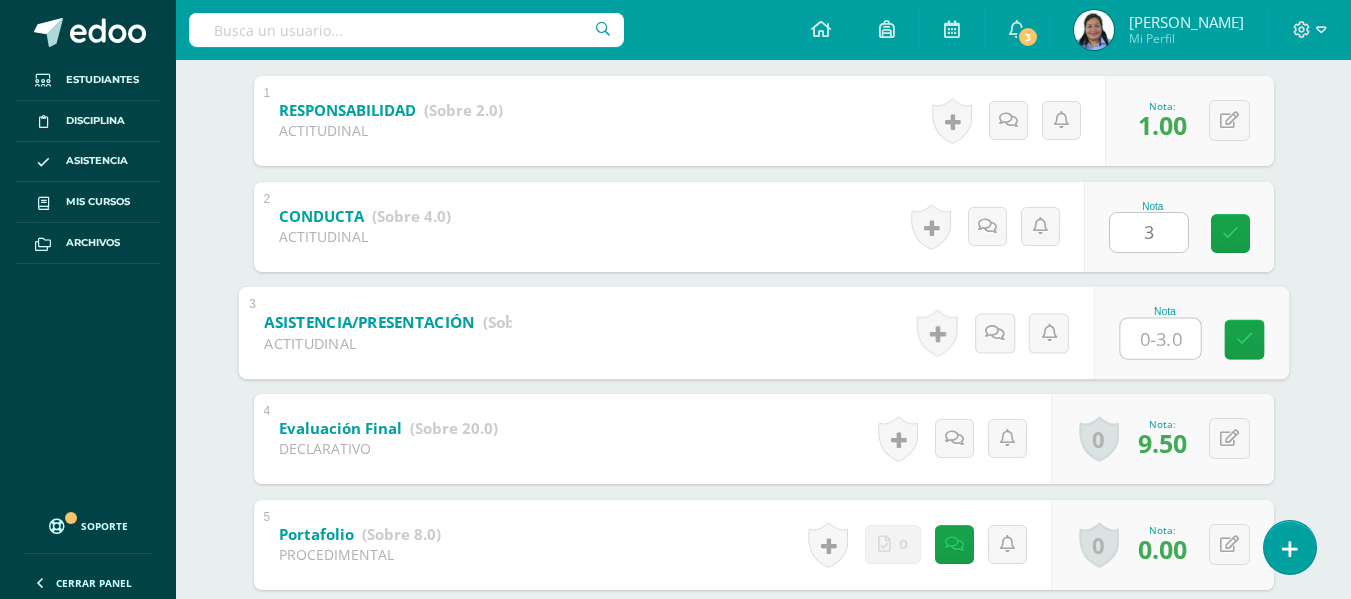 click at bounding box center [1160, 338] 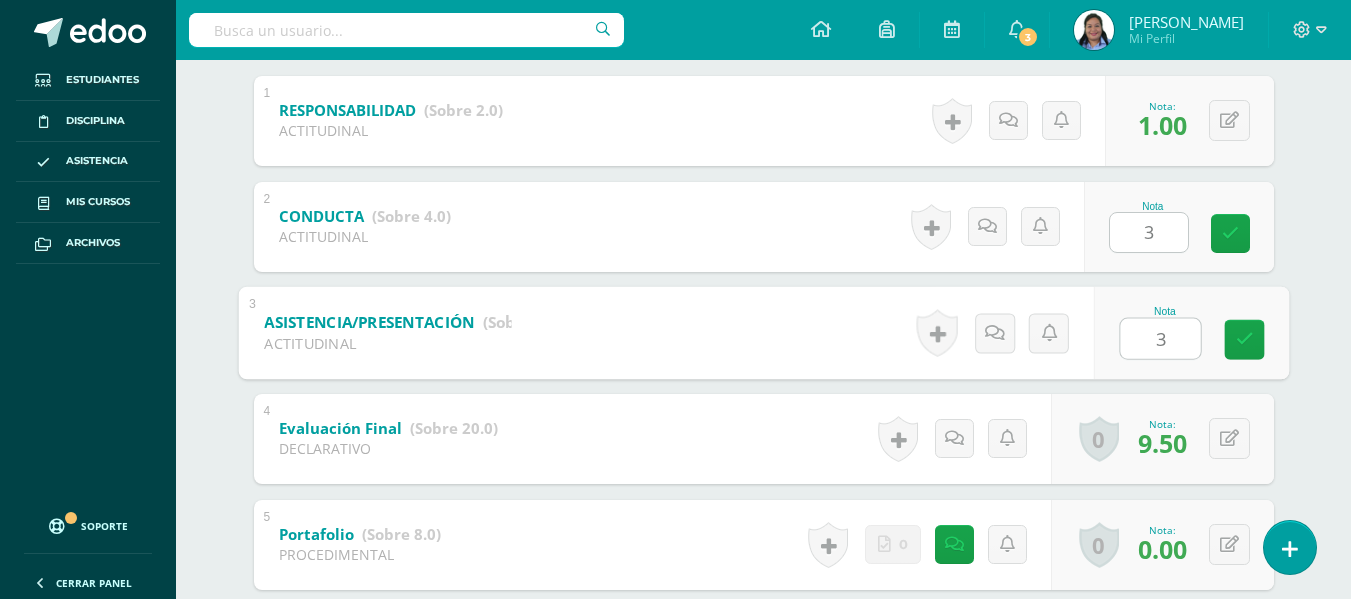 type on "3" 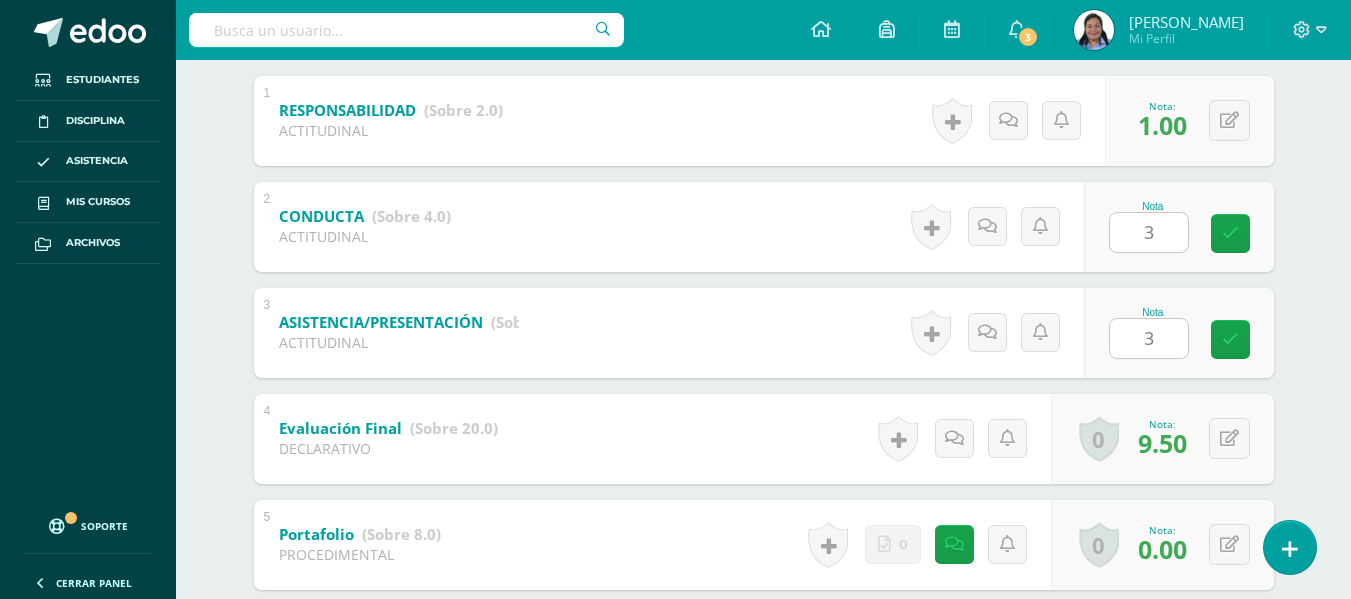 click on "Ricardo Cardona                             Edgar Aguilar José Caal Ricardo Cardona Javier Castillo Jeison Chávez Mario Cruz Jesús España Rachell Felipe Angie Franco Steven Gálvez Diego Guerra Ariana Hernández Fredy Lemus Valeria López Estrella Marín Romina Martínez Héctor Martínez Samantha Martínez Marlyn Medrano Diego Monroy Hector Morales Stephano Morales Dulce Morales Osmán Pantaleón Ivana Pazos Ariana Pazos Dulce Pinto Adolfo Porras Emily Ramírez Sidney Ruedas Oscar Sagastume Amy Serrano Jackelyne Trabanino Diego Valdés     Unidad 2                             Unidad 1 Unidad 2 Unidad 3
Promedio actual:
40.2 /100
Asignación de logros
Todos                             Todos Respeto Pasión  Trabajo original Autosuficiencia Determinación Curiosidad Convicción Competitividad Asertividad Comunicación Innovación Excelencia Camaradería Creatividad Honestidad Gran expositor Perseverancia" at bounding box center [764, 779] 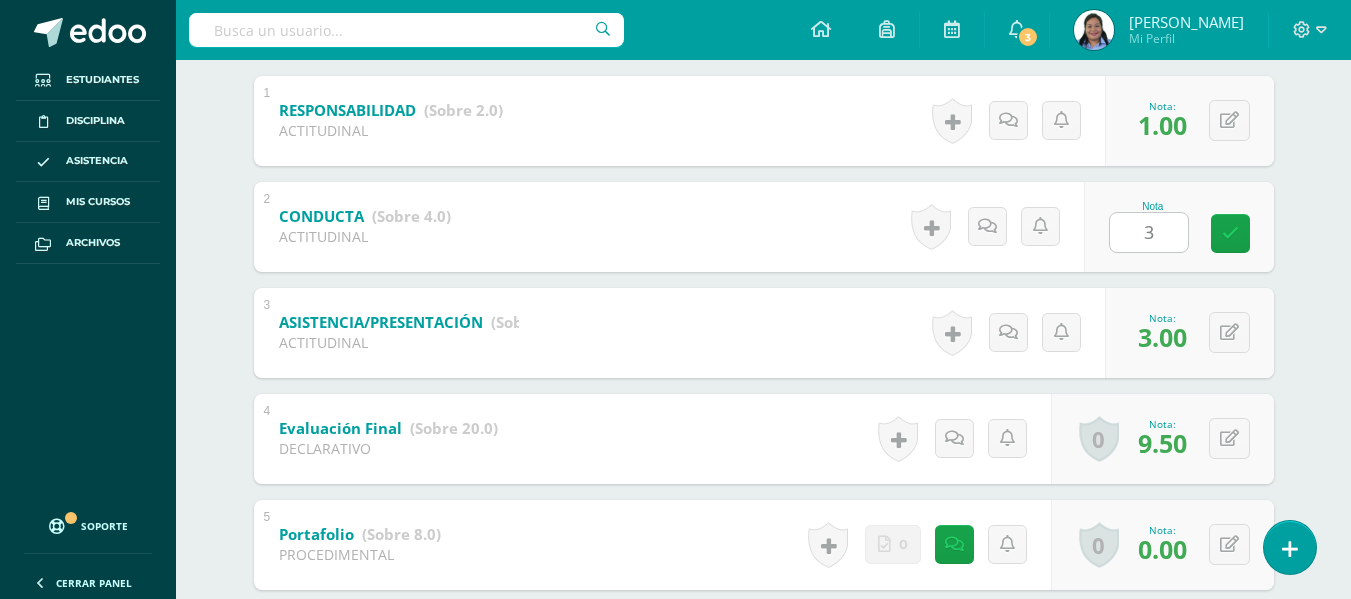 click on "Español Preuniversitario
Cuarto Bachillerato en Ciencias y Letras "4.2"
Herramientas
Detalle de asistencias
Actividad
Anuncios
Actividades
Estudiantes
Planificación
Dosificación
Conferencias     Ricardo Cardona                             Edgar Aguilar José Caal Ricardo Cardona Javier Castillo Jeison Chávez Mario Cruz Jesús España Rachell Felipe Angie Franco Steven Gálvez Diego Guerra Ariana Hernández Fredy Lemus Valeria López Estrella Marín Romina Martínez Héctor Martínez Samantha Martínez Marlyn Medrano Diego Monroy Hector Morales Stephano Morales Dulce Morales Osmán Pantaleón Ivana Pazos Ariana Pazos Dulce Pinto Adolfo Porras Emily Ramírez Sidney Ruedas Oscar Sagastume Amy Serrano Jackelyne Trabanino Diego Valdés     Unidad 2                             1" at bounding box center [763, 710] 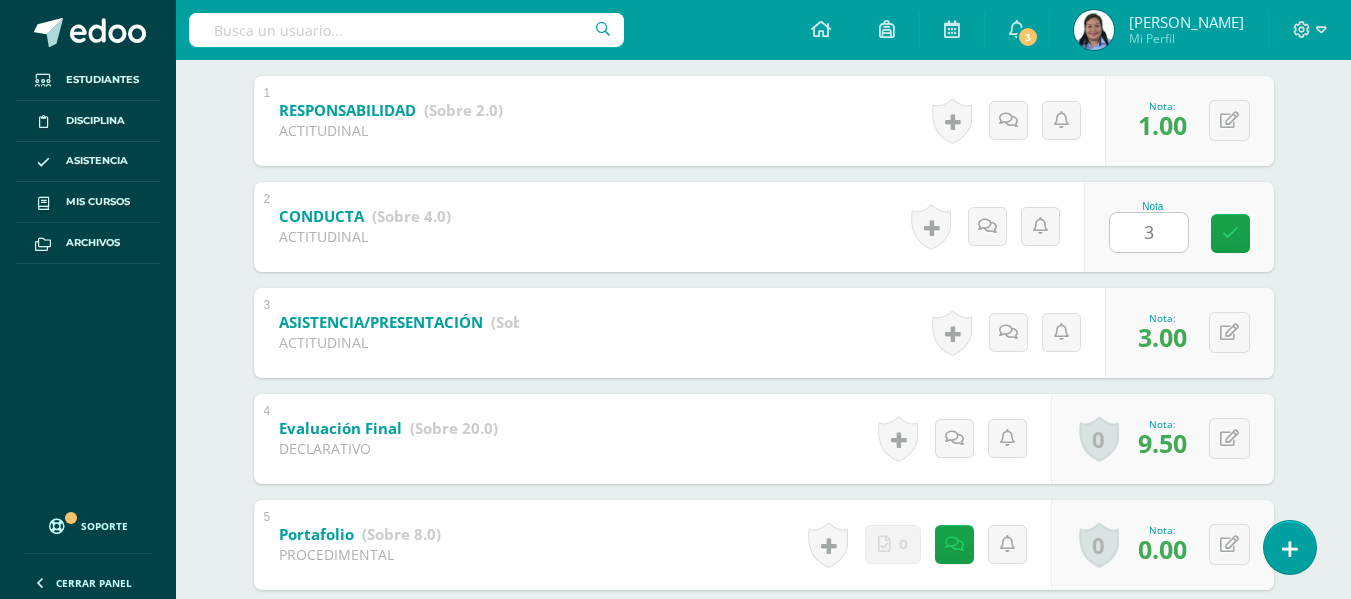click on "2
CONDUCTA
(Sobre 4.0)
ACTITUDINAL
Nota
3
0
Logros
Logros obtenidos" at bounding box center (764, 227) 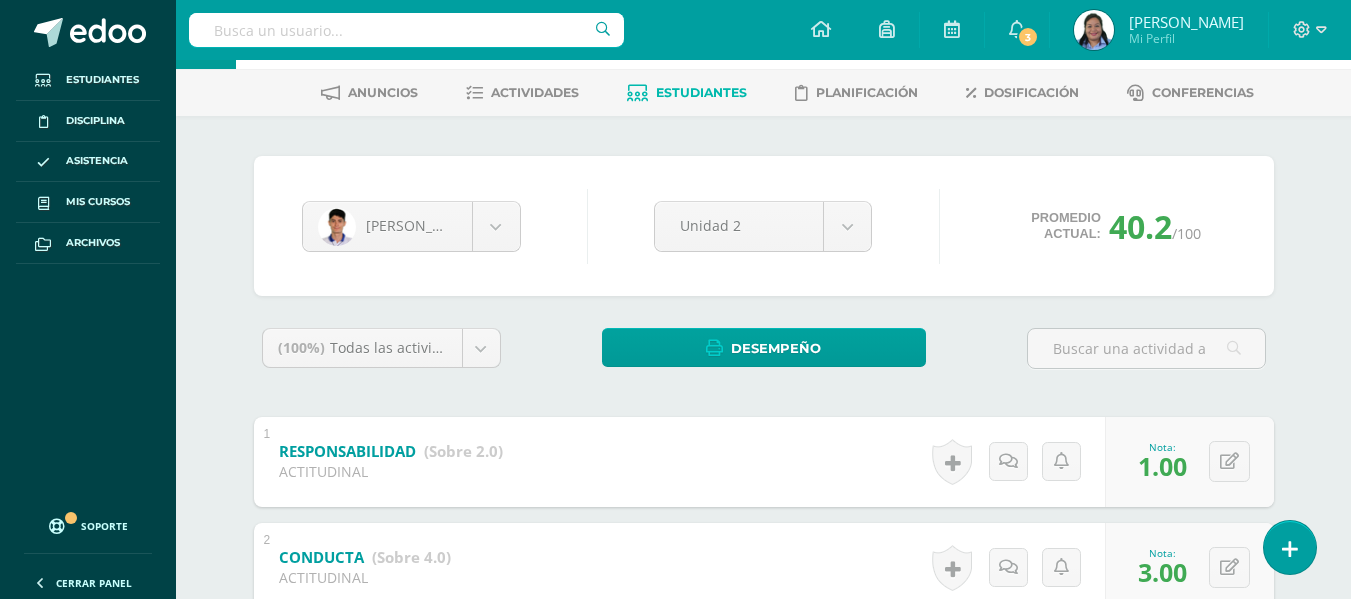 scroll, scrollTop: 74, scrollLeft: 0, axis: vertical 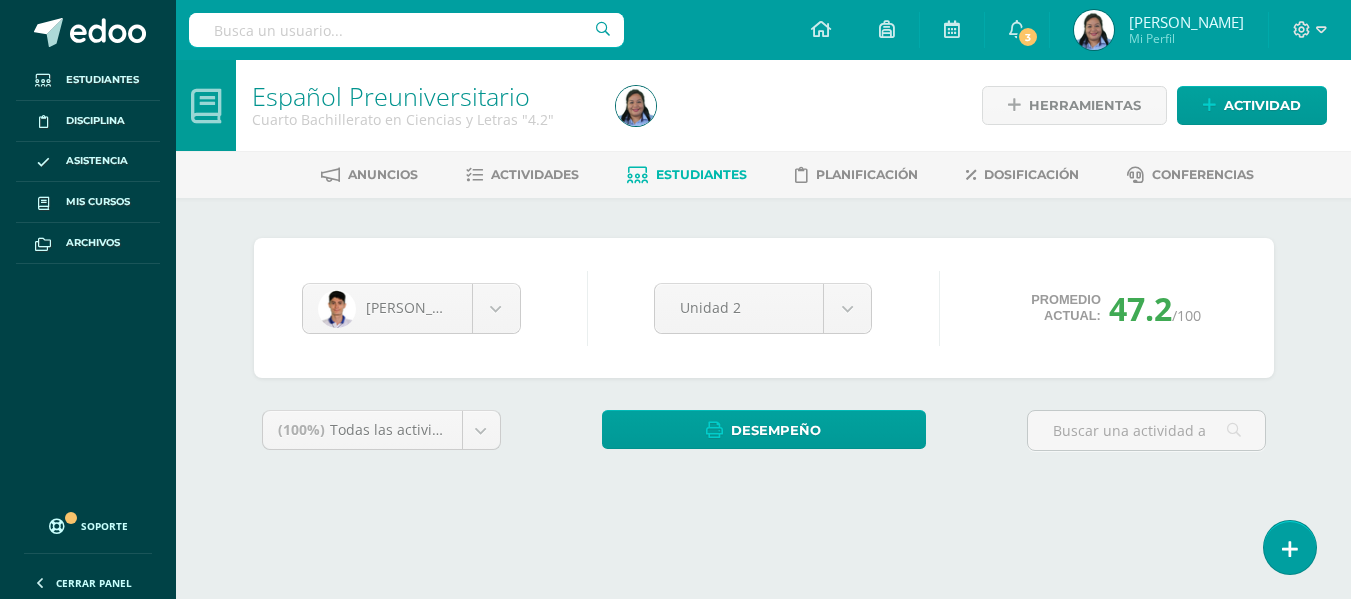 click on "Ricardo Cardona                             Edgar Aguilar José Caal Ricardo Cardona Javier Castillo Jeison Chávez Mario Cruz Jesús España Rachell Felipe Angie Franco Steven Gálvez Diego Guerra Ariana Hernández Fredy Lemus Valeria López Estrella Marín Romina Martínez Héctor Martínez Samantha Martínez Marlyn Medrano Diego Monroy Hector Morales Stephano Morales Dulce Morales Osmán Pantaleón Ivana Pazos Ariana Pazos Dulce Pinto Adolfo Porras Emily Ramírez Sidney Ruedas Oscar Sagastume Amy Serrano Jackelyne Trabanino Diego Valdés     Unidad 2                             Unidad 1 Unidad 2 Unidad 3
Promedio actual:
47.2 /100" at bounding box center (764, 308) 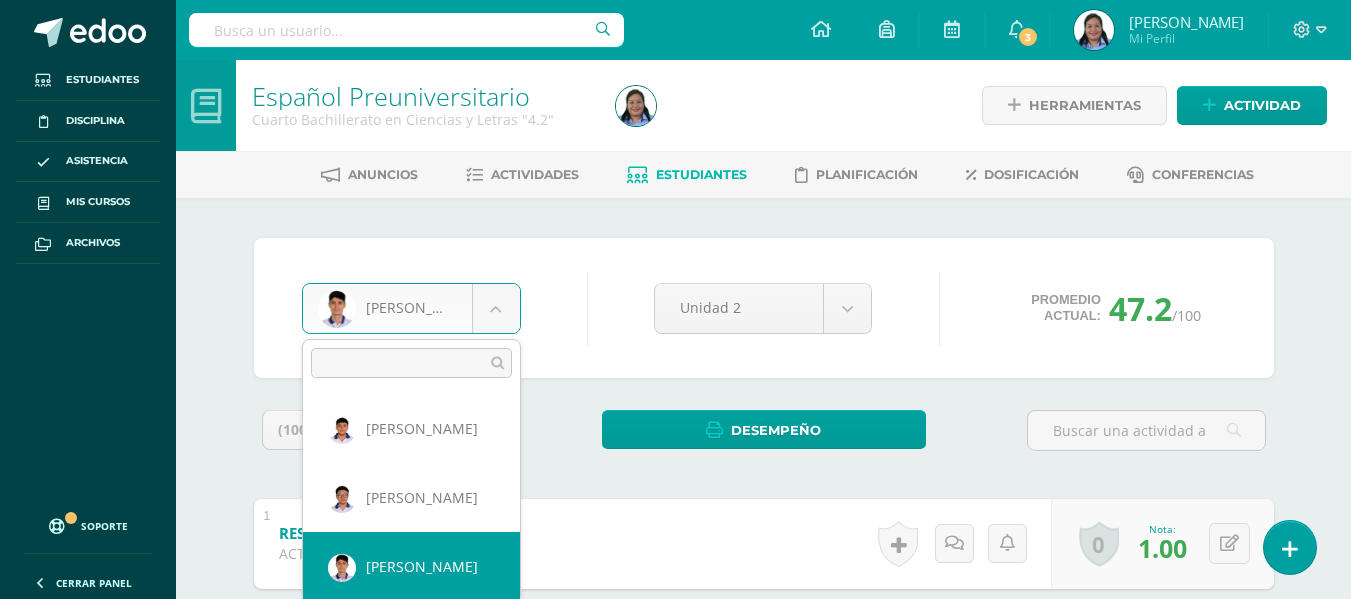 click on "Estudiantes Disciplina Asistencia Mis cursos Archivos Soporte
Centro de ayuda
Últimas actualizaciones
10+ Cerrar panel
Comunicación y Lenguaje Idioma Español
Primero
Básico
"1.3"
Actividades Estudiantes Planificación Dosificación
Comunicación y Lenguaje, Idioma Extranjero
Primero
Básico
"Inglés - Intermedio "A""
Actividades Estudiantes Planificación Dosificación
Comunicación y Lenguaje, Idioma Extranjero
Segundo
Básico
"Inglés - Intermedio "A""
Actividades Estudiantes Planificación Mi Perfil" at bounding box center [675, 834] 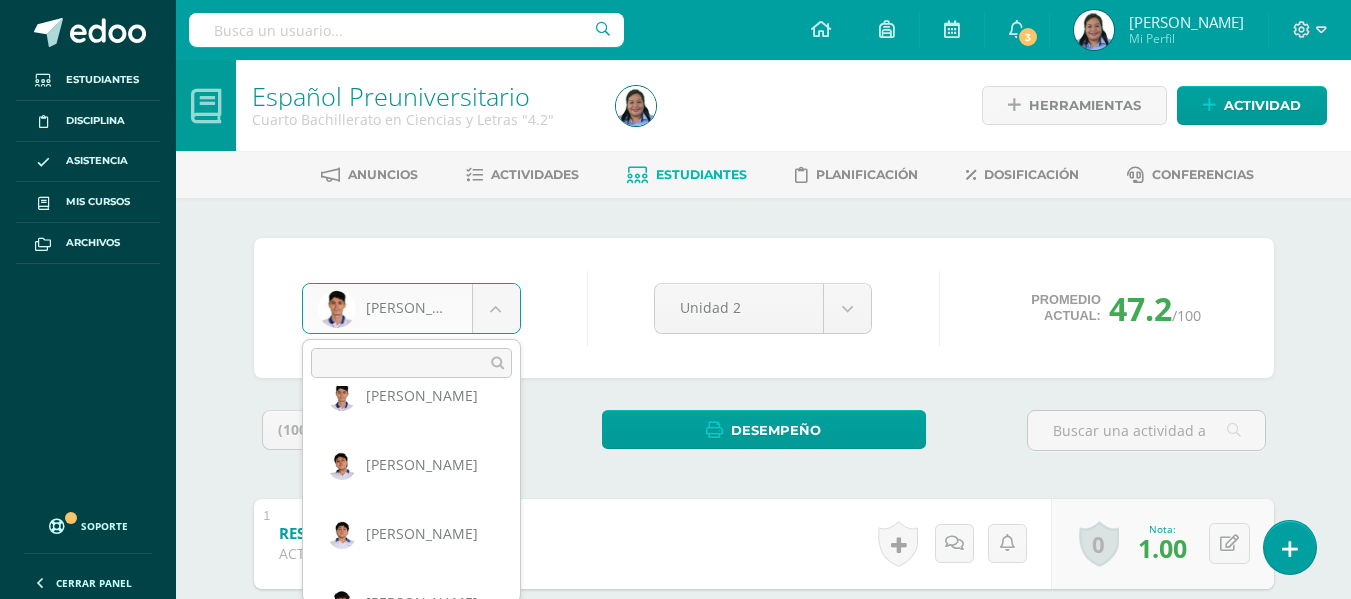 scroll, scrollTop: 118, scrollLeft: 0, axis: vertical 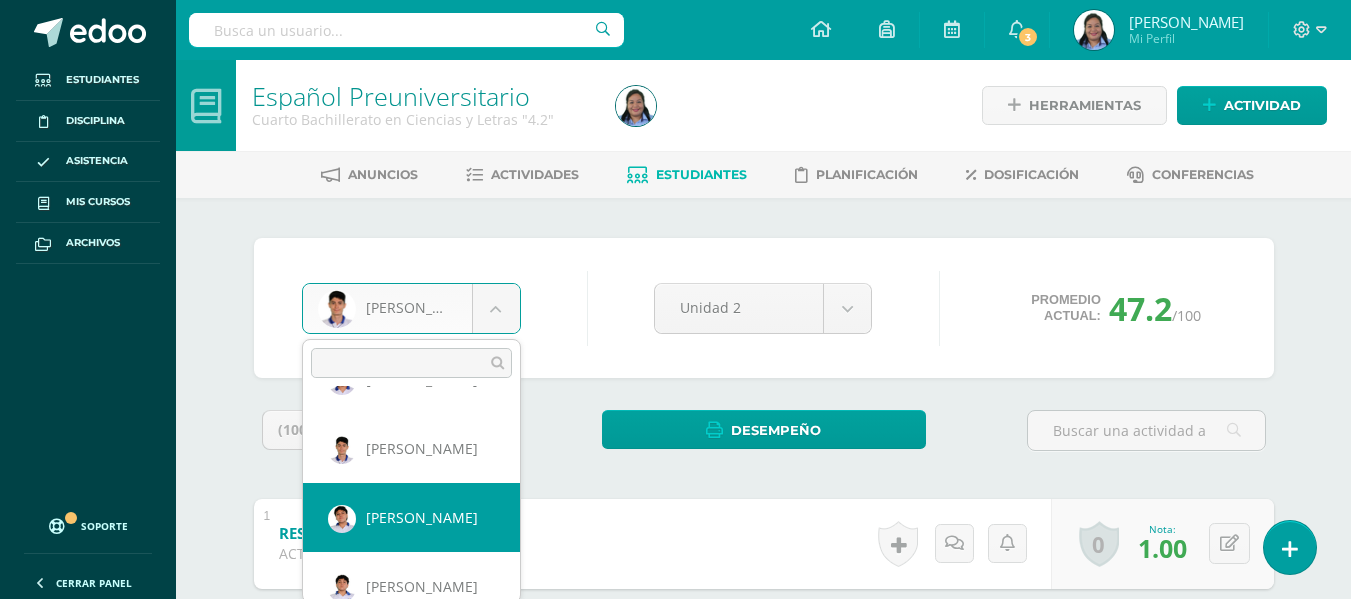 select on "225" 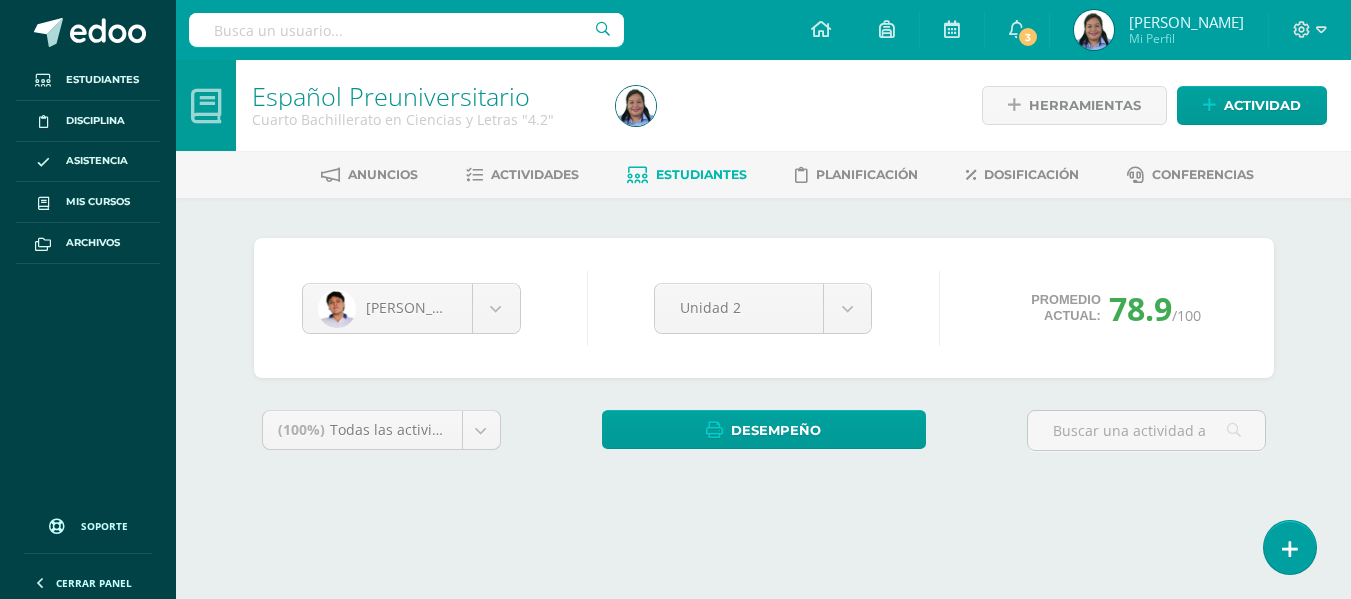 scroll, scrollTop: 0, scrollLeft: 0, axis: both 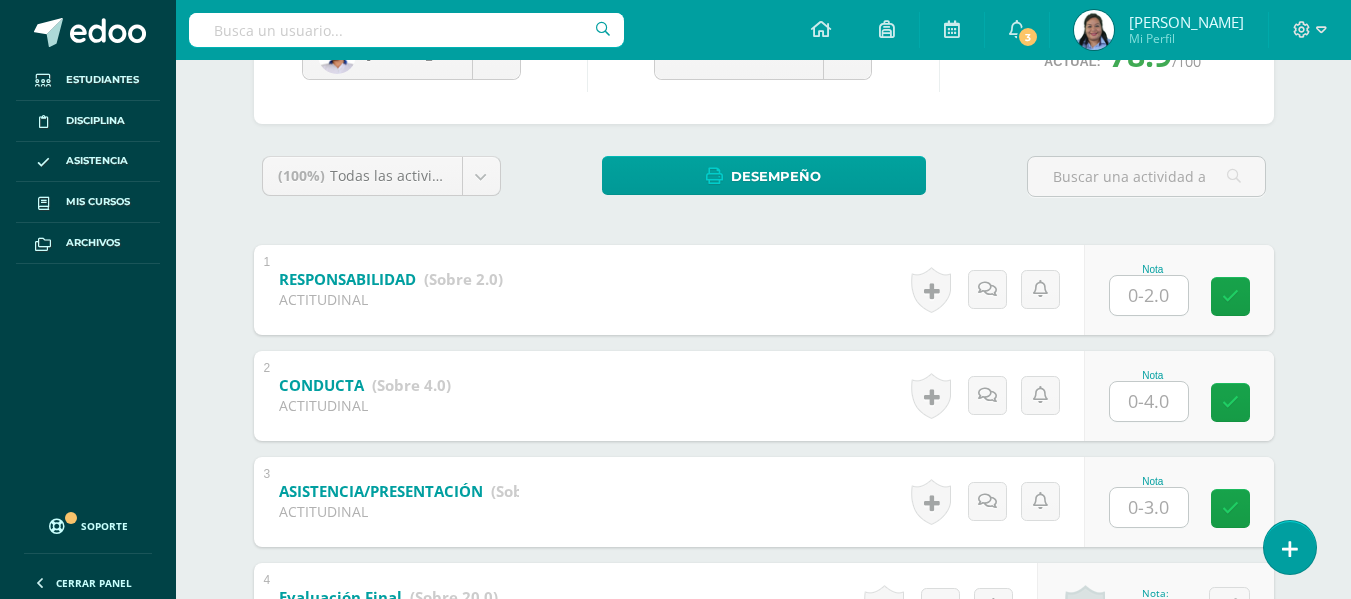 click at bounding box center [1149, 295] 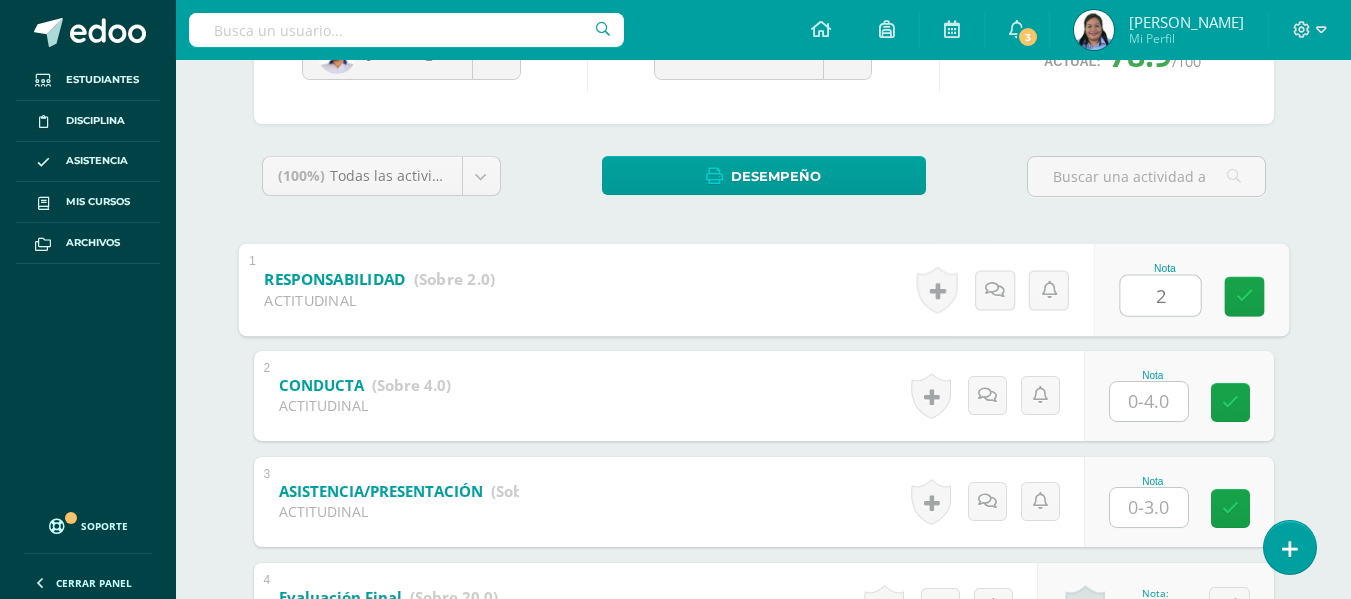 type on "2" 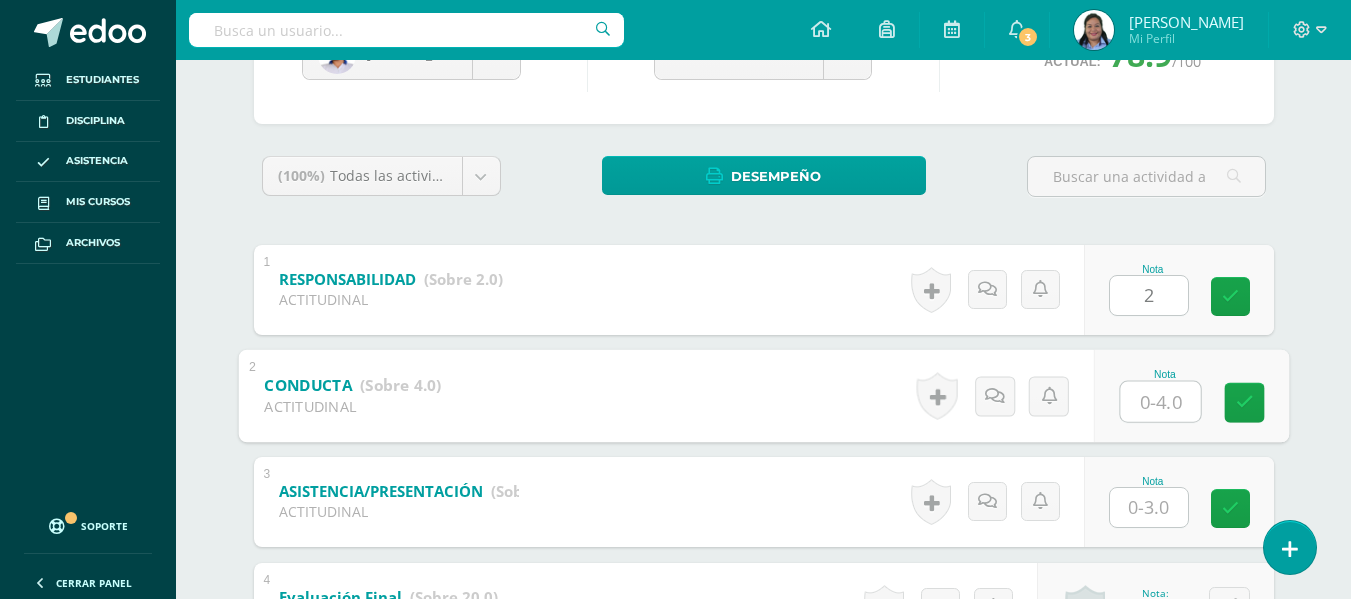 click at bounding box center (1160, 401) 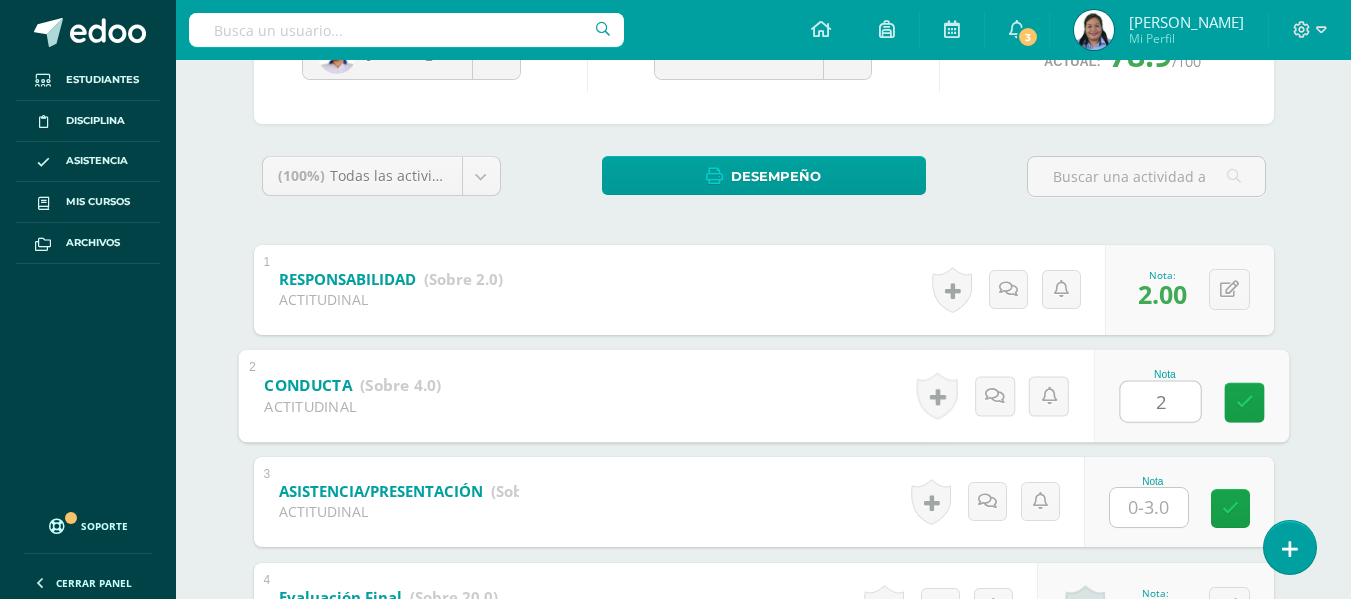type on "2" 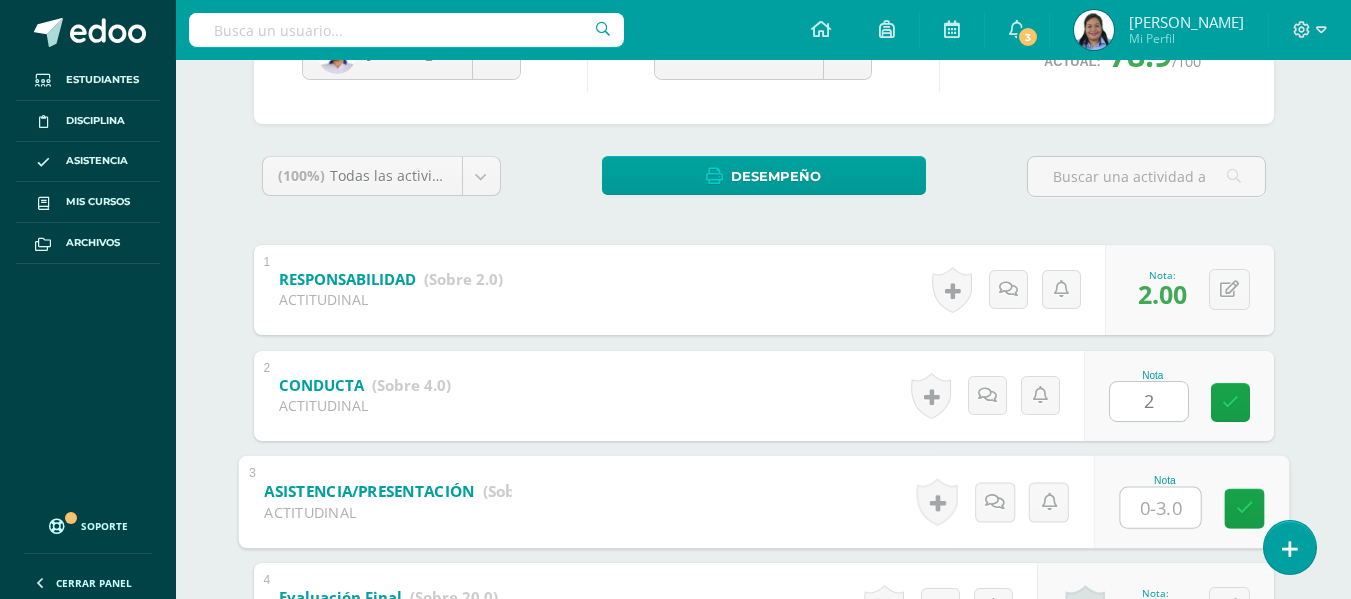 click at bounding box center (1160, 507) 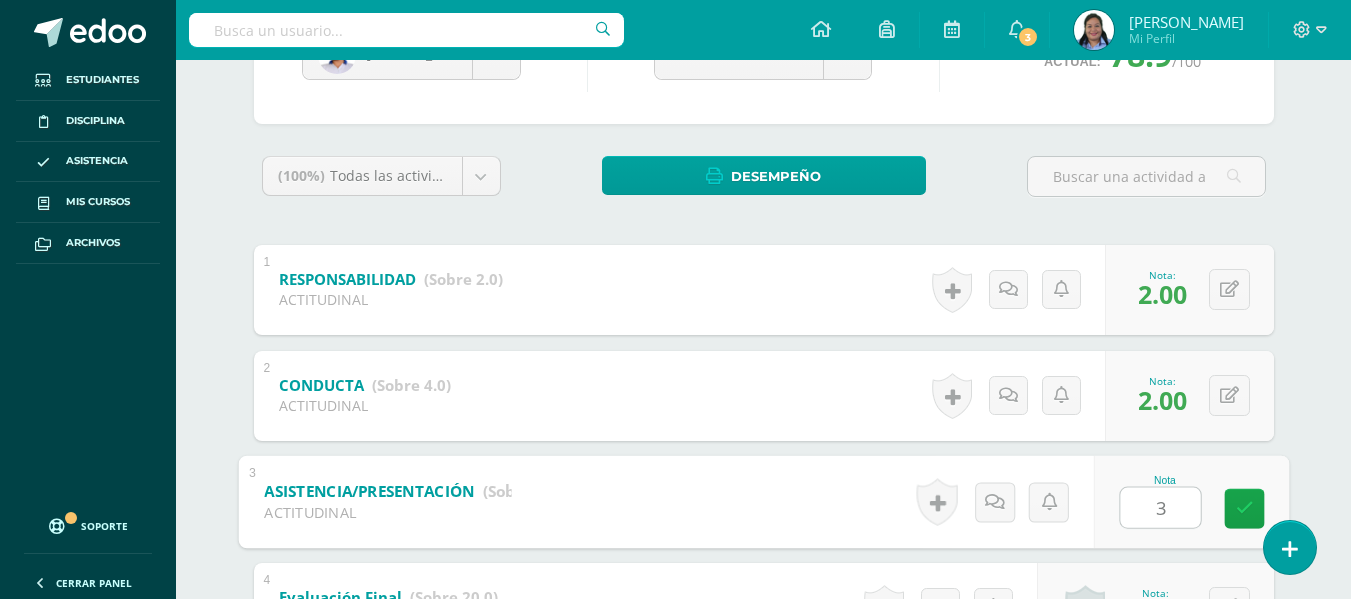 type on "3" 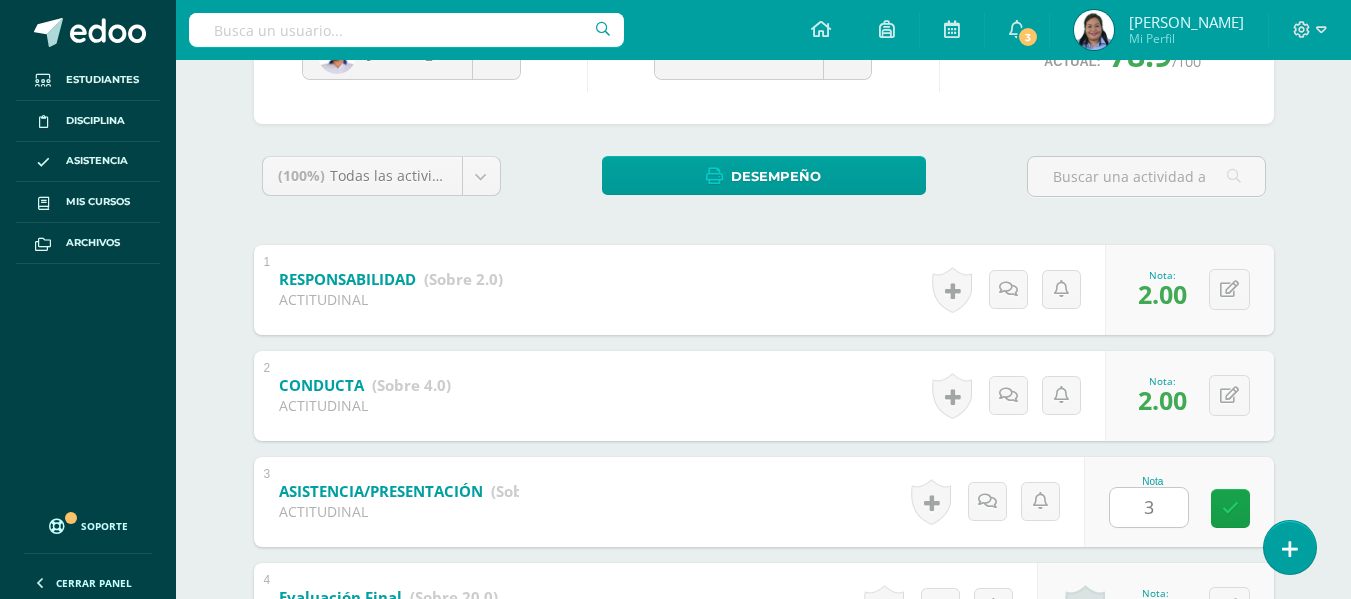 click on "Javier Castillo                             Edgar Aguilar José Caal Ricardo Cardona Javier Castillo Jeison Chávez Mario Cruz Jesús España Rachell Felipe Angie Franco Steven Gálvez Diego Guerra Ariana Hernández Fredy Lemus Valeria López Estrella Marín Romina Martínez Héctor Martínez Samantha Martínez Marlyn Medrano Diego Monroy Hector Morales Stephano Morales Dulce Morales Osmán Pantaleón Ivana Pazos Ariana Pazos Dulce Pinto Adolfo Porras Emily Ramírez Sidney Ruedas Oscar Sagastume Amy Serrano Jackelyne Trabanino Diego Valdés     Unidad 2                             Unidad 1 Unidad 2 Unidad 3
Promedio actual:
78.9 /100
Asignación de logros
Todos                             Todos Respeto Pasión  Trabajo original Autosuficiencia Determinación Curiosidad Convicción Competitividad Asertividad Comunicación Innovación Excelencia Camaradería Creatividad Honestidad Gran expositor Perseverancia" at bounding box center [764, 948] 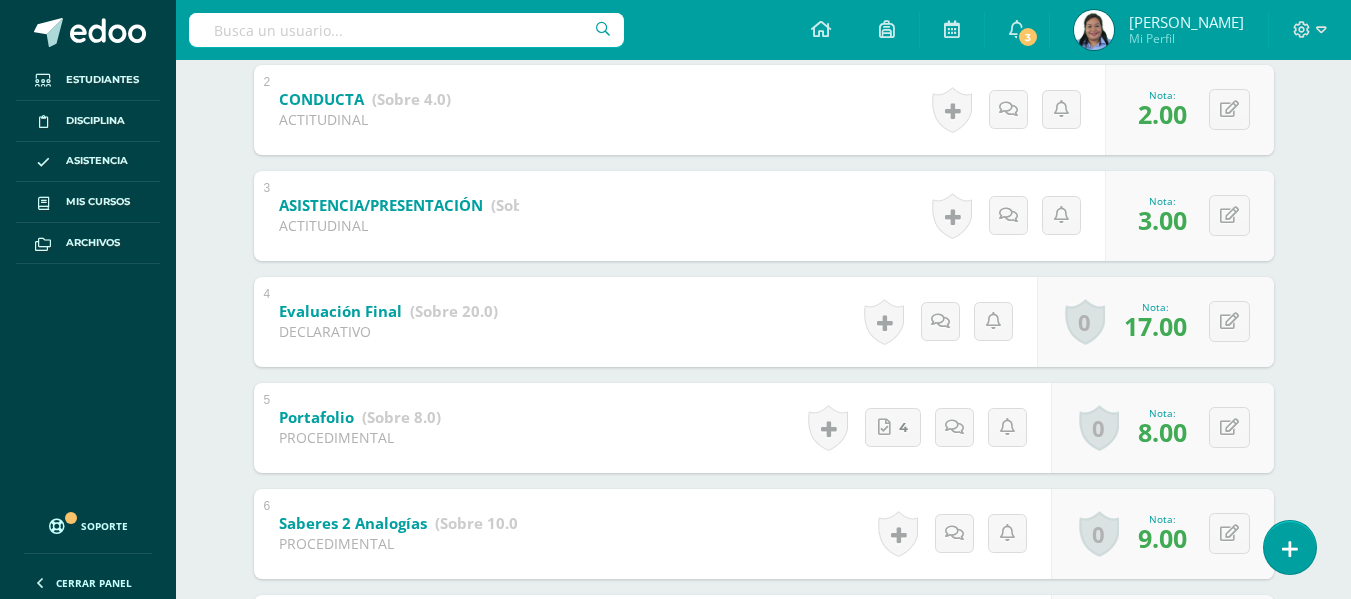 scroll, scrollTop: 0, scrollLeft: 0, axis: both 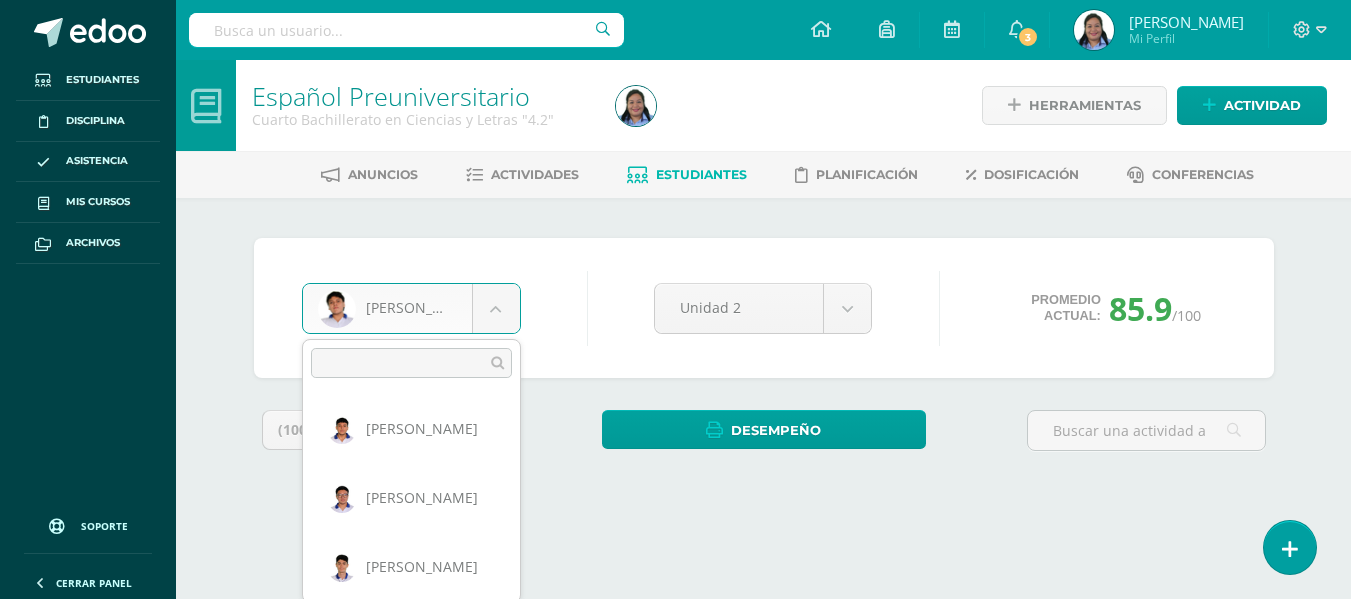 click on "Estudiantes Disciplina Asistencia Mis cursos Archivos Soporte
Centro de ayuda
Últimas actualizaciones
10+ Cerrar panel
Comunicación y Lenguaje Idioma Español
Primero
Básico
"1.3"
Actividades Estudiantes Planificación Dosificación
Comunicación y Lenguaje, Idioma Extranjero
Primero
Básico
"Inglés - Intermedio "A""
Actividades Estudiantes Planificación Dosificación
Comunicación y Lenguaje, Idioma Extranjero
Segundo
Básico
"Inglés - Intermedio "A""
Actividades Estudiantes Planificación Mi Perfil" at bounding box center [675, 269] 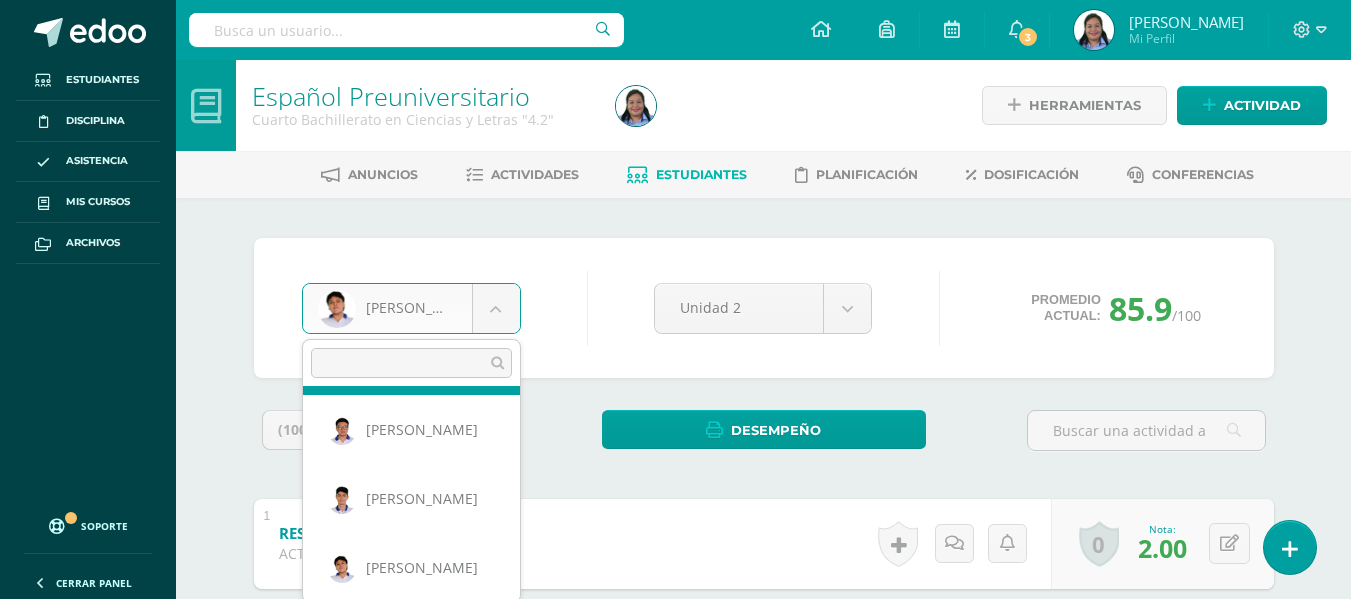 scroll, scrollTop: 0, scrollLeft: 0, axis: both 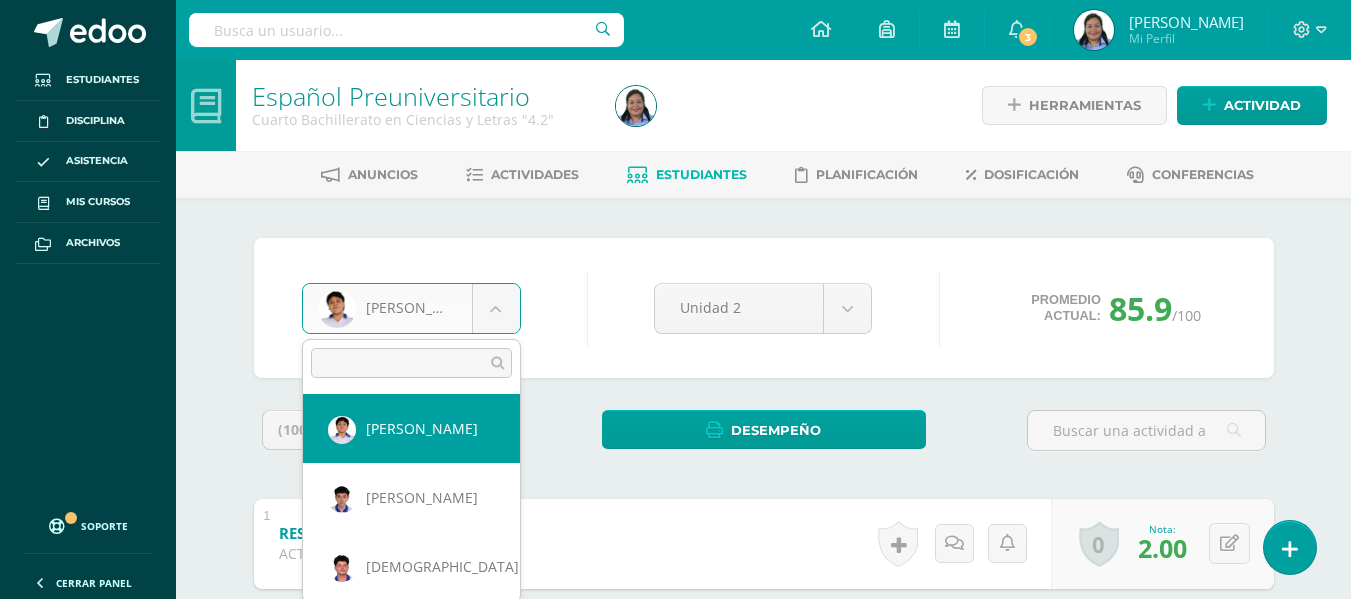 select on "762" 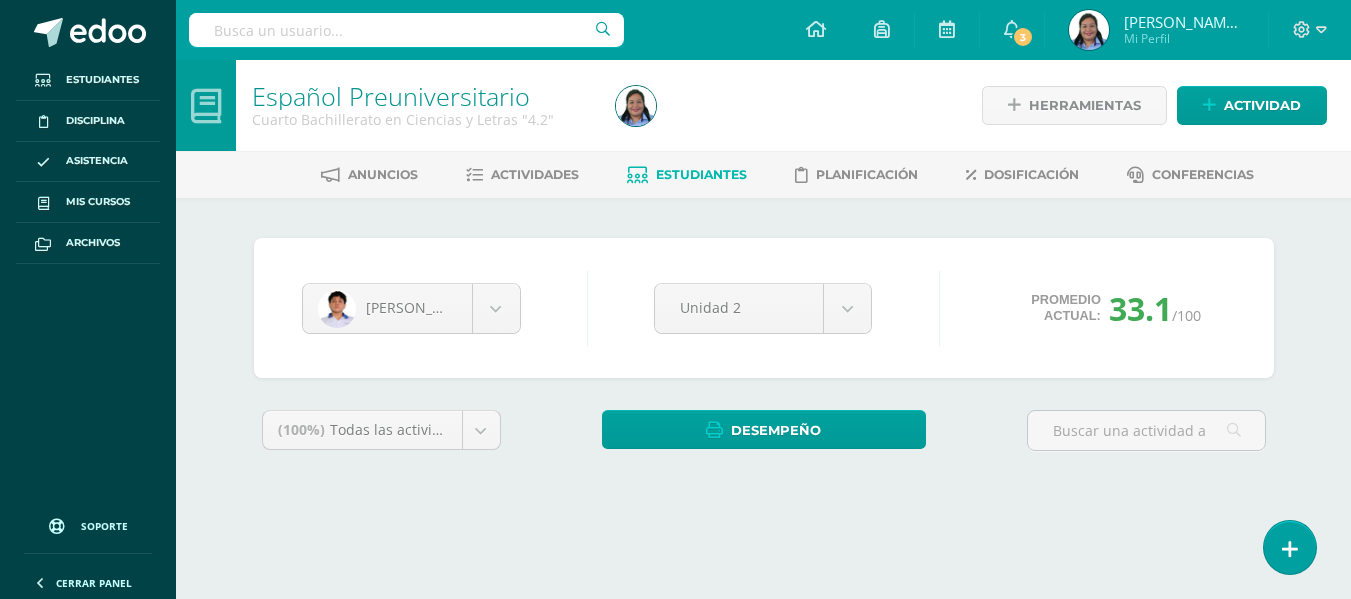 scroll, scrollTop: 0, scrollLeft: 0, axis: both 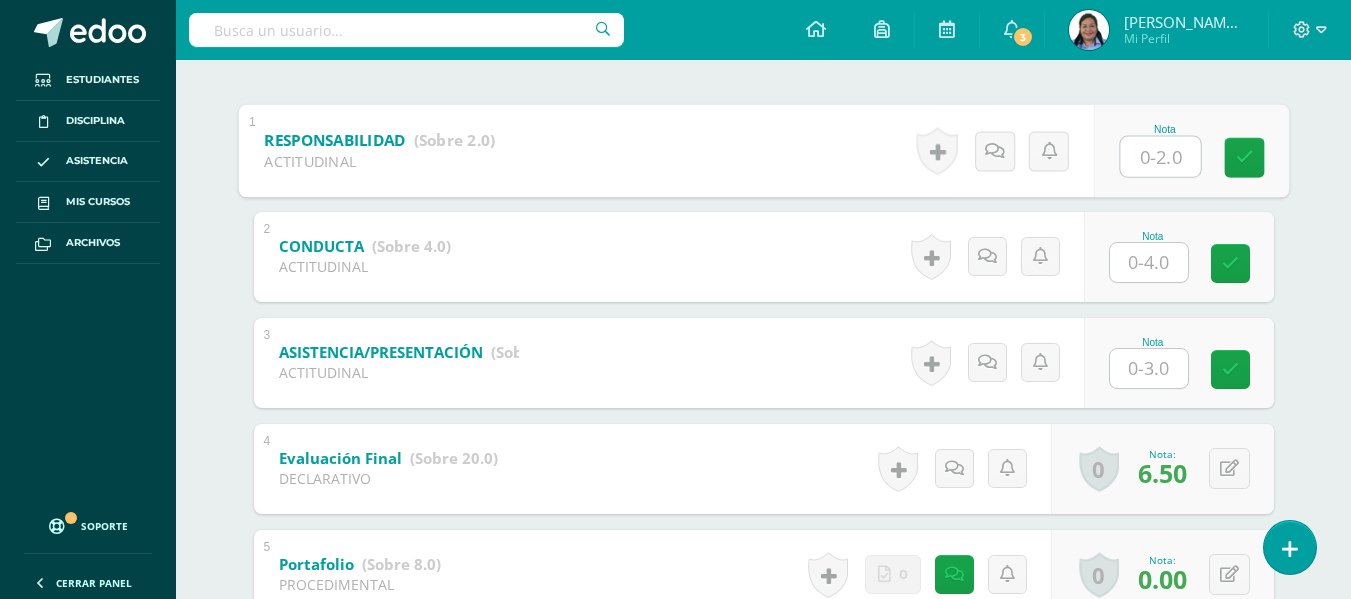 click at bounding box center (1160, 156) 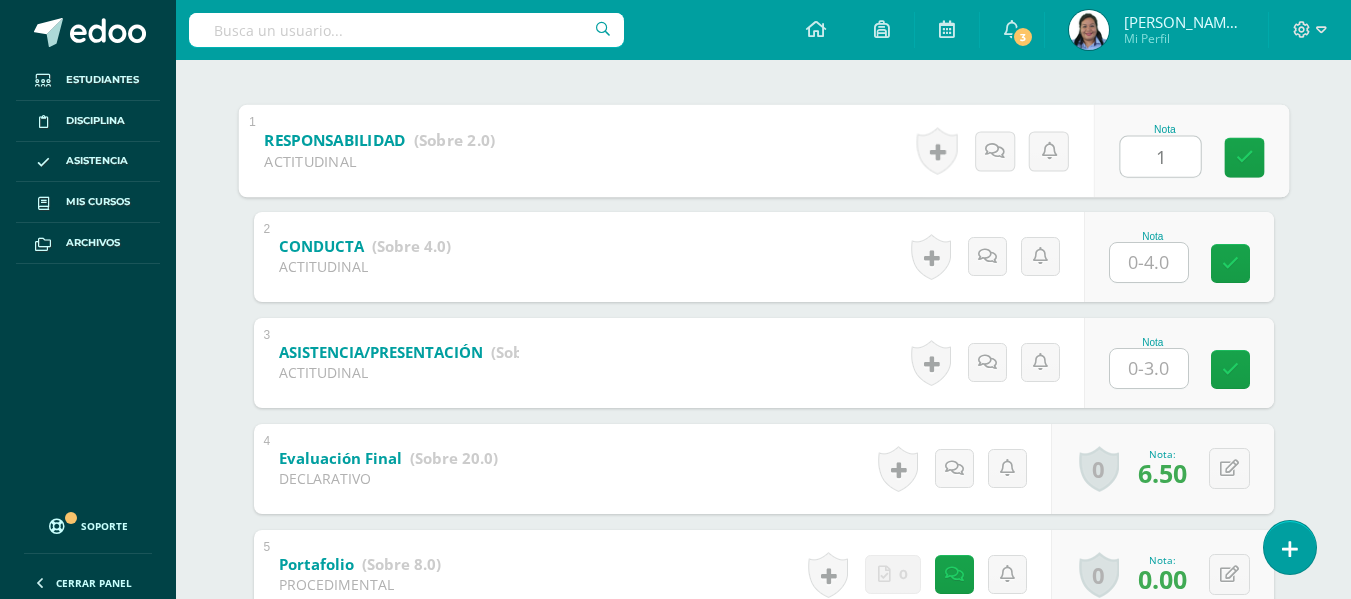 type on "1" 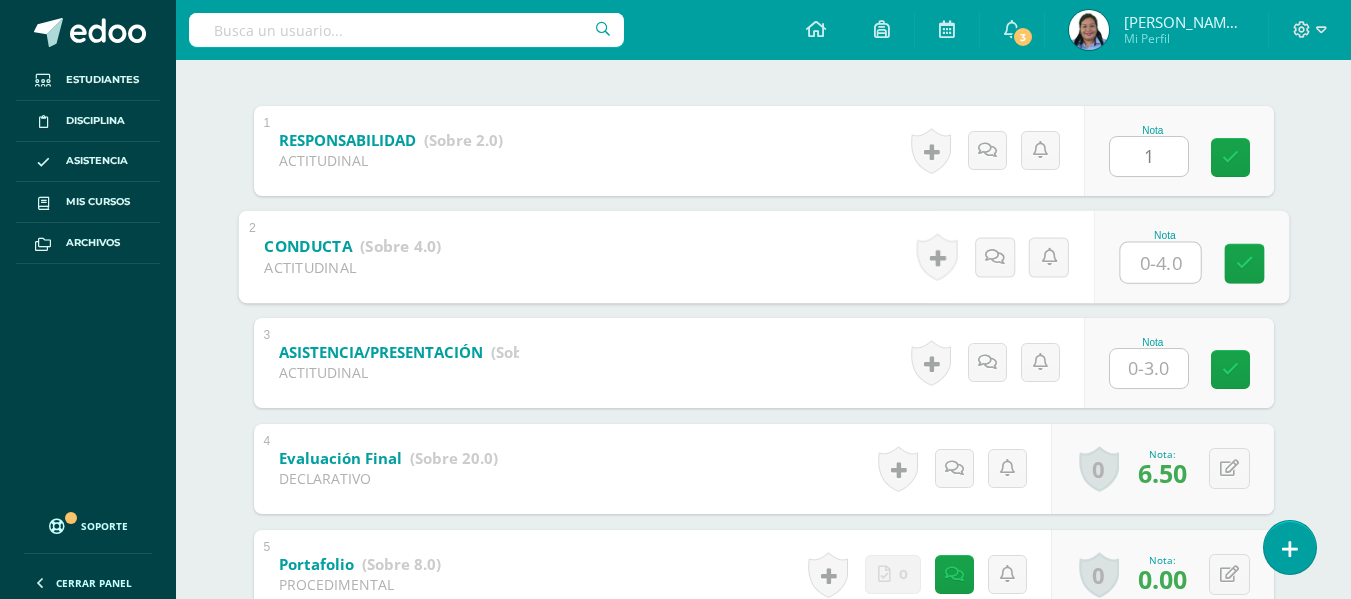 click at bounding box center [1160, 262] 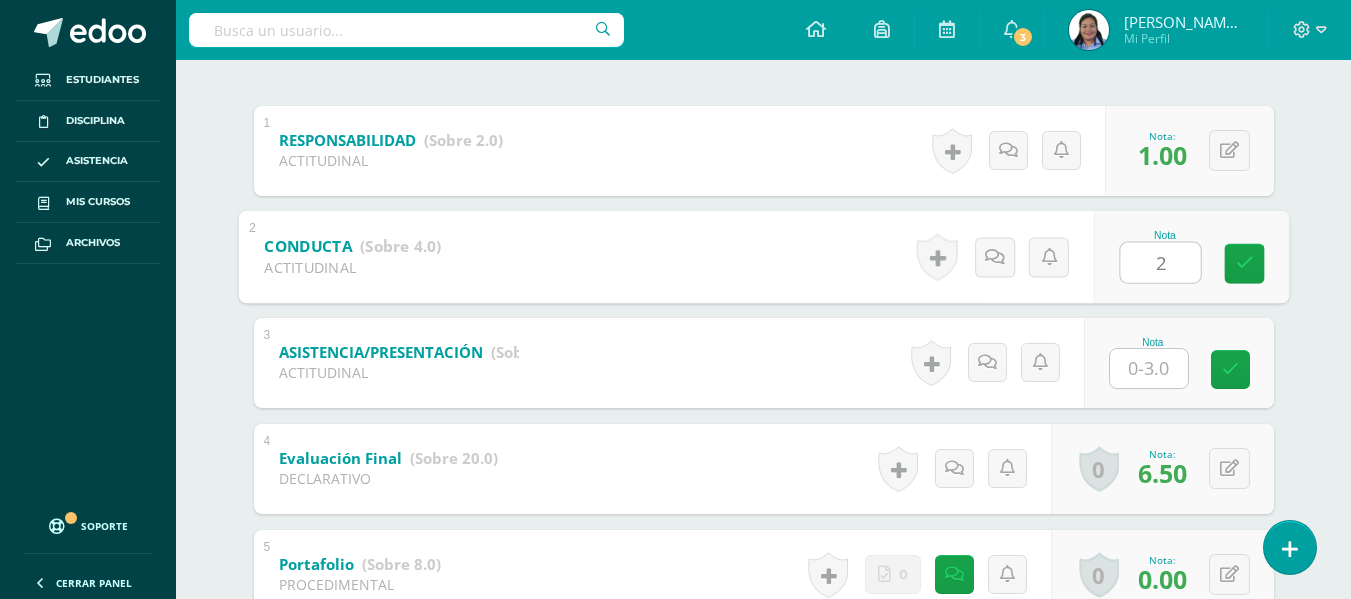 type on "2" 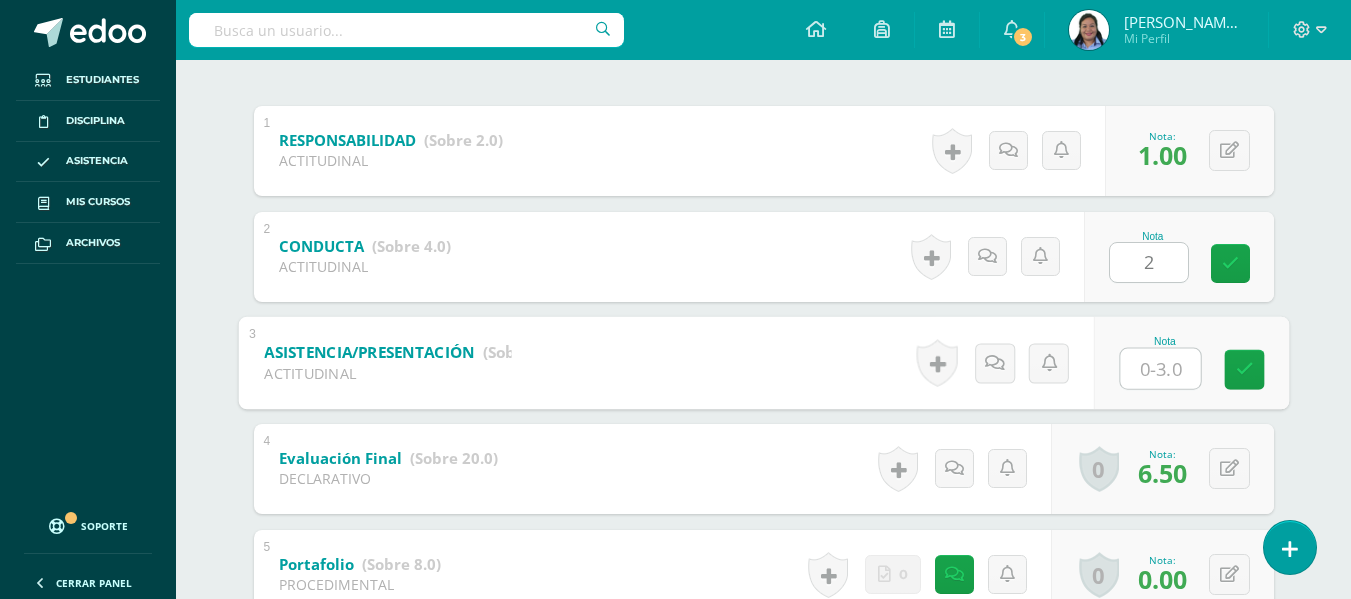 click at bounding box center (1160, 368) 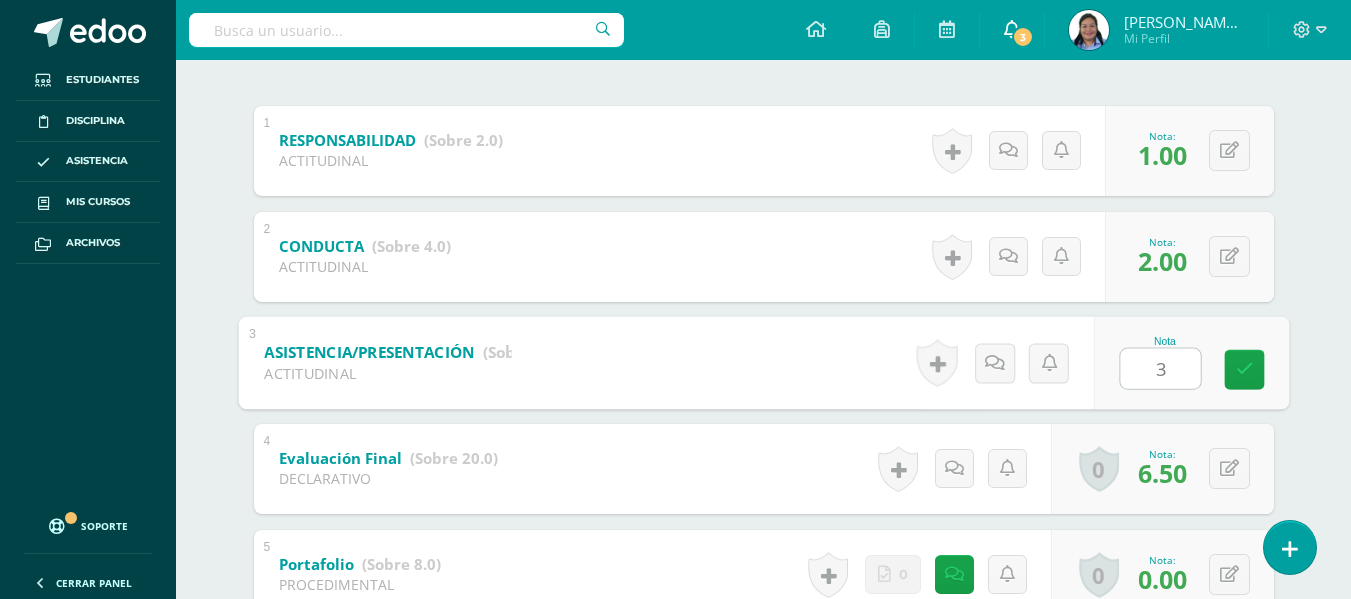 type on "3" 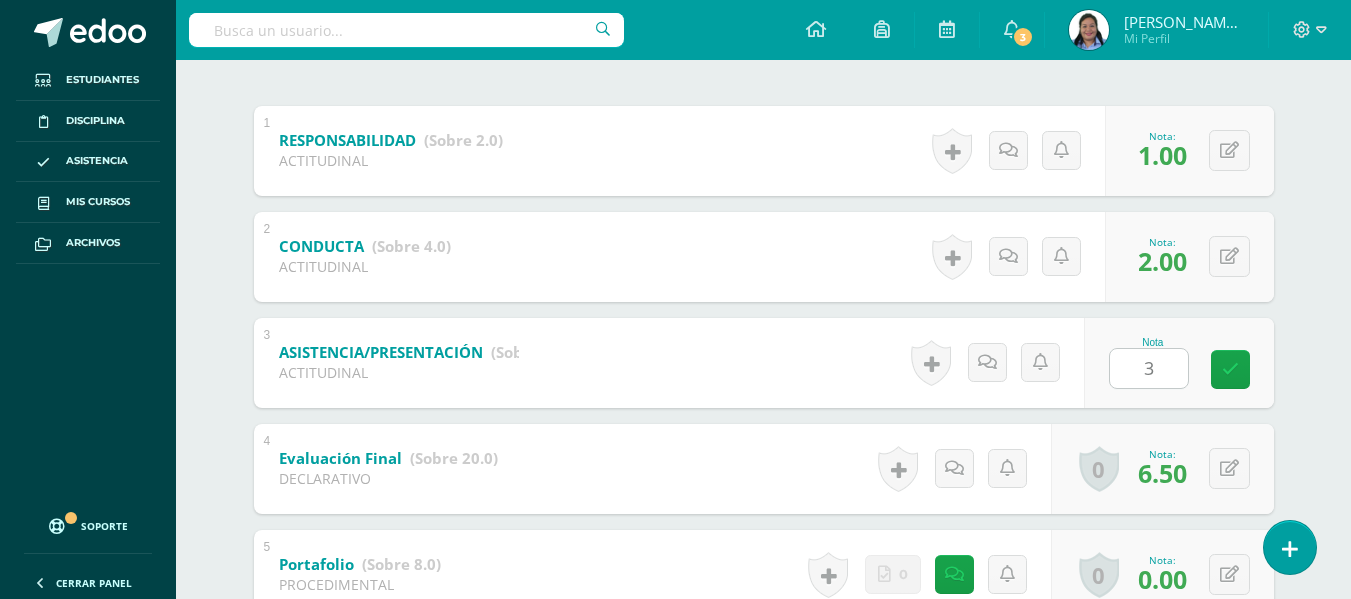 click on "0
Logros
Logros obtenidos
Aún no hay logros agregados
Nota:
1.00" at bounding box center [1189, 151] 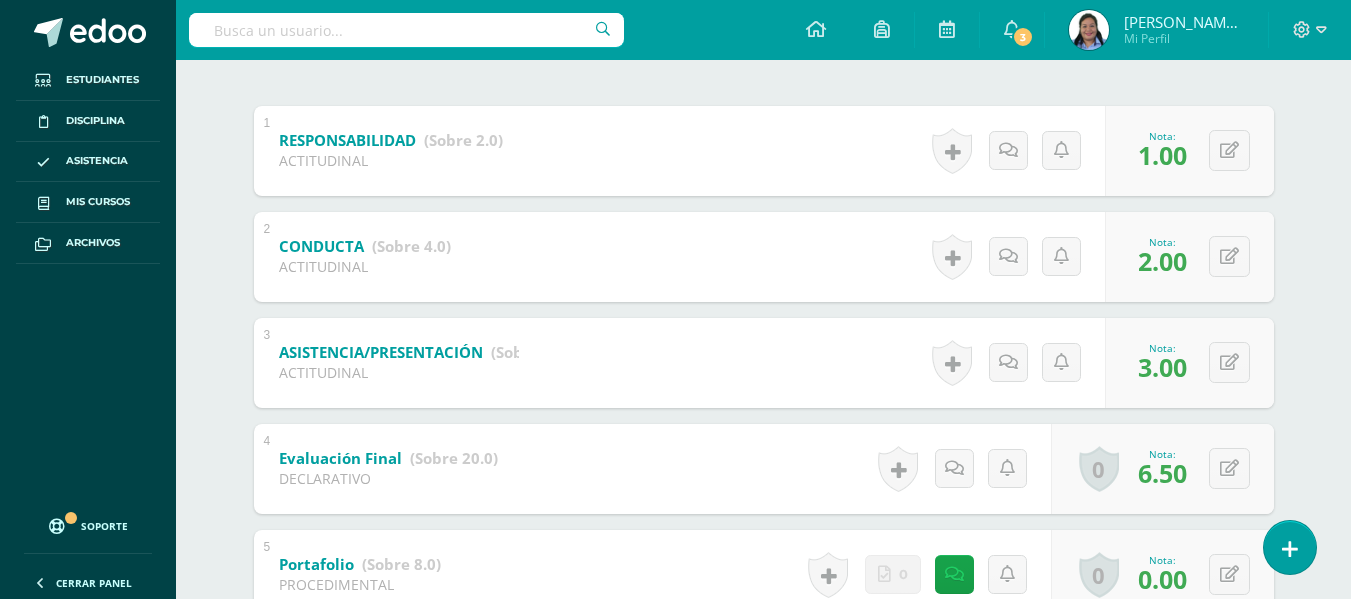 scroll, scrollTop: 0, scrollLeft: 0, axis: both 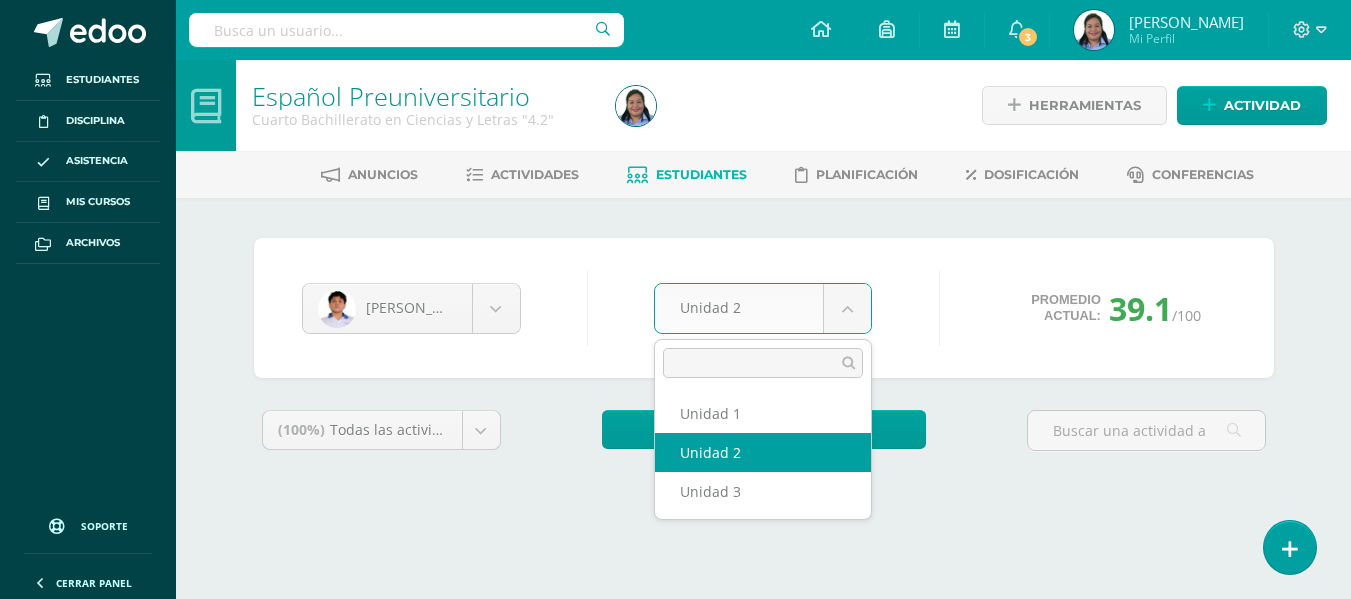 click on "Estudiantes Disciplina Asistencia Mis cursos Archivos Soporte
Centro de ayuda
Últimas actualizaciones
10+ Cerrar panel
Comunicación y Lenguaje Idioma Español
Primero
Básico
"1.3"
Actividades Estudiantes Planificación Dosificación
Comunicación y Lenguaje, Idioma Extranjero
Primero
Básico
"Inglés - Intermedio "A""
Actividades Estudiantes Planificación Dosificación
Comunicación y Lenguaje, Idioma Extranjero
Segundo
Básico
"Inglés - Intermedio "A""
Actividades Estudiantes Planificación Mi Perfil" at bounding box center [675, 269] 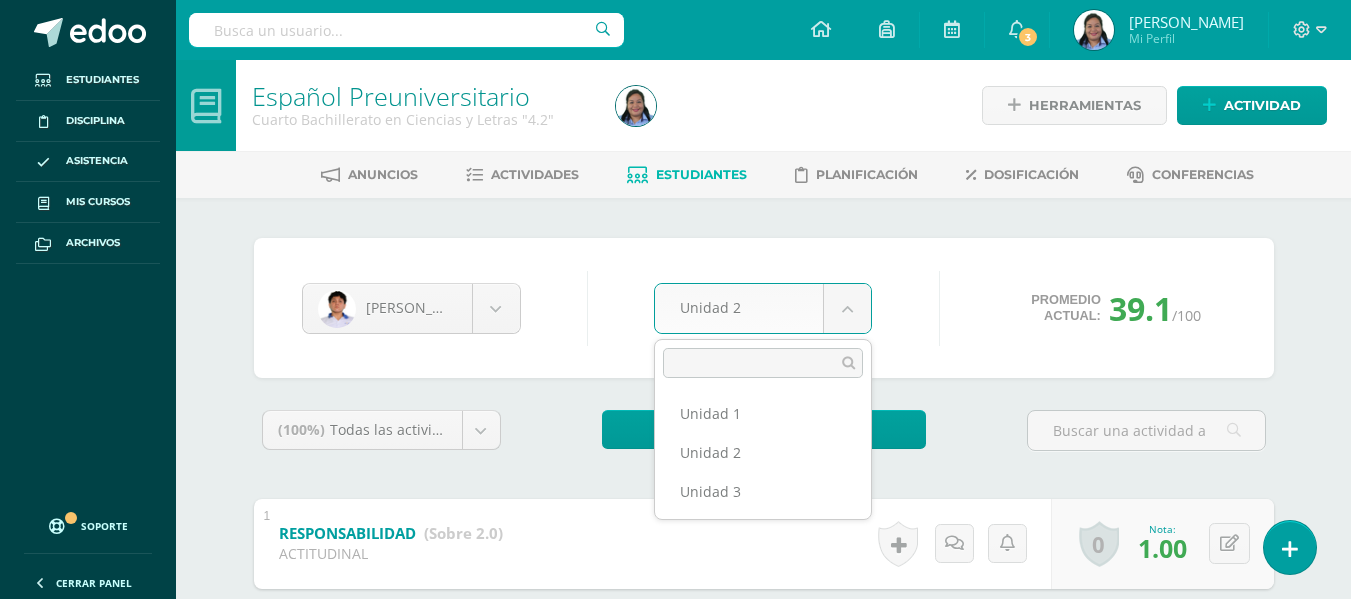 click on "Estudiantes Disciplina Asistencia Mis cursos Archivos Soporte
Centro de ayuda
Últimas actualizaciones
10+ Cerrar panel
Comunicación y Lenguaje Idioma Español
Primero
Básico
"1.3"
Actividades Estudiantes Planificación Dosificación
Comunicación y Lenguaje, Idioma Extranjero
Primero
Básico
"Inglés - Intermedio "A""
Actividades Estudiantes Planificación Dosificación
Comunicación y Lenguaje, Idioma Extranjero
Segundo
Básico
"Inglés - Intermedio "A""
Actividades Estudiantes Planificación Mi Perfil" at bounding box center (675, 834) 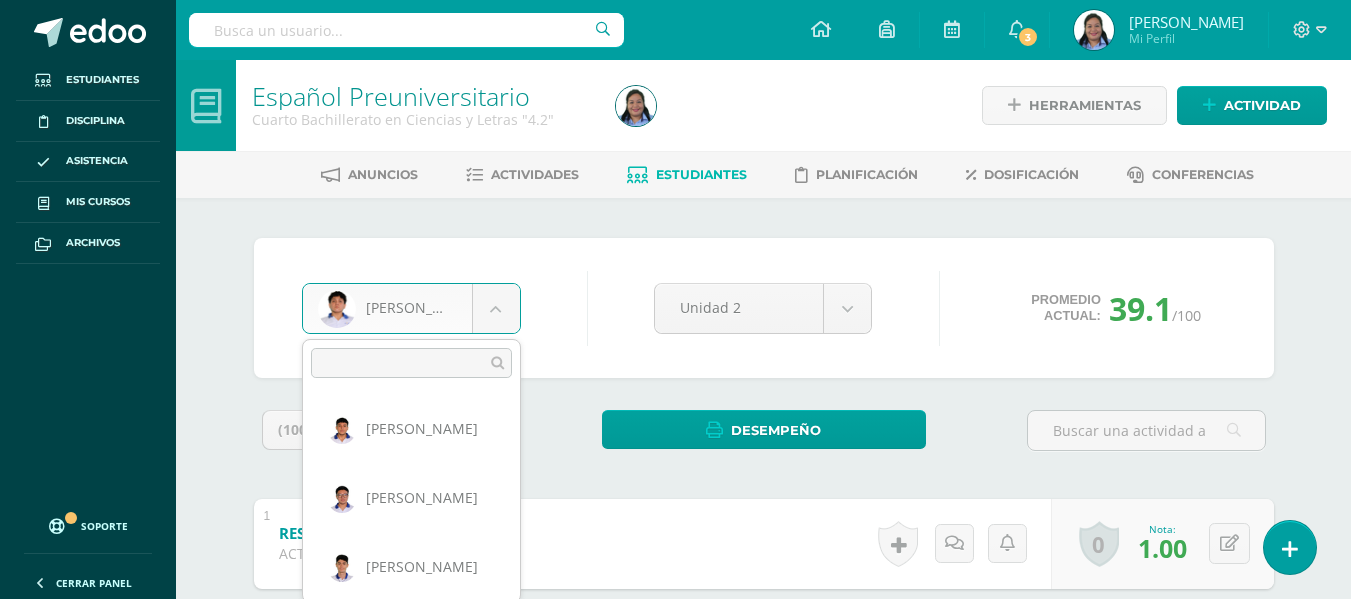 click on "Estudiantes Disciplina Asistencia Mis cursos Archivos Soporte
Centro de ayuda
Últimas actualizaciones
10+ Cerrar panel
Comunicación y Lenguaje Idioma Español
Primero
Básico
"1.3"
Actividades Estudiantes Planificación Dosificación
Comunicación y Lenguaje, Idioma Extranjero
Primero
Básico
"Inglés - Intermedio "A""
Actividades Estudiantes Planificación Dosificación
Comunicación y Lenguaje, Idioma Extranjero
Segundo
Básico
"Inglés - Intermedio "A""
Actividades Estudiantes Planificación Mi Perfil" at bounding box center [675, 834] 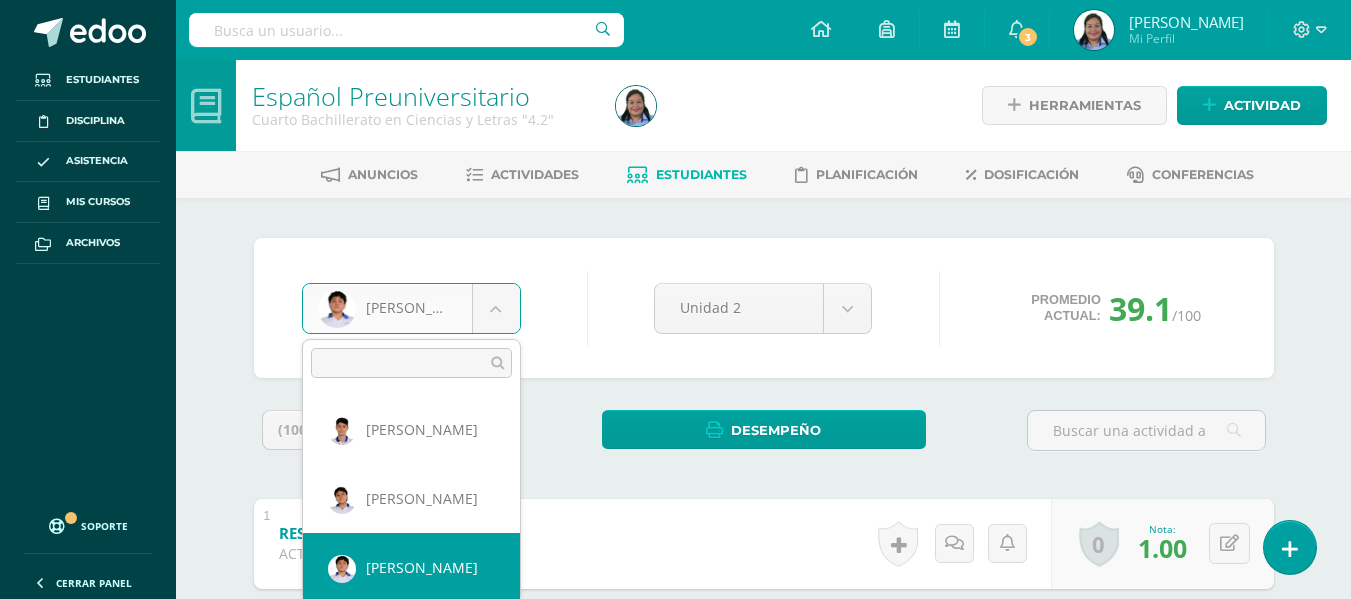 scroll, scrollTop: 77, scrollLeft: 0, axis: vertical 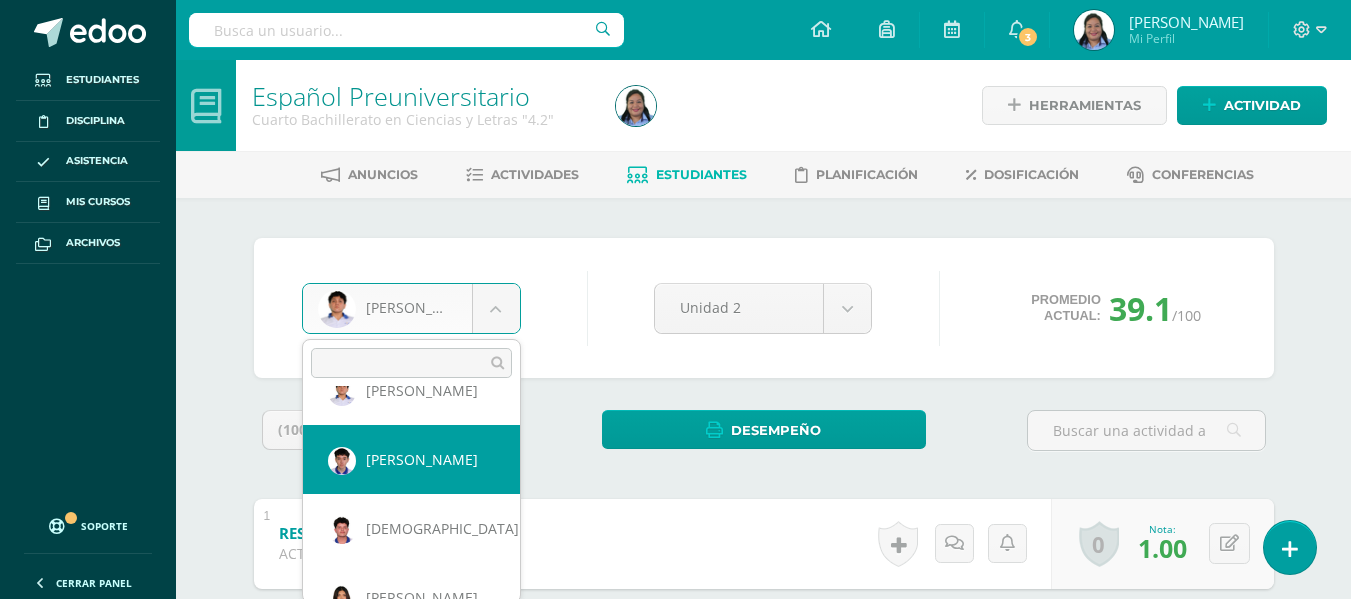 select on "792" 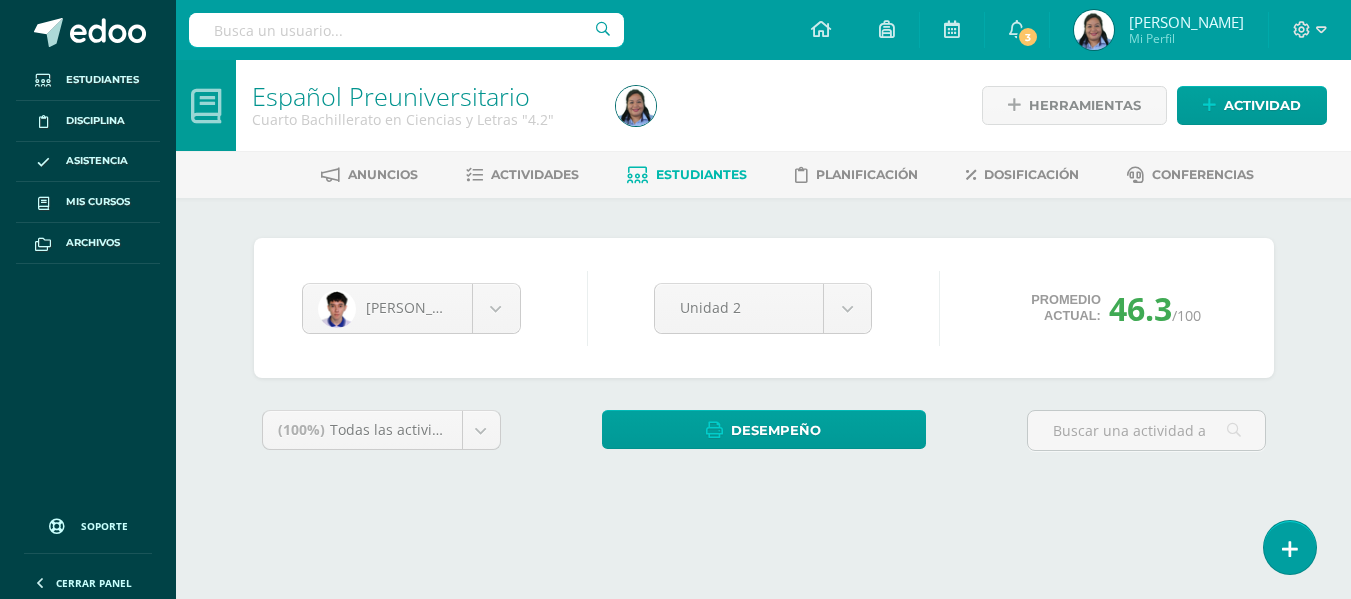 scroll, scrollTop: 0, scrollLeft: 0, axis: both 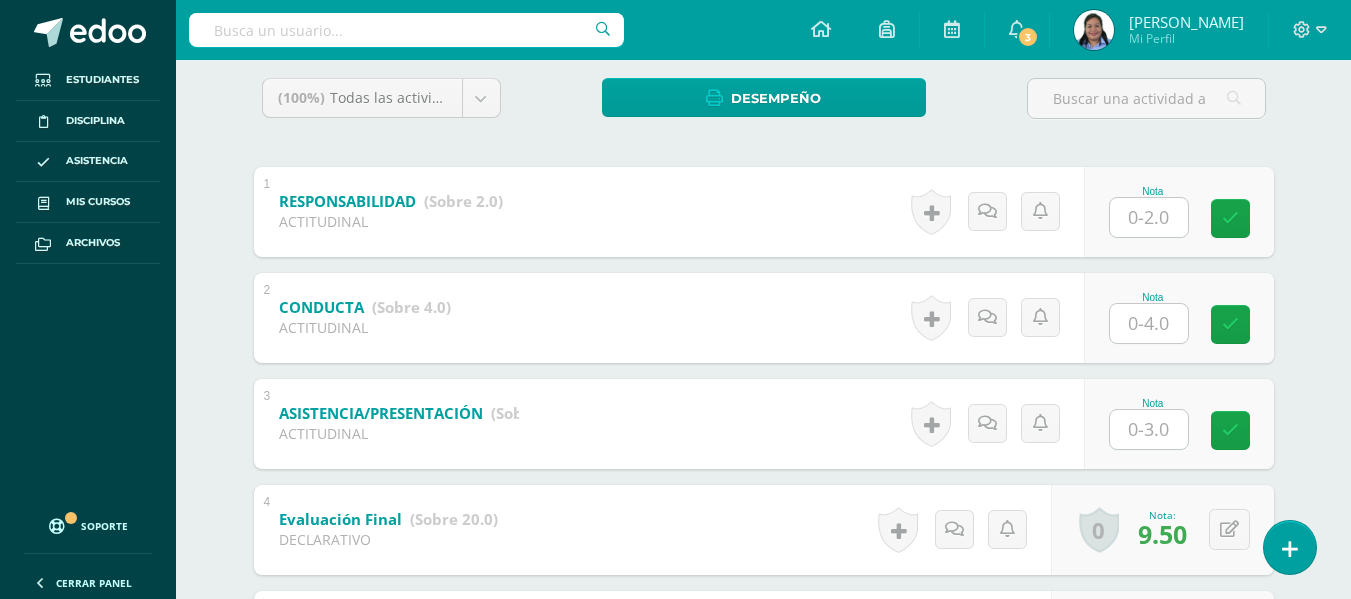 click on "Nota" at bounding box center [1153, 212] 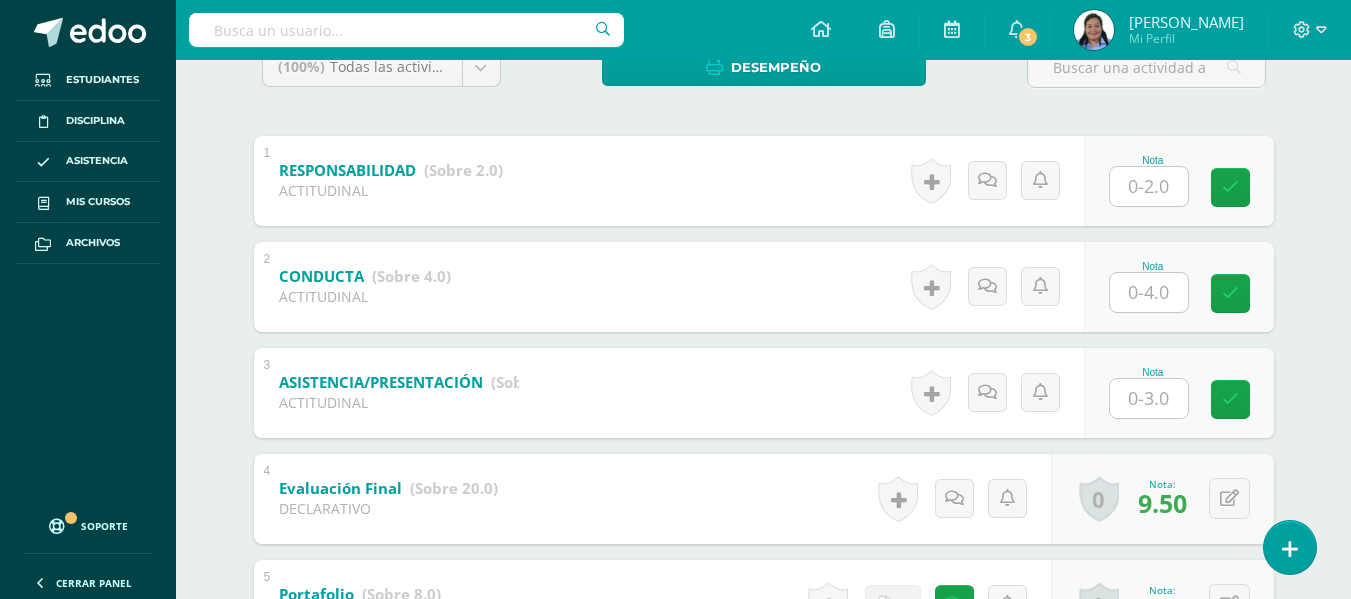 scroll, scrollTop: 352, scrollLeft: 0, axis: vertical 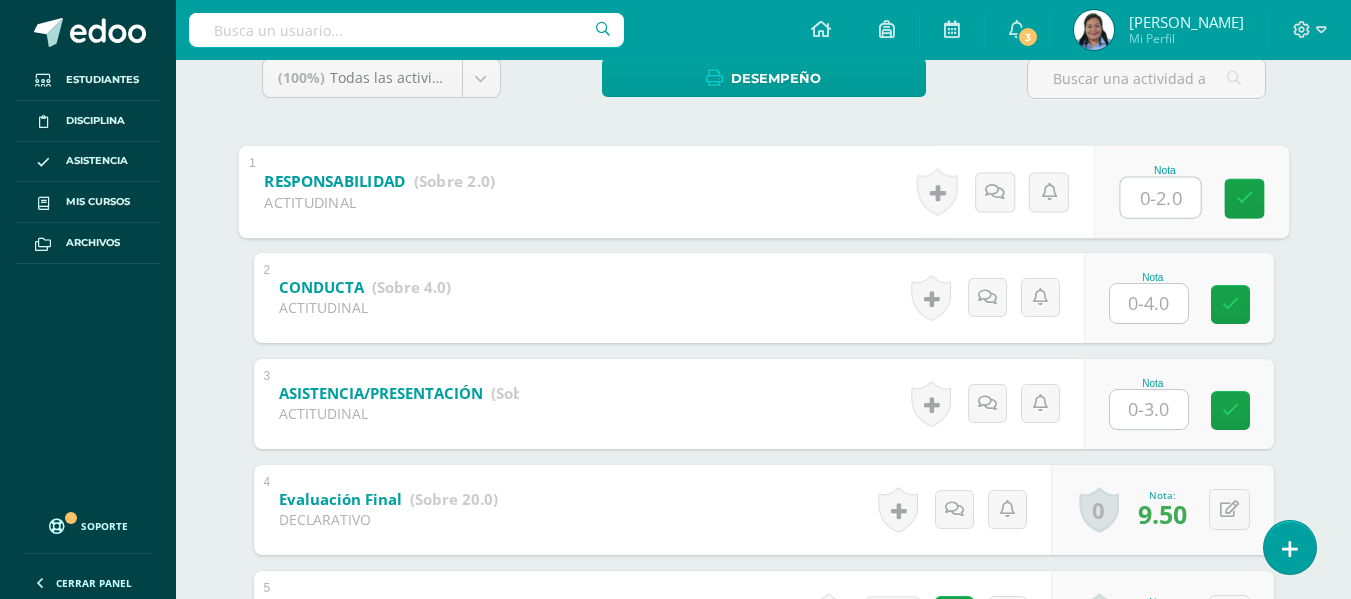 click at bounding box center (1160, 197) 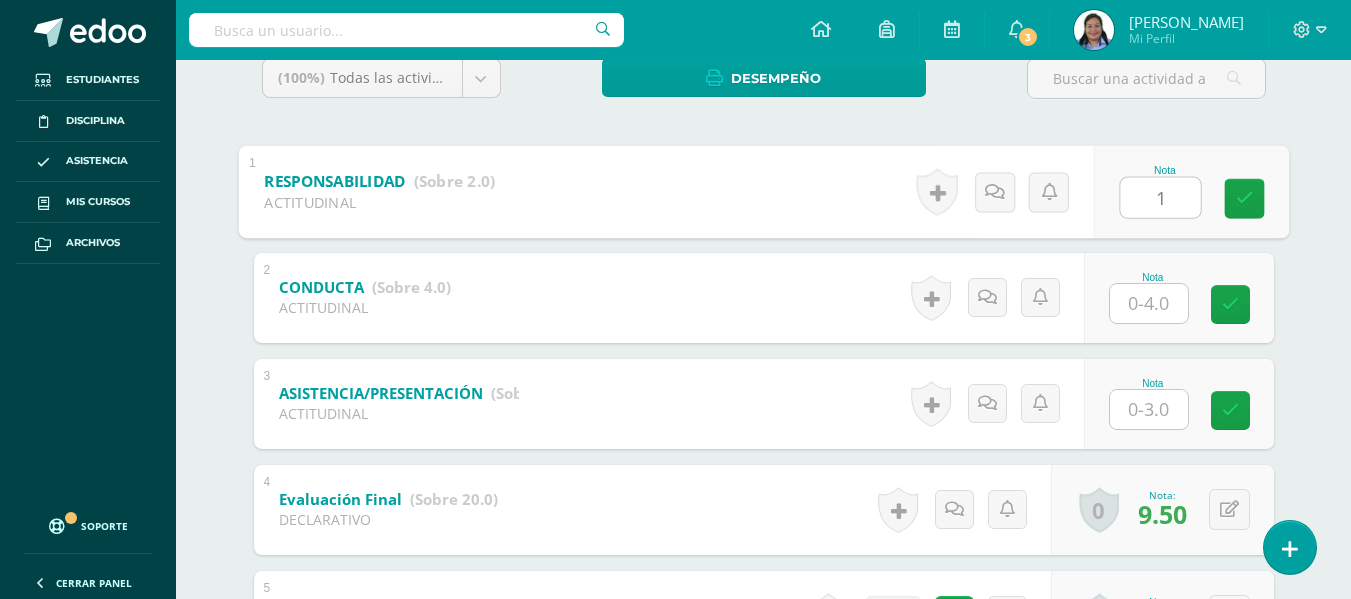 type on "1" 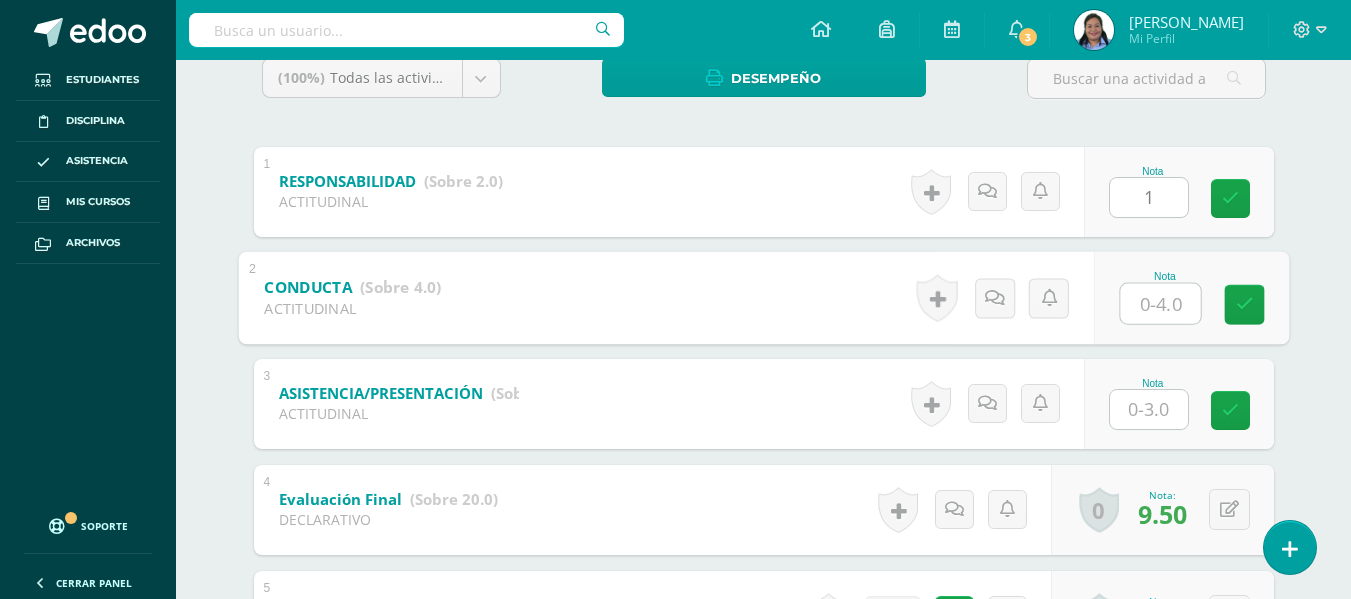 click at bounding box center [1160, 303] 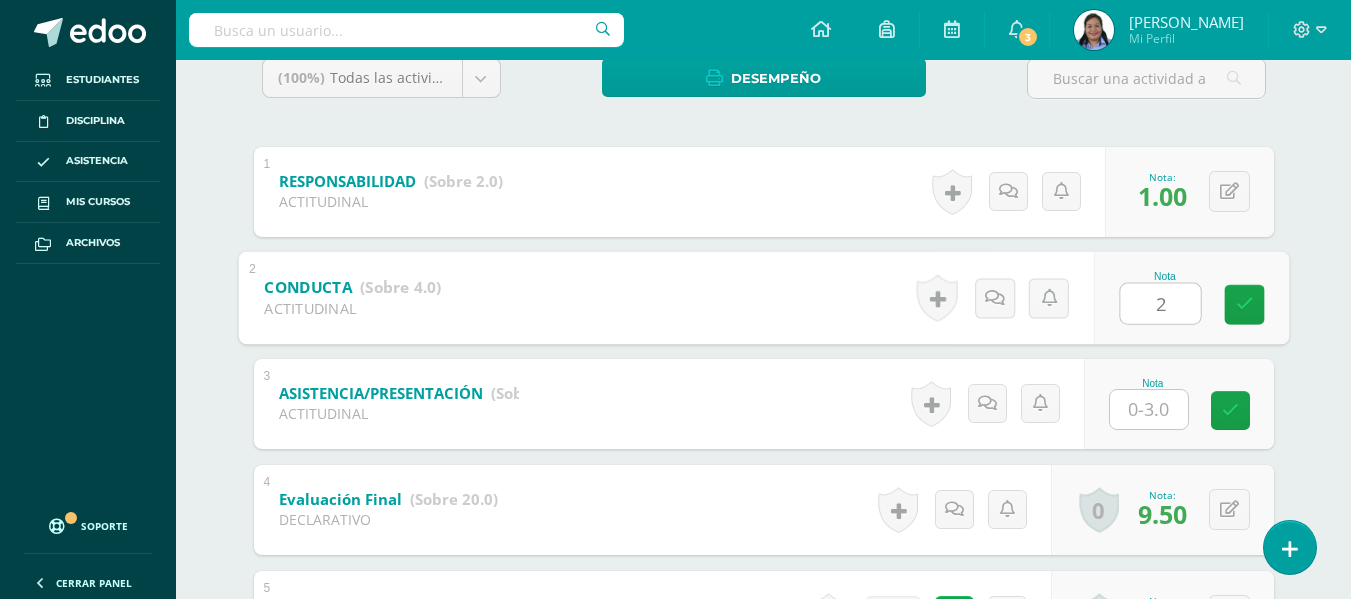 type on "2" 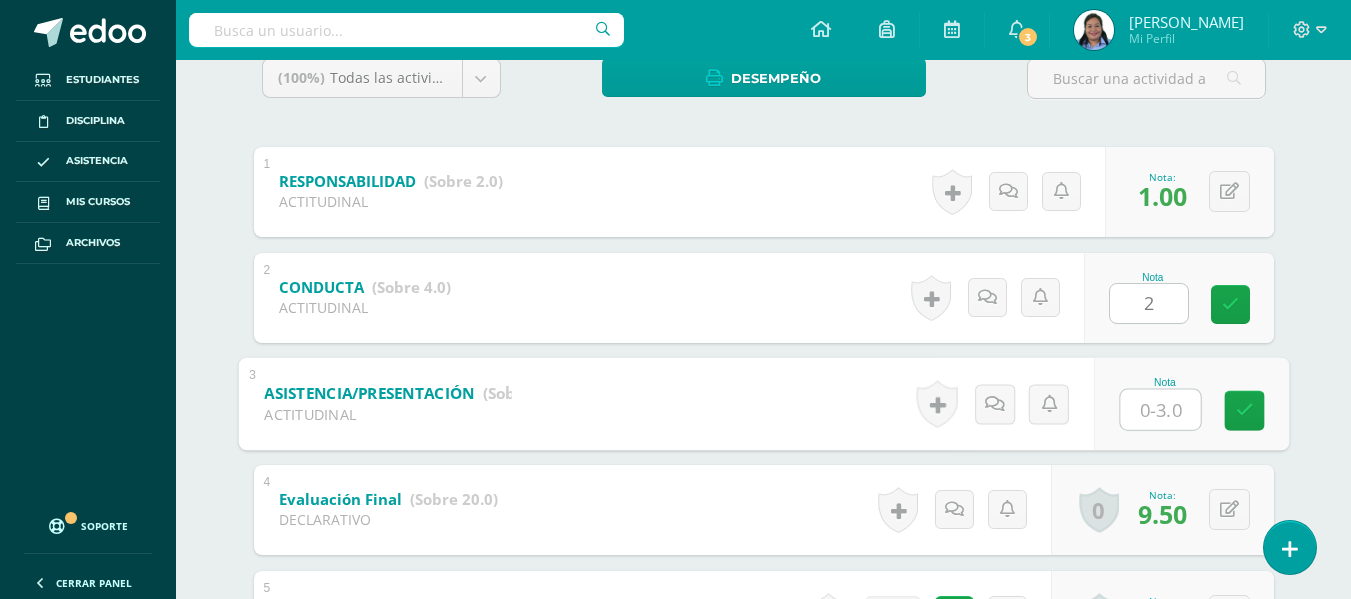 click at bounding box center [1160, 409] 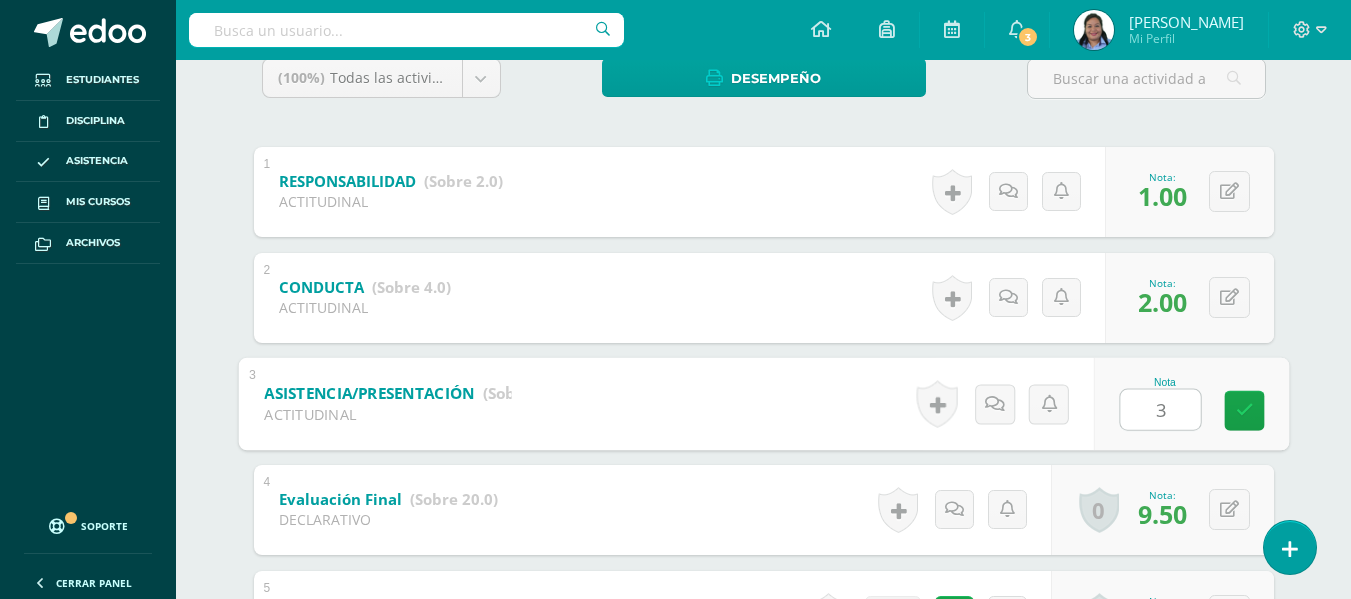 type on "3" 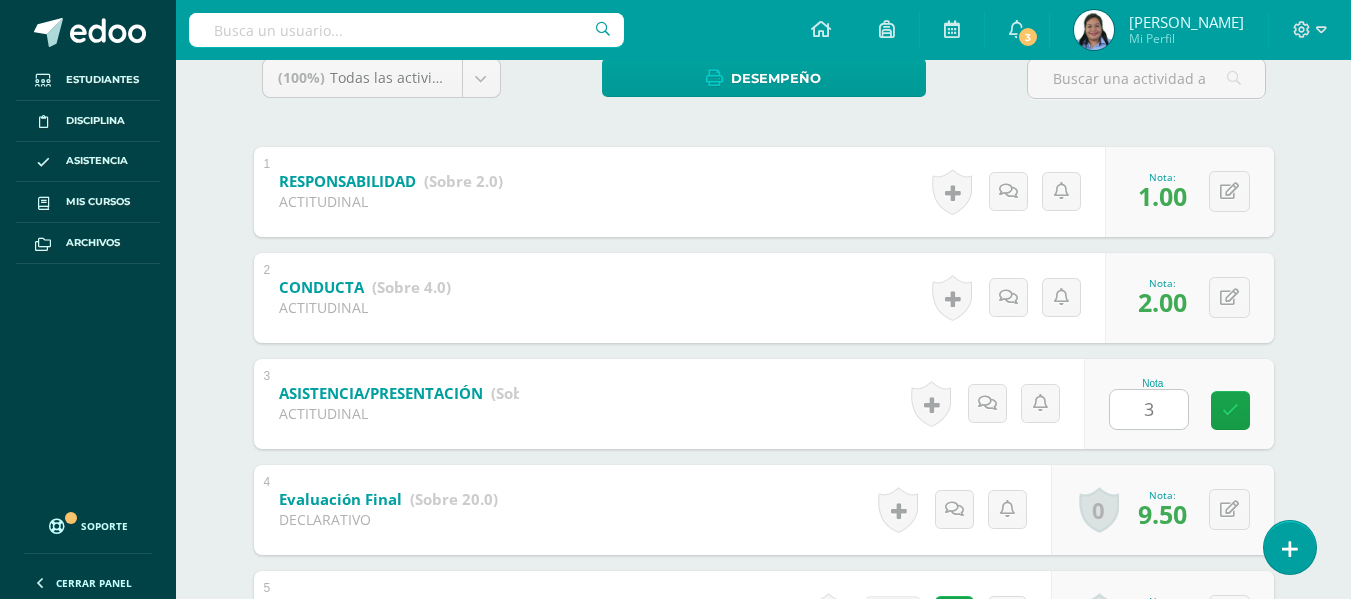 click on "Mario Cruz                             Edgar Aguilar José Caal Ricardo Cardona Javier Castillo Jeison Chávez Mario Cruz Jesús España Rachell Felipe Angie Franco Steven Gálvez Diego Guerra Ariana Hernández Fredy Lemus Valeria López Estrella Marín Romina Martínez Héctor Martínez Samantha Martínez Marlyn Medrano Diego Monroy Hector Morales Stephano Morales Dulce Morales Osmán Pantaleón Ivana Pazos Ariana Pazos Dulce Pinto Adolfo Porras Emily Ramírez Sidney Ruedas Oscar Sagastume Amy Serrano Jackelyne Trabanino Diego Valdés     Unidad 2                             Unidad 1 Unidad 2 Unidad 3
Promedio actual:
46.3 /100
Asignación de logros
Todos                             Todos Respeto Pasión  Trabajo original Autosuficiencia Determinación Curiosidad Convicción Competitividad Asertividad Comunicación Innovación Excelencia Camaradería Creatividad Honestidad Gran expositor Perseverancia" at bounding box center [764, 850] 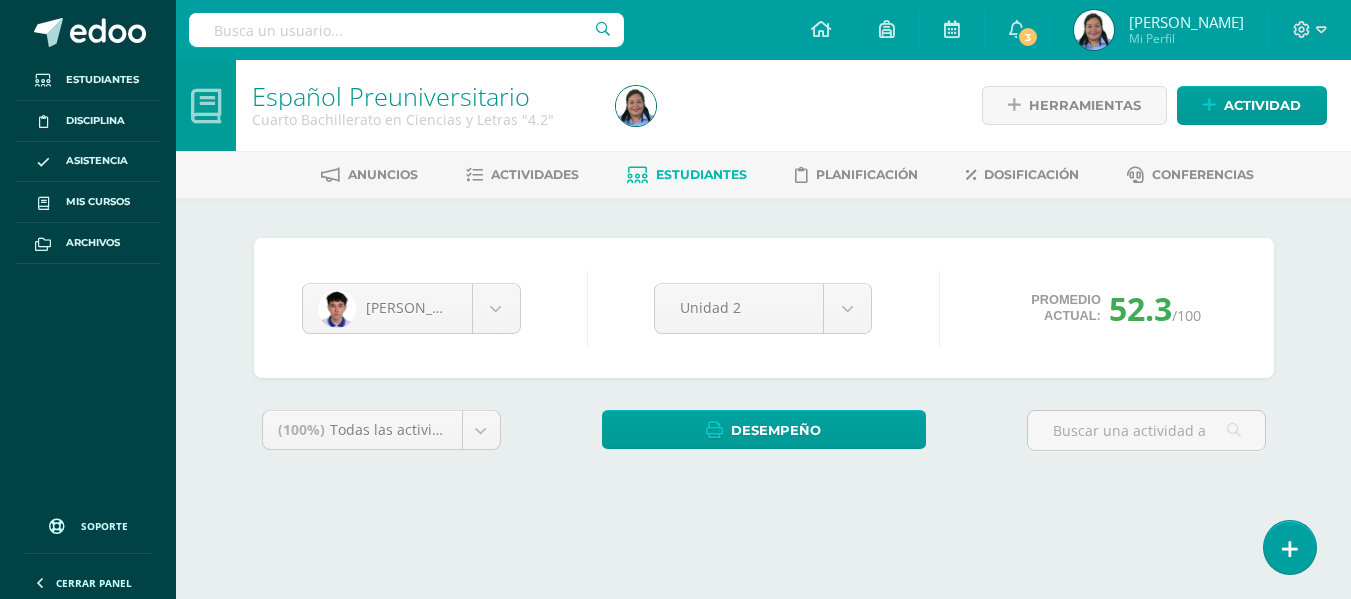 scroll, scrollTop: 0, scrollLeft: 0, axis: both 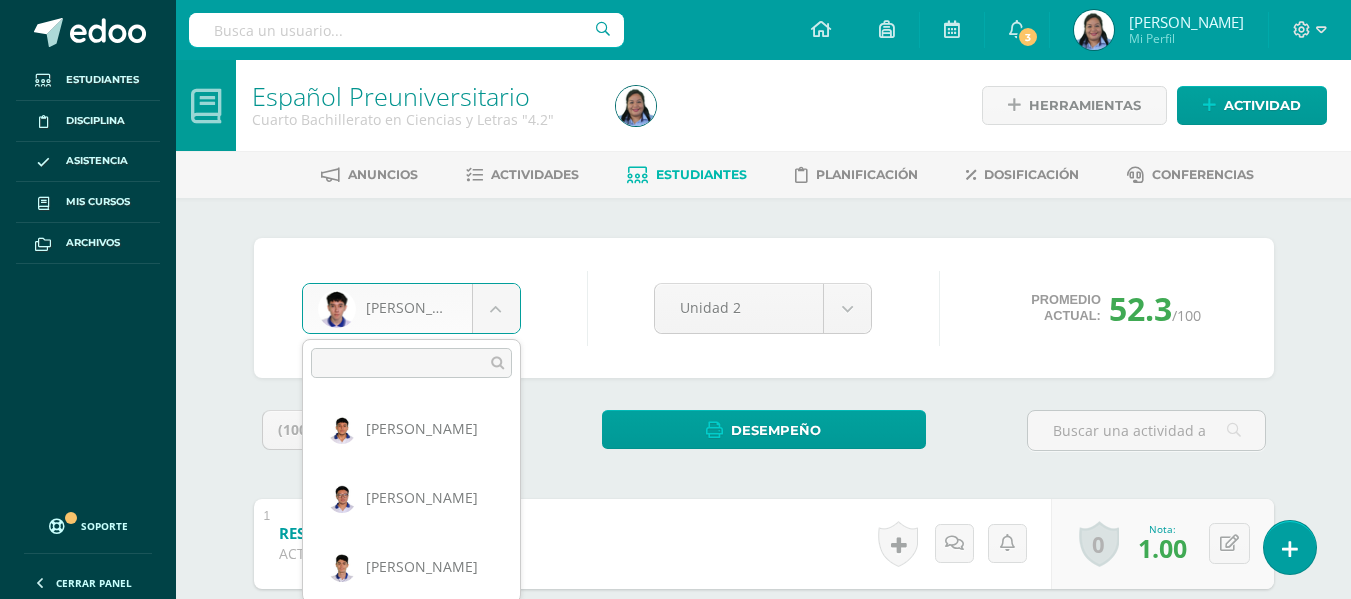 click on "Estudiantes Disciplina Asistencia Mis cursos Archivos Soporte
Centro de ayuda
Últimas actualizaciones
10+ Cerrar panel
Comunicación y Lenguaje Idioma Español
Primero
Básico
"1.3"
Actividades Estudiantes Planificación Dosificación
Comunicación y Lenguaje, Idioma Extranjero
Primero
Básico
"Inglés - Intermedio "A""
Actividades Estudiantes Planificación Dosificación
Comunicación y Lenguaje, Idioma Extranjero
Segundo
Básico
"Inglés - Intermedio "A""
Actividades Estudiantes Planificación Mi Perfil" at bounding box center [675, 1103] 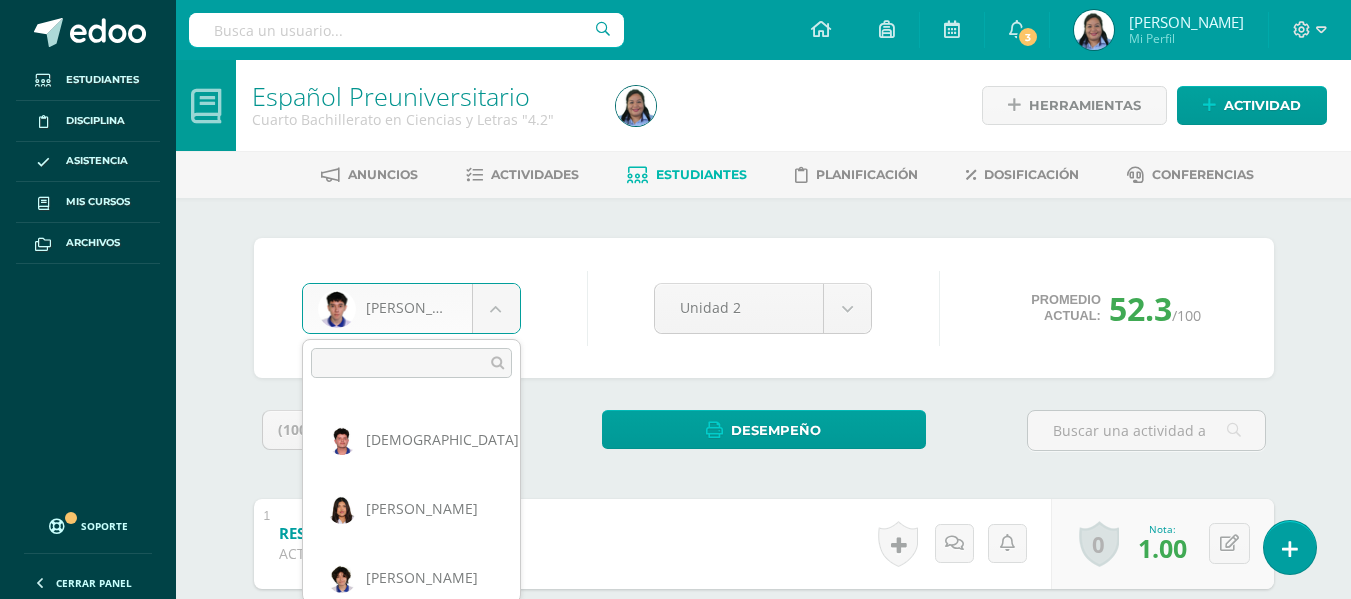 scroll, scrollTop: 417, scrollLeft: 0, axis: vertical 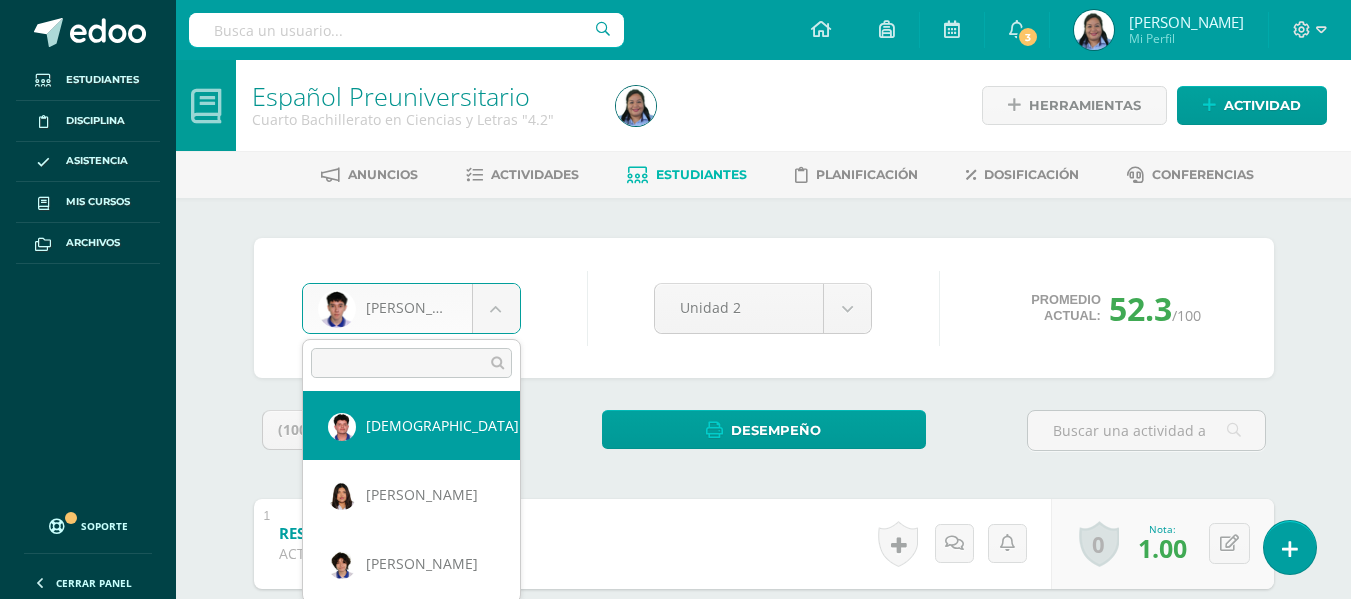 select on "206" 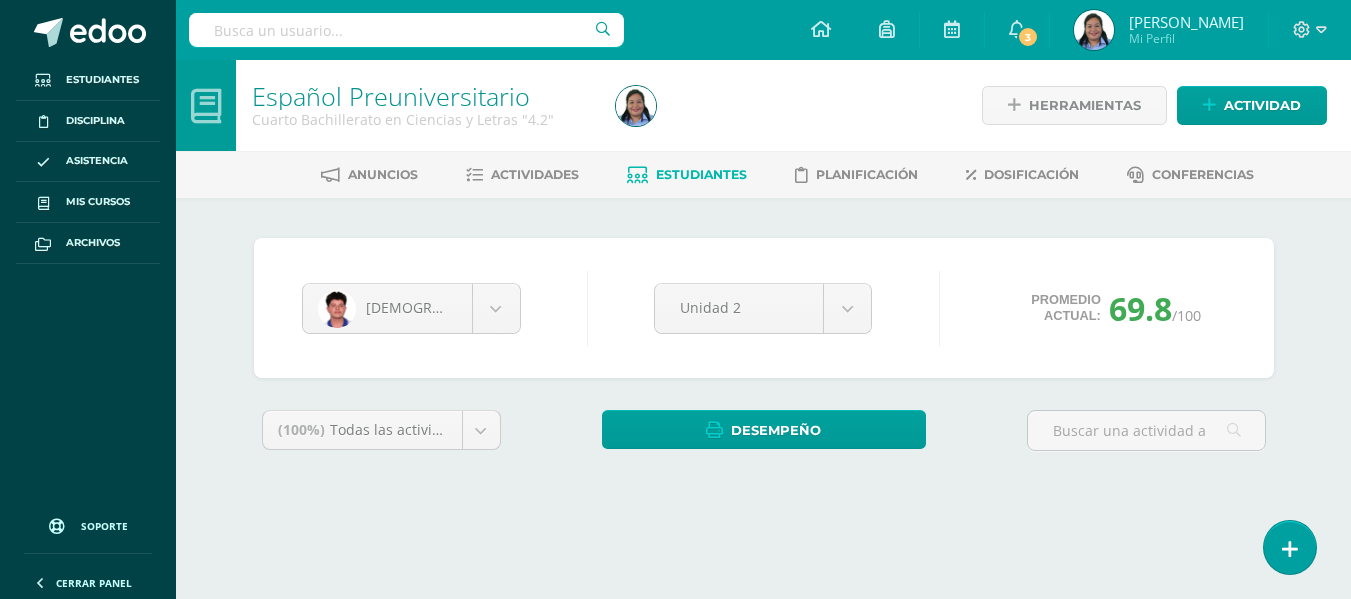 scroll, scrollTop: 0, scrollLeft: 0, axis: both 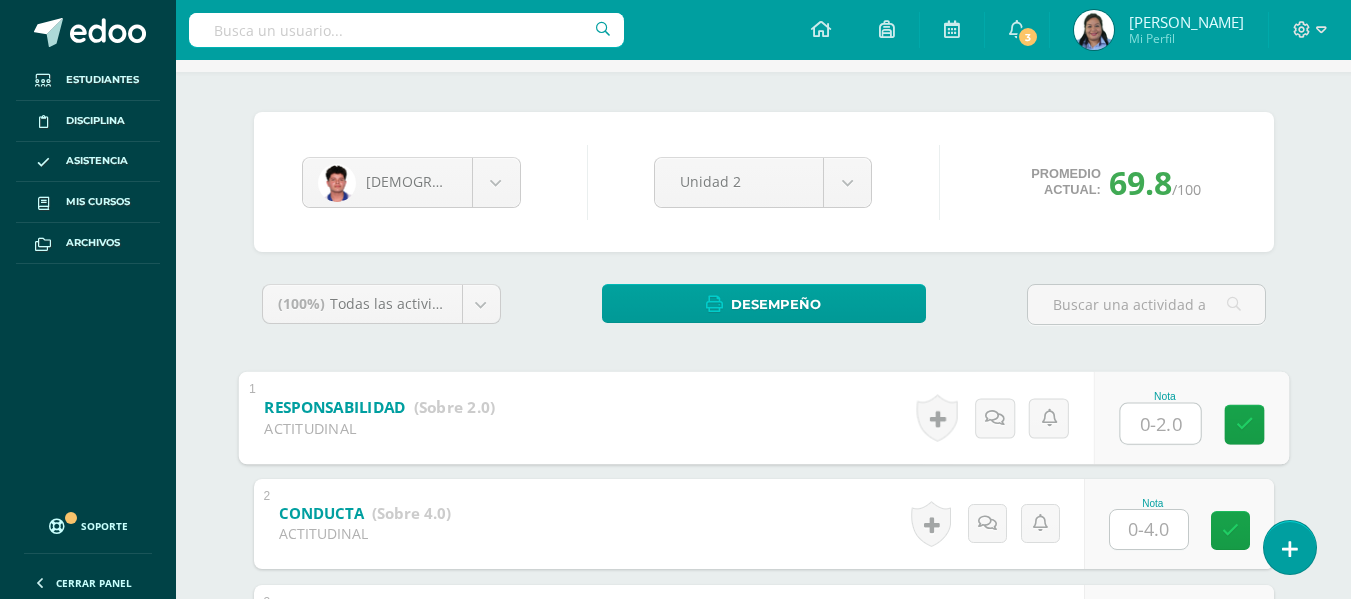 click at bounding box center (1160, 423) 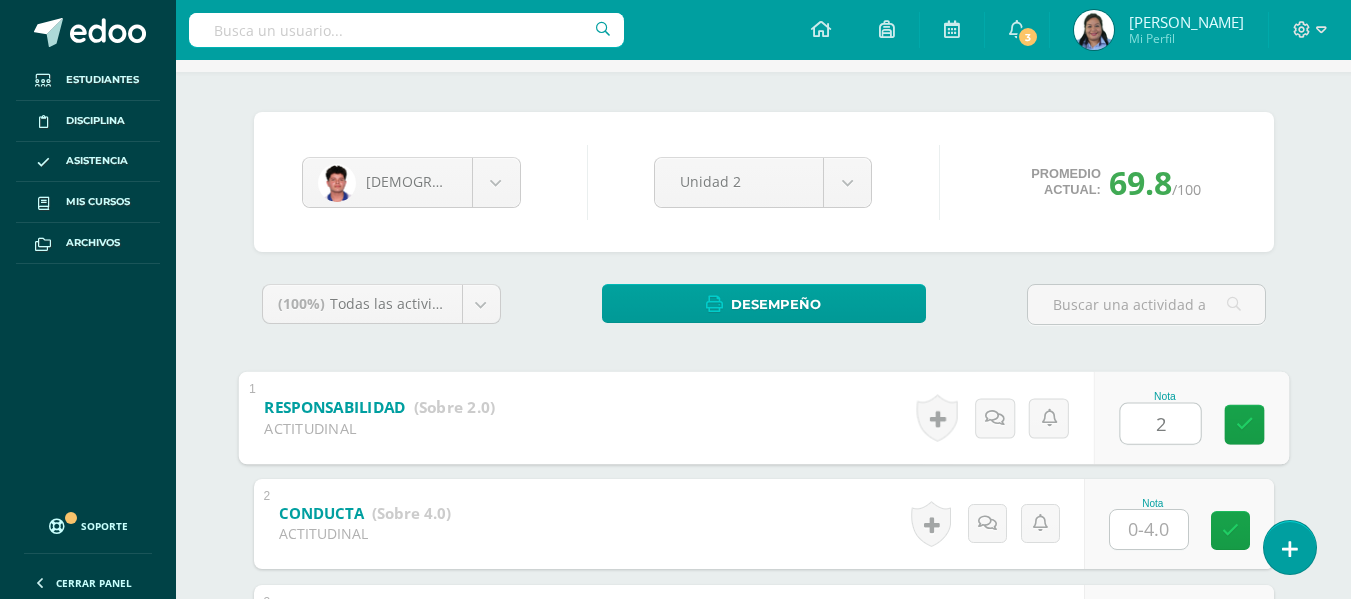 type on "2" 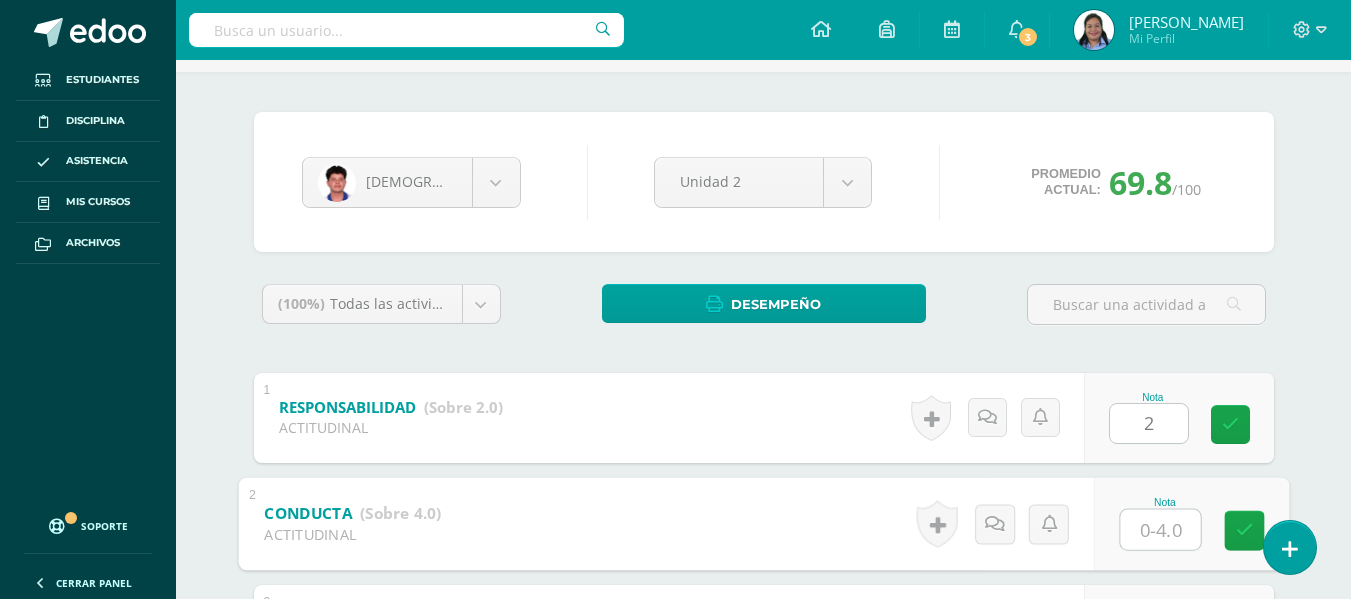 click at bounding box center (1160, 529) 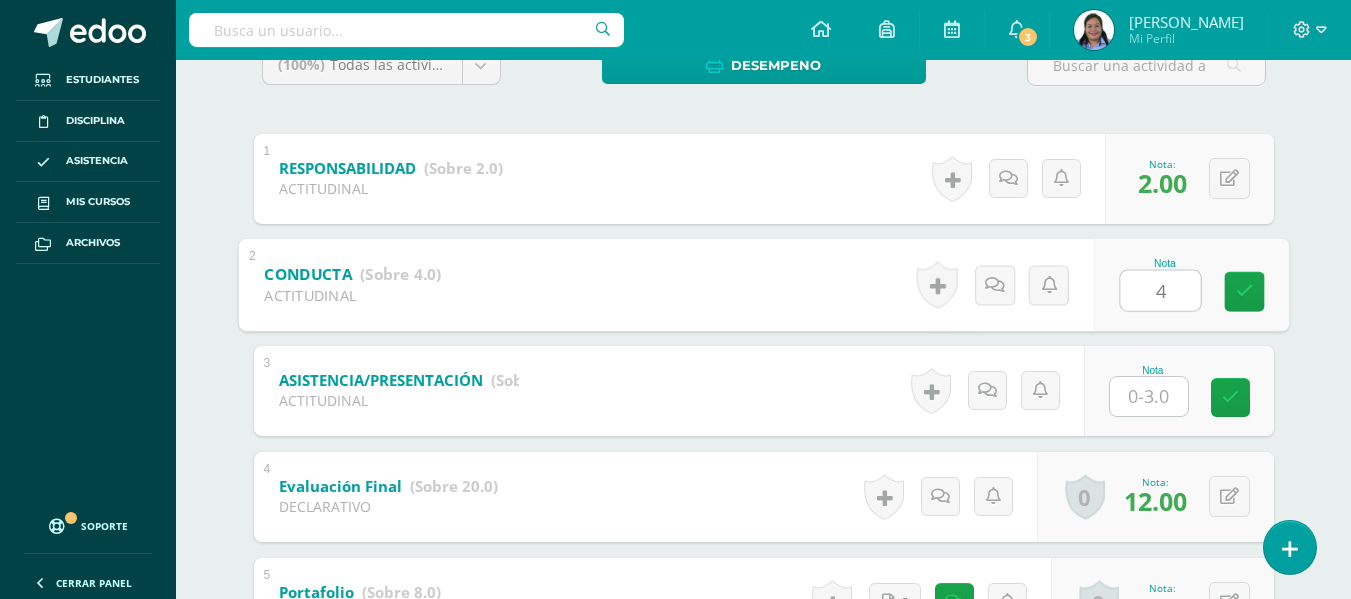 scroll, scrollTop: 483, scrollLeft: 0, axis: vertical 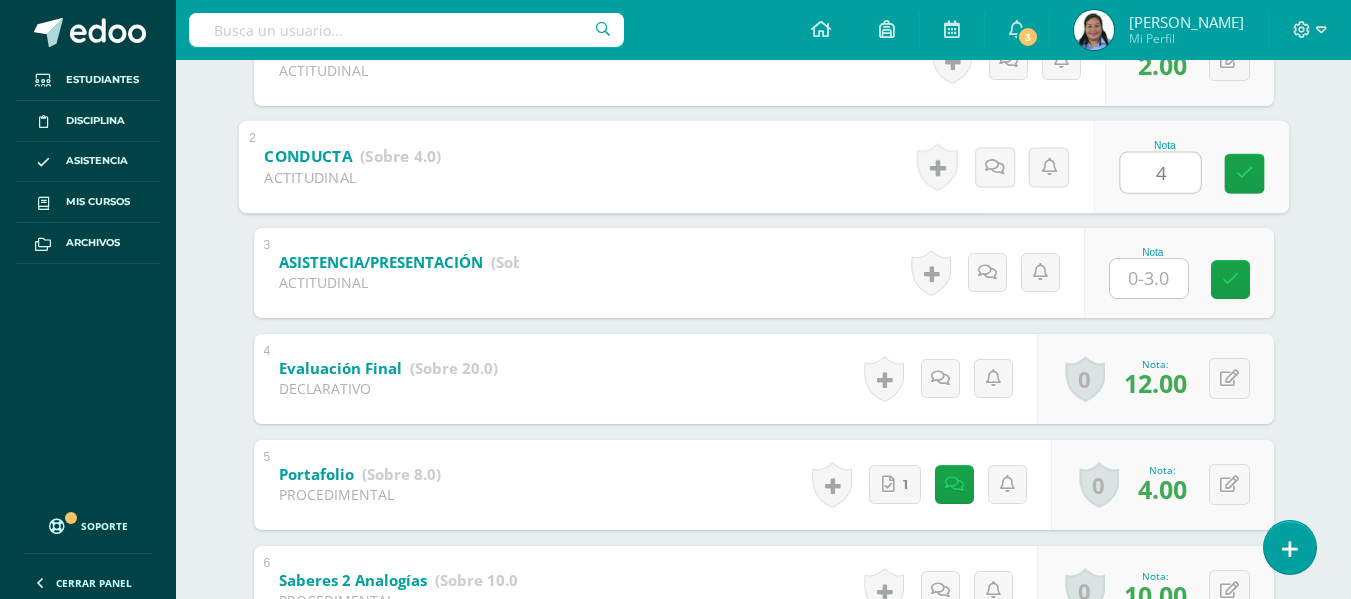 type on "4" 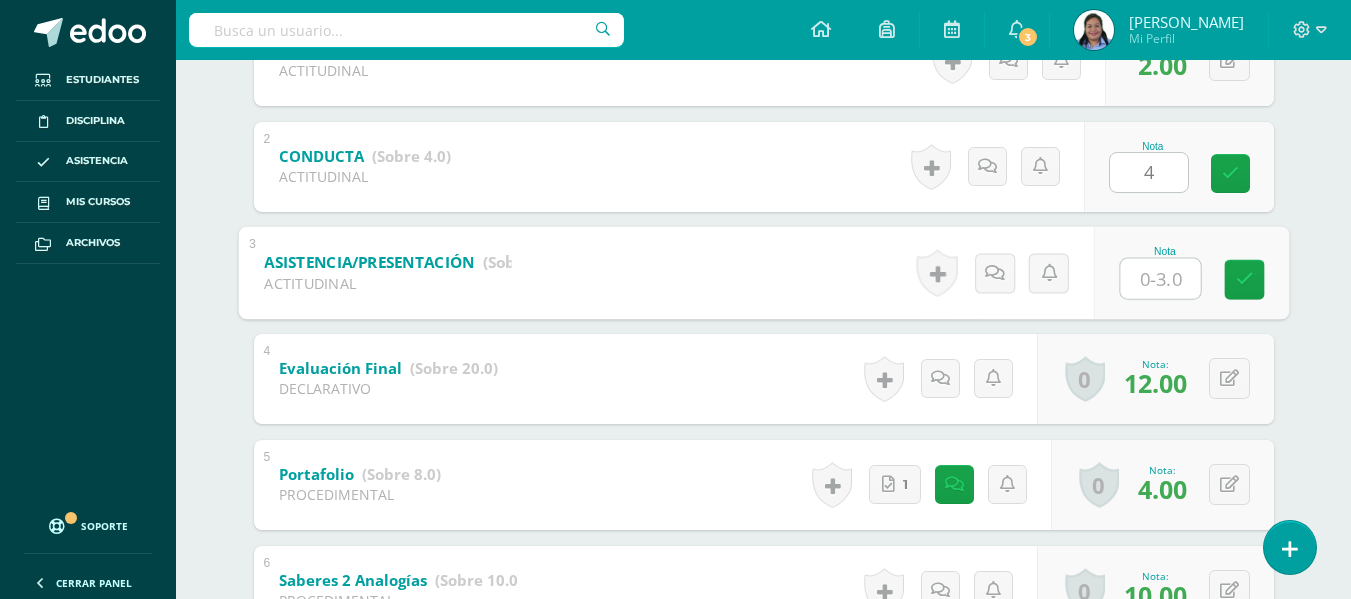 click at bounding box center (1160, 278) 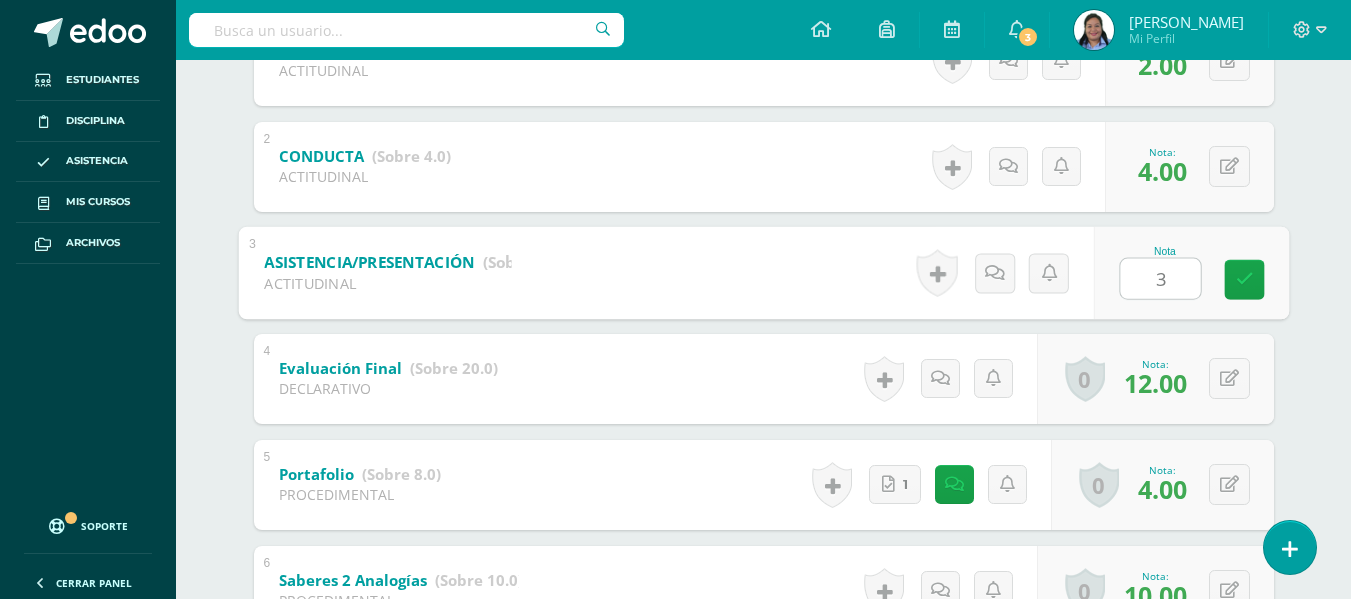type on "3" 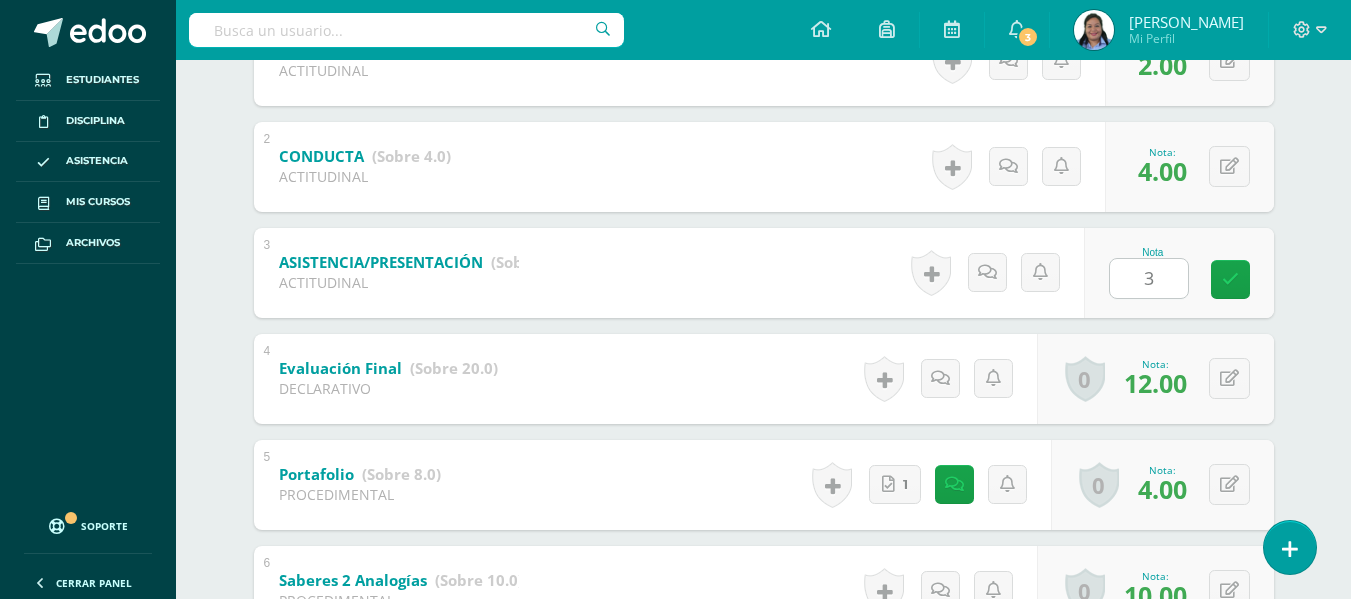 click on "Nota
3" at bounding box center [1179, 273] 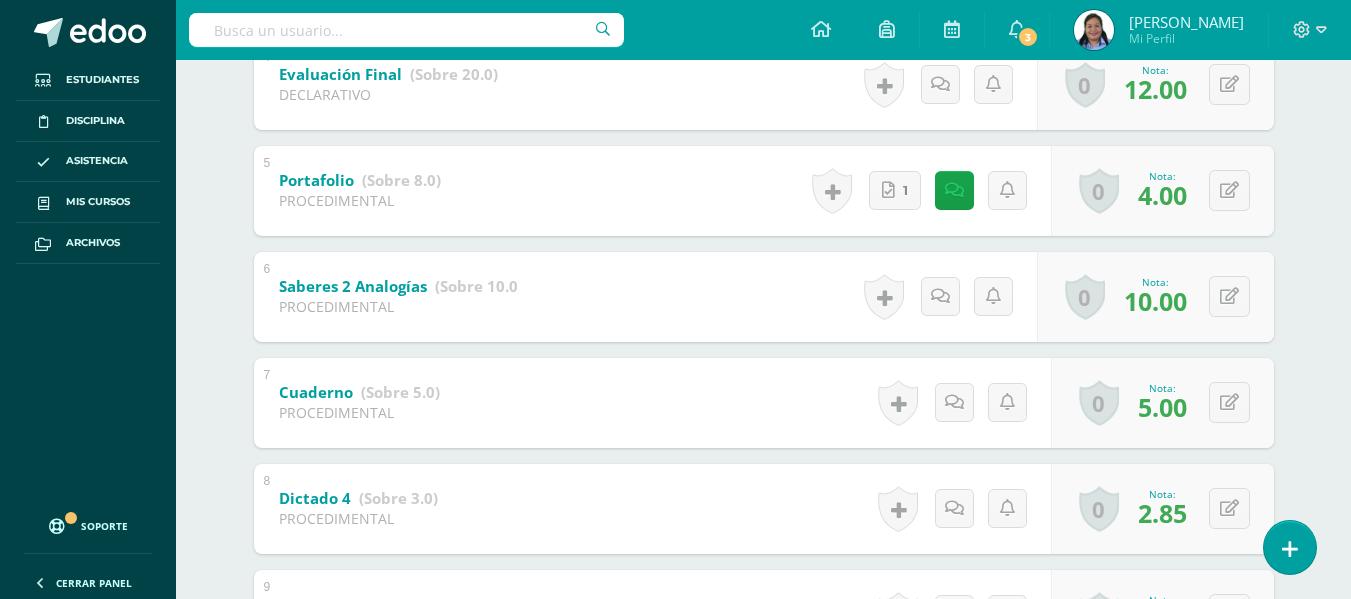 scroll, scrollTop: 0, scrollLeft: 0, axis: both 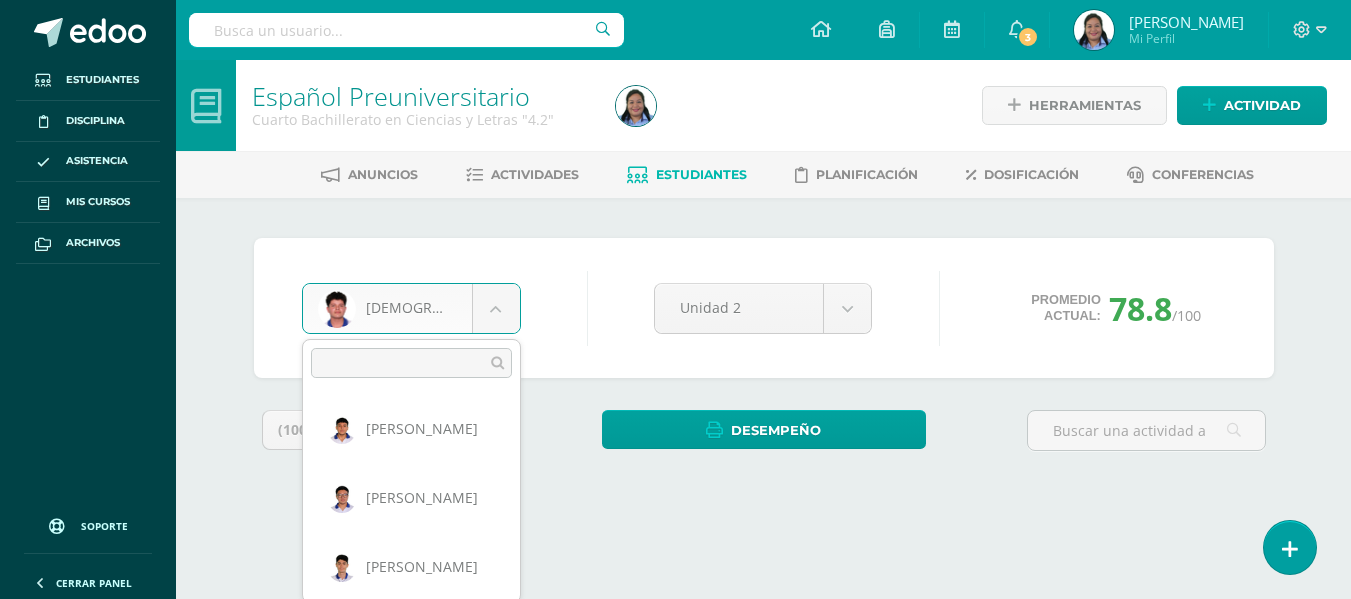 click on "Estudiantes Disciplina Asistencia Mis cursos Archivos Soporte
Centro de ayuda
Últimas actualizaciones
10+ Cerrar panel
Comunicación y Lenguaje Idioma Español
Primero
Básico
"1.3"
Actividades Estudiantes Planificación Dosificación
Comunicación y Lenguaje, Idioma Extranjero
Primero
Básico
"Inglés - Intermedio "A""
Actividades Estudiantes Planificación Dosificación
Comunicación y Lenguaje, Idioma Extranjero
Segundo
Básico
"Inglés - Intermedio "A""
Actividades Estudiantes Planificación Mi Perfil" at bounding box center (675, 269) 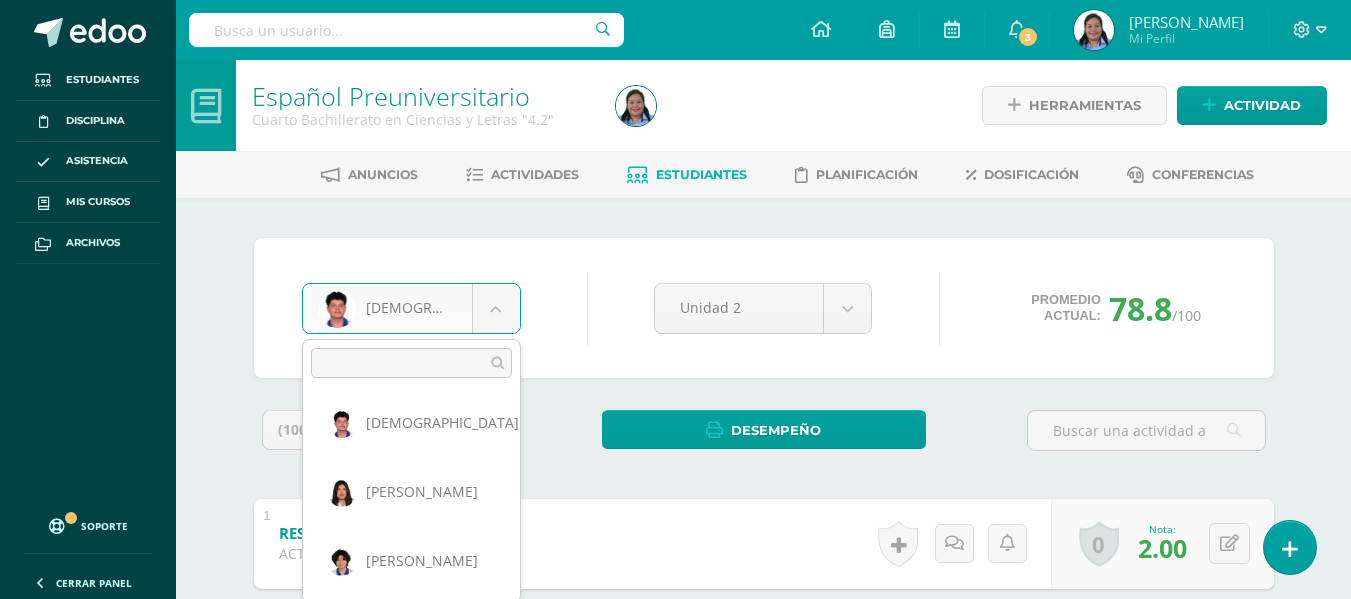 scroll, scrollTop: 407, scrollLeft: 0, axis: vertical 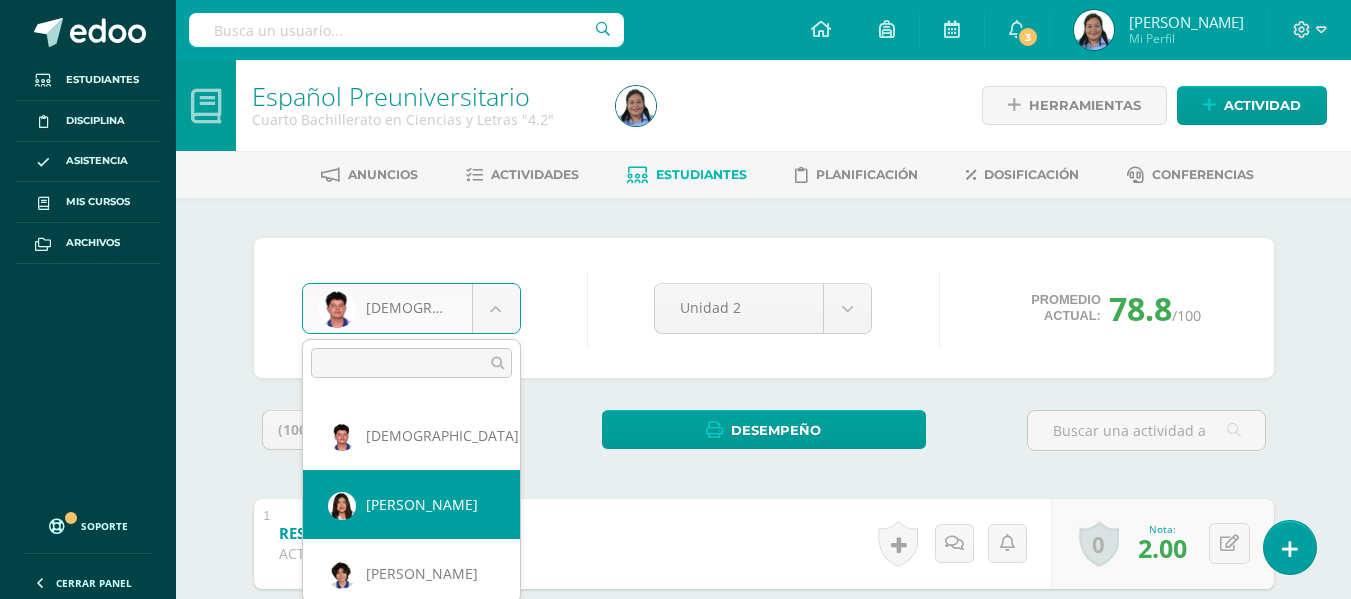 select on "789" 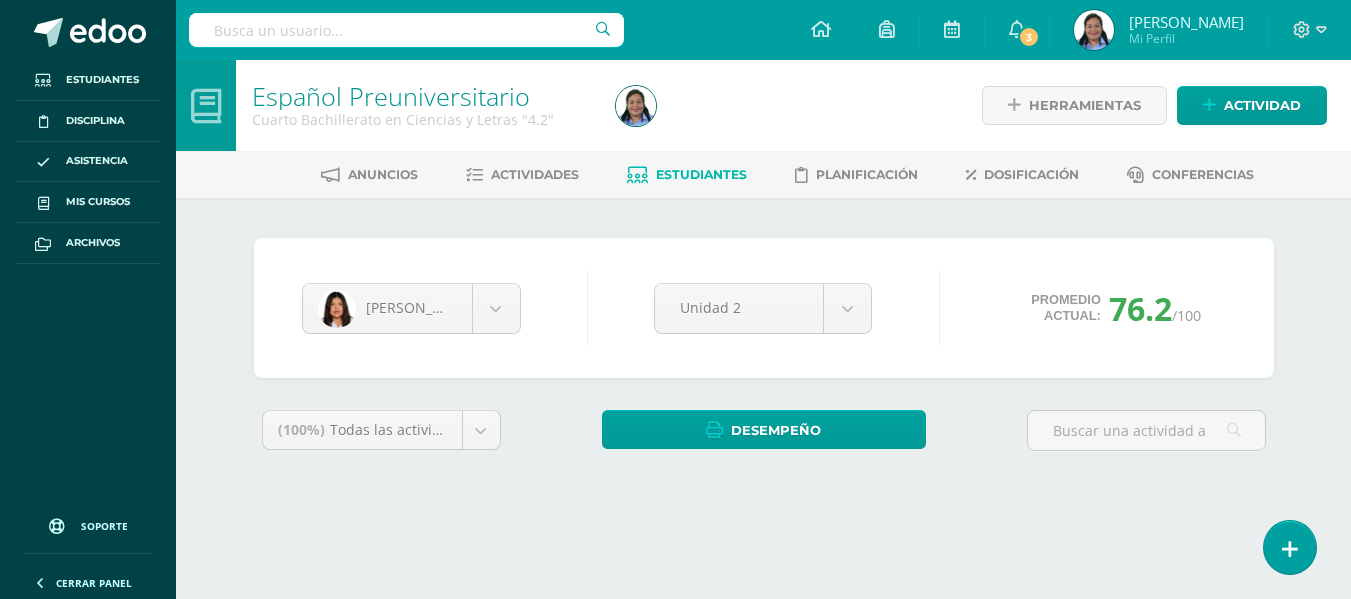 scroll, scrollTop: 0, scrollLeft: 0, axis: both 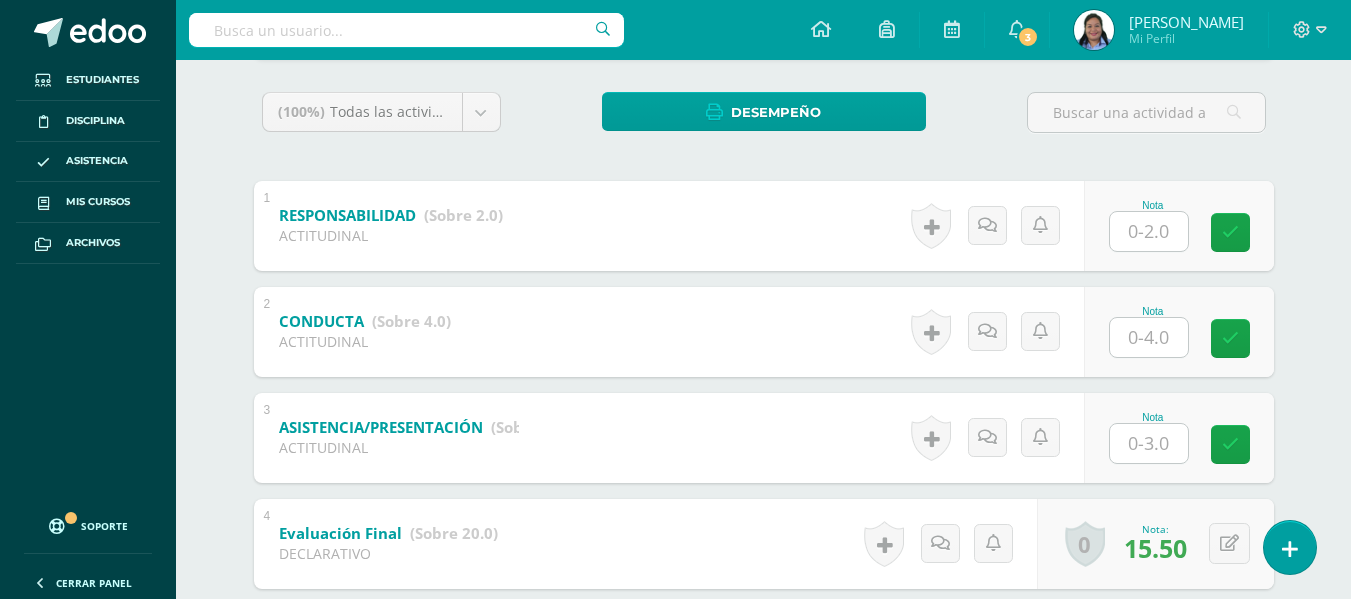click at bounding box center (1149, 231) 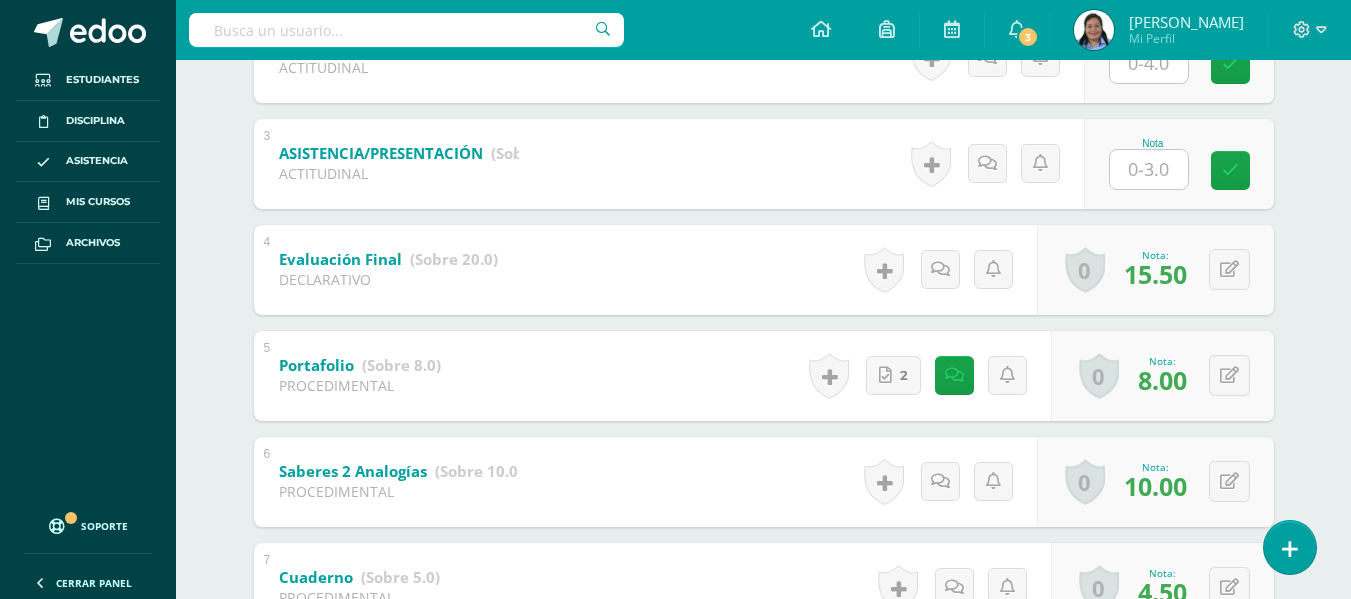 scroll, scrollTop: 396, scrollLeft: 0, axis: vertical 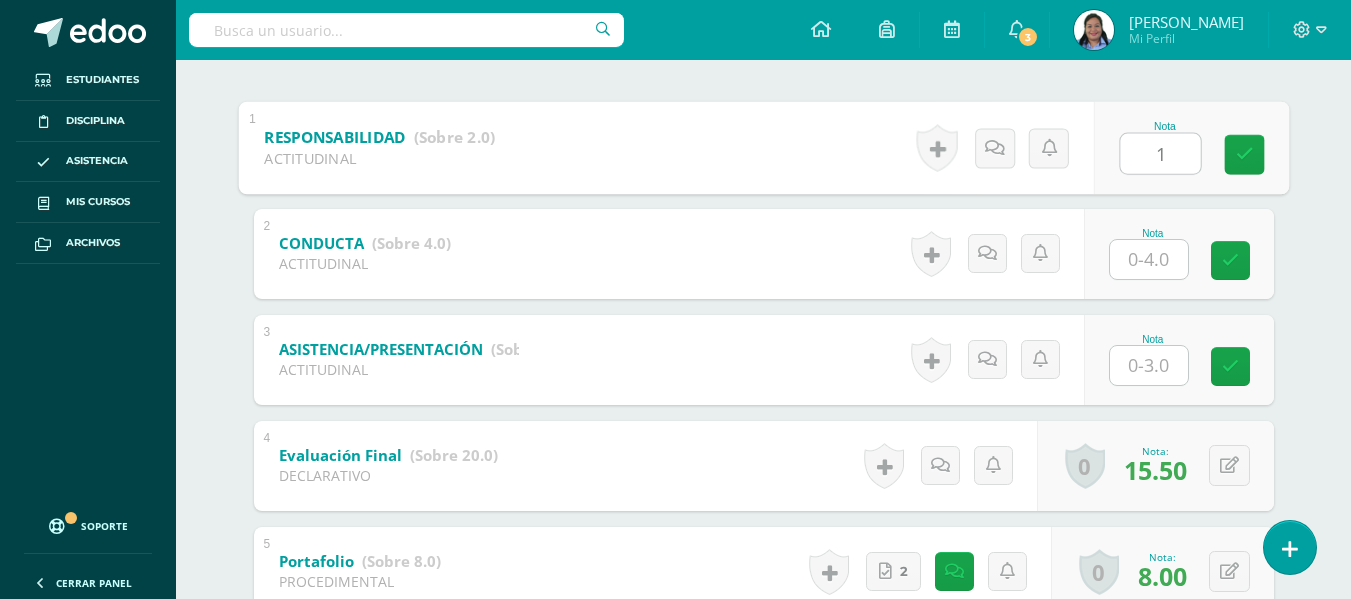 type on "1" 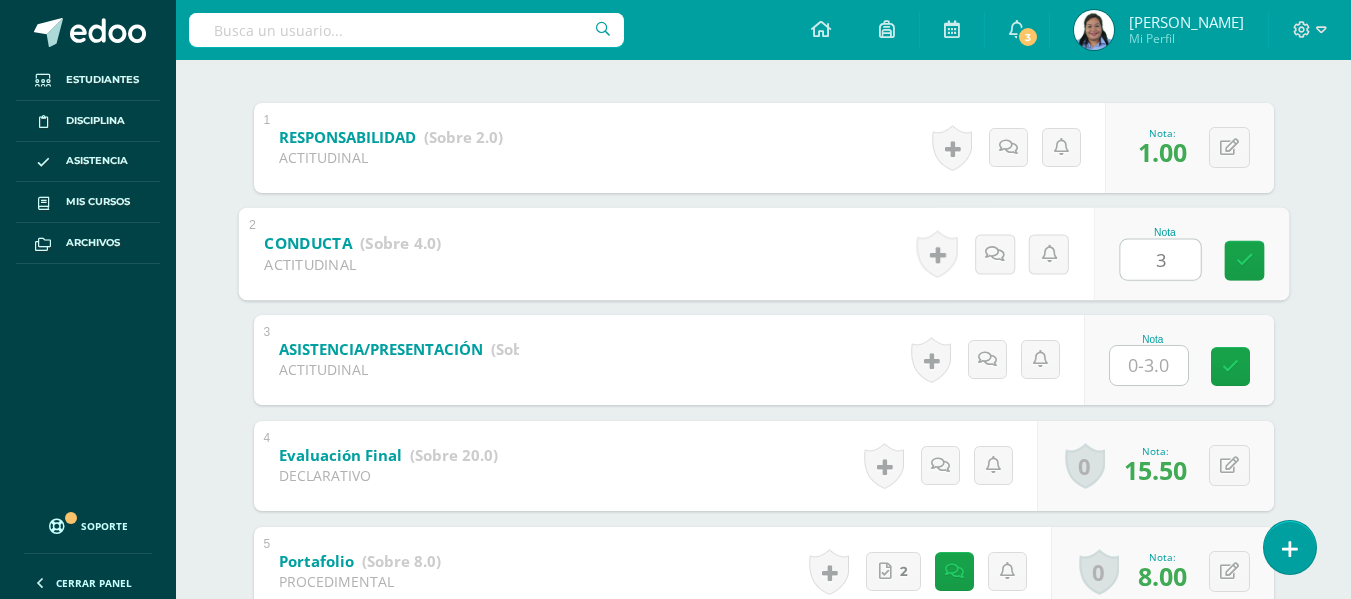 type on "3" 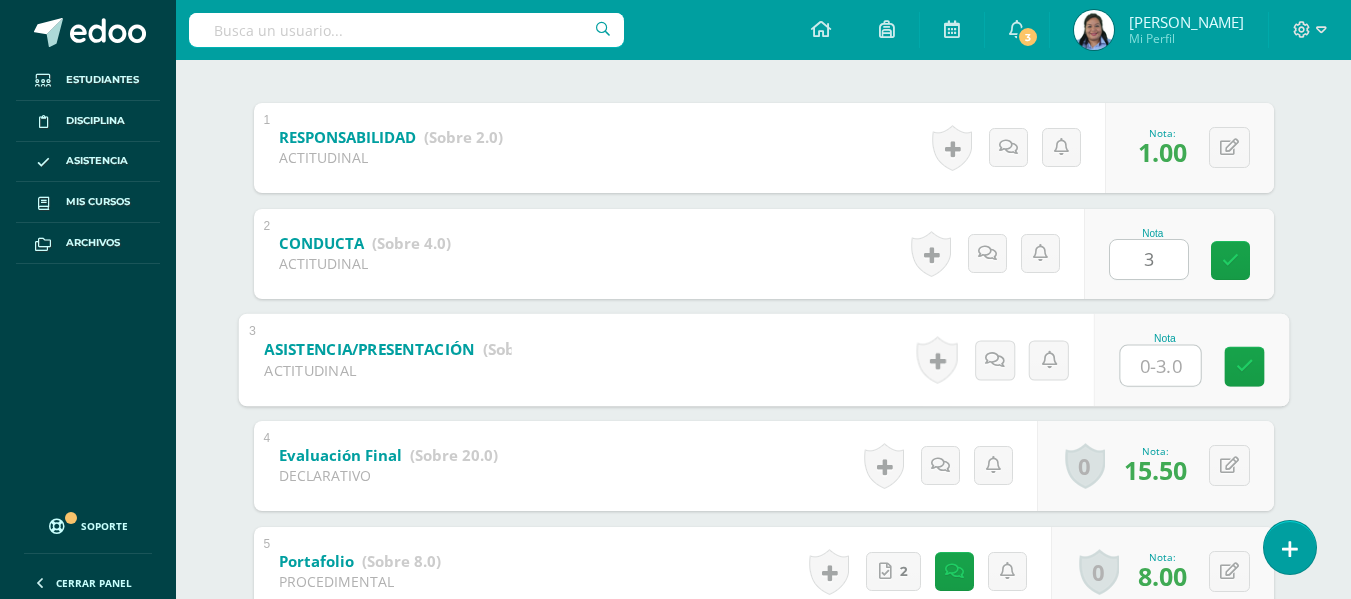 click at bounding box center [1160, 365] 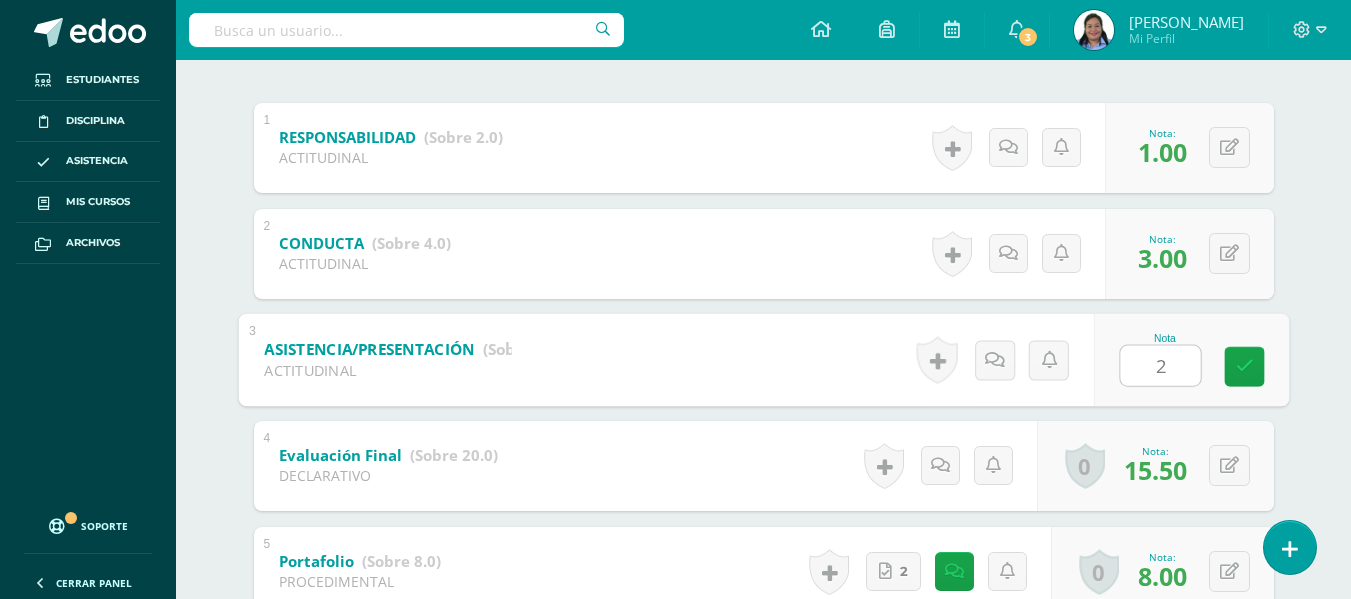 type on "2" 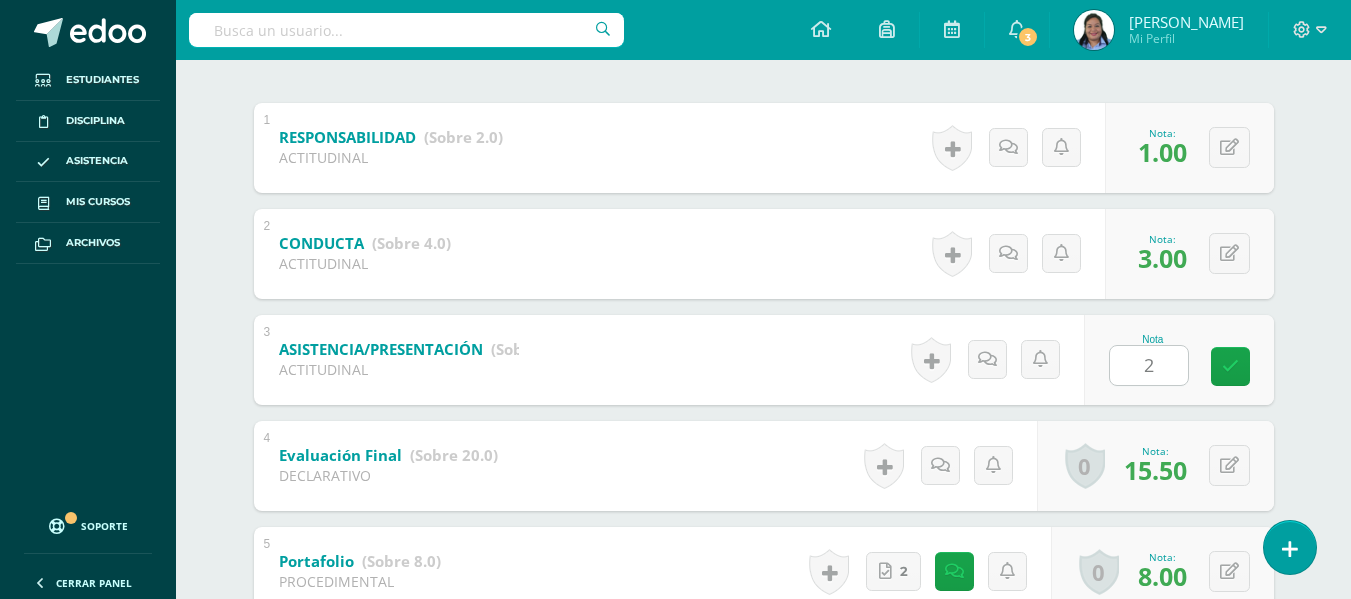 click on "(100%) Todas las actividades de esta unidad                             Todas las actividades de esta unidad
Actividades en ACTITUDINAL
Actividades en ANIVERSARIO
Actividades en DECLARATIVO
Actividades en PROCEDIMENTAL
Desempeño
Descargar como HTML
Descargar como PDF
1" at bounding box center [764, 892] 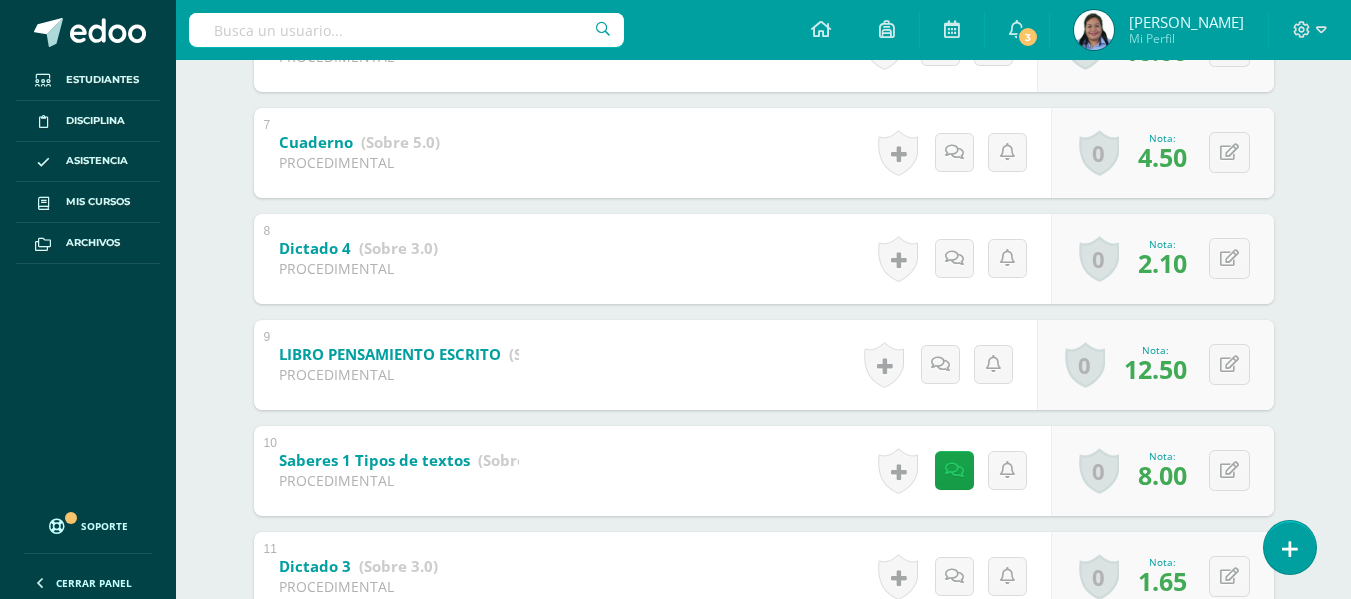 scroll, scrollTop: 0, scrollLeft: 0, axis: both 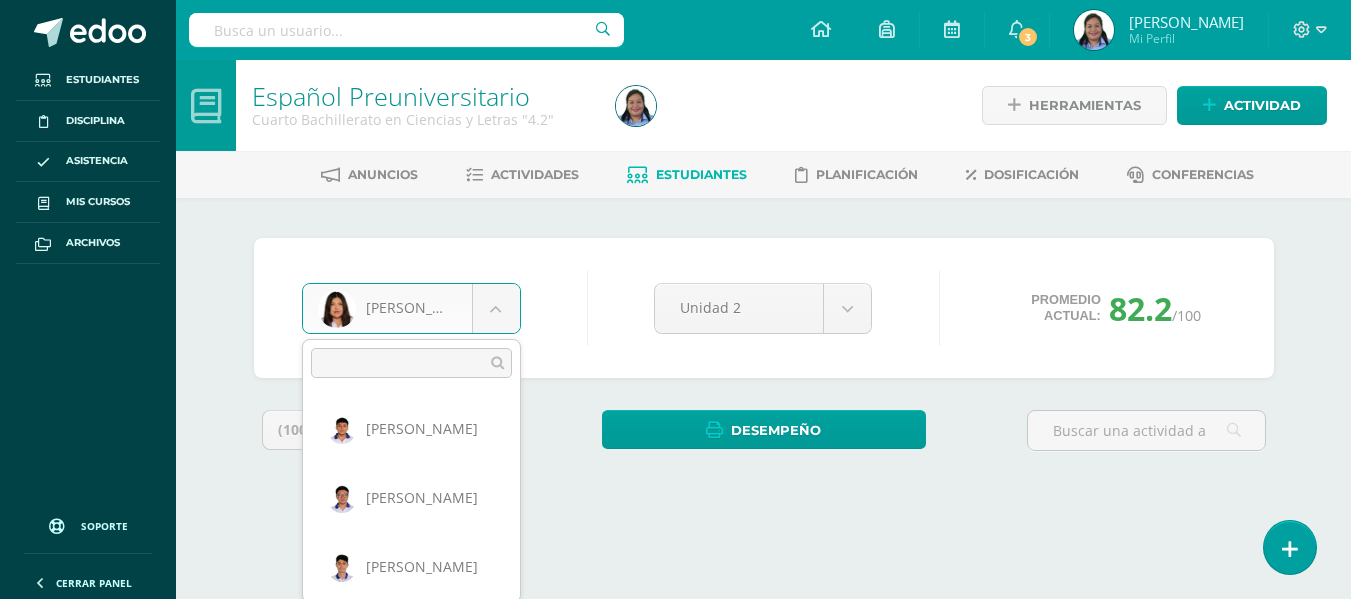 click on "Estudiantes Disciplina Asistencia Mis cursos Archivos Soporte
Centro de ayuda
Últimas actualizaciones
10+ Cerrar panel
Comunicación y Lenguaje Idioma Español
Primero
Básico
"1.3"
Actividades Estudiantes Planificación Dosificación
Comunicación y Lenguaje, Idioma Extranjero
Primero
Básico
"Inglés - Intermedio "A""
Actividades Estudiantes Planificación Dosificación
Comunicación y Lenguaje, Idioma Extranjero
Segundo
Básico
"Inglés - Intermedio "A""
Actividades Estudiantes Planificación Mi Perfil" at bounding box center [675, 269] 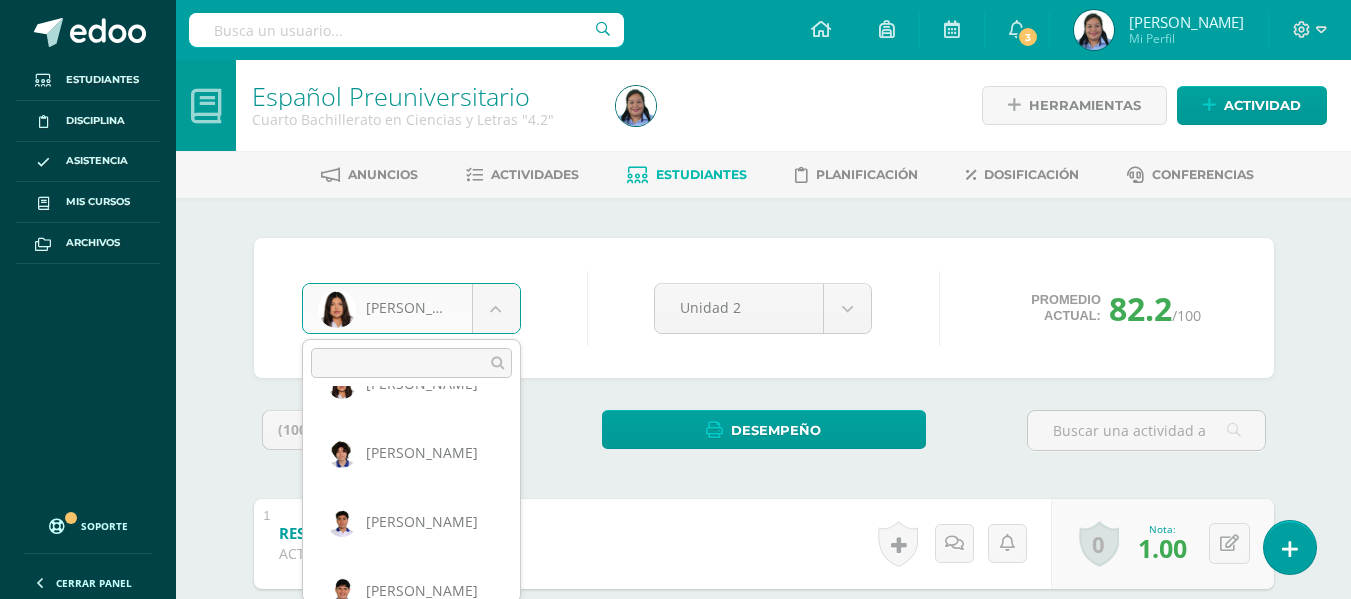 scroll, scrollTop: 541, scrollLeft: 0, axis: vertical 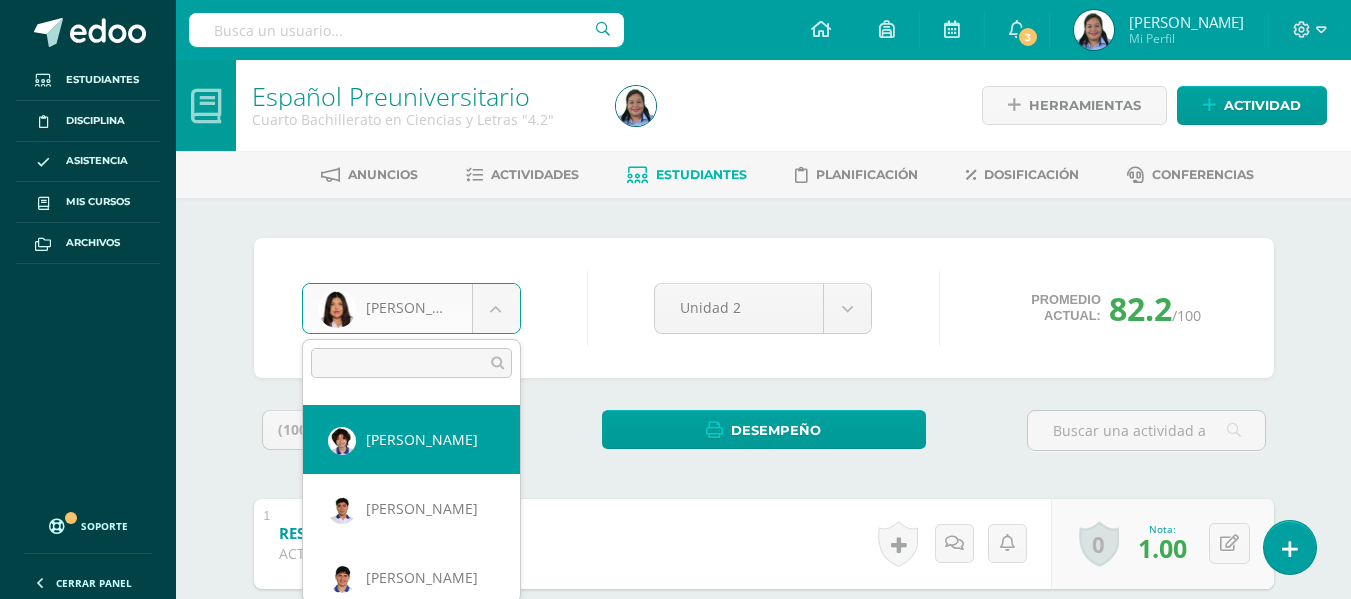 select on "237" 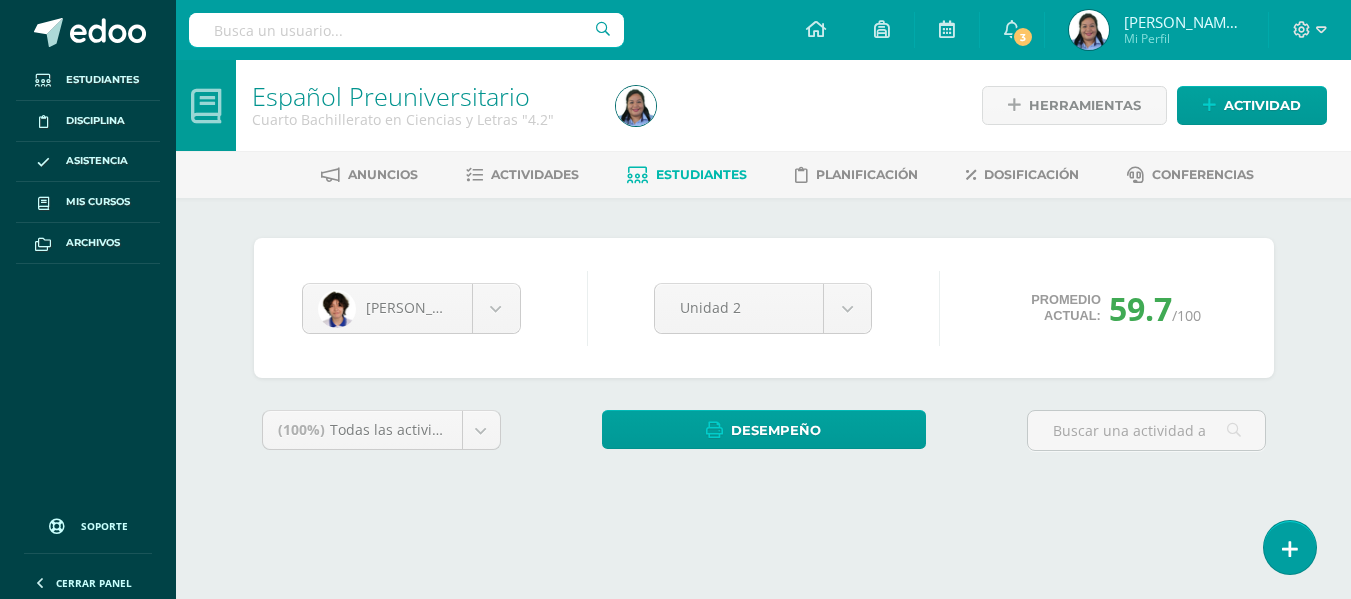 scroll, scrollTop: 0, scrollLeft: 0, axis: both 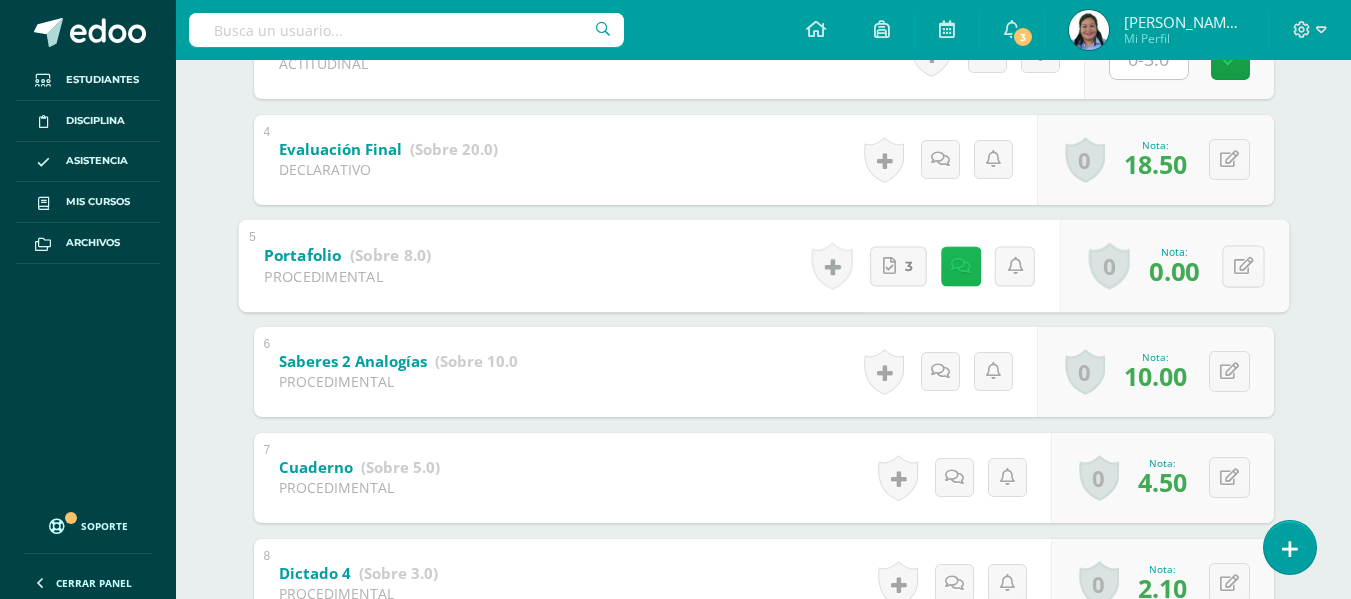 click at bounding box center (960, 266) 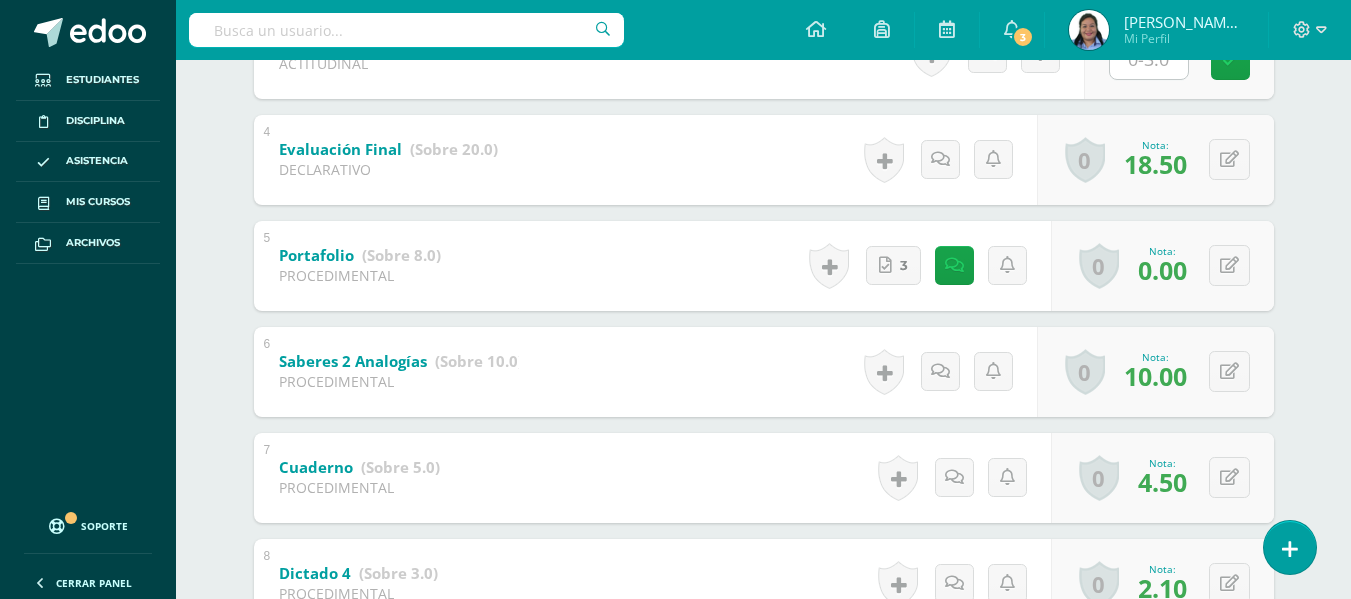 click on "0
Logros
Logros obtenidos
Aún no hay logros agregados
Nota:
0.00" at bounding box center (1162, 266) 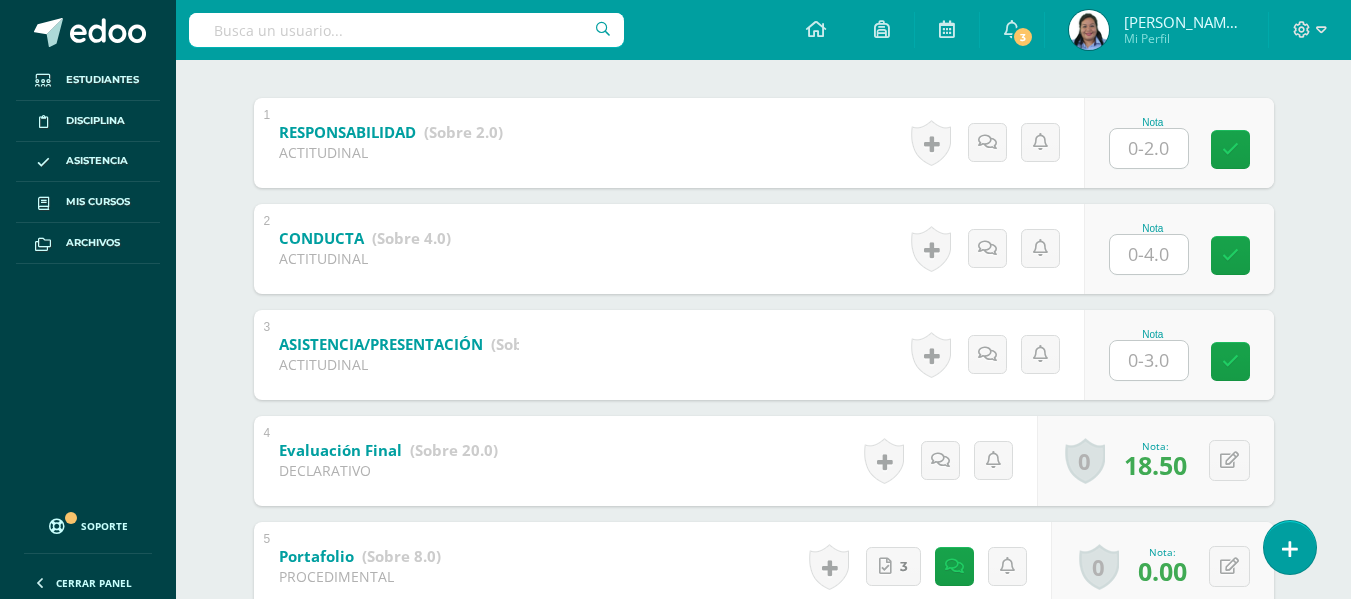 scroll, scrollTop: 377, scrollLeft: 0, axis: vertical 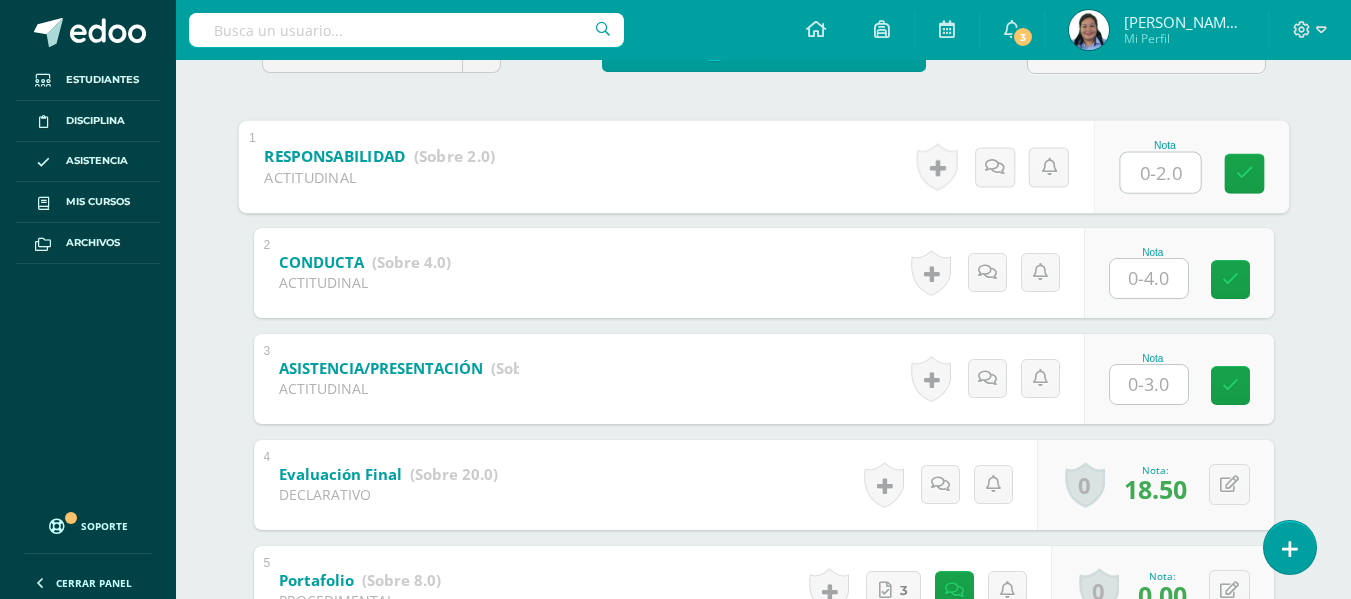 click on "Nota" at bounding box center (1190, 166) 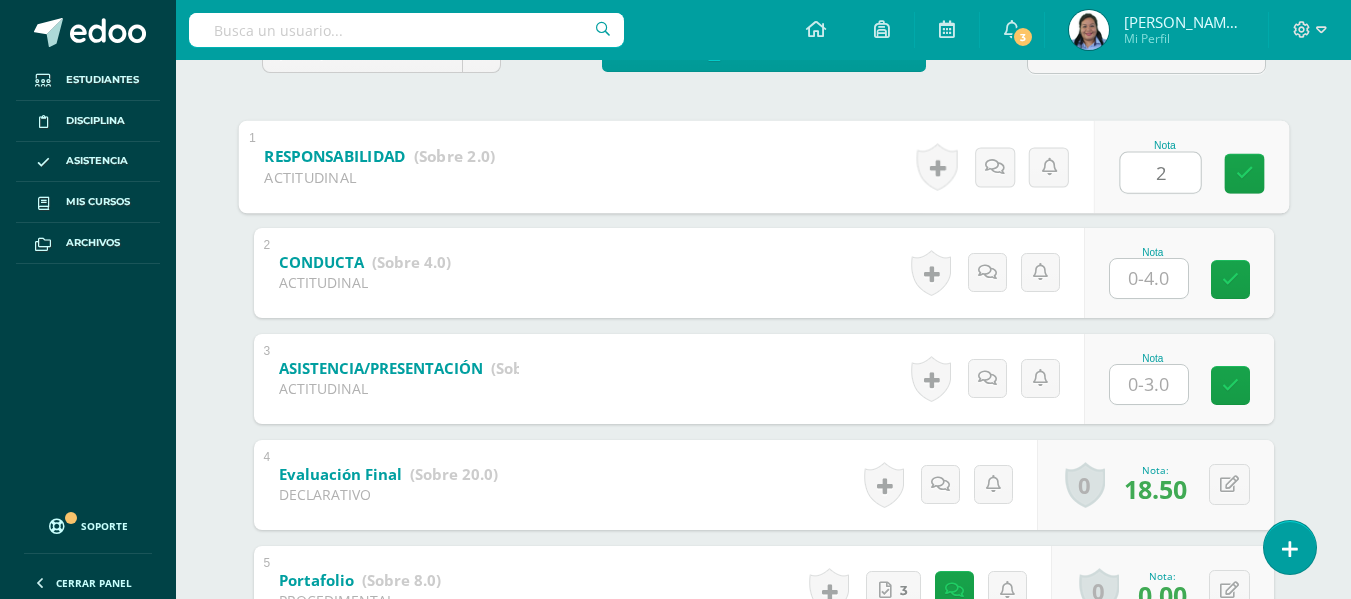 type on "2" 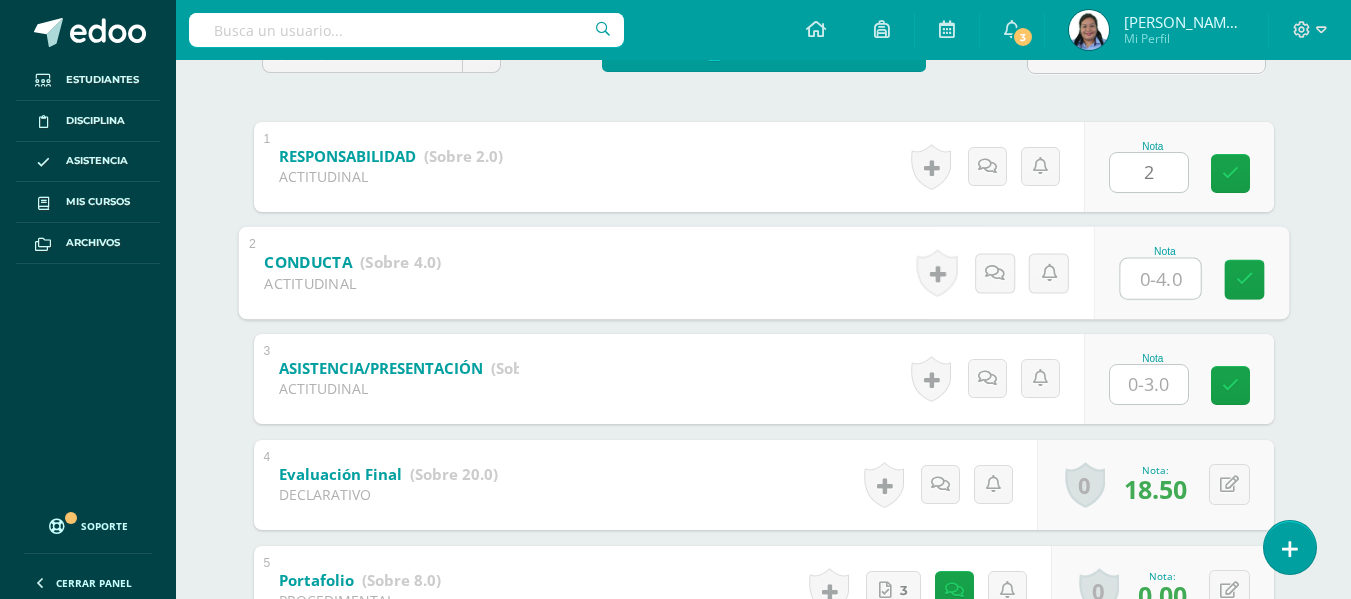 click at bounding box center (1160, 278) 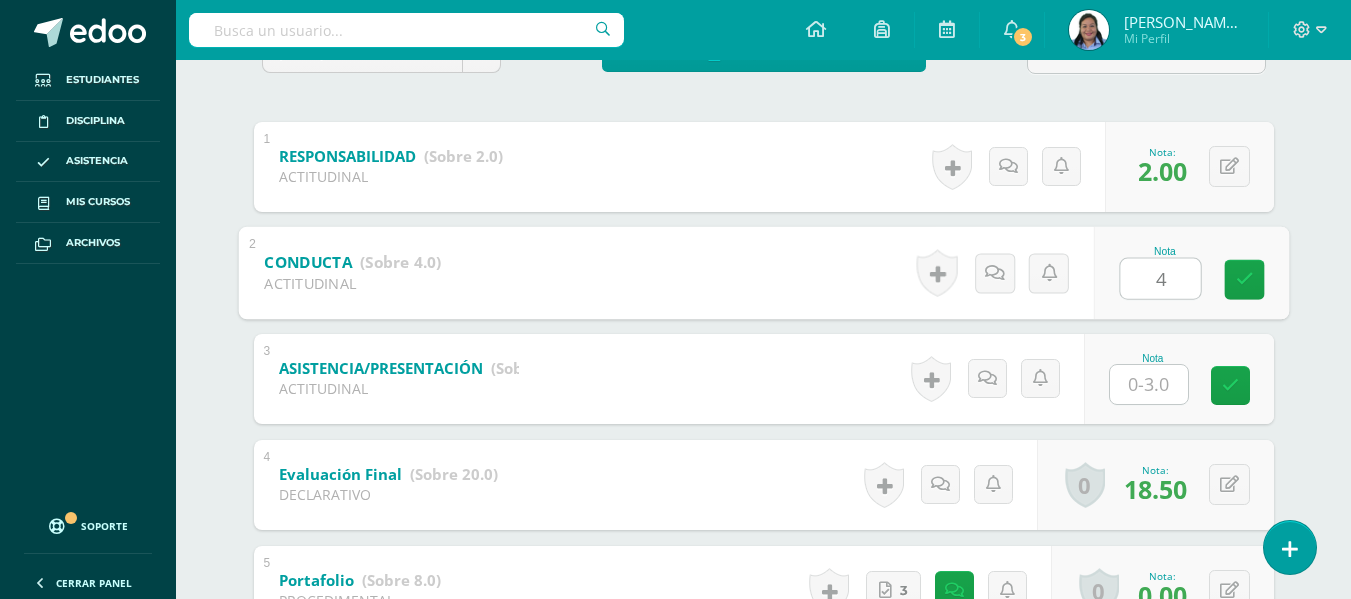 type on "4" 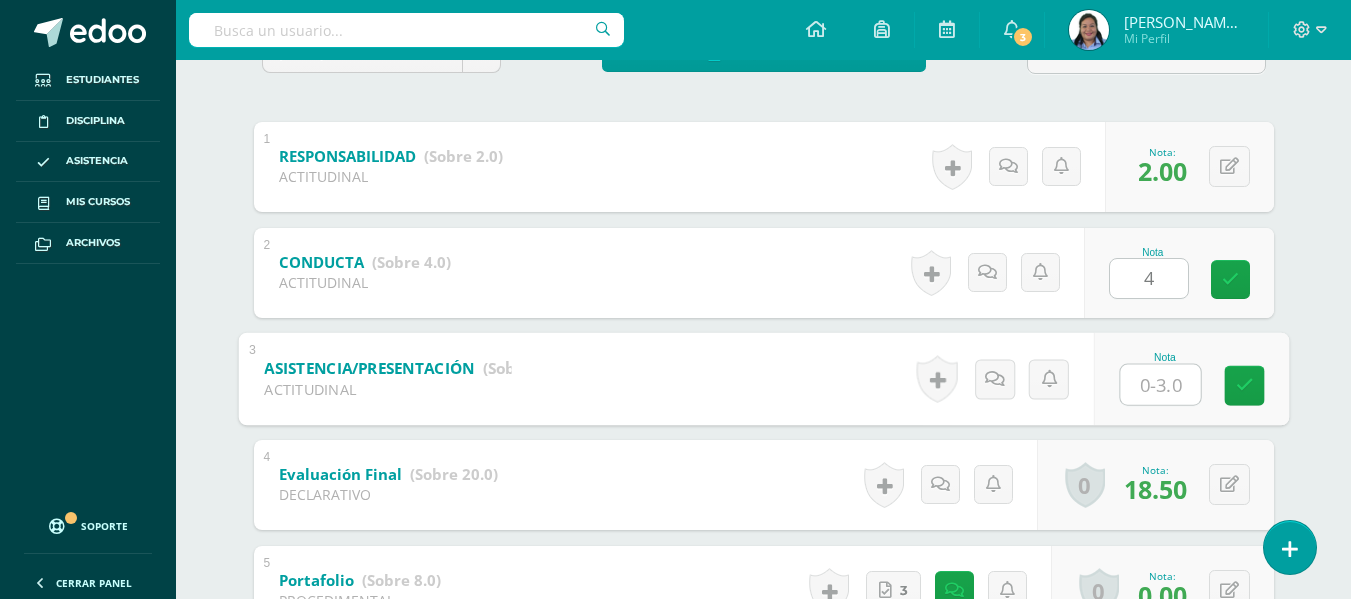 click on "Nota" at bounding box center [1190, 378] 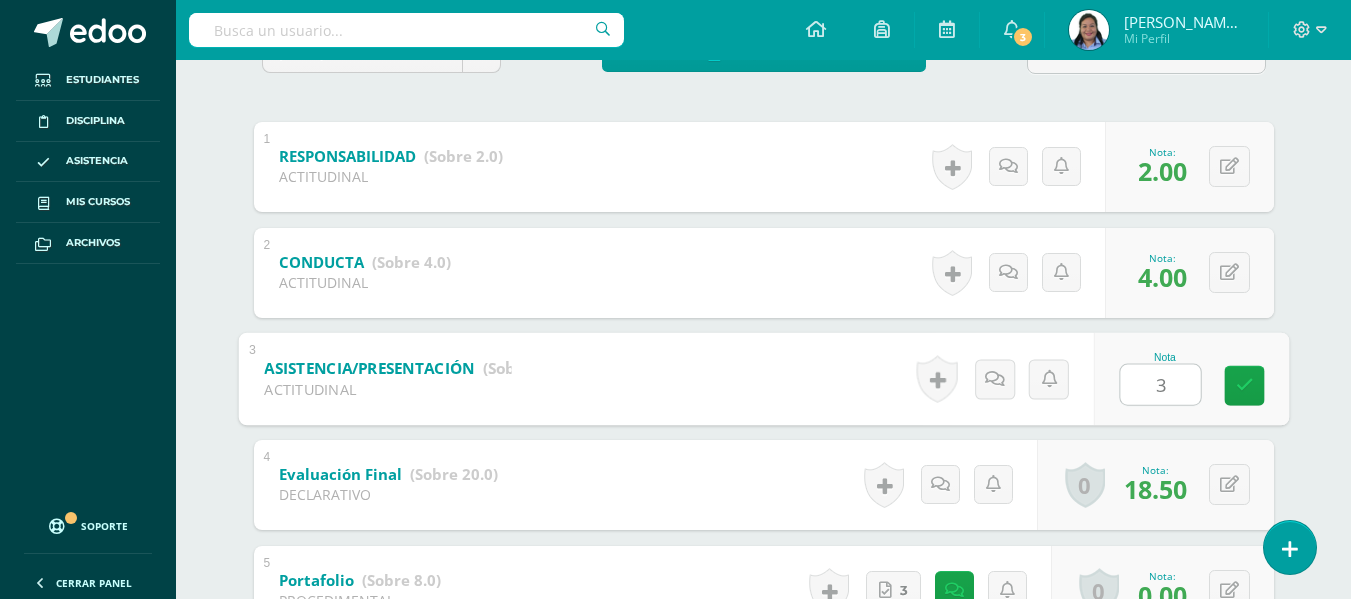 type on "3" 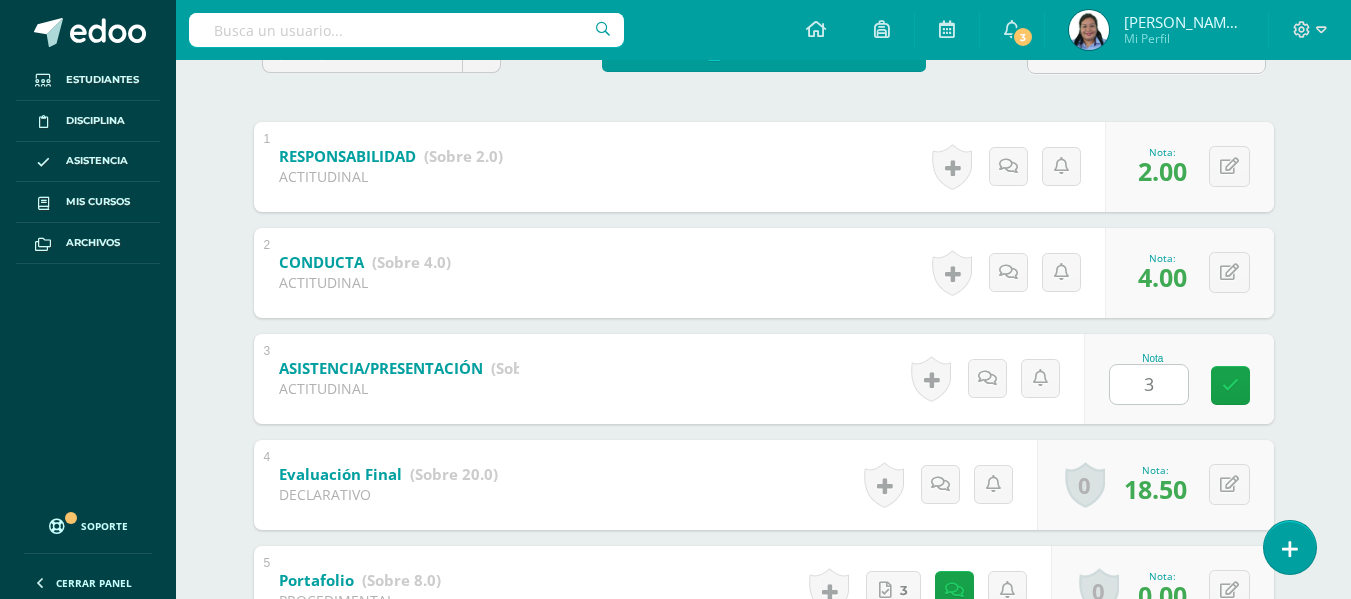 click on "Angie Franco                             Edgar Aguilar José Caal Ricardo Cardona Javier Castillo Jeison Chávez Mario Cruz Jesús España Rachell Felipe Angie Franco Steven Gálvez Diego Guerra Ariana Hernández Fredy Lemus Valeria López Estrella Marín Romina Martínez Héctor Martínez Samantha Martínez Marlyn Medrano Diego Monroy Hector Morales Stephano Morales Dulce Morales Osmán Pantaleón Ivana Pazos Ariana Pazos Dulce Pinto Adolfo Porras Emily Ramírez Sidney Ruedas Oscar Sagastume Amy Serrano Jackelyne Trabanino Diego Valdés     Unidad 2                             Unidad 1 Unidad 2 Unidad 3
Promedio actual:
59.7 /100
Asignación de logros
Todos                             Todos Respeto Pasión  Trabajo original Autosuficiencia Determinación Curiosidad Convicción Competitividad Asertividad Comunicación Innovación Excelencia Camaradería Creatividad Honestidad Gran expositor Perseverancia 1" at bounding box center [764, 825] 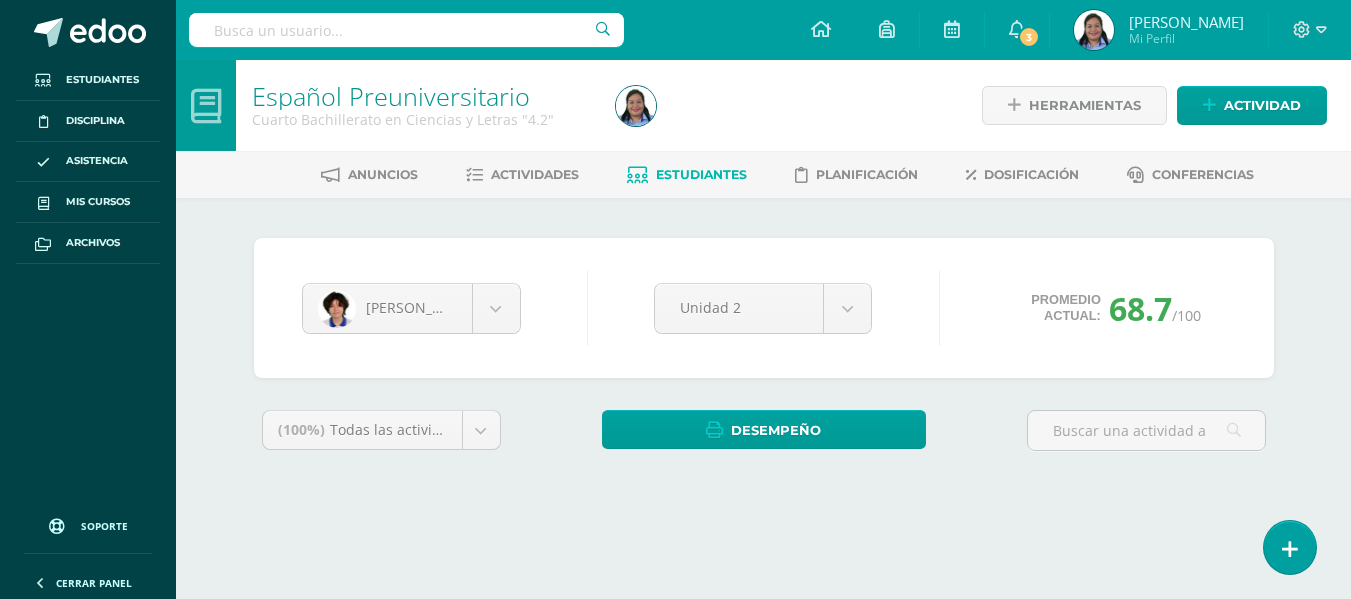 scroll, scrollTop: 0, scrollLeft: 0, axis: both 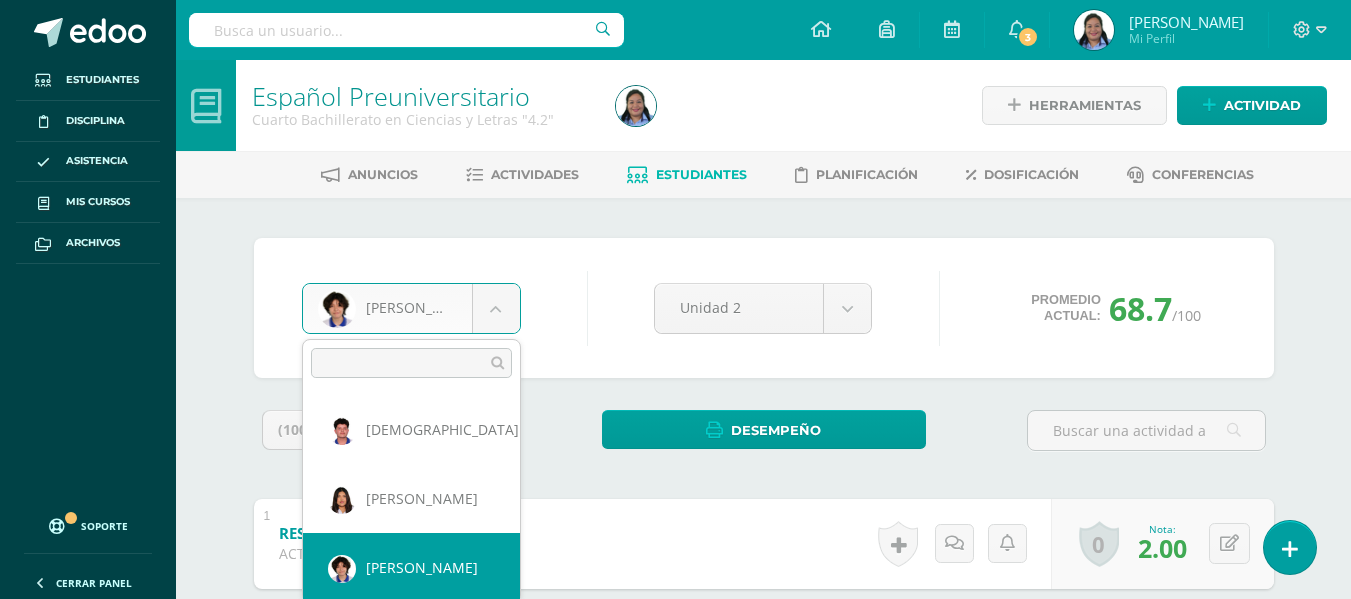 click on "Estudiantes Disciplina Asistencia Mis cursos Archivos Soporte
Centro de ayuda
Últimas actualizaciones
10+ Cerrar panel
Comunicación y Lenguaje Idioma Español
Primero
Básico
"1.3"
Actividades Estudiantes Planificación Dosificación
Comunicación y Lenguaje, Idioma Extranjero
Primero
Básico
"Inglés - Intermedio "A""
Actividades Estudiantes Planificación Dosificación
Comunicación y Lenguaje, Idioma Extranjero
Segundo
Básico
"Inglés - Intermedio "A""
Actividades Estudiantes Planificación Mi Perfil" at bounding box center [675, 834] 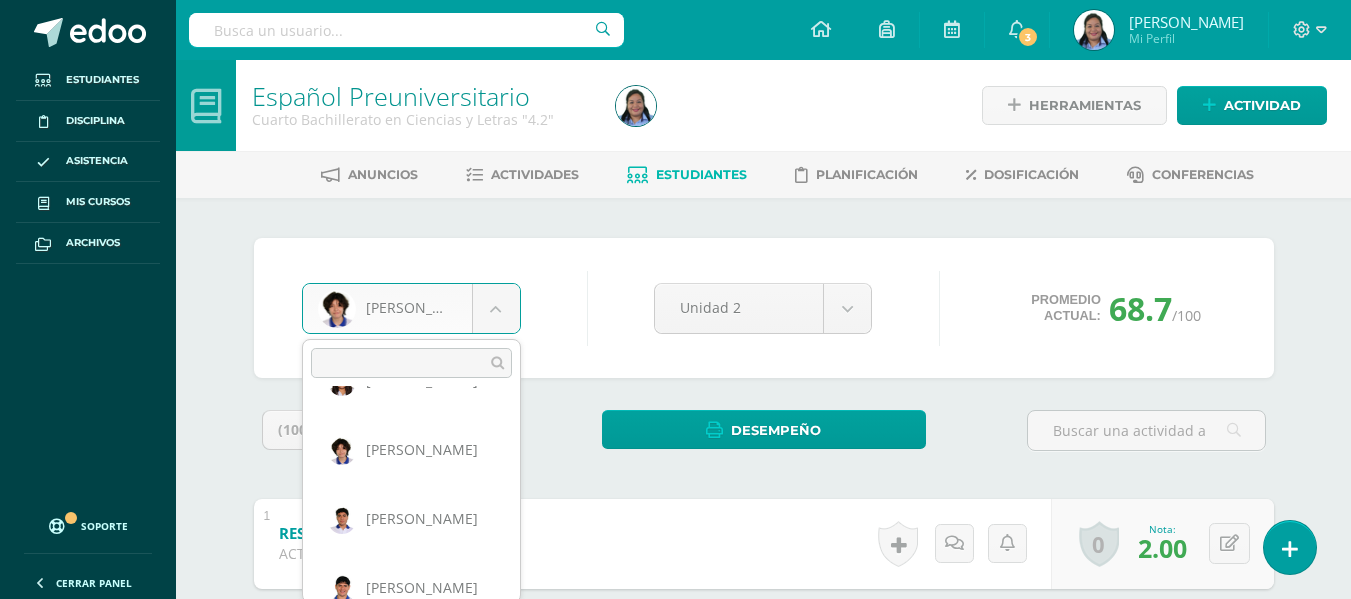 scroll, scrollTop: 558, scrollLeft: 0, axis: vertical 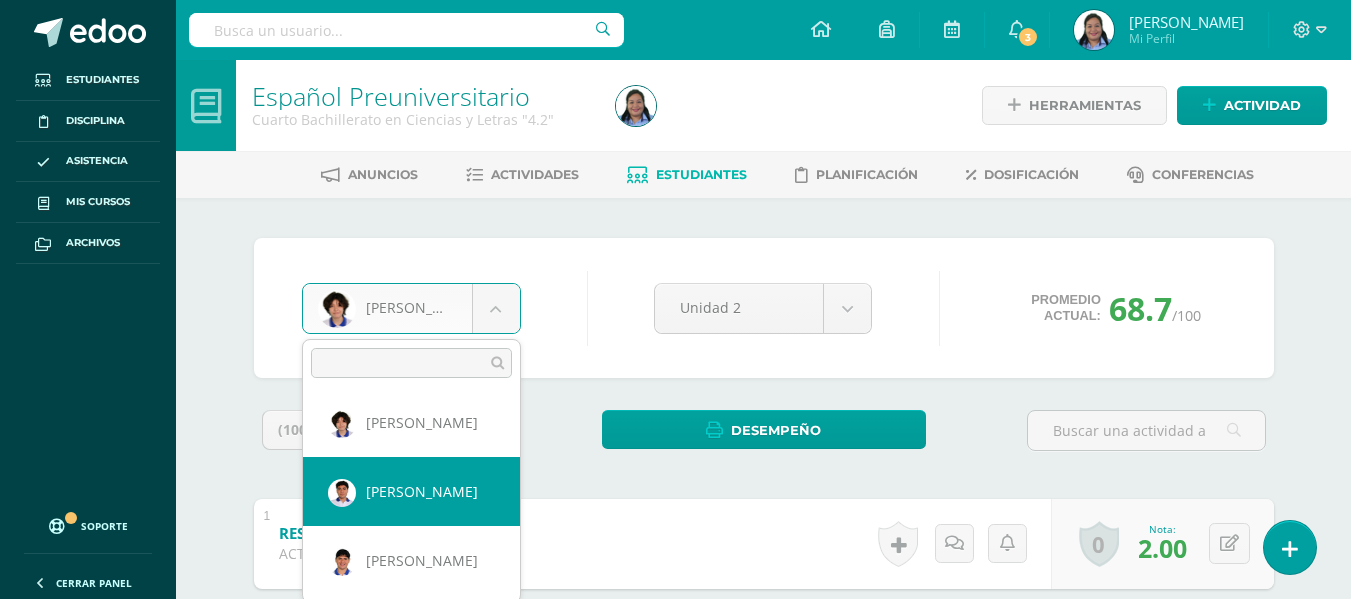select on "764" 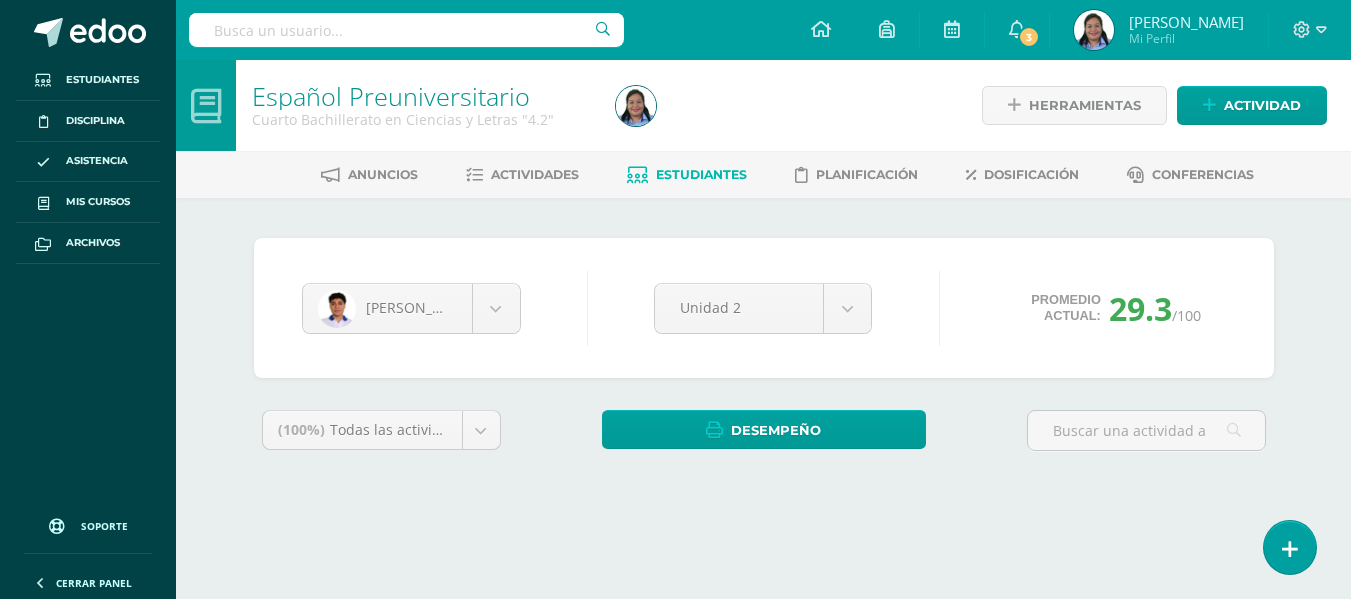 scroll, scrollTop: 0, scrollLeft: 0, axis: both 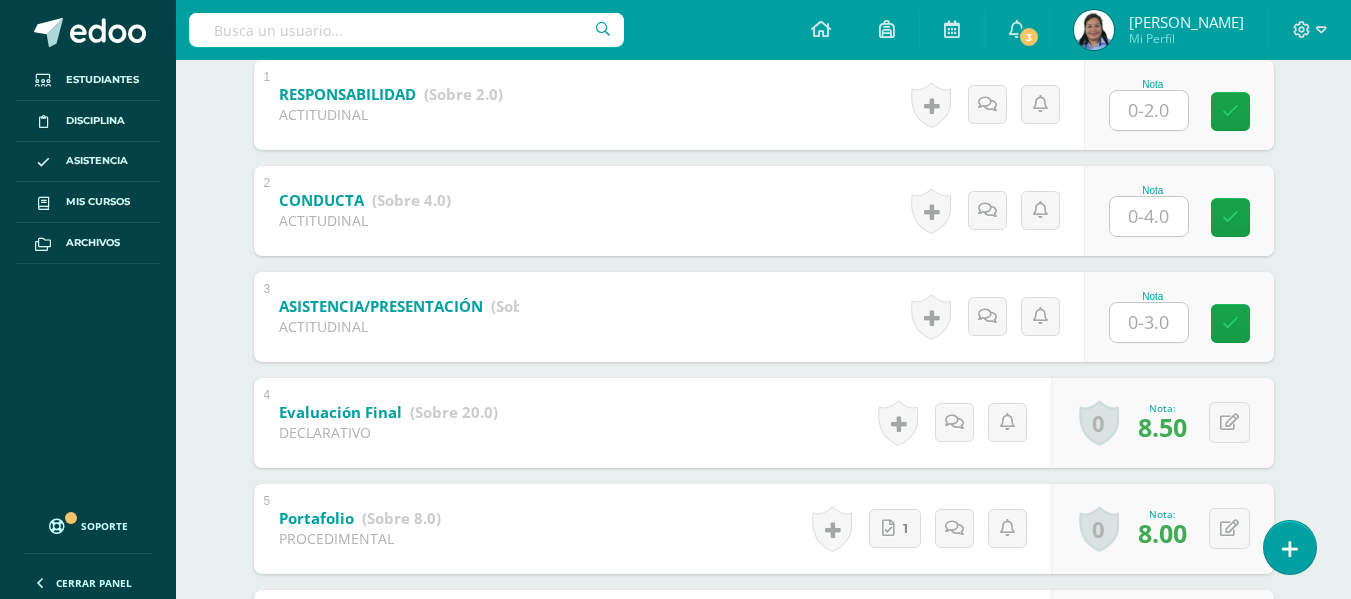 click at bounding box center (1149, 110) 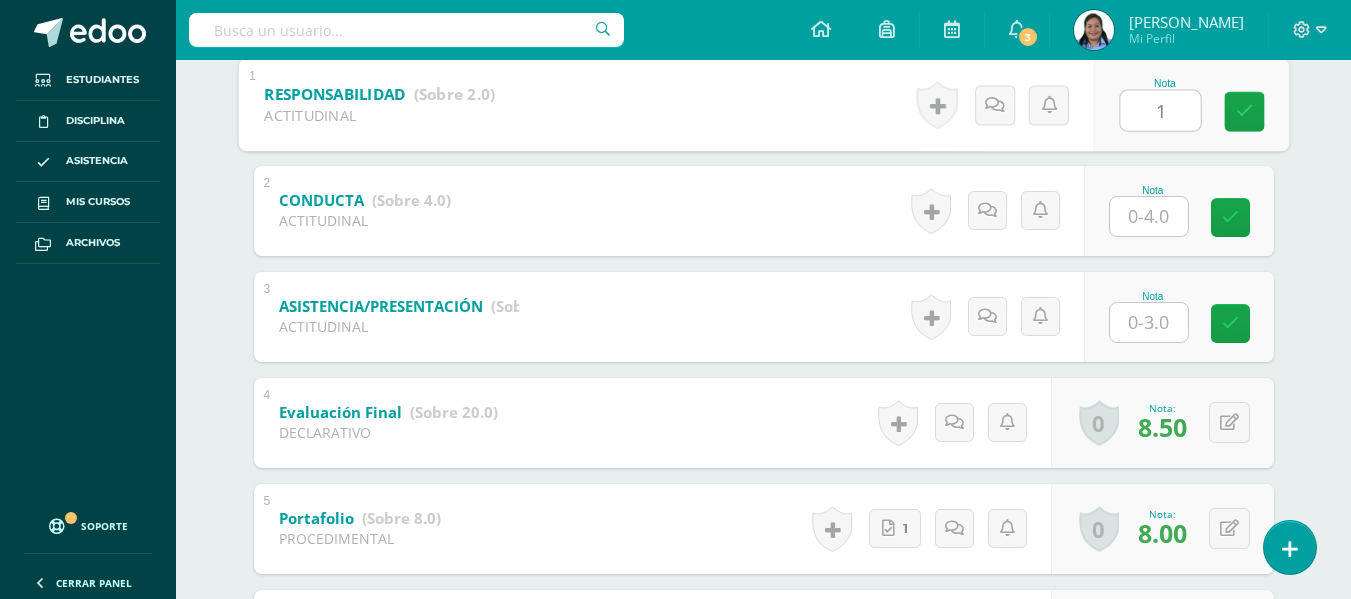type on "1" 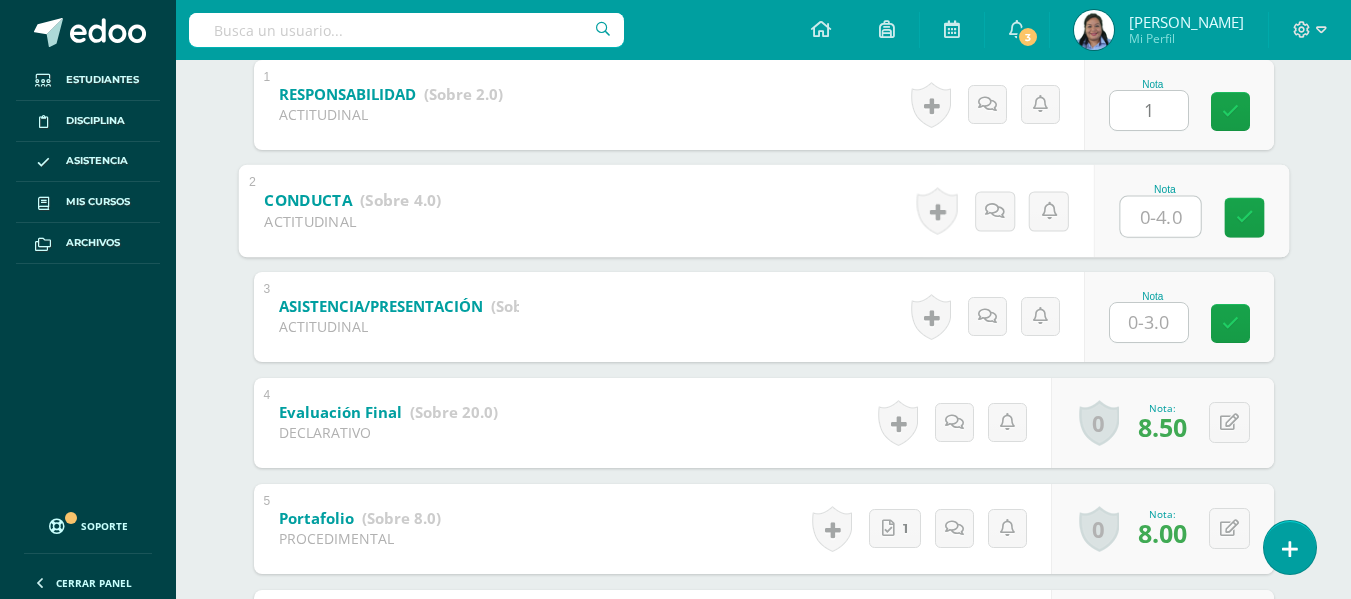 click at bounding box center [1160, 216] 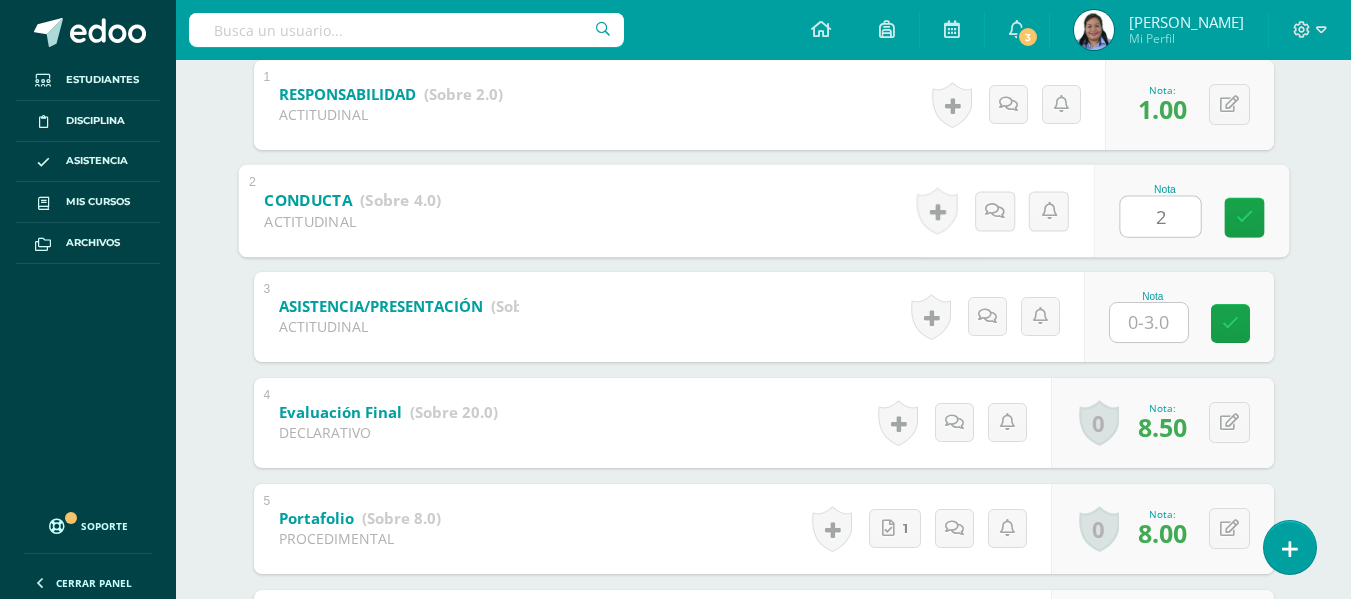 type on "2" 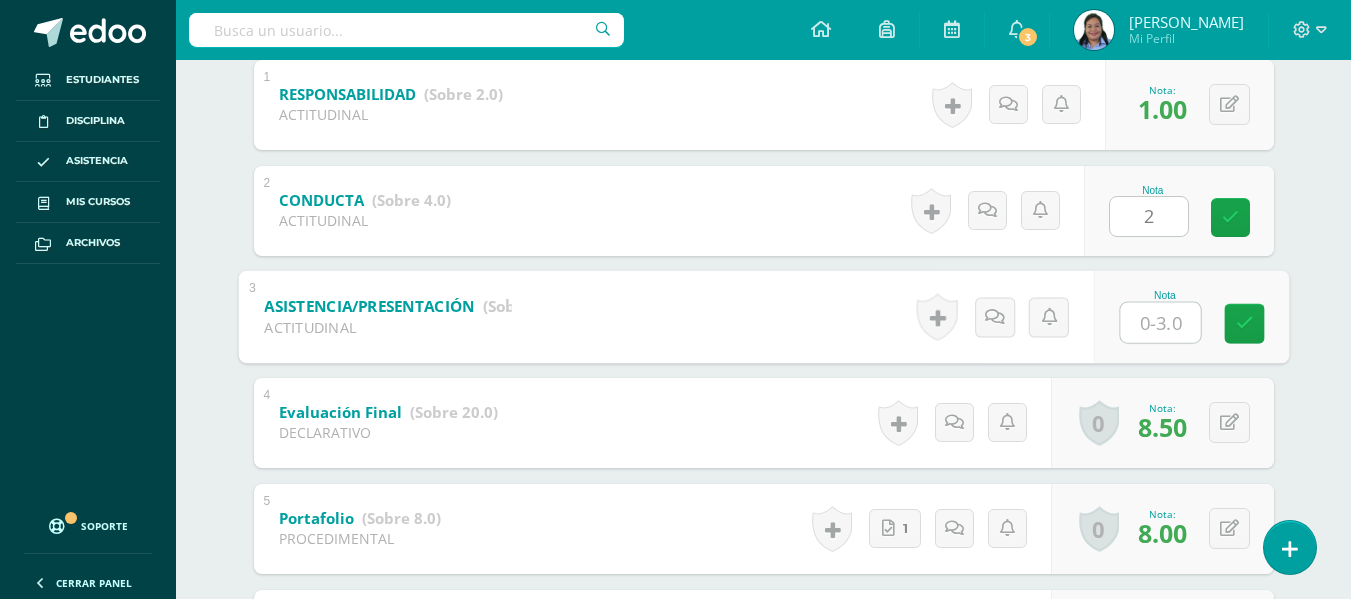 click at bounding box center (1160, 322) 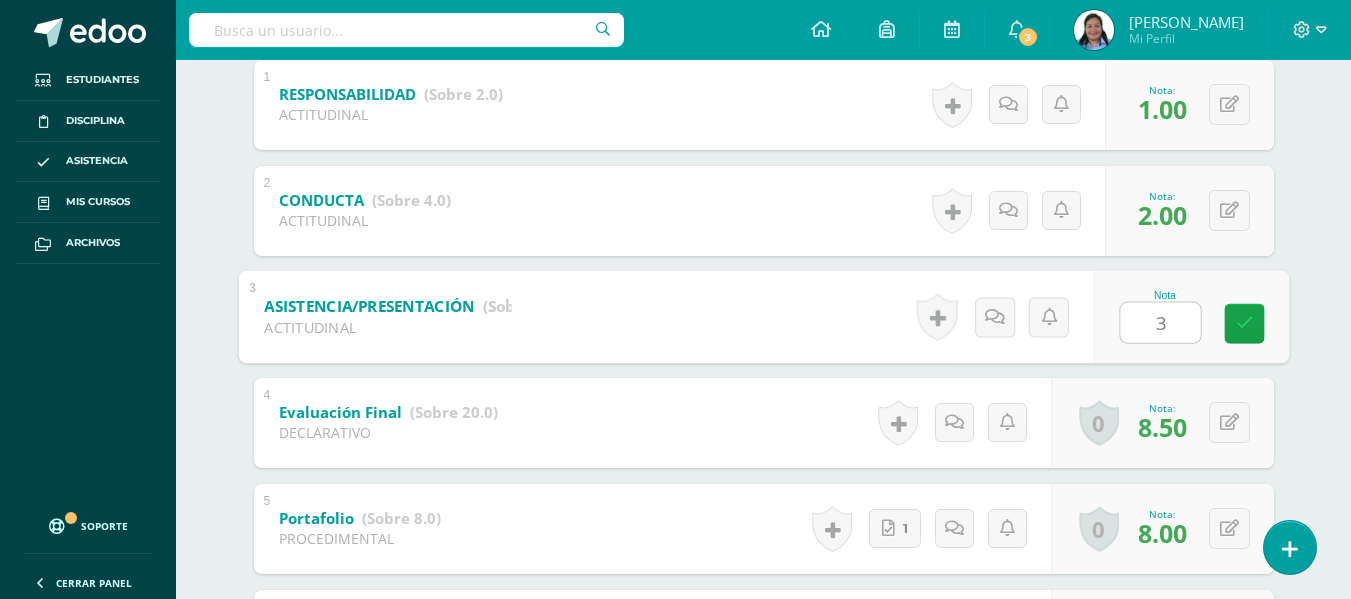 type on "3" 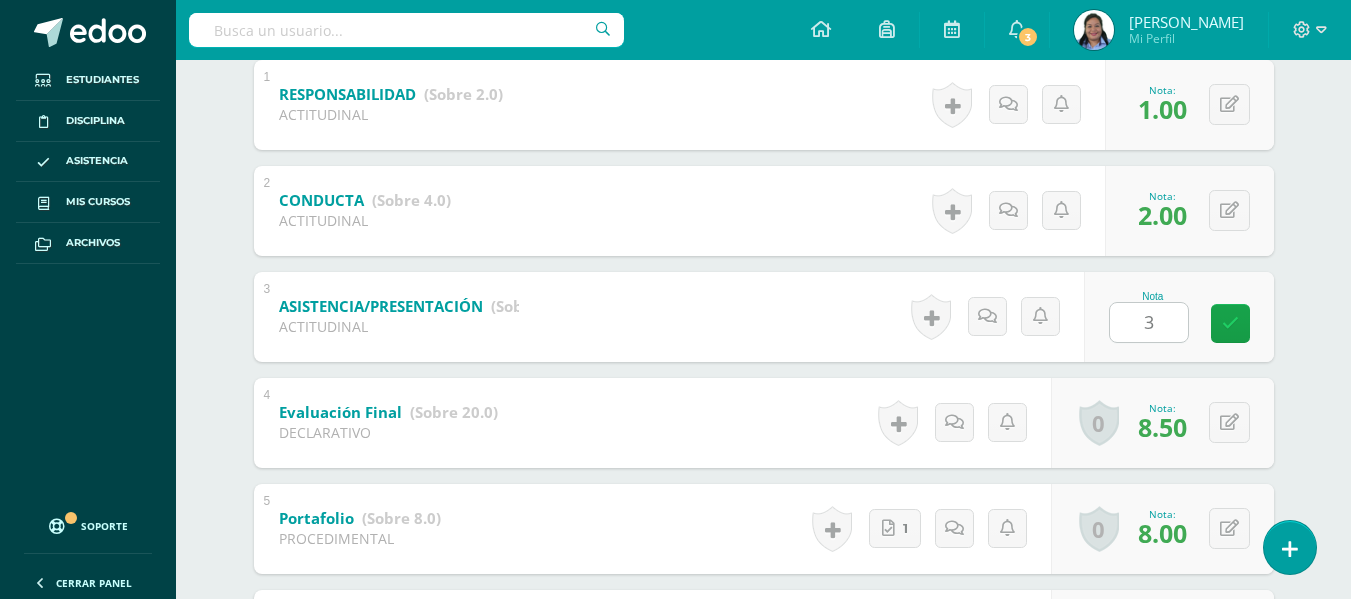 click on "Español Preuniversitario
Cuarto Bachillerato en Ciencias y Letras "4.2"
Herramientas
Detalle de asistencias
Actividad
Anuncios
Actividades
Estudiantes
Planificación
Dosificación
Conferencias     Steven Gálvez                             Edgar Aguilar José Caal Ricardo Cardona Javier Castillo Jeison Chávez Mario Cruz Jesús España Rachell Felipe Angie Franco Steven Gálvez Diego Guerra Ariana Hernández Fredy Lemus Valeria López Estrella Marín Romina Martínez Héctor Martínez Samantha Martínez Marlyn Medrano Diego Monroy Hector Morales Stephano Morales Dulce Morales Osmán Pantaleón Ivana Pazos Ariana Pazos Dulce Pinto Adolfo Porras Emily Ramírez Sidney Ruedas Oscar Sagastume Amy Serrano Jackelyne Trabanino Diego Valdés     Unidad 2" at bounding box center (763, 694) 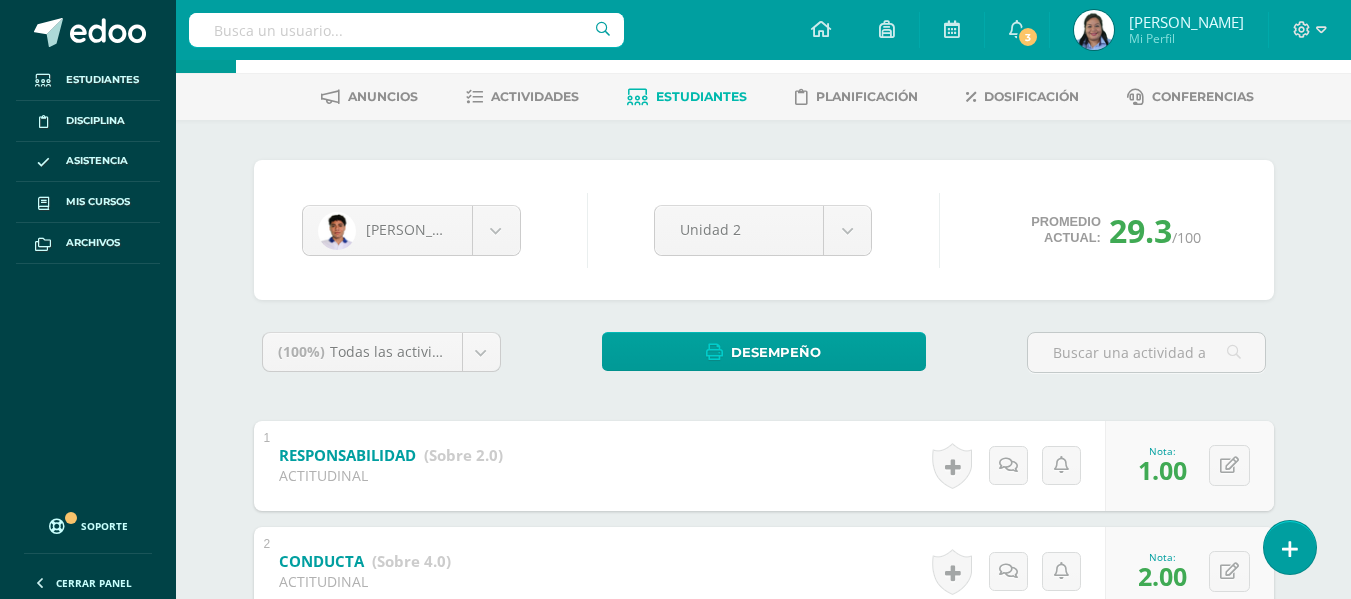 scroll, scrollTop: 67, scrollLeft: 0, axis: vertical 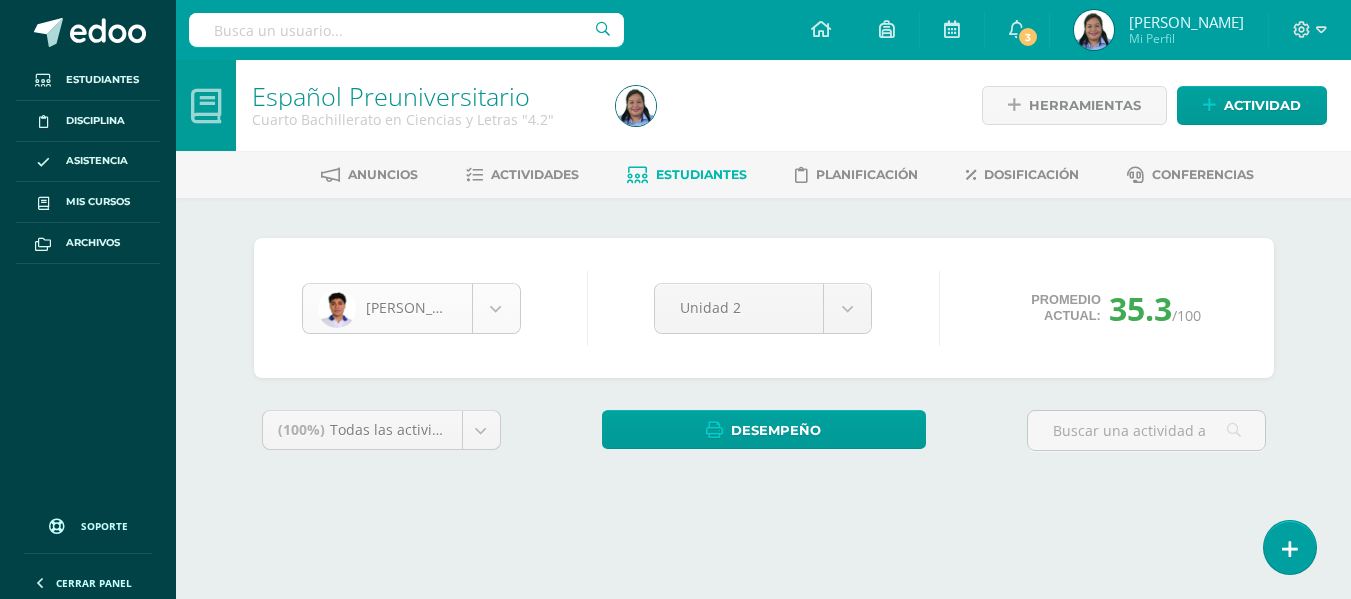 click on "Estudiantes Disciplina Asistencia Mis cursos Archivos Soporte
Centro de ayuda
Últimas actualizaciones
10+ Cerrar panel
Comunicación y Lenguaje Idioma Español
Primero
Básico
"1.3"
Actividades Estudiantes Planificación Dosificación
Comunicación y Lenguaje, Idioma Extranjero
Primero
Básico
"Inglés - Intermedio "A""
Actividades Estudiantes Planificación Dosificación
Comunicación y Lenguaje, Idioma Extranjero
Segundo
Básico
"Inglés - Intermedio "A""
Actividades Estudiantes Planificación Mi Perfil" at bounding box center (675, 269) 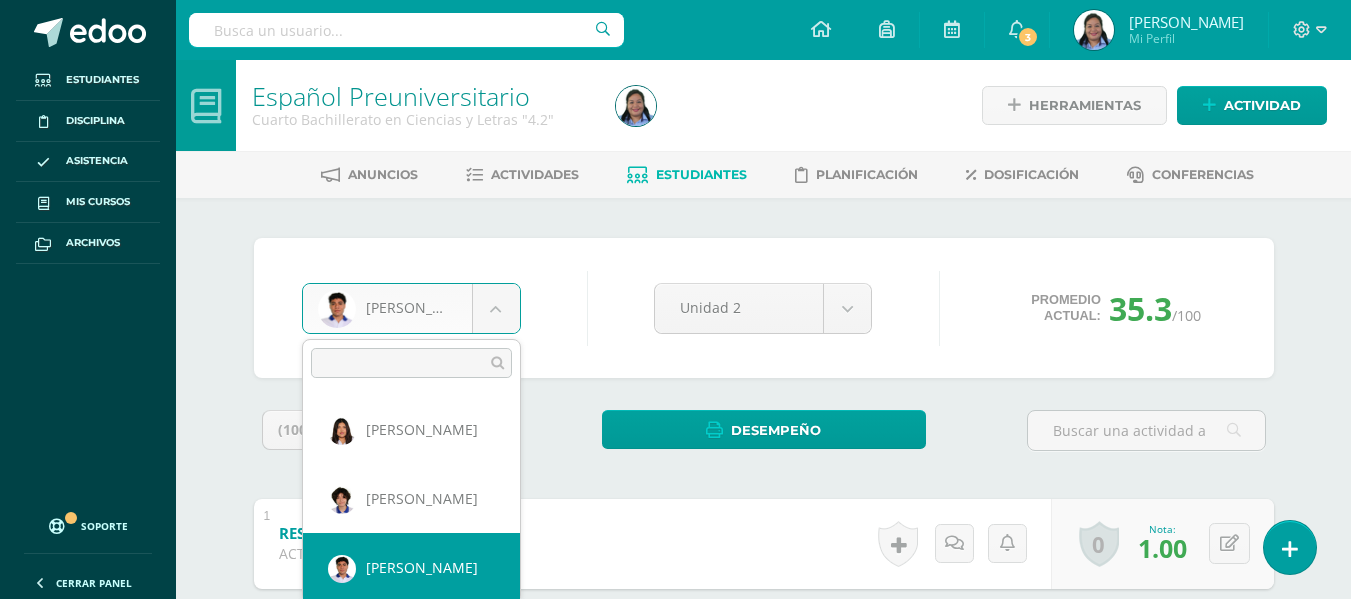 scroll, scrollTop: 422, scrollLeft: 0, axis: vertical 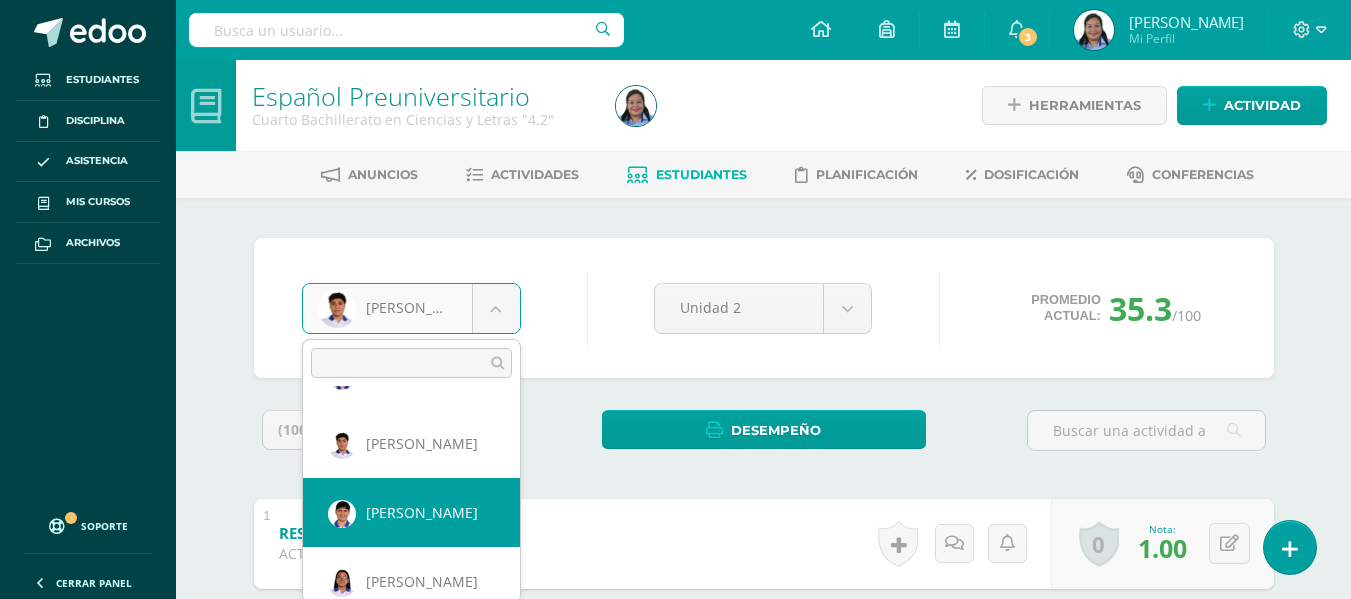 select on "190" 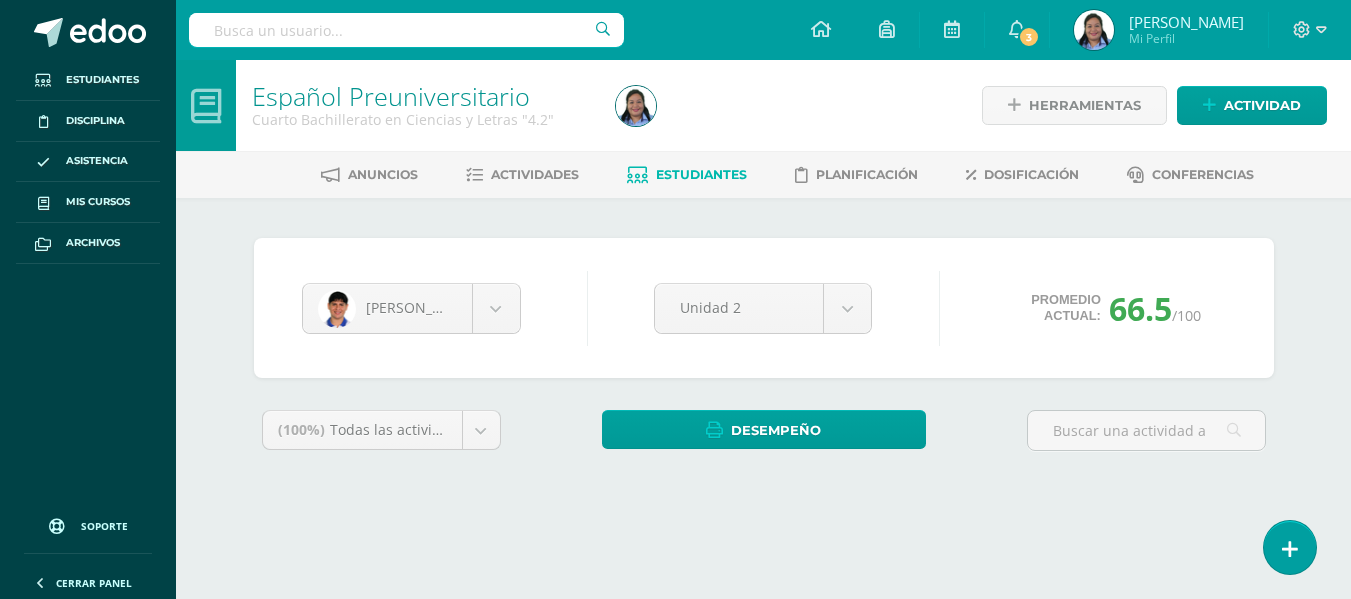 scroll, scrollTop: 0, scrollLeft: 0, axis: both 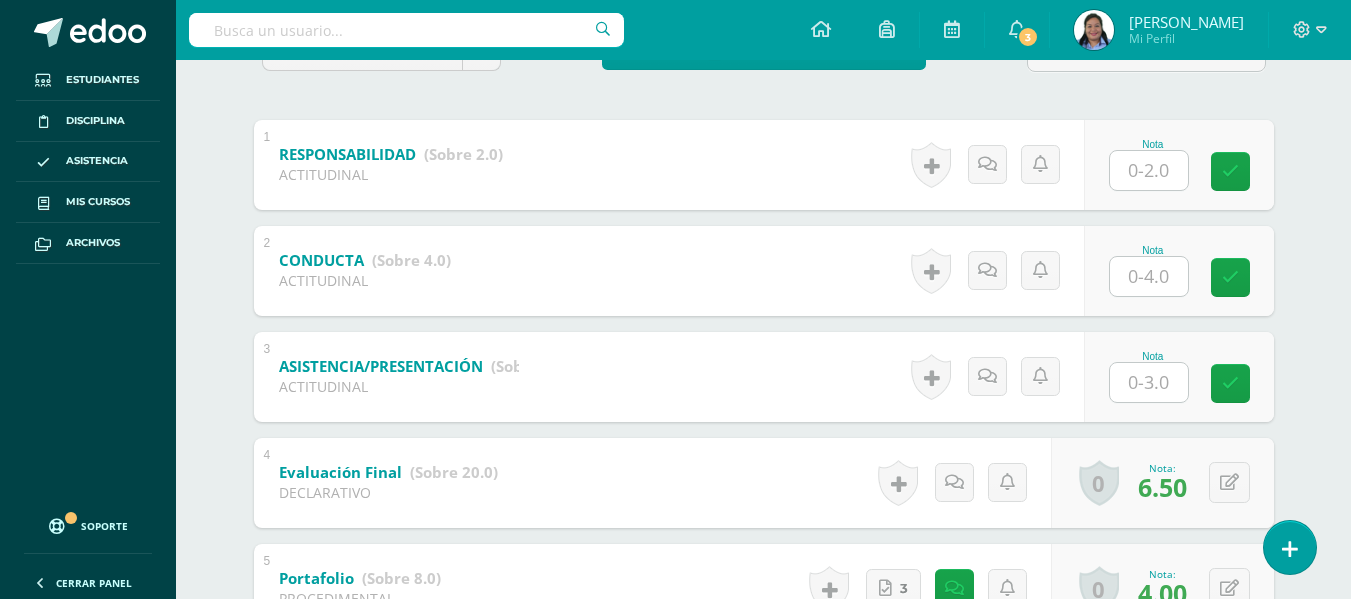 click at bounding box center (1149, 170) 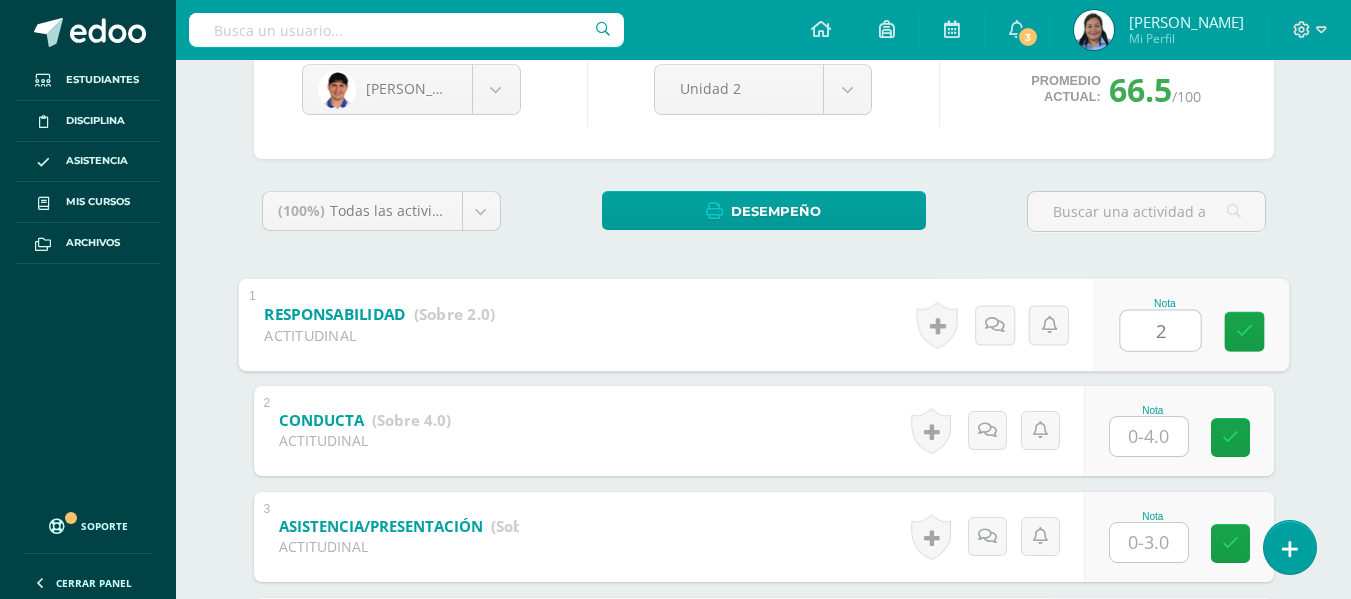 scroll, scrollTop: 250, scrollLeft: 0, axis: vertical 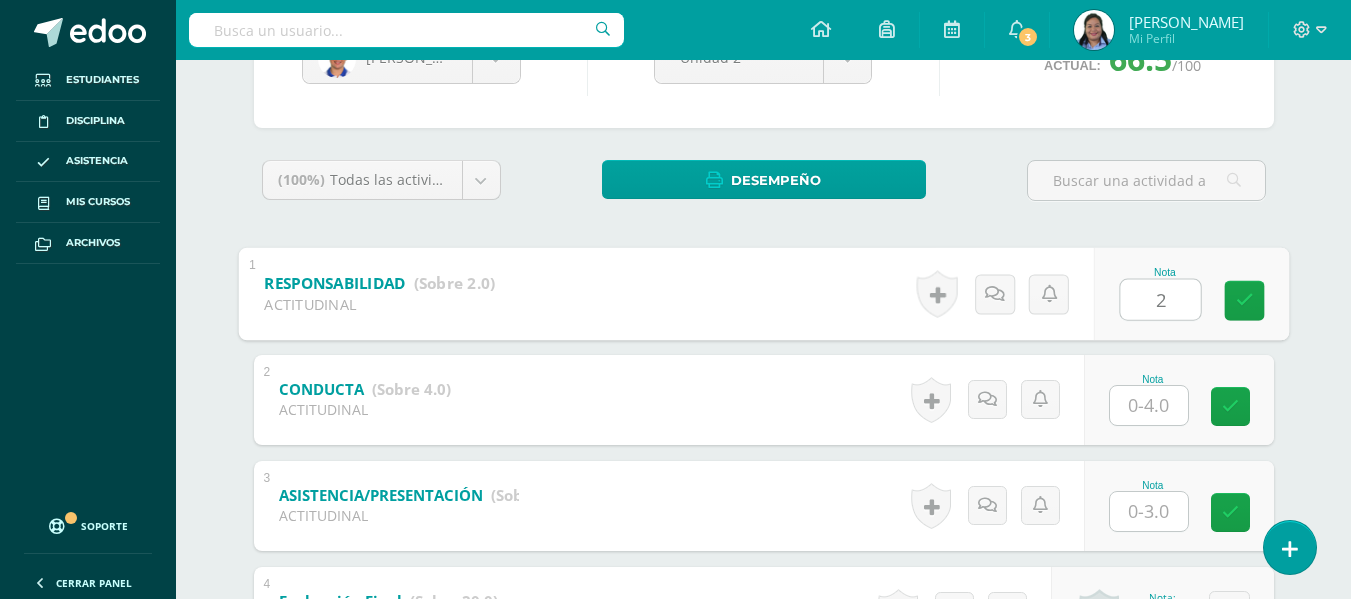 type on "2" 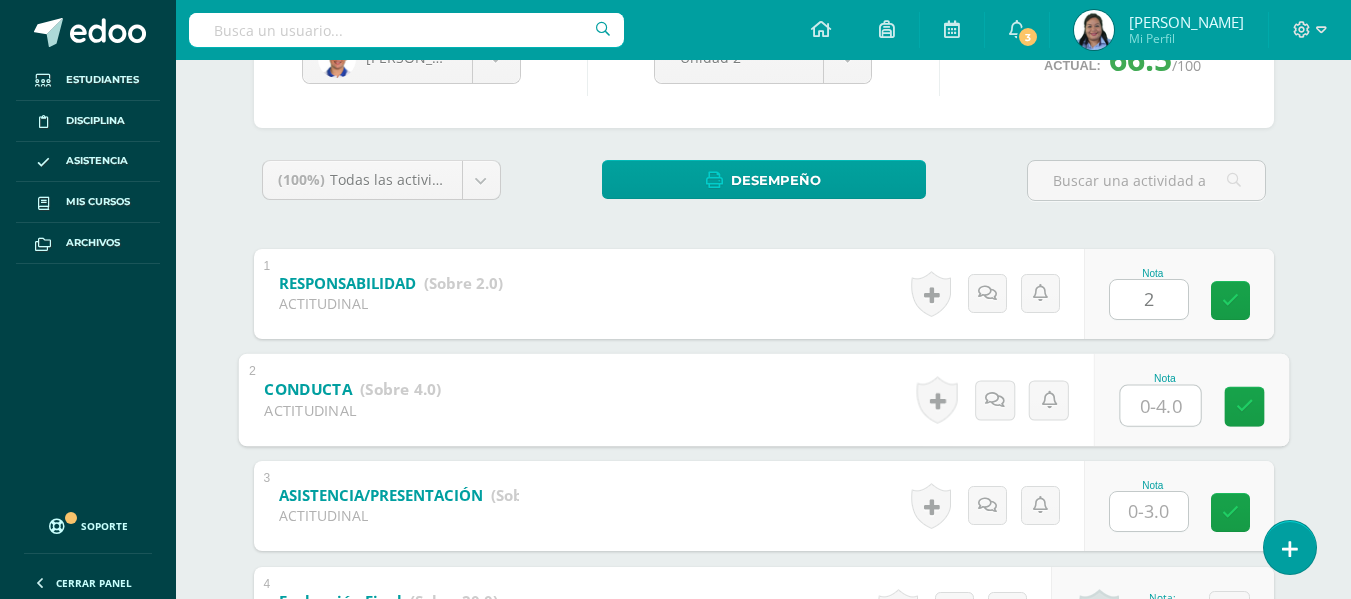 click at bounding box center (1160, 405) 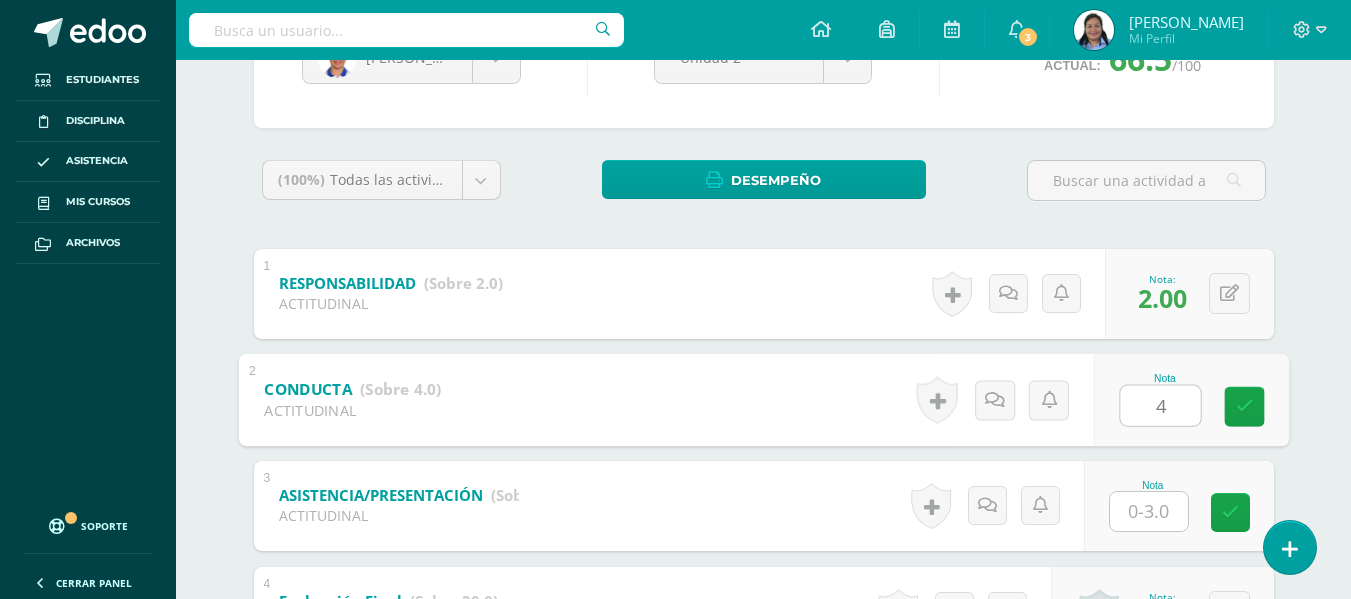type on "4" 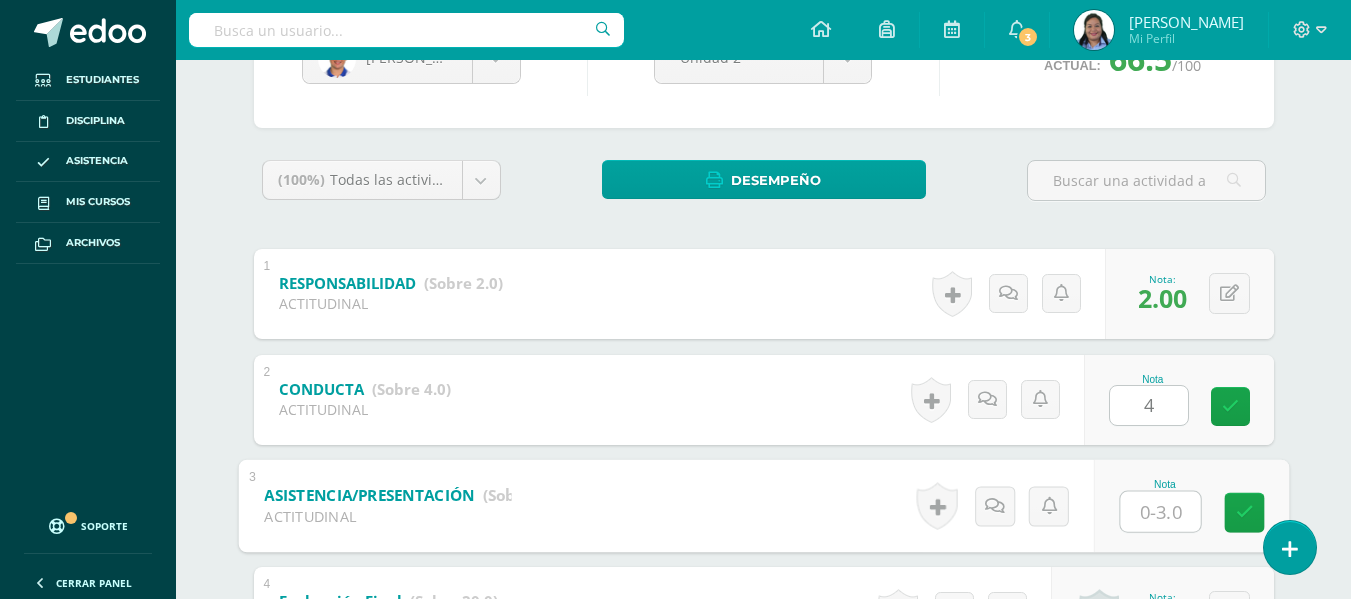 click at bounding box center (1160, 511) 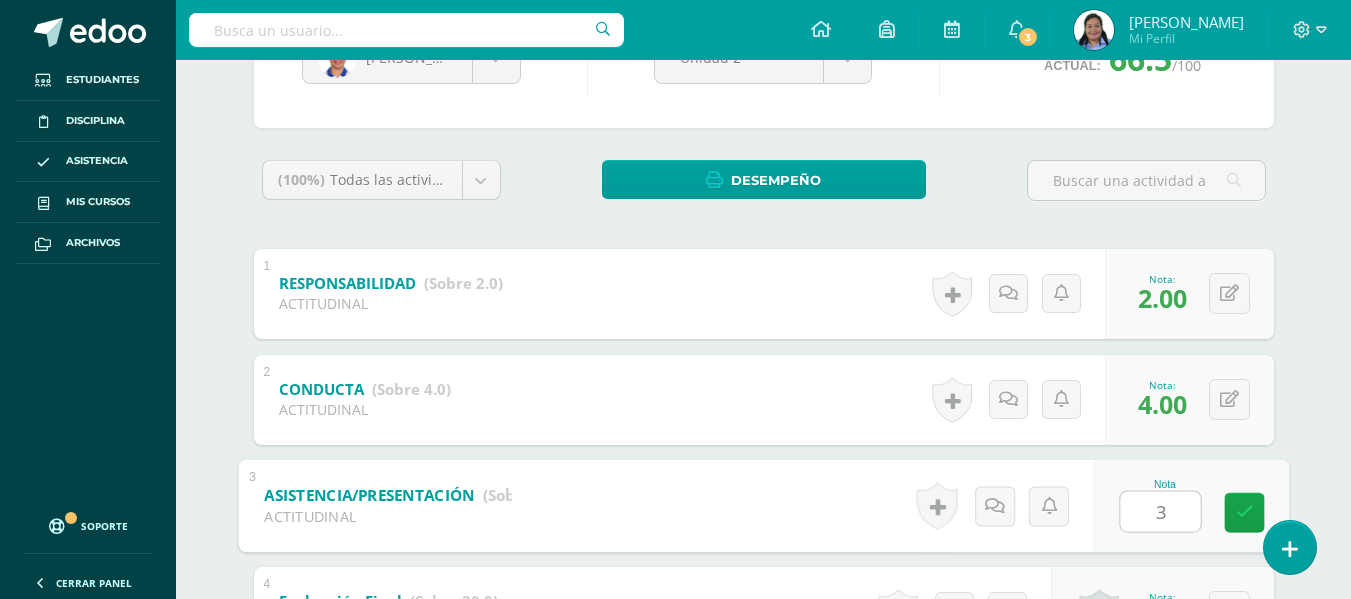 type on "3" 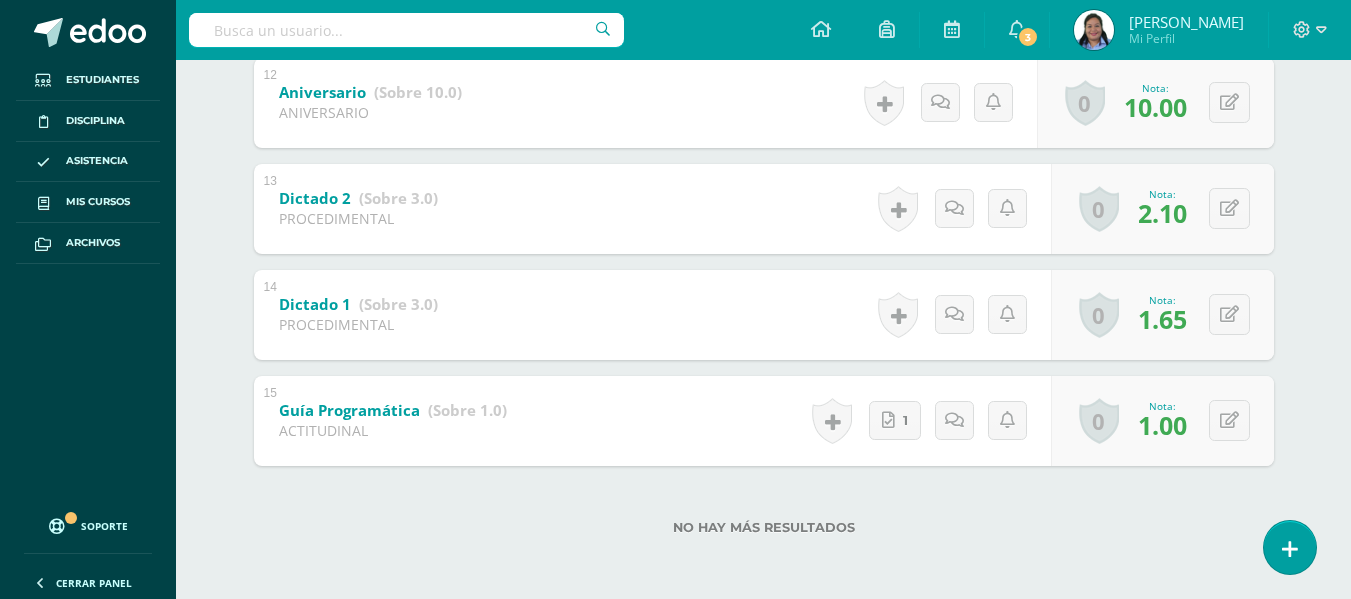scroll, scrollTop: 0, scrollLeft: 0, axis: both 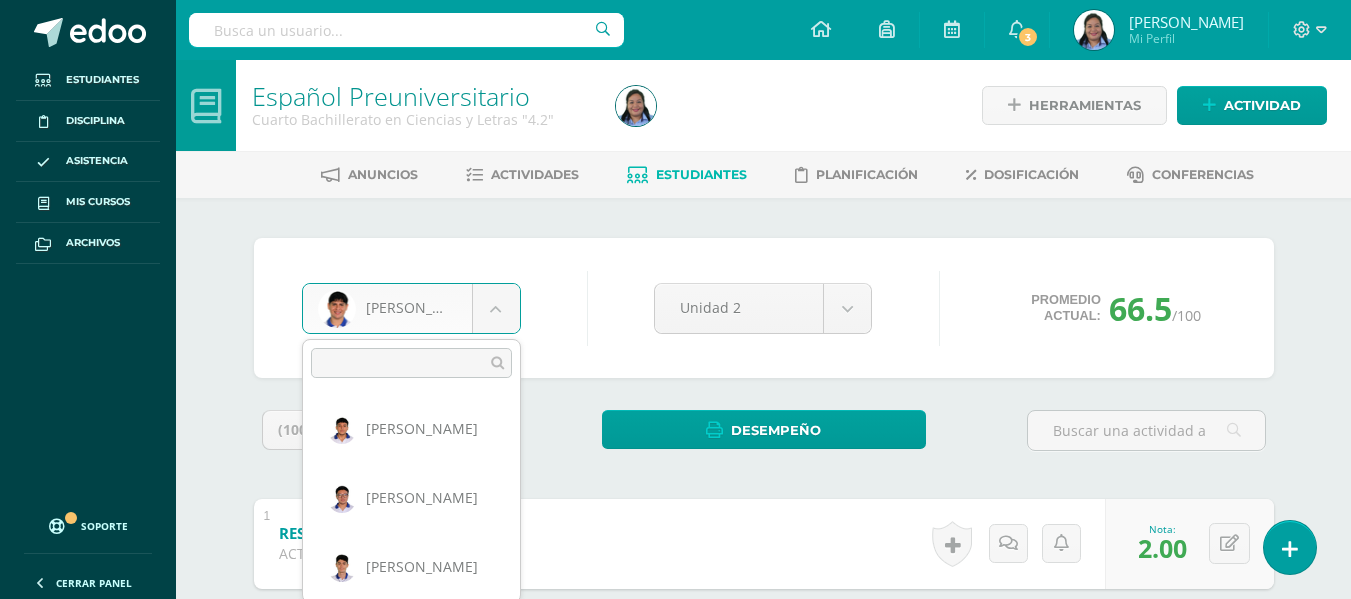 click on "Estudiantes Disciplina Asistencia Mis cursos Archivos Soporte
Centro de ayuda
Últimas actualizaciones
10+ Cerrar panel
Comunicación y Lenguaje Idioma Español
Primero
Básico
"1.3"
Actividades Estudiantes Planificación Dosificación
Comunicación y Lenguaje, Idioma Extranjero
Primero
Básico
"Inglés - Intermedio "A""
Actividades Estudiantes Planificación Dosificación
Comunicación y Lenguaje, Idioma Extranjero
Segundo
Básico
"Inglés - Intermedio "A""
Actividades Estudiantes Planificación Mi Perfil" at bounding box center [675, 1103] 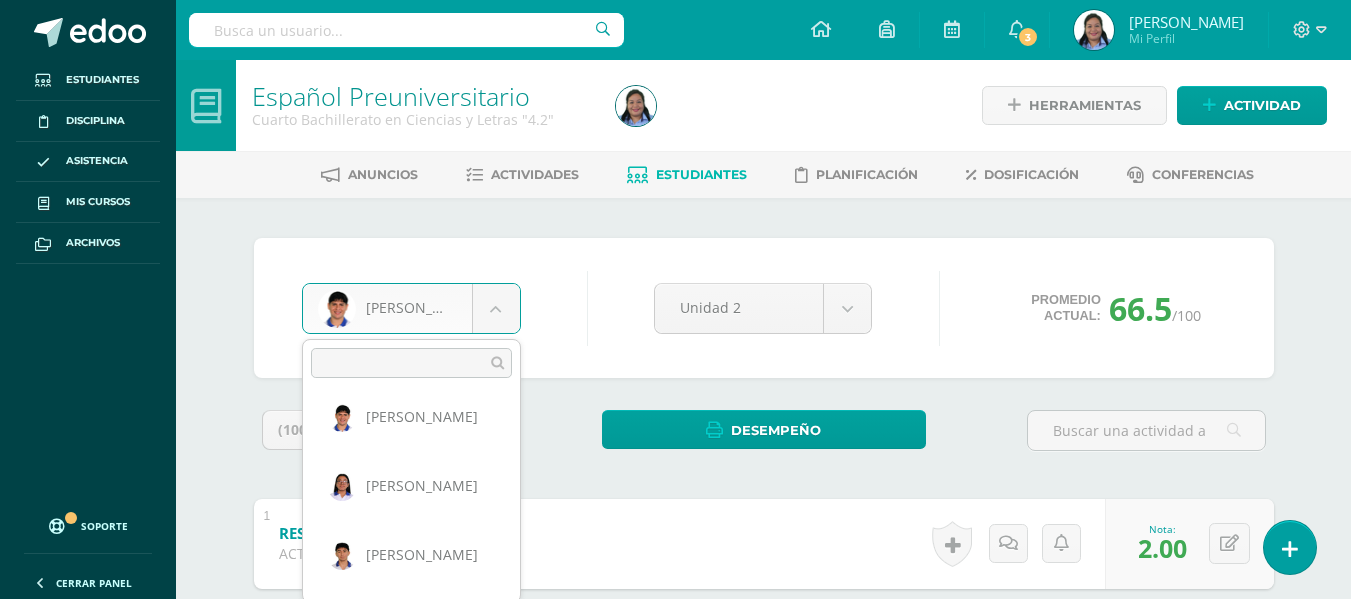 scroll, scrollTop: 728, scrollLeft: 0, axis: vertical 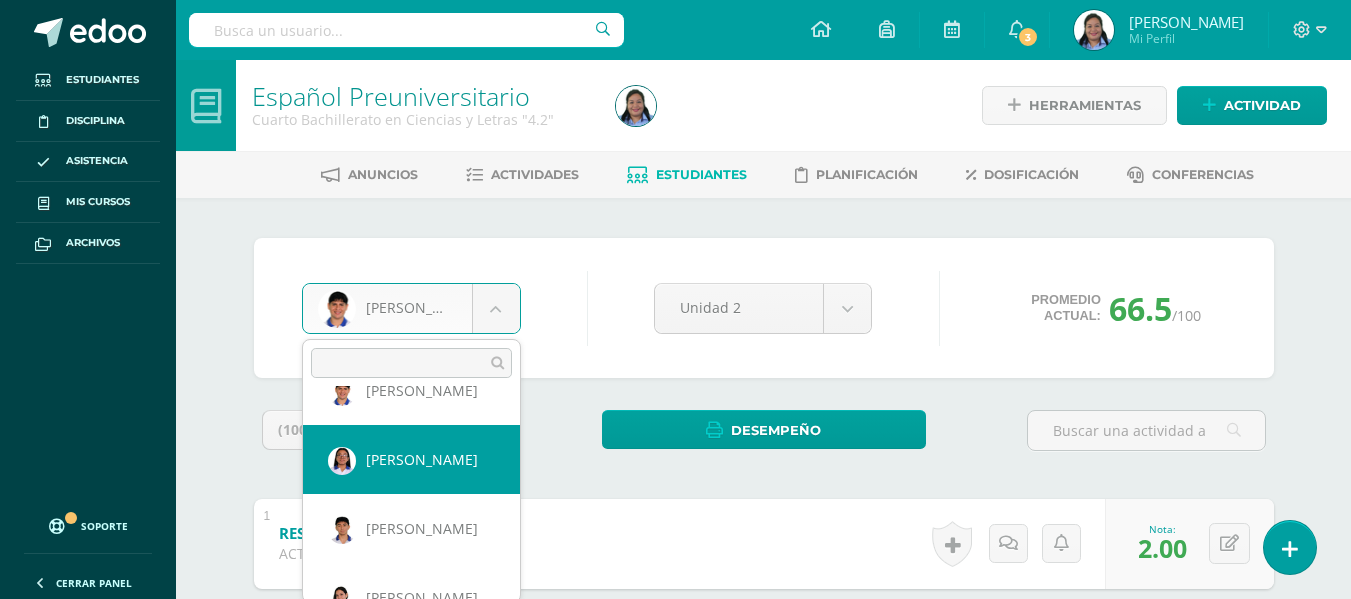 select on "180" 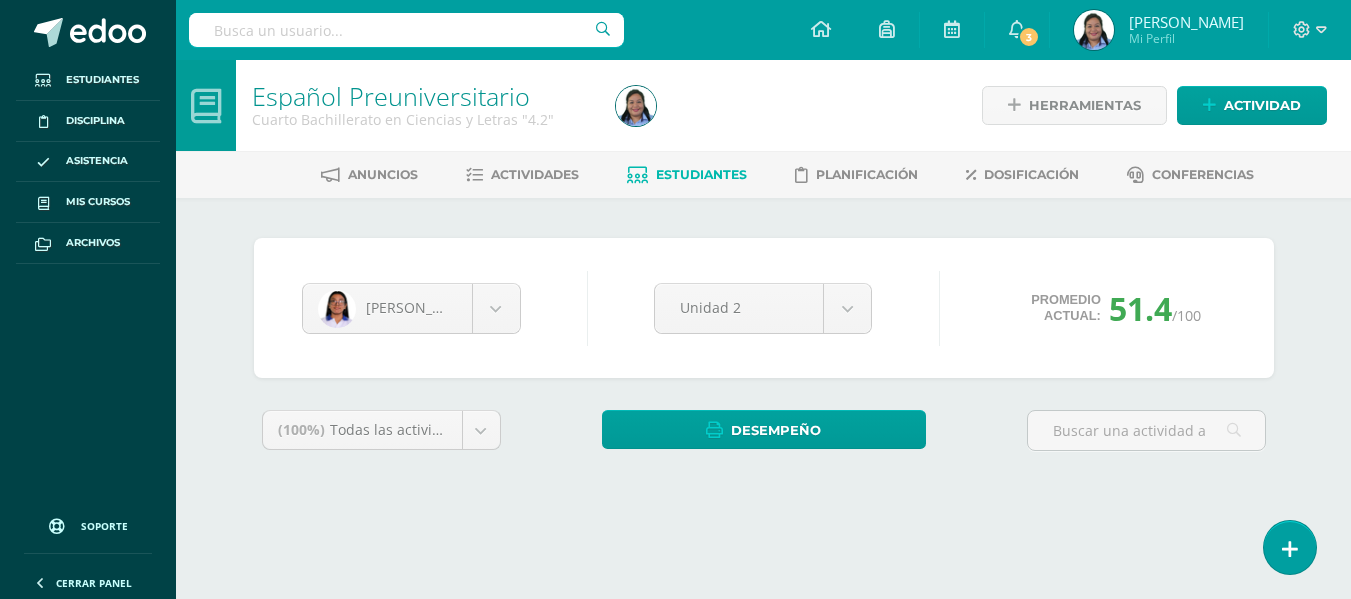 scroll, scrollTop: 0, scrollLeft: 0, axis: both 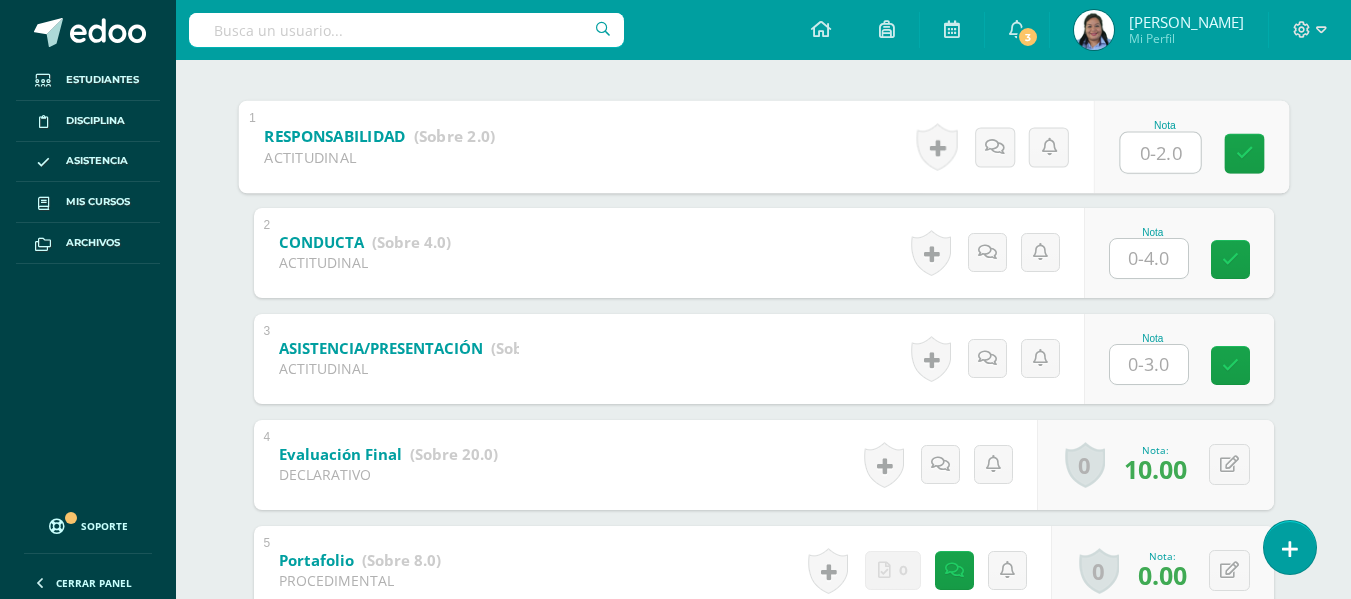 click at bounding box center (1160, 152) 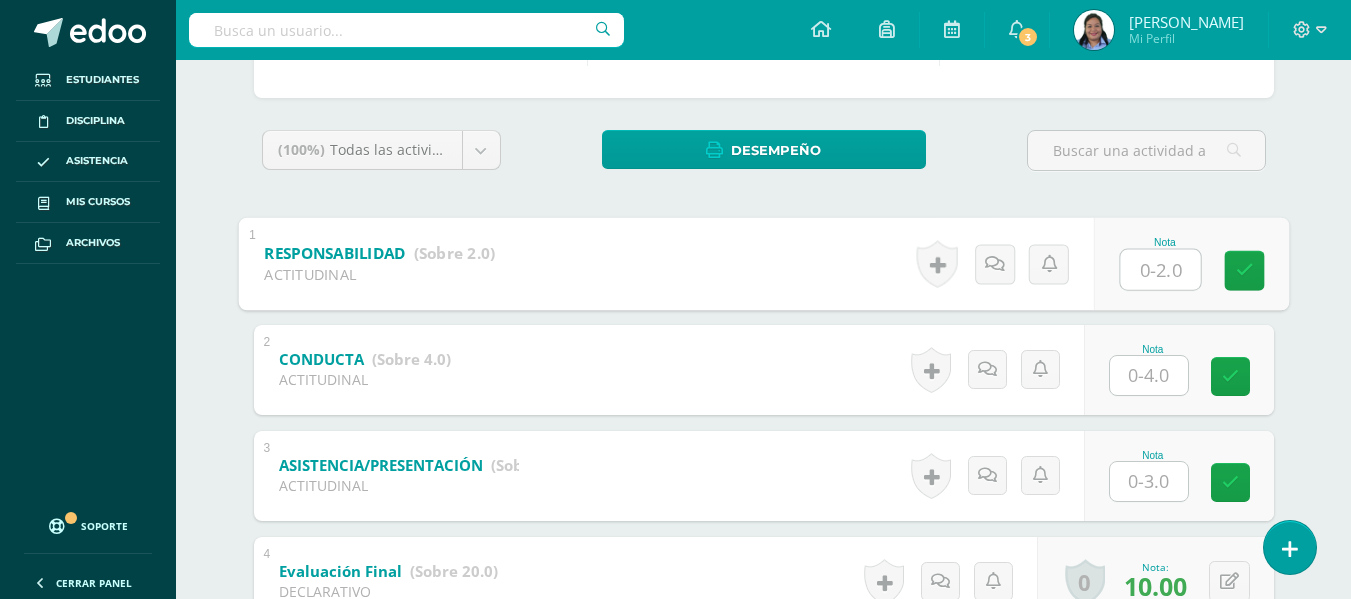 scroll, scrollTop: 284, scrollLeft: 0, axis: vertical 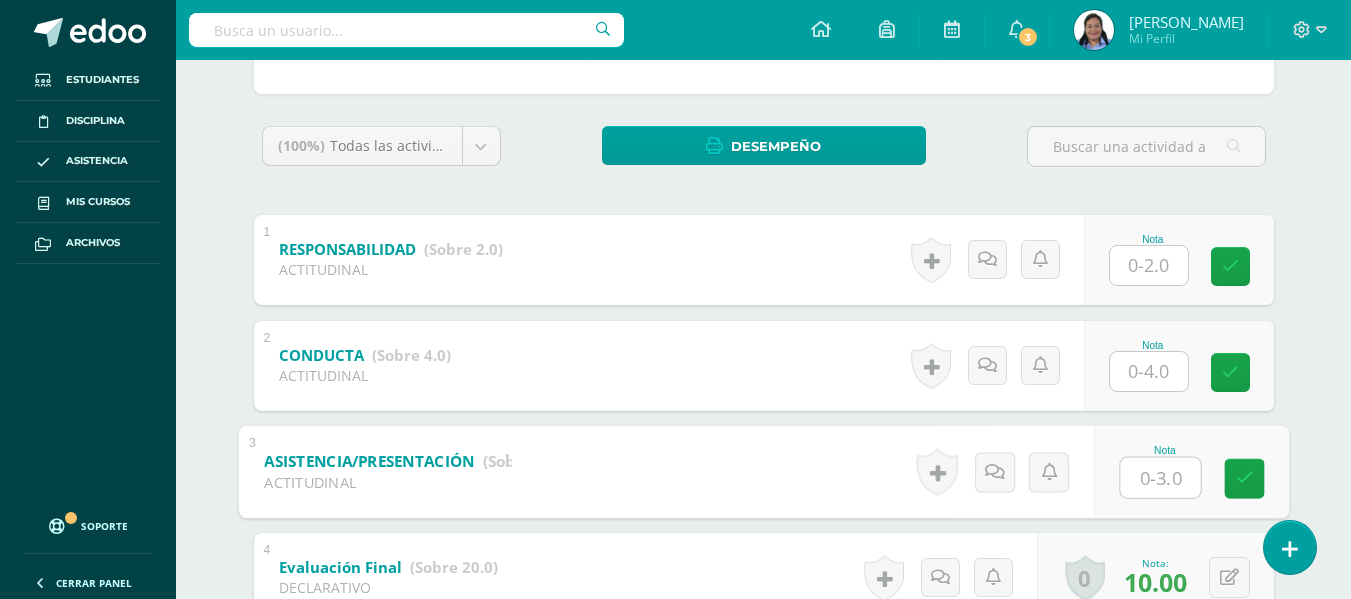 click at bounding box center (1160, 477) 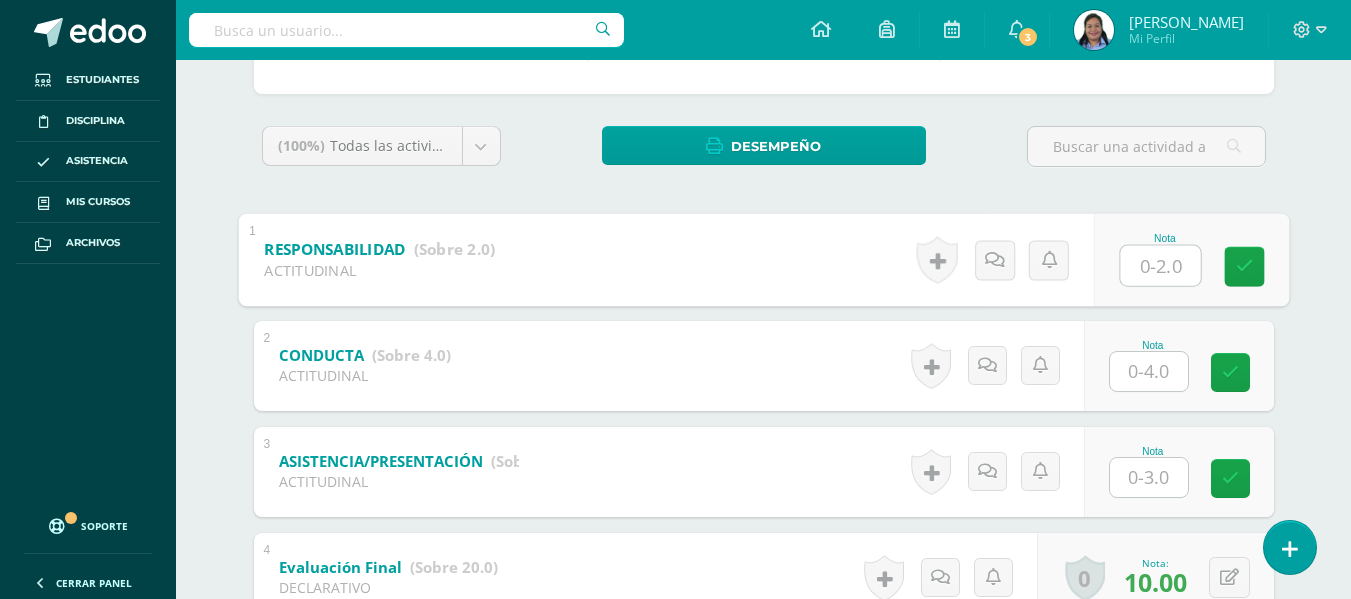 click at bounding box center [1160, 265] 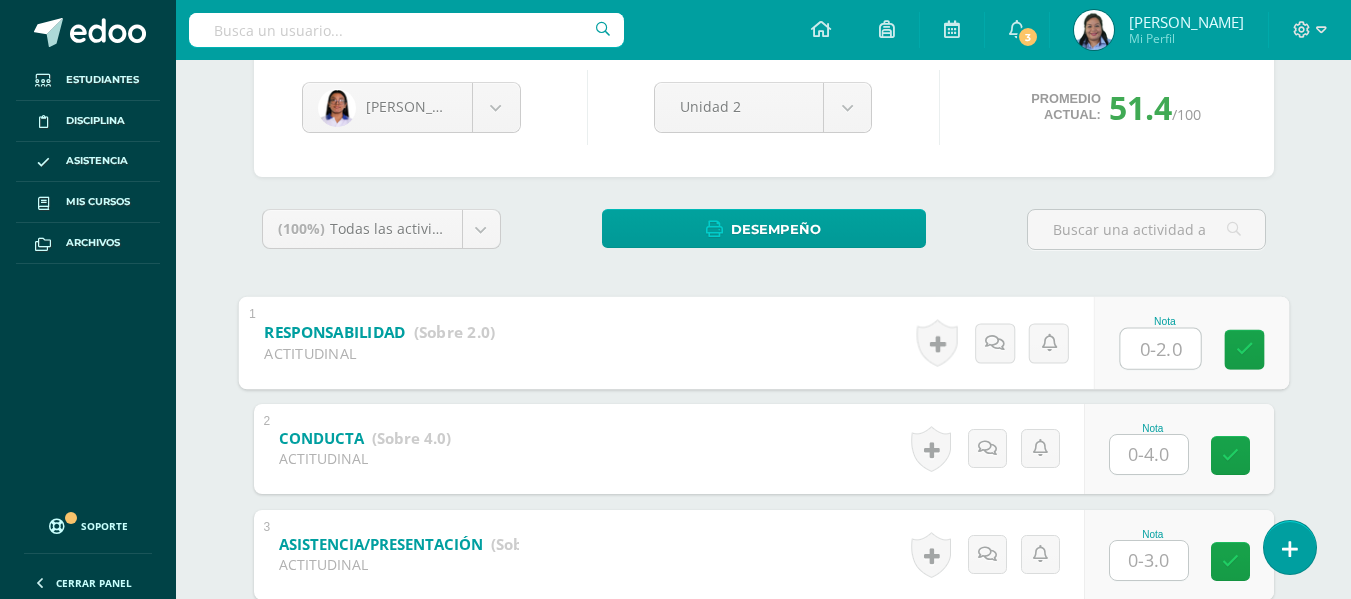 scroll, scrollTop: 213, scrollLeft: 0, axis: vertical 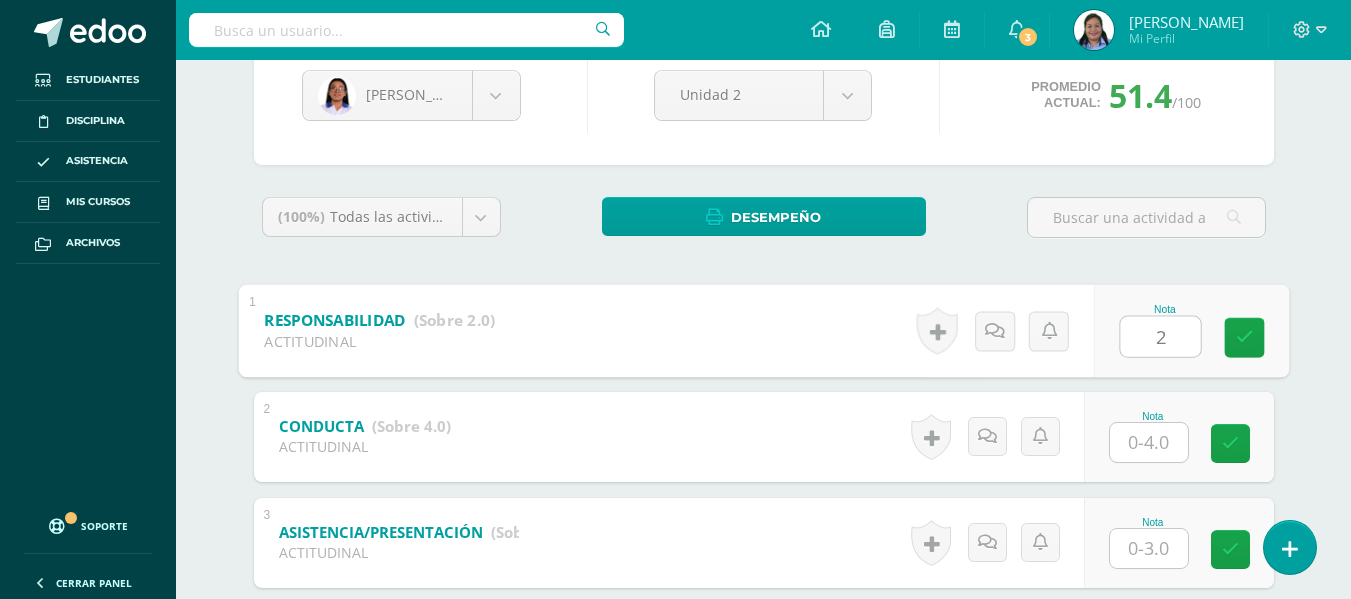 type on "2" 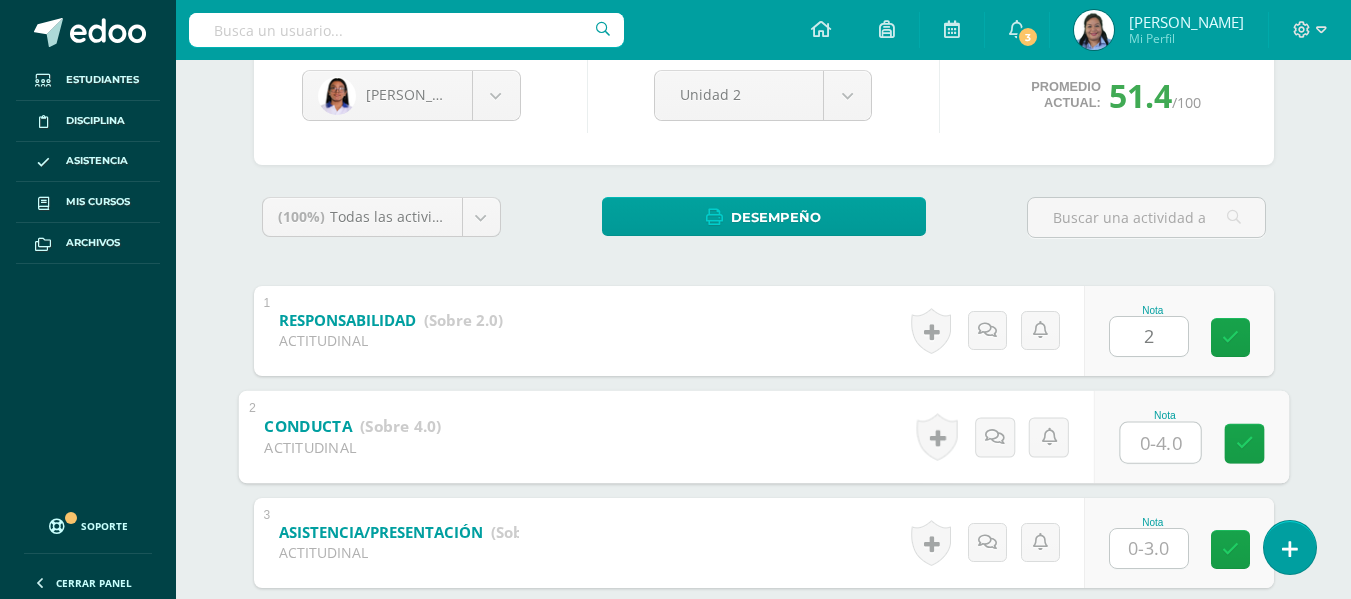 click at bounding box center (1160, 442) 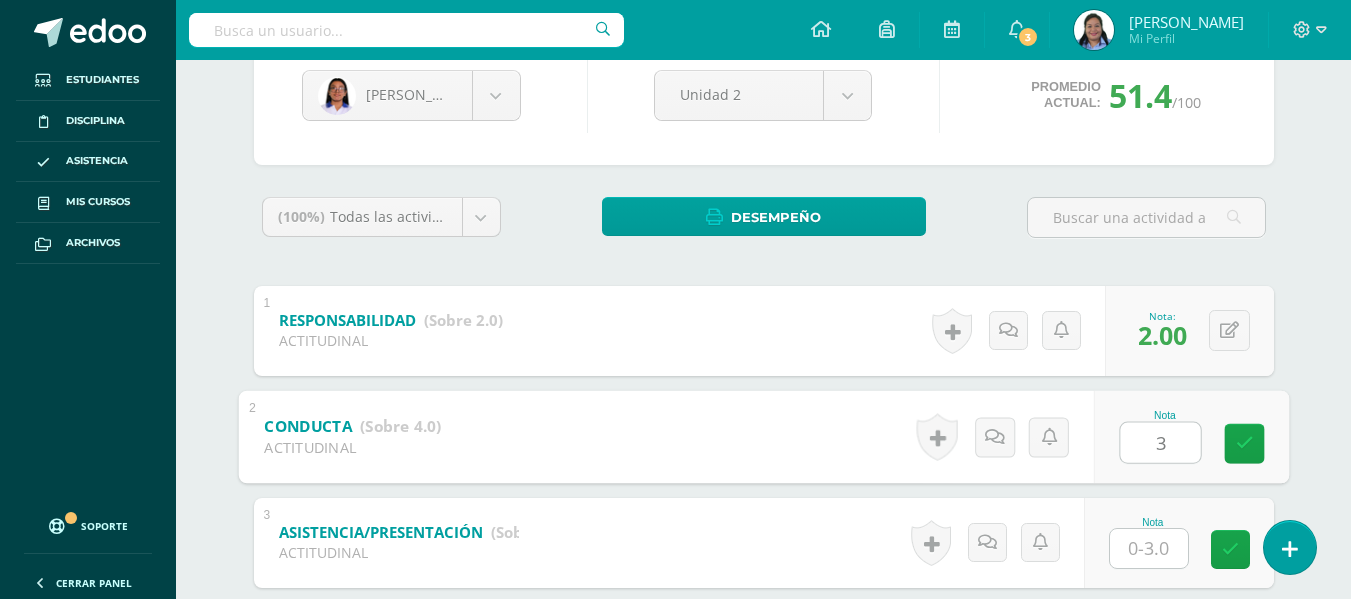 type on "3" 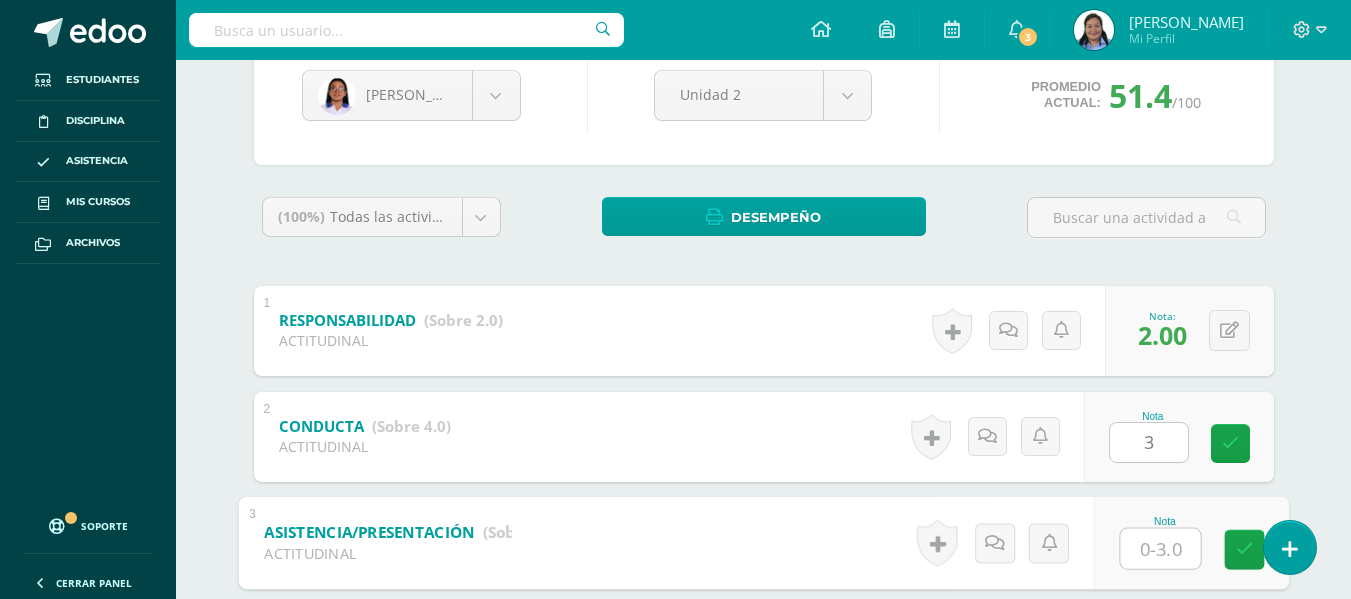 click at bounding box center (1160, 548) 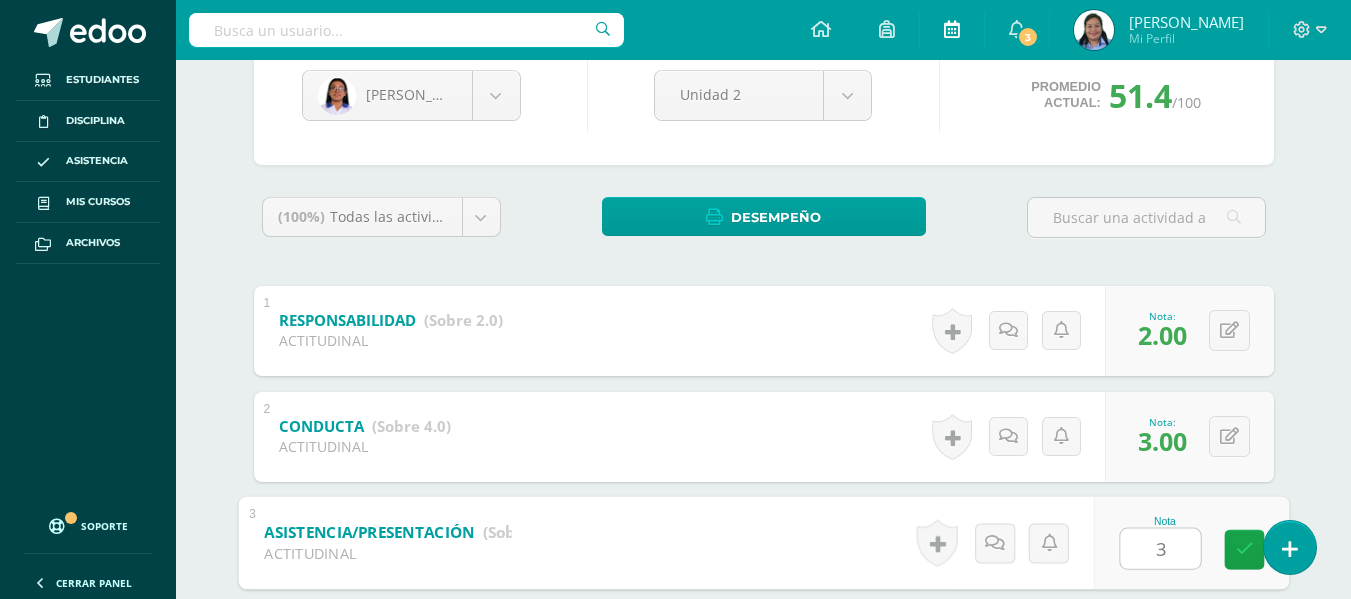 type on "3" 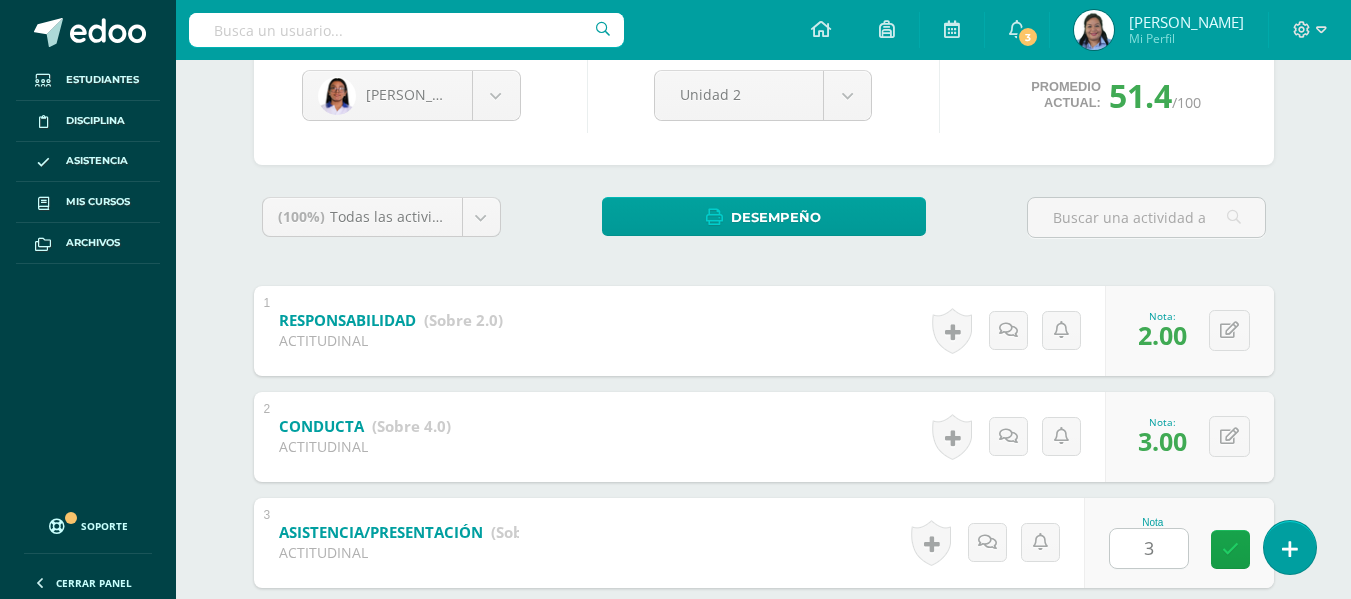 click on "Español Preuniversitario
Cuarto Bachillerato en Ciencias y Letras "4.2"
Herramientas
Detalle de asistencias
Actividad
Anuncios
Actividades
Estudiantes
Planificación
Dosificación
Conferencias     [PERSON_NAME]                             [PERSON_NAME] [PERSON_NAME] [PERSON_NAME] [PERSON_NAME] [PERSON_NAME] [PERSON_NAME] [PERSON_NAME] España [PERSON_NAME] [PERSON_NAME] [PERSON_NAME] [PERSON_NAME] [PERSON_NAME] [PERSON_NAME] [PERSON_NAME] [PERSON_NAME] [PERSON_NAME] [PERSON_NAME] [PERSON_NAME] [PERSON_NAME] [PERSON_NAME] [PERSON_NAME] [PERSON_NAME] [PERSON_NAME] [PERSON_NAME] [PERSON_NAME] [PERSON_NAME] [PERSON_NAME] [PERSON_NAME] [PERSON_NAME] [PERSON_NAME] [PERSON_NAME] [PERSON_NAME] [PERSON_NAME] [PERSON_NAME]     Unidad 2" at bounding box center [763, 920] 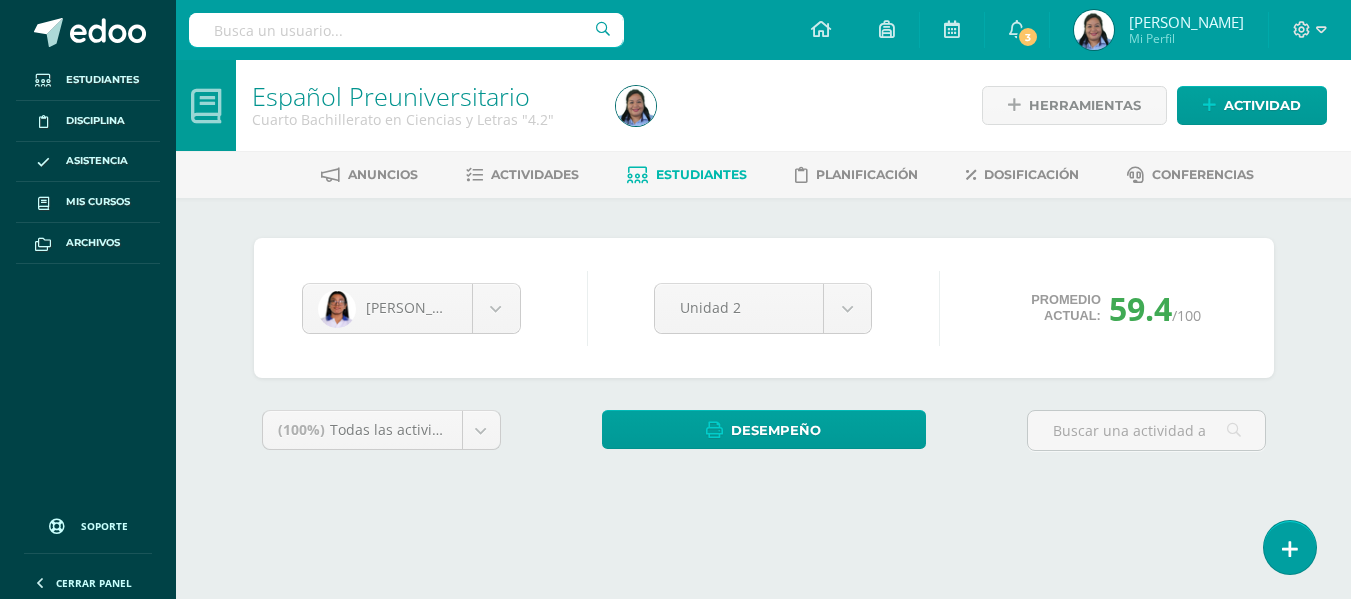 scroll, scrollTop: 0, scrollLeft: 0, axis: both 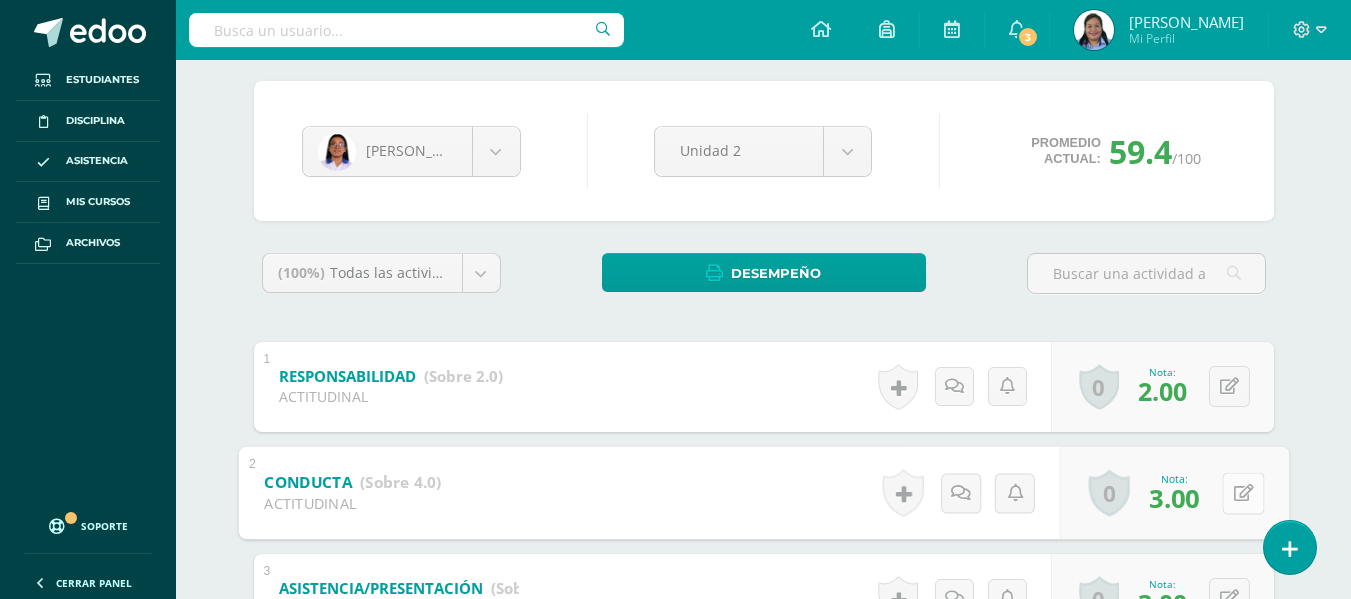 click on "0
[GEOGRAPHIC_DATA]
Logros obtenidos
Aún no hay logros agregados
Nota:
3.00" at bounding box center (1173, 492) 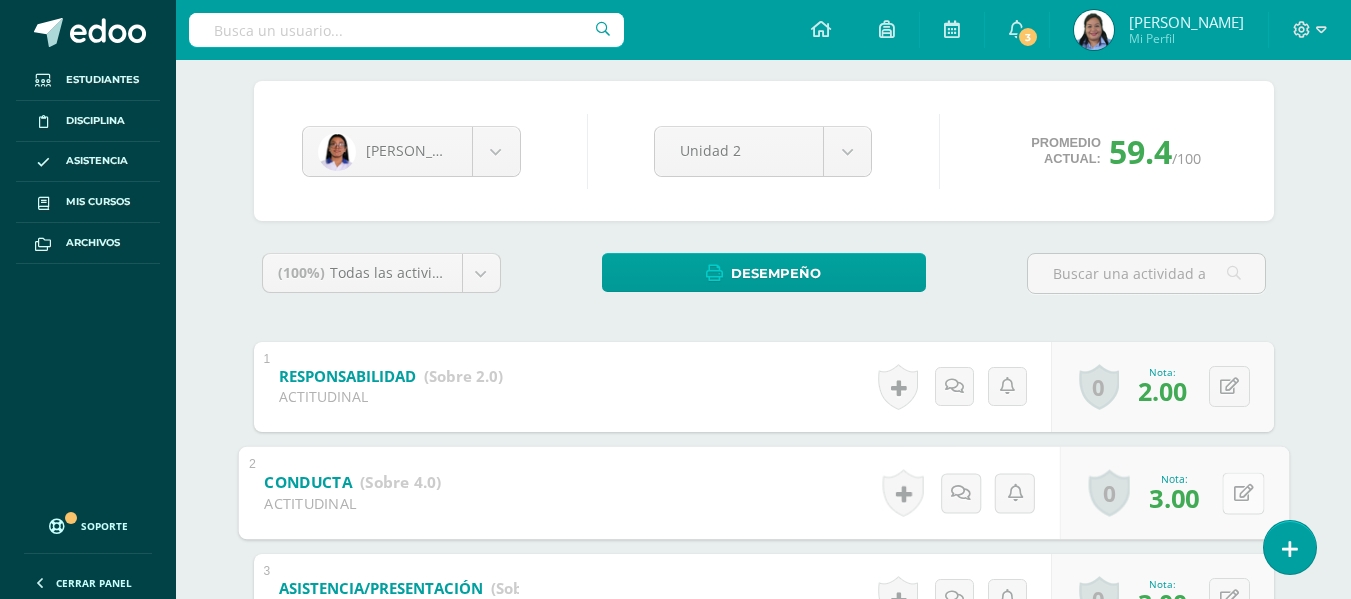 click at bounding box center (1243, 493) 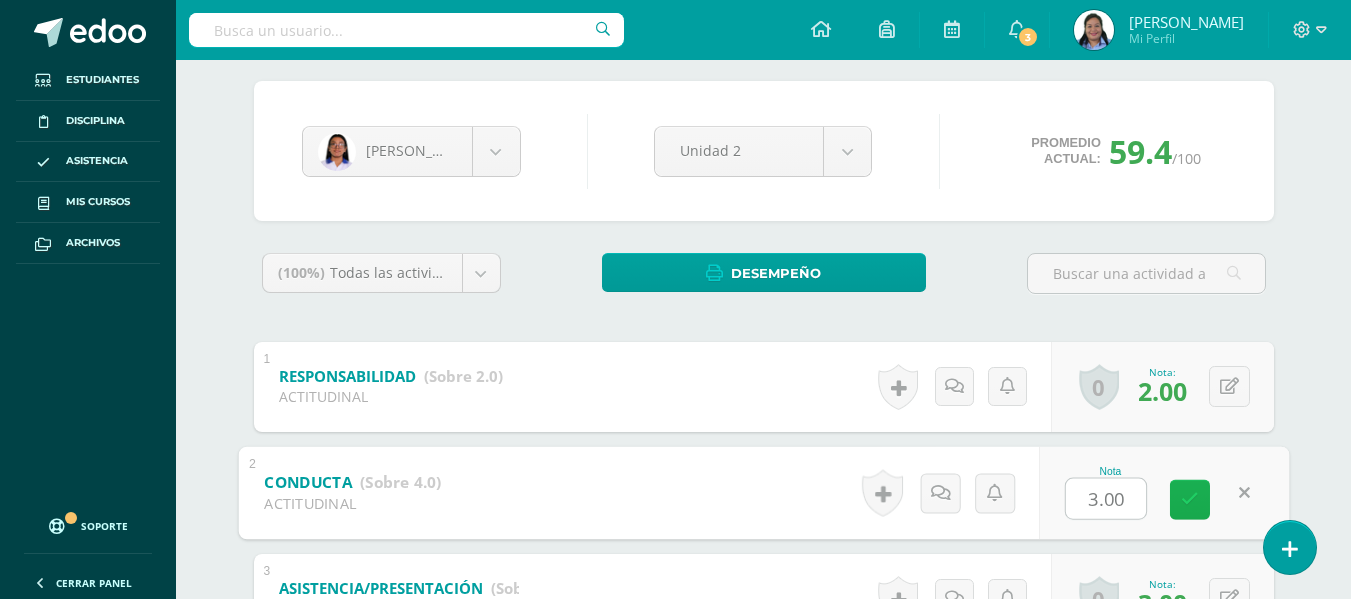 click at bounding box center [1190, 499] 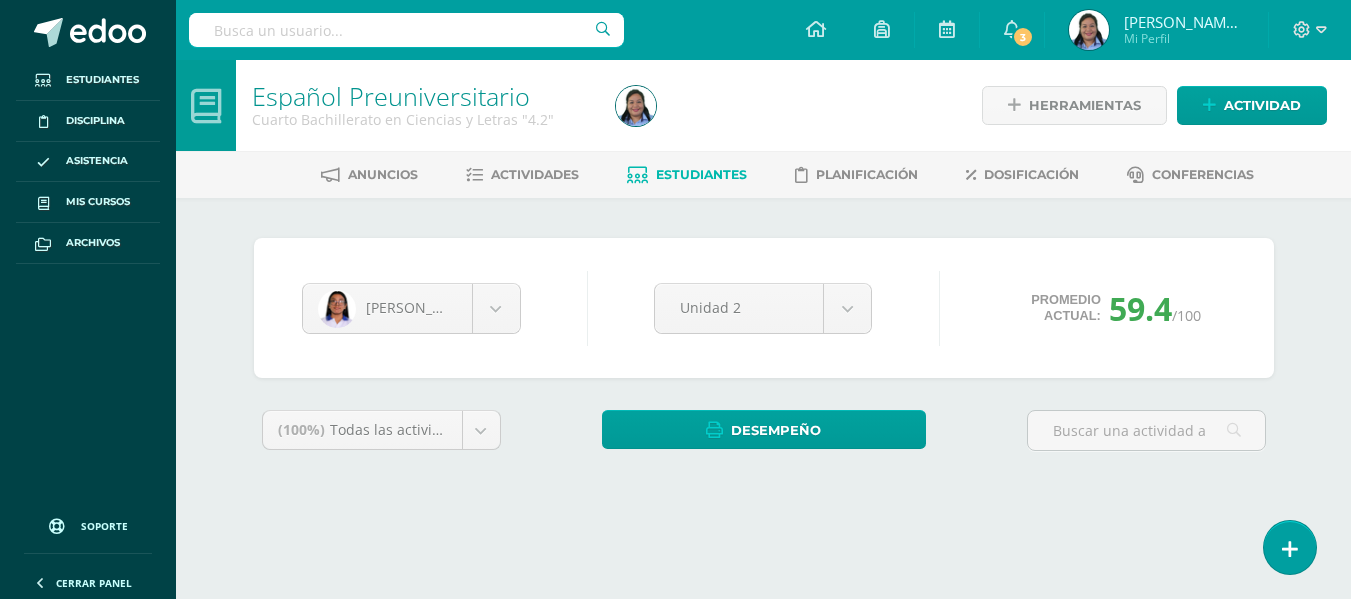 scroll, scrollTop: 0, scrollLeft: 0, axis: both 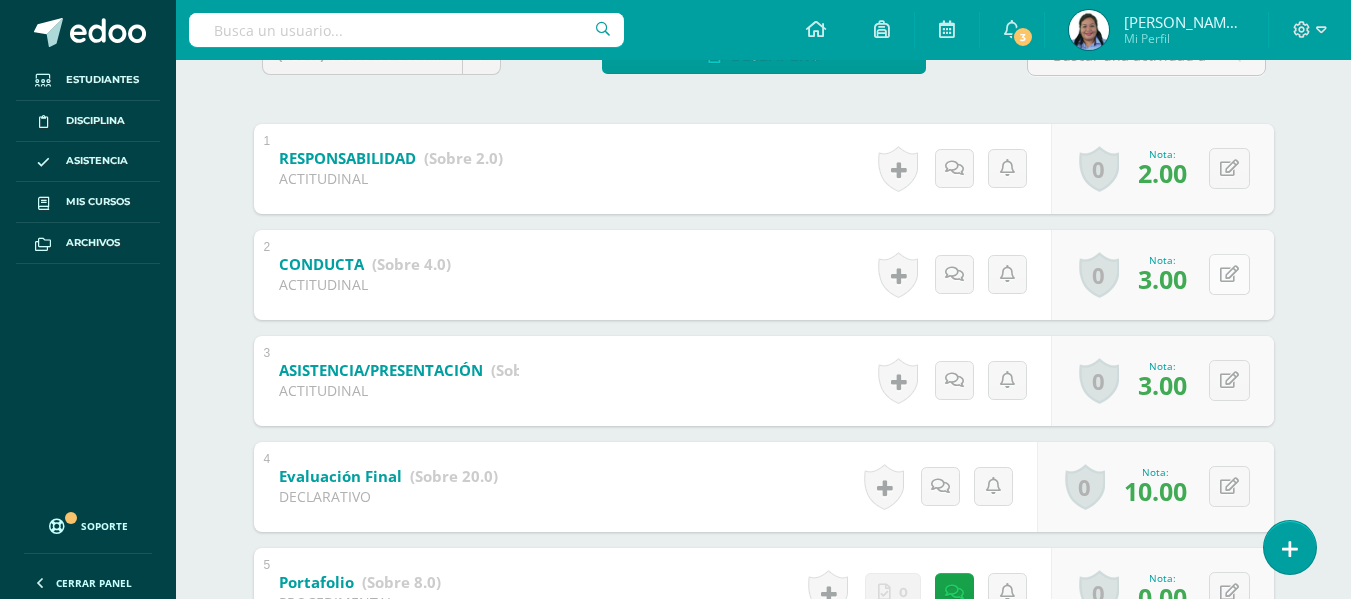 click on "0
[GEOGRAPHIC_DATA]
Logros obtenidos
Aún no hay logros agregados
Nota:
3.00" at bounding box center [1162, 275] 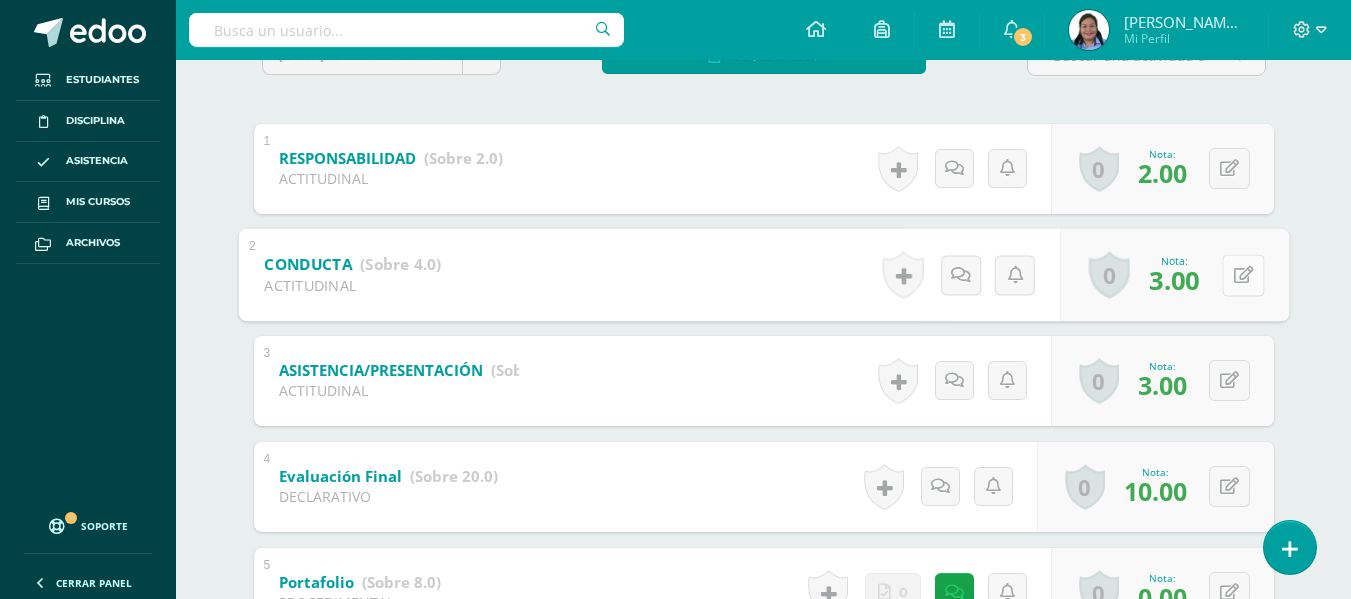 type 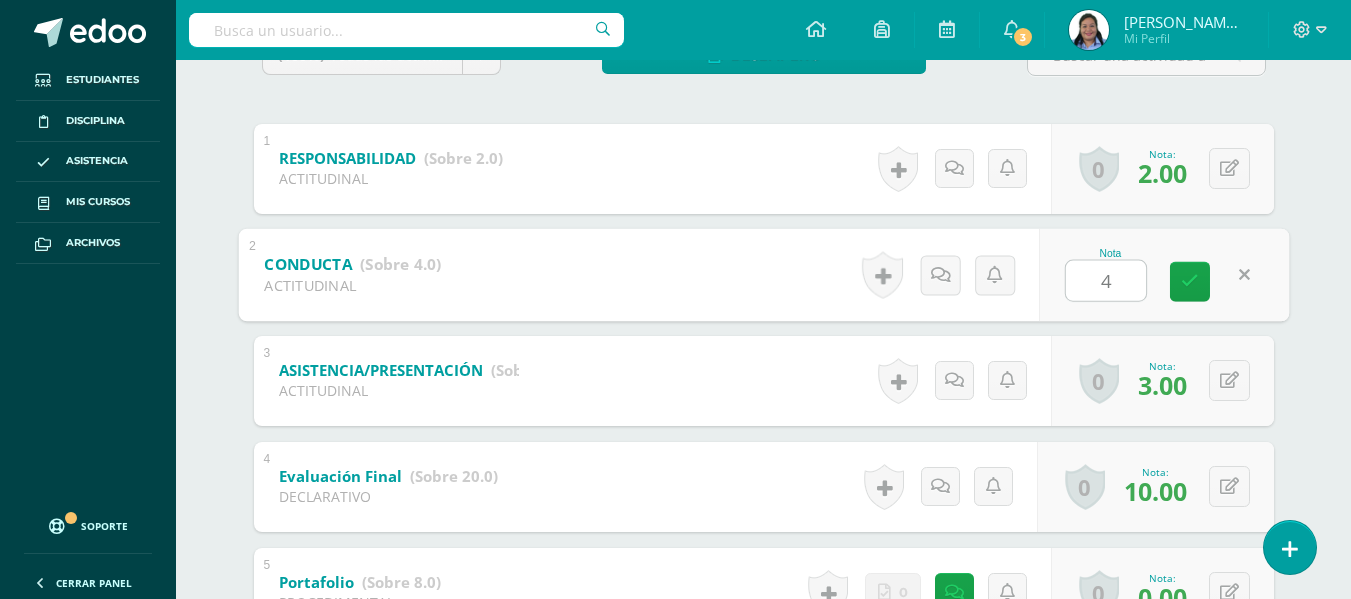 type on "4" 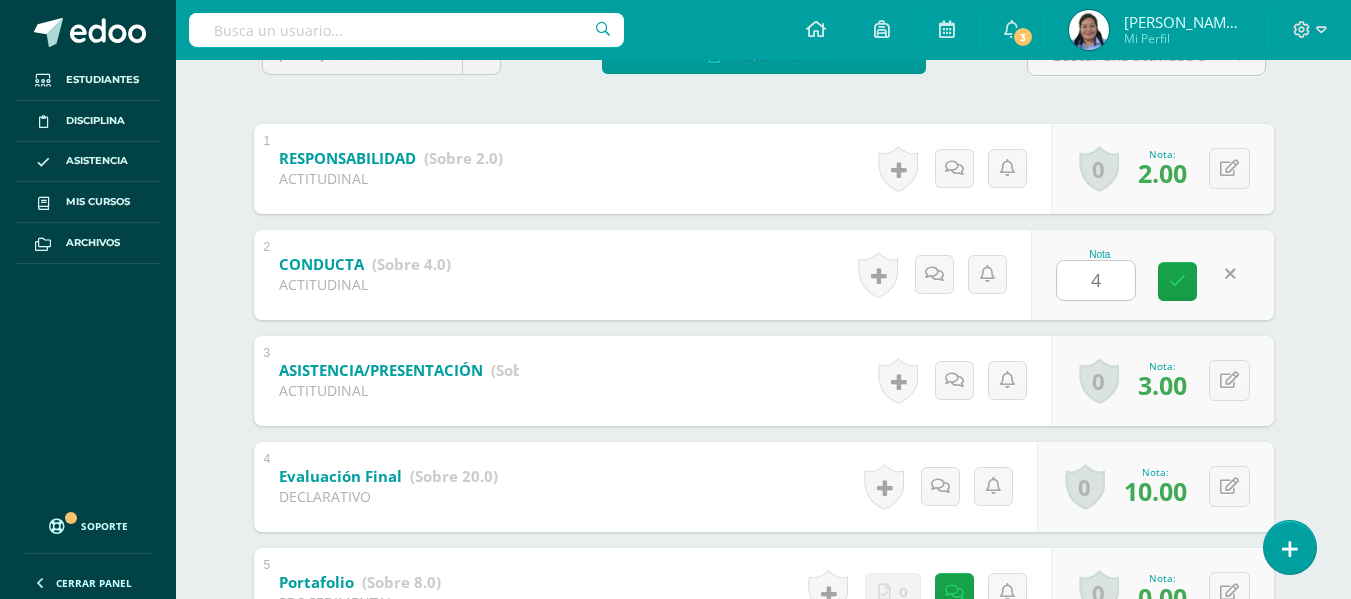 click on "Español Preuniversitario
Cuarto Bachillerato en Ciencias y Letras "4.2"
Herramientas
Detalle de asistencias
Actividad
Anuncios
Actividades
Estudiantes
Planificación
Dosificación
Conferencias     Ariana Hernández                             Edgar Aguilar José Caal Ricardo Cardona Javier Castillo Jeison Chávez Mario Cruz Jesús España Rachell Felipe Angie Franco Steven Gálvez Diego Guerra Ariana Hernández Fredy Lemus Valeria López Estrella Marín Romina Martínez Héctor Martínez Samantha Martínez Marlyn Medrano Diego Monroy Hector Morales Stephano Morales Dulce Morales Osmán Pantaleón Ivana Pazos Ariana Pazos Dulce Pinto Adolfo Porras Emily Ramírez Sidney Ruedas Oscar Sagastume Amy Serrano Jackelyne Trabanino Diego Valdés     Unidad 2" at bounding box center [763, 758] 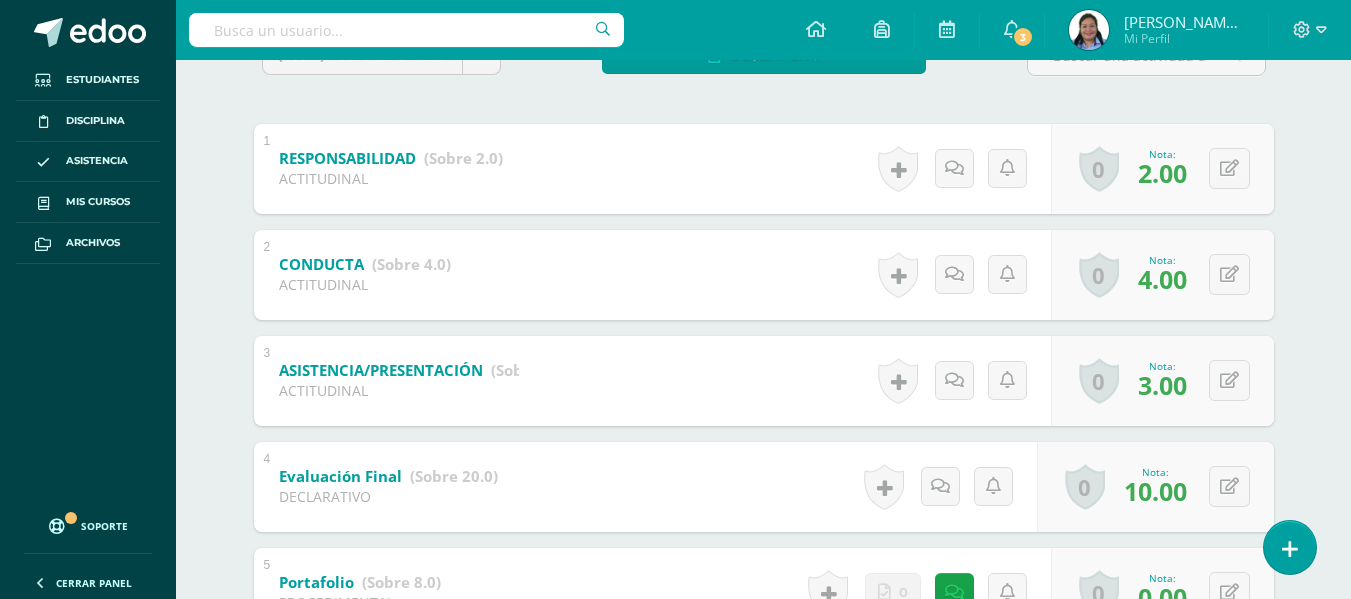 scroll, scrollTop: 0, scrollLeft: 0, axis: both 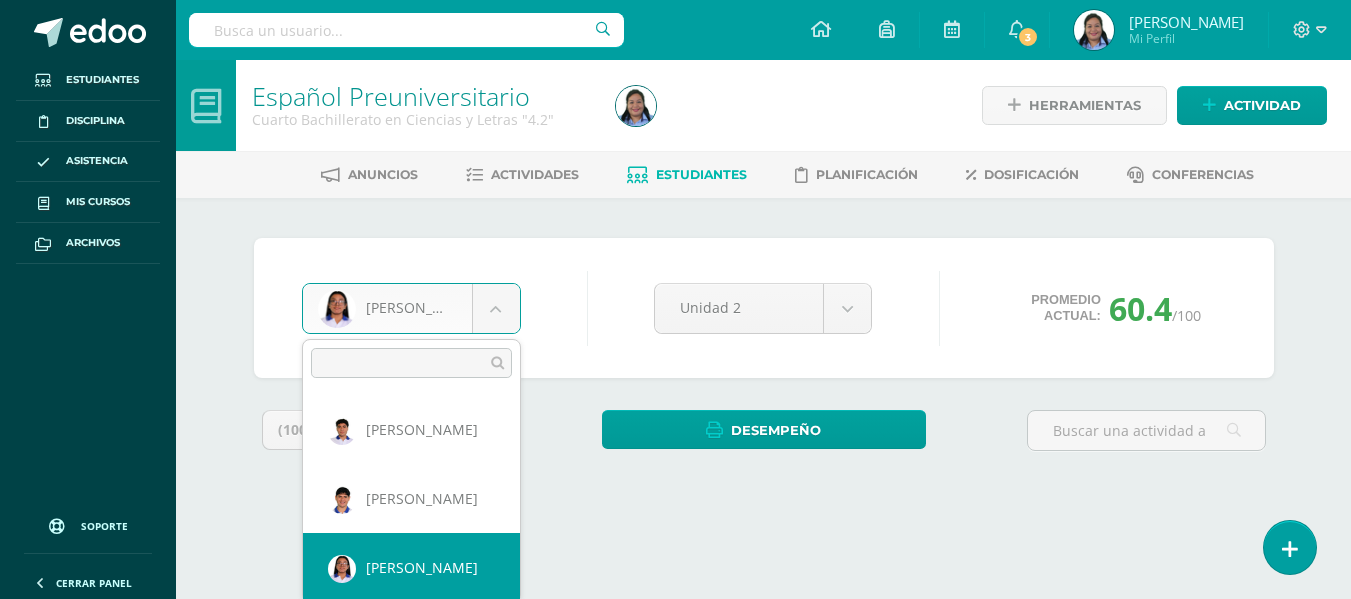 click on "Estudiantes Disciplina Asistencia Mis cursos Archivos Soporte
Centro de ayuda
Últimas actualizaciones
10+ Cerrar panel
Comunicación y Lenguaje Idioma Español
Primero
Básico
"1.3"
Actividades Estudiantes Planificación Dosificación
Comunicación y Lenguaje, Idioma Extranjero
Primero
Básico
"Inglés - Intermedio "A""
Actividades Estudiantes Planificación Dosificación
Comunicación y Lenguaje, Idioma Extranjero
Segundo
Básico
"Inglés - Intermedio "A""
Actividades Estudiantes Planificación Mi Perfil" at bounding box center (675, 269) 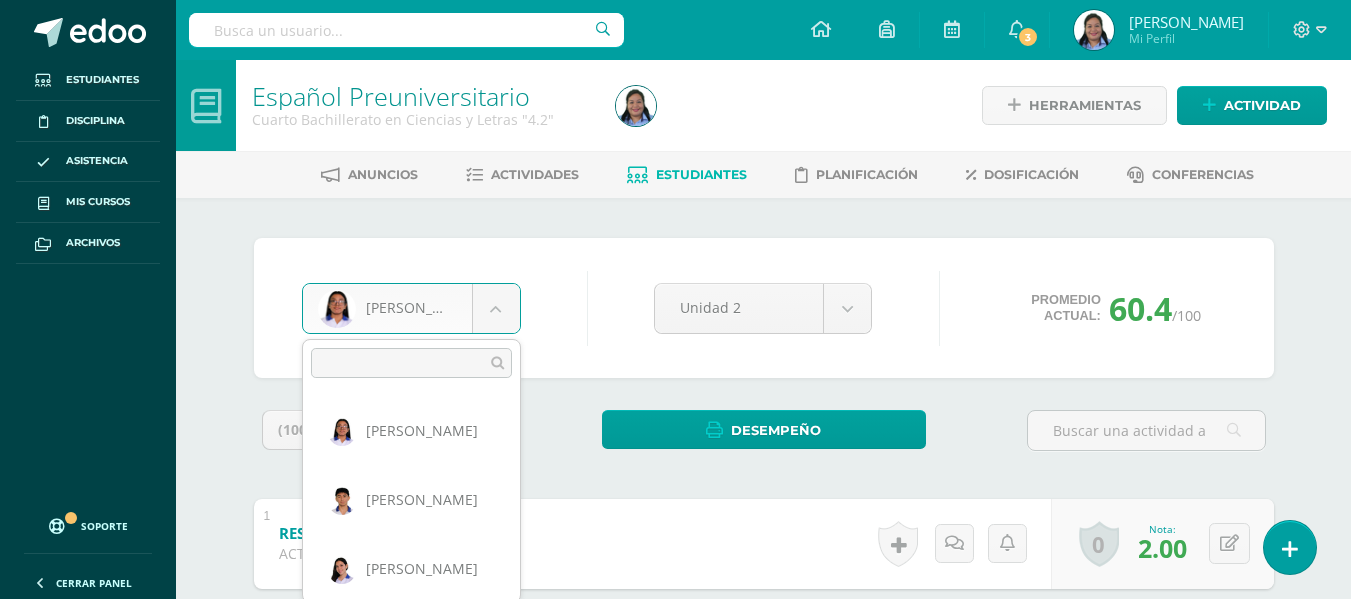 scroll, scrollTop: 797, scrollLeft: 0, axis: vertical 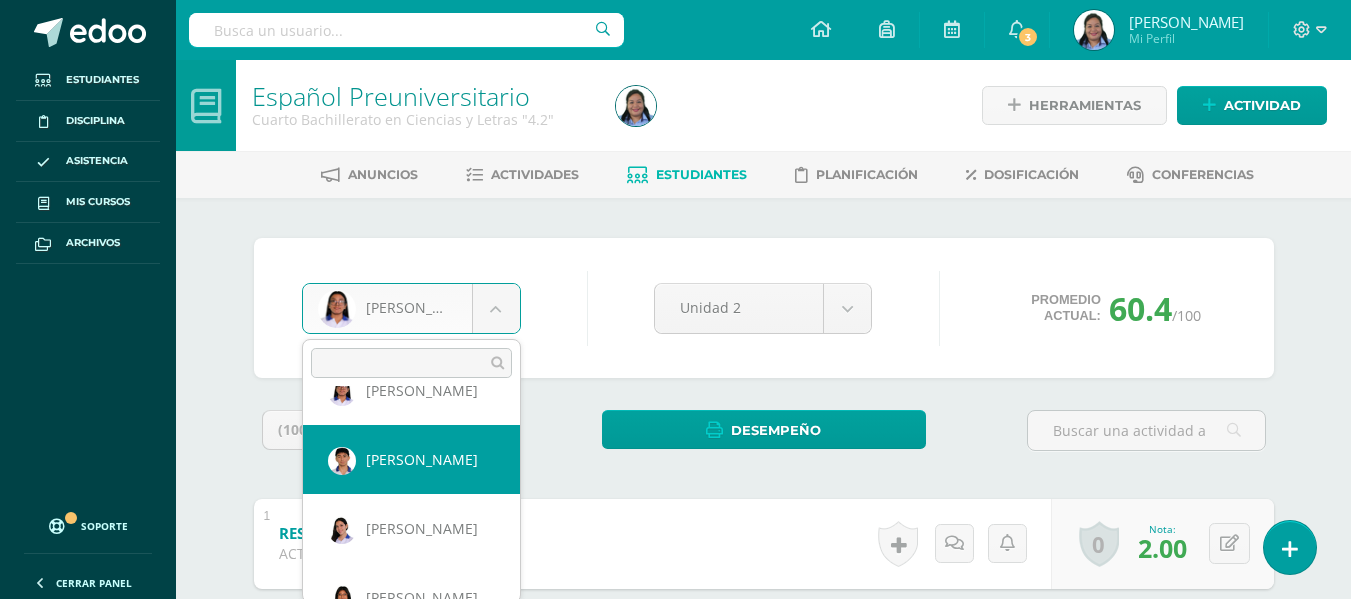 select on "226" 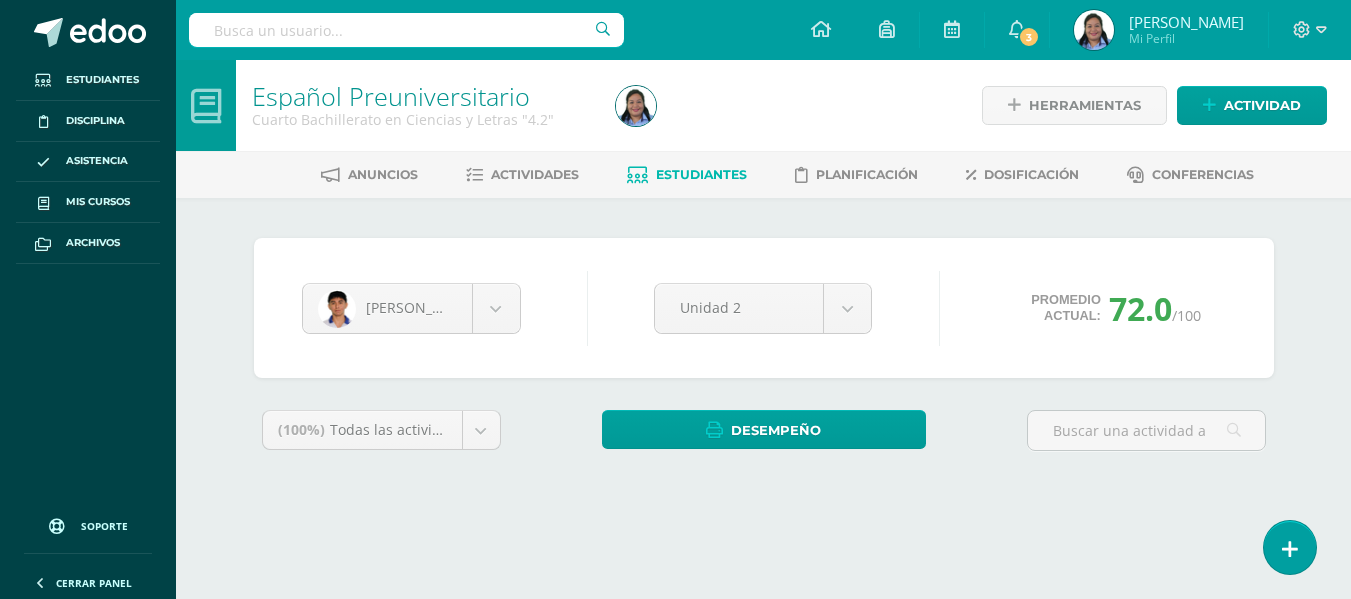 scroll, scrollTop: 0, scrollLeft: 0, axis: both 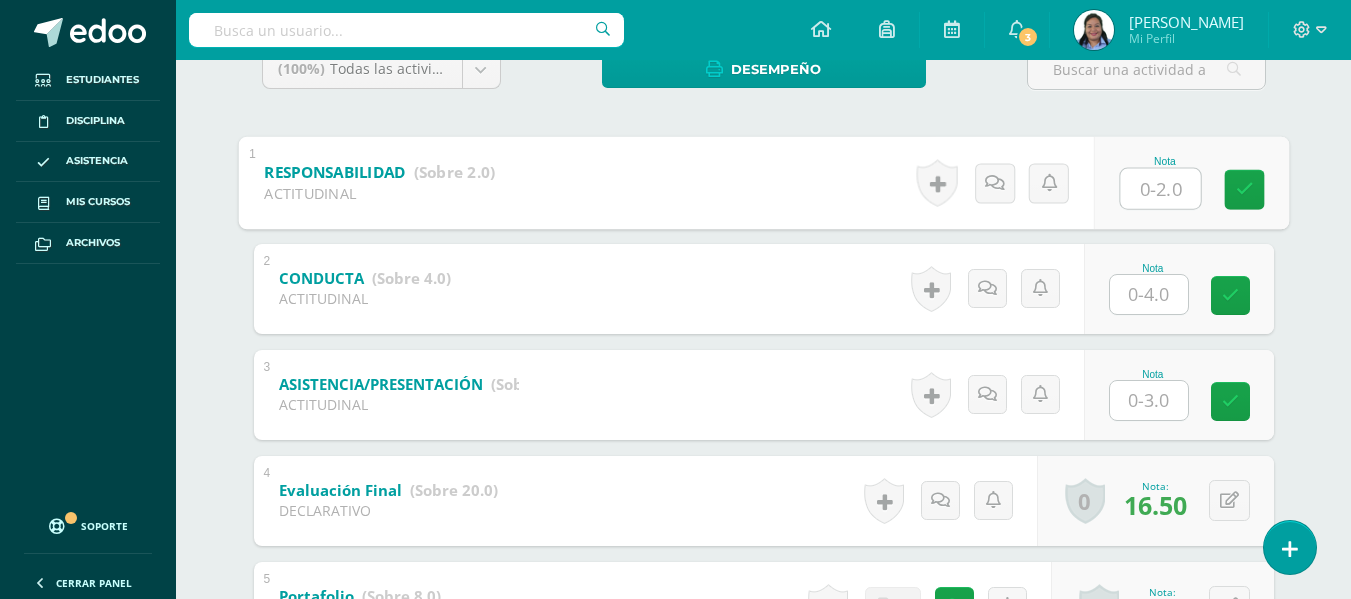 click at bounding box center [1160, 188] 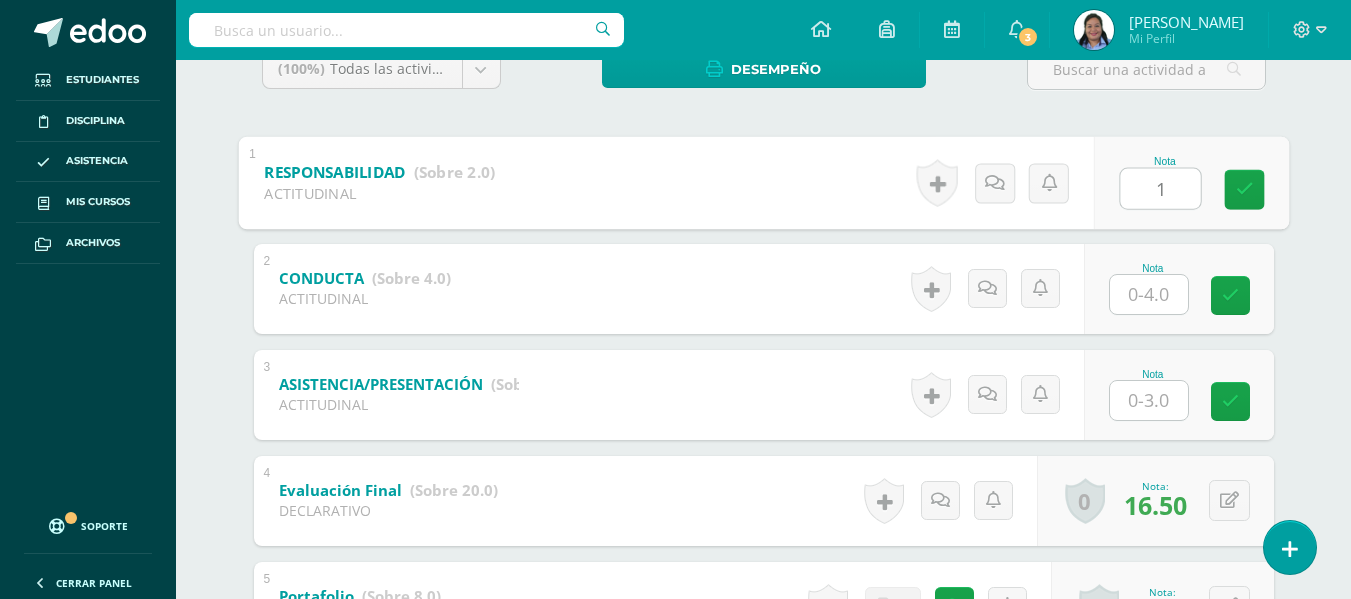 type on "1" 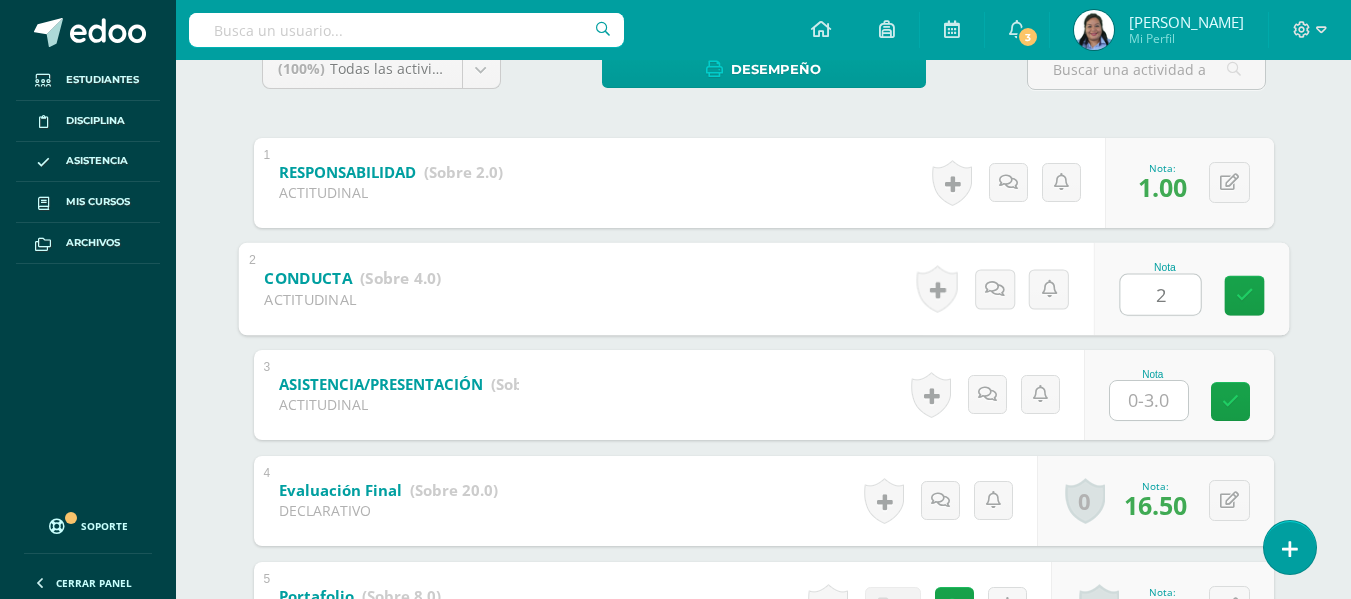 type on "2" 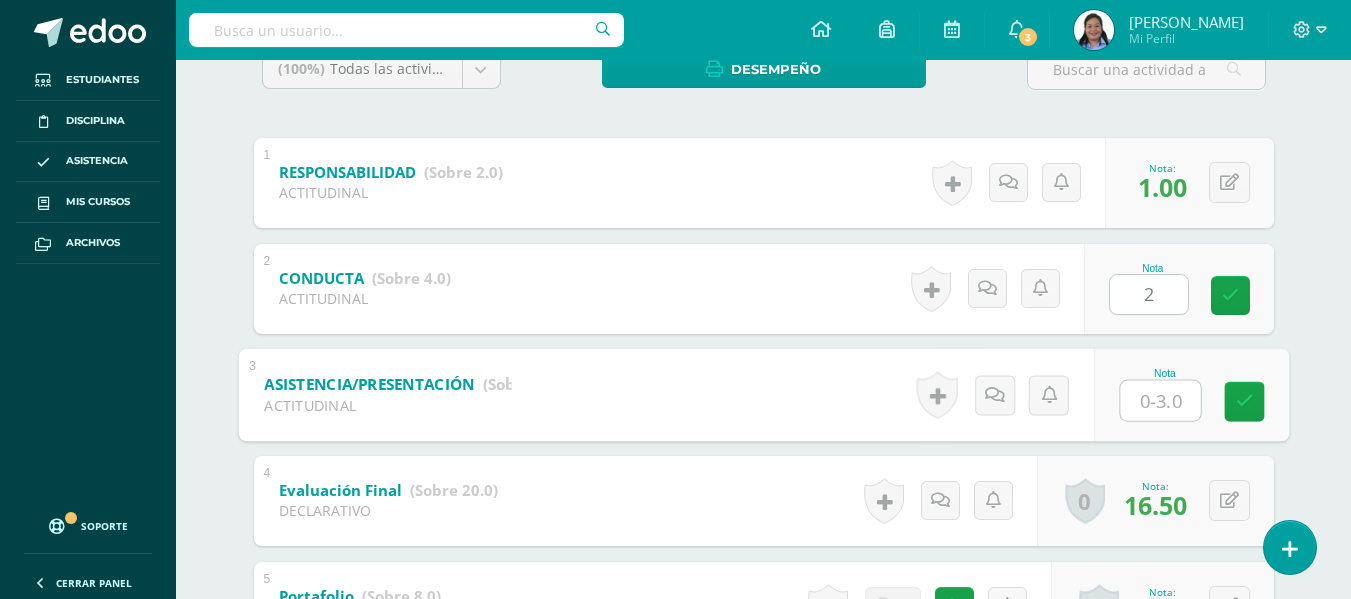 click at bounding box center (1160, 400) 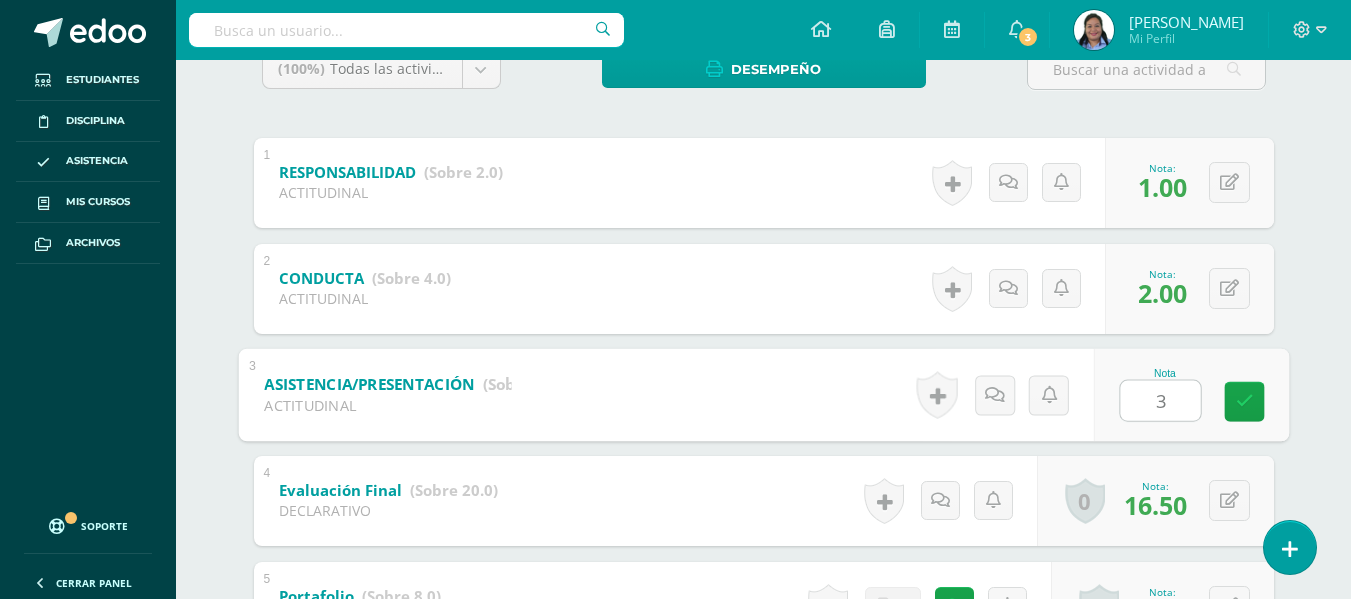 type on "3" 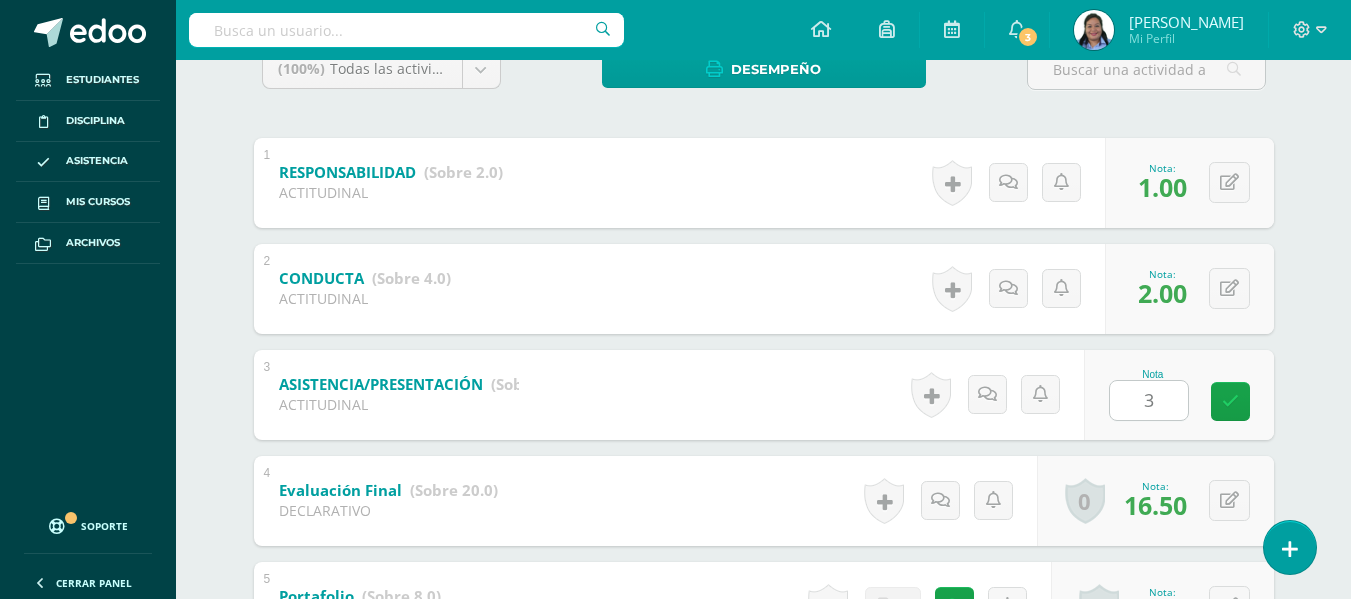 click on "Fredy Lemus                             Edgar Aguilar José Caal Ricardo Cardona Javier Castillo Jeison Chávez Mario Cruz Jesús España Rachell Felipe Angie Franco Steven Gálvez Diego Guerra Ariana Hernández Fredy Lemus Valeria López Estrella Marín Romina Martínez Héctor Martínez Samantha Martínez Marlyn Medrano Diego Monroy Hector Morales Stephano Morales Dulce Morales Osmán Pantaleón Ivana Pazos Ariana Pazos Dulce Pinto Adolfo Porras Emily Ramírez Sidney Ruedas Oscar Sagastume Amy Serrano Jackelyne Trabanino Diego Valdés     Unidad 2                             Unidad 1 Unidad 2 Unidad 3
Promedio actual:
72.0 /100
Asignación de logros
Todos                             Todos Respeto Pasión  Trabajo original Autosuficiencia Determinación Curiosidad Convicción Competitividad Asertividad Comunicación Innovación Excelencia Camaradería Creatividad Honestidad Gran expositor Perseverancia" at bounding box center (764, 841) 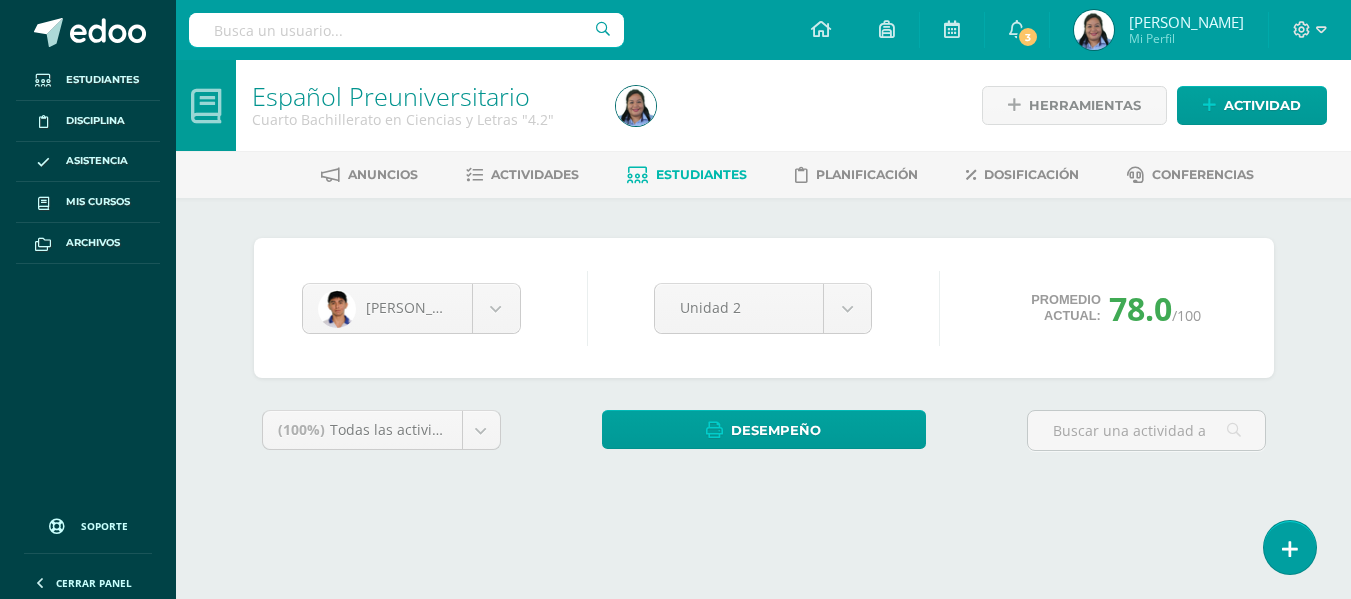 scroll, scrollTop: 0, scrollLeft: 0, axis: both 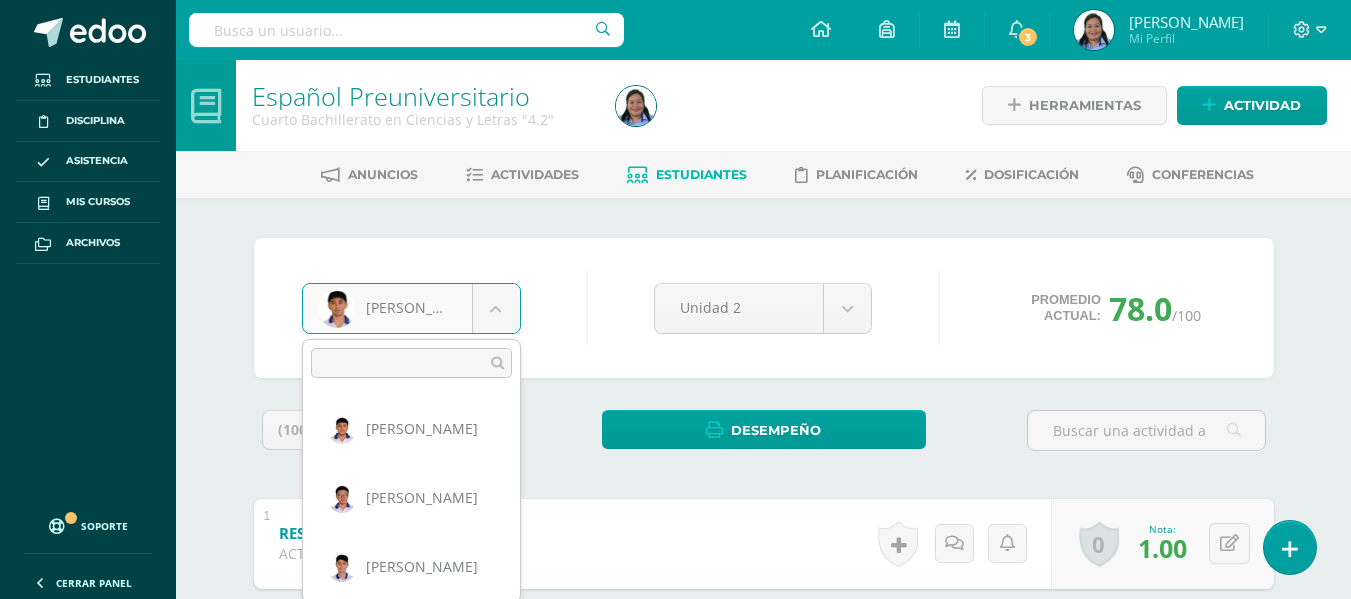 click on "Estudiantes Disciplina Asistencia Mis cursos Archivos Soporte
Centro de ayuda
Últimas actualizaciones
10+ Cerrar panel
Comunicación y Lenguaje Idioma Español
Primero
Básico
"1.3"
Actividades Estudiantes Planificación Dosificación
Comunicación y Lenguaje, Idioma Extranjero
Primero
Básico
"Inglés - Intermedio "A""
Actividades Estudiantes Planificación Dosificación
Comunicación y Lenguaje, Idioma Extranjero
Segundo
Básico
"Inglés - Intermedio "A""
Actividades Estudiantes Planificación Mi Perfil" at bounding box center (675, 834) 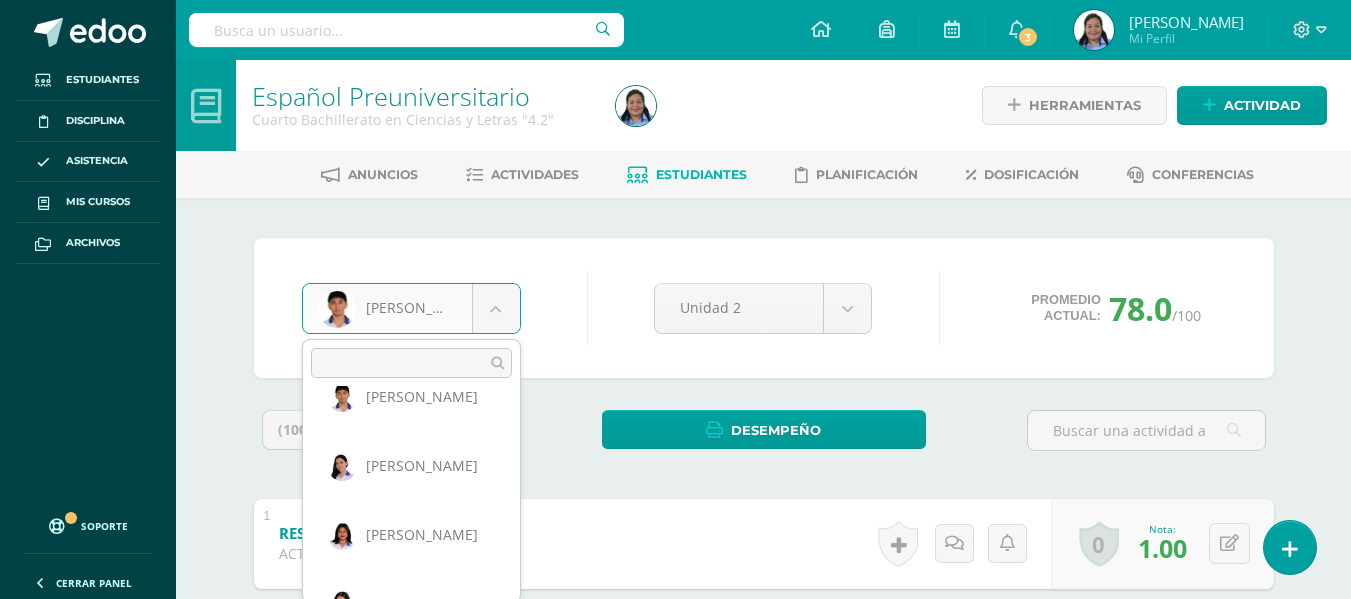 scroll, scrollTop: 886, scrollLeft: 0, axis: vertical 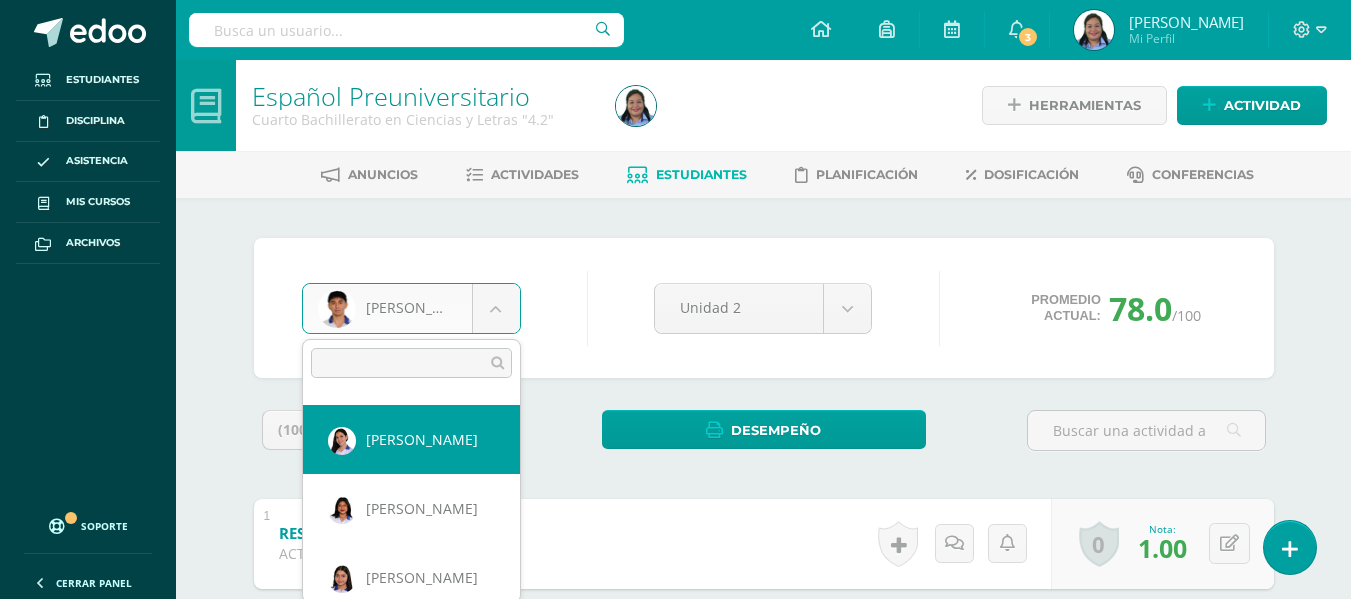 select on "733" 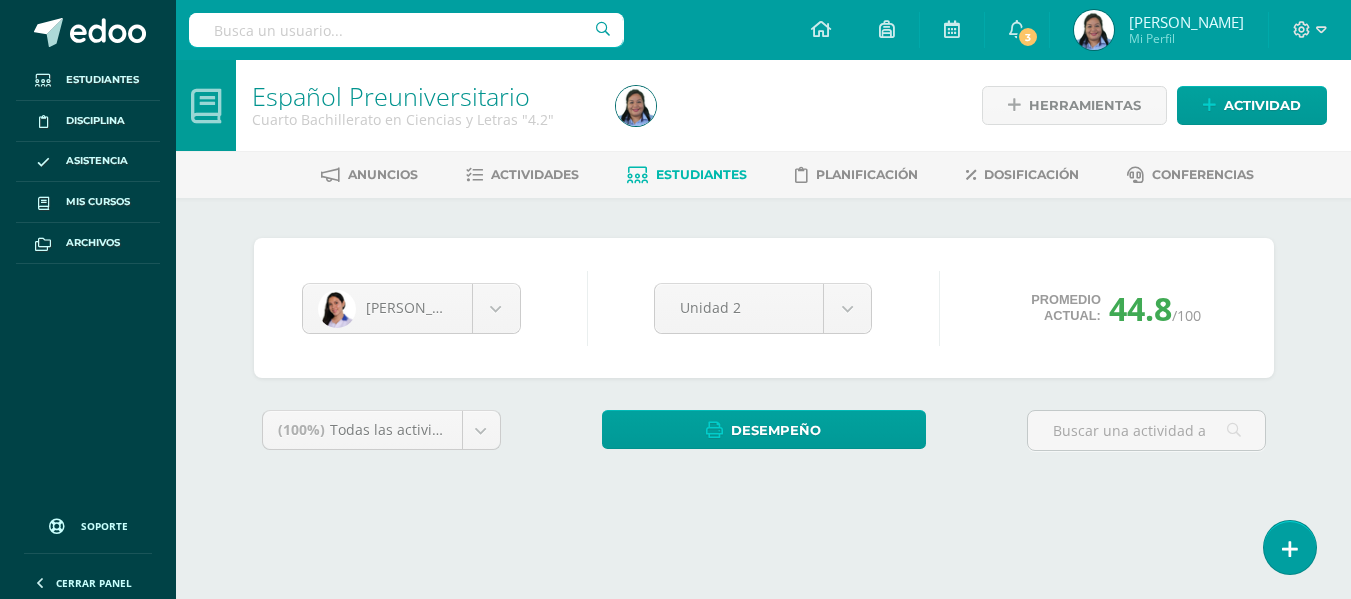 scroll, scrollTop: 0, scrollLeft: 0, axis: both 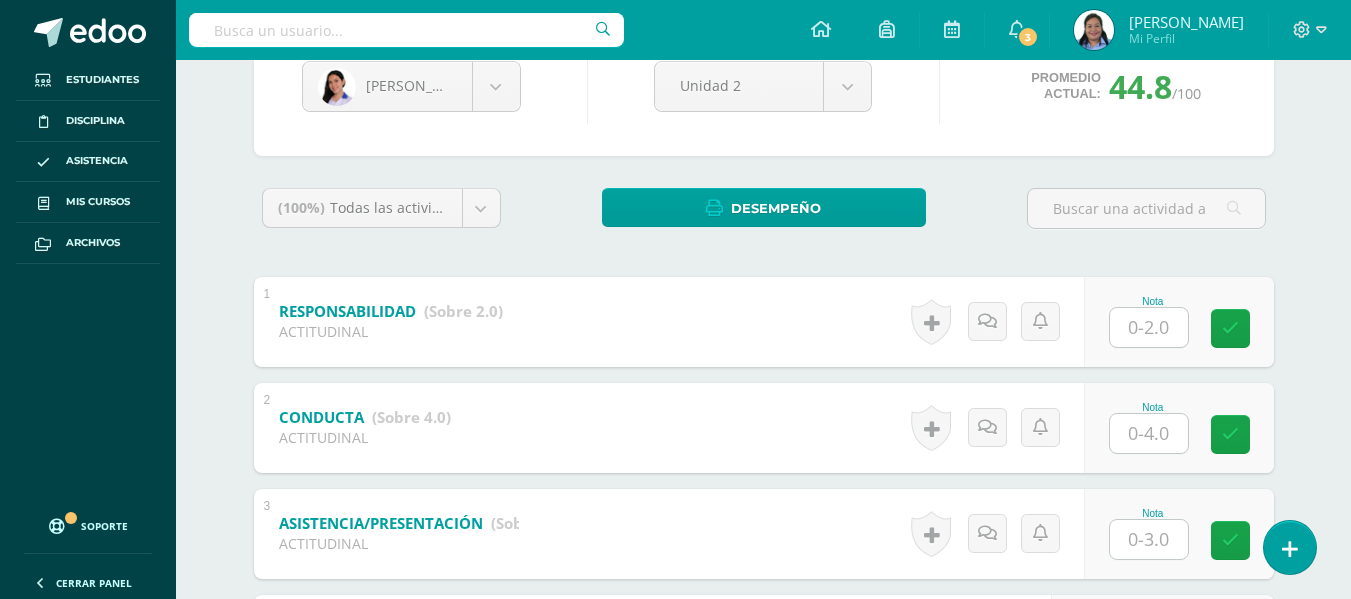 click at bounding box center (1149, 327) 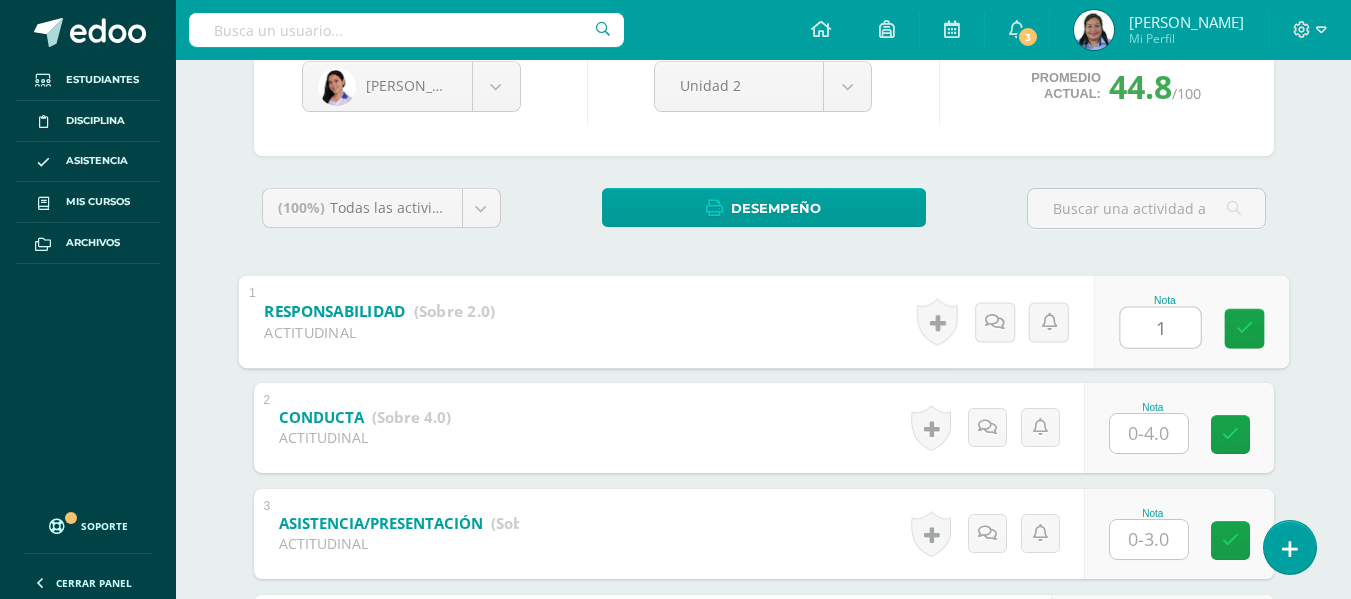 type on "1" 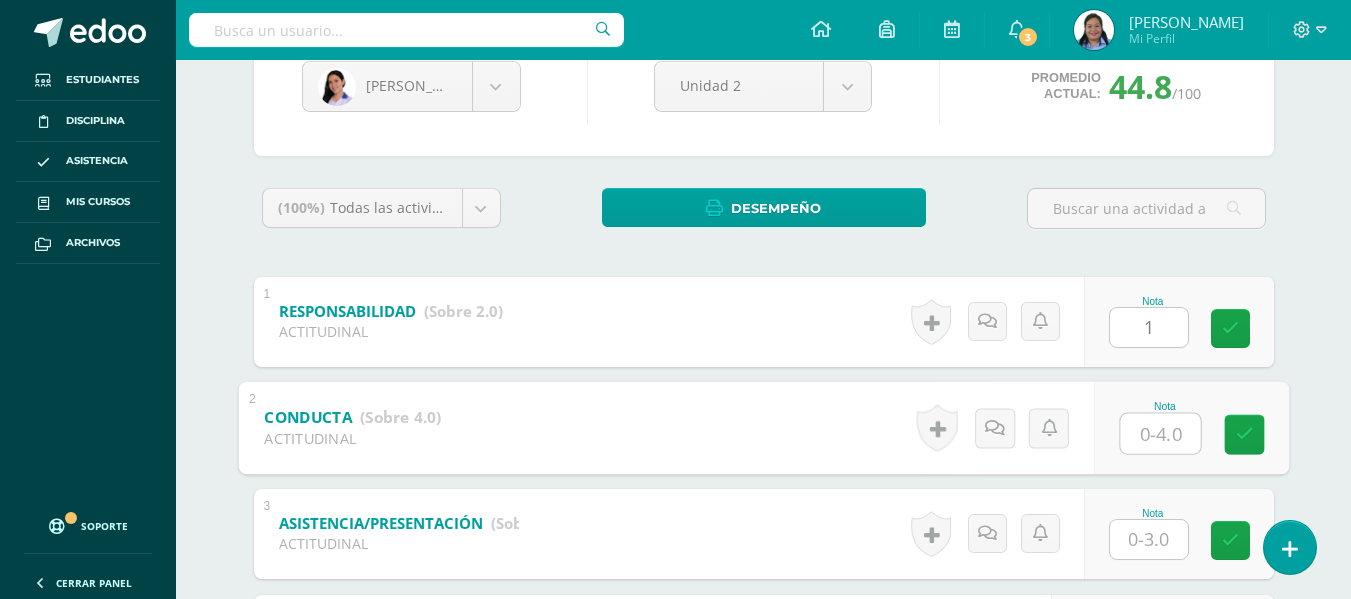 click at bounding box center (1160, 433) 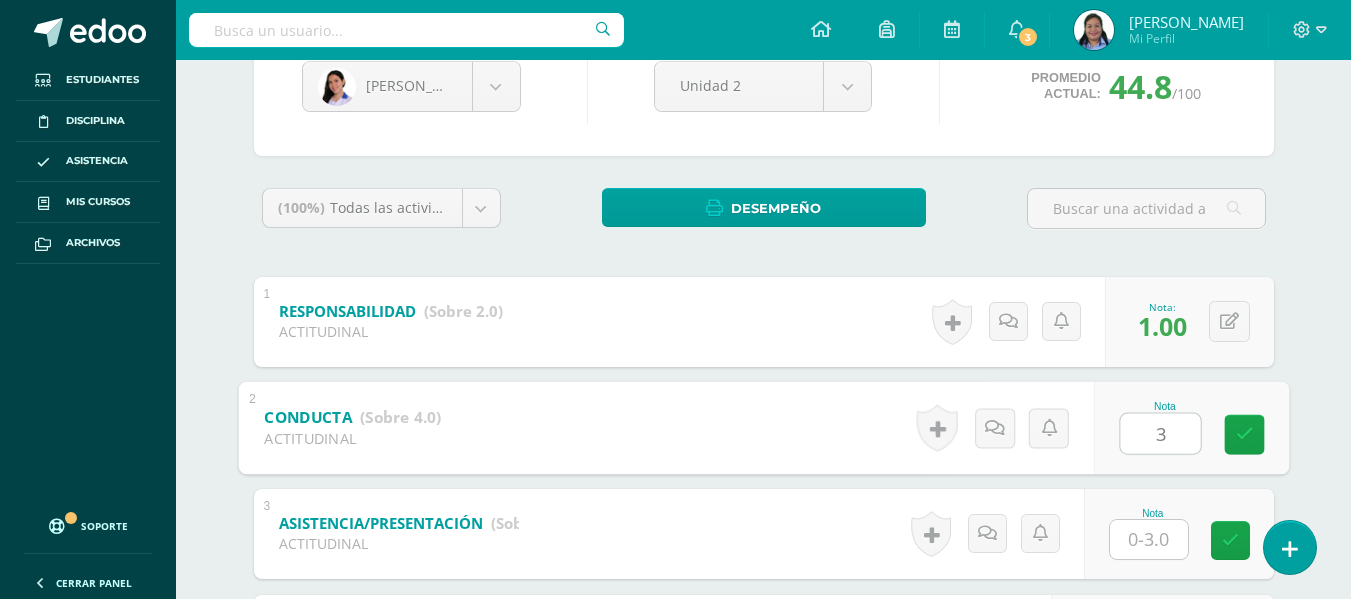 type on "3" 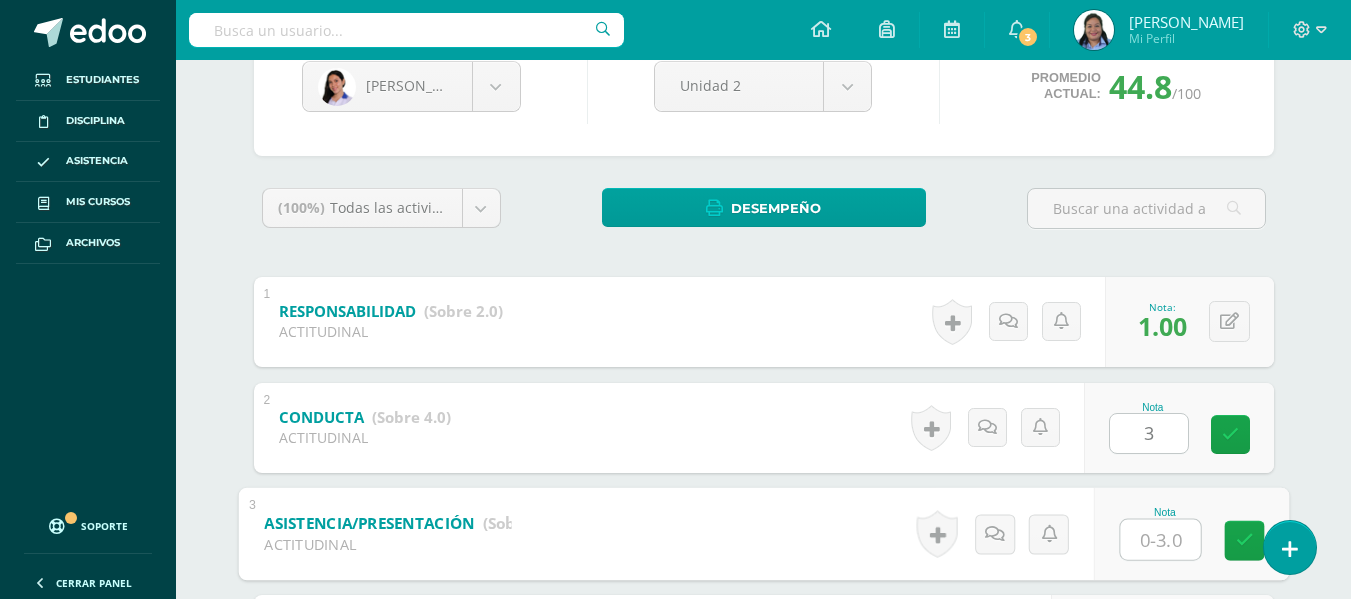 click at bounding box center (1160, 539) 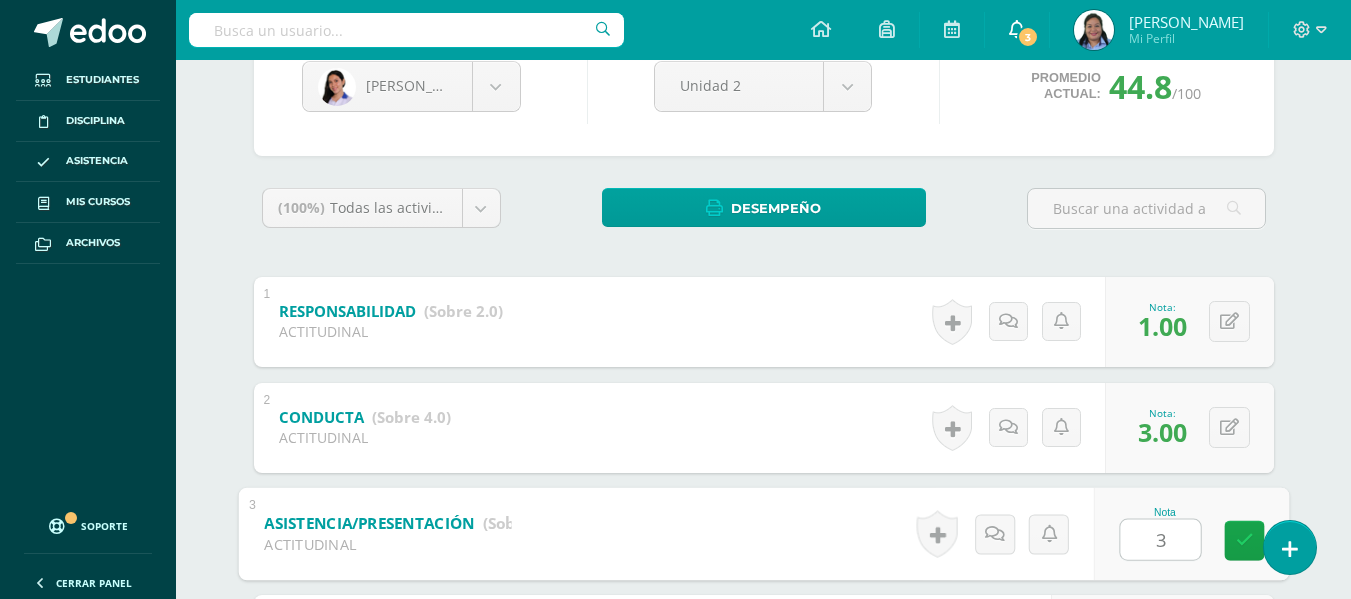 type on "3" 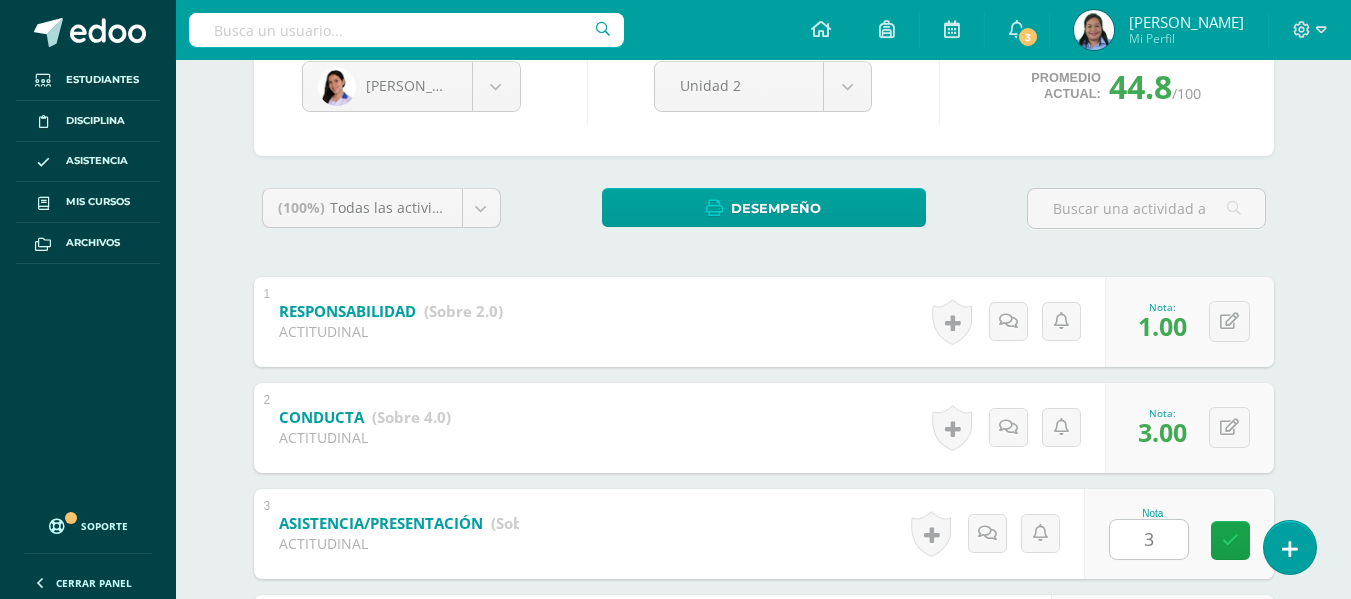 click on "Valeria López                             Edgar Aguilar José Caal Ricardo Cardona Javier Castillo Jeison Chávez Mario Cruz Jesús España Rachell Felipe Angie Franco Steven Gálvez Diego Guerra Ariana Hernández Fredy Lemus Valeria López Estrella Marín Romina Martínez Héctor Martínez Samantha Martínez Marlyn Medrano Diego Monroy Hector Morales Stephano Morales Dulce Morales Osmán Pantaleón Ivana Pazos Ariana Pazos Dulce Pinto Adolfo Porras Emily Ramírez Sidney Ruedas Oscar Sagastume Amy Serrano Jackelyne Trabanino Diego Valdés     Unidad 2                             Unidad 1 Unidad 2 Unidad 3
Promedio actual:
44.8 /100
Asignación de logros
Todos                             Todos Respeto Pasión  Trabajo original Autosuficiencia Determinación Curiosidad Convicción Competitividad Asertividad Comunicación Innovación Excelencia Camaradería Creatividad Honestidad Gran expositor Perseverancia" at bounding box center (764, 980) 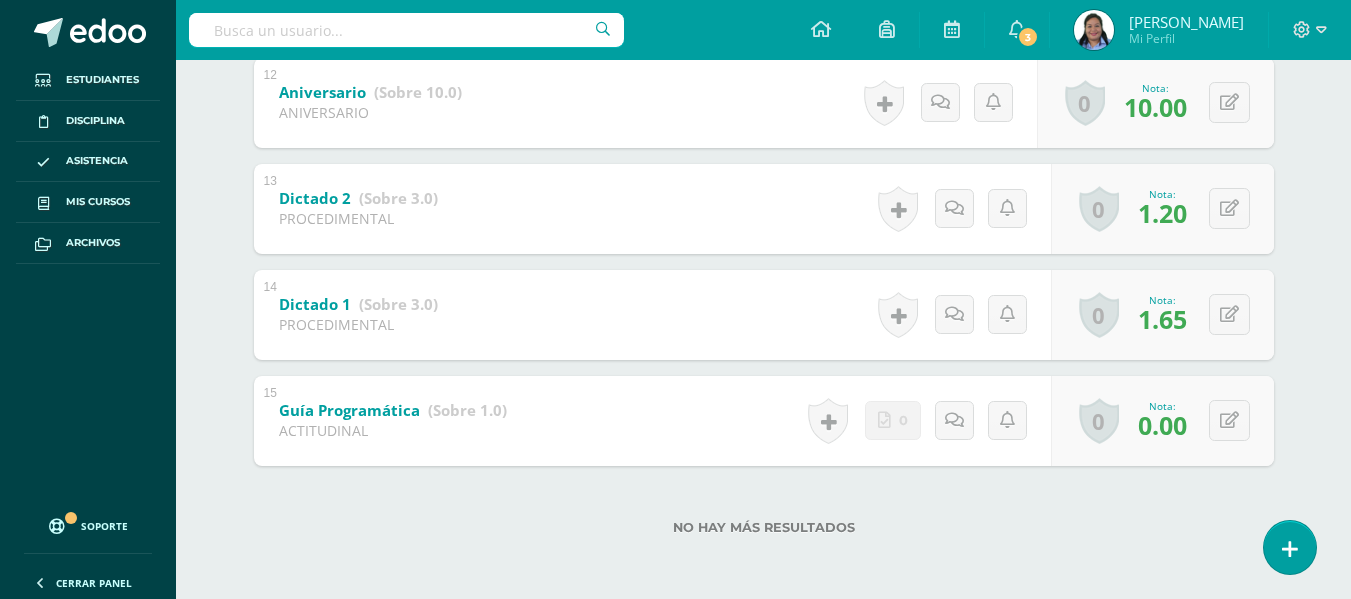 scroll, scrollTop: 0, scrollLeft: 0, axis: both 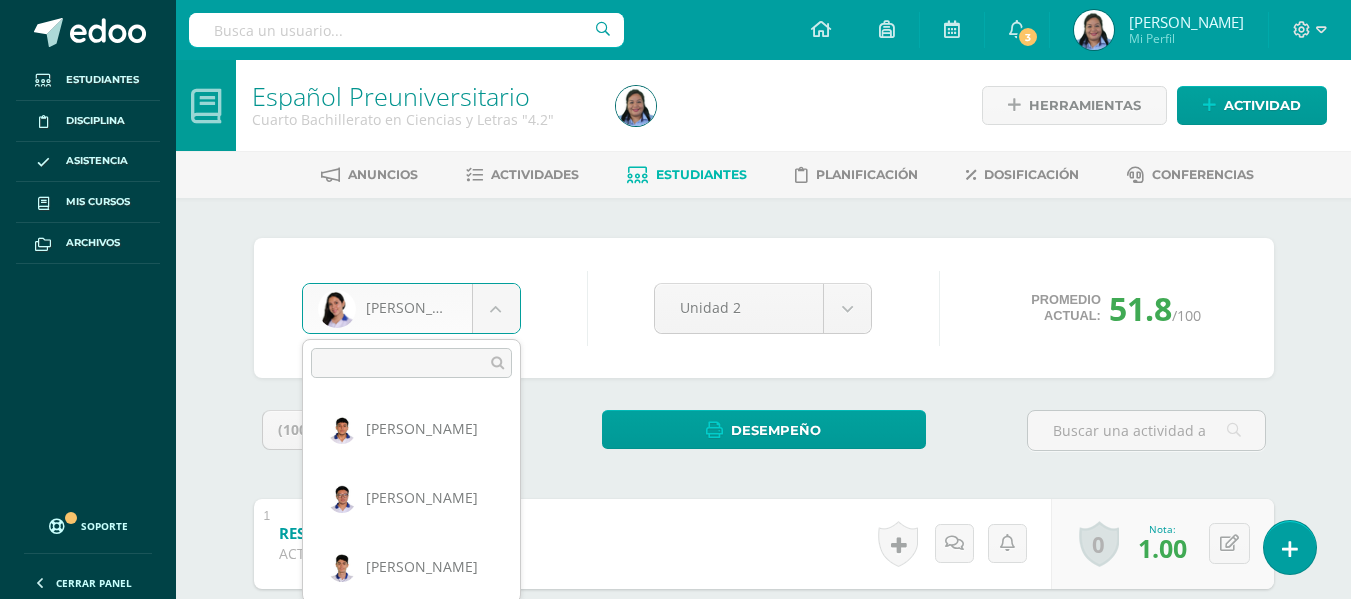 click on "Estudiantes Disciplina Asistencia Mis cursos Archivos Soporte
Centro de ayuda
Últimas actualizaciones
10+ Cerrar panel
Comunicación y Lenguaje Idioma Español
Primero
Básico
"1.3"
Actividades Estudiantes Planificación Dosificación
Comunicación y Lenguaje, Idioma Extranjero
Primero
Básico
"Inglés - Intermedio "A""
Actividades Estudiantes Planificación Dosificación
Comunicación y Lenguaje, Idioma Extranjero
Segundo
Básico
"Inglés - Intermedio "A""
Actividades Estudiantes Planificación Mi Perfil" at bounding box center (675, 834) 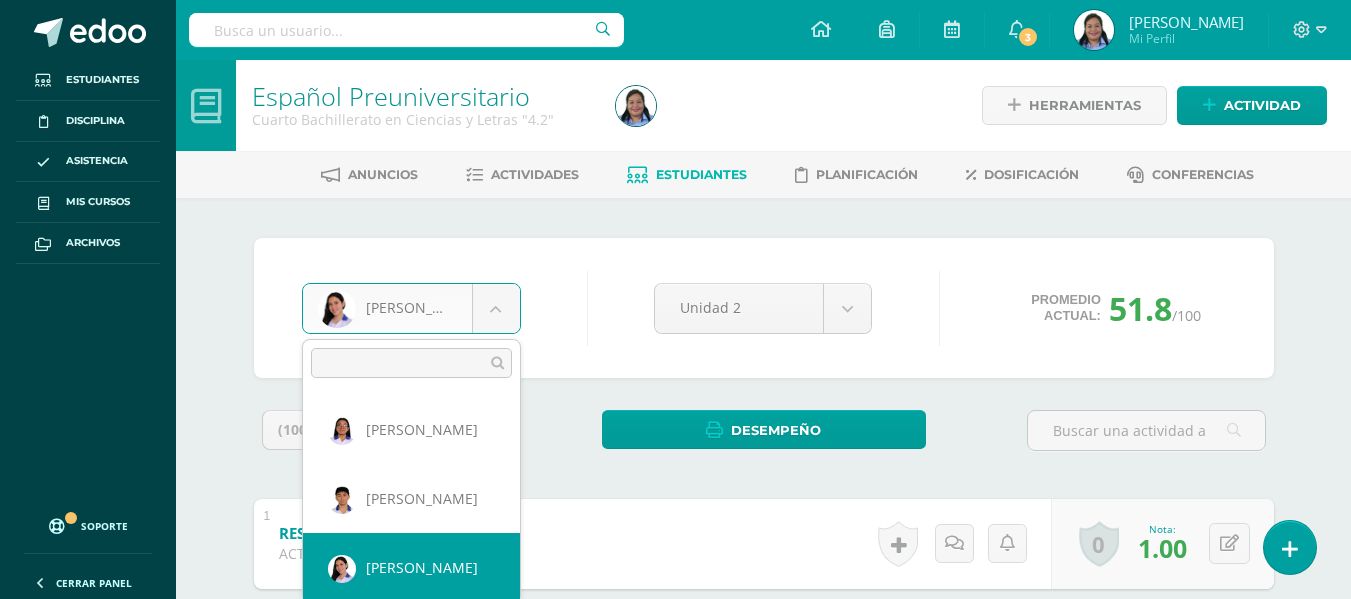 scroll, scrollTop: 698, scrollLeft: 0, axis: vertical 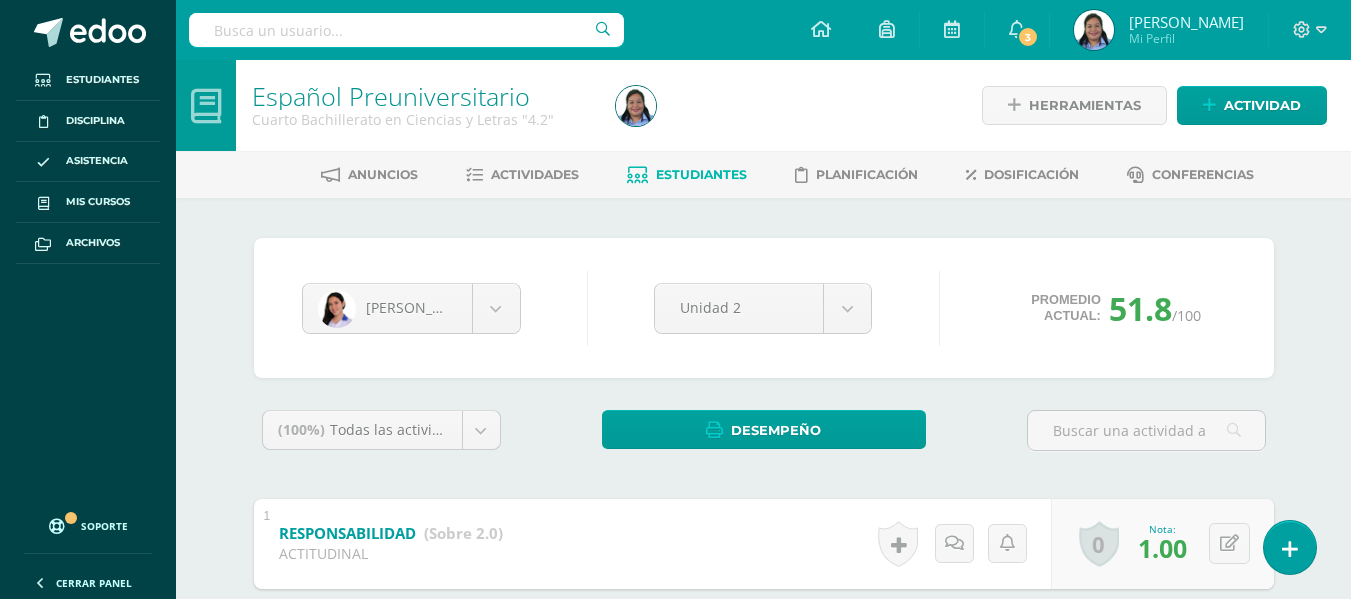 click on "Estudiantes Disciplina Asistencia Mis cursos Archivos Soporte
Centro de ayuda
Últimas actualizaciones
10+ Cerrar panel
Comunicación y Lenguaje Idioma Español
Primero
Básico
"1.3"
Actividades Estudiantes Planificación Dosificación
Comunicación y Lenguaje, Idioma Extranjero
Primero
Básico
"Inglés - Intermedio "A""
Actividades Estudiantes Planificación Dosificación
Comunicación y Lenguaje, Idioma Extranjero
Segundo
Básico
"Inglés - Intermedio "A""
Actividades Estudiantes Planificación Mi Perfil" at bounding box center (675, 834) 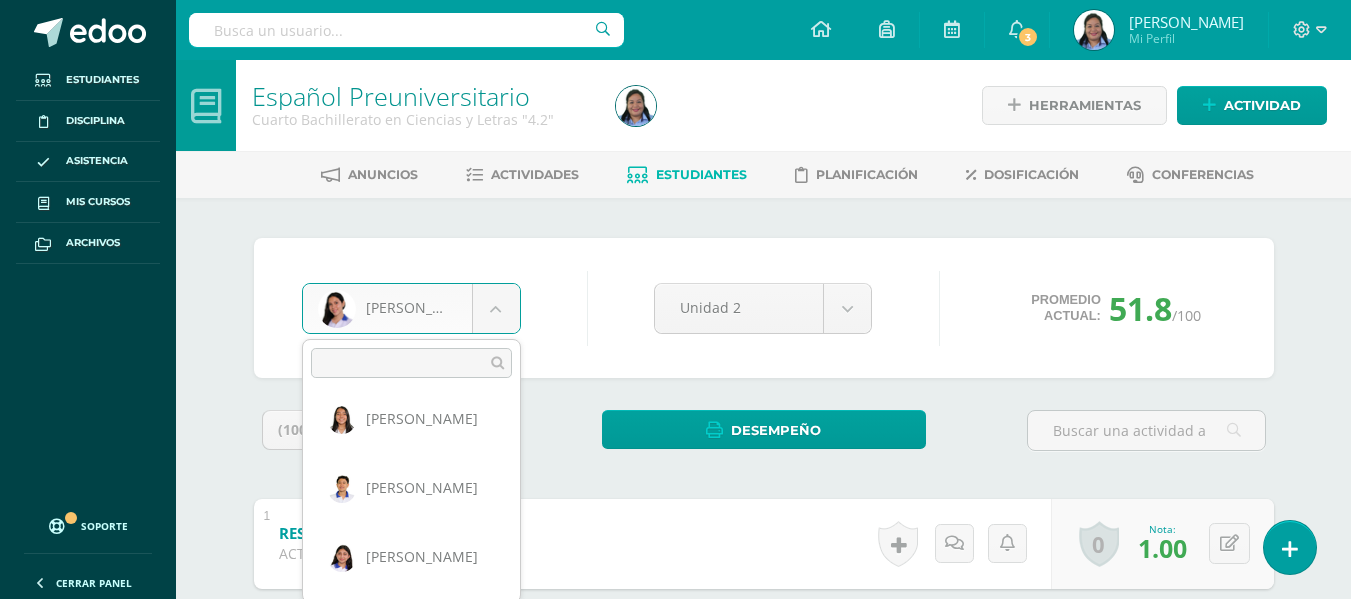 click on "Estudiantes Disciplina Asistencia Mis cursos Archivos Soporte
Centro de ayuda
Últimas actualizaciones
10+ Cerrar panel
Comunicación y Lenguaje Idioma Español
Primero
Básico
"1.3"
Actividades Estudiantes Planificación Dosificación
Comunicación y Lenguaje, Idioma Extranjero
Primero
Básico
"Inglés - Intermedio "A""
Actividades Estudiantes Planificación Dosificación
Comunicación y Lenguaje, Idioma Extranjero
Segundo
Básico
"Inglés - Intermedio "A""
Actividades Estudiantes Planificación Mi Perfil" at bounding box center [675, 834] 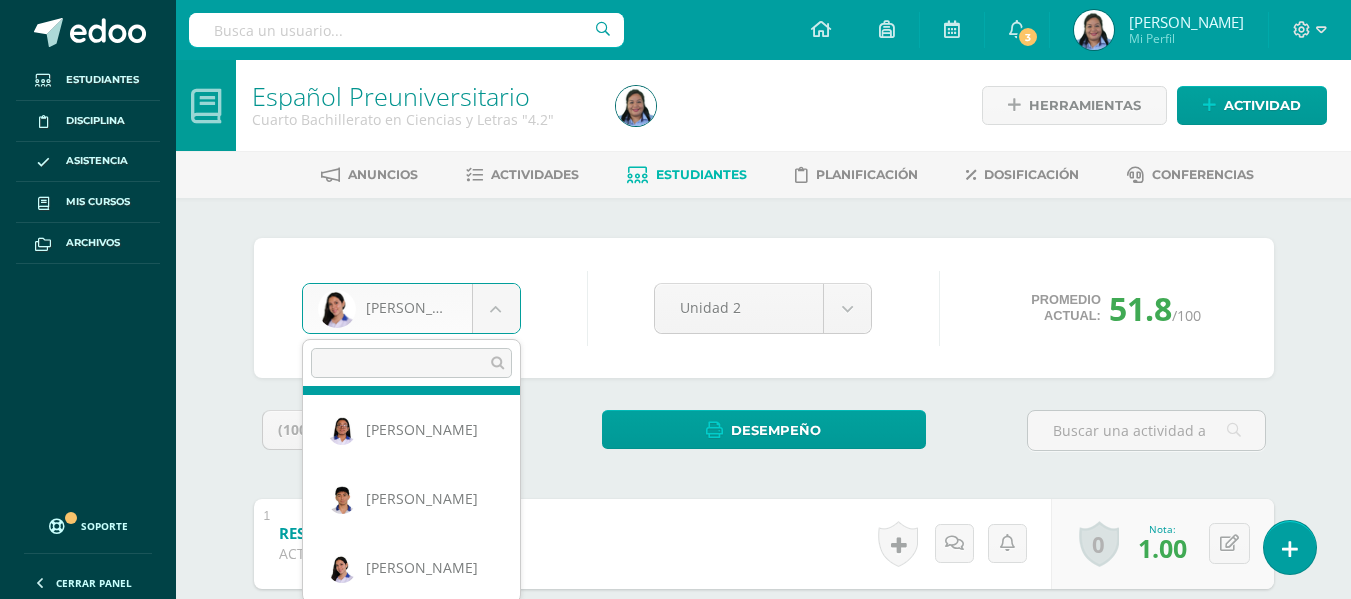 scroll, scrollTop: 698, scrollLeft: 0, axis: vertical 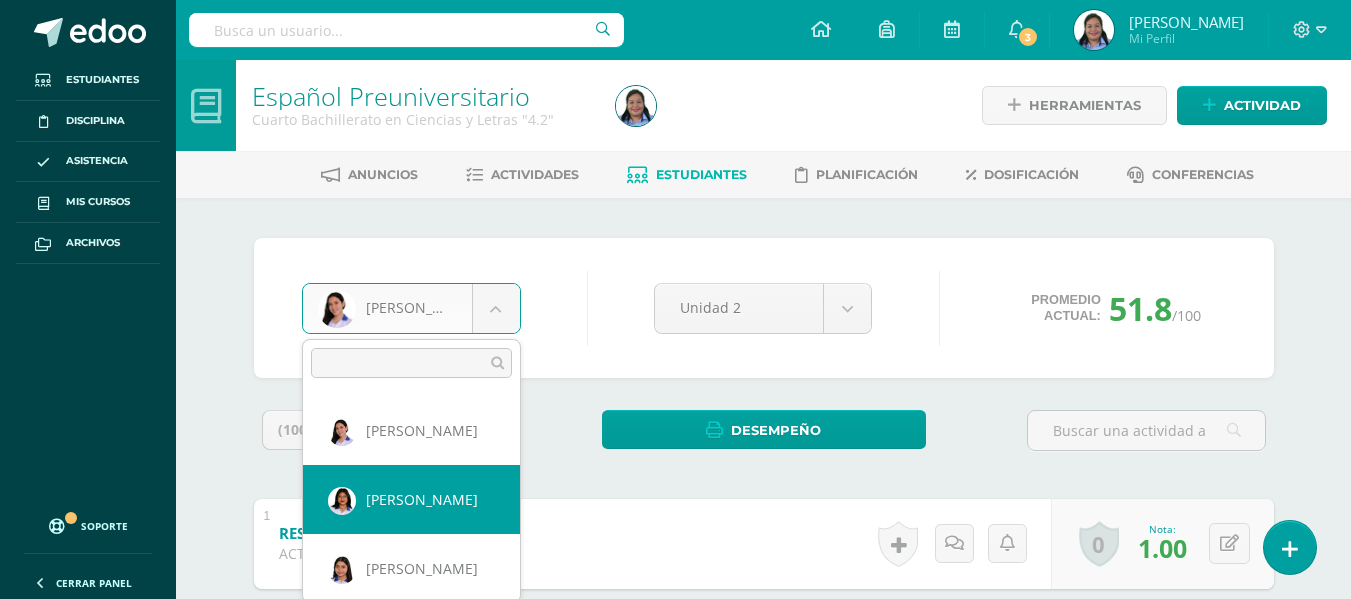 select on "735" 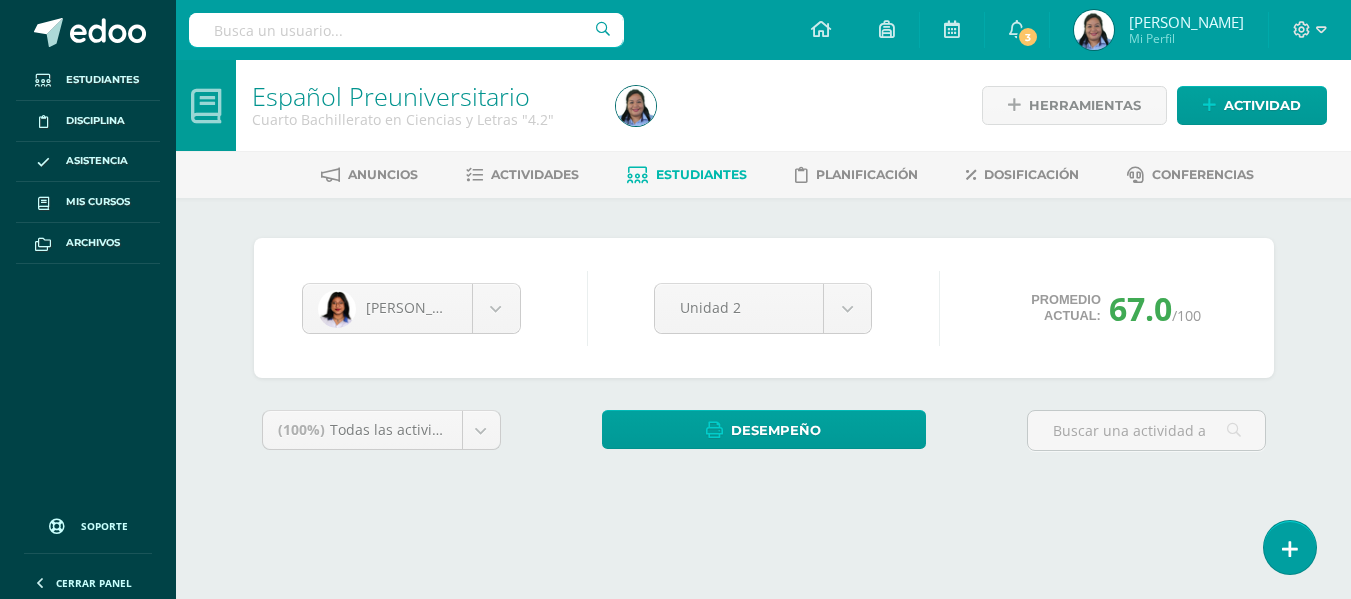 scroll, scrollTop: 0, scrollLeft: 0, axis: both 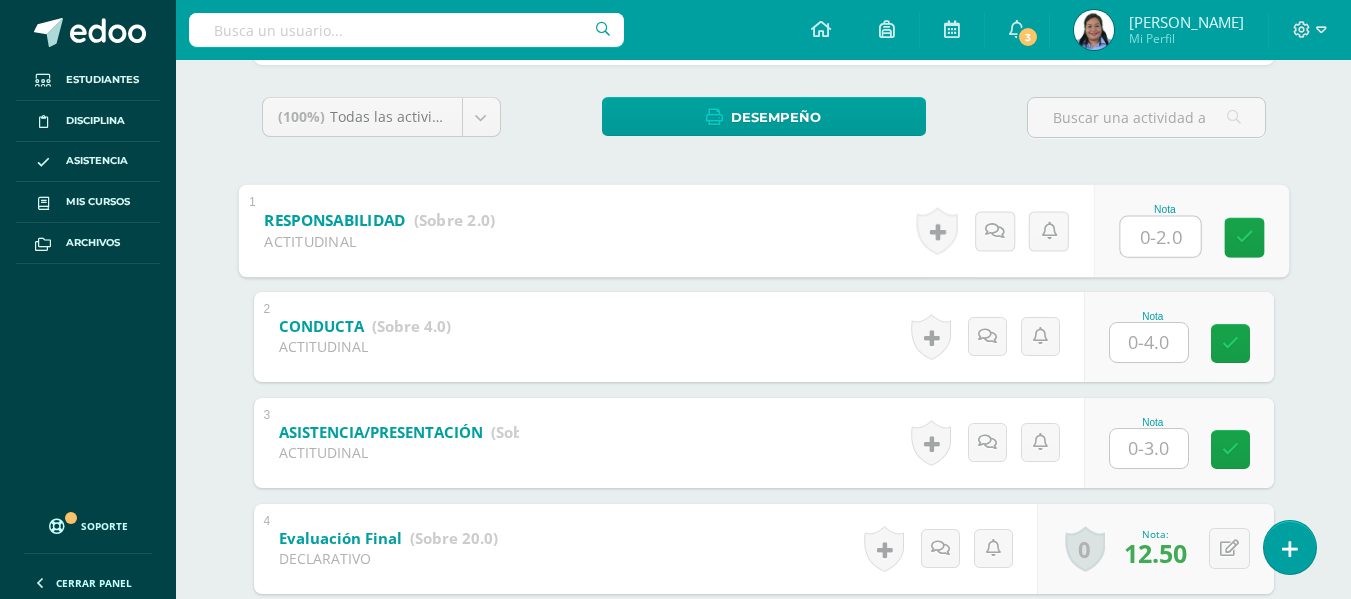 click at bounding box center (1160, 236) 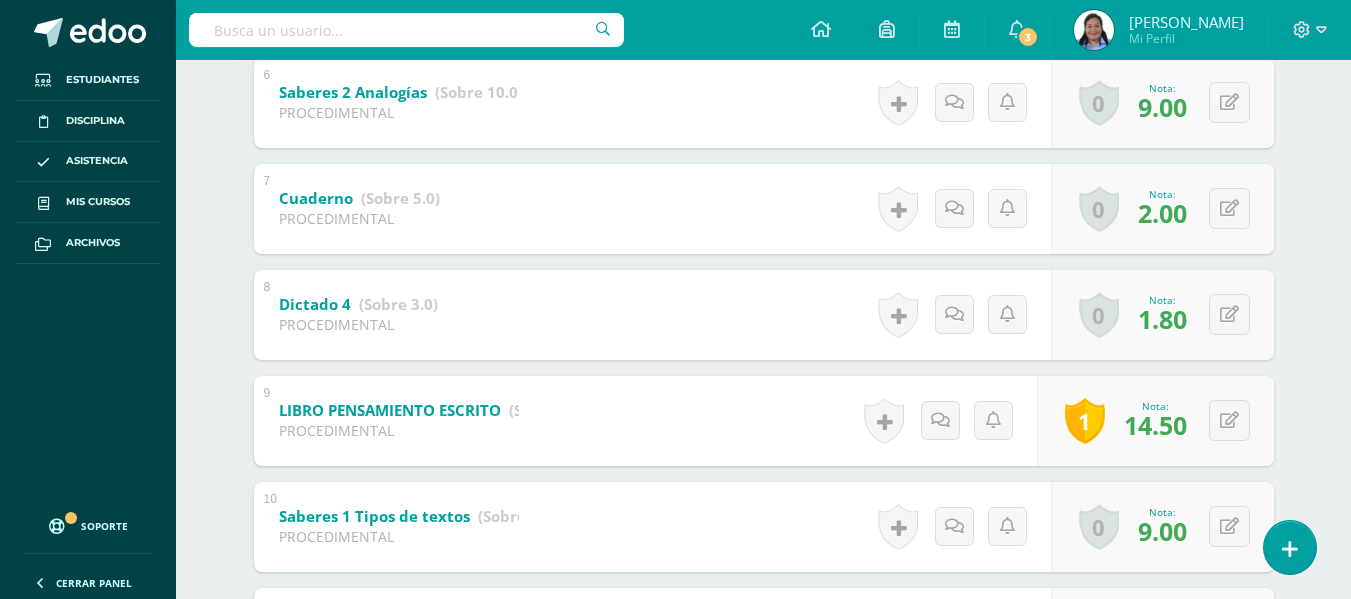 scroll, scrollTop: 383, scrollLeft: 0, axis: vertical 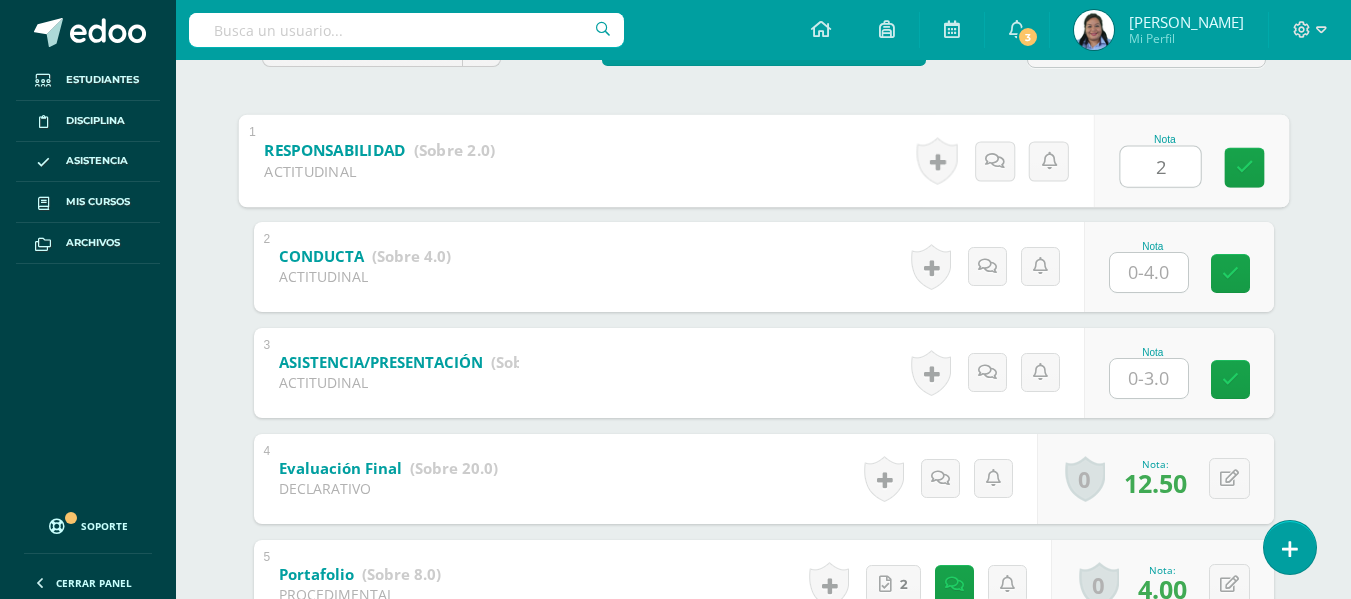 type on "2" 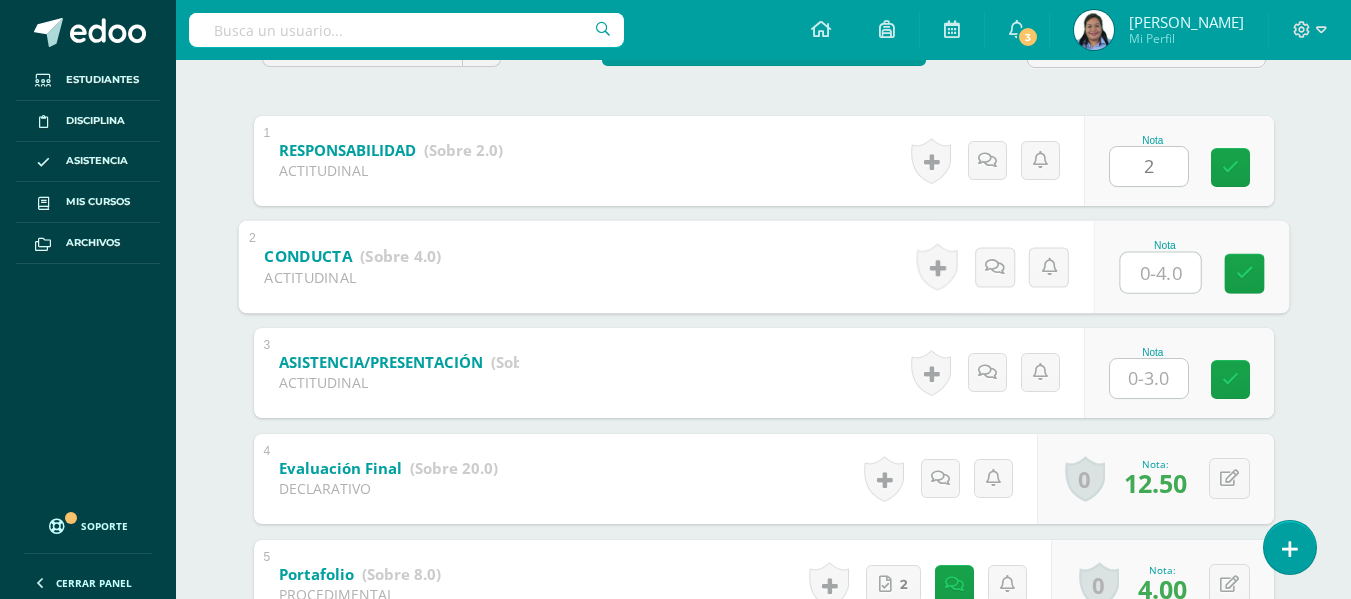 click at bounding box center (1160, 272) 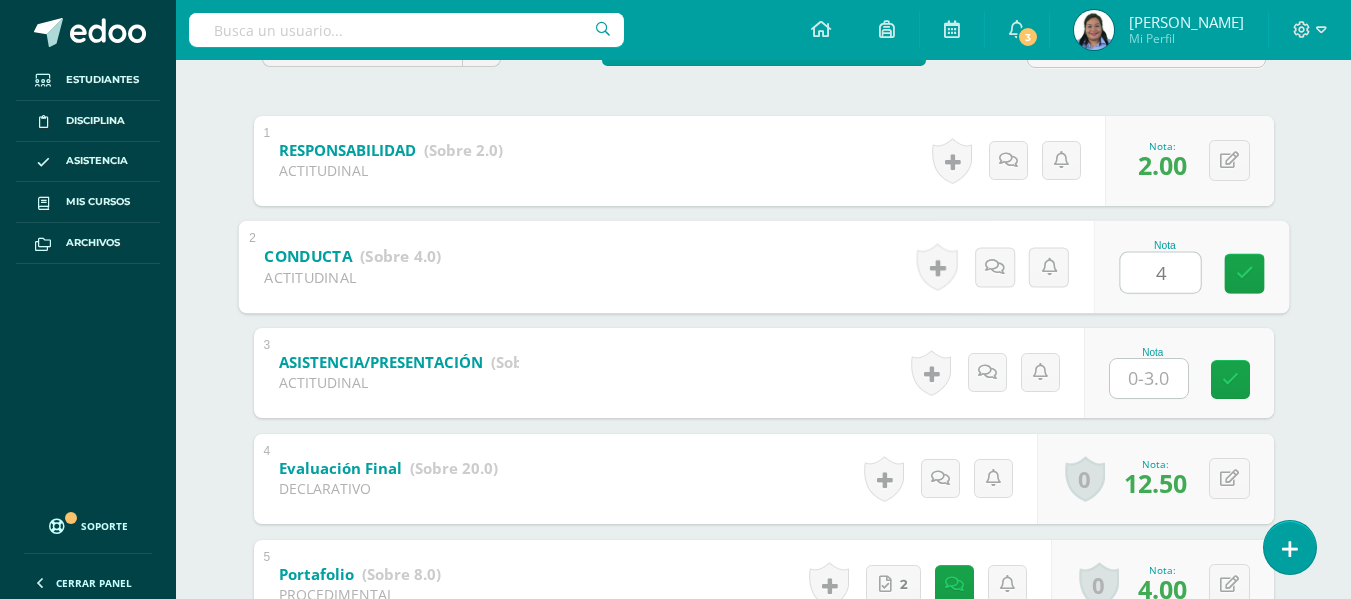 type on "4" 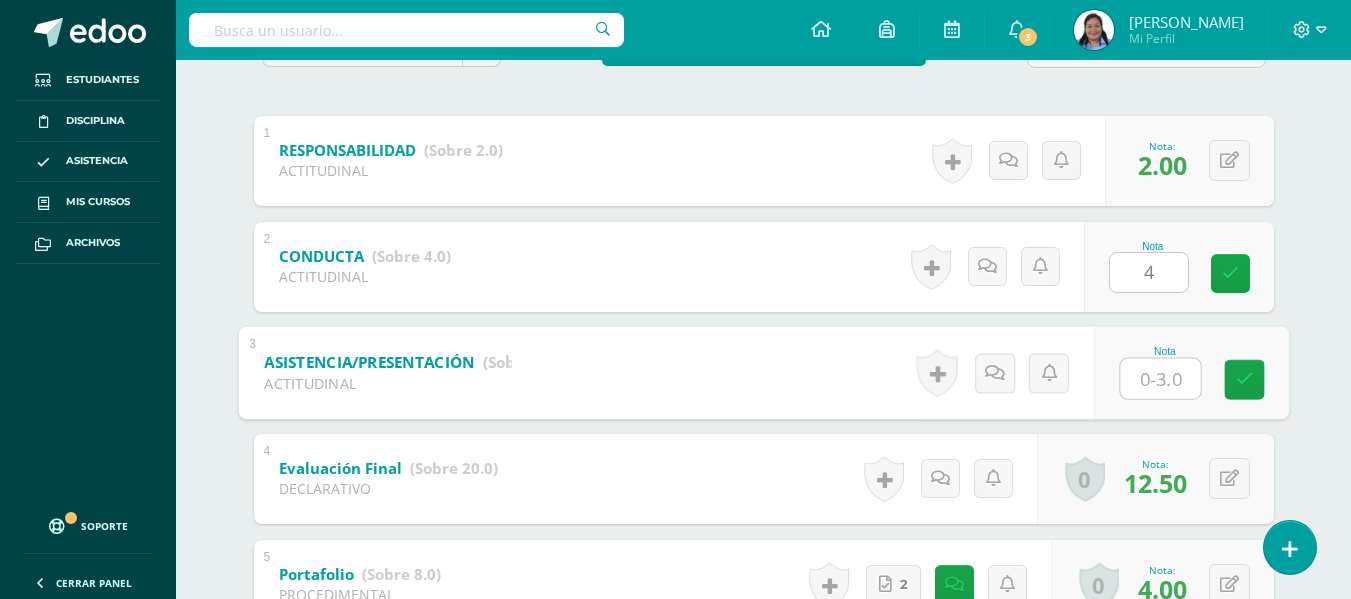 click at bounding box center [1160, 378] 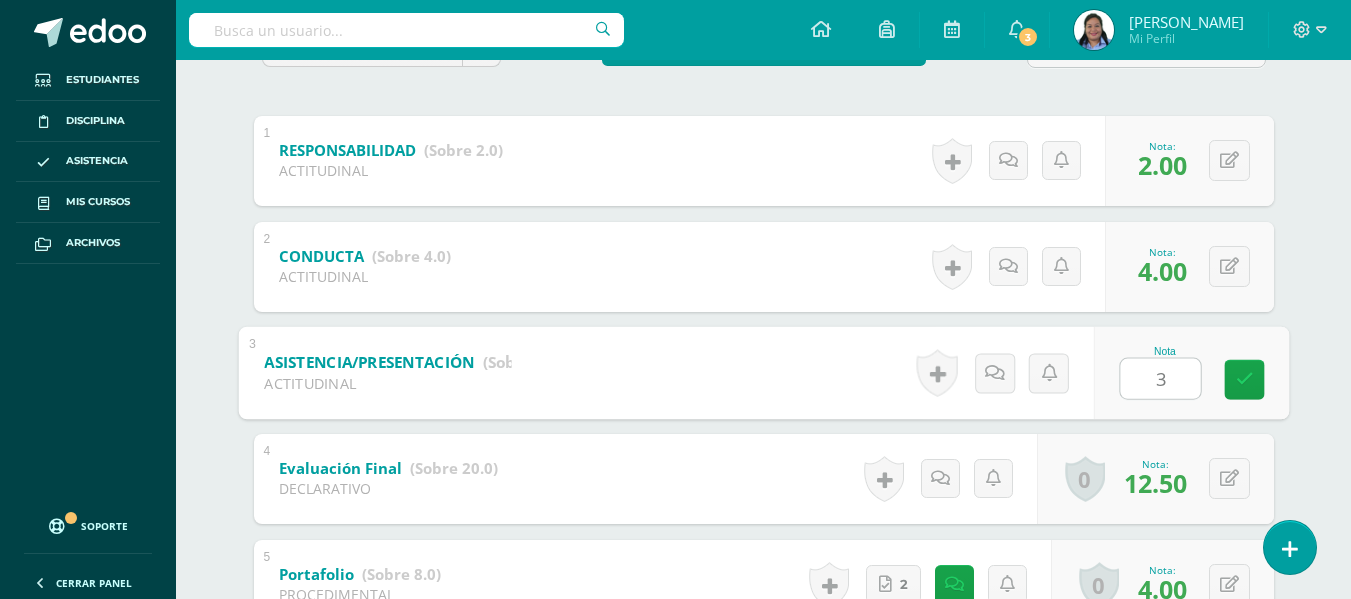 type on "3" 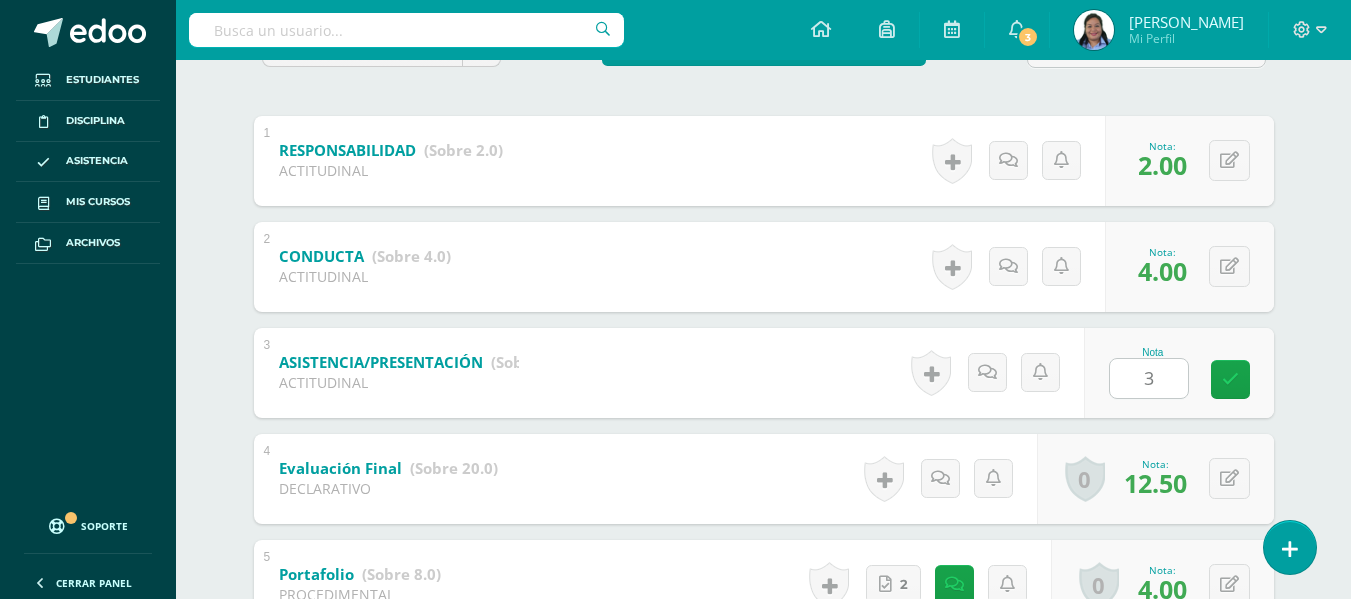 click on "(100%) Todas las actividades de esta unidad                             Todas las actividades de esta unidad
Actividades en ACTITUDINAL
Actividades en ANIVERSARIO
Actividades en DECLARATIVO
Actividades en PROCEDIMENTAL
Desempeño
Descargar como HTML
Descargar como PDF
1" at bounding box center [764, 905] 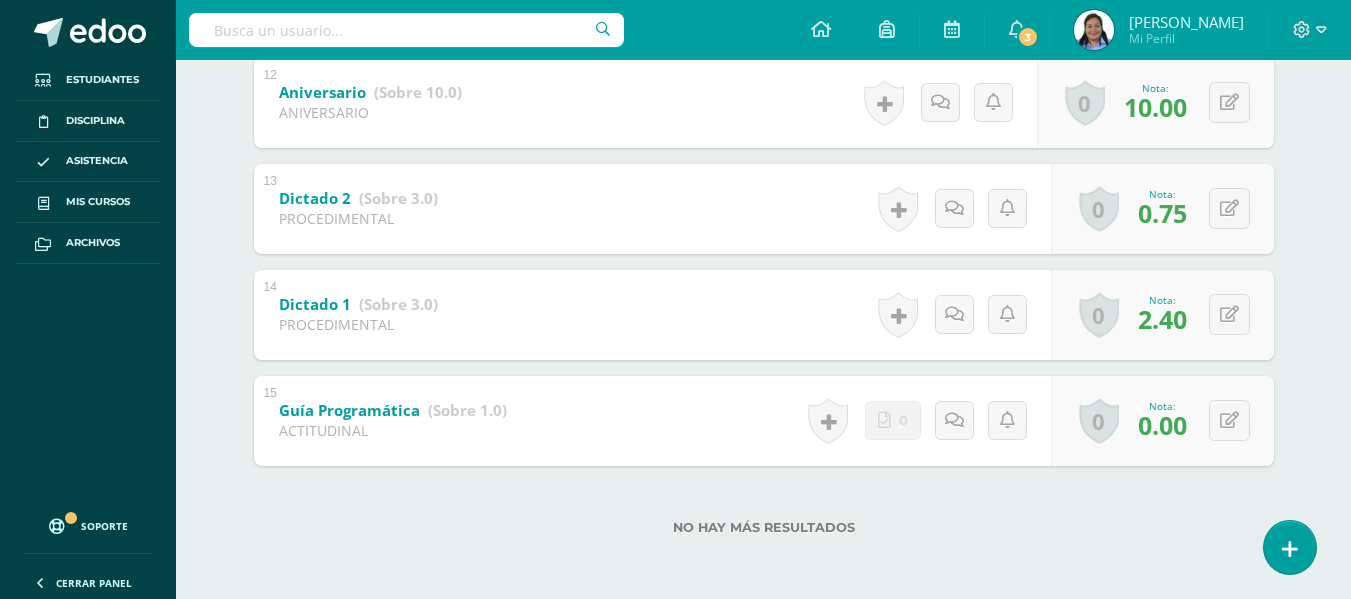 scroll, scrollTop: 0, scrollLeft: 0, axis: both 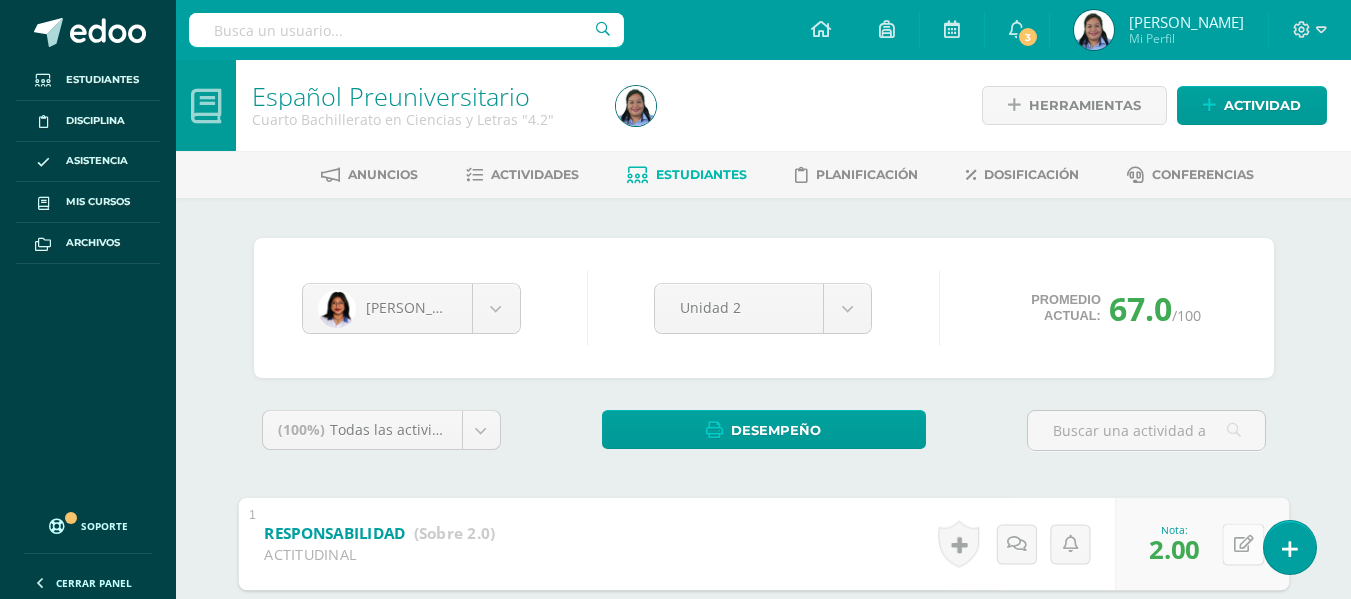 click on "0
Logros
Logros obtenidos
Aún no hay logros agregados
Nota:
2.00" at bounding box center (1202, 543) 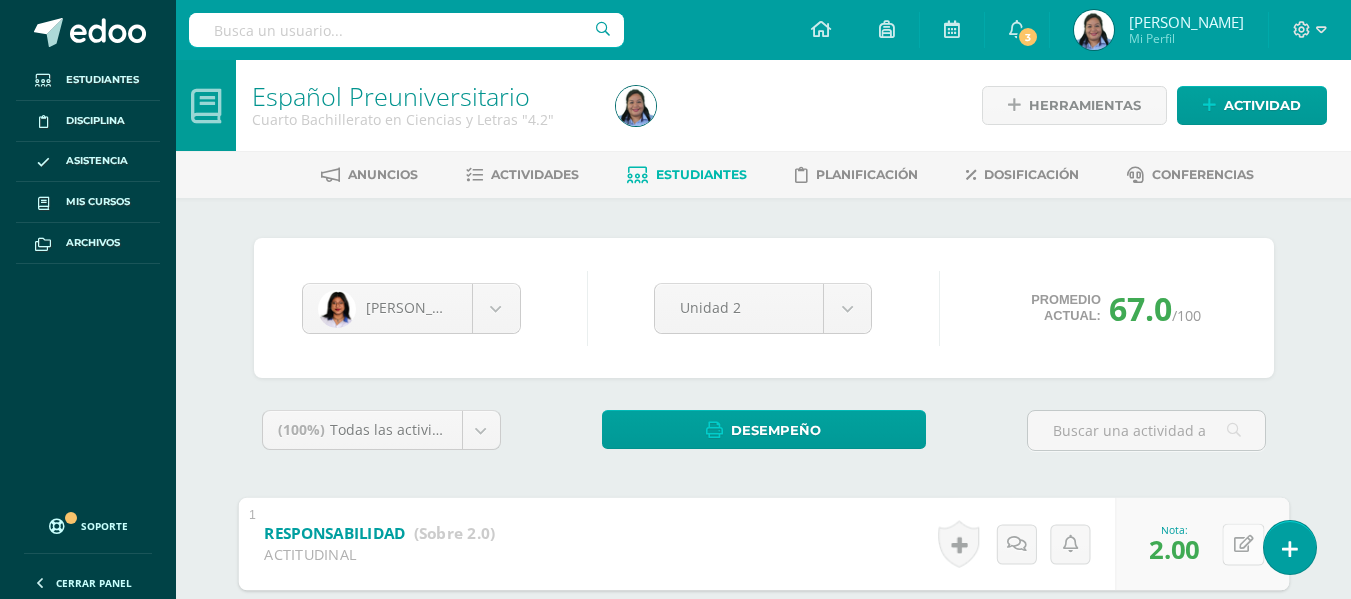 click on "0
Logros
Logros obtenidos
Aún no hay logros agregados
Nota:
2.00" at bounding box center (1202, 543) 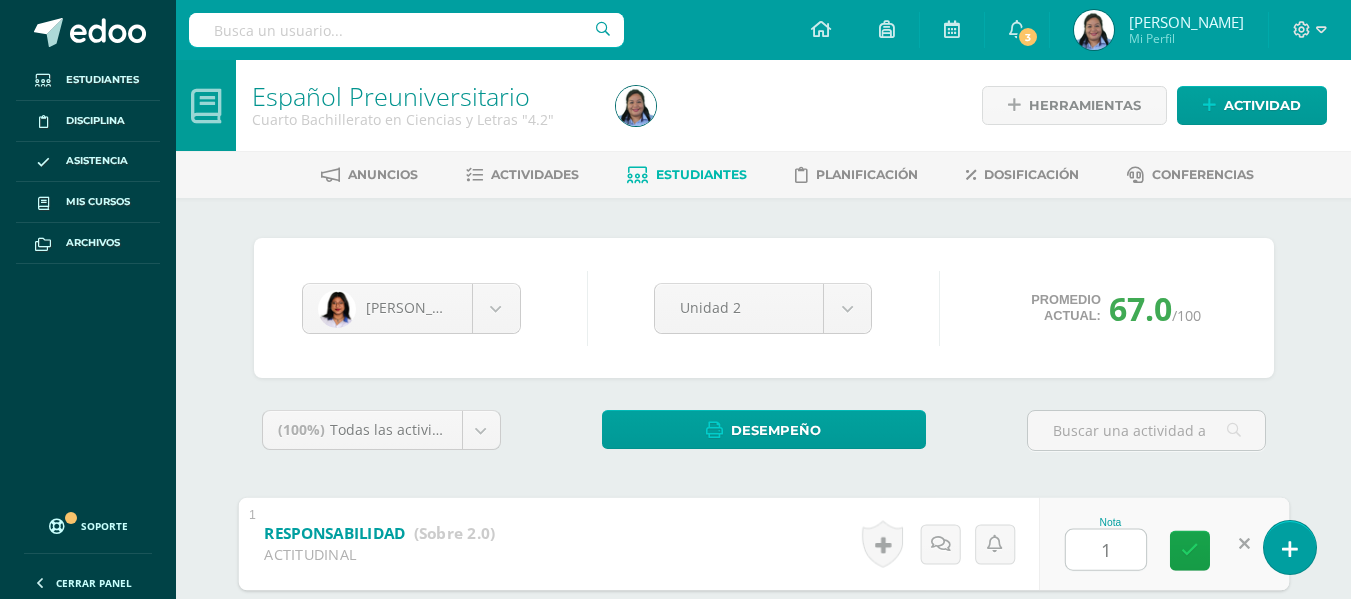 type on "1" 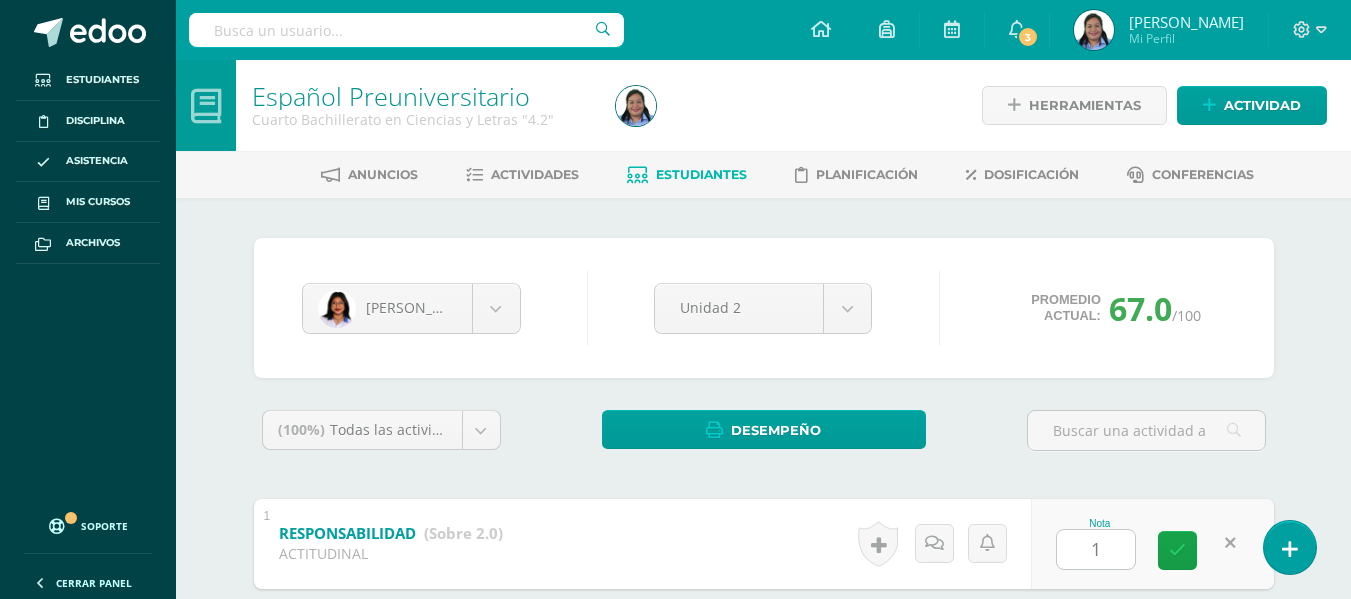 click at bounding box center (1146, 438) 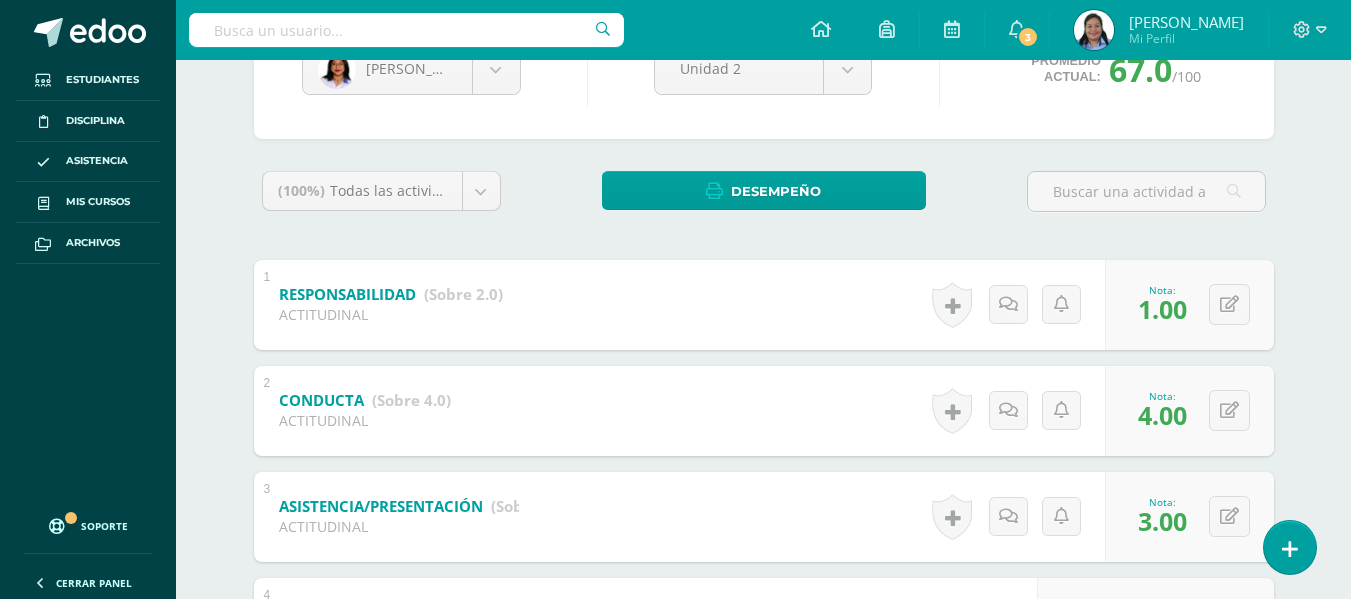 scroll, scrollTop: 0, scrollLeft: 0, axis: both 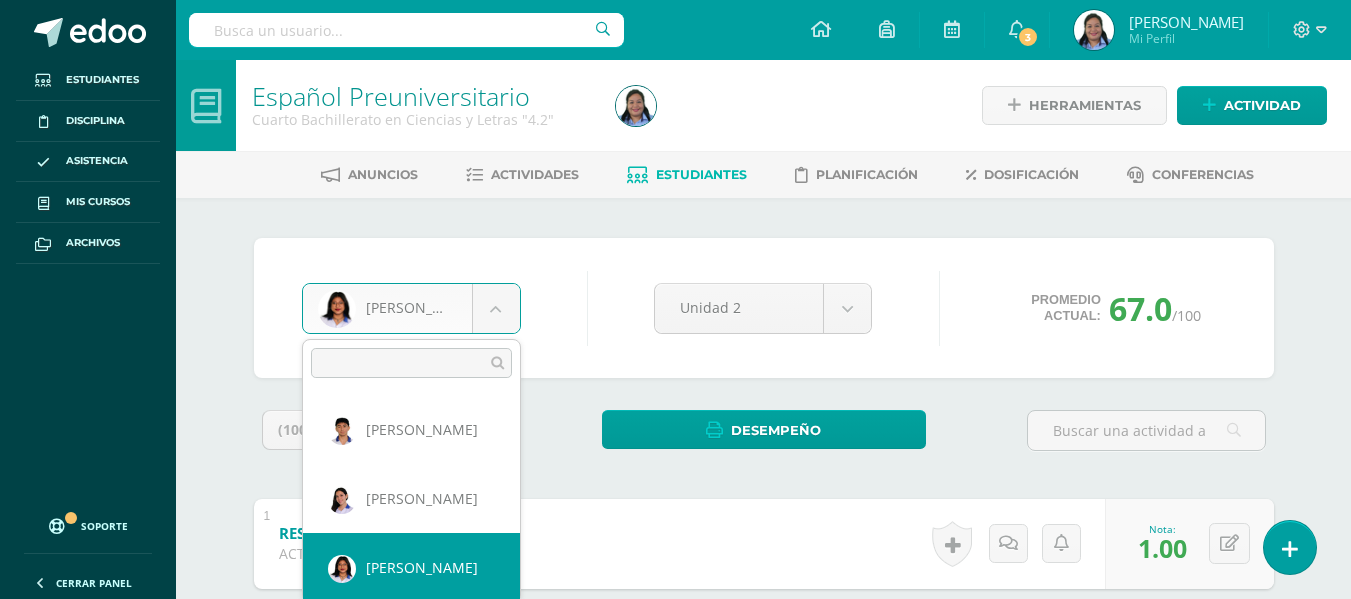 click on "Estudiantes Disciplina Asistencia Mis cursos Archivos Soporte
Centro de ayuda
Últimas actualizaciones
10+ Cerrar panel
Comunicación y Lenguaje Idioma Español
Primero
Básico
"1.3"
Actividades Estudiantes Planificación Dosificación
Comunicación y Lenguaje, Idioma Extranjero
Primero
Básico
"Inglés - Intermedio "A""
Actividades Estudiantes Planificación Dosificación
Comunicación y Lenguaje, Idioma Extranjero
Segundo
Básico
"Inglés - Intermedio "A""
Actividades Estudiantes Planificación Mi Perfil" at bounding box center [675, 1103] 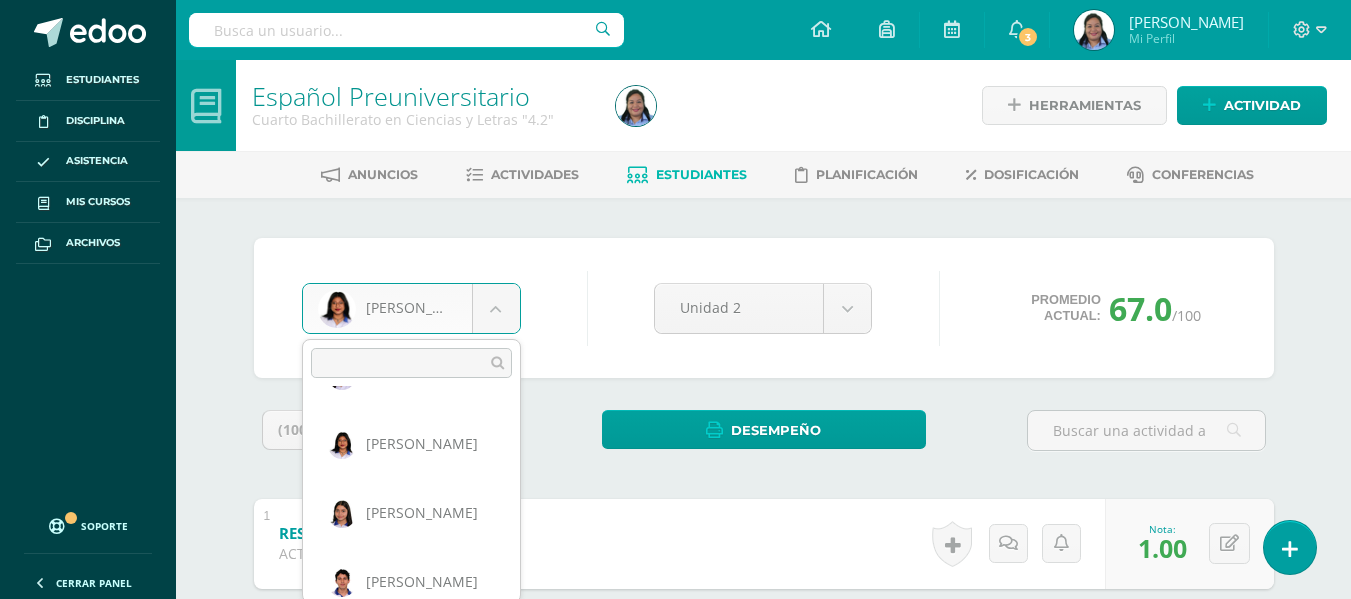 scroll, scrollTop: 964, scrollLeft: 0, axis: vertical 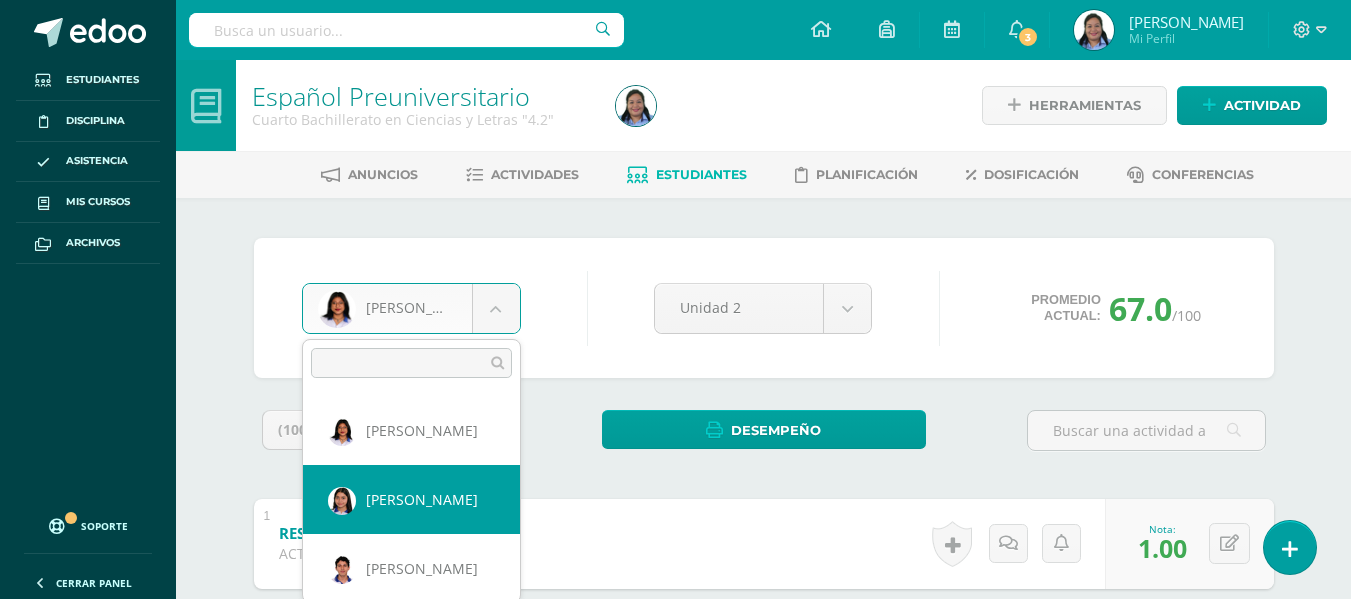 select on "775" 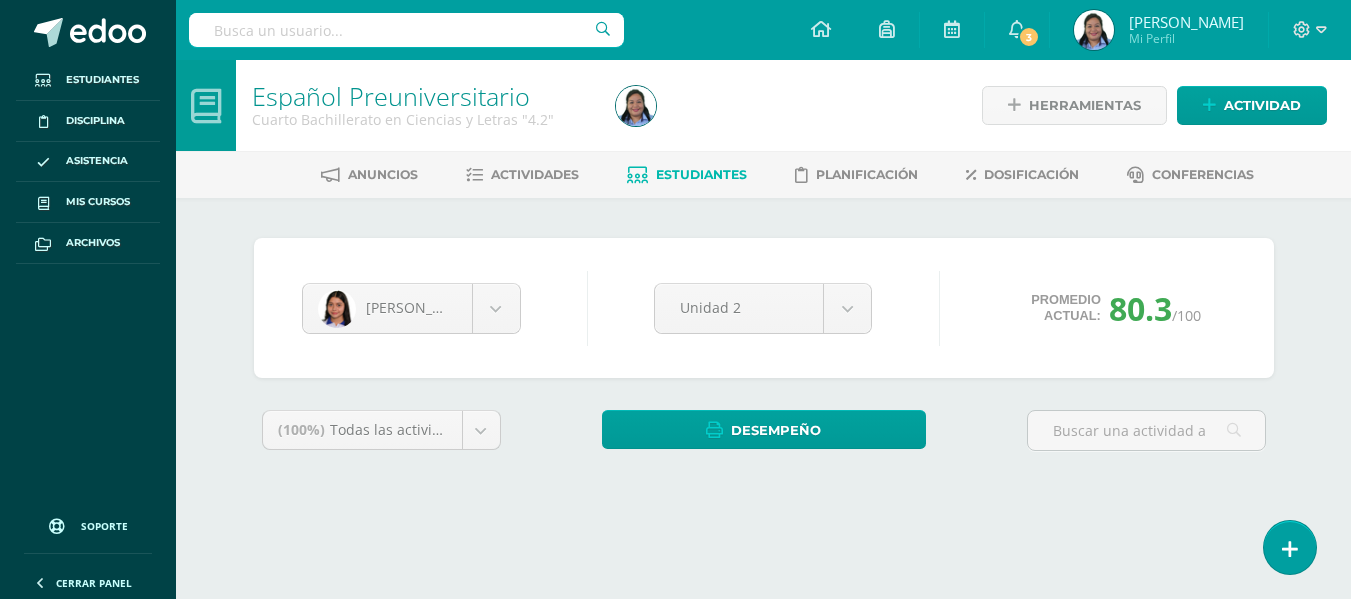 scroll, scrollTop: 0, scrollLeft: 0, axis: both 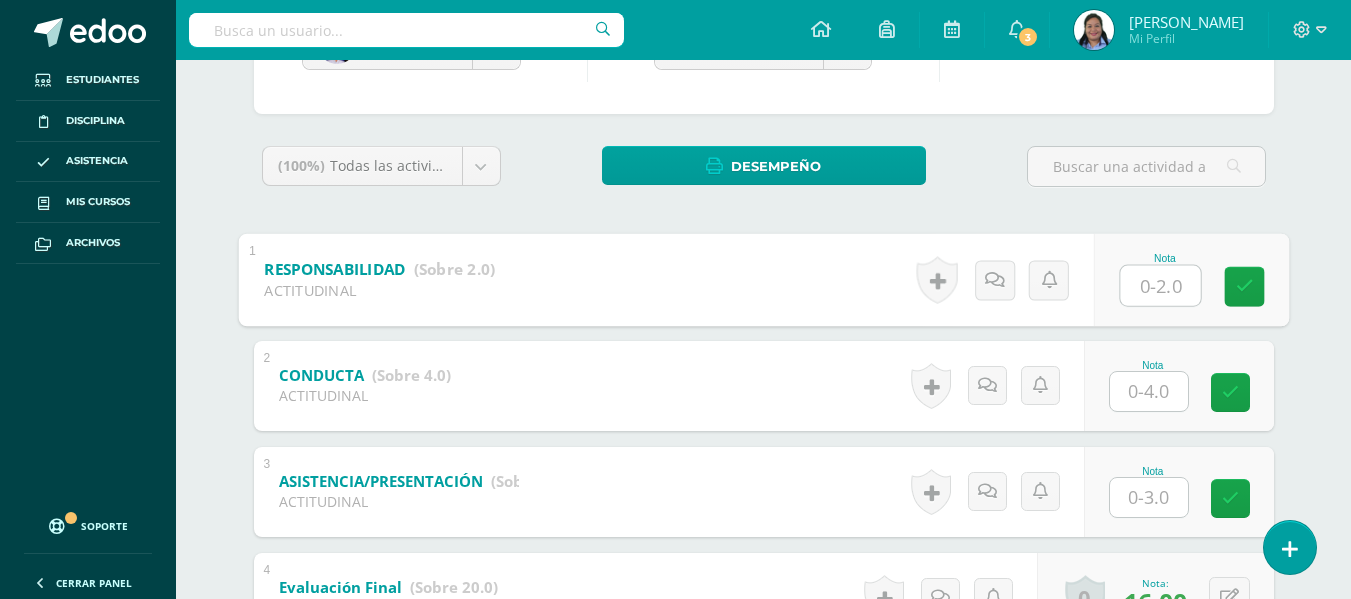click at bounding box center (1160, 285) 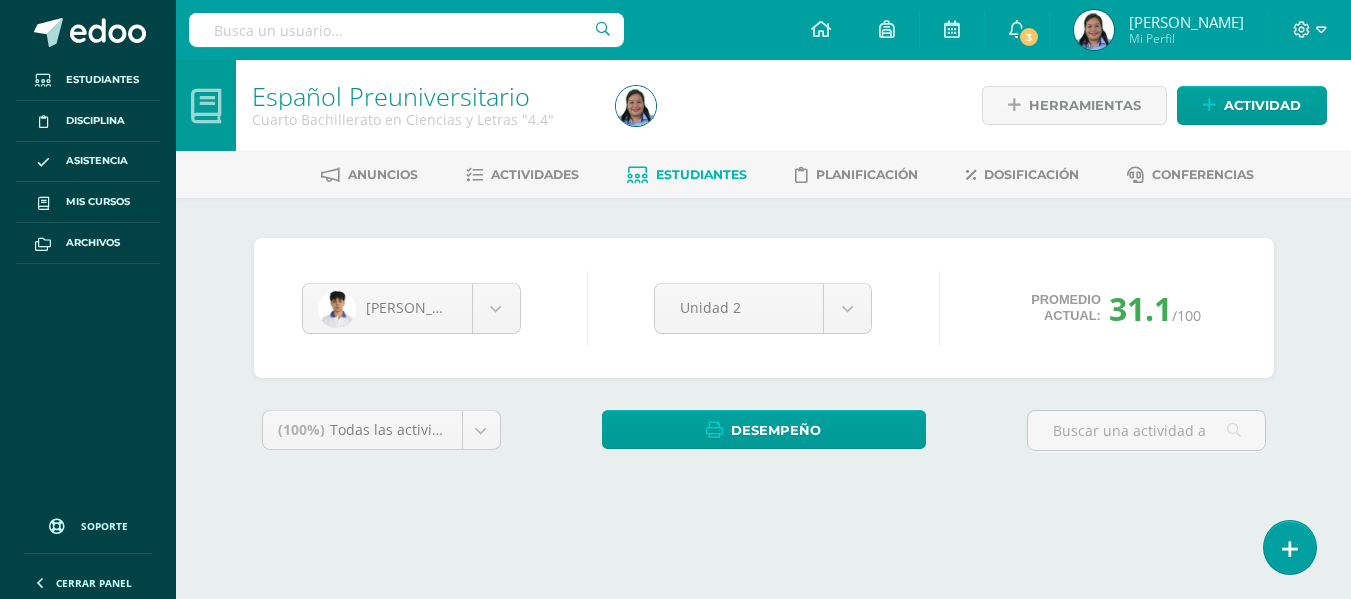 scroll, scrollTop: 0, scrollLeft: 0, axis: both 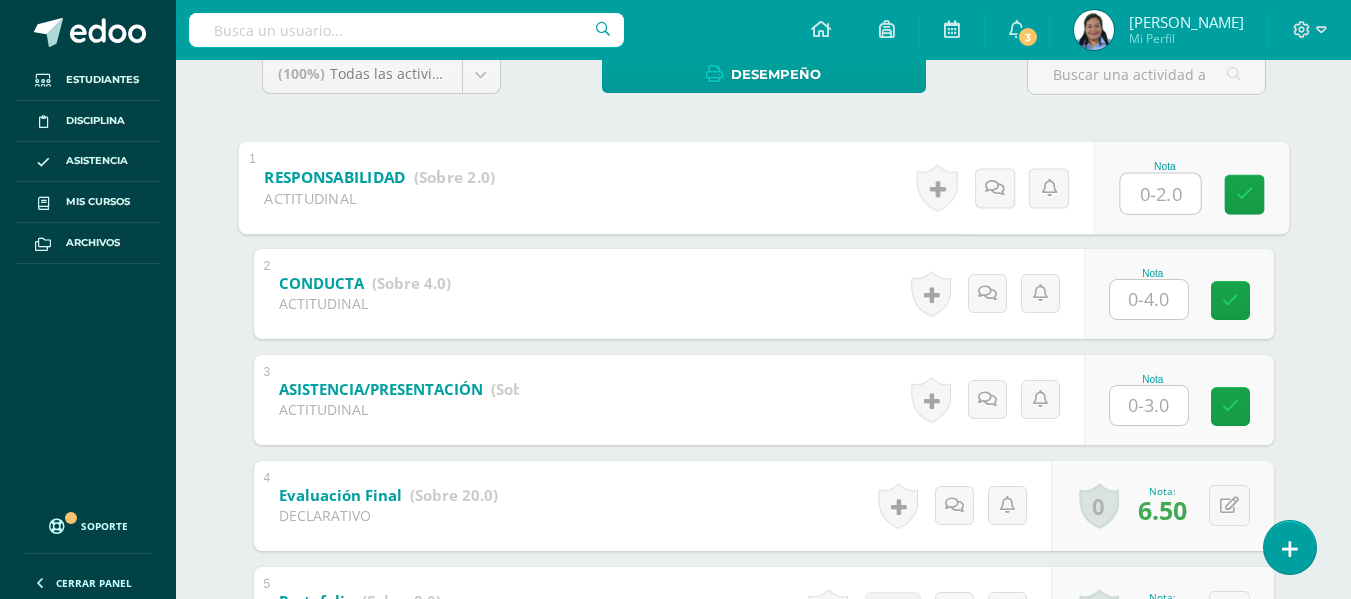 click at bounding box center (1160, 193) 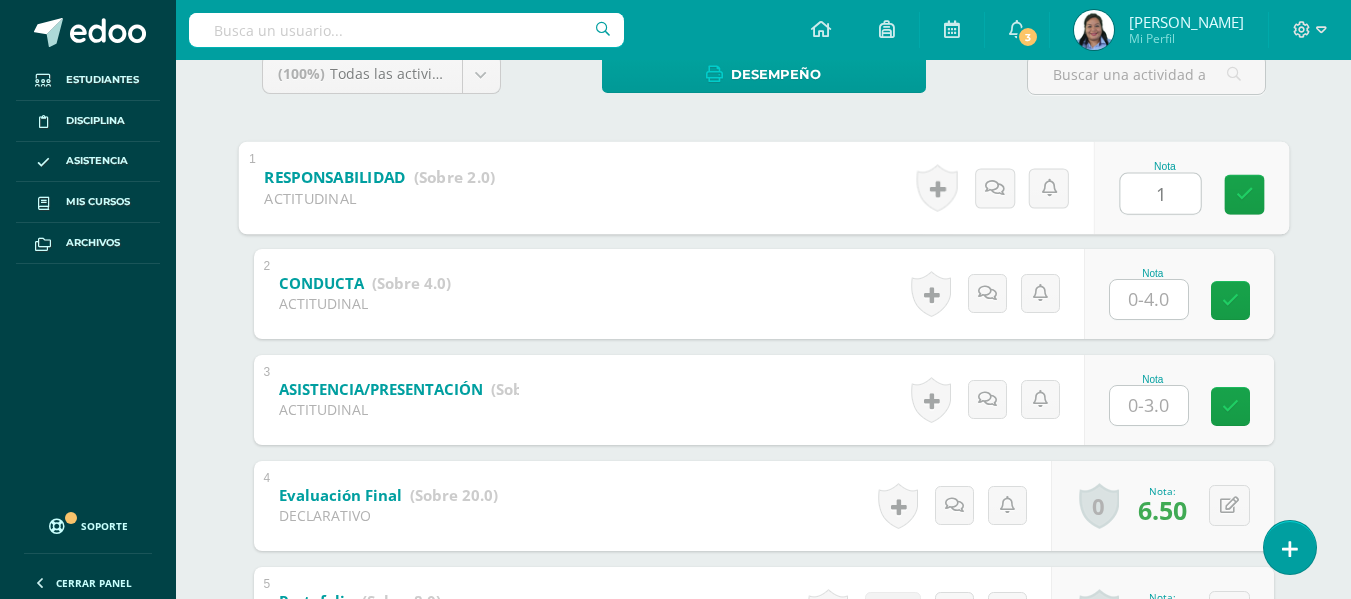 type on "1" 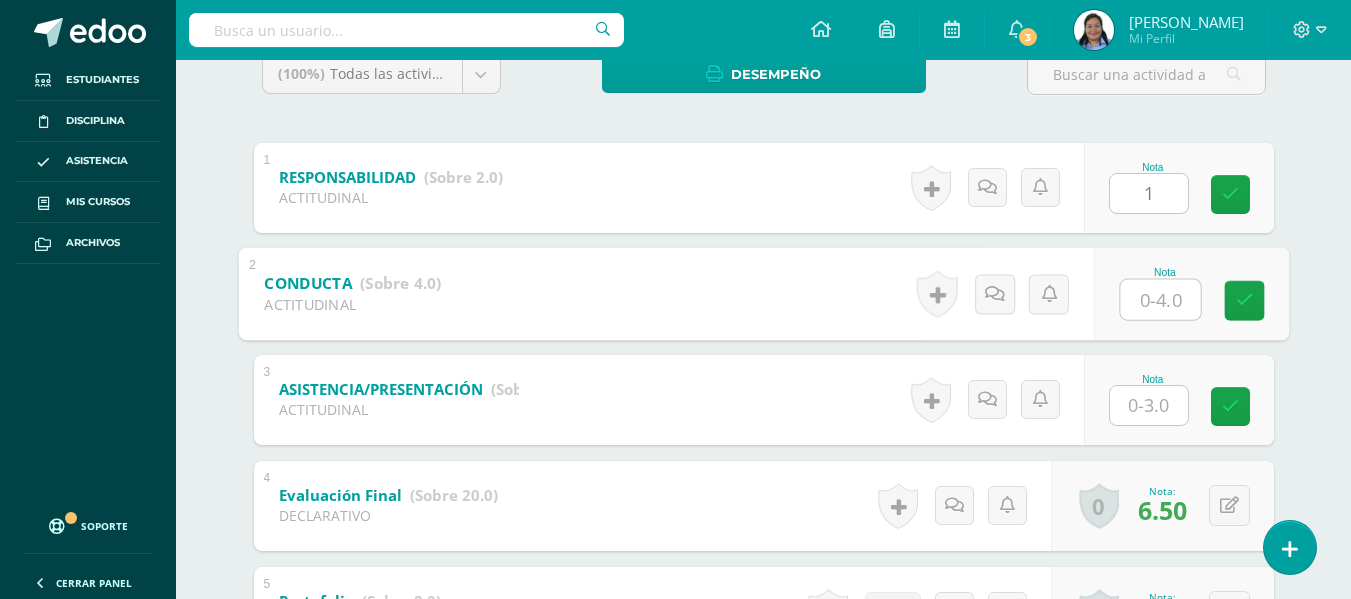 click at bounding box center [1160, 299] 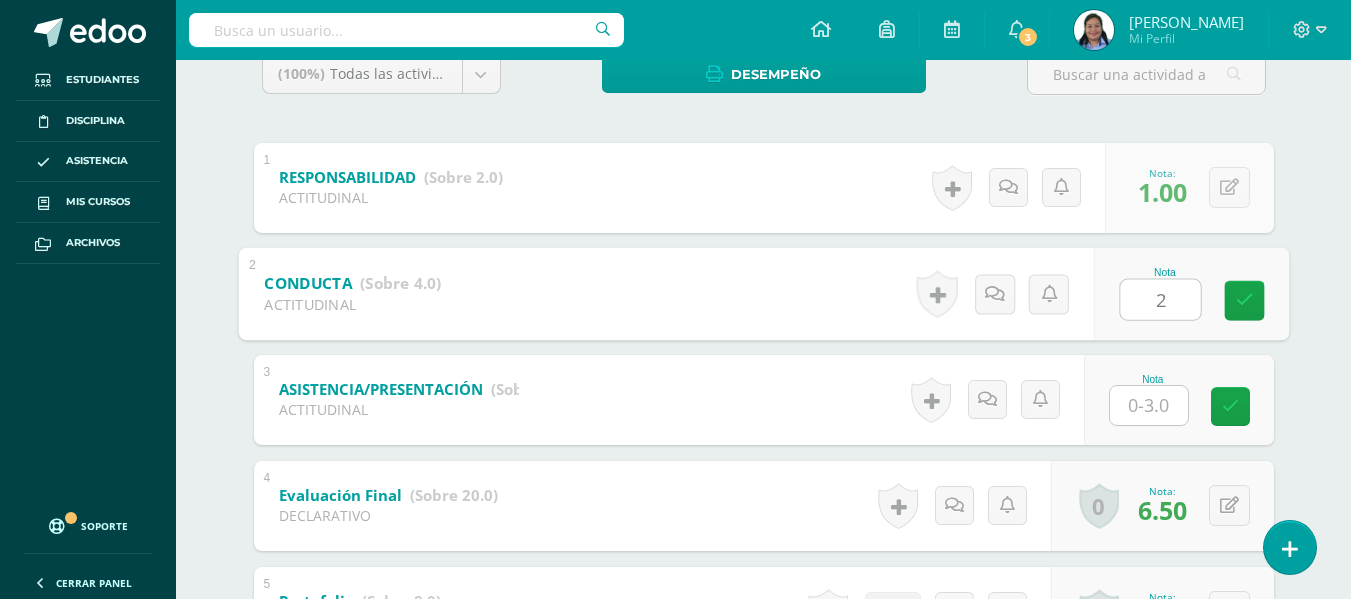 type on "2" 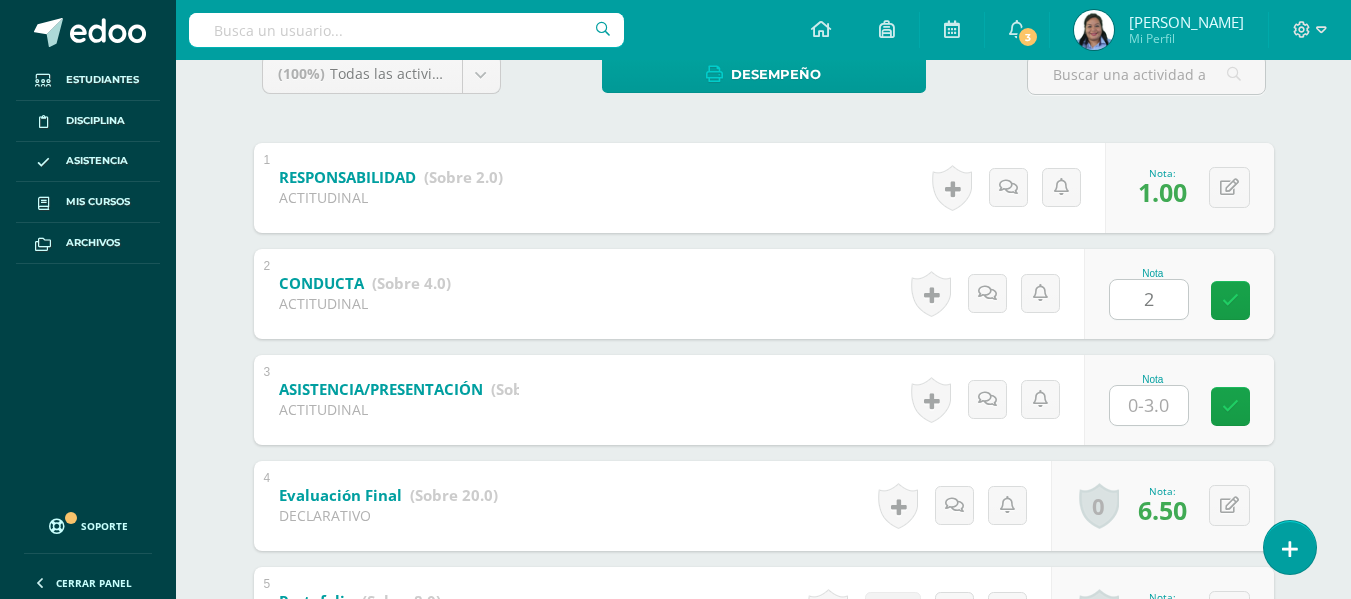 drag, startPoint x: 1177, startPoint y: 427, endPoint x: 1168, endPoint y: 387, distance: 41 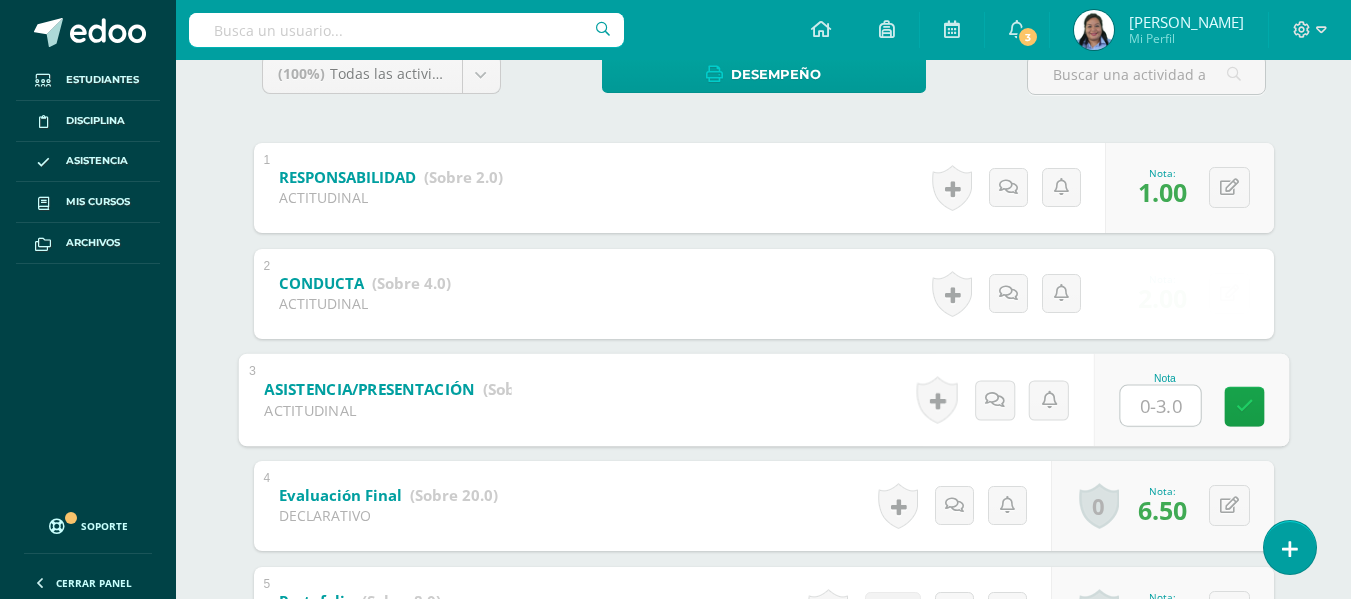 click at bounding box center [1160, 405] 